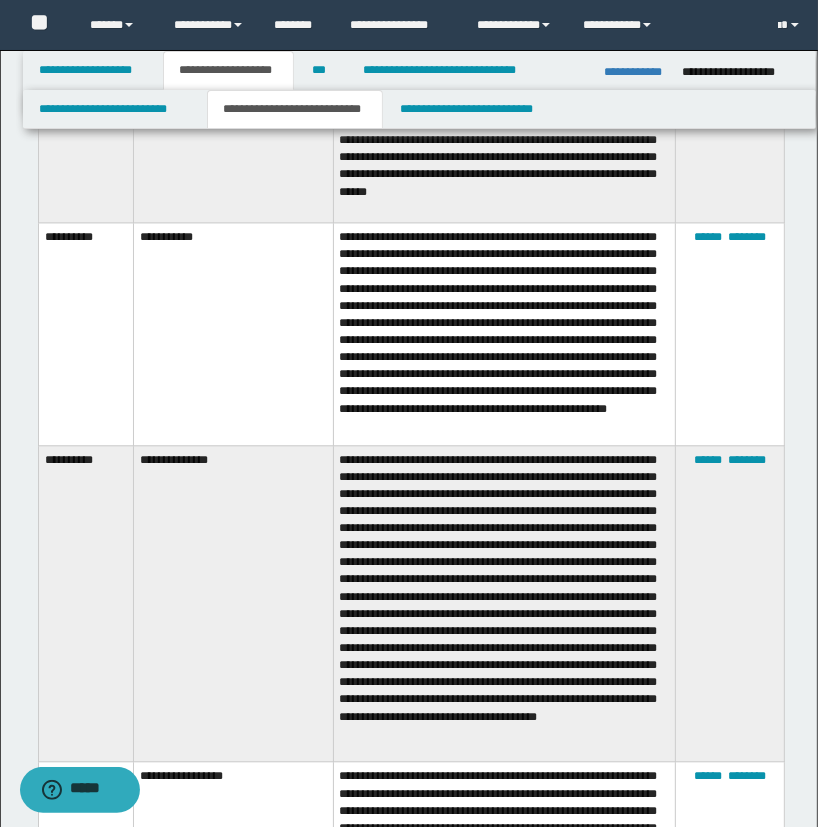 scroll, scrollTop: 0, scrollLeft: 0, axis: both 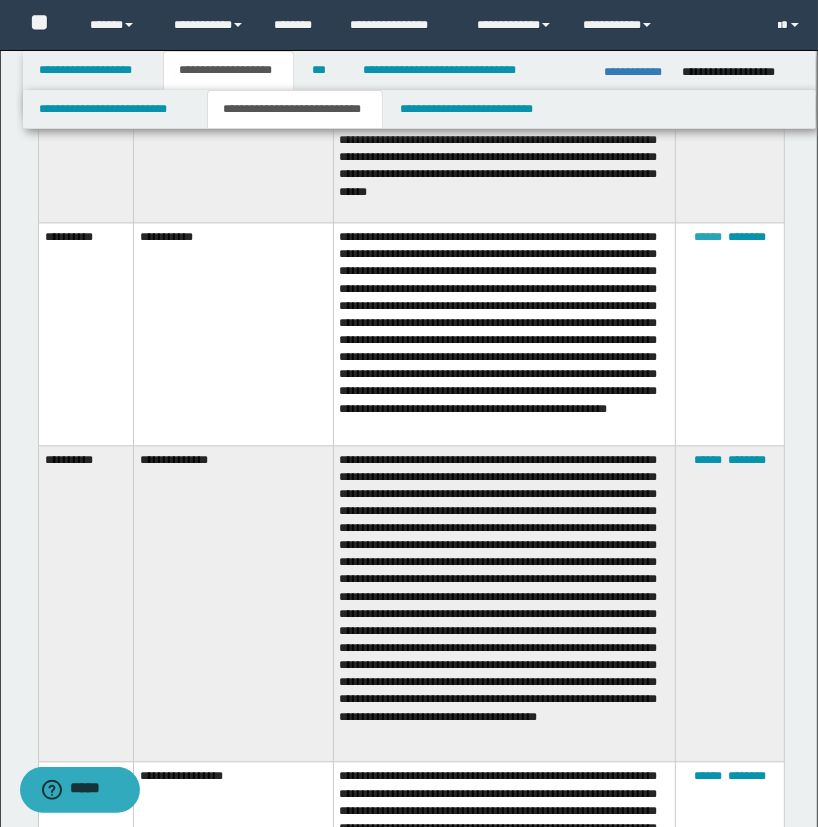 click on "******" at bounding box center [708, 237] 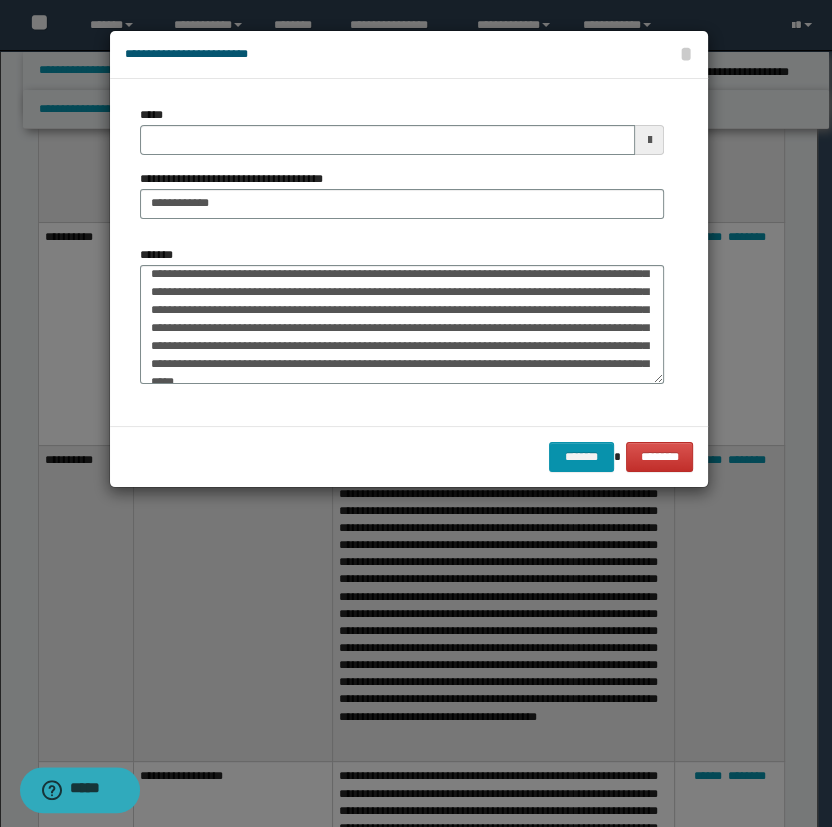 scroll, scrollTop: 35, scrollLeft: 0, axis: vertical 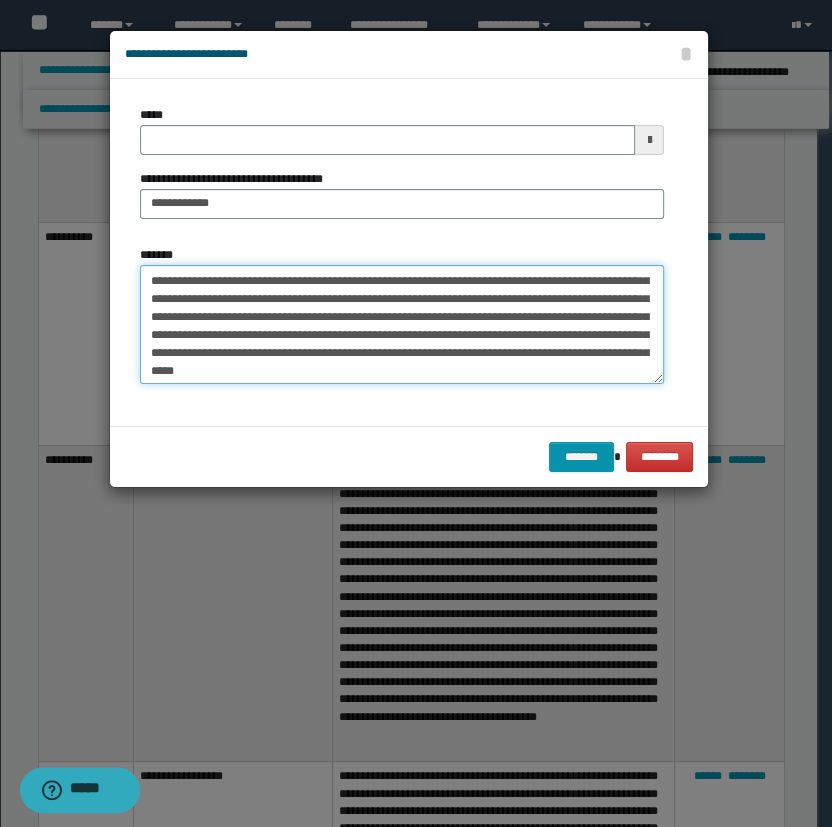 click on "**********" at bounding box center [402, 325] 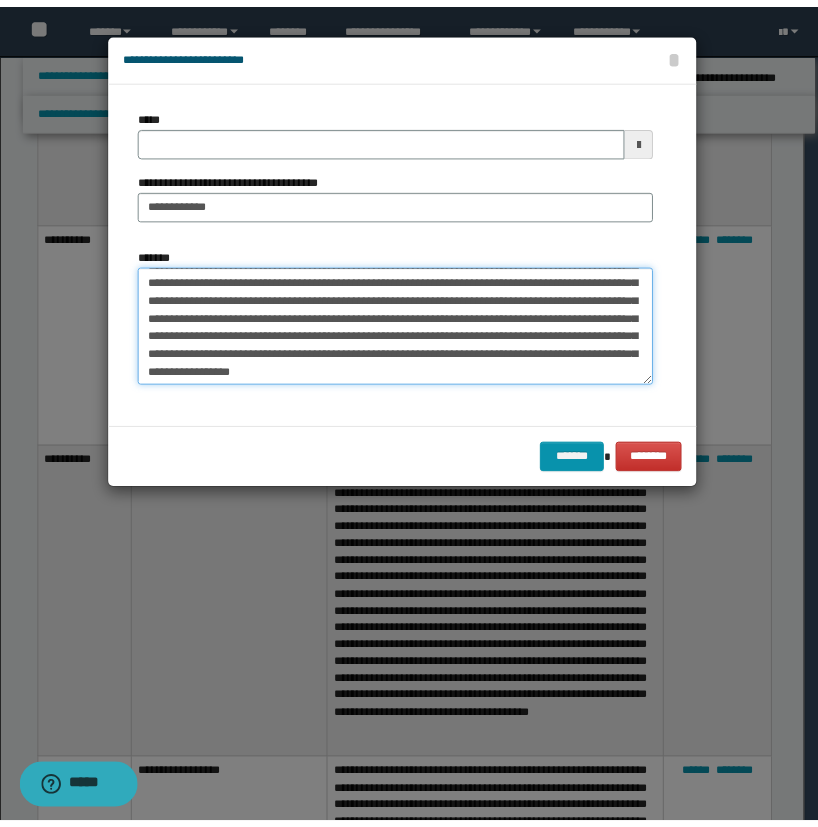 scroll, scrollTop: 47, scrollLeft: 0, axis: vertical 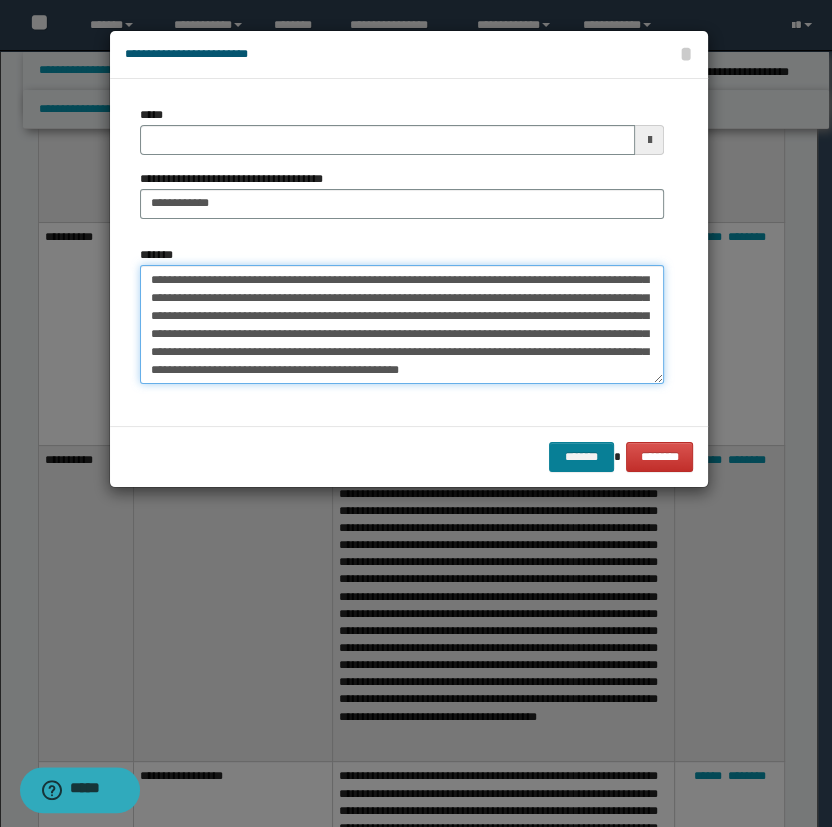 type on "**********" 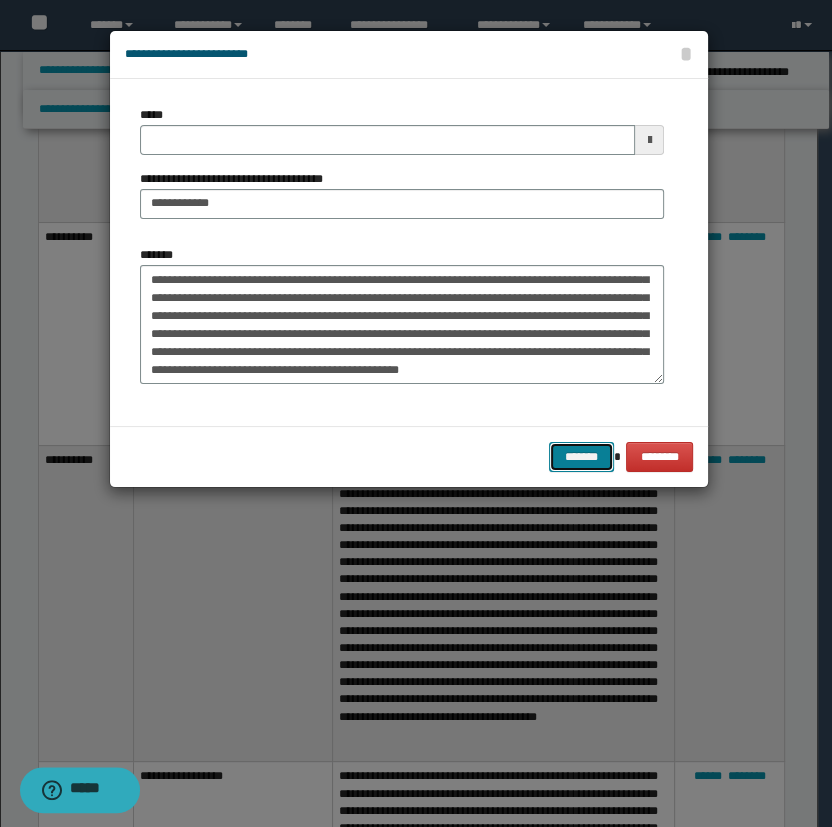click on "*******" at bounding box center [581, 457] 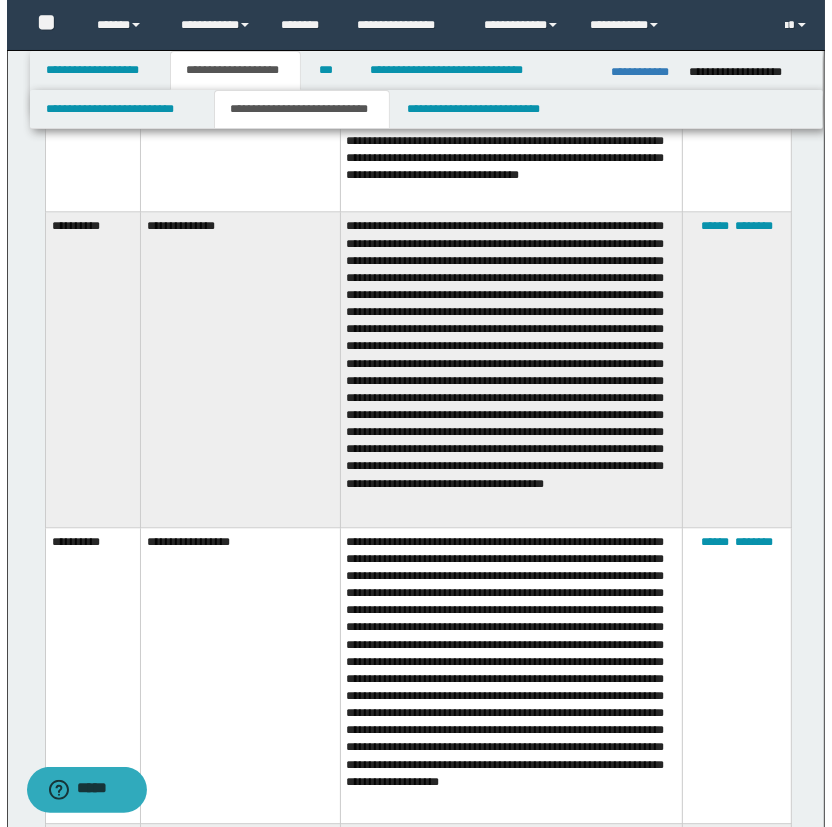 scroll, scrollTop: 7363, scrollLeft: 0, axis: vertical 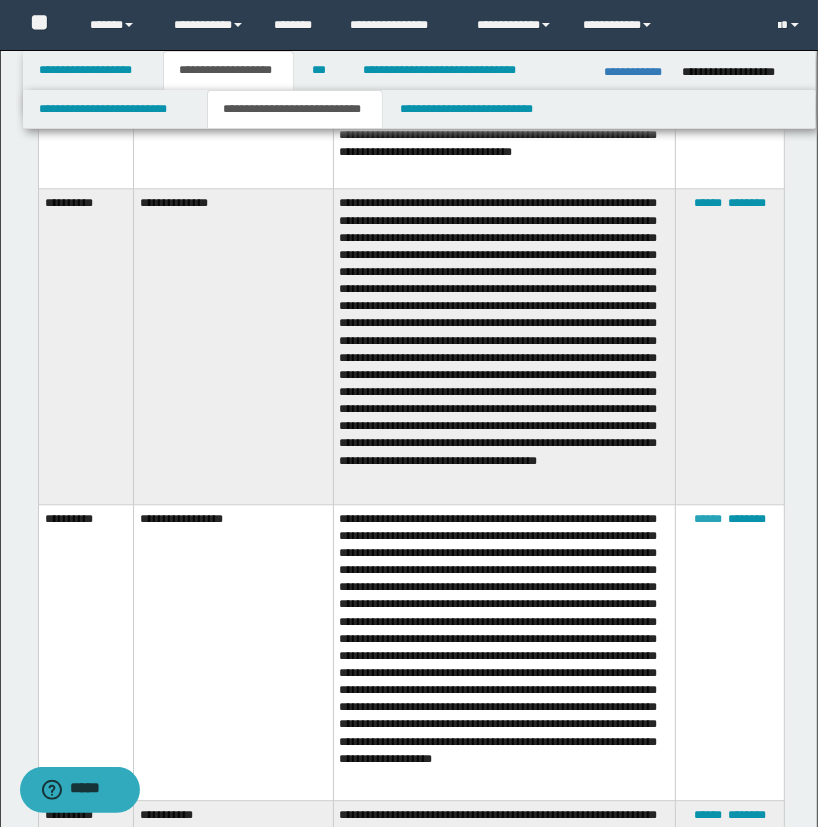 click on "******" at bounding box center (708, 519) 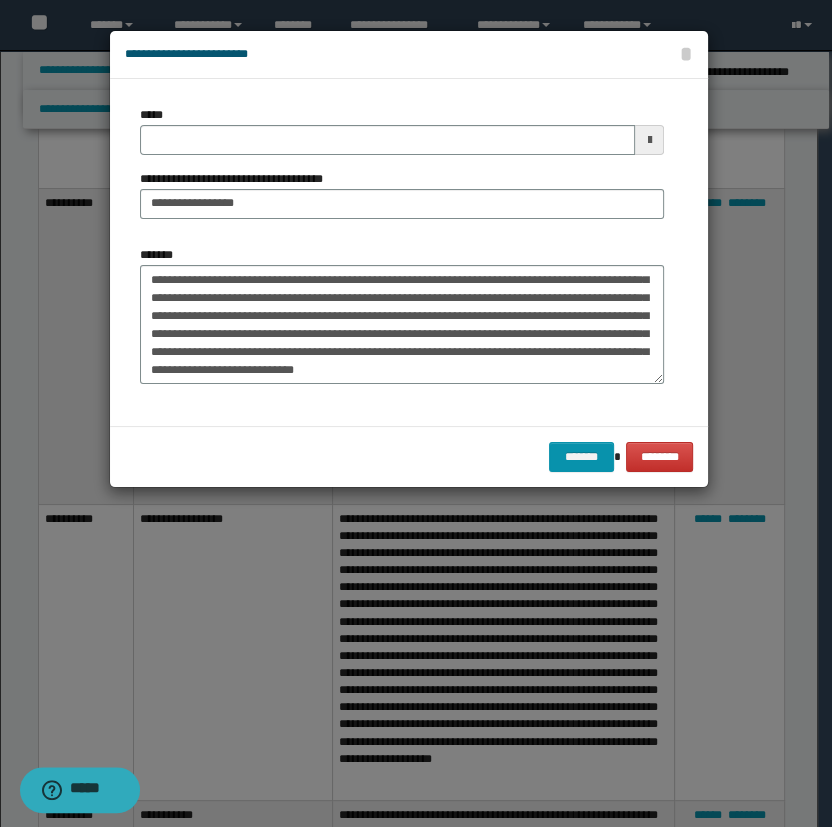 scroll, scrollTop: 90, scrollLeft: 0, axis: vertical 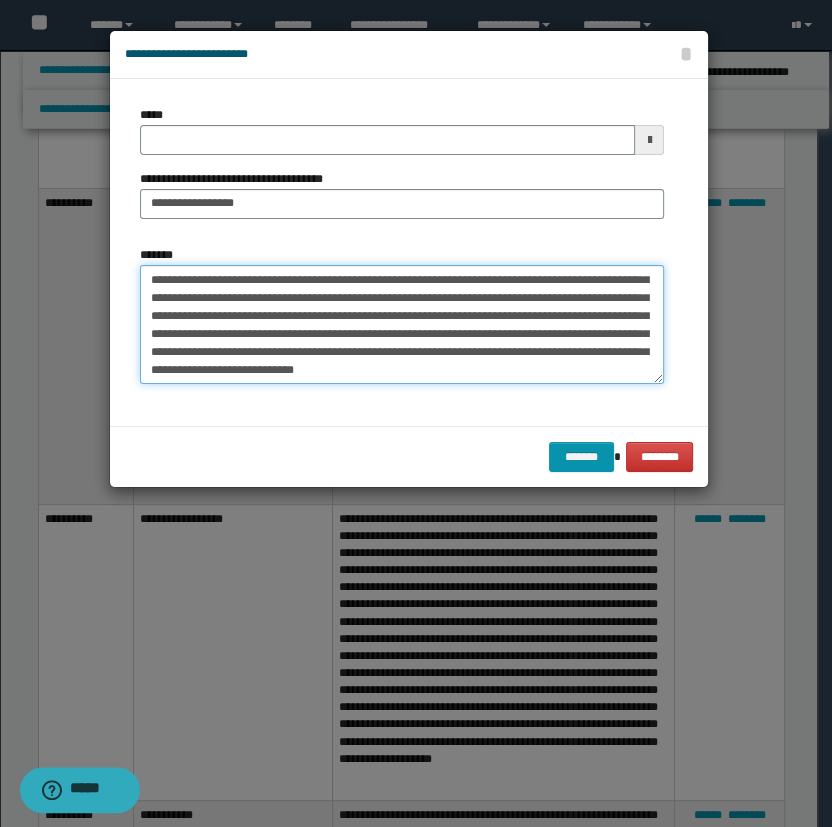 click on "**********" at bounding box center (402, 325) 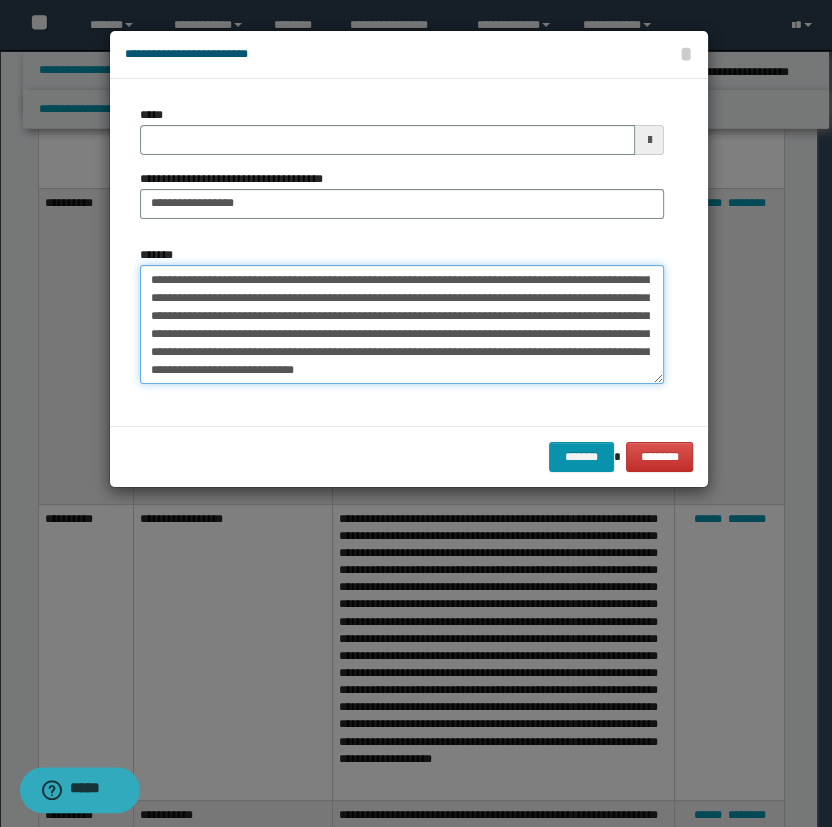 click on "**********" at bounding box center [402, 325] 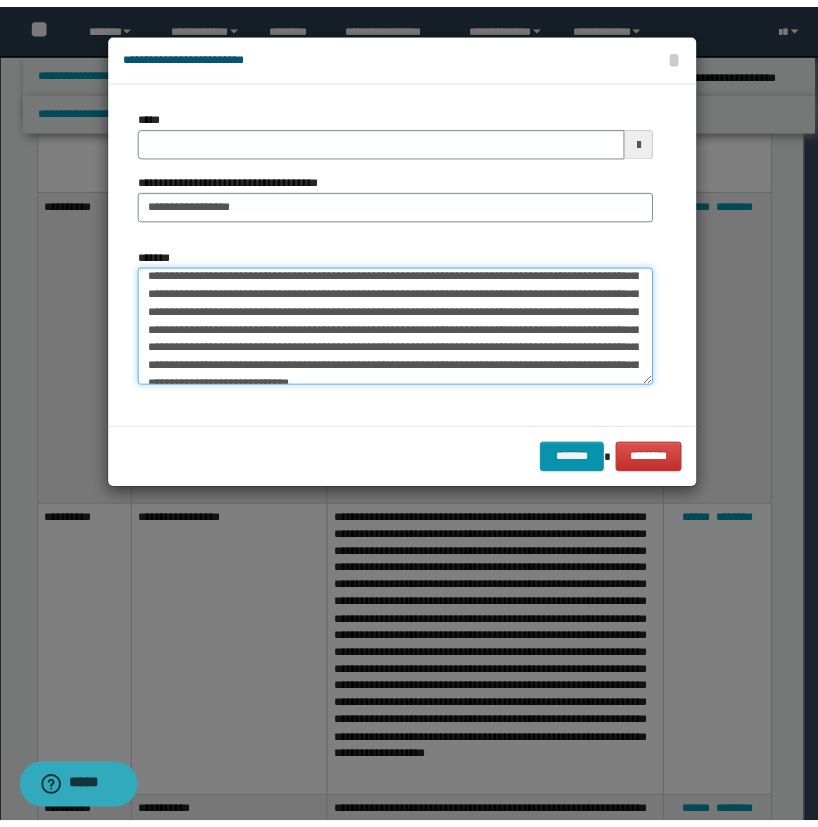 scroll, scrollTop: 90, scrollLeft: 0, axis: vertical 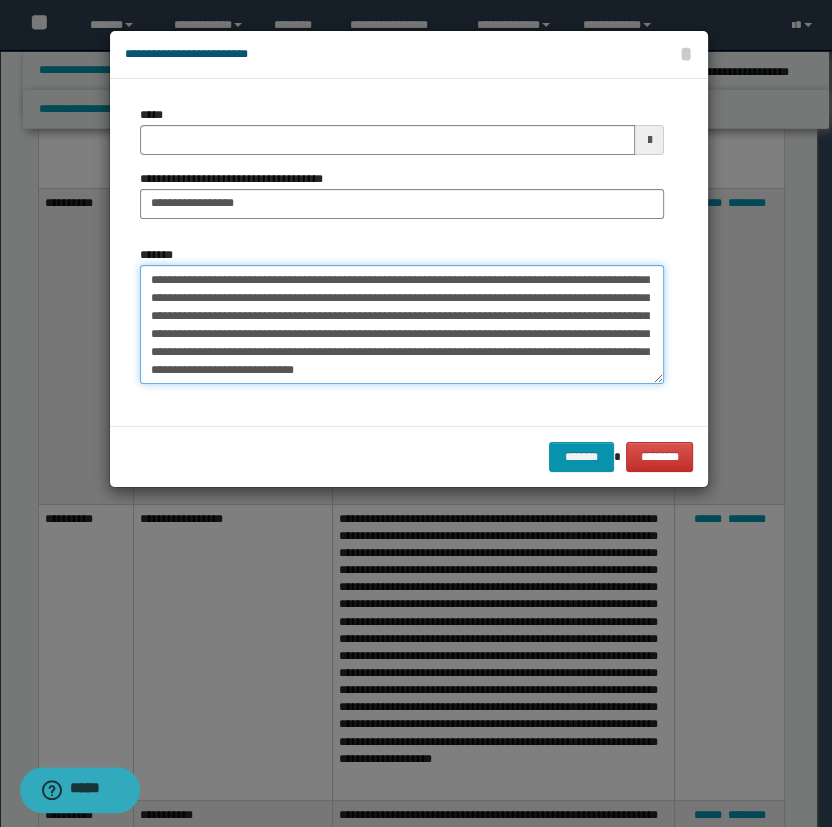 click on "**********" at bounding box center [402, 325] 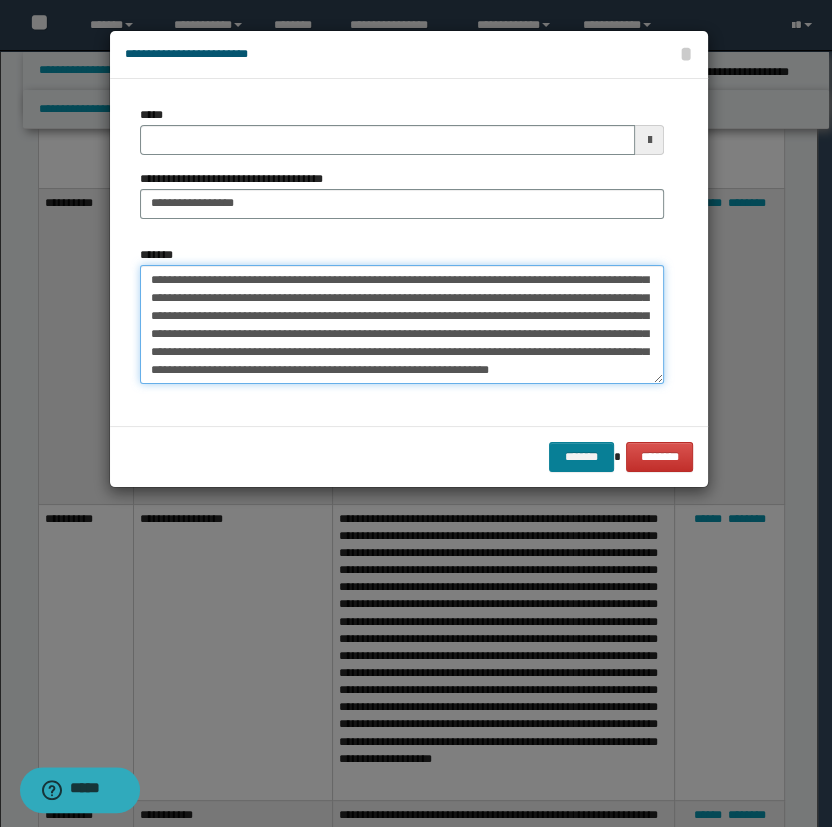 type on "**********" 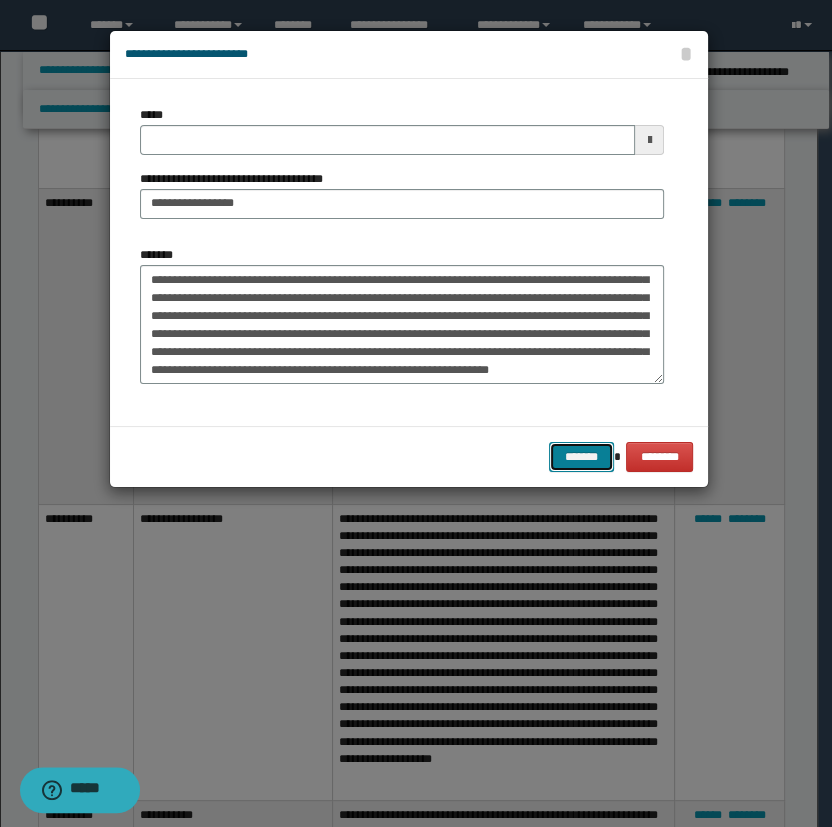 click on "*******" at bounding box center [581, 457] 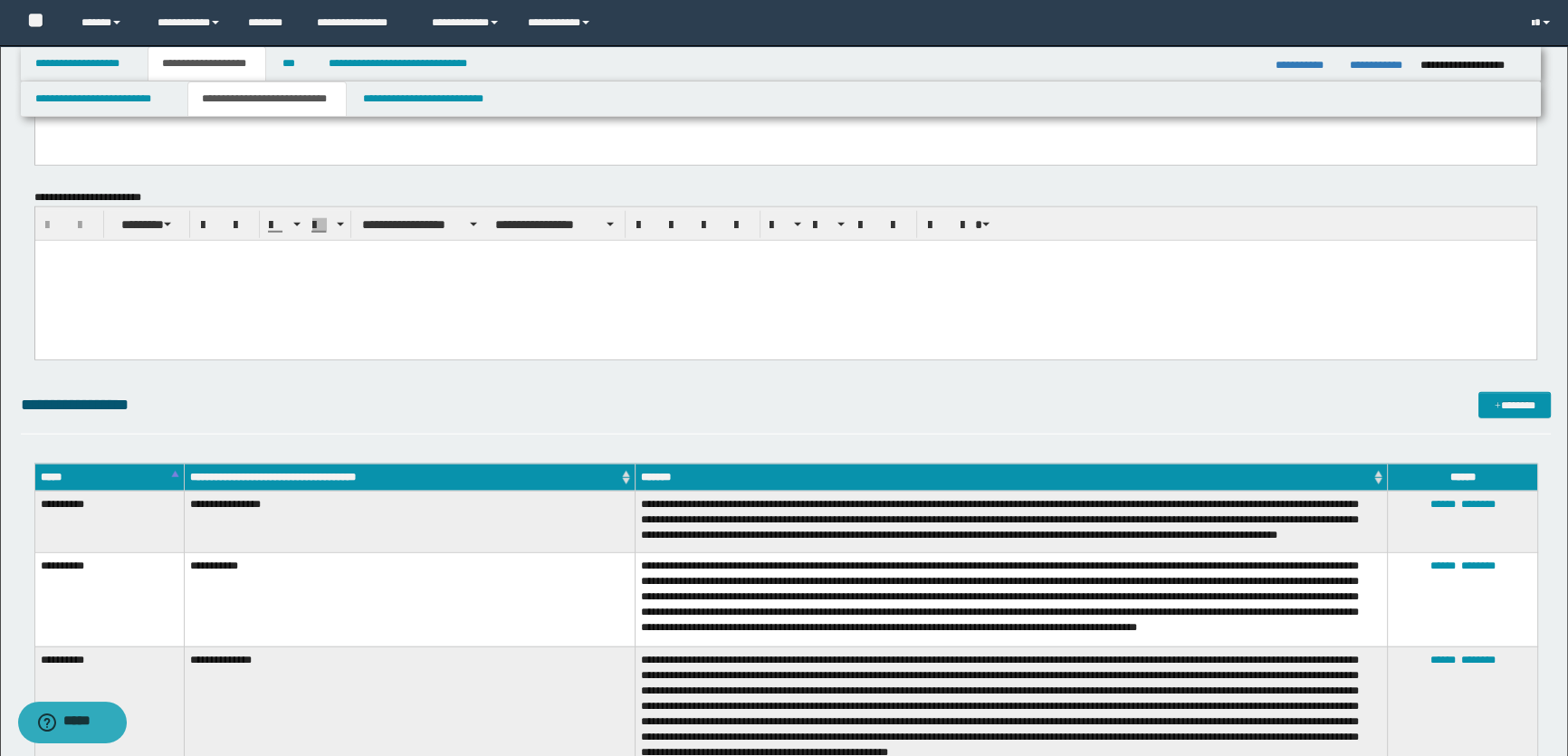 scroll, scrollTop: 5913, scrollLeft: 0, axis: vertical 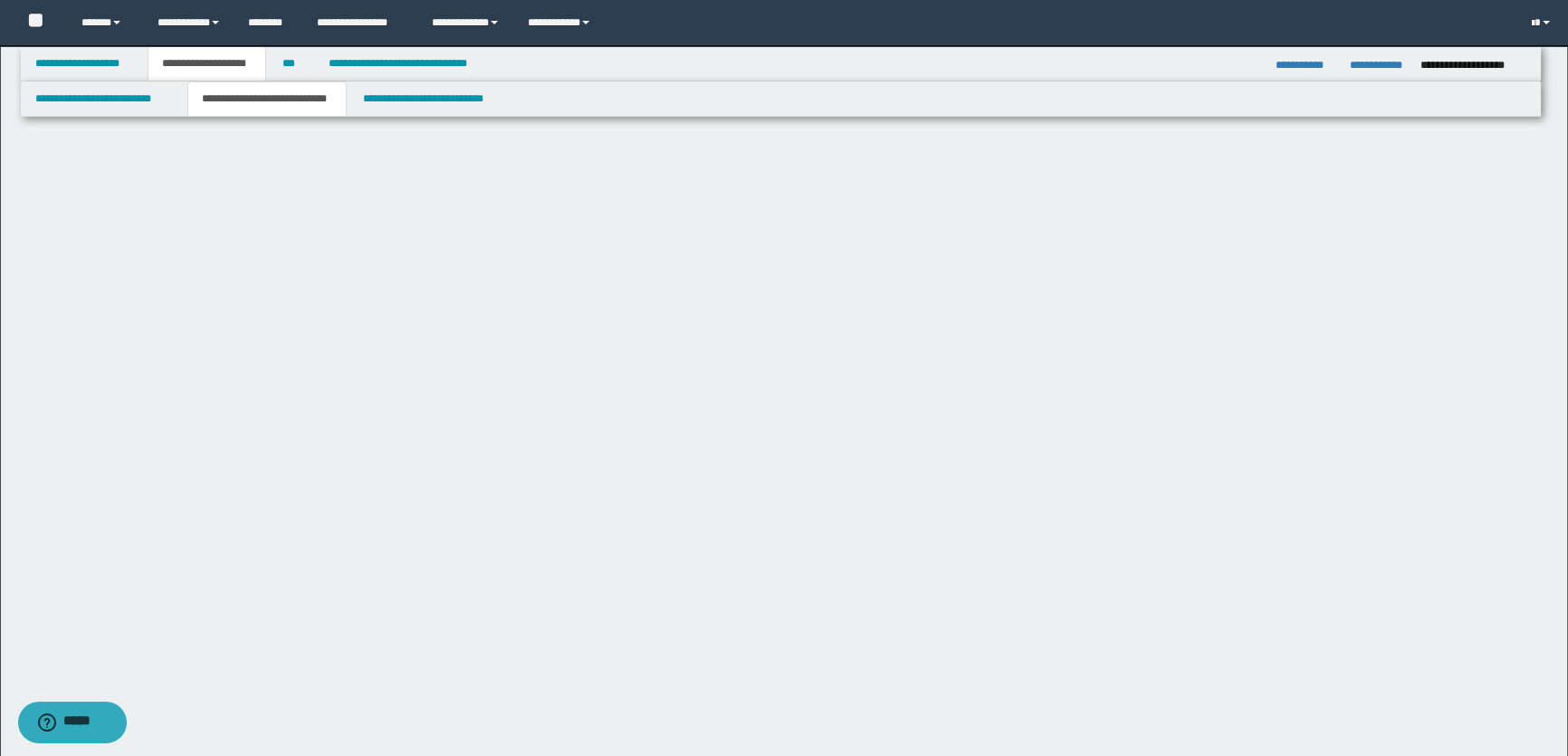 click on "**********" at bounding box center [785, -3033] 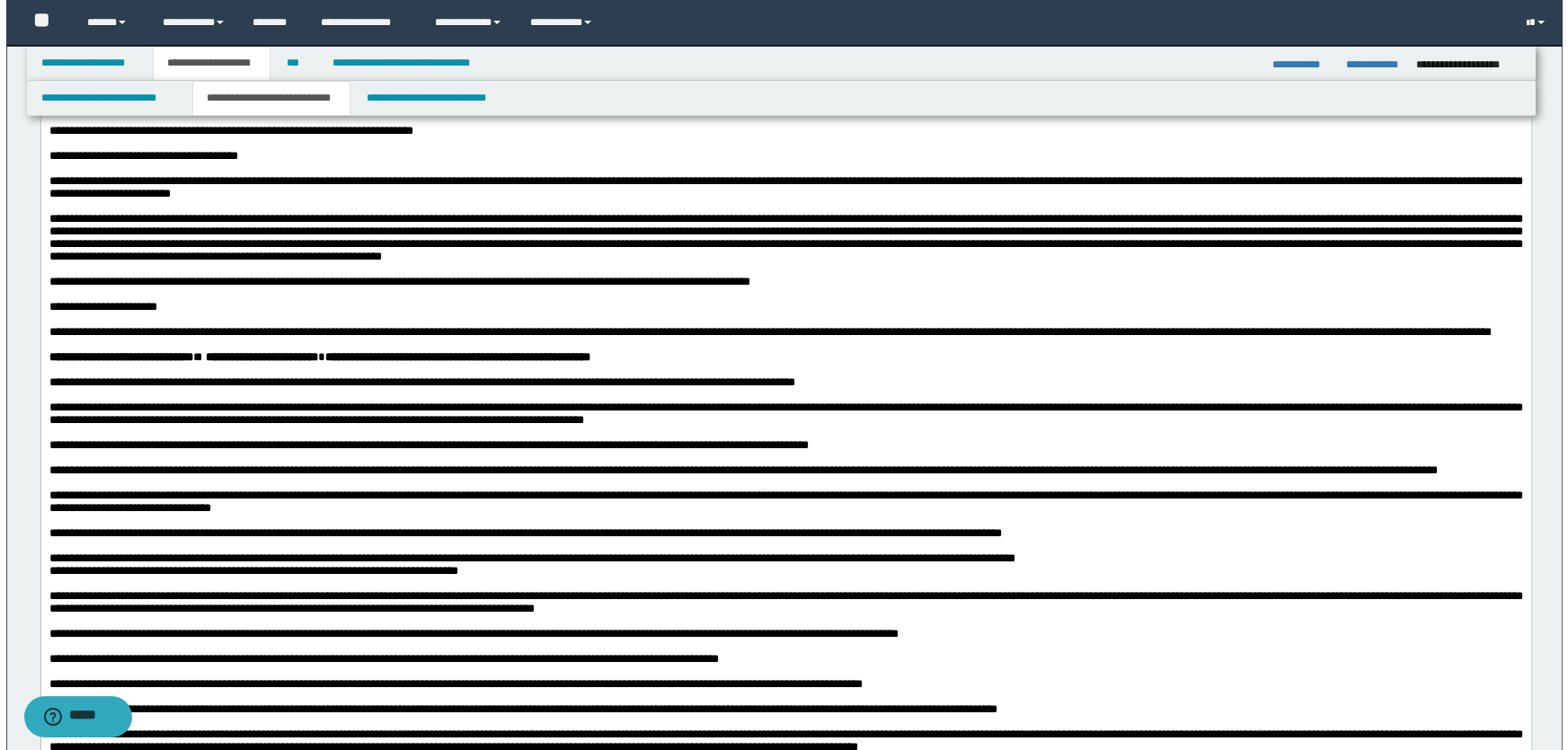 scroll, scrollTop: 0, scrollLeft: 0, axis: both 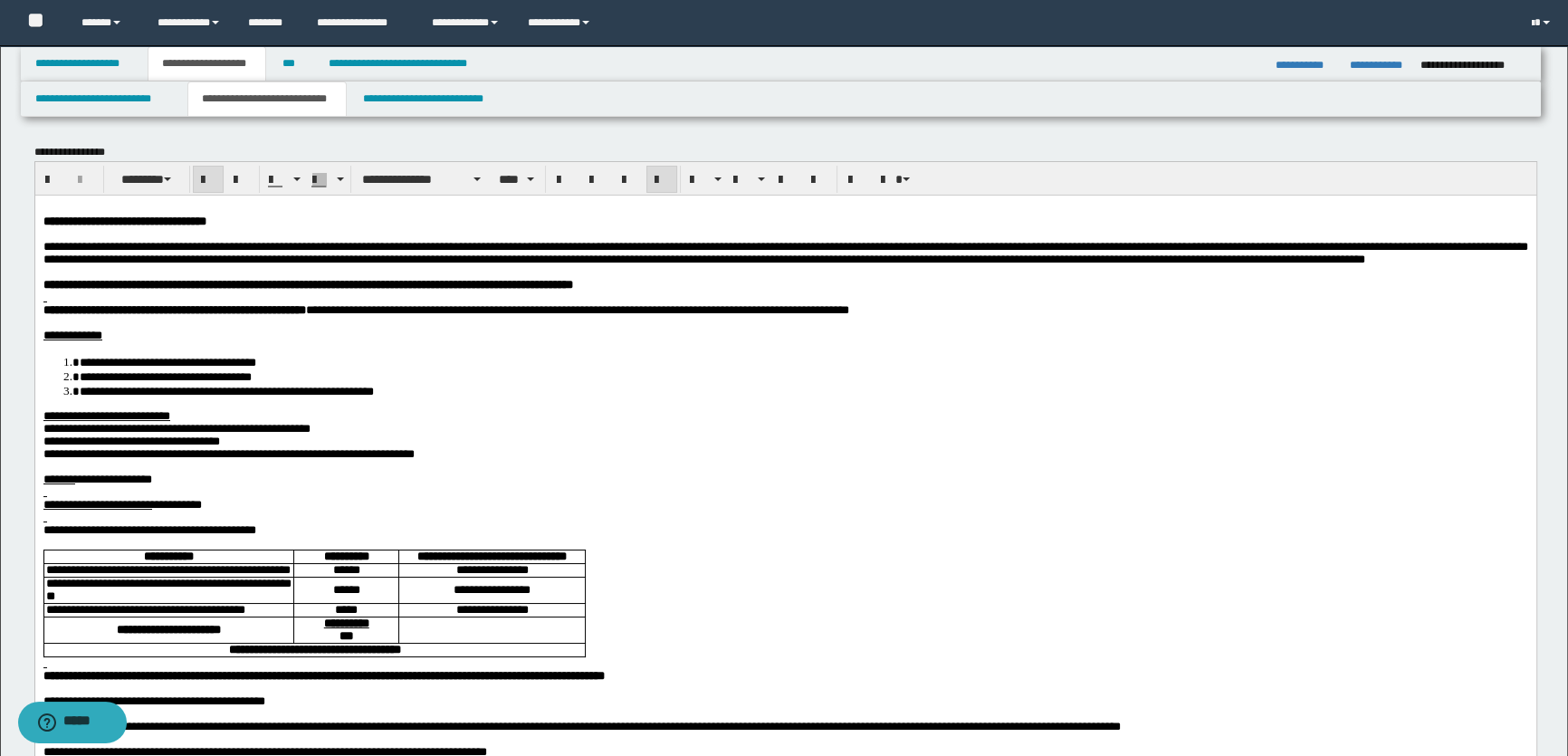click at bounding box center (785, 297) 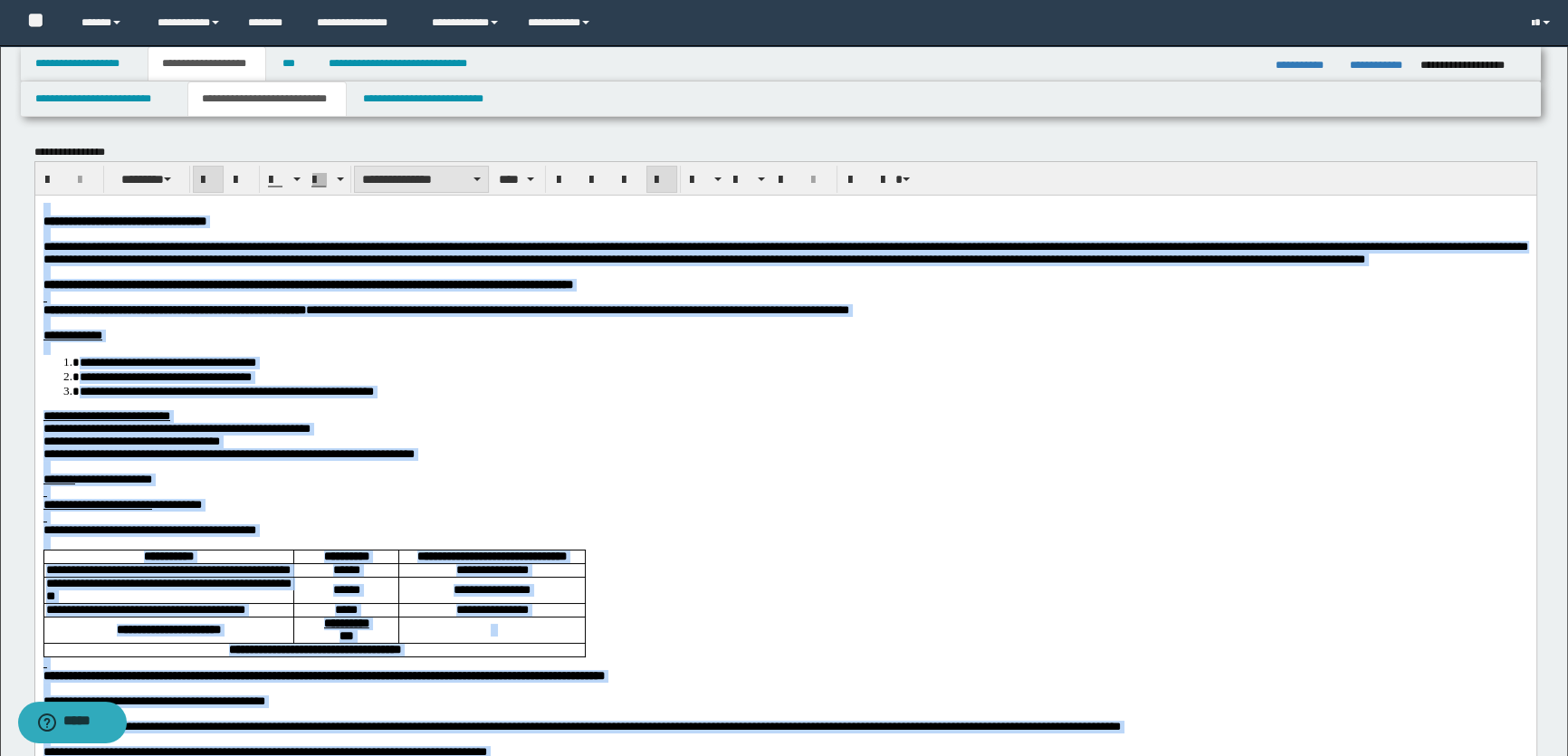 click on "**********" at bounding box center (421, 179) 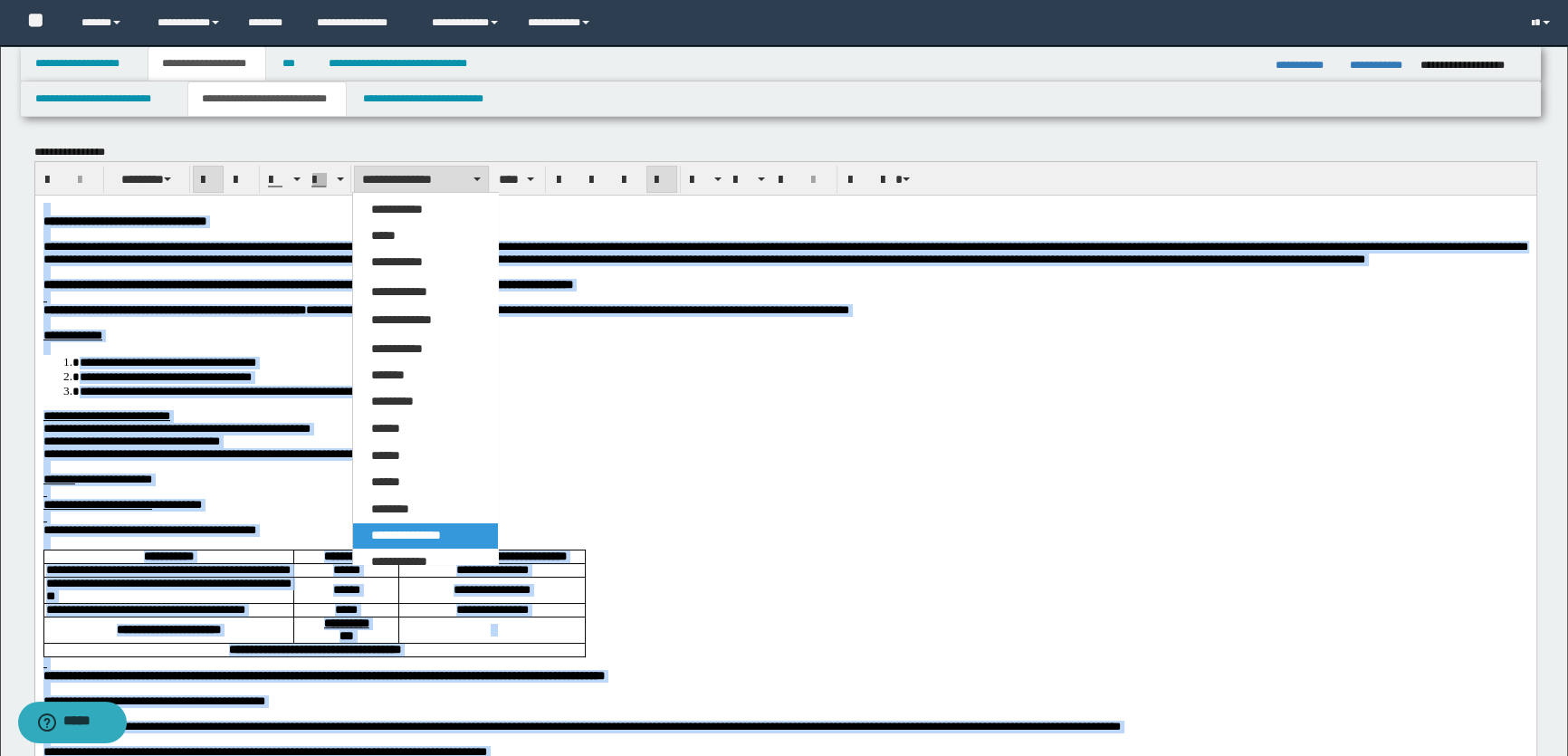 click on "**********" at bounding box center [785, 284] 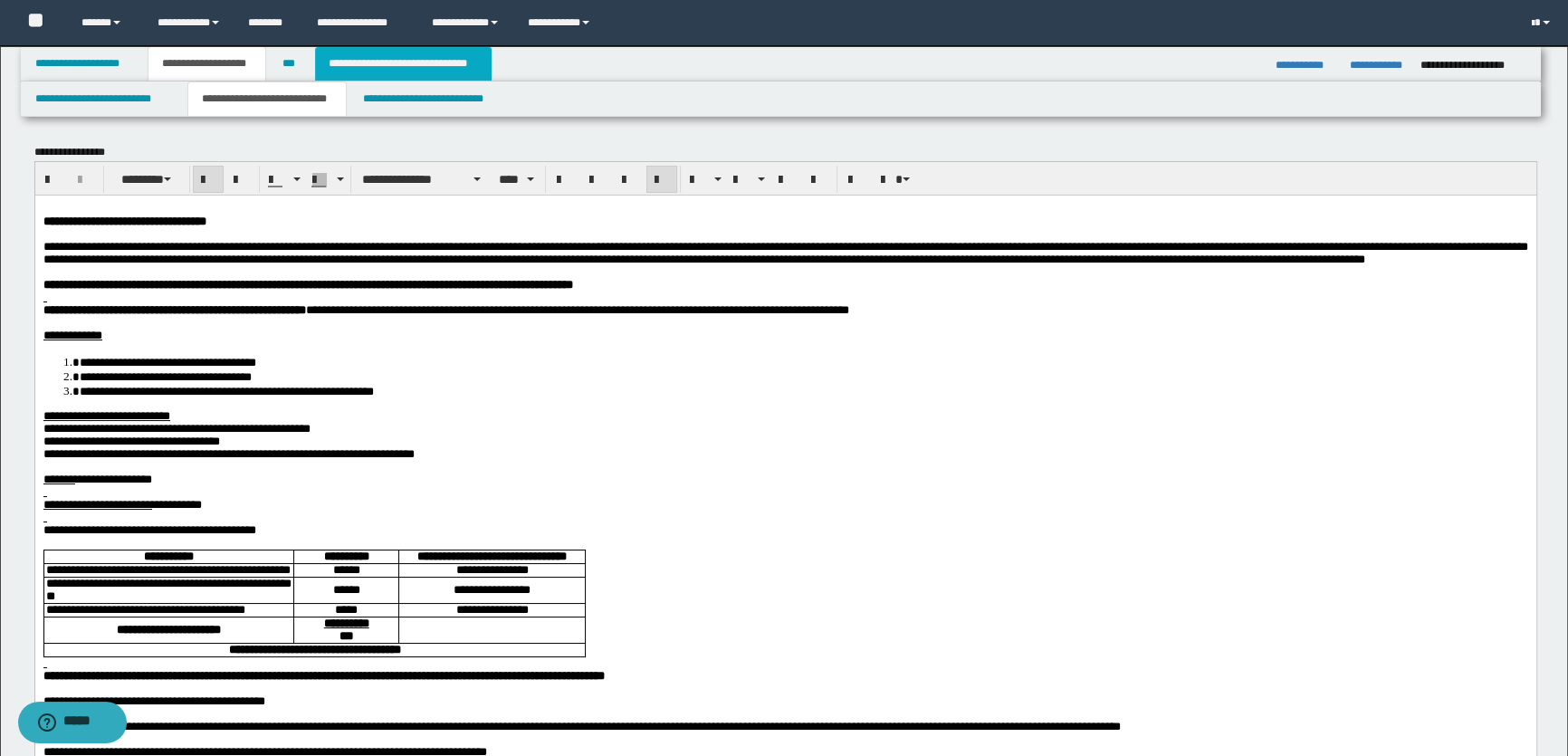 click on "**********" at bounding box center (403, 63) 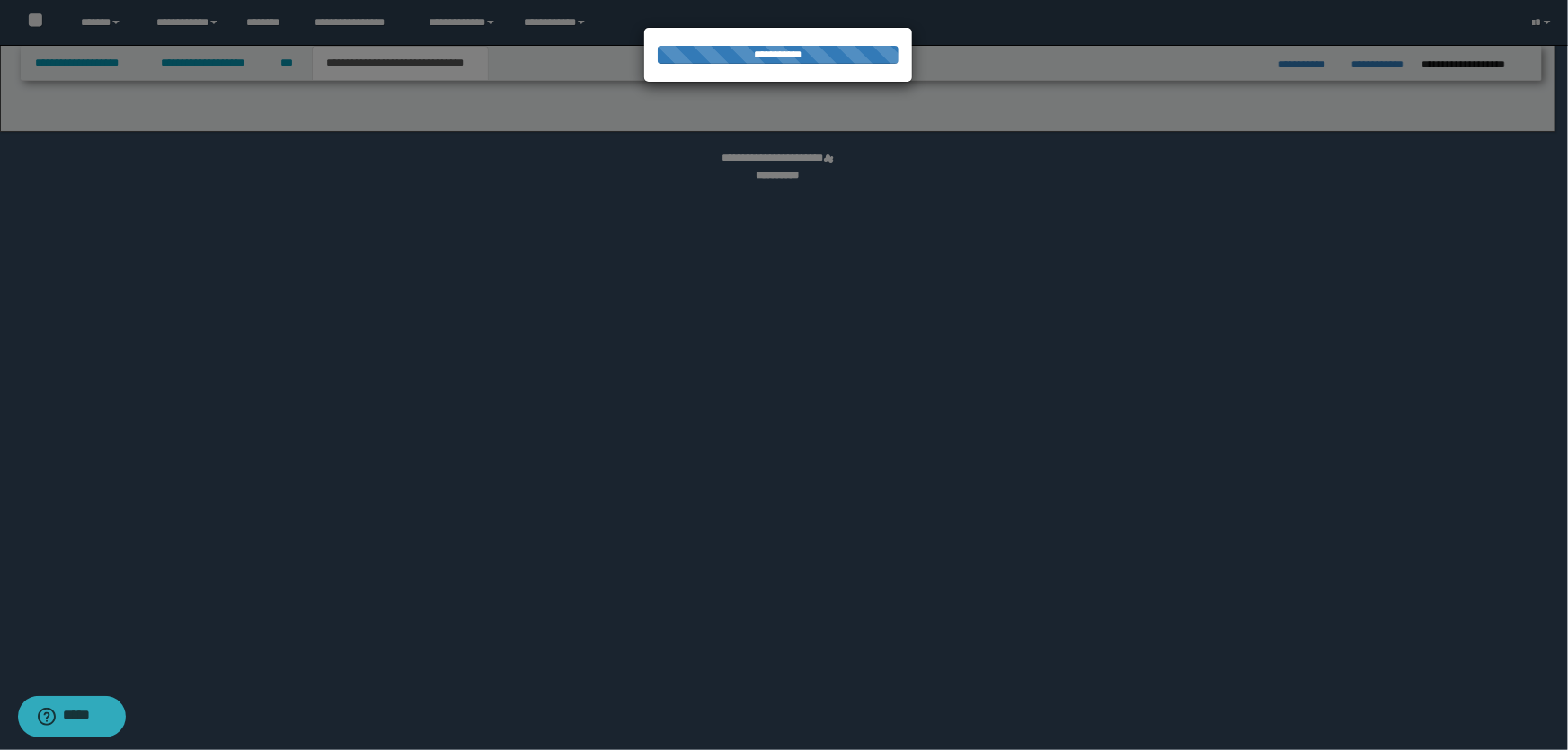 select on "*" 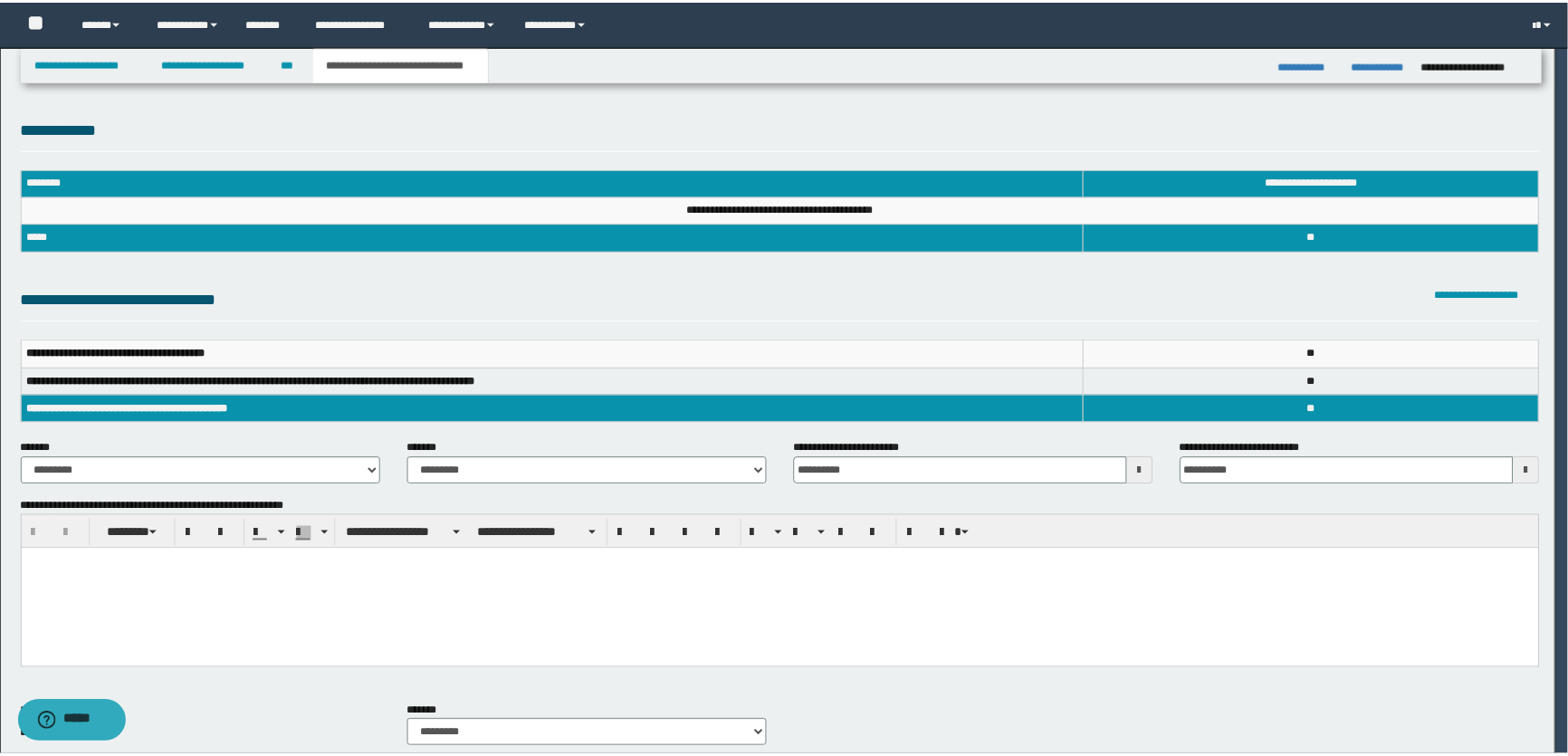 scroll, scrollTop: 0, scrollLeft: 0, axis: both 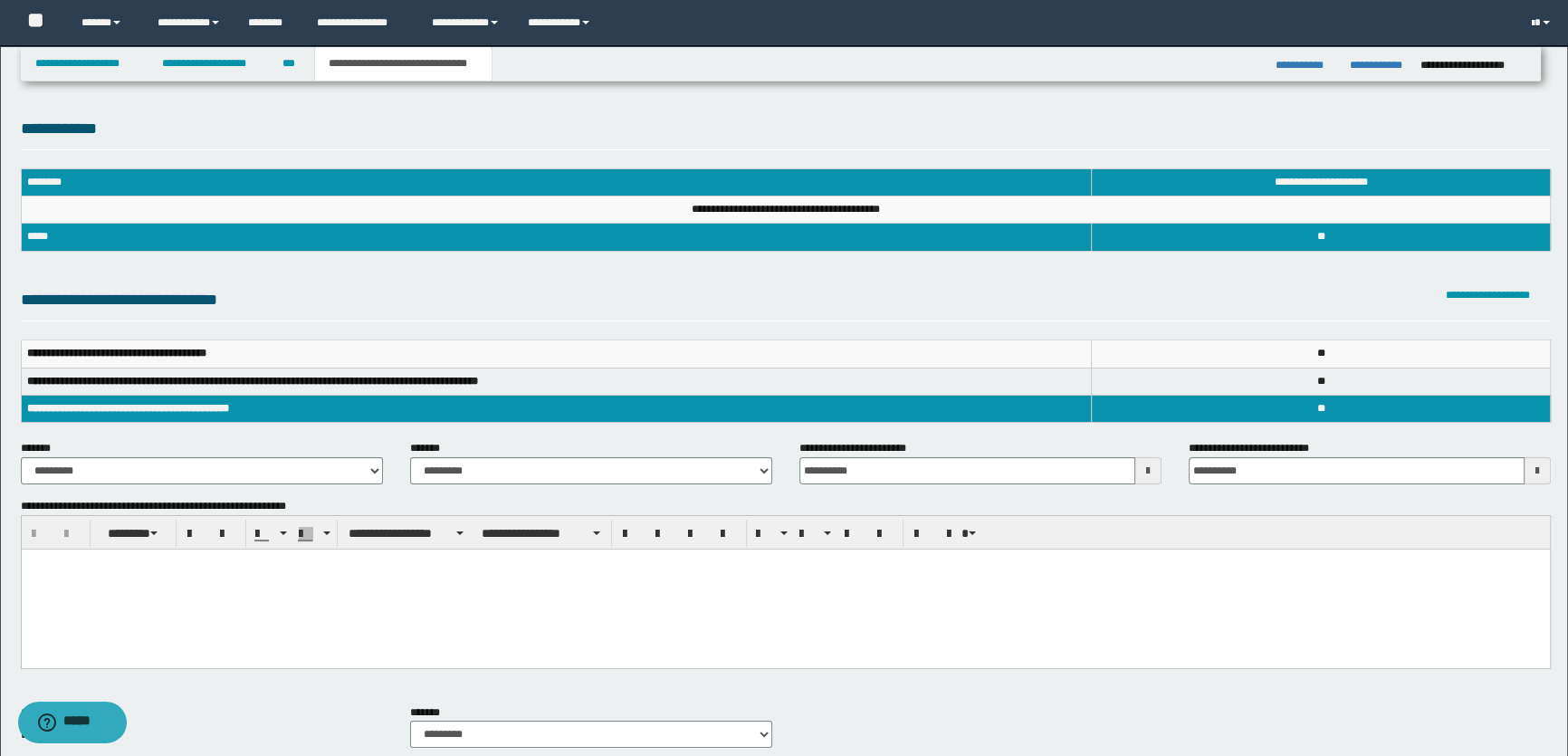 click on "**********" at bounding box center (784, 635) 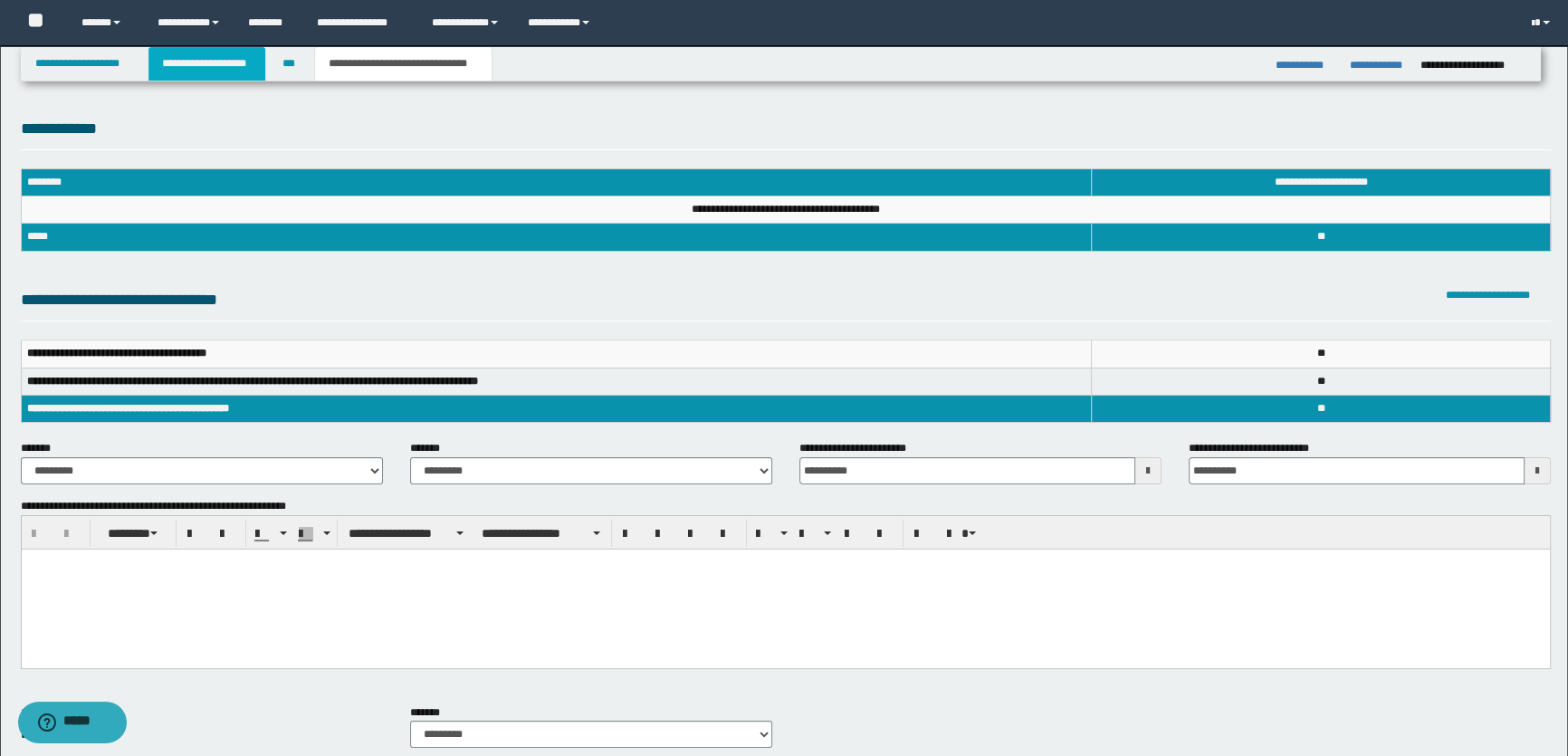 click on "**********" at bounding box center [206, 63] 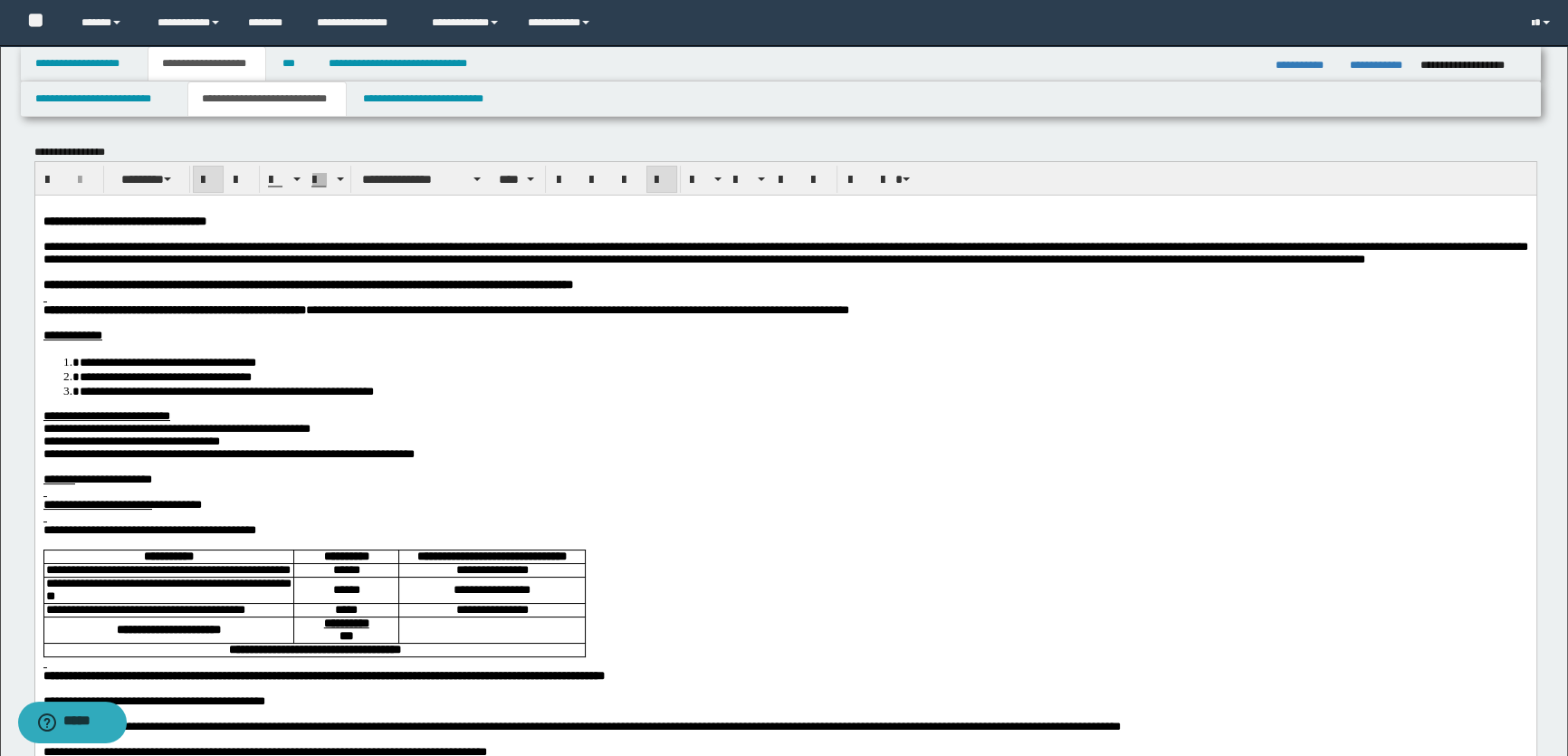 click on "**********" at bounding box center [130, 440] 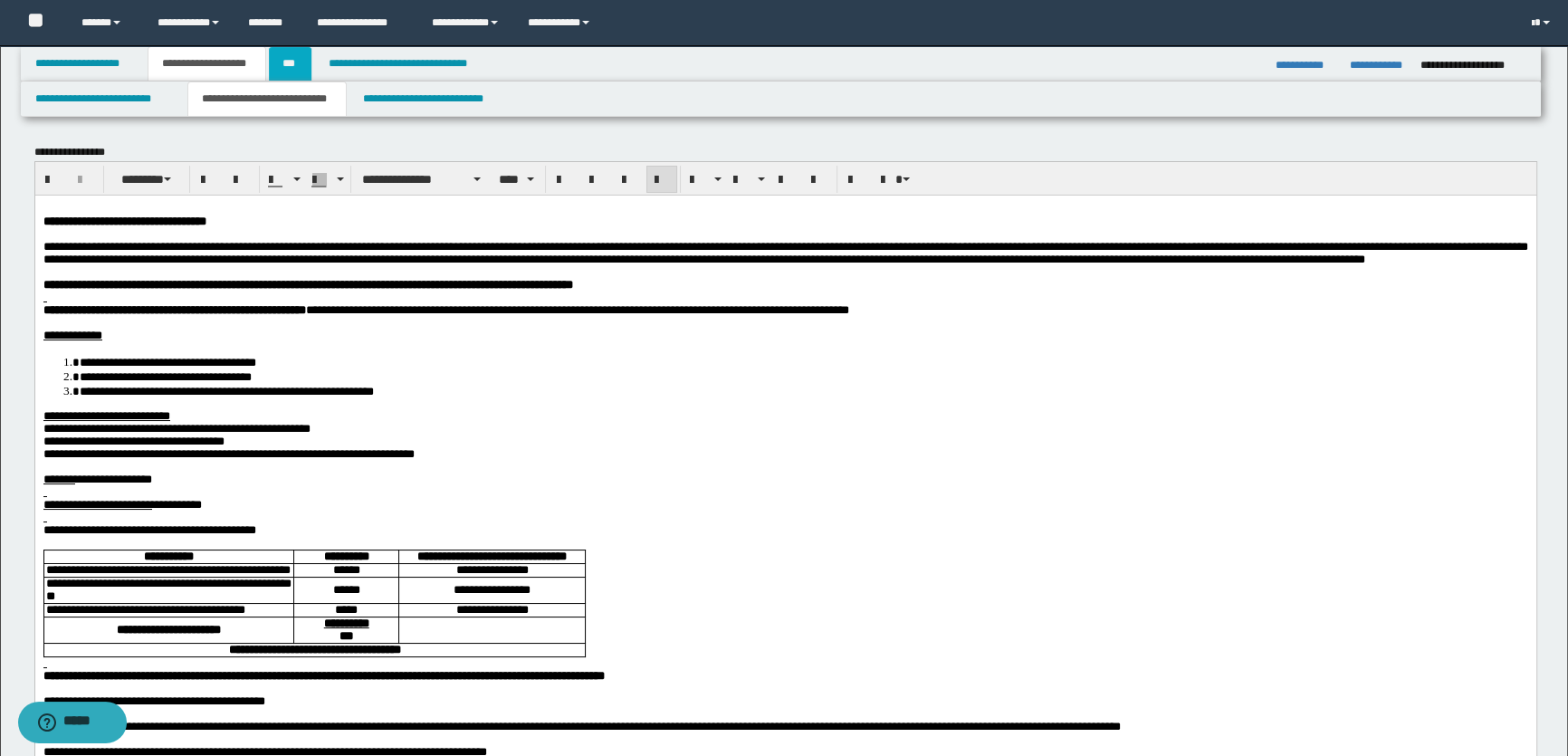 click on "***" at bounding box center (290, 63) 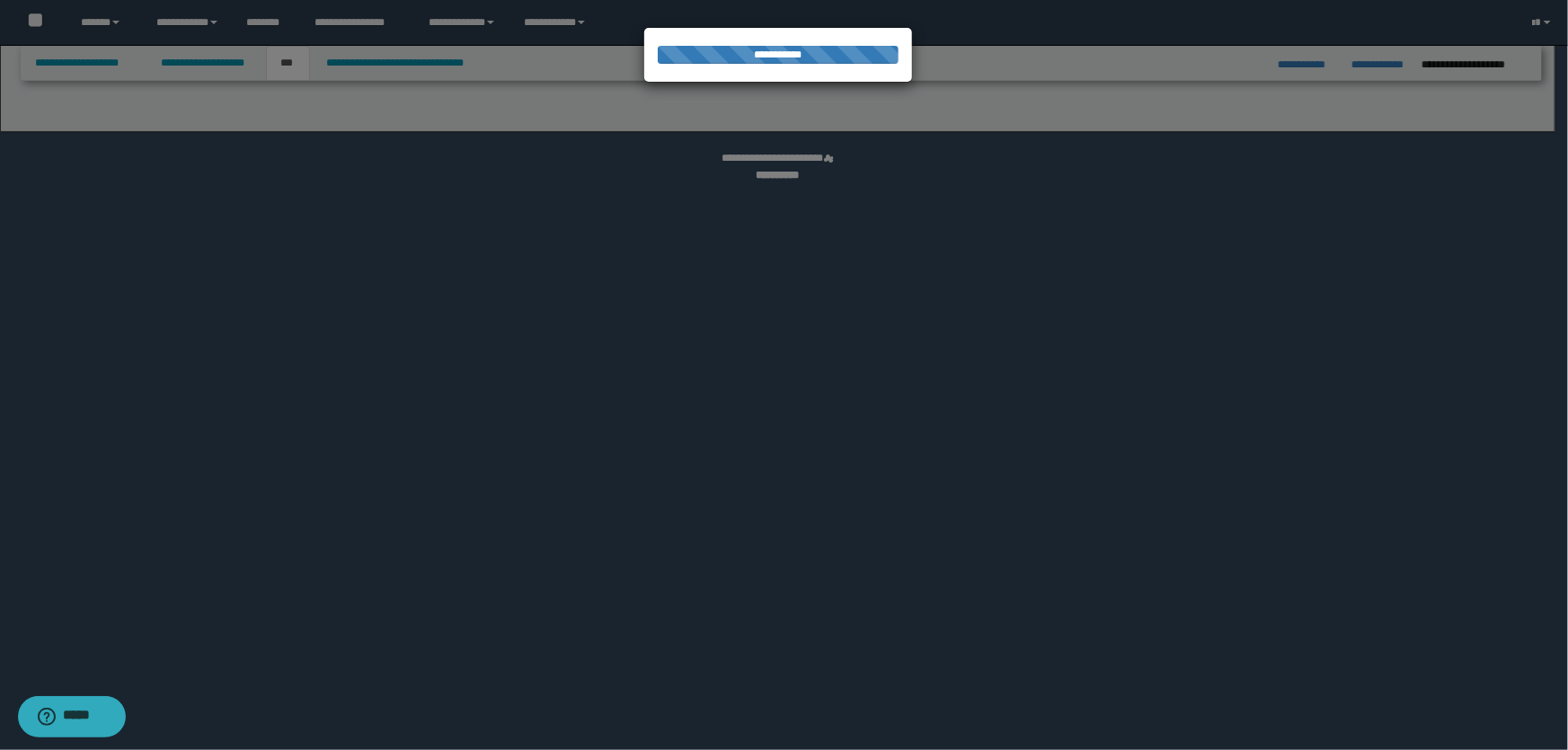 select on "**" 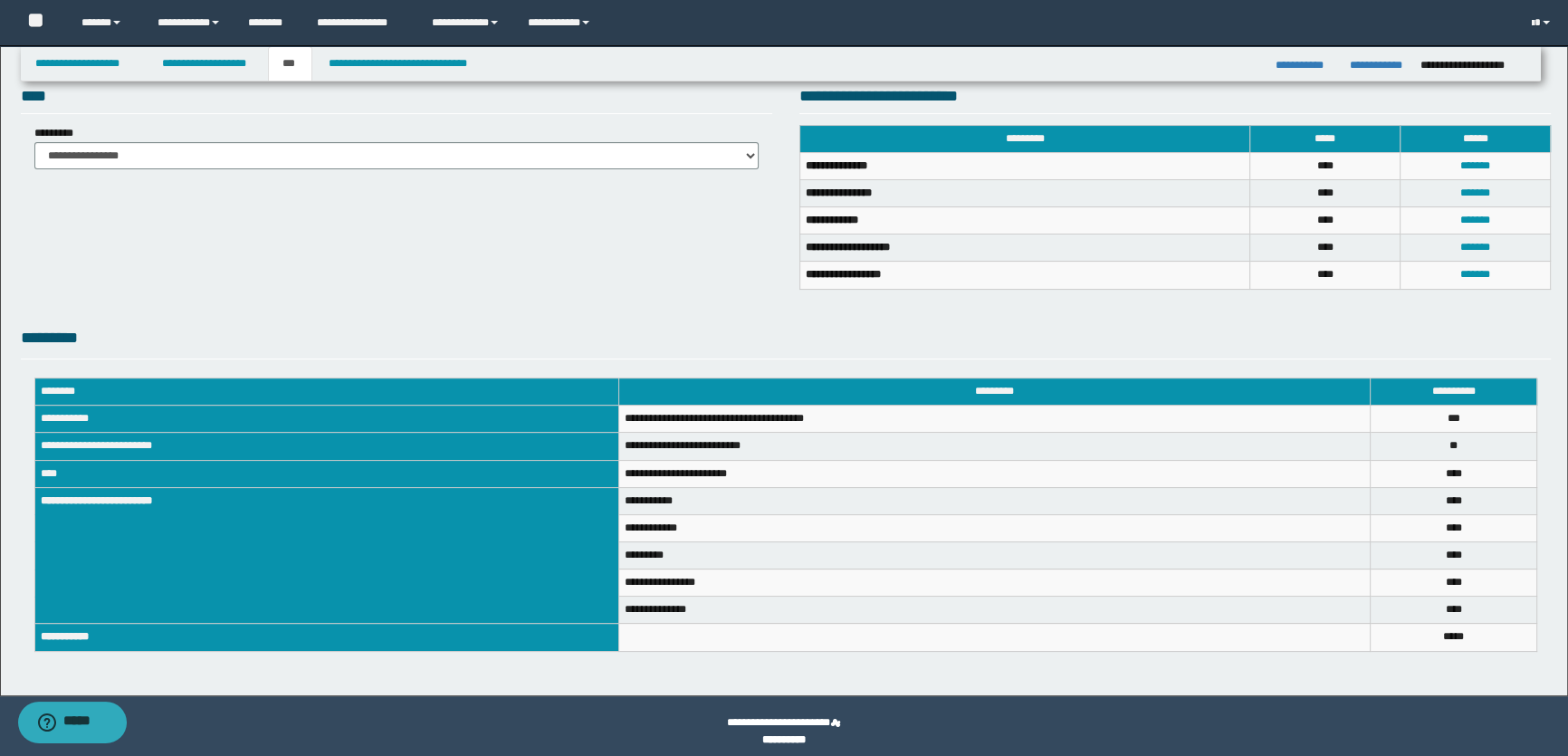 scroll, scrollTop: 356, scrollLeft: 0, axis: vertical 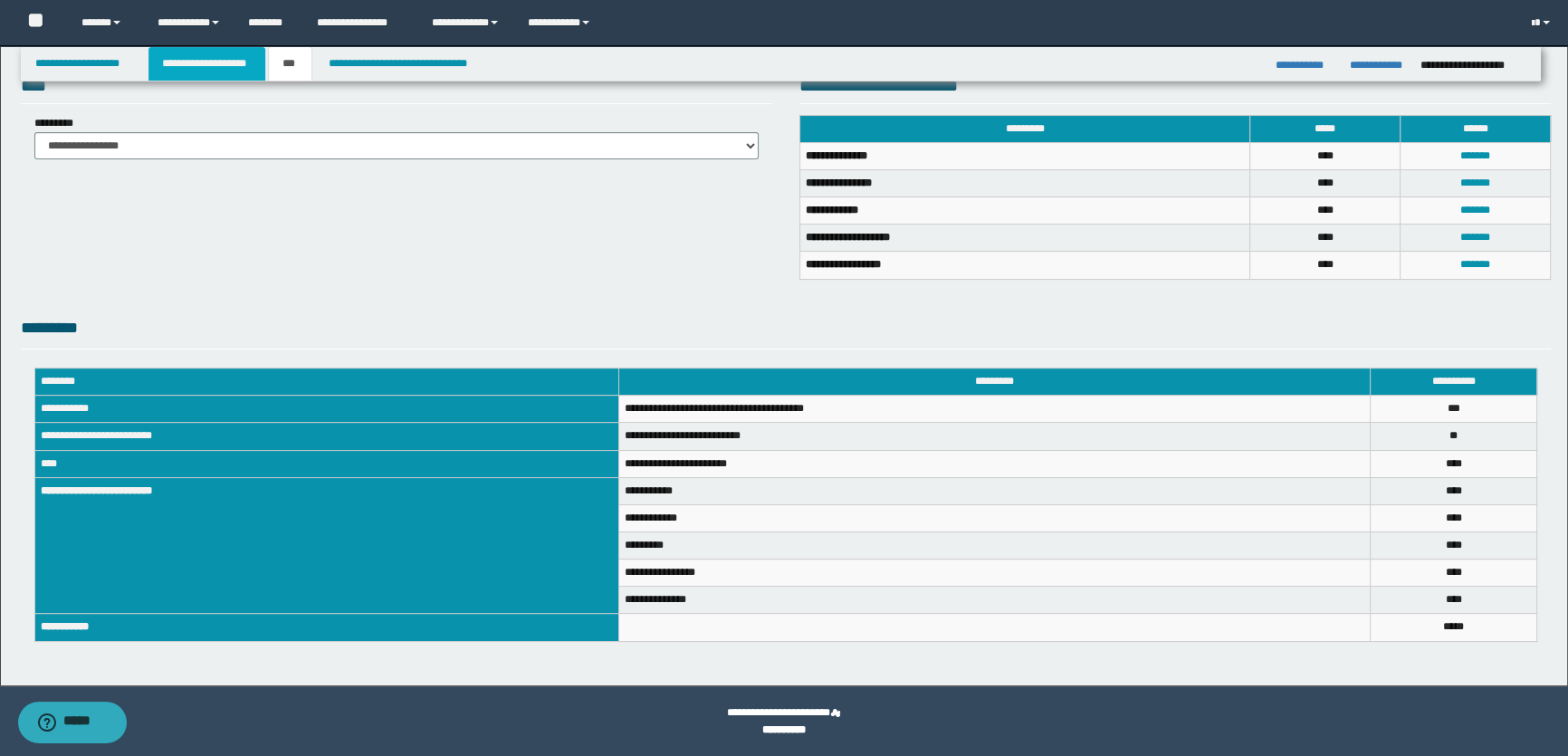 click on "**********" at bounding box center (206, 63) 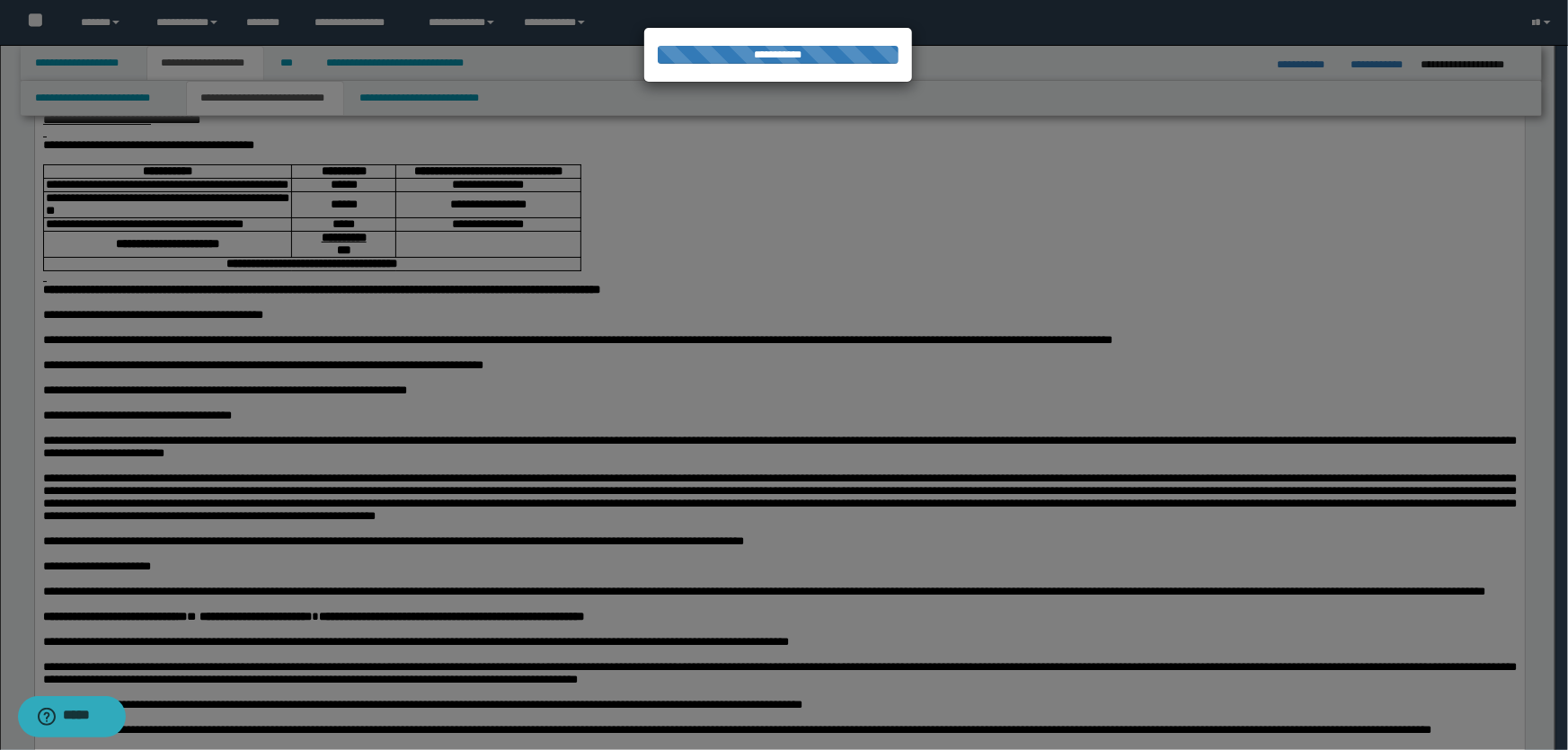 click at bounding box center (784, 375) 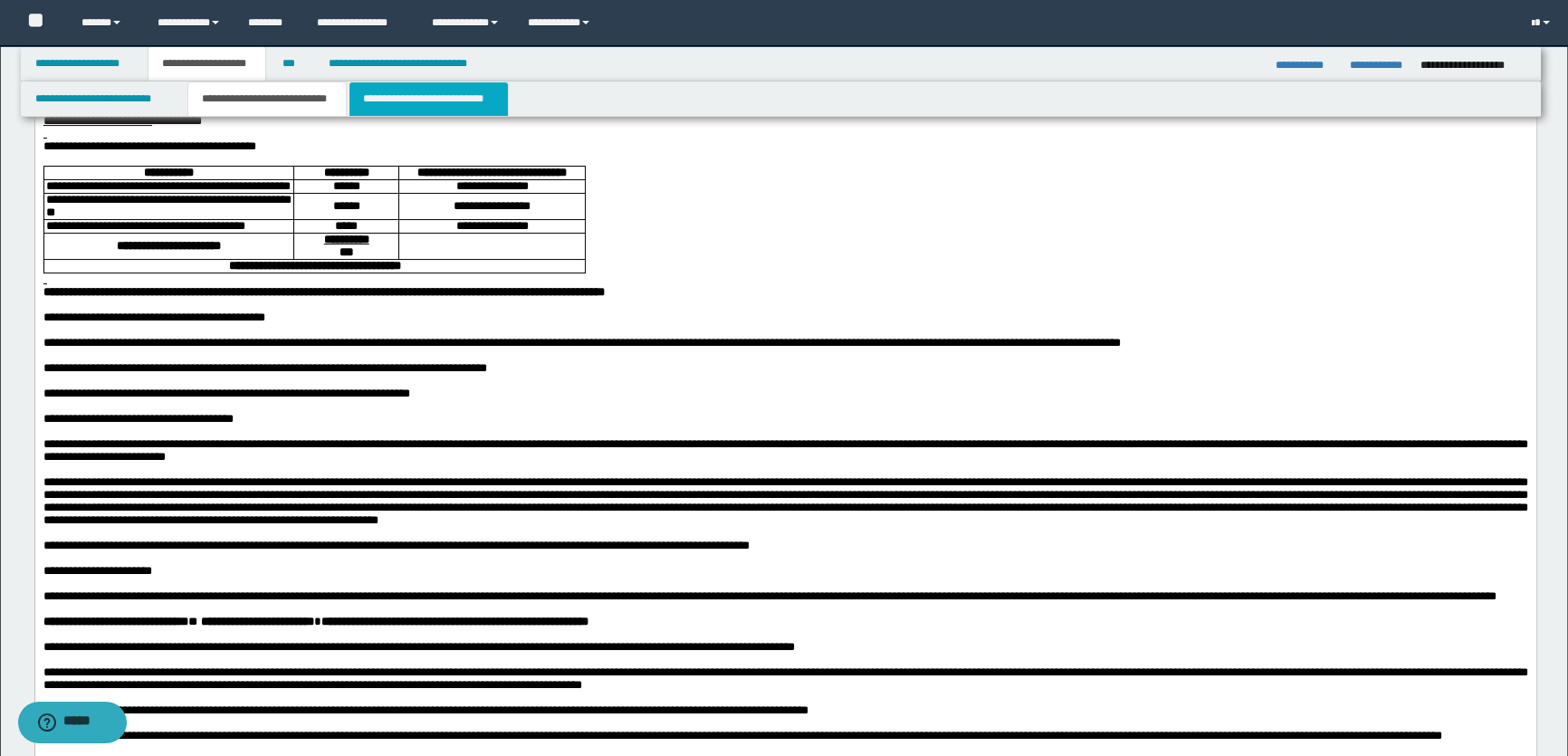 click on "**********" at bounding box center (428, 99) 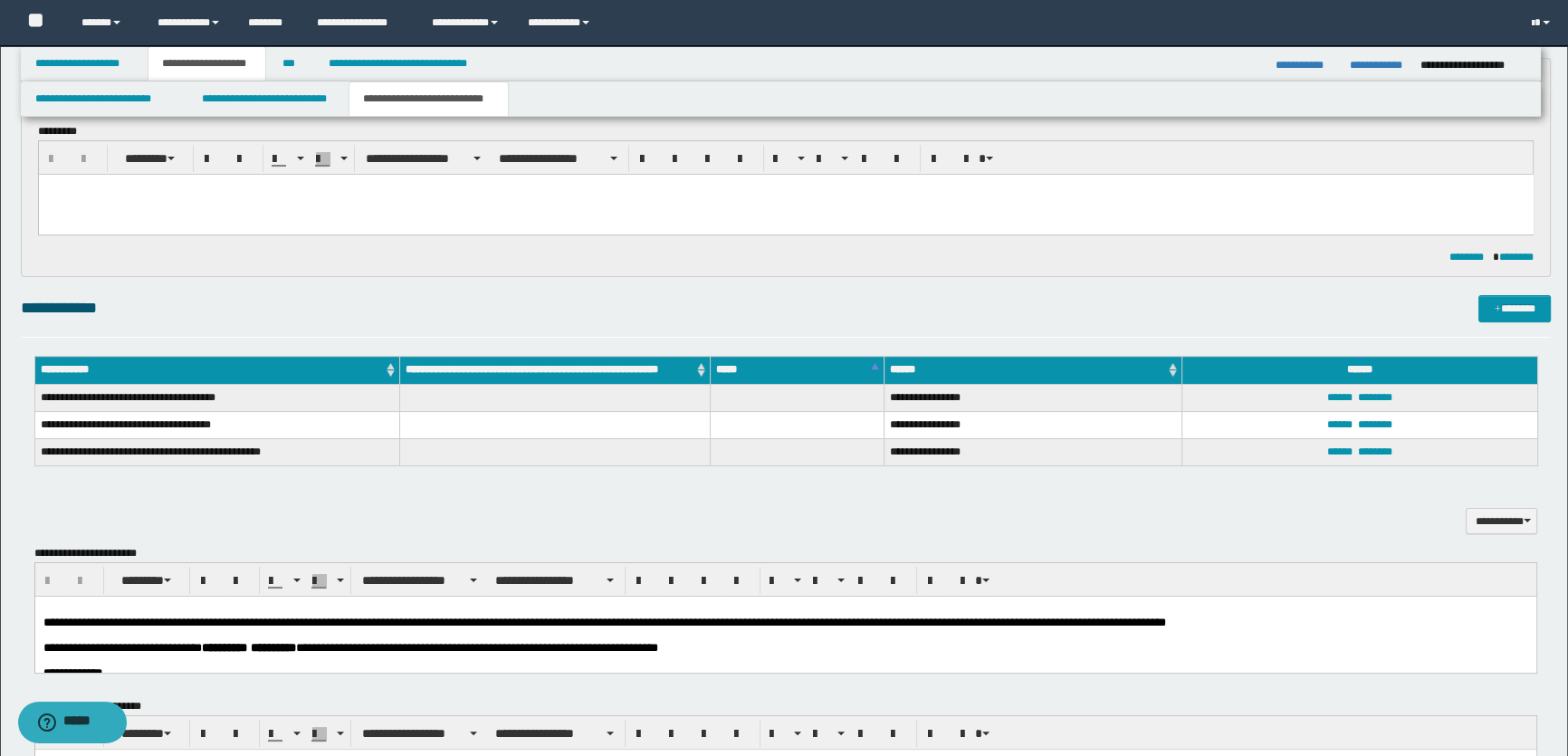 click on "*********" at bounding box center [272, 647] 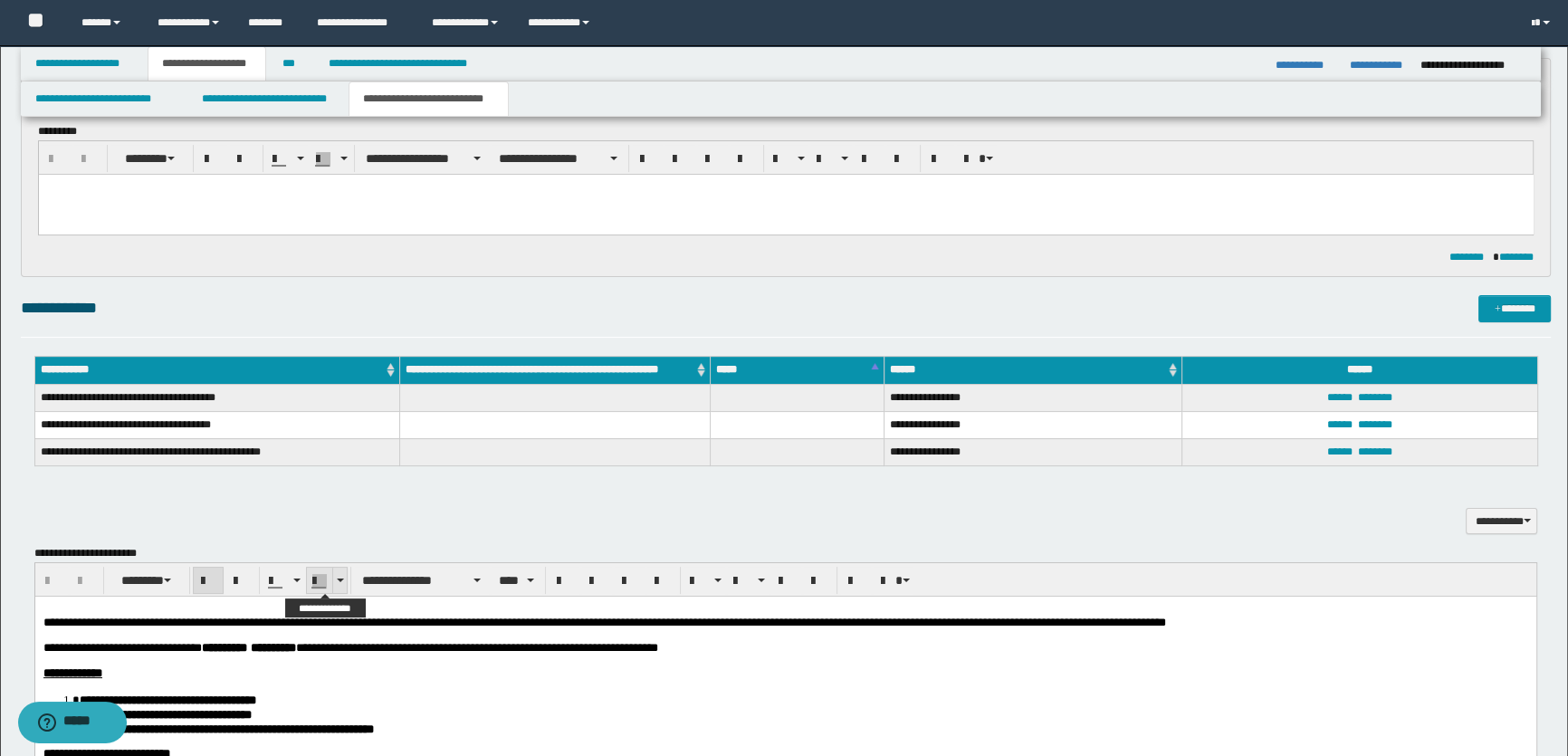 scroll, scrollTop: 960, scrollLeft: 0, axis: vertical 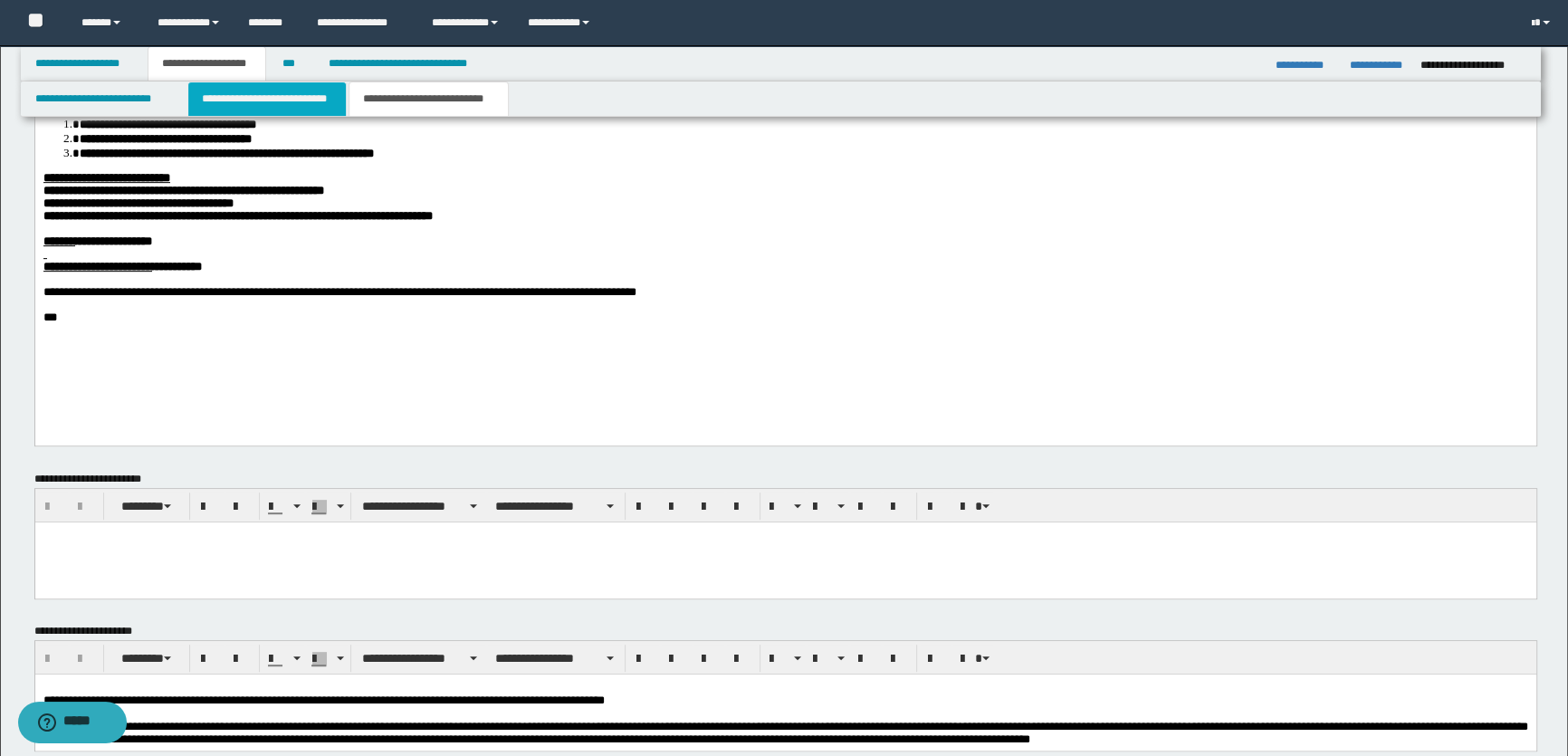 click on "**********" at bounding box center (266, 99) 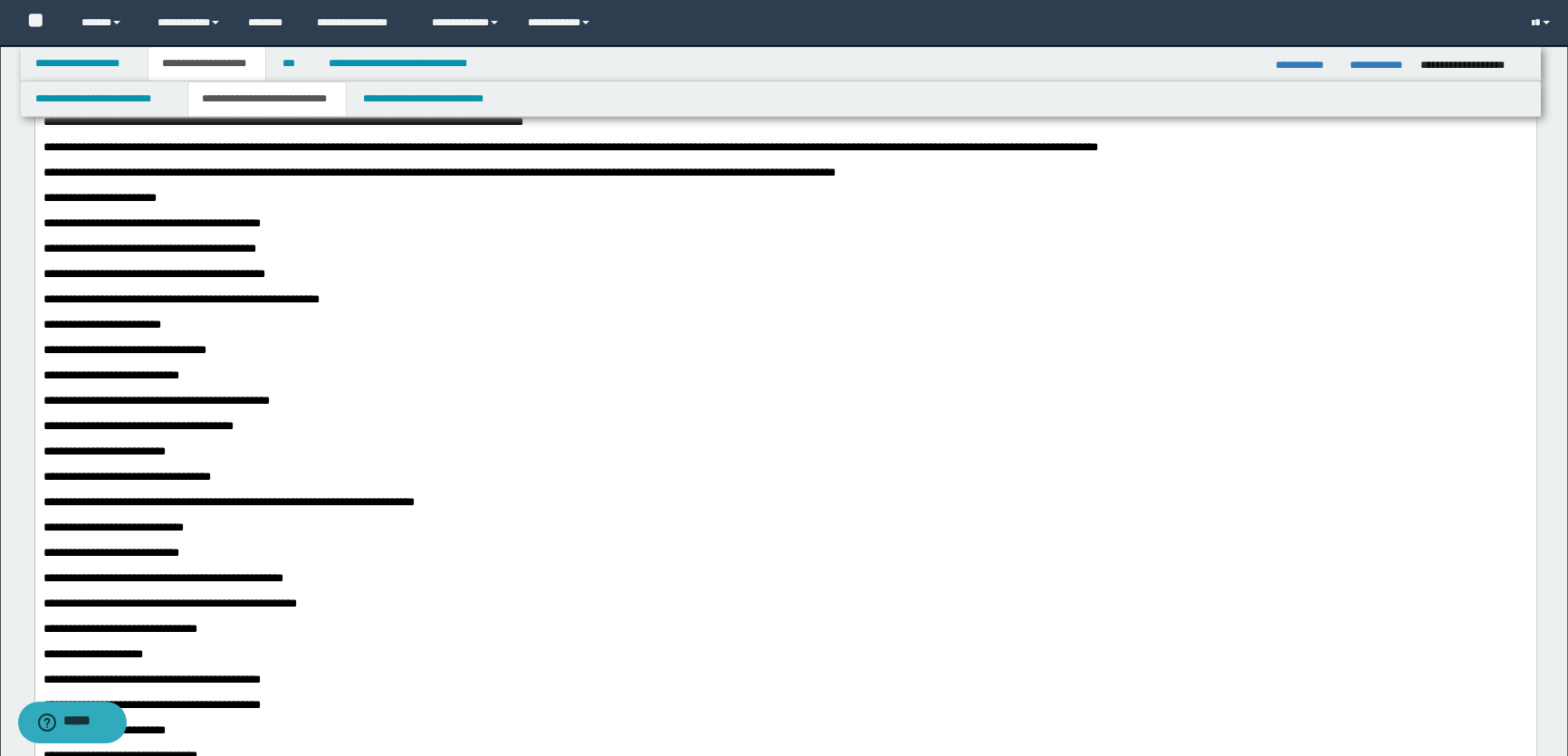 click at bounding box center [785, 414] 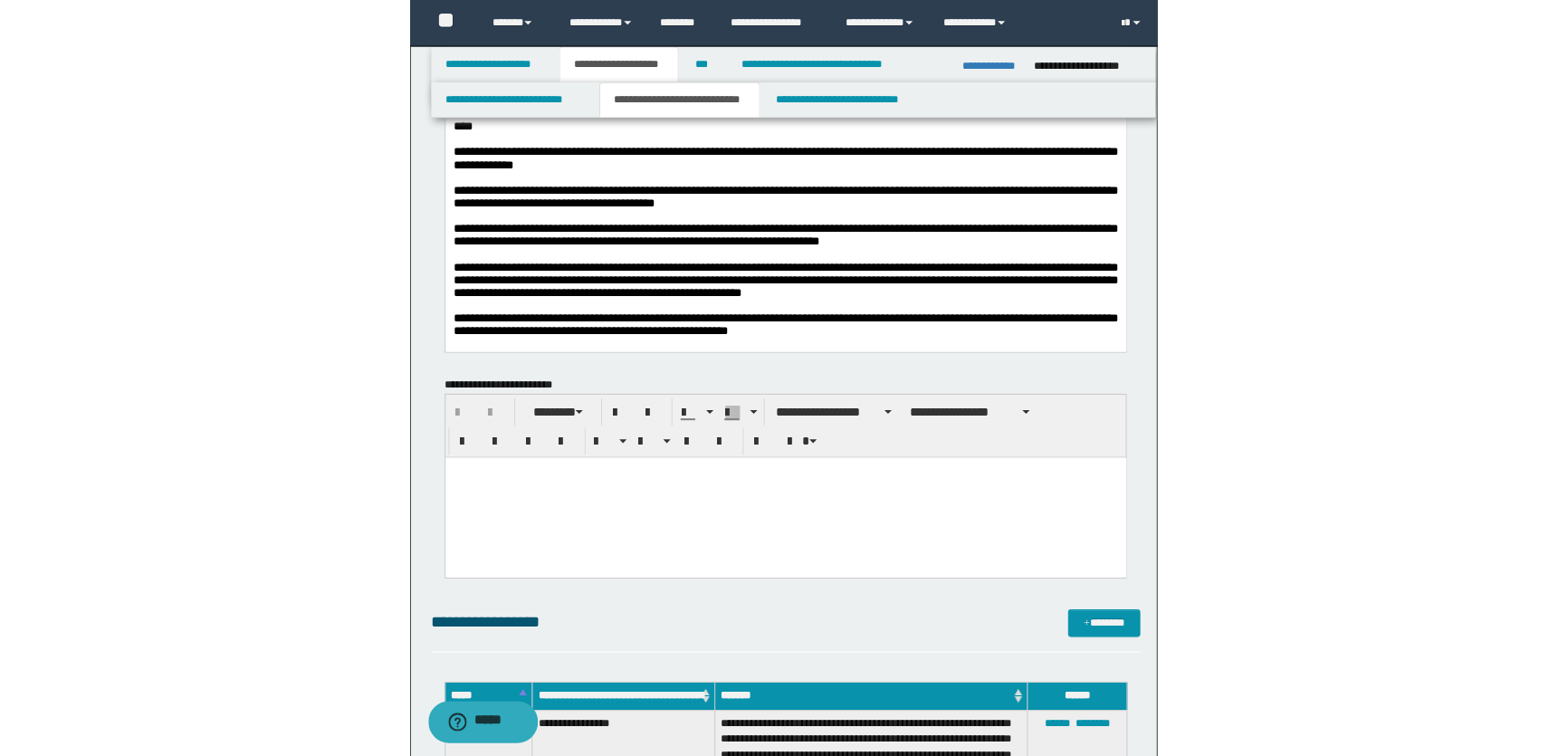 scroll, scrollTop: 4581, scrollLeft: 0, axis: vertical 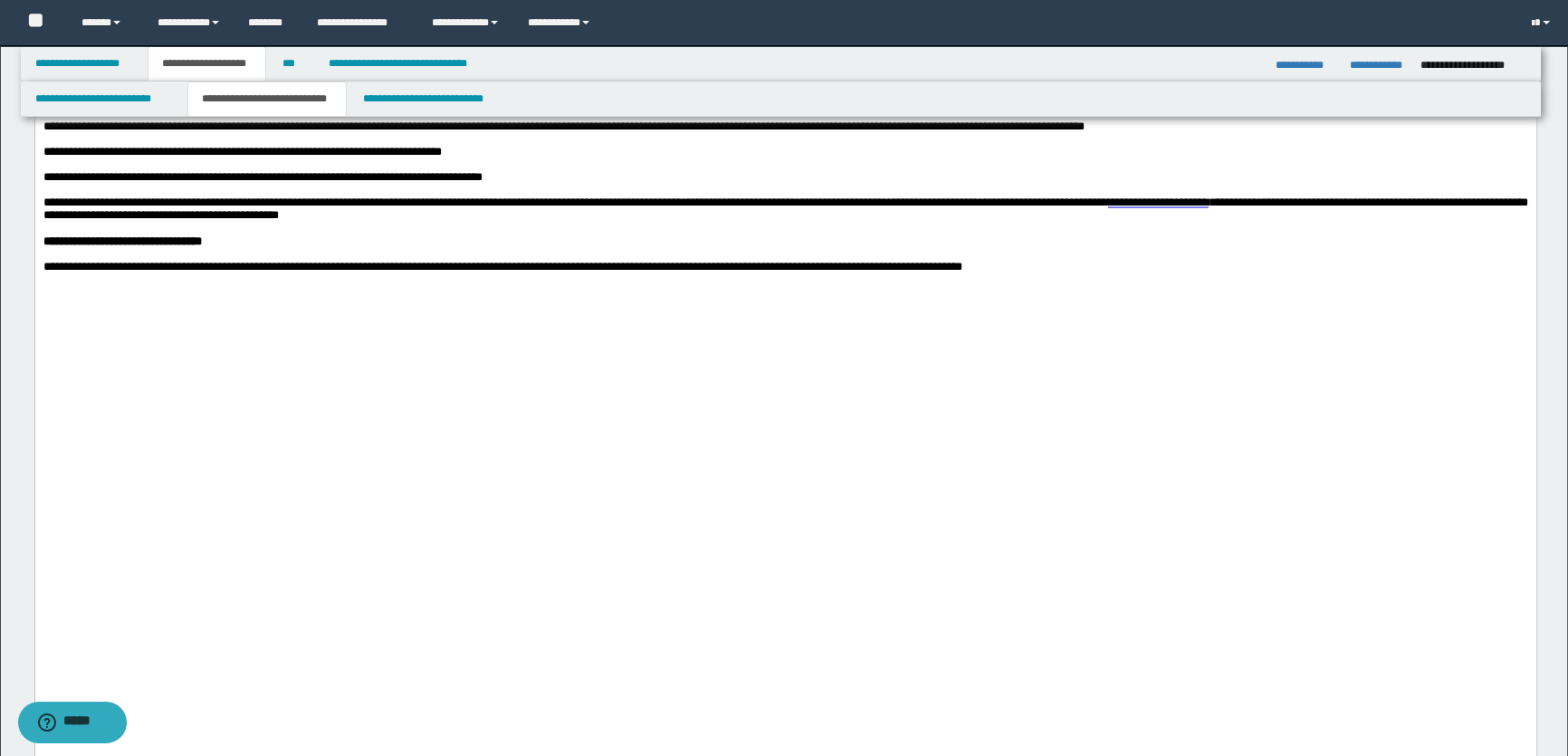 click on "**********" at bounding box center [785, 50] 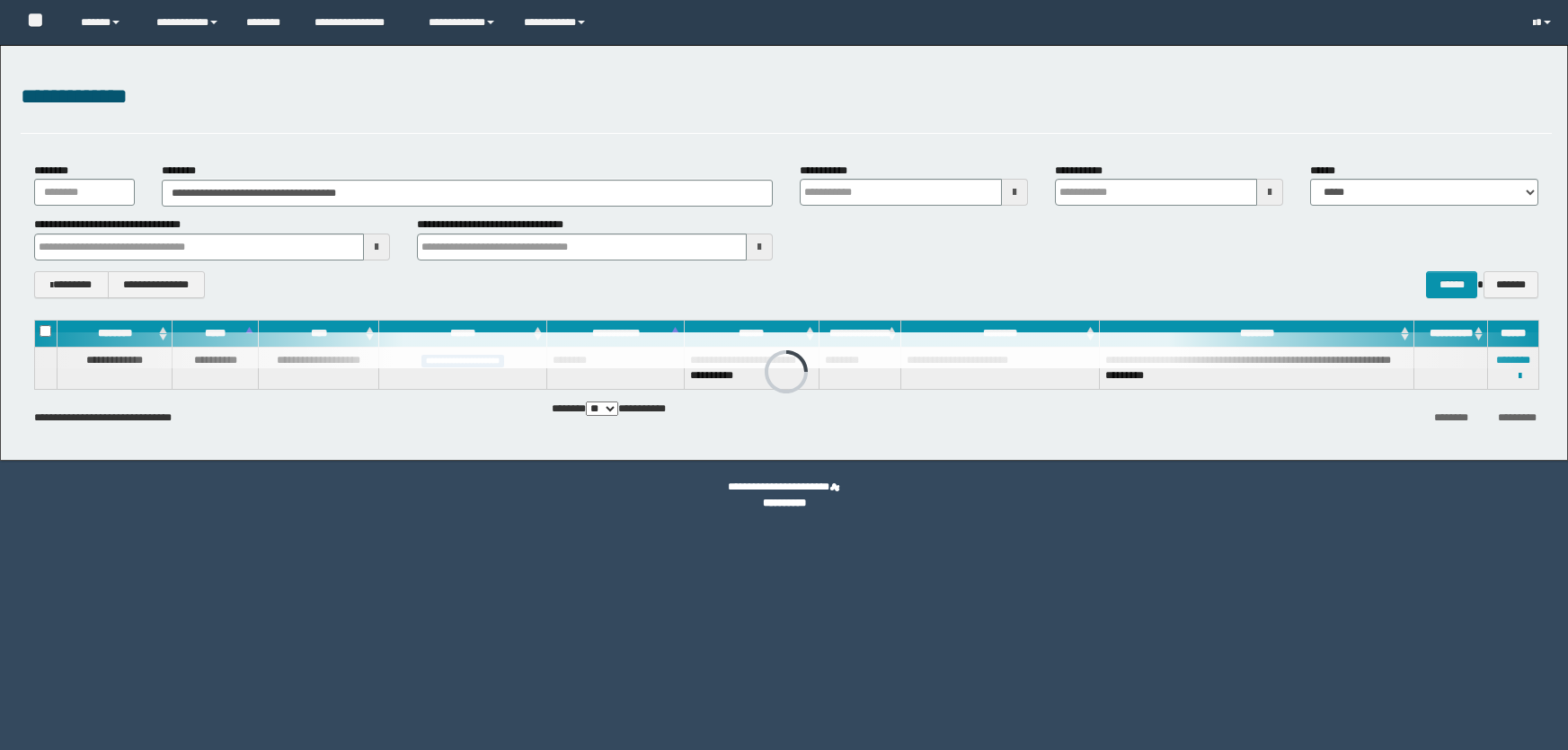 scroll, scrollTop: 0, scrollLeft: 0, axis: both 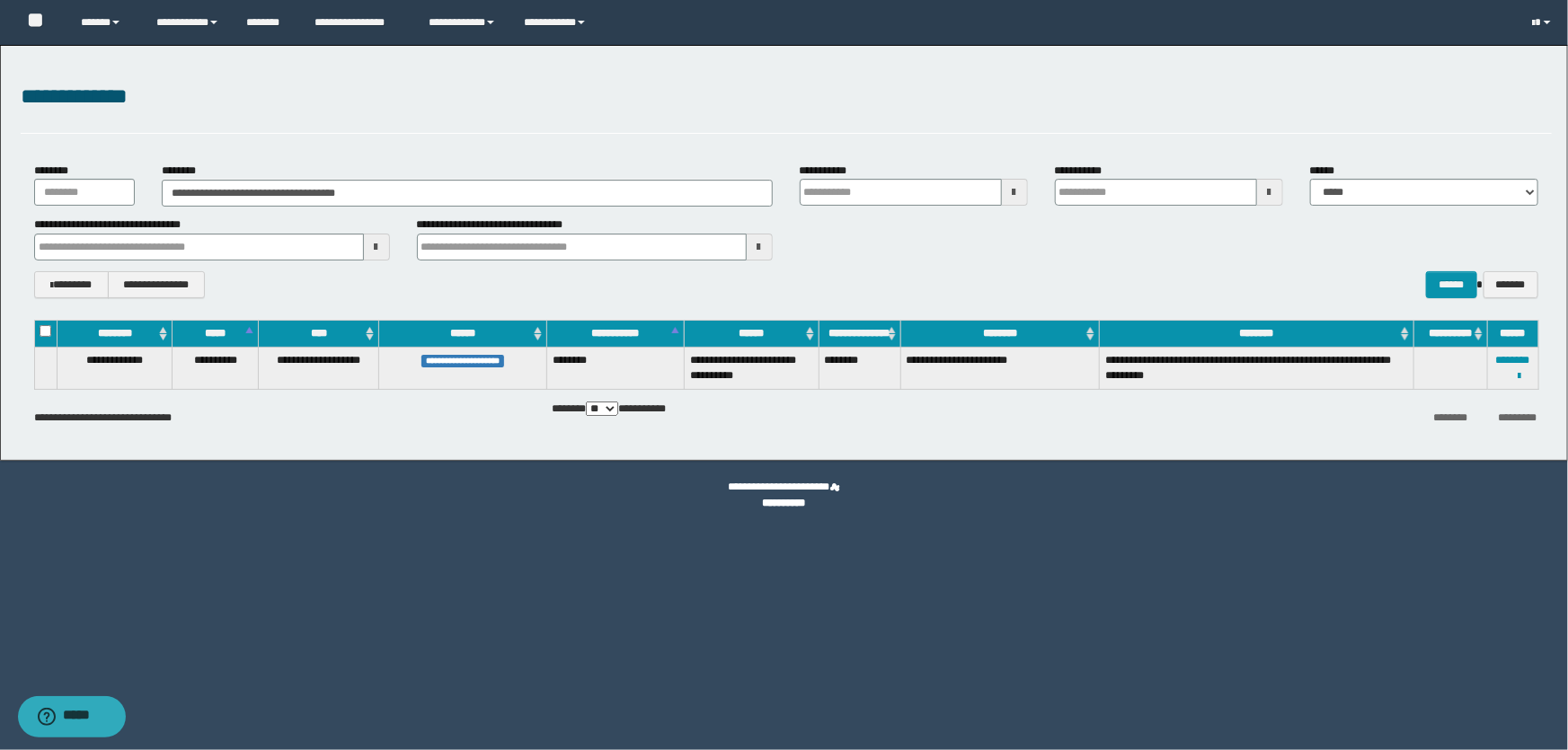 click on "**********" at bounding box center (467, 193) 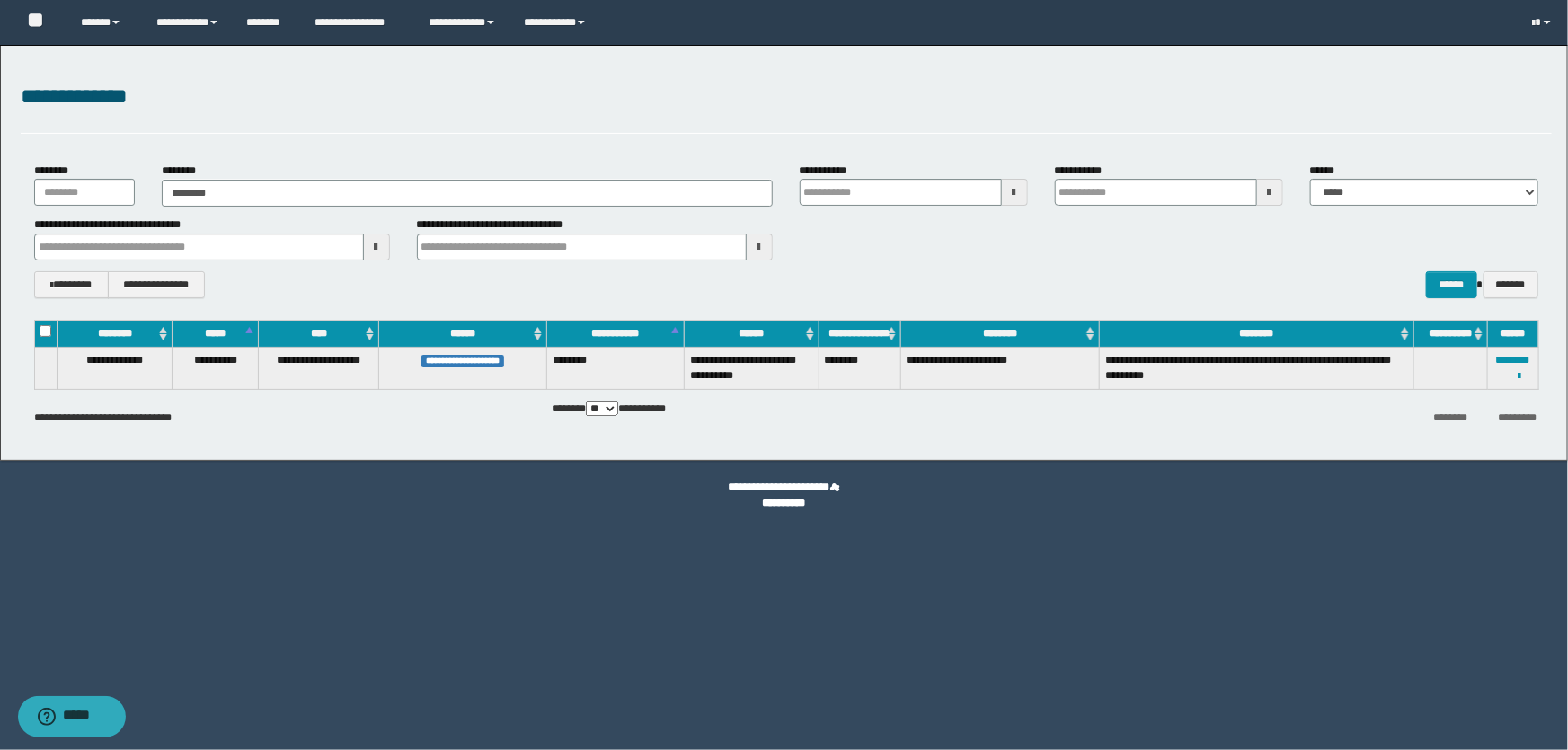 type on "********" 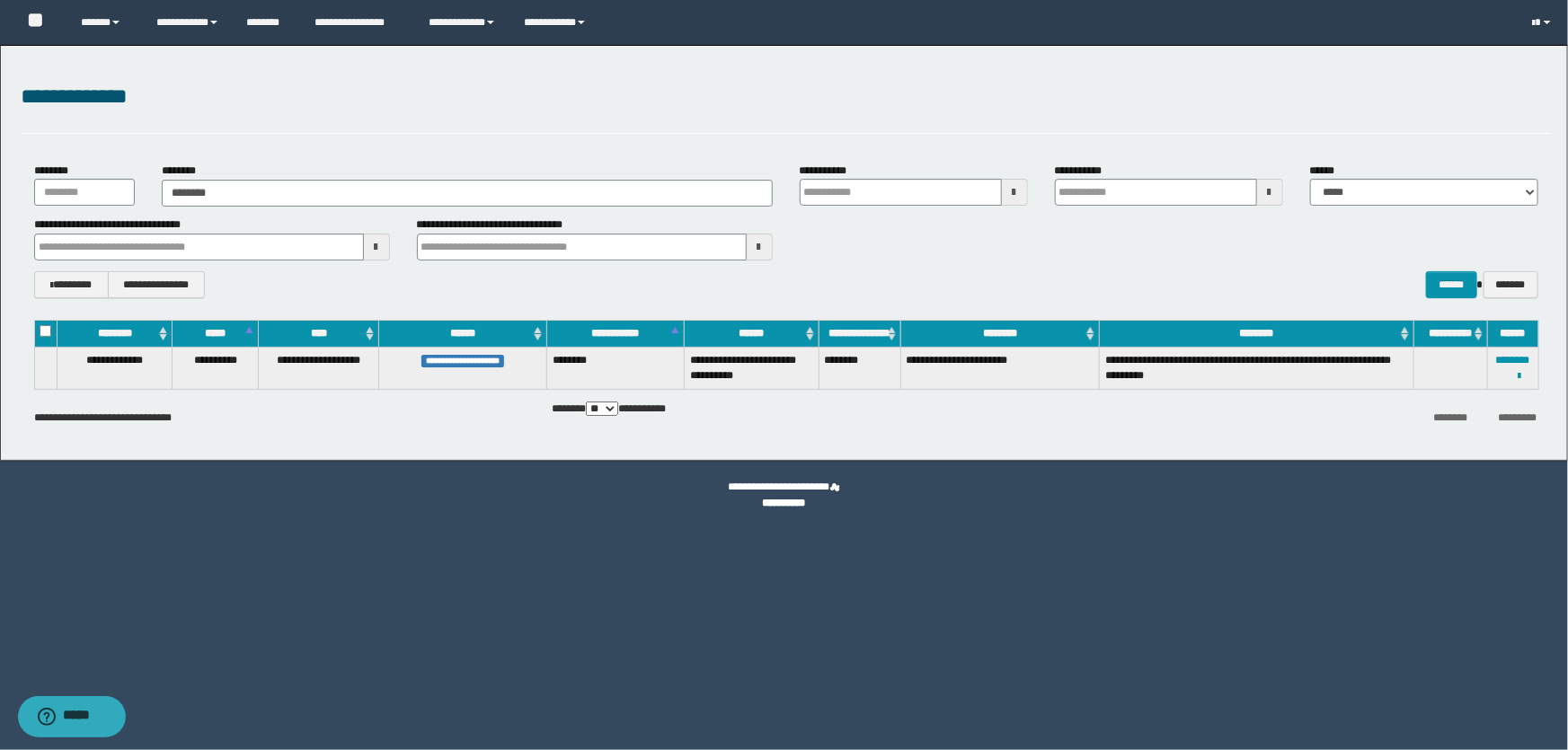 type on "********" 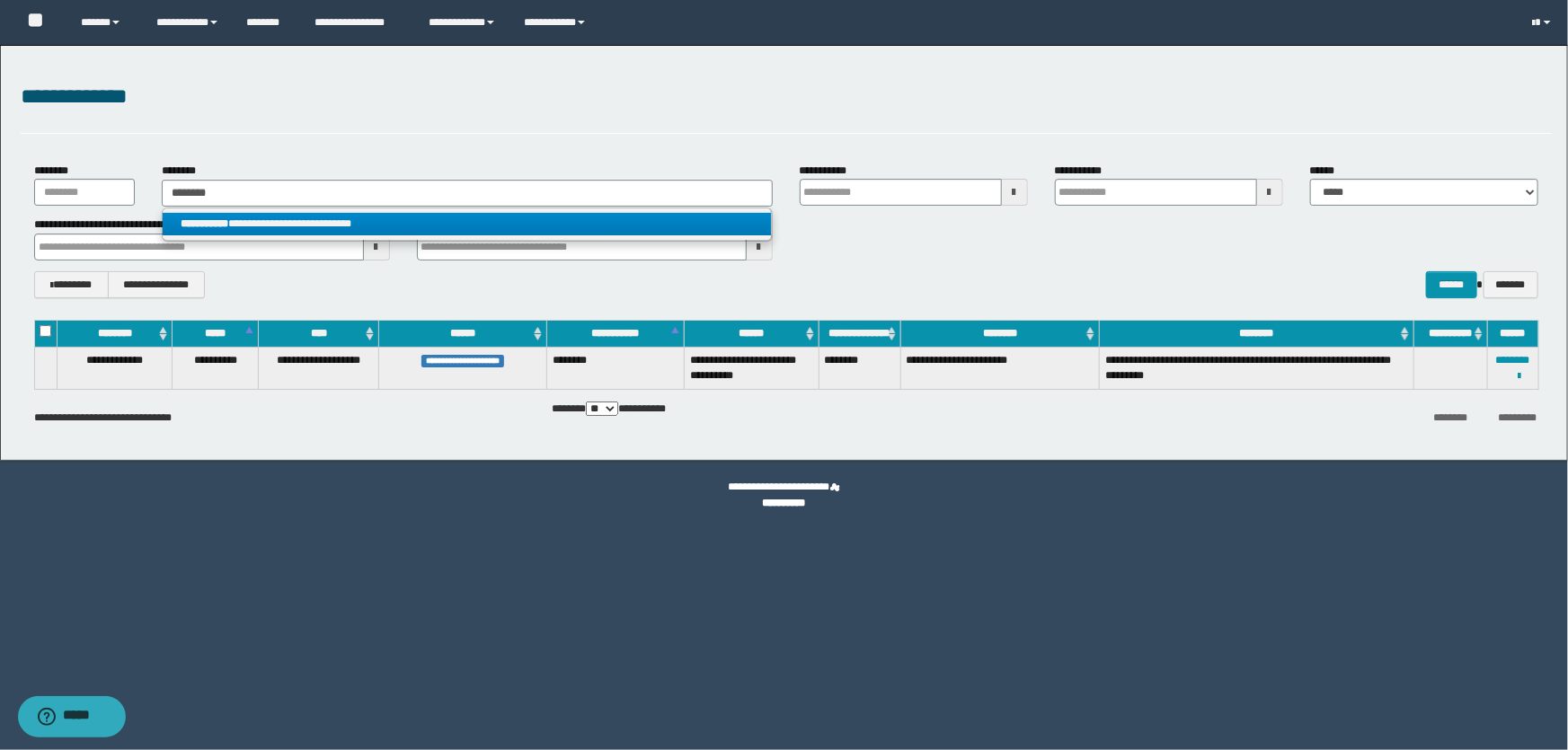 click on "**********" at bounding box center [466, 224] 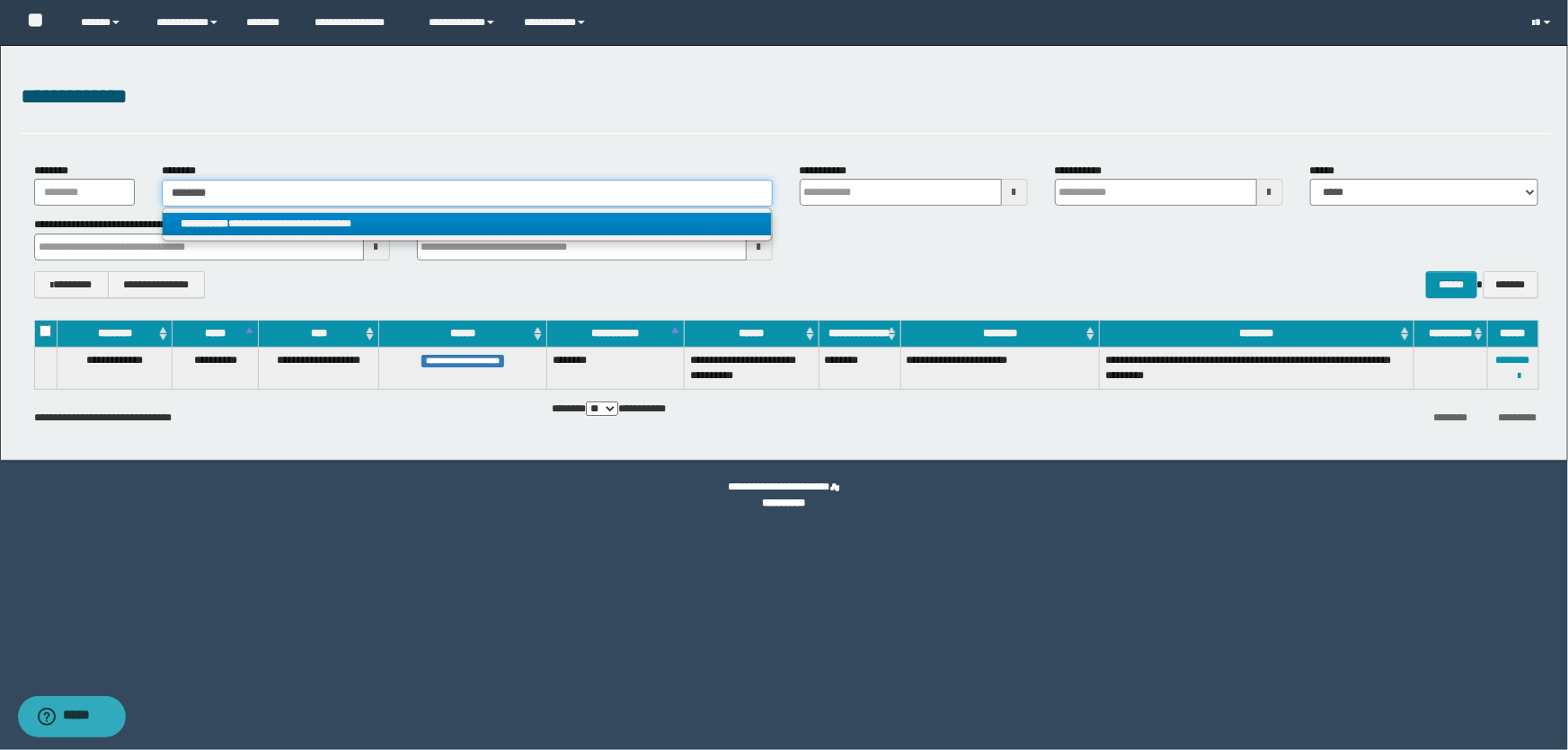 type 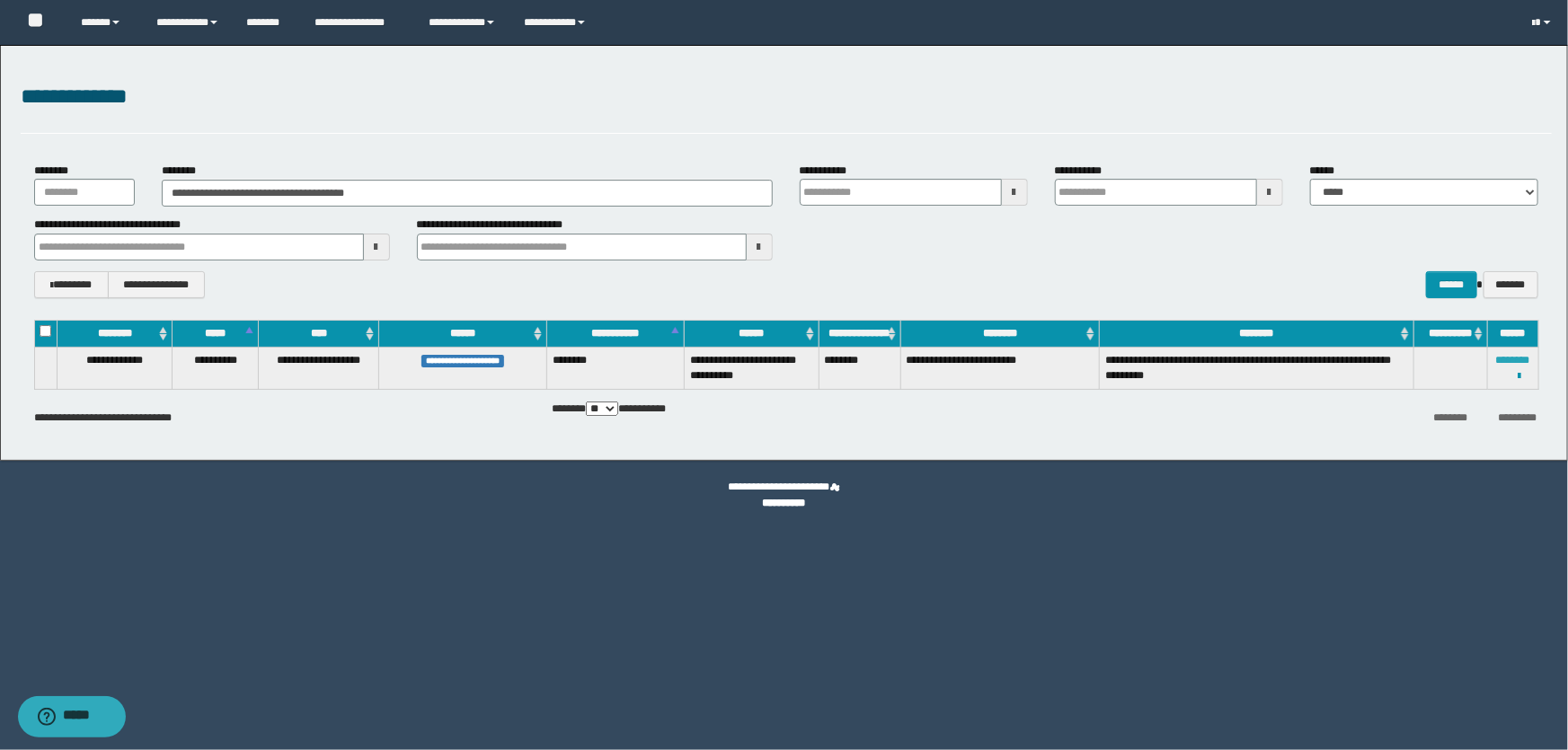 click on "********" at bounding box center (1513, 360) 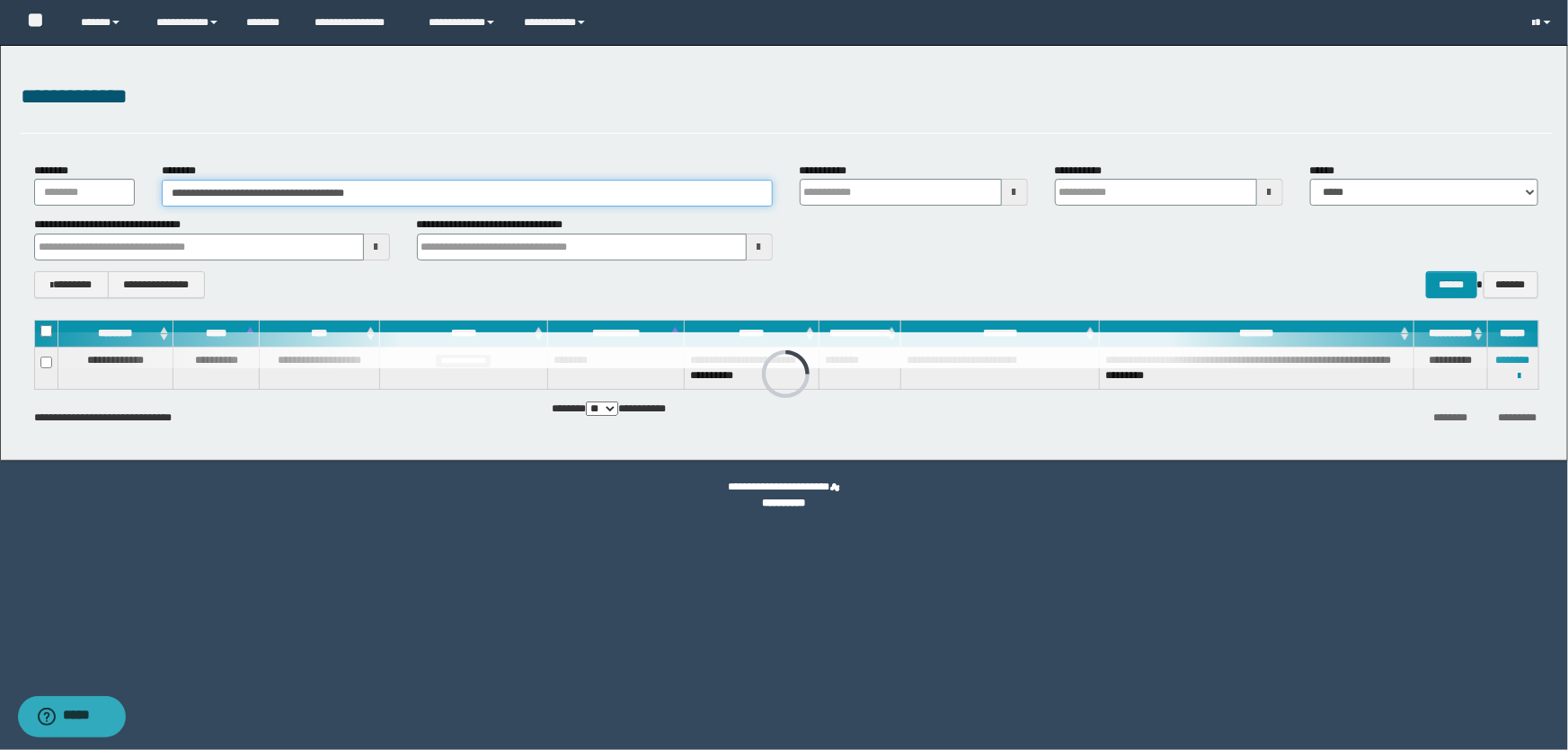 click on "**********" at bounding box center (467, 193) 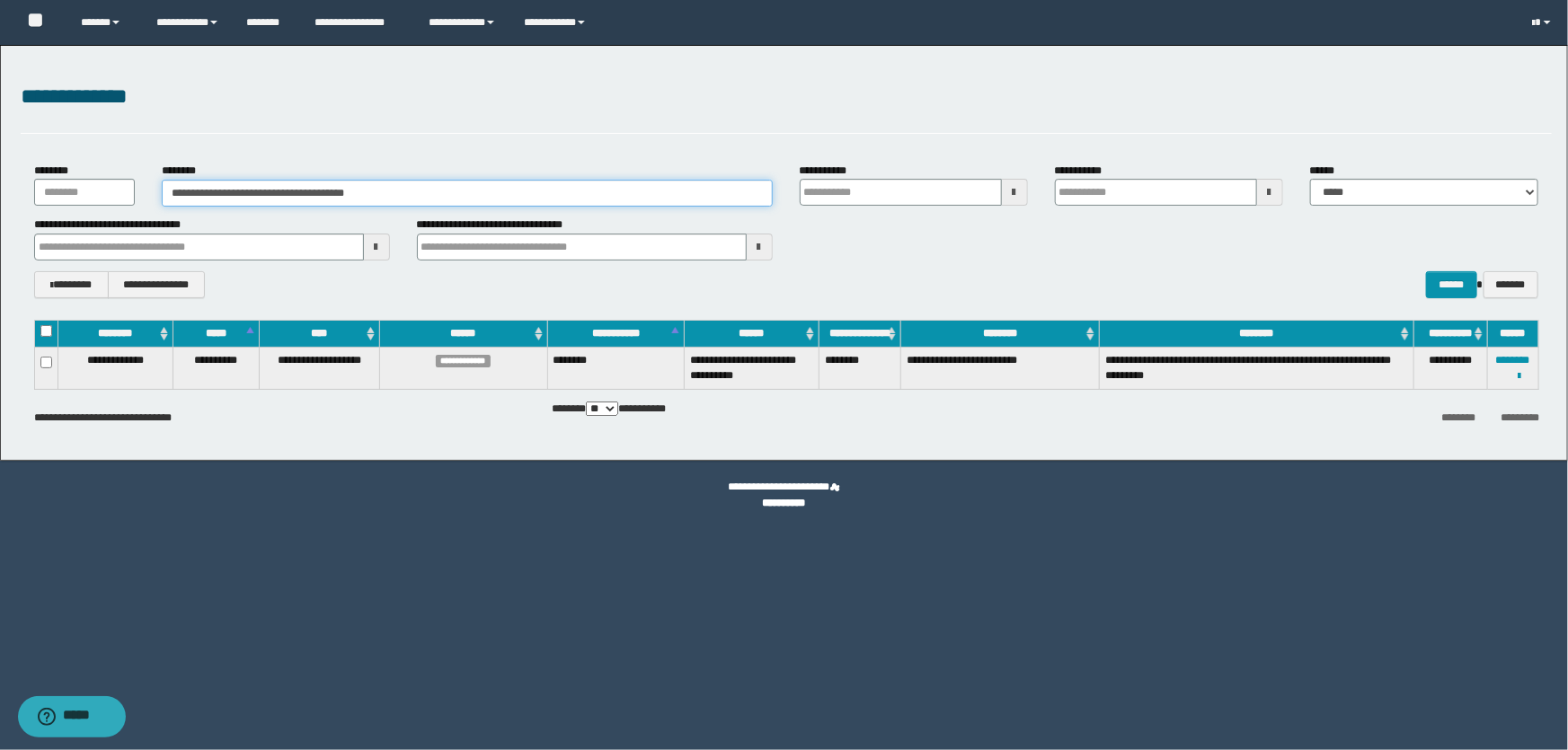 click on "**********" at bounding box center [467, 193] 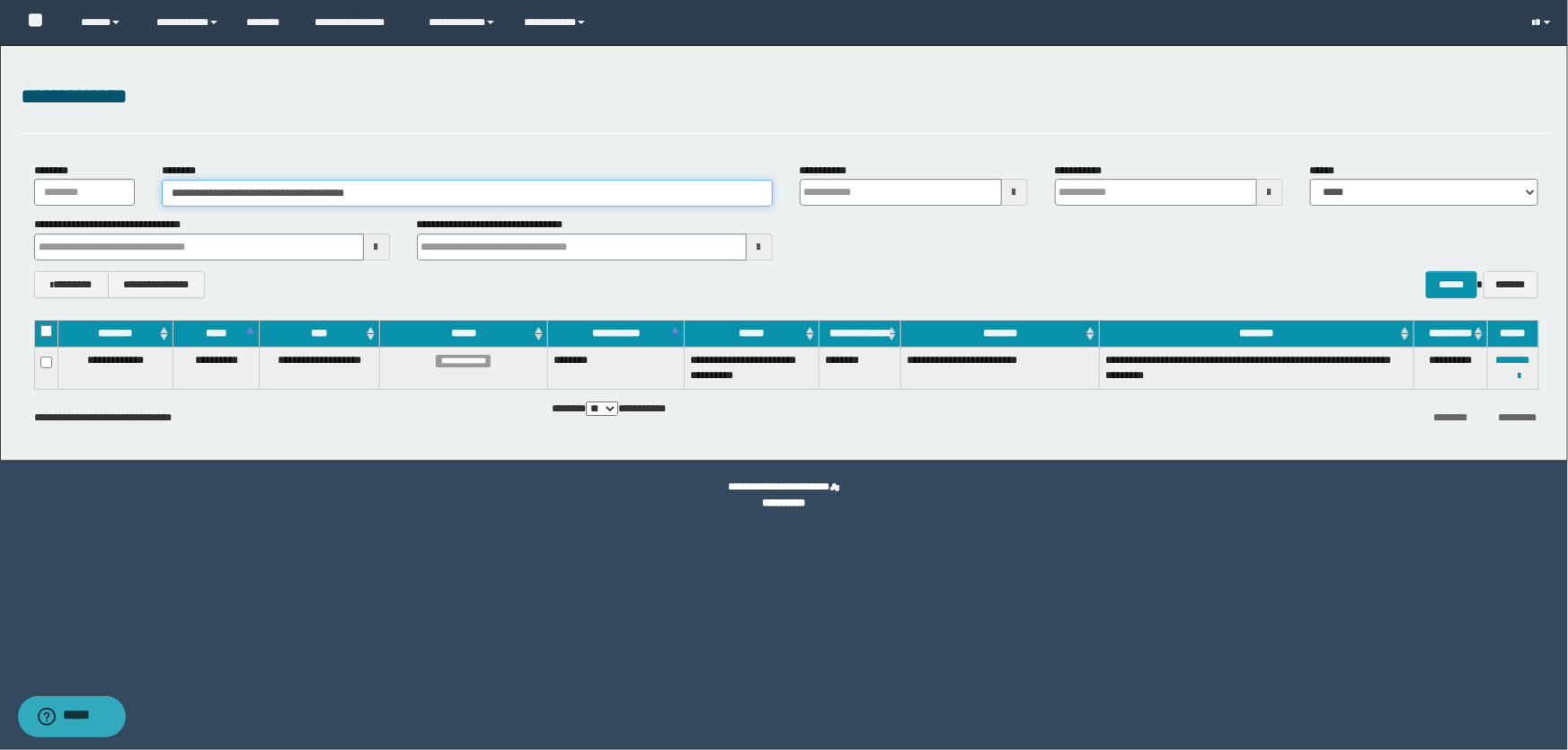 click on "**********" at bounding box center [467, 193] 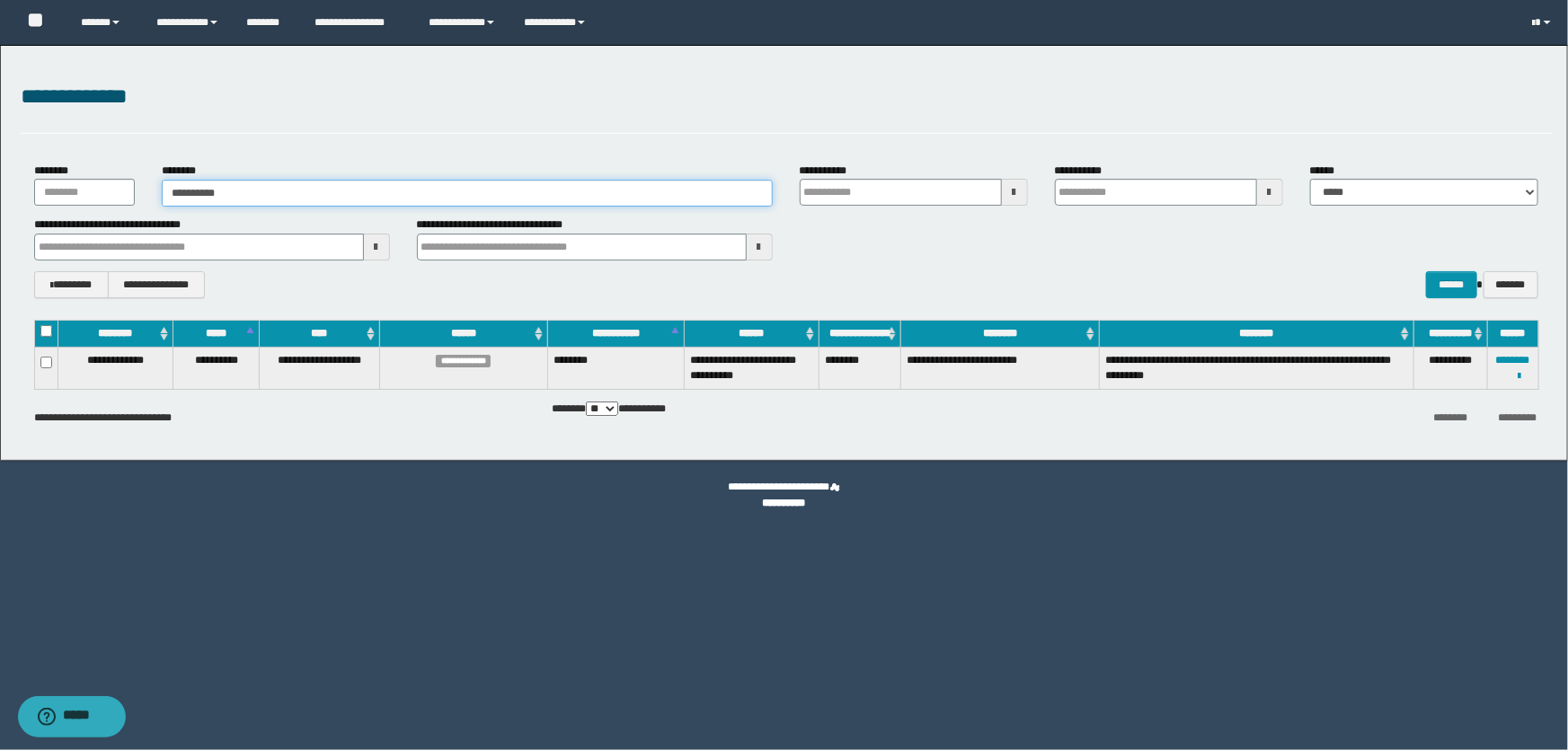 type on "**********" 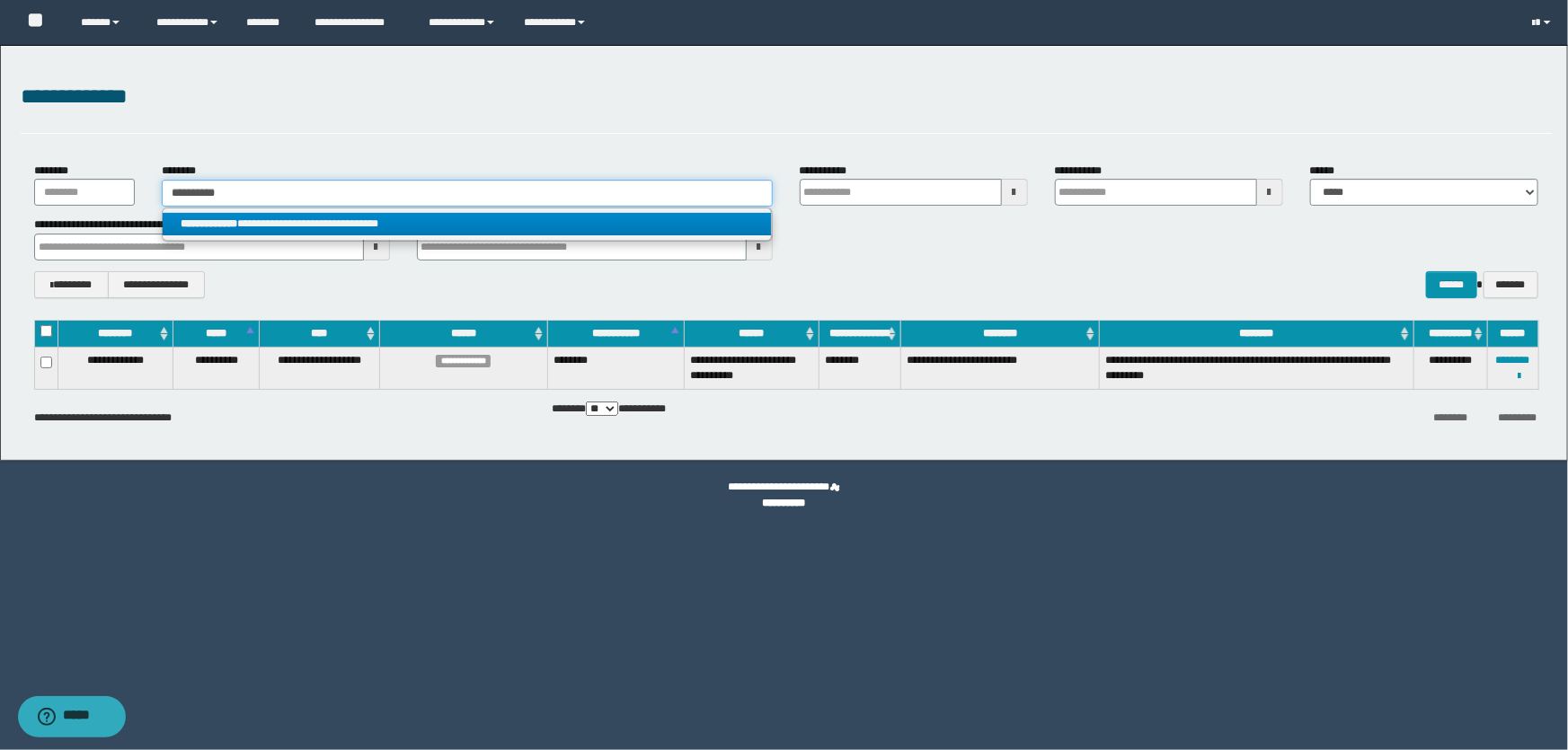 type on "**********" 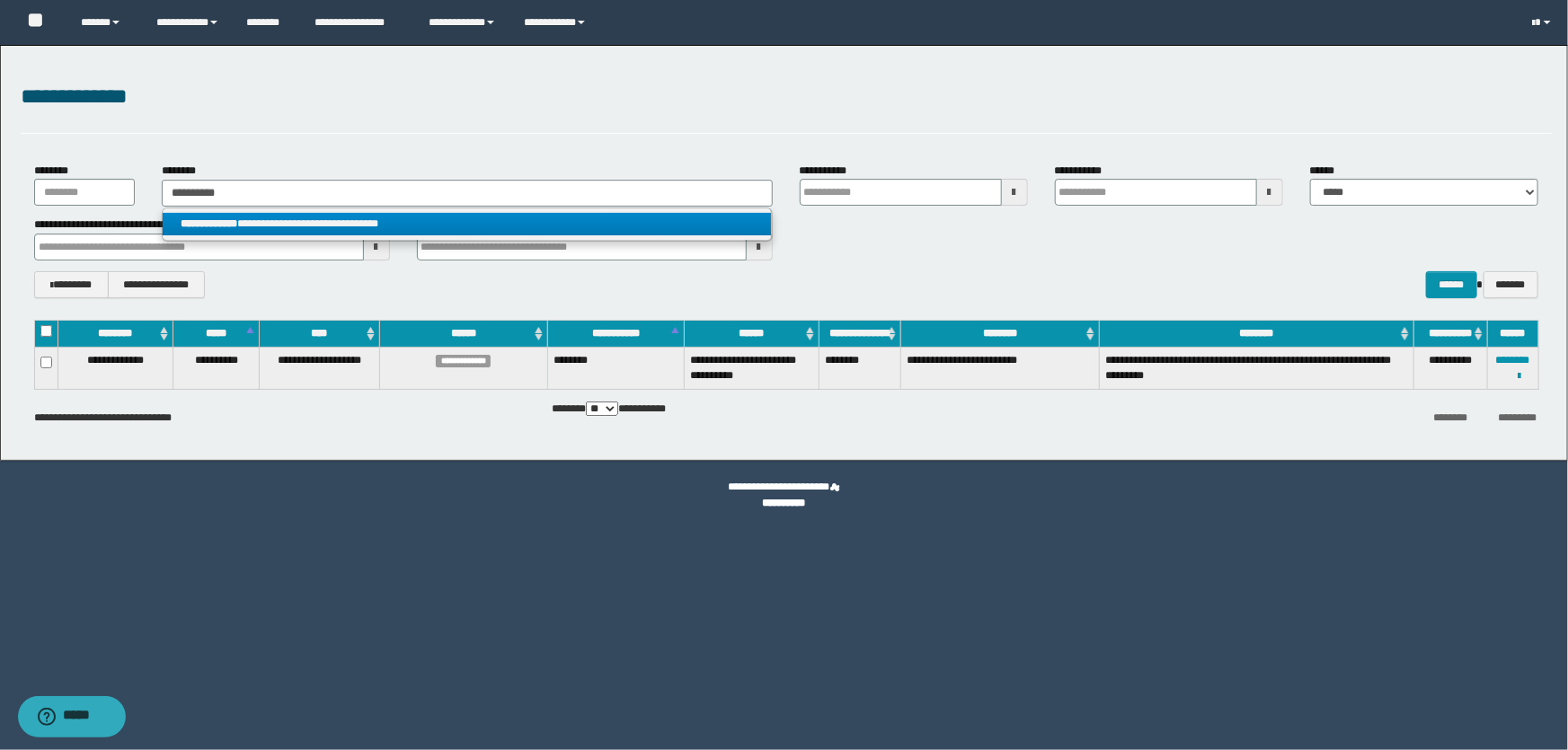 click on "**********" at bounding box center [466, 224] 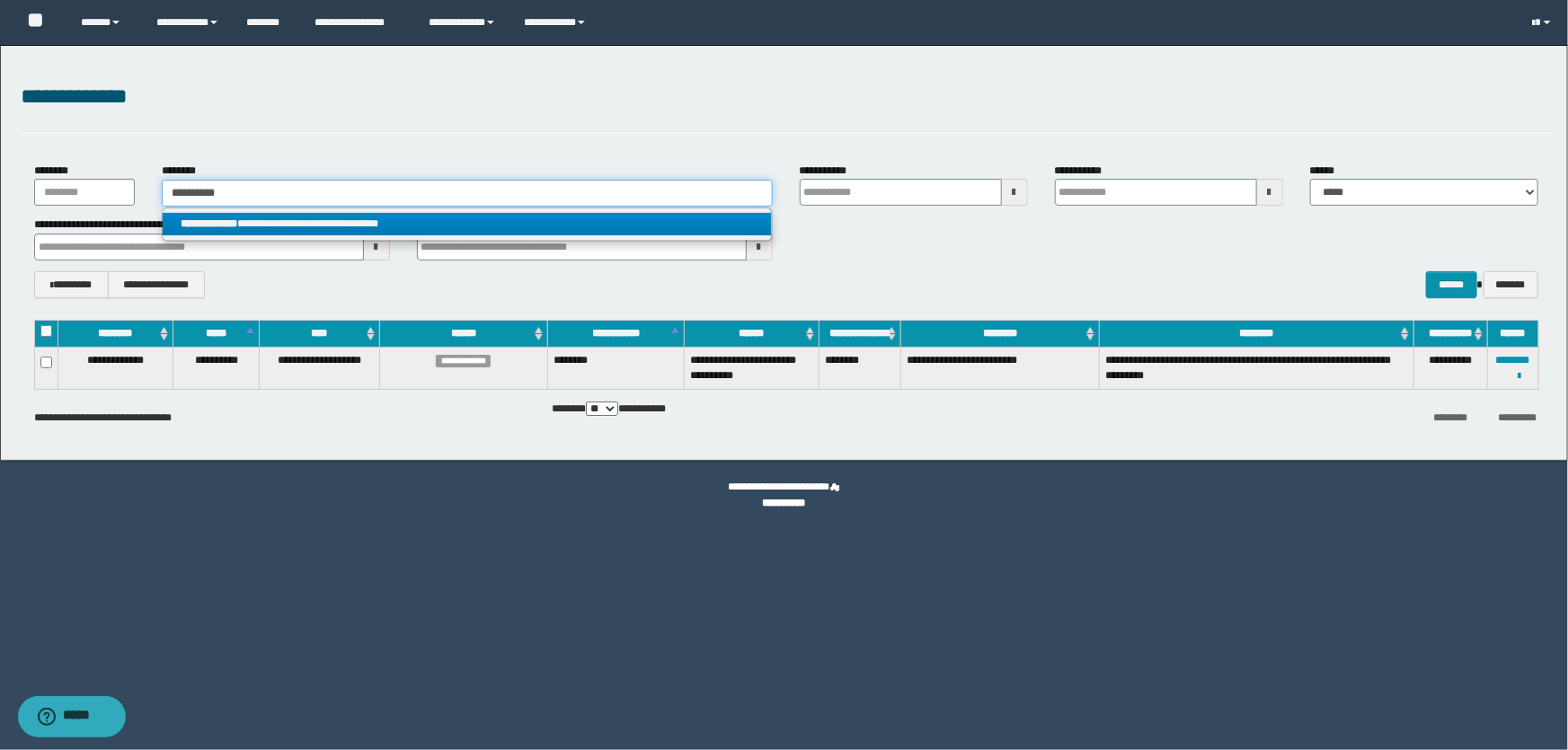 type 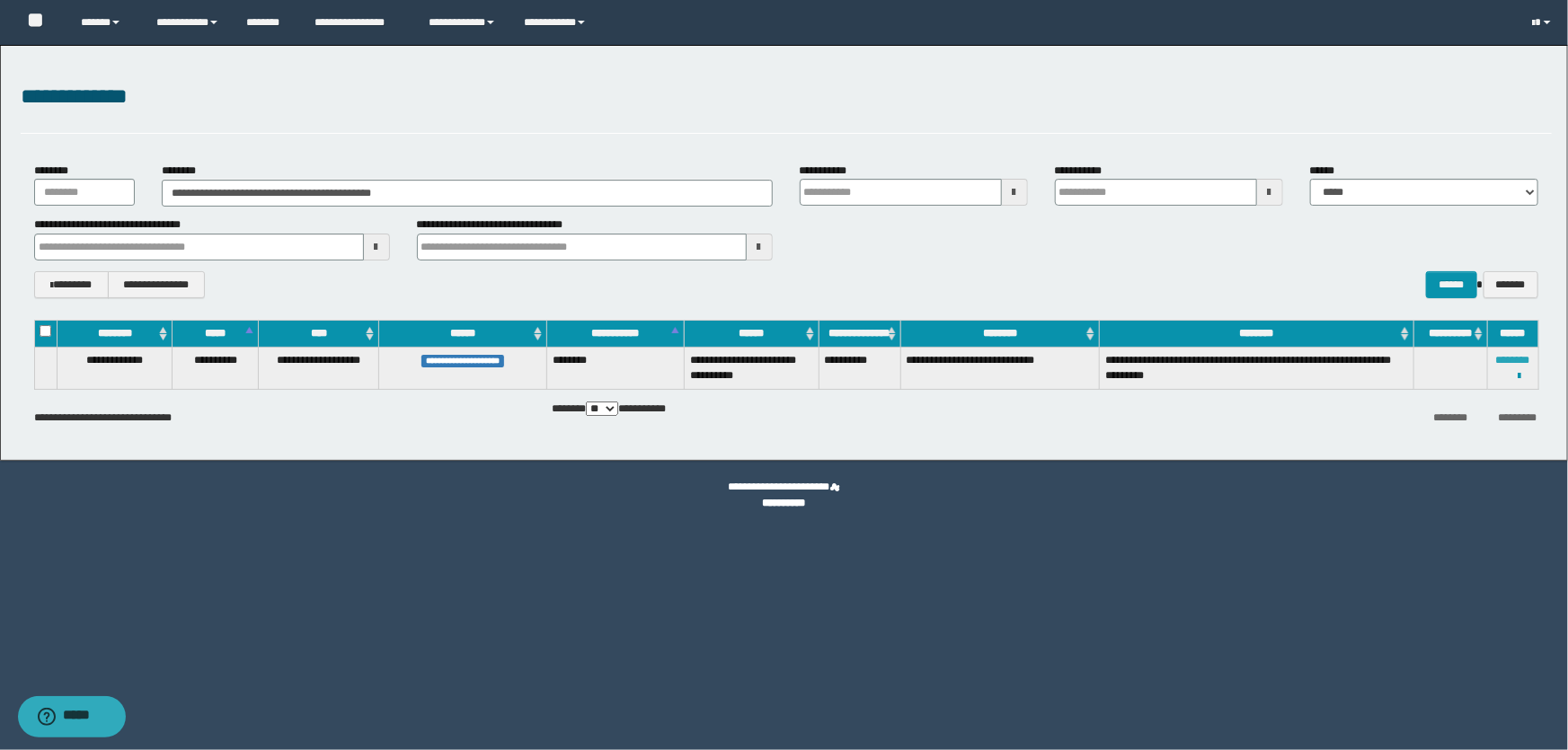 click on "********" at bounding box center (1513, 360) 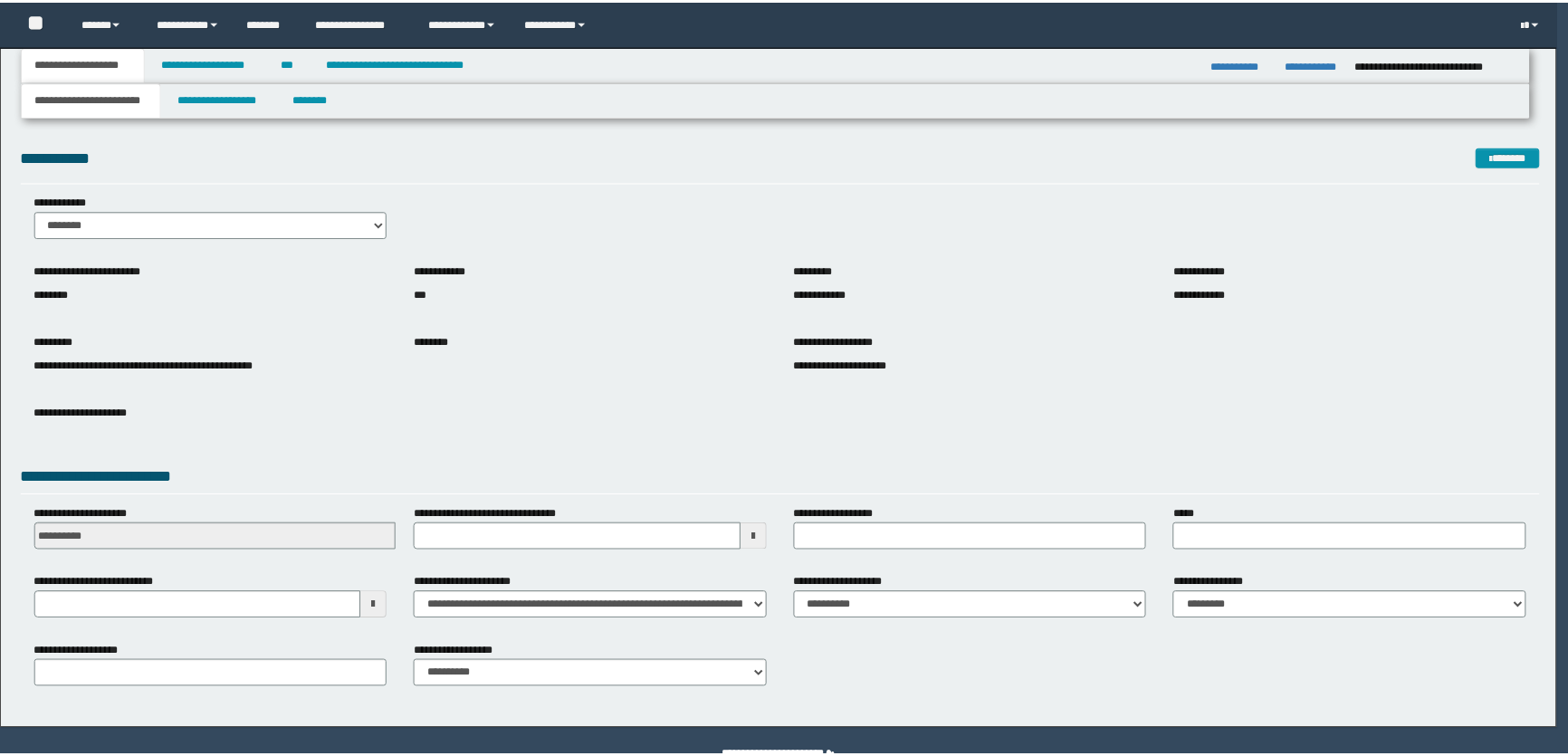 scroll, scrollTop: 0, scrollLeft: 0, axis: both 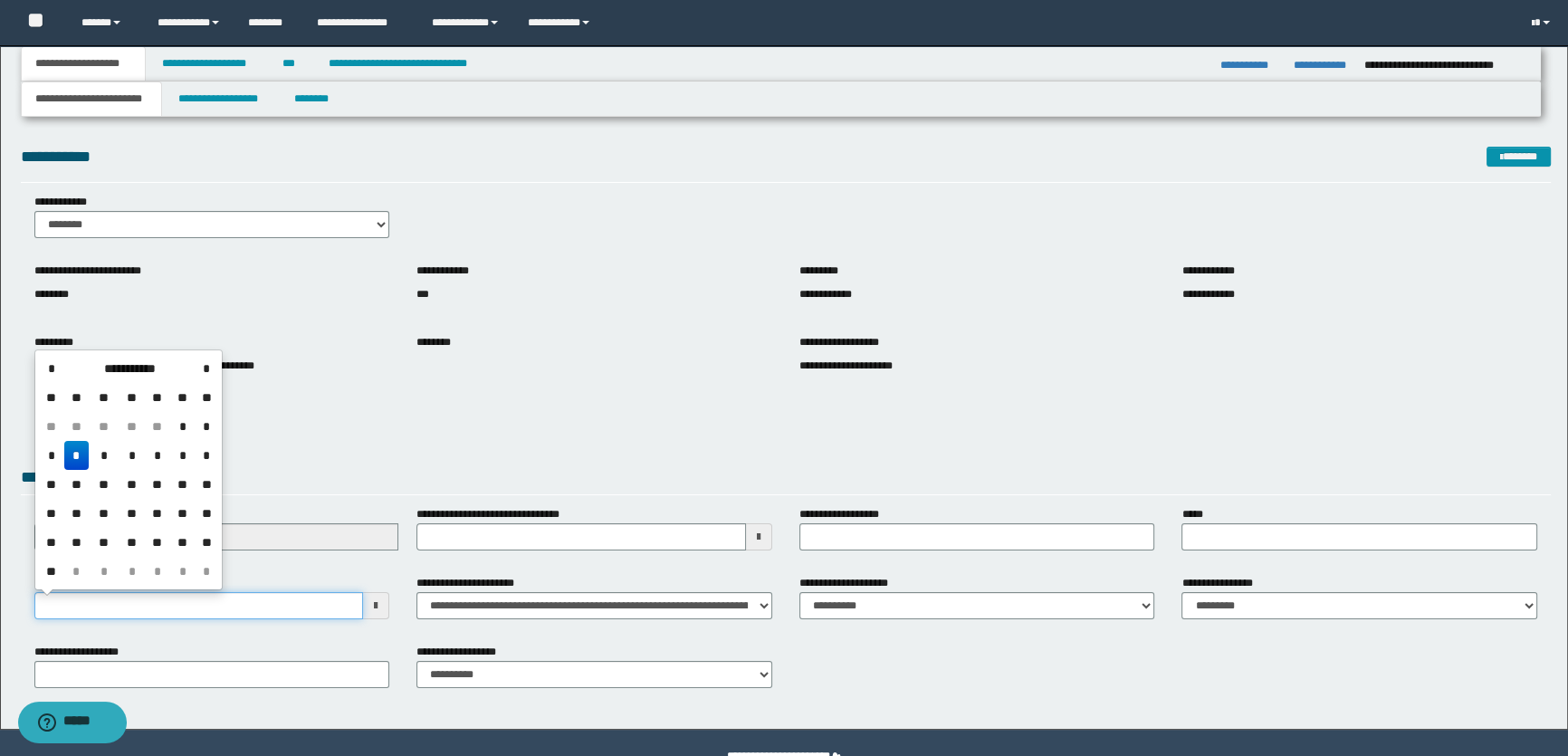 click on "**********" at bounding box center (199, 606) 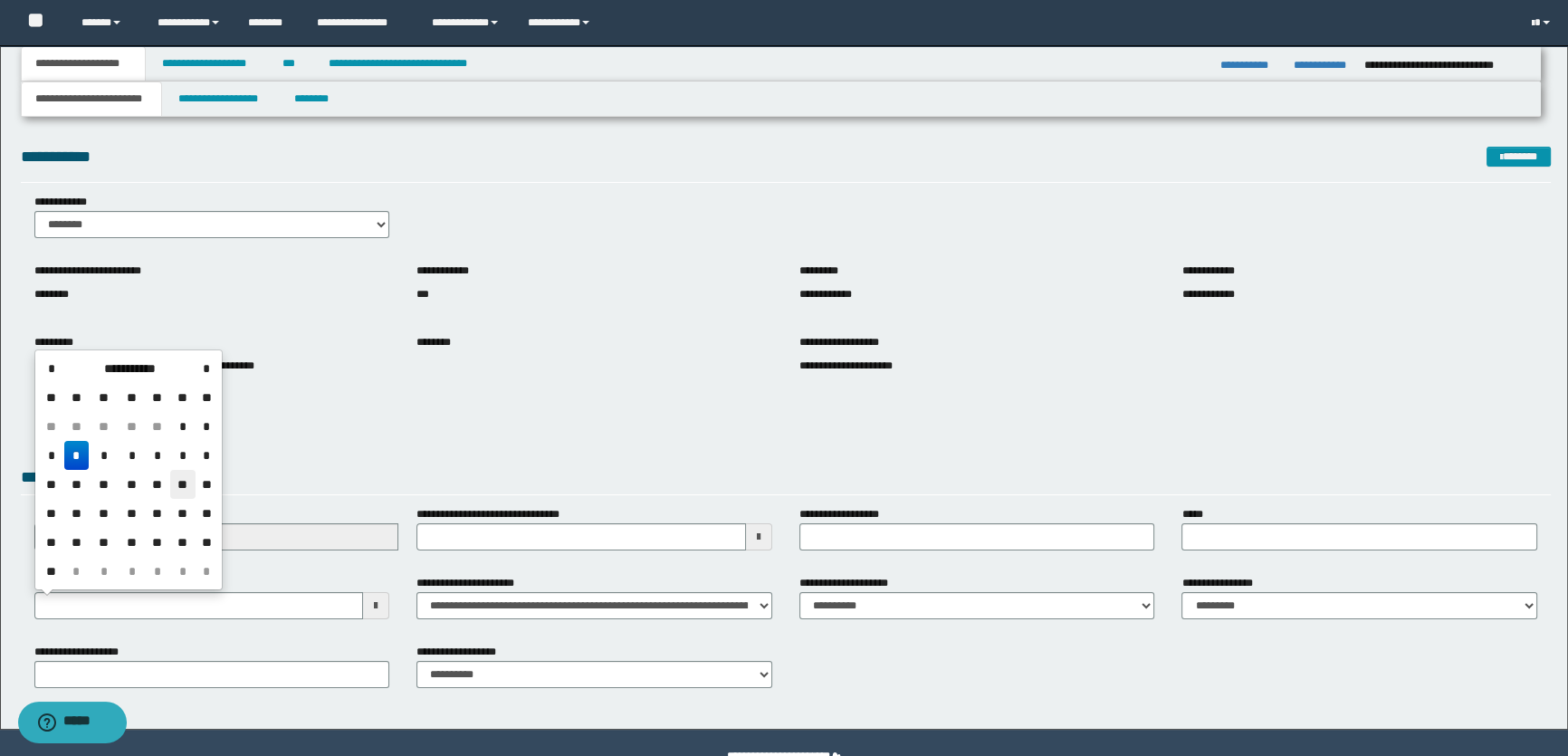 click on "**" at bounding box center (183, 484) 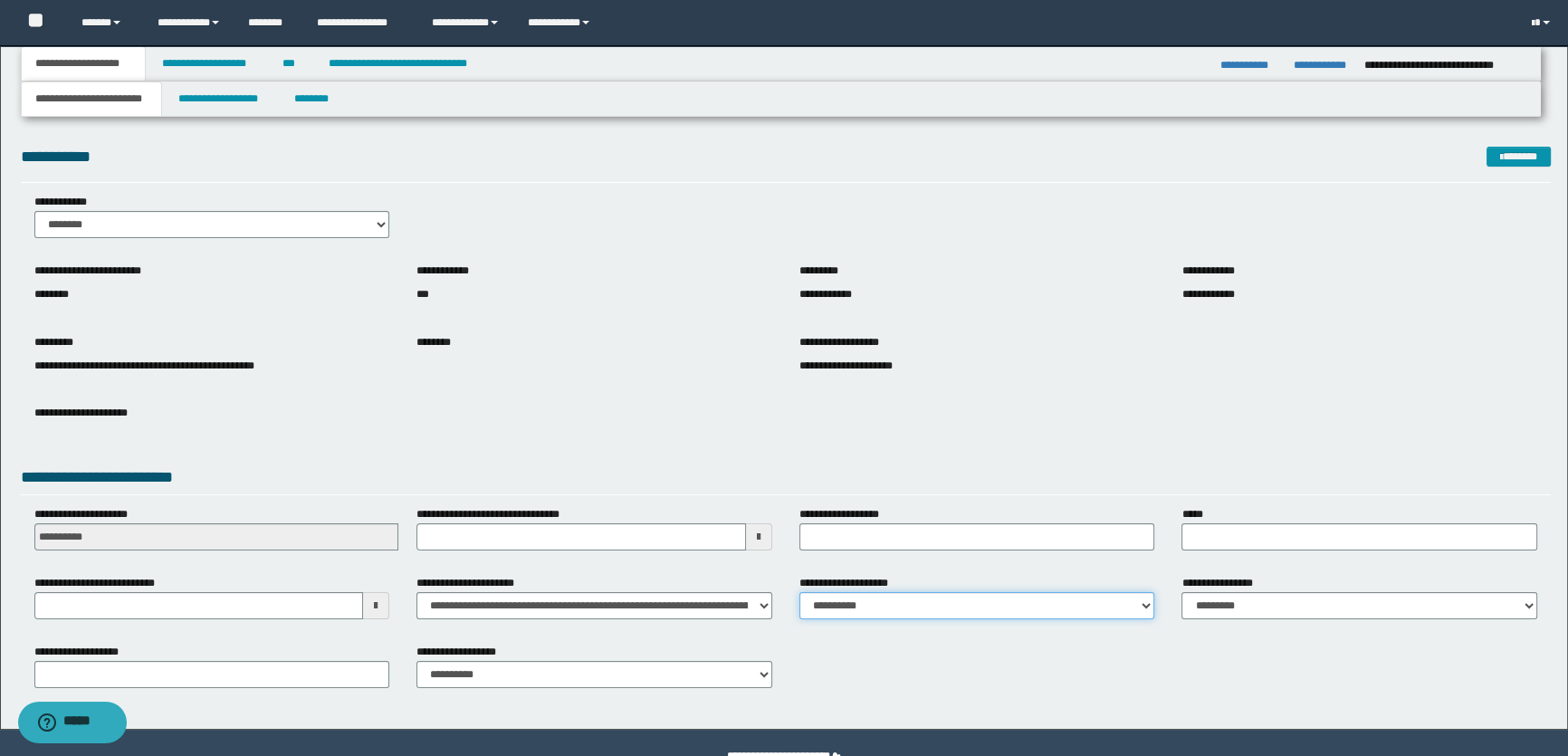 click on "**********" at bounding box center [977, 606] 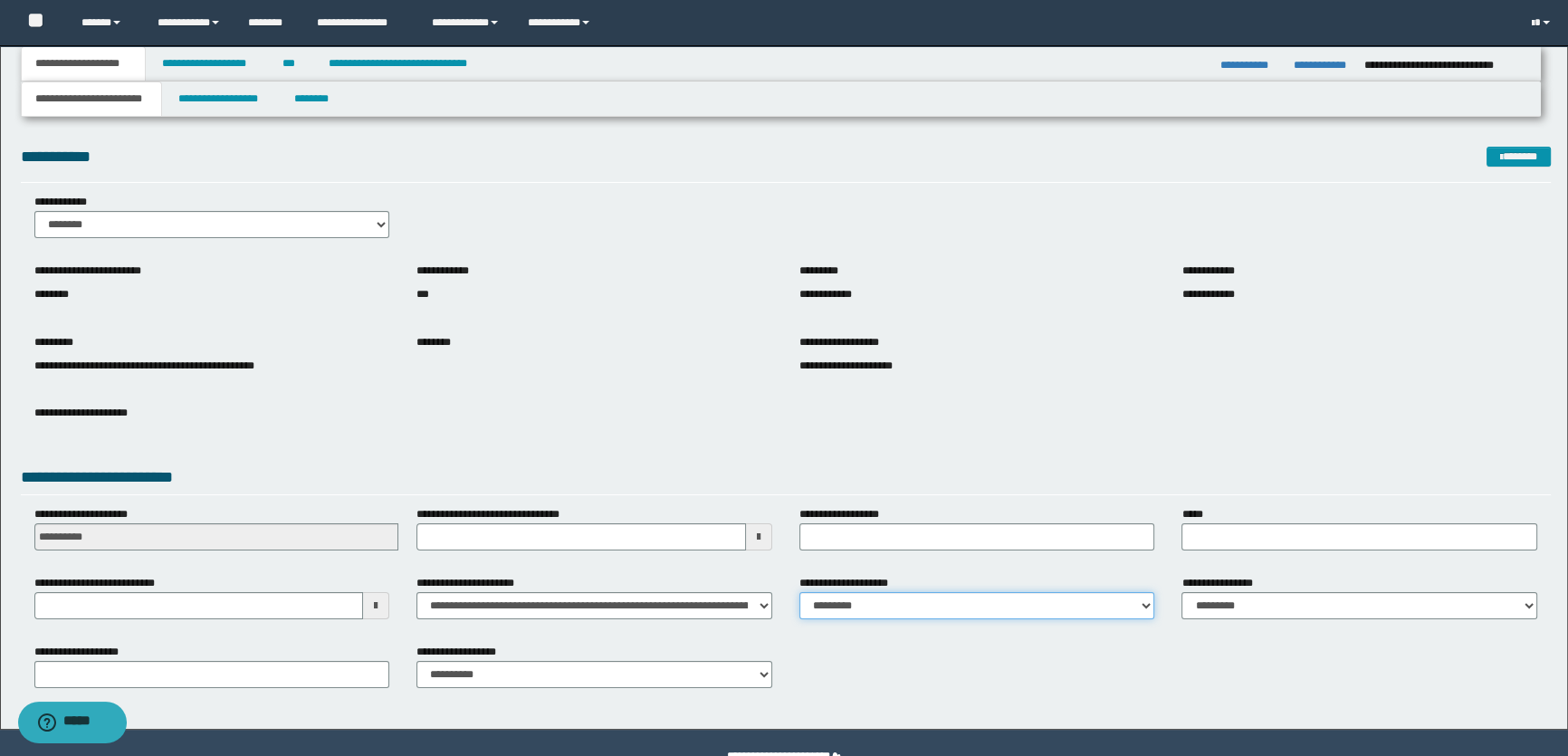 click on "**********" at bounding box center [977, 606] 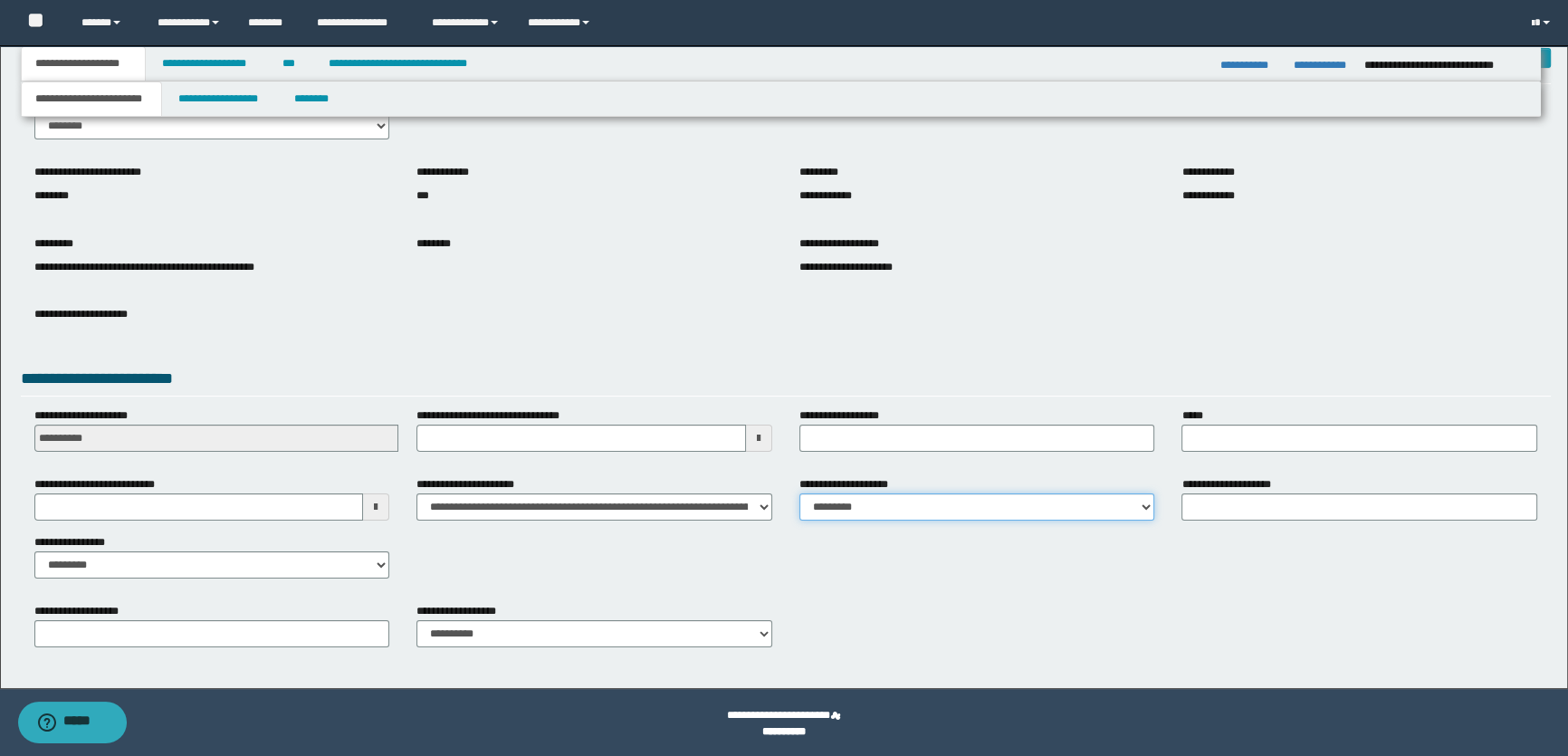 scroll, scrollTop: 100, scrollLeft: 0, axis: vertical 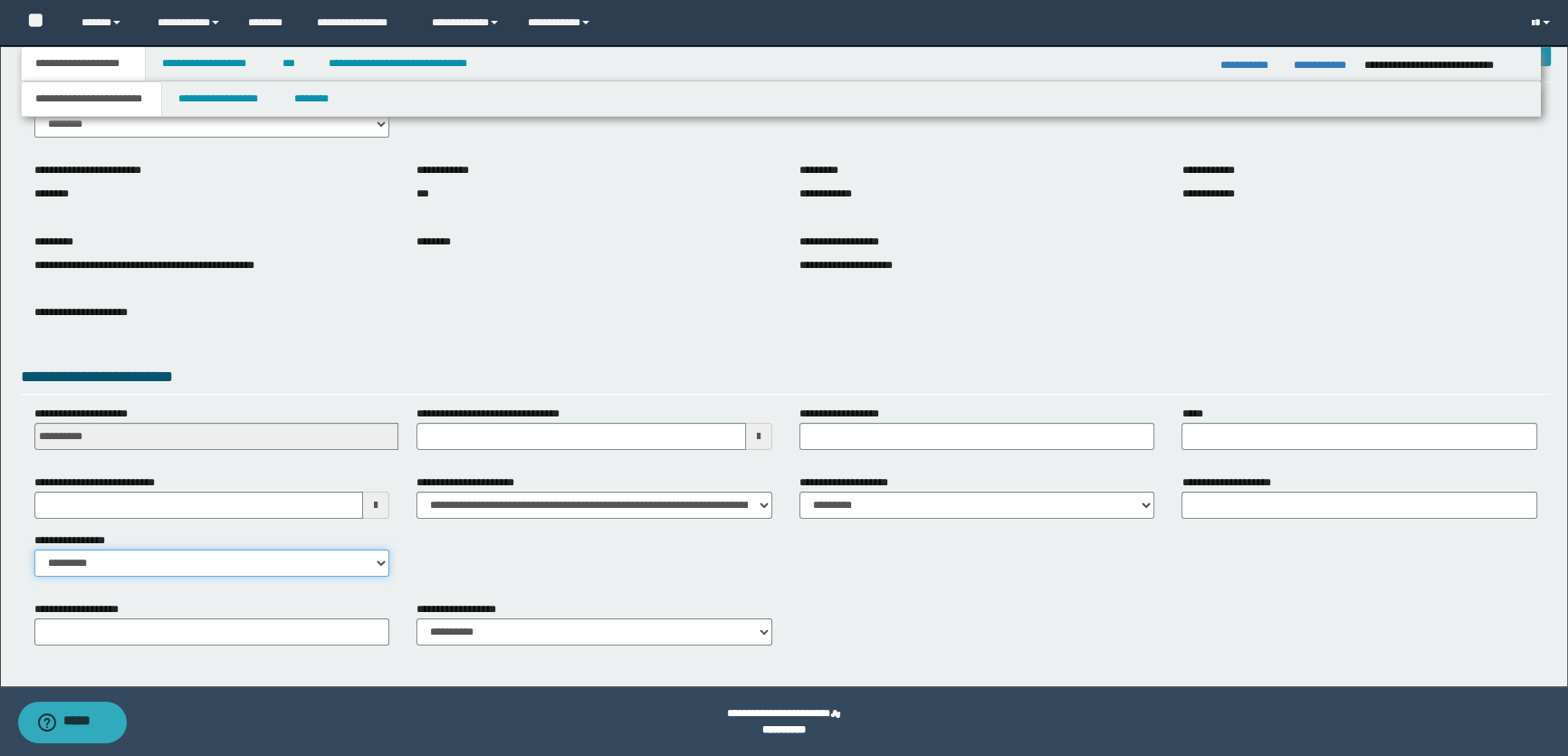 click on "**********" at bounding box center [212, 563] 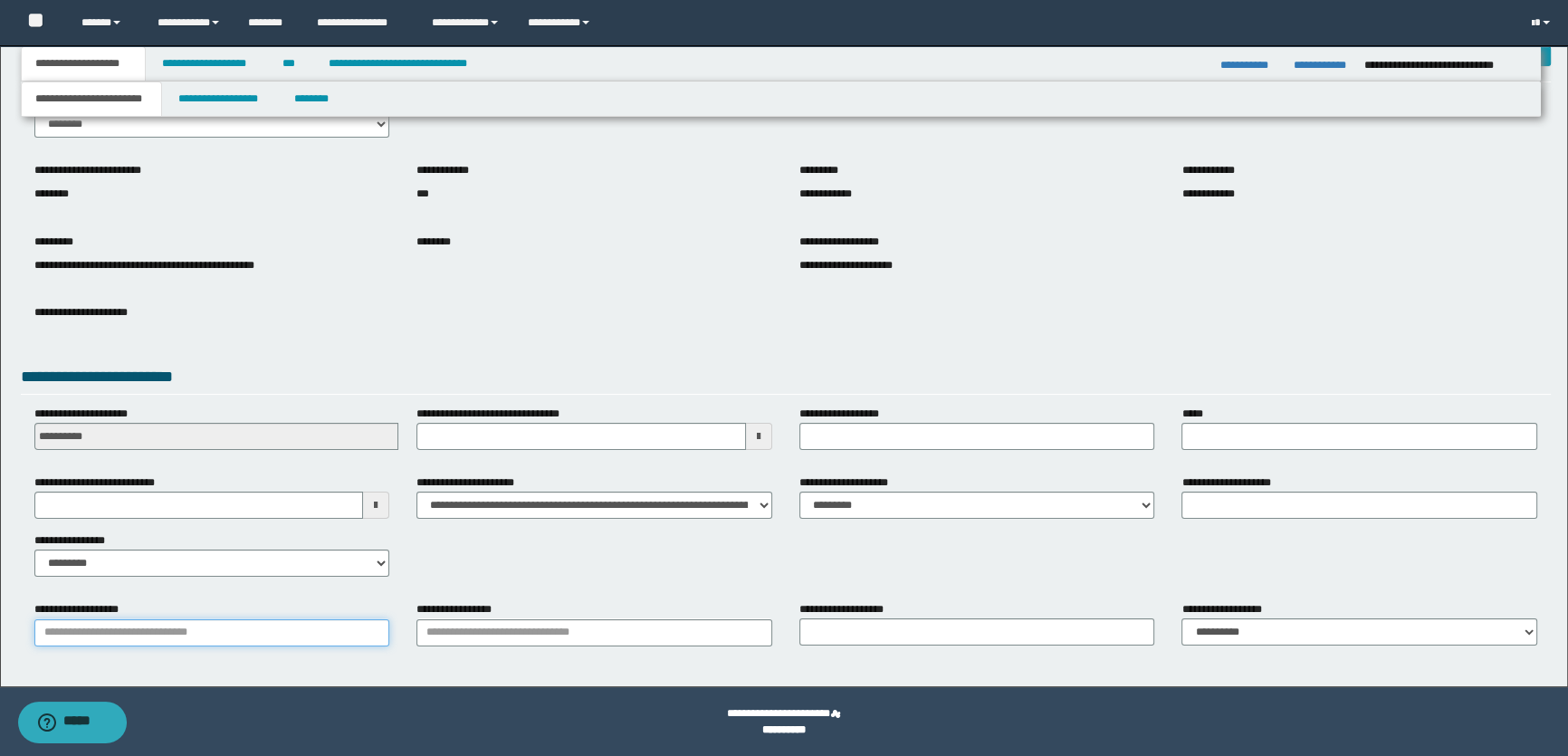 click on "**********" at bounding box center [212, 633] 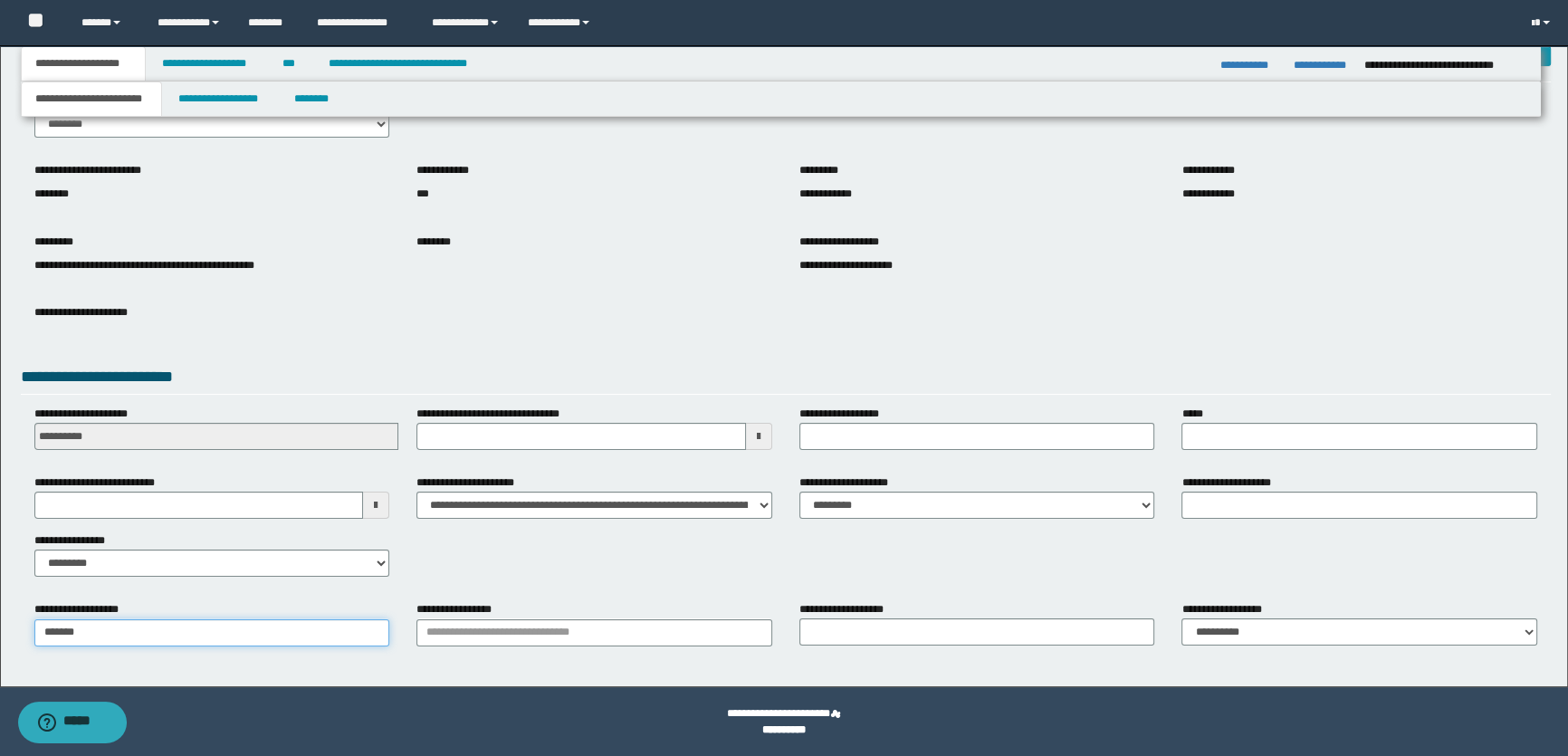 type on "********" 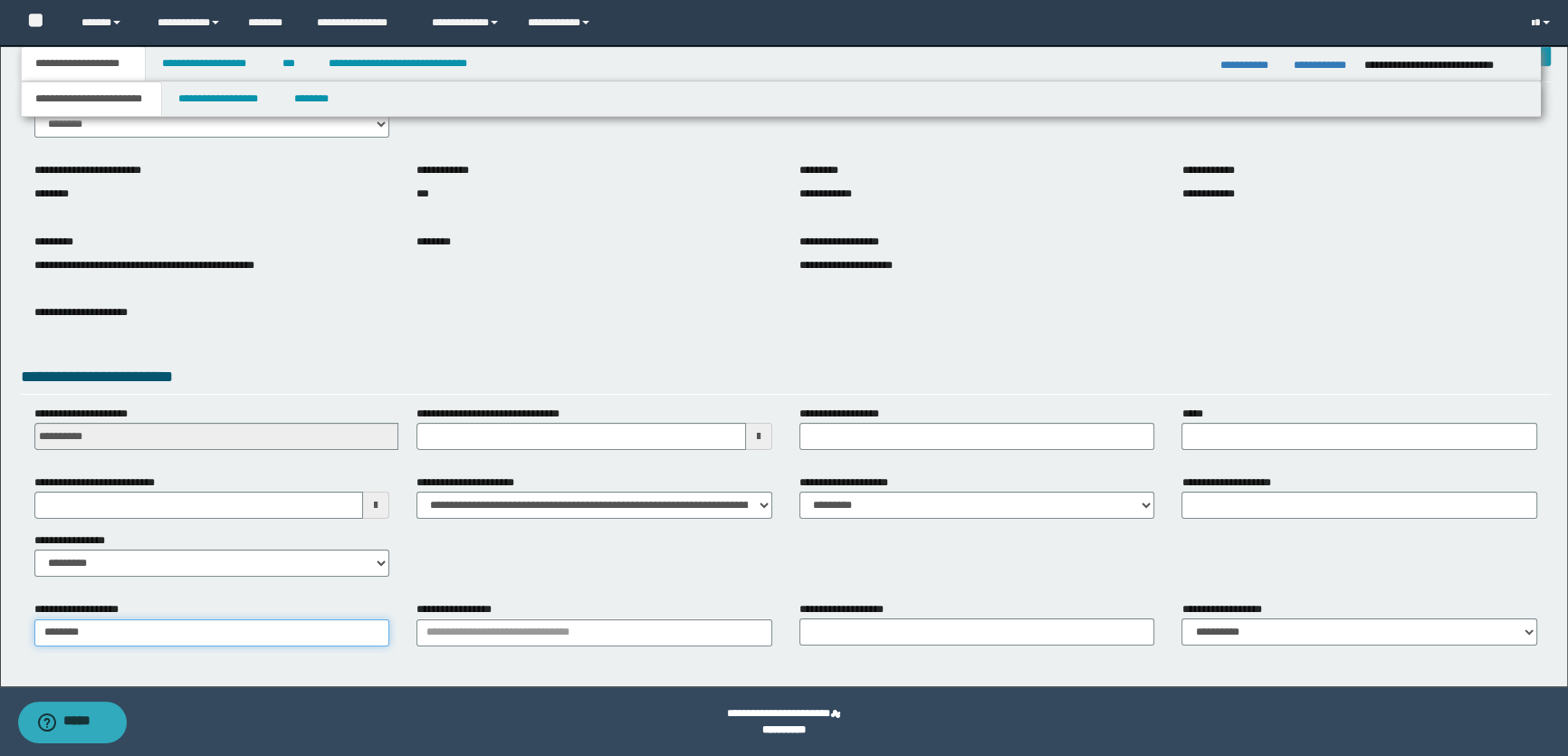 type on "**********" 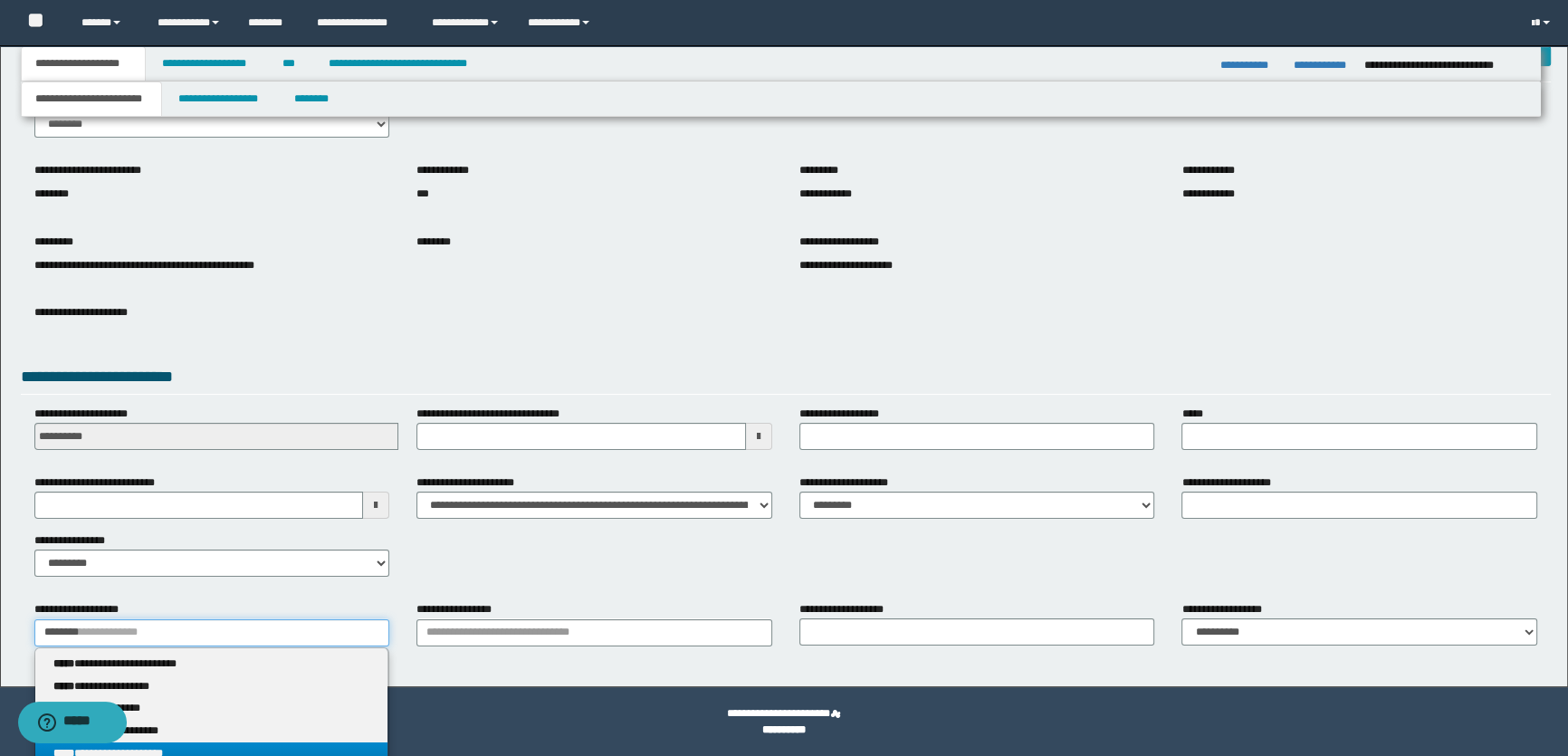 type on "********" 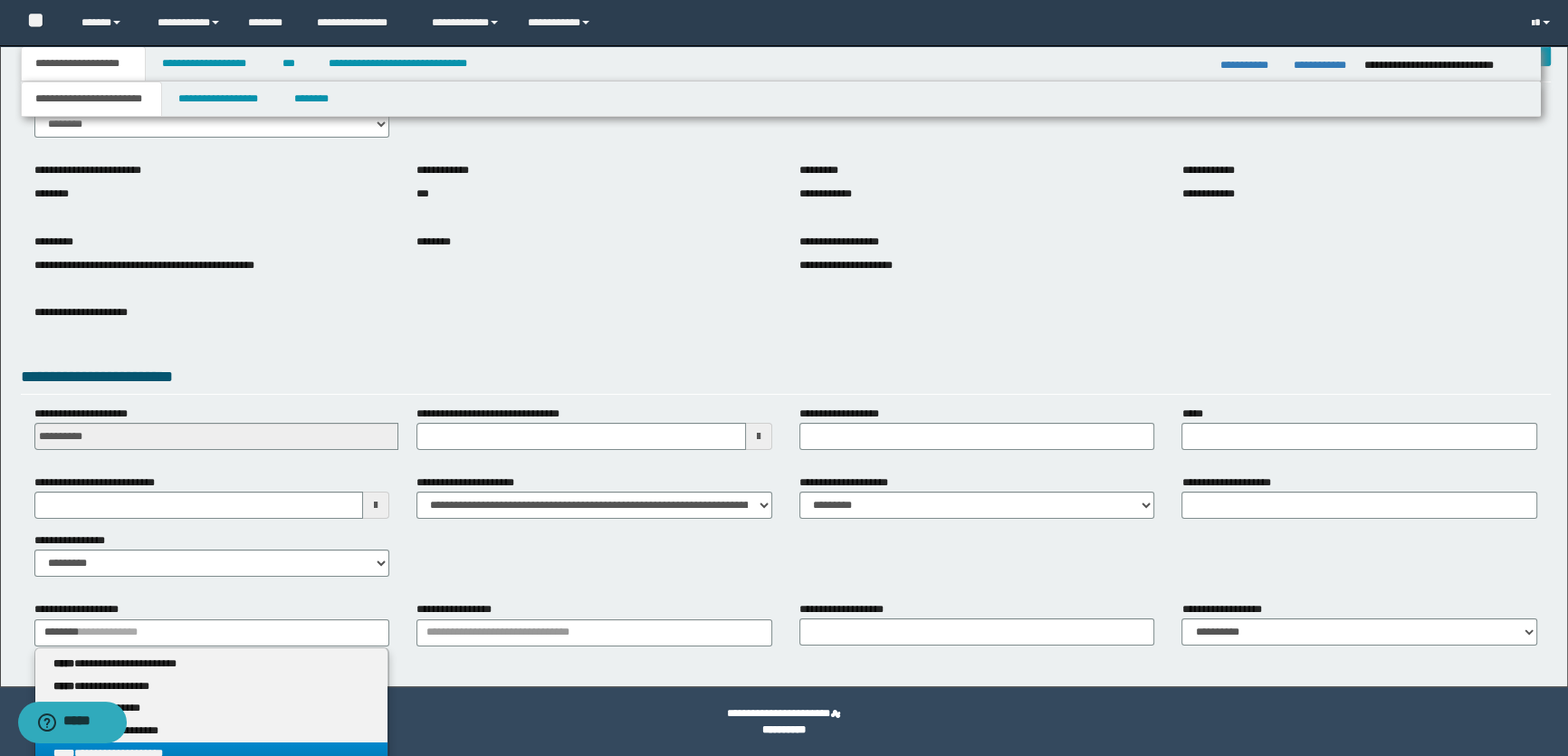 drag, startPoint x: 224, startPoint y: 742, endPoint x: 335, endPoint y: 717, distance: 113.78049 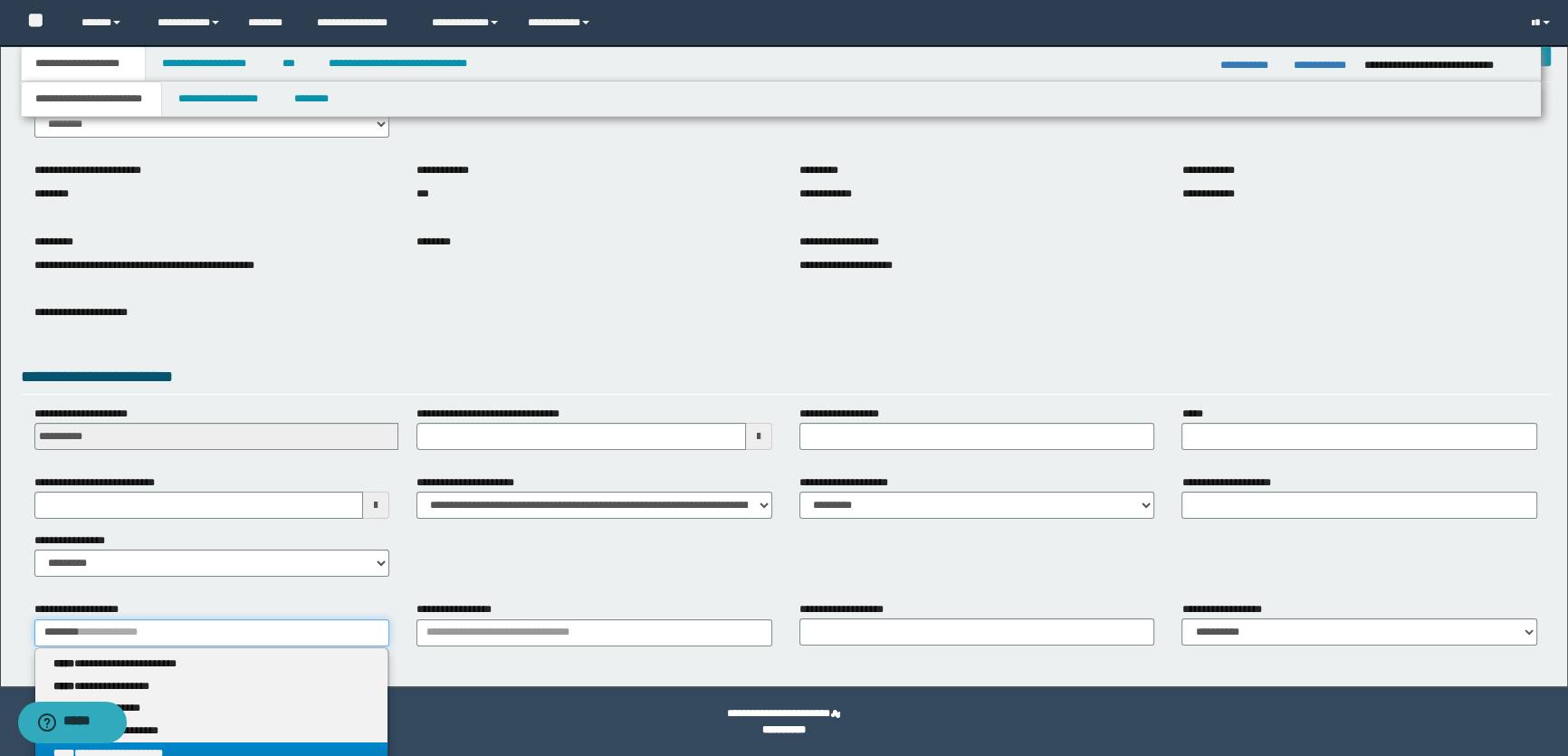 type 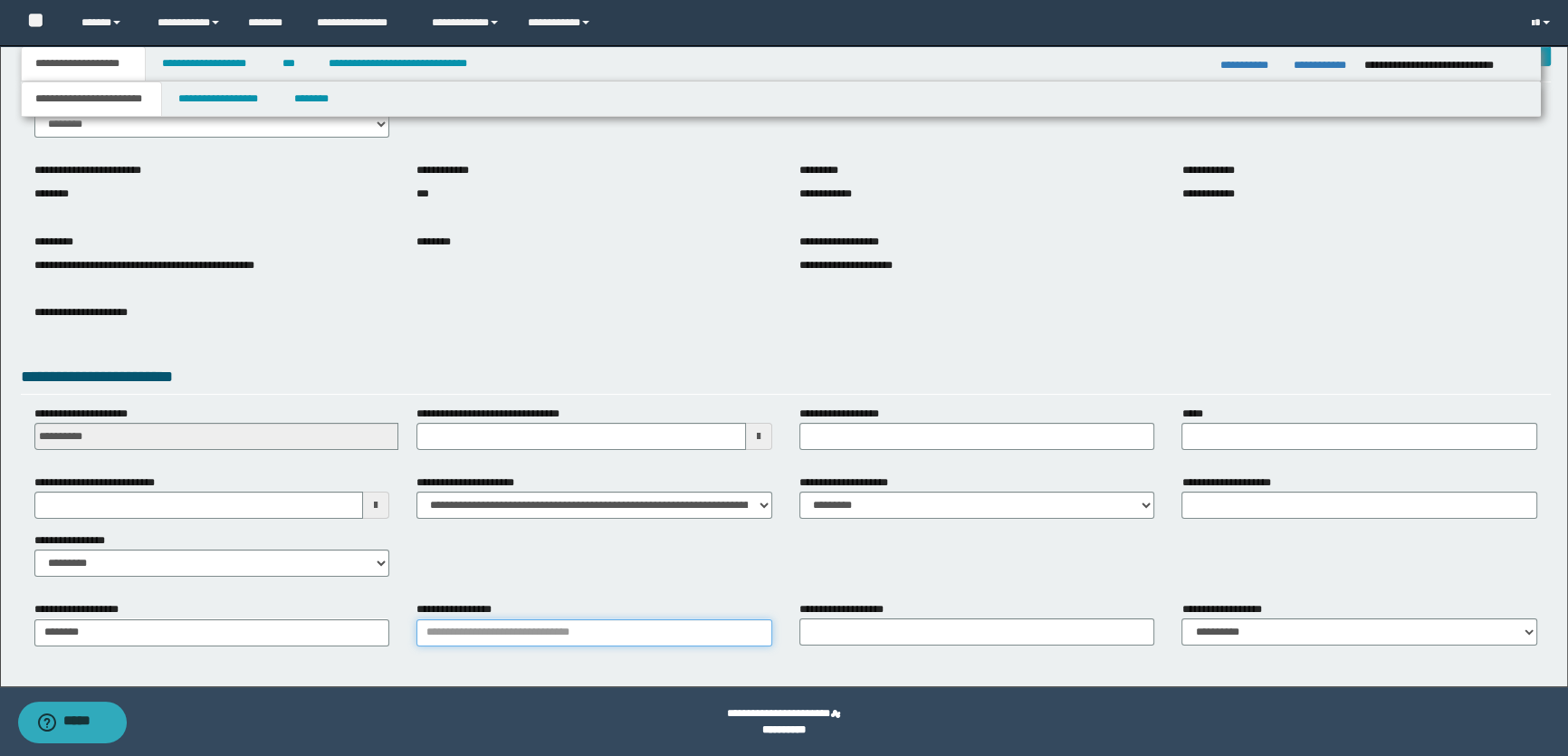 click on "**********" at bounding box center (594, 633) 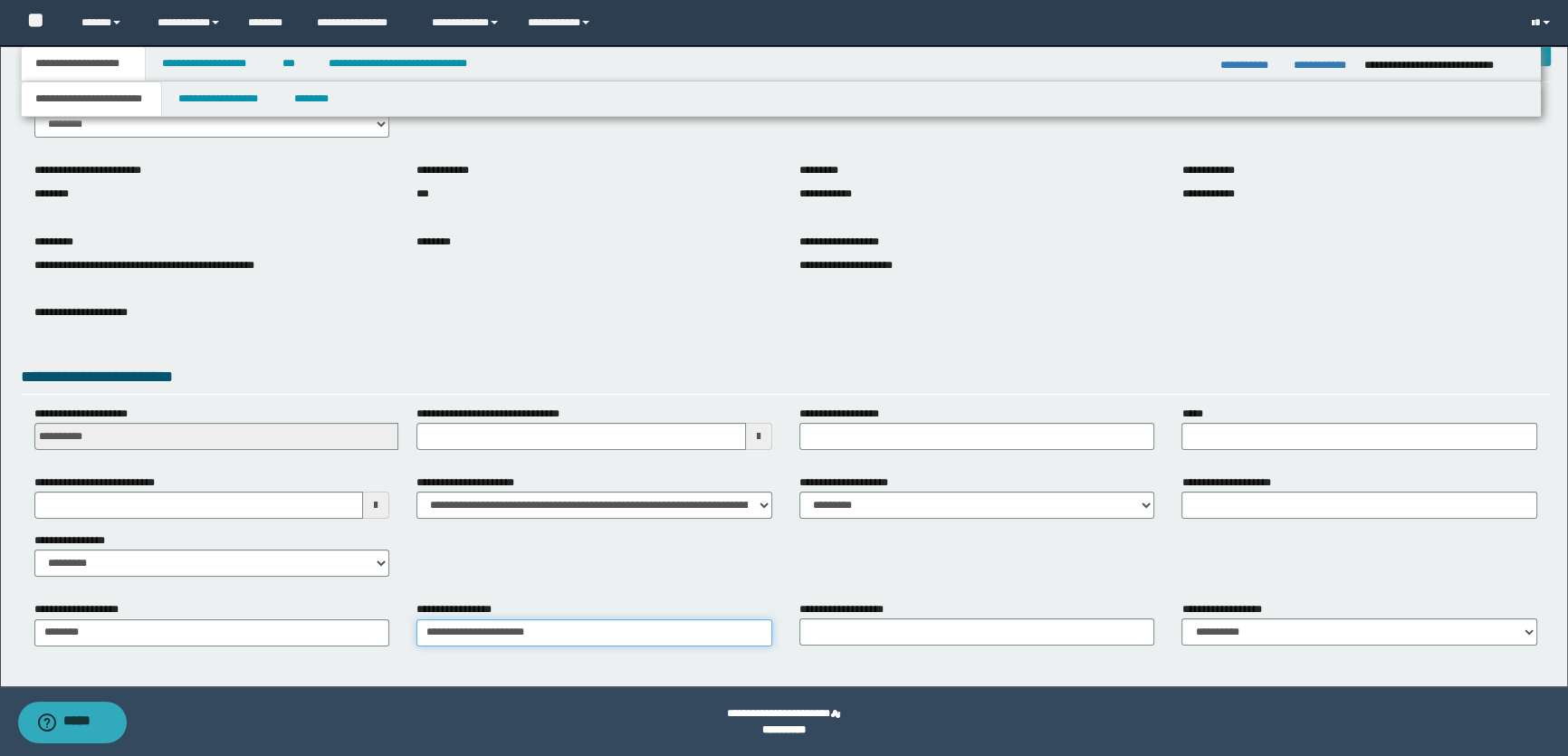 type on "**********" 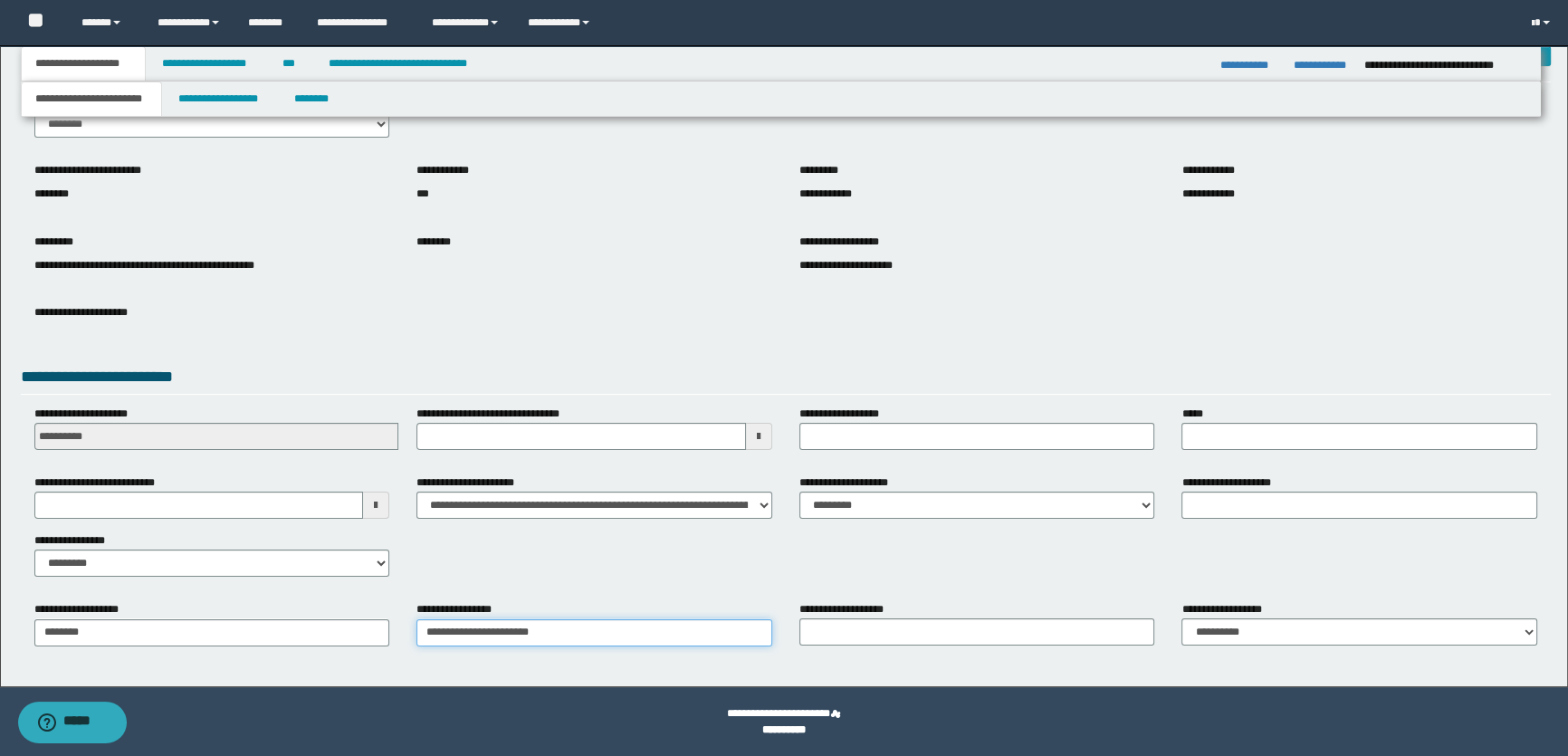 type on "**********" 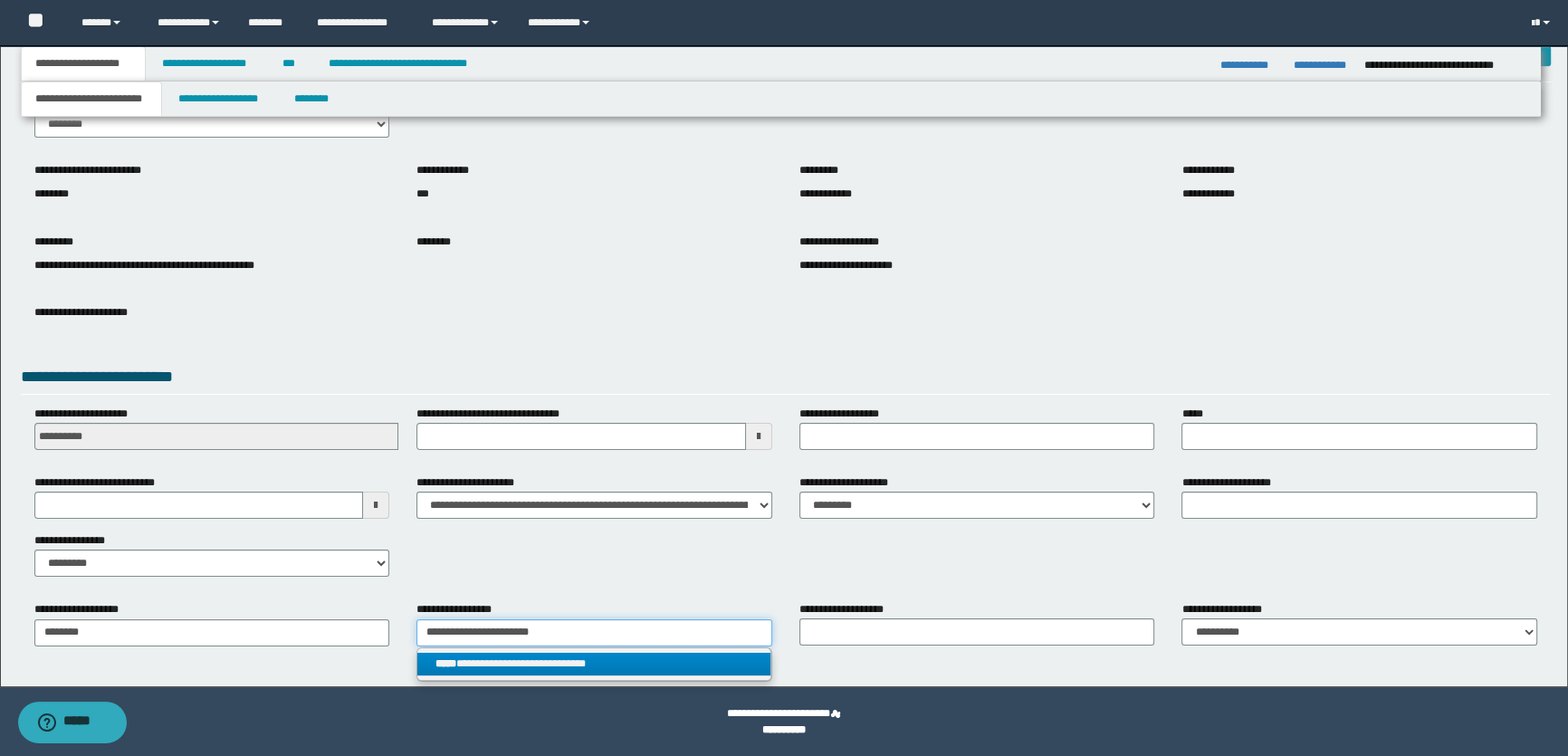 type on "**********" 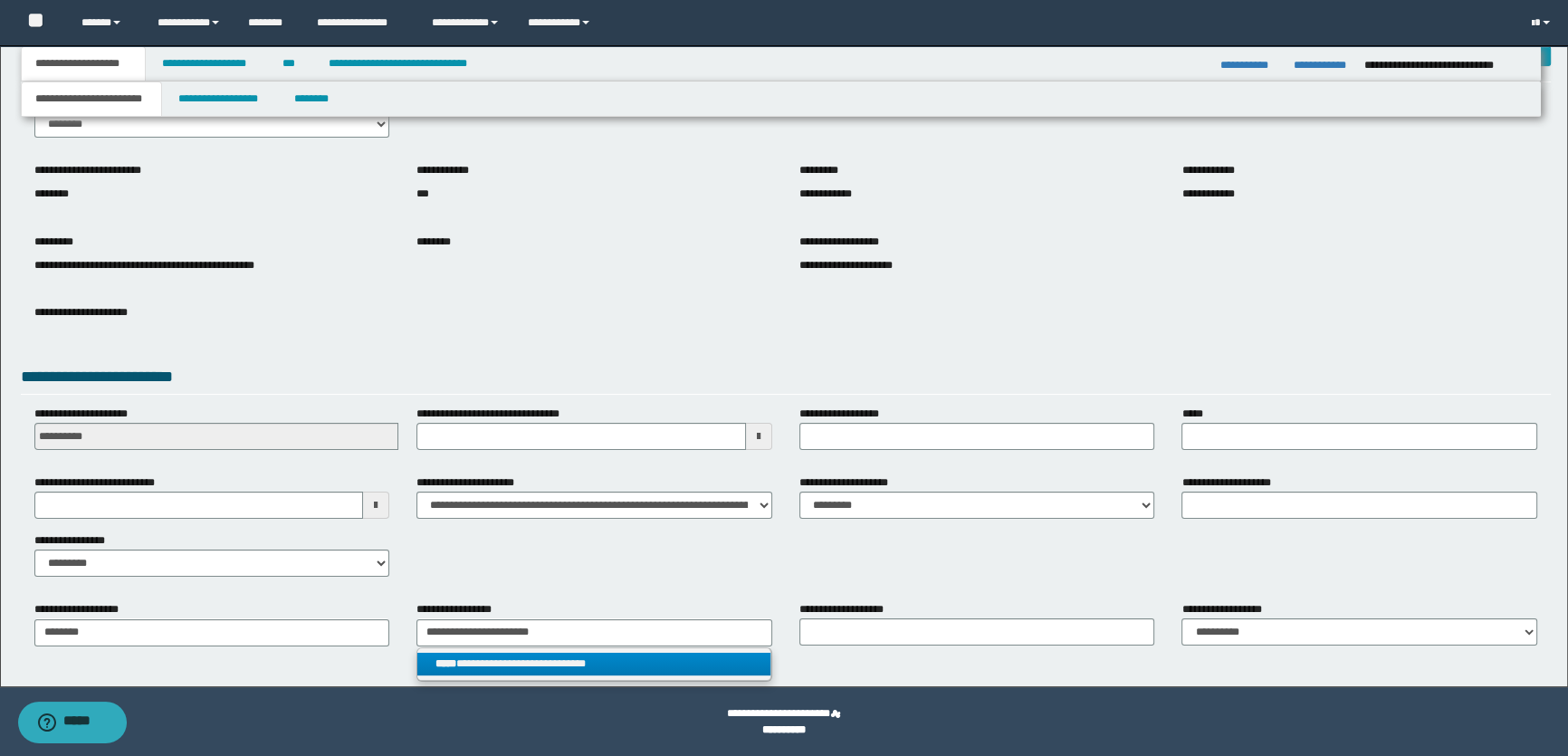 click on "**********" at bounding box center (594, 664) 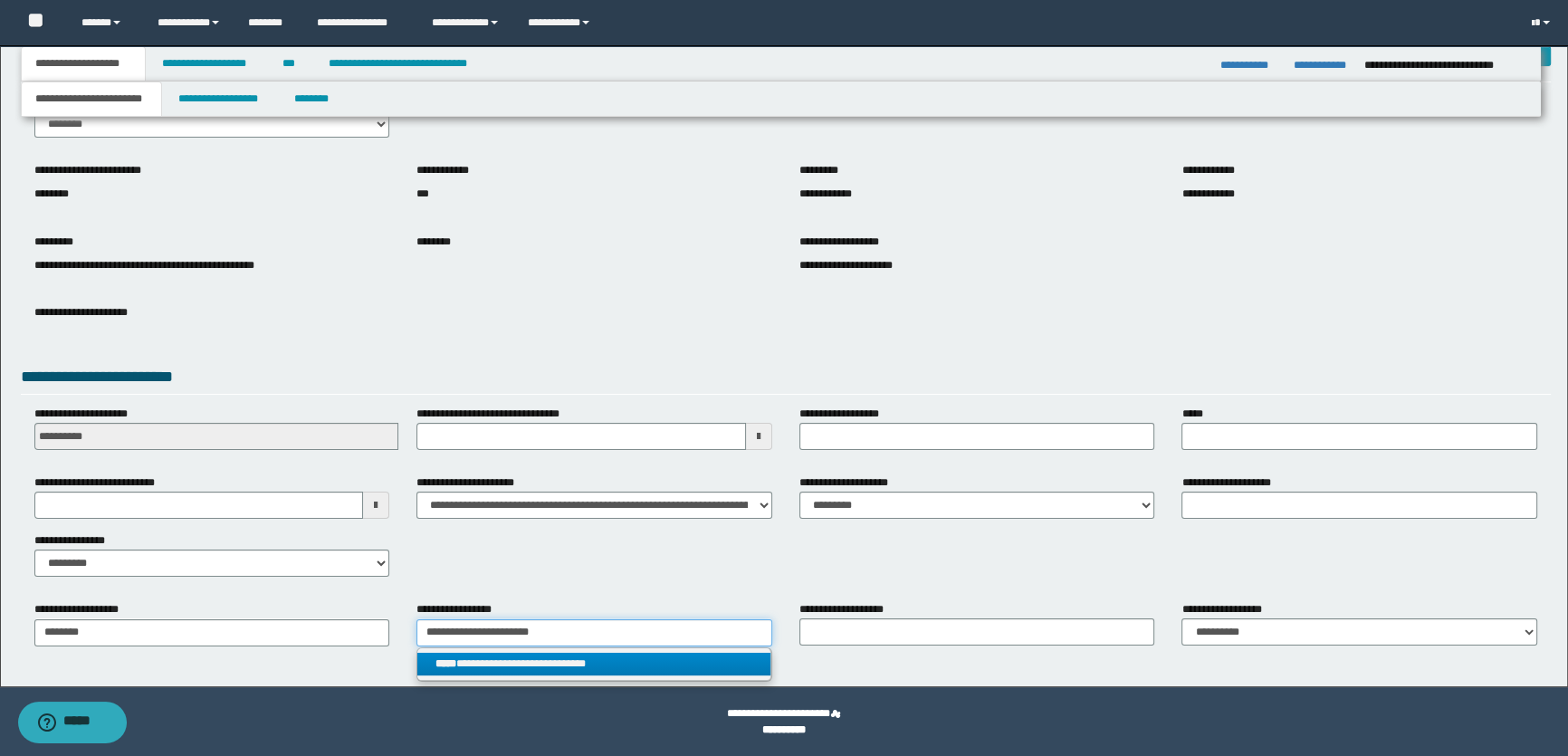 type 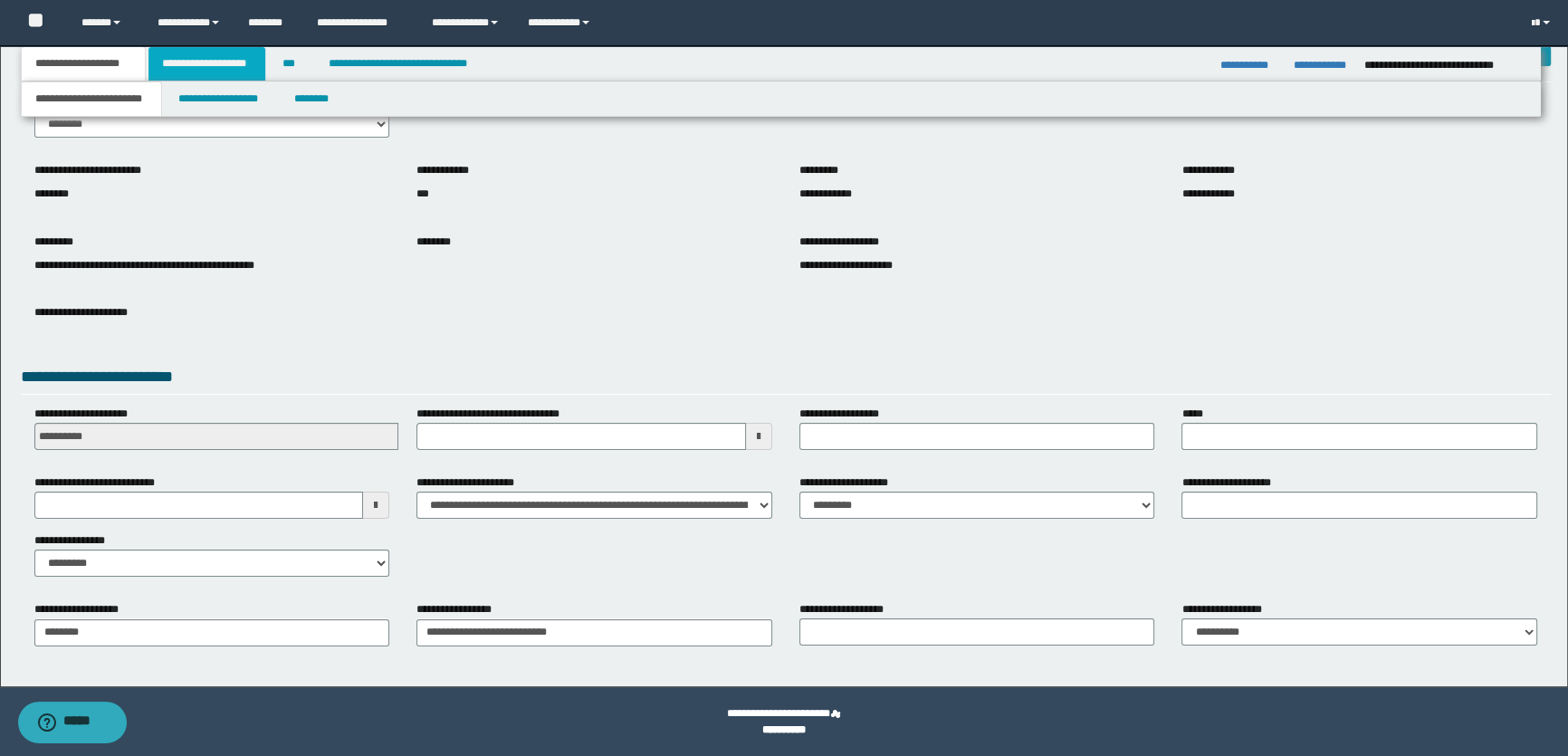 click on "**********" at bounding box center [206, 63] 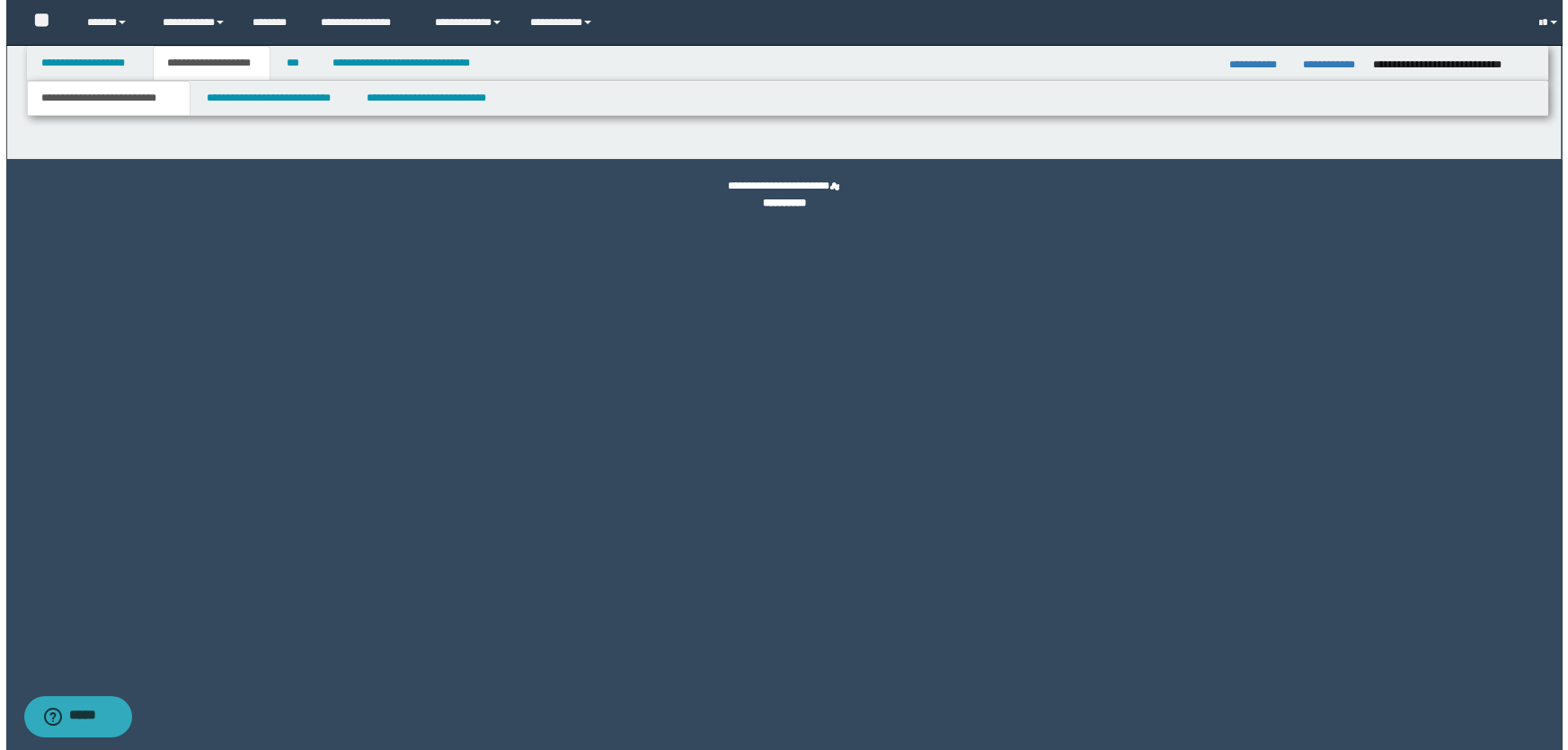 scroll, scrollTop: 0, scrollLeft: 0, axis: both 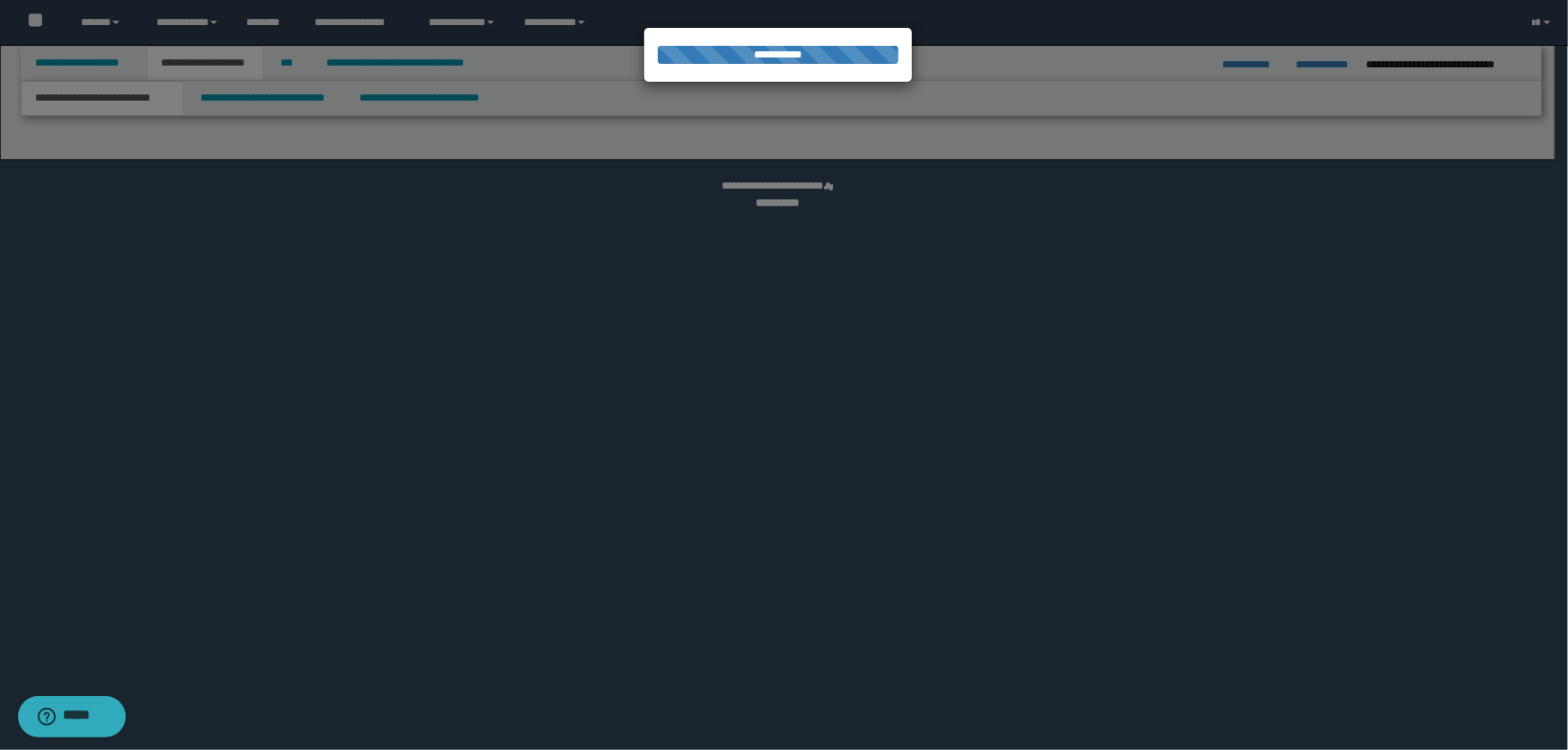 click at bounding box center (784, 375) 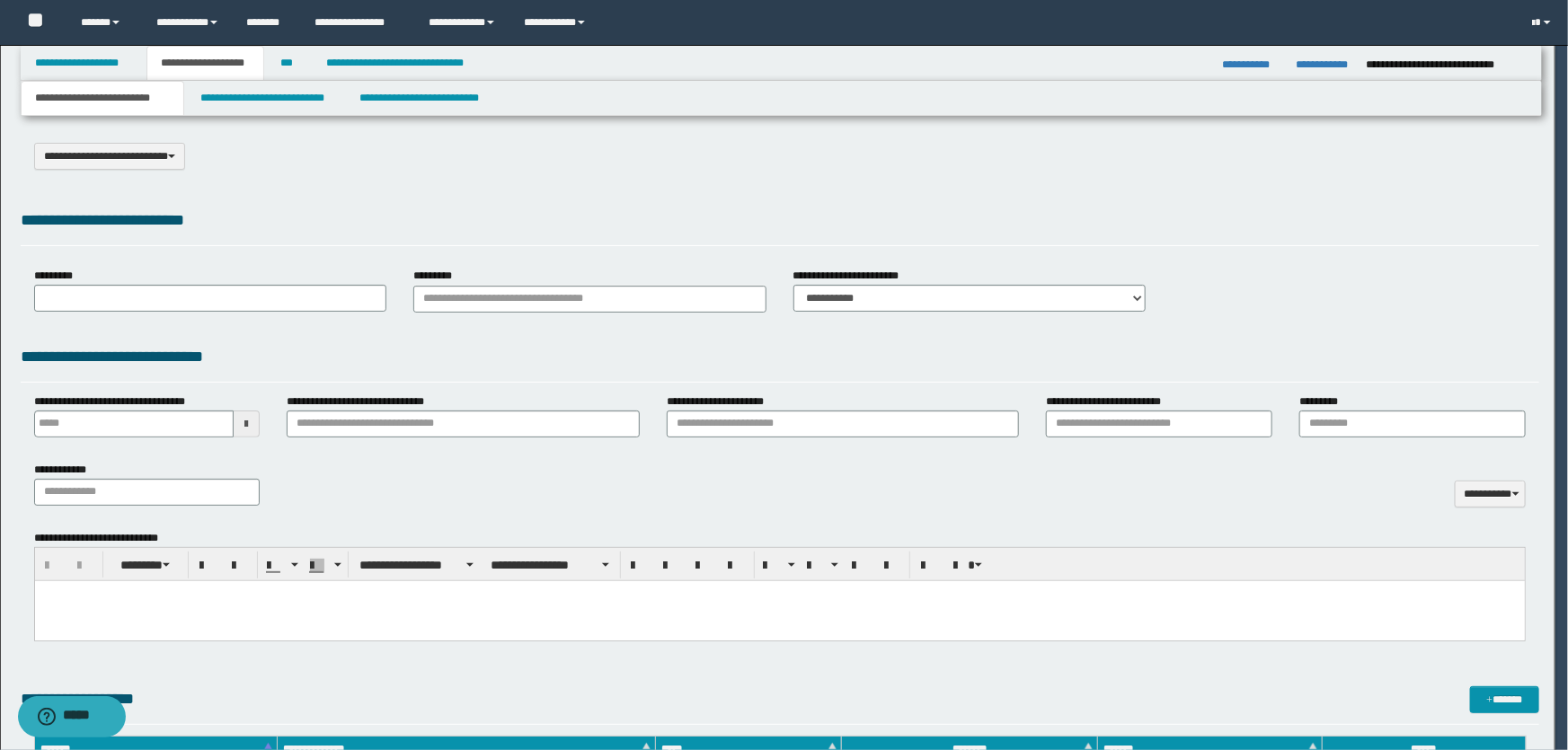 scroll, scrollTop: 0, scrollLeft: 0, axis: both 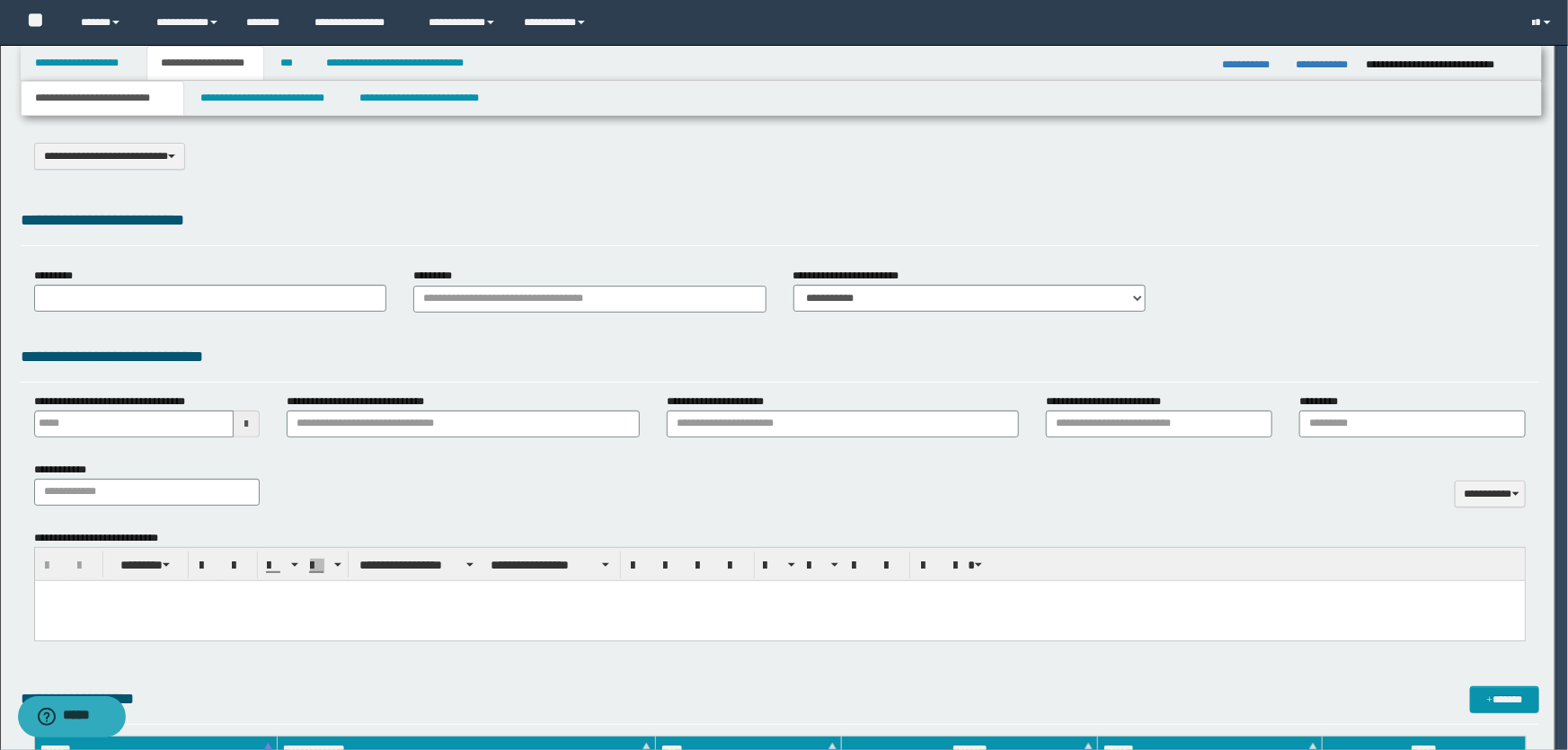 select on "*" 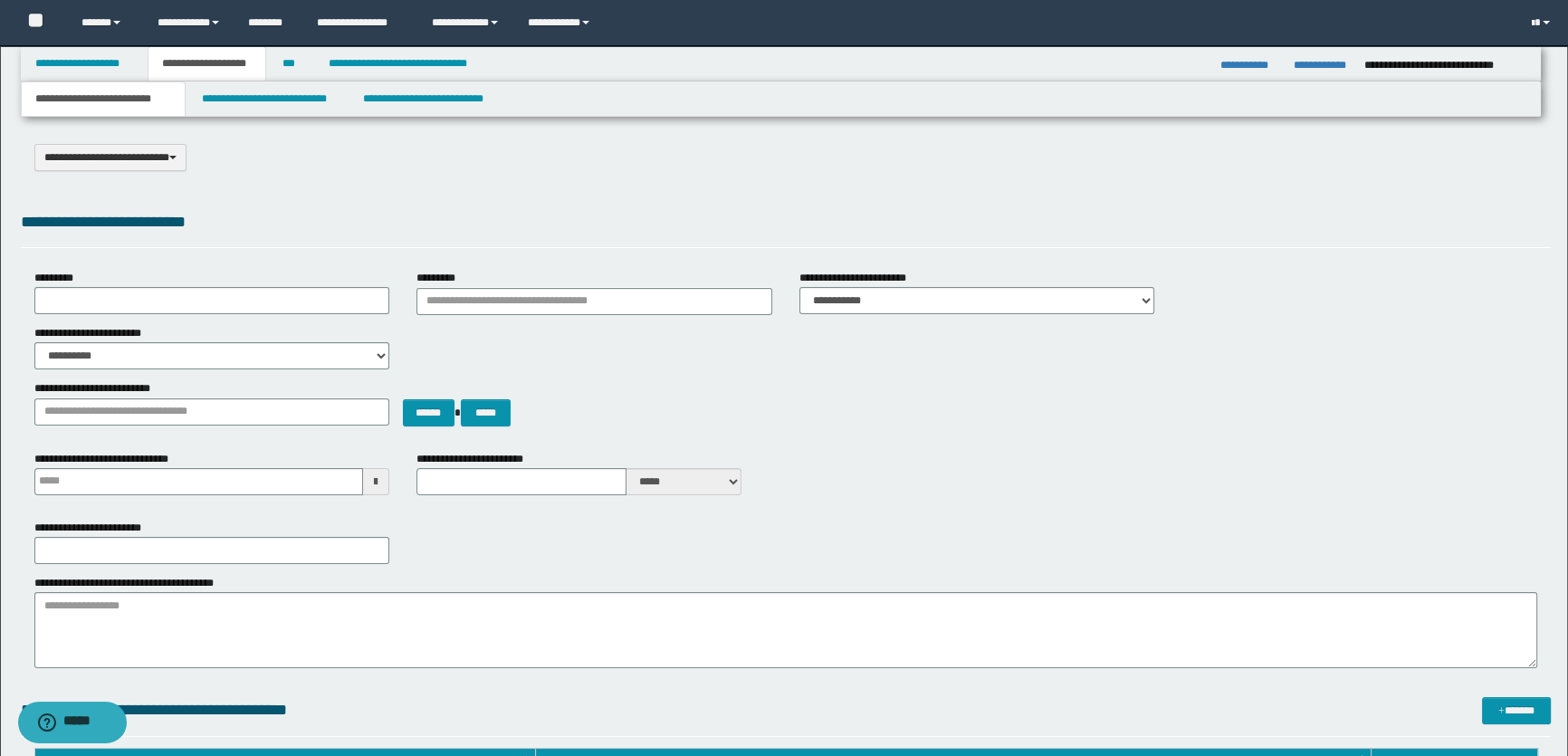 type 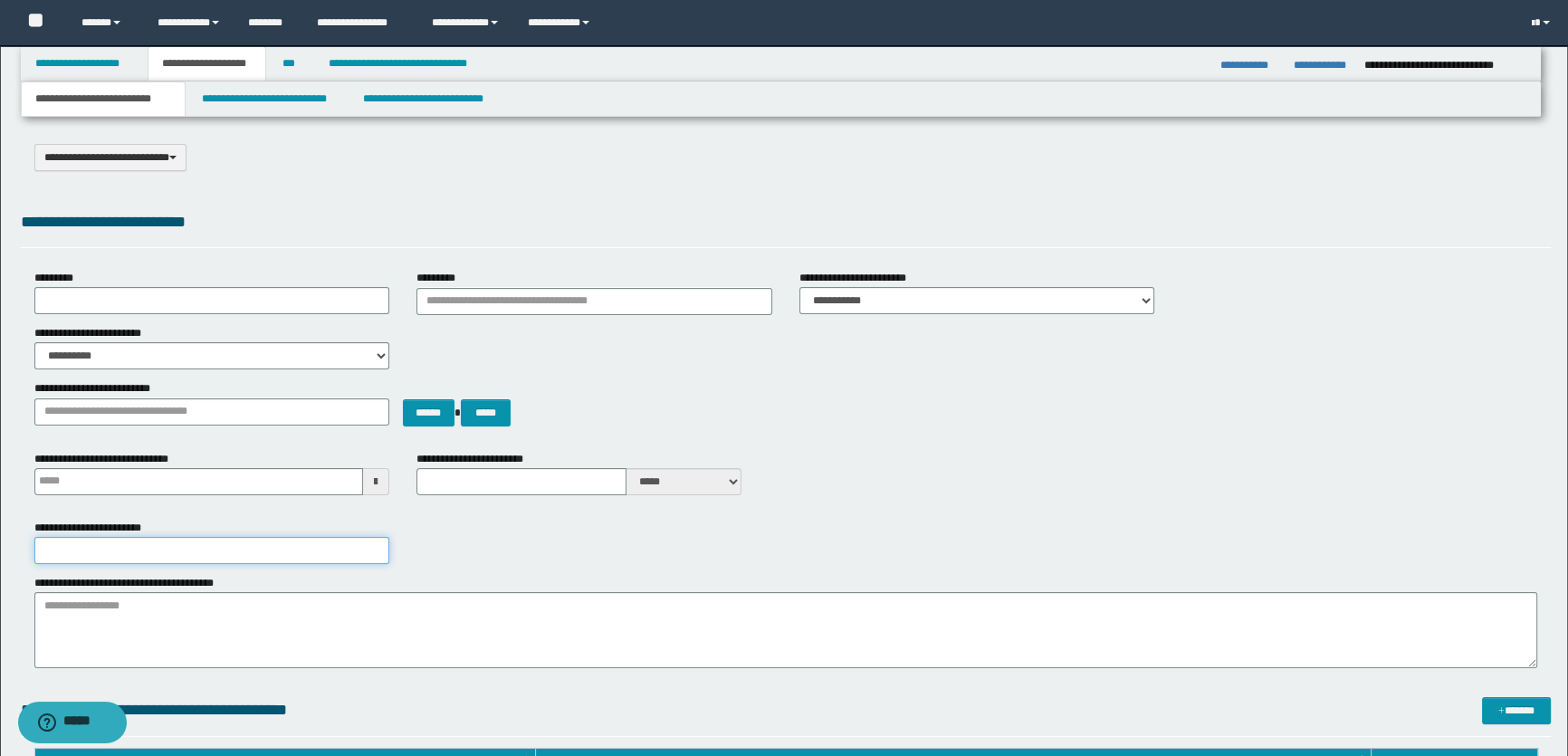 click on "**********" at bounding box center (212, 550) 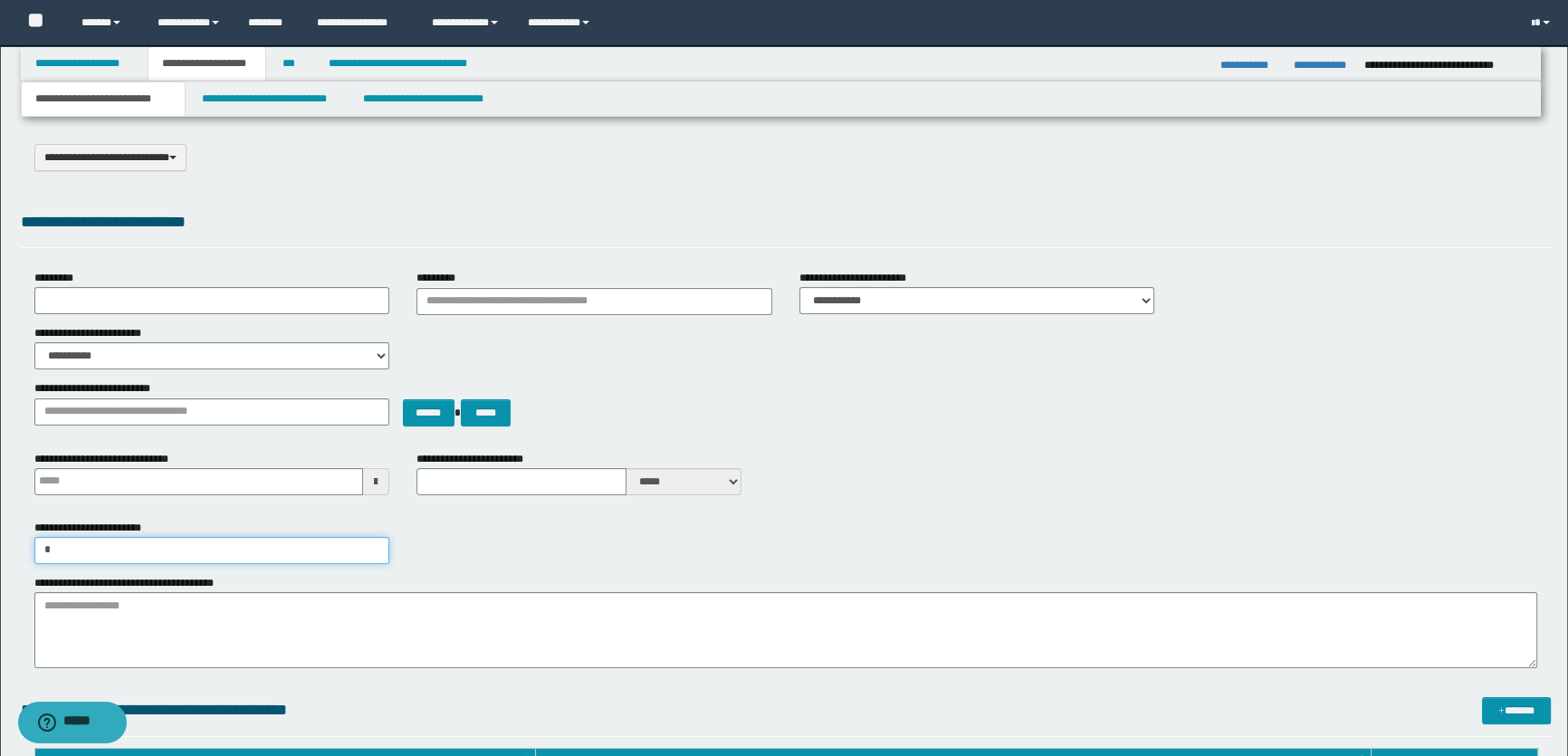 type on "********" 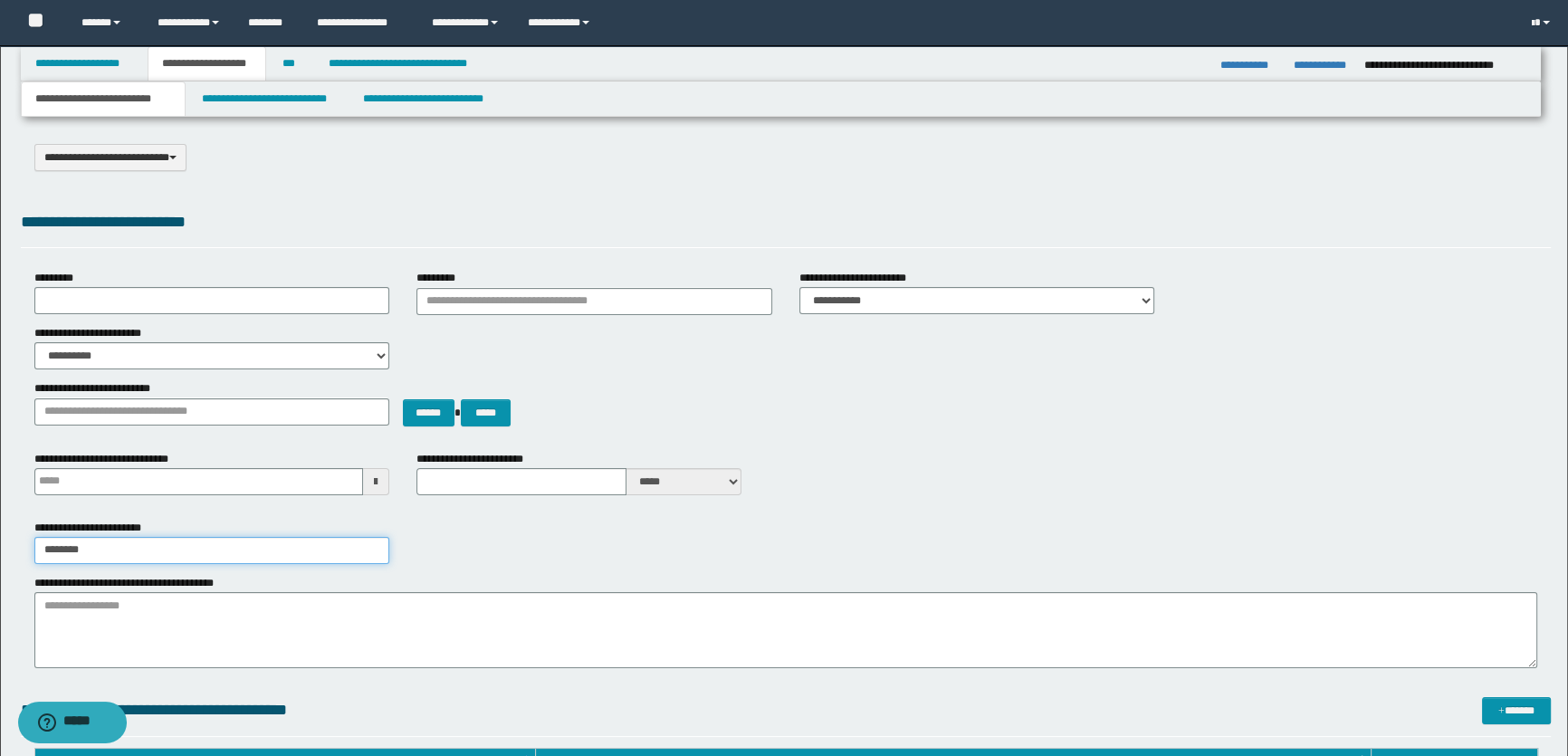 type 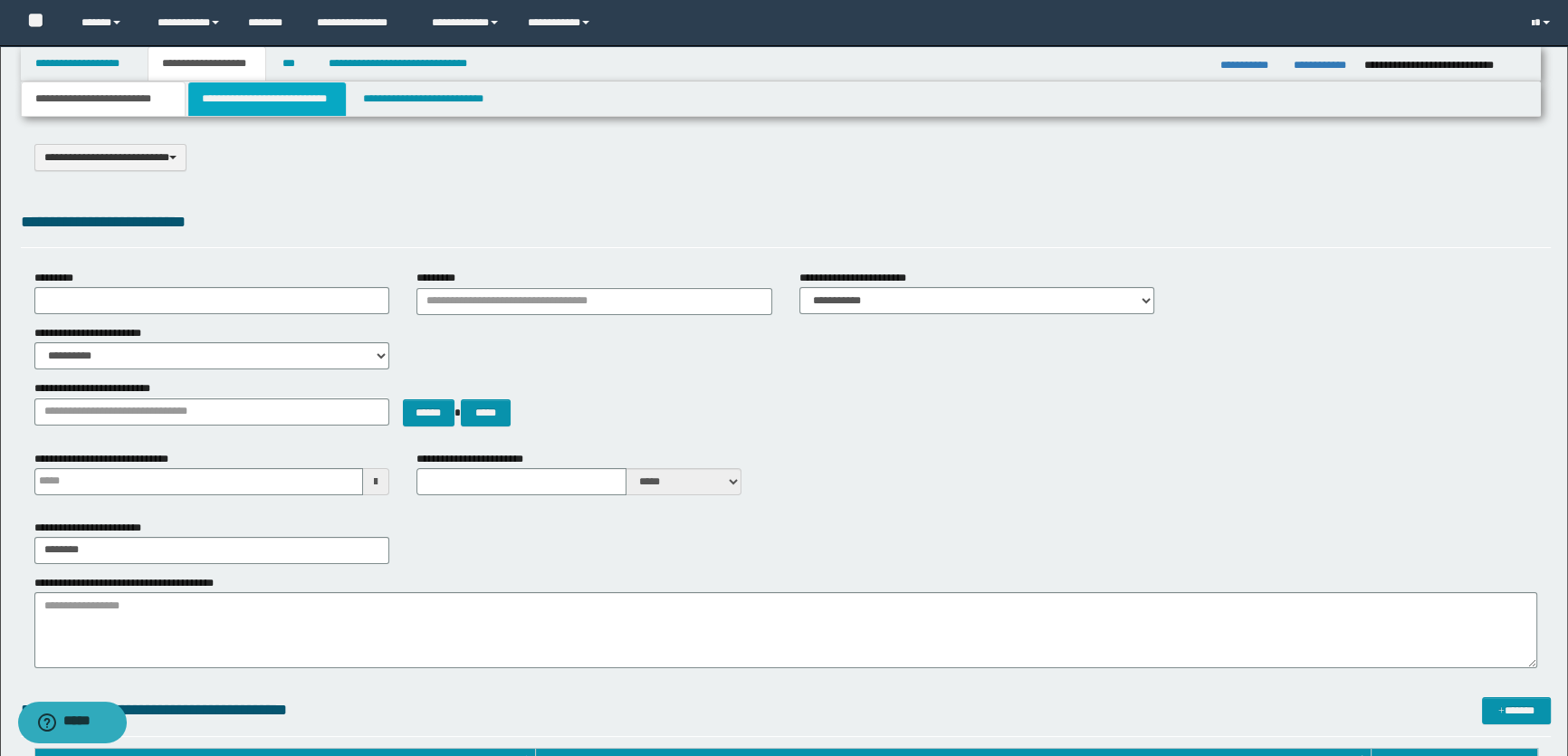 click on "**********" at bounding box center [266, 99] 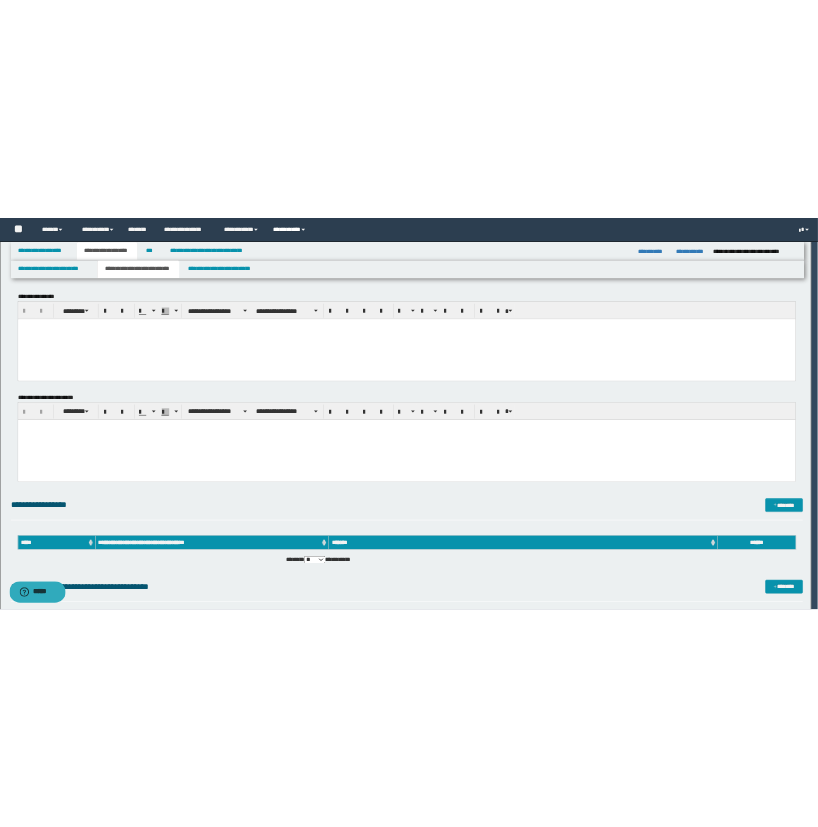 scroll, scrollTop: 0, scrollLeft: 0, axis: both 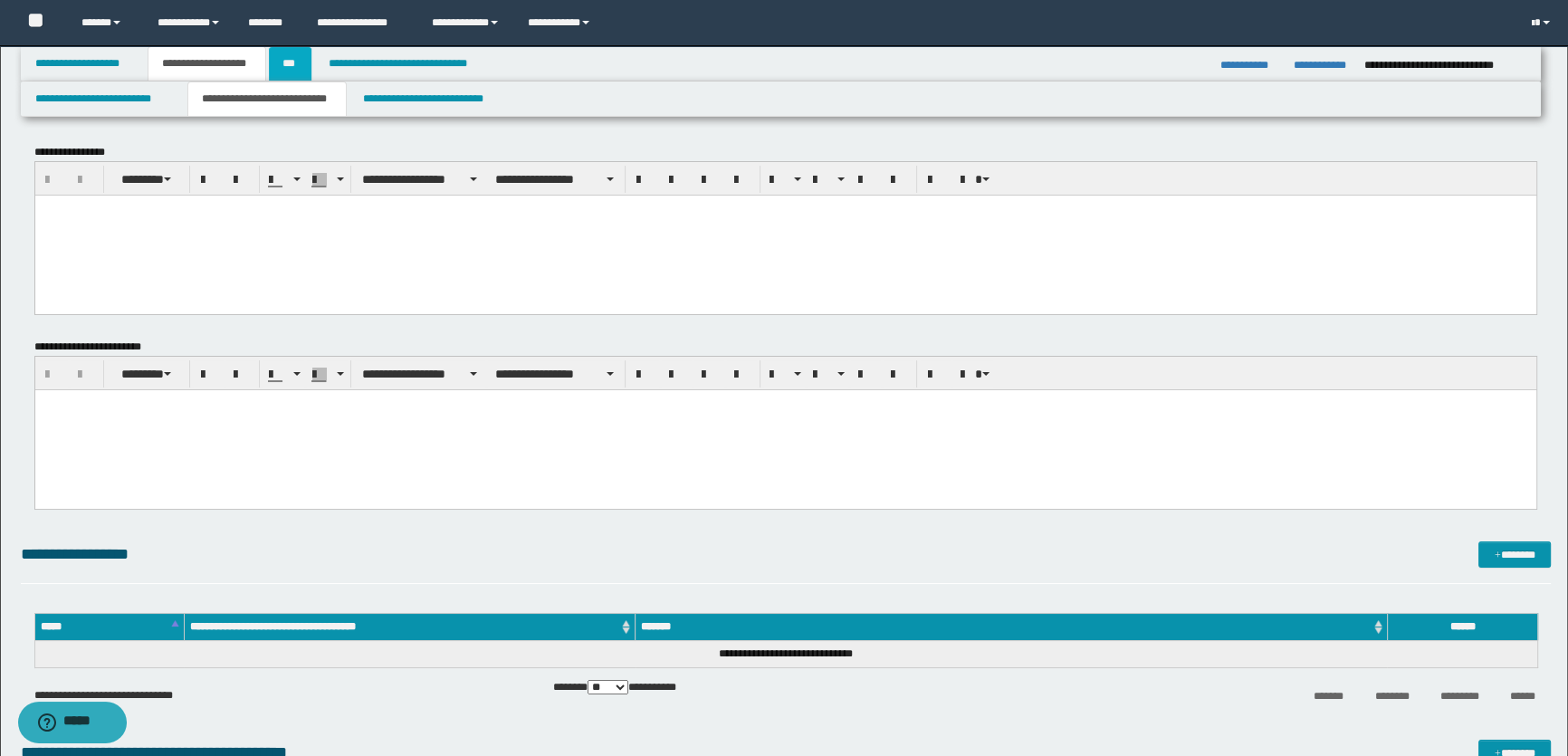 click on "***" at bounding box center [290, 63] 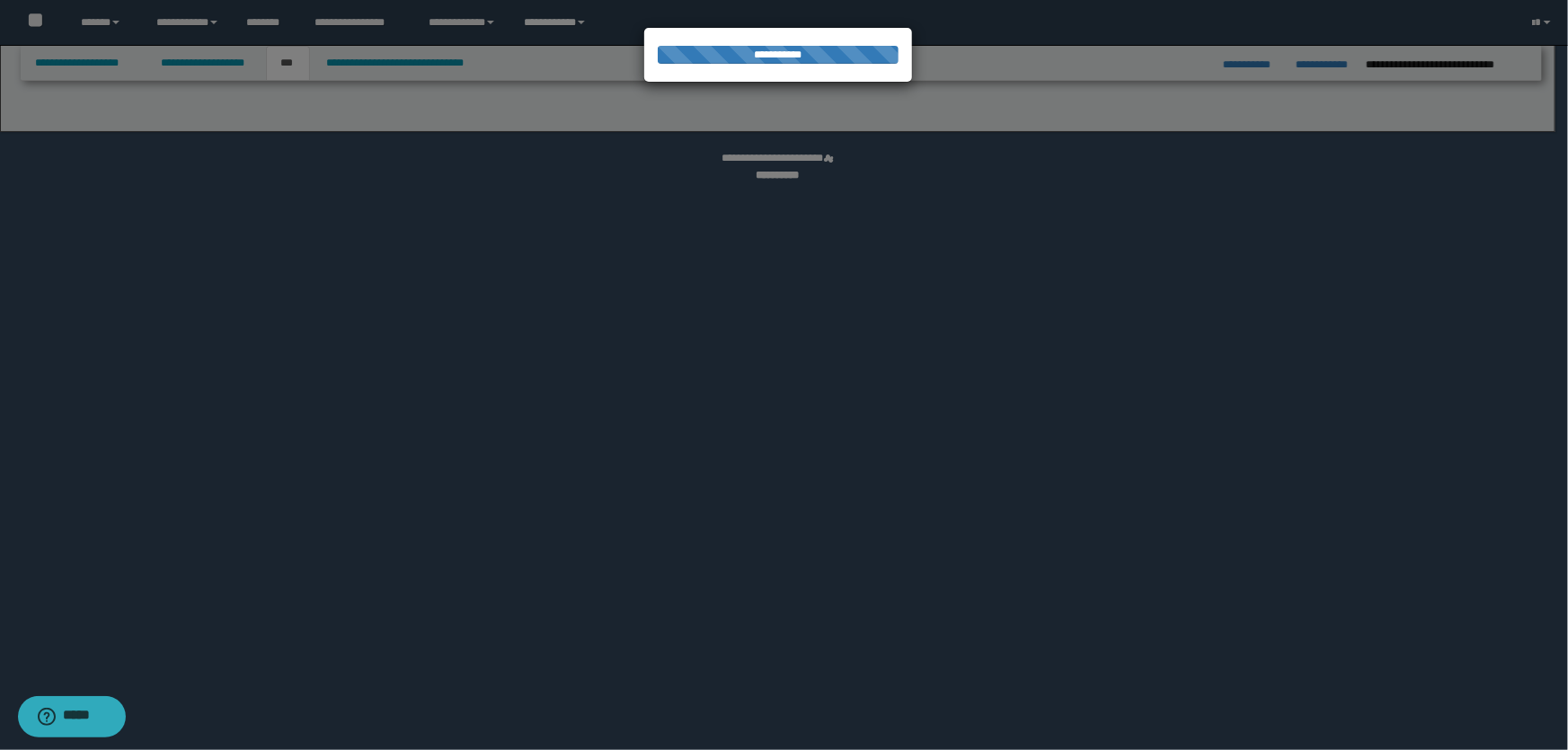 select on "***" 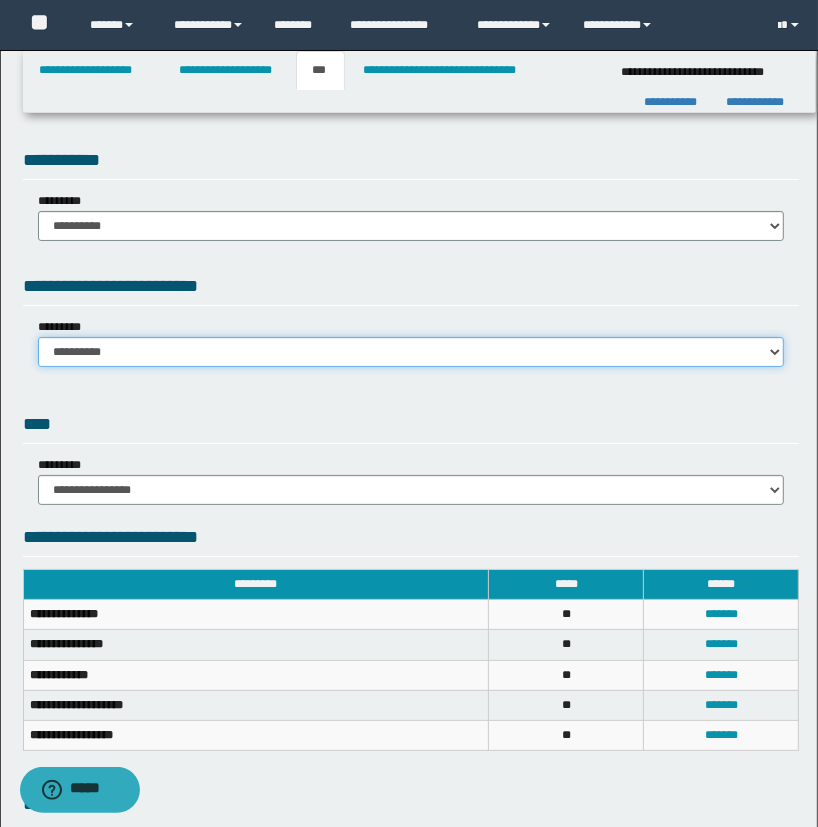 click on "**********" at bounding box center [411, 352] 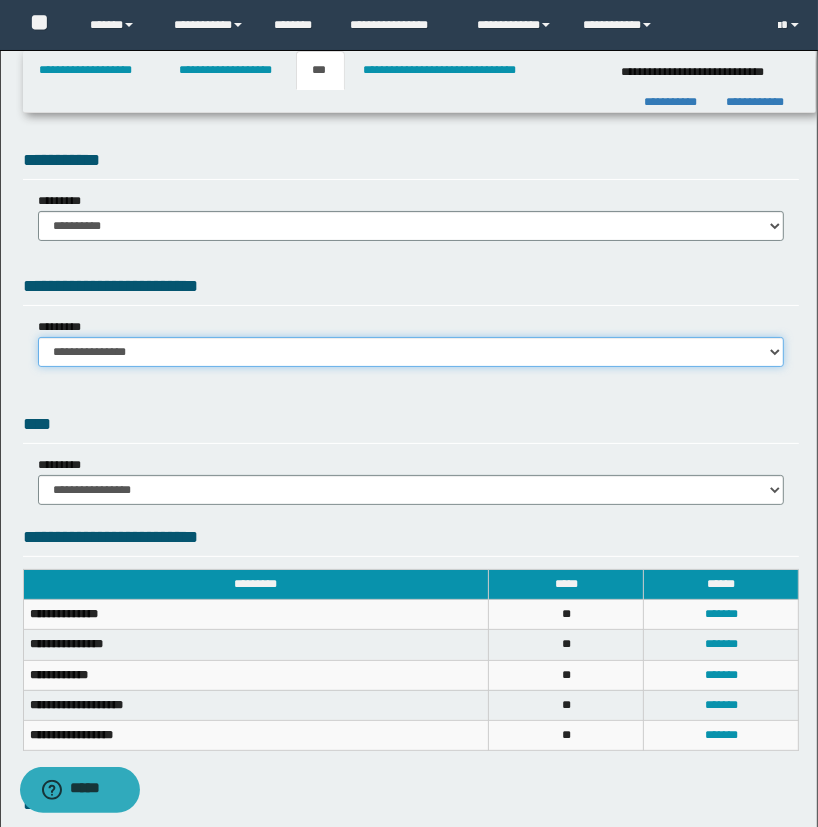 click on "**********" at bounding box center [411, 352] 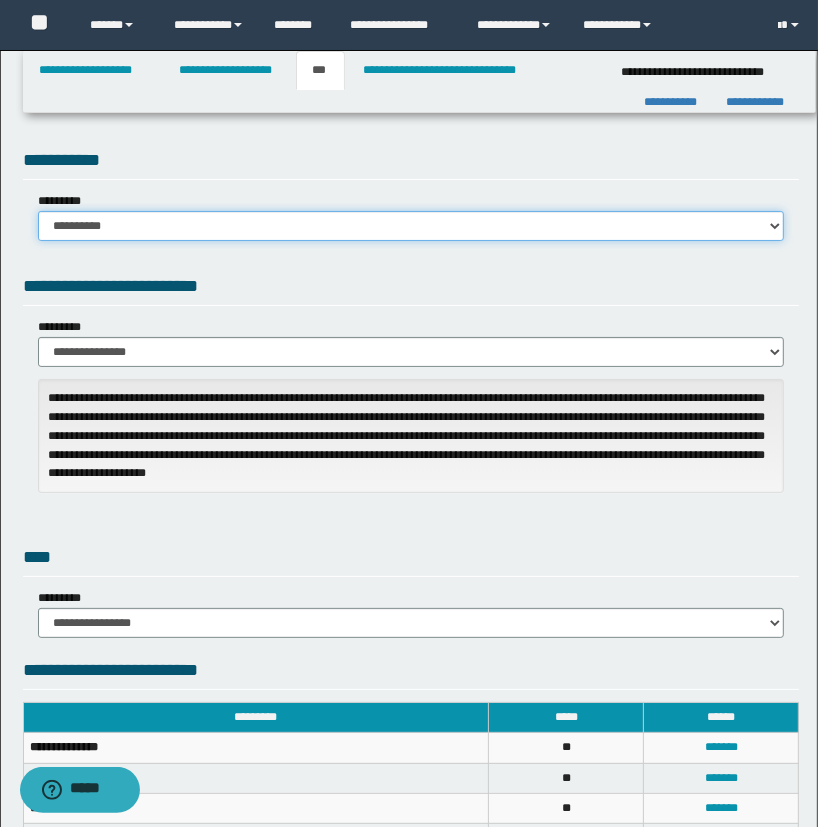 click on "**********" at bounding box center (411, 226) 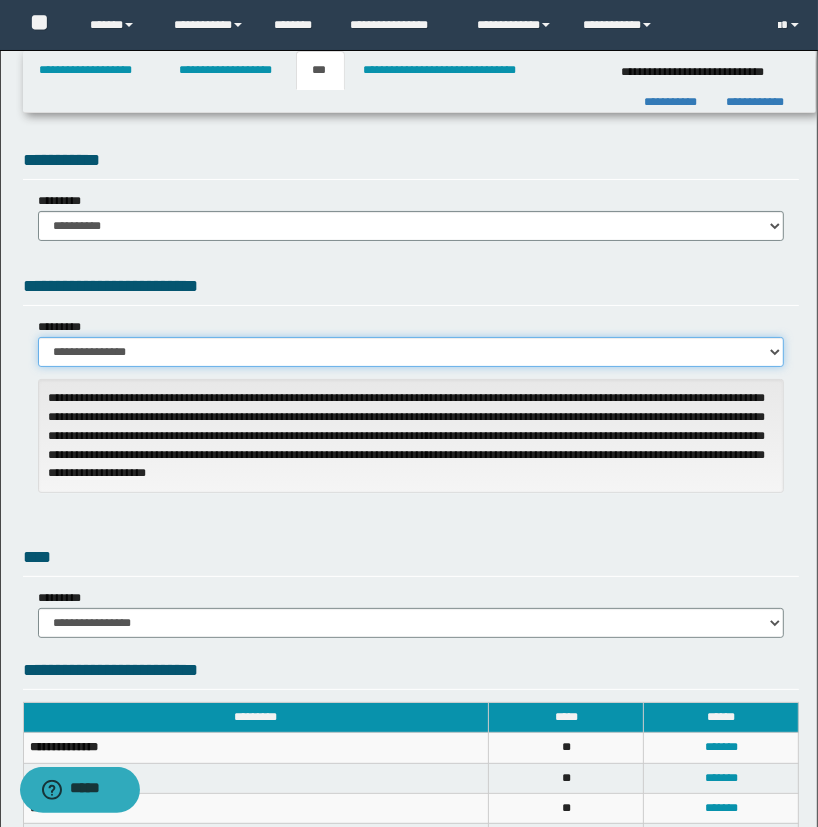 click on "**********" at bounding box center (411, 352) 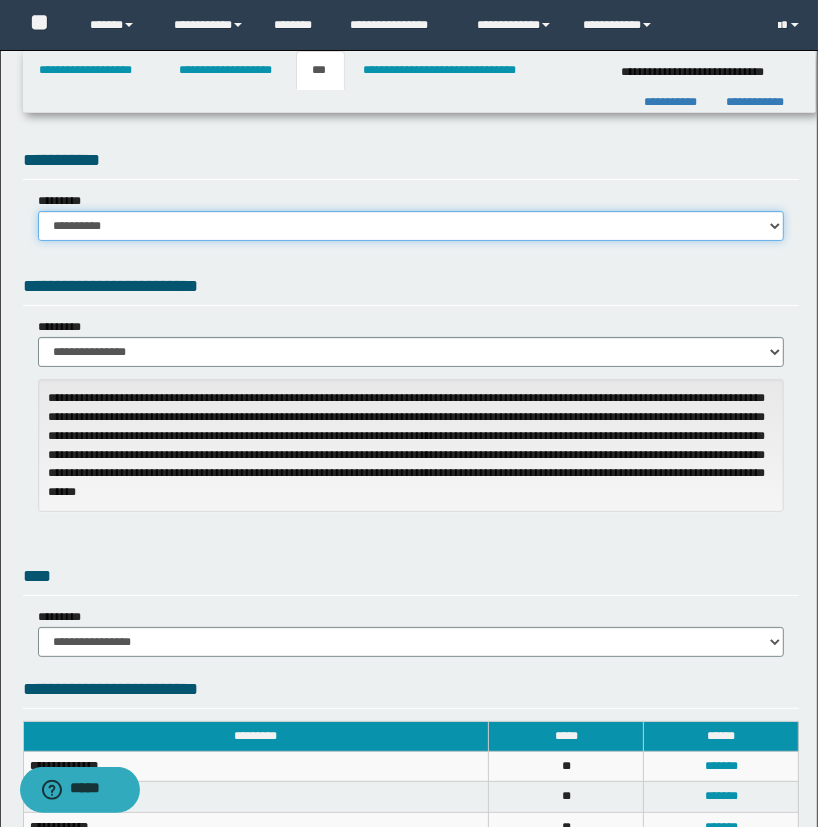 click on "**********" at bounding box center [411, 226] 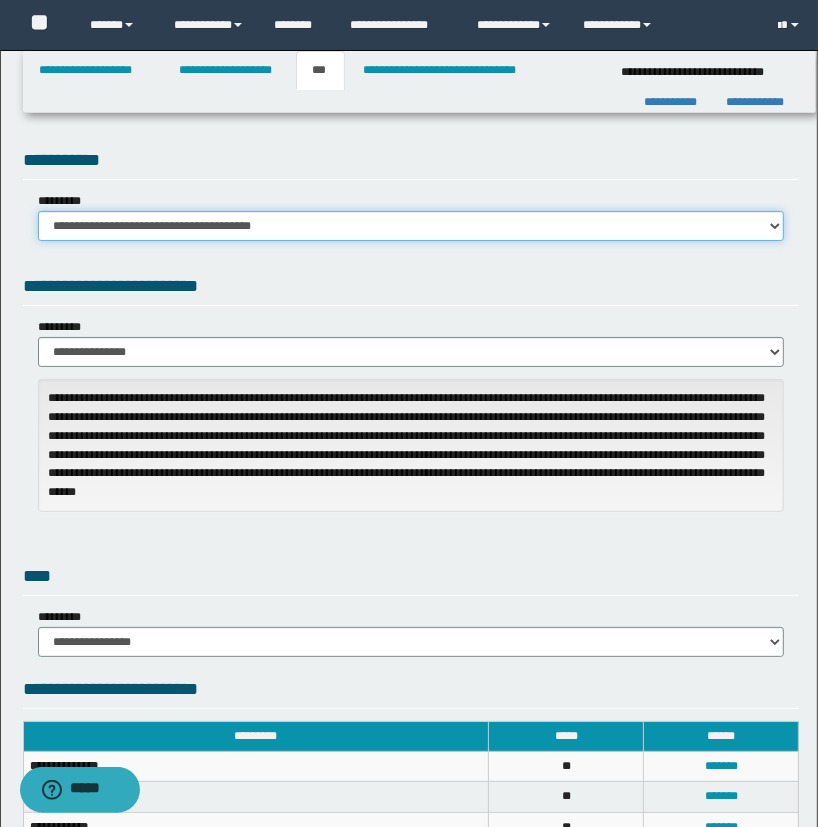 click on "**********" at bounding box center [411, 226] 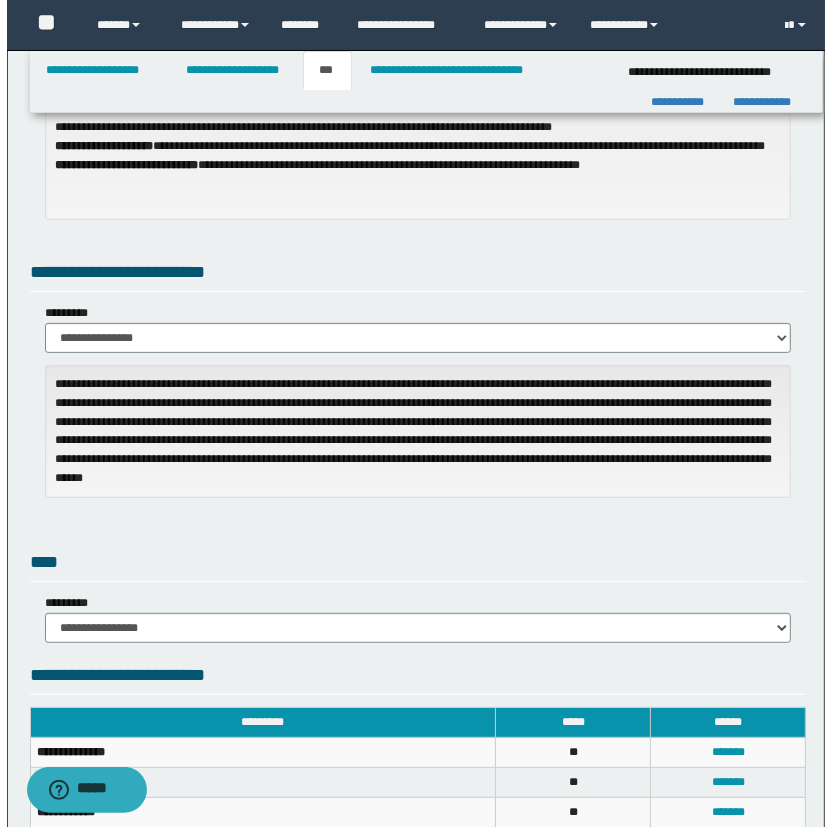 scroll, scrollTop: 545, scrollLeft: 0, axis: vertical 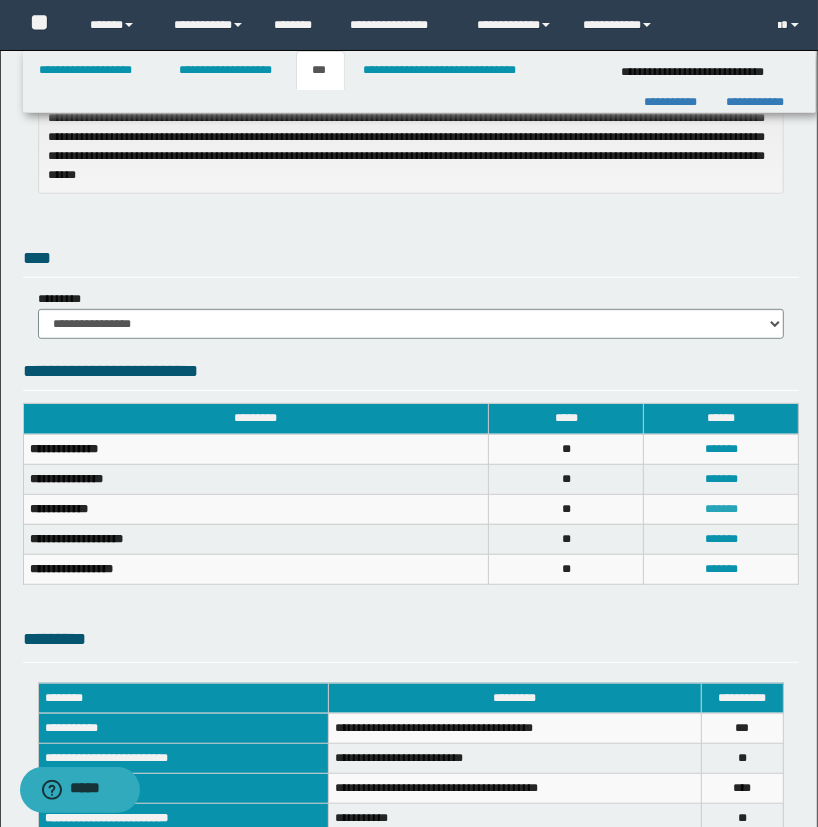 click on "*******" at bounding box center (721, 509) 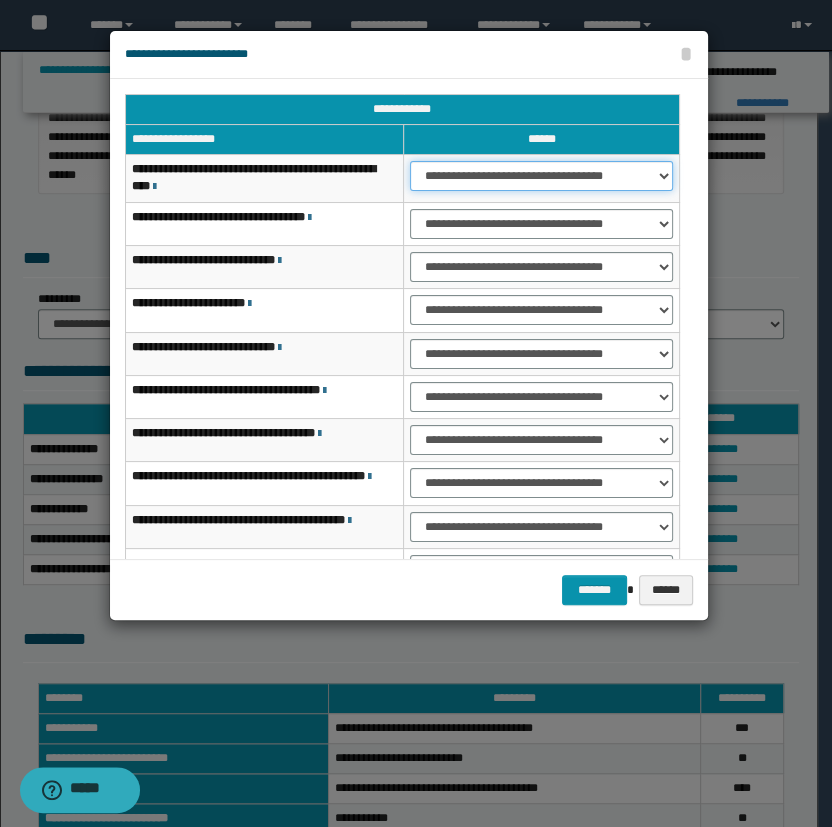 click on "**********" at bounding box center [541, 176] 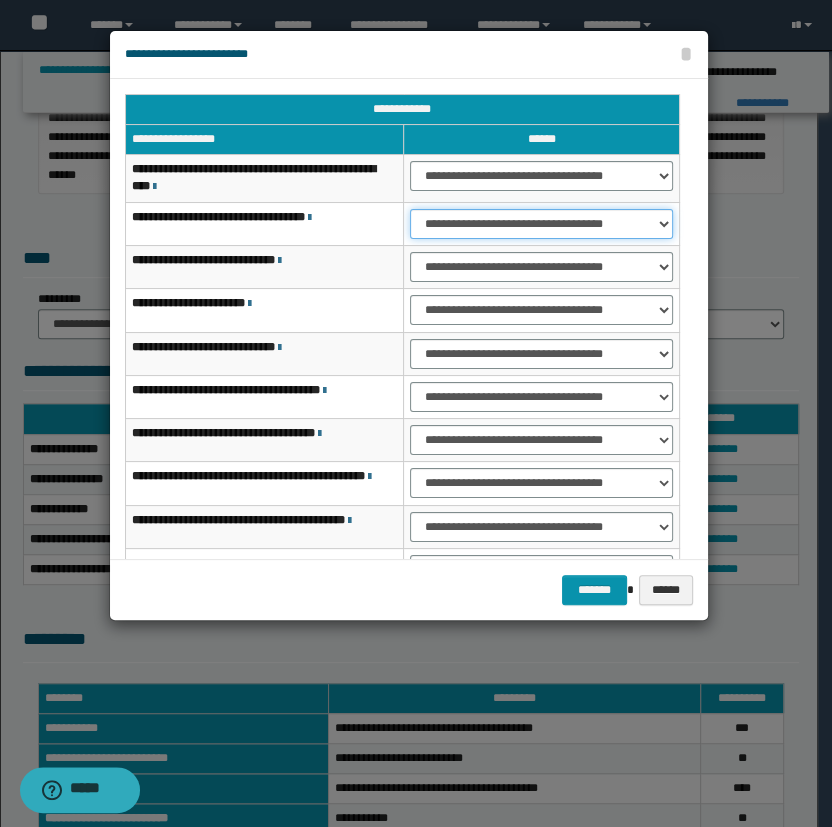 click on "**********" at bounding box center (541, 224) 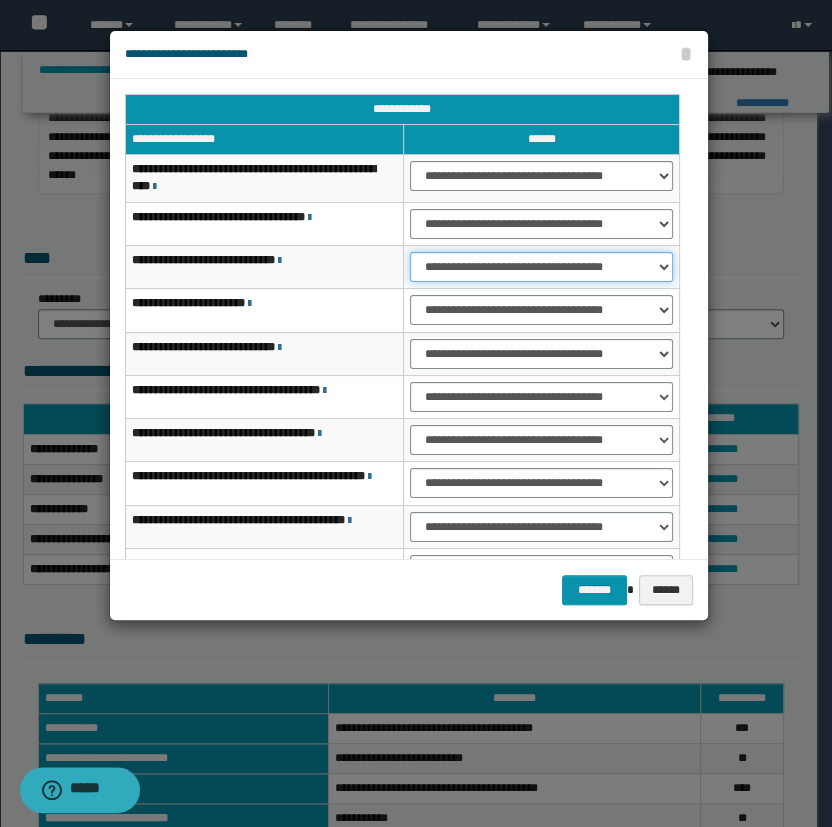 click on "**********" at bounding box center [541, 267] 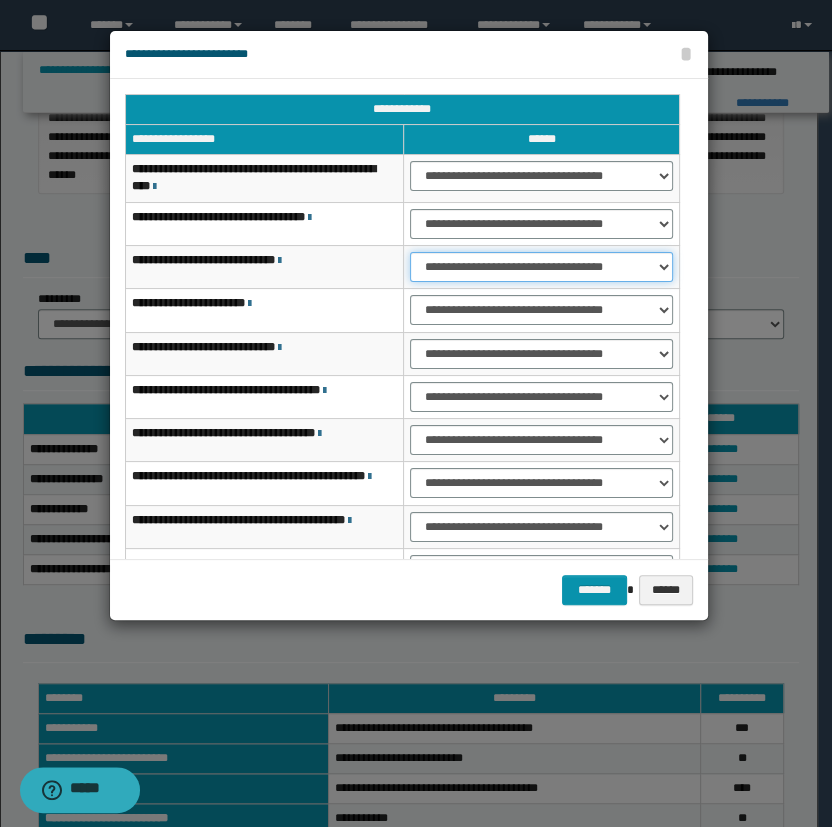 select on "***" 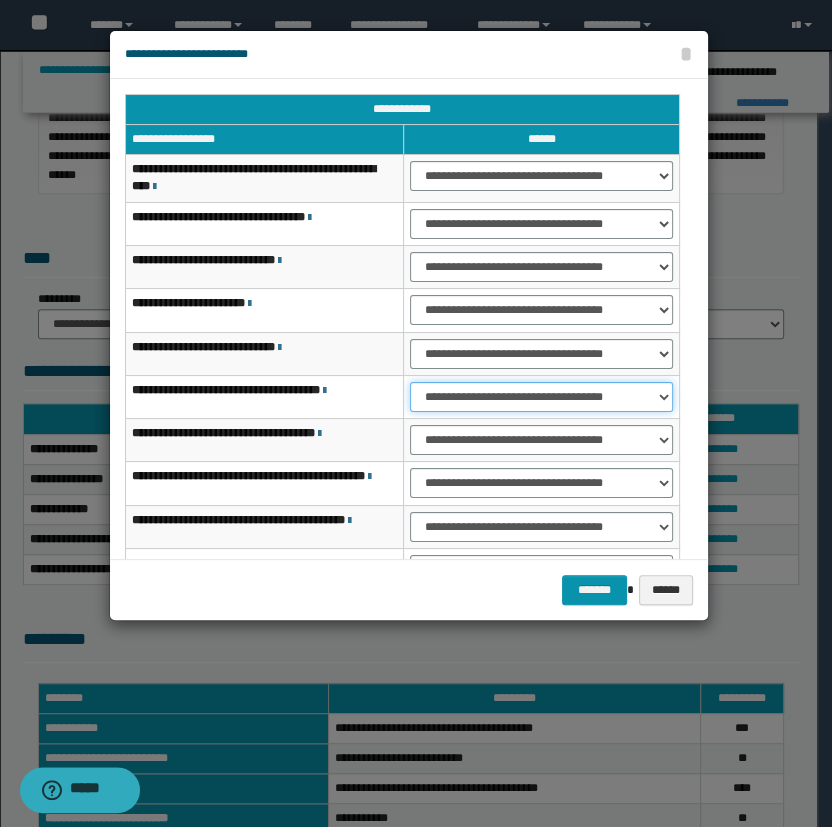 click on "**********" at bounding box center [541, 397] 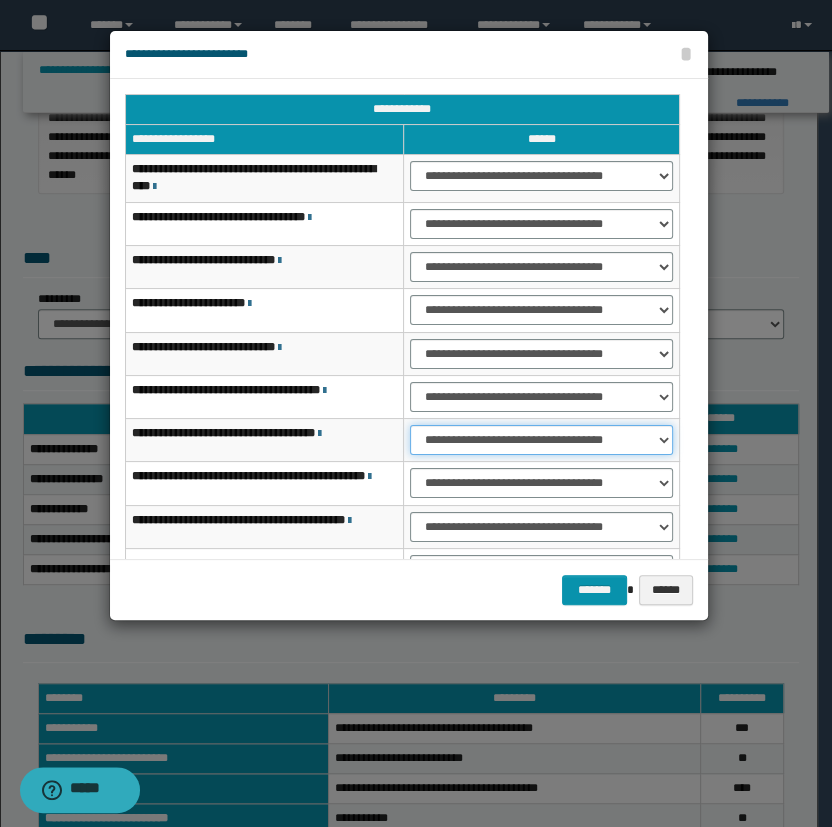 click on "**********" at bounding box center [541, 440] 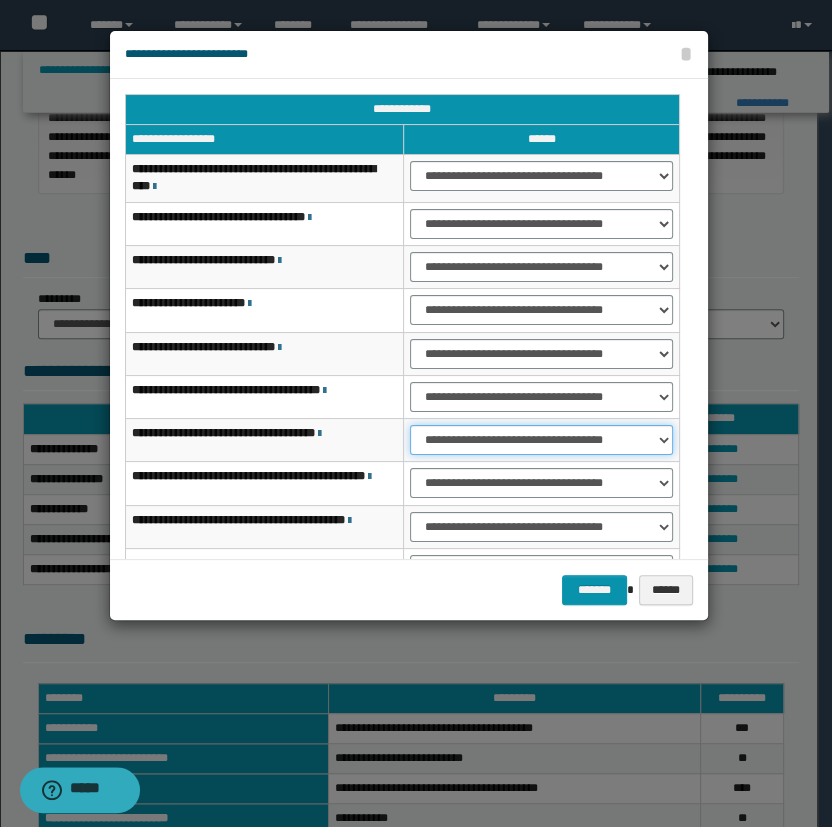 select on "***" 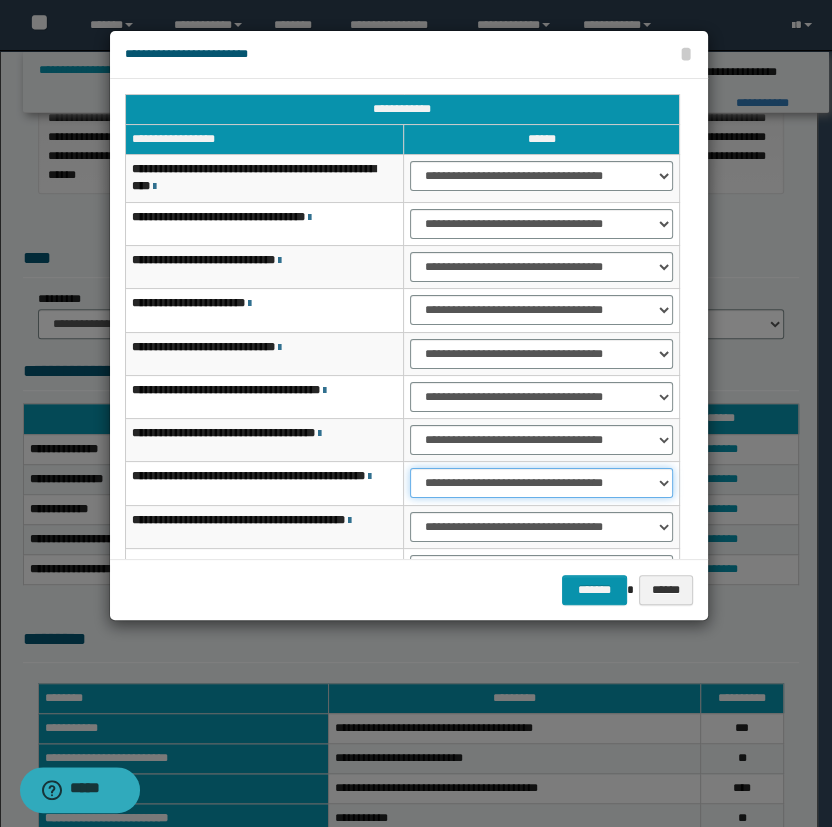 click on "**********" at bounding box center [541, 483] 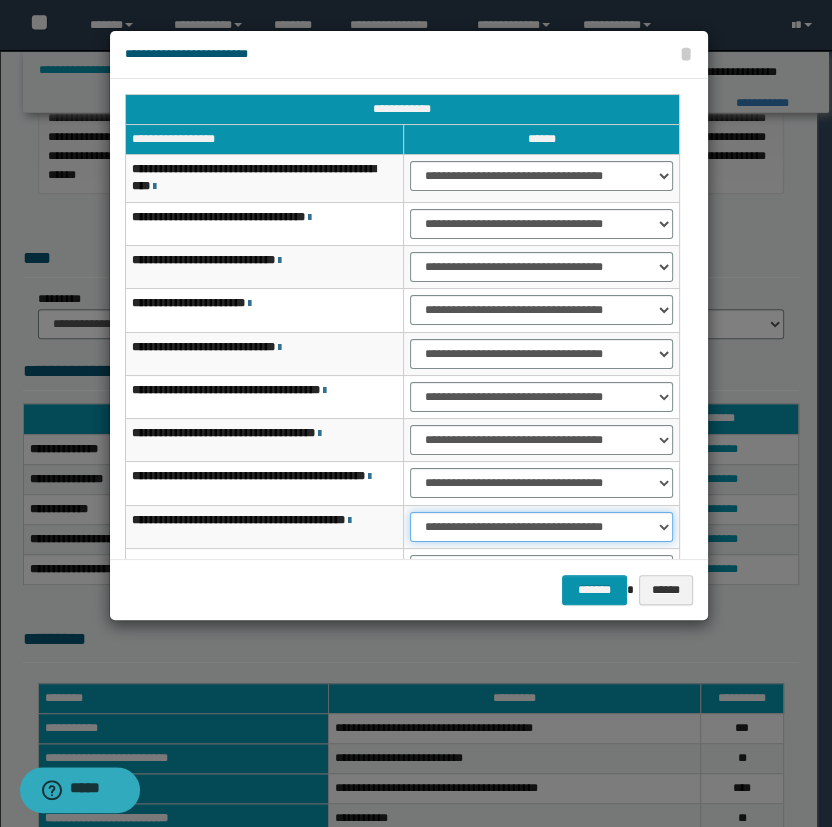 click on "**********" at bounding box center [541, 527] 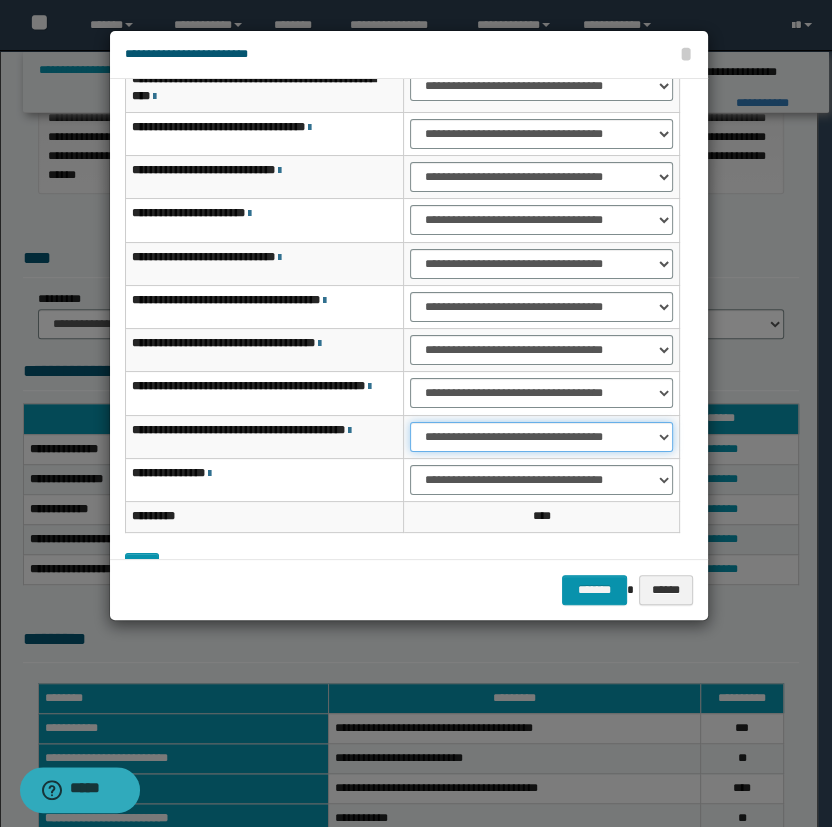scroll, scrollTop: 158, scrollLeft: 0, axis: vertical 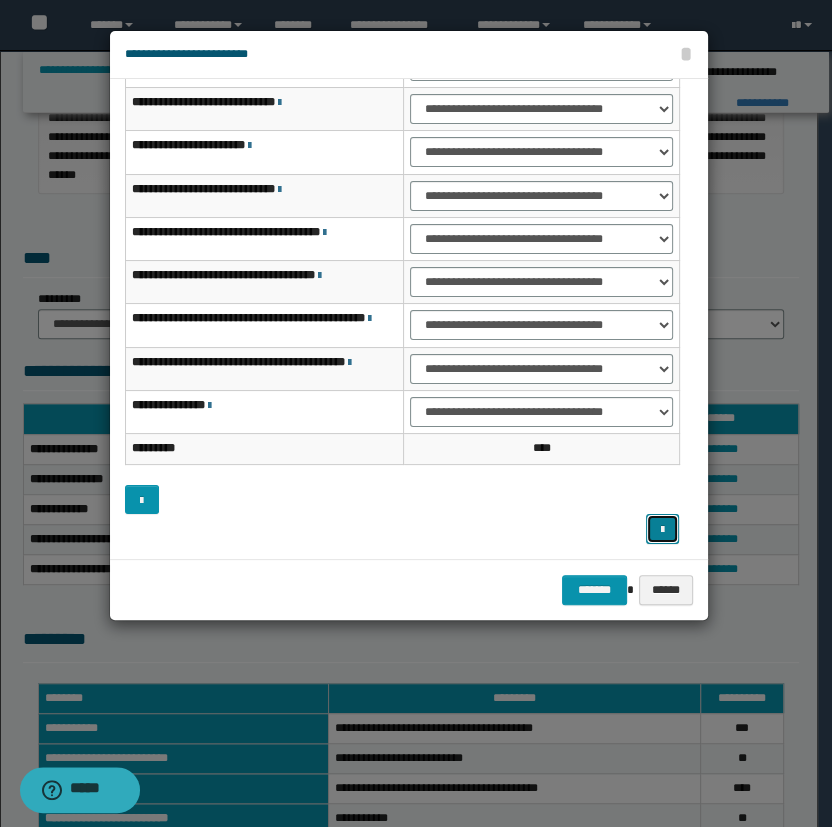 click at bounding box center [663, 529] 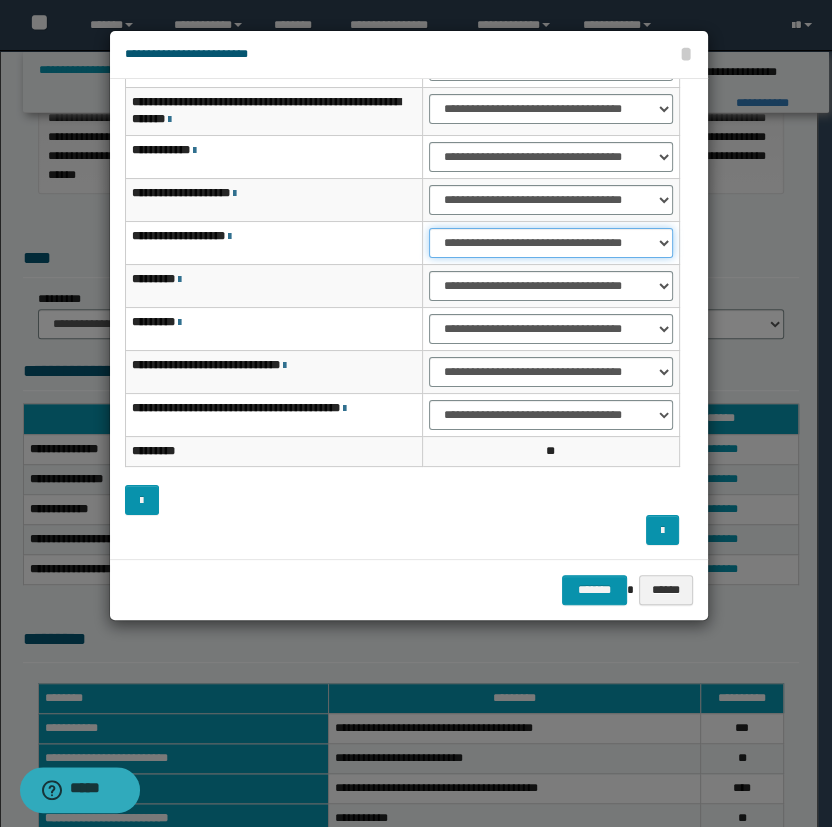 click on "**********" at bounding box center (551, 243) 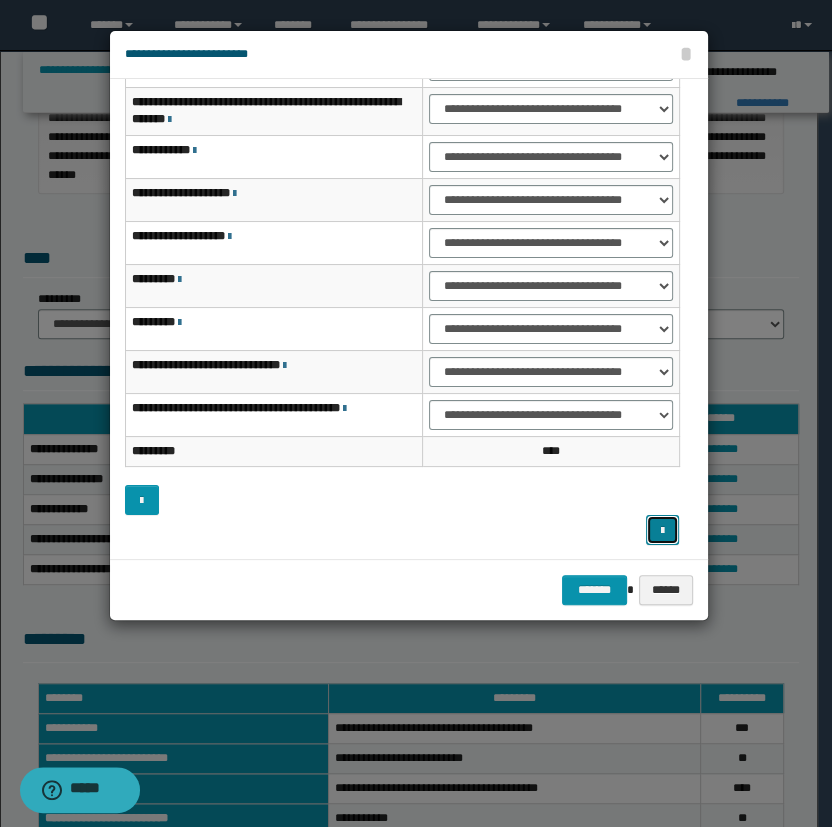click at bounding box center (662, 531) 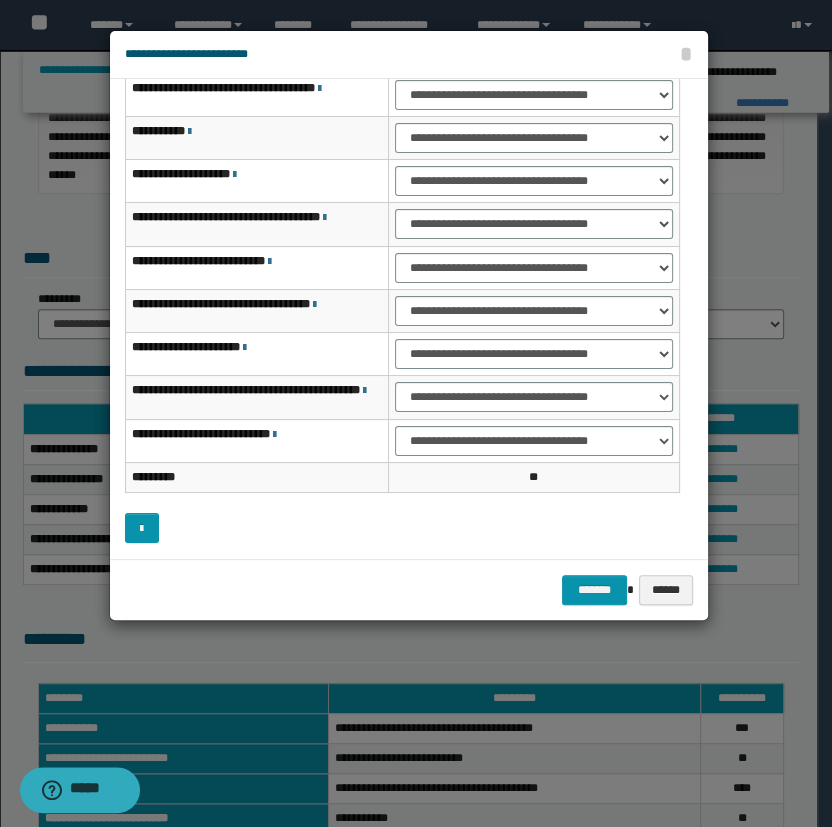 scroll, scrollTop: 125, scrollLeft: 0, axis: vertical 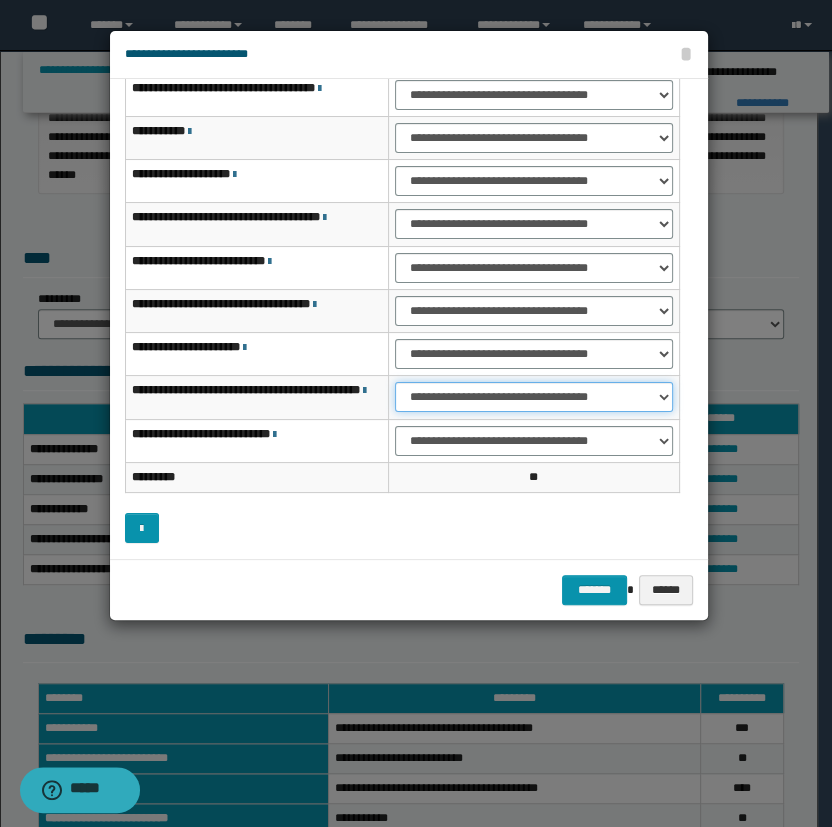 click on "**********" at bounding box center (534, 397) 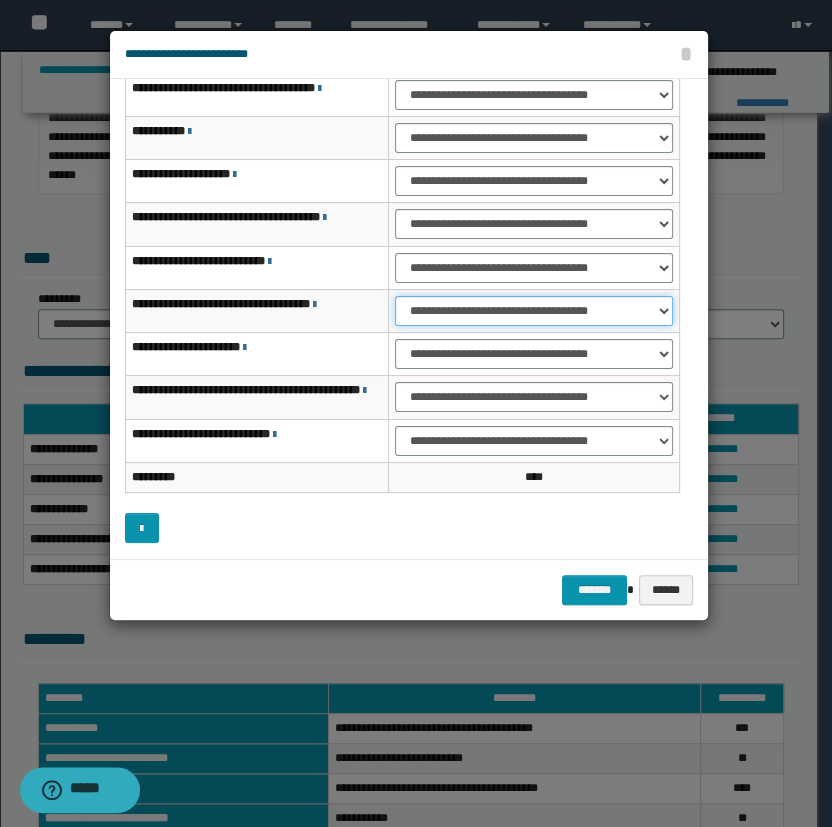 drag, startPoint x: 421, startPoint y: 307, endPoint x: 429, endPoint y: 320, distance: 15.264338 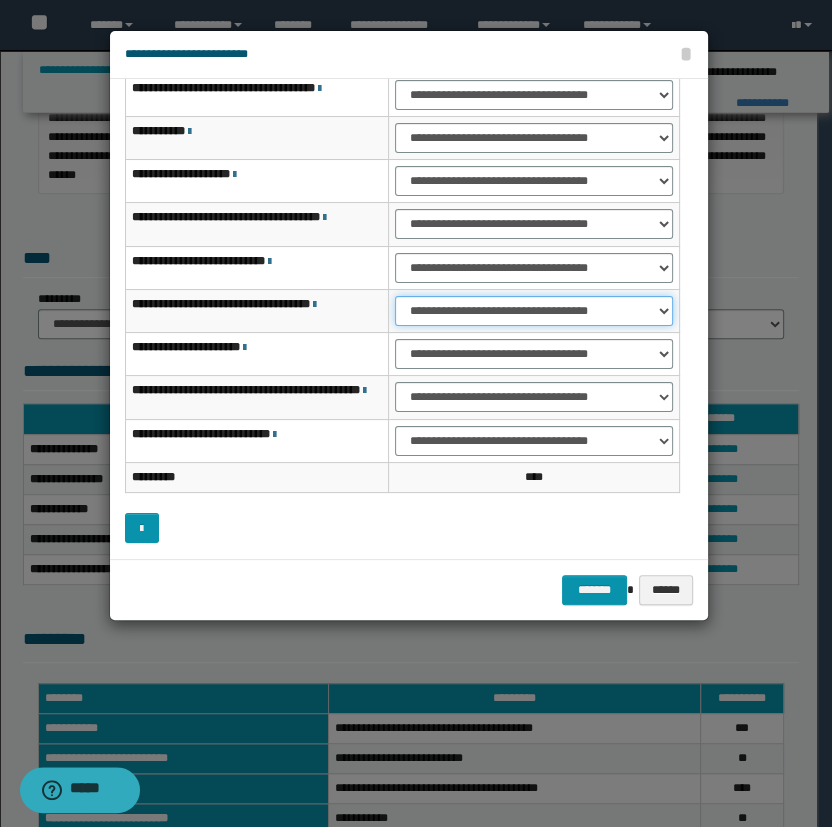 click on "**********" at bounding box center (534, 311) 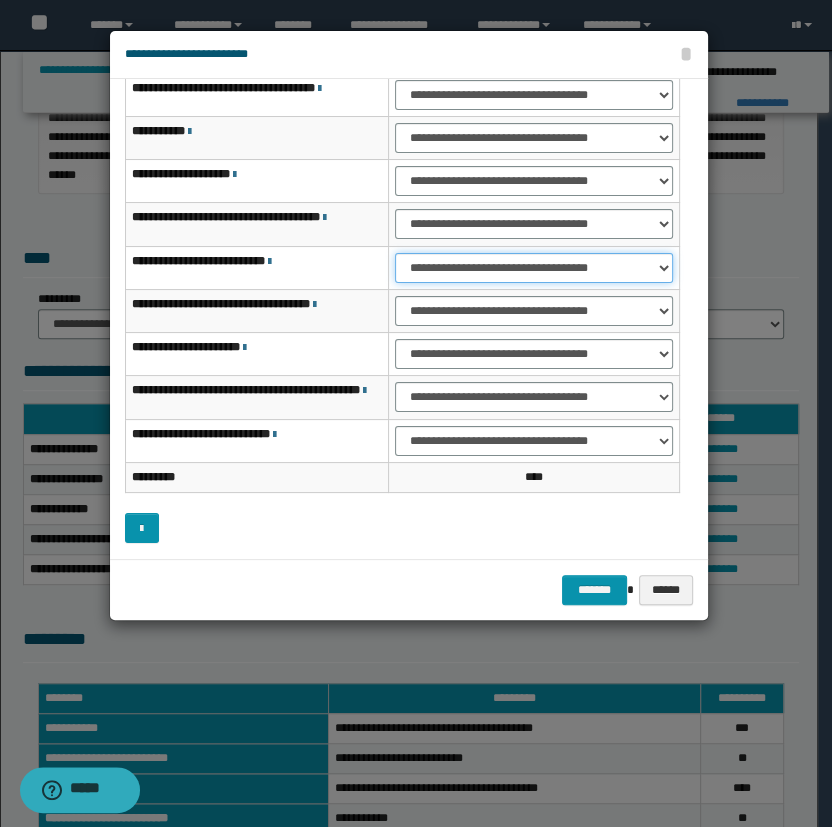 click on "**********" at bounding box center (534, 268) 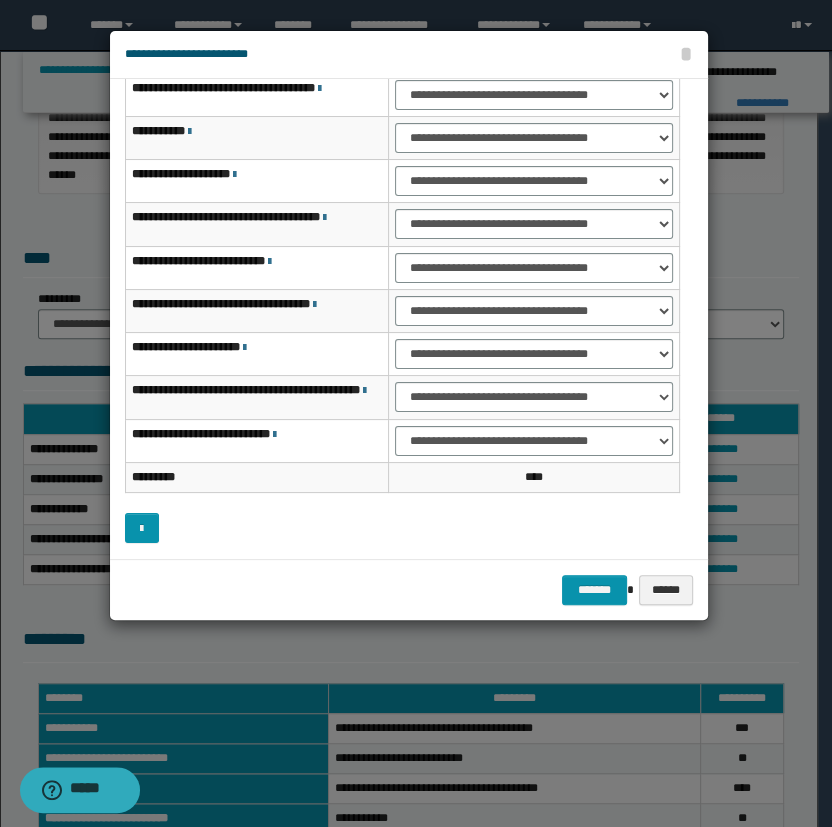 click on "**********" at bounding box center [534, 224] 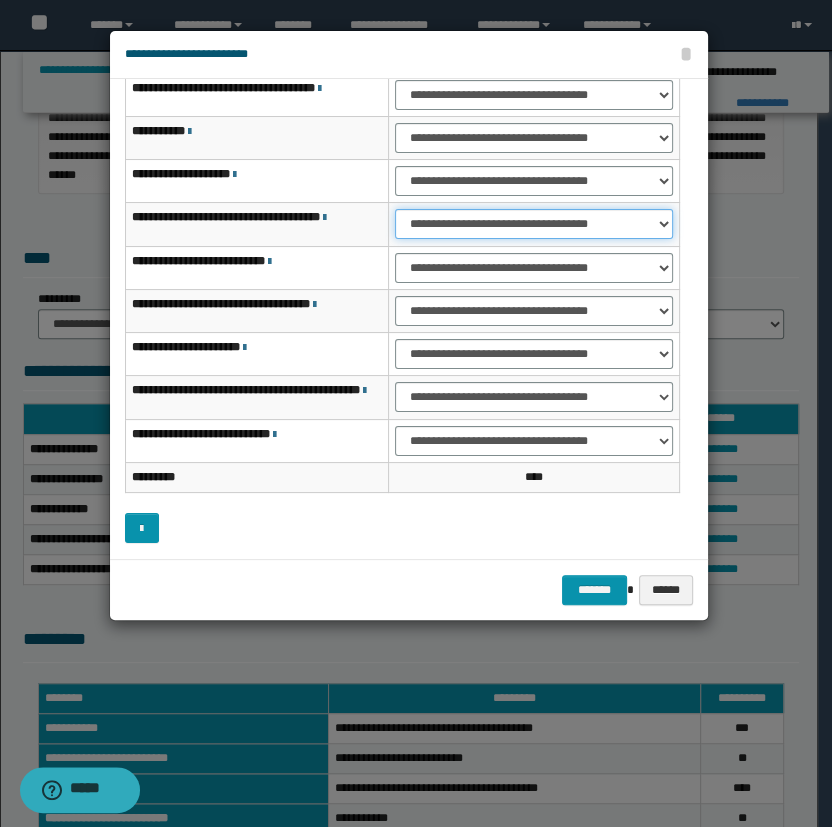 drag, startPoint x: 433, startPoint y: 224, endPoint x: 437, endPoint y: 235, distance: 11.7046995 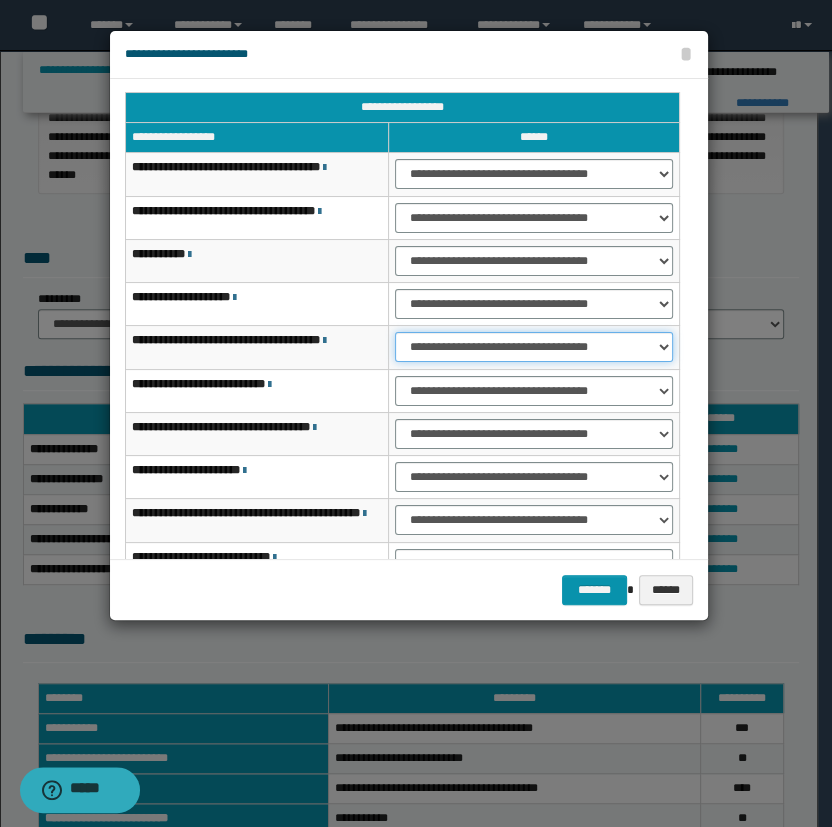 scroll, scrollTop: 0, scrollLeft: 0, axis: both 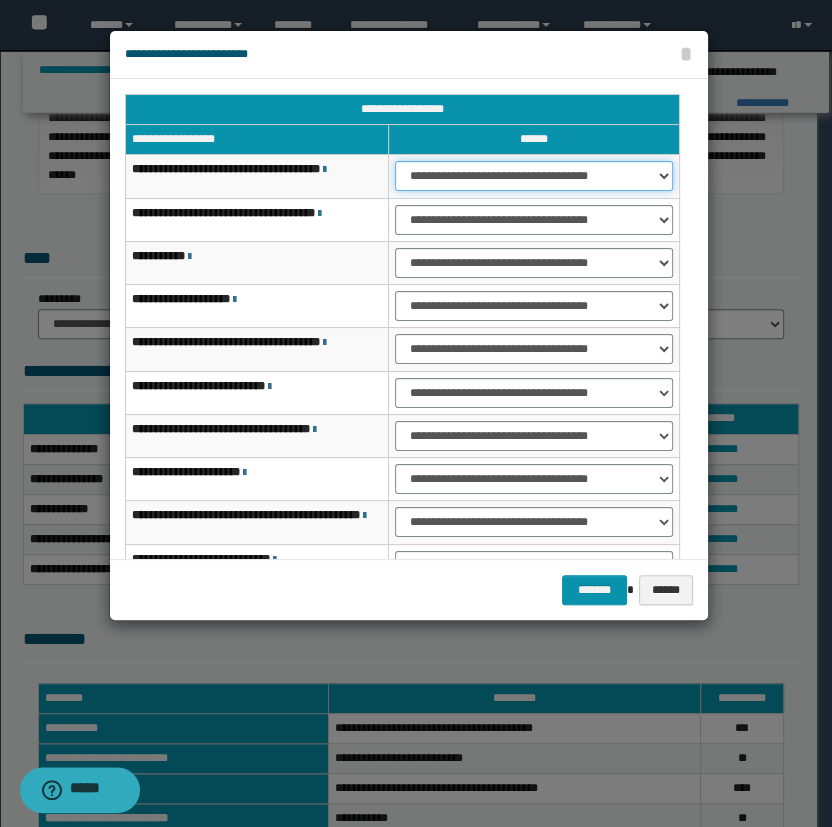 click on "**********" at bounding box center (534, 176) 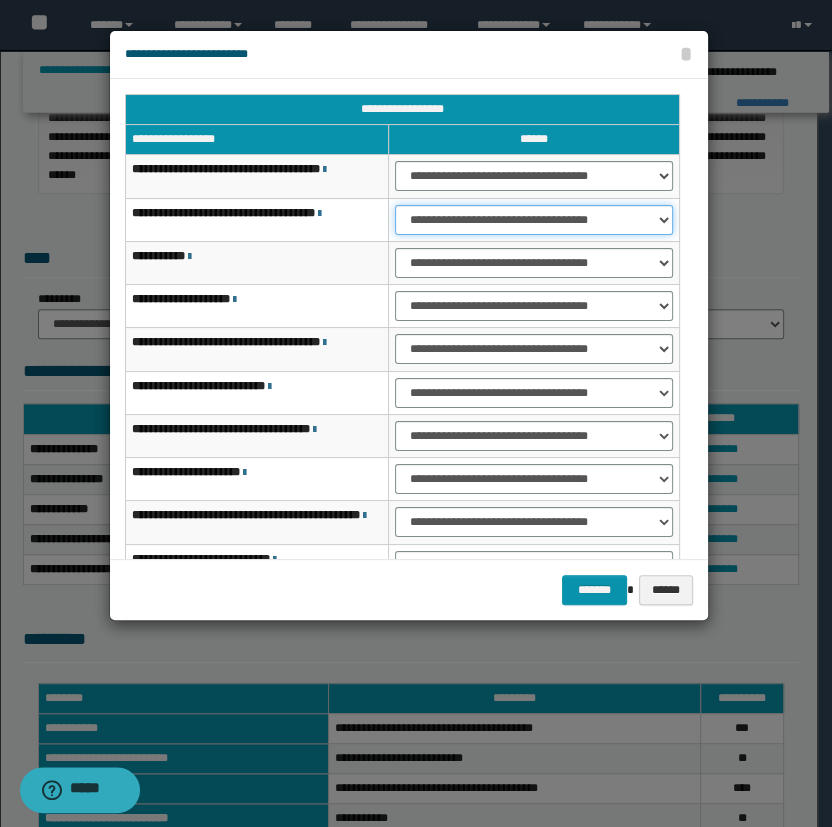 click on "**********" at bounding box center (534, 220) 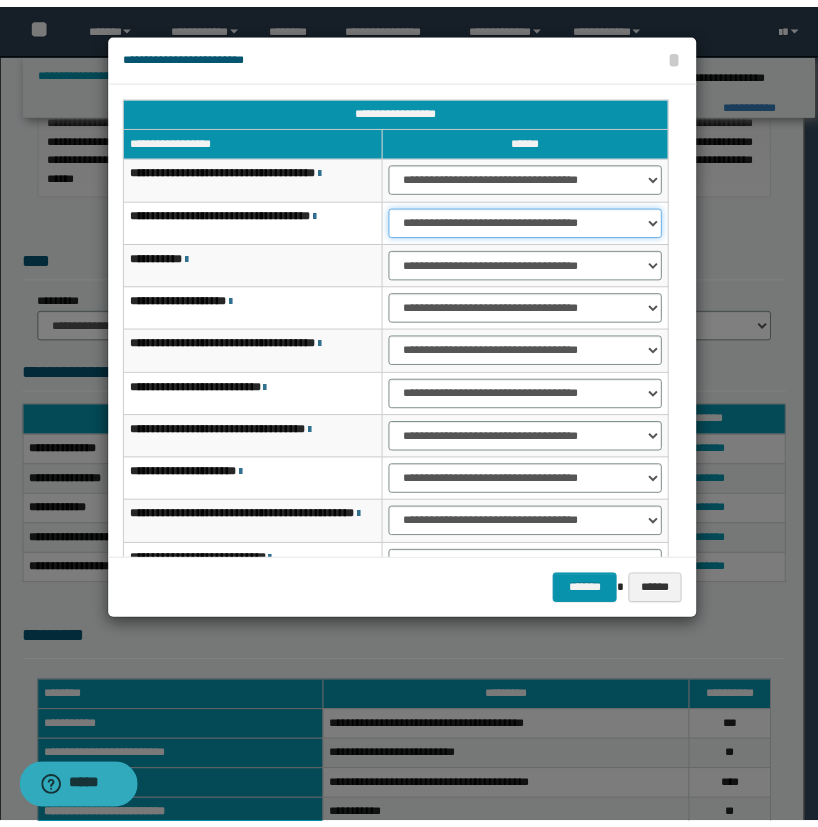 scroll, scrollTop: 124, scrollLeft: 0, axis: vertical 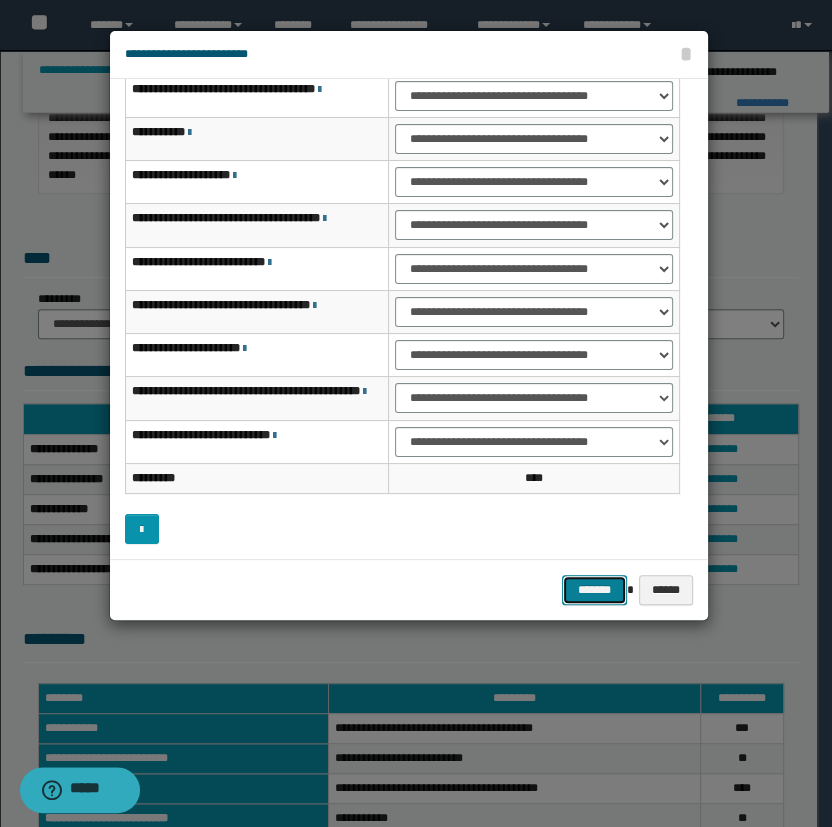 click on "*******" at bounding box center [594, 590] 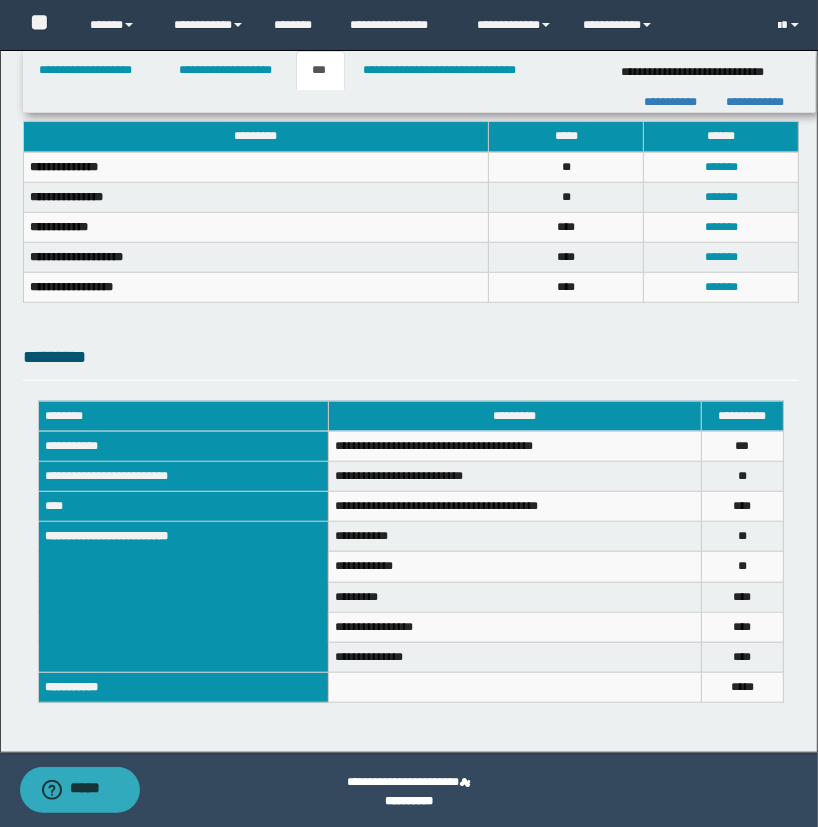 scroll, scrollTop: 830, scrollLeft: 0, axis: vertical 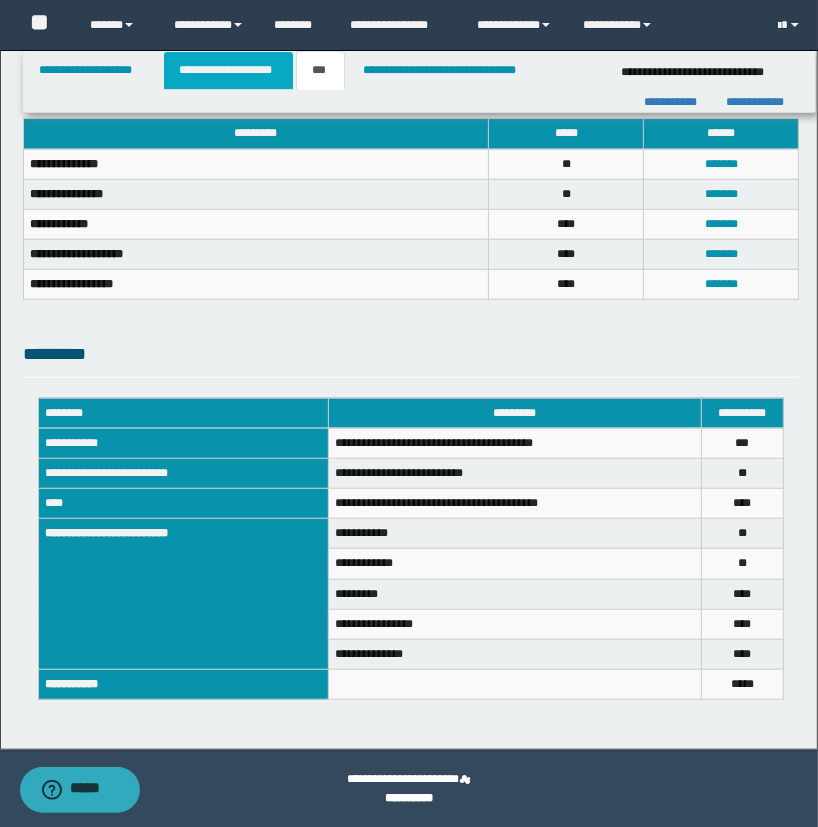 click on "**********" at bounding box center (228, 70) 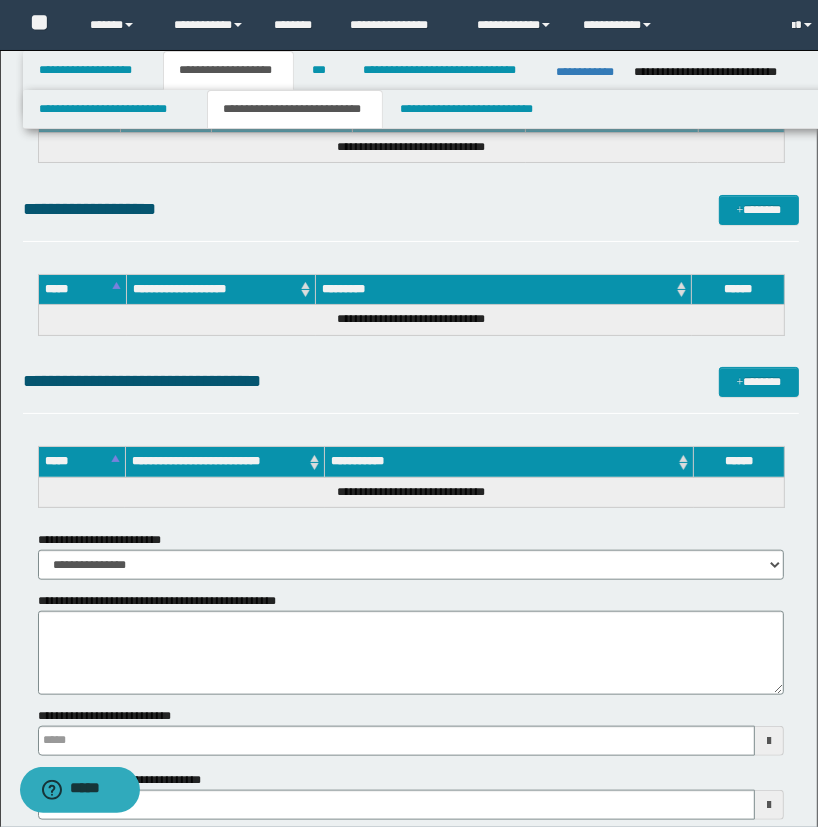 click on "**********" at bounding box center (294, 109) 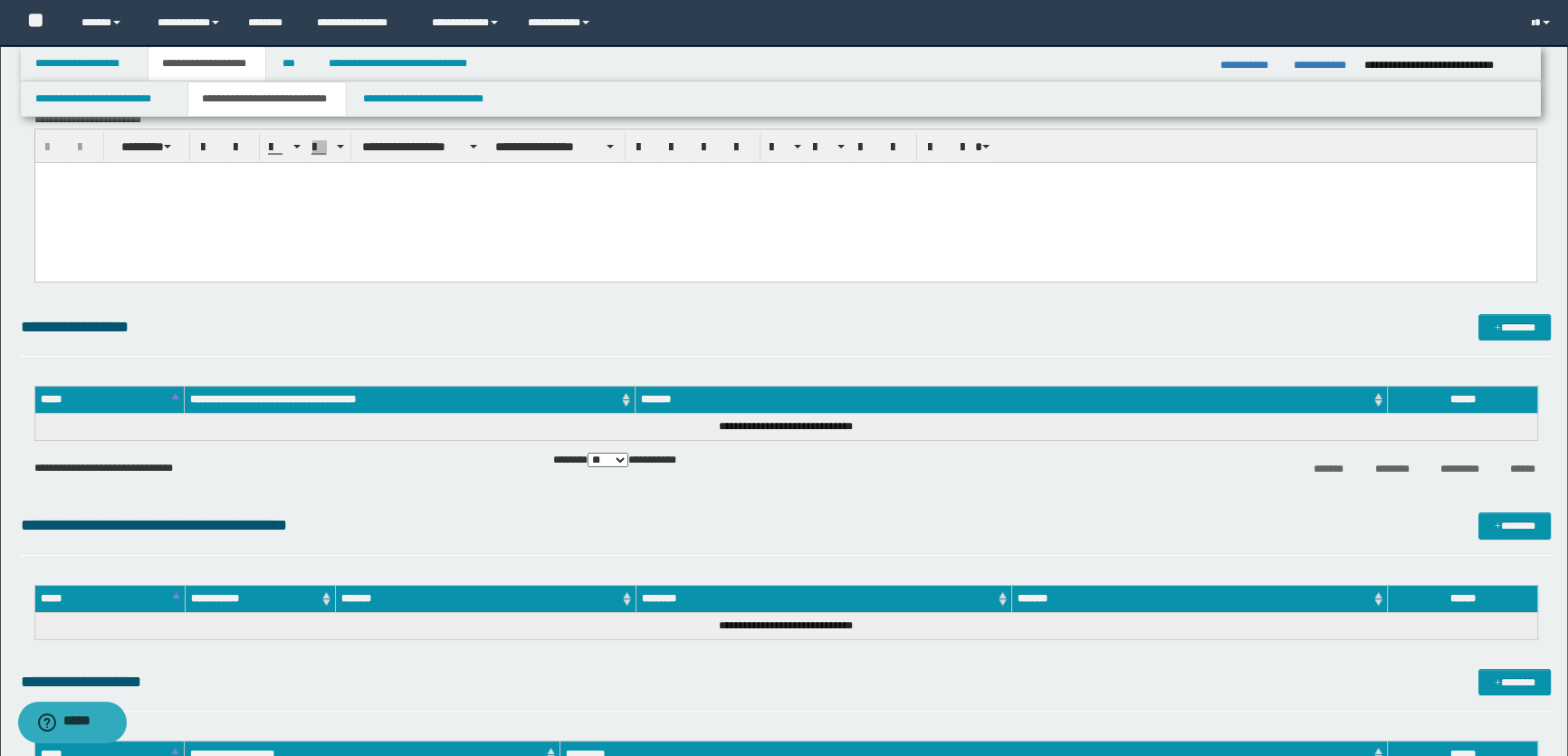 scroll, scrollTop: 0, scrollLeft: 0, axis: both 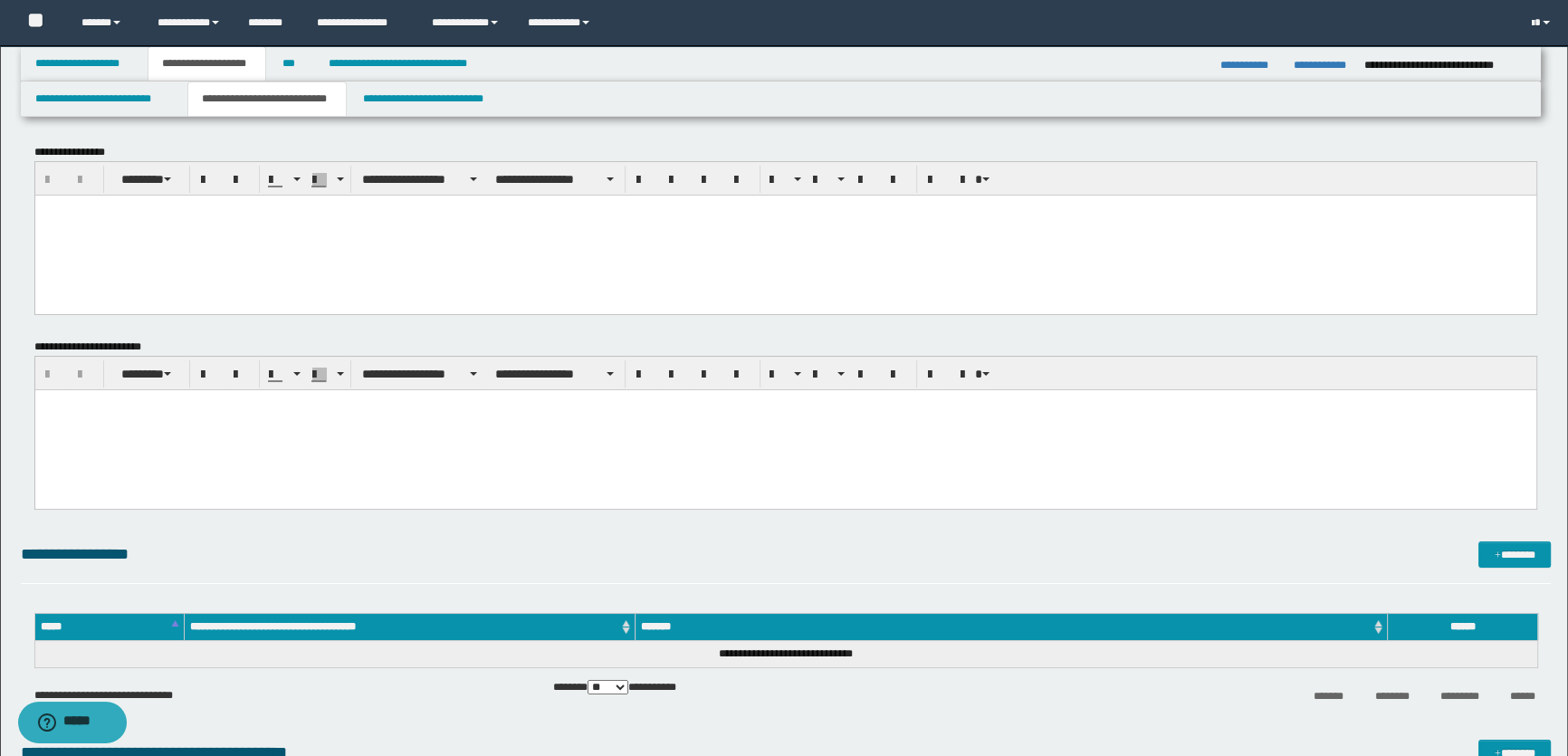 click at bounding box center [785, 231] 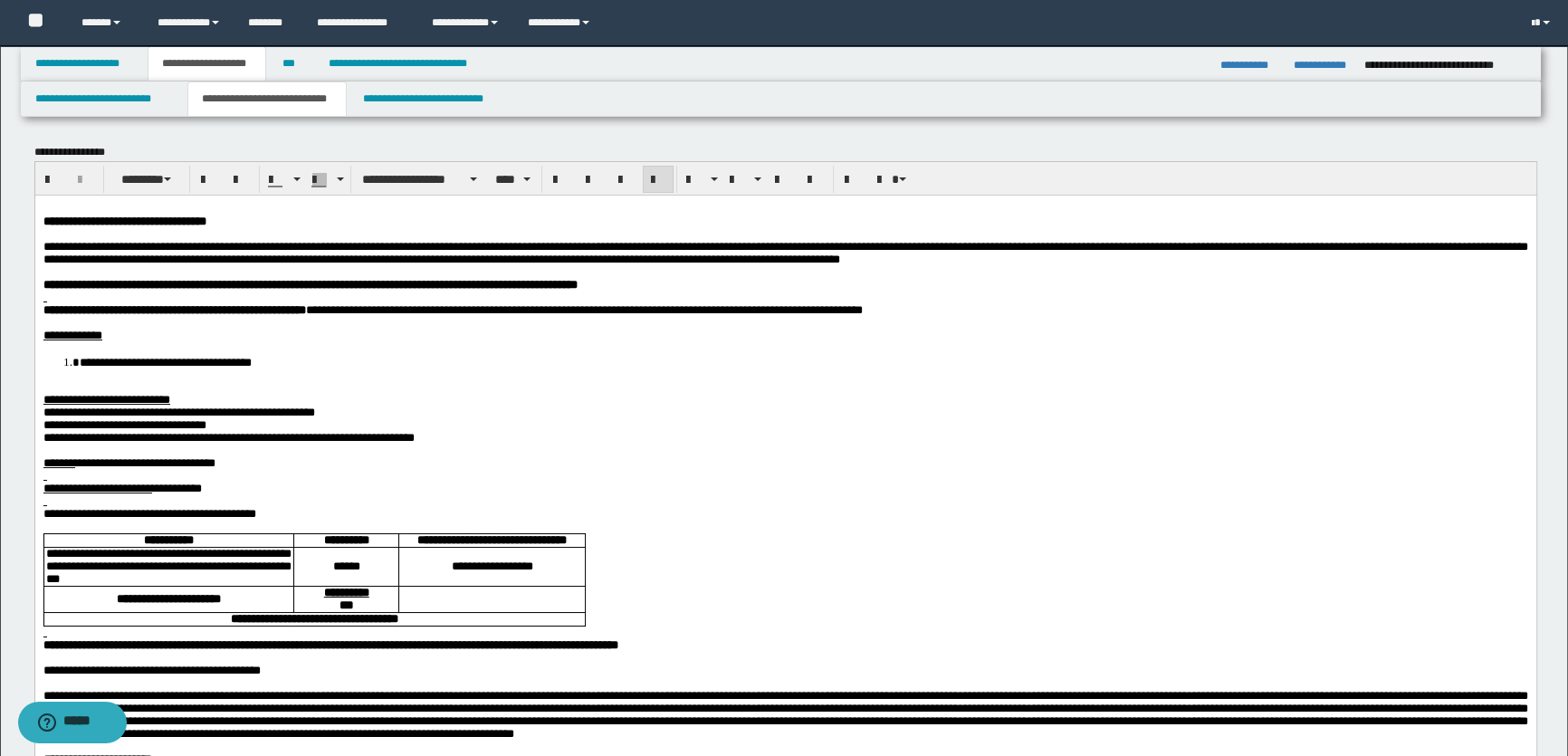 click on "**********" at bounding box center [785, 684] 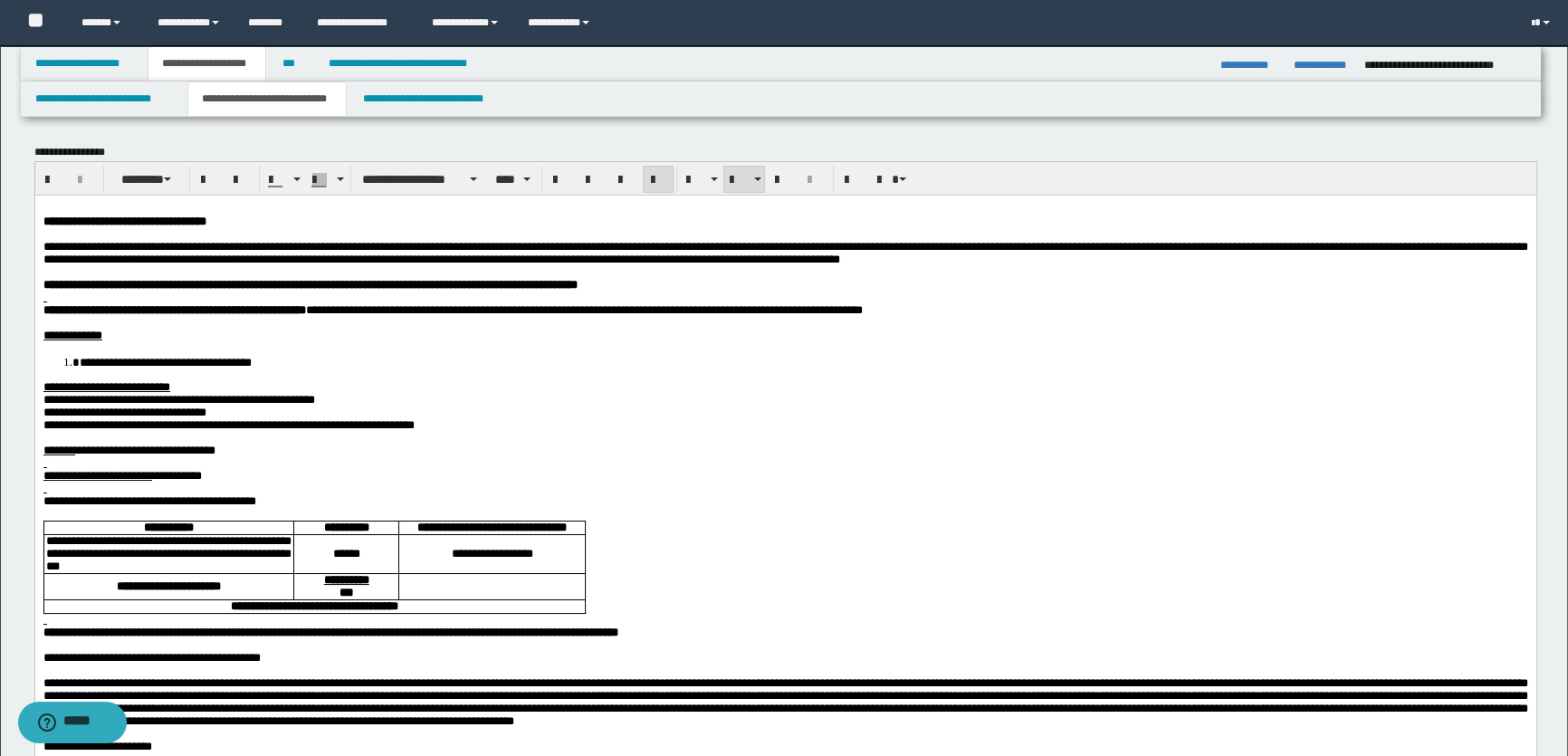 click on "**********" at bounding box center (124, 411) 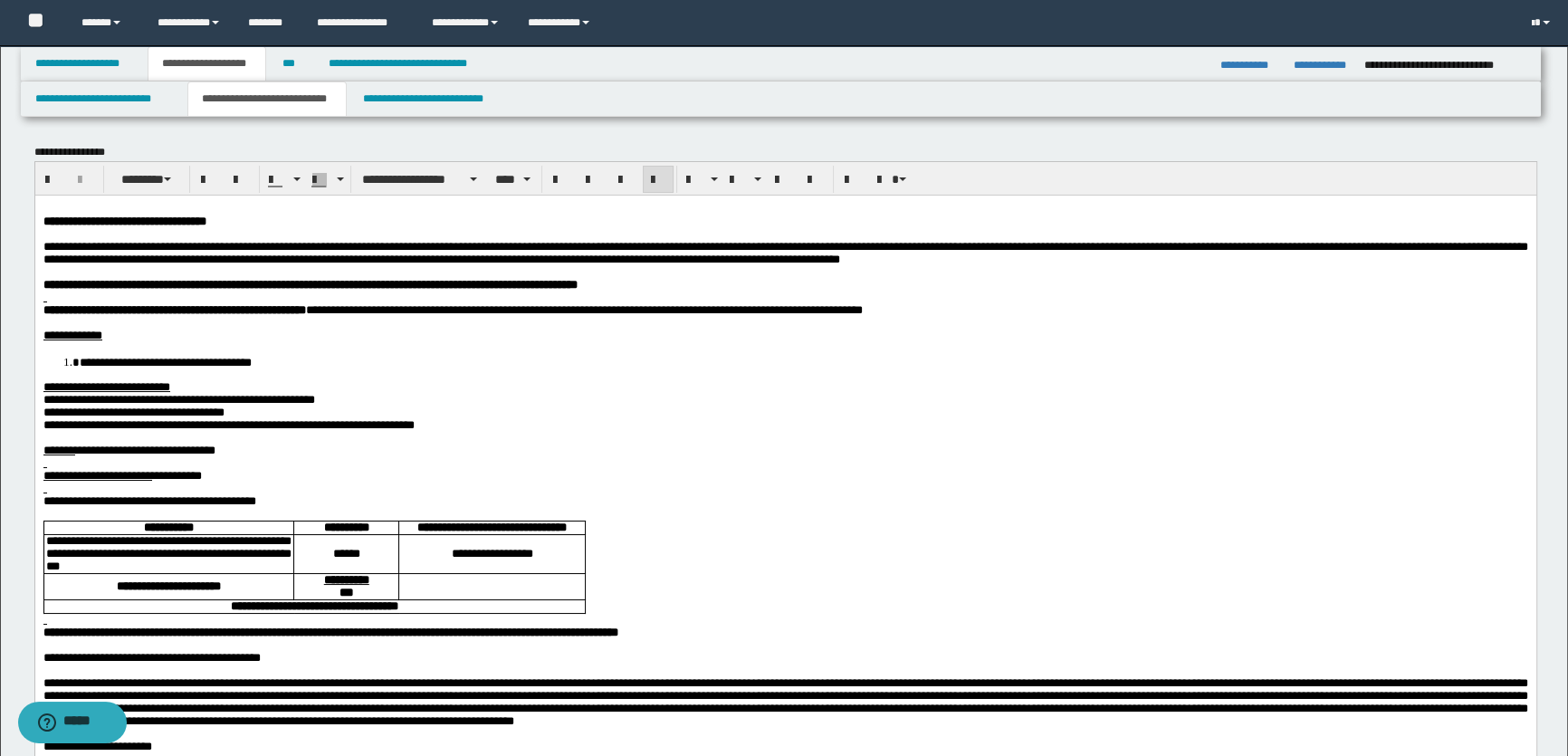 click on "**********" at bounding box center (144, 449) 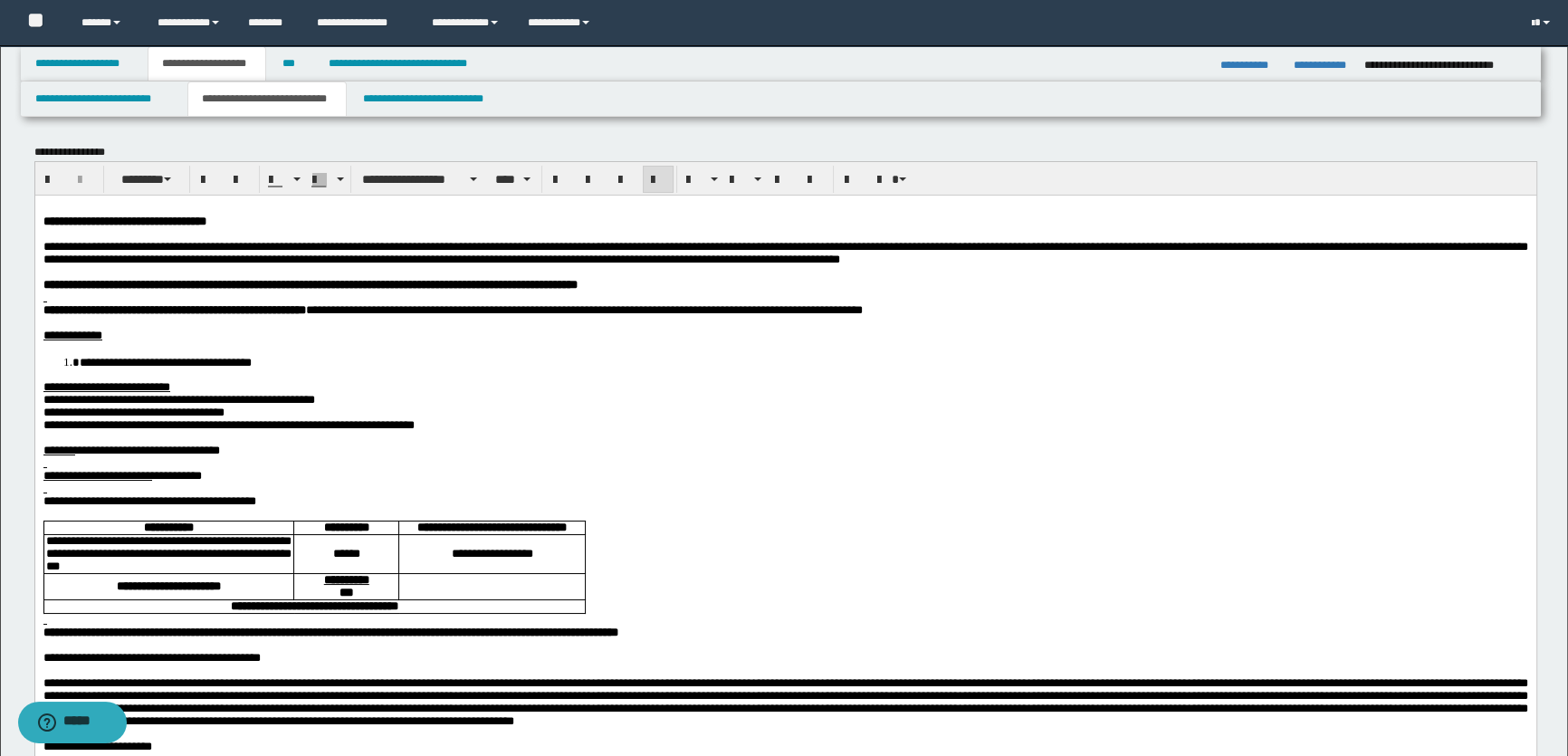 click on "**********" at bounding box center (228, 424) 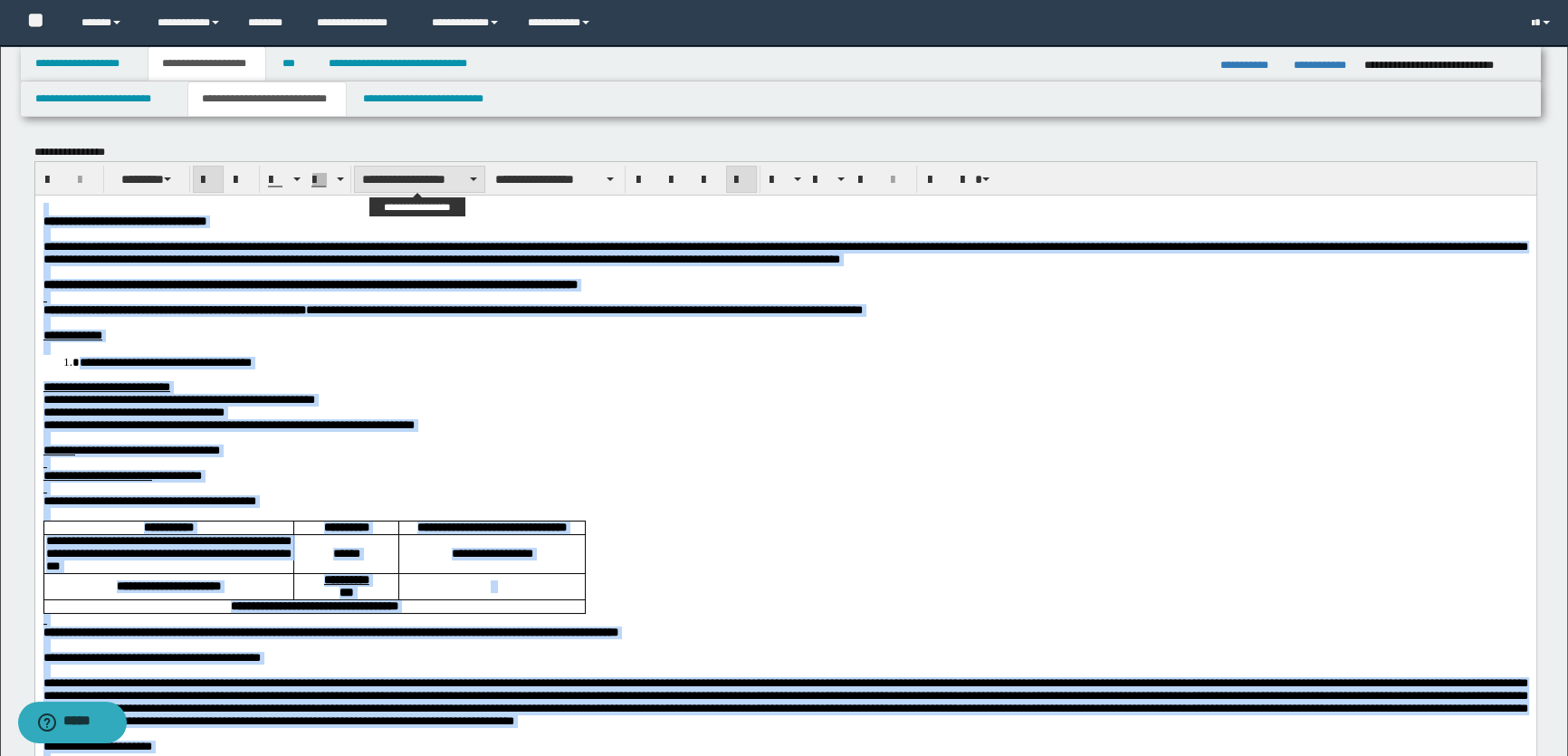 click on "**********" at bounding box center (419, 179) 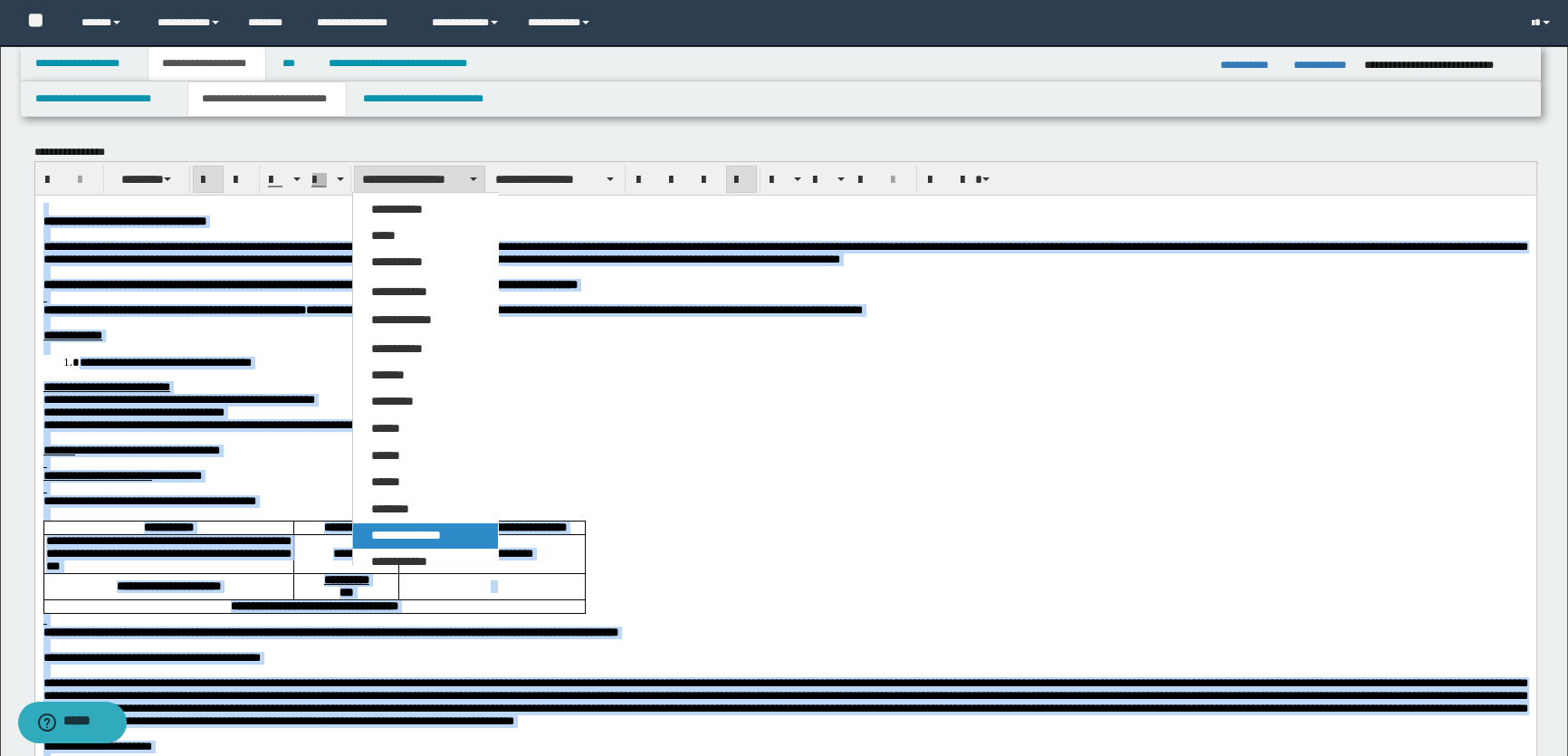 click on "**********" at bounding box center (406, 535) 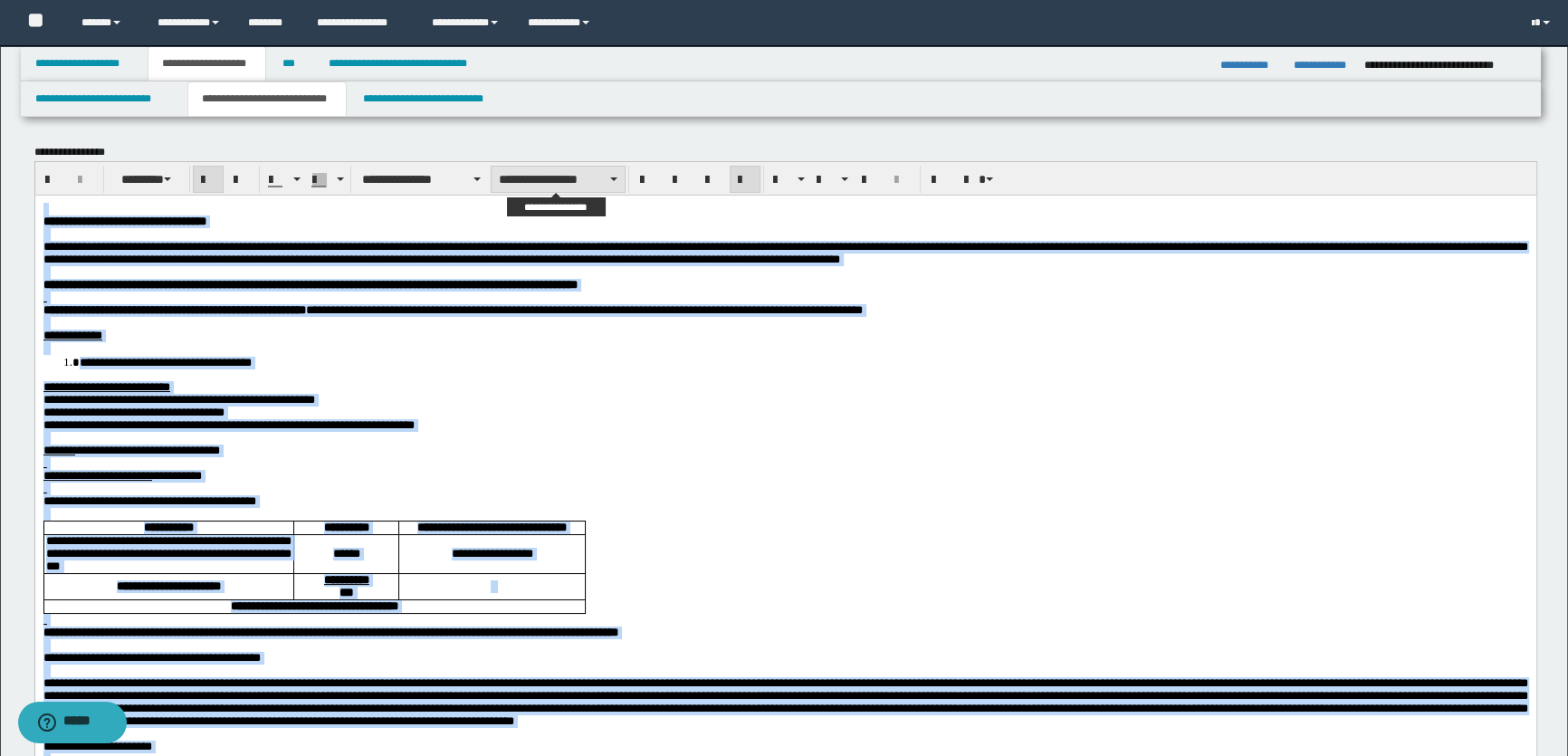 click on "**********" at bounding box center [558, 179] 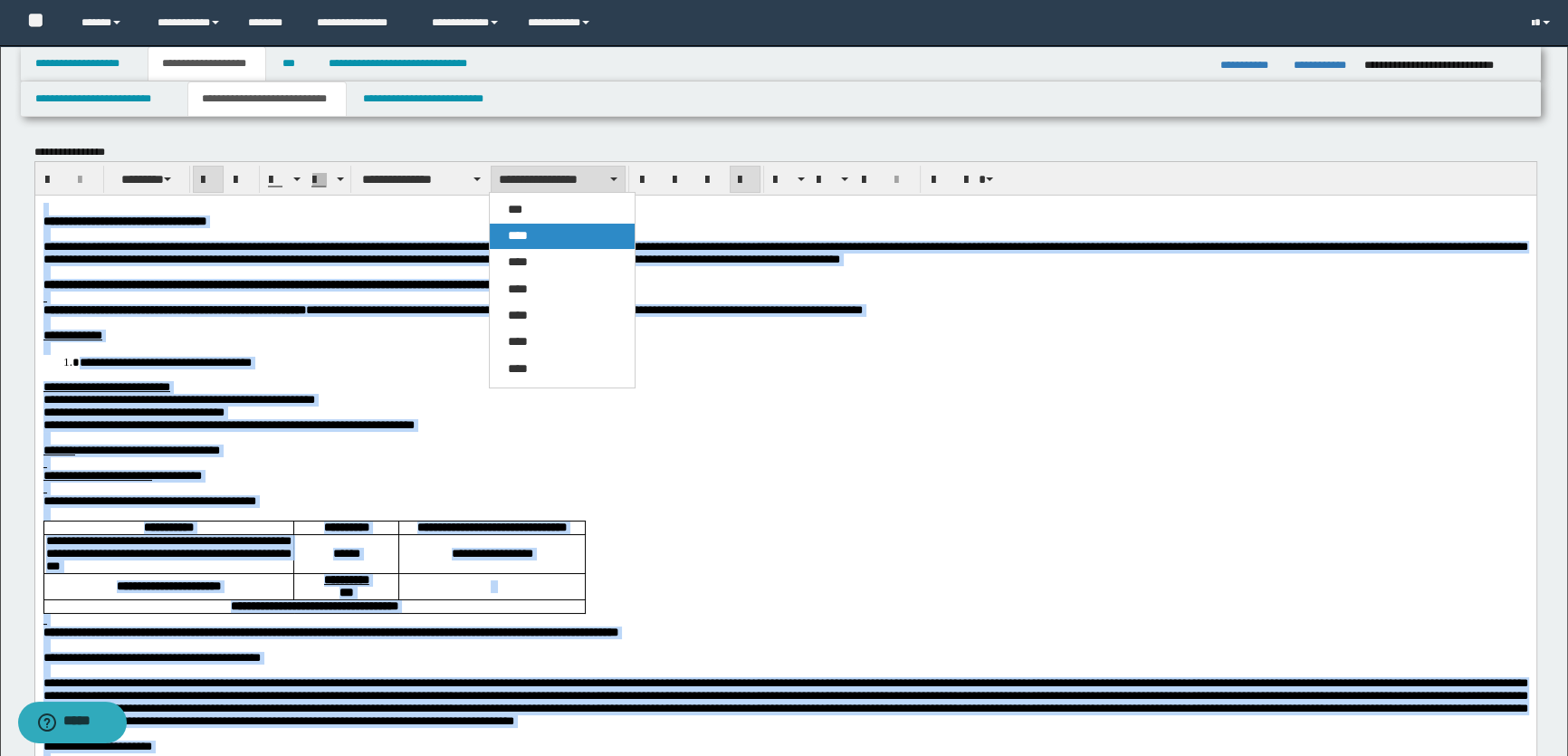 drag, startPoint x: 546, startPoint y: 244, endPoint x: 550, endPoint y: 4, distance: 240.03333 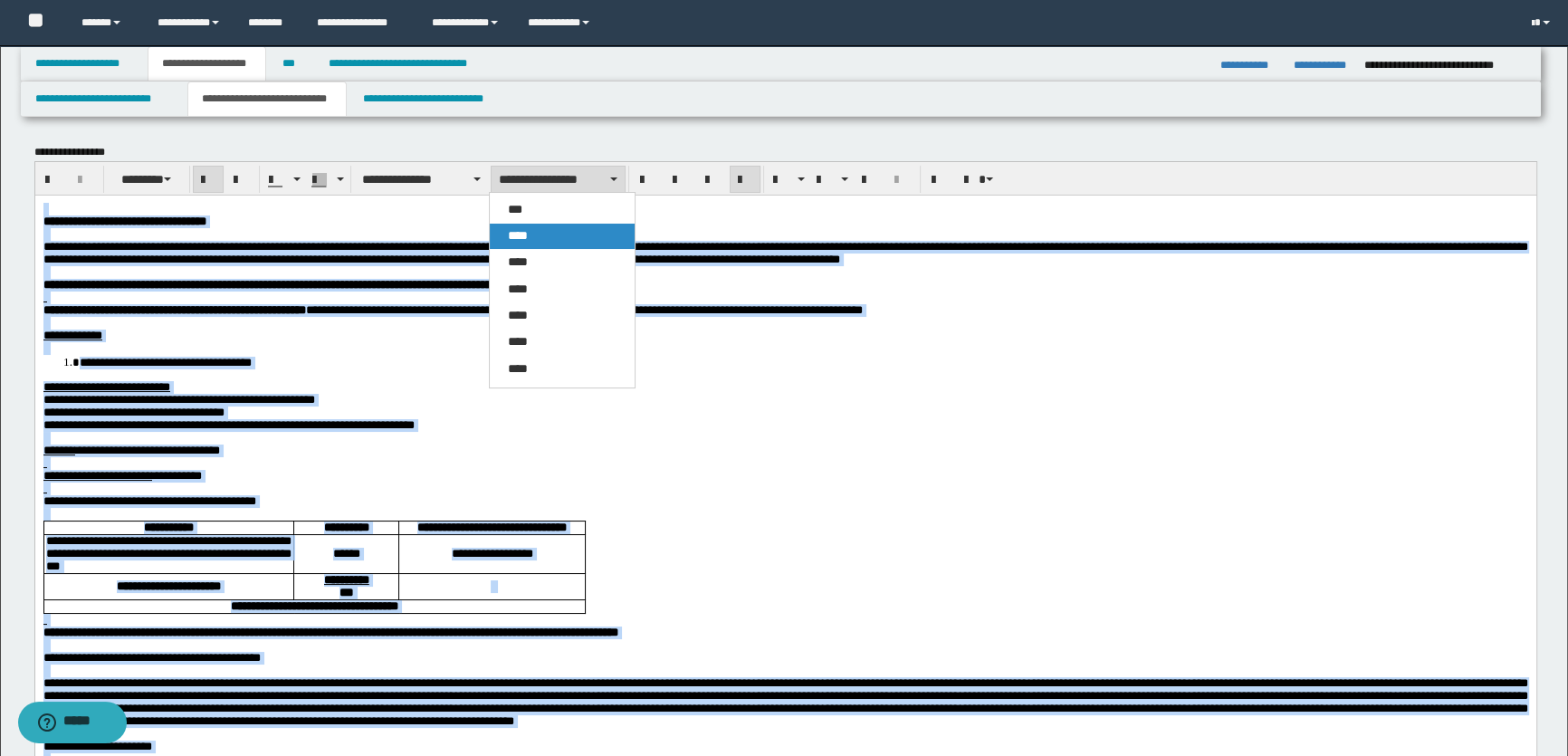click on "****" at bounding box center (562, 236) 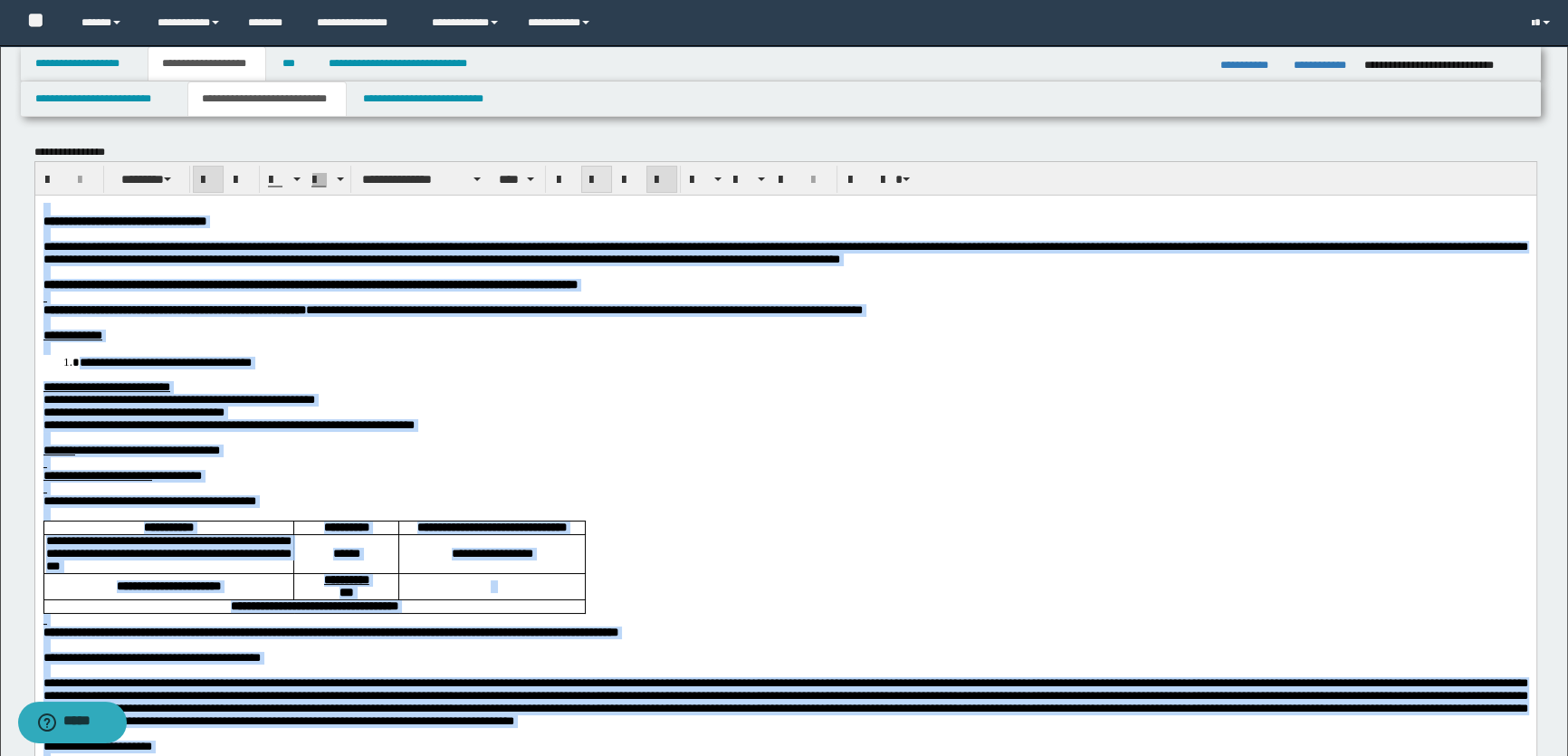 click at bounding box center [597, 180] 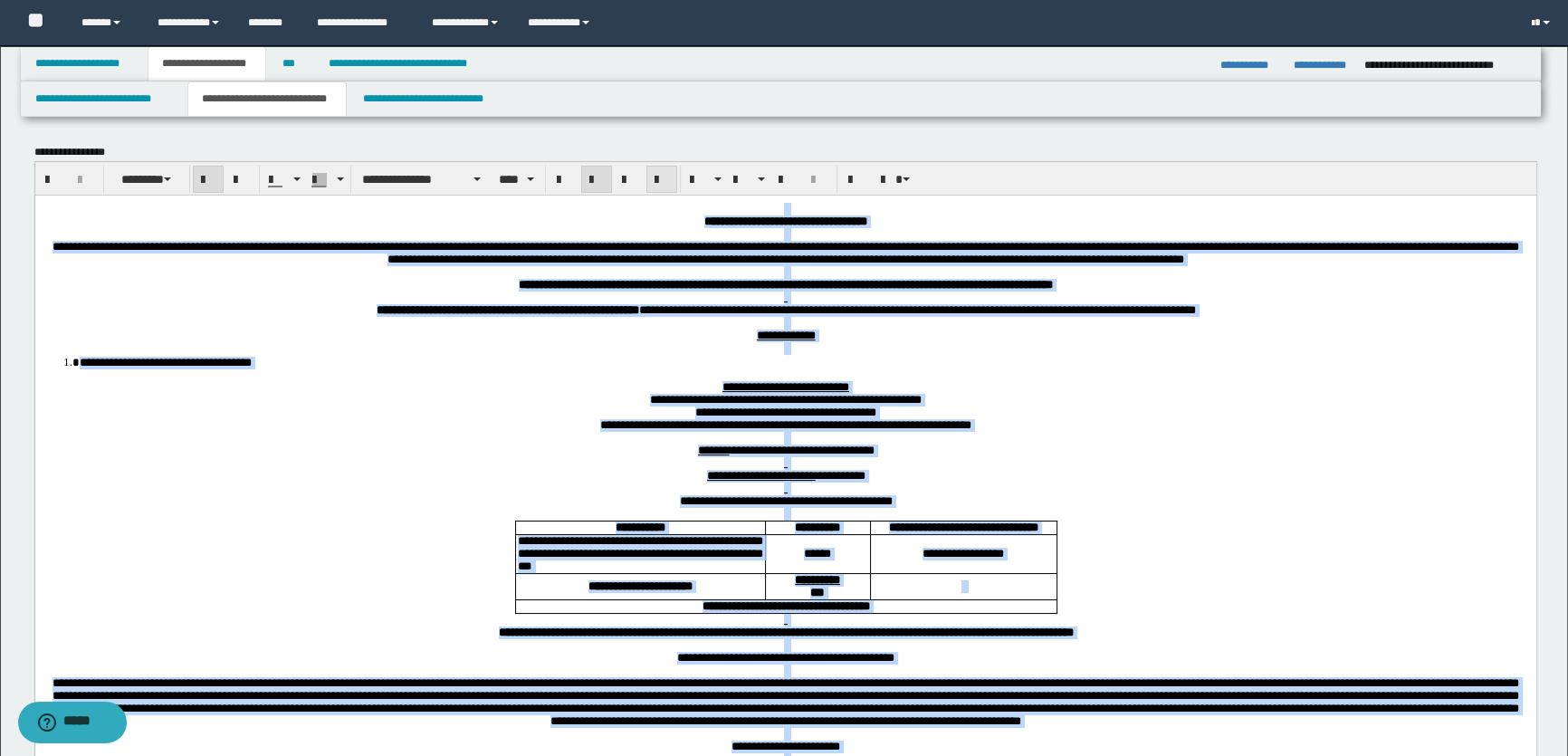 click at bounding box center (662, 179) 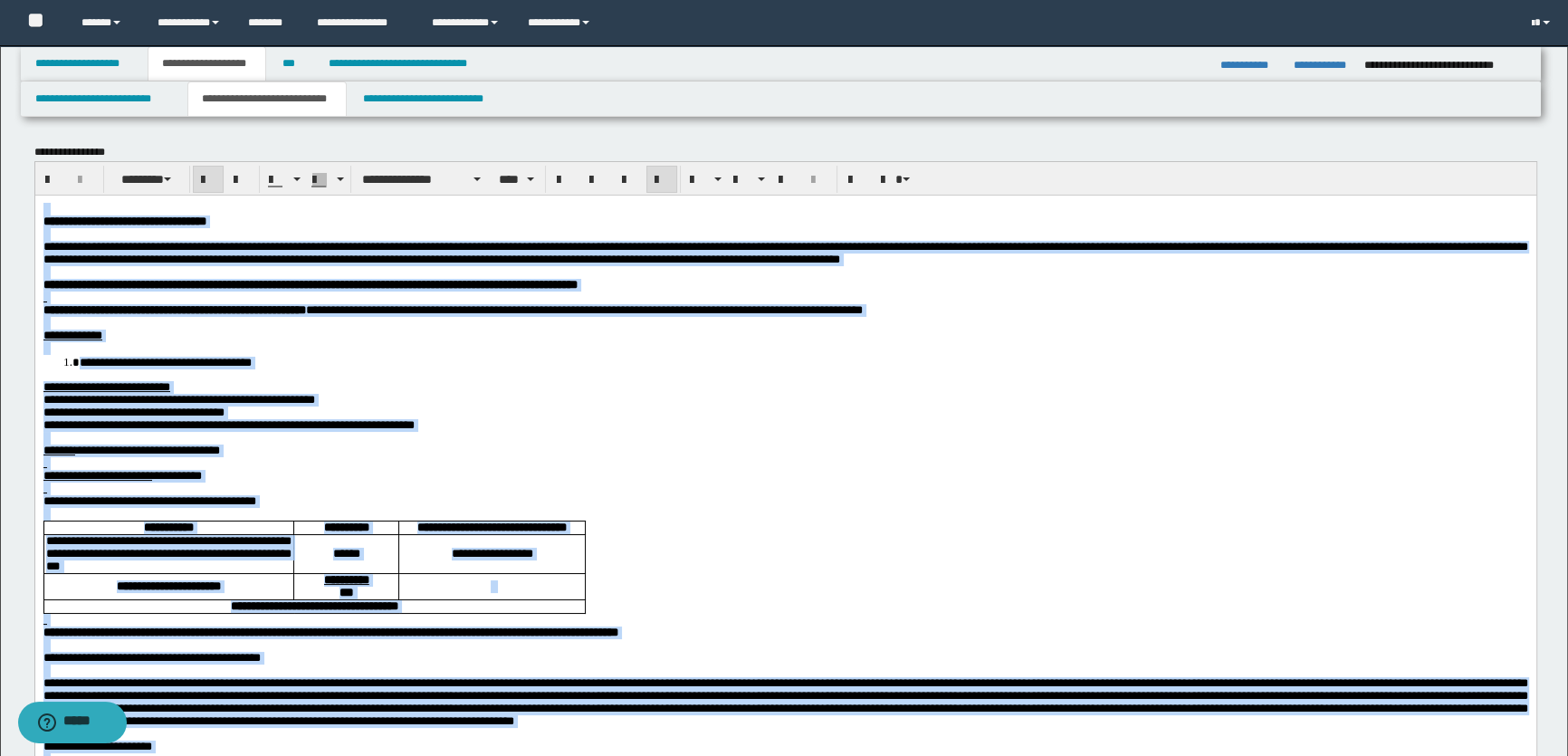 click at bounding box center (785, 297) 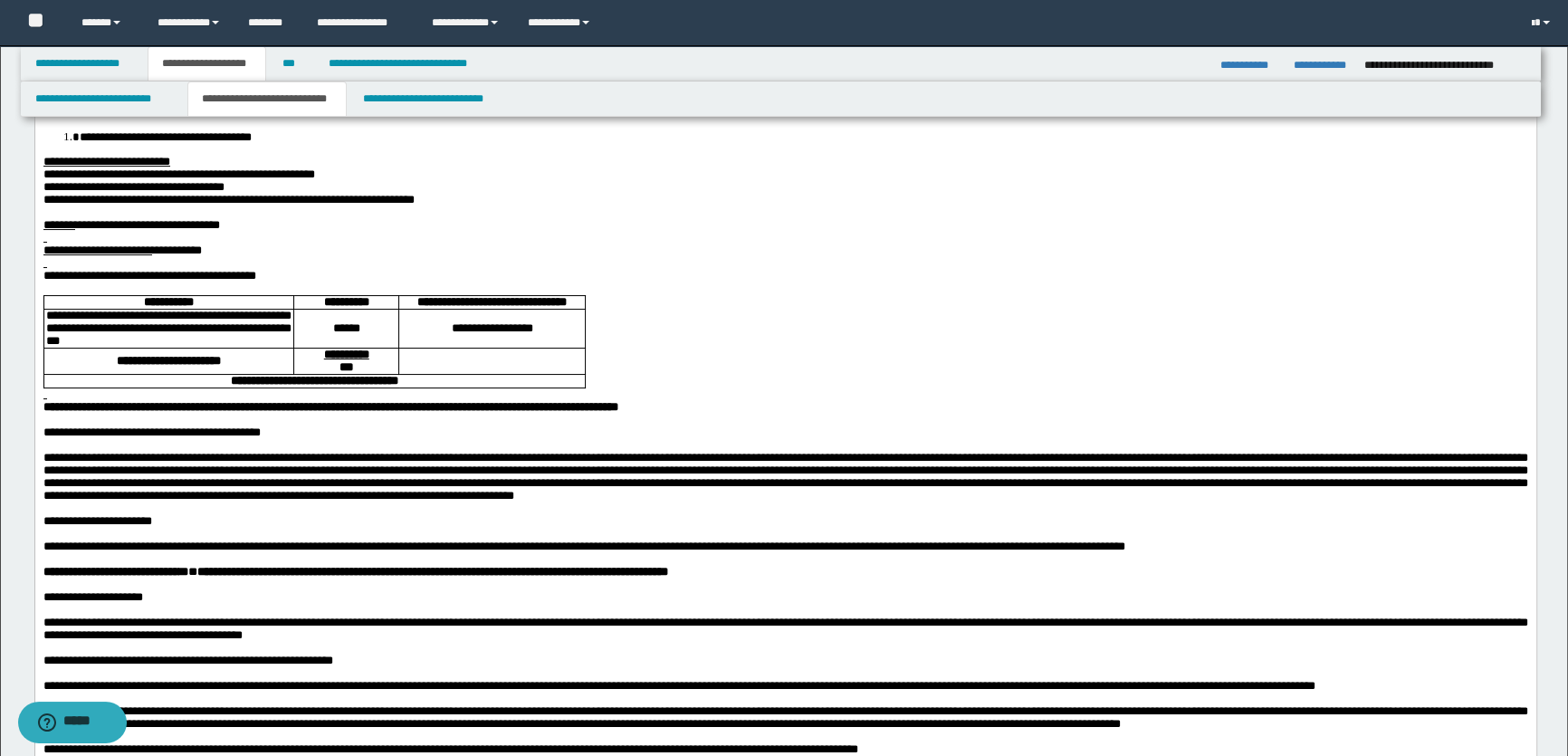 scroll, scrollTop: 493, scrollLeft: 0, axis: vertical 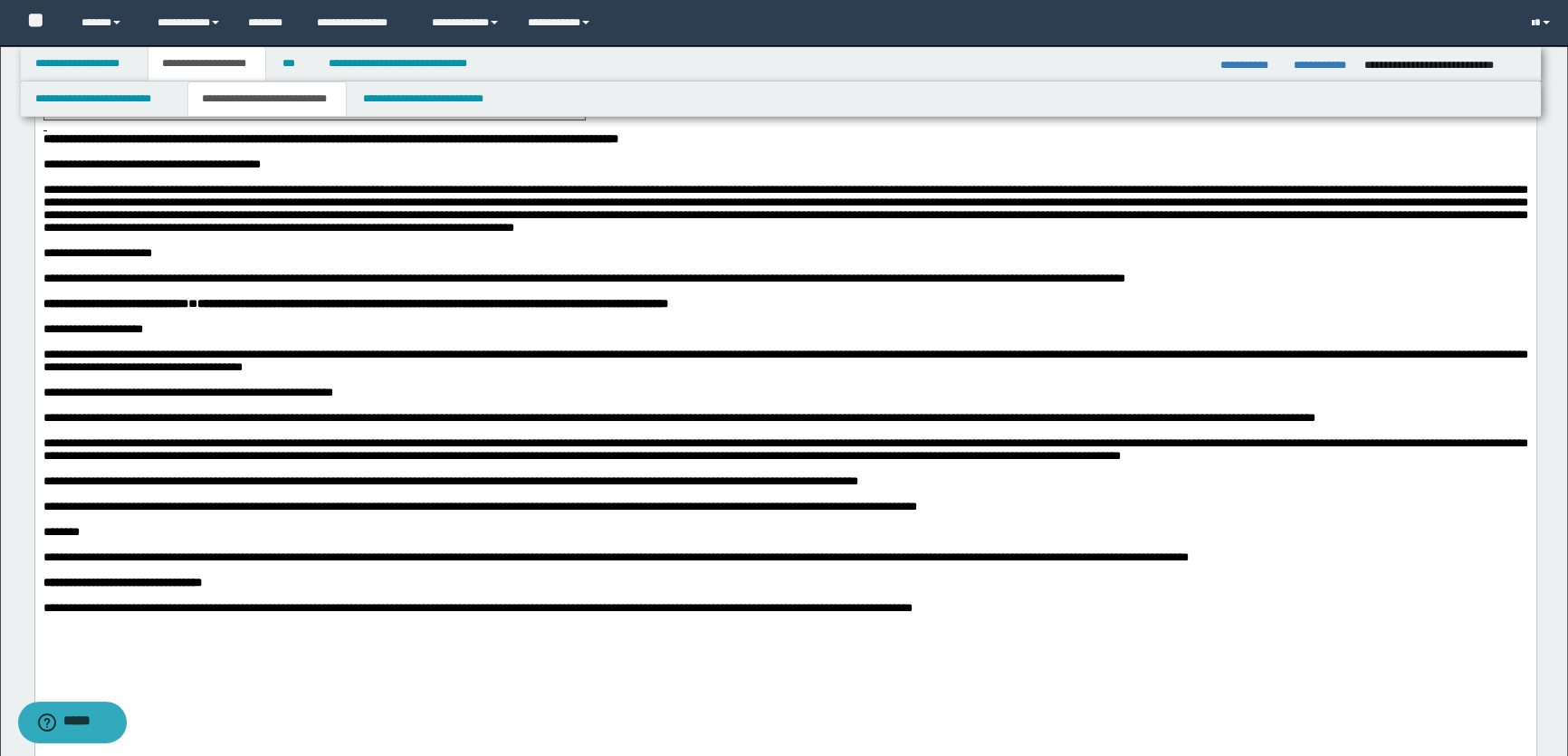 click on "**********" at bounding box center (785, 360) 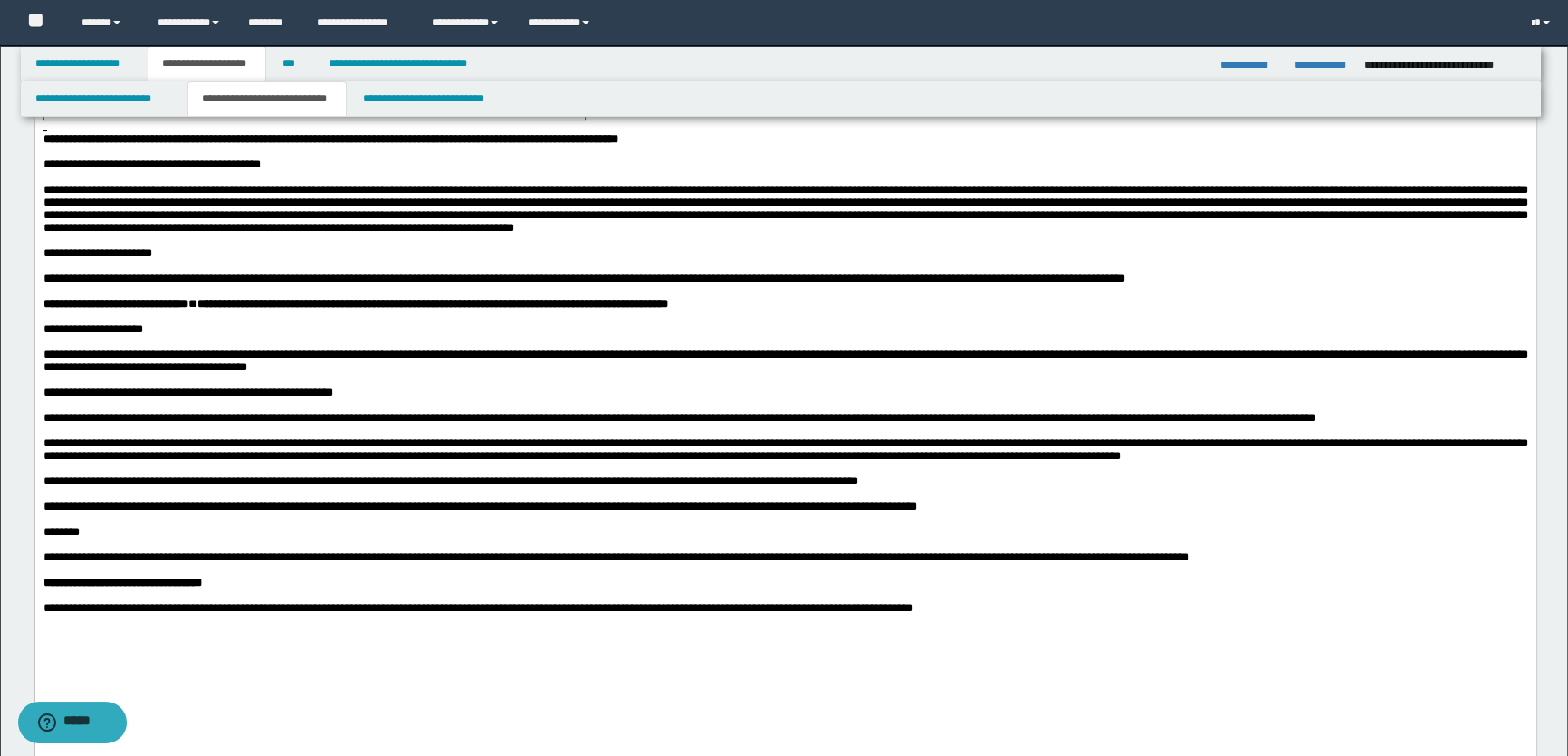 click at bounding box center [785, 342] 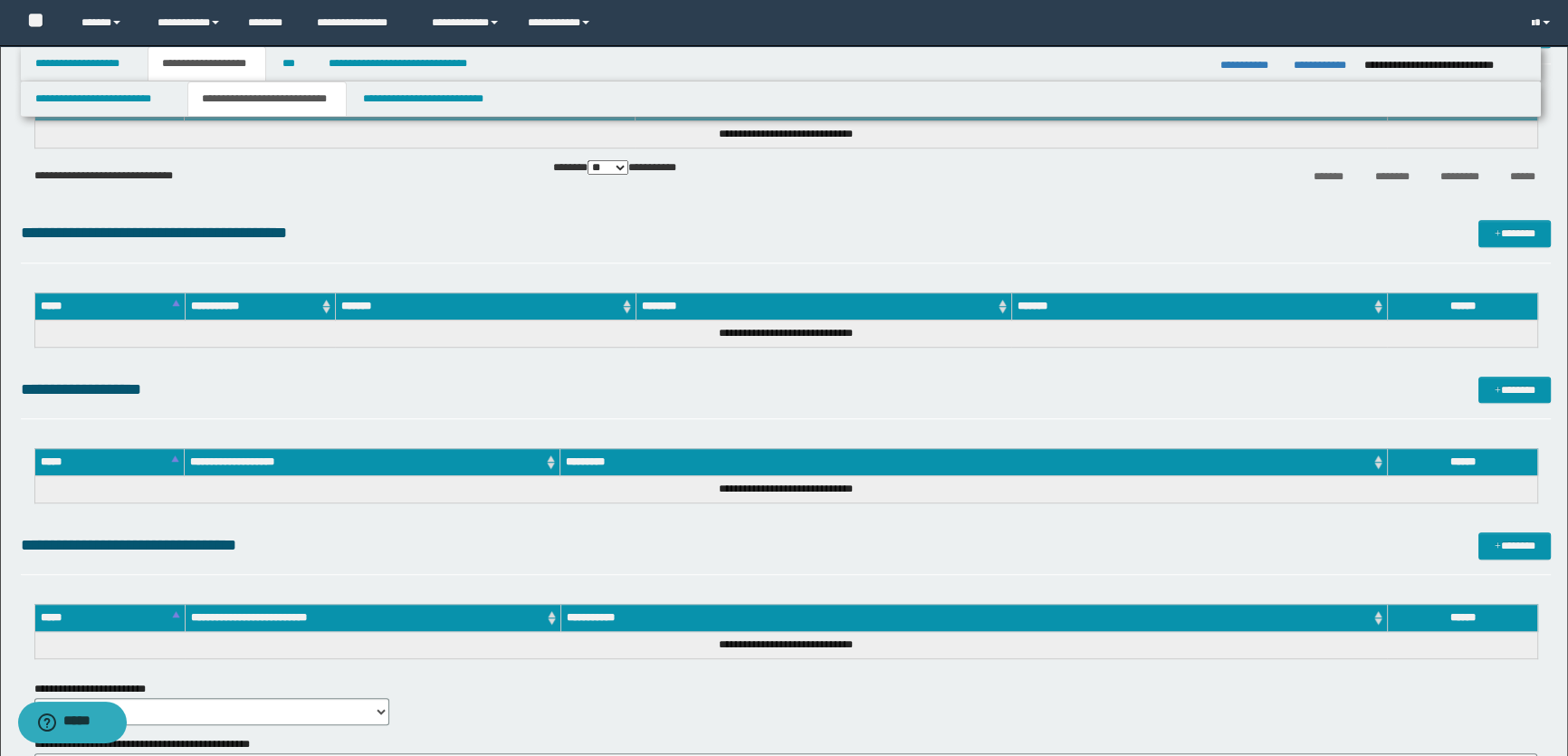 scroll, scrollTop: 1741, scrollLeft: 0, axis: vertical 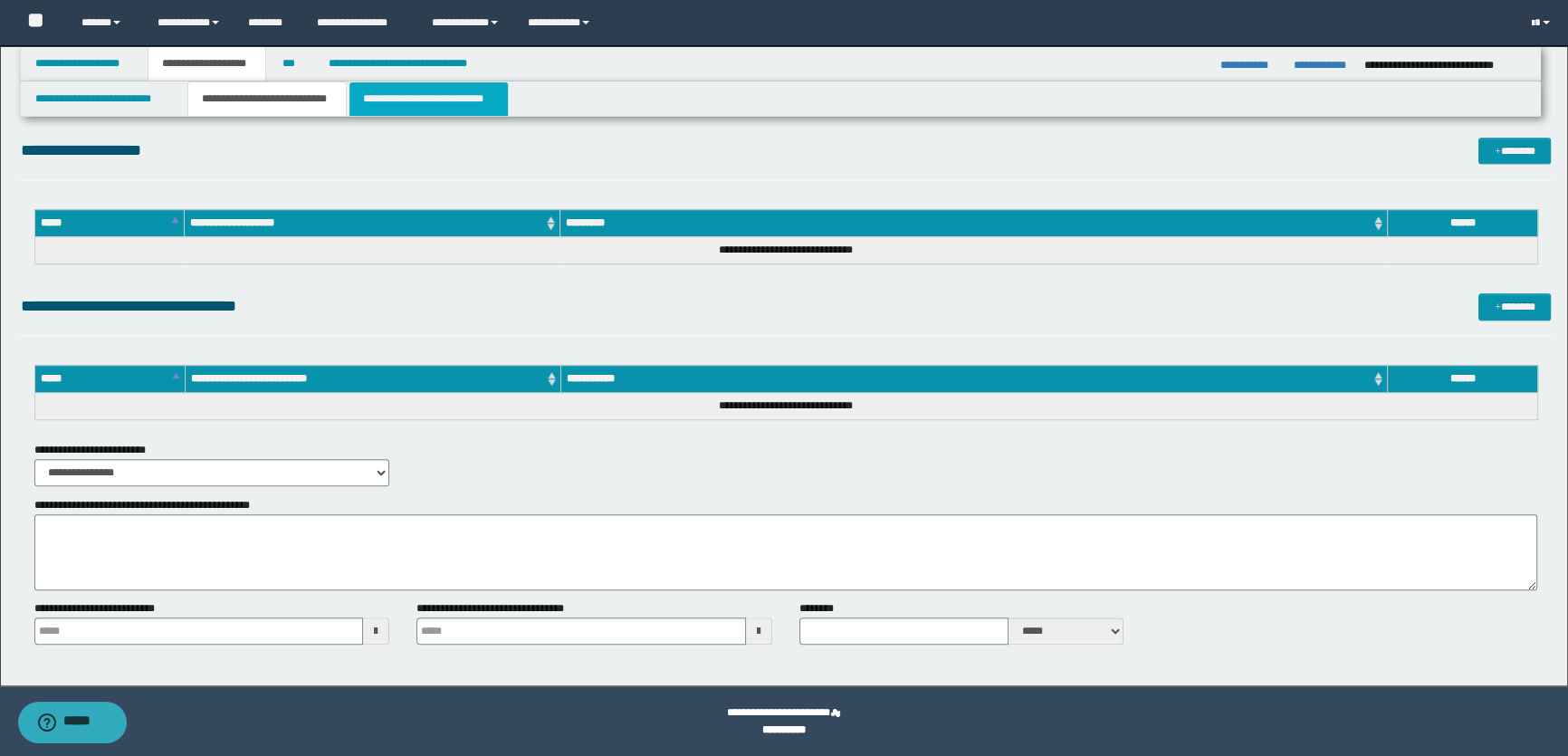 click on "**********" at bounding box center (428, 99) 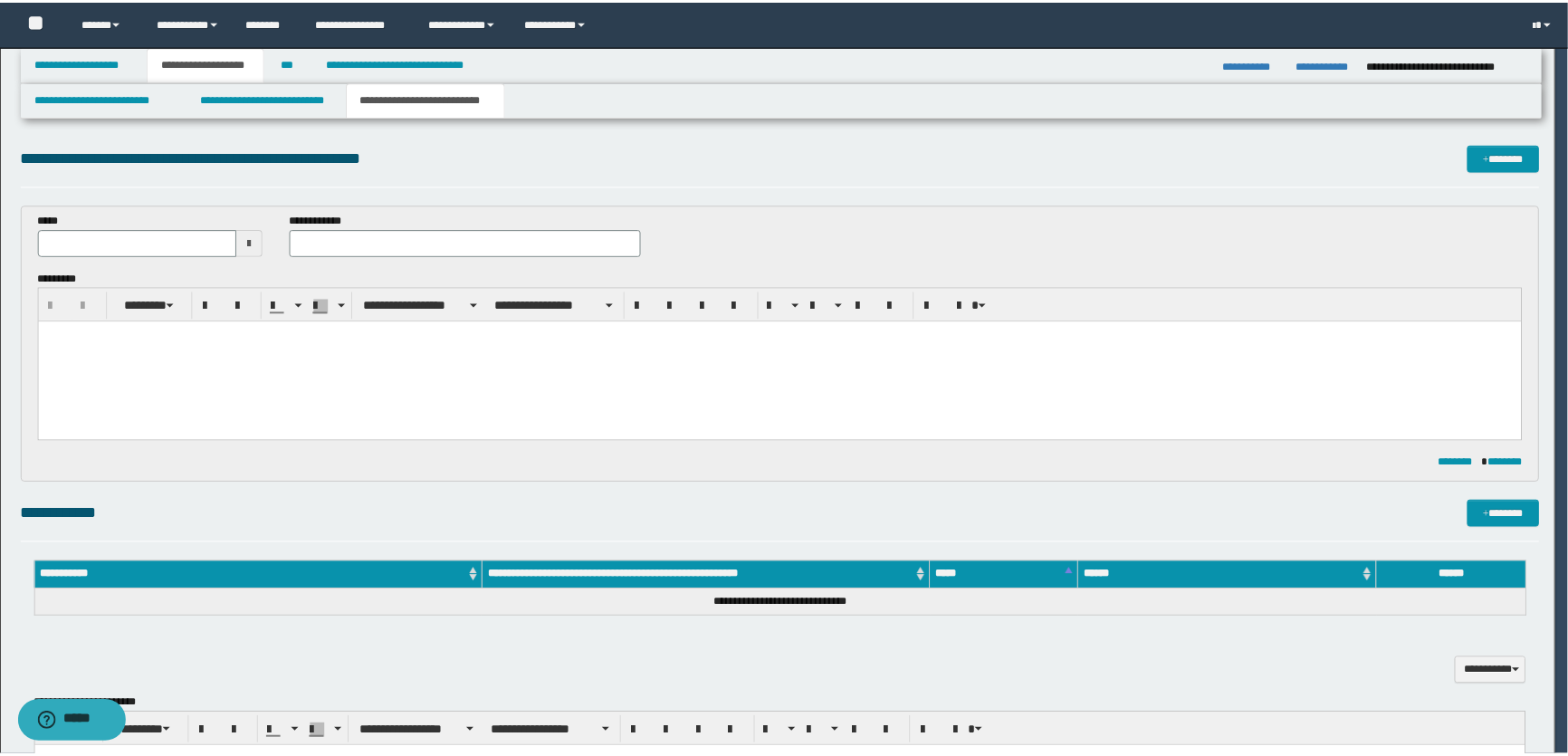 scroll, scrollTop: 0, scrollLeft: 0, axis: both 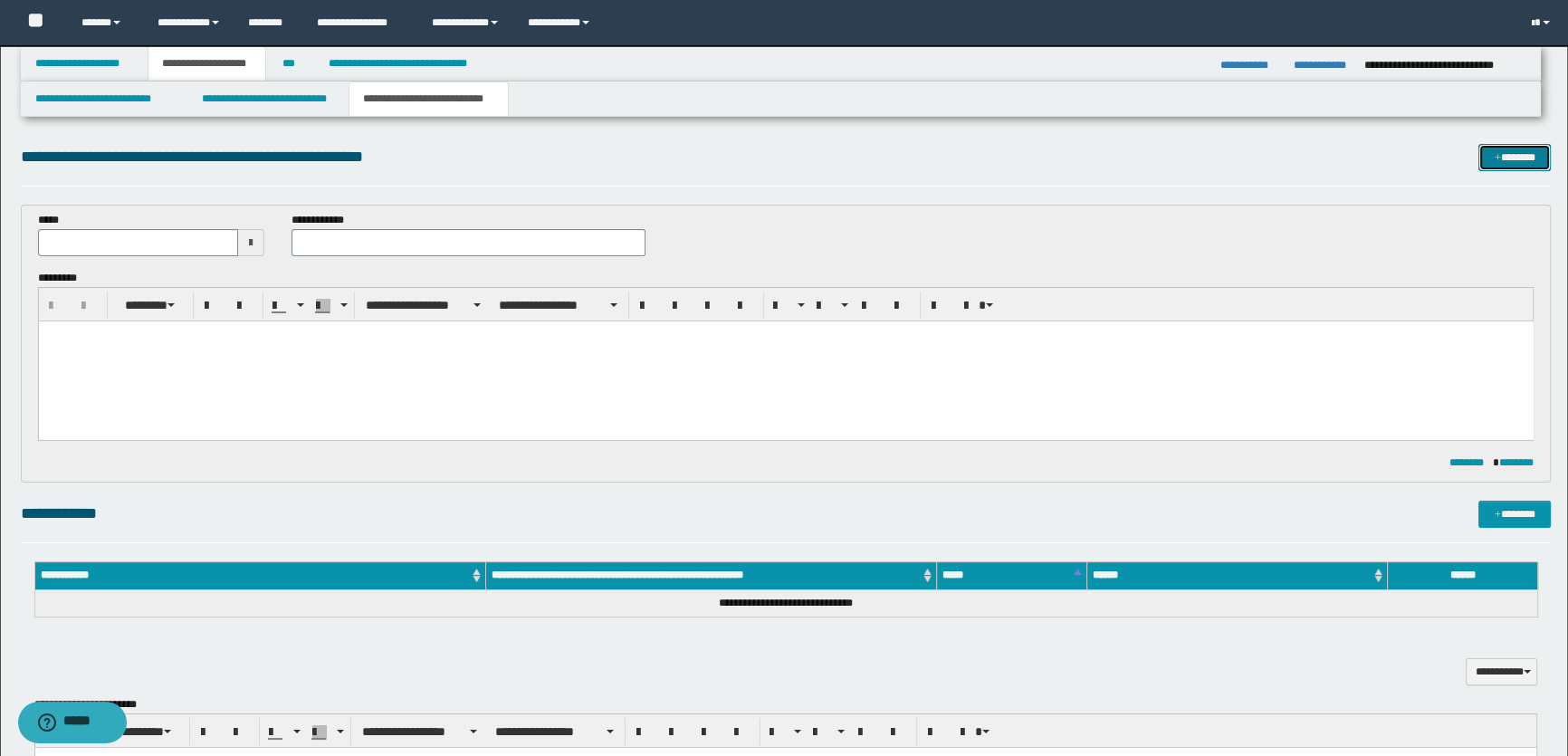 click on "*******" at bounding box center [1515, 158] 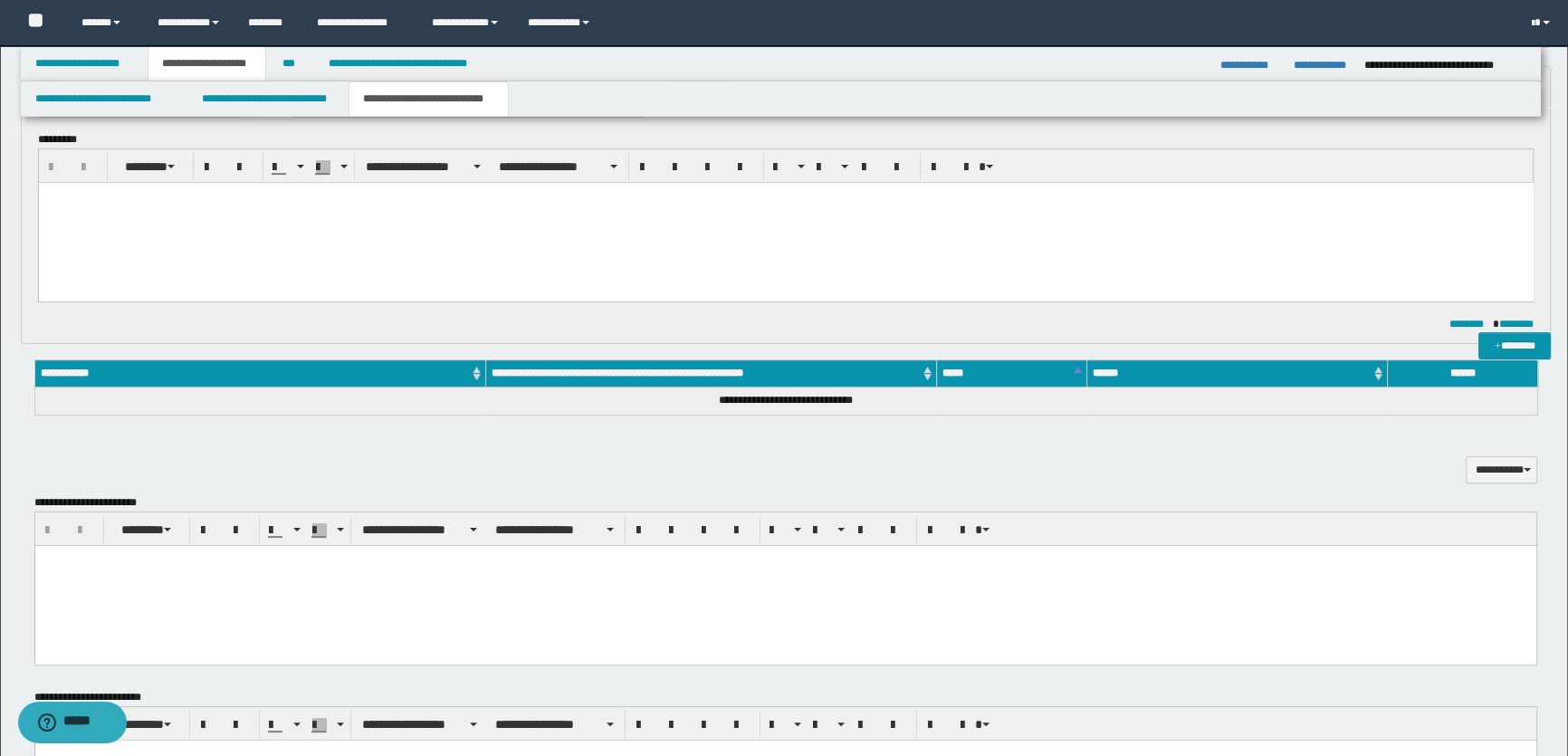 scroll, scrollTop: 0, scrollLeft: 0, axis: both 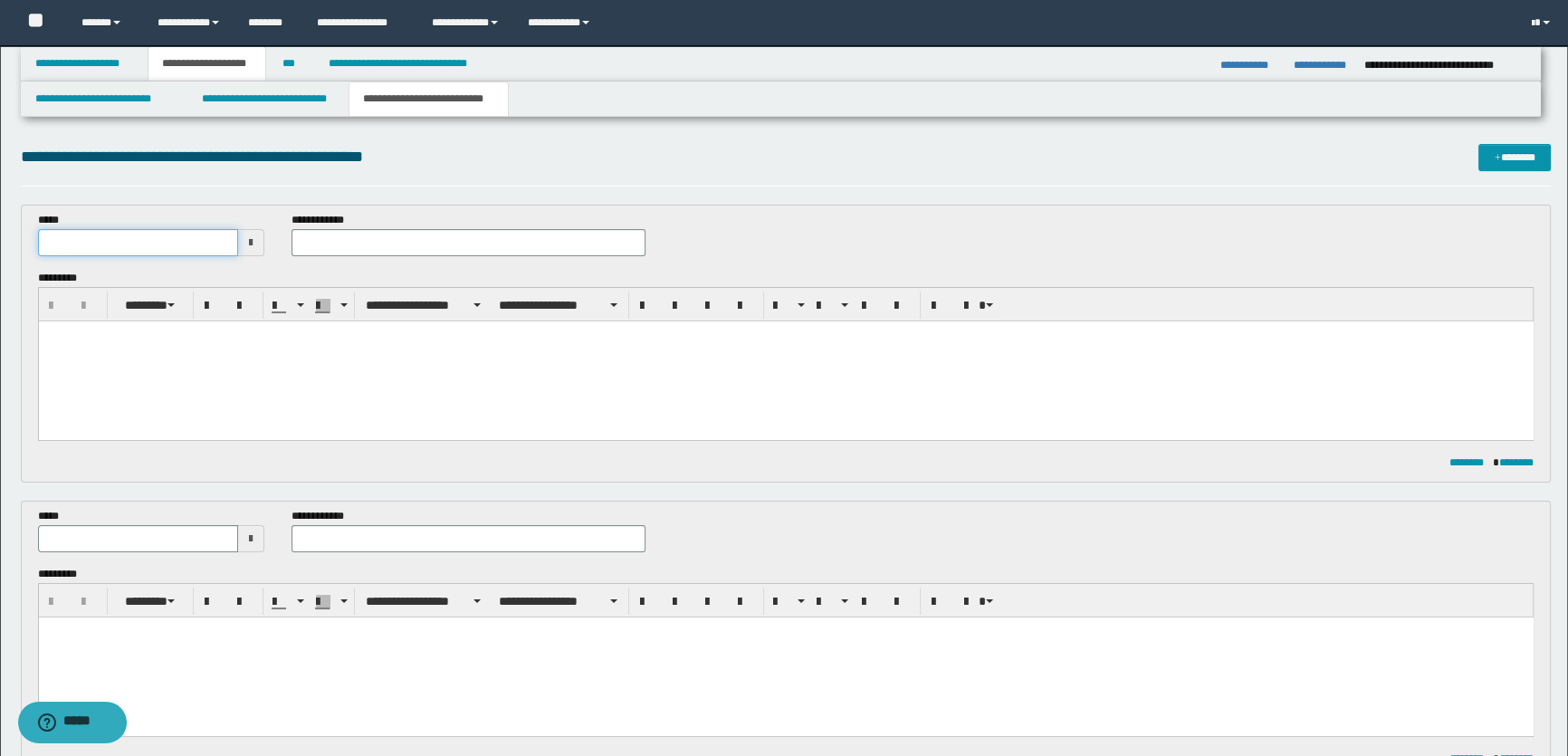 click at bounding box center [138, 243] 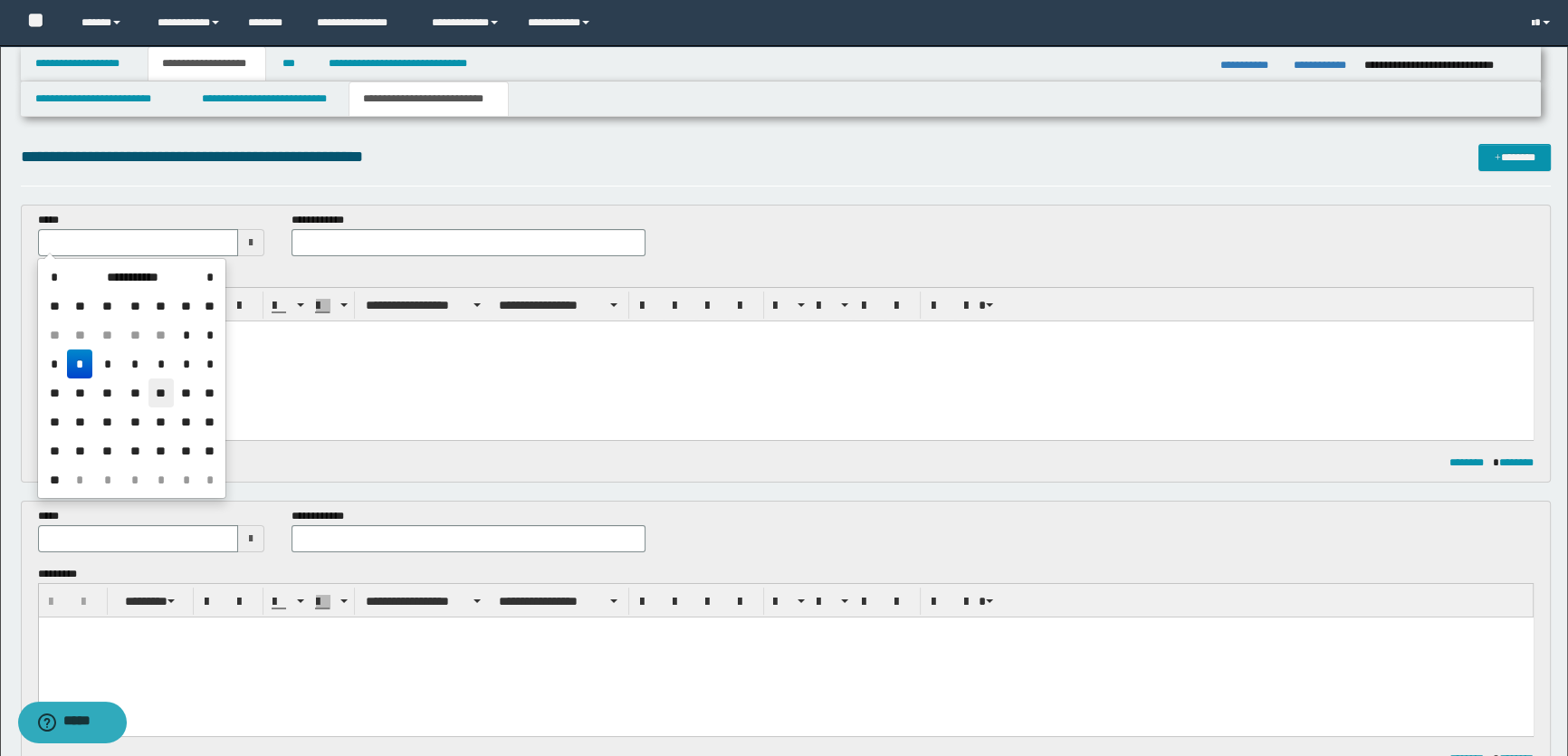 click on "**" at bounding box center (161, 393) 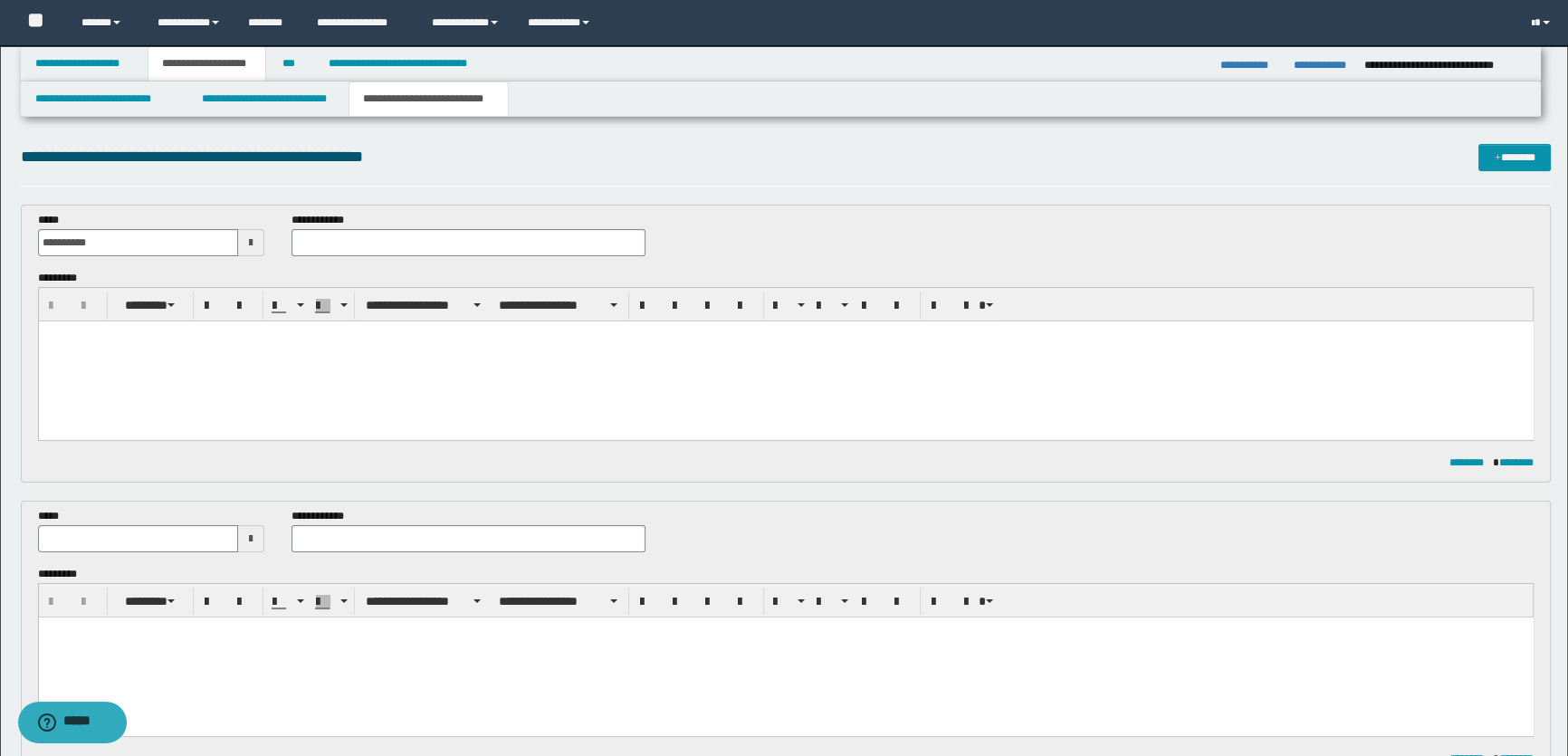 click on "*****" at bounding box center (151, 530) 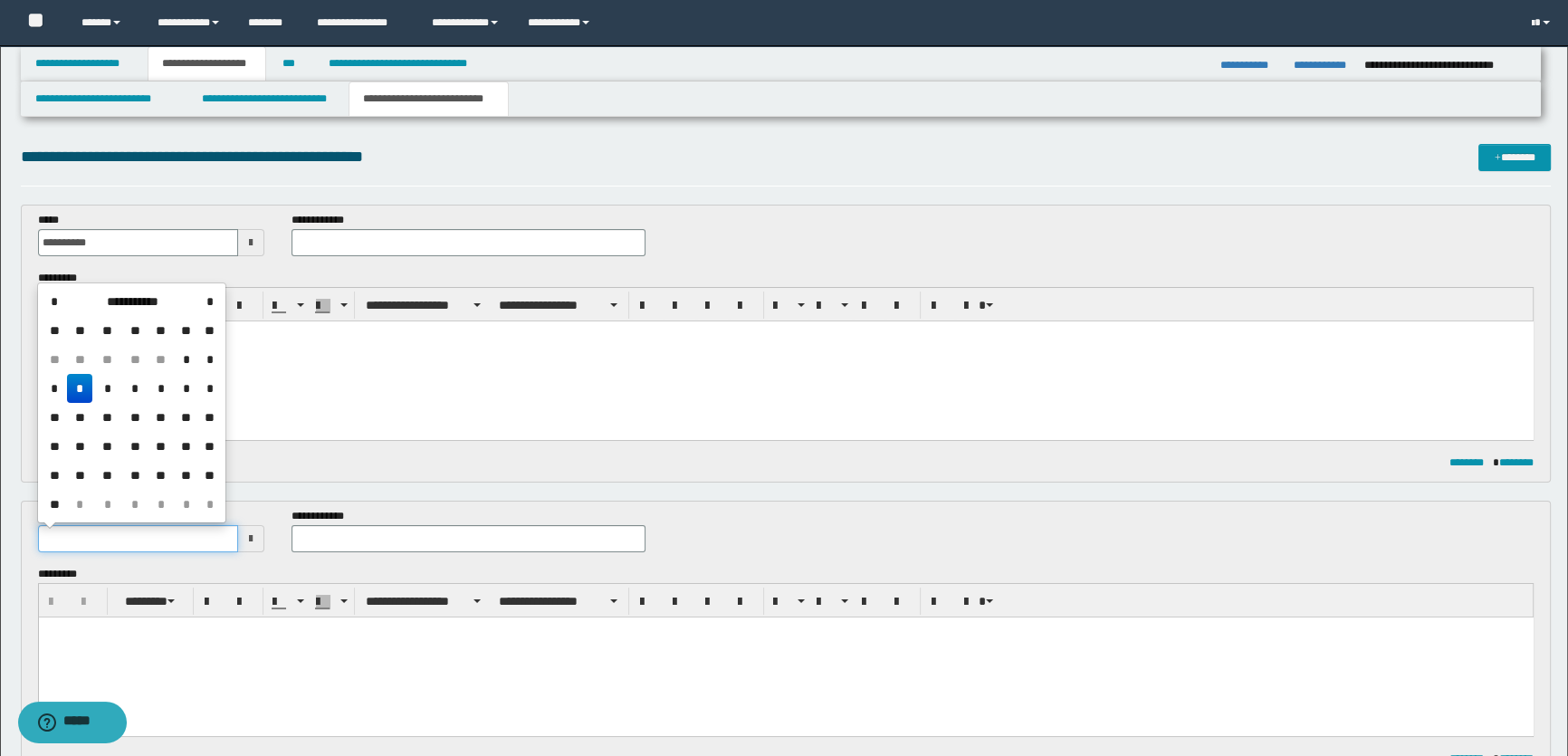 click at bounding box center (138, 539) 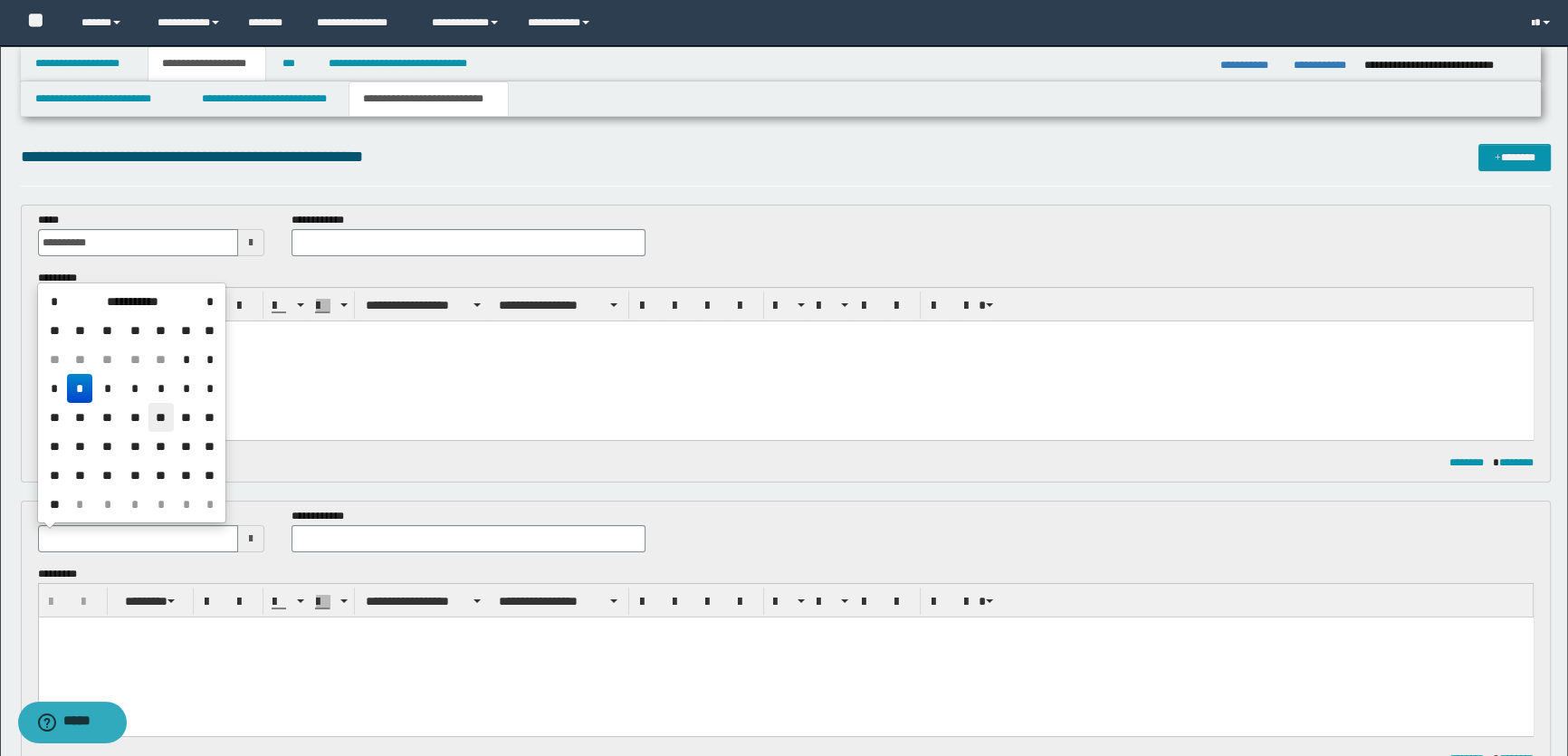 drag, startPoint x: 159, startPoint y: 423, endPoint x: 255, endPoint y: 4, distance: 429.85695 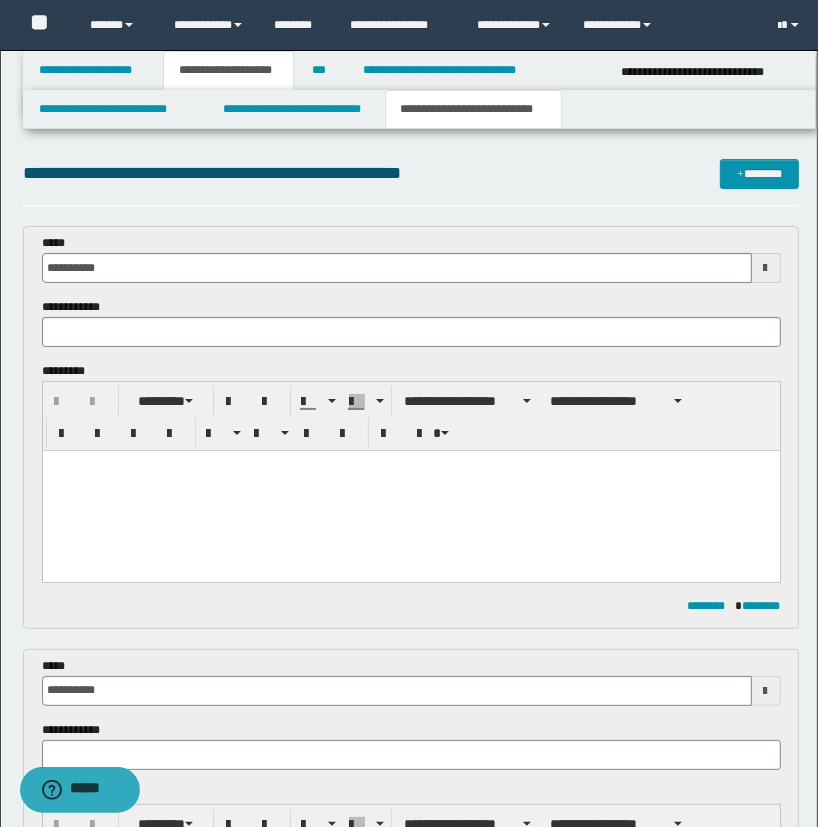 click on "**********" at bounding box center [411, 298] 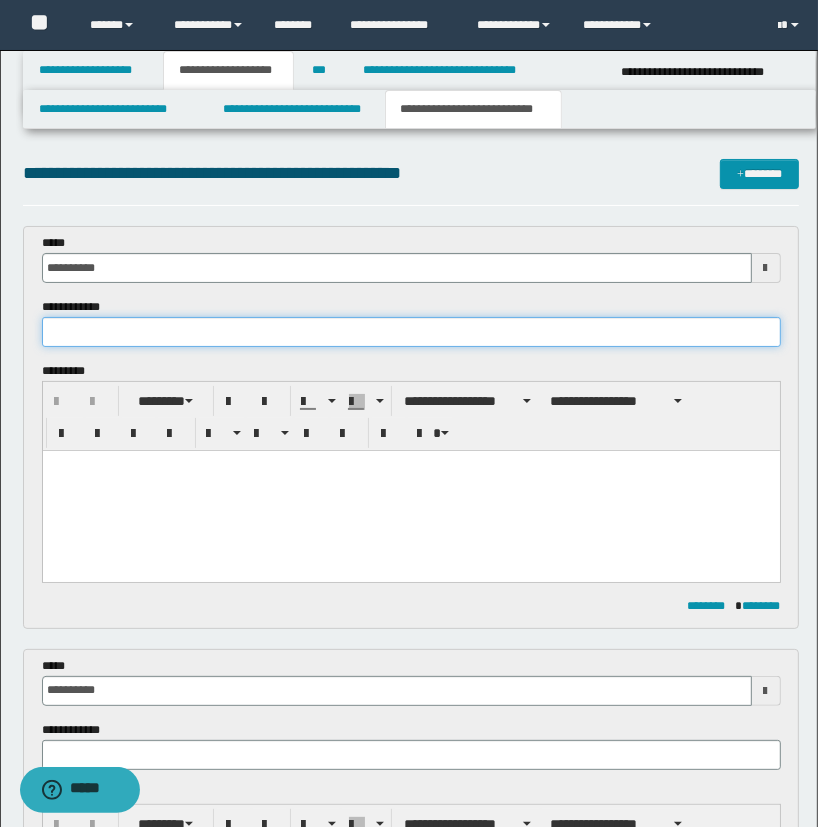 click at bounding box center (411, 332) 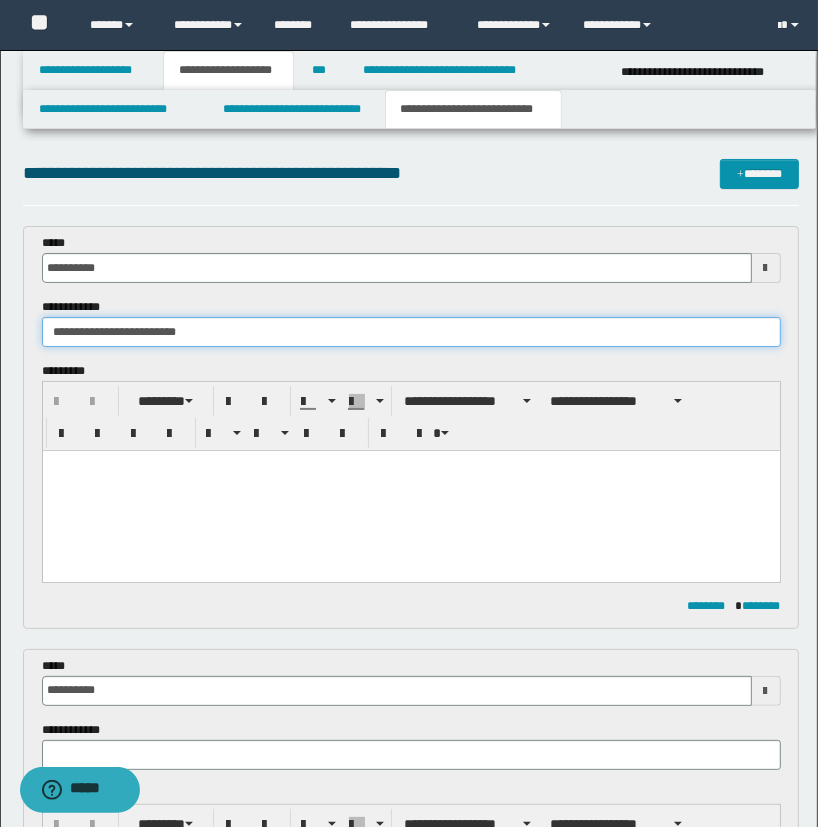 type on "**********" 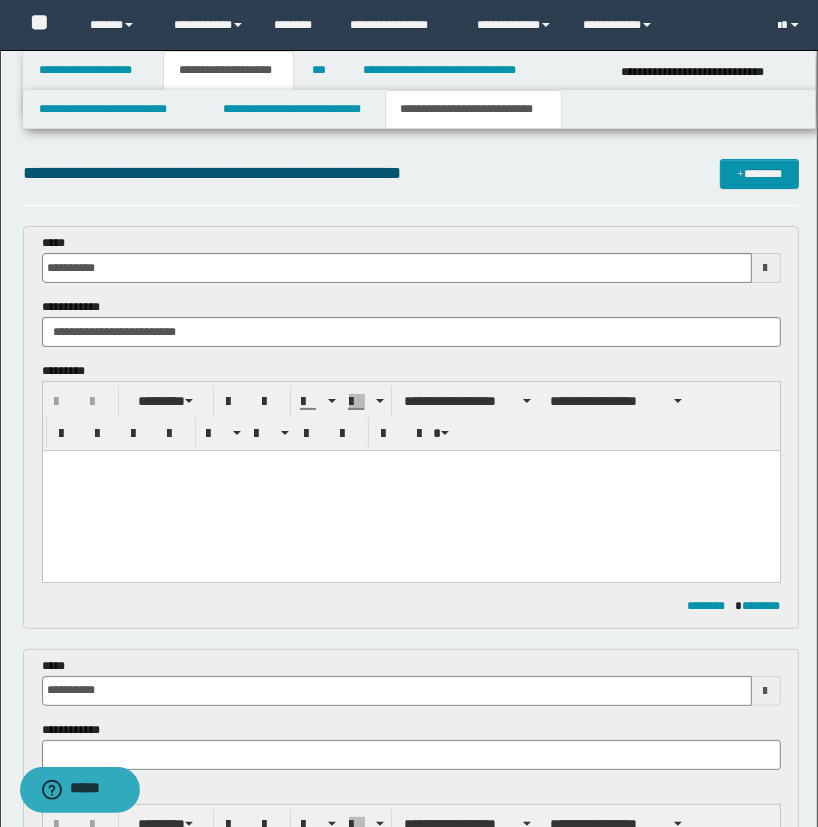 click at bounding box center (410, 490) 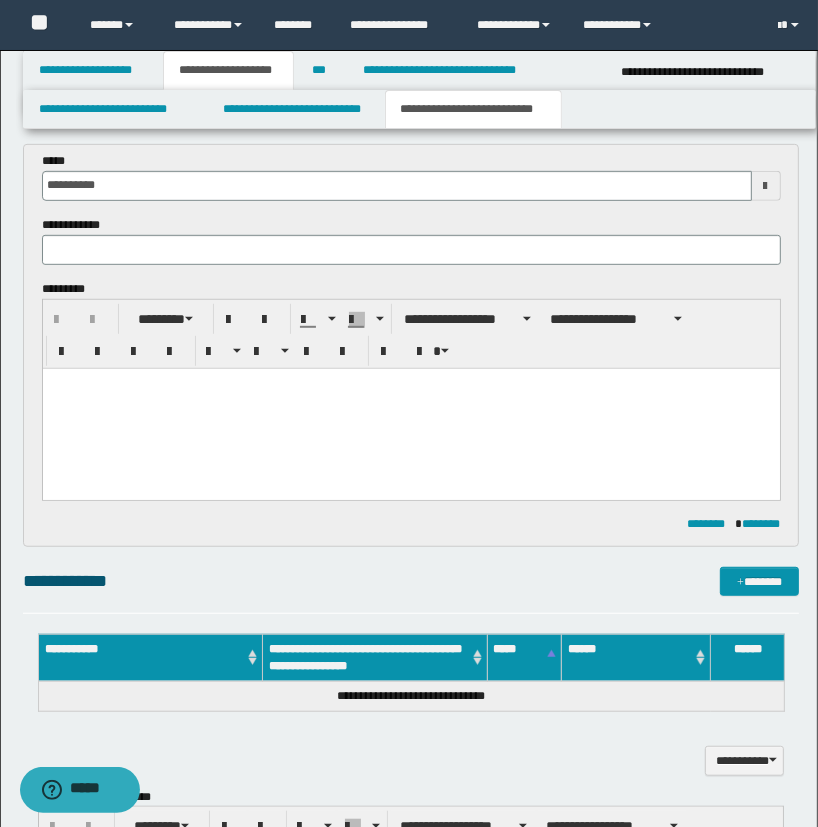 scroll, scrollTop: 363, scrollLeft: 0, axis: vertical 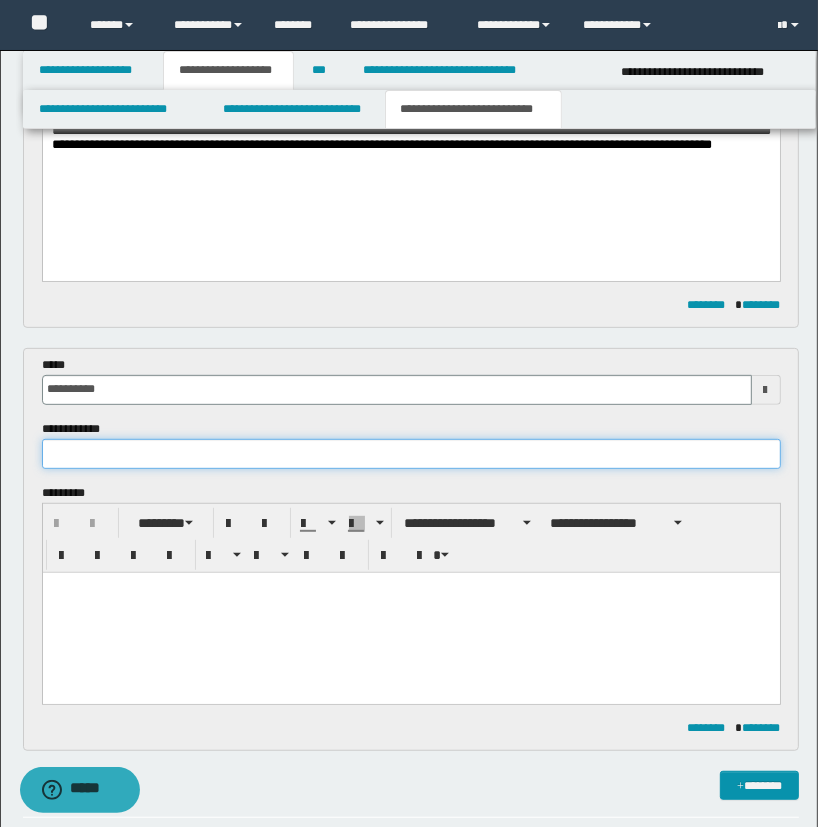 click at bounding box center (411, 454) 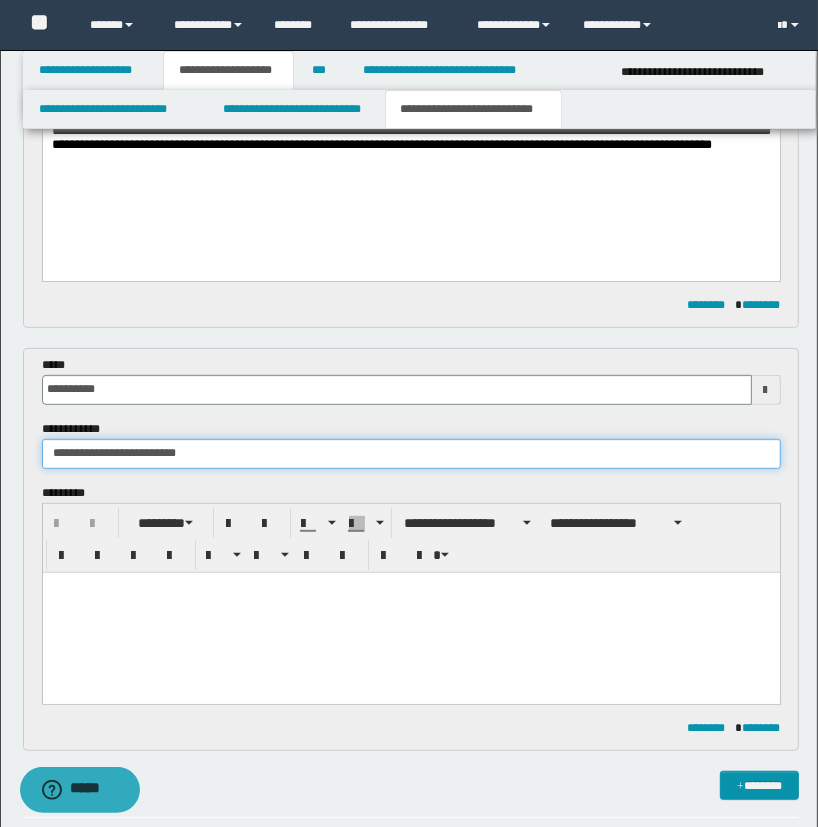 type on "**********" 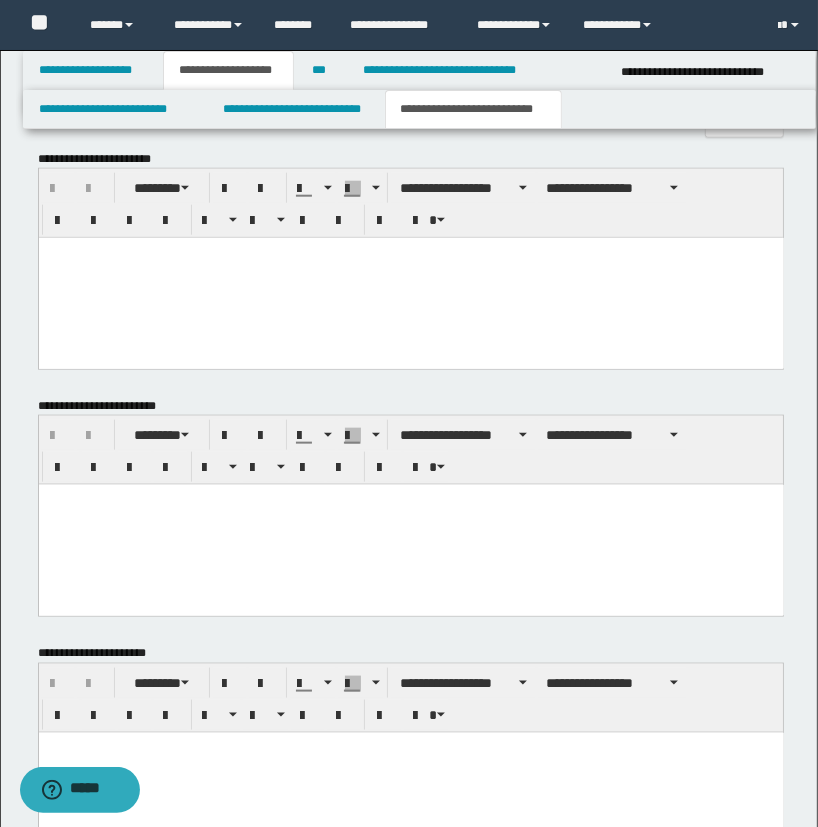 scroll, scrollTop: 1364, scrollLeft: 0, axis: vertical 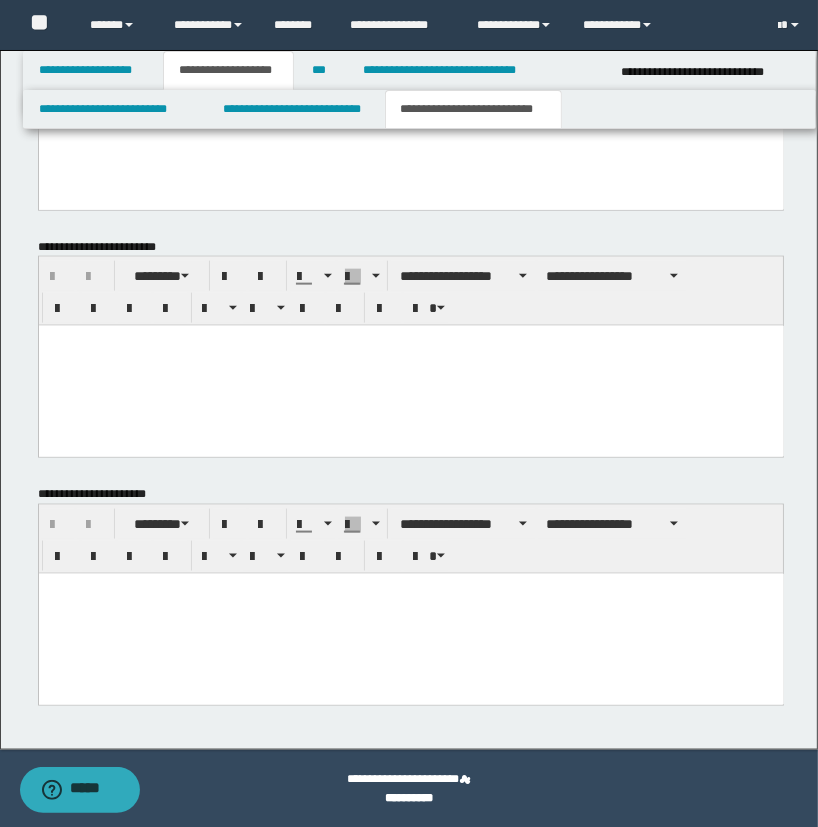 drag, startPoint x: 575, startPoint y: 1165, endPoint x: 536, endPoint y: 593, distance: 573.328 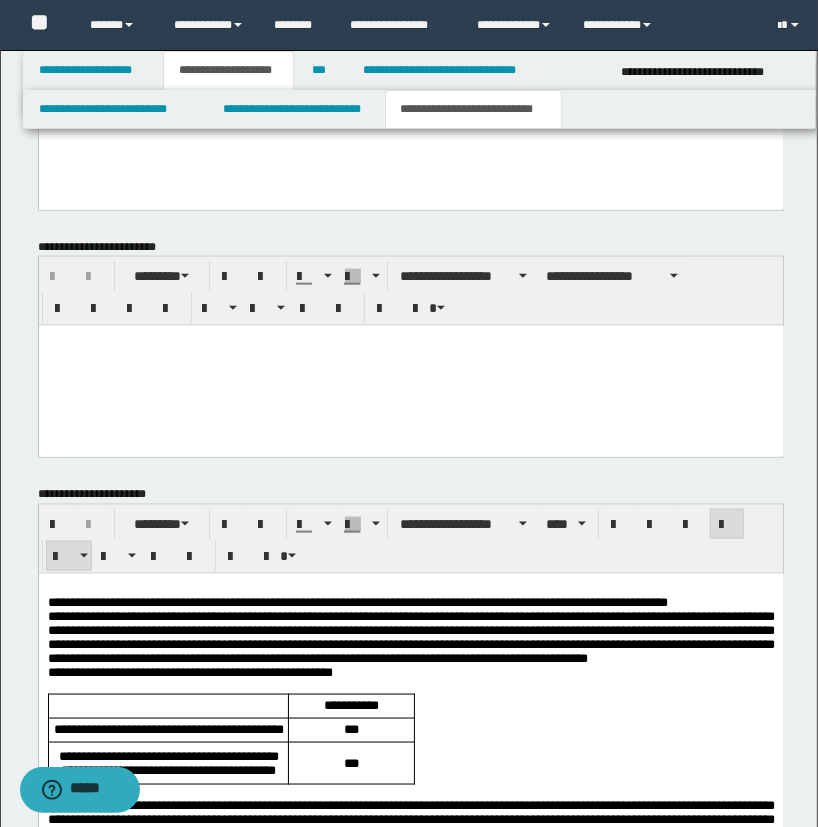 click on "**********" at bounding box center [410, 602] 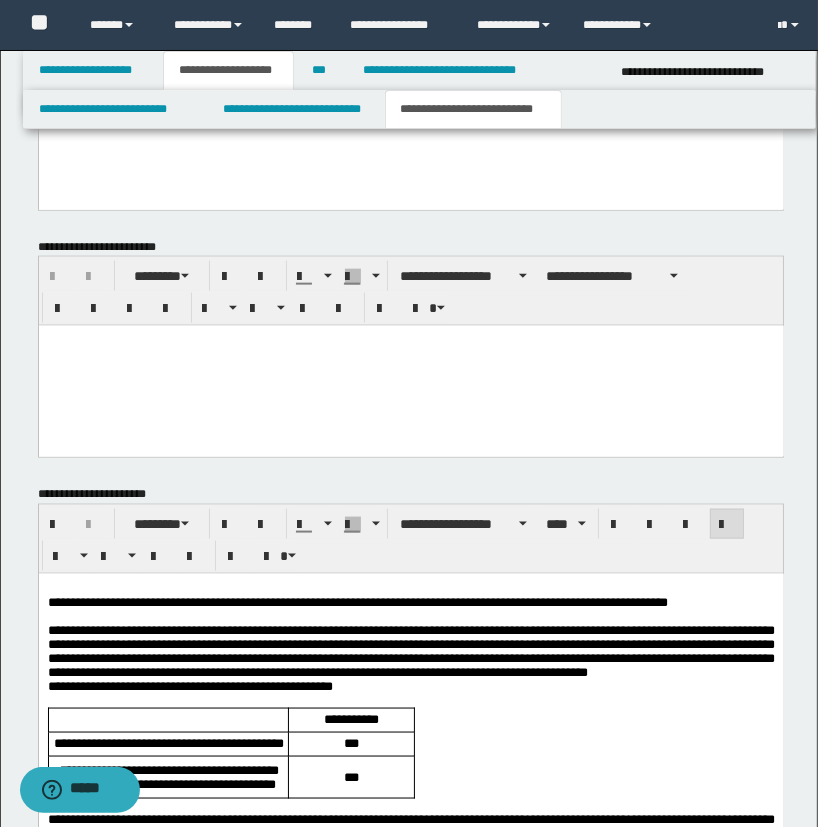 click on "**********" at bounding box center [410, 651] 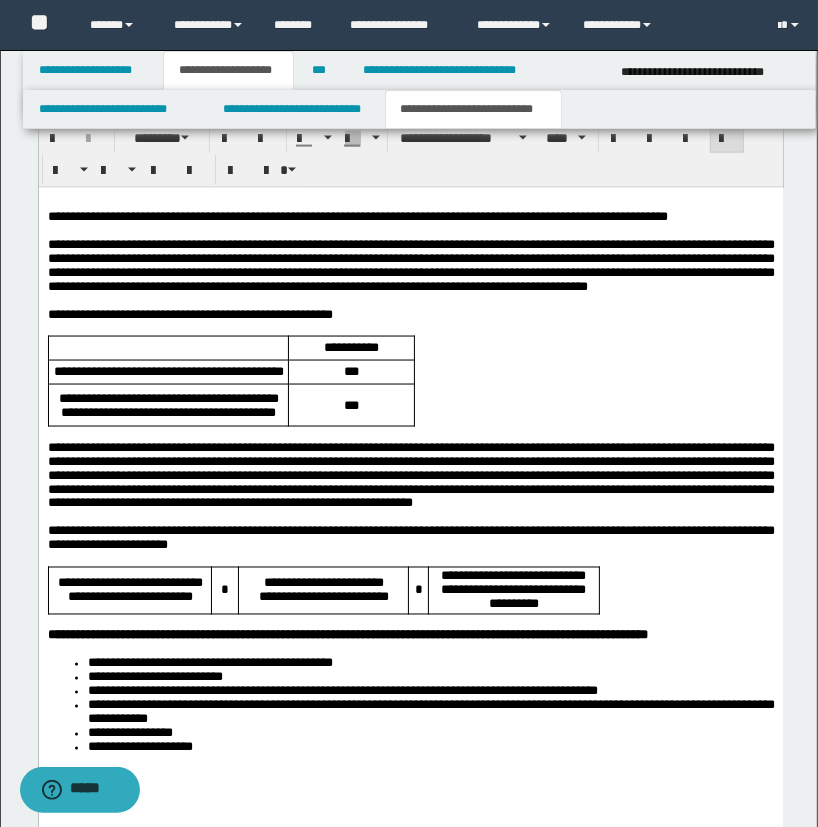 scroll, scrollTop: 1546, scrollLeft: 0, axis: vertical 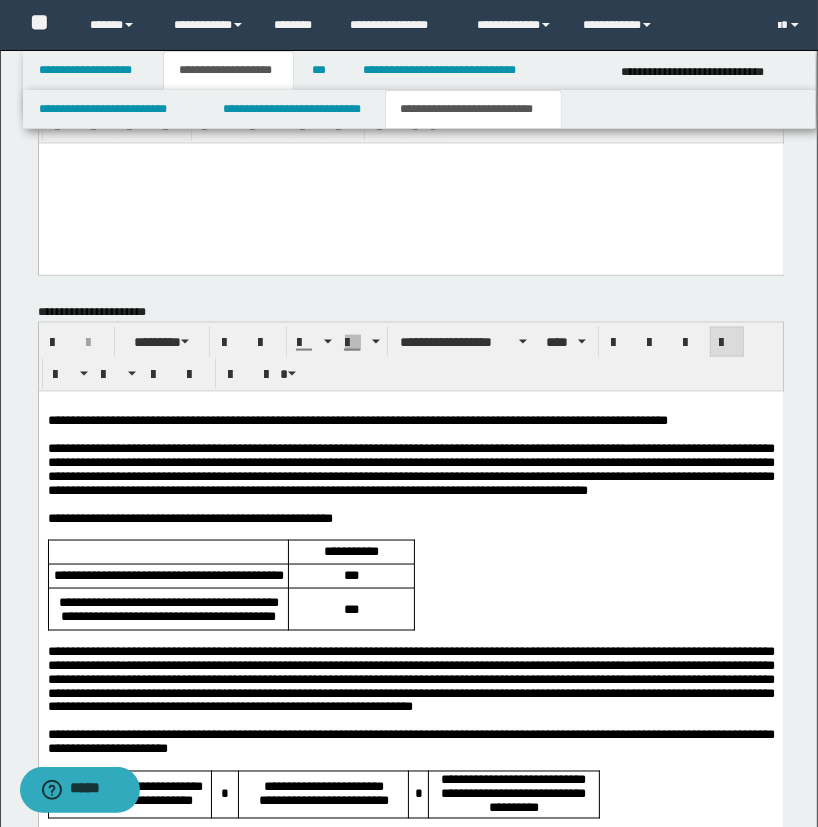 click at bounding box center (410, 637) 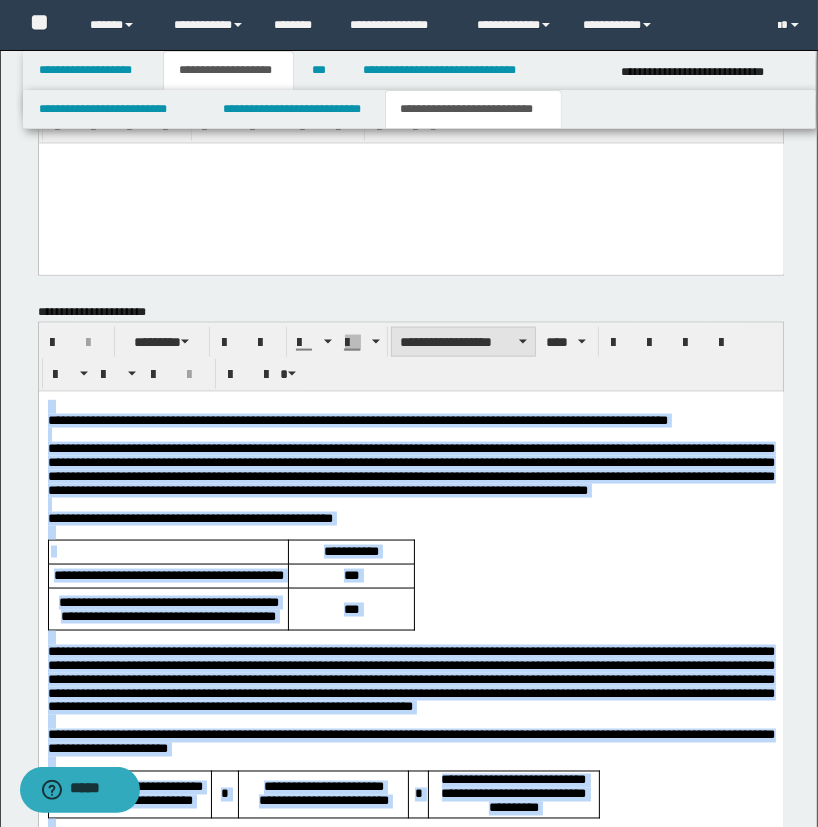 click on "**********" at bounding box center [463, 342] 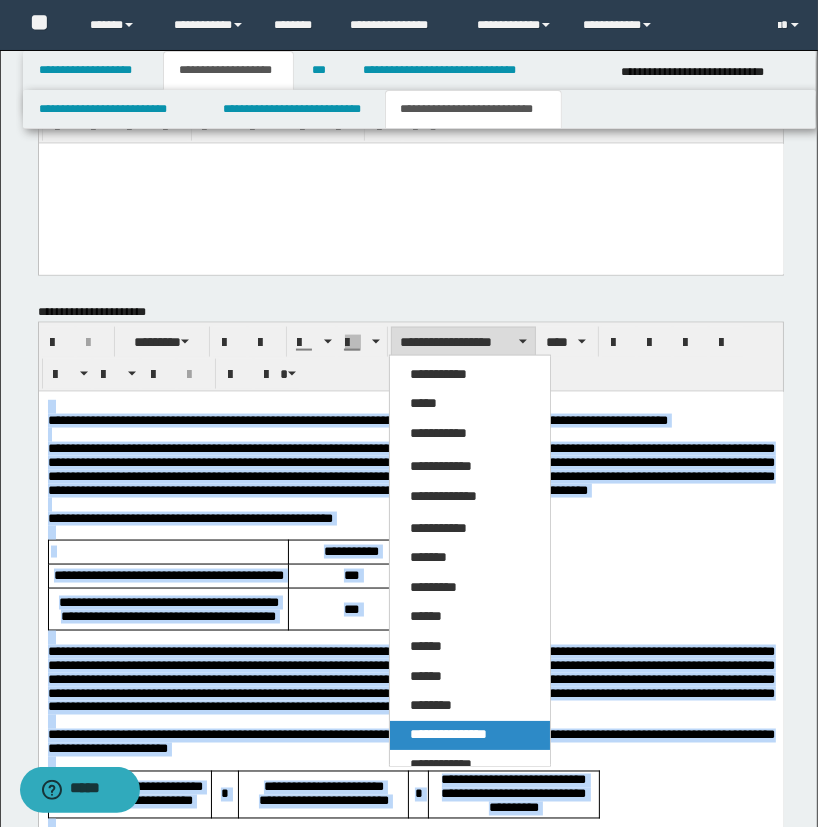 drag, startPoint x: 735, startPoint y: 19, endPoint x: 781, endPoint y: 371, distance: 354.99295 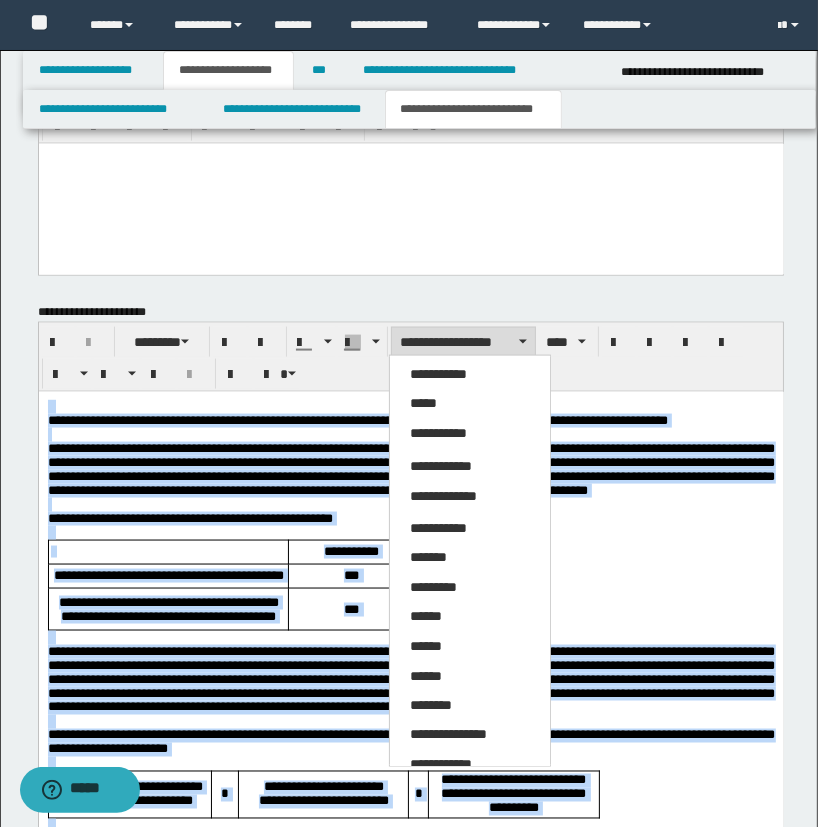 click on "**********" at bounding box center (448, 734) 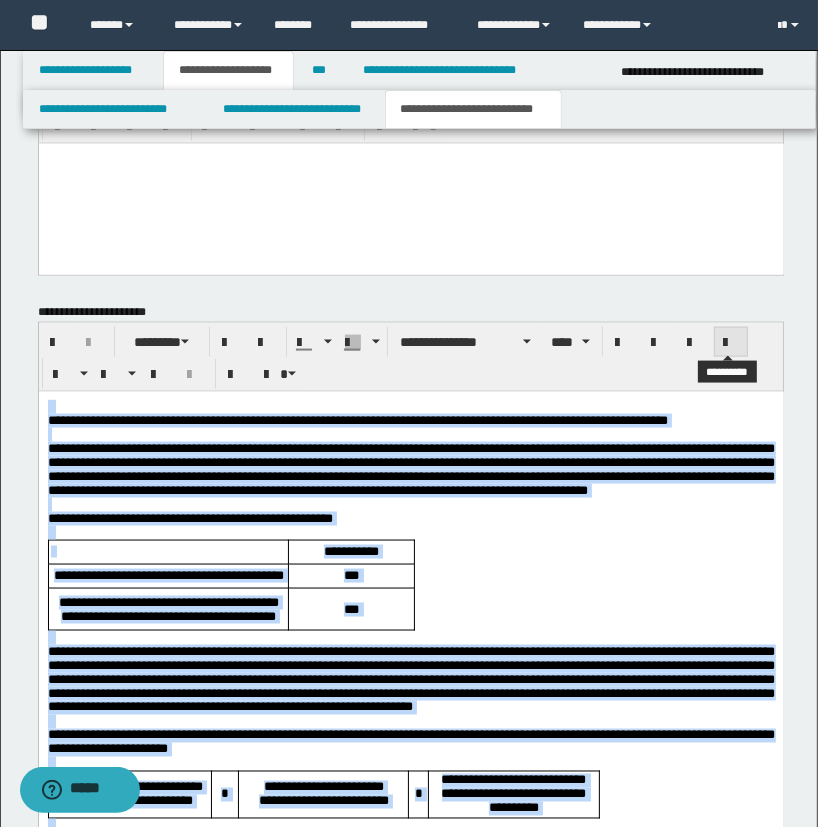 click at bounding box center (731, 343) 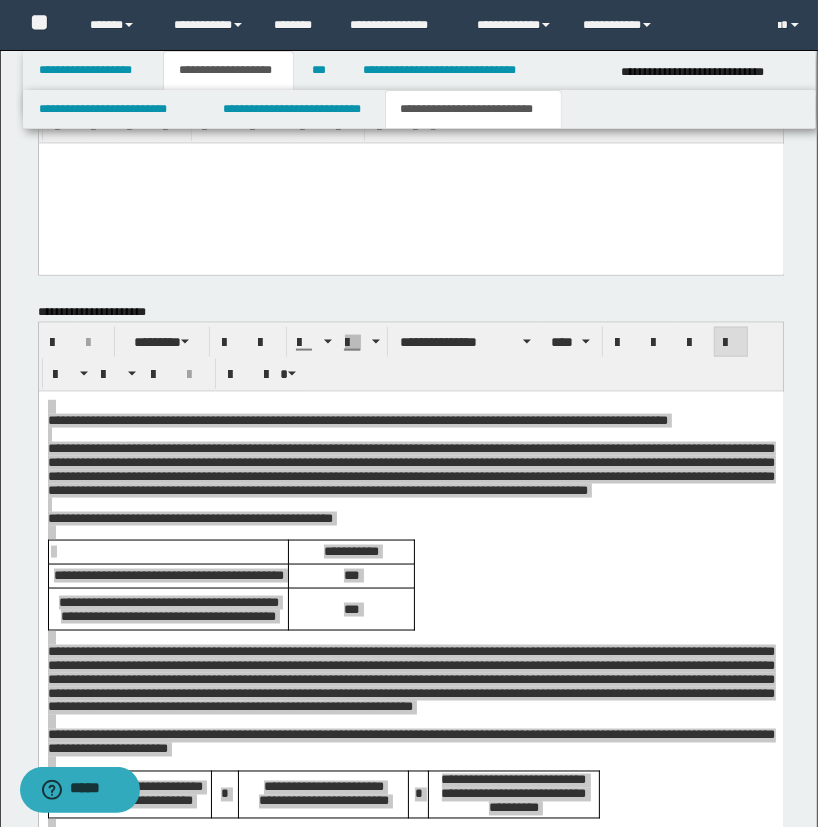 scroll, scrollTop: 1000, scrollLeft: 0, axis: vertical 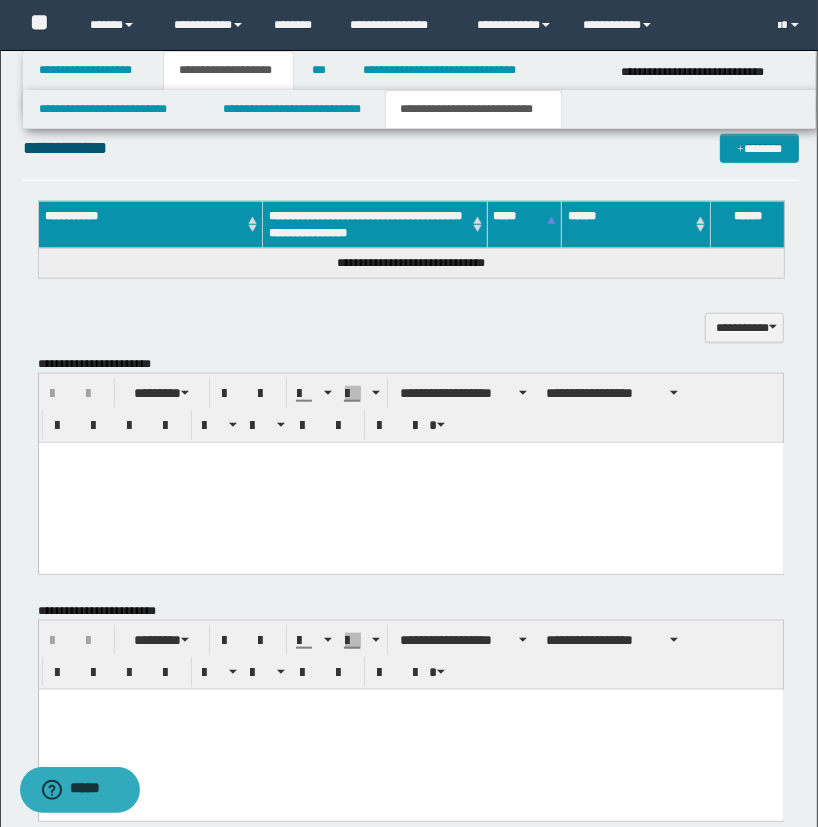 click at bounding box center [410, 483] 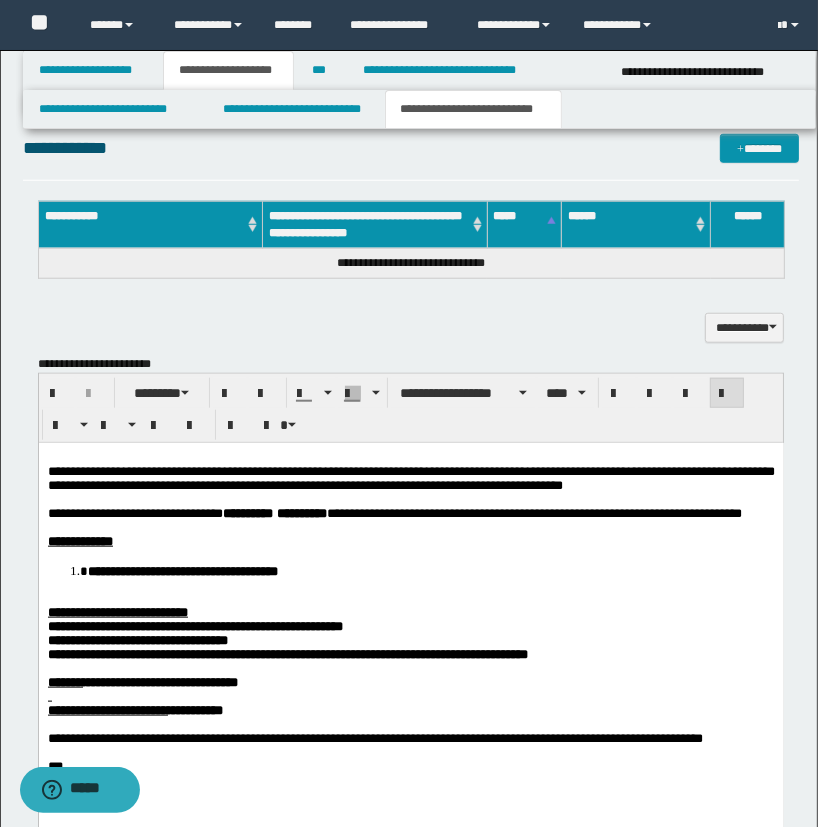 click on "**********" at bounding box center [410, 637] 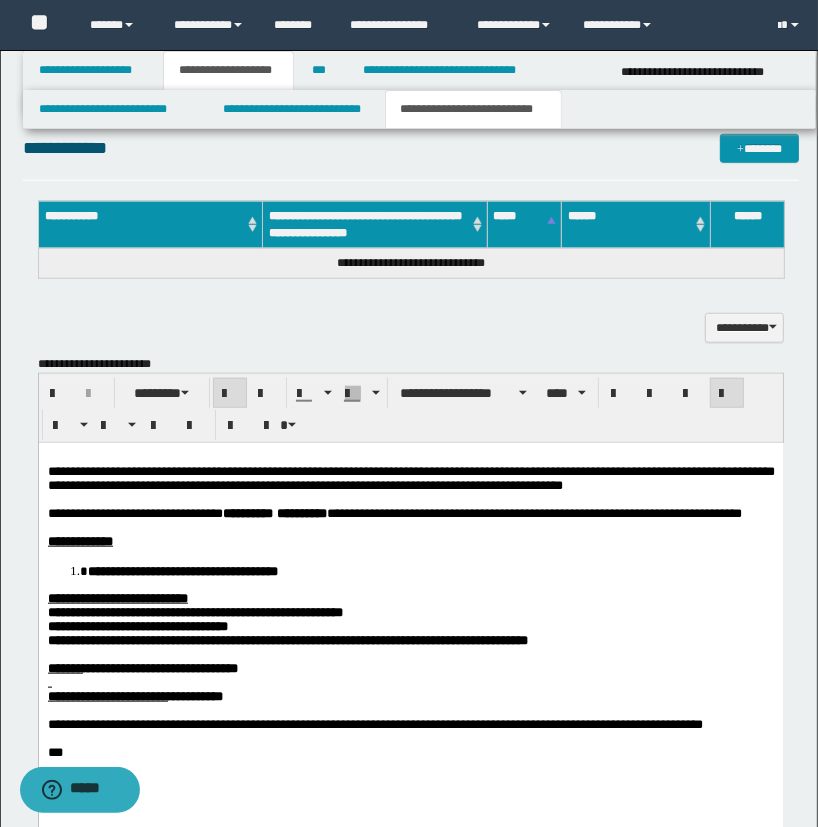 click on "**********" at bounding box center (194, 612) 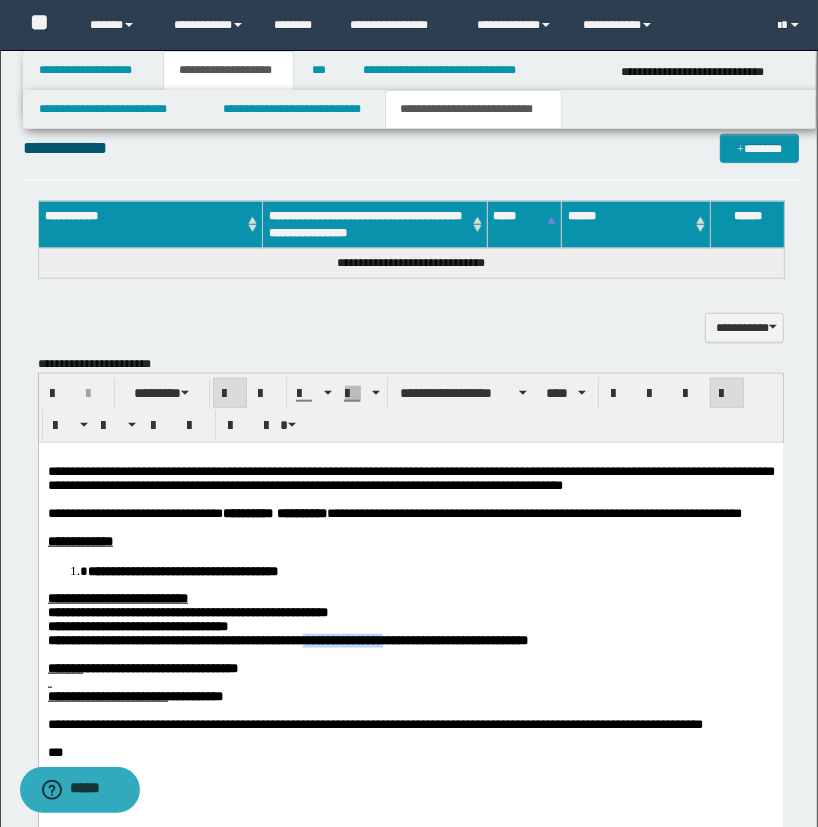 drag, startPoint x: 324, startPoint y: 668, endPoint x: 270, endPoint y: 669, distance: 54.00926 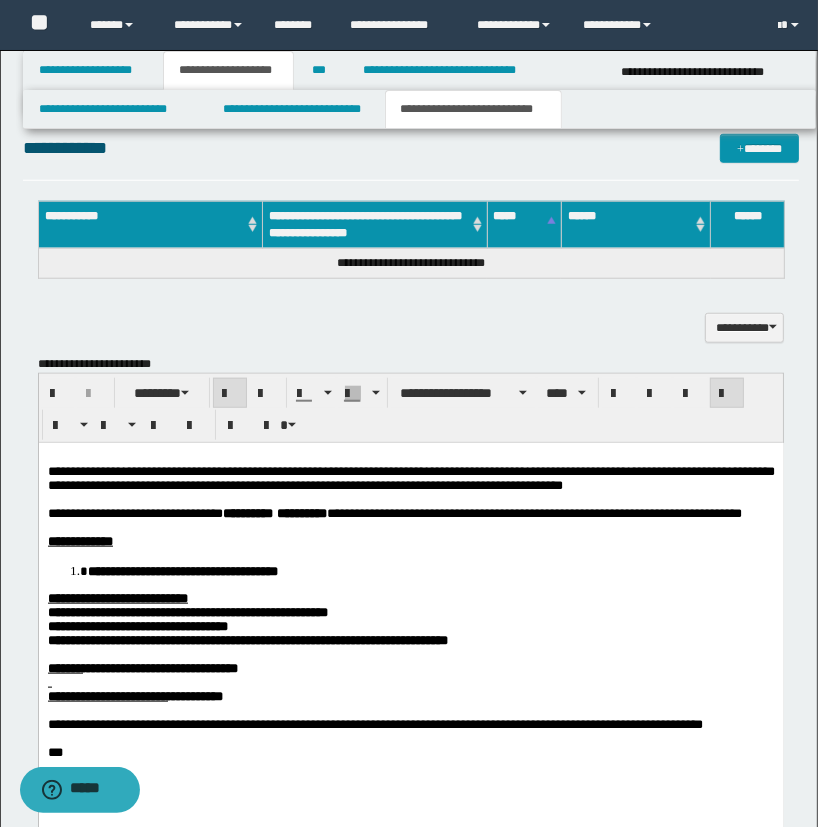 click on "**********" at bounding box center (137, 626) 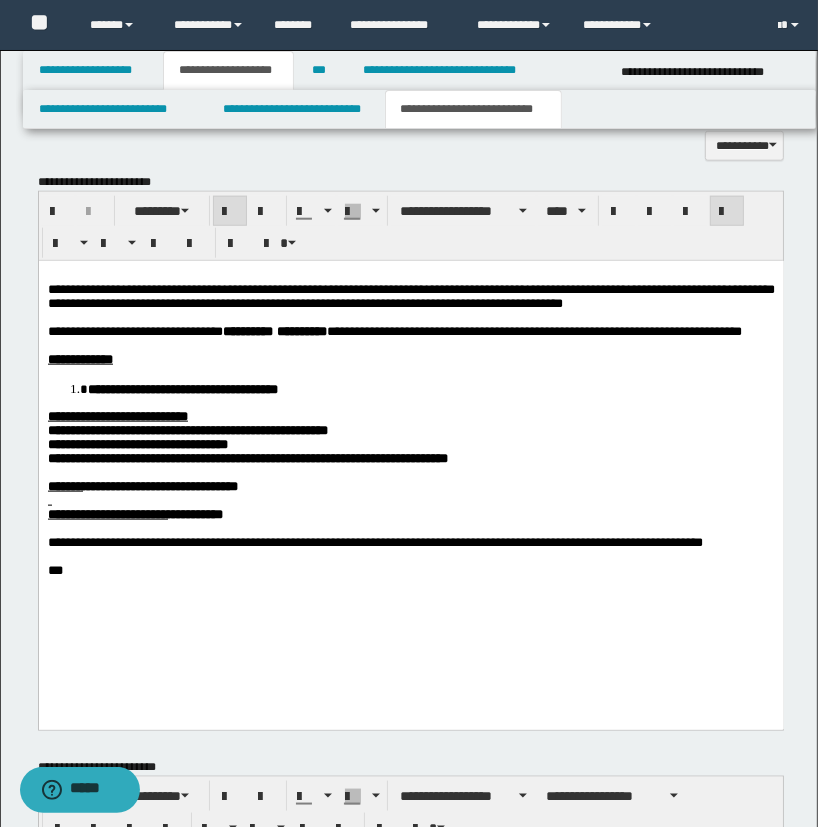 click on "***" at bounding box center [410, 571] 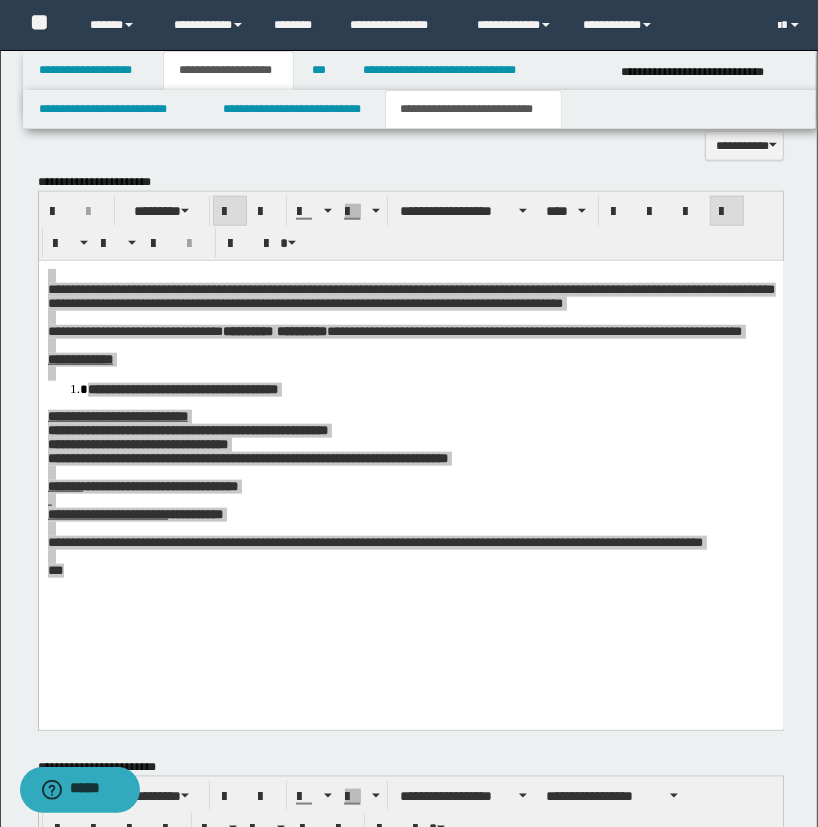 click on "**********" at bounding box center [411, 226] 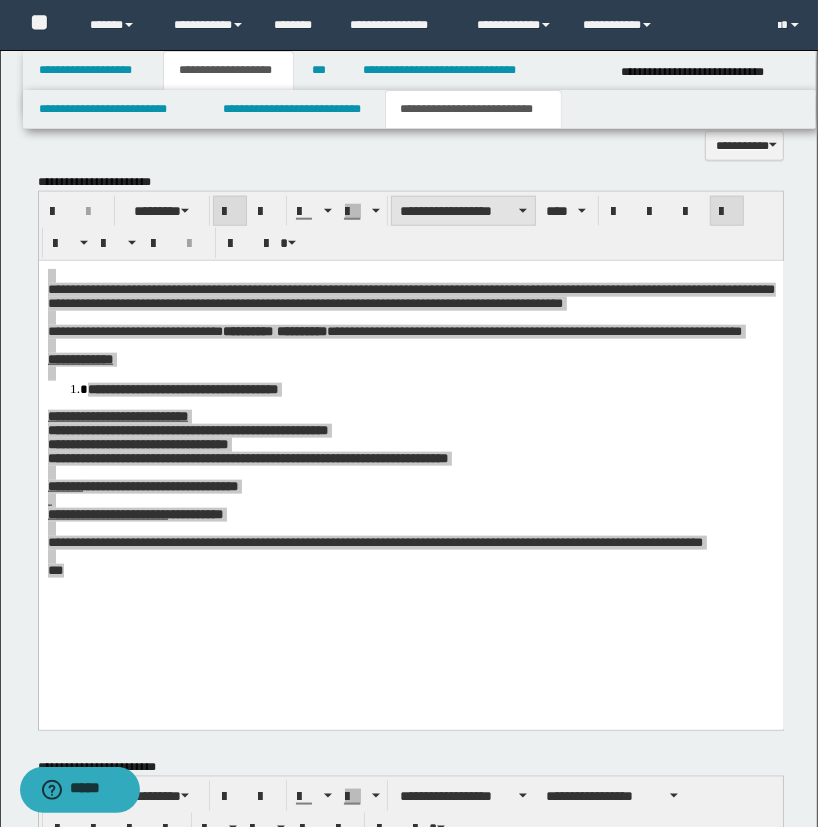 click on "**********" at bounding box center (463, 211) 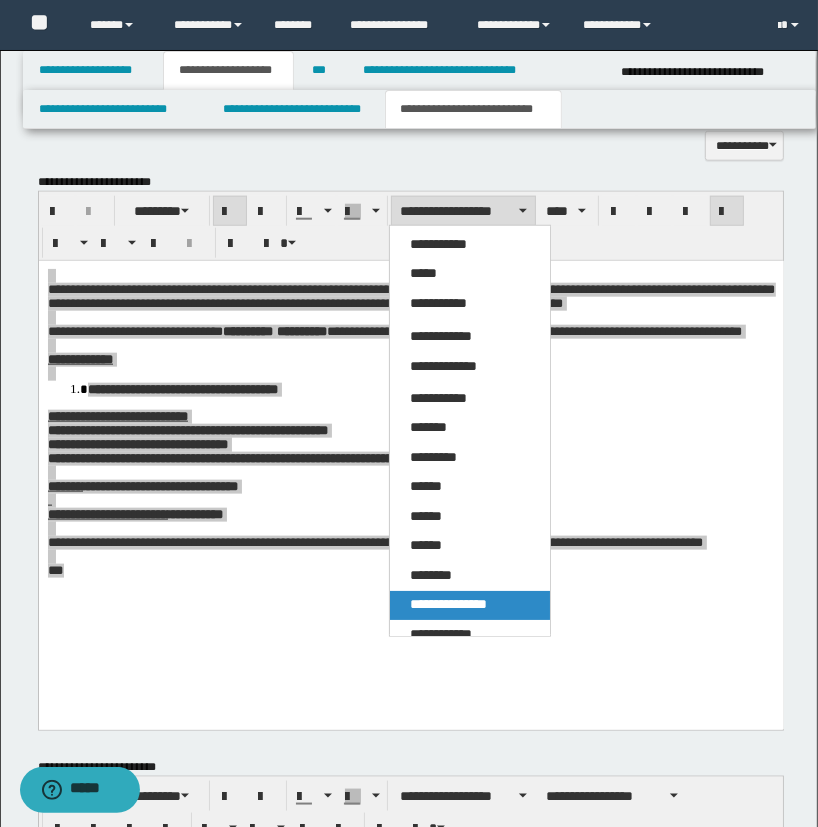 click on "**********" at bounding box center (448, 604) 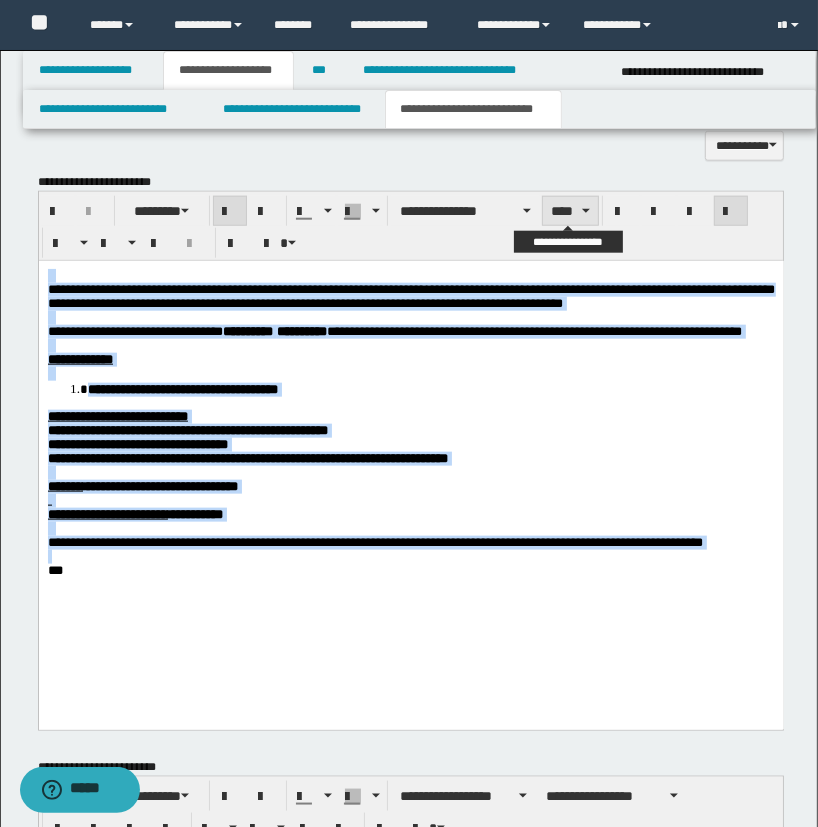 click on "****" at bounding box center (570, 211) 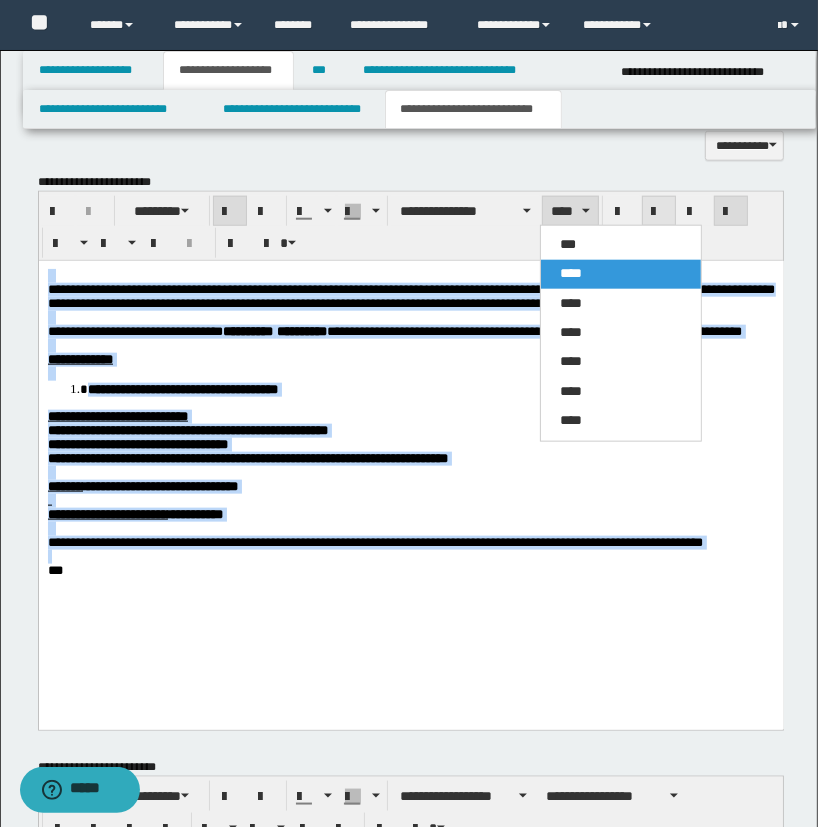 click at bounding box center [659, 212] 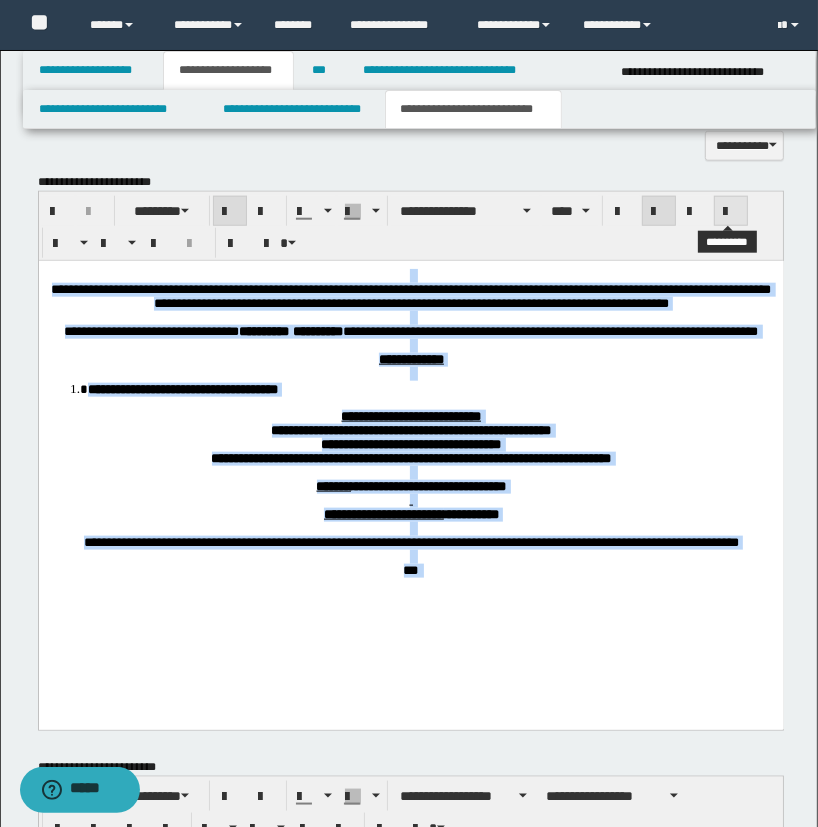 click at bounding box center (731, 212) 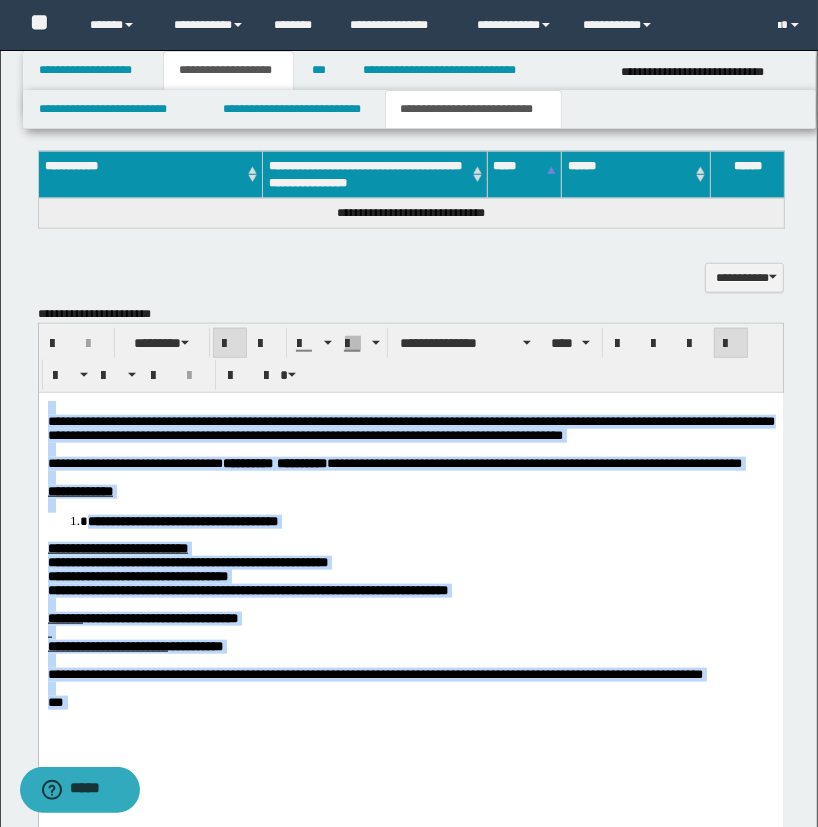 scroll, scrollTop: 910, scrollLeft: 0, axis: vertical 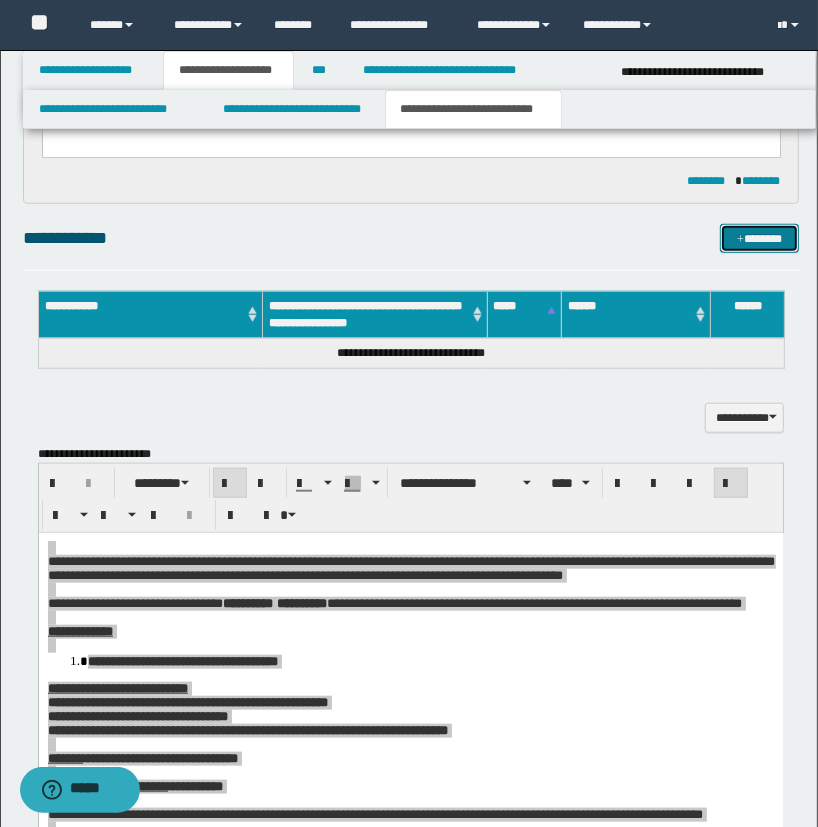 click on "*******" at bounding box center (760, 239) 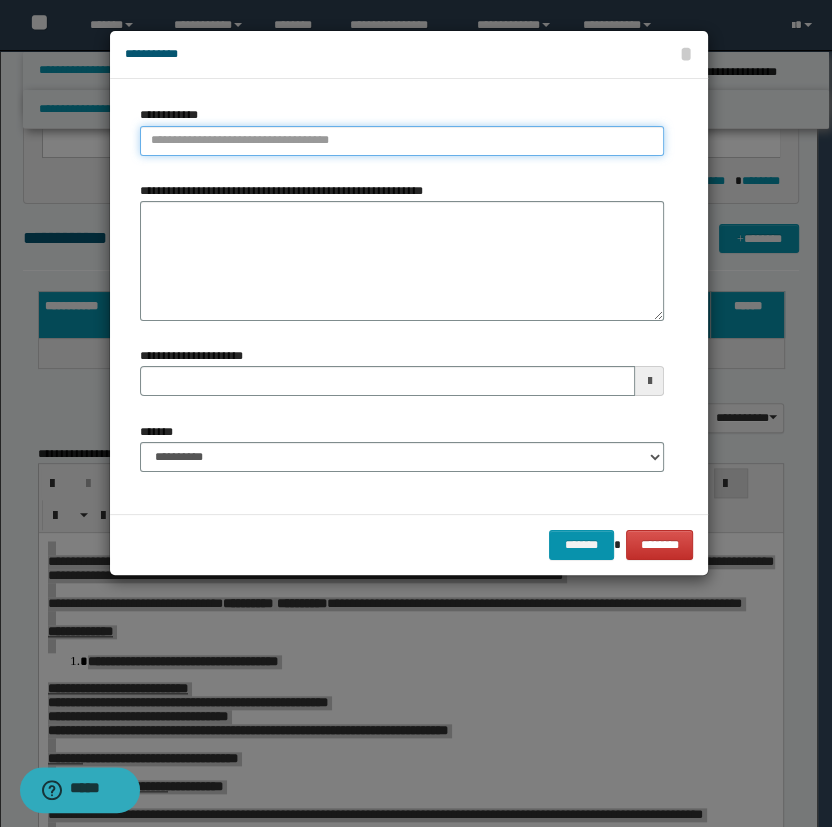 click on "**********" at bounding box center (402, 141) 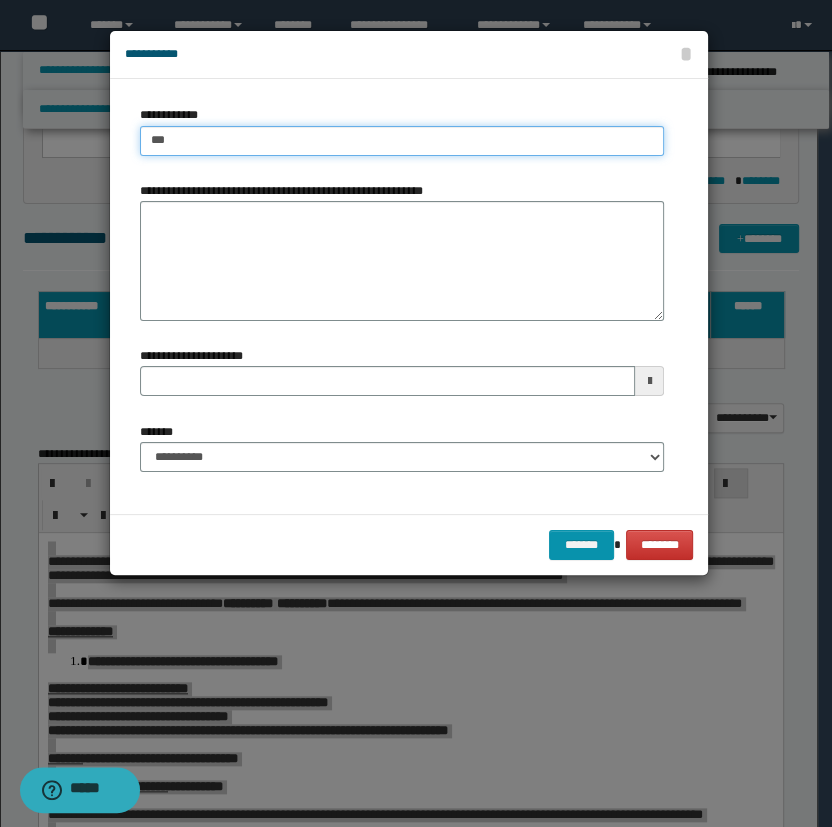 type on "****" 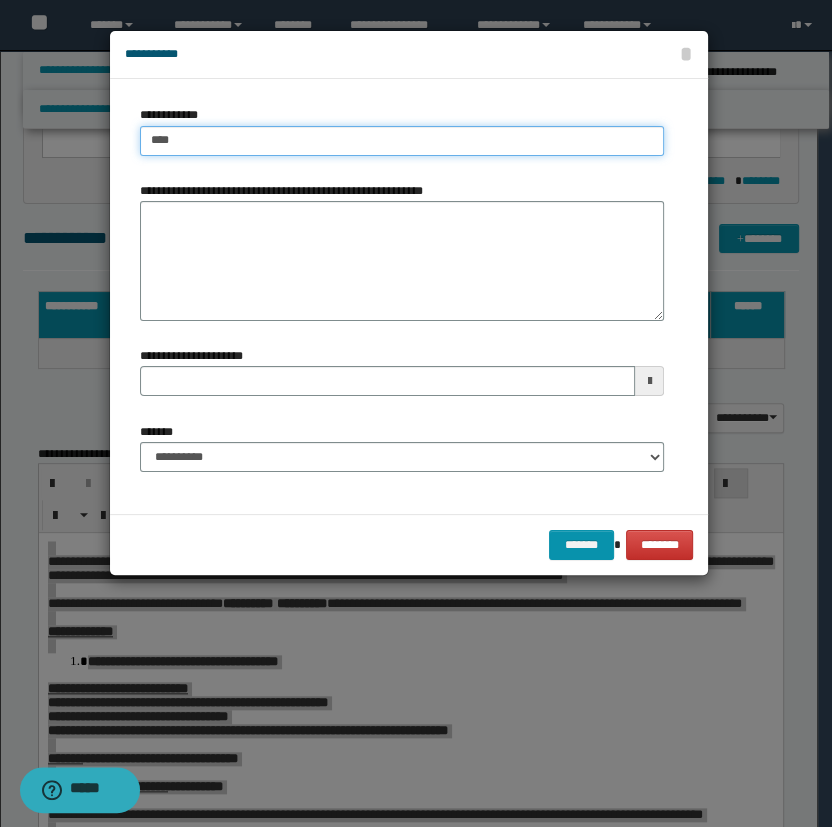 type on "****" 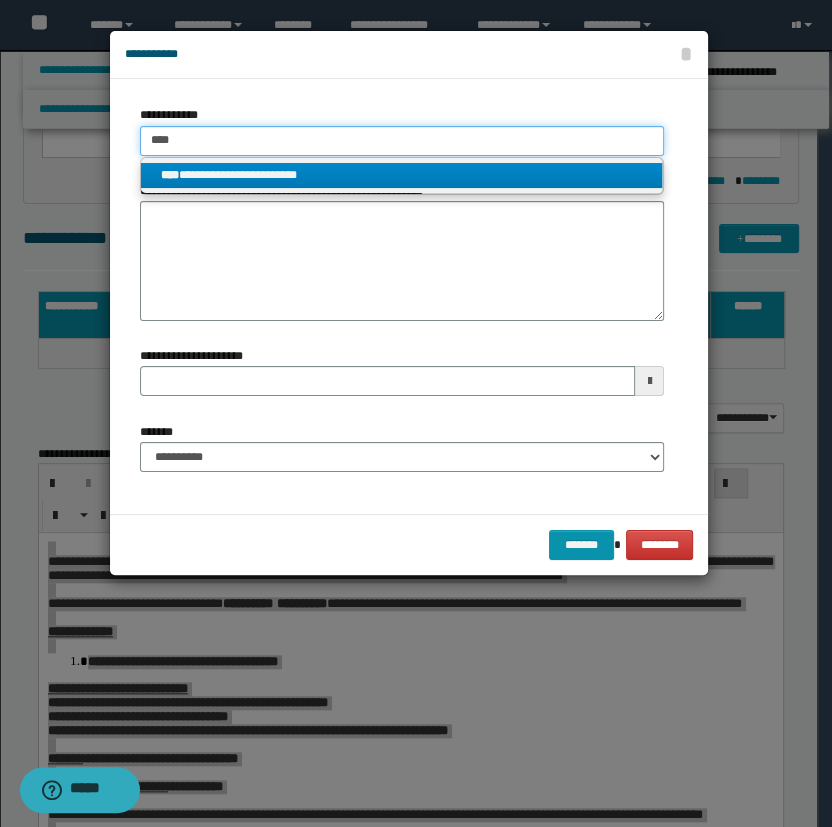 type on "****" 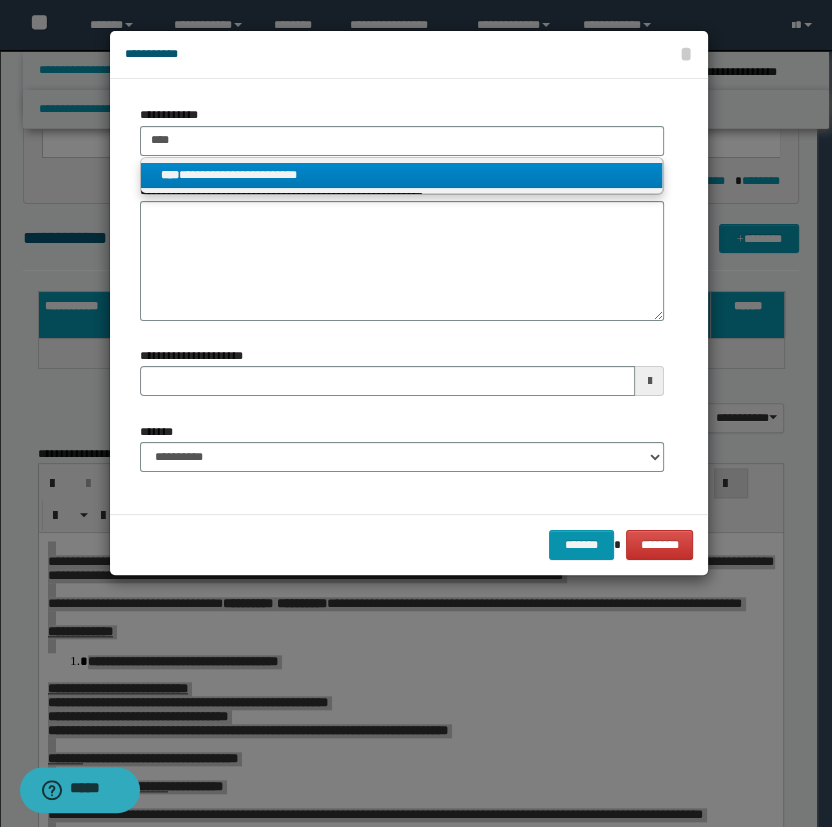 click on "**********" at bounding box center (402, 175) 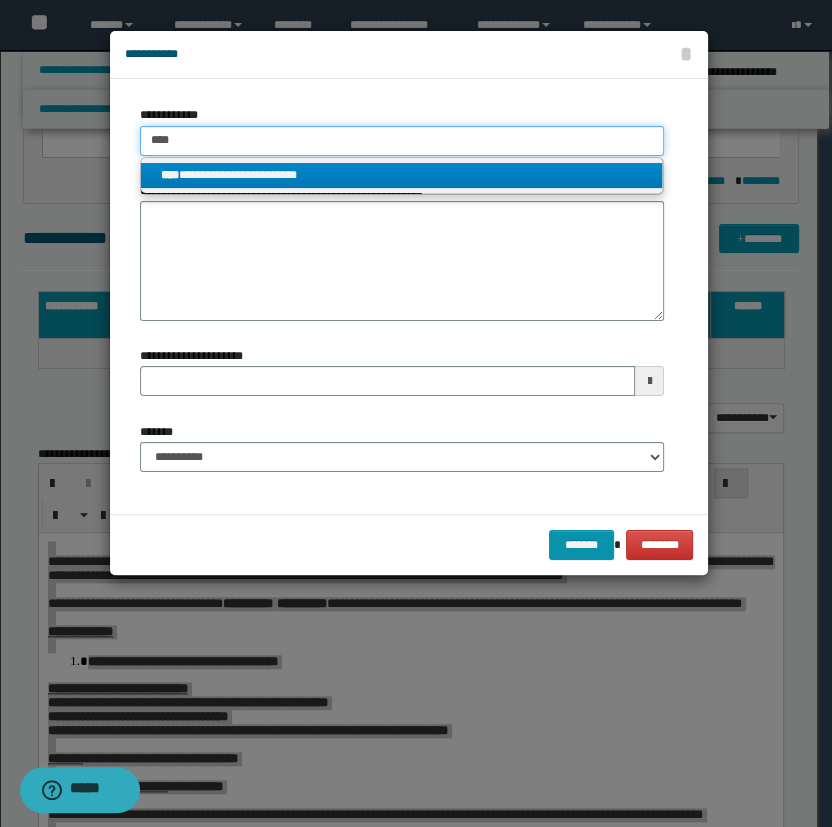 type 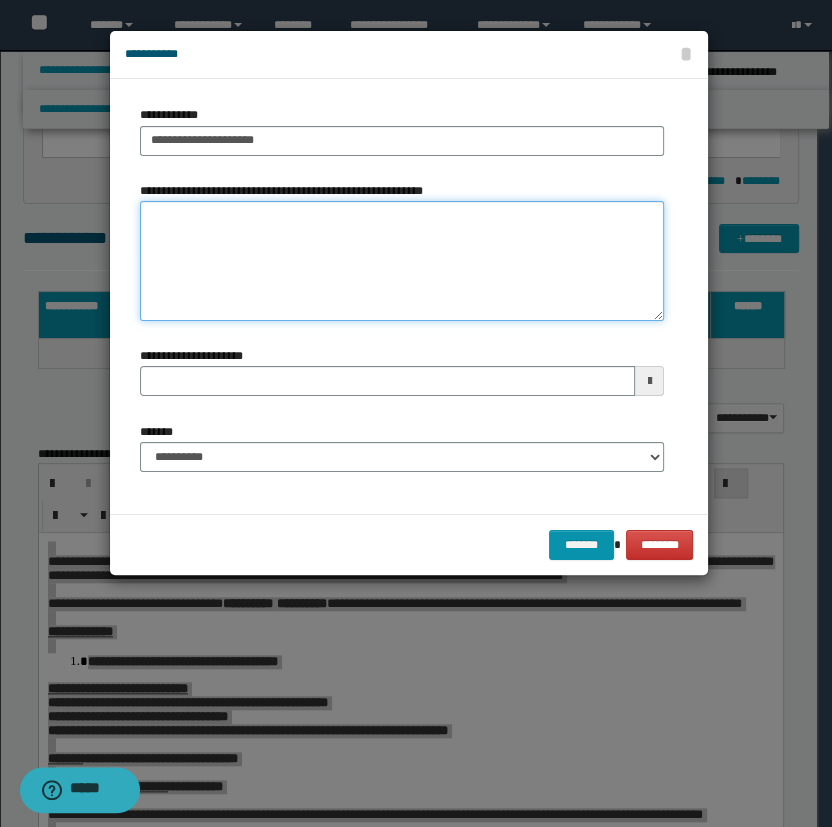 click on "**********" at bounding box center (402, 261) 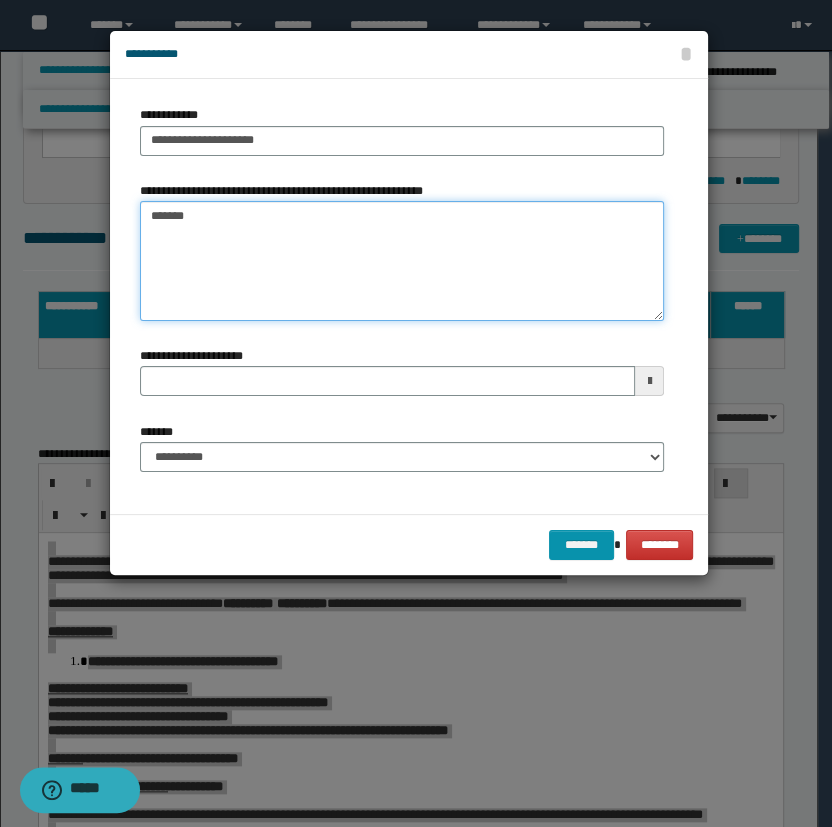 type on "*******" 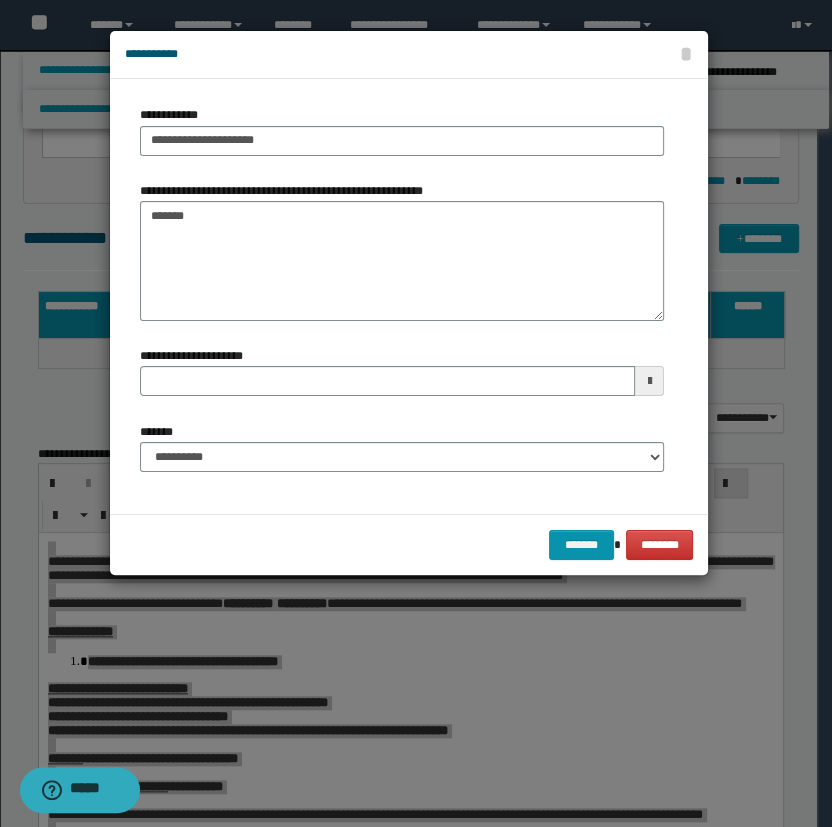 click on "**********" at bounding box center (402, 447) 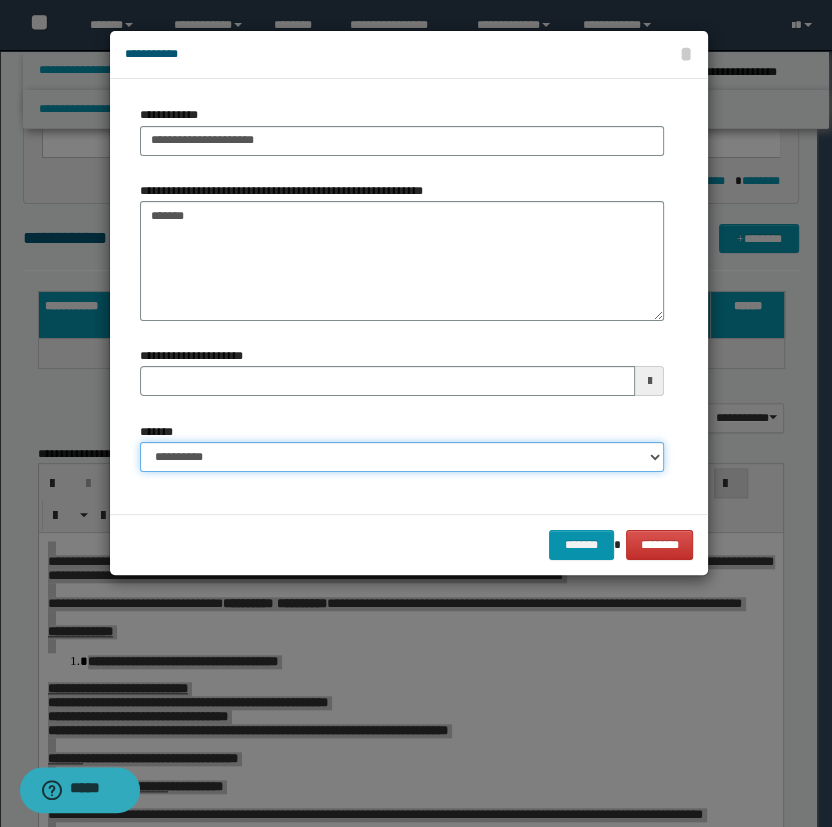 click on "**********" at bounding box center [402, 457] 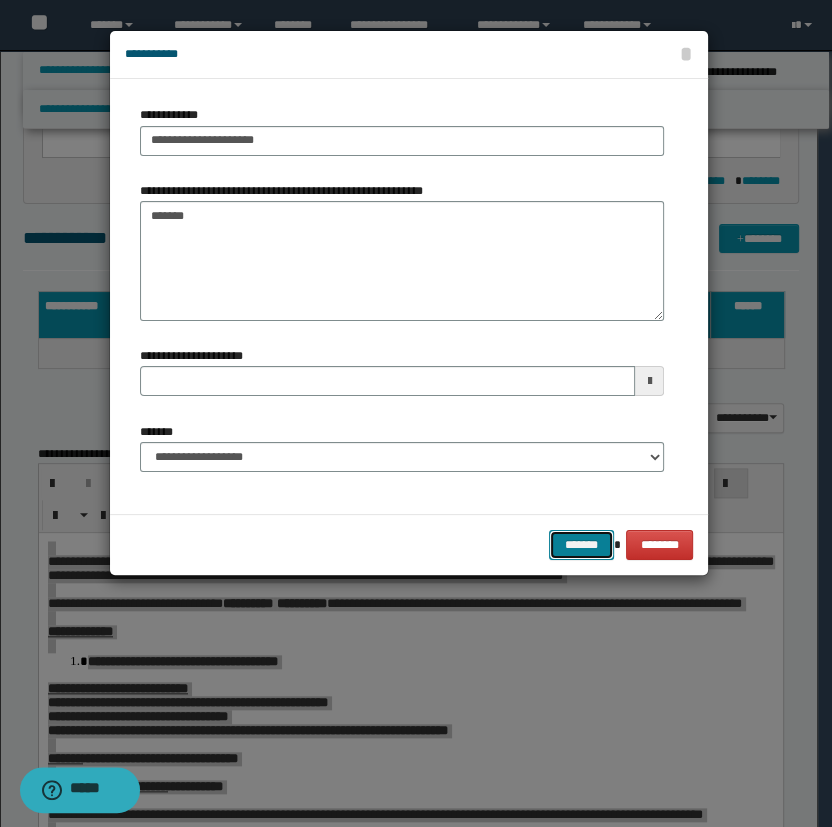 click on "*******" at bounding box center [581, 545] 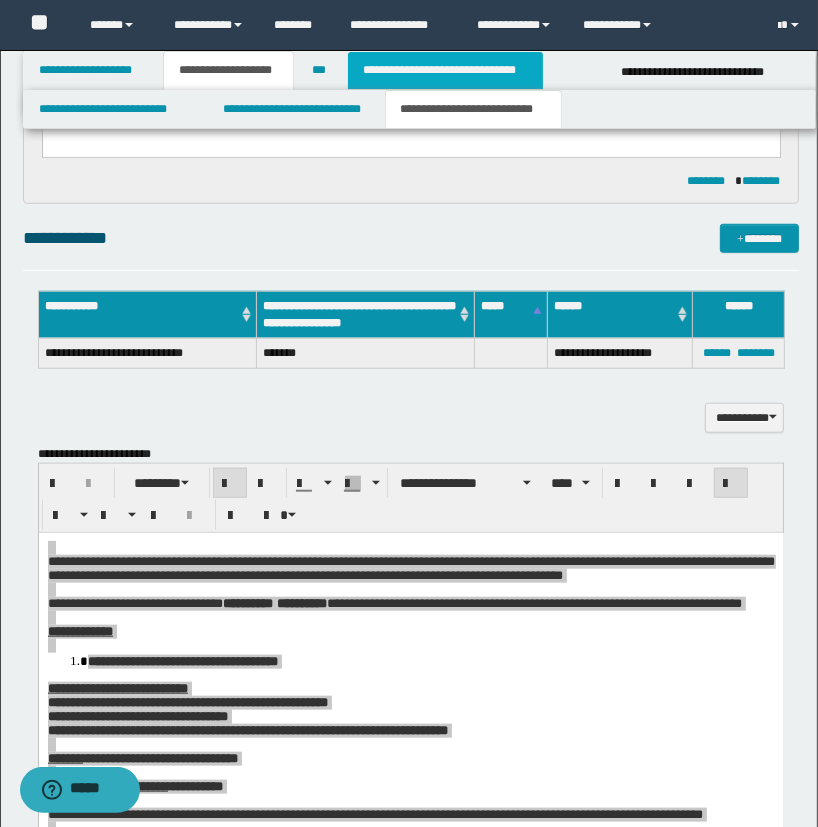 click on "**********" at bounding box center (445, 70) 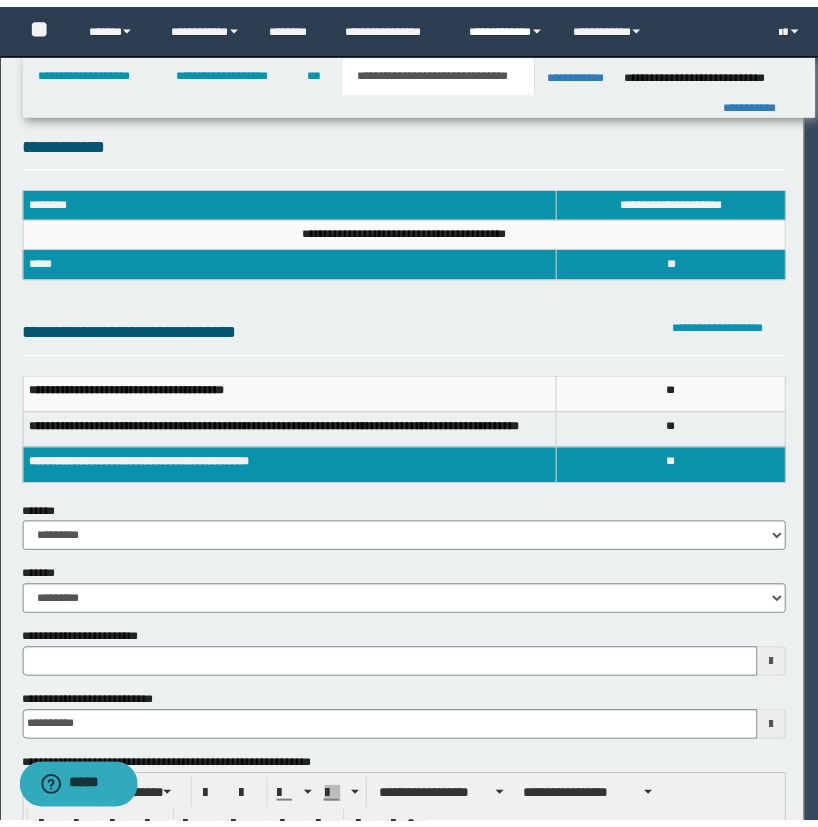 scroll, scrollTop: 0, scrollLeft: 0, axis: both 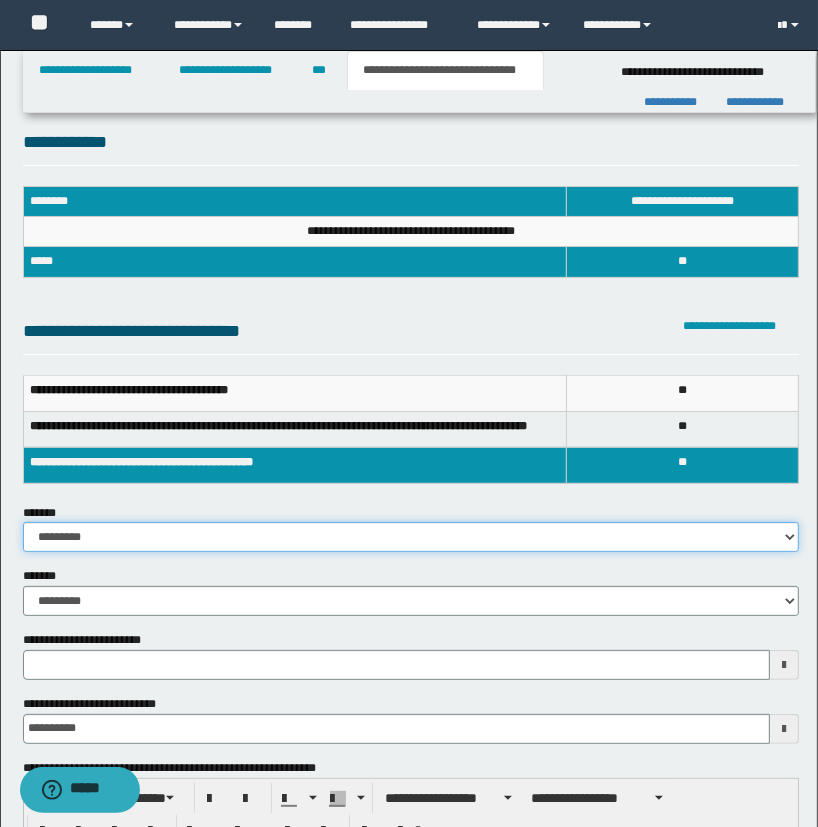 click on "**********" at bounding box center (411, 537) 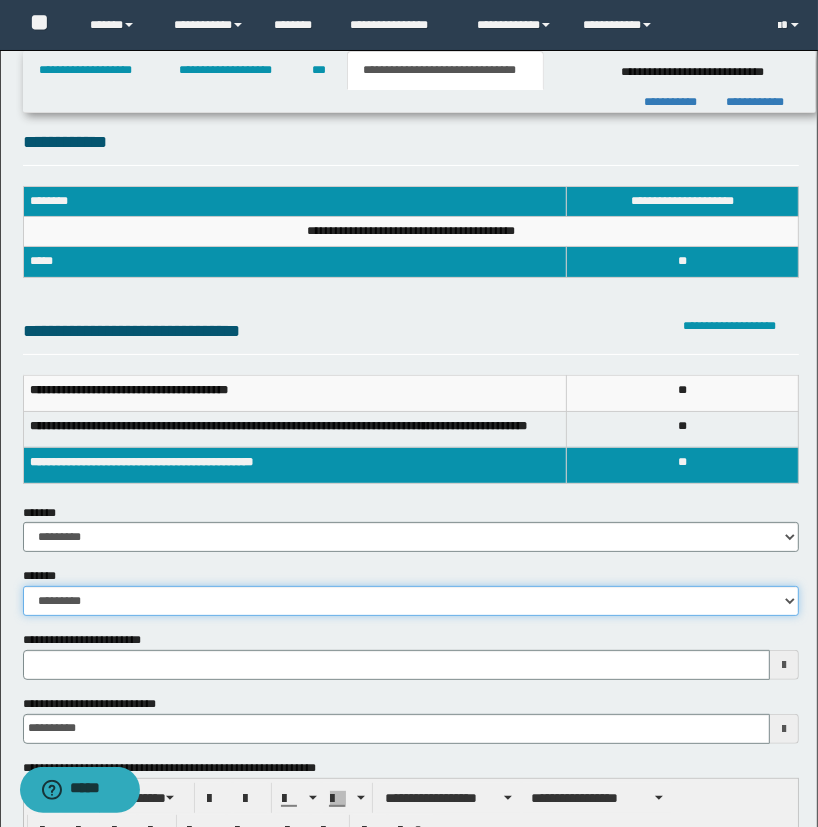 click on "**********" at bounding box center (411, 601) 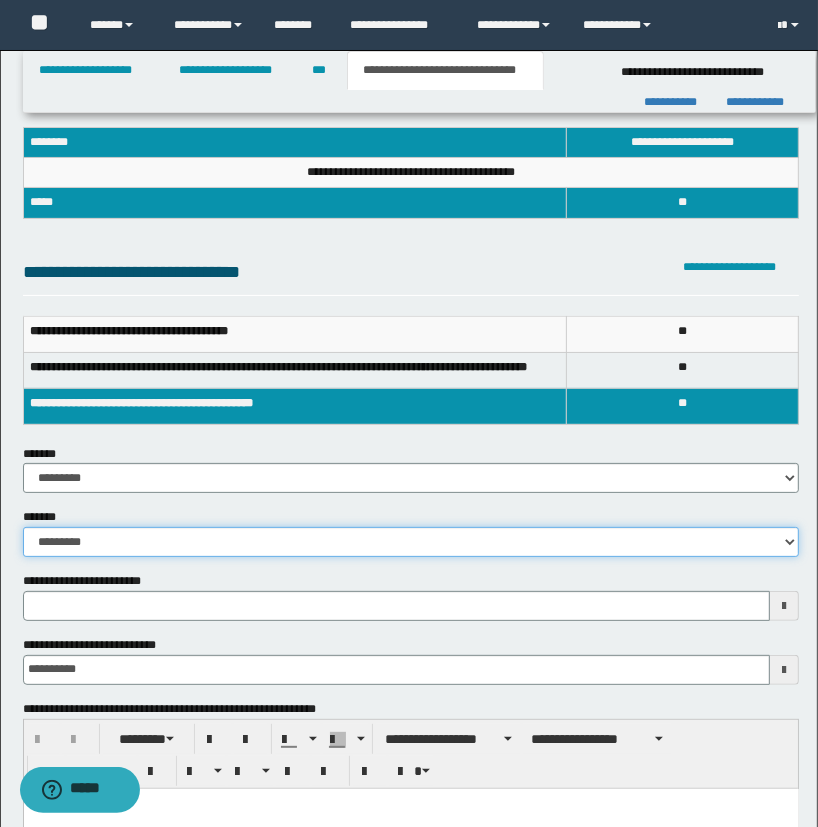 scroll, scrollTop: 90, scrollLeft: 0, axis: vertical 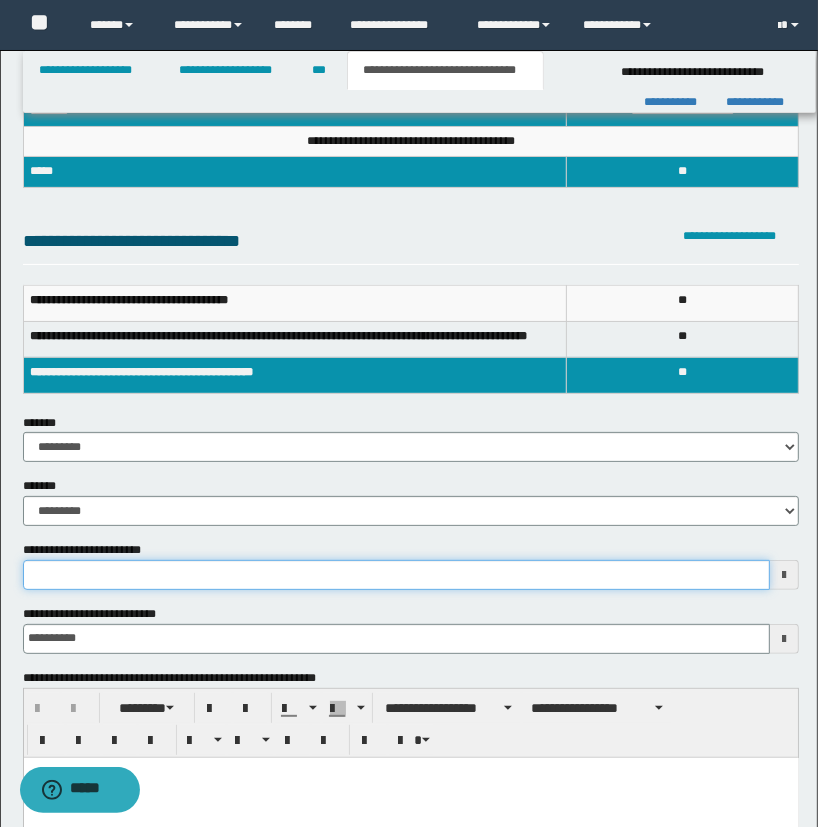 click on "**********" at bounding box center [397, 575] 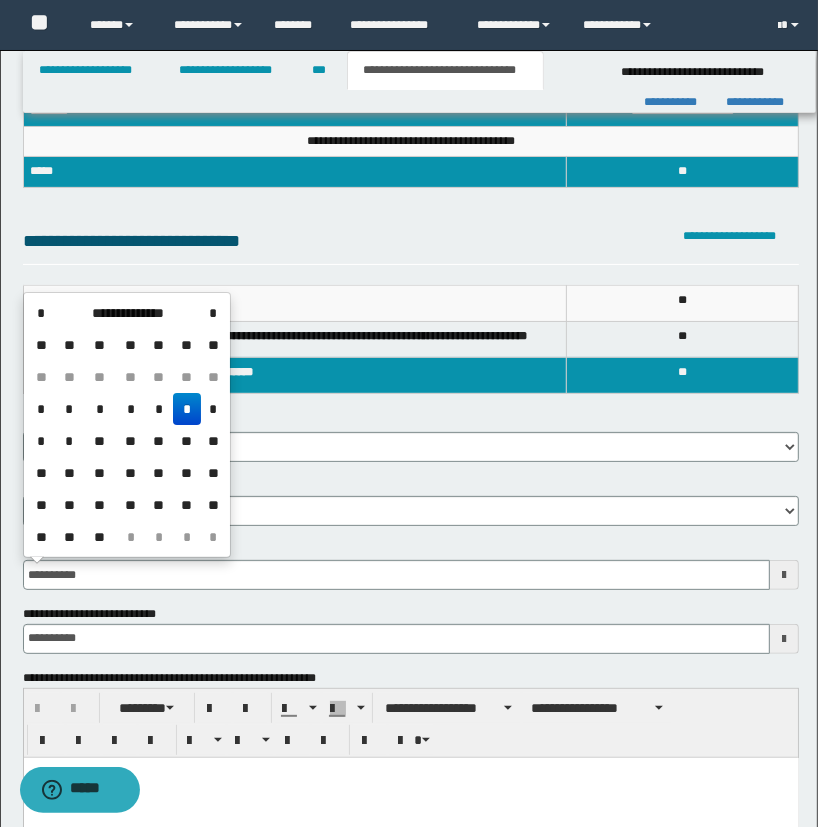drag, startPoint x: 185, startPoint y: 402, endPoint x: 196, endPoint y: 219, distance: 183.3303 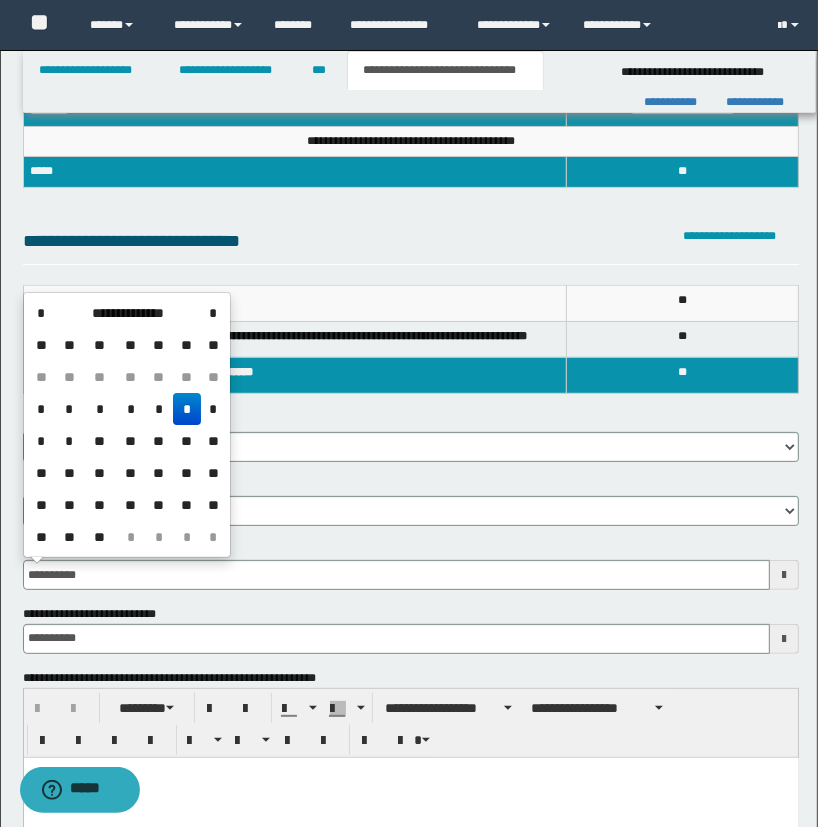 click on "*" at bounding box center [187, 409] 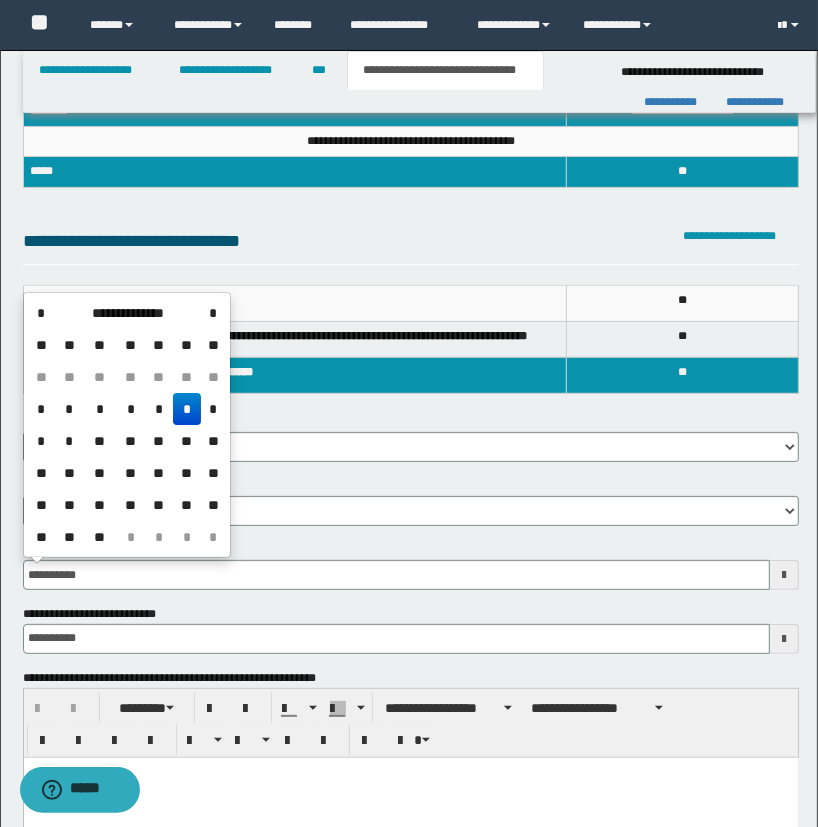 type on "**********" 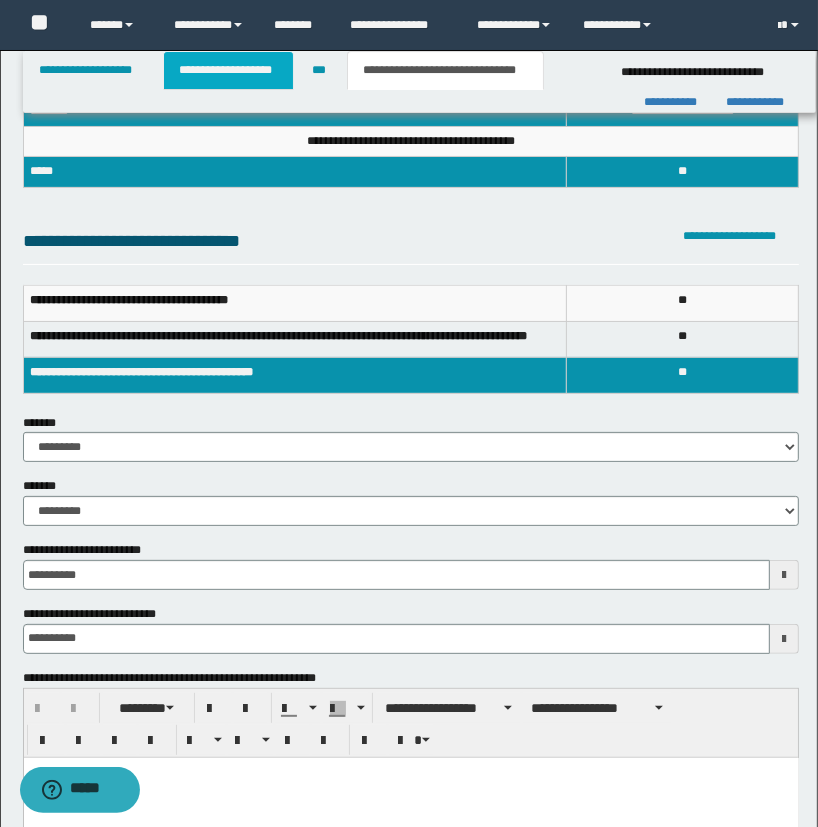click on "**********" at bounding box center [228, 70] 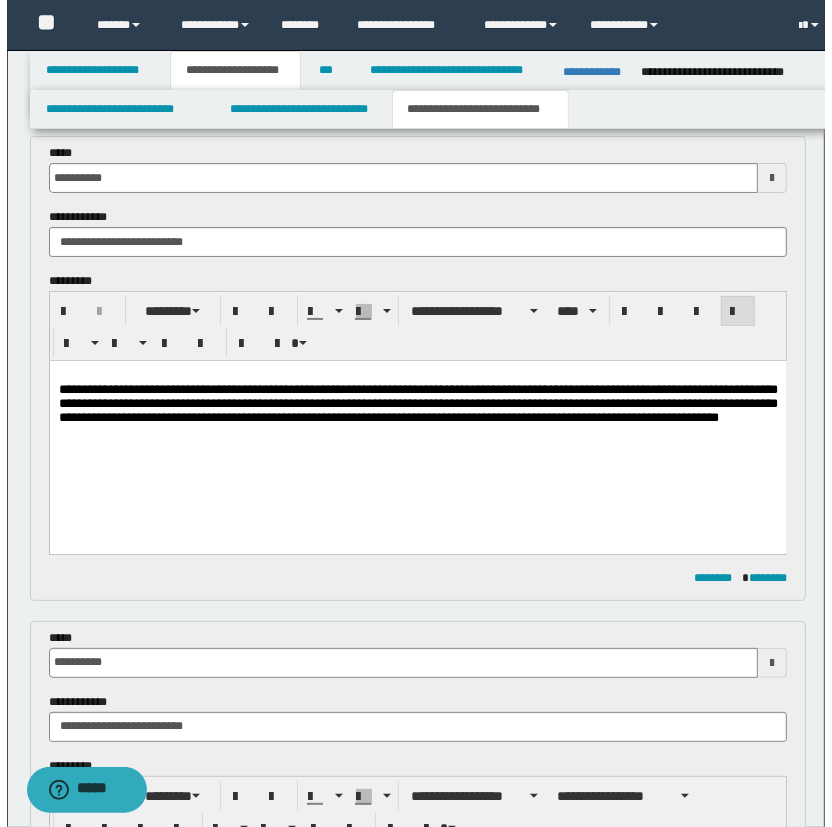 scroll, scrollTop: 121, scrollLeft: 0, axis: vertical 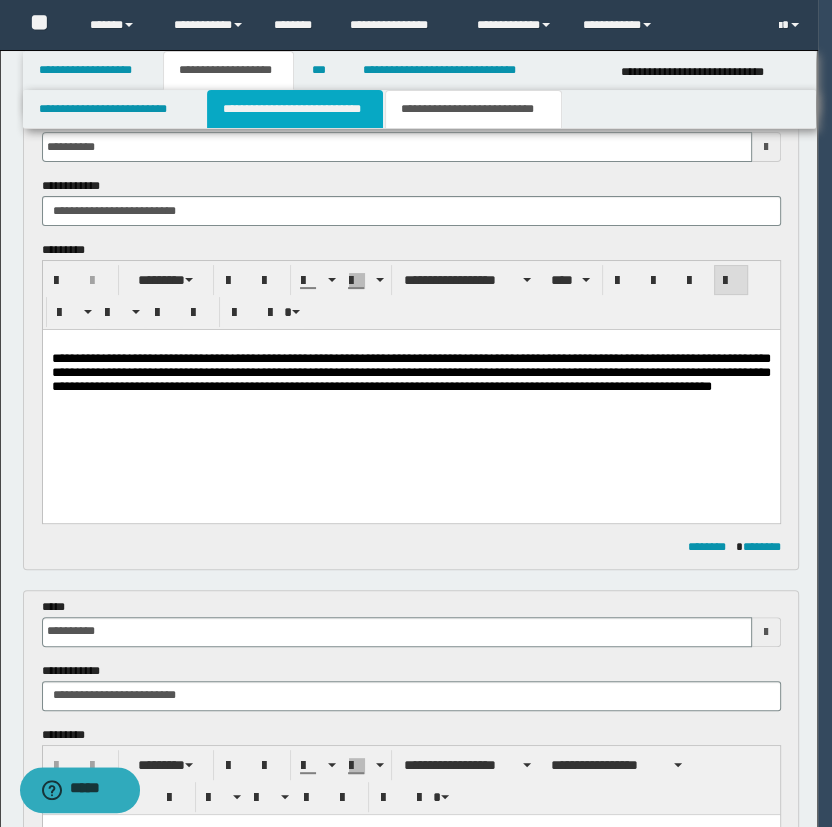 click on "**********" at bounding box center [294, 109] 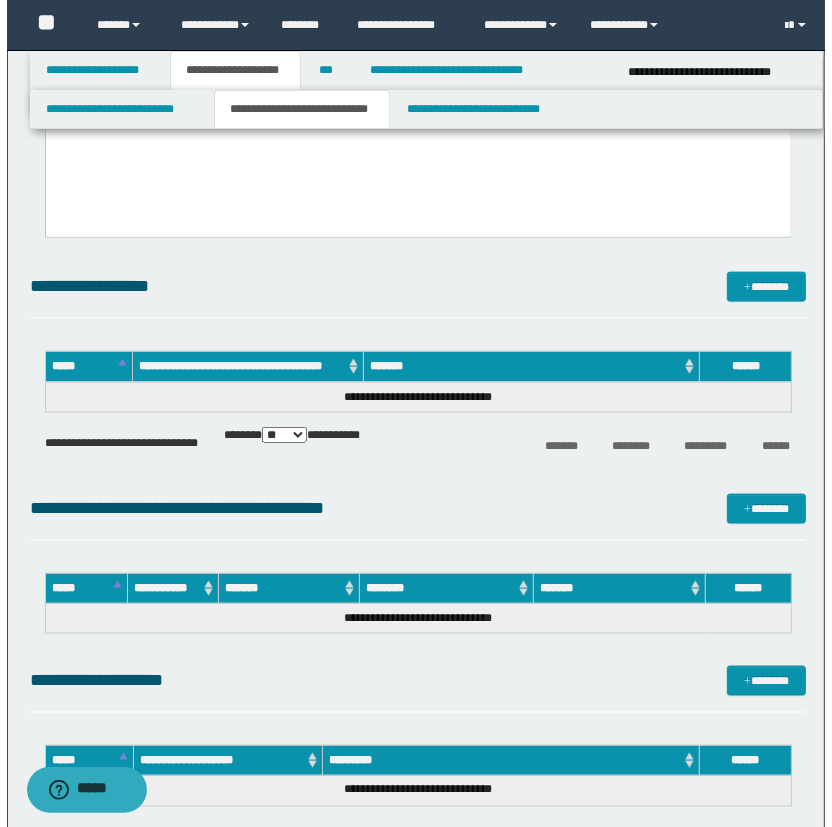 scroll, scrollTop: 1212, scrollLeft: 0, axis: vertical 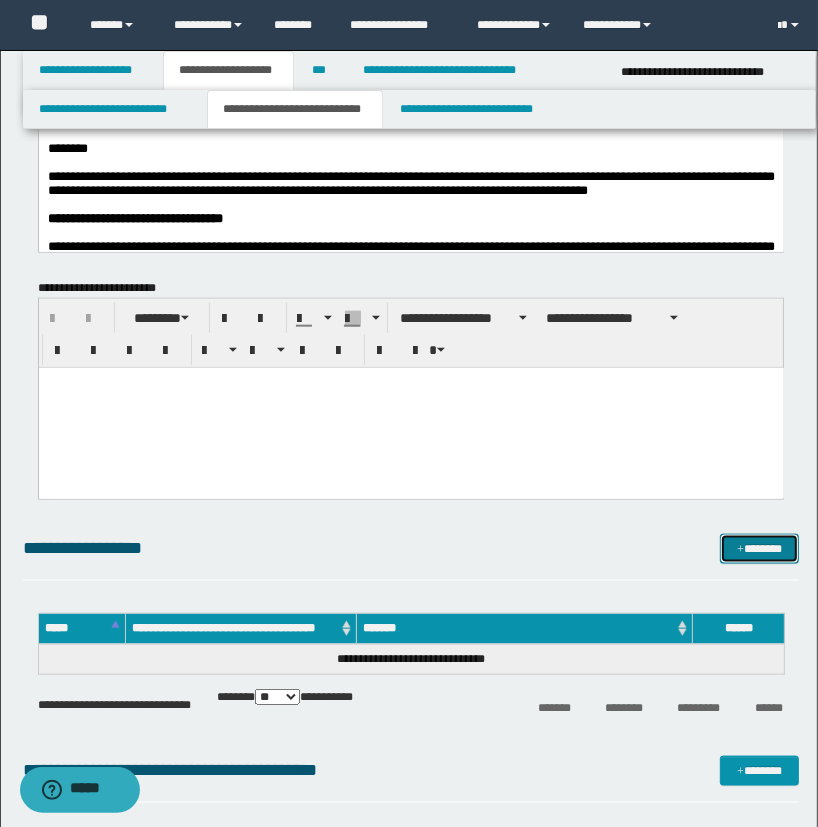 click on "*******" at bounding box center [760, 549] 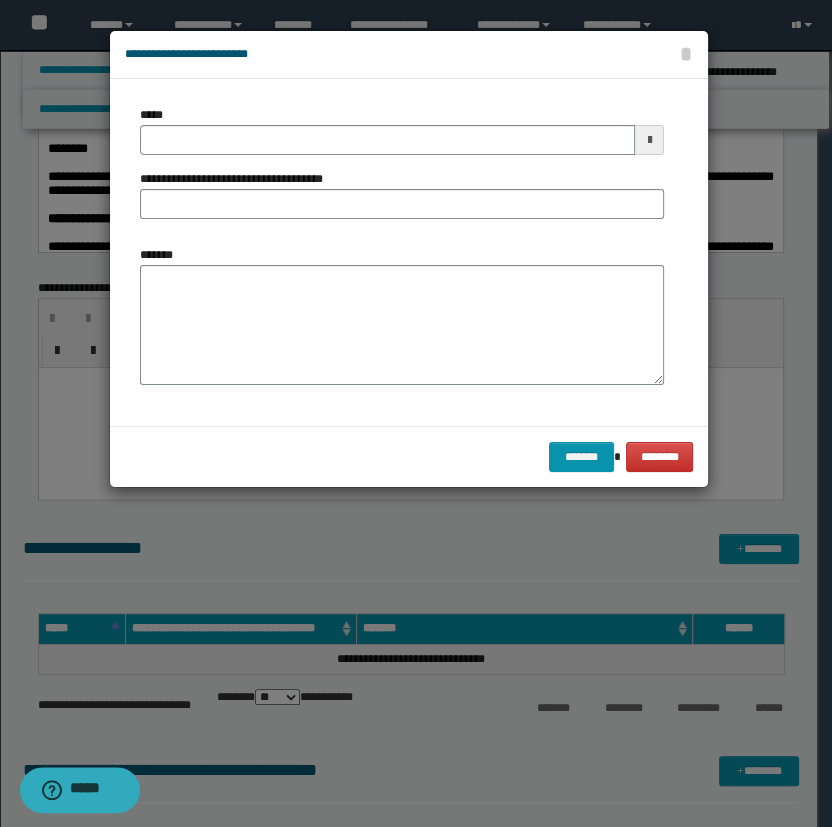 click on "*******" at bounding box center (402, 315) 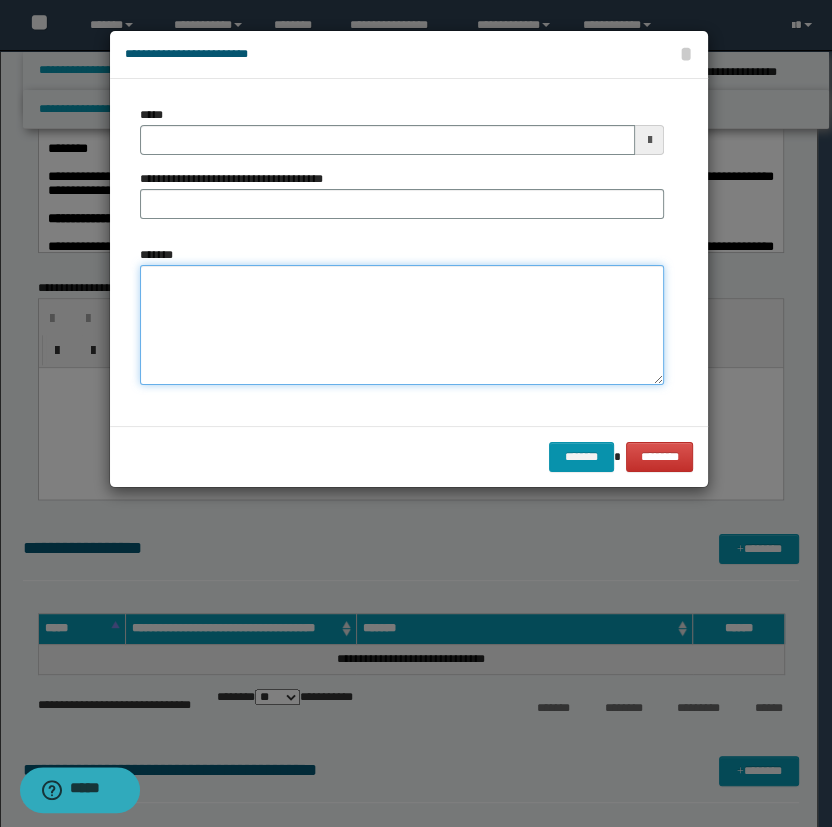 click on "*******" at bounding box center [402, 325] 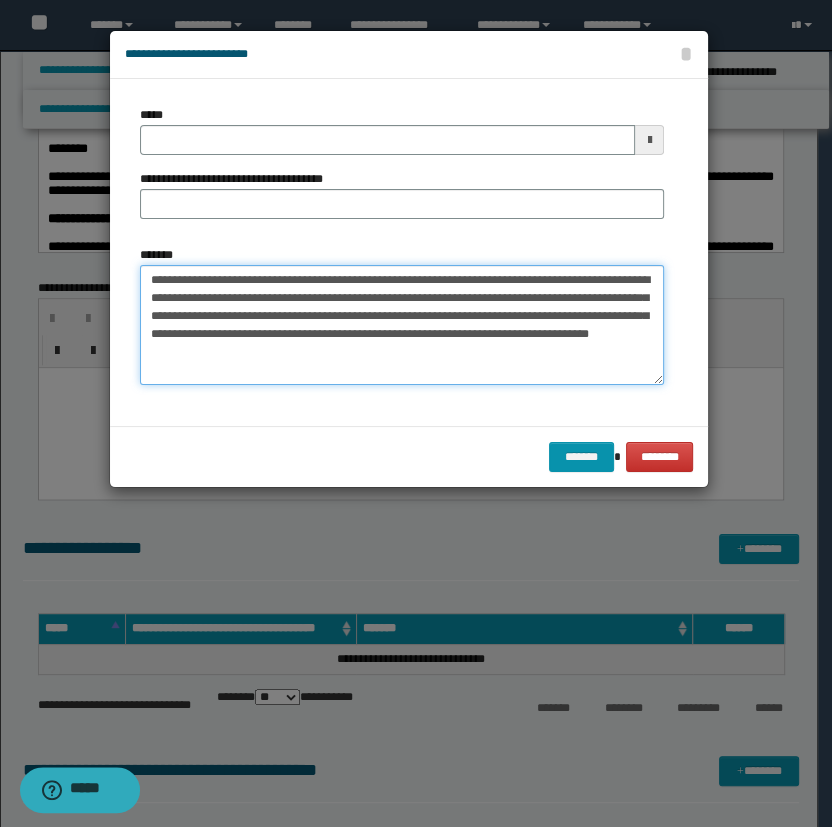 type on "**********" 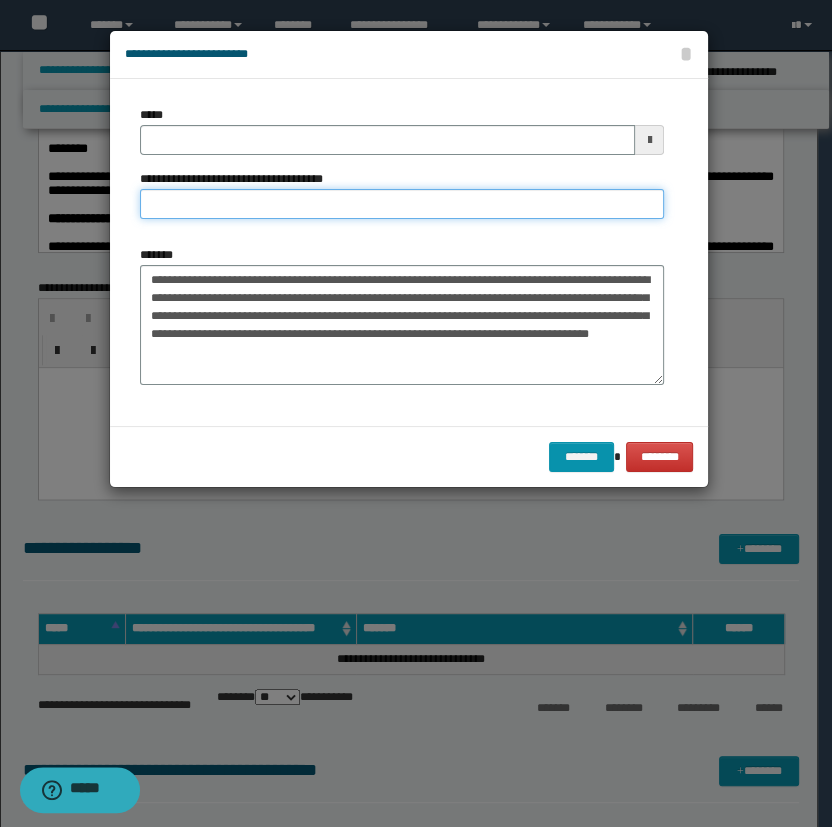 click on "**********" at bounding box center (402, 204) 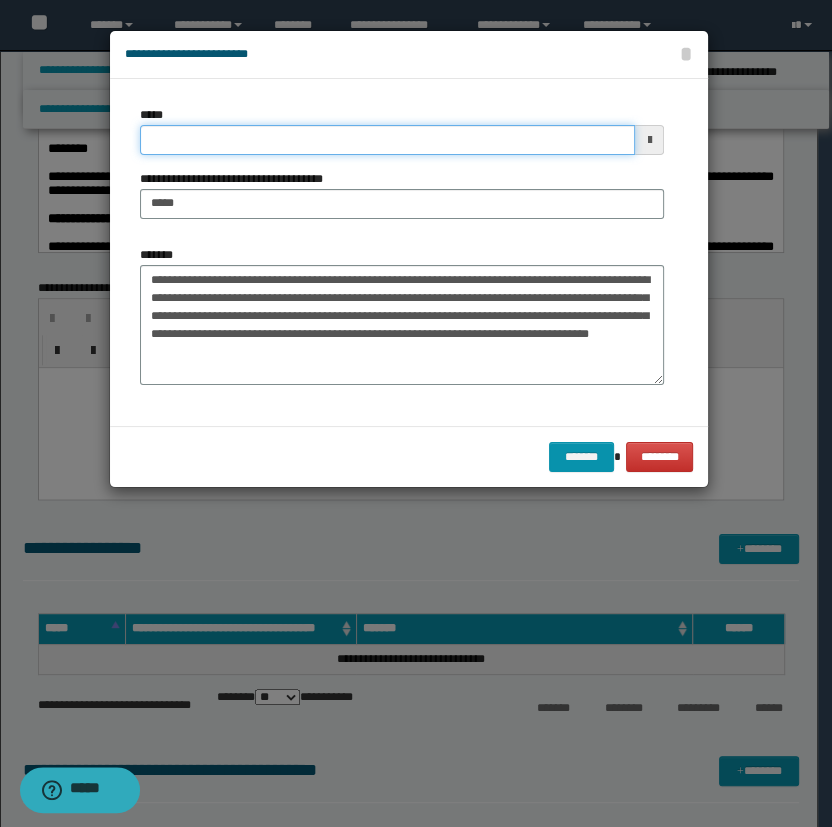 click on "*****" at bounding box center (388, 140) 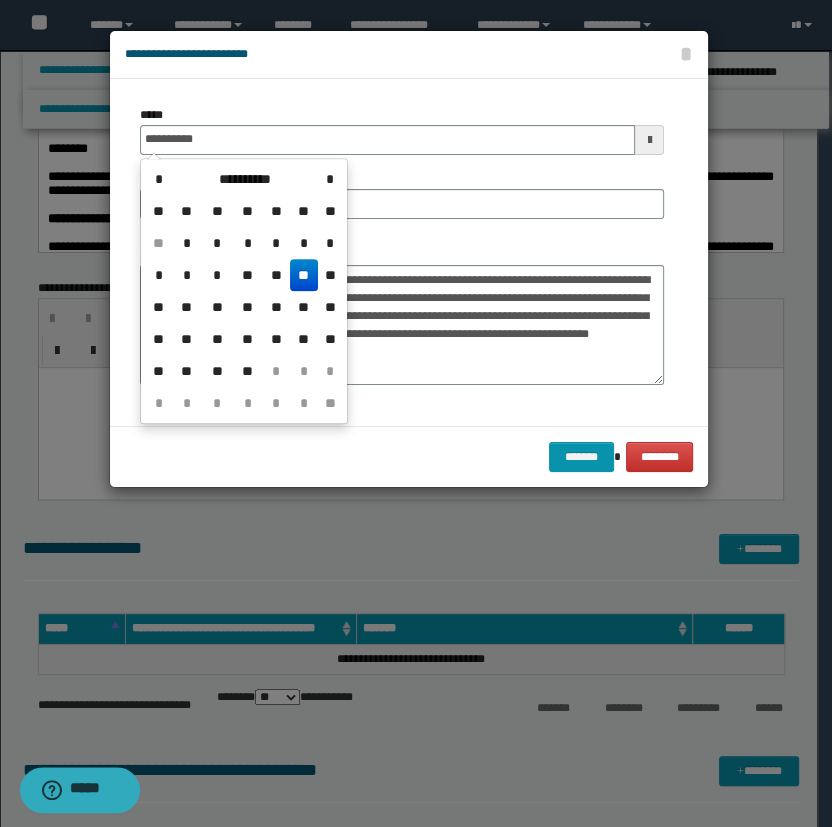 click on "**" at bounding box center (304, 275) 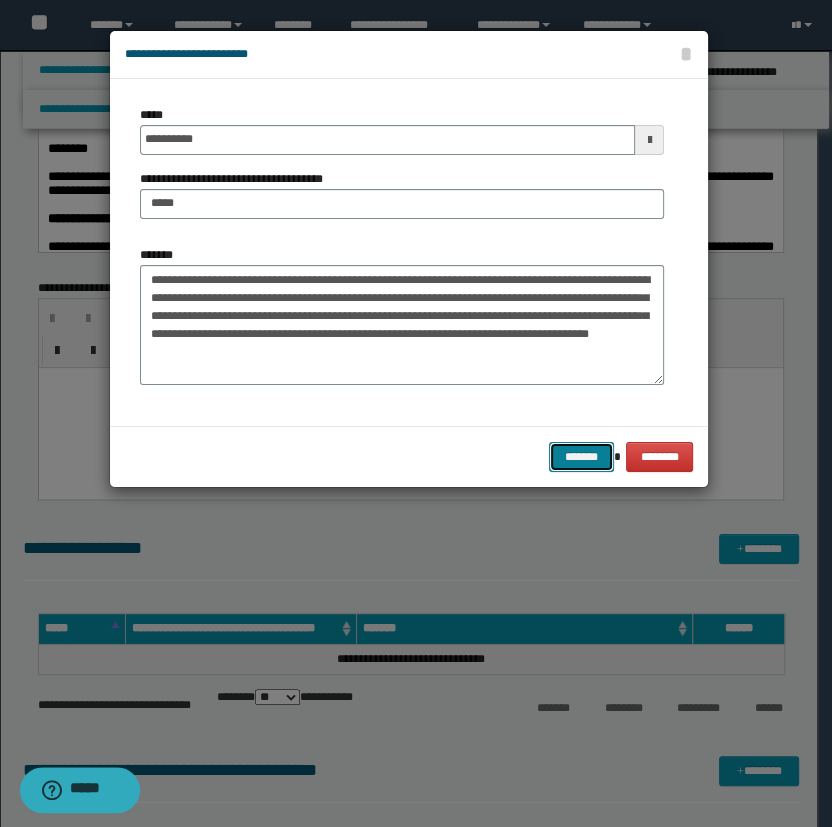 click on "*******" at bounding box center [581, 457] 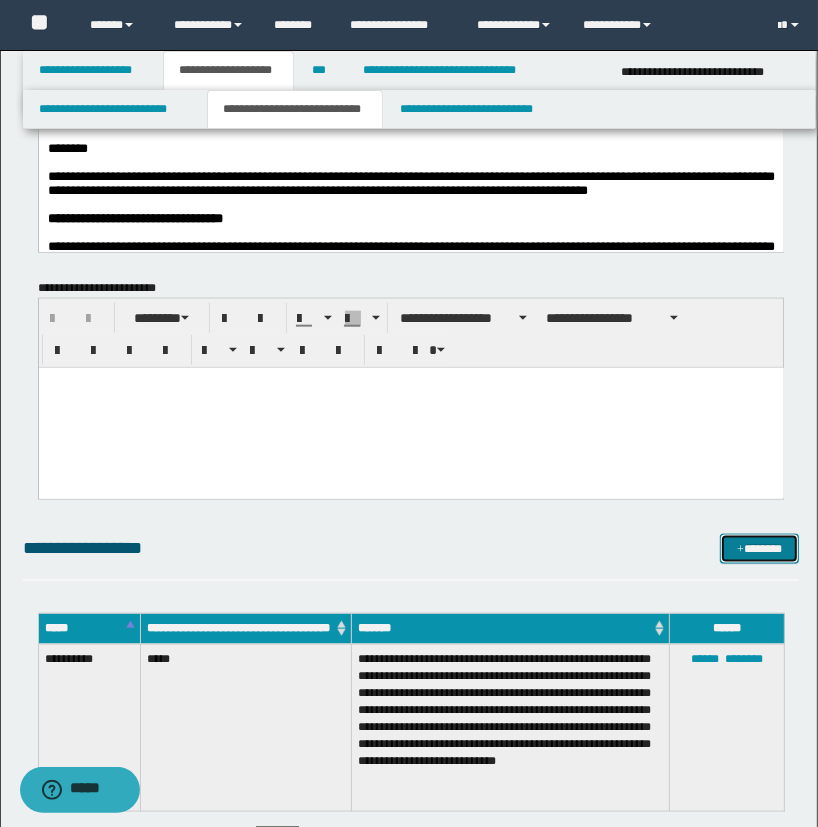 click on "*******" at bounding box center [760, 549] 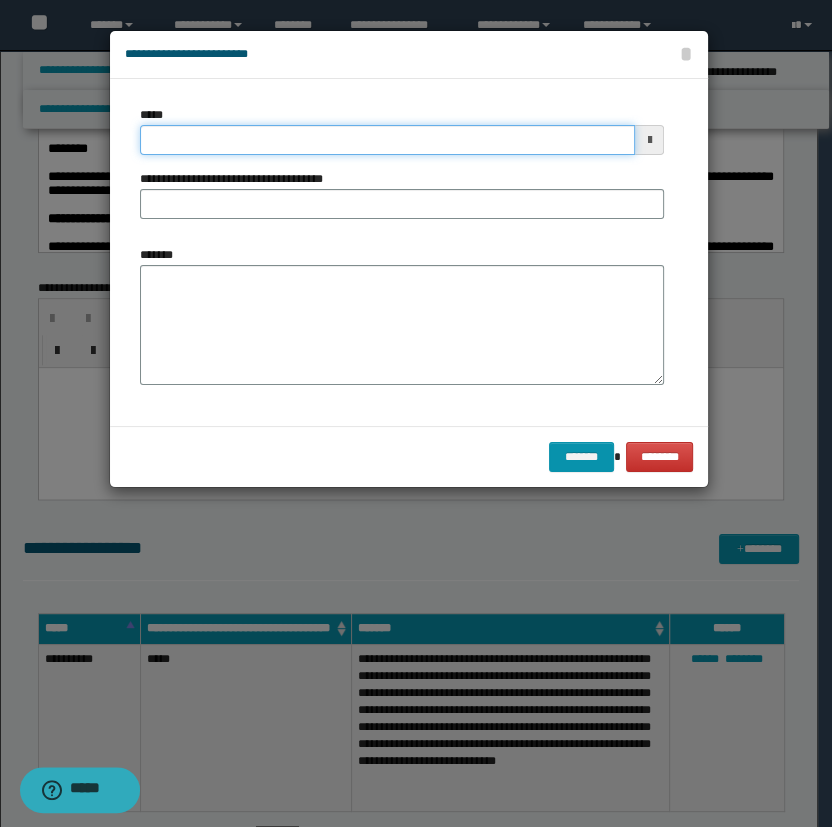 click on "*****" at bounding box center [388, 140] 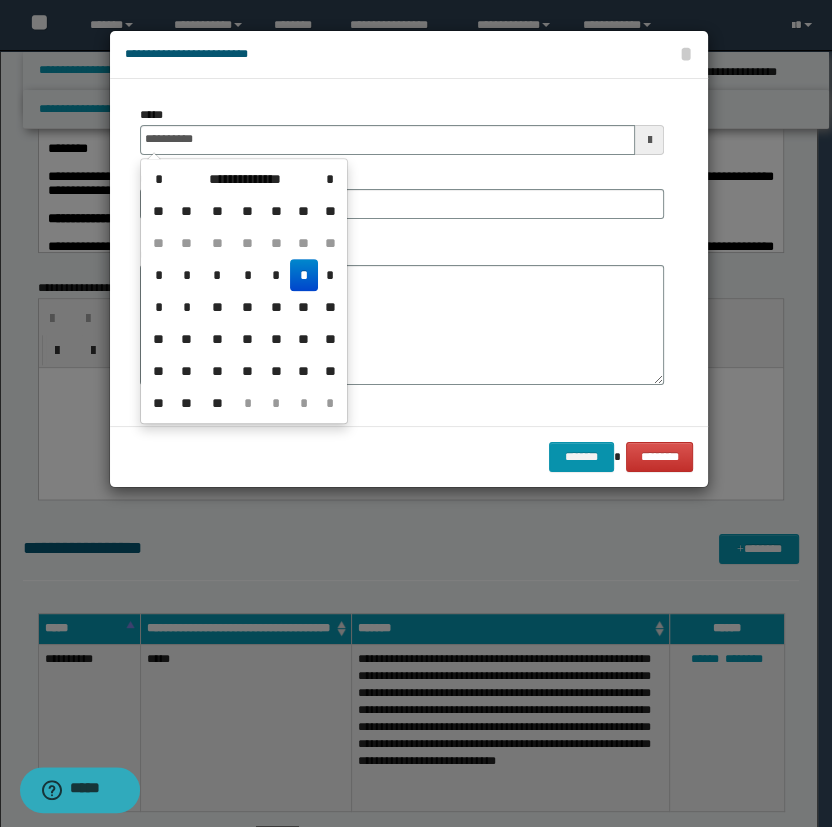 click on "*" at bounding box center (304, 275) 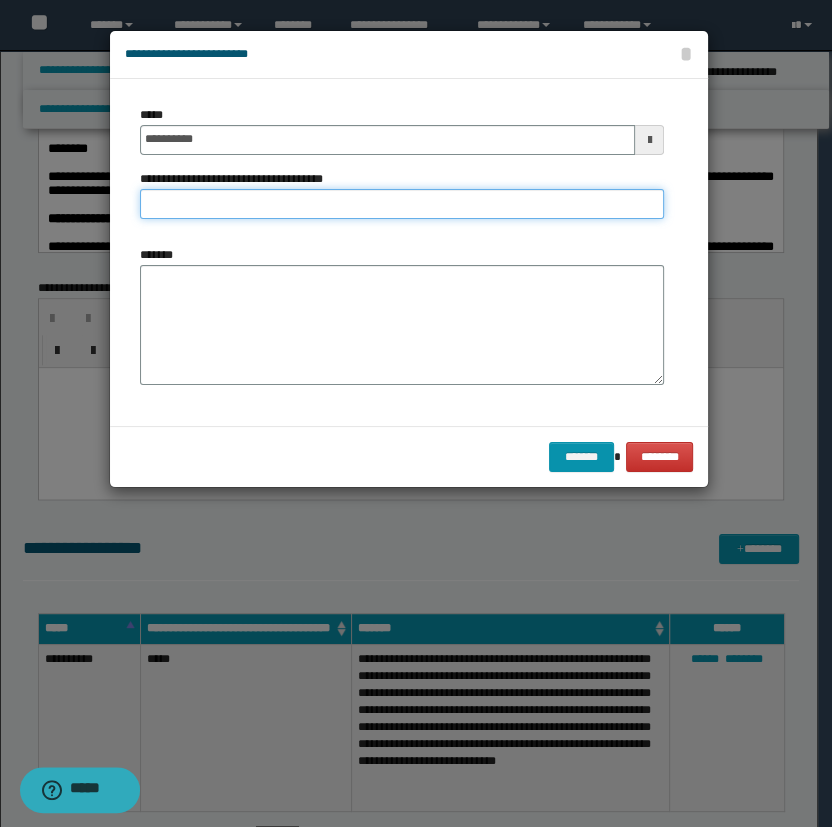 click on "**********" at bounding box center (402, 204) 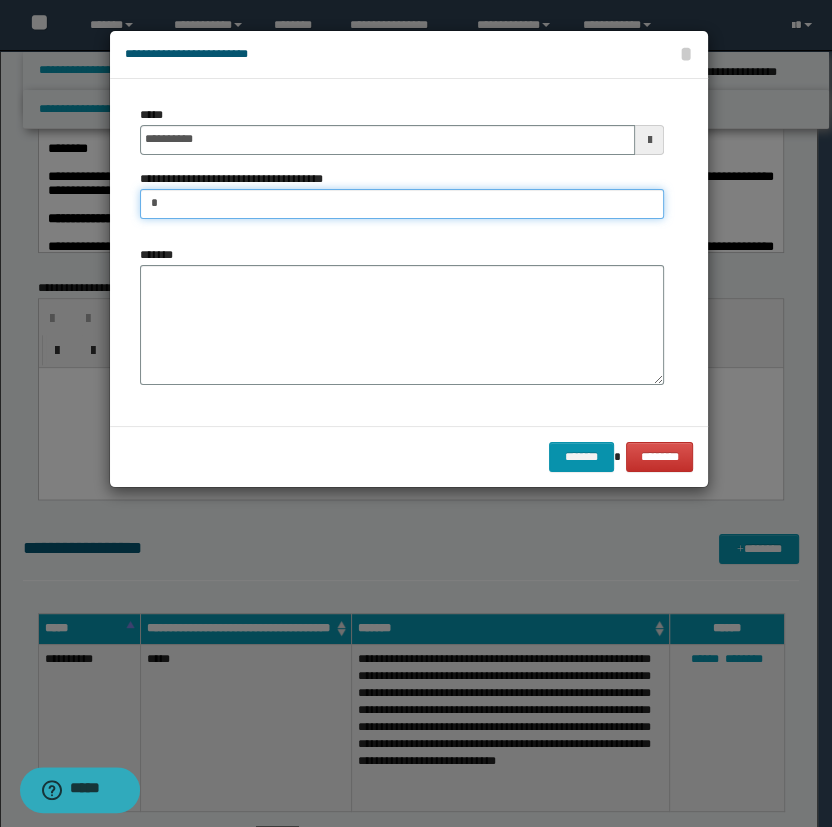 type on "*********" 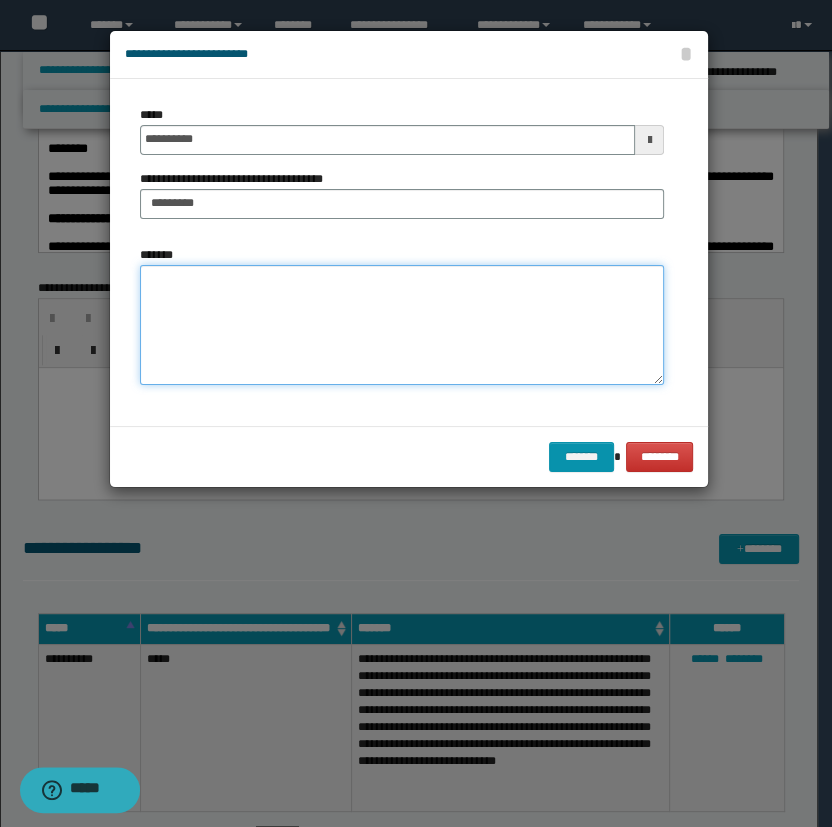 click on "*******" at bounding box center [402, 325] 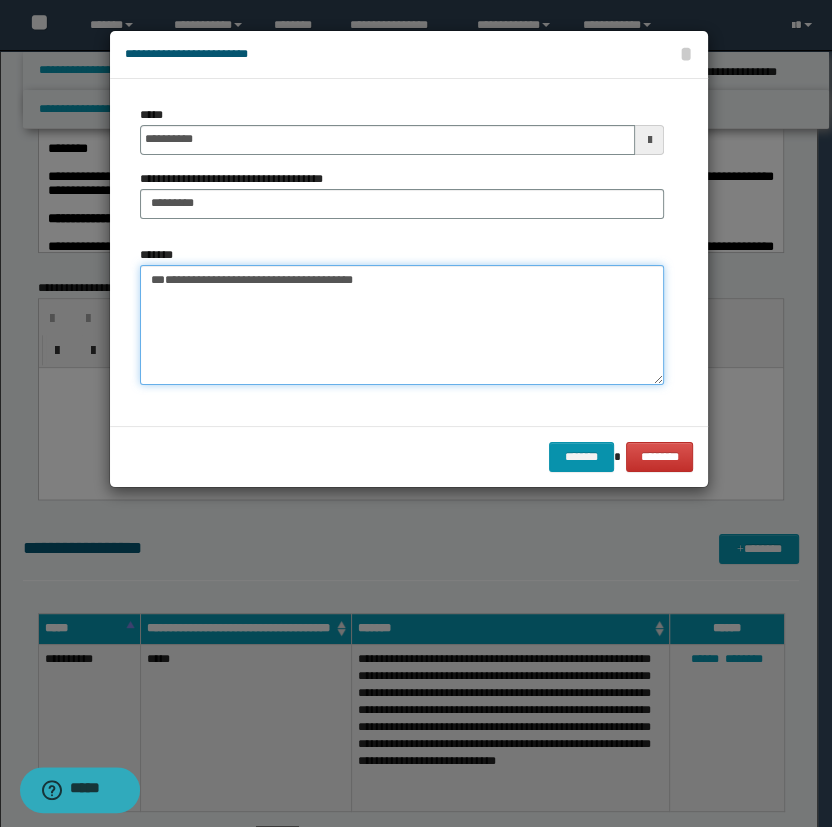 click on "**********" at bounding box center [402, 325] 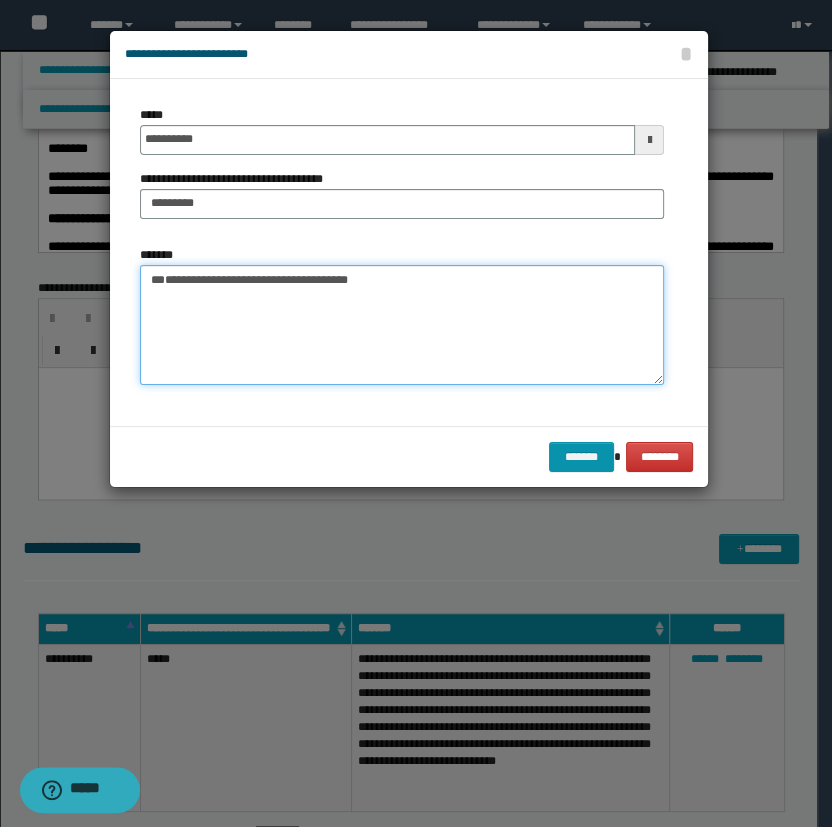 click on "**********" at bounding box center [402, 325] 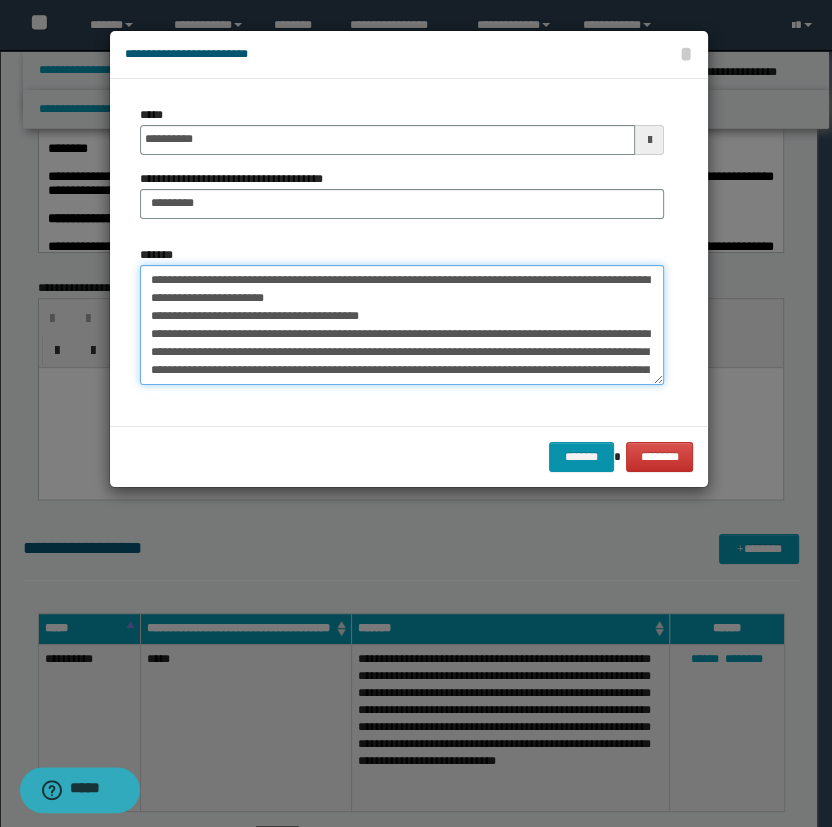scroll, scrollTop: 47, scrollLeft: 0, axis: vertical 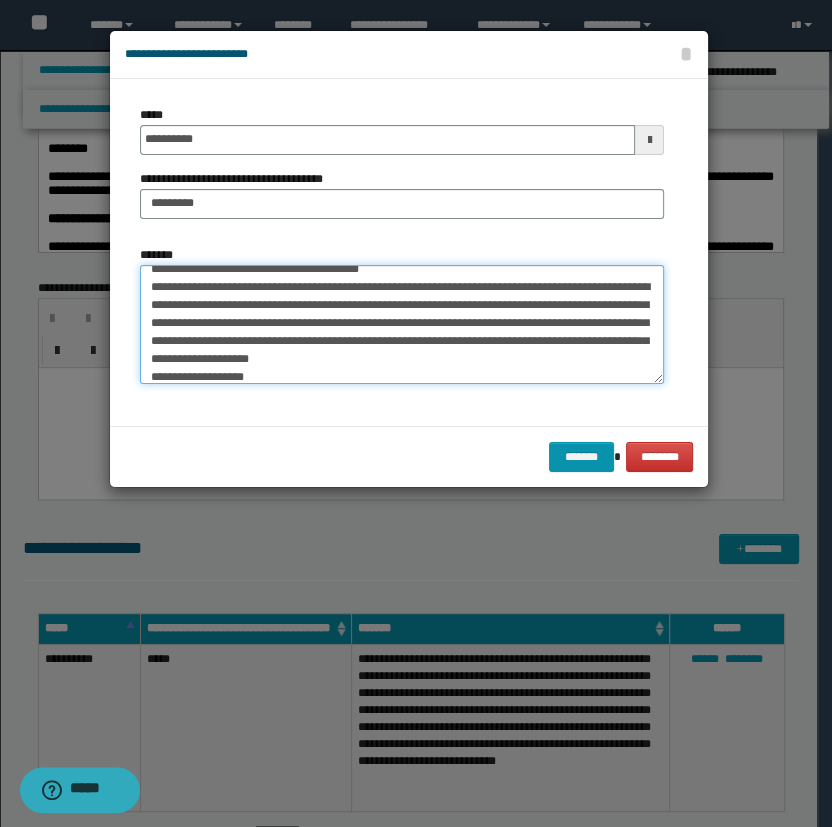 click on "**********" at bounding box center [402, 325] 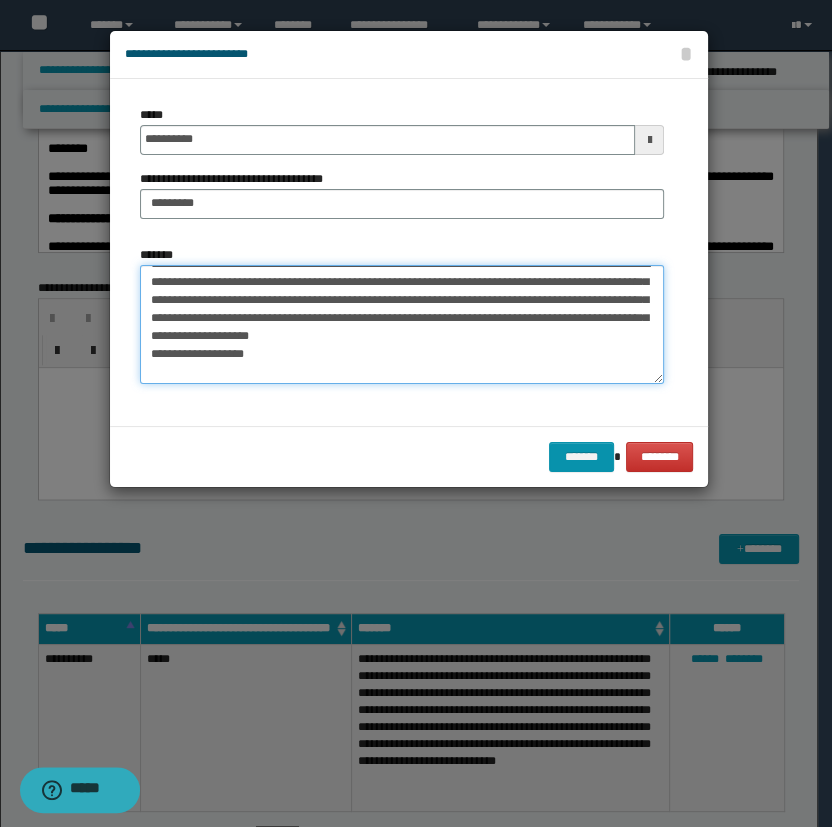 scroll, scrollTop: 108, scrollLeft: 0, axis: vertical 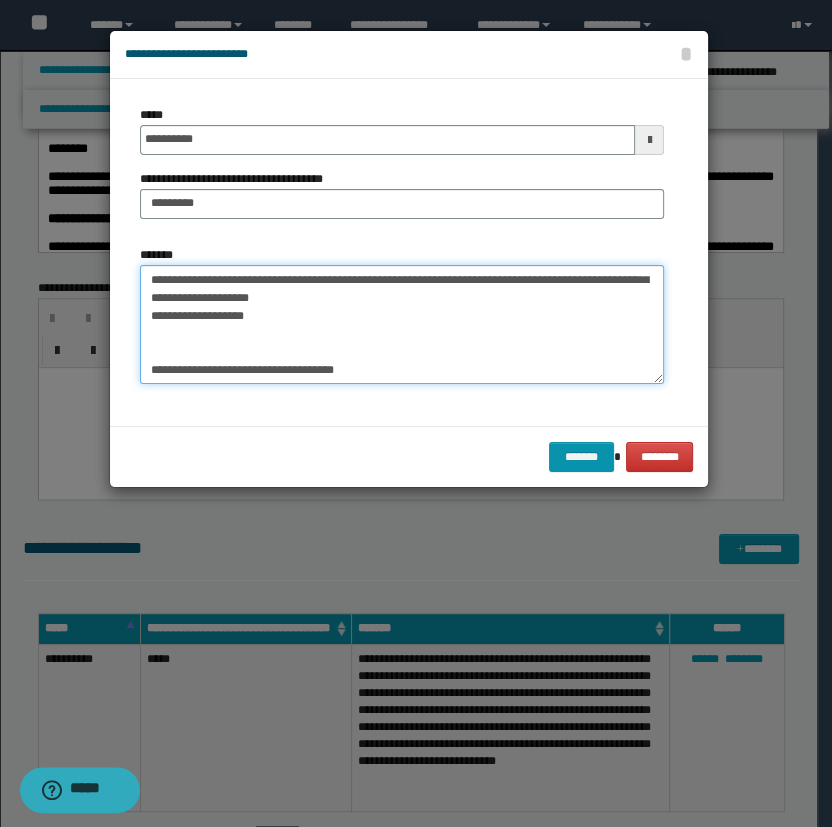 drag, startPoint x: 305, startPoint y: 373, endPoint x: 144, endPoint y: 316, distance: 170.79227 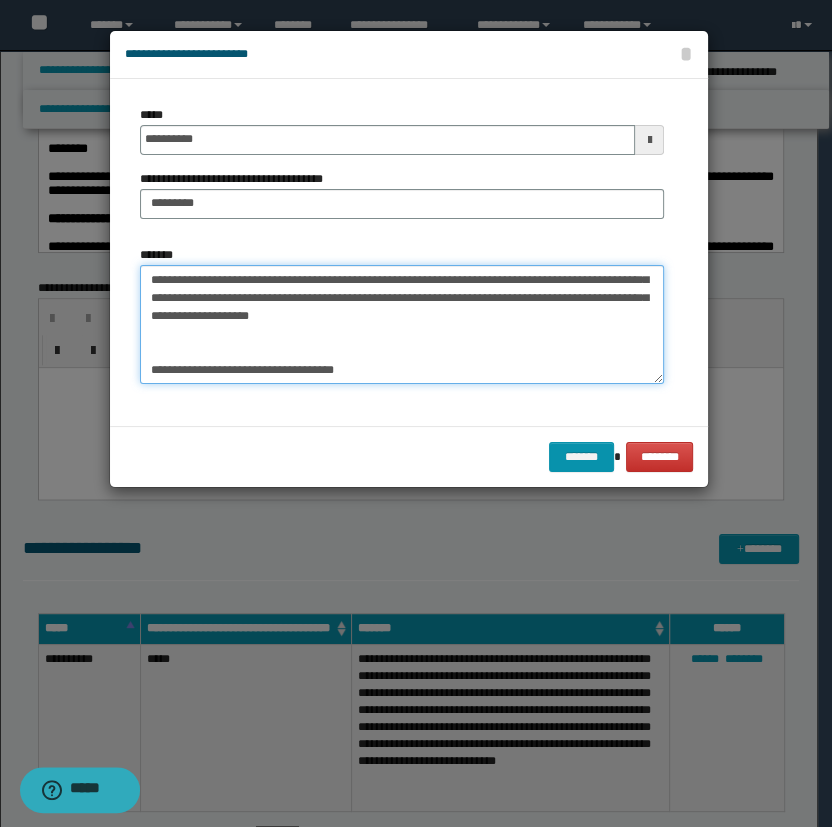click on "**********" at bounding box center [402, 325] 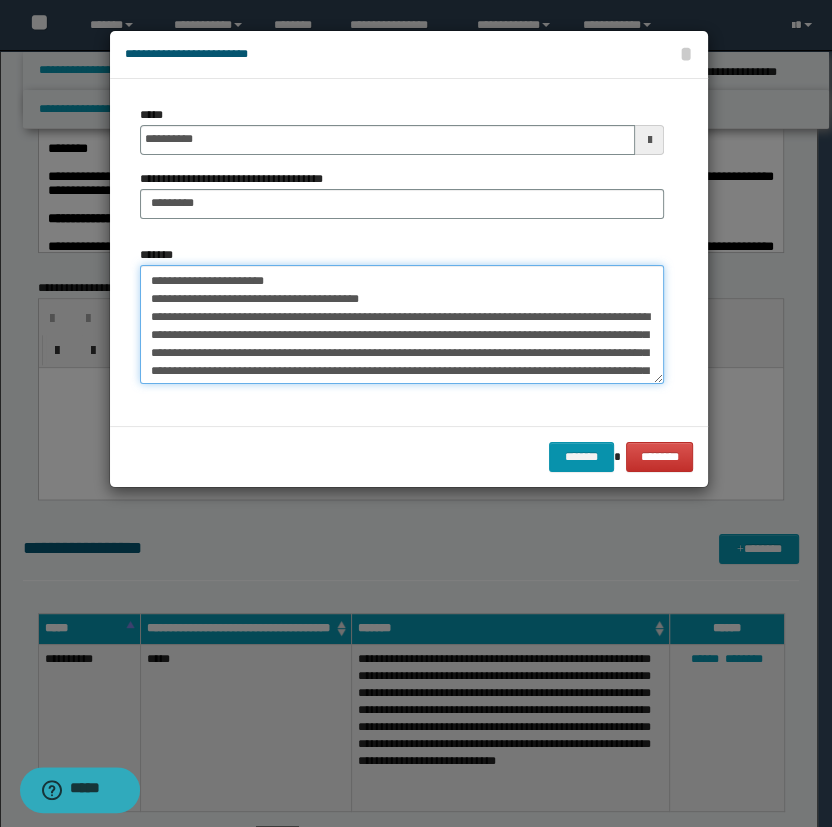 scroll, scrollTop: 0, scrollLeft: 0, axis: both 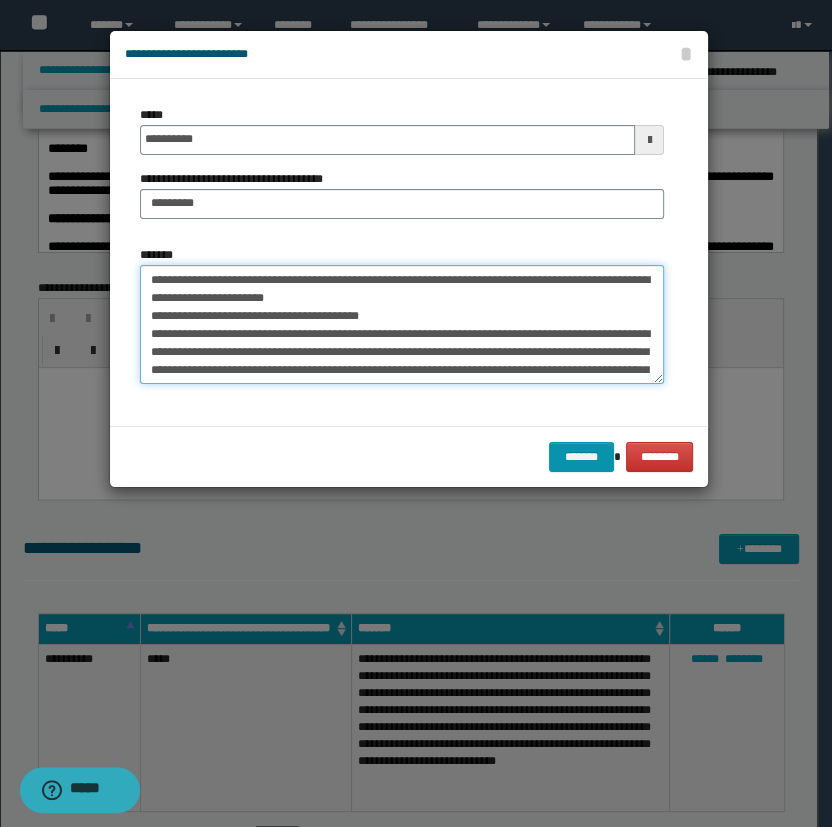 click on "**********" at bounding box center (402, 325) 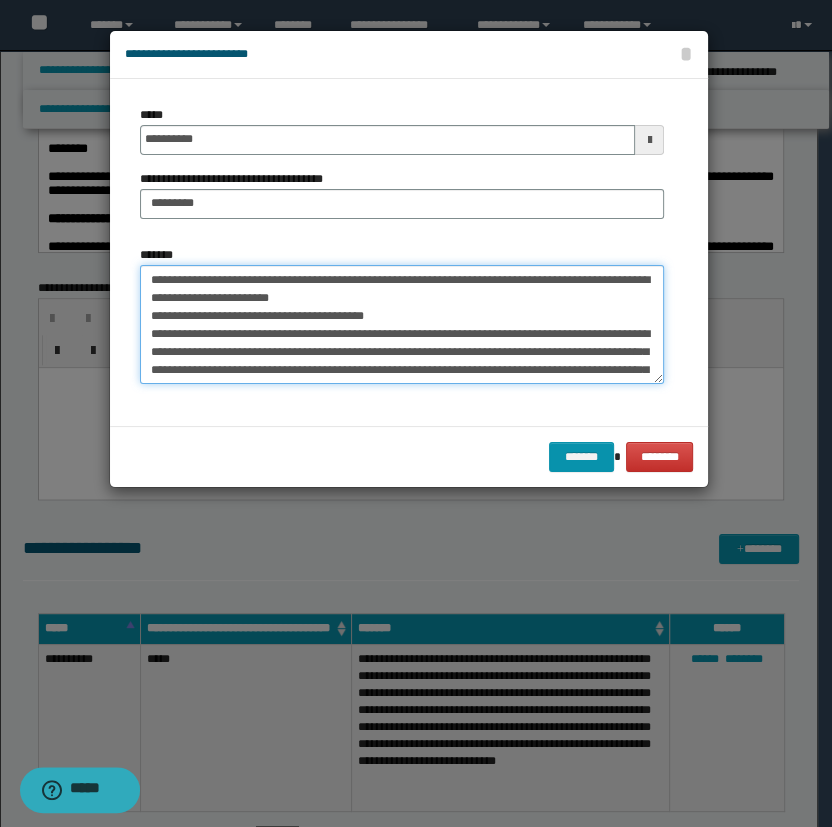 click on "**********" at bounding box center (402, 325) 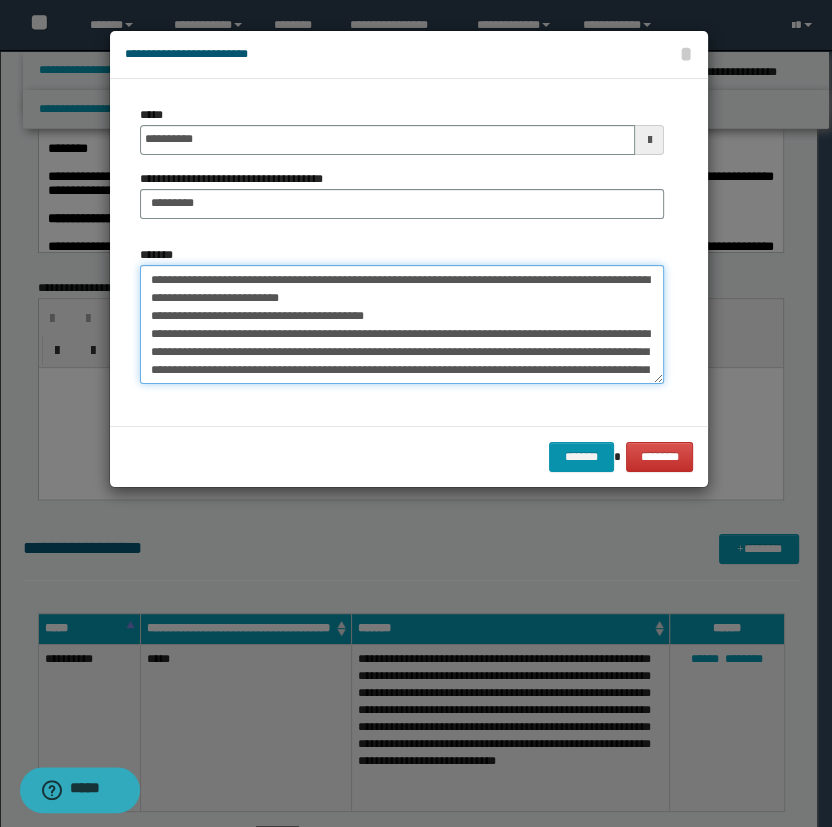 drag, startPoint x: 602, startPoint y: 354, endPoint x: 288, endPoint y: 371, distance: 314.45987 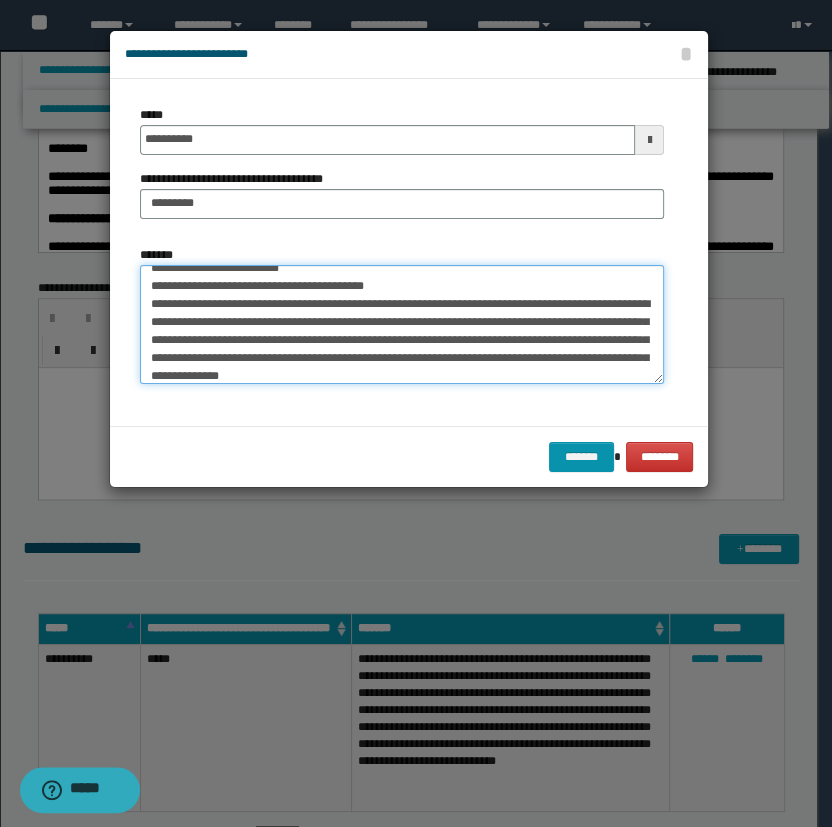 scroll, scrollTop: 53, scrollLeft: 0, axis: vertical 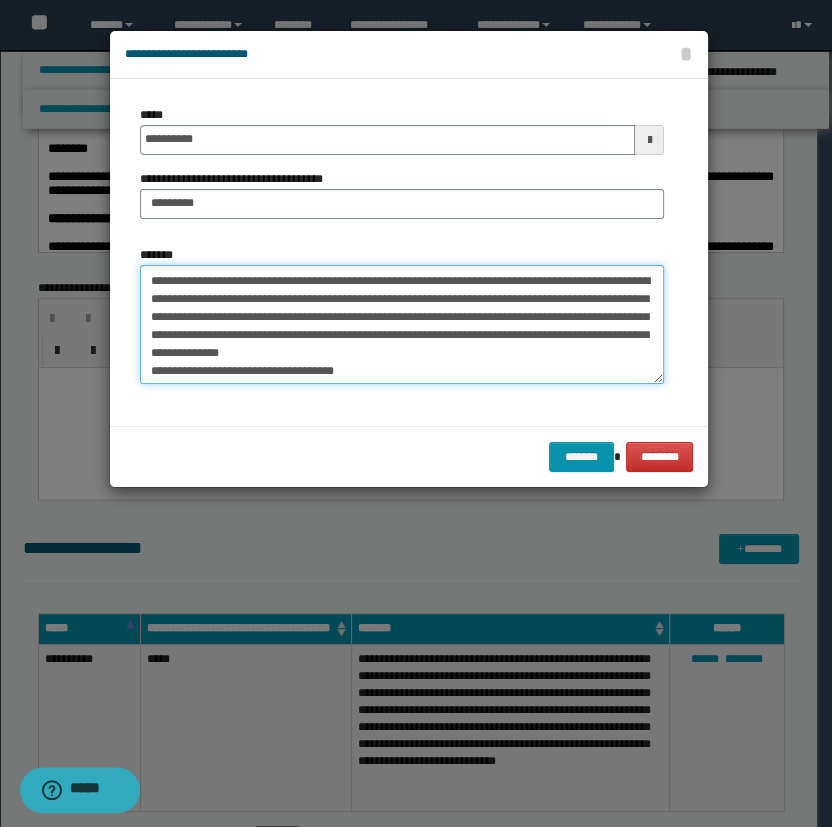 click on "**********" at bounding box center (402, 325) 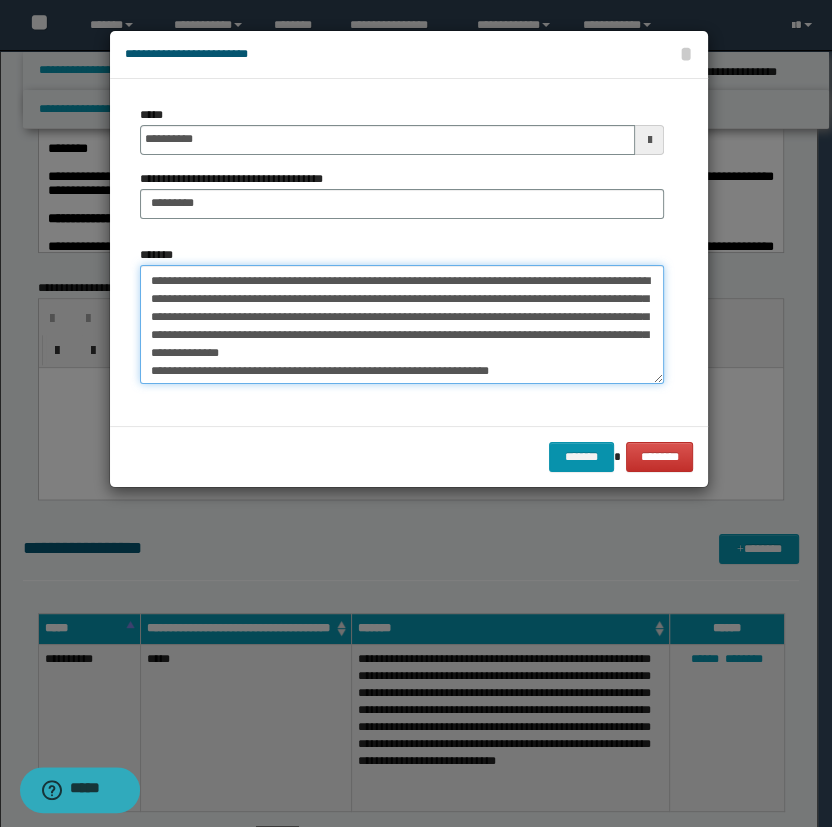 click on "**********" at bounding box center [402, 325] 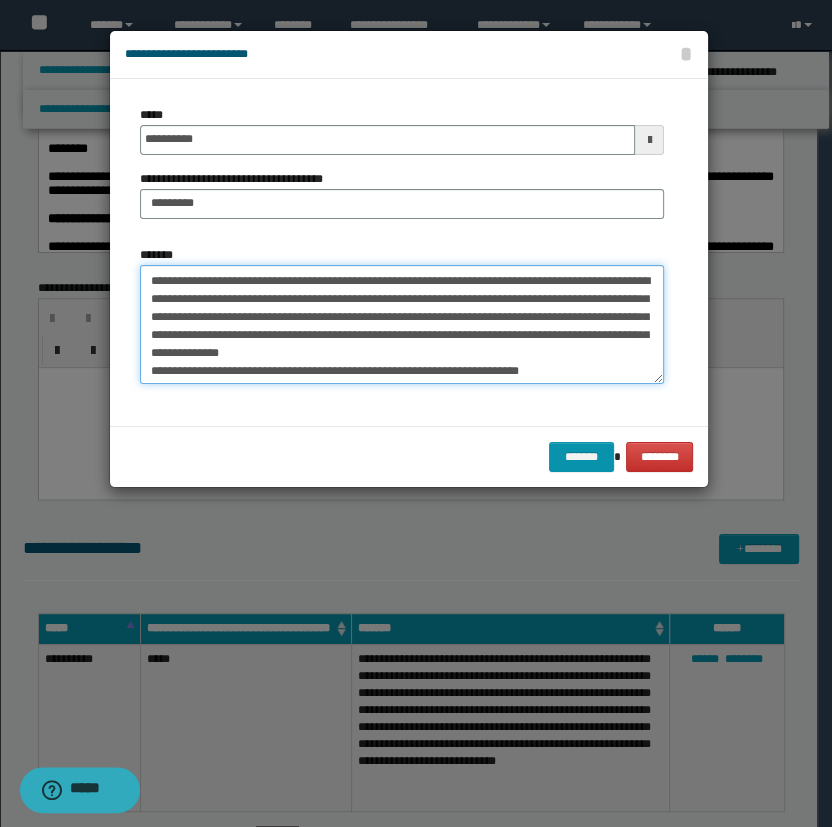 click on "**********" at bounding box center (402, 325) 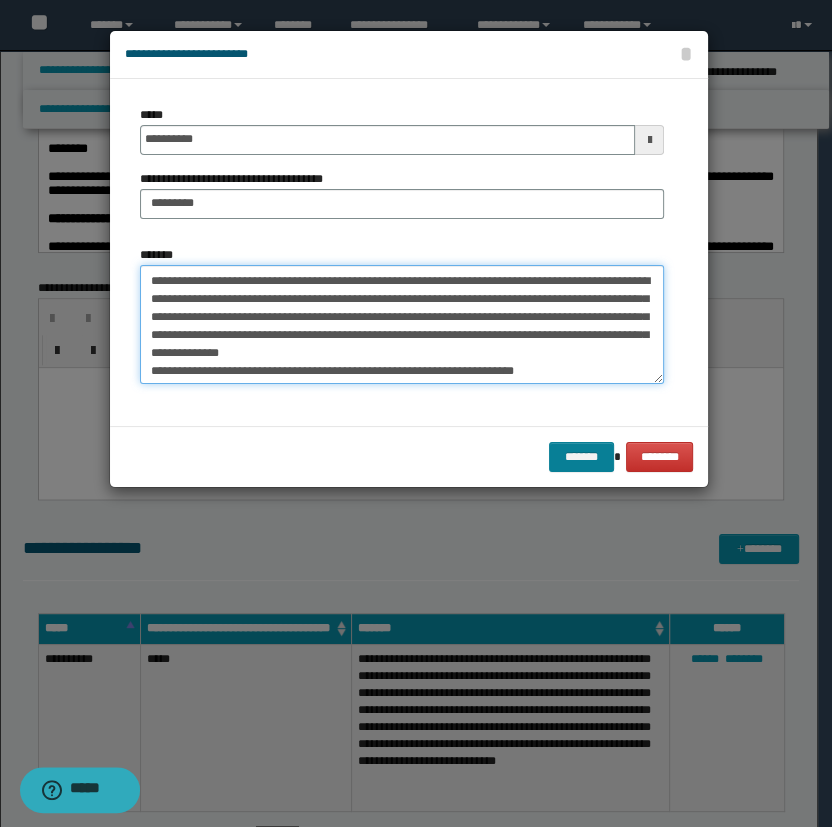 type on "**********" 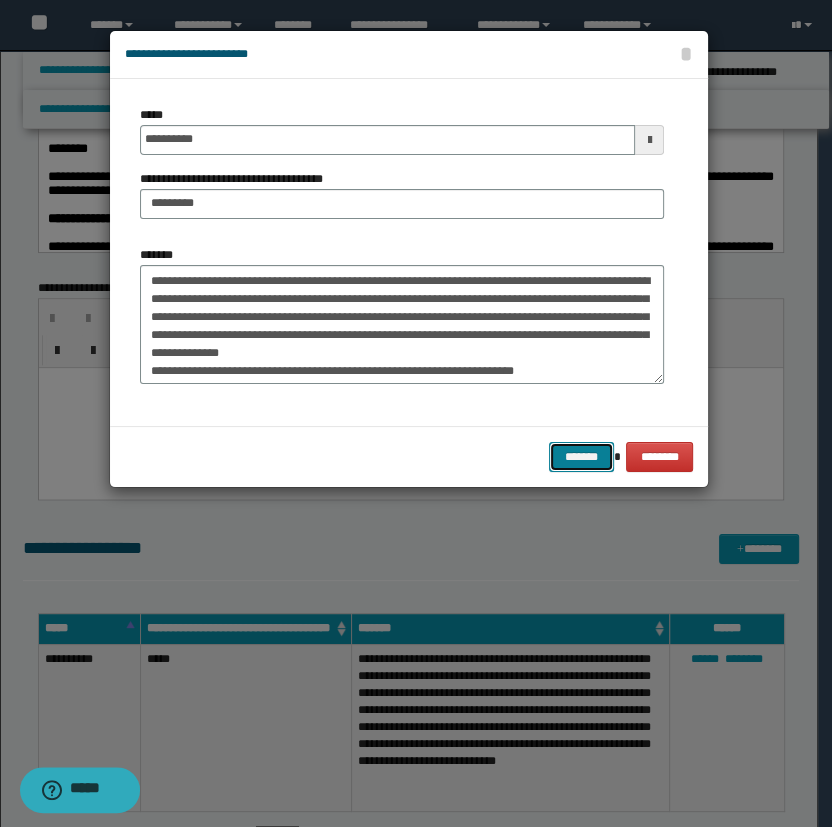 click on "*******" at bounding box center (581, 457) 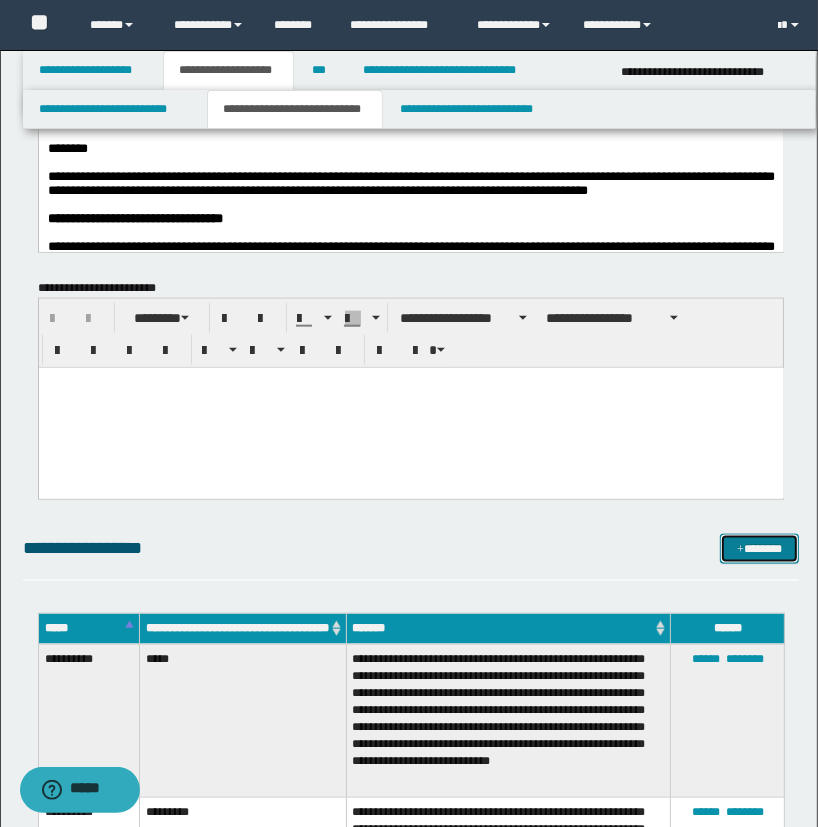 click on "*******" at bounding box center (760, 549) 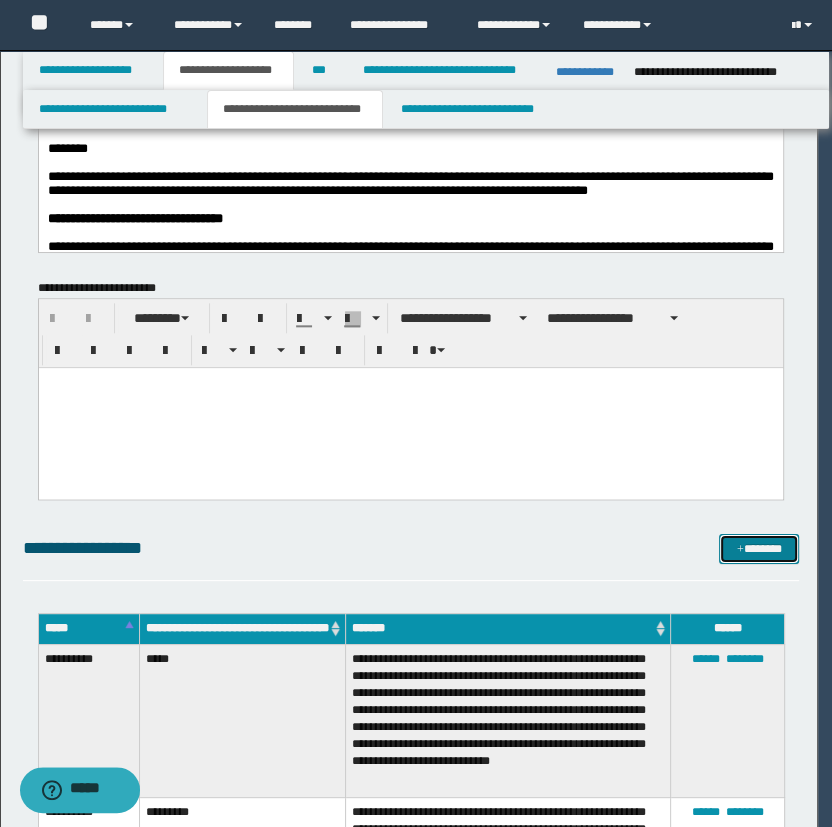 scroll, scrollTop: 0, scrollLeft: 0, axis: both 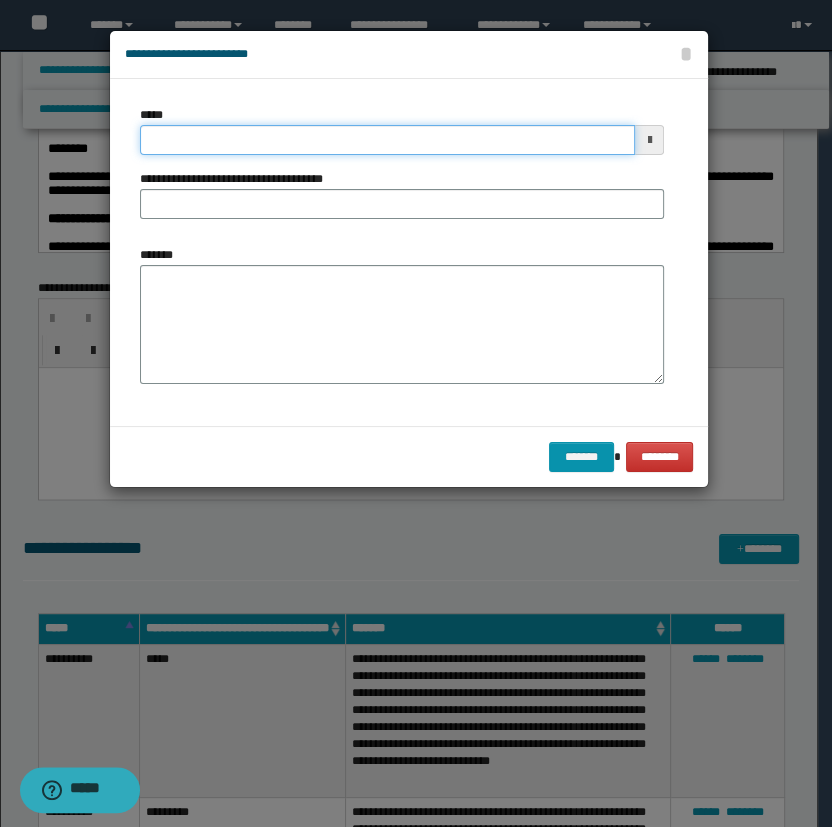click on "*****" at bounding box center (388, 140) 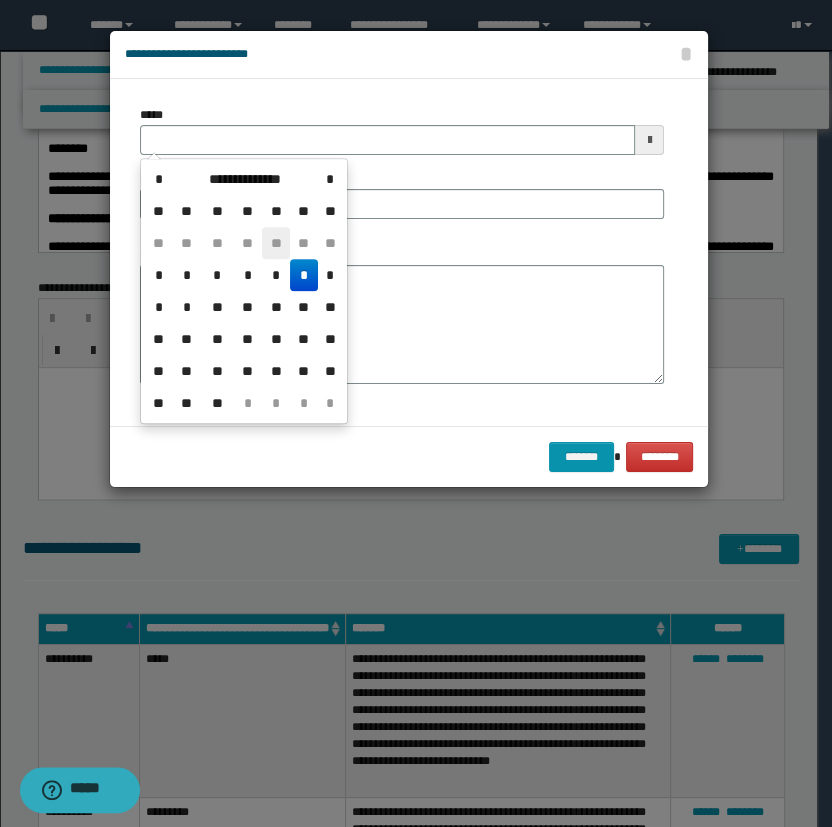 click on "**" at bounding box center [276, 243] 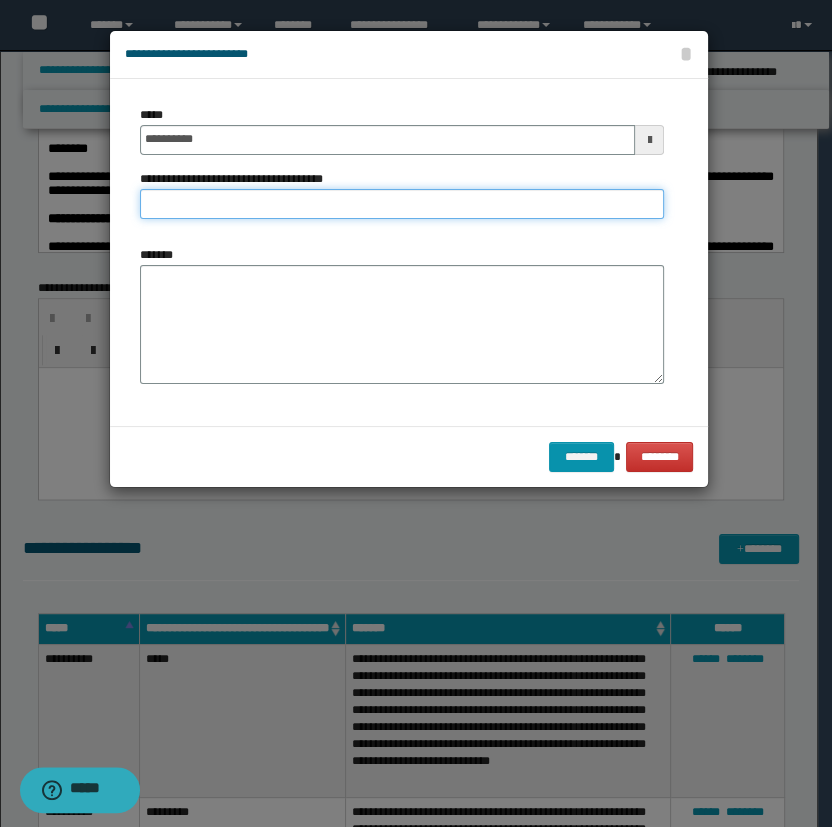 click on "**********" at bounding box center [402, 204] 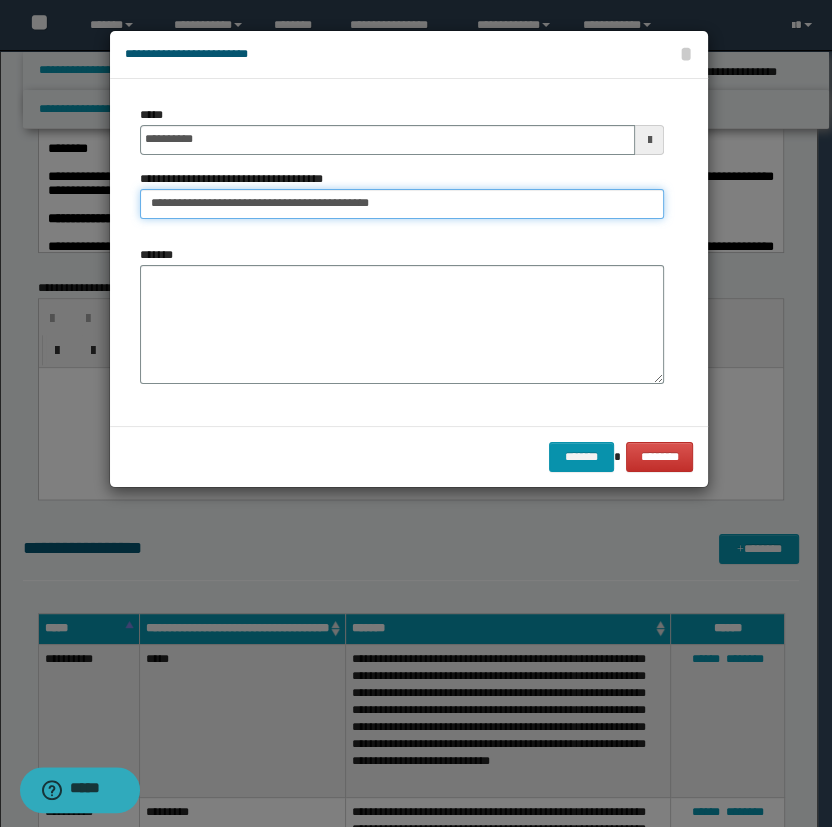 click on "**********" at bounding box center [402, 204] 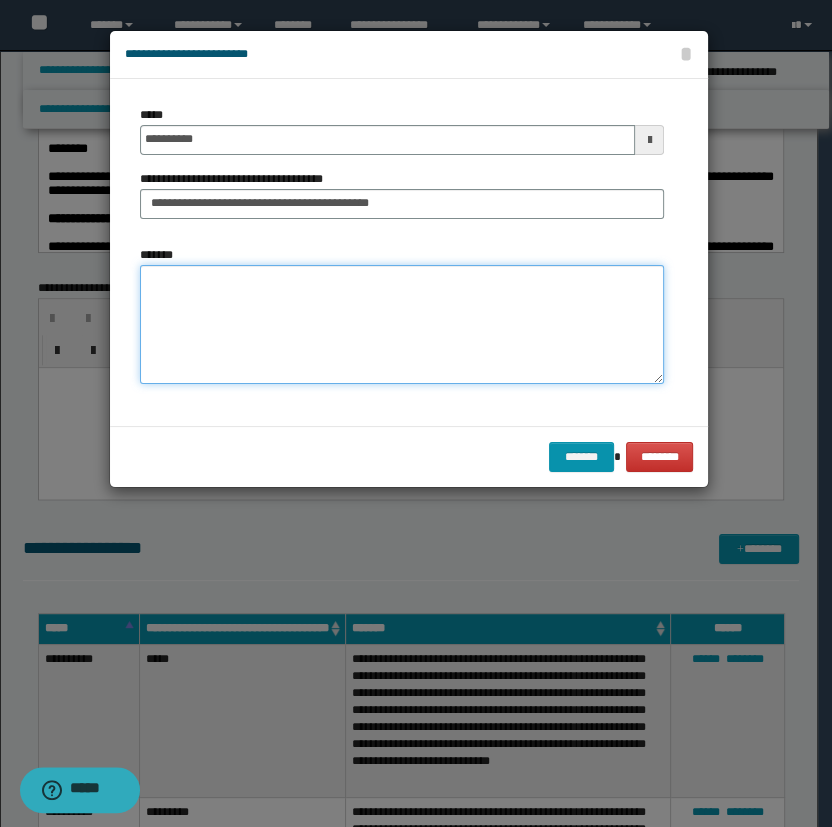 click on "*******" at bounding box center [402, 325] 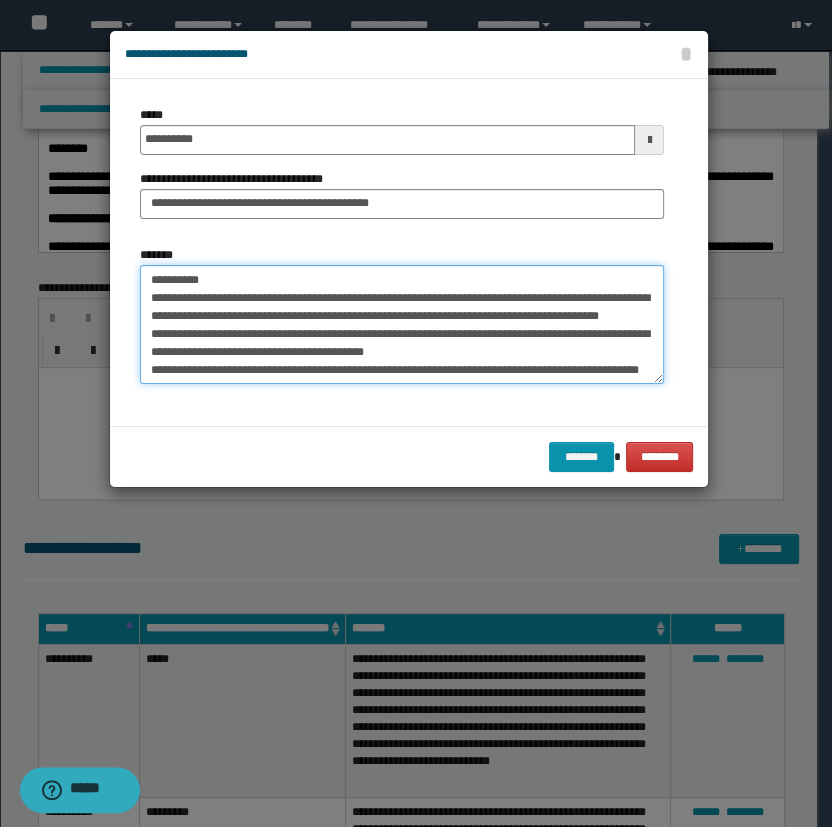 scroll, scrollTop: 119, scrollLeft: 0, axis: vertical 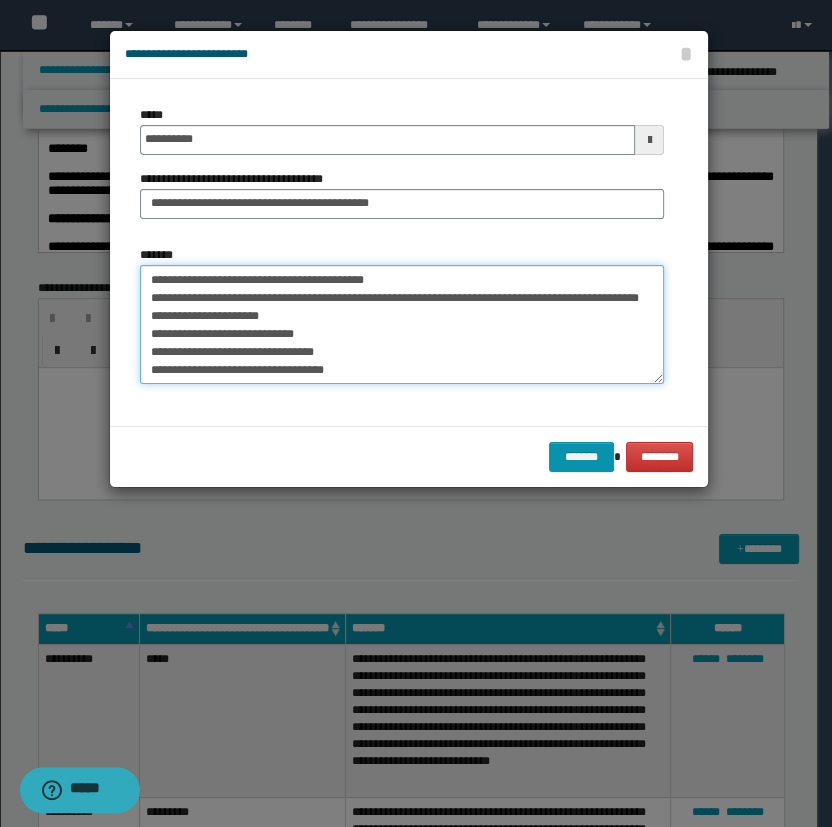 click on "**********" at bounding box center (402, 325) 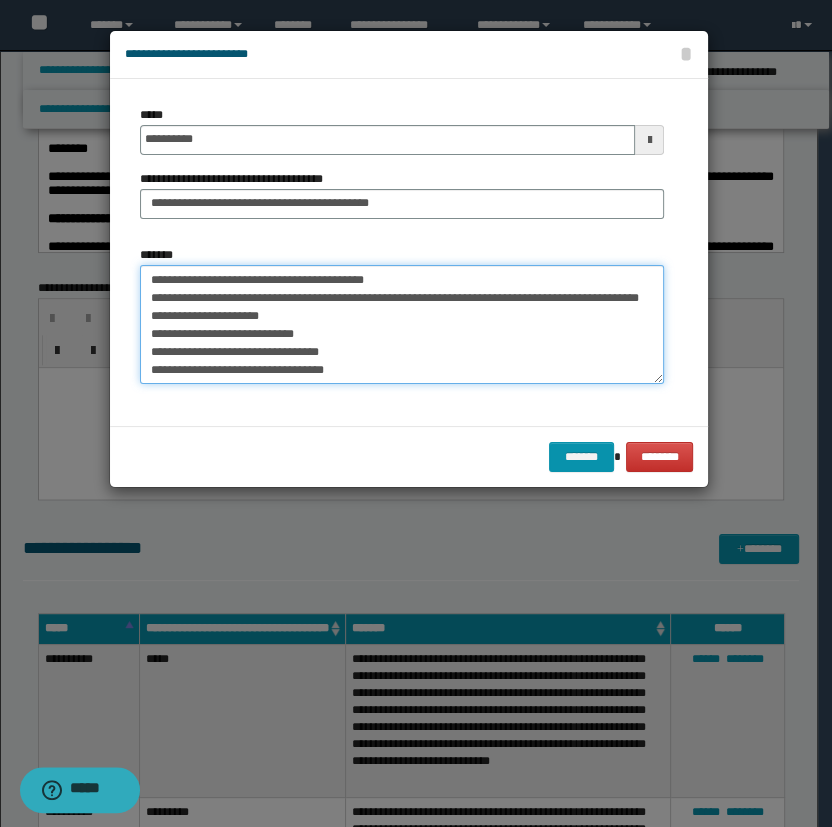 click on "**********" at bounding box center [402, 325] 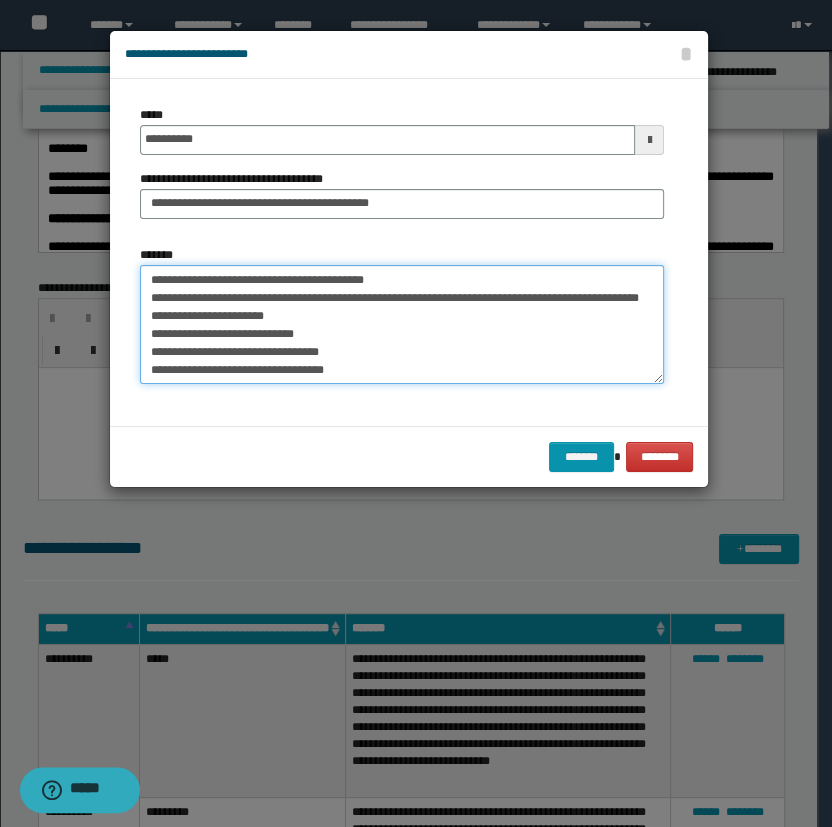 click on "**********" at bounding box center [402, 325] 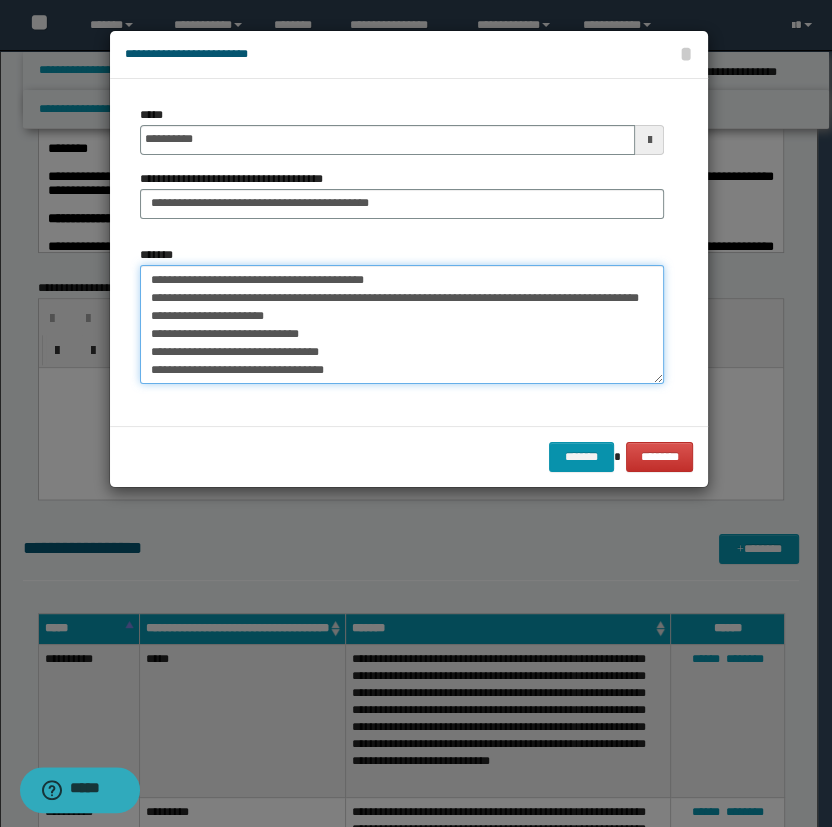 click on "**********" at bounding box center [402, 325] 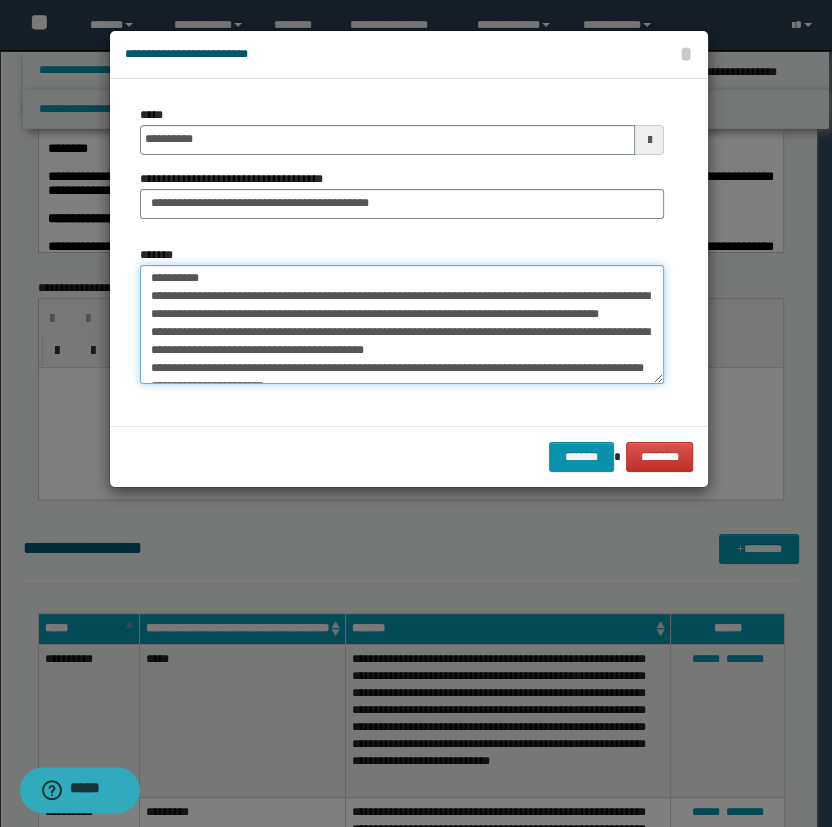 scroll, scrollTop: 0, scrollLeft: 0, axis: both 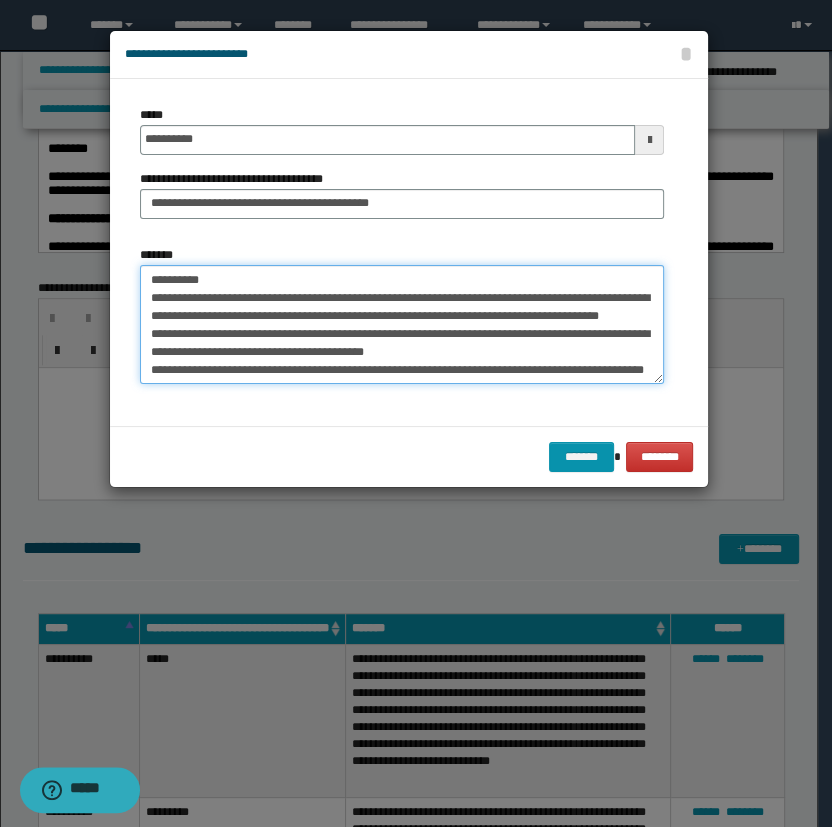click on "**********" at bounding box center (402, 325) 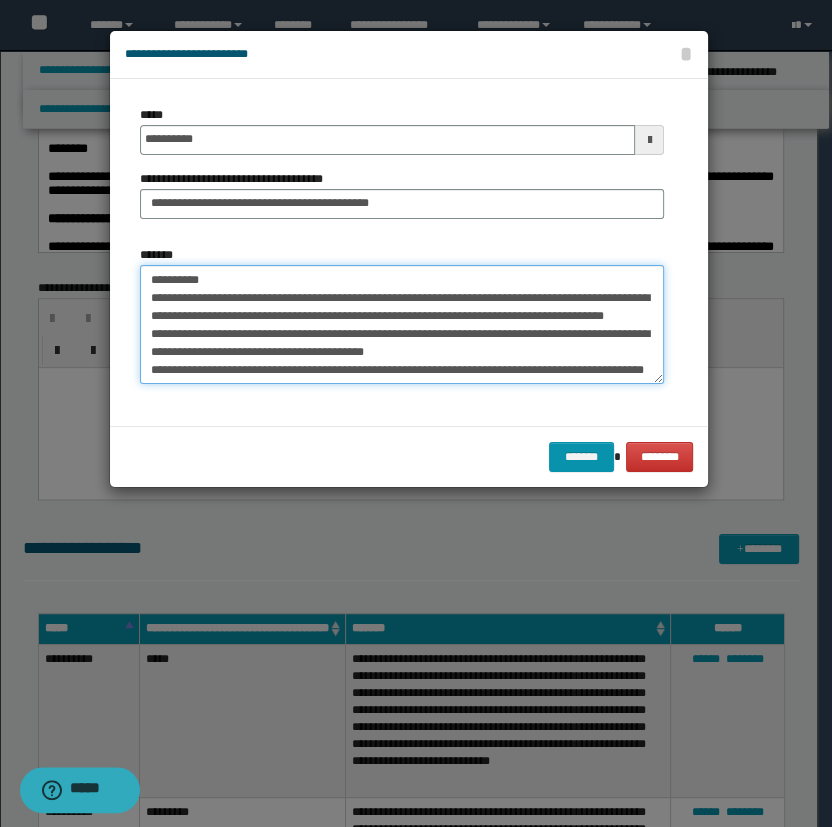 click on "**********" at bounding box center (402, 325) 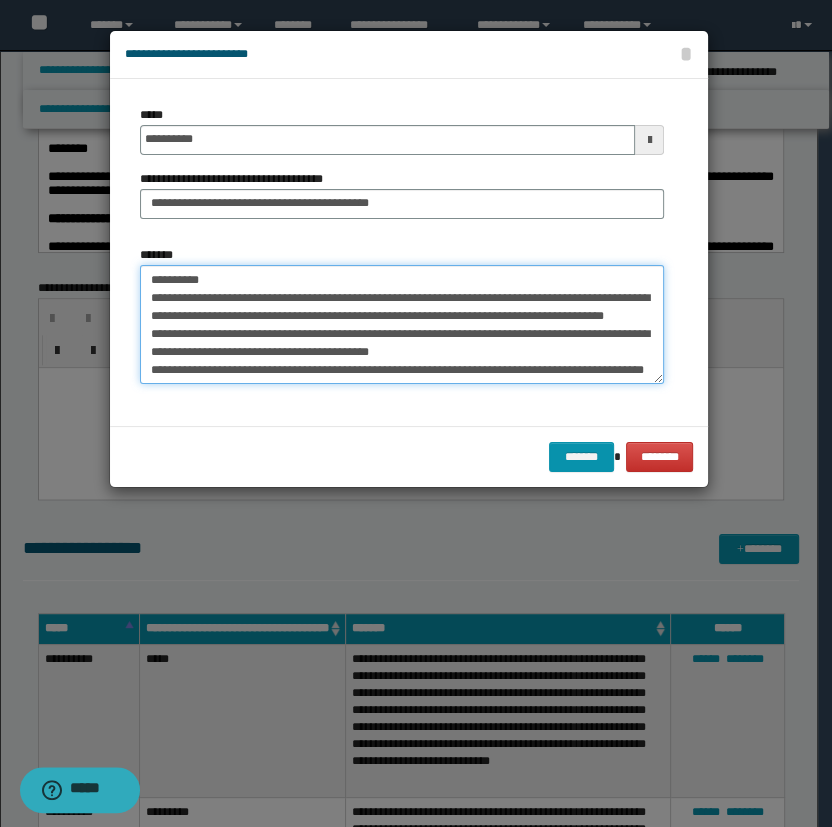 click on "**********" at bounding box center [402, 325] 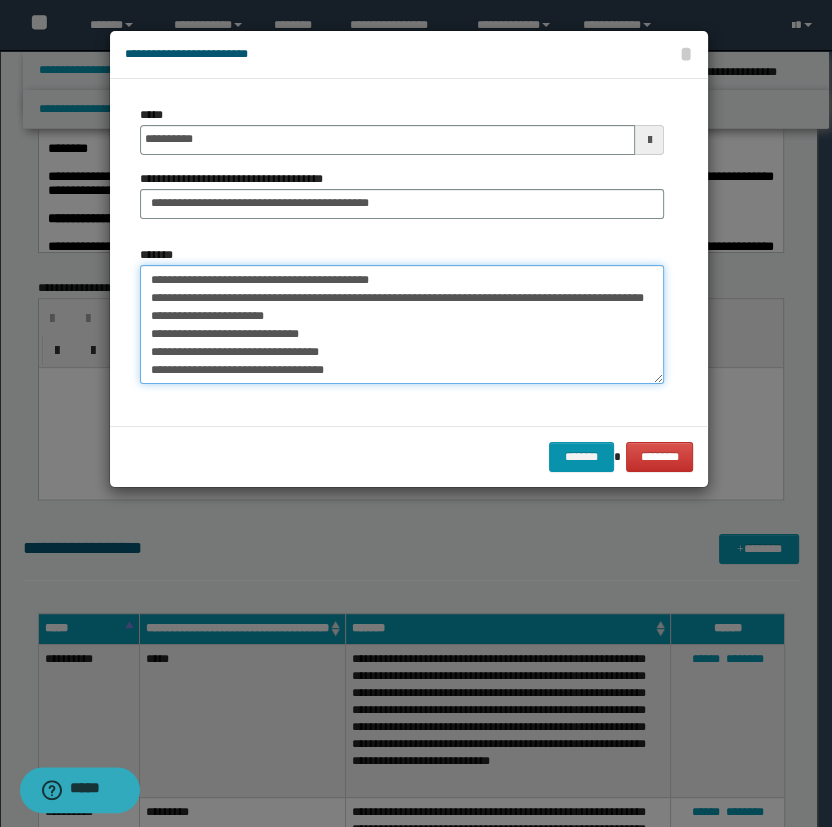 scroll, scrollTop: 34, scrollLeft: 0, axis: vertical 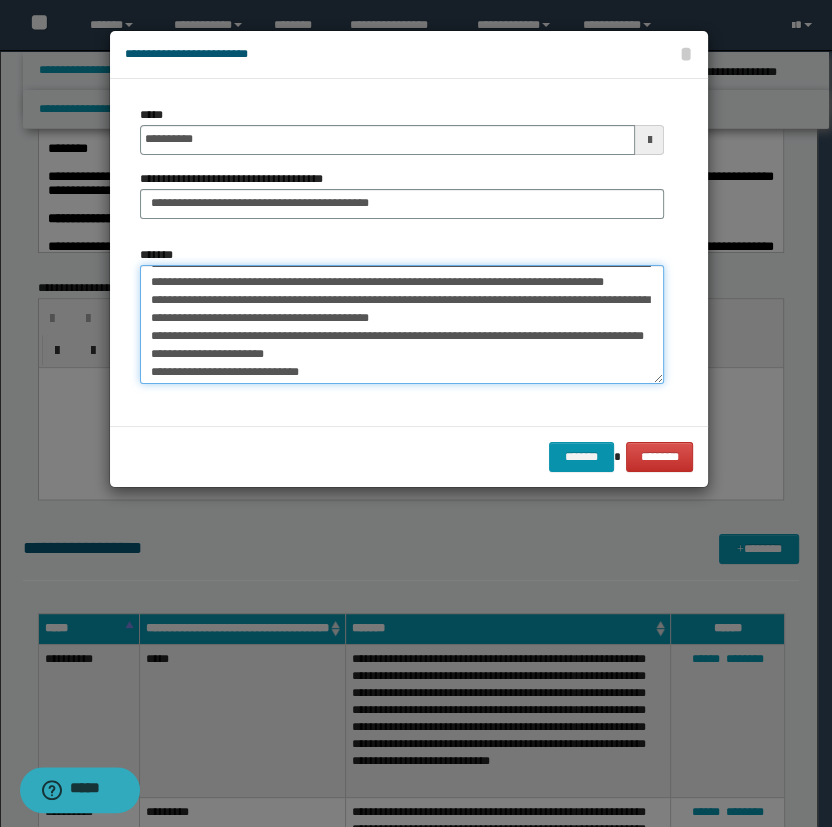 click on "**********" at bounding box center [402, 325] 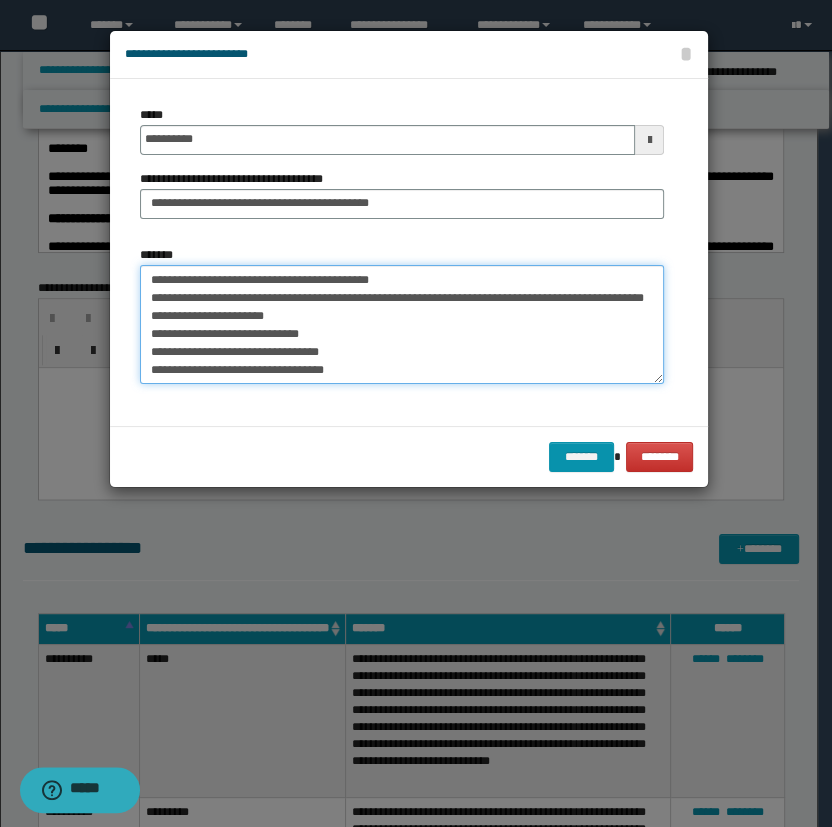scroll, scrollTop: 125, scrollLeft: 0, axis: vertical 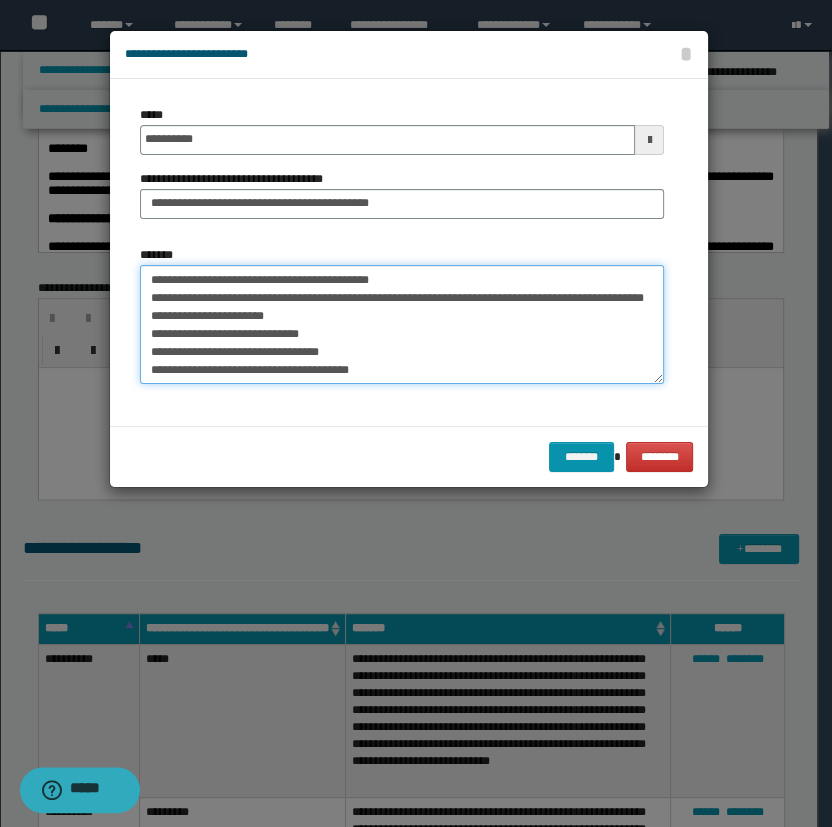 paste on "**********" 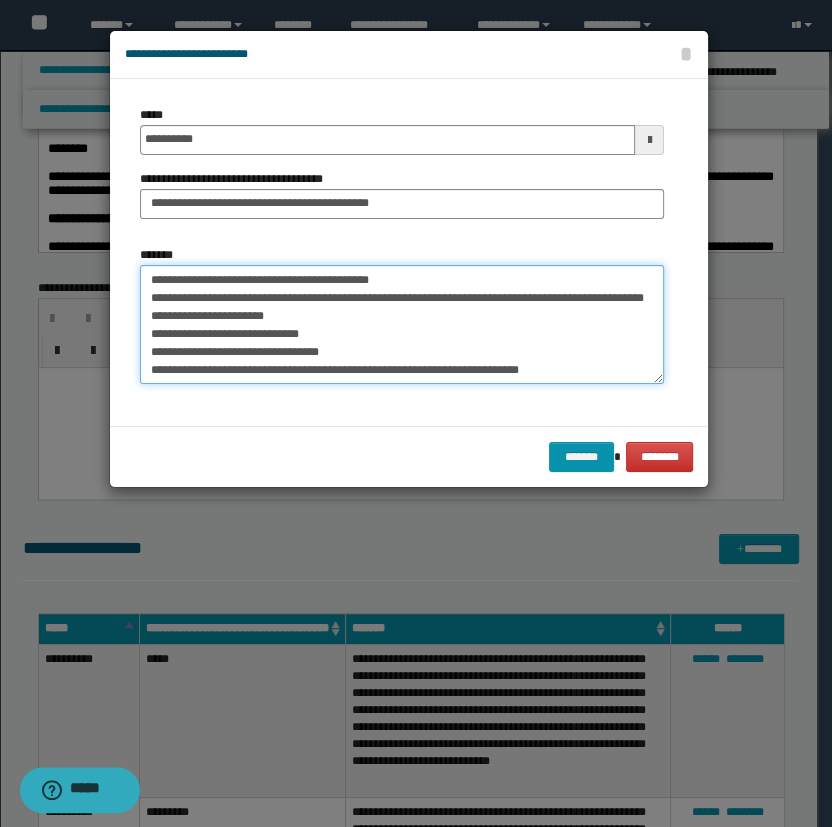 type on "**********" 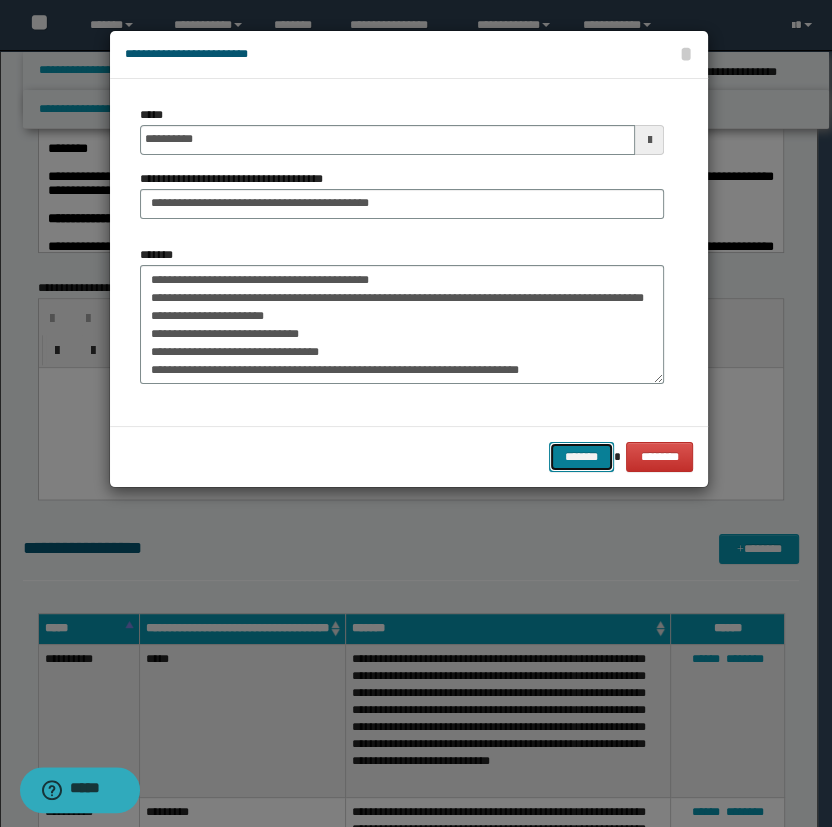 click on "*******" at bounding box center (581, 457) 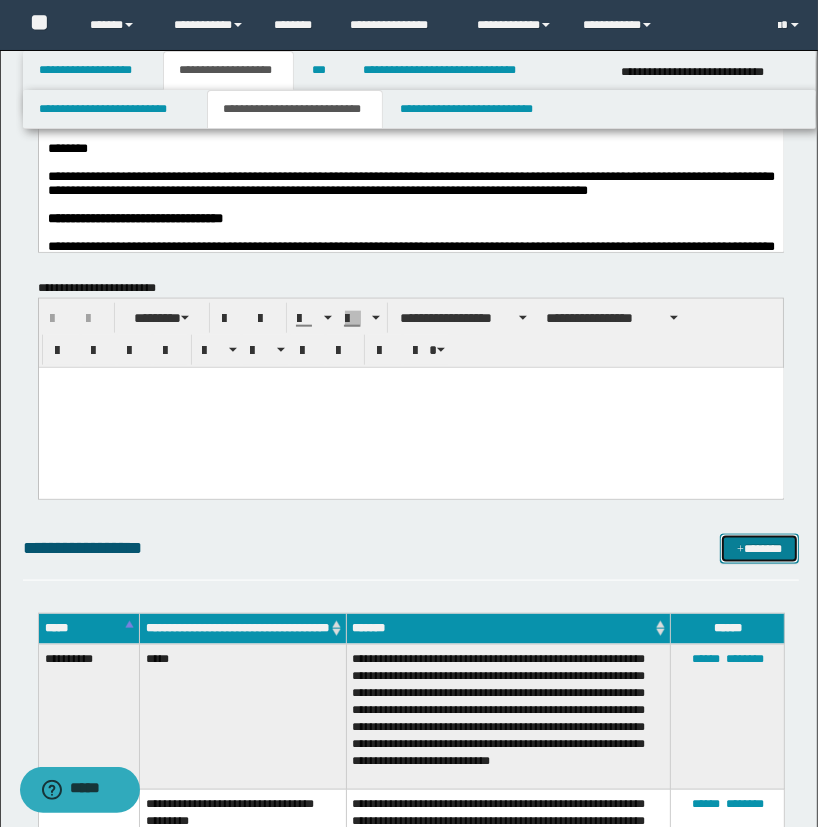 click on "*******" at bounding box center (760, 549) 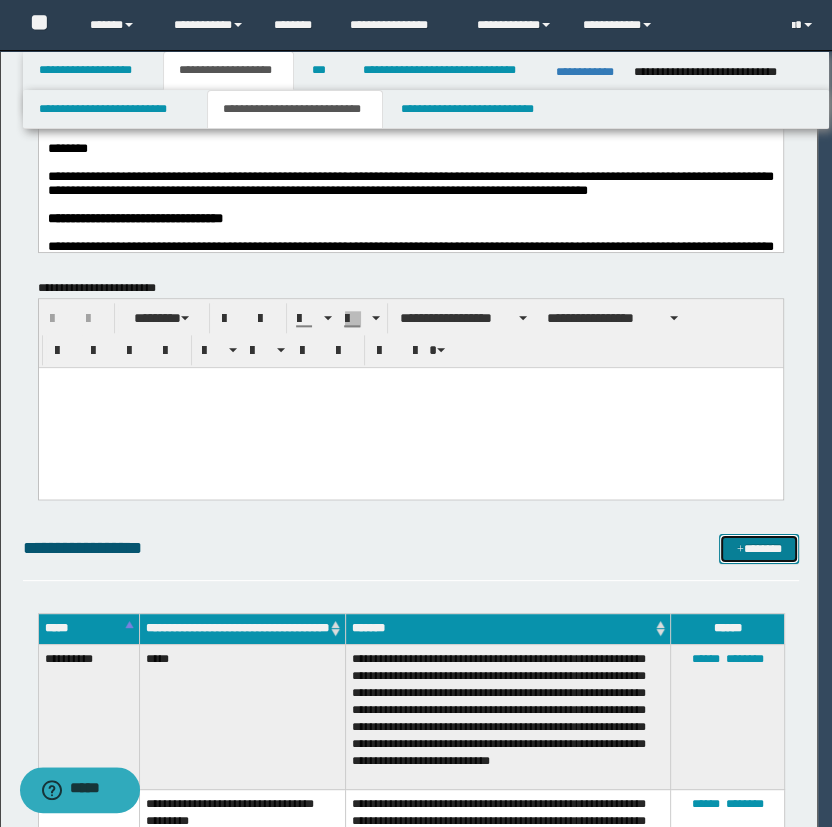 scroll, scrollTop: 0, scrollLeft: 0, axis: both 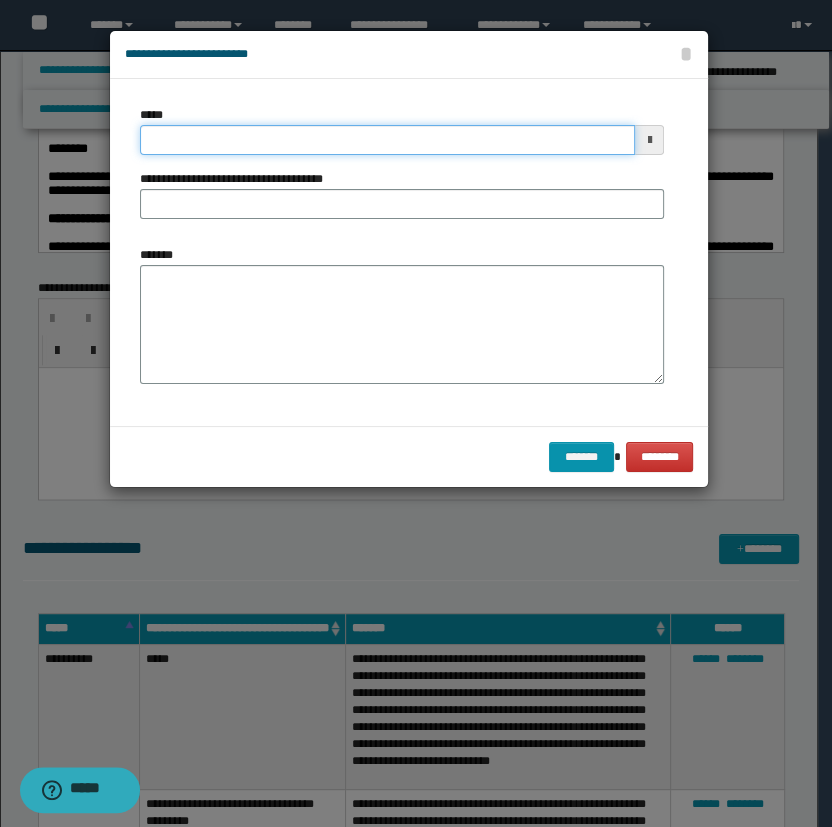 click on "*****" at bounding box center [388, 140] 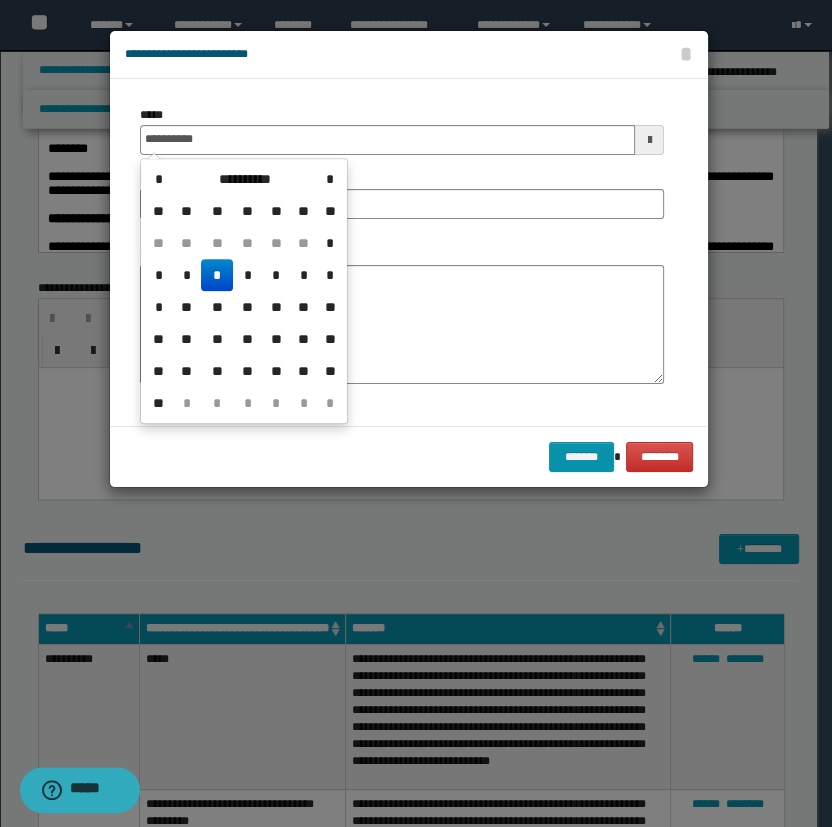 click on "*" at bounding box center [217, 275] 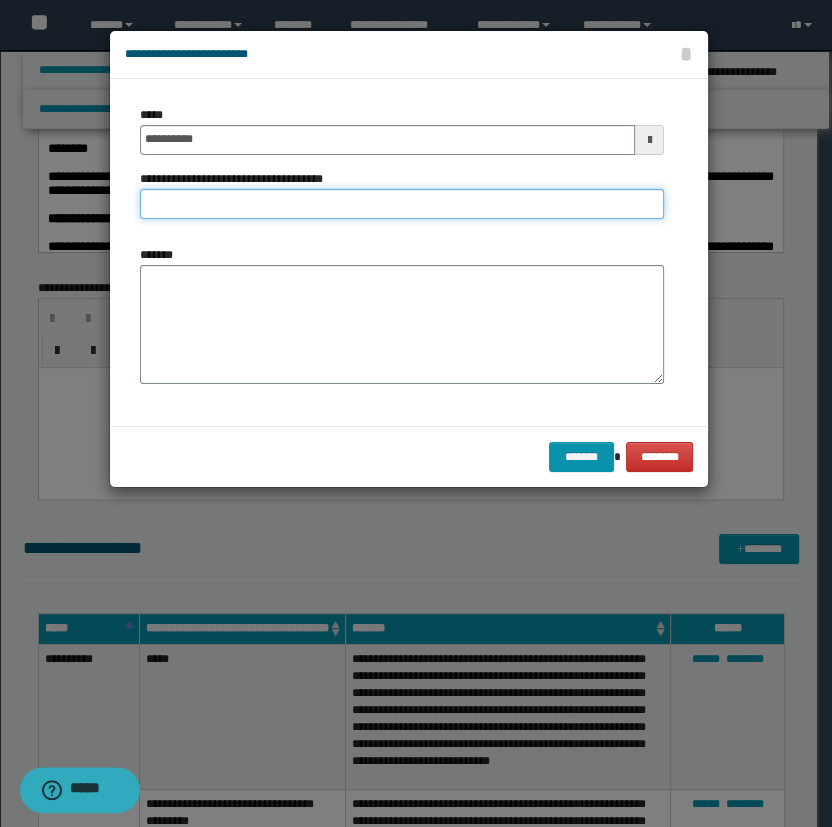 click on "**********" at bounding box center (402, 204) 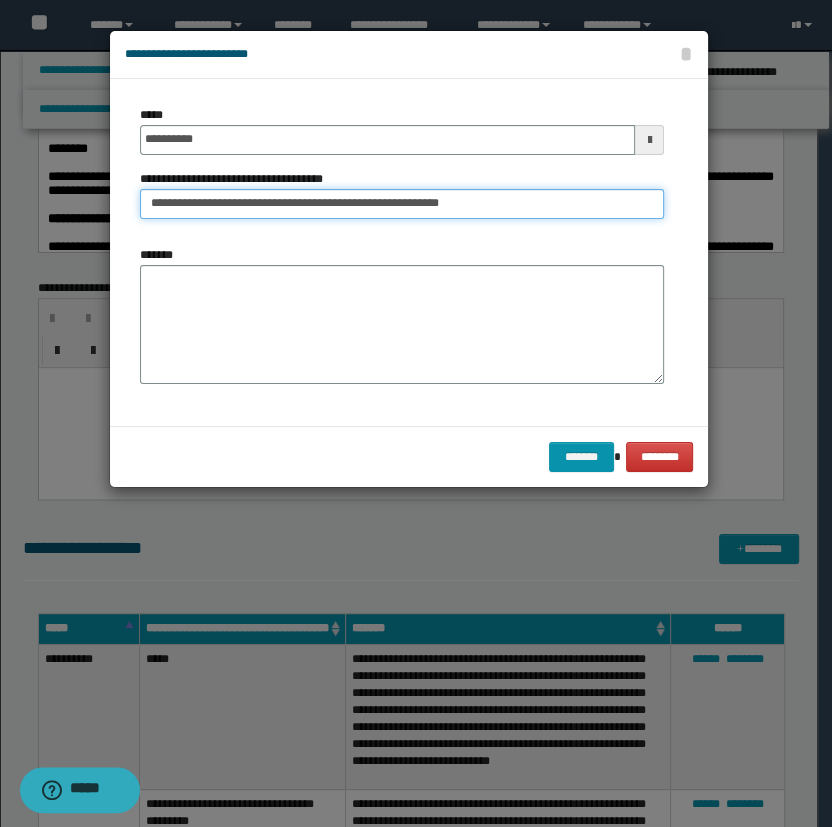 type on "**********" 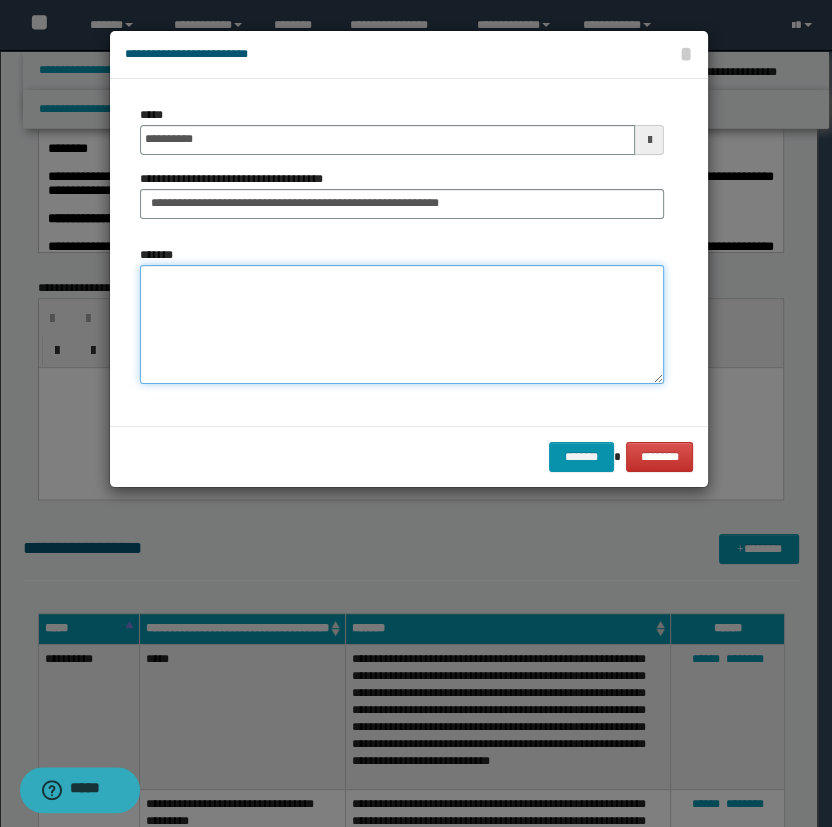 click on "*******" at bounding box center [402, 325] 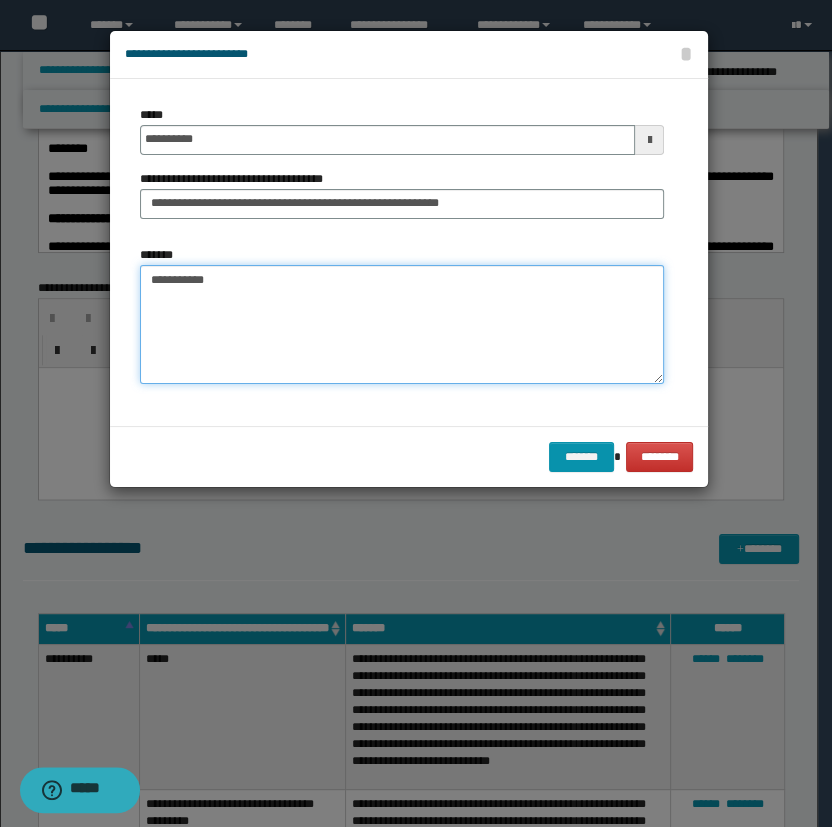 paste on "**********" 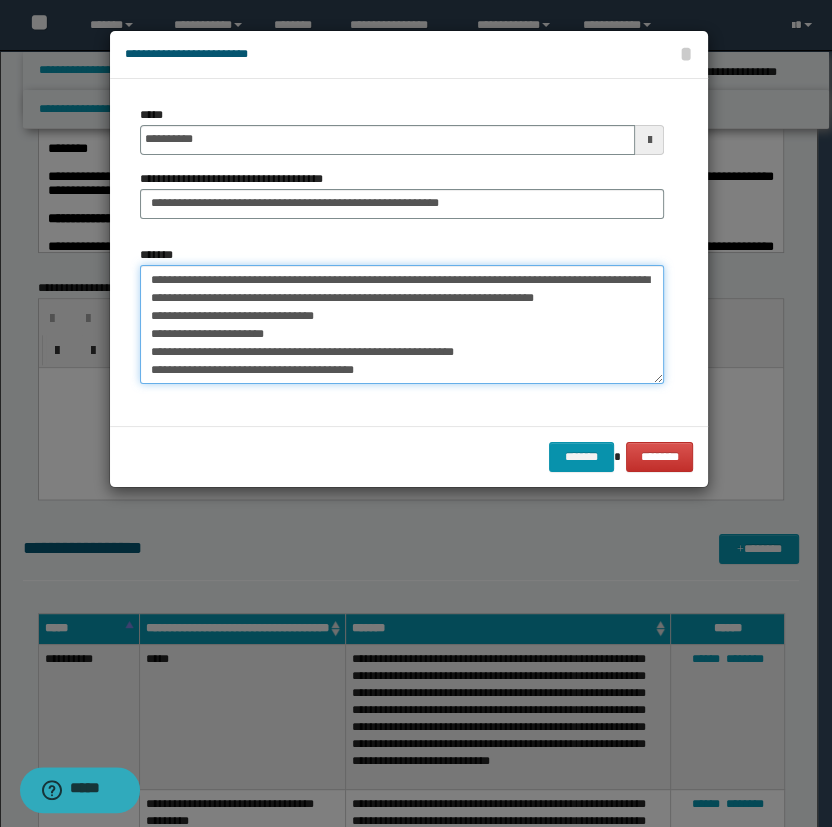 scroll, scrollTop: 0, scrollLeft: 0, axis: both 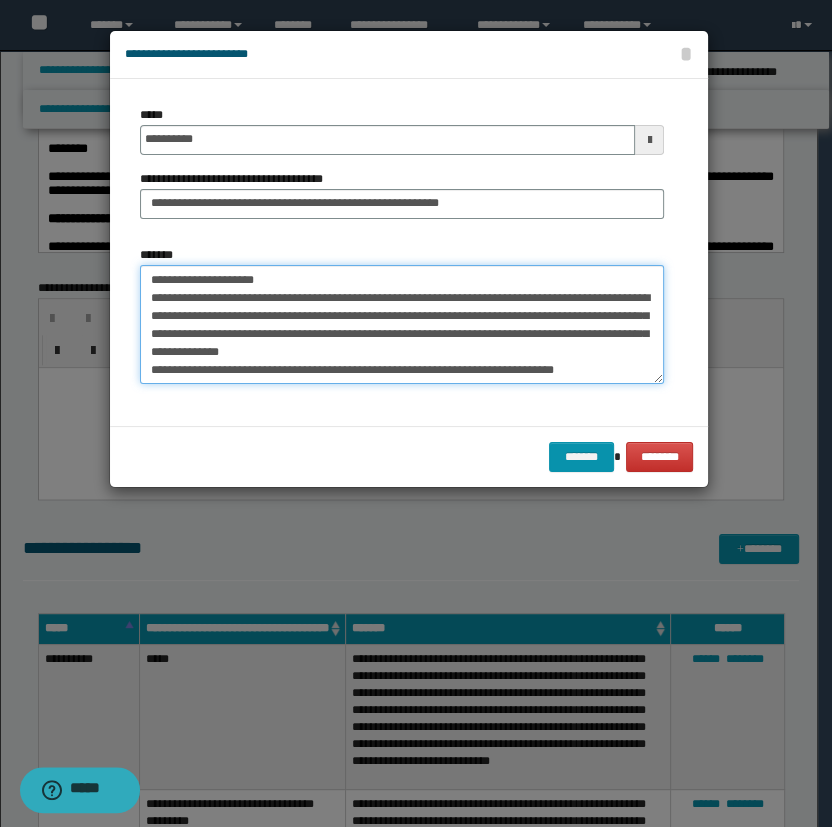 drag, startPoint x: 299, startPoint y: 287, endPoint x: 215, endPoint y: 279, distance: 84.38009 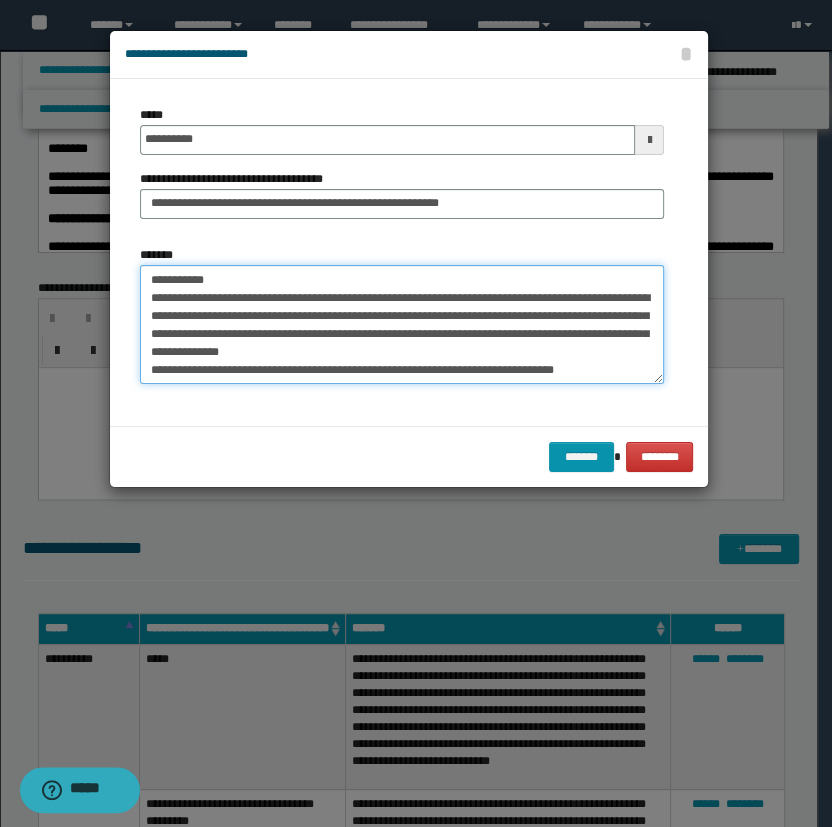 click on "*******" at bounding box center [402, 325] 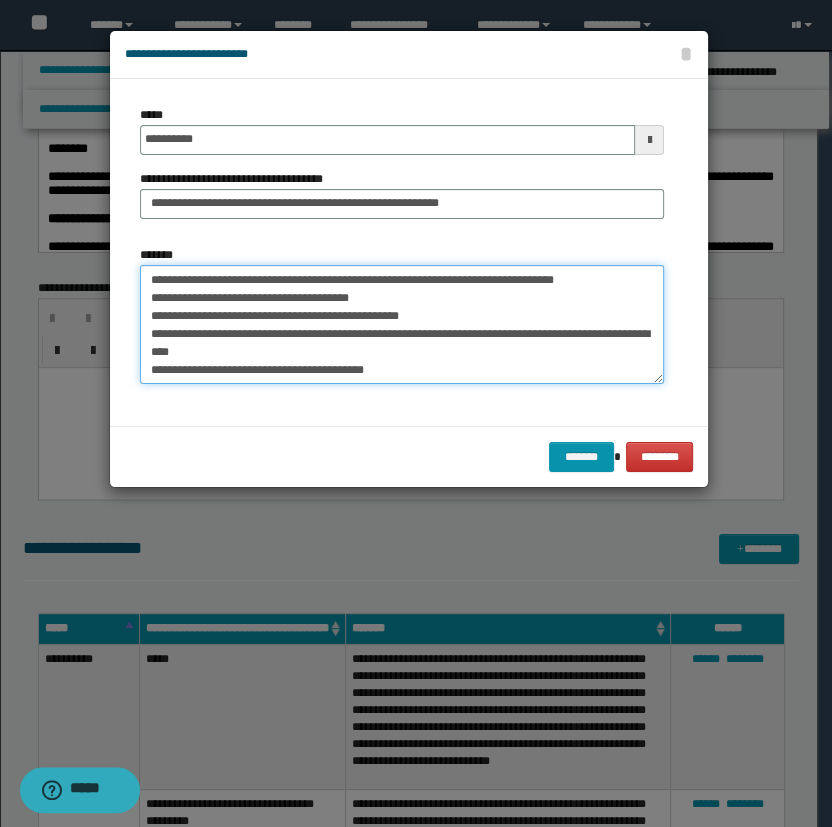 scroll, scrollTop: 90, scrollLeft: 0, axis: vertical 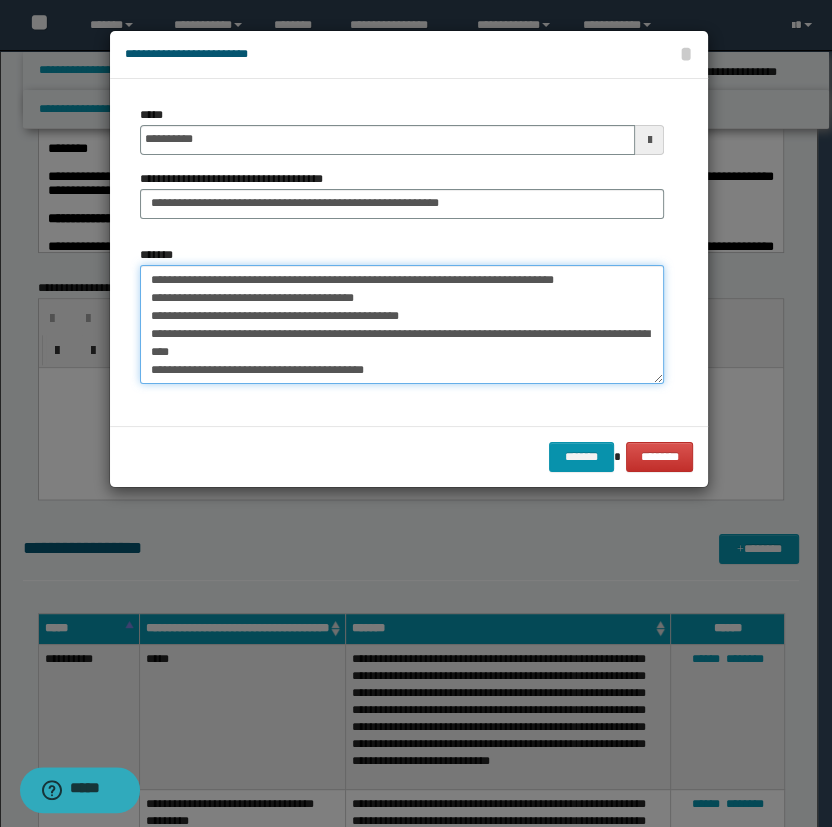 click on "*******" at bounding box center (402, 325) 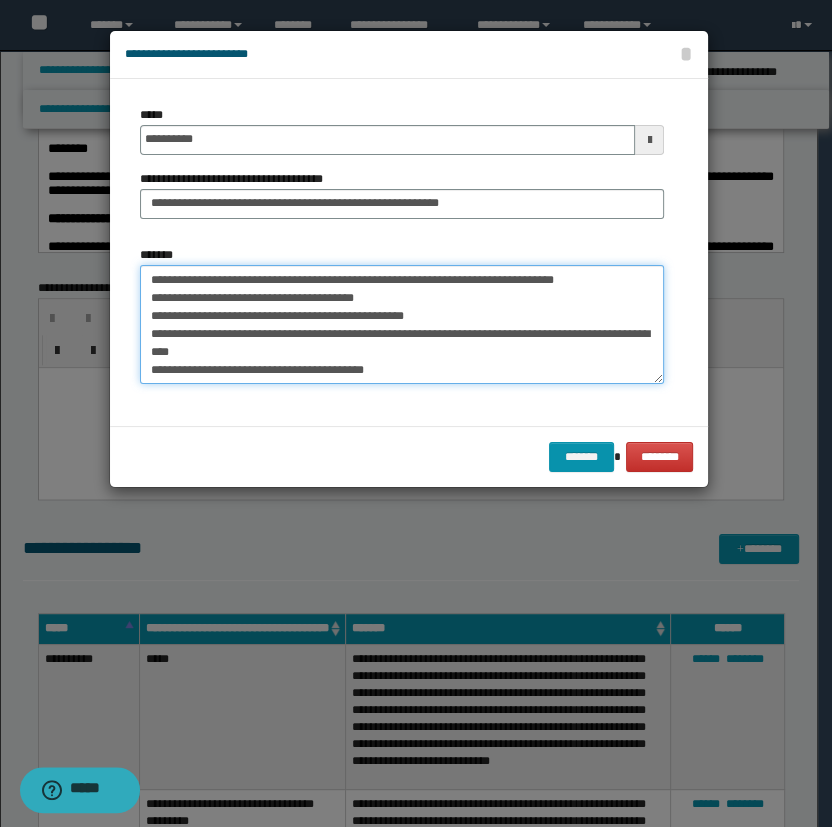 click on "*******" at bounding box center (402, 325) 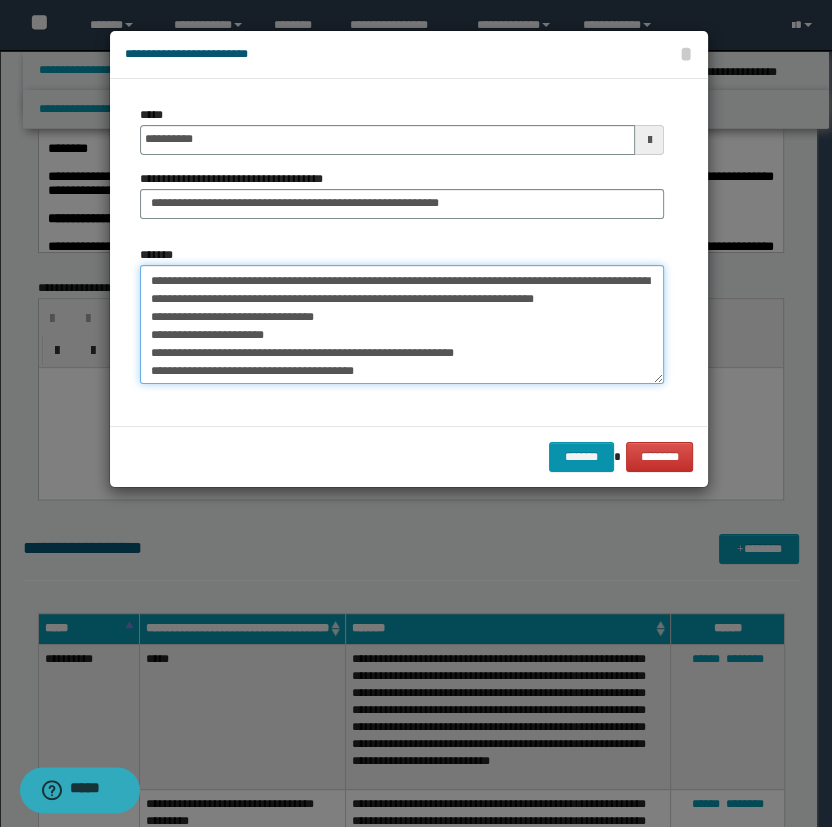 scroll, scrollTop: 233, scrollLeft: 0, axis: vertical 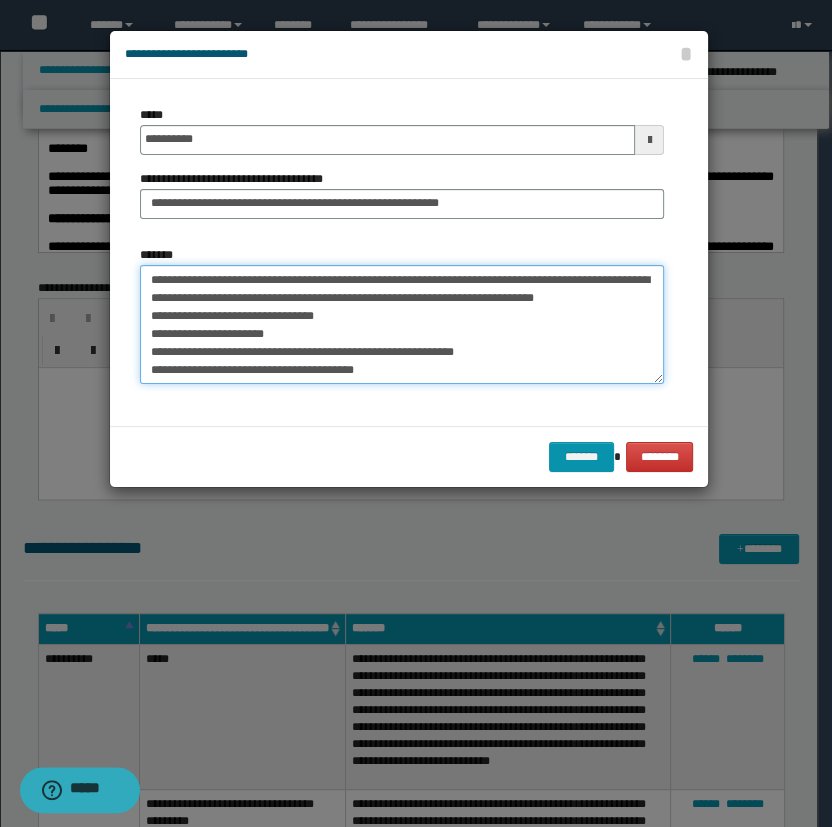 click on "*******" at bounding box center (402, 325) 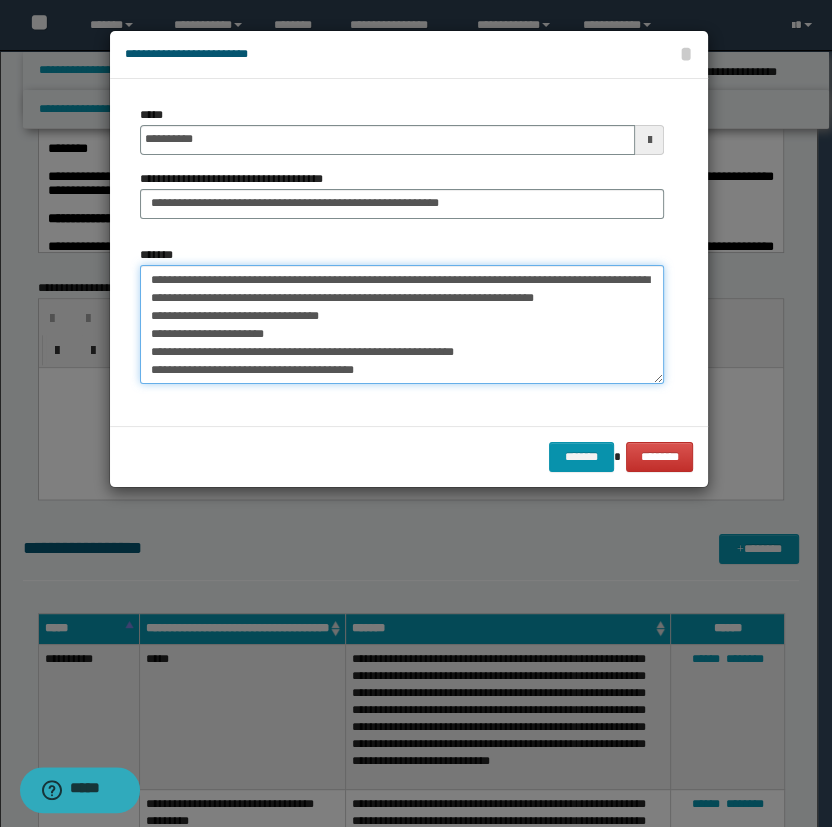 drag, startPoint x: 350, startPoint y: 335, endPoint x: 154, endPoint y: 339, distance: 196.04082 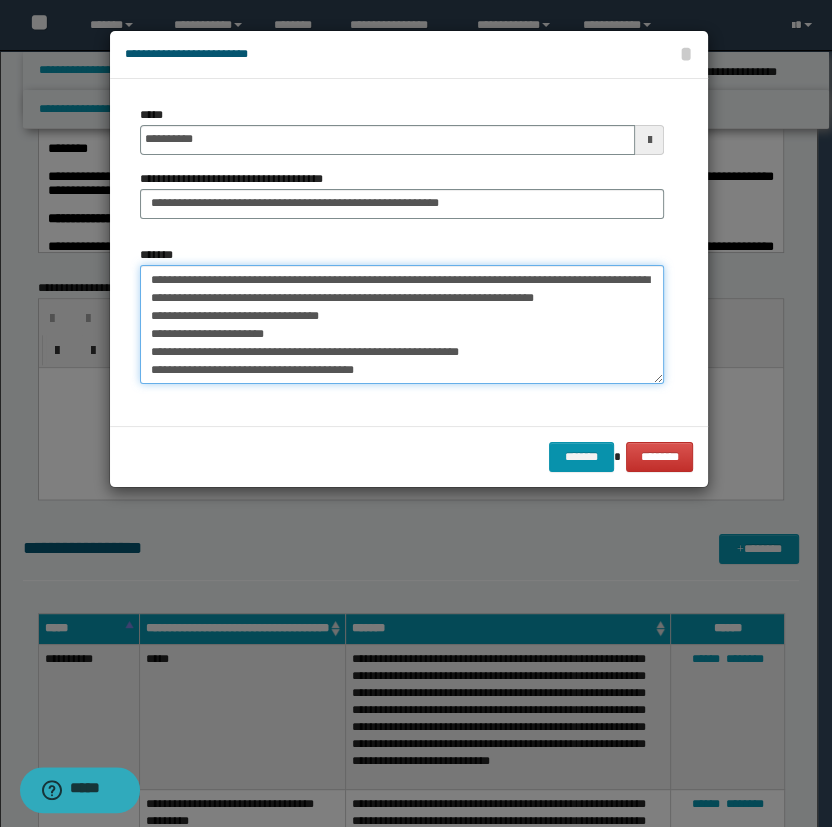 click on "*******" at bounding box center [402, 325] 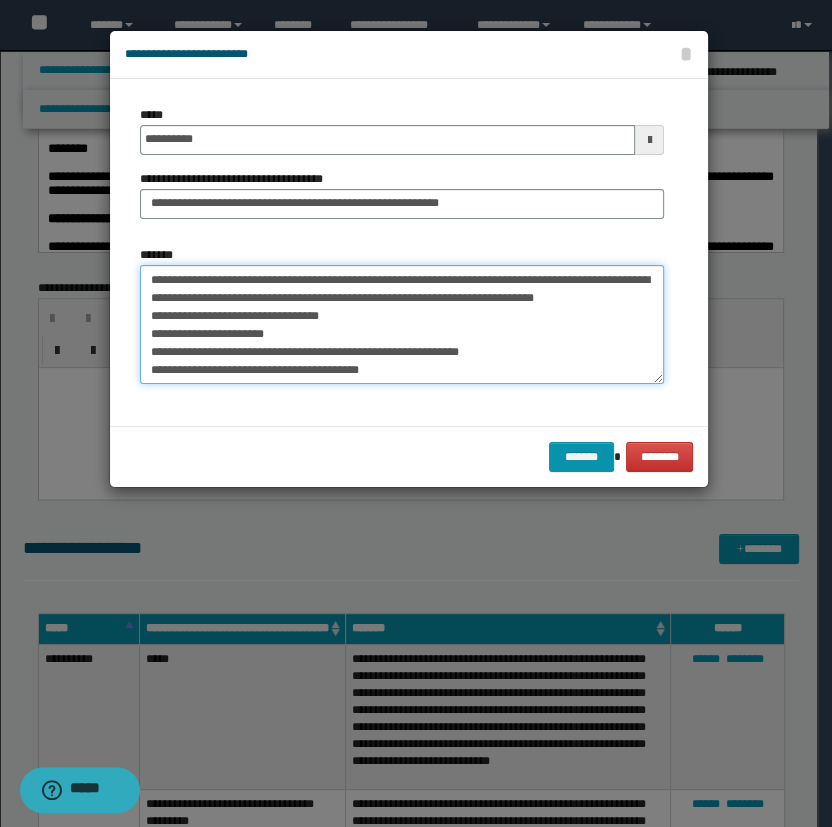 click on "*******" at bounding box center (402, 325) 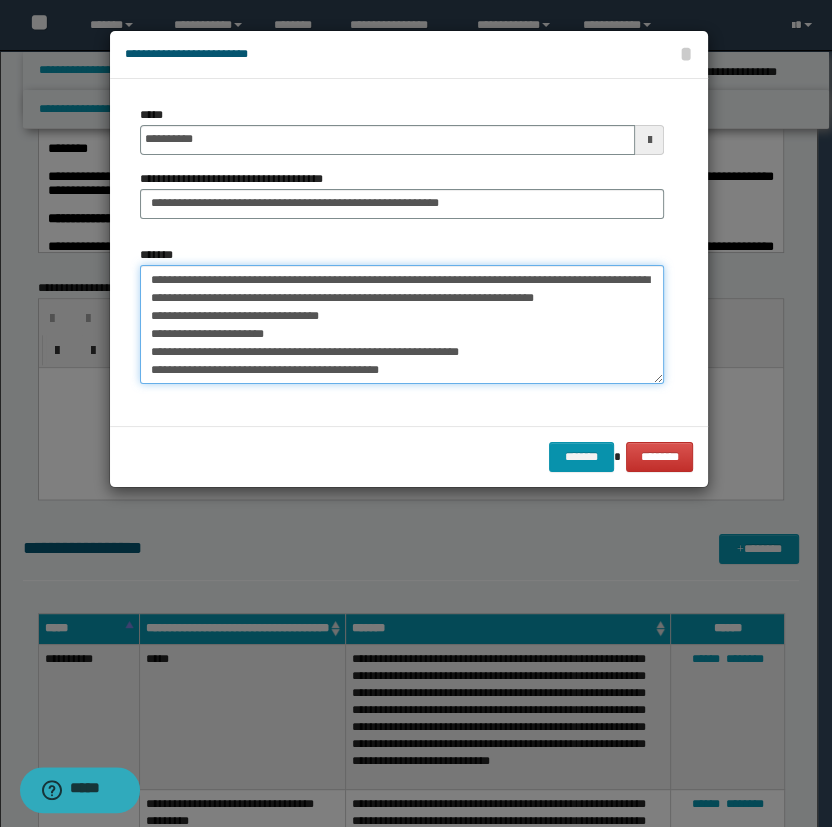 paste on "**********" 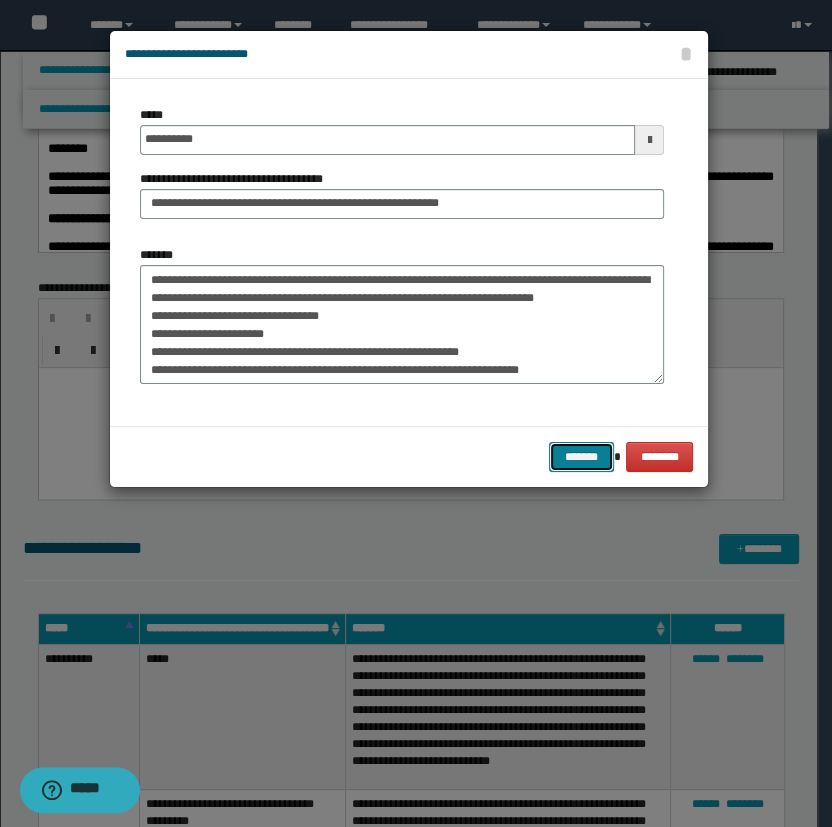 click on "*******" at bounding box center [581, 457] 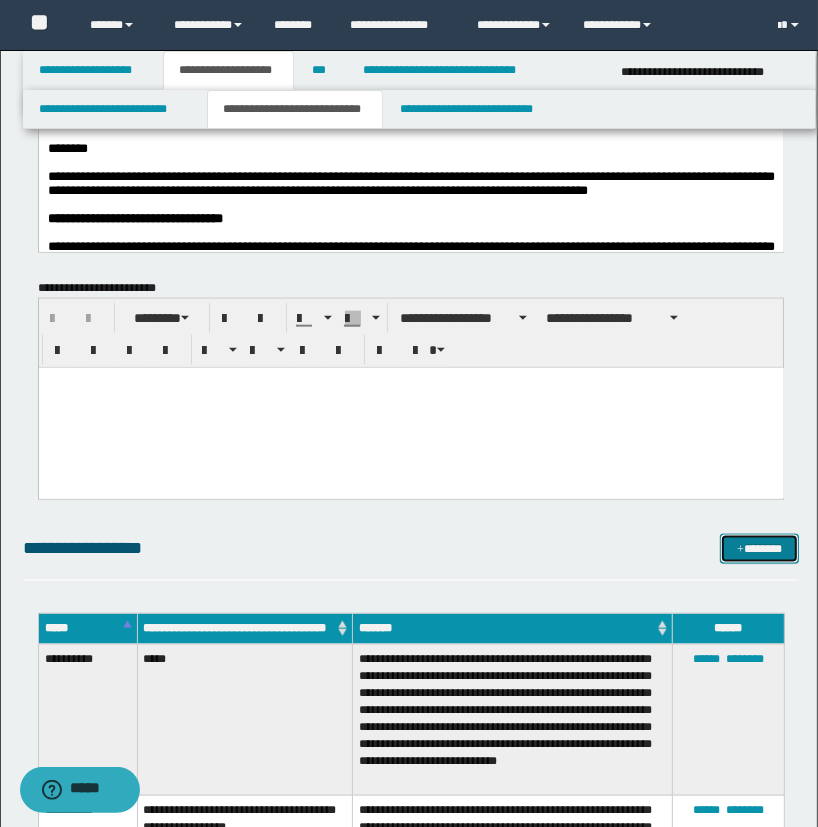 click on "*******" at bounding box center (760, 549) 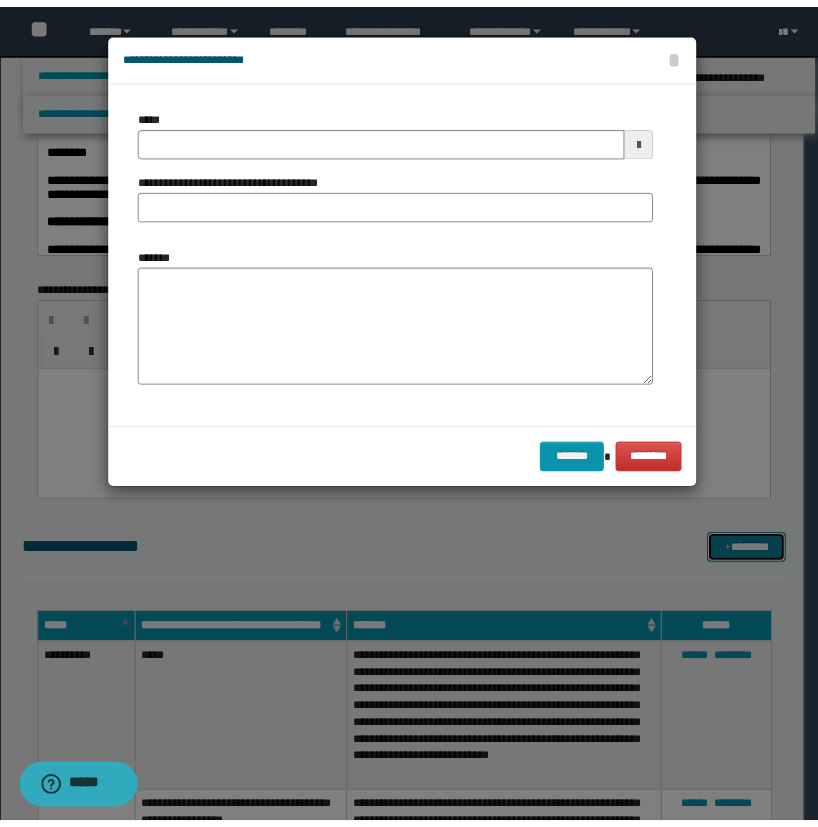 scroll, scrollTop: 0, scrollLeft: 0, axis: both 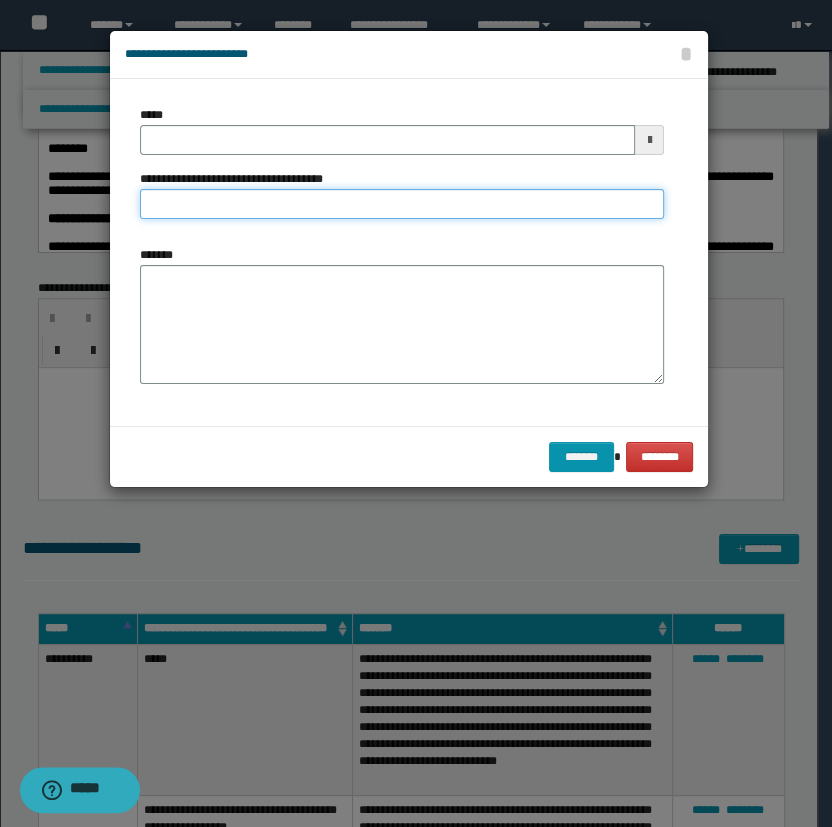 click on "**********" at bounding box center (402, 204) 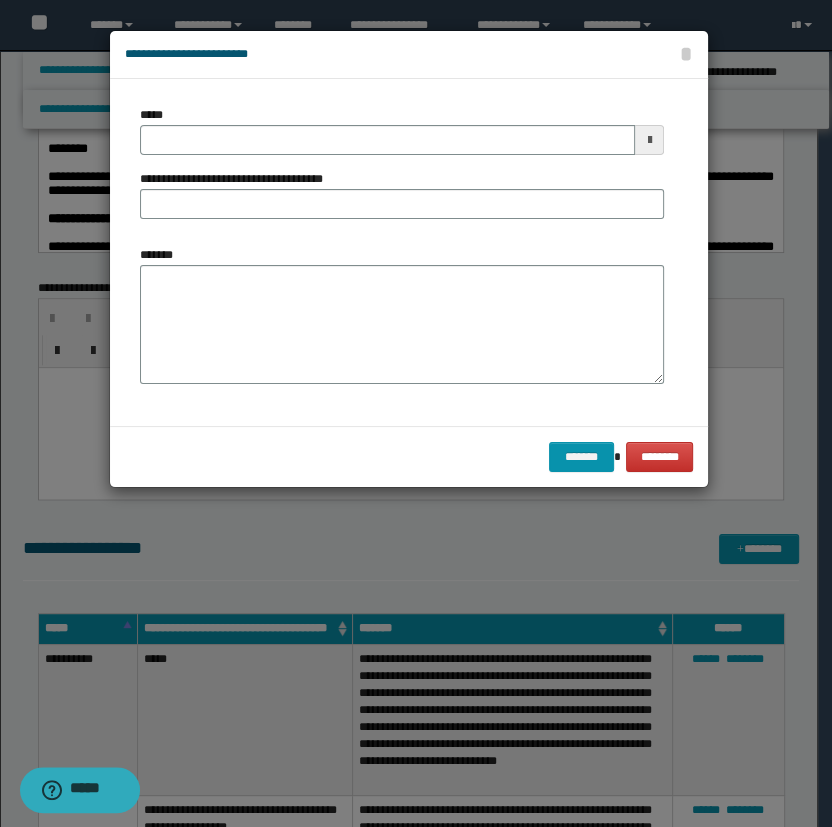 click on "*******" at bounding box center [402, 315] 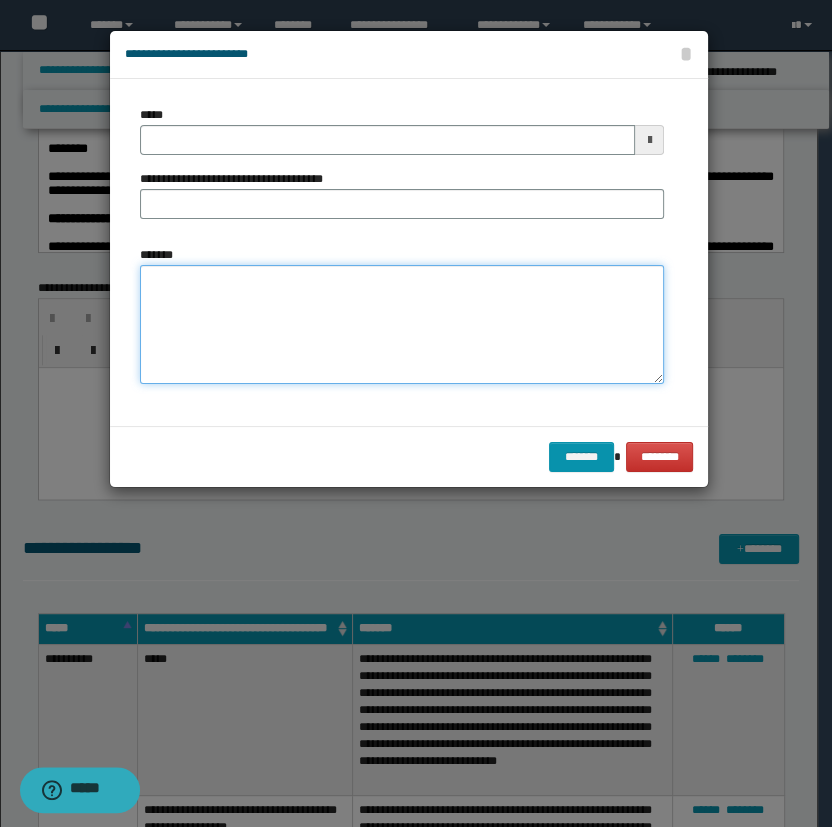 click on "*******" at bounding box center (402, 325) 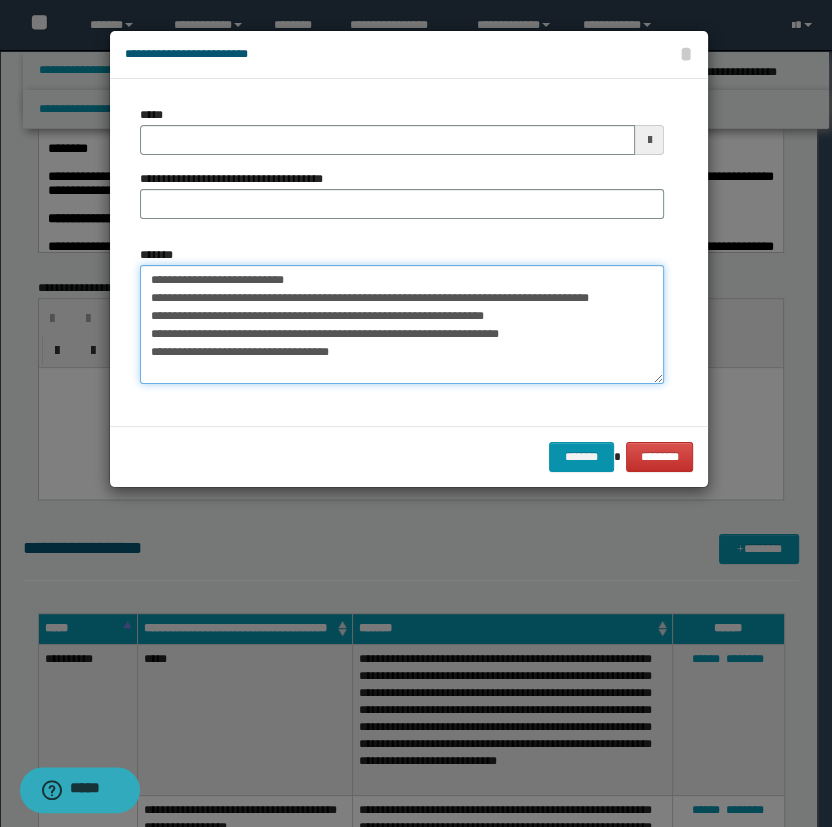 drag, startPoint x: 324, startPoint y: 276, endPoint x: 309, endPoint y: 273, distance: 15.297058 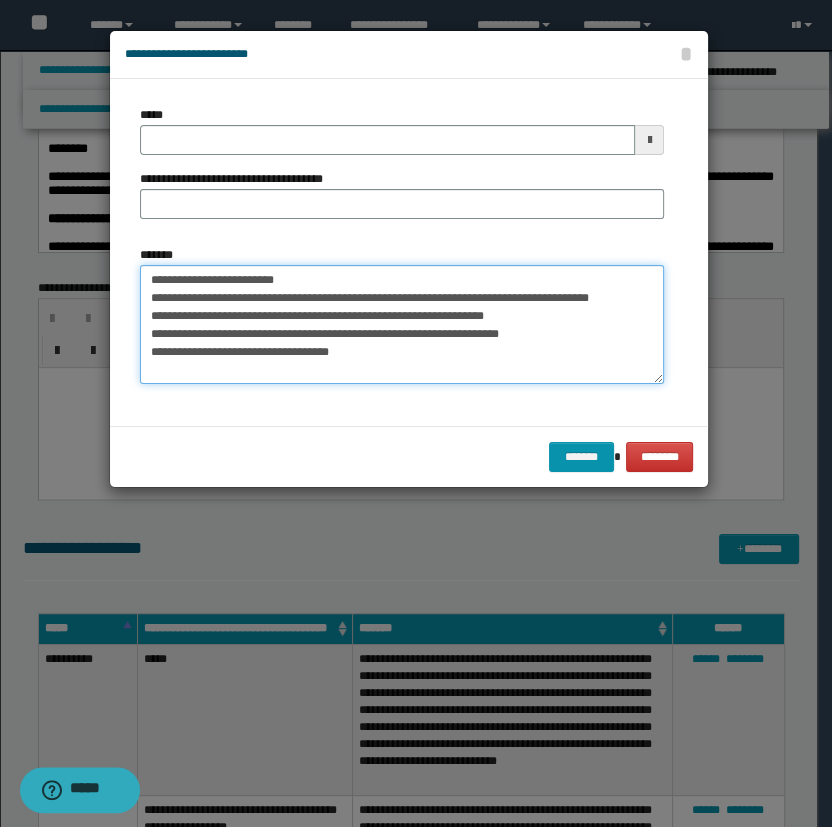 click on "**********" at bounding box center [402, 325] 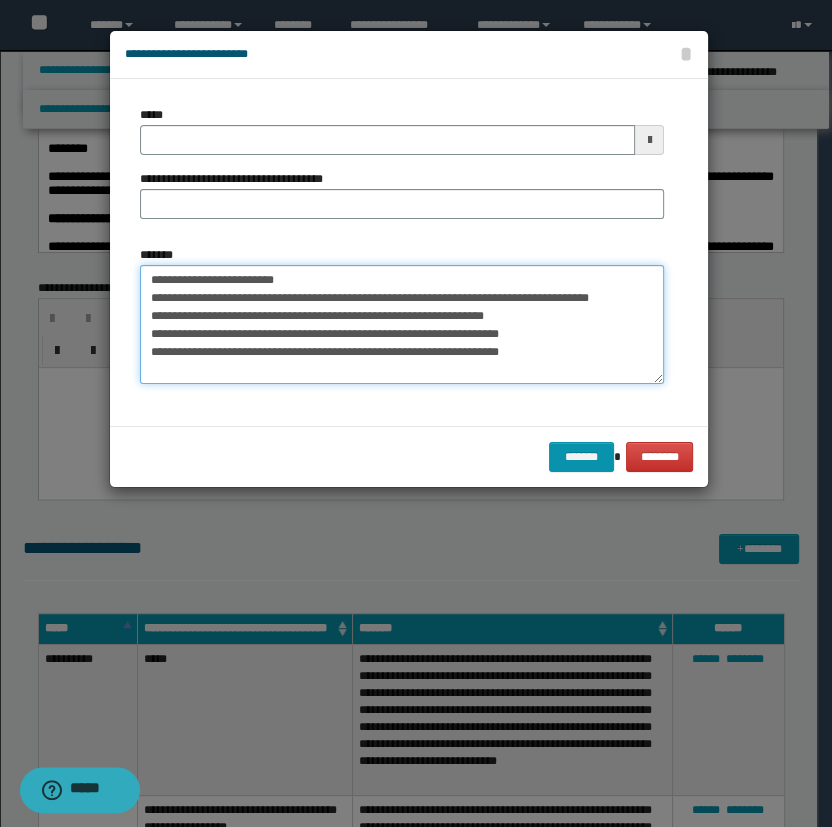 type on "**********" 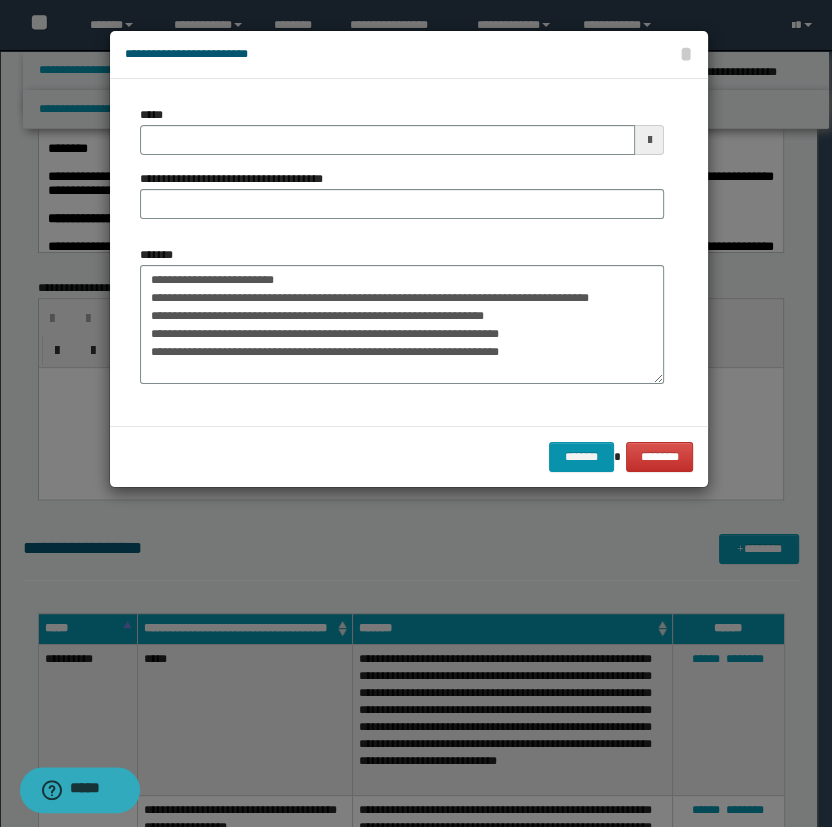 click on "**********" at bounding box center [402, 170] 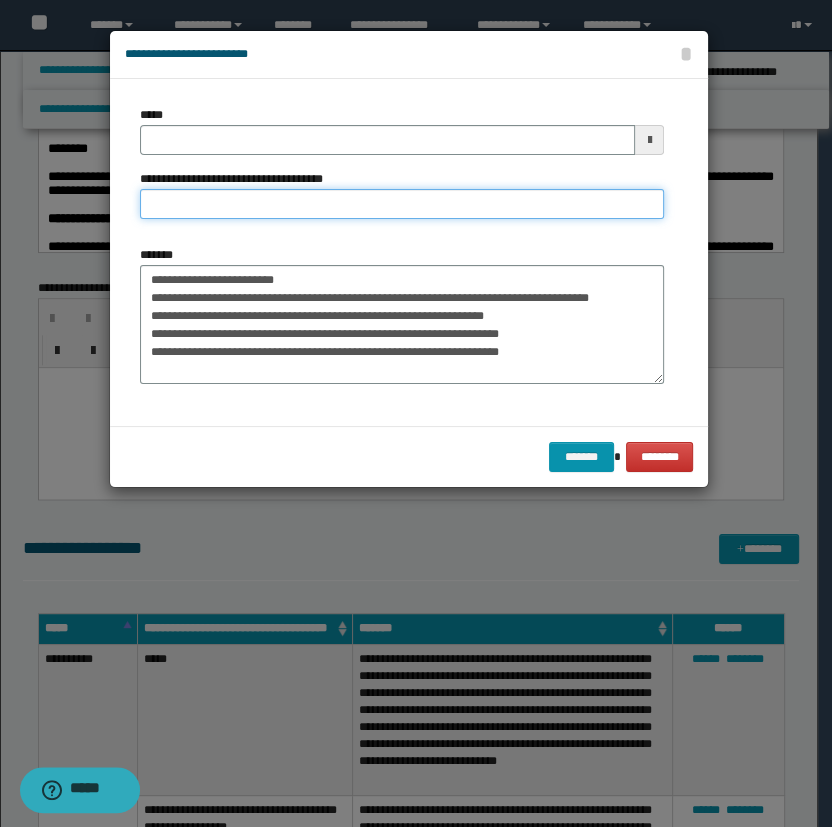 click on "**********" at bounding box center (402, 204) 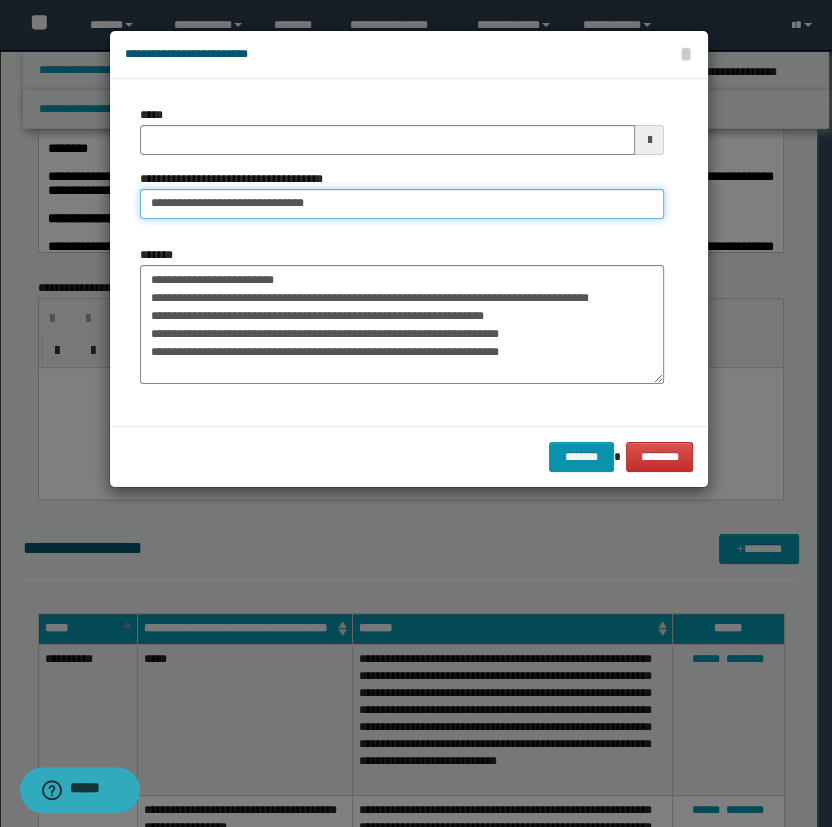 type 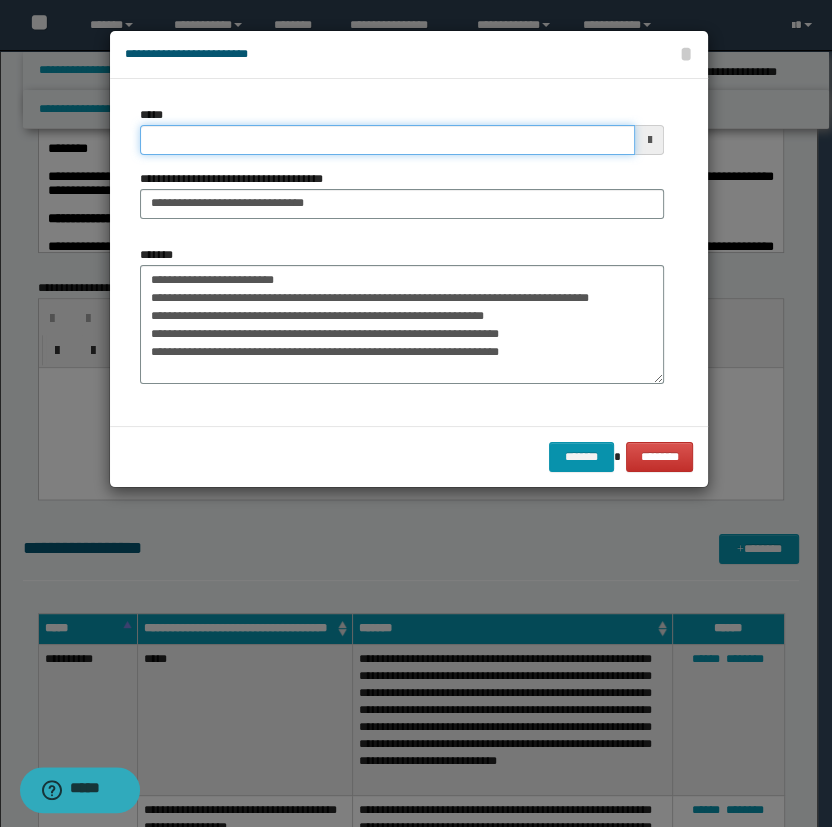 click on "*****" at bounding box center (388, 140) 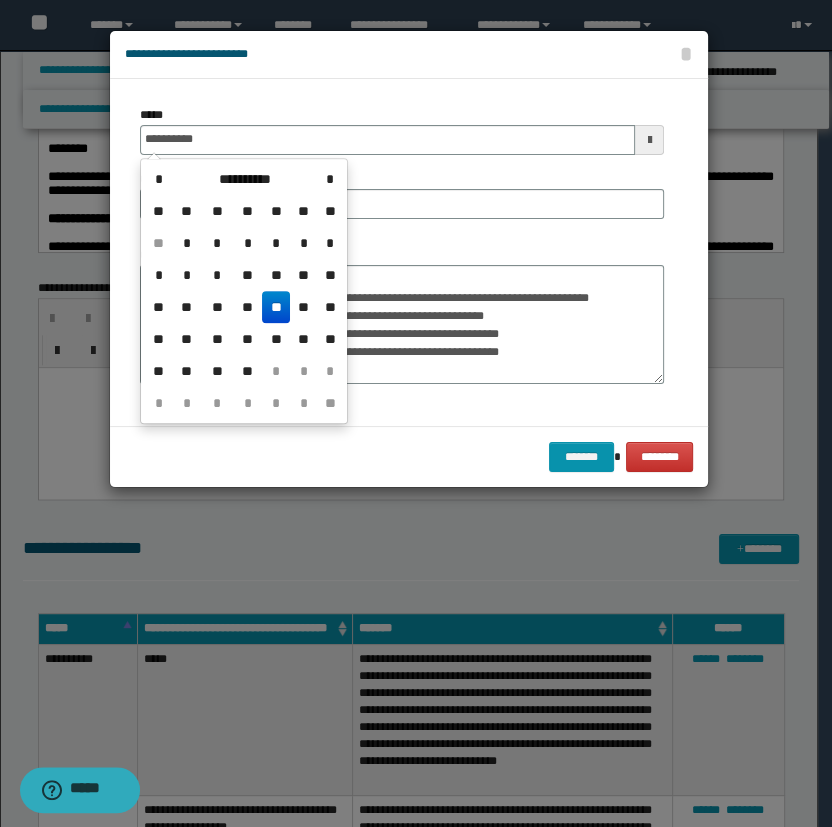 click on "**" at bounding box center (276, 307) 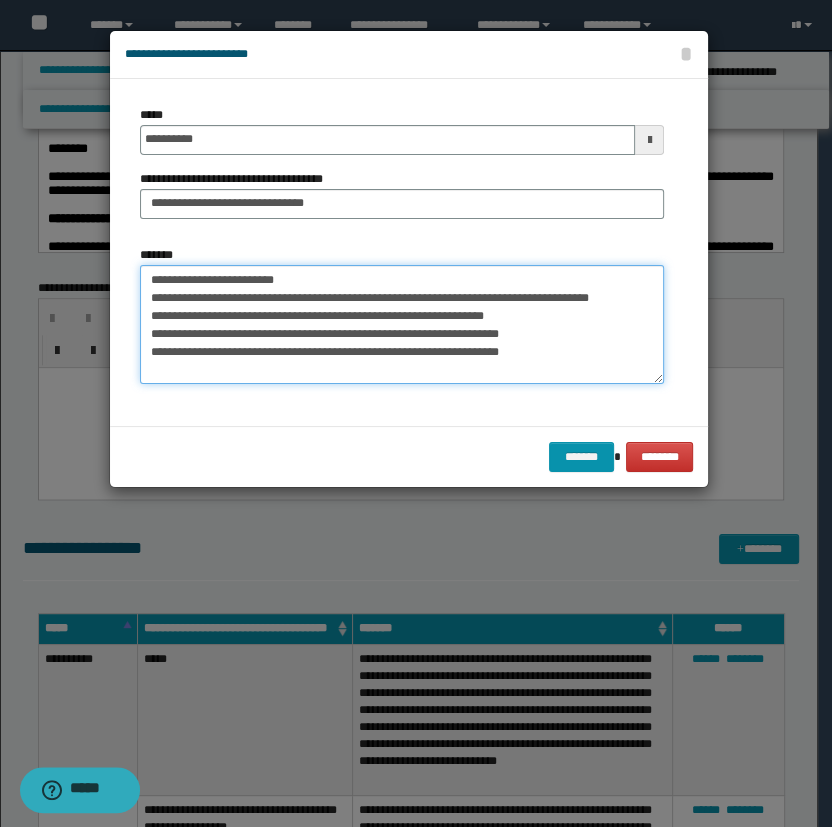click on "**********" at bounding box center [402, 325] 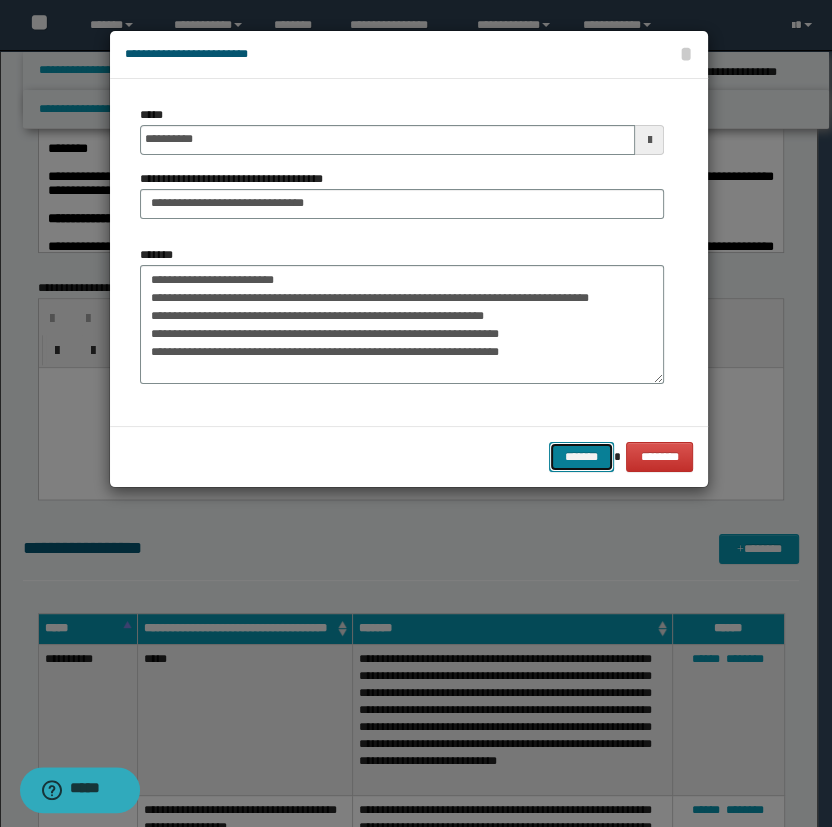 drag, startPoint x: 590, startPoint y: 452, endPoint x: 799, endPoint y: 397, distance: 216.1157 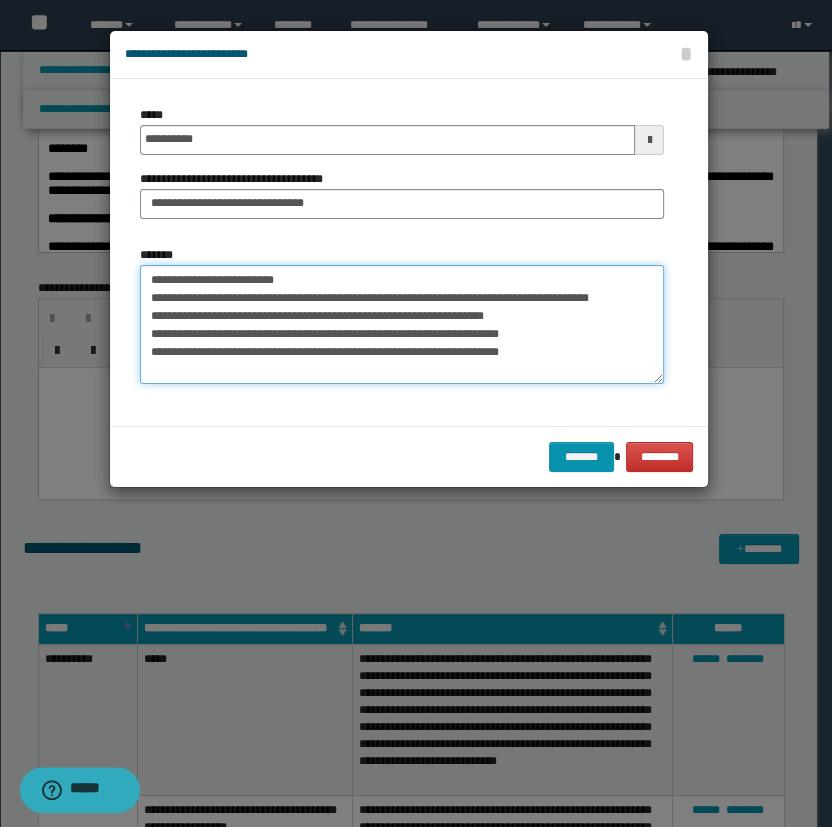 click on "**********" at bounding box center (402, 325) 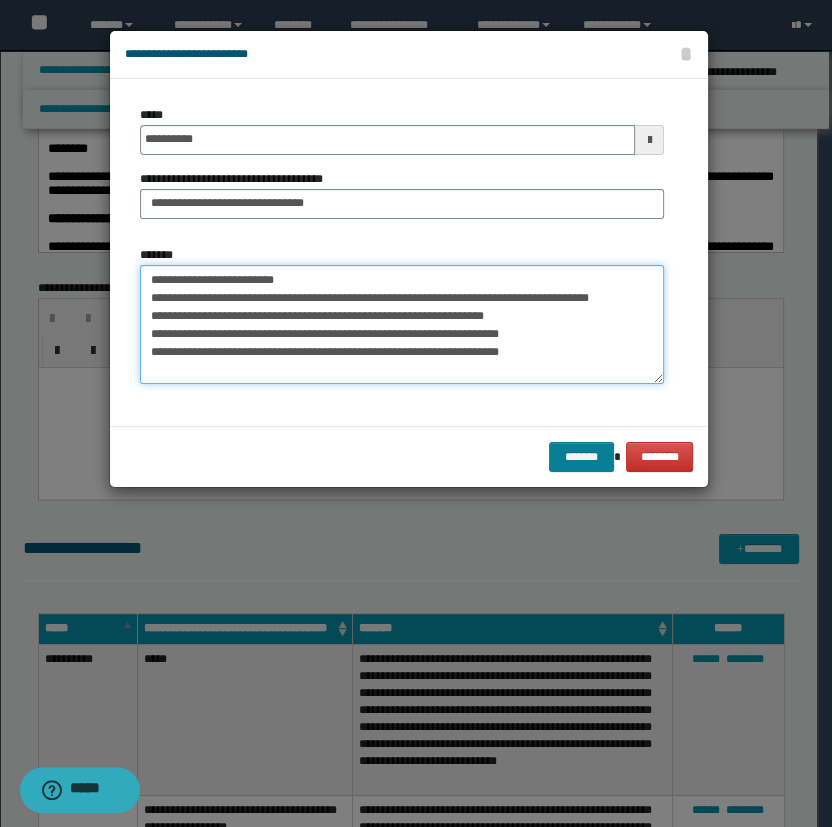 type on "**********" 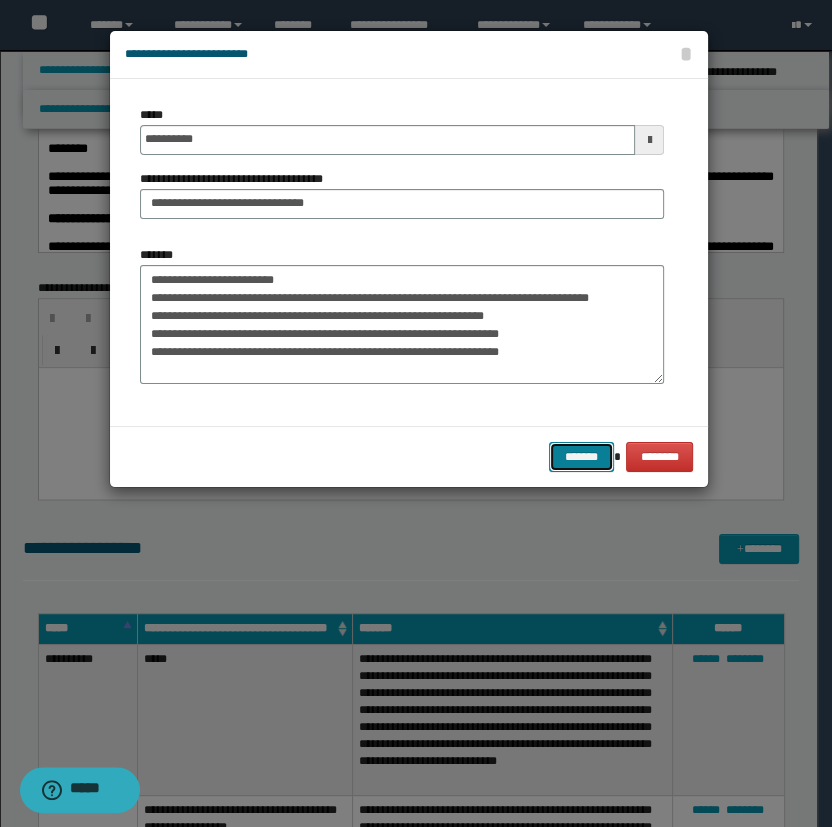 click on "*******" at bounding box center [581, 457] 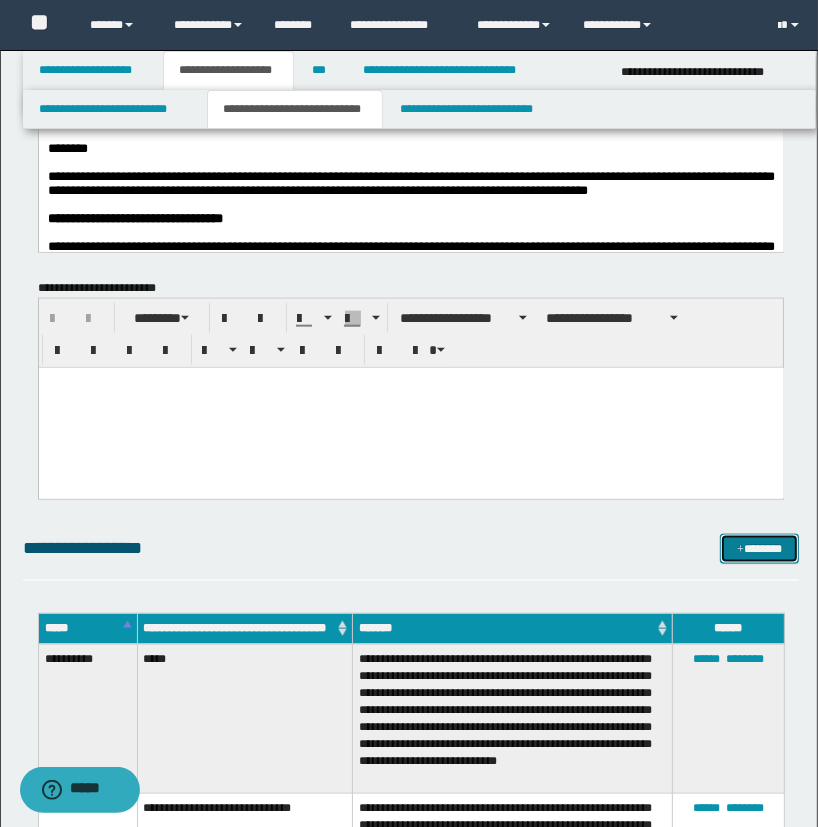 click on "*******" at bounding box center [760, 549] 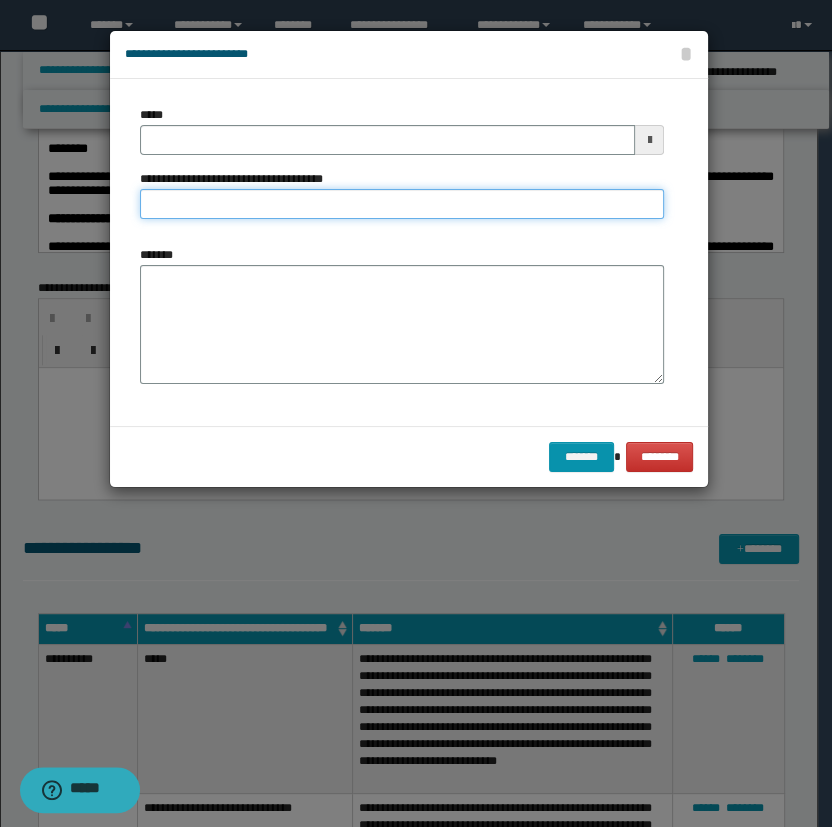 click on "**********" at bounding box center (402, 204) 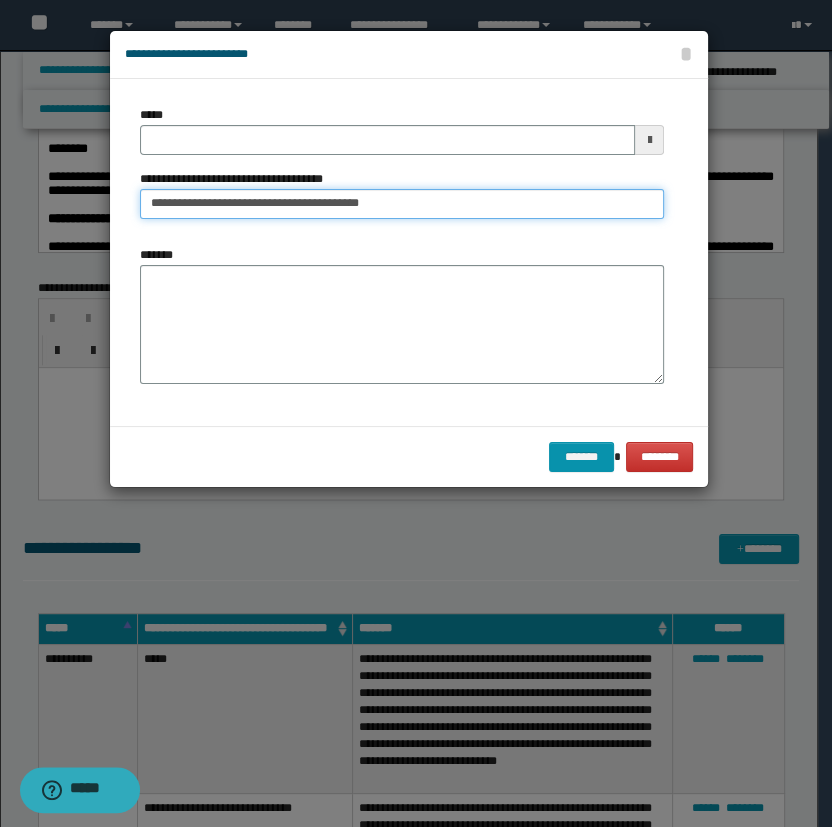 type 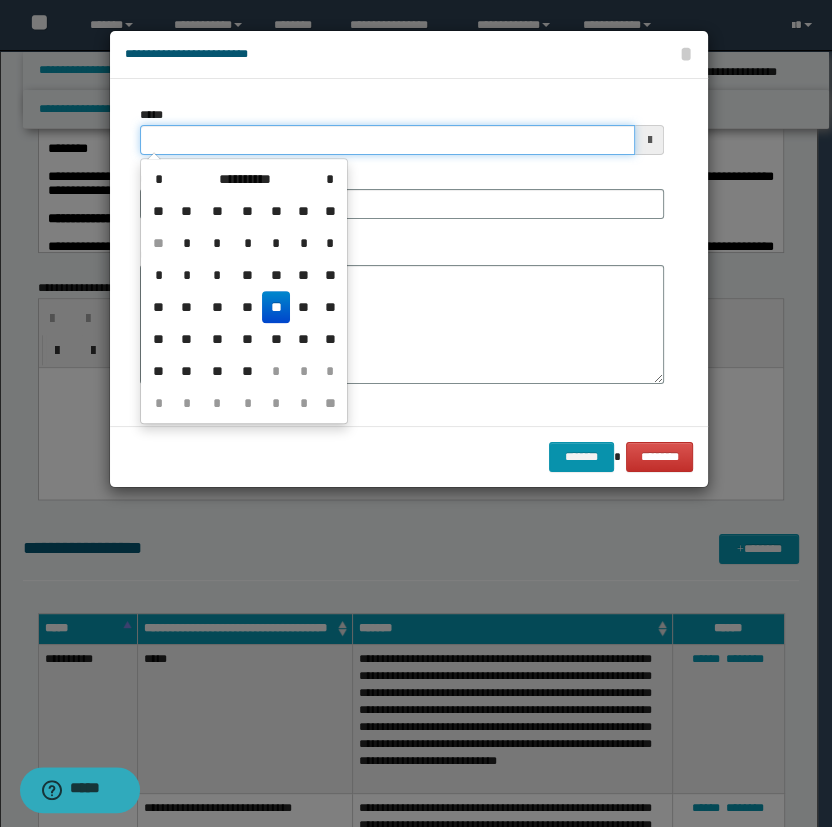 click on "*****" at bounding box center [388, 140] 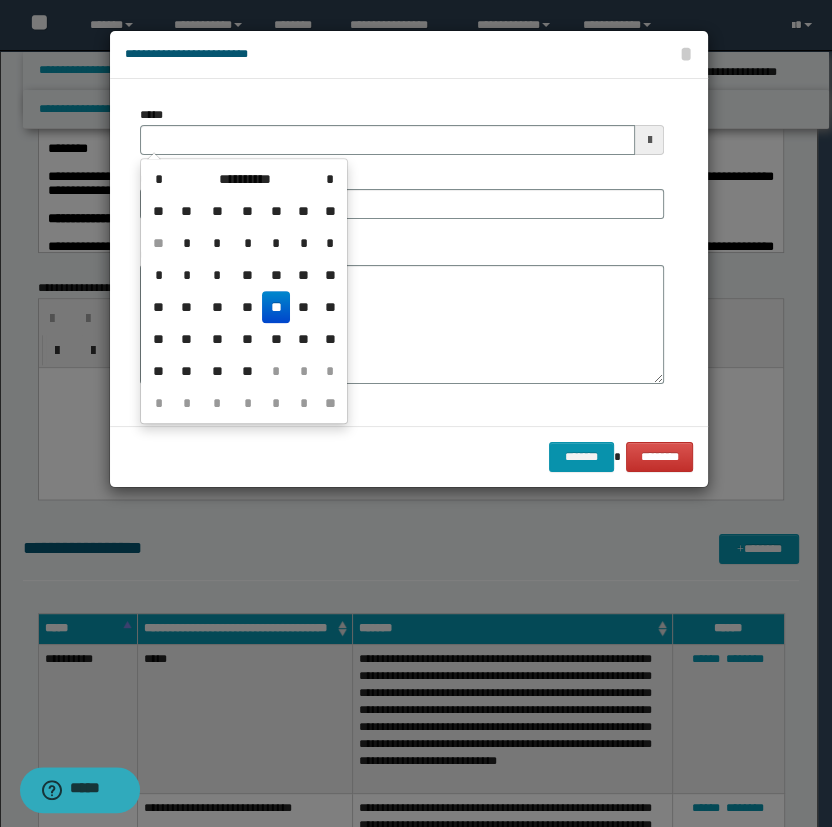 click on "**" at bounding box center (276, 307) 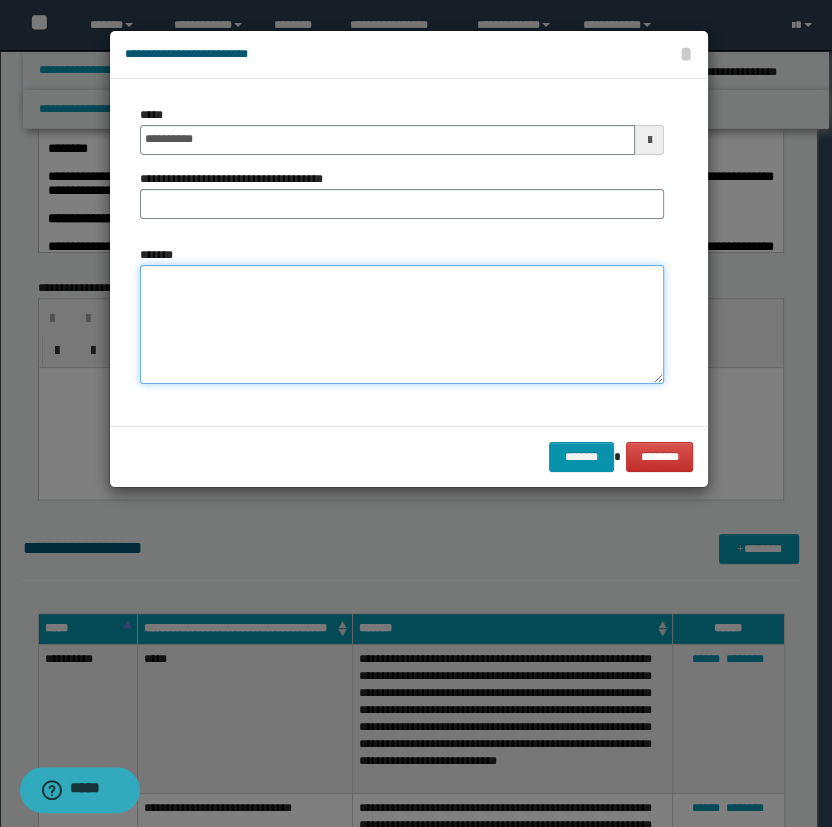 click on "*******" at bounding box center (402, 325) 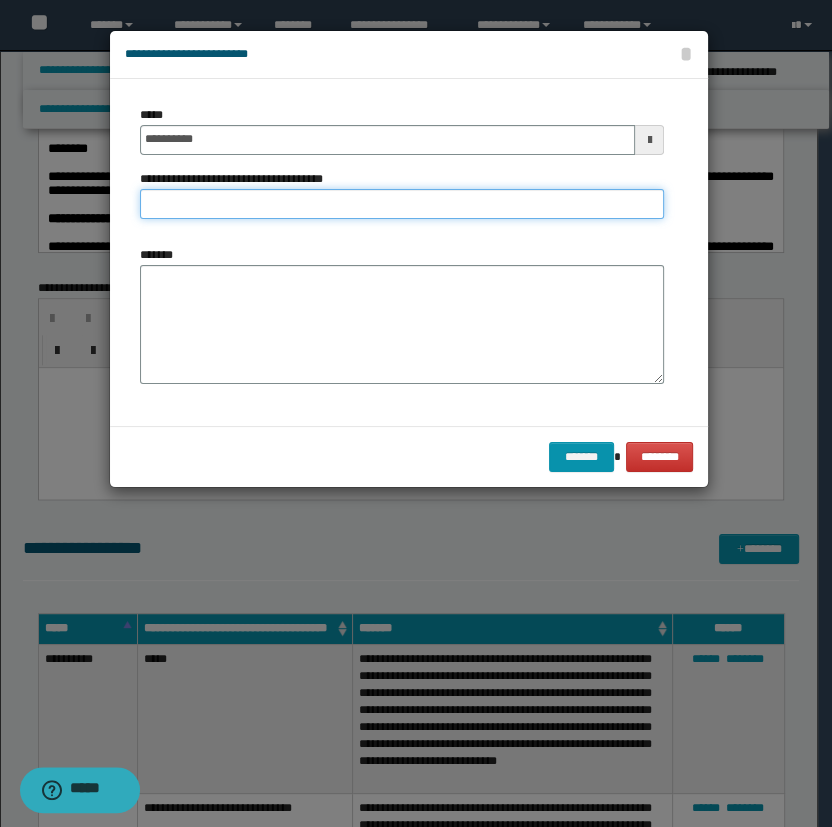 click on "**********" at bounding box center (402, 204) 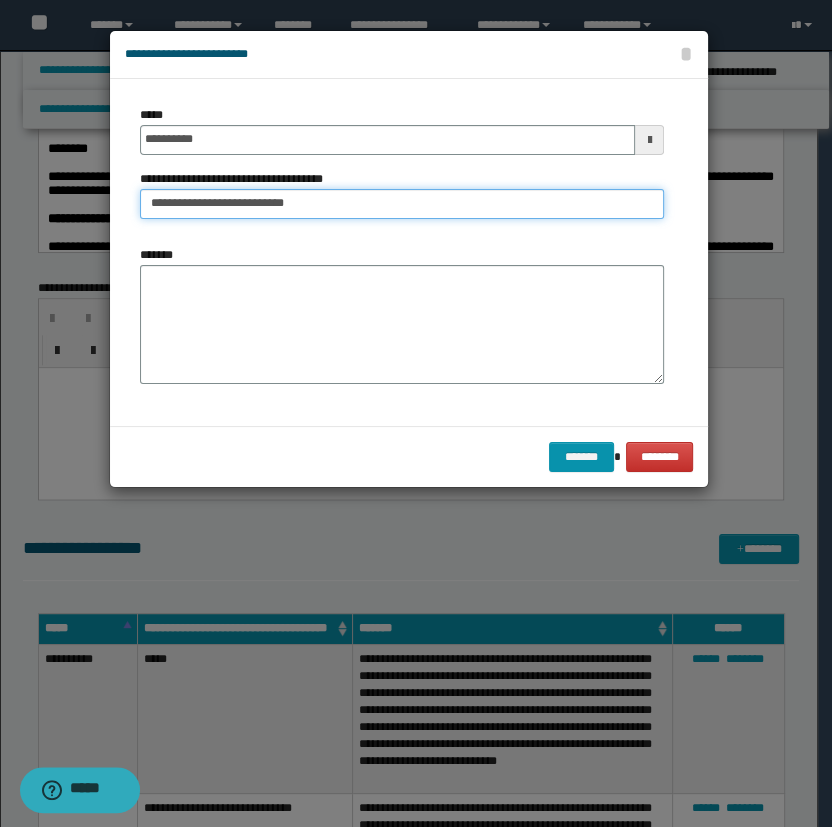 type on "**********" 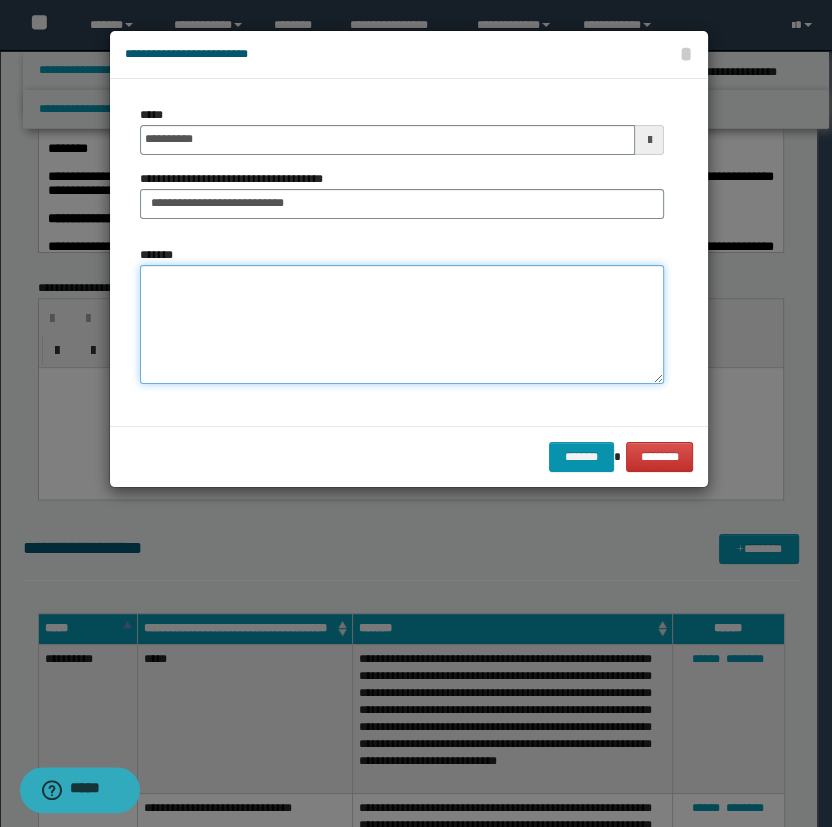 click on "*******" at bounding box center (402, 325) 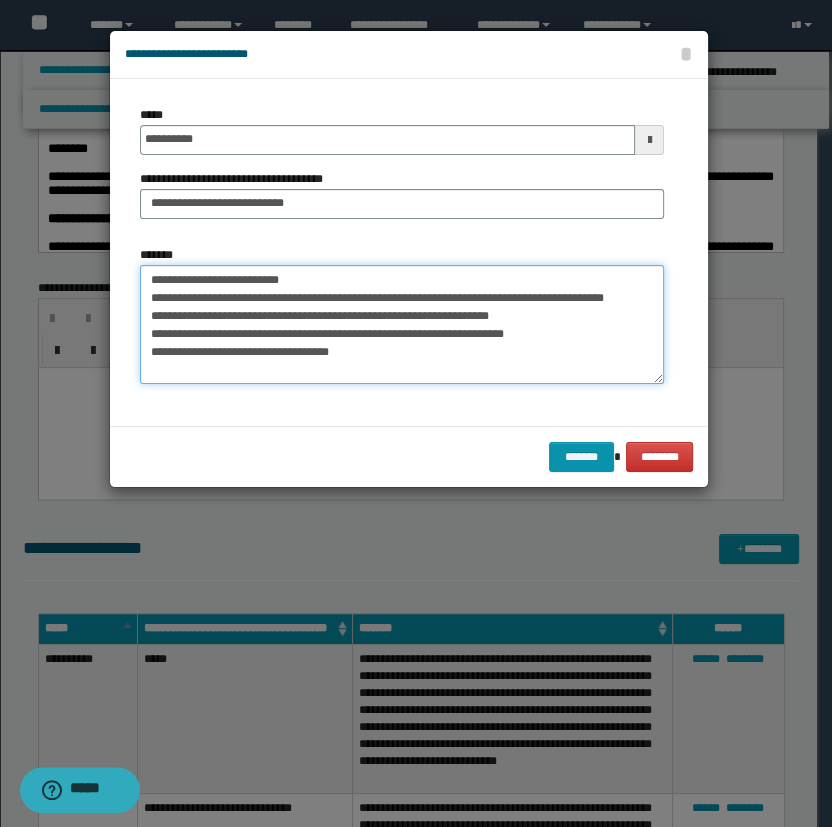 drag, startPoint x: 543, startPoint y: 316, endPoint x: 566, endPoint y: 340, distance: 33.24154 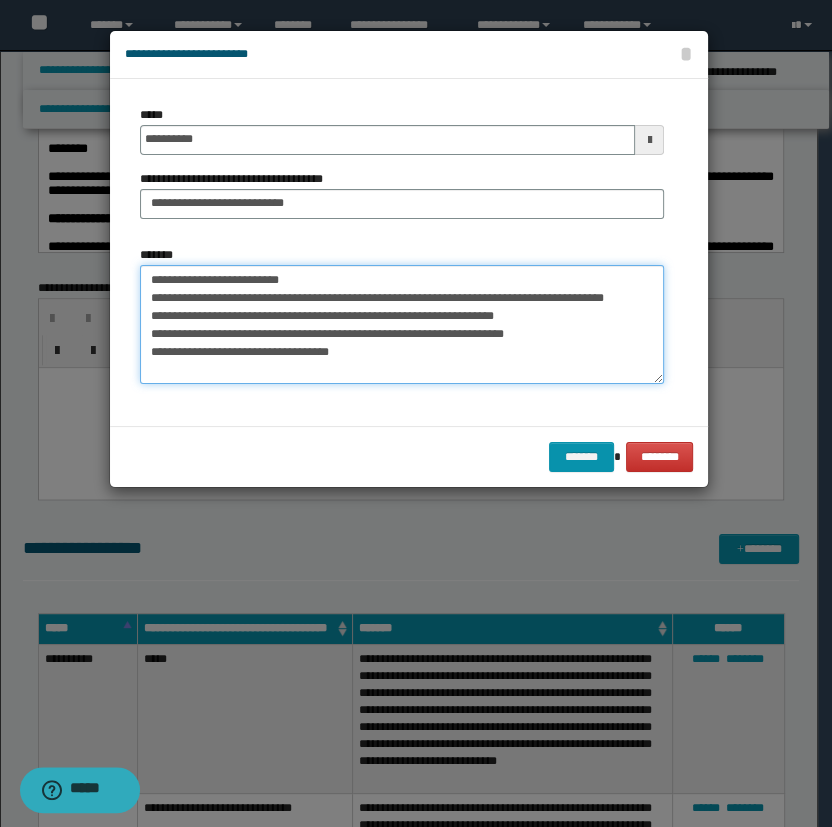 drag, startPoint x: 566, startPoint y: 340, endPoint x: 542, endPoint y: 364, distance: 33.941124 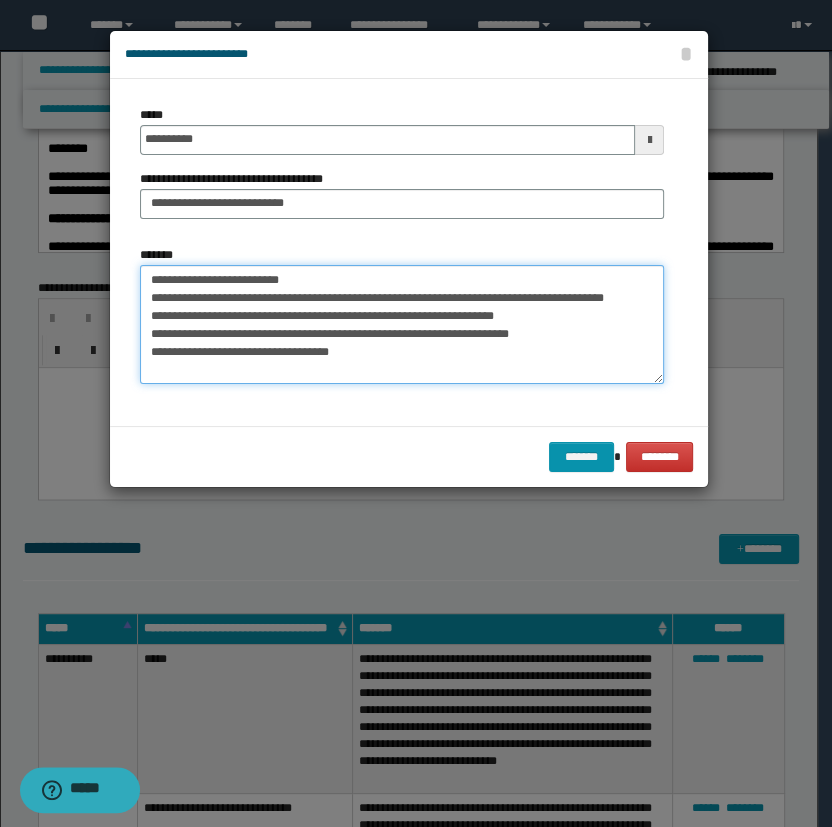 click on "**********" at bounding box center [402, 325] 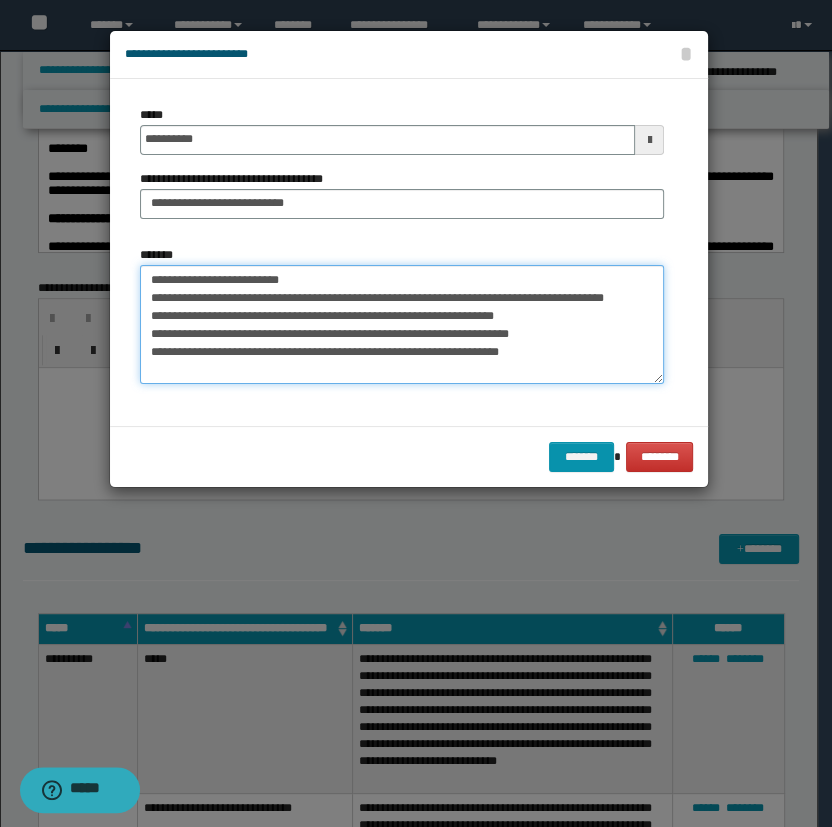 type on "**********" 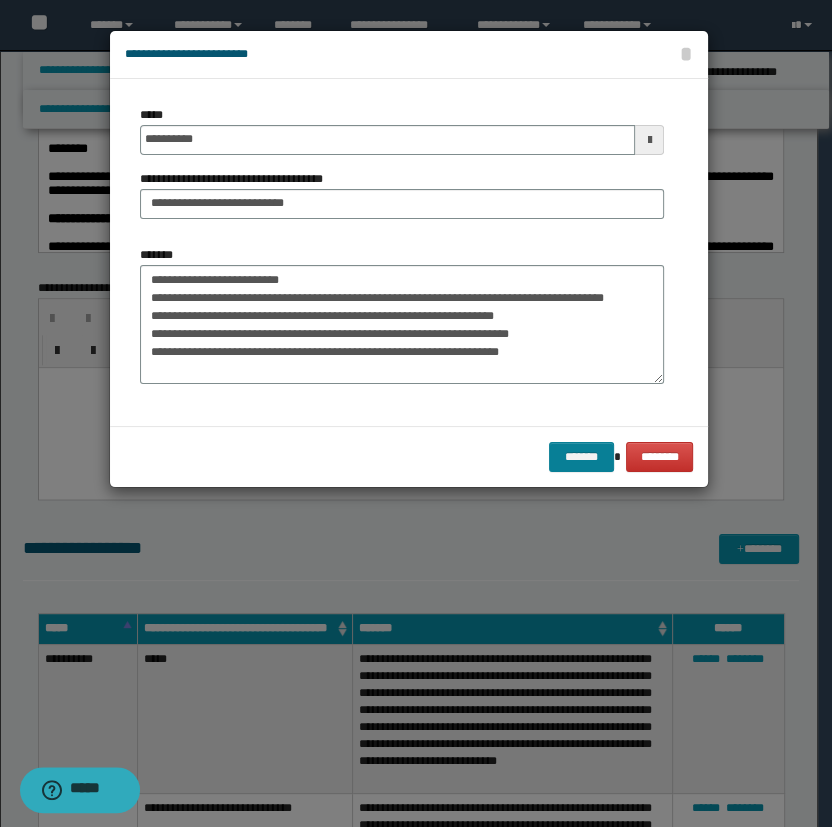 drag, startPoint x: 563, startPoint y: 417, endPoint x: 573, endPoint y: 448, distance: 32.572994 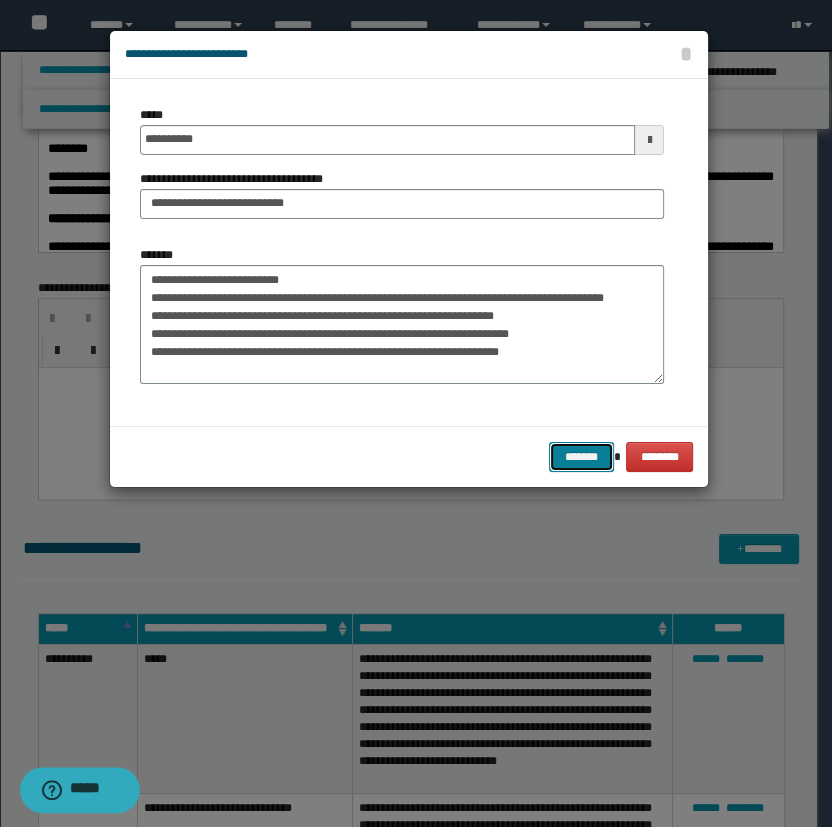 click on "*******" at bounding box center [581, 457] 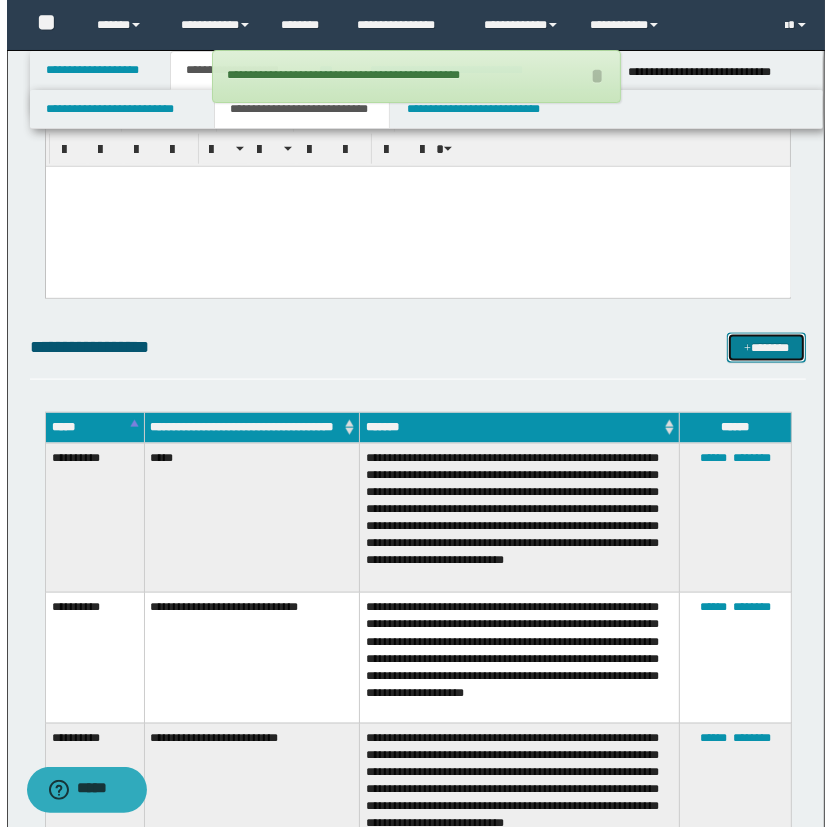 scroll, scrollTop: 1576, scrollLeft: 0, axis: vertical 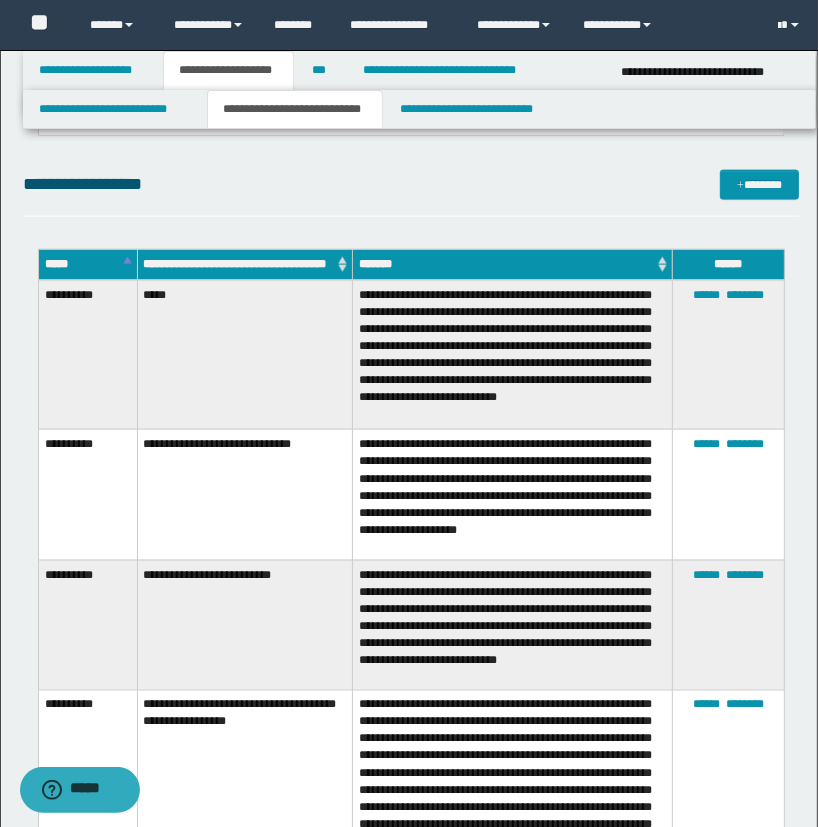 click on "******    ********" at bounding box center [728, 495] 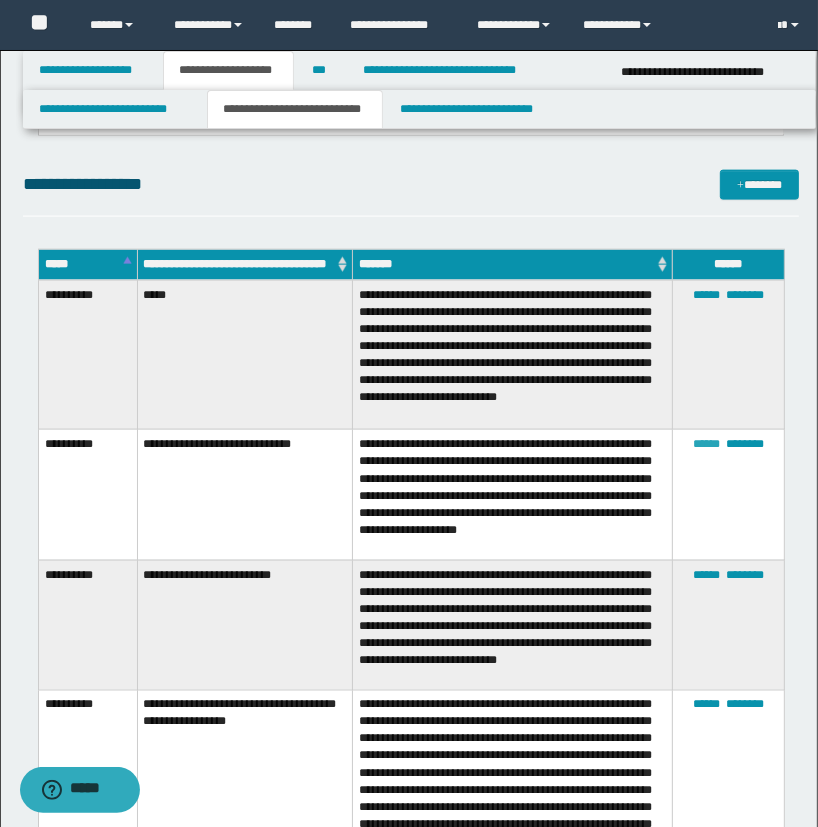 click on "******" at bounding box center (707, 444) 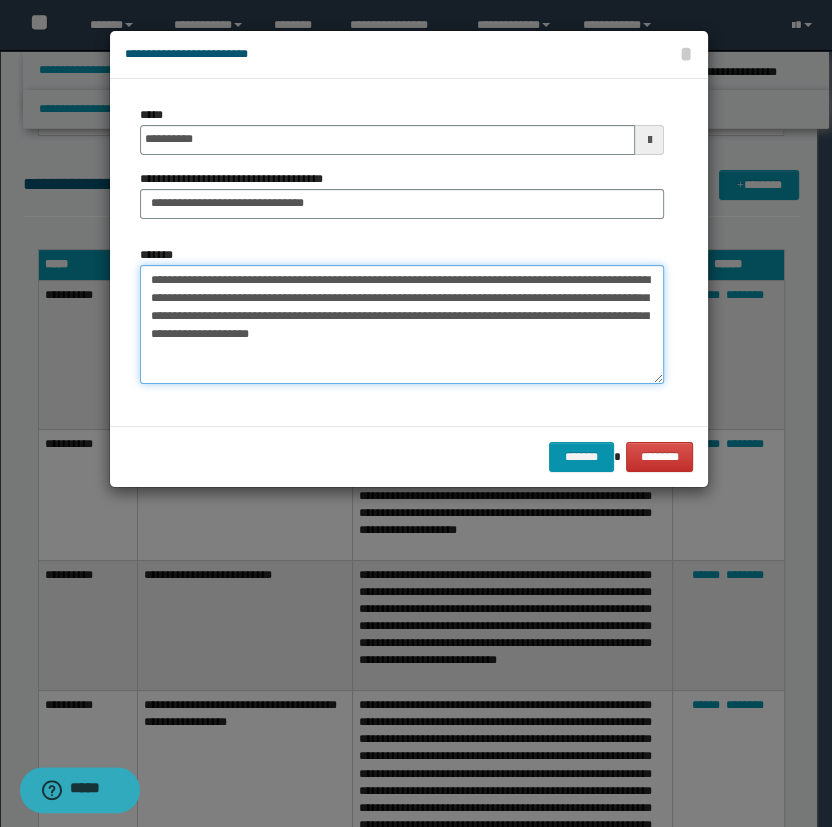 drag, startPoint x: 297, startPoint y: 334, endPoint x: 466, endPoint y: 335, distance: 169.00296 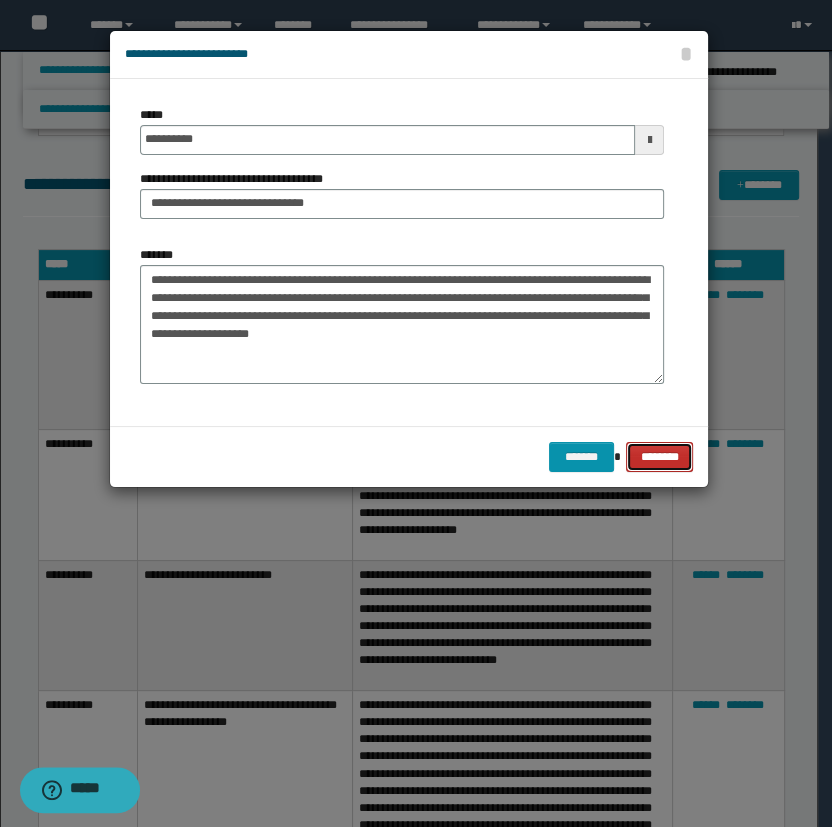 click on "********" at bounding box center (659, 457) 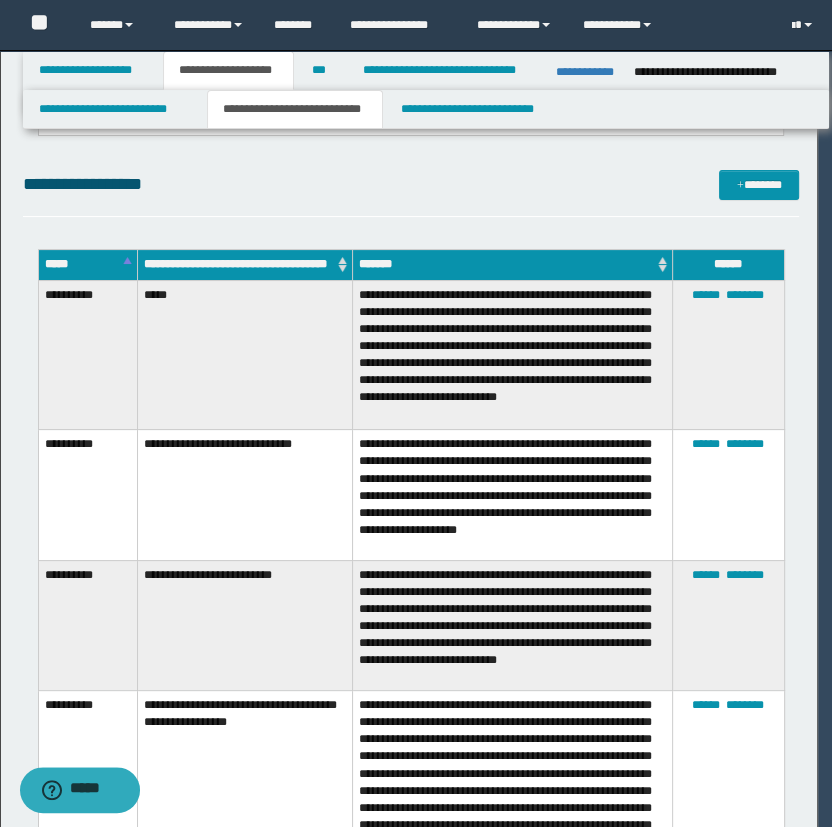 type 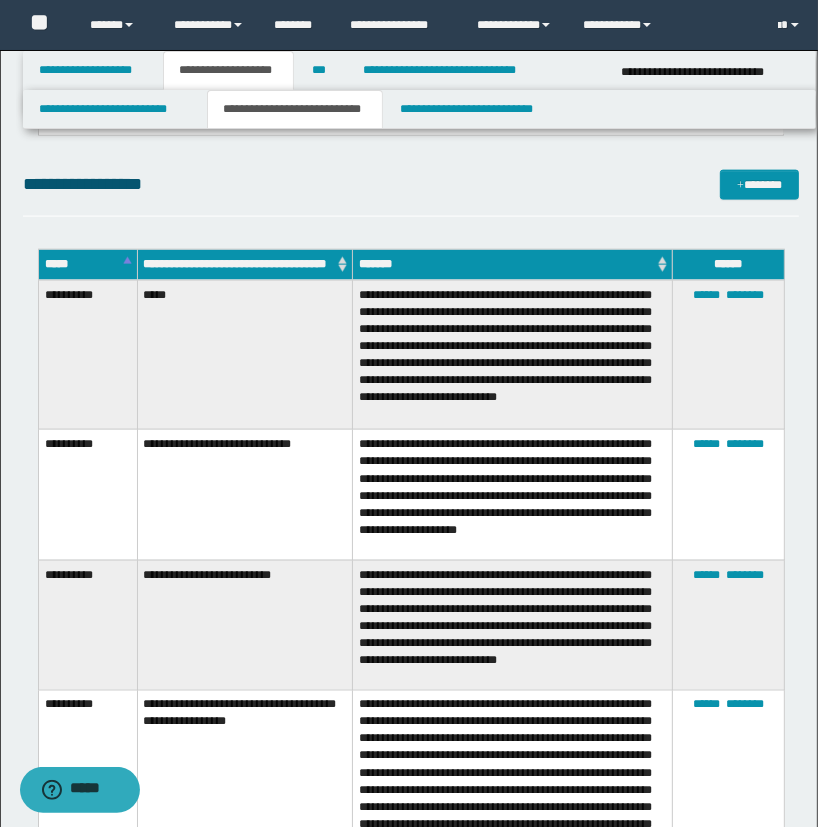 click on "**********" at bounding box center (411, 193) 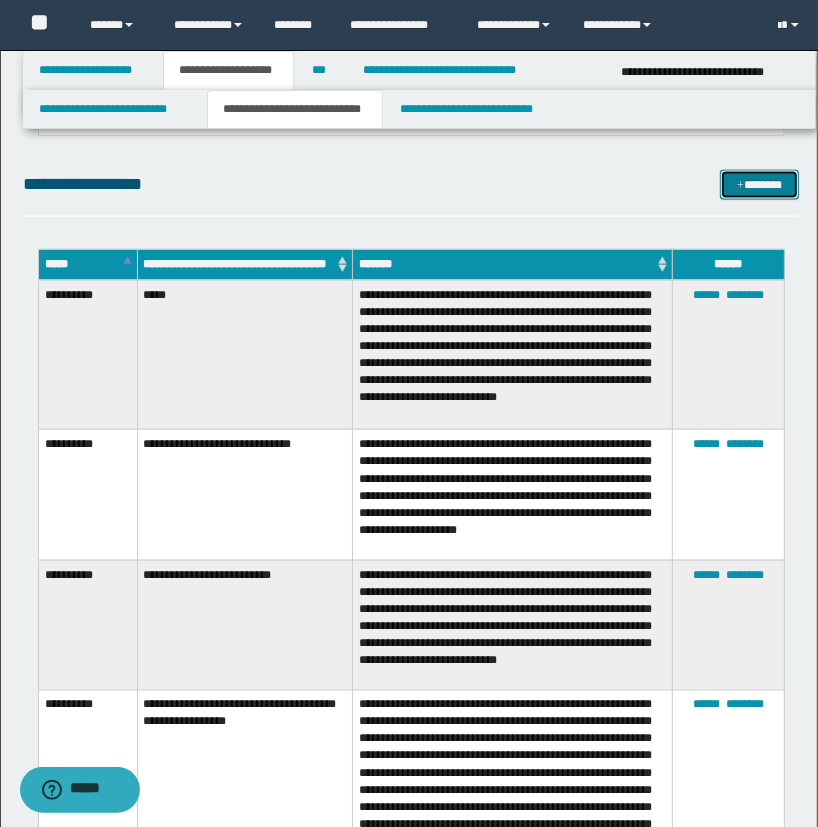 click on "*******" at bounding box center [760, 185] 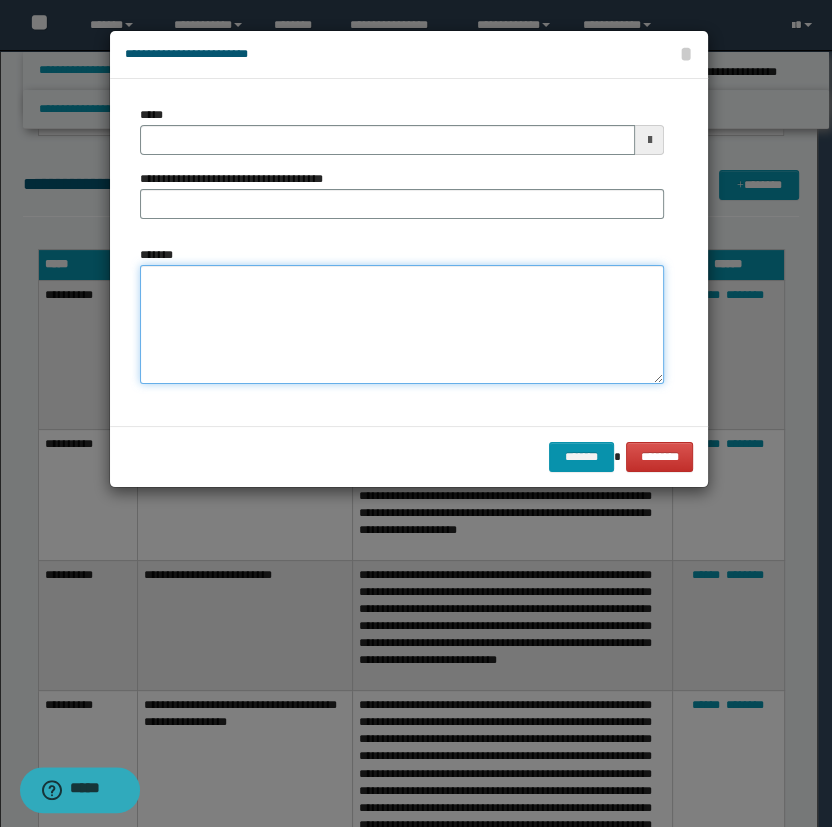 click on "*******" at bounding box center [402, 325] 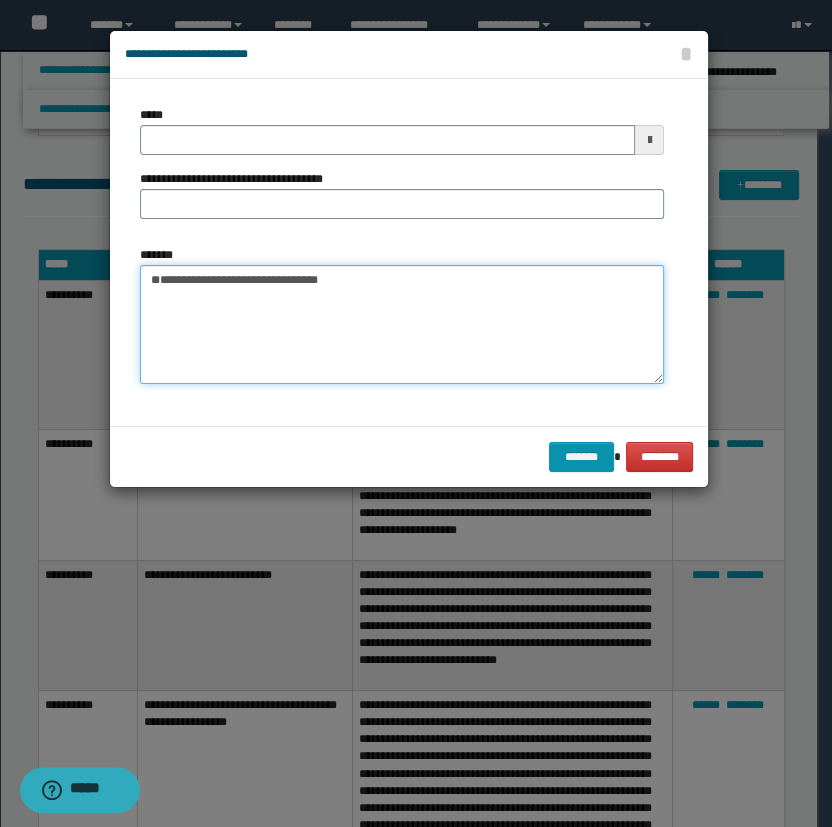 type on "**********" 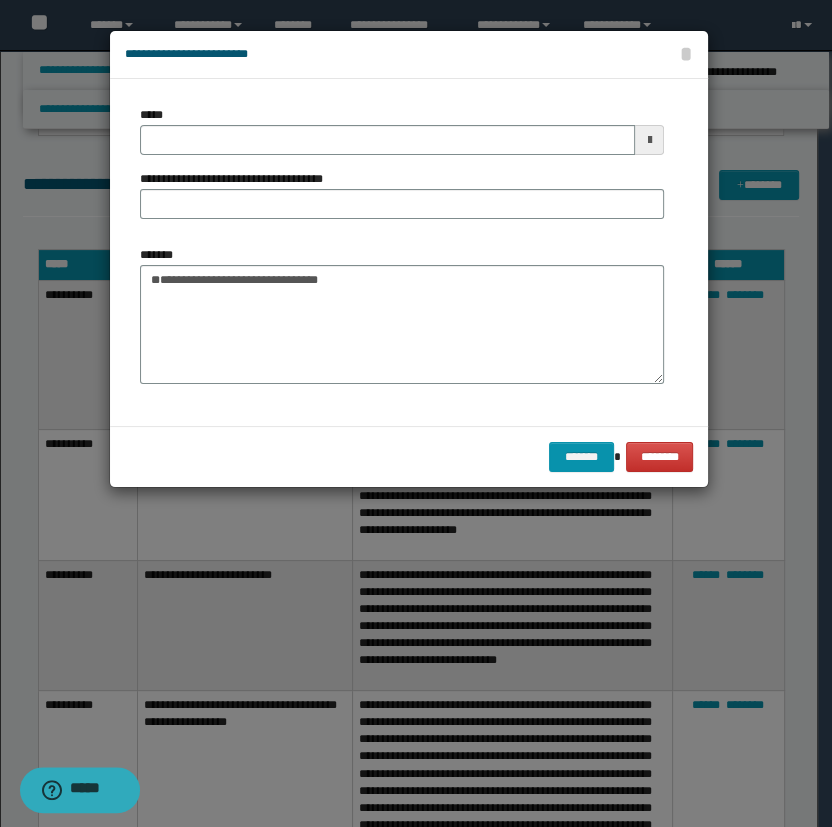 click on "**********" at bounding box center (402, 170) 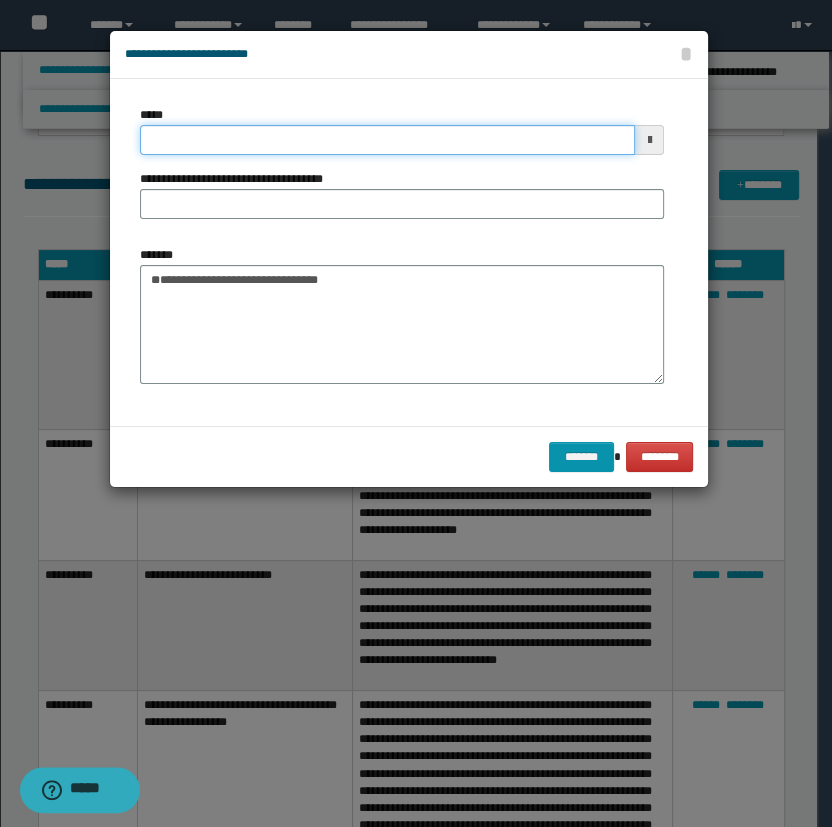 click on "*****" at bounding box center [388, 140] 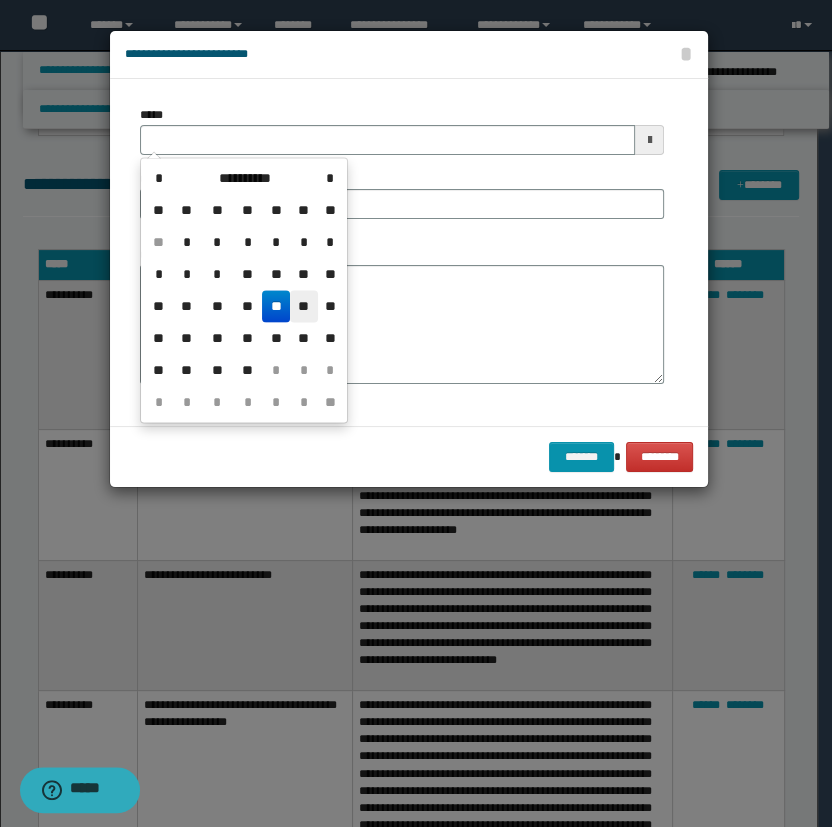 click on "**" at bounding box center [304, 306] 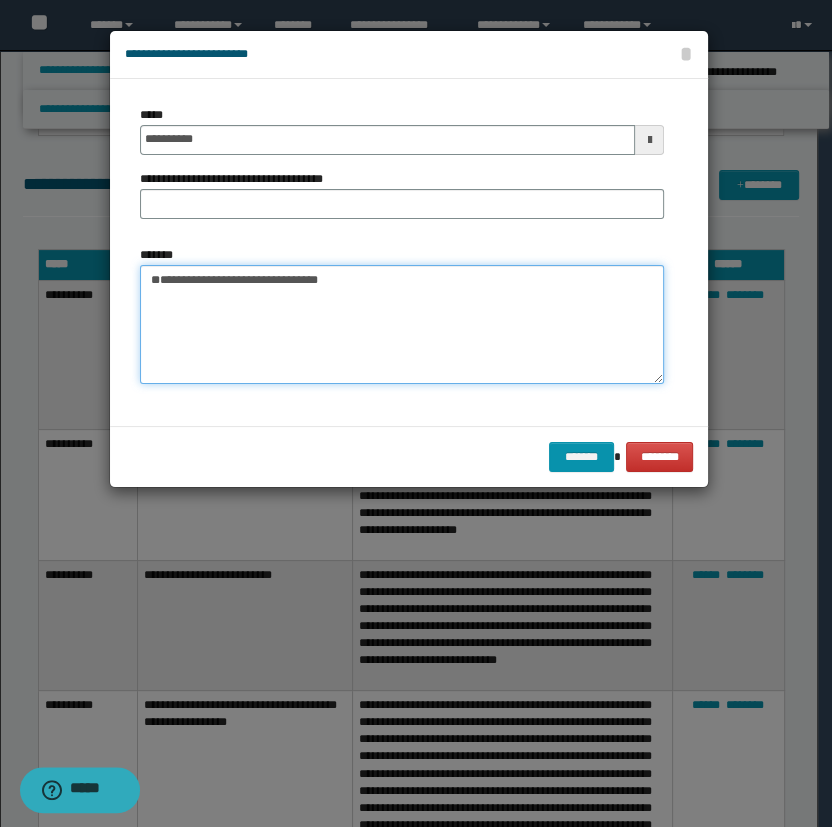 click on "**********" at bounding box center (402, 325) 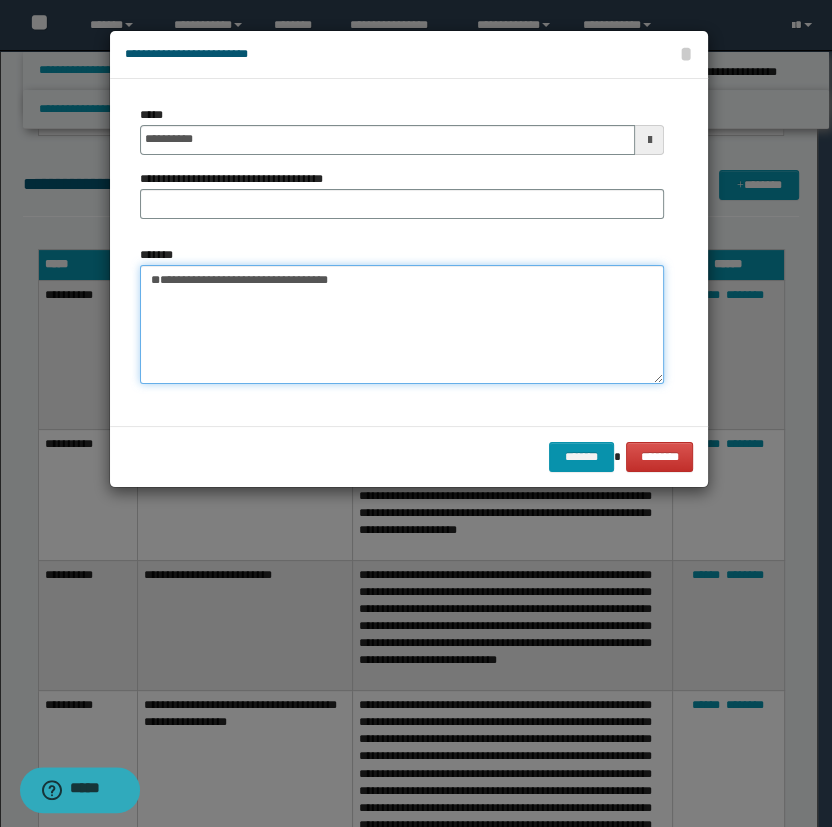 click on "**********" at bounding box center [402, 325] 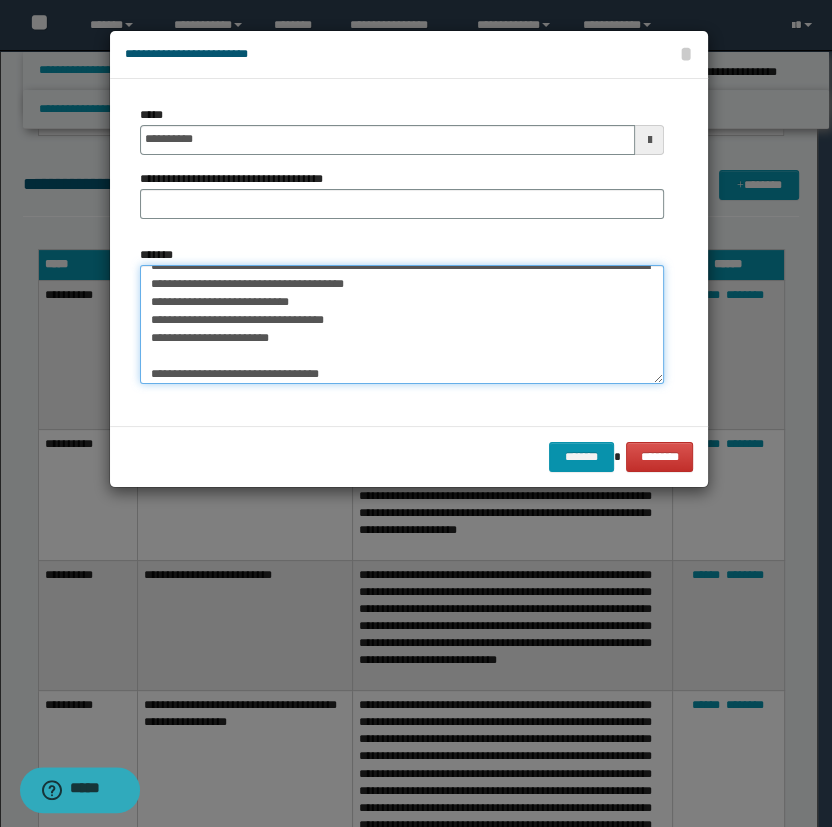scroll, scrollTop: 18, scrollLeft: 0, axis: vertical 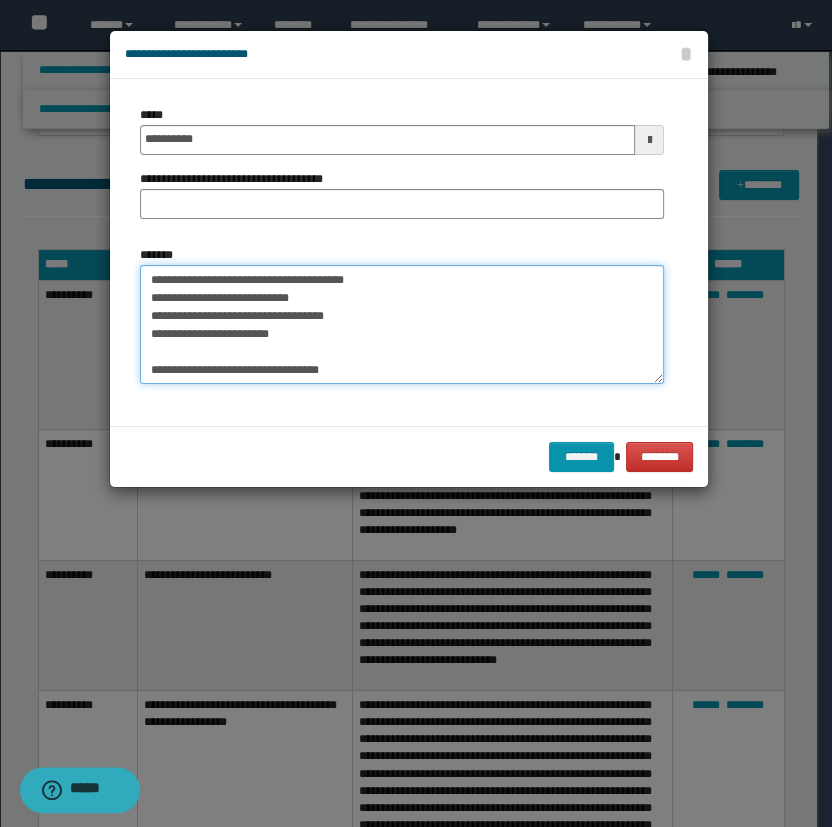 drag, startPoint x: 291, startPoint y: 361, endPoint x: 169, endPoint y: 375, distance: 122.80065 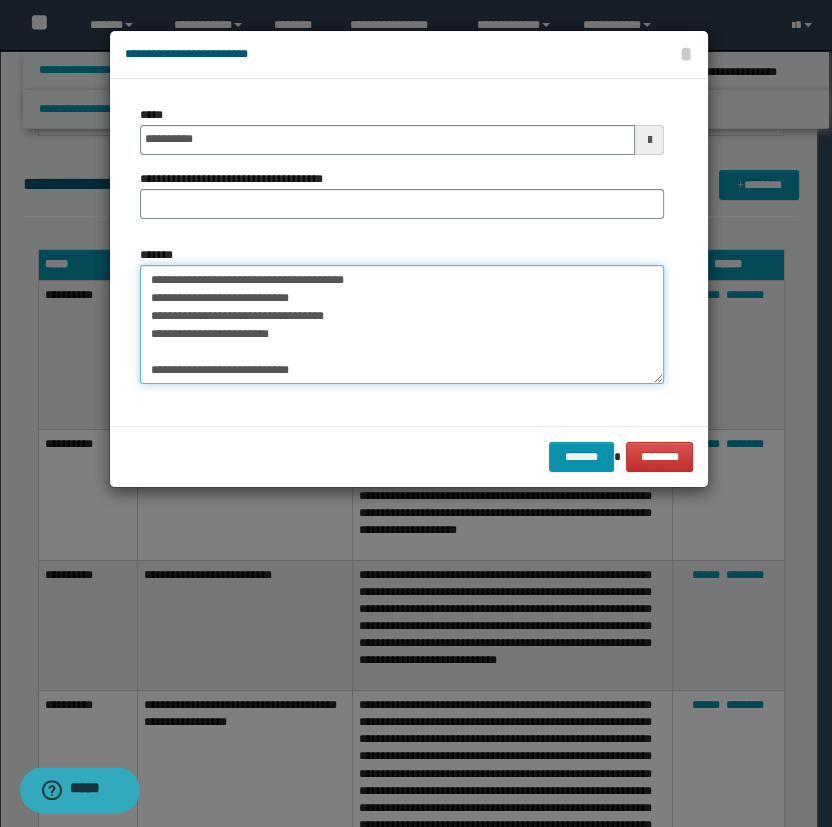 type on "**********" 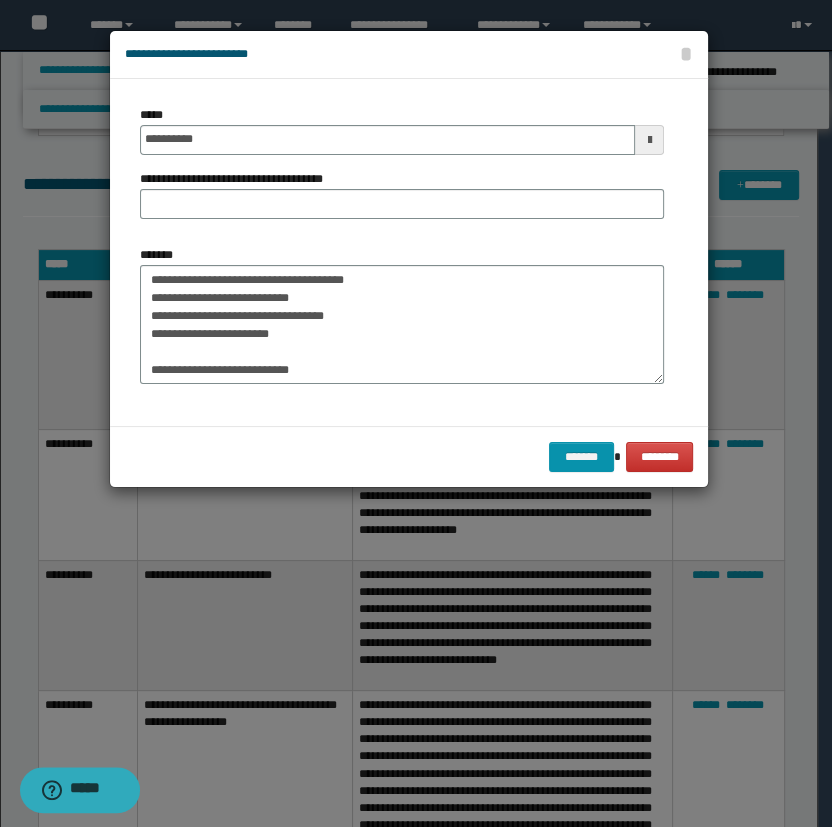 click on "**********" at bounding box center (402, 170) 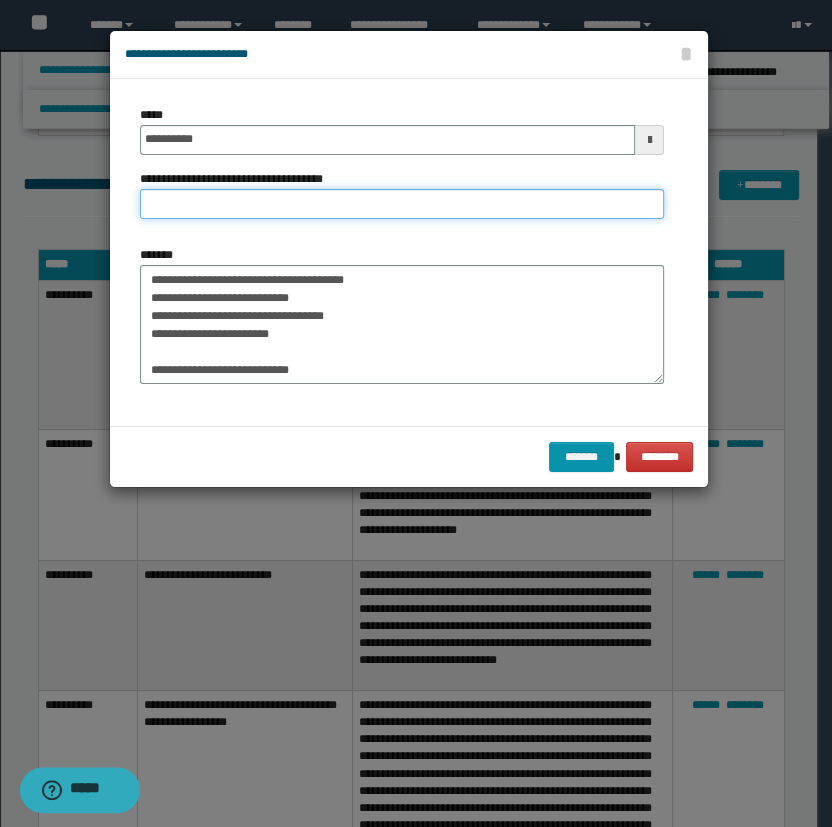 click on "**********" at bounding box center [402, 204] 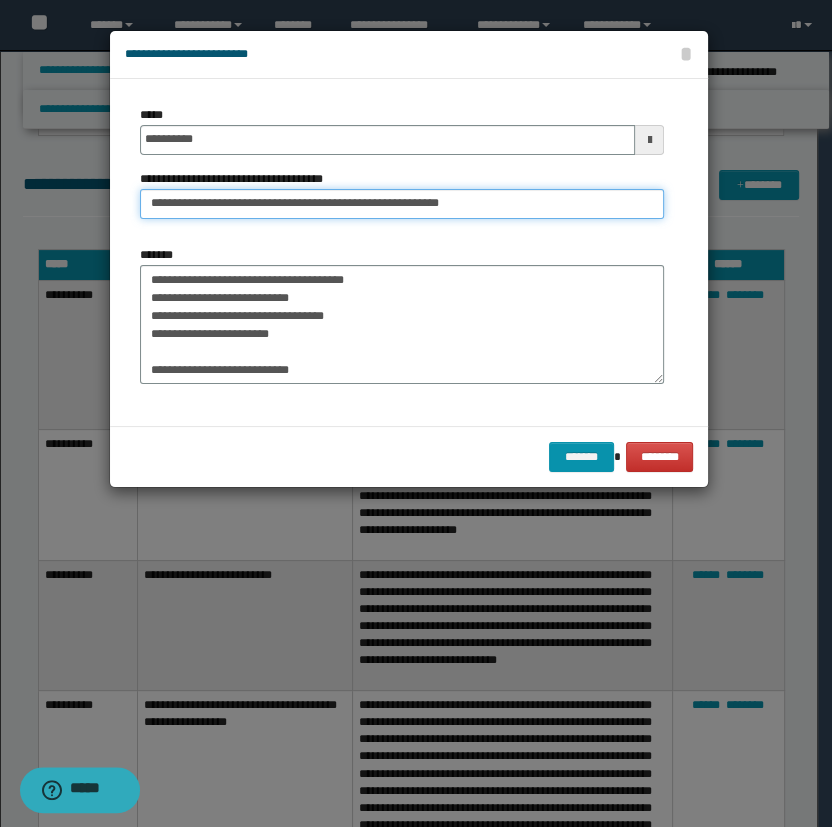 click on "**********" at bounding box center [416, -1163] 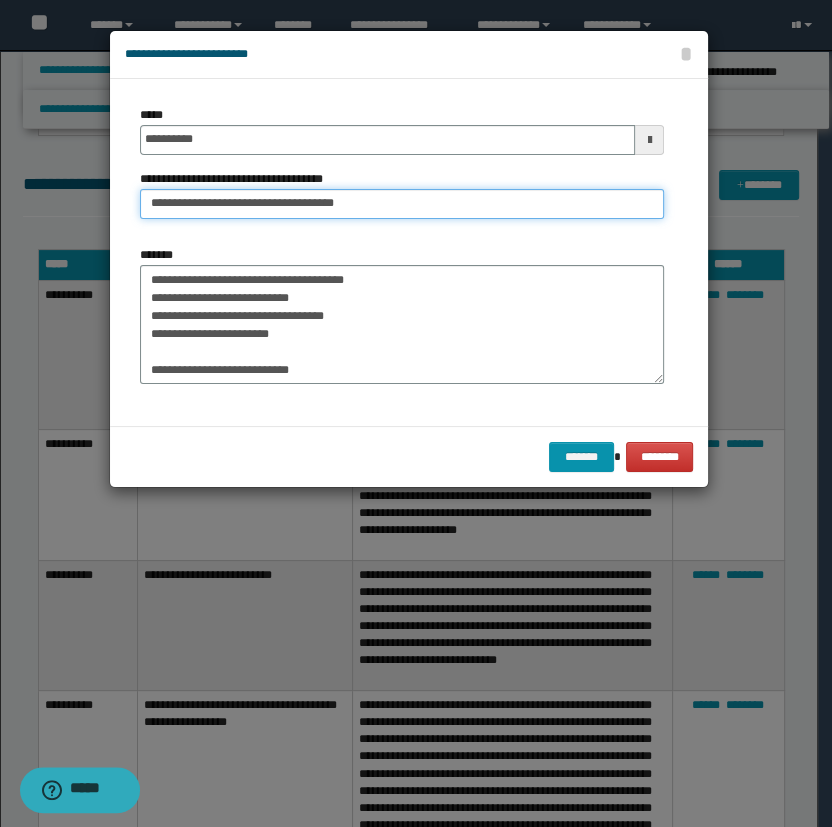 type on "**********" 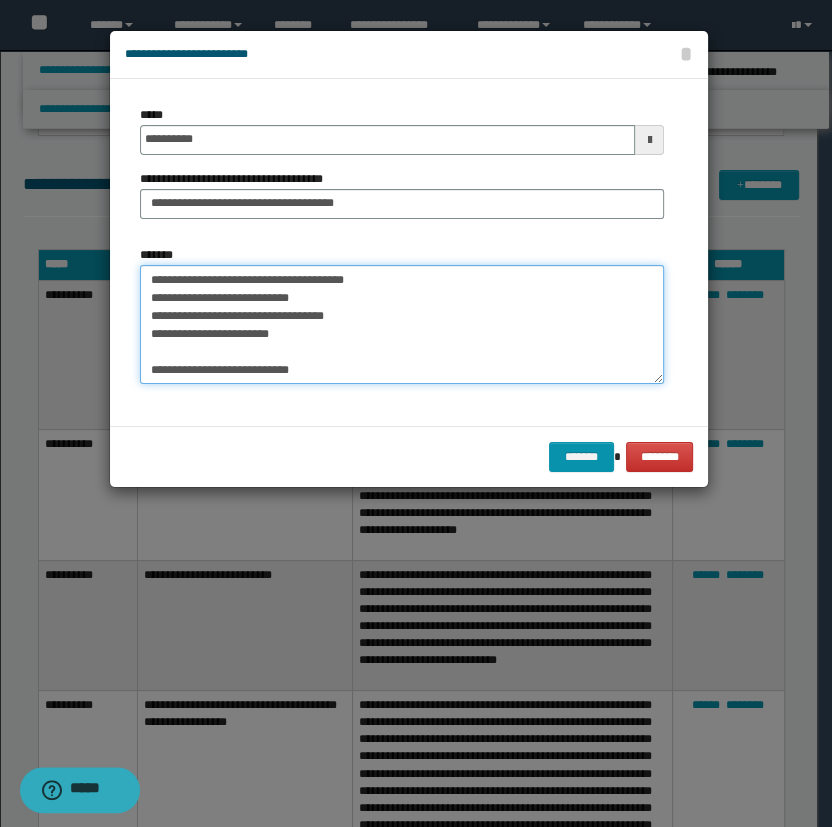 click on "**********" at bounding box center (402, 325) 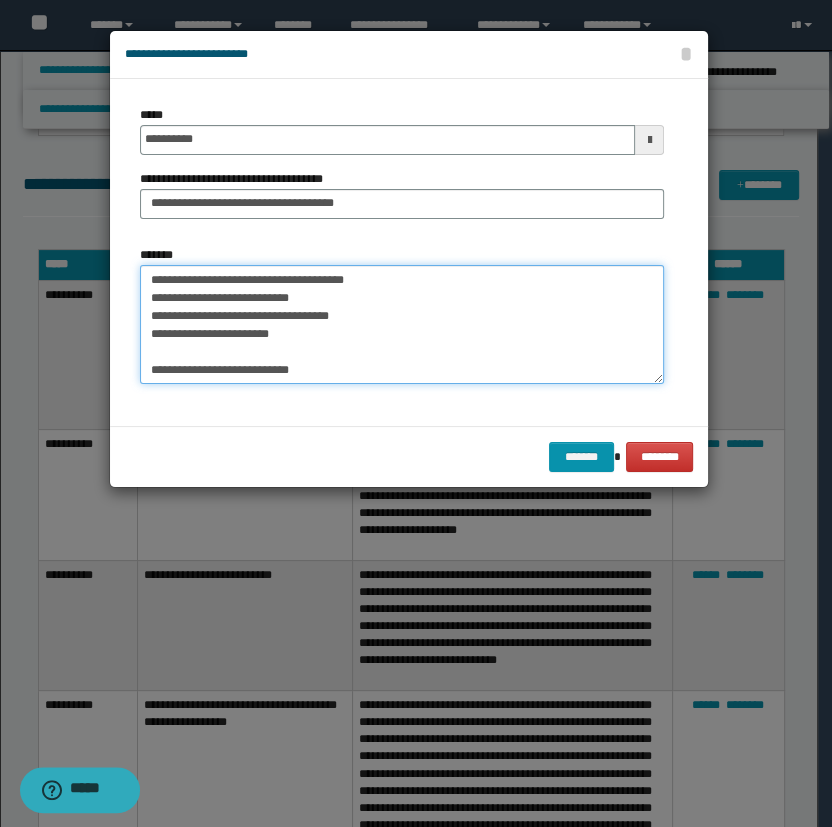 click on "**********" at bounding box center [402, 325] 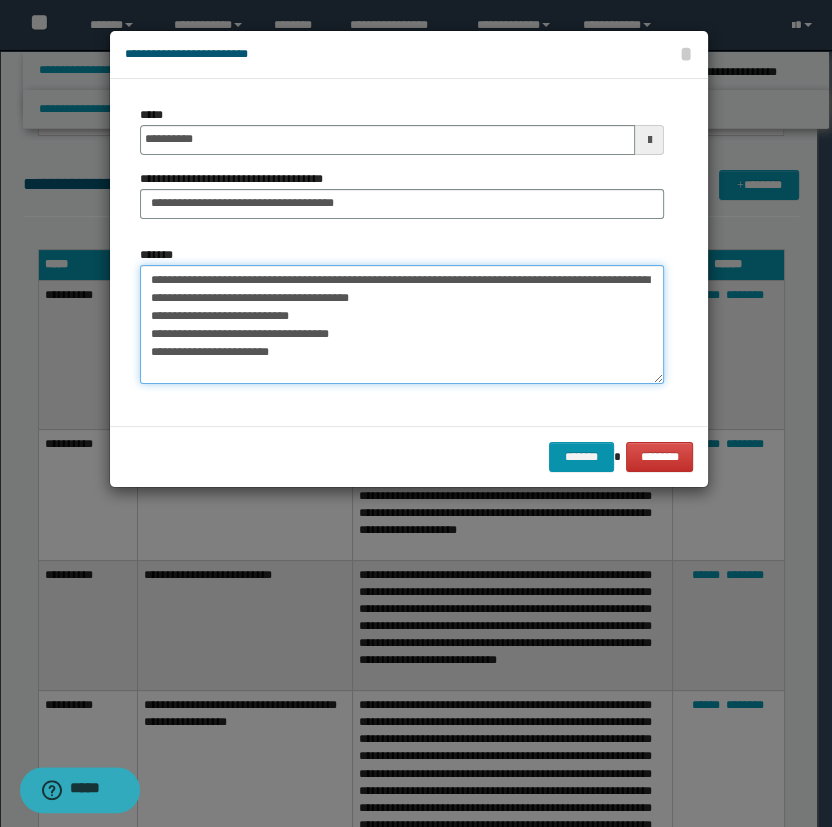 scroll, scrollTop: 18, scrollLeft: 0, axis: vertical 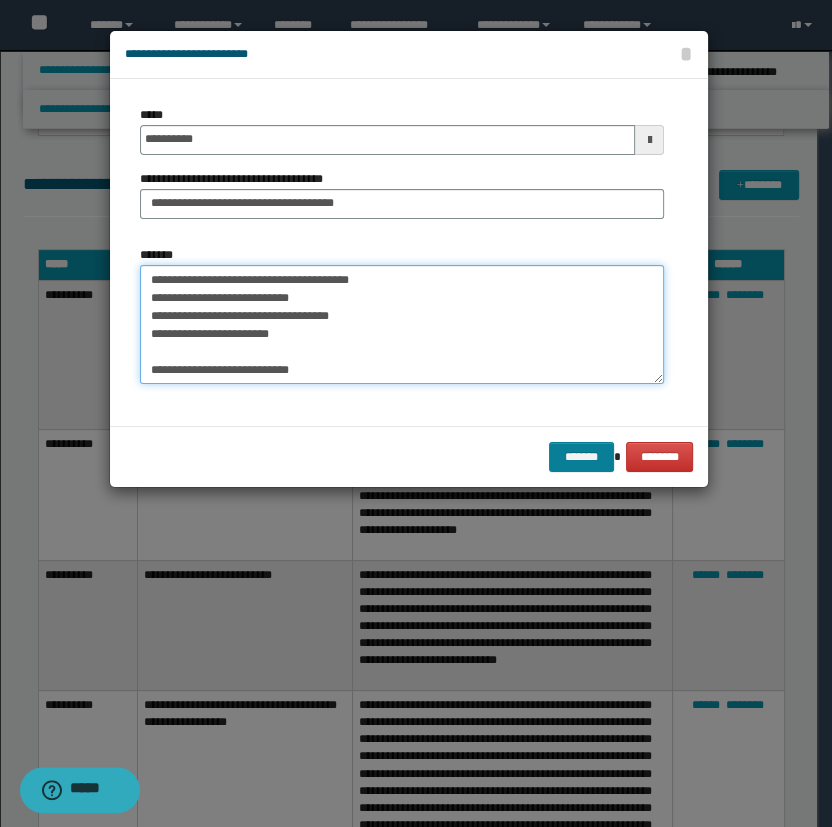 type on "**********" 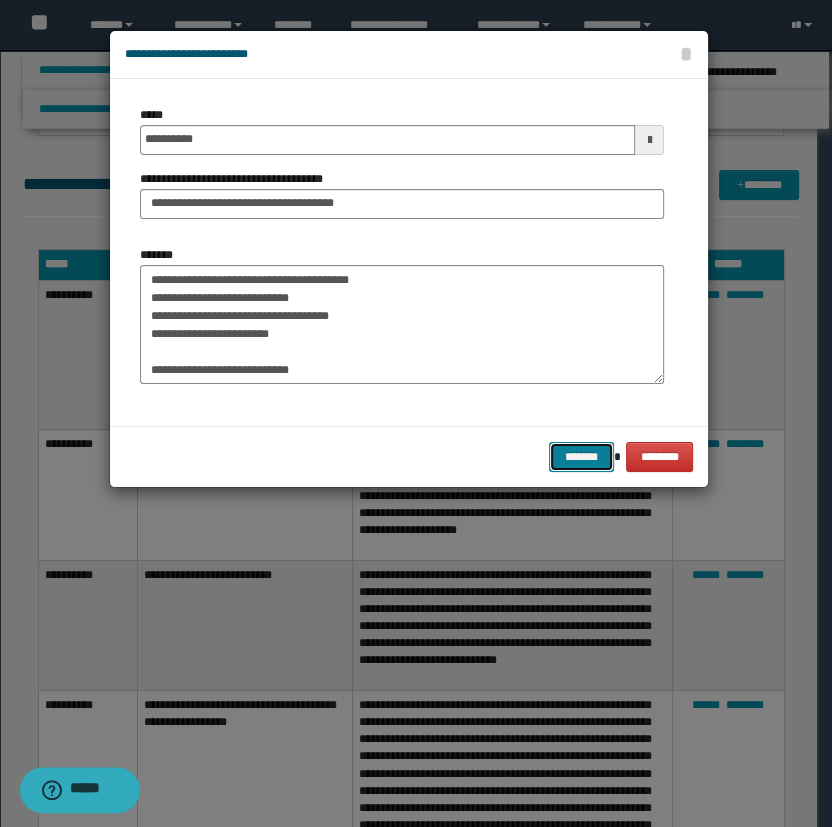 click on "*******" at bounding box center (581, 457) 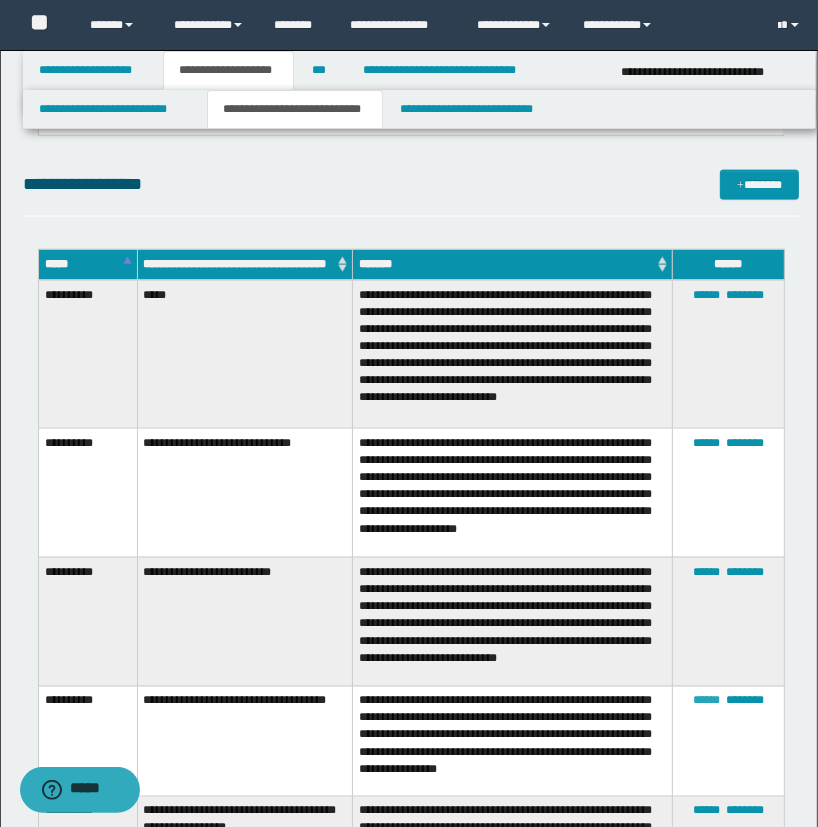 click on "******" at bounding box center [707, 701] 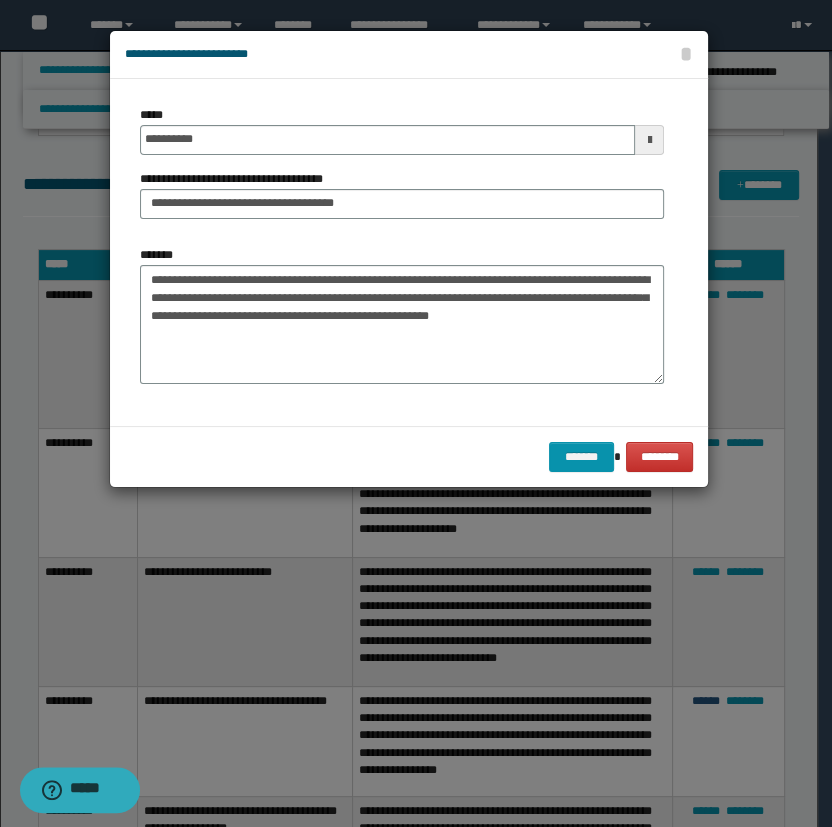 scroll, scrollTop: 0, scrollLeft: 0, axis: both 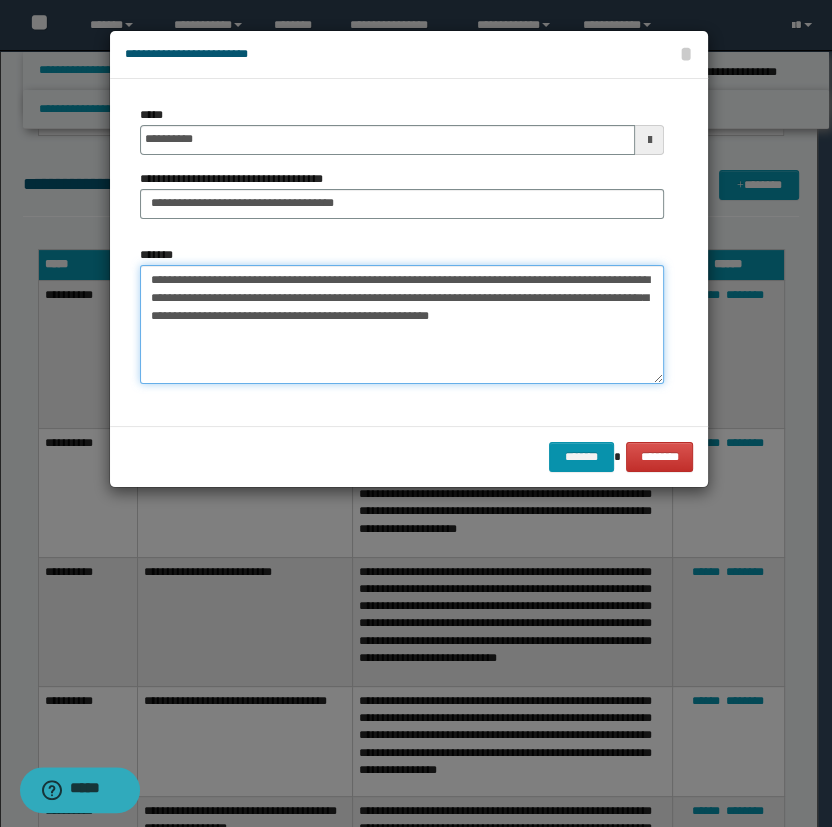 drag, startPoint x: 401, startPoint y: 310, endPoint x: 541, endPoint y: 319, distance: 140.28899 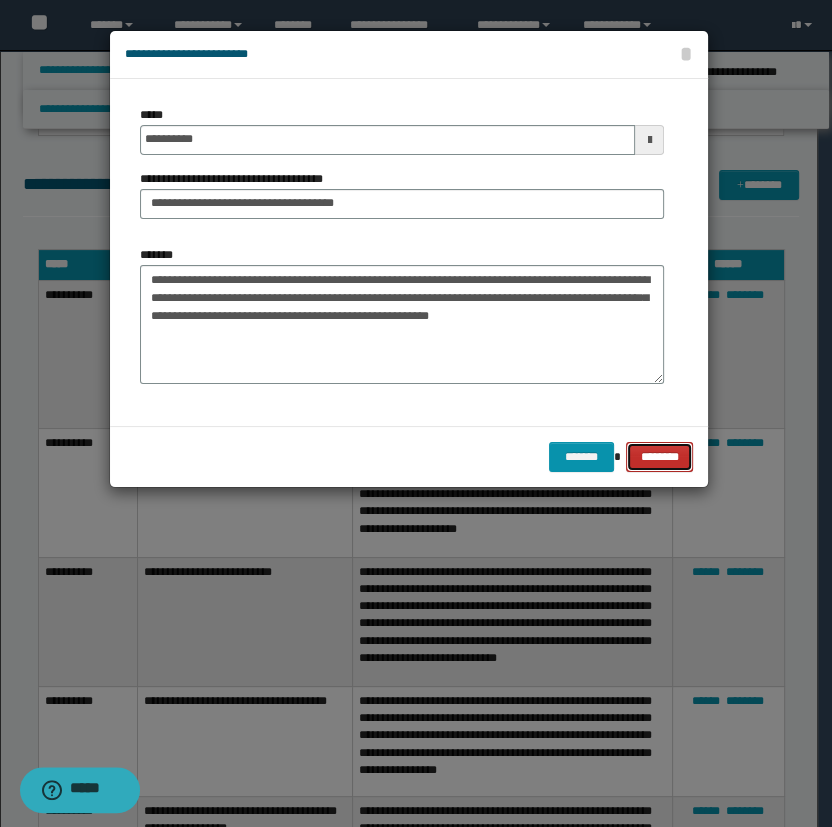click on "********" at bounding box center [659, 457] 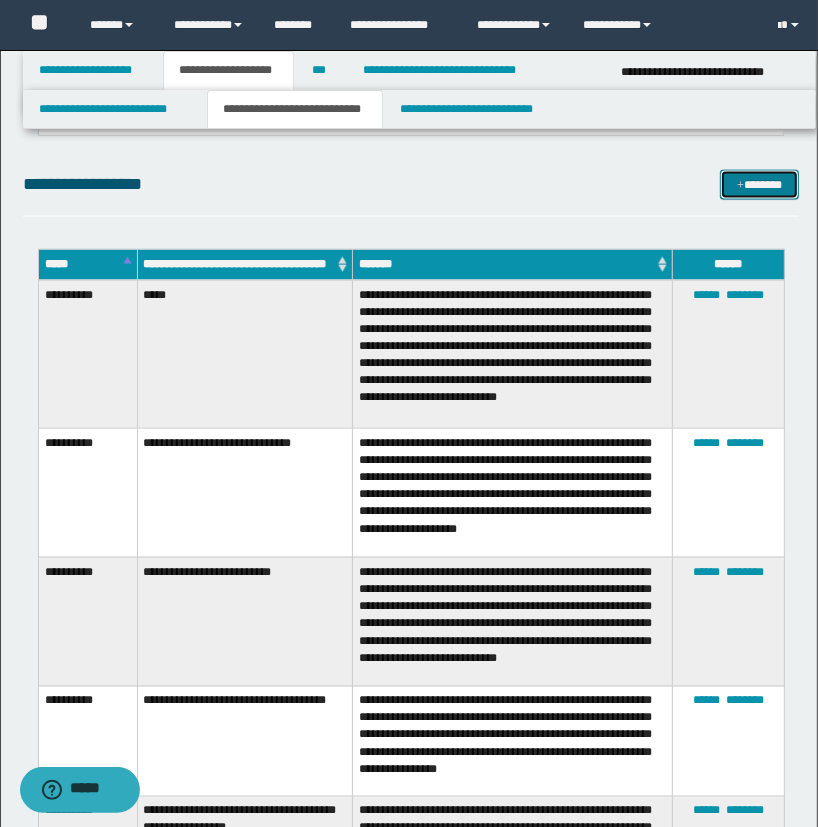 click on "*******" at bounding box center (760, 185) 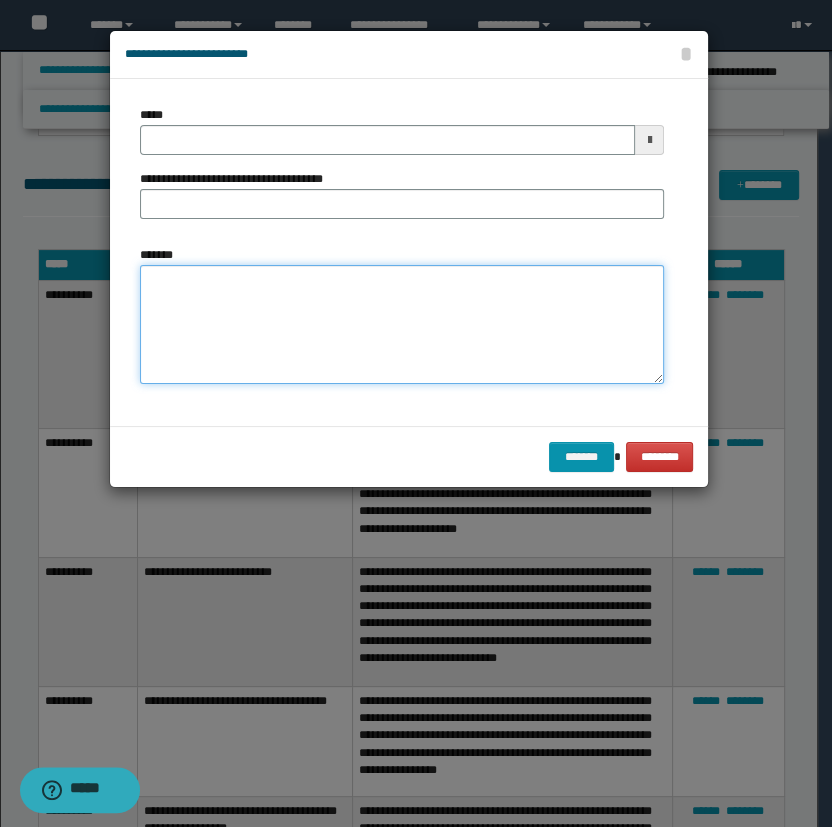 click on "*******" at bounding box center (402, 325) 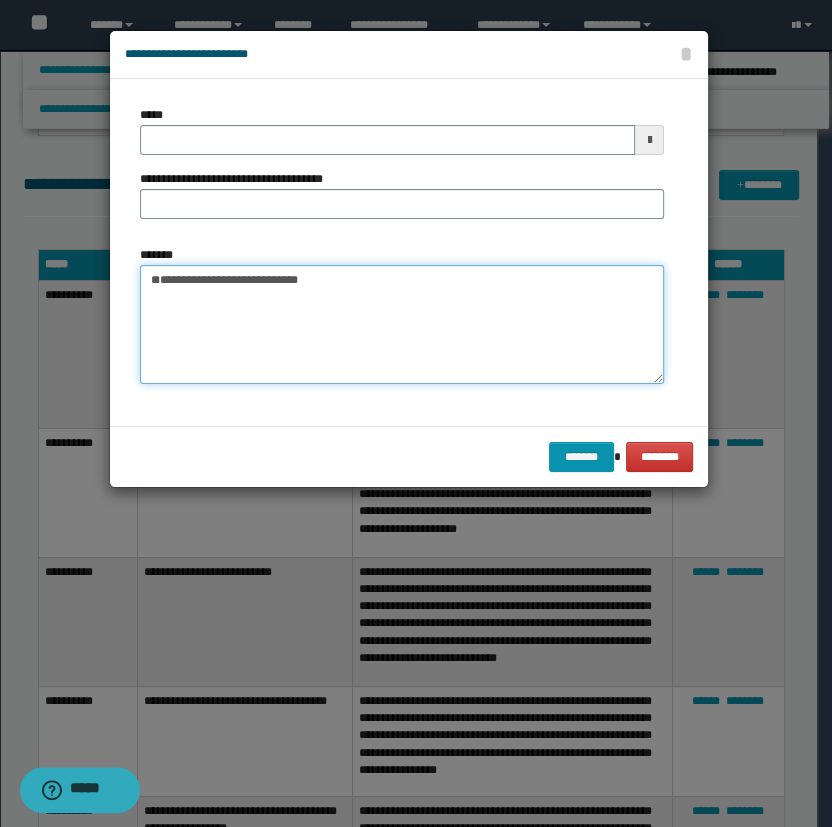 type on "**********" 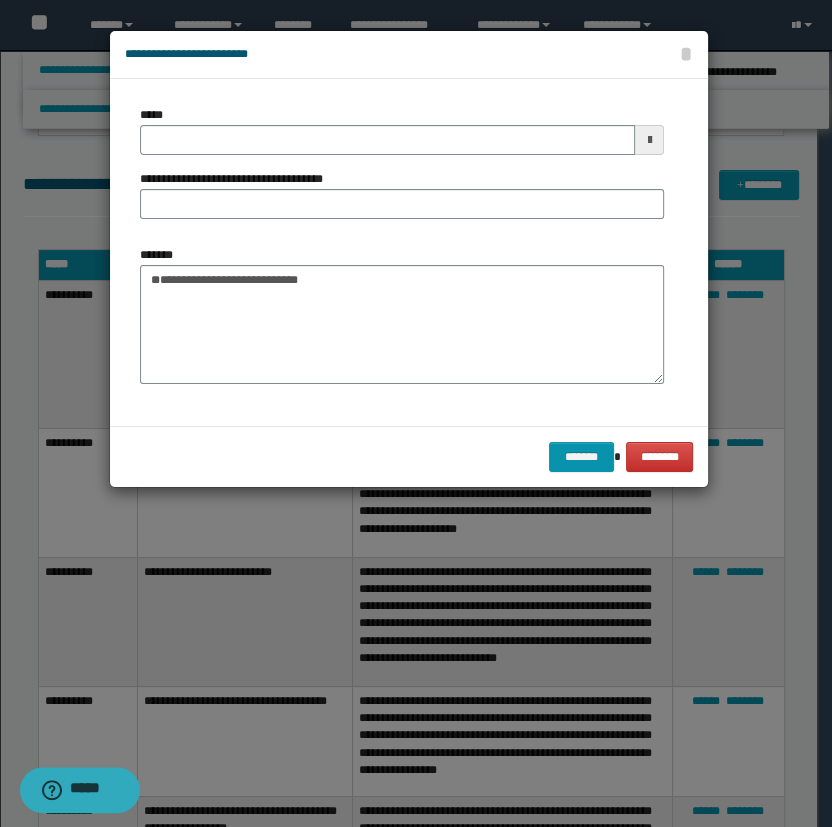 click on "*****" at bounding box center [402, 130] 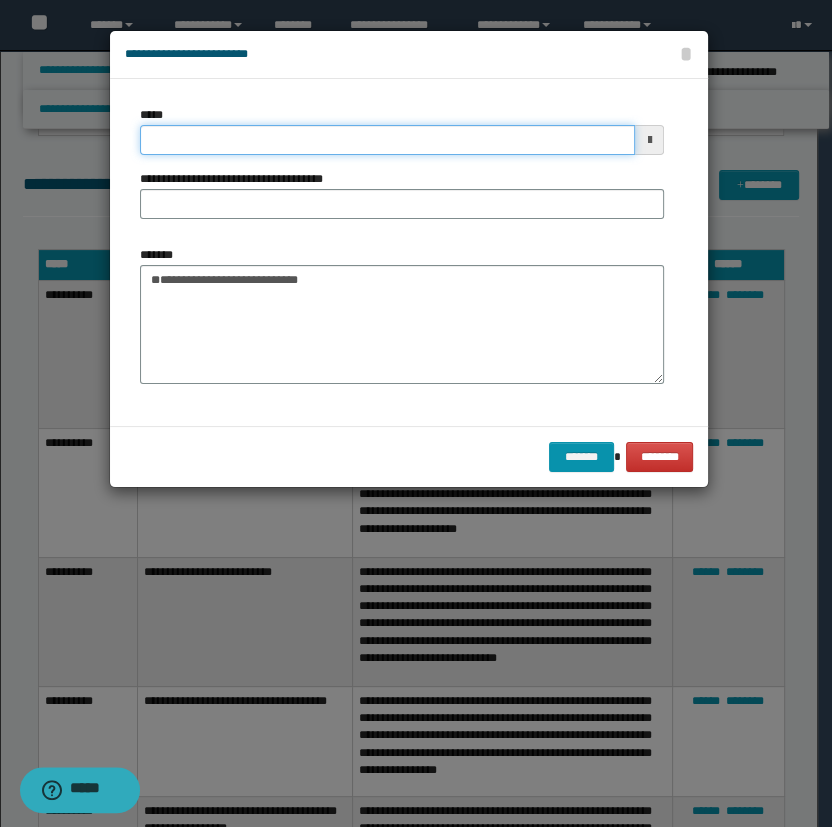 click on "*****" at bounding box center (388, 140) 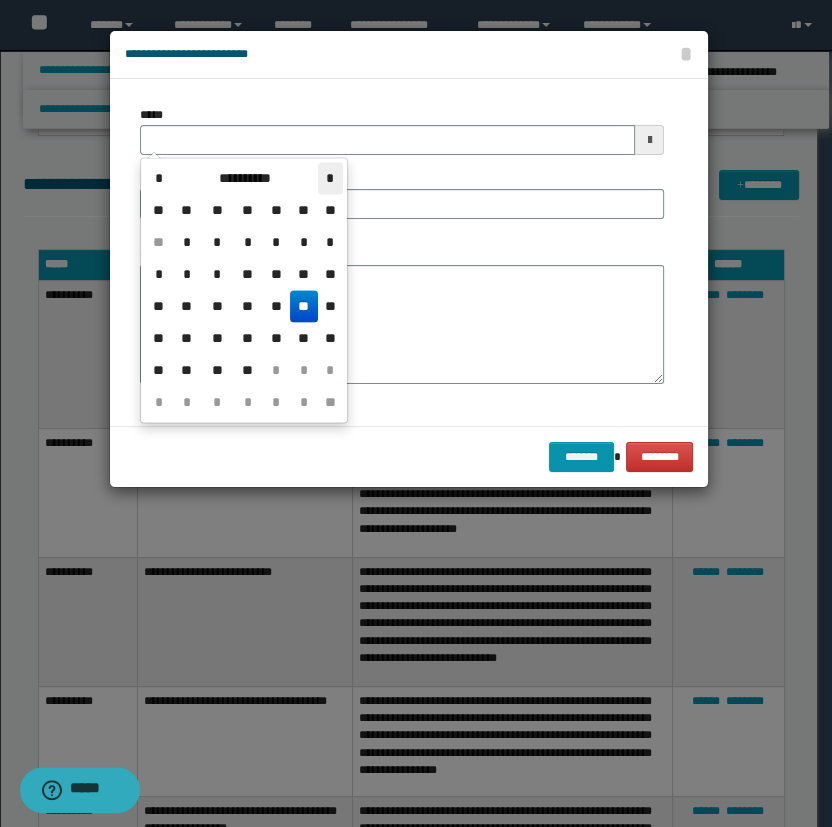 click on "*" at bounding box center [330, 178] 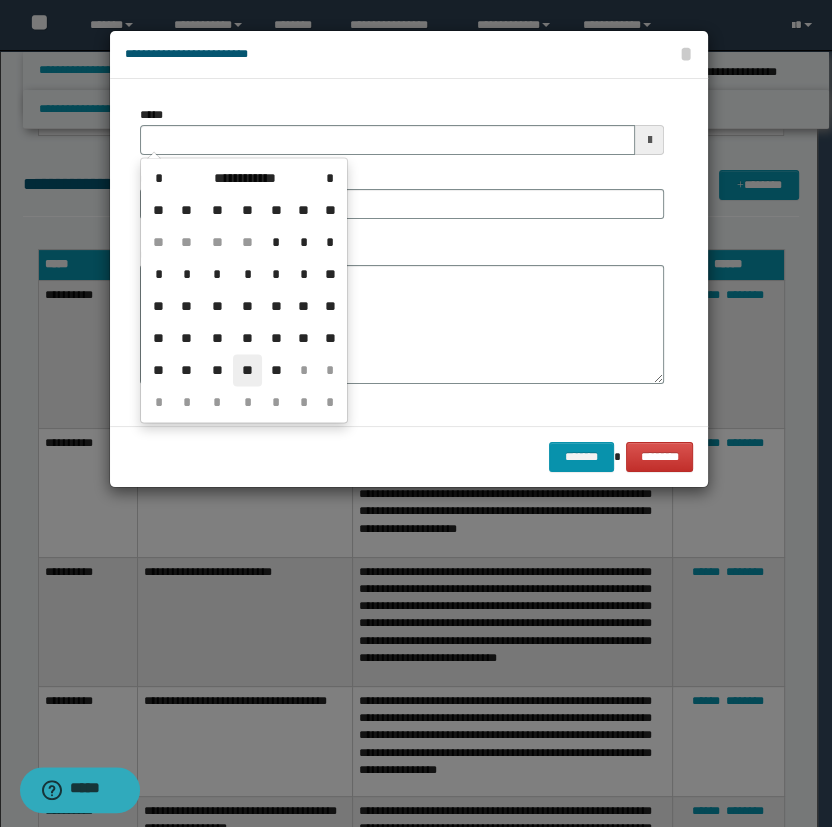 click on "**" at bounding box center [247, 370] 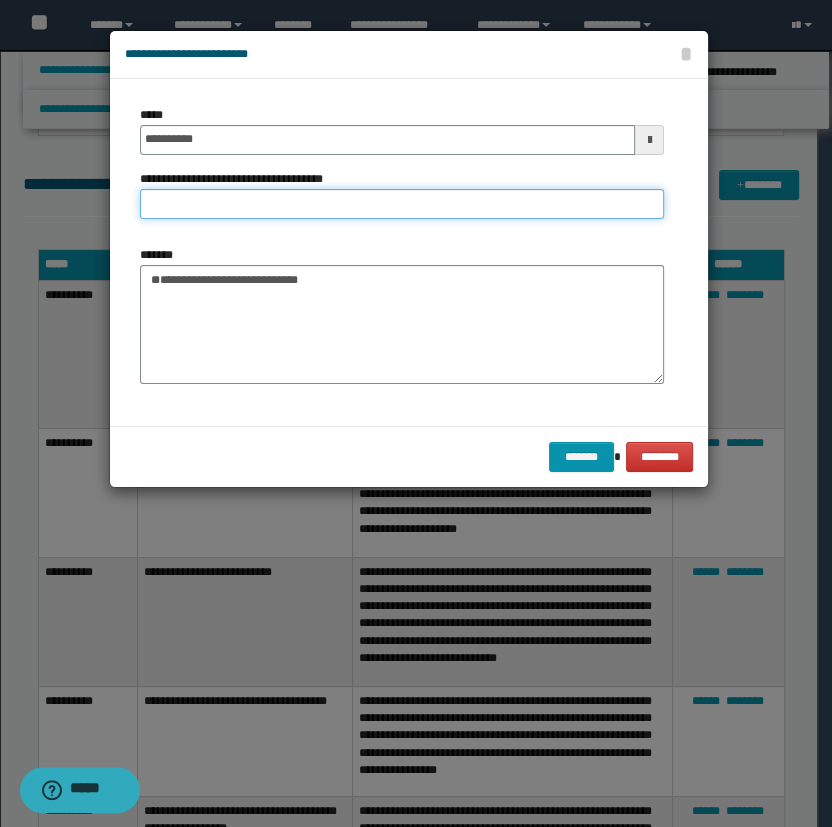 click on "**********" at bounding box center [402, 204] 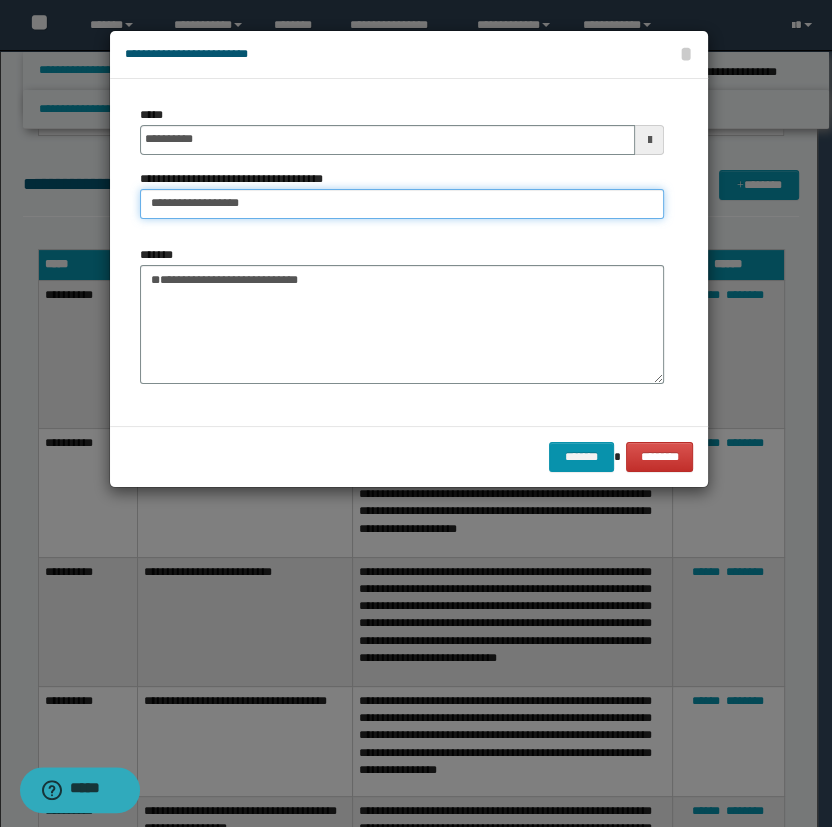 type on "**********" 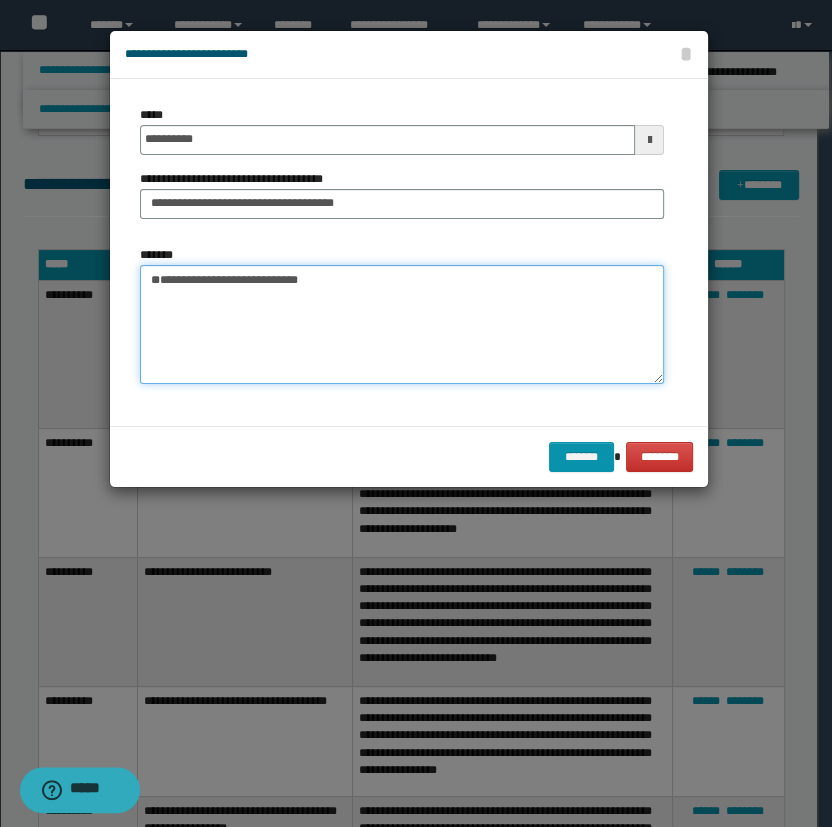 click on "**********" at bounding box center (402, 325) 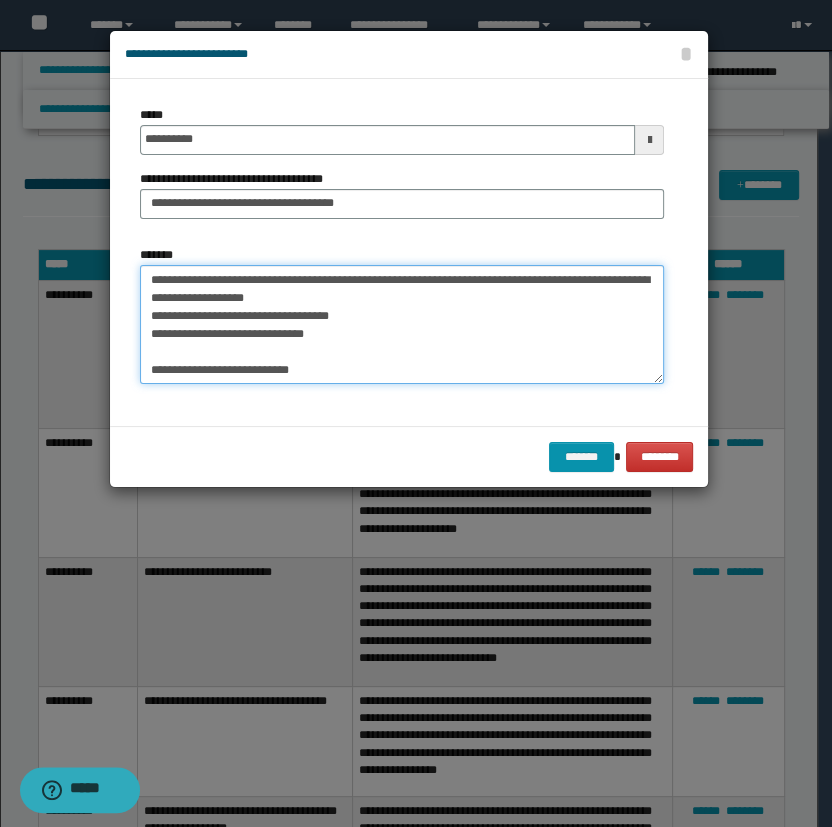 click on "**********" at bounding box center [402, 325] 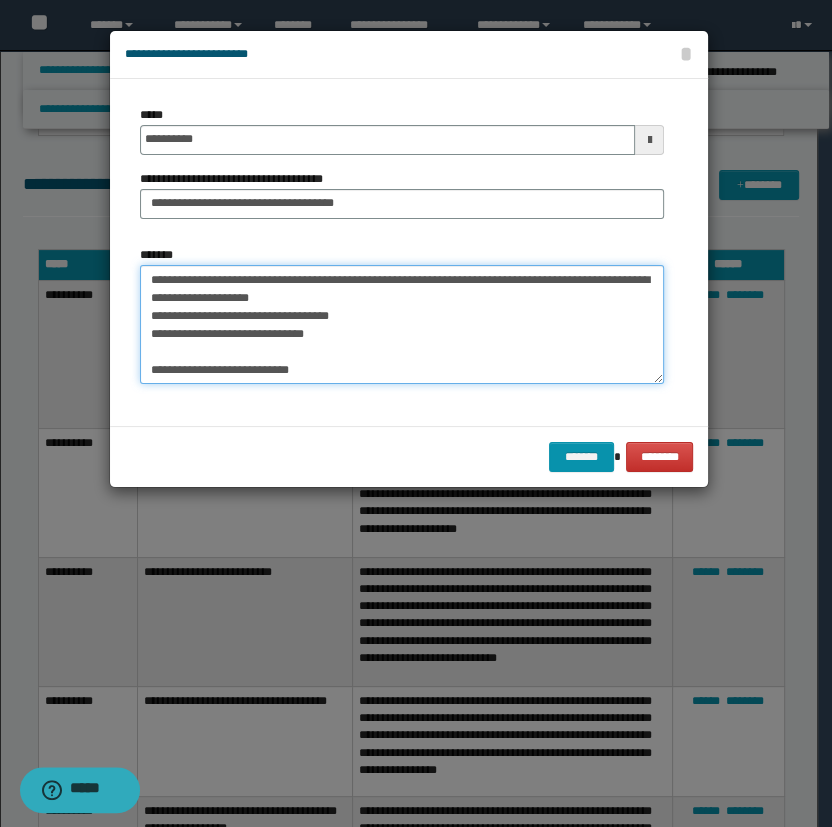 click on "**********" at bounding box center (402, 325) 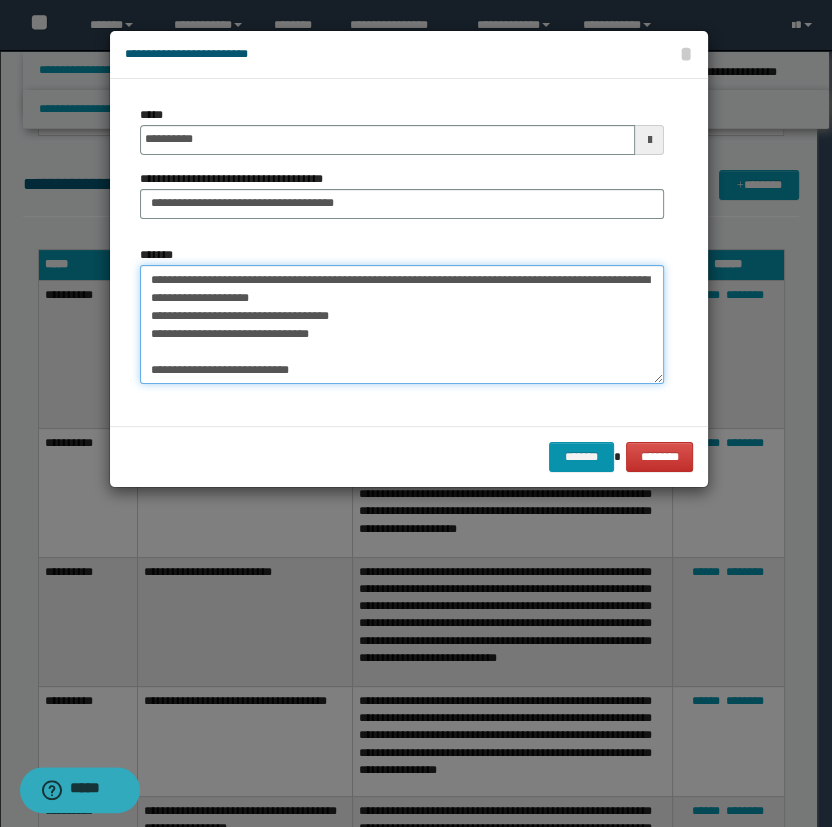 click on "**********" at bounding box center (402, 325) 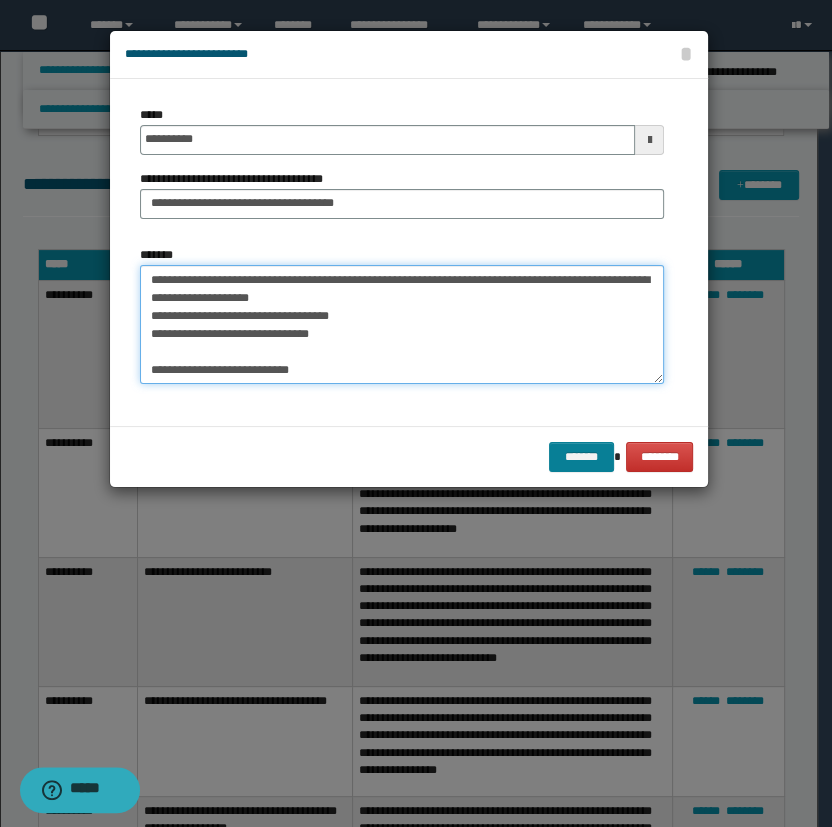 type on "**********" 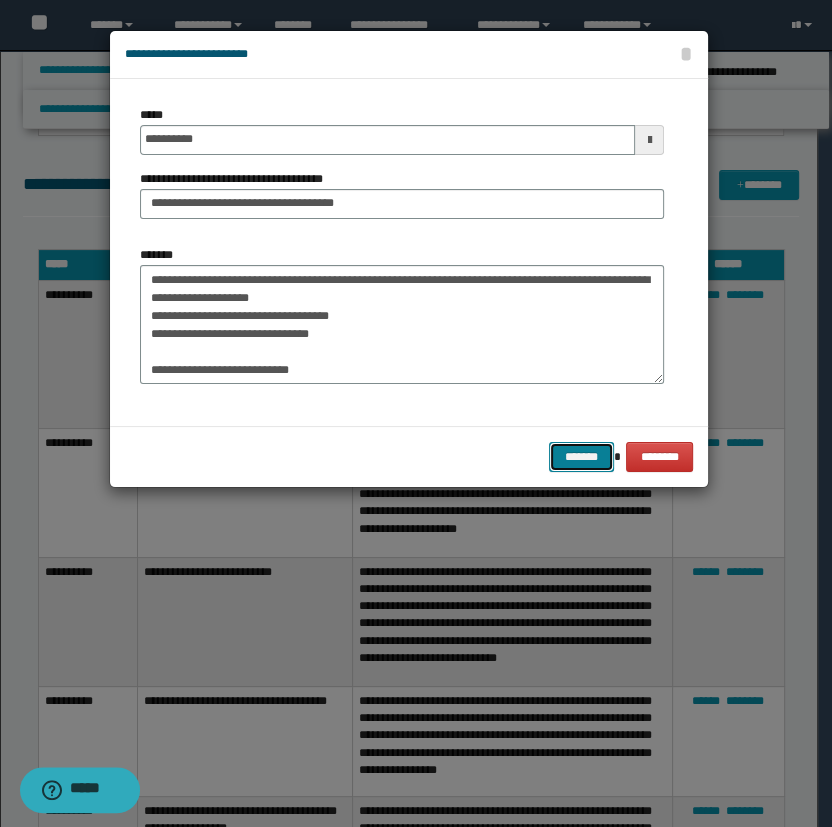 click on "*******" at bounding box center [581, 457] 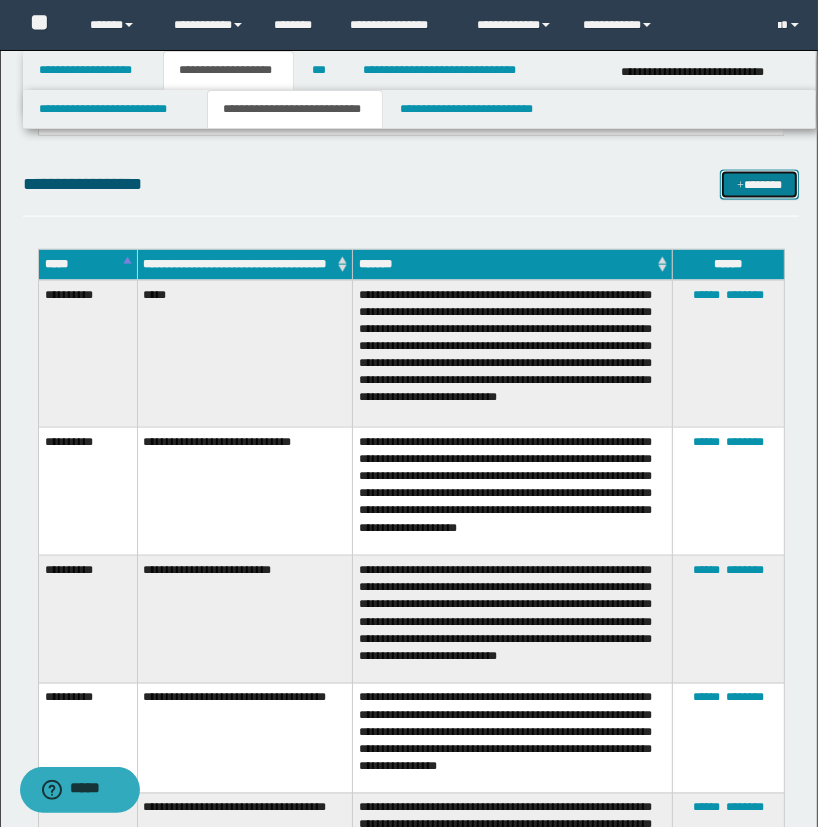 drag, startPoint x: 761, startPoint y: 190, endPoint x: 748, endPoint y: 196, distance: 14.3178215 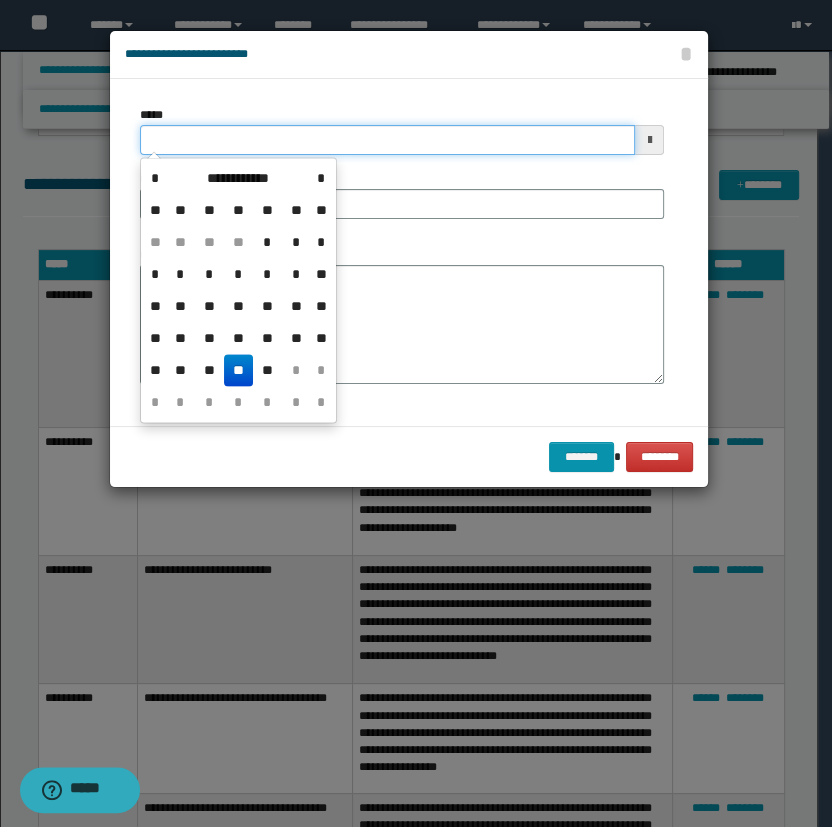click on "*****" at bounding box center [388, 140] 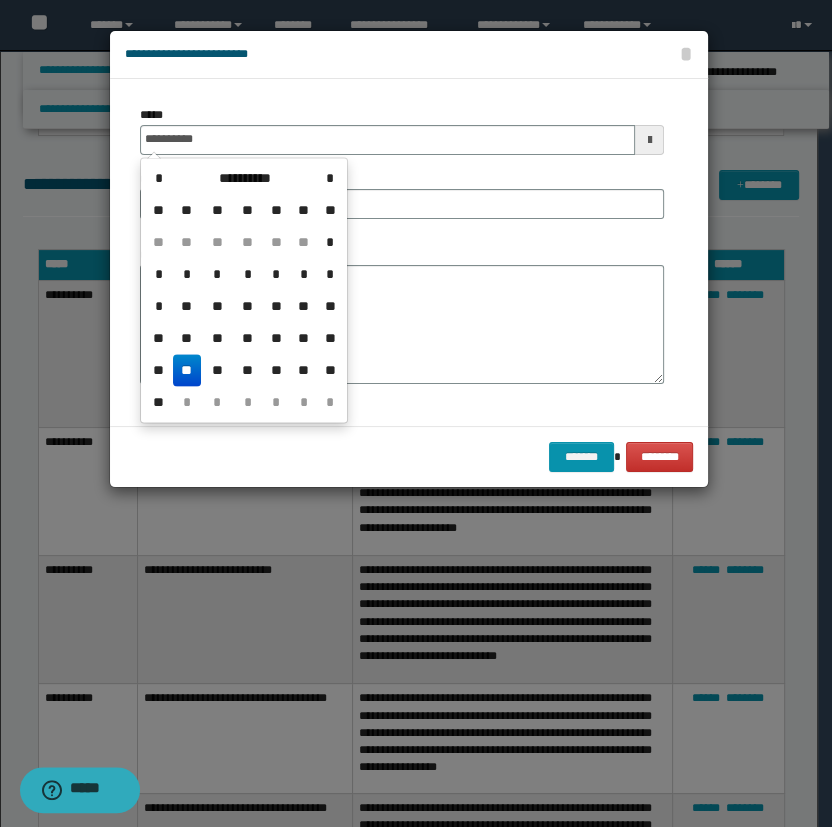 click on "**" at bounding box center [187, 370] 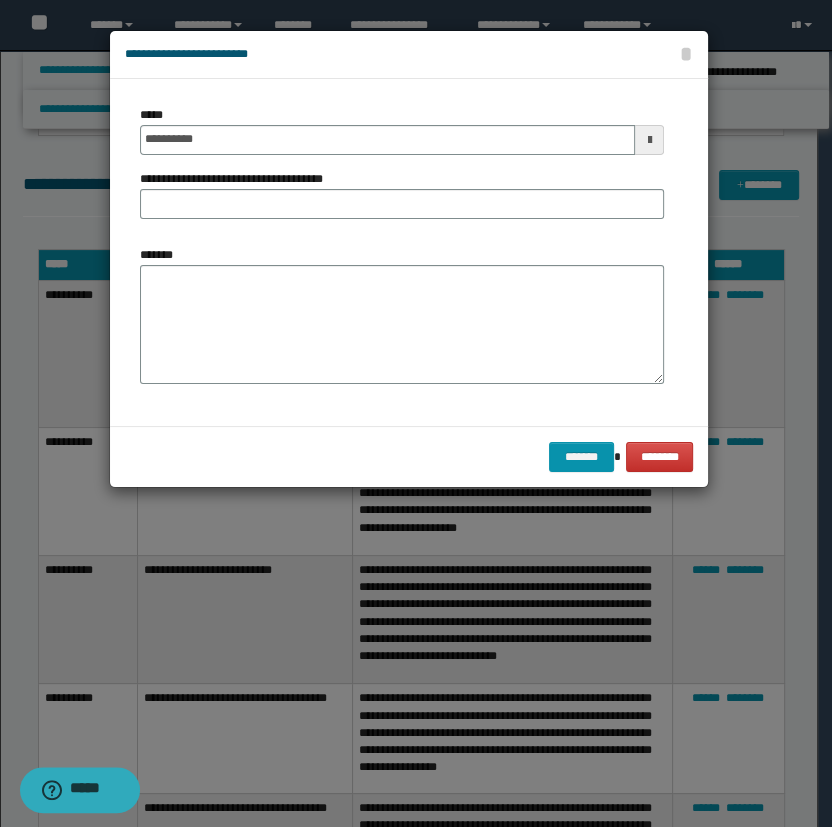click on "**********" at bounding box center [402, 170] 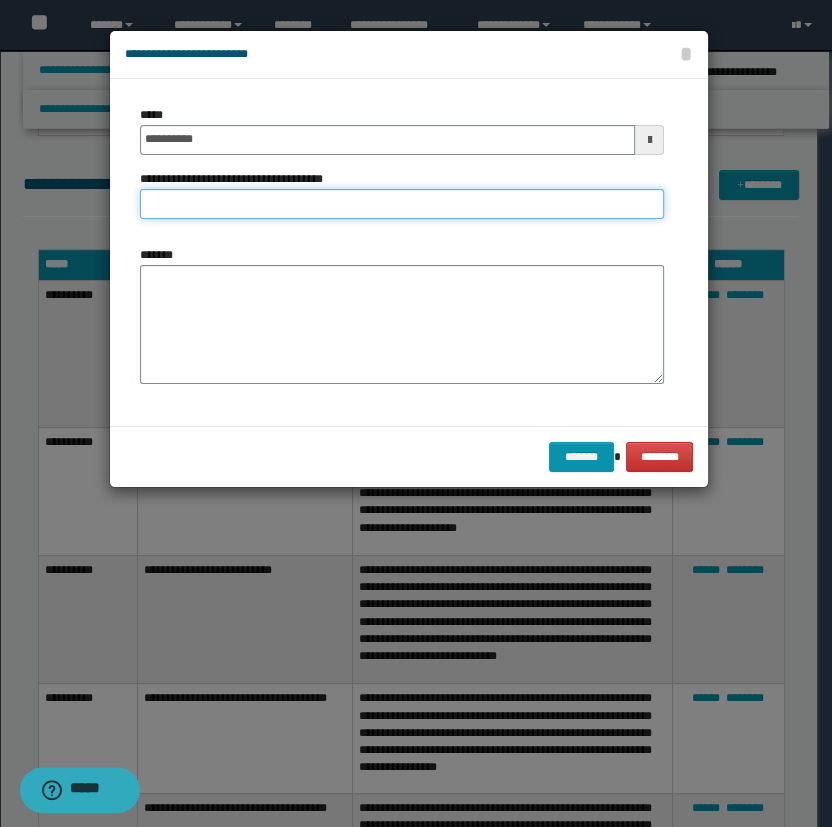 click on "**********" at bounding box center (402, 204) 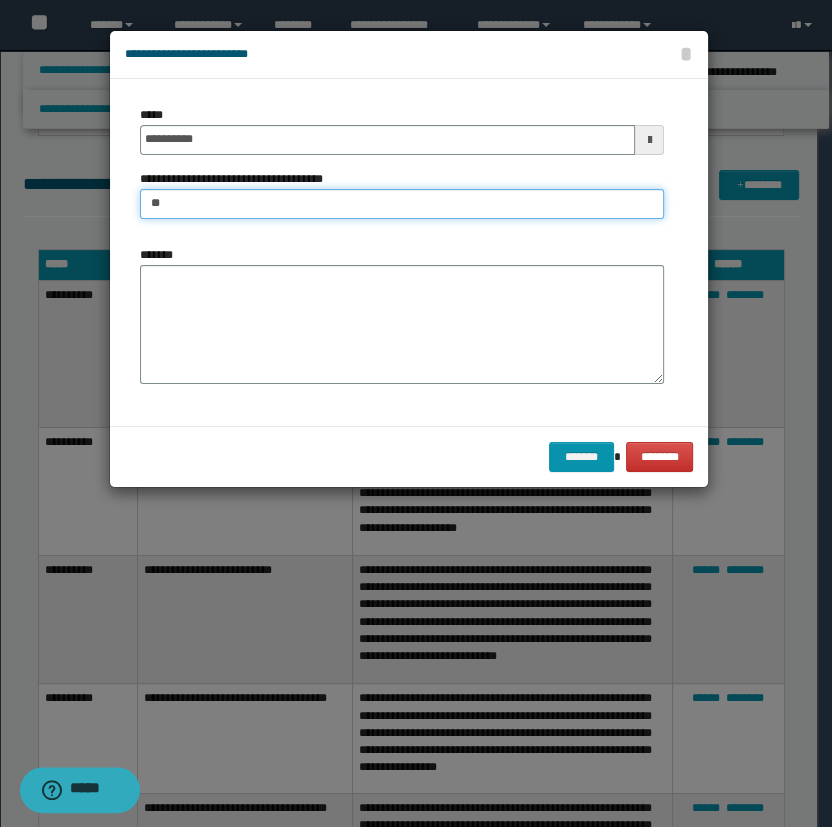 type on "*" 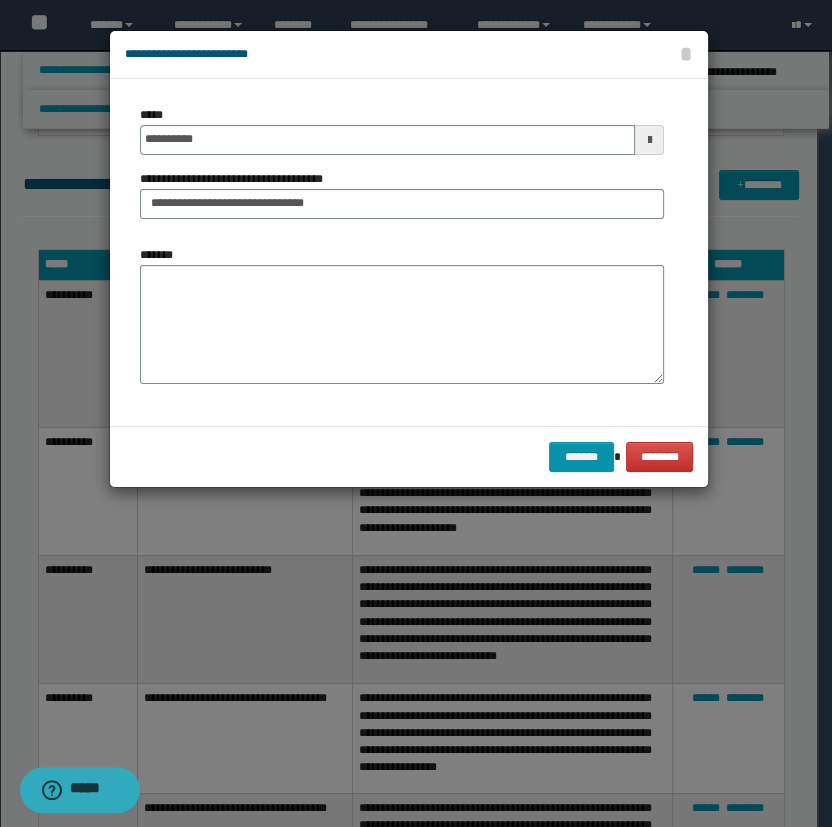 drag, startPoint x: 258, startPoint y: 221, endPoint x: 262, endPoint y: 208, distance: 13.601471 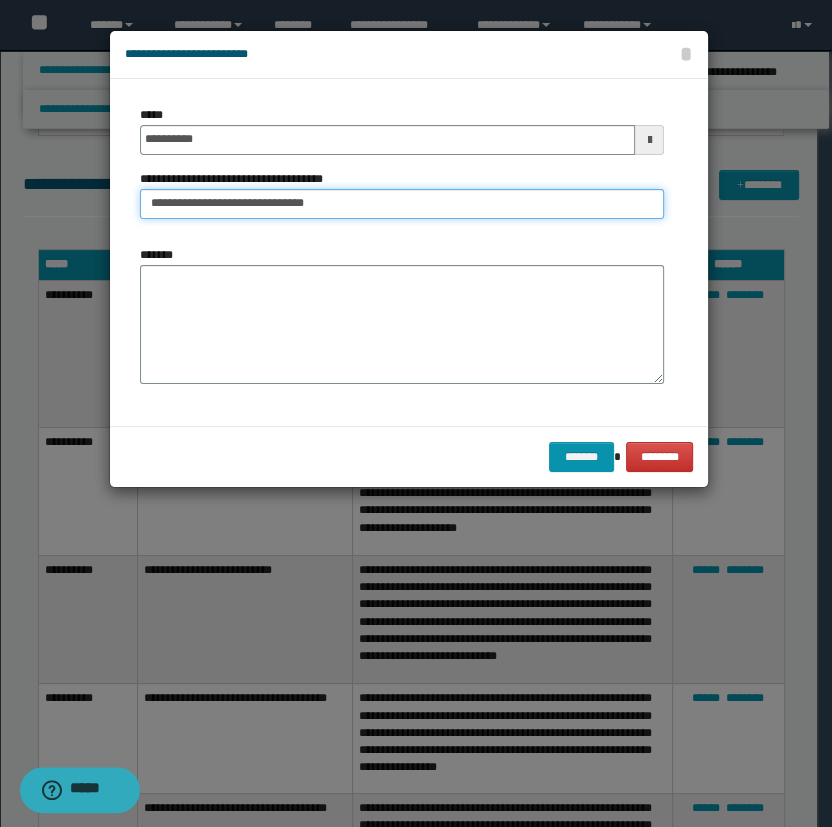 drag, startPoint x: 262, startPoint y: 207, endPoint x: 290, endPoint y: 198, distance: 29.410883 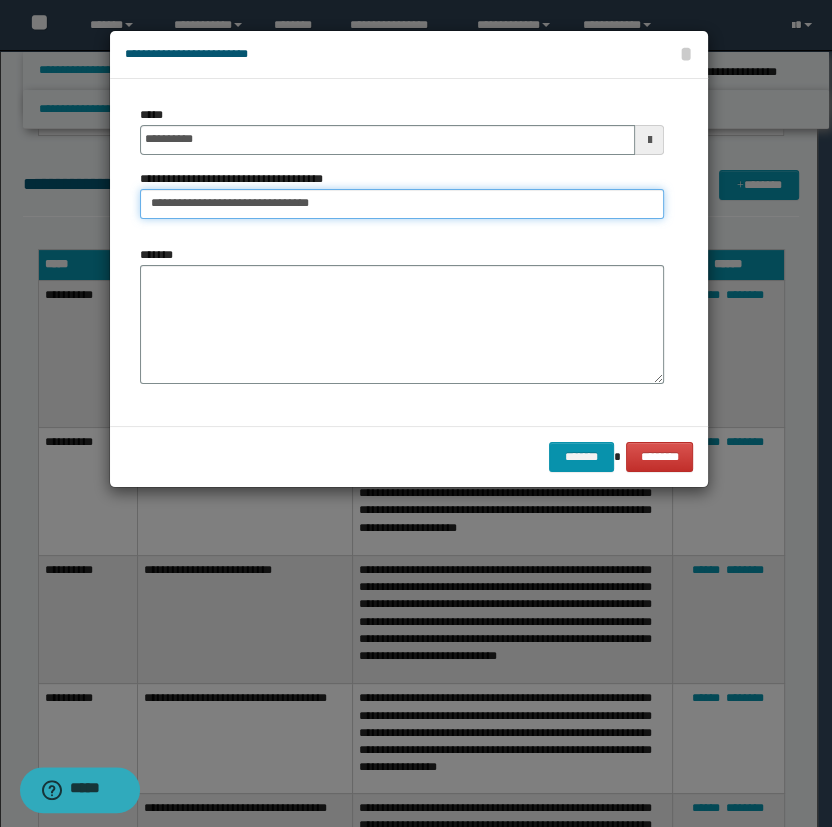 click on "**********" at bounding box center (402, 204) 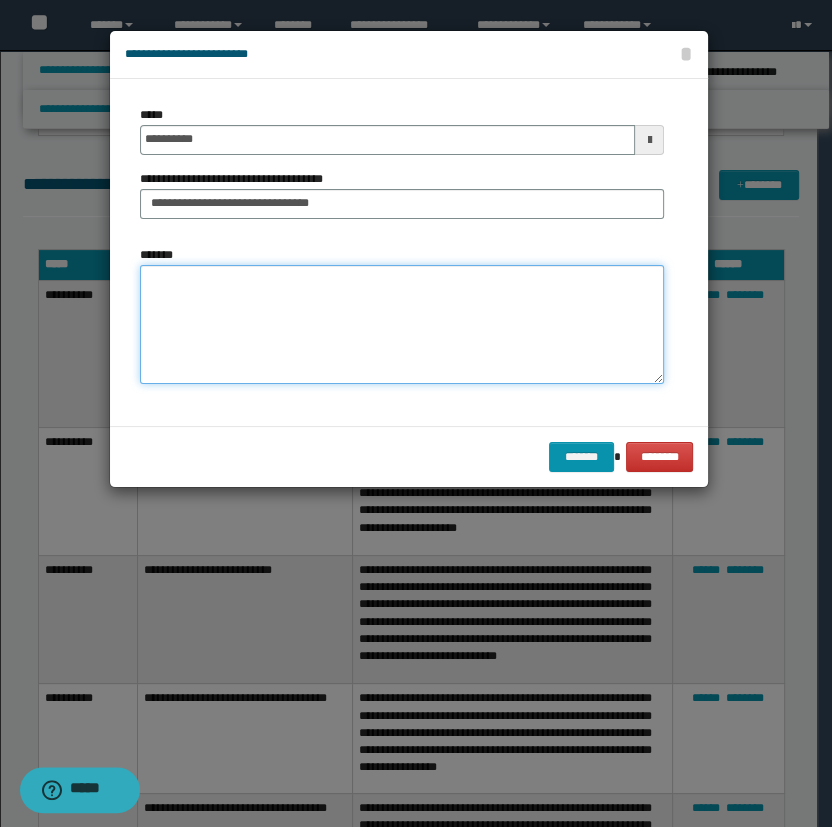 click on "*******" at bounding box center (402, 325) 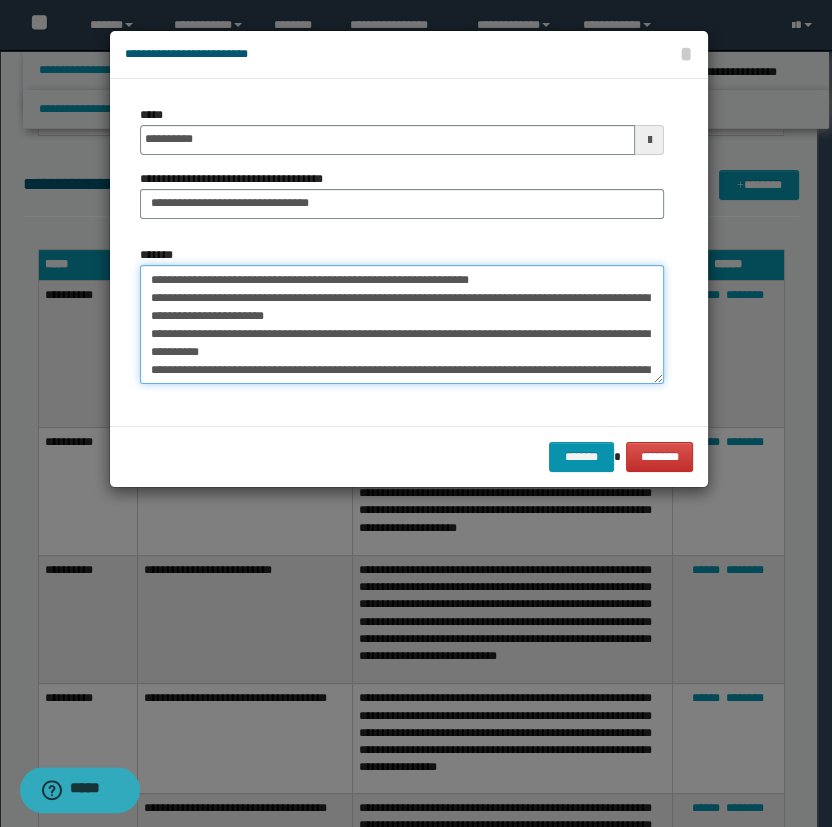 scroll, scrollTop: 47, scrollLeft: 0, axis: vertical 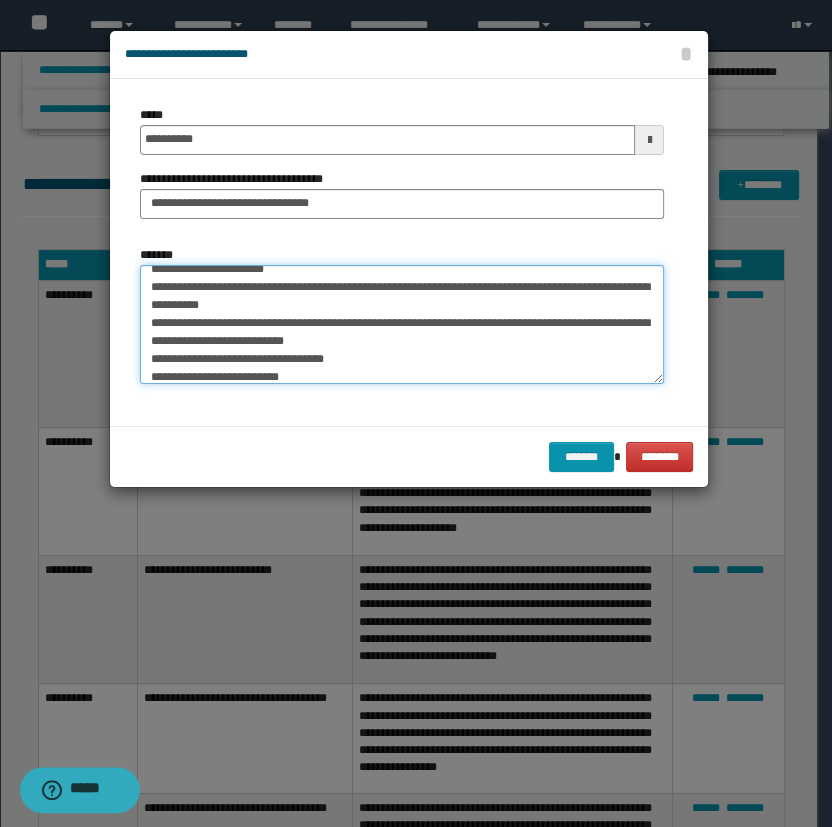 click on "**********" at bounding box center [402, 325] 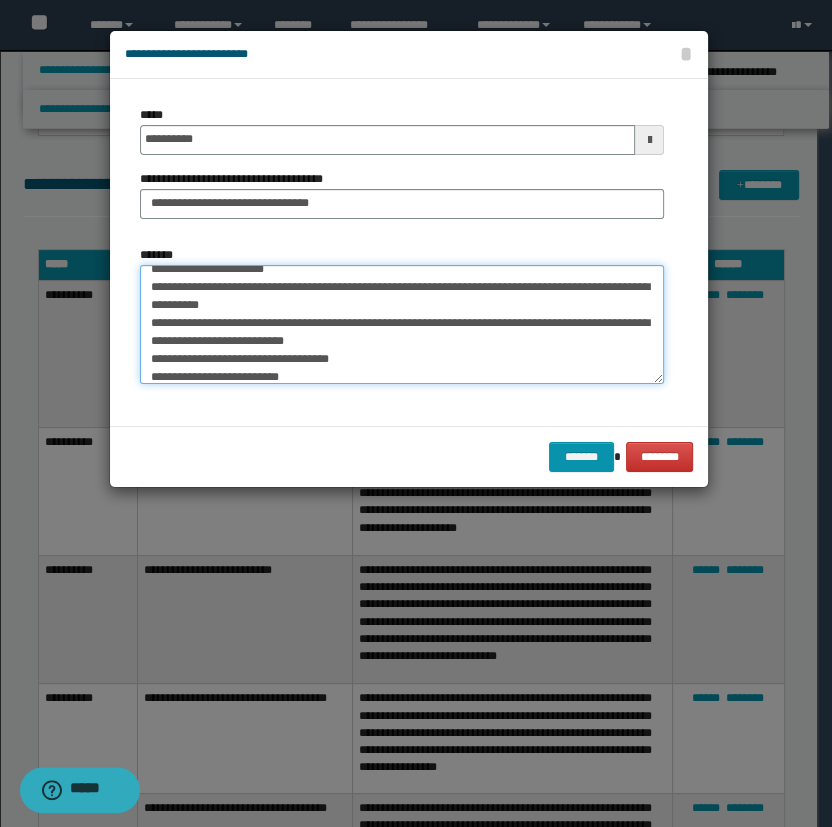 click on "**********" at bounding box center [402, 325] 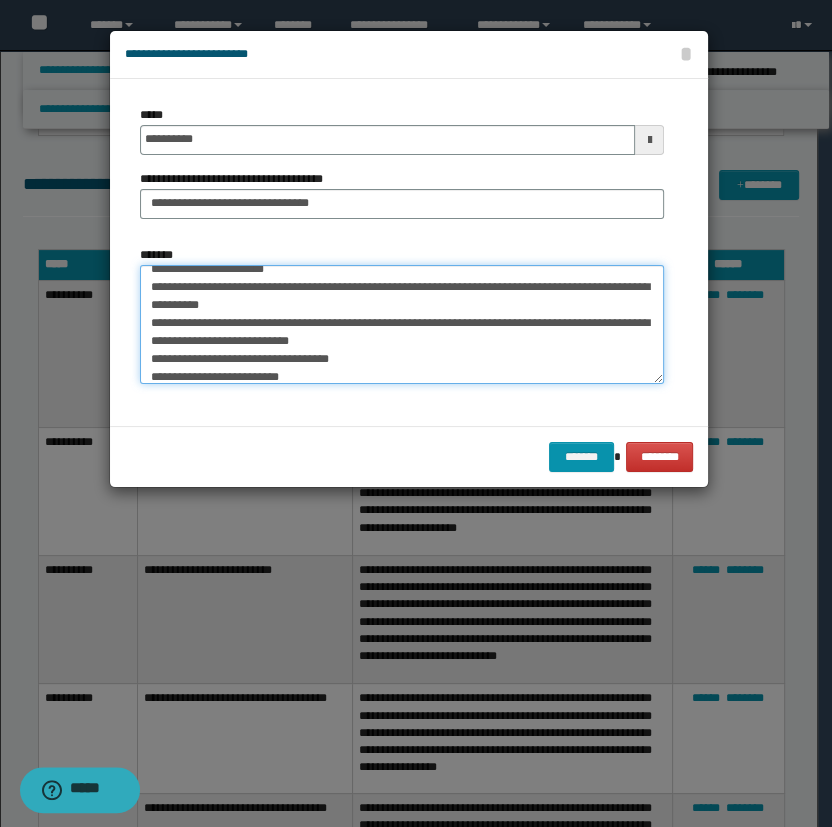 click on "**********" at bounding box center [402, 325] 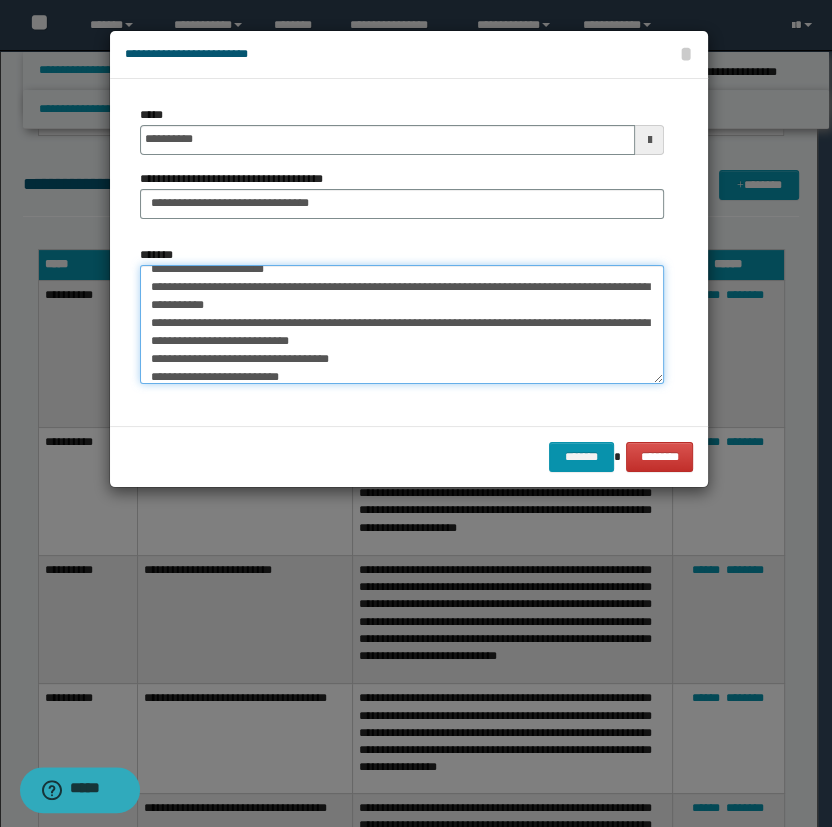 click on "**********" at bounding box center [402, 325] 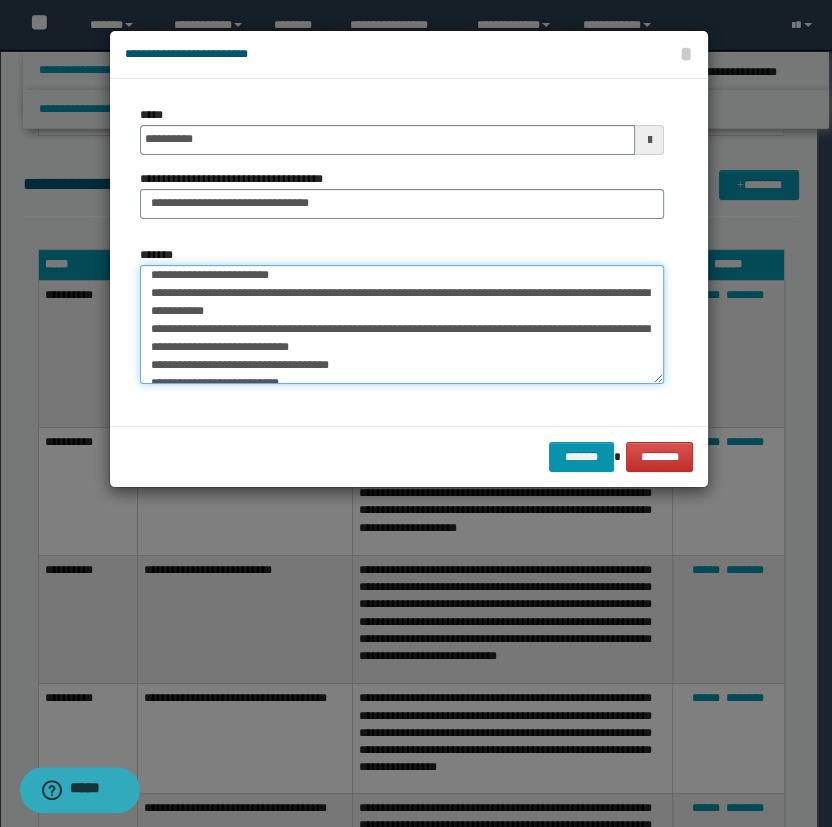 scroll, scrollTop: 53, scrollLeft: 0, axis: vertical 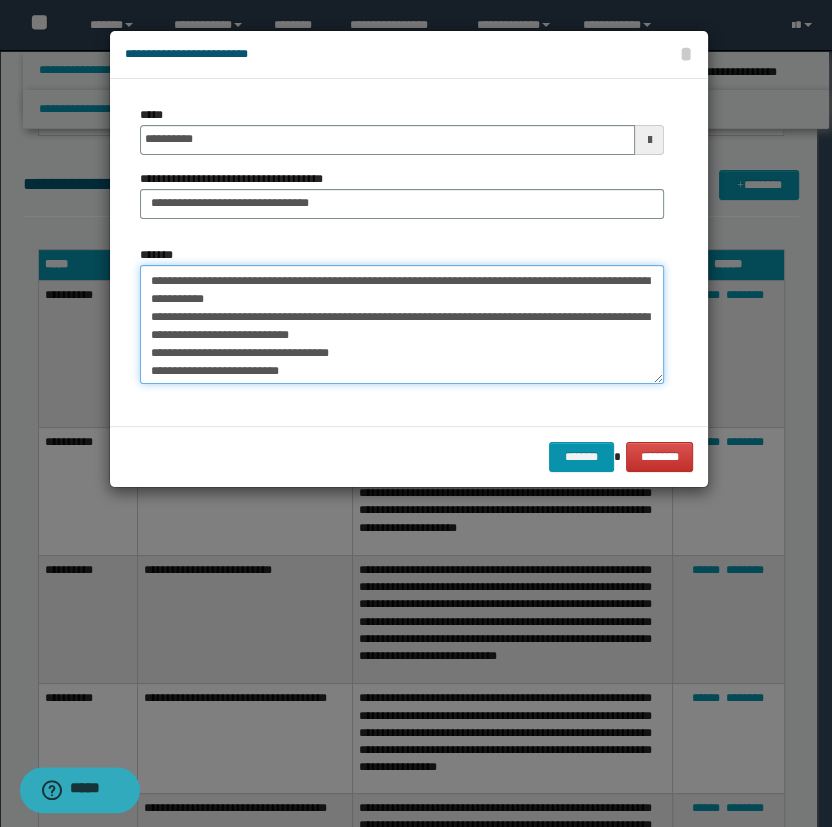 click on "**********" at bounding box center (402, 325) 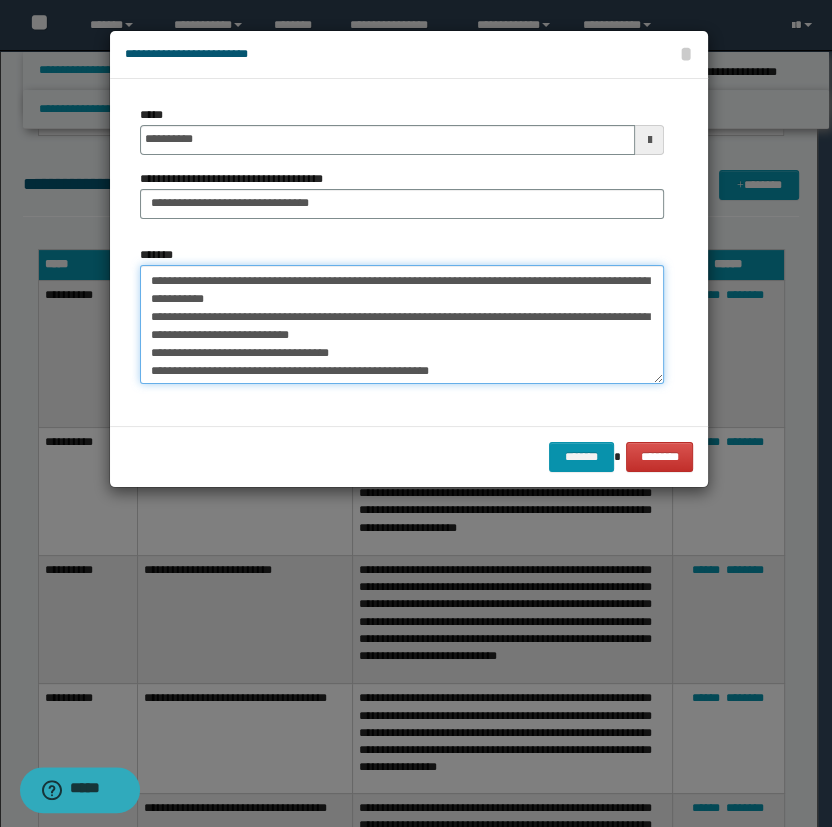 drag, startPoint x: 419, startPoint y: 371, endPoint x: 290, endPoint y: 370, distance: 129.00388 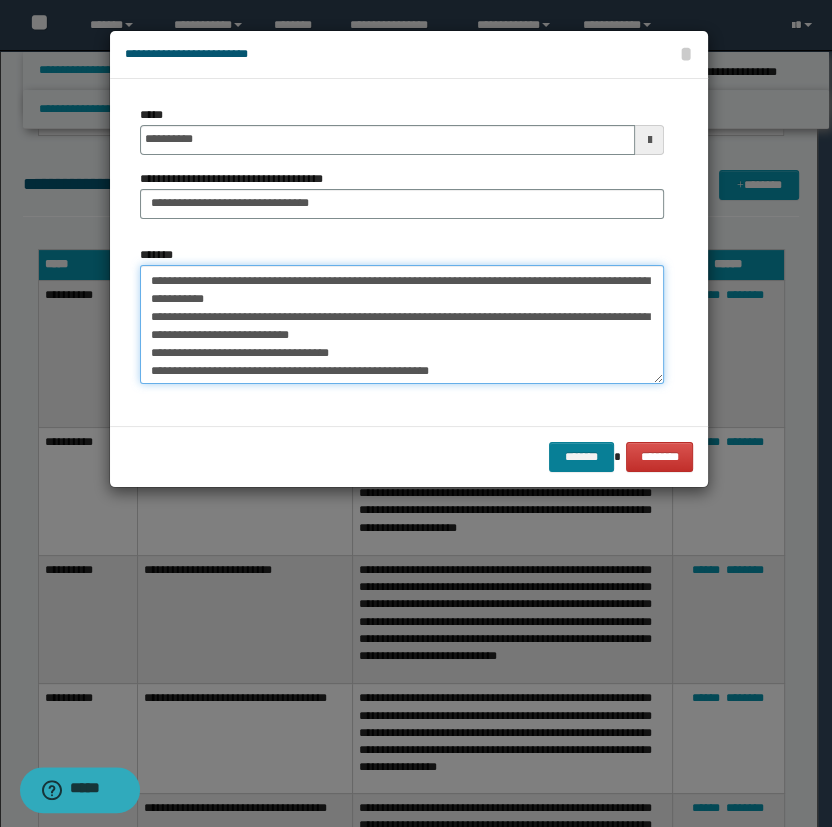 type on "**********" 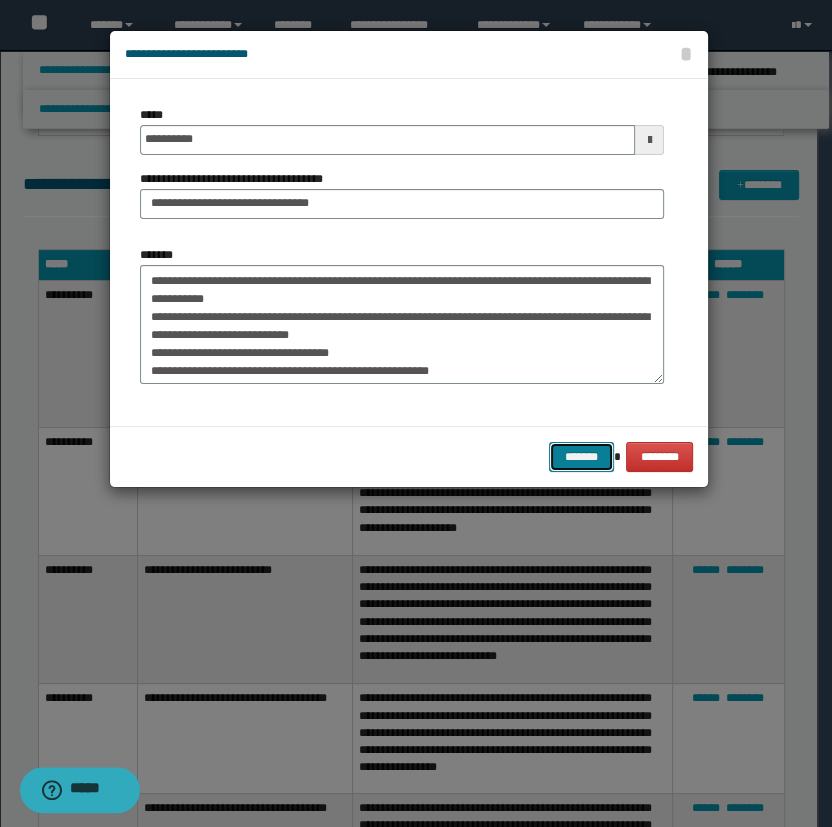 click on "*******" at bounding box center [581, 457] 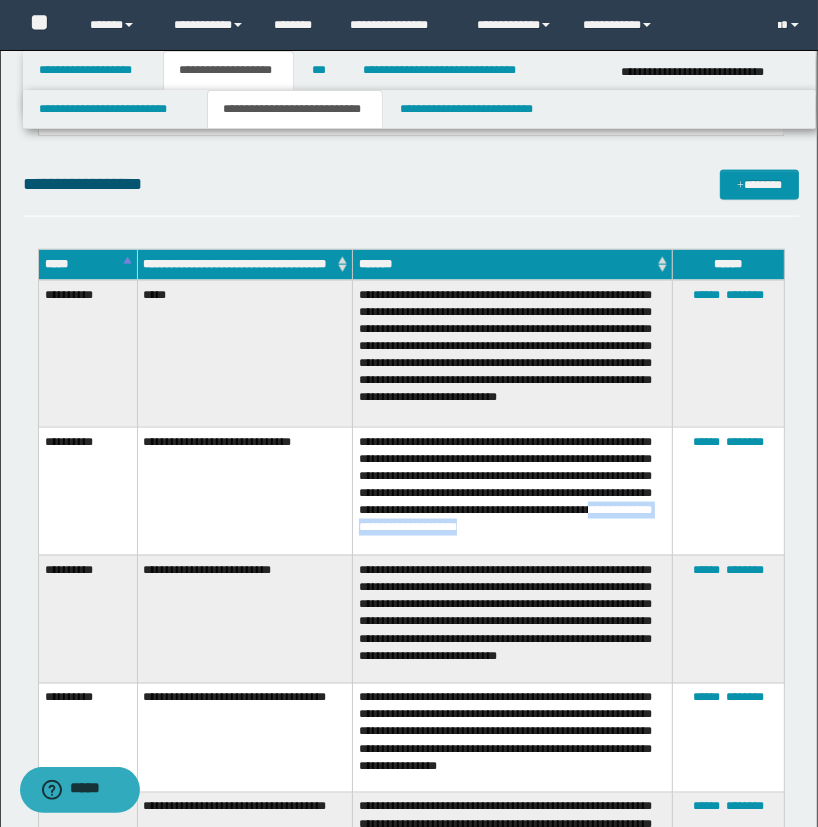 drag, startPoint x: 603, startPoint y: 549, endPoint x: 466, endPoint y: 555, distance: 137.13132 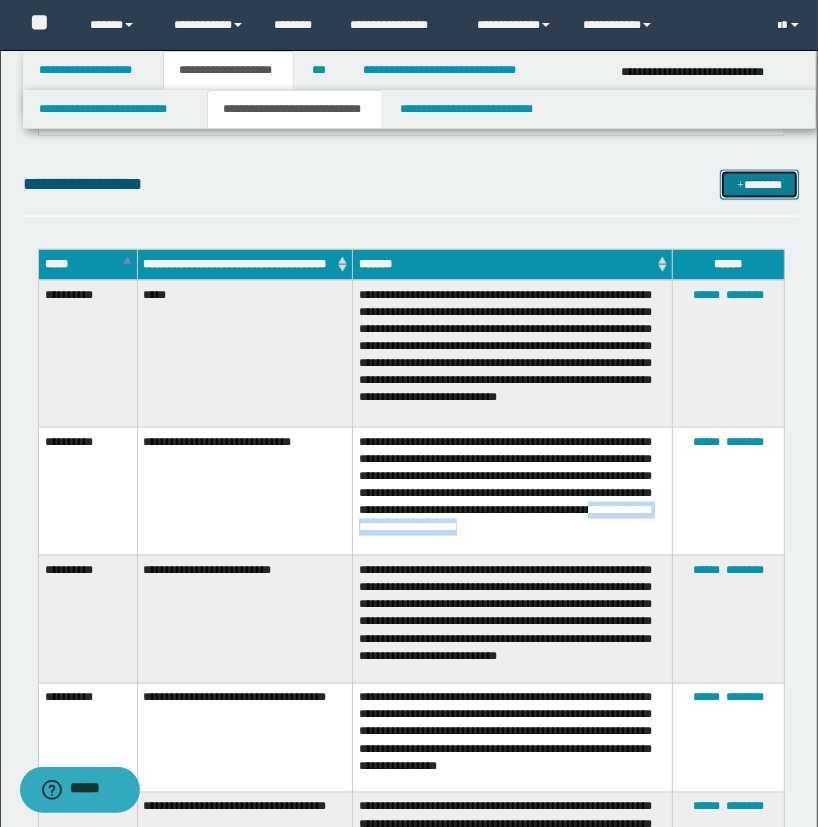 click on "*******" at bounding box center [760, 185] 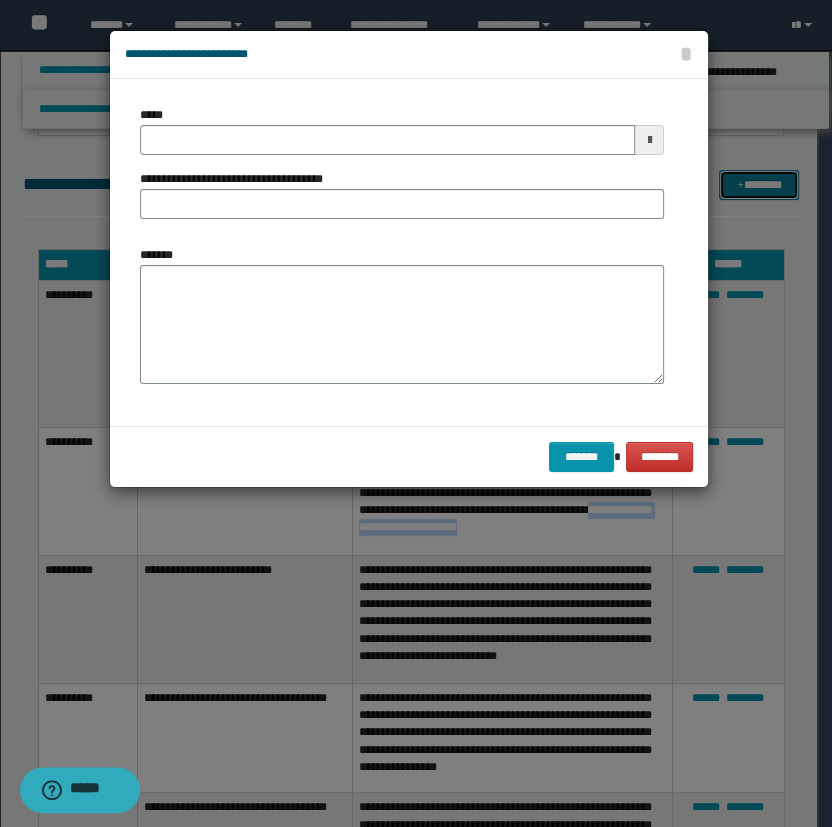 scroll, scrollTop: 0, scrollLeft: 0, axis: both 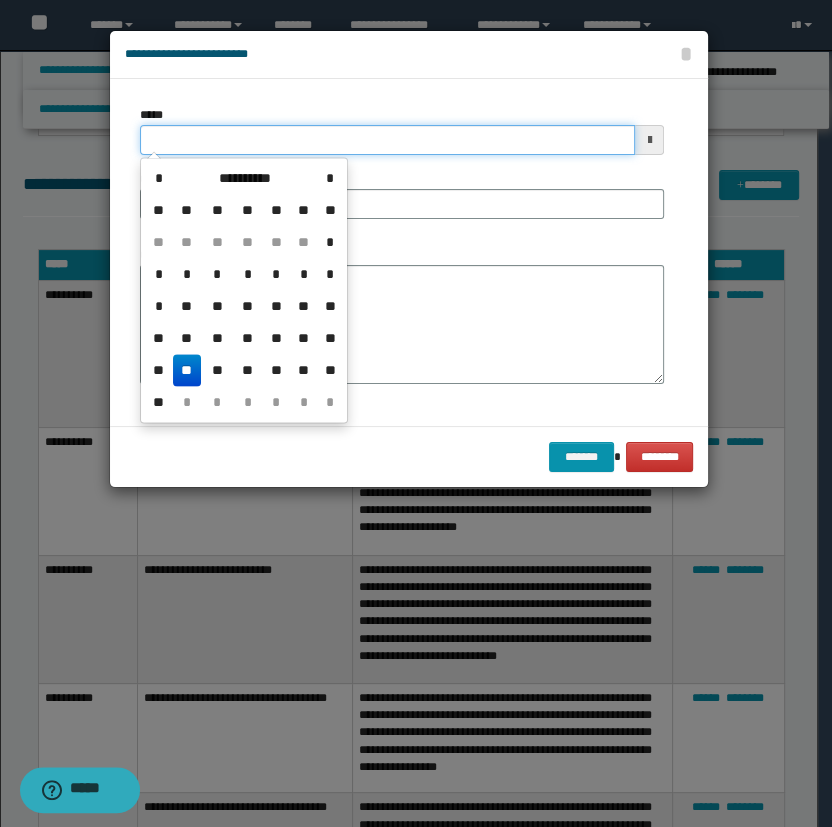 click on "*****" at bounding box center (388, 140) 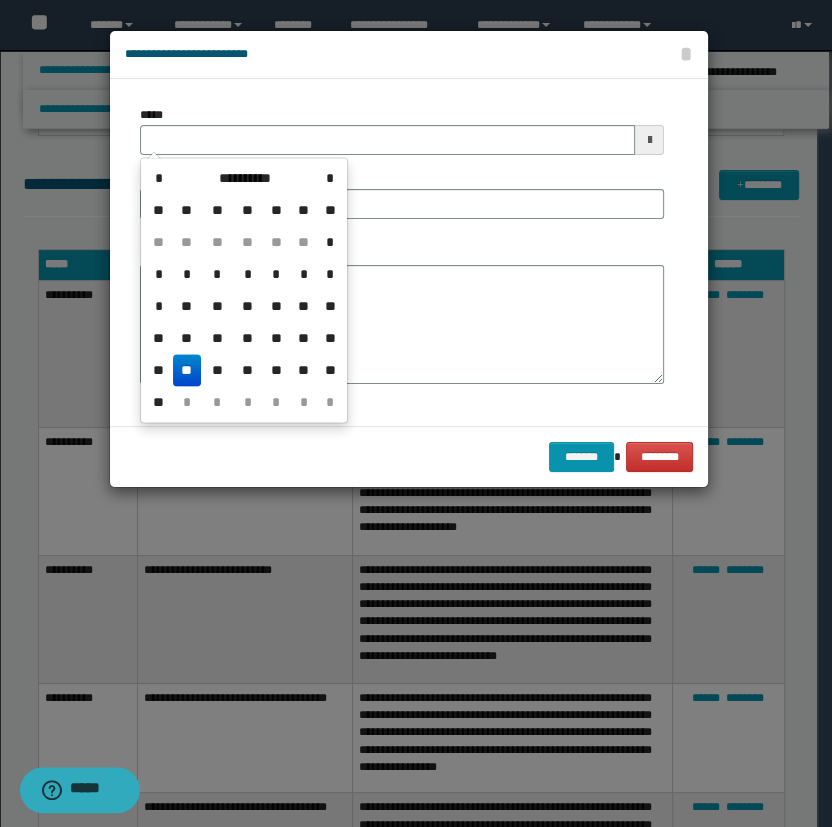 click on "**" at bounding box center (187, 370) 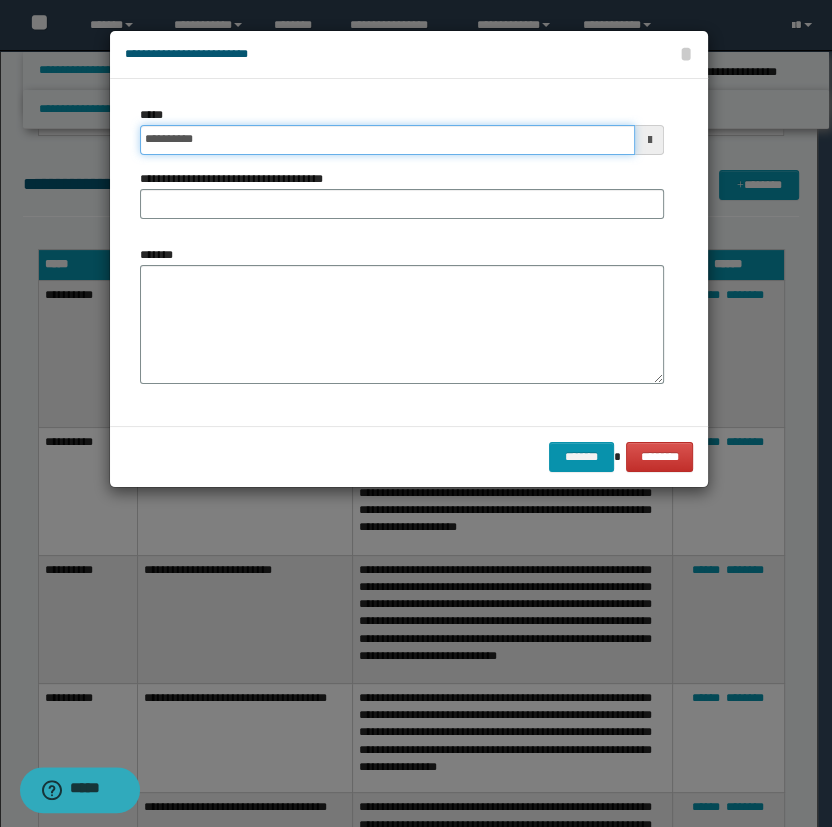 click on "**********" at bounding box center [388, 140] 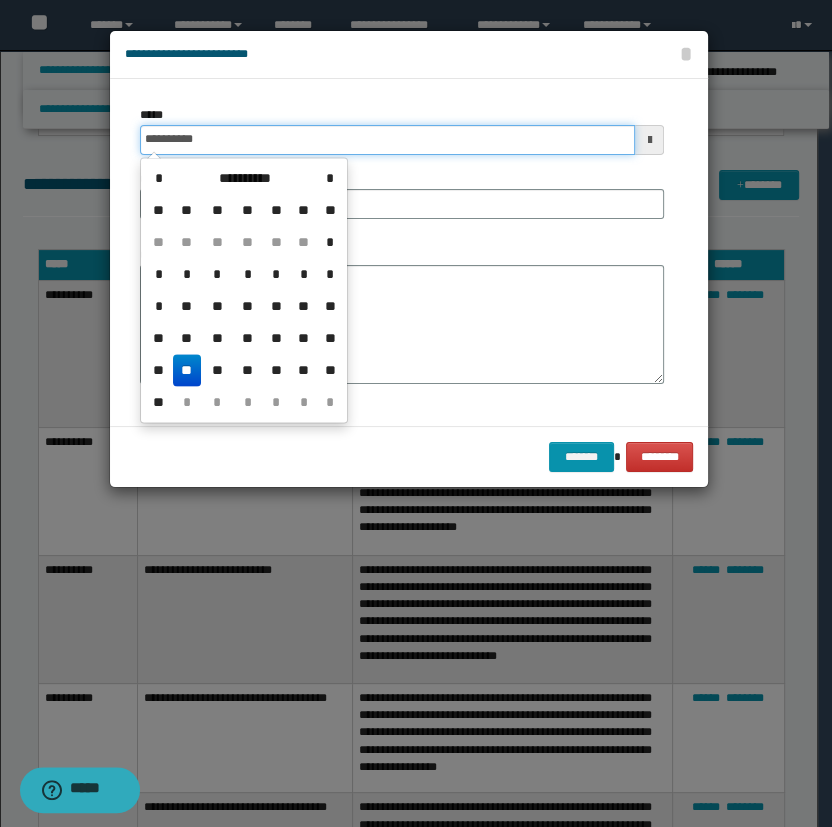 click on "**********" at bounding box center (388, 140) 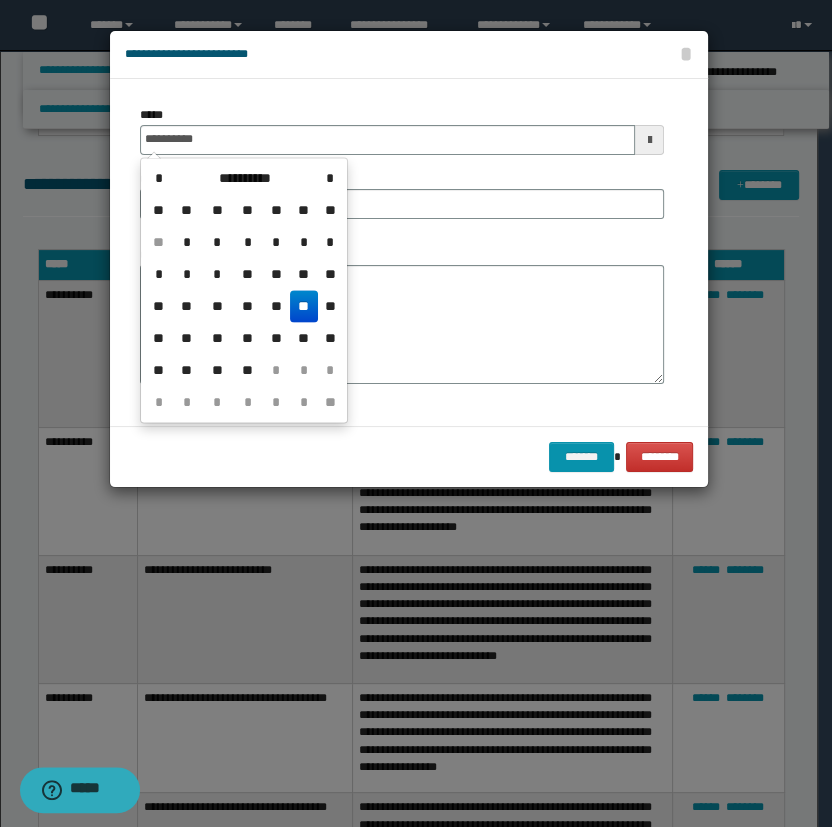 click on "**" at bounding box center (304, 306) 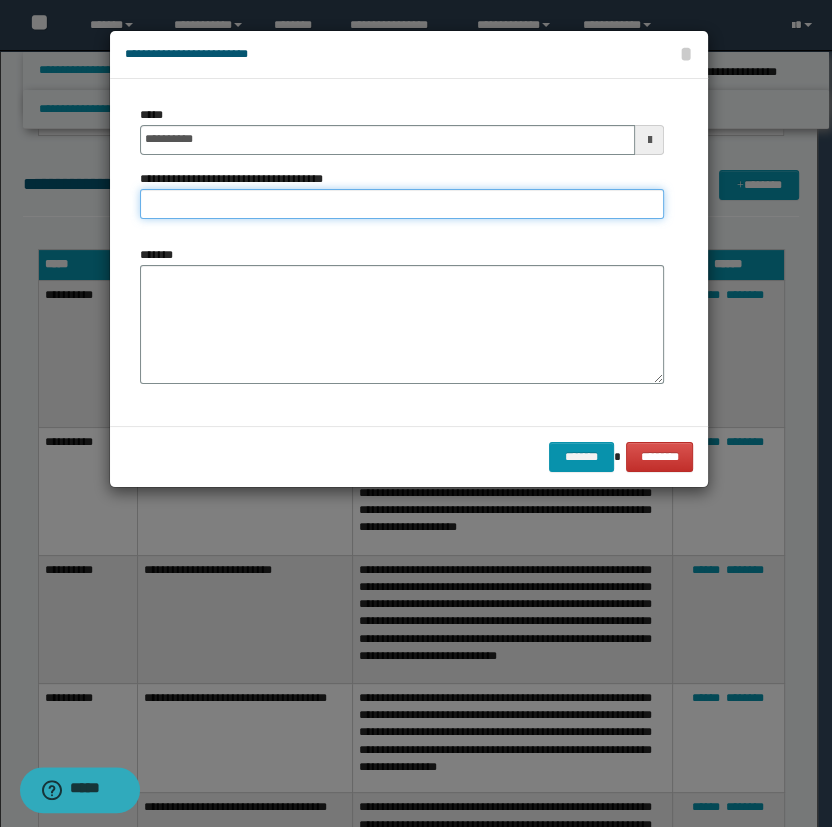drag, startPoint x: 477, startPoint y: 210, endPoint x: 456, endPoint y: 226, distance: 26.400757 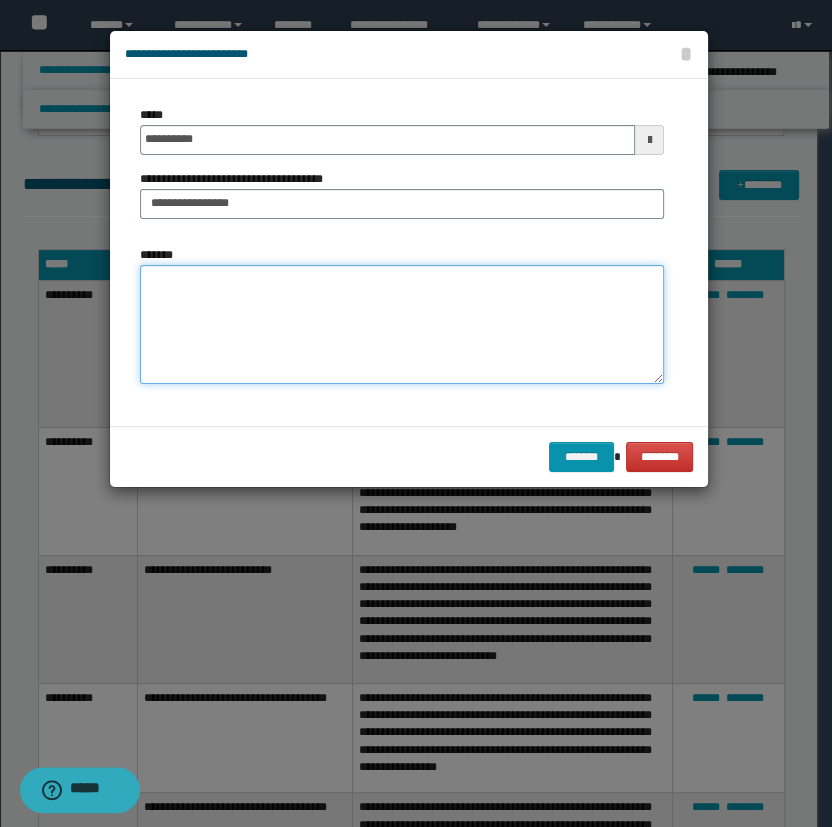 click on "*******" at bounding box center (402, 325) 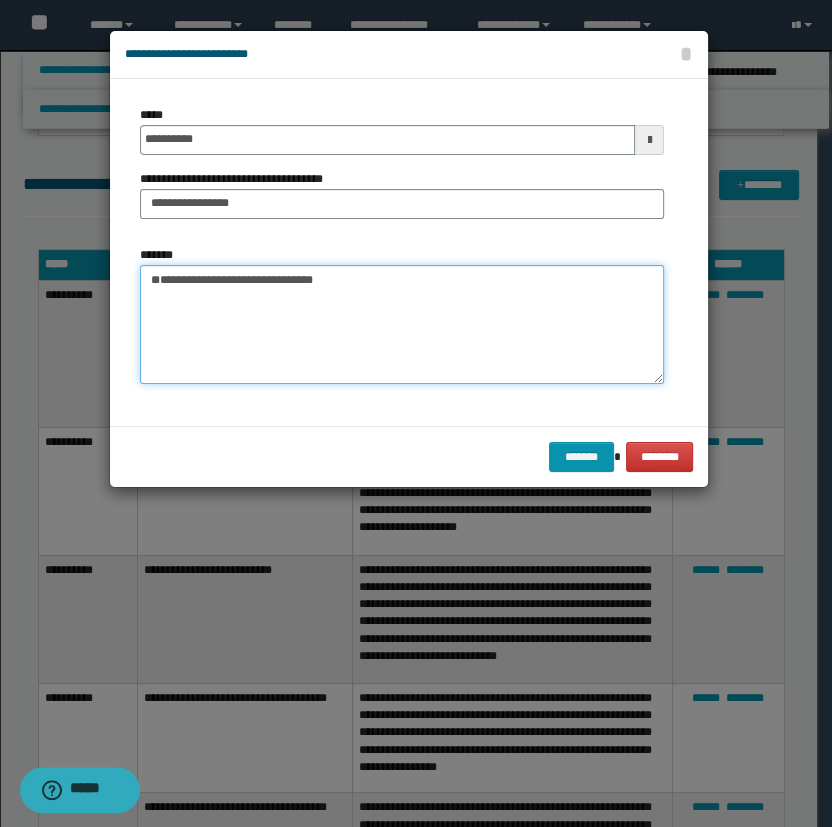 click on "**********" at bounding box center (402, 325) 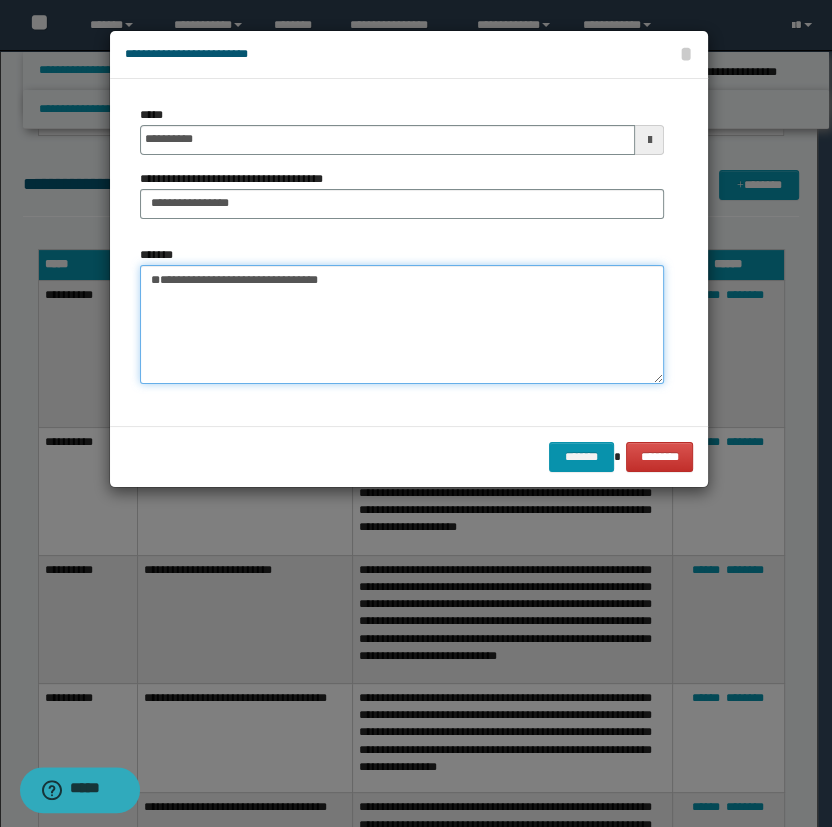 click on "**********" at bounding box center (402, 325) 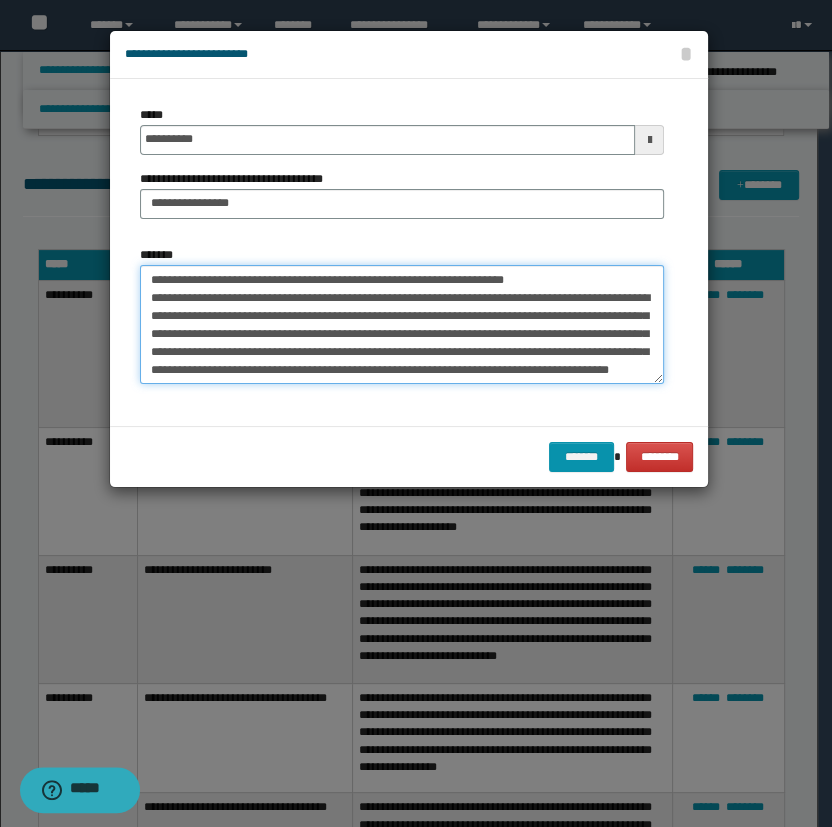 scroll, scrollTop: 30, scrollLeft: 0, axis: vertical 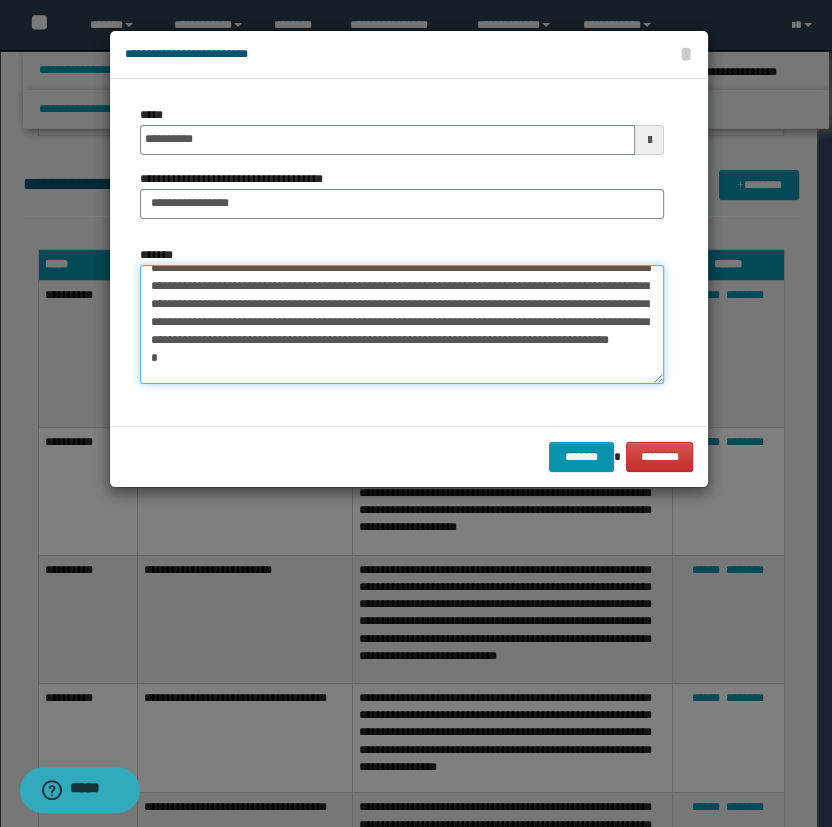 drag, startPoint x: 415, startPoint y: 359, endPoint x: 530, endPoint y: 279, distance: 140.08926 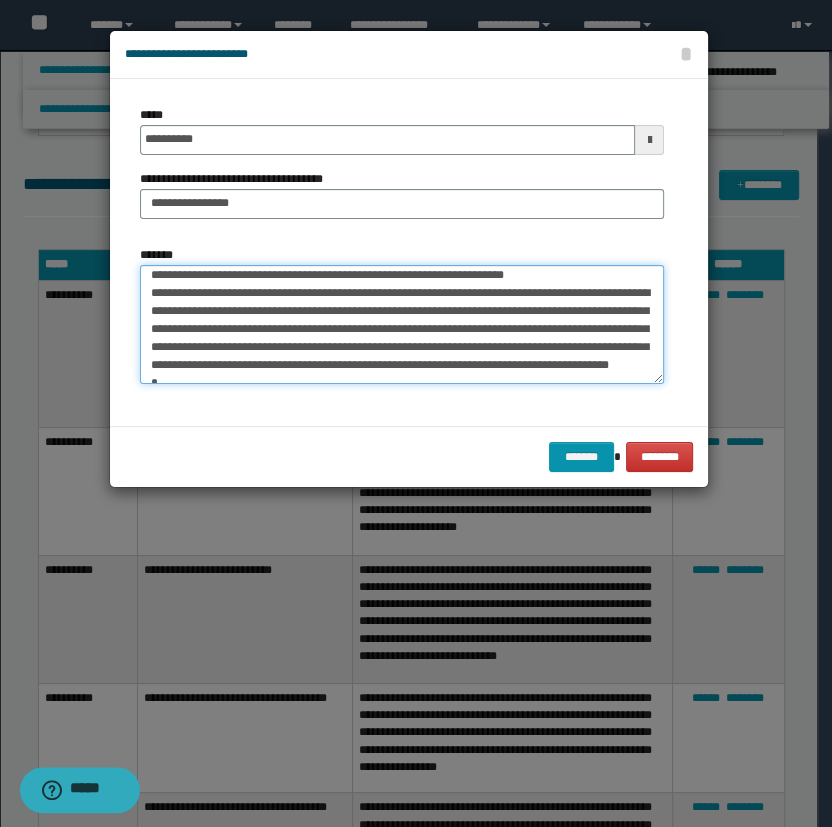 scroll, scrollTop: 0, scrollLeft: 0, axis: both 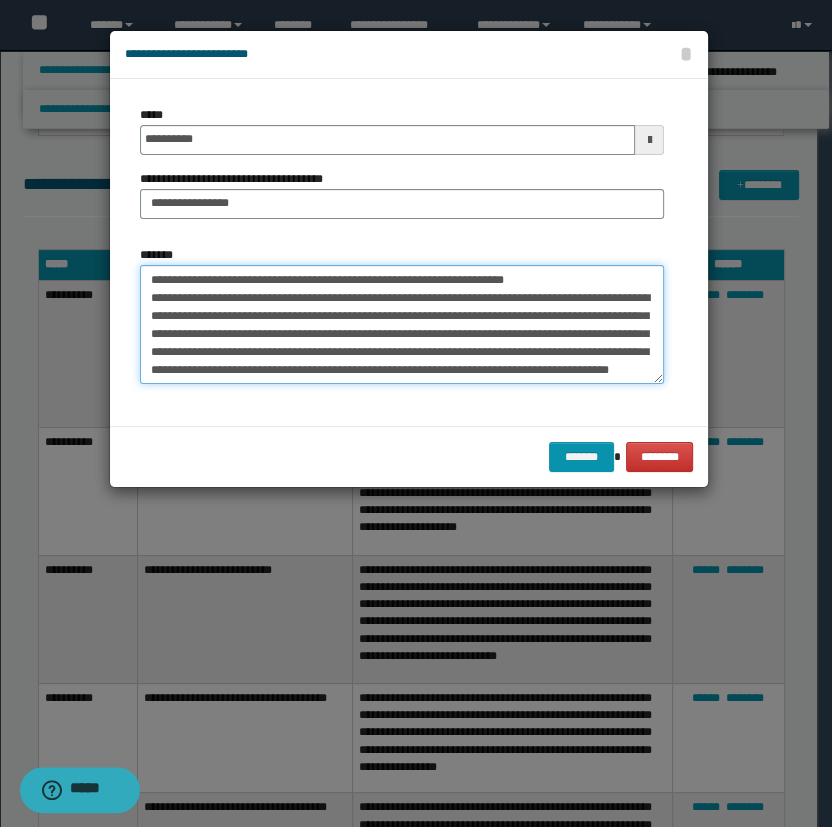 click on "**********" at bounding box center [402, 325] 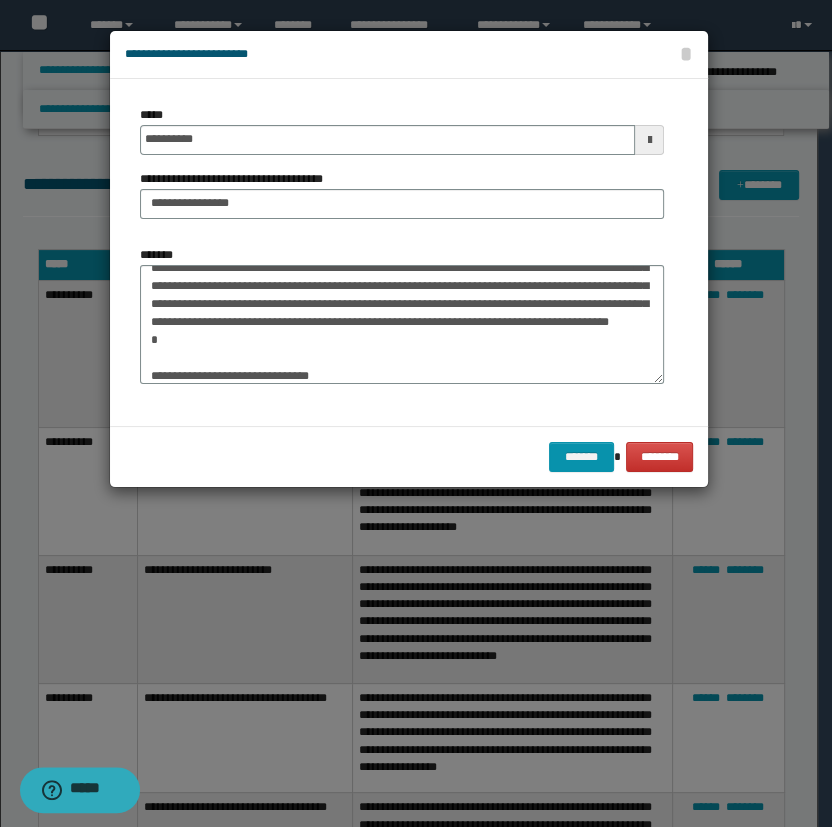 scroll, scrollTop: 71, scrollLeft: 0, axis: vertical 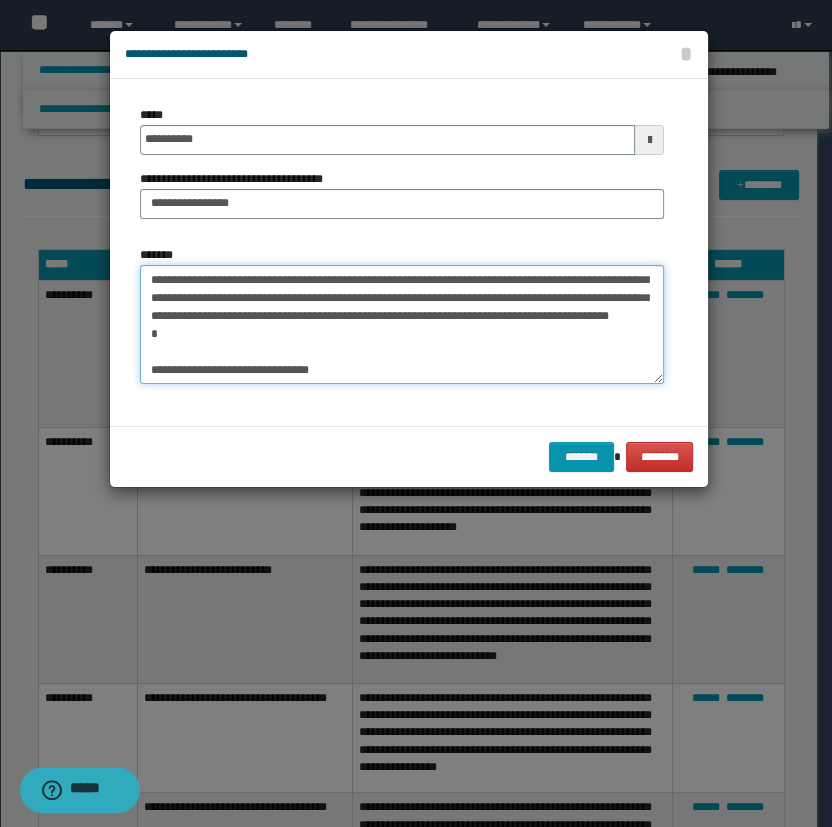 click on "**********" at bounding box center [402, 325] 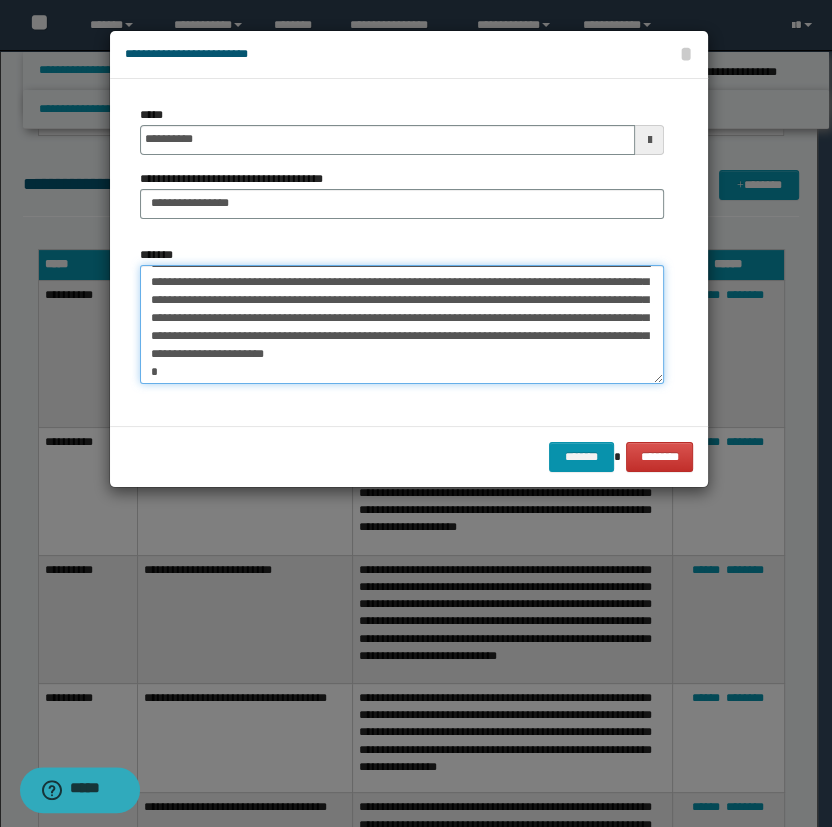 scroll, scrollTop: 0, scrollLeft: 0, axis: both 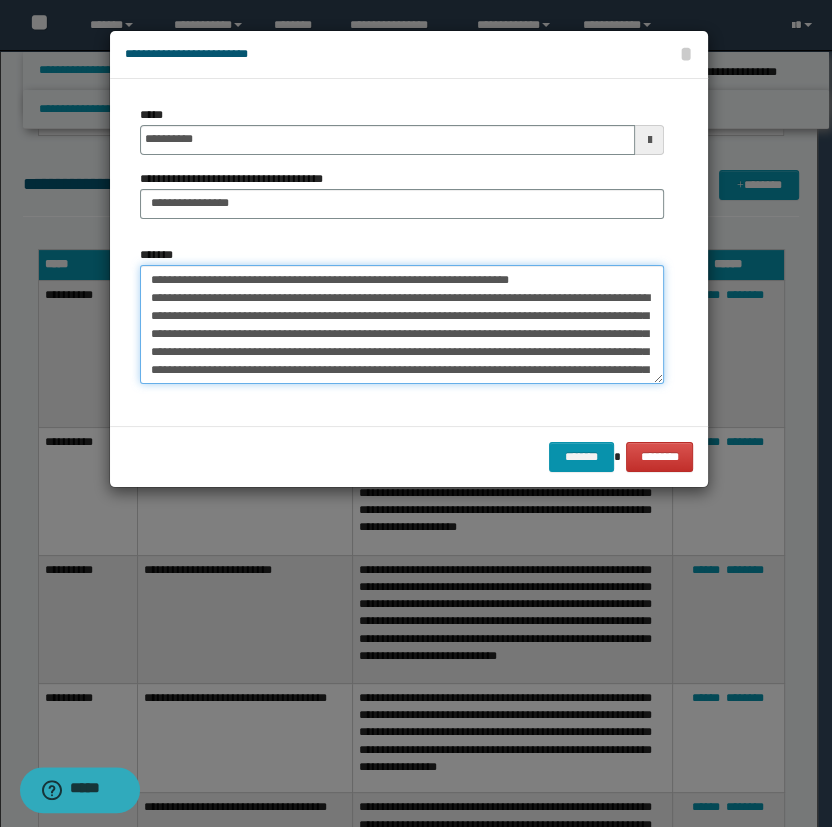 click on "**********" at bounding box center (402, 325) 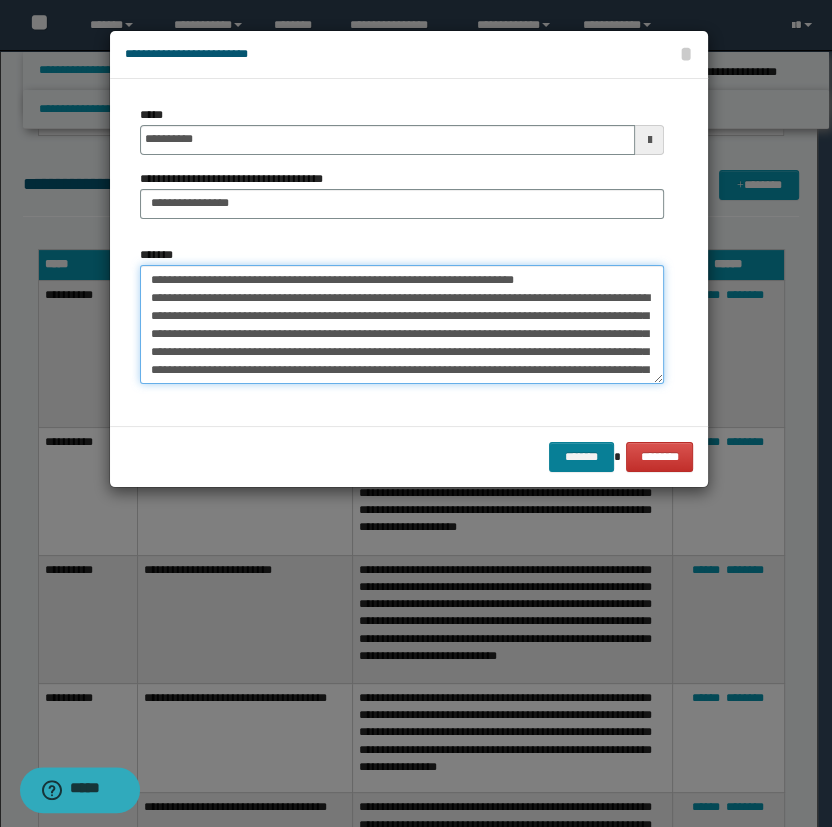 type on "**********" 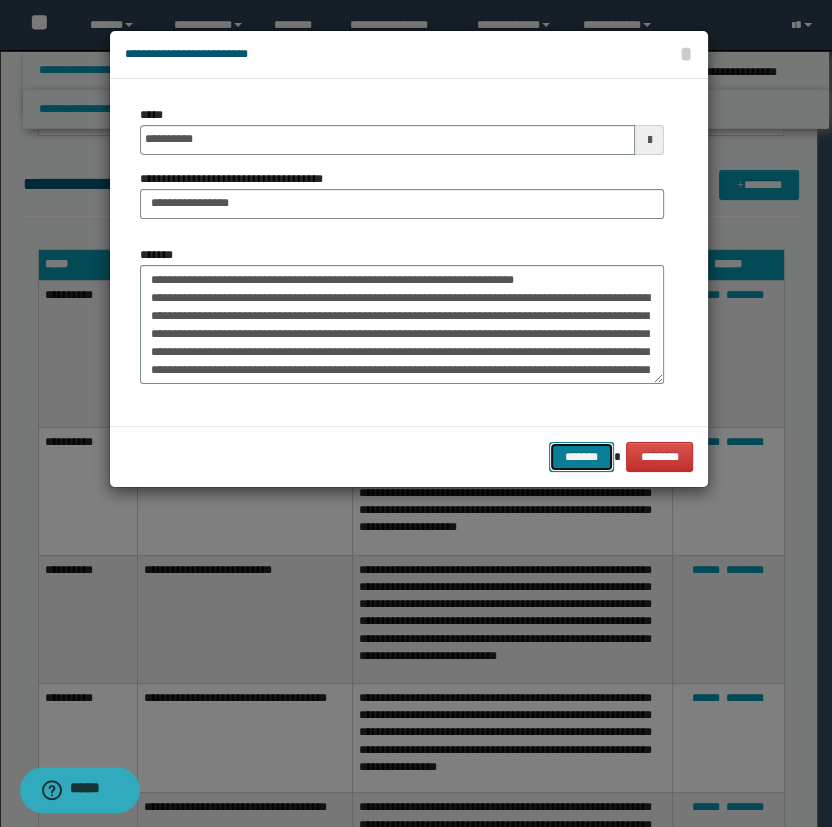 click on "*******" at bounding box center (581, 457) 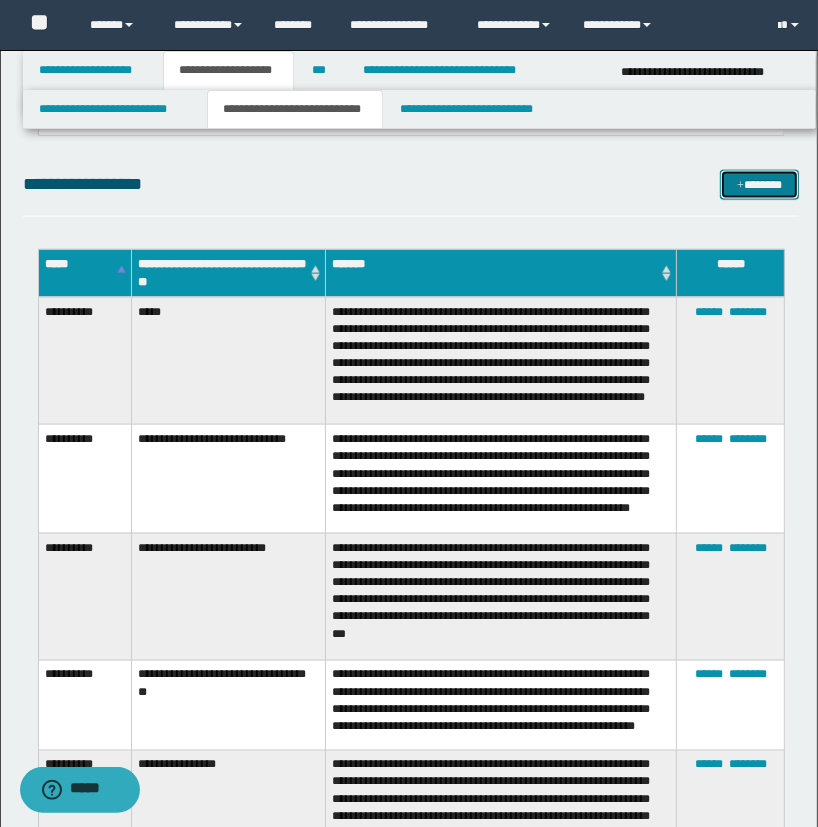 click on "*******" at bounding box center (760, 185) 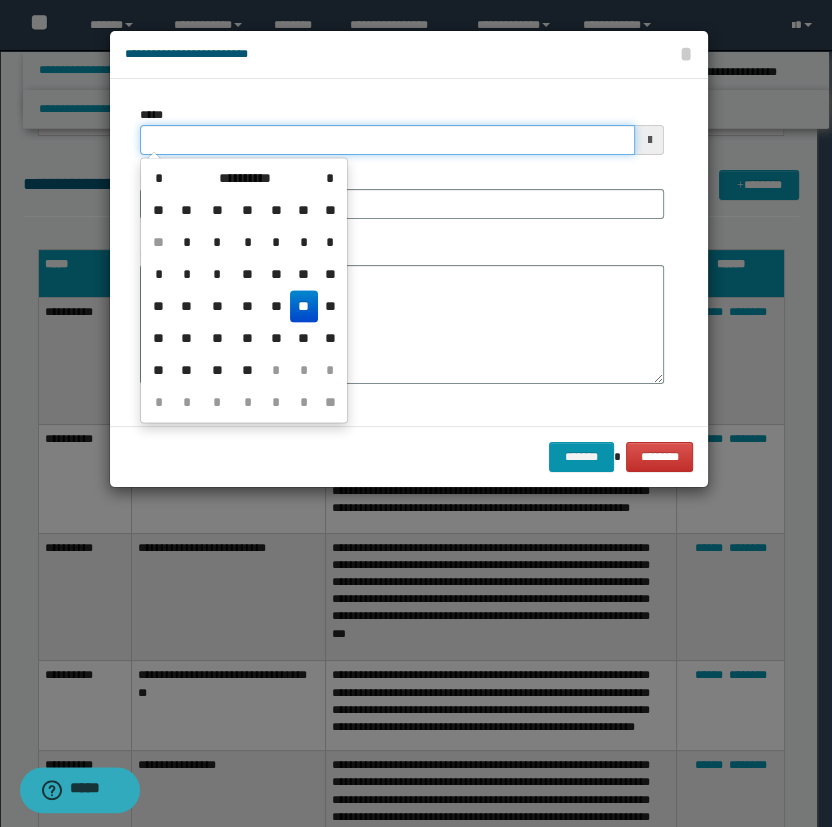 click on "*****" at bounding box center [388, 140] 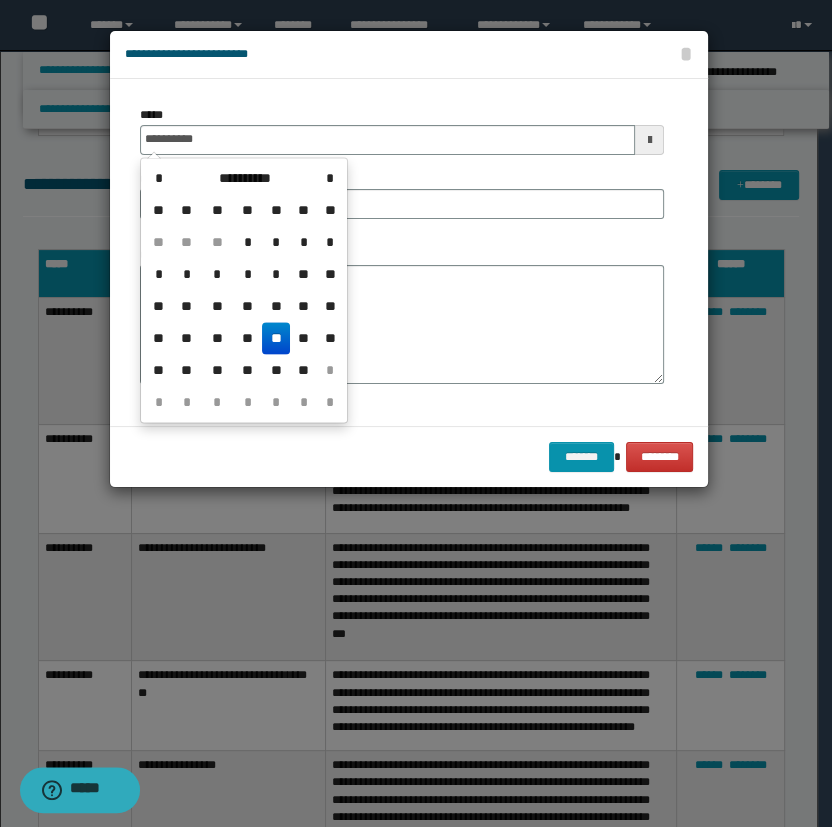 click on "**" at bounding box center [276, 338] 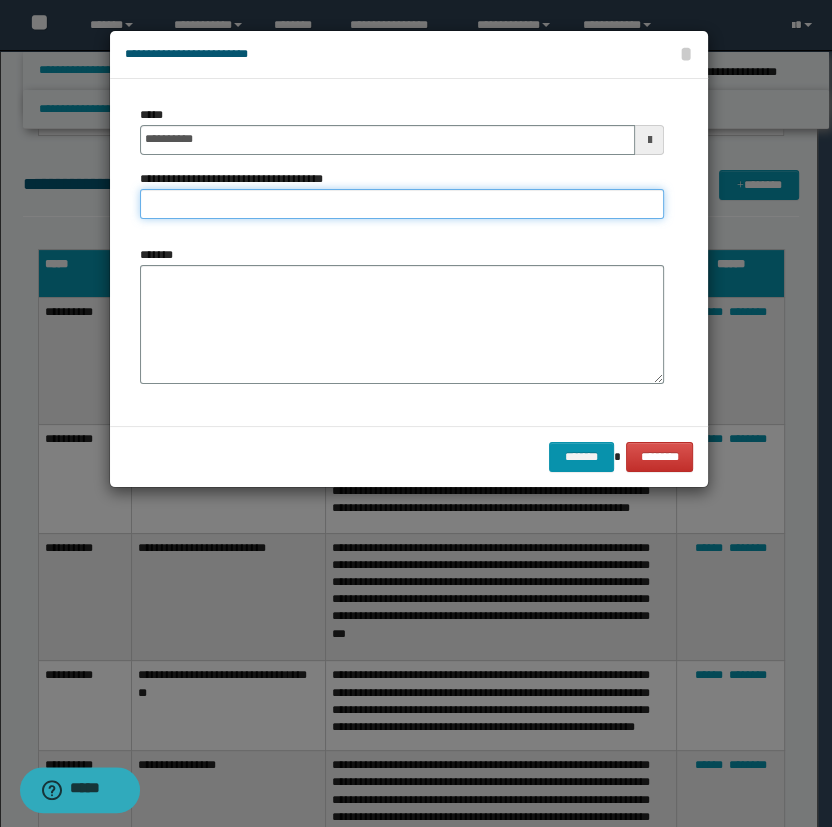 click on "**********" at bounding box center (402, 204) 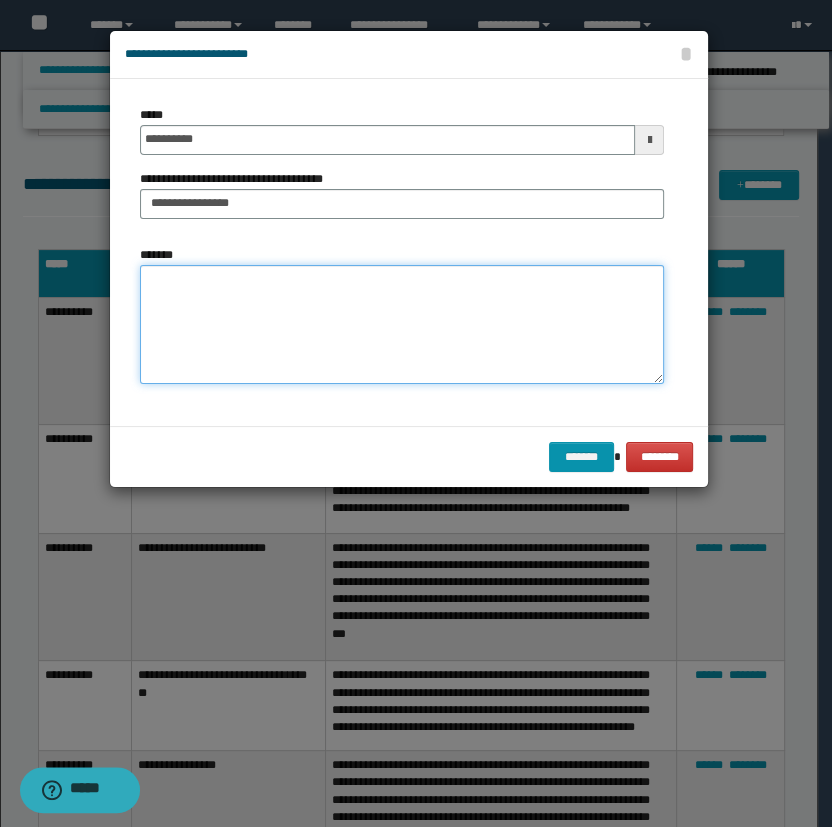 click on "*******" at bounding box center (402, 325) 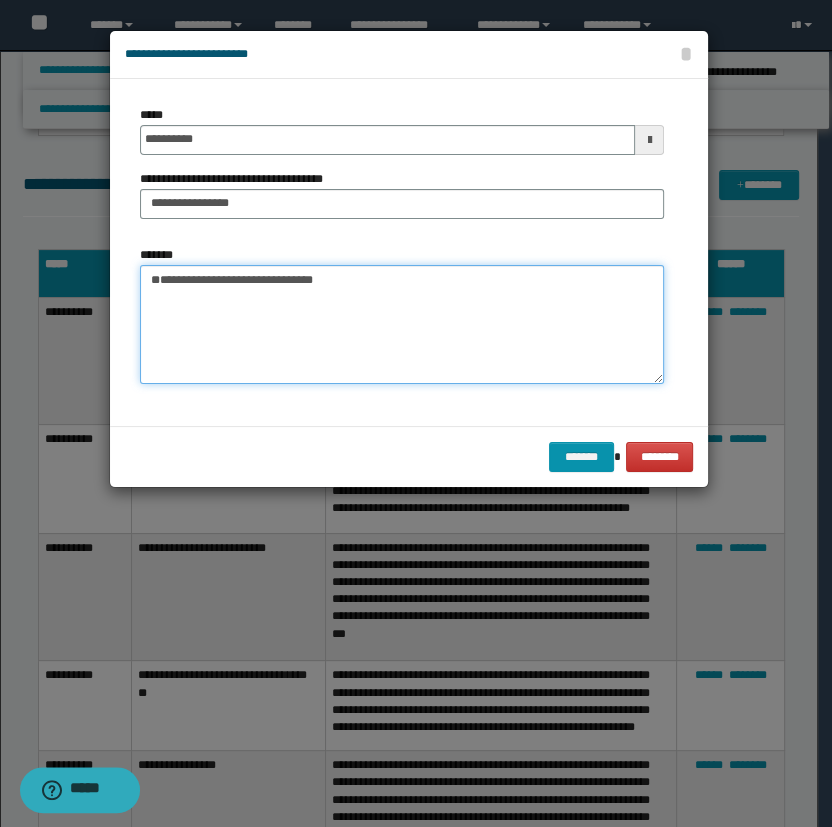 click on "**********" at bounding box center [402, 325] 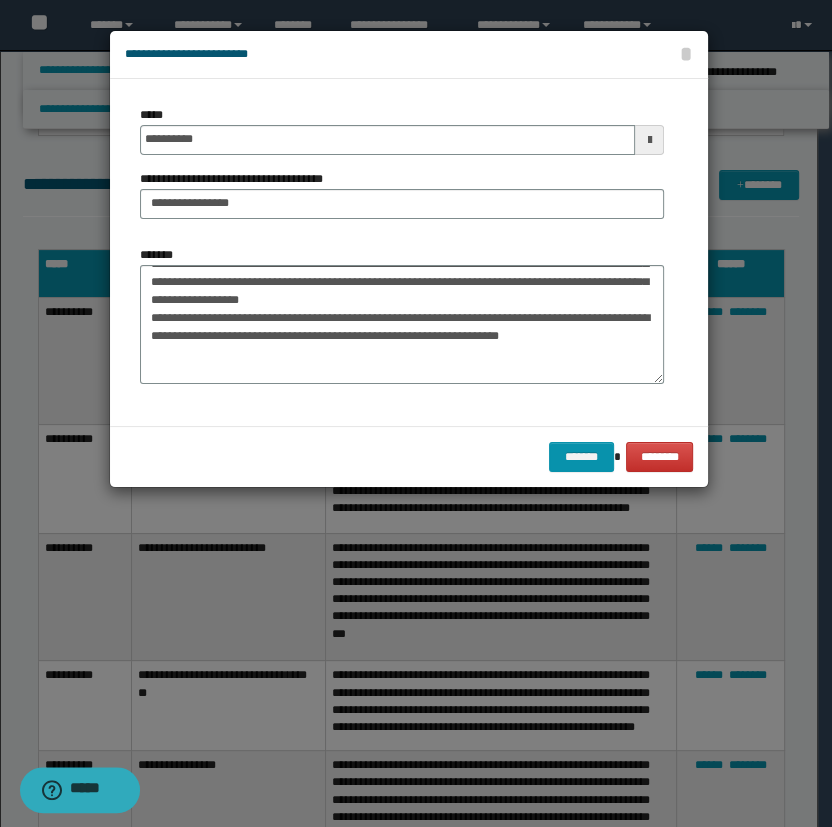 scroll, scrollTop: 215, scrollLeft: 0, axis: vertical 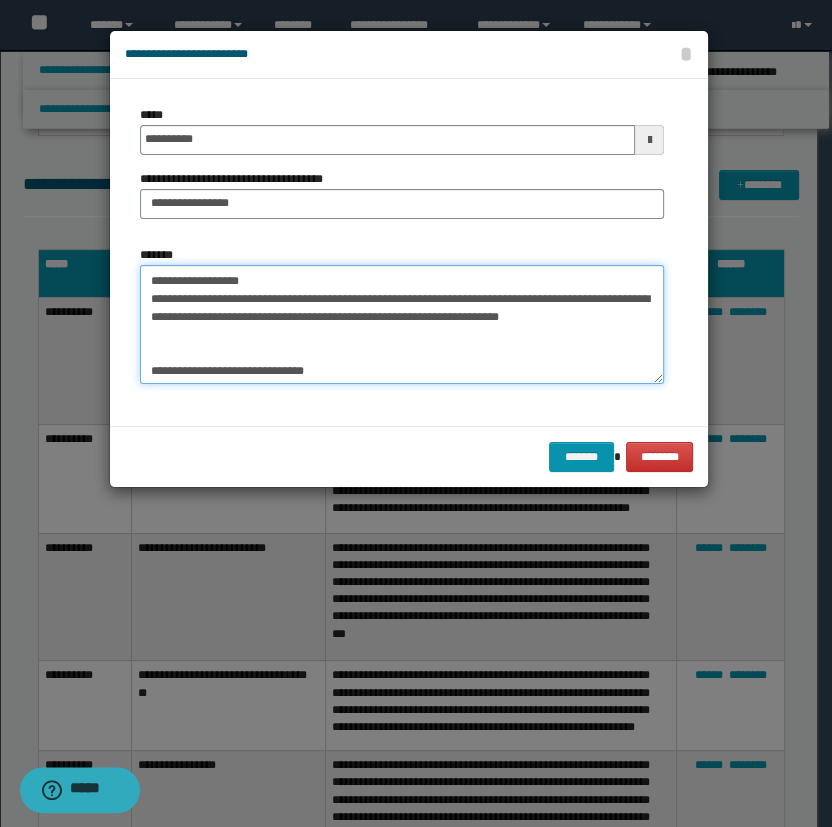 click on "*******" at bounding box center (402, 325) 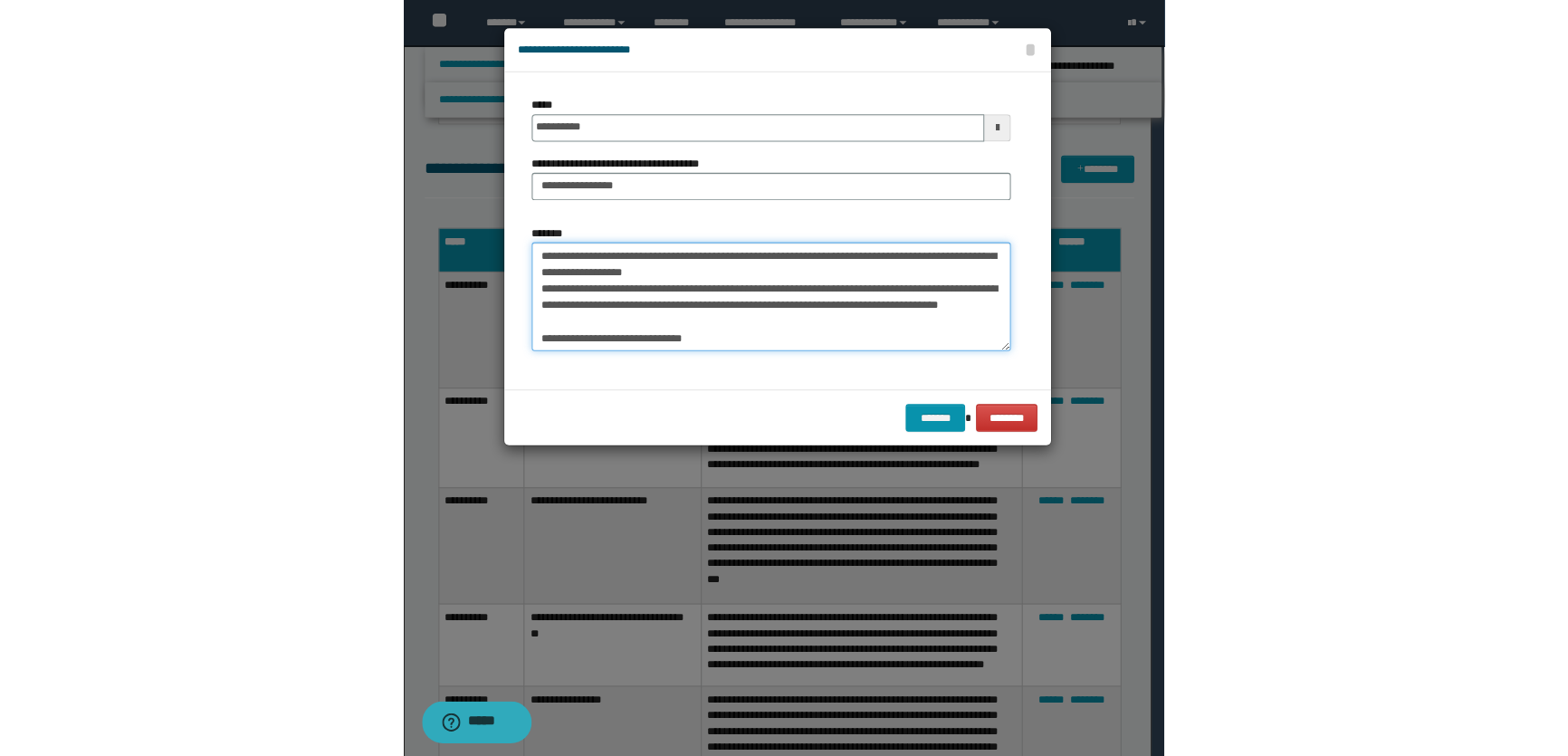 scroll, scrollTop: 195, scrollLeft: 0, axis: vertical 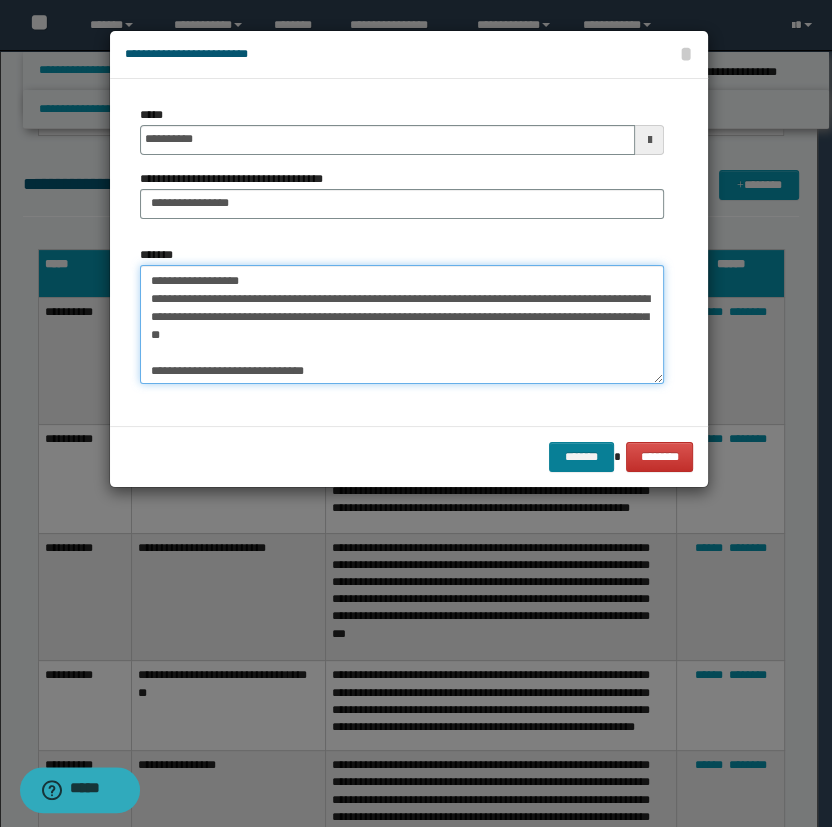 type on "**********" 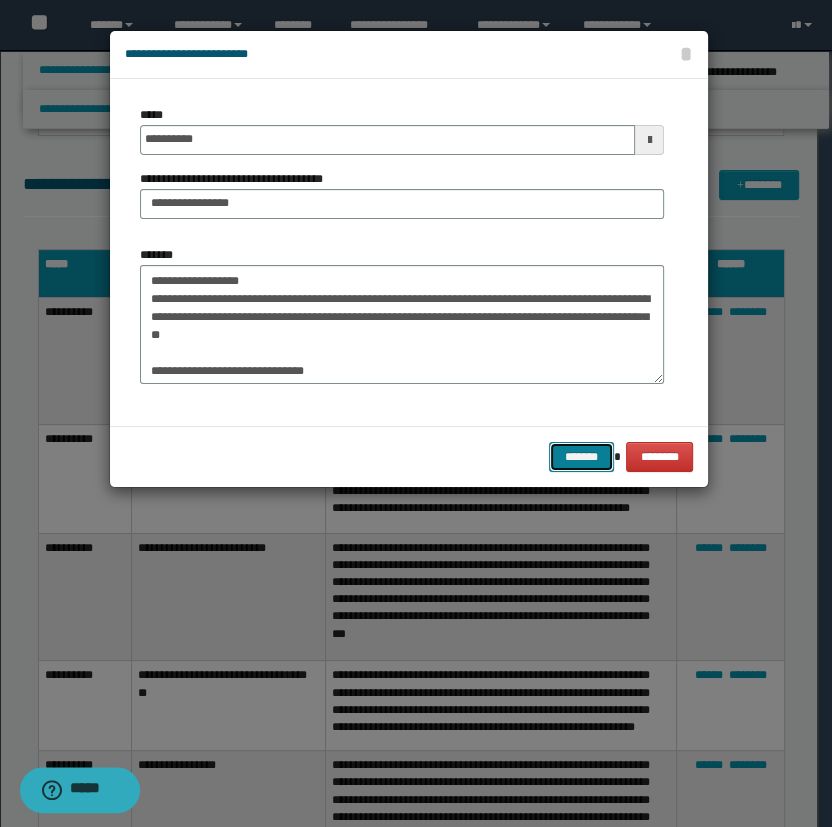 drag, startPoint x: 591, startPoint y: 449, endPoint x: 829, endPoint y: 81, distance: 438.25565 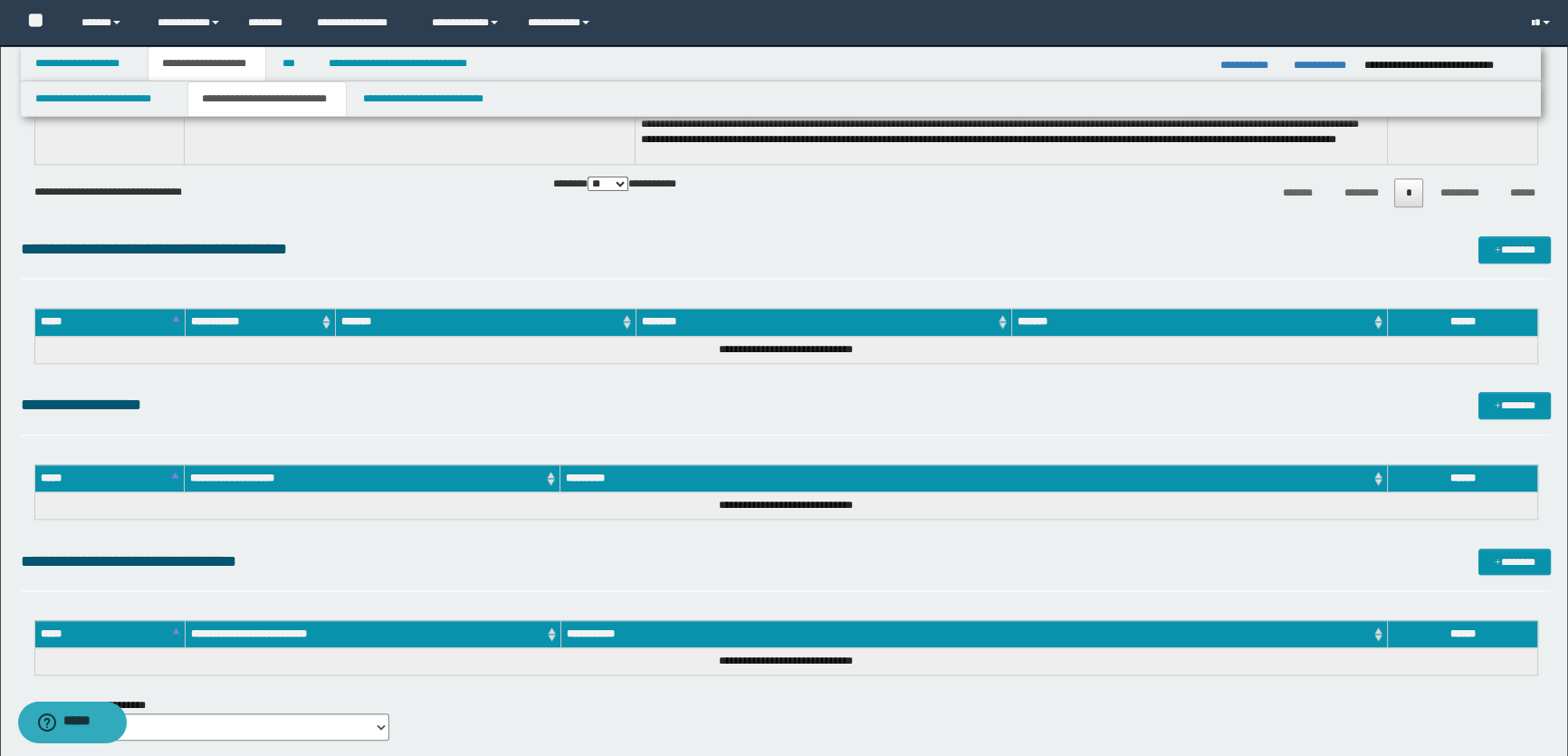 scroll, scrollTop: 2423, scrollLeft: 0, axis: vertical 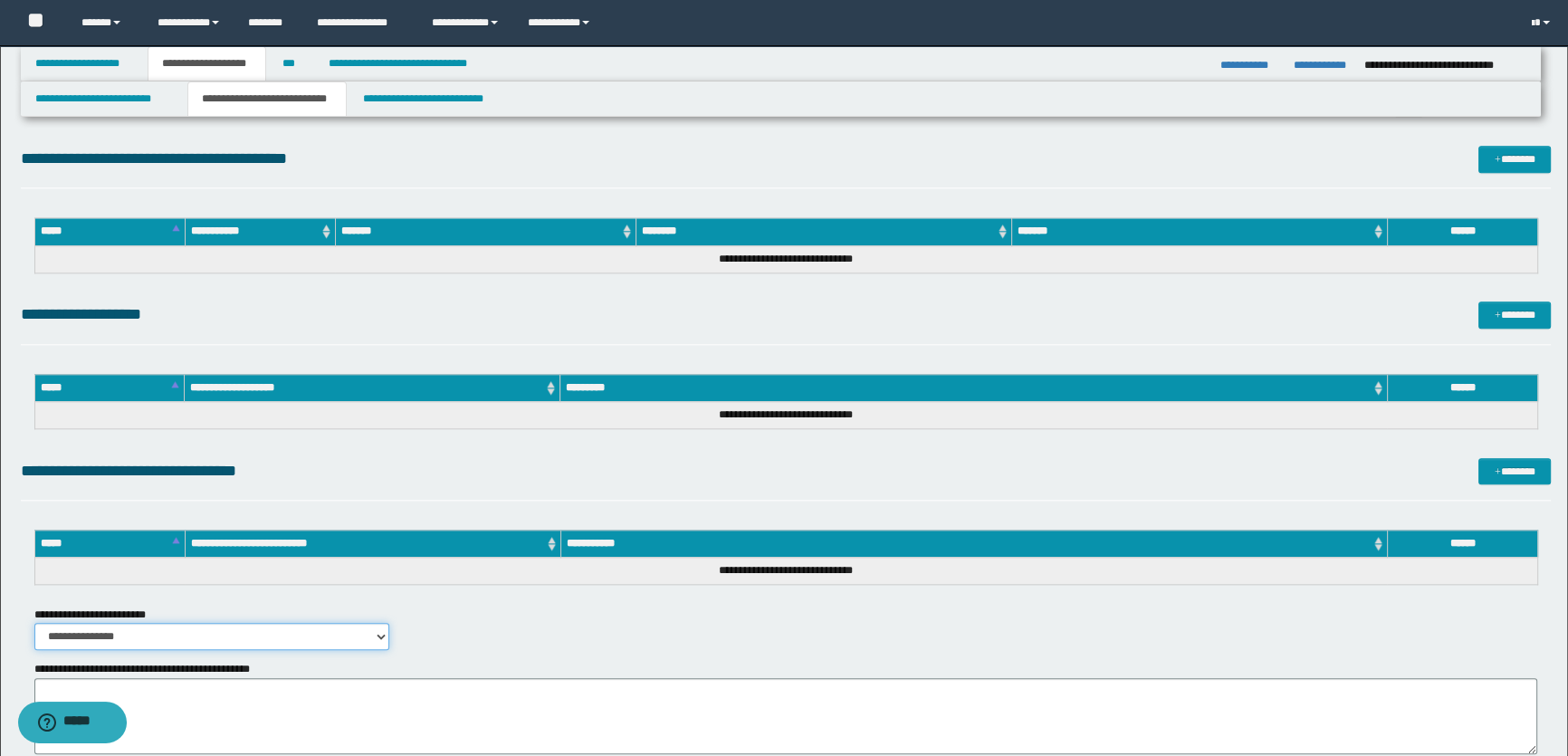 click on "**********" at bounding box center [212, 636] 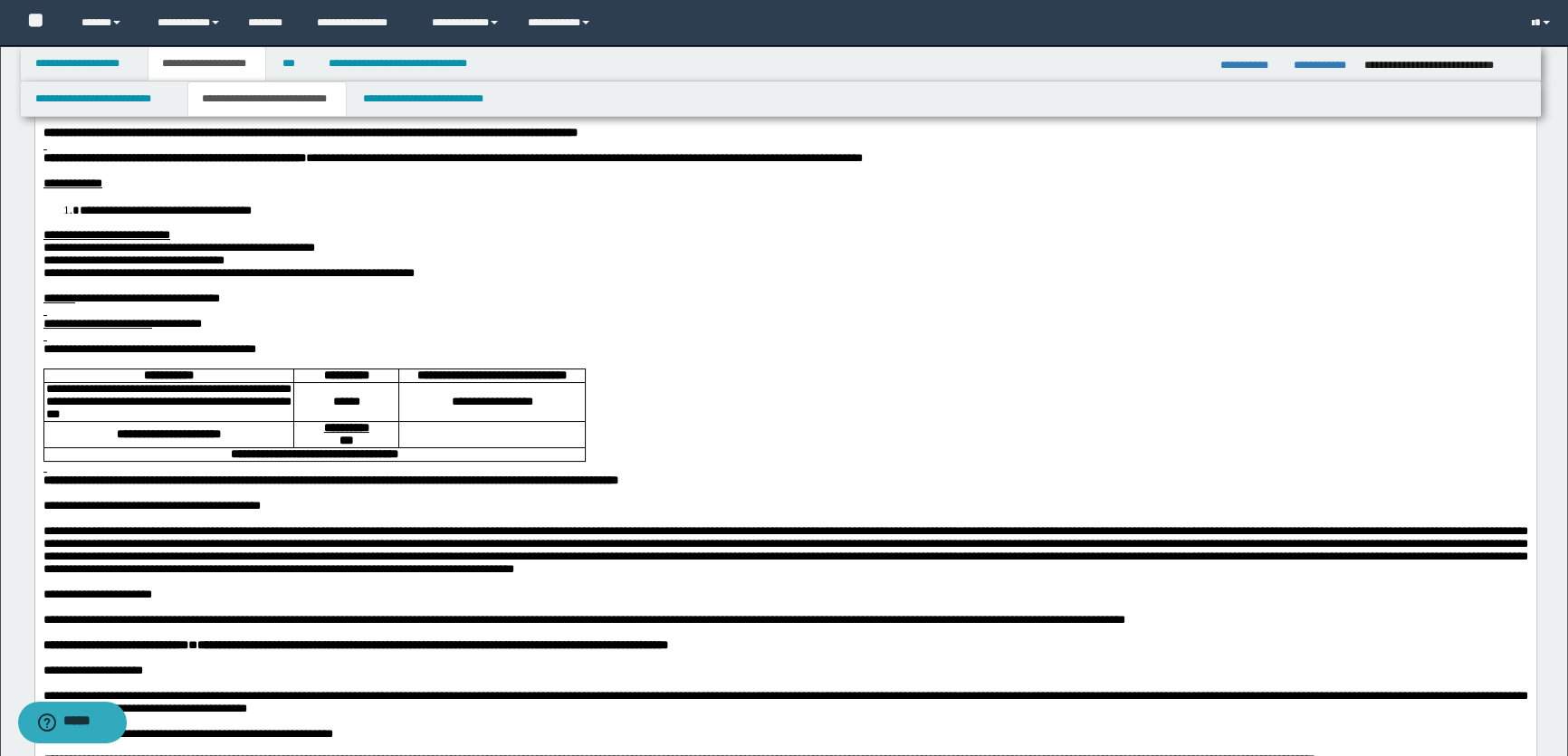 scroll, scrollTop: 118, scrollLeft: 0, axis: vertical 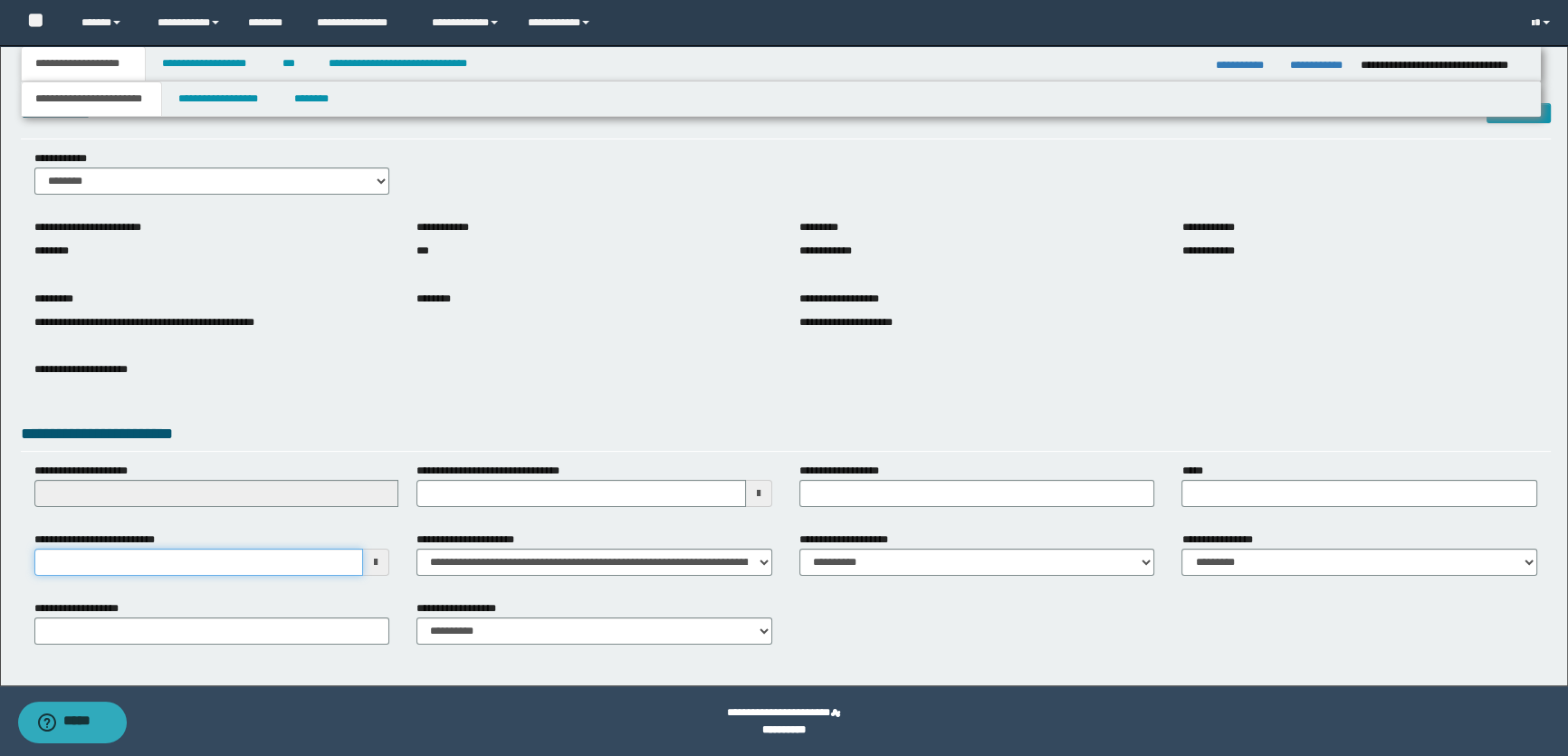 click on "**********" at bounding box center [199, 562] 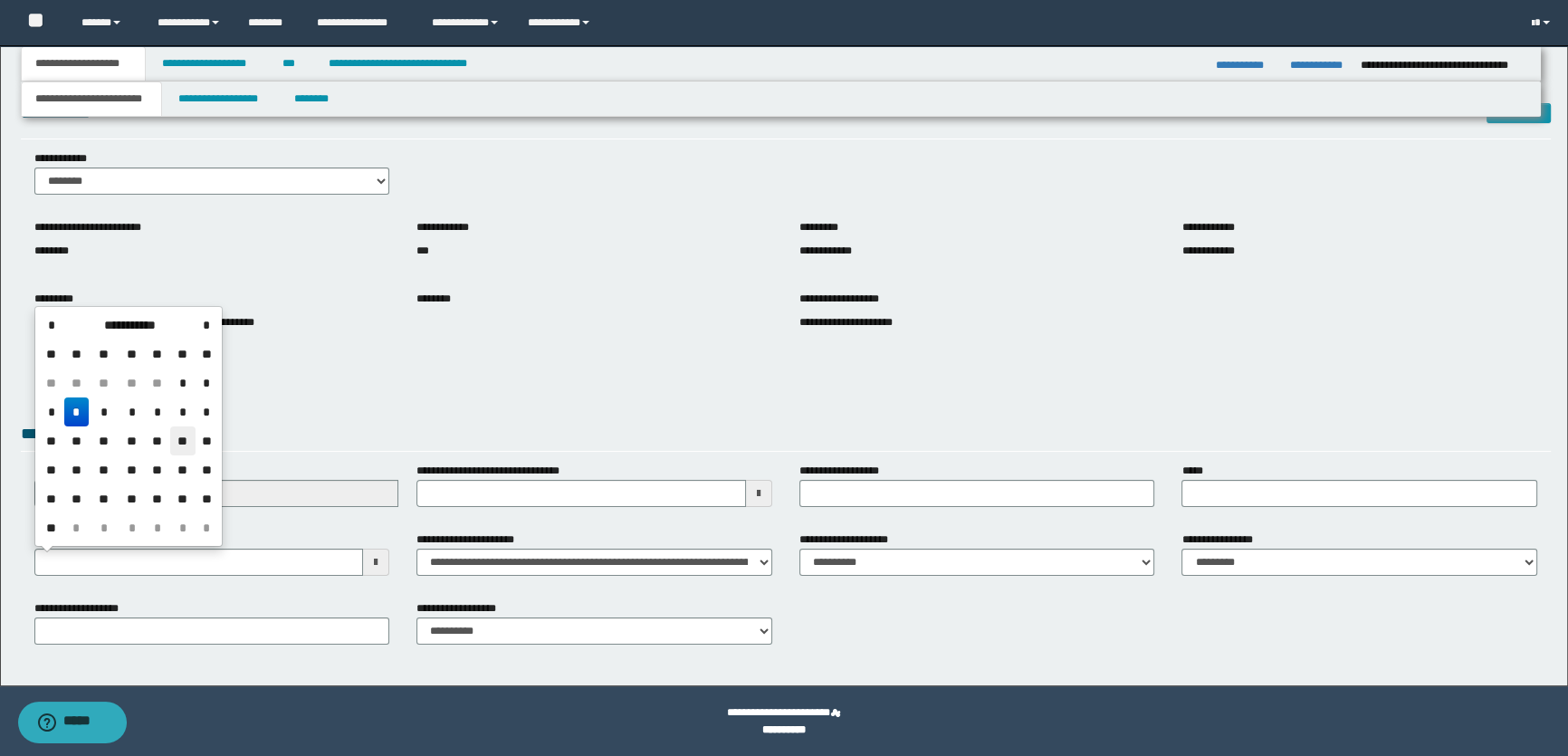 click on "**" at bounding box center (183, 441) 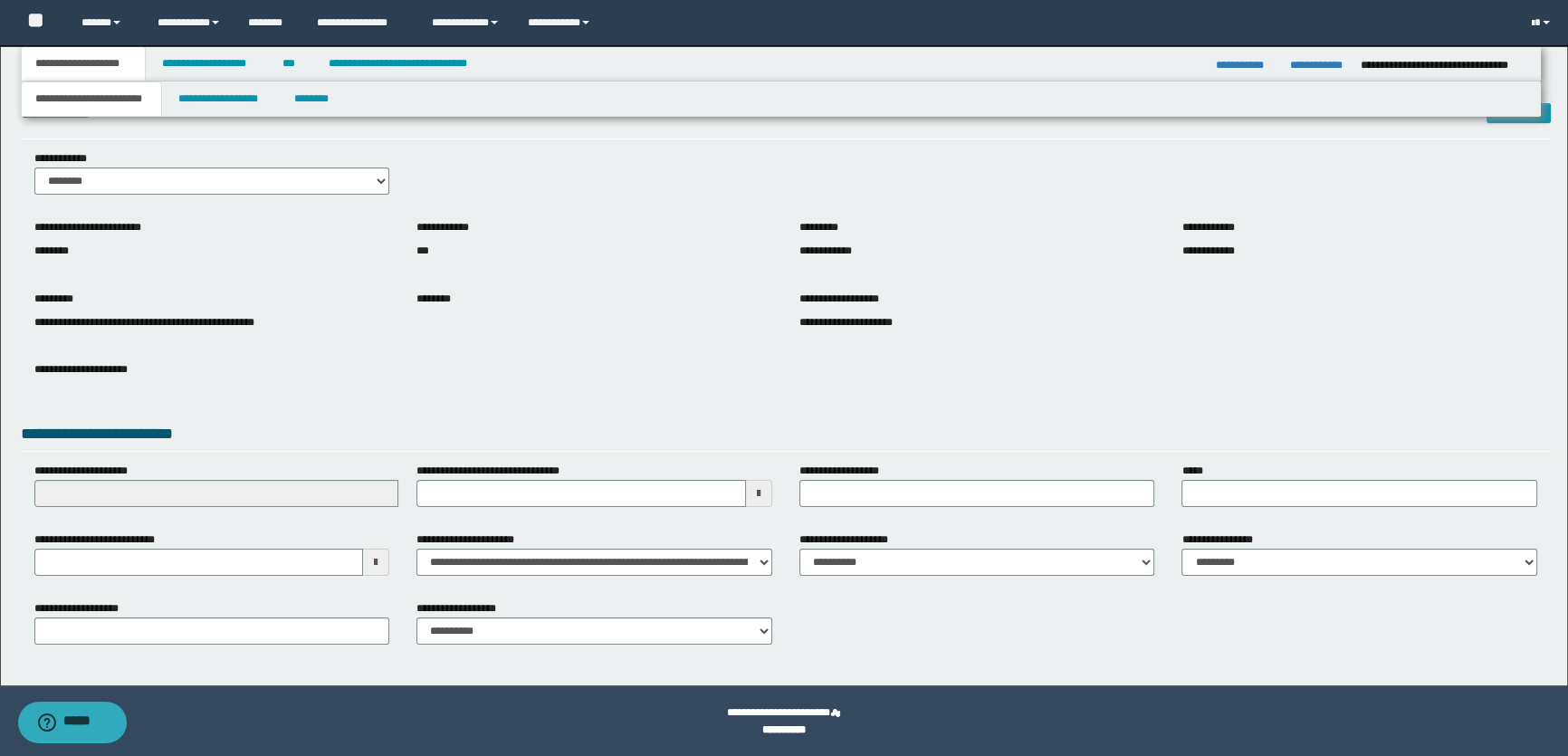 drag, startPoint x: 907, startPoint y: 584, endPoint x: 894, endPoint y: 562, distance: 25.553865 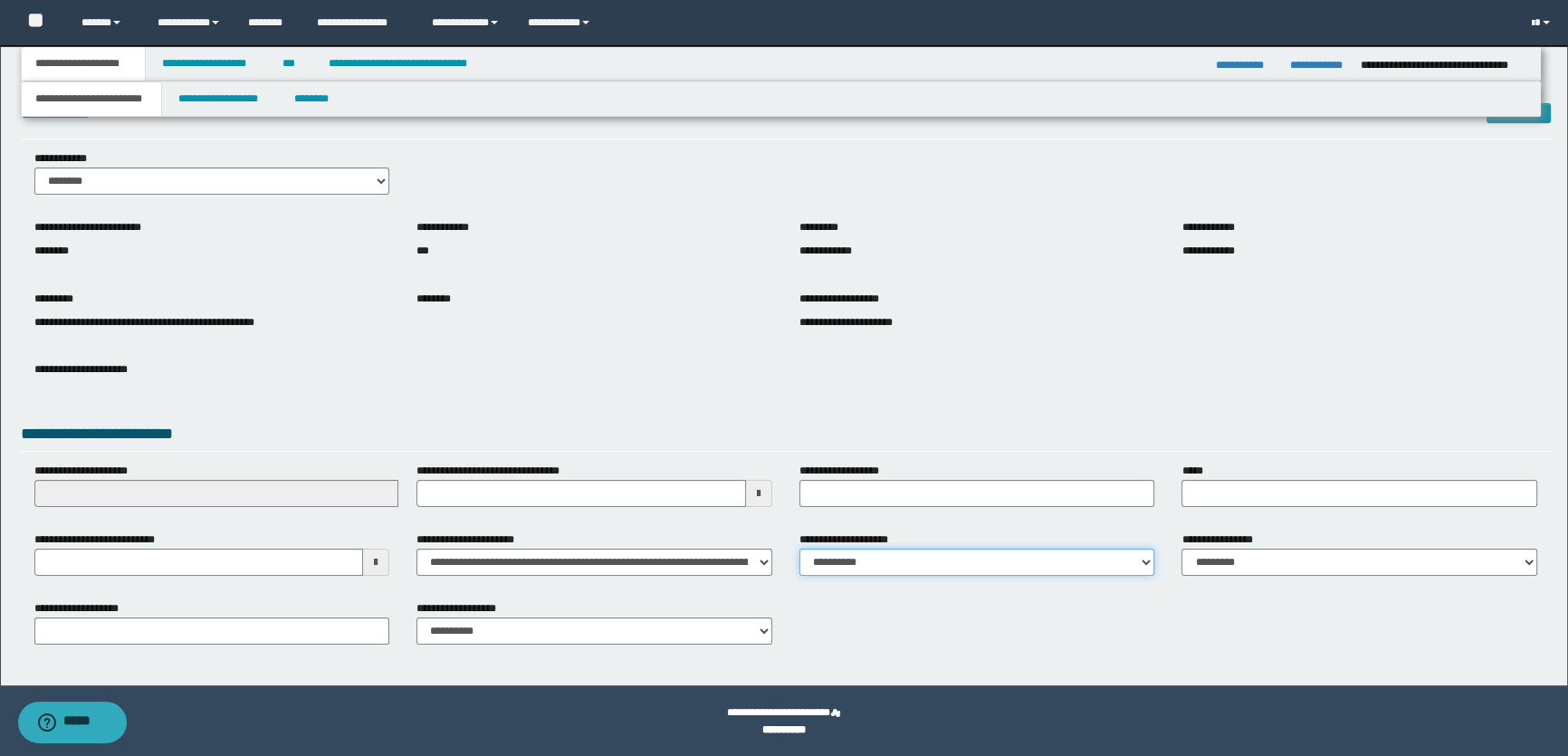 drag, startPoint x: 894, startPoint y: 562, endPoint x: 891, endPoint y: 549, distance: 13.341664 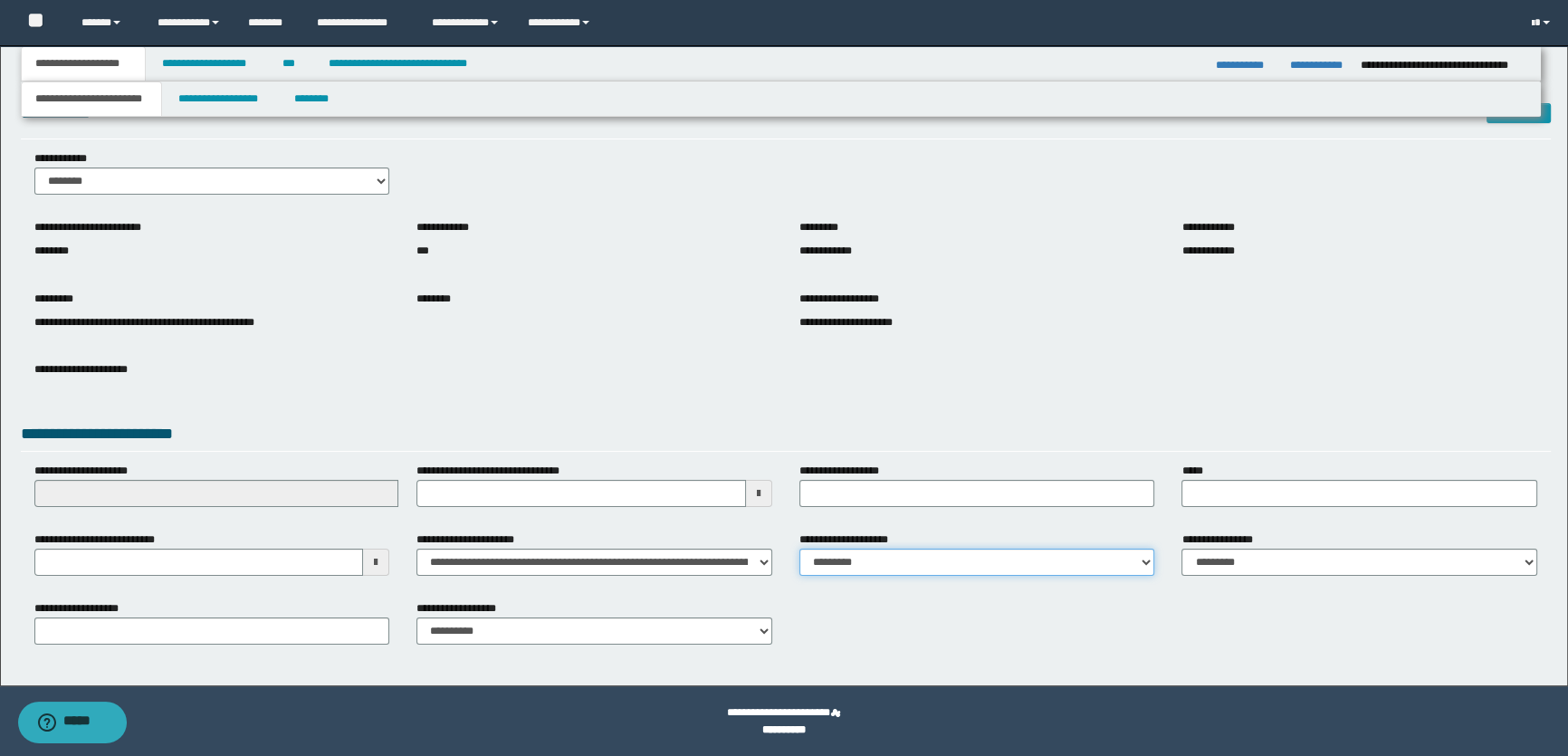 click on "**********" at bounding box center [977, 562] 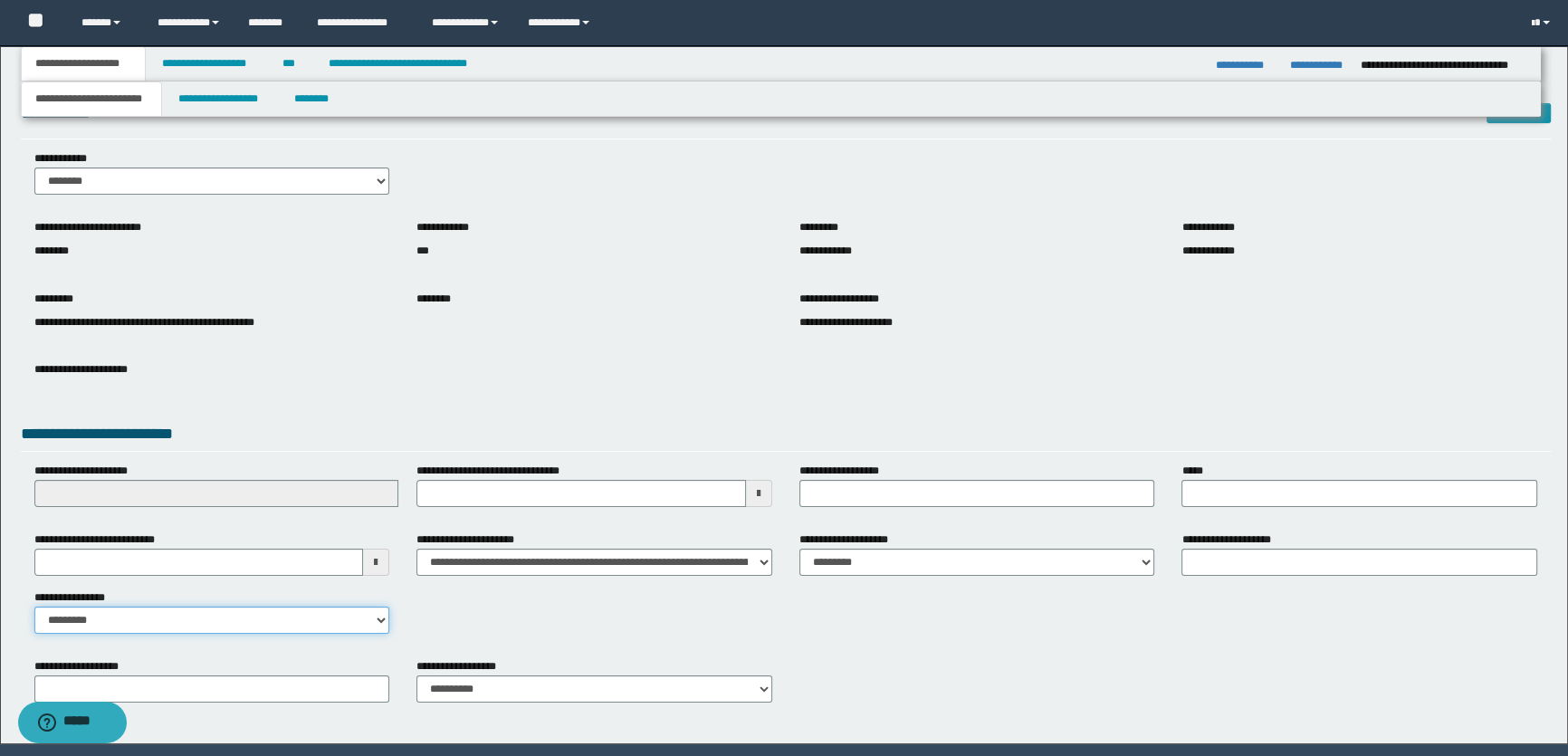 click on "**********" at bounding box center (212, 620) 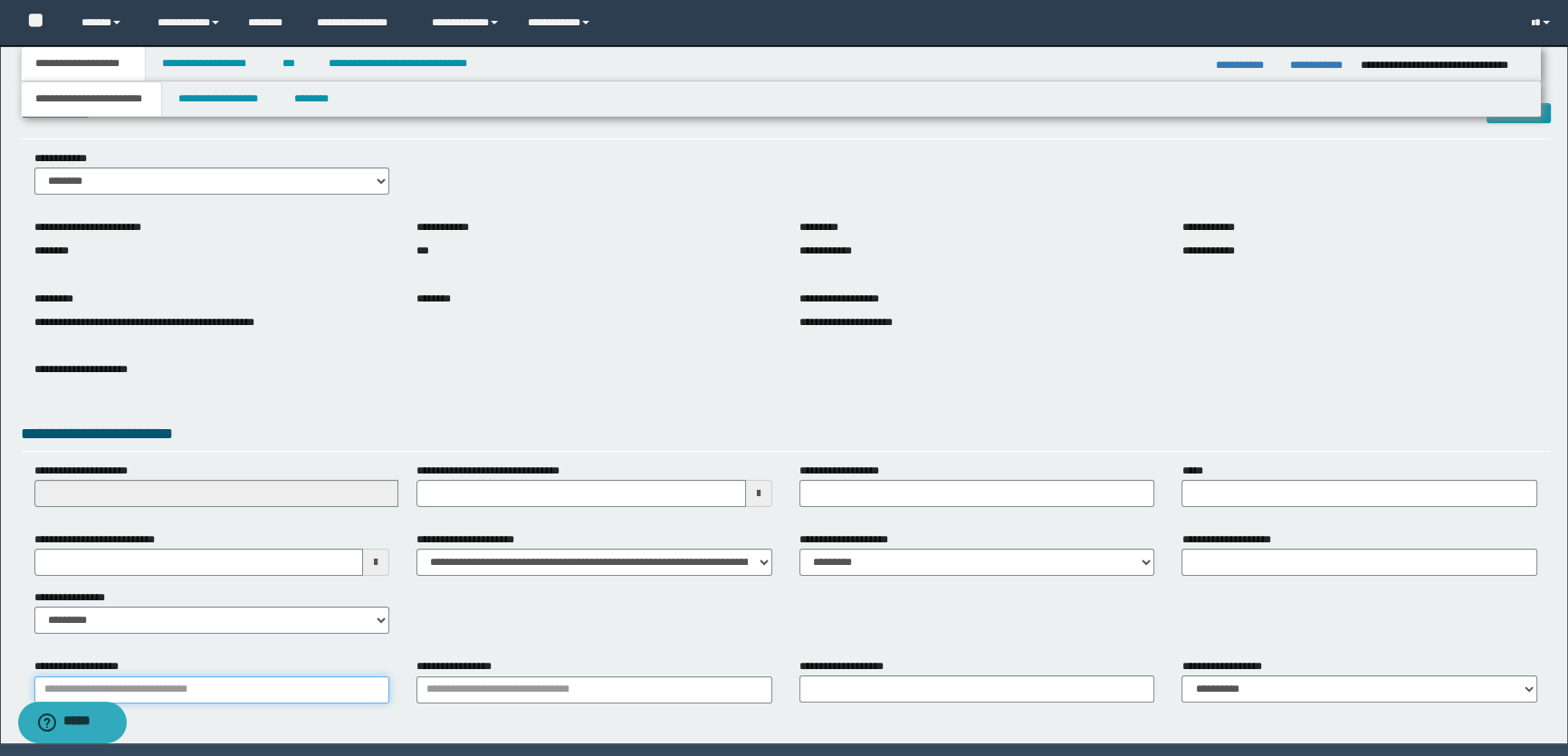 click on "**********" at bounding box center [212, 690] 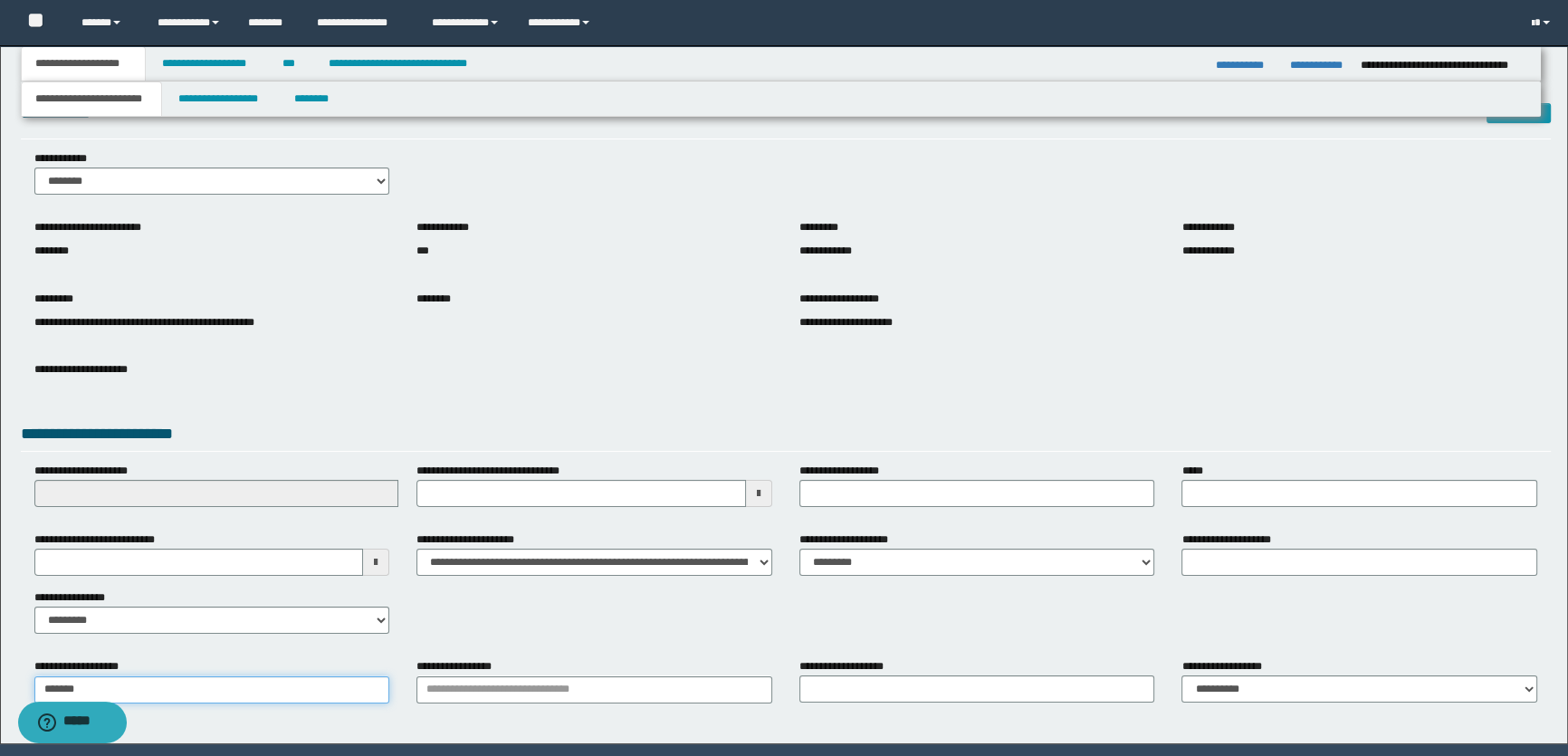 type on "********" 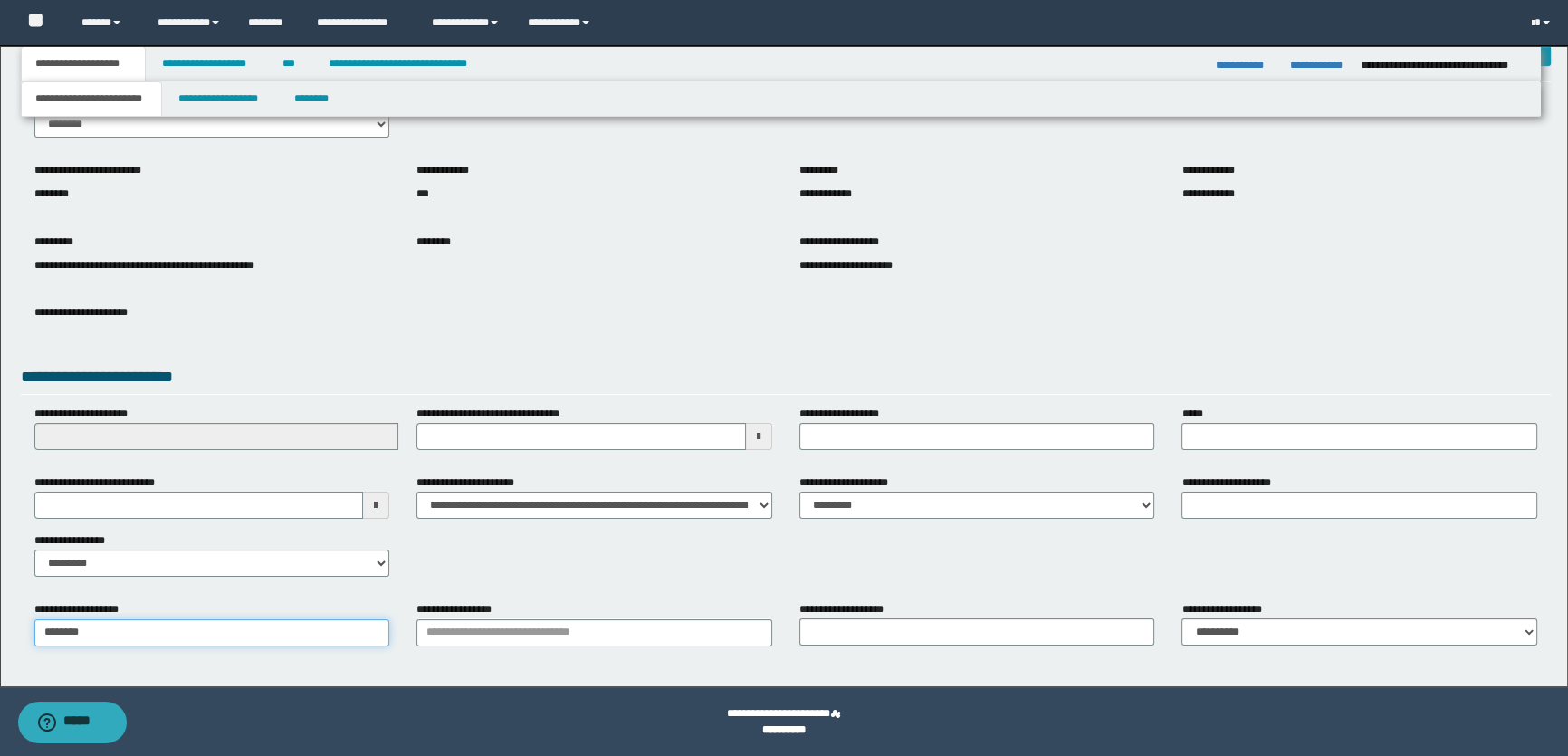 type on "**********" 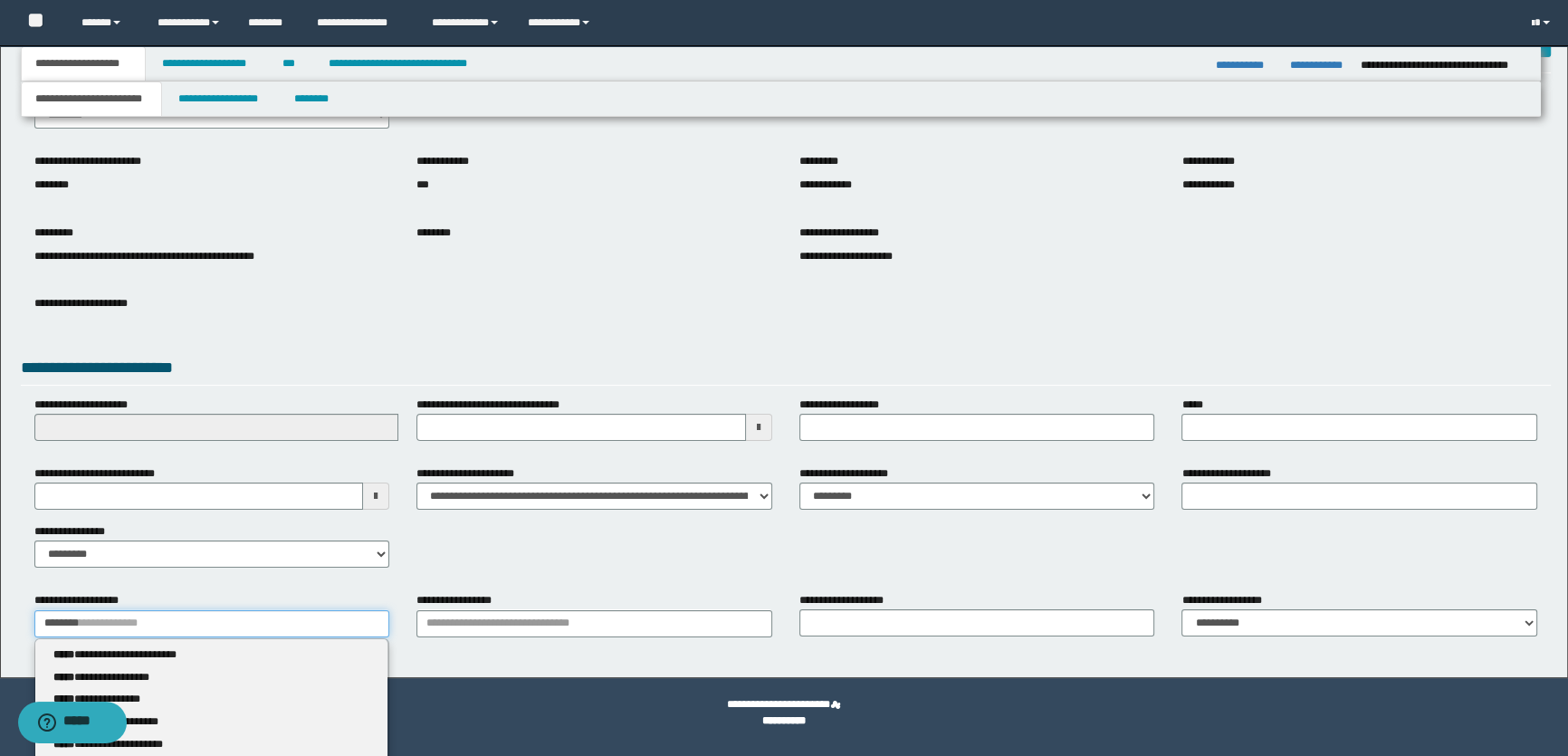 scroll, scrollTop: 115, scrollLeft: 0, axis: vertical 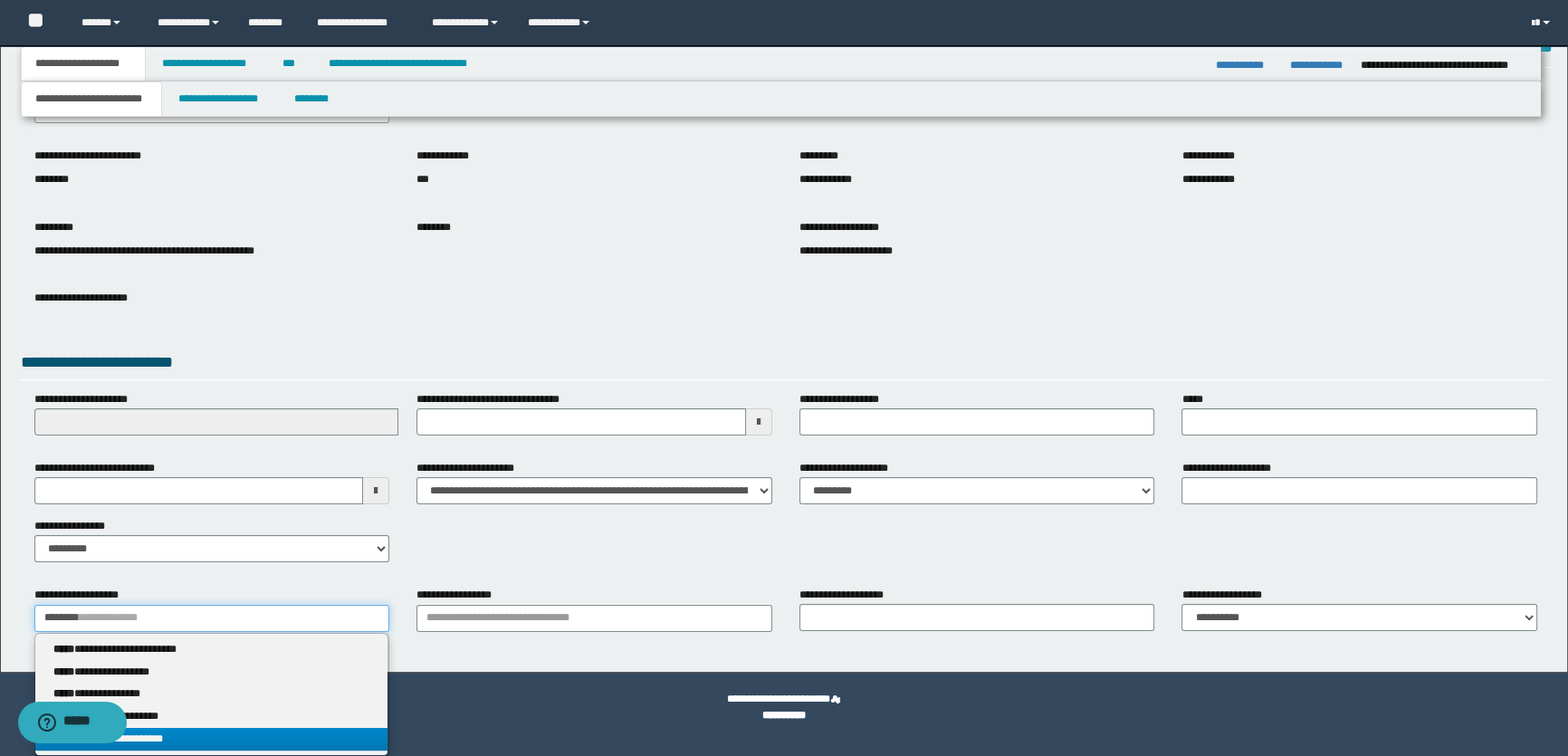 type on "********" 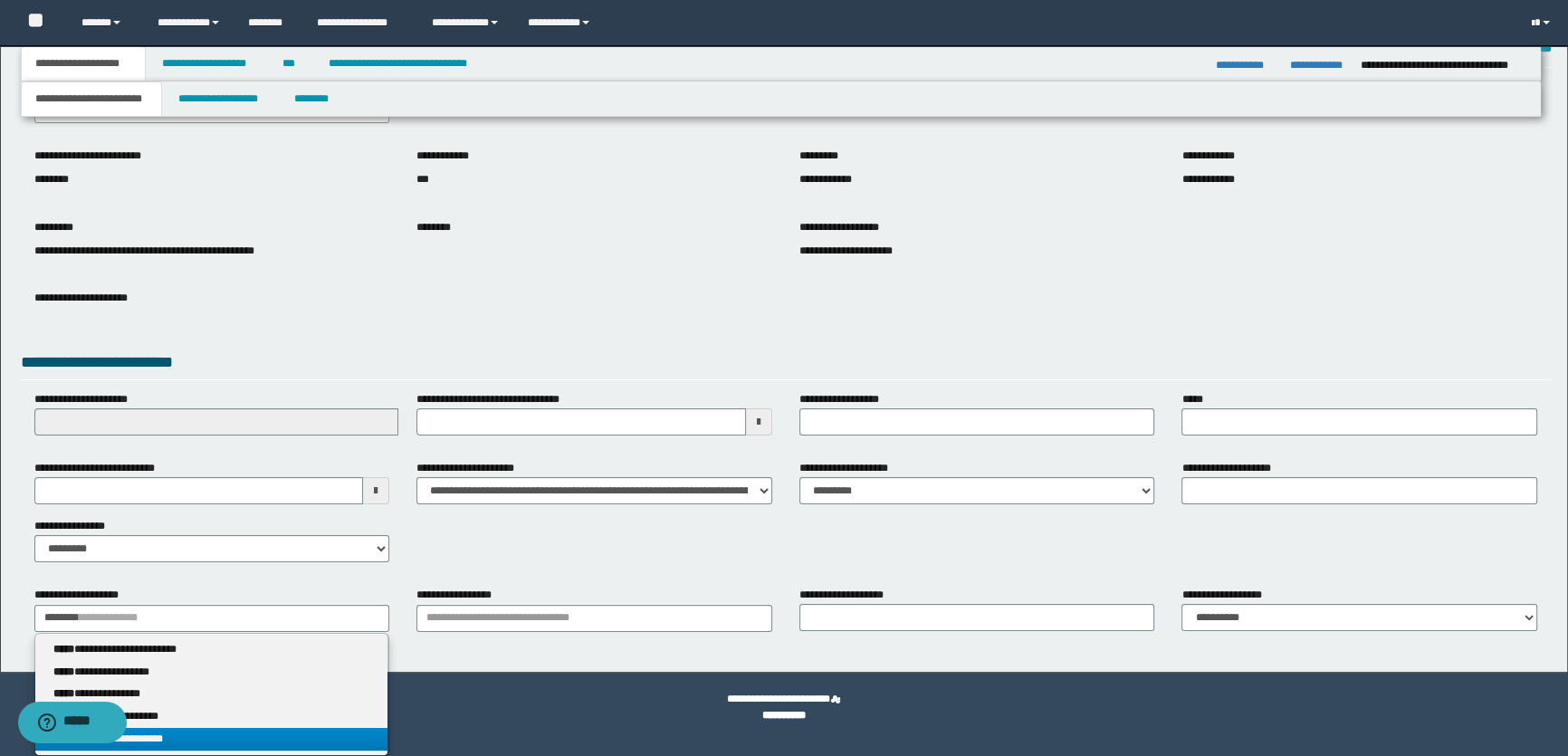 click on "**********" at bounding box center (212, 739) 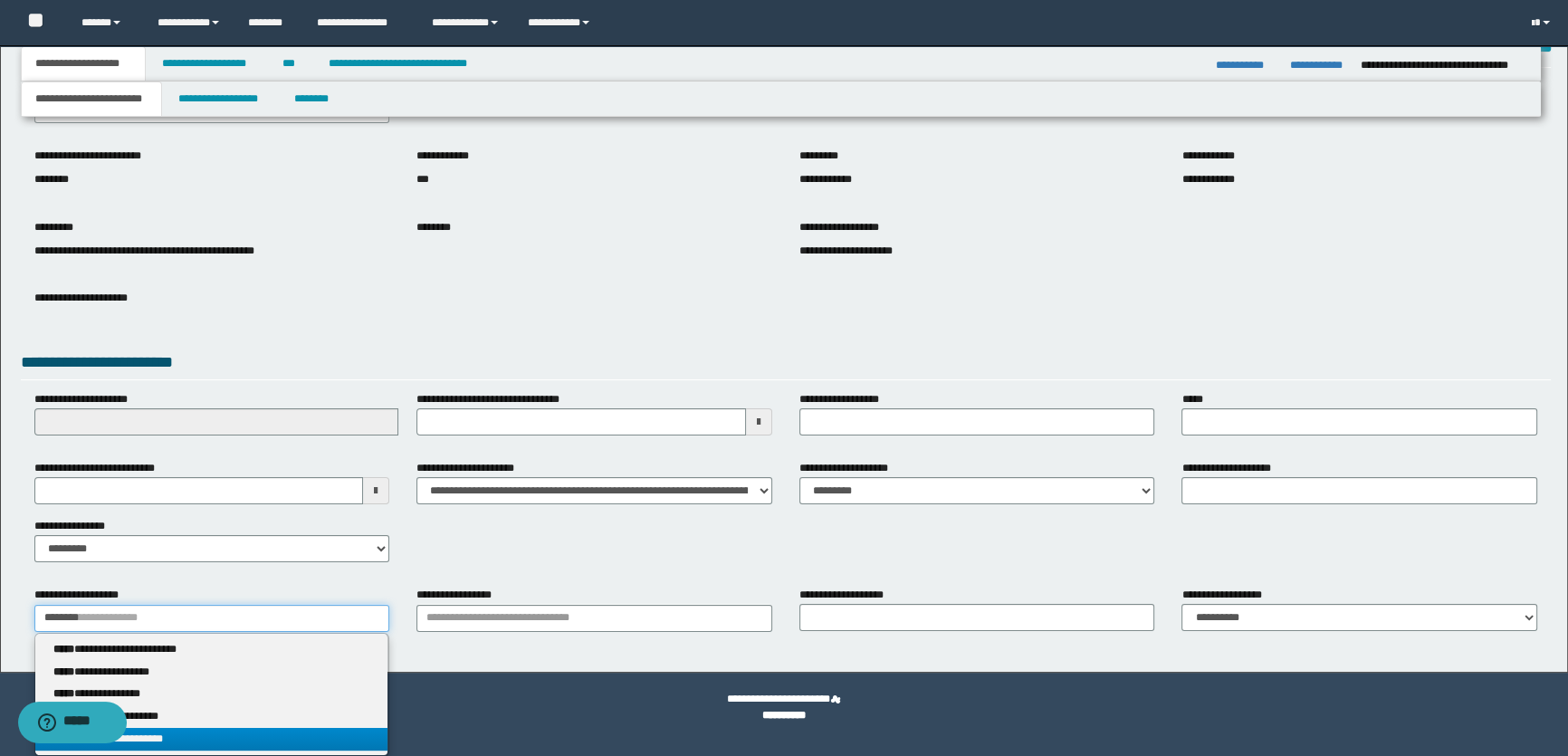 type 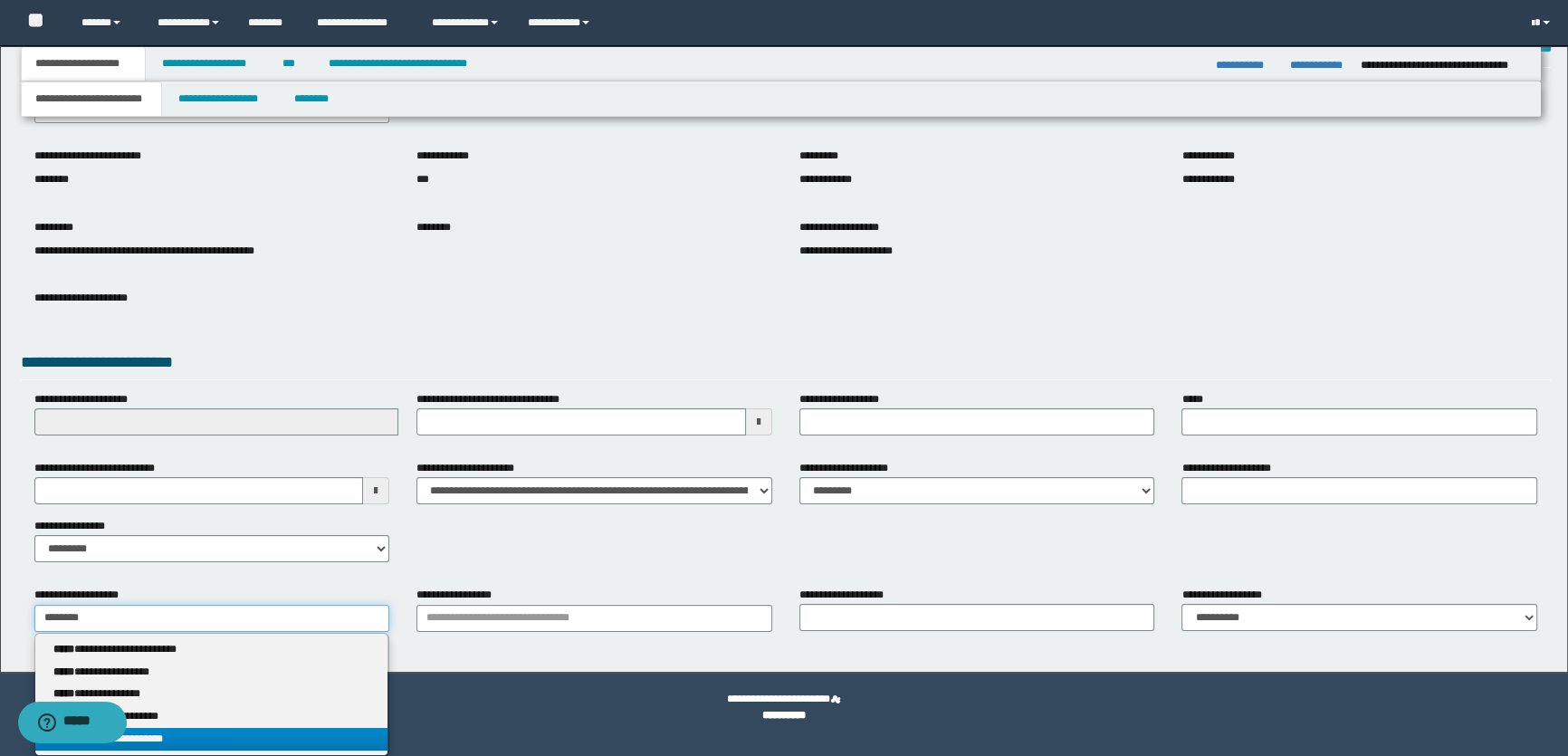 scroll, scrollTop: 100, scrollLeft: 0, axis: vertical 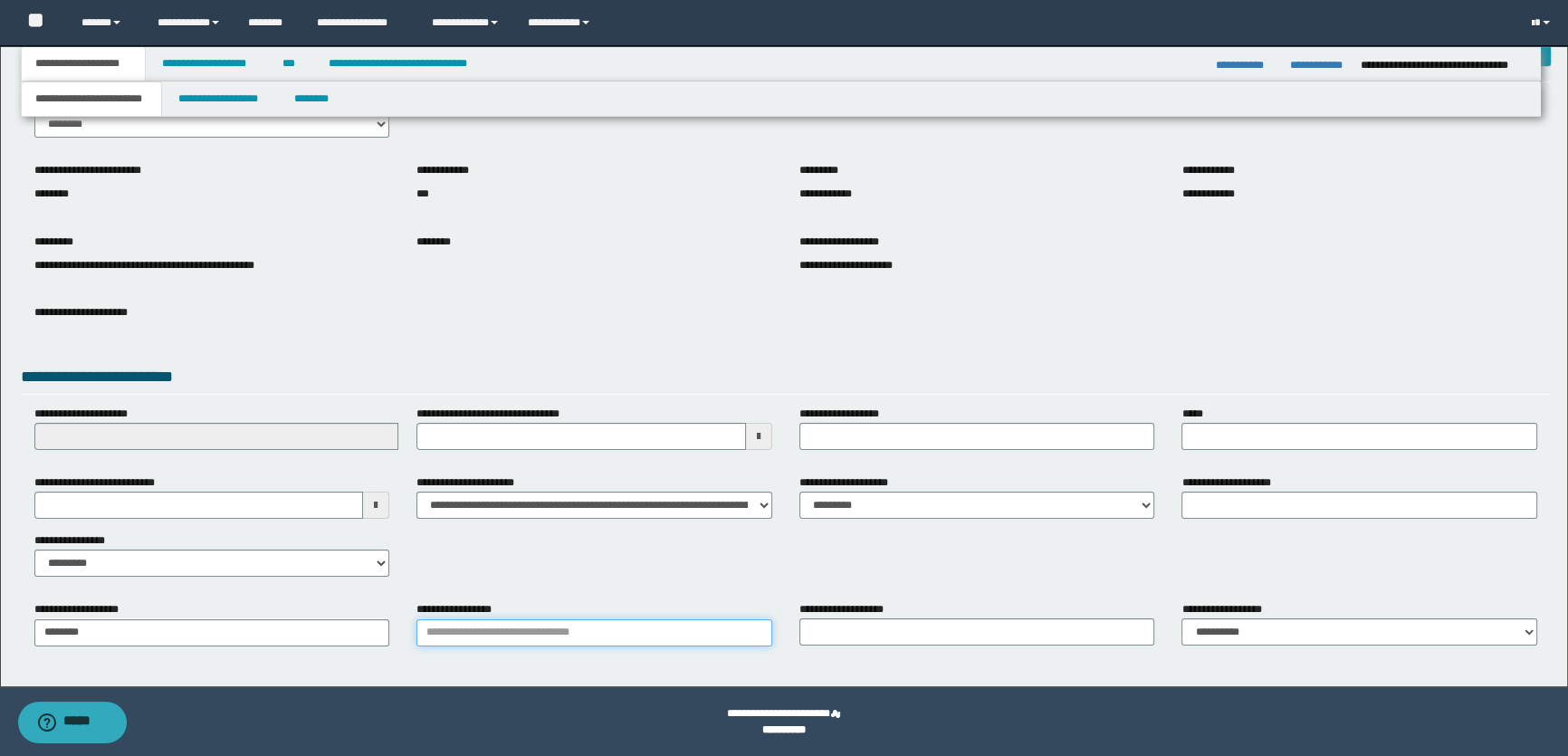 click on "**********" at bounding box center [594, 633] 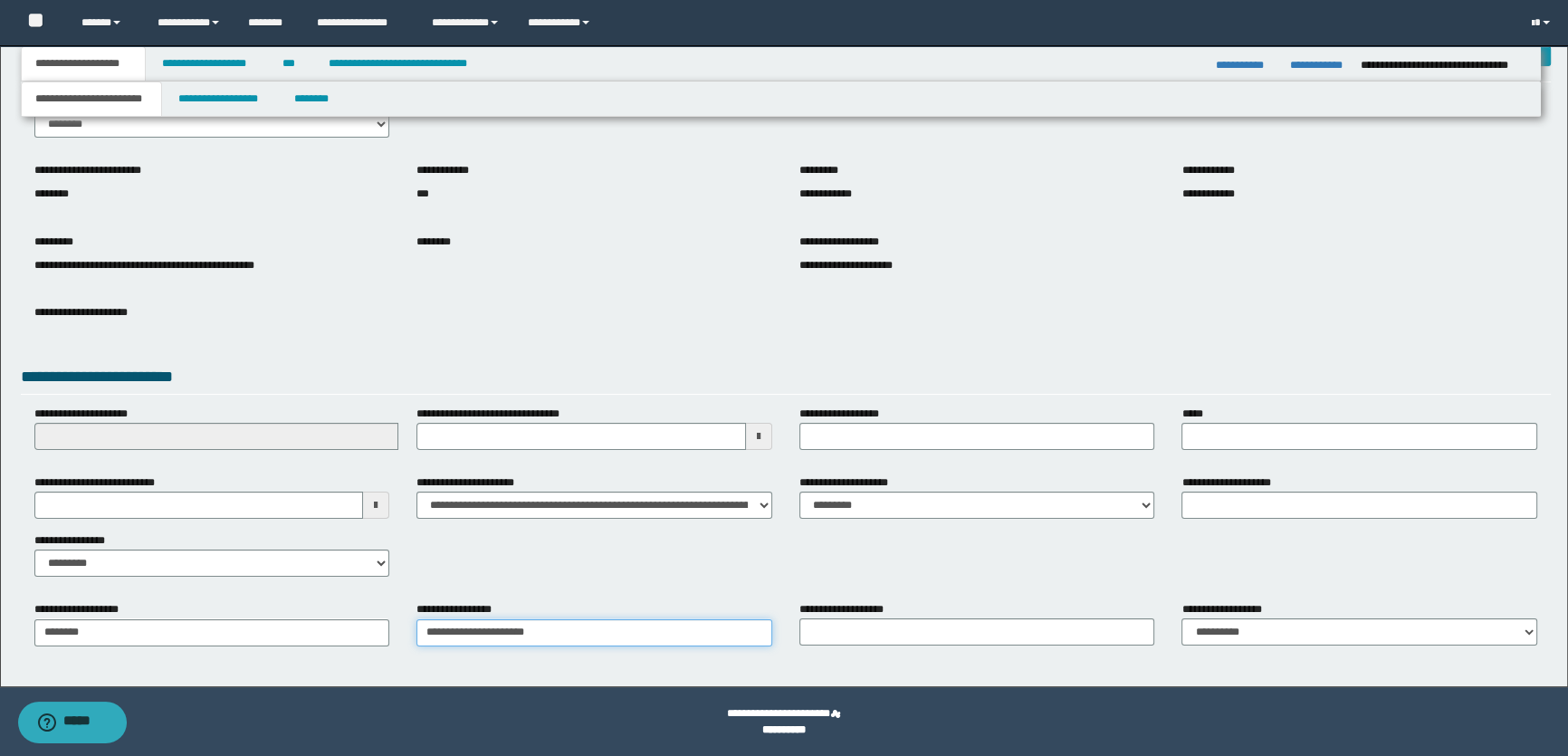 type on "**********" 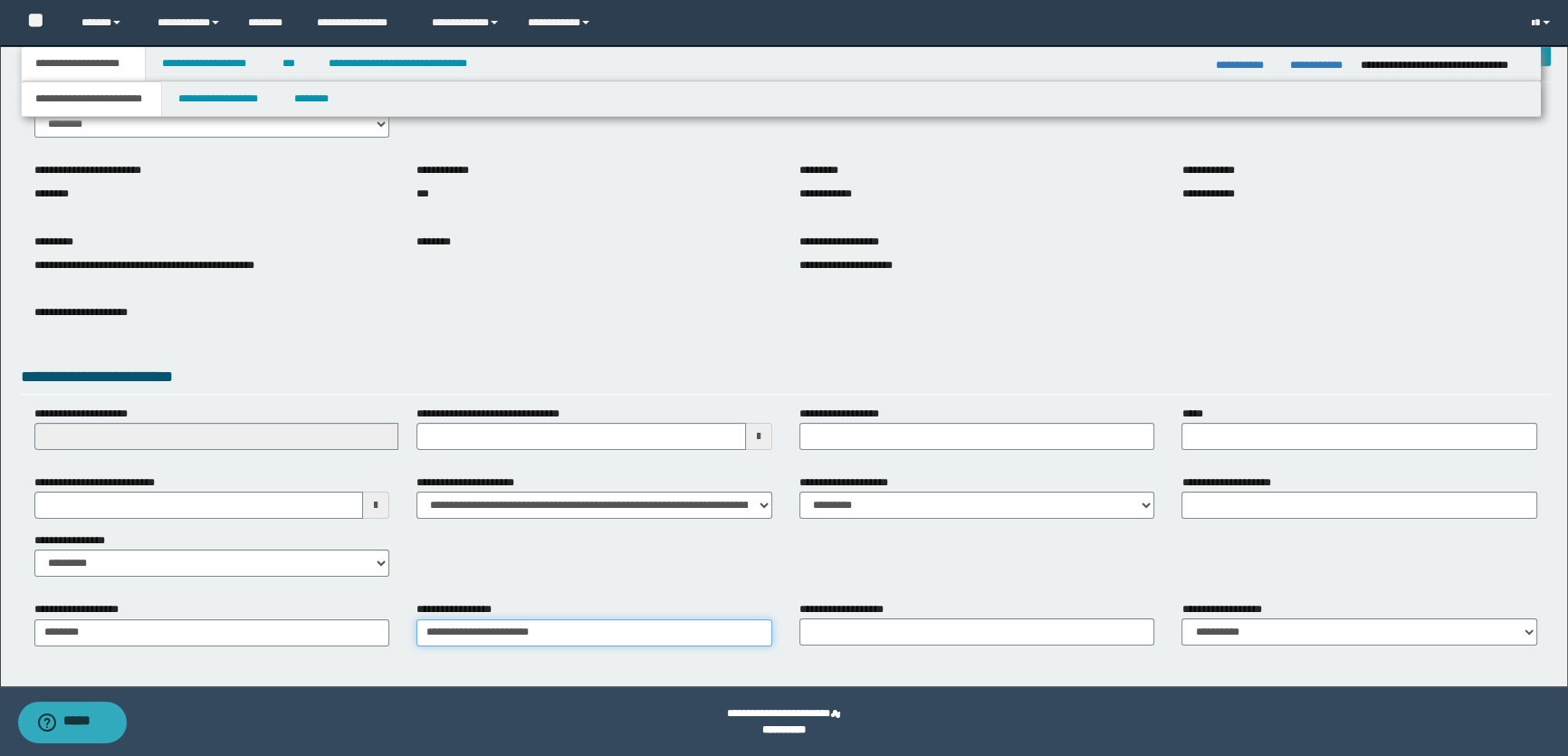 type on "**********" 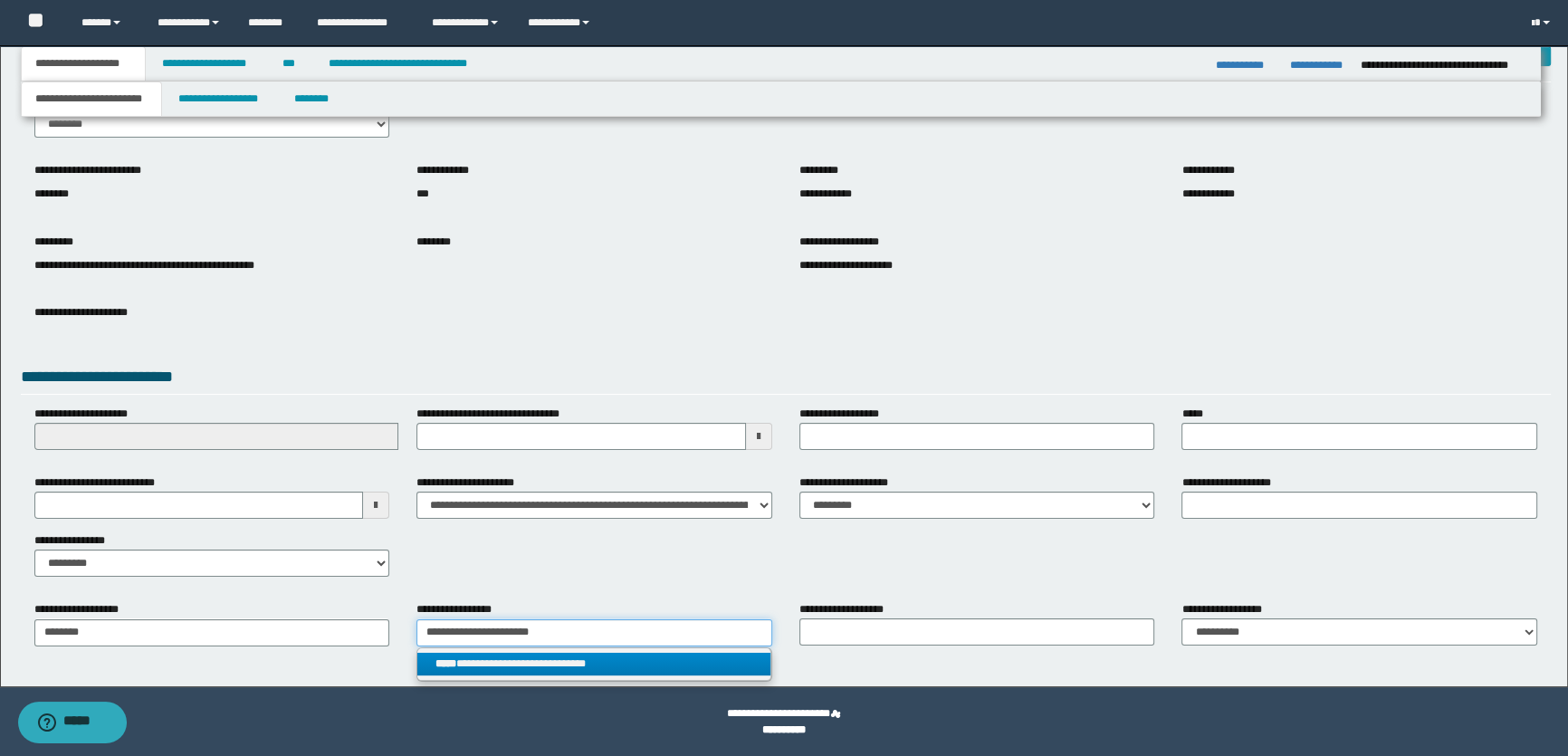 type on "**********" 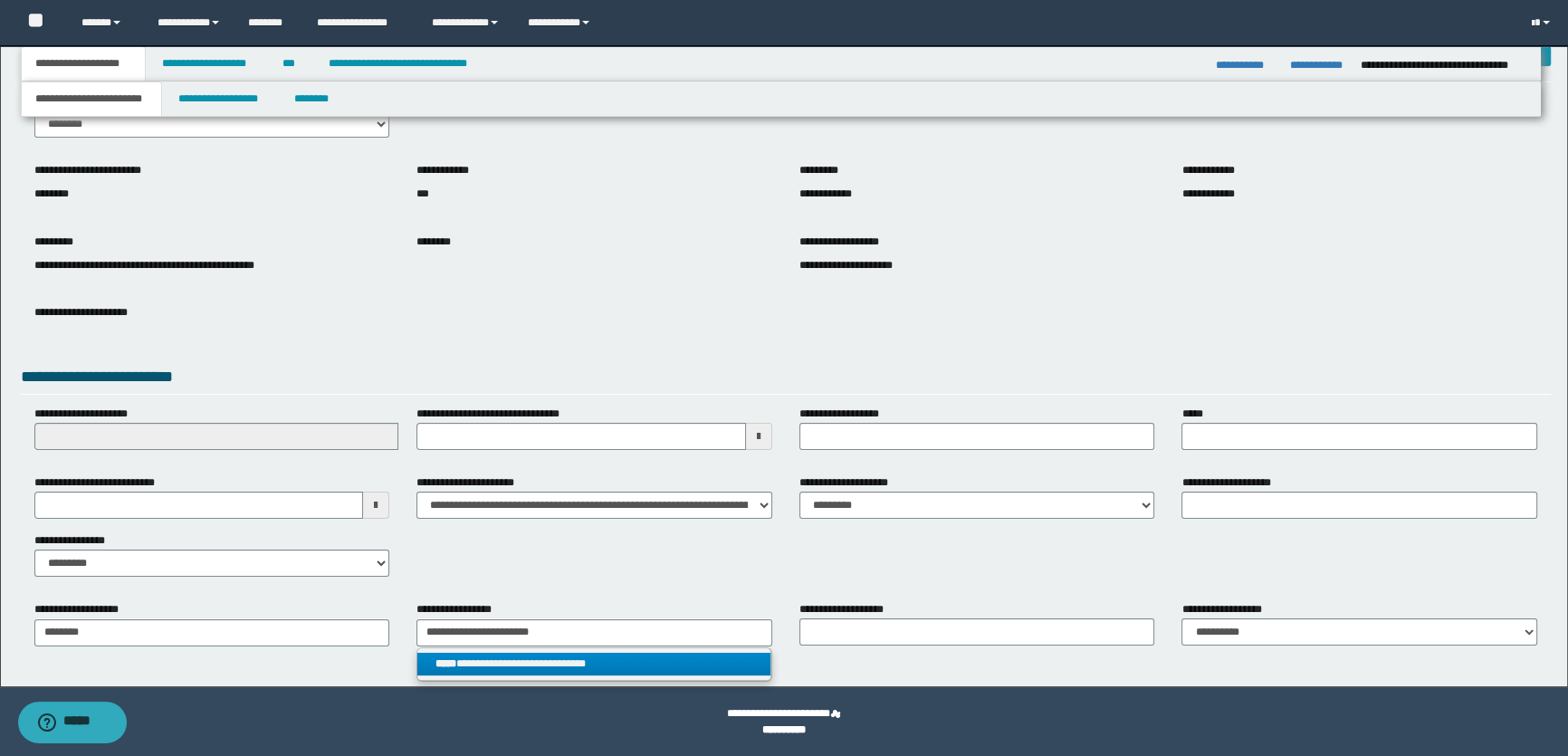 click on "**********" at bounding box center [594, 664] 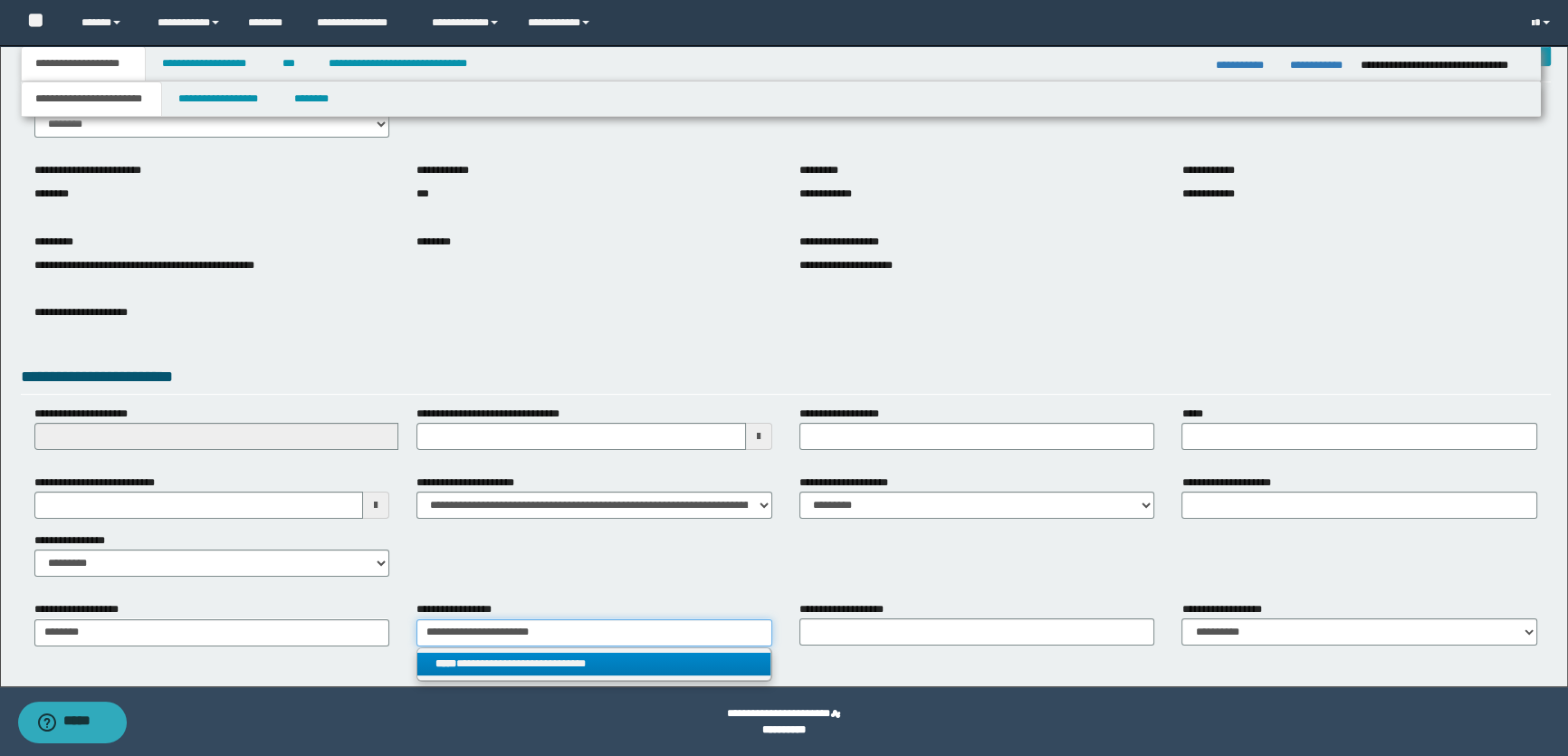 type 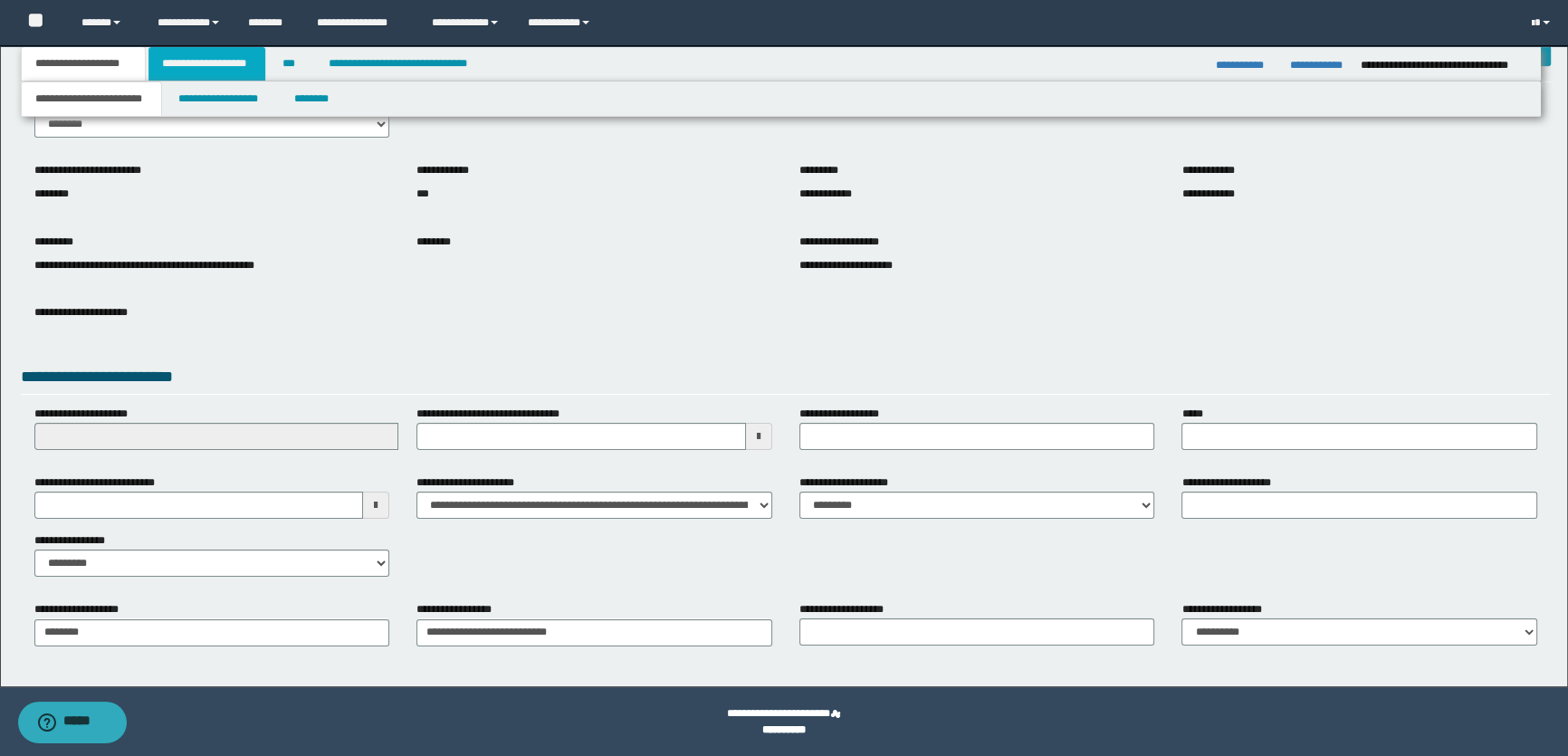 click on "**********" at bounding box center (206, 63) 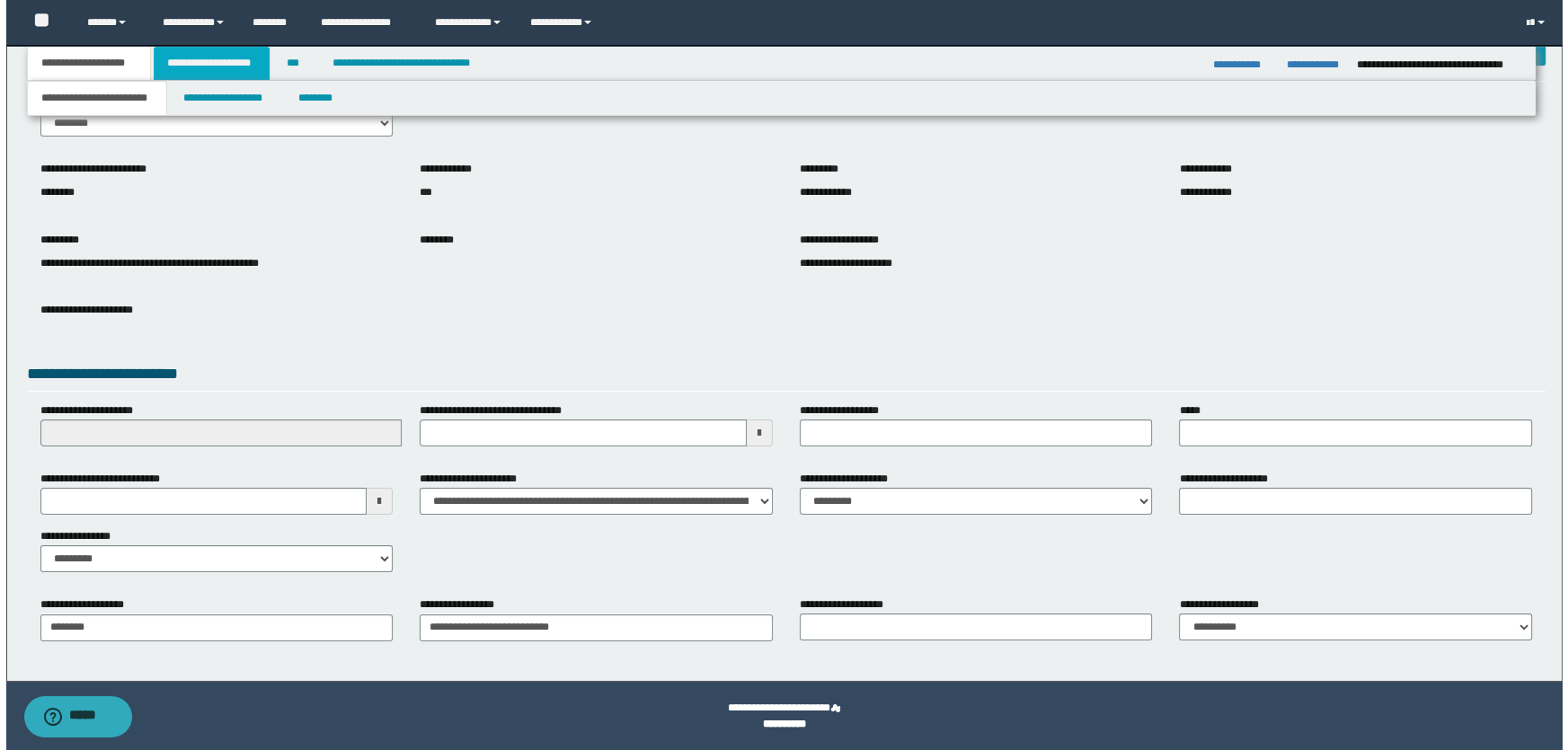scroll, scrollTop: 0, scrollLeft: 0, axis: both 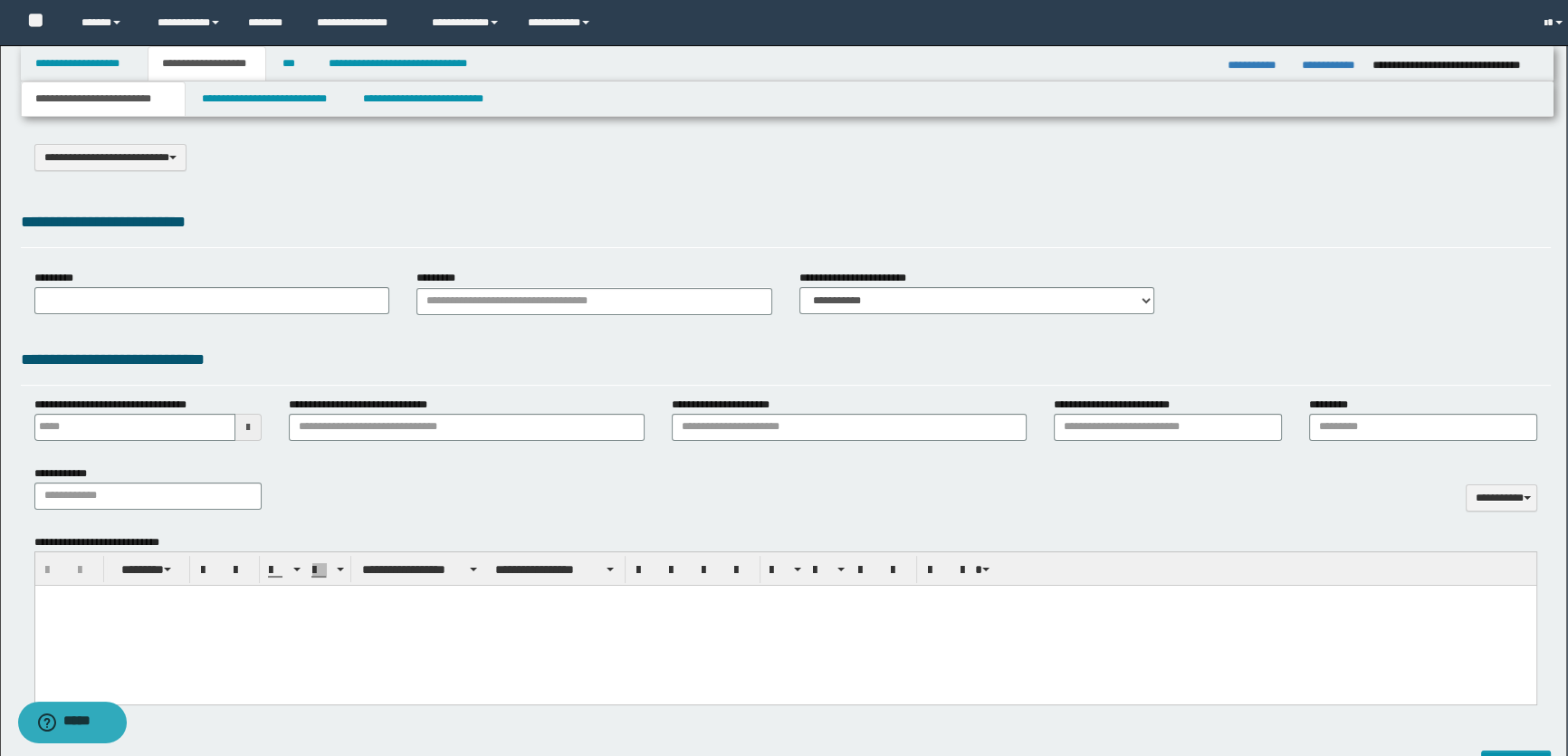 select on "*" 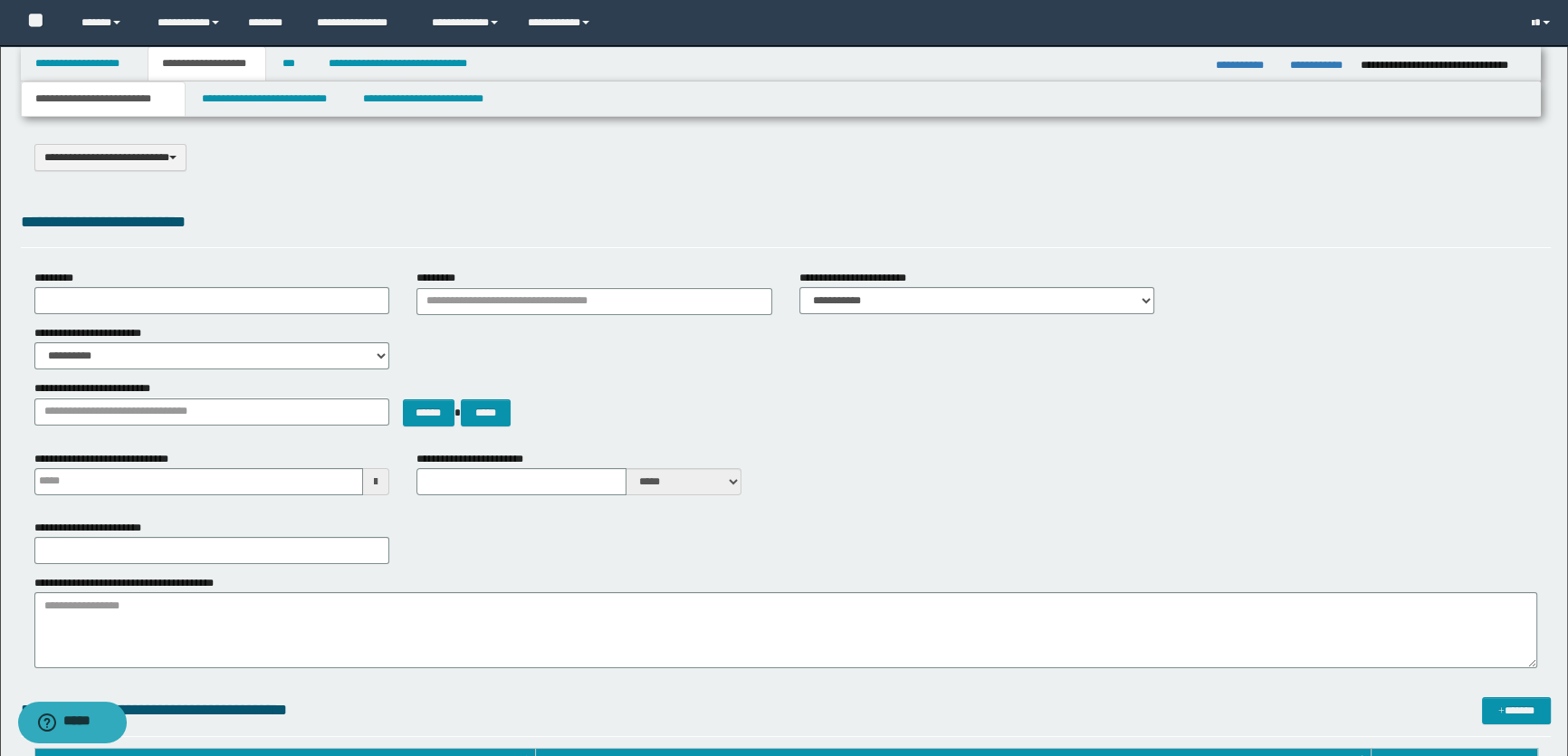 click on "**********" at bounding box center [786, 569] 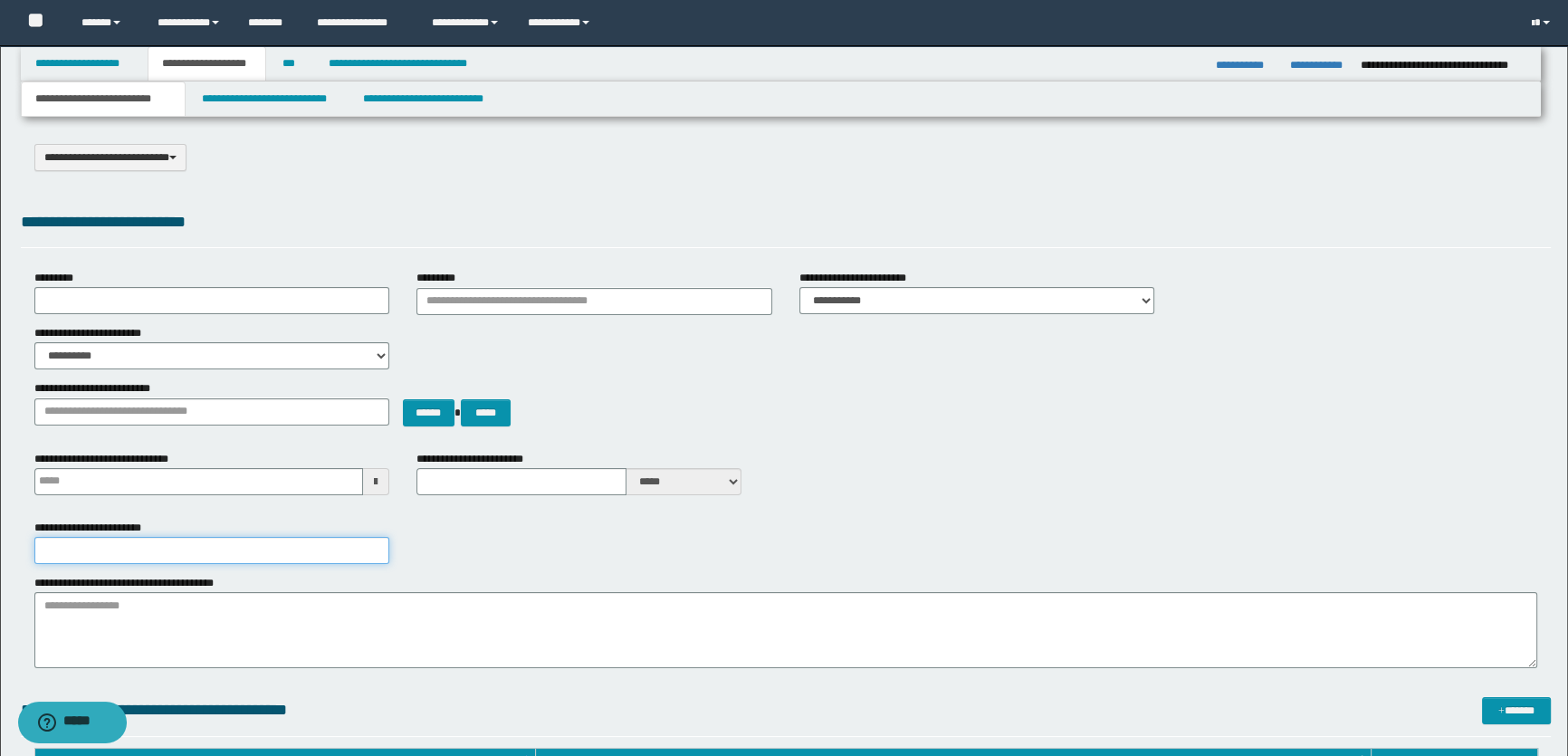 click on "**********" at bounding box center (212, 550) 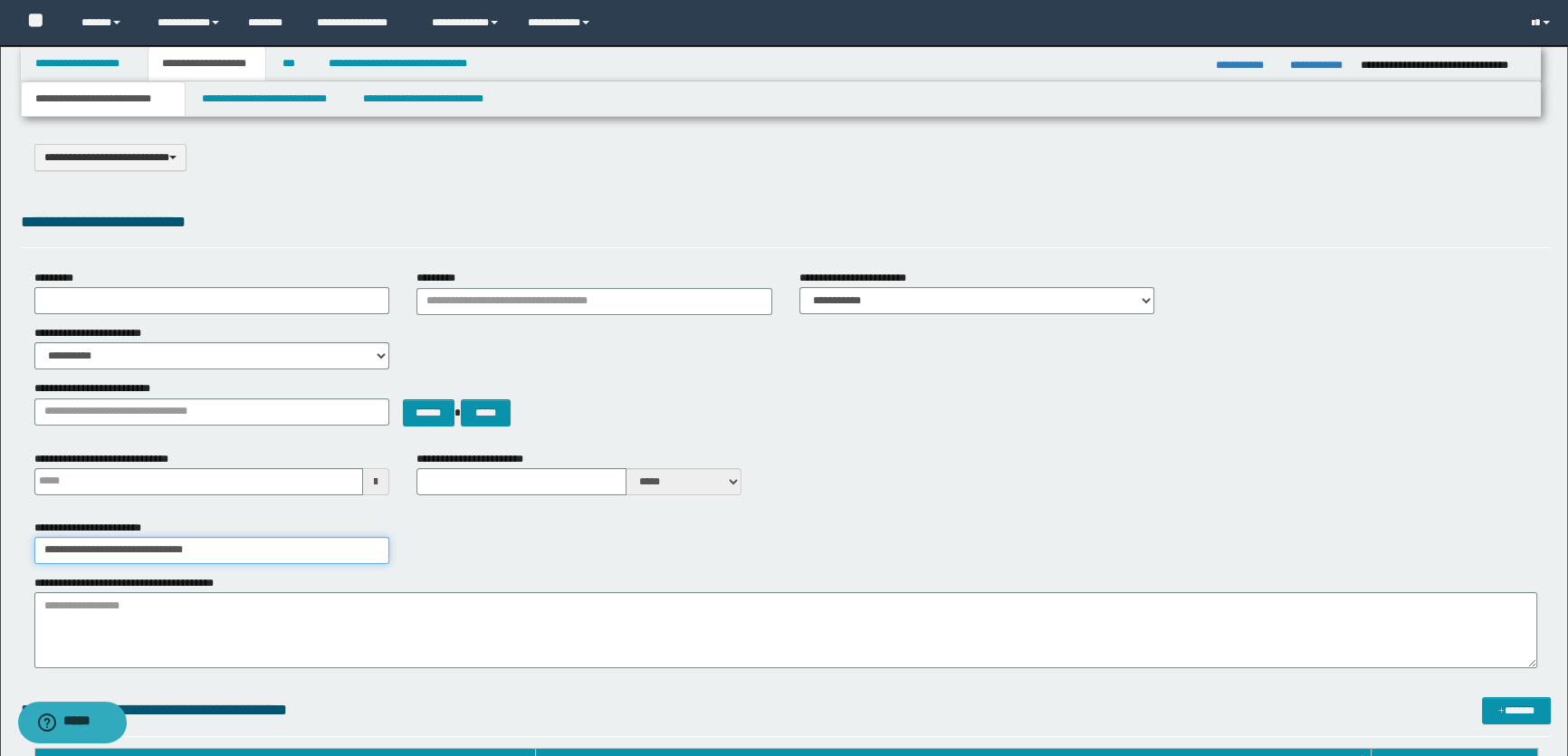 type on "**********" 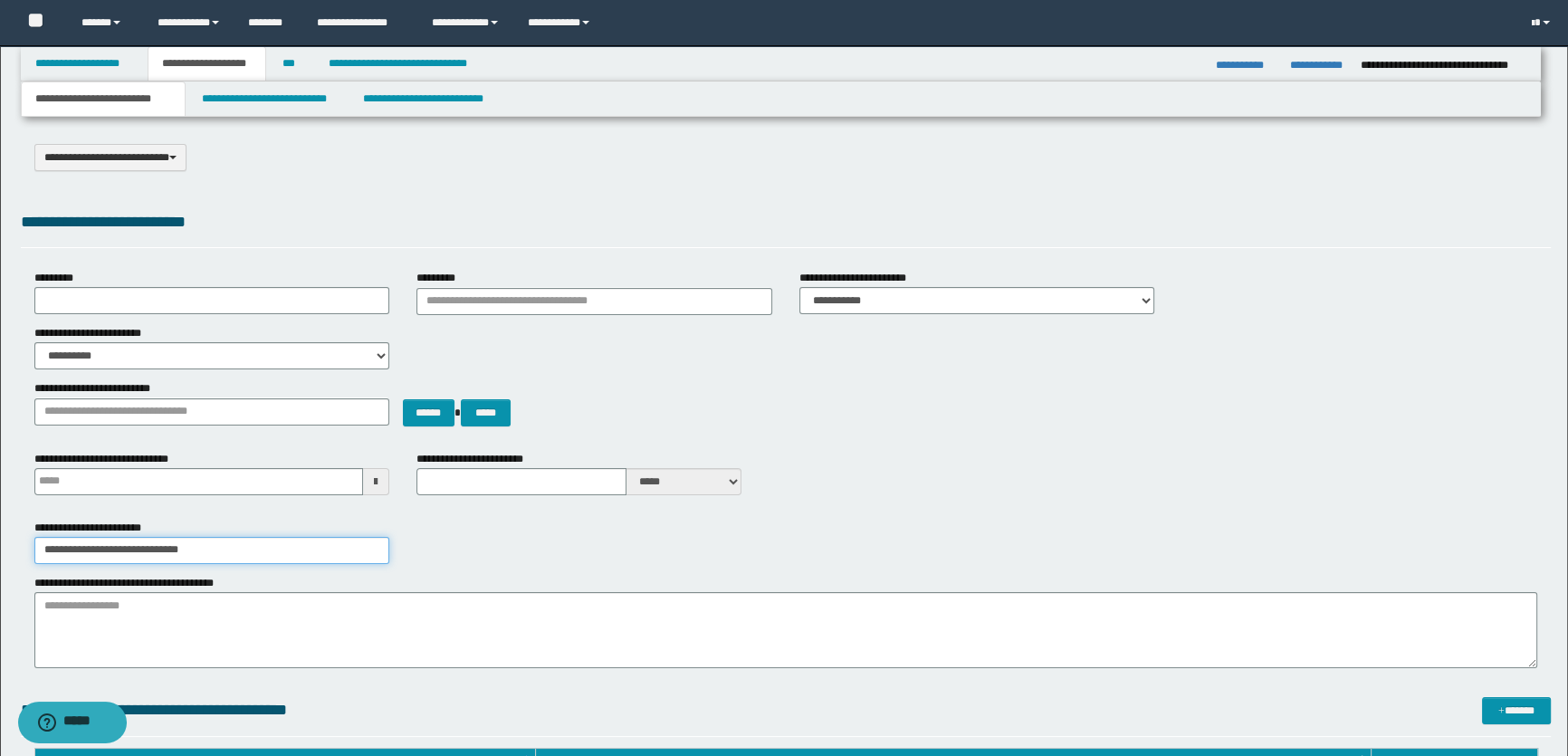 type 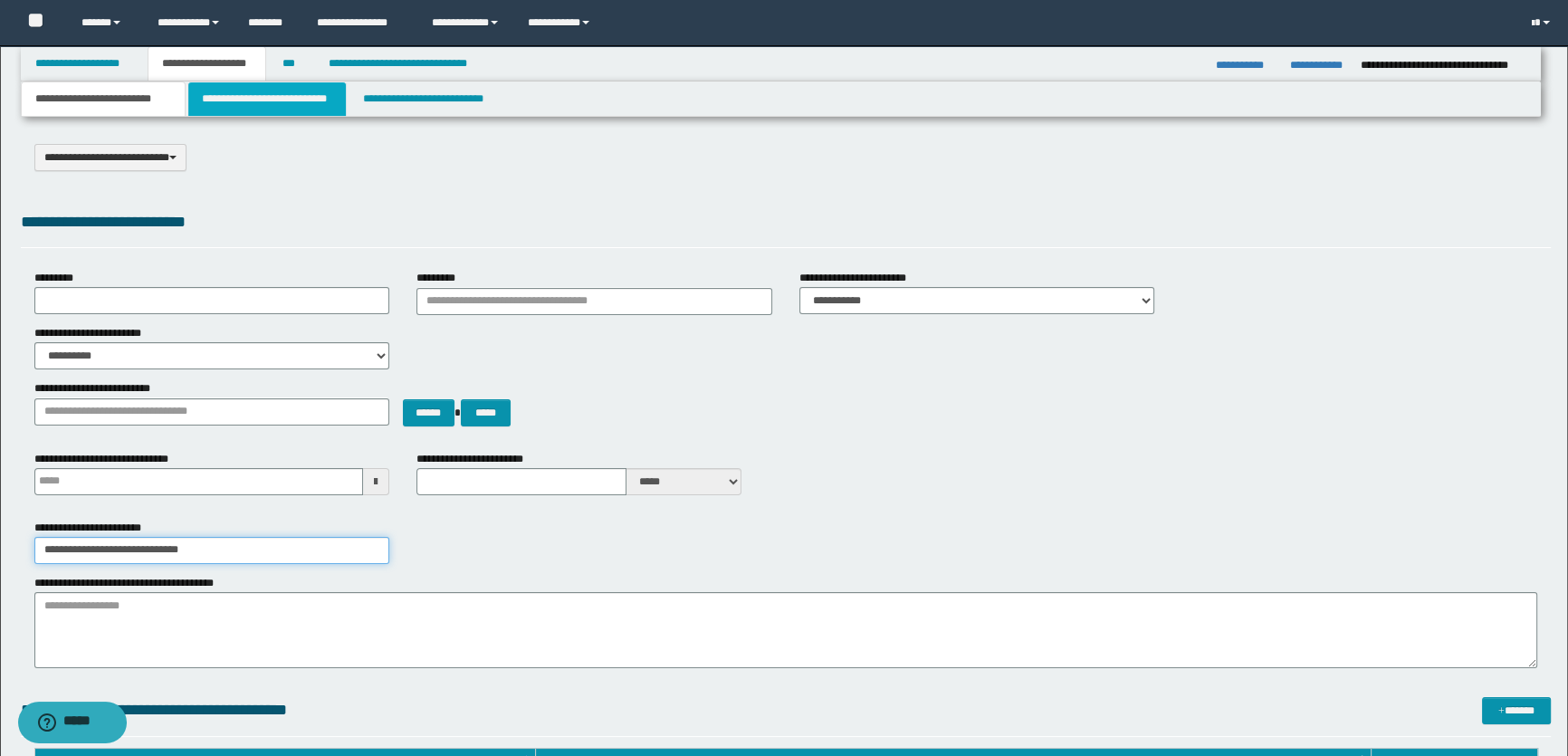 type on "**********" 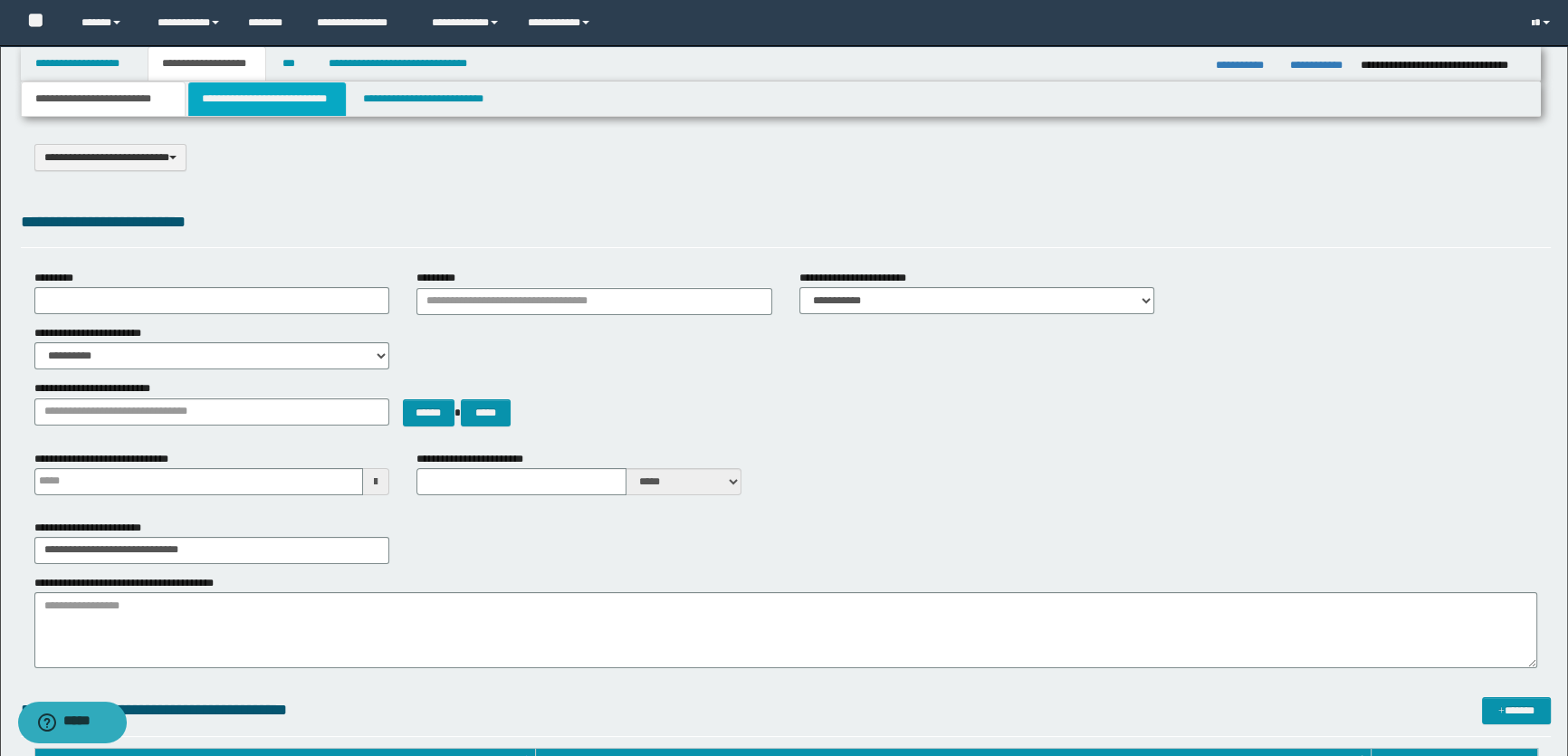 click on "**********" at bounding box center (266, 99) 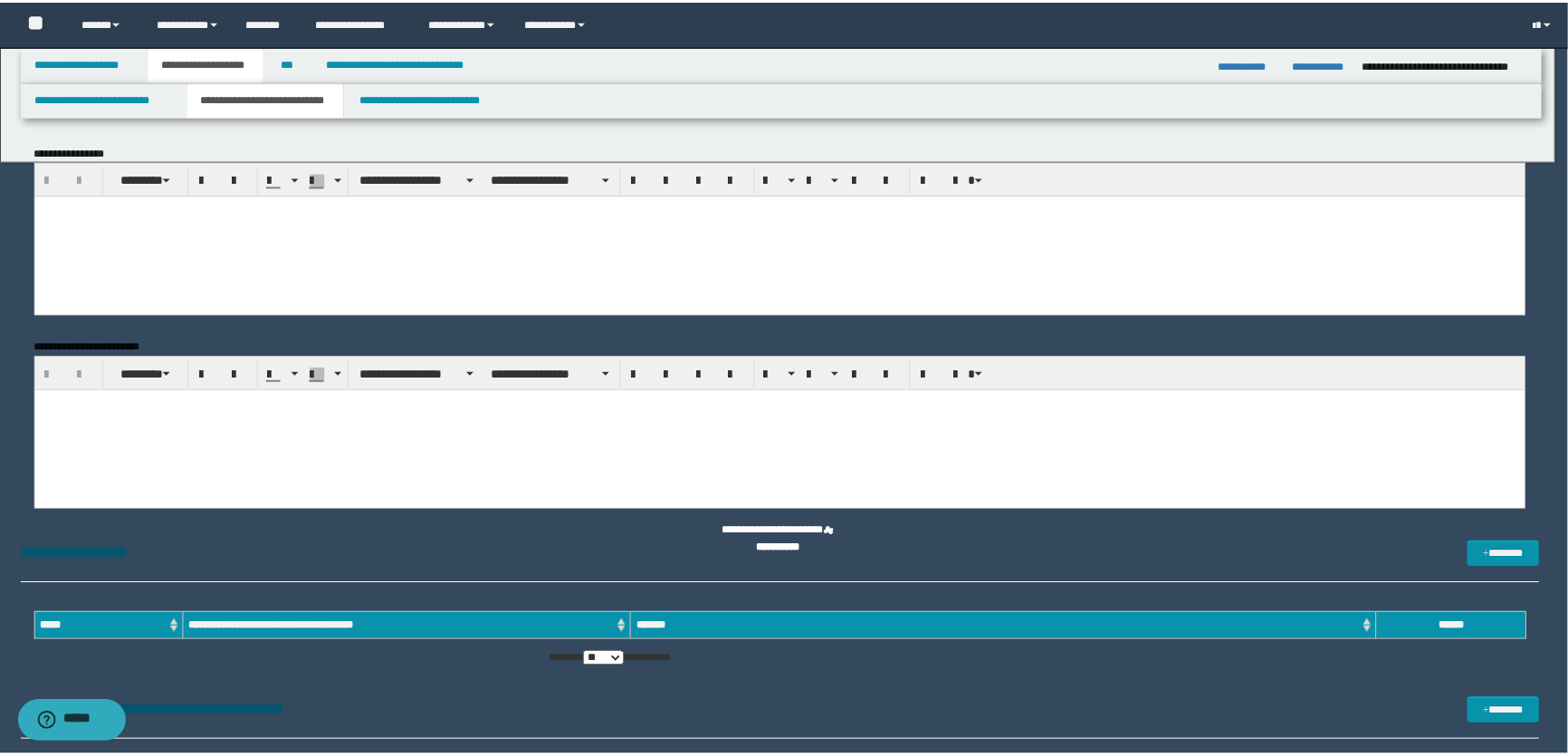 scroll, scrollTop: 0, scrollLeft: 0, axis: both 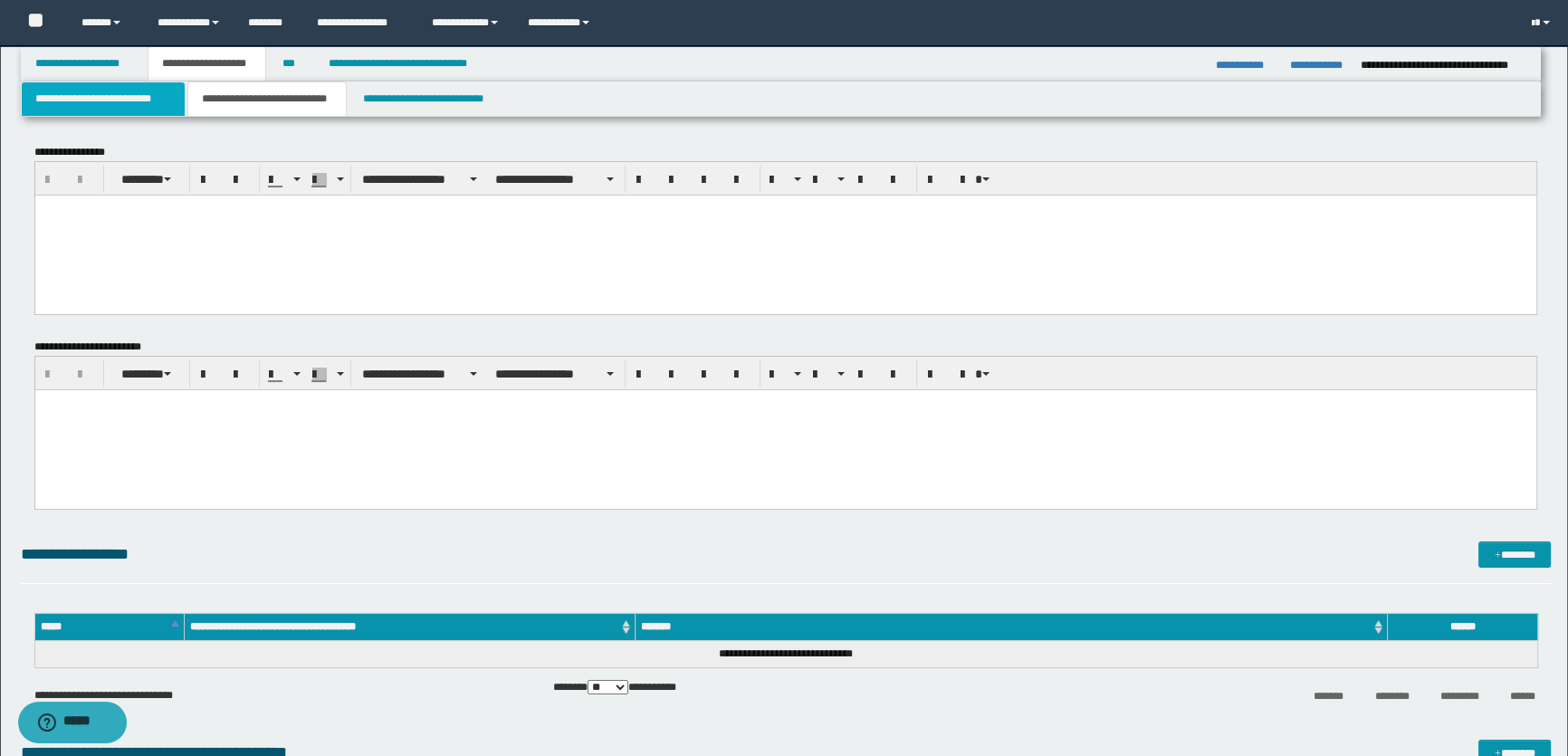 click on "**********" at bounding box center (103, 99) 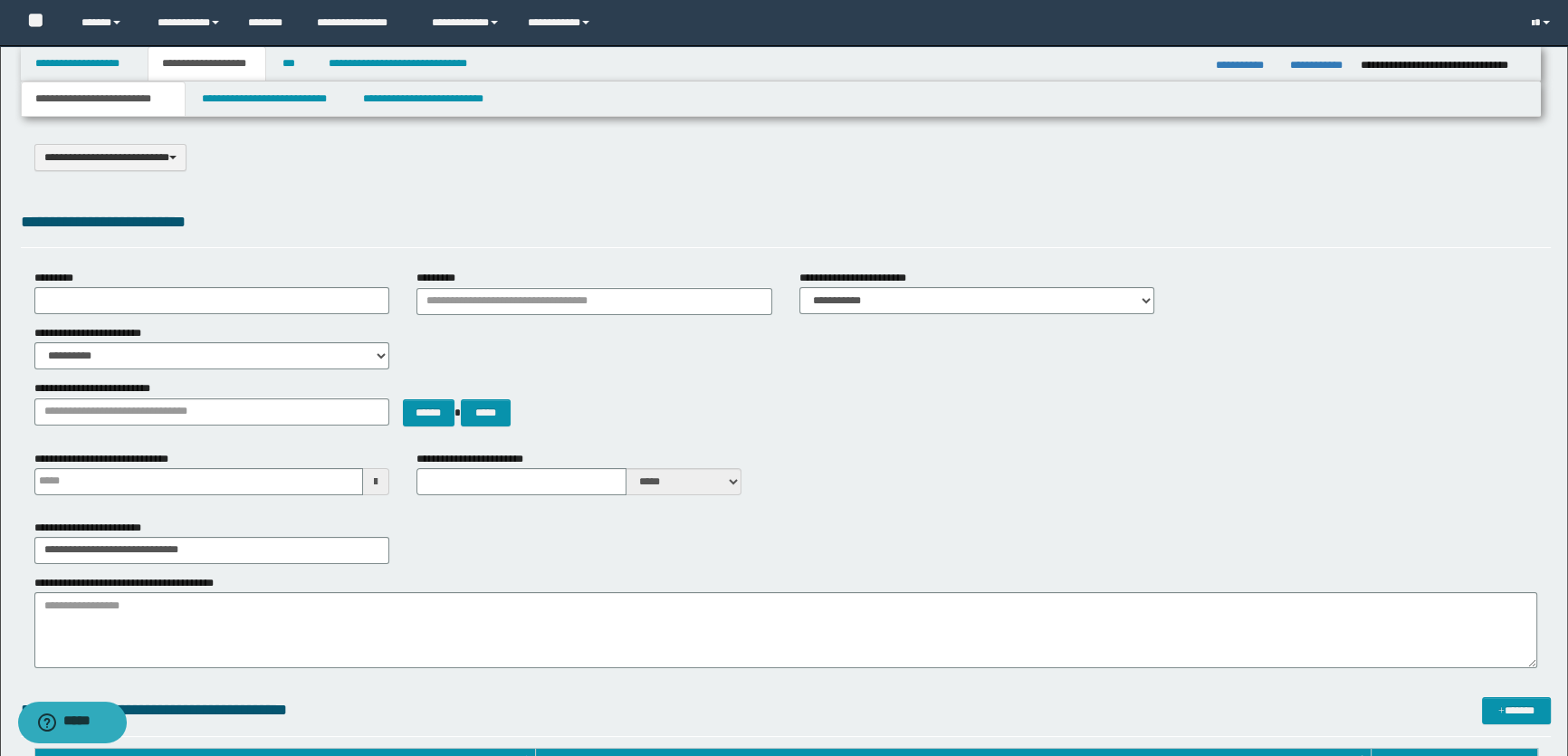 type 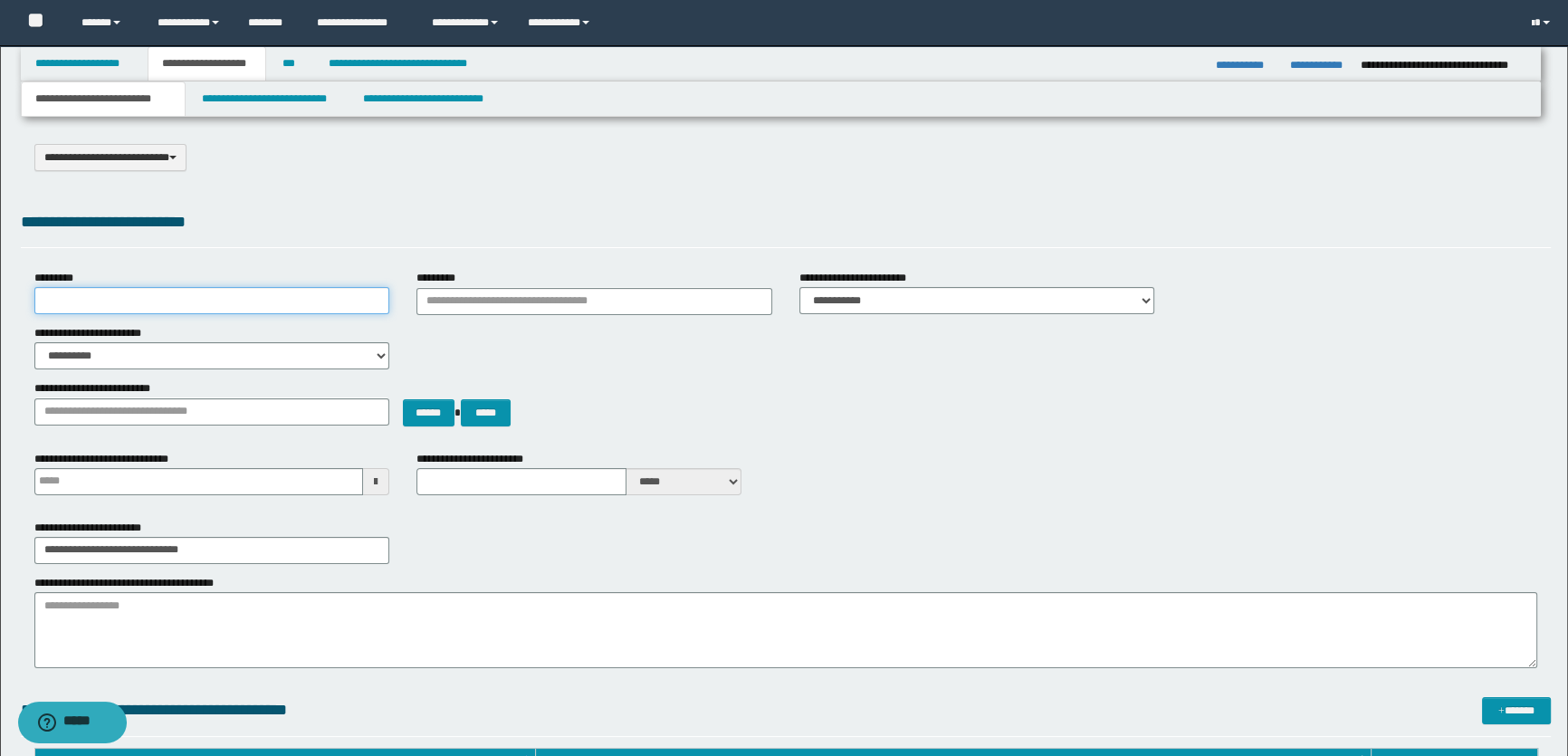 click on "*********" at bounding box center [212, 301] 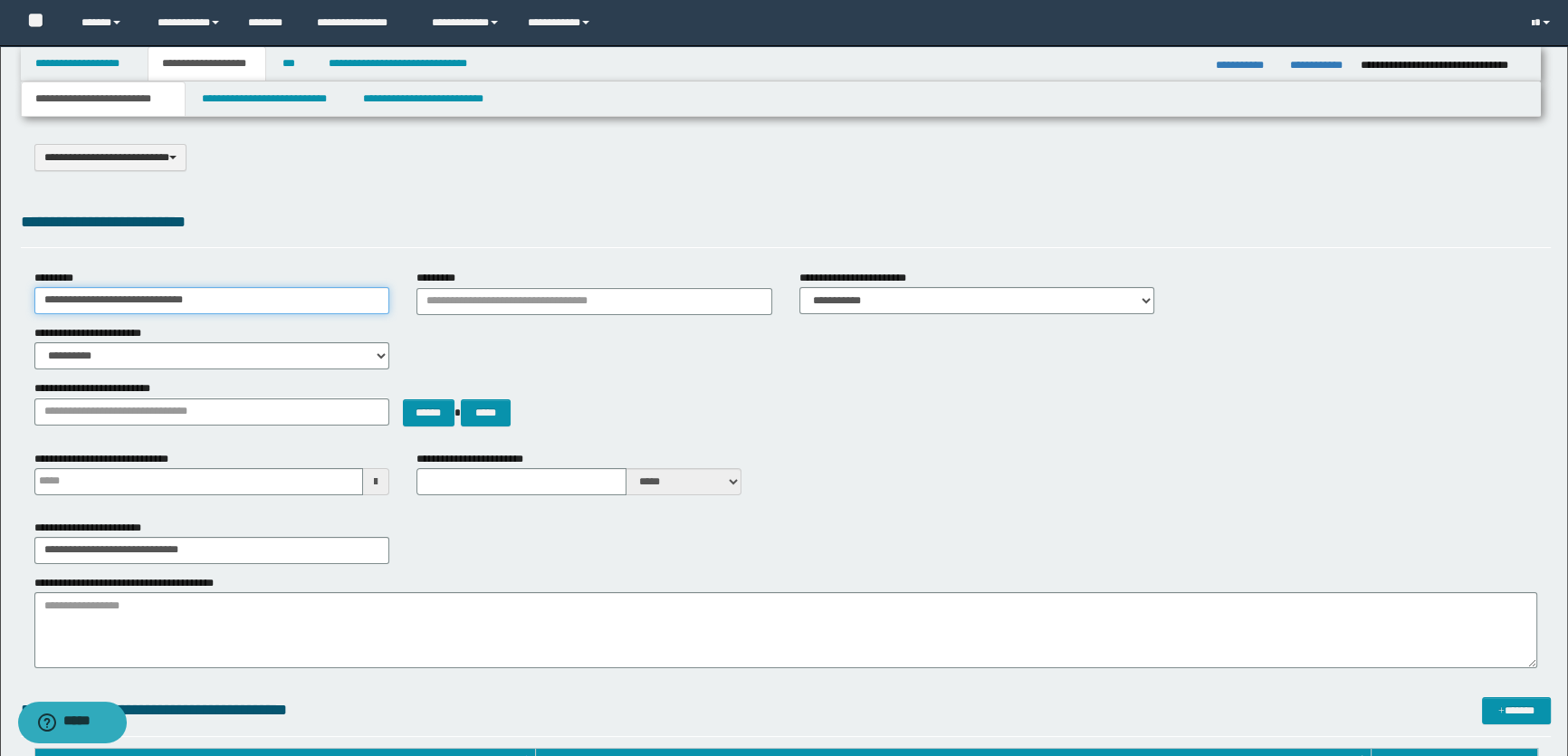 type on "**********" 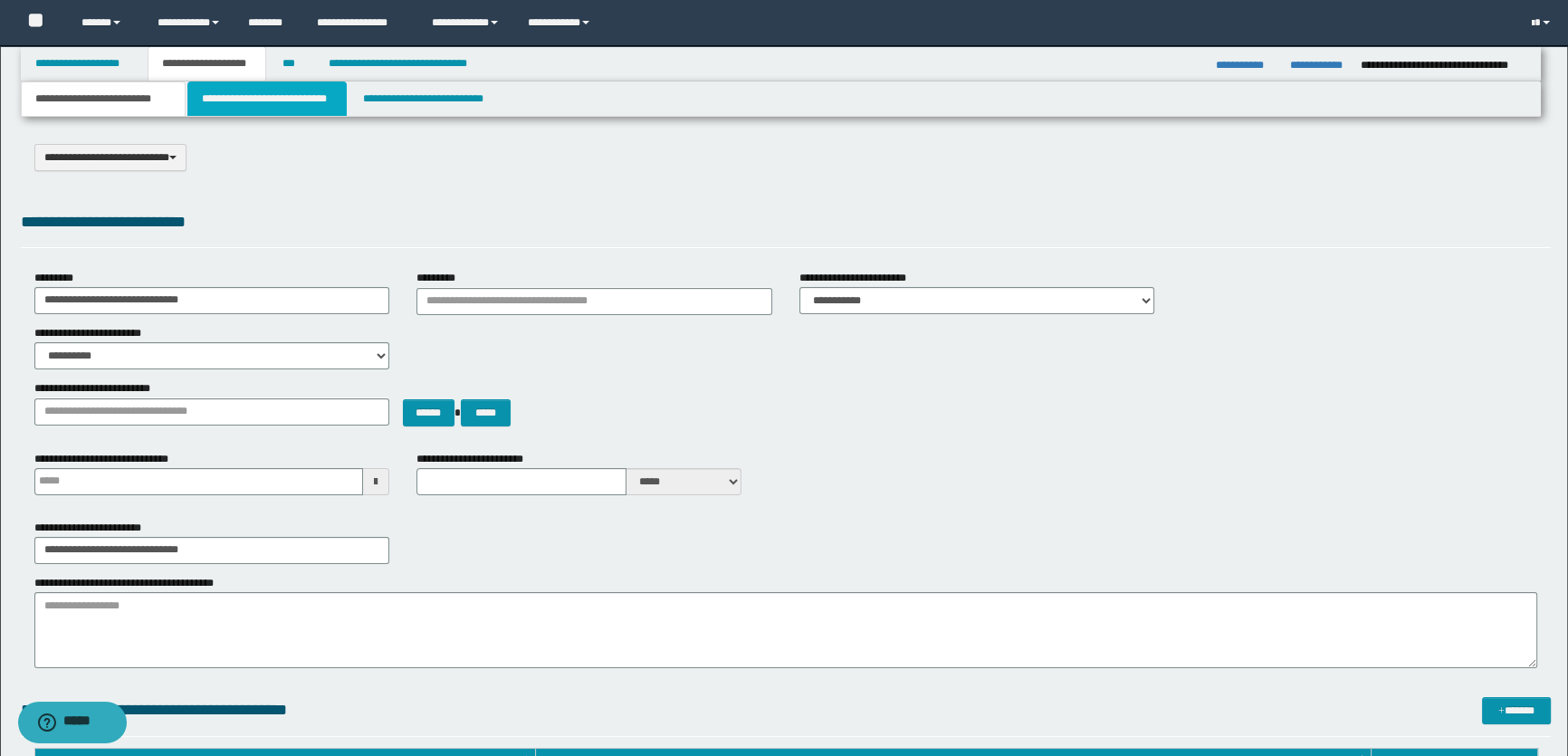 click on "**********" at bounding box center [266, 99] 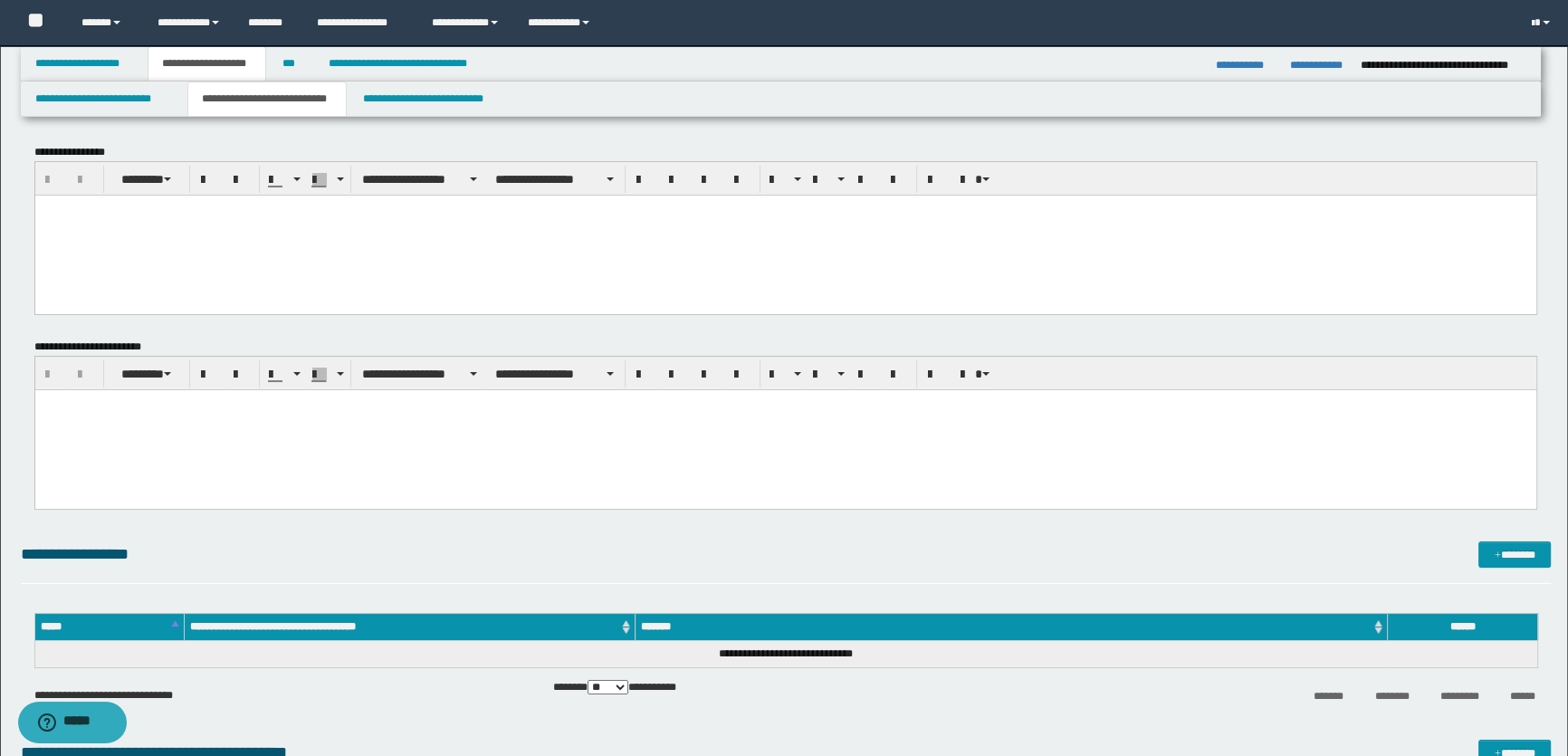 click at bounding box center (785, 231) 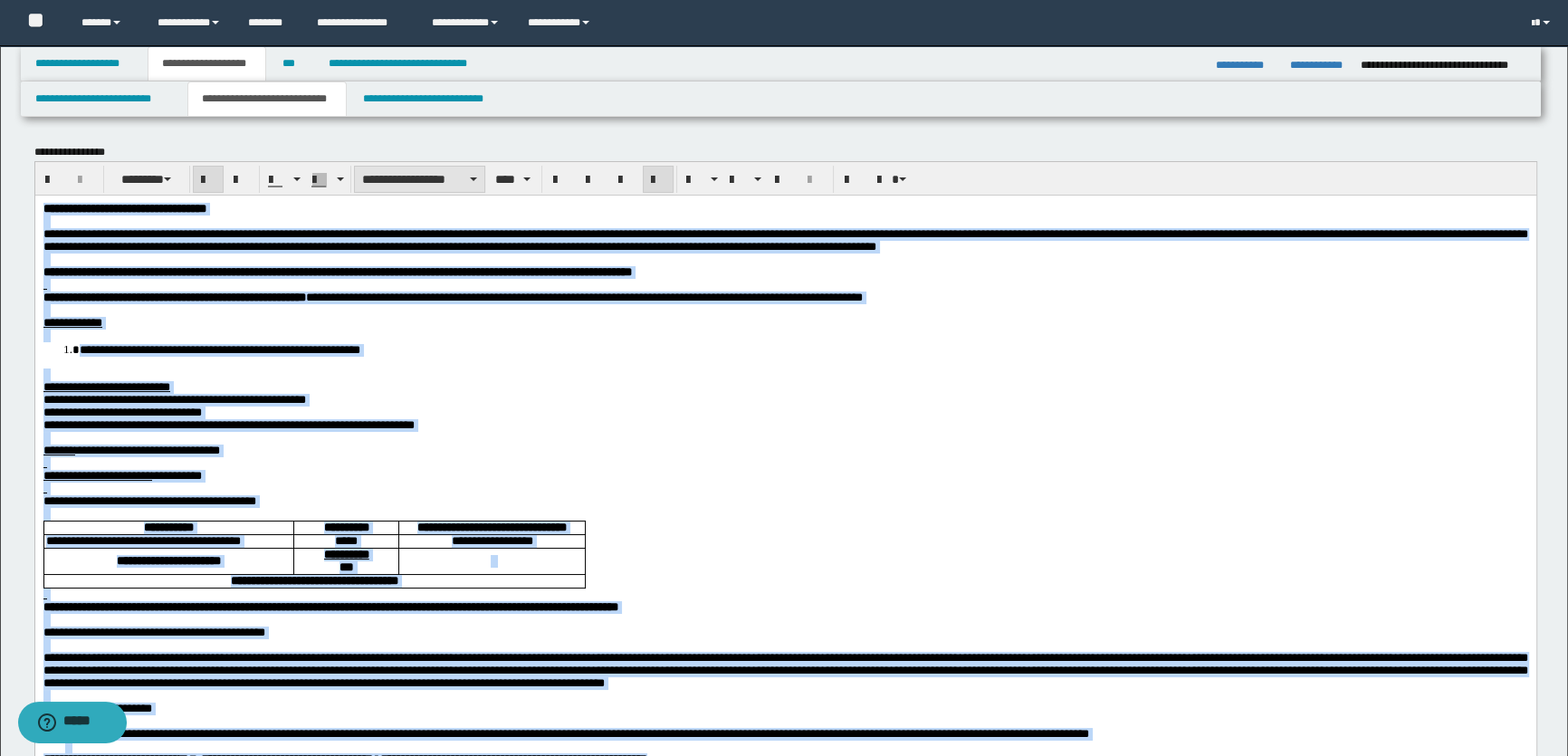 click on "**********" at bounding box center (419, 179) 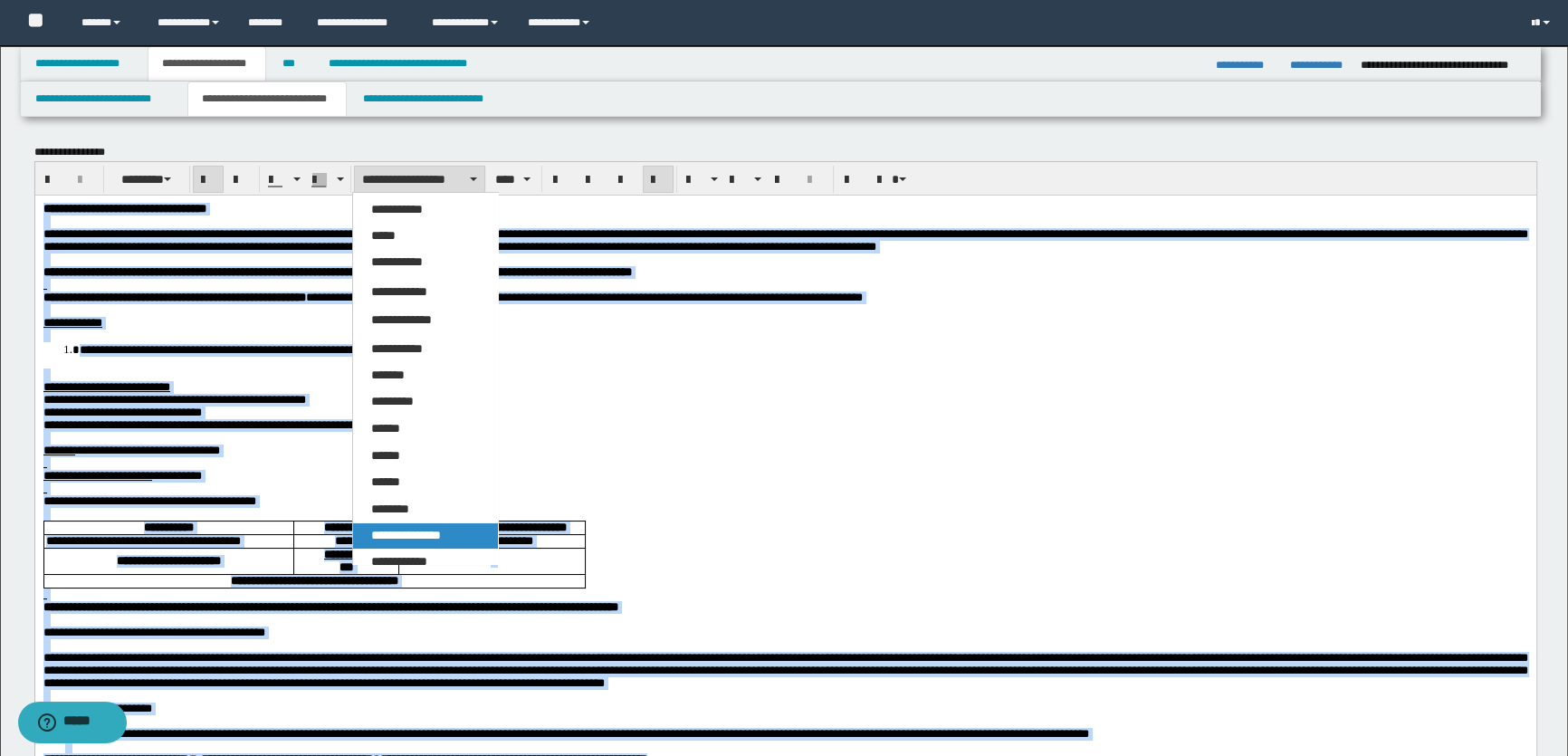 drag, startPoint x: 442, startPoint y: 542, endPoint x: 513, endPoint y: 66, distance: 481.266 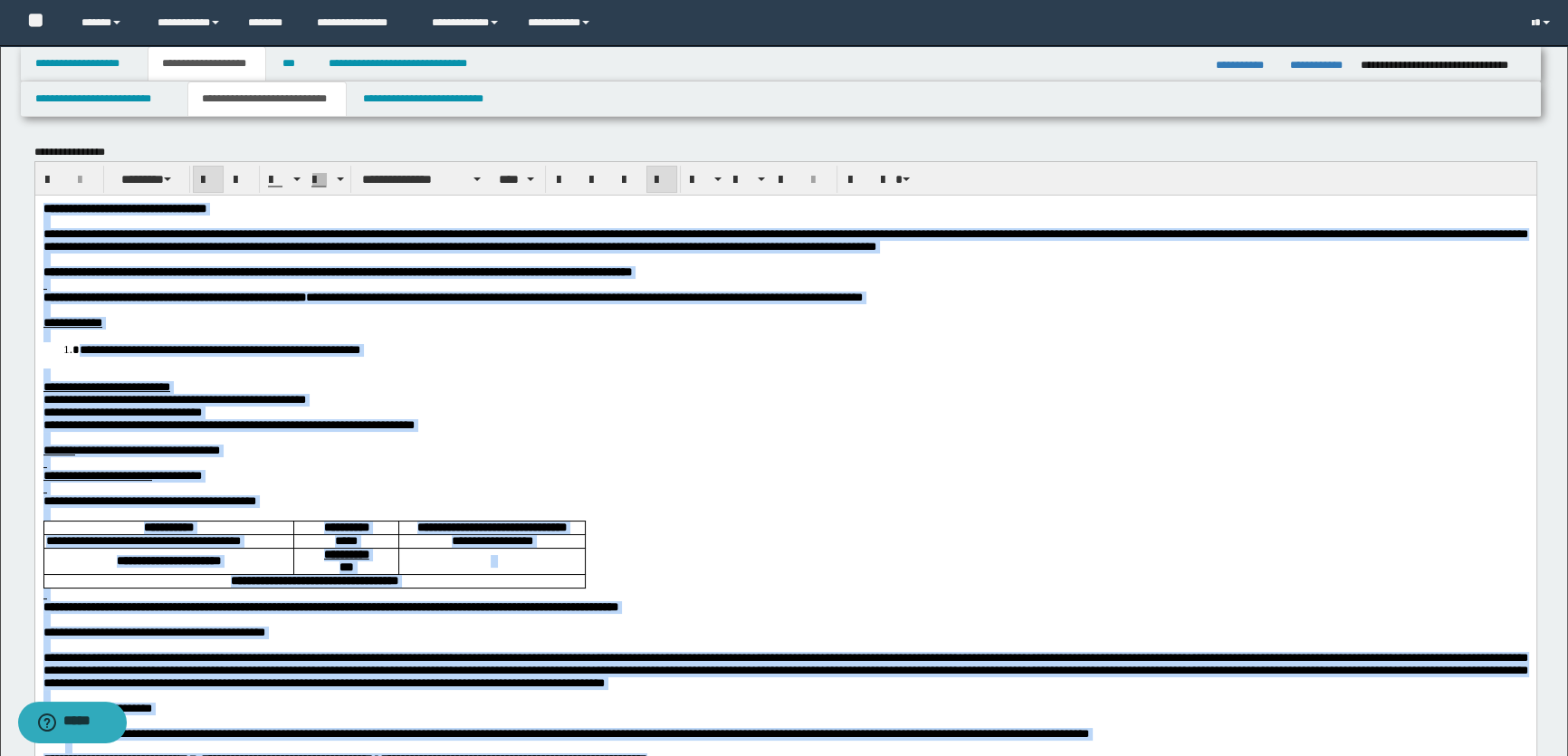 click at bounding box center (785, 221) 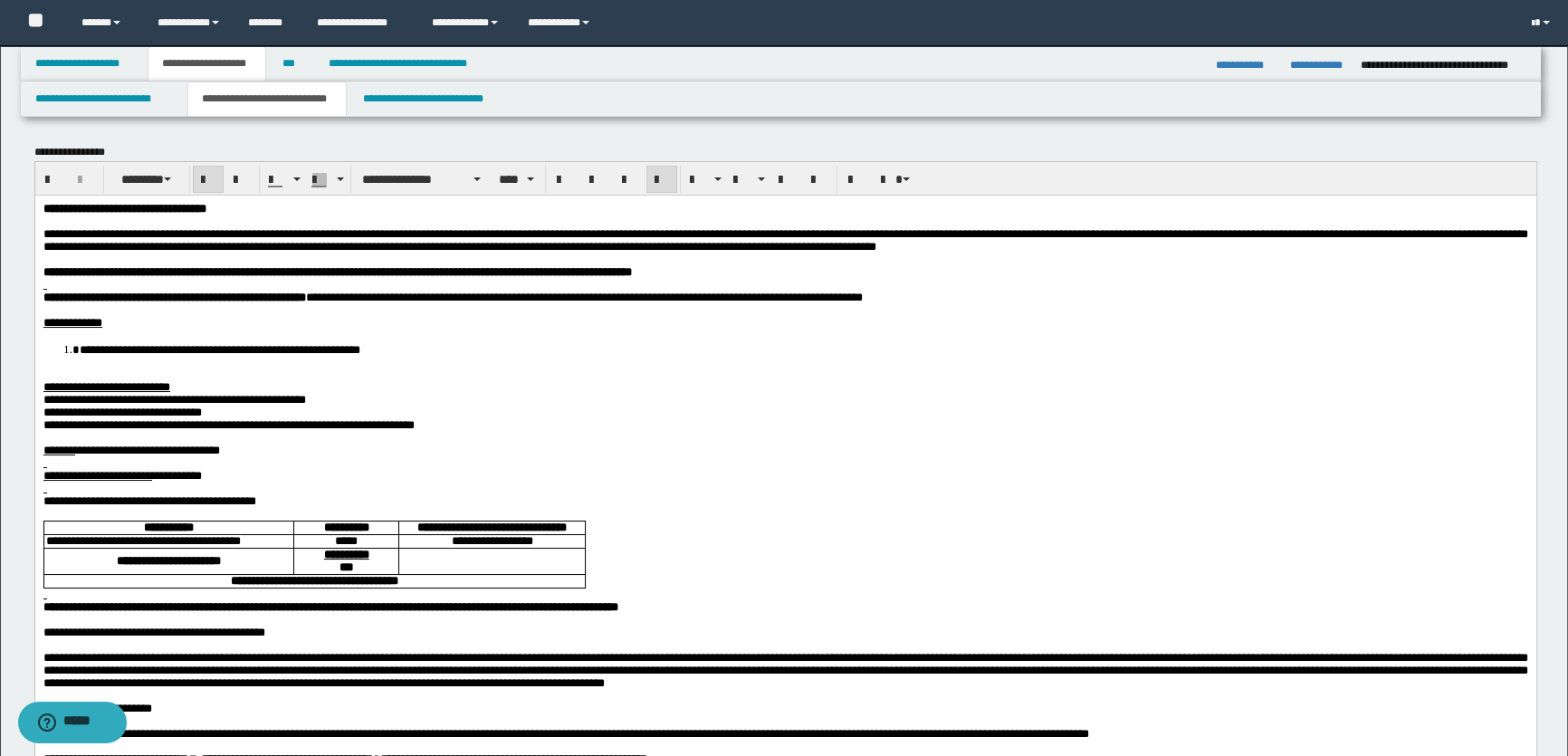 click on "**********" at bounding box center (124, 207) 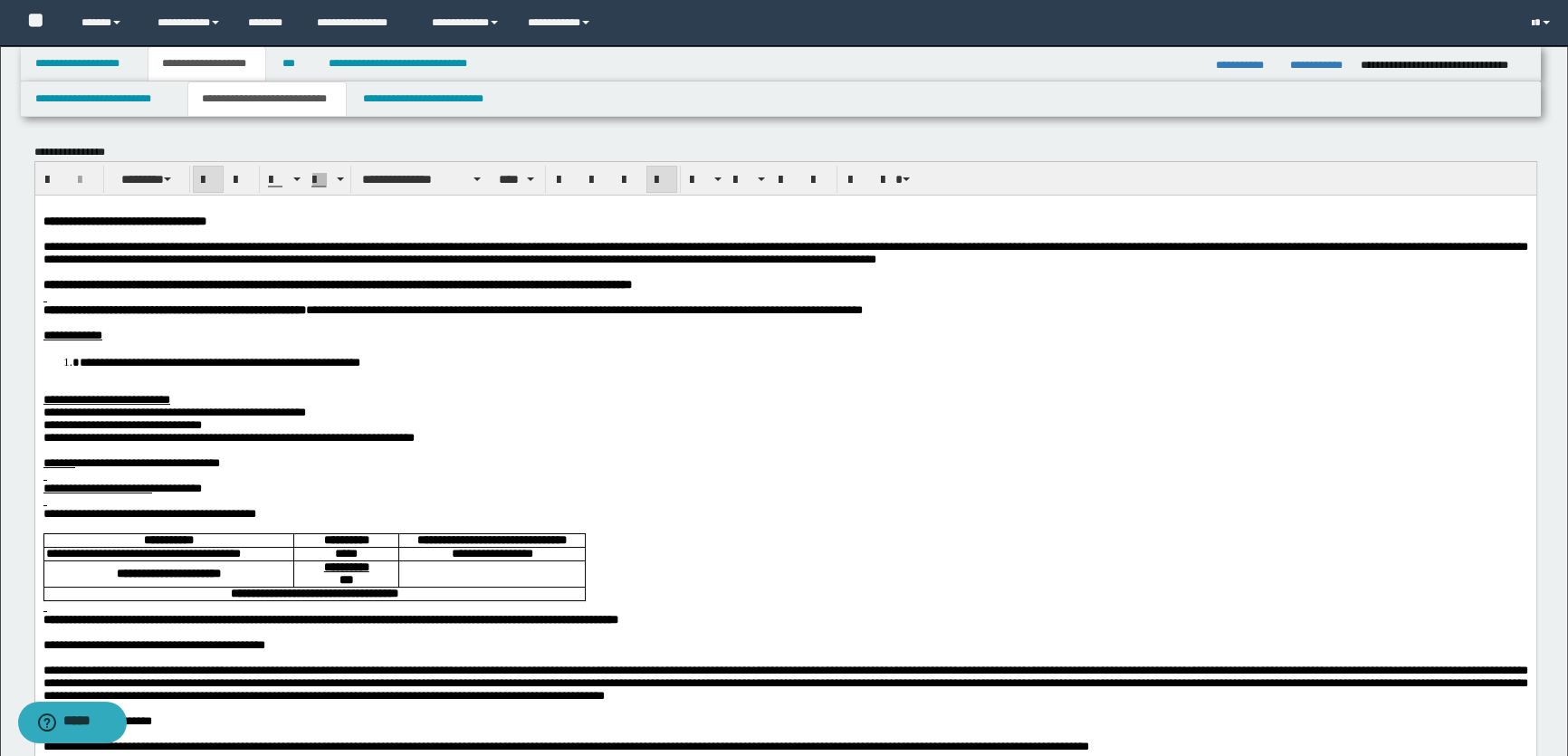 click on "**********" at bounding box center [785, 583] 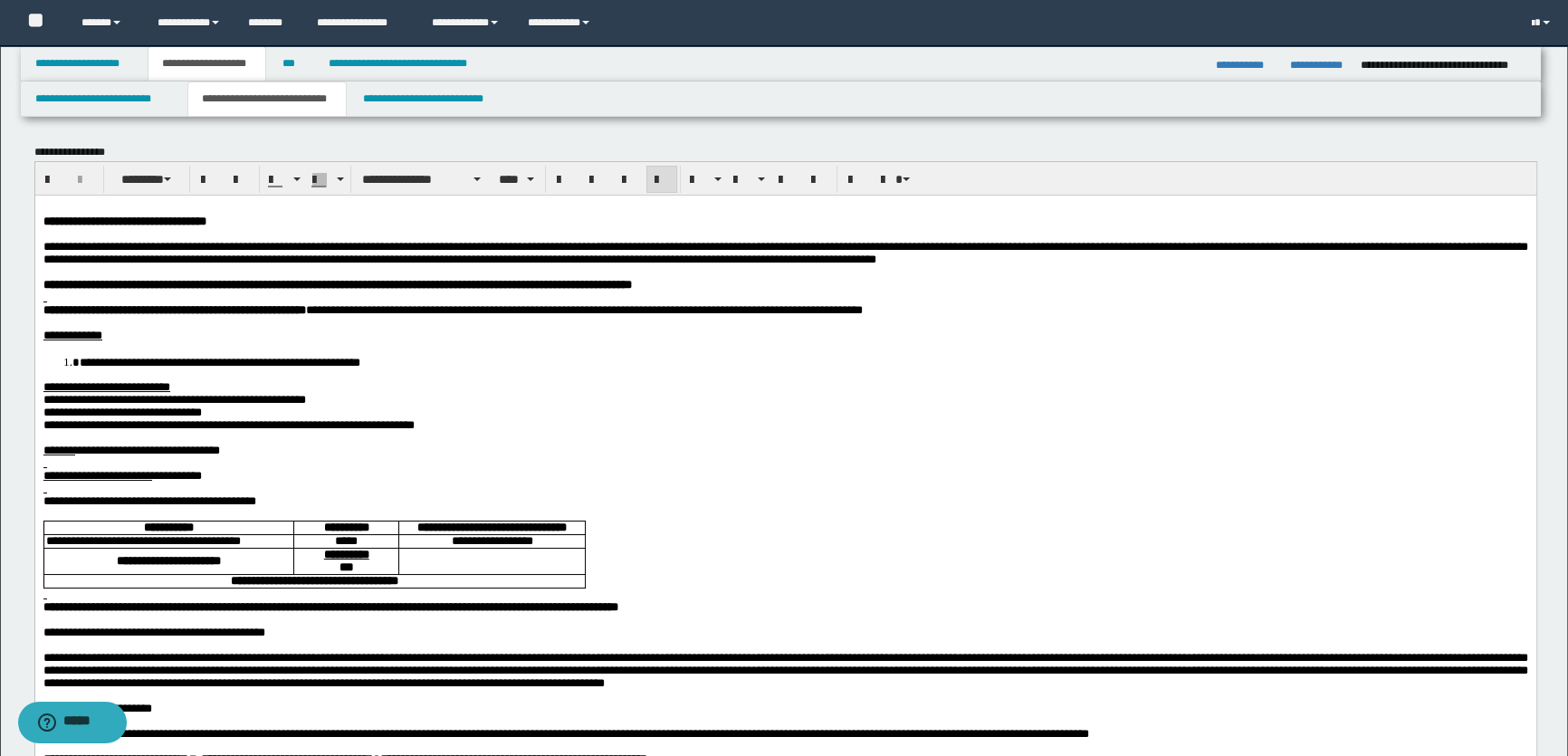 click on "**********" at bounding box center (121, 411) 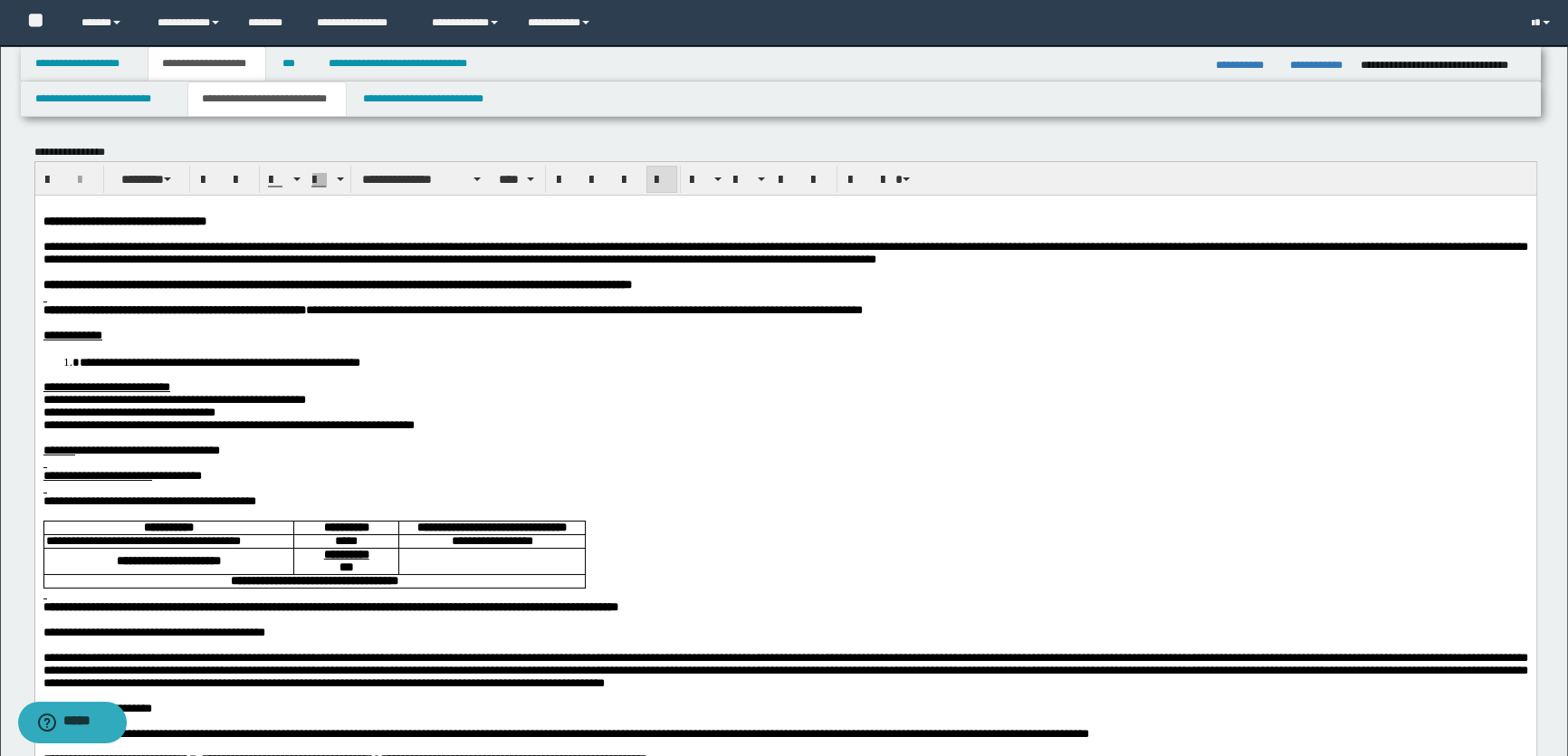 drag, startPoint x: 335, startPoint y: 368, endPoint x: 310, endPoint y: 366, distance: 25.079872 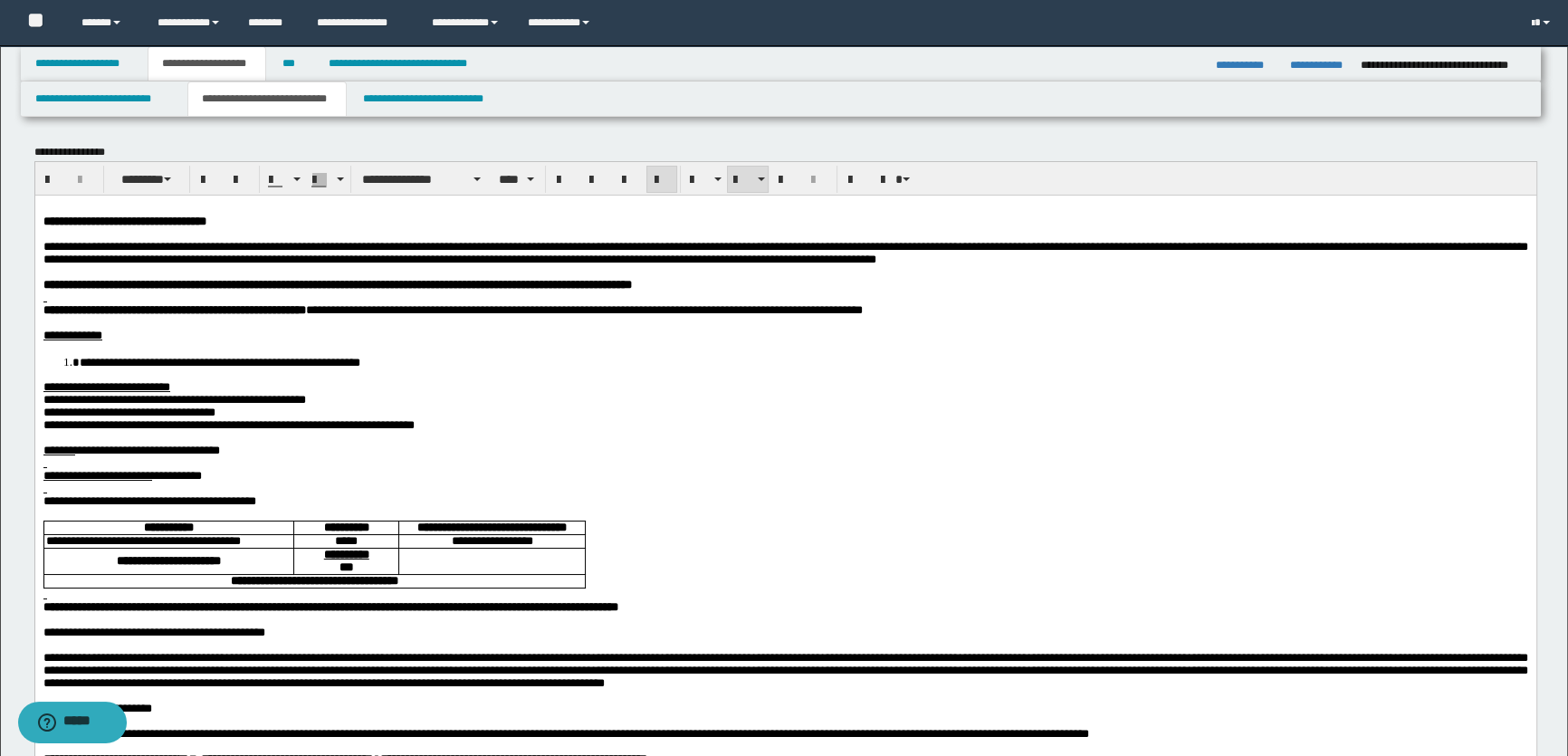 click on "**********" at bounding box center [129, 411] 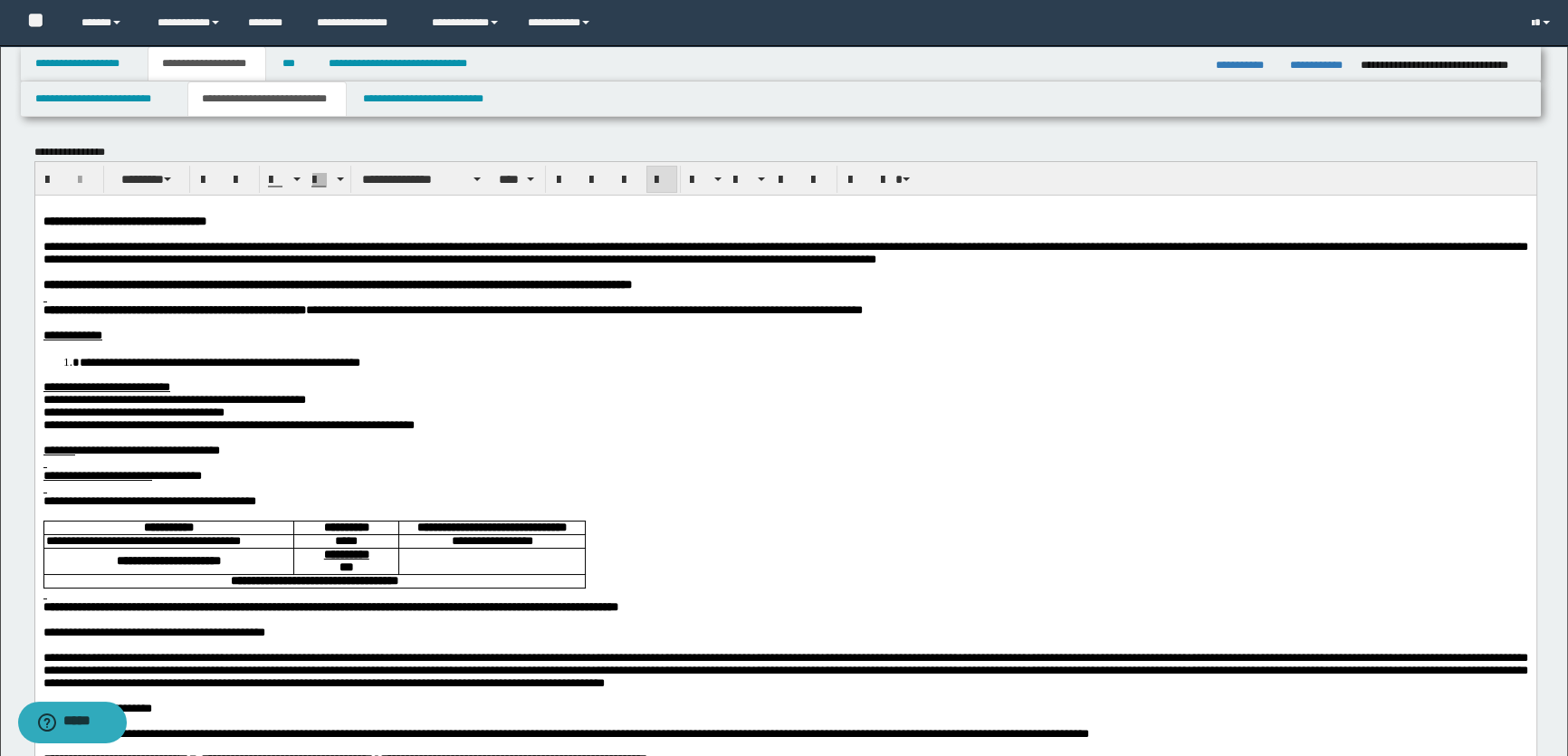 click on "**********" at bounding box center (174, 398) 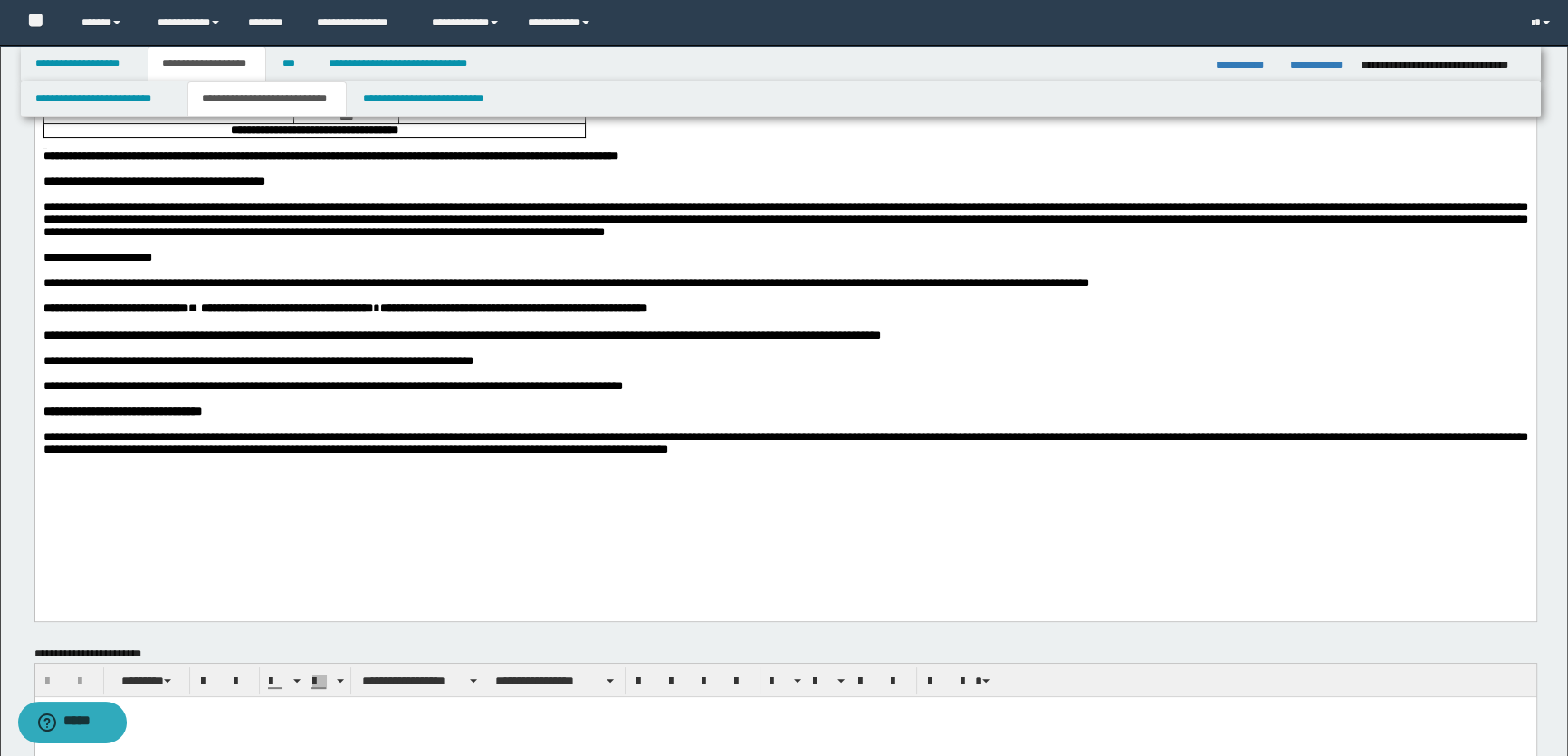 scroll, scrollTop: 493, scrollLeft: 0, axis: vertical 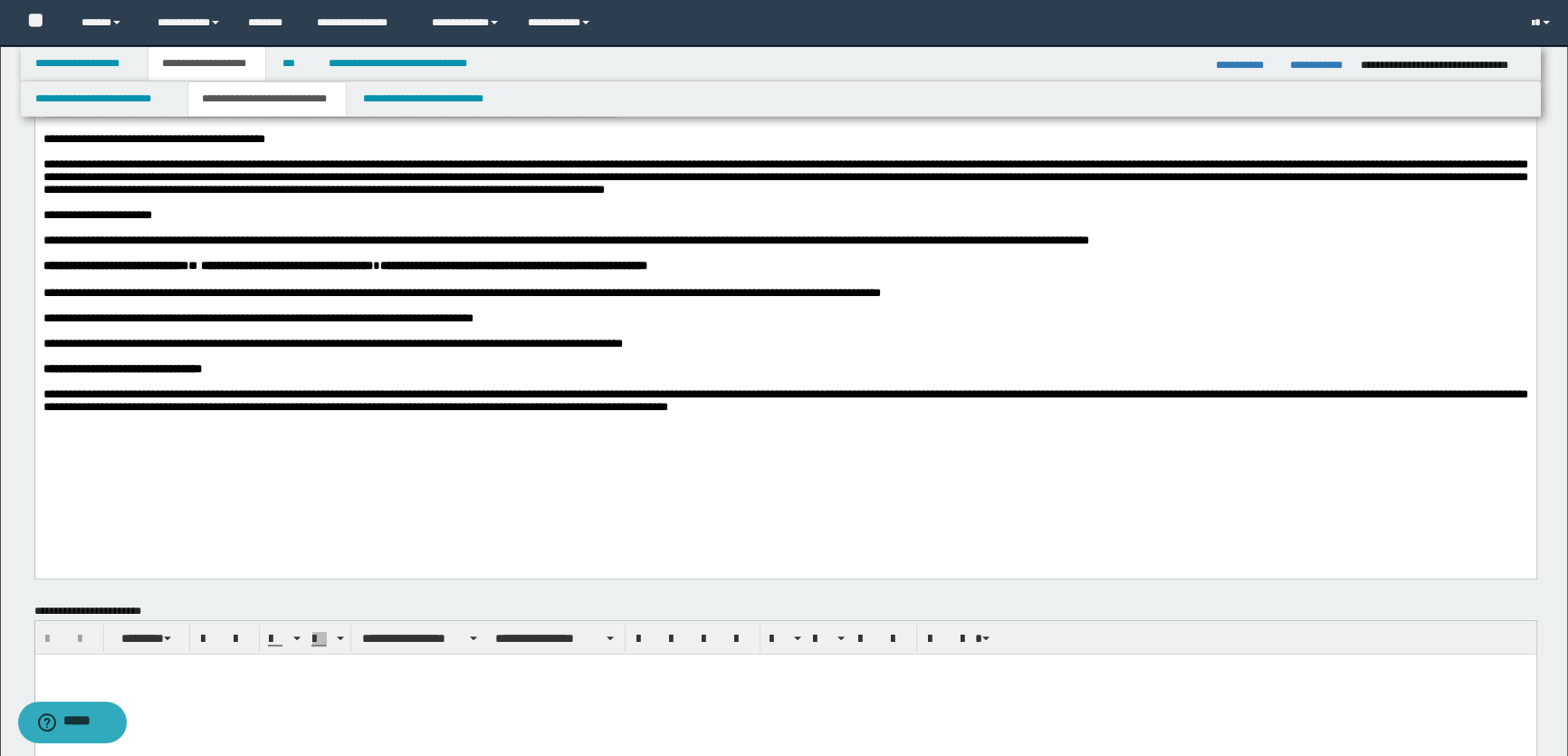 click on "**********" at bounding box center [785, 84] 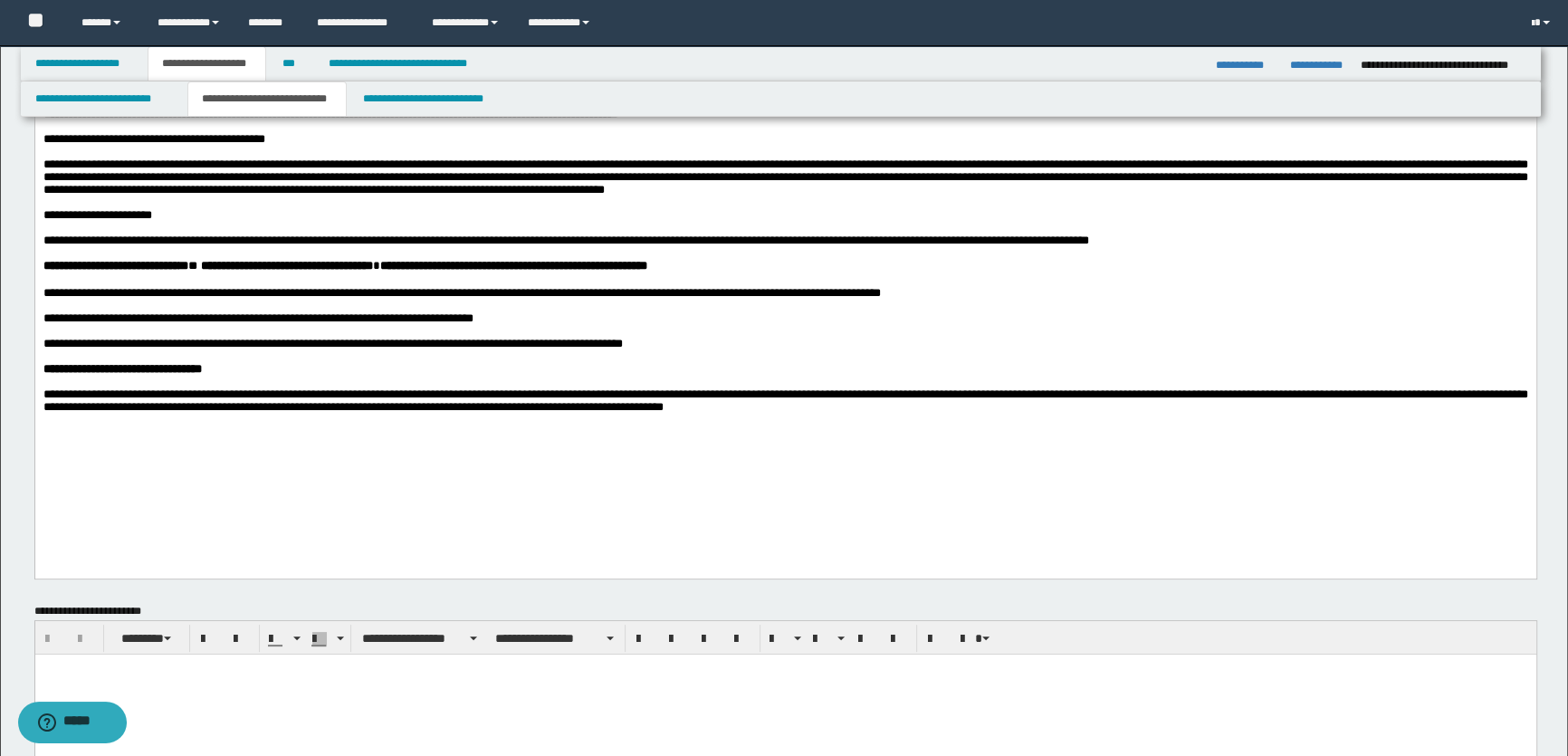 click on "**********" at bounding box center [785, 84] 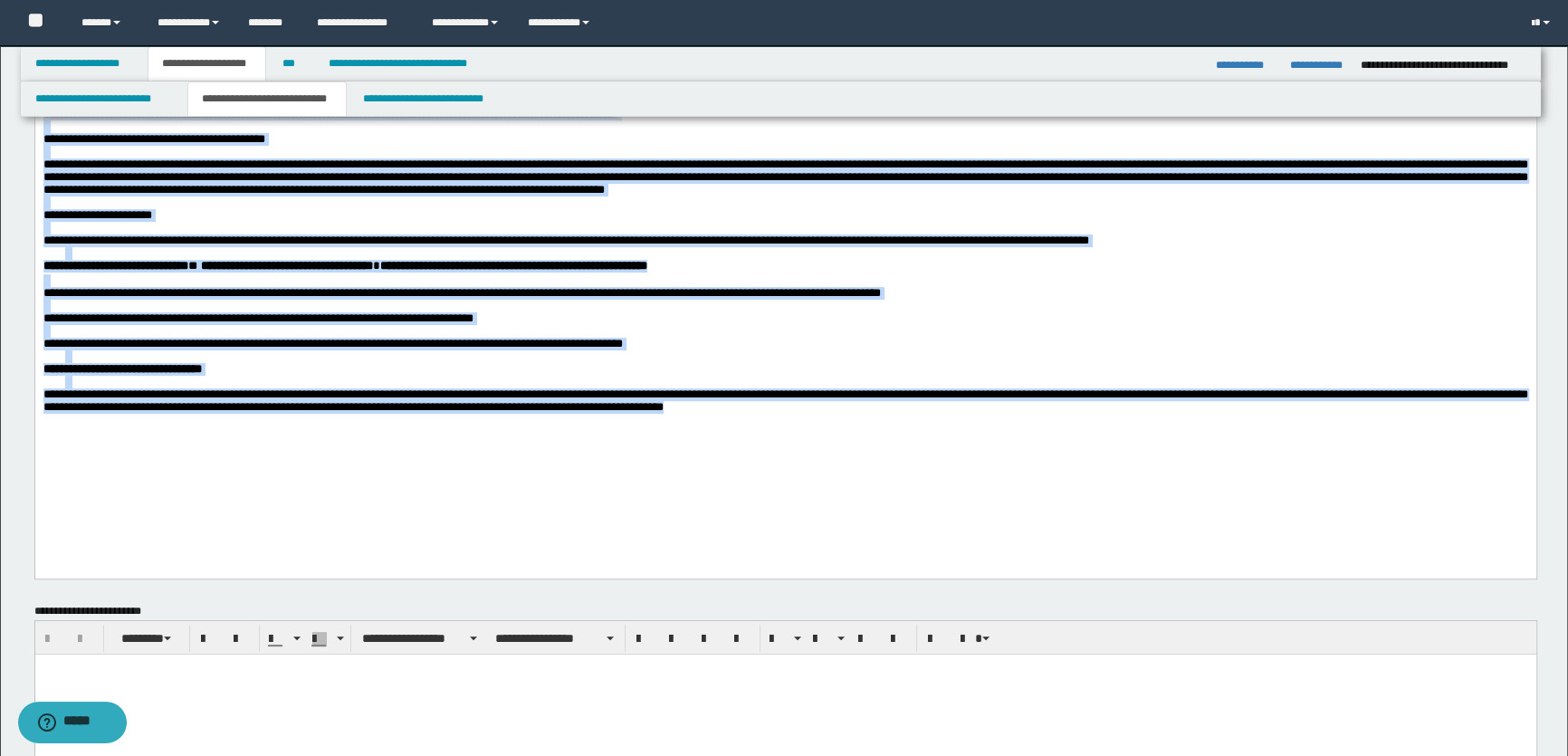click on "**********" at bounding box center (785, 400) 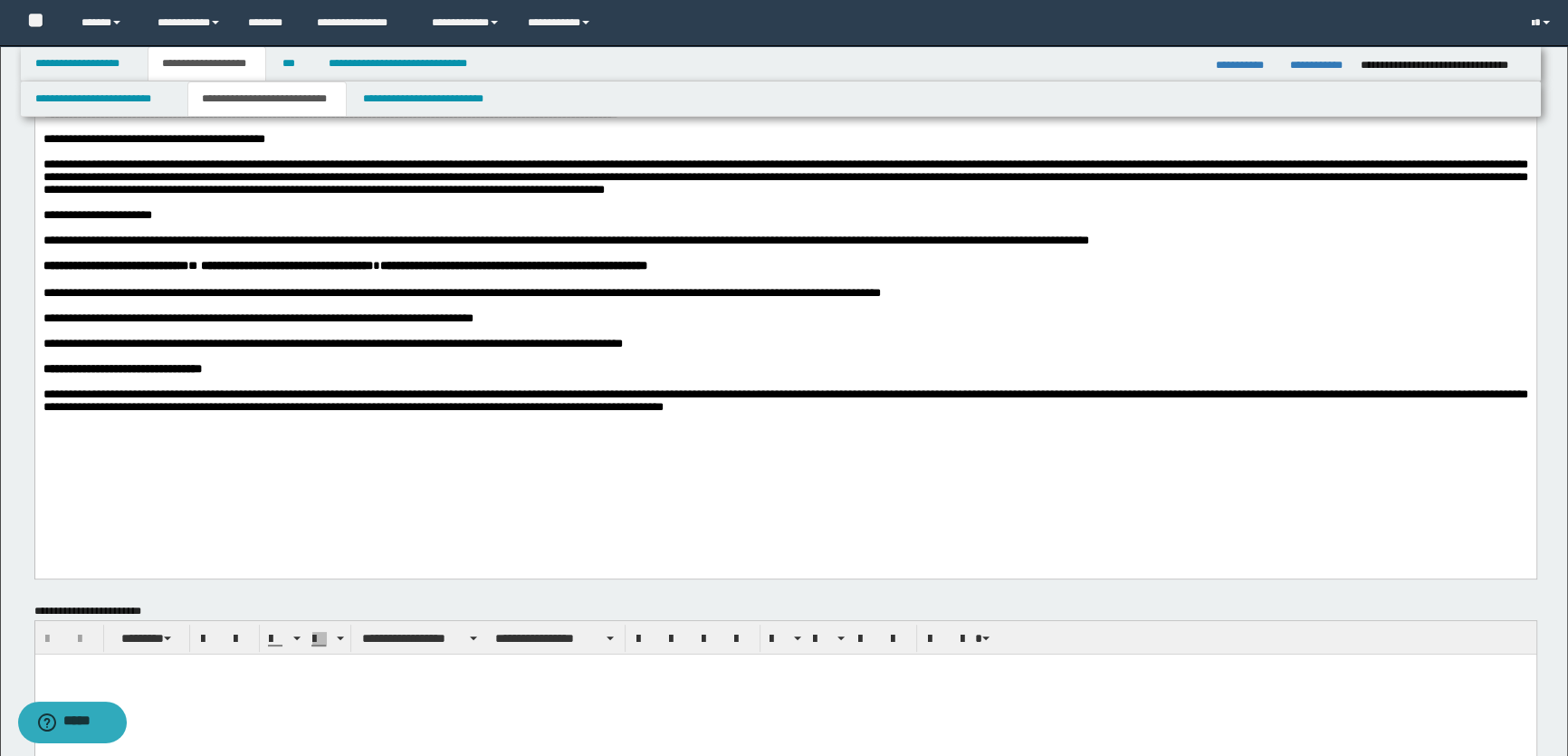 click on "**********" at bounding box center [785, 400] 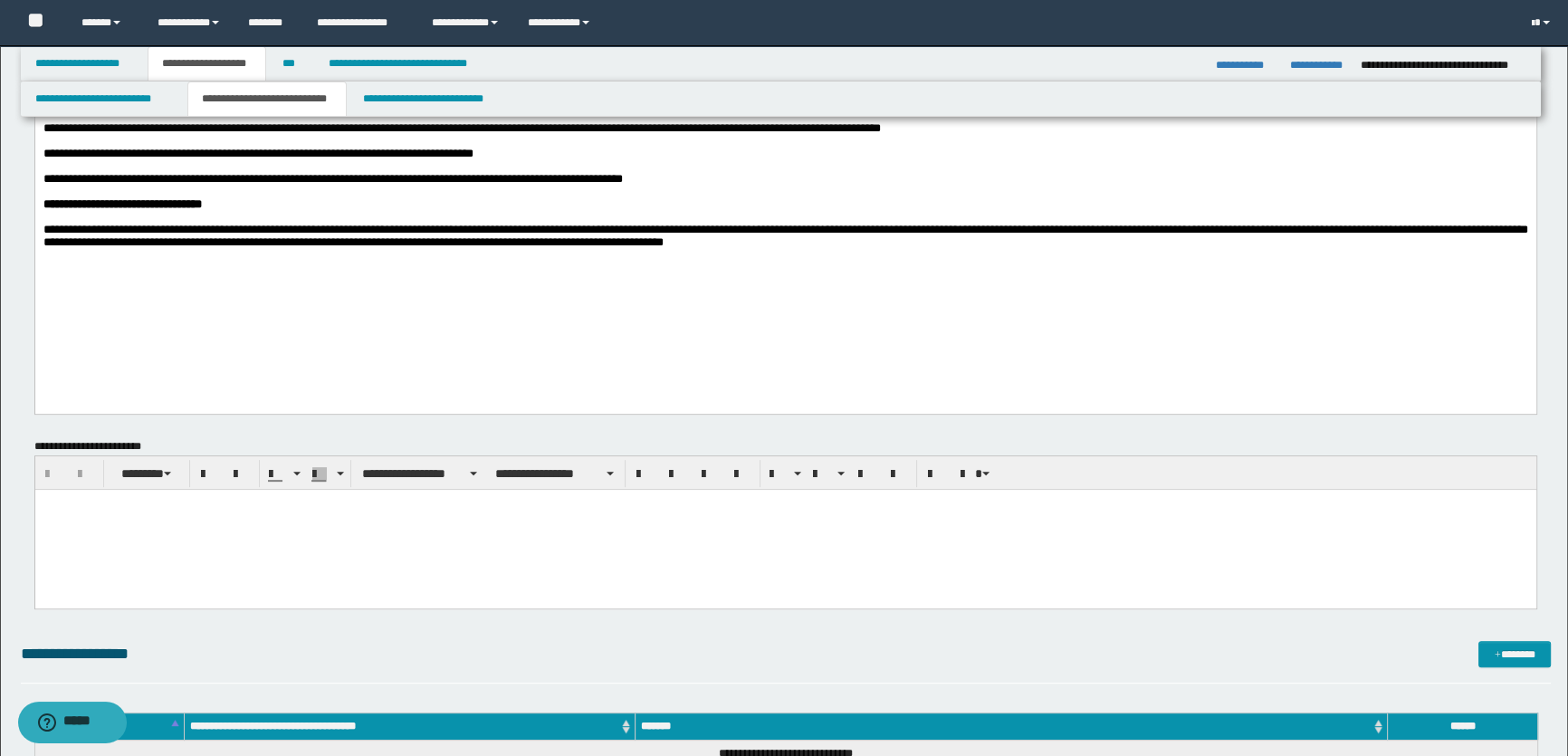 scroll, scrollTop: 1234, scrollLeft: 0, axis: vertical 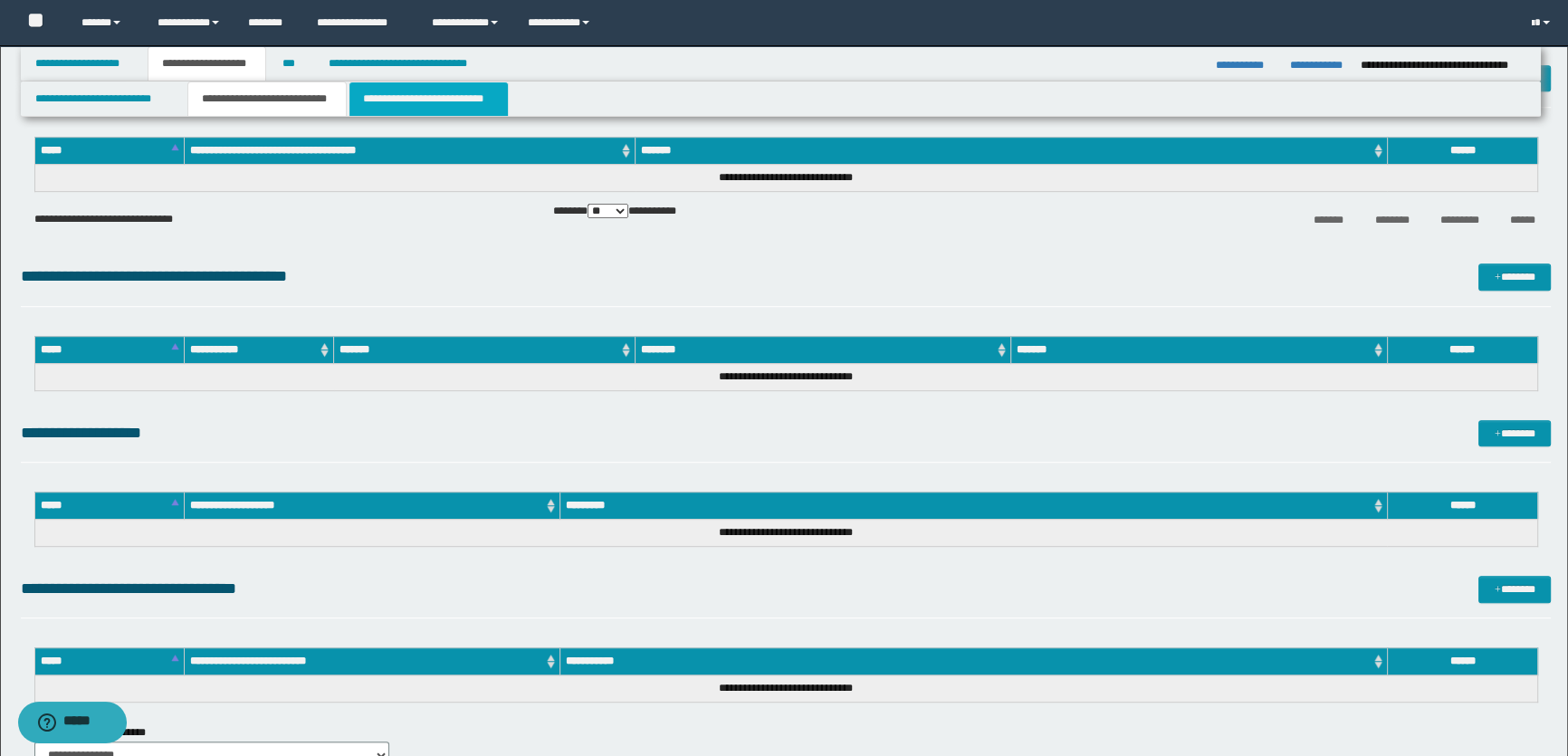 click on "**********" at bounding box center (428, 99) 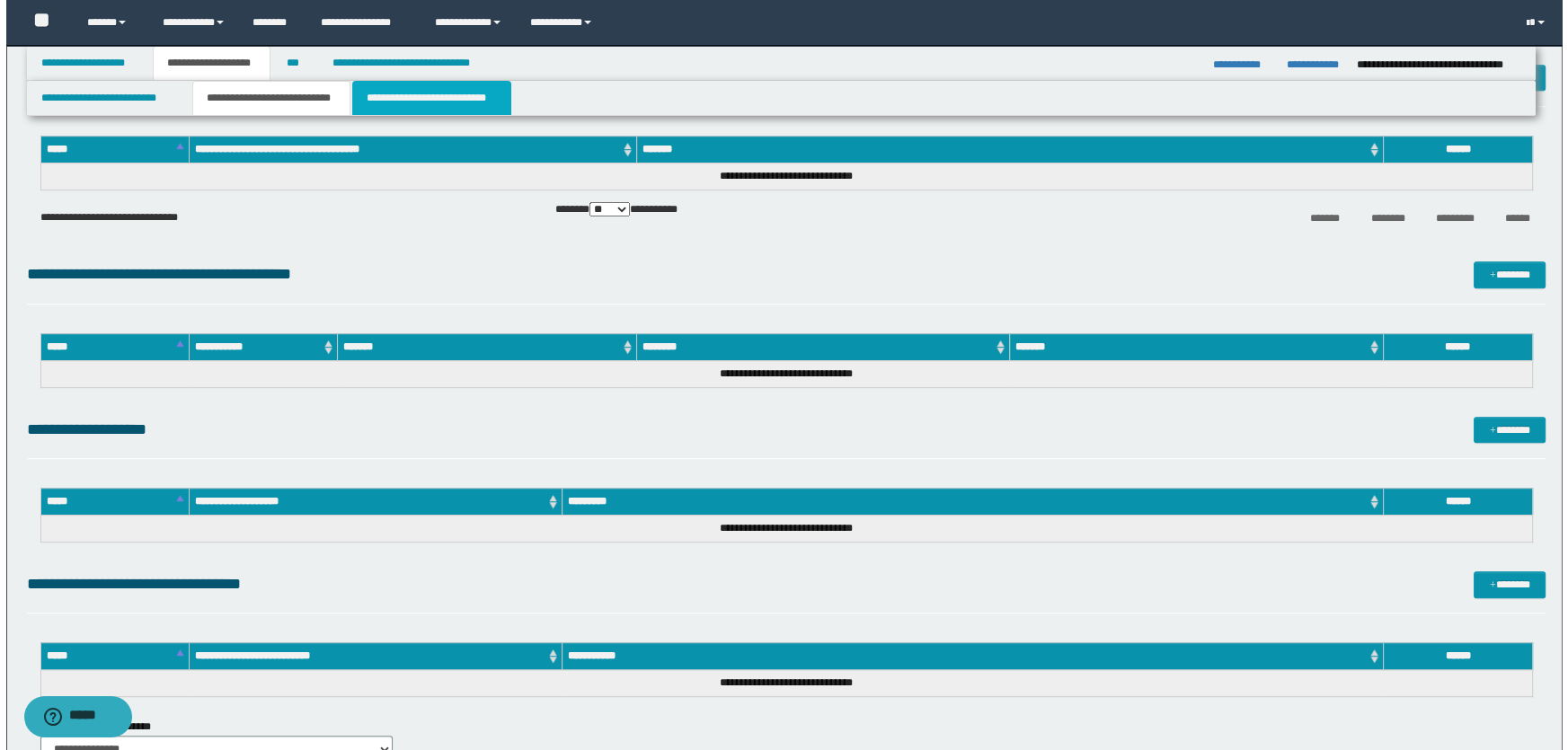 scroll, scrollTop: 0, scrollLeft: 0, axis: both 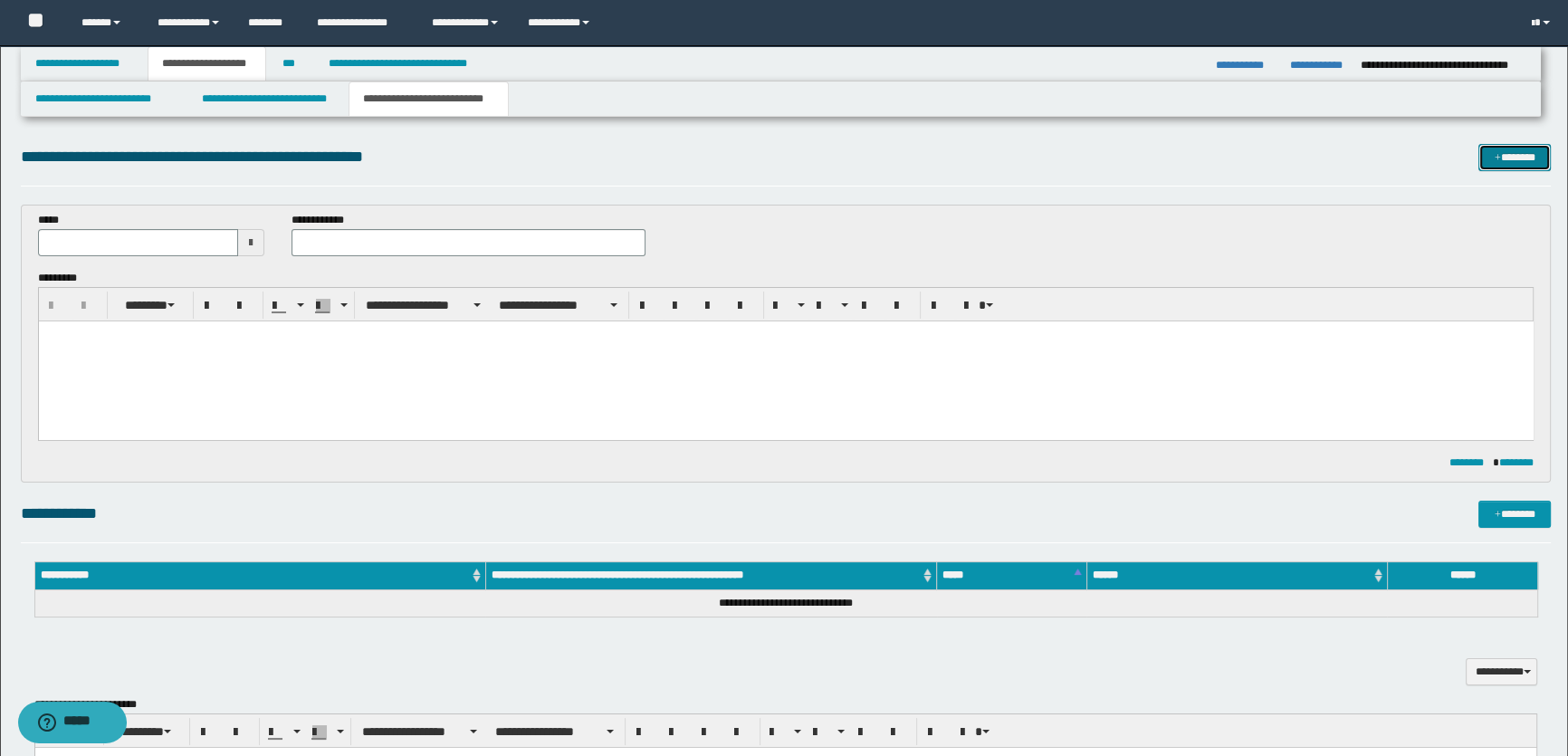 click on "*******" at bounding box center (1515, 158) 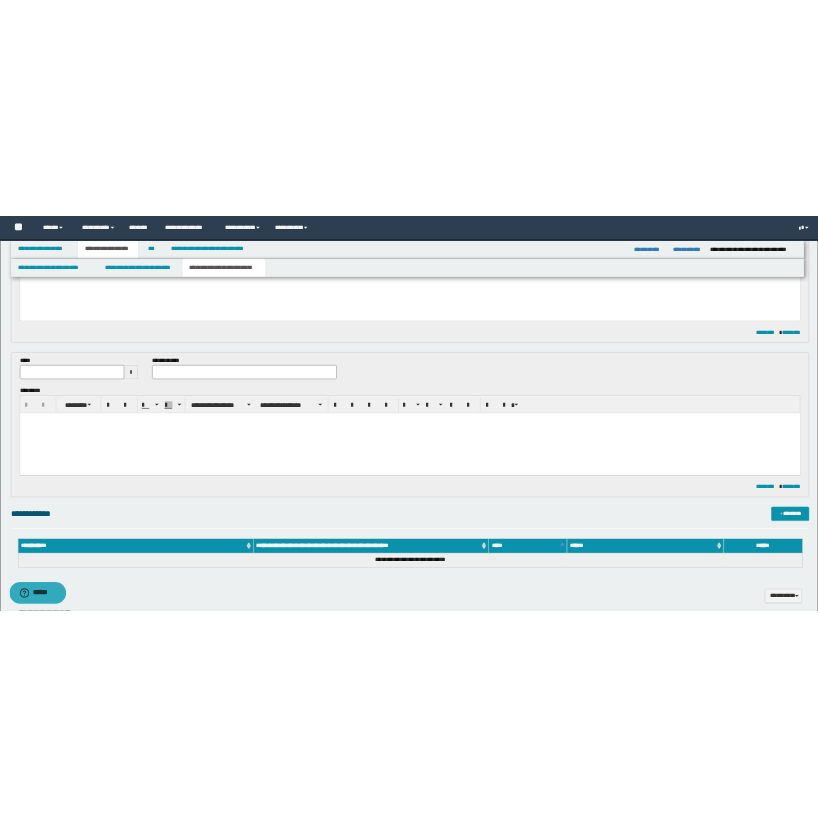 scroll, scrollTop: 0, scrollLeft: 0, axis: both 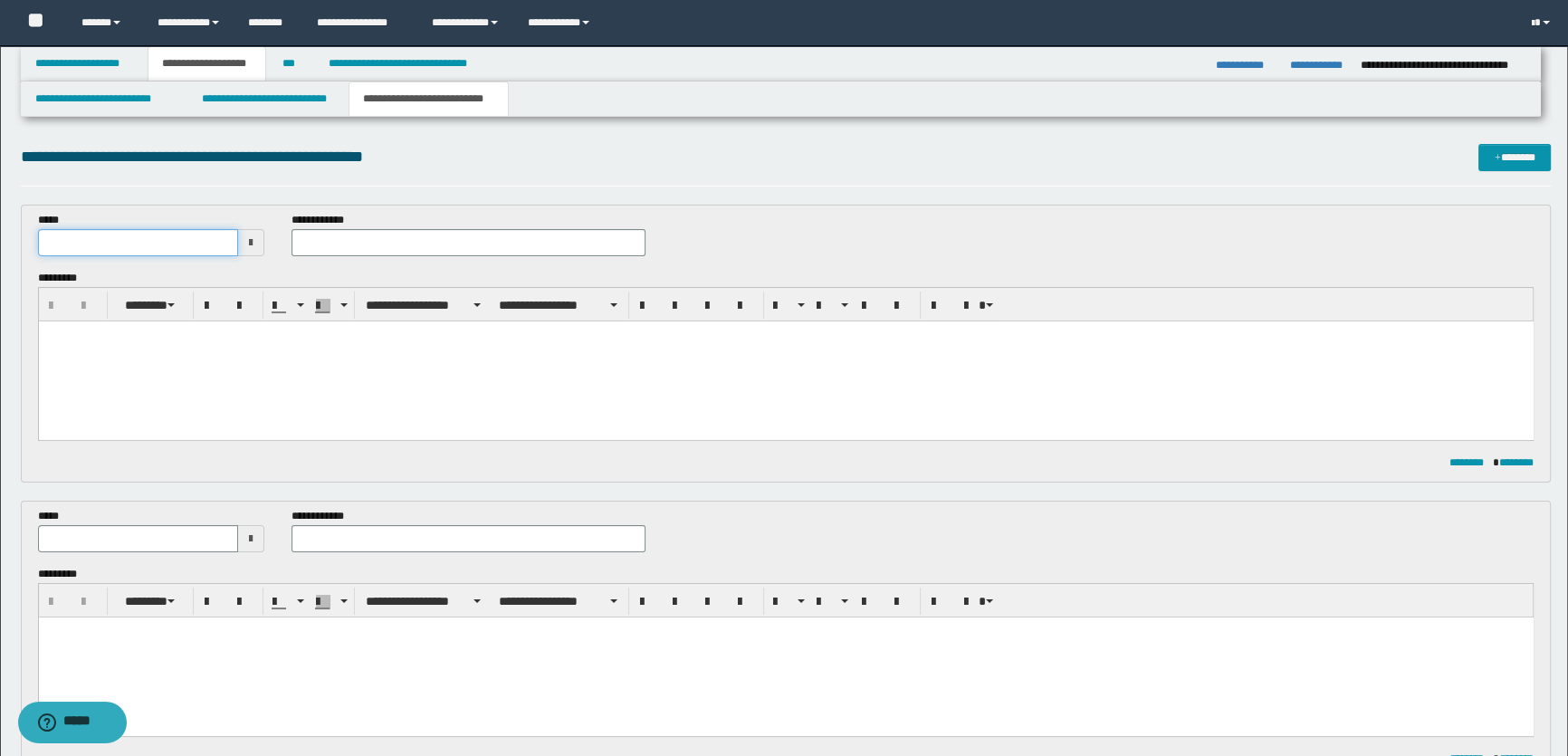 click at bounding box center (138, 243) 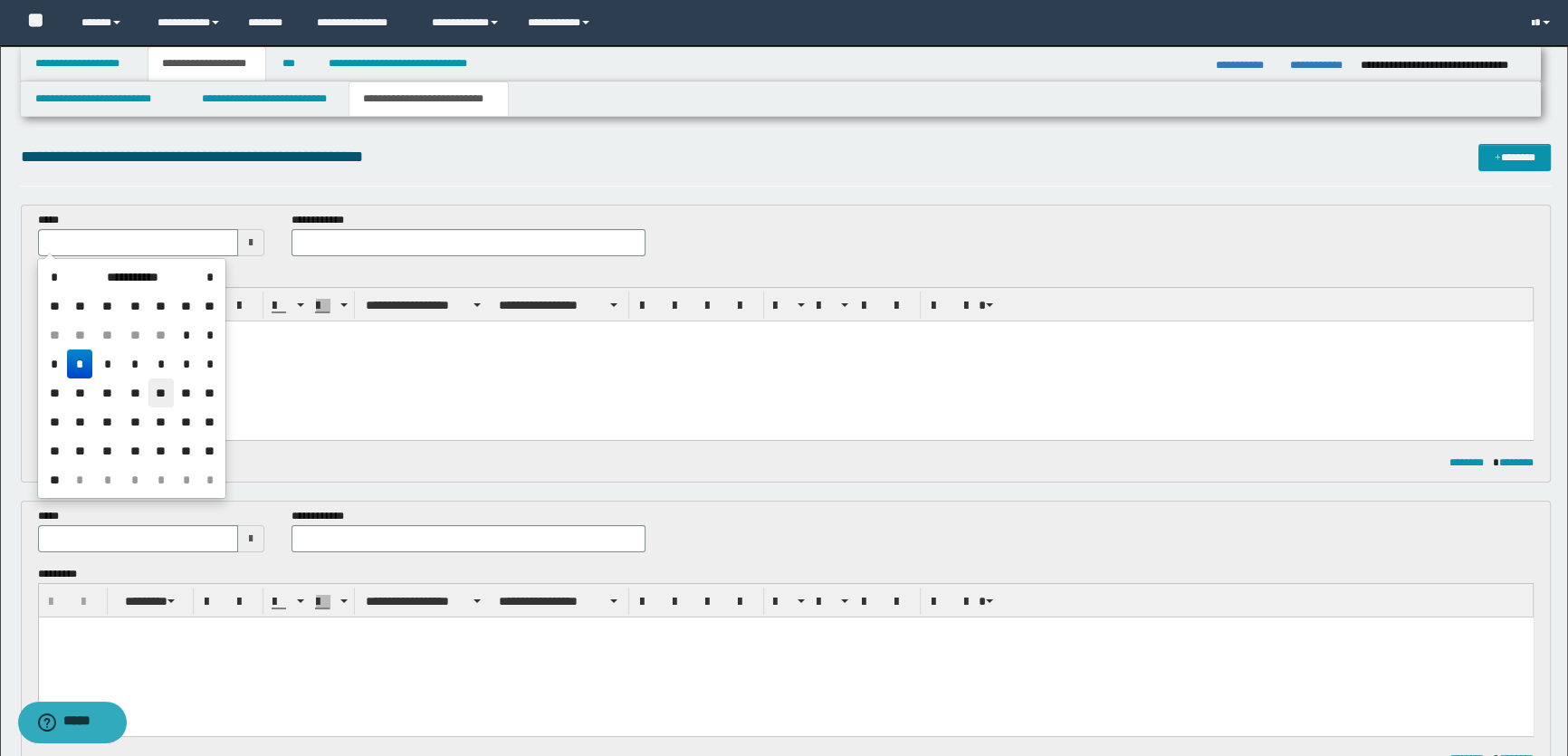 drag, startPoint x: 154, startPoint y: 391, endPoint x: 116, endPoint y: 91, distance: 302.3971 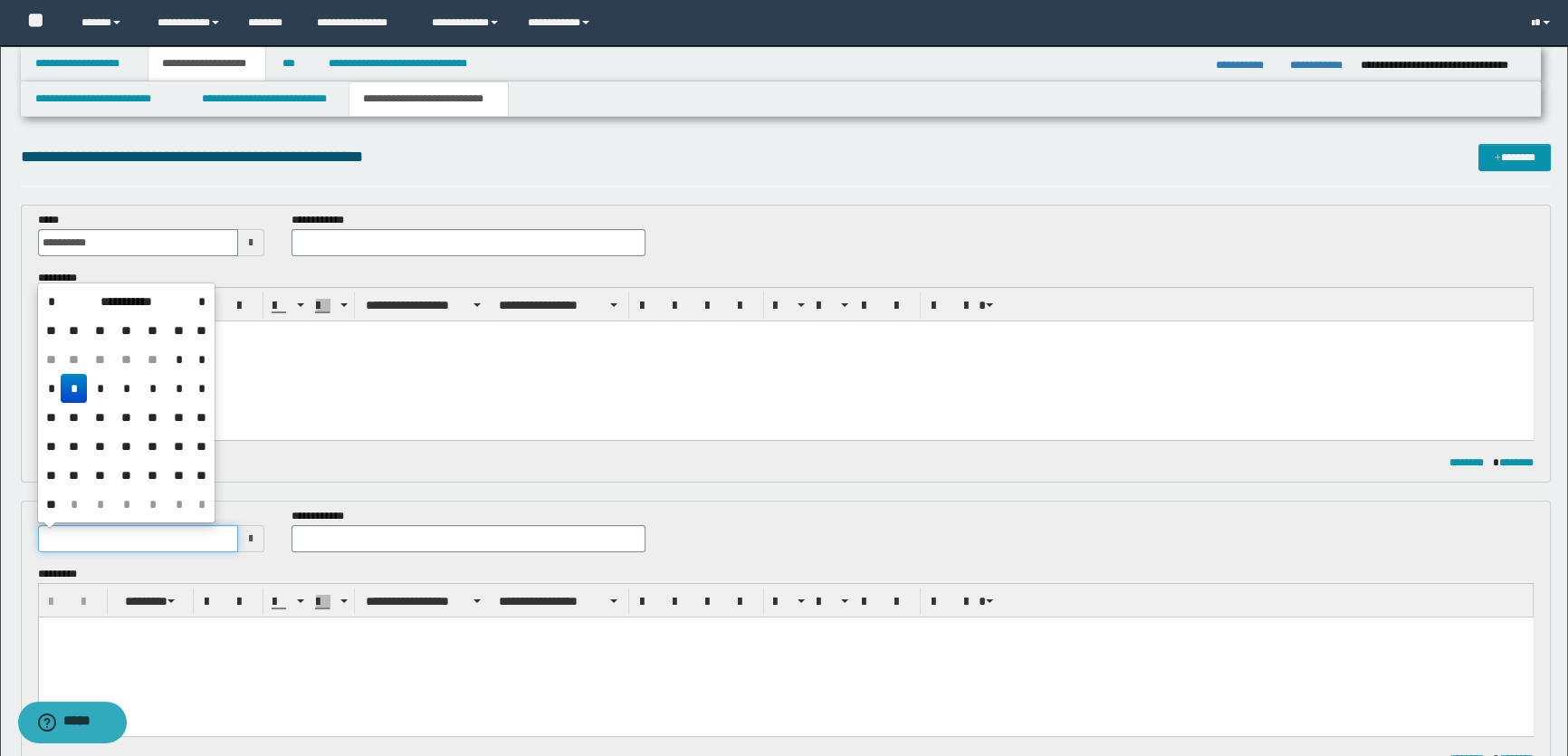 click at bounding box center [138, 539] 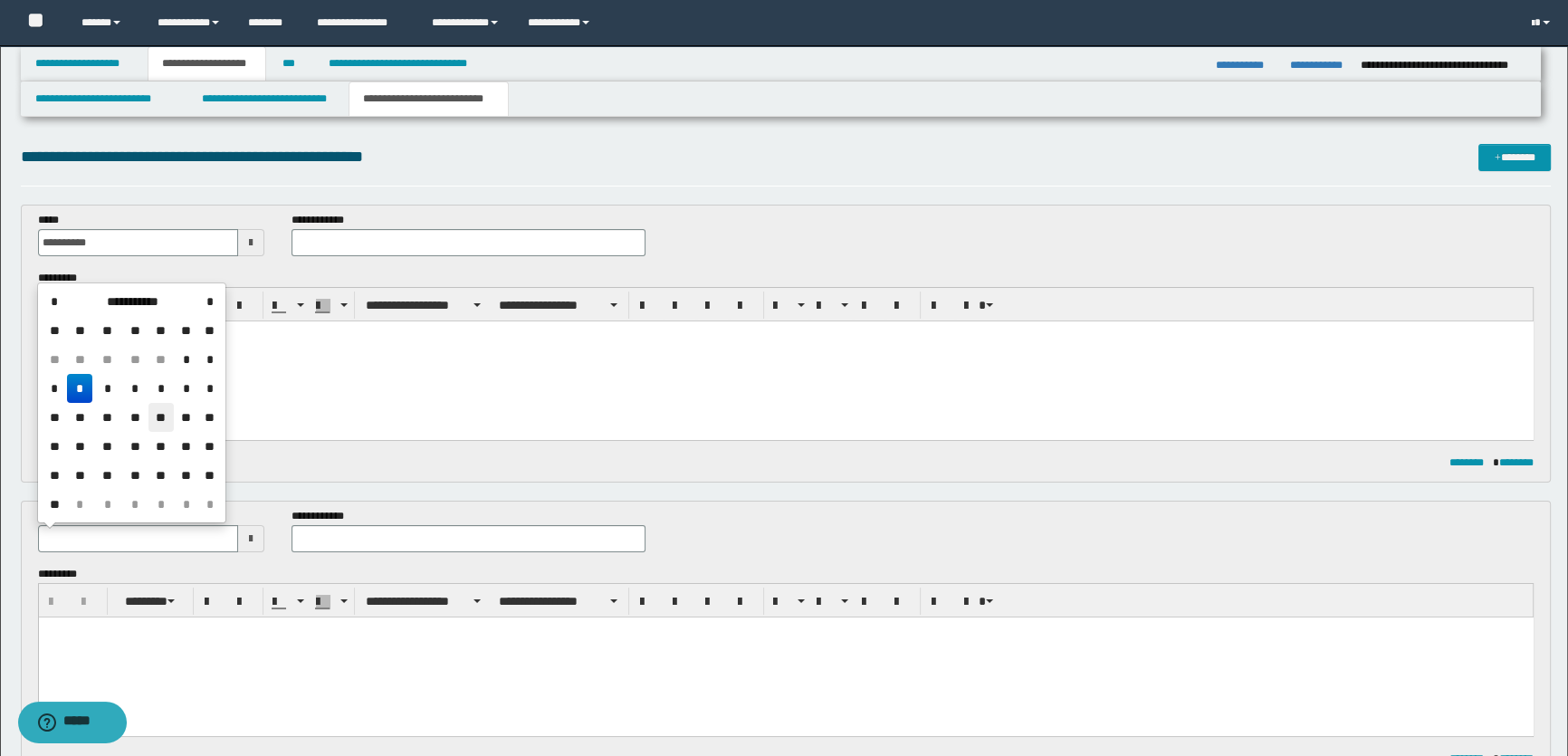 click on "**" at bounding box center [161, 417] 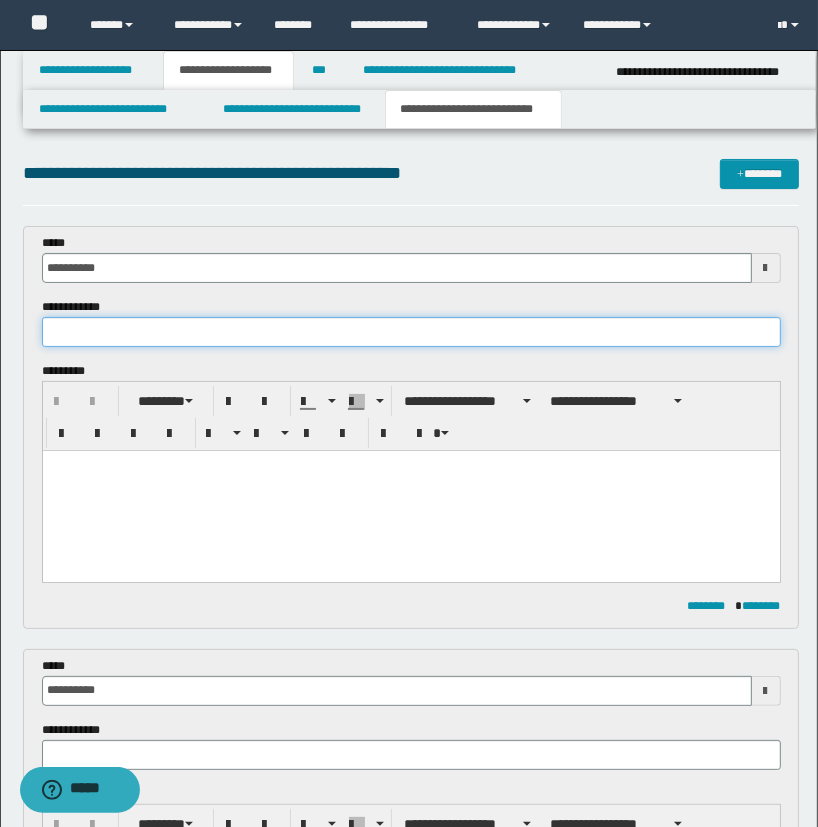 click at bounding box center (411, 332) 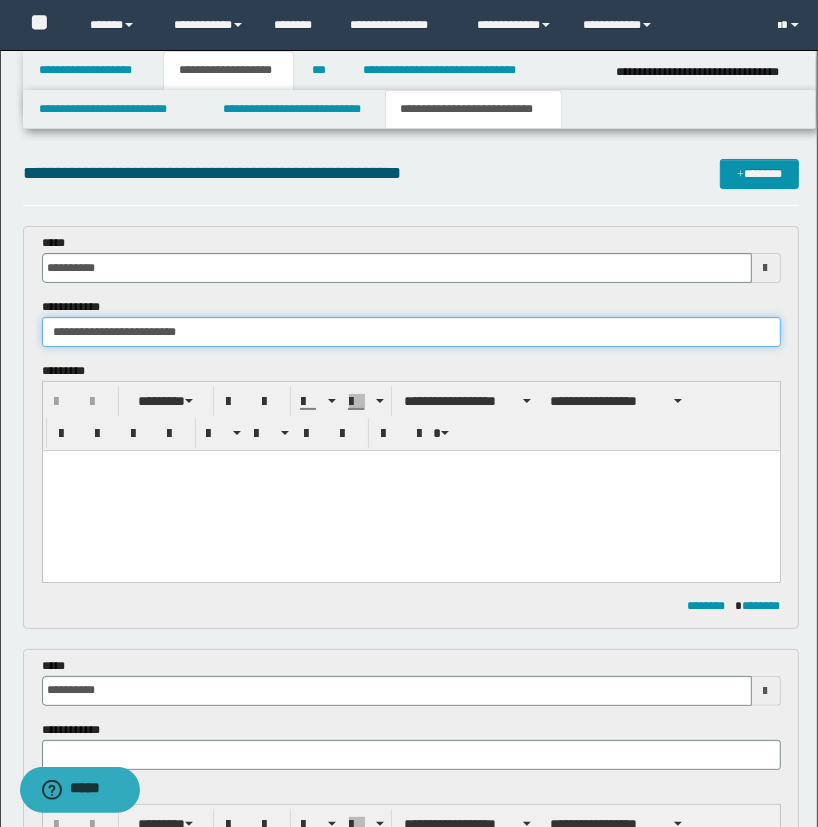type on "**********" 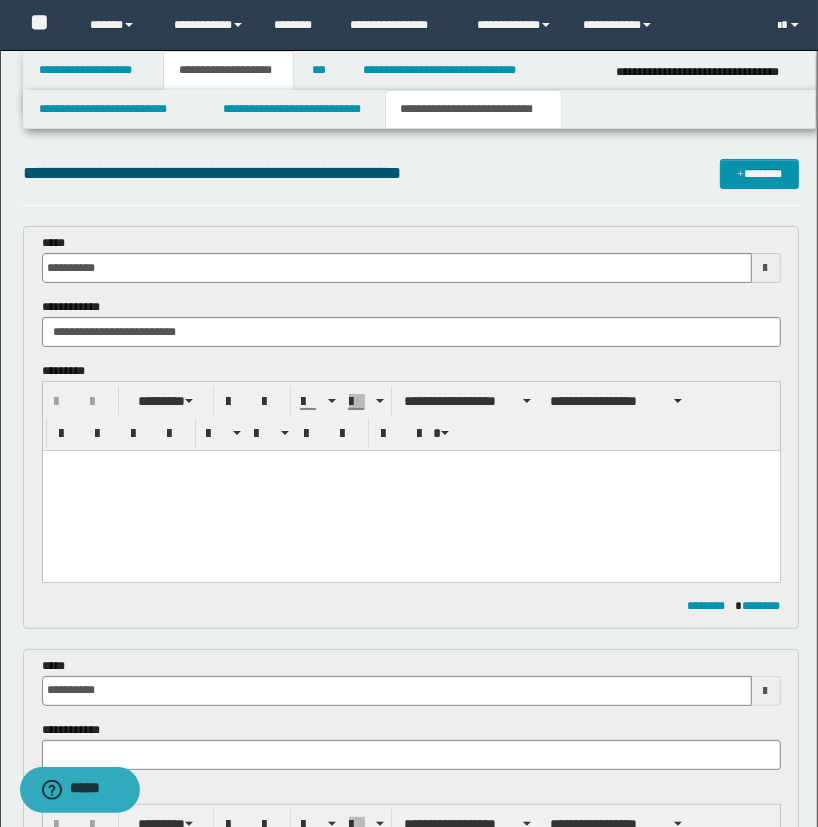 click at bounding box center [410, 490] 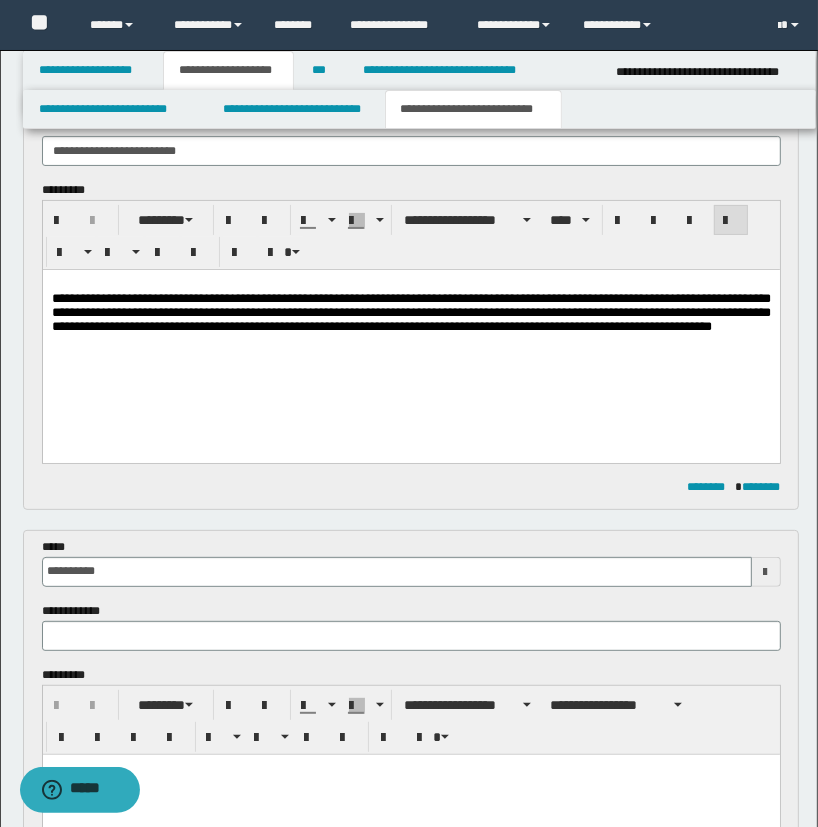 scroll, scrollTop: 454, scrollLeft: 0, axis: vertical 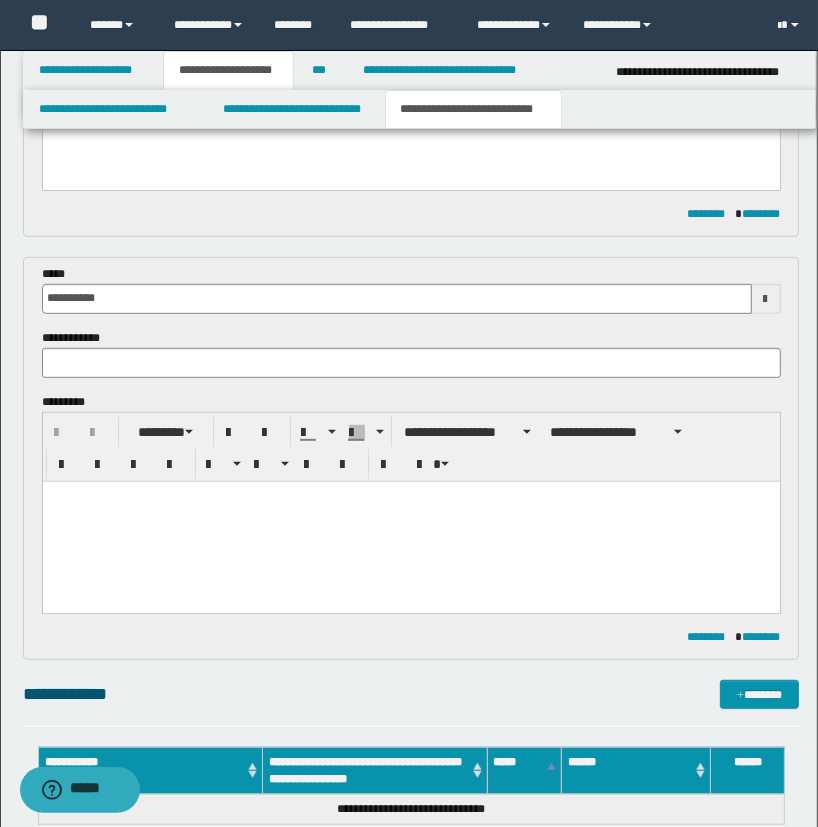 click on "**********" at bounding box center [411, 329] 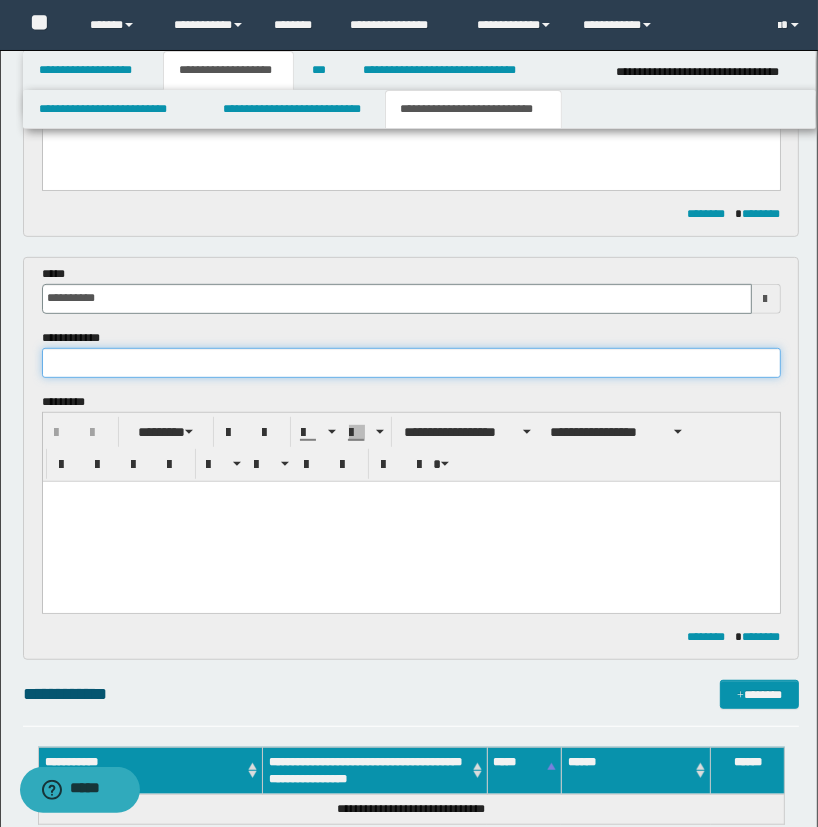 click at bounding box center [411, 363] 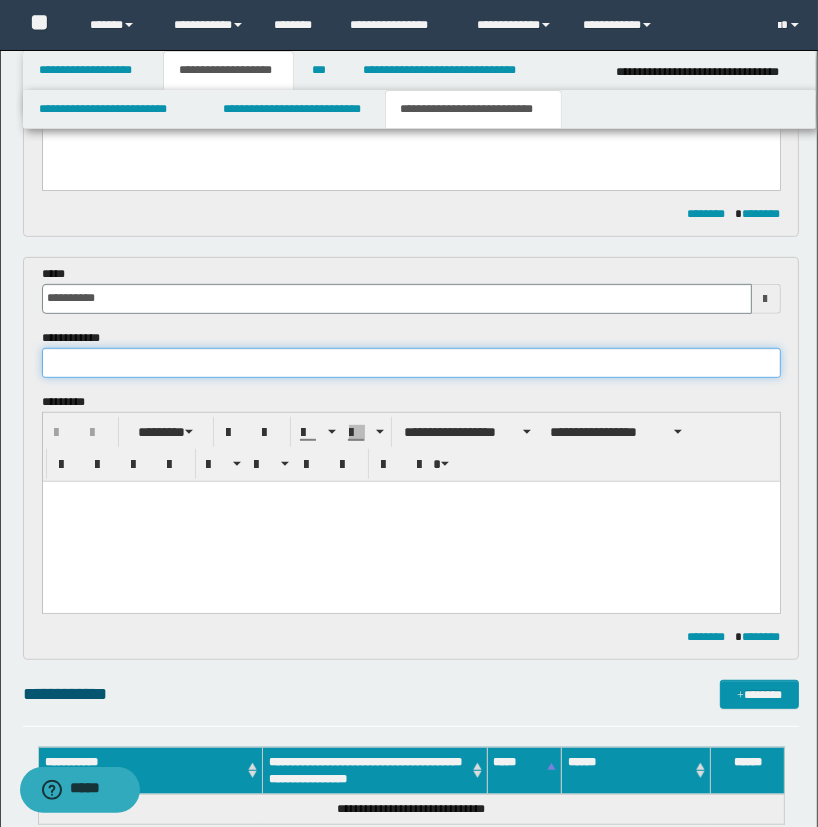 paste on "**********" 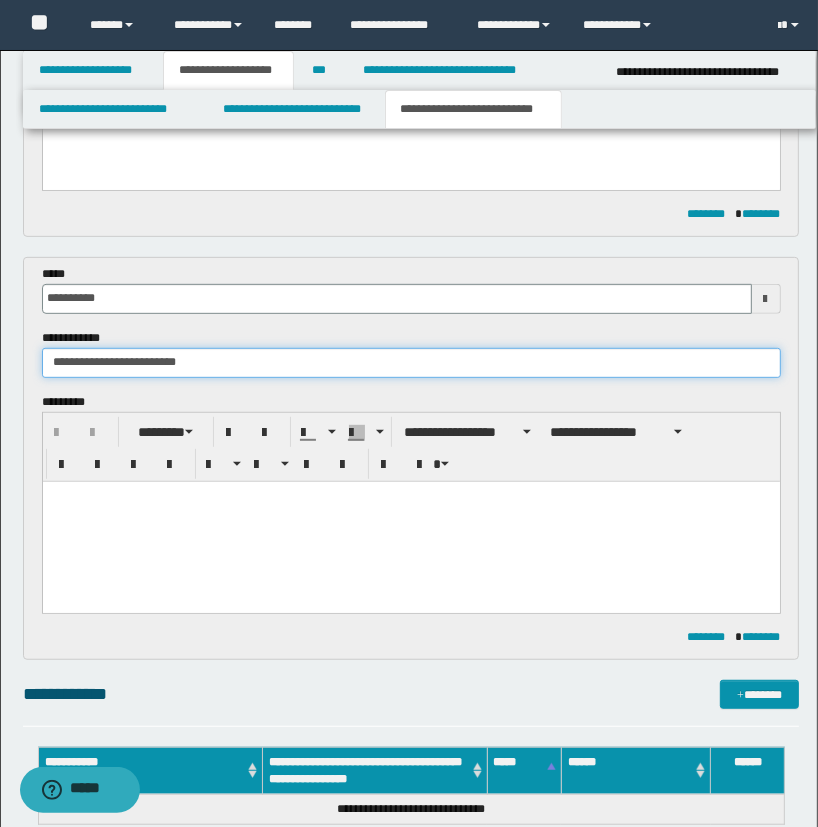type on "**********" 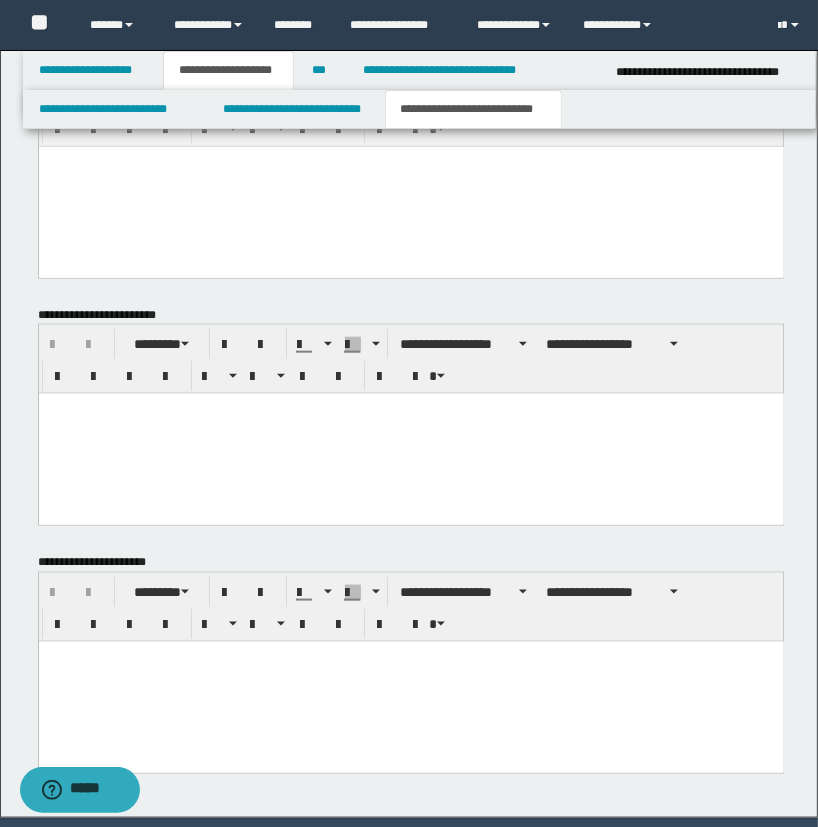 scroll, scrollTop: 1364, scrollLeft: 0, axis: vertical 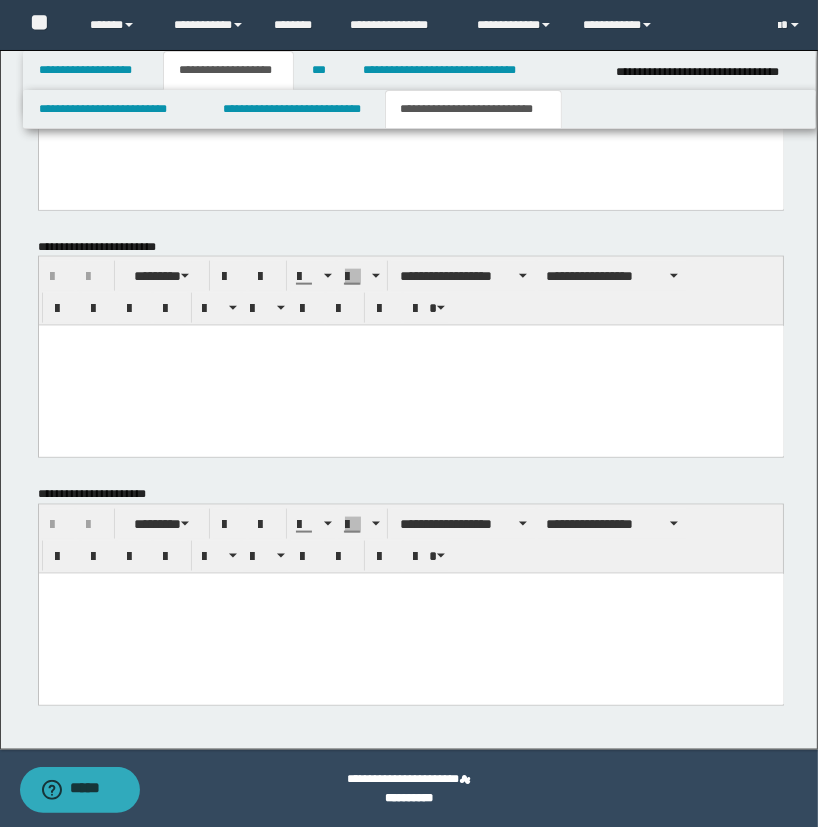 click at bounding box center (410, 613) 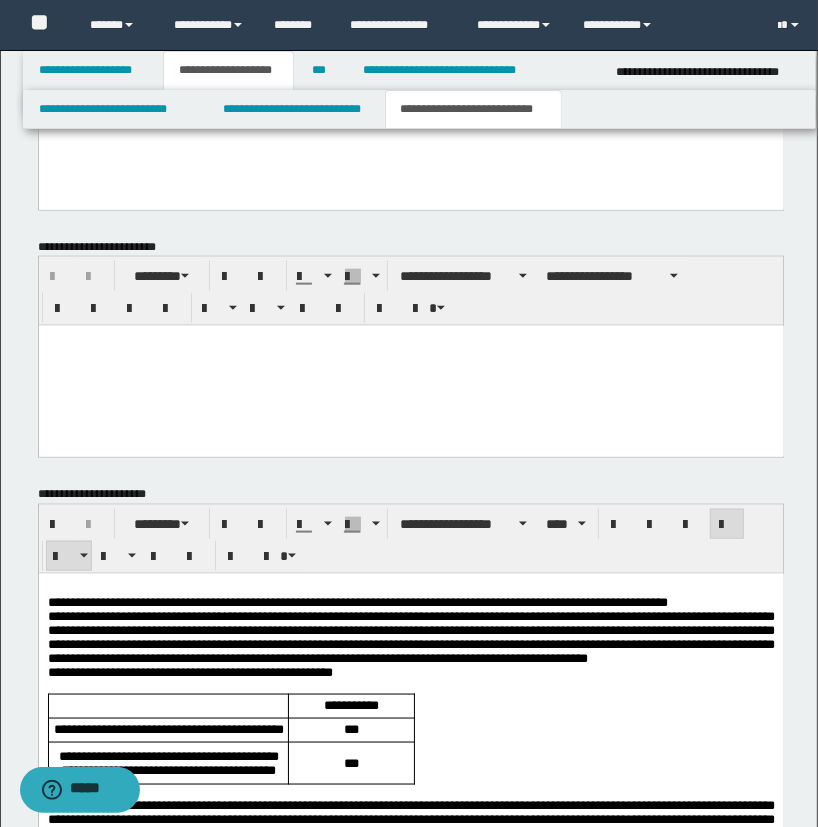 click on "**********" at bounding box center (410, 602) 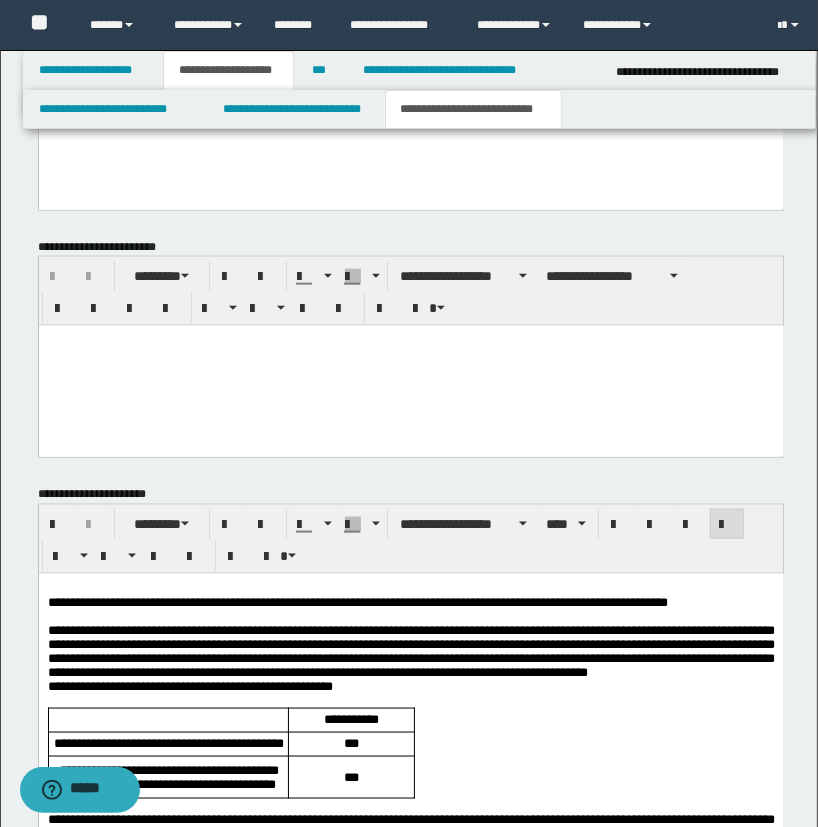 click on "**********" at bounding box center (410, 651) 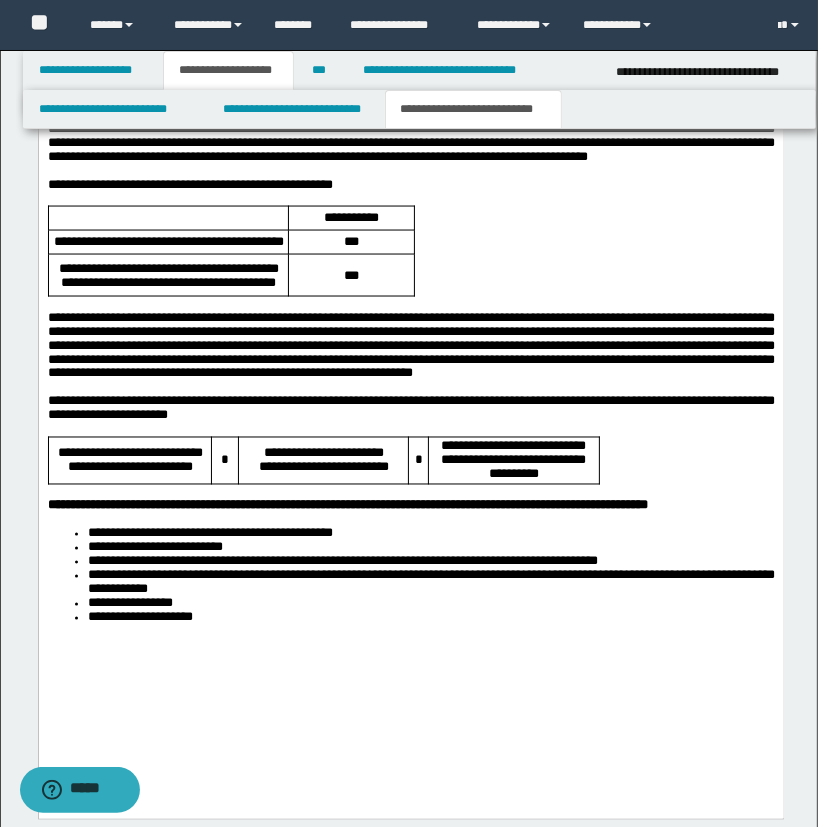 scroll, scrollTop: 1910, scrollLeft: 0, axis: vertical 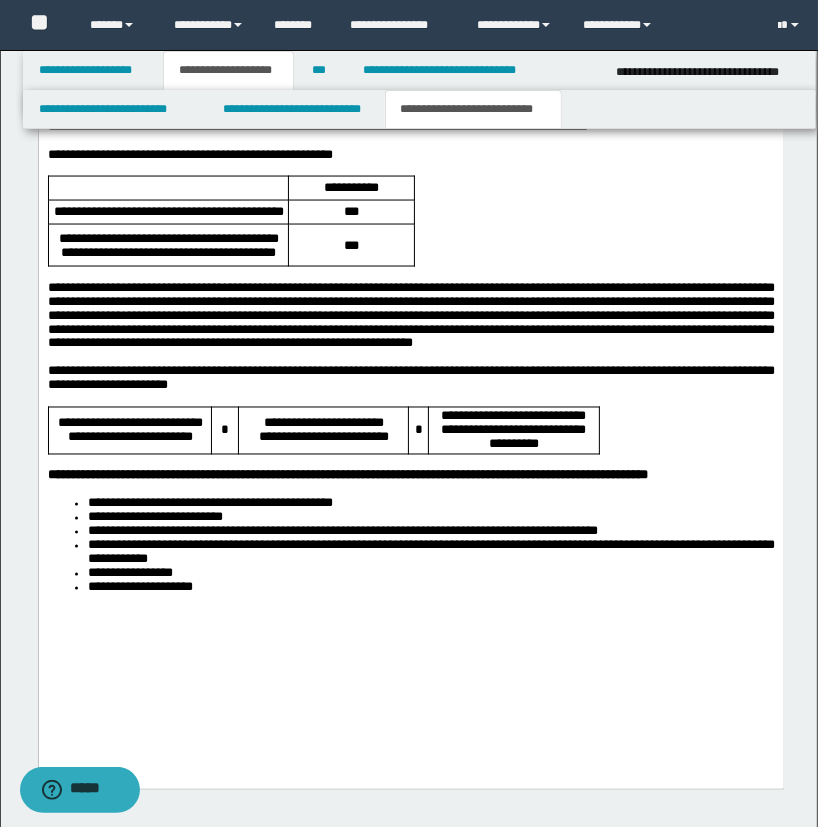click on "**********" at bounding box center (410, 346) 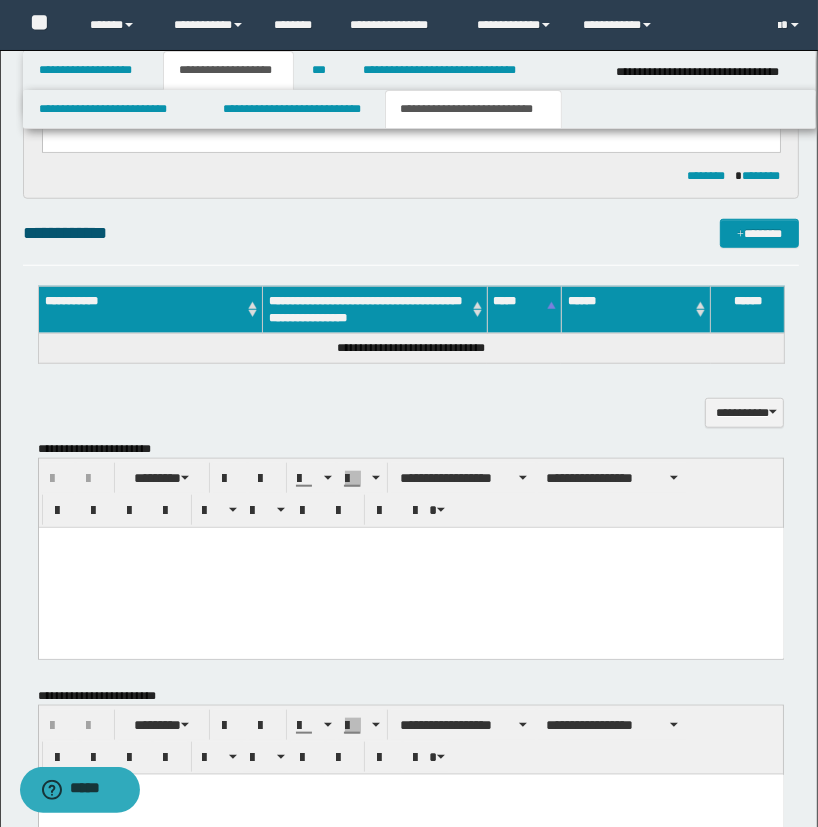 scroll, scrollTop: 910, scrollLeft: 0, axis: vertical 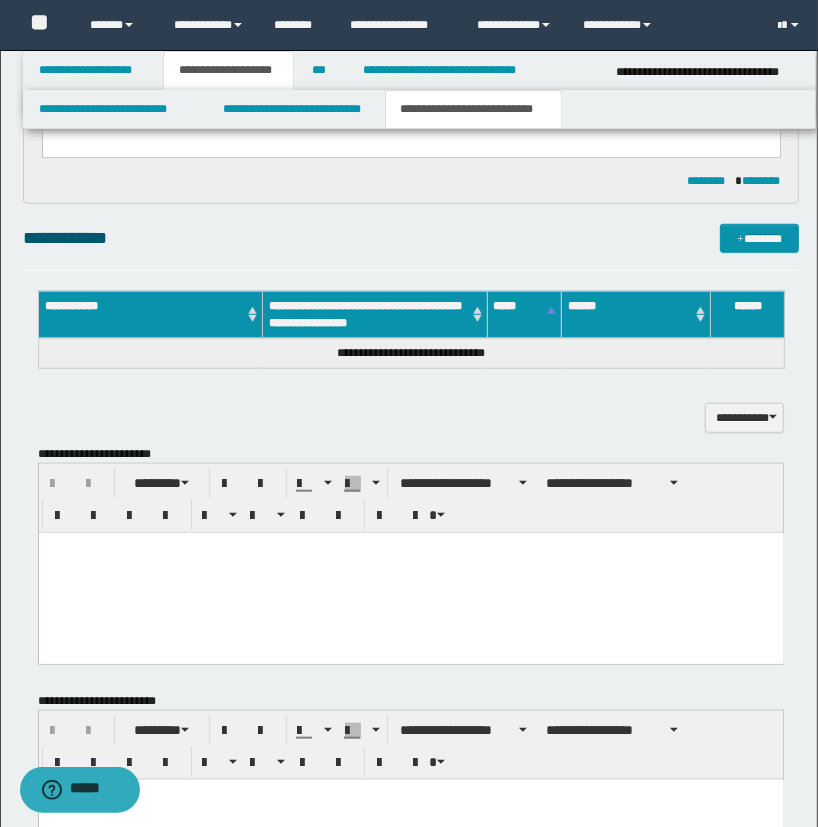 click at bounding box center [410, 573] 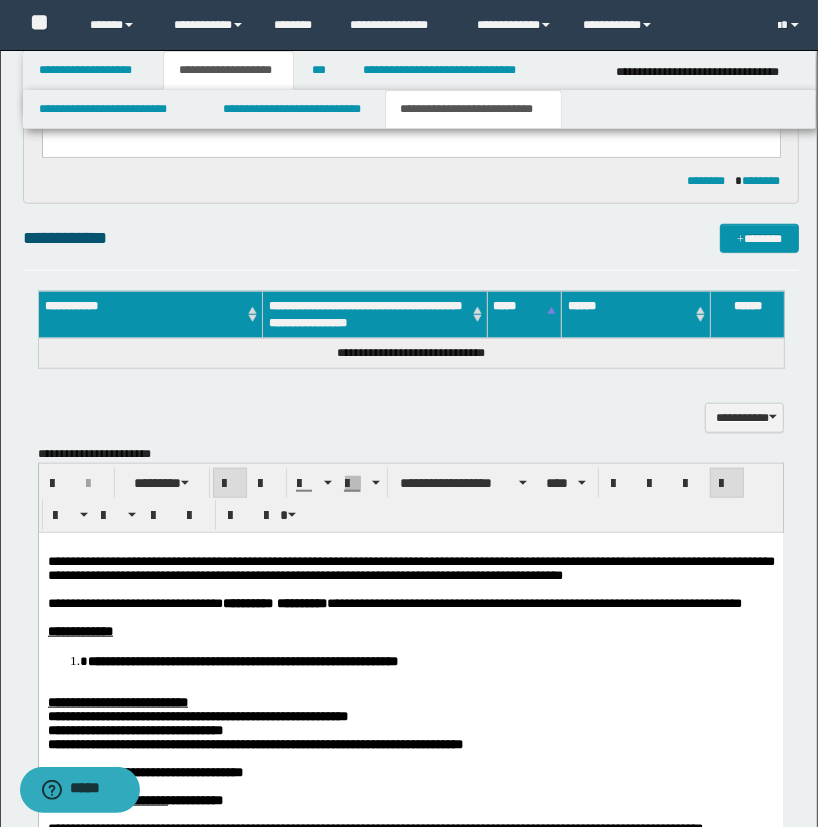 click on "**********" at bounding box center (410, 727) 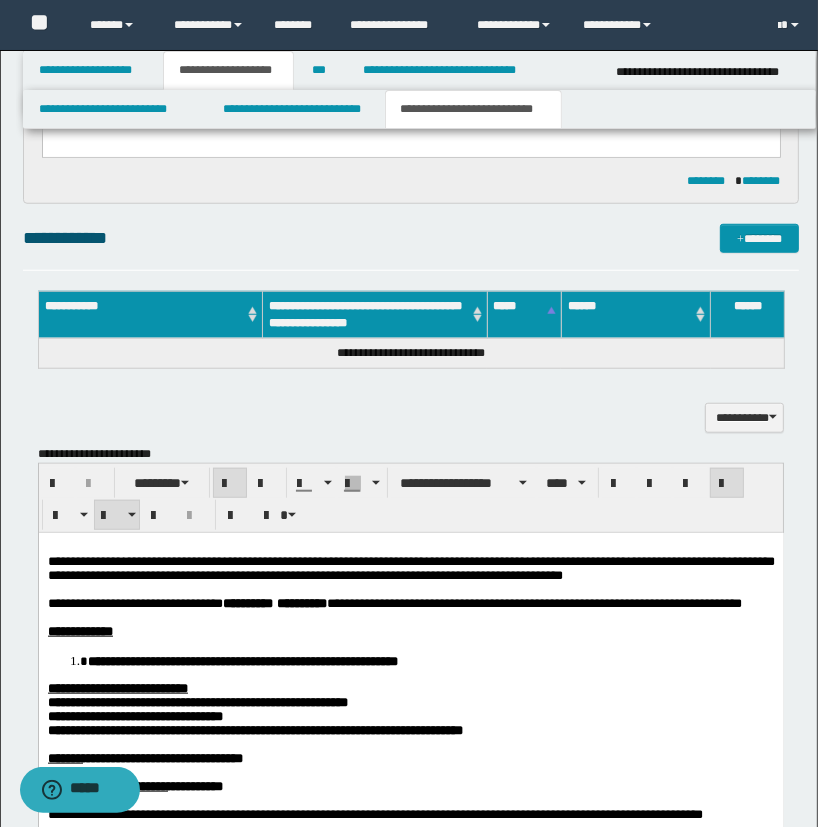 click on "**********" at bounding box center [134, 716] 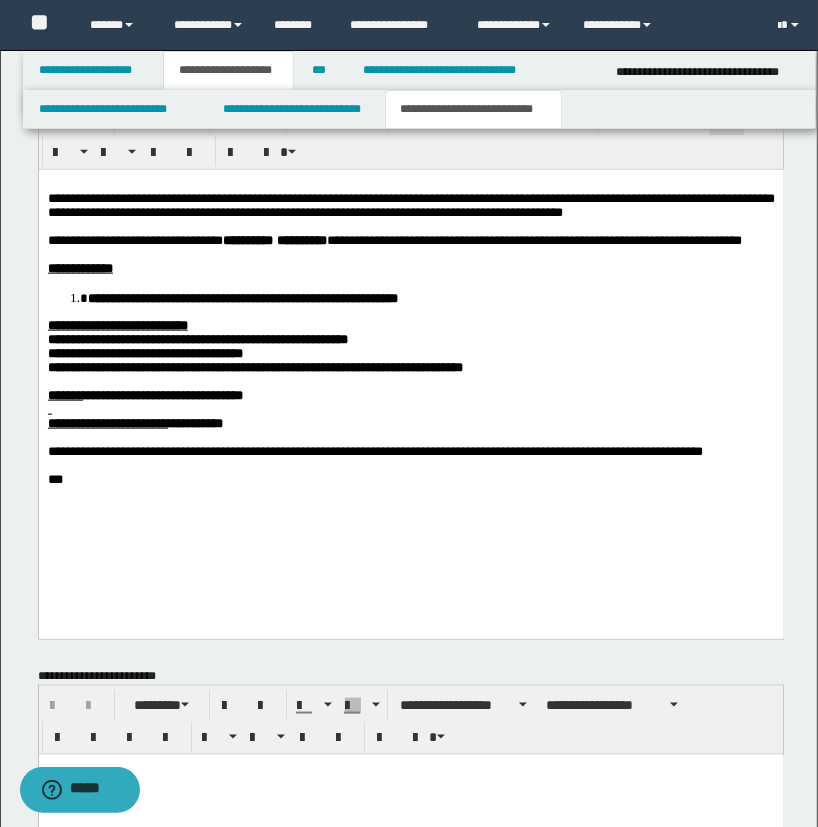 click on "**********" at bounding box center (410, 357) 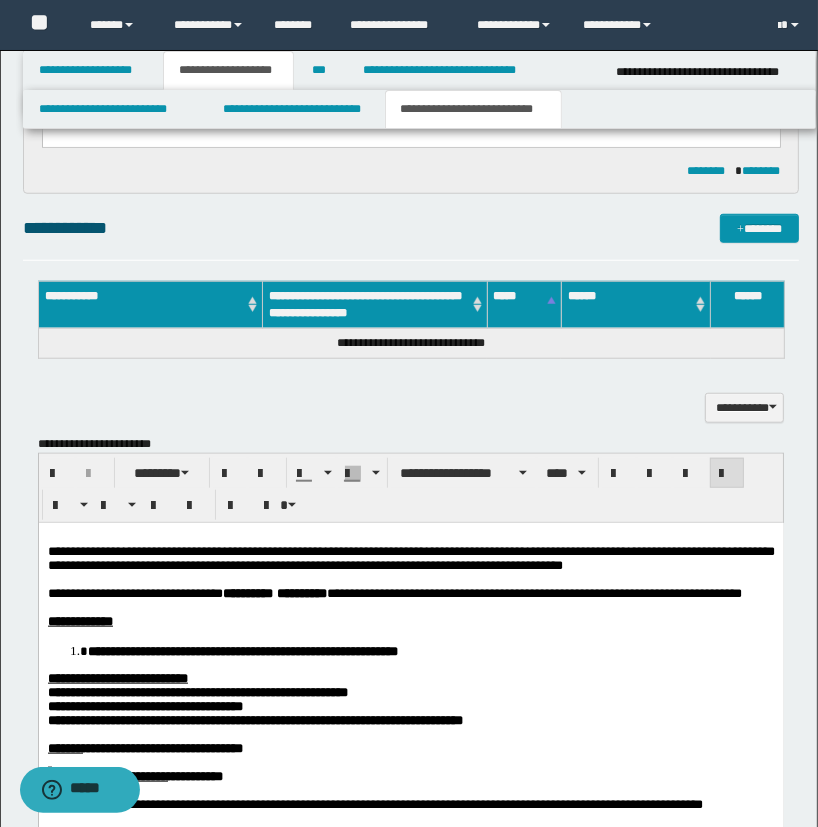 scroll, scrollTop: 910, scrollLeft: 0, axis: vertical 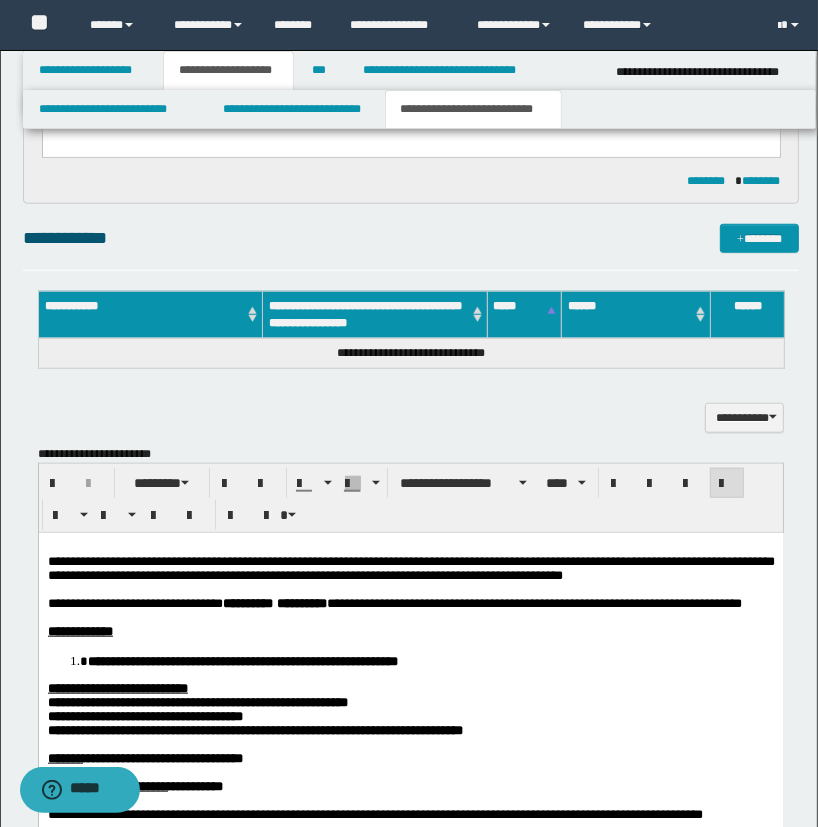 click at bounding box center [410, 548] 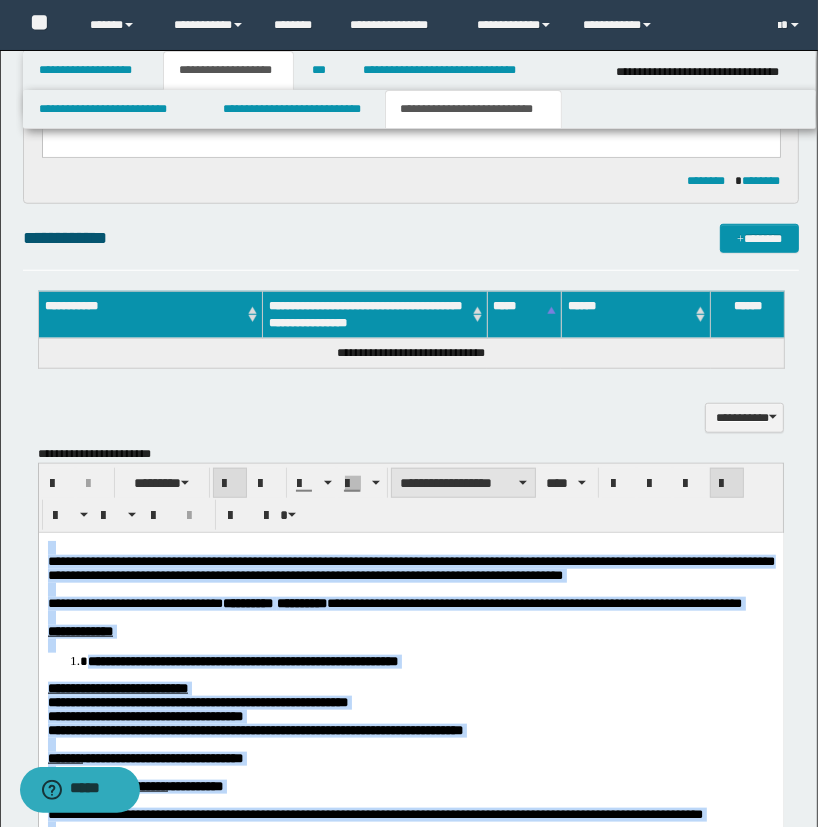 drag, startPoint x: 479, startPoint y: 482, endPoint x: 437, endPoint y: 4, distance: 479.84164 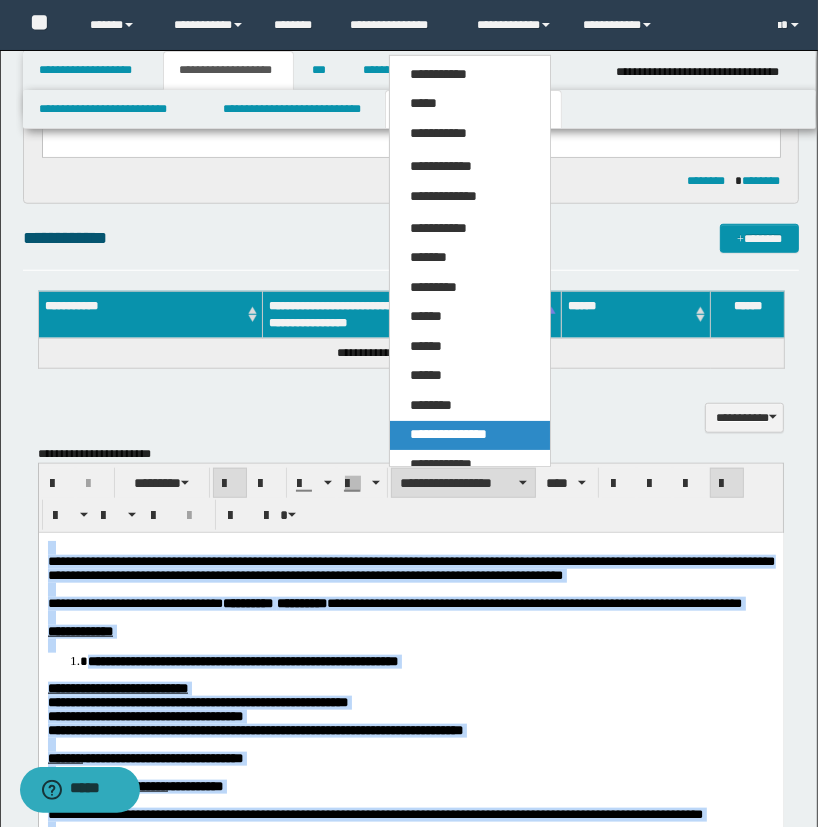 drag, startPoint x: 482, startPoint y: 416, endPoint x: 492, endPoint y: 437, distance: 23.259407 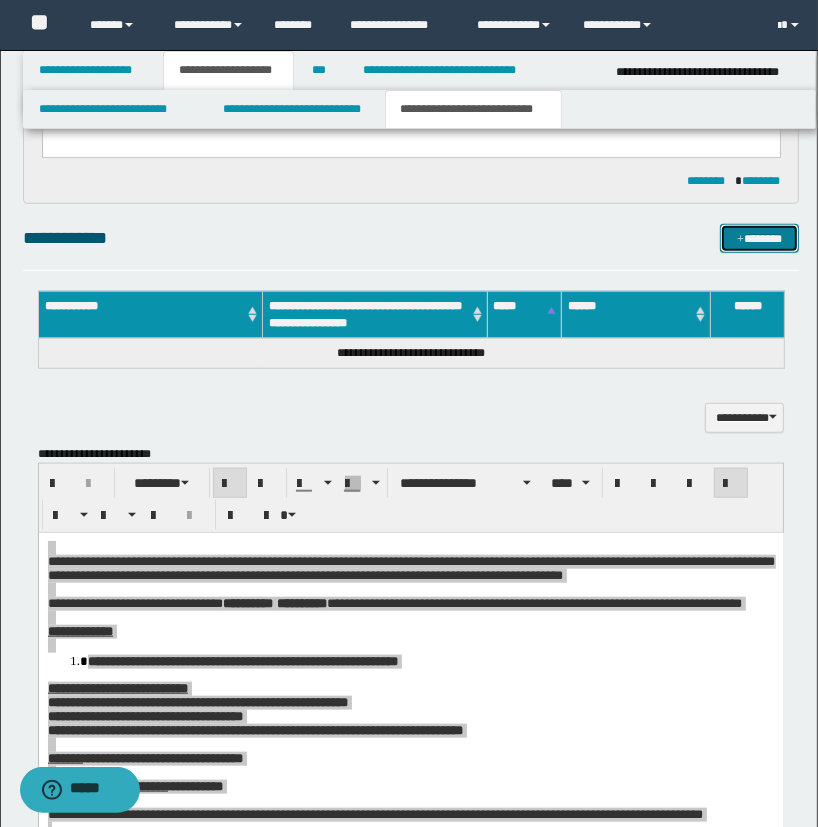 click on "*******" at bounding box center [760, 239] 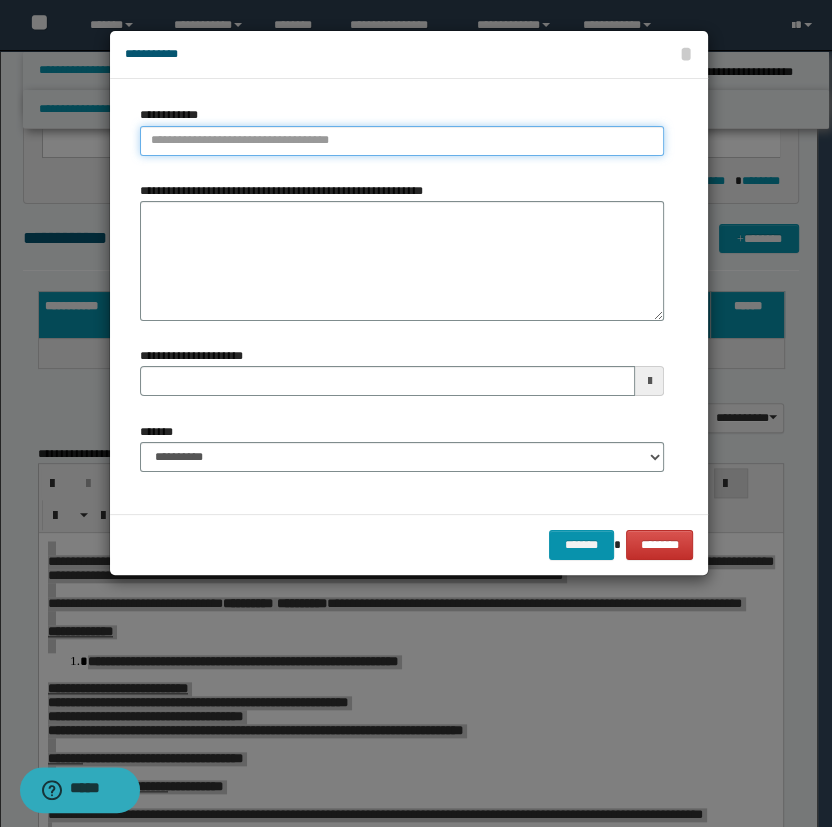 click on "**********" at bounding box center (402, 141) 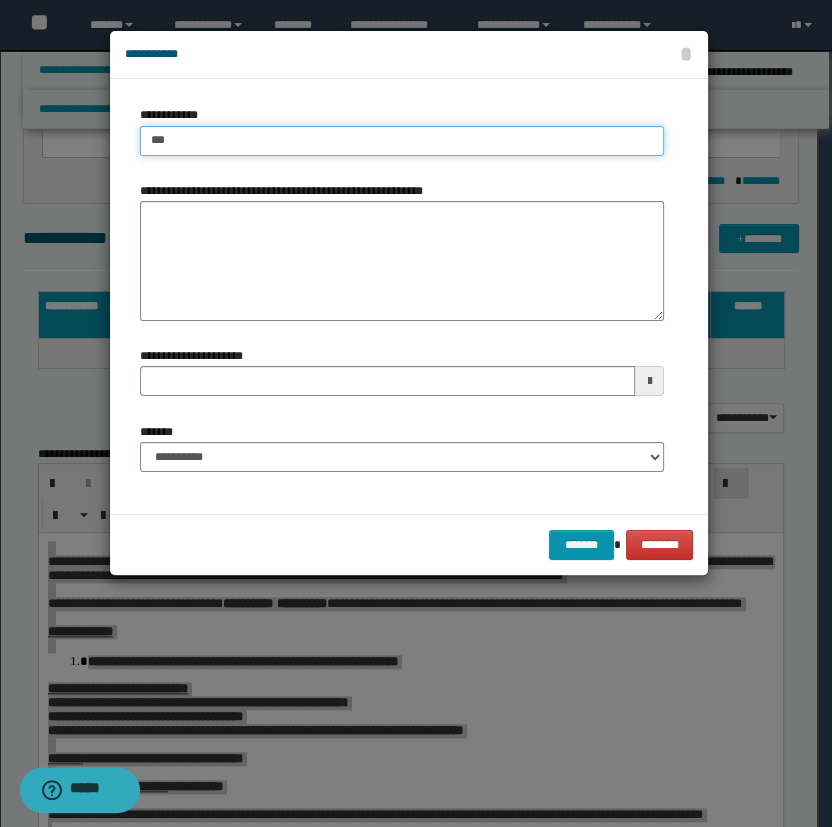 type on "****" 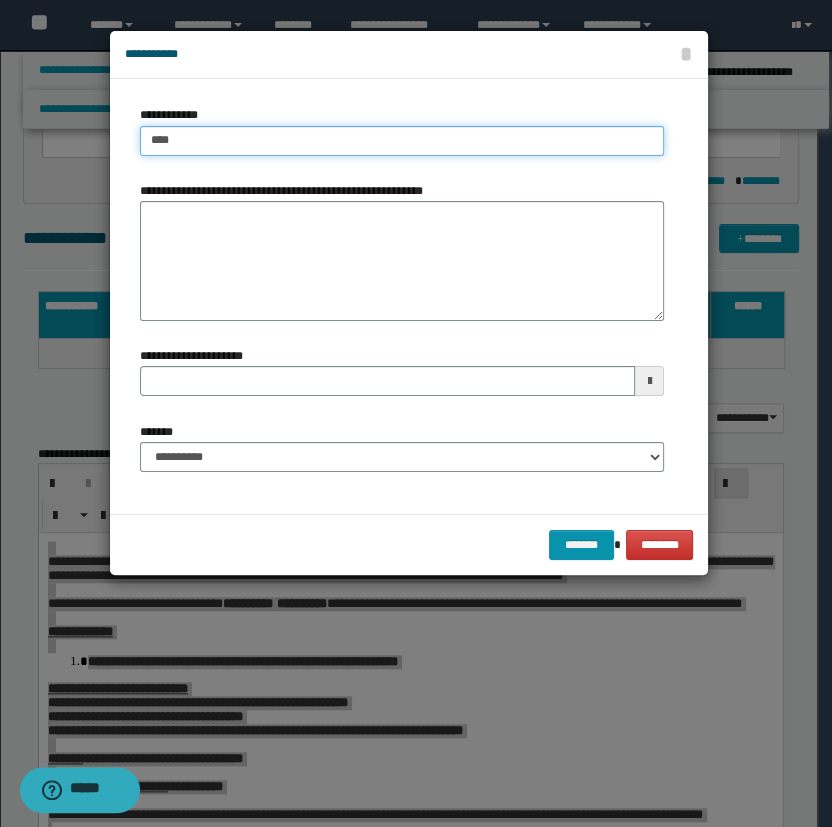 type on "****" 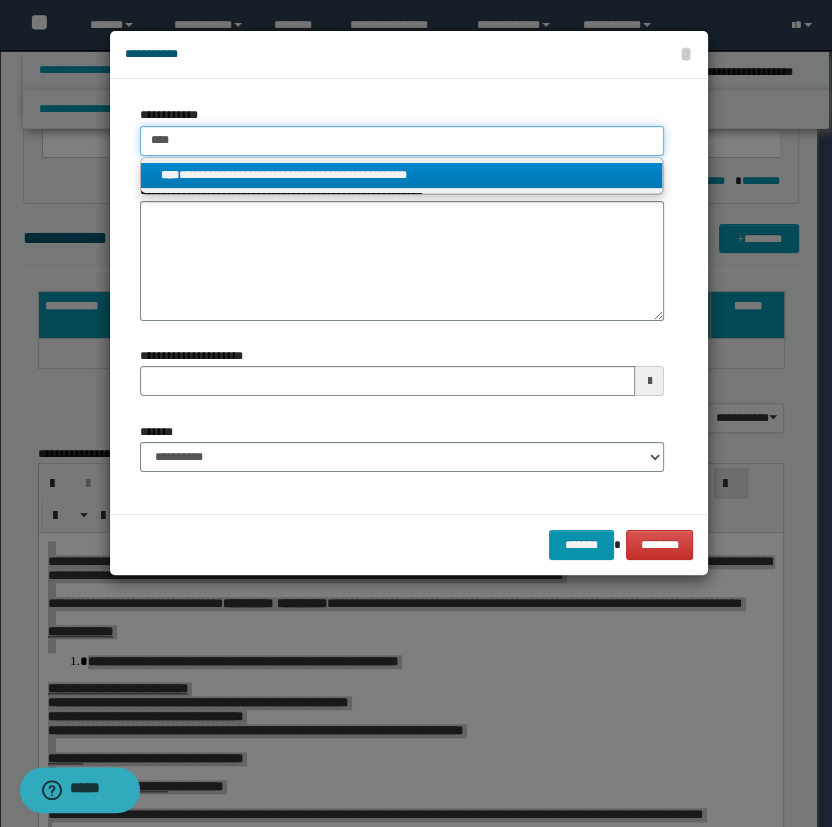type on "****" 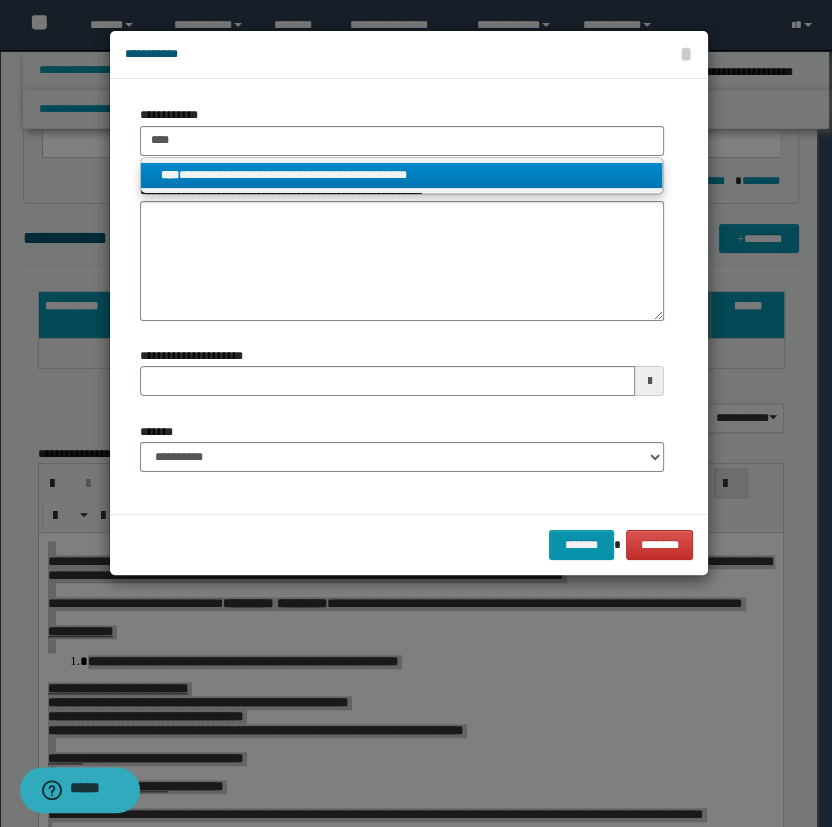 click on "**********" at bounding box center (402, 175) 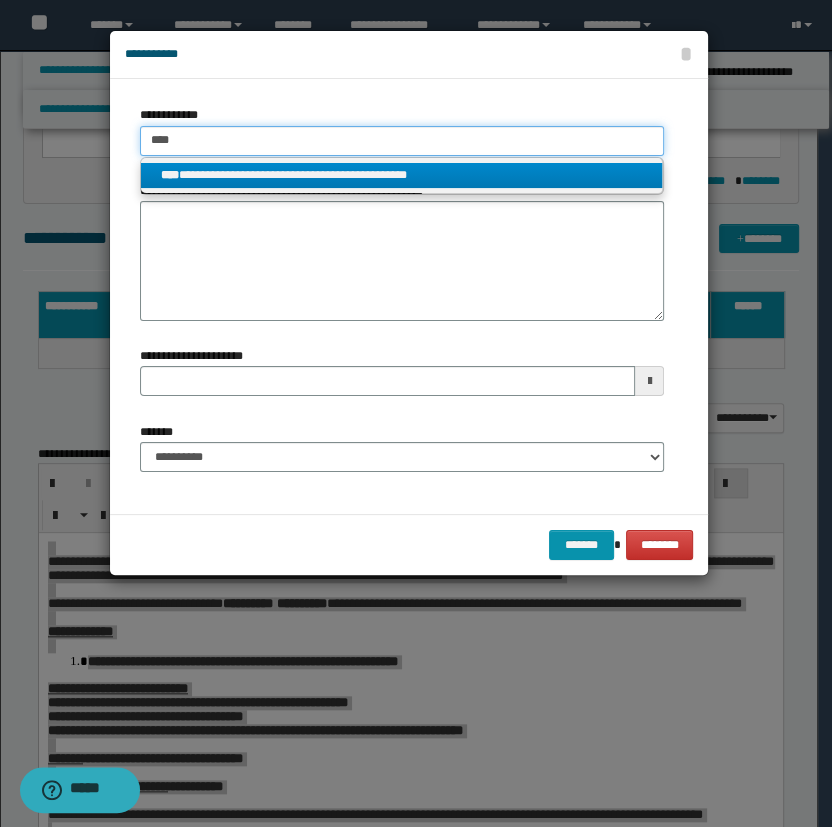 type 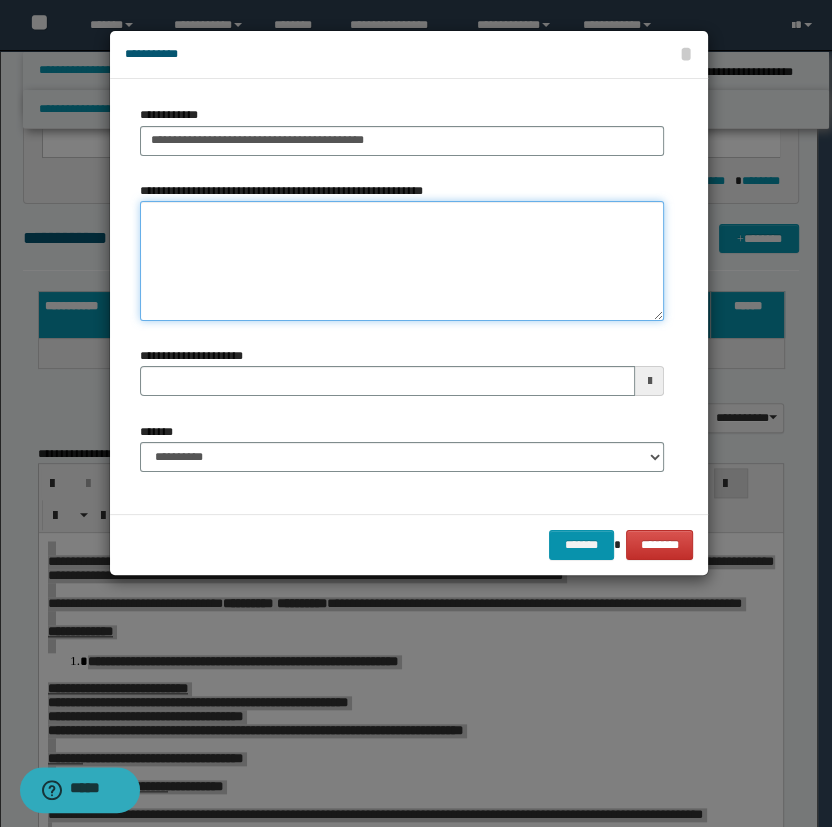 click on "**********" at bounding box center [402, 261] 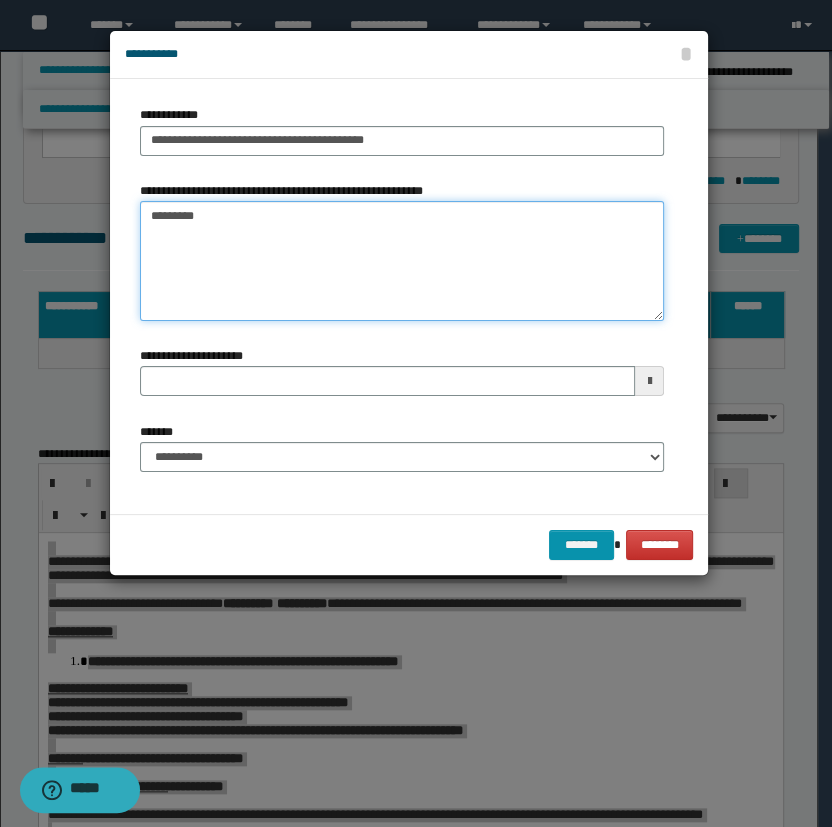 type on "*********" 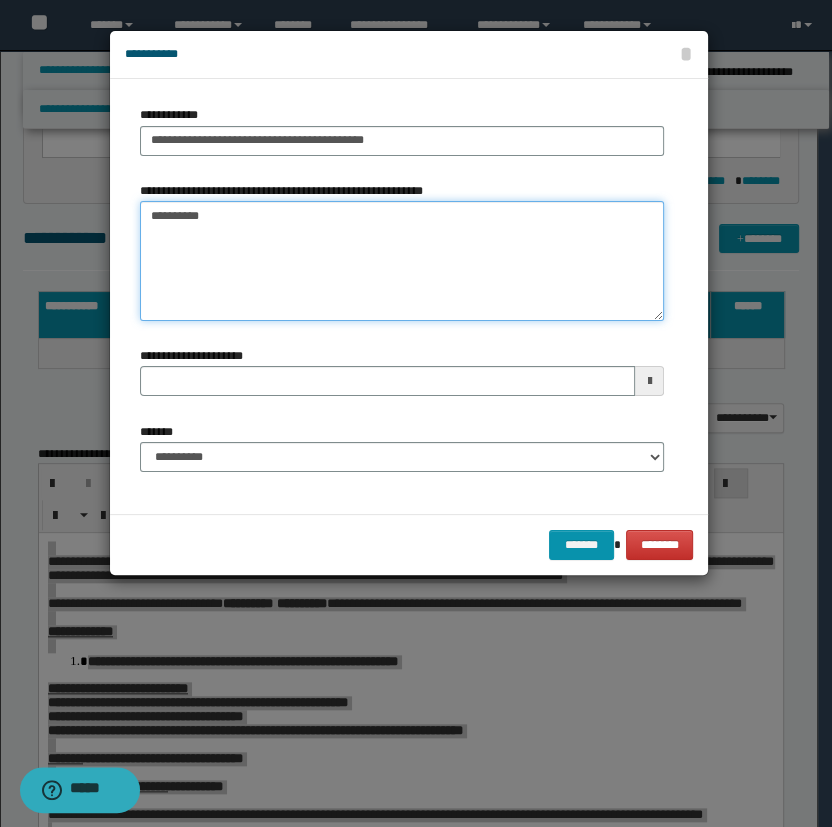type 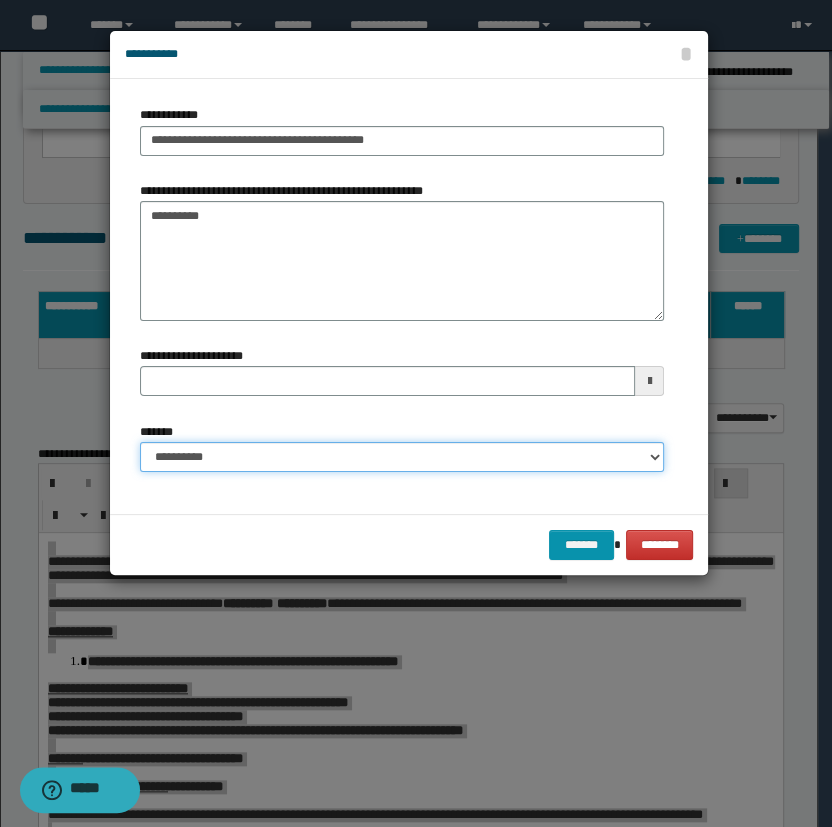 click on "**********" at bounding box center (402, 457) 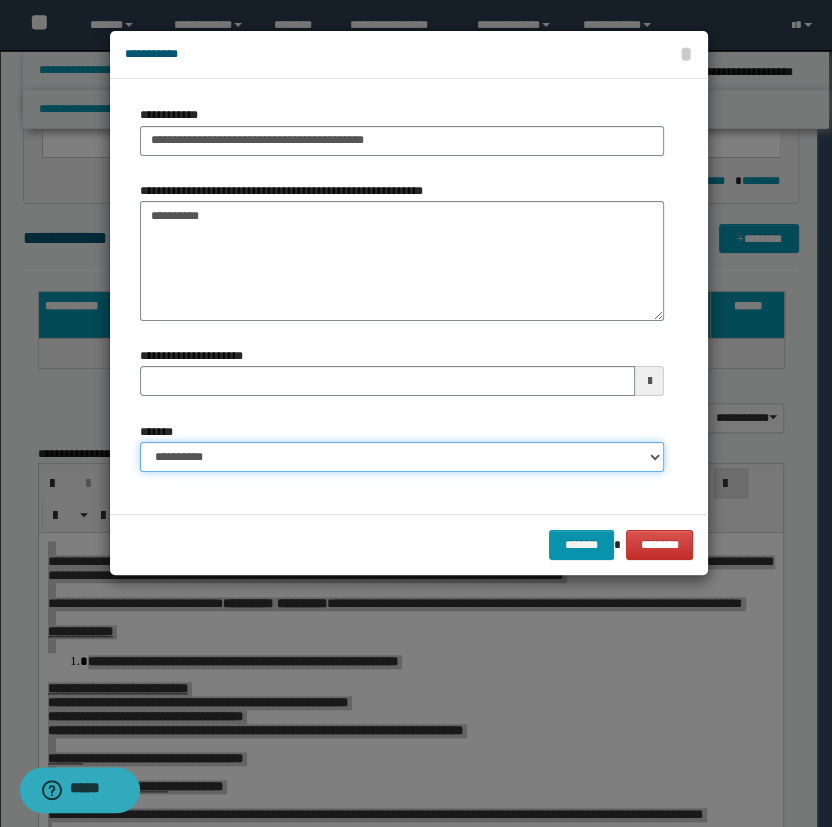 select on "*" 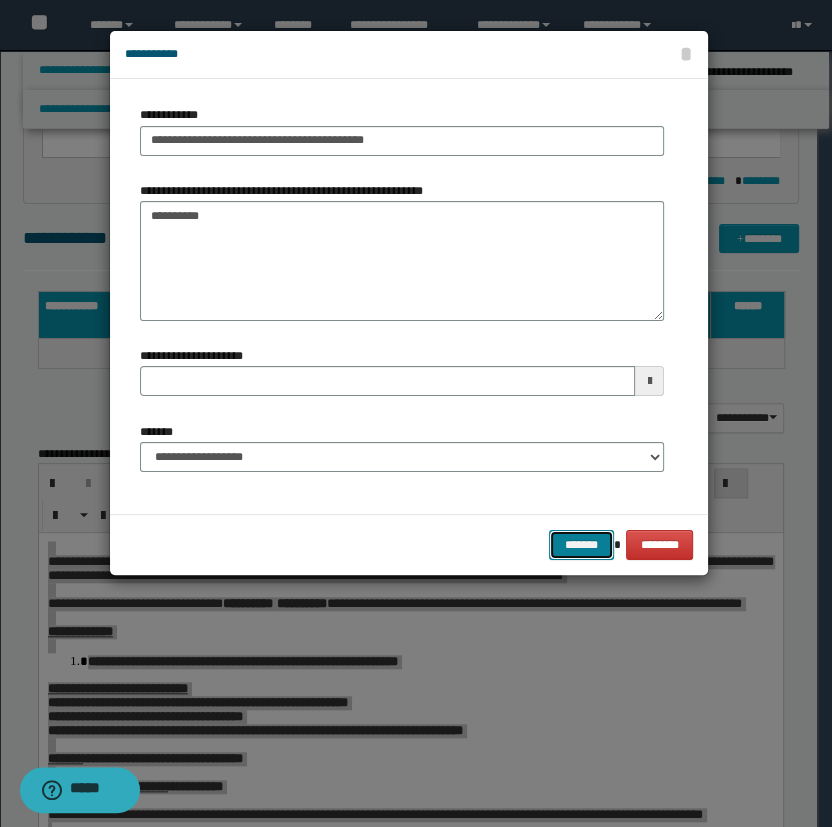 click on "*******" at bounding box center (581, 545) 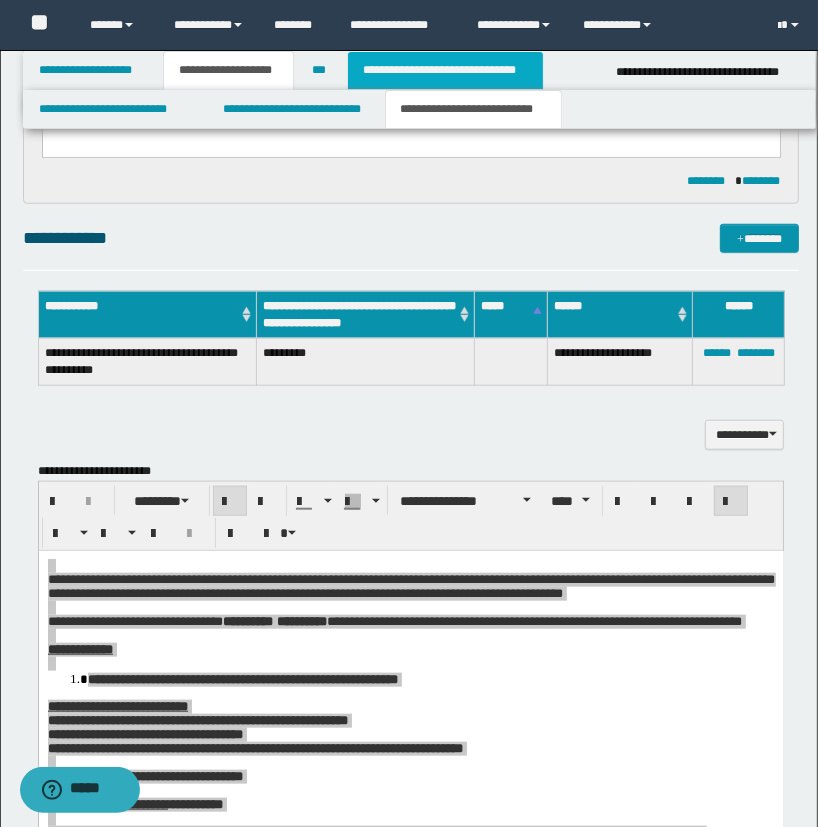 click on "**********" at bounding box center [445, 70] 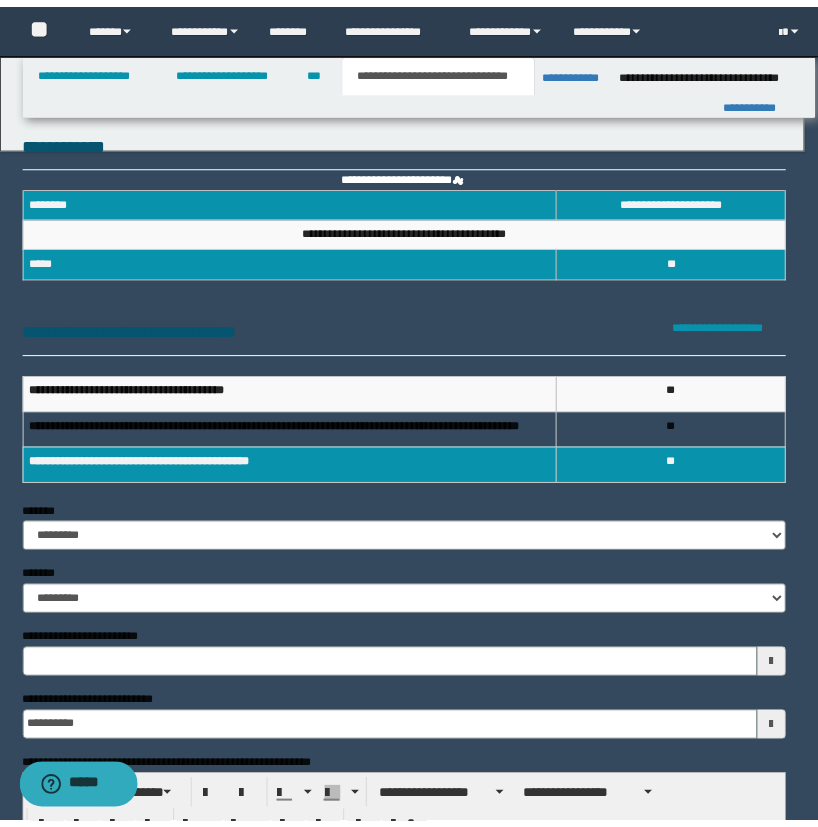 scroll, scrollTop: 0, scrollLeft: 0, axis: both 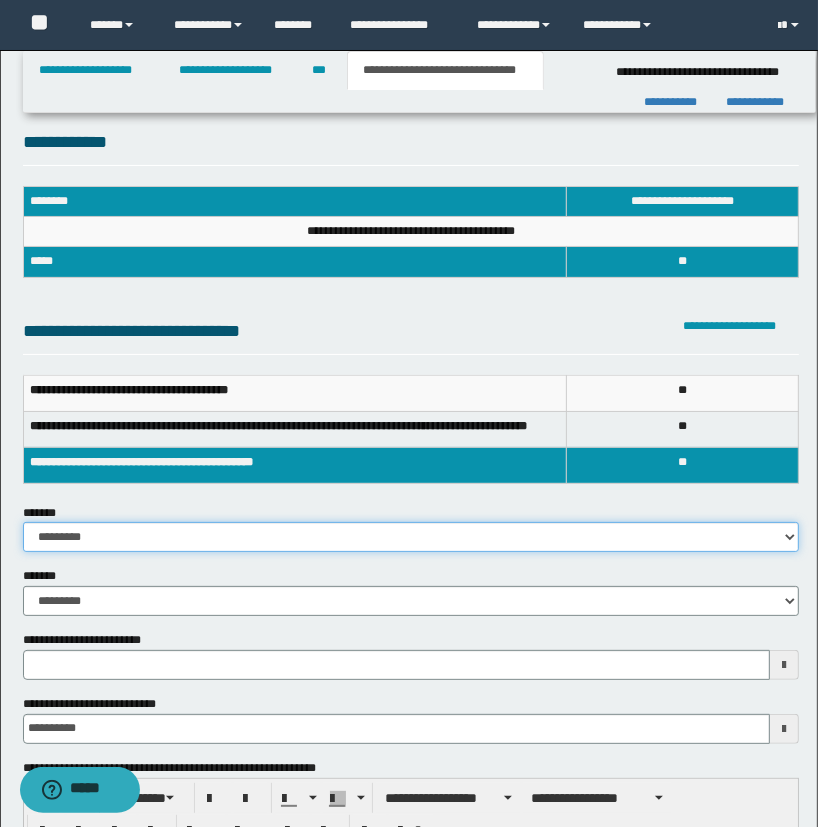 click on "**********" at bounding box center [411, 537] 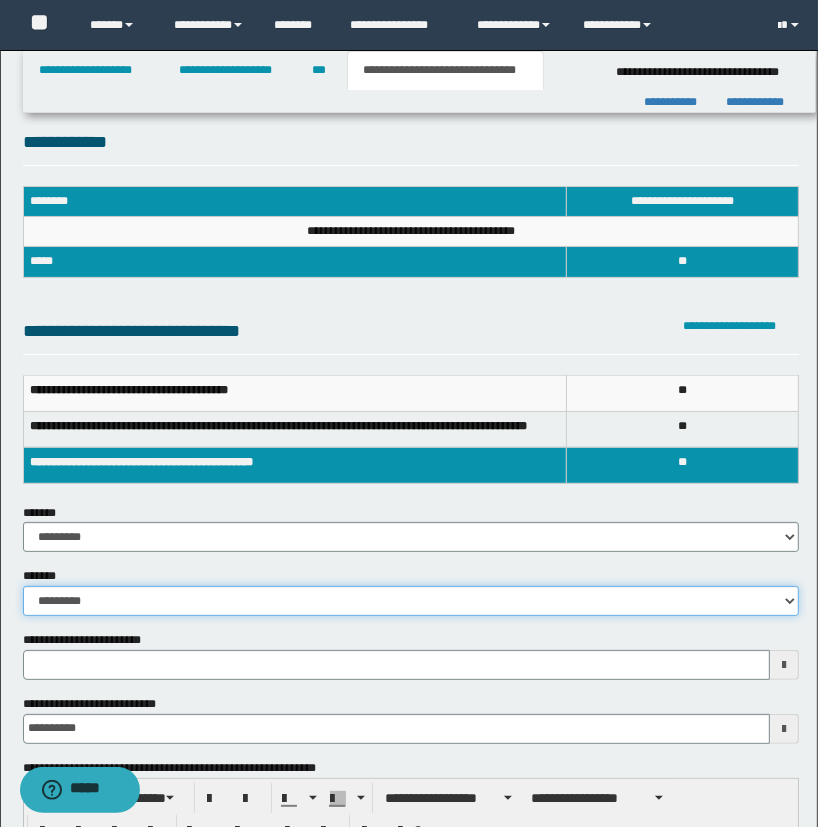 click on "**********" at bounding box center (411, 601) 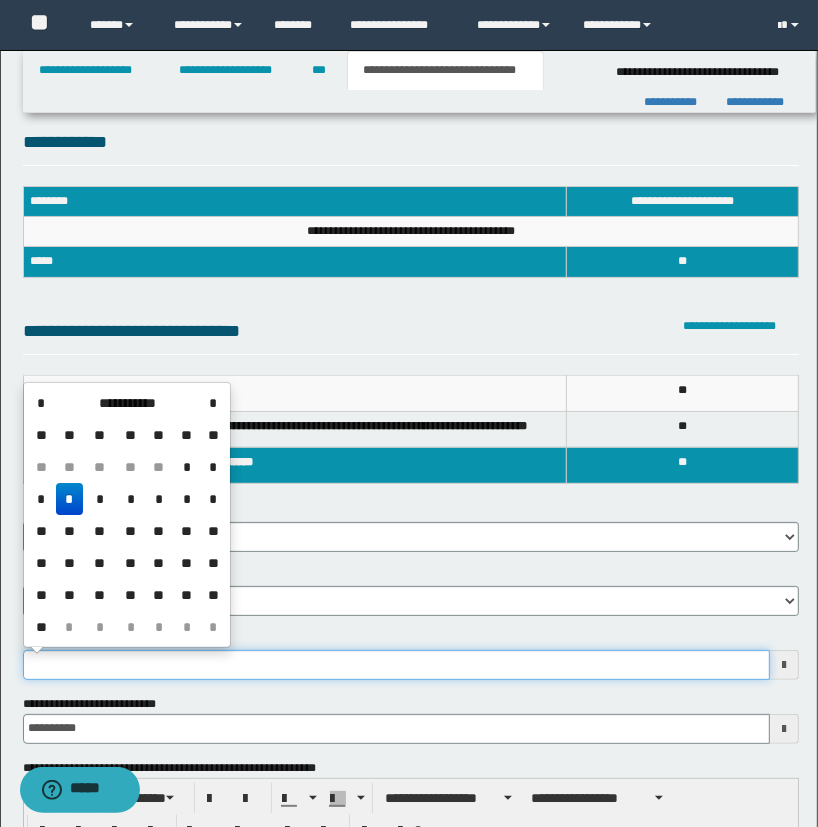 click on "**********" at bounding box center (397, 665) 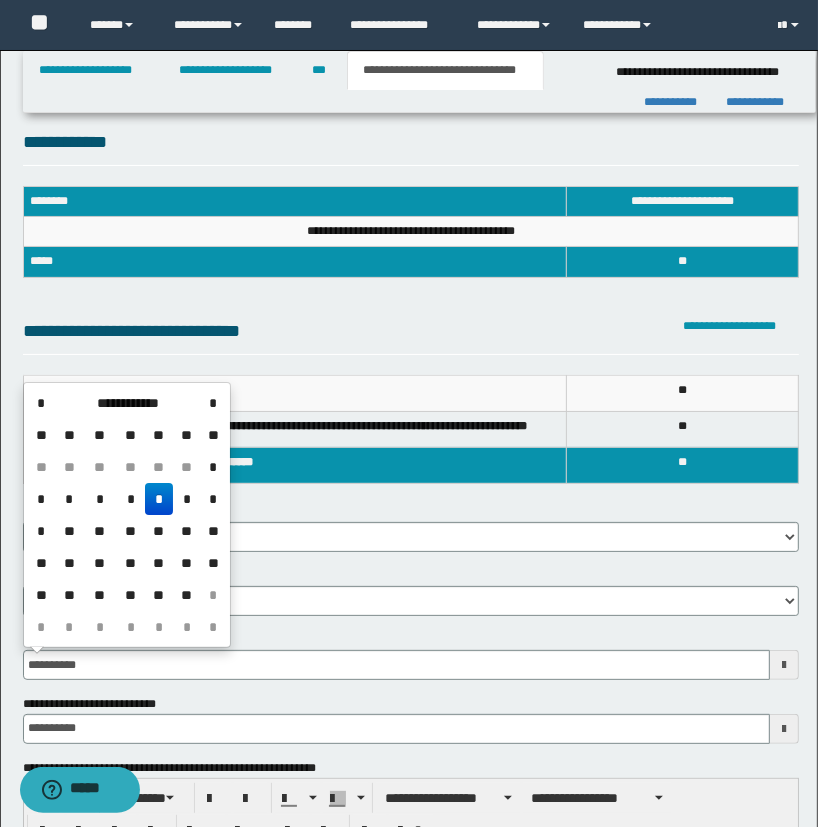 click on "*" at bounding box center (159, 499) 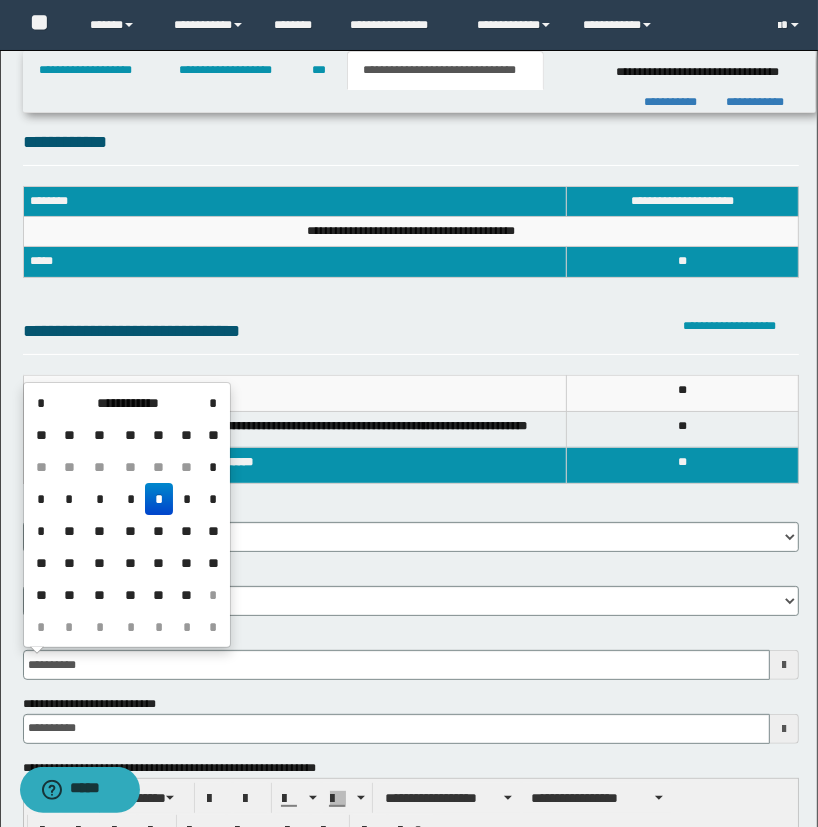 type on "**********" 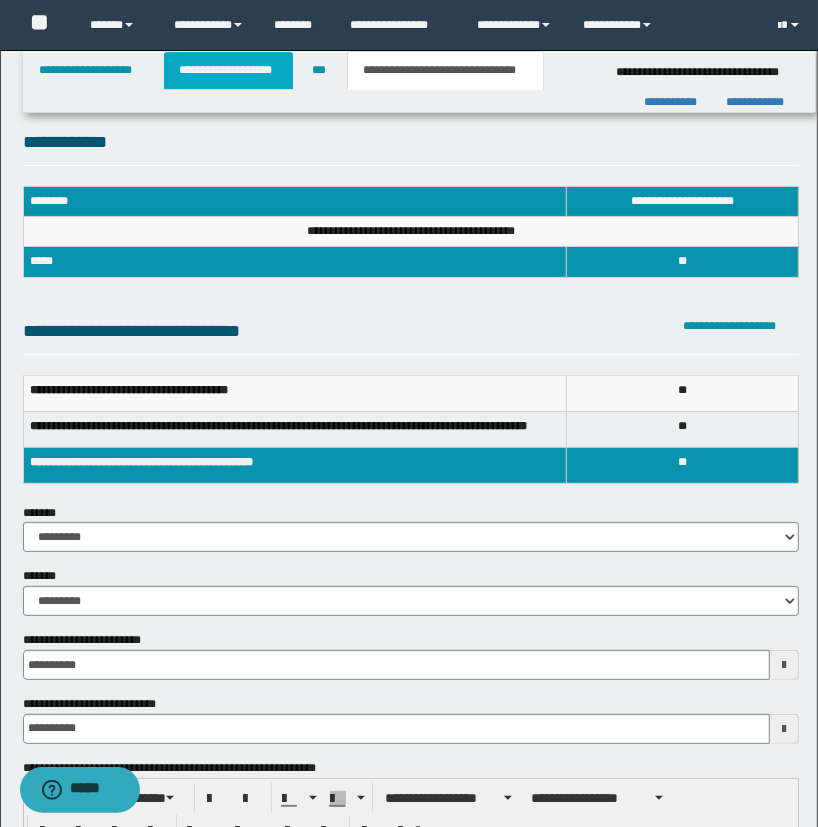 click on "**********" at bounding box center (228, 70) 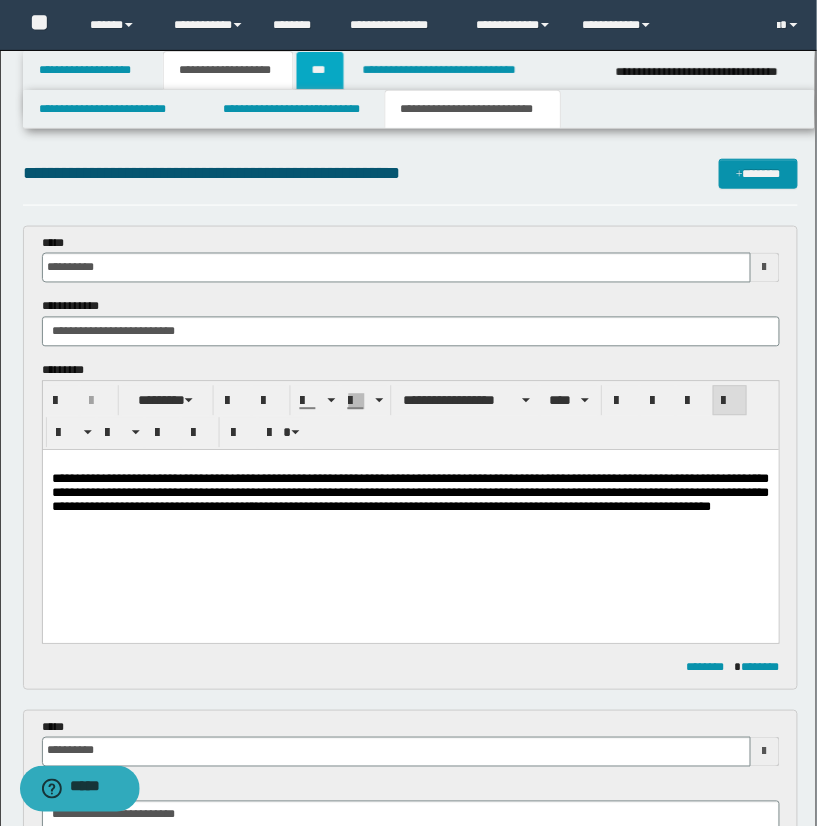 click on "***" at bounding box center [320, 70] 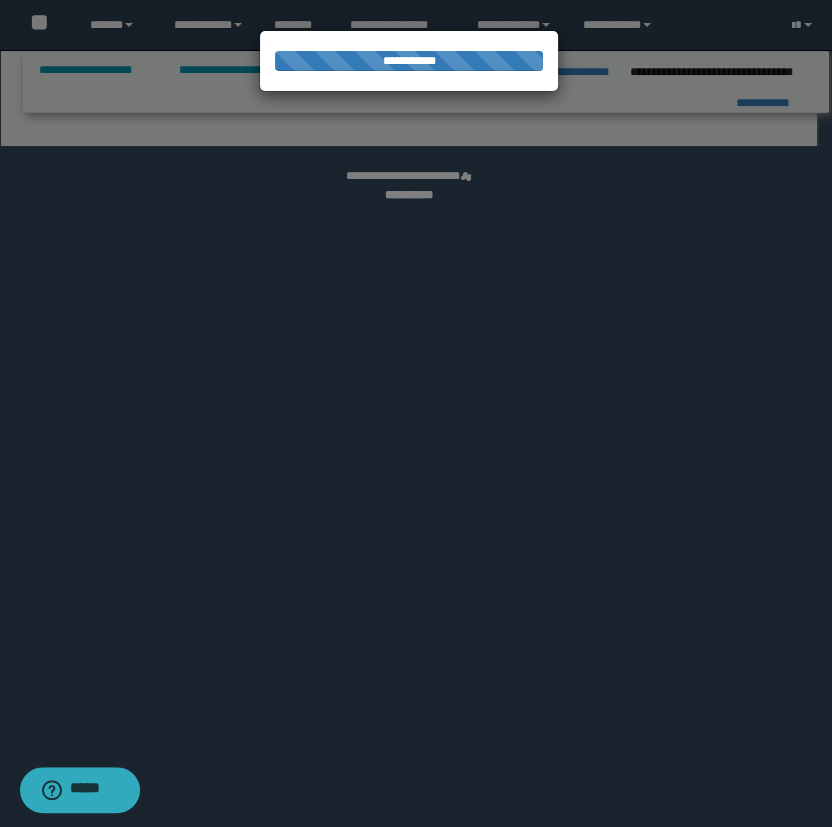 select on "*" 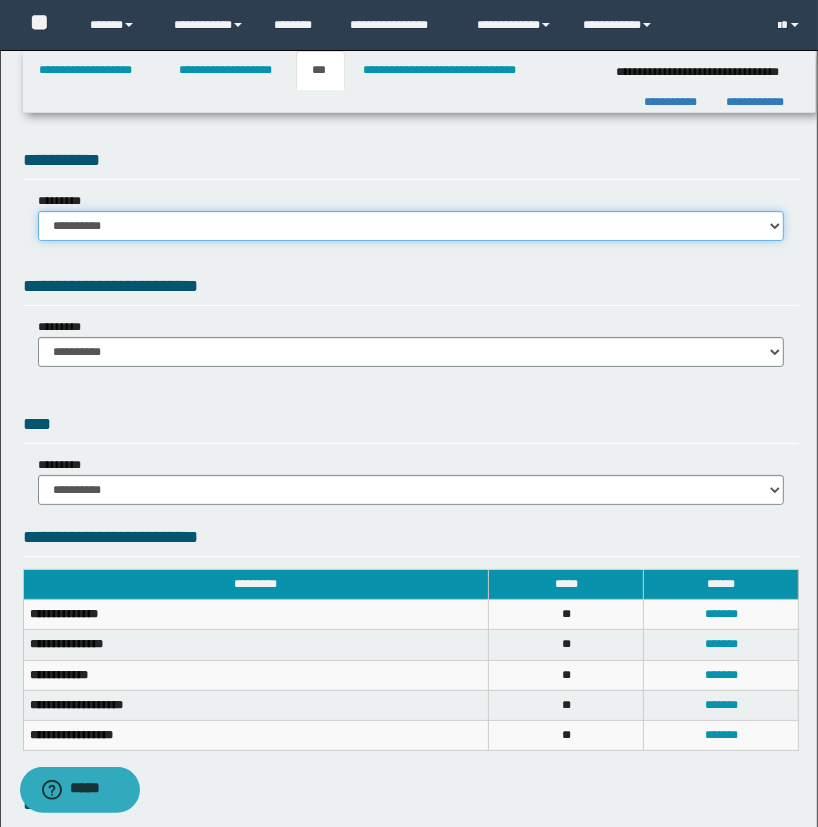 click on "**********" at bounding box center (411, 226) 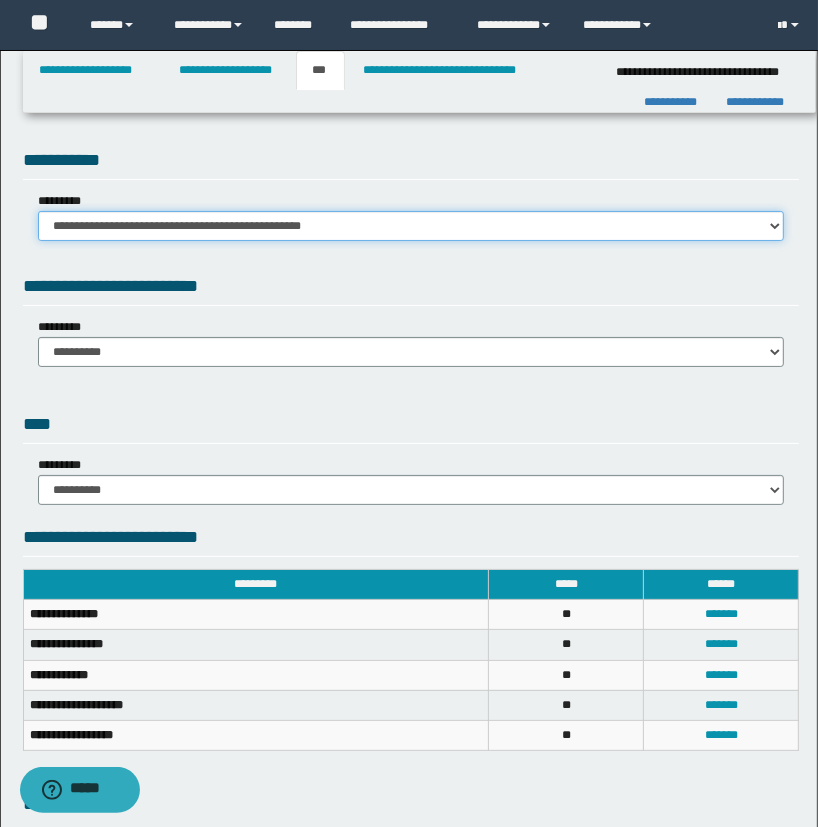 click on "**********" at bounding box center [411, 226] 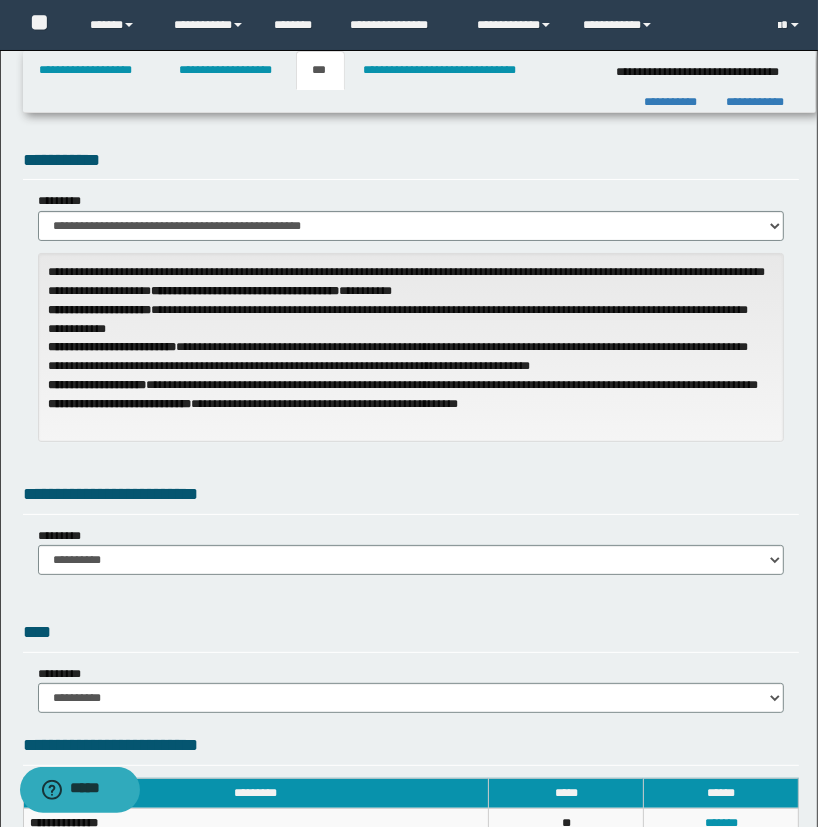 click on "**********" at bounding box center [411, 534] 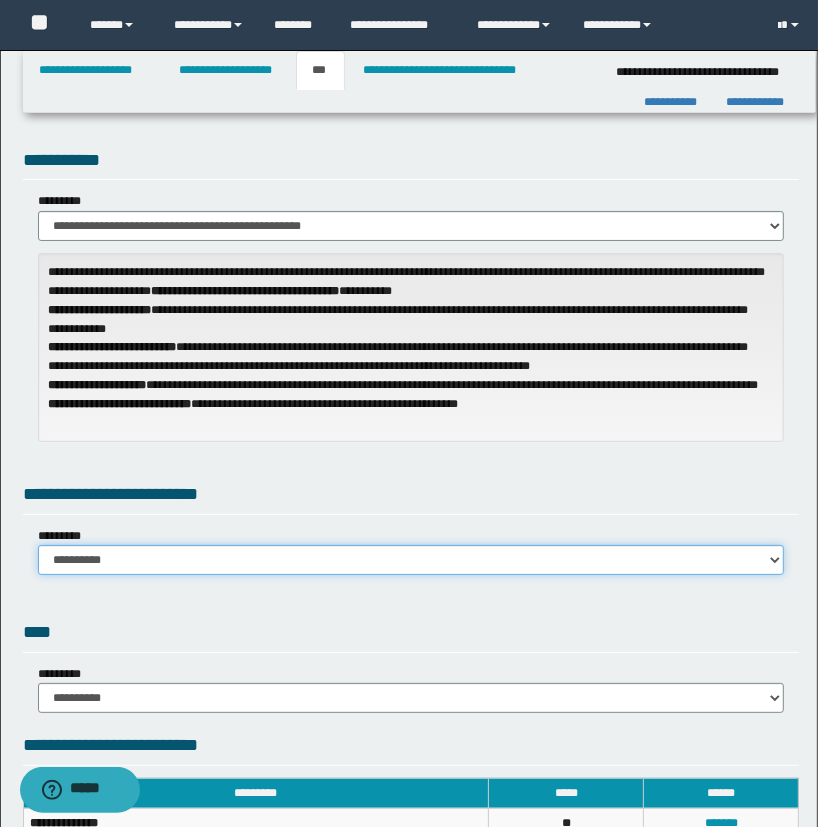 click on "**********" at bounding box center (411, 560) 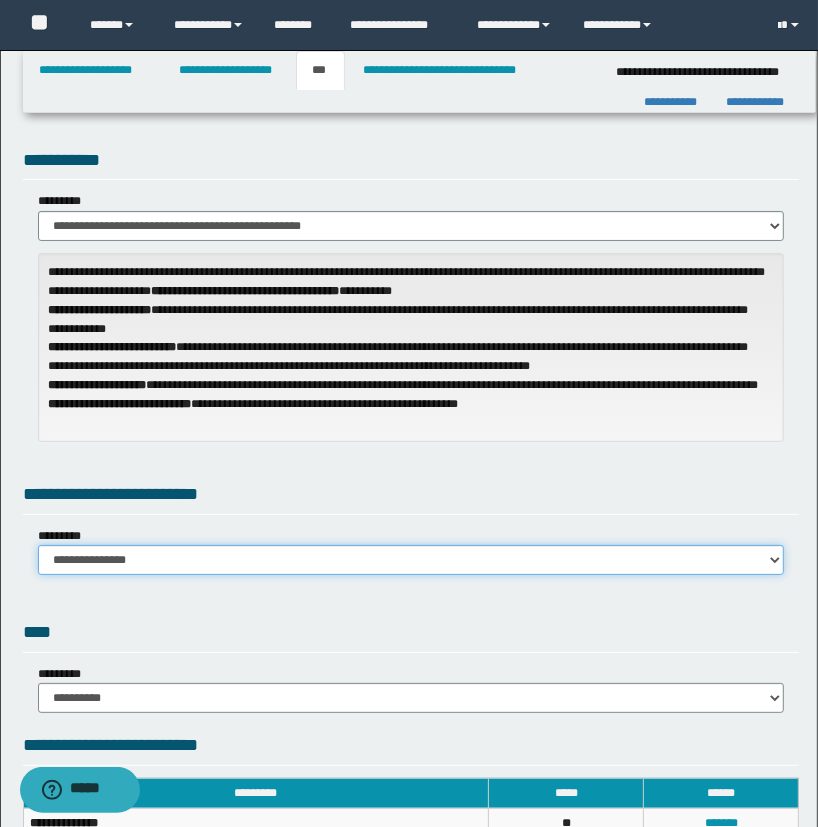 click on "**********" at bounding box center [411, 560] 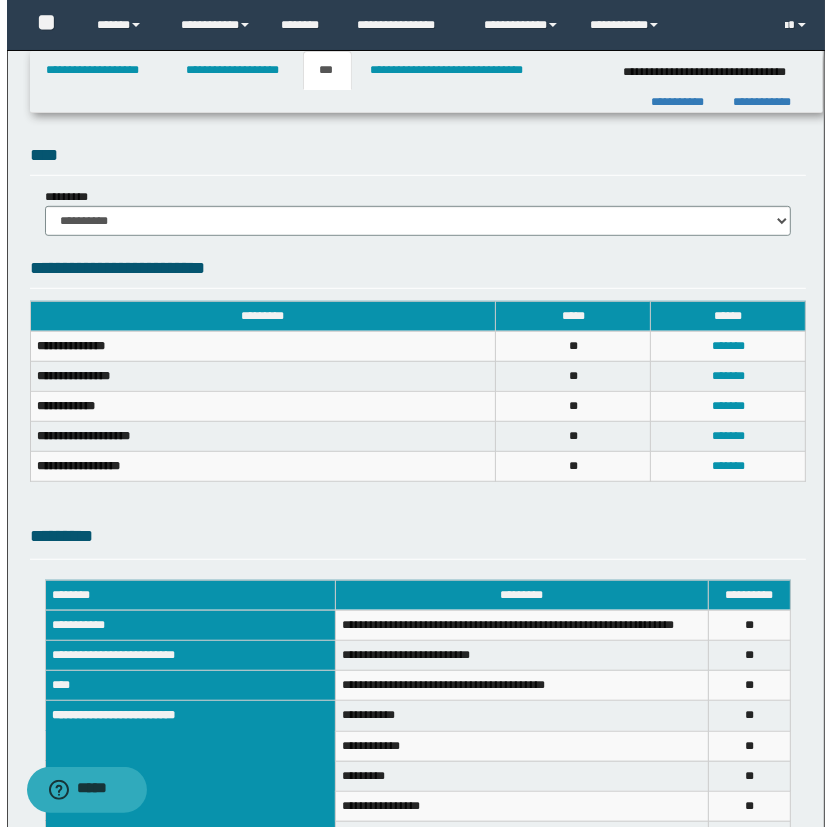 scroll, scrollTop: 636, scrollLeft: 0, axis: vertical 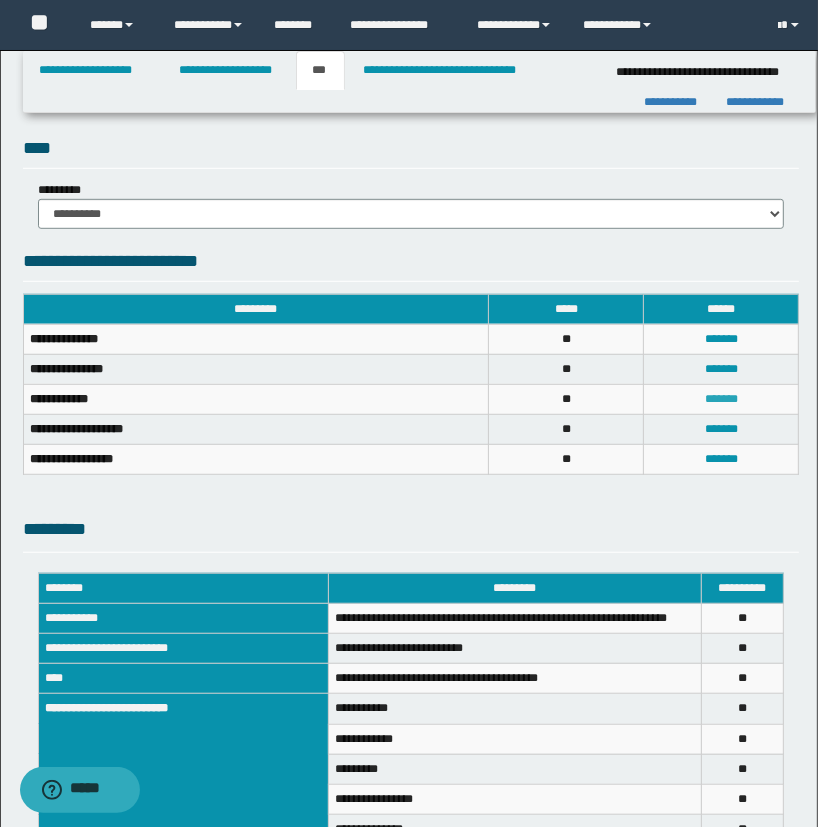 click on "*******" at bounding box center [721, 399] 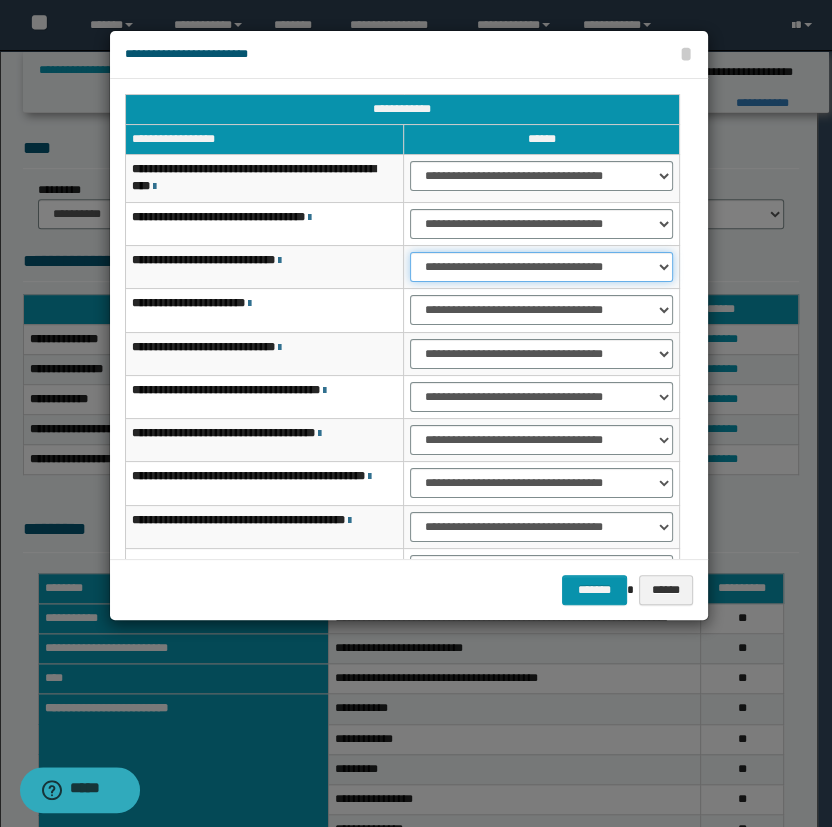 drag, startPoint x: 417, startPoint y: 266, endPoint x: 417, endPoint y: 280, distance: 14 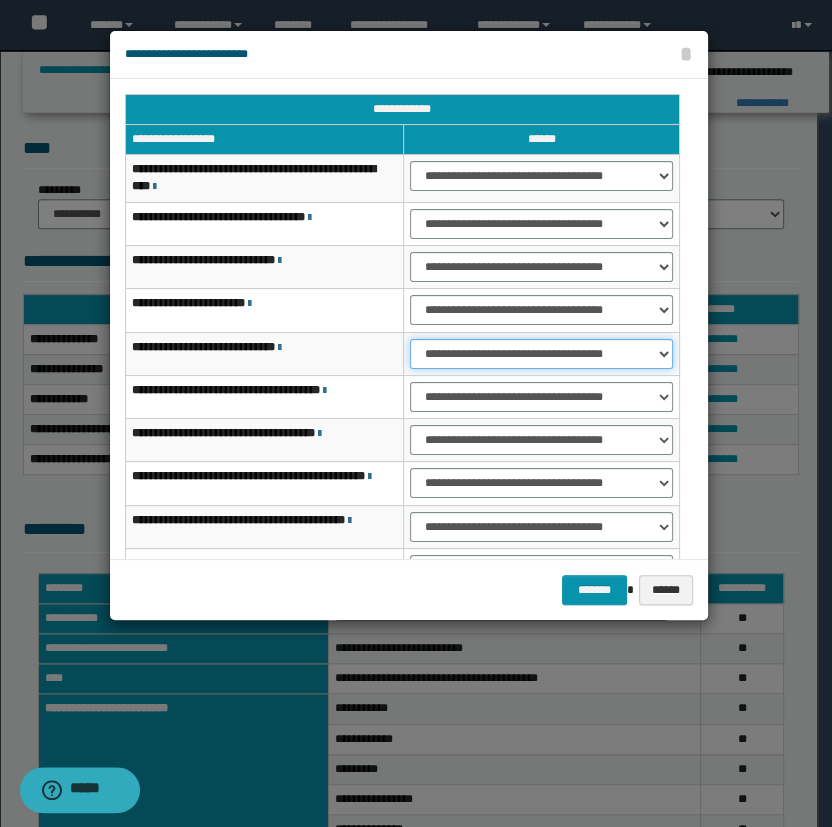 click on "**********" at bounding box center [541, 354] 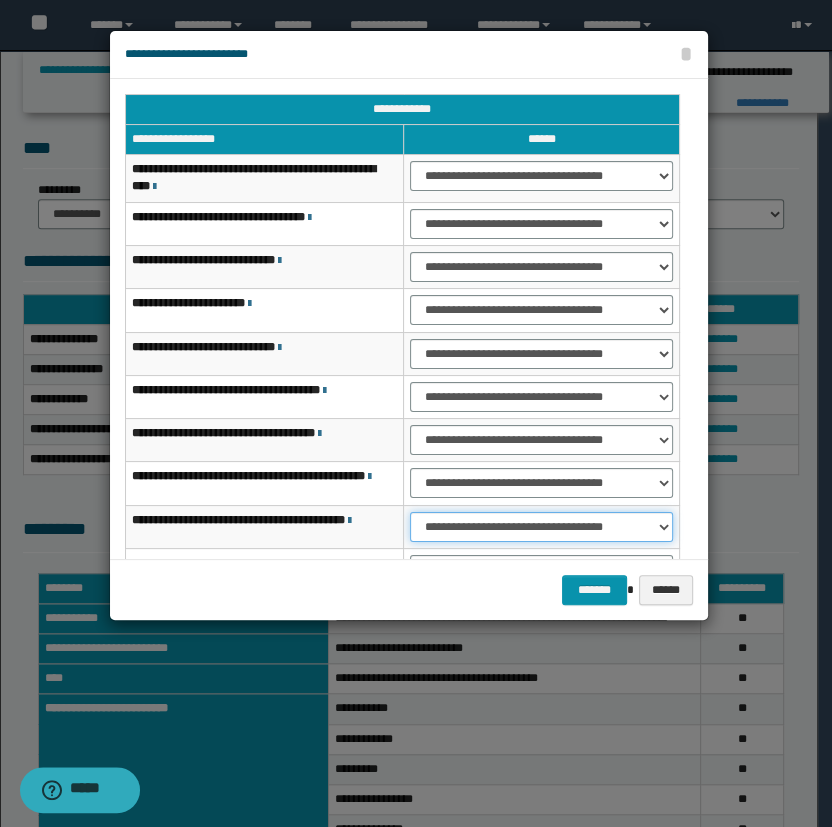 click on "**********" at bounding box center [541, 527] 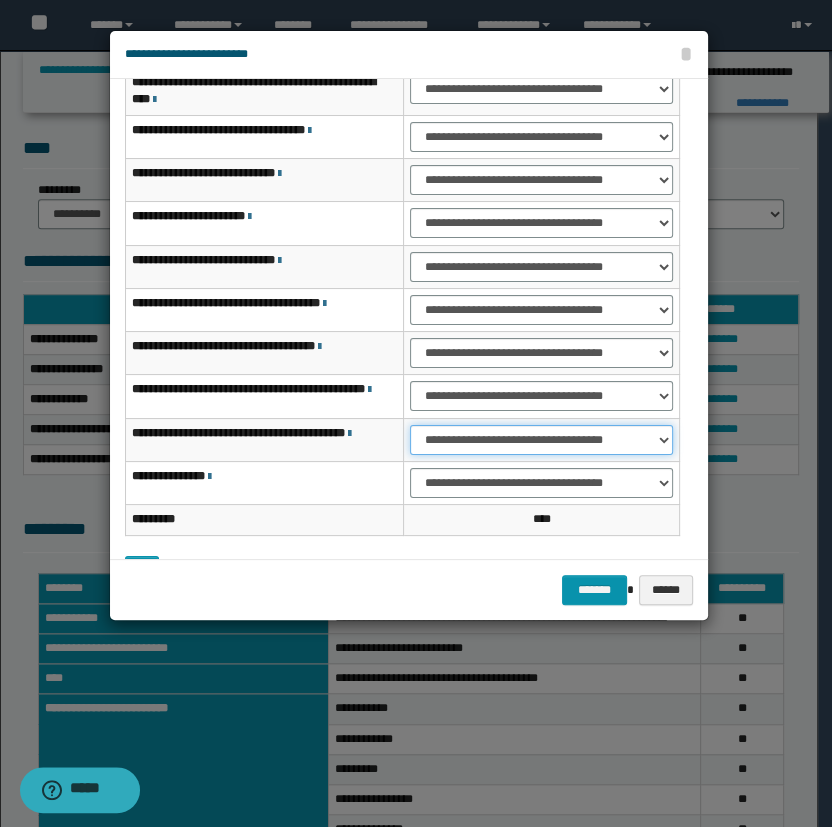 scroll, scrollTop: 158, scrollLeft: 0, axis: vertical 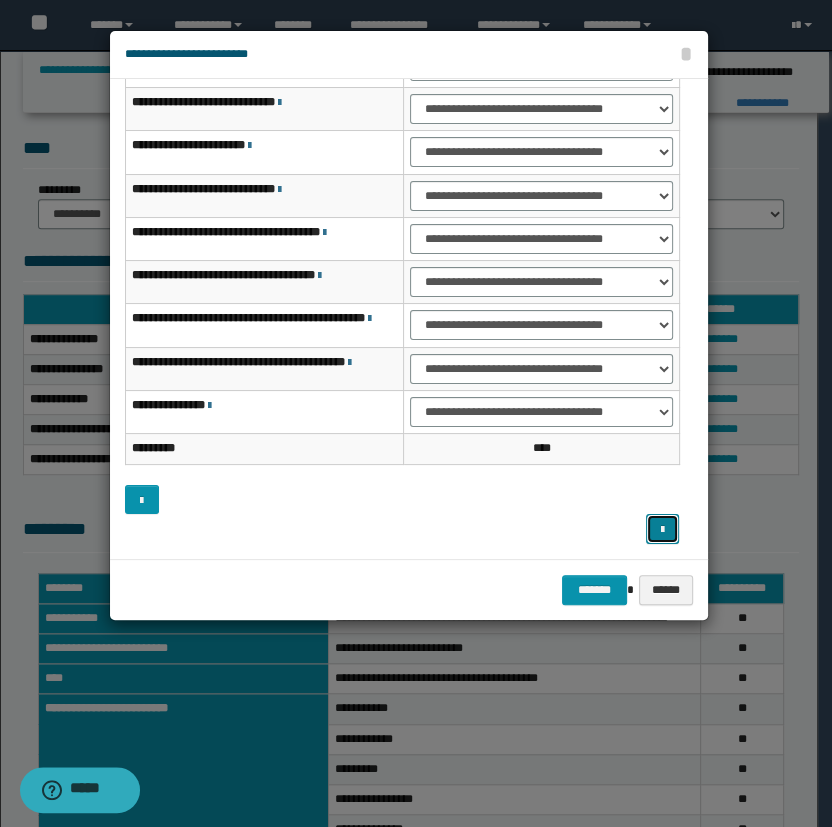 click at bounding box center (663, 529) 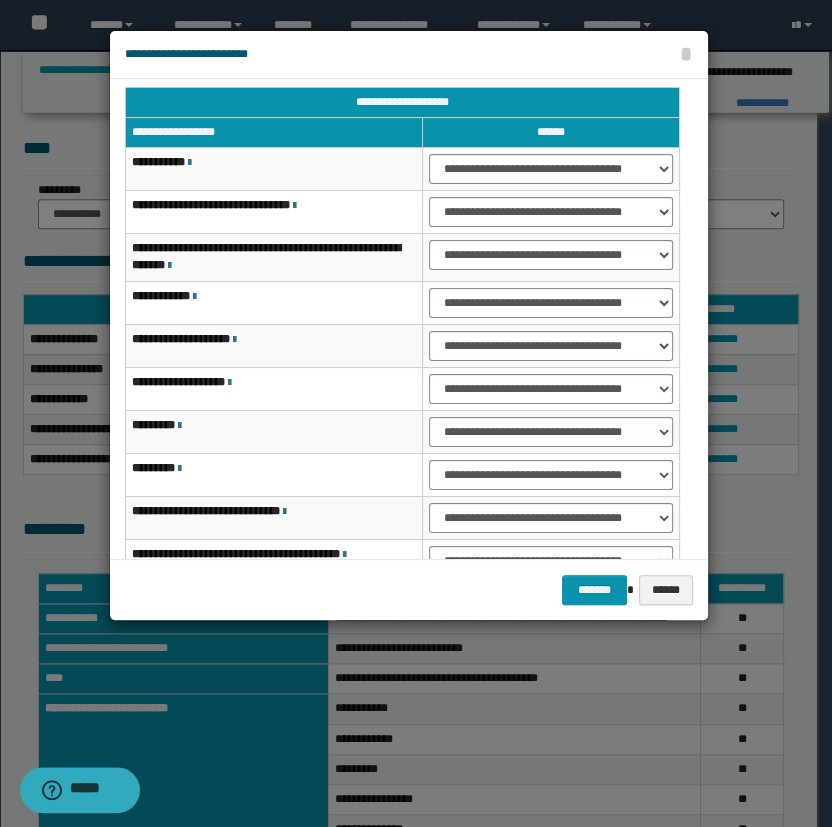 scroll, scrollTop: 0, scrollLeft: 0, axis: both 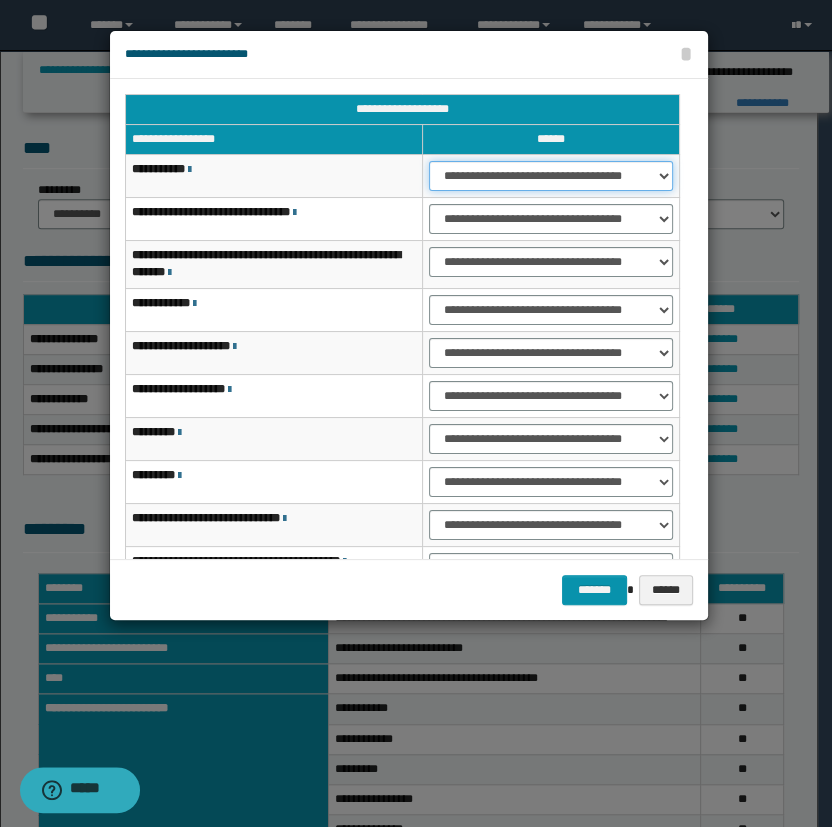 click on "**********" at bounding box center (551, 176) 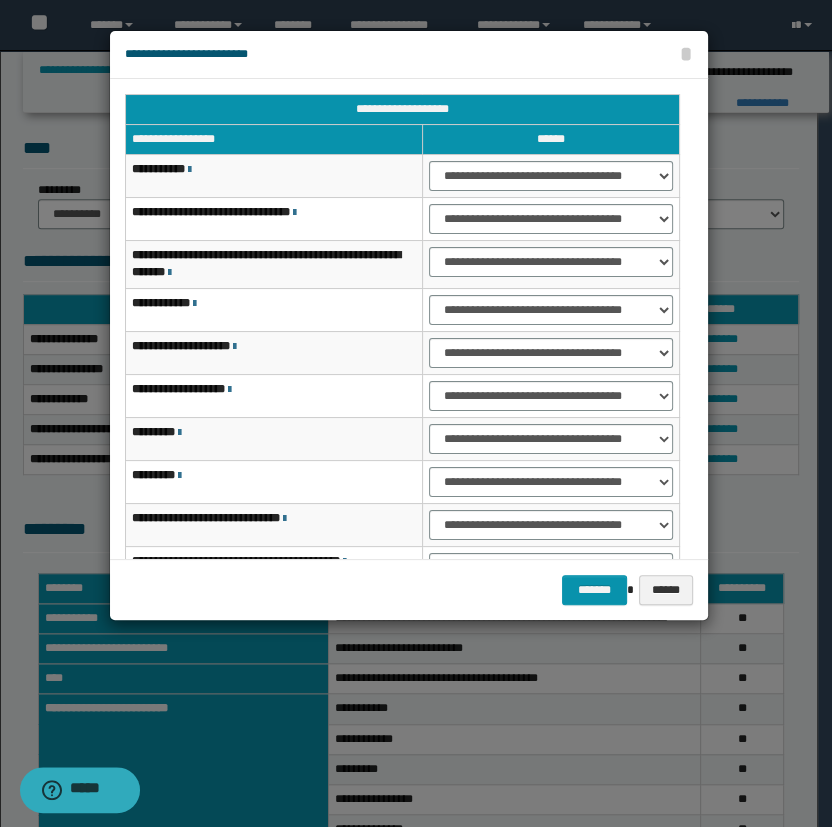 click on "**********" at bounding box center (550, 176) 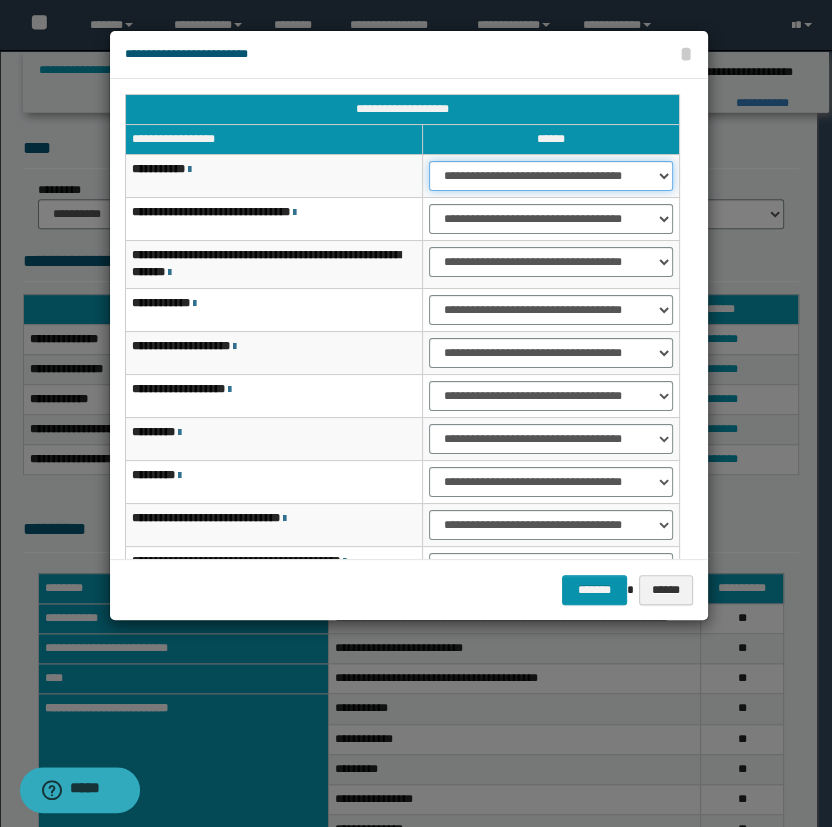 click on "**********" at bounding box center [551, 176] 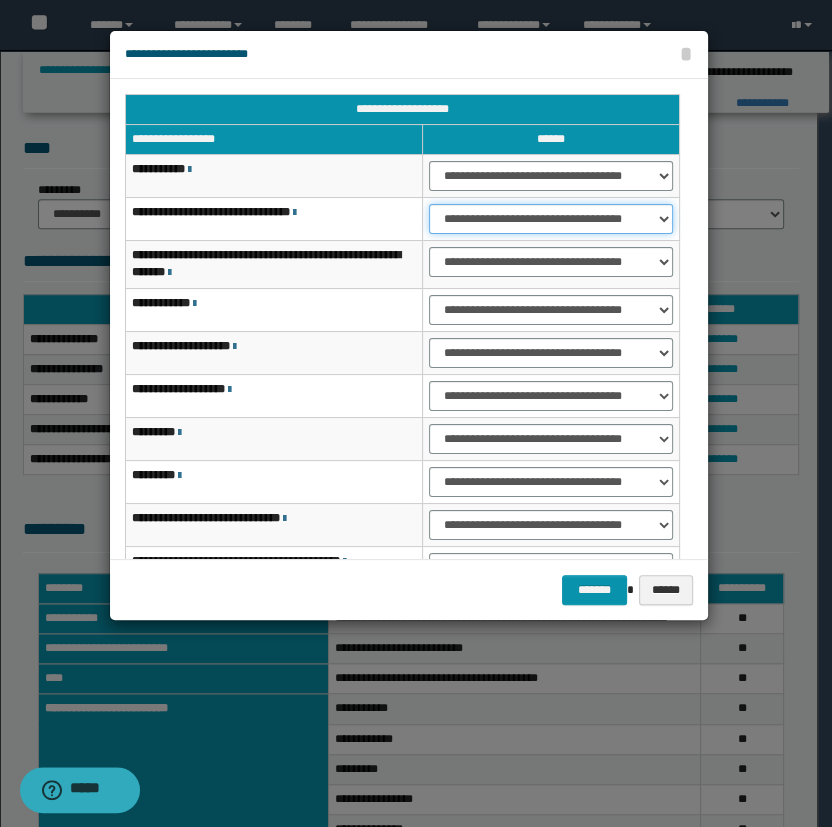 click on "**********" at bounding box center [551, 219] 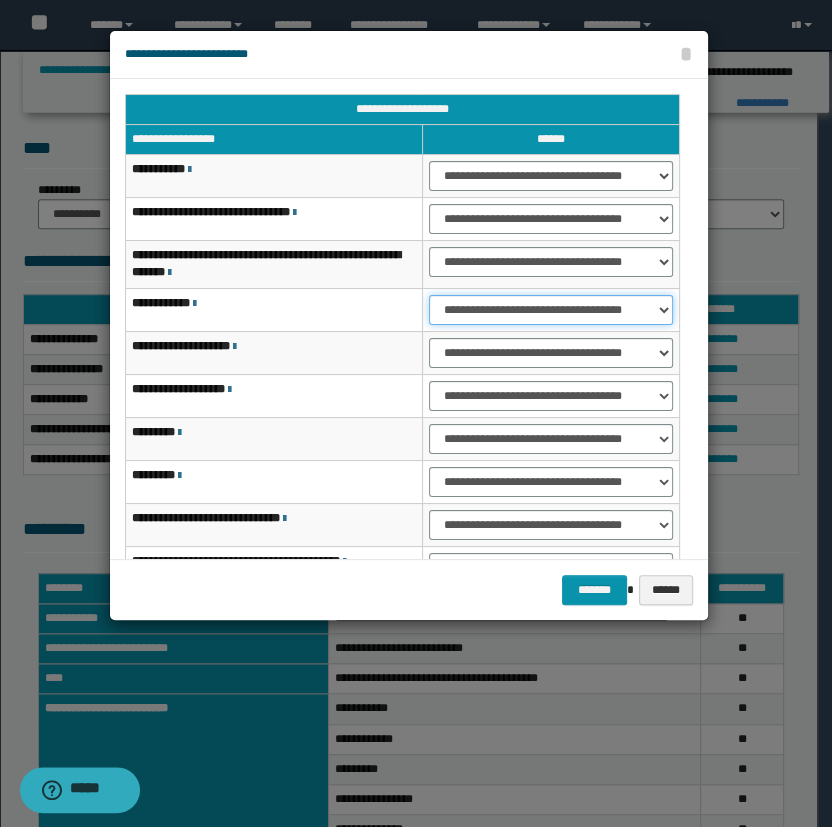 click on "**********" at bounding box center [551, 310] 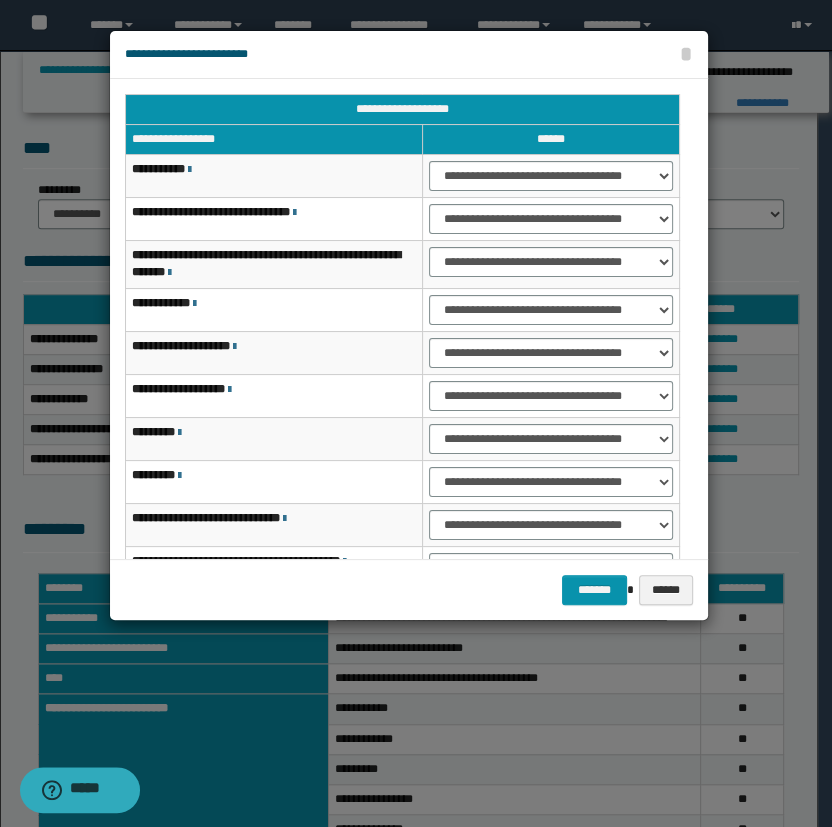click on "**********" at bounding box center (273, 352) 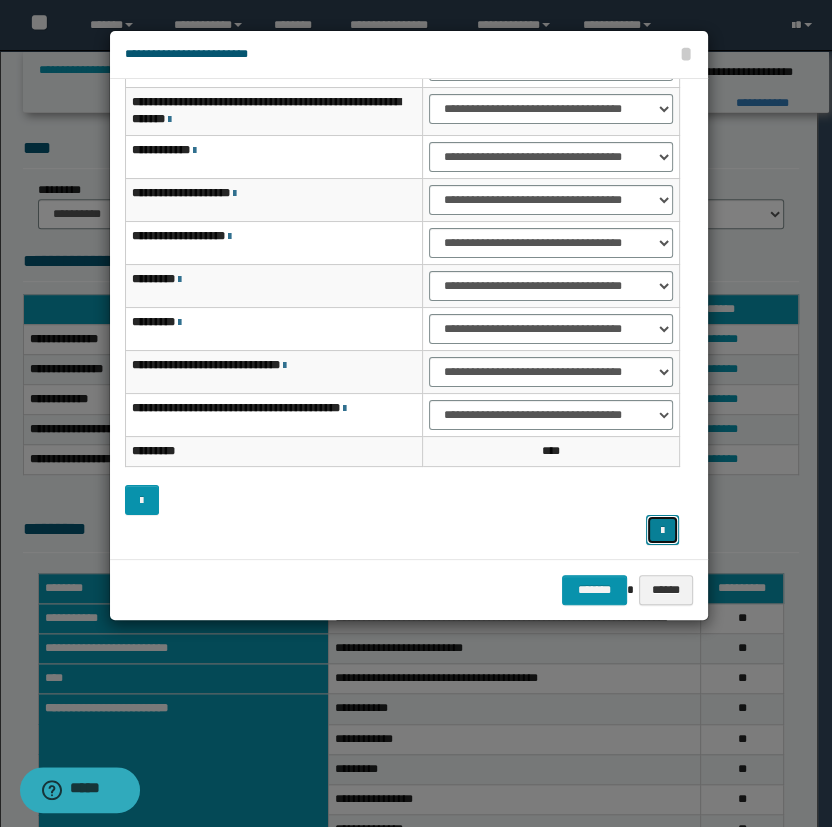 click at bounding box center (663, 530) 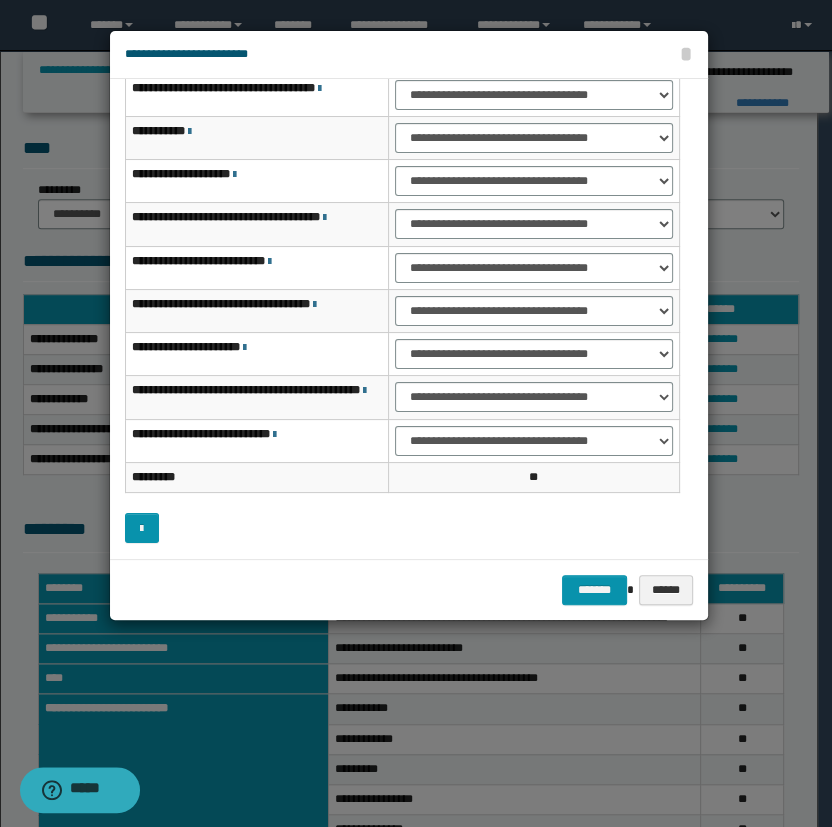 scroll, scrollTop: 125, scrollLeft: 0, axis: vertical 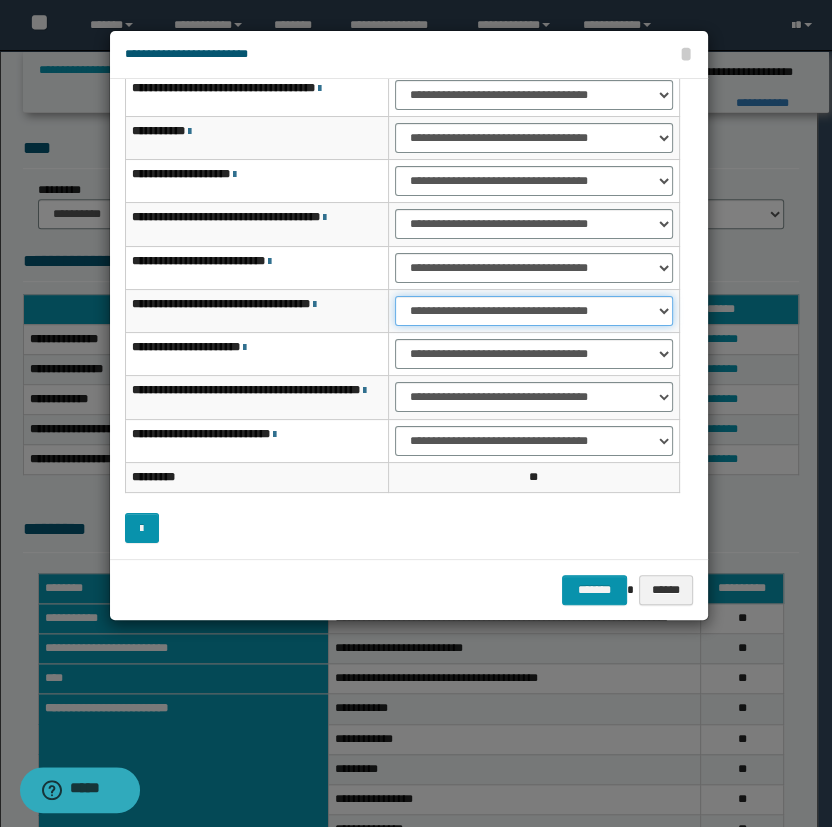 click on "**********" at bounding box center (534, 311) 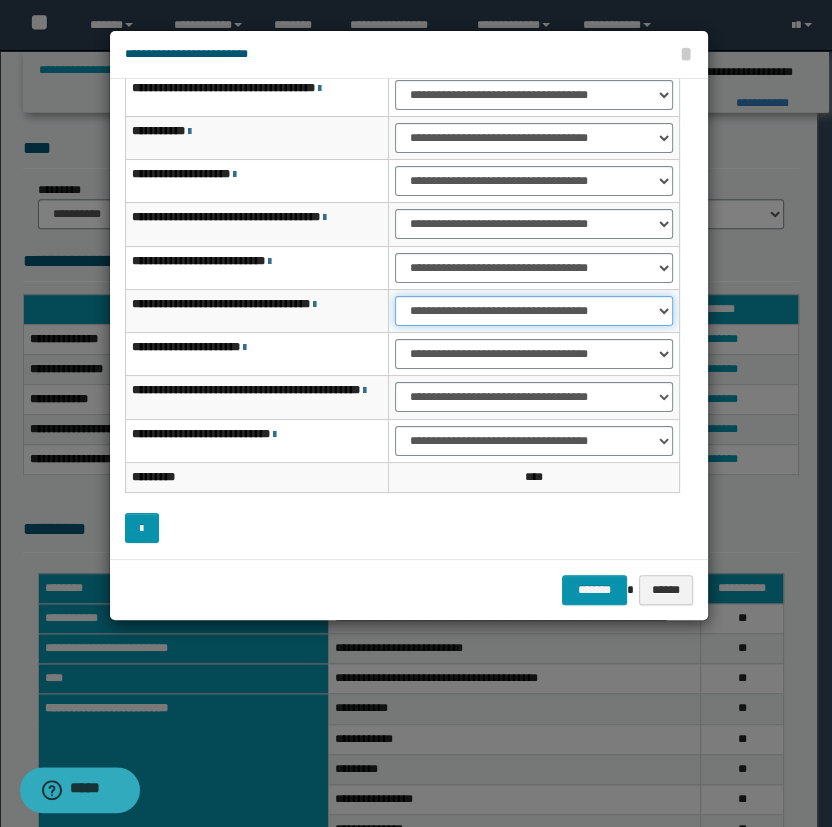 click on "**********" at bounding box center (534, 311) 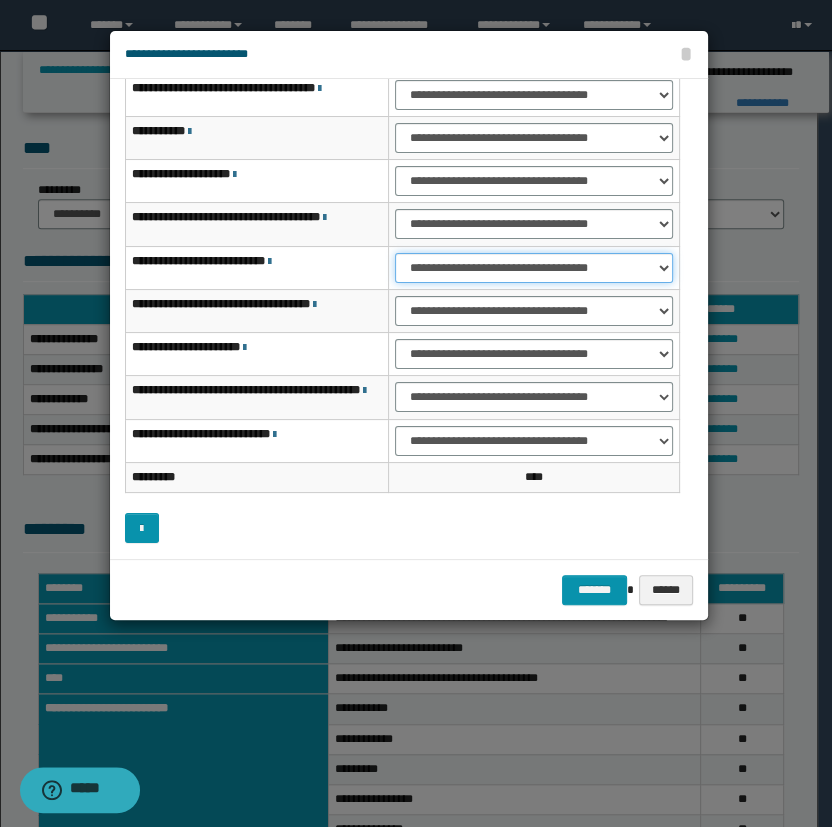 drag, startPoint x: 421, startPoint y: 264, endPoint x: 419, endPoint y: 278, distance: 14.142136 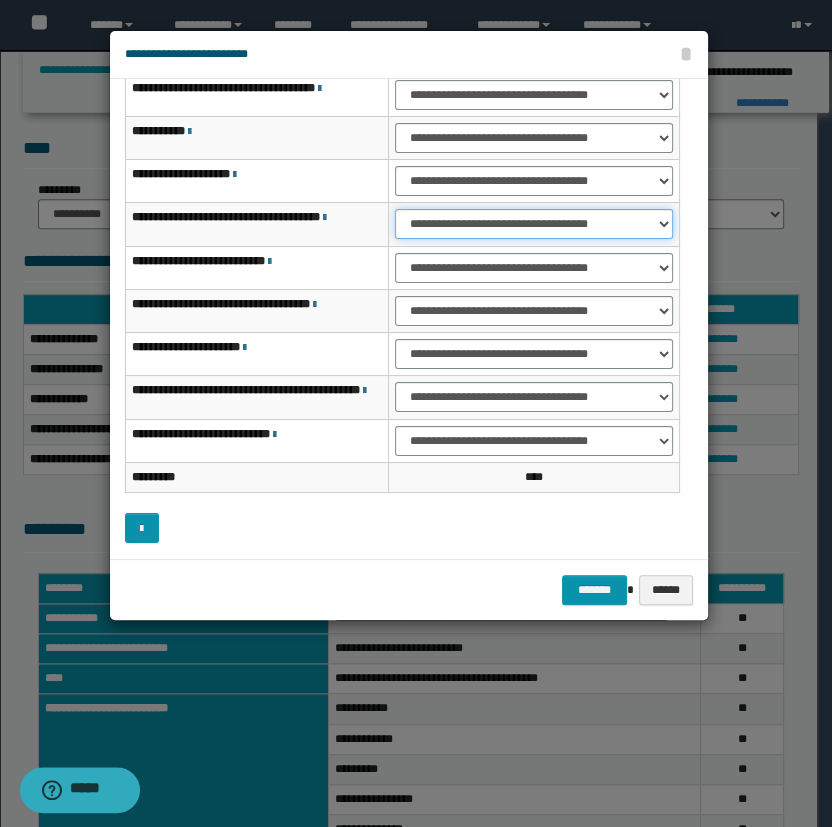 click on "**********" at bounding box center [534, 224] 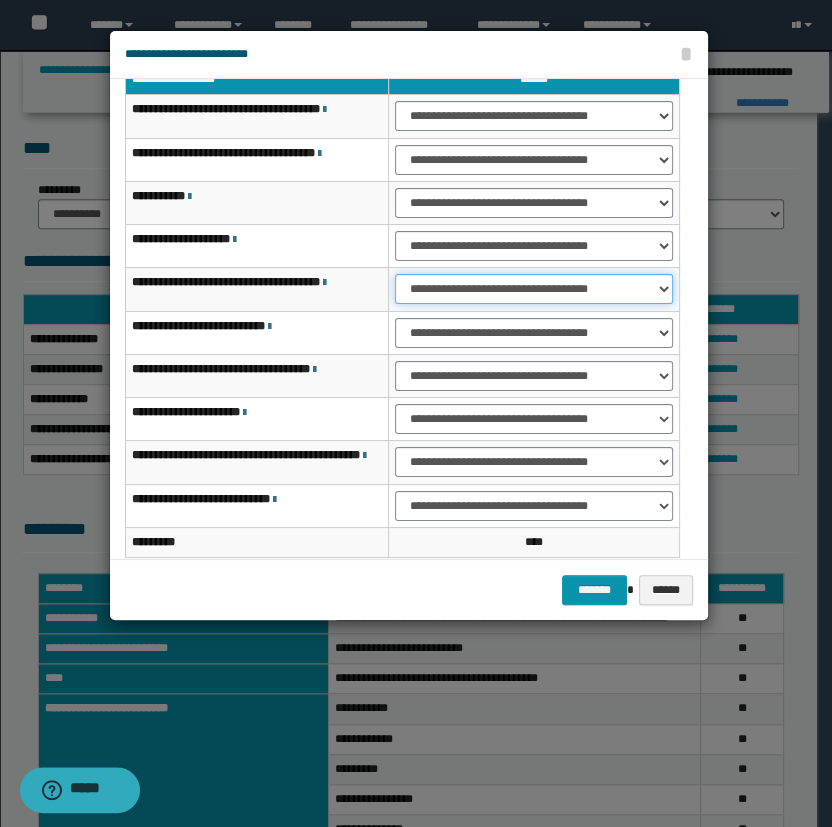 scroll, scrollTop: 0, scrollLeft: 0, axis: both 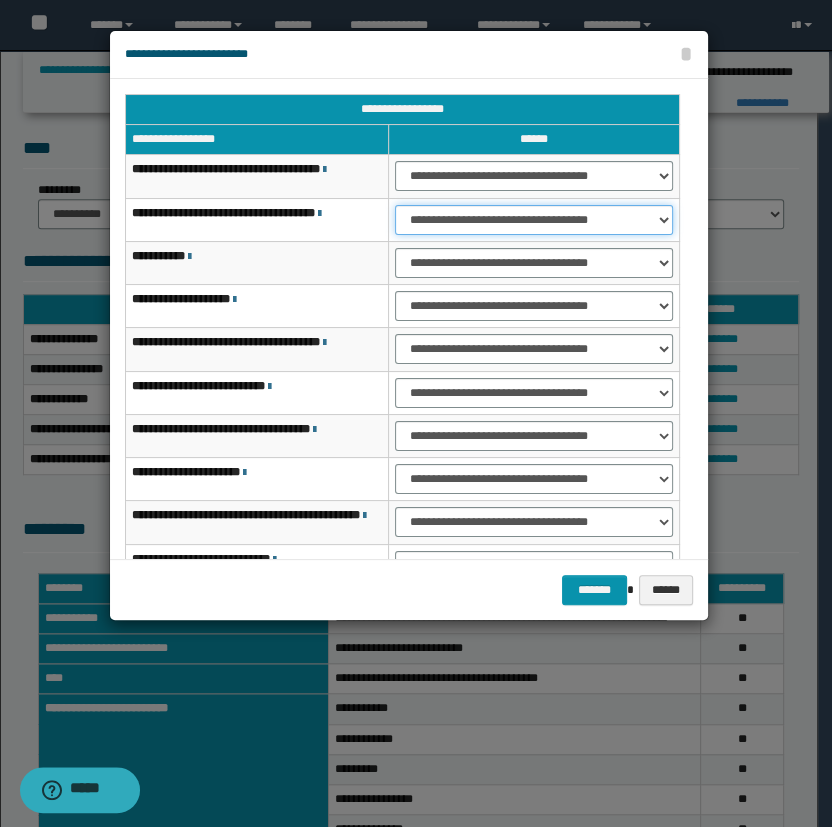 click on "**********" at bounding box center [534, 220] 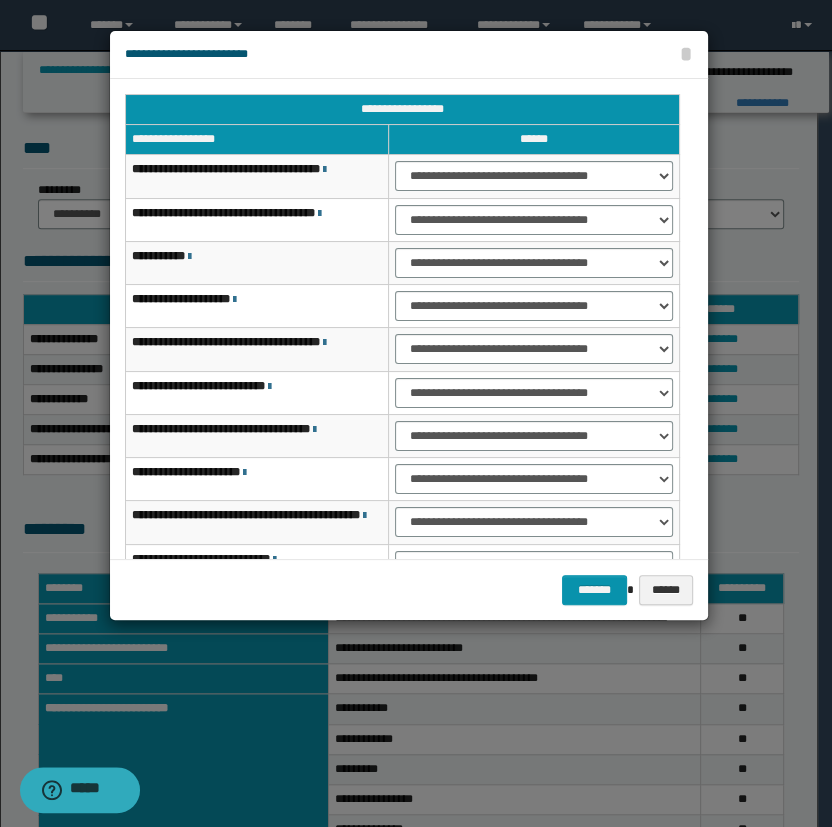 click on "**********" at bounding box center [256, 306] 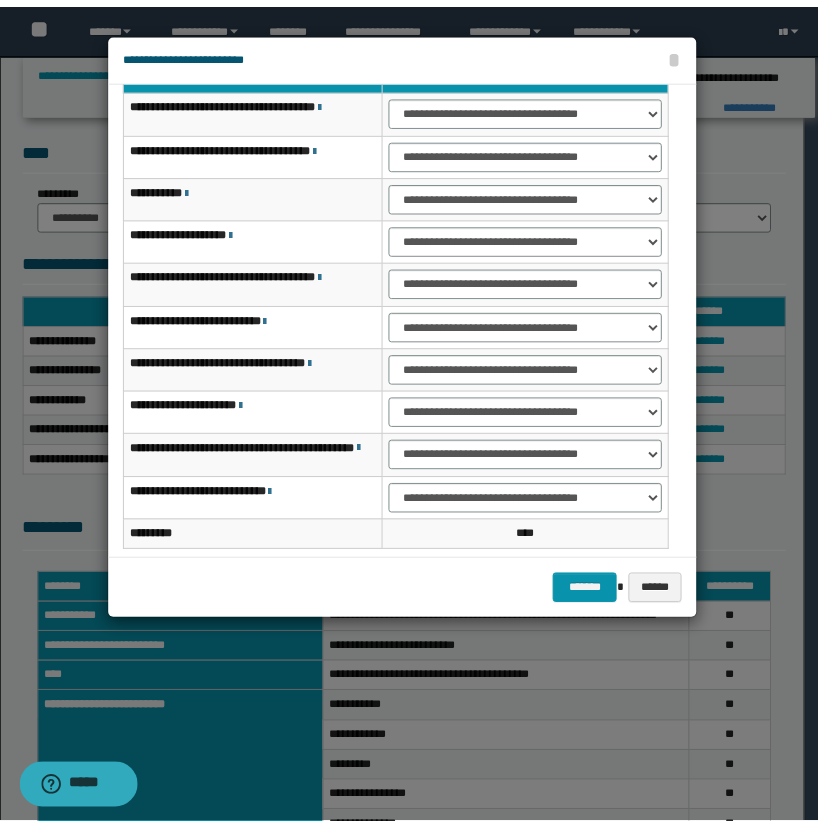 scroll, scrollTop: 124, scrollLeft: 0, axis: vertical 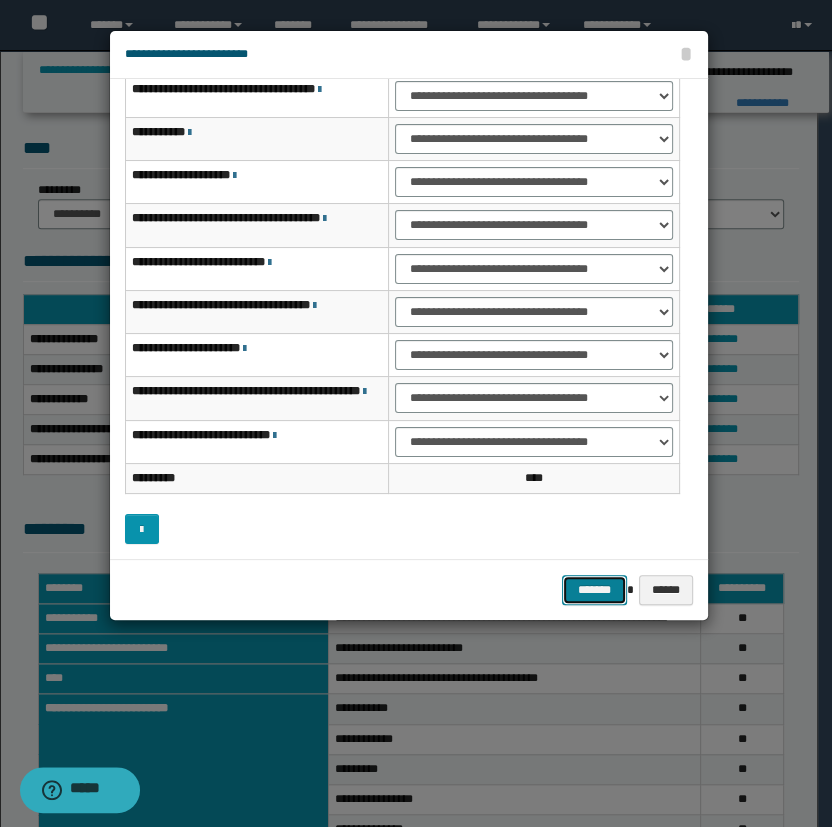 click on "*******" at bounding box center (594, 590) 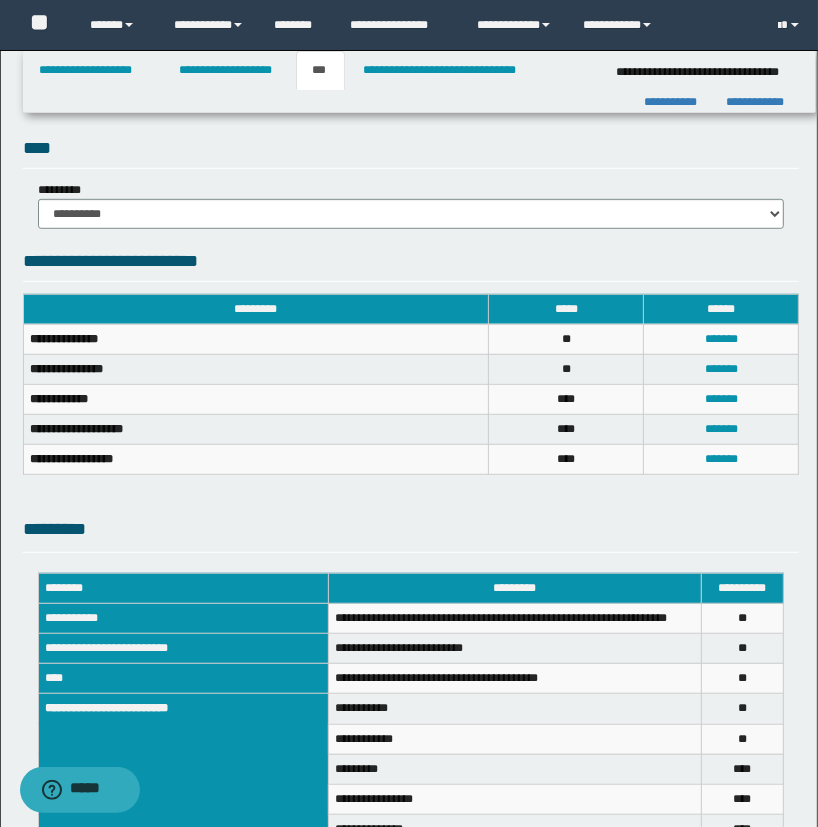 scroll, scrollTop: 811, scrollLeft: 0, axis: vertical 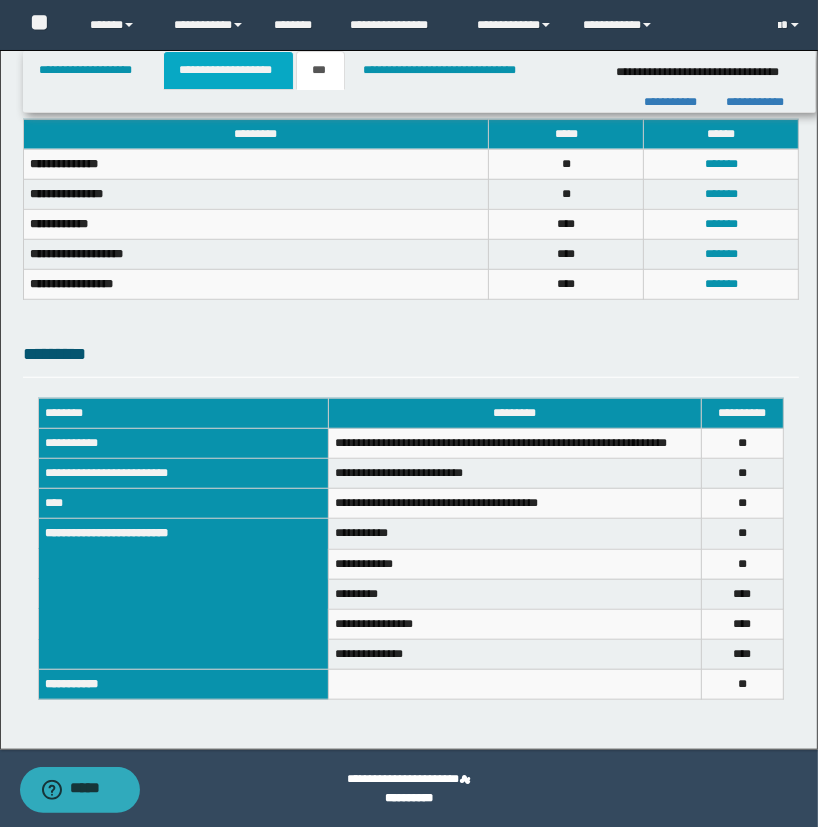 click on "**********" at bounding box center [228, 70] 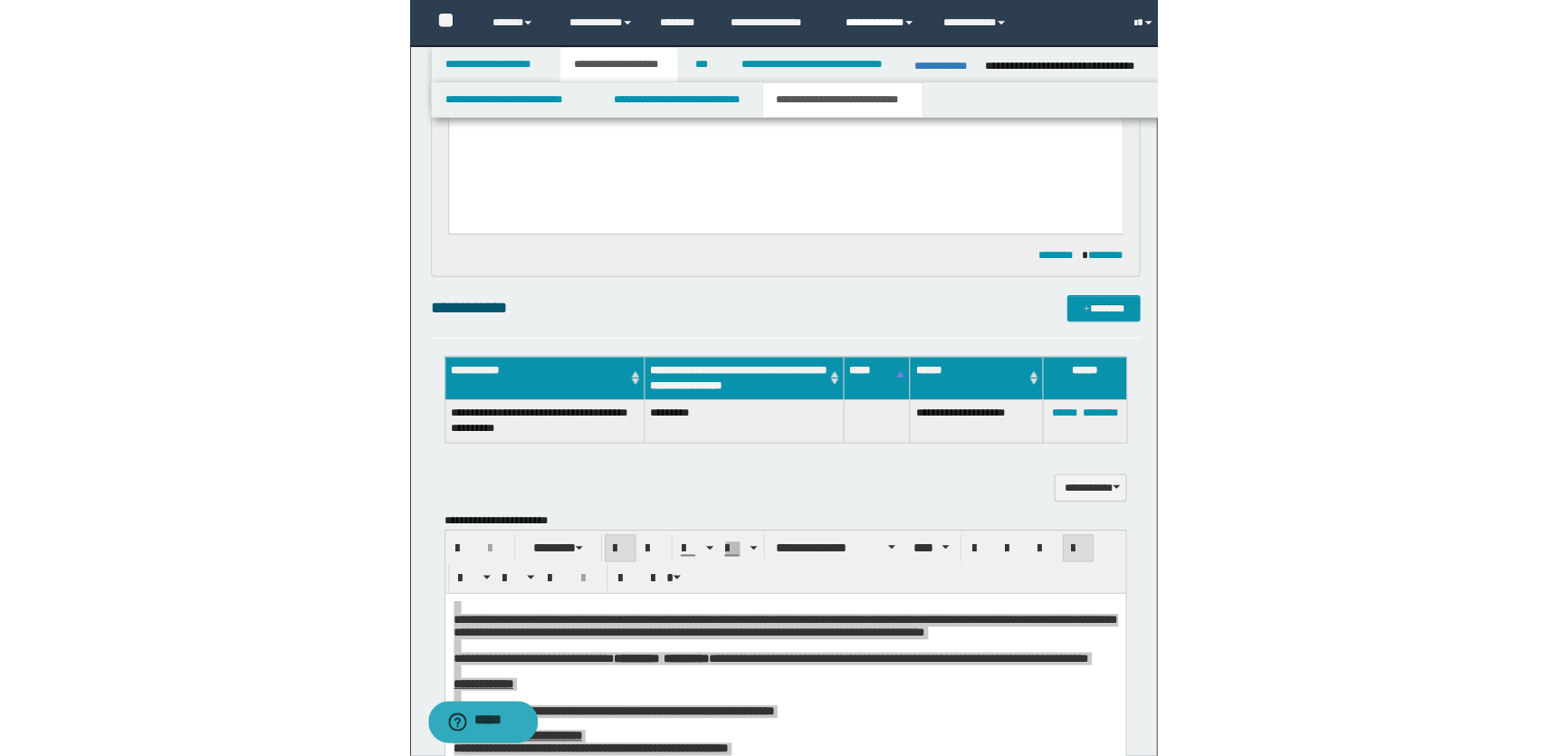 scroll, scrollTop: 762, scrollLeft: 0, axis: vertical 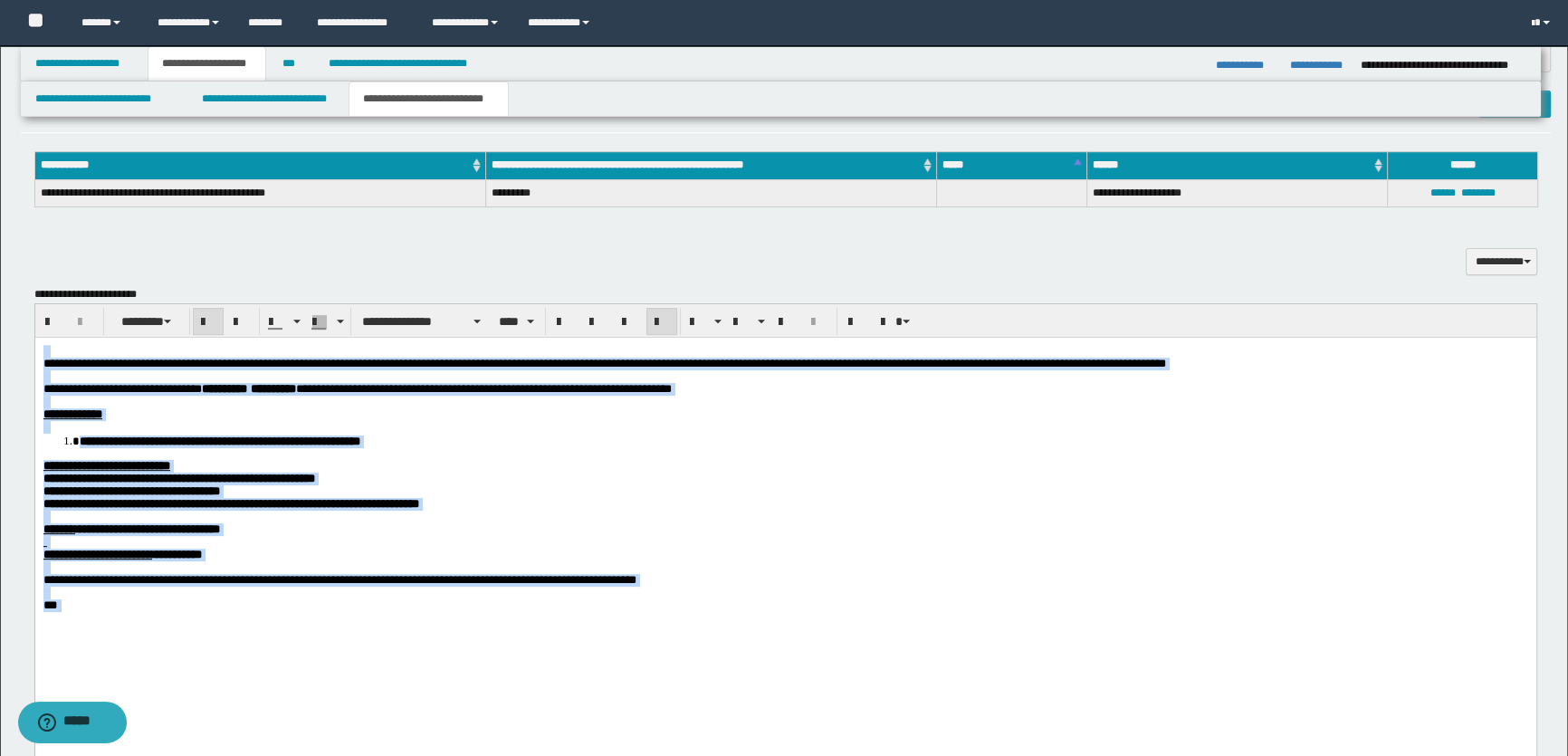 click on "**********" at bounding box center (785, 478) 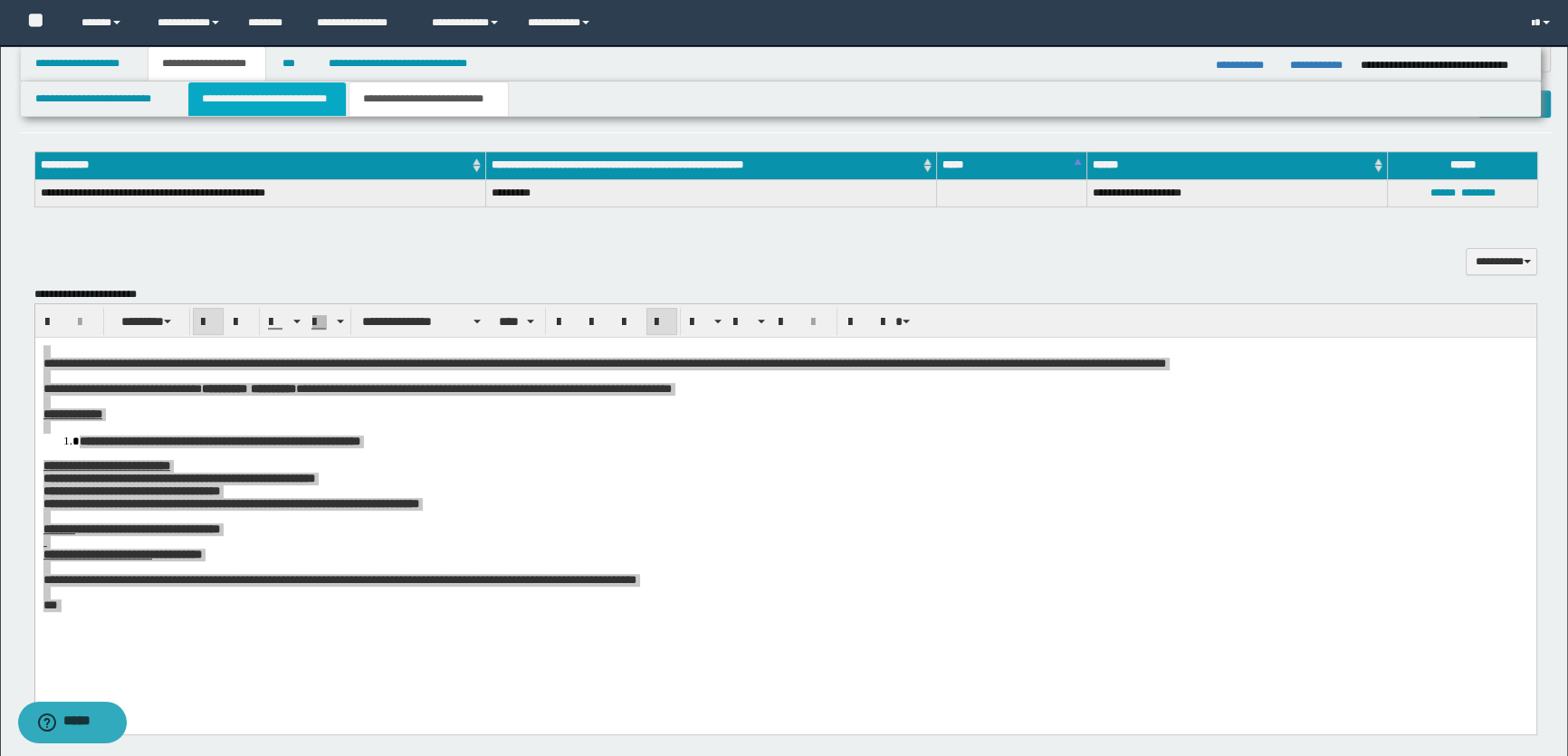 click on "**********" at bounding box center (266, 99) 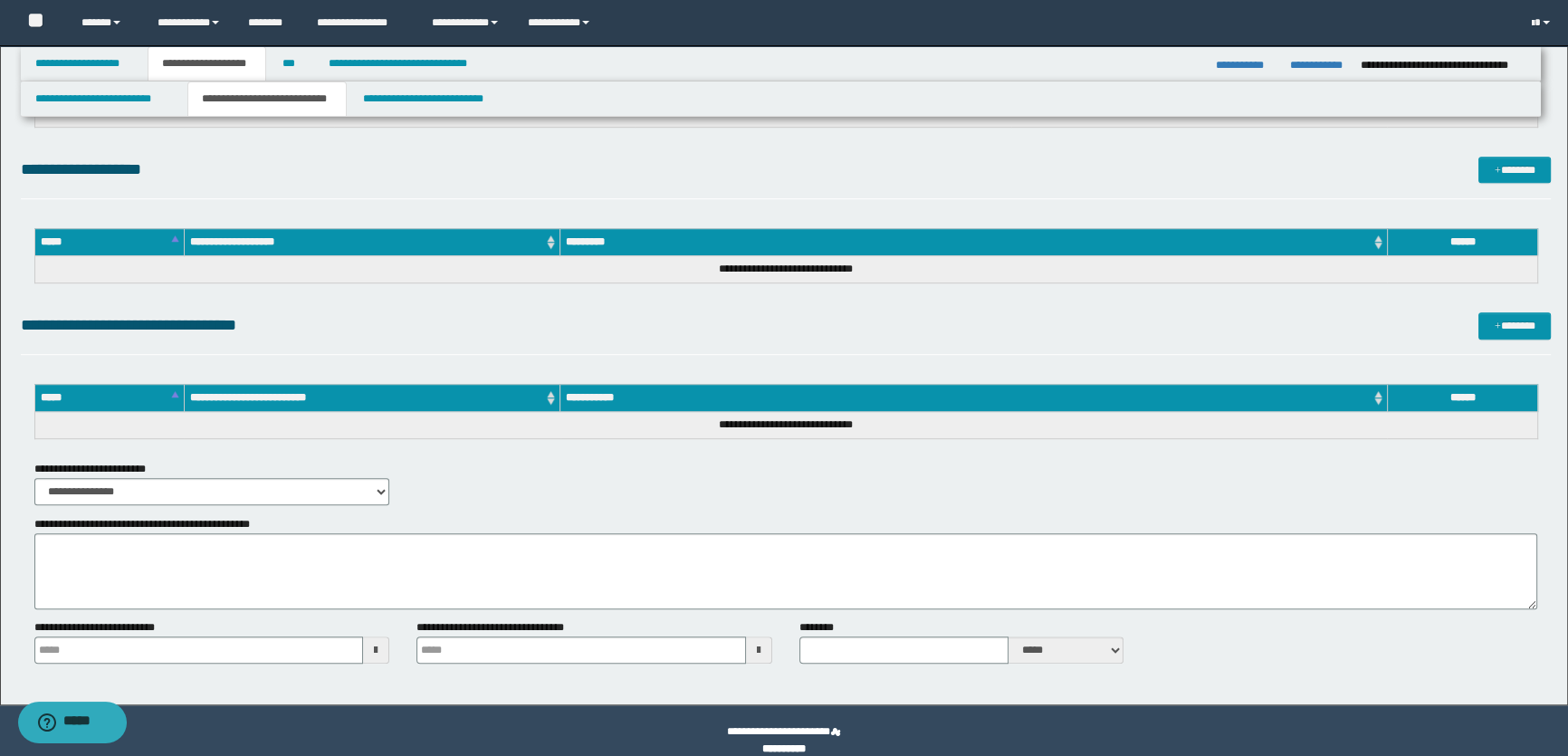 scroll, scrollTop: 1503, scrollLeft: 0, axis: vertical 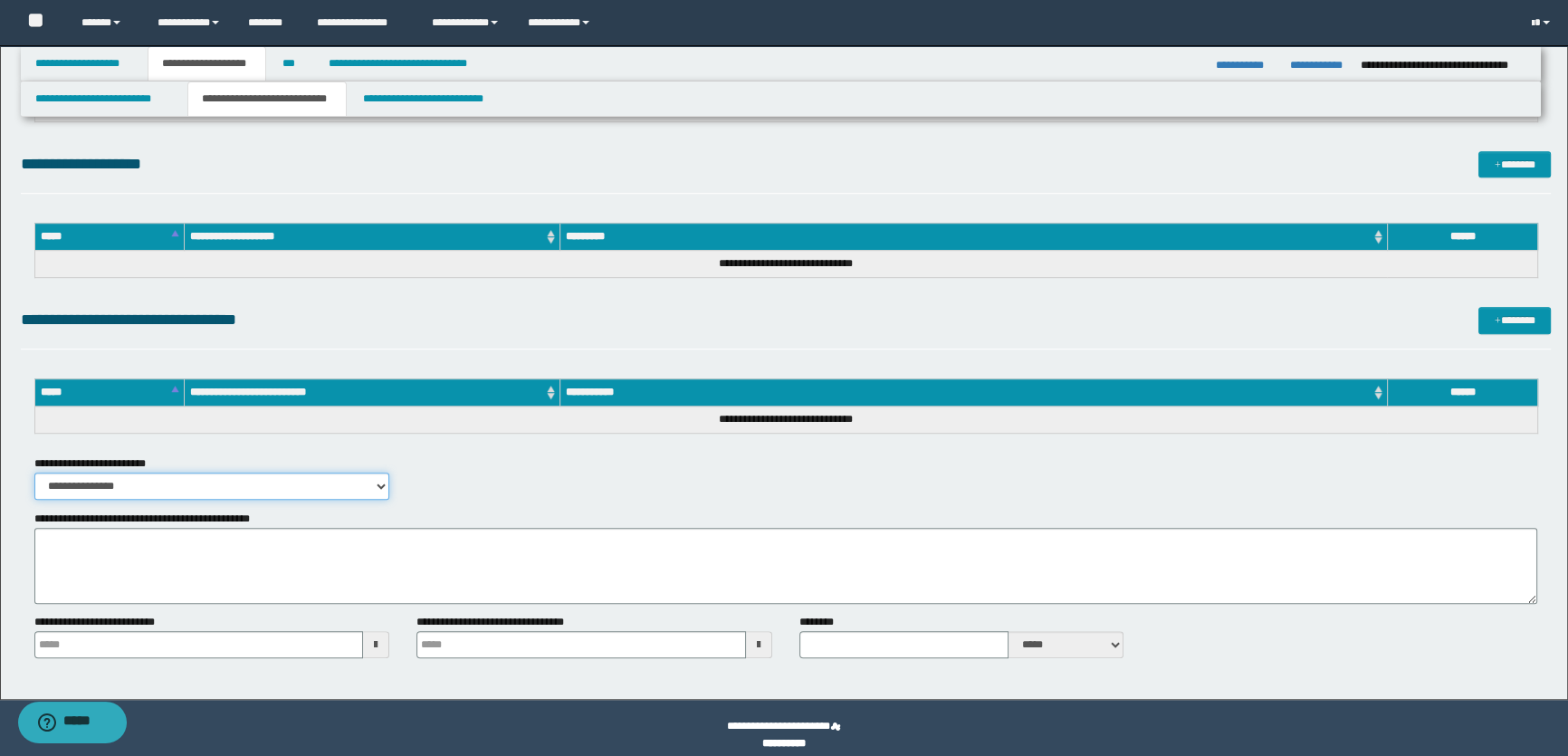drag, startPoint x: 135, startPoint y: 478, endPoint x: 128, endPoint y: 496, distance: 19.313208 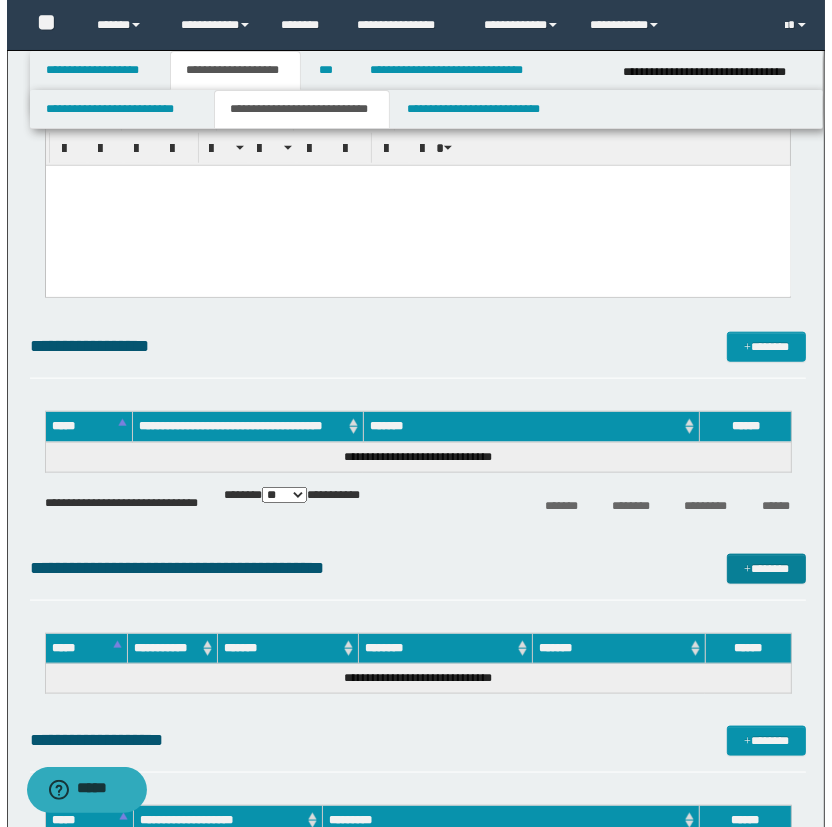 scroll, scrollTop: 1297, scrollLeft: 0, axis: vertical 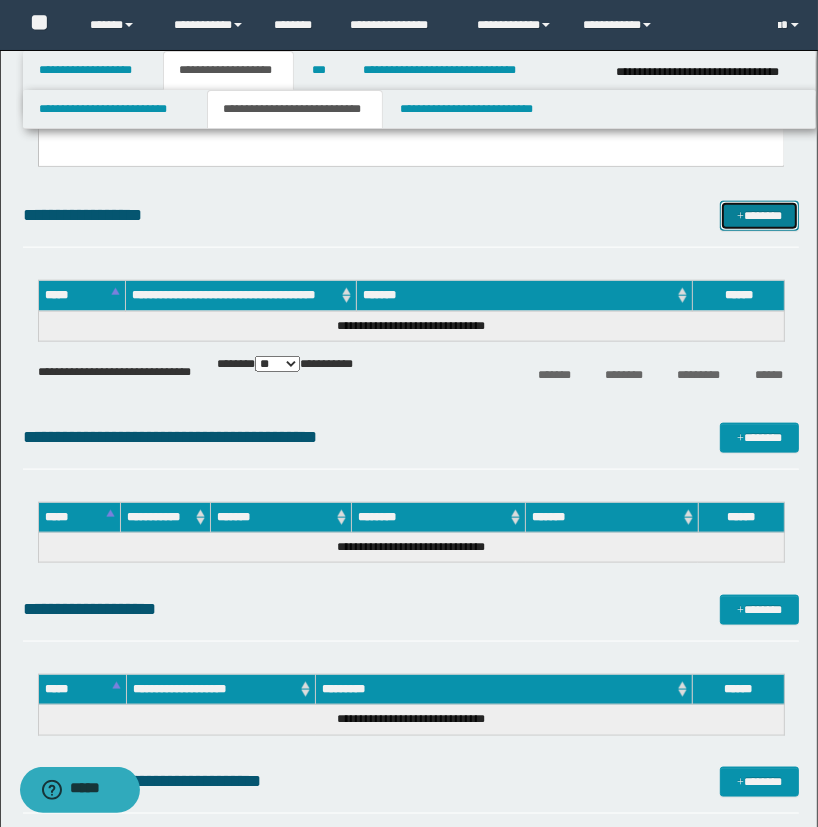 click on "*******" at bounding box center [760, 216] 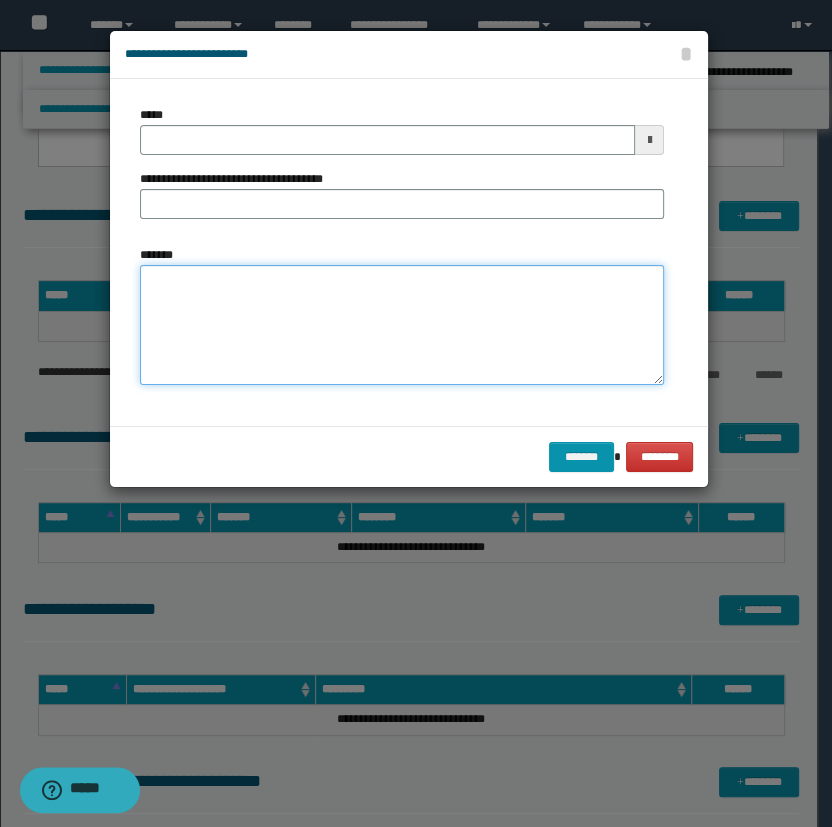 click on "*******" at bounding box center (402, 325) 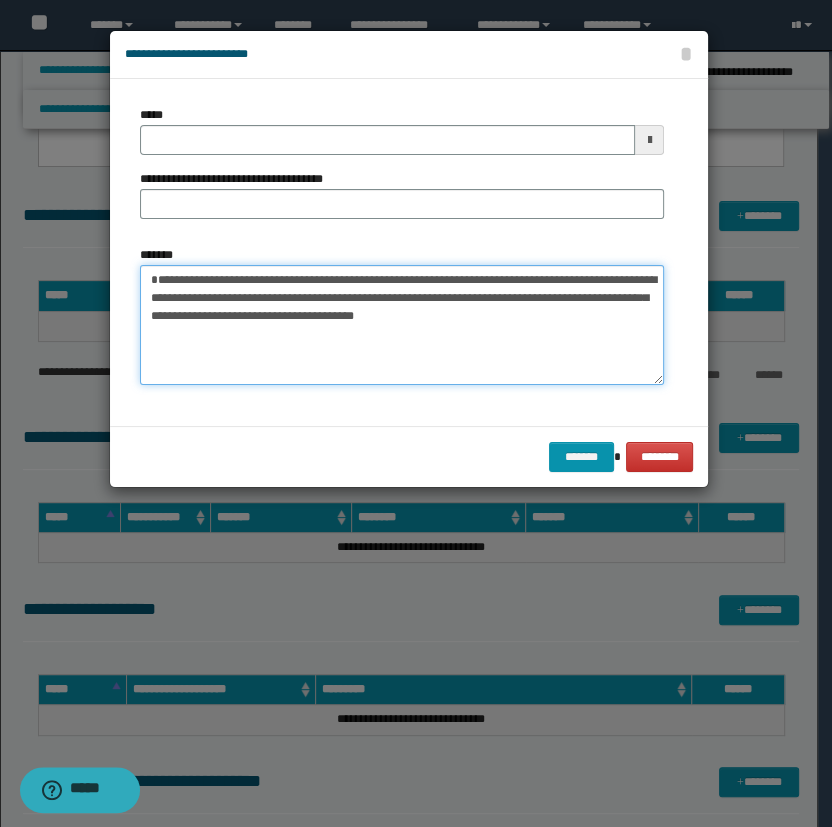 type on "**********" 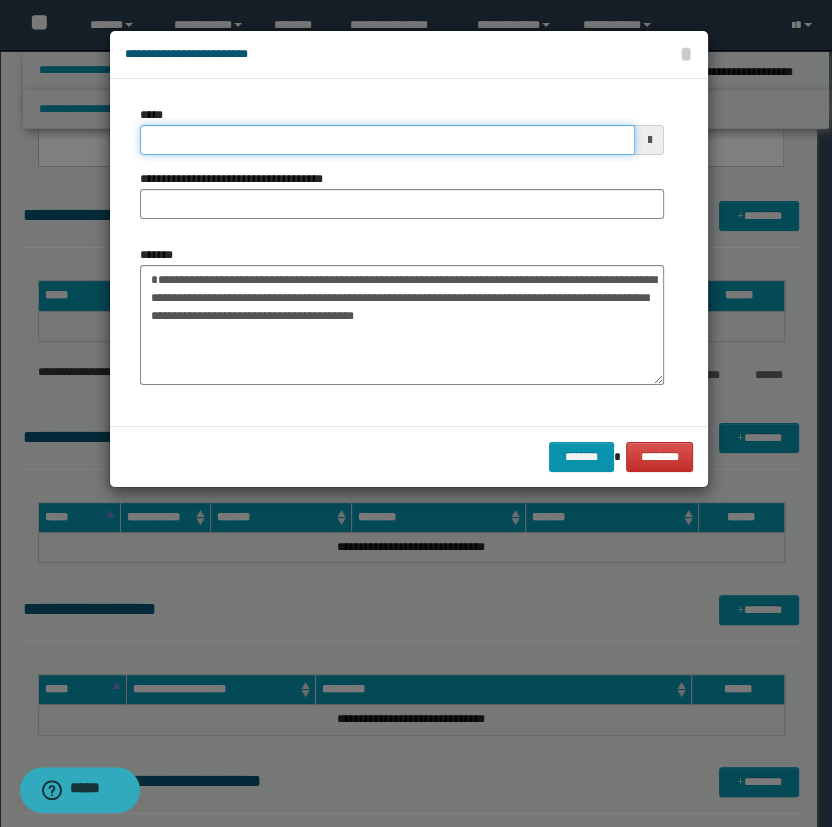 click on "*****" at bounding box center (388, 140) 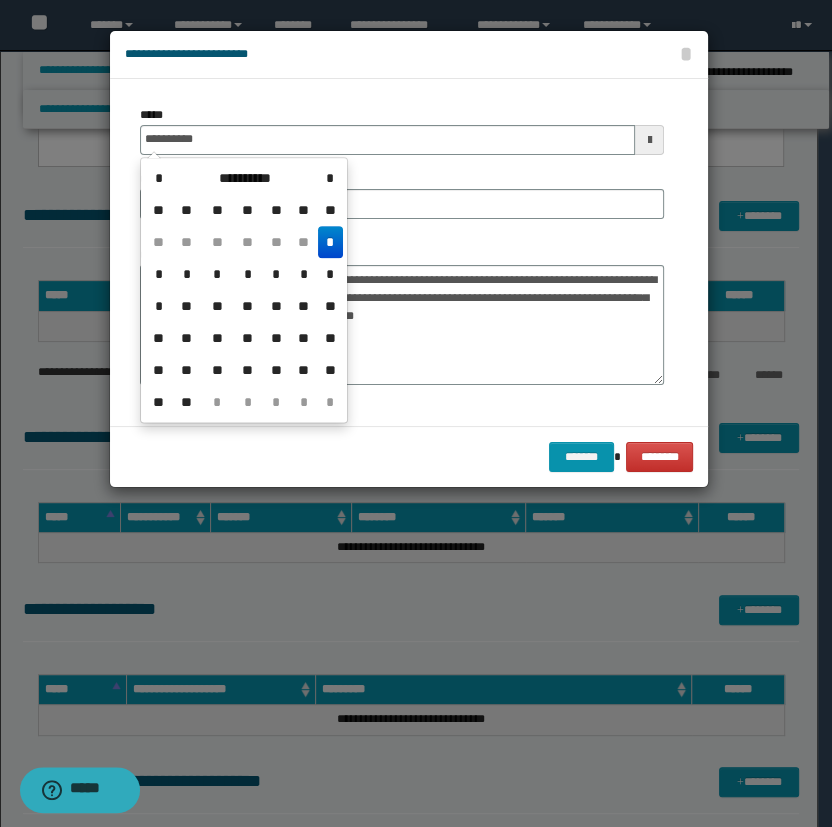 click on "*" at bounding box center [330, 242] 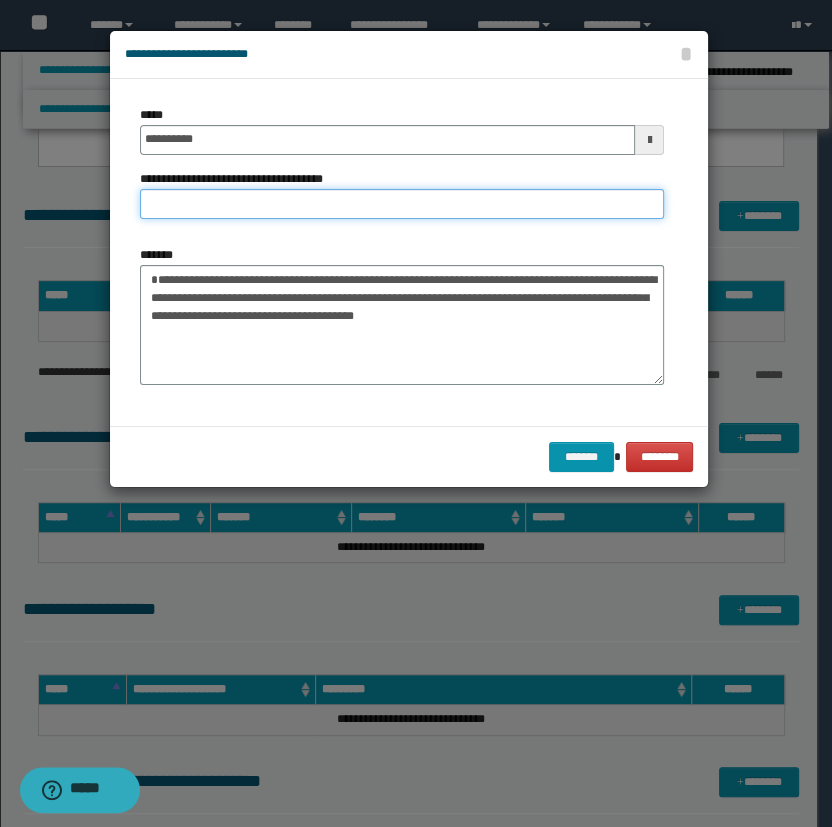 click on "**********" at bounding box center (402, 204) 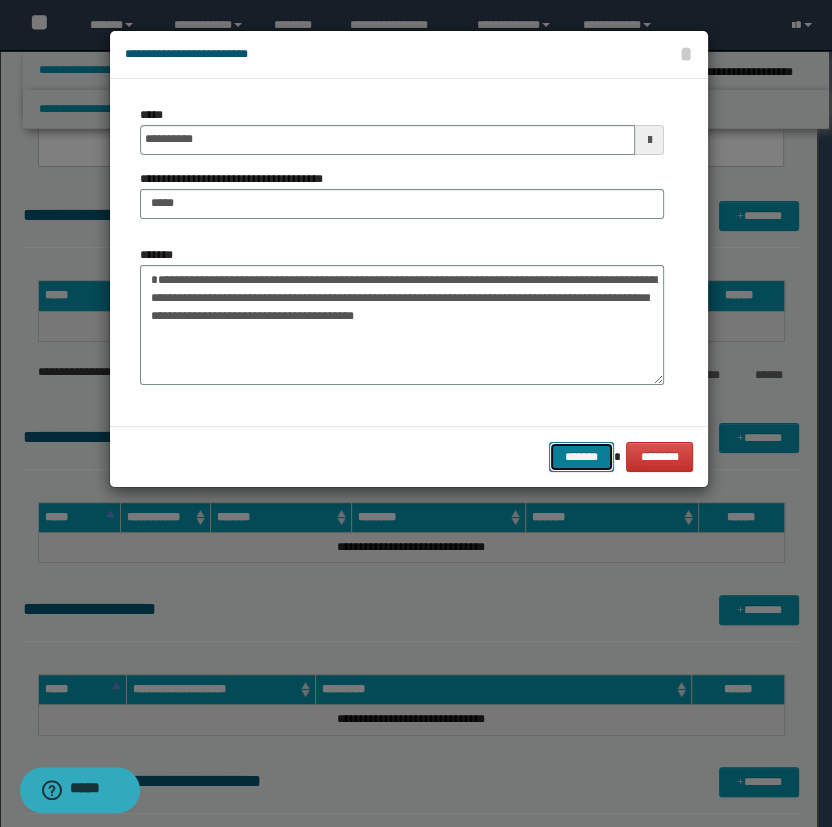 click on "*******" at bounding box center [581, 457] 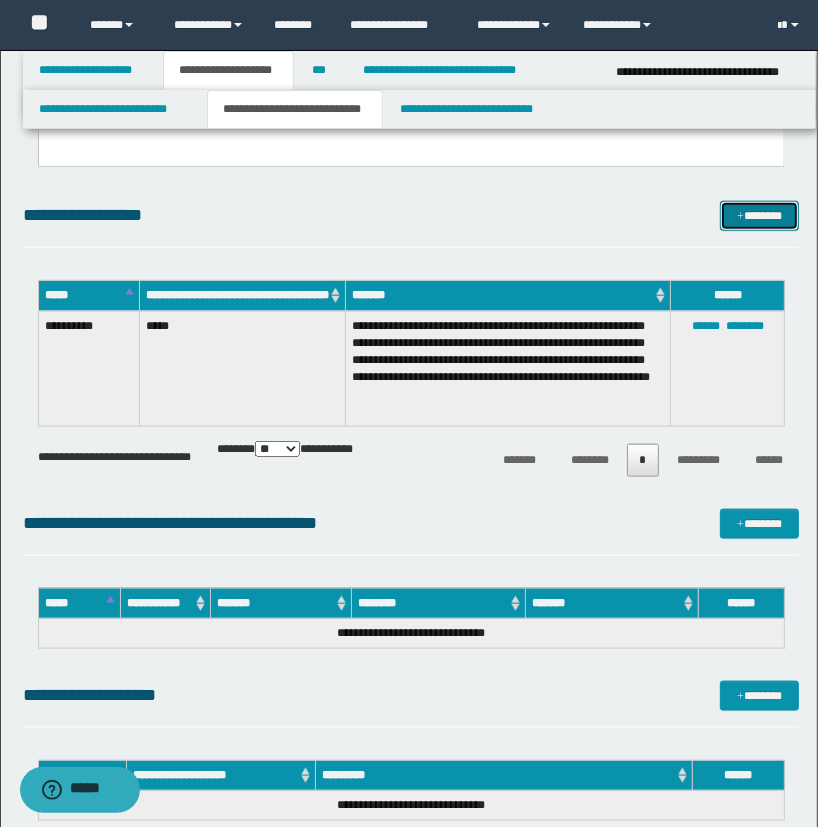 click on "*******" at bounding box center [760, 216] 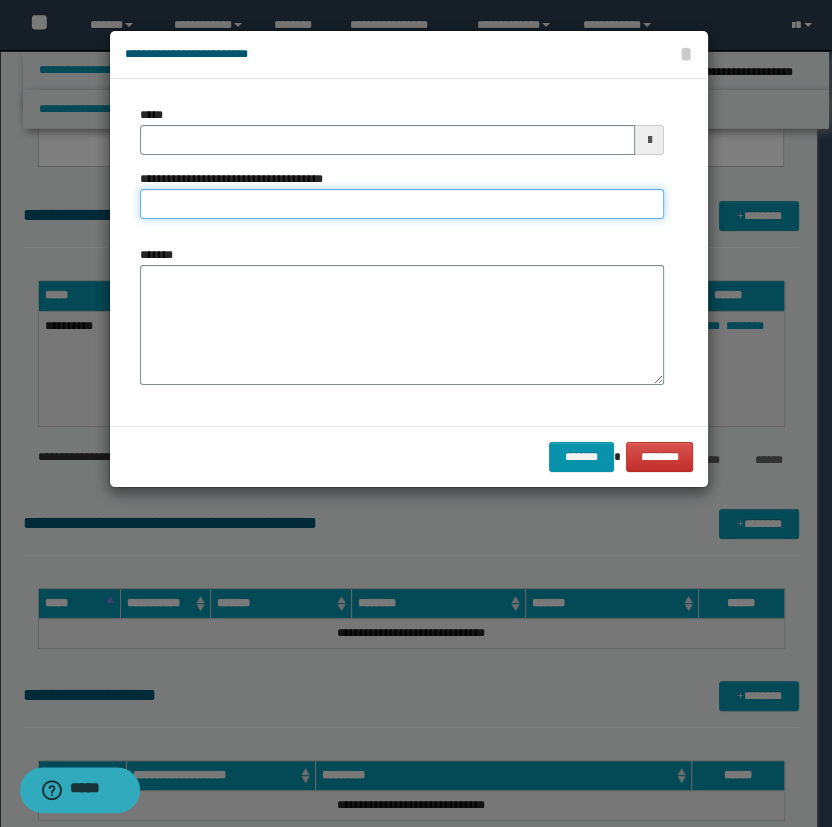 click on "**********" at bounding box center (402, 204) 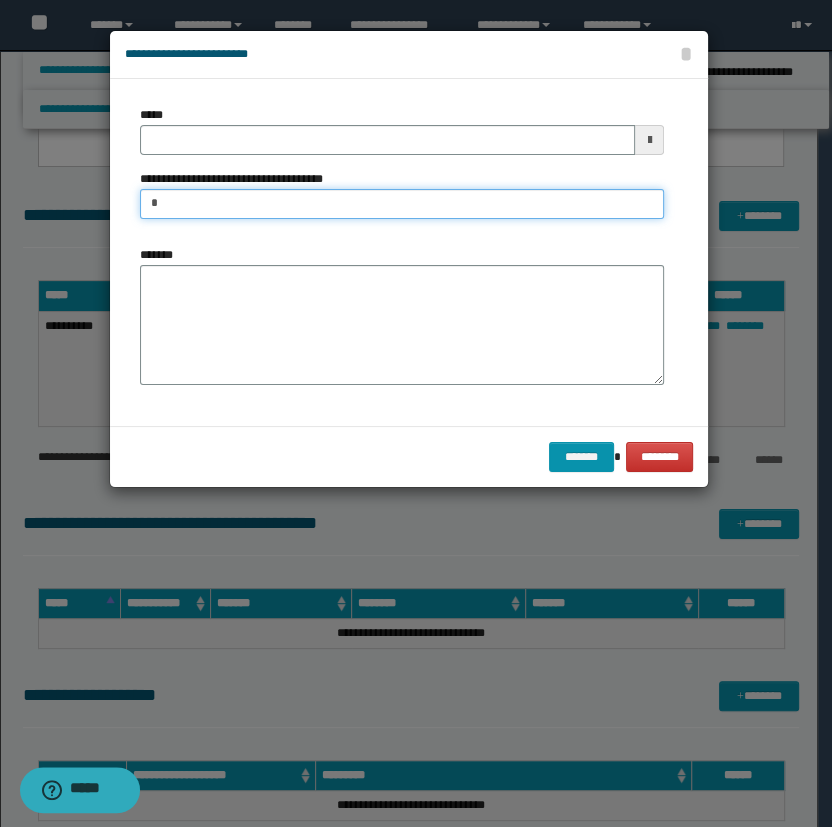 type on "**********" 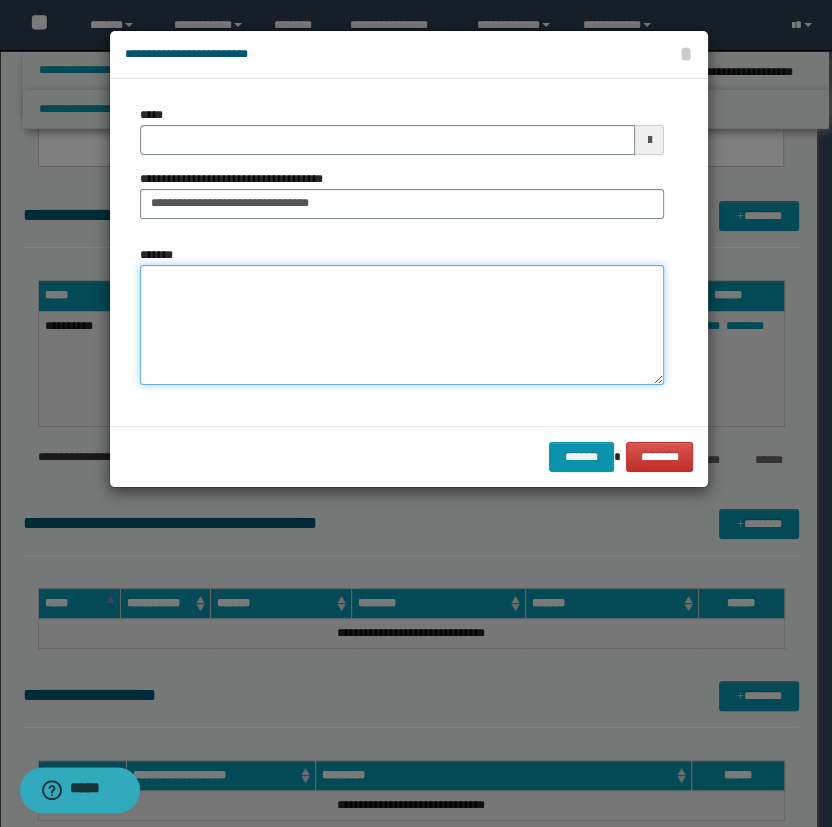 click on "*******" at bounding box center (402, 325) 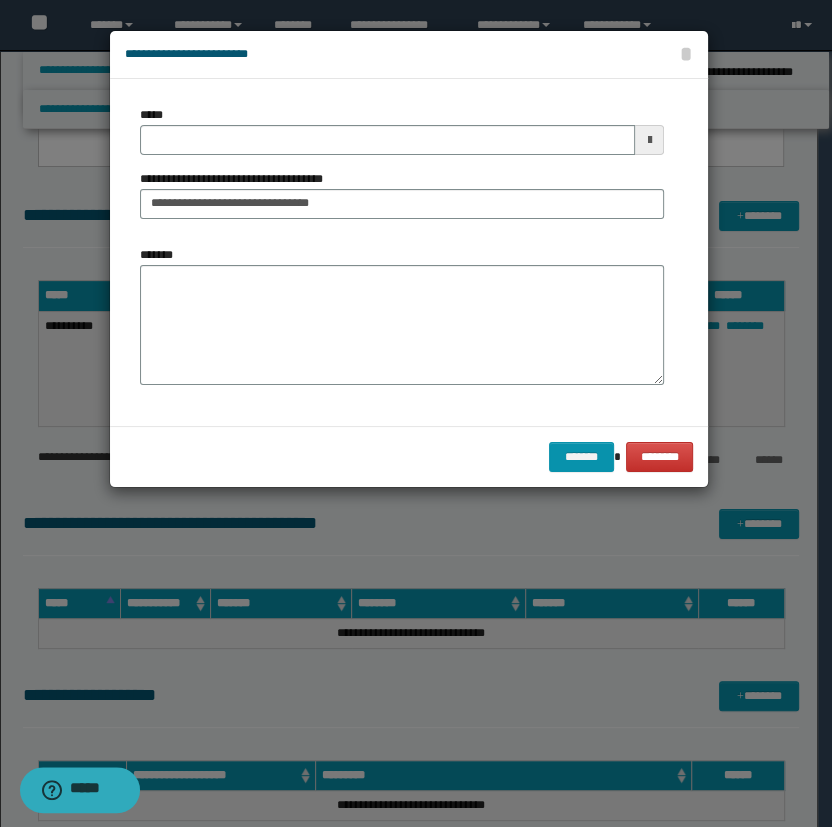 click on "**********" at bounding box center (402, 170) 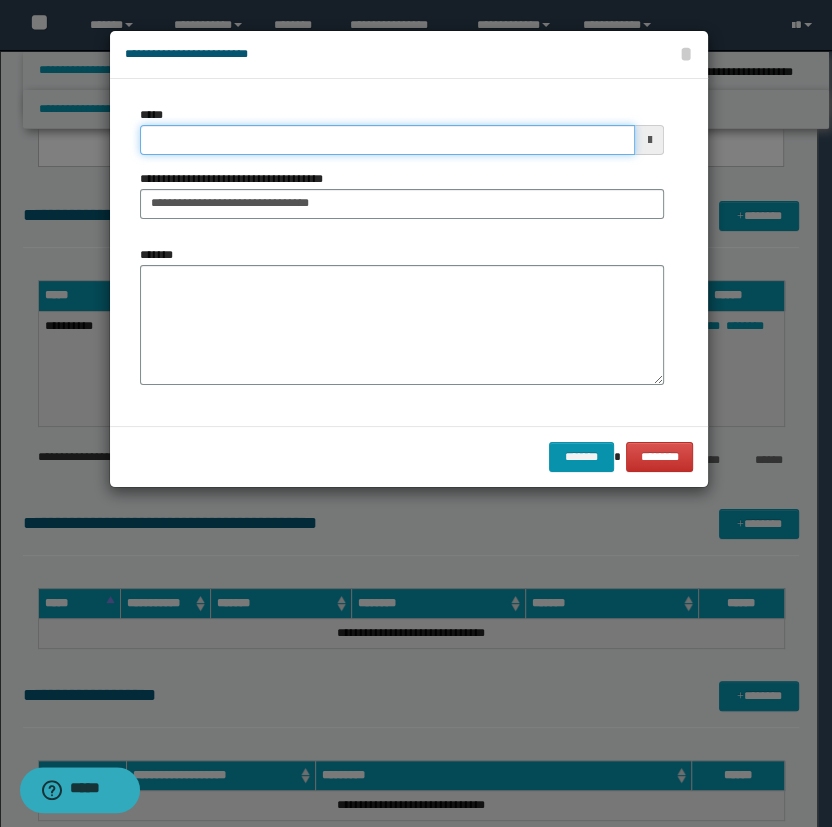 click on "*****" at bounding box center [388, 140] 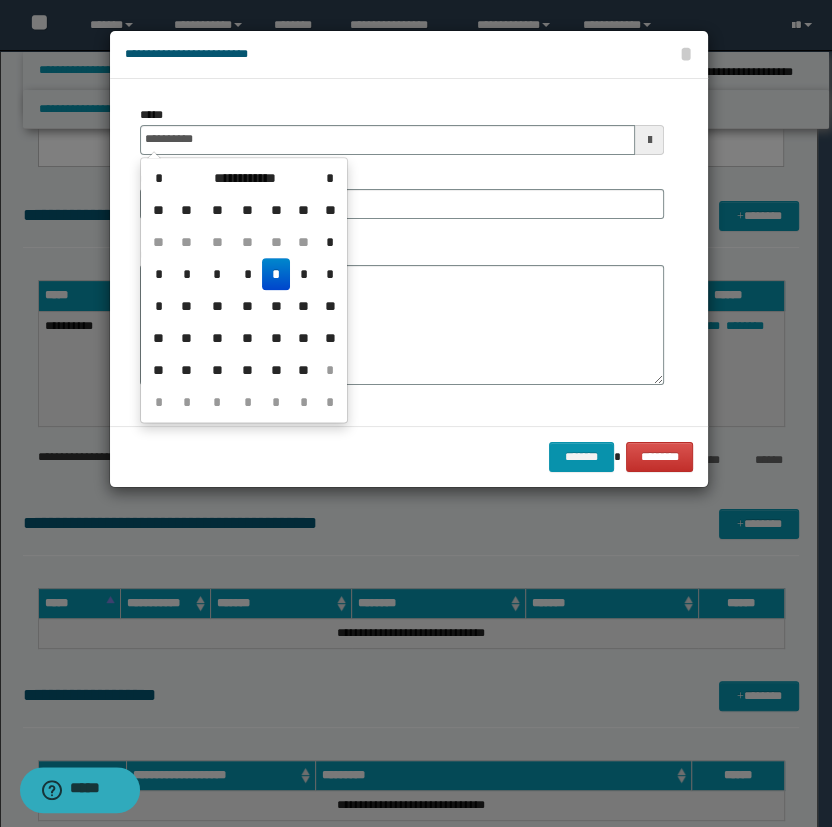 click on "*" at bounding box center [276, 274] 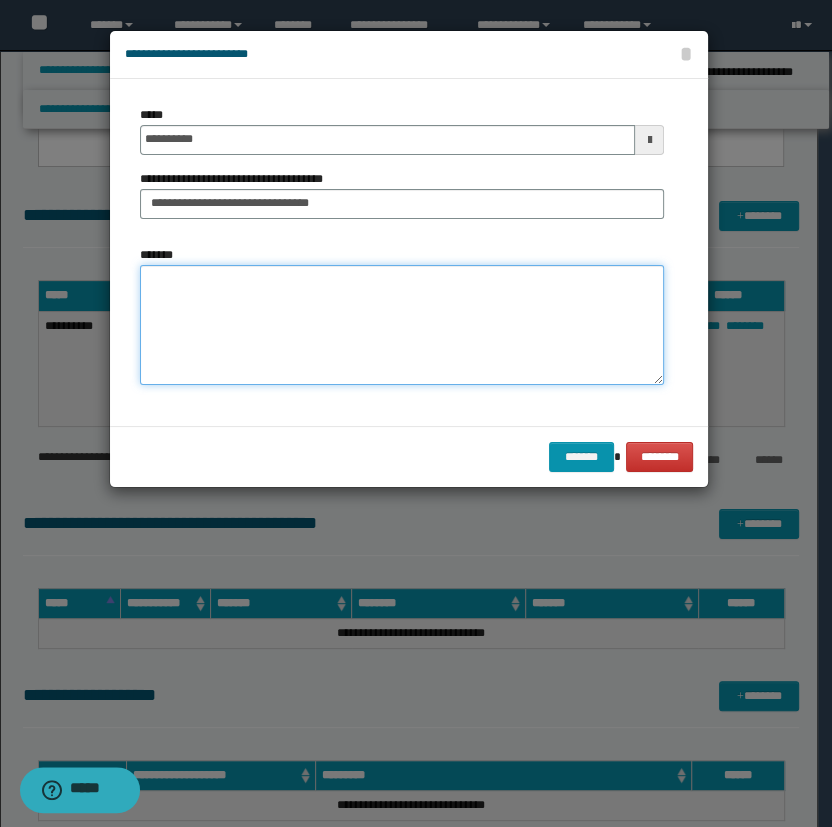 click on "*******" at bounding box center [402, 325] 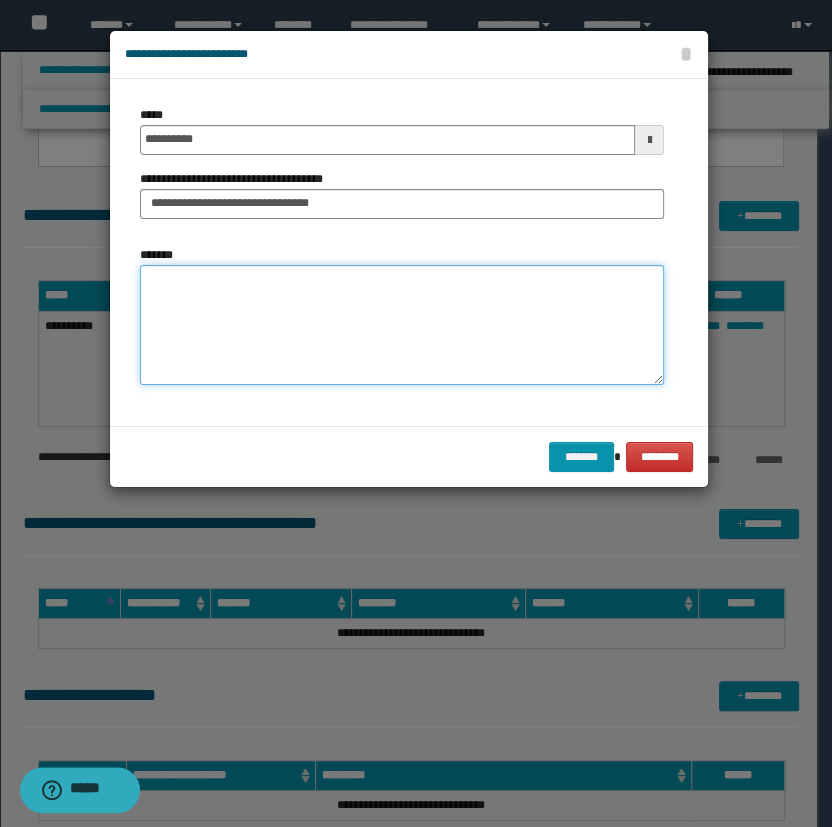 click on "*******" at bounding box center (402, 325) 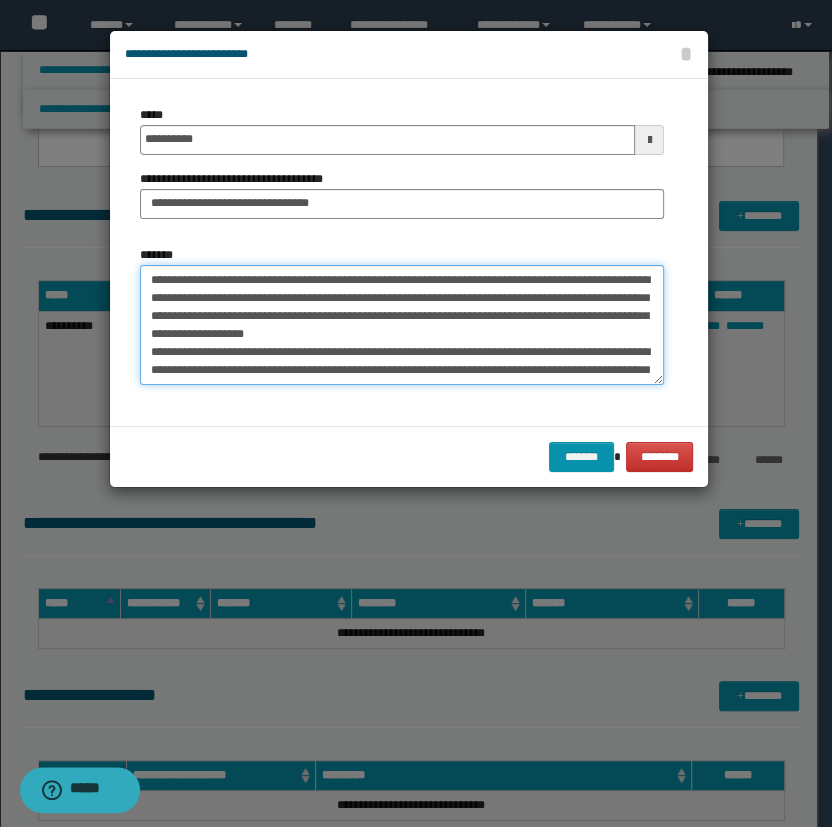 scroll, scrollTop: 155, scrollLeft: 0, axis: vertical 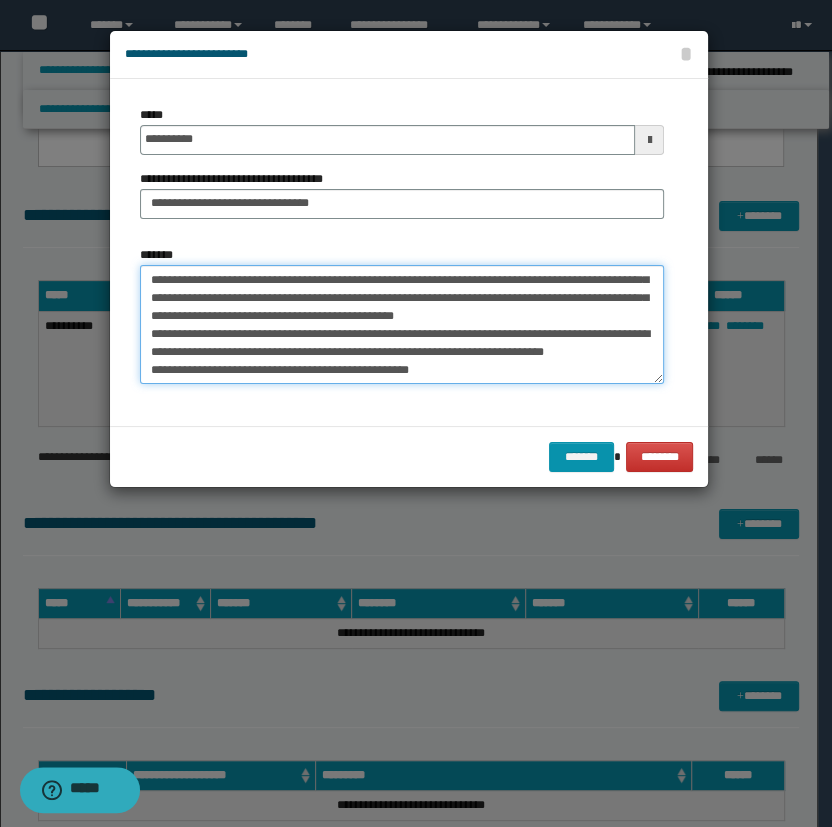 click on "*******" at bounding box center [402, 325] 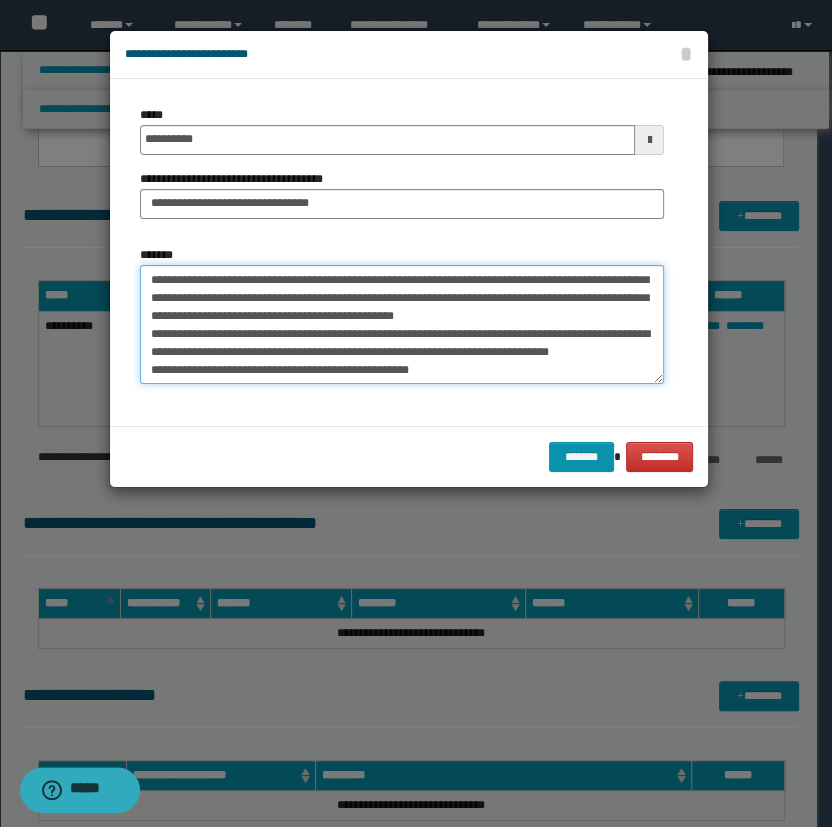 scroll, scrollTop: 161, scrollLeft: 0, axis: vertical 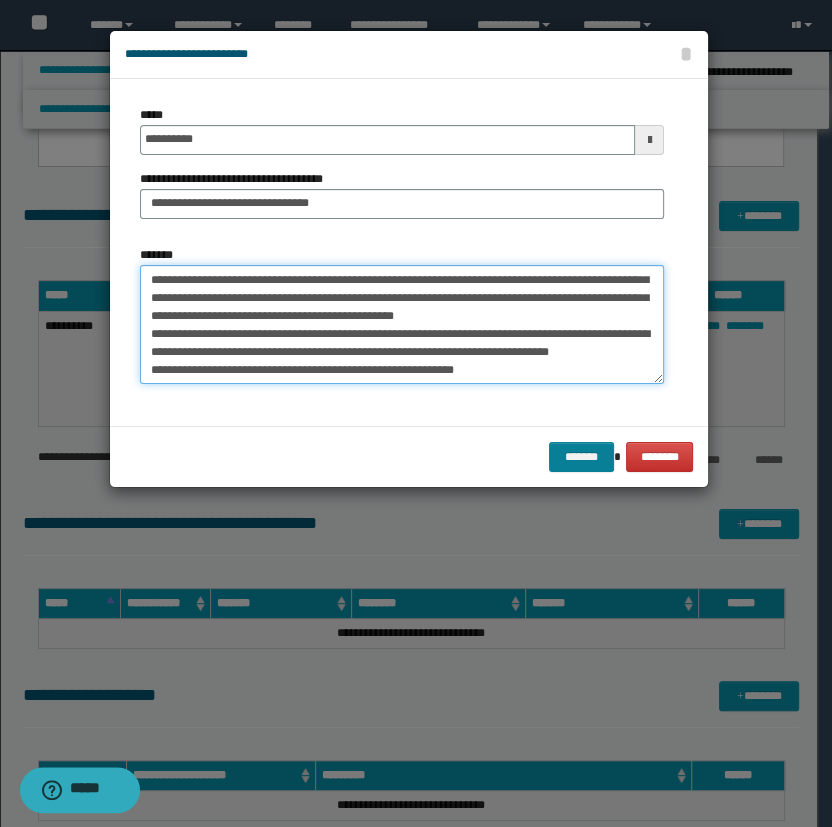 type on "**********" 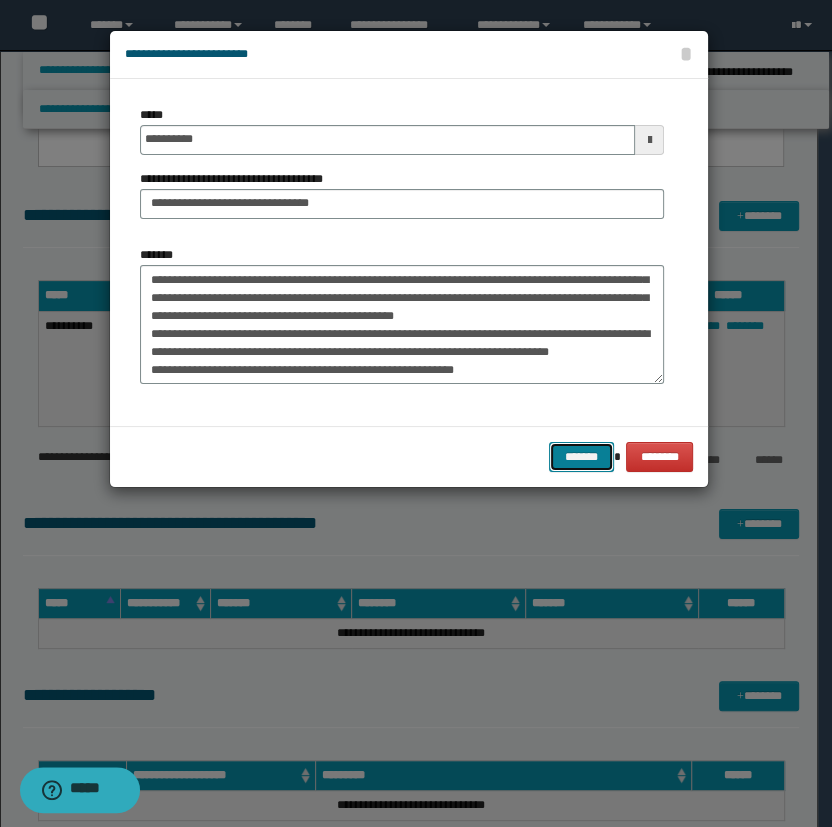 click on "*******" at bounding box center [581, 457] 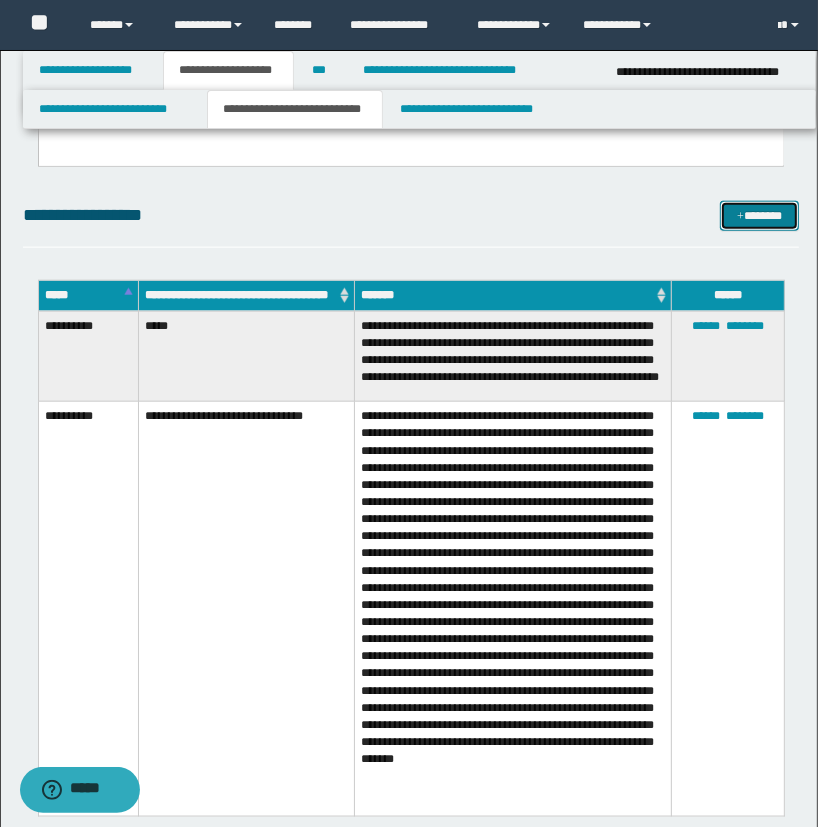 click on "*******" at bounding box center (760, 216) 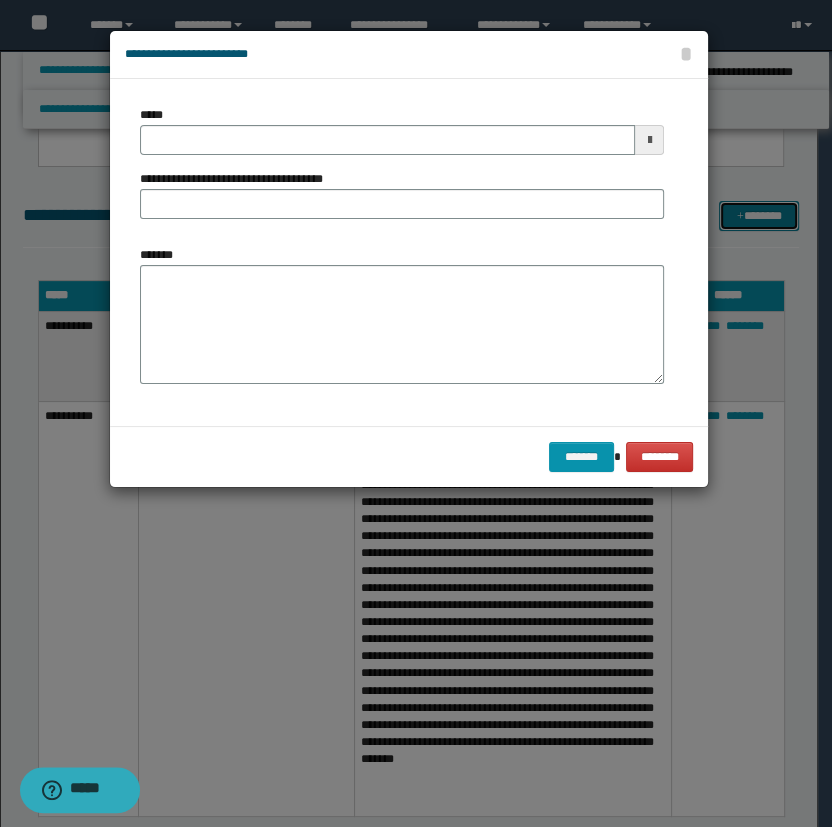 scroll, scrollTop: 0, scrollLeft: 0, axis: both 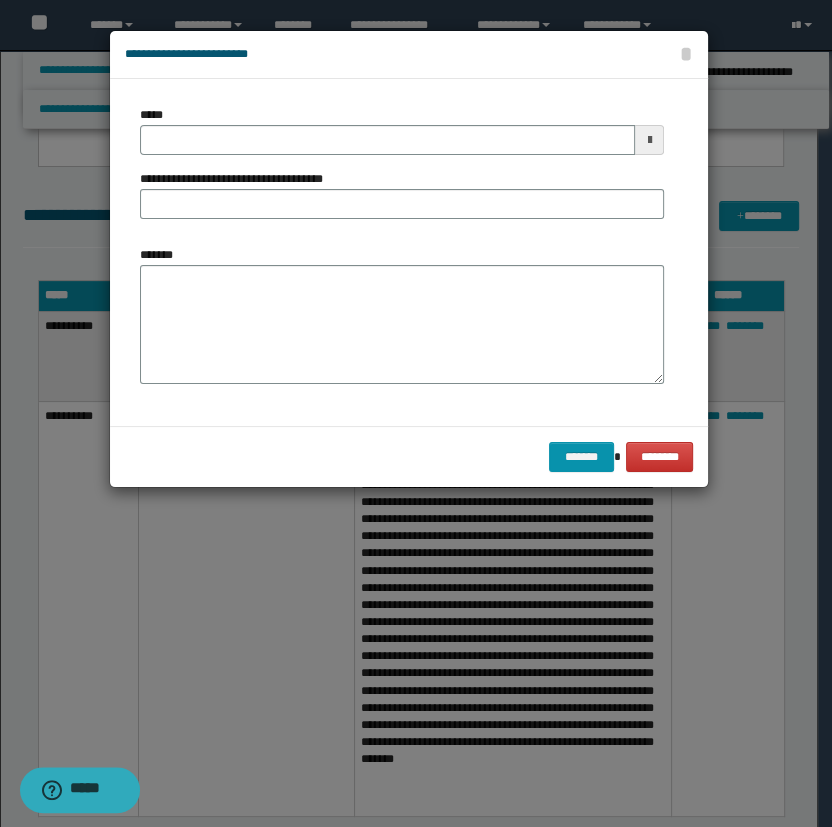 type 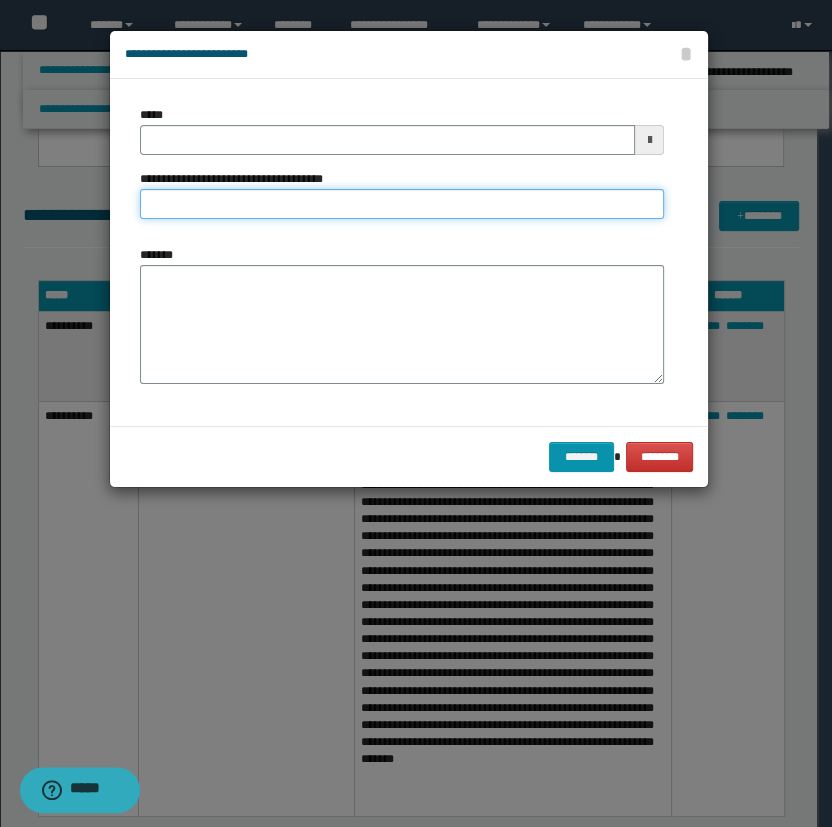 drag, startPoint x: 328, startPoint y: 192, endPoint x: 315, endPoint y: 210, distance: 22.203604 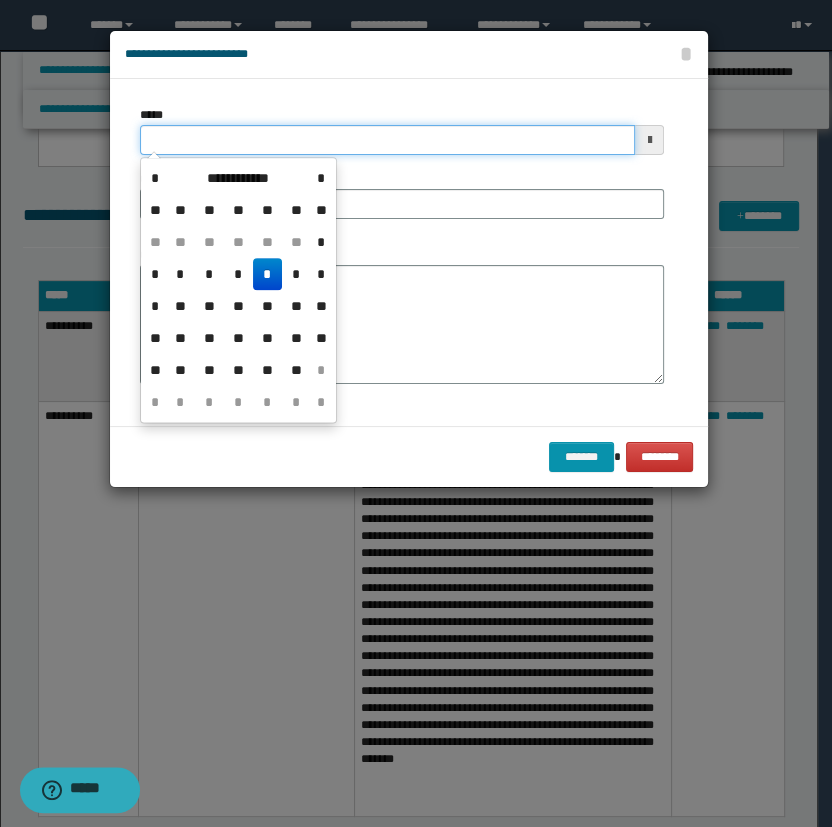 click on "*****" at bounding box center [388, 140] 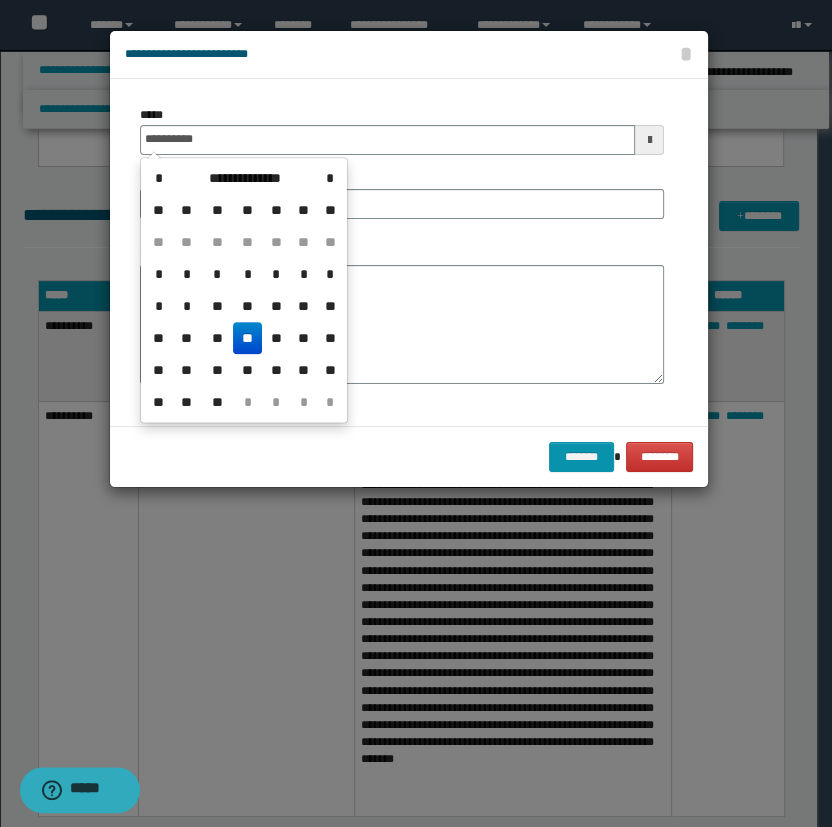 click on "**" at bounding box center (247, 338) 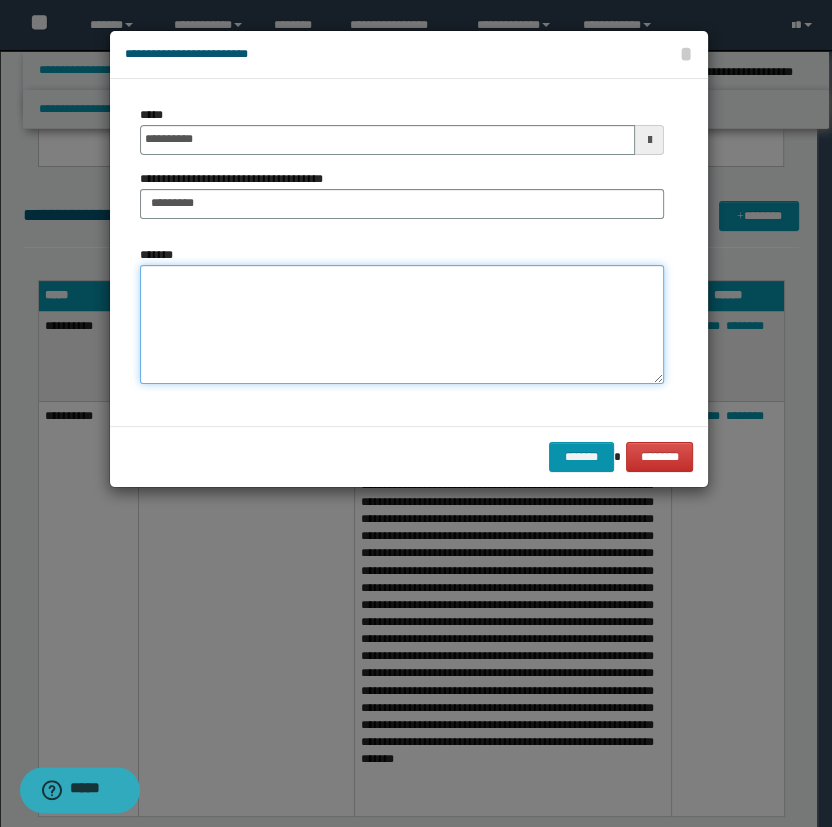 click on "*******" at bounding box center (402, 325) 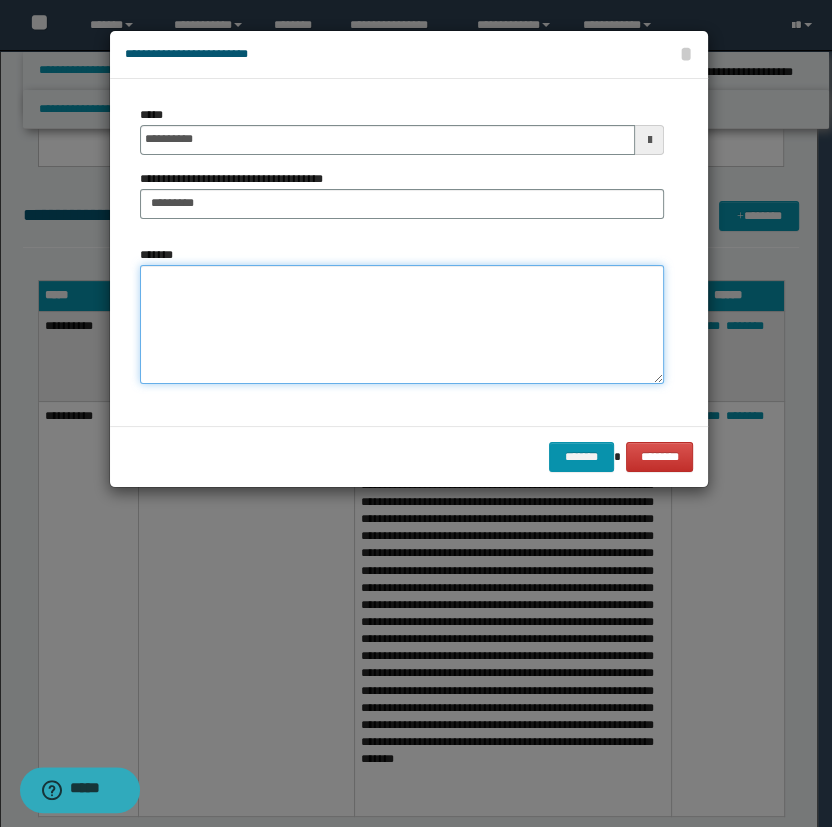 click on "*******" at bounding box center (402, 325) 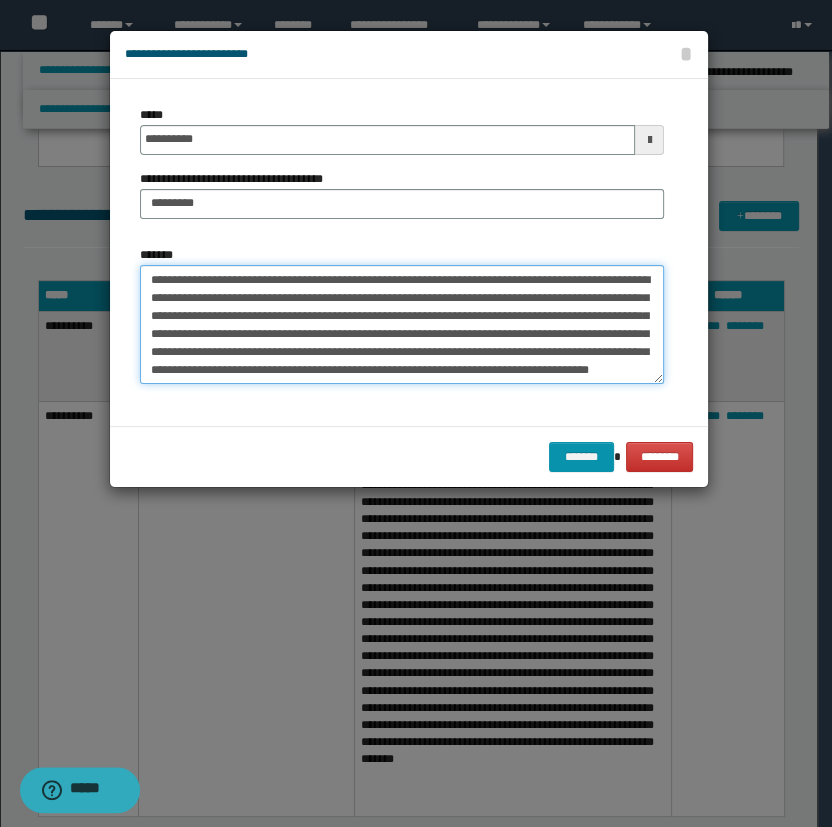 scroll, scrollTop: 11, scrollLeft: 0, axis: vertical 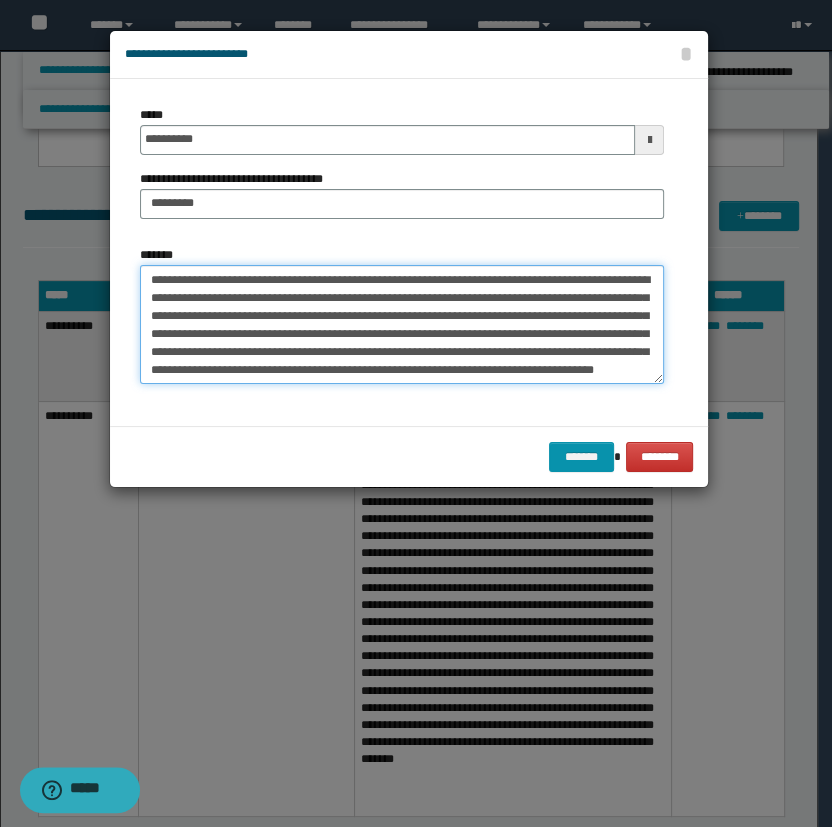 click on "**********" at bounding box center [402, 325] 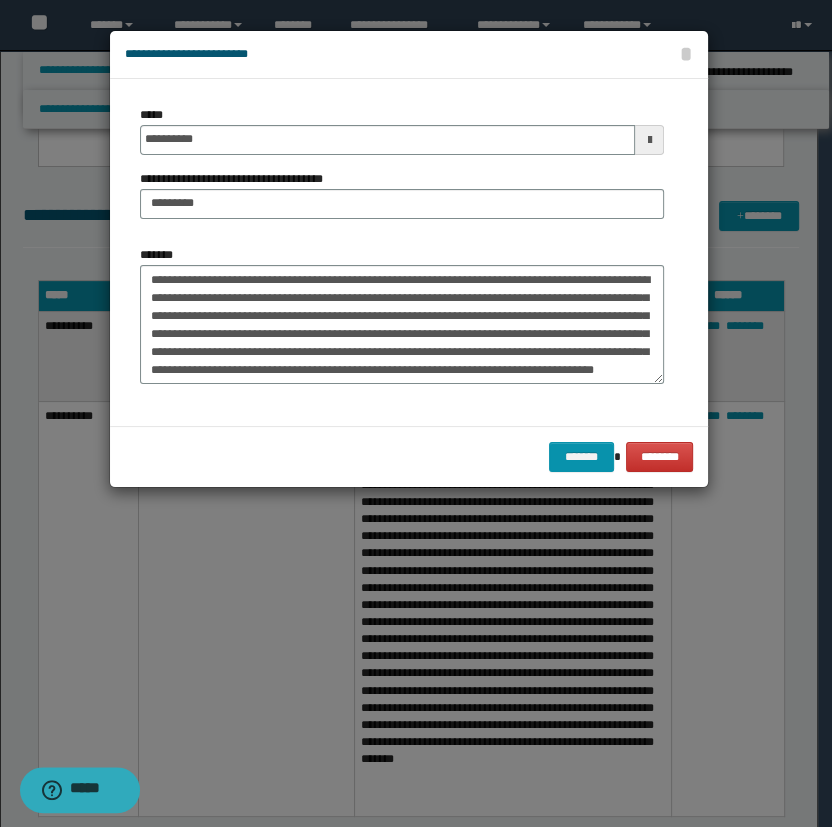 scroll, scrollTop: 18, scrollLeft: 0, axis: vertical 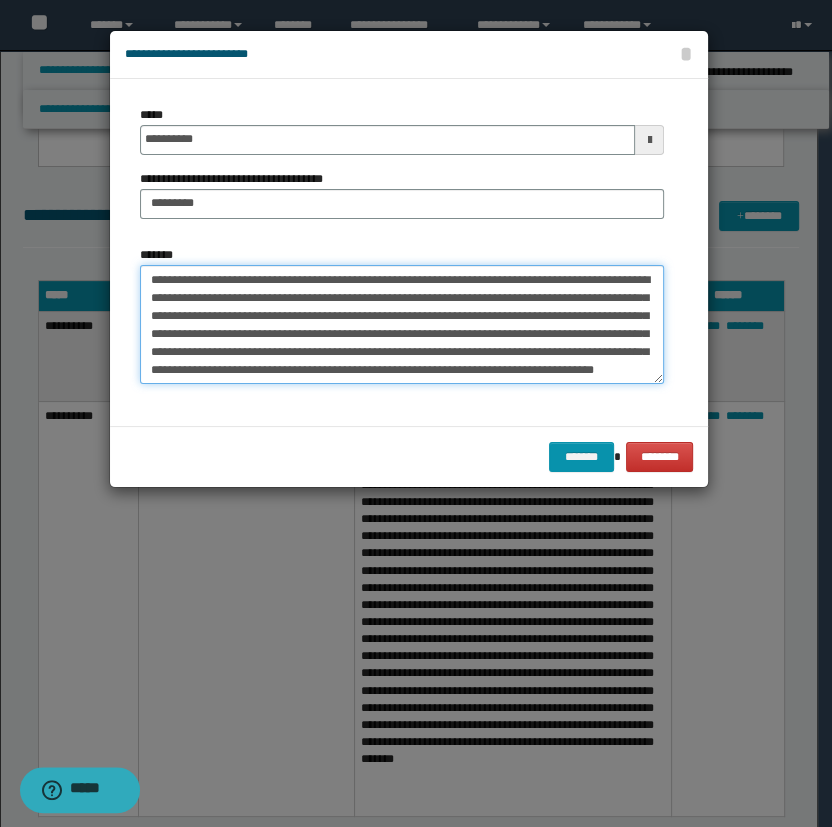 click on "**********" at bounding box center [402, 325] 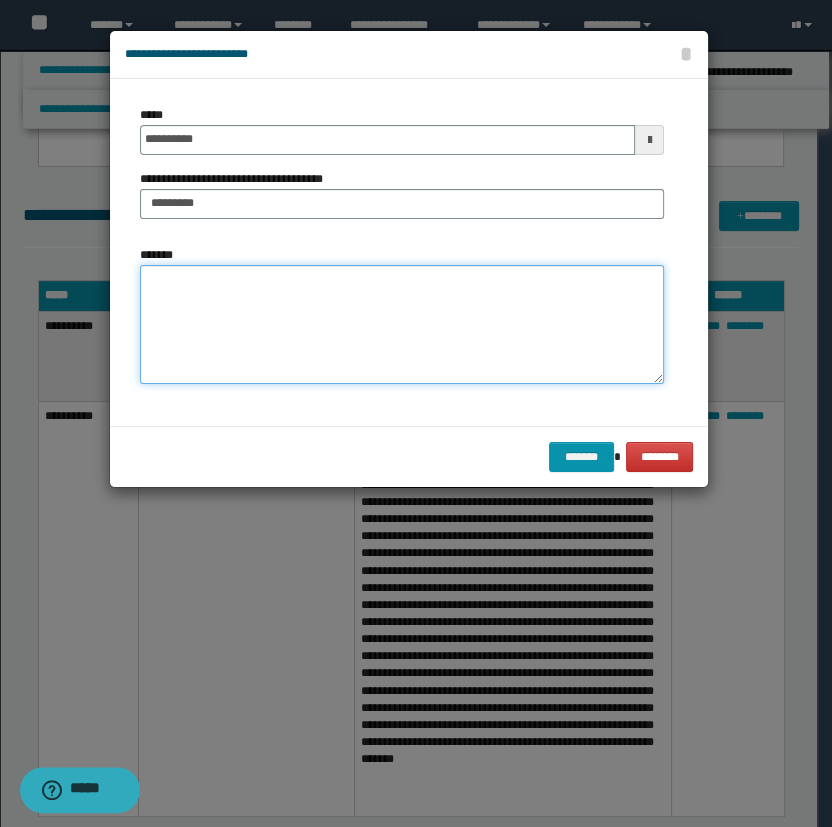 click on "*******" at bounding box center [402, 325] 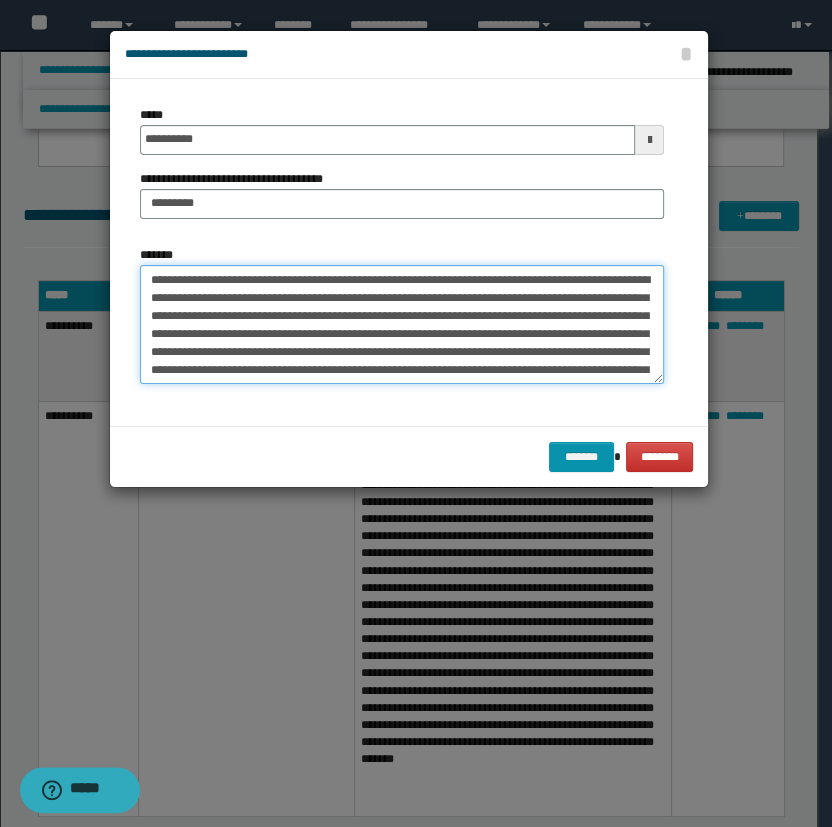 scroll, scrollTop: 47, scrollLeft: 0, axis: vertical 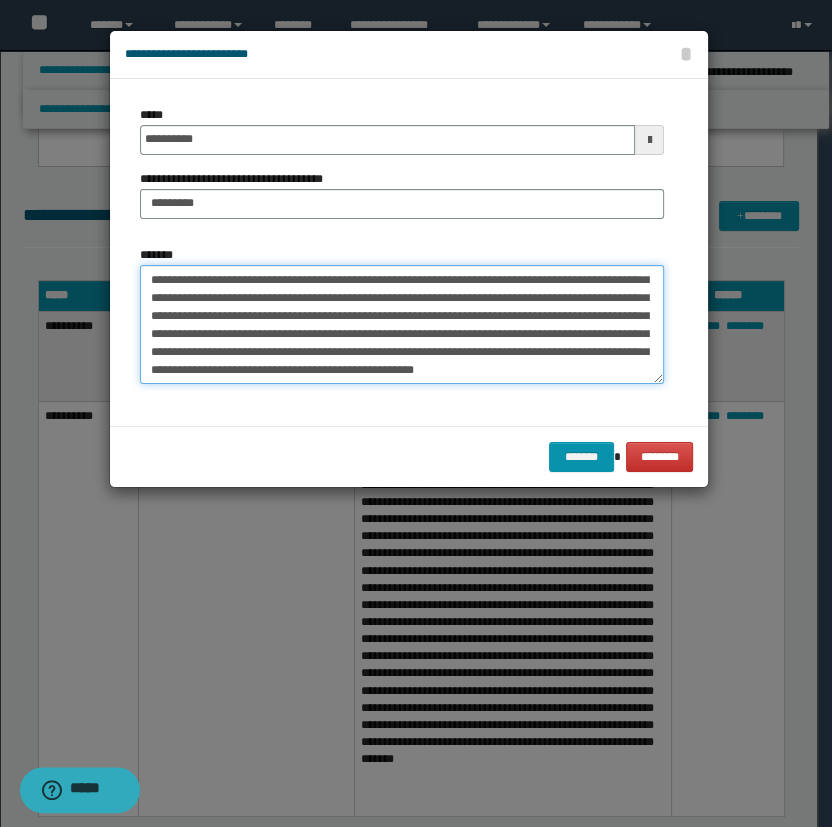 click on "**********" at bounding box center (402, 325) 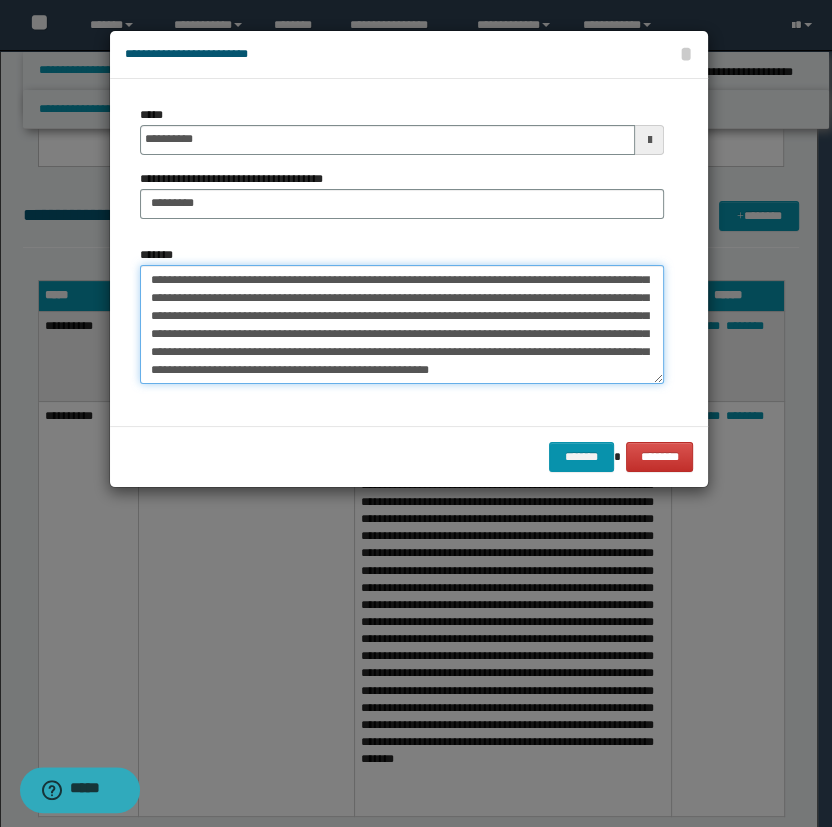 paste on "**********" 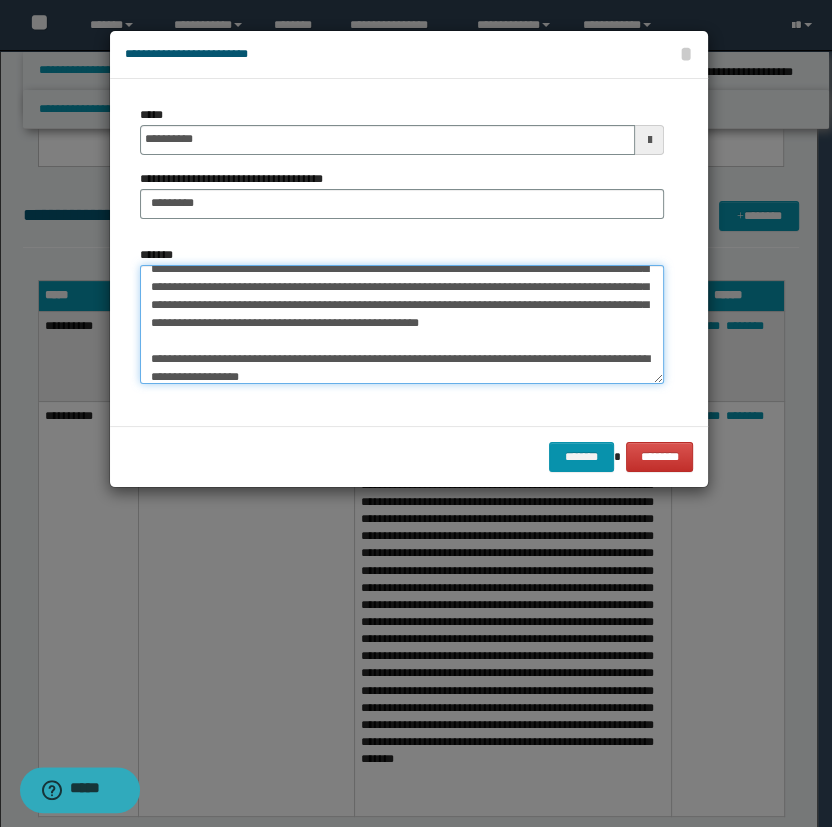 scroll, scrollTop: 101, scrollLeft: 0, axis: vertical 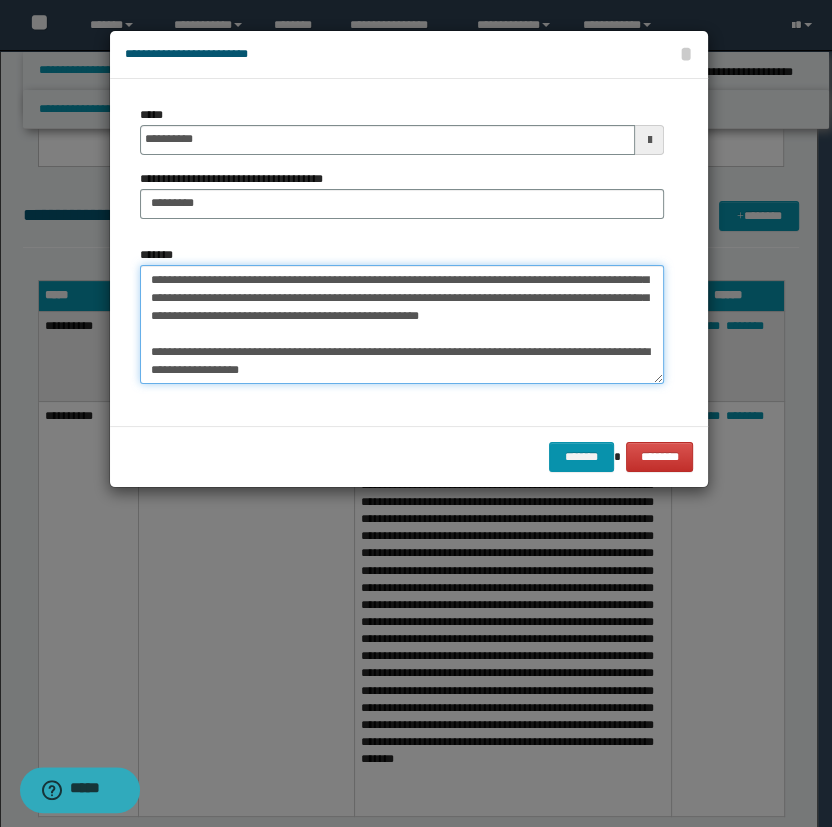 drag, startPoint x: 391, startPoint y: 375, endPoint x: 290, endPoint y: 357, distance: 102.59142 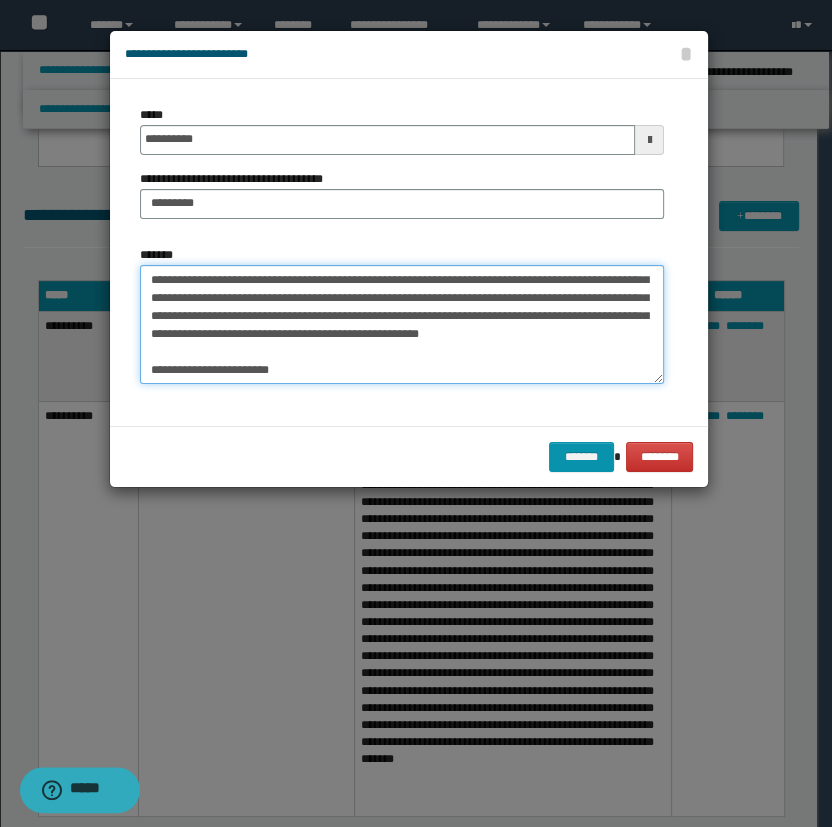 scroll, scrollTop: 90, scrollLeft: 0, axis: vertical 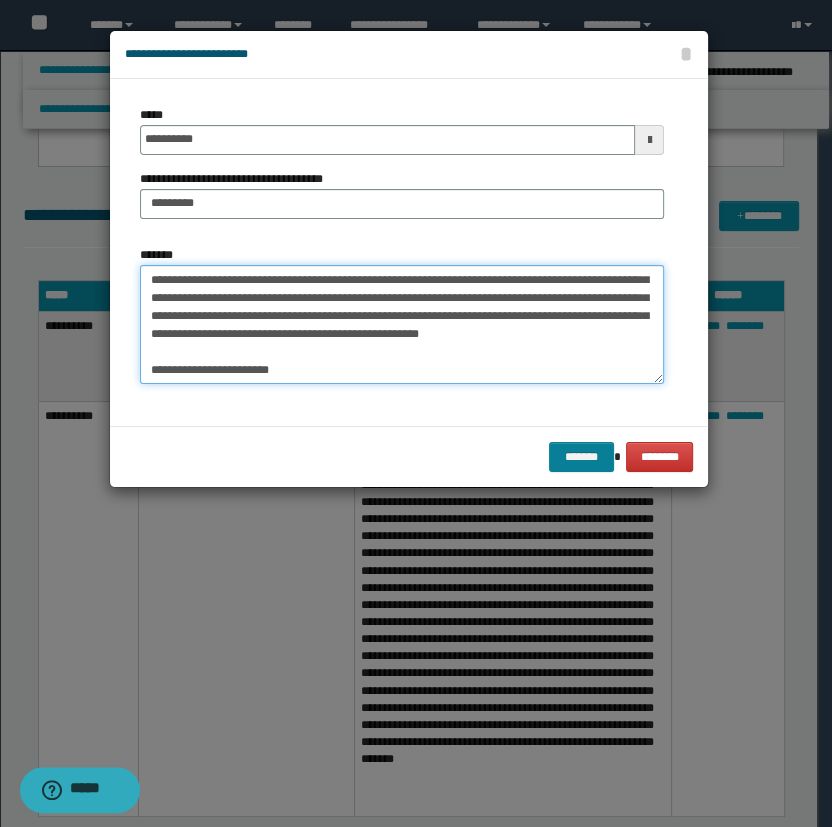 type on "**********" 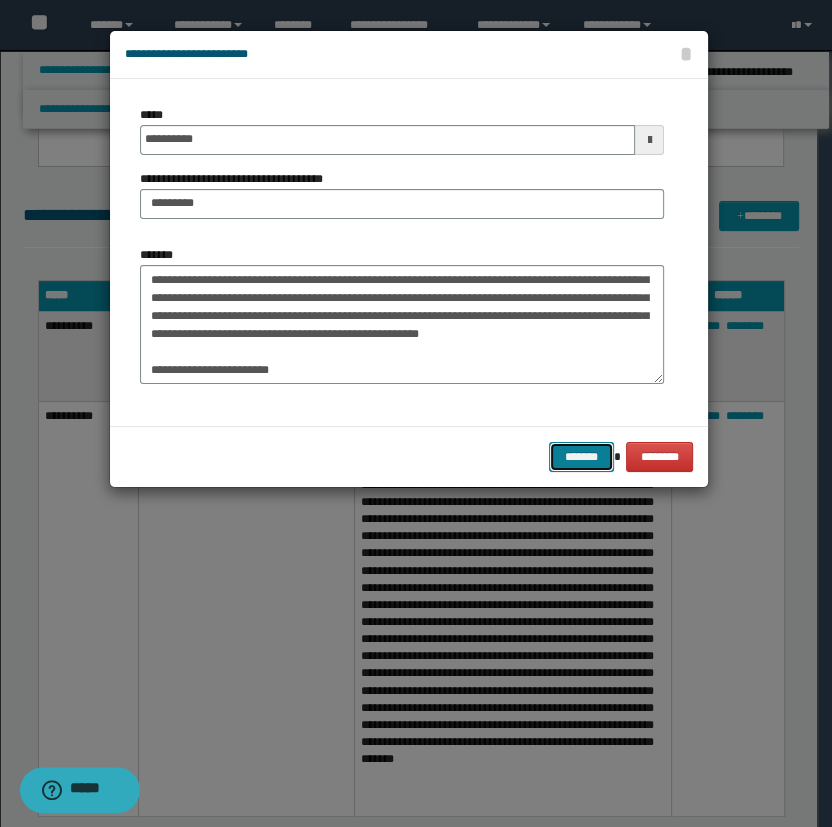 click on "*******" at bounding box center (581, 457) 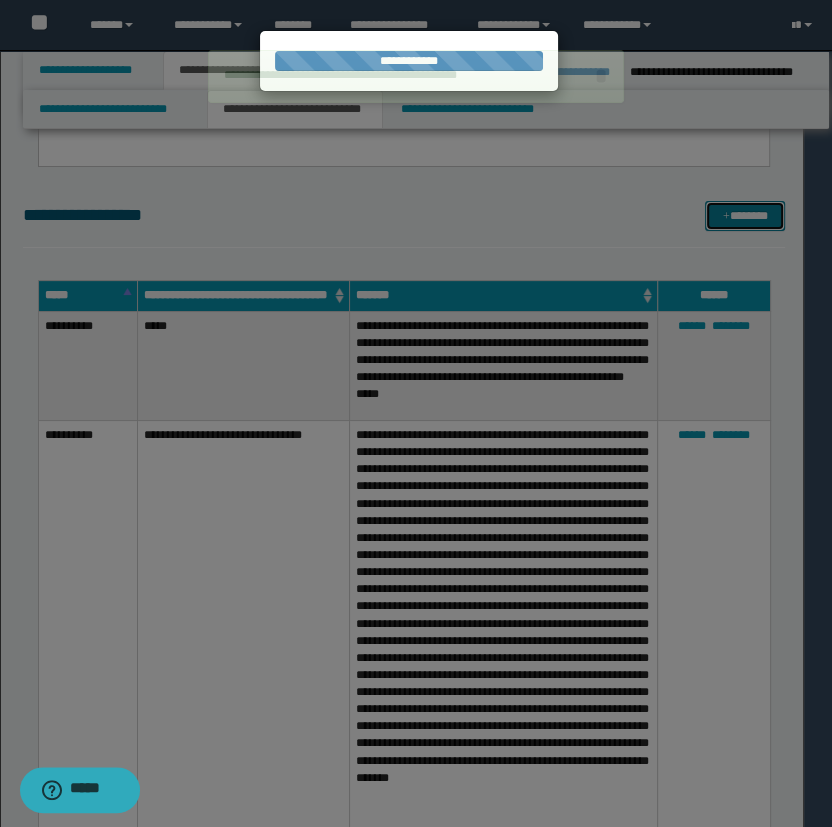 type 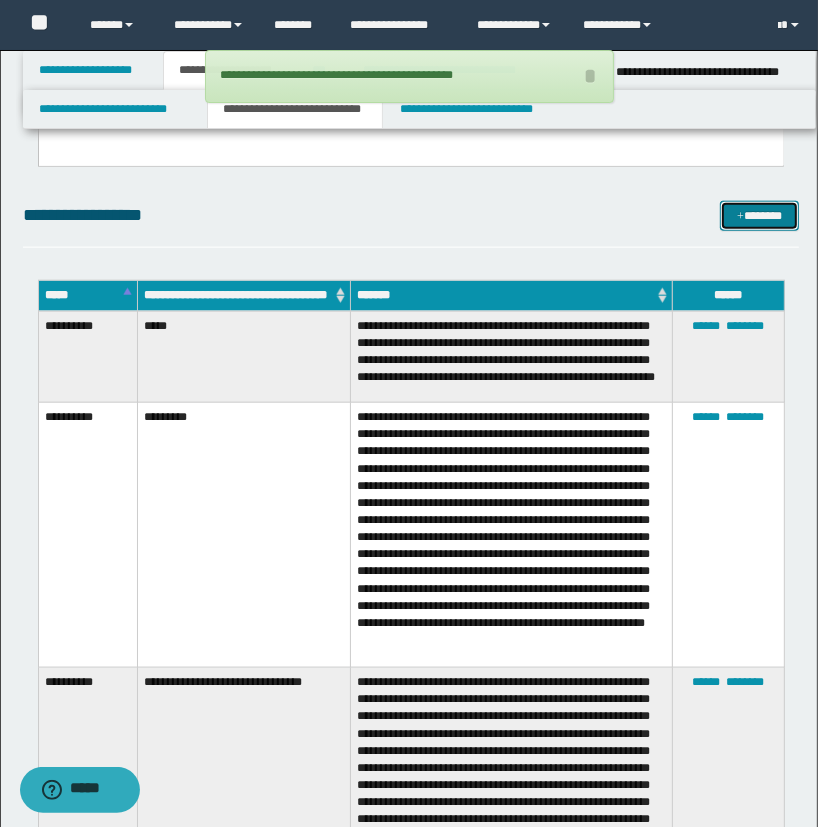 click on "*******" at bounding box center [760, 216] 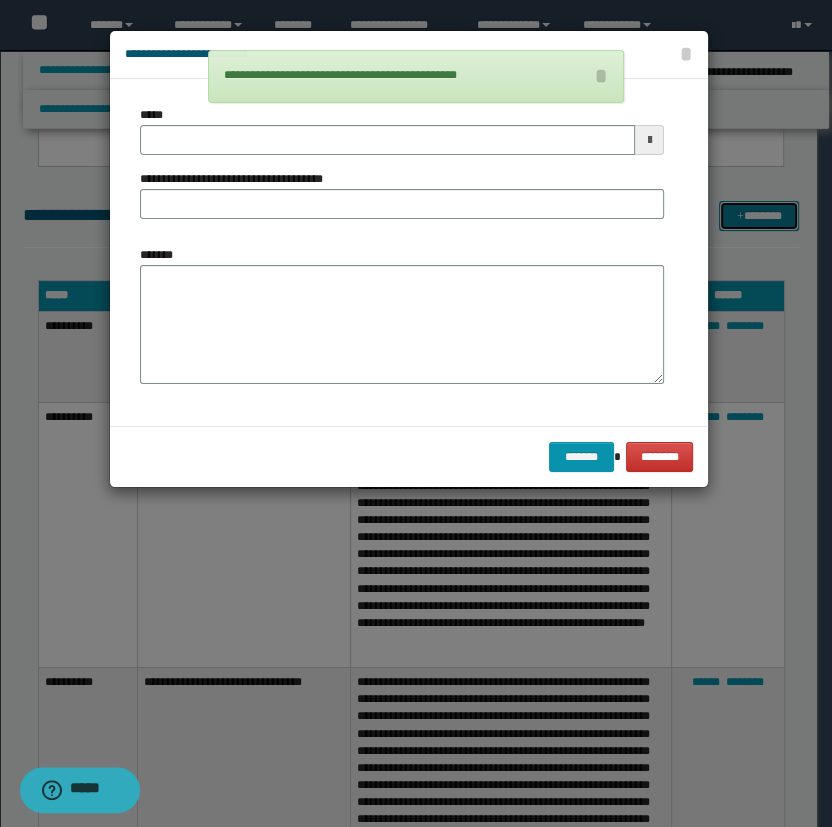 scroll, scrollTop: 0, scrollLeft: 0, axis: both 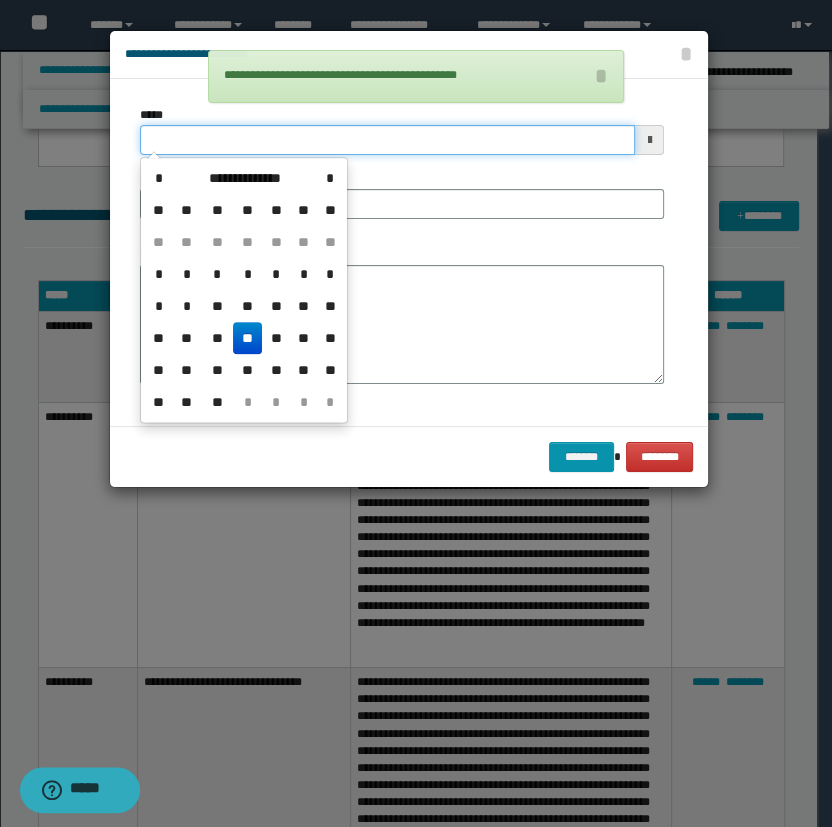 click on "*****" at bounding box center [388, 140] 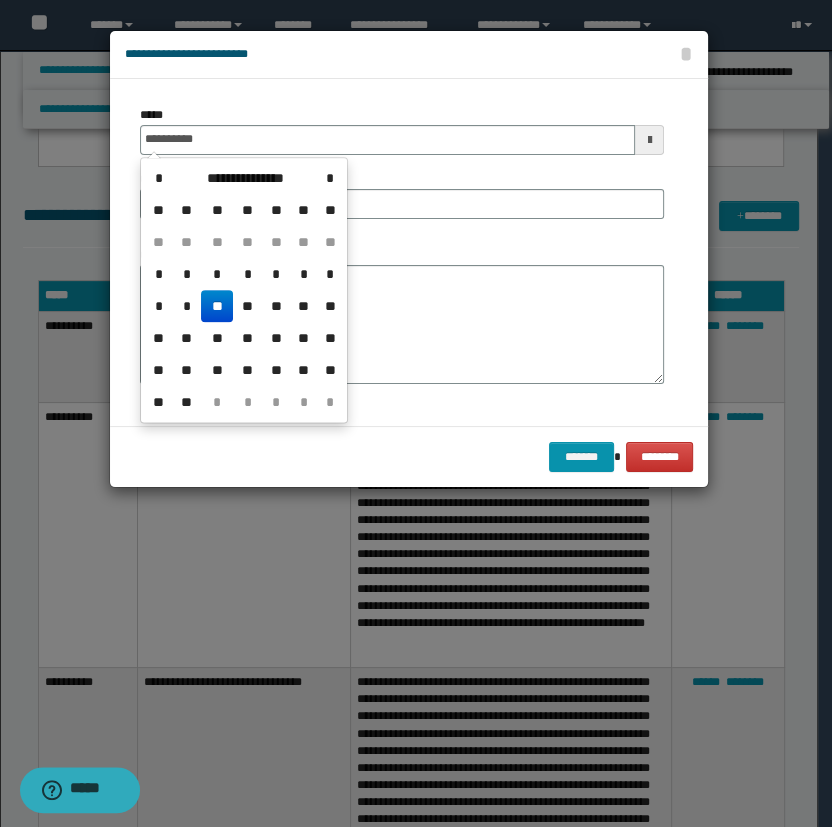 drag, startPoint x: 216, startPoint y: 304, endPoint x: 259, endPoint y: 175, distance: 135.97794 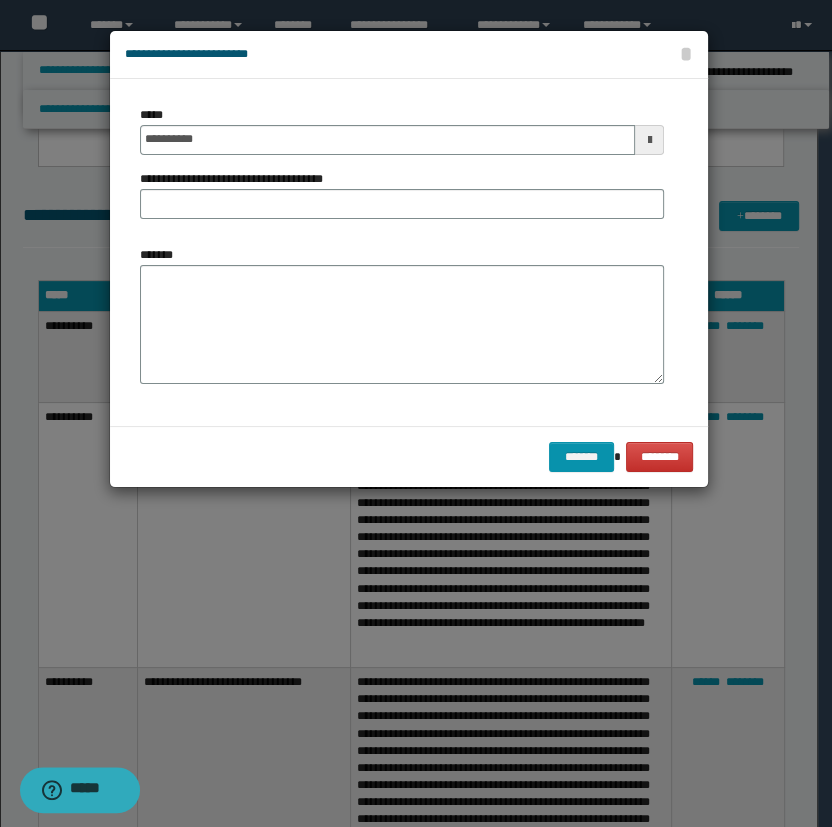 click on "**********" at bounding box center (239, 179) 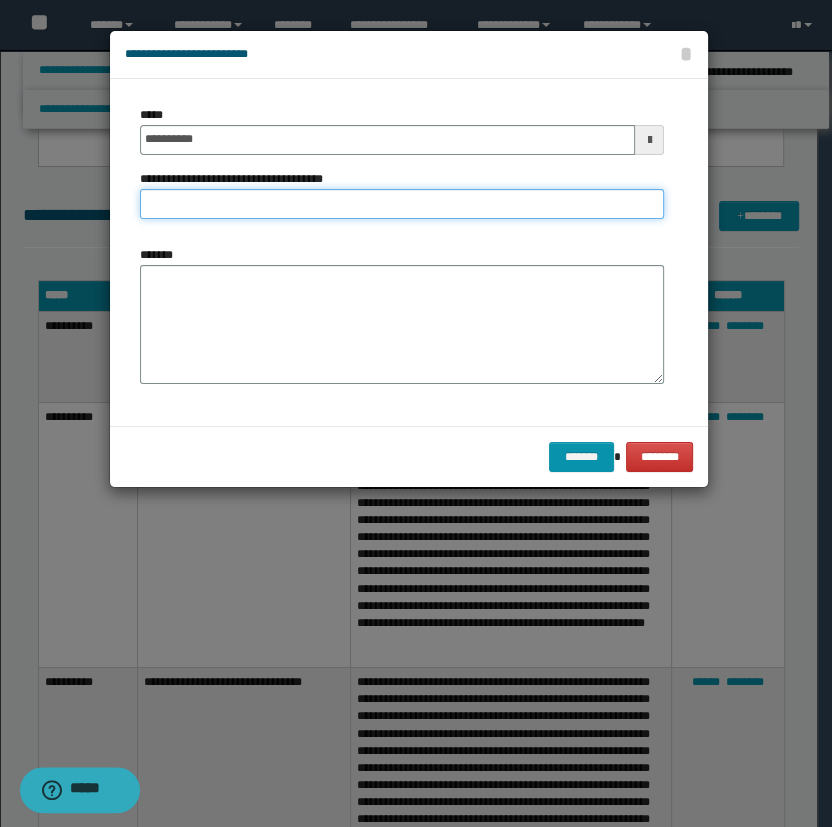 click on "**********" at bounding box center (402, 204) 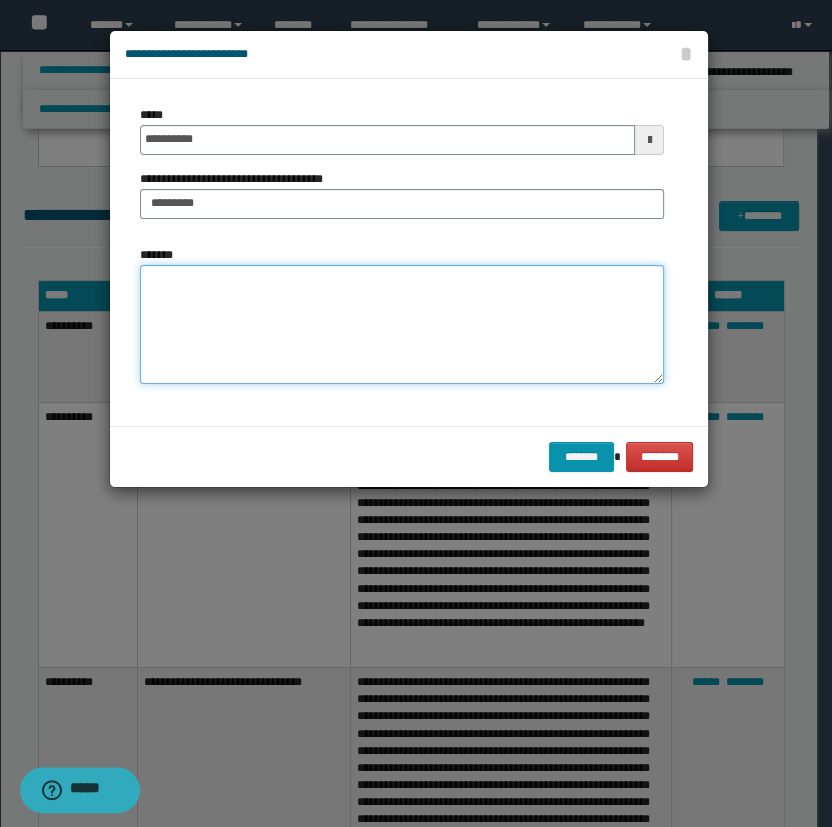 click on "*******" at bounding box center (402, 325) 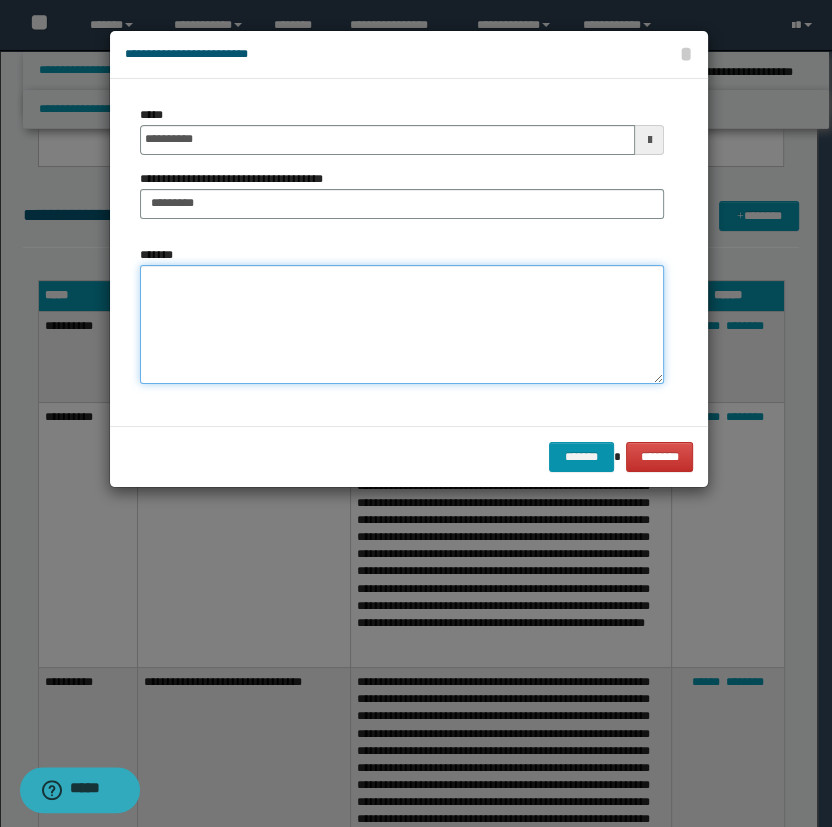 paste on "**********" 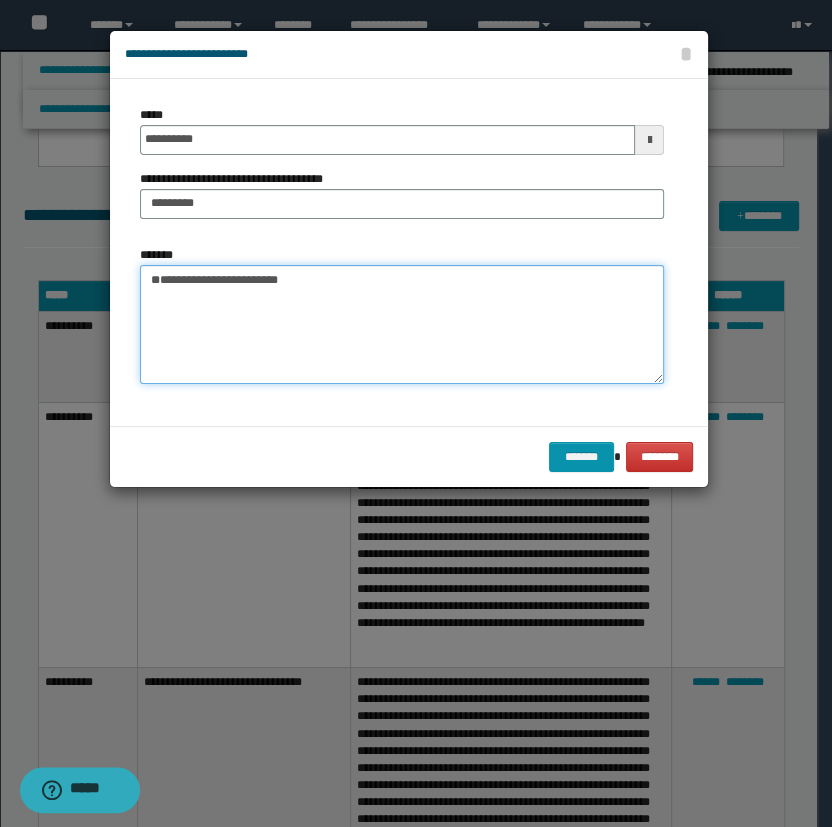 click on "**********" at bounding box center (402, 325) 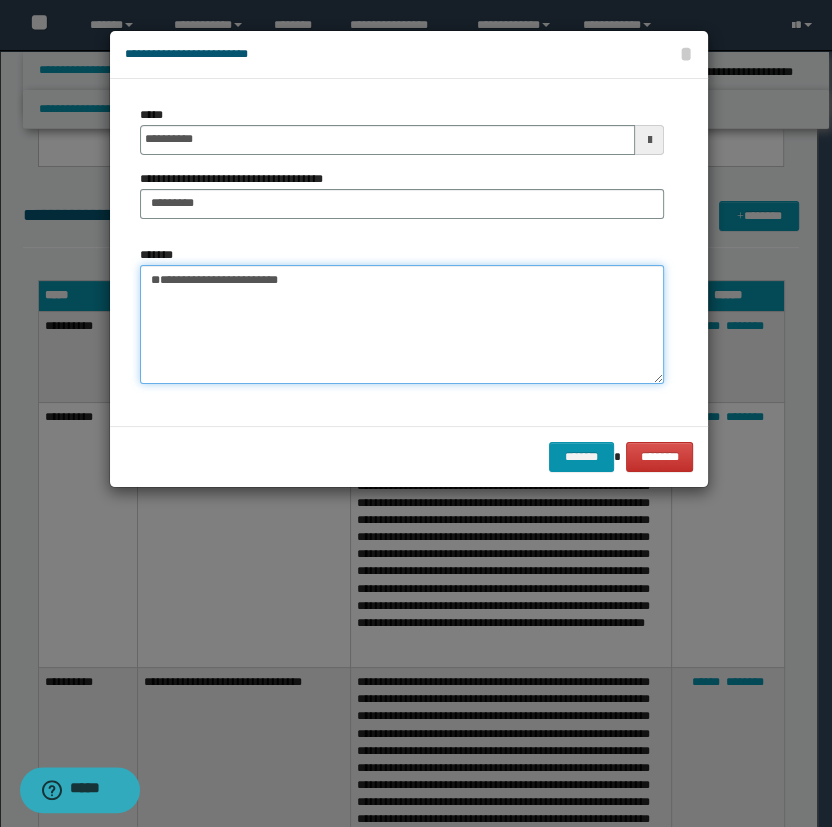 paste on "**********" 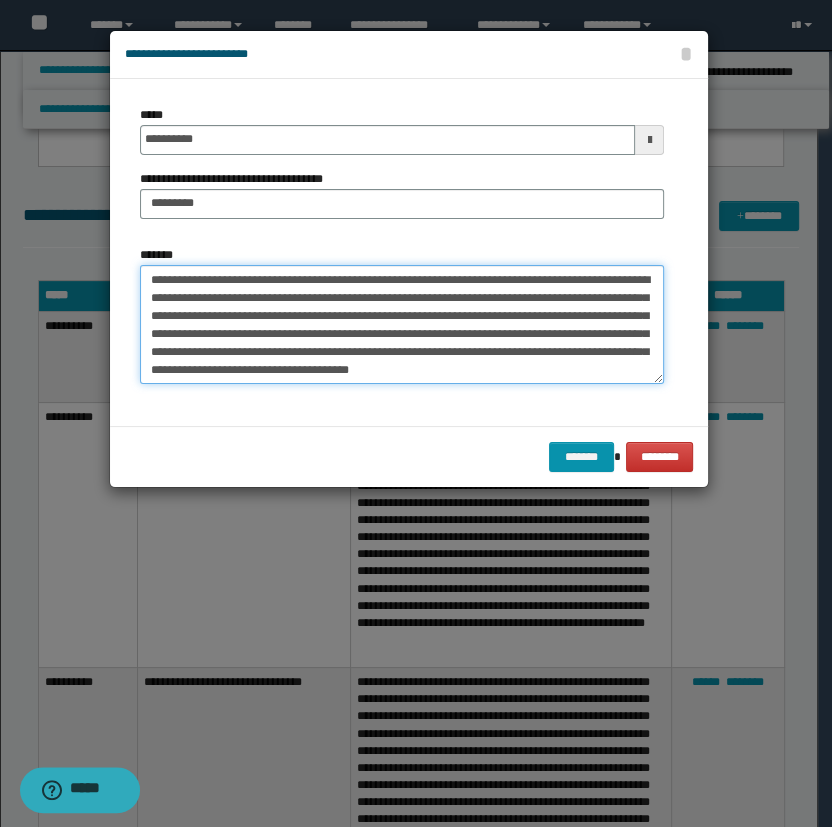 scroll, scrollTop: 11, scrollLeft: 0, axis: vertical 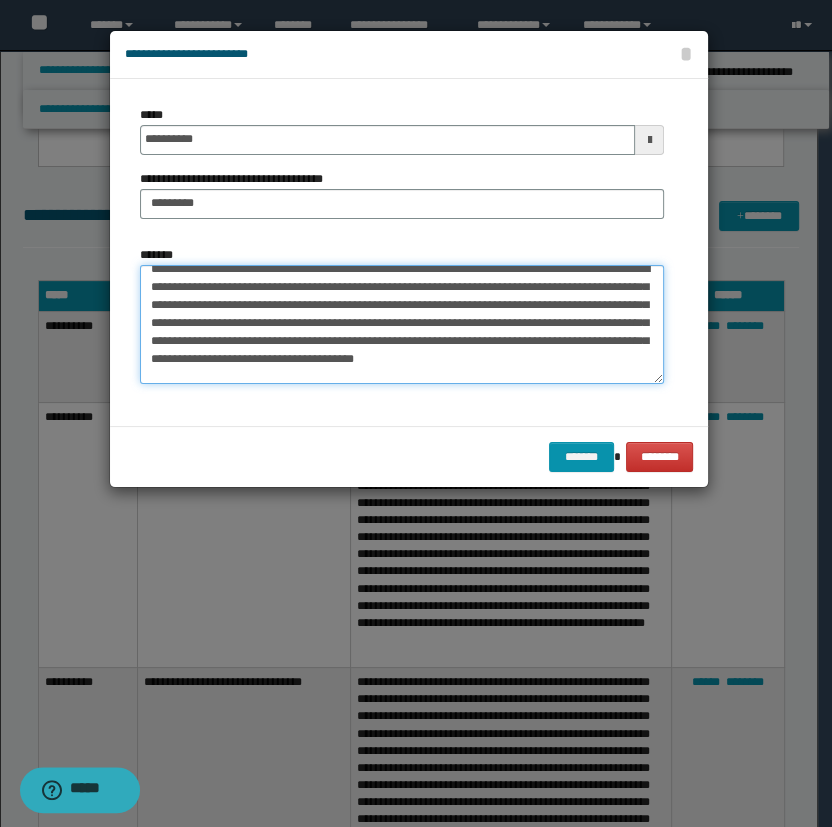 drag, startPoint x: 503, startPoint y: 340, endPoint x: 485, endPoint y: 340, distance: 18 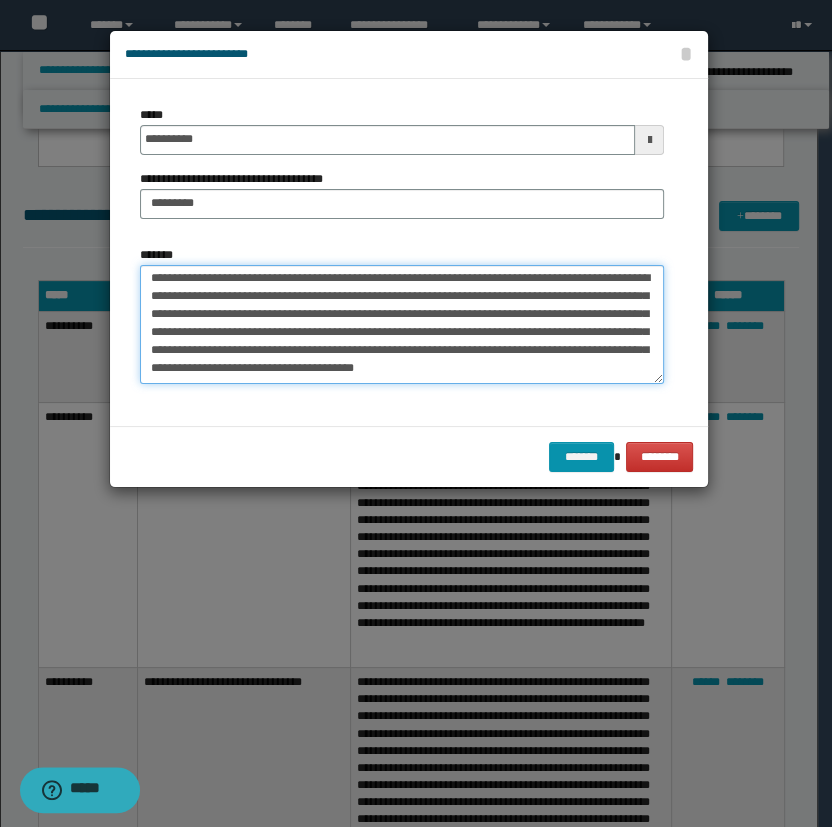 scroll, scrollTop: 0, scrollLeft: 0, axis: both 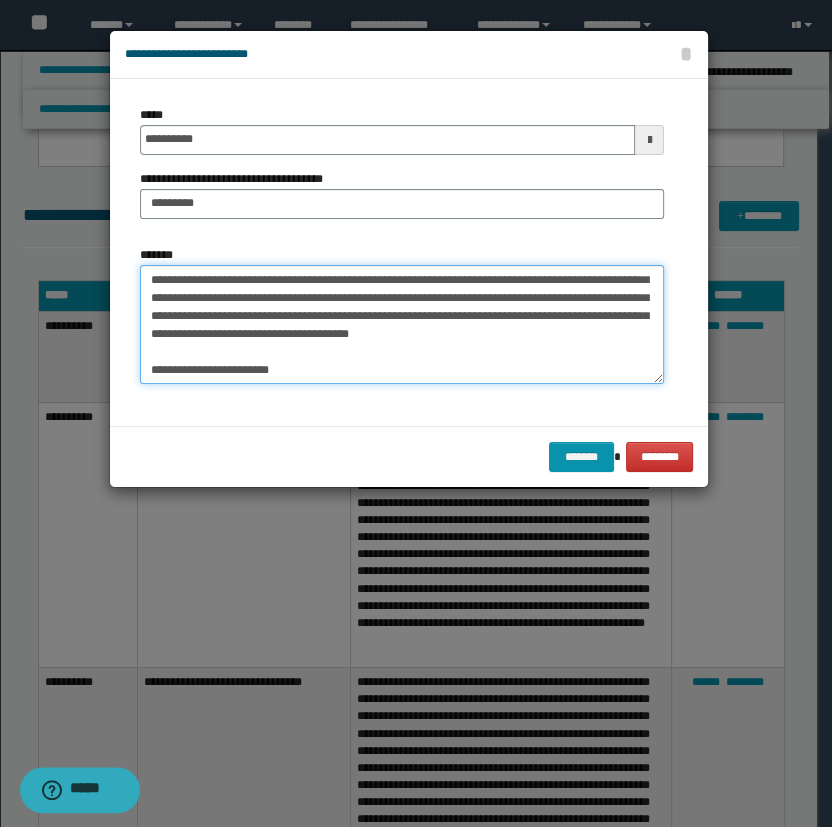 click on "**********" at bounding box center [402, 325] 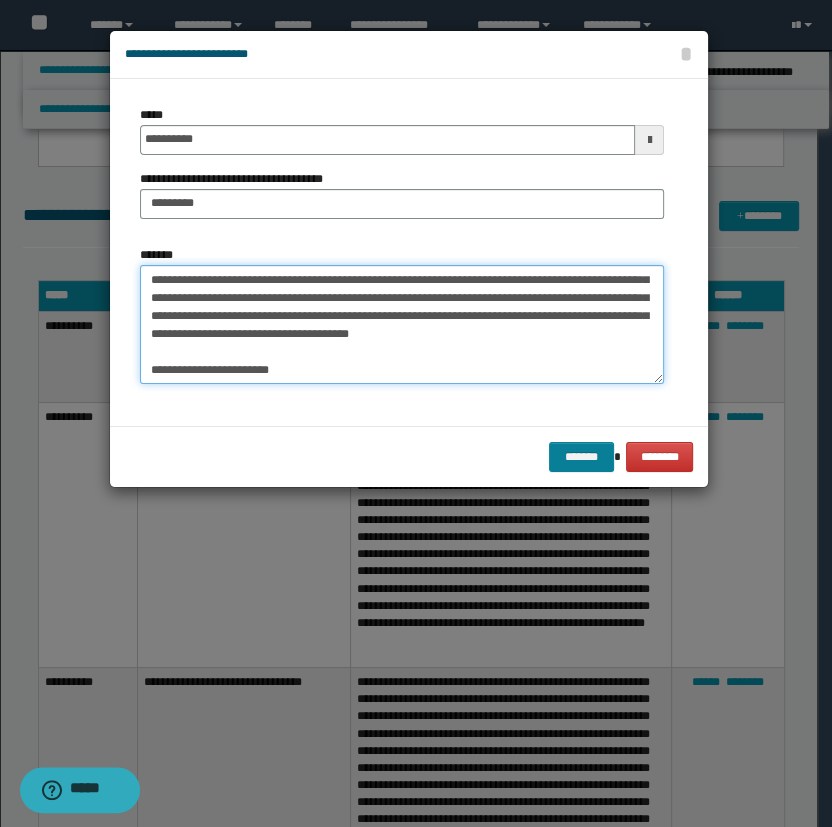 type on "**********" 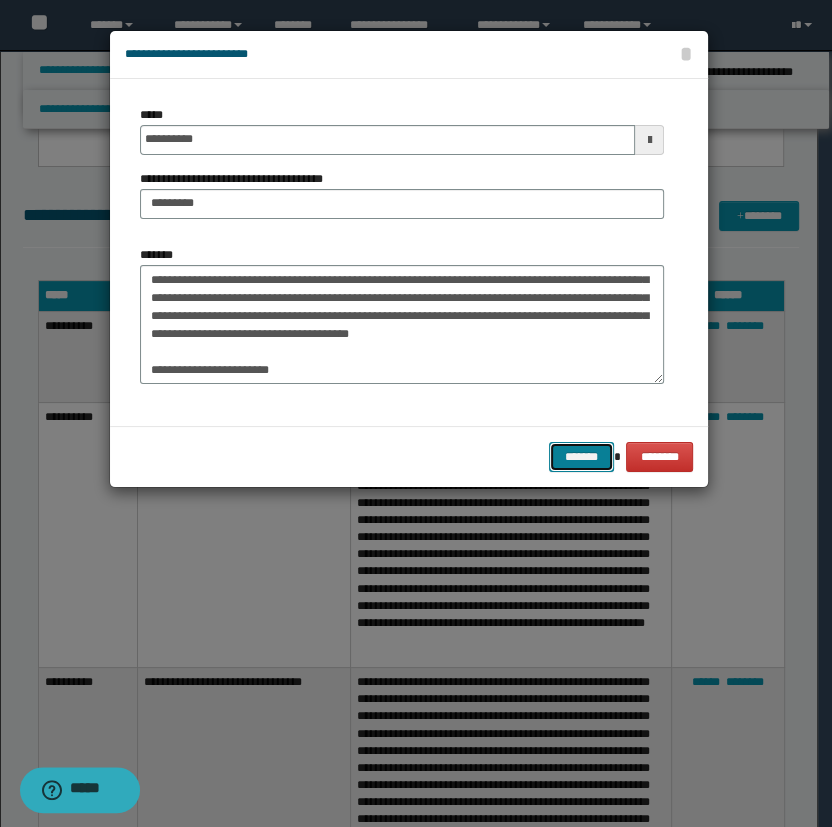 click on "*******" at bounding box center [581, 457] 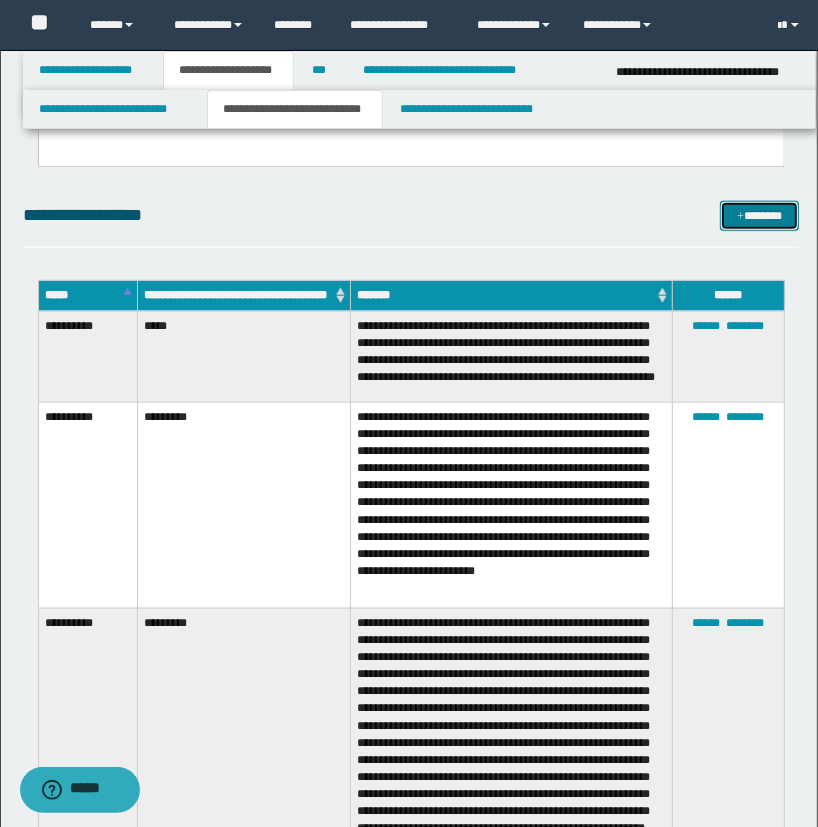 click on "*******" at bounding box center [760, 216] 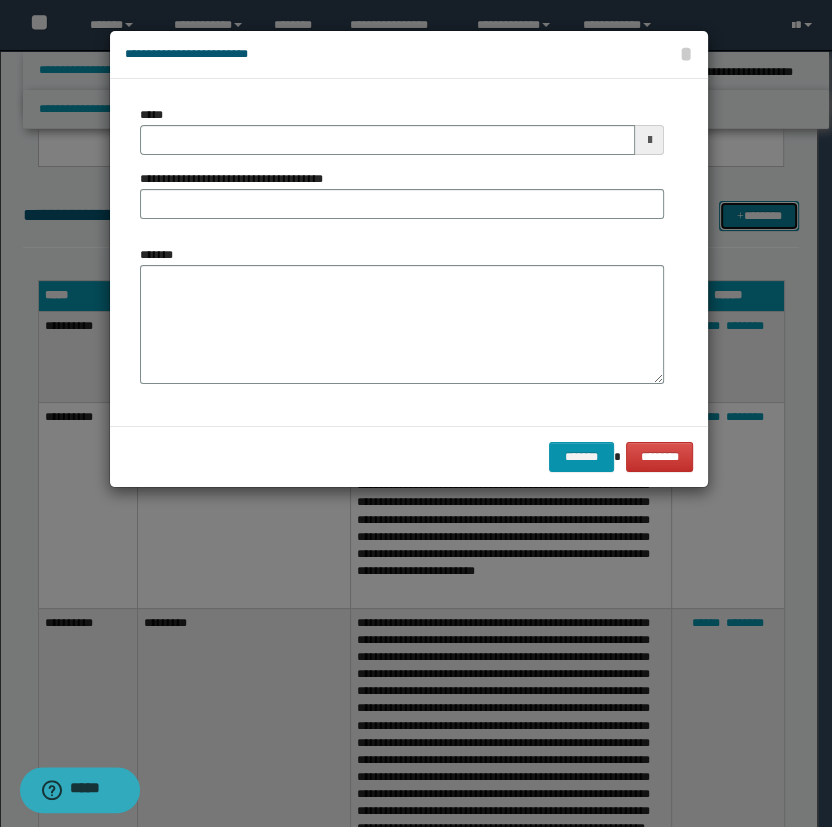 scroll, scrollTop: 0, scrollLeft: 0, axis: both 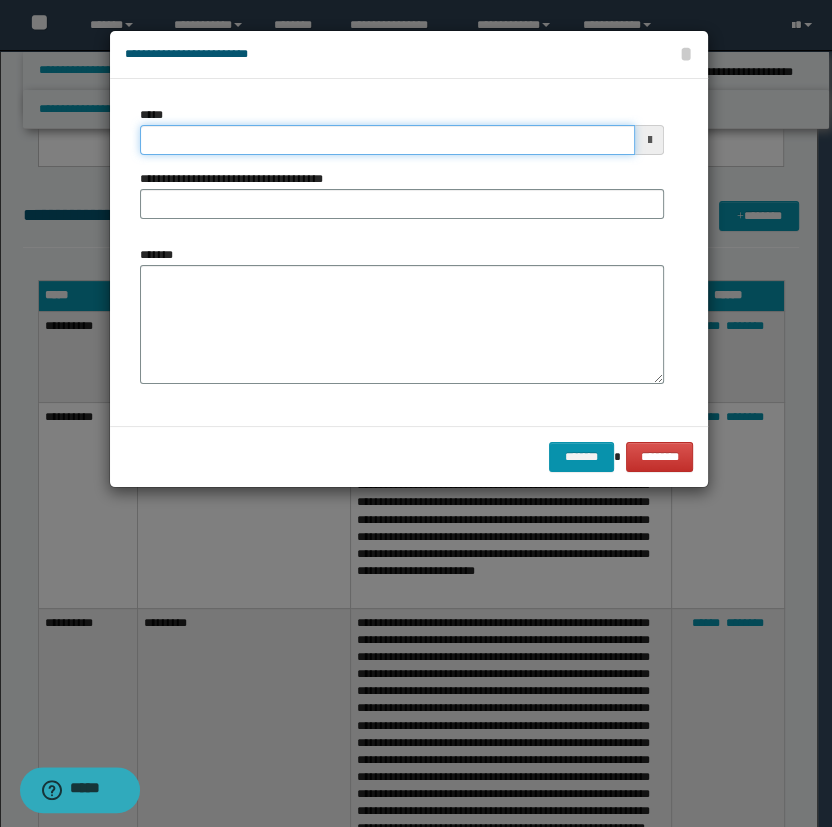 click on "*****" at bounding box center (388, 140) 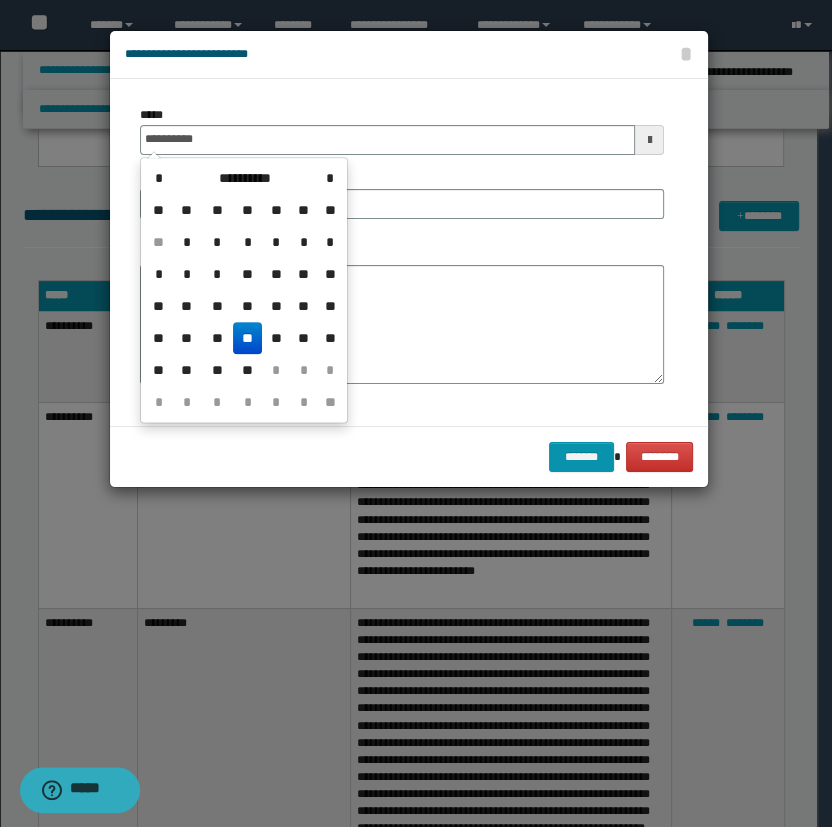 click on "**" at bounding box center [247, 338] 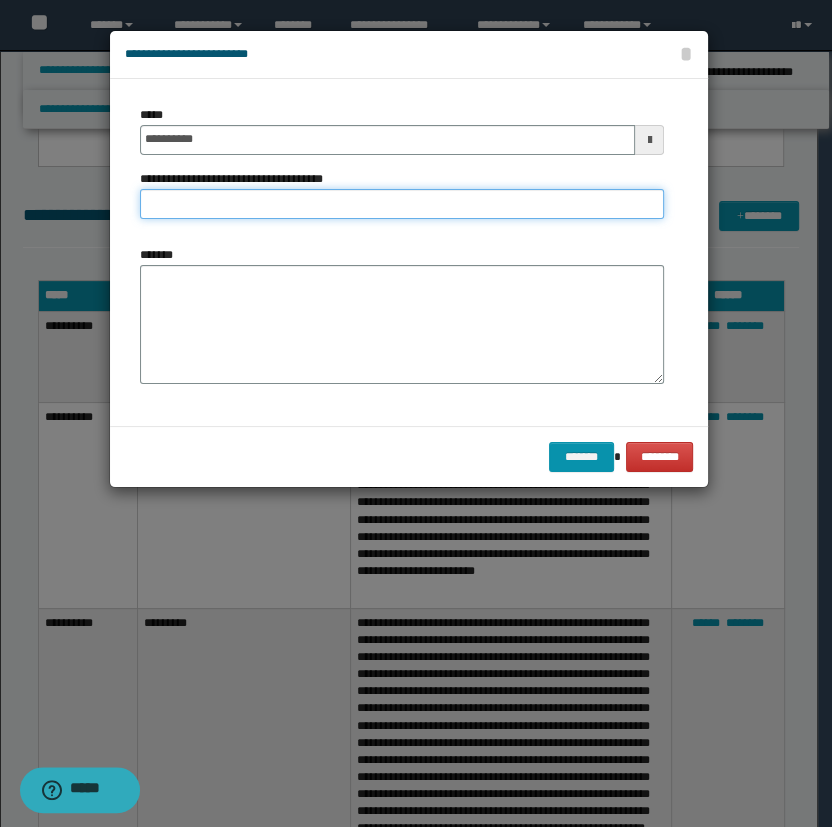 click on "**********" at bounding box center (402, 204) 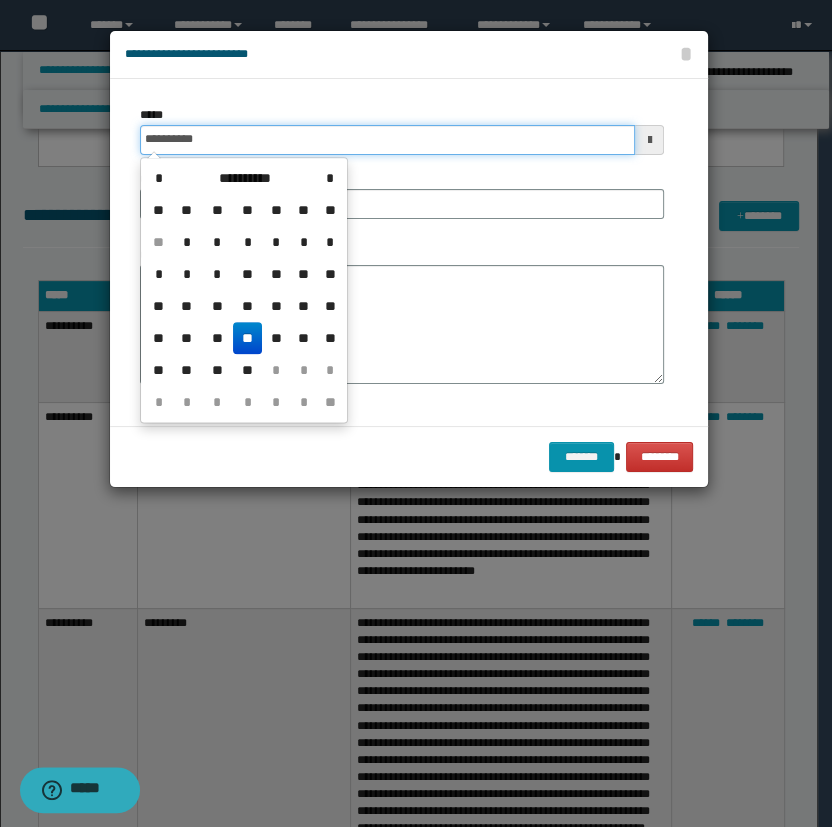 click on "**********" at bounding box center [388, 140] 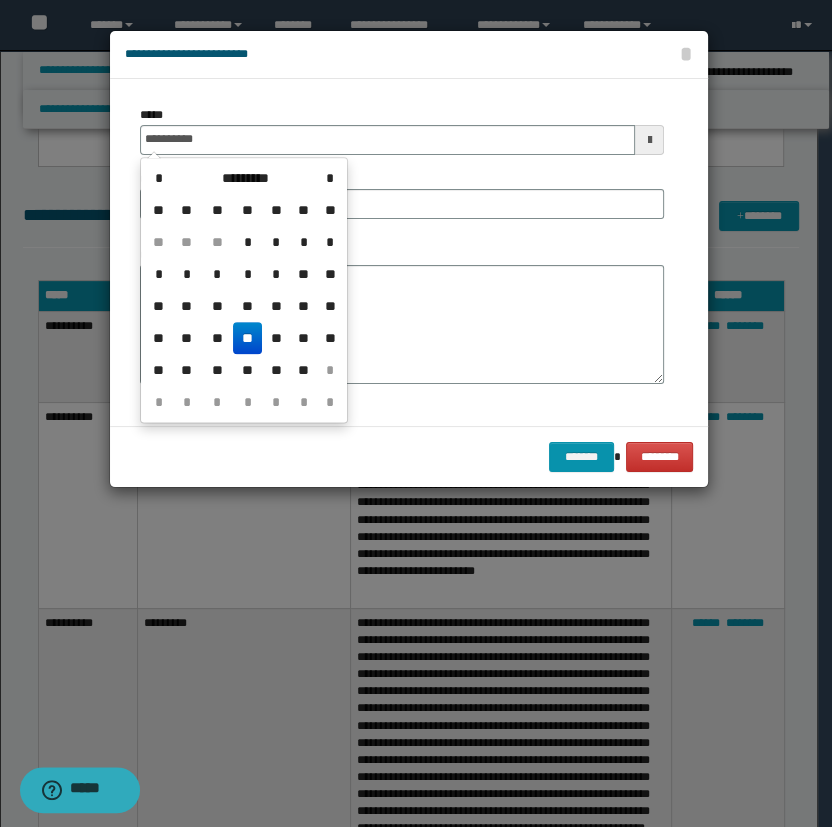 click on "**" at bounding box center (247, 338) 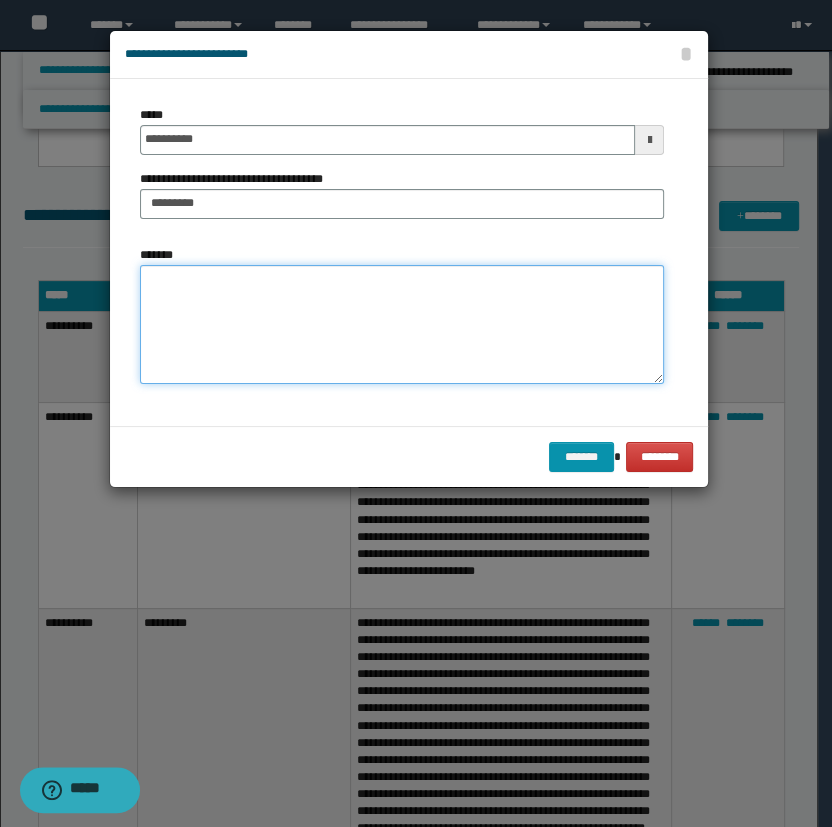 click on "*******" at bounding box center [402, 325] 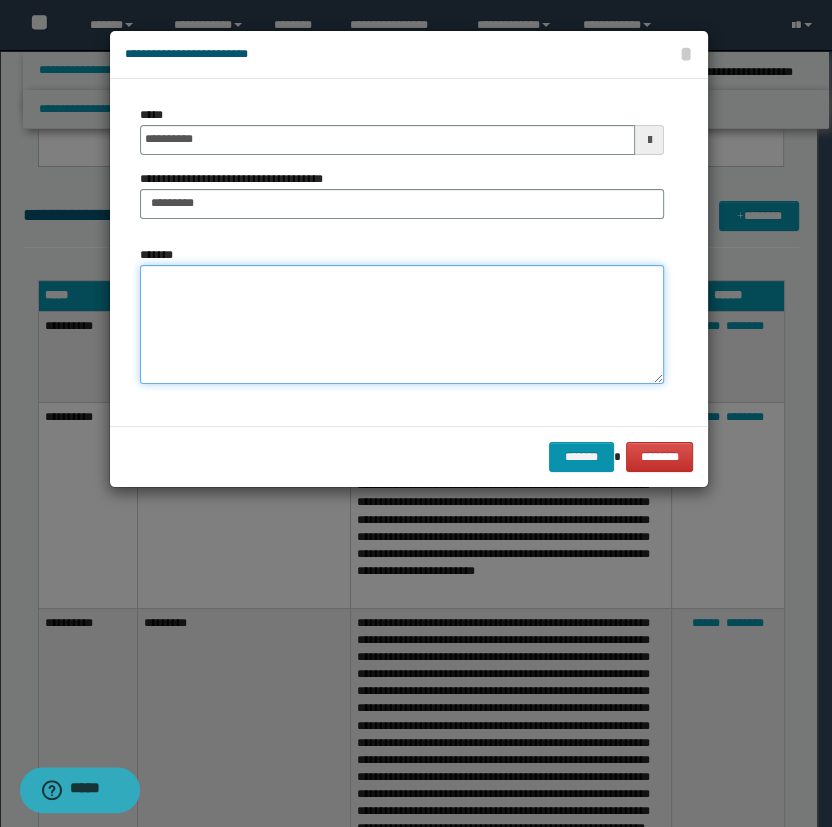 click on "*******" at bounding box center [402, 325] 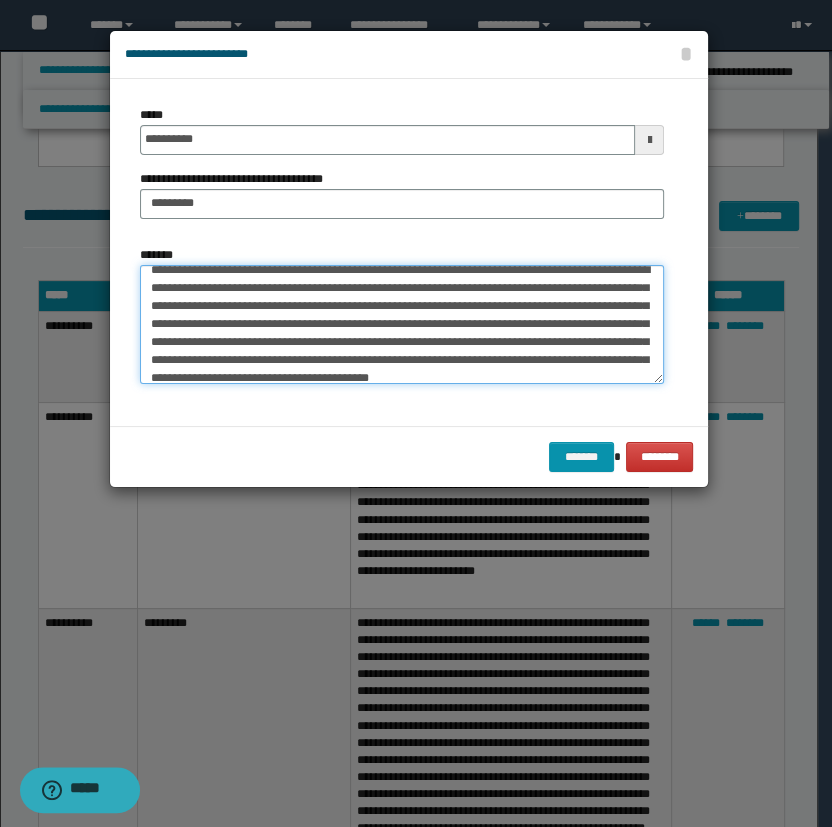 scroll, scrollTop: 0, scrollLeft: 0, axis: both 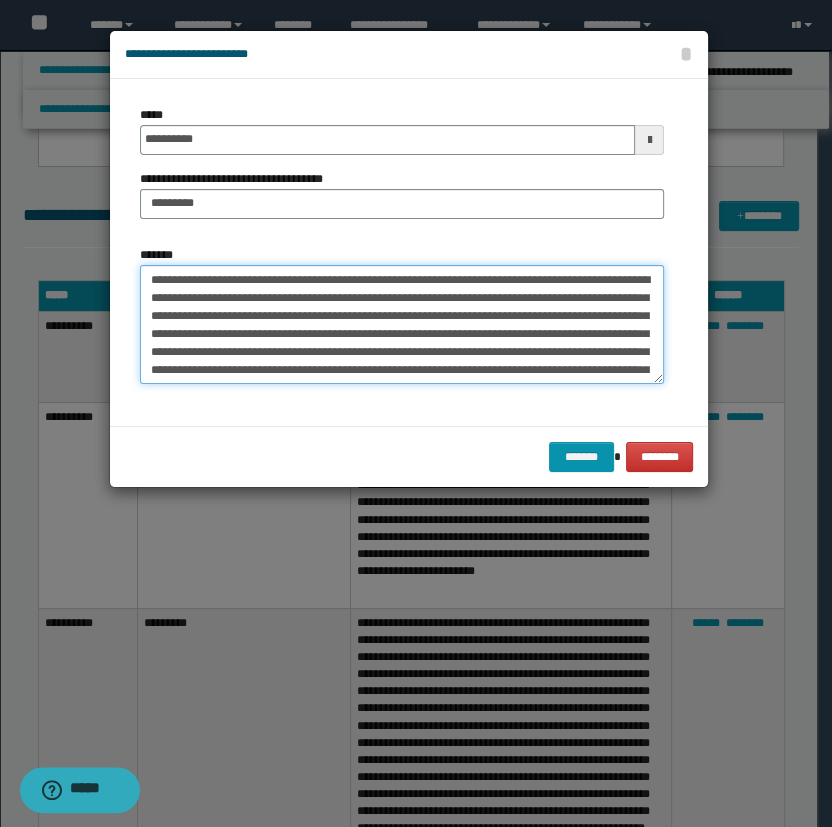drag, startPoint x: 268, startPoint y: 284, endPoint x: 212, endPoint y: 329, distance: 71.8401 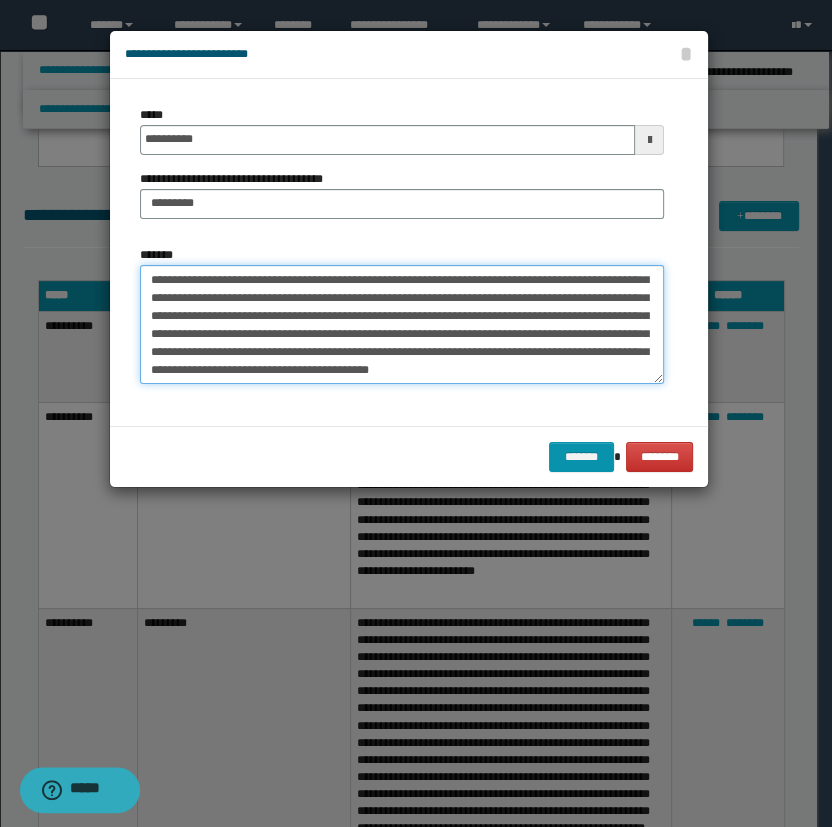 click on "**********" at bounding box center (402, 325) 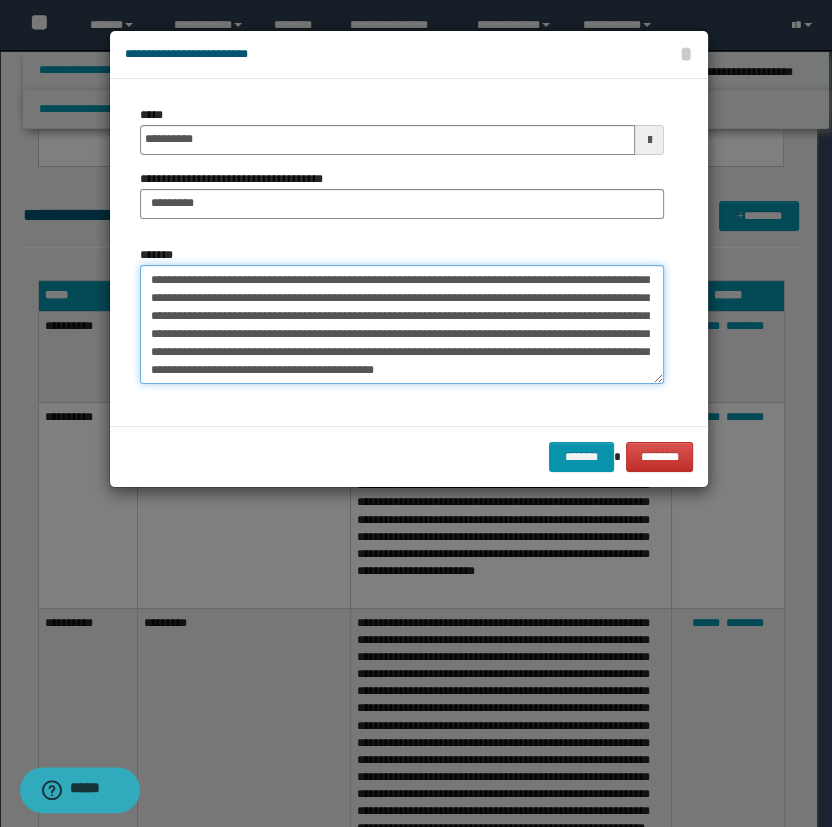 click on "**********" at bounding box center [402, 325] 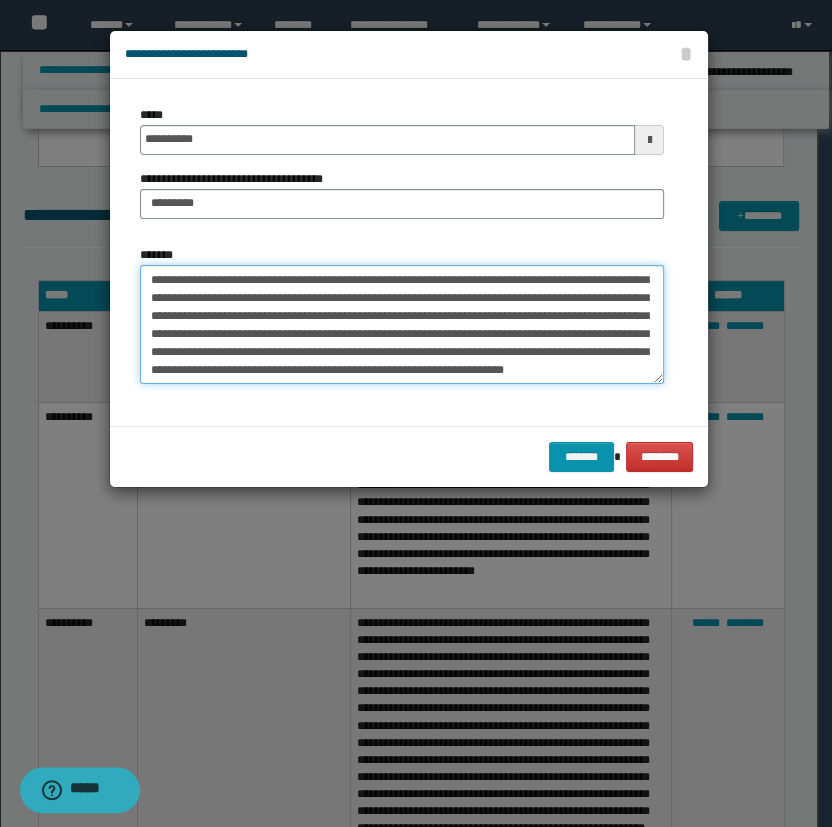 scroll, scrollTop: 47, scrollLeft: 0, axis: vertical 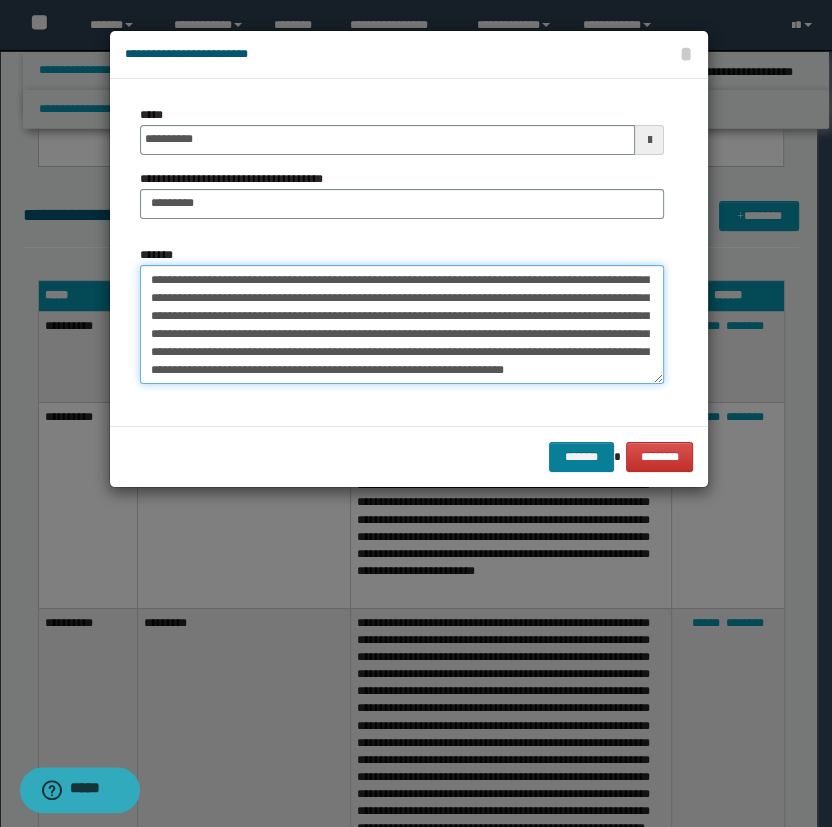 type on "**********" 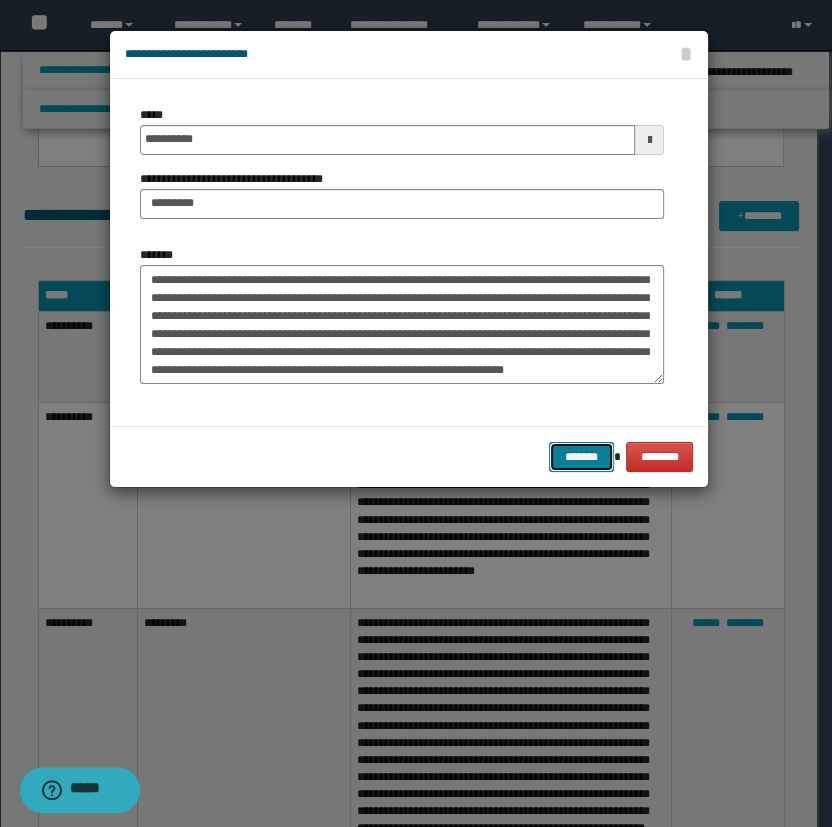 click on "*******" at bounding box center [581, 457] 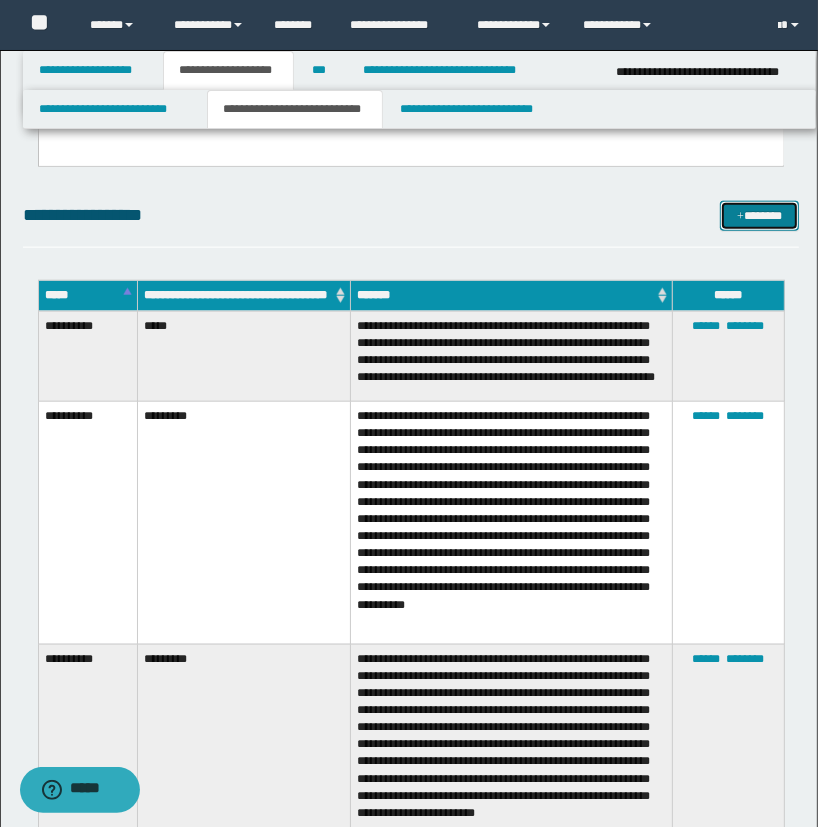 click on "*******" at bounding box center (760, 216) 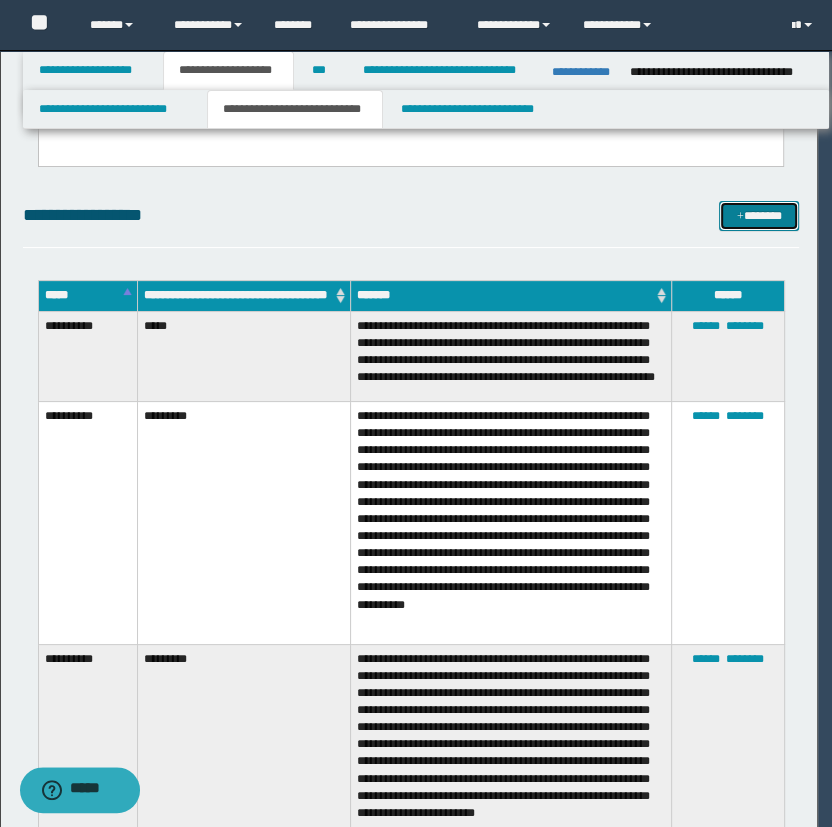 scroll, scrollTop: 0, scrollLeft: 0, axis: both 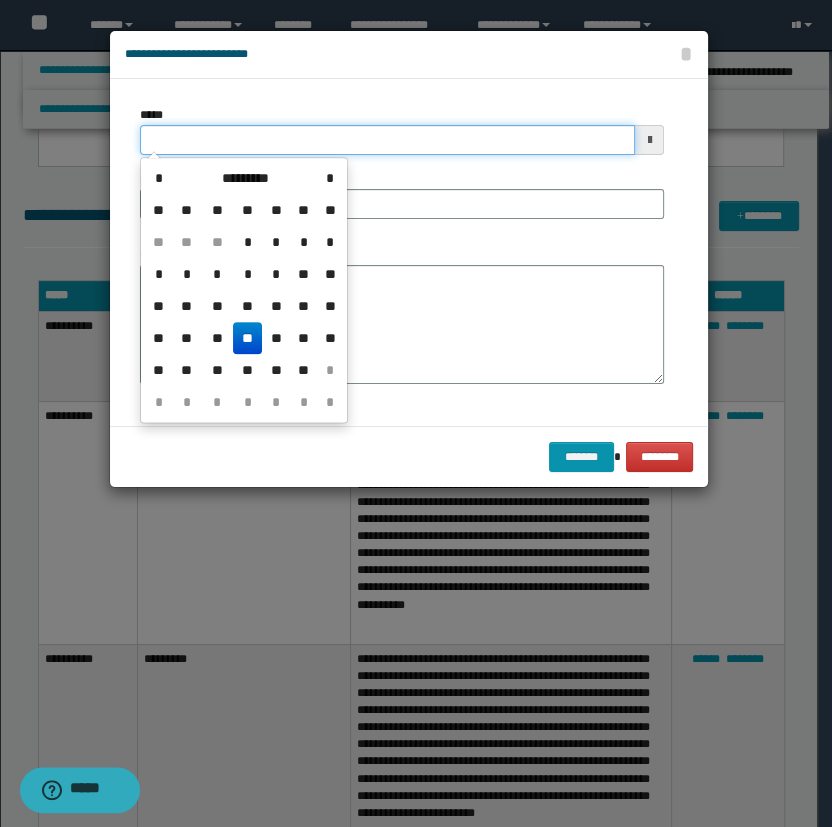 click on "*****" at bounding box center (388, 140) 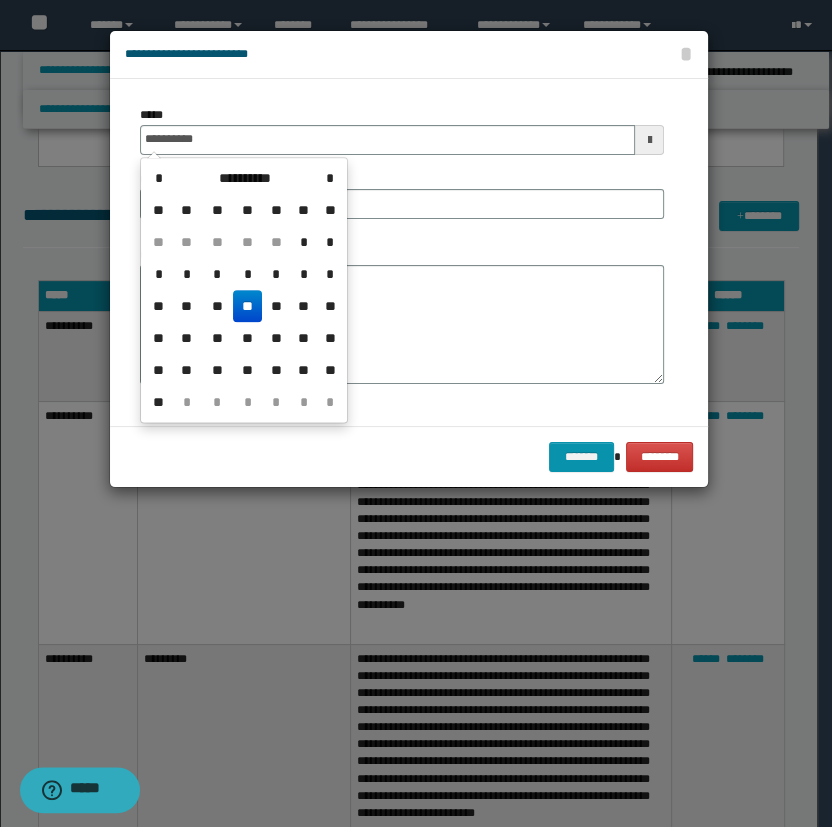 click on "**" at bounding box center (247, 306) 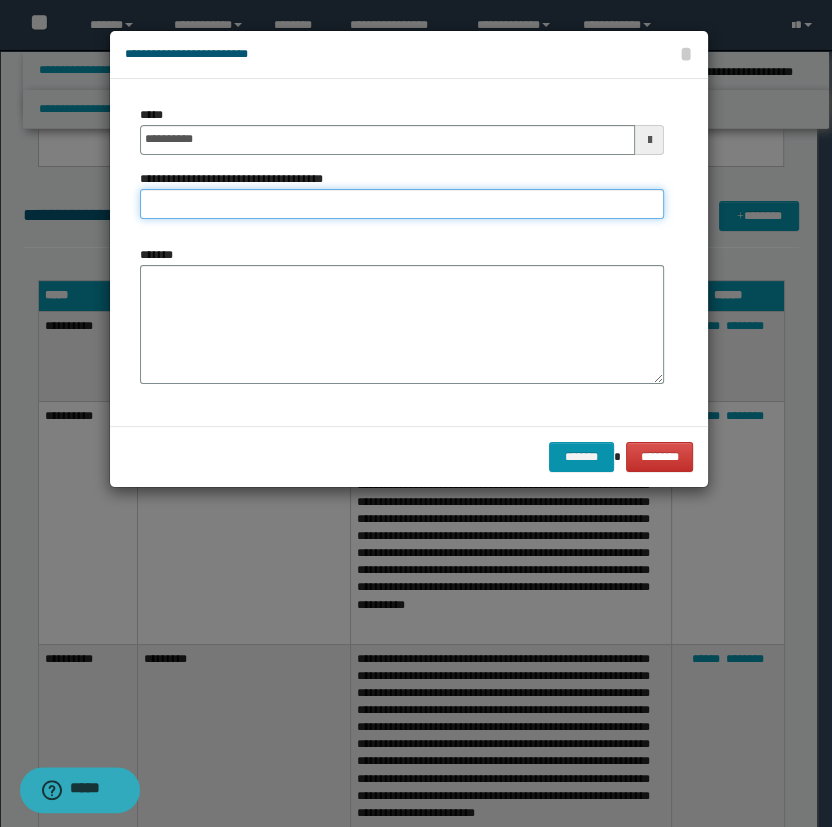 click on "**********" at bounding box center (402, 204) 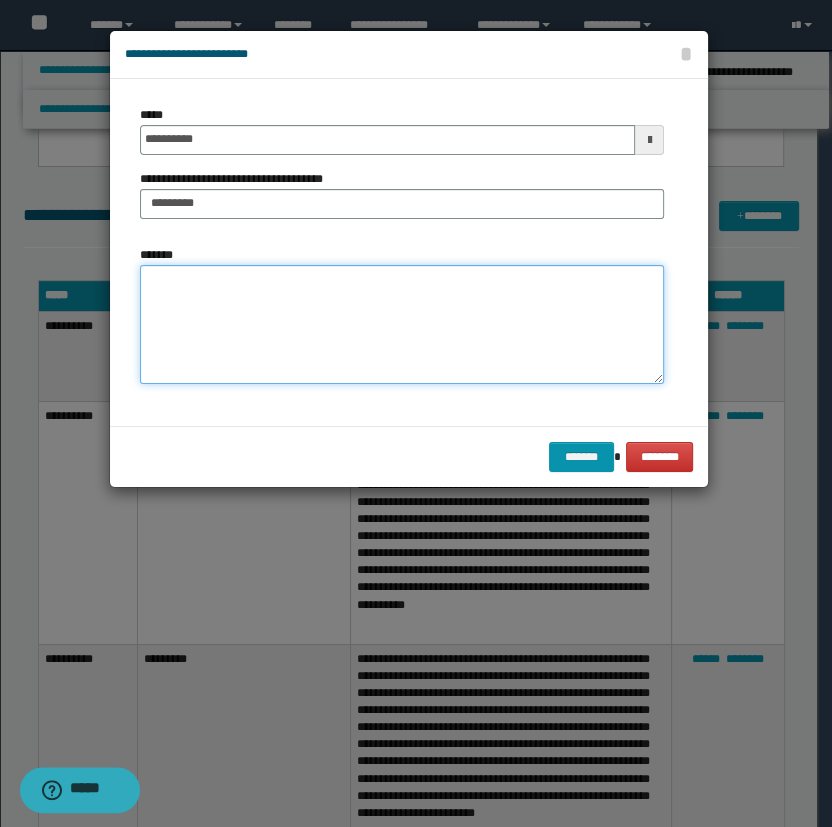 click on "*******" at bounding box center [402, 325] 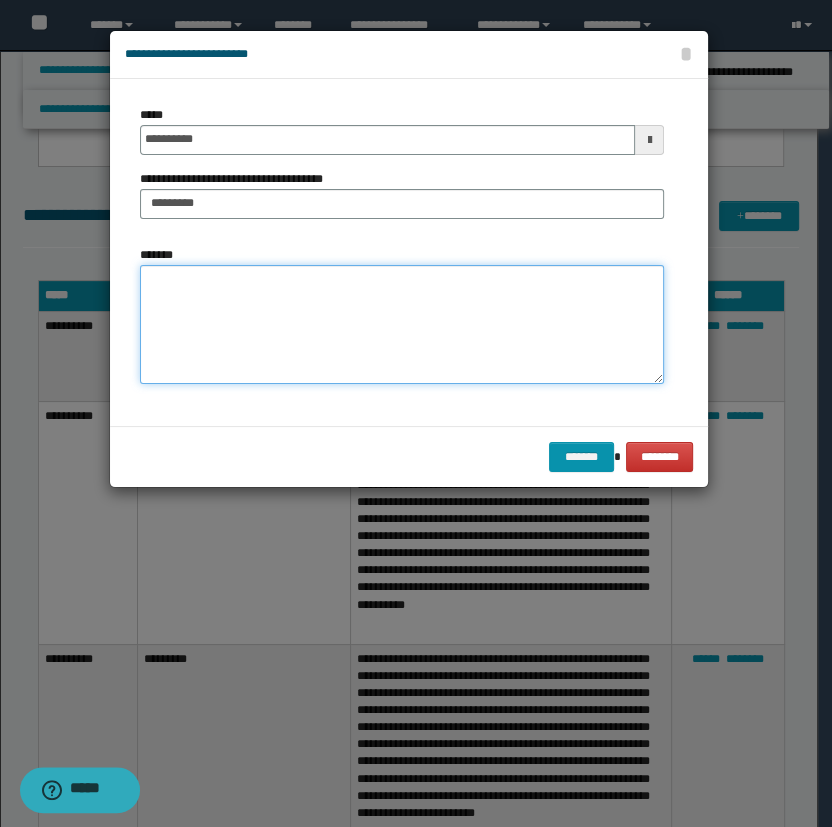 click on "*******" at bounding box center [402, 325] 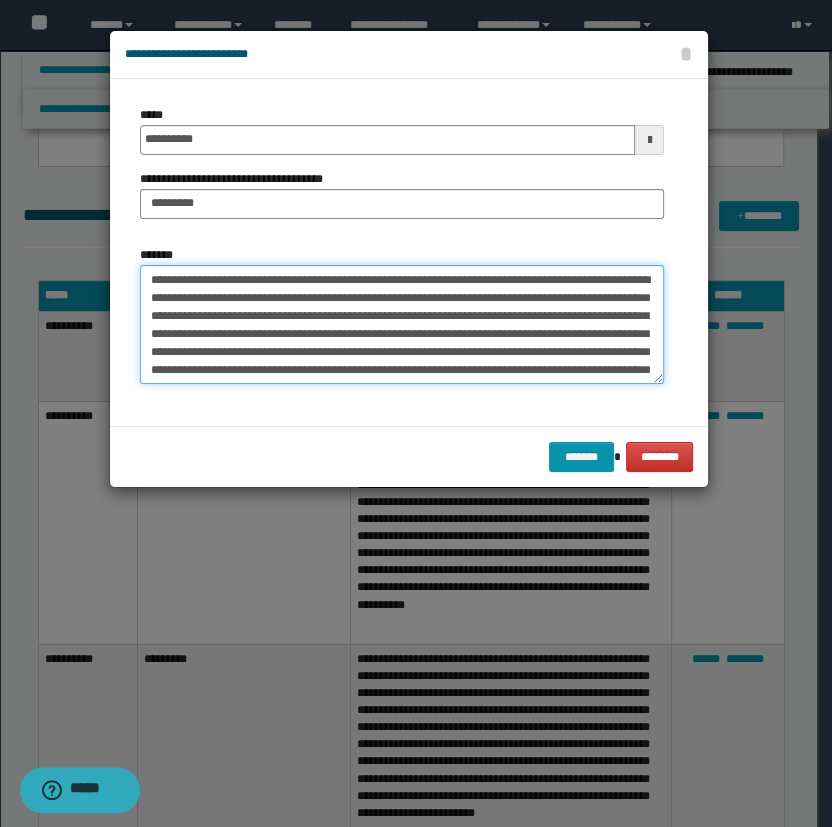scroll, scrollTop: 30, scrollLeft: 0, axis: vertical 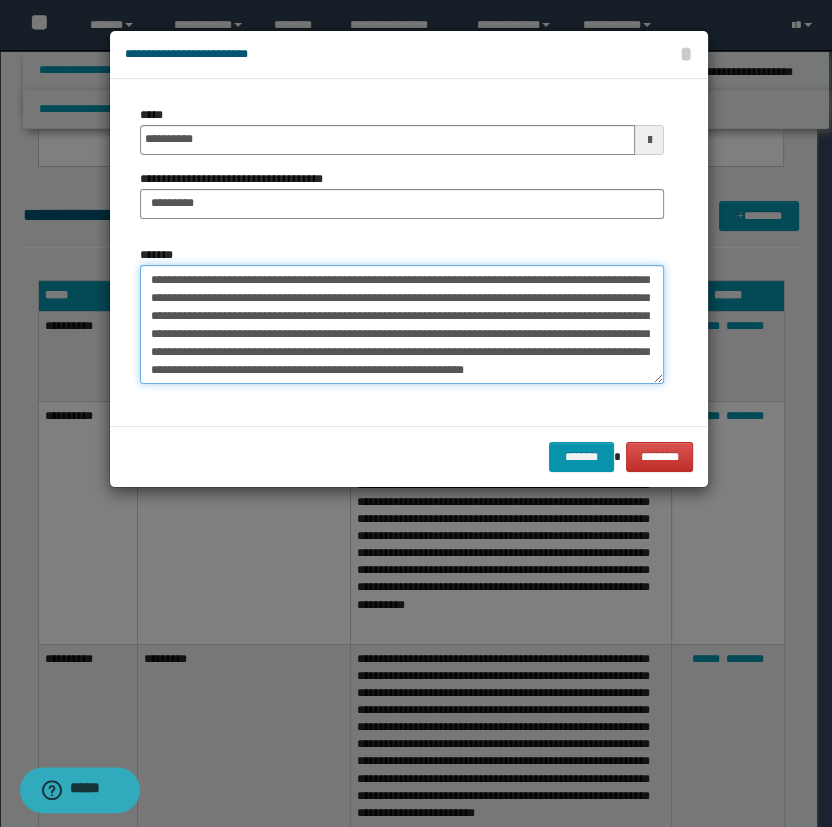 drag, startPoint x: 352, startPoint y: 378, endPoint x: 40, endPoint y: 375, distance: 312.01443 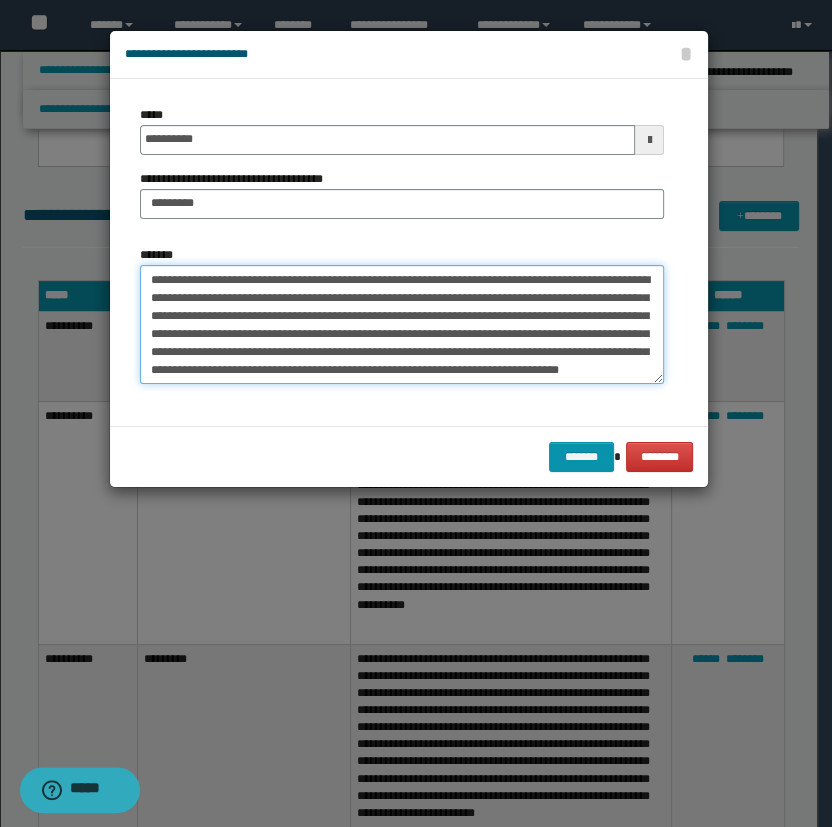 scroll, scrollTop: 18, scrollLeft: 0, axis: vertical 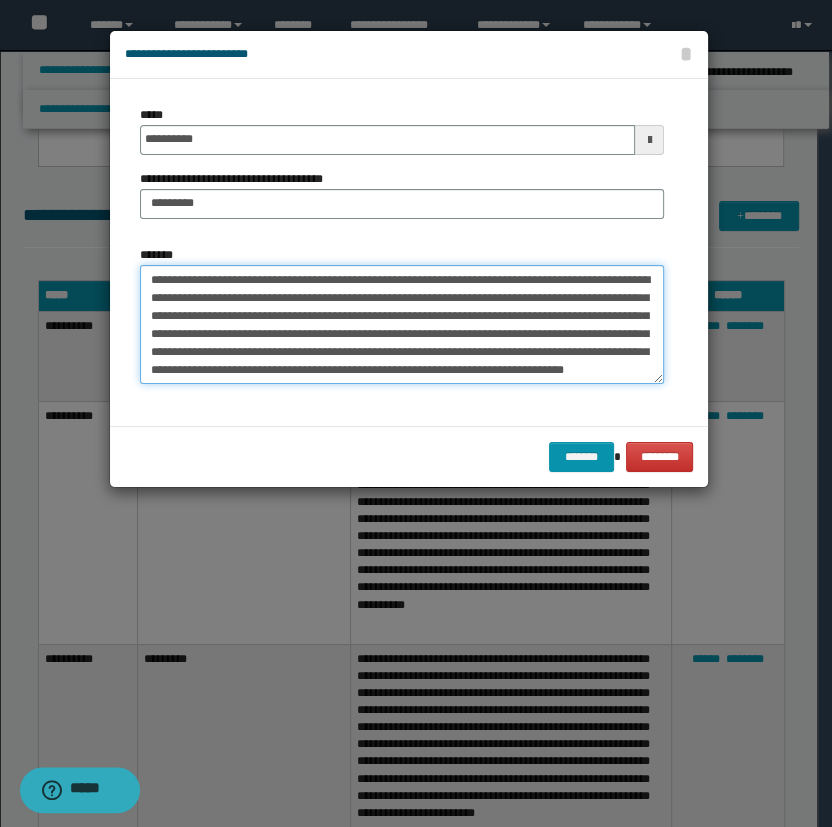 click on "**********" at bounding box center [402, 325] 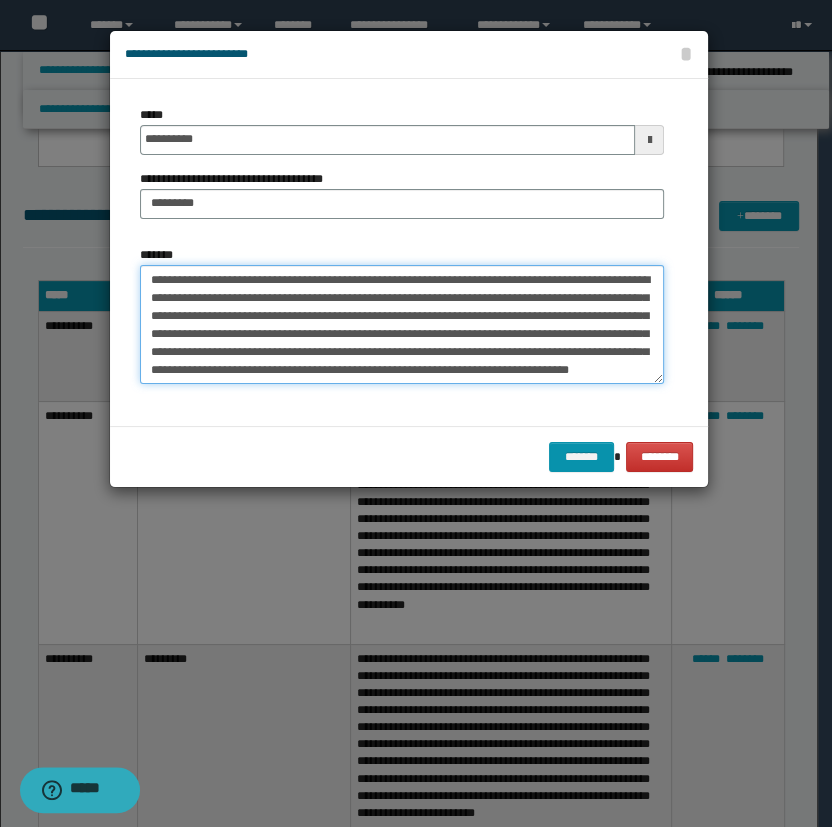 paste on "**********" 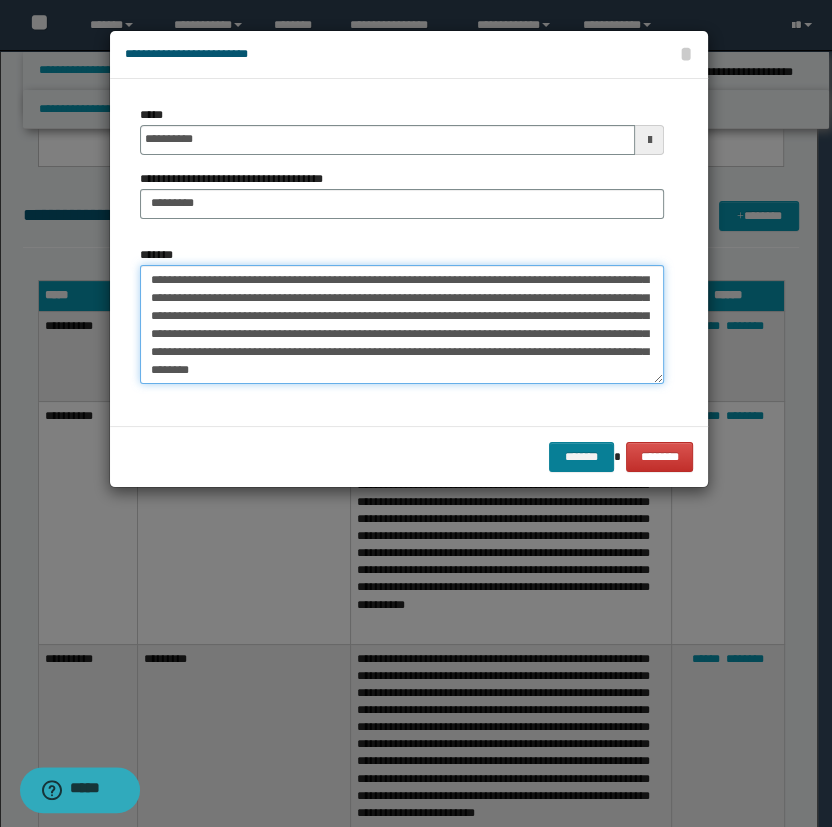 type on "**********" 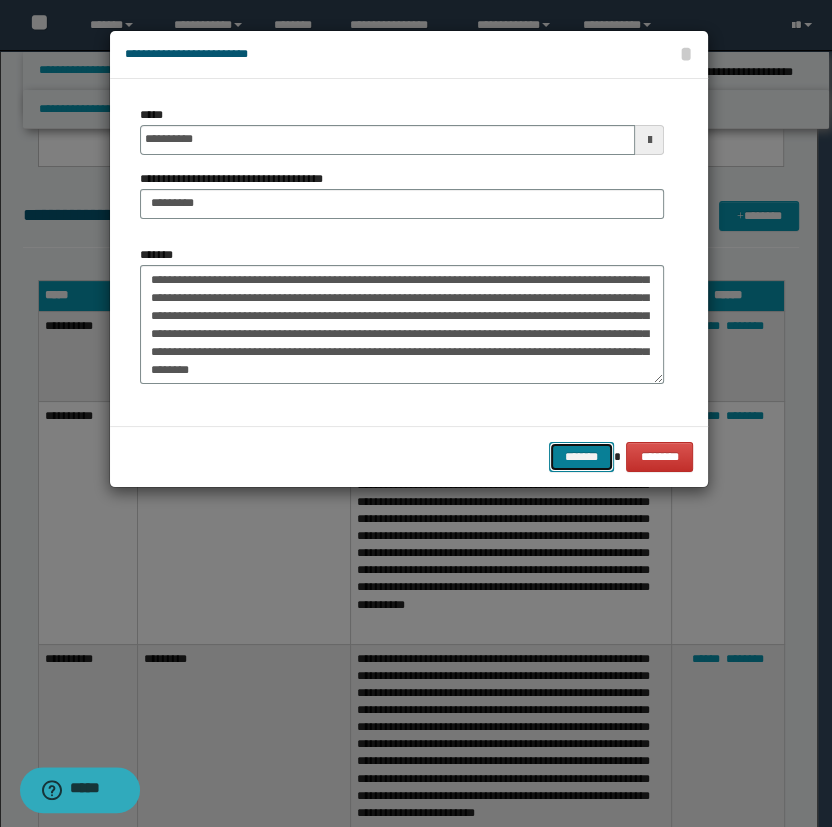 click on "*******" at bounding box center (581, 457) 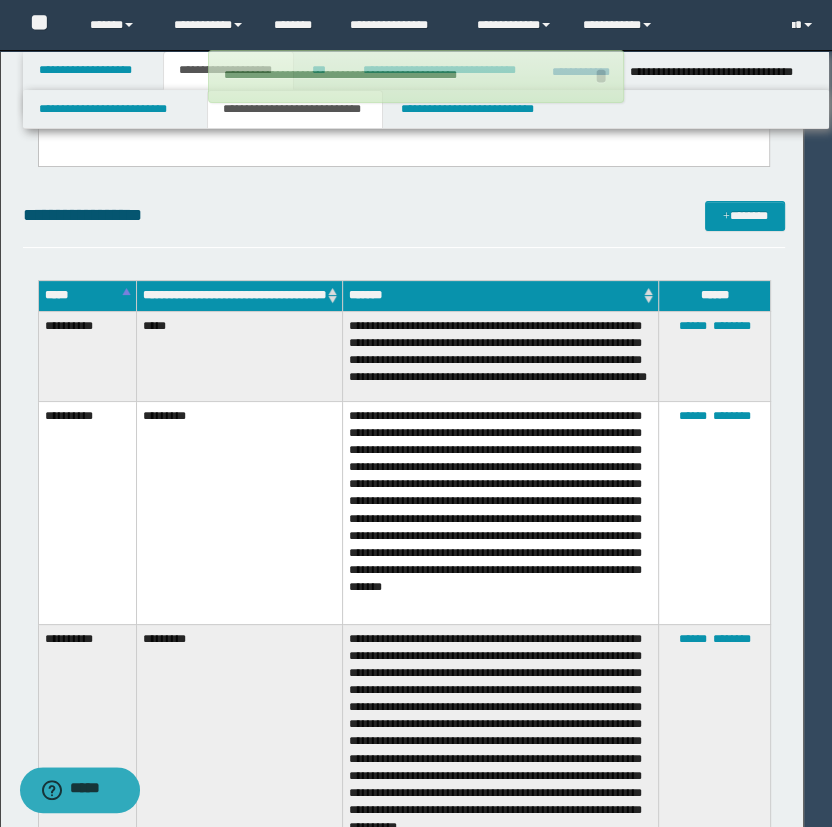 type 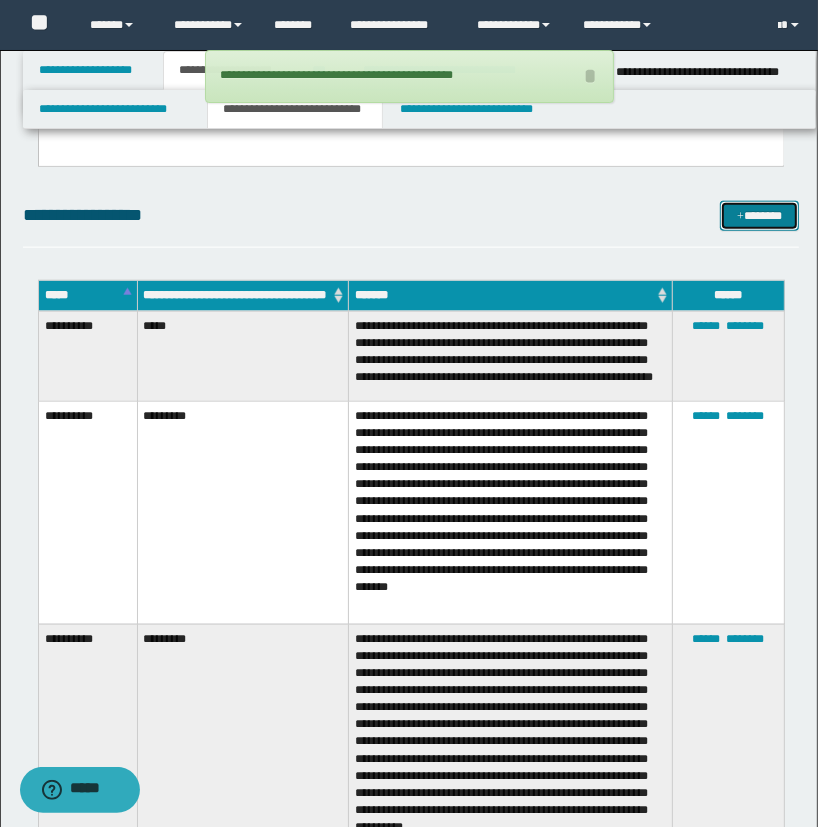 click on "*******" at bounding box center [760, 216] 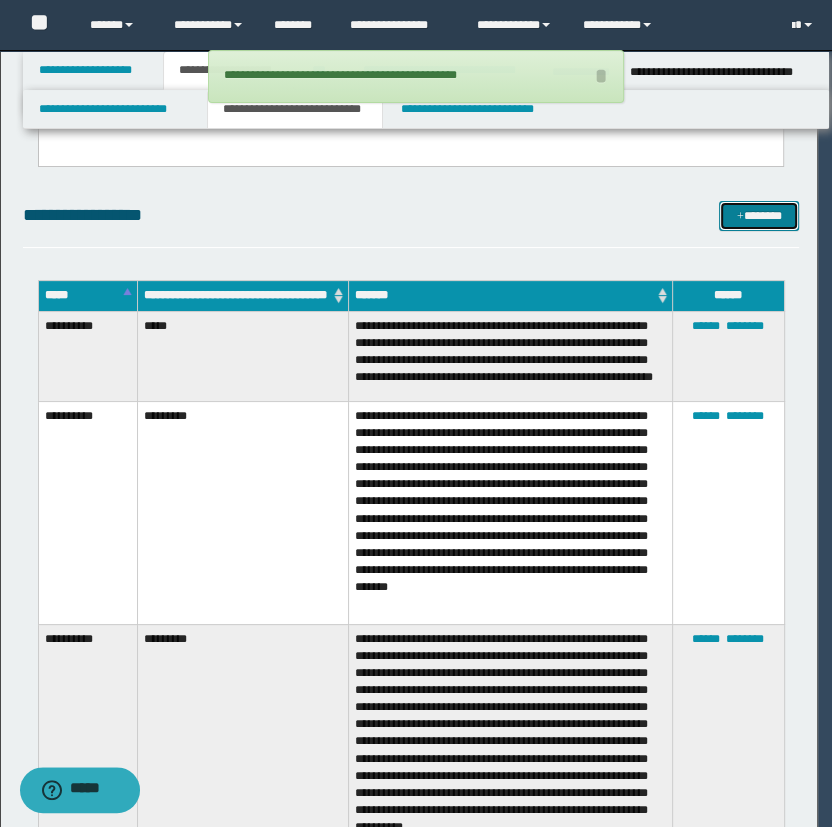 scroll, scrollTop: 0, scrollLeft: 0, axis: both 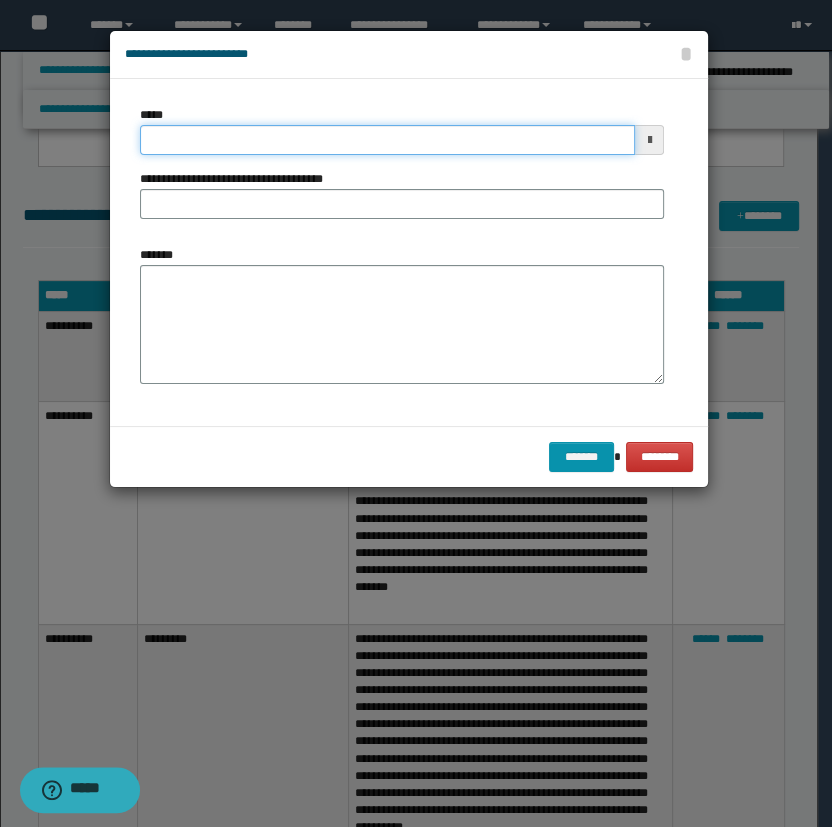 click on "*****" at bounding box center [388, 140] 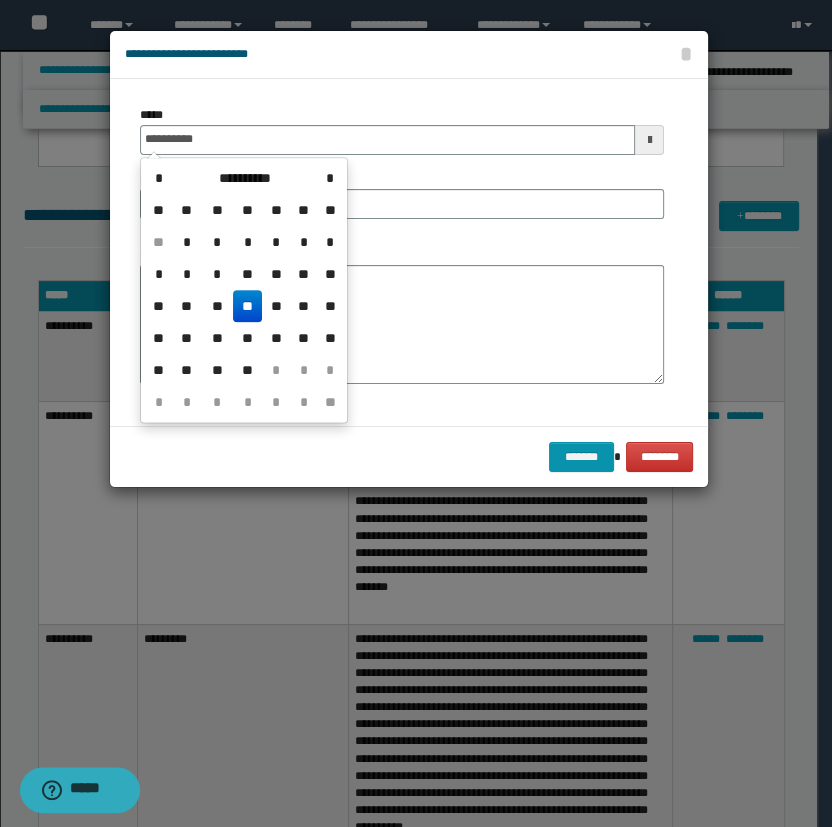 click on "**" at bounding box center [247, 306] 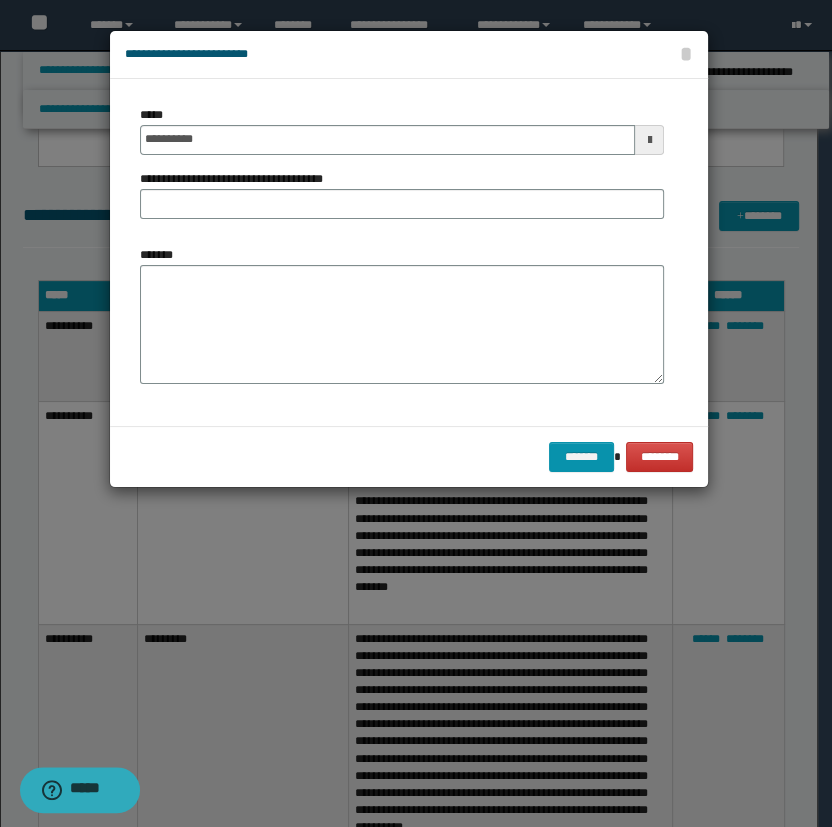 click on "**********" at bounding box center (402, 170) 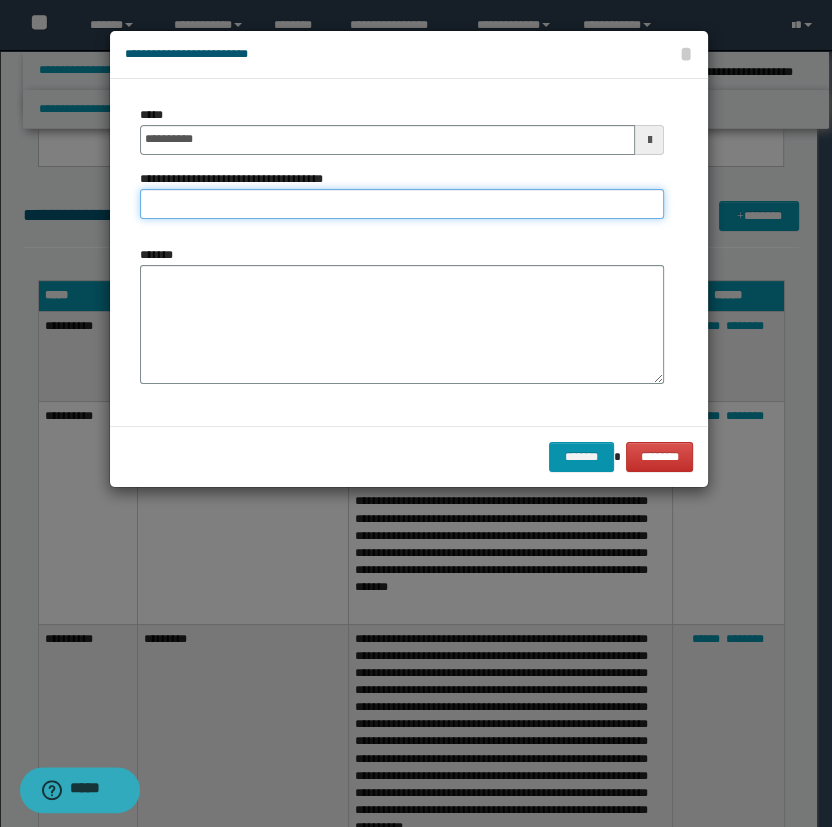 drag, startPoint x: 257, startPoint y: 206, endPoint x: 252, endPoint y: 217, distance: 12.083046 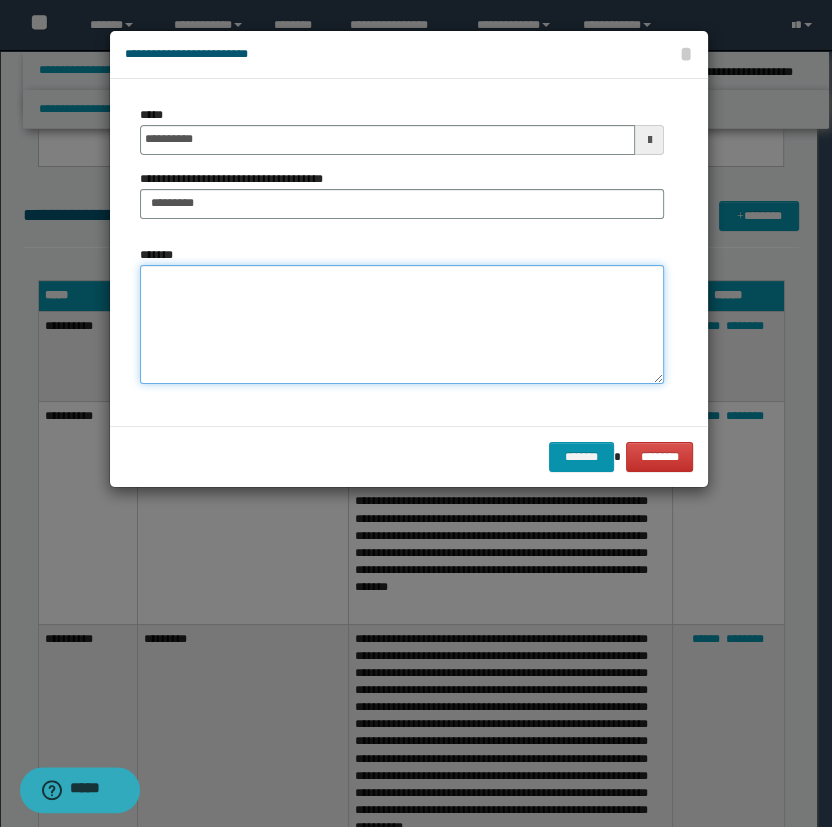 click on "*******" at bounding box center [402, 325] 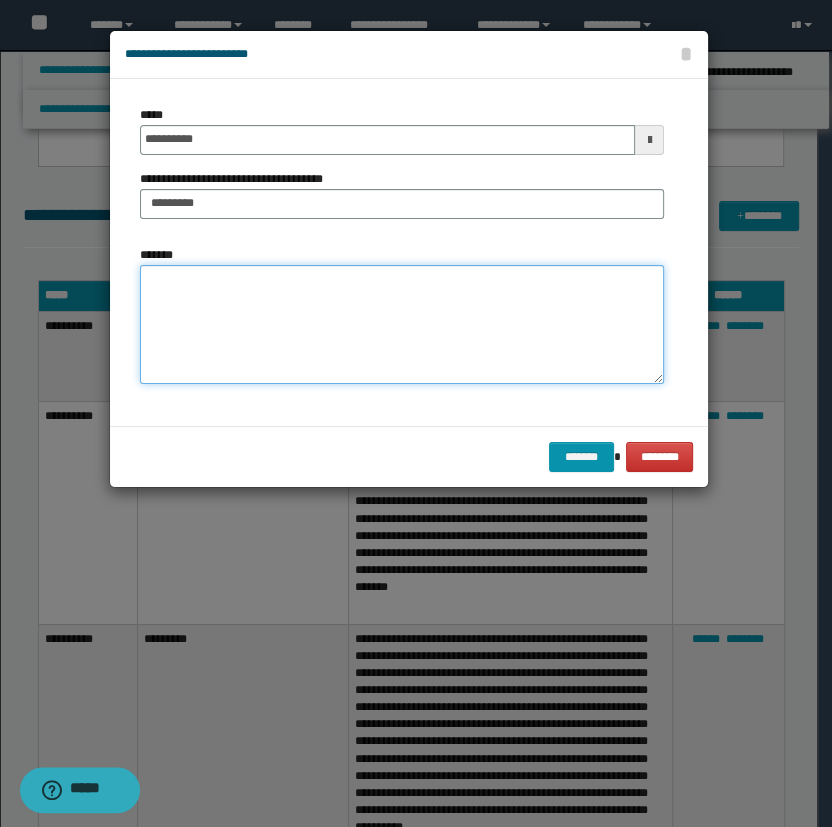 click on "*******" at bounding box center (402, 325) 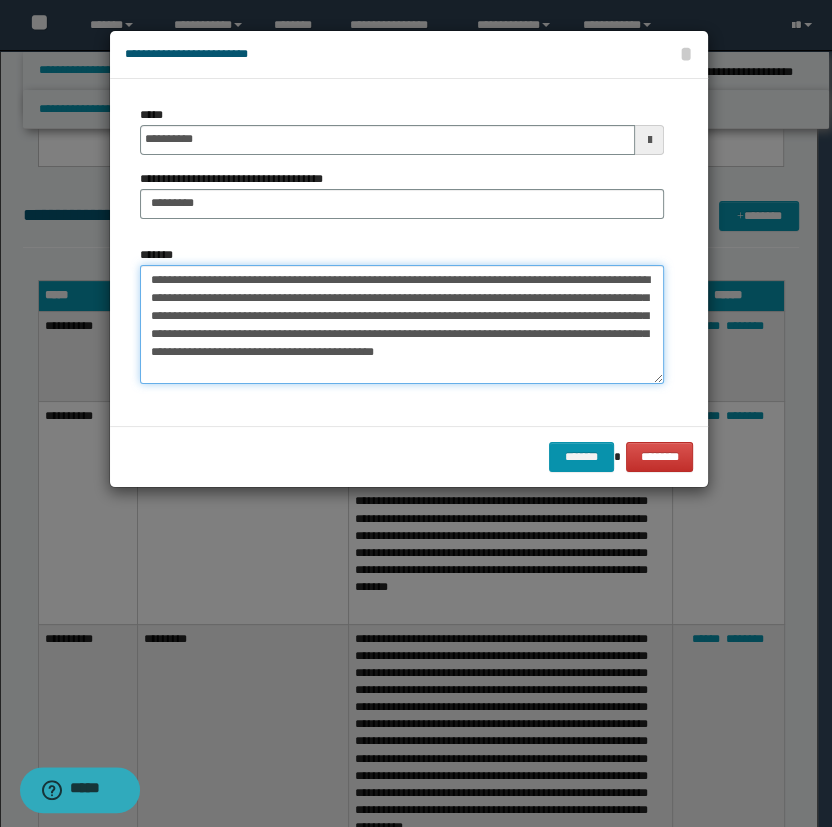 drag, startPoint x: 630, startPoint y: 349, endPoint x: 457, endPoint y: 362, distance: 173.48775 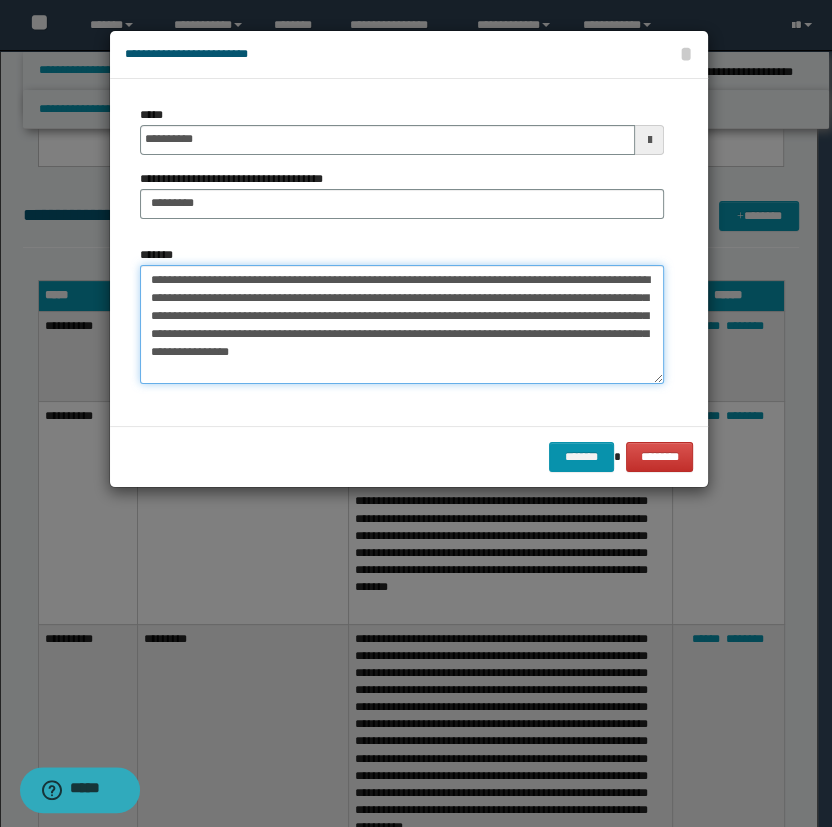 click on "**********" at bounding box center [402, 325] 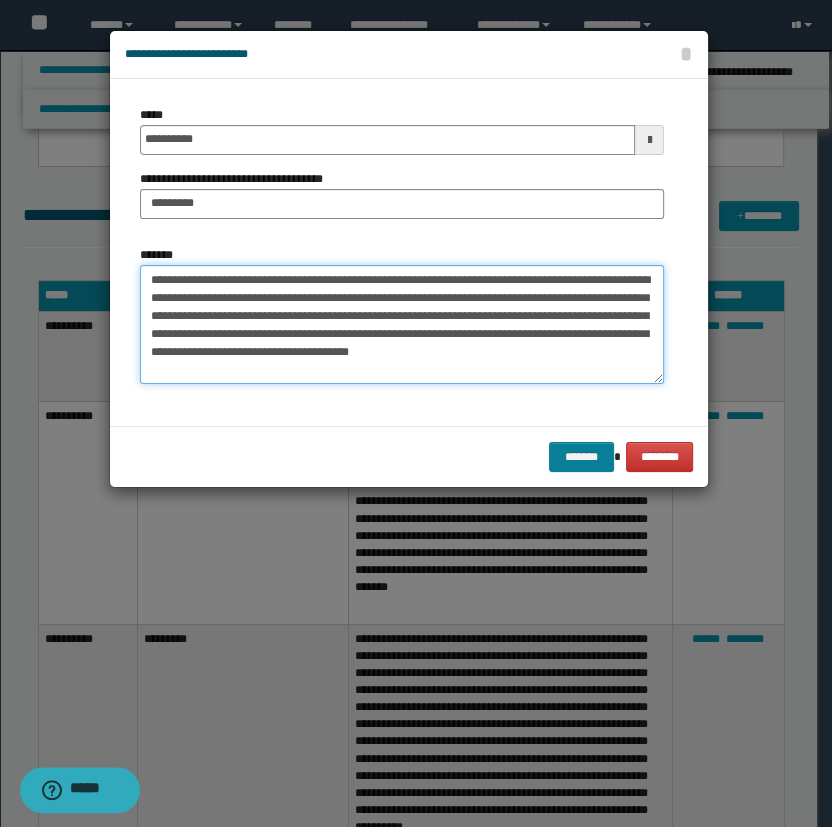 type on "**********" 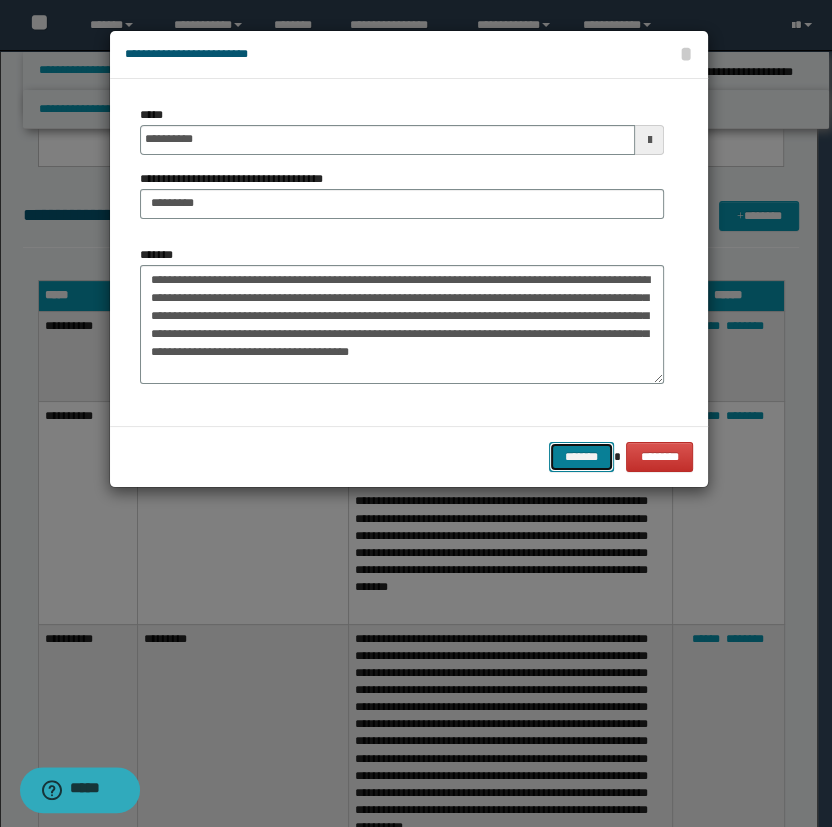 click on "*******" at bounding box center (581, 457) 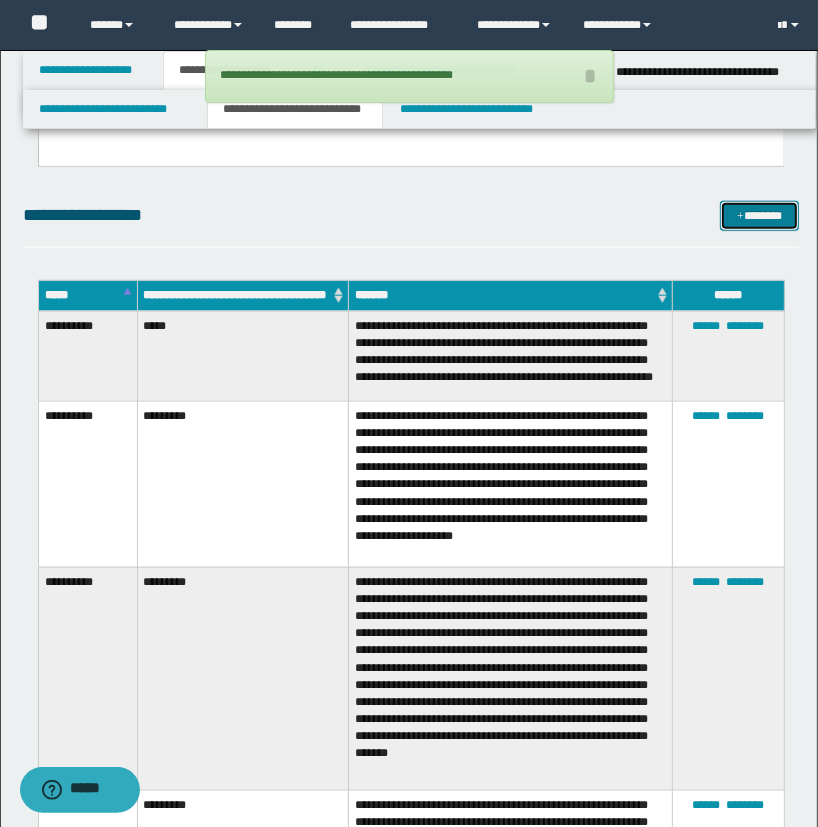 click on "*******" at bounding box center [760, 216] 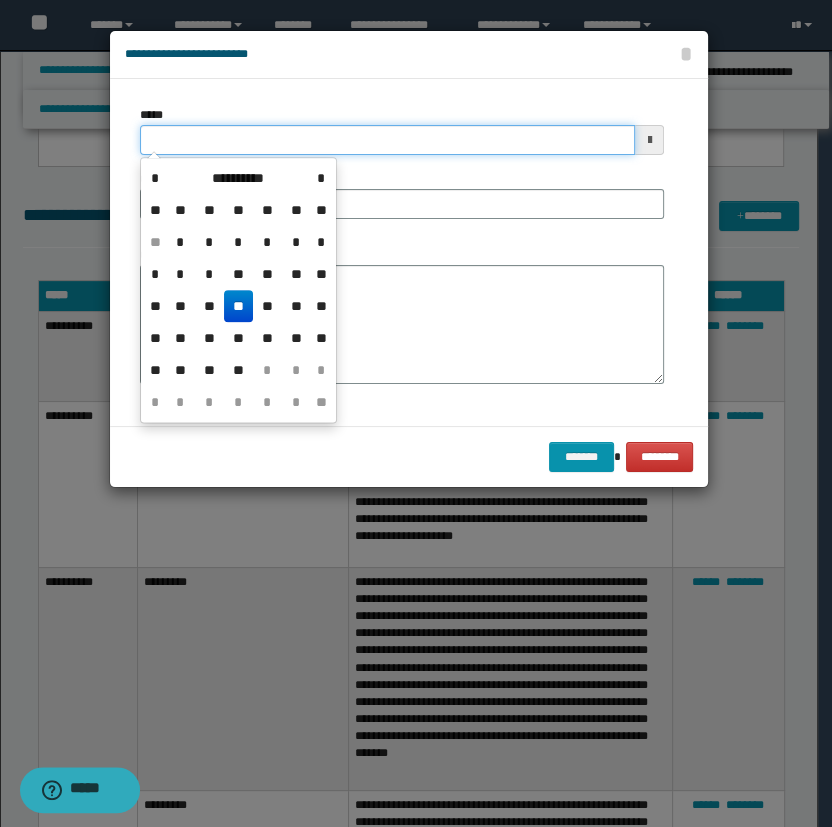 click on "*****" at bounding box center (388, 140) 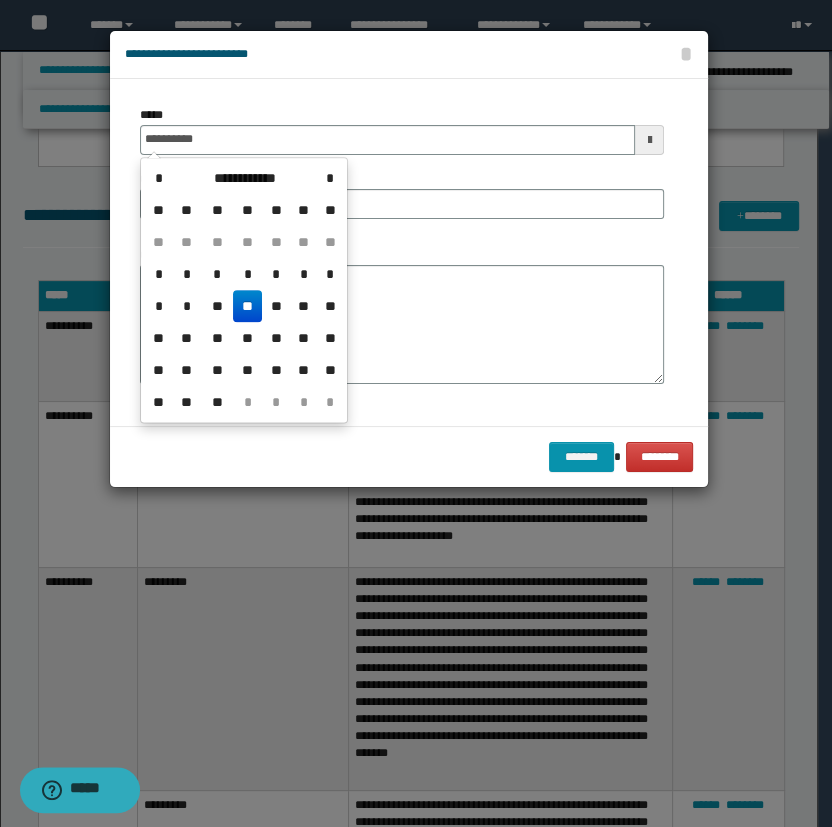 click on "**" at bounding box center [247, 306] 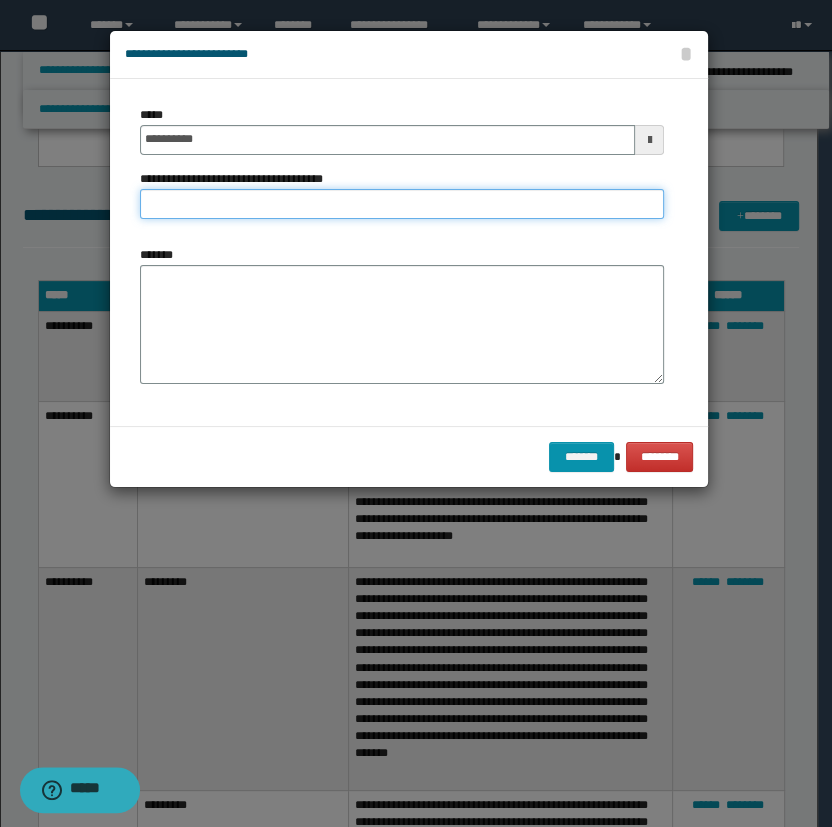 click on "**********" at bounding box center (402, 204) 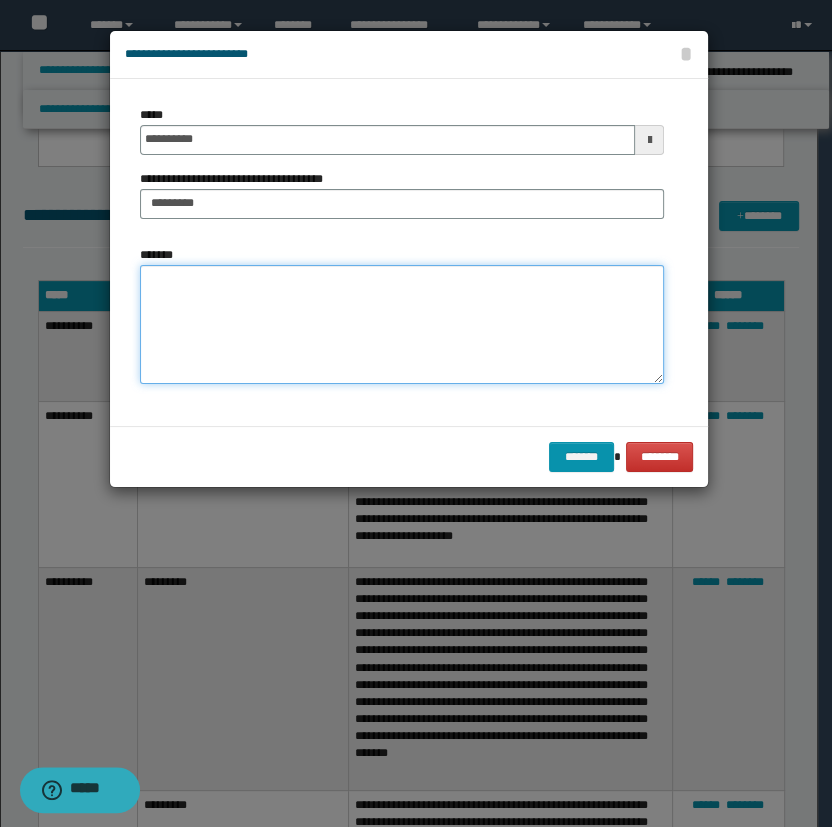 click on "*******" at bounding box center (402, 325) 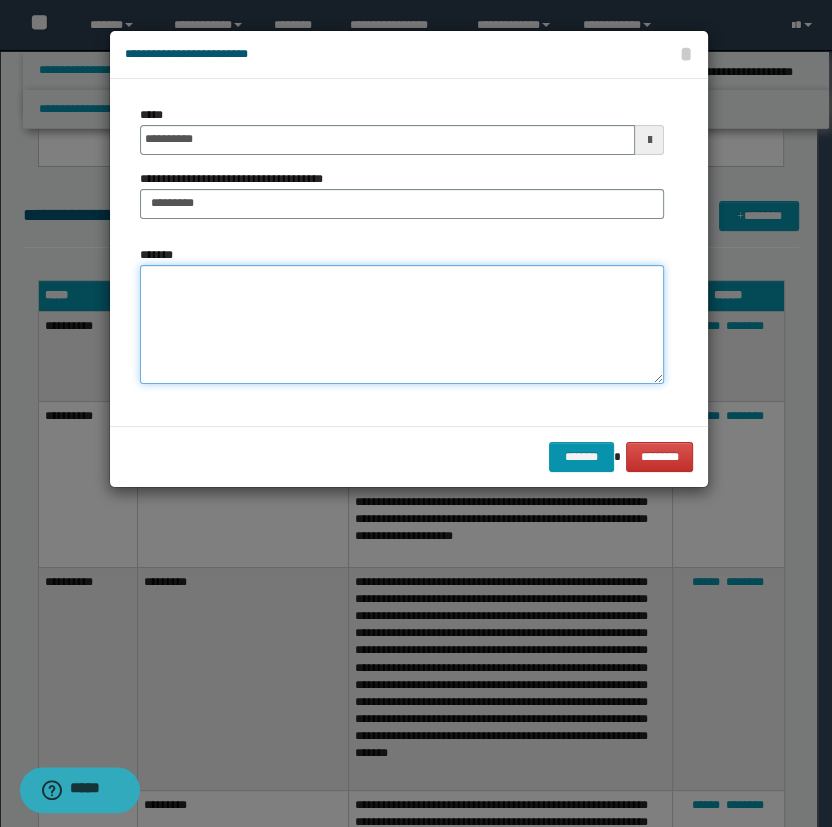 paste on "**********" 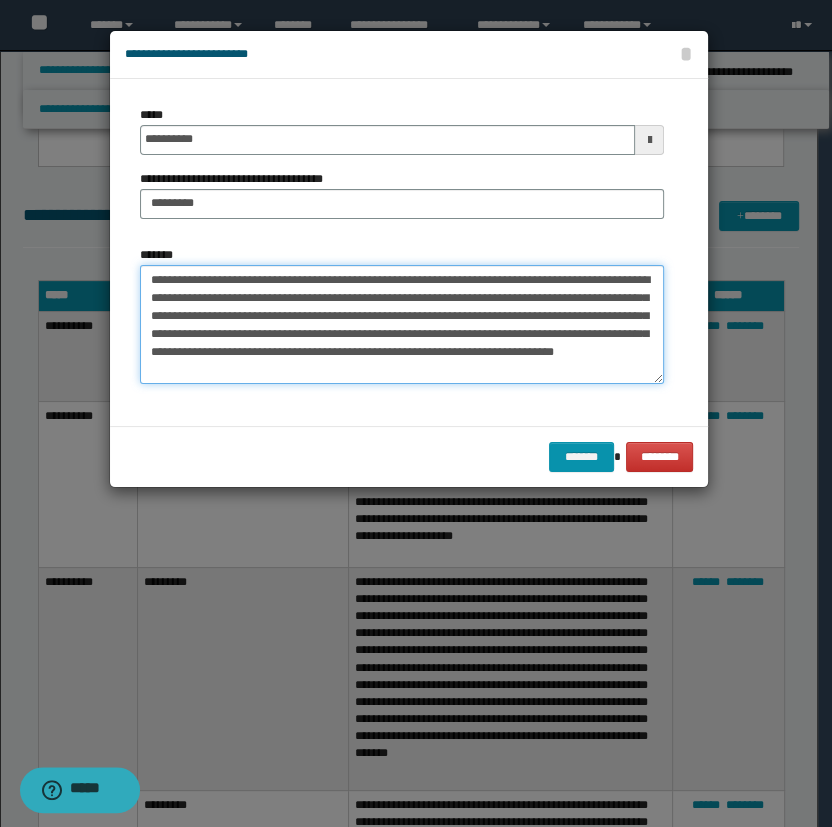 drag, startPoint x: 551, startPoint y: 370, endPoint x: 180, endPoint y: 395, distance: 371.84137 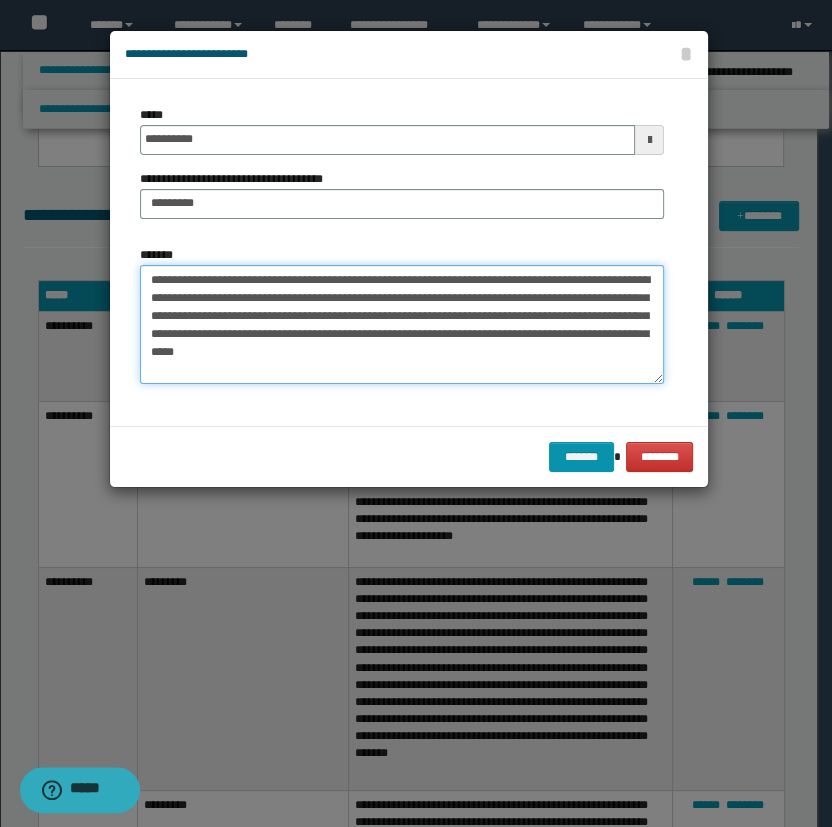 click on "**********" at bounding box center [402, 325] 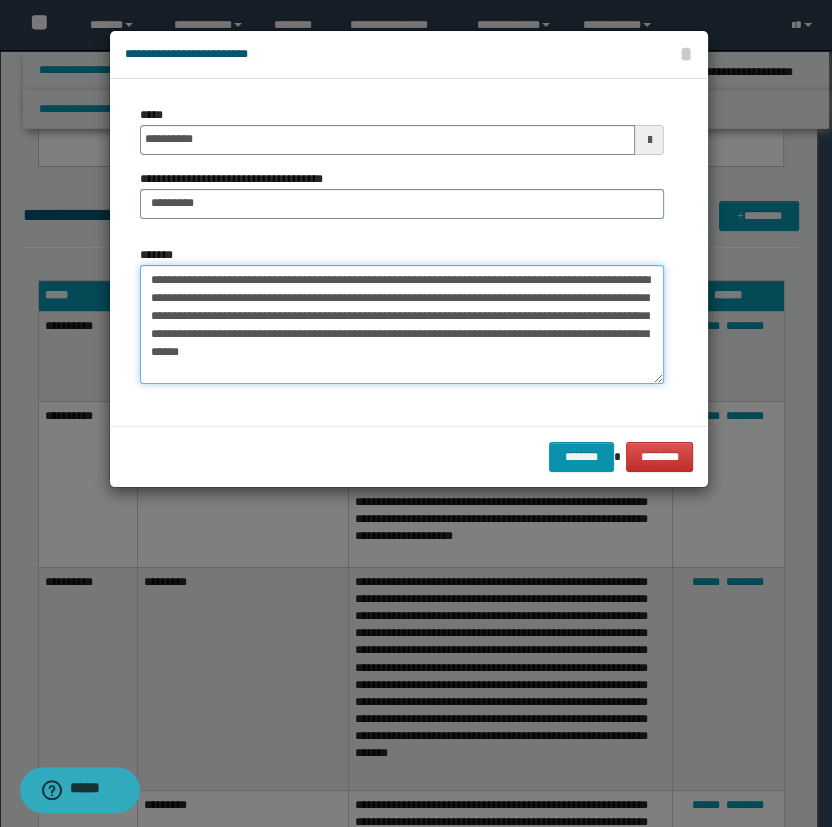 paste on "**********" 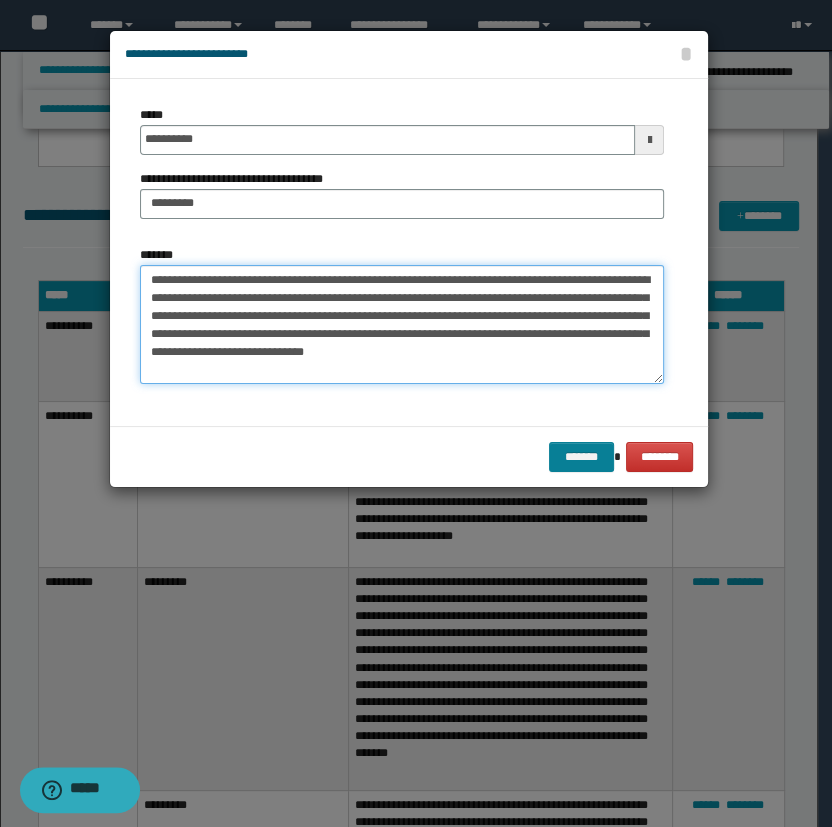type on "**********" 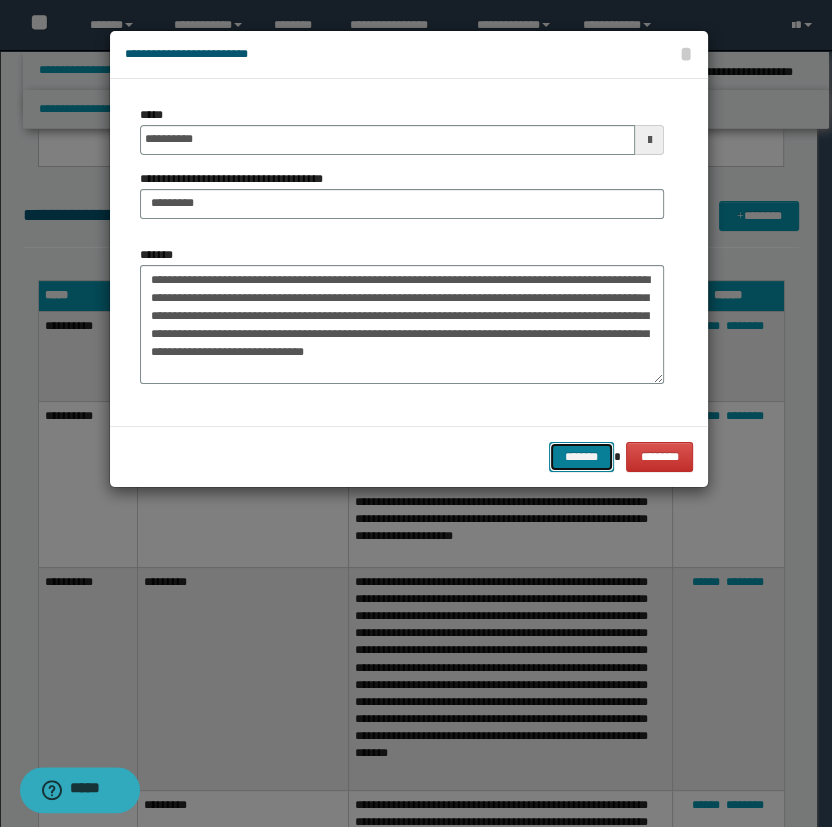 click on "*******" at bounding box center [581, 457] 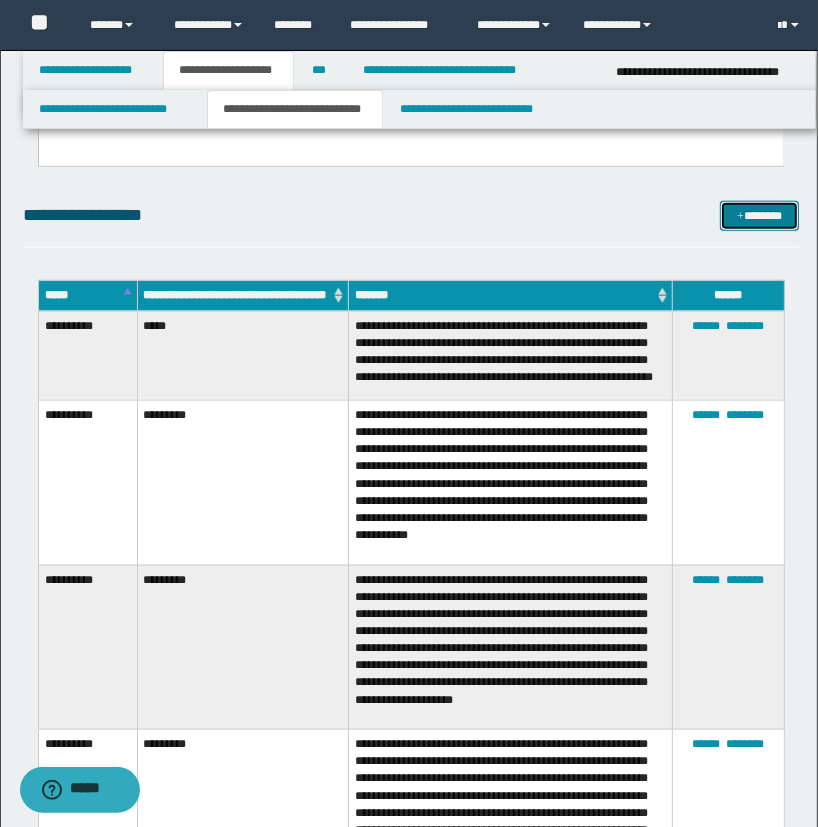 click on "*******" at bounding box center [760, 216] 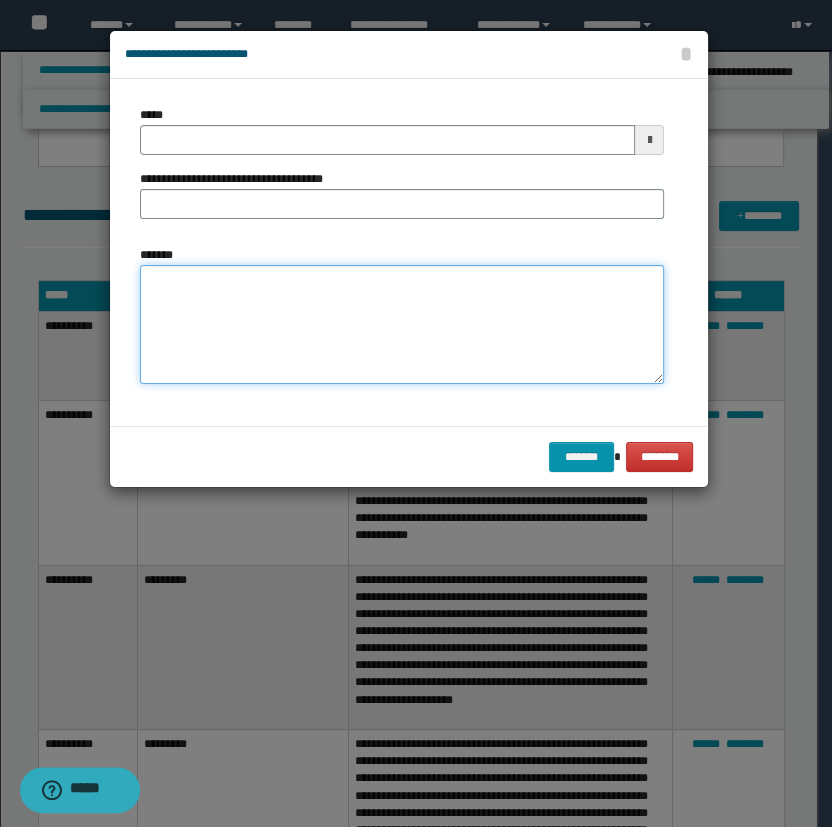 click on "*******" at bounding box center (402, 325) 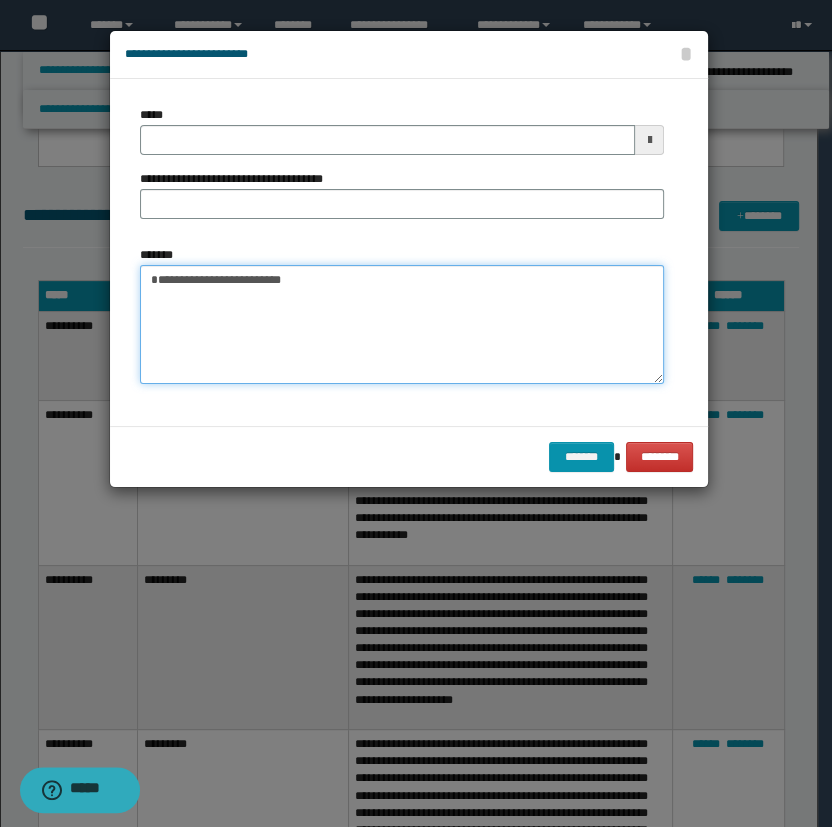 type 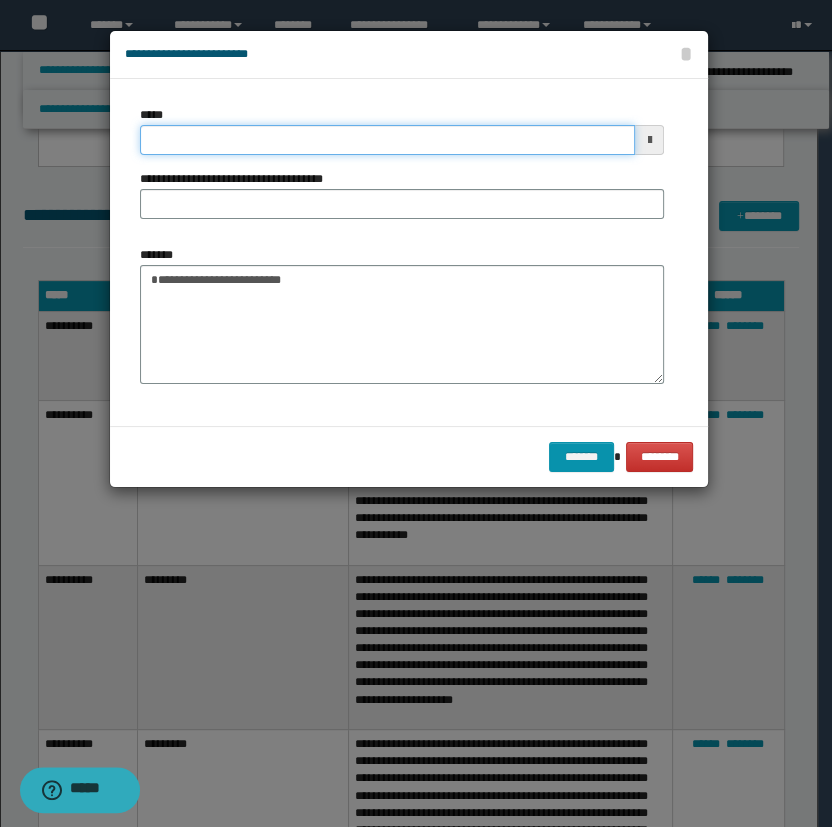 click on "*****" at bounding box center (388, 140) 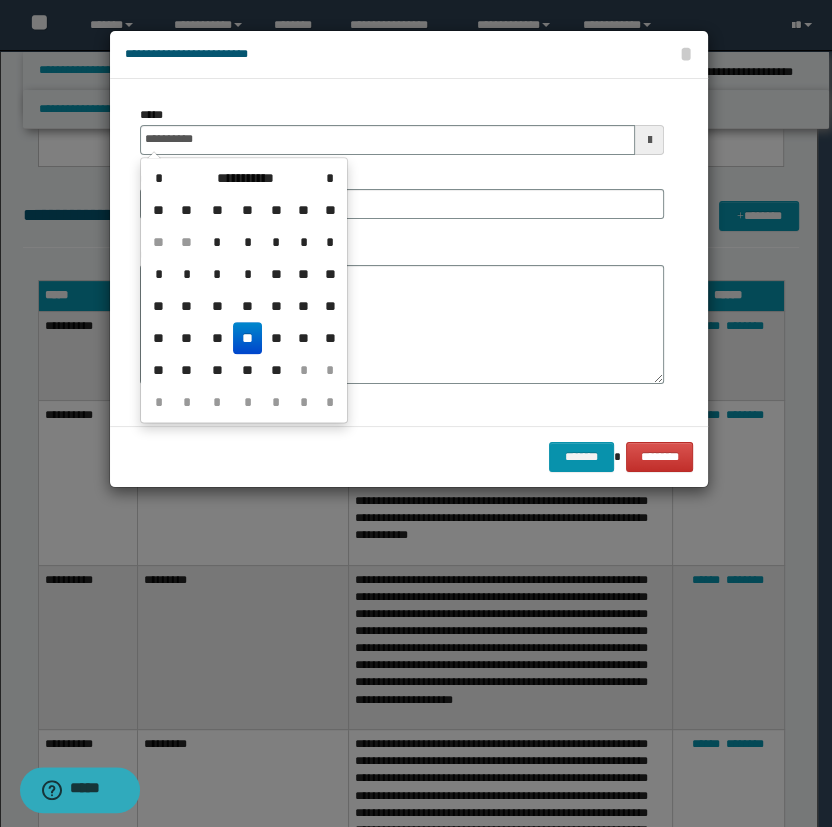 click on "**" at bounding box center [247, 338] 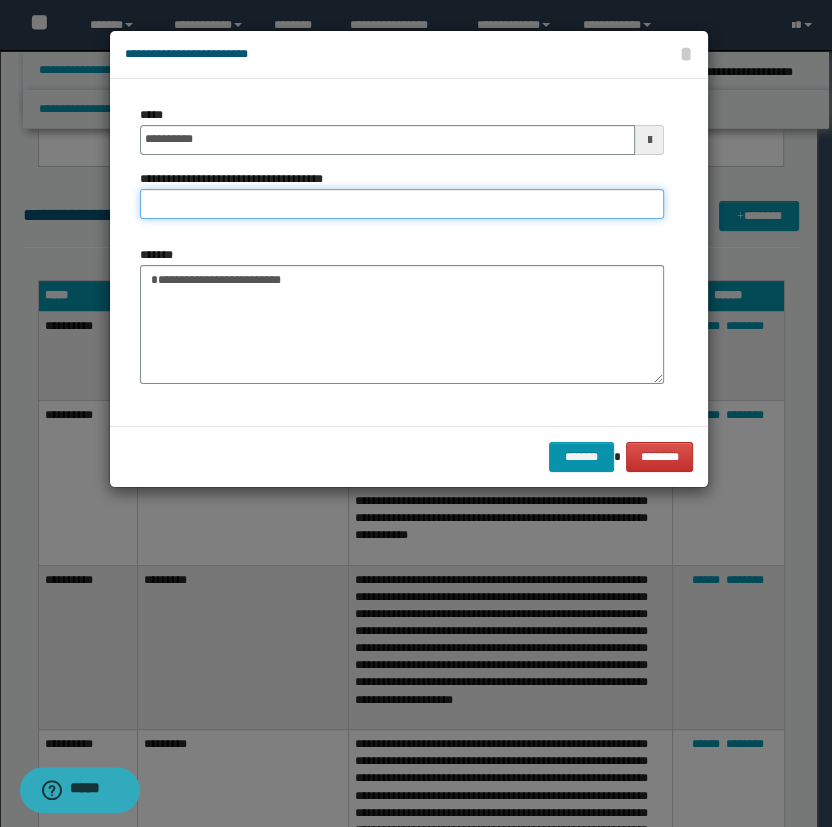 click on "**********" at bounding box center (402, 204) 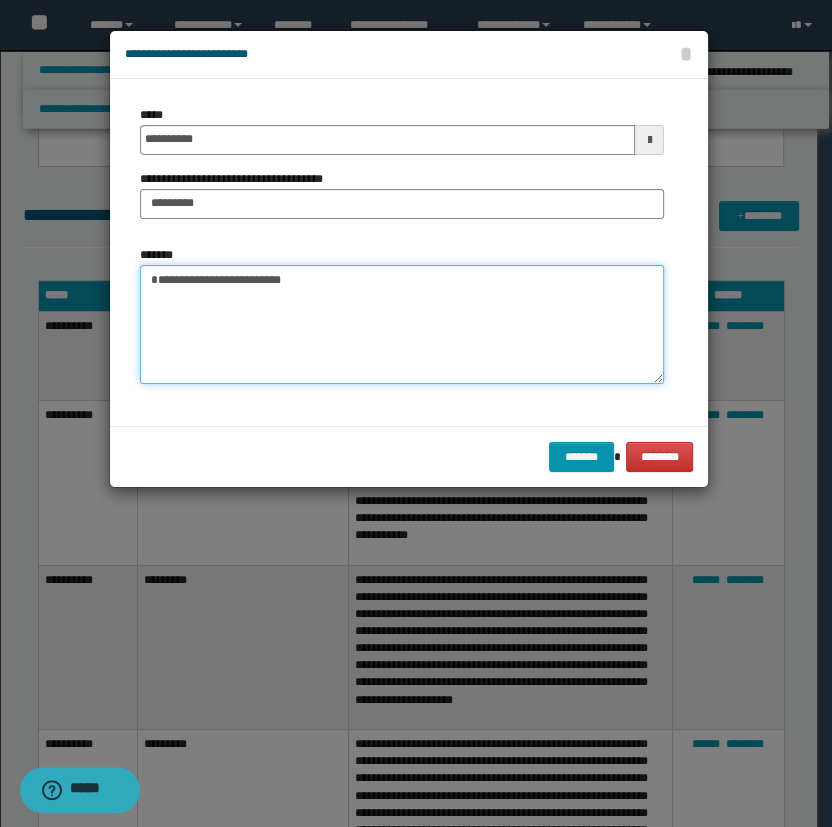 click on "**********" at bounding box center [402, 325] 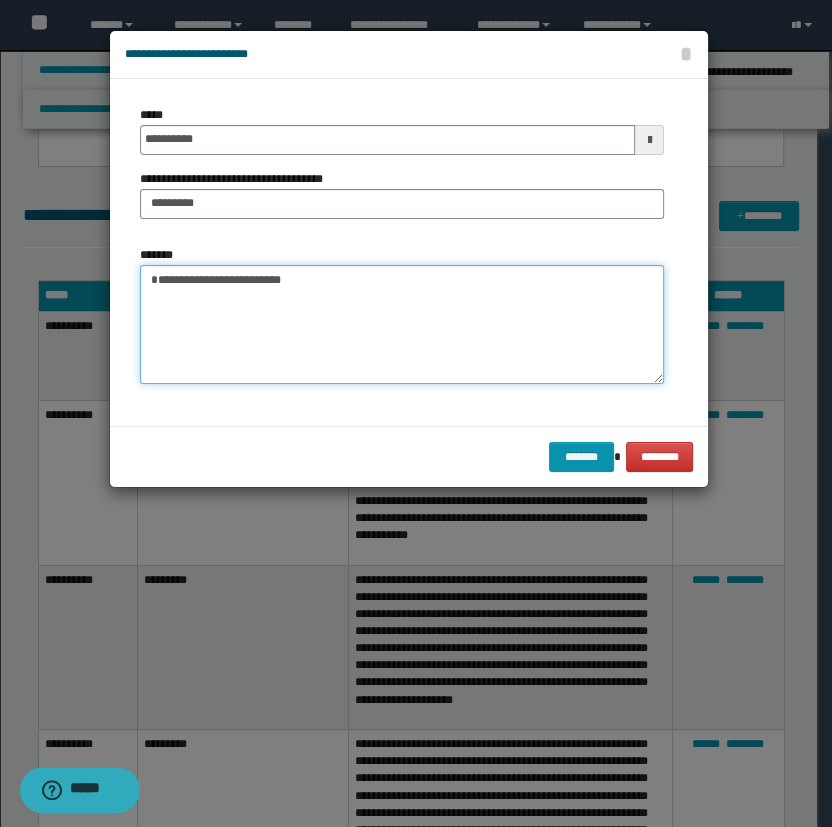 click on "**********" at bounding box center (402, 325) 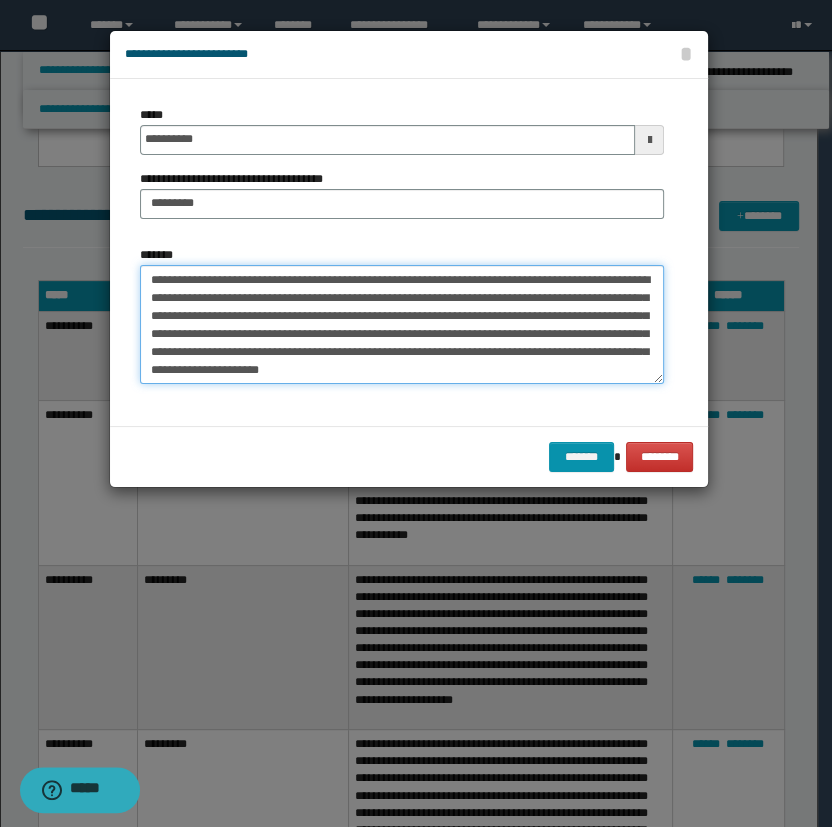 scroll, scrollTop: 18, scrollLeft: 0, axis: vertical 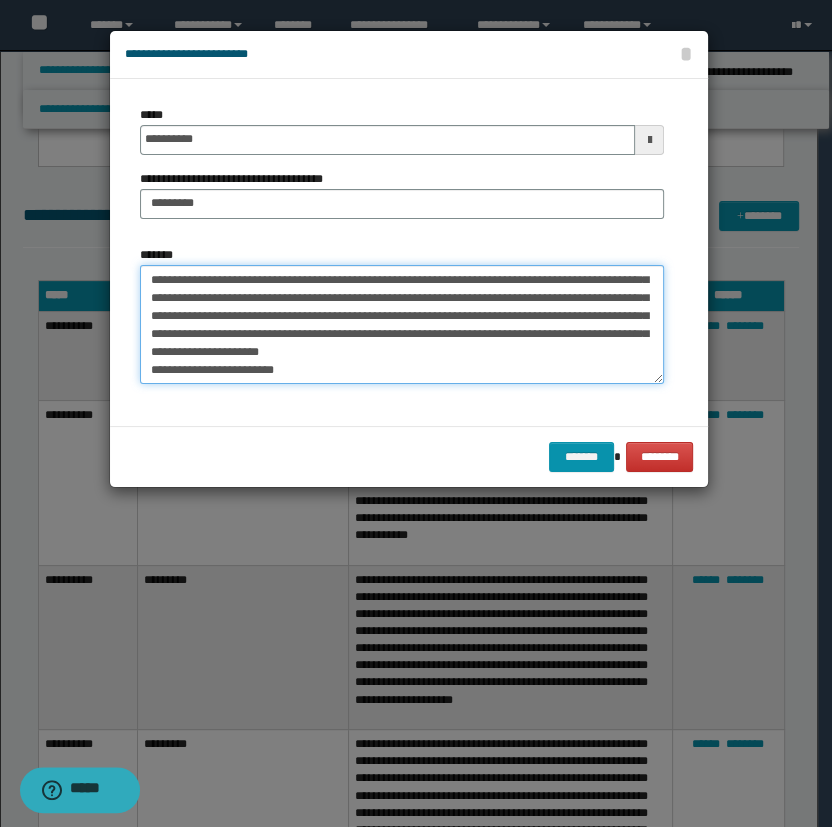 click on "**********" at bounding box center [402, 325] 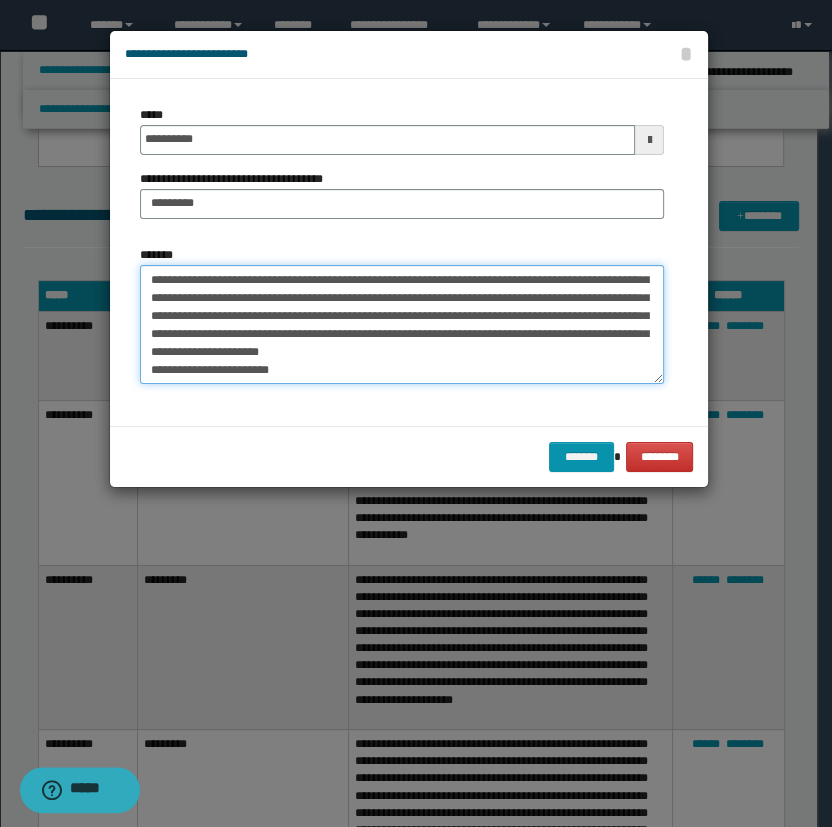 click on "**********" at bounding box center [402, 325] 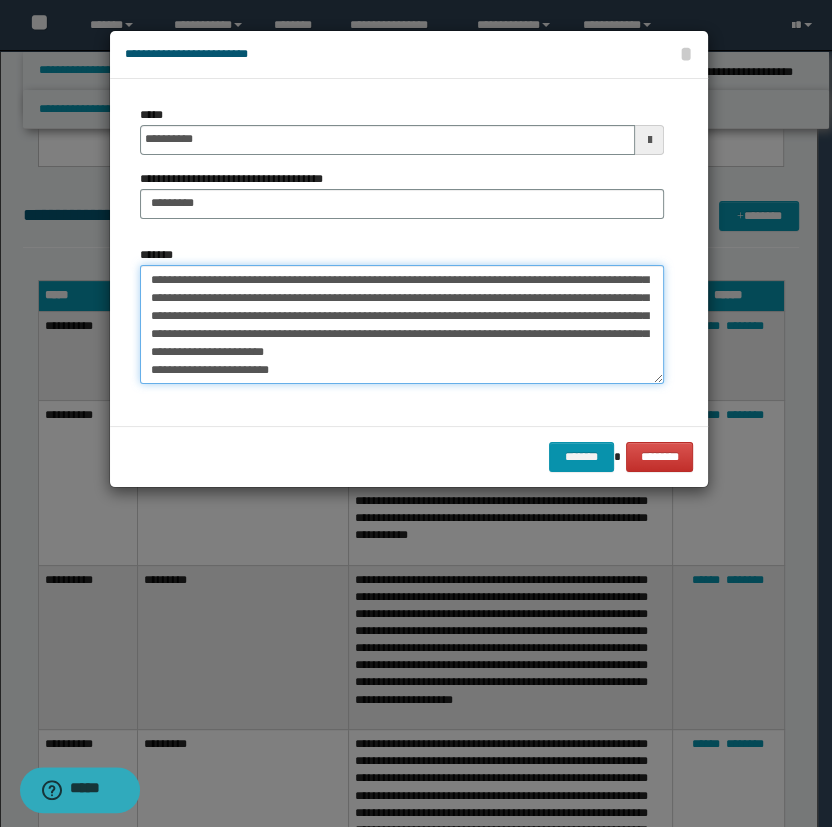 click on "**********" at bounding box center (402, 325) 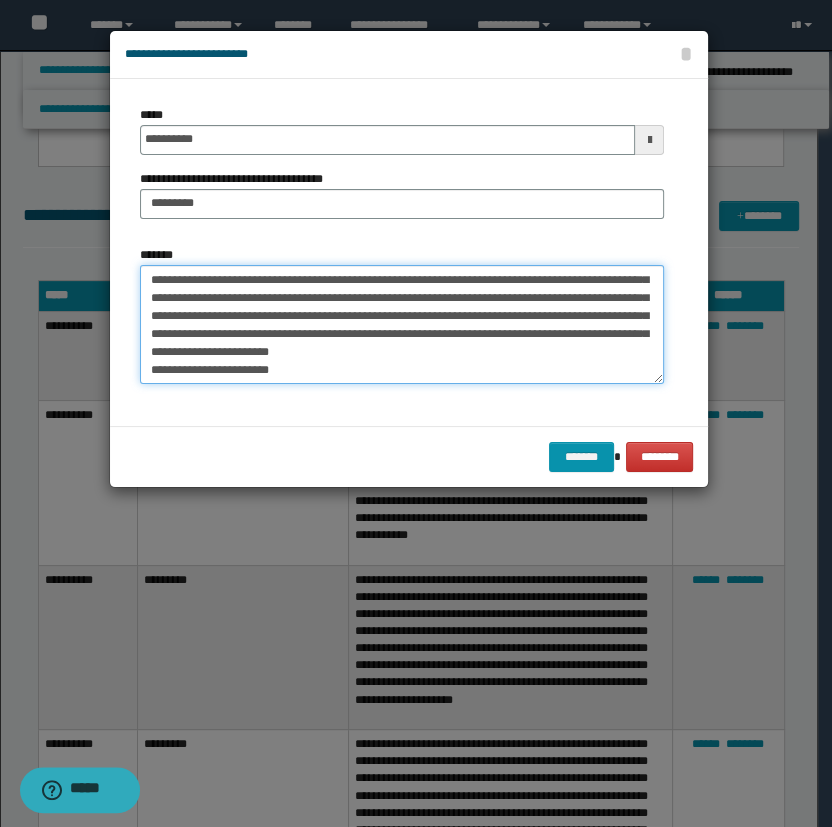 click on "**********" at bounding box center [402, 325] 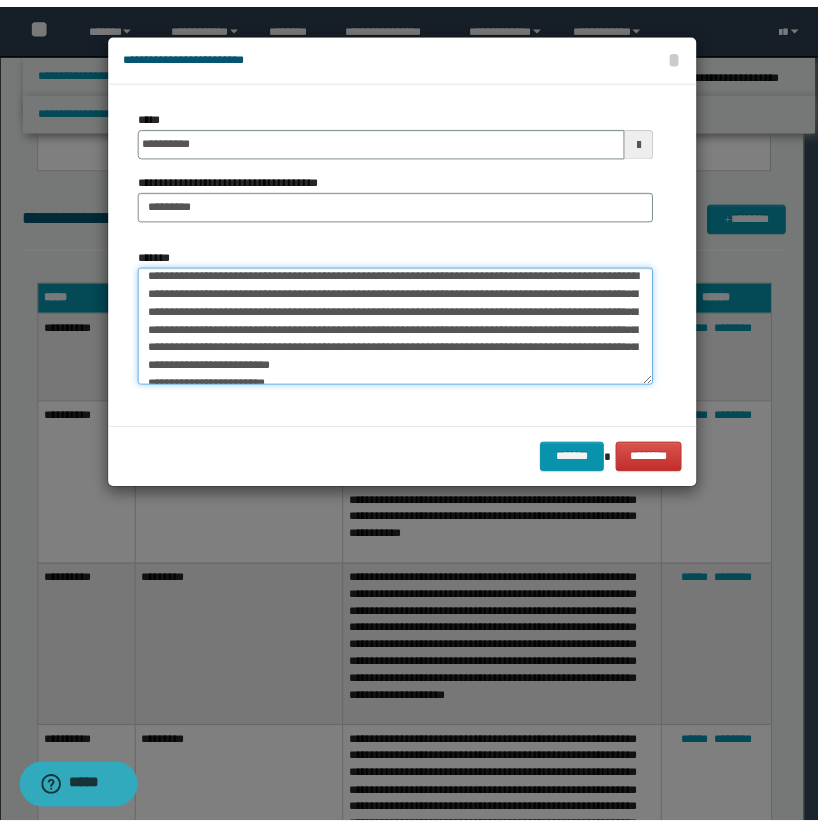 scroll, scrollTop: 0, scrollLeft: 0, axis: both 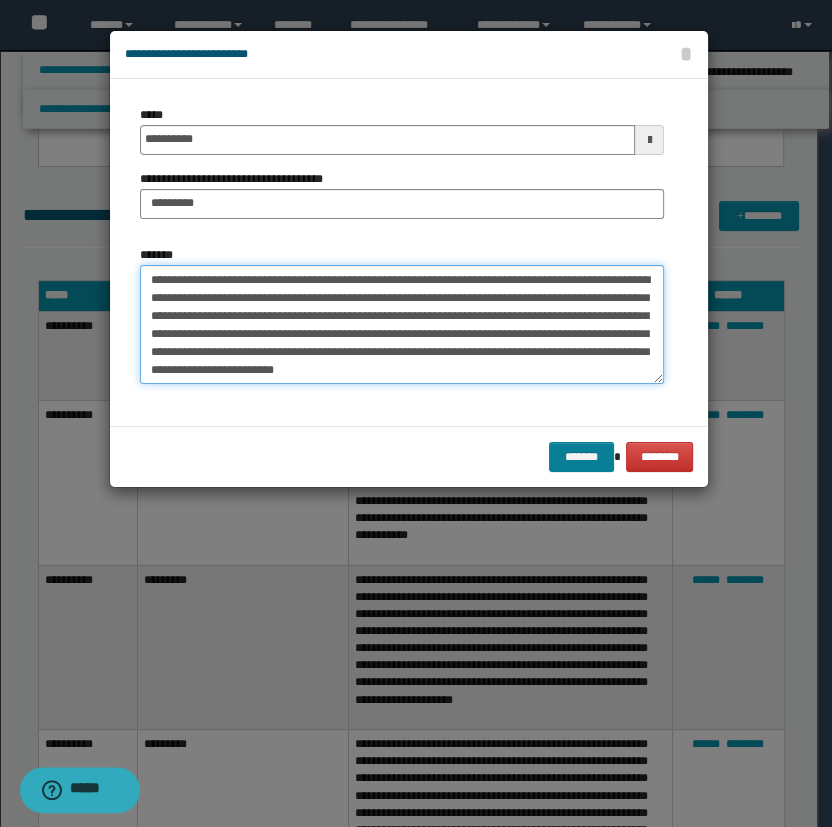 type on "**********" 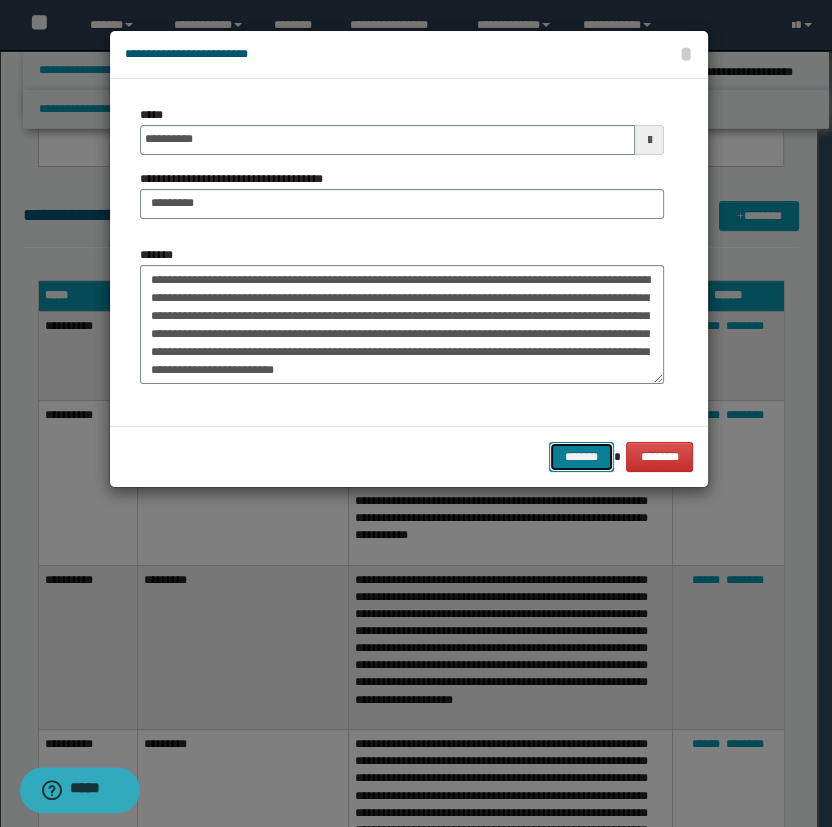 click on "*******" at bounding box center (581, 457) 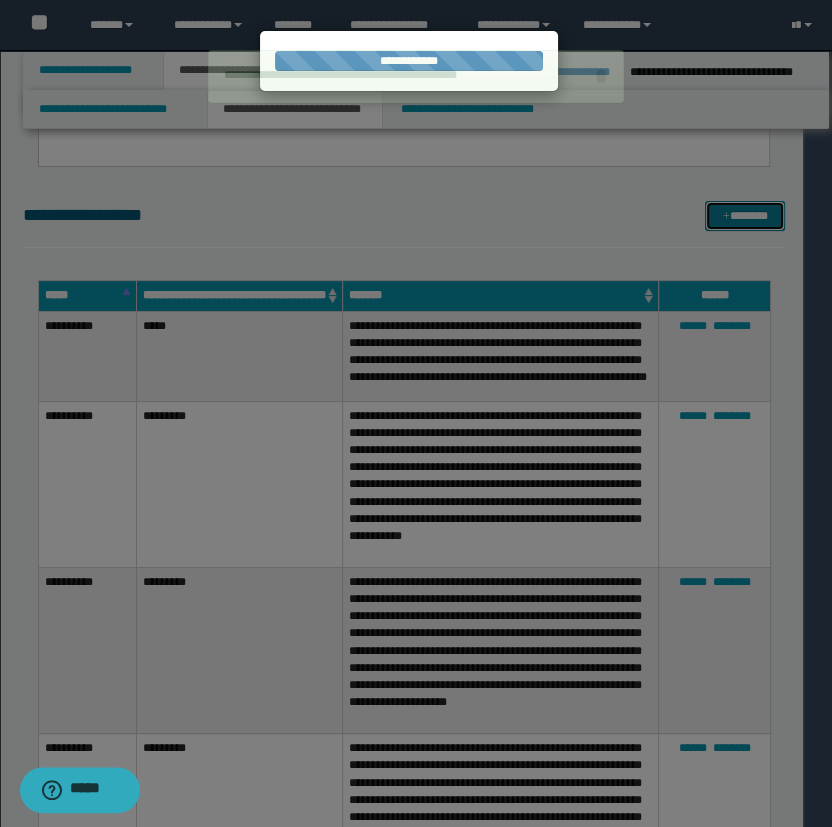 type 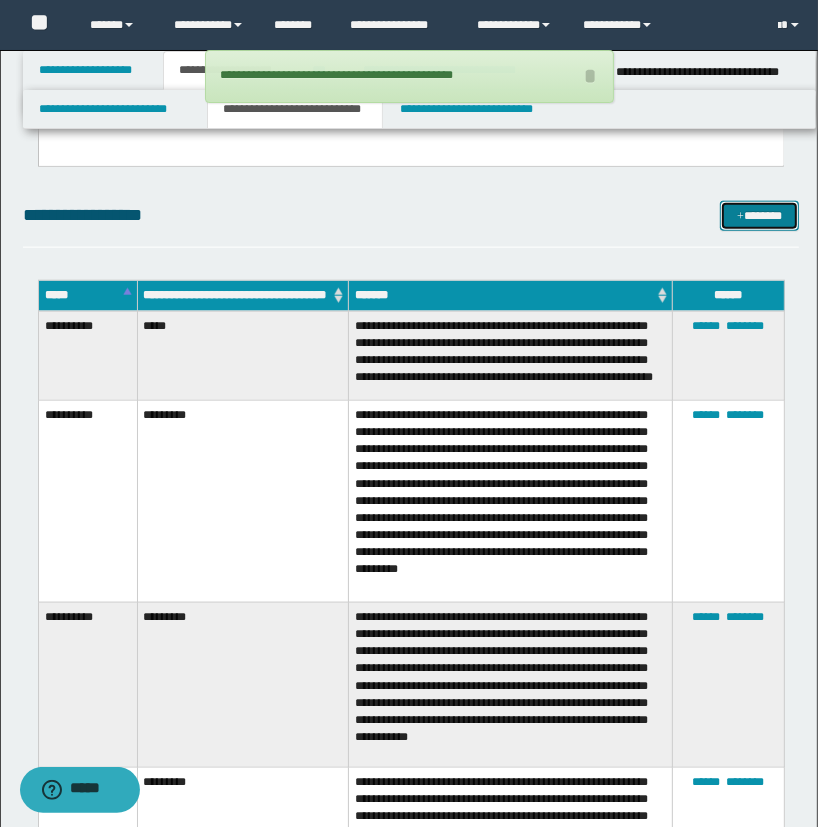 click on "*******" at bounding box center [760, 216] 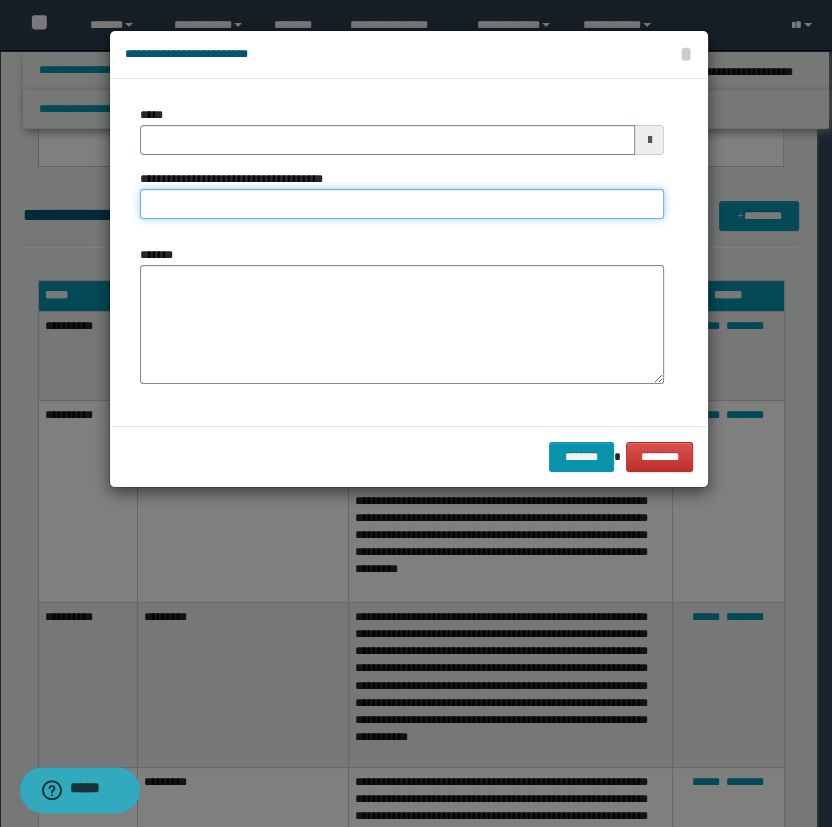 click on "**********" at bounding box center (402, 204) 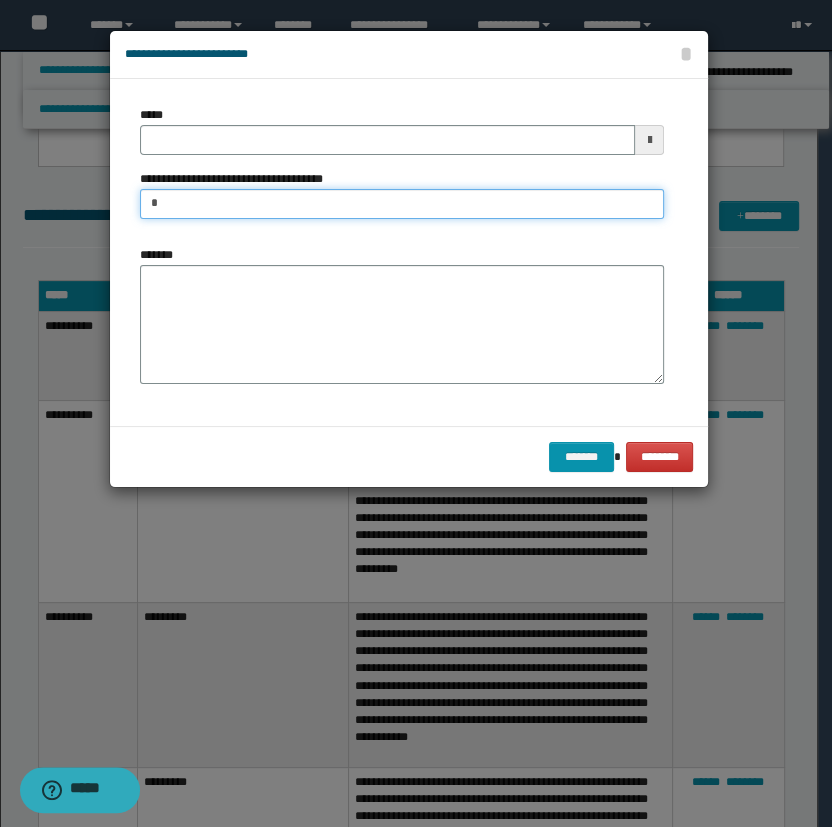 type on "*********" 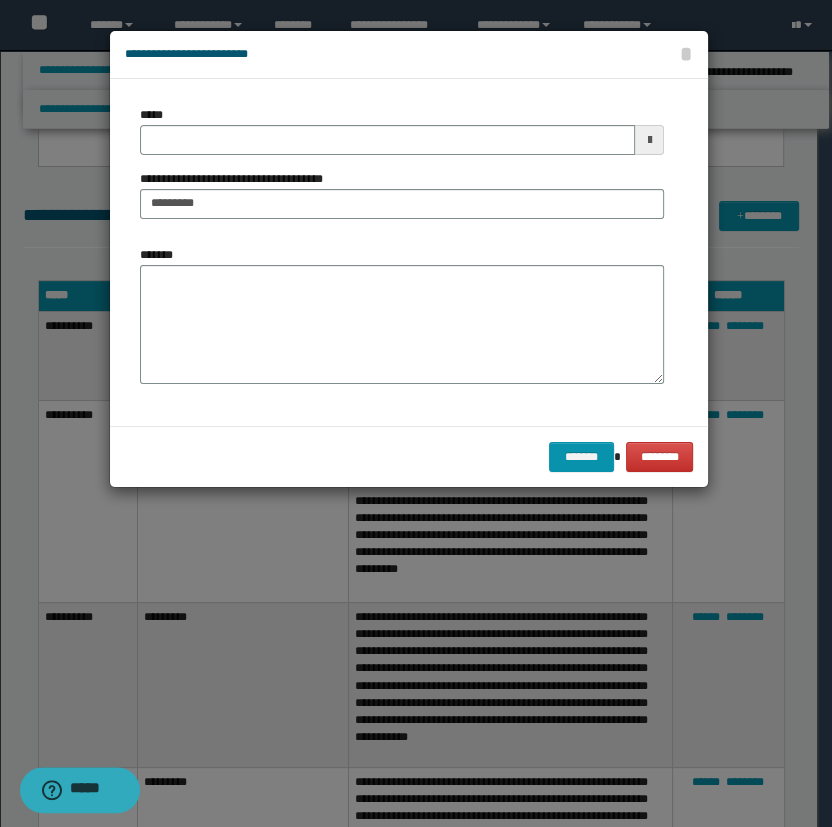 click on "*****" at bounding box center (402, 130) 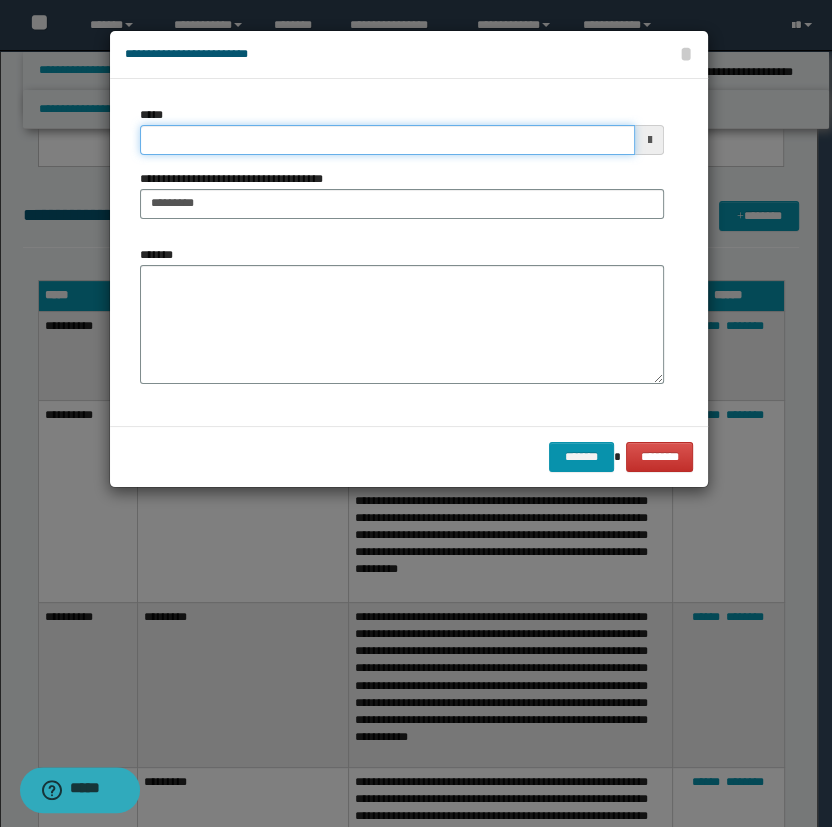 click on "*****" at bounding box center [388, 140] 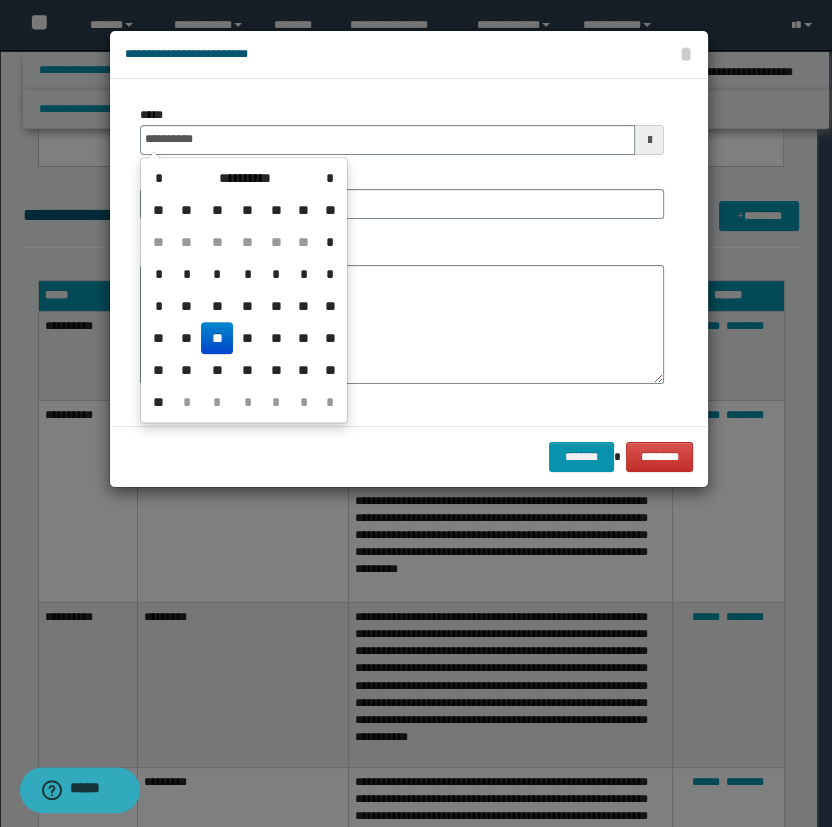 click on "**" at bounding box center (217, 338) 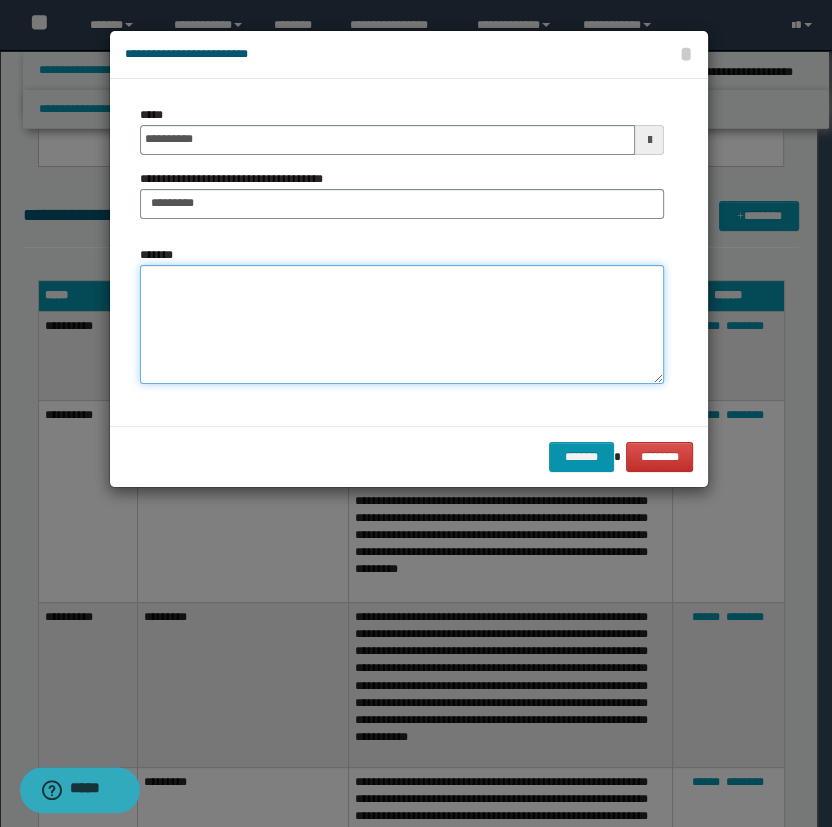 click on "*******" at bounding box center [402, 325] 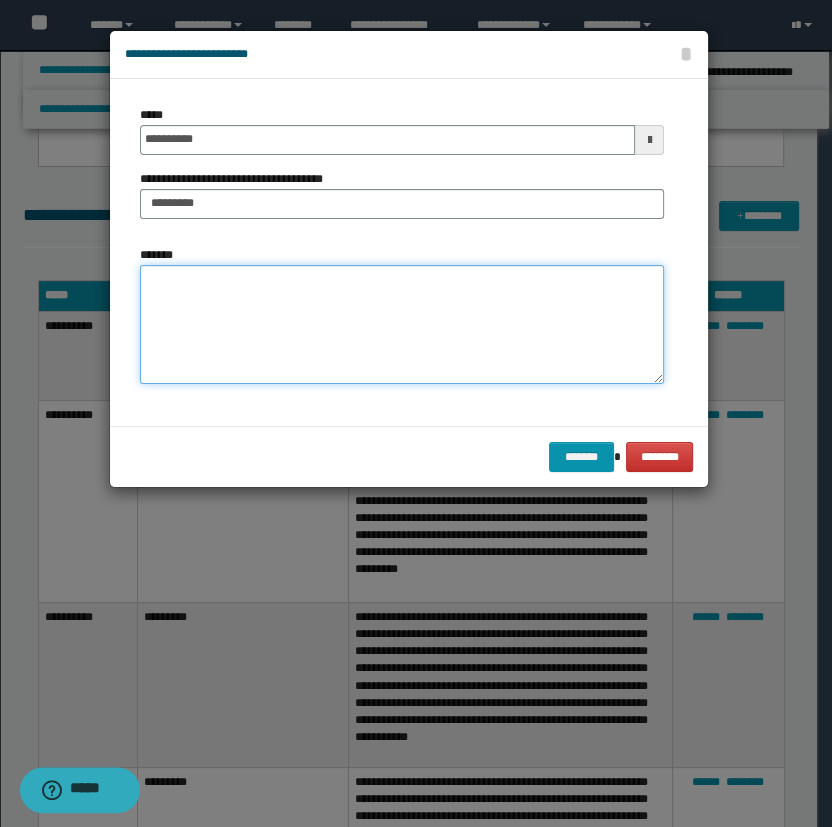 paste on "**********" 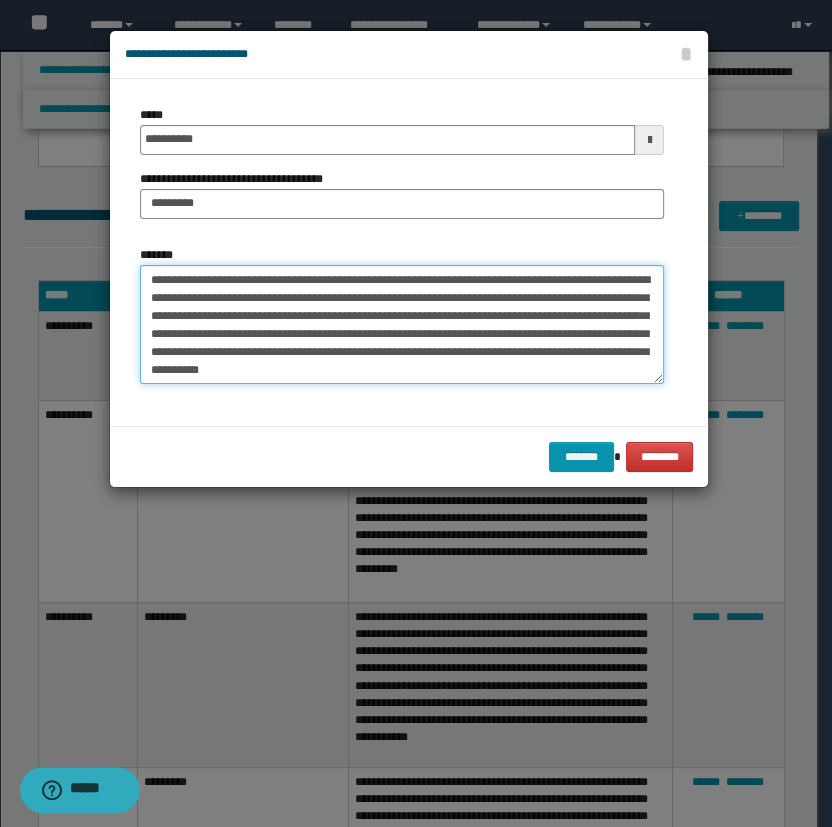 click on "**********" at bounding box center [402, 325] 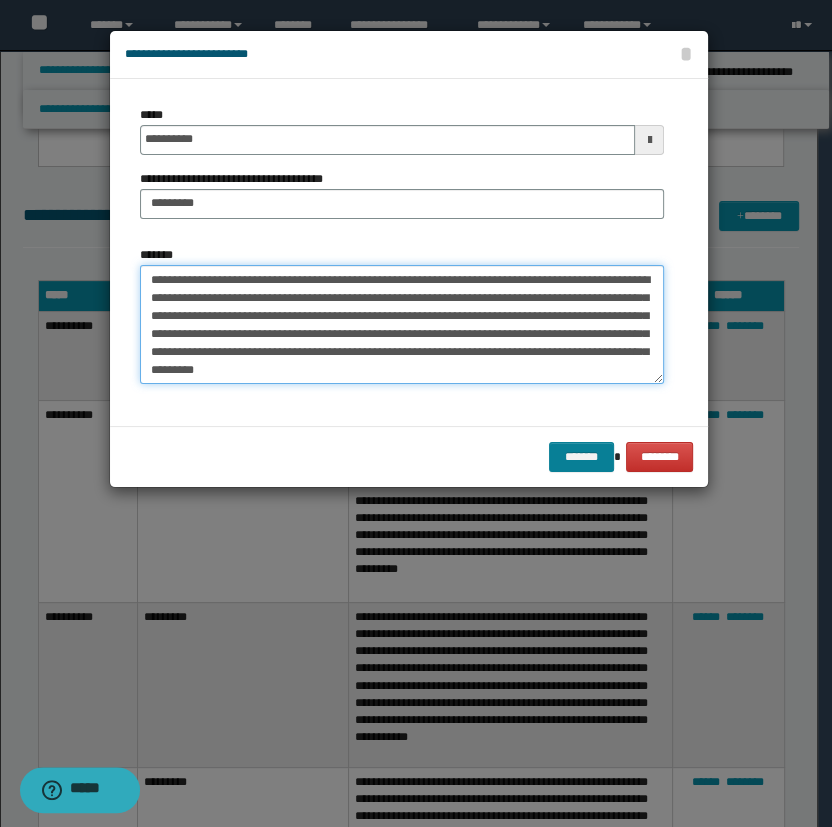 type on "**********" 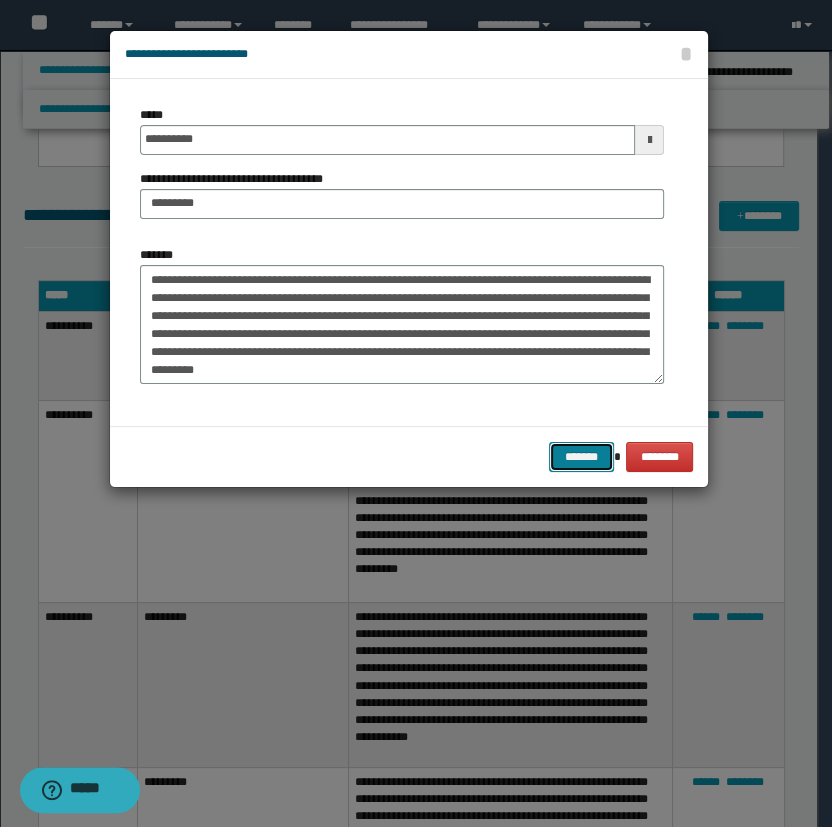 click on "*******" at bounding box center [581, 457] 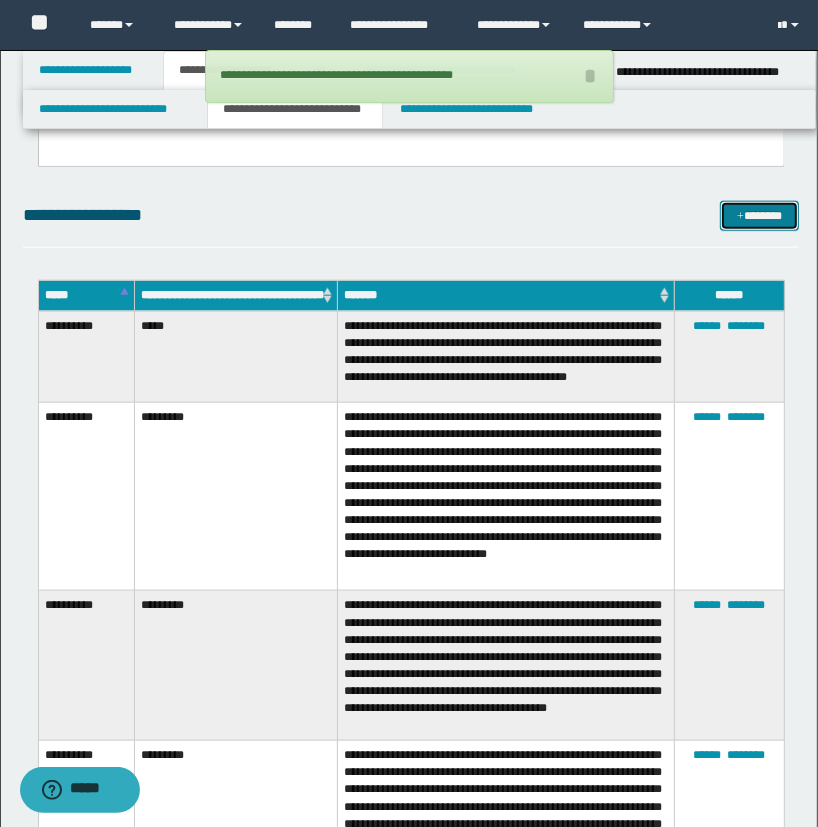 click on "*******" at bounding box center (760, 216) 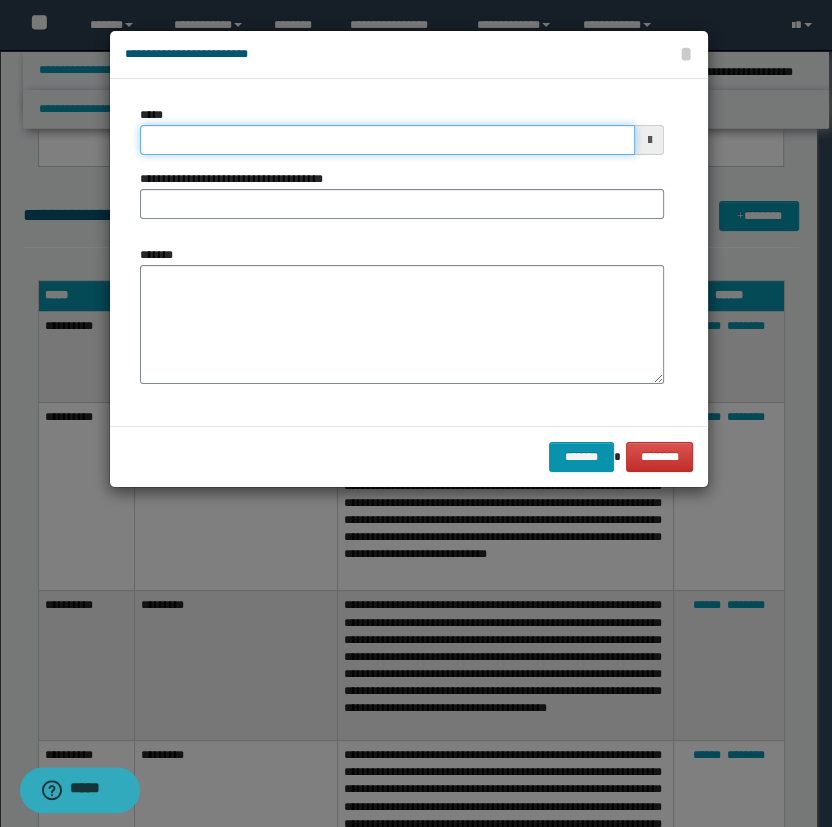 click on "*****" at bounding box center (388, 140) 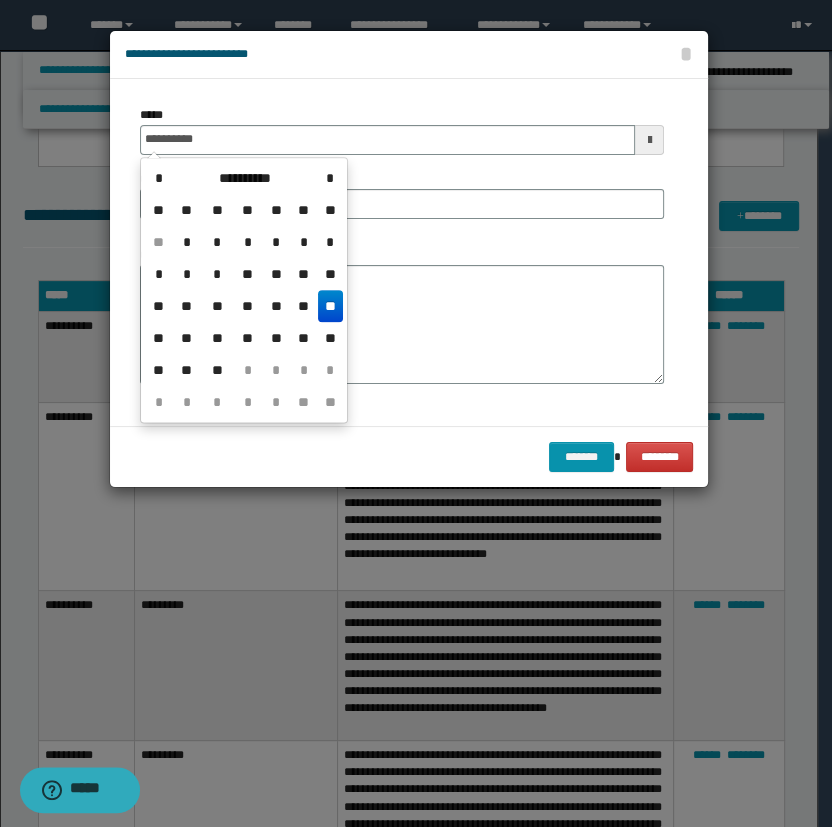 click on "**" at bounding box center (330, 306) 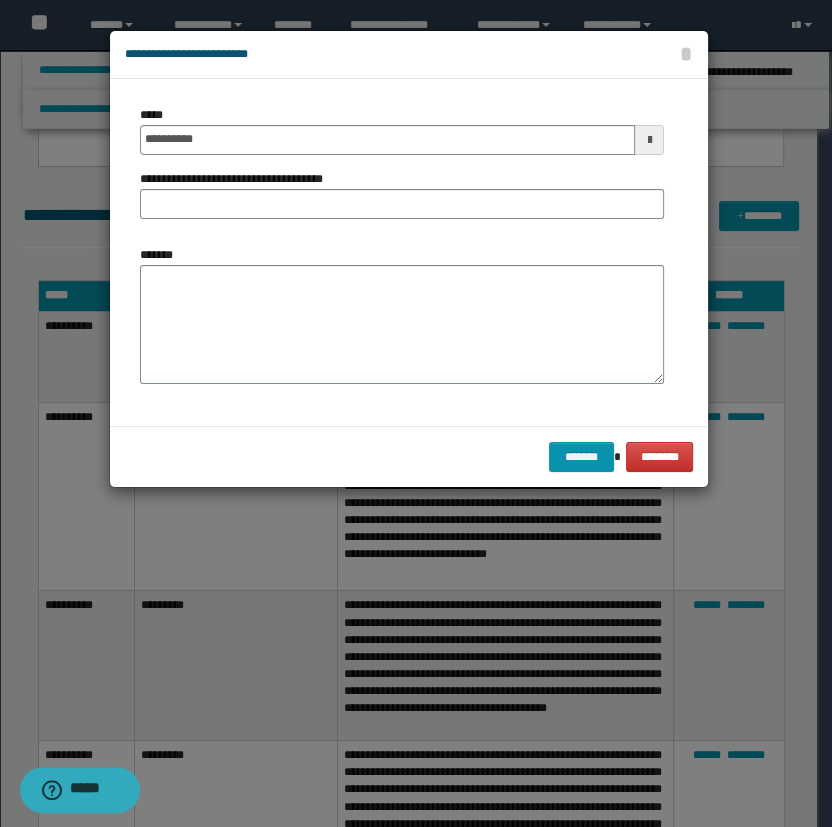 click on "**********" at bounding box center [402, 252] 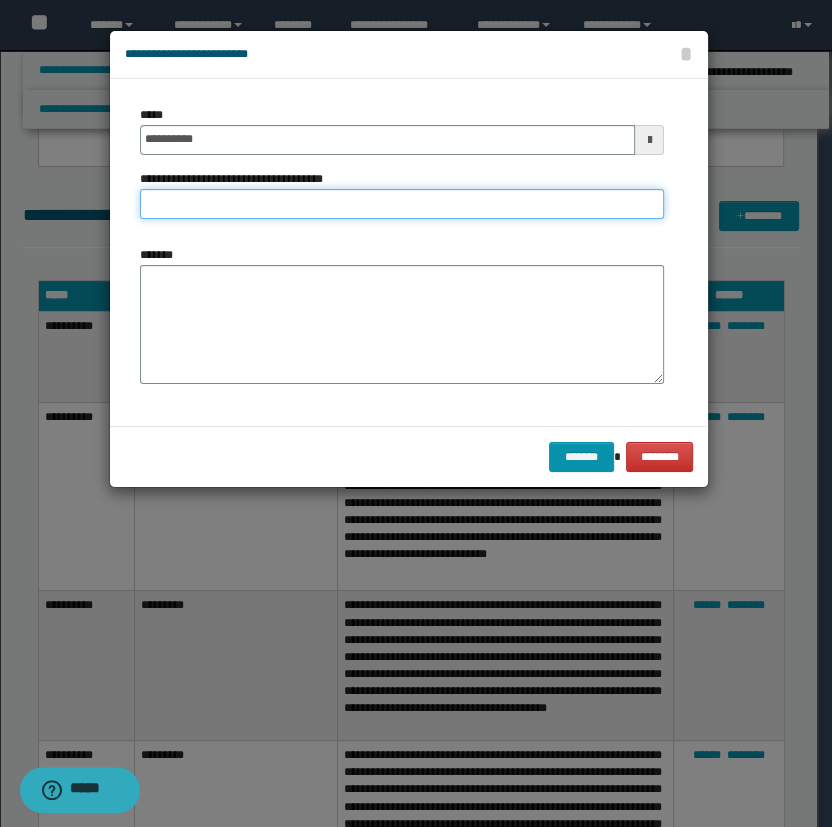 click on "**********" at bounding box center [402, 204] 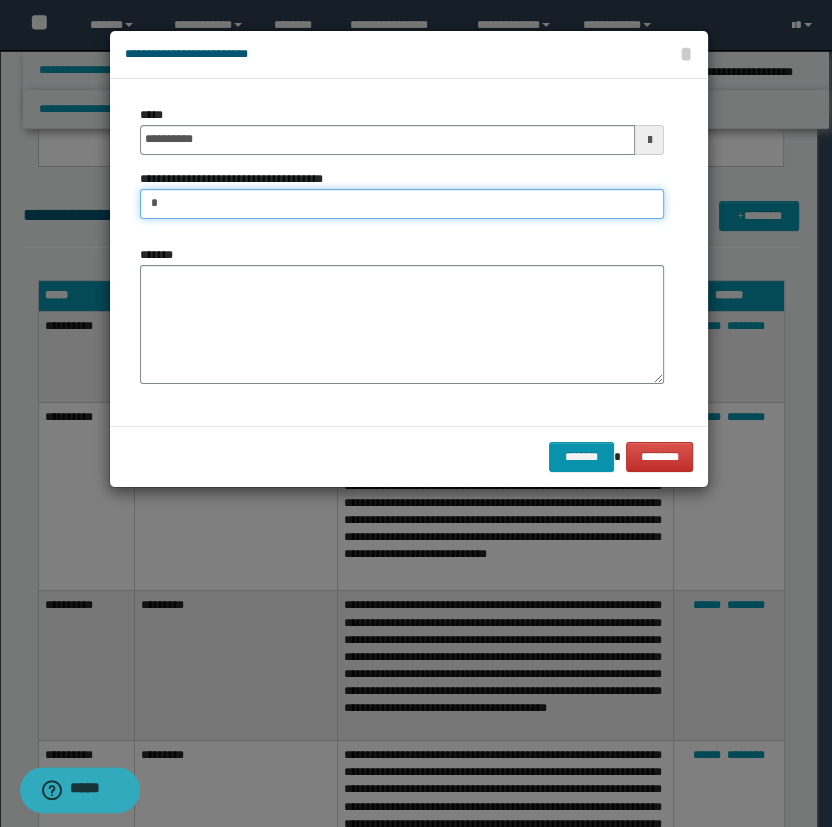 type on "*********" 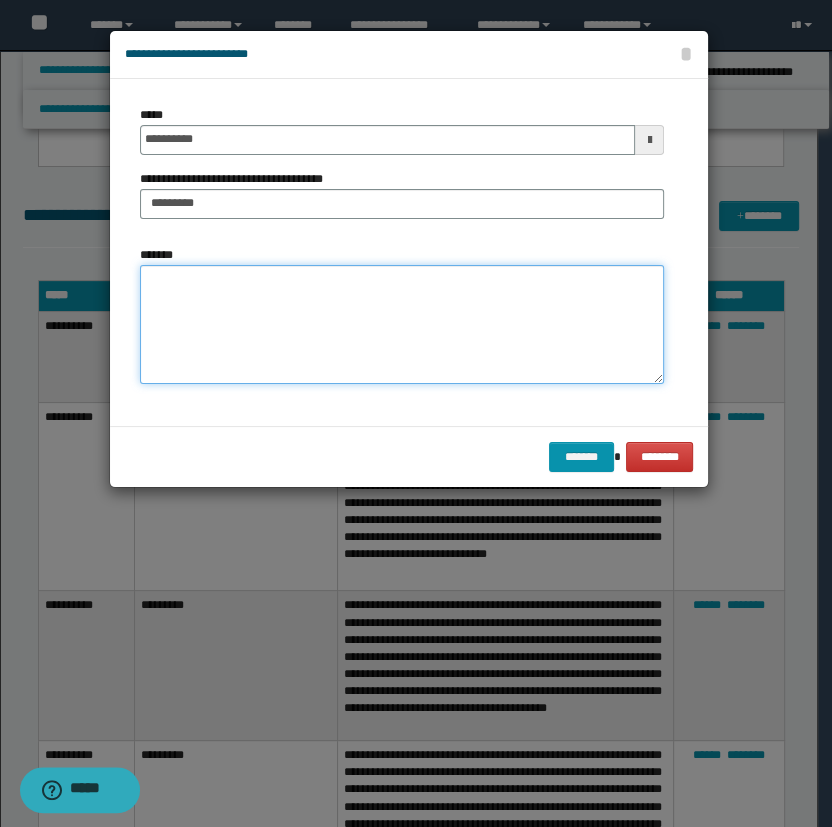 click on "*******" at bounding box center [402, 325] 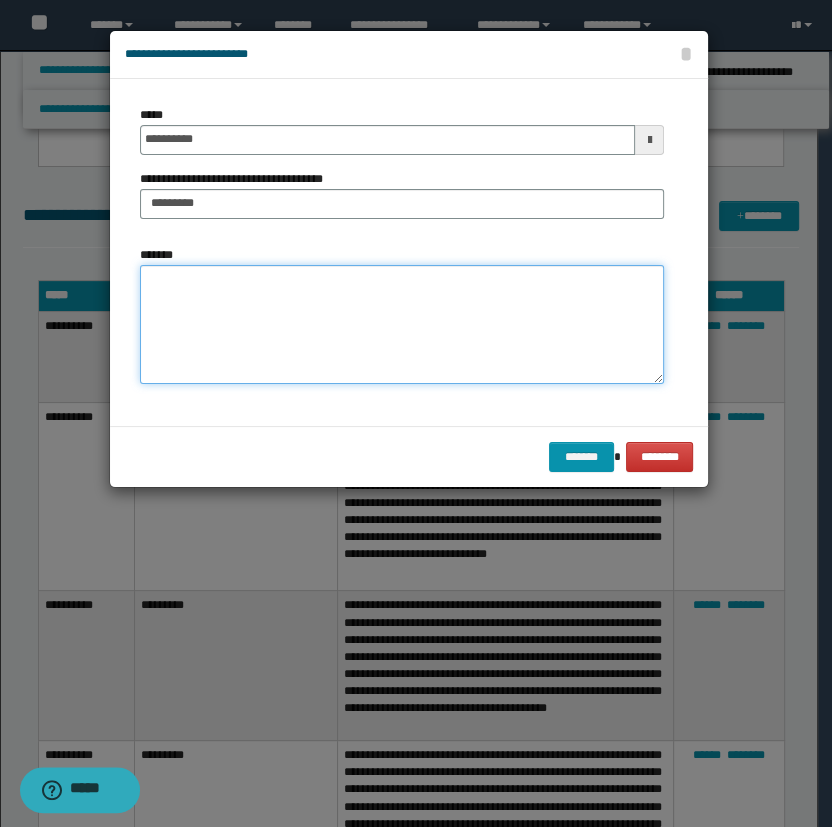 click on "*******" at bounding box center [402, 325] 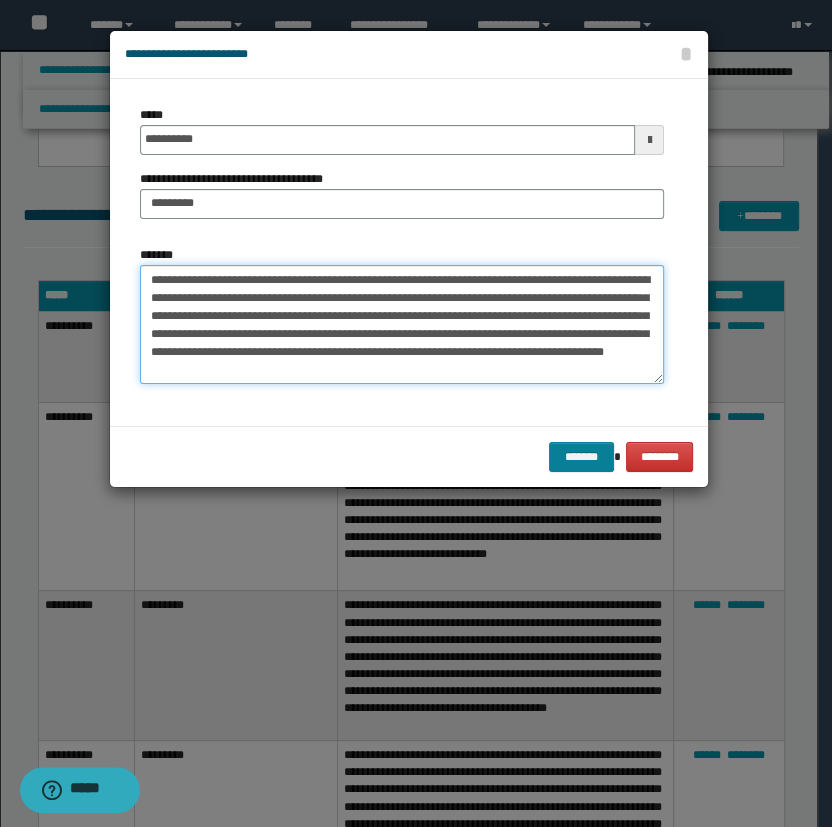 type on "**********" 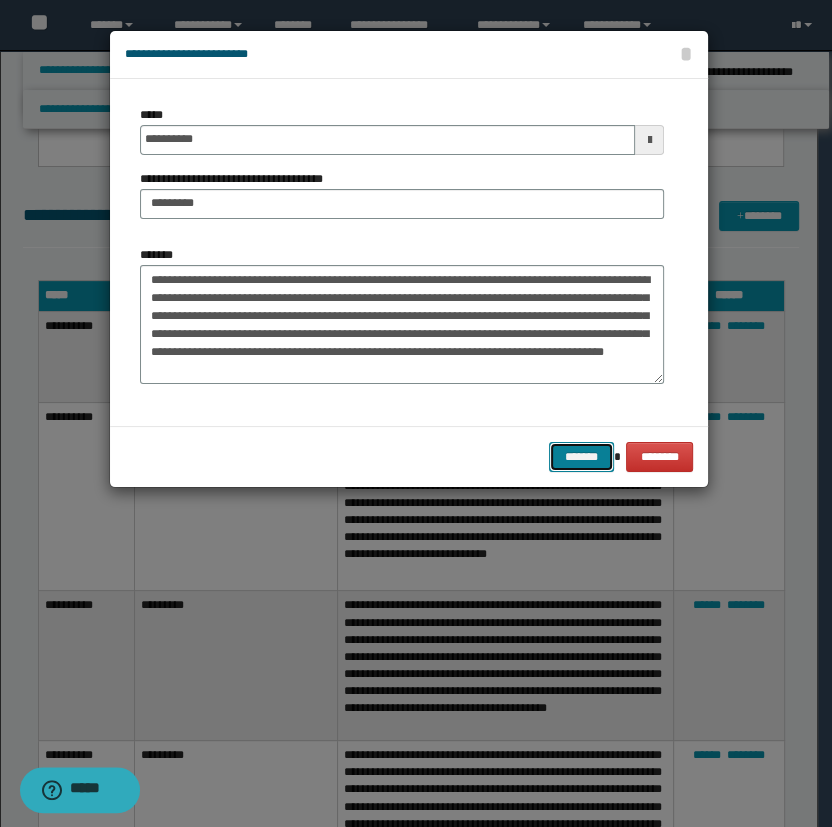 click on "*******" at bounding box center [581, 457] 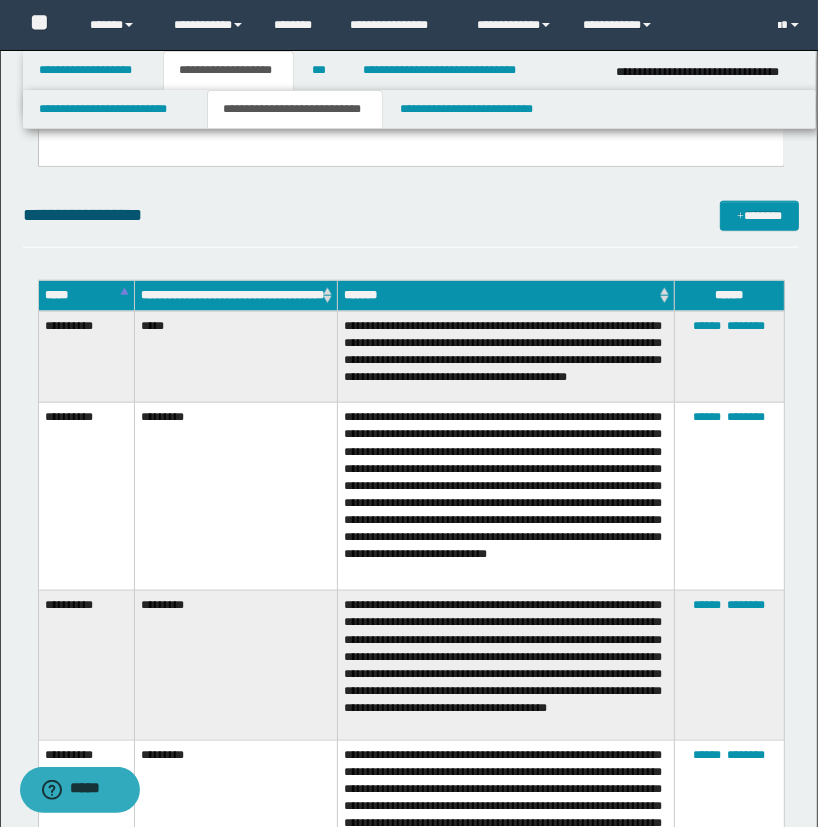 click on "**********" at bounding box center [411, 224] 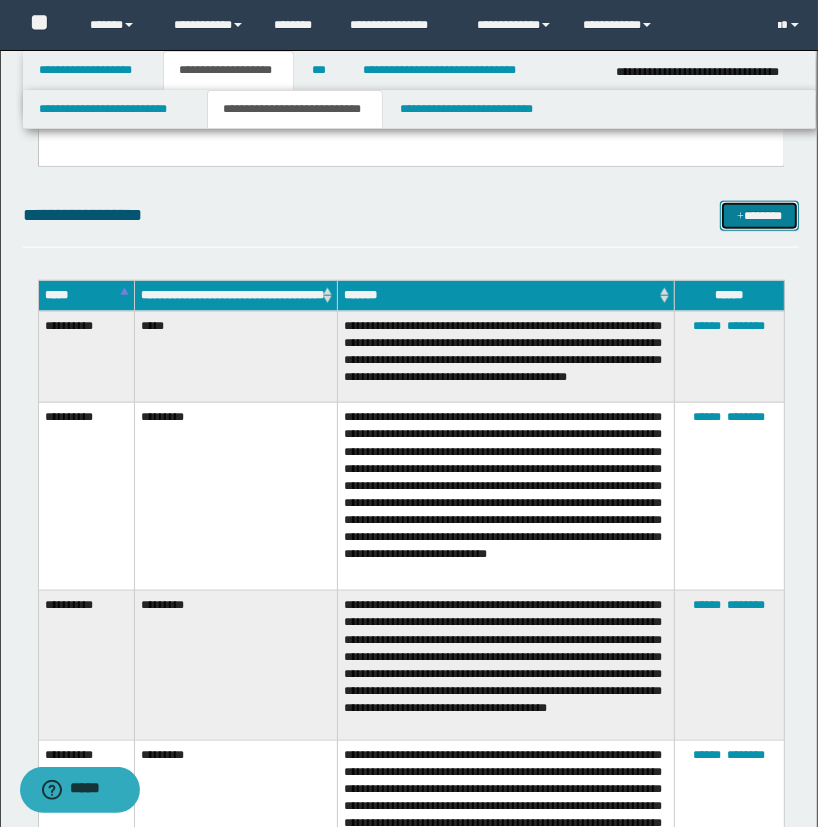 click on "*******" at bounding box center (760, 216) 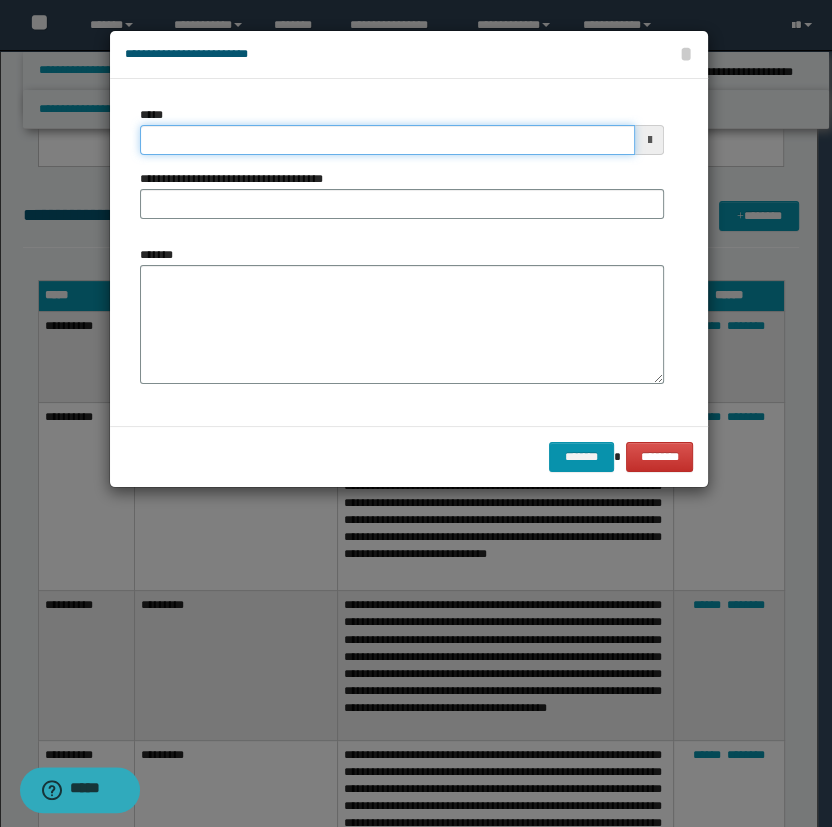 click on "*****" at bounding box center [388, 140] 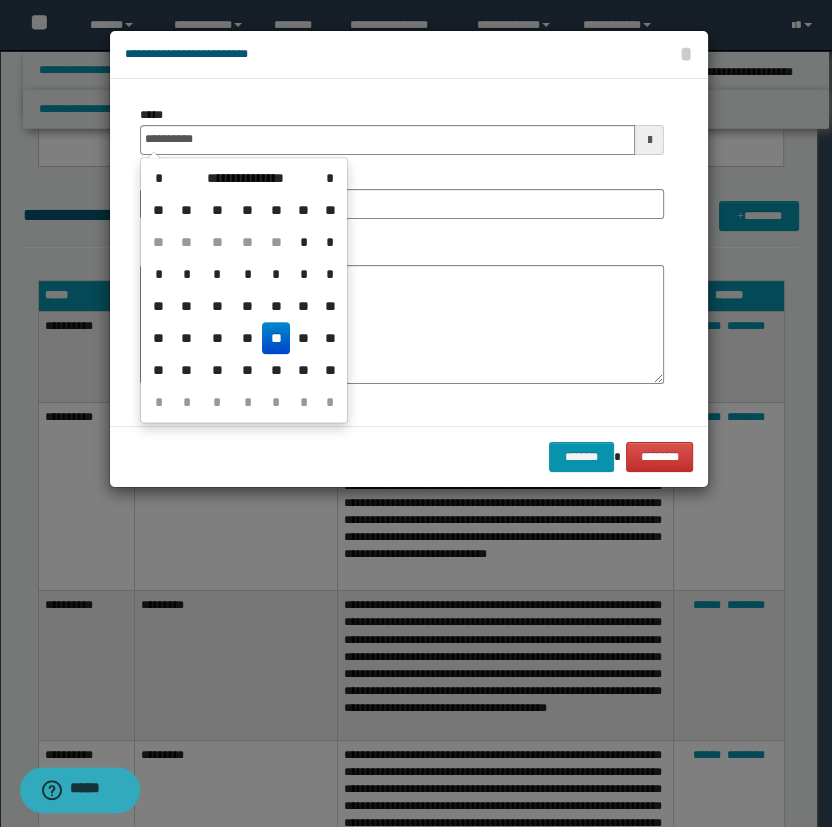 click on "**" at bounding box center (276, 338) 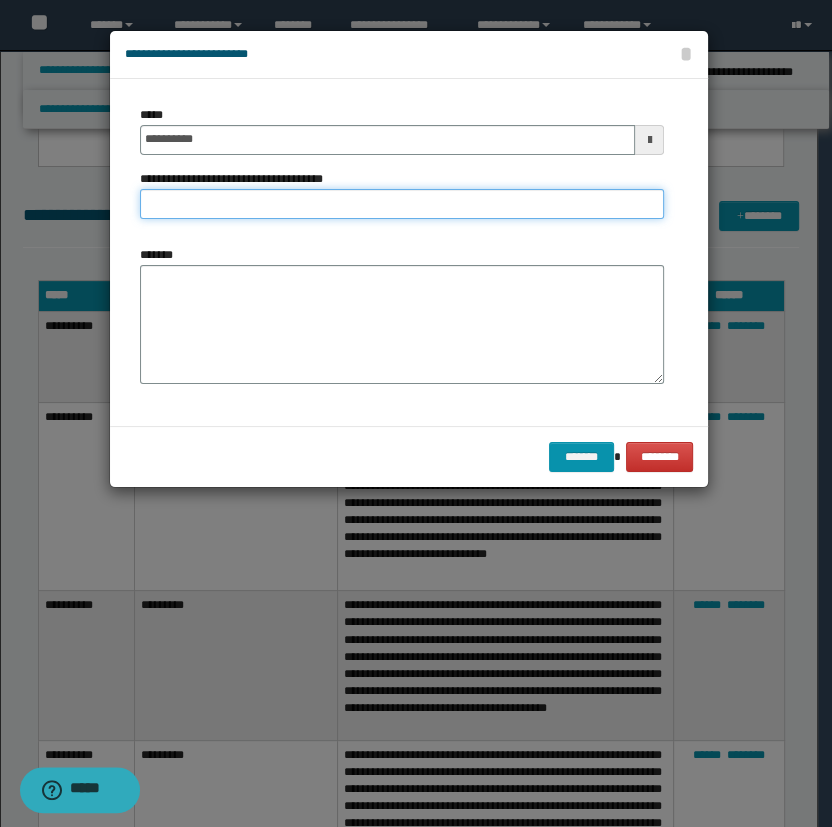 click on "**********" at bounding box center [402, 204] 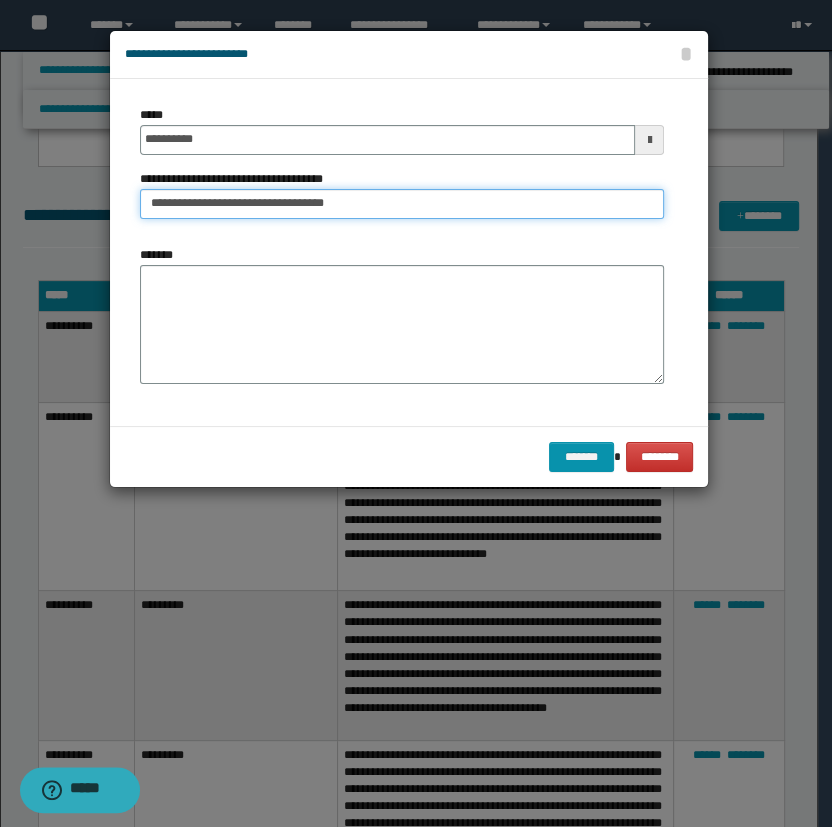 type on "**********" 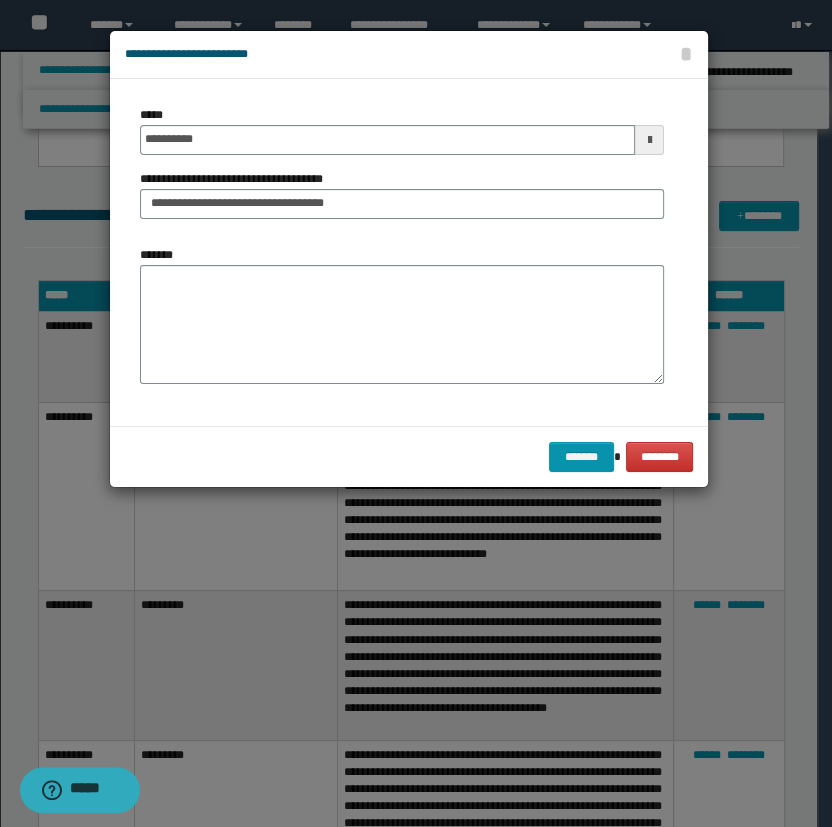 click on "**********" at bounding box center [409, 252] 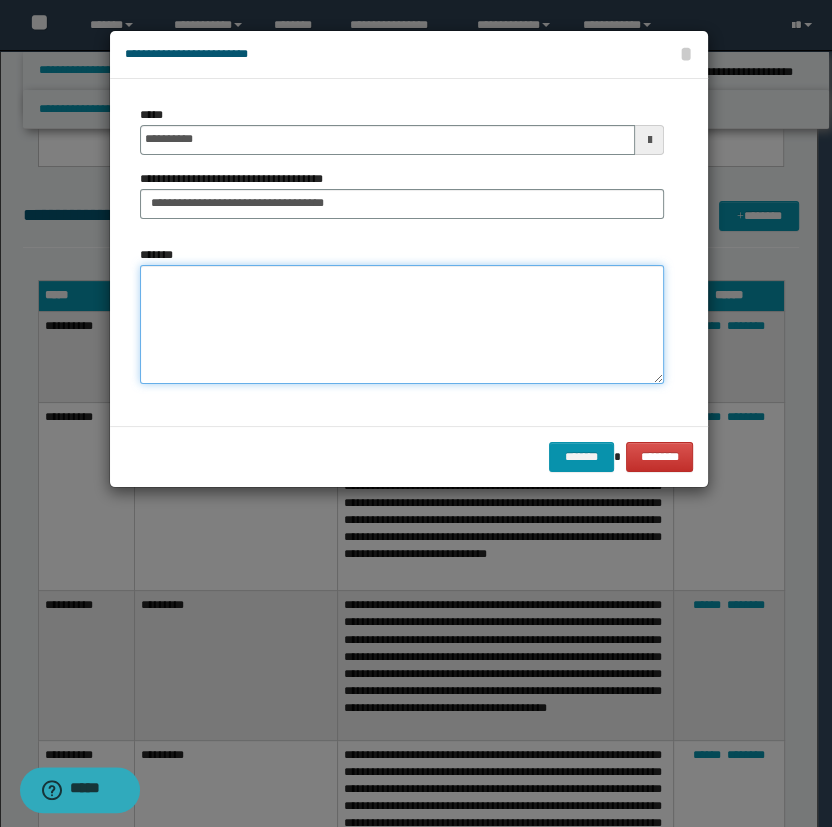 click on "*******" at bounding box center (402, 325) 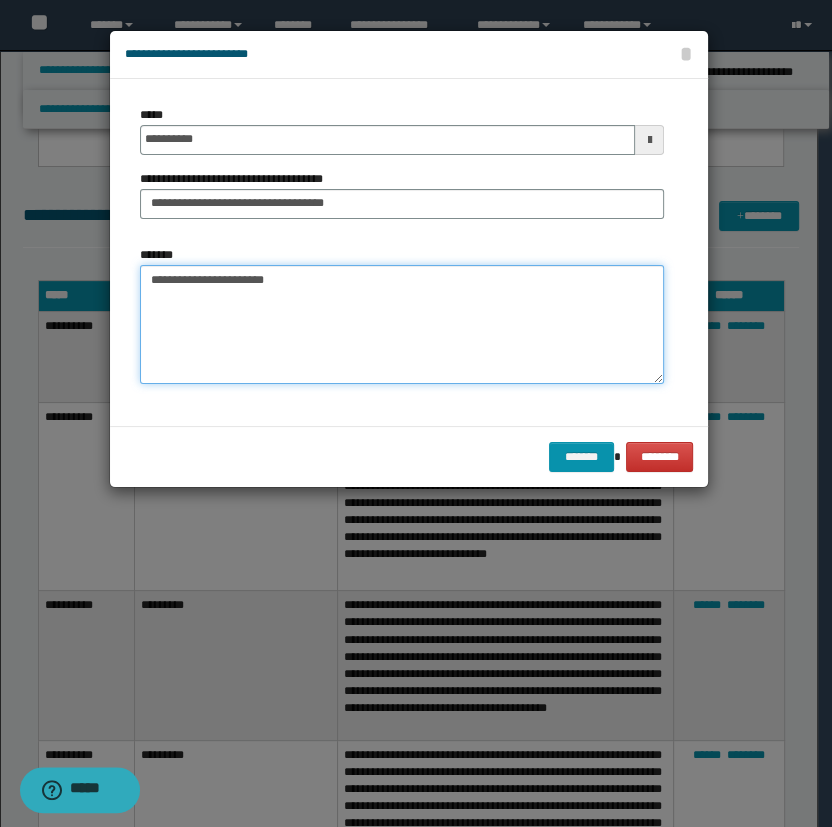 paste on "**********" 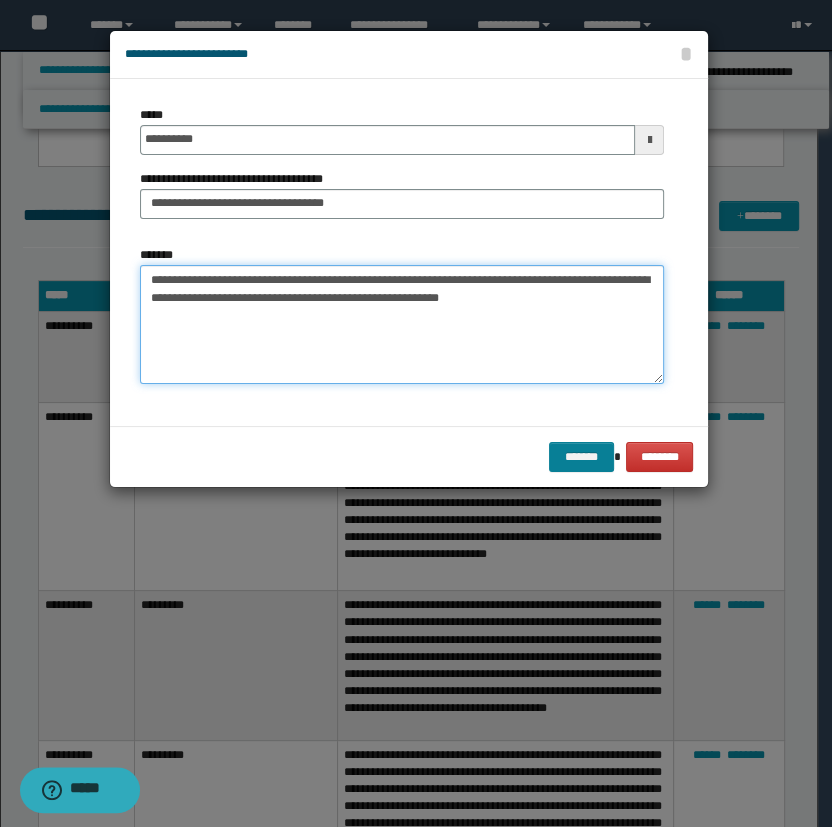 type on "**********" 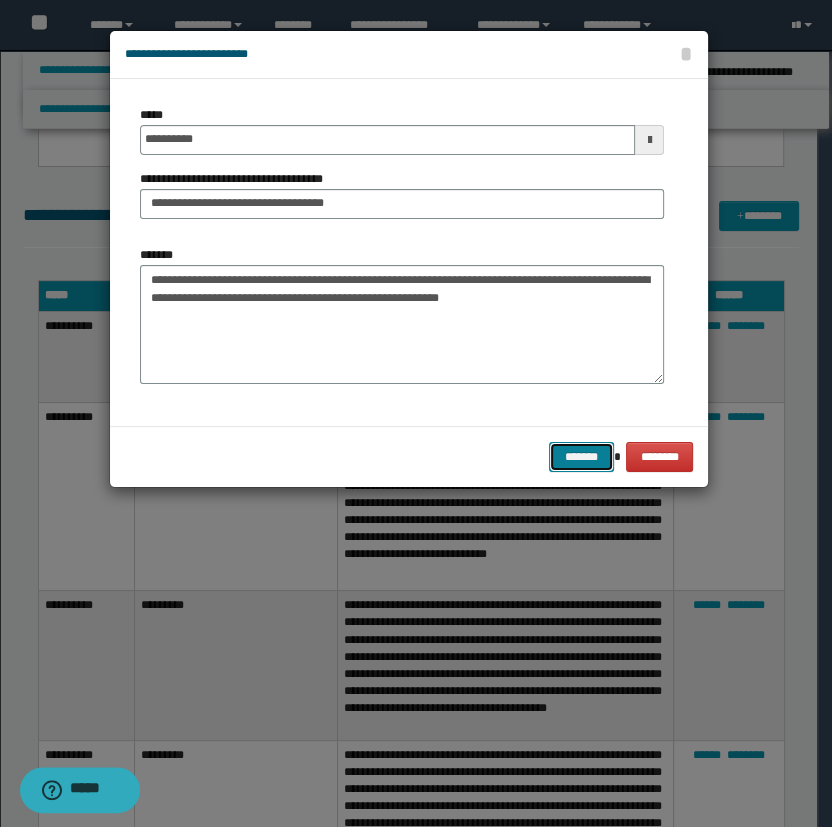 click on "*******" at bounding box center [581, 457] 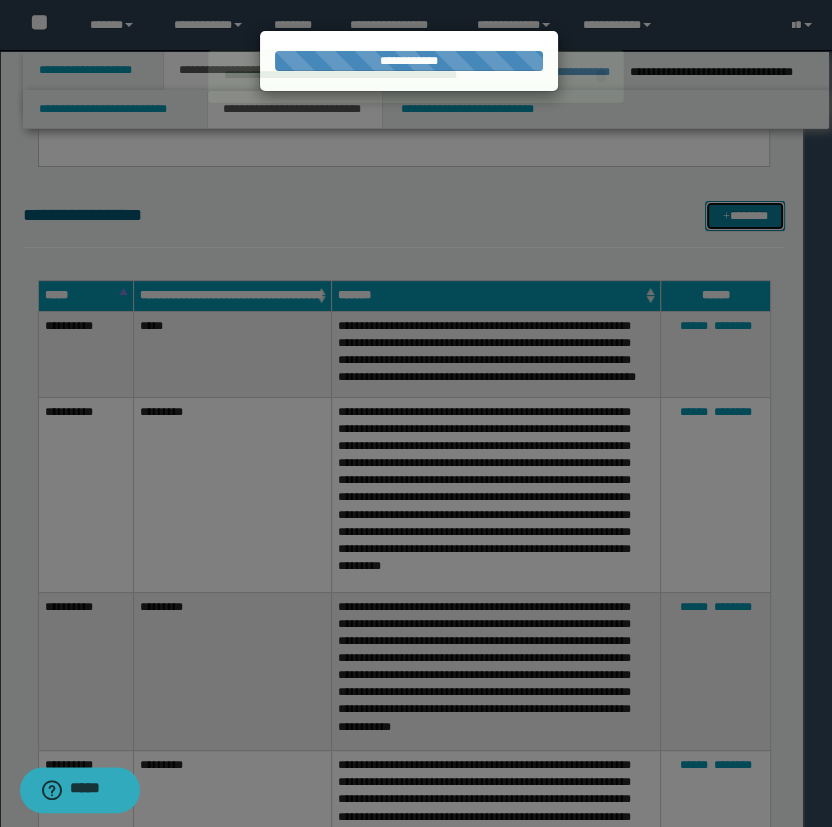 type 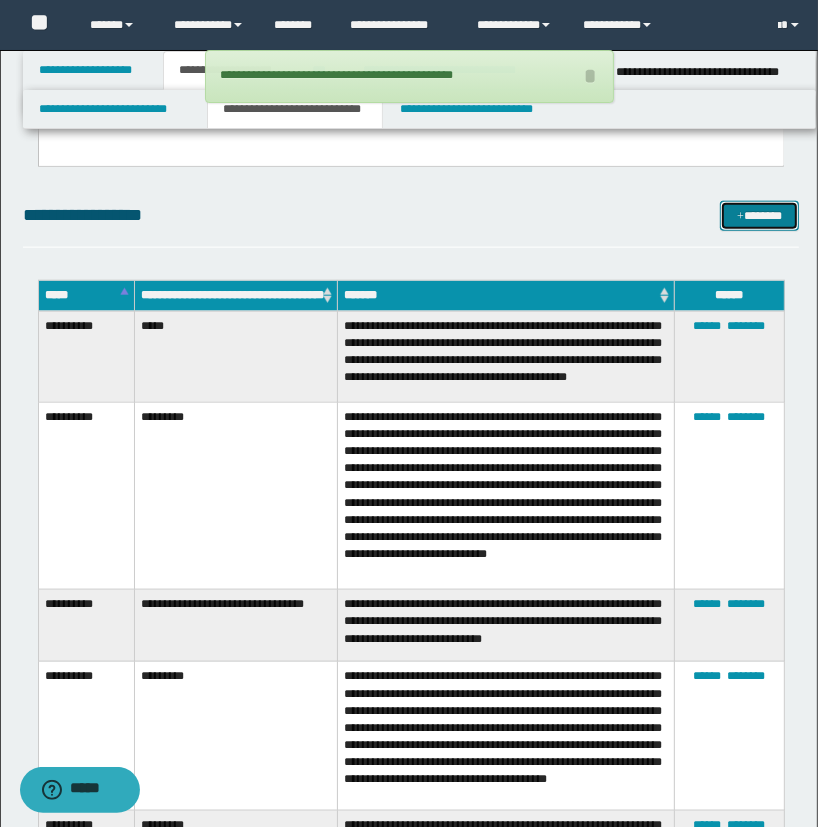 click on "*******" at bounding box center (760, 216) 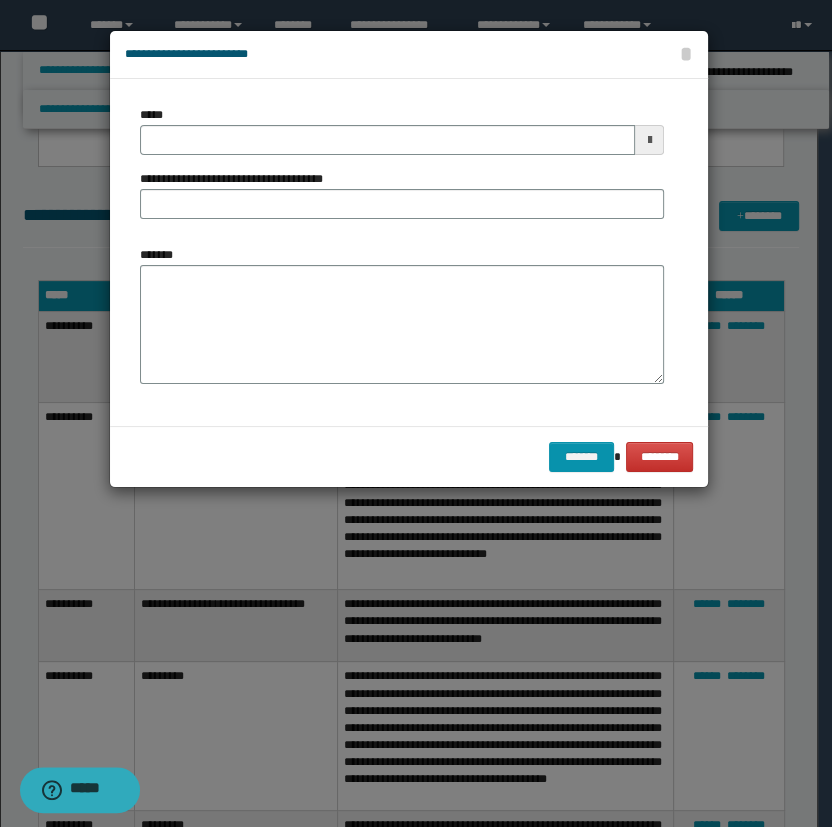 click on "**********" at bounding box center (402, 170) 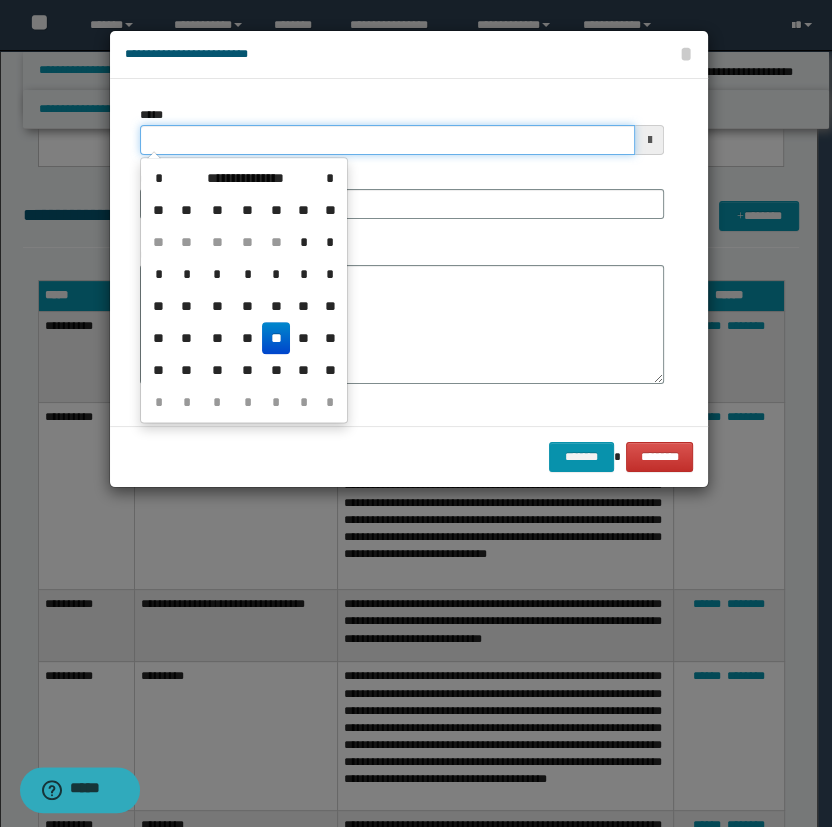 click on "*****" at bounding box center (388, 140) 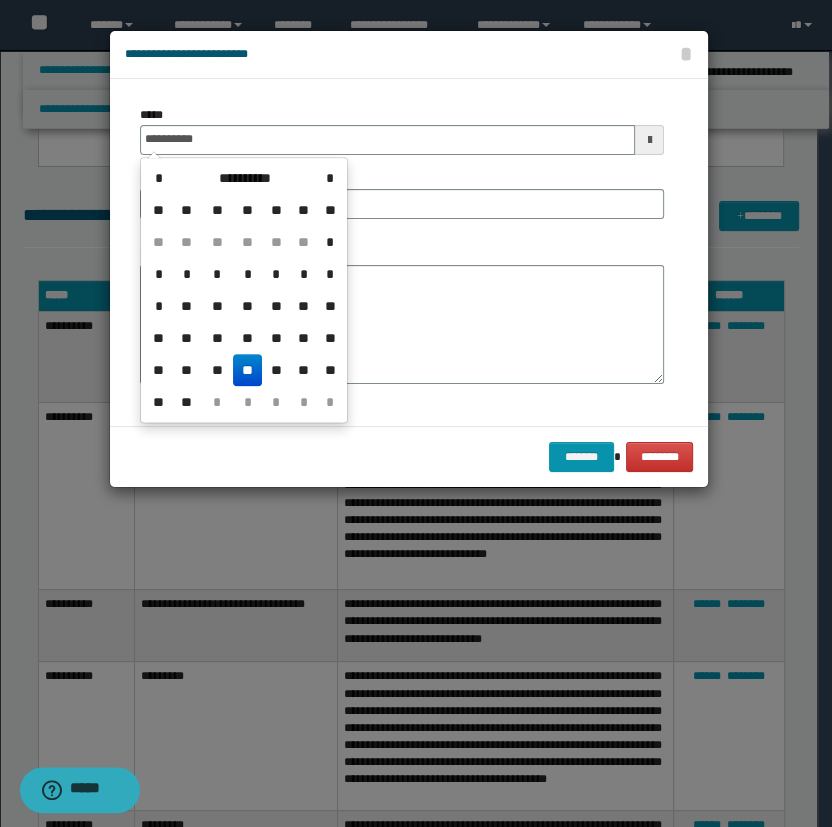 click on "**" at bounding box center (247, 370) 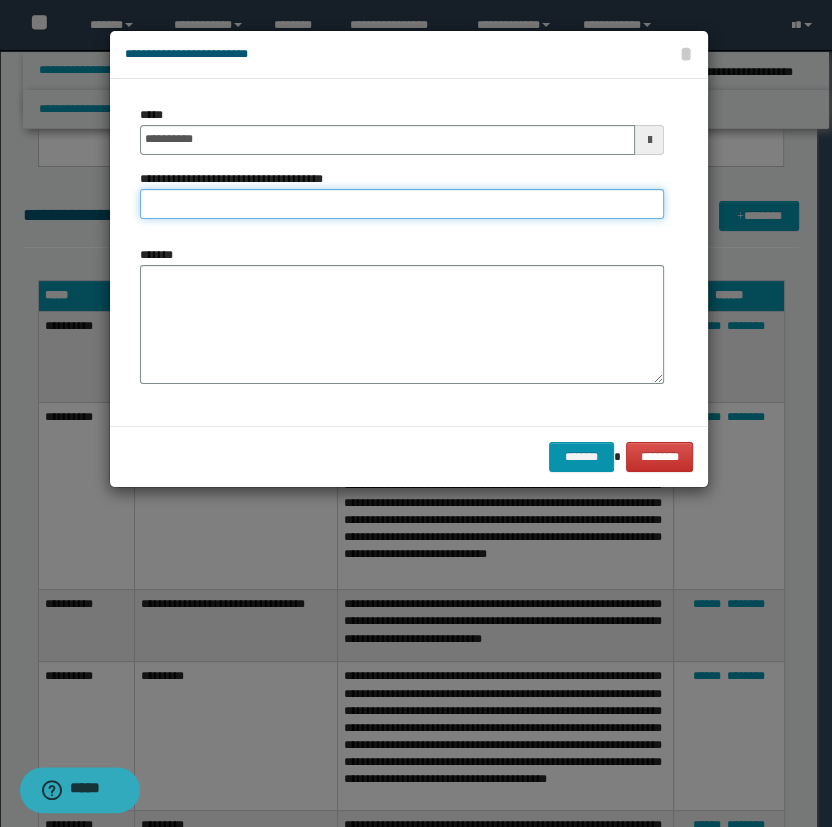 click on "**********" at bounding box center (402, 204) 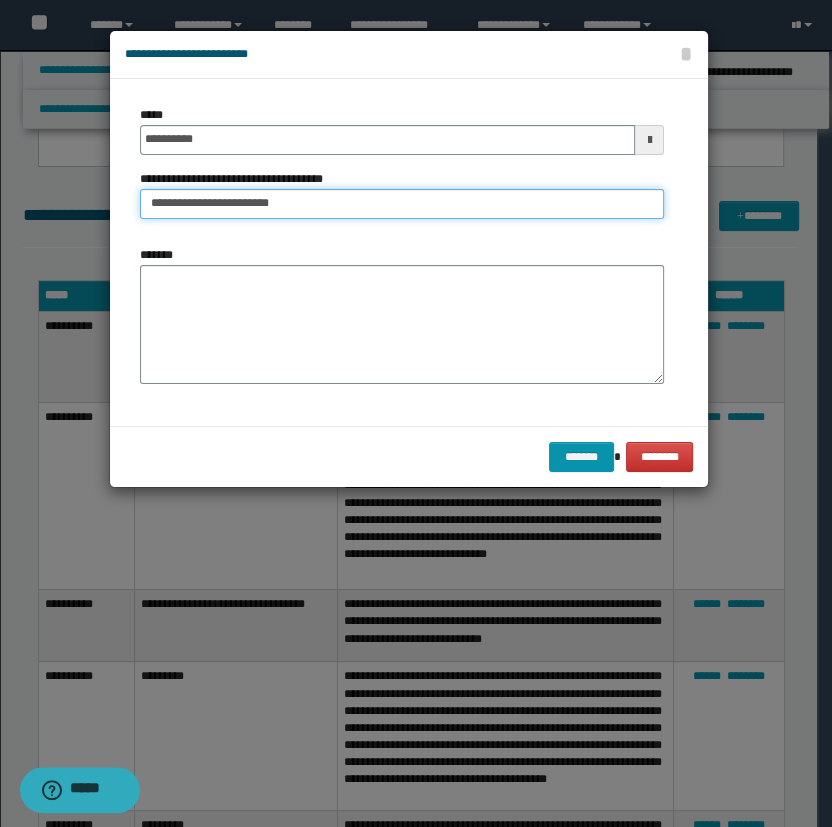 type on "**********" 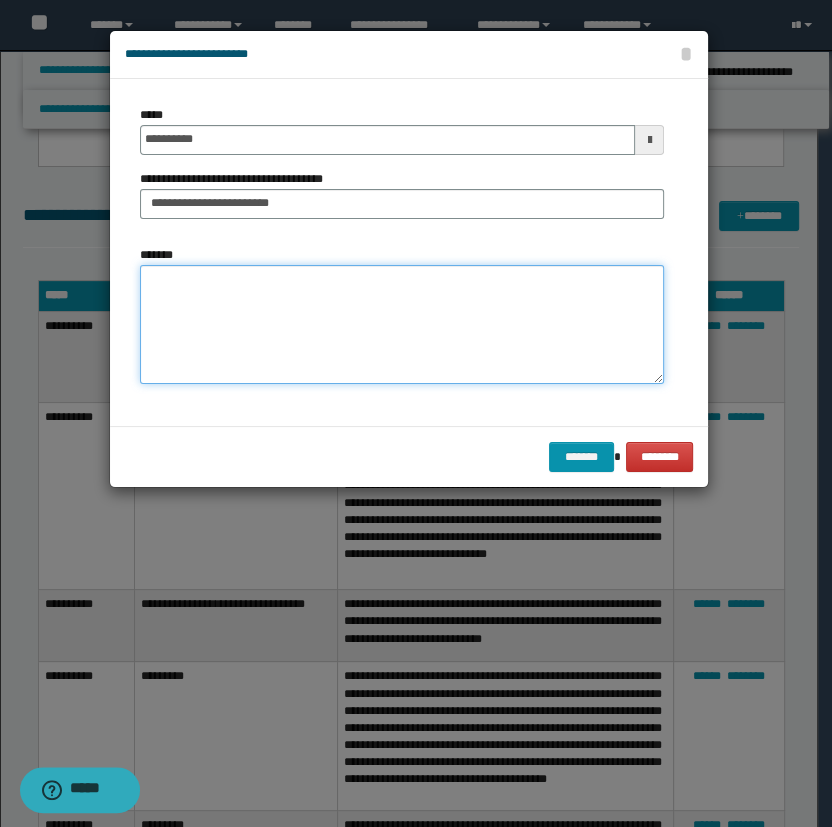 click on "*******" at bounding box center (402, 325) 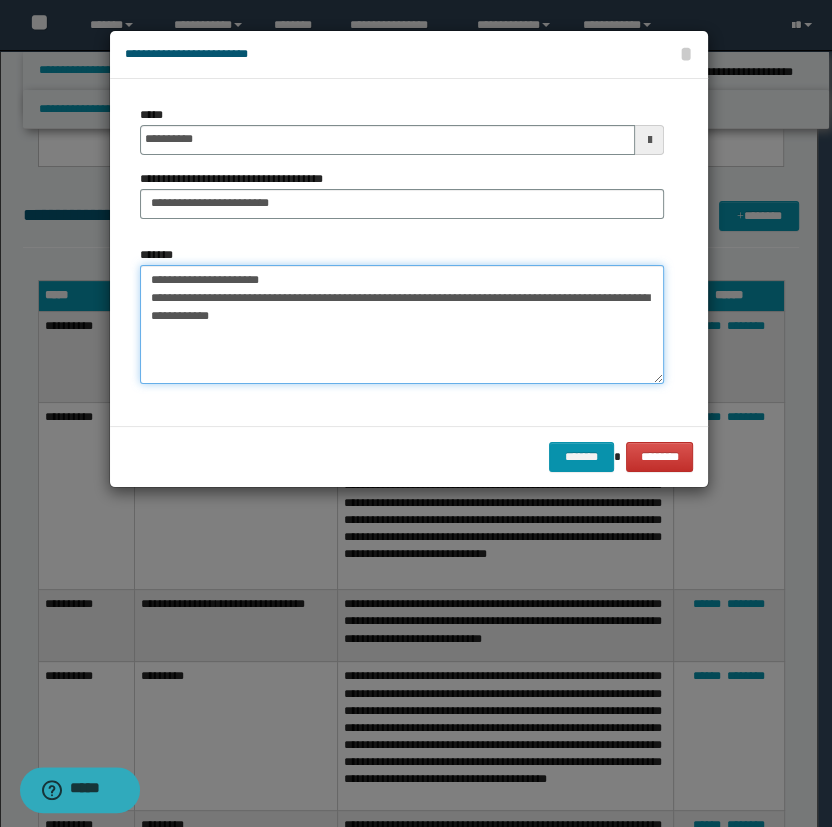 click on "**********" at bounding box center (402, 325) 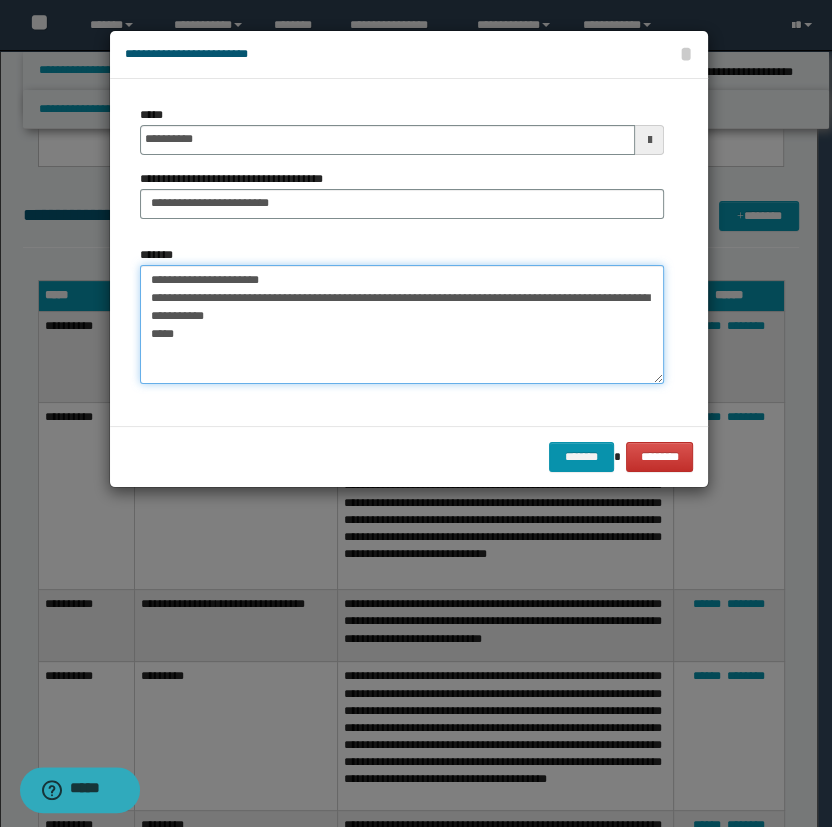 paste on "**********" 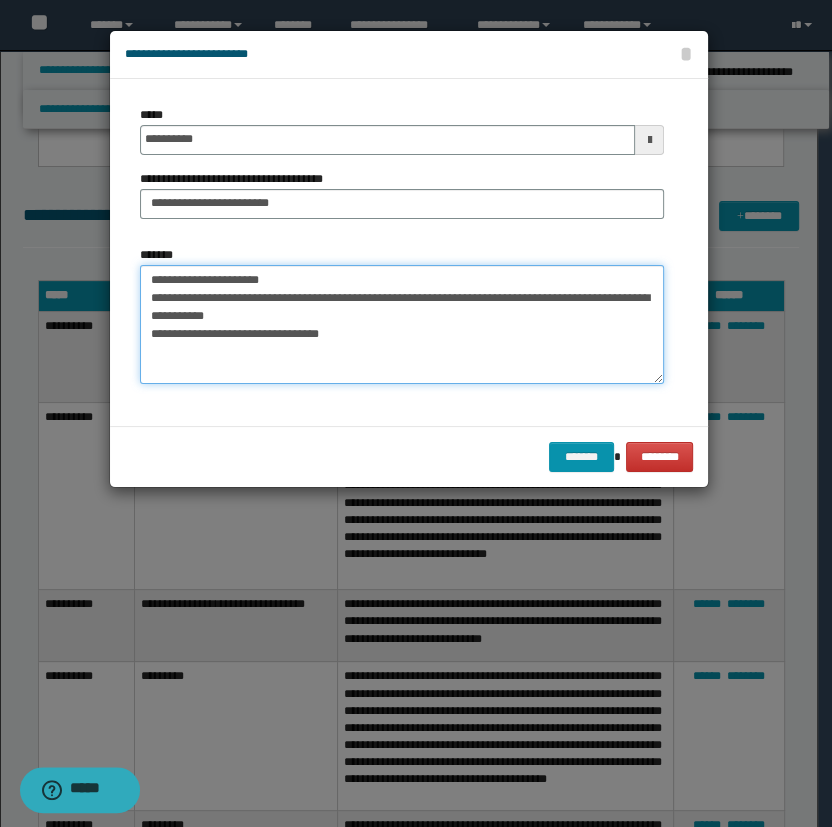 click on "**********" at bounding box center (402, 325) 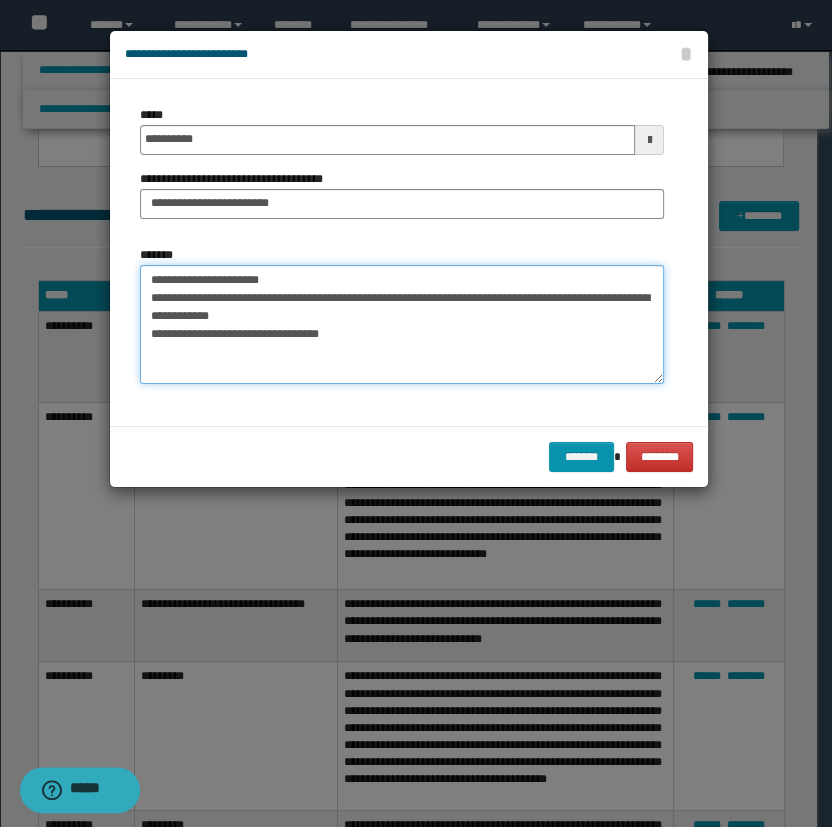 click on "**********" at bounding box center (402, 325) 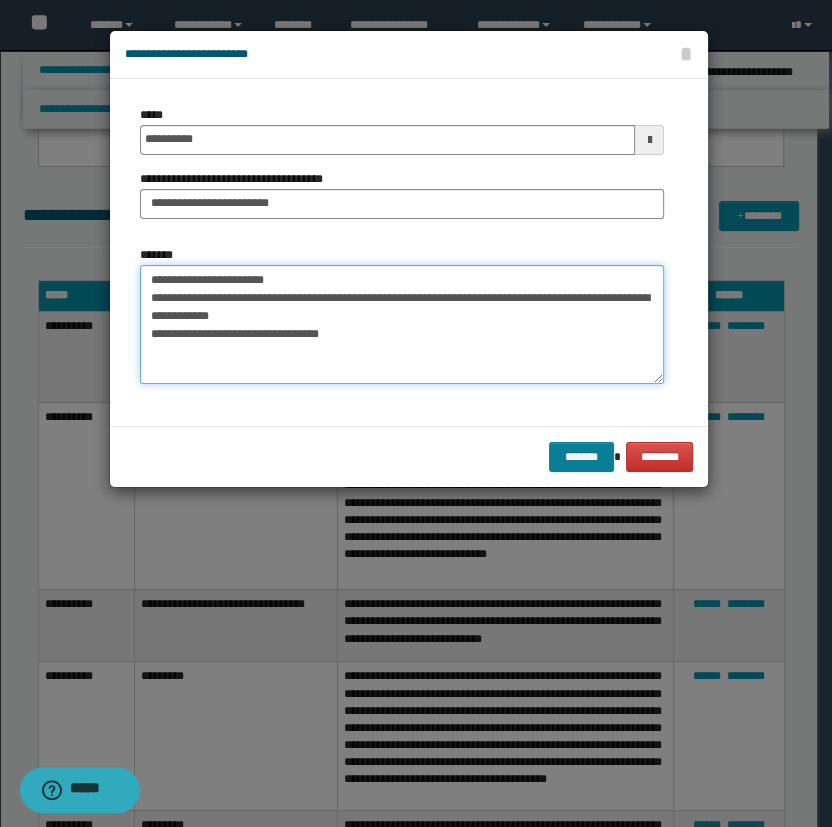 type on "**********" 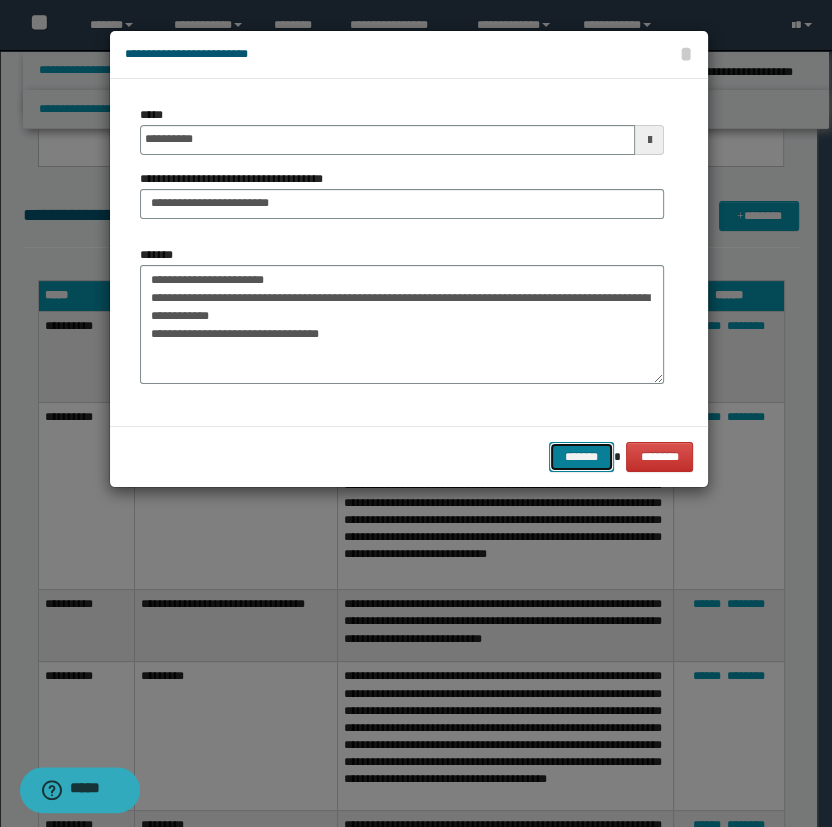 click on "*******" at bounding box center [581, 457] 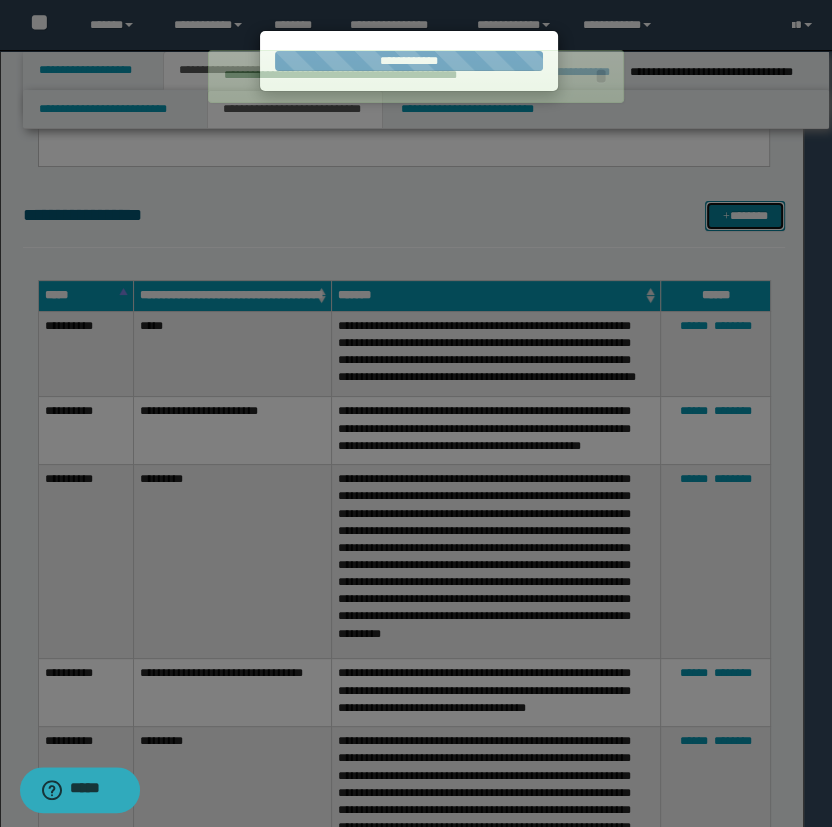 type 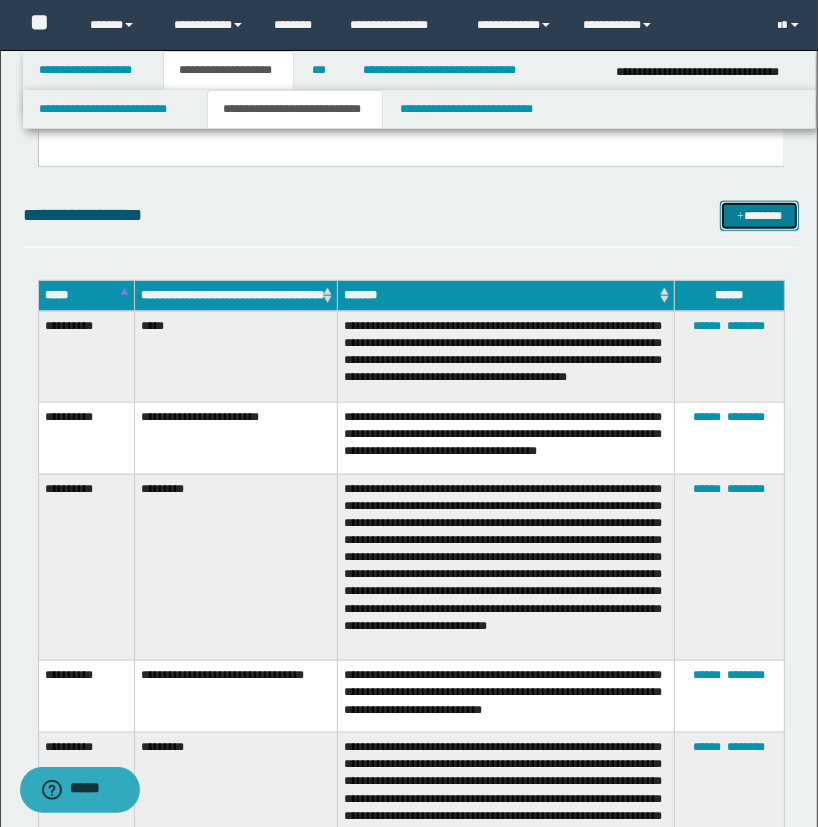 click on "*******" at bounding box center (760, 216) 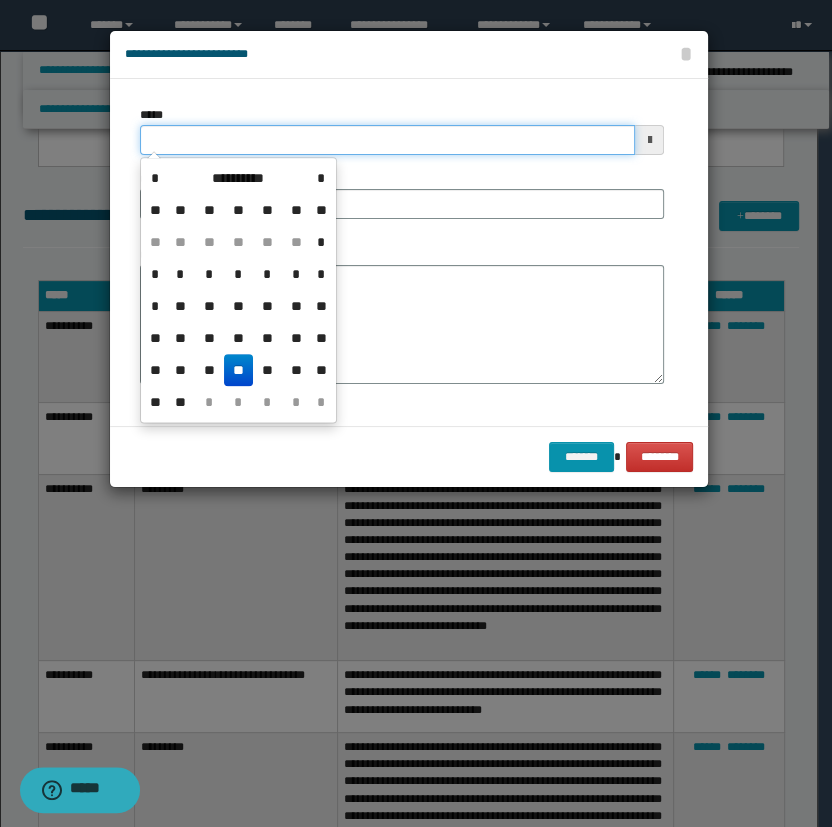click on "*****" at bounding box center [388, 140] 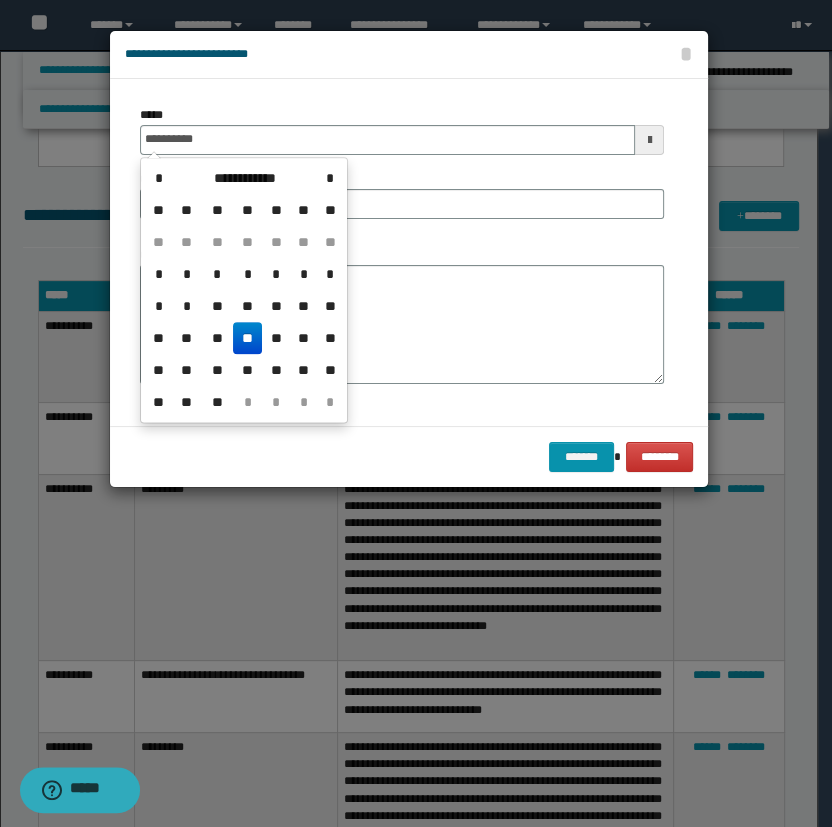 click on "**" at bounding box center (247, 338) 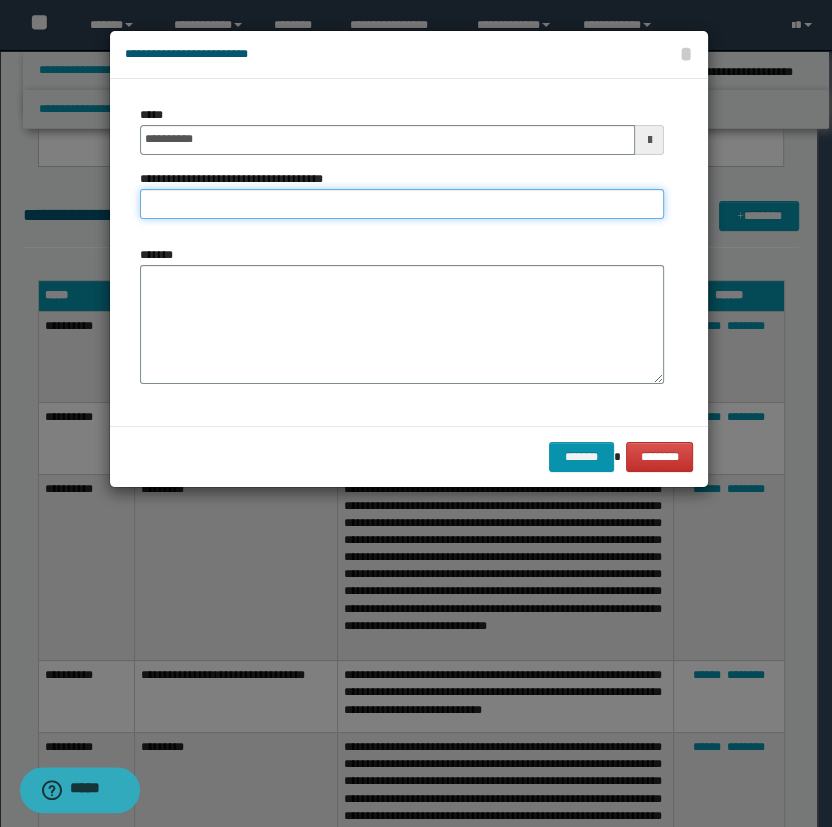 click on "**********" at bounding box center [402, 204] 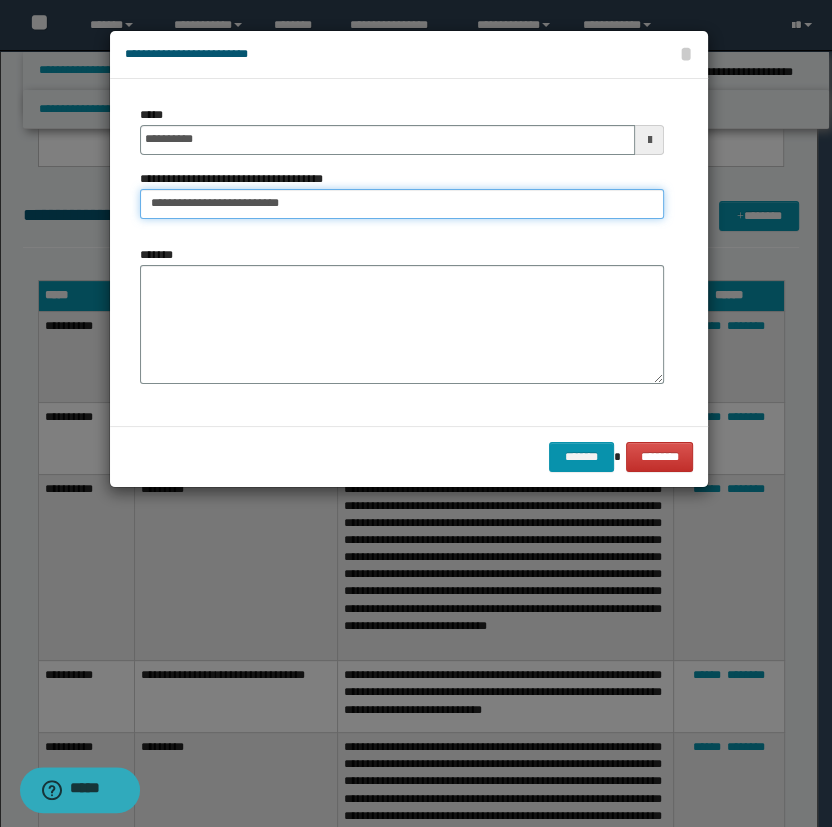 type on "**********" 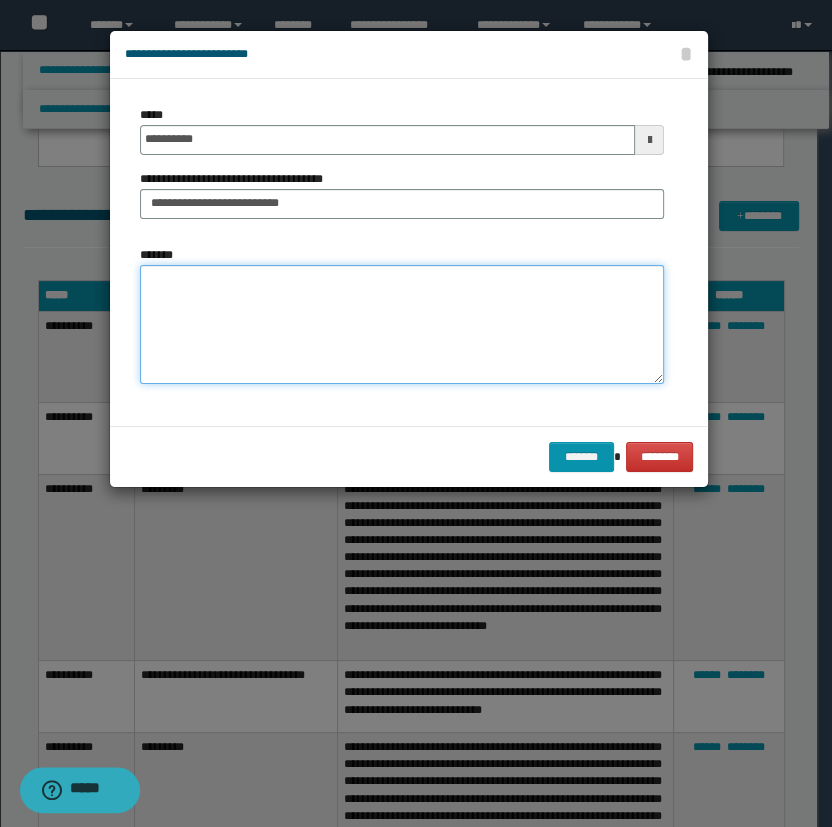 click on "*******" at bounding box center (402, 325) 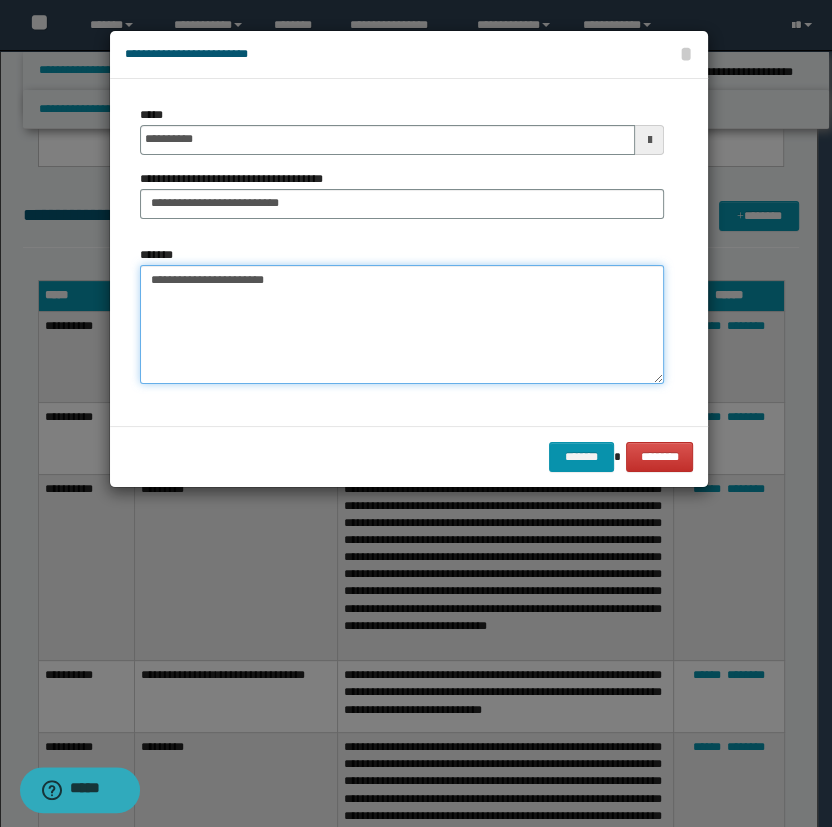 paste on "**********" 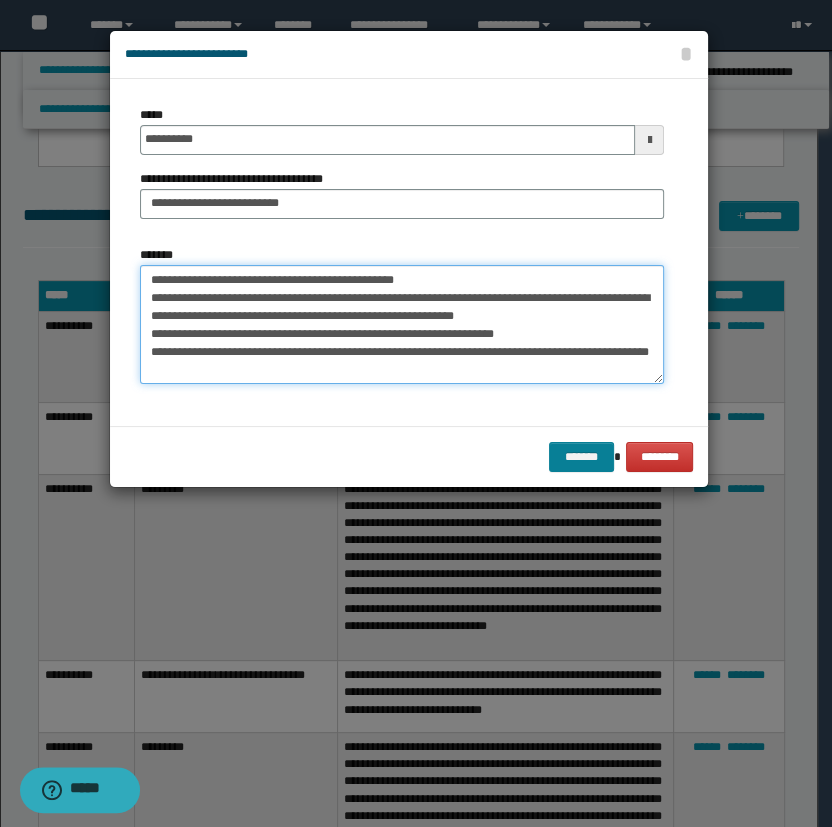 type on "**********" 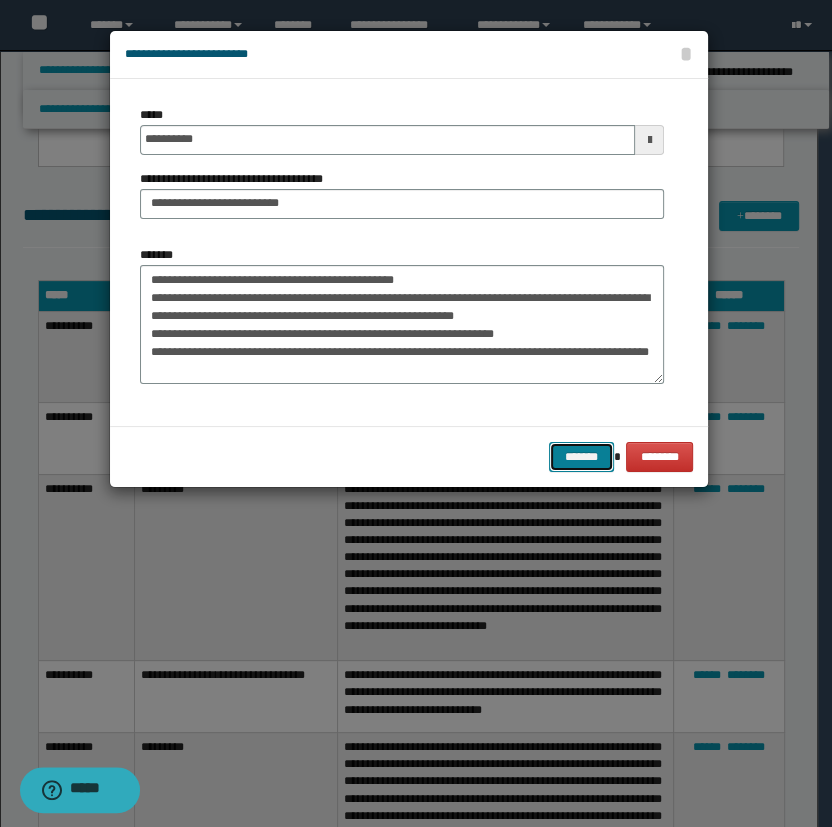 click on "*******" at bounding box center [581, 457] 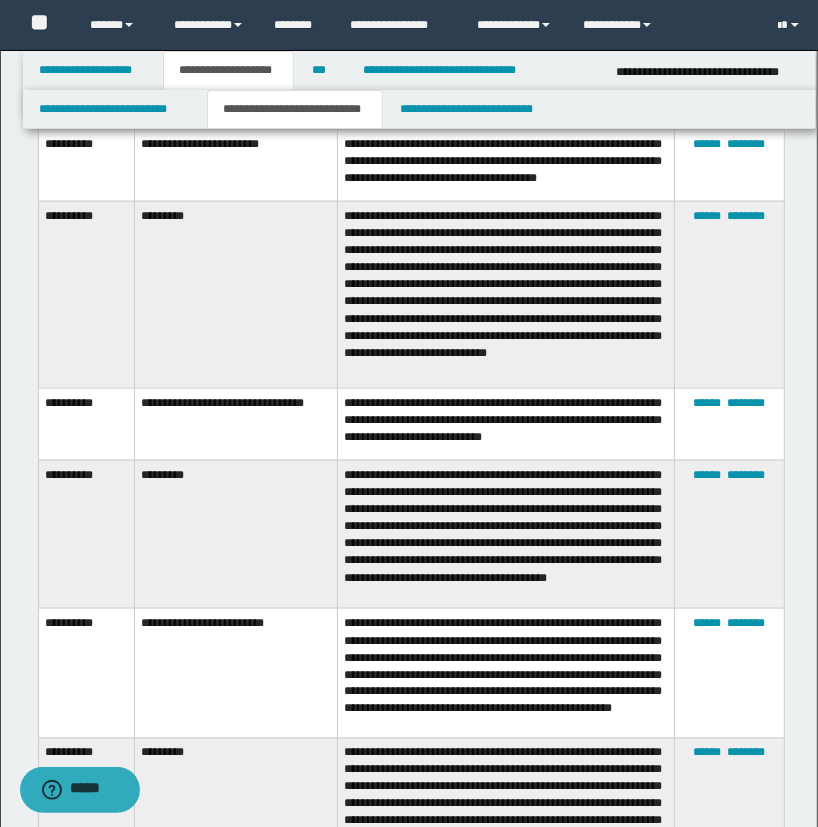 scroll, scrollTop: 1842, scrollLeft: 0, axis: vertical 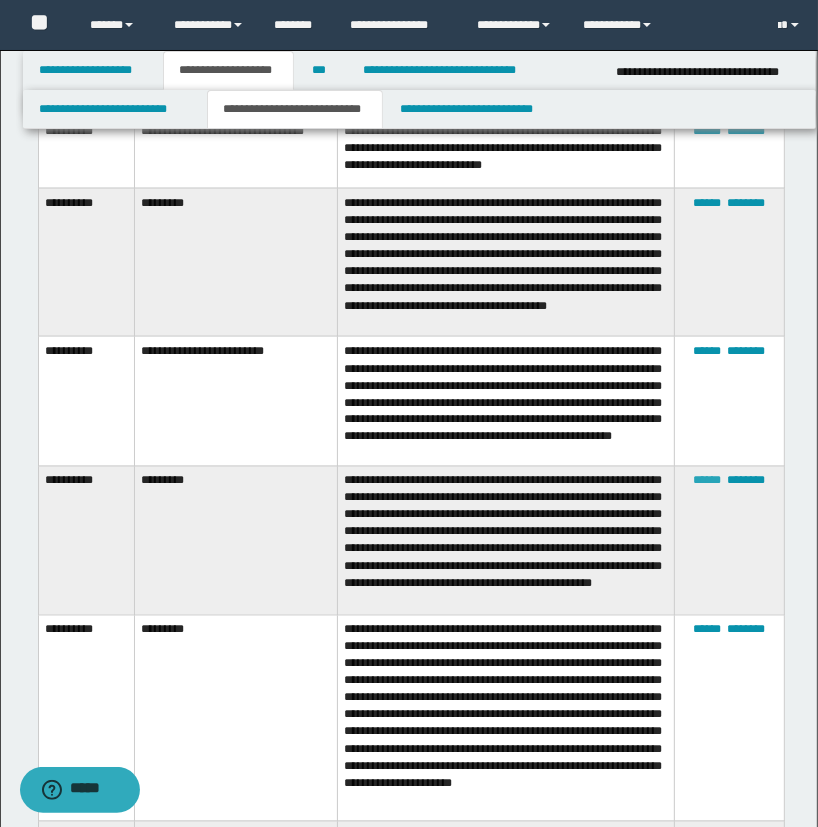 click on "******" at bounding box center [707, 481] 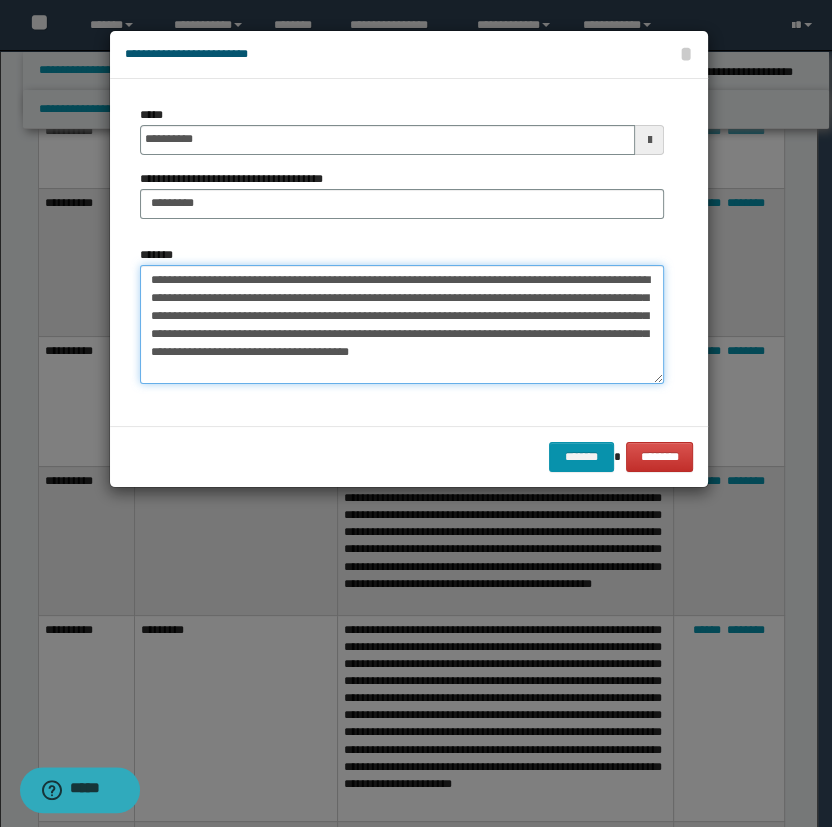 click on "**********" at bounding box center [402, 325] 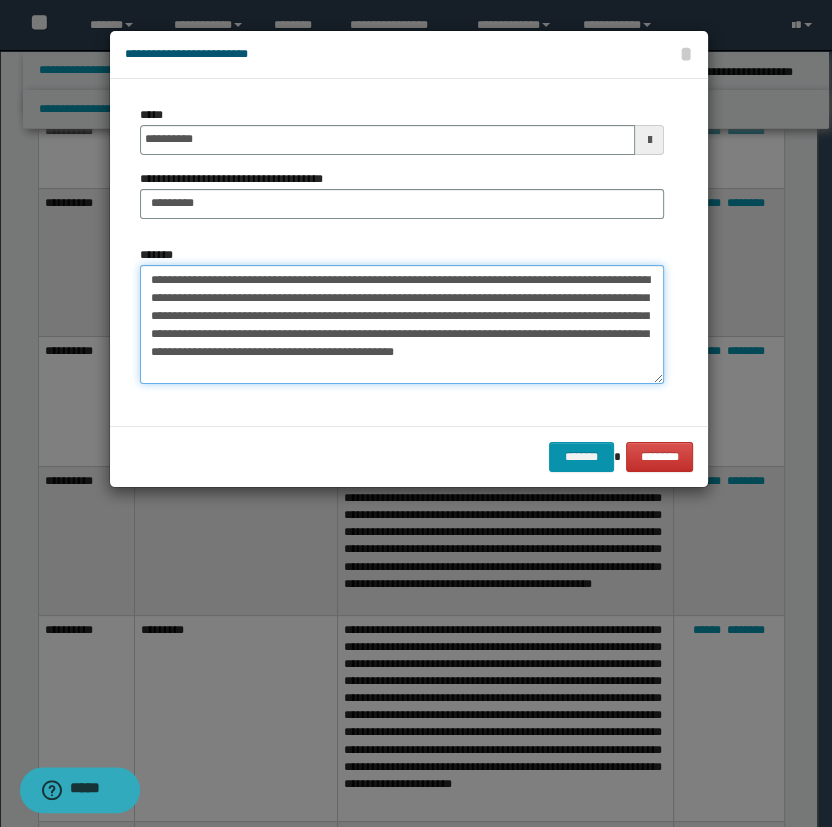 click on "**********" at bounding box center (402, 325) 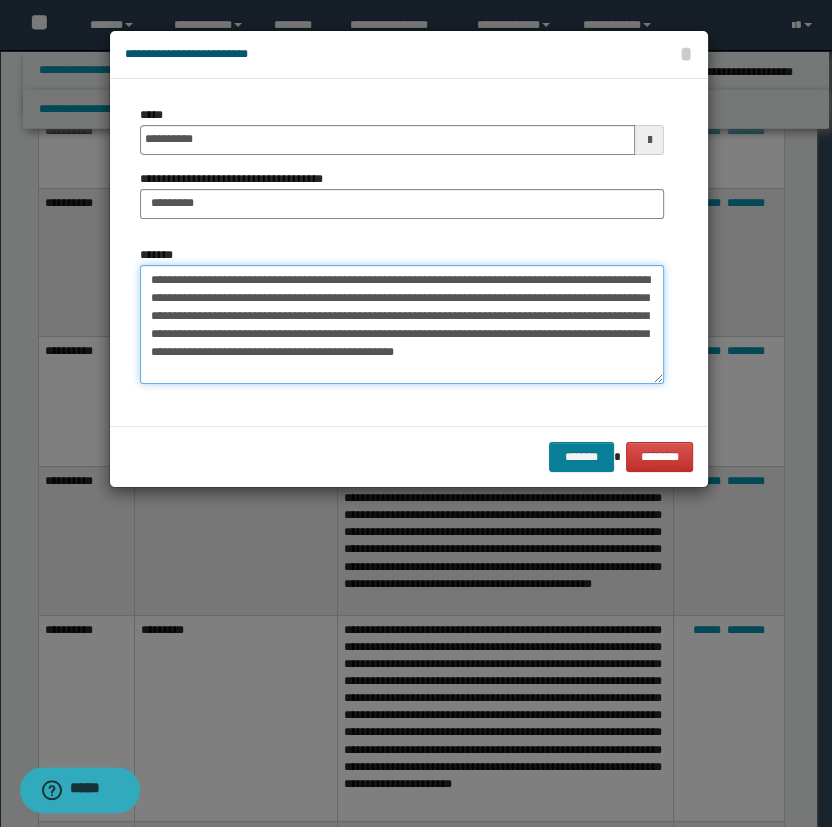 type on "**********" 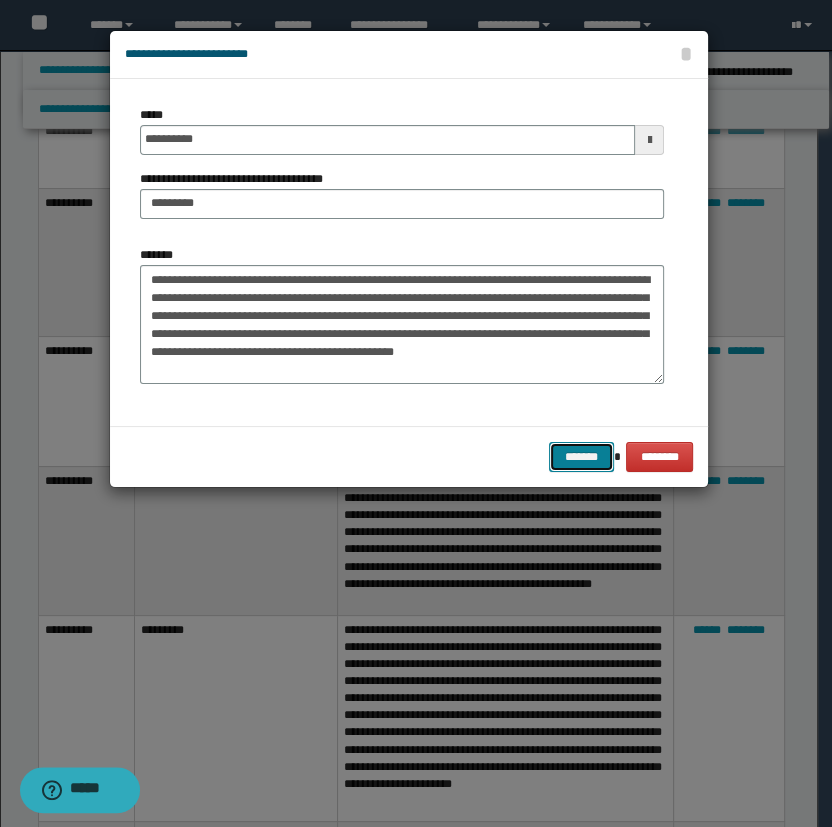 click on "*******" at bounding box center [581, 457] 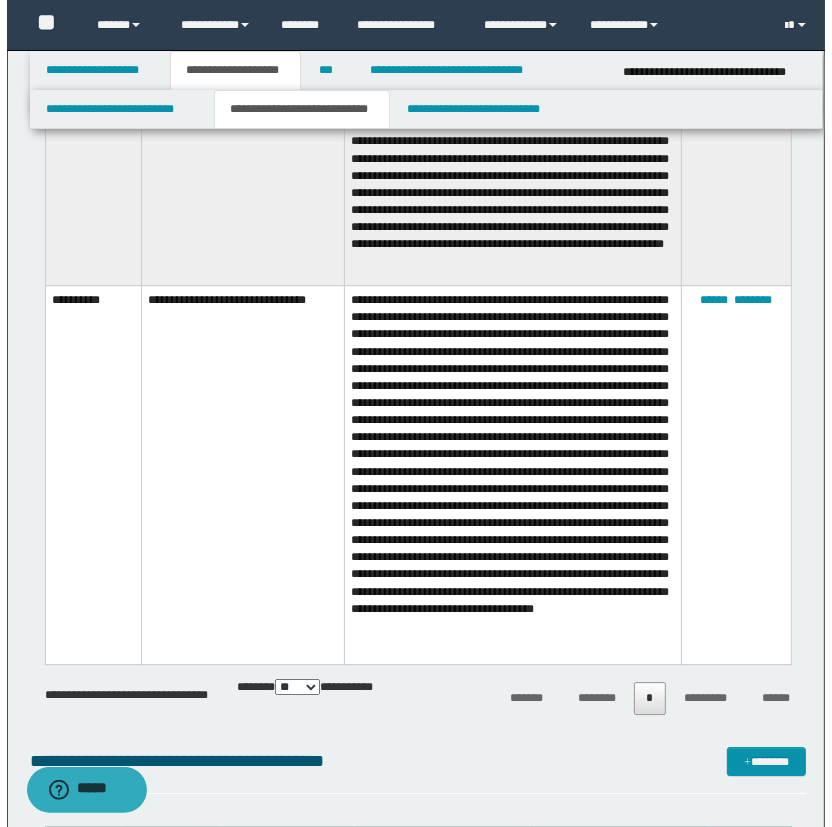 scroll, scrollTop: 3388, scrollLeft: 0, axis: vertical 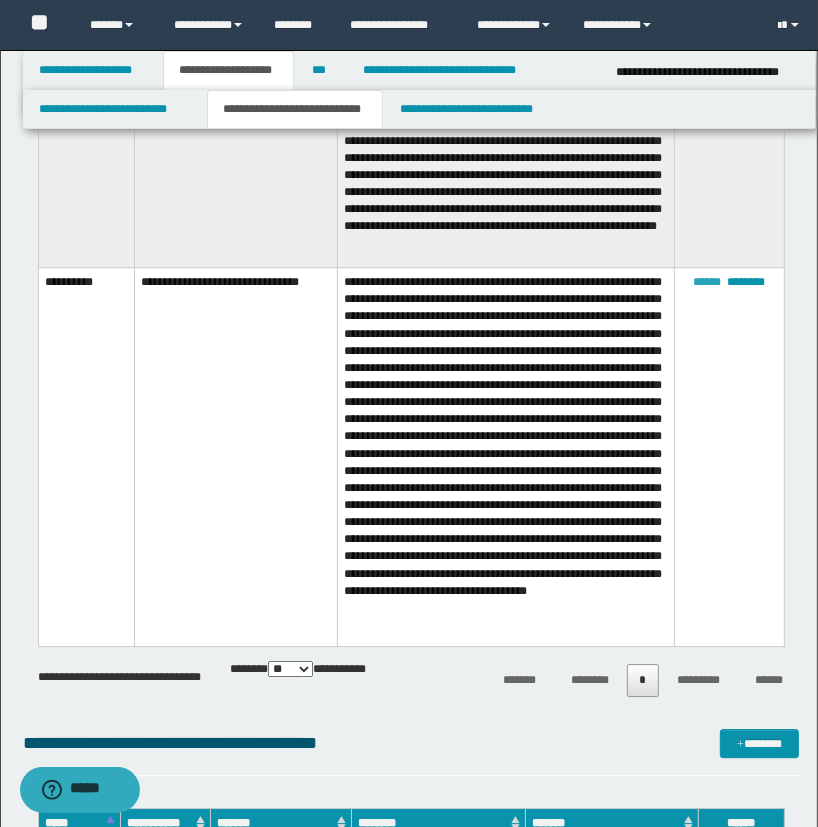 click on "******" at bounding box center (707, 282) 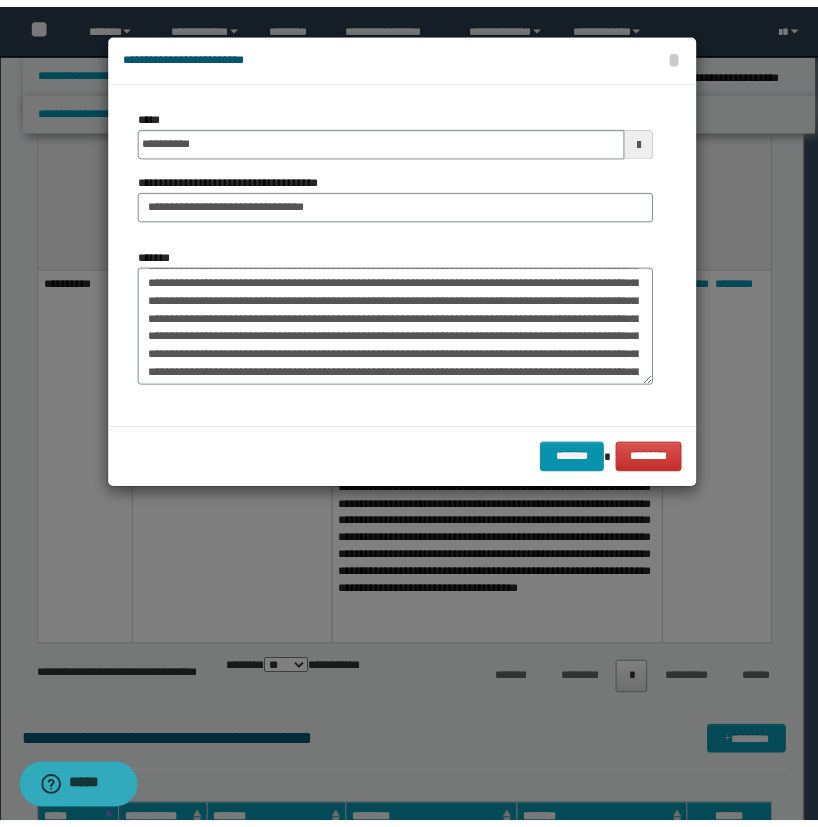 scroll, scrollTop: 143, scrollLeft: 0, axis: vertical 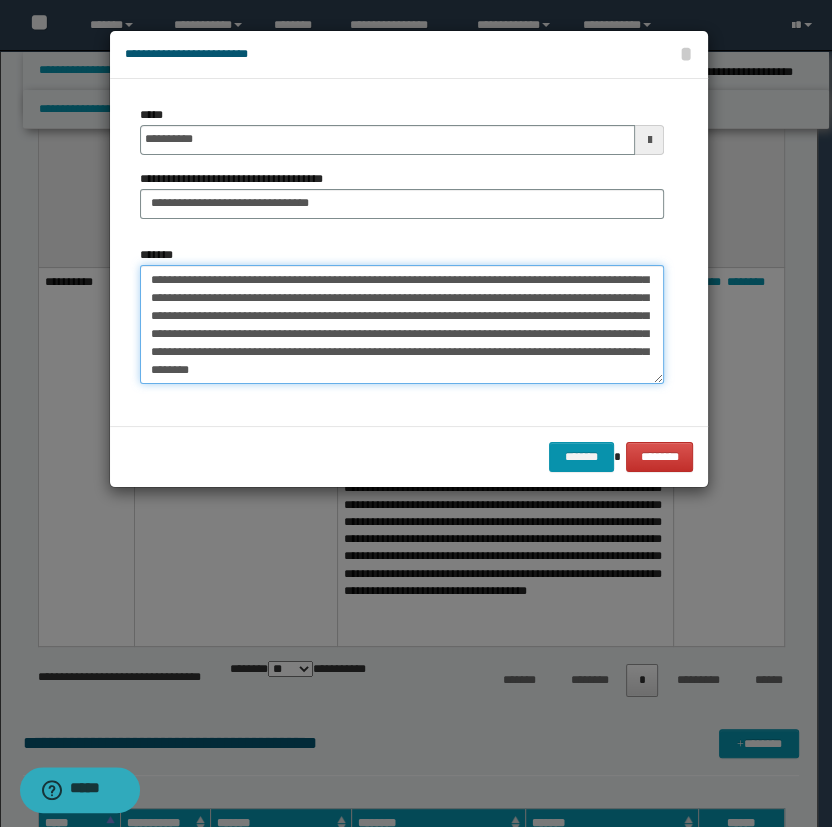 drag, startPoint x: 511, startPoint y: 375, endPoint x: 459, endPoint y: 362, distance: 53.600372 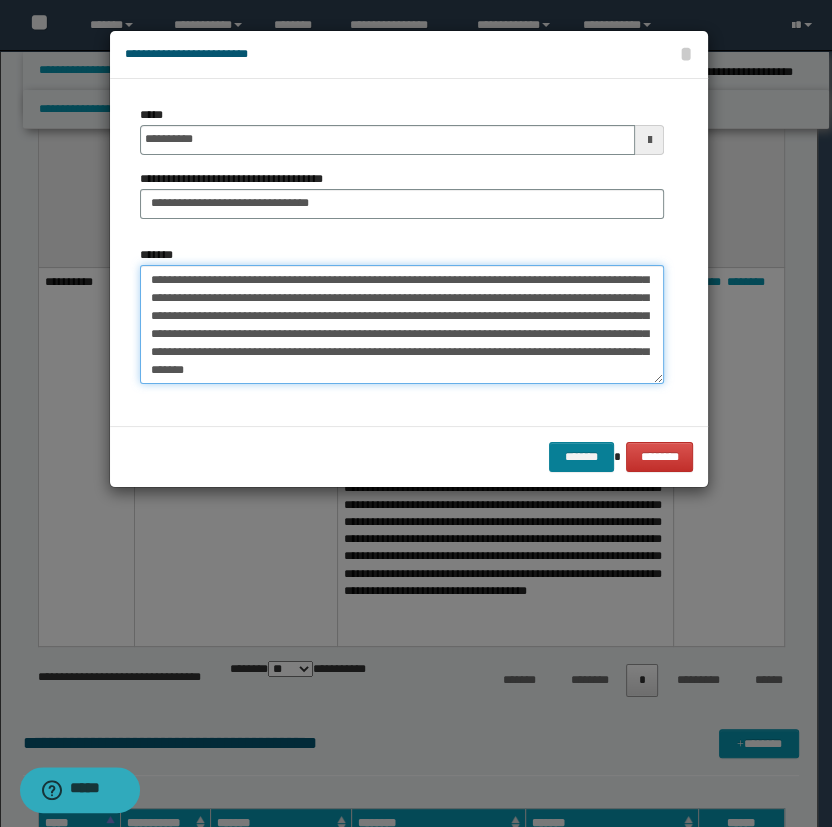 type on "**********" 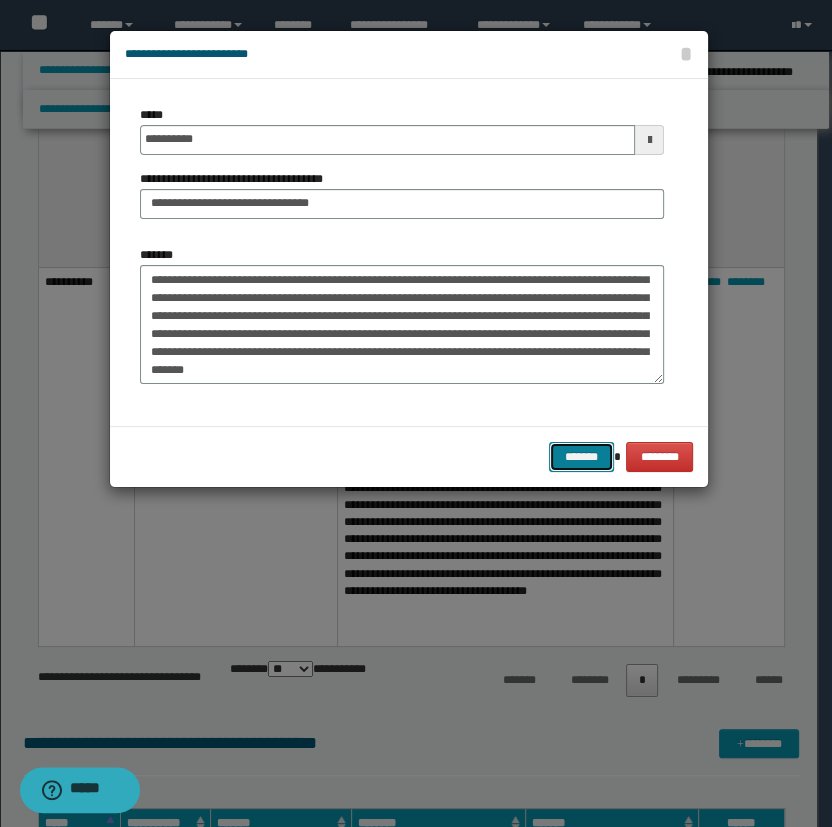 click on "*******" at bounding box center (581, 457) 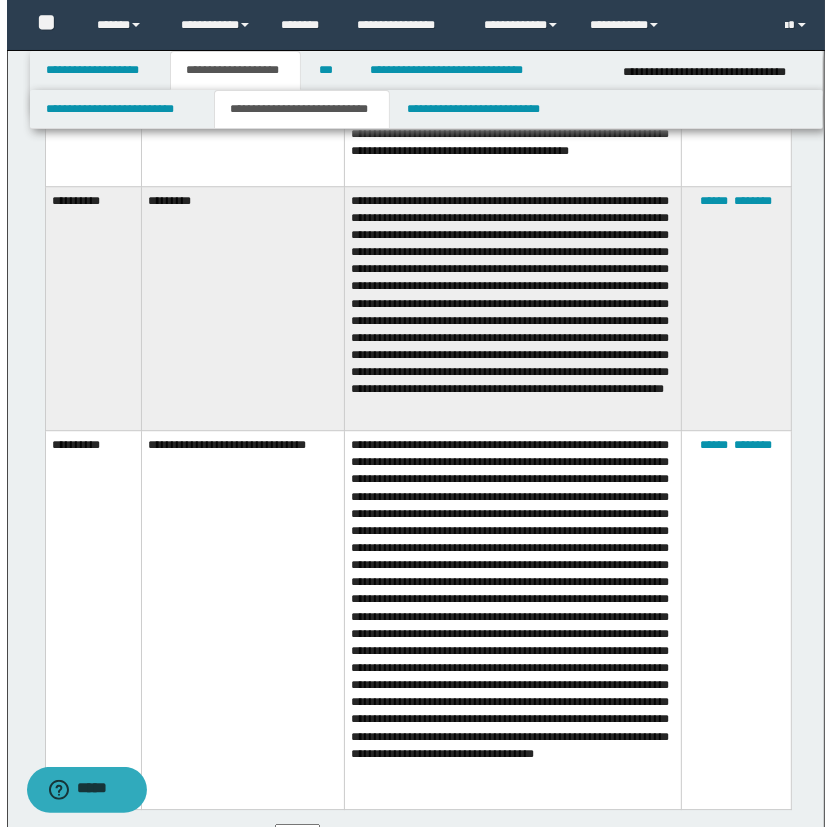 scroll, scrollTop: 3206, scrollLeft: 0, axis: vertical 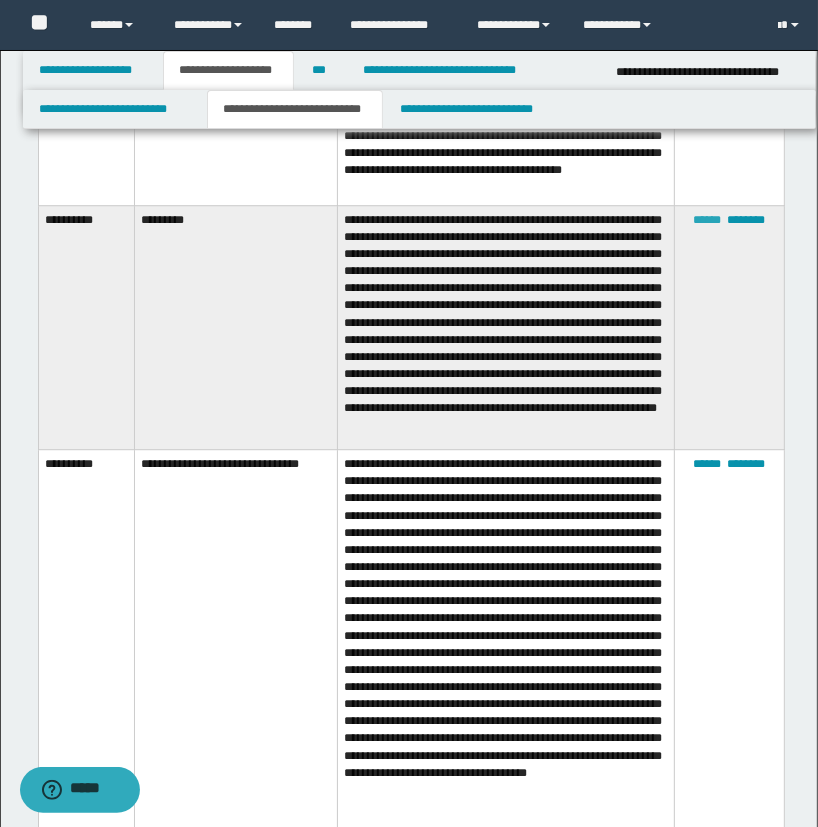 click on "******" at bounding box center (707, 220) 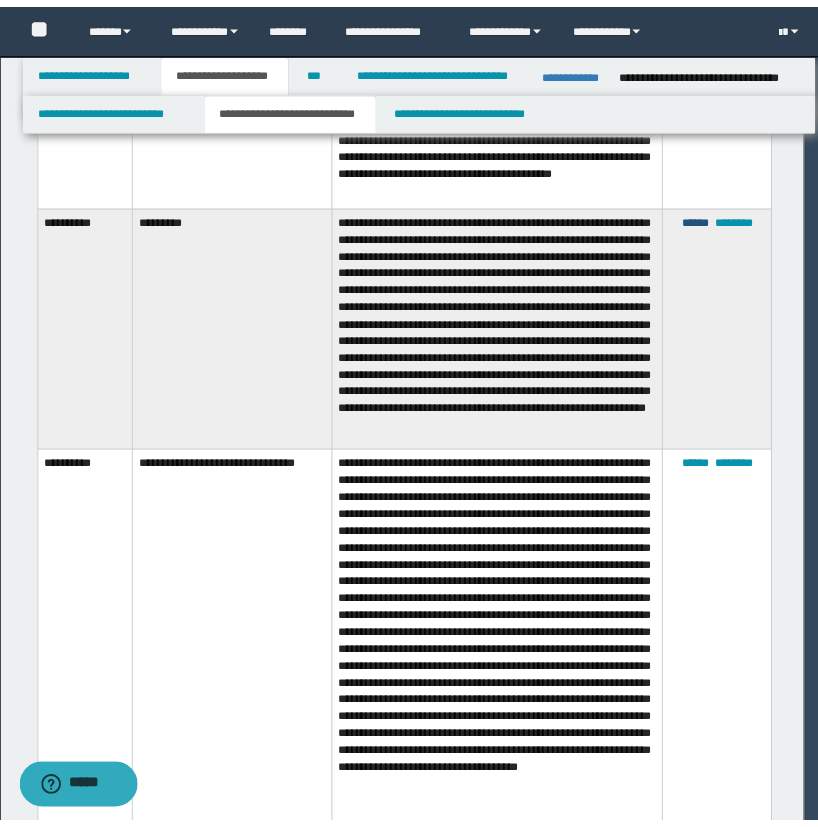 scroll, scrollTop: 53, scrollLeft: 0, axis: vertical 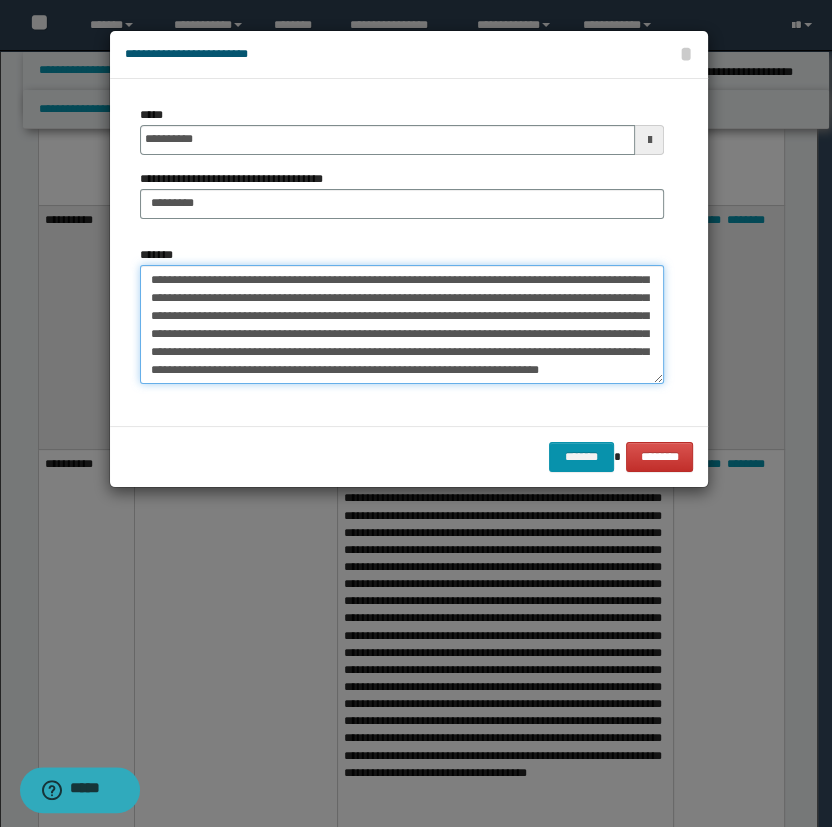 click on "**********" at bounding box center [402, 325] 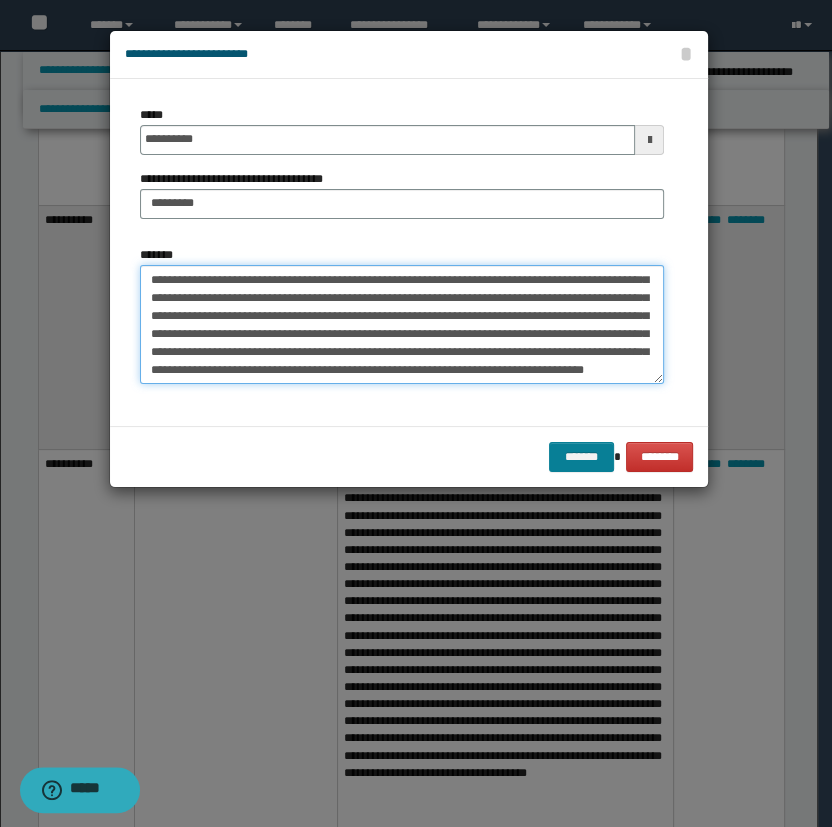 type on "**********" 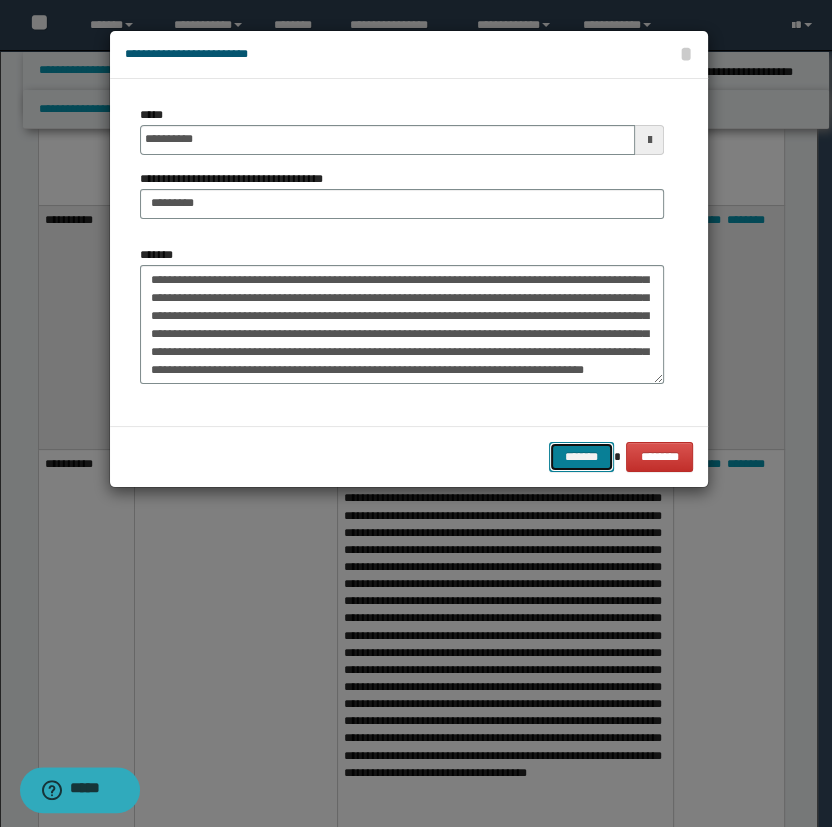 click on "*******" at bounding box center [581, 457] 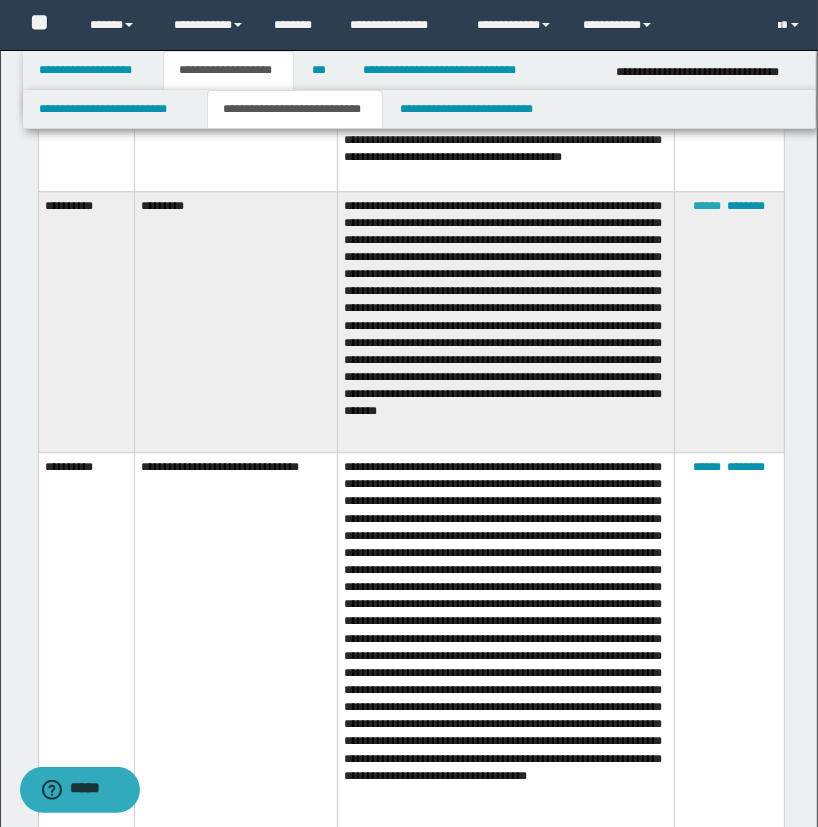 click on "******" at bounding box center [707, 206] 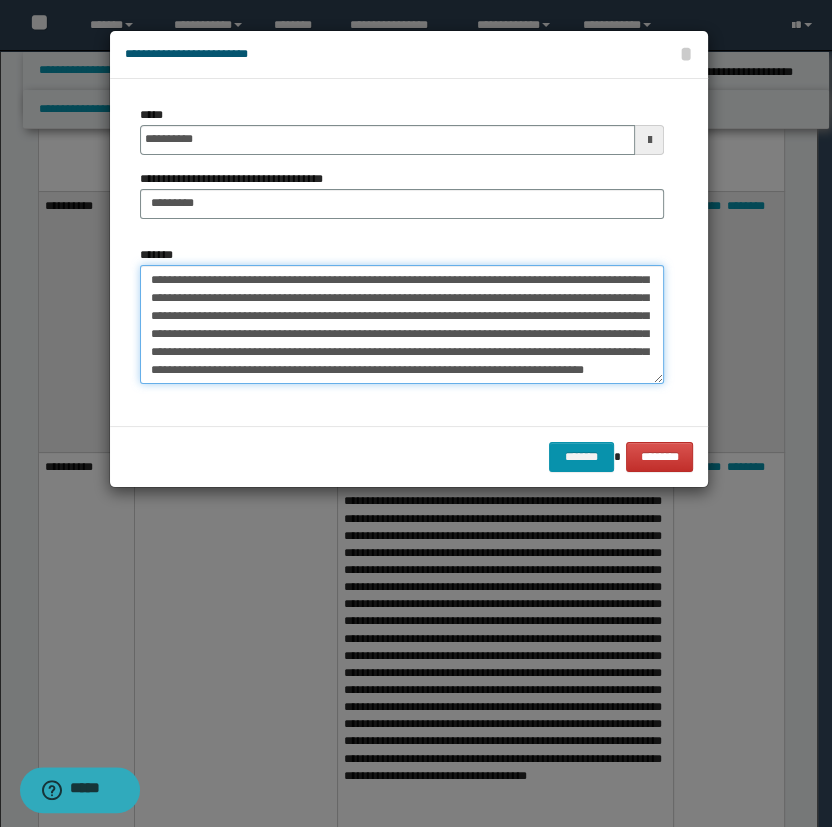click on "**********" at bounding box center [402, 325] 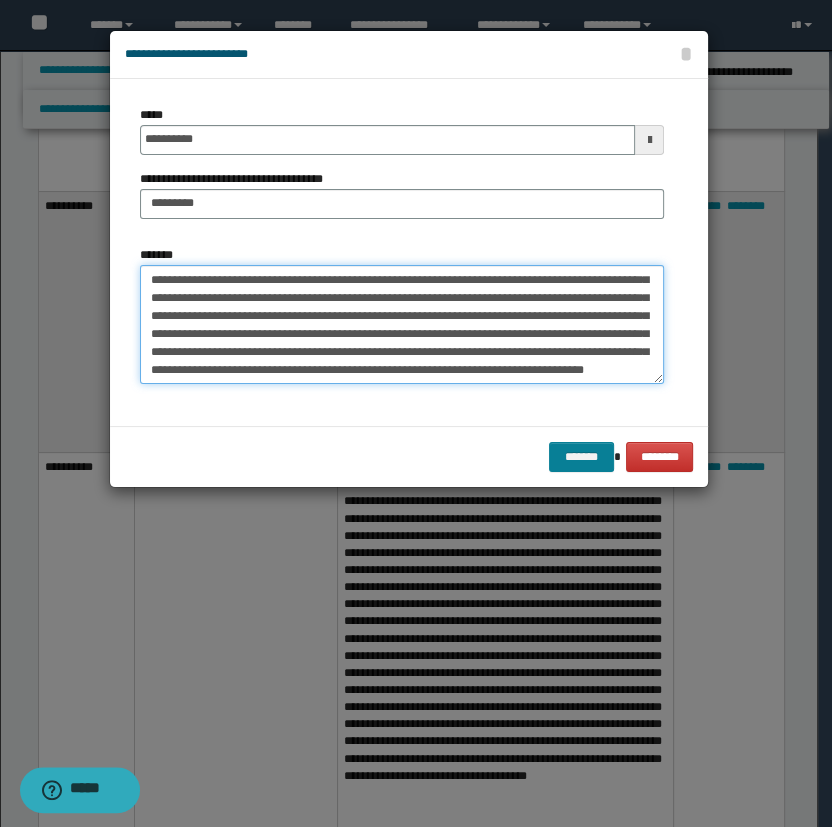 type on "**********" 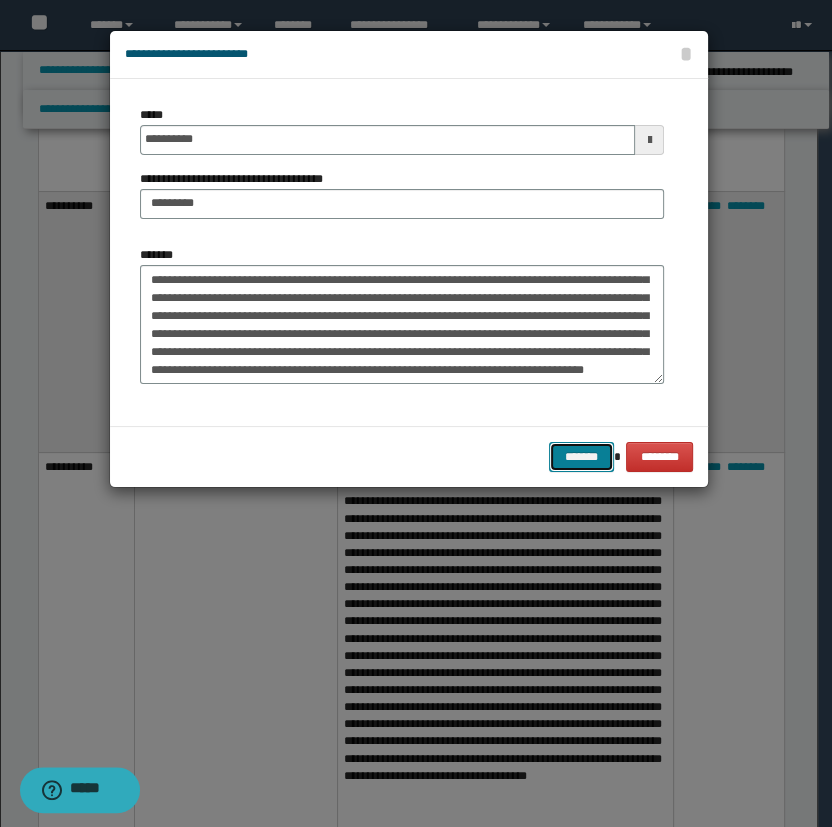 click on "*******" at bounding box center [581, 457] 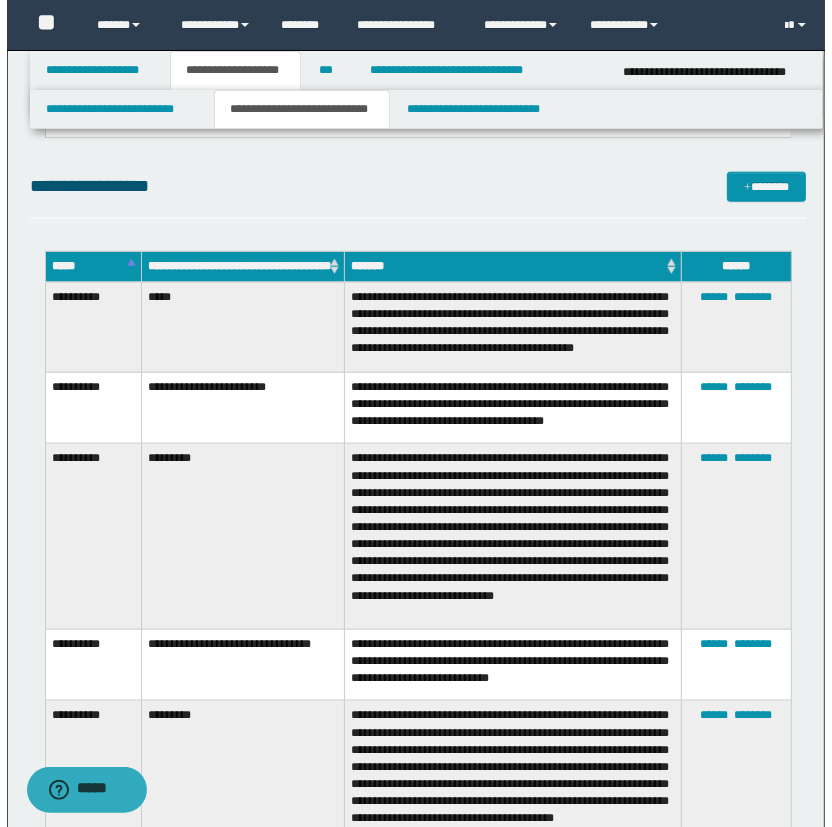 scroll, scrollTop: 1297, scrollLeft: 0, axis: vertical 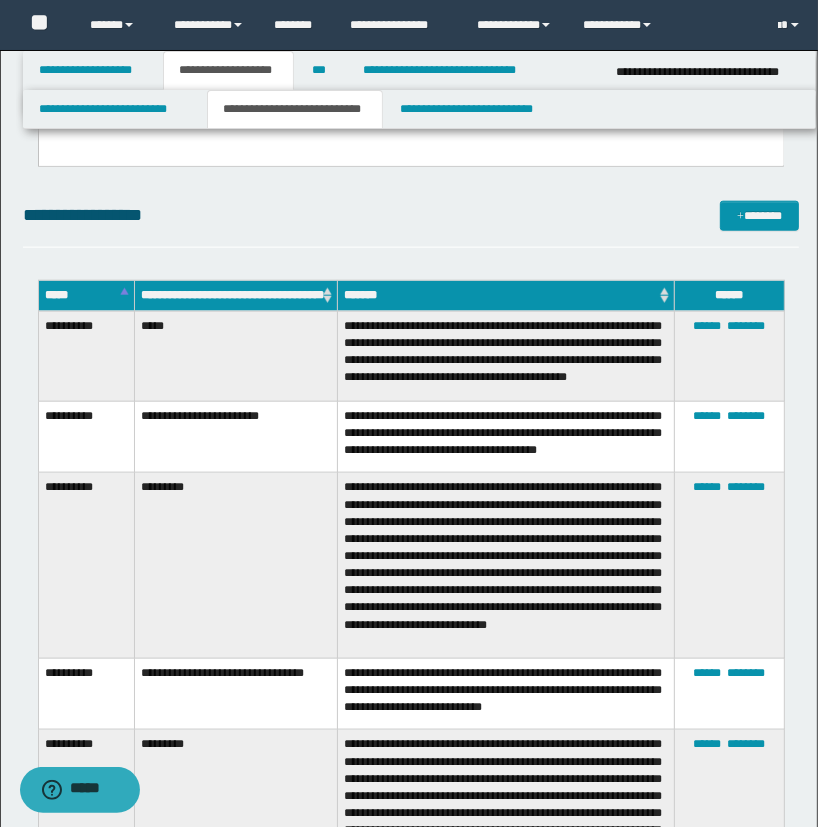 click on "**********" at bounding box center (411, 1278) 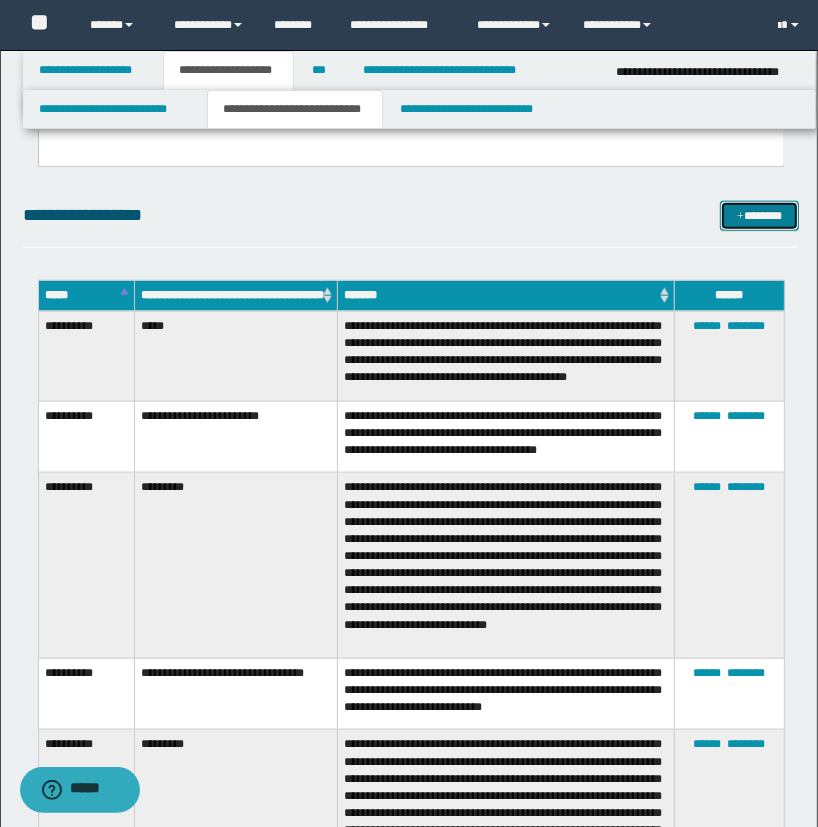 click on "*******" at bounding box center (760, 216) 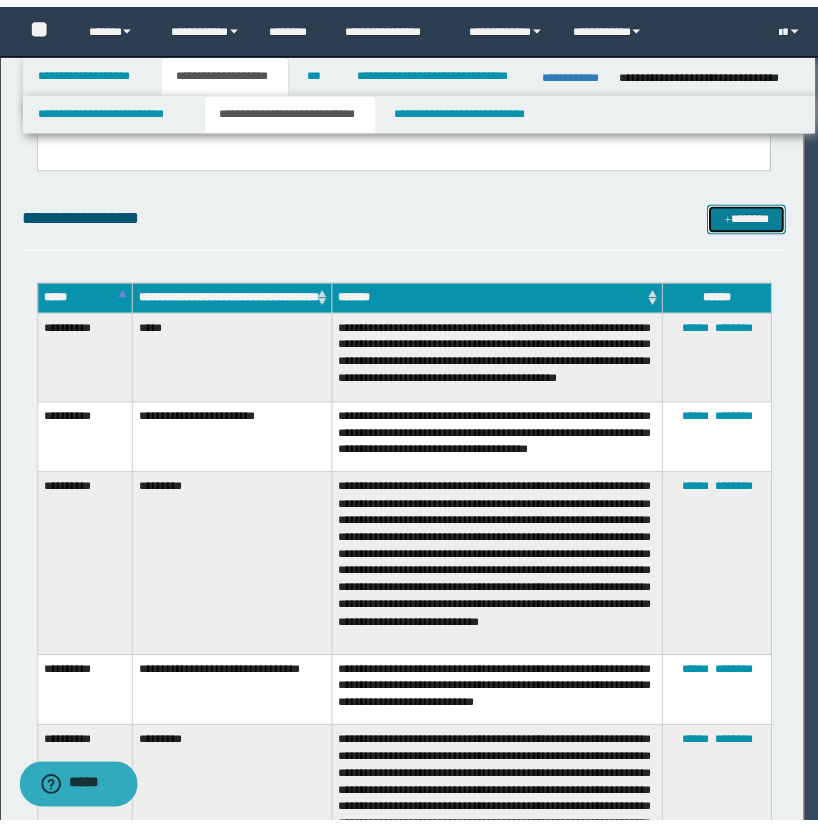 scroll, scrollTop: 0, scrollLeft: 0, axis: both 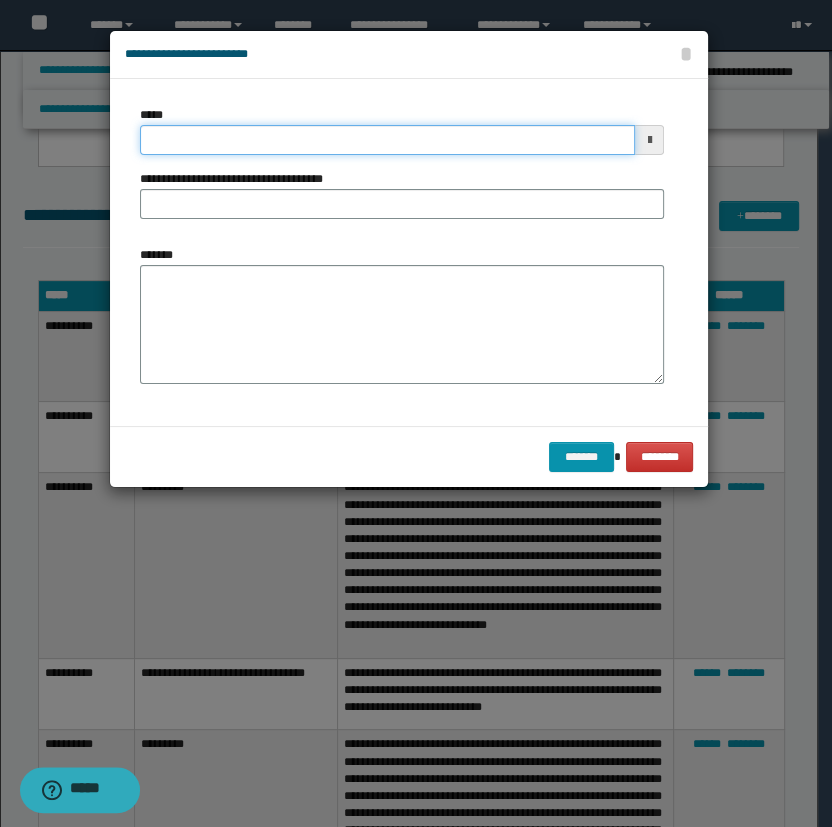 click on "*****" at bounding box center (388, 140) 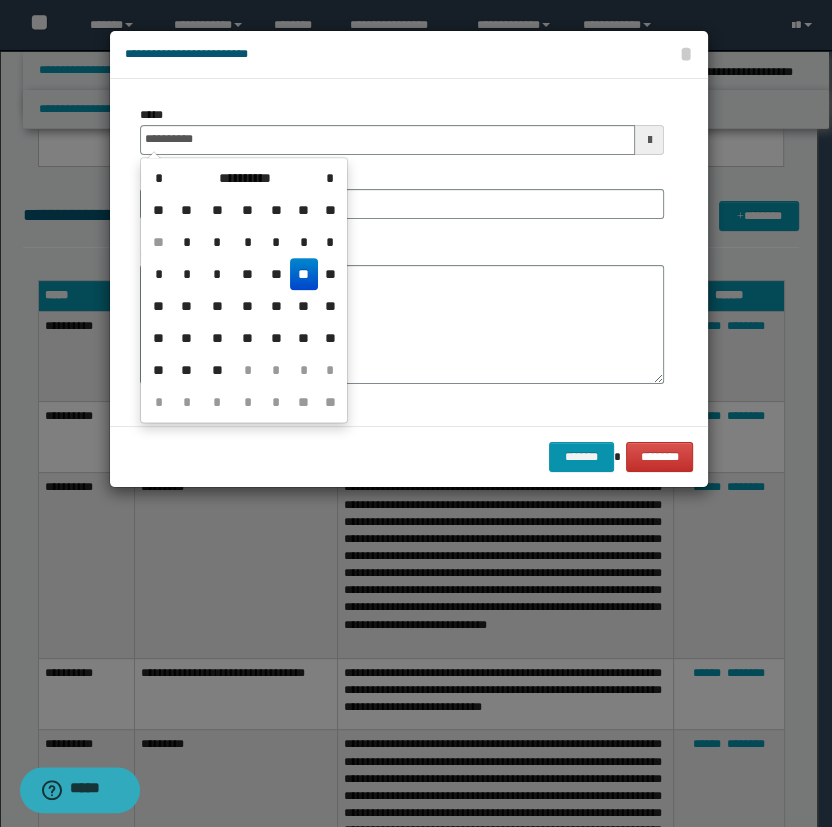 click on "**" at bounding box center [304, 274] 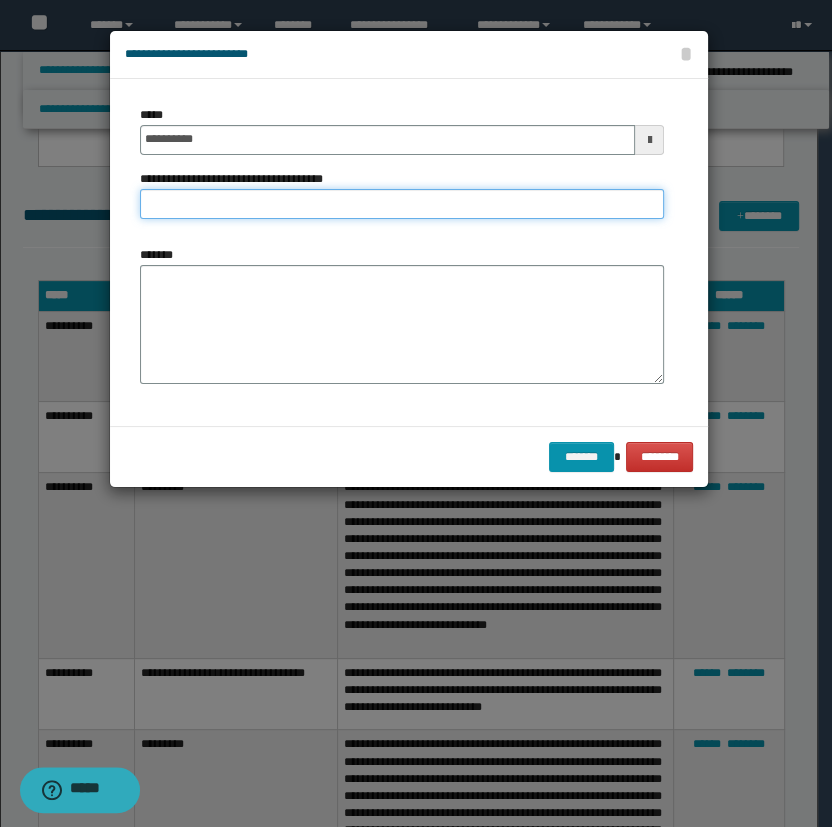click on "**********" at bounding box center (402, 204) 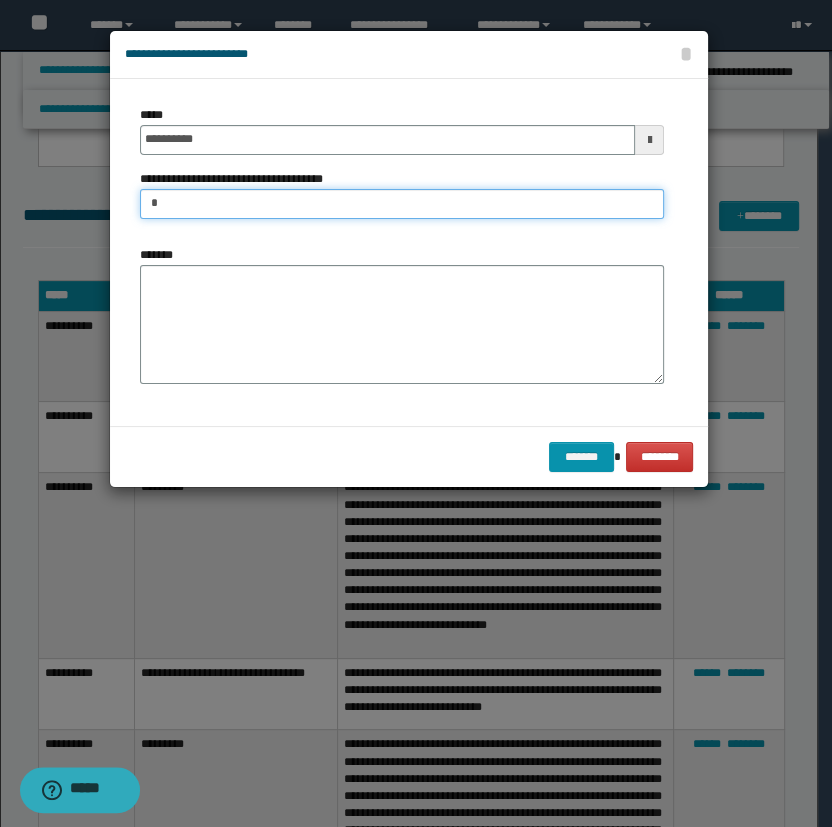 type on "**********" 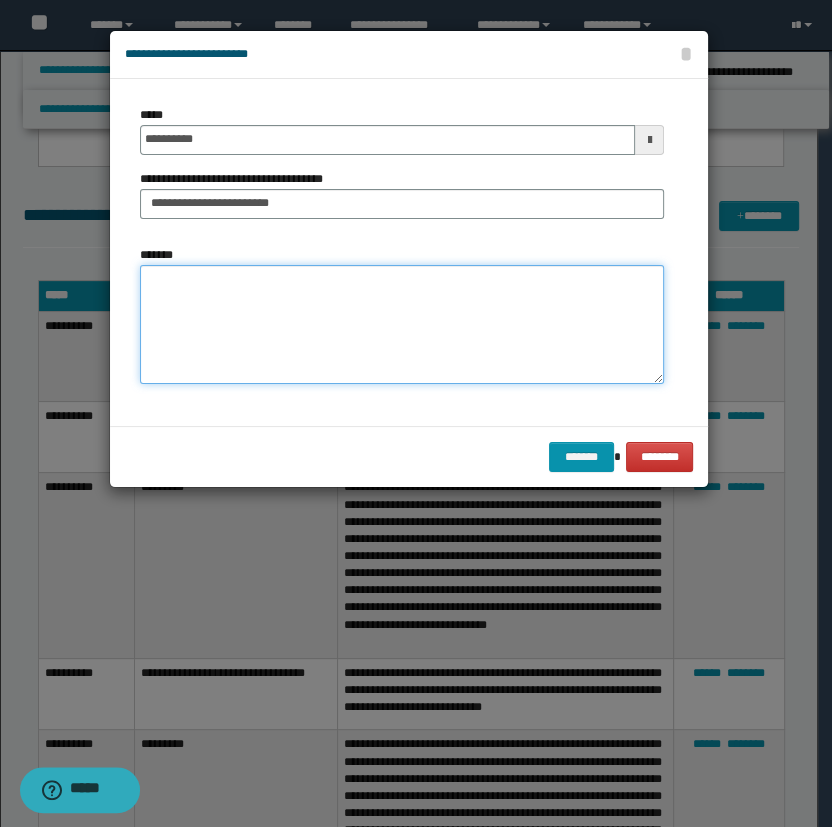 click on "*******" at bounding box center [402, 325] 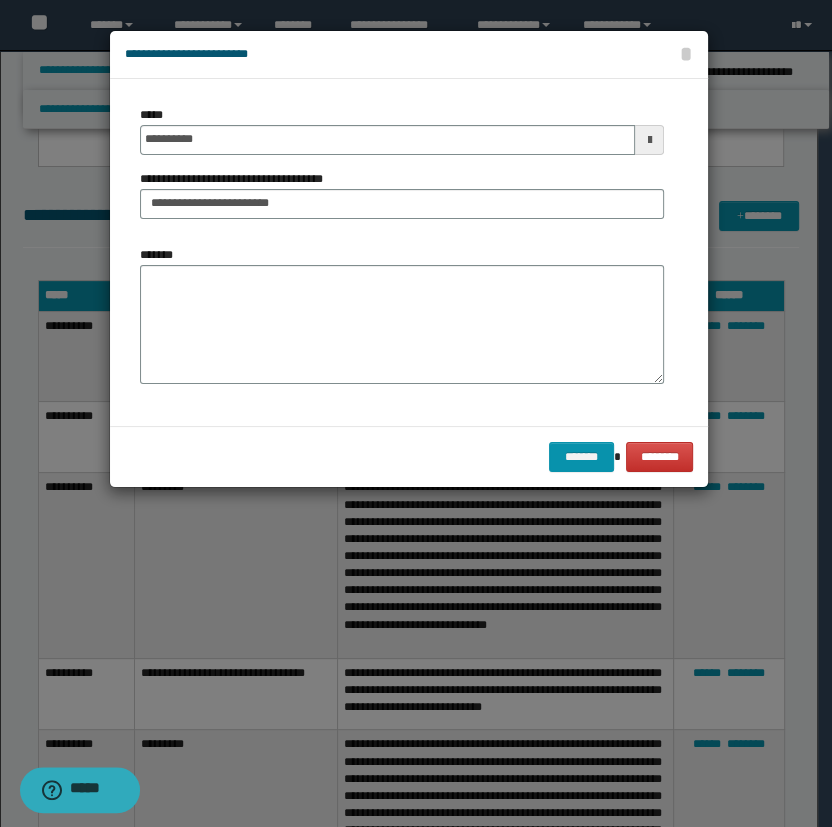 click on "*******
********" at bounding box center [409, 456] 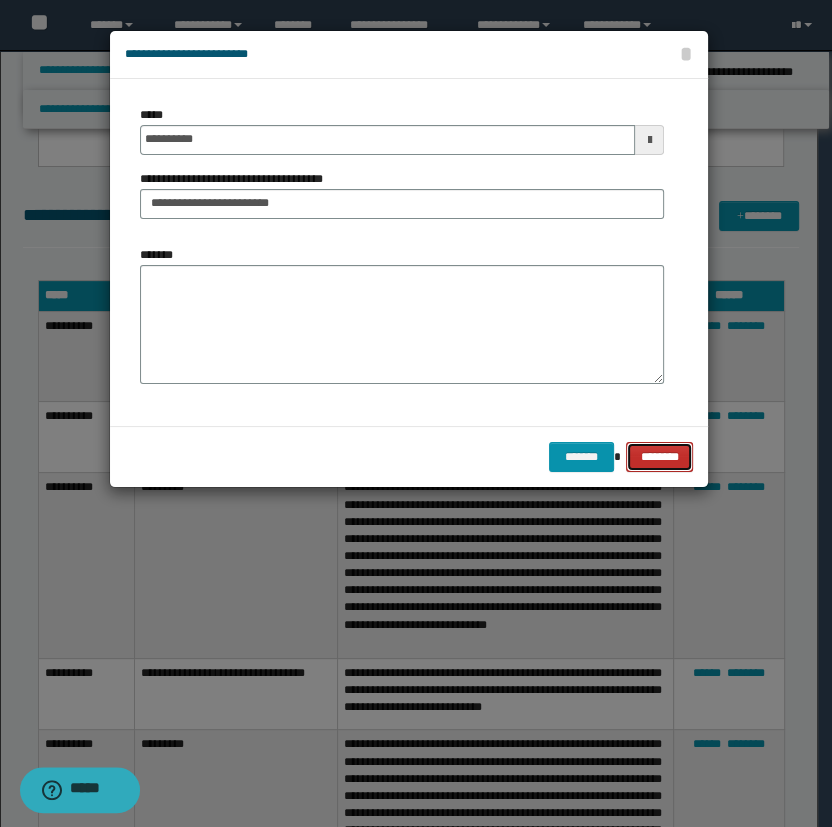click on "********" at bounding box center [659, 457] 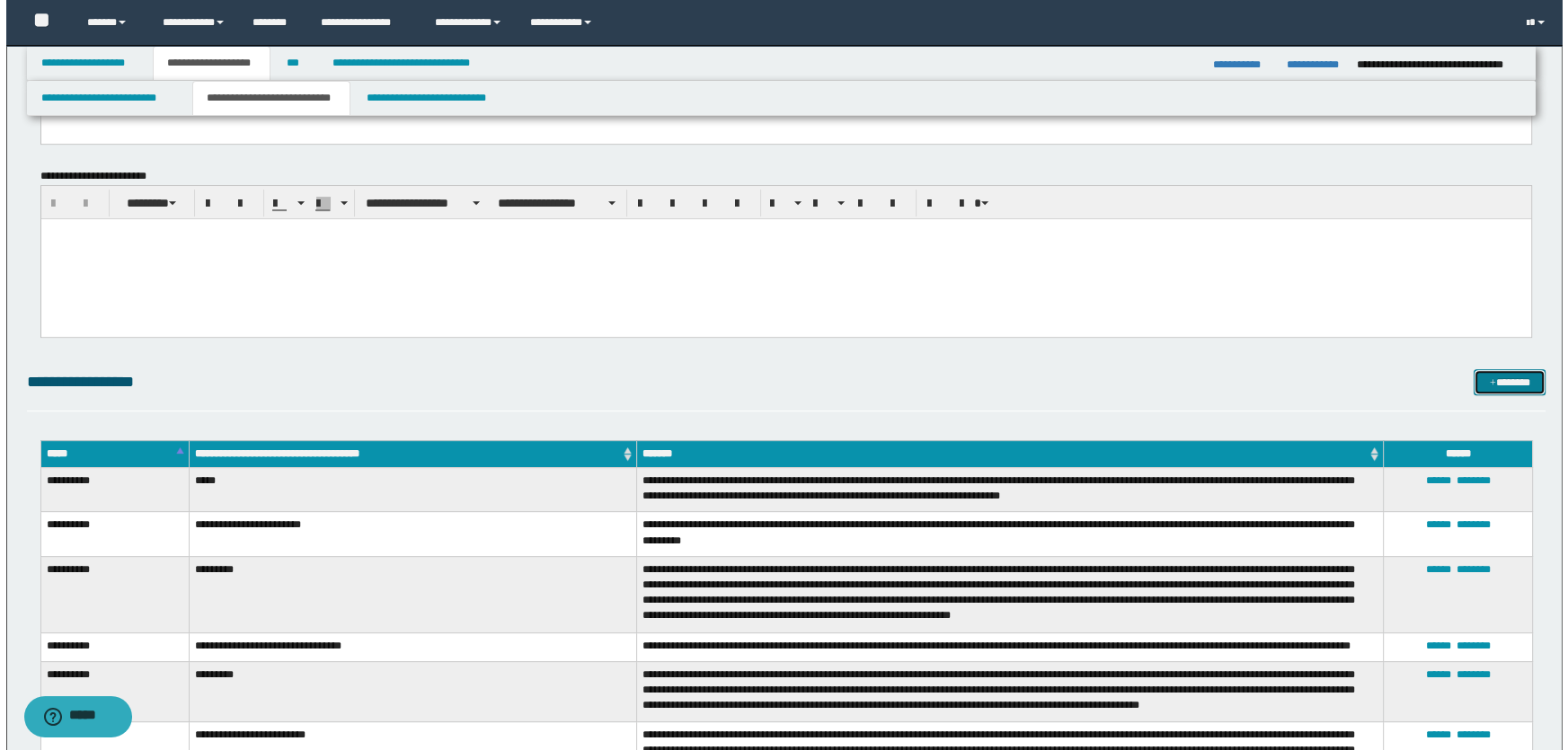 scroll, scrollTop: 430, scrollLeft: 0, axis: vertical 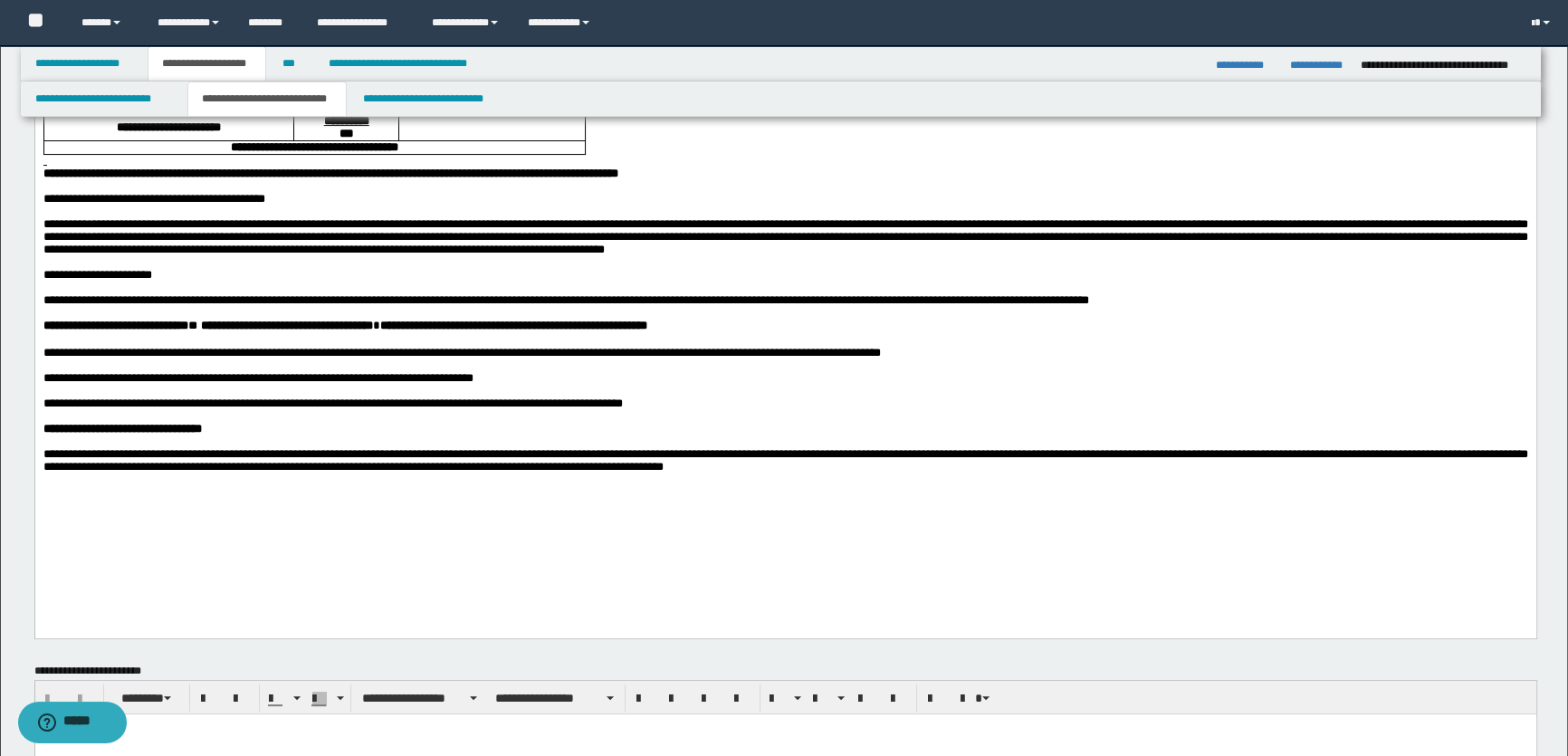 click on "**********" at bounding box center [785, 236] 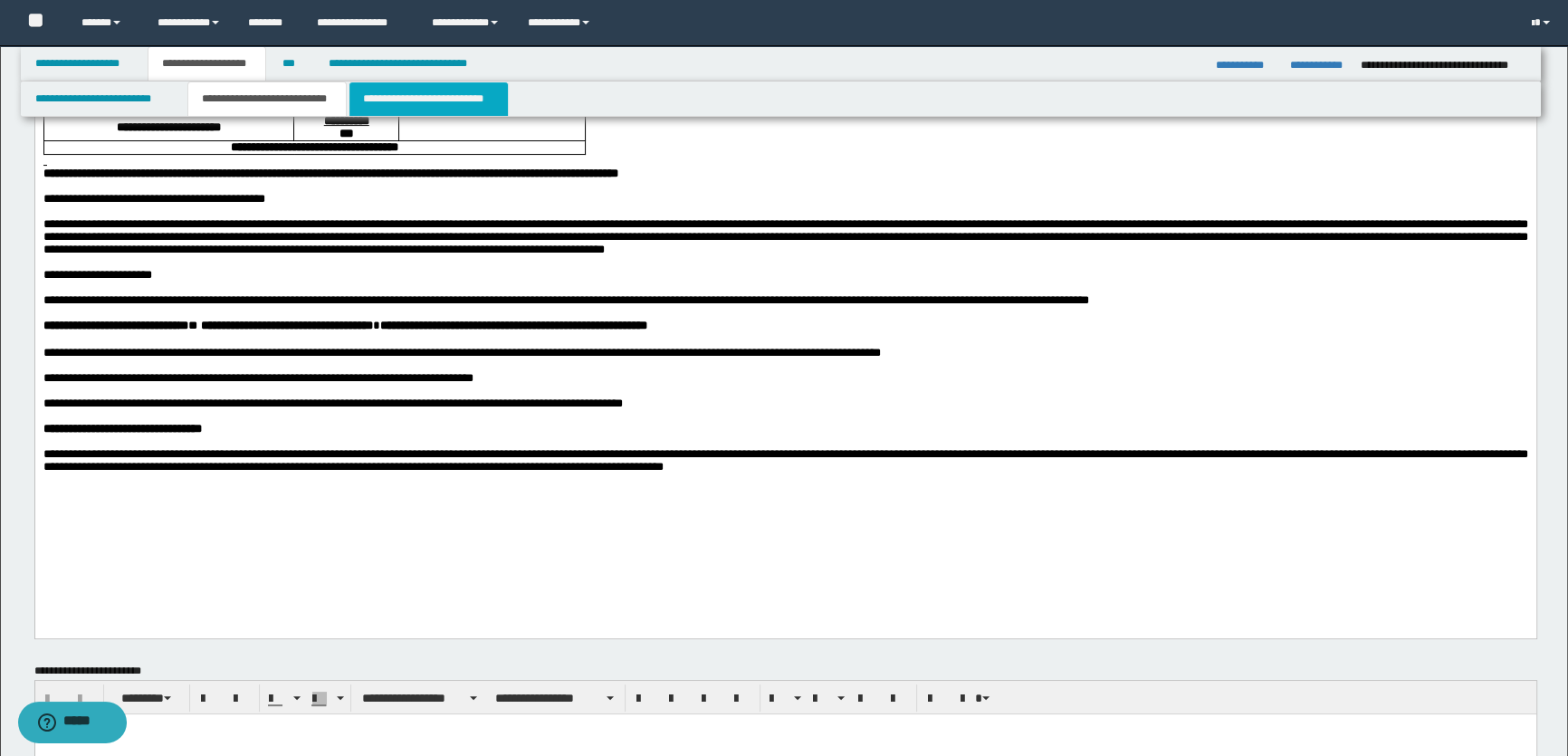 click on "**********" at bounding box center (428, 99) 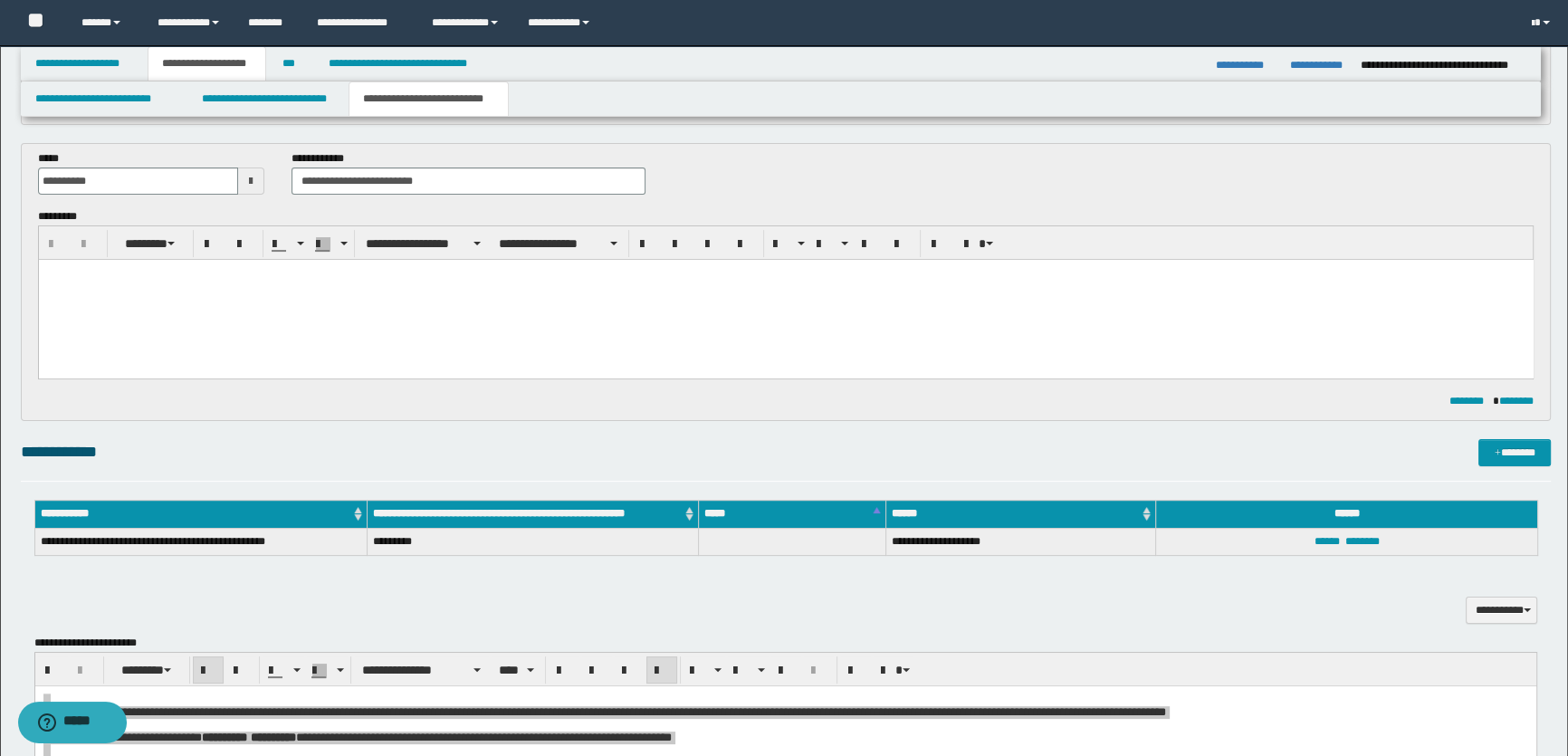 scroll, scrollTop: 22, scrollLeft: 0, axis: vertical 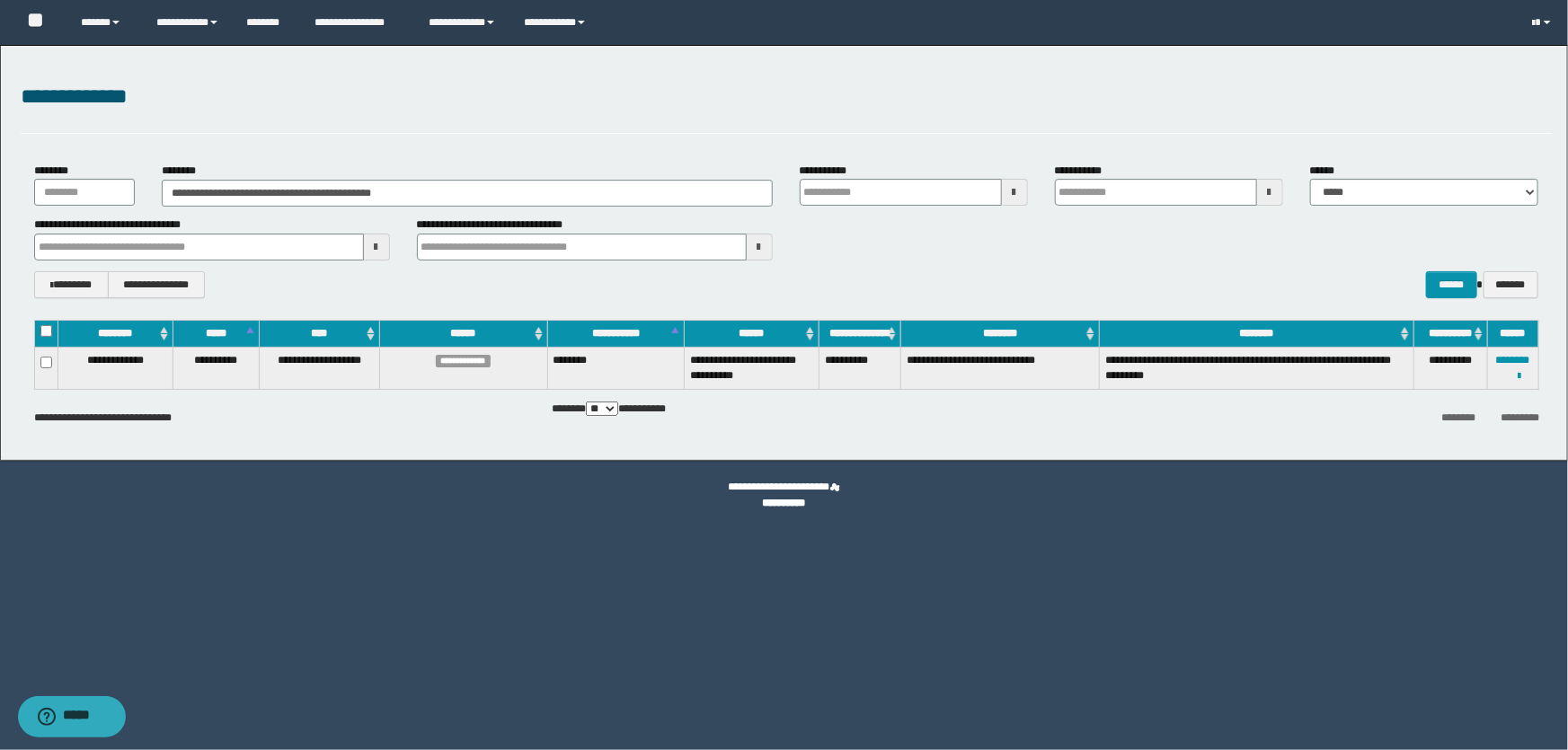 click on "**********" at bounding box center [467, 184] 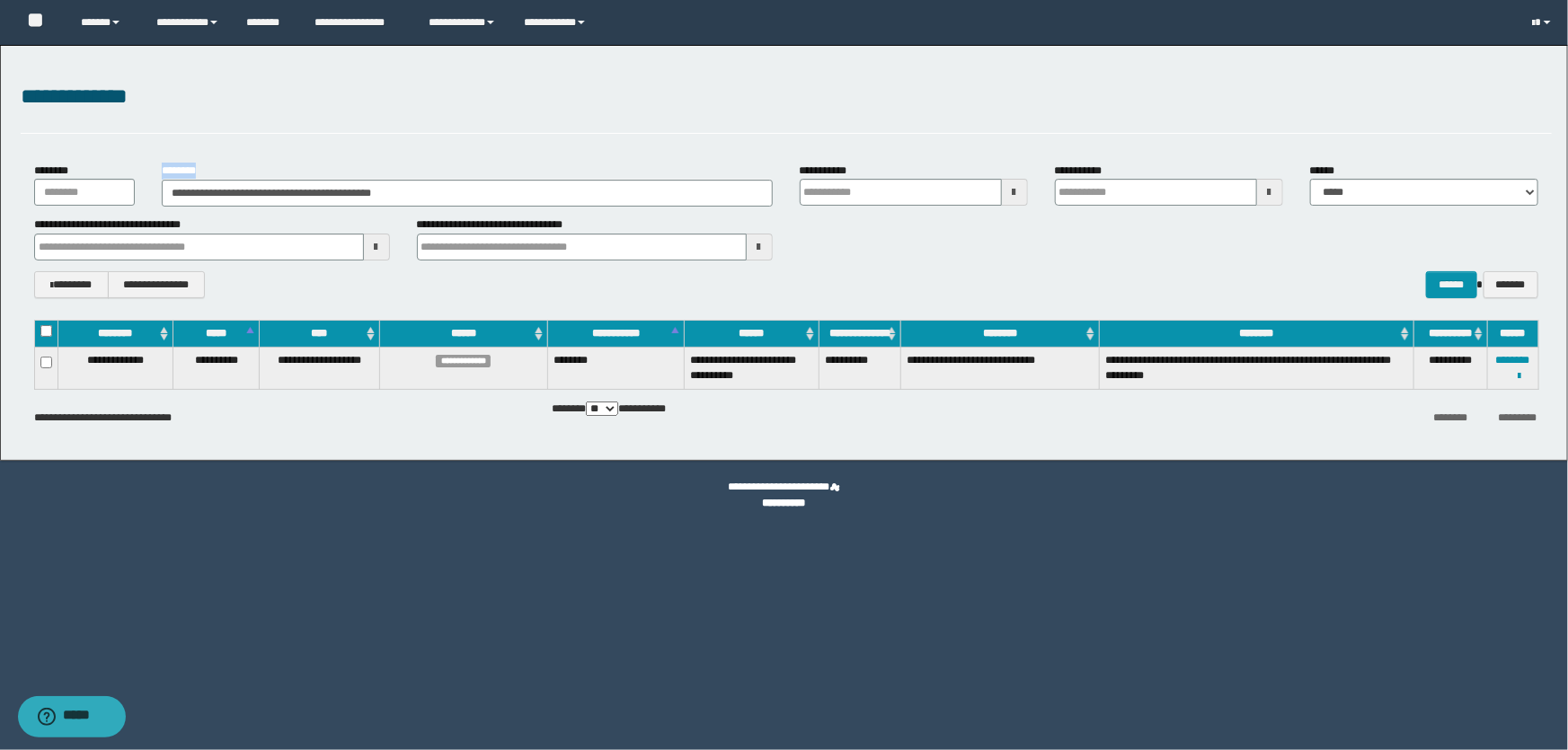 click on "**********" at bounding box center (467, 184) 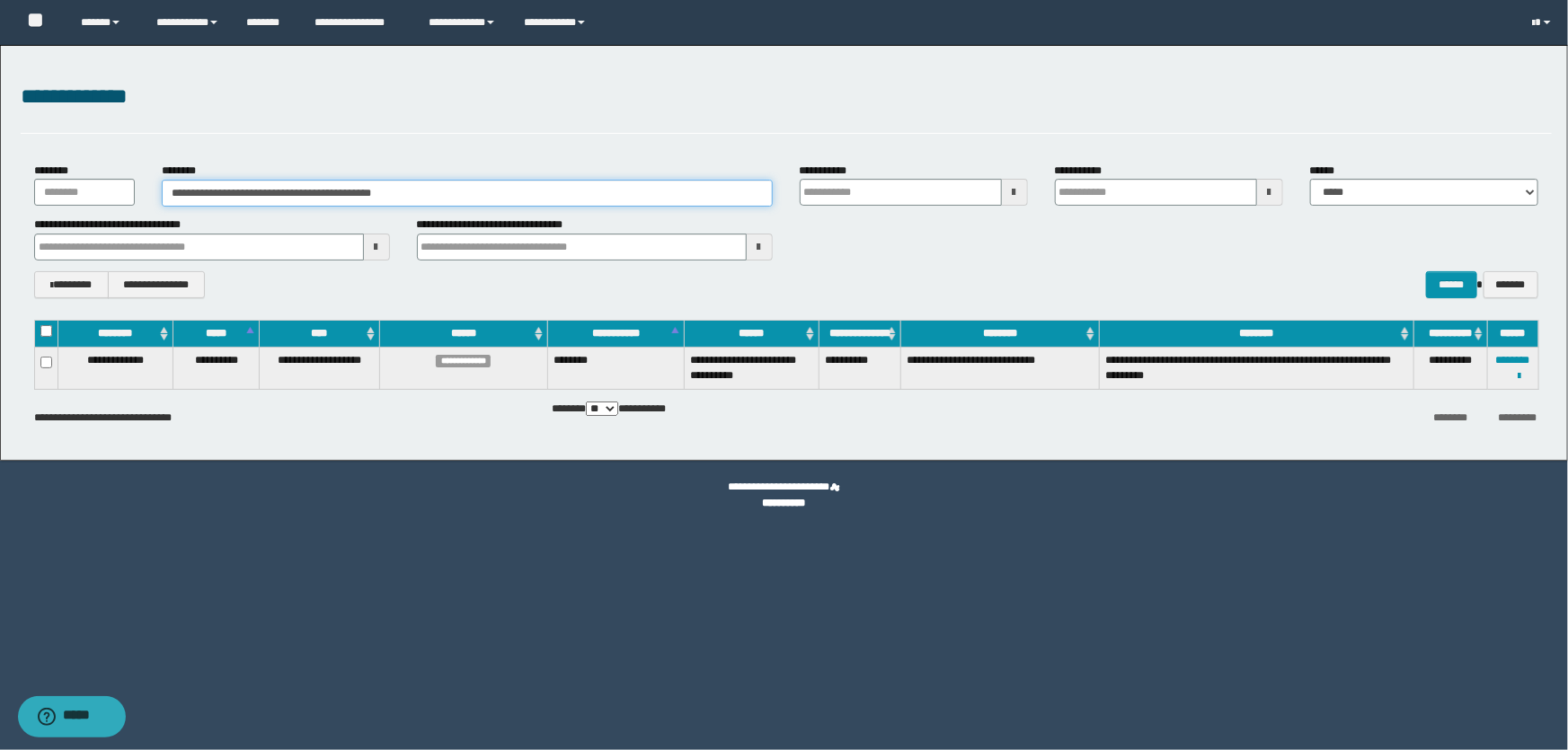 click on "**********" at bounding box center (467, 193) 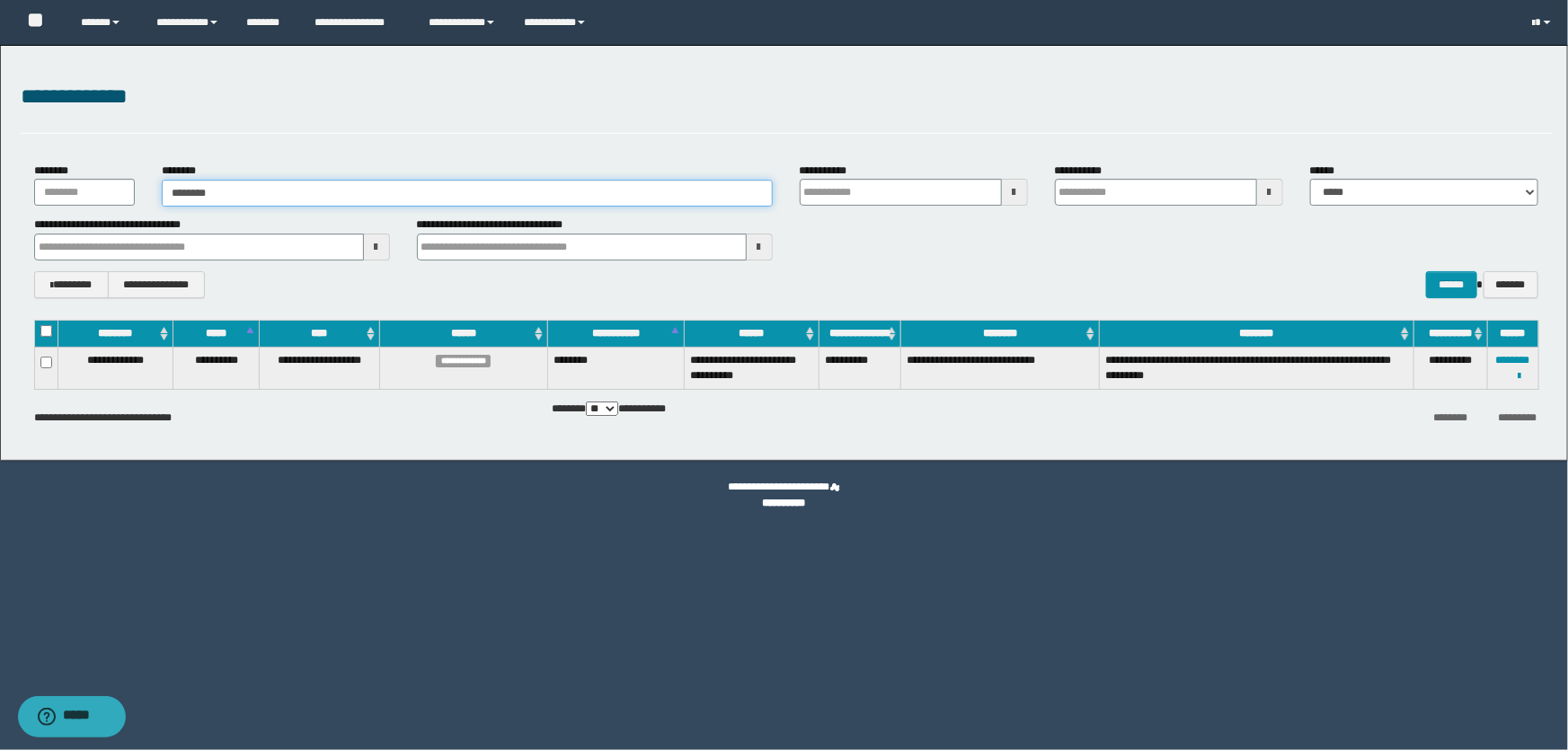 type on "********" 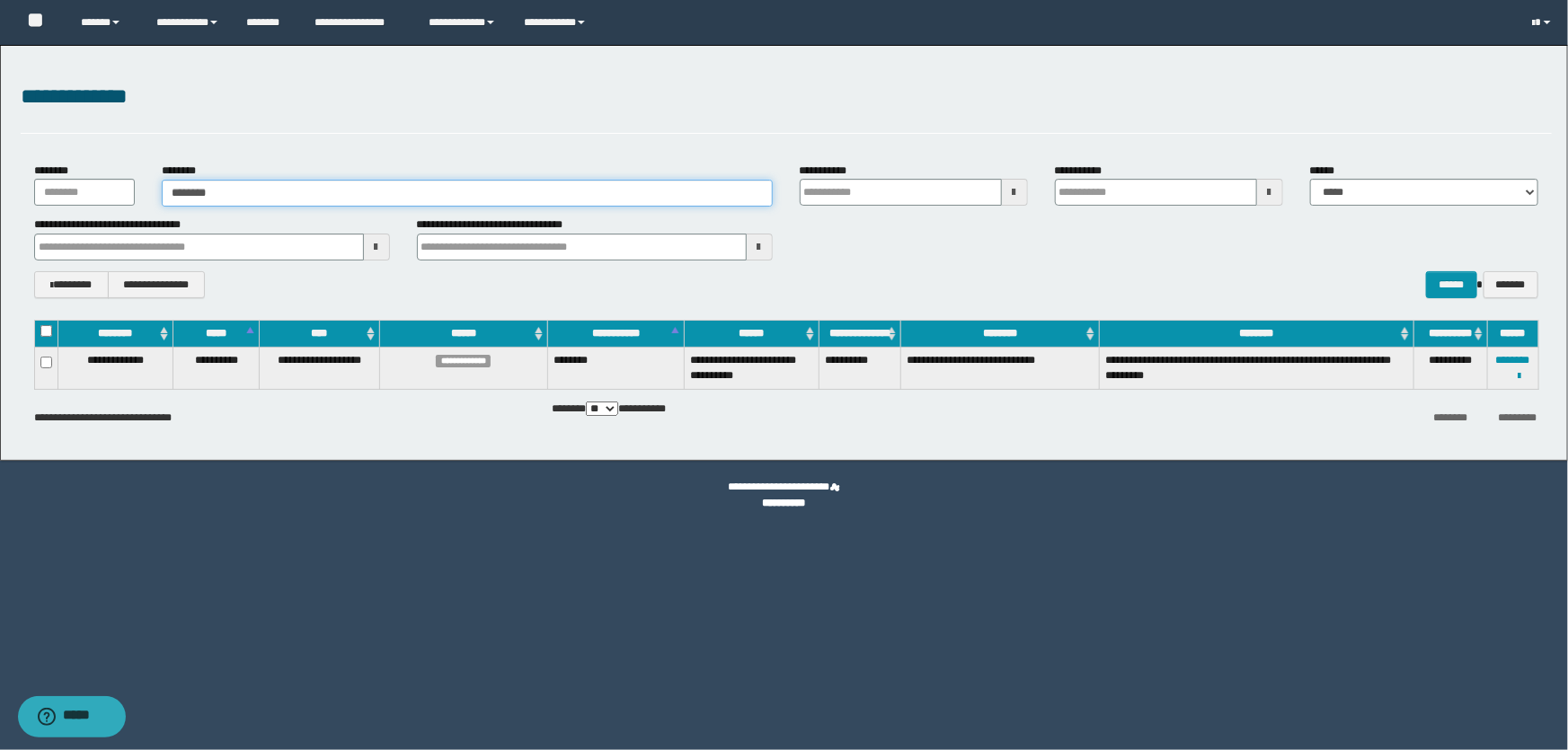 type on "********" 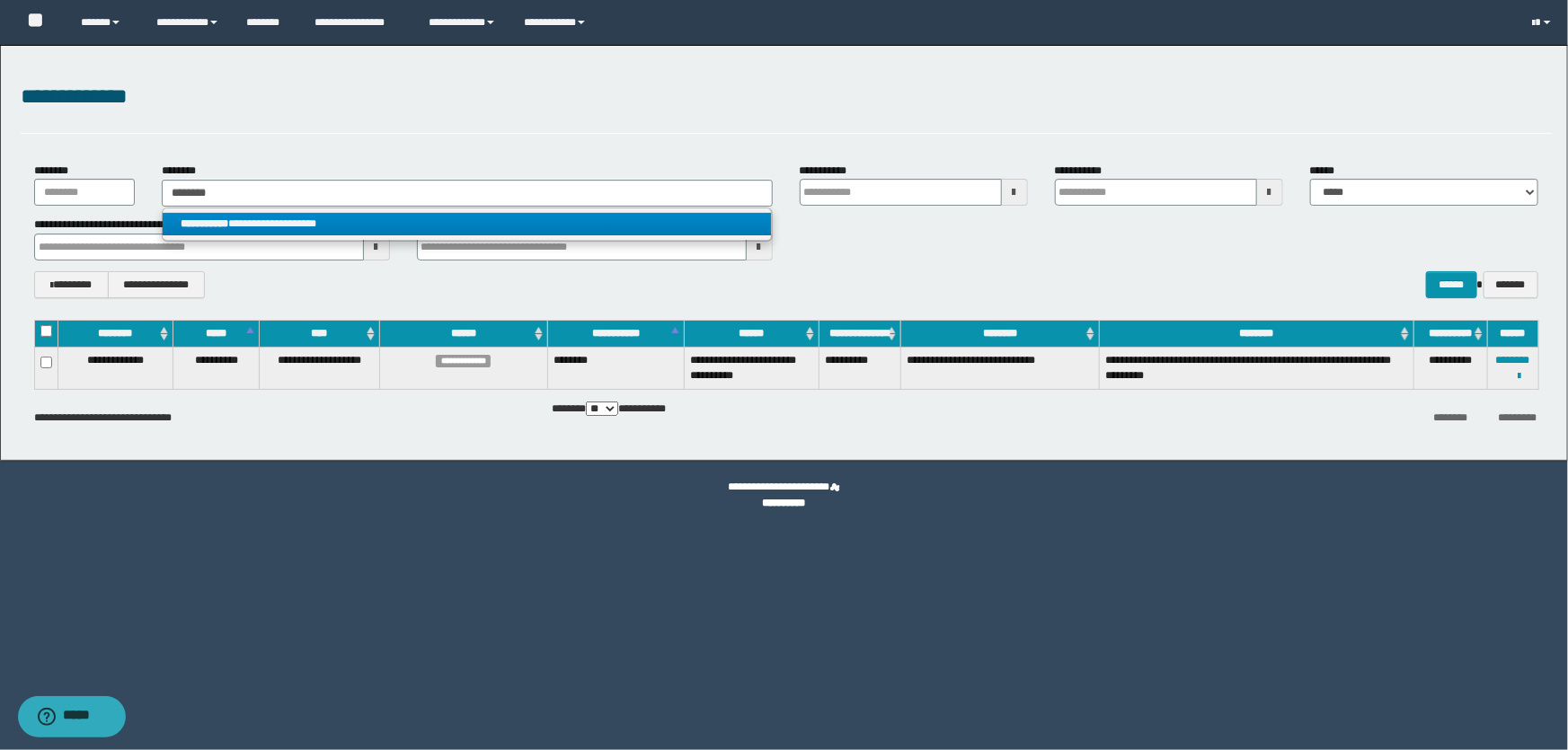 click on "**********" at bounding box center [466, 224] 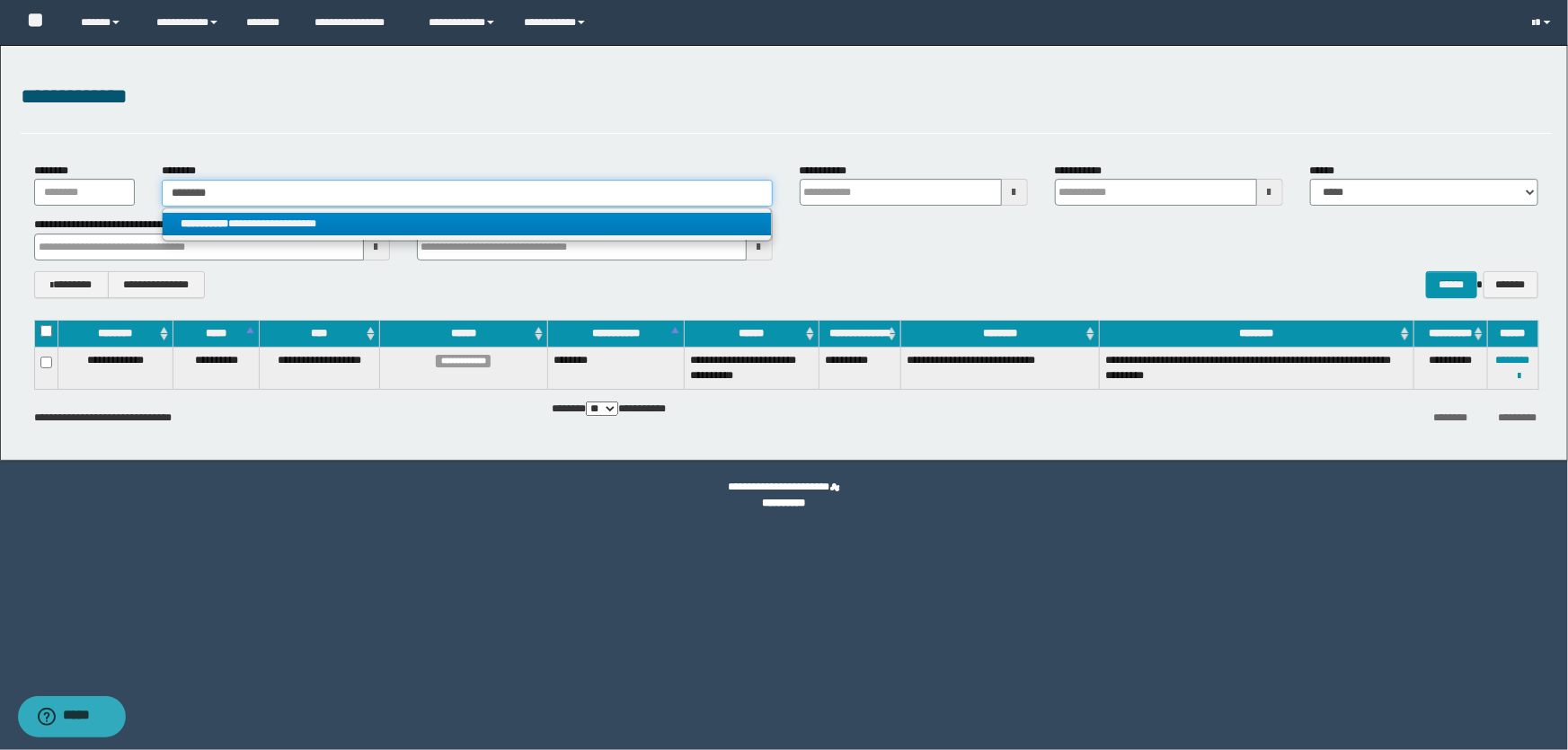 type 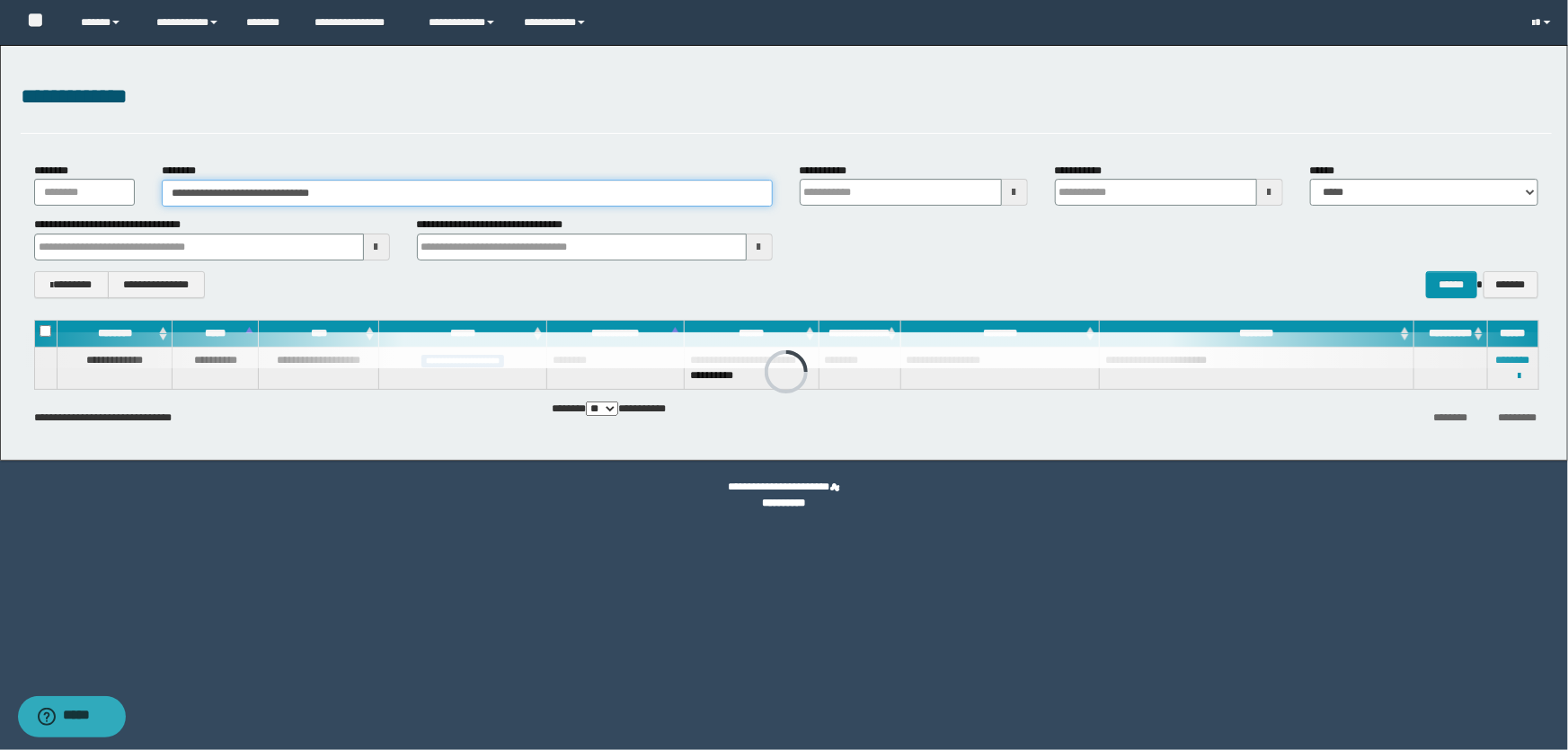 click on "**********" at bounding box center (467, 193) 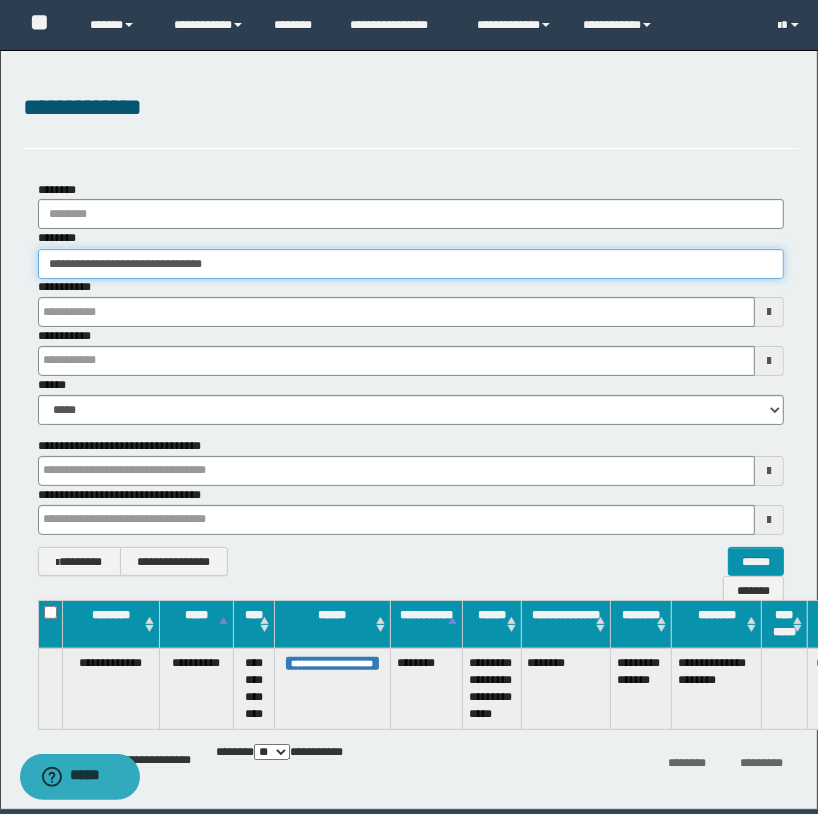 click on "**********" at bounding box center (411, 264) 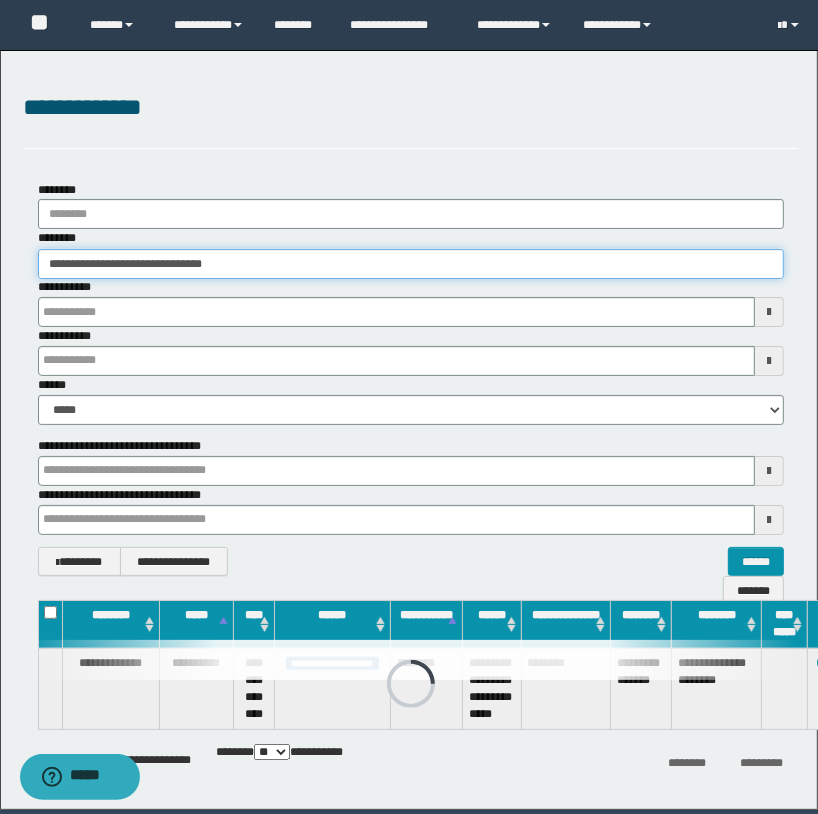 click on "**********" at bounding box center [411, 264] 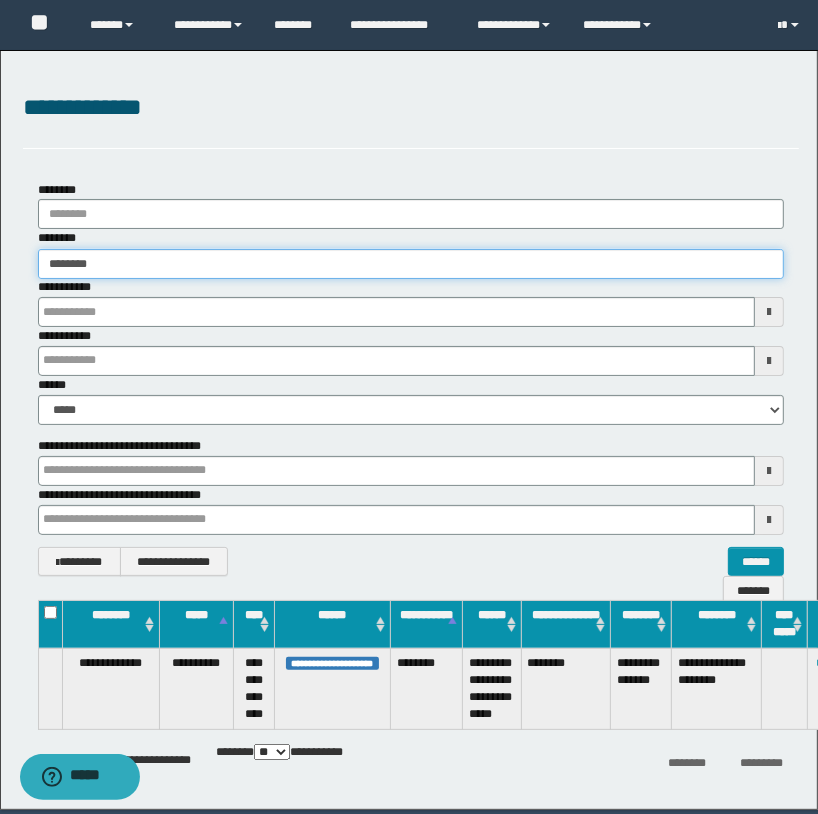 type on "********" 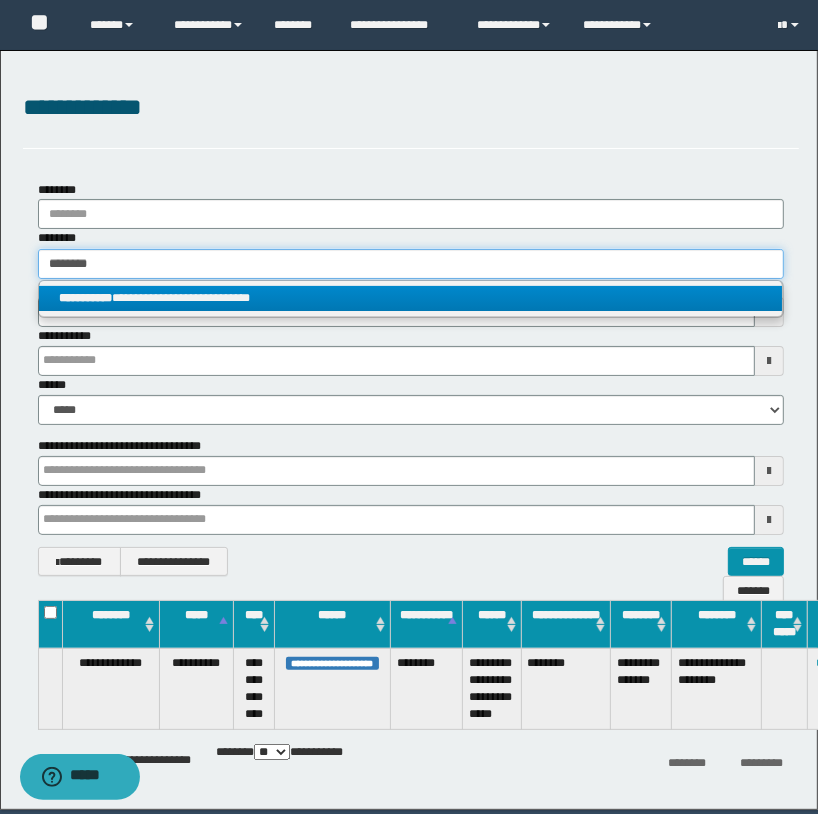 type on "********" 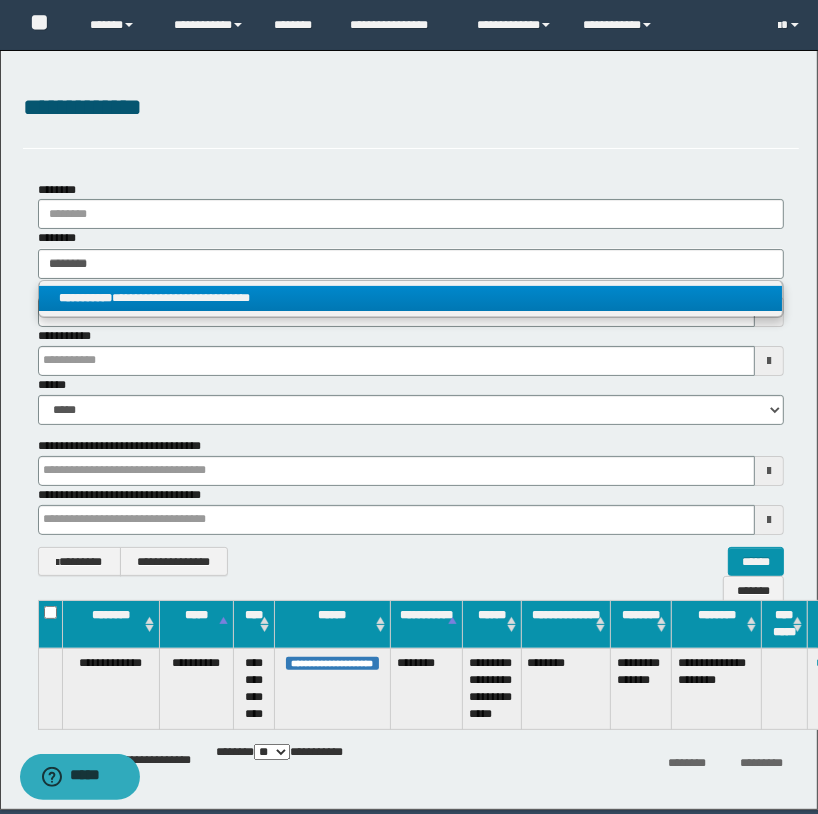 click on "**********" at bounding box center (411, 298) 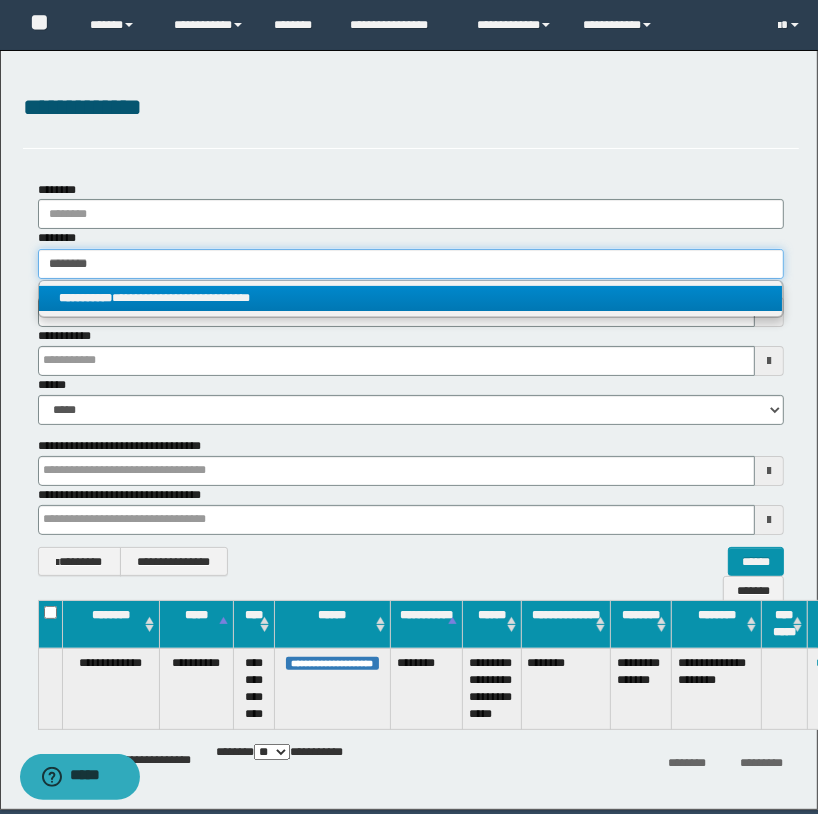 type 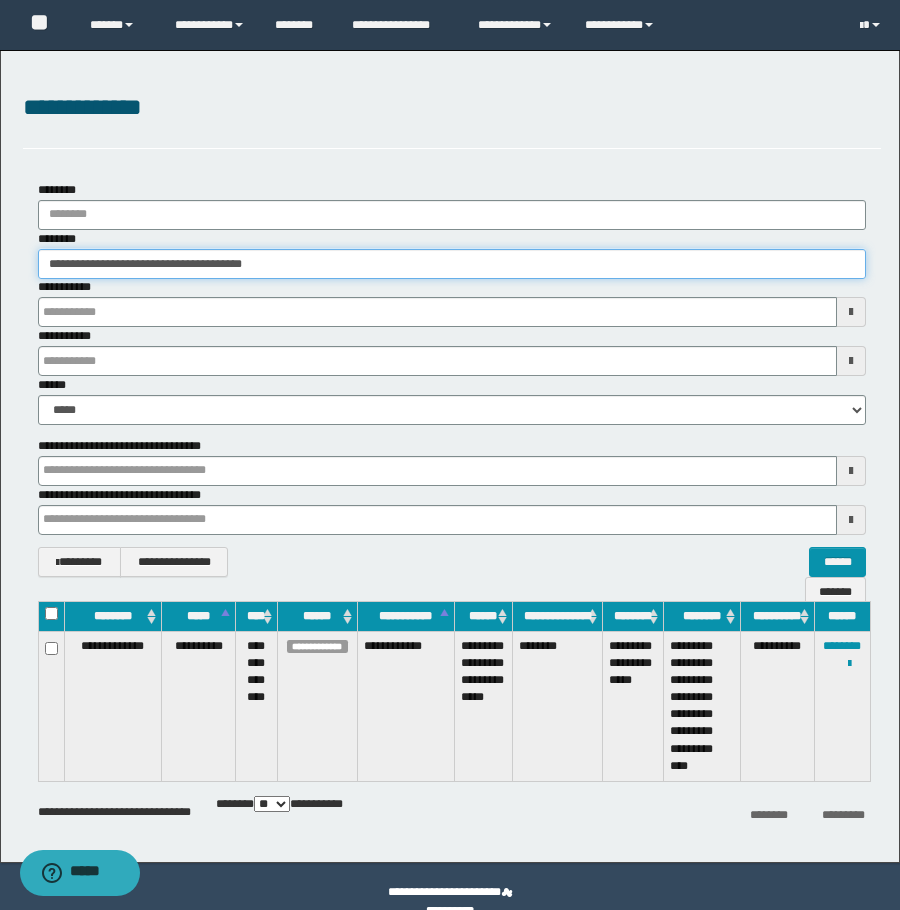 click on "**********" at bounding box center (452, 264) 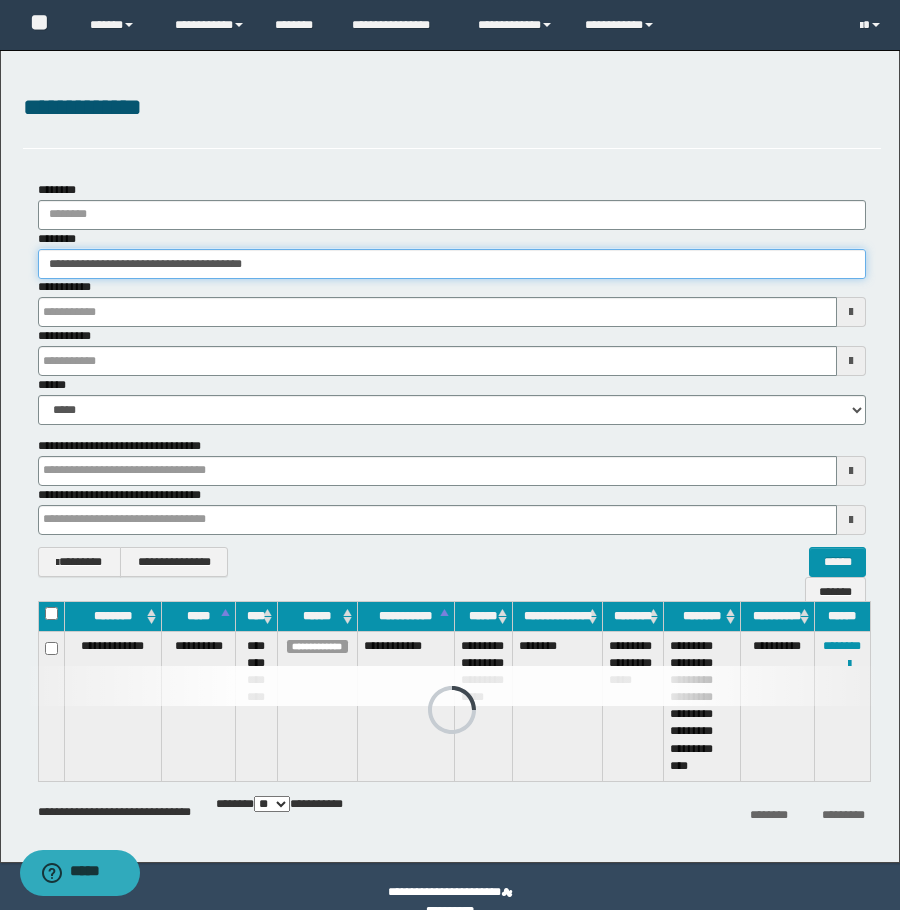 click on "**********" at bounding box center (452, 264) 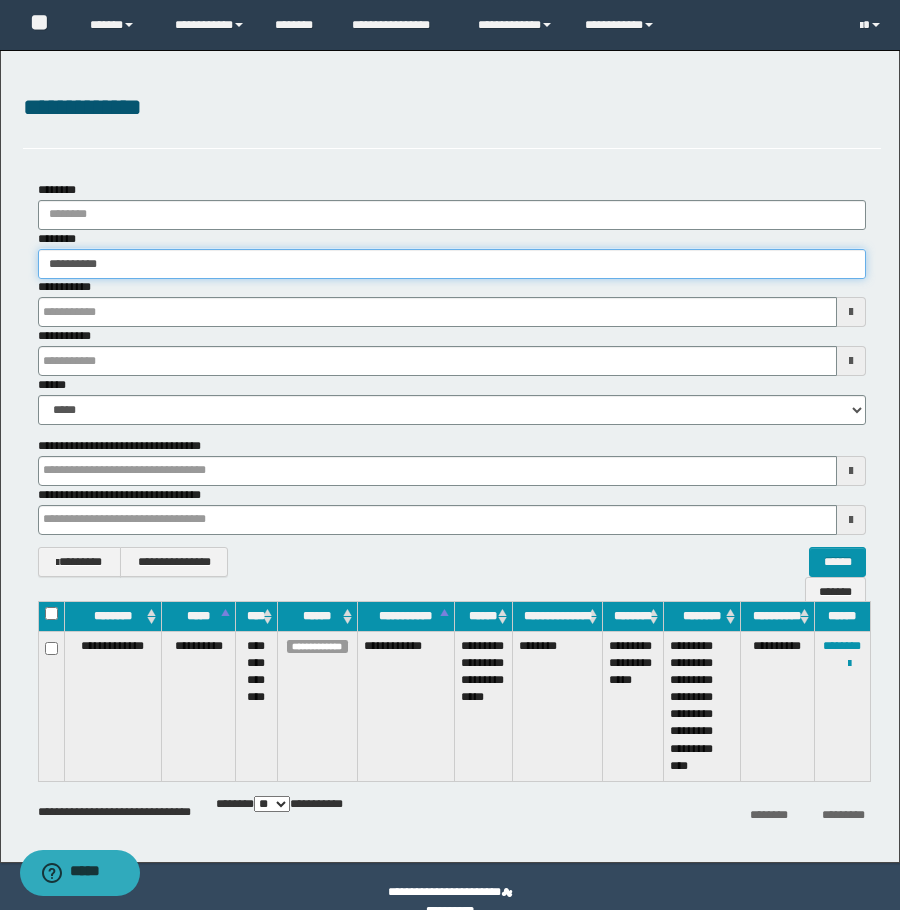 type on "**********" 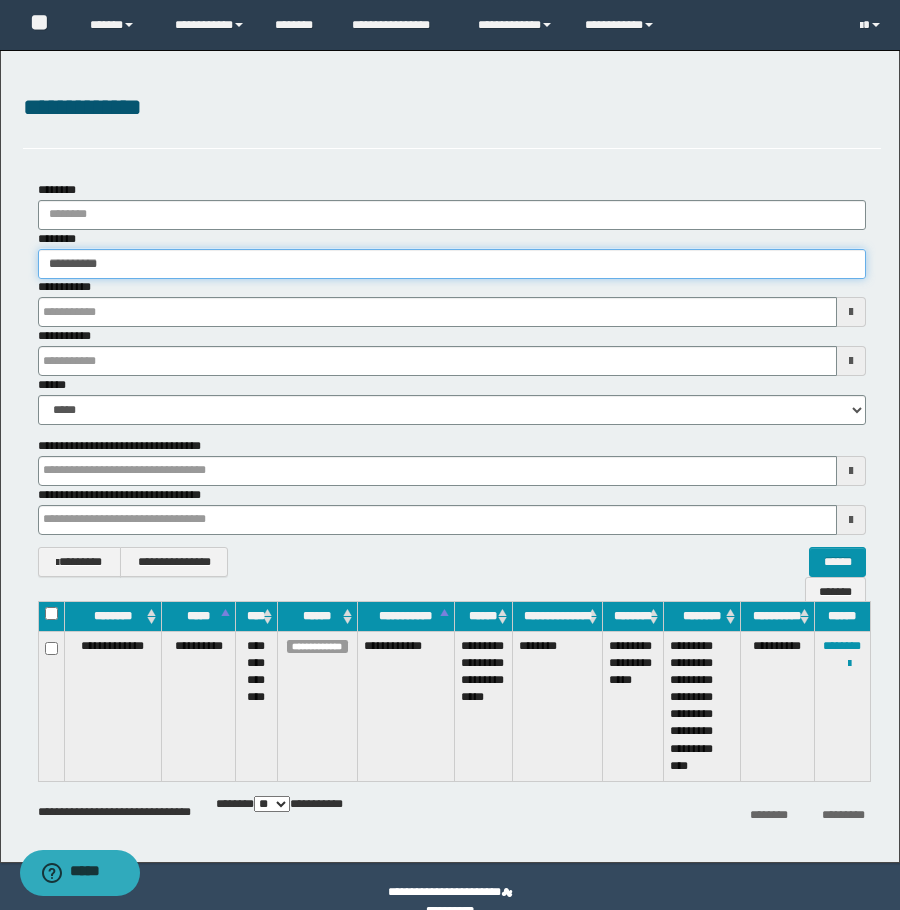 type on "**********" 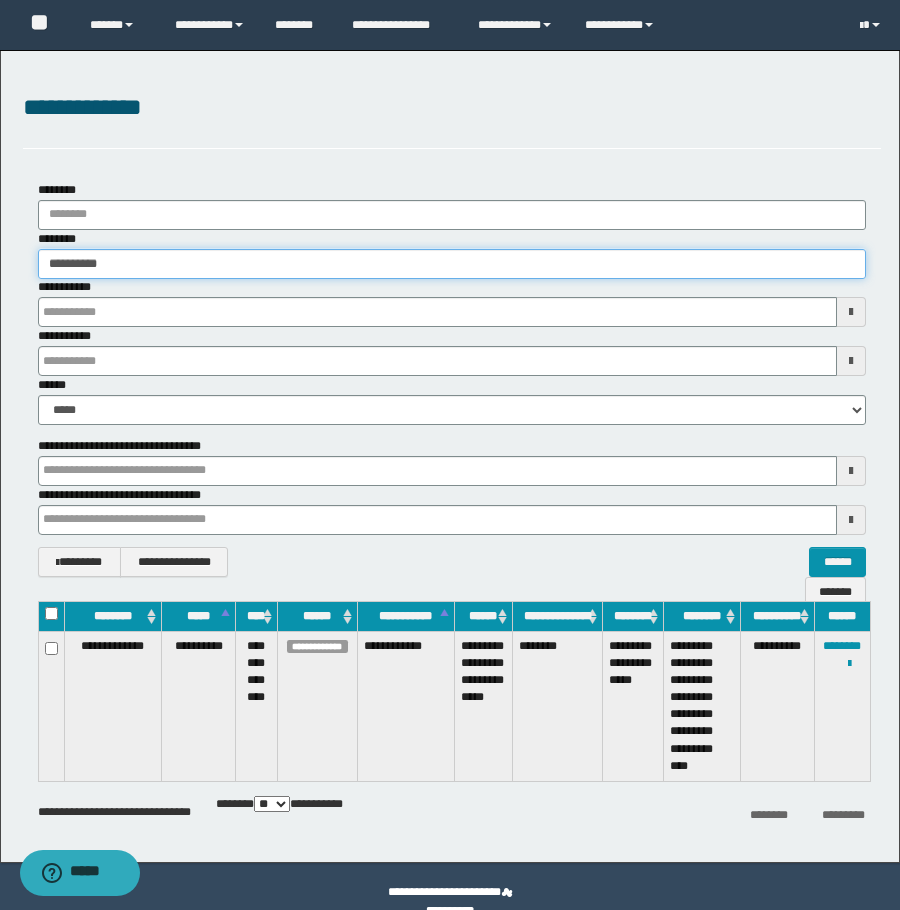 type 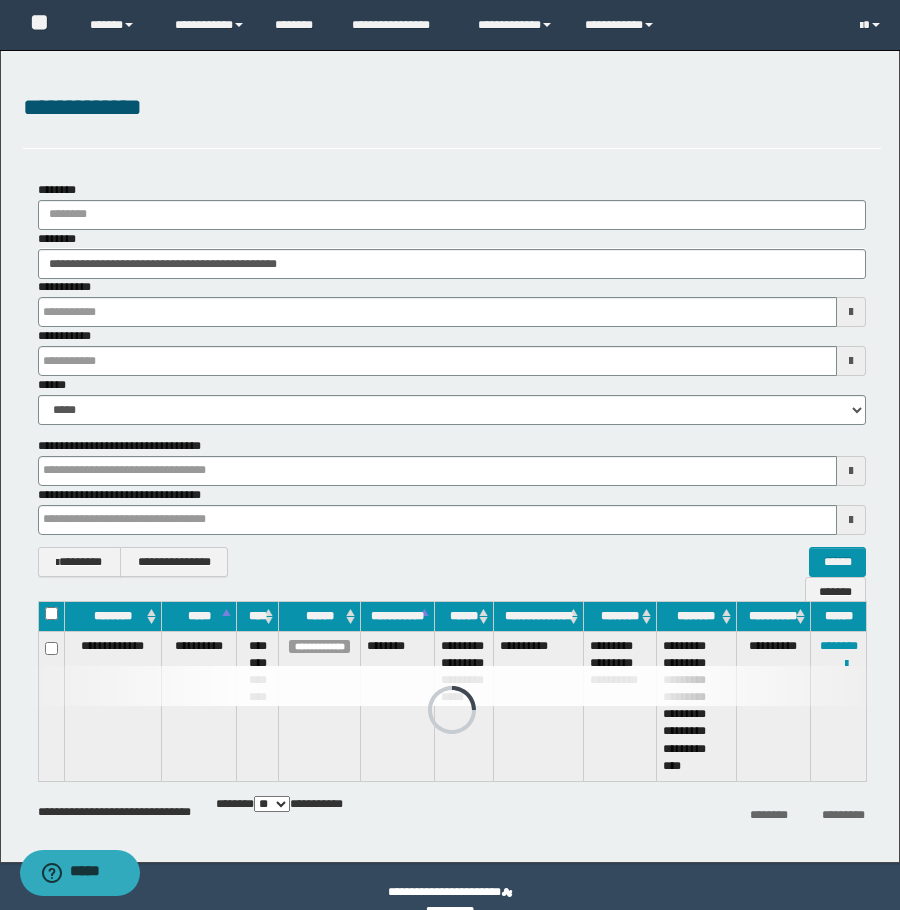 click on "**********" at bounding box center [452, 302] 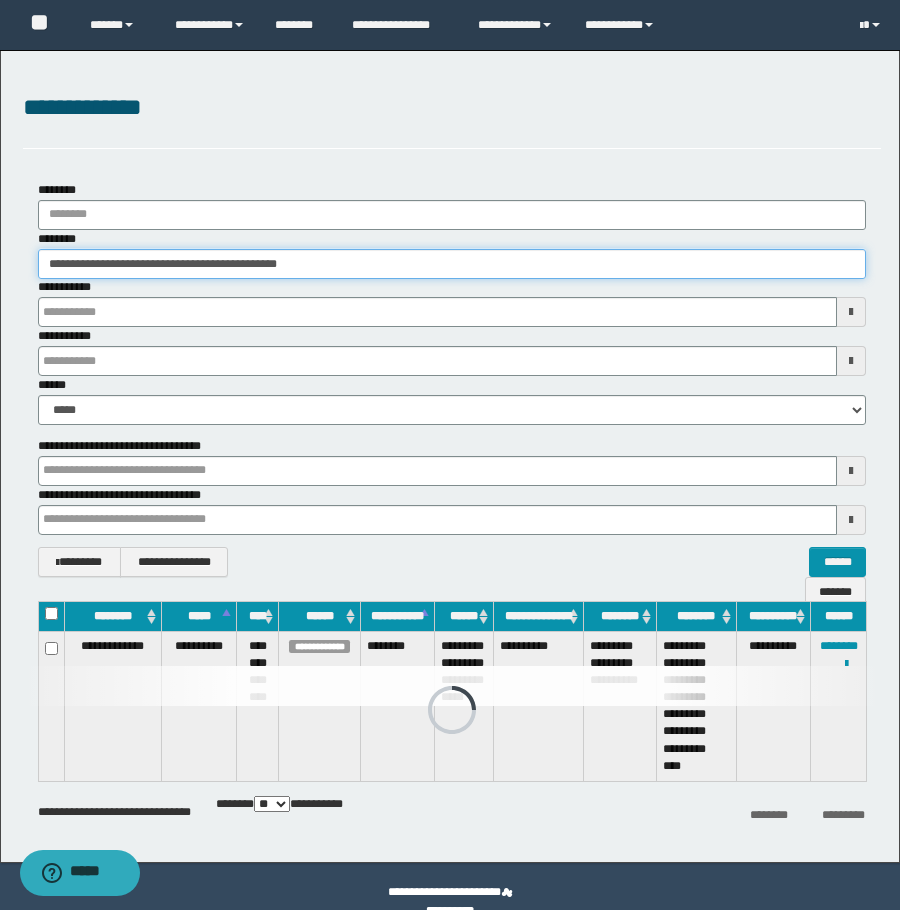 click on "**********" at bounding box center [452, 264] 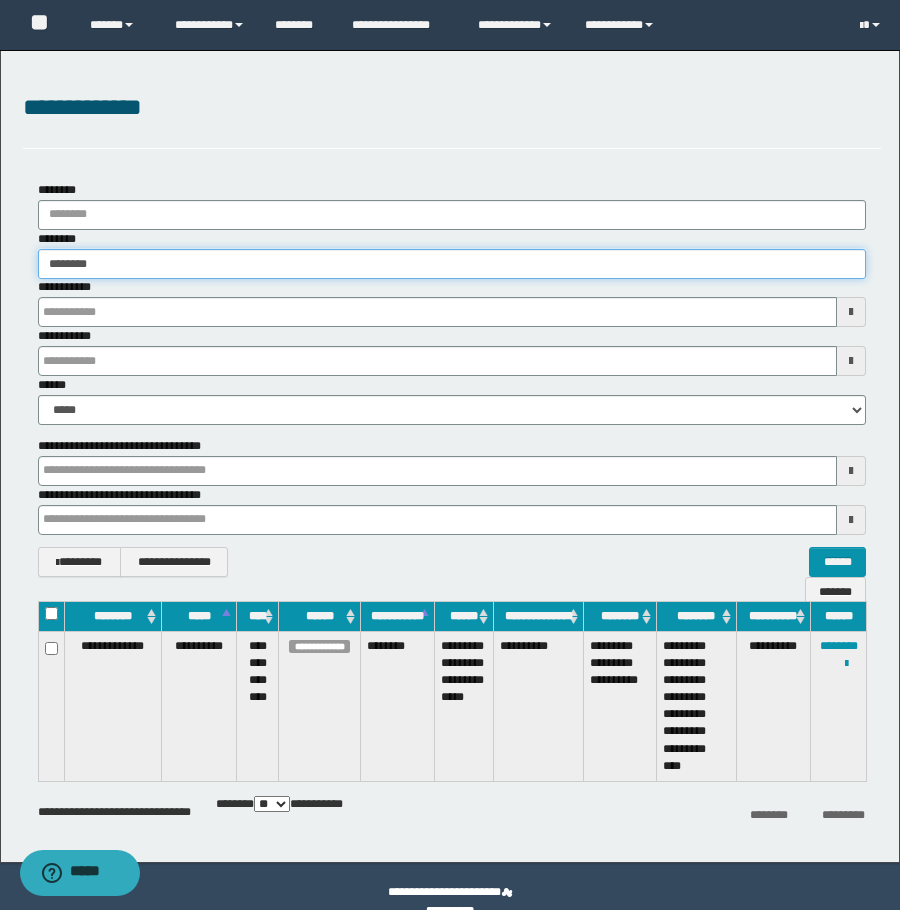type on "********" 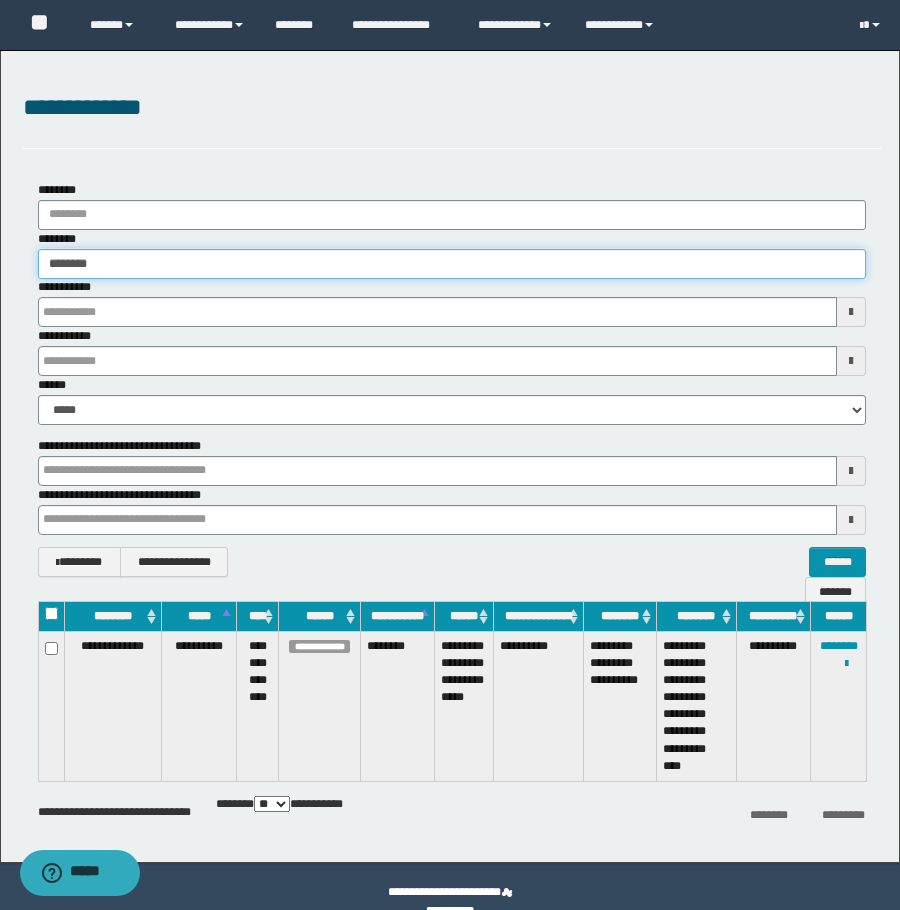 type on "********" 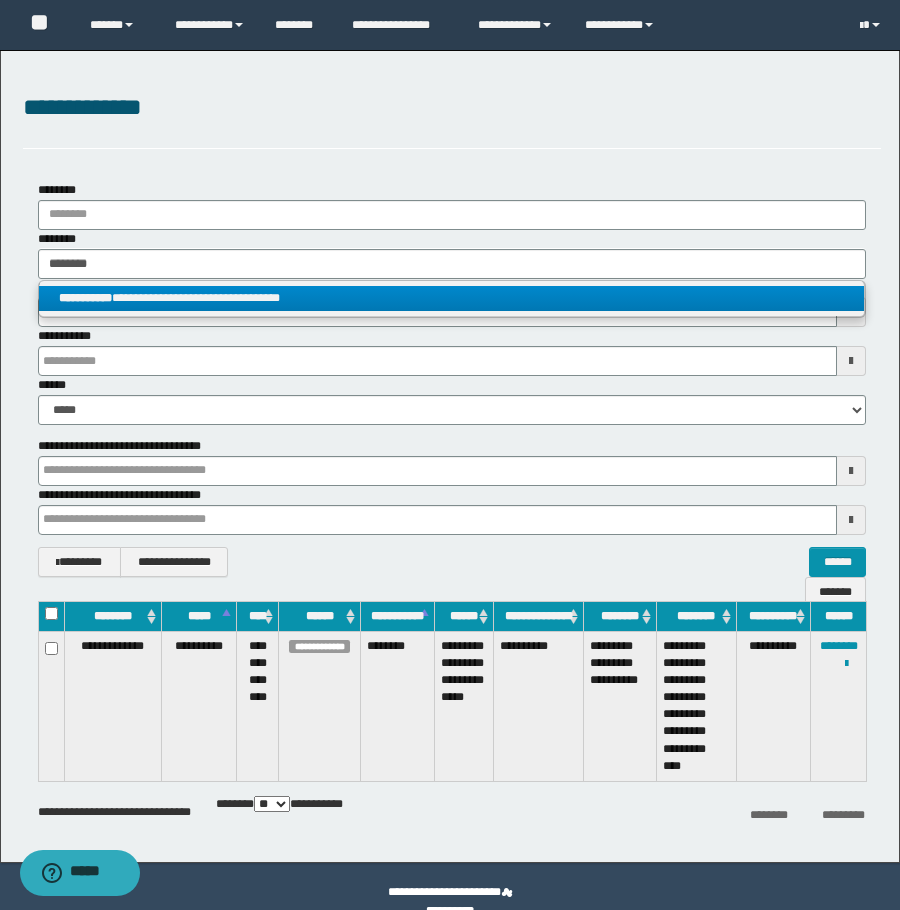 click on "**********" at bounding box center (451, 298) 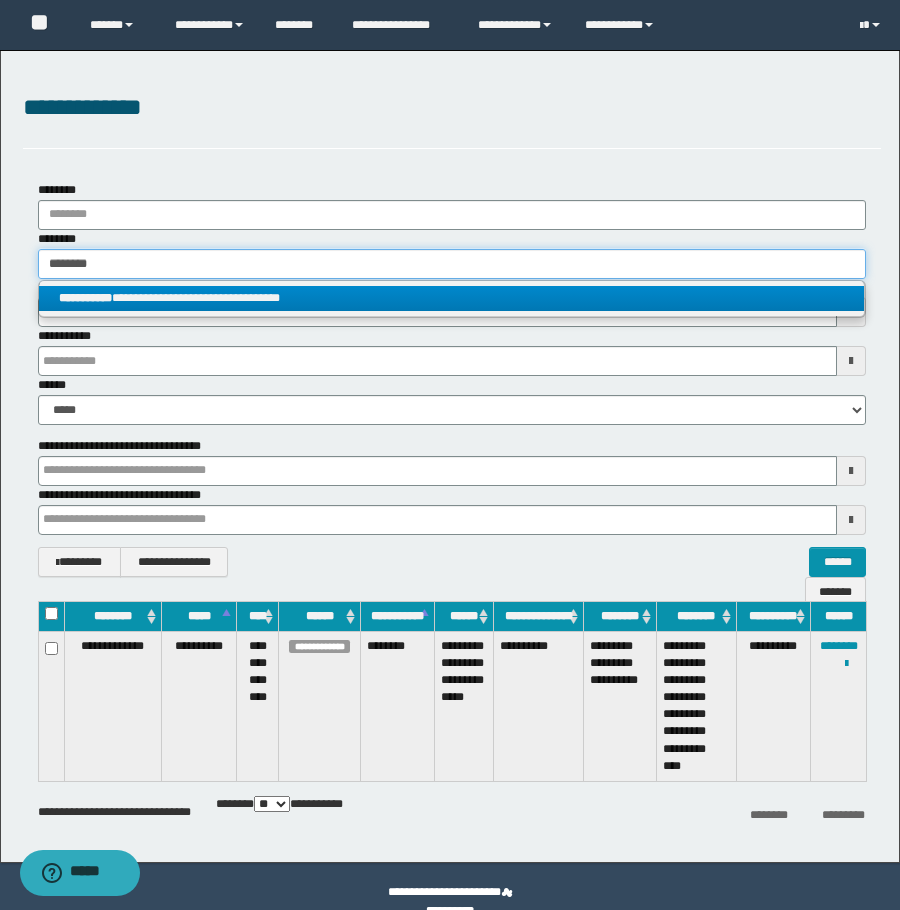 type 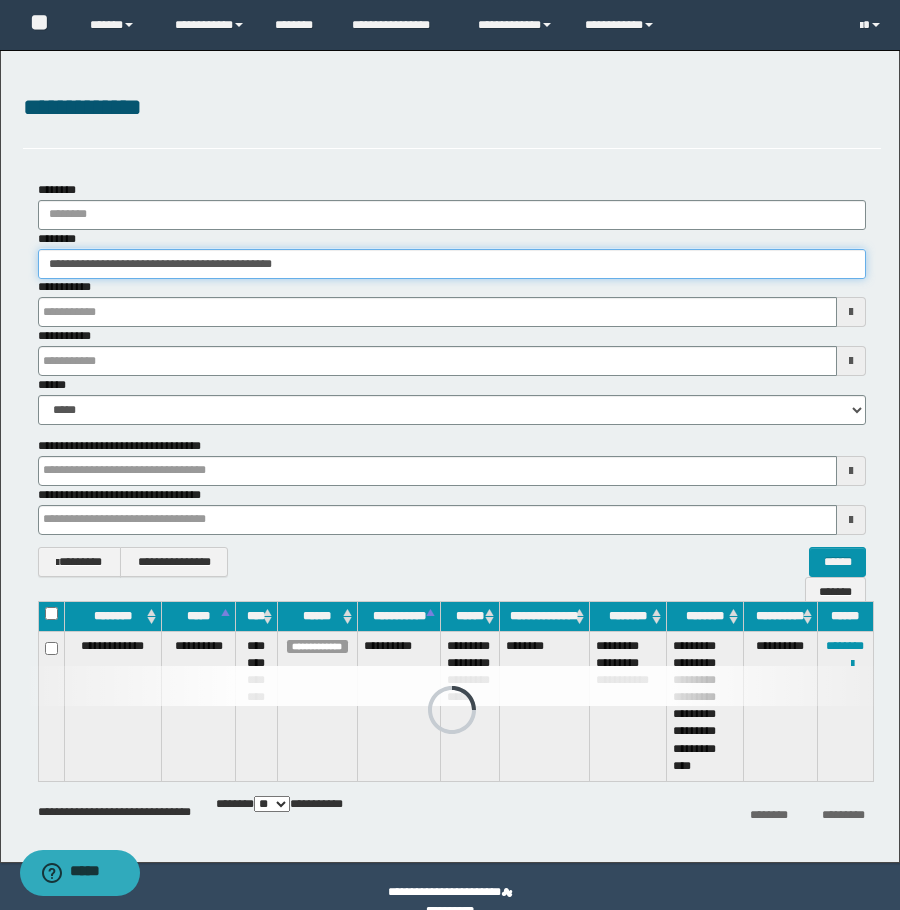 click on "**********" at bounding box center [452, 264] 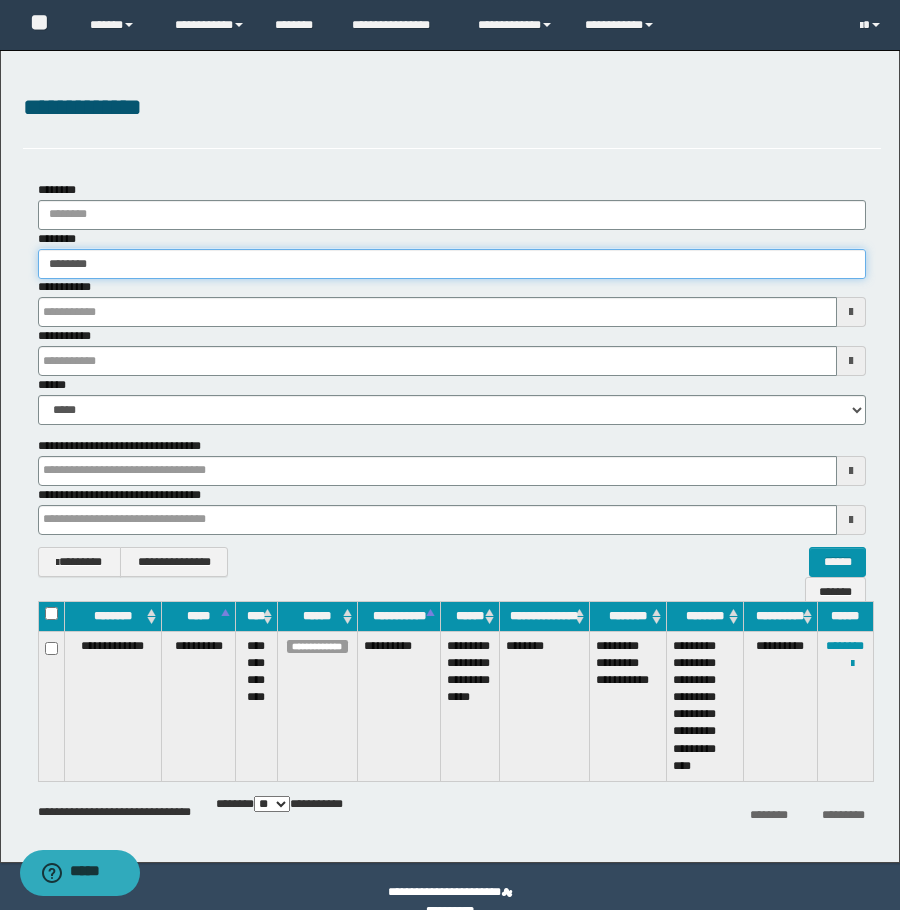 type on "********" 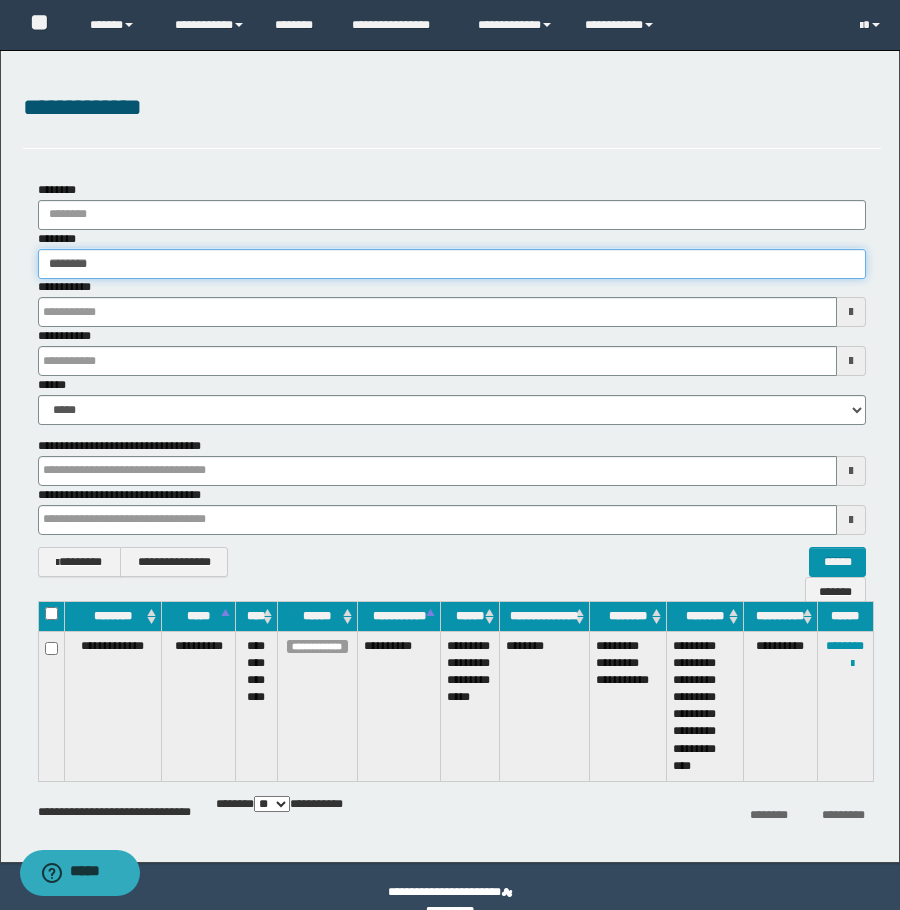type on "********" 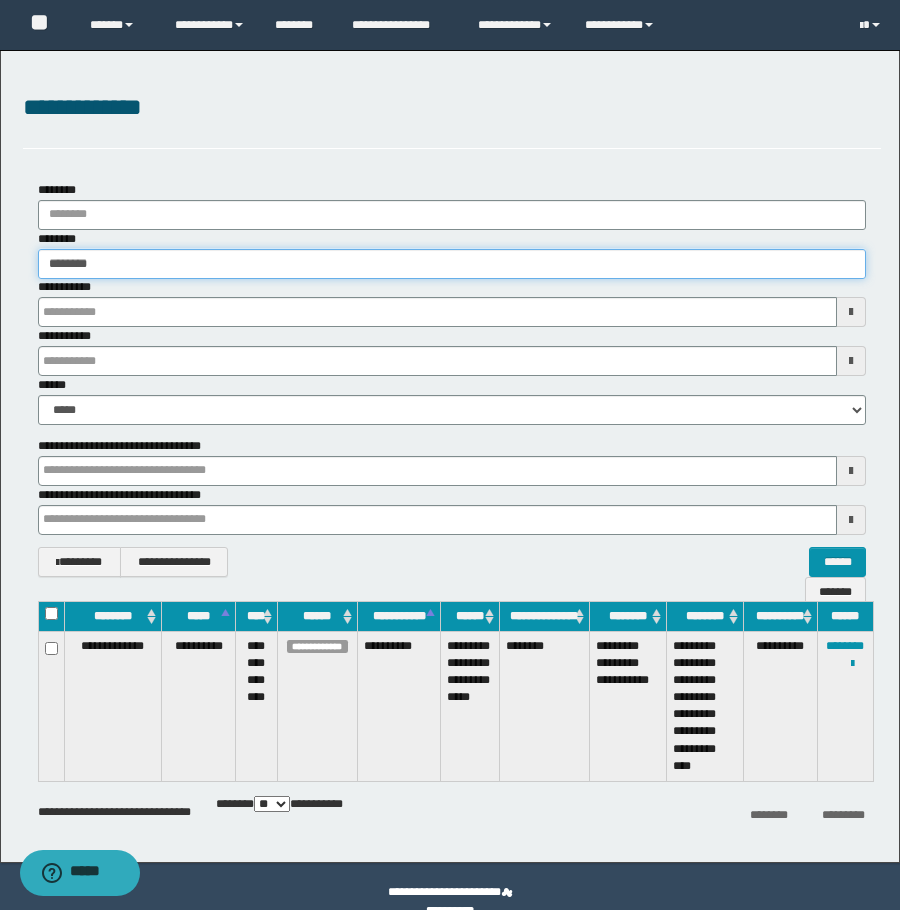 type 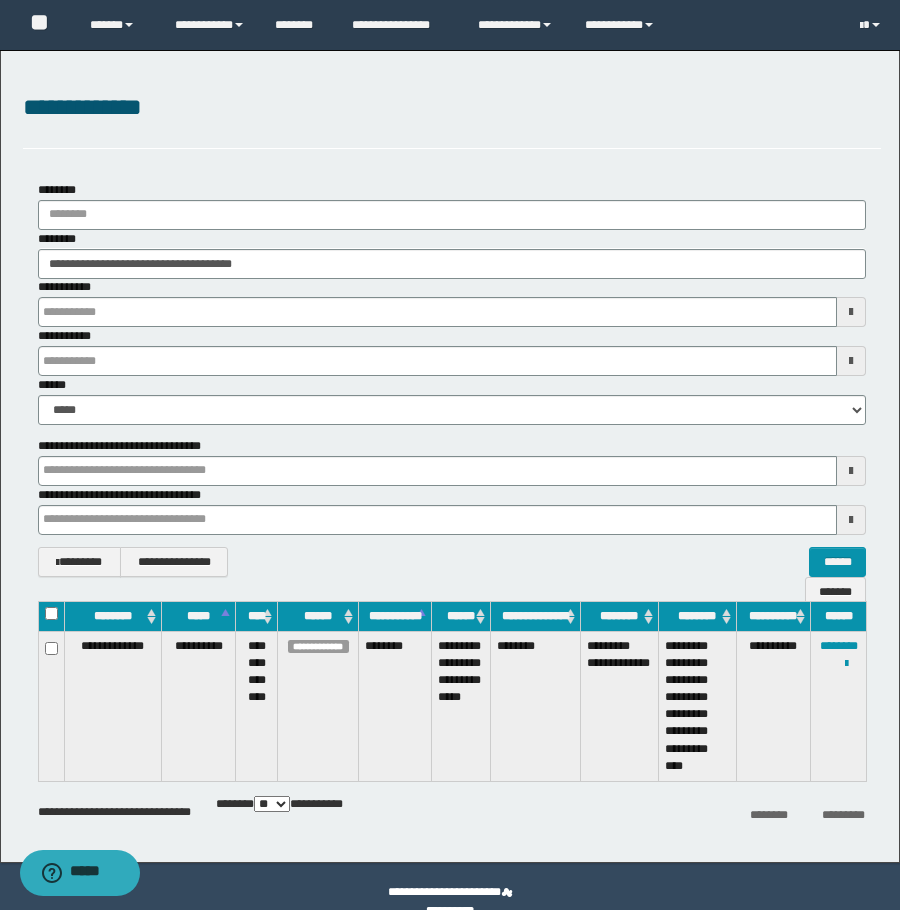 click on "**********" at bounding box center (452, 302) 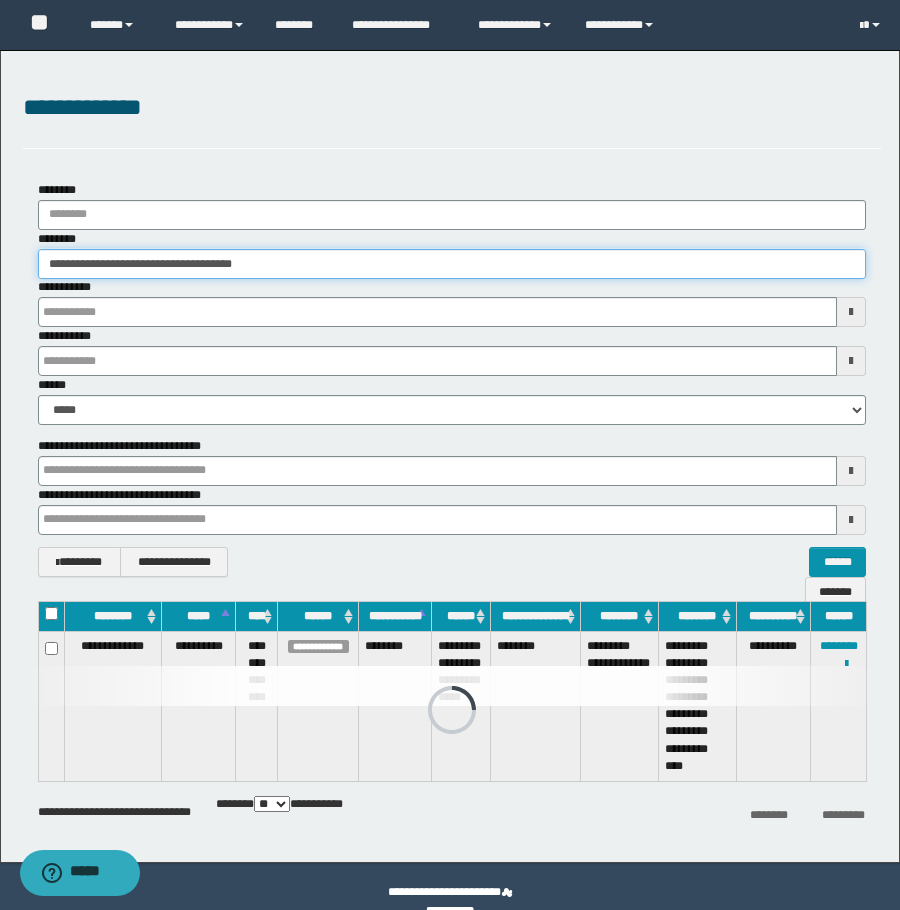 click on "**********" at bounding box center (452, 264) 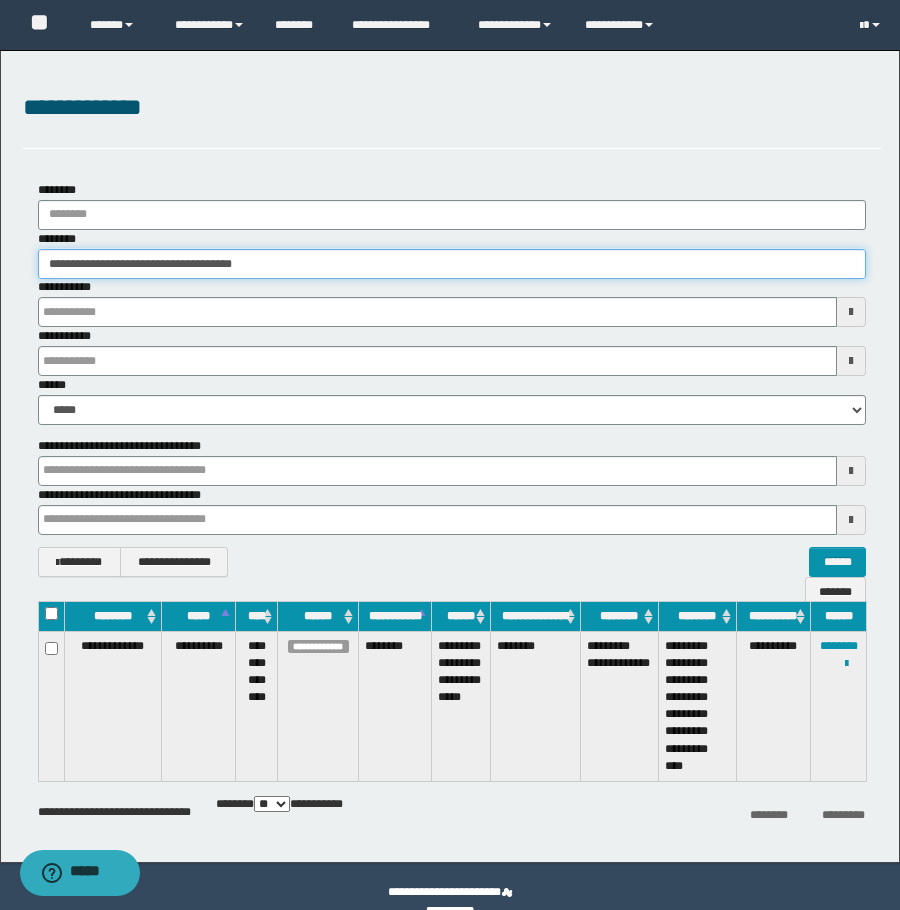 click on "**********" at bounding box center [452, 264] 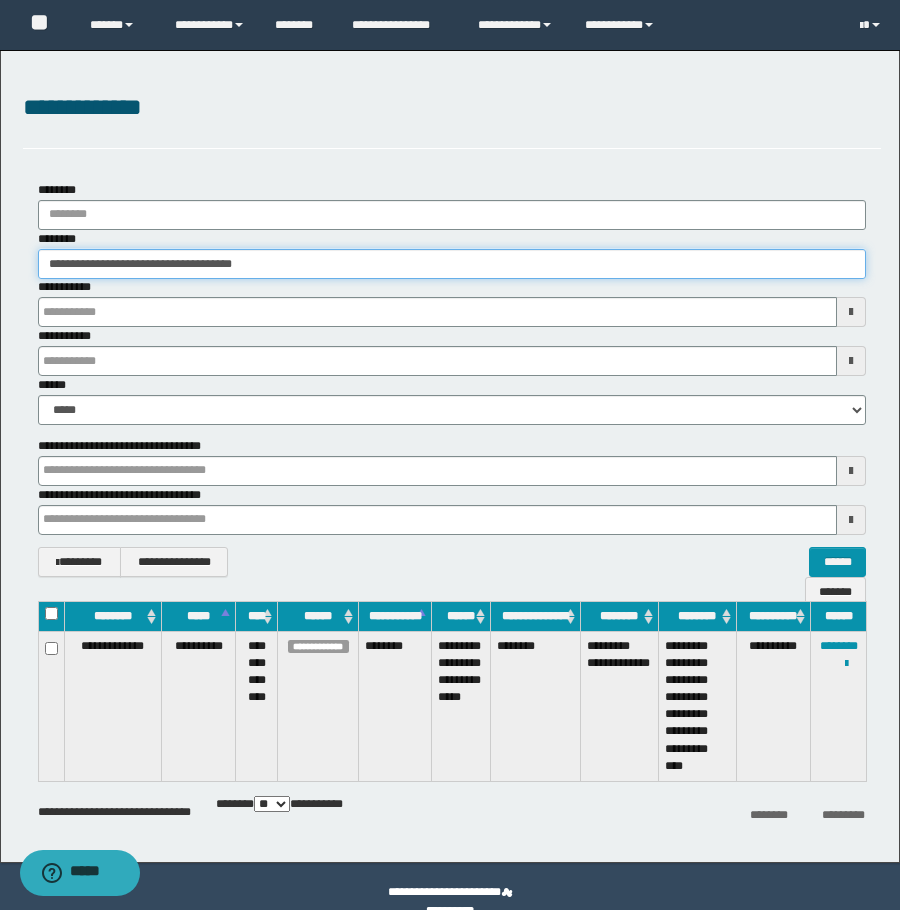paste 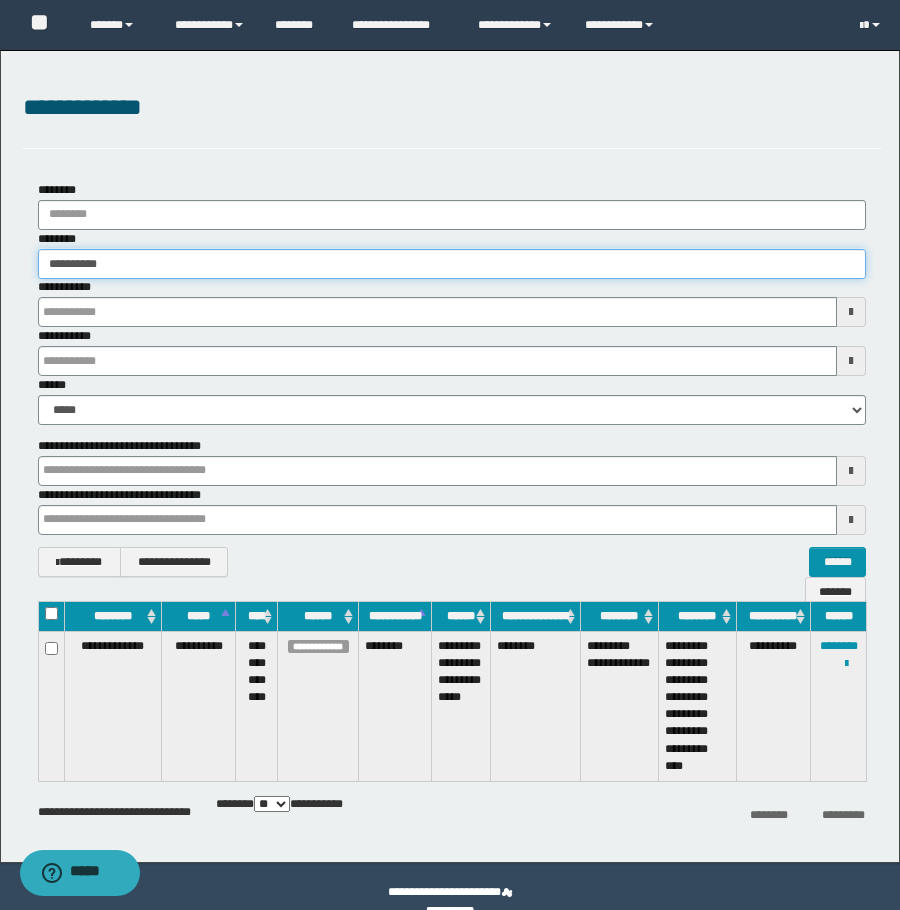 type on "**********" 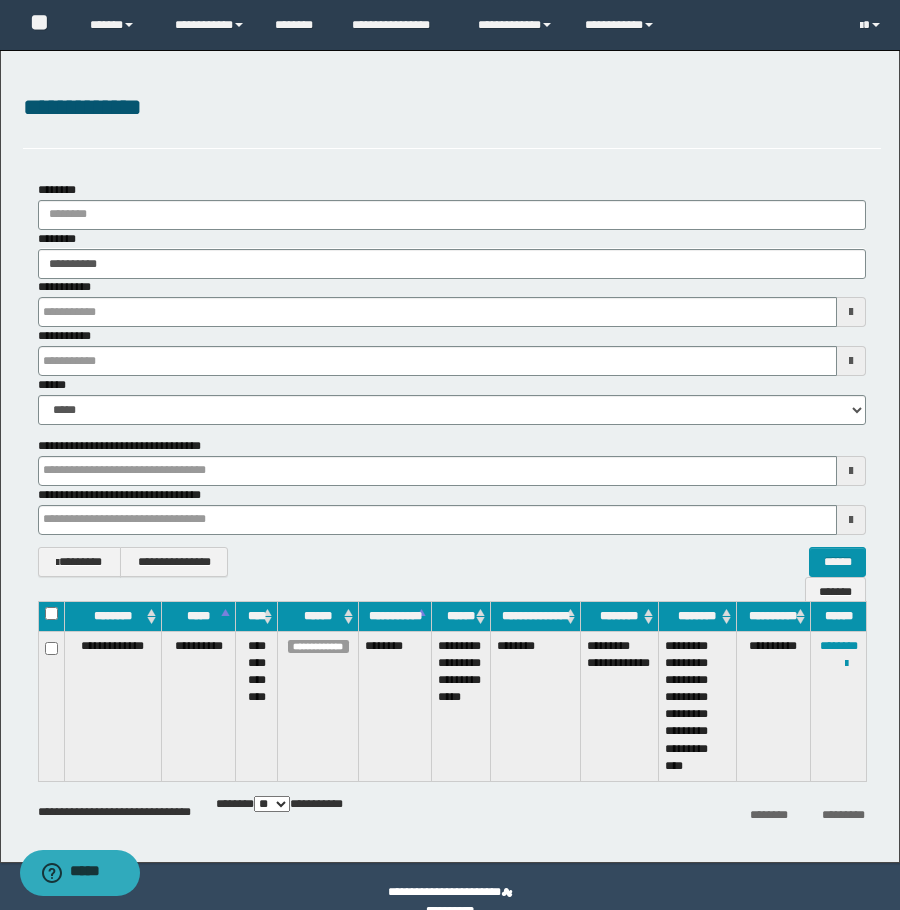 type on "**********" 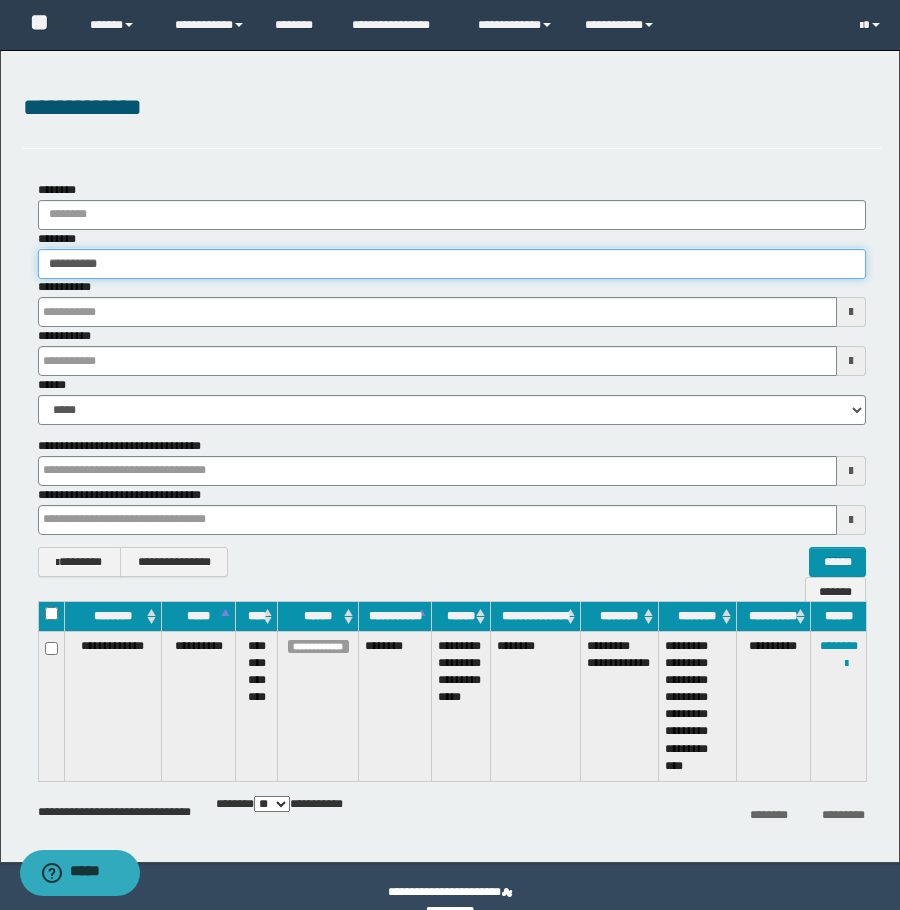 type 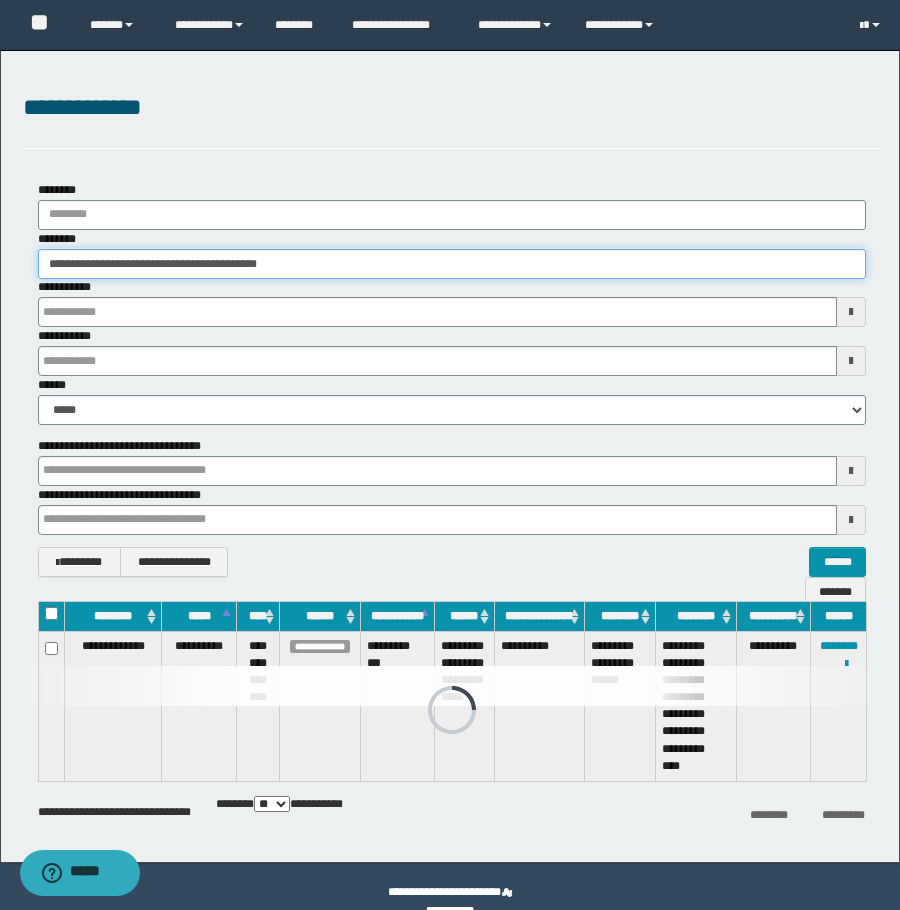 click on "**********" at bounding box center (452, 264) 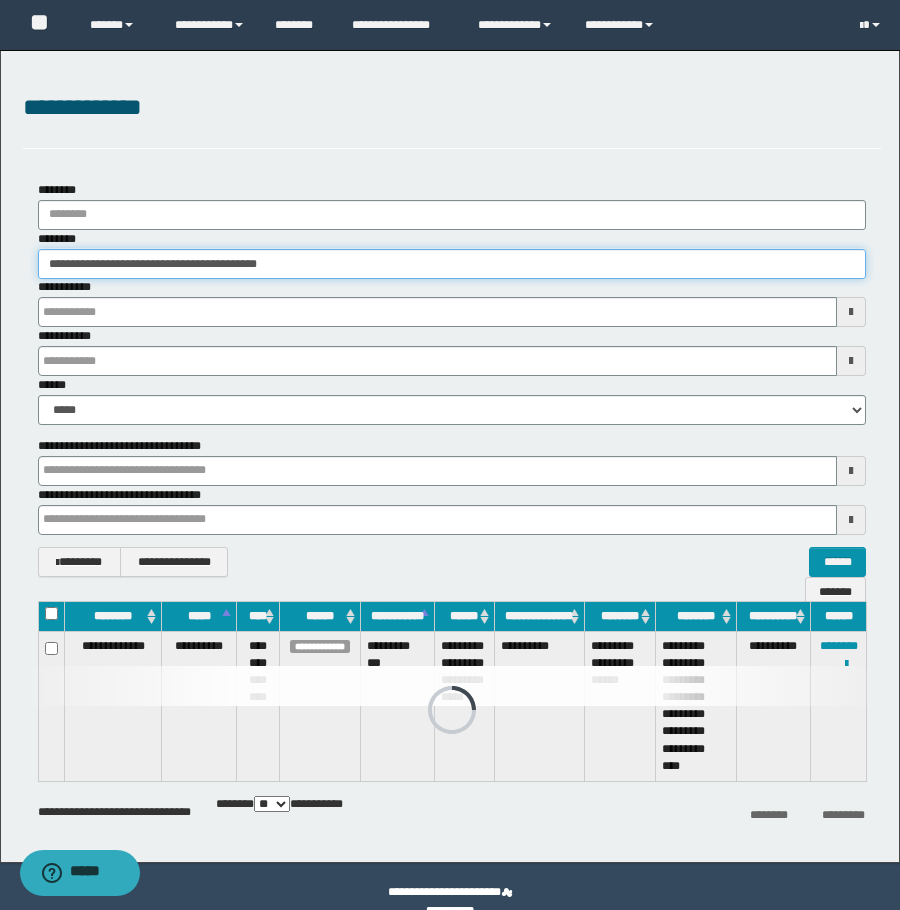 click on "**********" at bounding box center (452, 264) 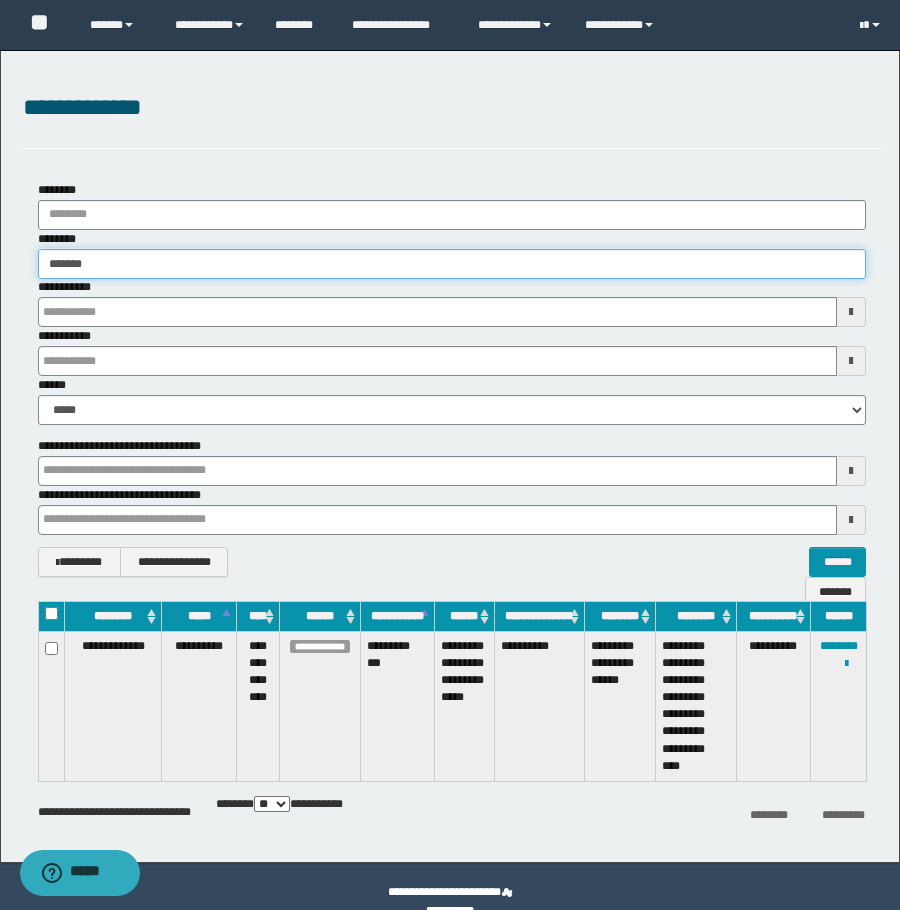 type on "*******" 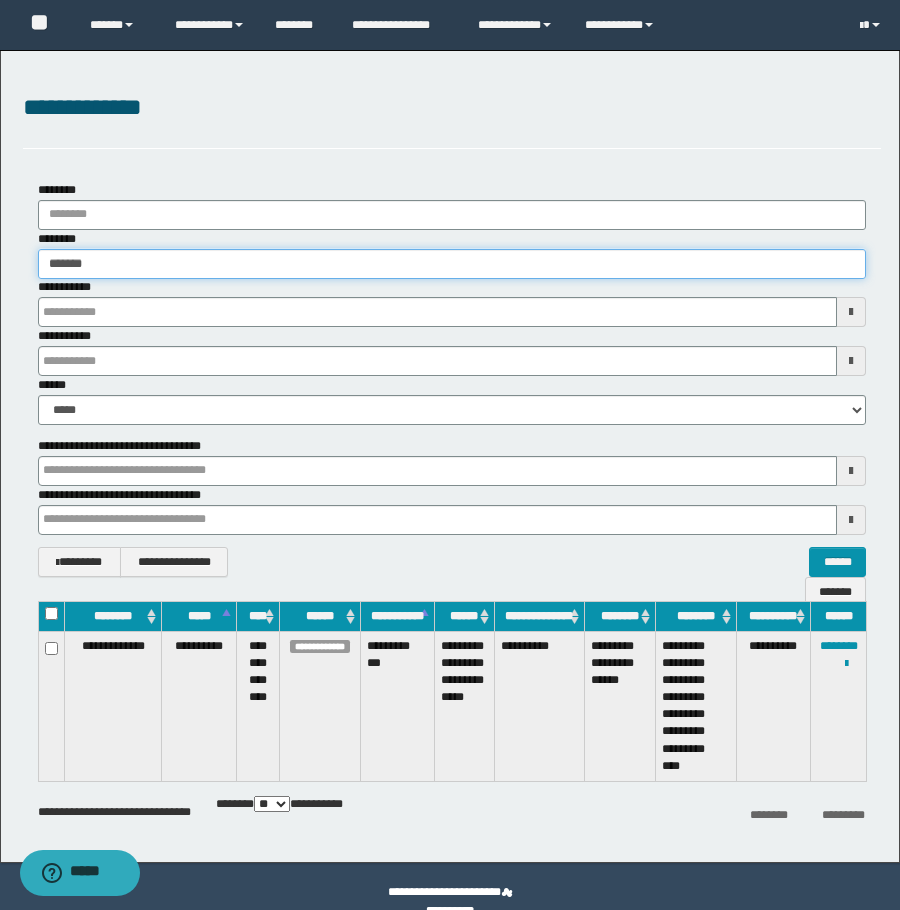 type on "*******" 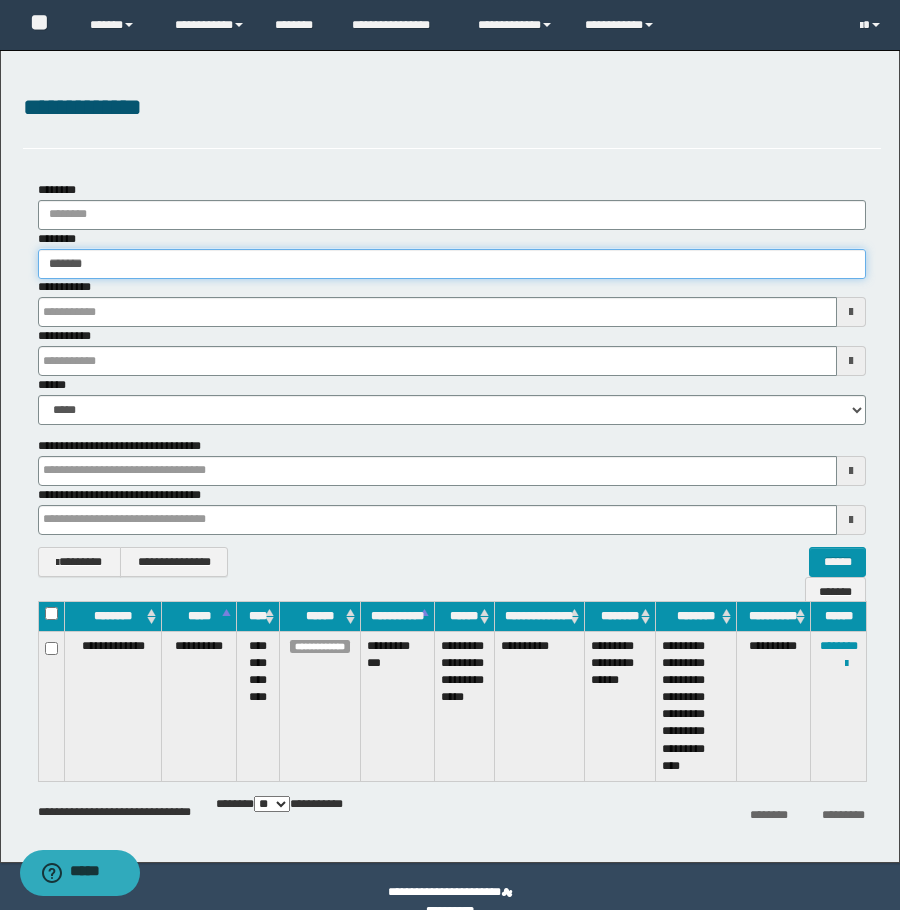 type 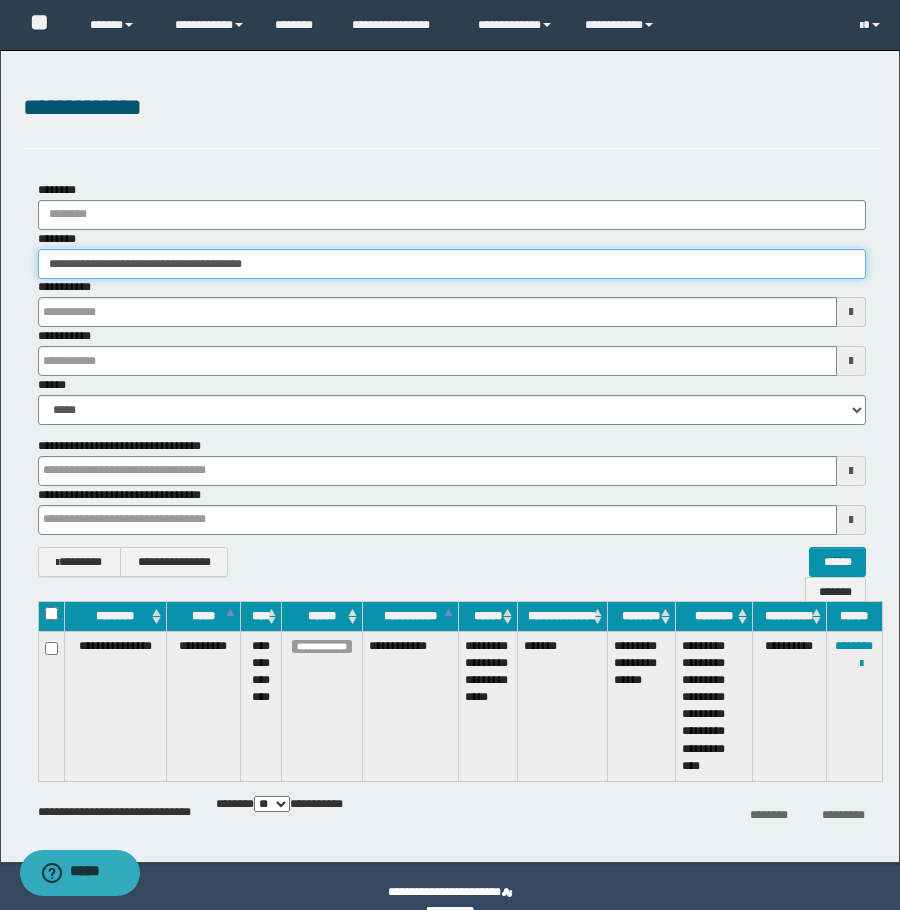 click on "**********" at bounding box center (452, 264) 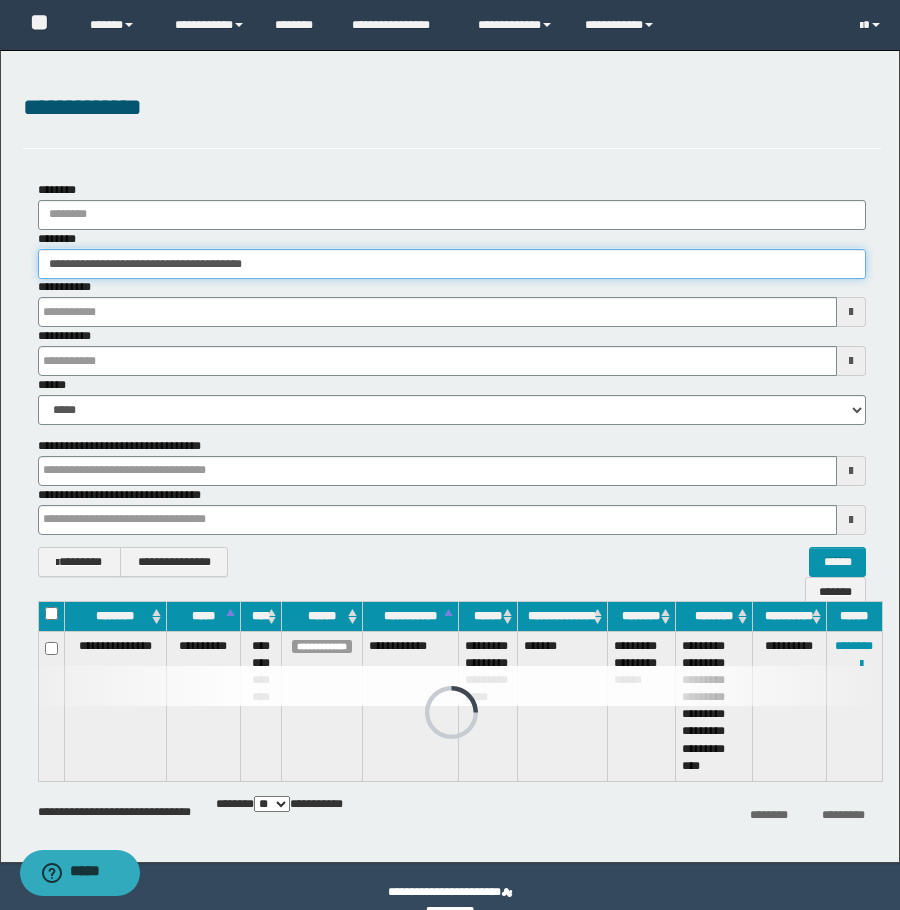 click on "**********" at bounding box center [452, 264] 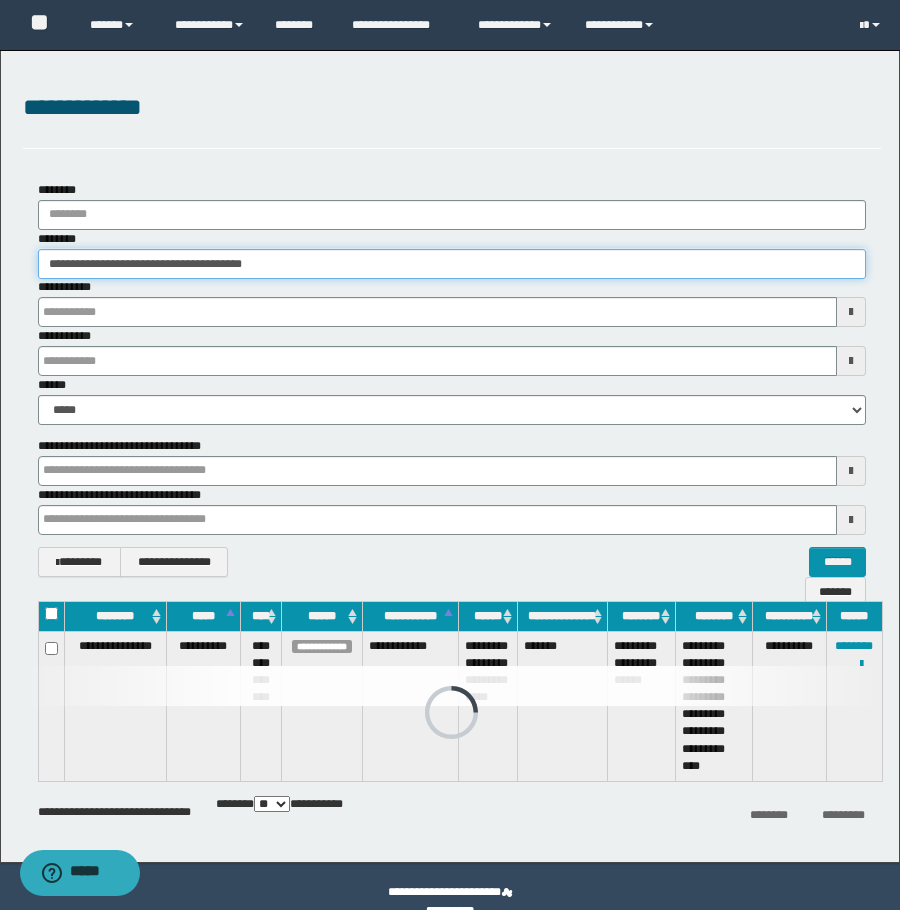 click on "**********" at bounding box center [452, 264] 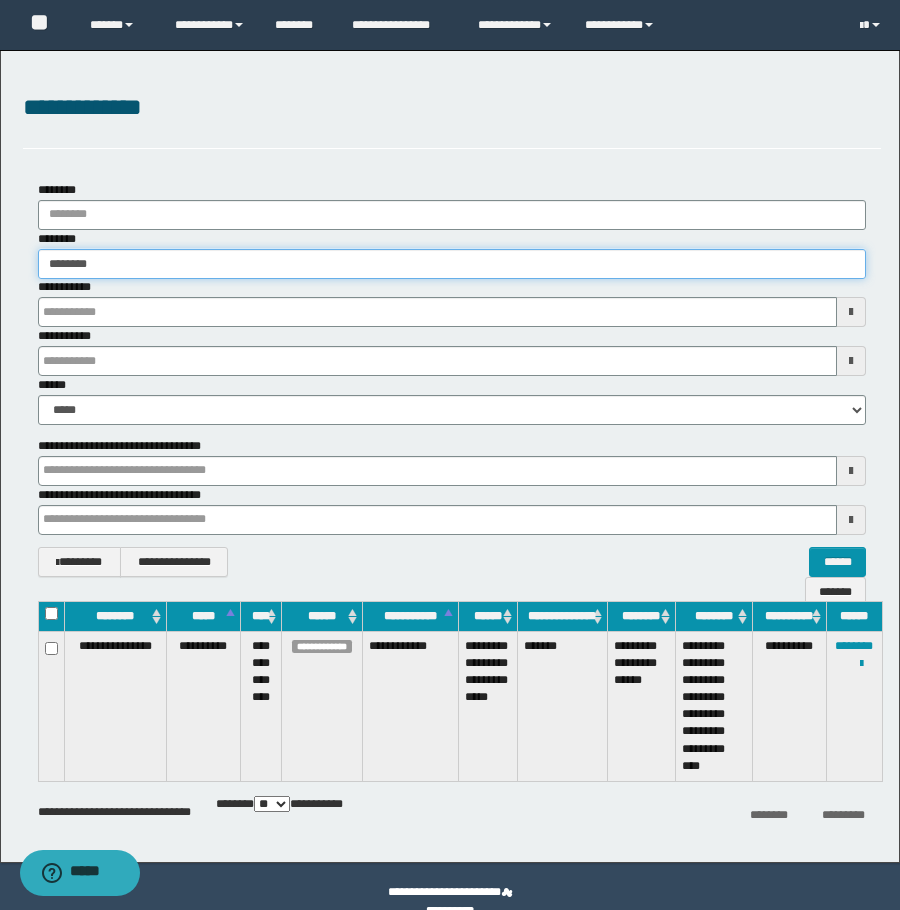 type on "********" 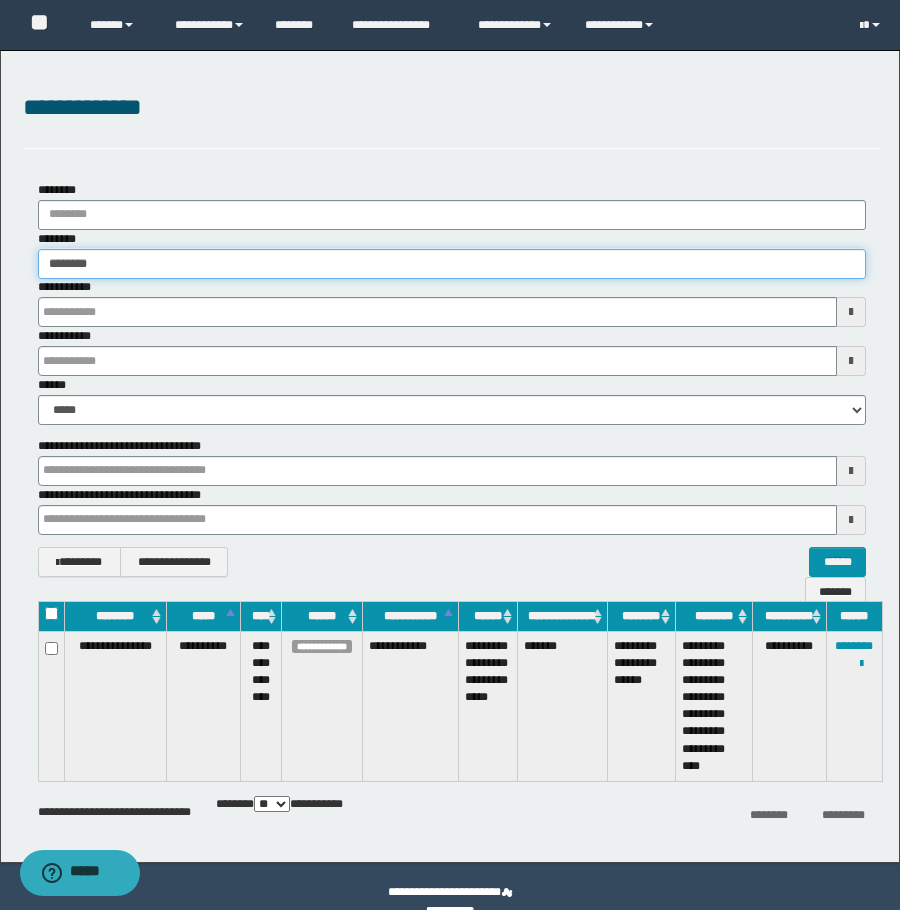 type on "********" 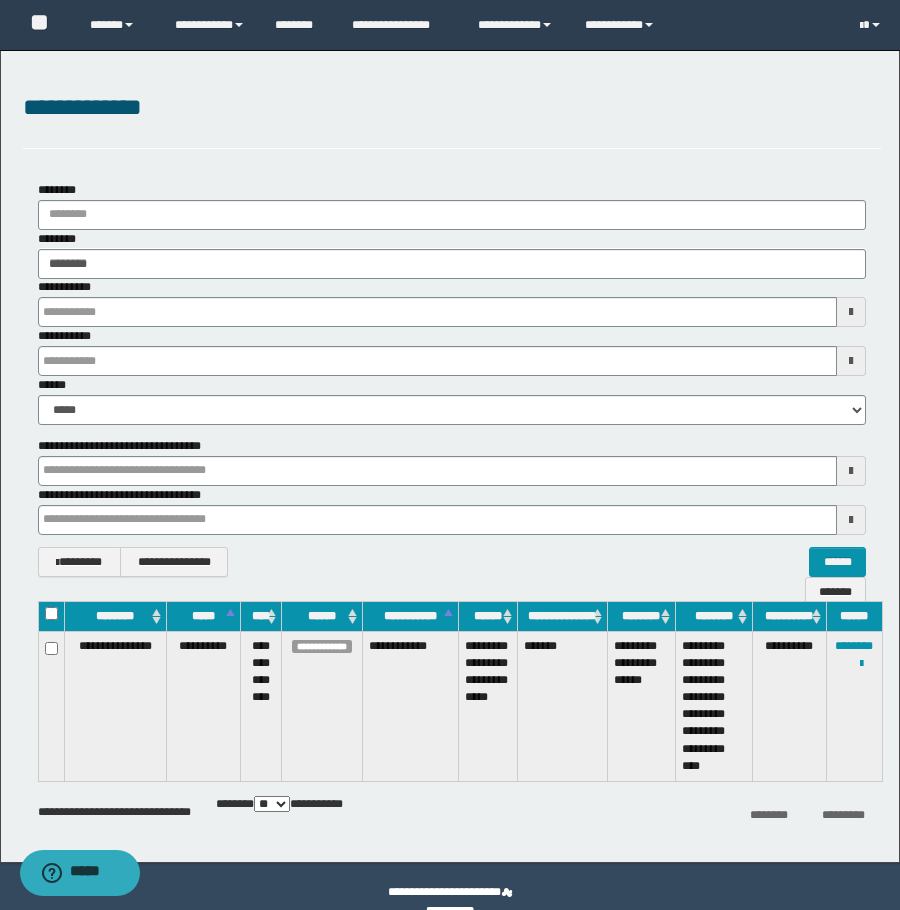 click at bounding box center (0, 0) 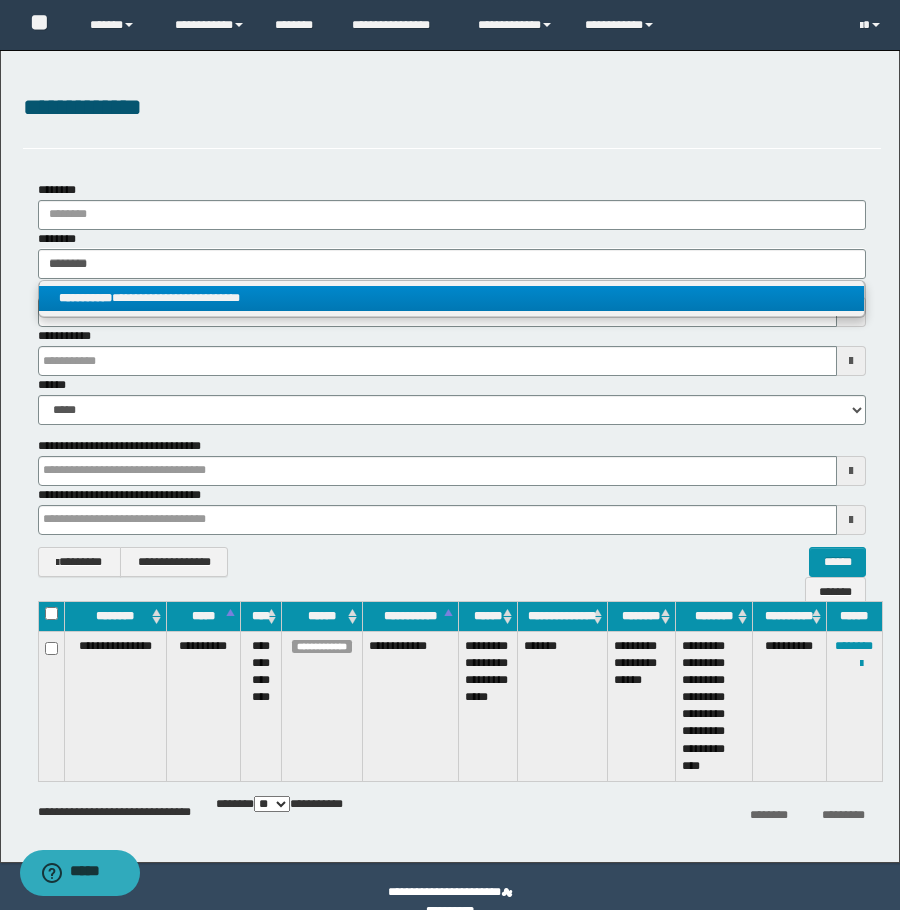 click on "**********" at bounding box center [452, 299] 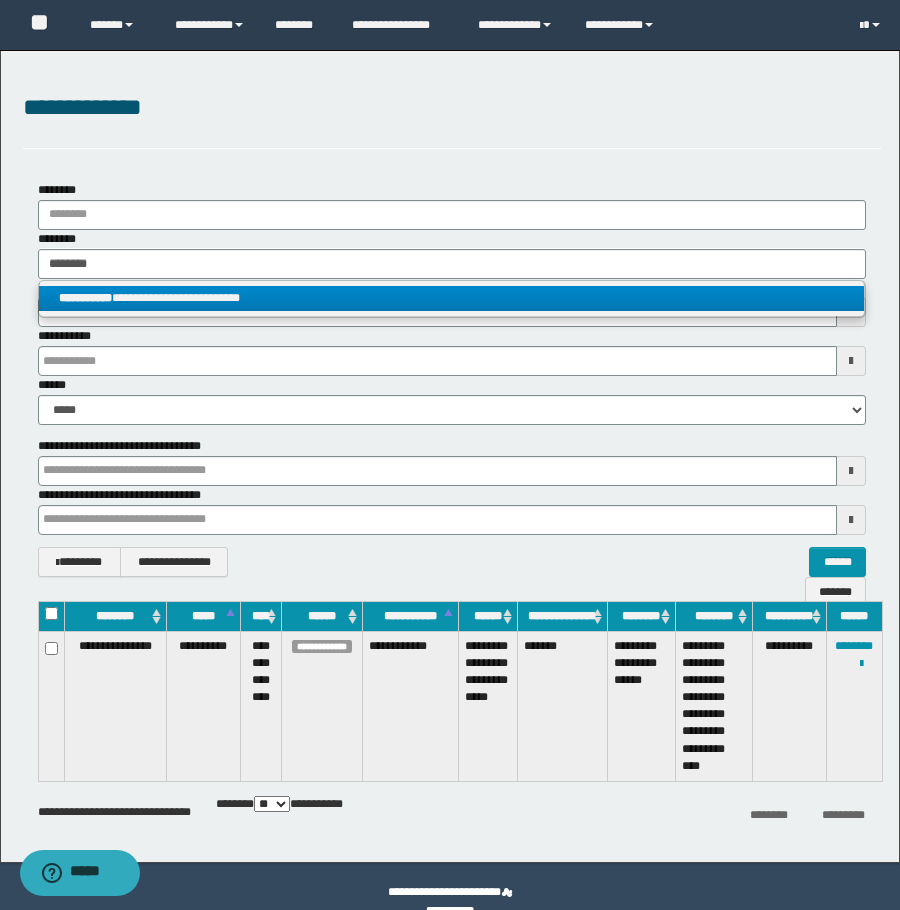 click on "**********" at bounding box center [451, 298] 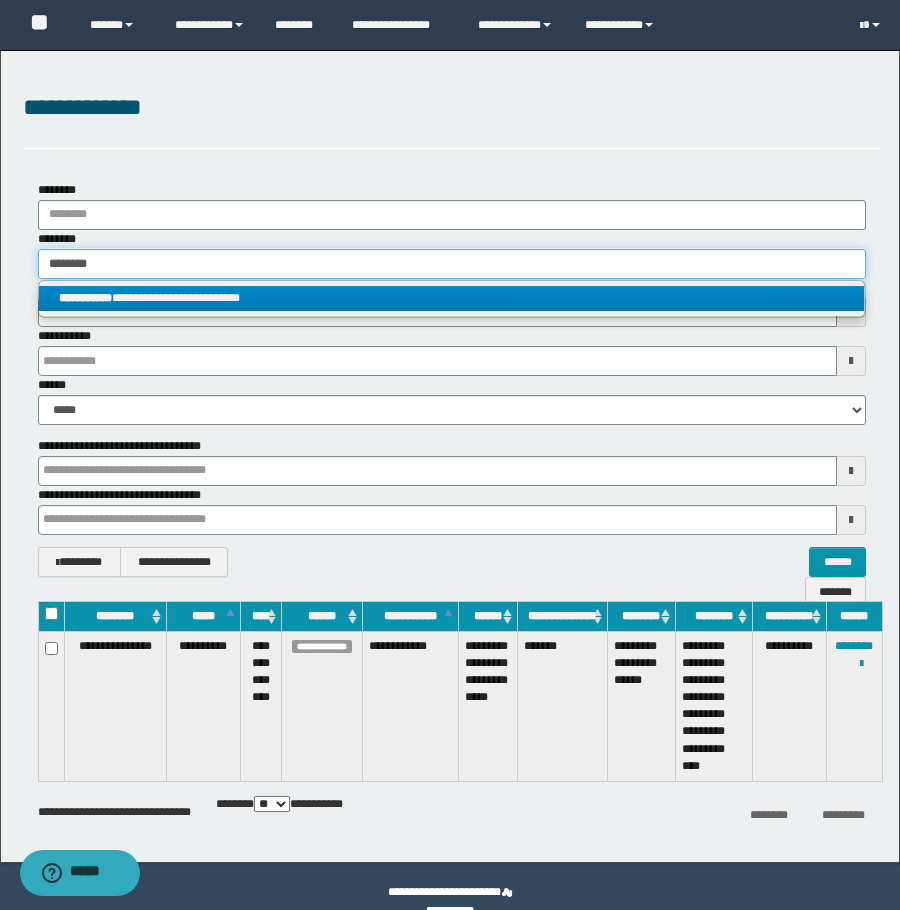 type 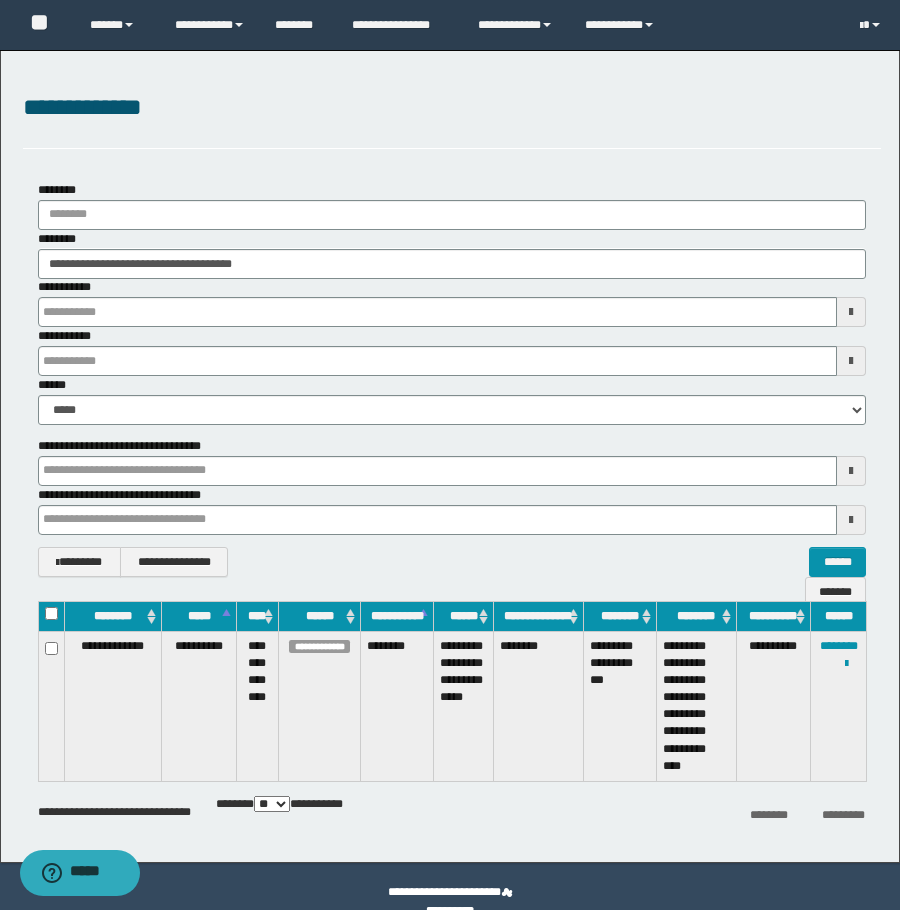 click on "**********" at bounding box center (452, 254) 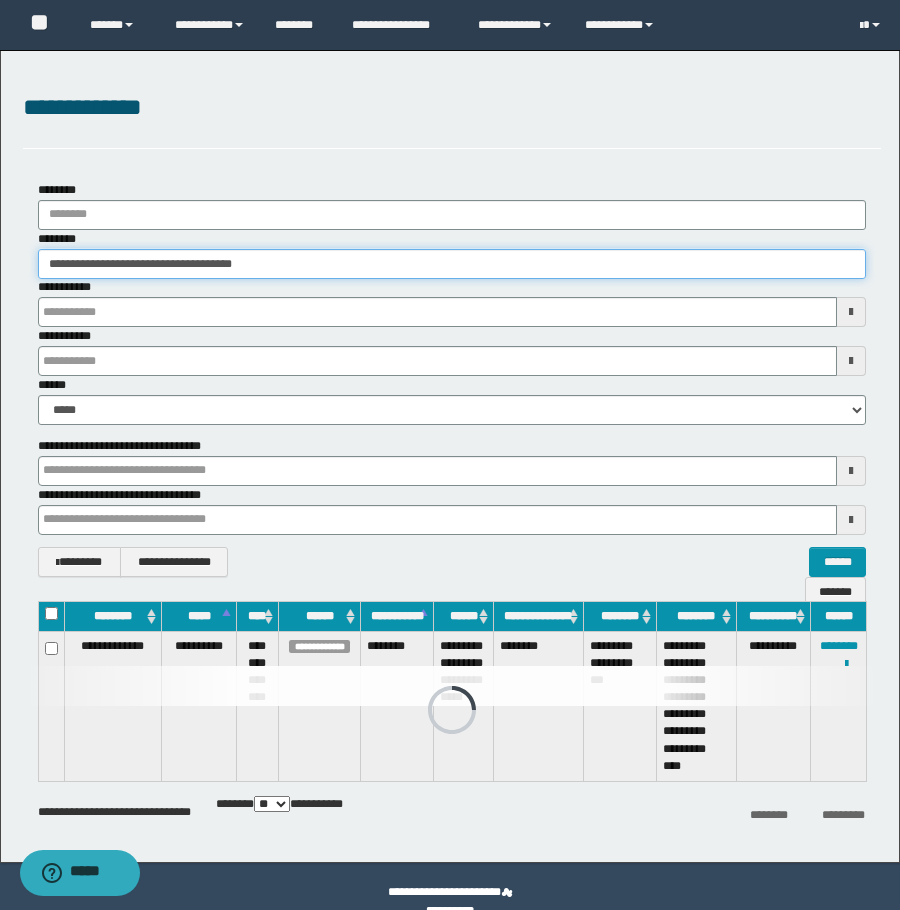 click on "**********" at bounding box center [452, 264] 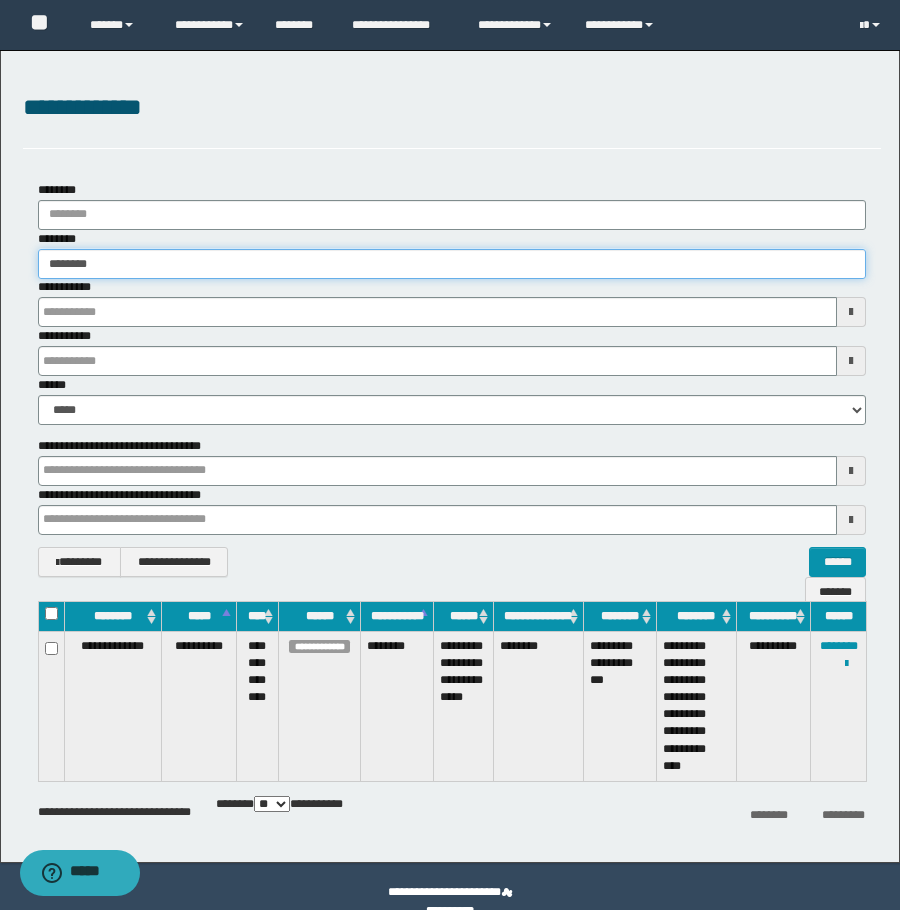 type on "********" 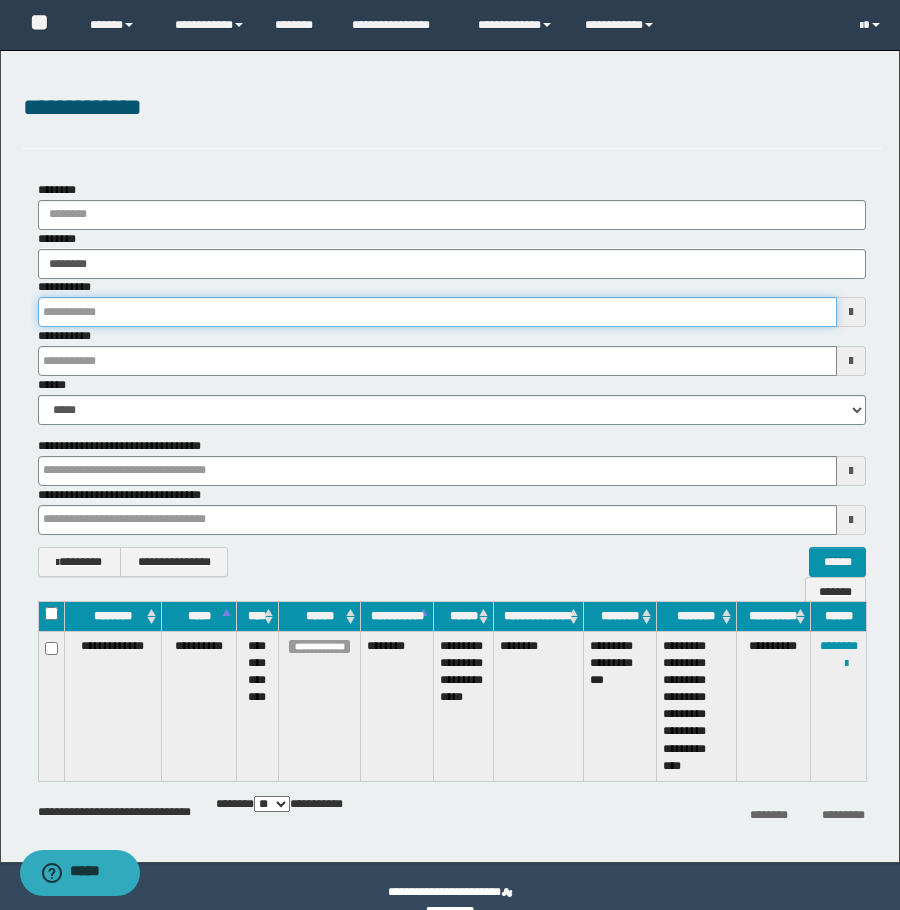 click on "**********" at bounding box center (437, 312) 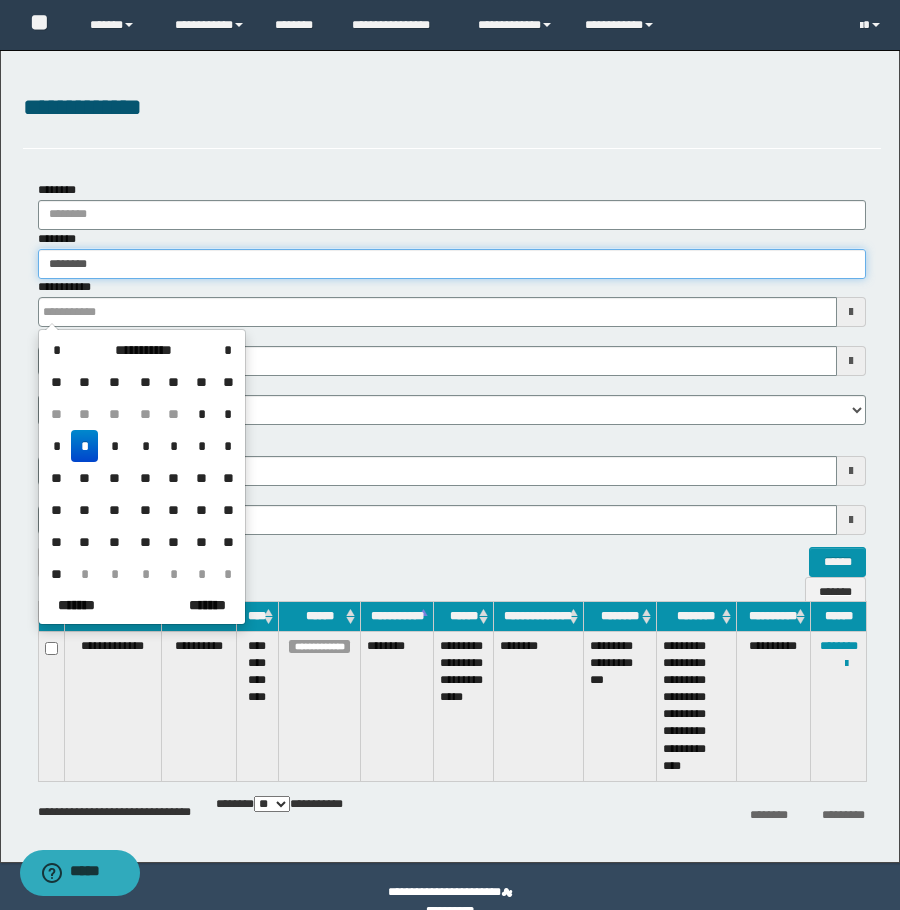 type on "********" 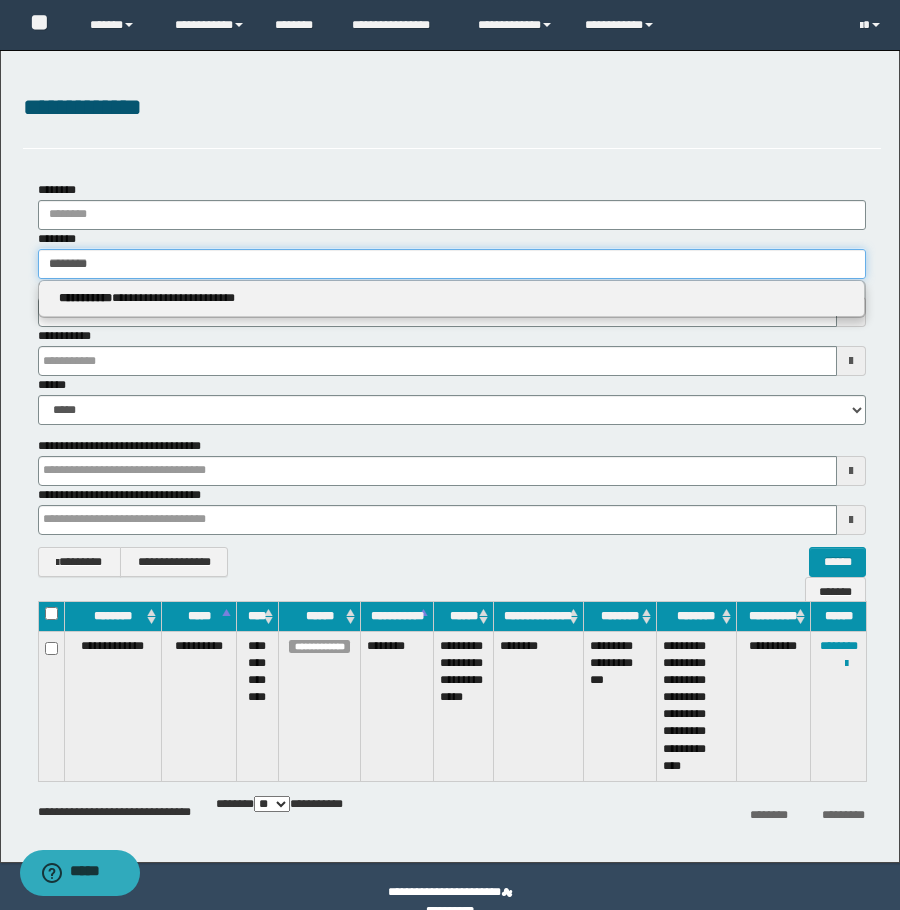 click on "********" at bounding box center (452, 264) 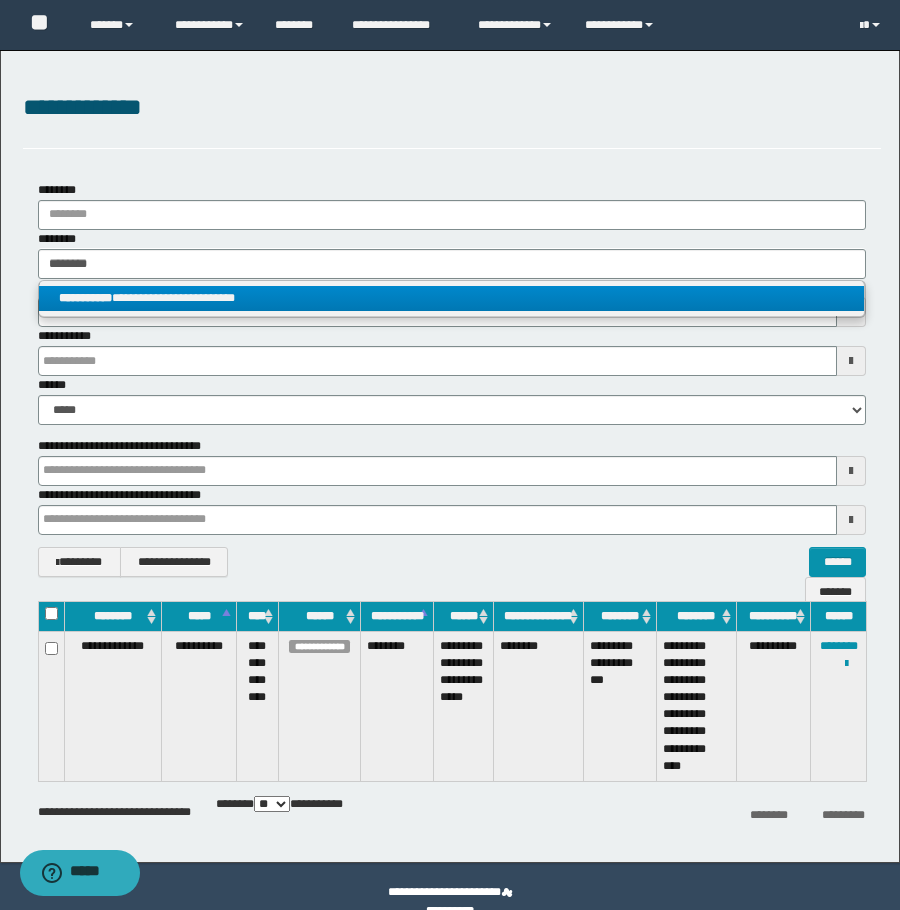 click on "**********" at bounding box center (451, 298) 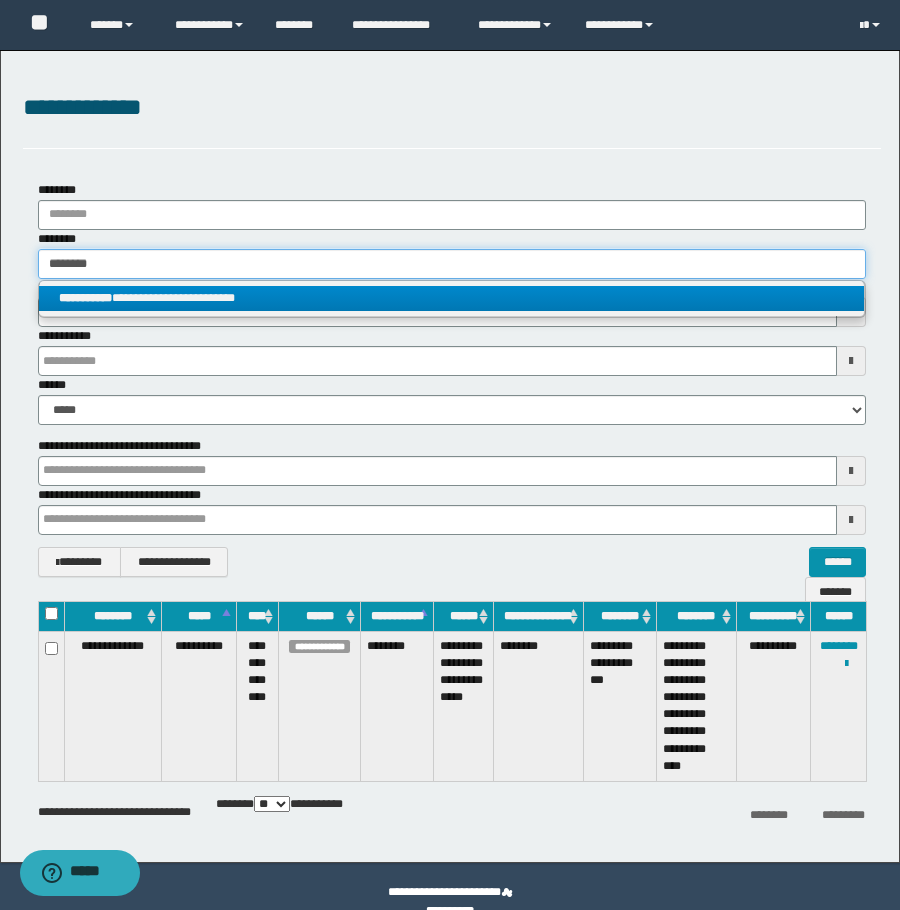 type 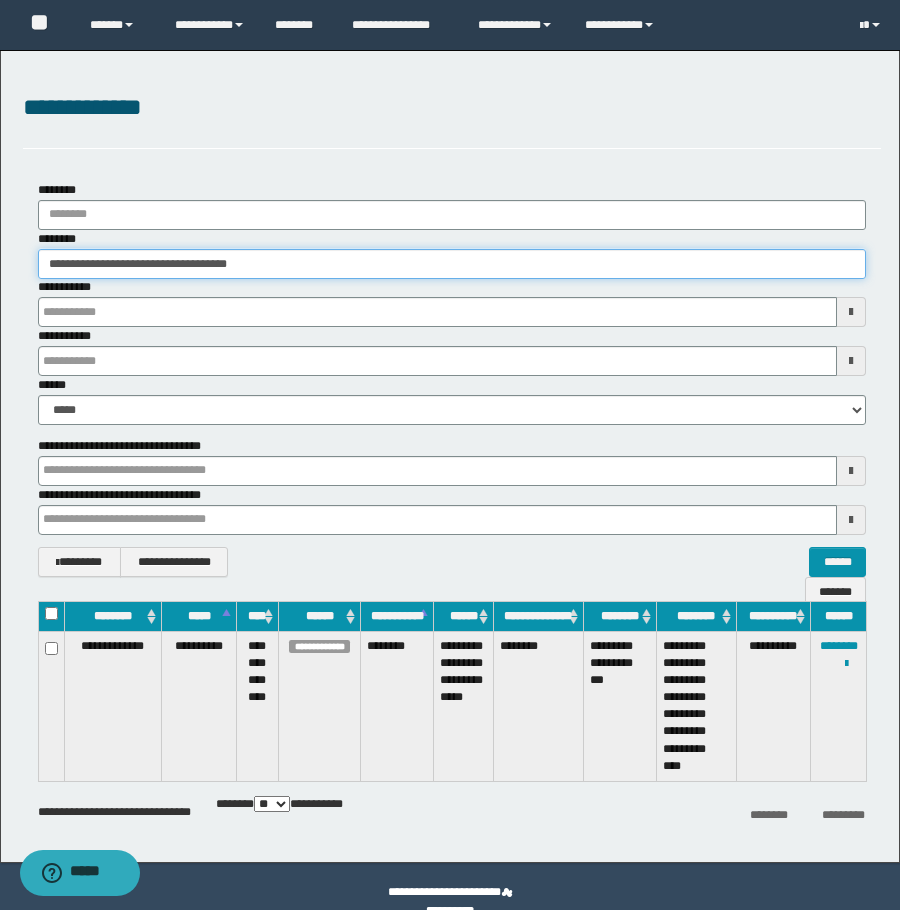 click on "**********" at bounding box center (452, 264) 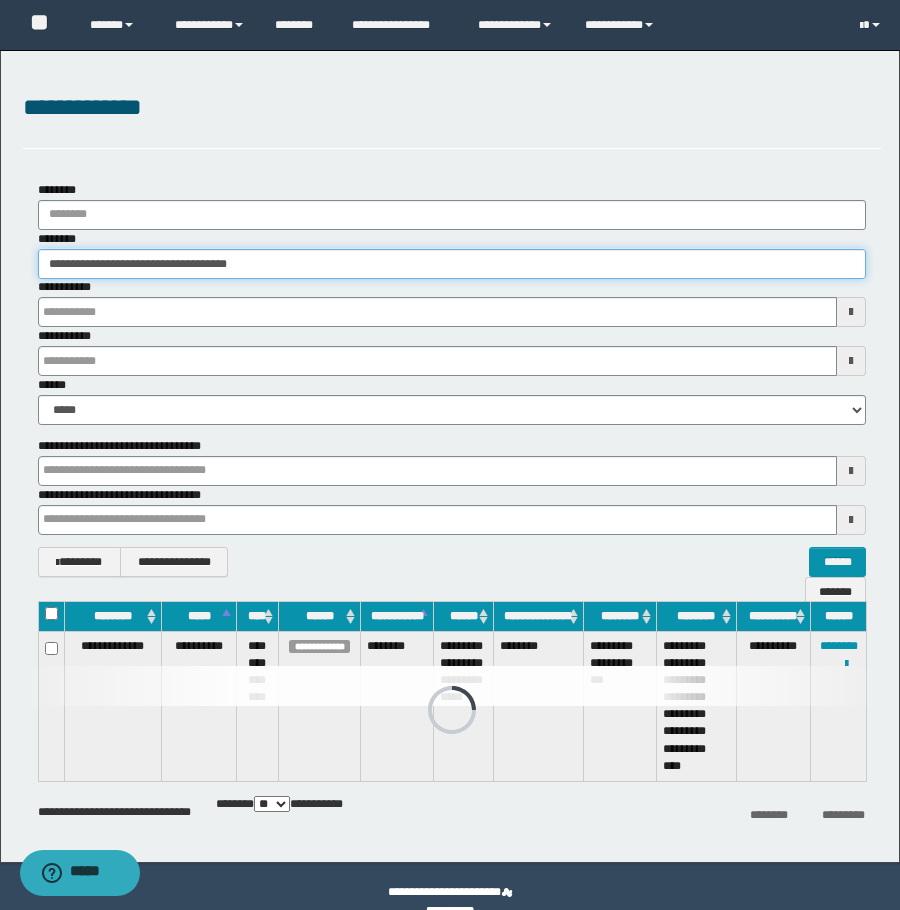 click on "**********" at bounding box center [452, 264] 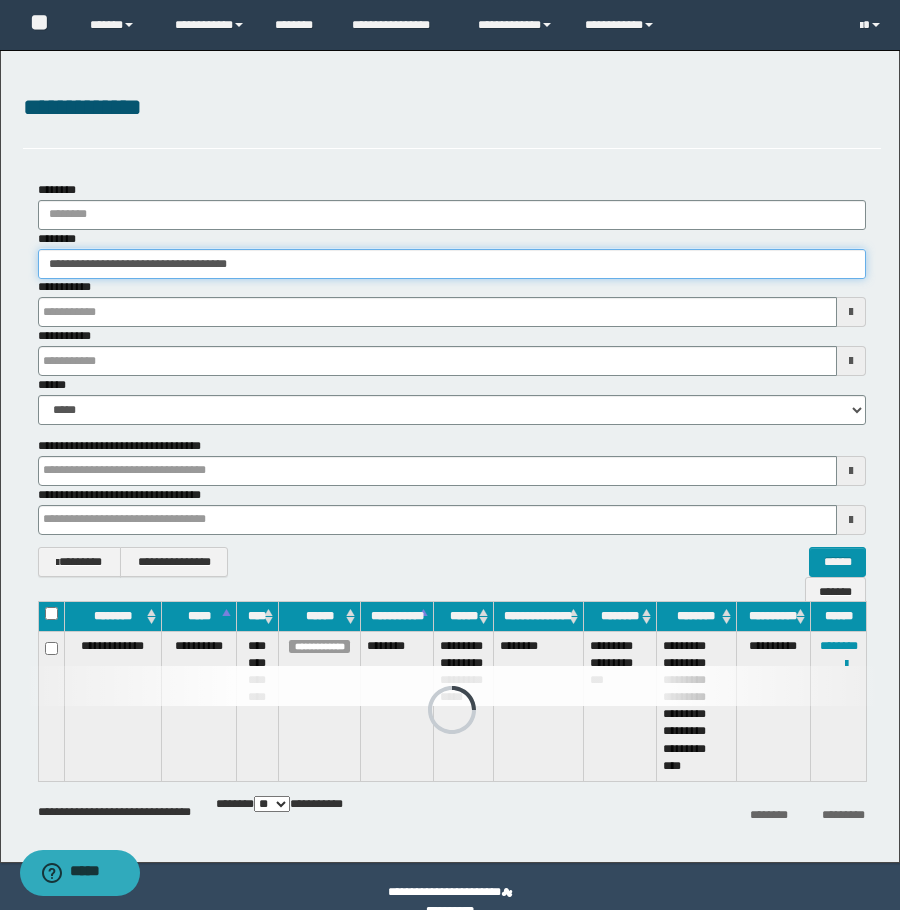 click on "**********" at bounding box center [452, 264] 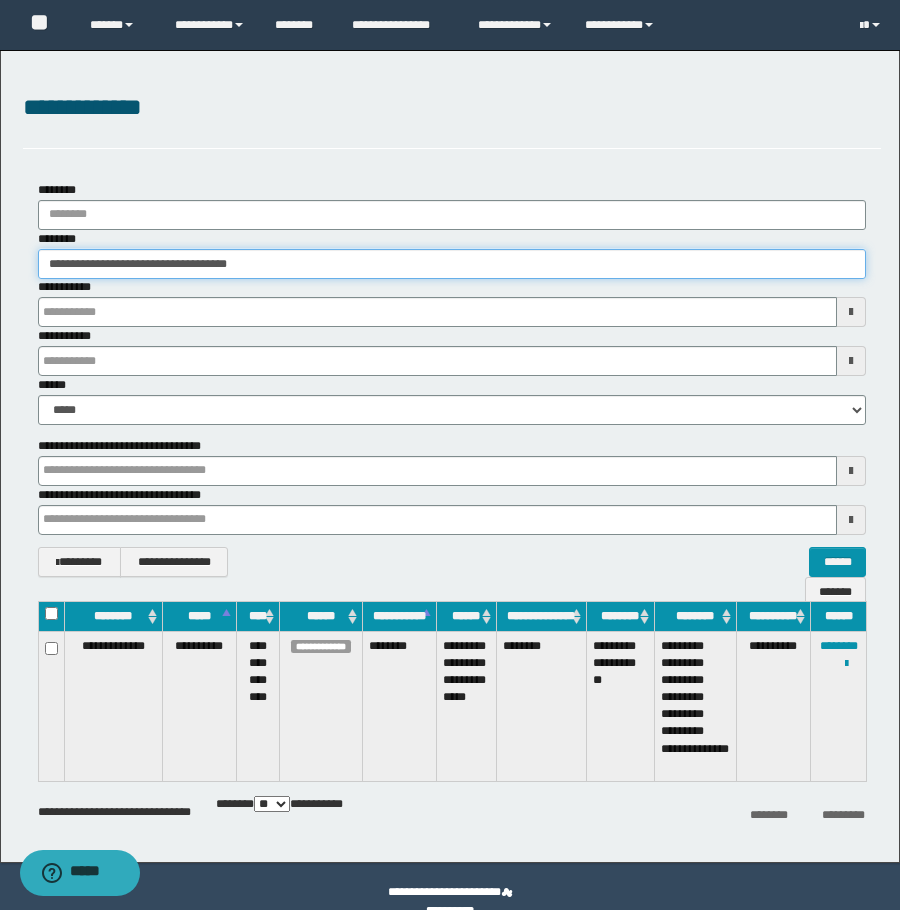 click on "**********" at bounding box center (452, 264) 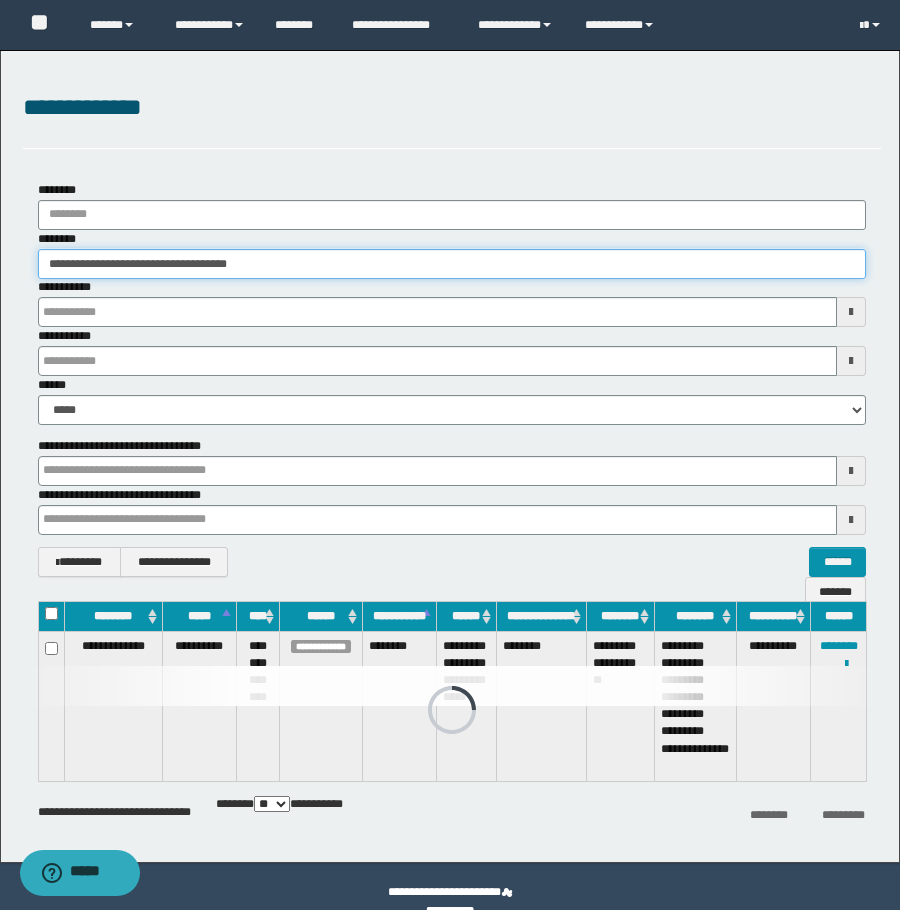 click on "**********" at bounding box center (452, 264) 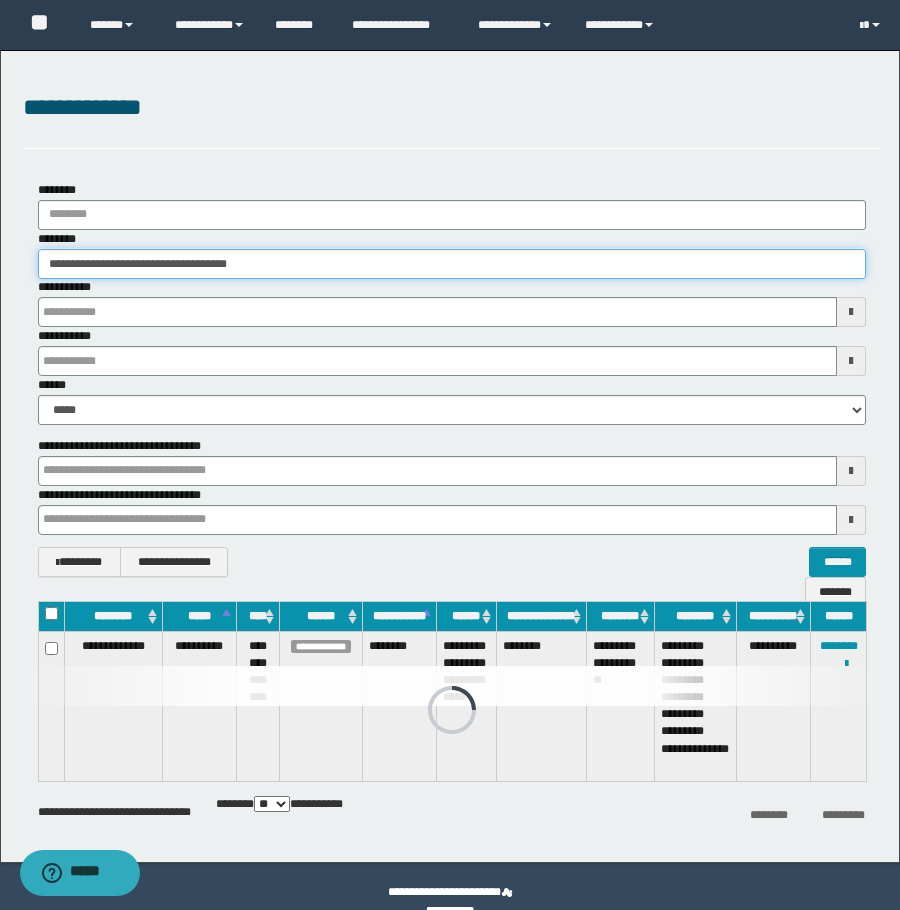 paste 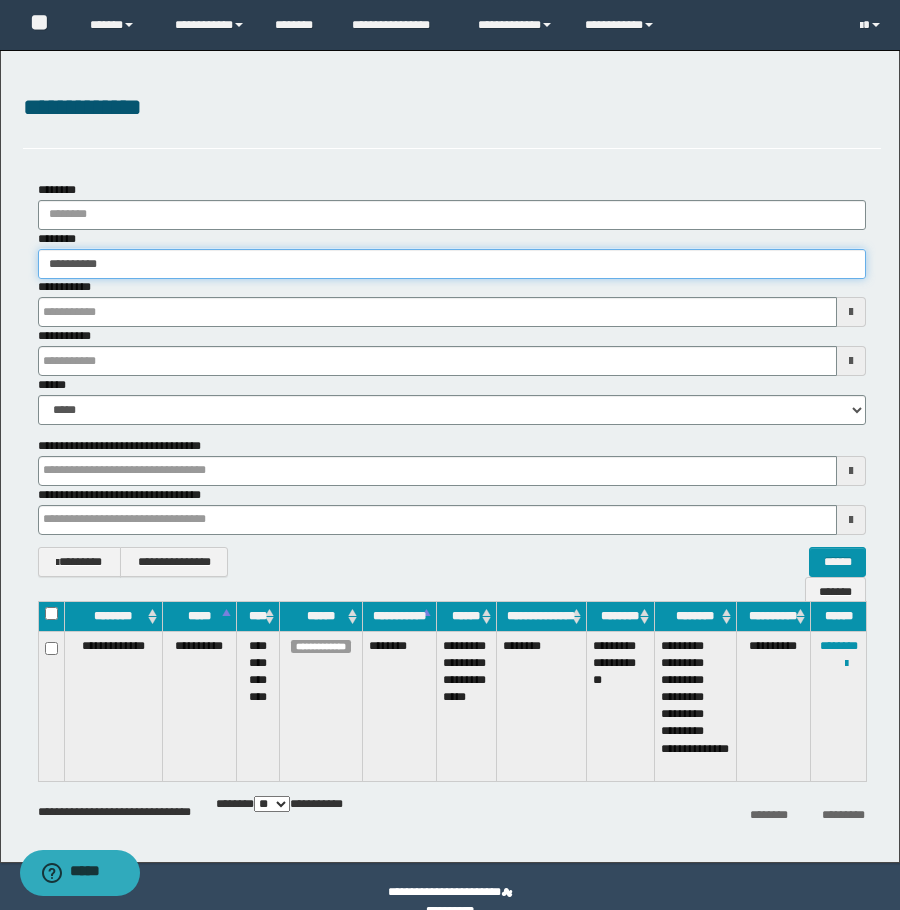 type on "**********" 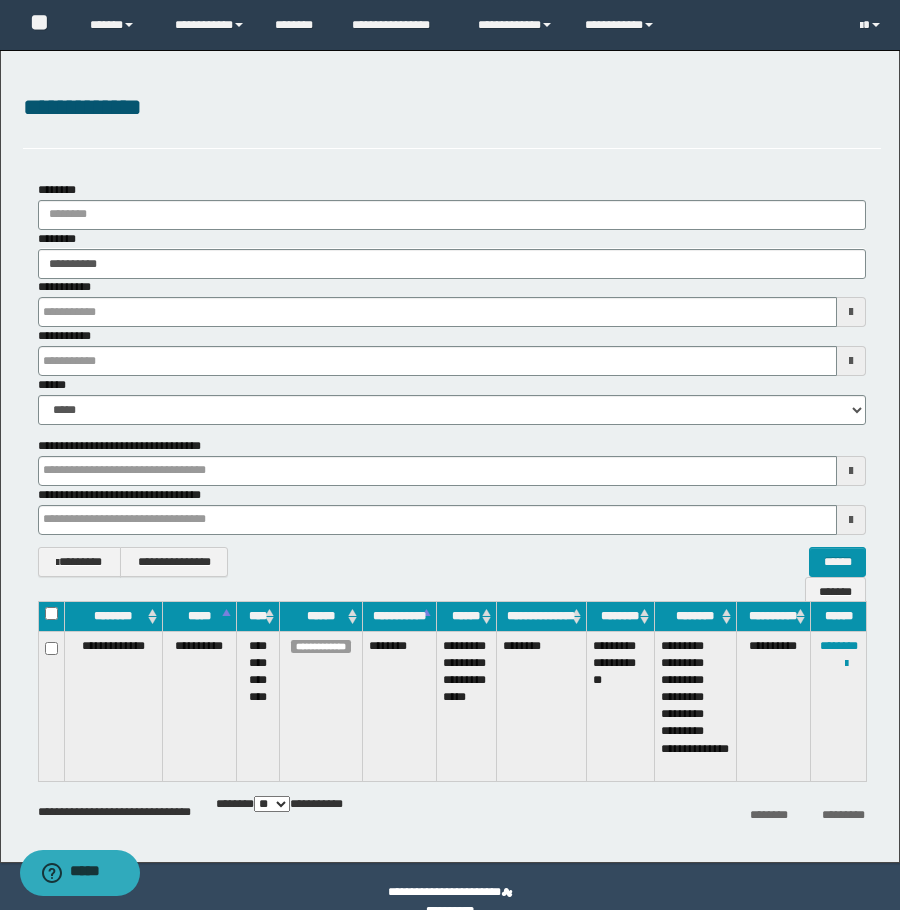 click on "**********" at bounding box center [452, 302] 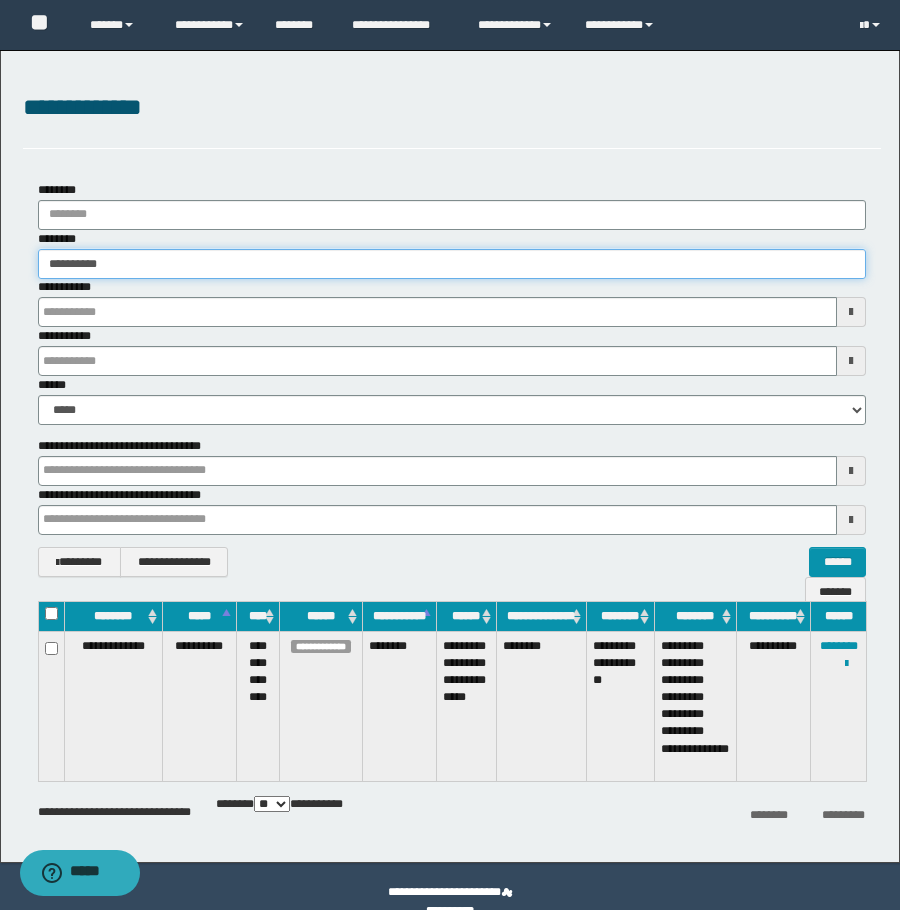 type on "**********" 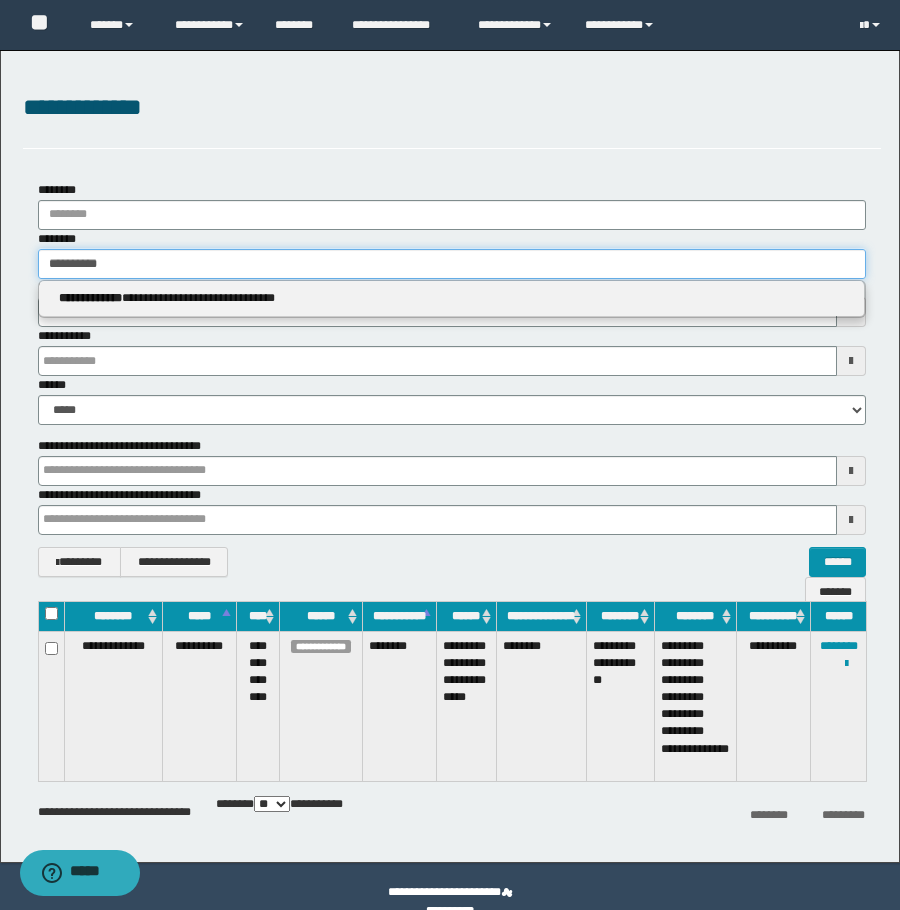 click on "**********" at bounding box center (452, 264) 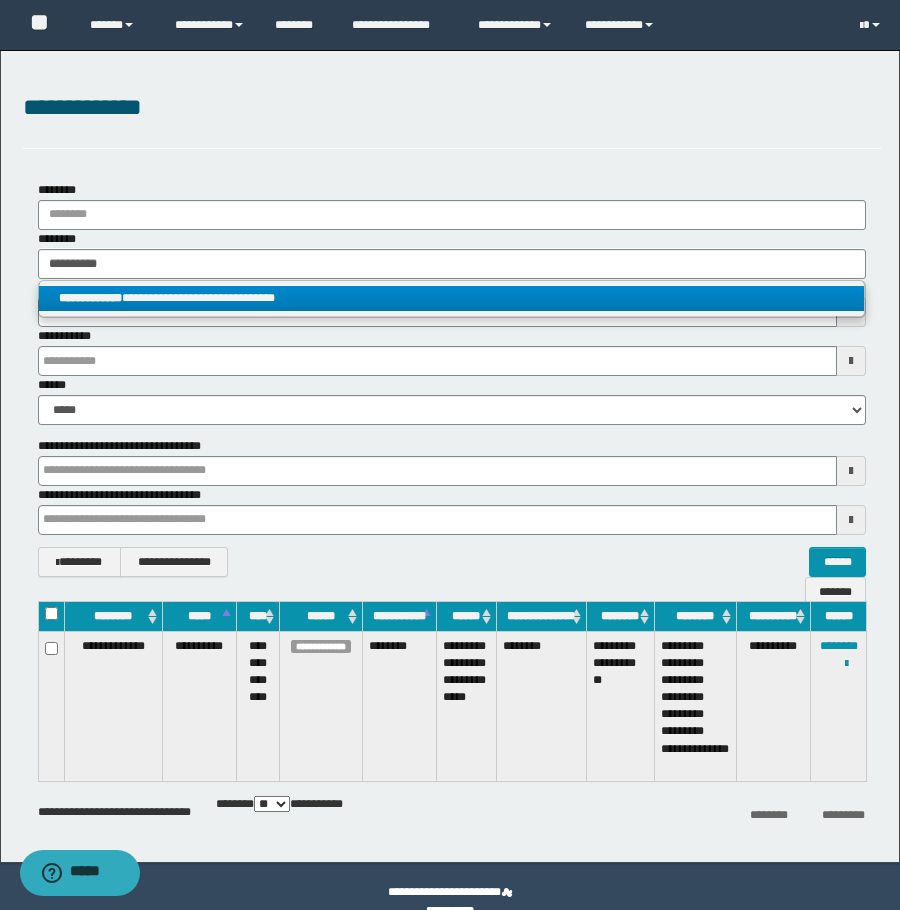 click on "**********" at bounding box center [451, 298] 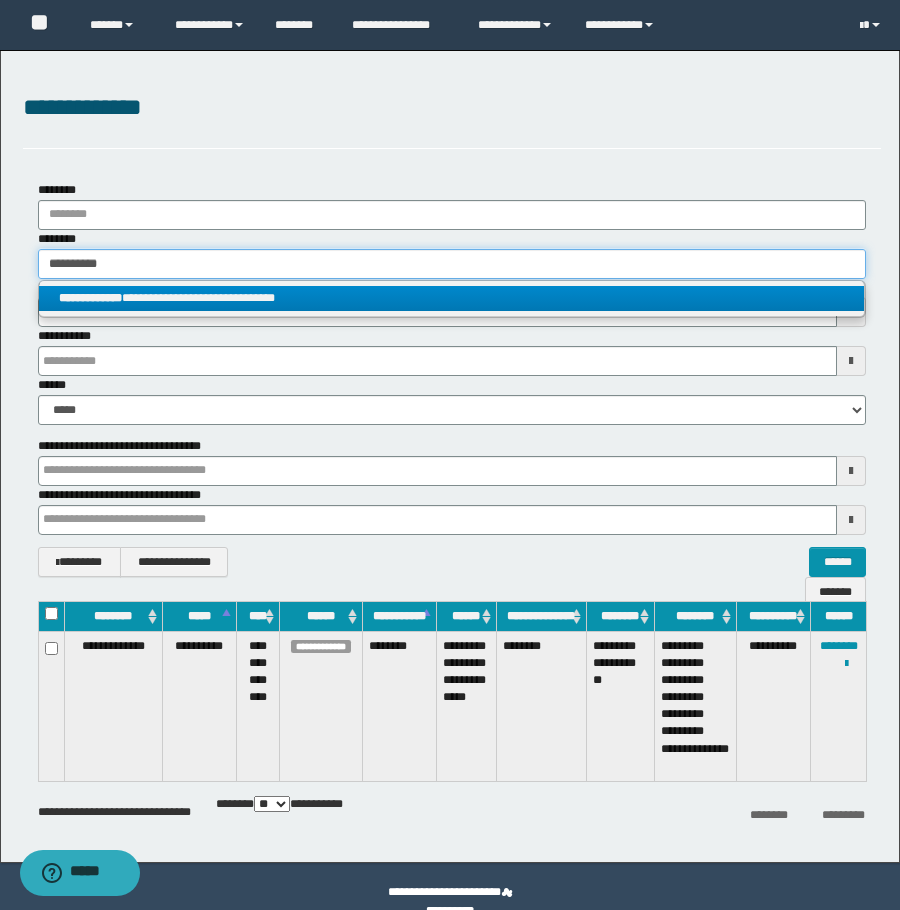 type 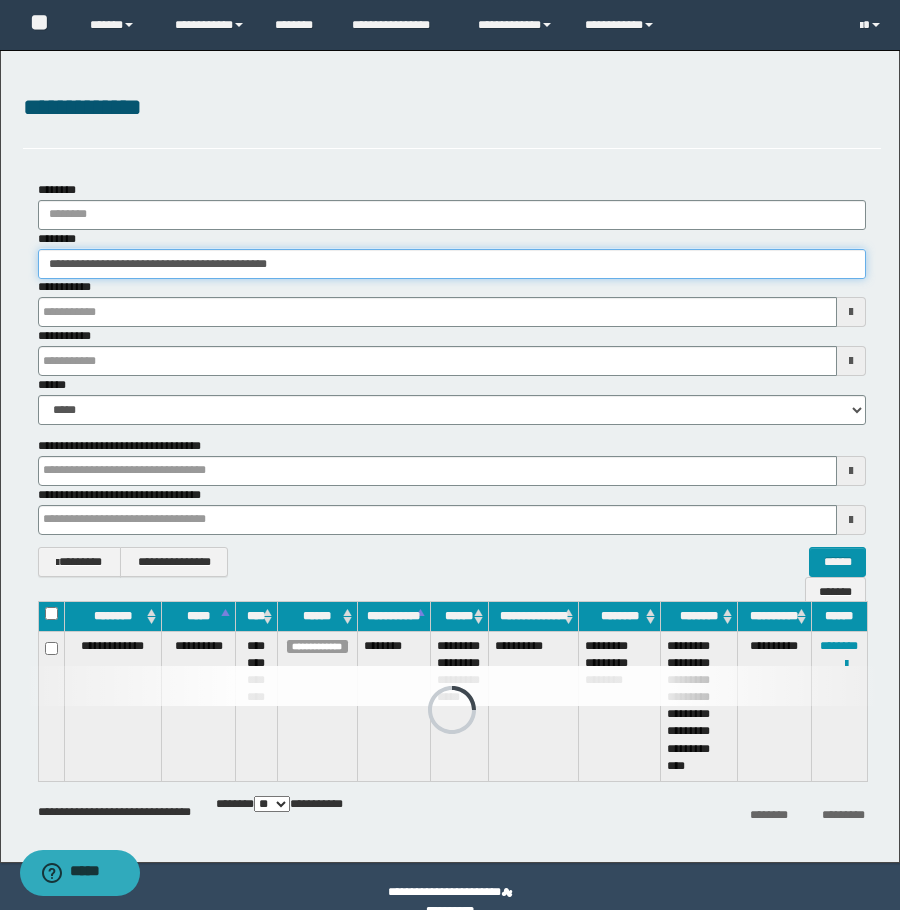 click on "**********" at bounding box center (452, 264) 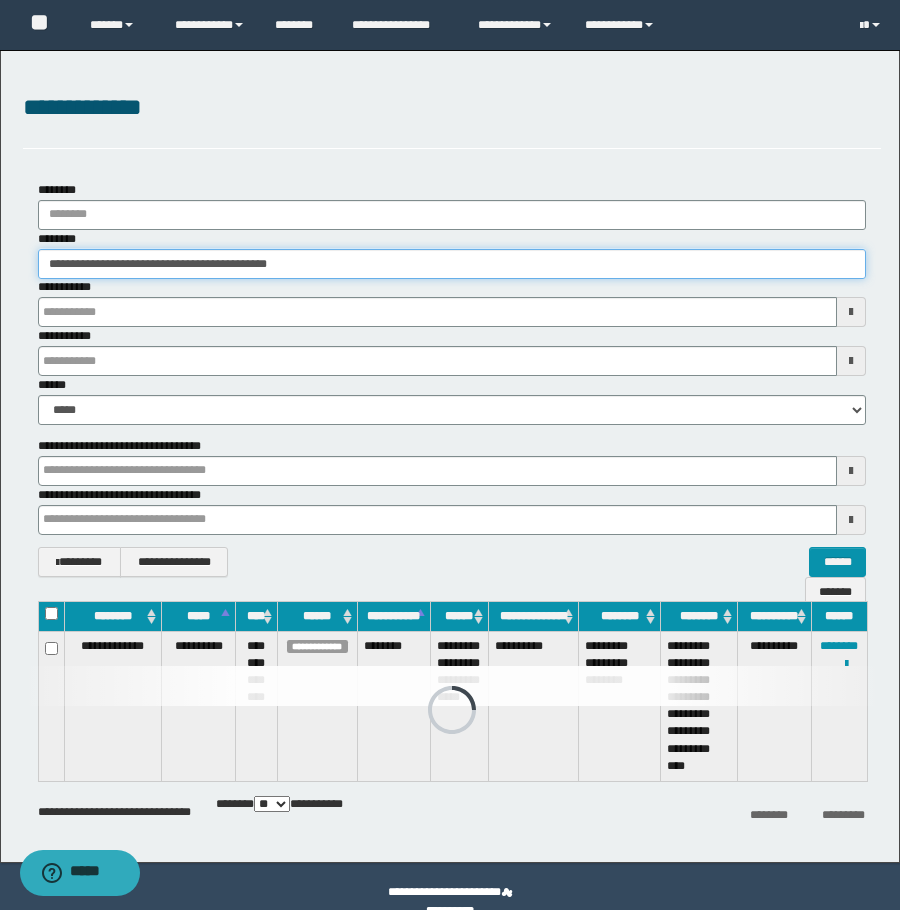 click on "**********" at bounding box center (452, 264) 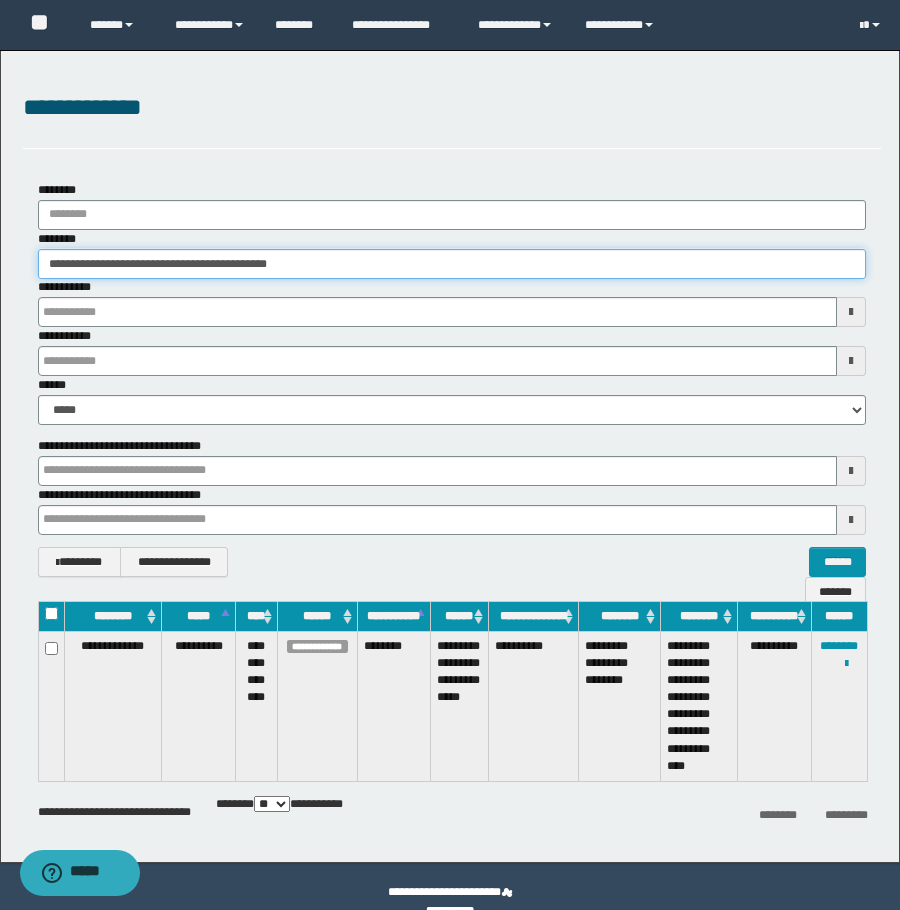 paste 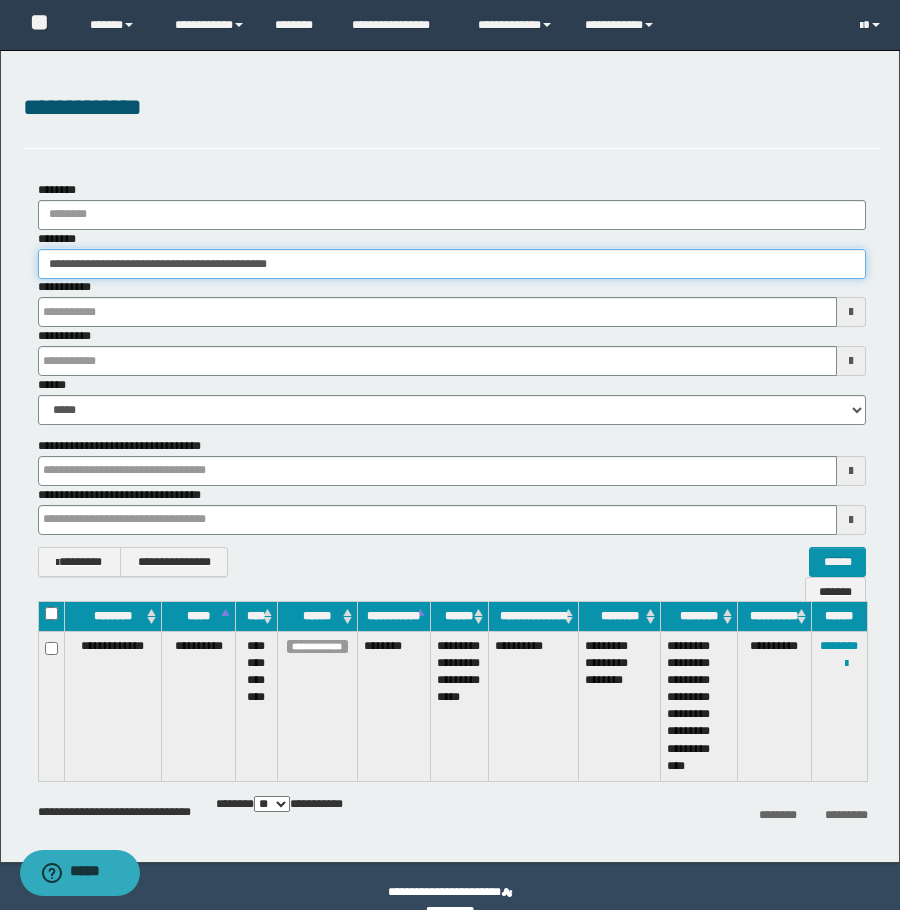 type on "**********" 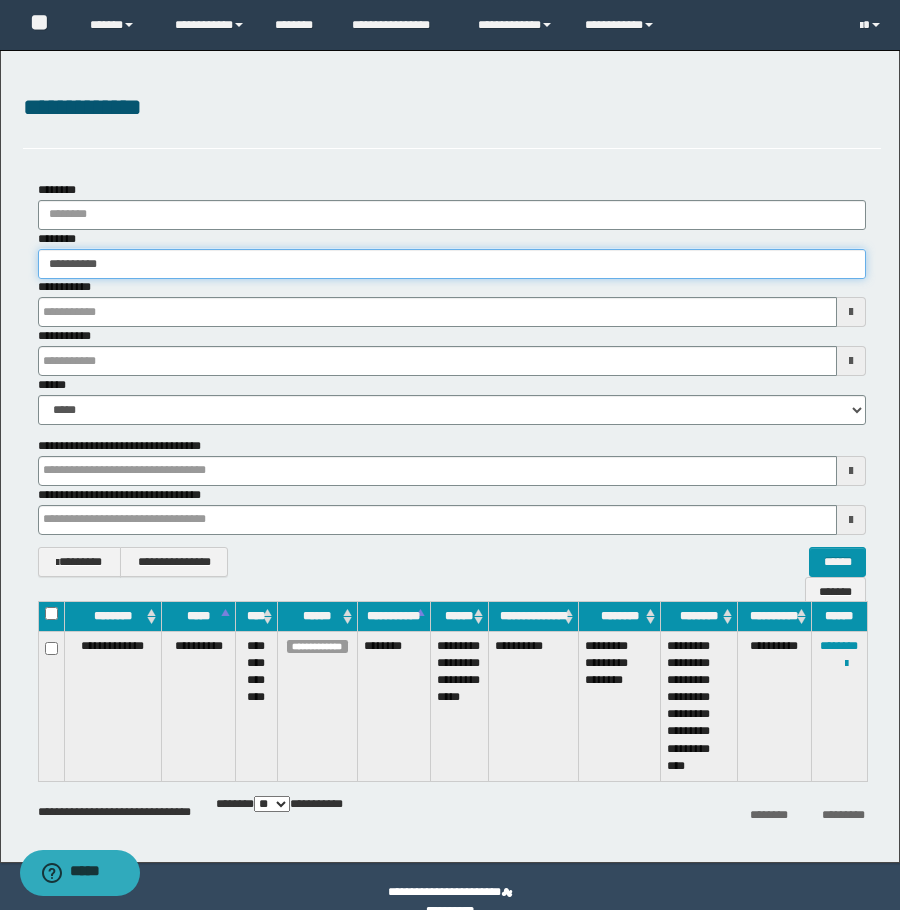 type on "**********" 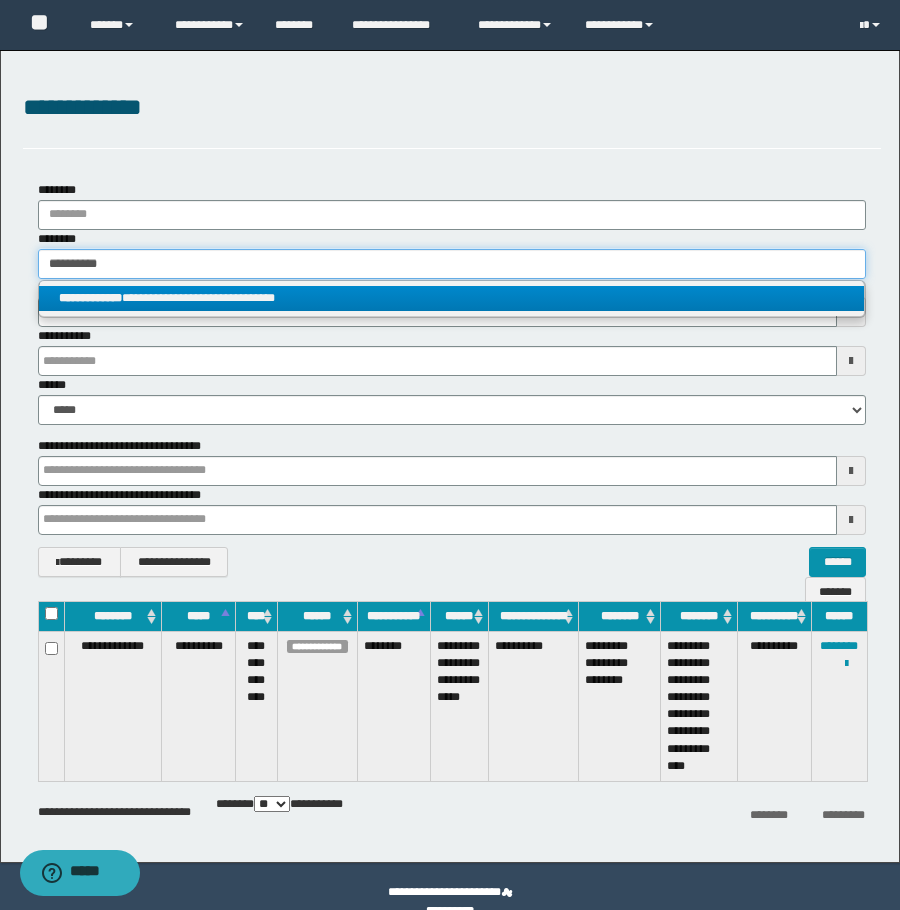 type on "**********" 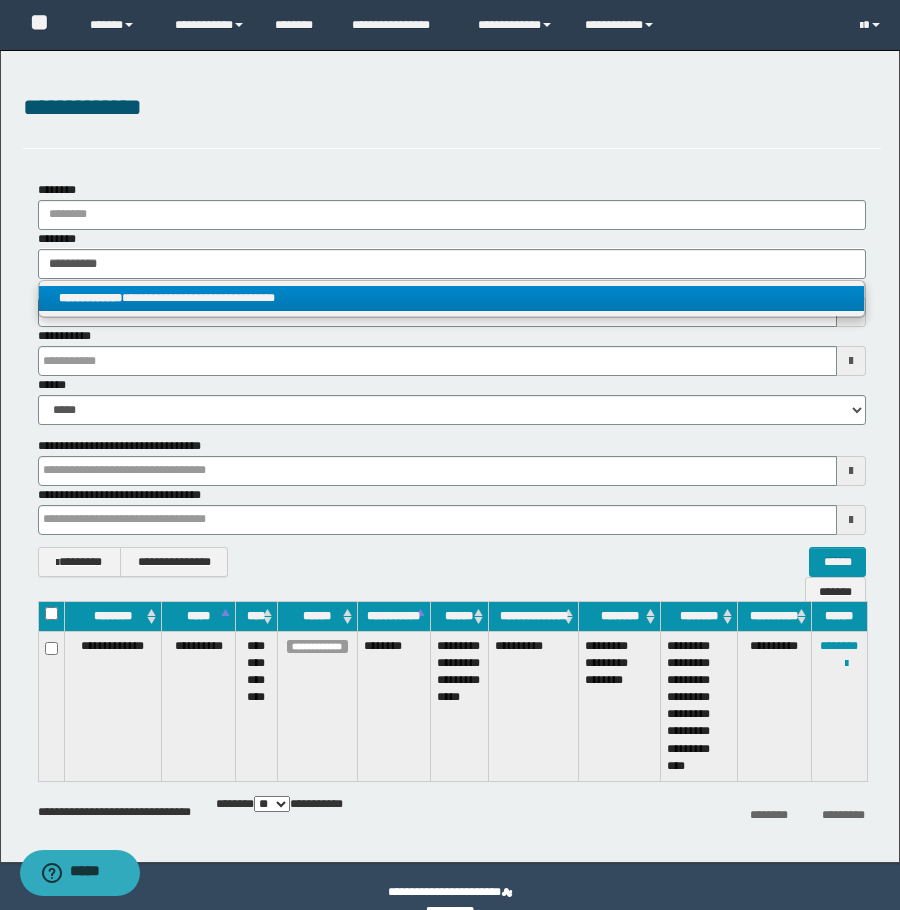 click on "**********" at bounding box center [451, 298] 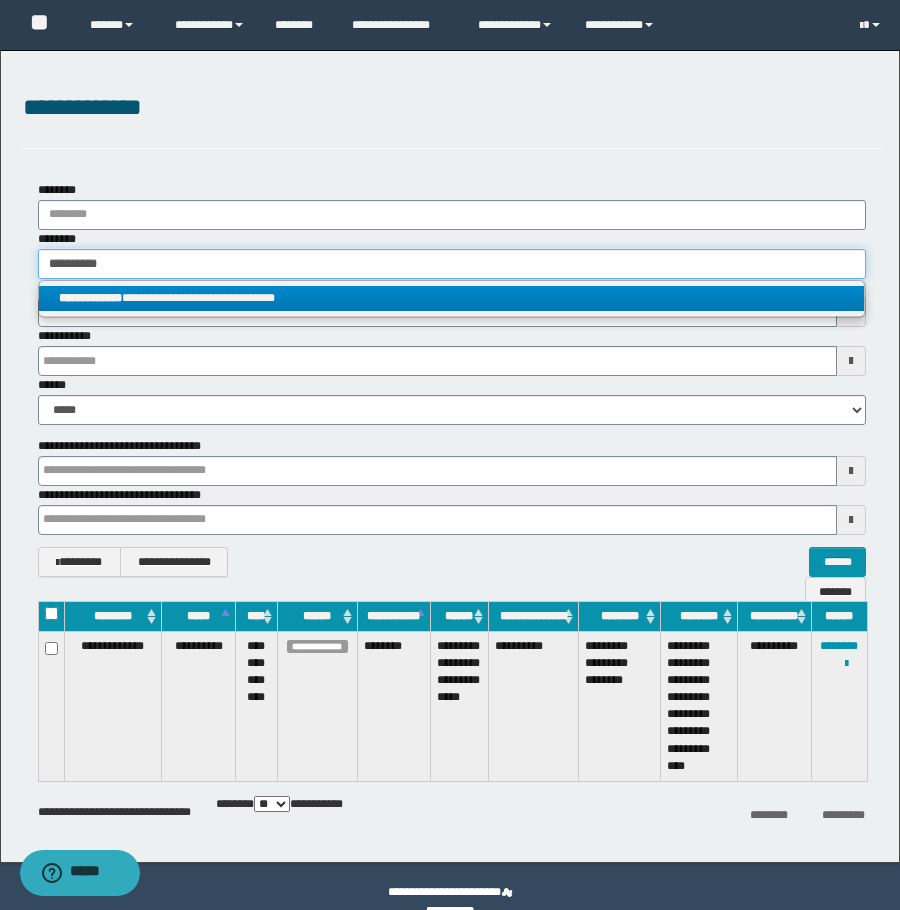 type 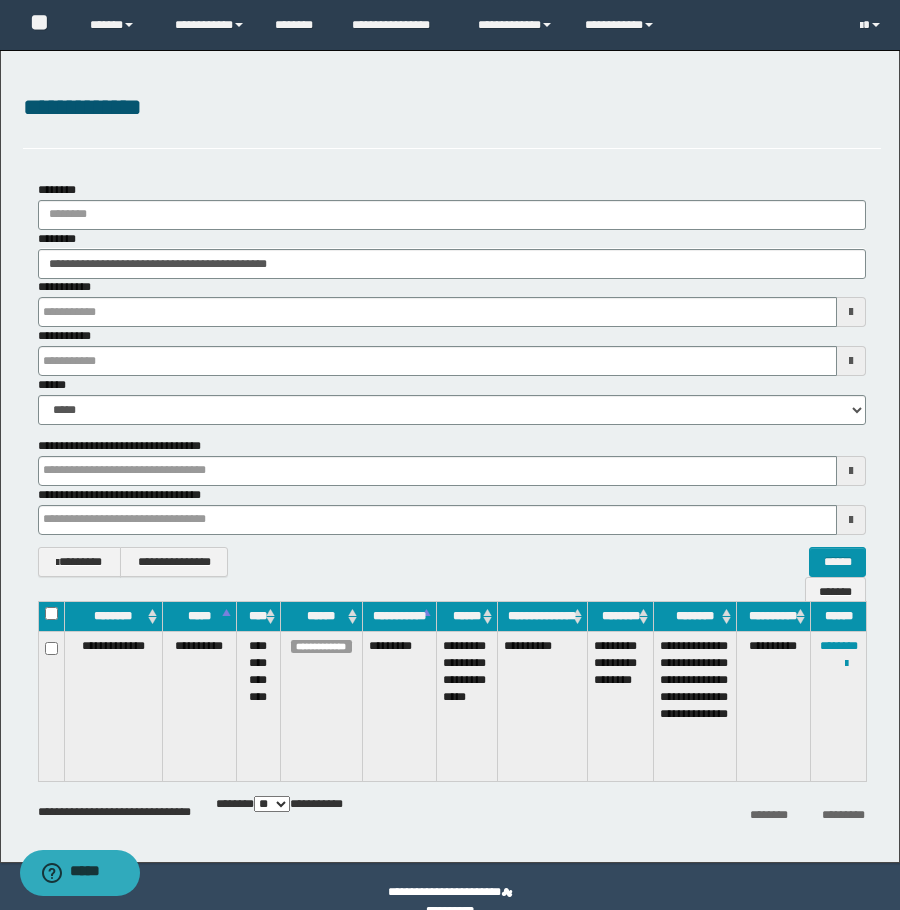 click on "**********" at bounding box center [452, 254] 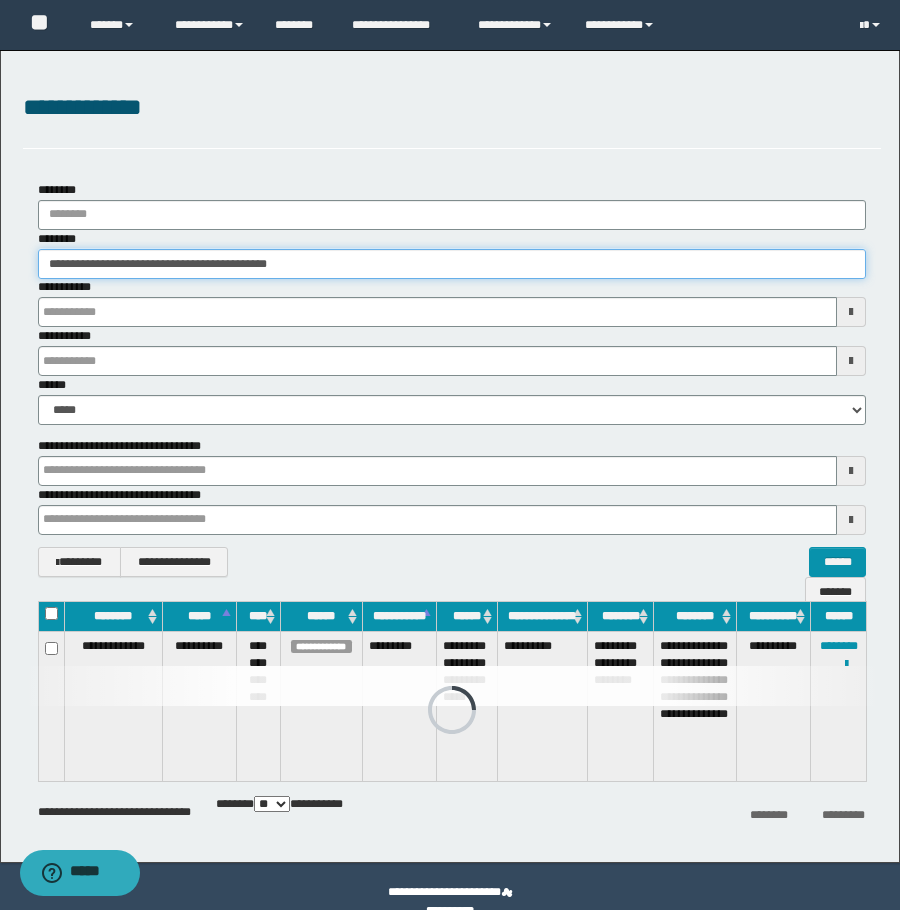 click on "**********" at bounding box center [452, 264] 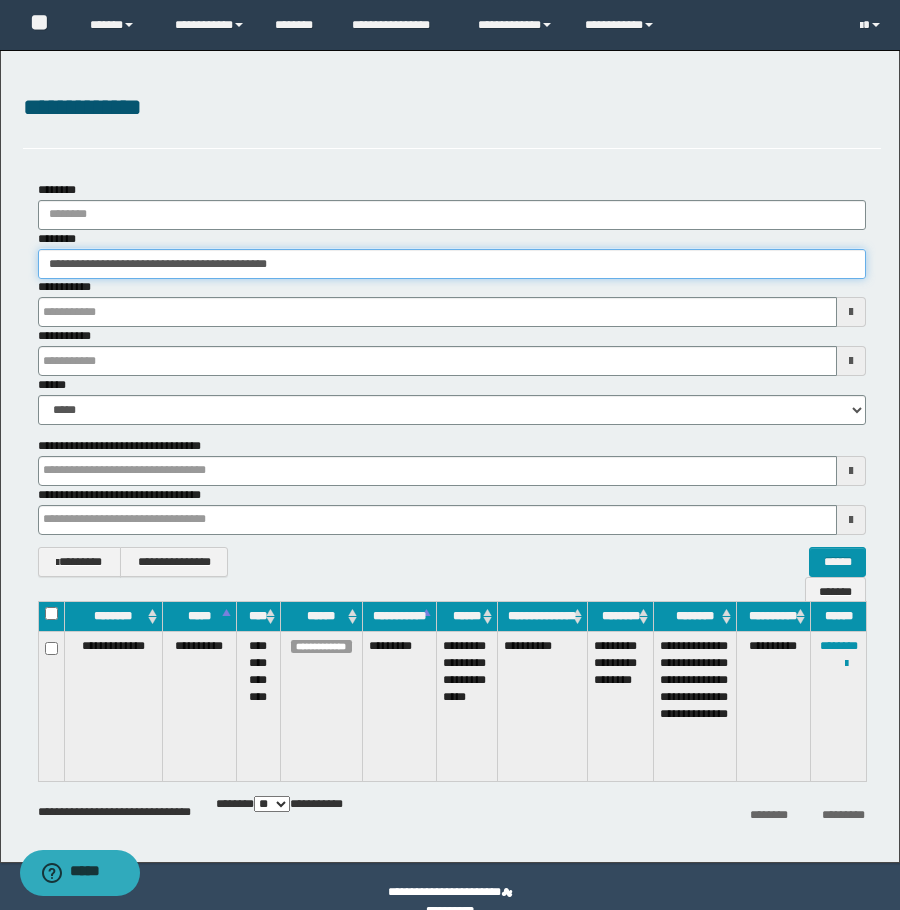 click on "**********" at bounding box center [452, 264] 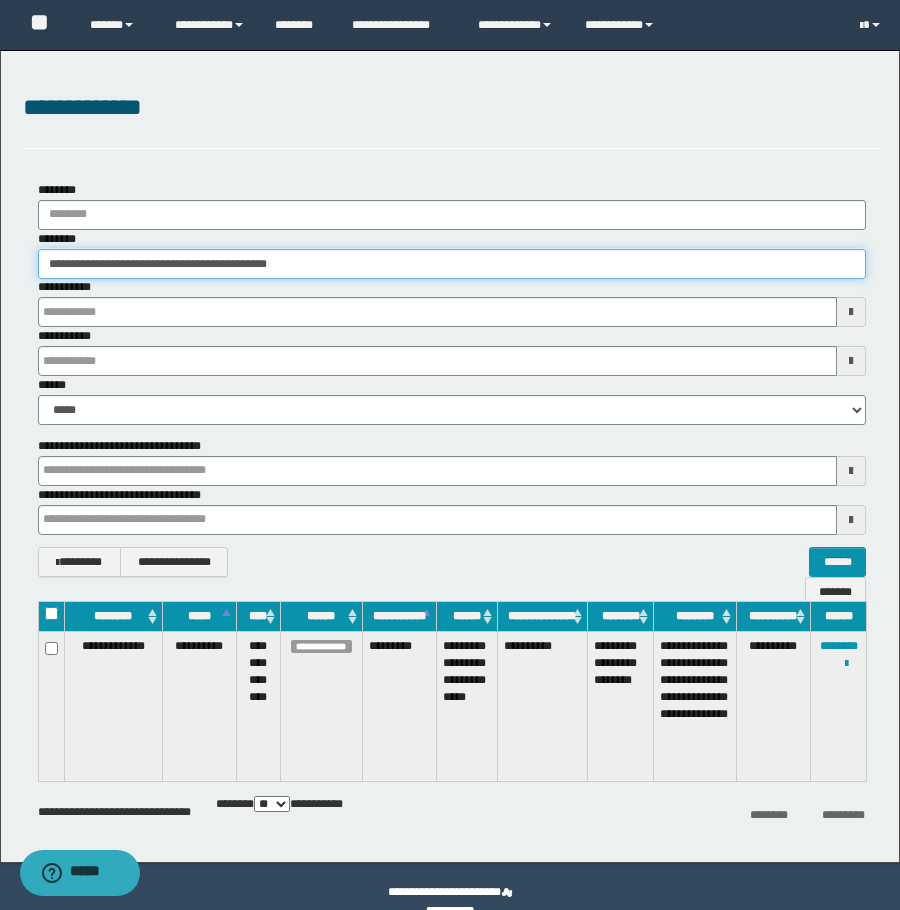 click on "**********" at bounding box center [452, 264] 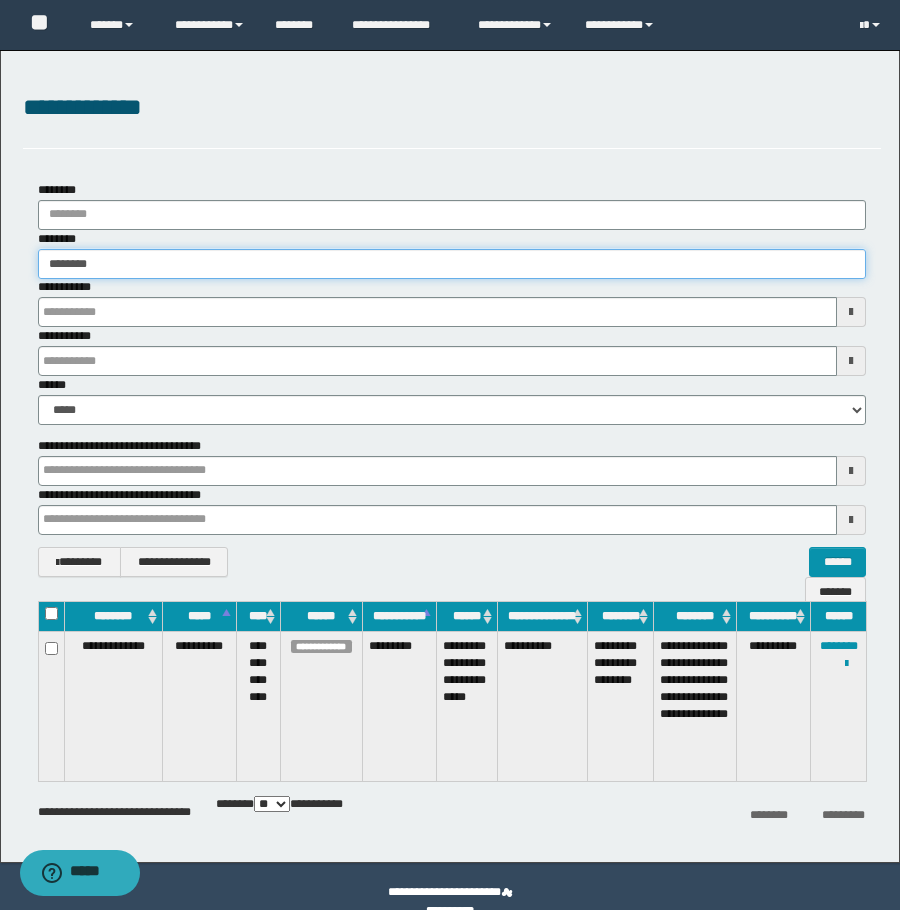 type on "********" 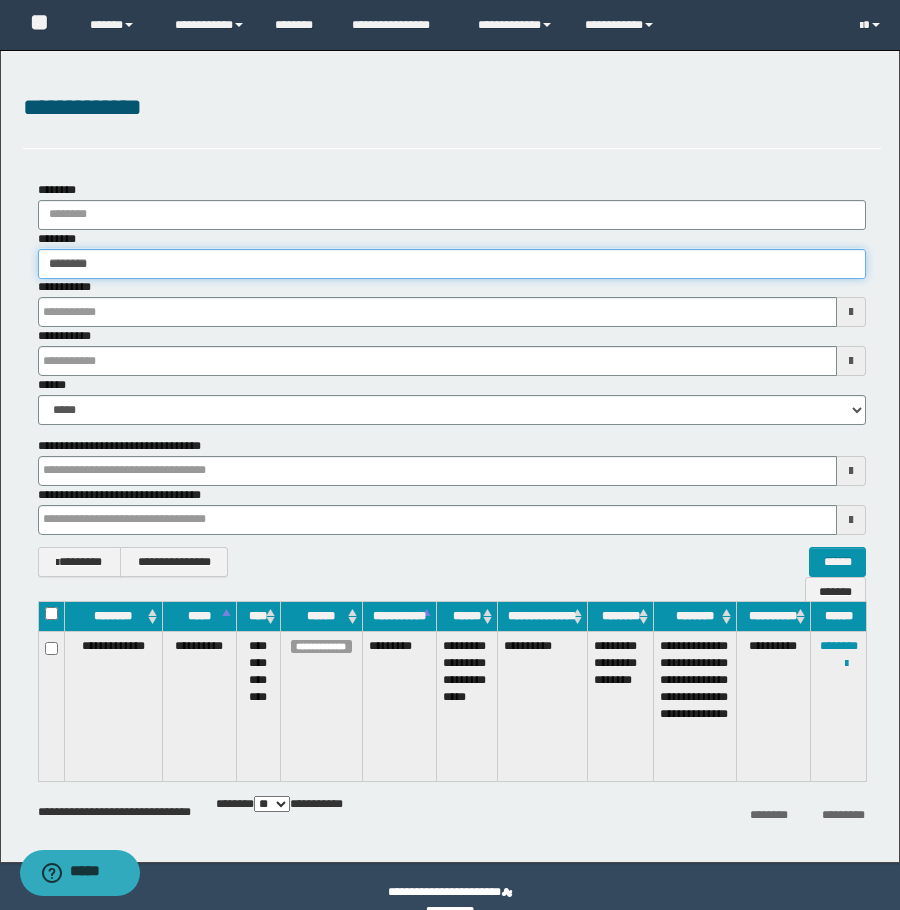type on "********" 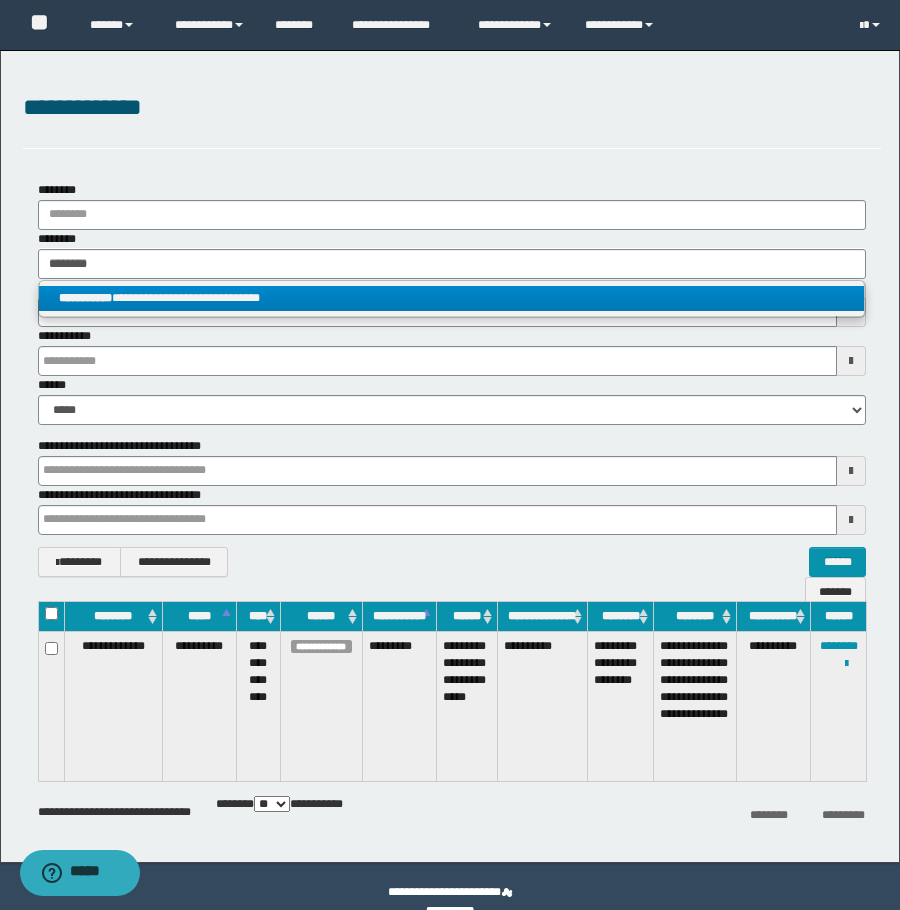click on "**********" at bounding box center [451, 298] 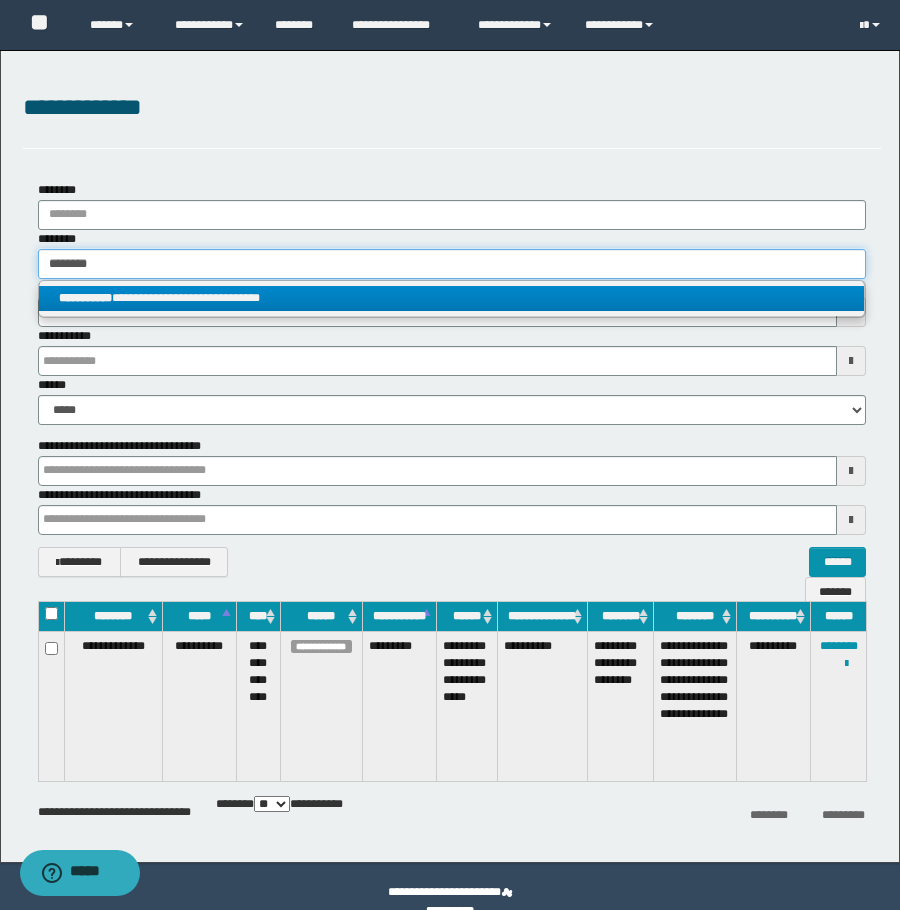 type 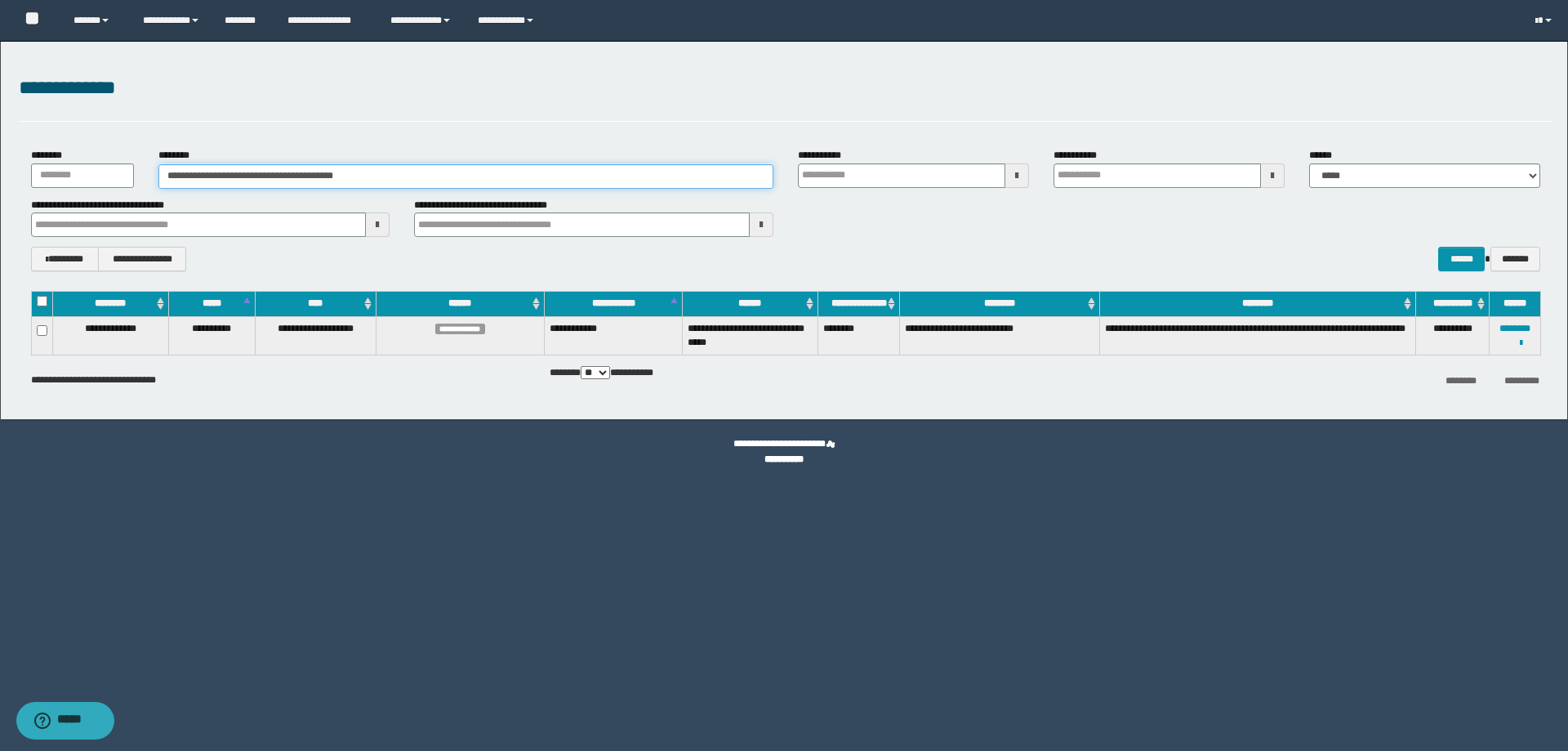 click on "**********" at bounding box center [466, 177] 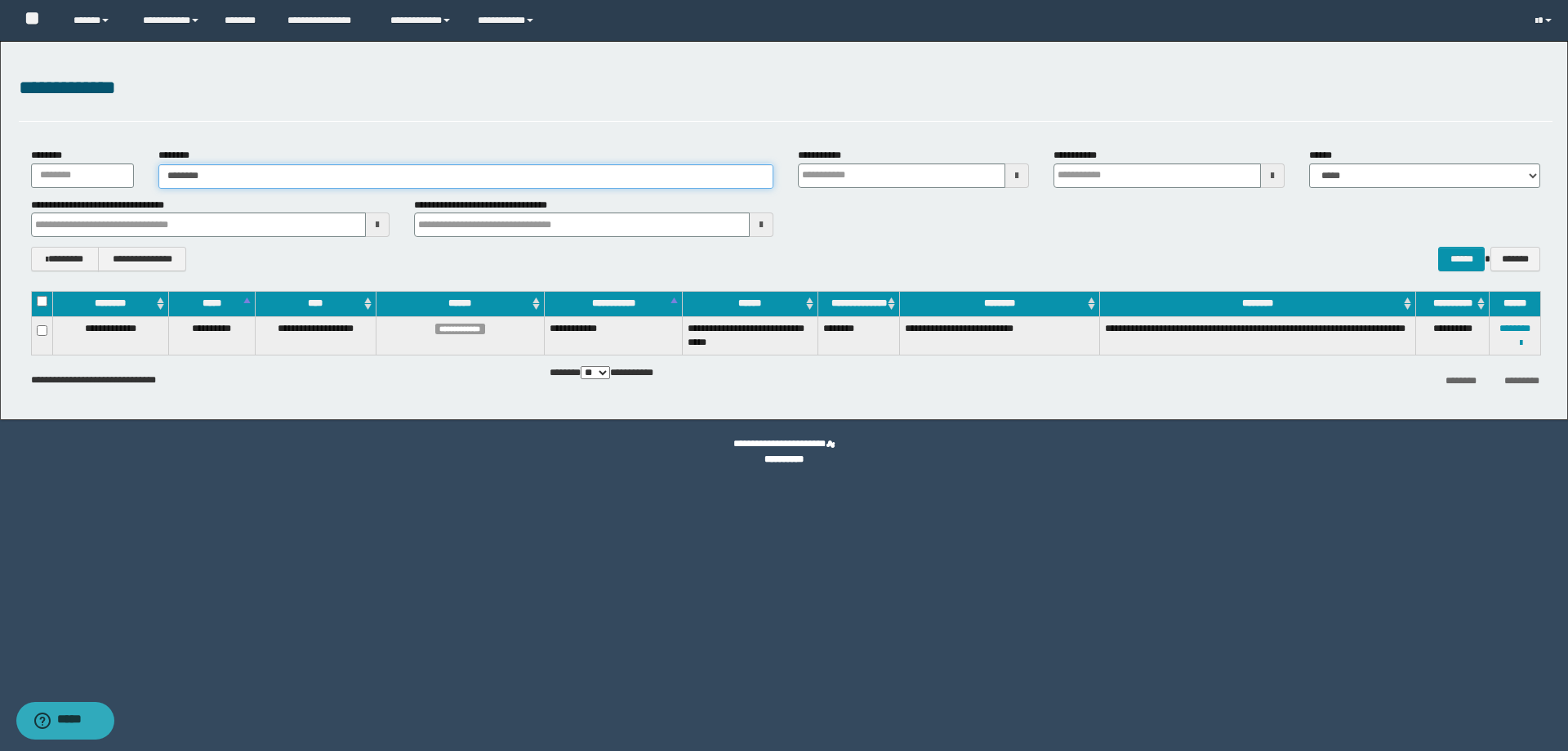 type on "********" 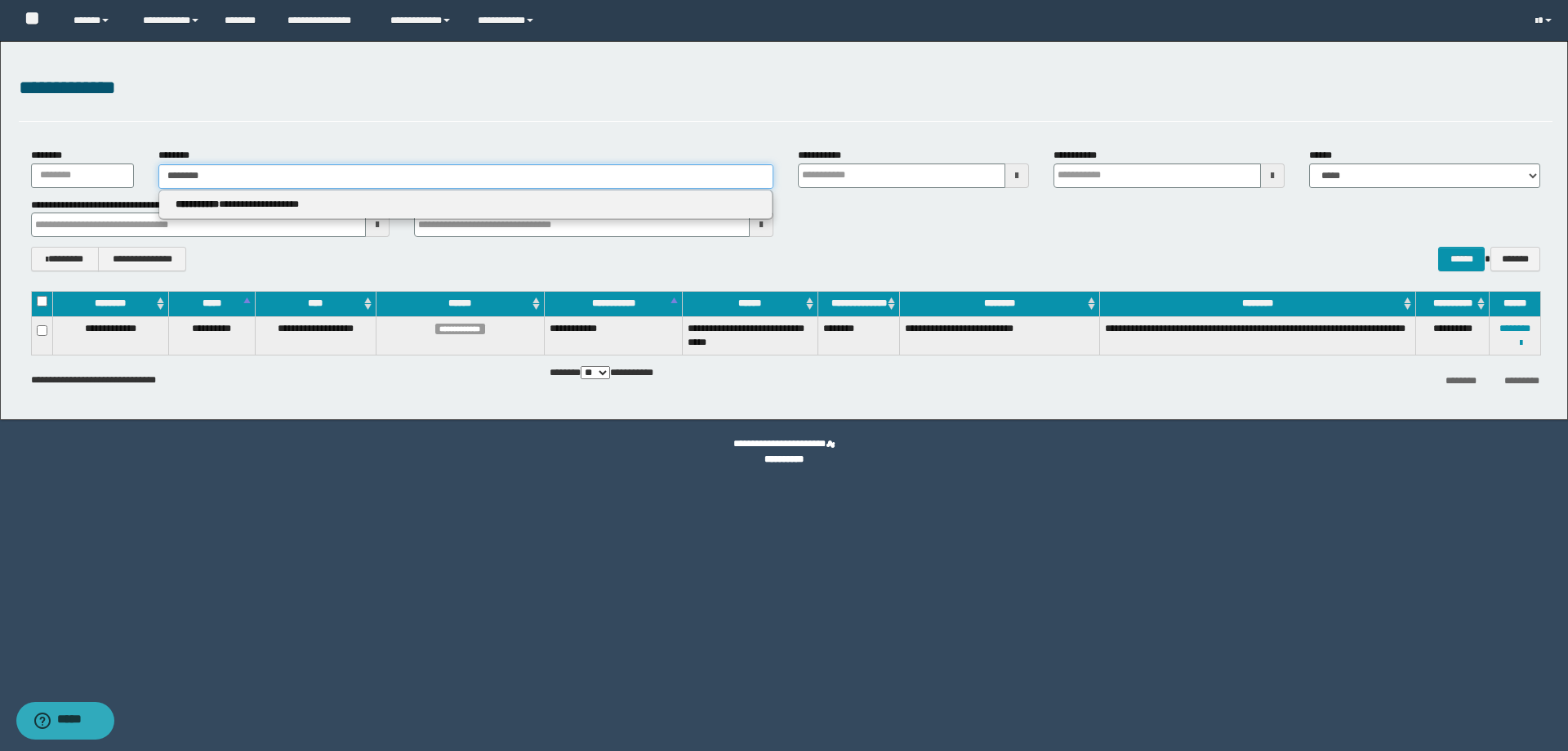type on "********" 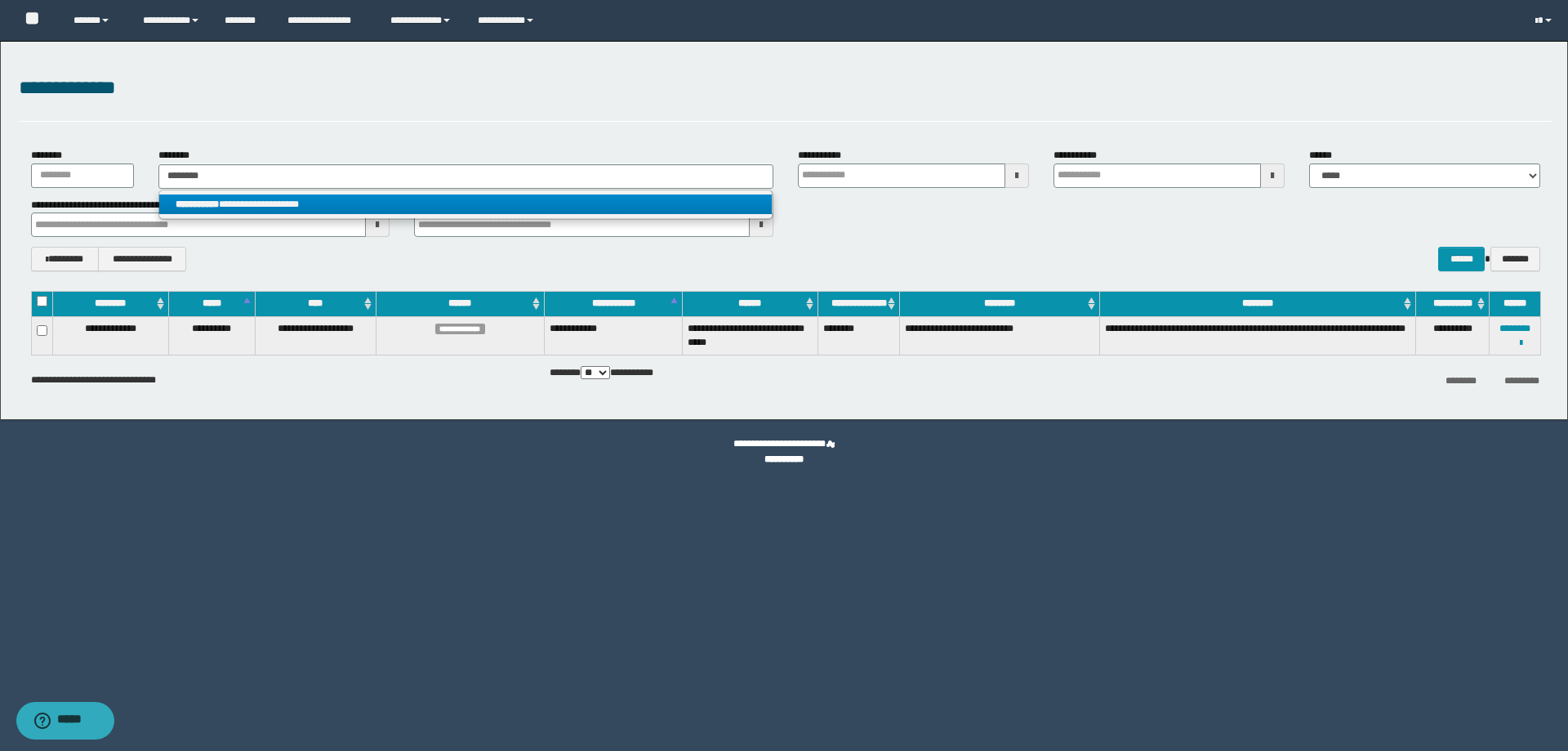click on "**********" at bounding box center (466, 204) 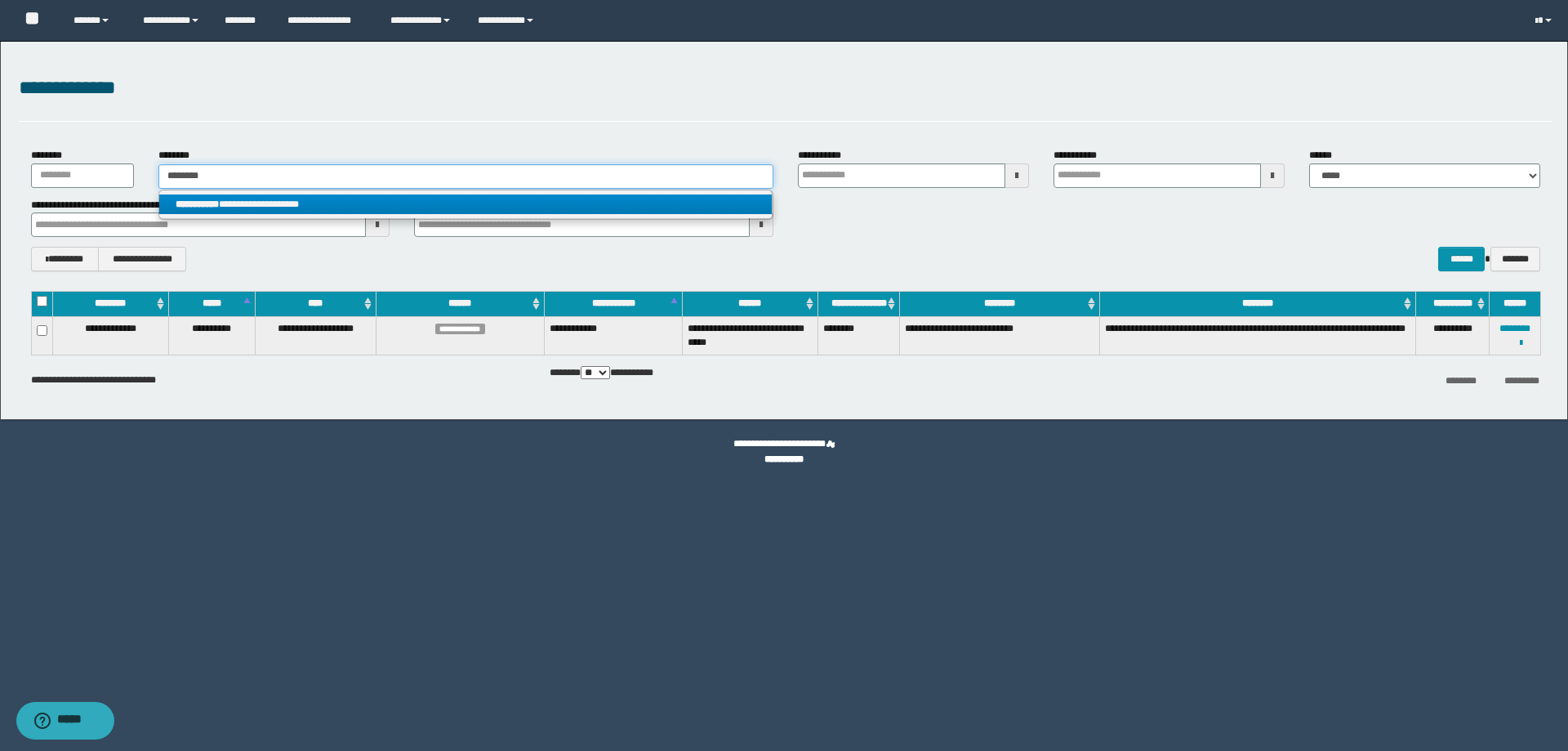 type 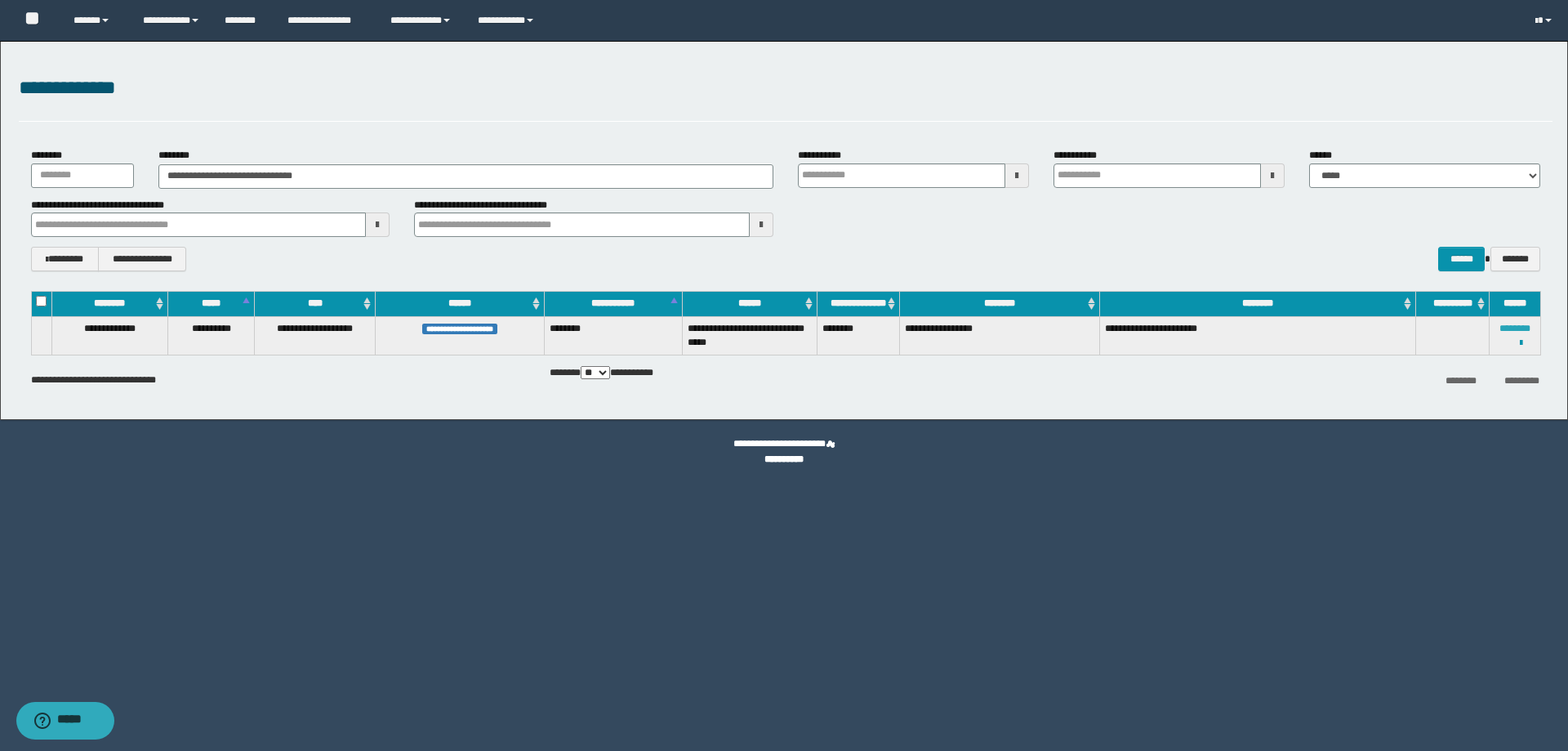 click on "********" at bounding box center (1515, 329) 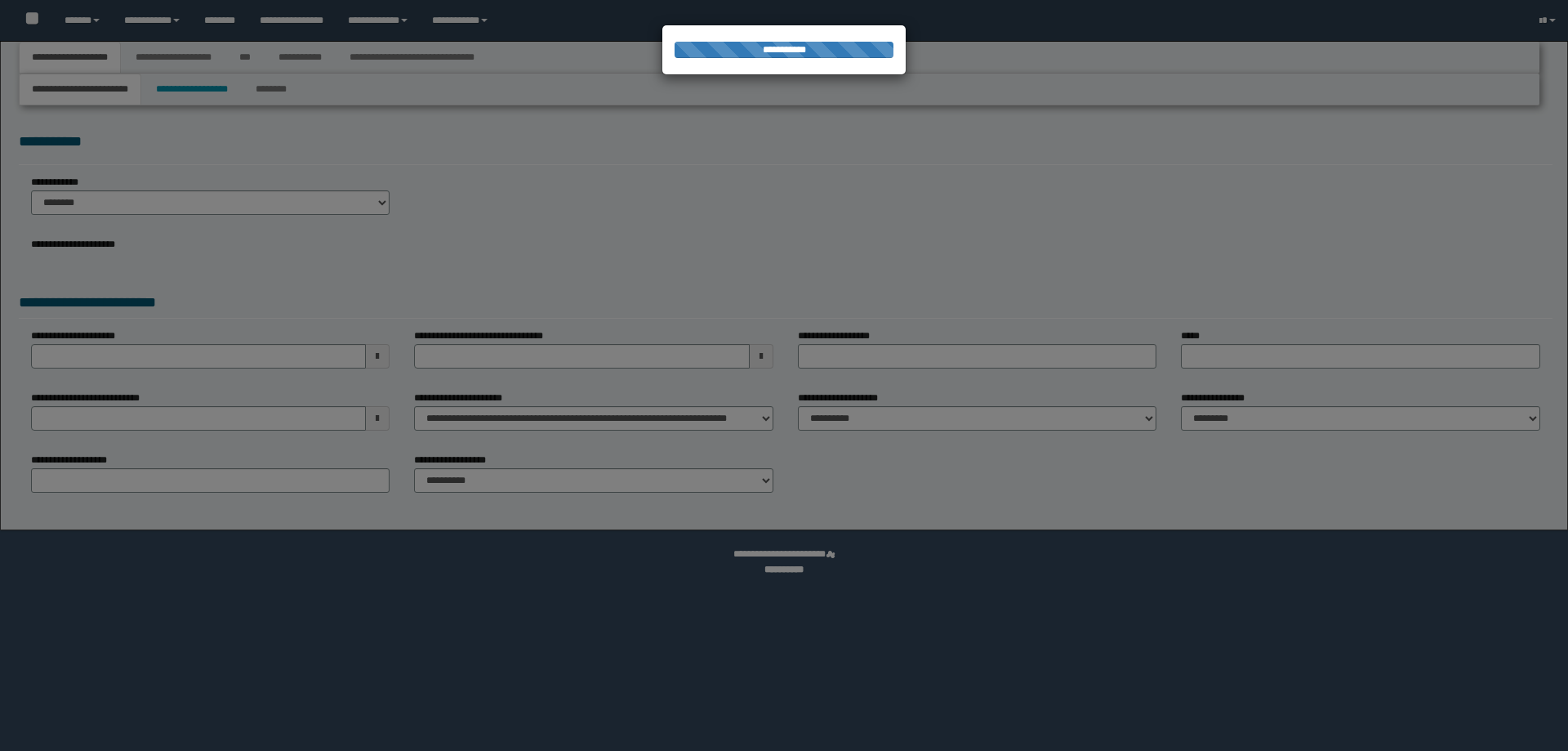 select on "*" 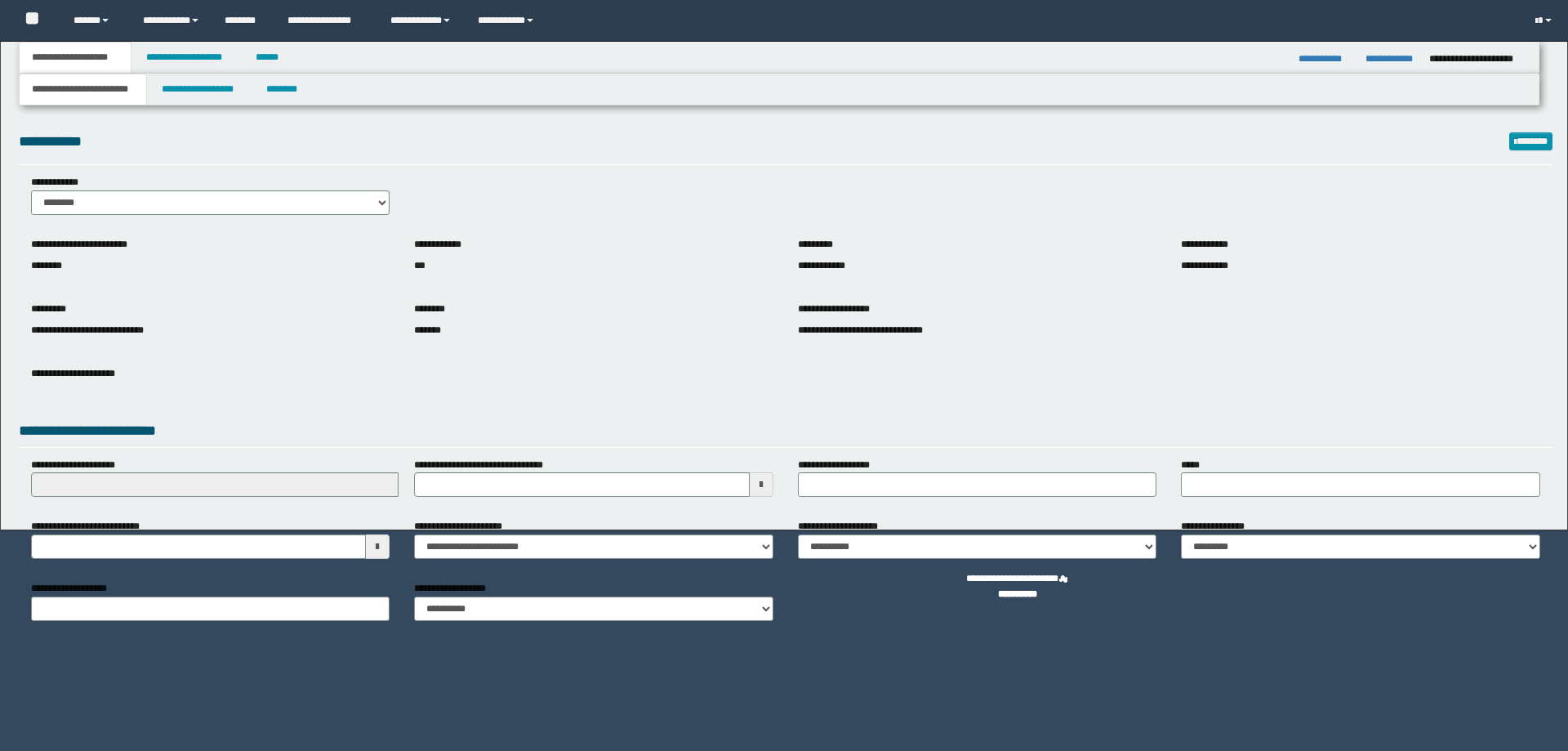 scroll, scrollTop: 0, scrollLeft: 0, axis: both 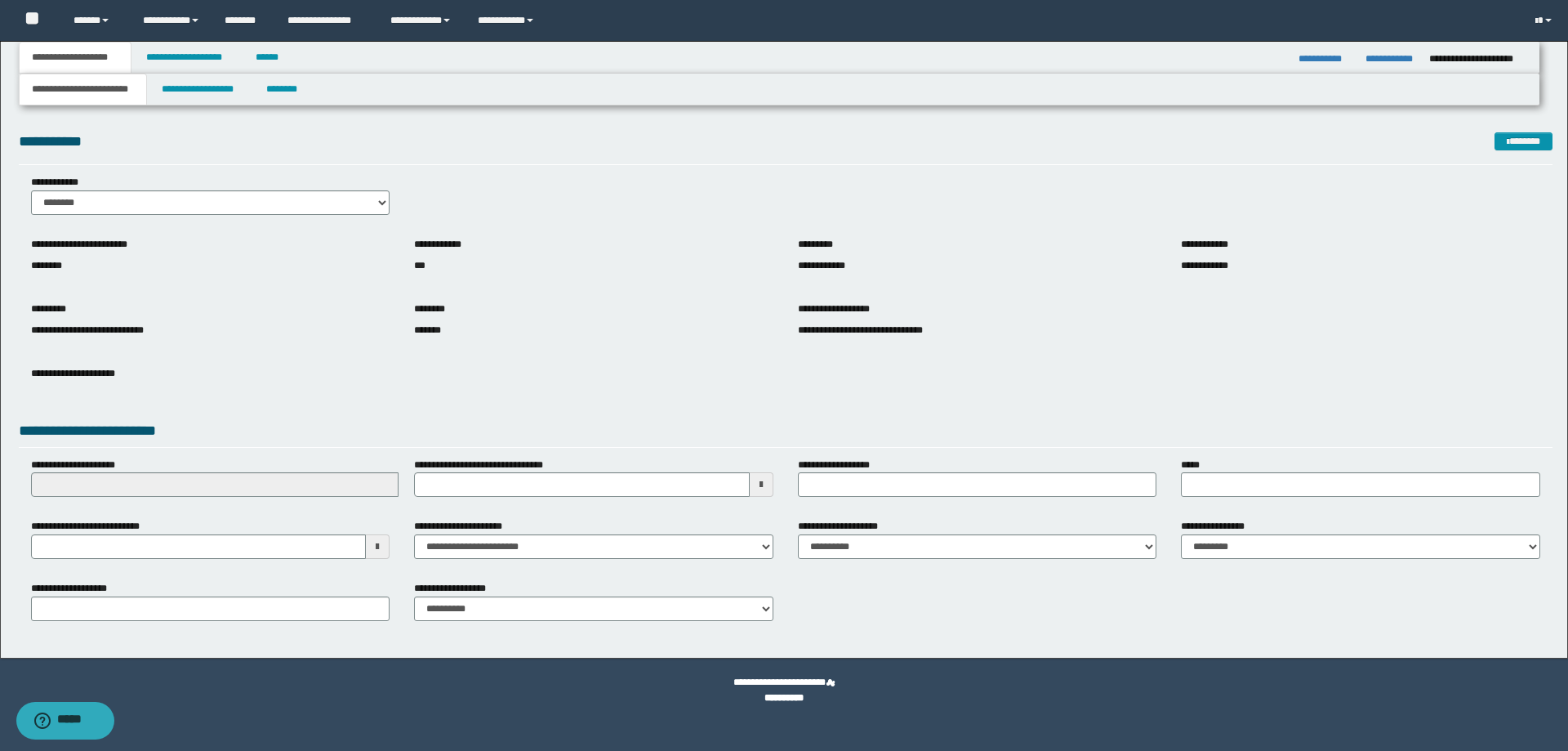 click on "**********" at bounding box center [211, 545] 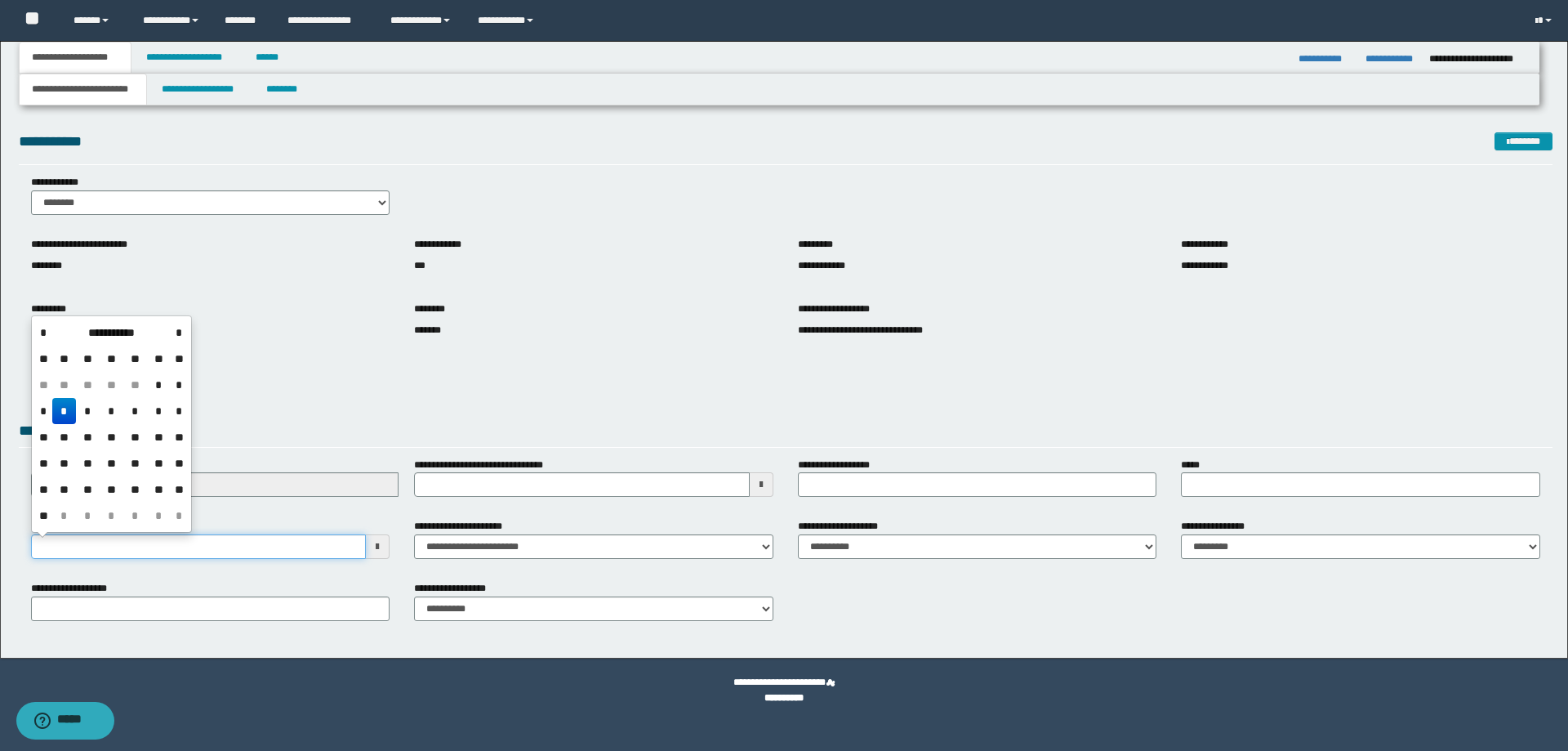 click on "**********" at bounding box center [198, 547] 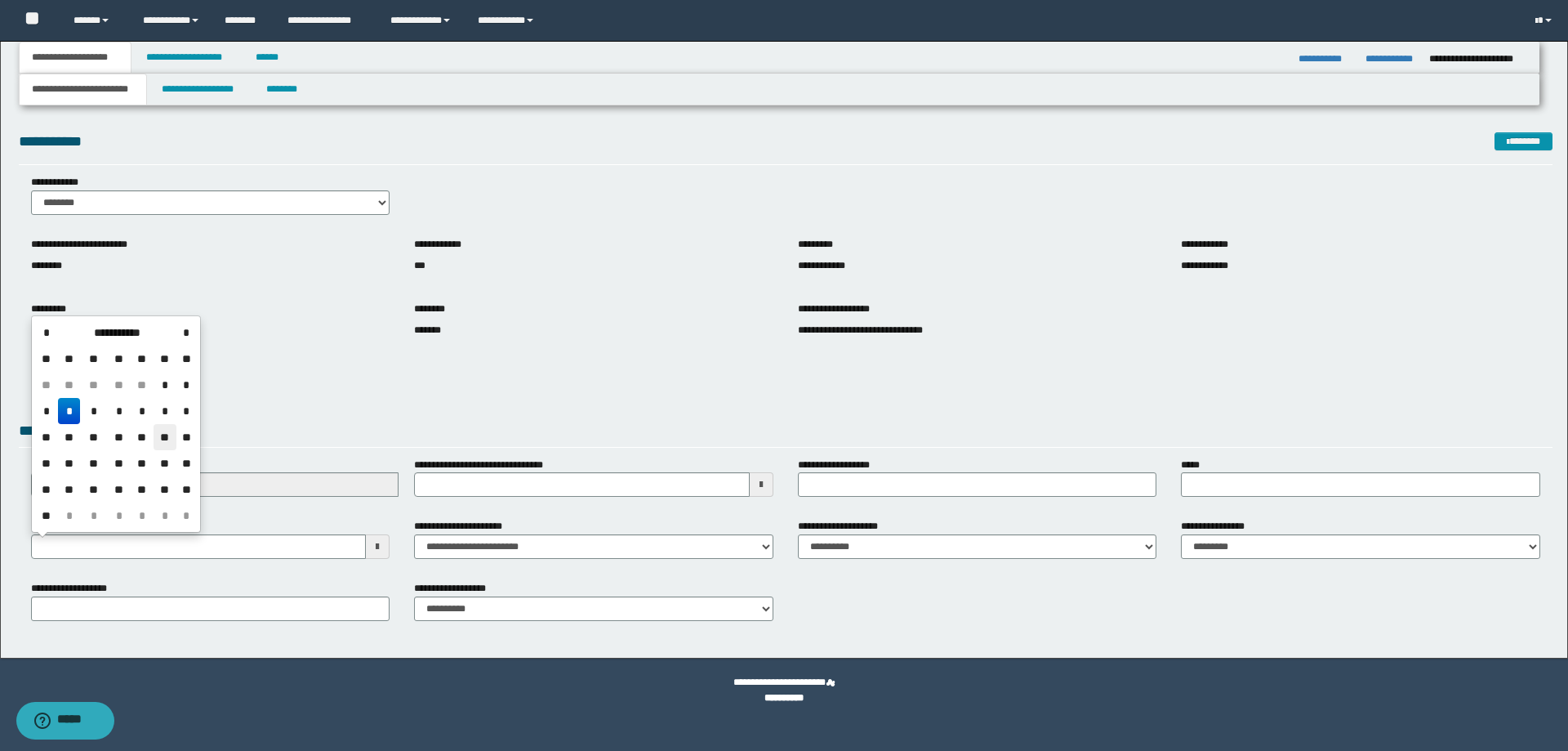 click on "**" at bounding box center [165, 437] 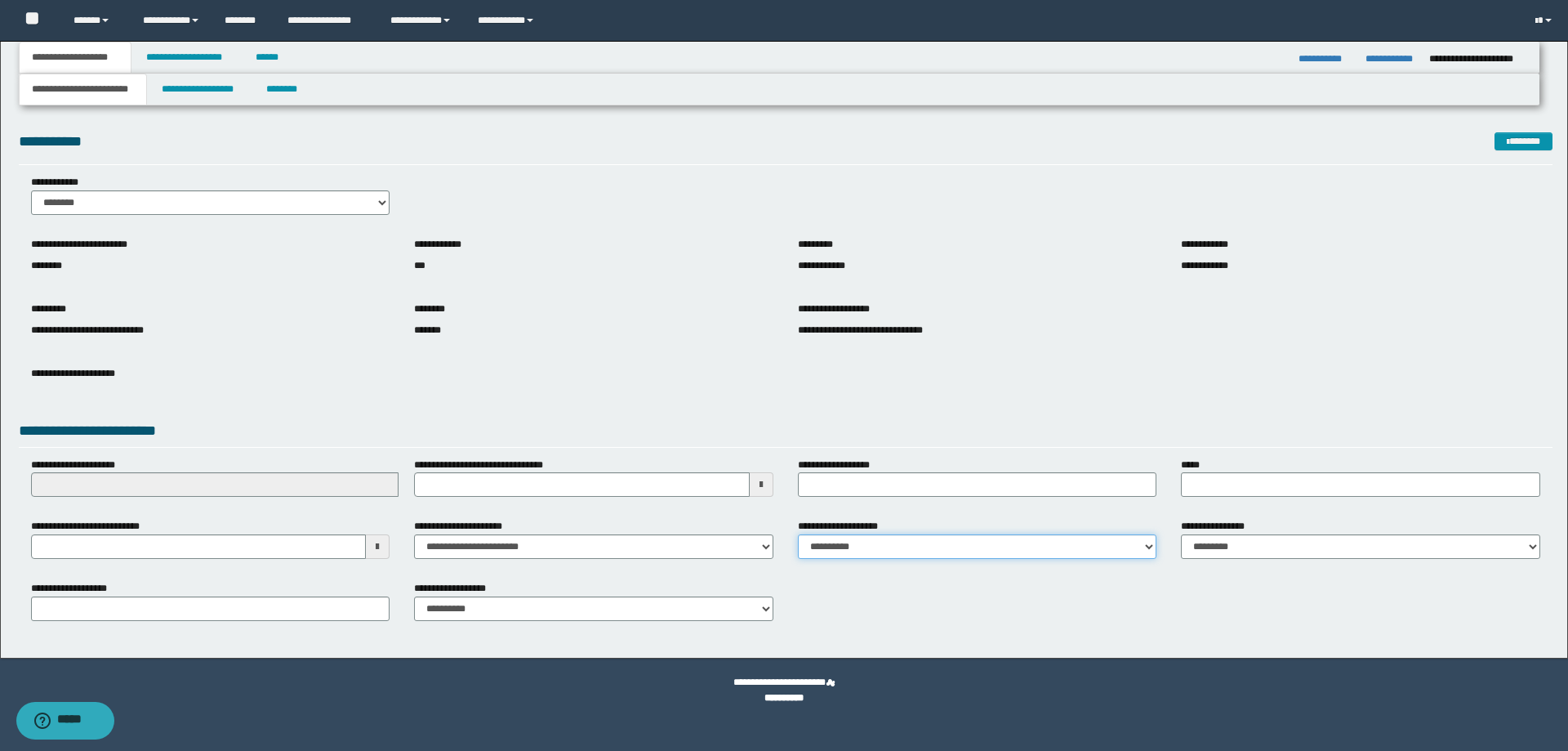 drag, startPoint x: 841, startPoint y: 558, endPoint x: 848, endPoint y: 542, distance: 17.464249 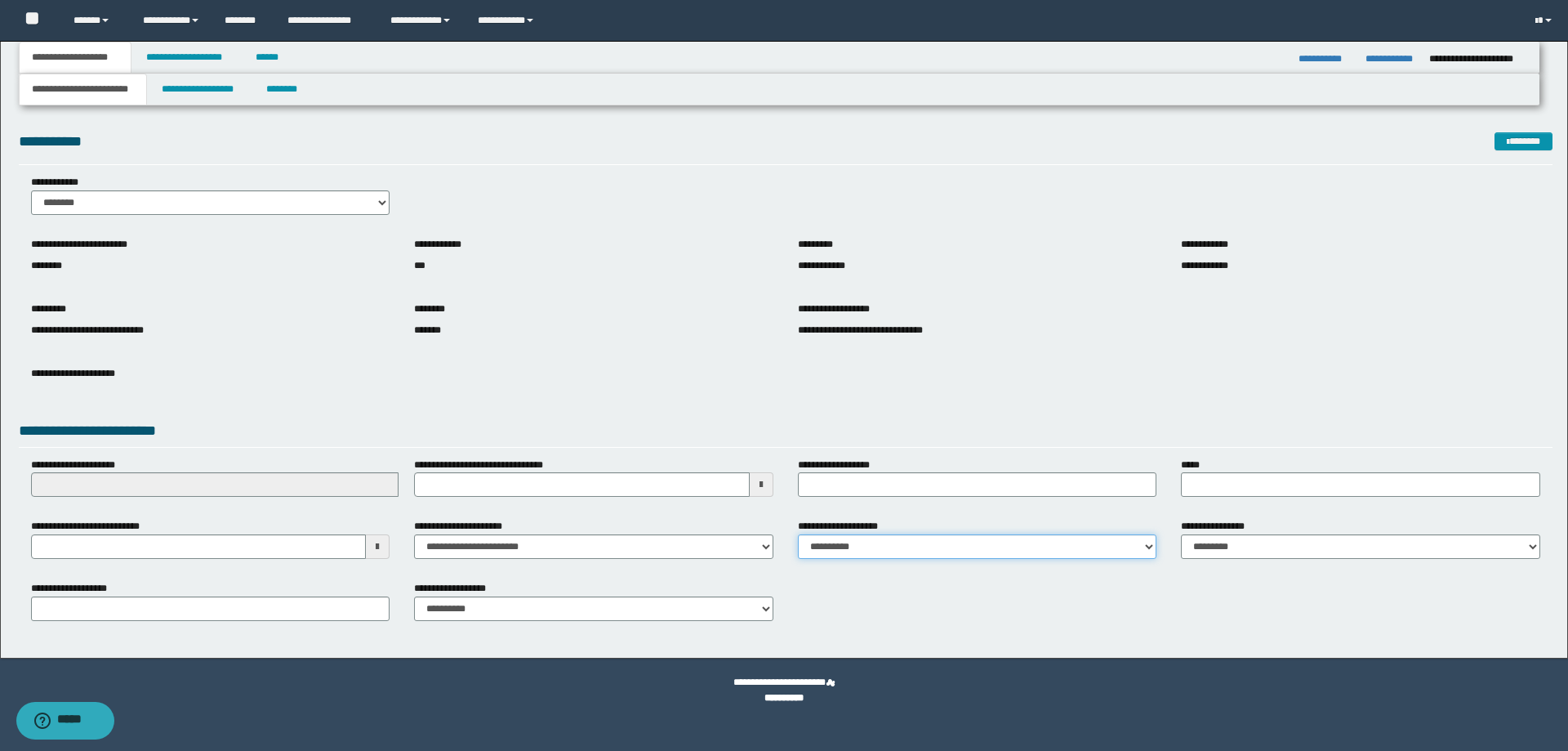 select on "*" 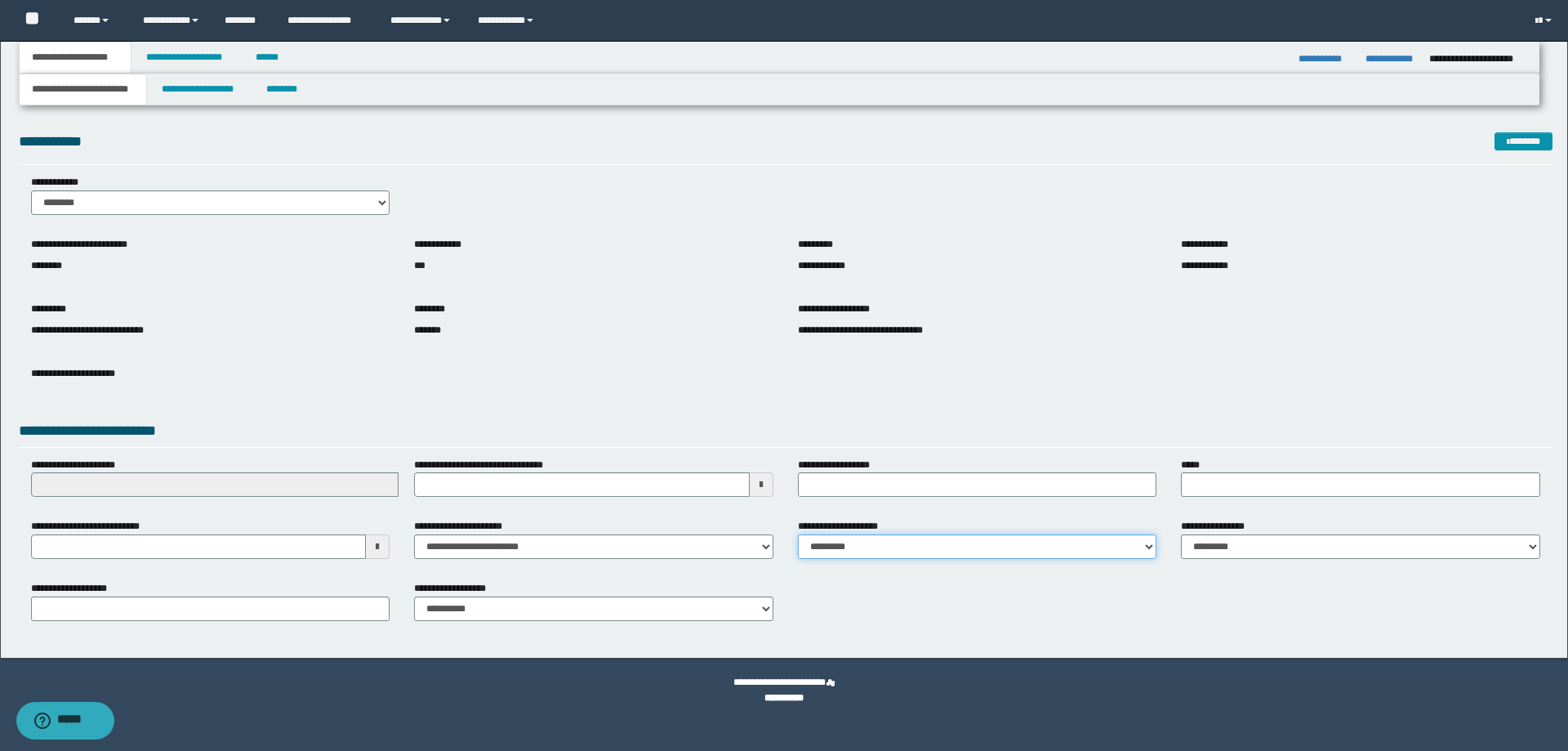 click on "**********" at bounding box center (978, 547) 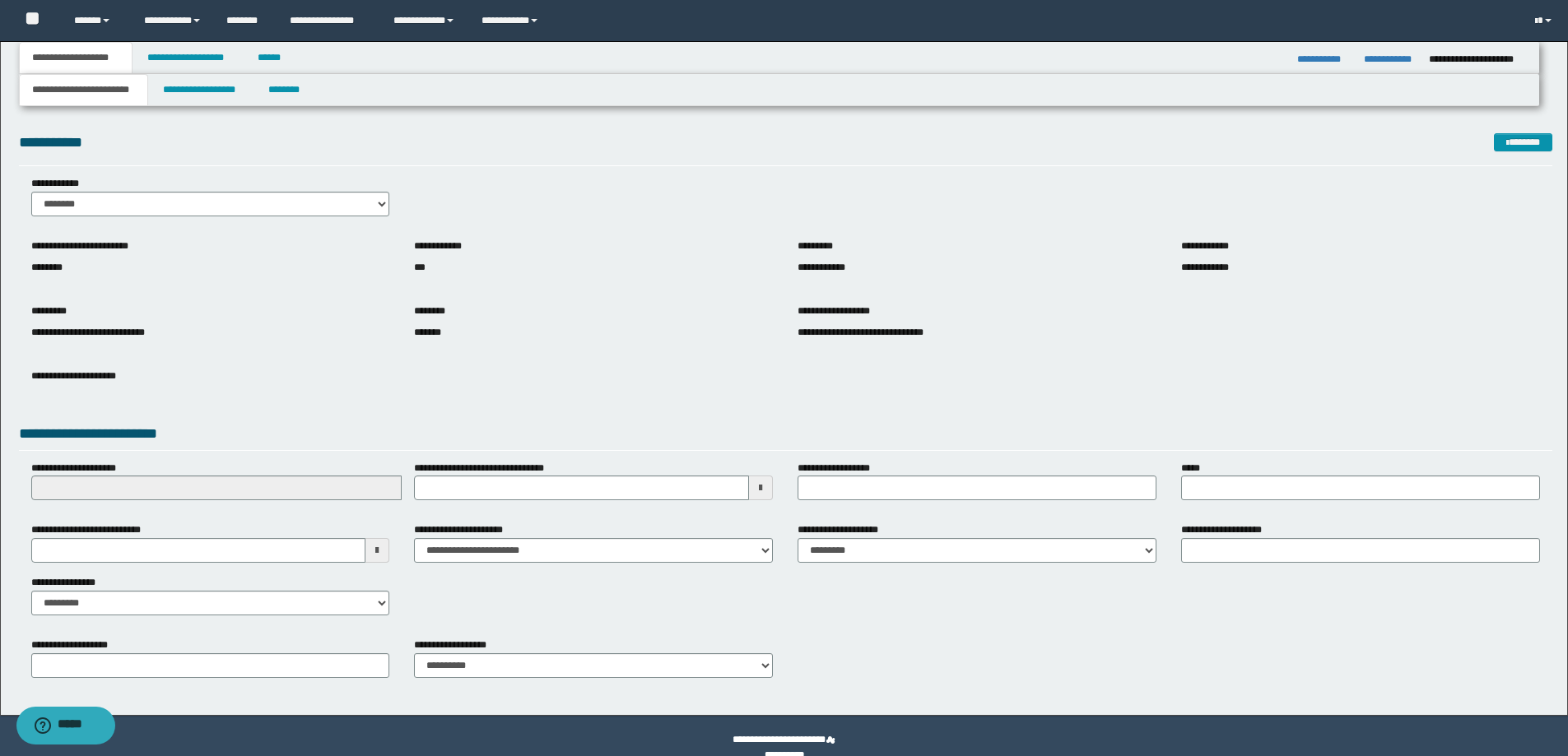 click on "**********" at bounding box center (211, 568) 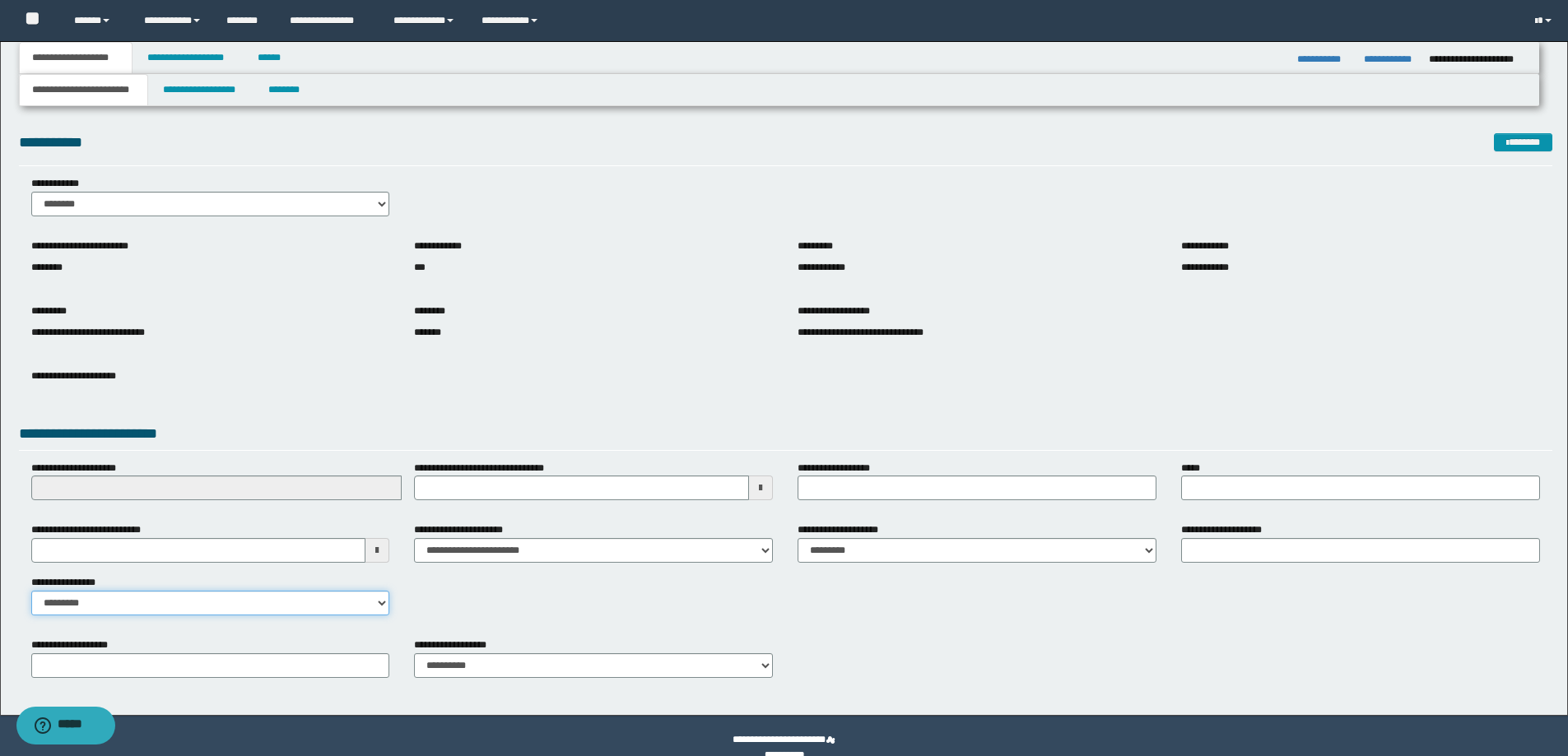 click on "**********" at bounding box center (211, 603) 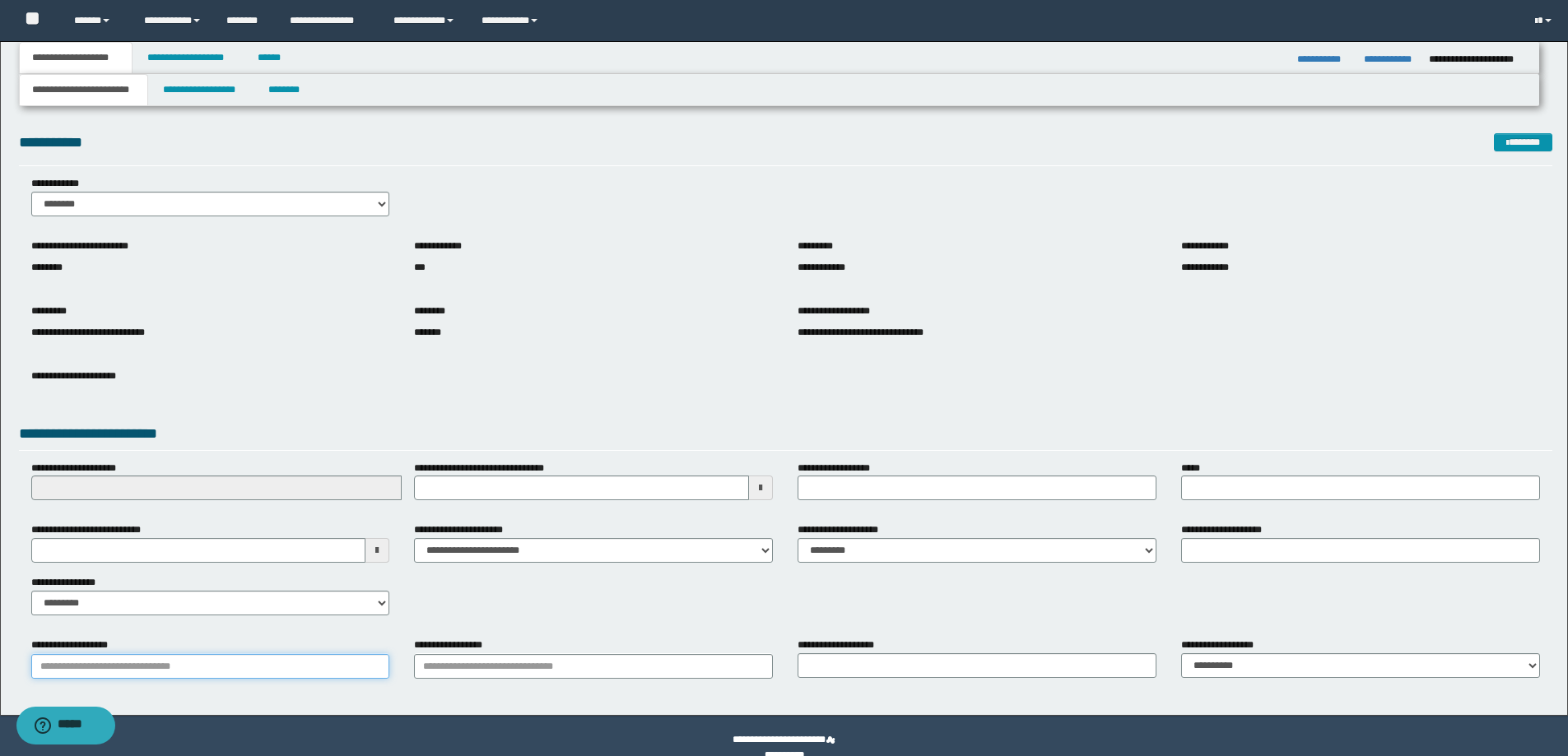 click on "**********" at bounding box center (211, 666) 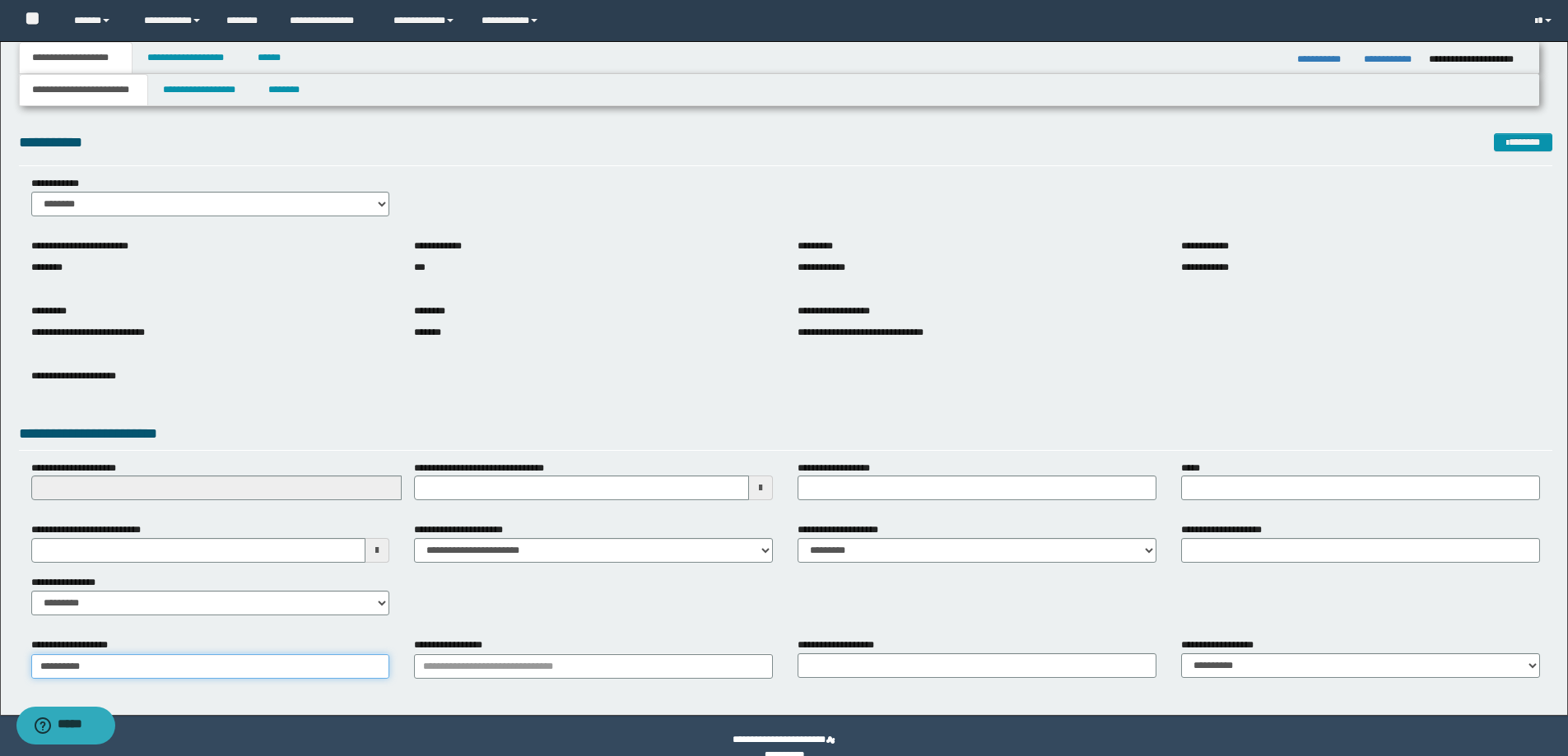 type on "**********" 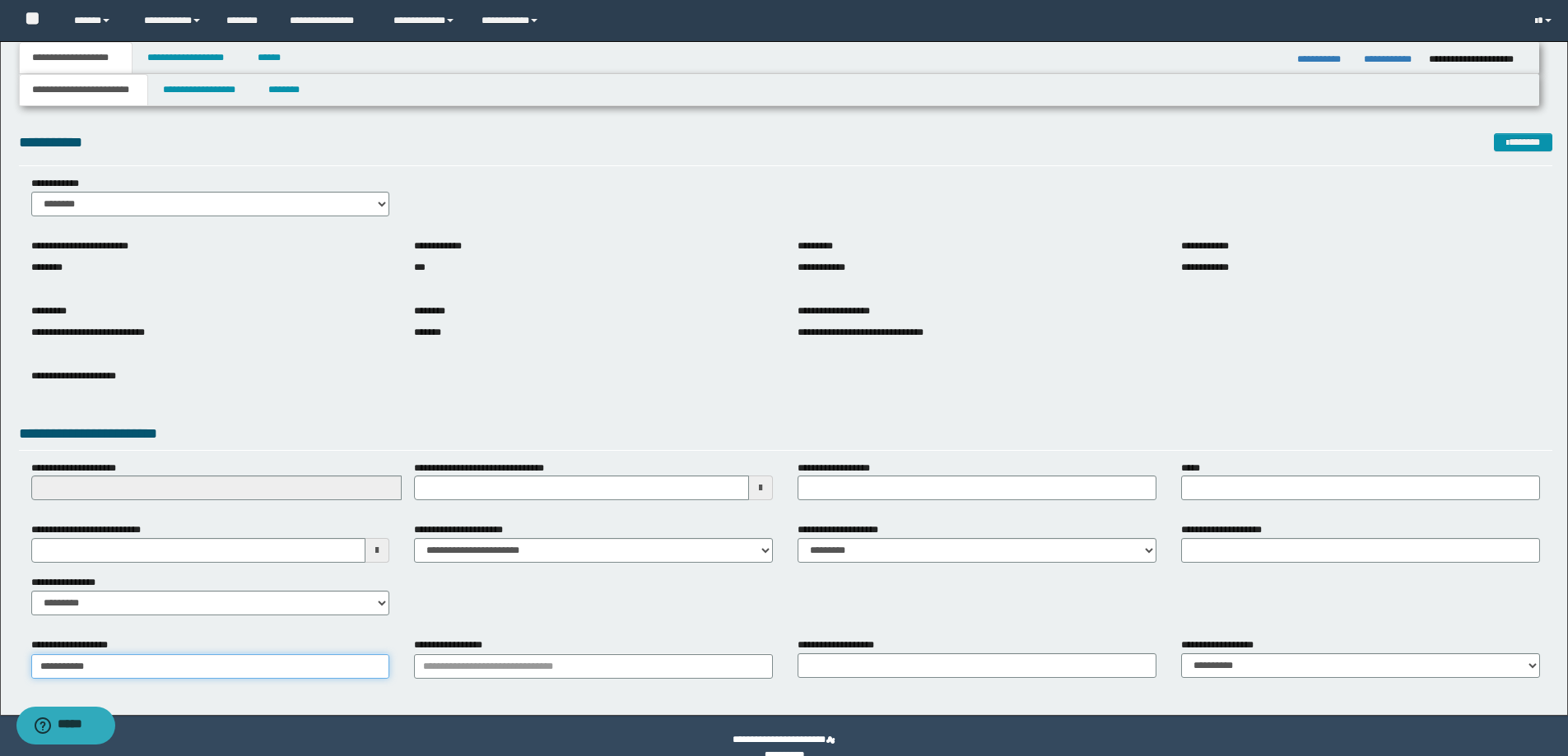 type on "**********" 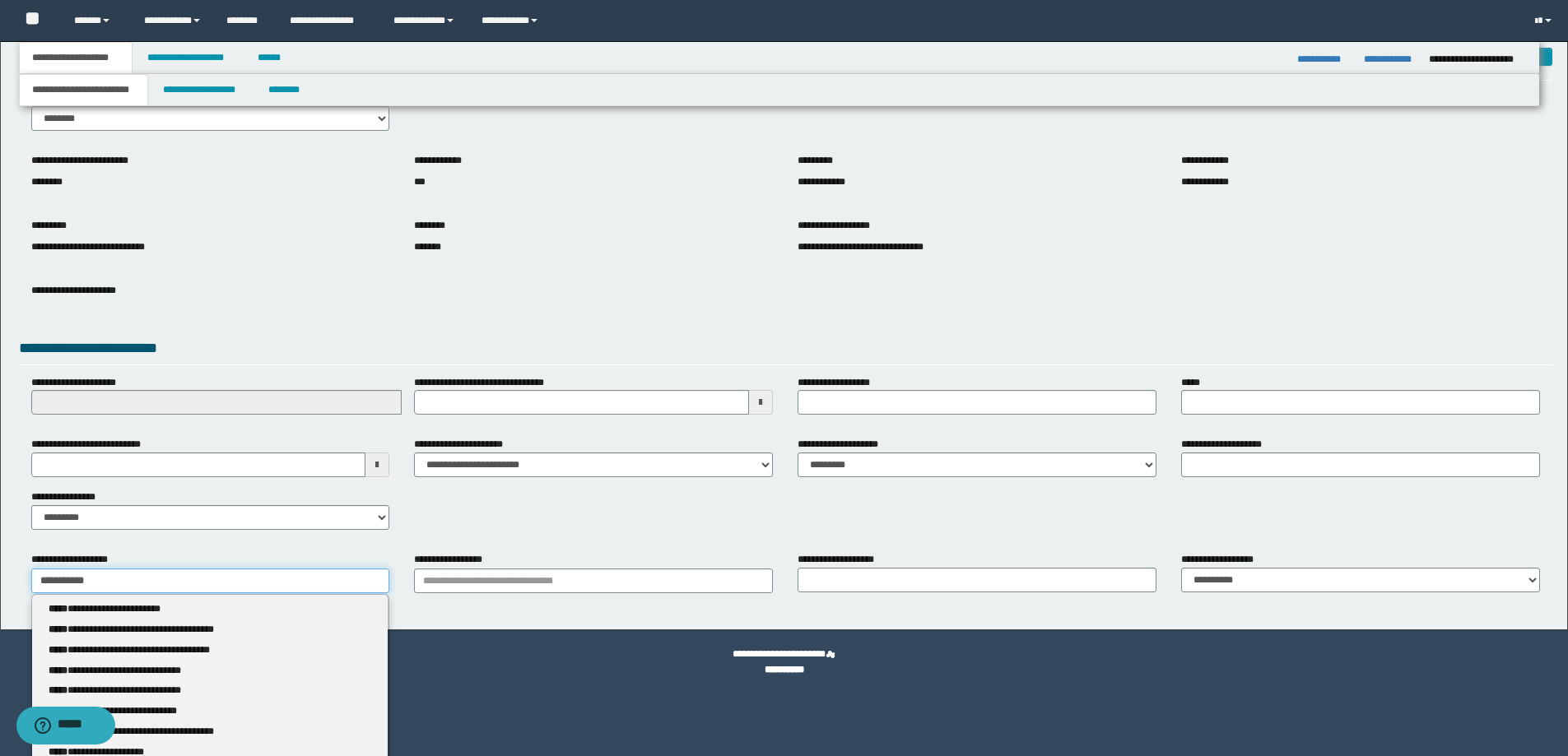 scroll, scrollTop: 247, scrollLeft: 0, axis: vertical 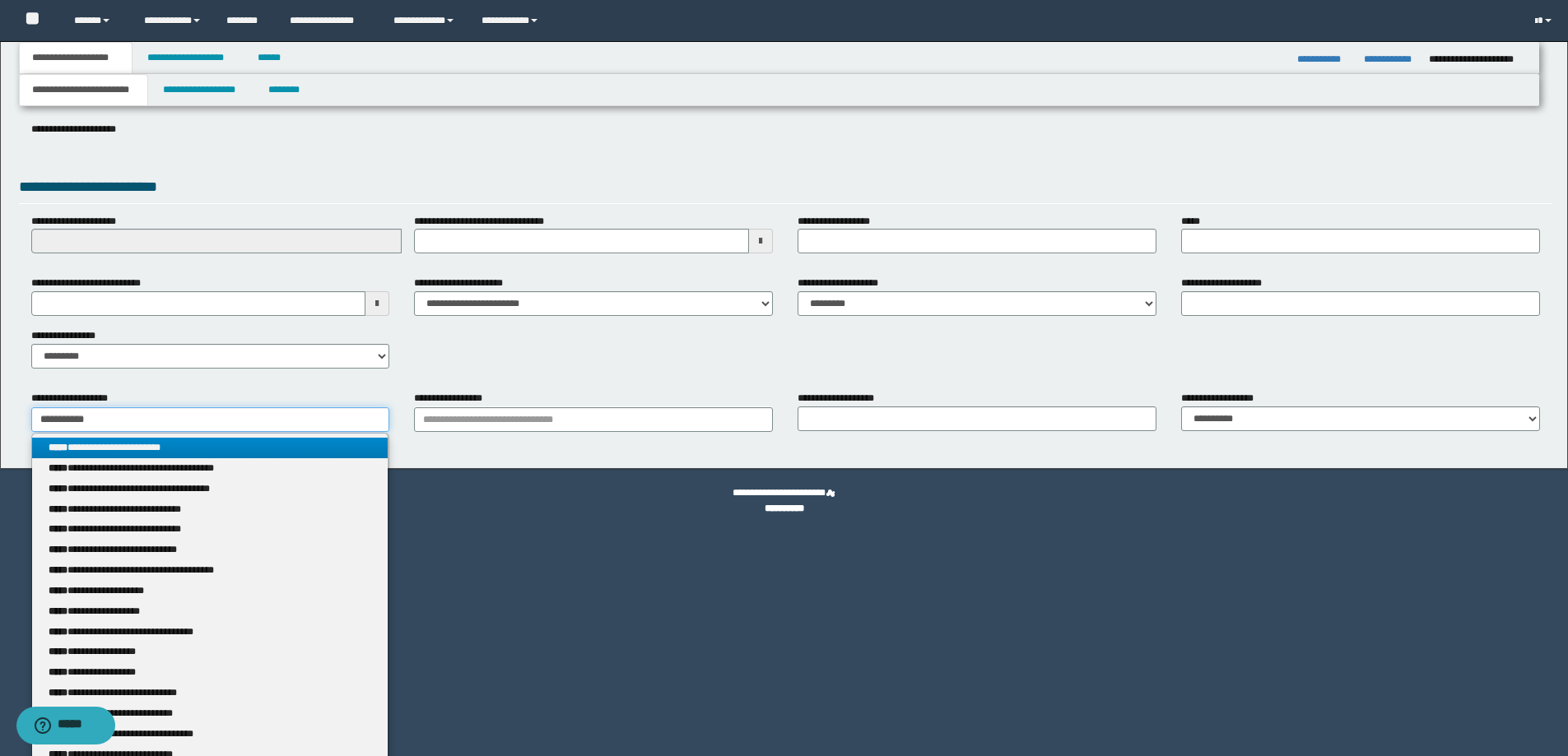 click on "**********" at bounding box center (211, 420) 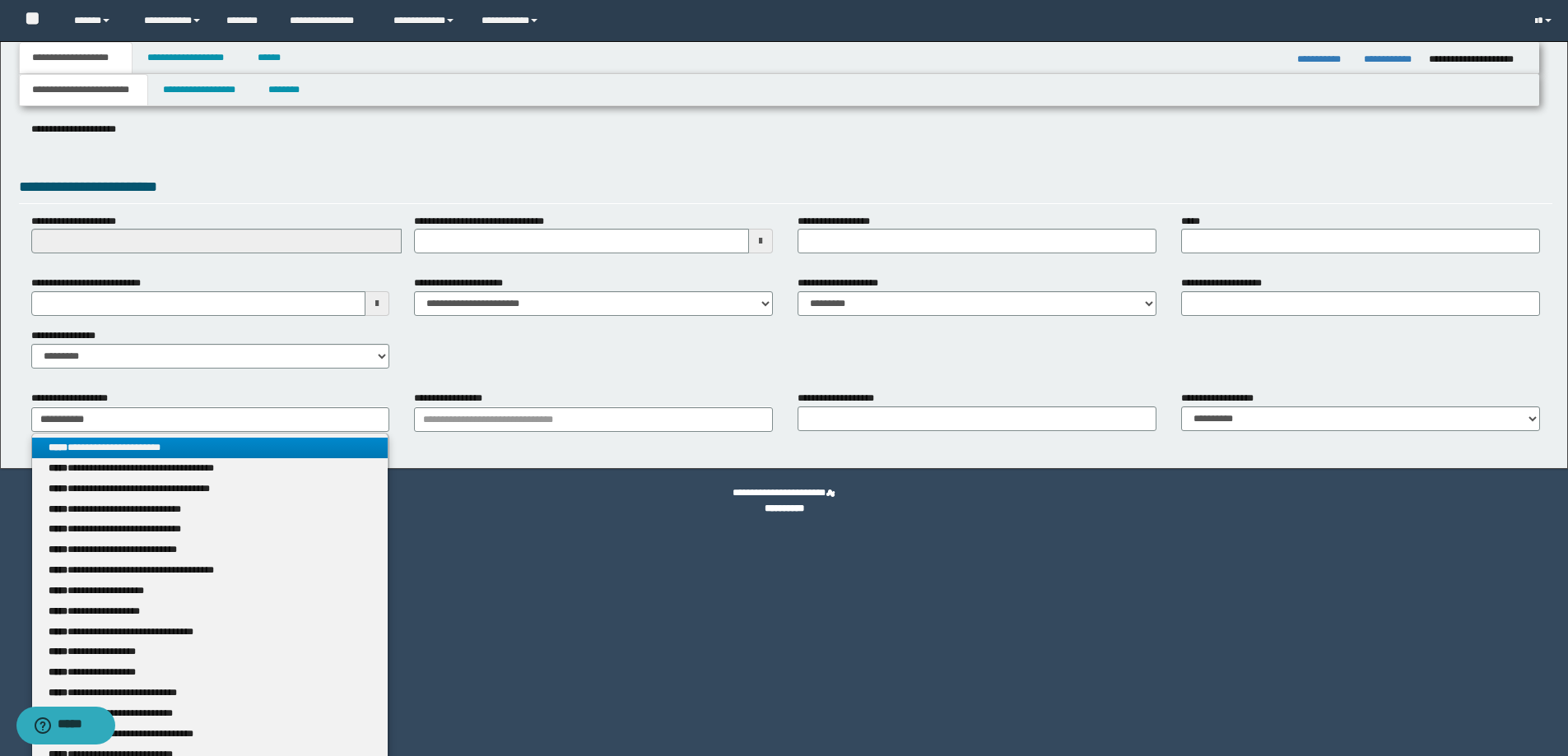 click on "**********" at bounding box center [210, 448] 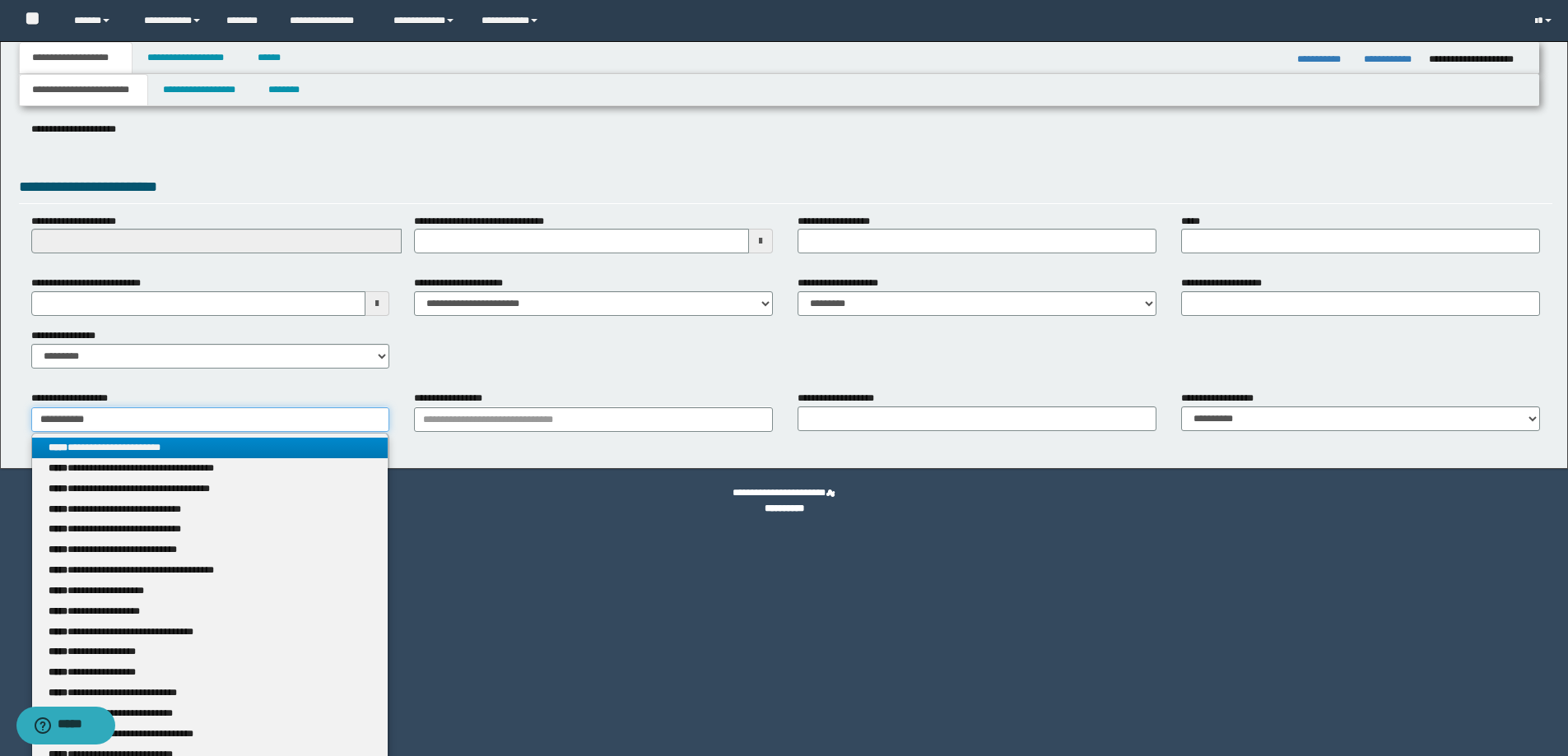 type 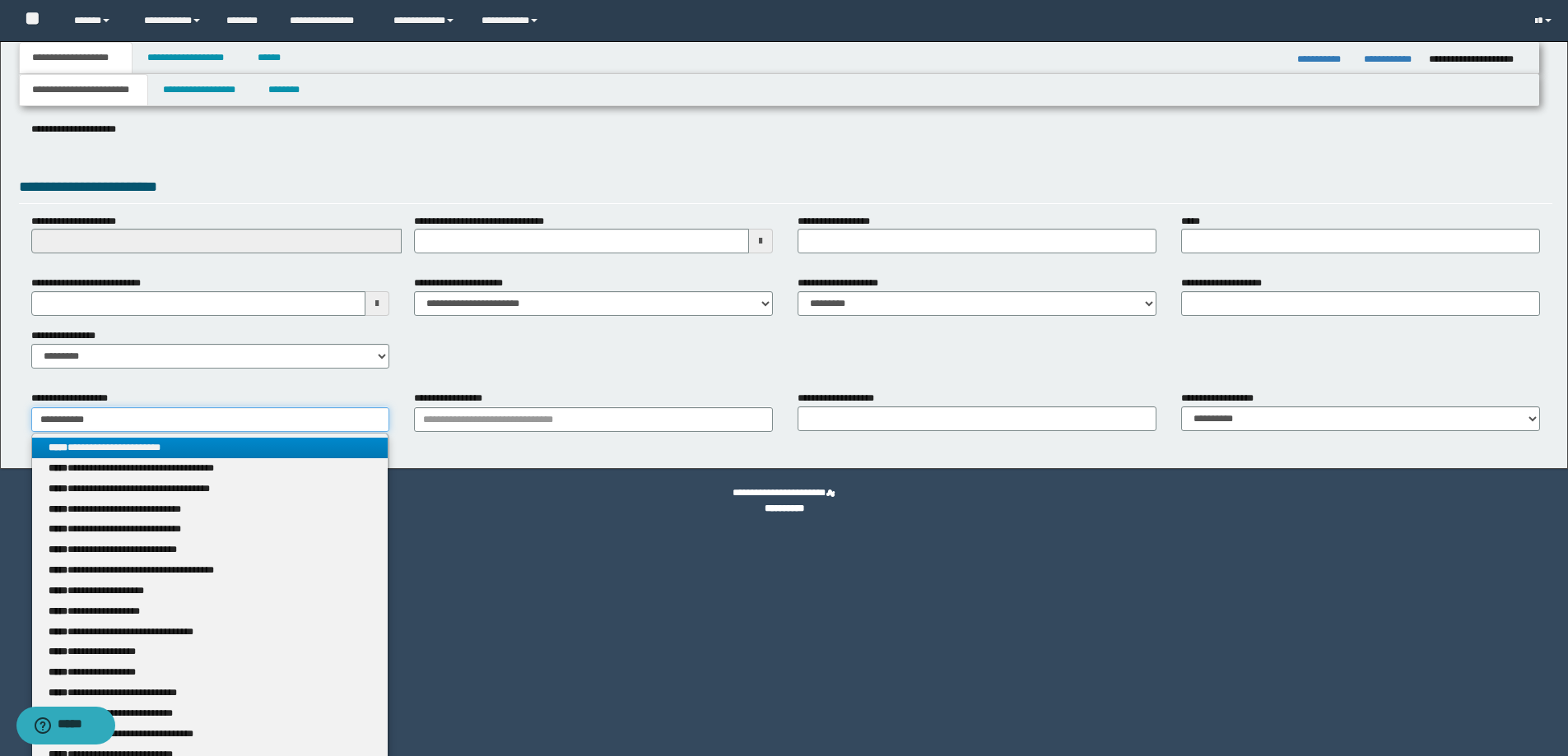 scroll, scrollTop: 24, scrollLeft: 0, axis: vertical 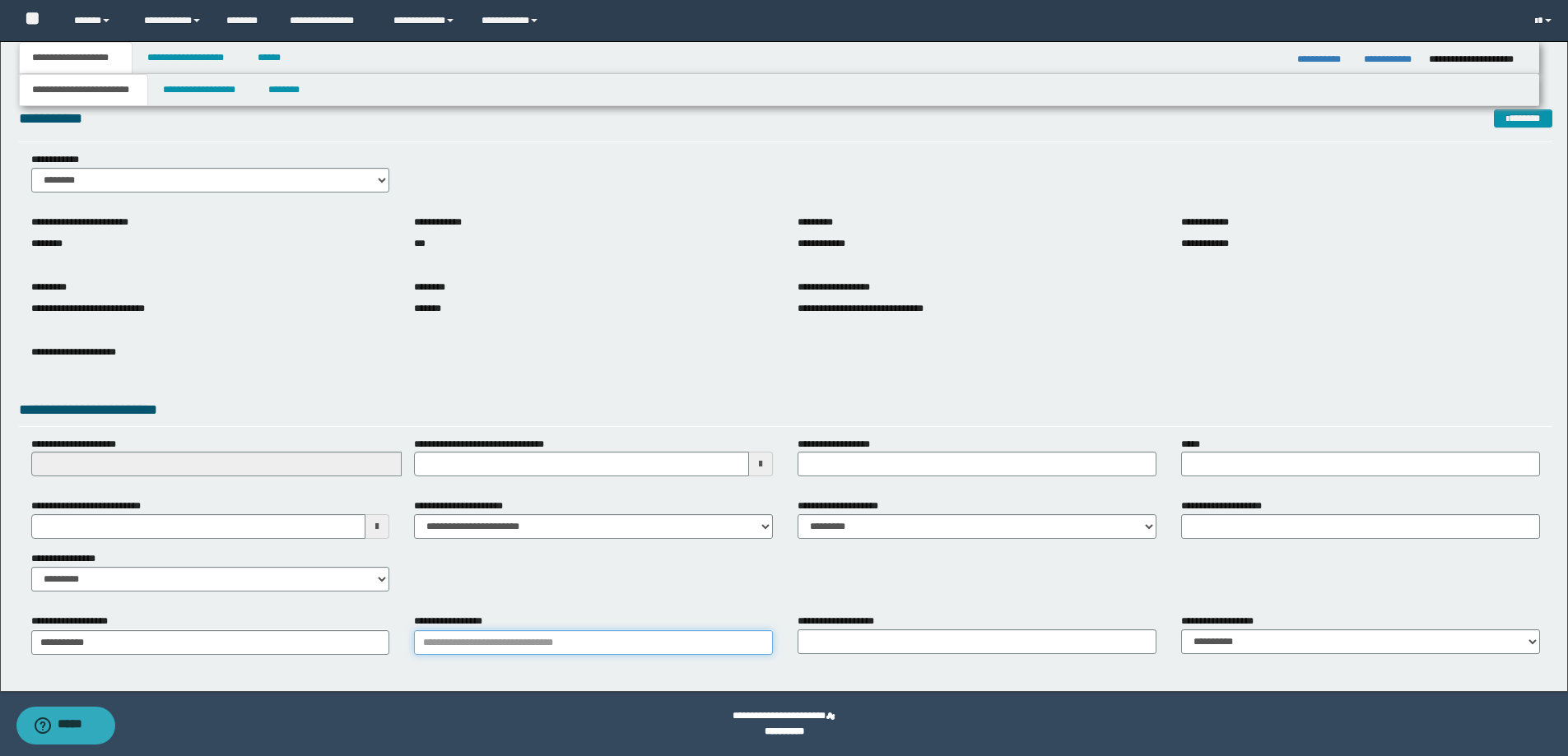 click on "**********" at bounding box center [593, 642] 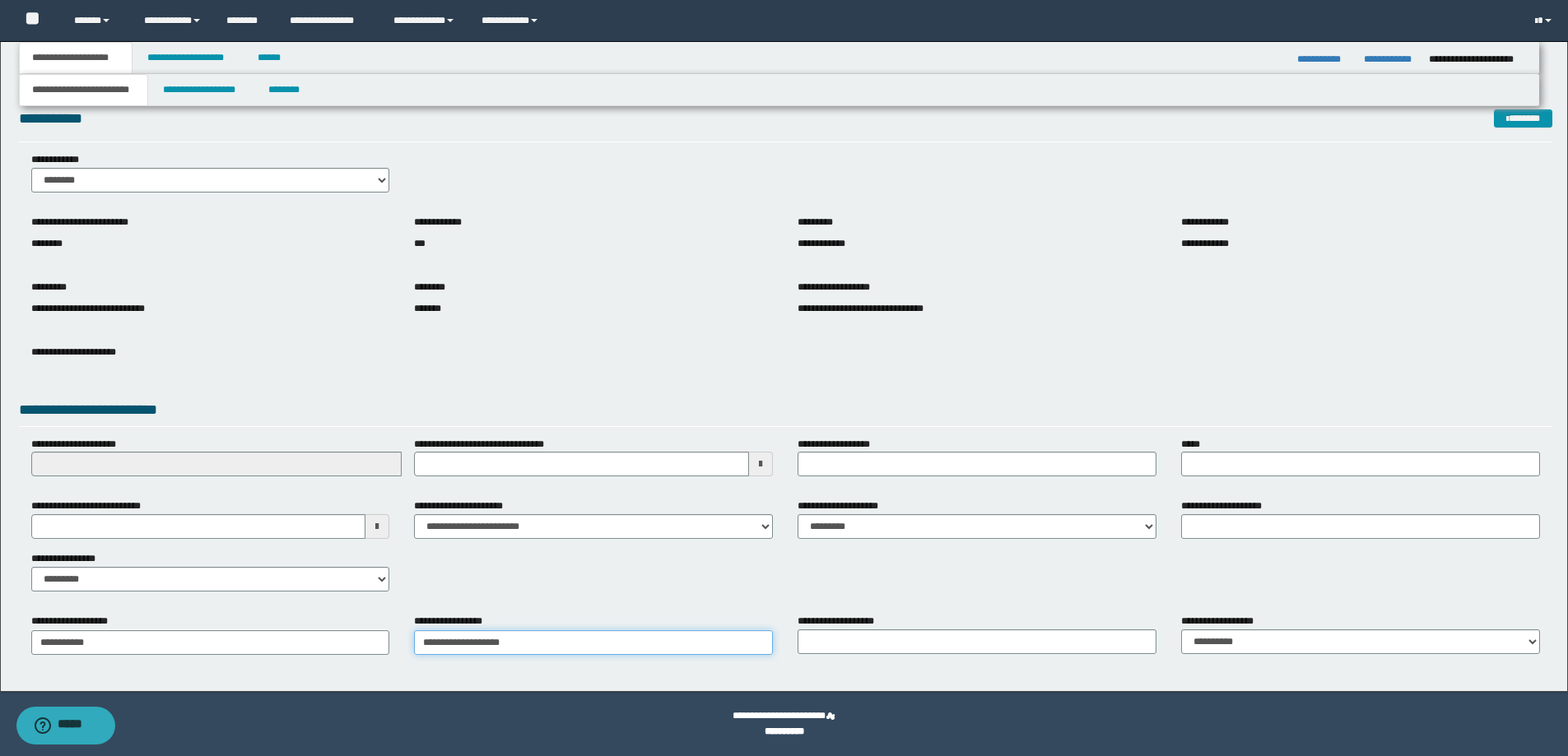 type on "**********" 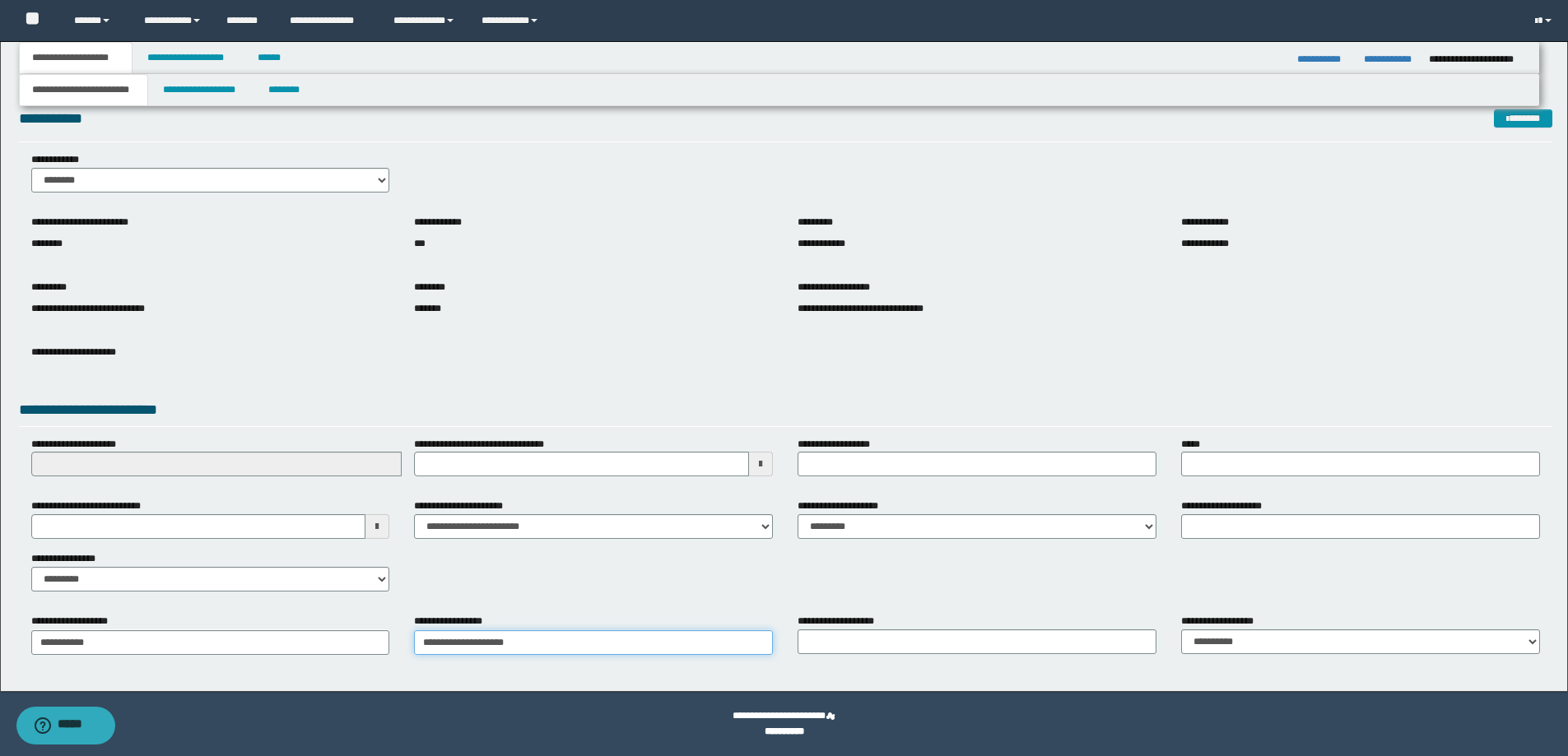 type on "**********" 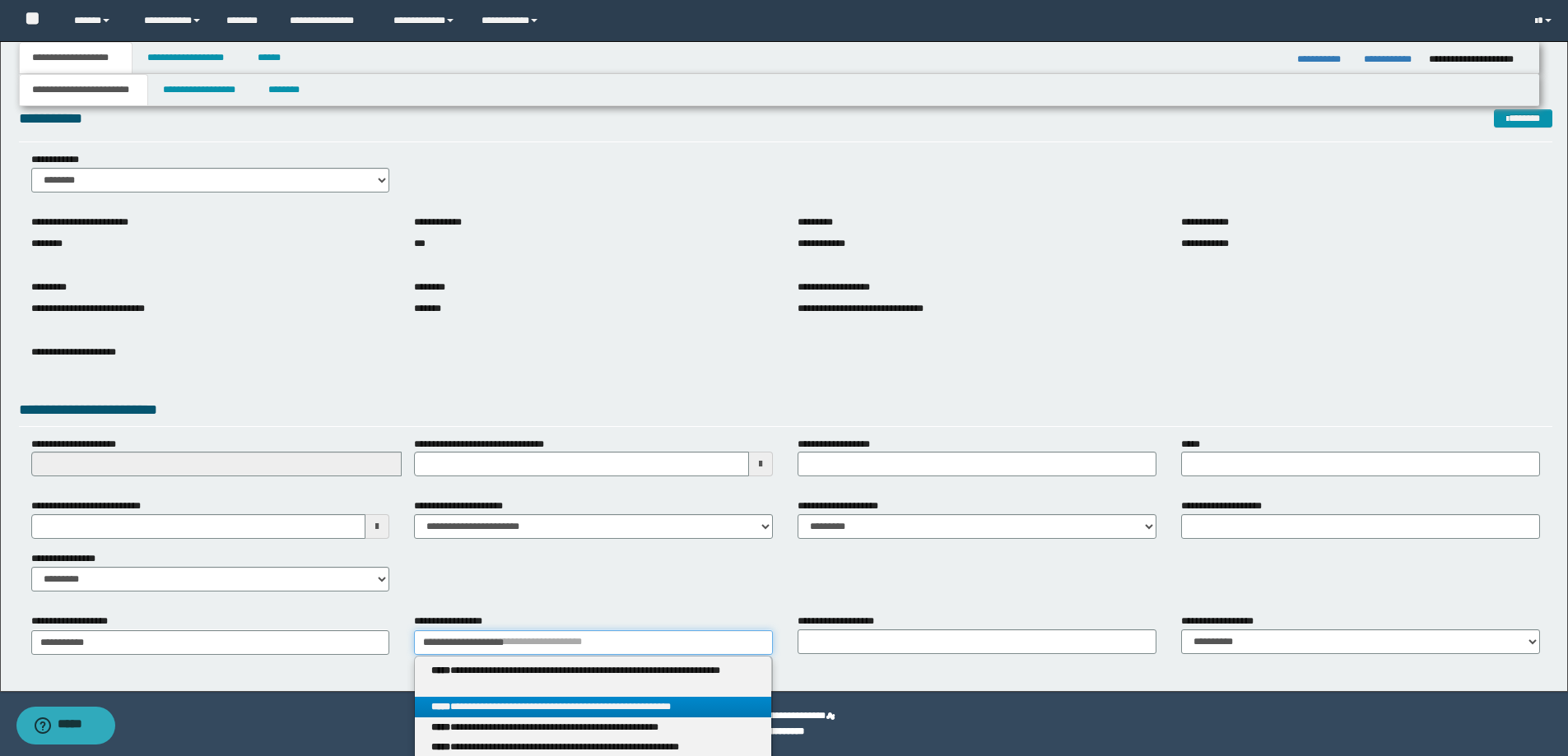 type on "**********" 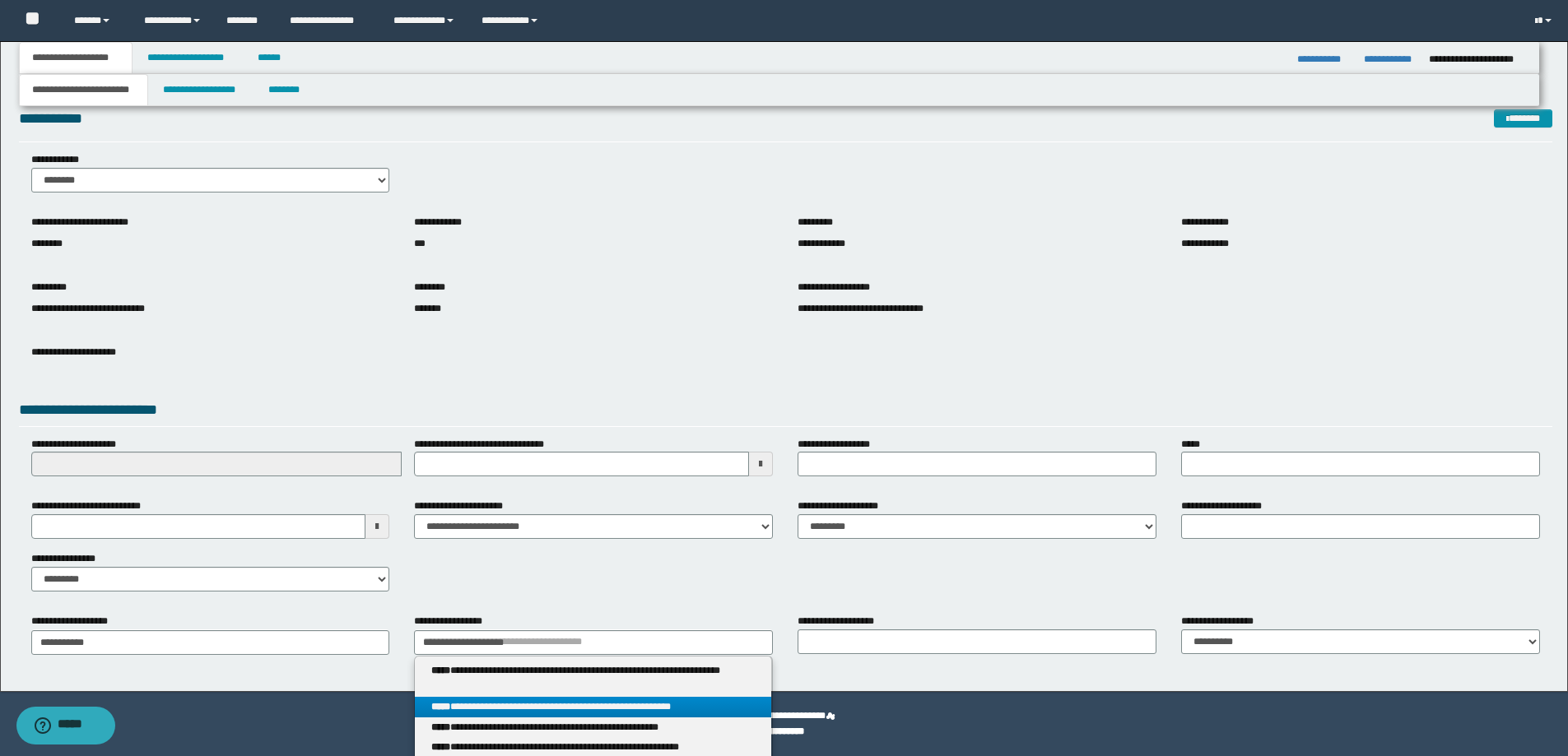 click on "**********" at bounding box center (593, 707) 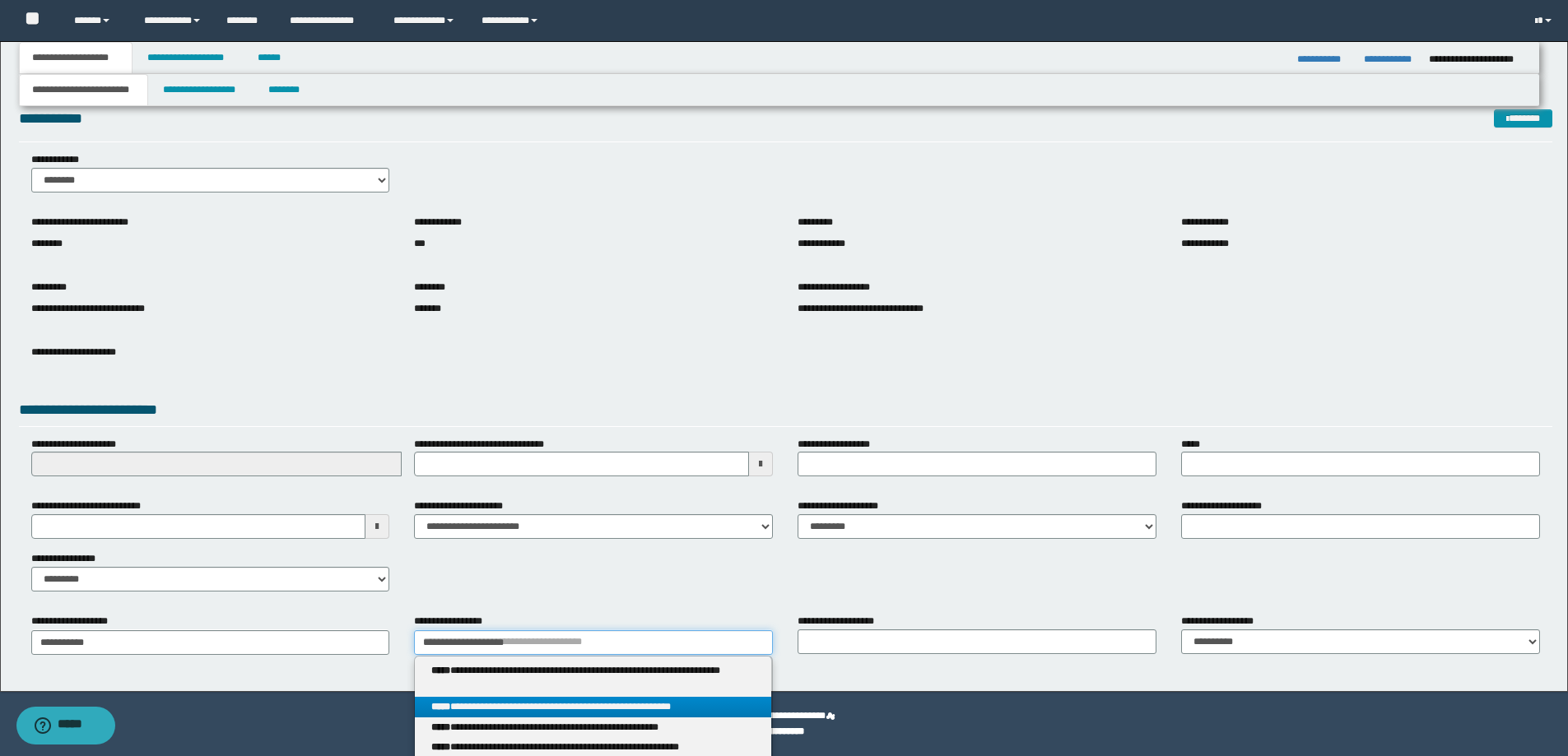 type 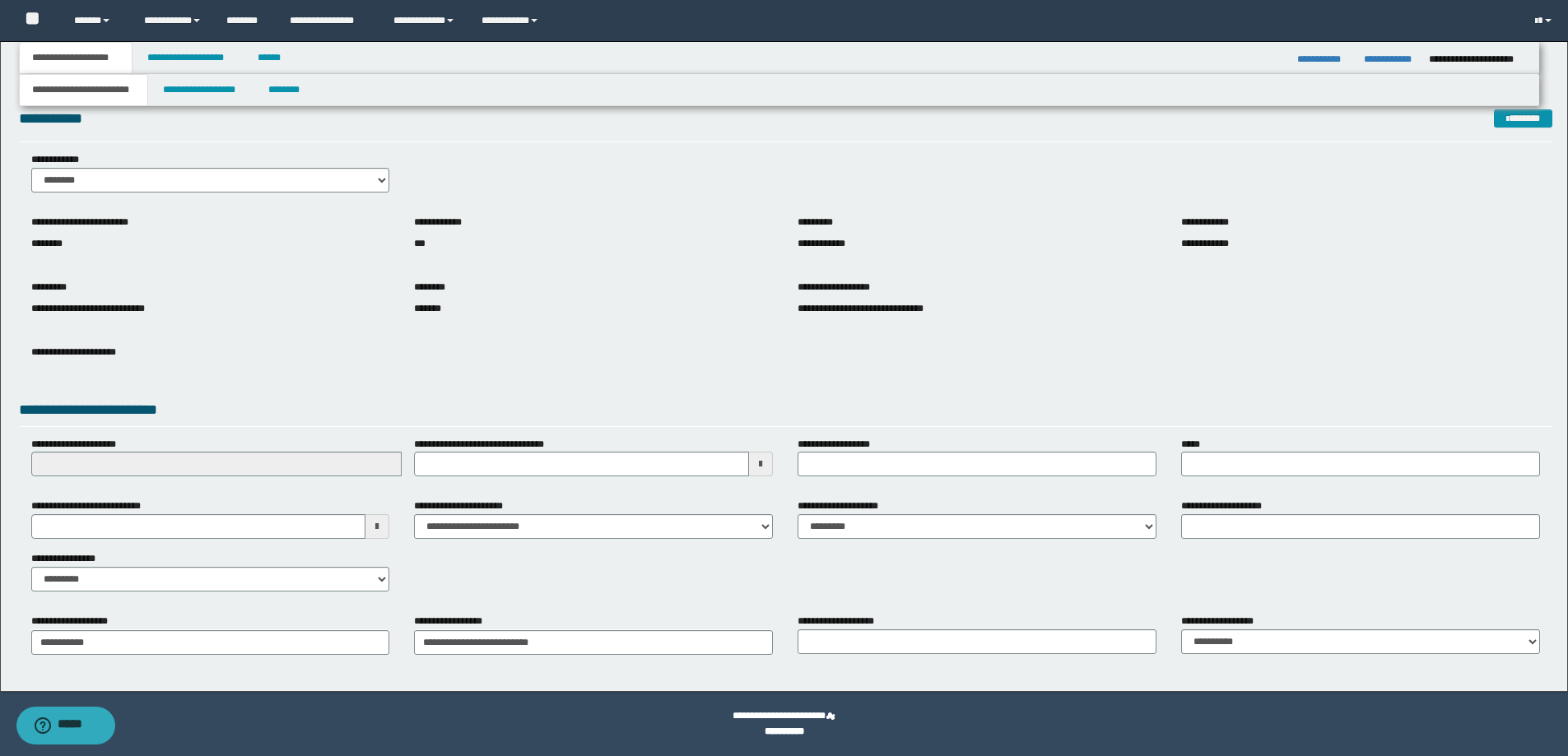 type 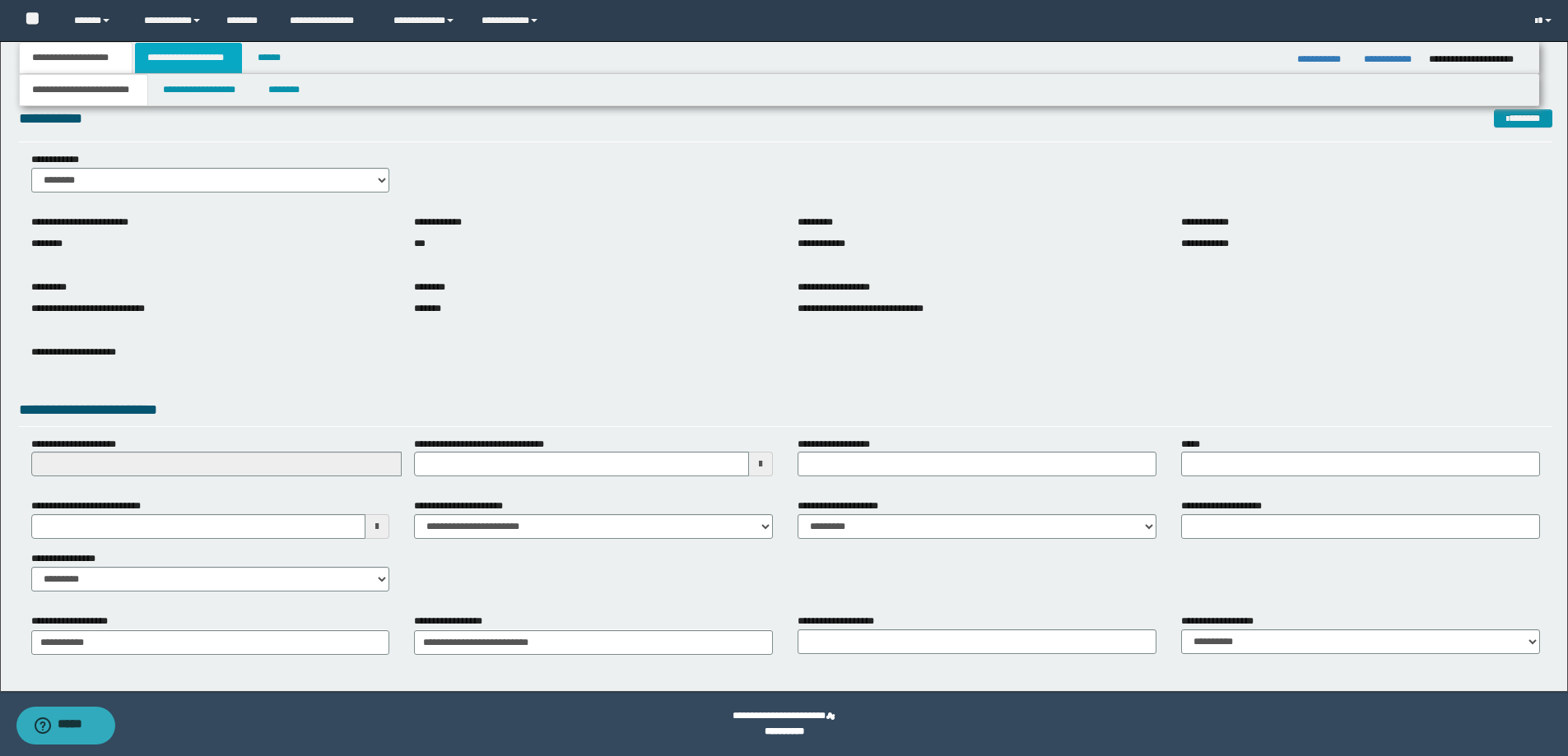 click on "**********" at bounding box center [188, 58] 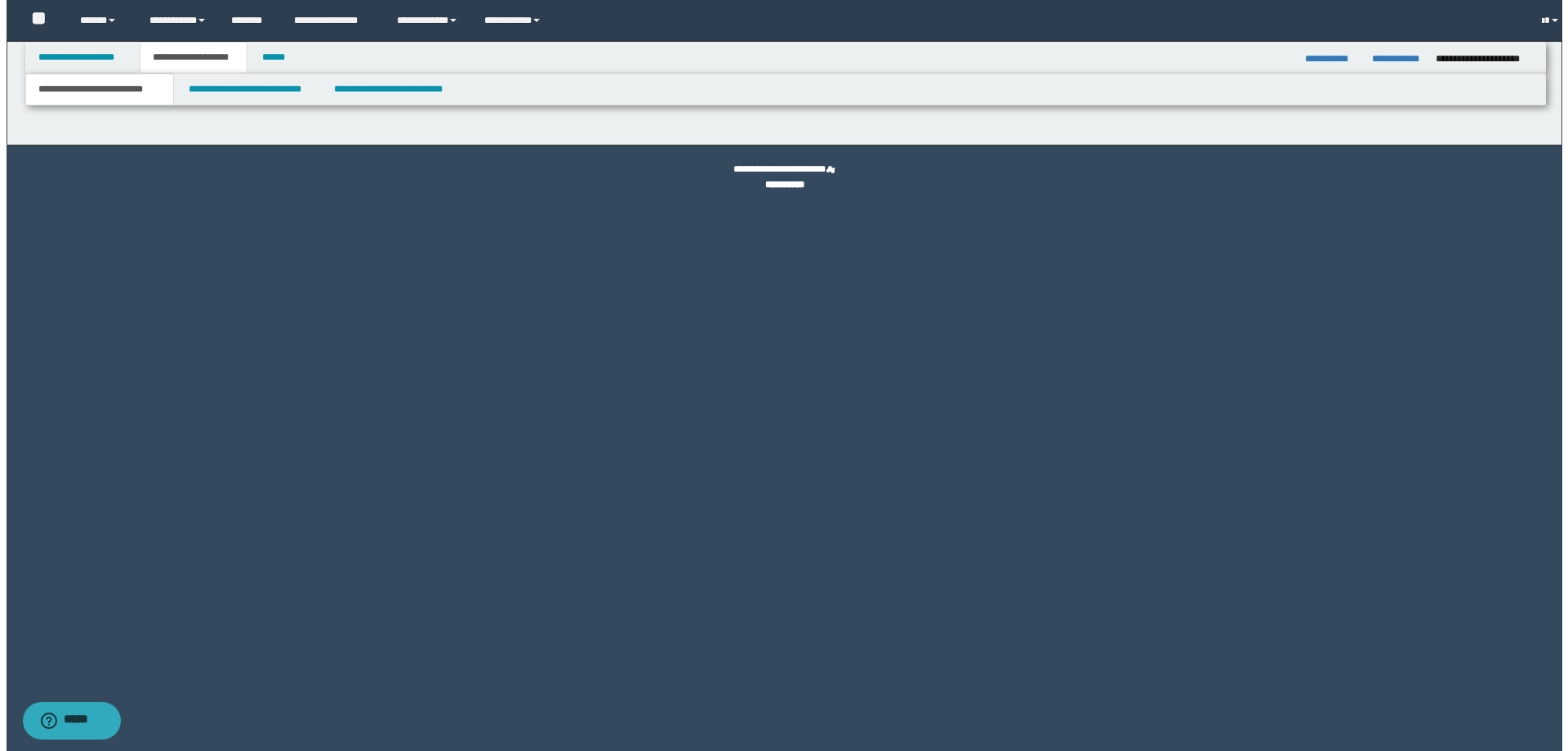 scroll, scrollTop: 0, scrollLeft: 0, axis: both 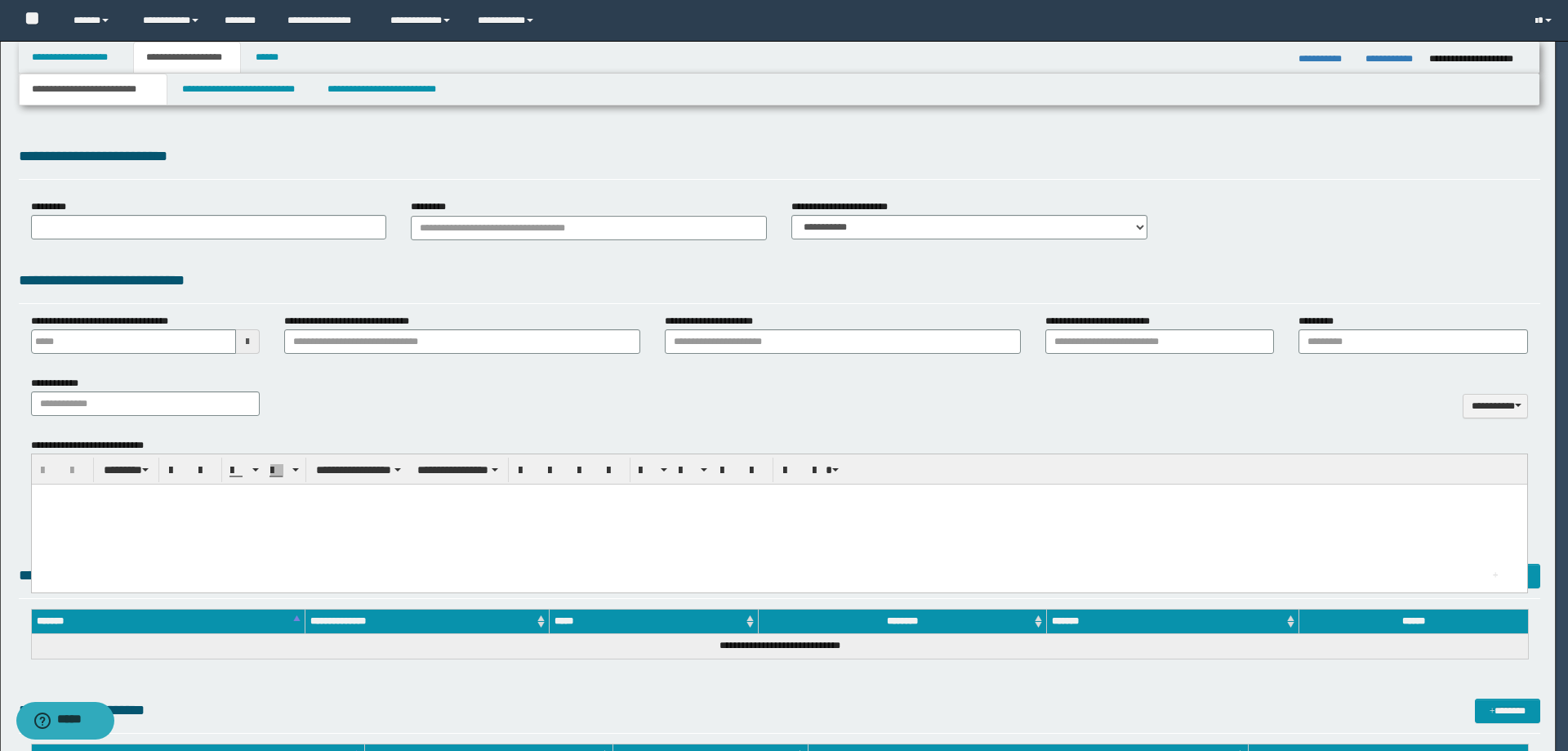 type 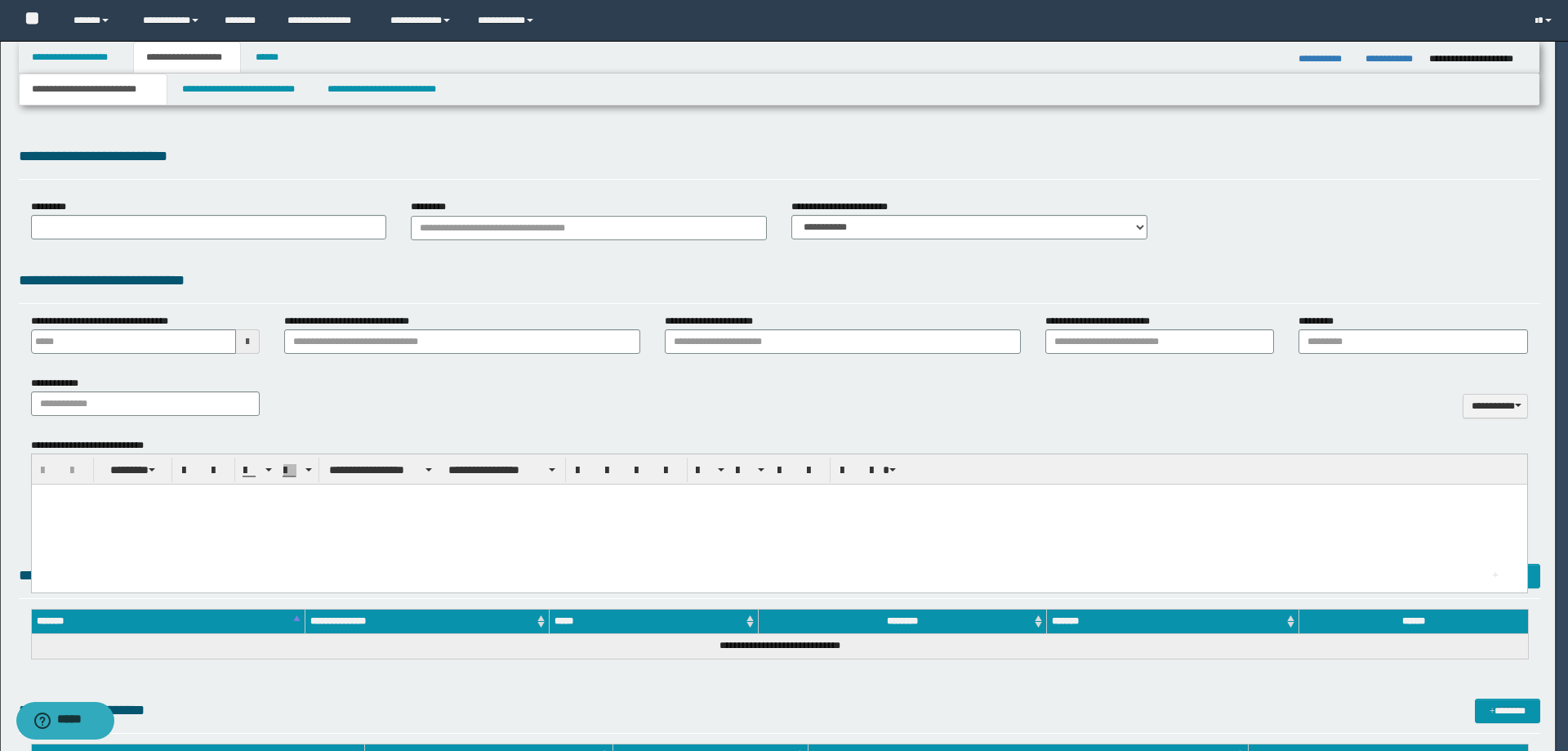 type on "**********" 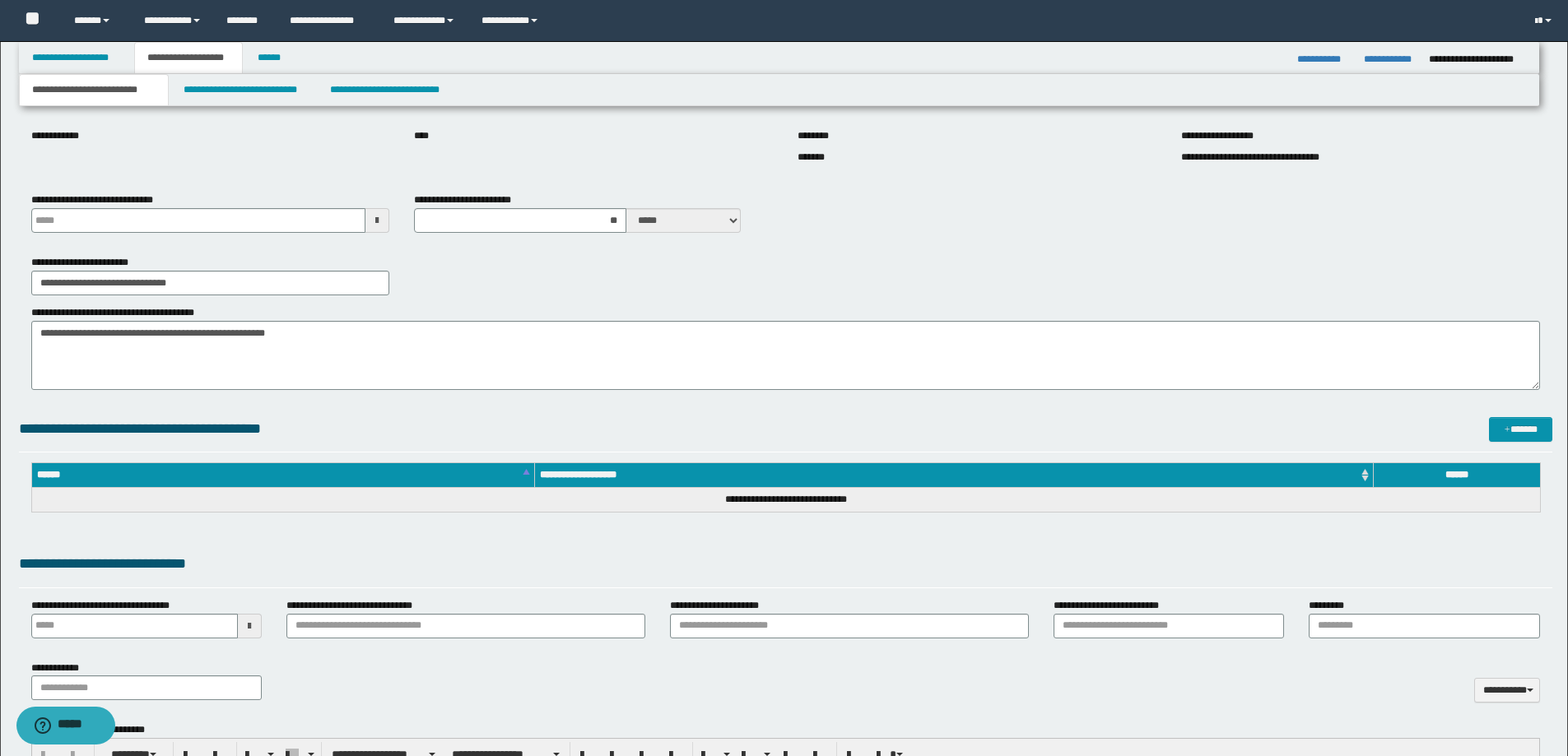 scroll, scrollTop: 576, scrollLeft: 0, axis: vertical 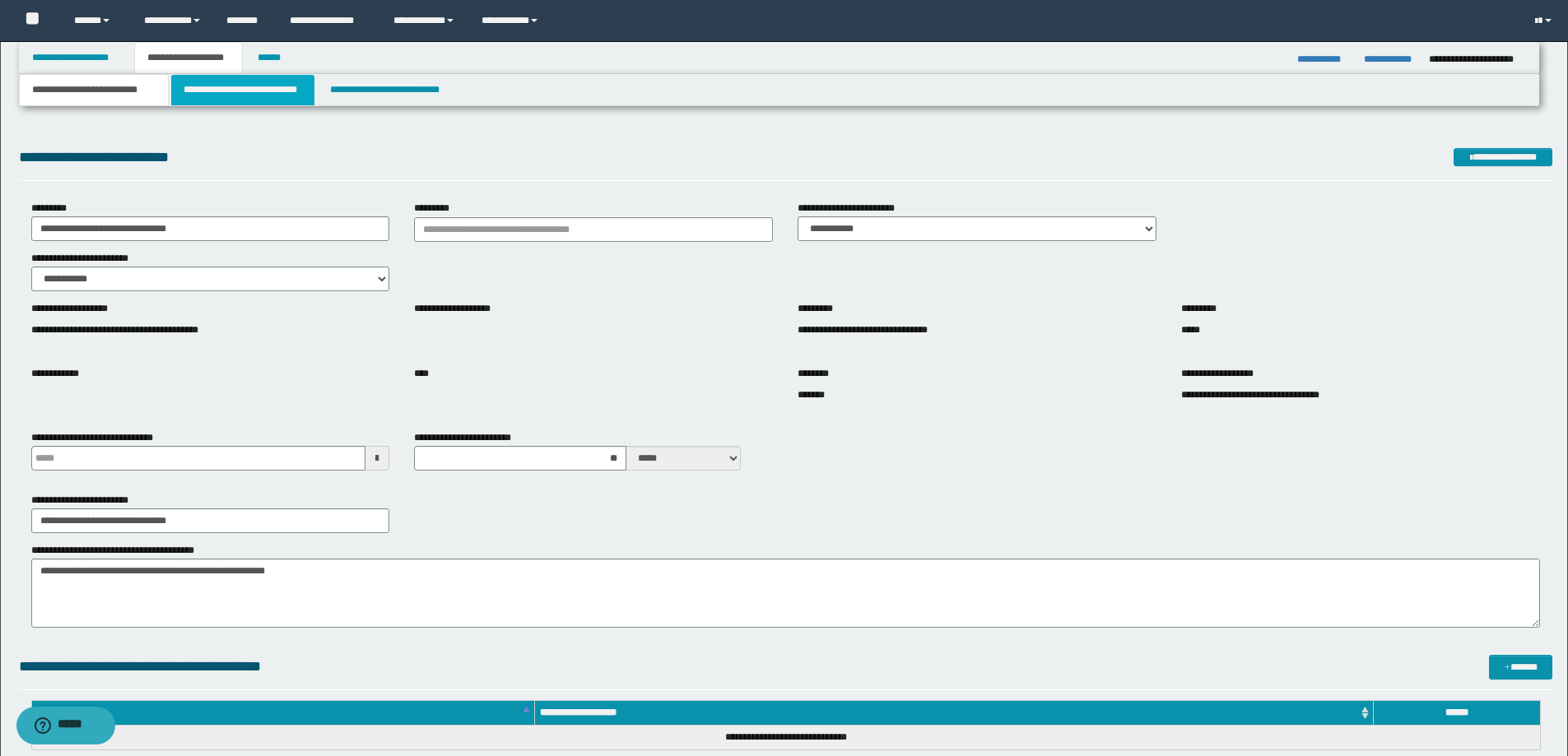 click on "**********" at bounding box center (243, 90) 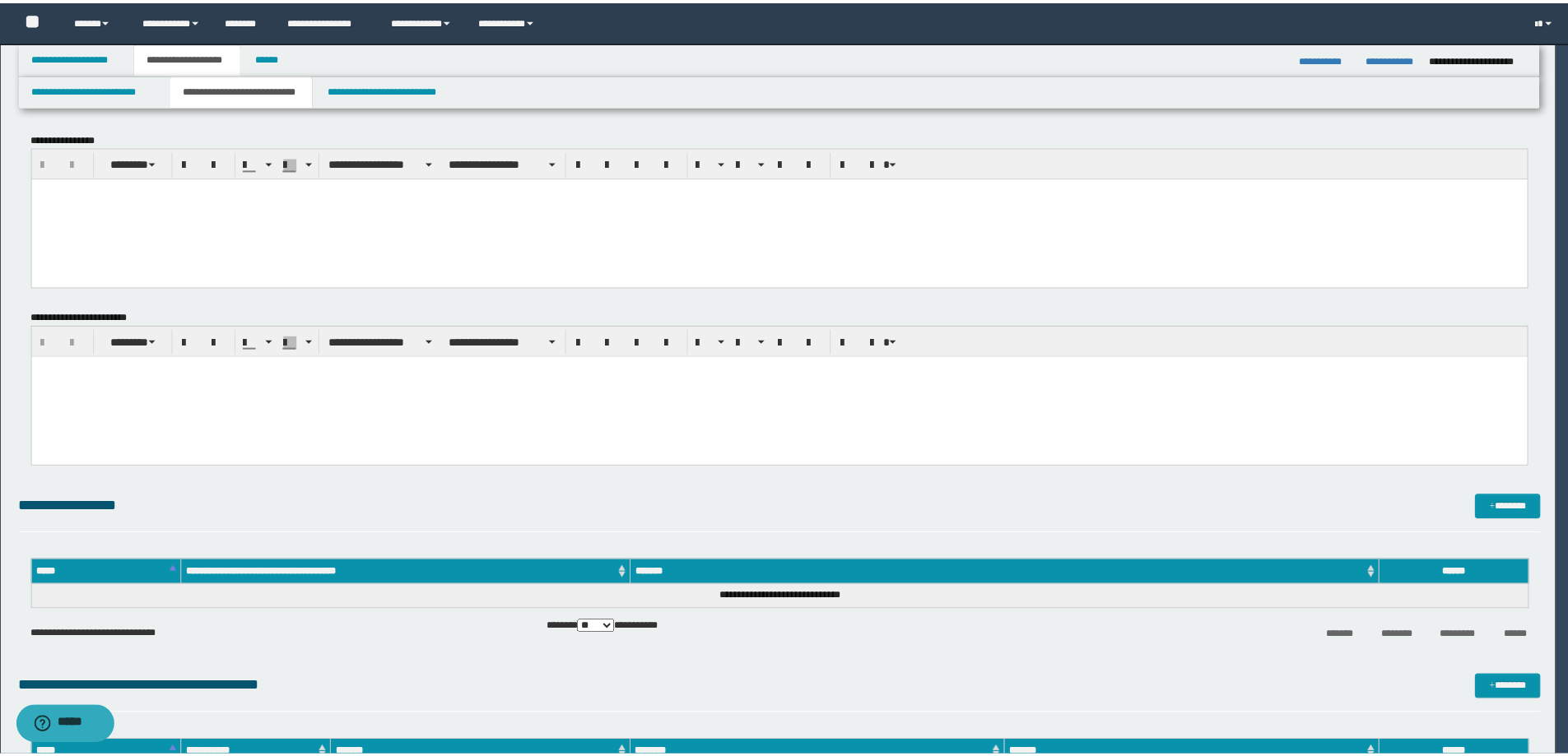 scroll, scrollTop: 0, scrollLeft: 0, axis: both 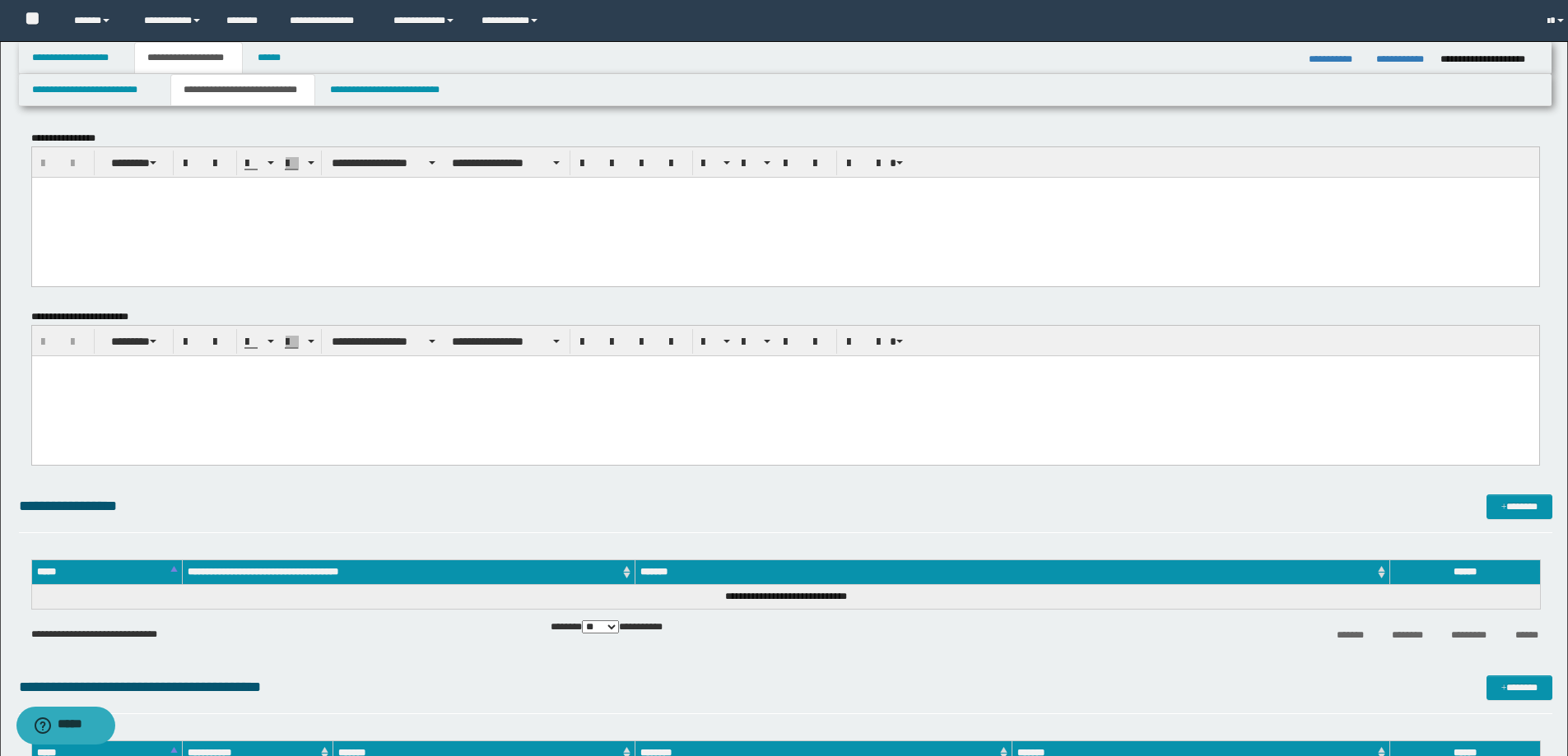 click at bounding box center [784, 210] 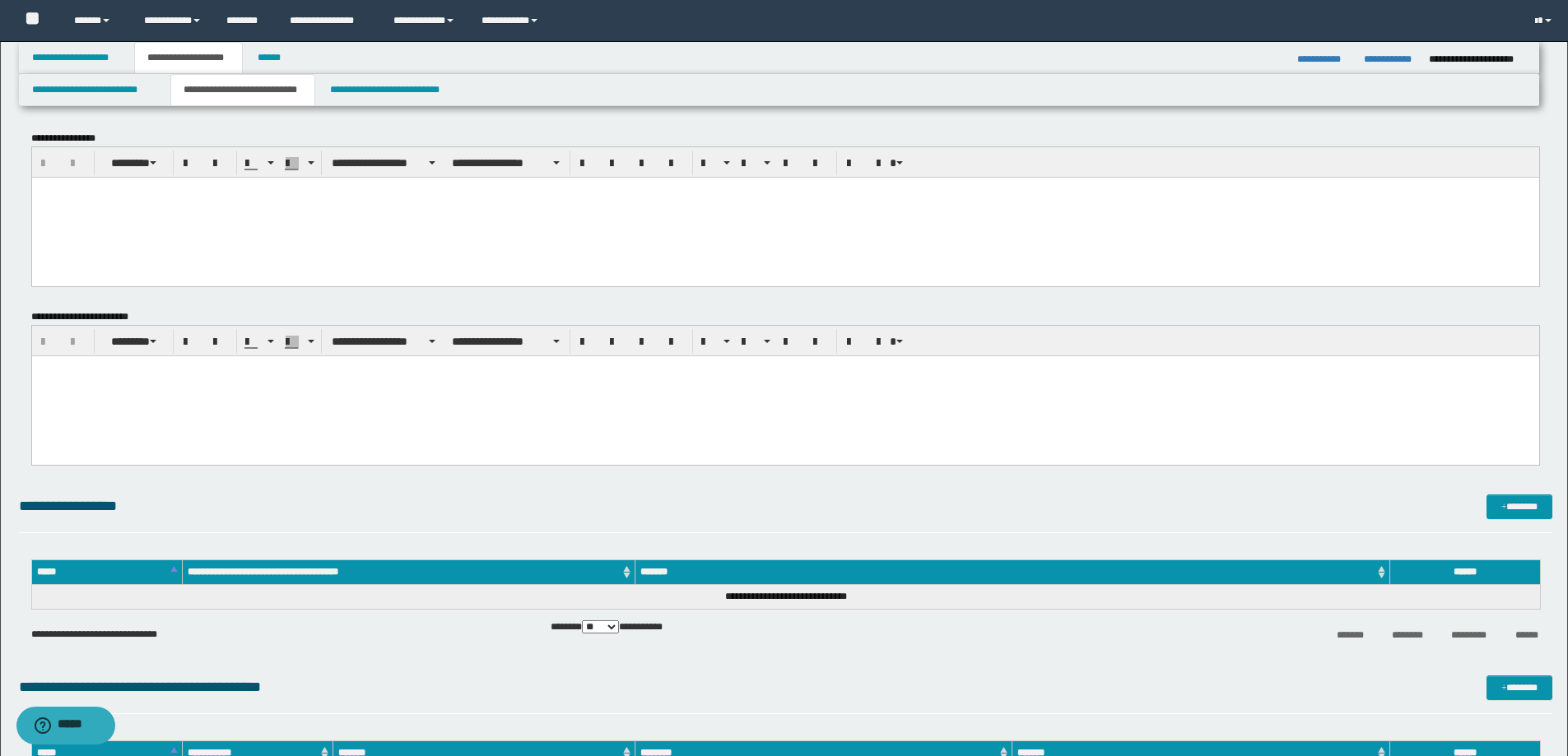 paste 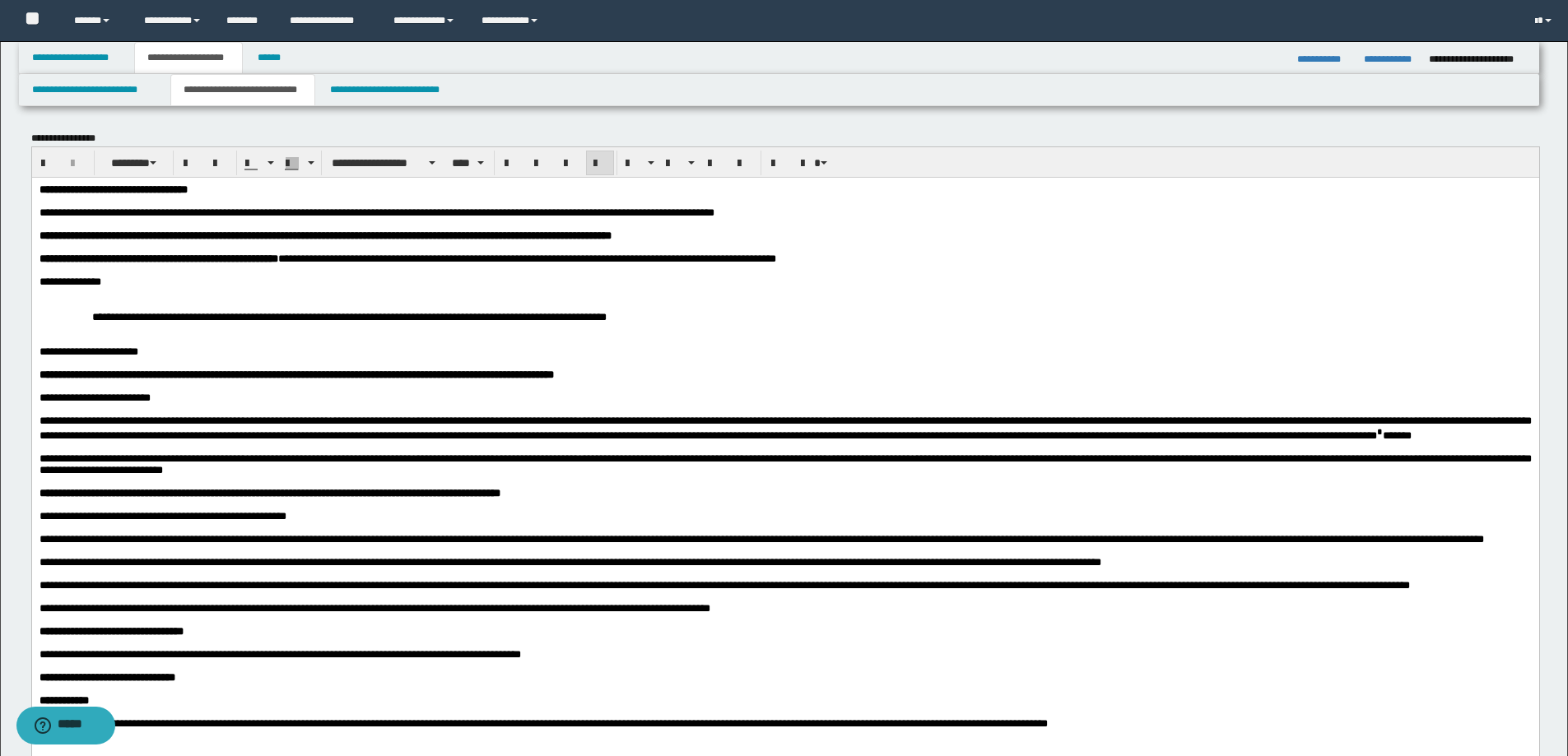click on "**********" at bounding box center [784, 476] 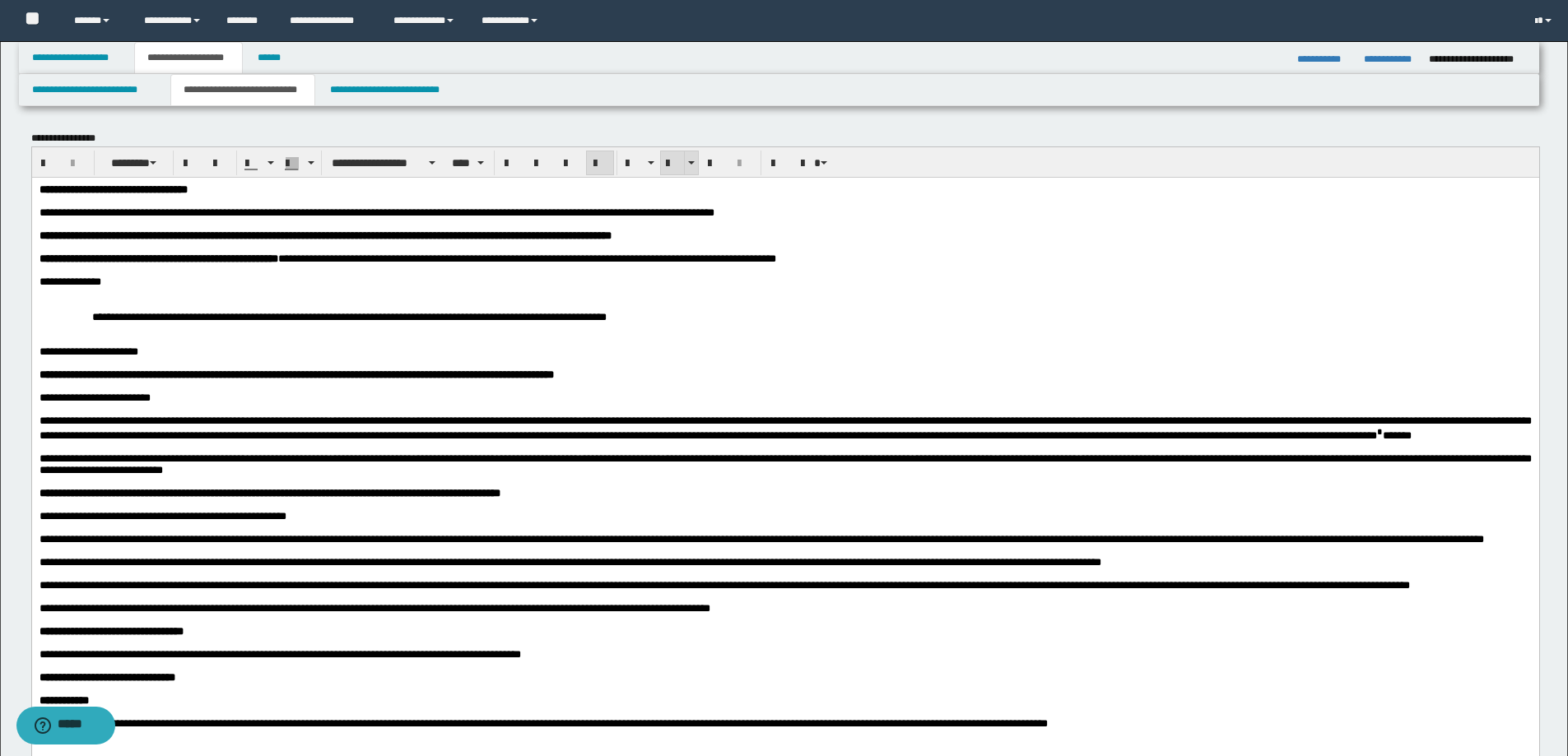 drag, startPoint x: 674, startPoint y: 168, endPoint x: 448, endPoint y: 15, distance: 272.9194 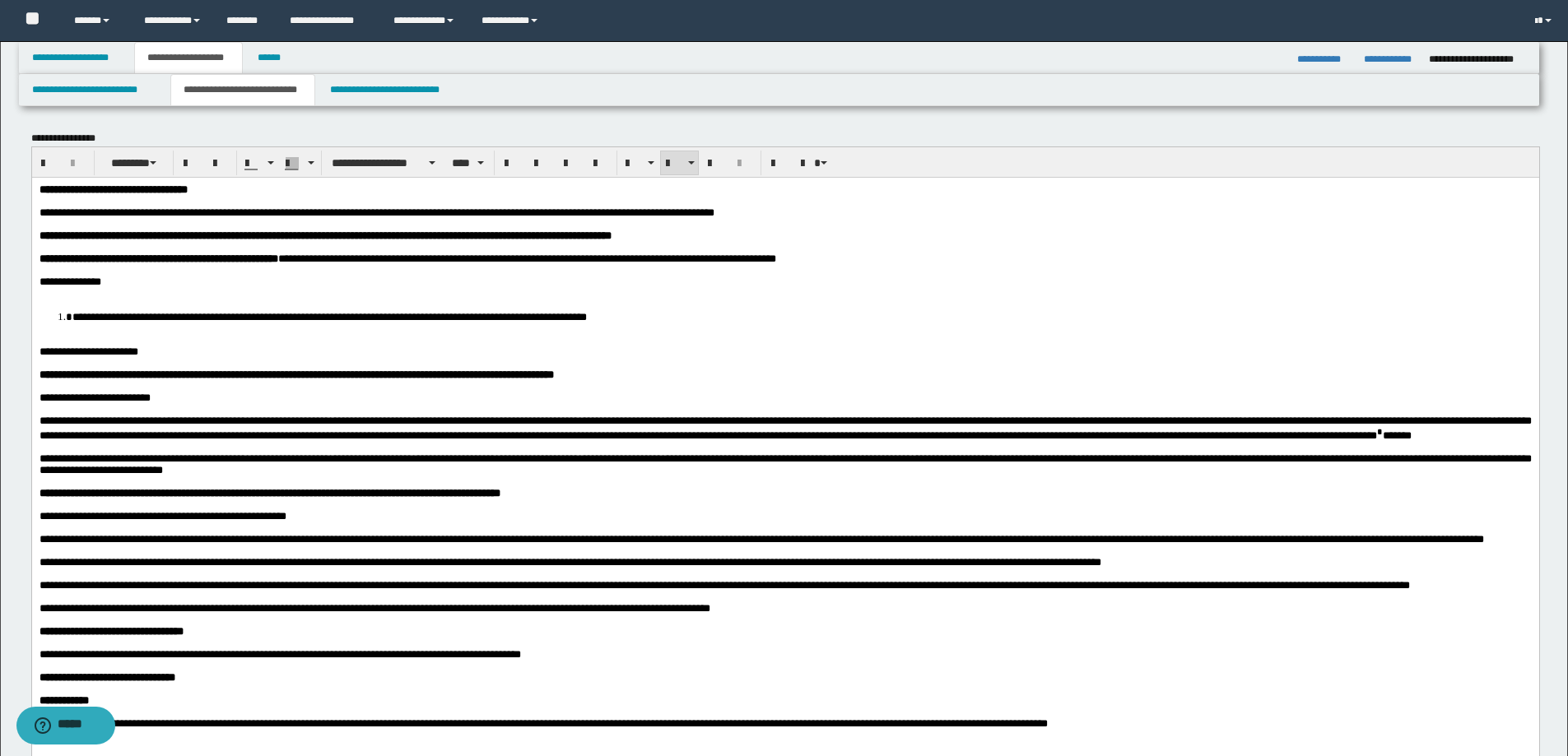 click on "**********" at bounding box center [113, 188] 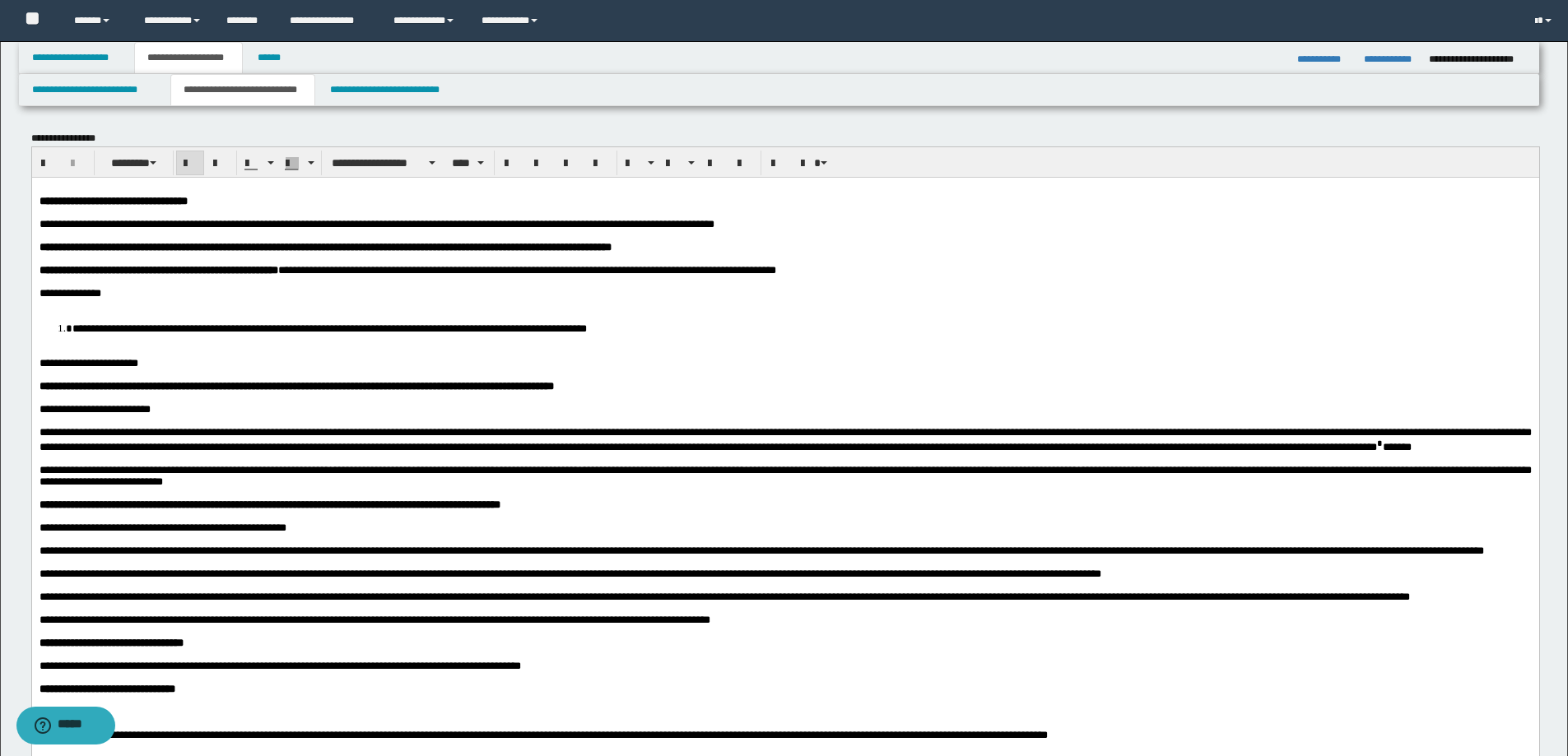 click on "**********" at bounding box center (328, 327) 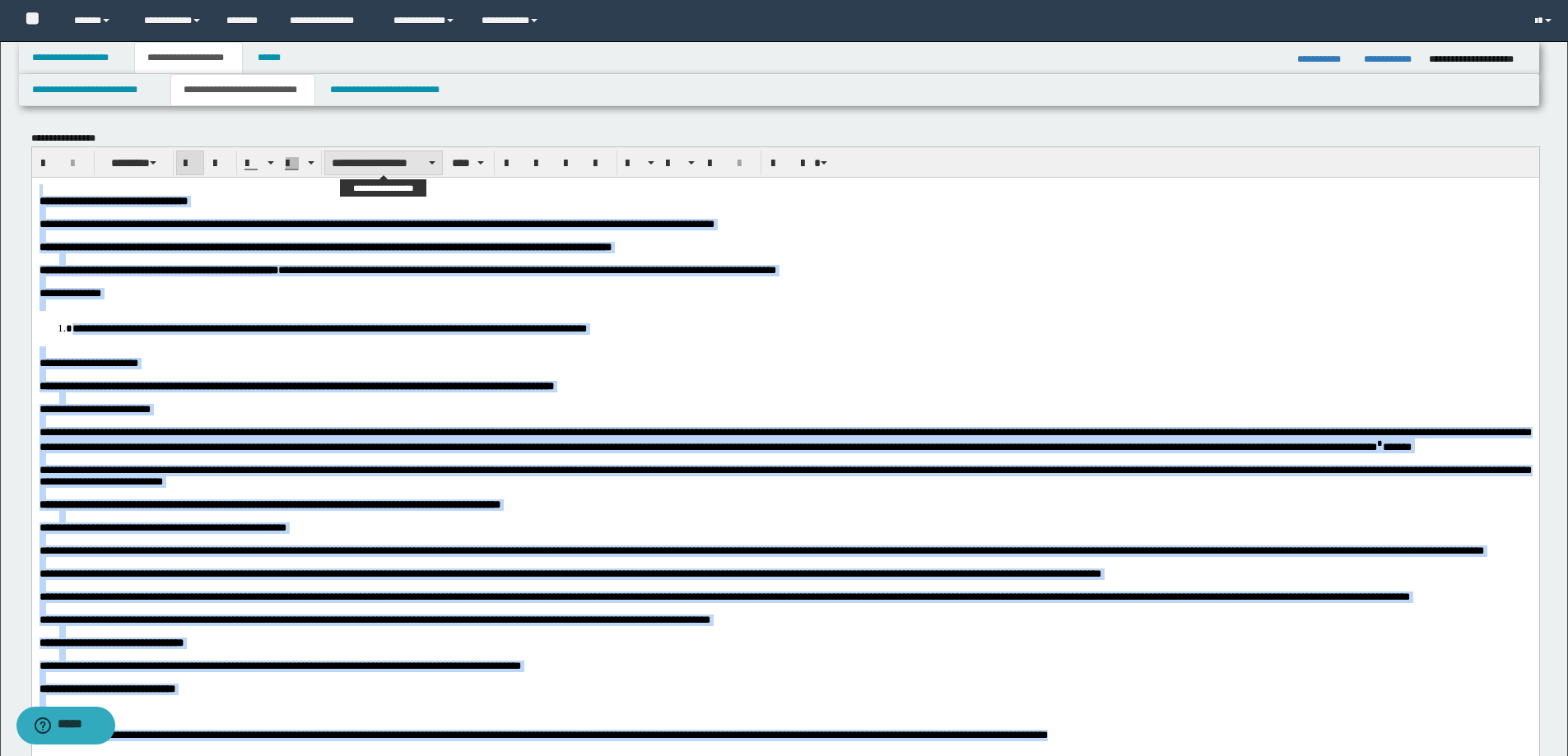 click on "**********" at bounding box center (384, 163) 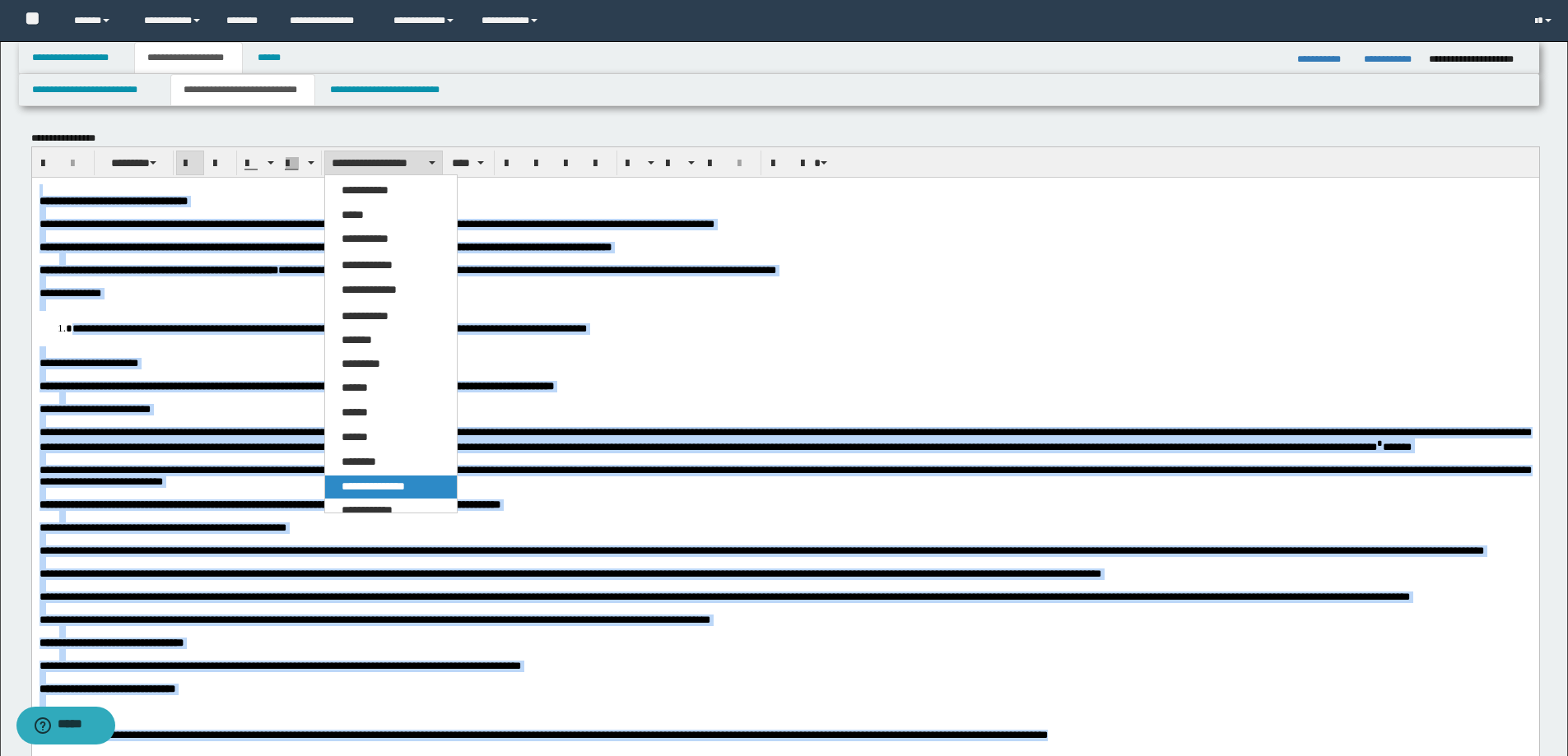 drag, startPoint x: 430, startPoint y: 487, endPoint x: 402, endPoint y: 304, distance: 185.1297 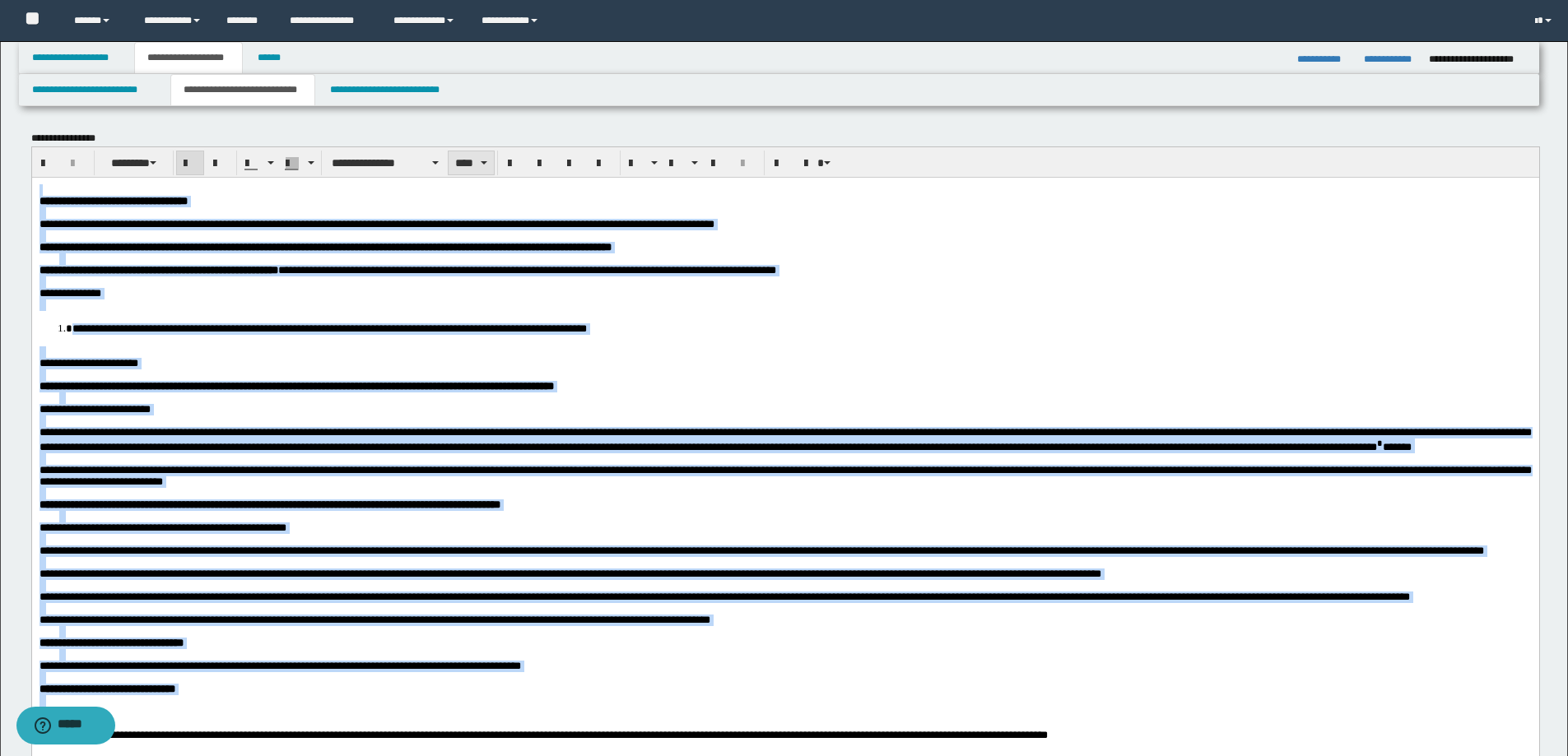 click on "****" at bounding box center (471, 163) 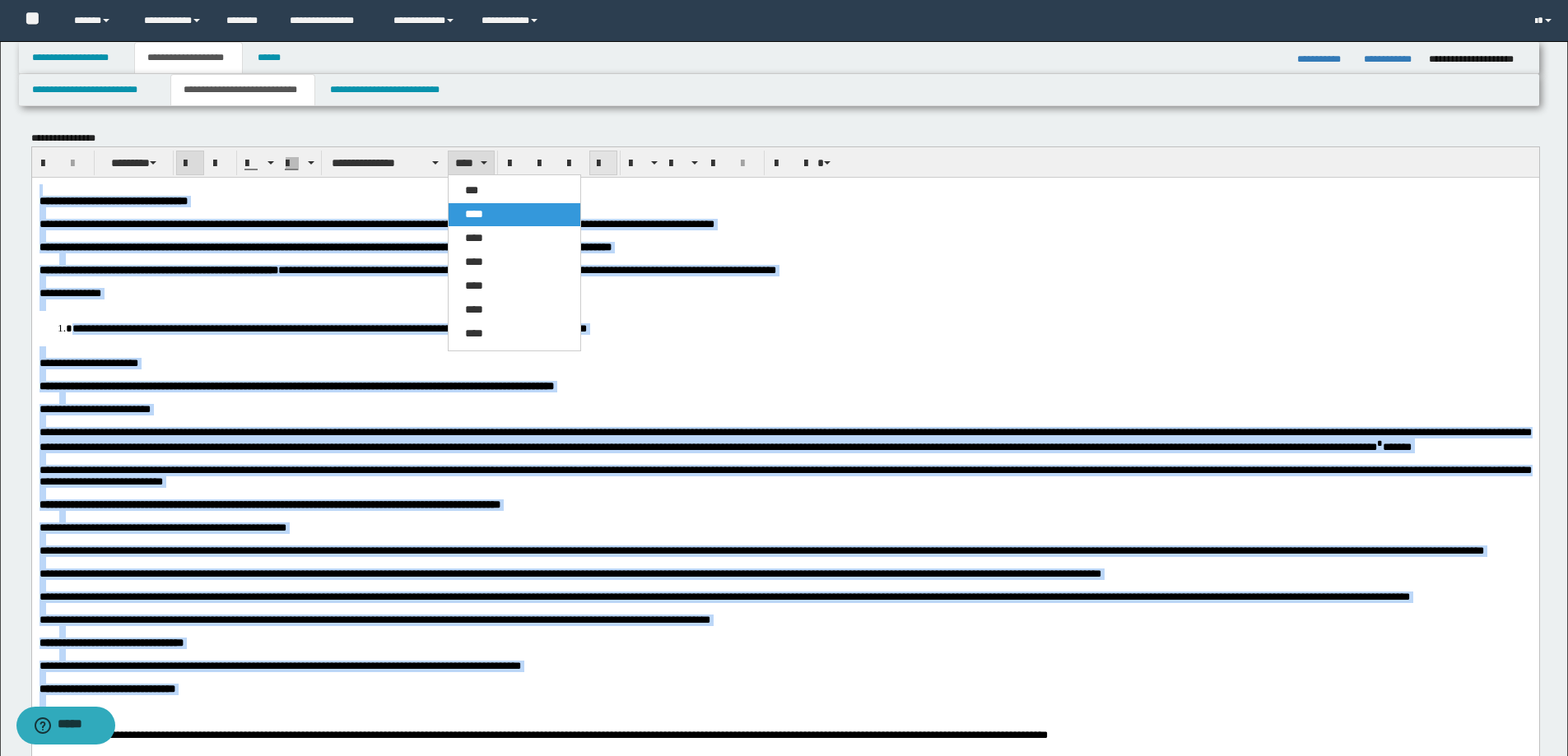 click at bounding box center [603, 163] 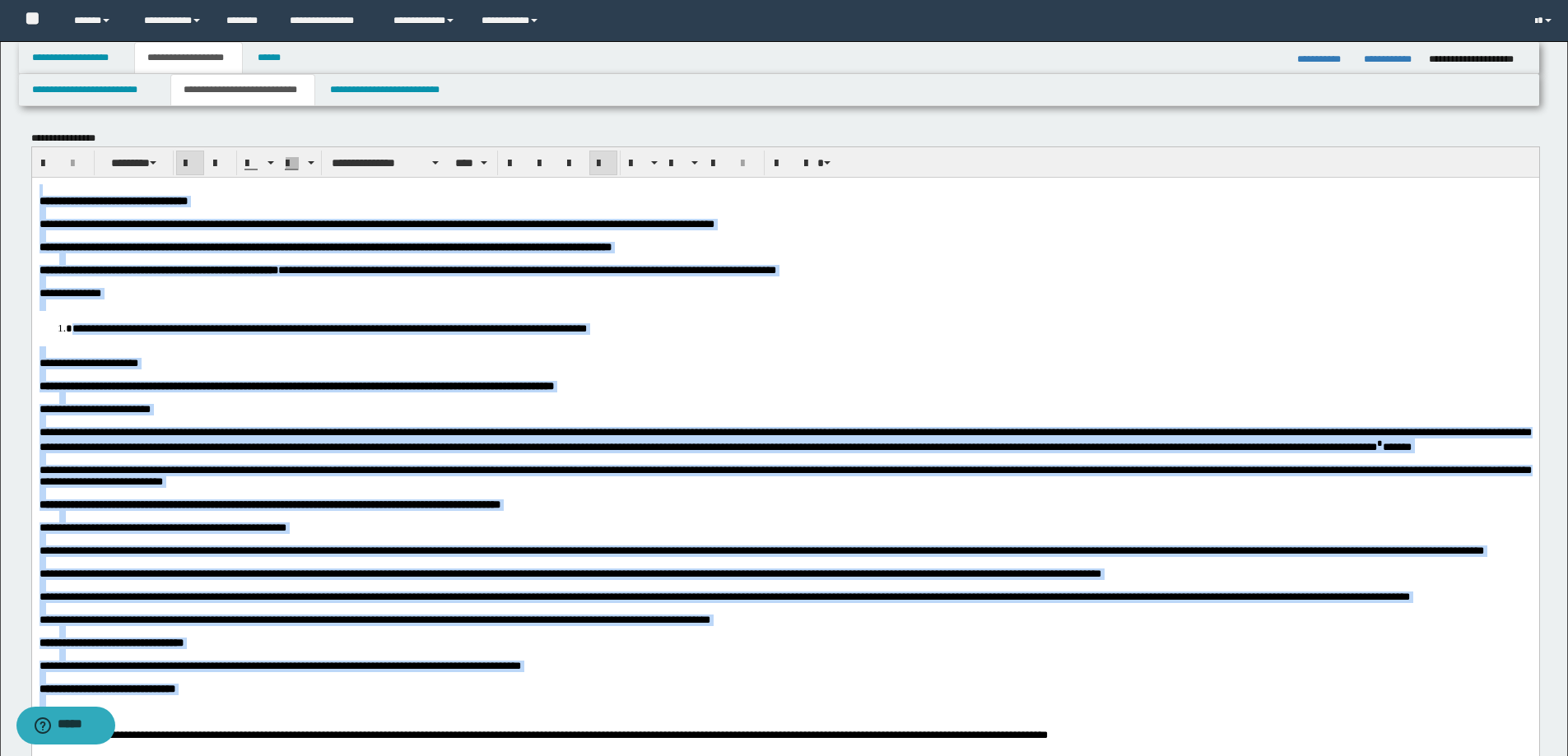 click at bounding box center (784, 374) 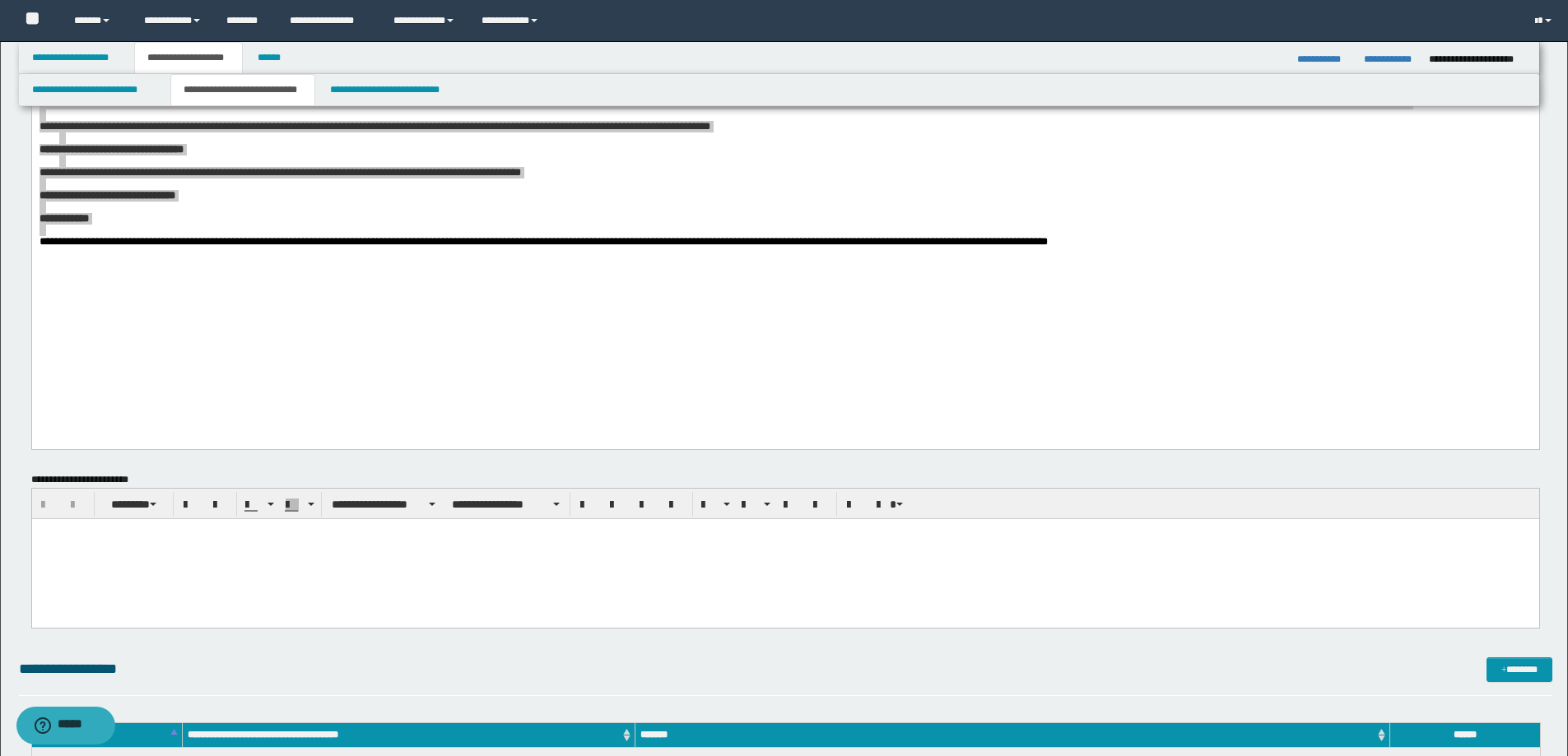 click on "**********" at bounding box center (785, 49) 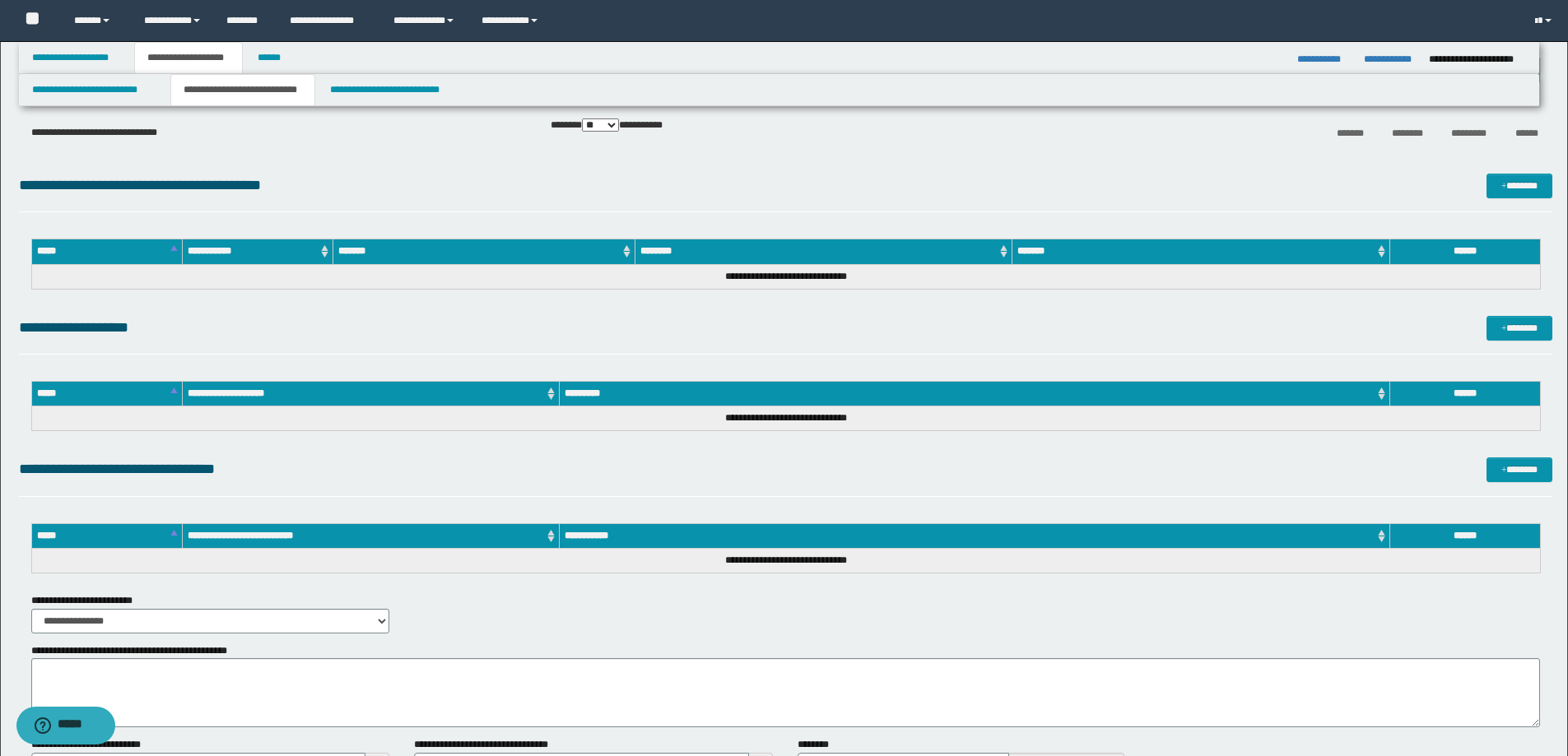 scroll, scrollTop: 1282, scrollLeft: 0, axis: vertical 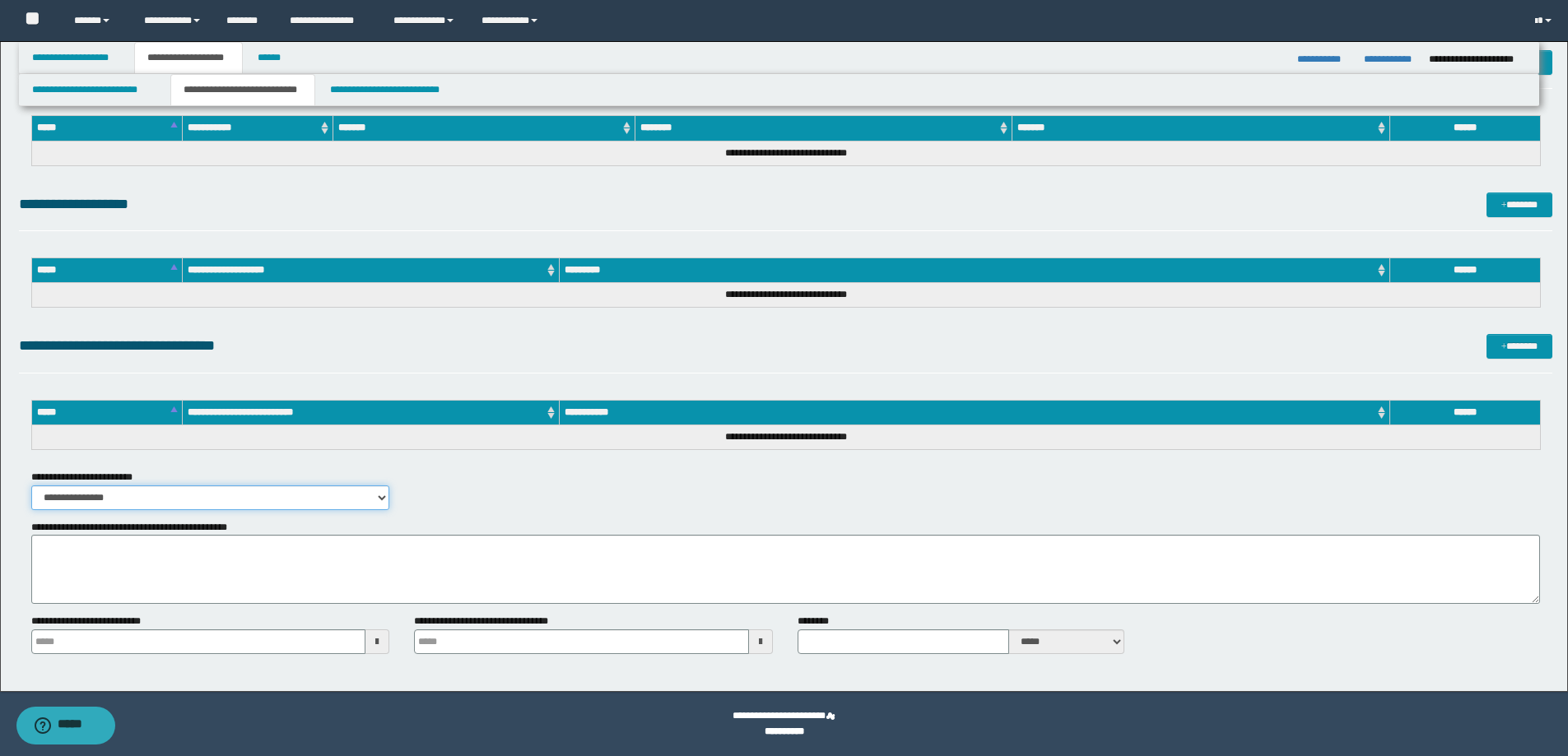 drag, startPoint x: 155, startPoint y: 489, endPoint x: 131, endPoint y: 509, distance: 31.241 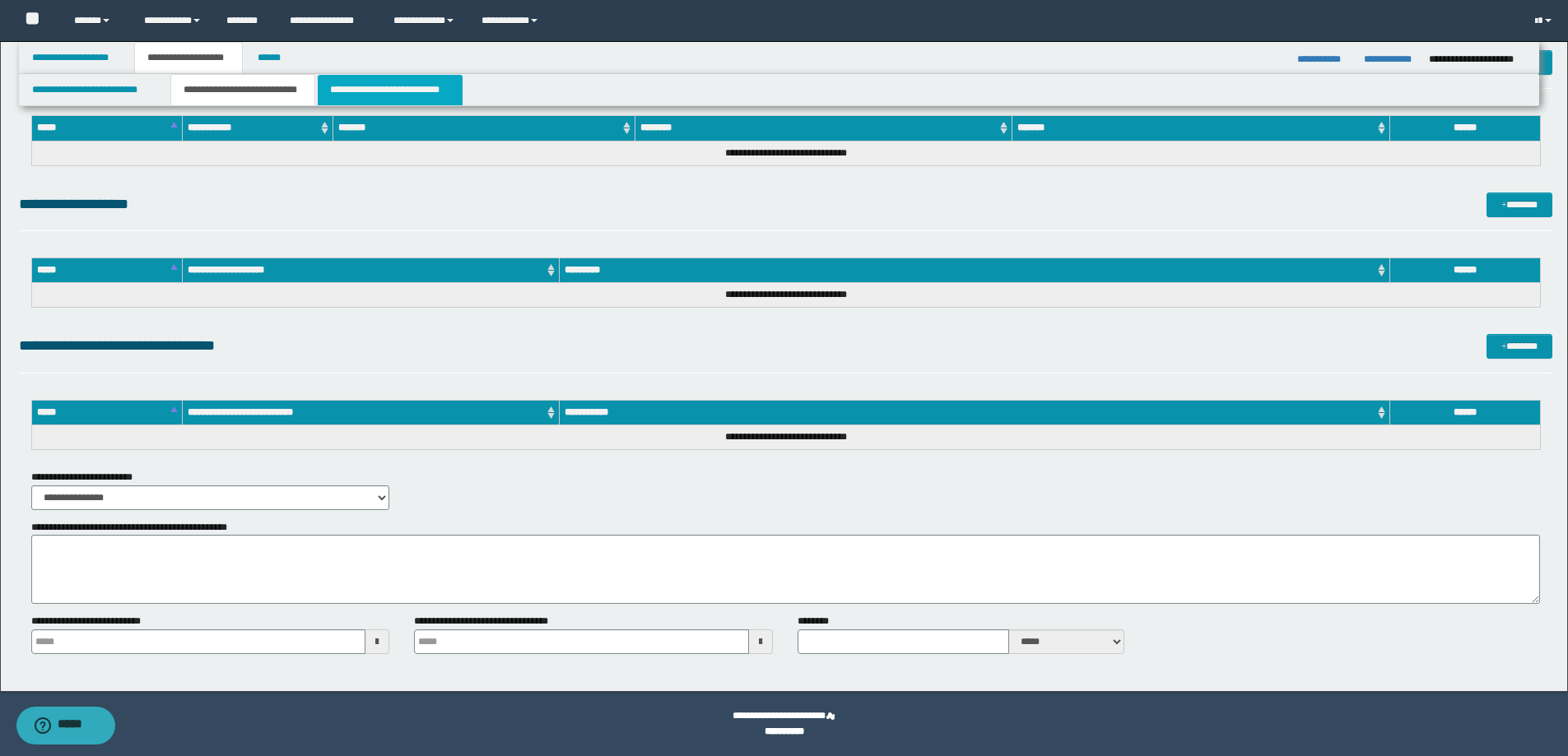 click on "**********" at bounding box center (390, 90) 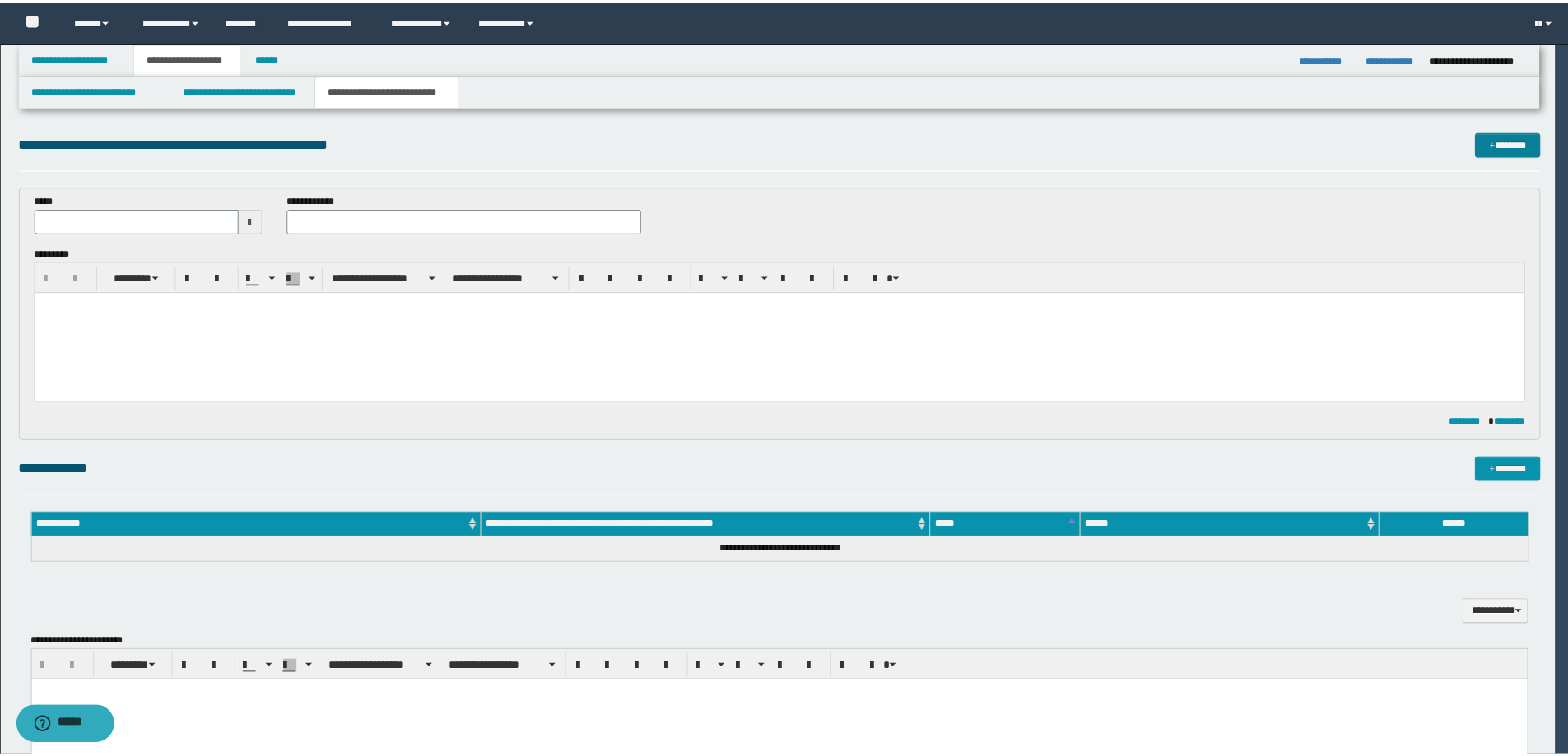 scroll, scrollTop: 0, scrollLeft: 0, axis: both 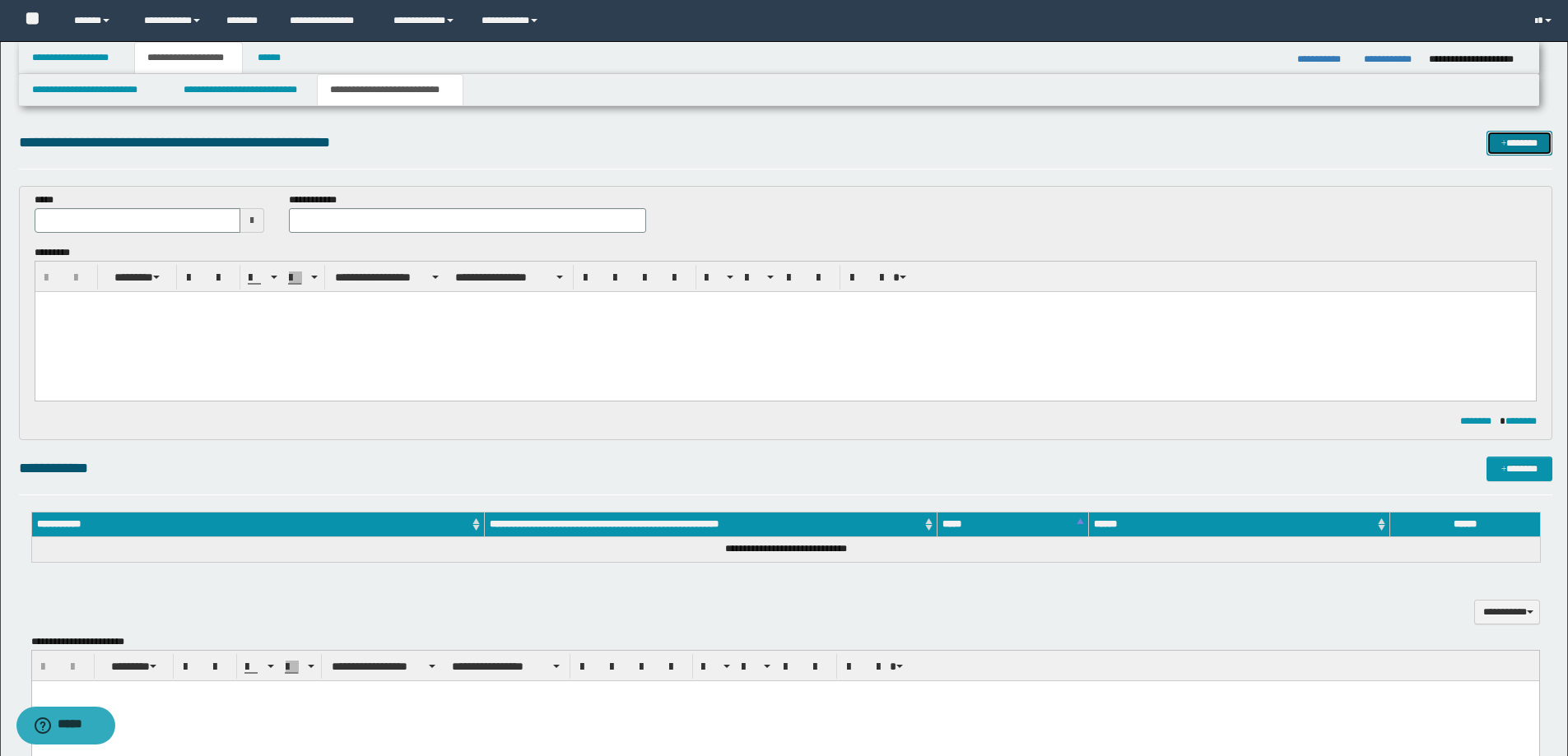 click on "*******" at bounding box center (1519, 143) 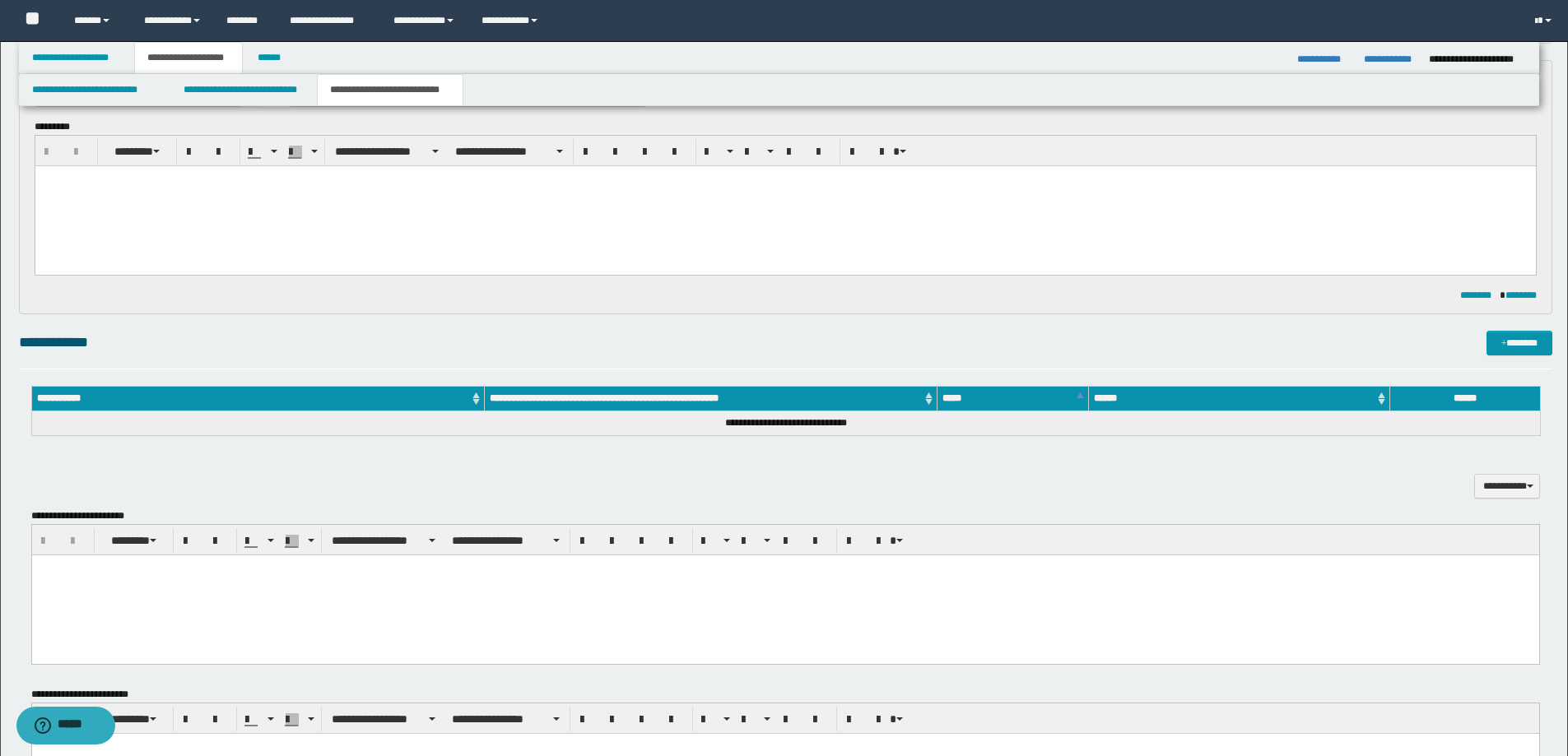 scroll, scrollTop: 0, scrollLeft: 0, axis: both 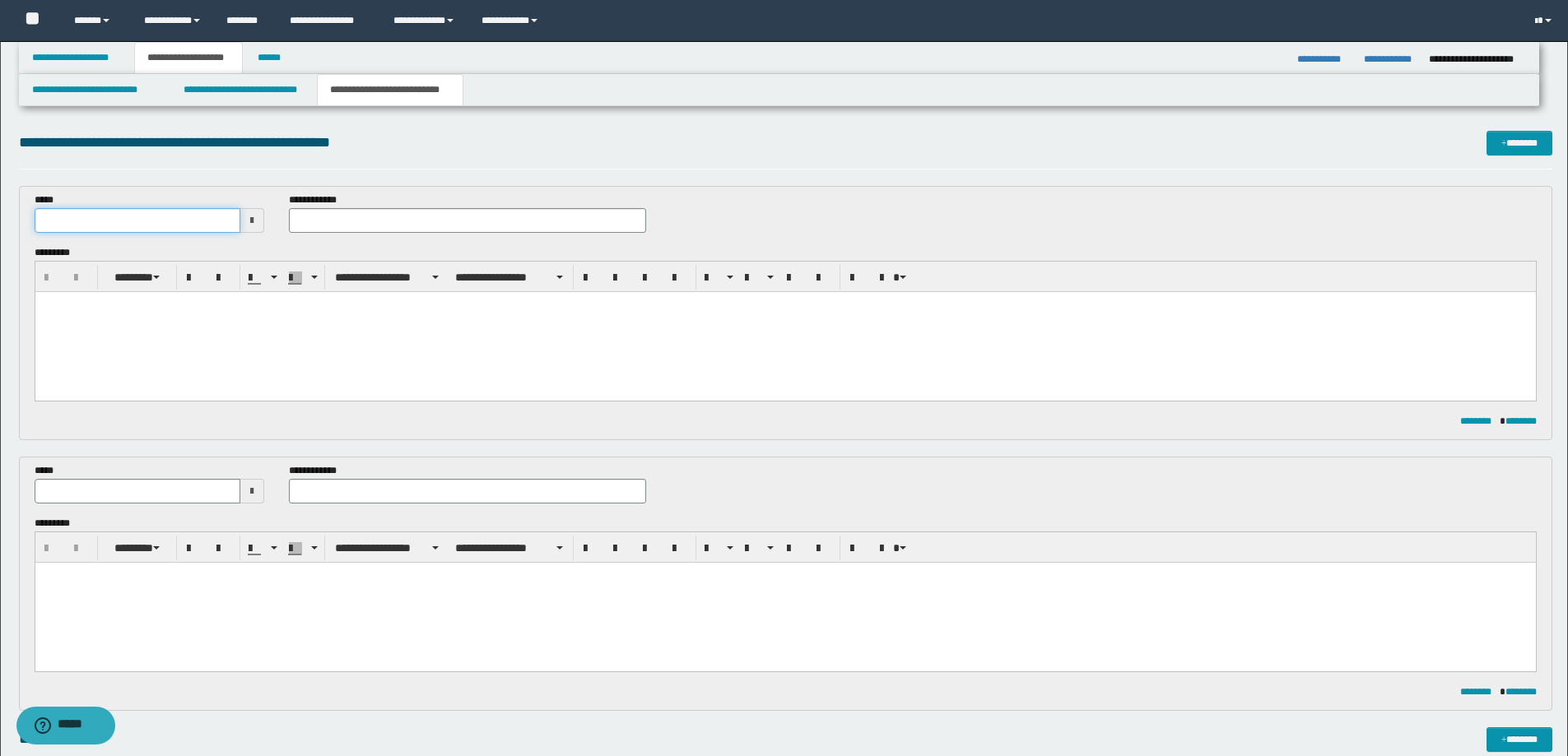 click at bounding box center [137, 220] 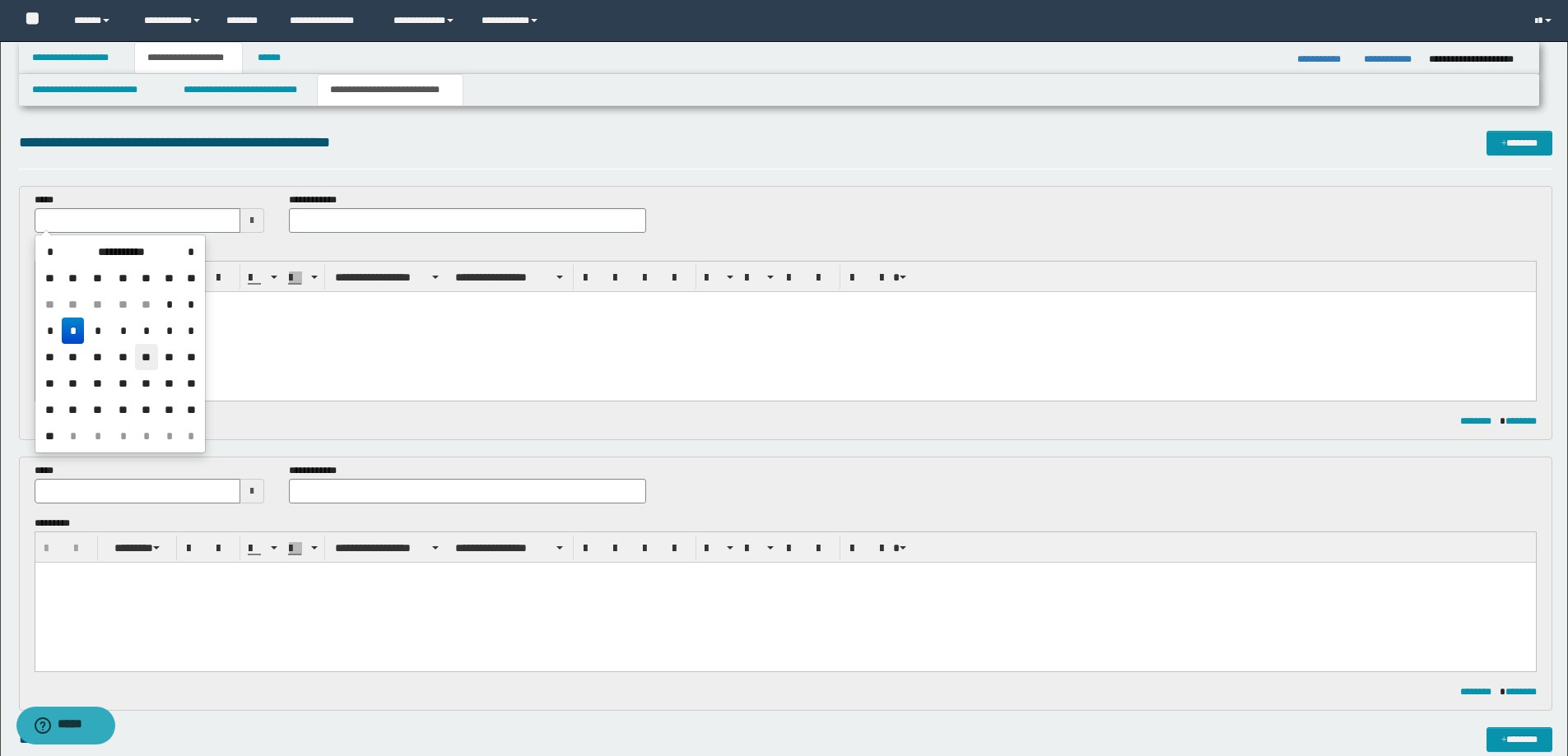 click on "**" at bounding box center (147, 357) 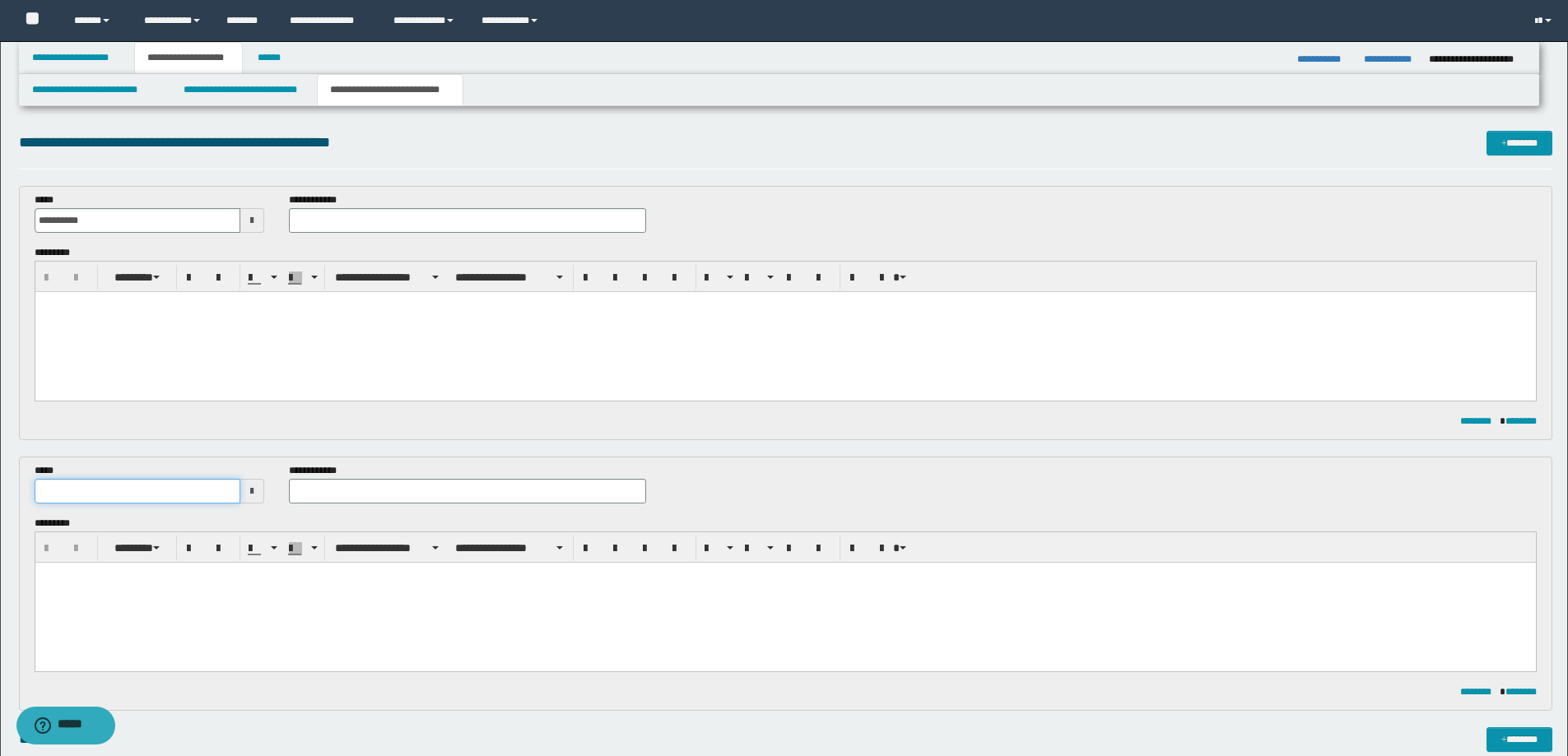 click at bounding box center [137, 491] 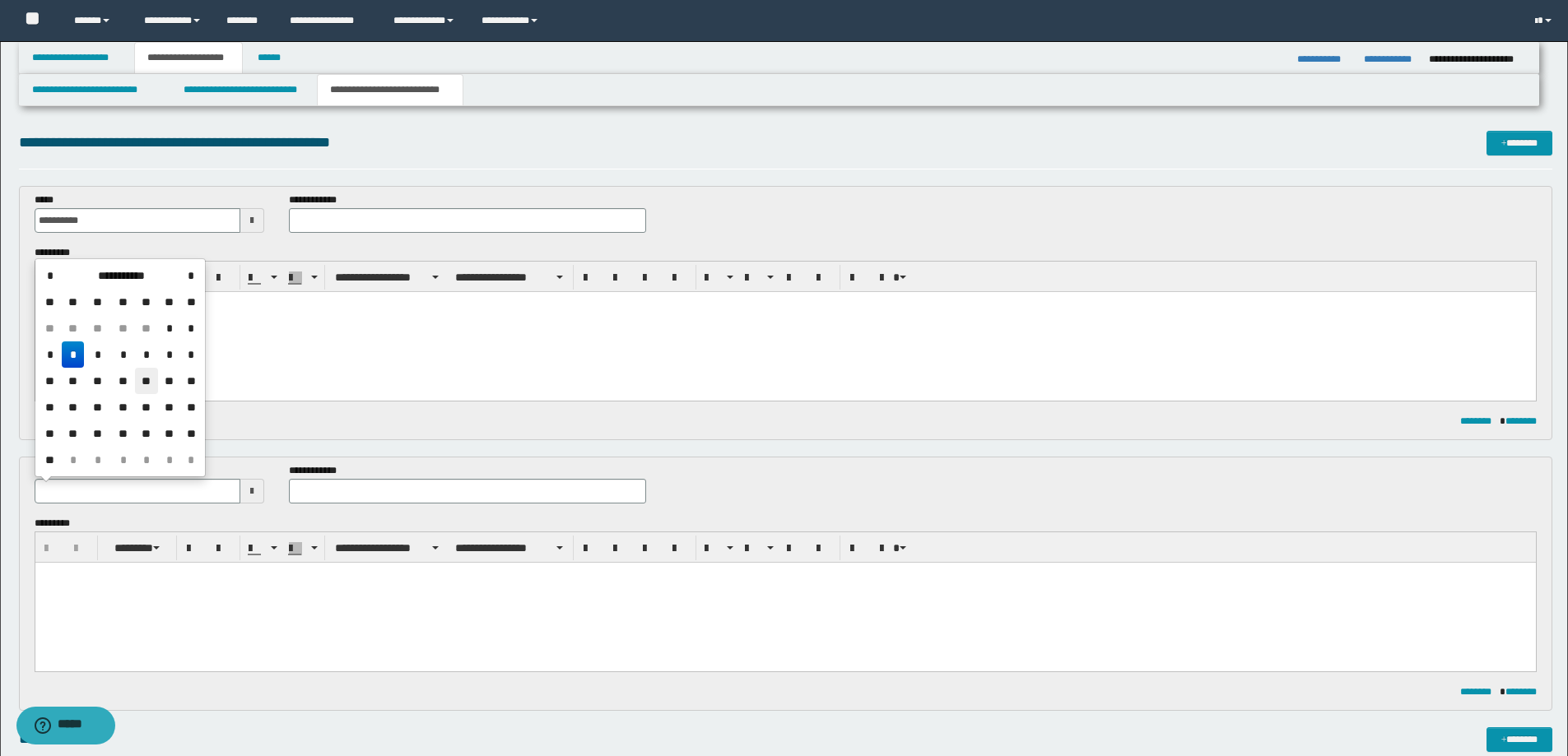 click on "**" at bounding box center [147, 381] 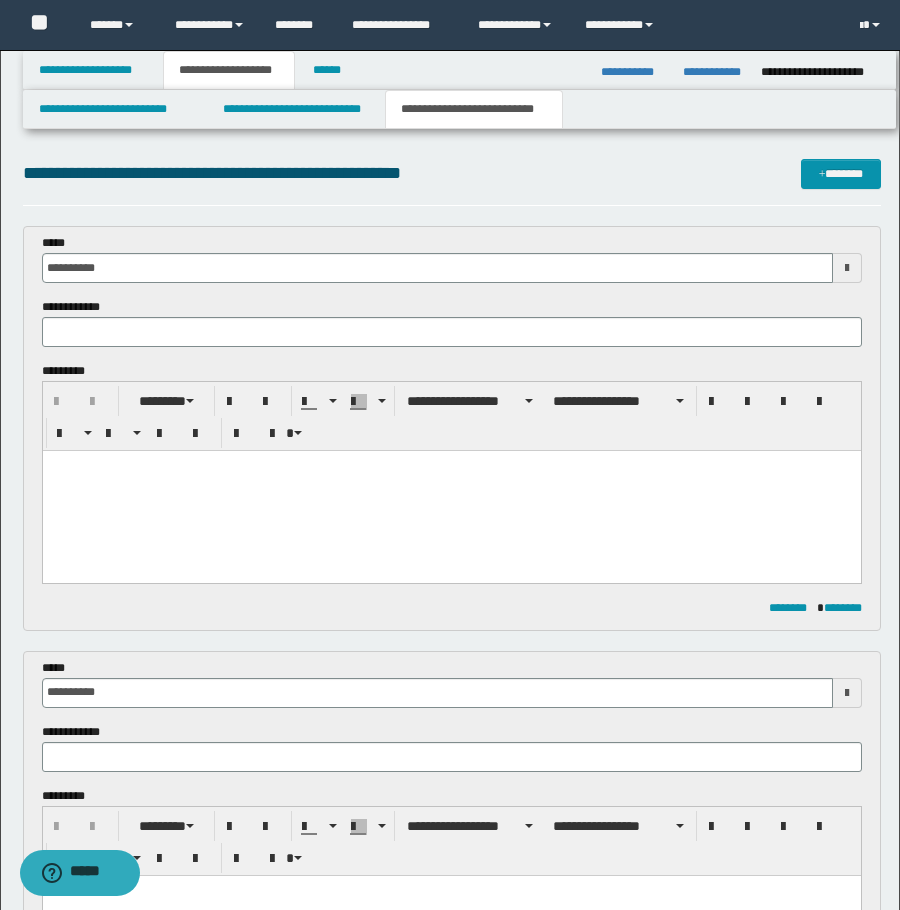 click on "**********" at bounding box center (452, 298) 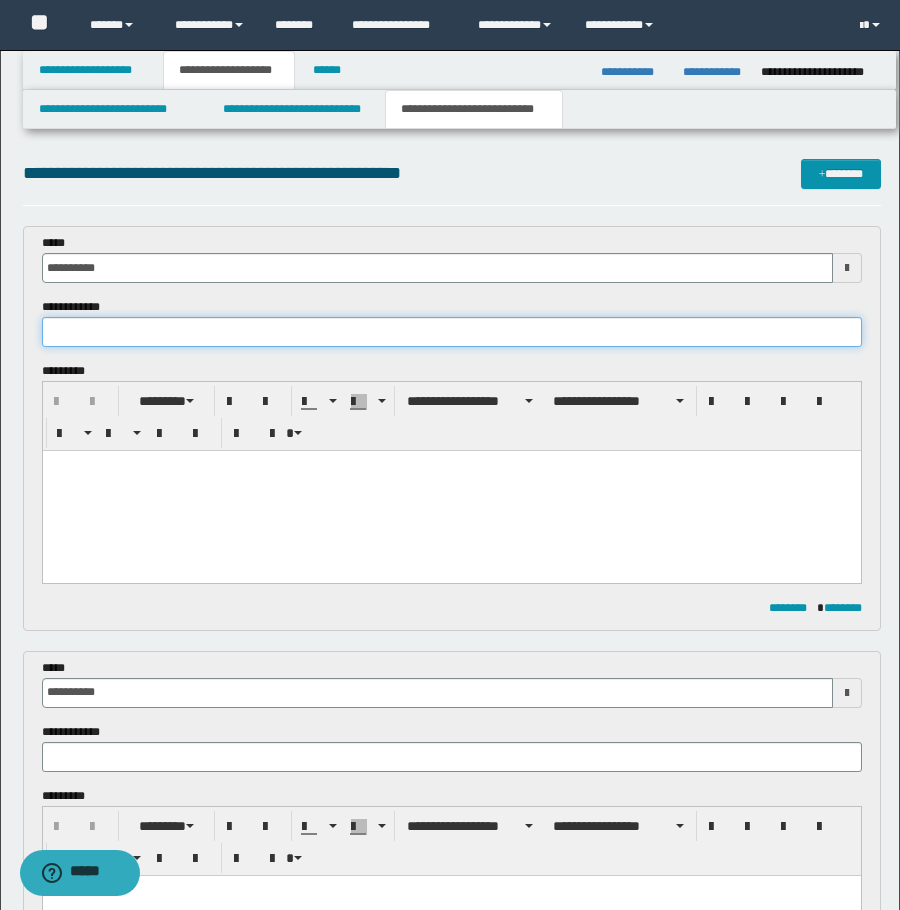 click at bounding box center [452, 332] 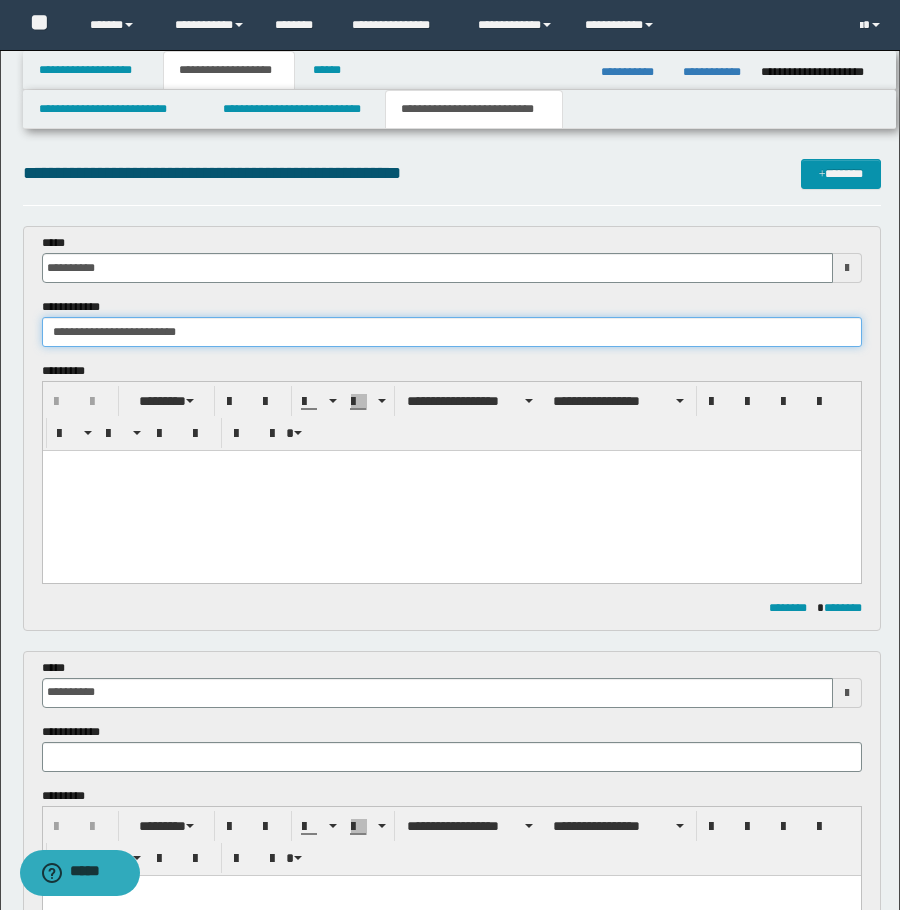 type on "**********" 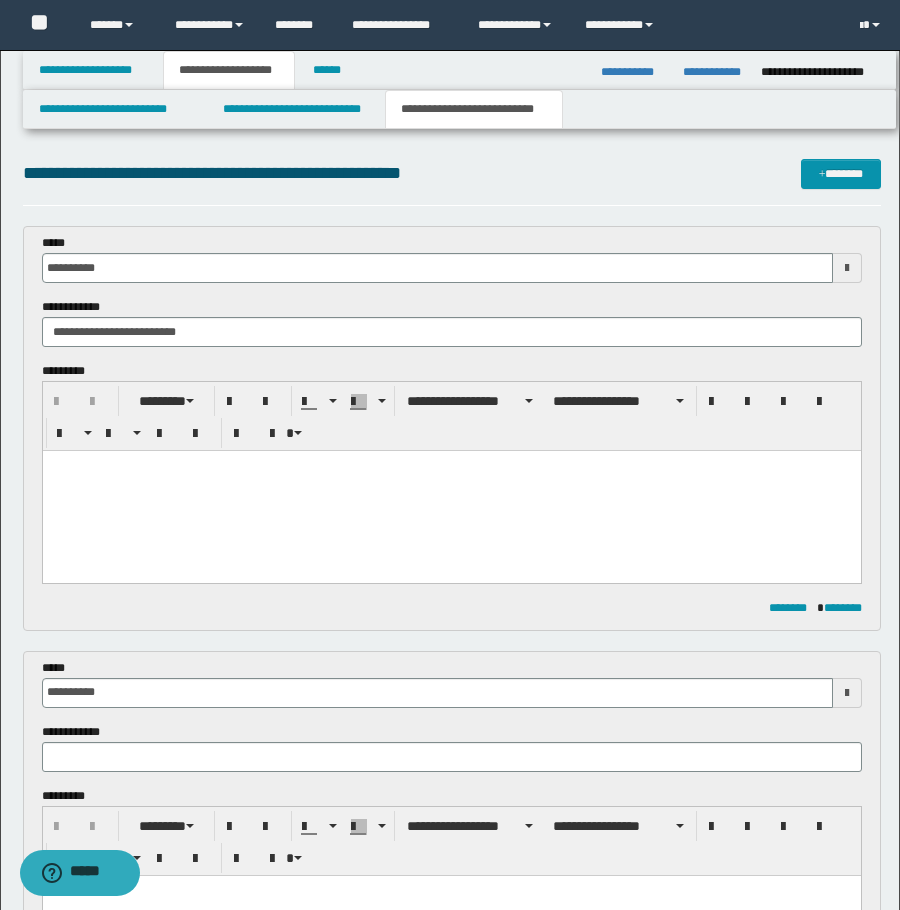 click at bounding box center (451, 491) 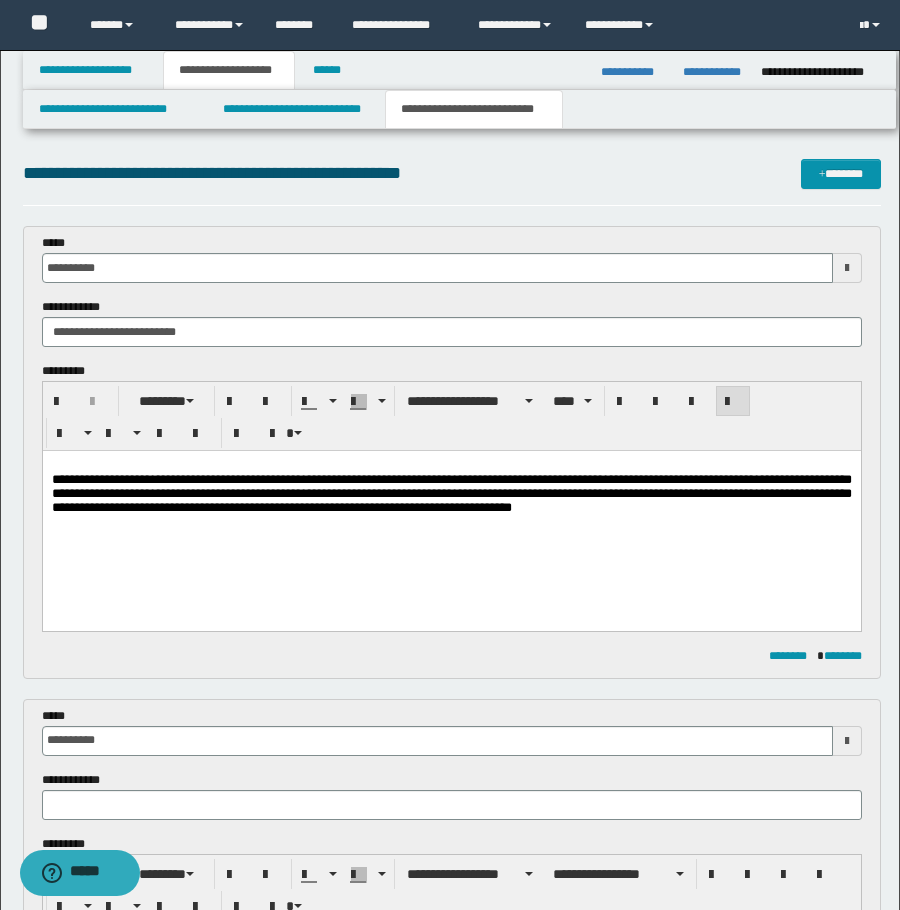 scroll, scrollTop: 100, scrollLeft: 0, axis: vertical 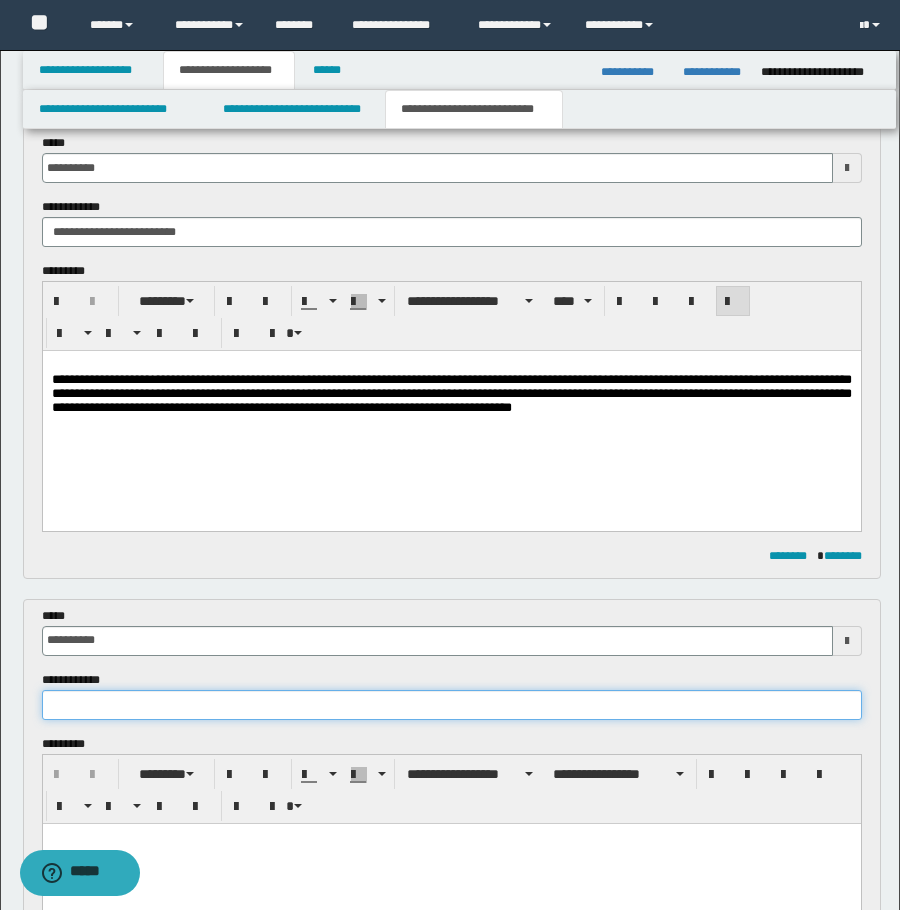 click at bounding box center [452, 705] 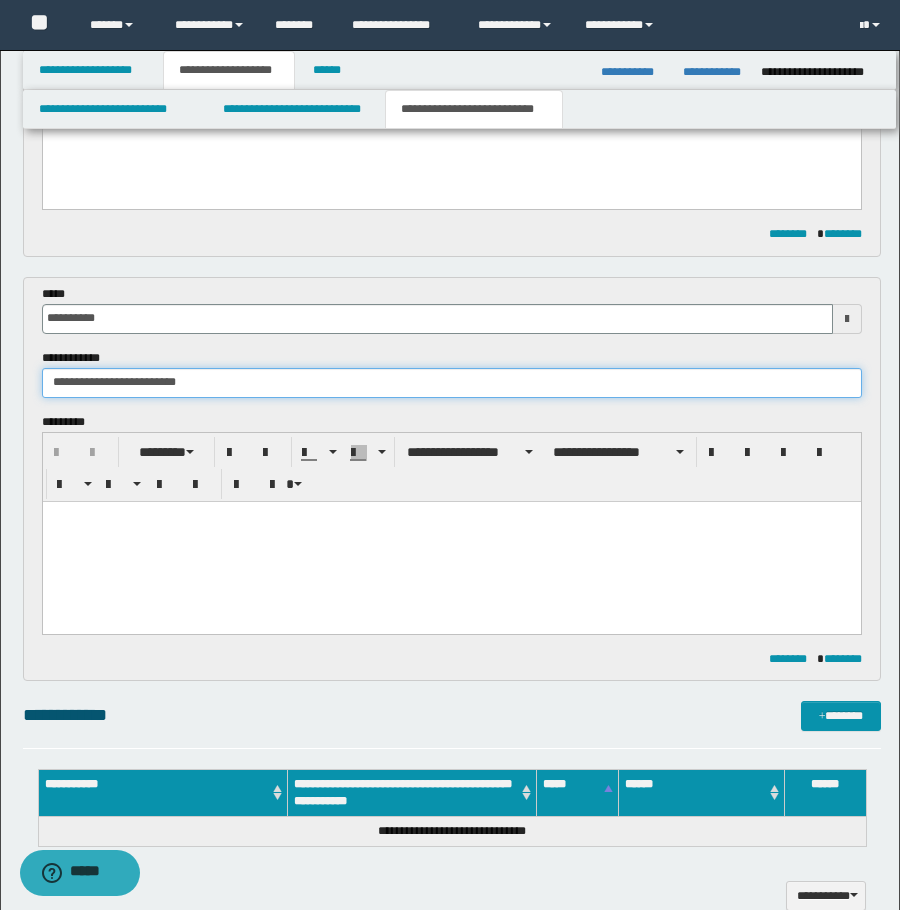 scroll, scrollTop: 500, scrollLeft: 0, axis: vertical 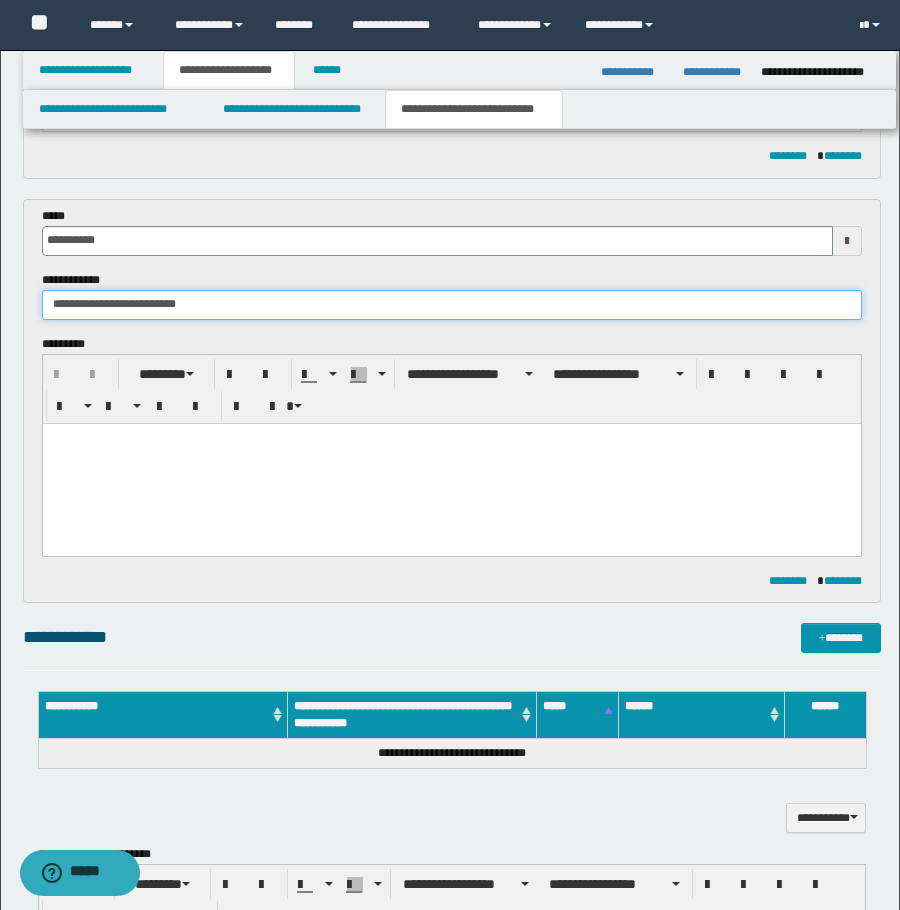 type on "**********" 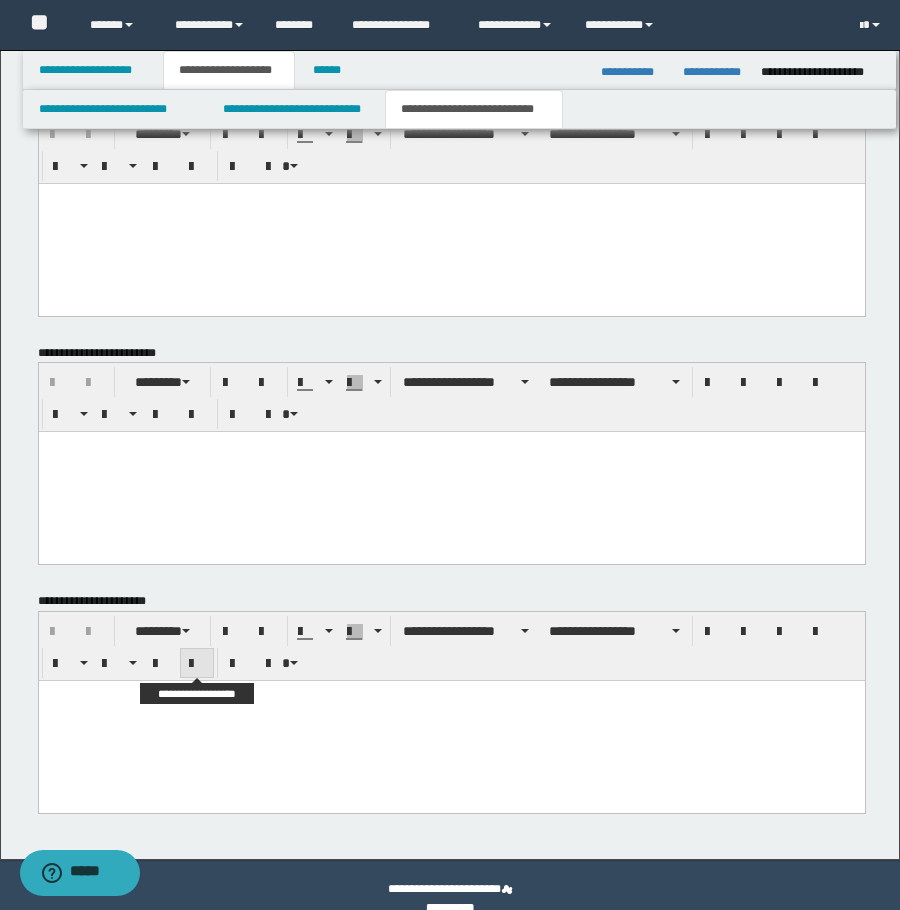 scroll, scrollTop: 1278, scrollLeft: 0, axis: vertical 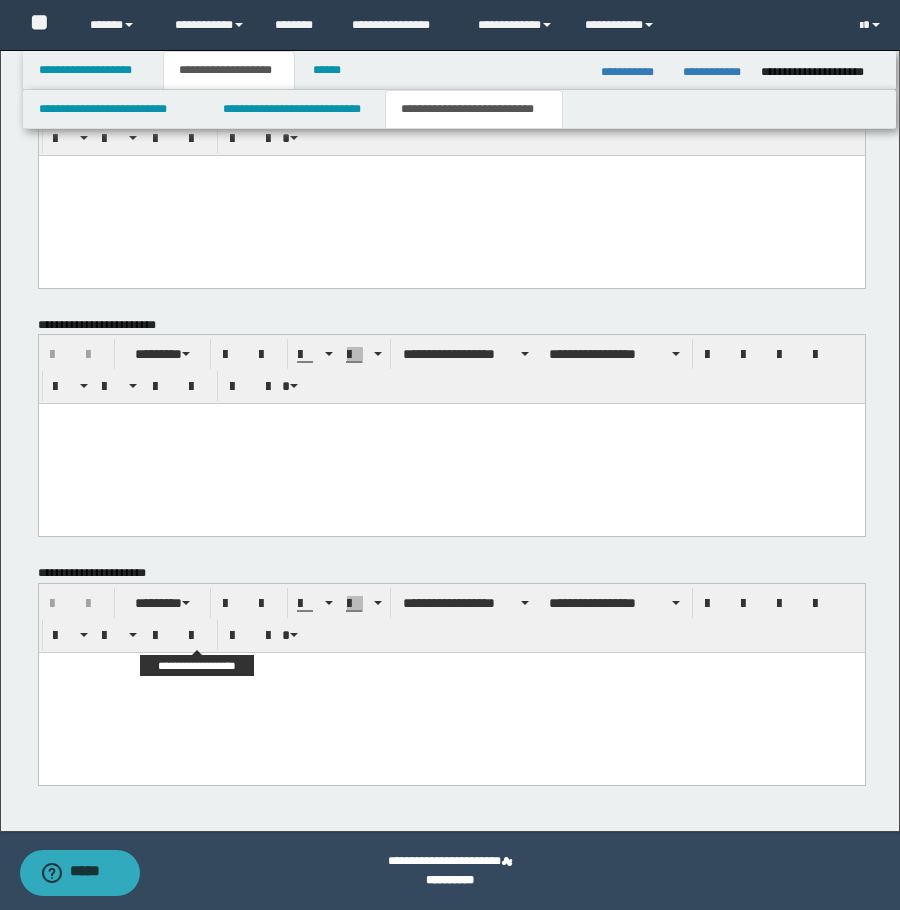 click at bounding box center (451, 693) 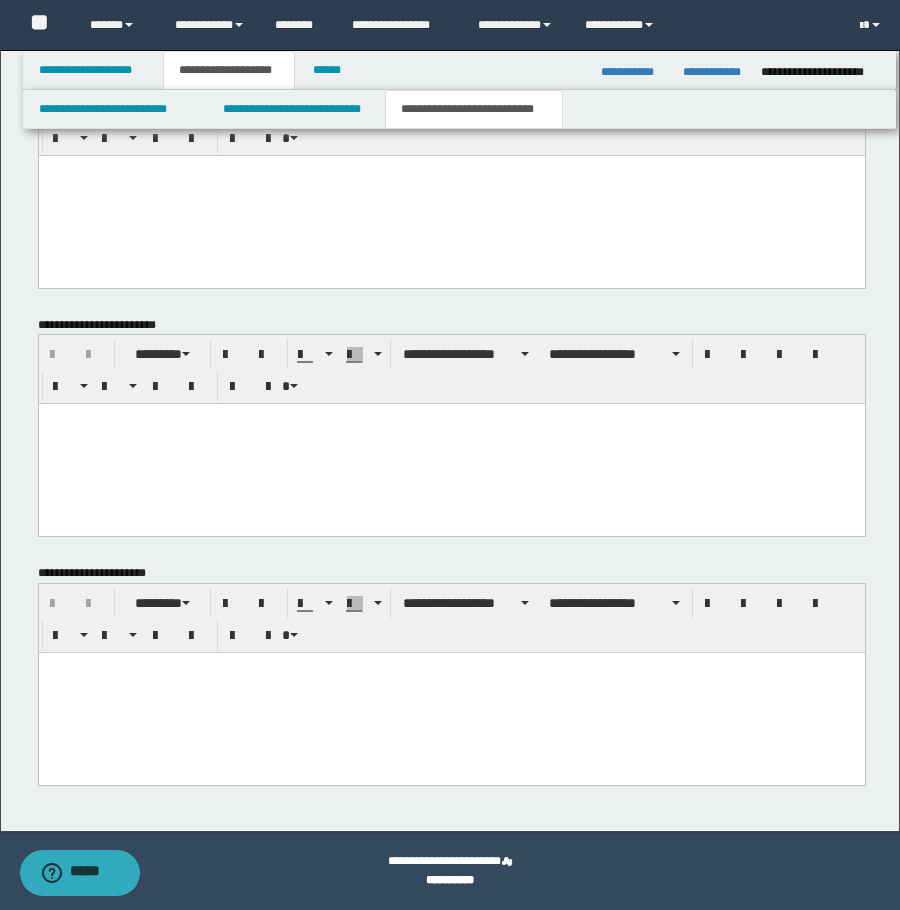 paste 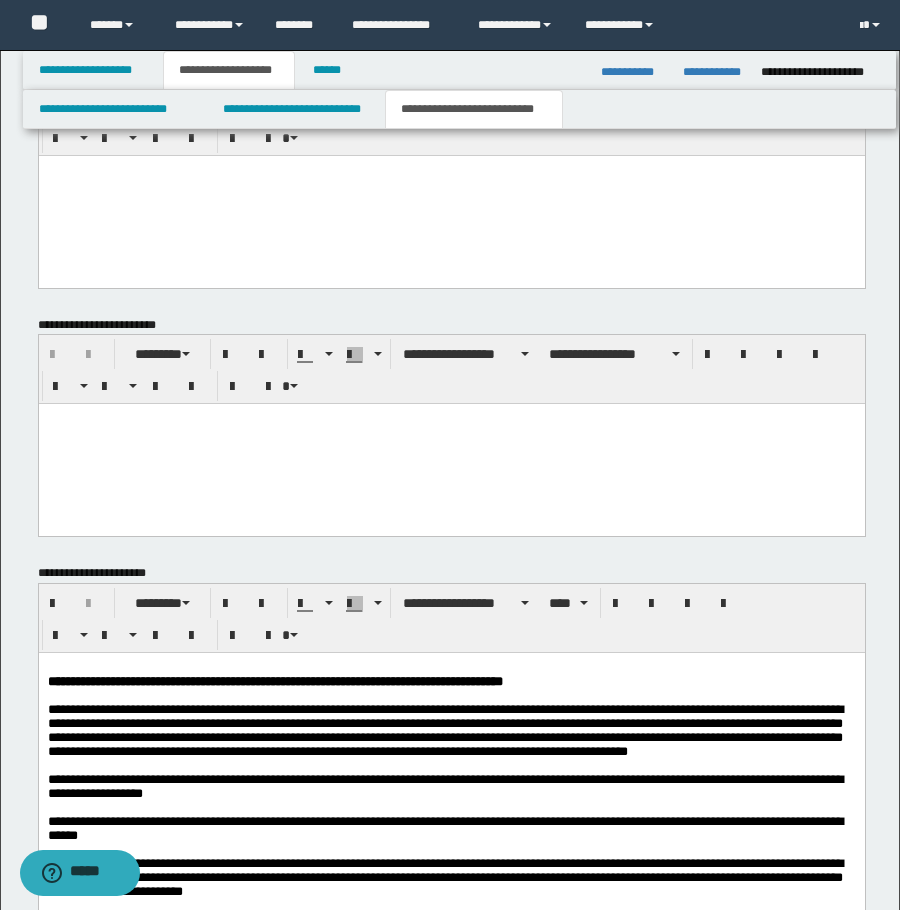 scroll, scrollTop: 1878, scrollLeft: 0, axis: vertical 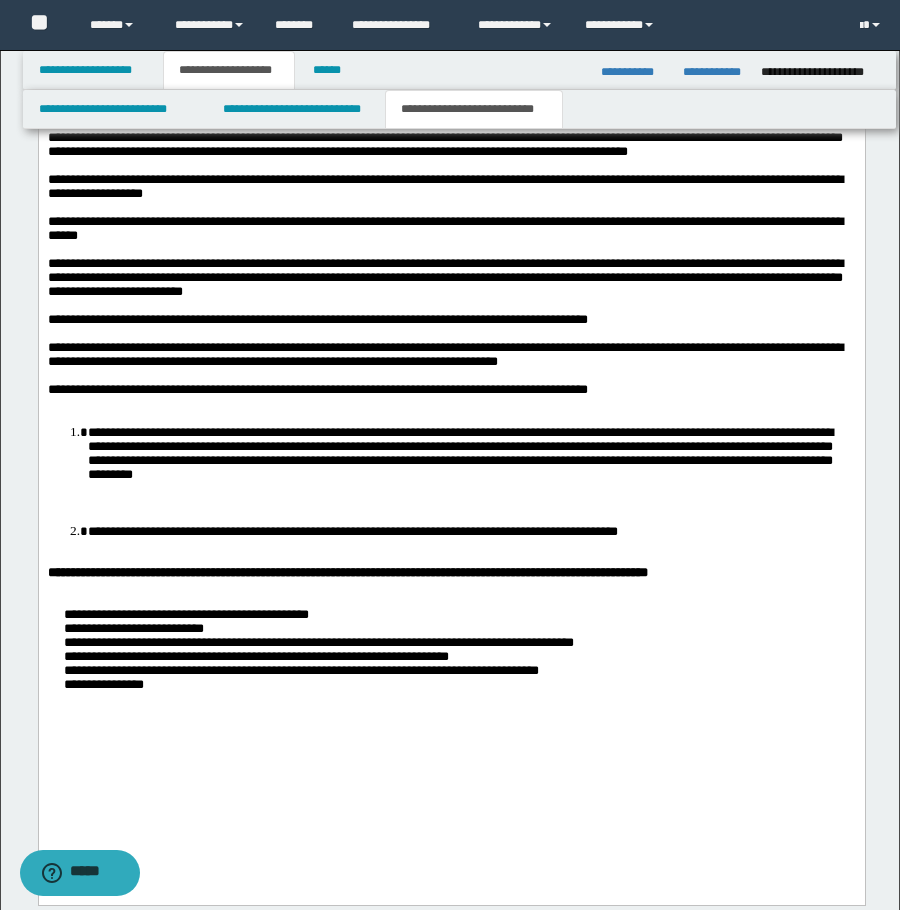 click on "**********" at bounding box center [451, 415] 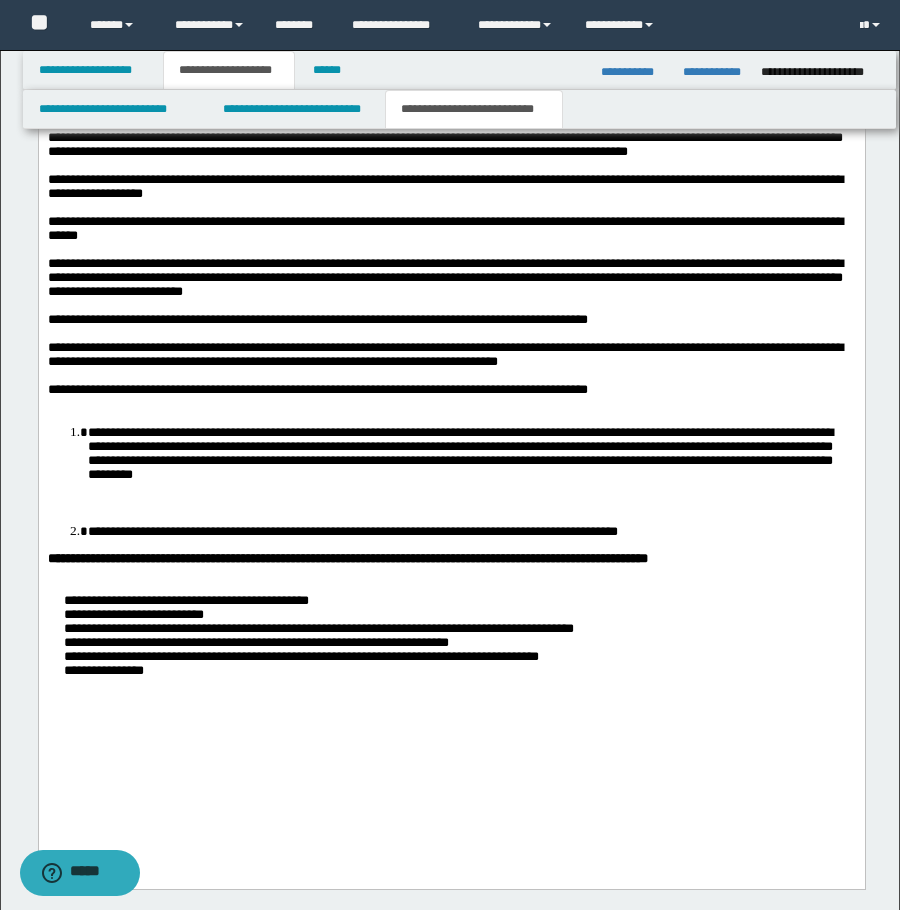 click on "**********" at bounding box center (451, 408) 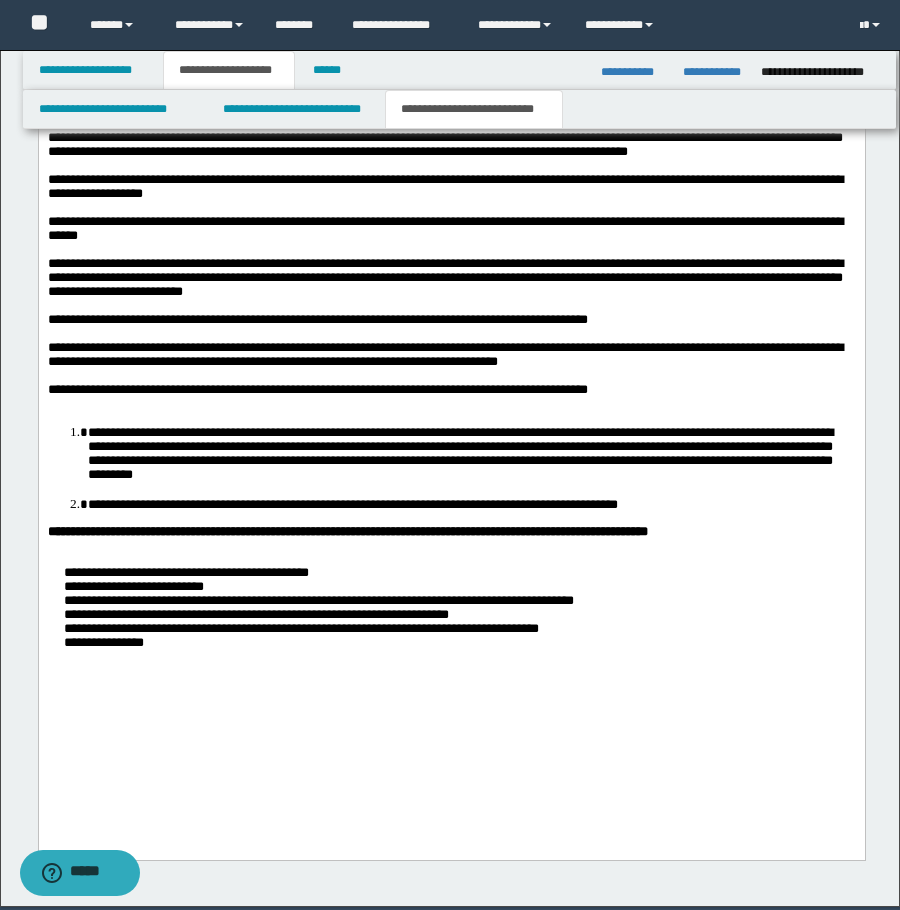 click on "**********" at bounding box center [451, 394] 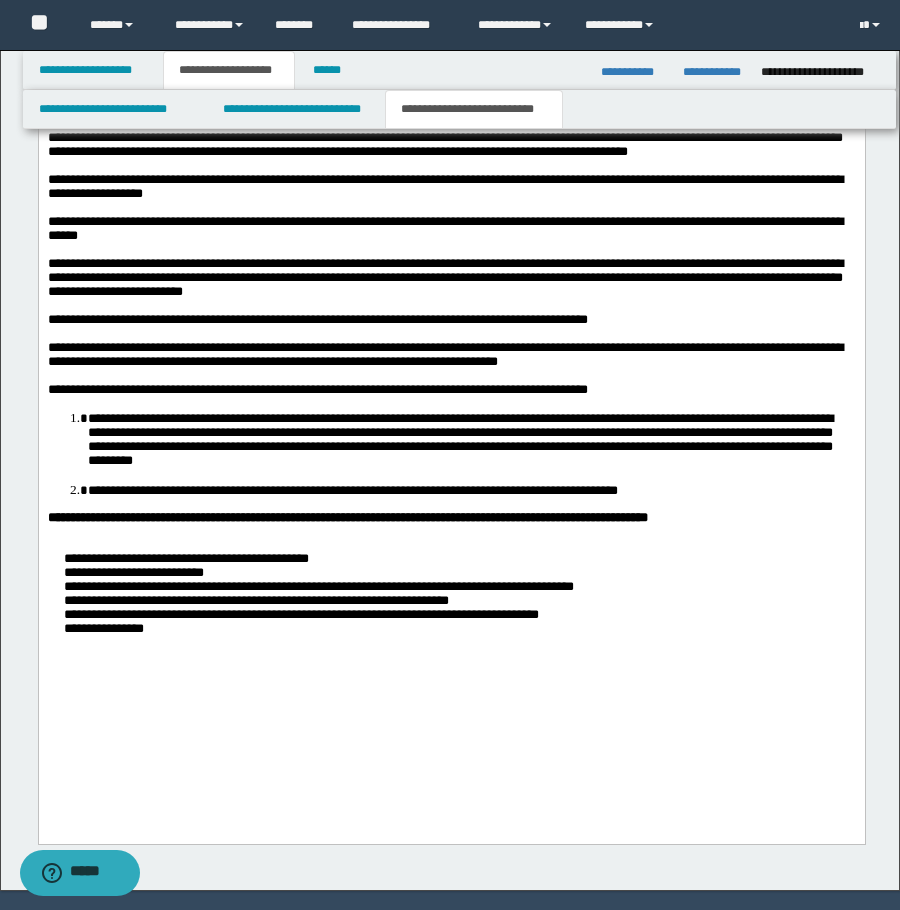 click at bounding box center (451, 532) 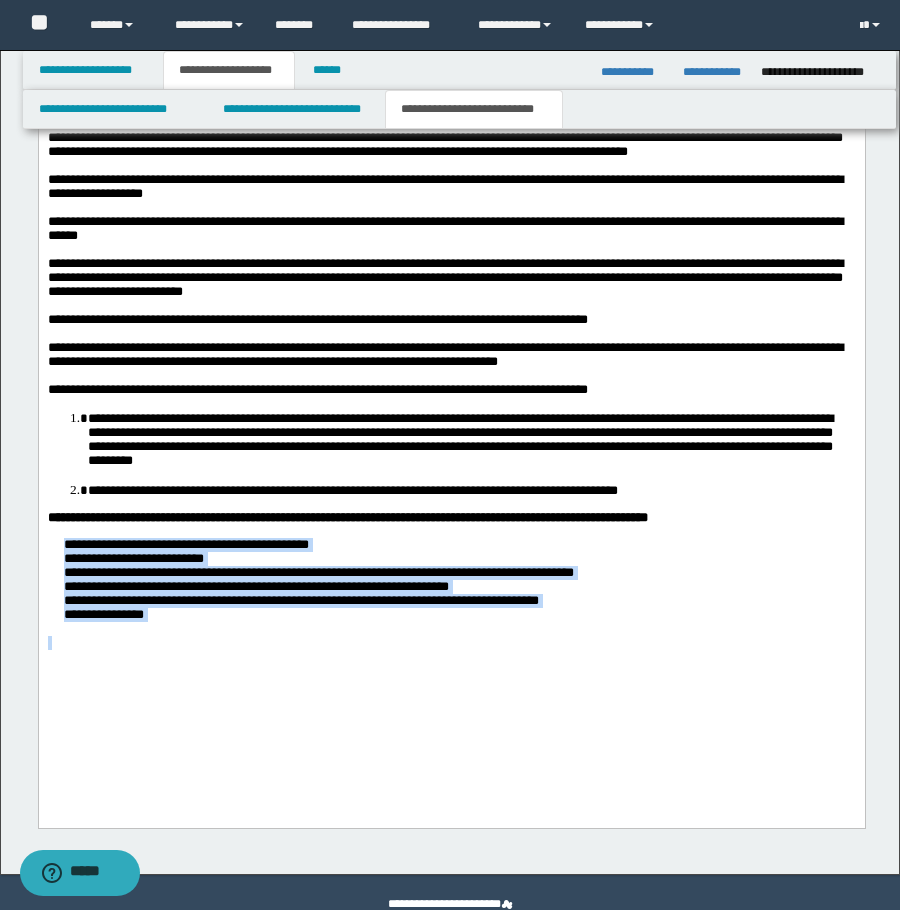 drag, startPoint x: 184, startPoint y: 698, endPoint x: 81, endPoint y: 658, distance: 110.49435 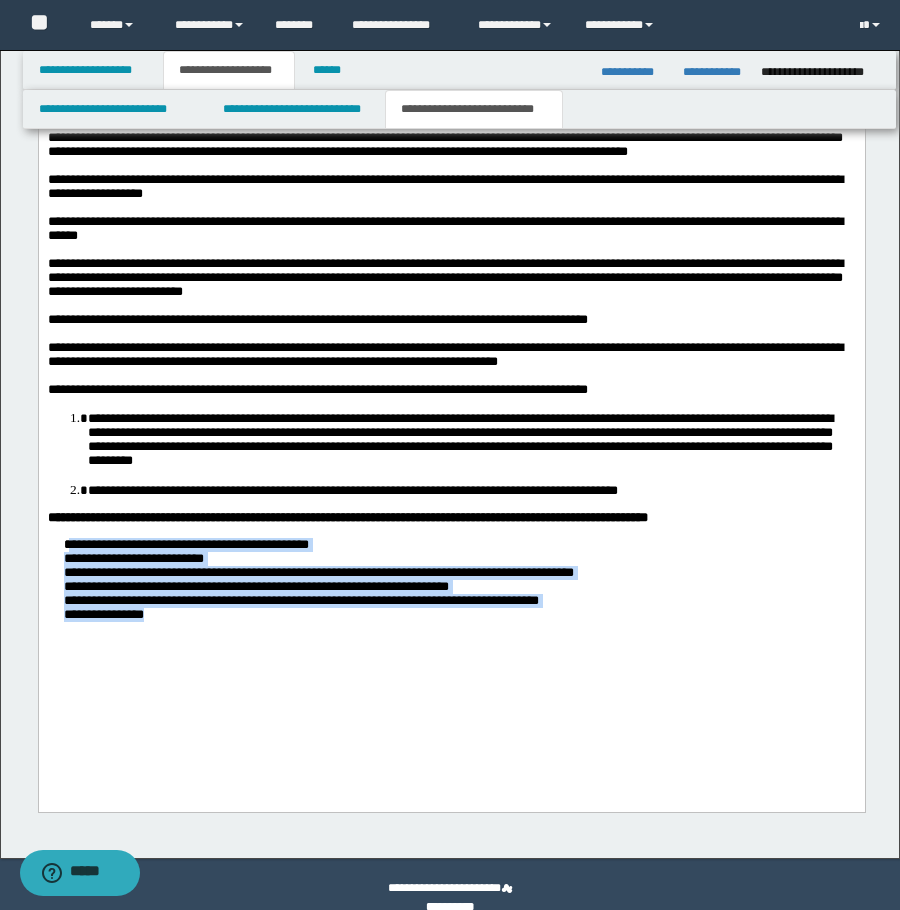 drag, startPoint x: 171, startPoint y: 685, endPoint x: 67, endPoint y: 591, distance: 140.1856 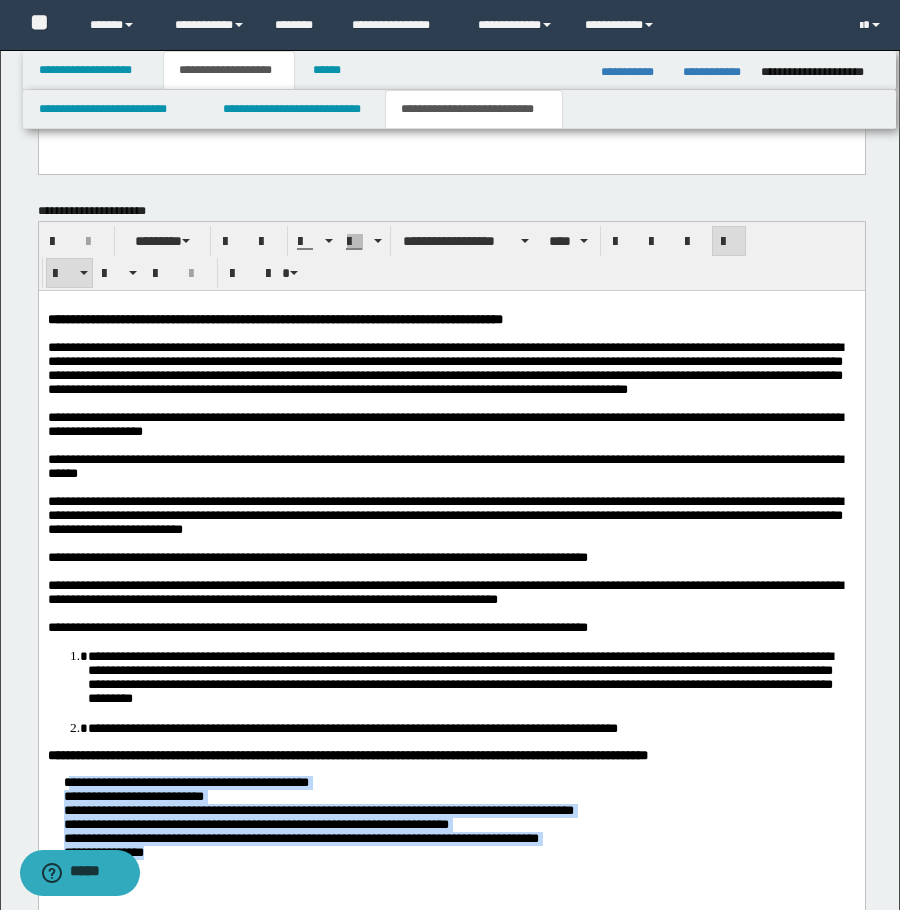 scroll, scrollTop: 1378, scrollLeft: 0, axis: vertical 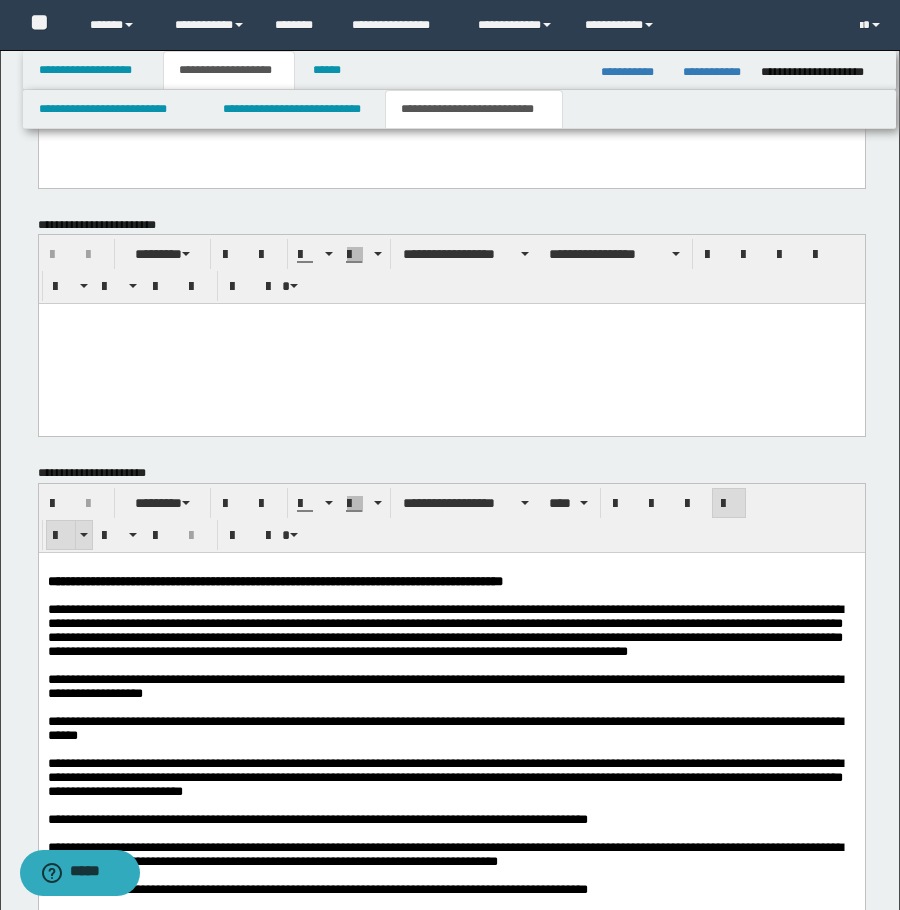 click at bounding box center (61, 535) 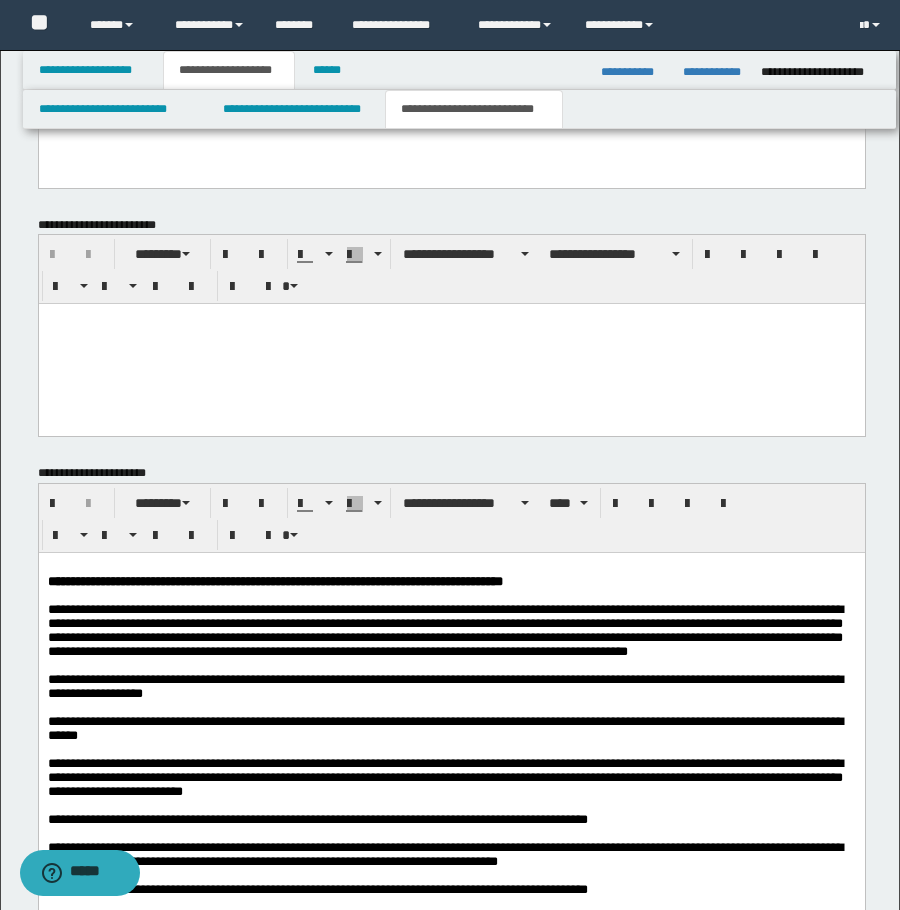 click on "**********" at bounding box center [444, 630] 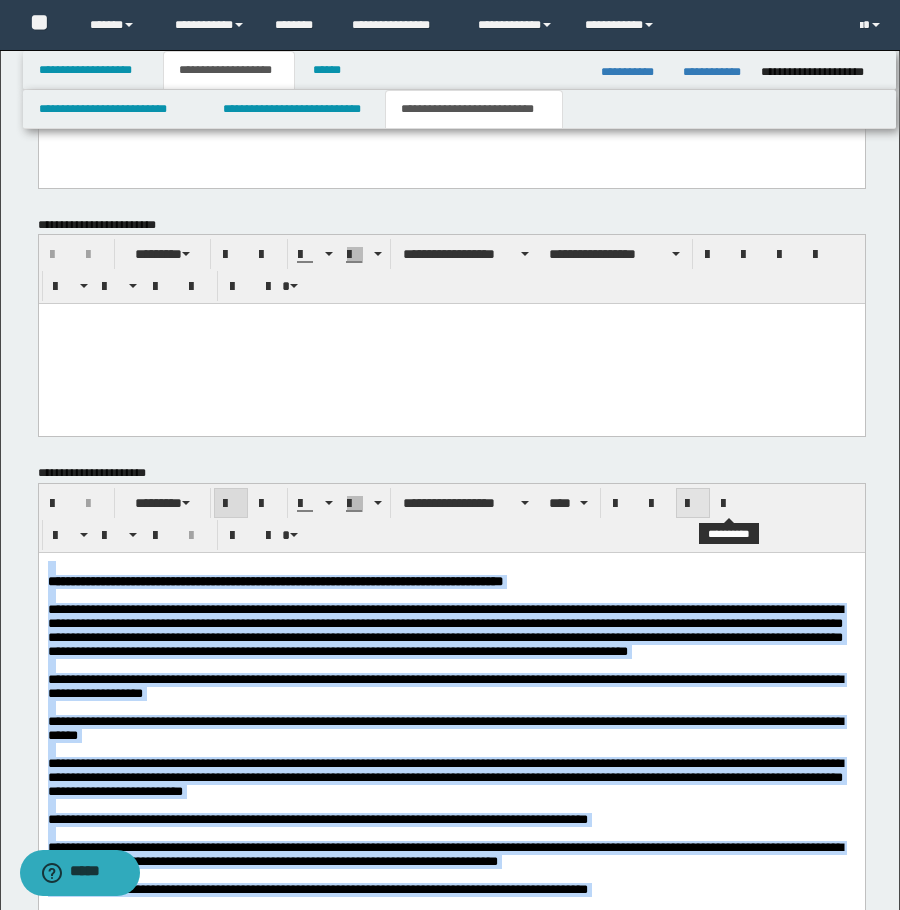 click at bounding box center (729, 503) 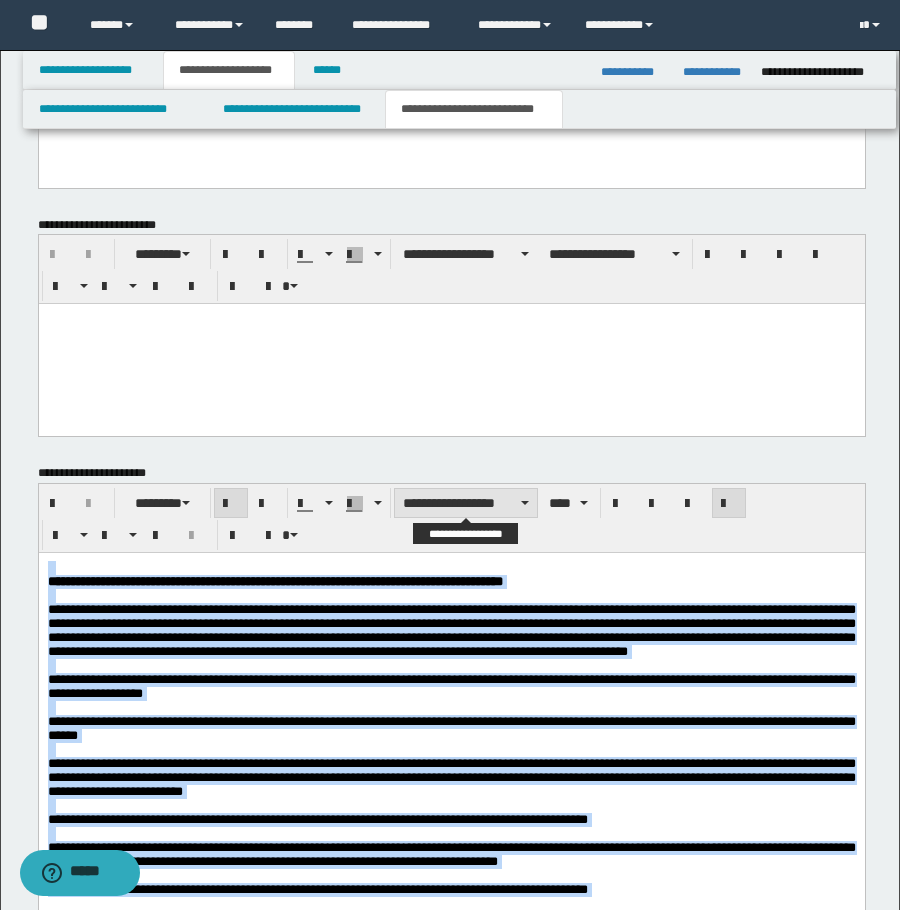 click on "**********" at bounding box center [466, 503] 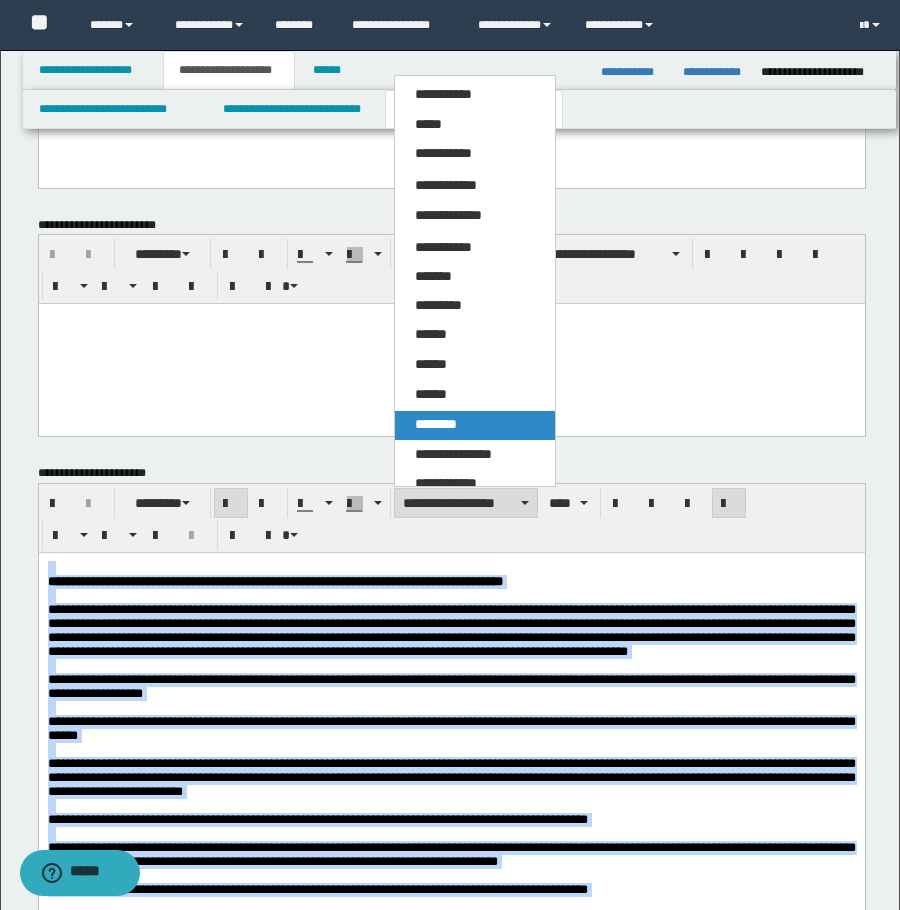 click on "********" at bounding box center [475, 425] 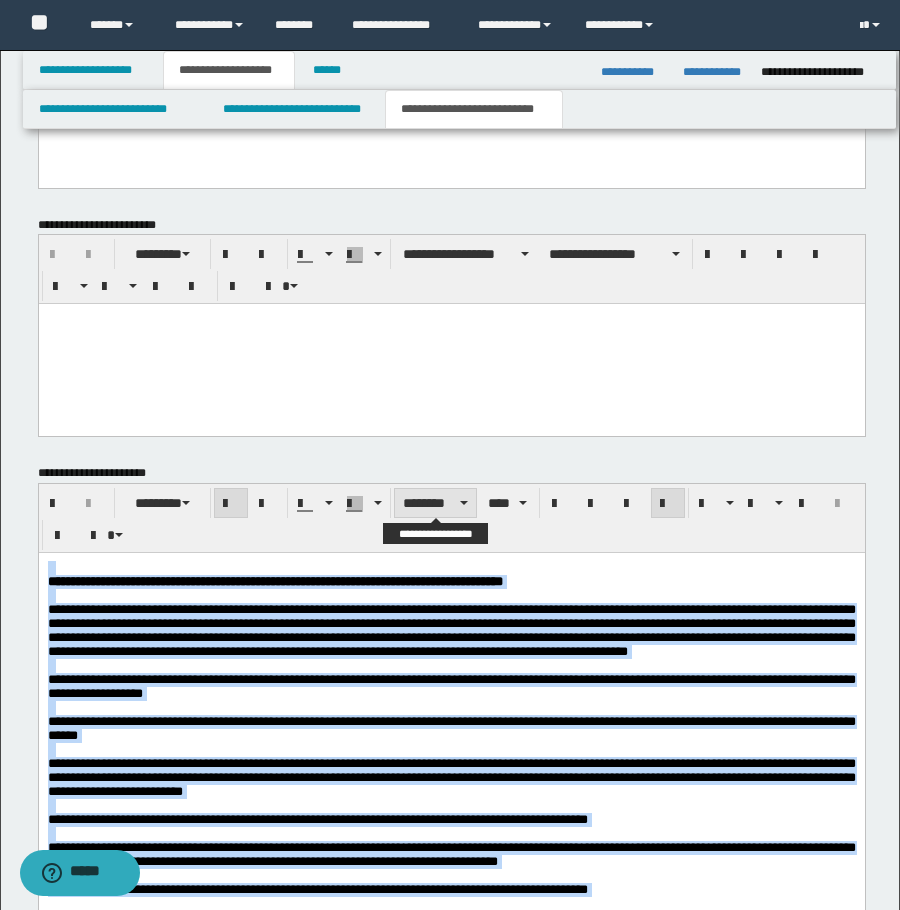 click on "********" at bounding box center (435, 503) 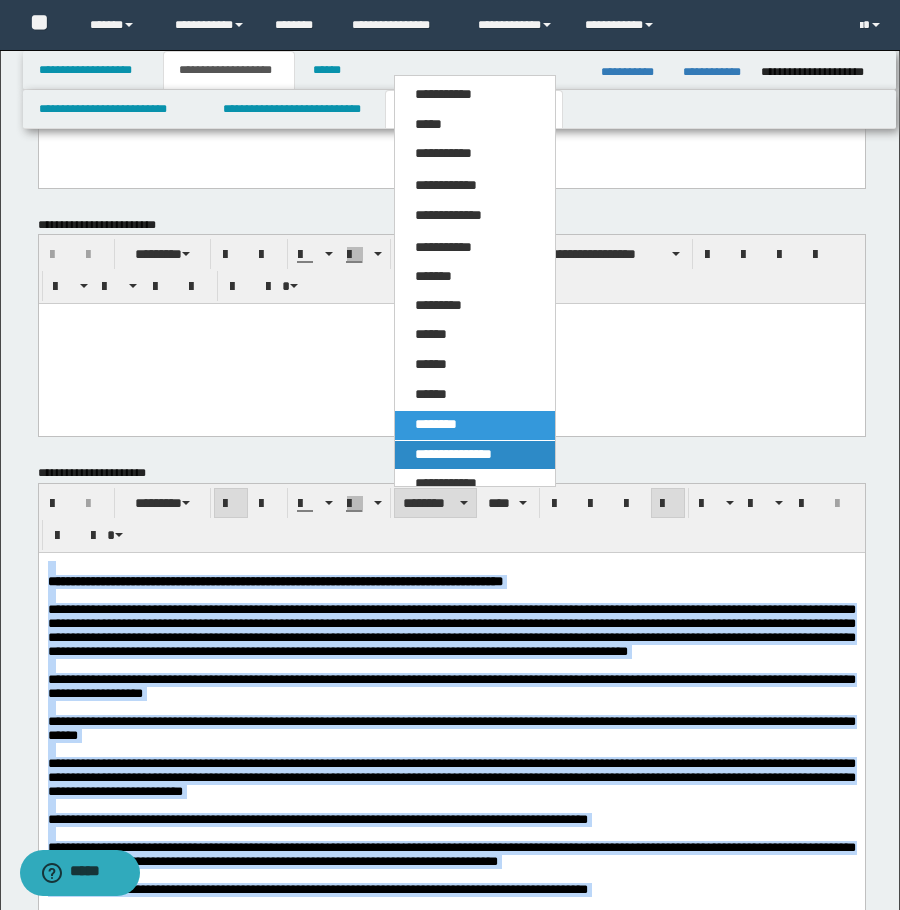 click on "**********" at bounding box center [453, 454] 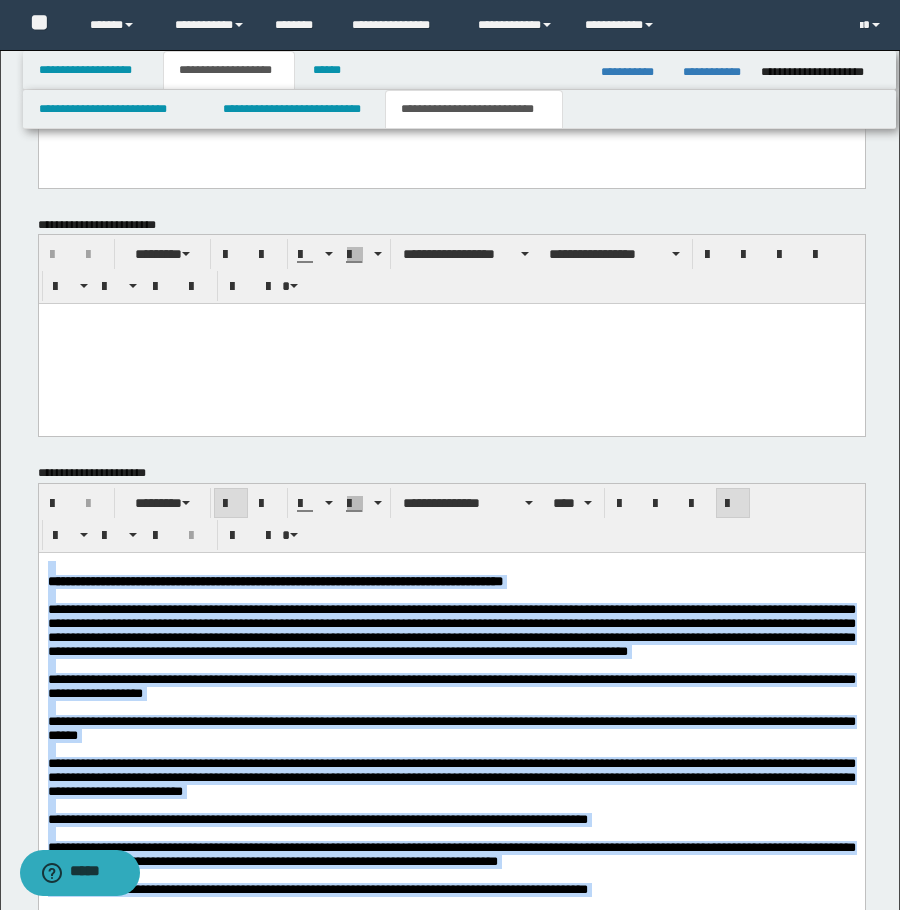 click on "**********" at bounding box center (451, 630) 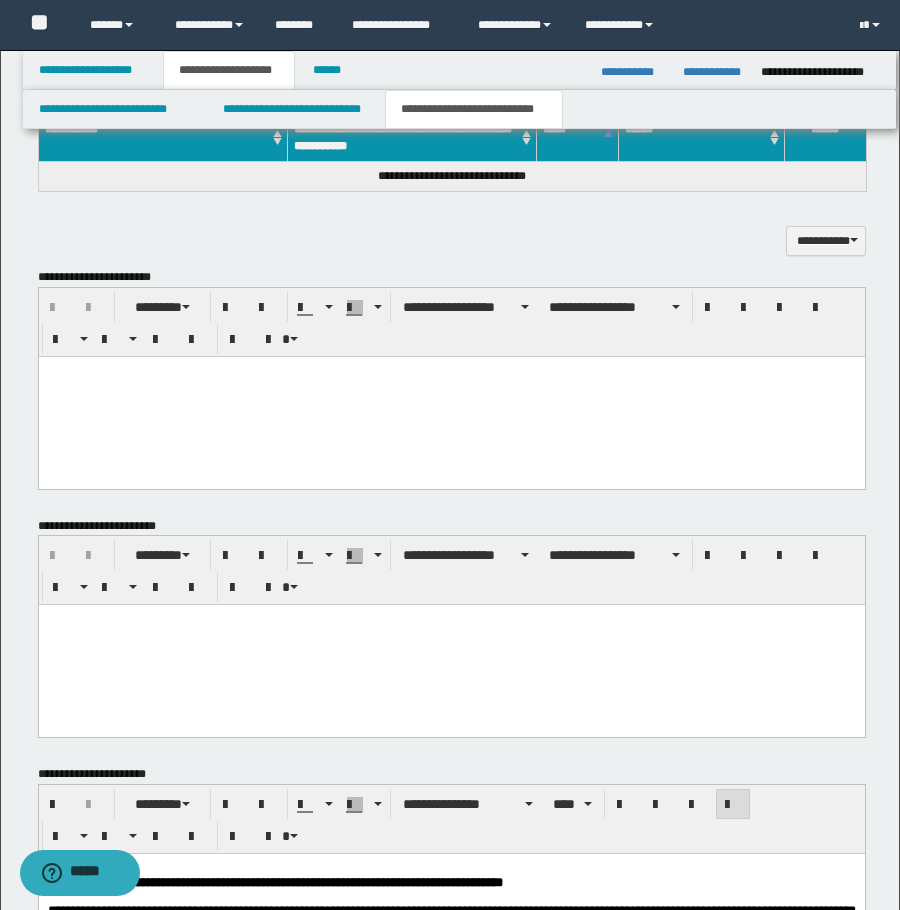 scroll, scrollTop: 778, scrollLeft: 0, axis: vertical 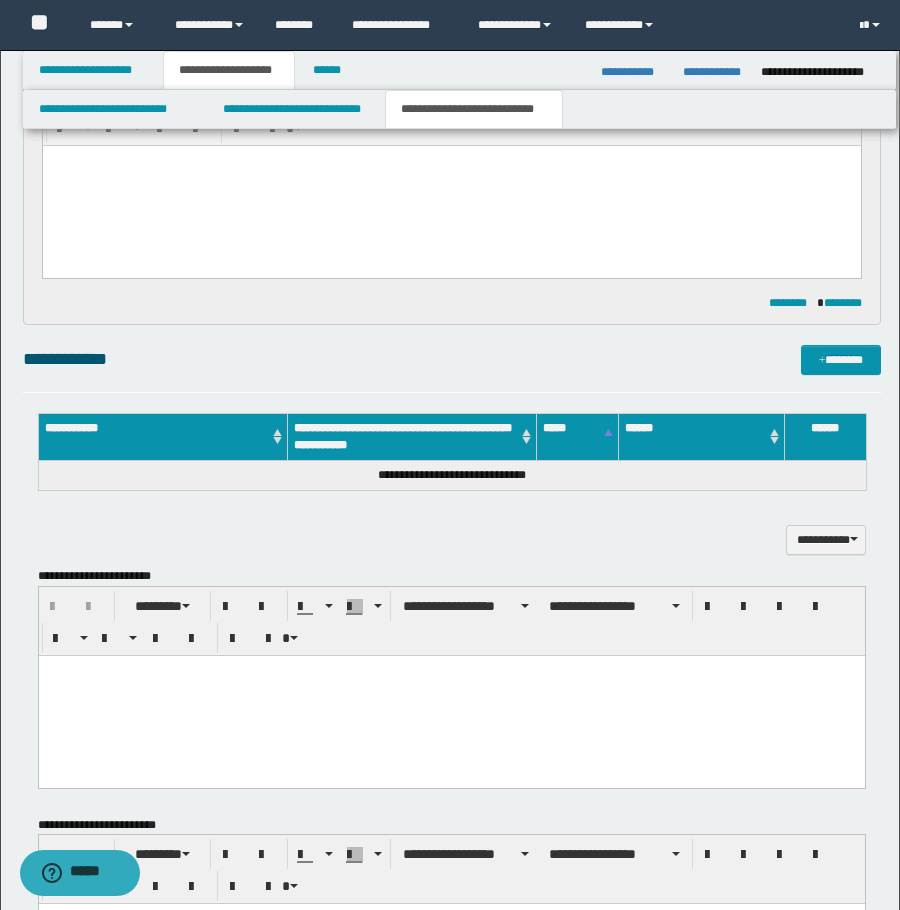 click at bounding box center [451, 695] 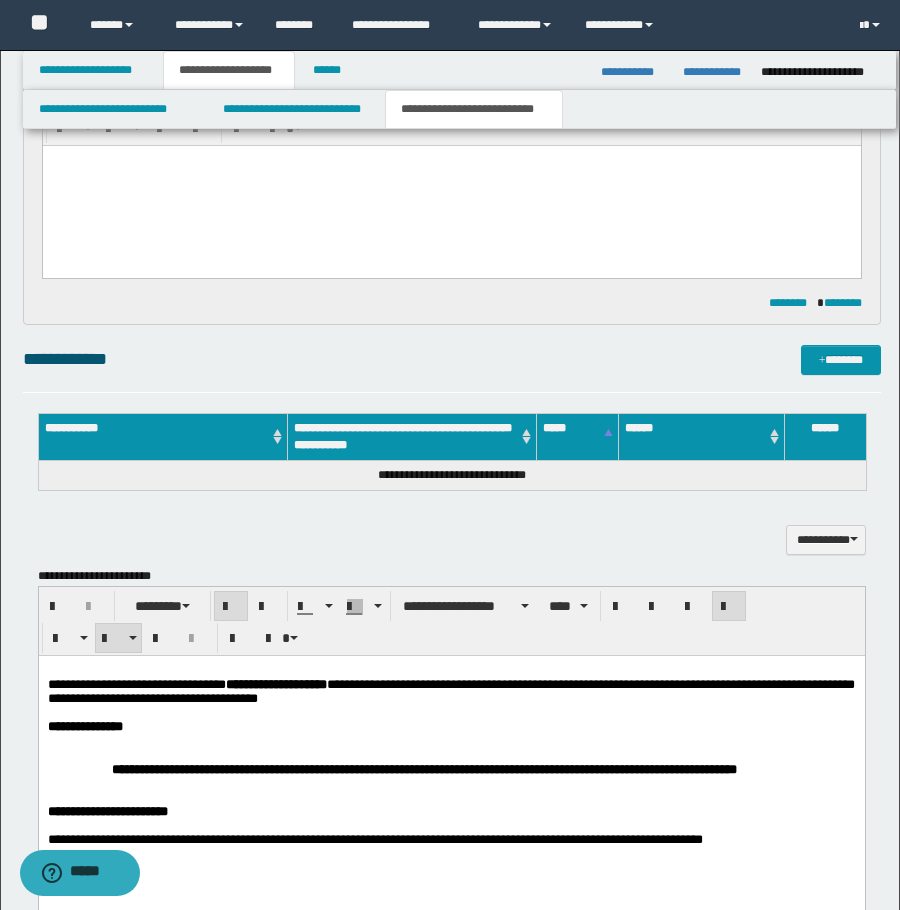click on "**********" at bounding box center (423, 768) 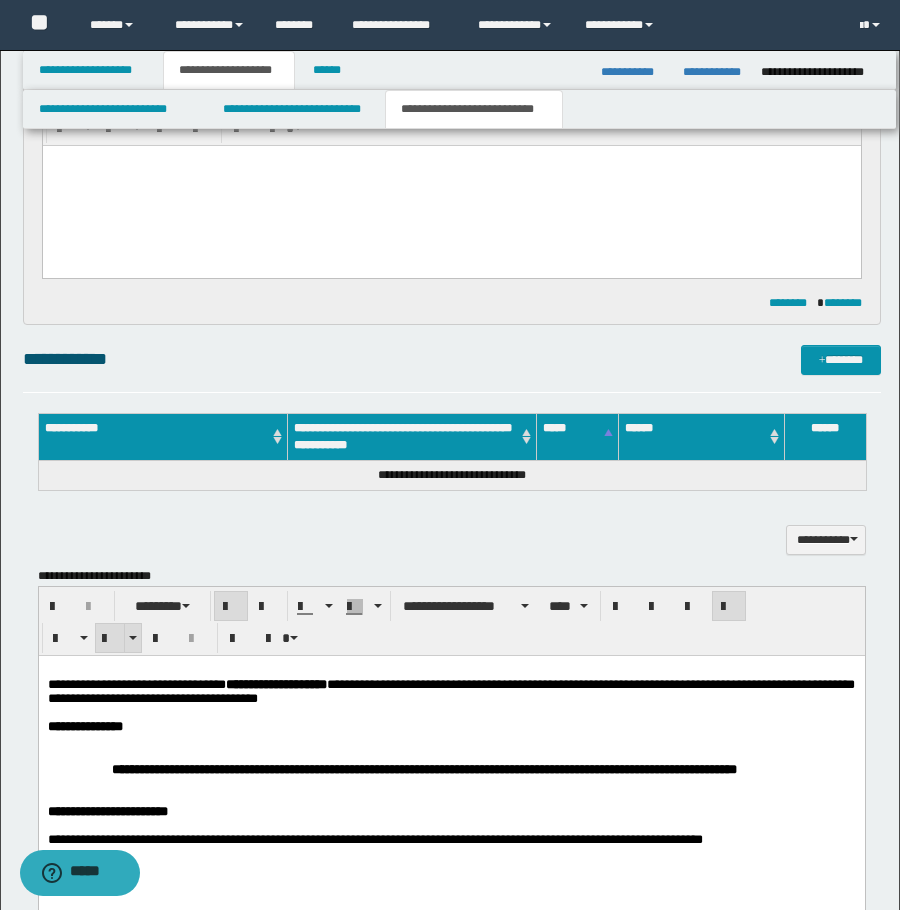 click at bounding box center [110, 638] 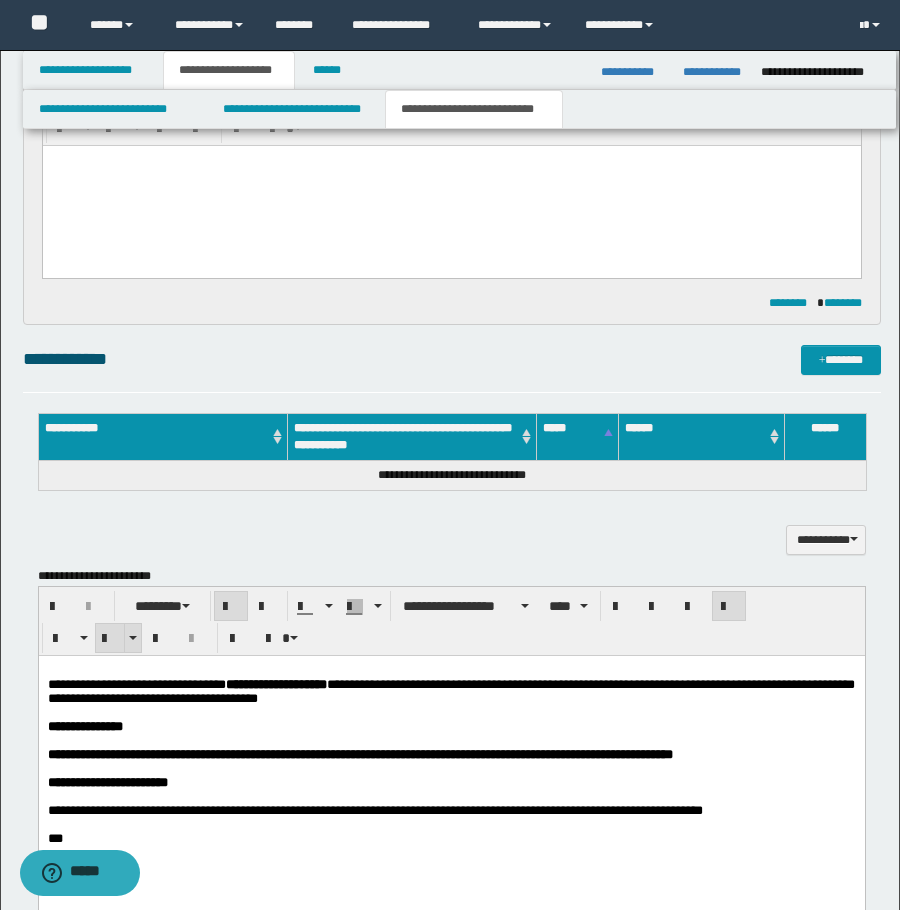 click at bounding box center [110, 638] 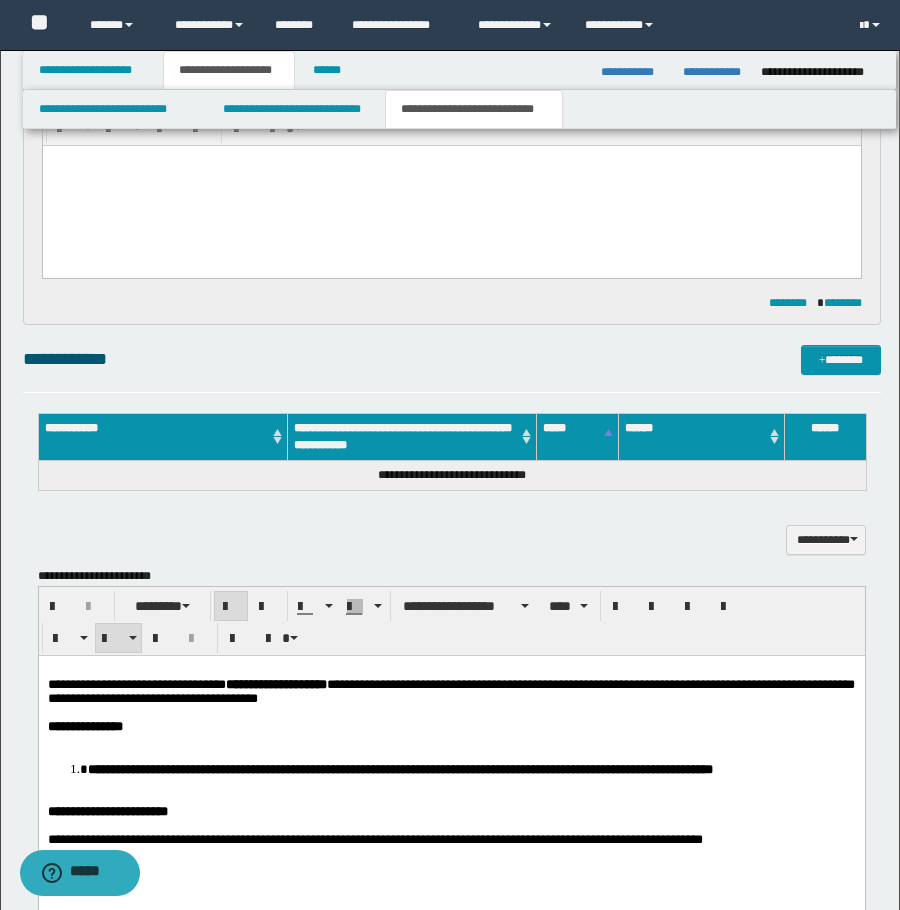 click at bounding box center [451, 740] 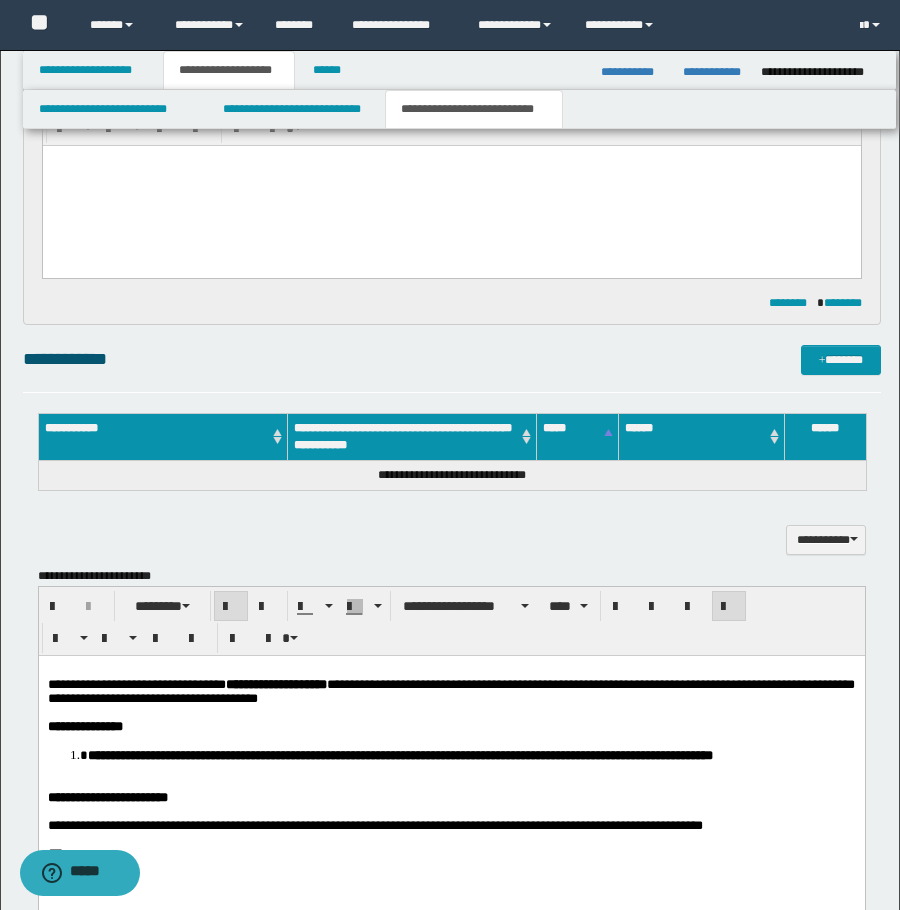 click at bounding box center (451, 783) 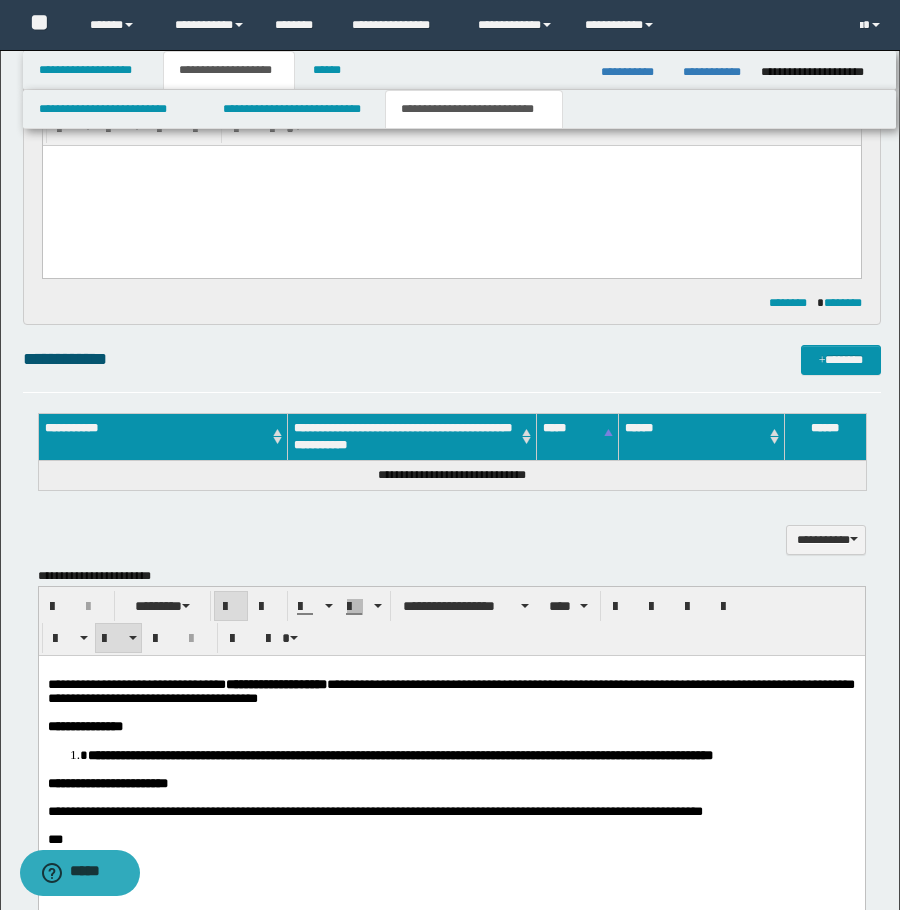 click at bounding box center (451, 712) 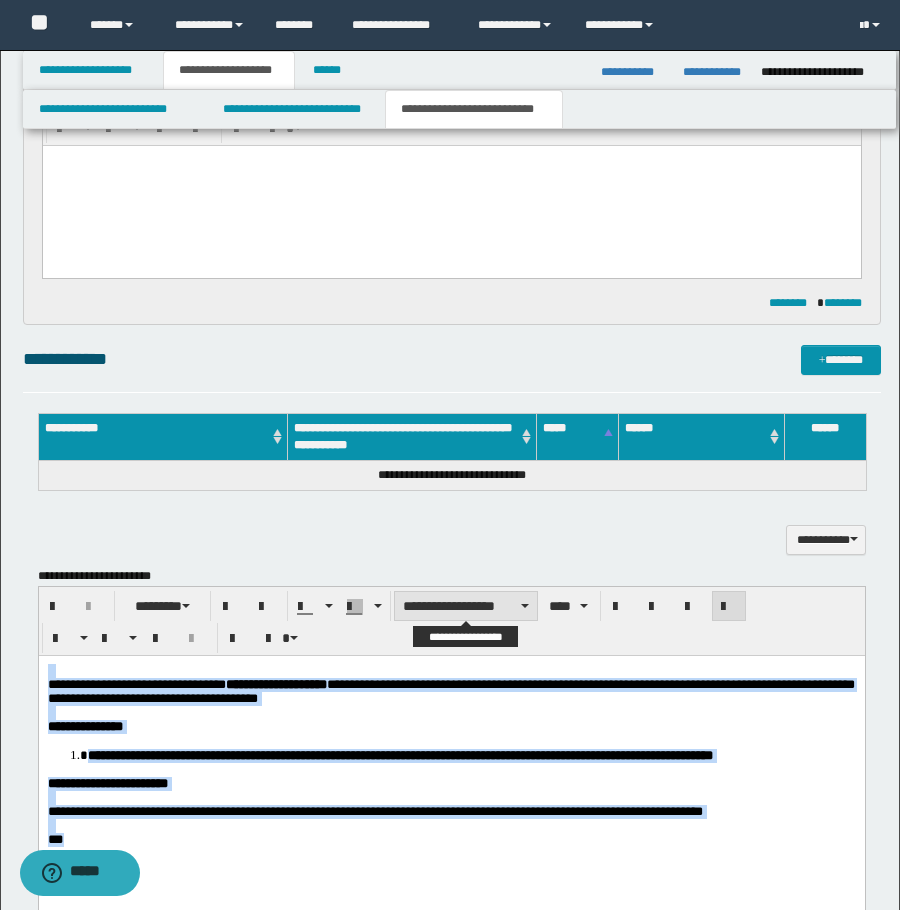 click on "**********" at bounding box center [466, 606] 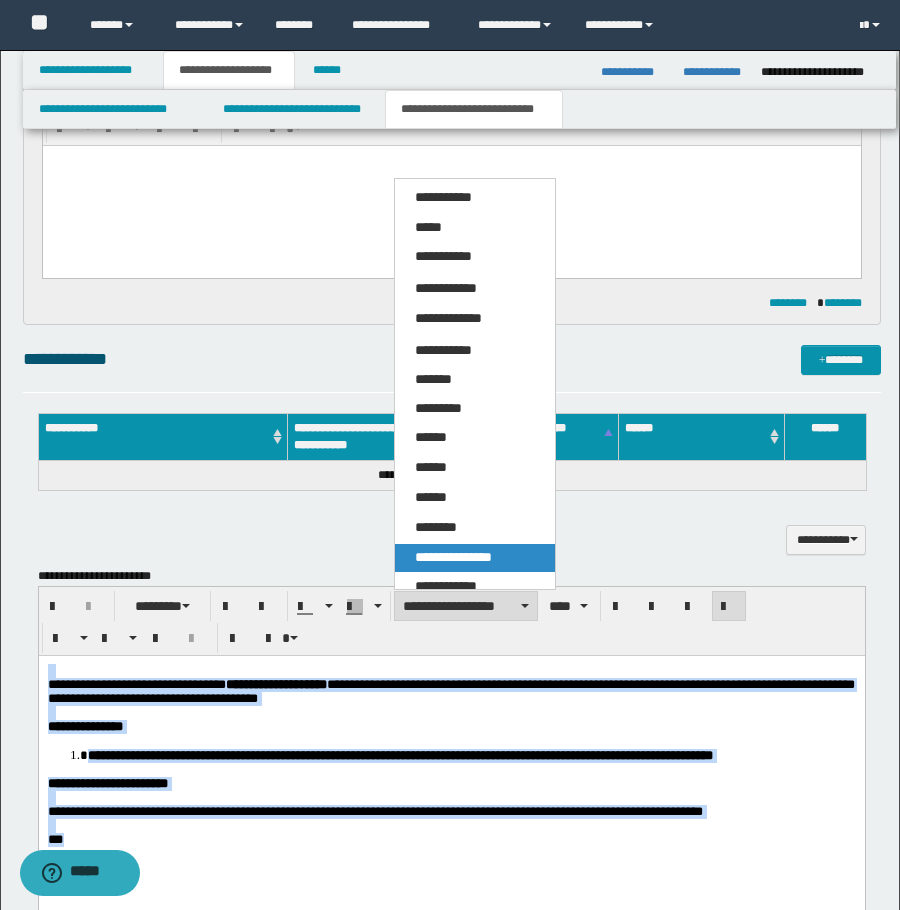 click on "**********" at bounding box center (453, 557) 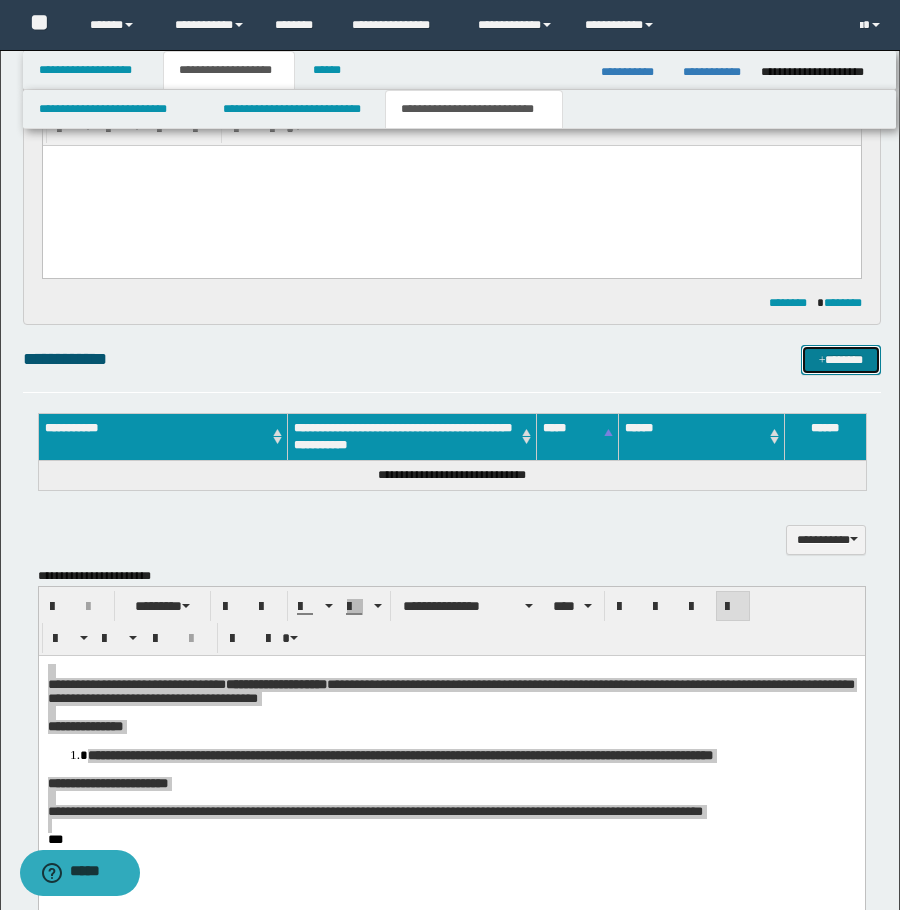 click on "*******" at bounding box center [841, 360] 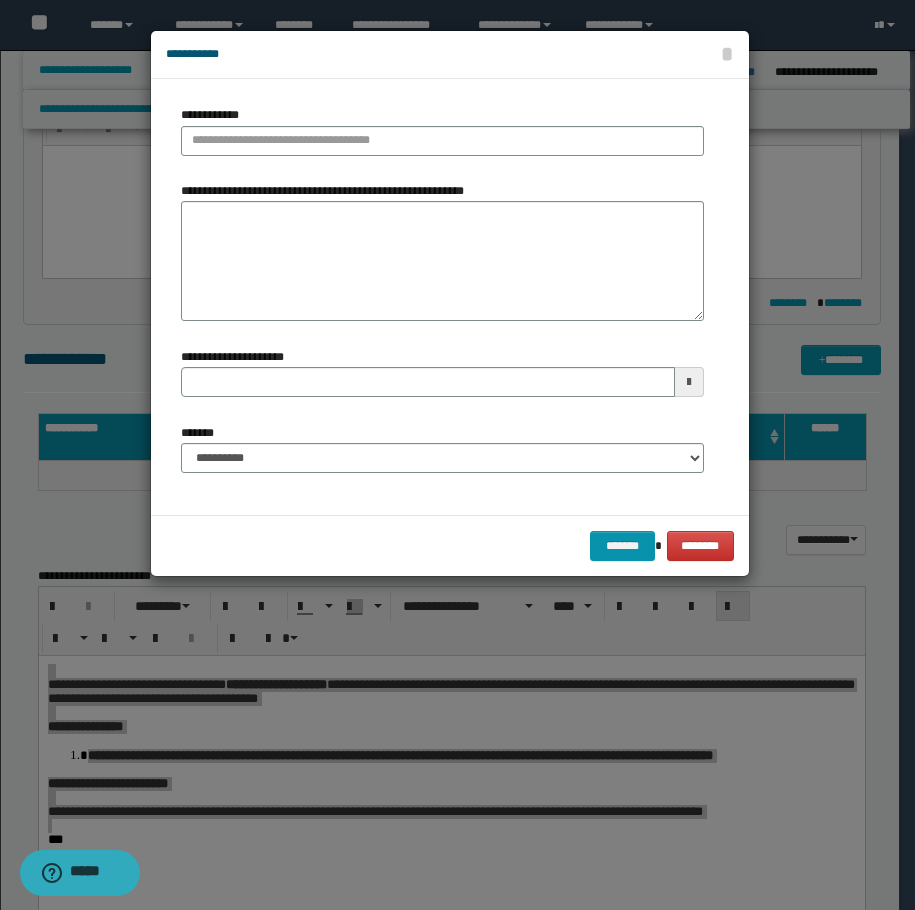 drag, startPoint x: 579, startPoint y: 110, endPoint x: 582, endPoint y: 143, distance: 33.13608 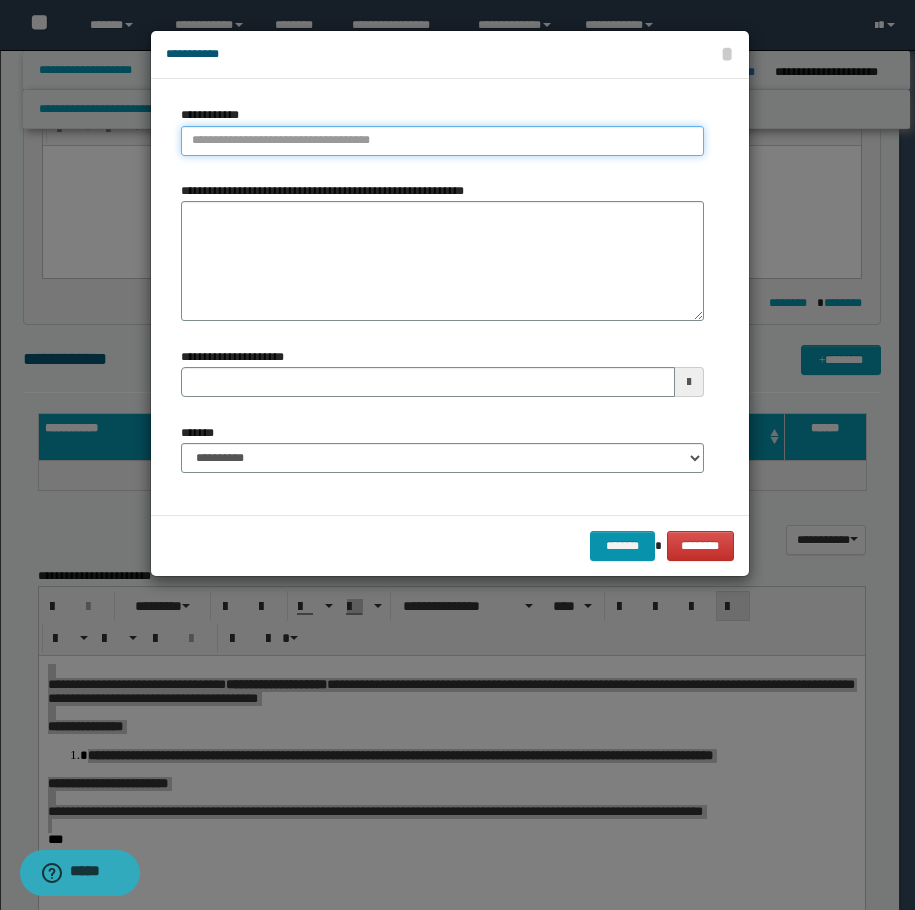 click on "**********" at bounding box center (442, 141) 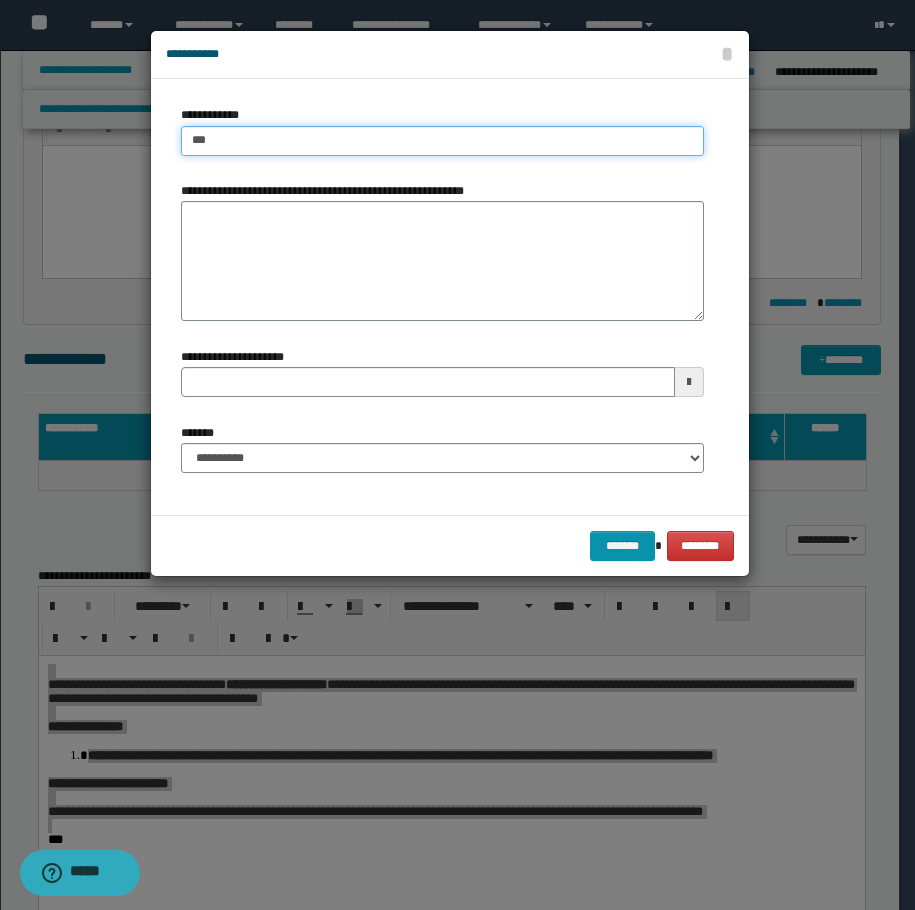 type on "****" 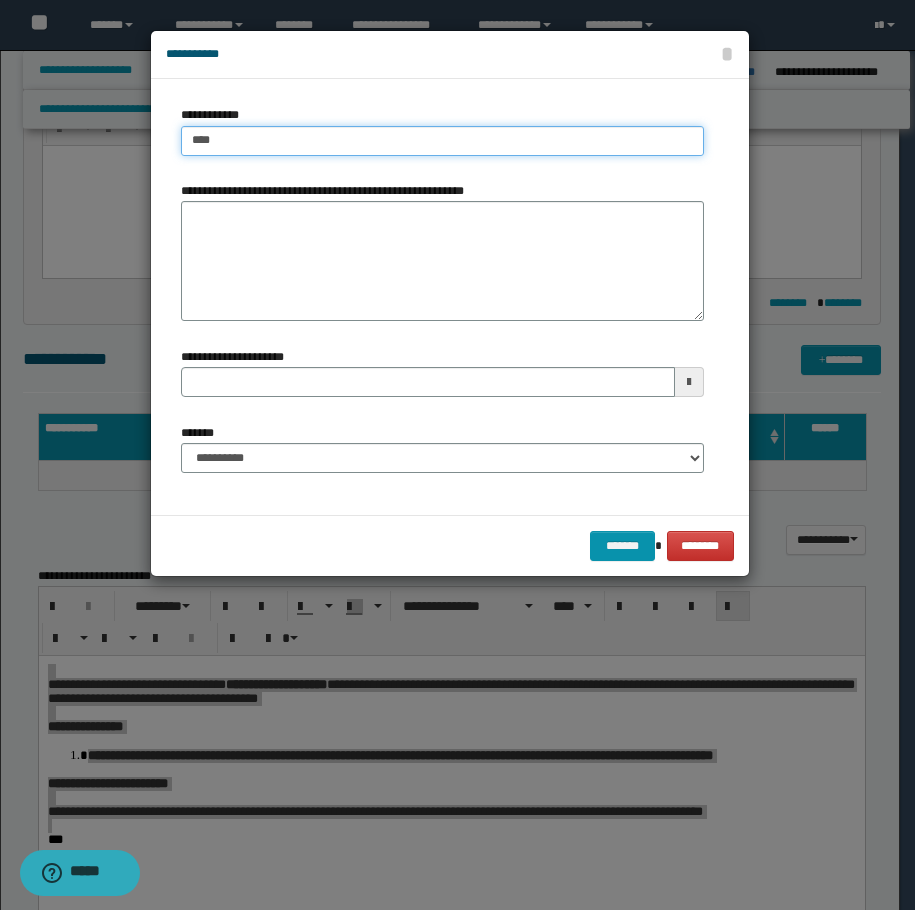 type on "****" 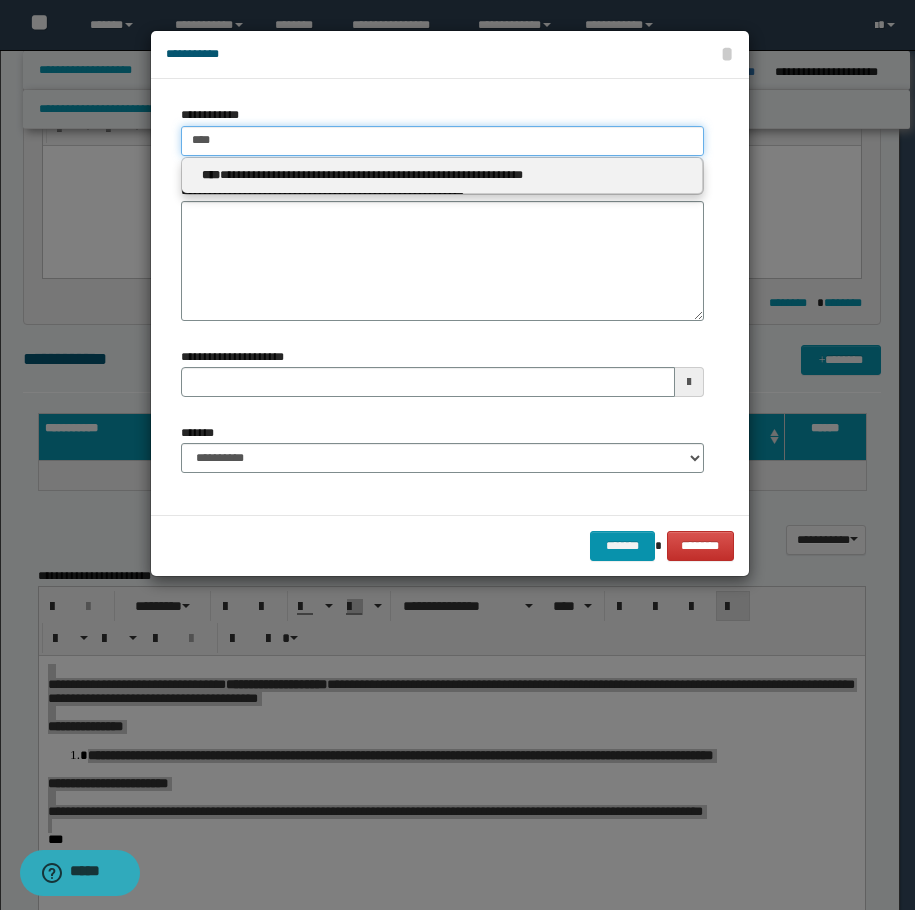 type on "****" 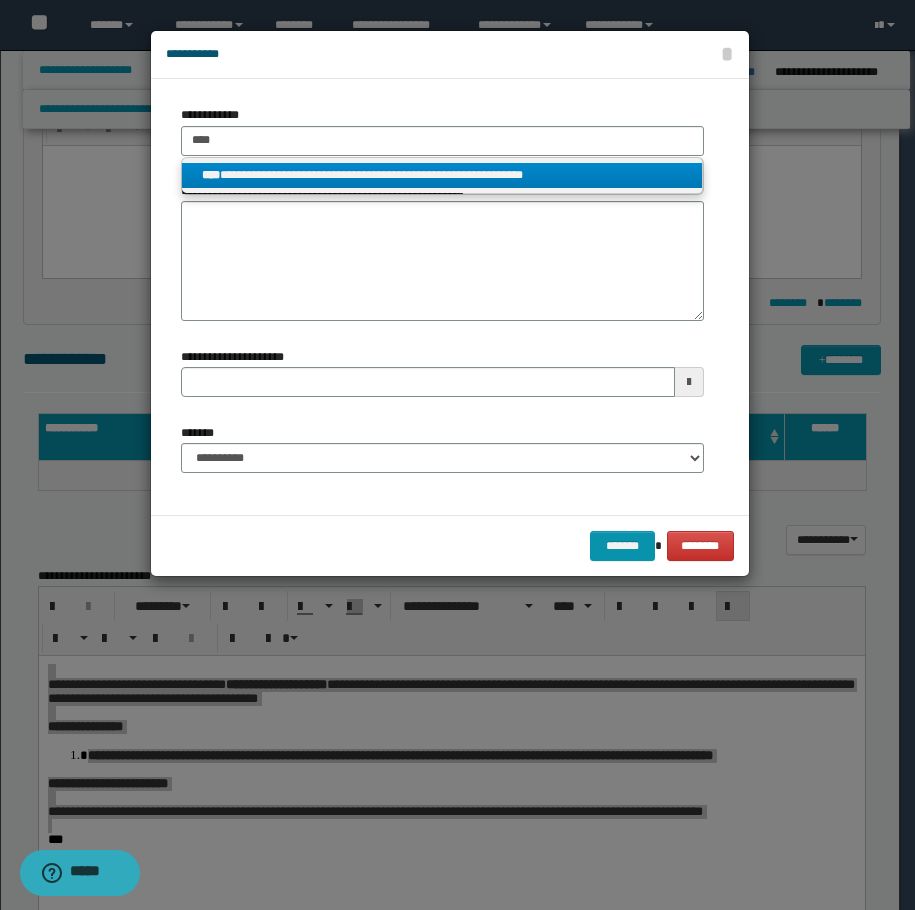 click on "**********" at bounding box center (442, 175) 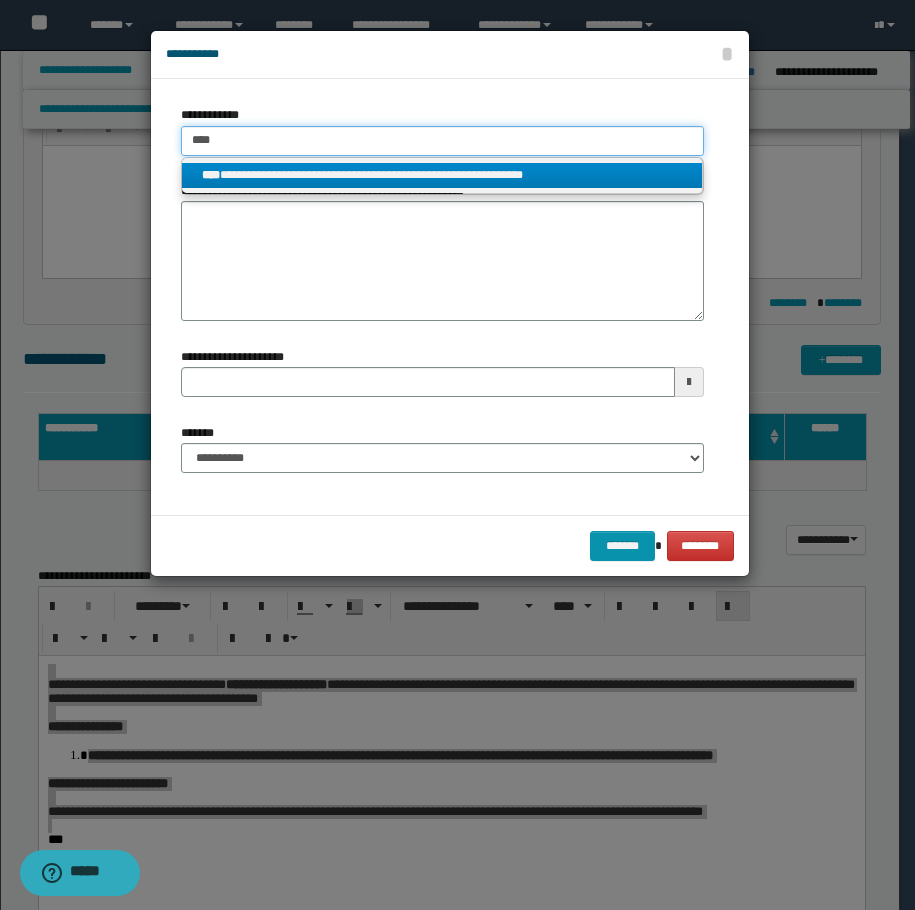 type 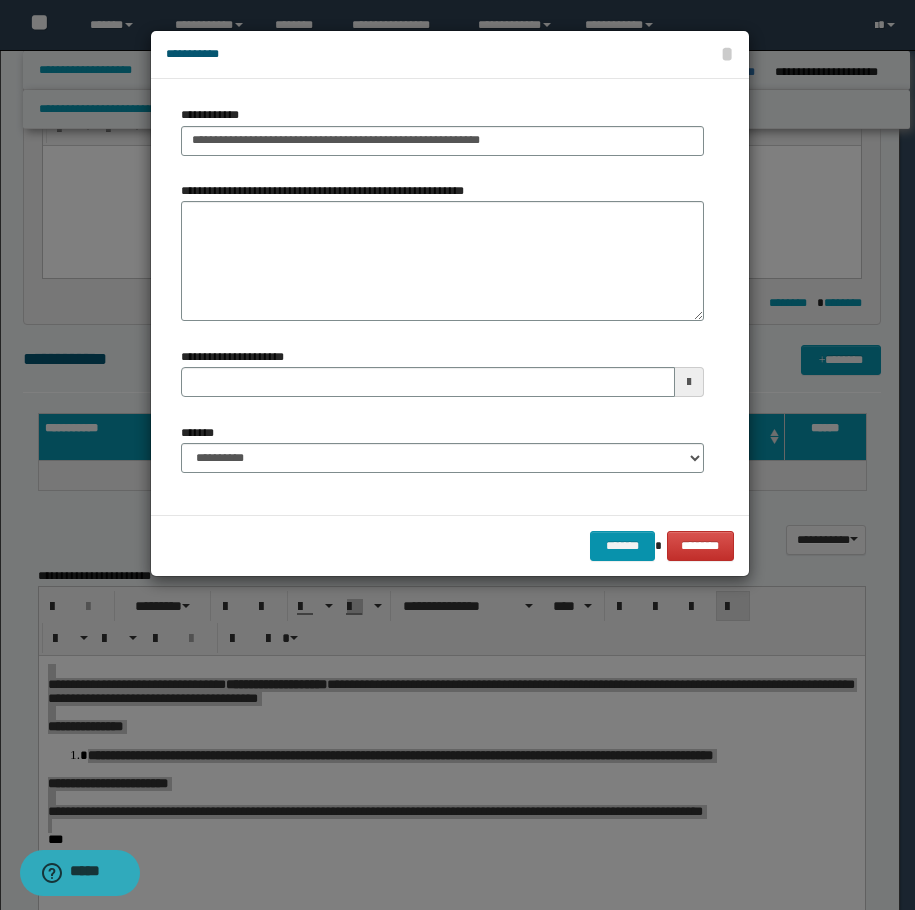 type 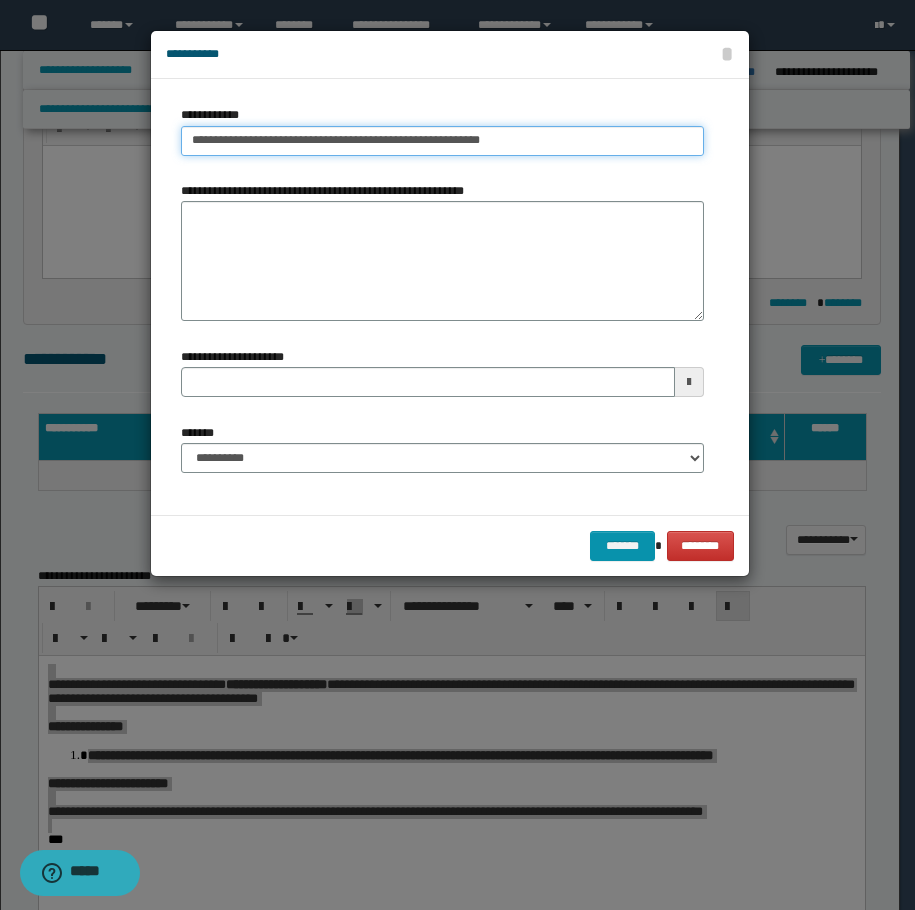 type on "**********" 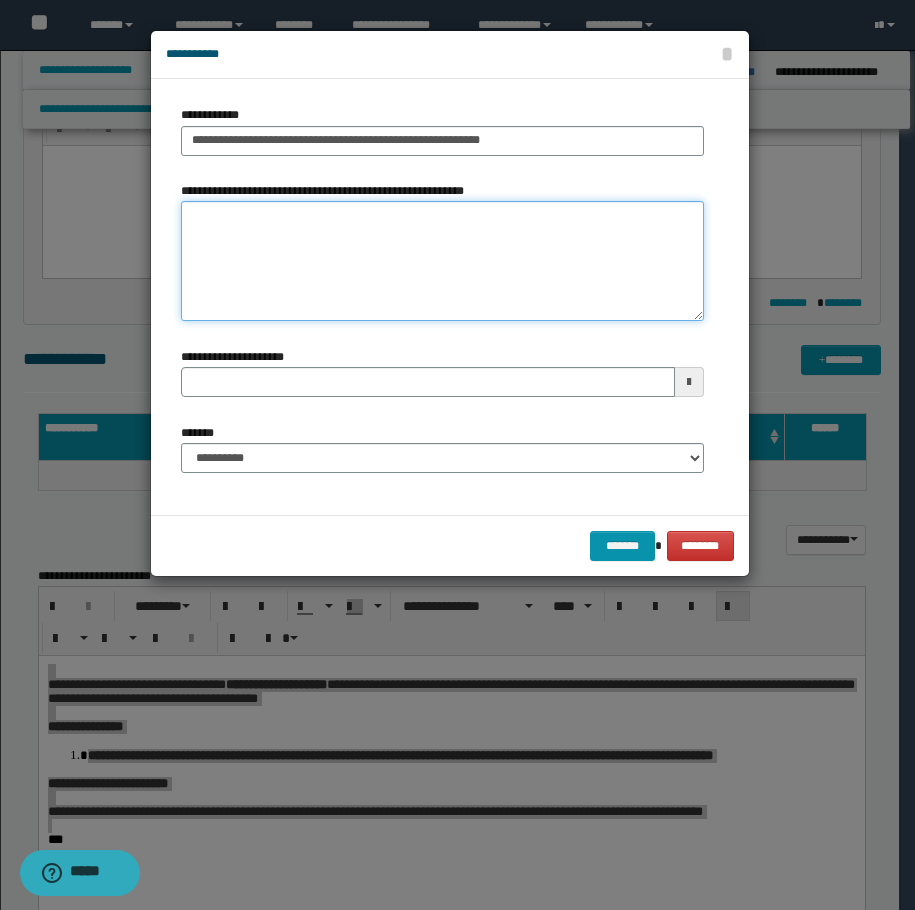 type 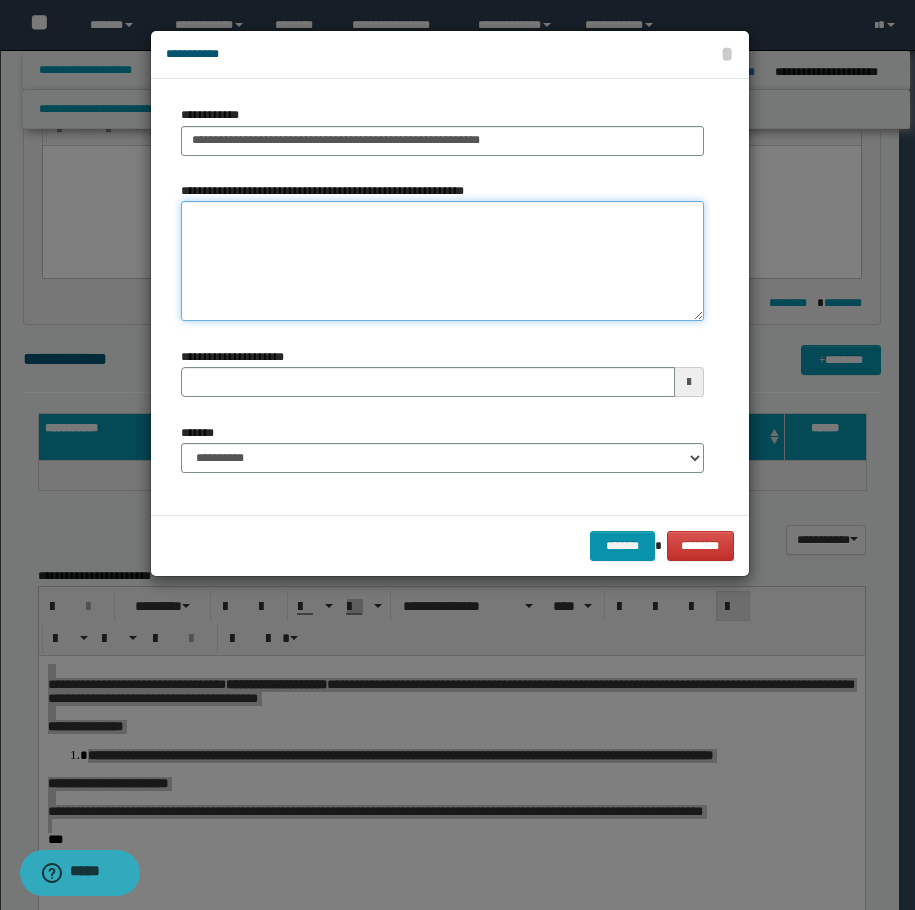 click on "**********" at bounding box center (442, 261) 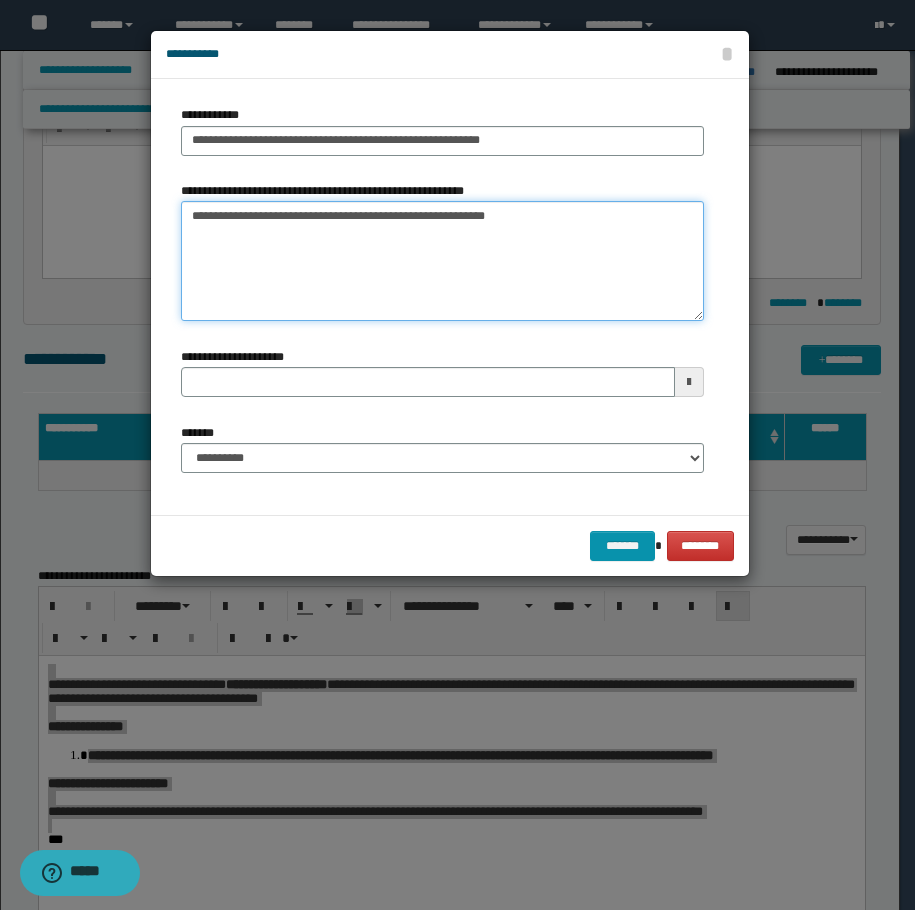 click on "**********" at bounding box center [442, 261] 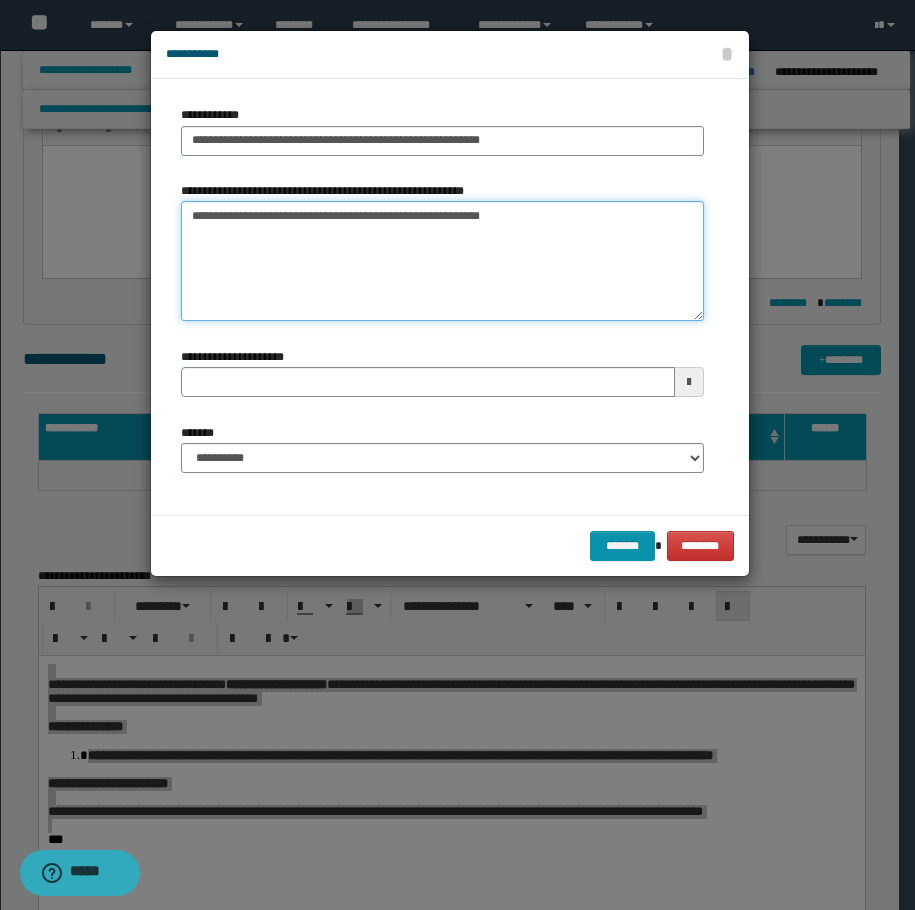 type 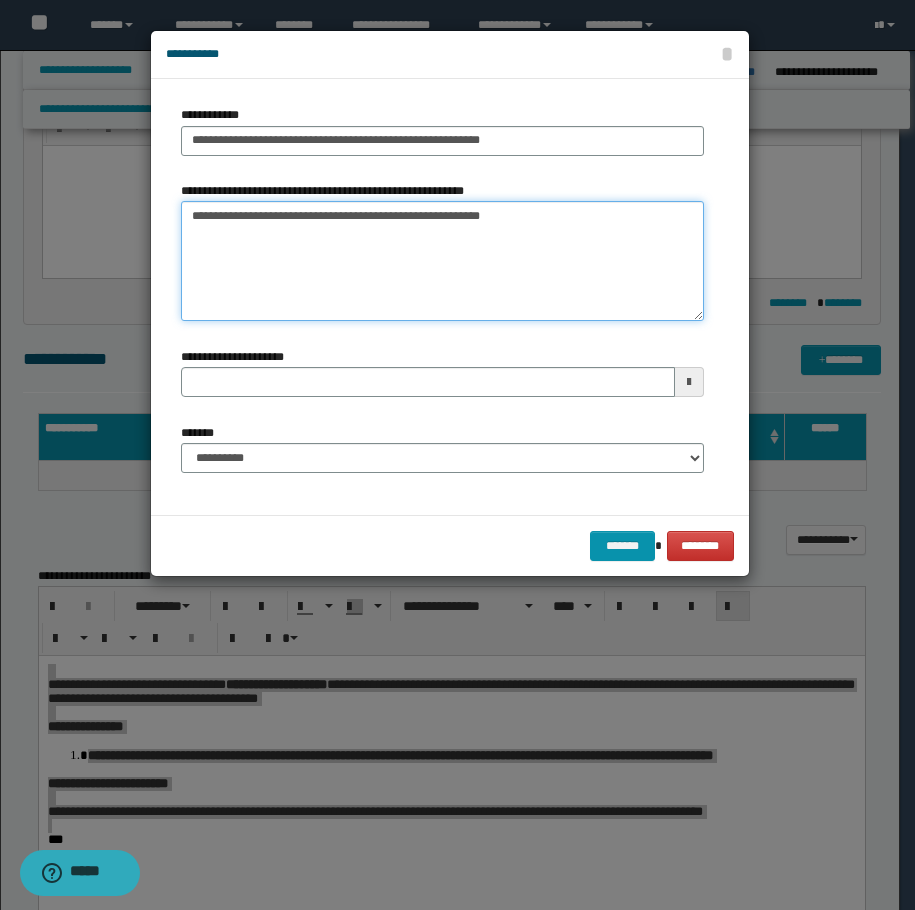 type on "**********" 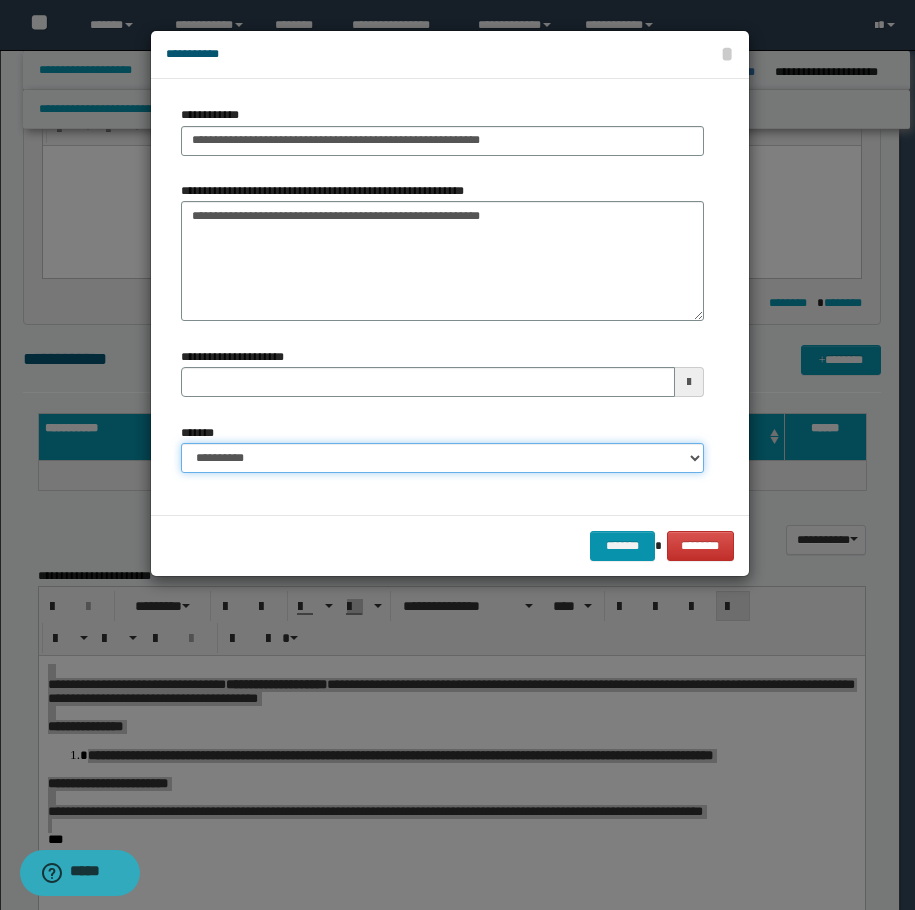 drag, startPoint x: 284, startPoint y: 456, endPoint x: 291, endPoint y: 471, distance: 16.552946 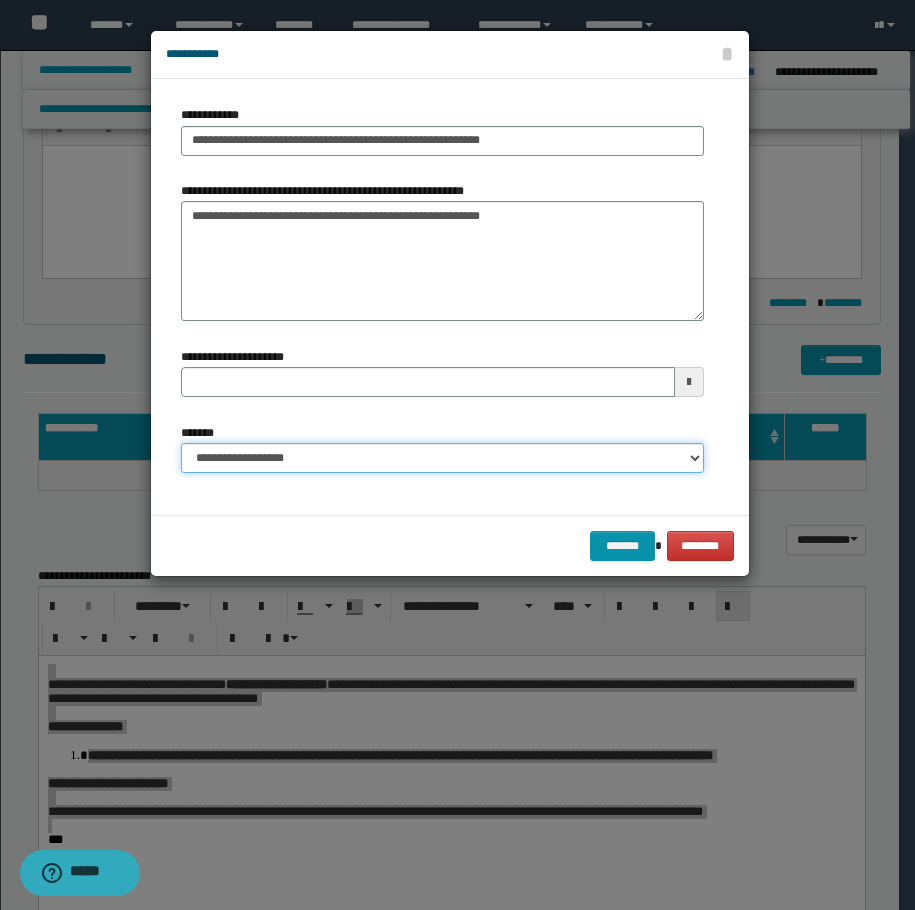 click on "**********" at bounding box center (442, 458) 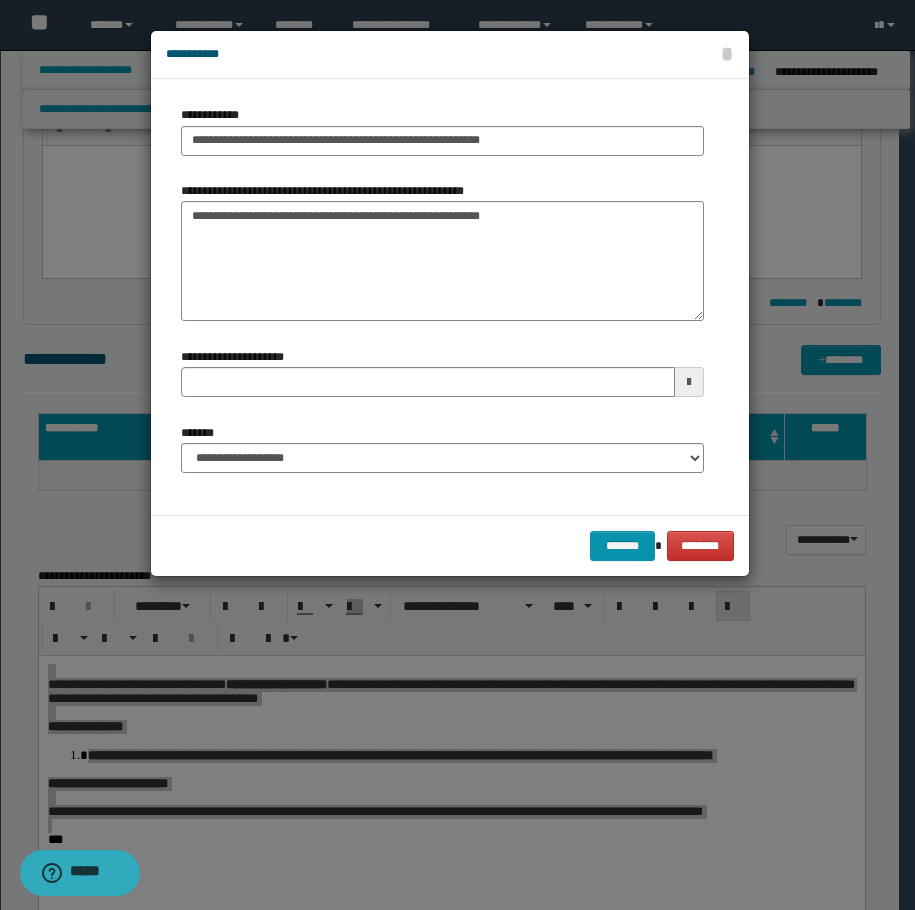 click on "*******
********" at bounding box center (450, 545) 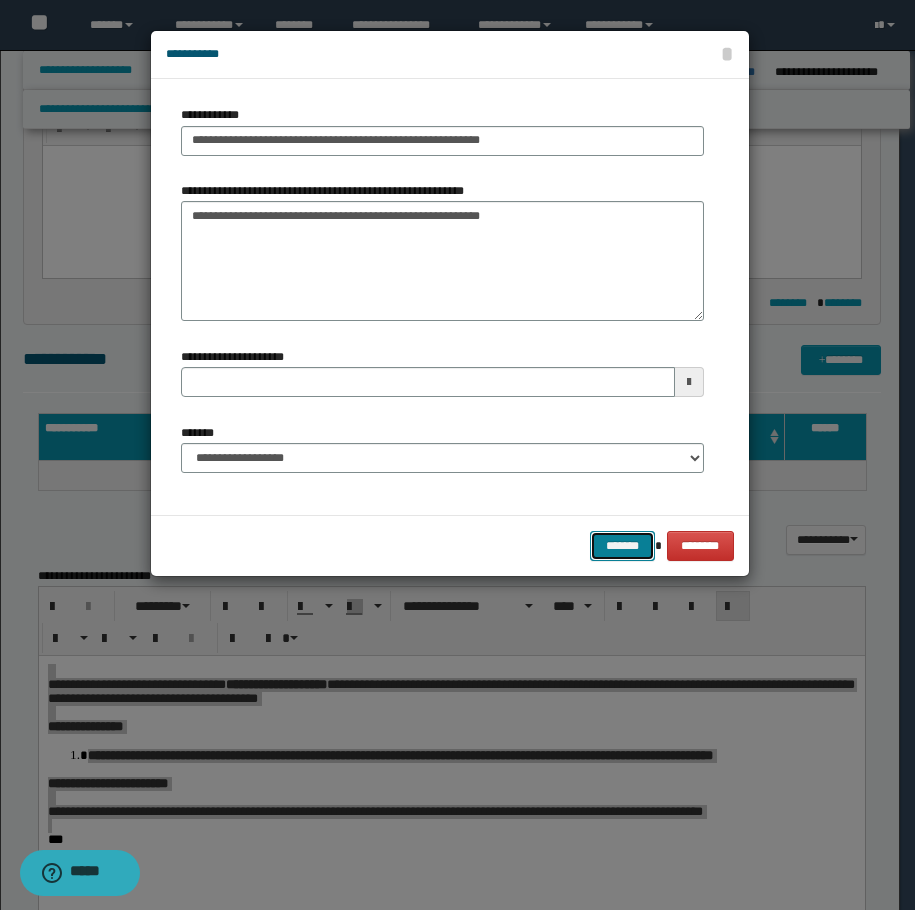 click on "*******" at bounding box center [622, 546] 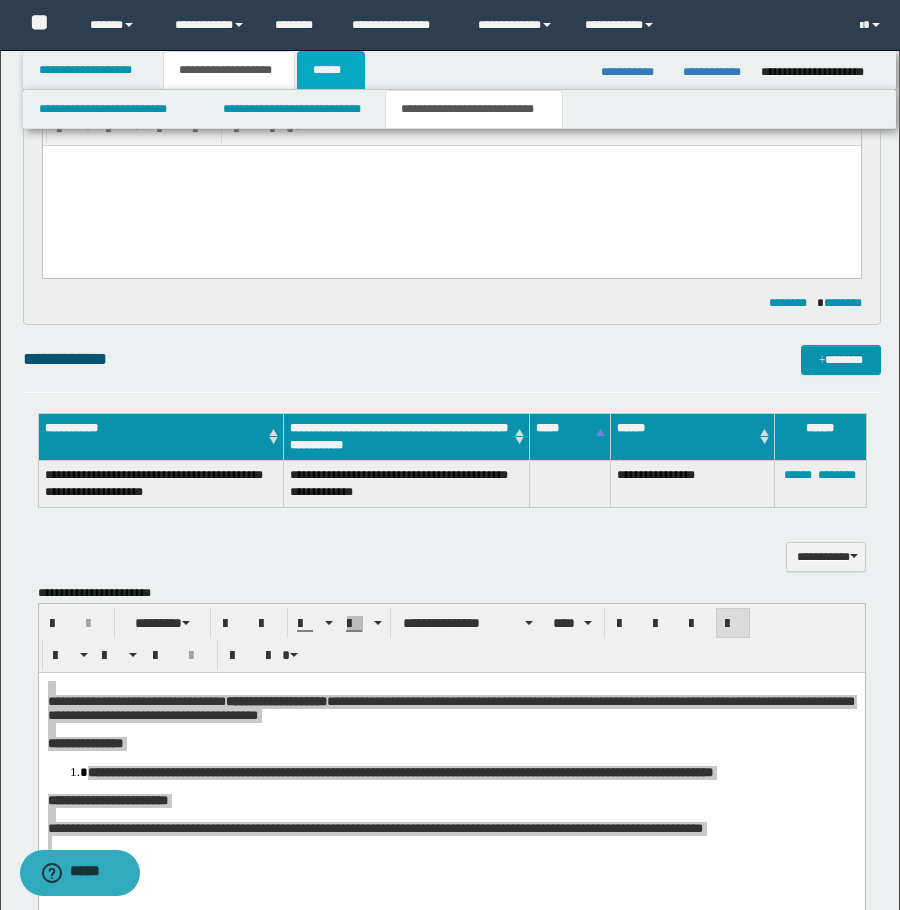 drag, startPoint x: 337, startPoint y: 70, endPoint x: 377, endPoint y: 127, distance: 69.63476 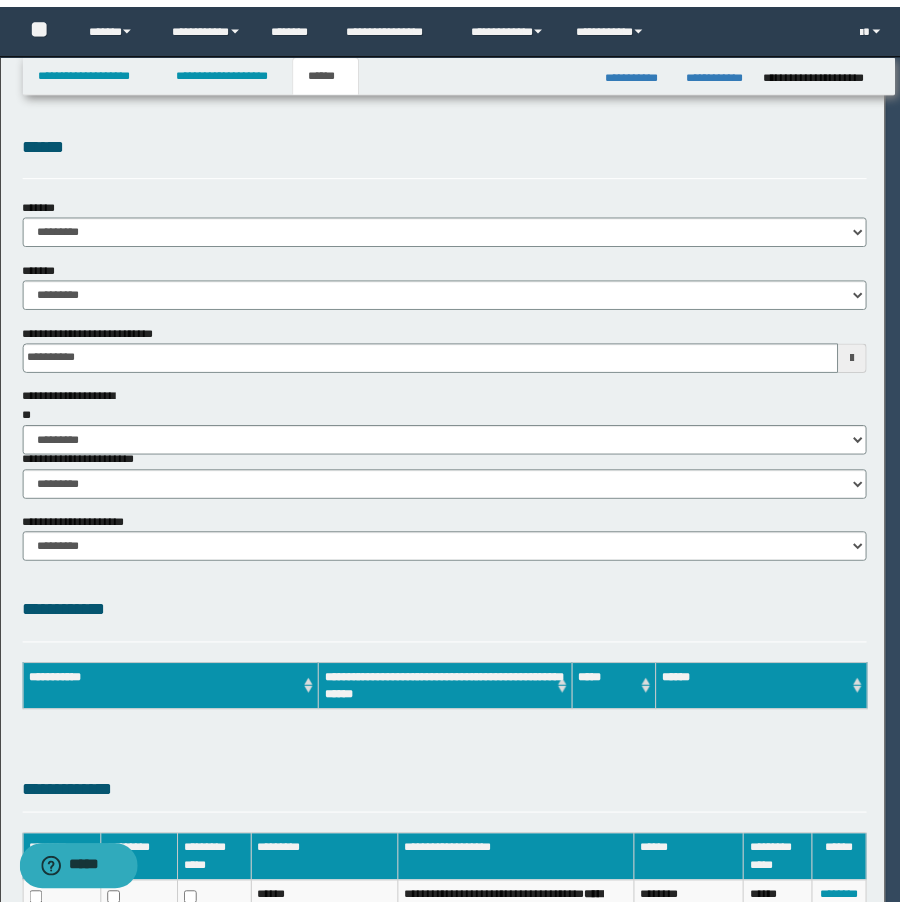 scroll, scrollTop: 0, scrollLeft: 0, axis: both 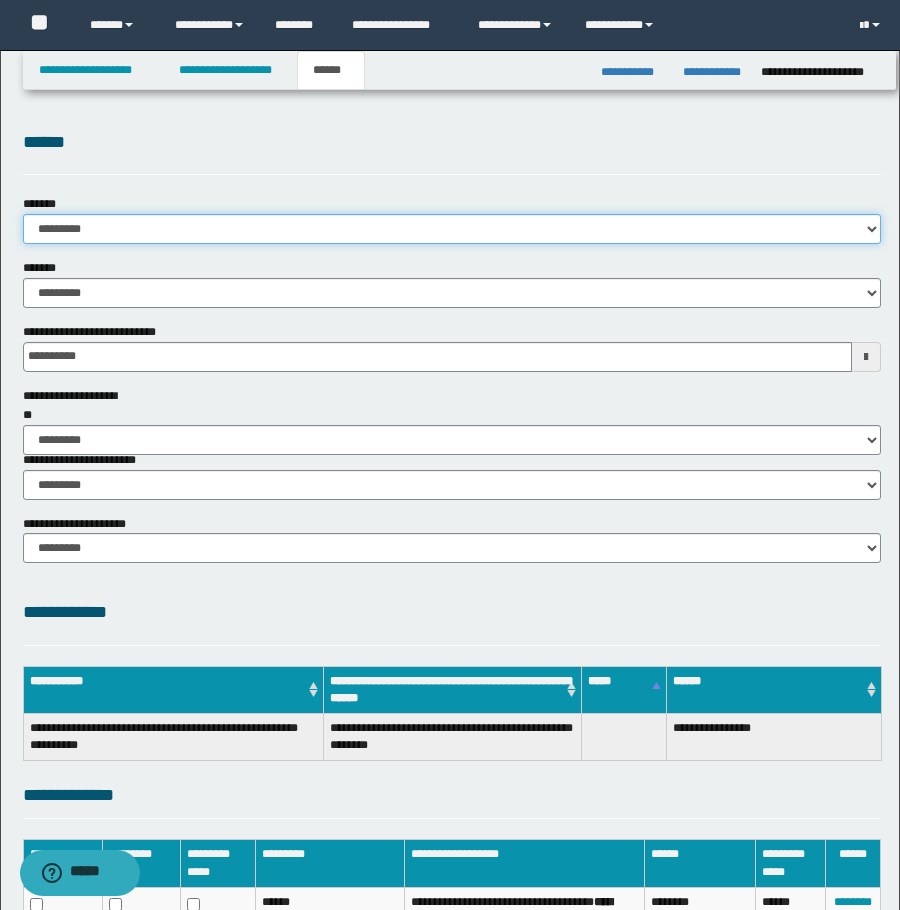 click on "**********" at bounding box center [452, 229] 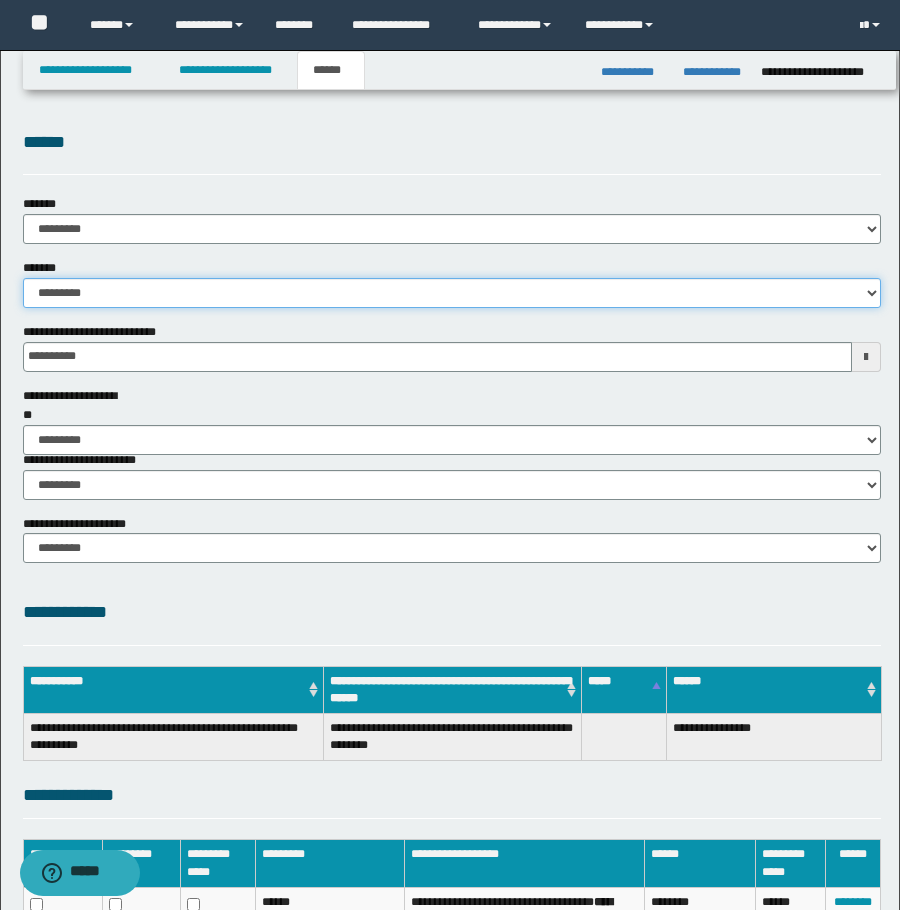click on "**********" at bounding box center [452, 293] 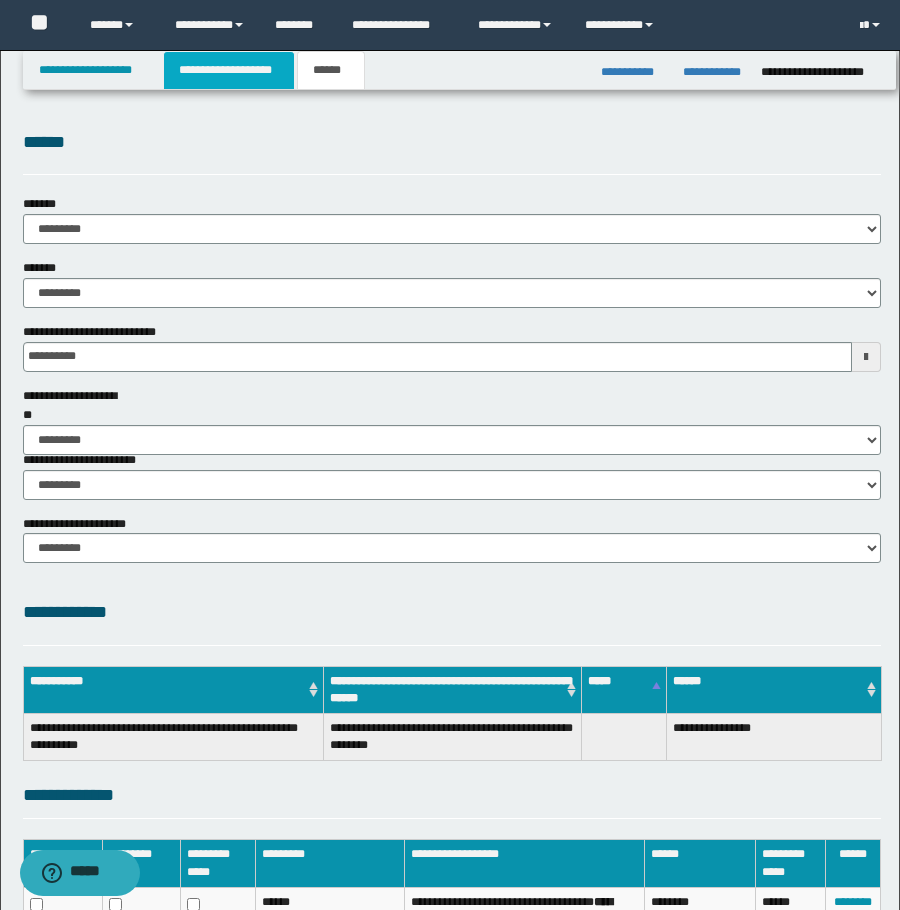 click on "**********" at bounding box center (229, 70) 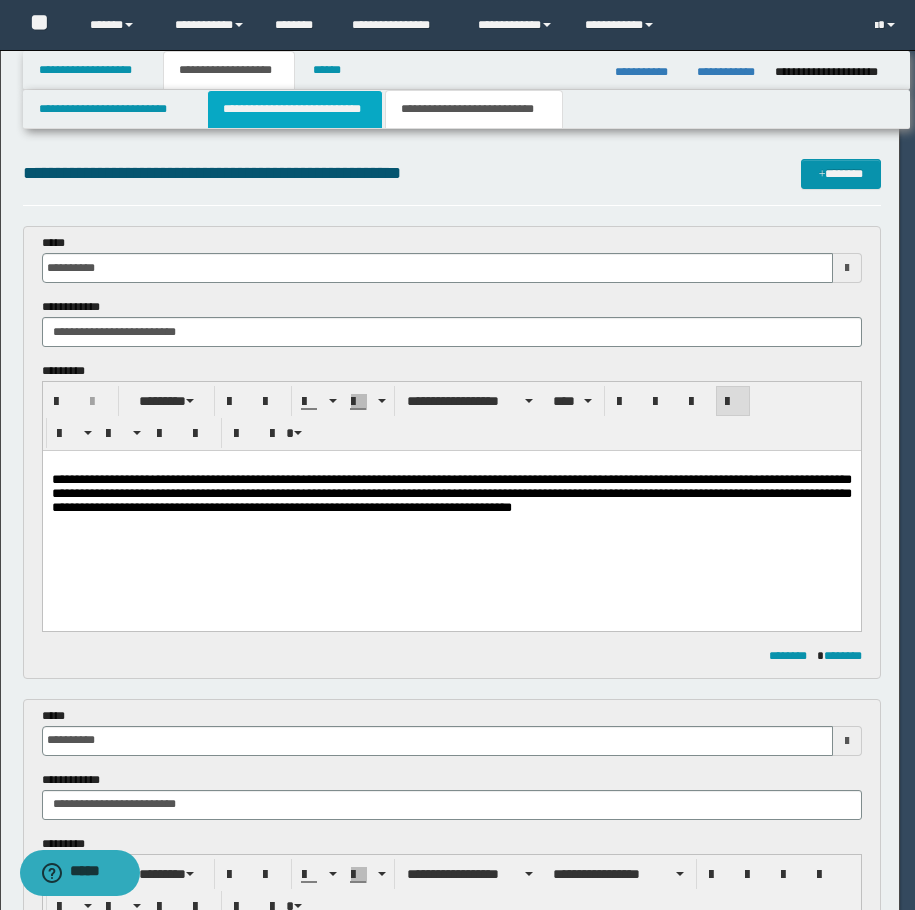 click on "**********" at bounding box center [295, 109] 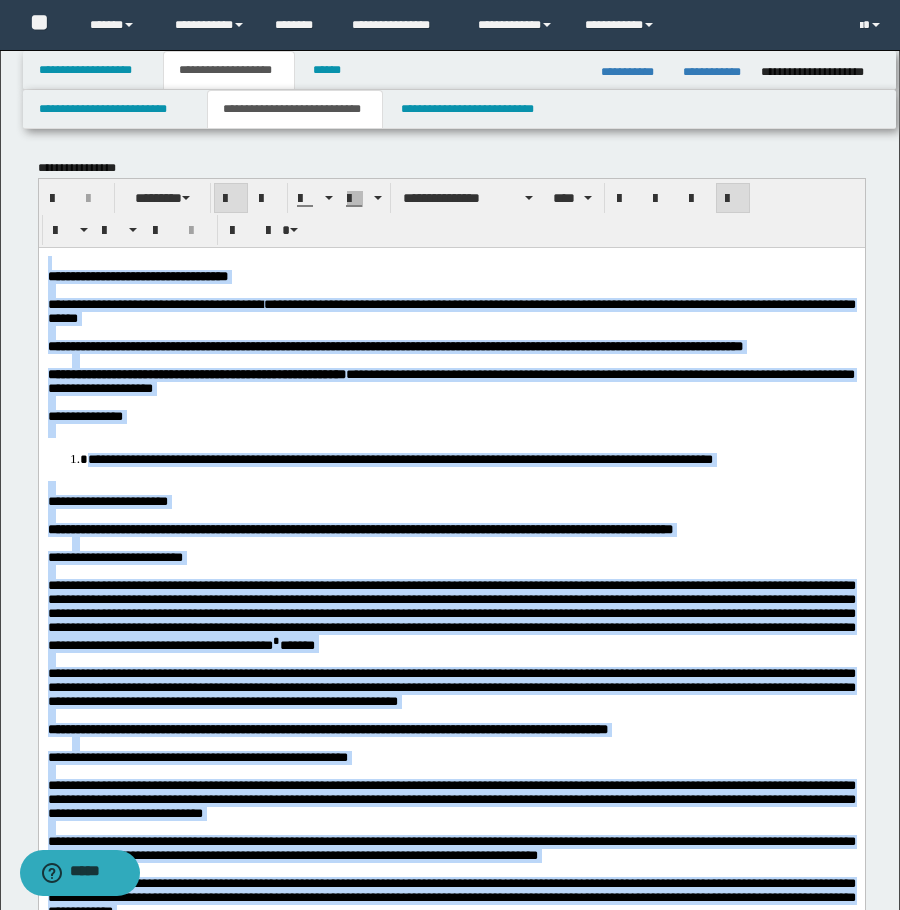 click on "**********" at bounding box center (359, 528) 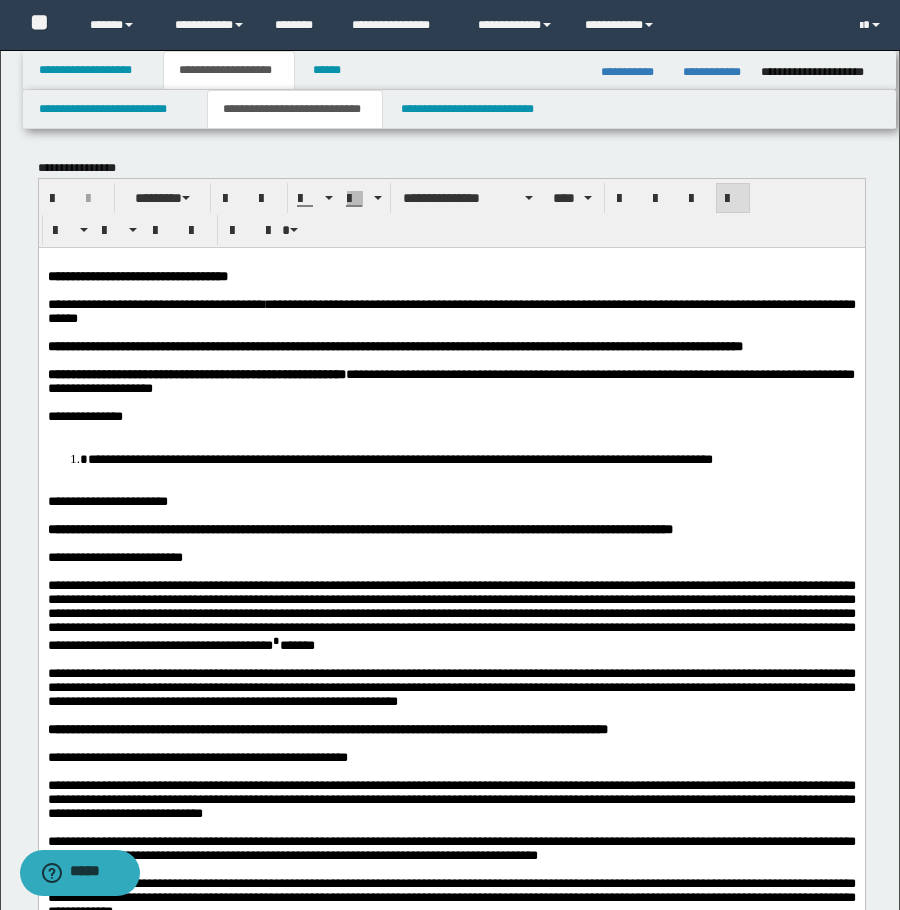 click at bounding box center [451, 487] 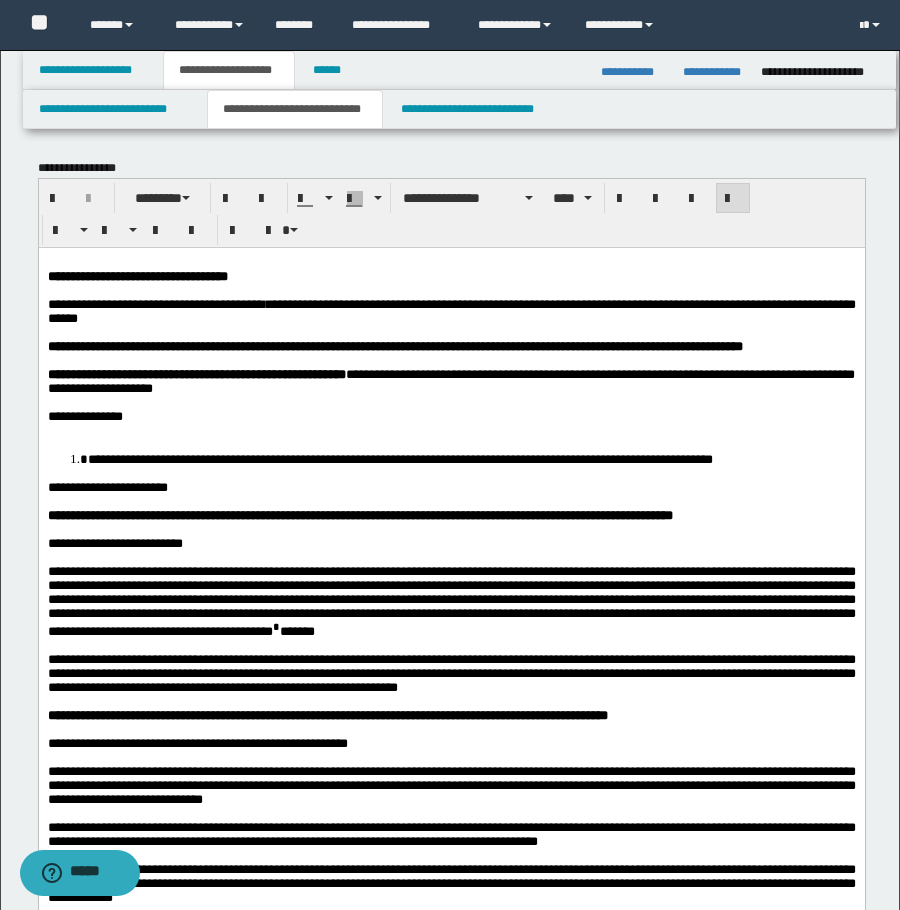 click at bounding box center [451, 430] 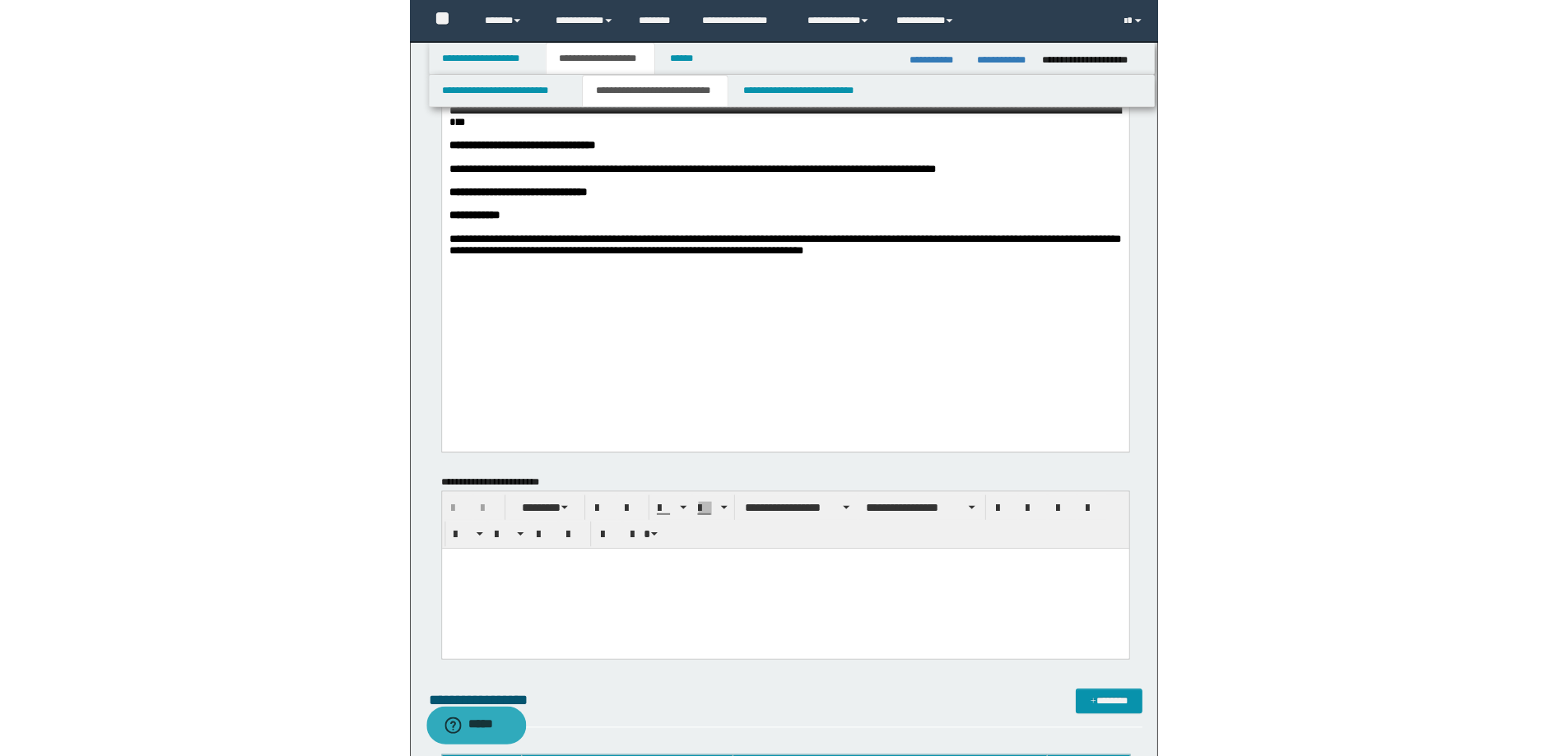 scroll, scrollTop: 1152, scrollLeft: 0, axis: vertical 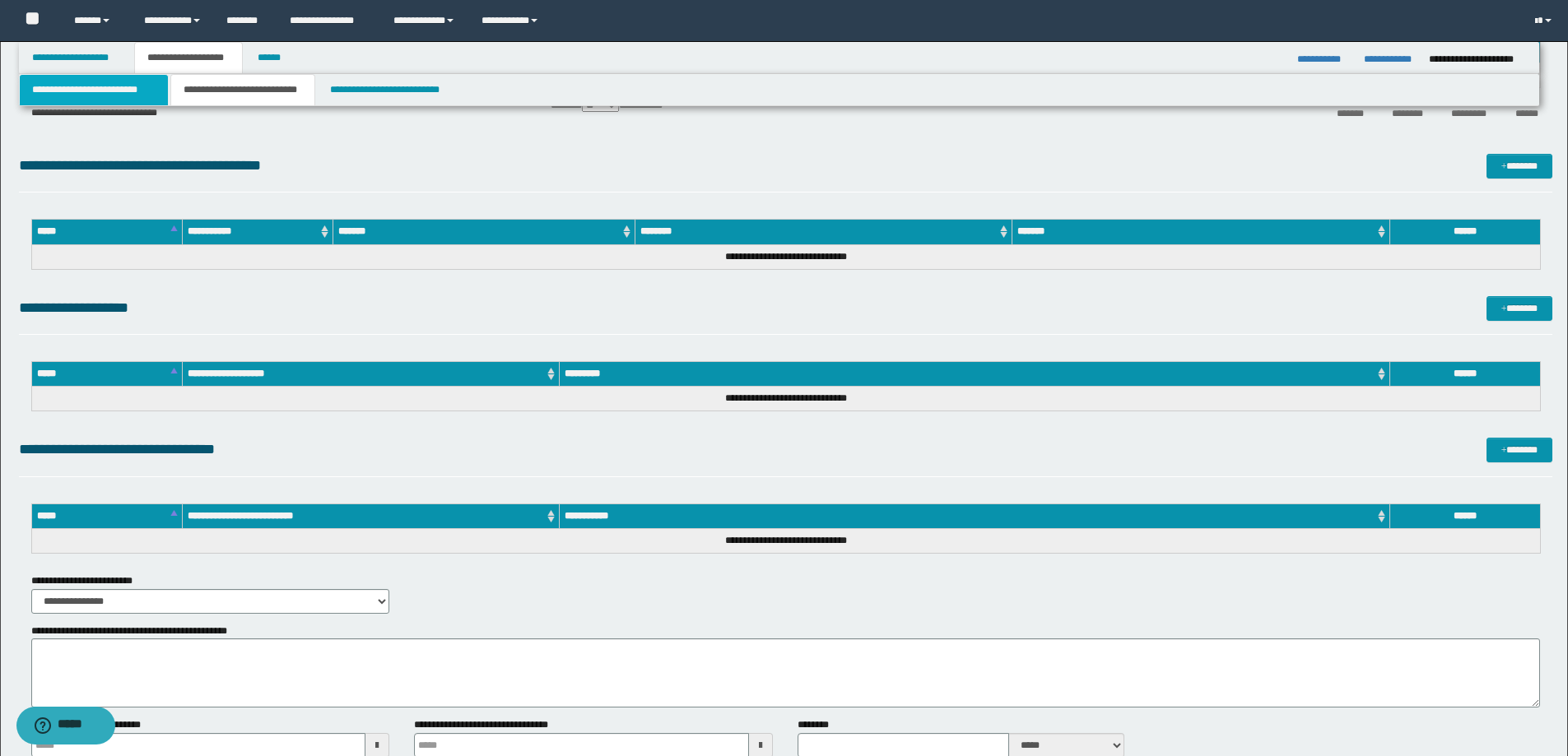 click on "**********" at bounding box center (94, 90) 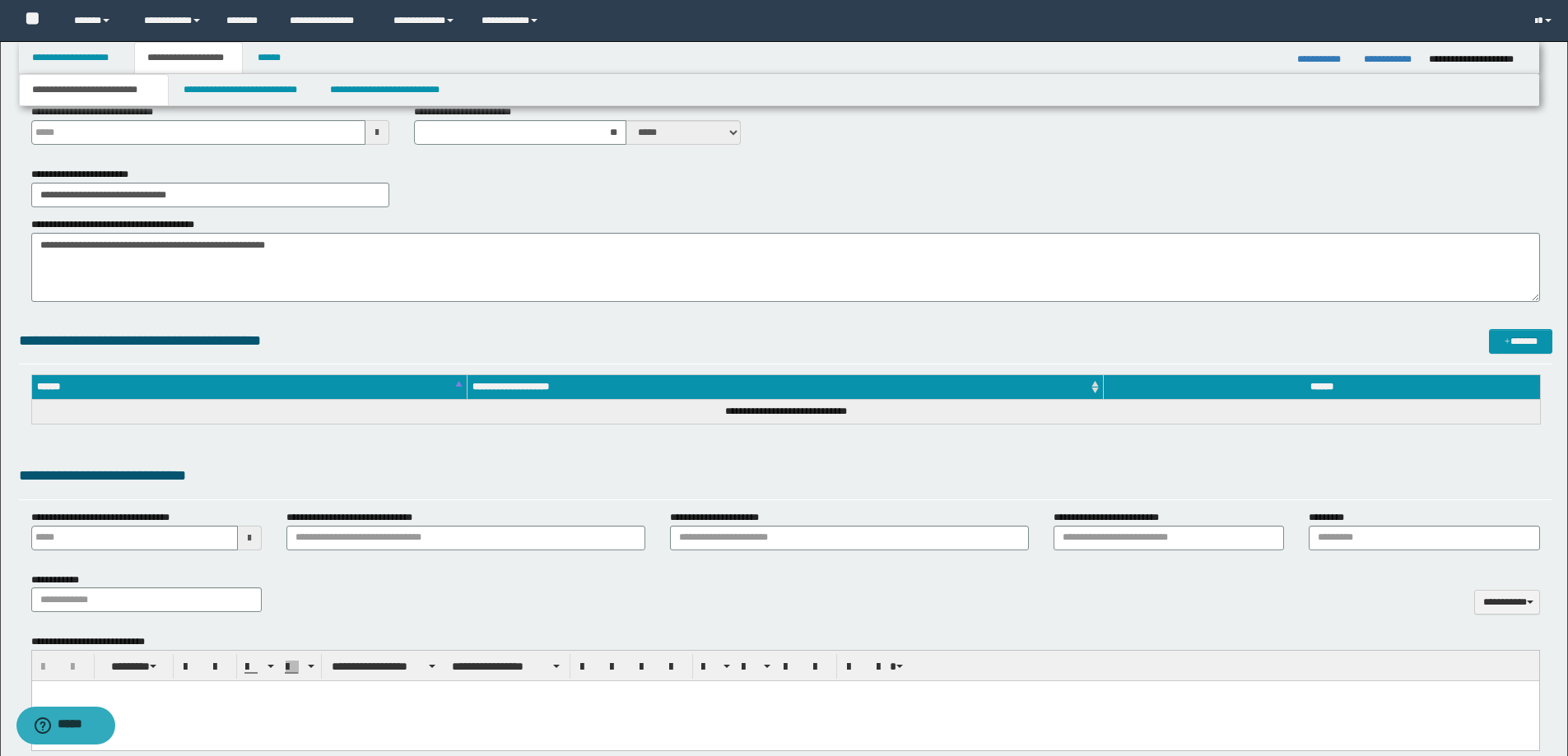 type 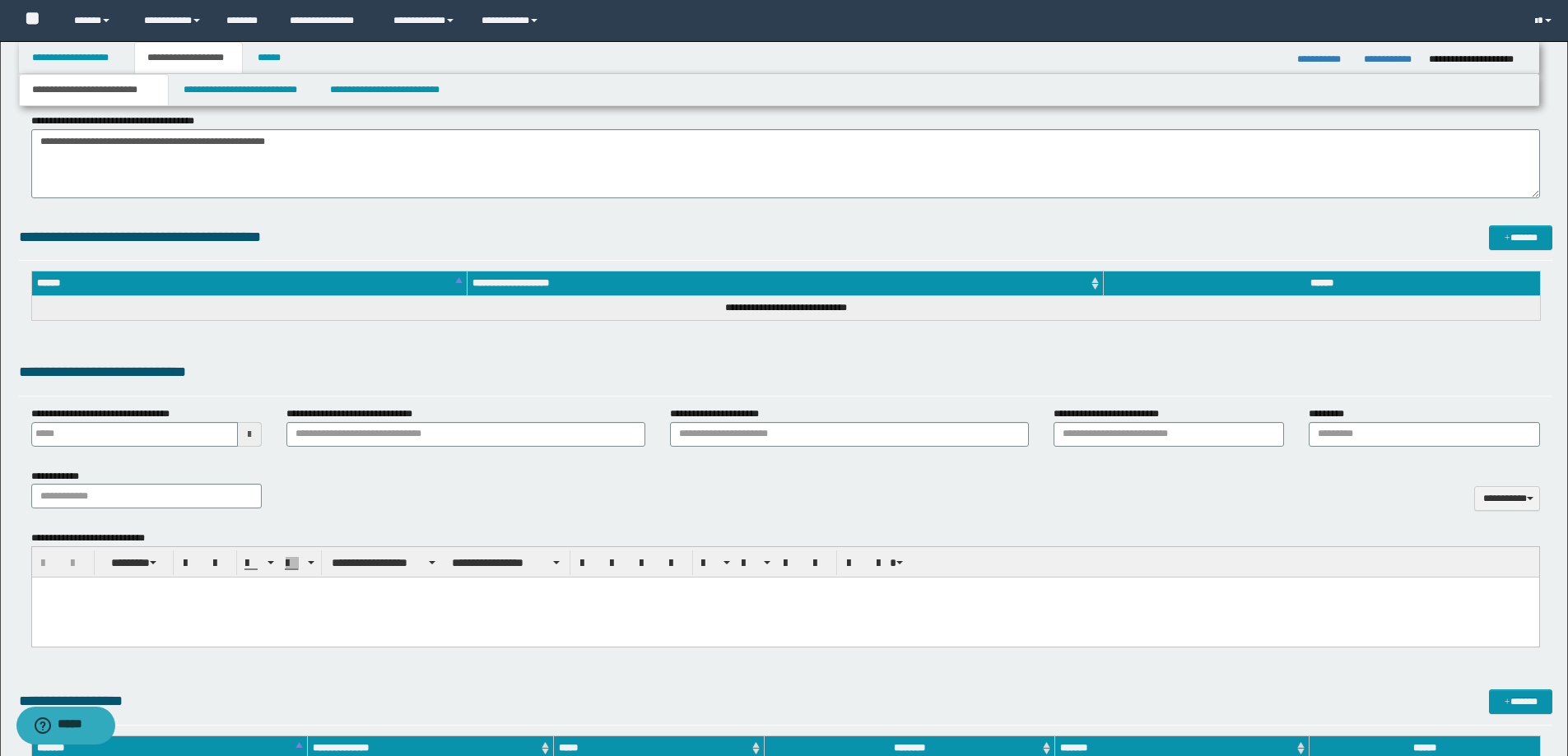 scroll, scrollTop: 490, scrollLeft: 0, axis: vertical 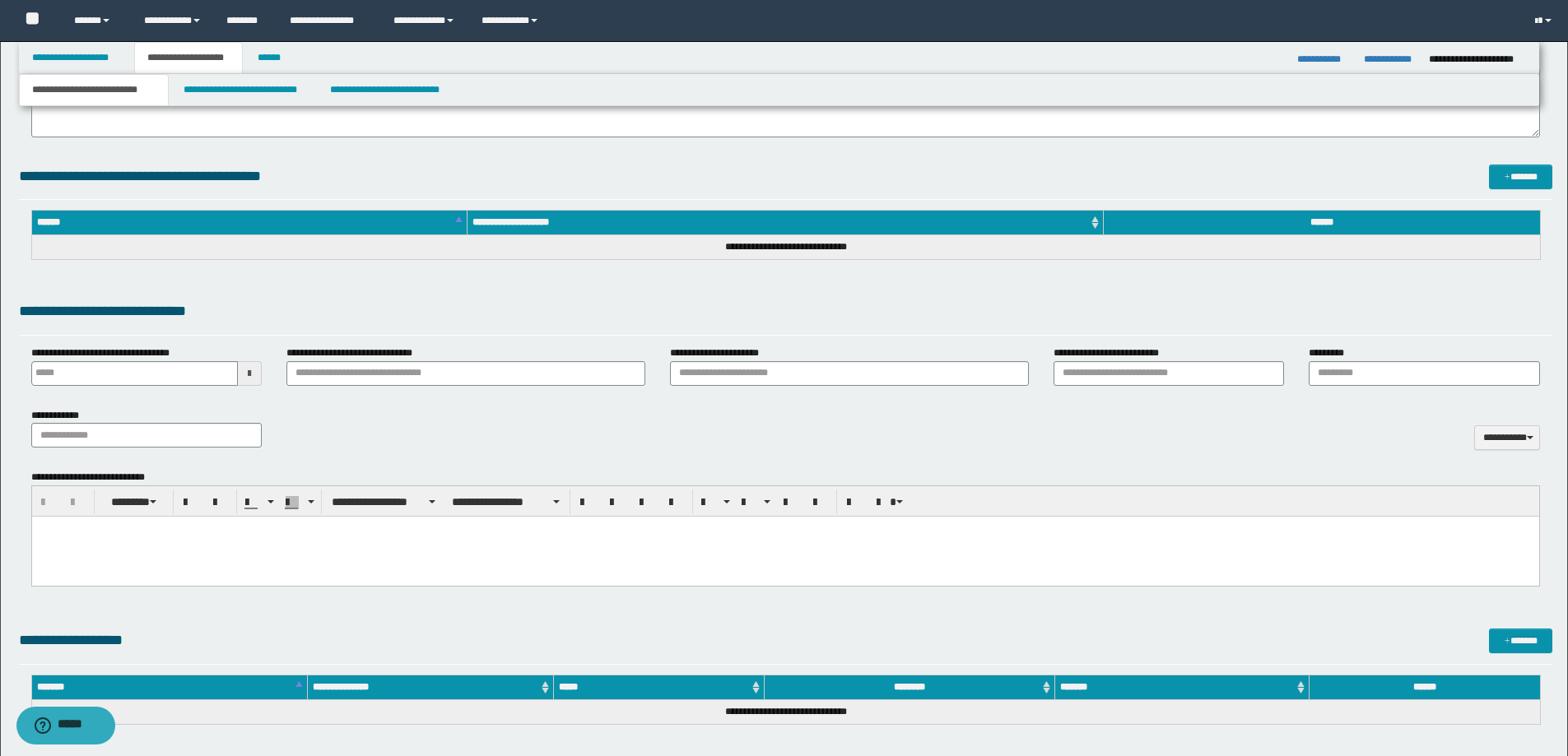 click at bounding box center (784, 550) 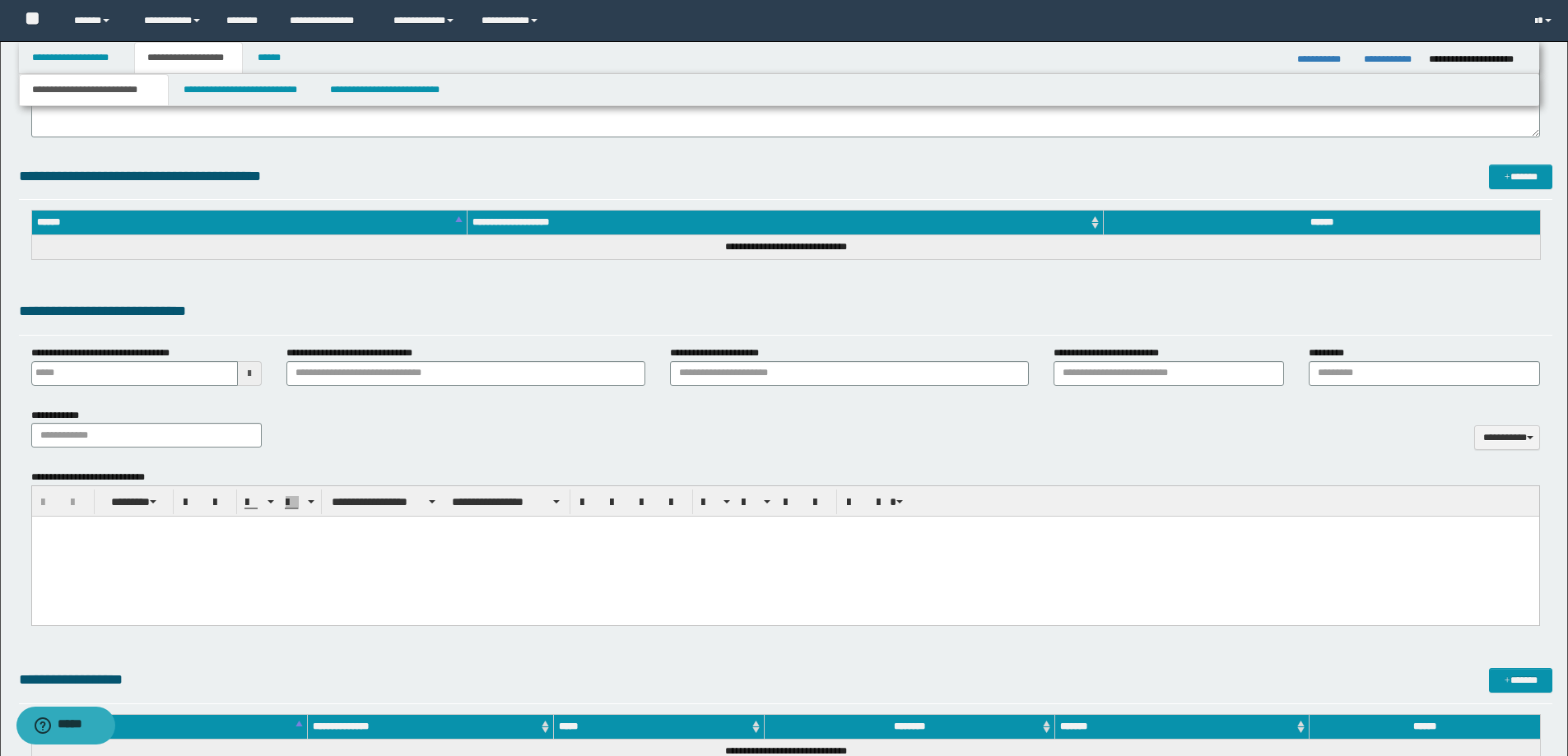 type 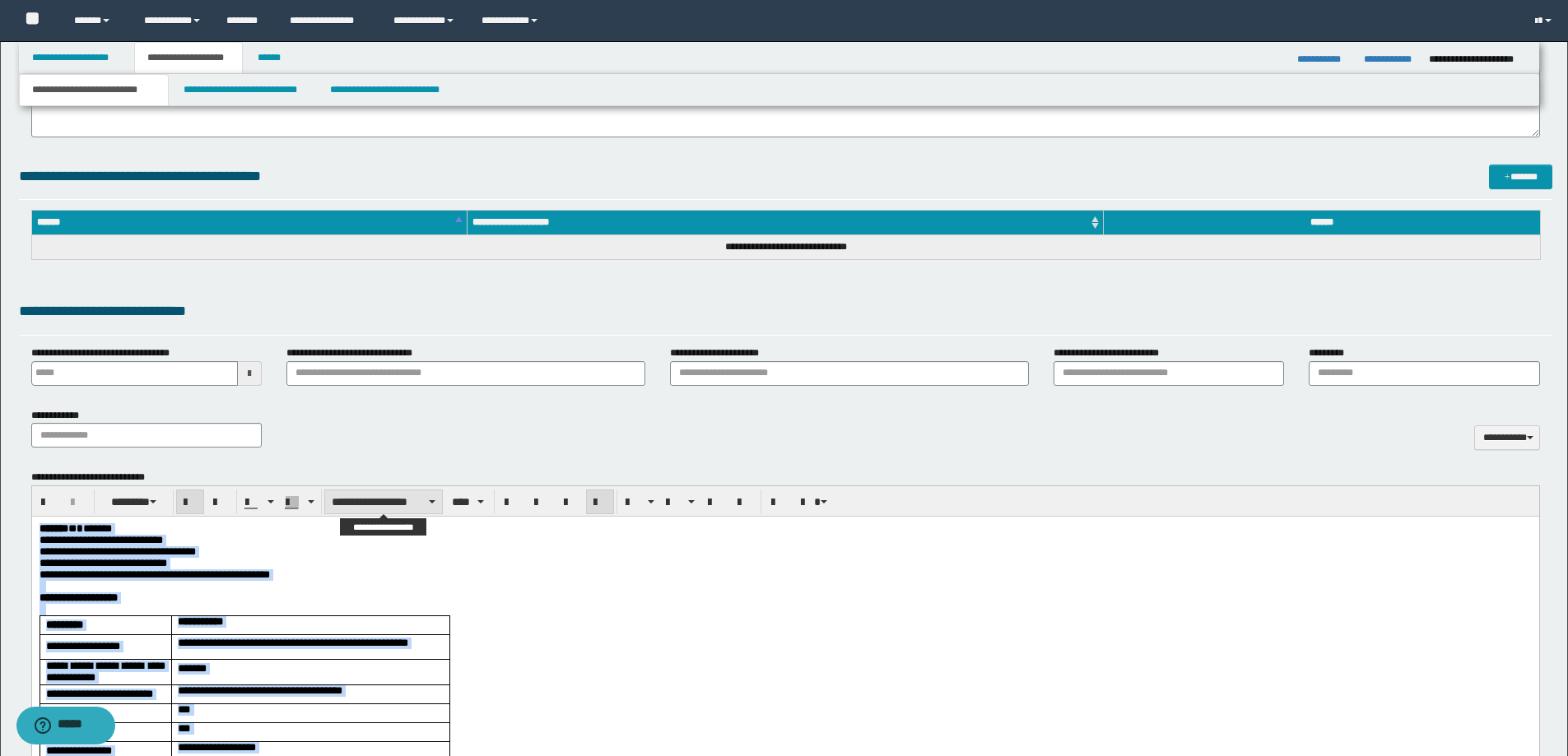 click on "**********" at bounding box center (384, 502) 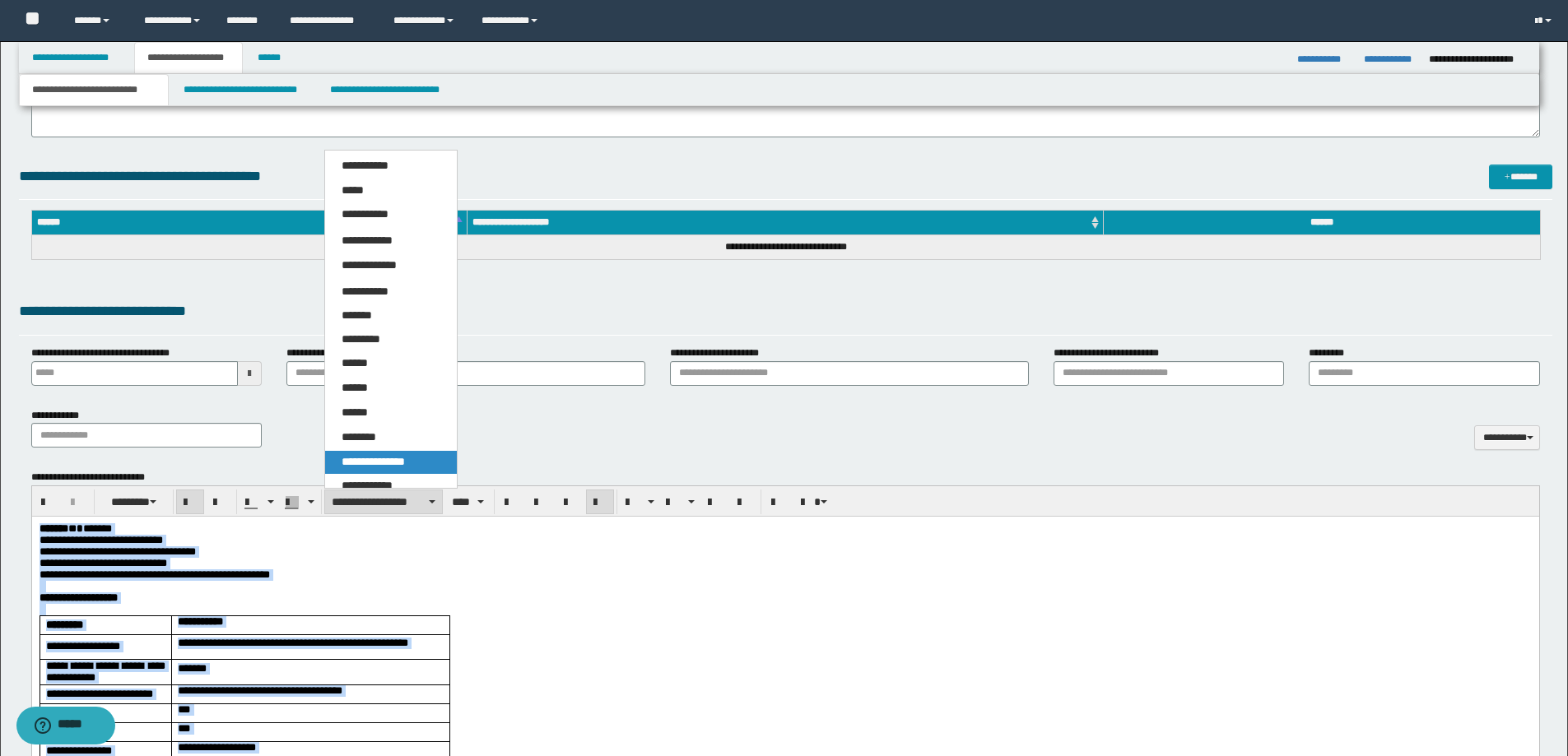 click on "**********" at bounding box center [373, 461] 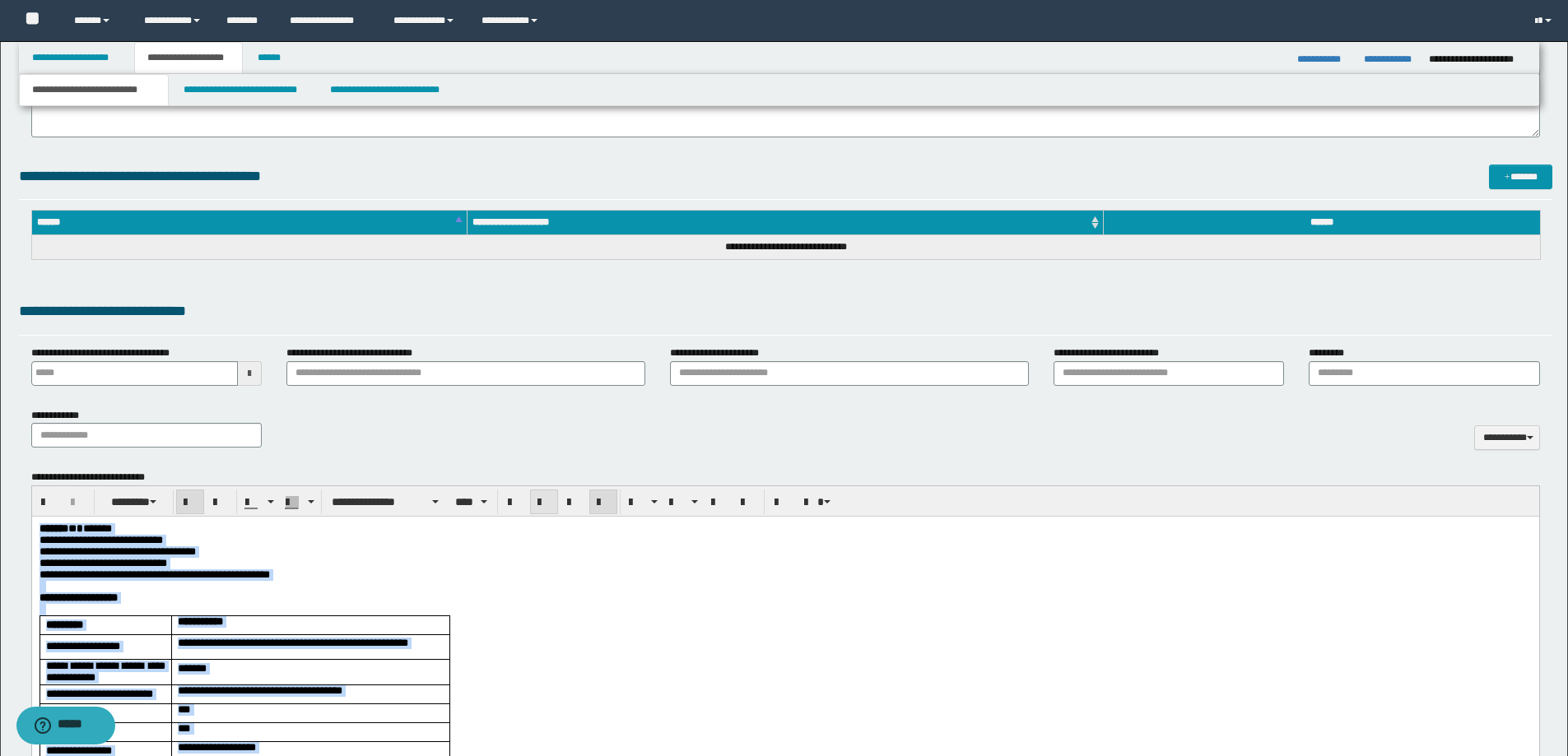 click at bounding box center [544, 503] 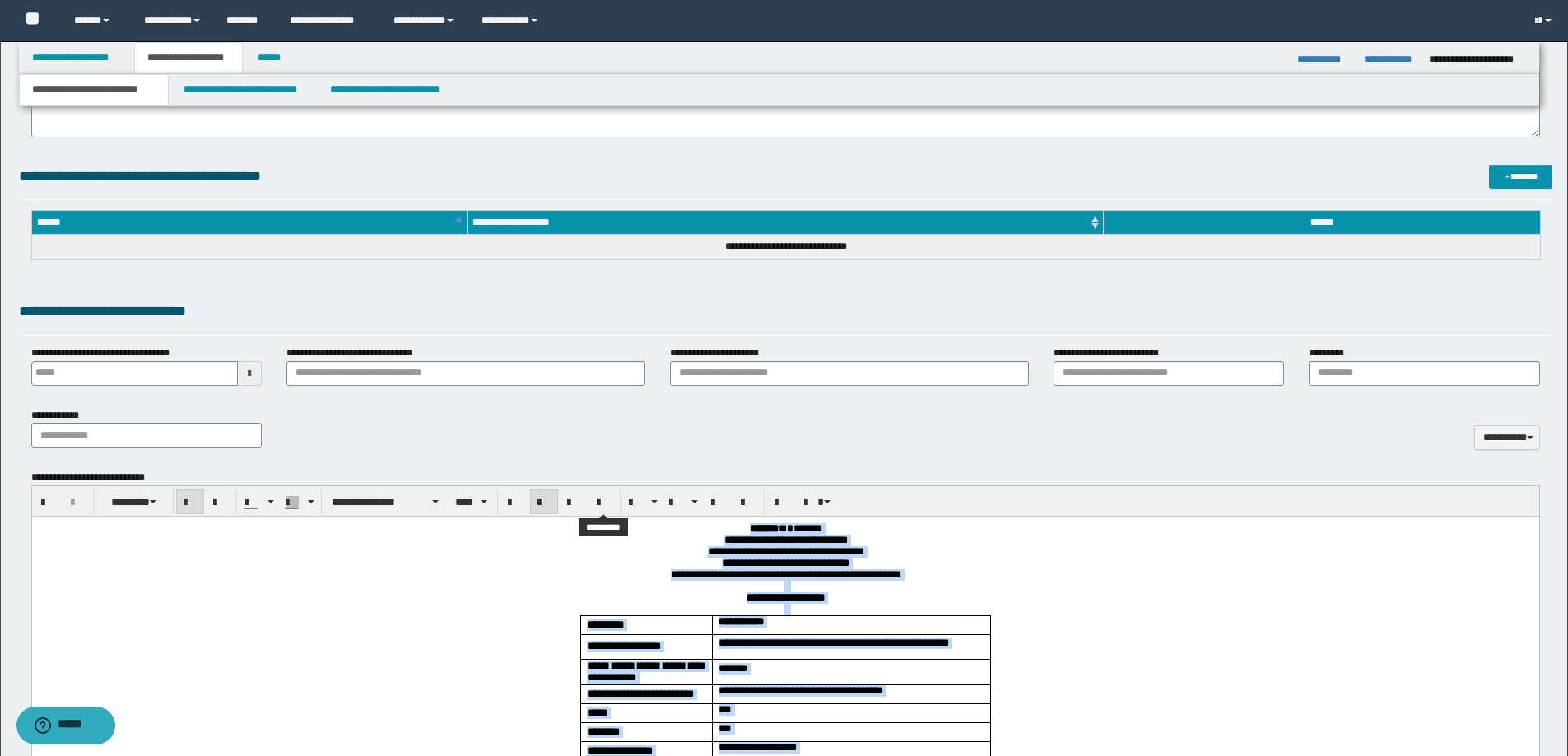 drag, startPoint x: 608, startPoint y: 501, endPoint x: 589, endPoint y: 506, distance: 19.646883 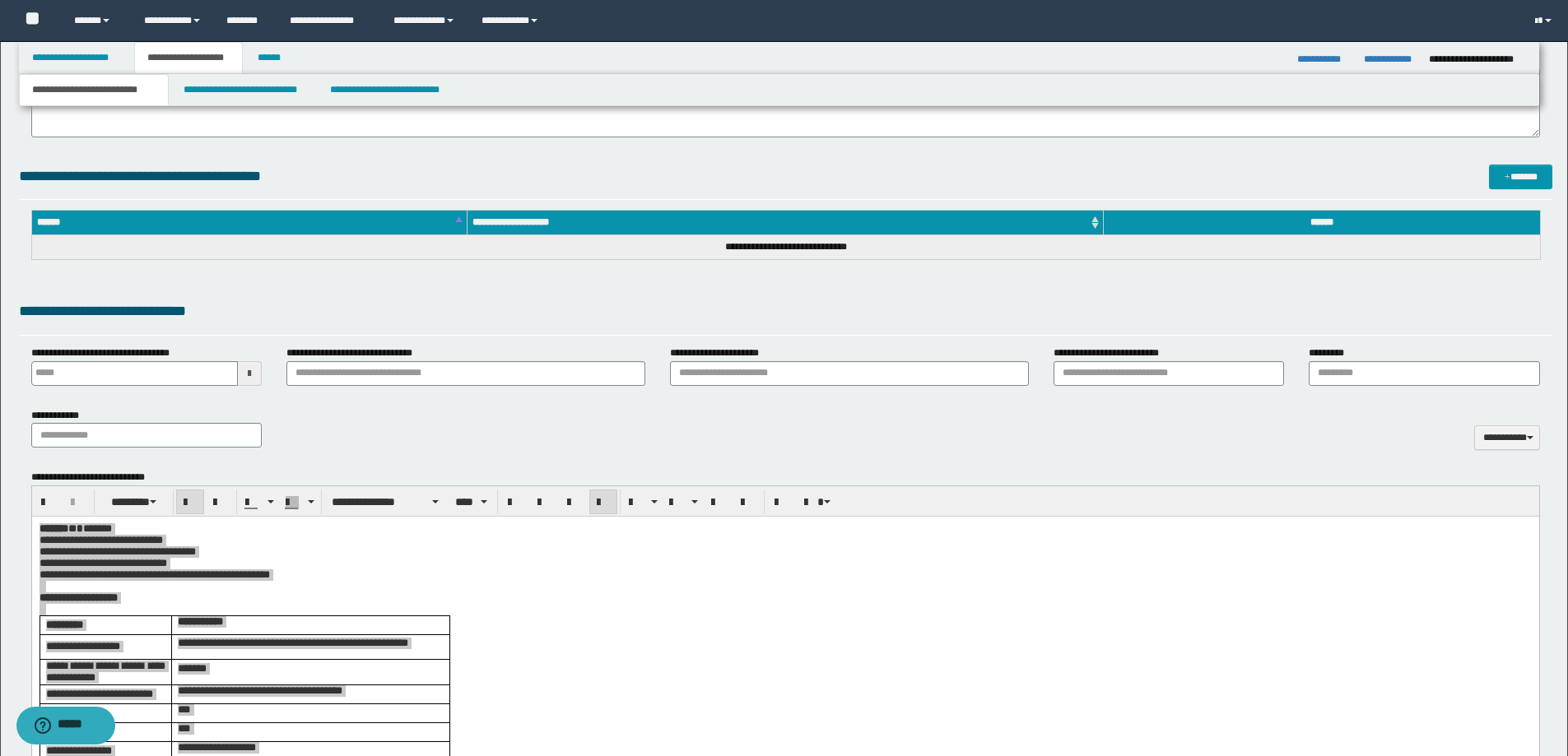 click on "**********" at bounding box center [784, 795] 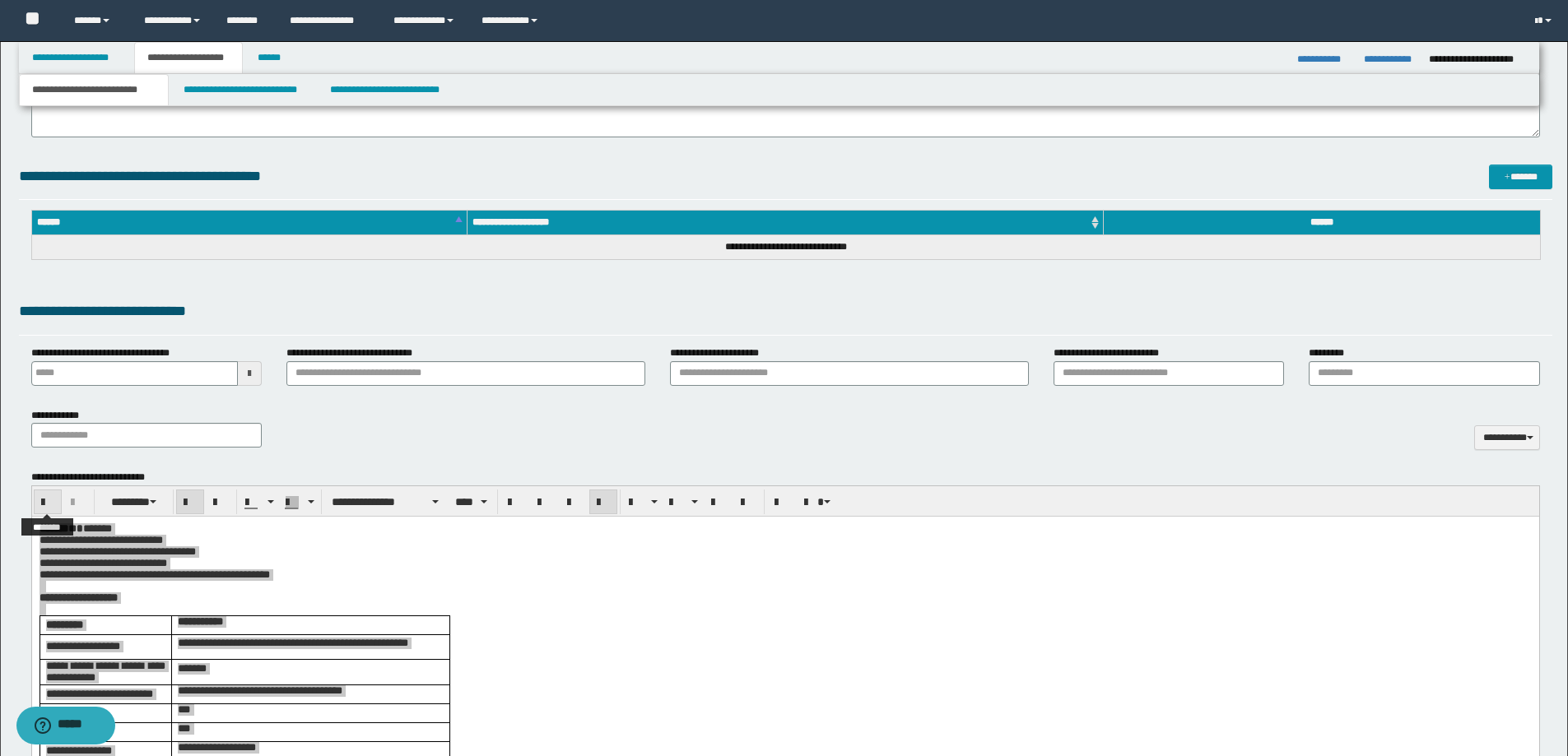 click at bounding box center (48, 502) 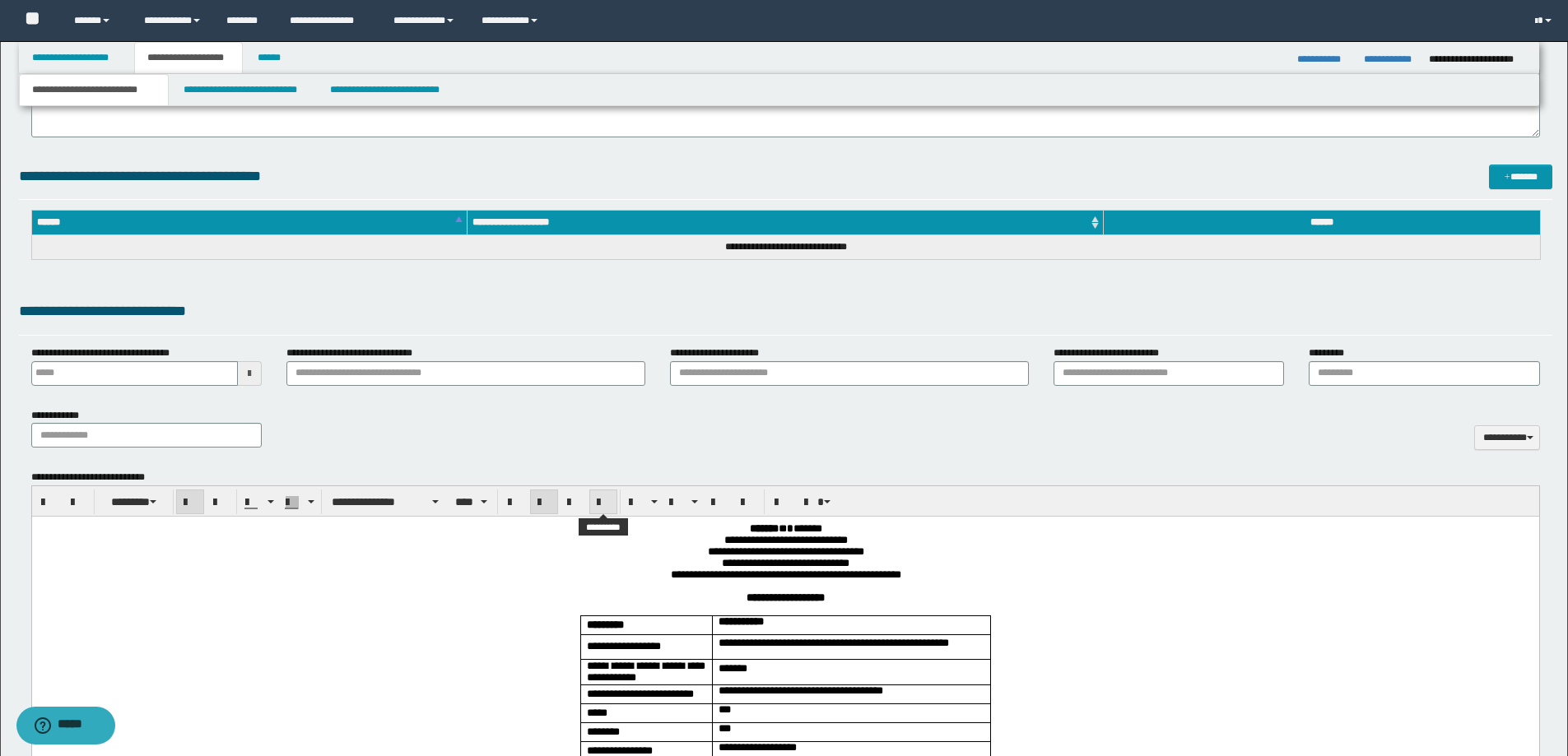 click at bounding box center [603, 503] 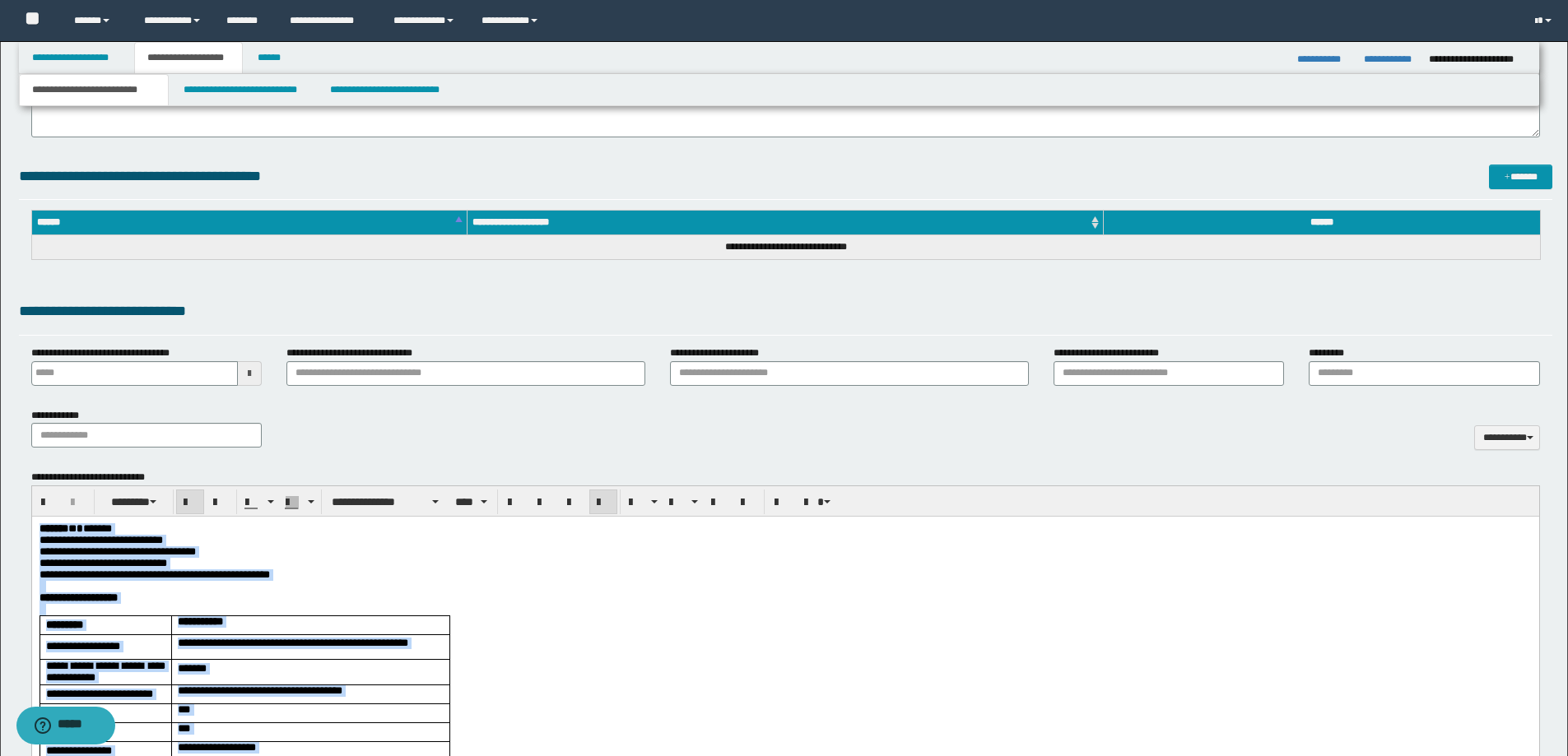 click on "**********" at bounding box center (784, 552) 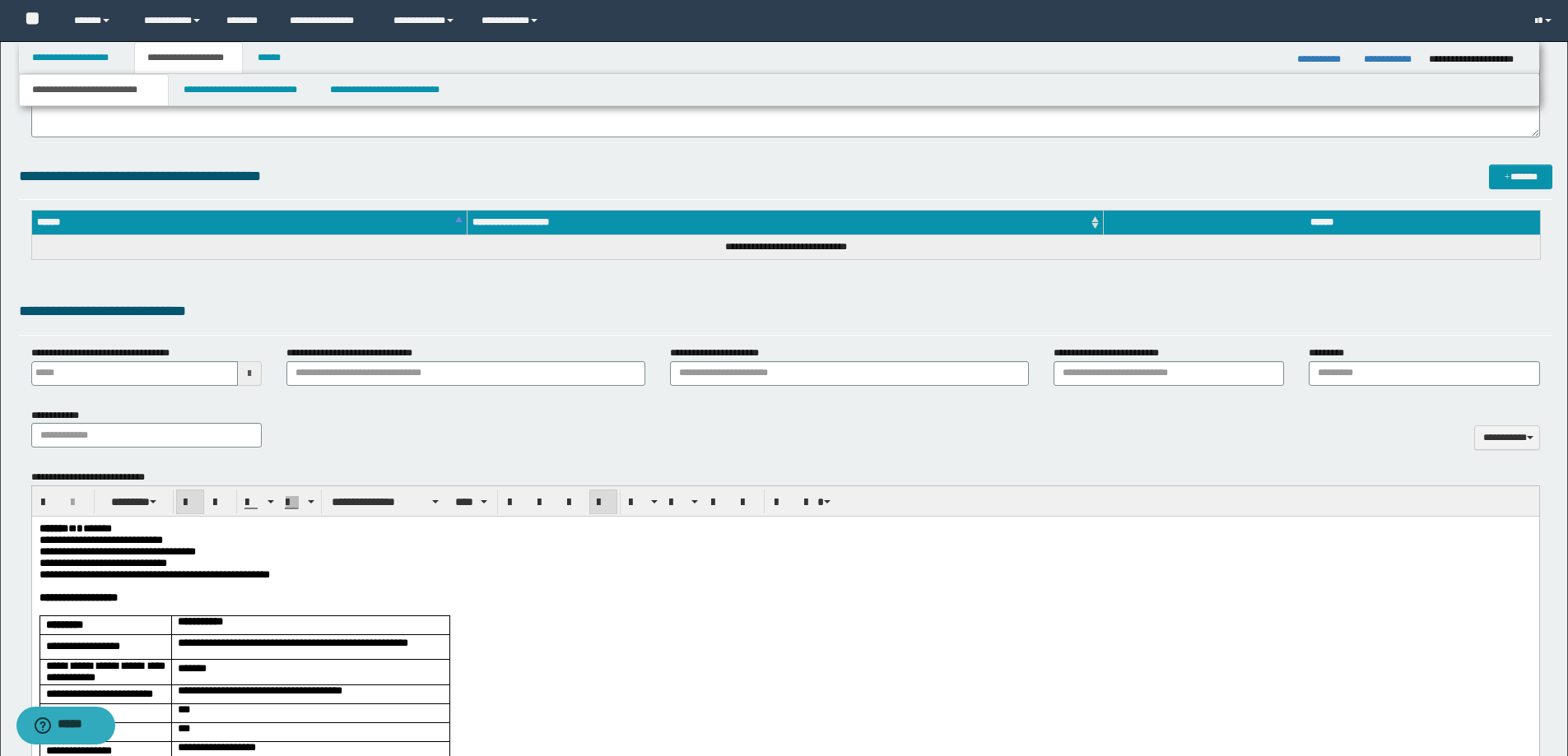 click on "******" at bounding box center (53, 528) 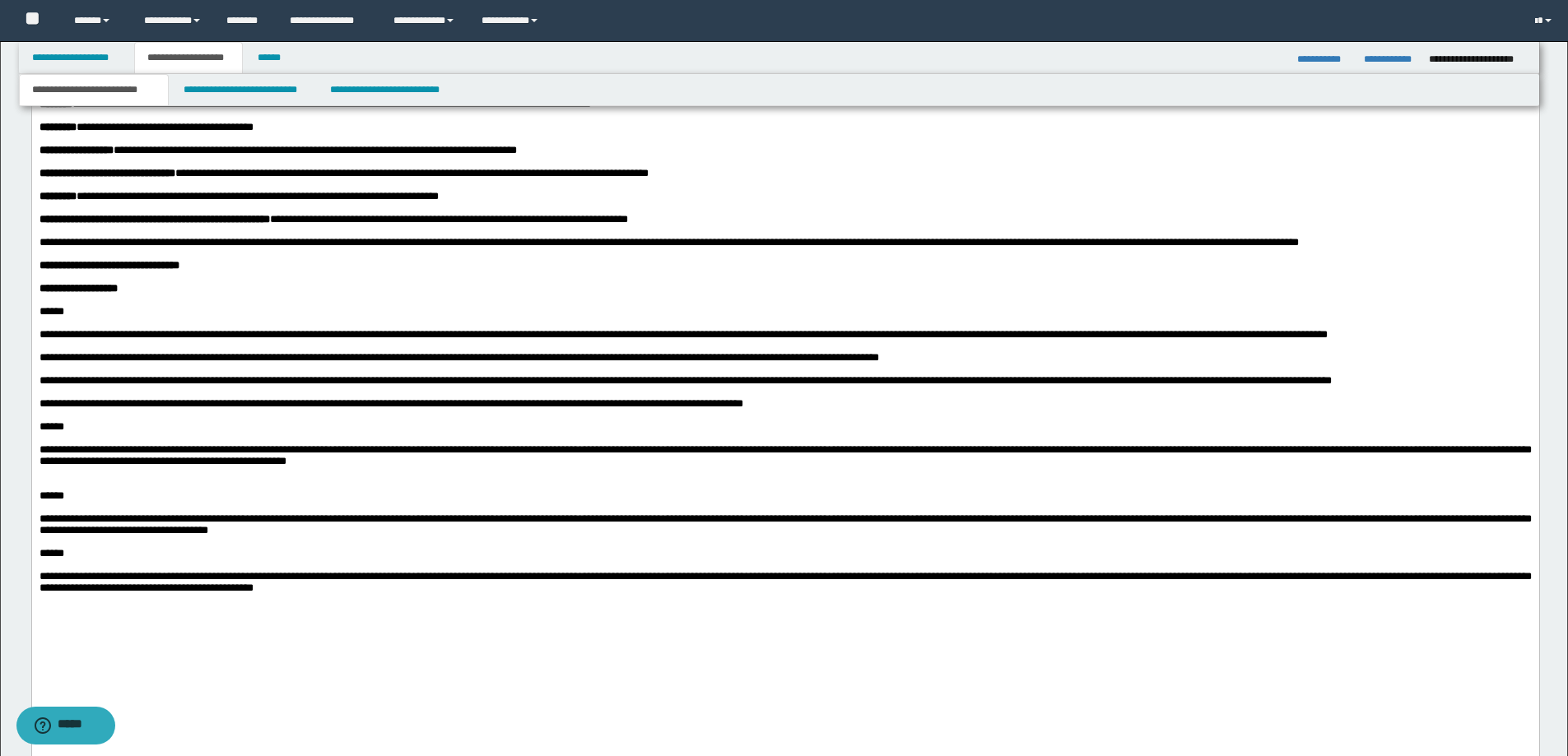 scroll, scrollTop: 1477, scrollLeft: 0, axis: vertical 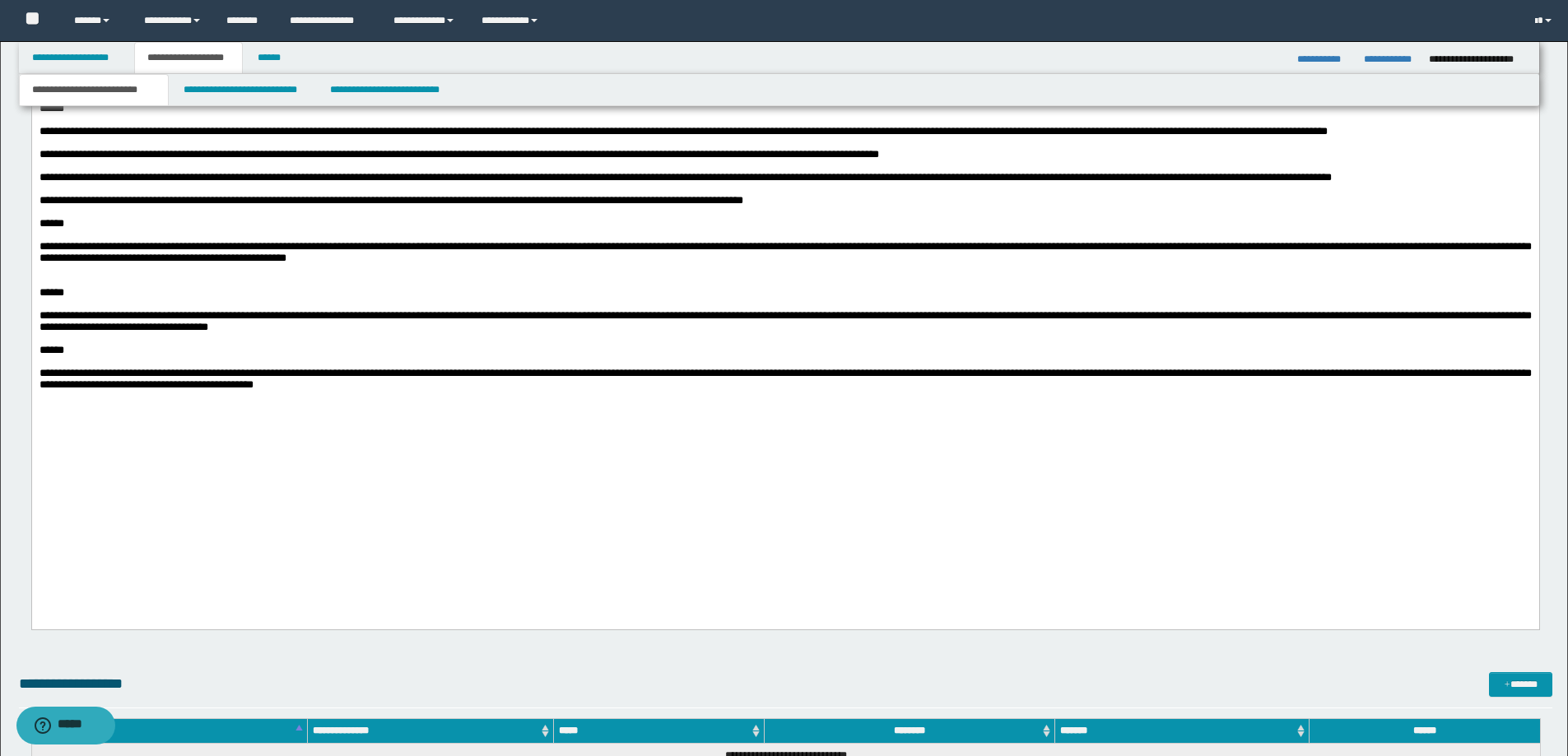 click on "**********" at bounding box center (784, -10) 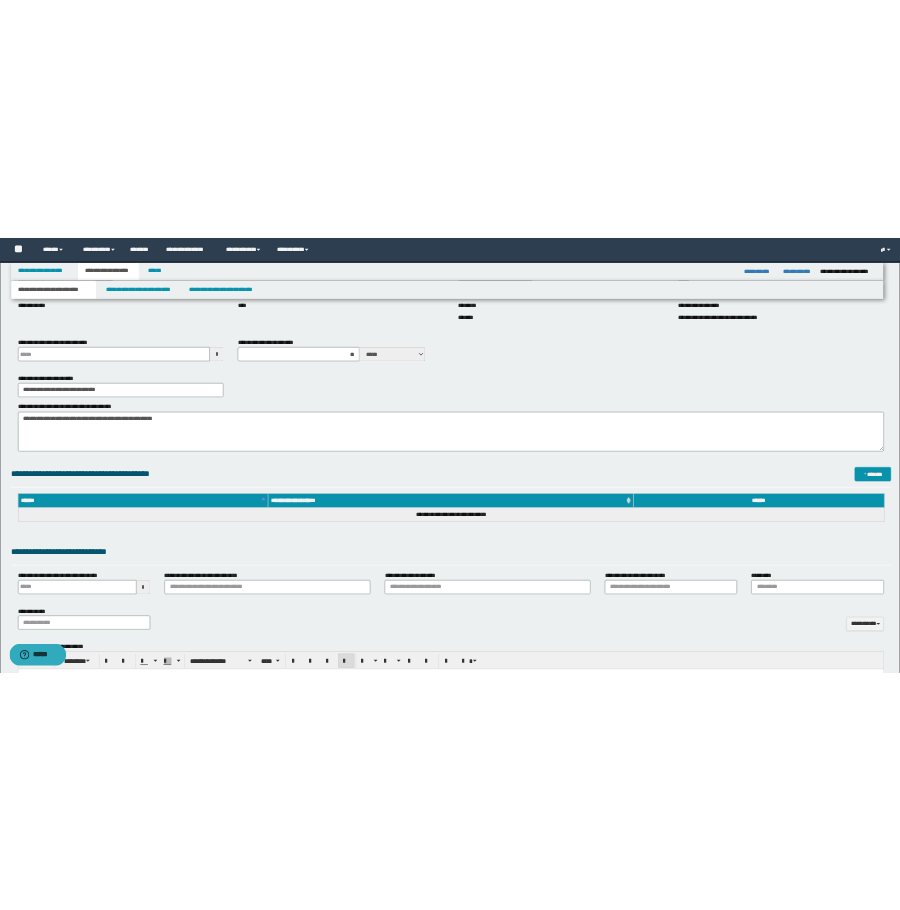 scroll, scrollTop: 0, scrollLeft: 0, axis: both 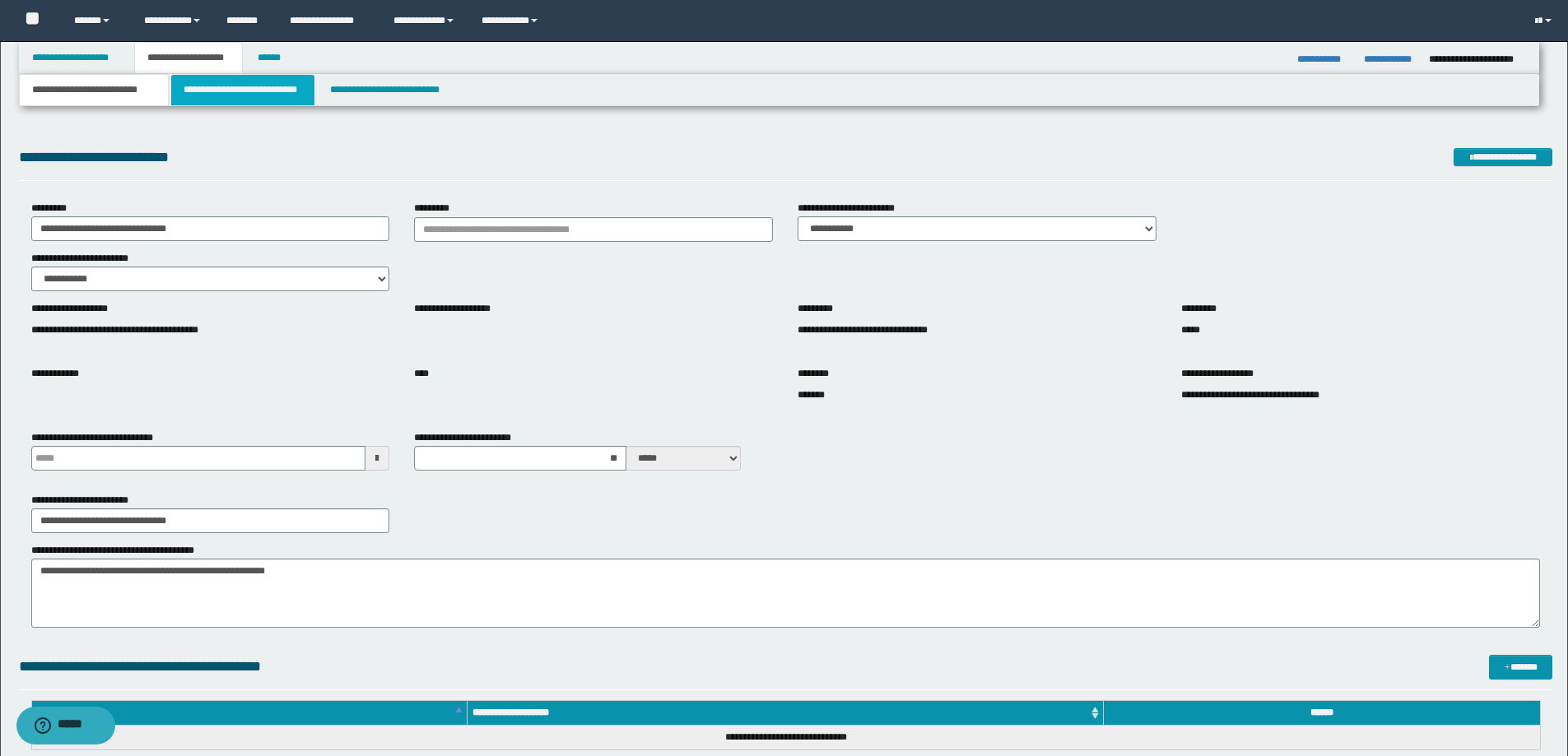click on "**********" at bounding box center (243, 90) 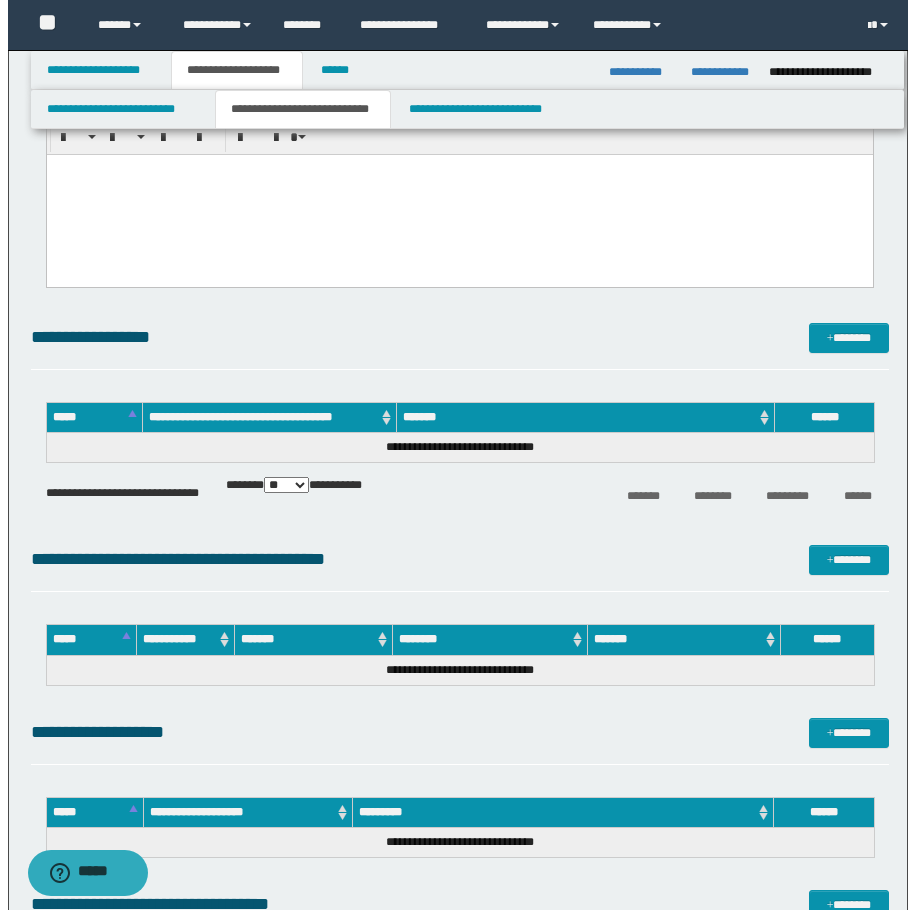 scroll, scrollTop: 1100, scrollLeft: 0, axis: vertical 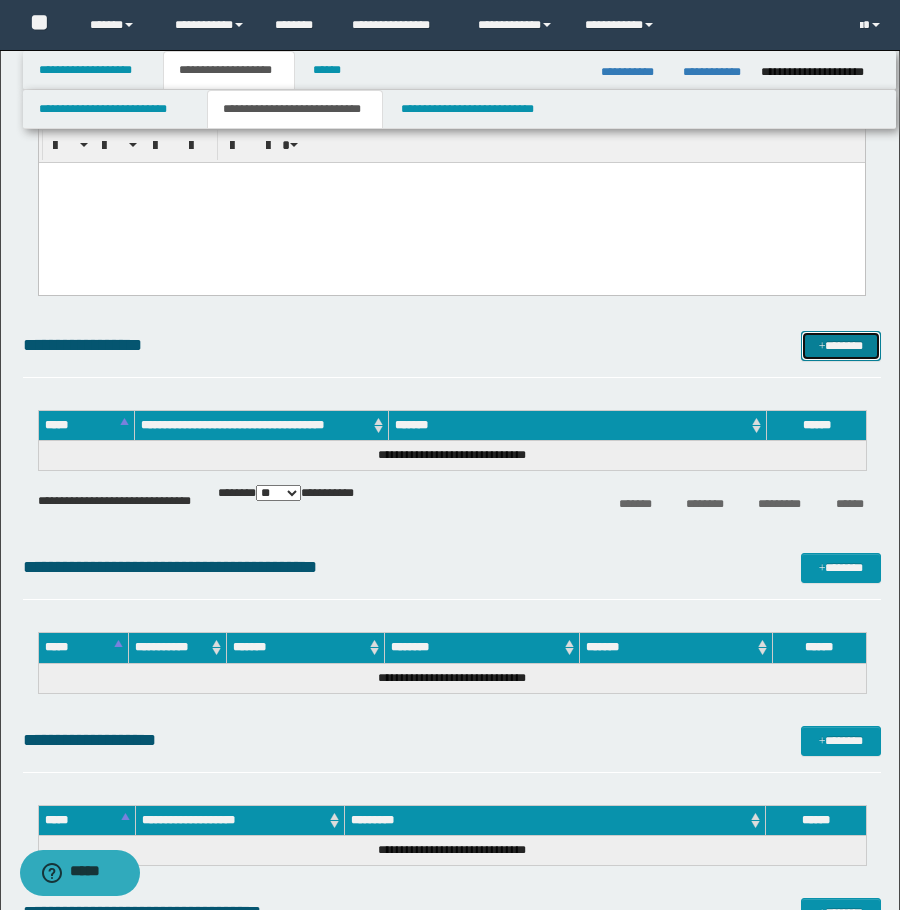 click on "*******" at bounding box center (841, 346) 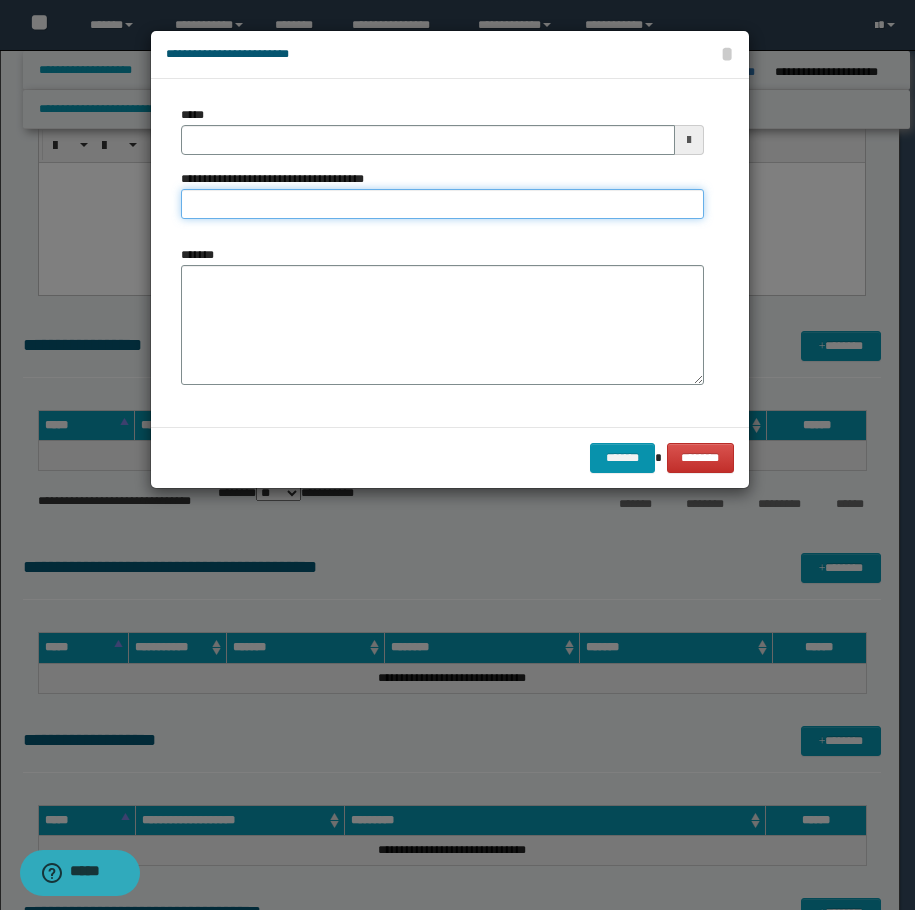 click on "**********" at bounding box center [442, 204] 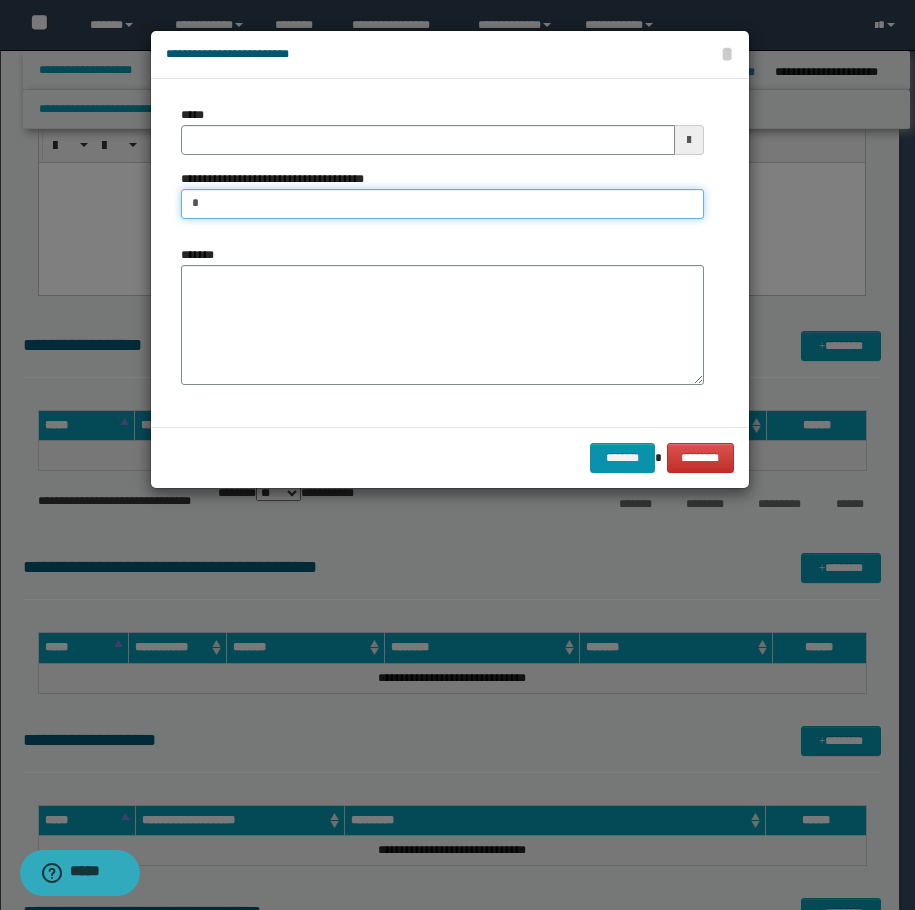type on "**********" 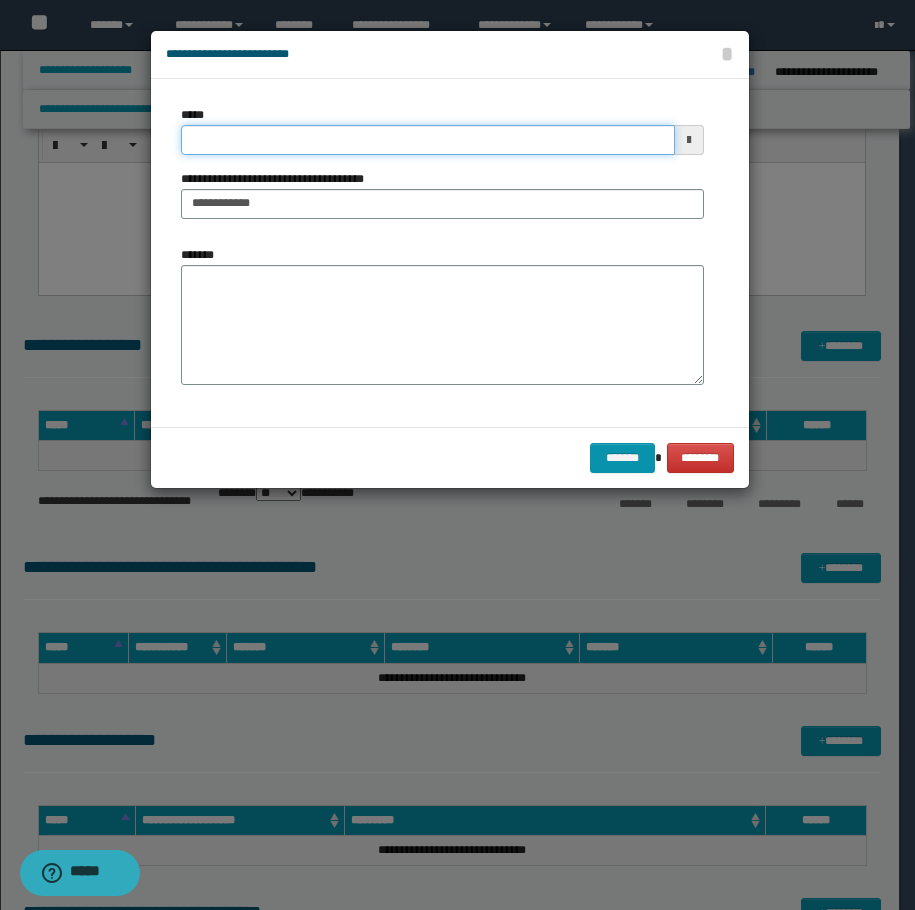 click on "*****" at bounding box center [428, 140] 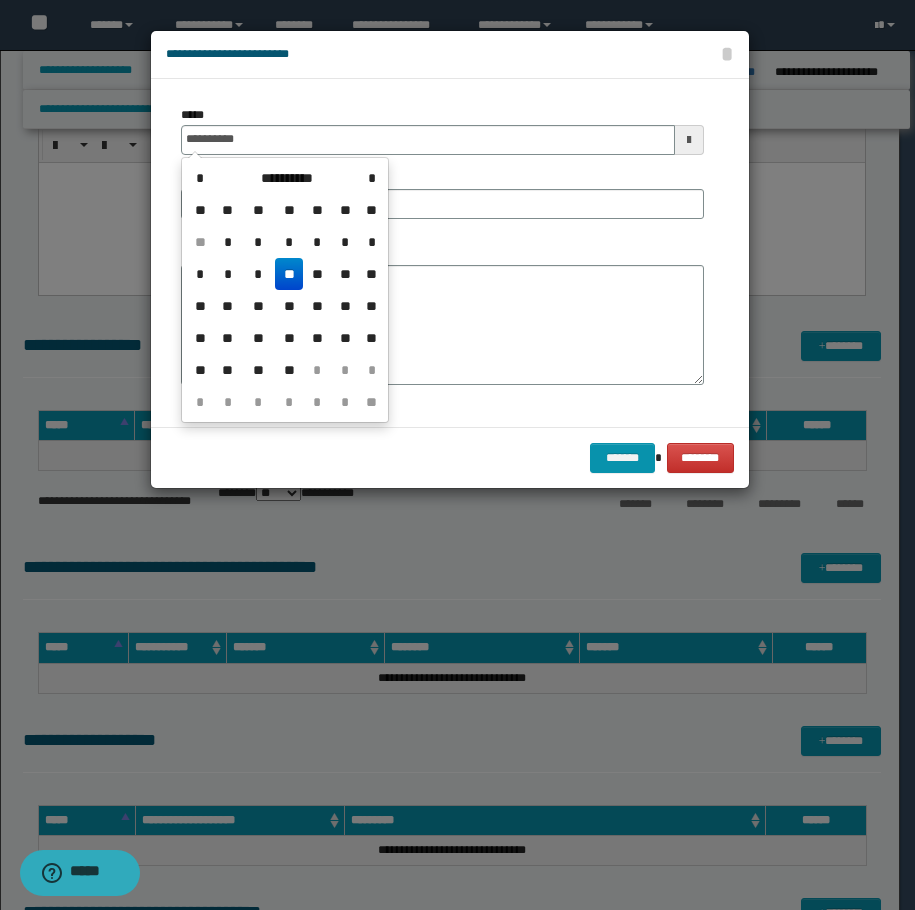 click on "**" at bounding box center (289, 274) 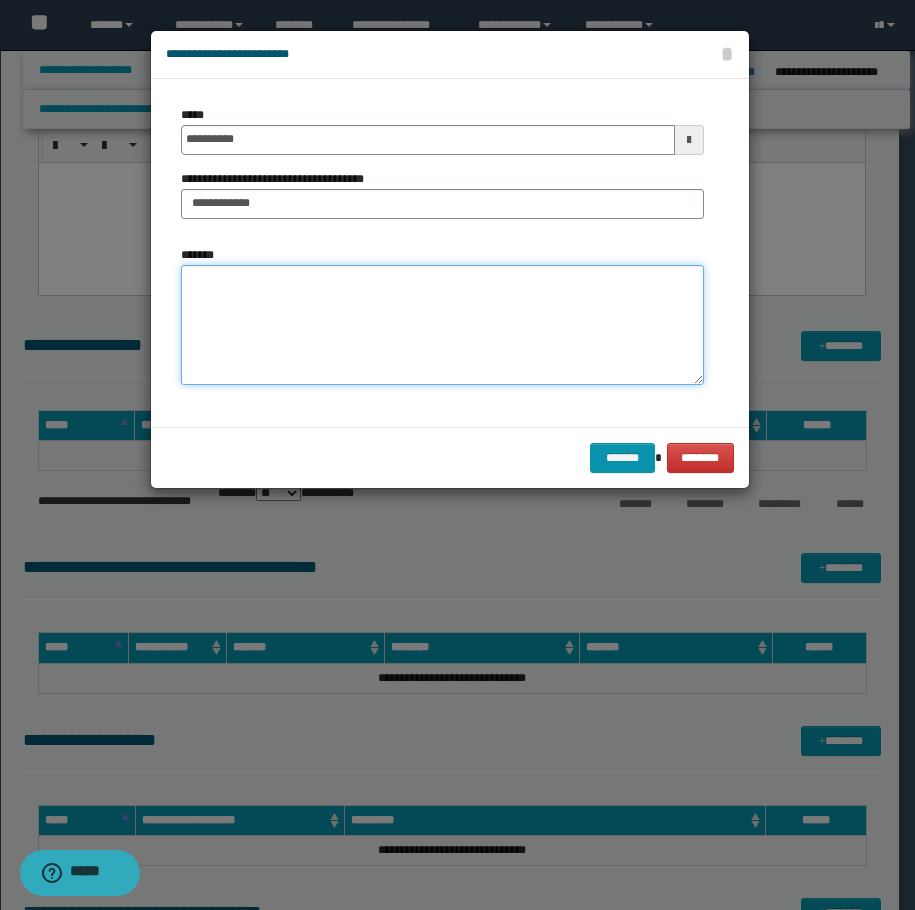 click on "*******" at bounding box center [442, 325] 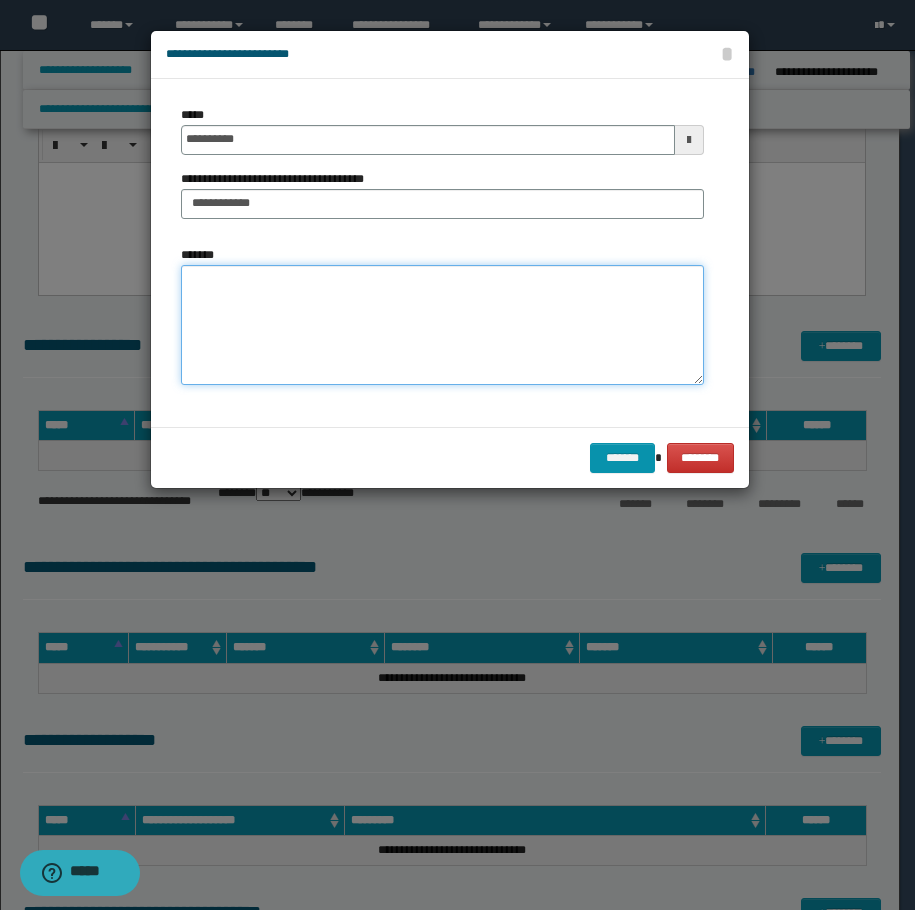 click on "*******" at bounding box center (442, 325) 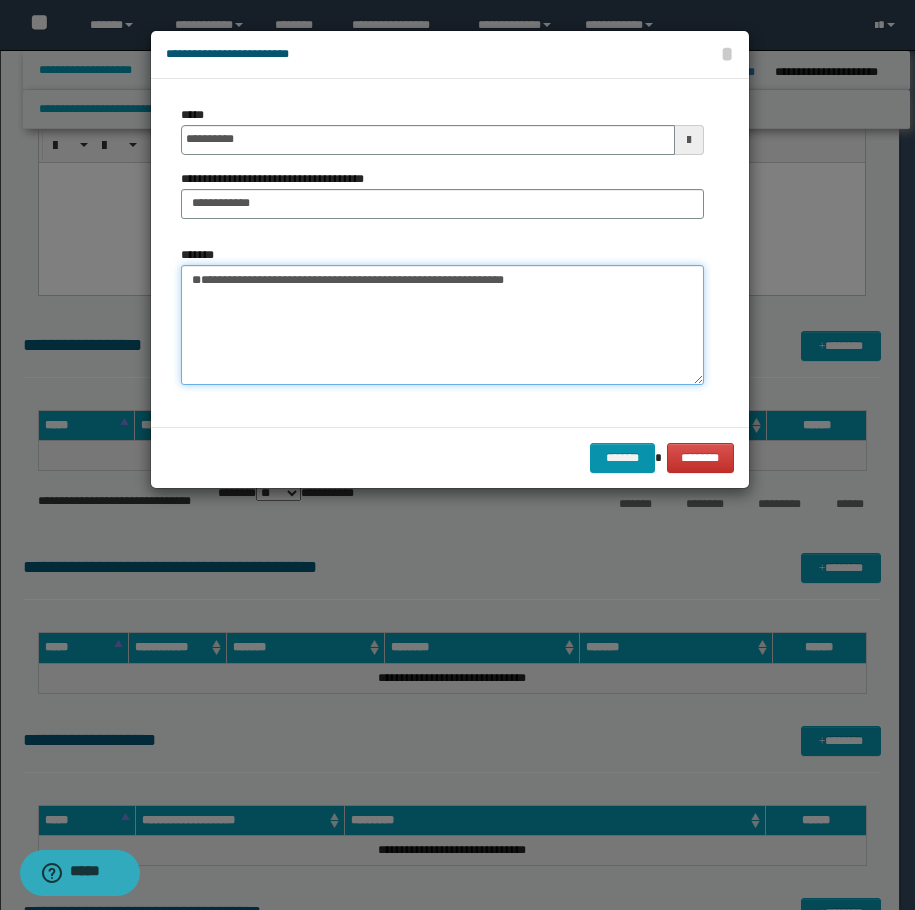click on "**********" at bounding box center [442, 325] 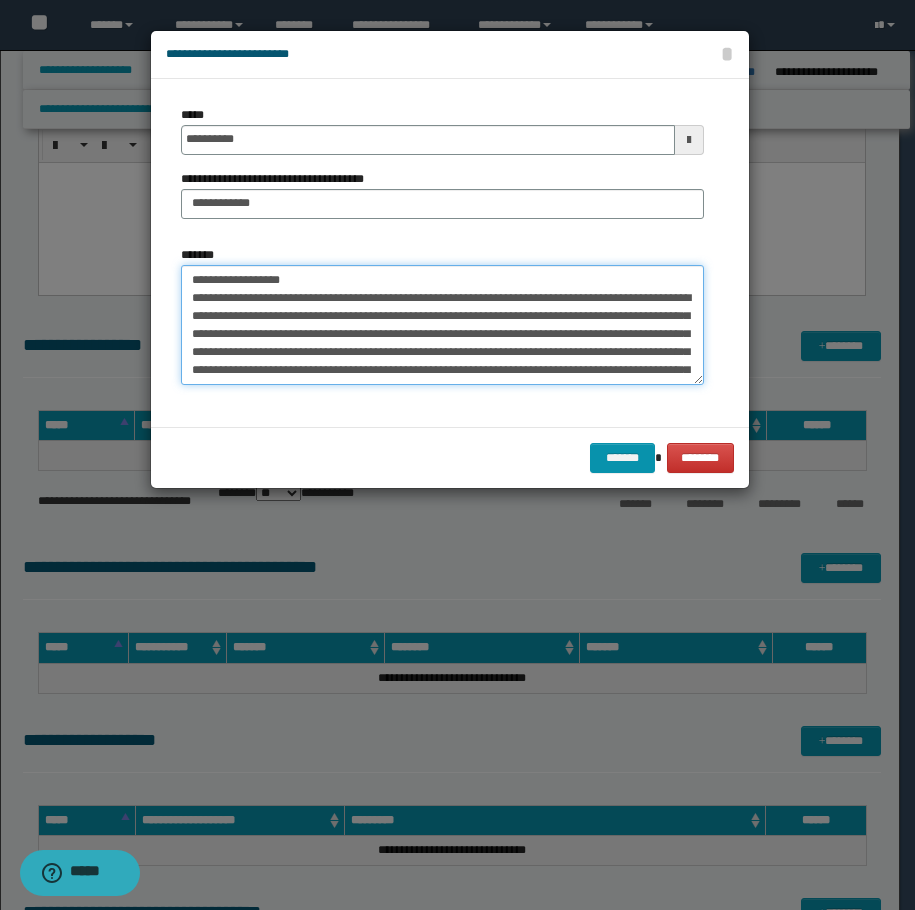 scroll, scrollTop: 48, scrollLeft: 0, axis: vertical 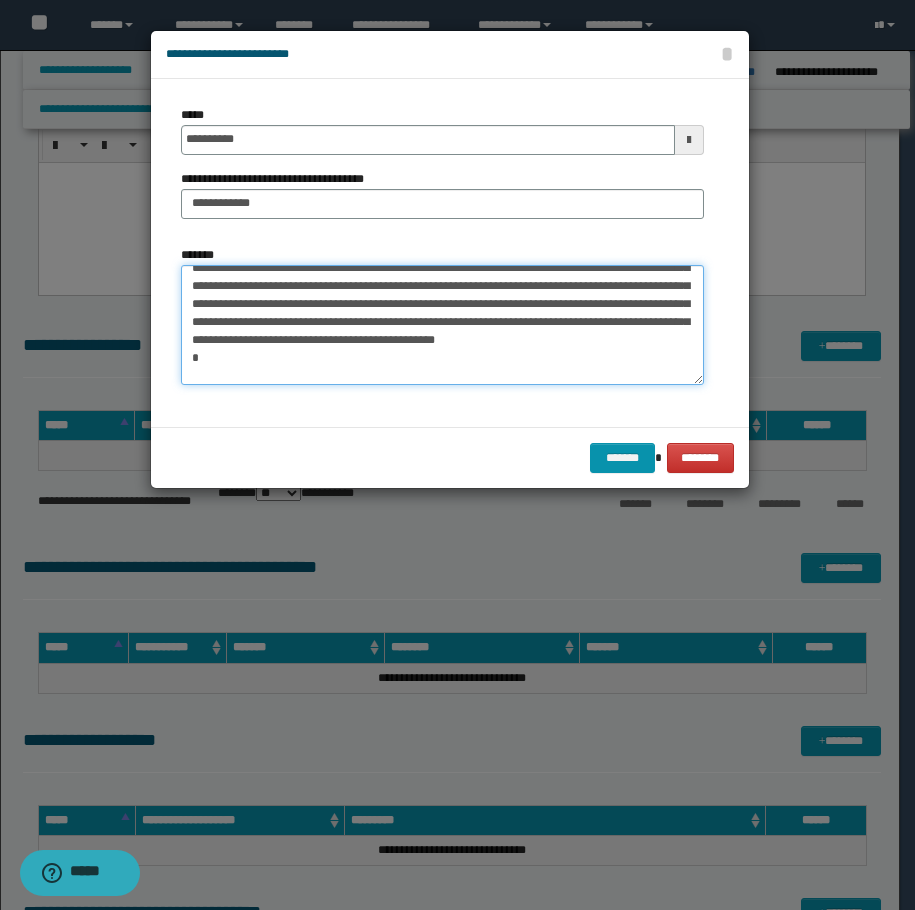 type on "**********" 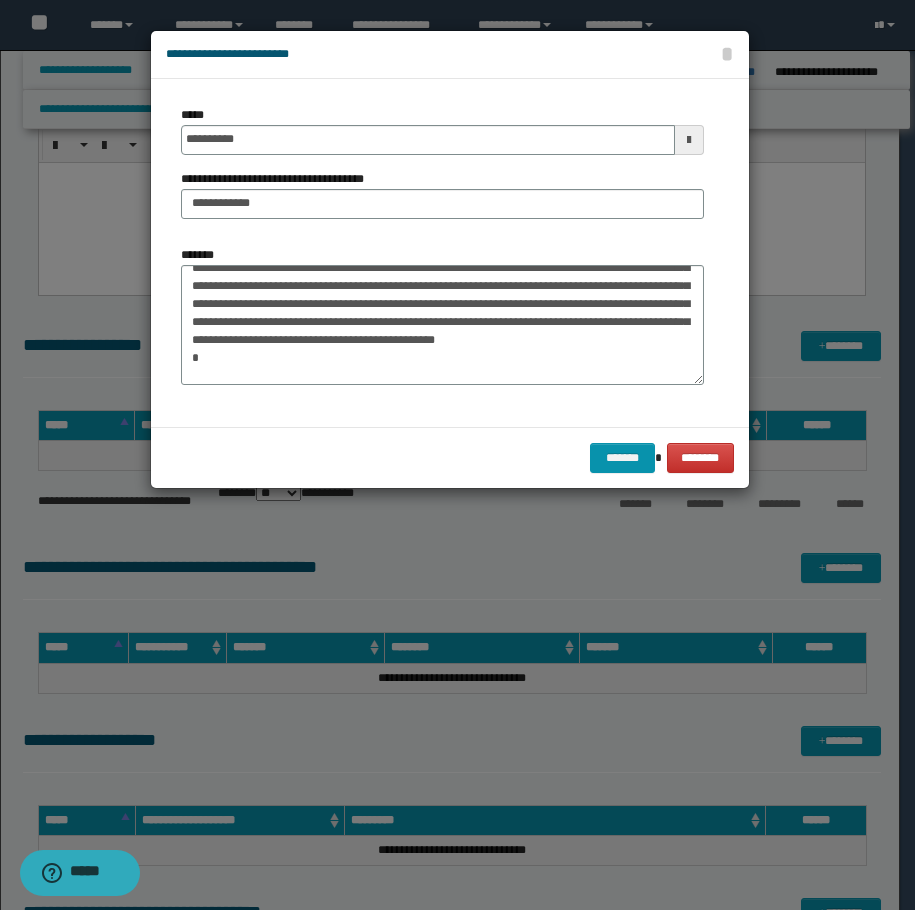 click on "*******
********" at bounding box center [450, 457] 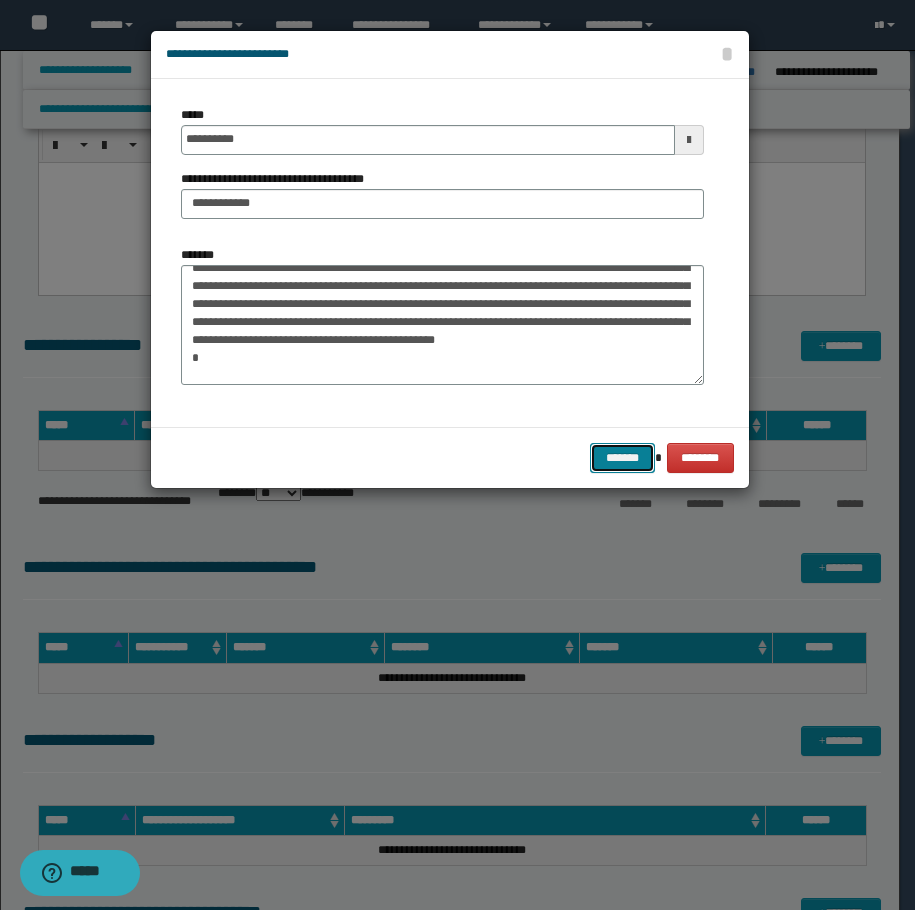 click on "*******" at bounding box center [622, 458] 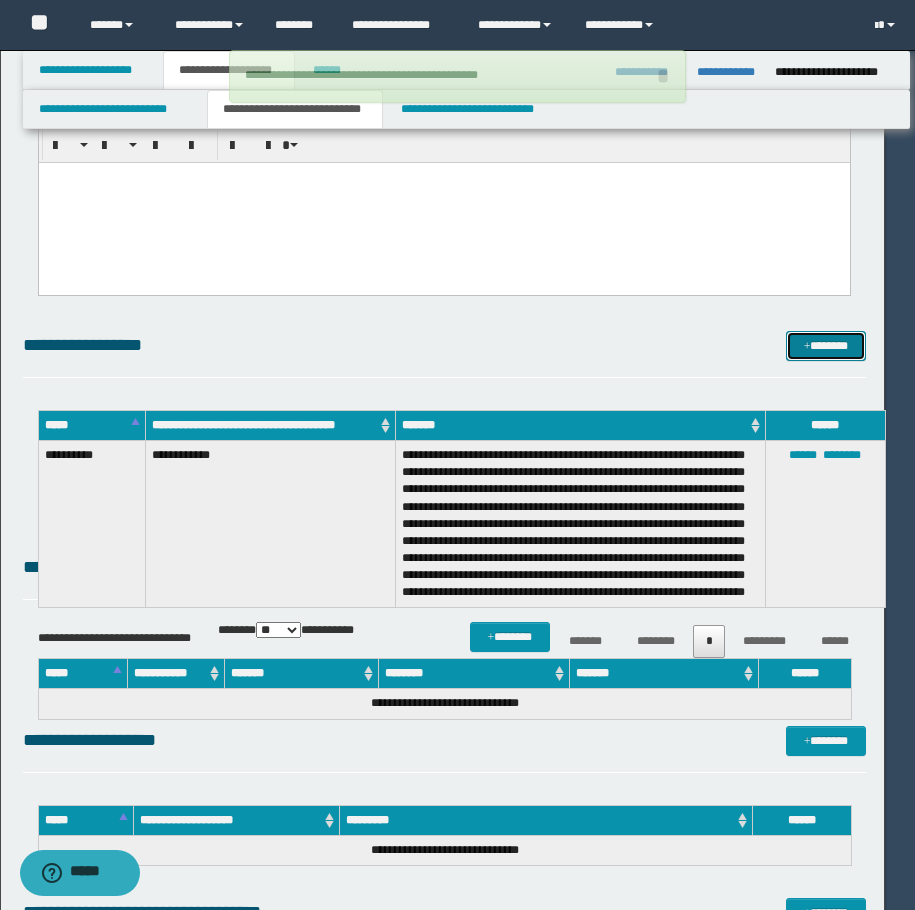 type 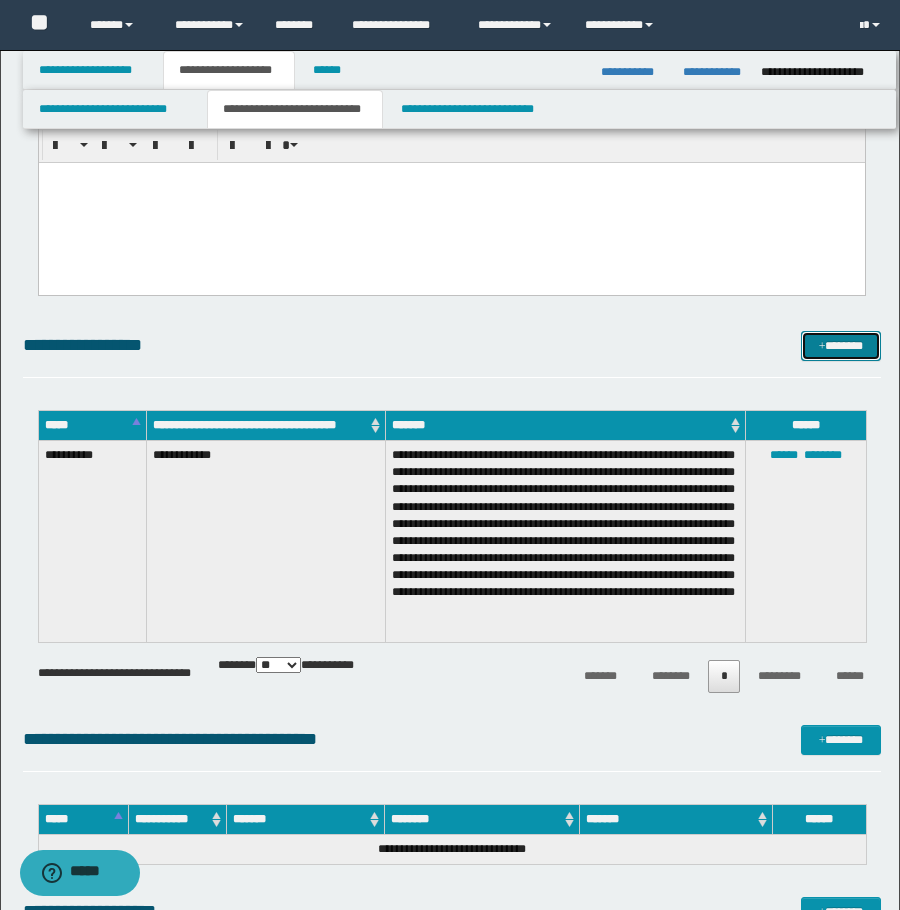click on "*******" at bounding box center [841, 346] 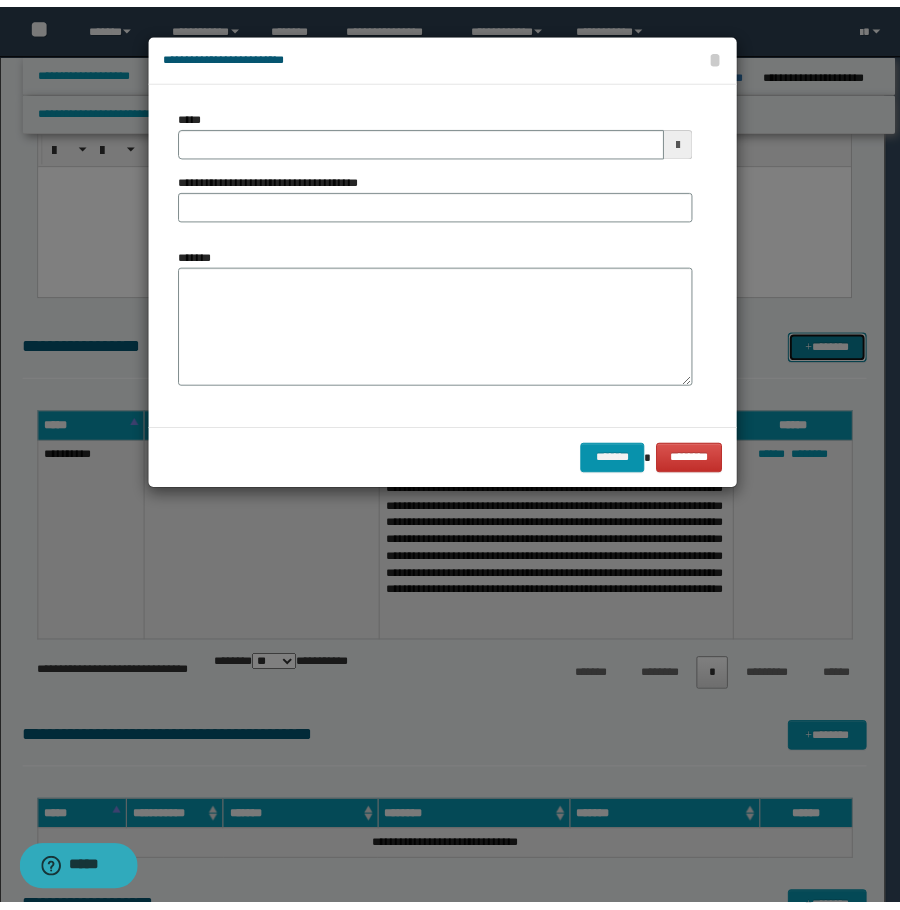 scroll, scrollTop: 0, scrollLeft: 0, axis: both 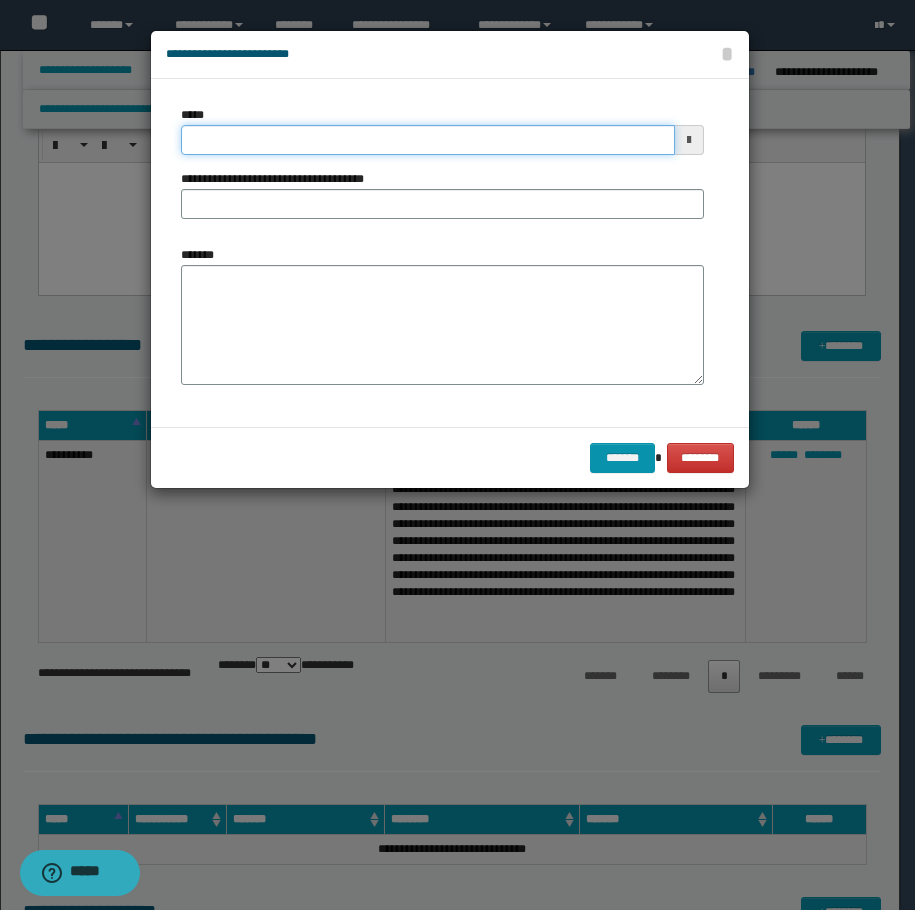 click on "*****" at bounding box center [428, 140] 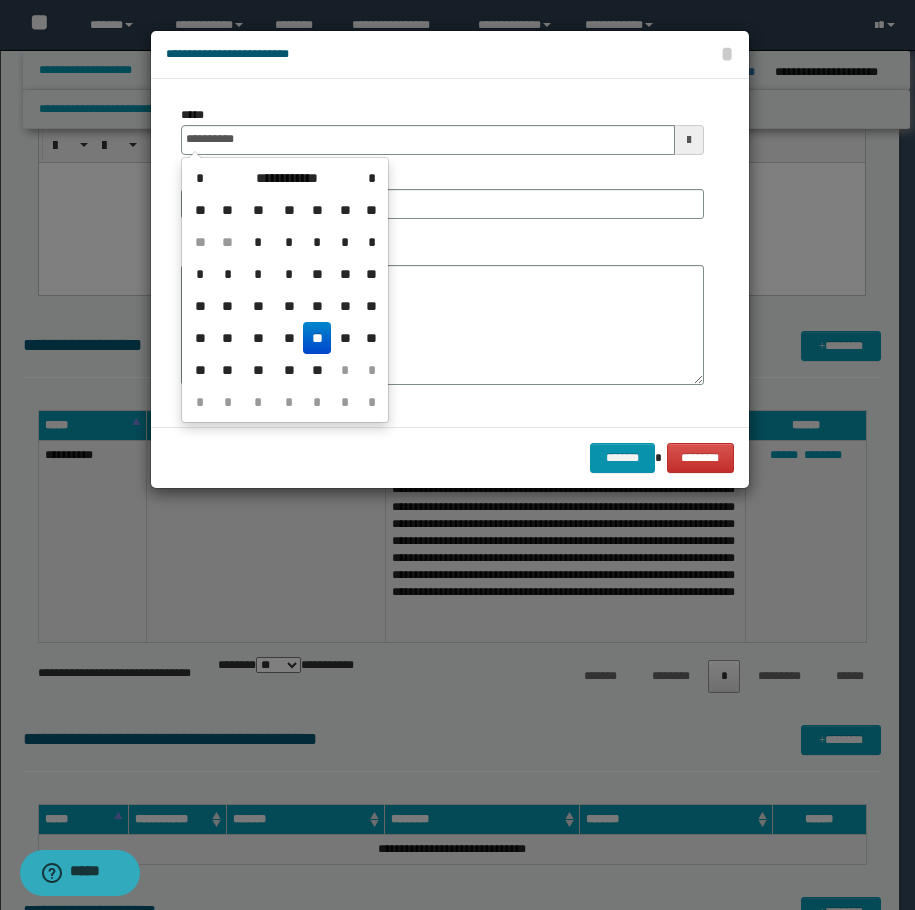 click on "**" at bounding box center (317, 338) 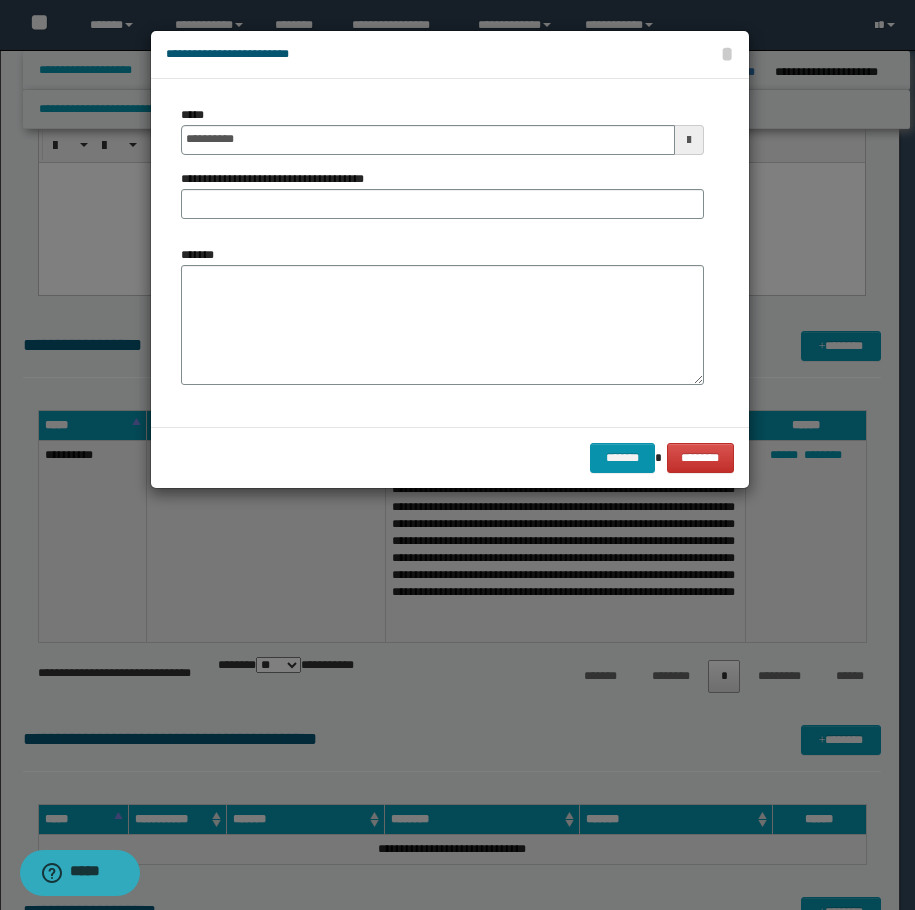 click at bounding box center [457, 455] 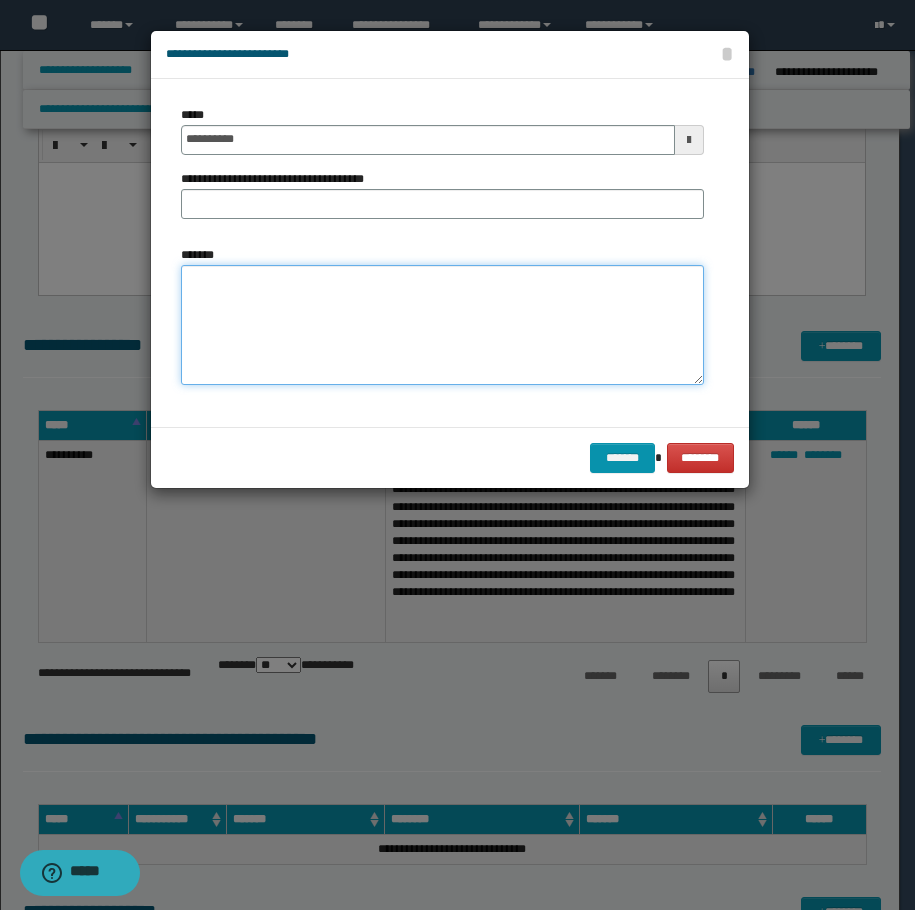 click on "*******" at bounding box center [442, 325] 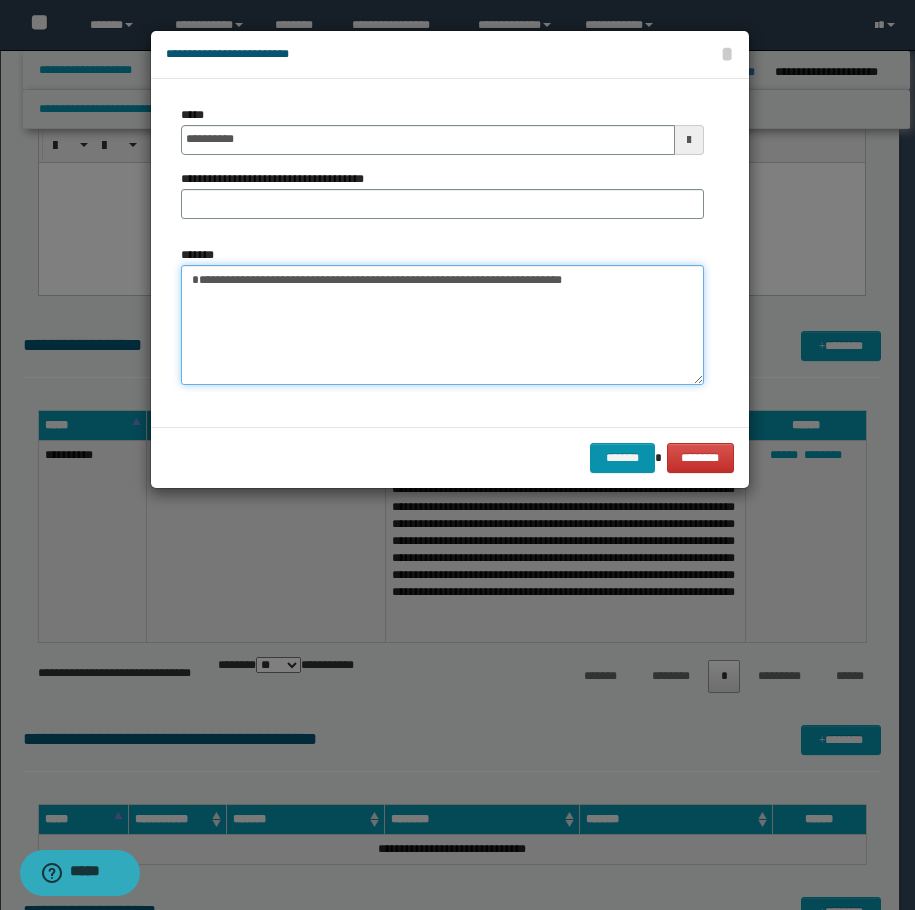 click on "**********" at bounding box center [442, 325] 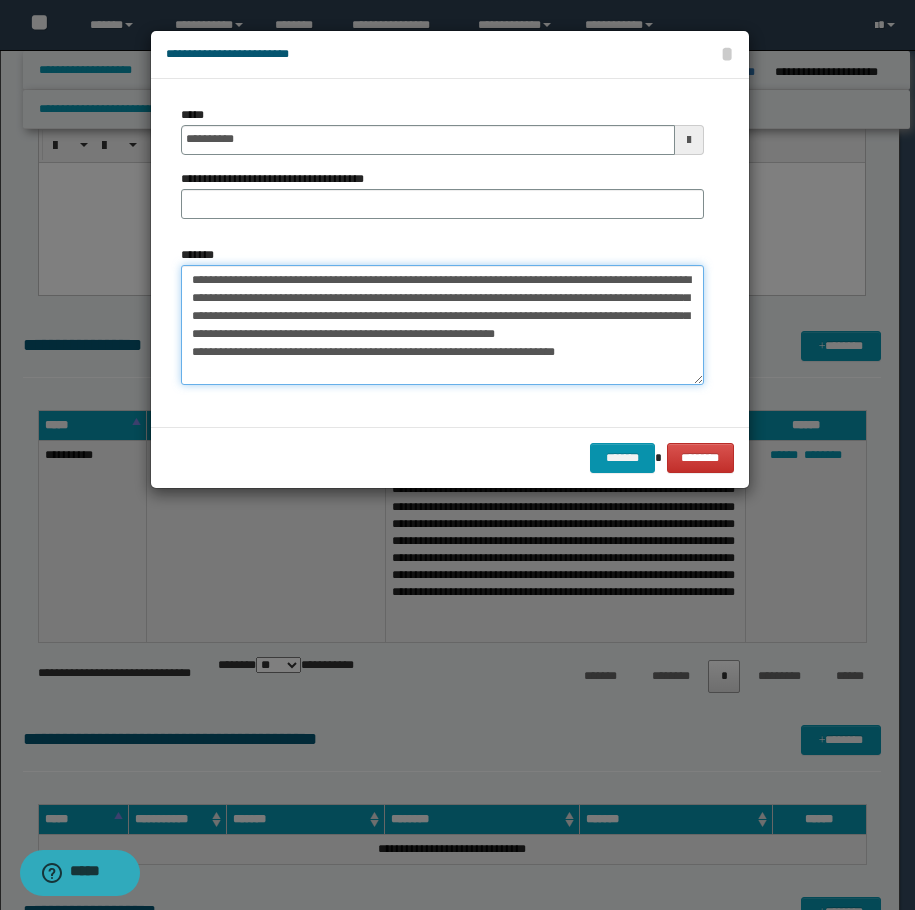 click on "**********" at bounding box center [442, 325] 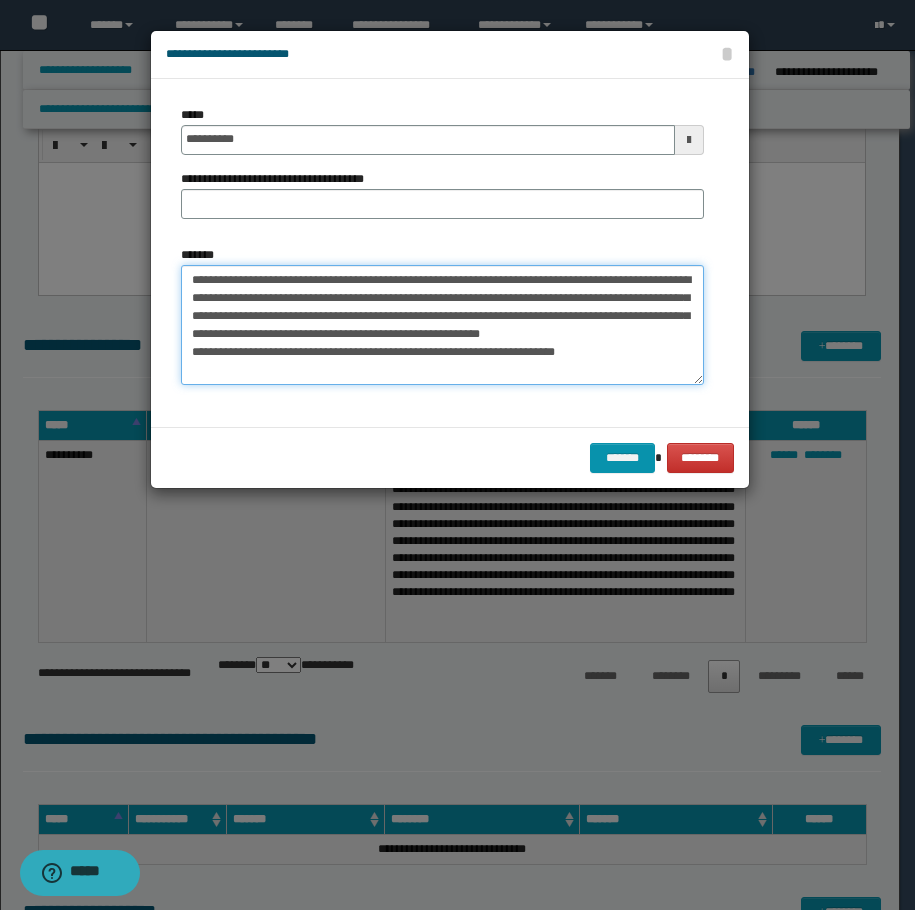 click on "**********" at bounding box center (442, 325) 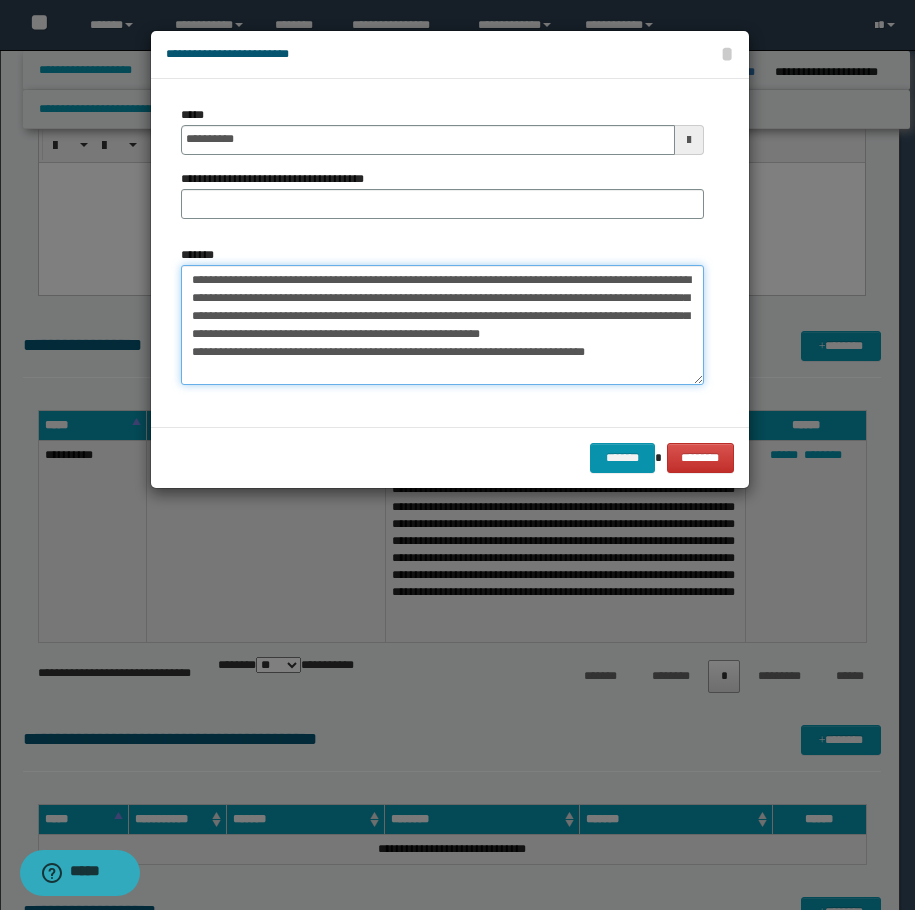 type on "**********" 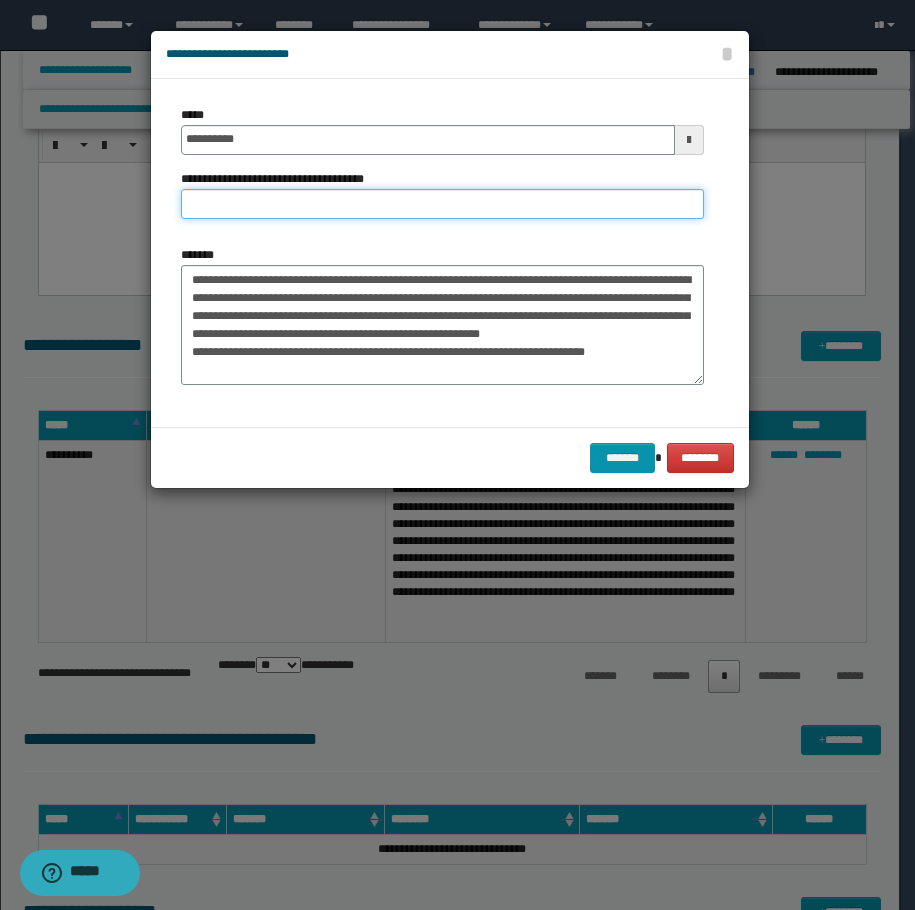 click on "**********" at bounding box center [442, 204] 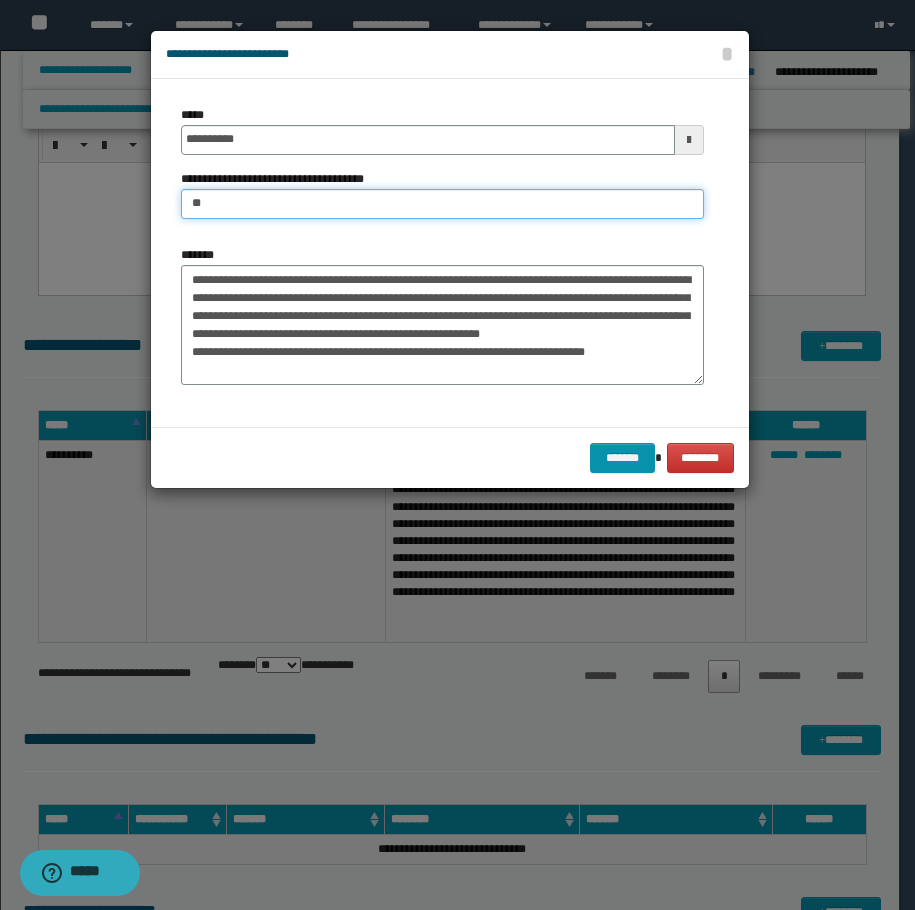 type on "**********" 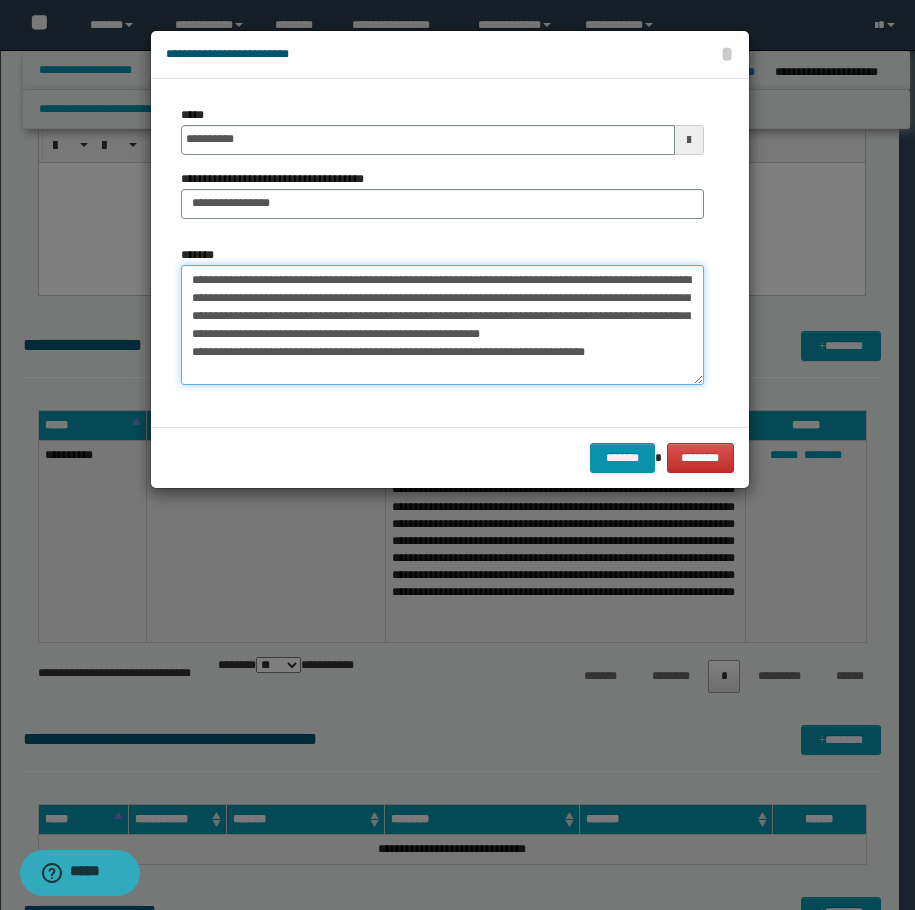 click on "**********" at bounding box center (442, 325) 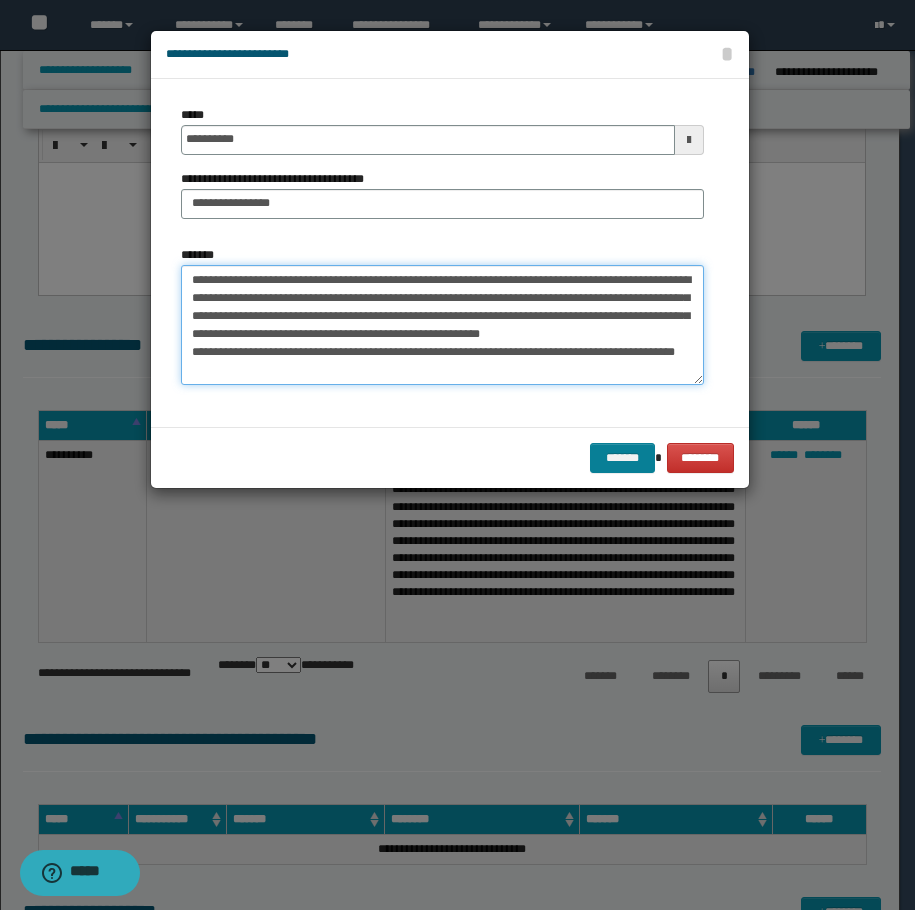 type on "**********" 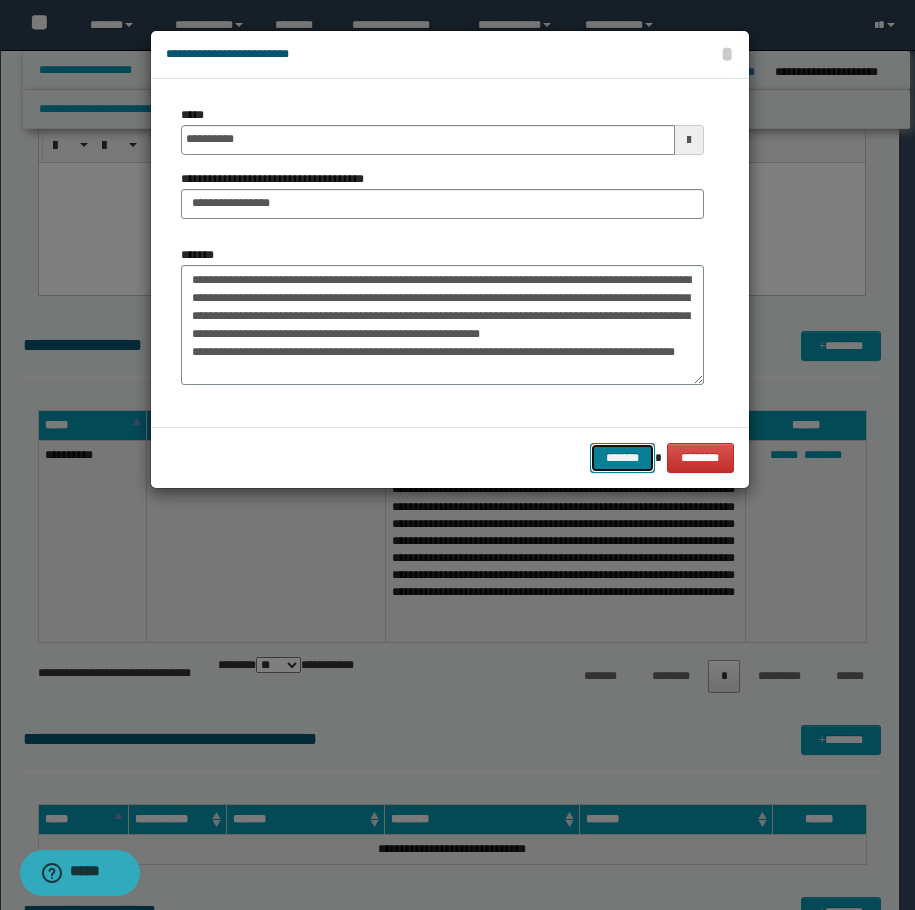 click on "*******" at bounding box center (622, 458) 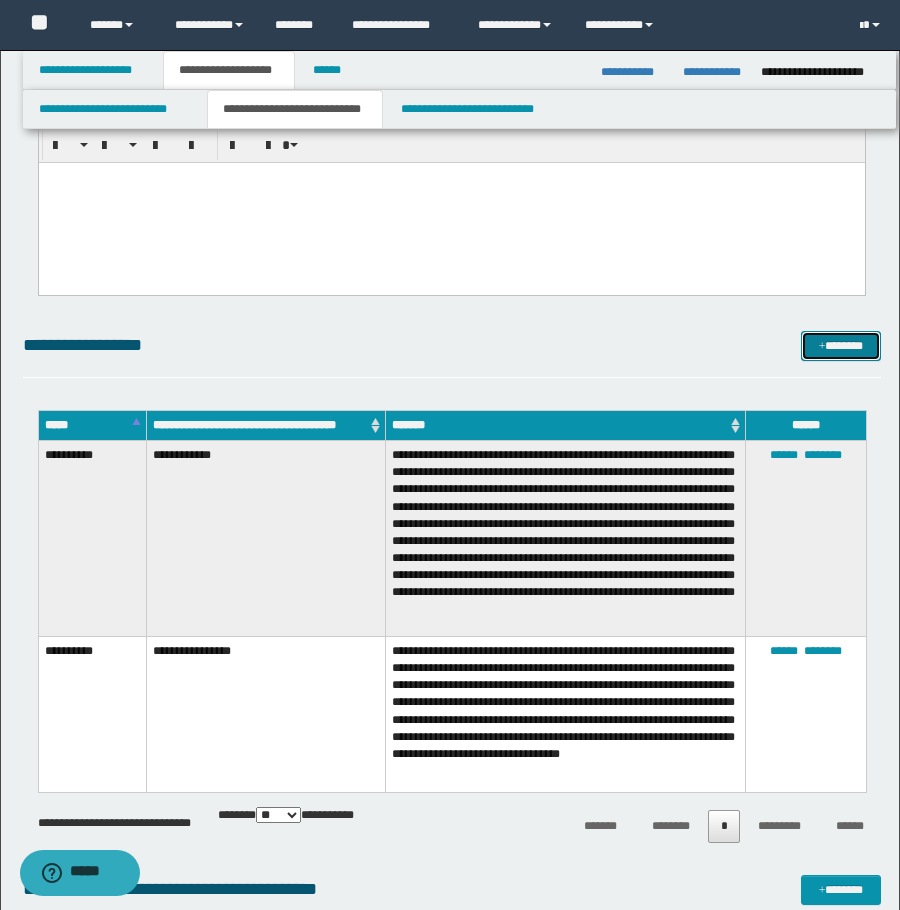 click on "*******" at bounding box center [841, 346] 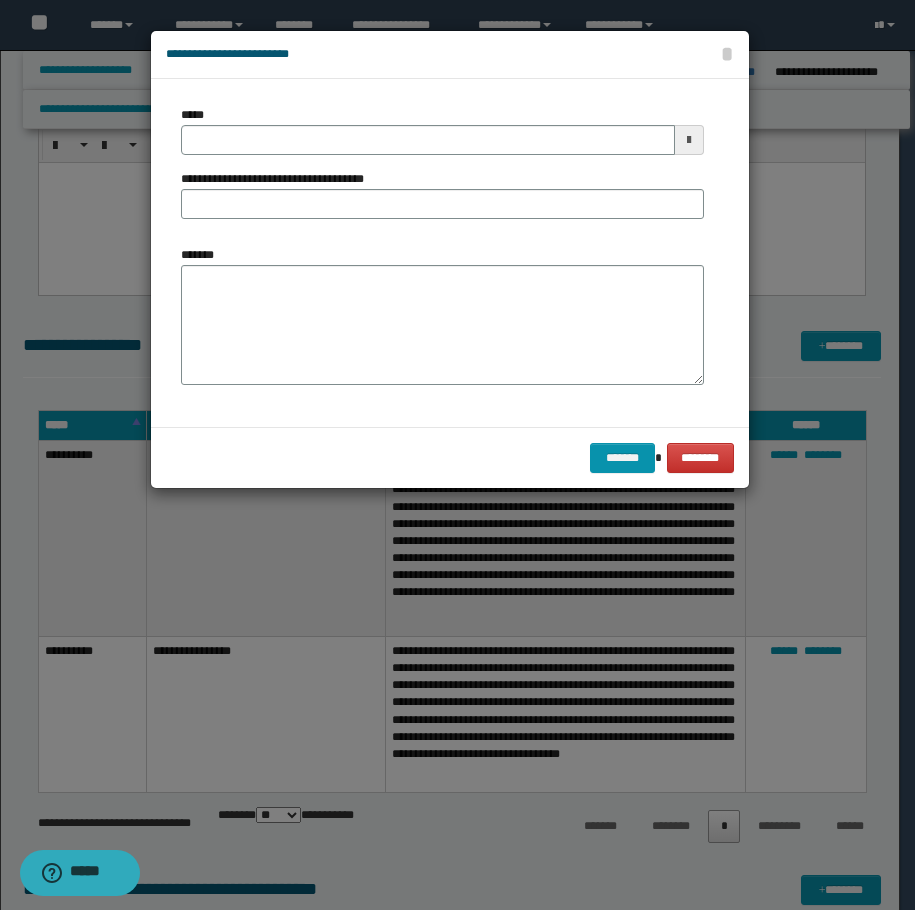 click on "**********" at bounding box center (280, 179) 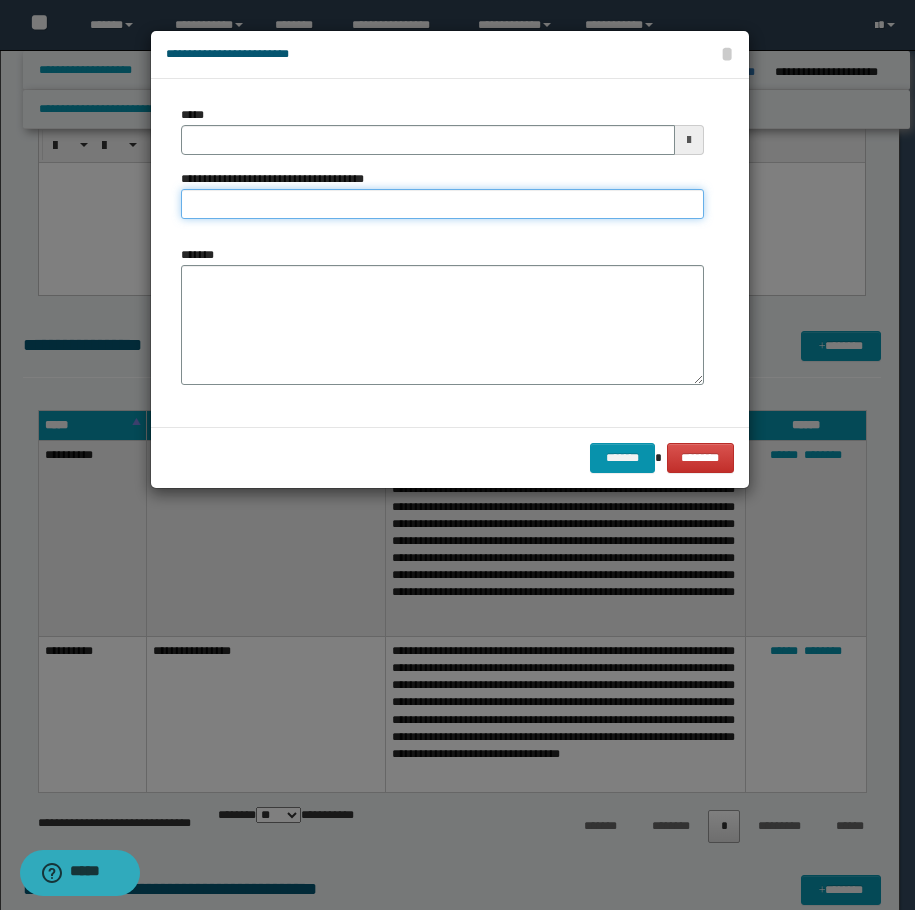 click on "**********" at bounding box center [442, 204] 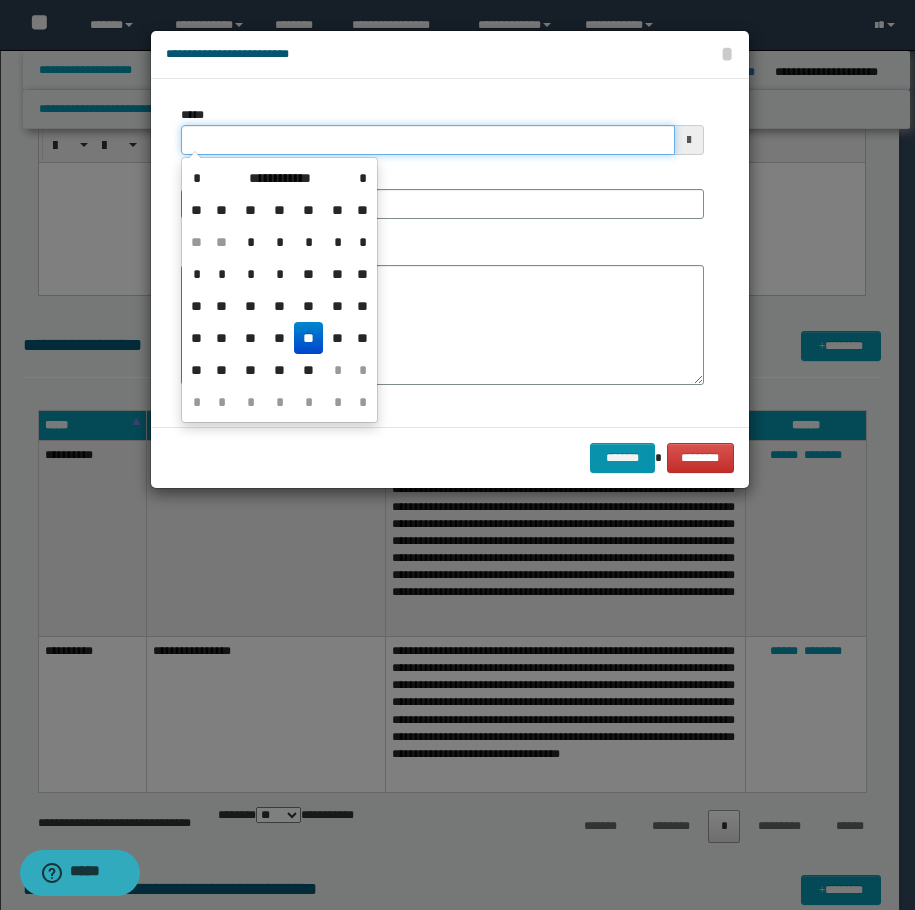 click on "*****" at bounding box center [428, 140] 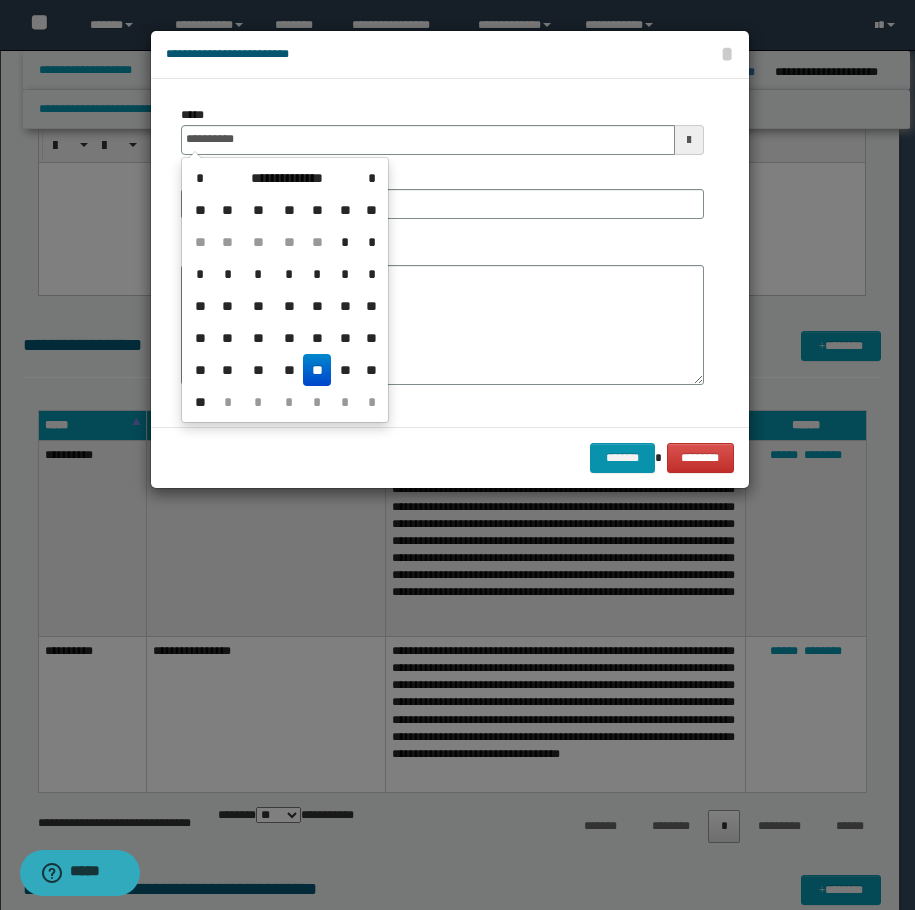 click on "**" at bounding box center (317, 370) 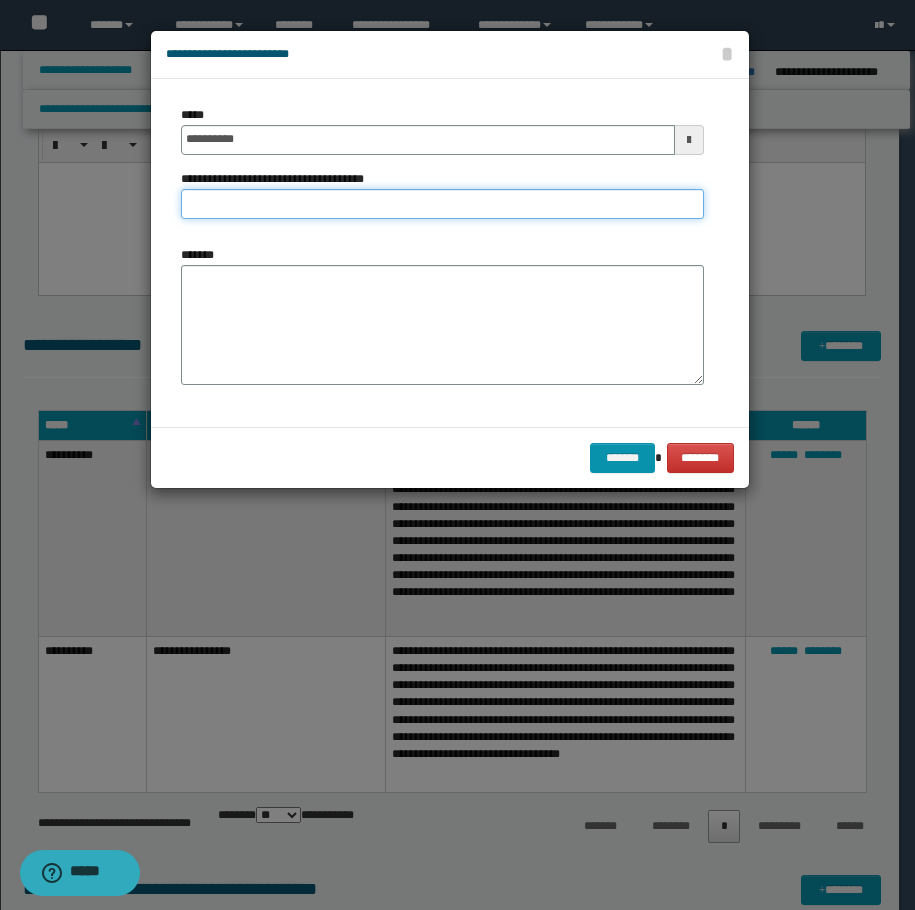 click on "**********" at bounding box center (442, 204) 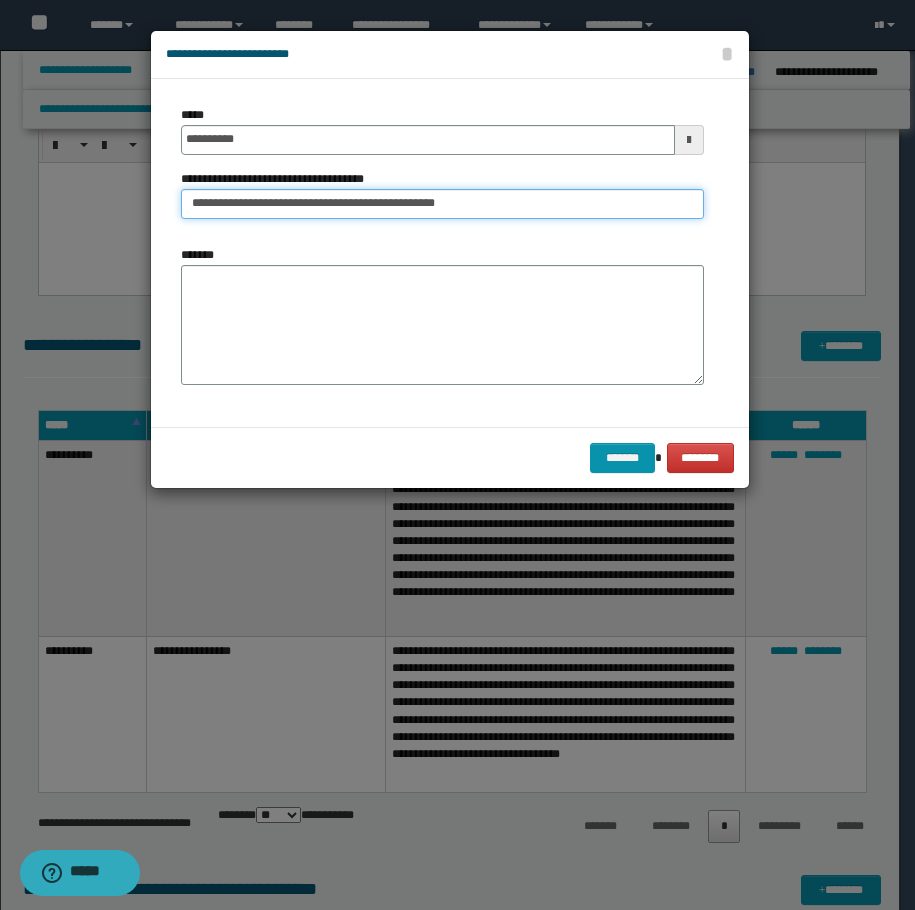 drag, startPoint x: 462, startPoint y: 190, endPoint x: 445, endPoint y: 207, distance: 24.04163 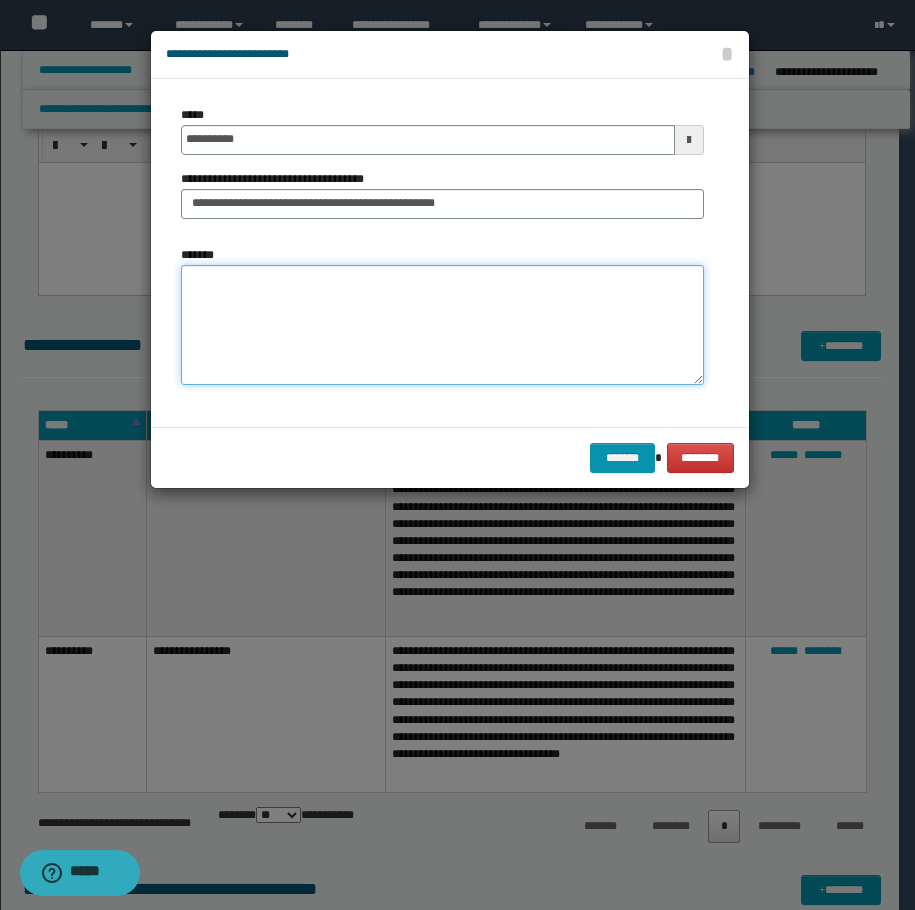 click on "*******" at bounding box center [442, 325] 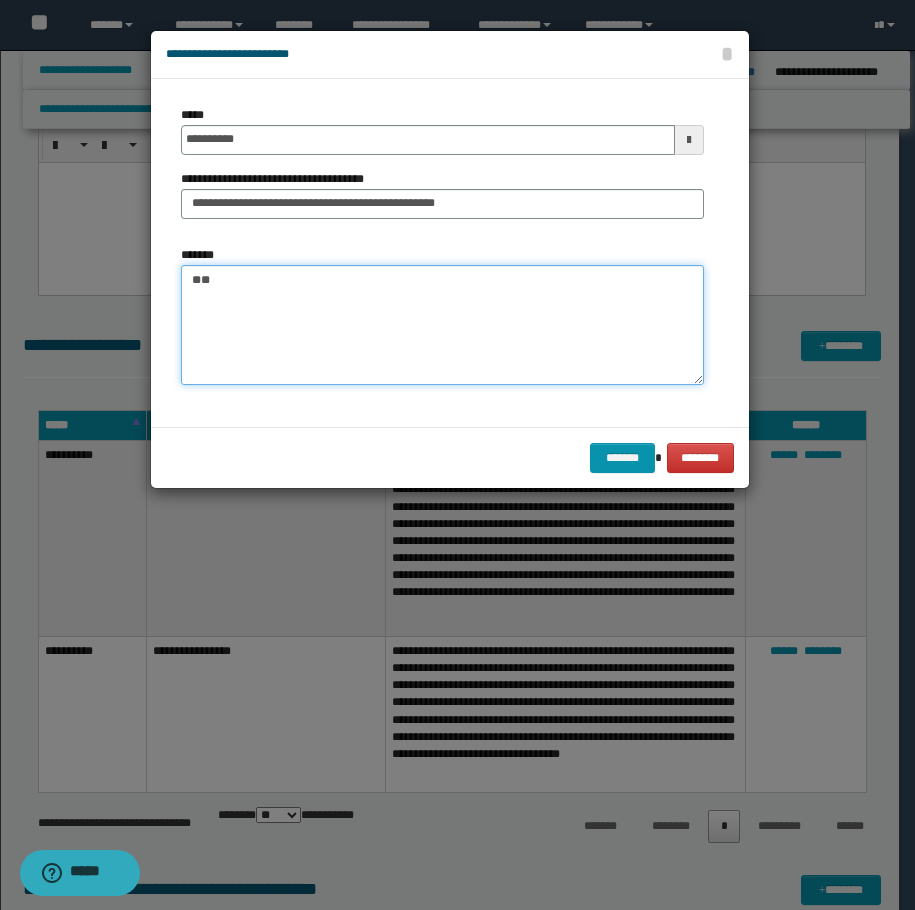 type on "*" 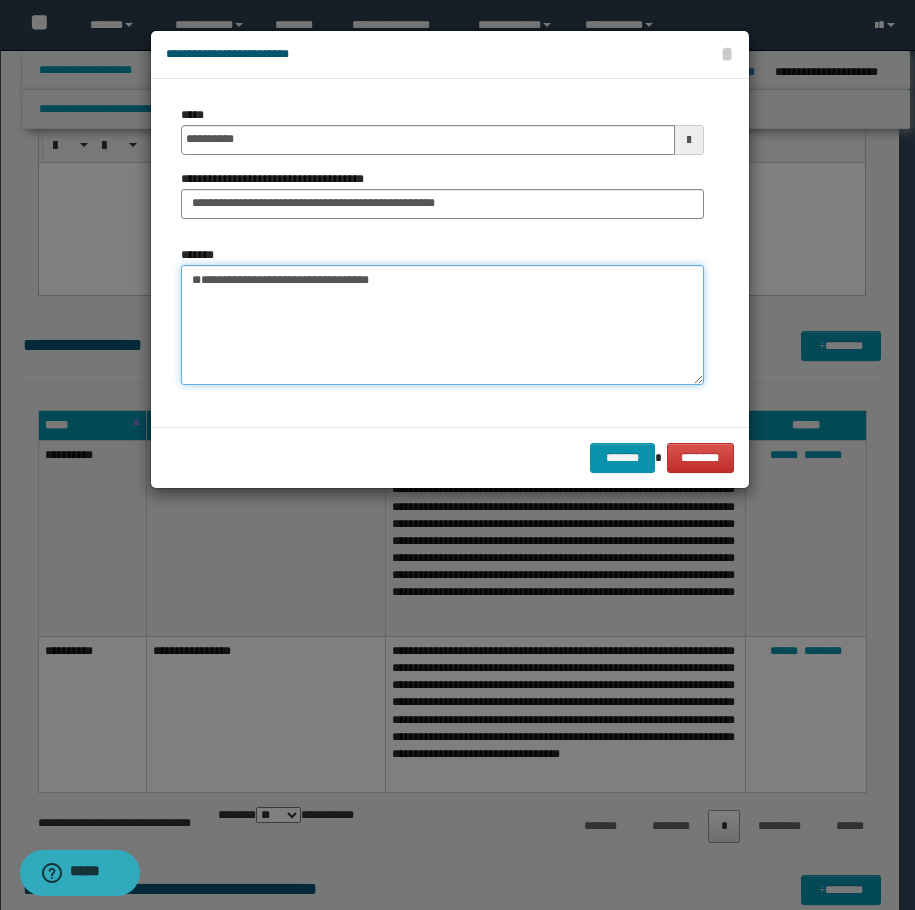 drag, startPoint x: 247, startPoint y: 281, endPoint x: 238, endPoint y: 275, distance: 10.816654 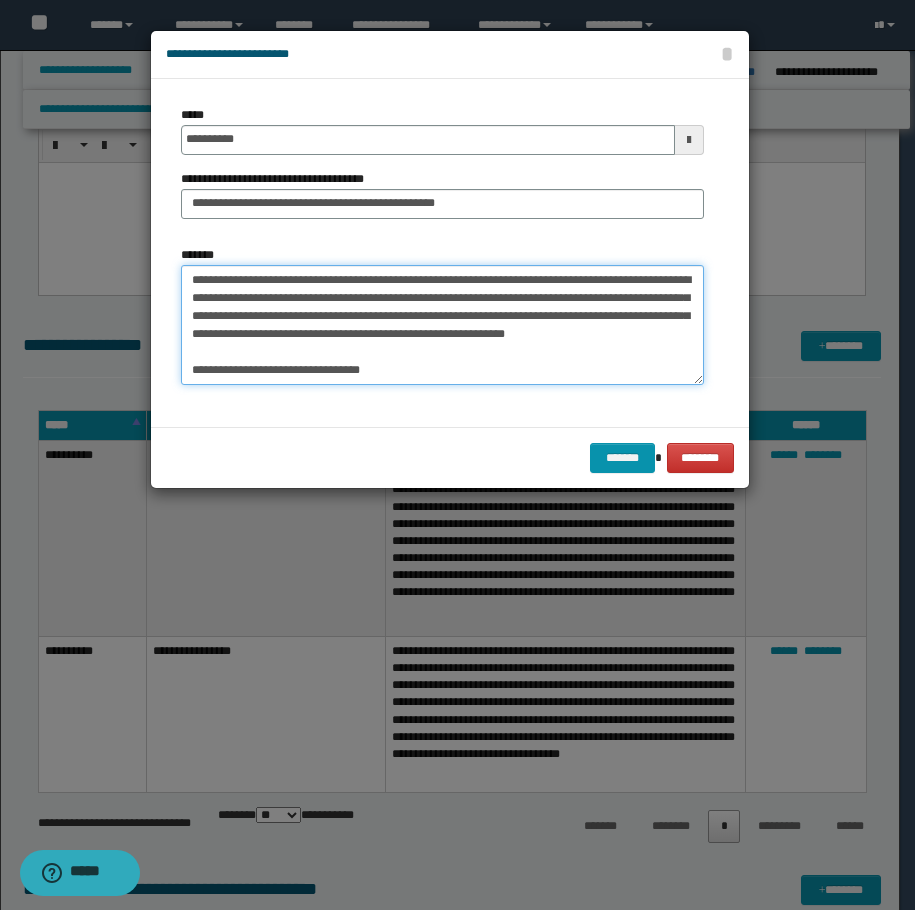 click on "**********" at bounding box center [442, 325] 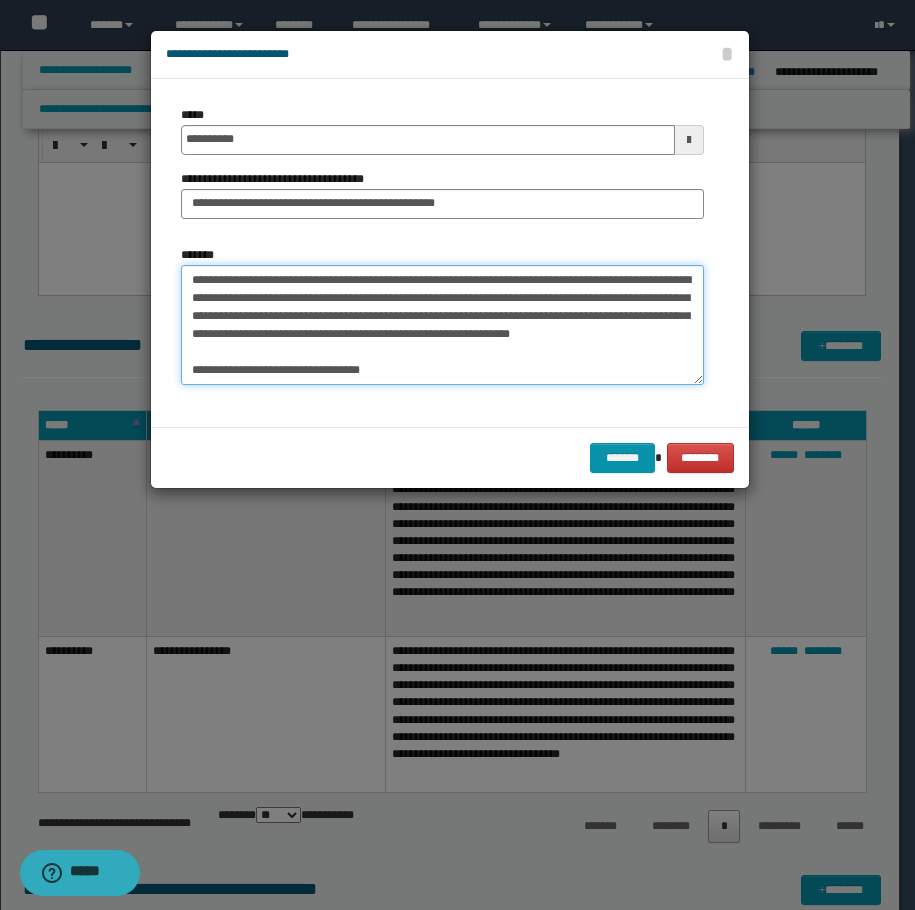 click on "**********" at bounding box center [442, 325] 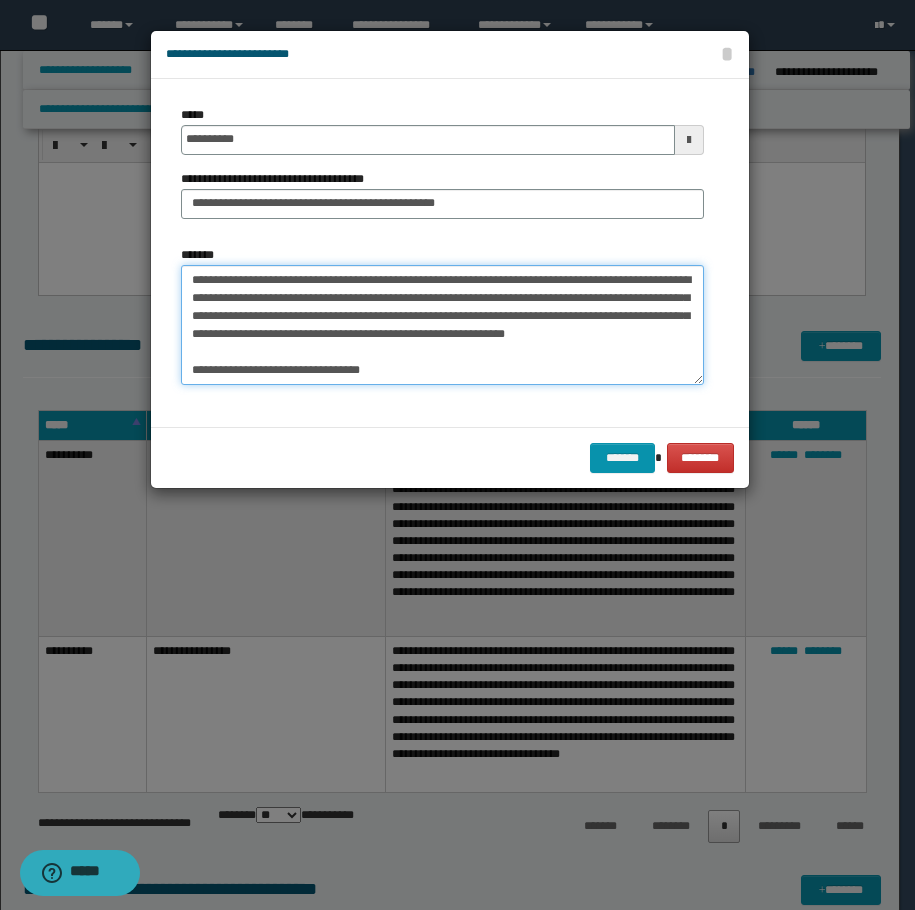 click on "**********" at bounding box center (442, 325) 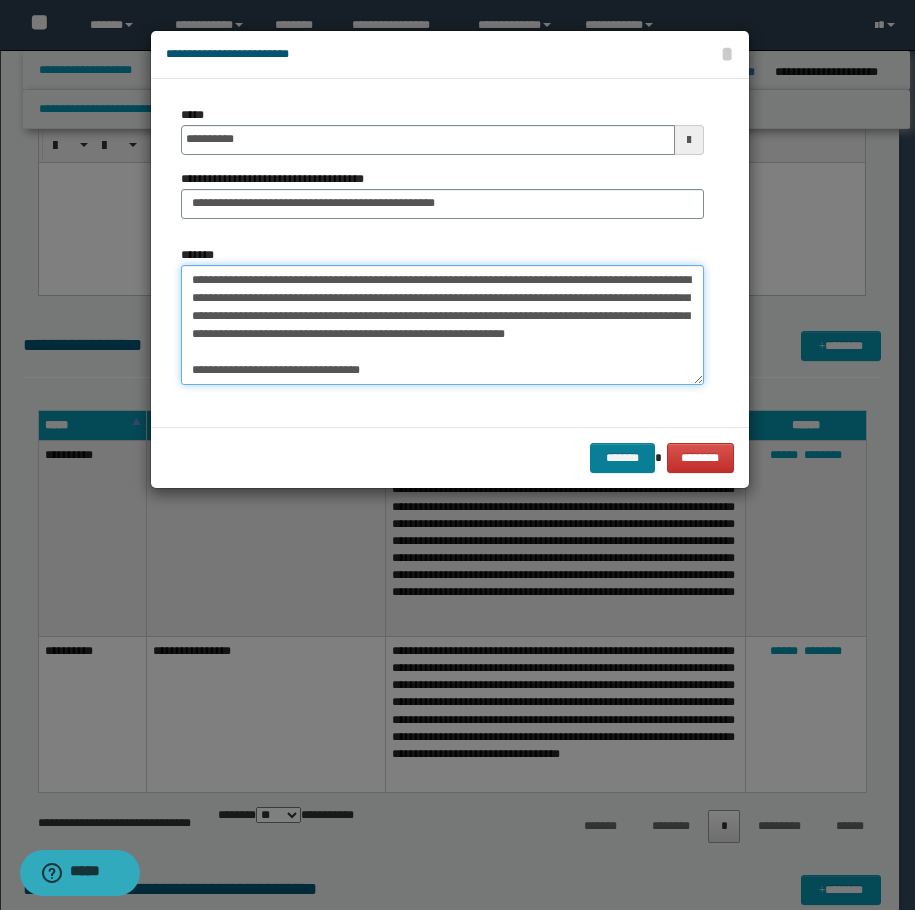 type on "**********" 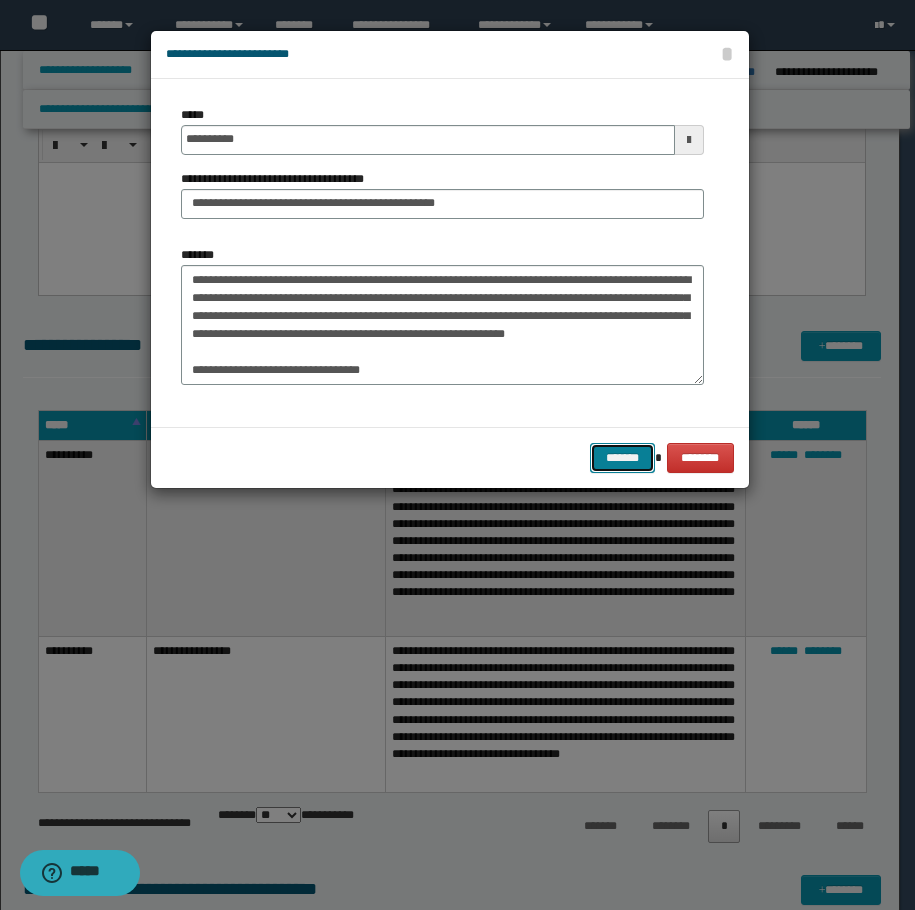 click on "*******" at bounding box center (622, 458) 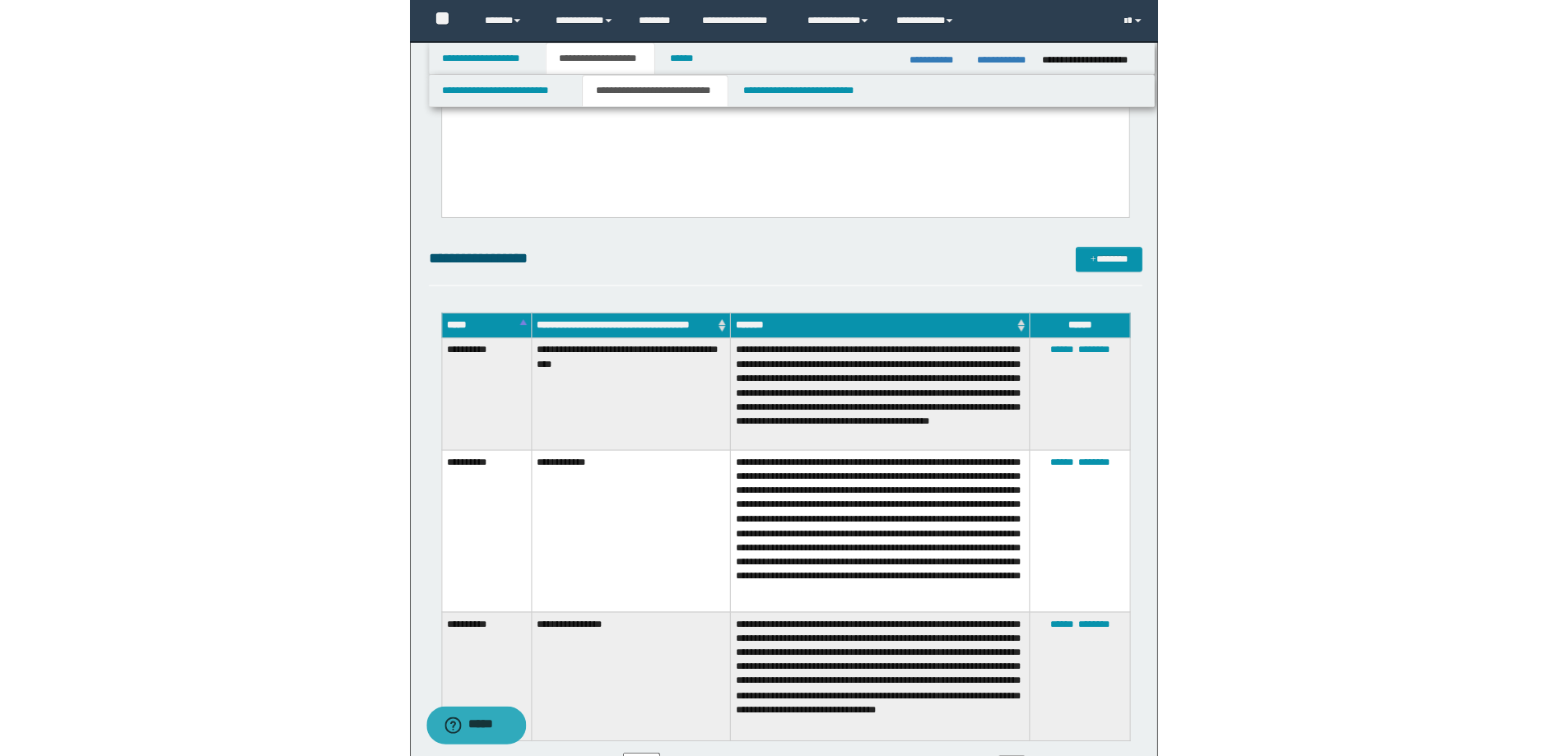 scroll, scrollTop: 1316, scrollLeft: 0, axis: vertical 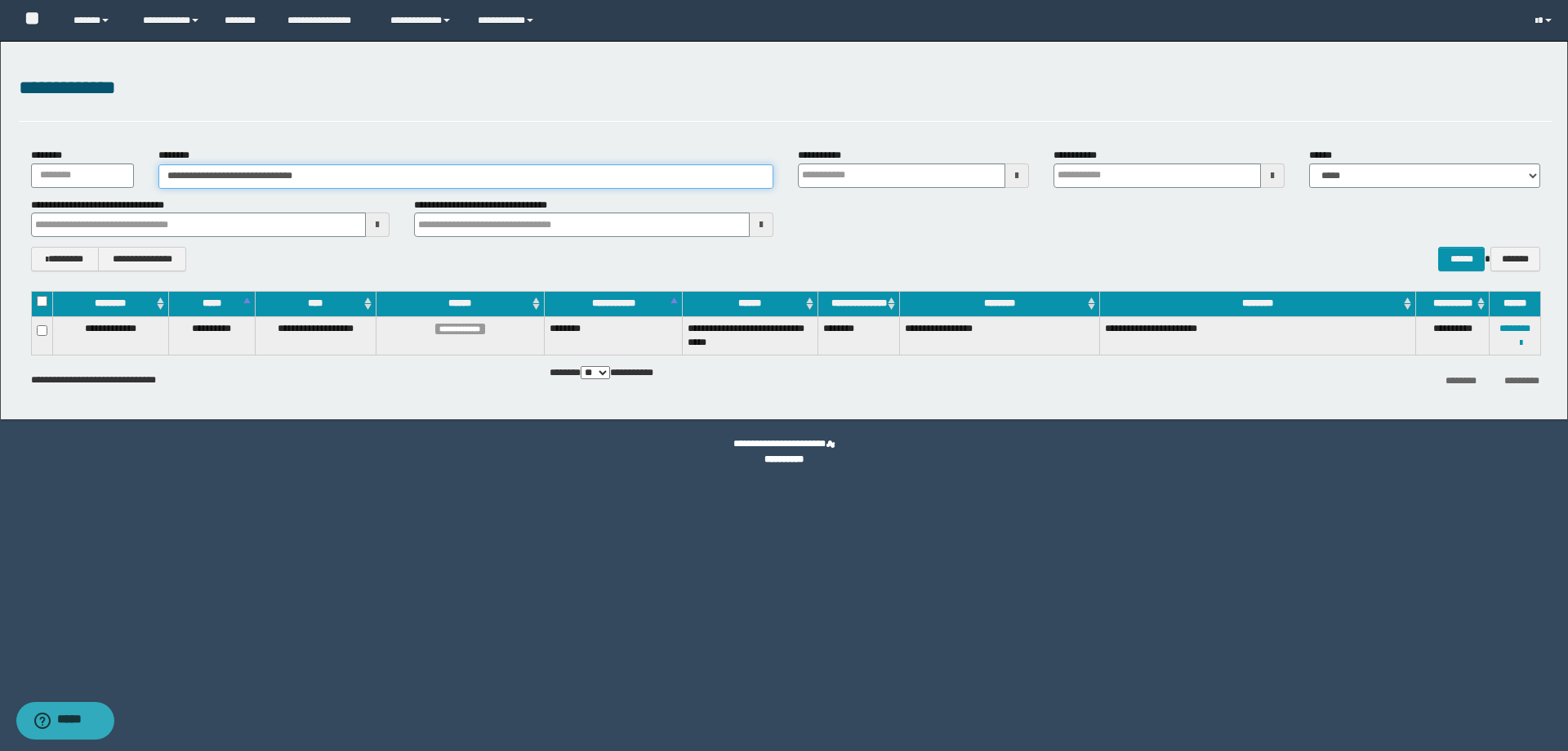 click on "**********" at bounding box center (466, 177) 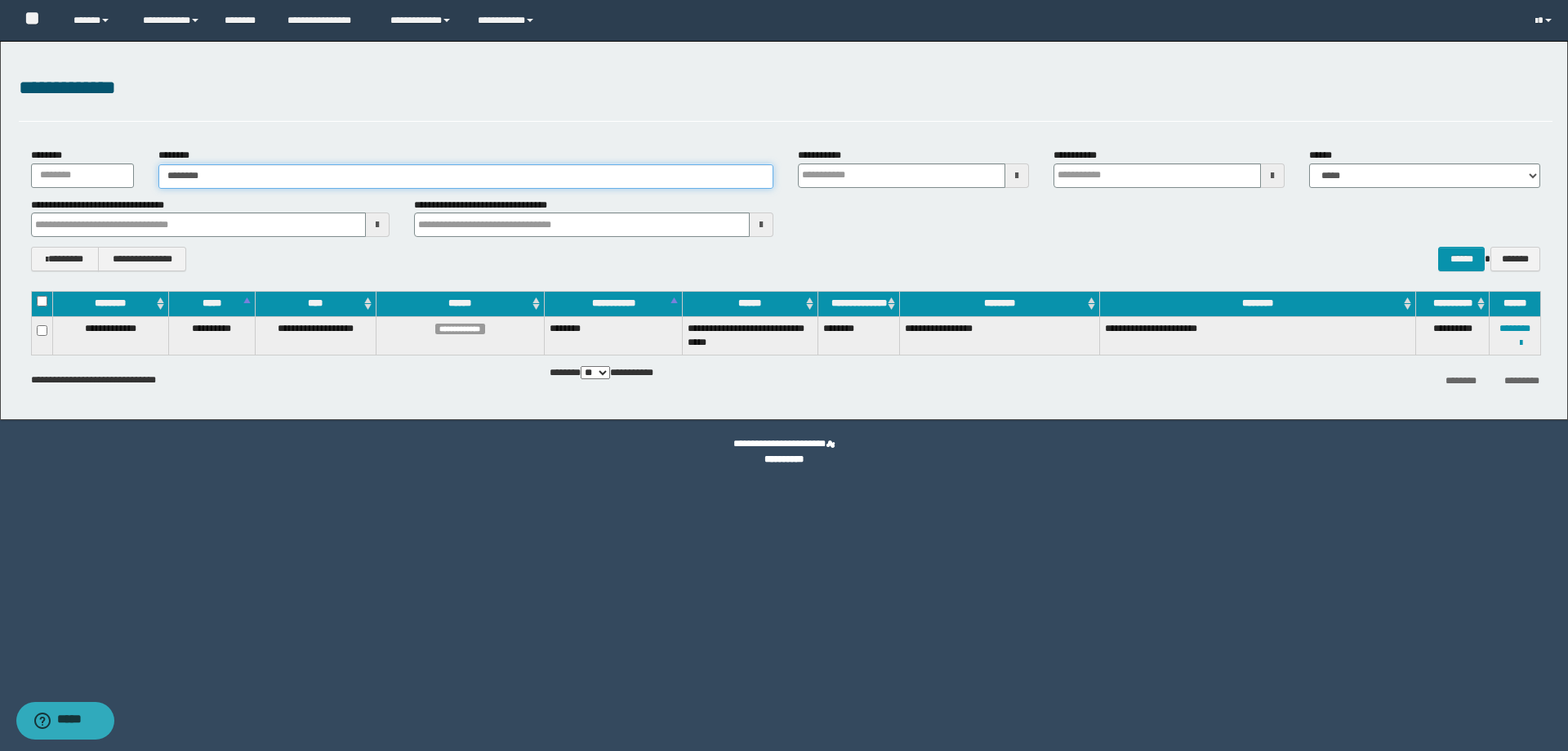 type on "********" 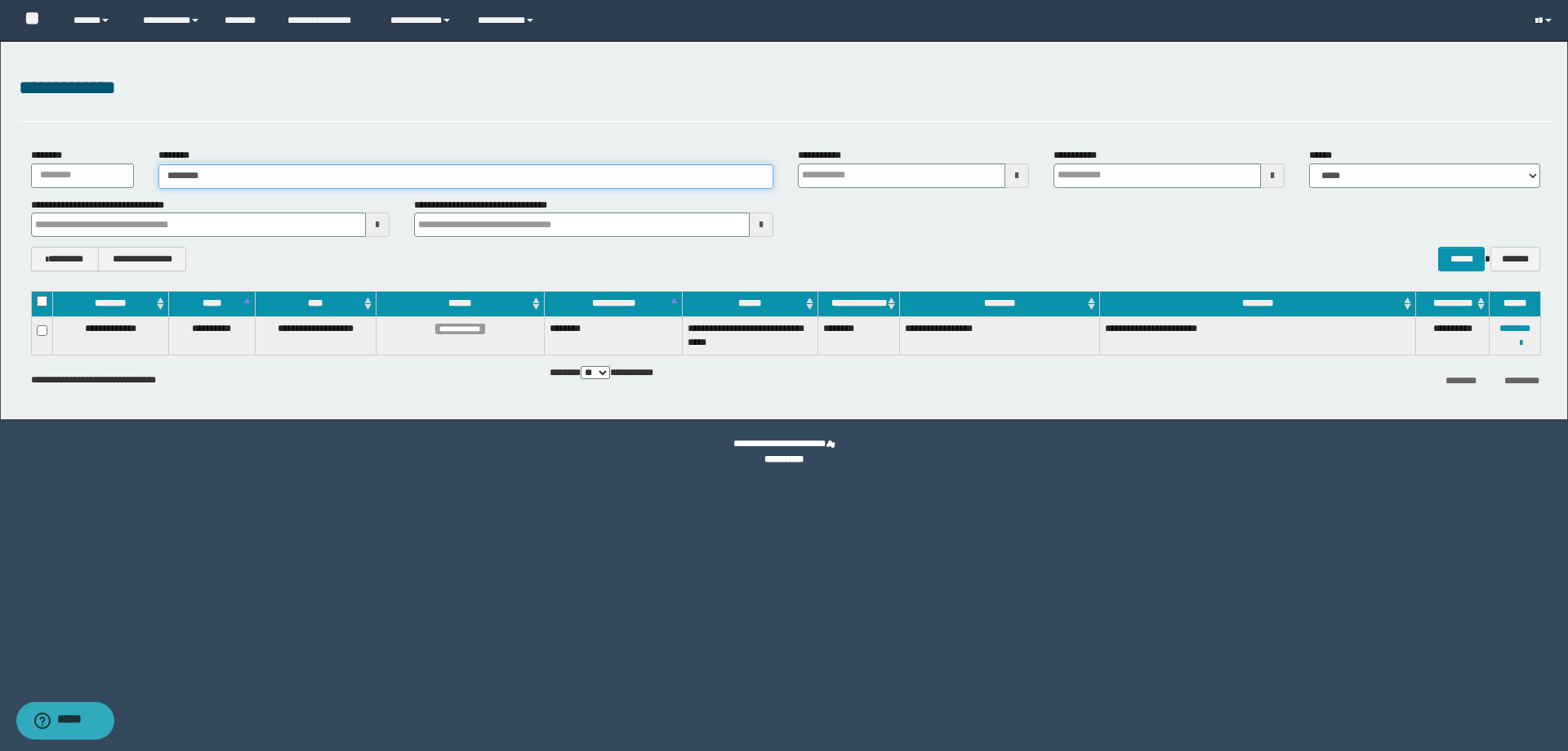 type on "********" 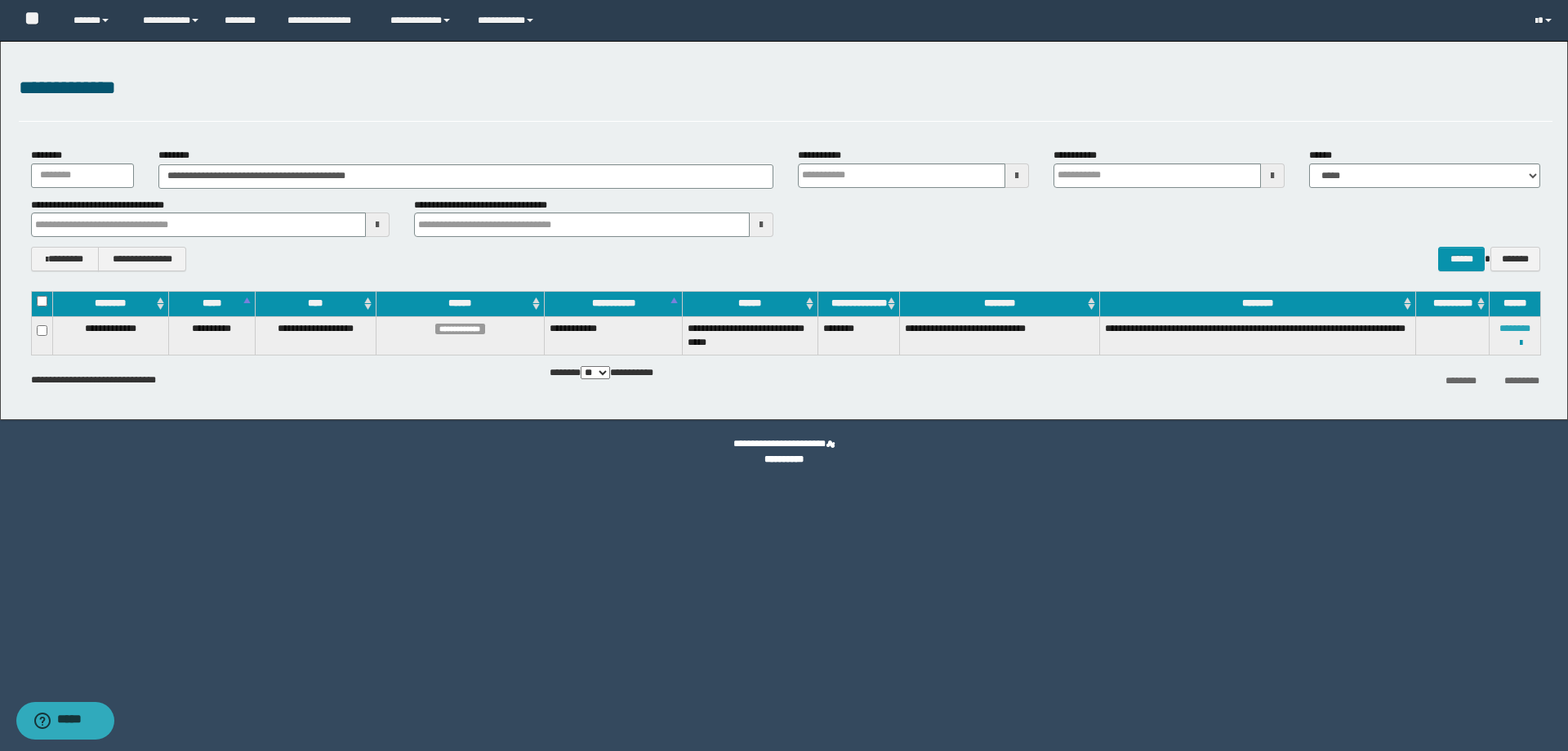drag, startPoint x: 1544, startPoint y: 346, endPoint x: 1512, endPoint y: 328, distance: 36.71512 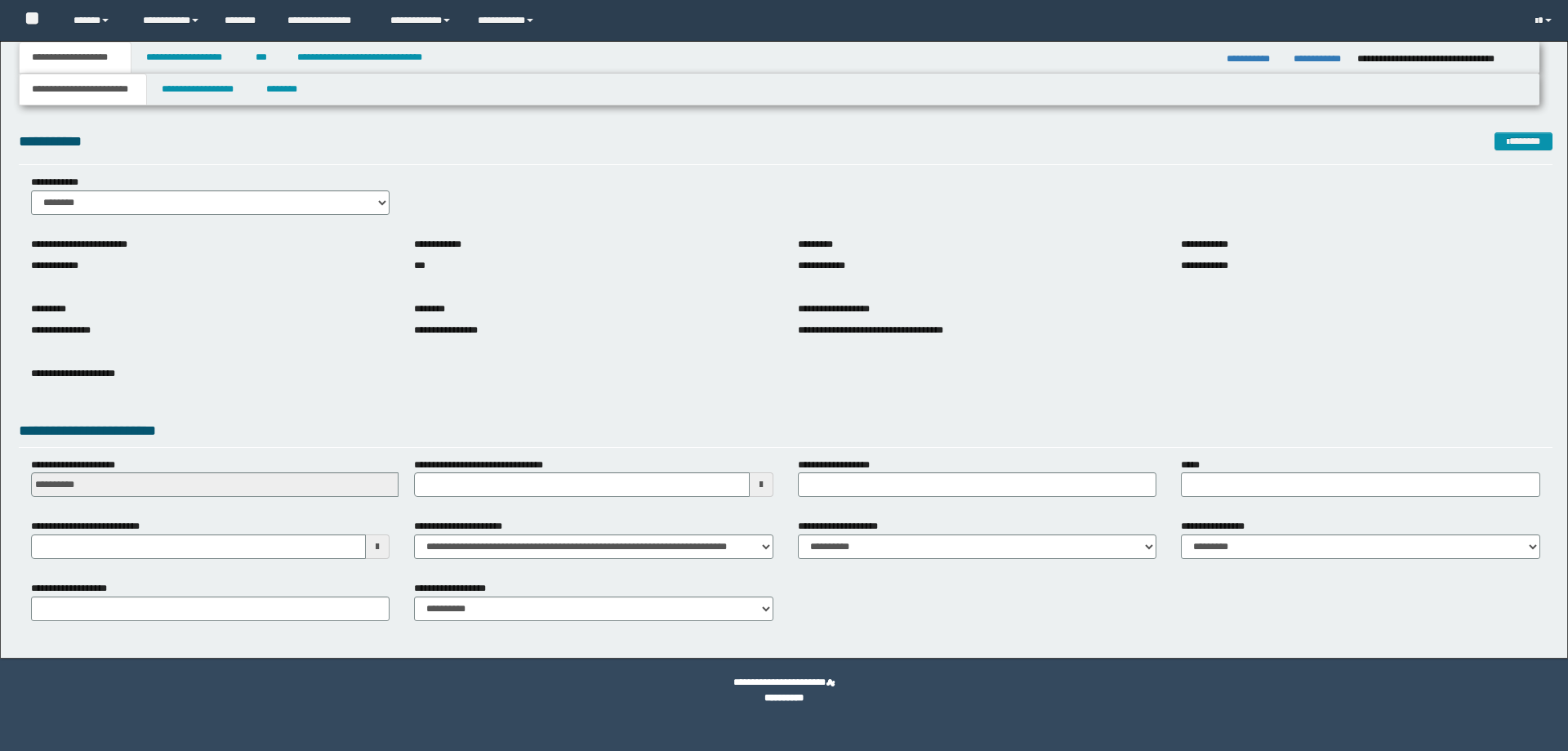 scroll, scrollTop: 0, scrollLeft: 0, axis: both 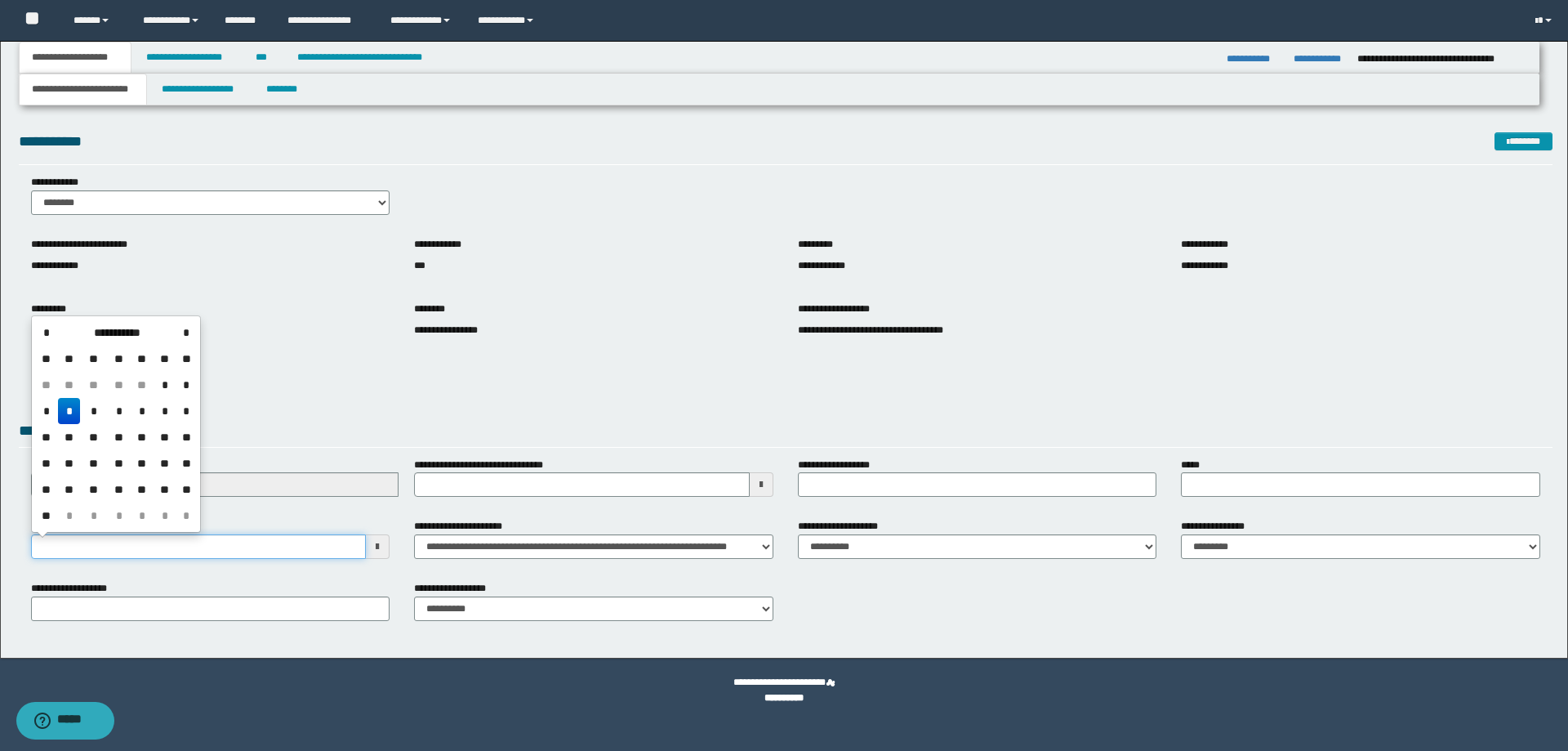 click on "**********" at bounding box center (198, 547) 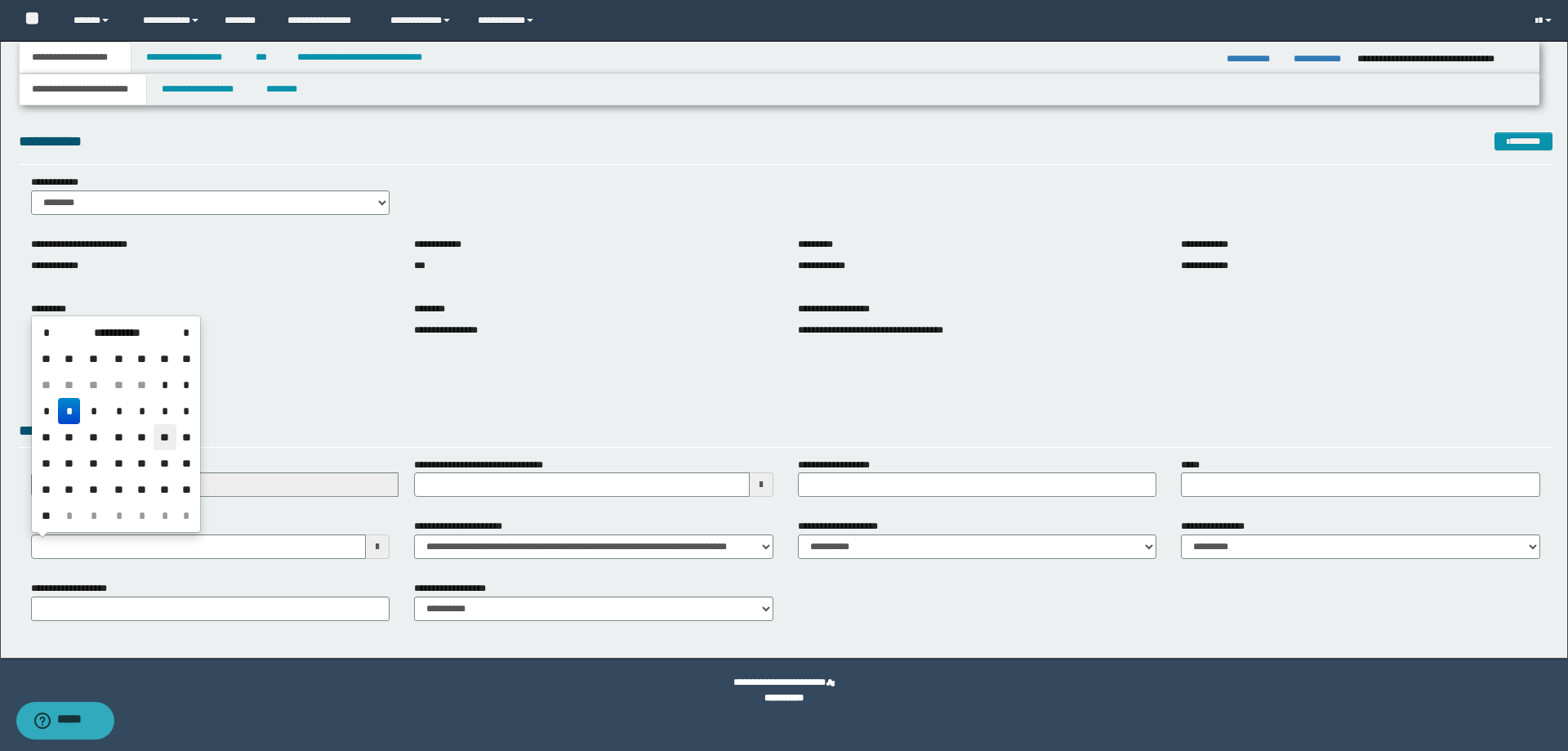 click on "**" at bounding box center (165, 437) 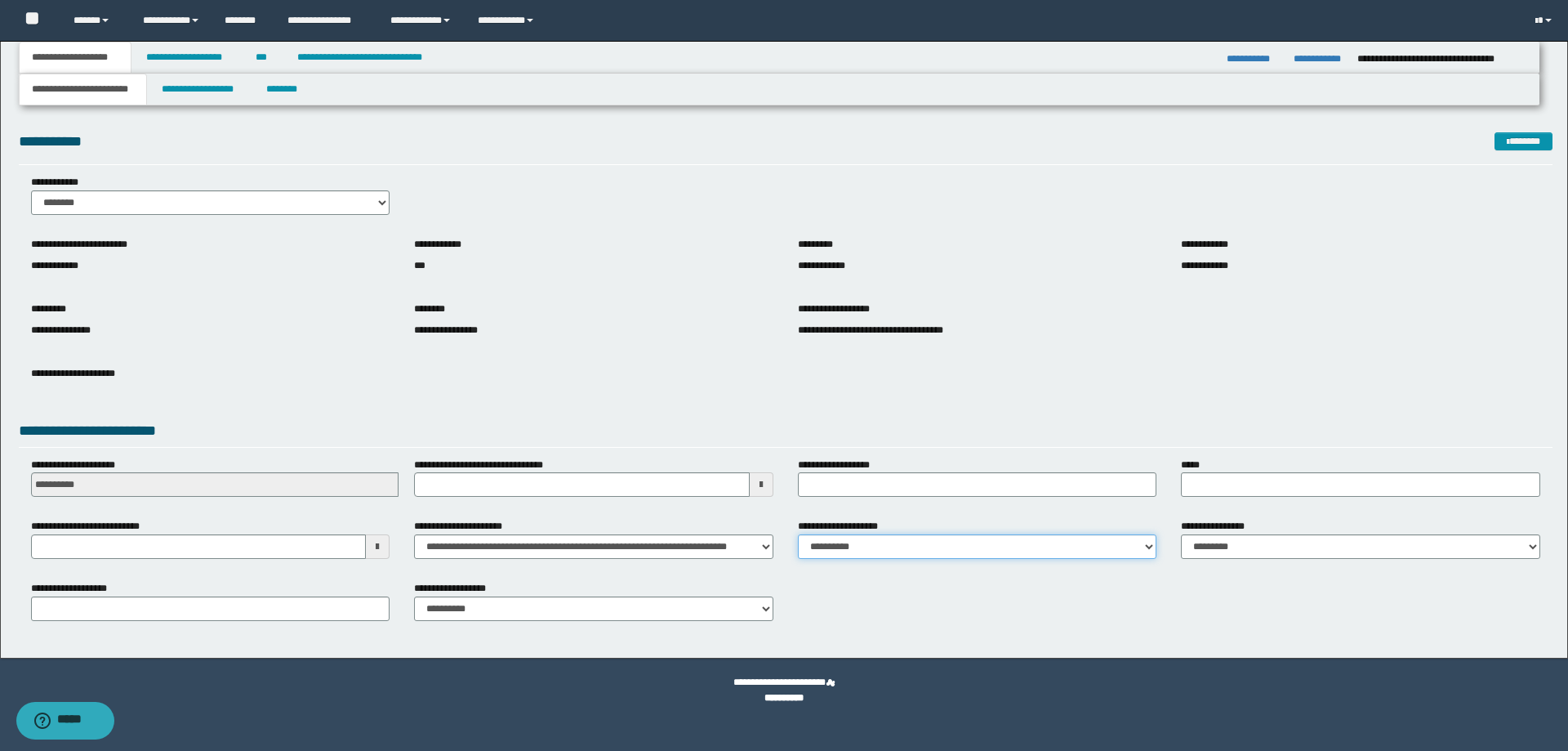 click on "**********" at bounding box center (978, 547) 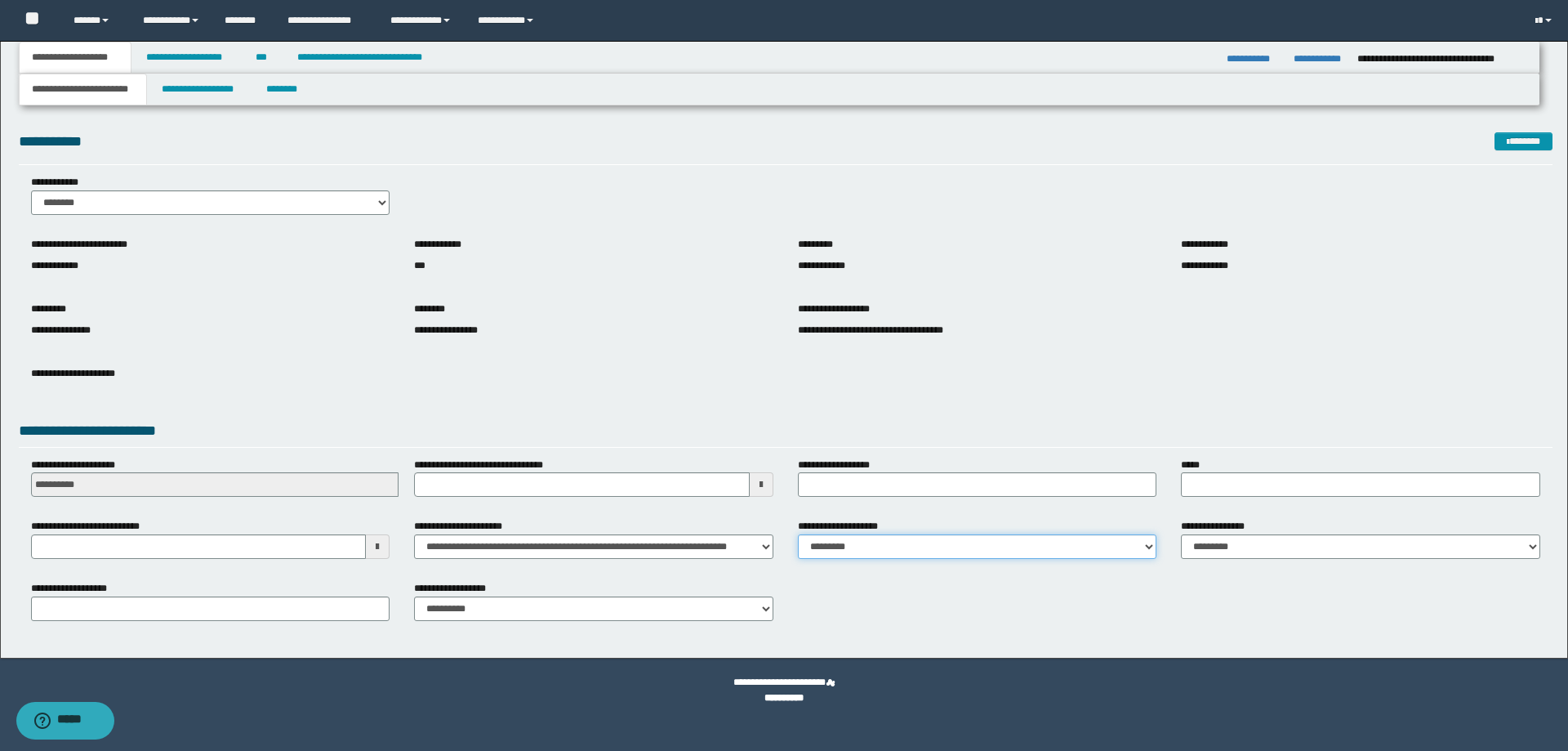 click on "**********" at bounding box center (978, 547) 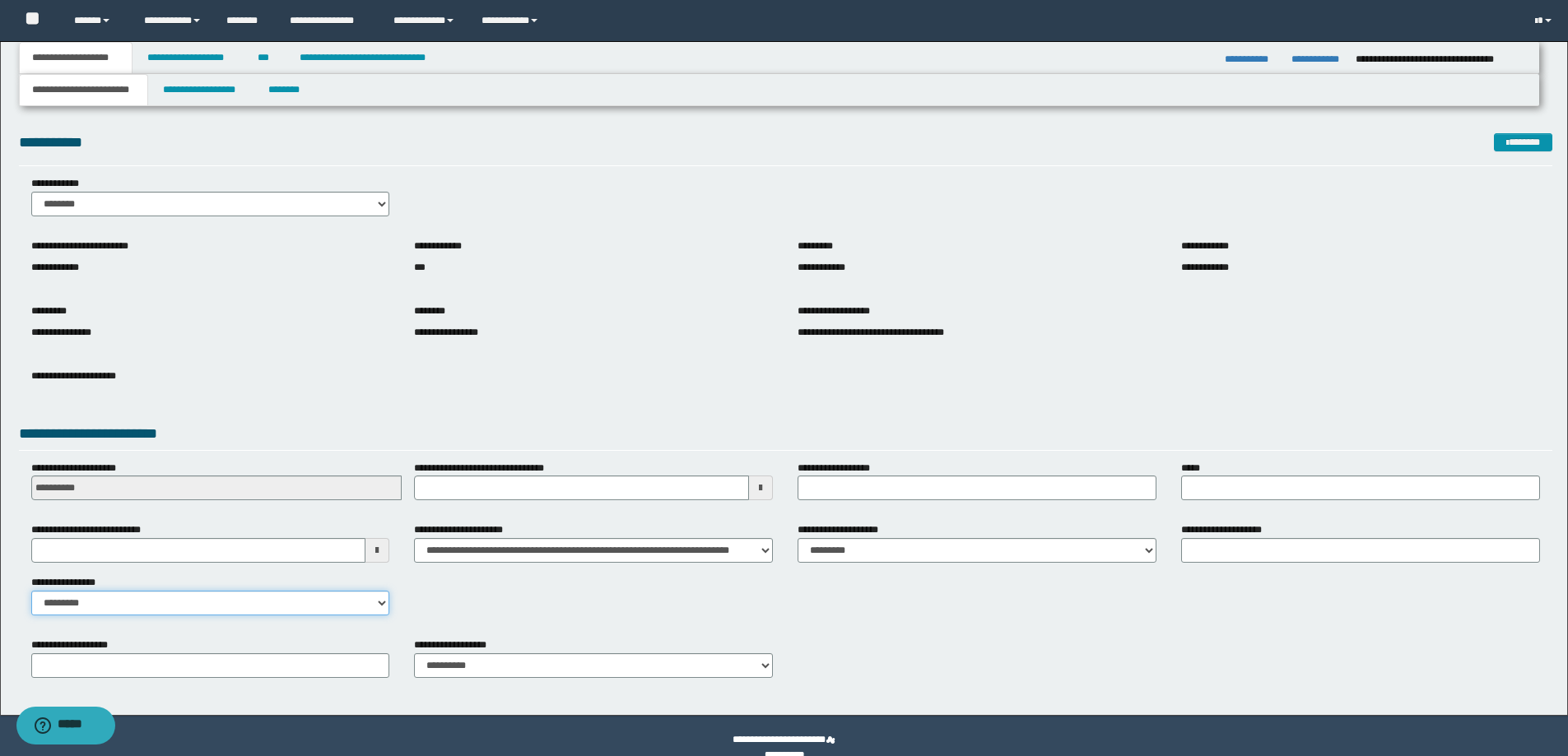 click on "**********" at bounding box center [211, 603] 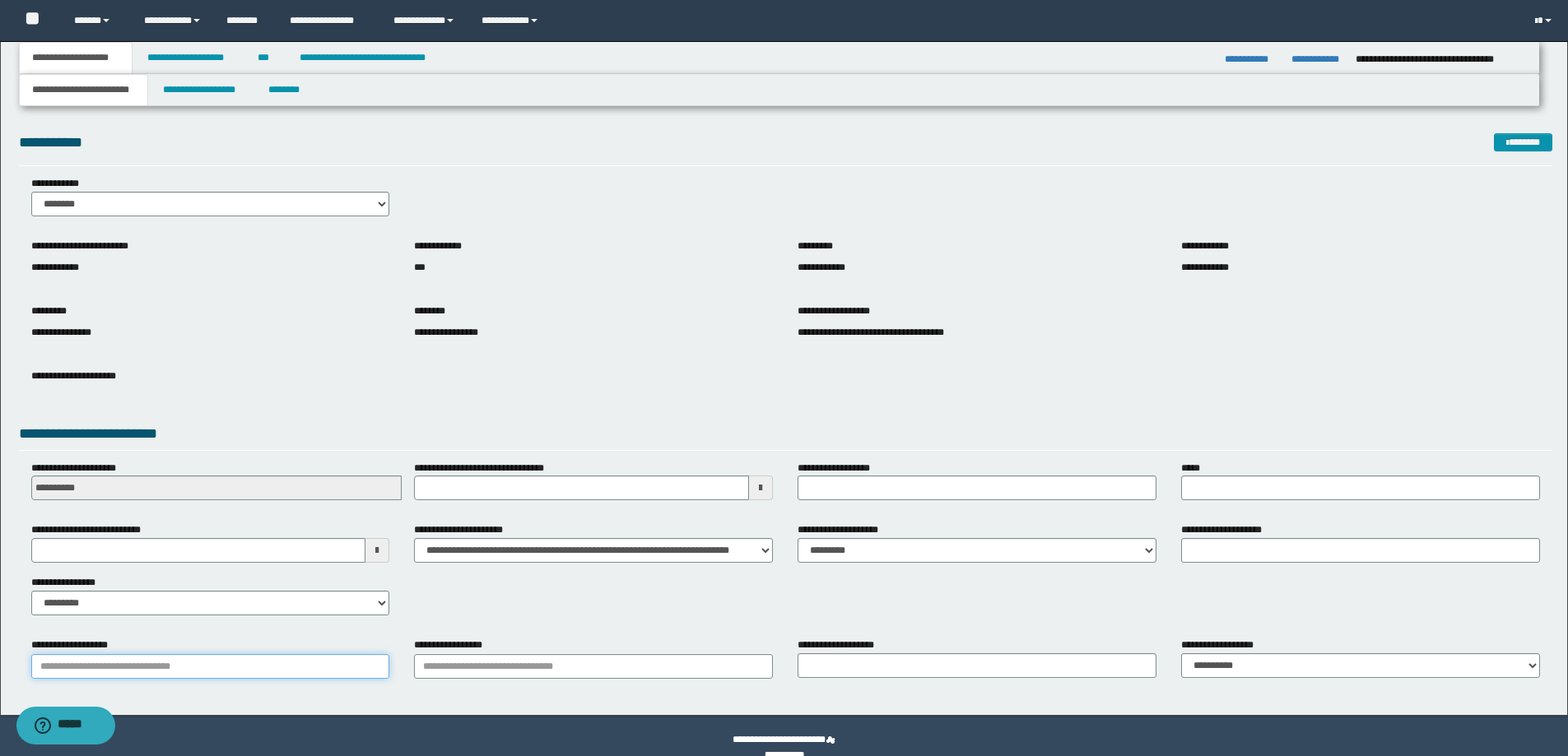 click on "**********" at bounding box center [211, 666] 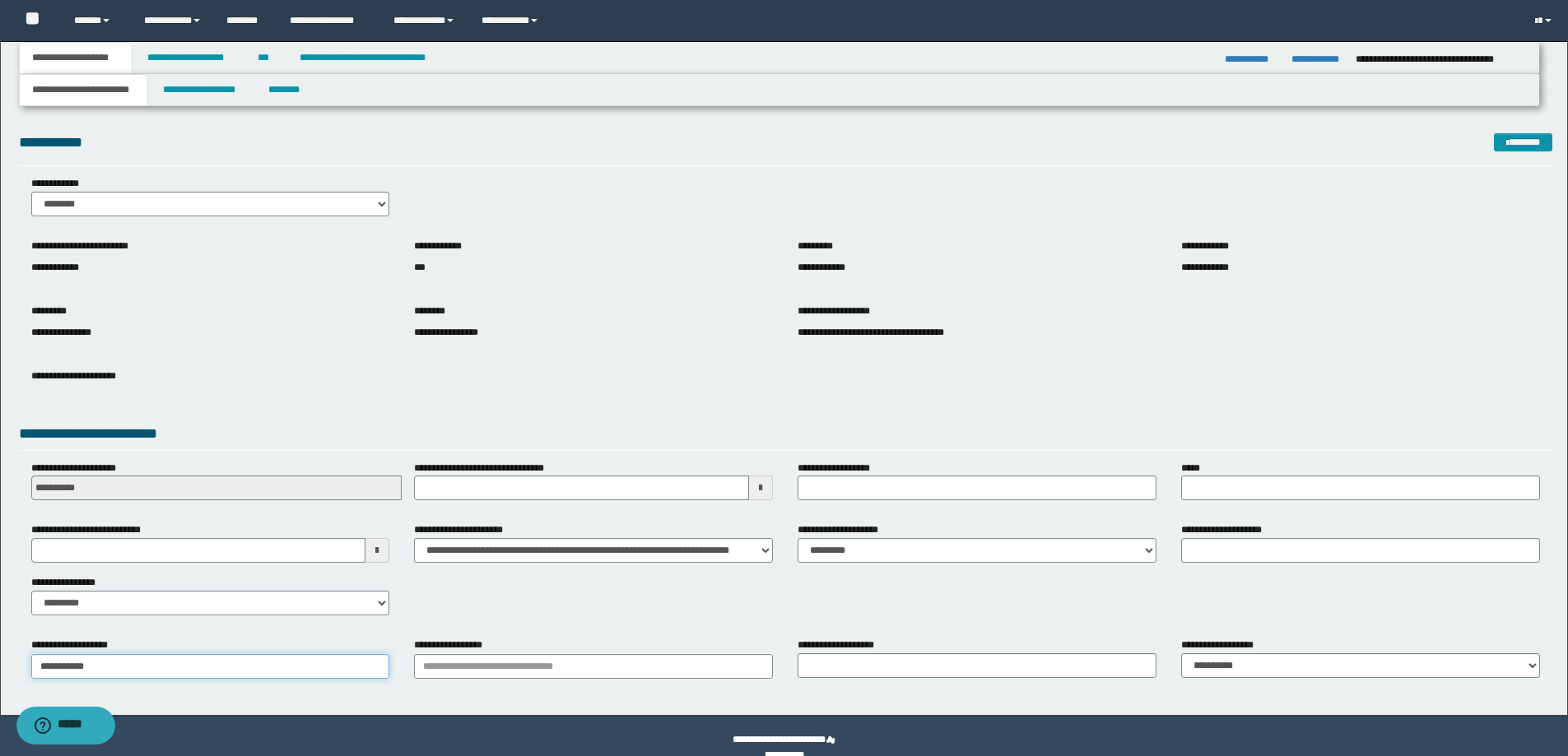 type on "**********" 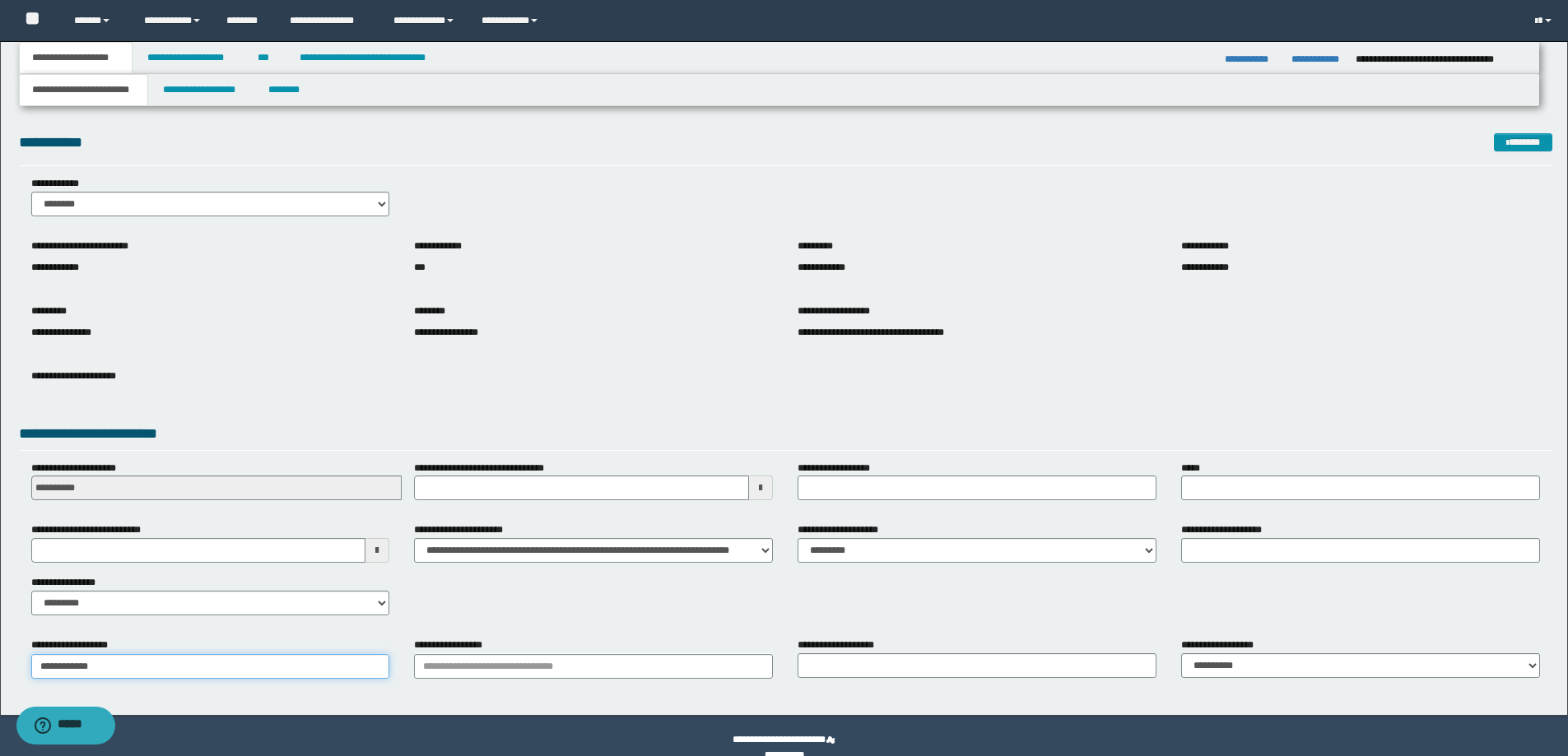 type on "**********" 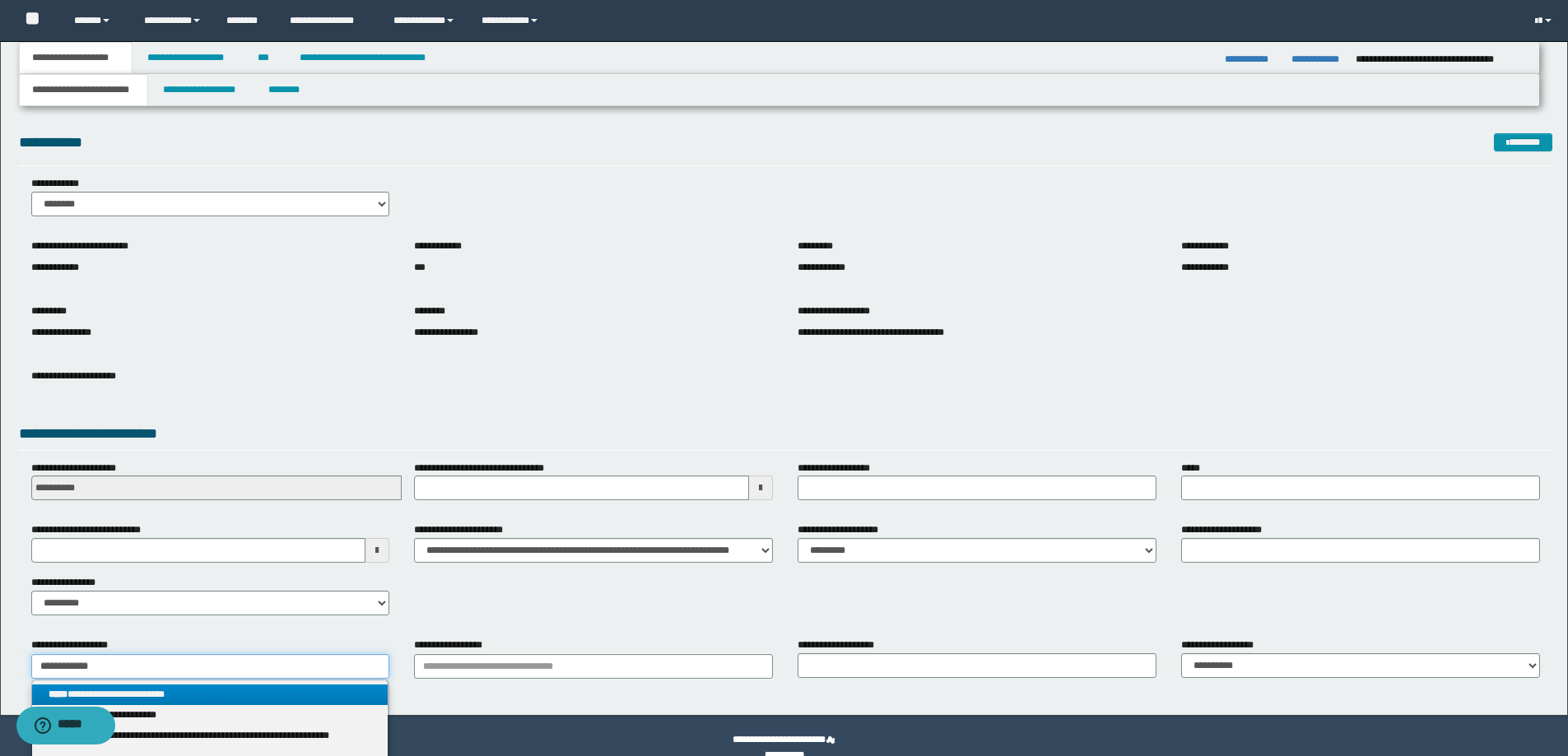 type on "**********" 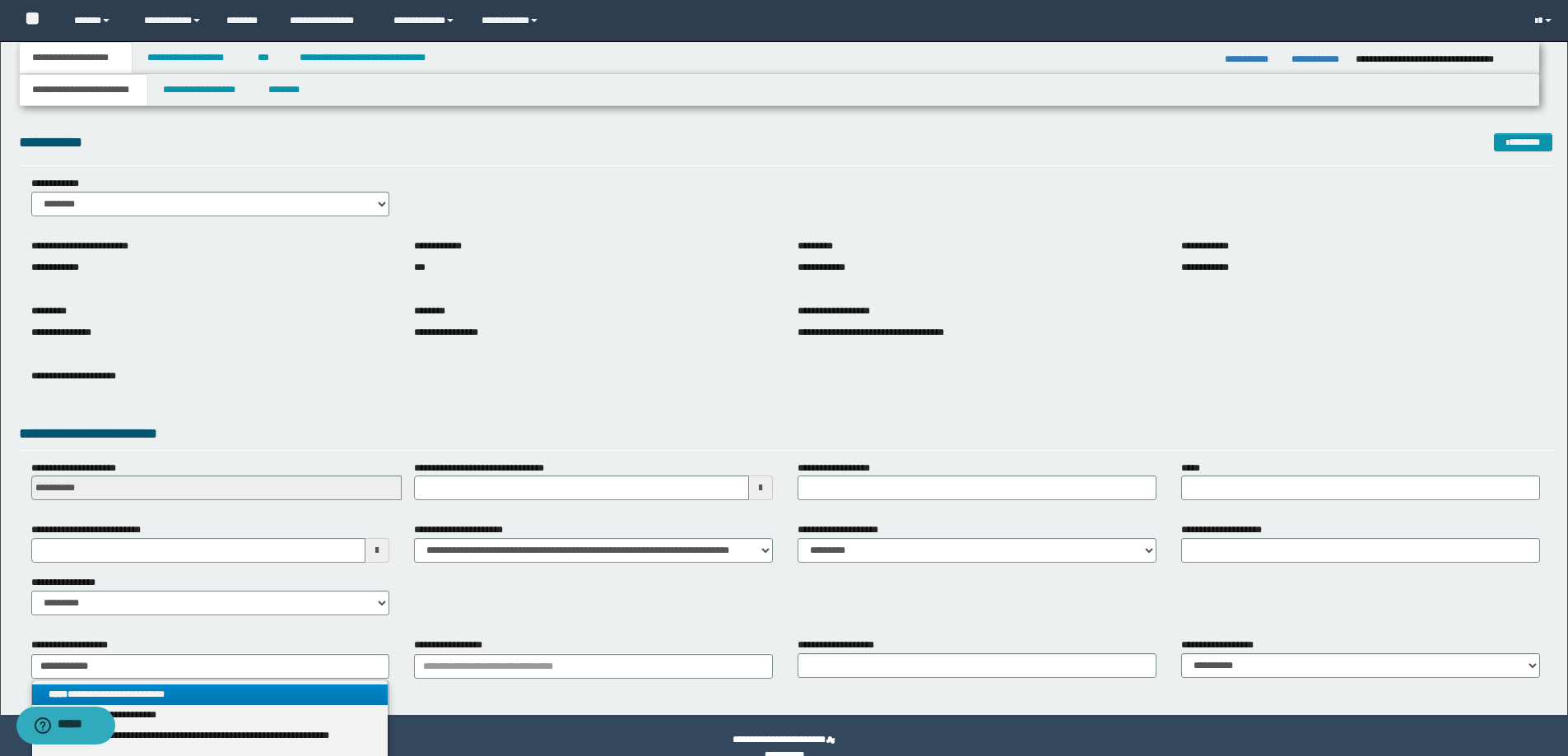 drag, startPoint x: 111, startPoint y: 689, endPoint x: 620, endPoint y: 718, distance: 509.8255 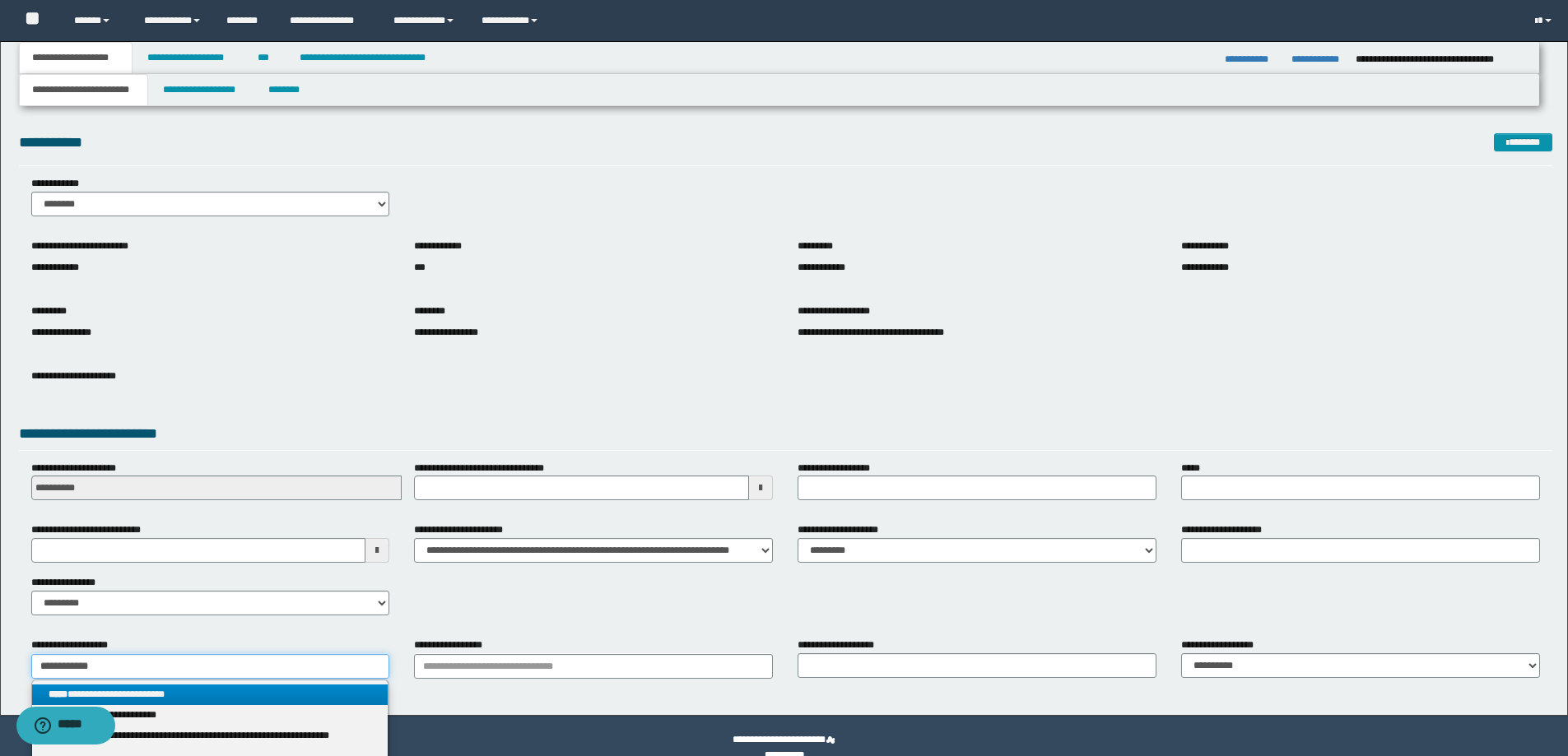 type 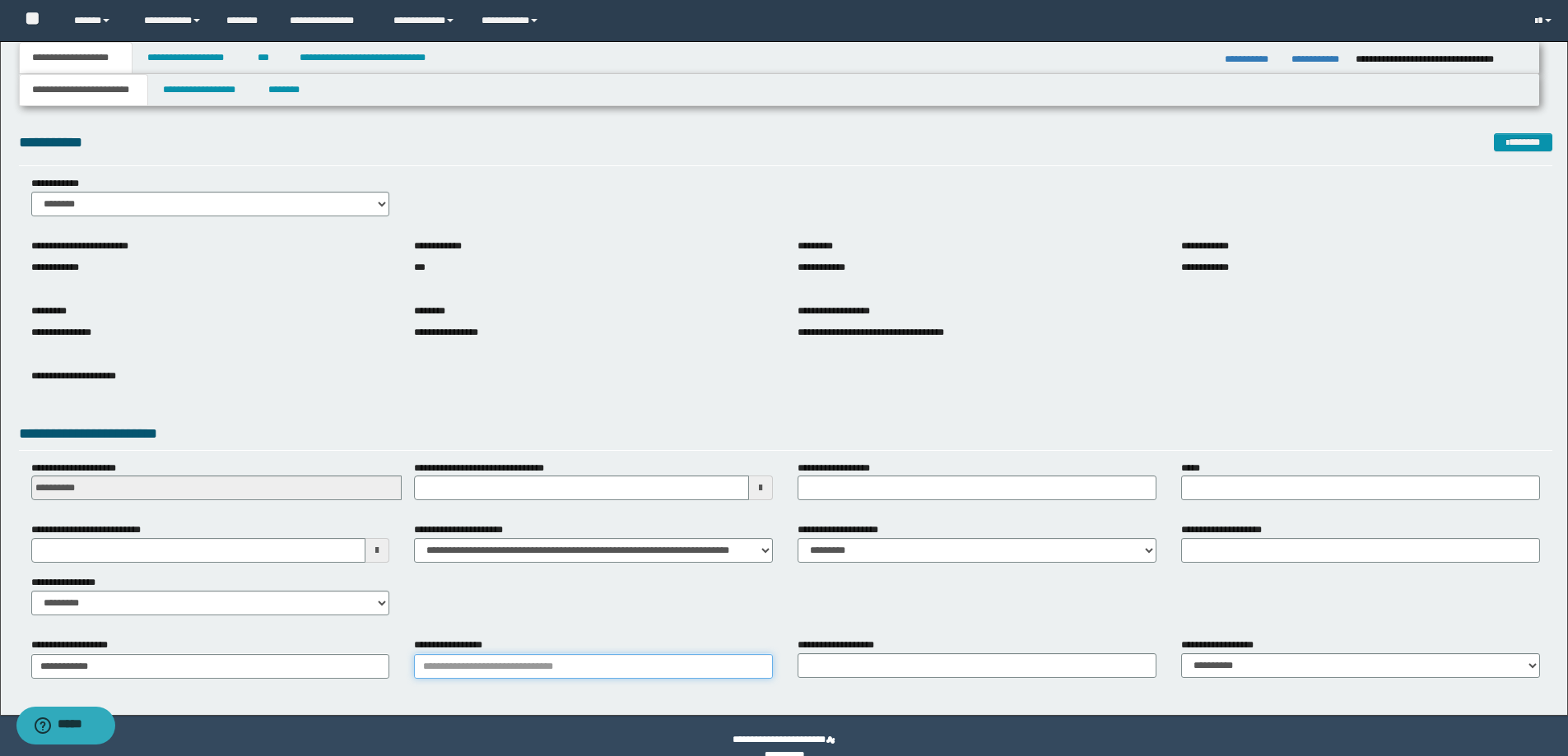 click on "**********" at bounding box center [593, 666] 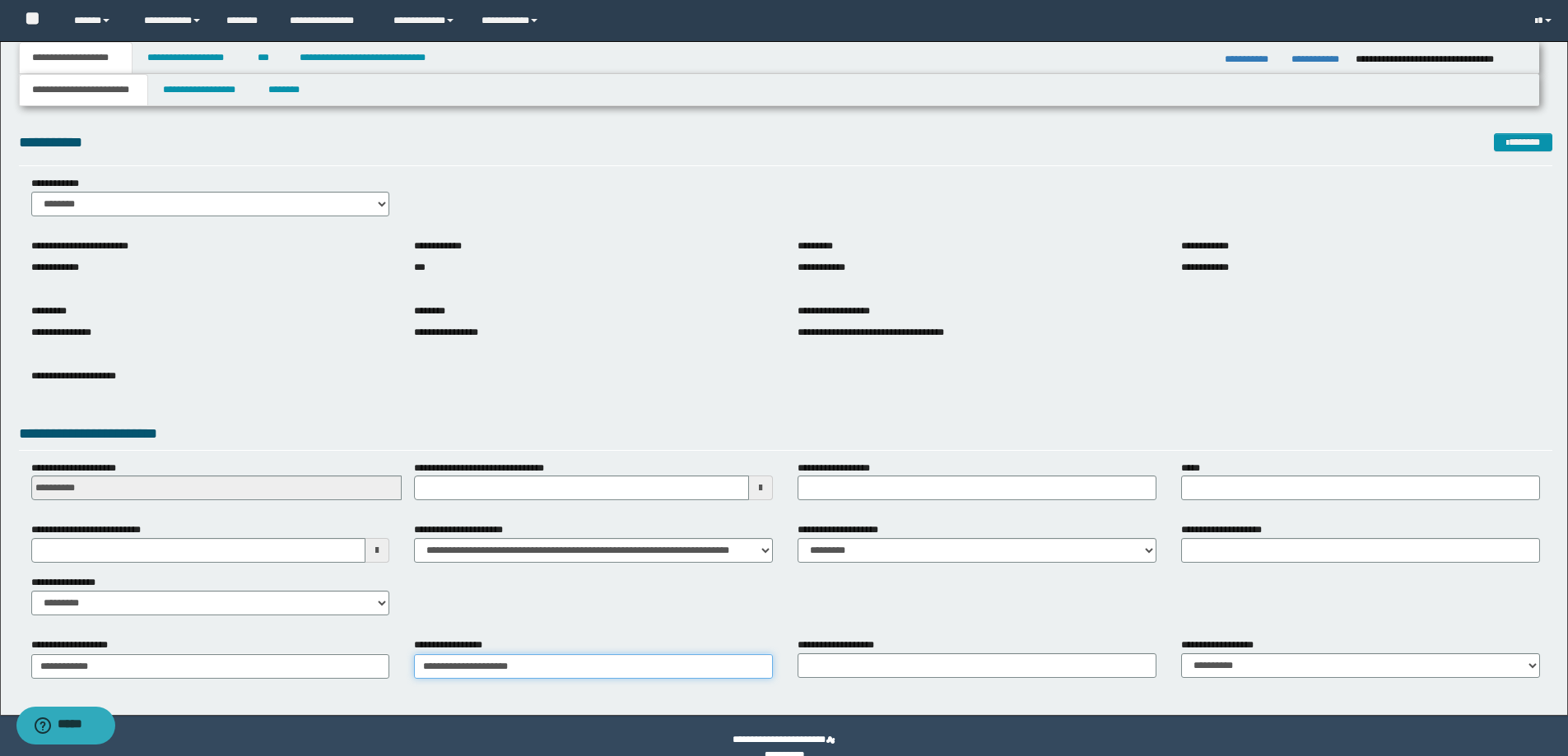 type on "**********" 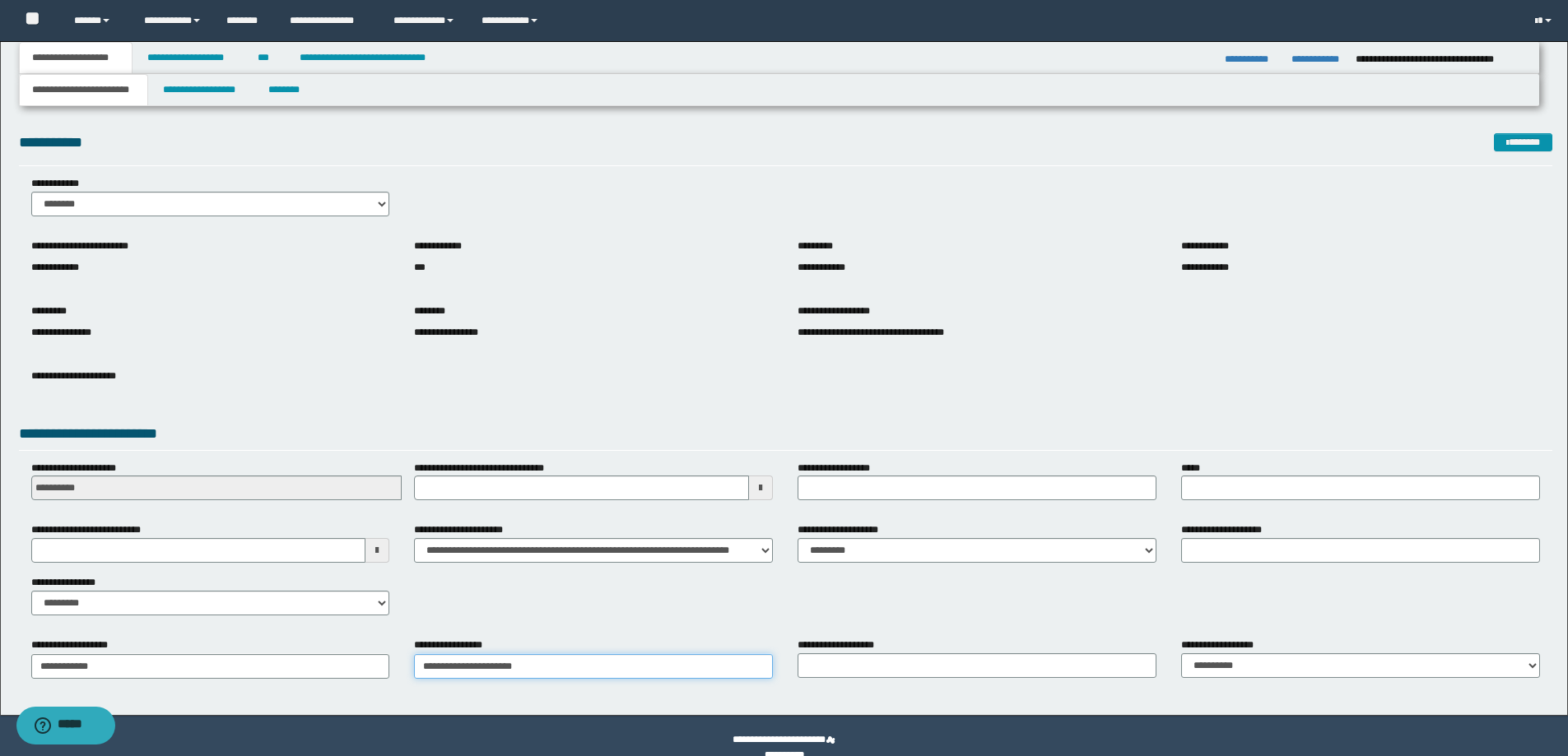 type on "**********" 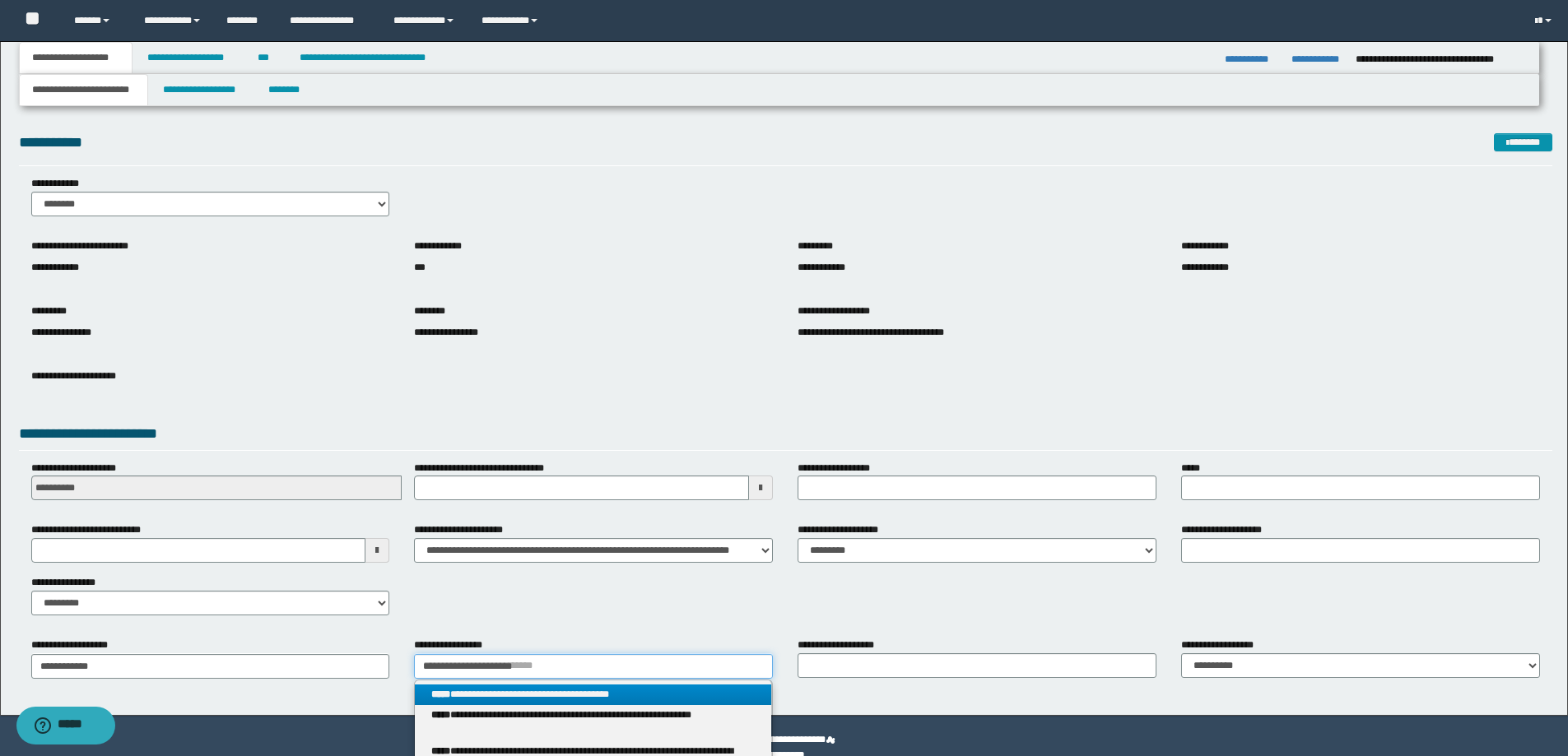 type on "**********" 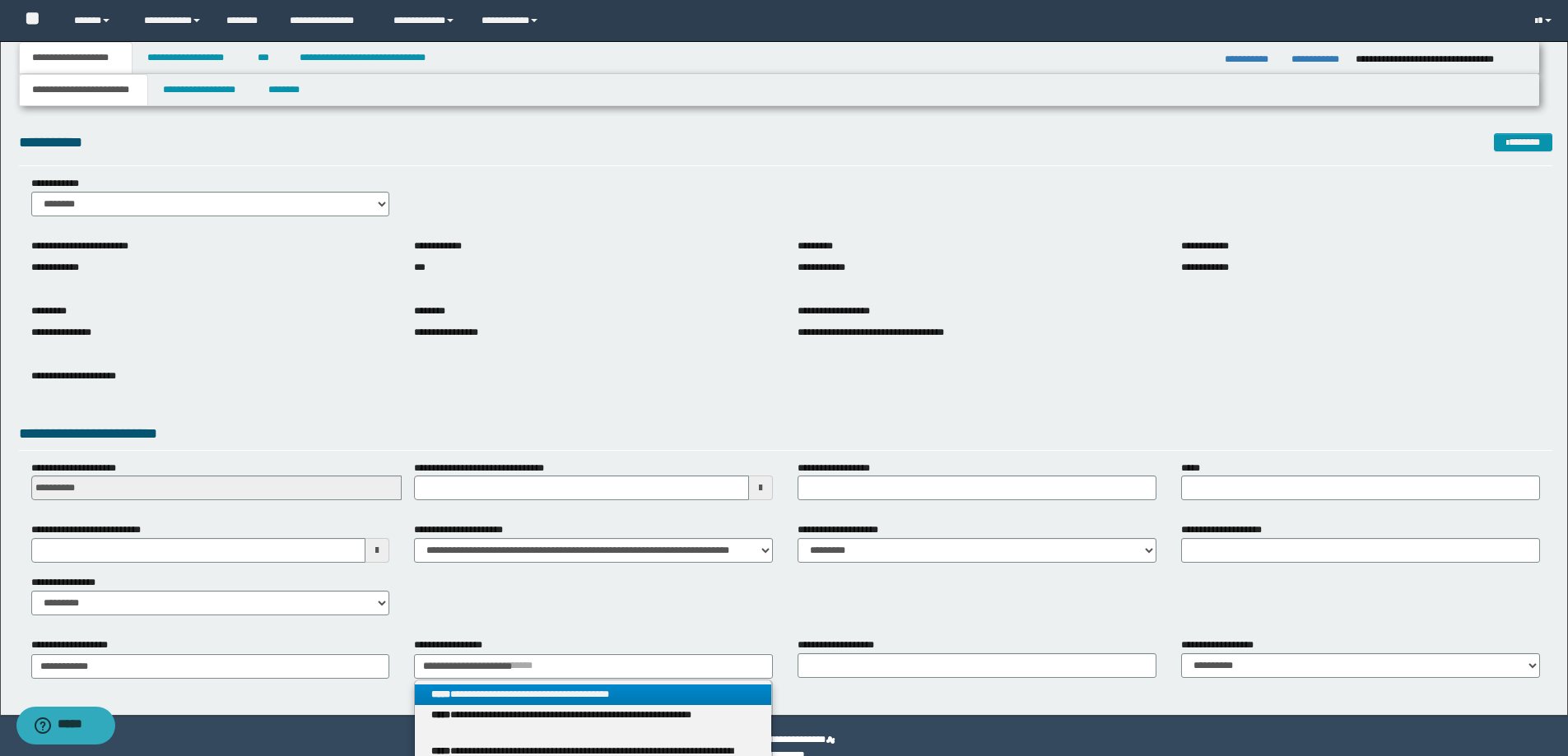 click on "**********" at bounding box center (593, 694) 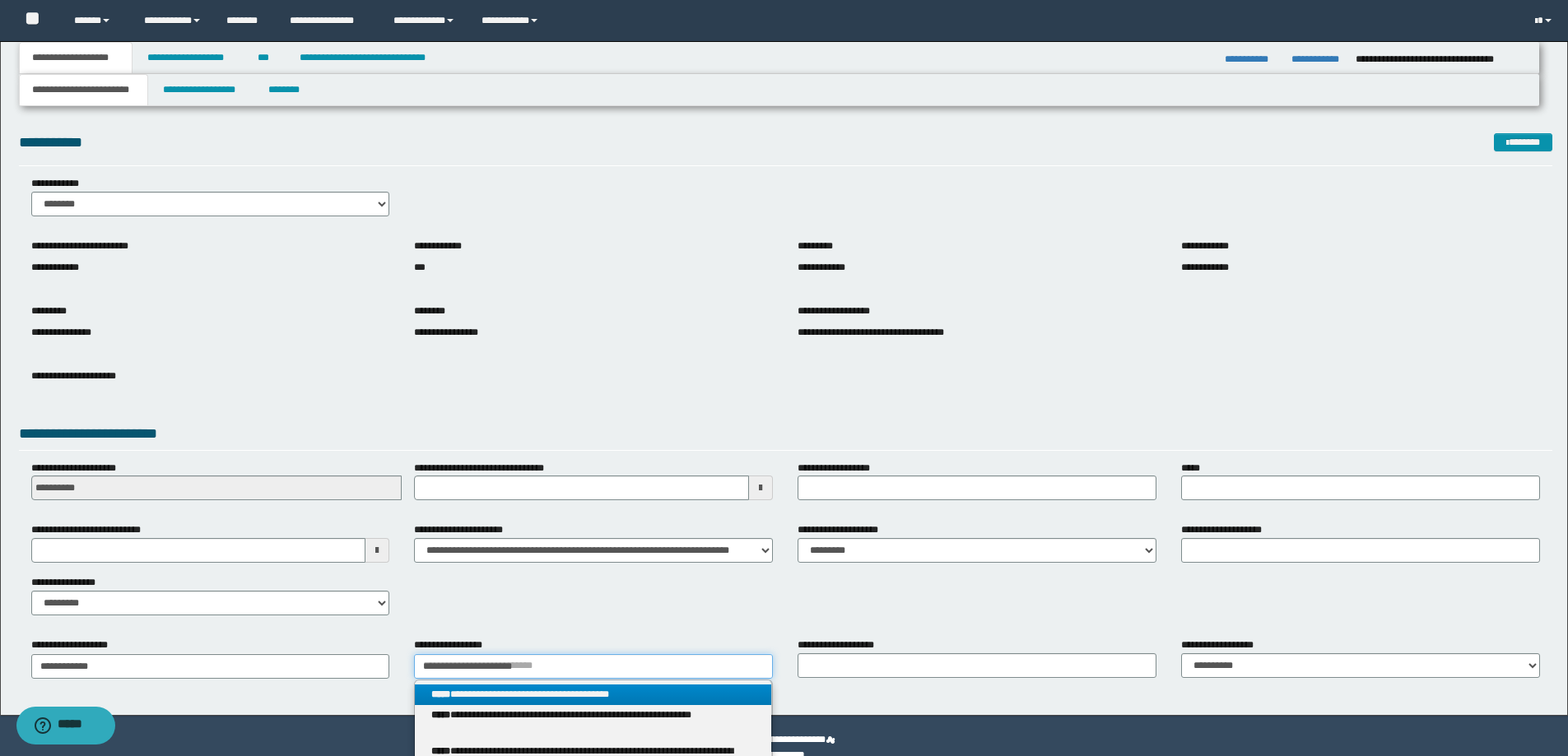 type 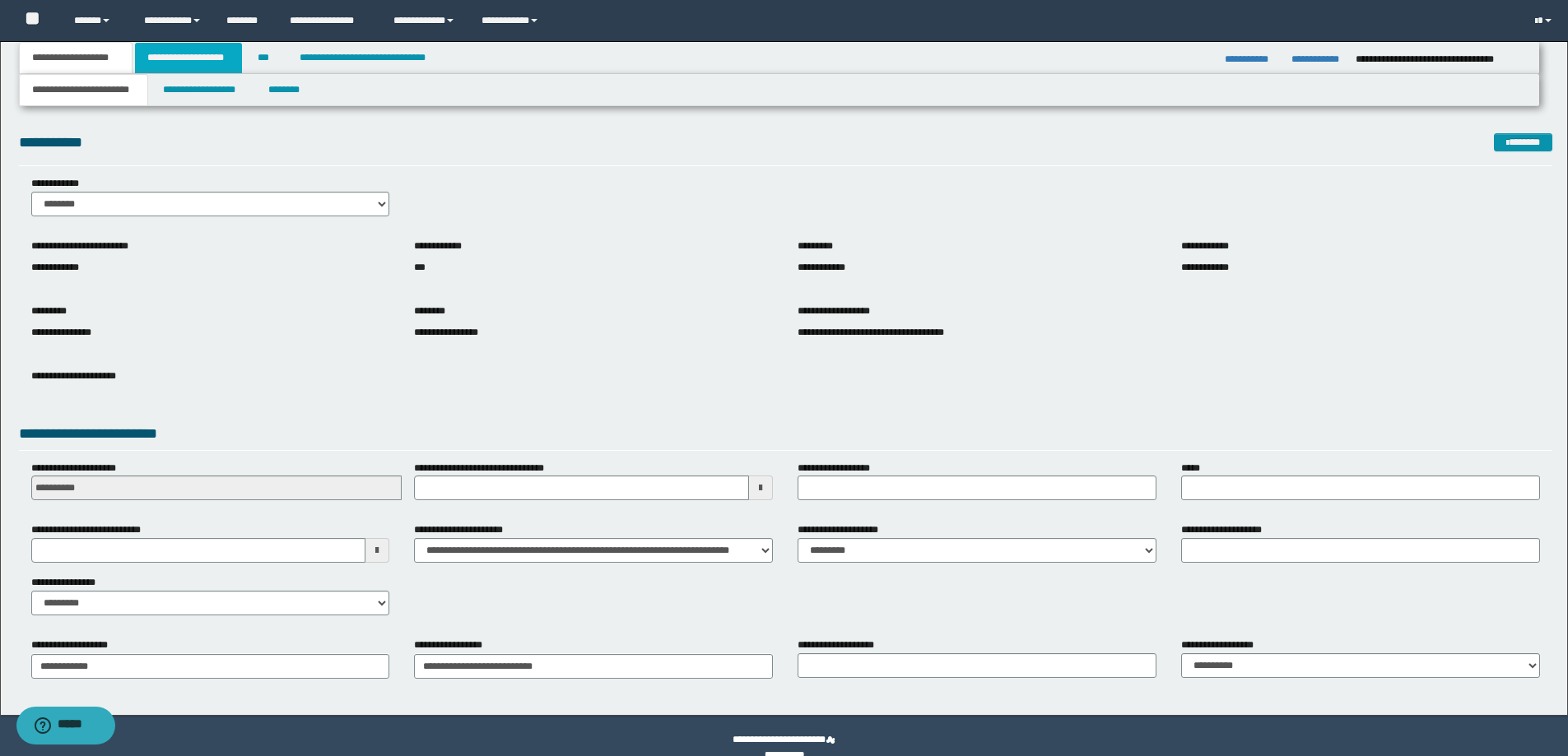 click on "**********" at bounding box center [188, 58] 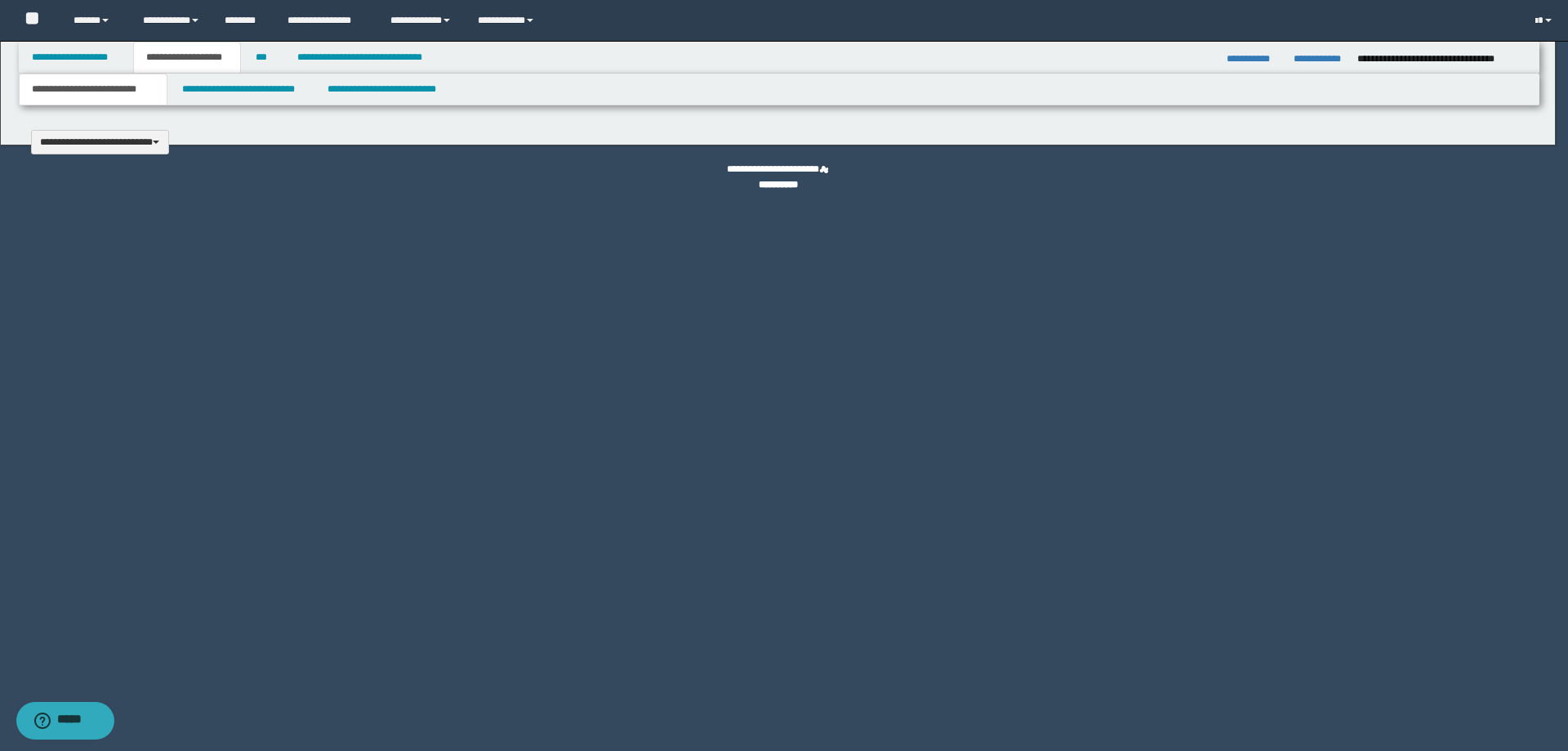 type 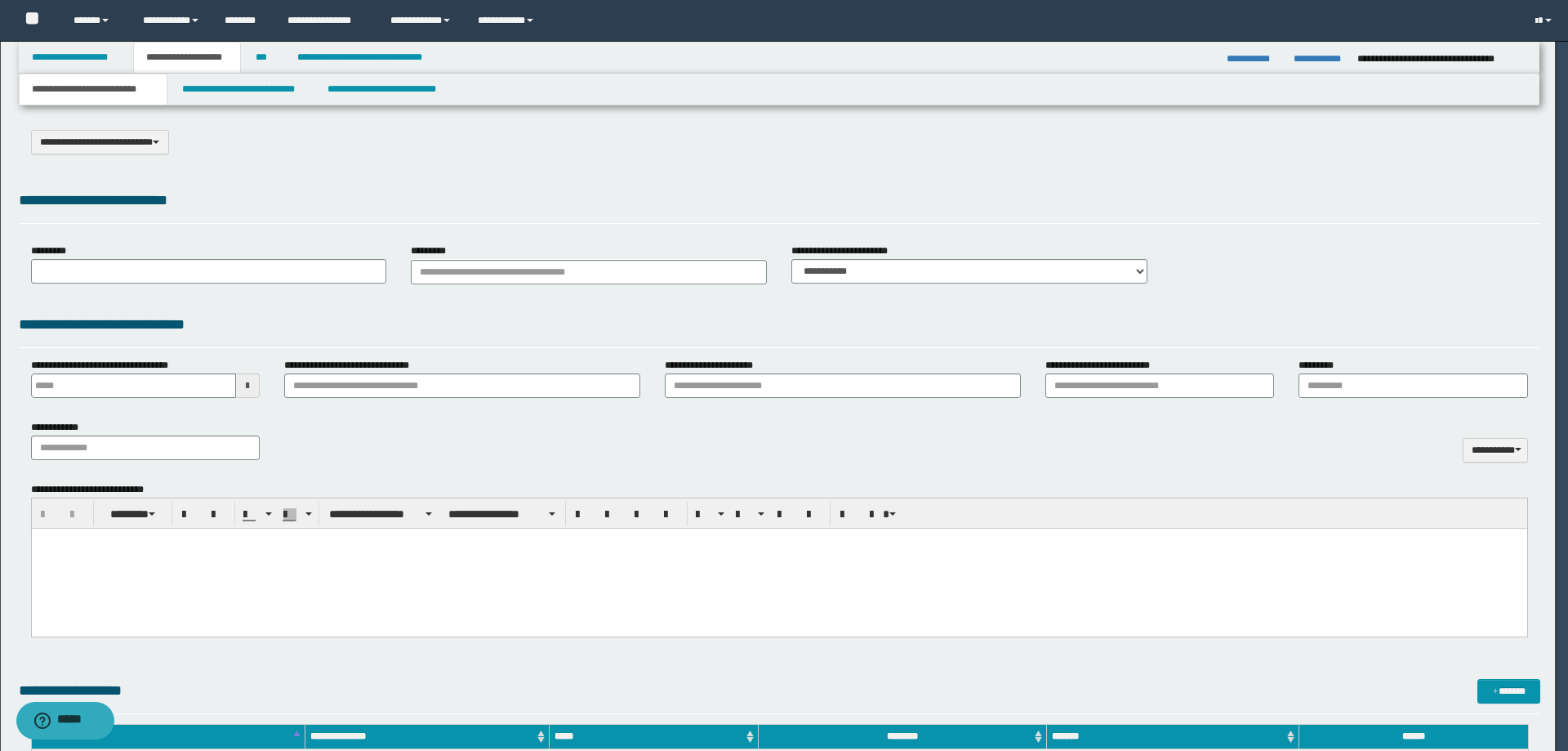 select on "*" 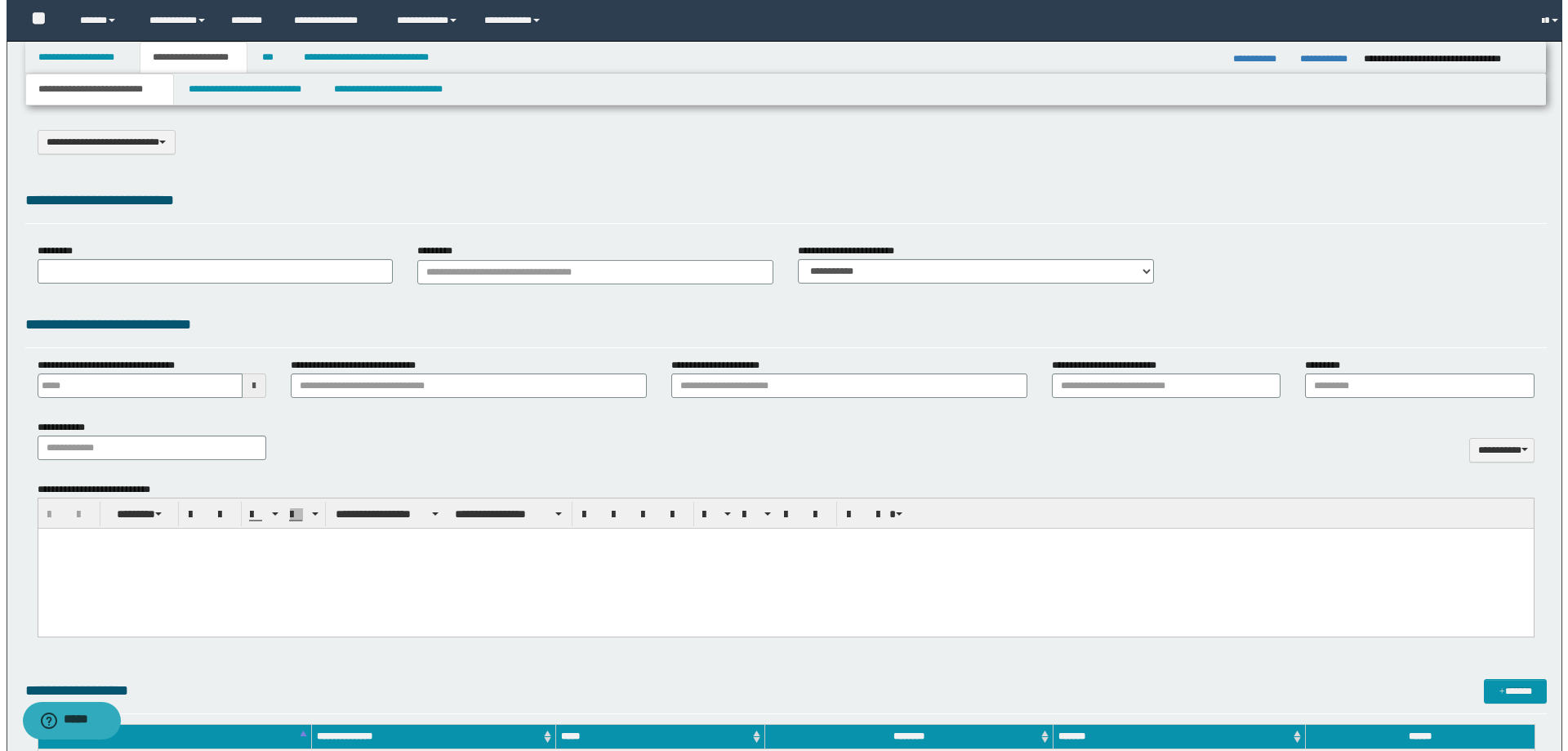 scroll, scrollTop: 0, scrollLeft: 0, axis: both 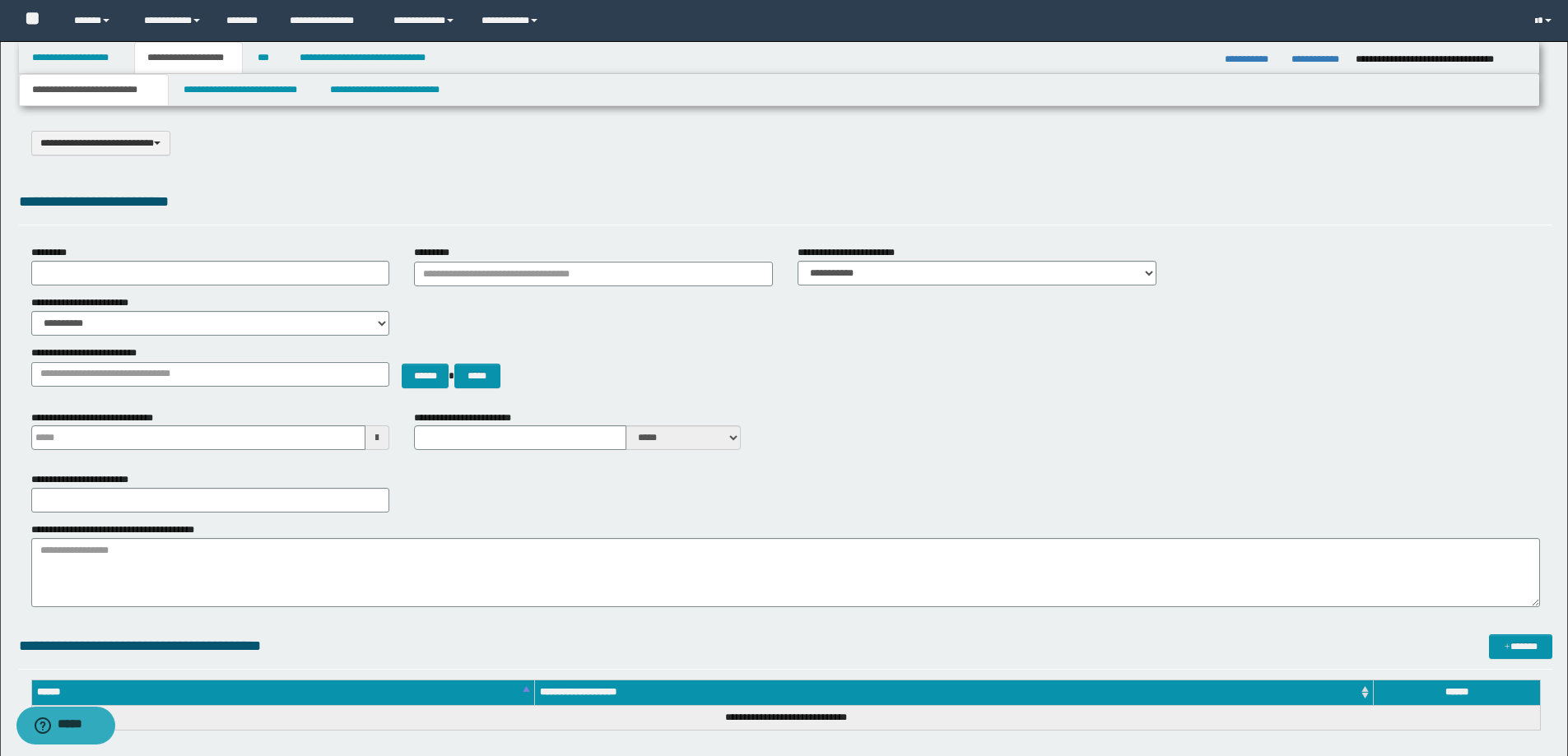 click on "**********" at bounding box center (785, 437) 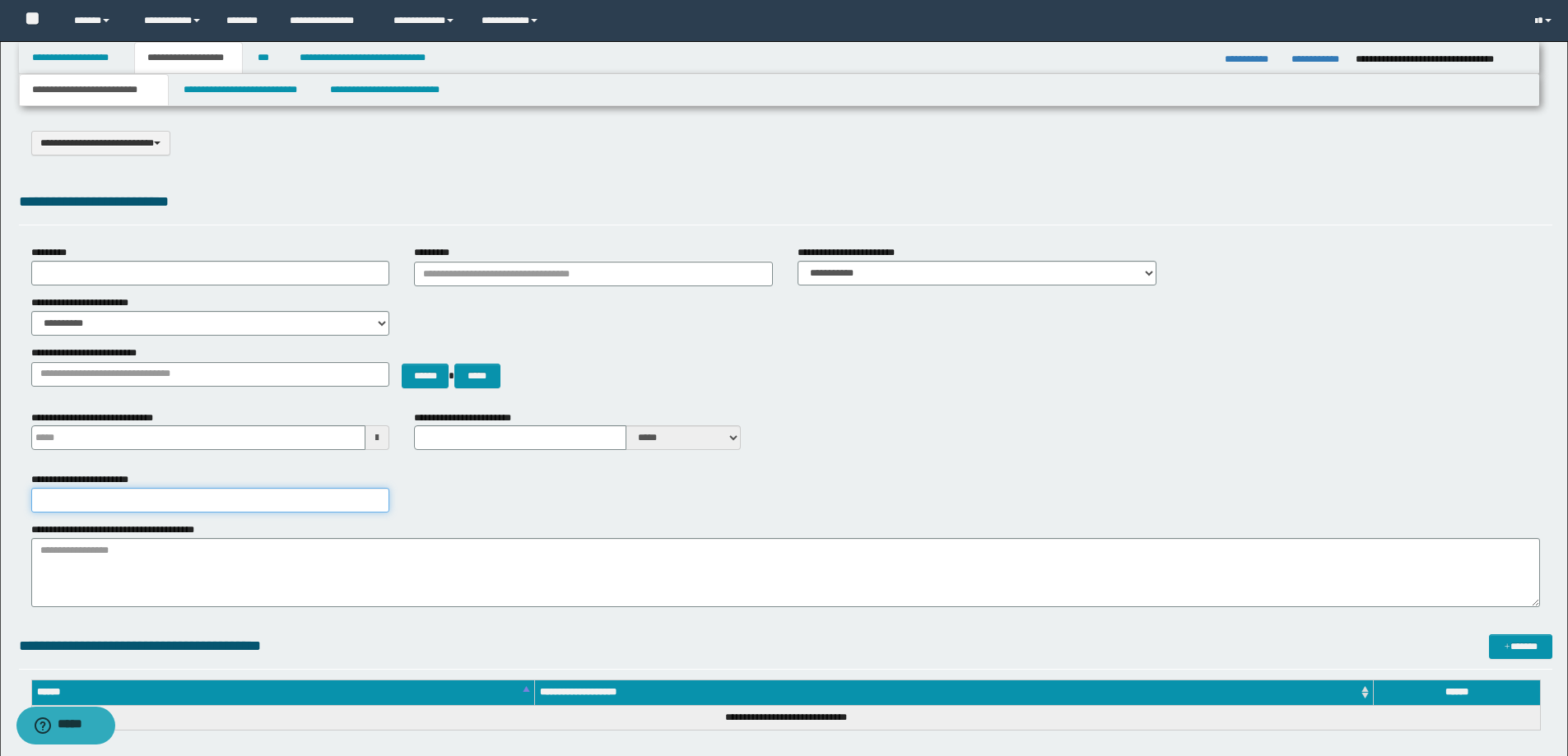click on "**********" at bounding box center [211, 500] 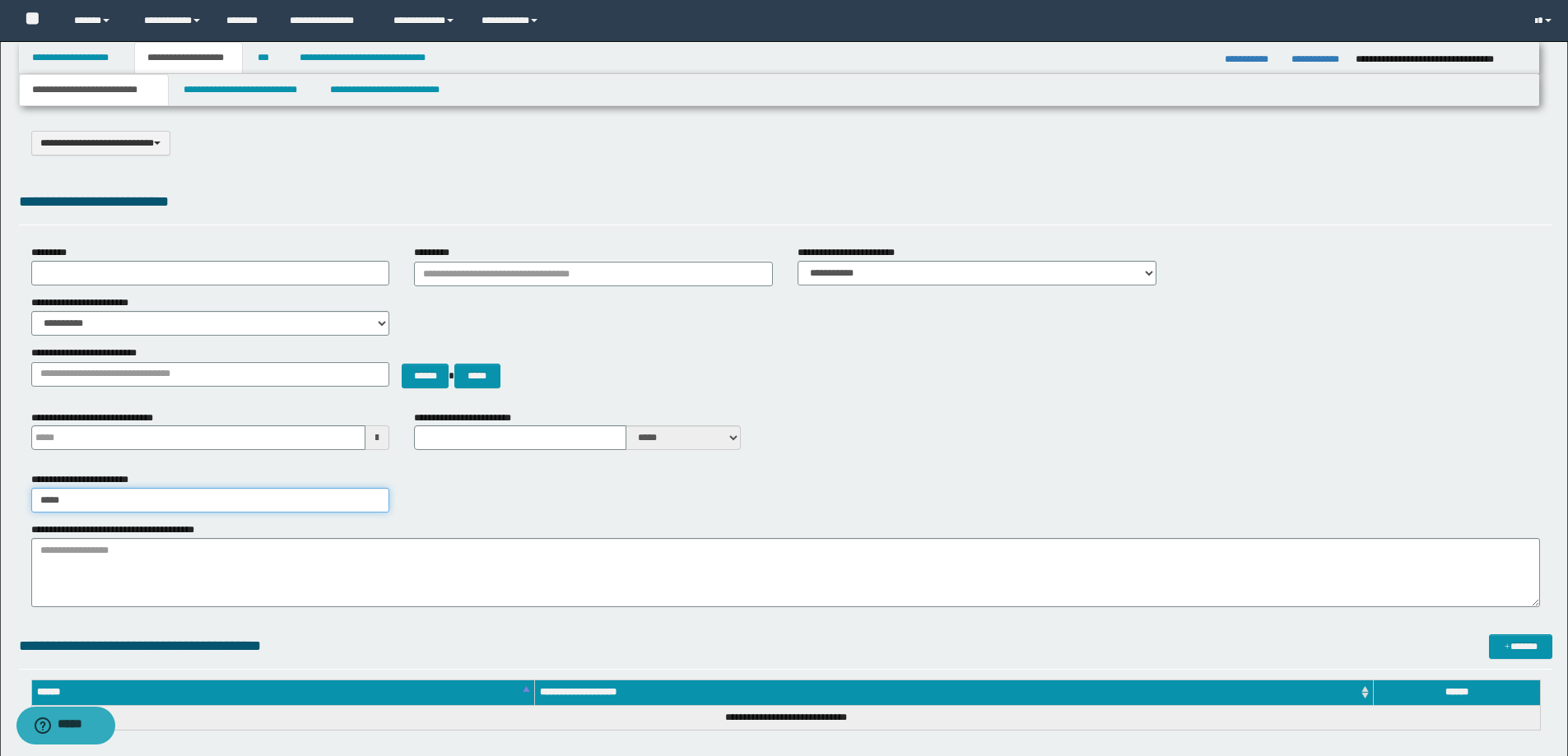 type on "**********" 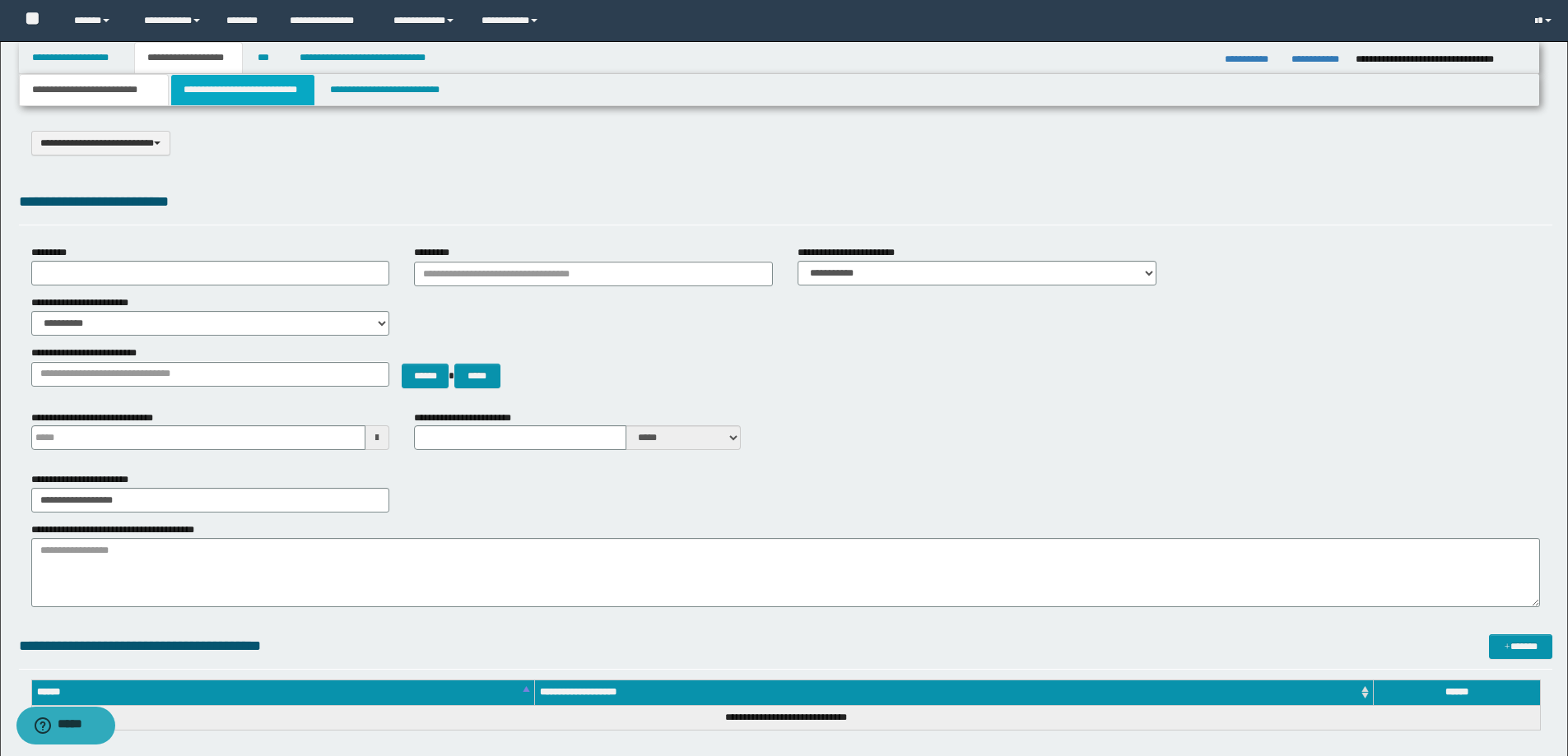 click on "**********" at bounding box center [243, 90] 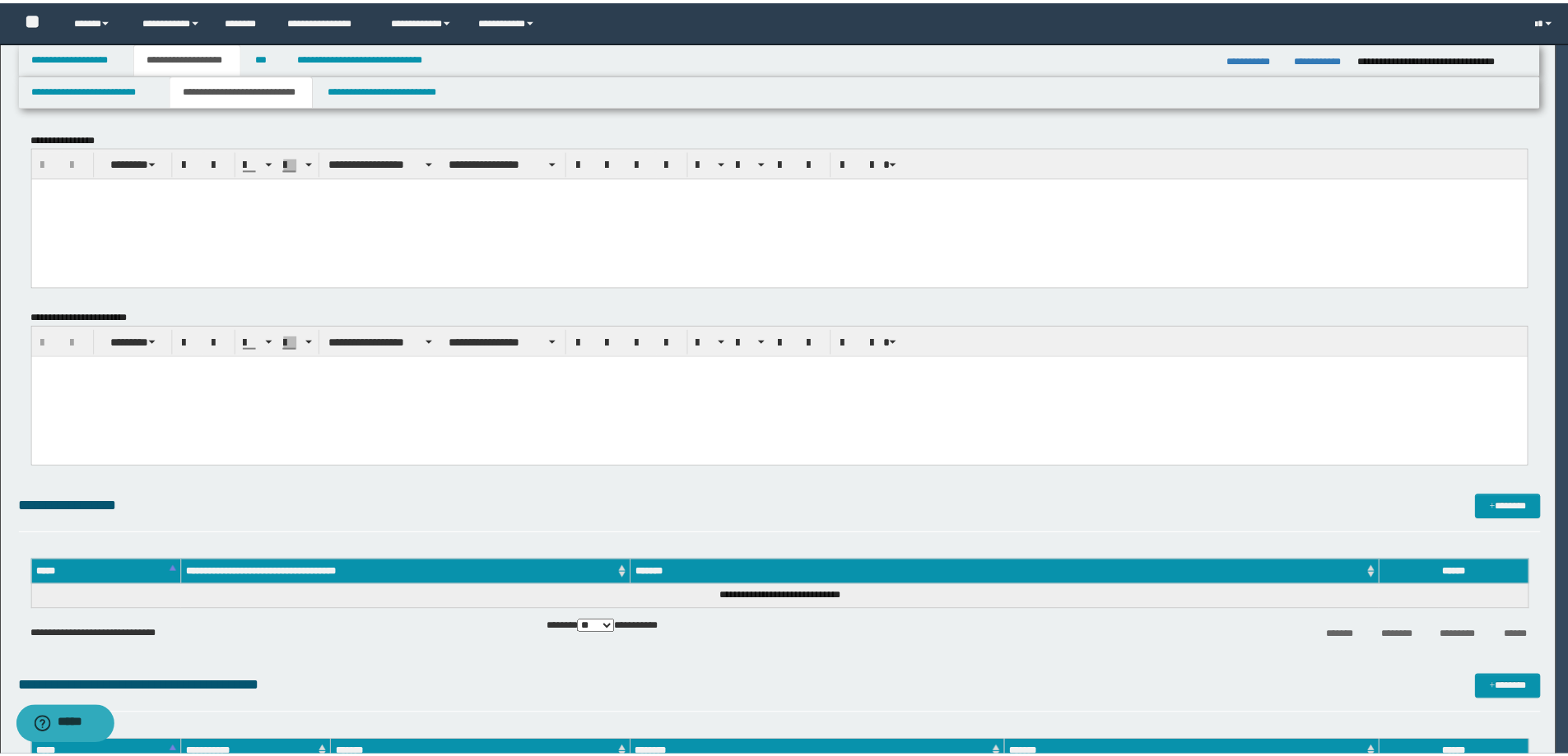 scroll, scrollTop: 0, scrollLeft: 0, axis: both 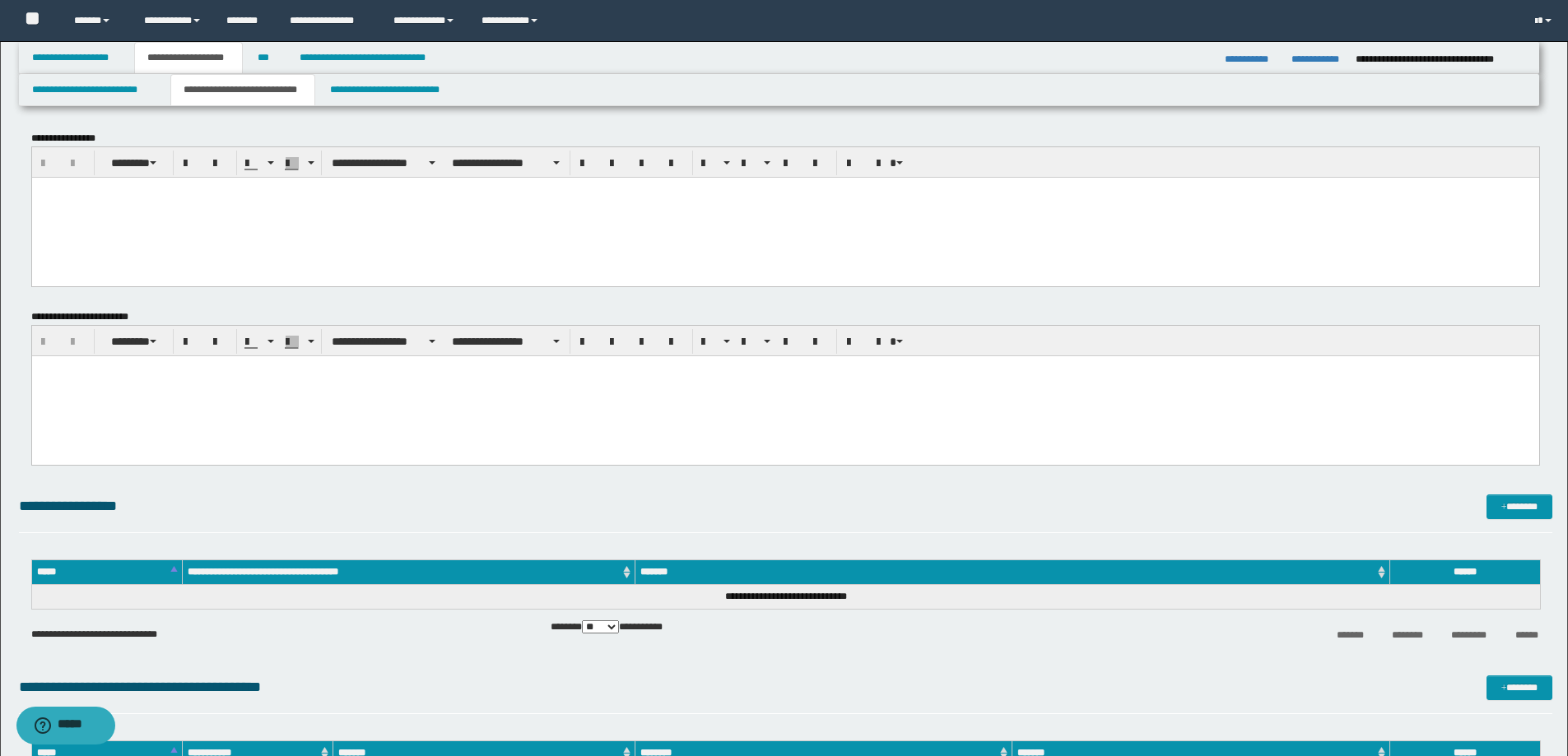click at bounding box center (784, 210) 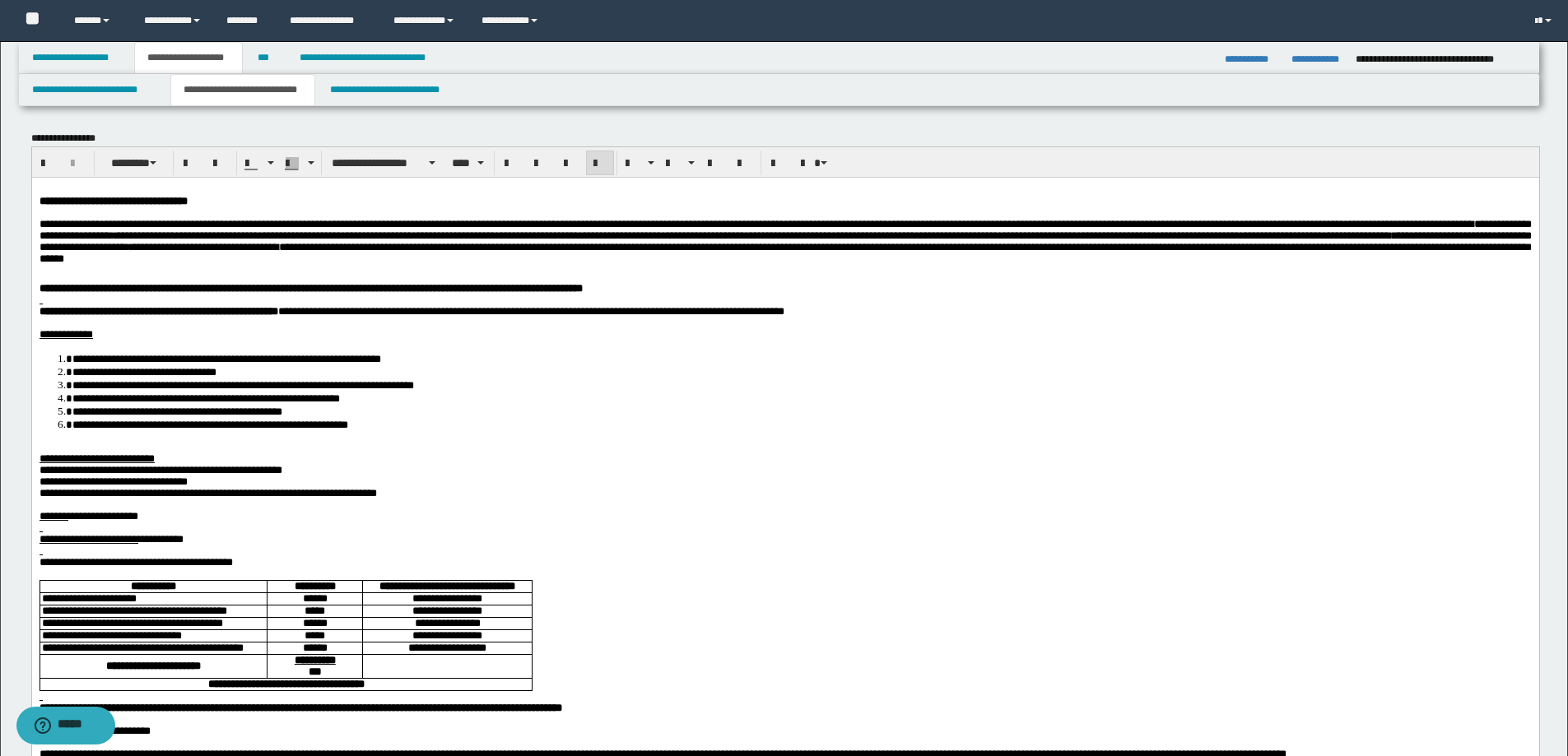 click at bounding box center (784, 447) 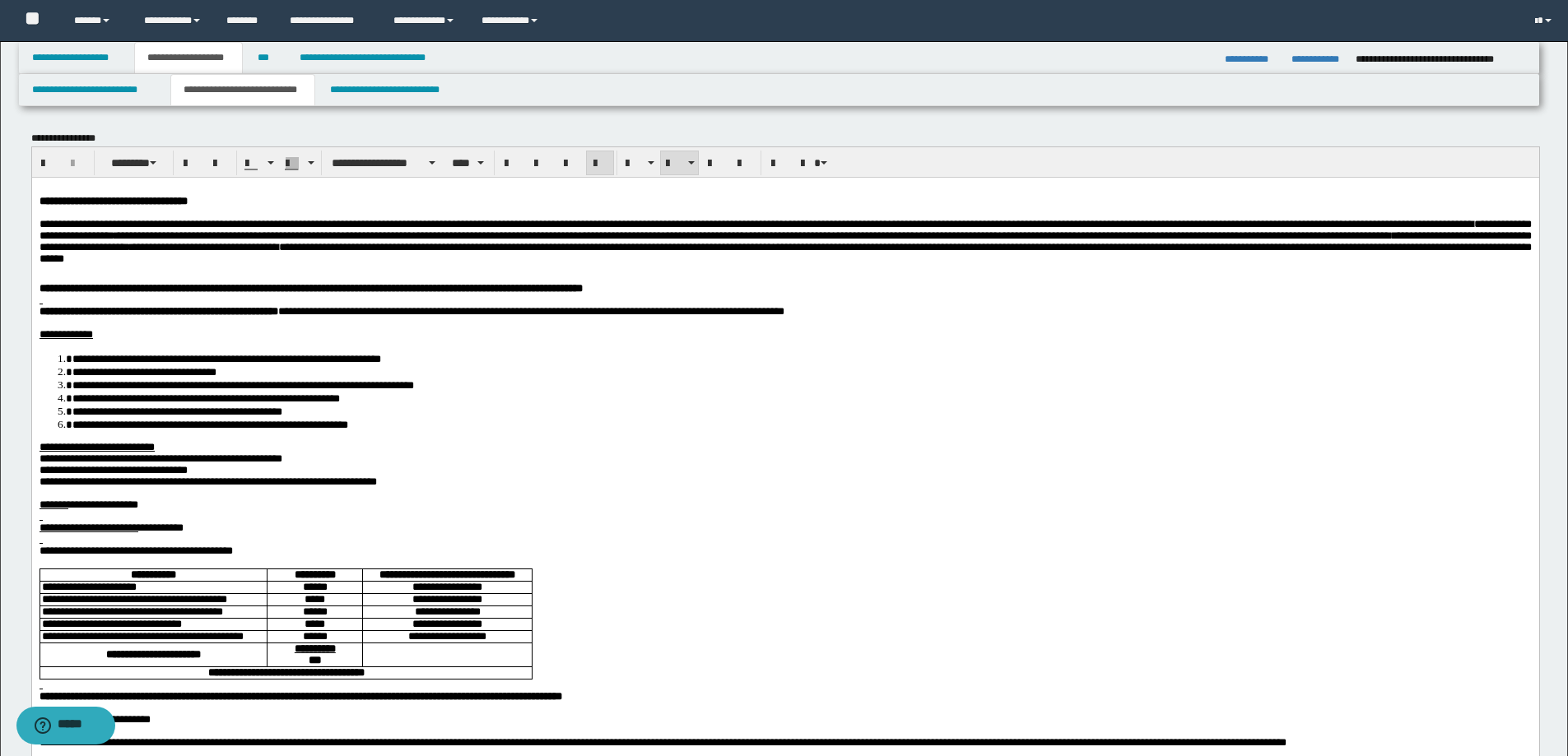 click on "**********" at bounding box center (113, 469) 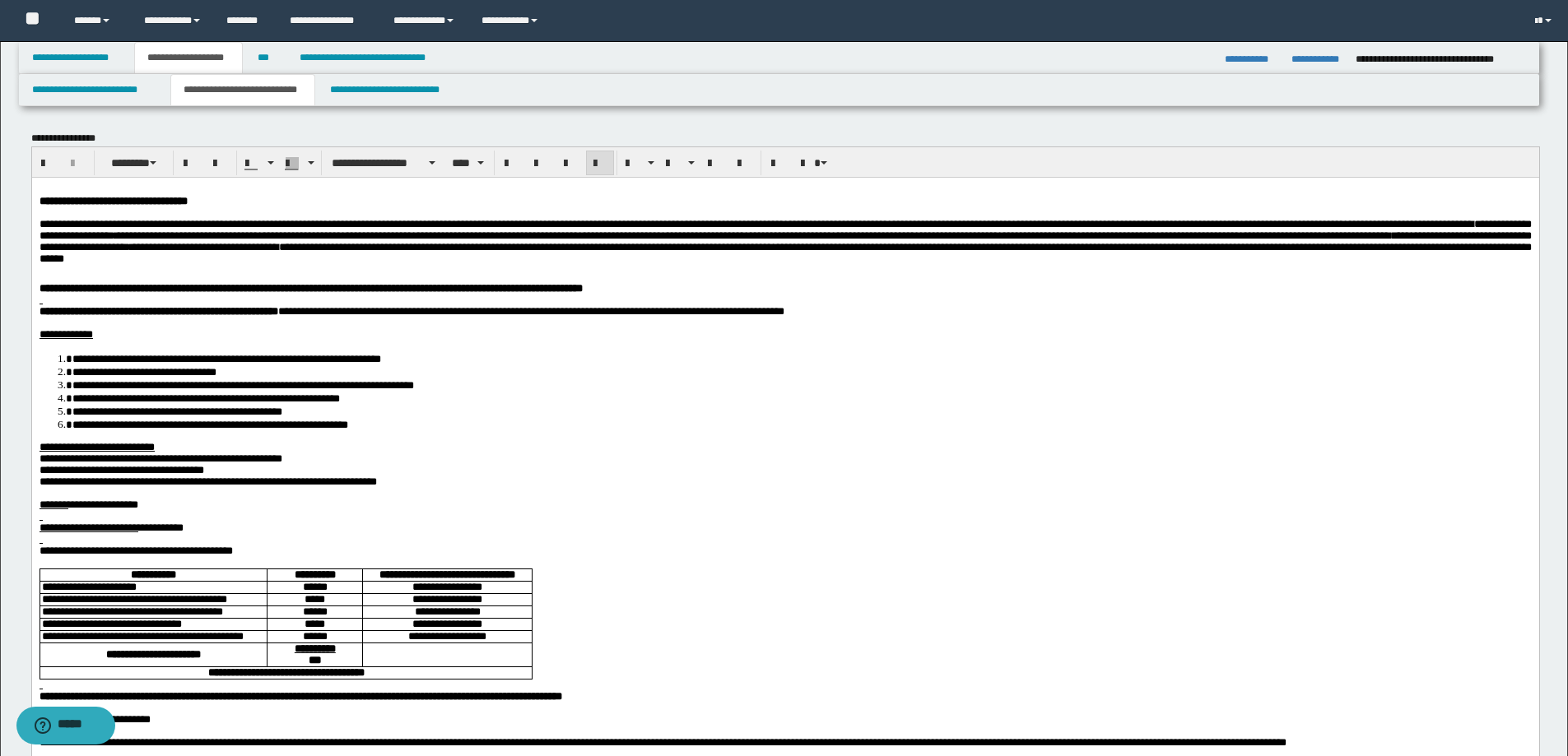 click on "**********" at bounding box center [207, 480] 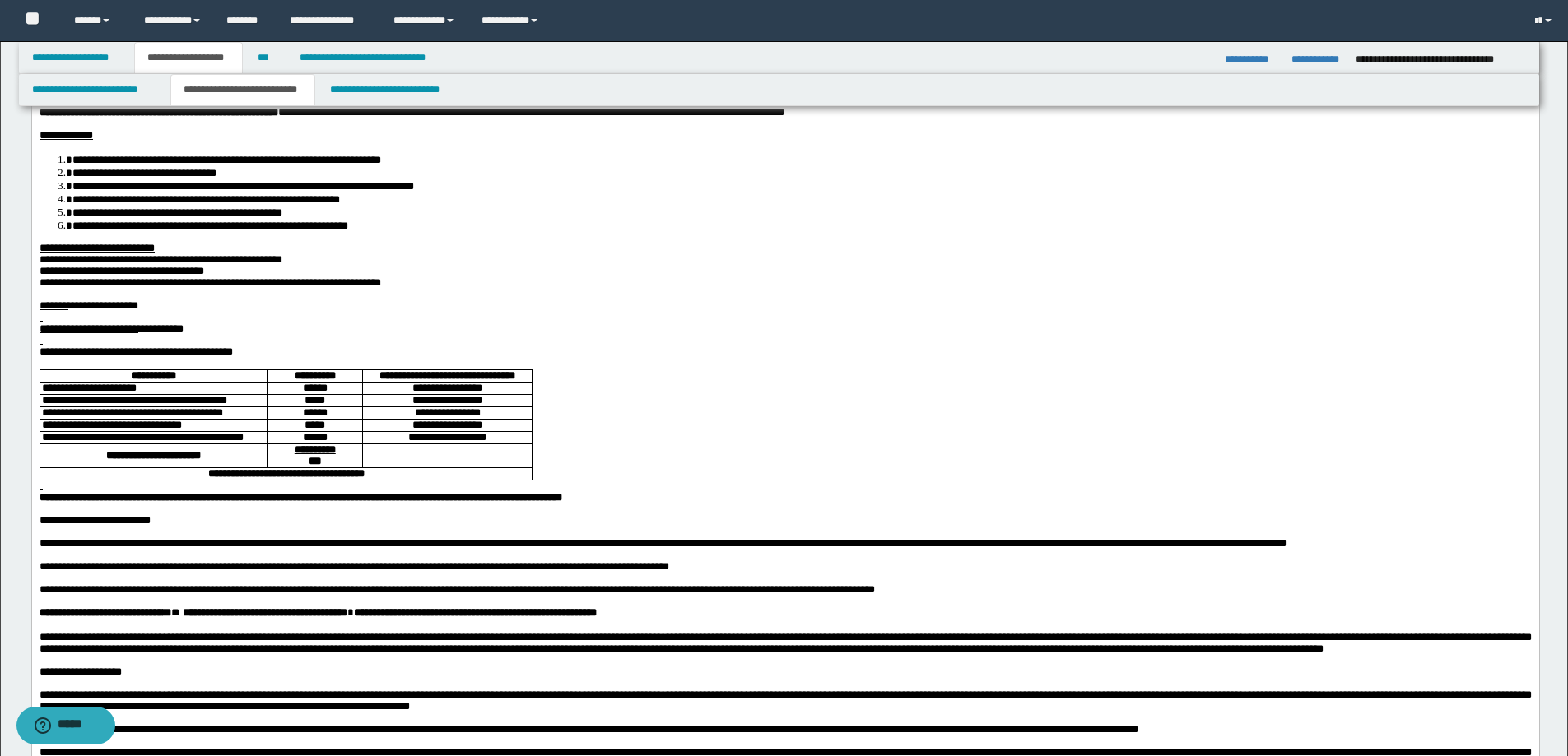 scroll, scrollTop: 0, scrollLeft: 0, axis: both 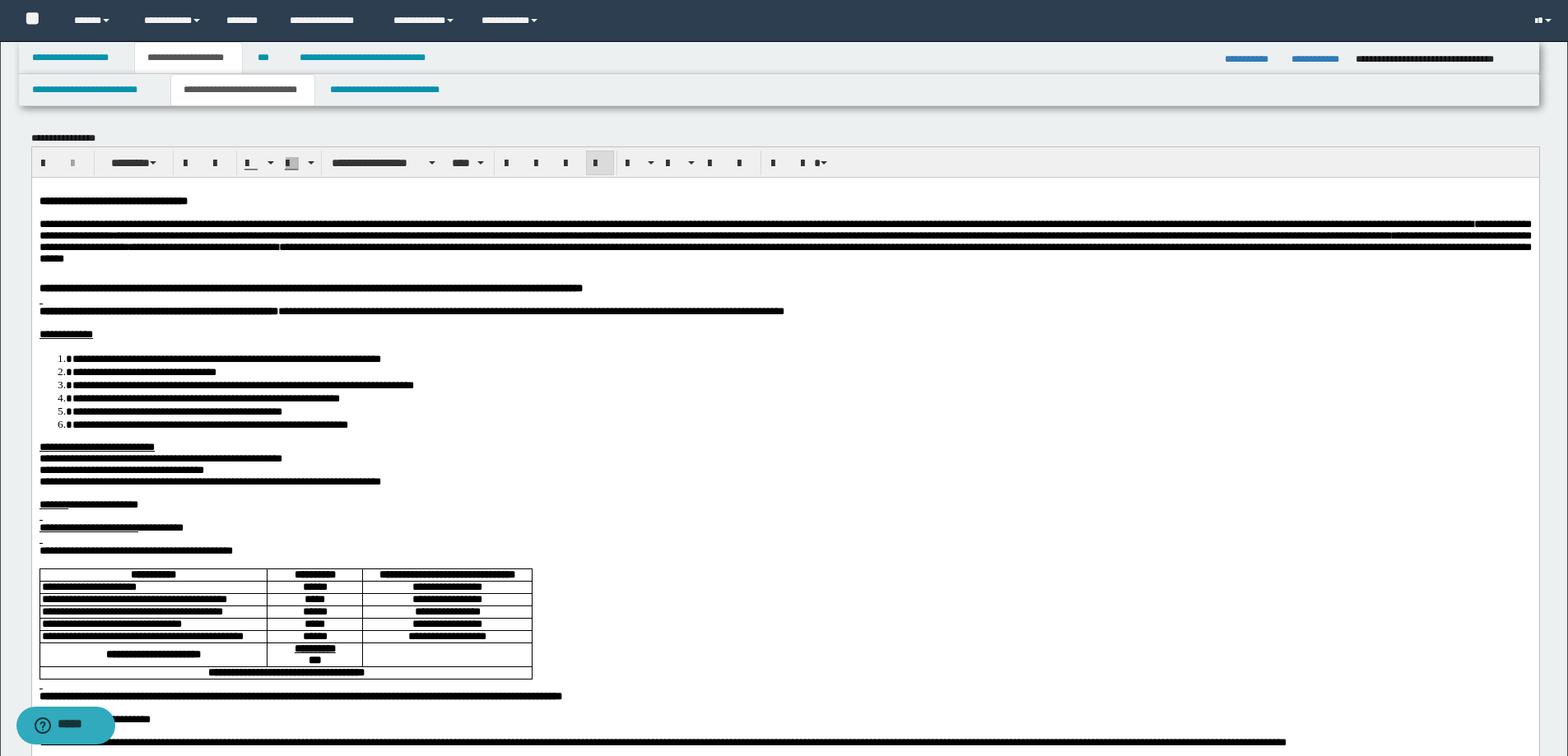 click on "**********" at bounding box center [205, 397] 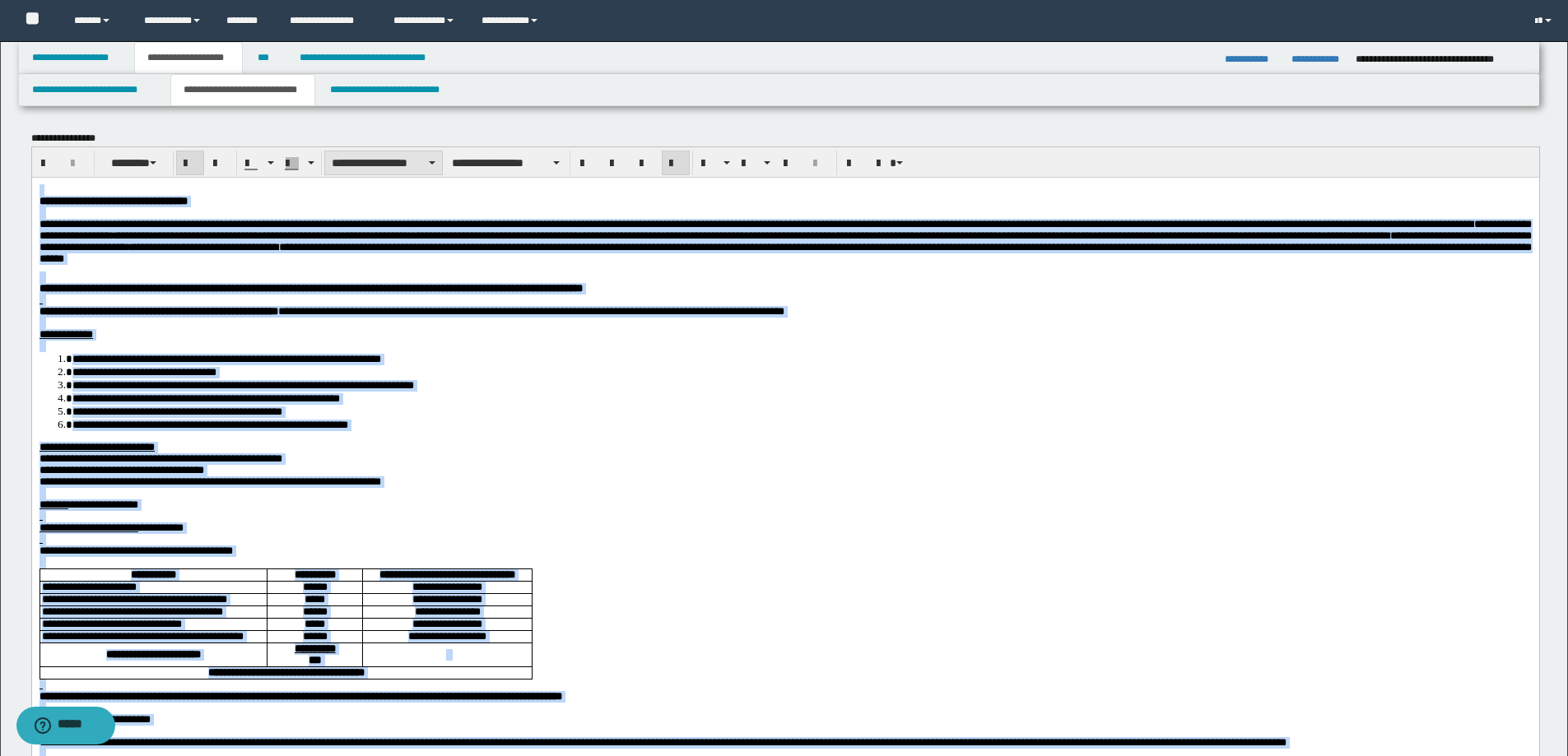 click on "**********" at bounding box center [384, 163] 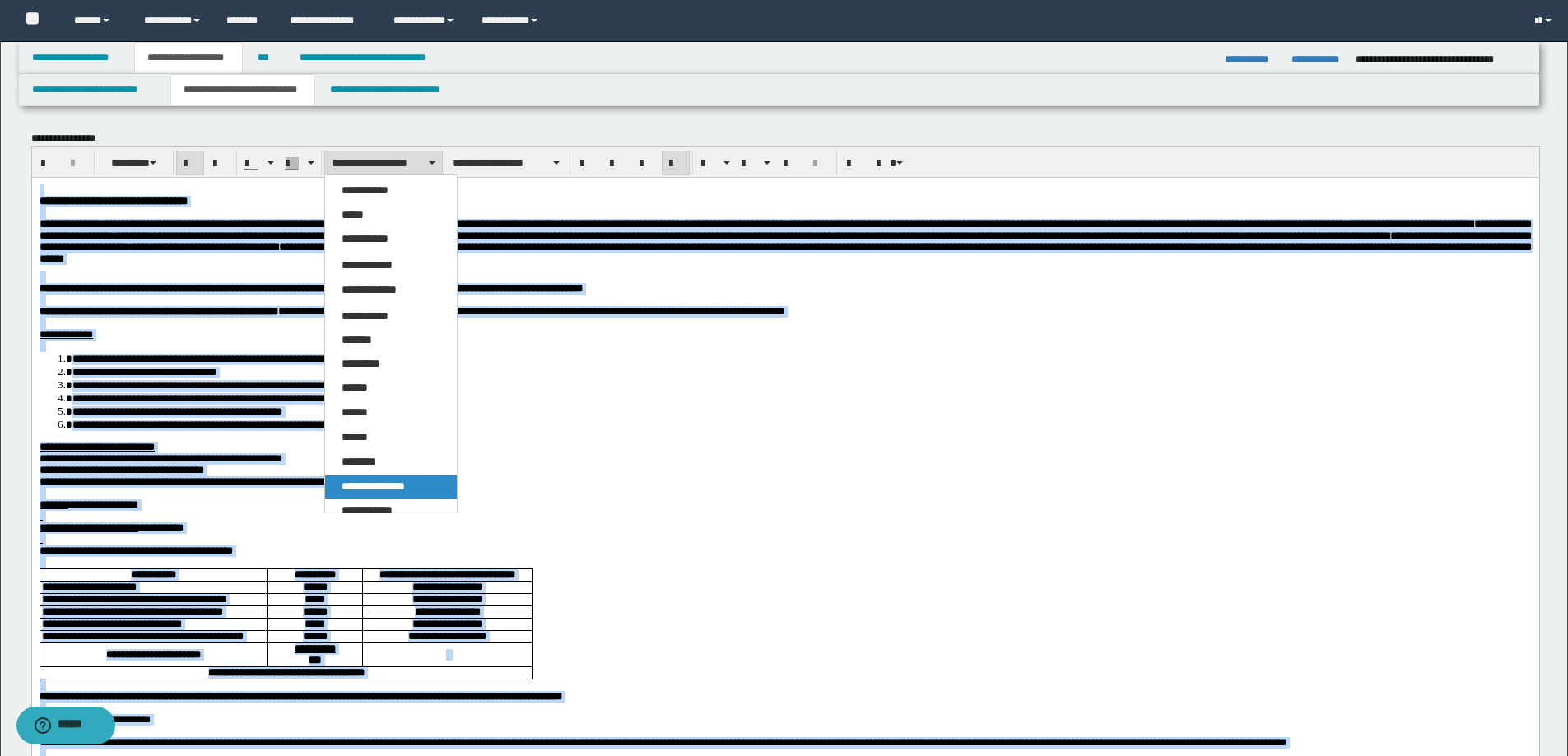 click on "**********" at bounding box center (373, 486) 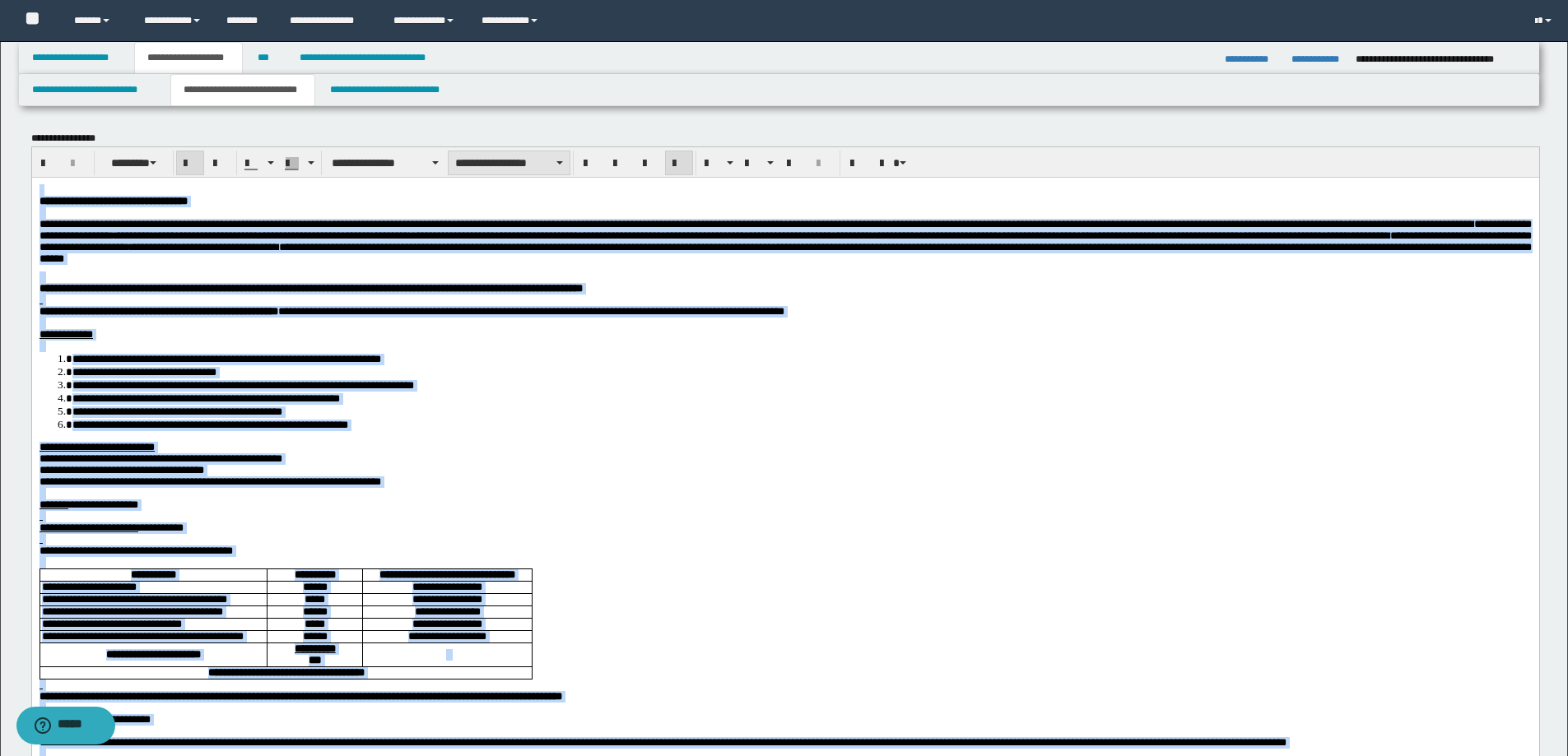 click on "**********" at bounding box center (509, 163) 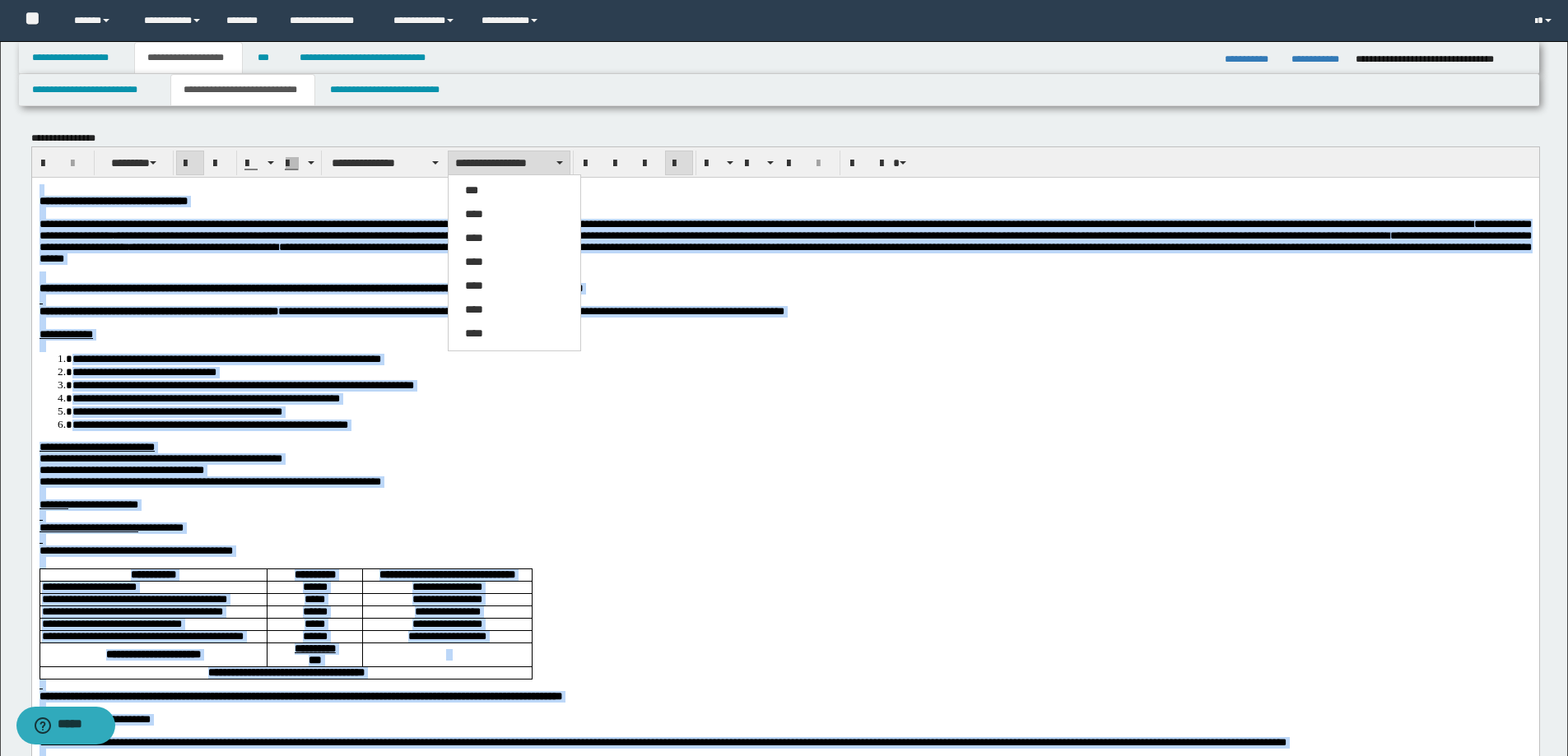 click on "****" at bounding box center [514, 215] 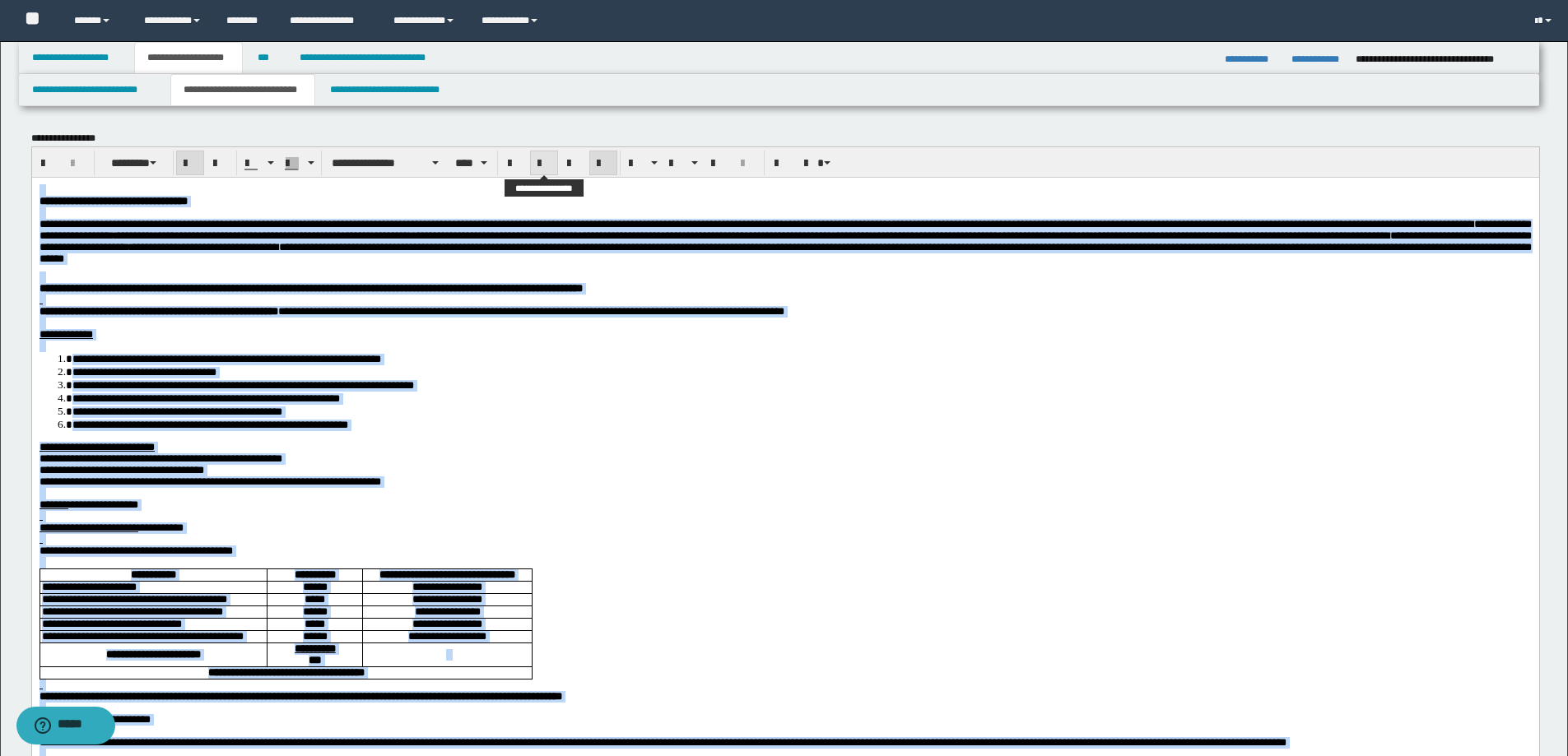 click at bounding box center (544, 164) 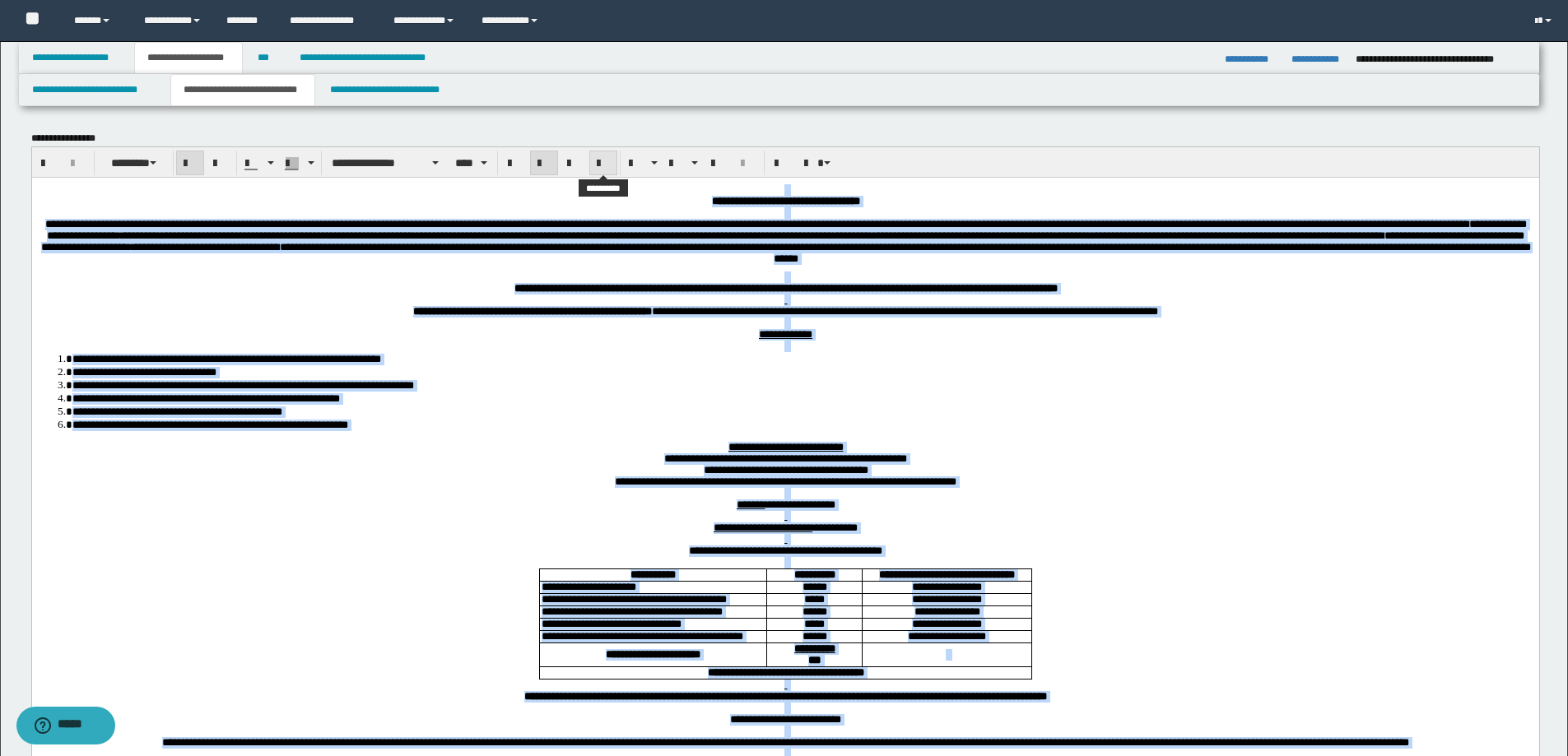 click at bounding box center (603, 164) 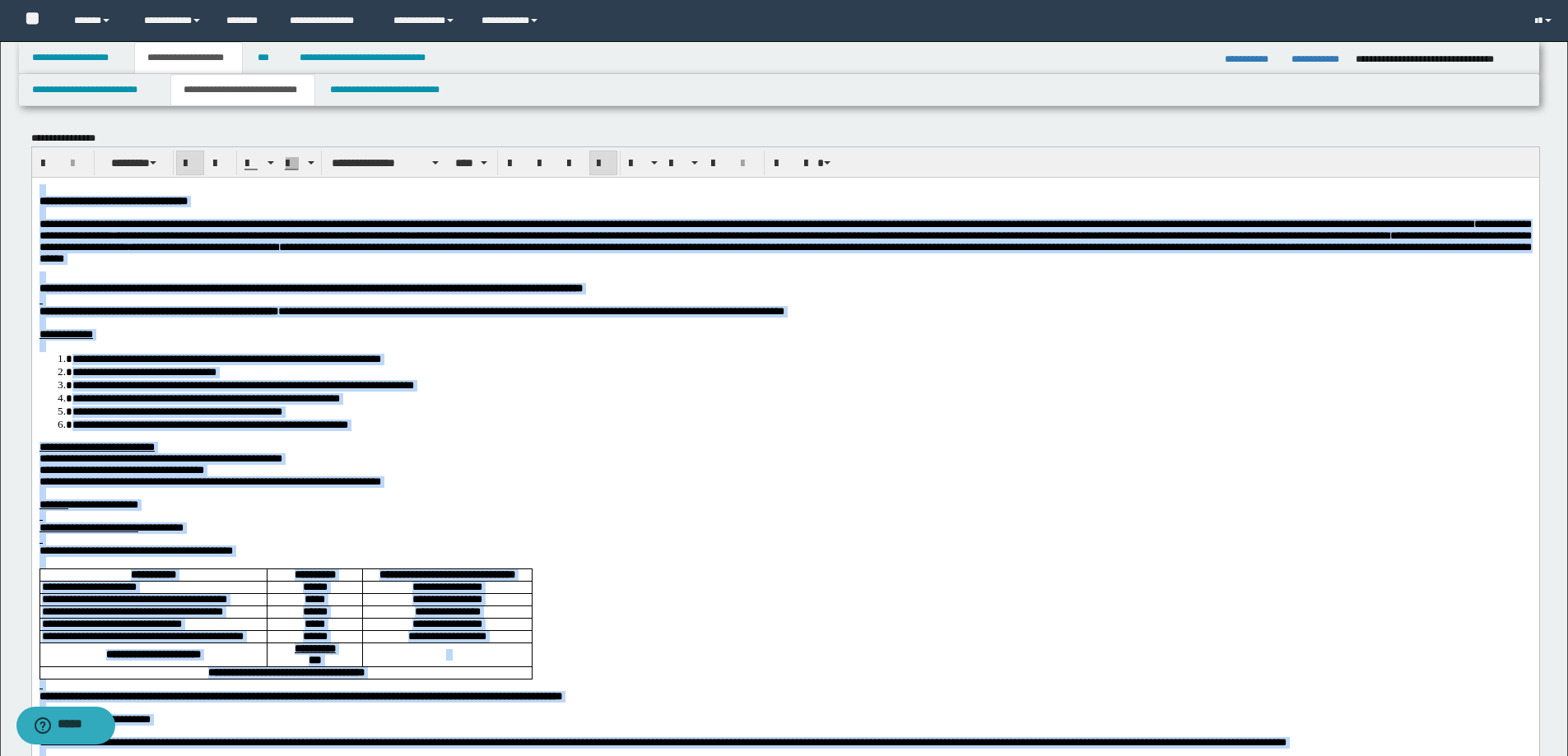 click on "**********" at bounding box center [784, 240] 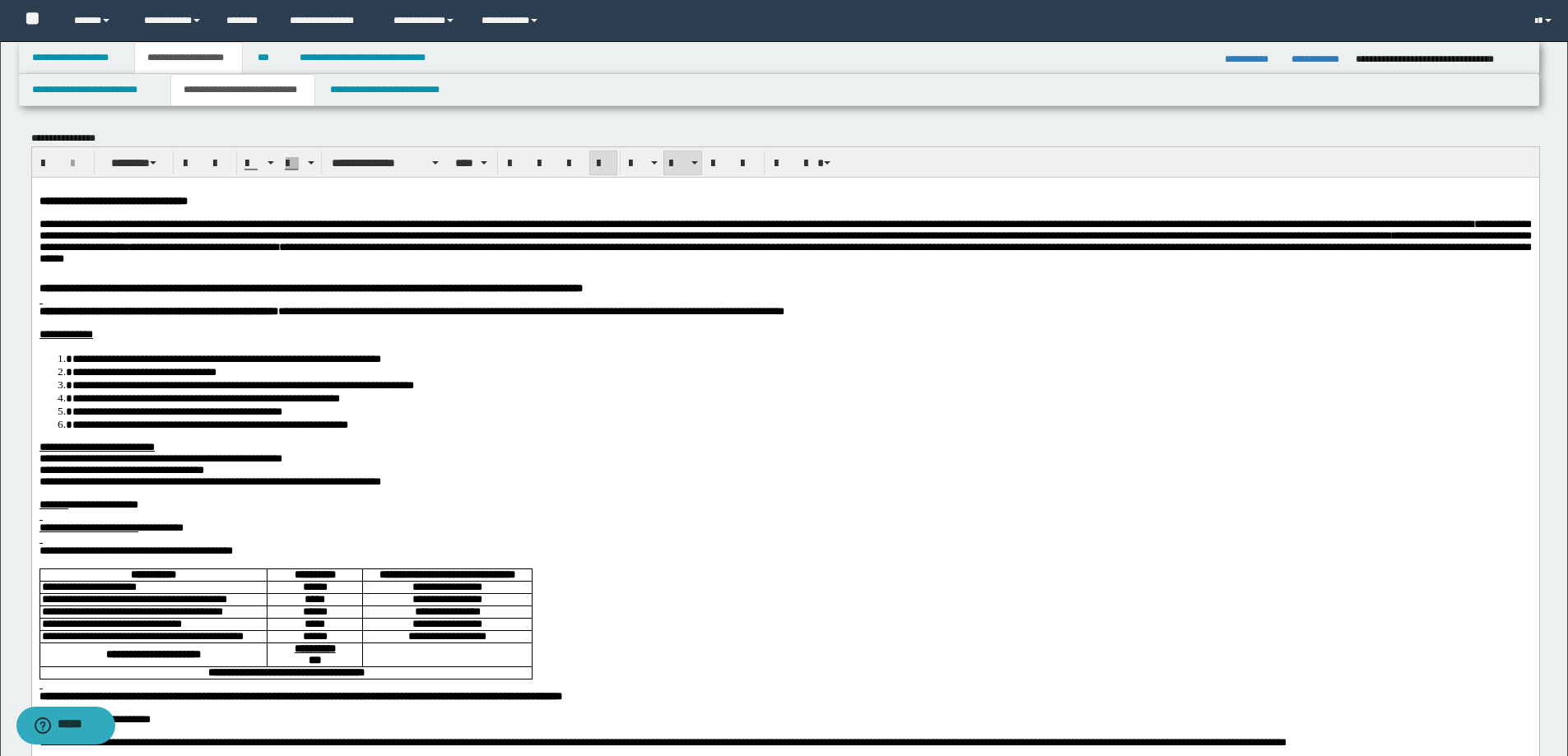 drag, startPoint x: 435, startPoint y: 390, endPoint x: 416, endPoint y: 405, distance: 24.207437 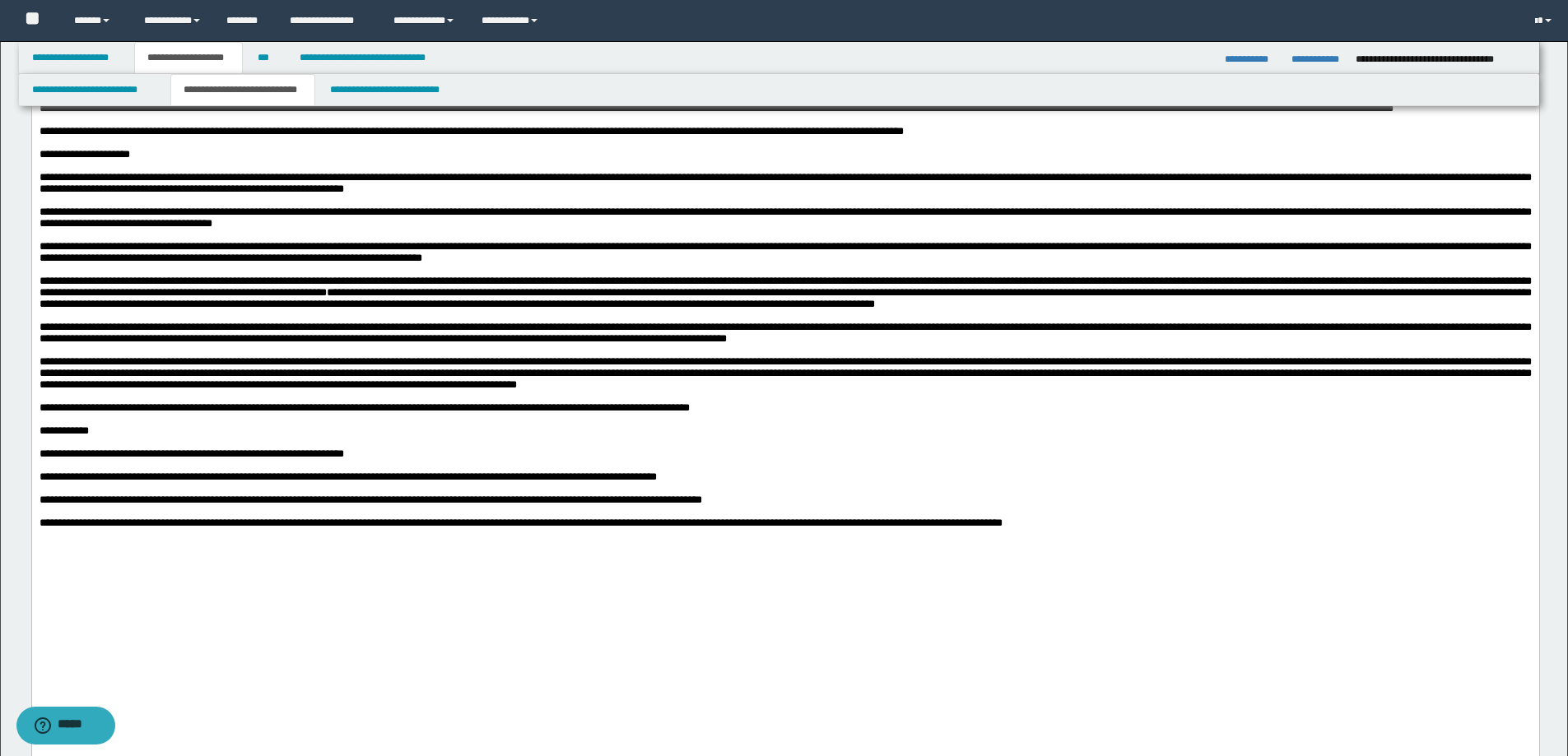 scroll, scrollTop: 1152, scrollLeft: 0, axis: vertical 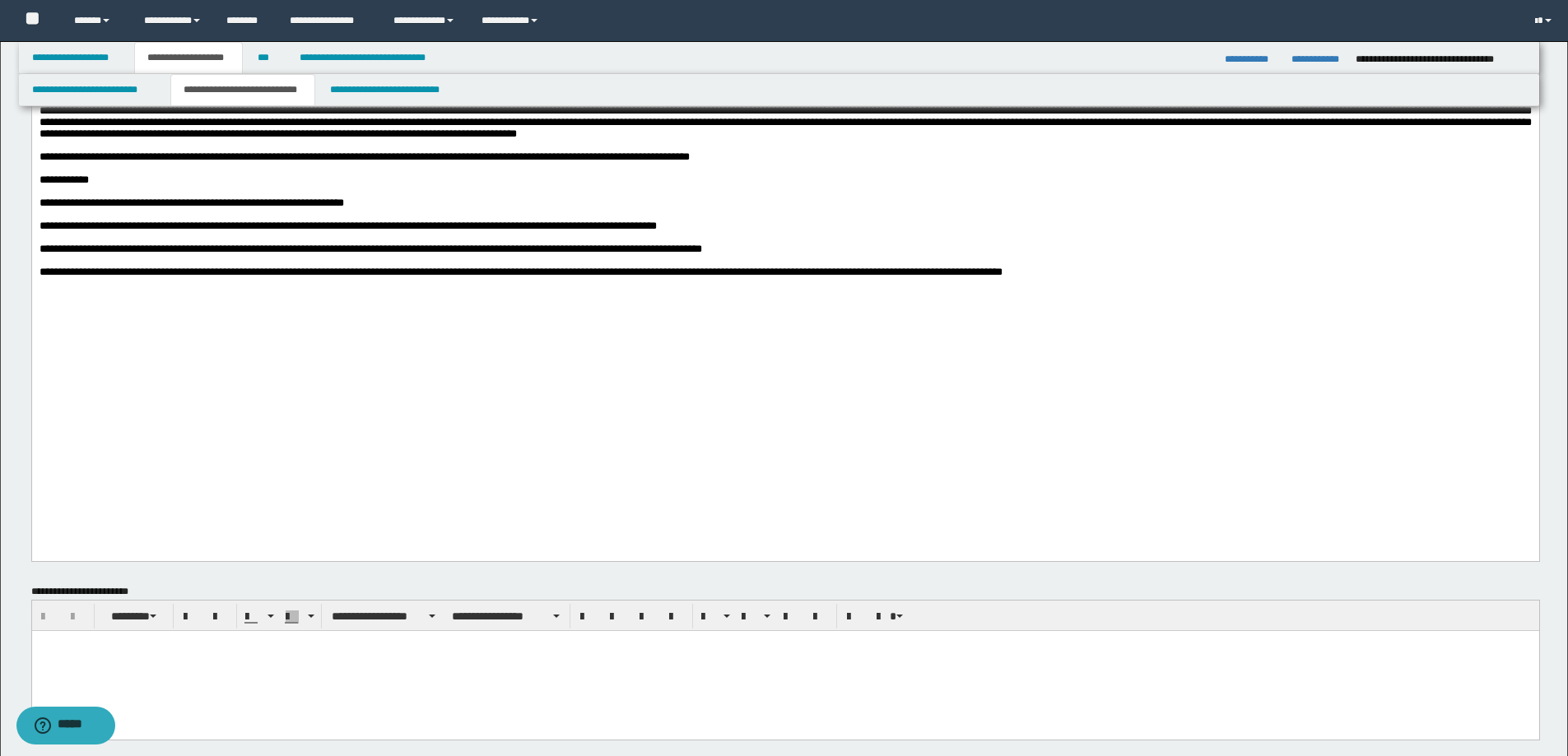 click on "**********" at bounding box center [784, -318] 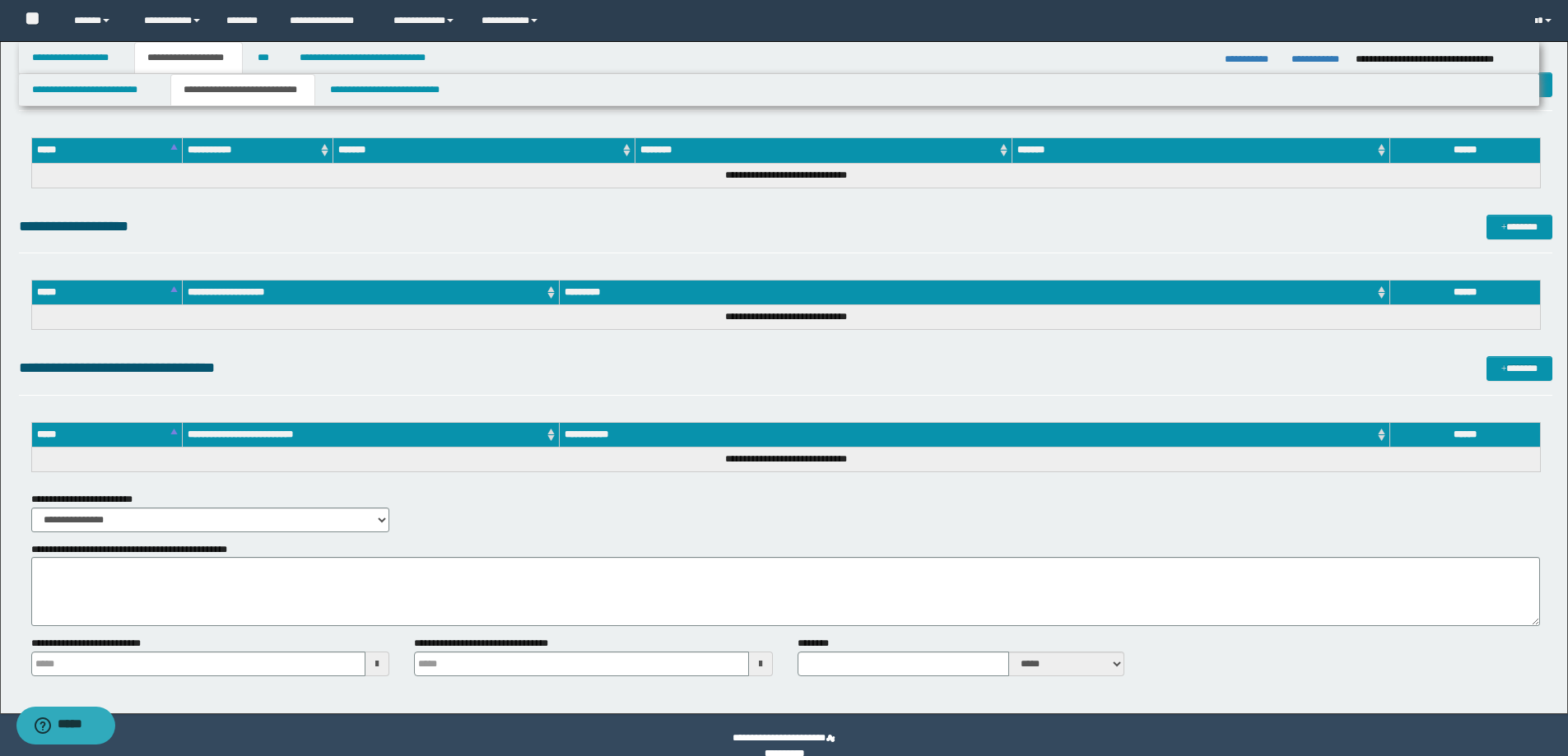 scroll, scrollTop: 2038, scrollLeft: 0, axis: vertical 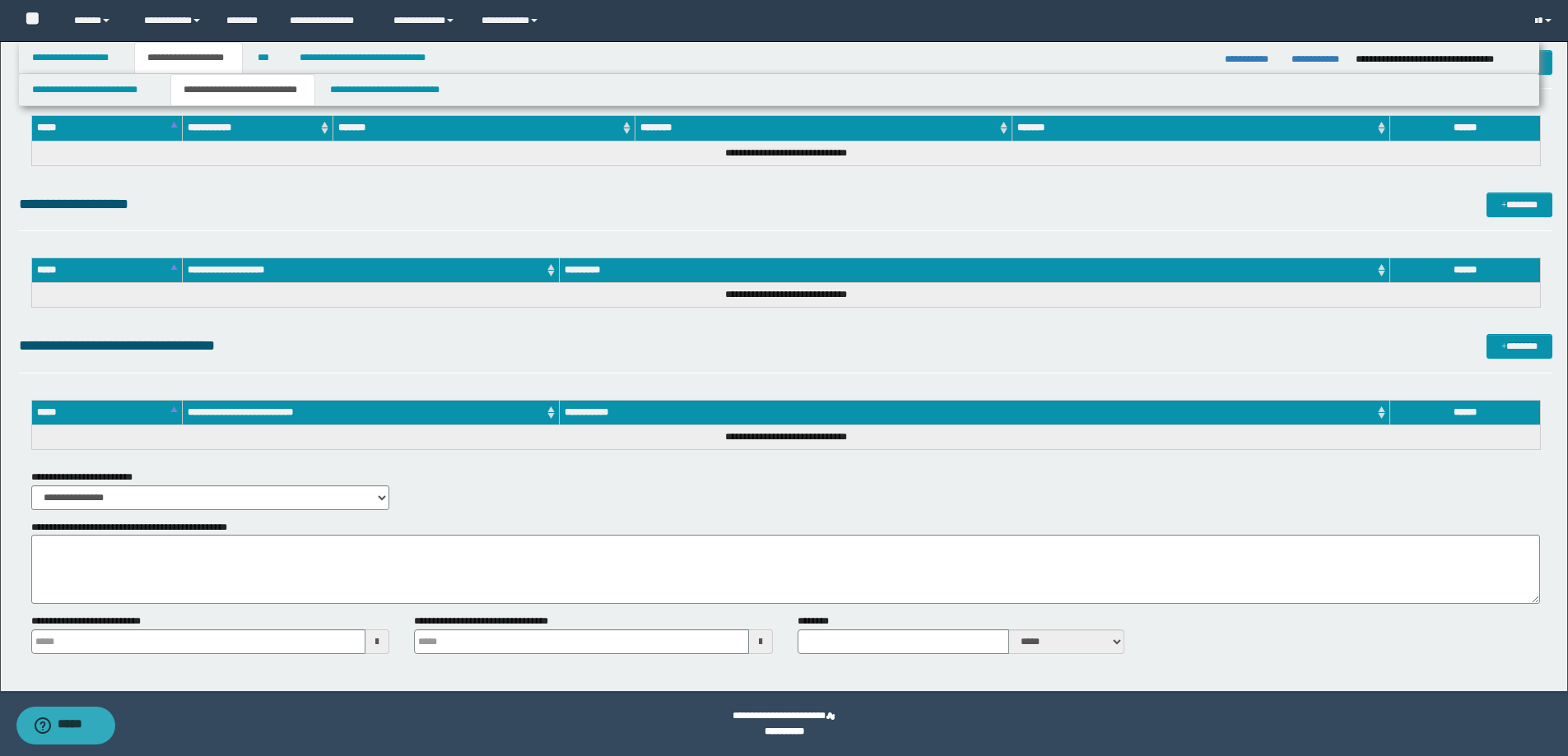type 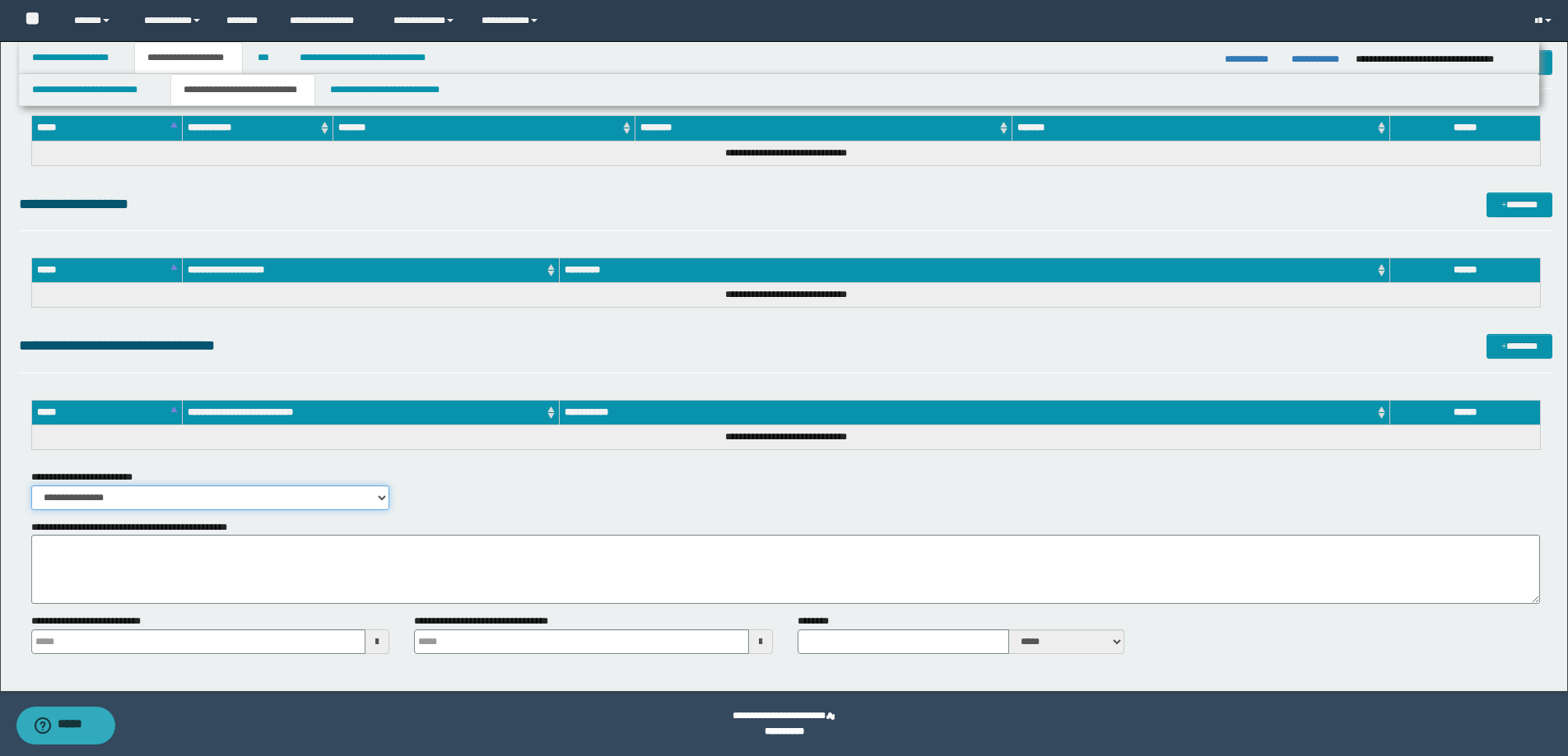 click on "**********" at bounding box center [211, 498] 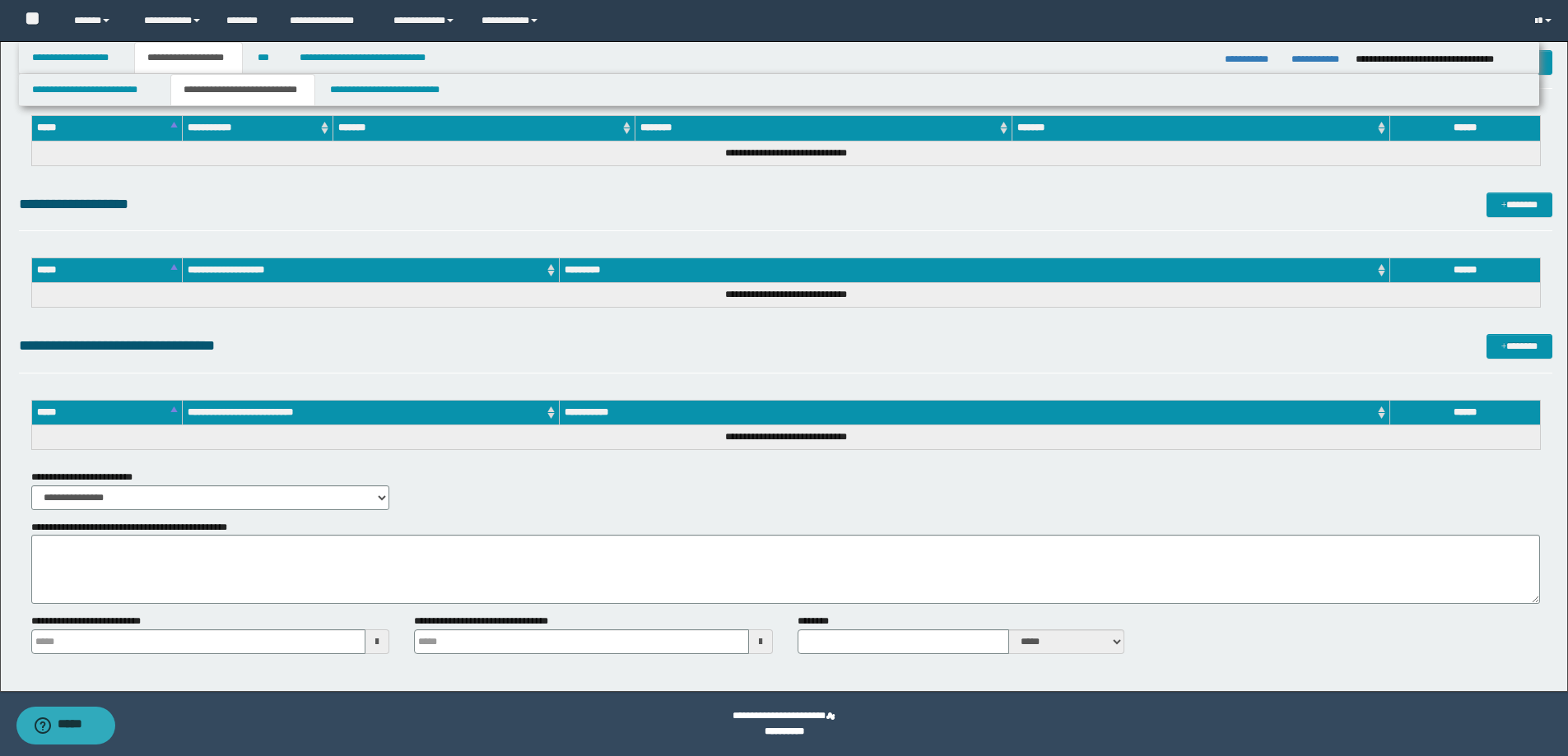 click on "**********" at bounding box center (779, 90) 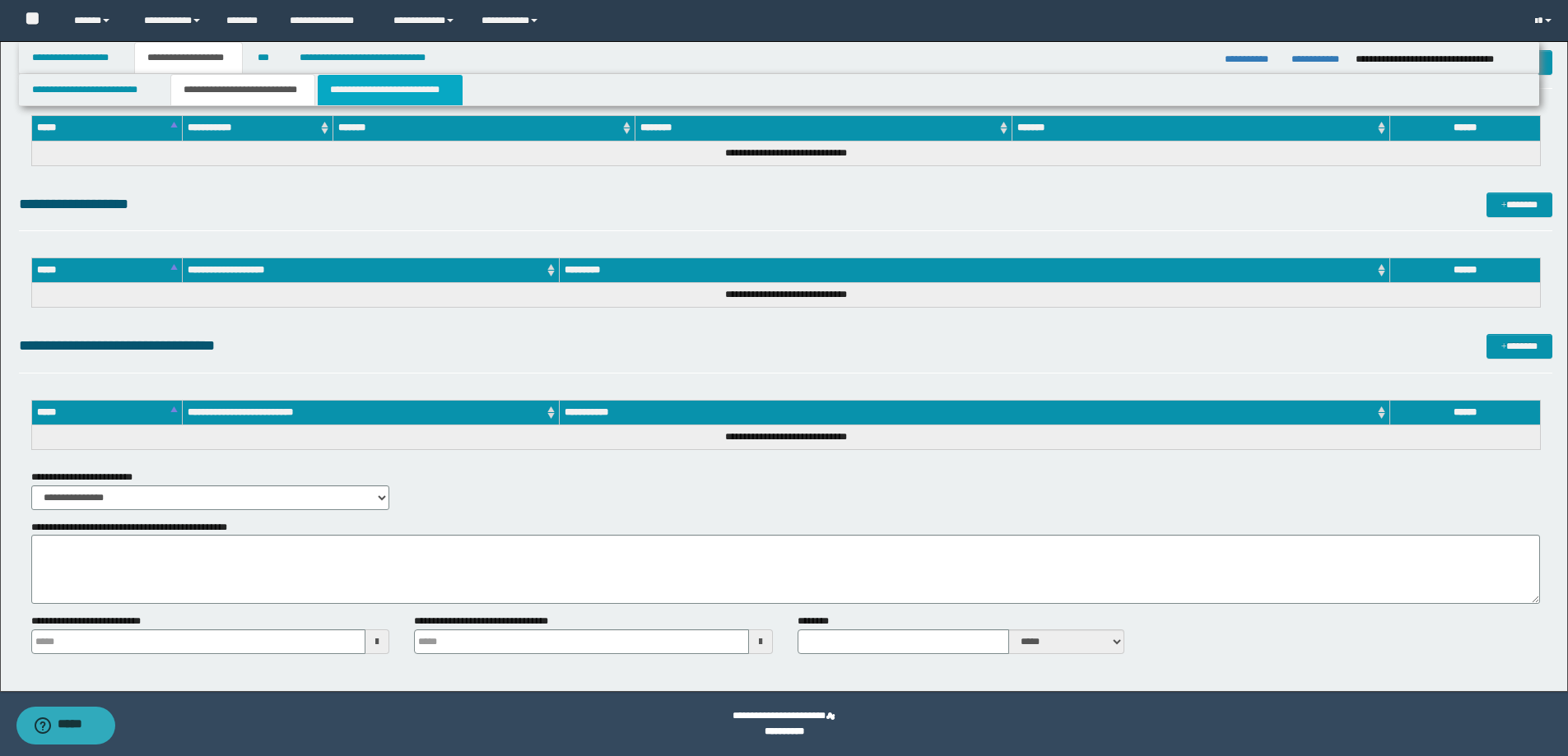 click on "**********" at bounding box center [390, 90] 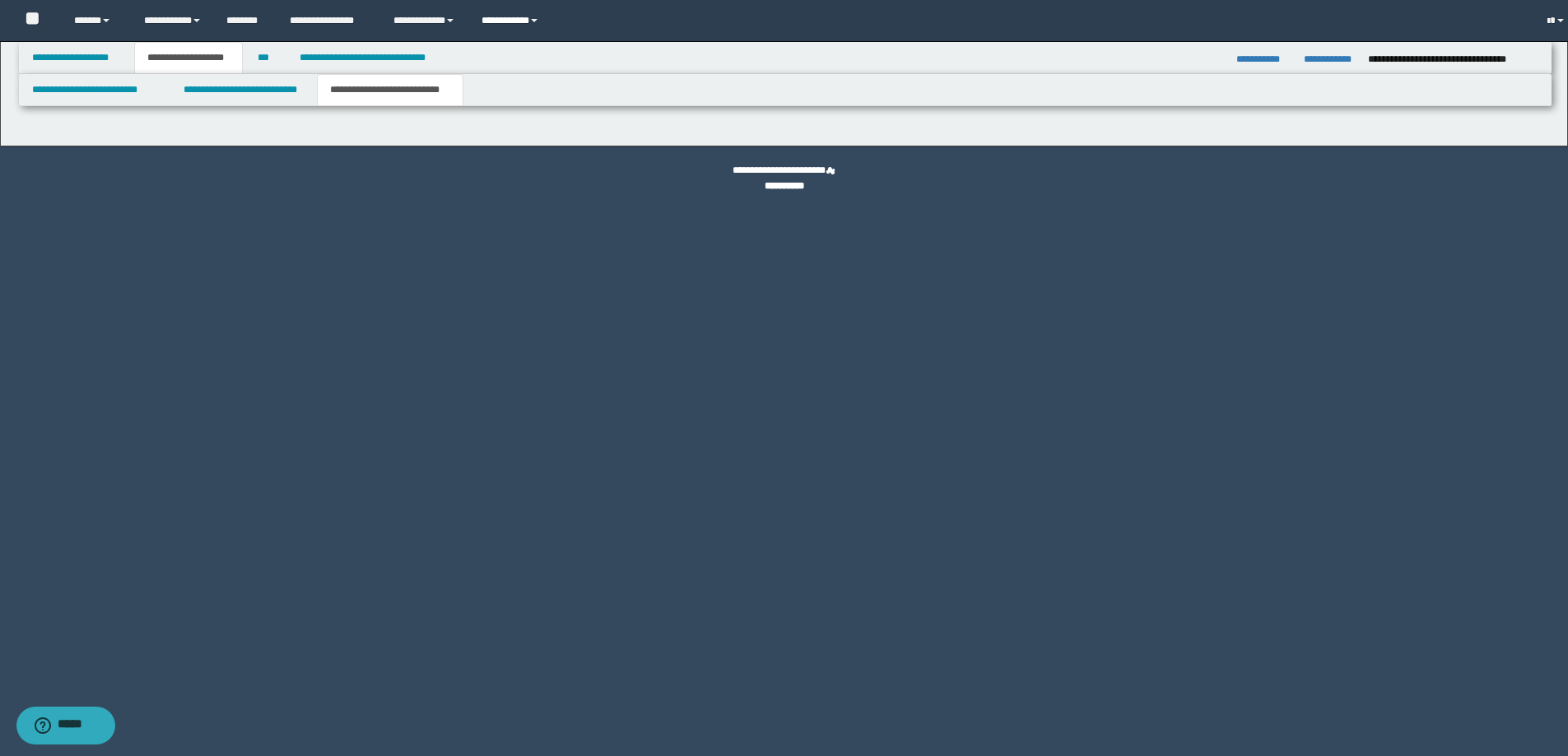 scroll, scrollTop: 0, scrollLeft: 0, axis: both 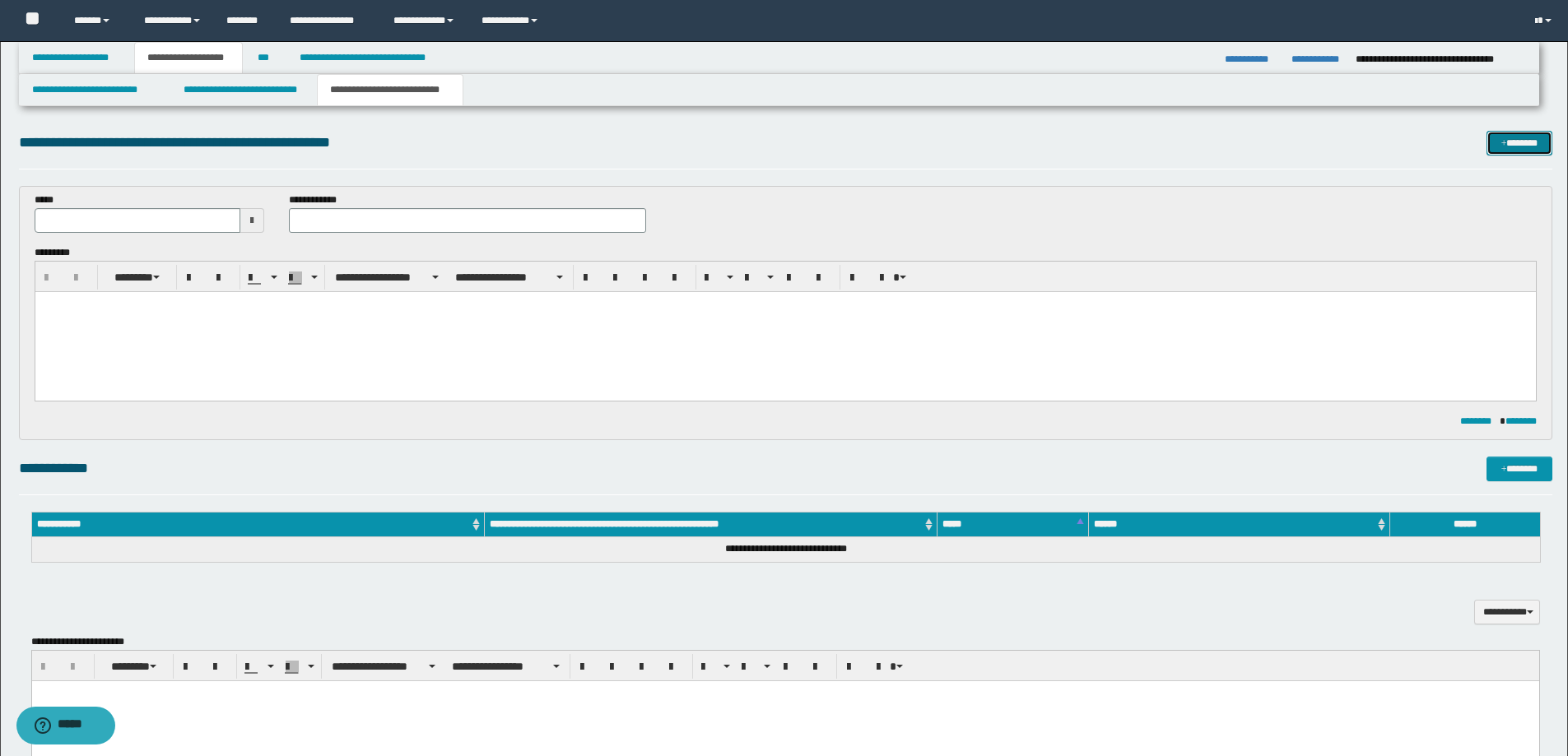 click on "*******" at bounding box center [1519, 143] 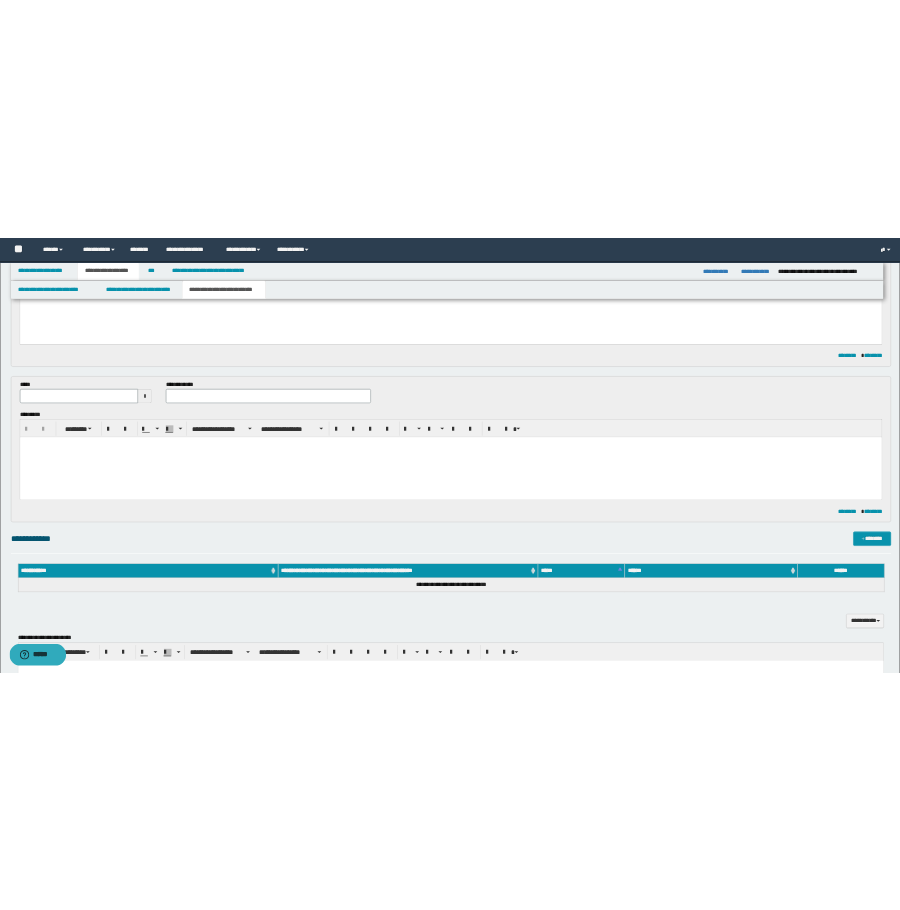 scroll, scrollTop: 0, scrollLeft: 0, axis: both 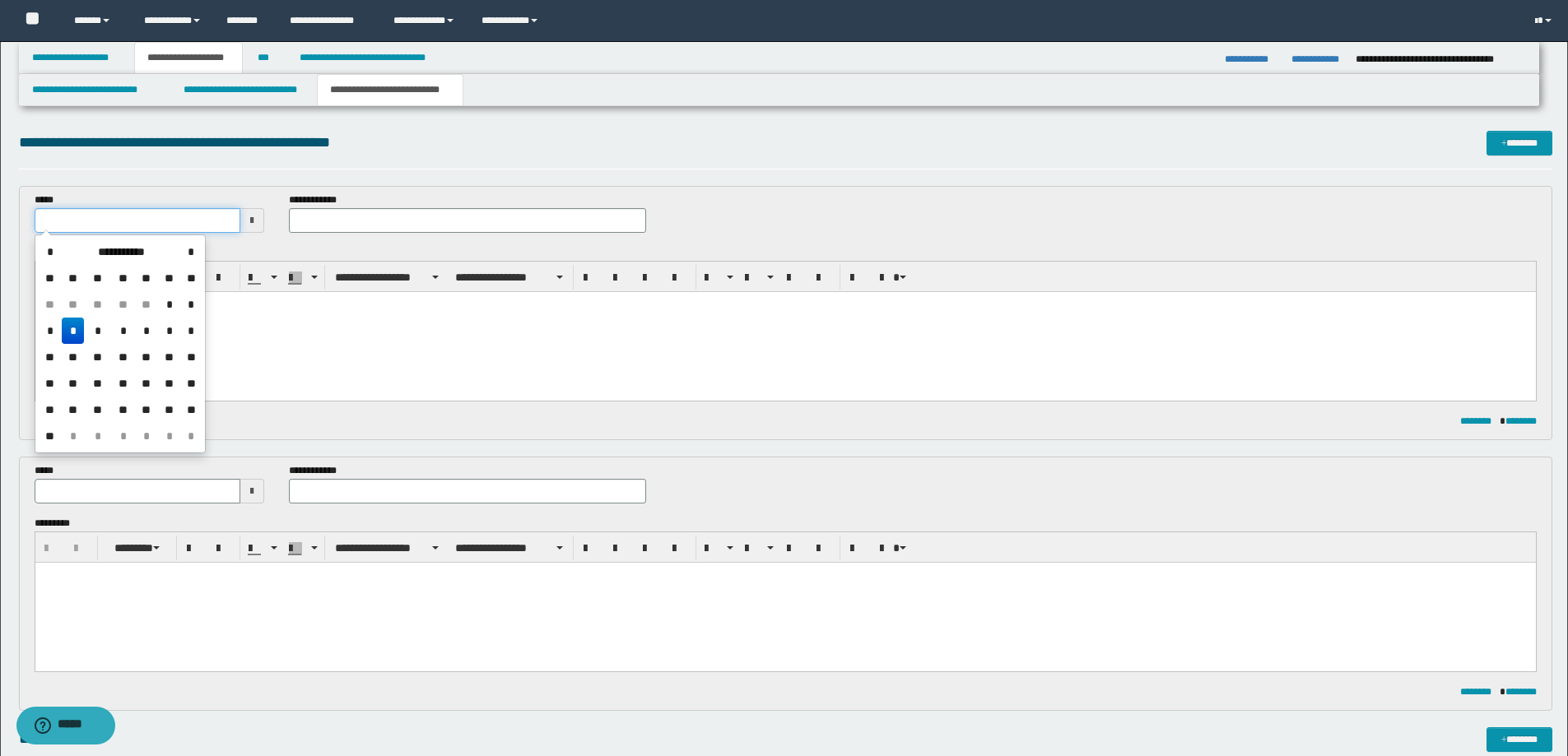 click at bounding box center (137, 220) 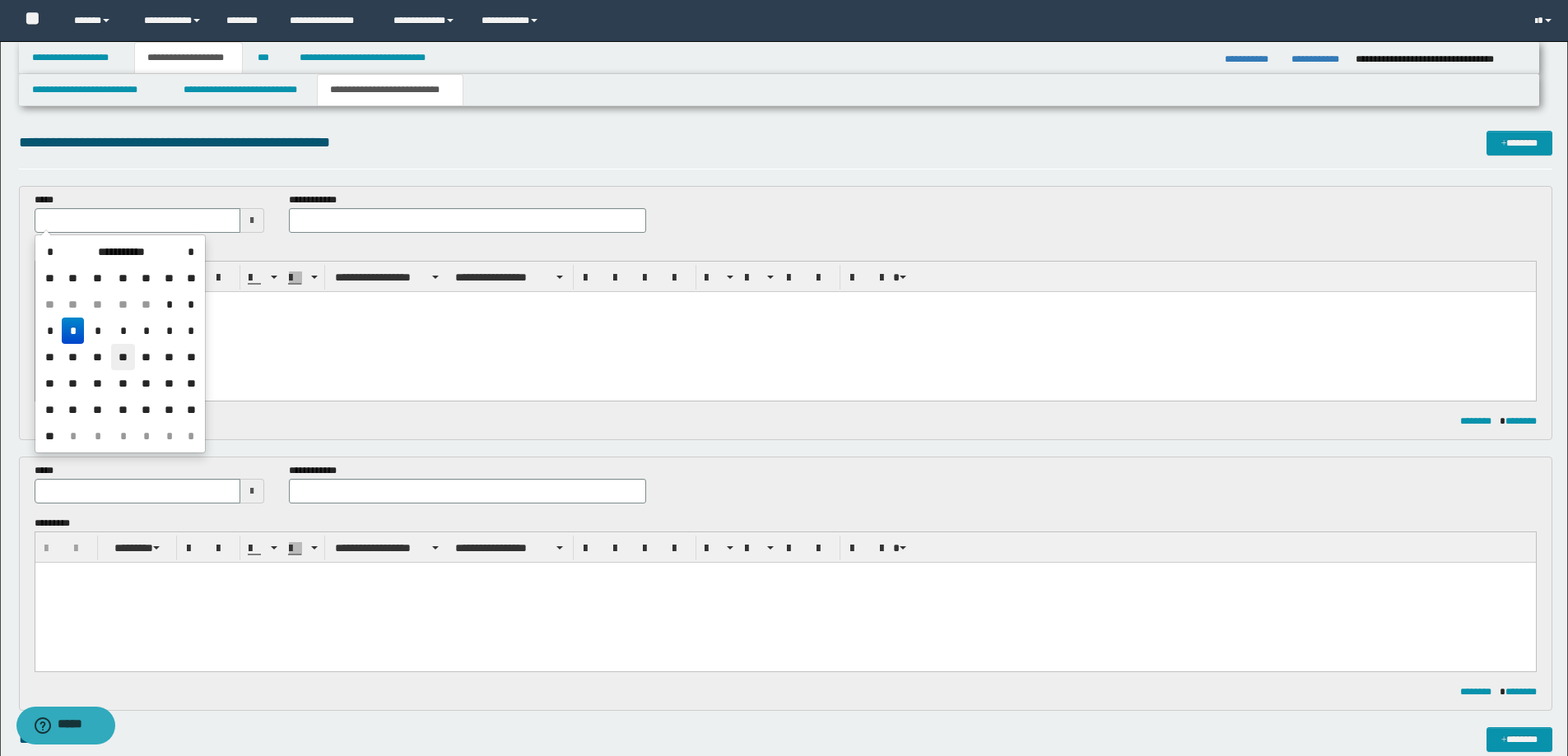 click on "**" at bounding box center [123, 357] 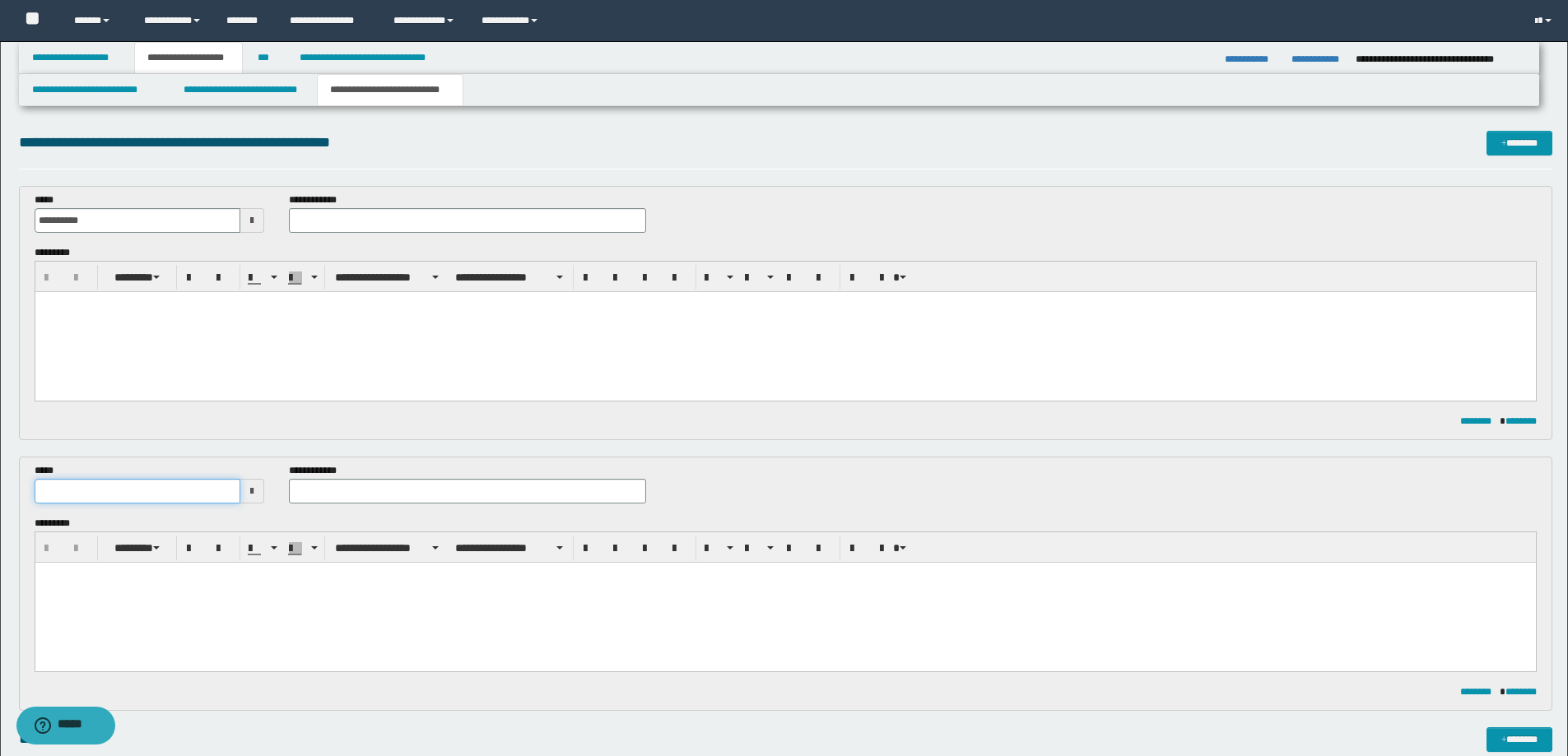 click at bounding box center (137, 491) 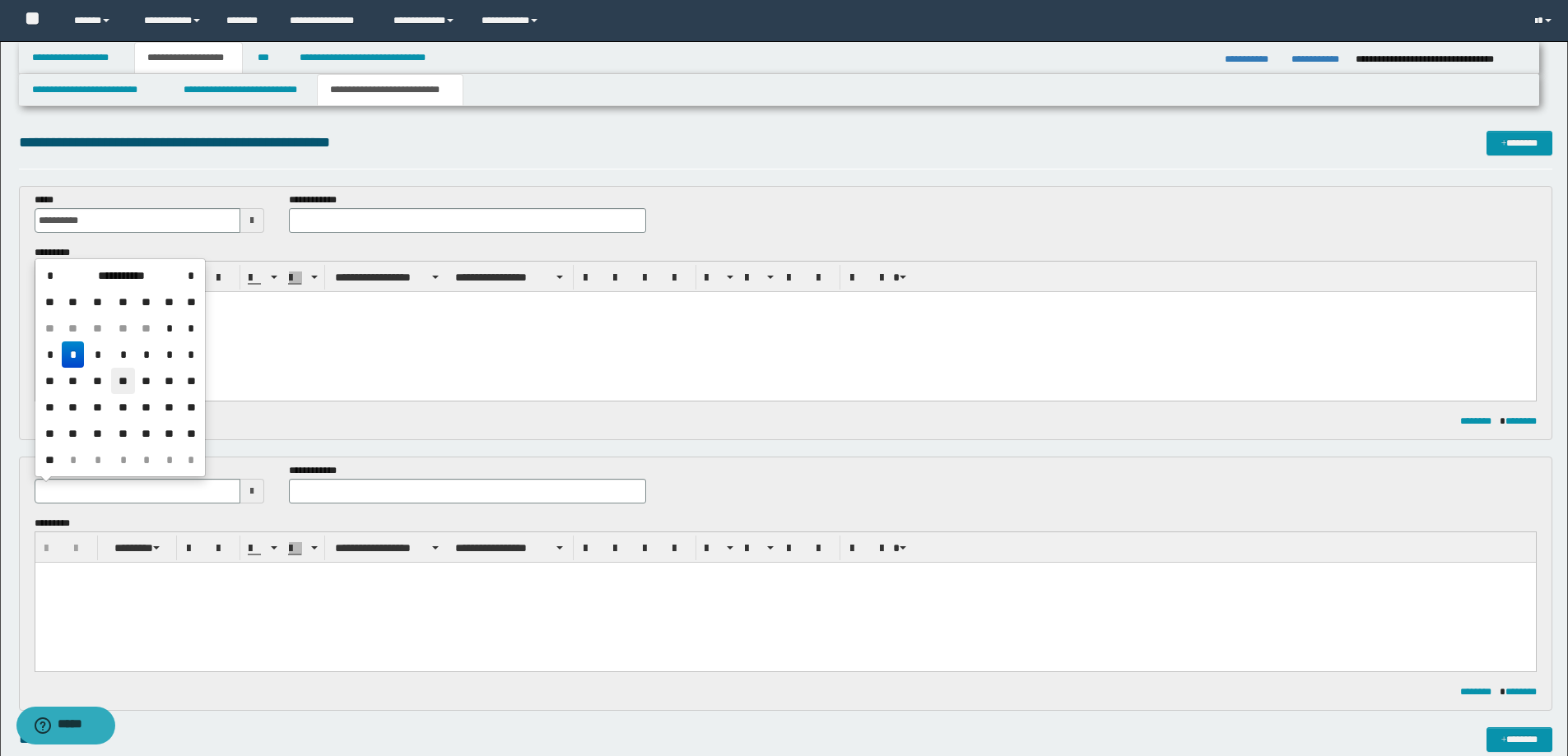 click on "**" at bounding box center [123, 381] 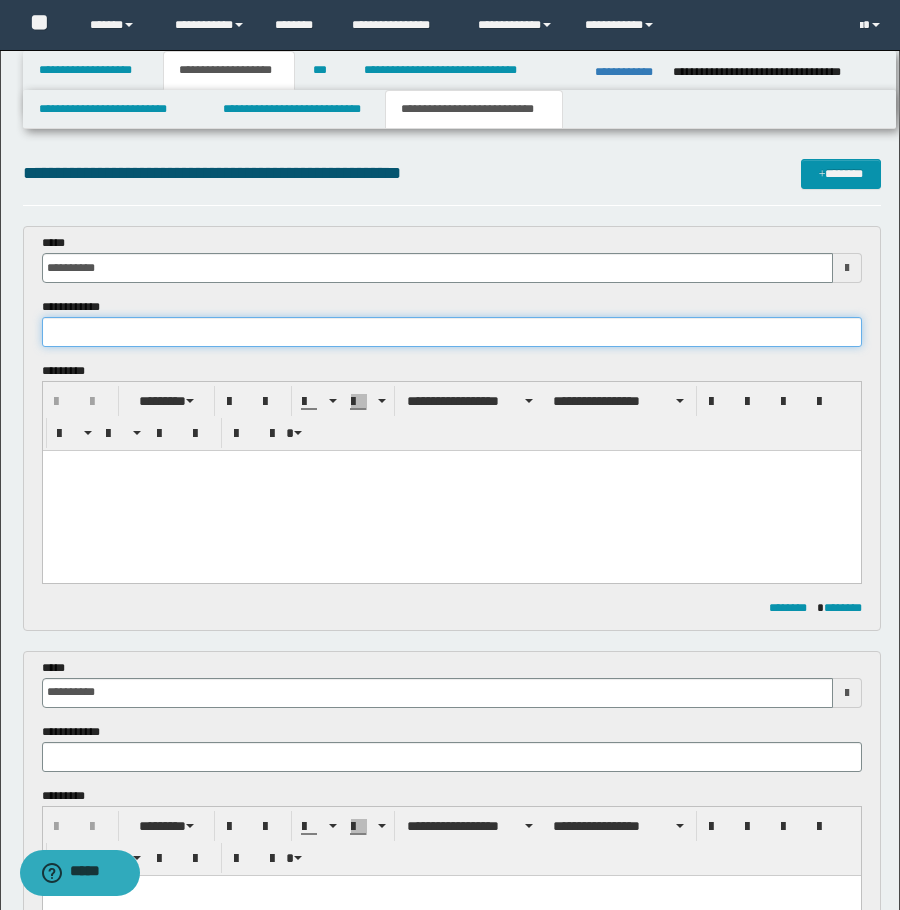 click at bounding box center (452, 332) 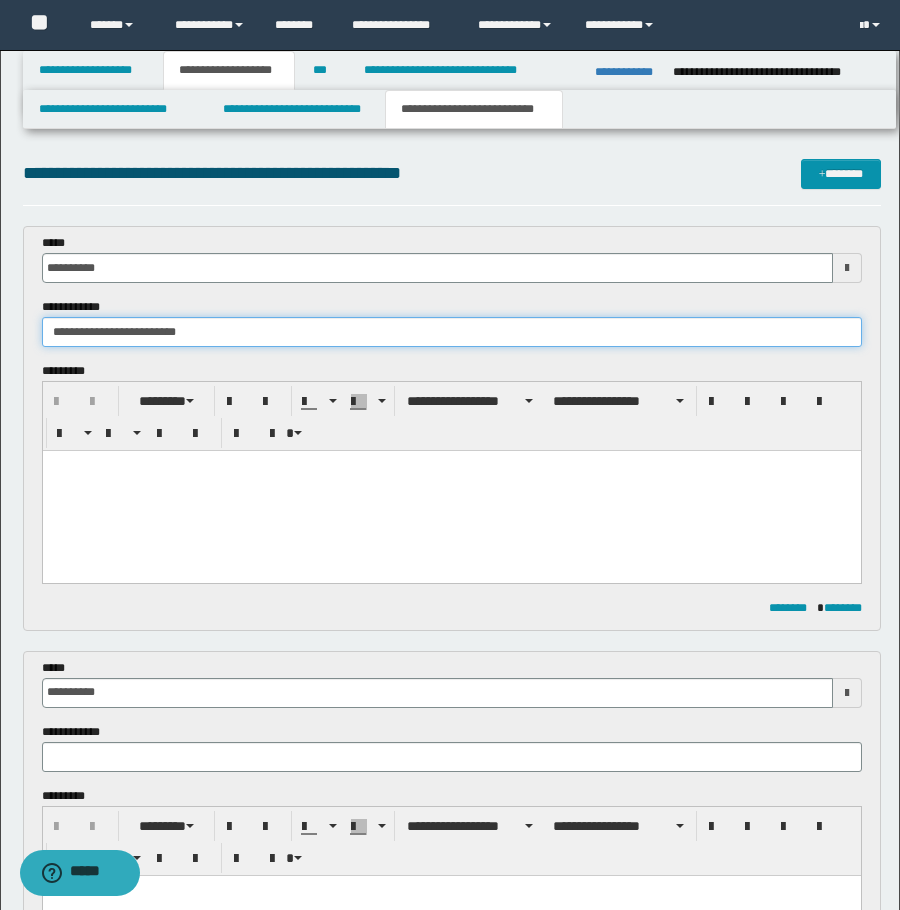 type on "**********" 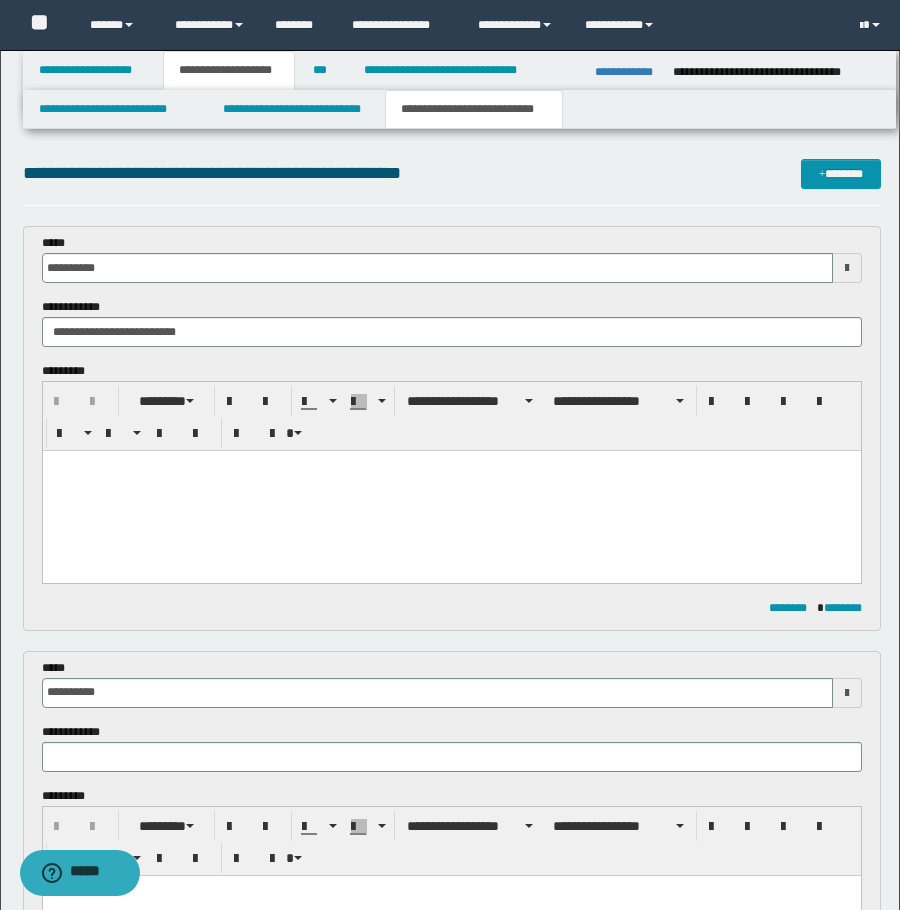 click at bounding box center [451, 491] 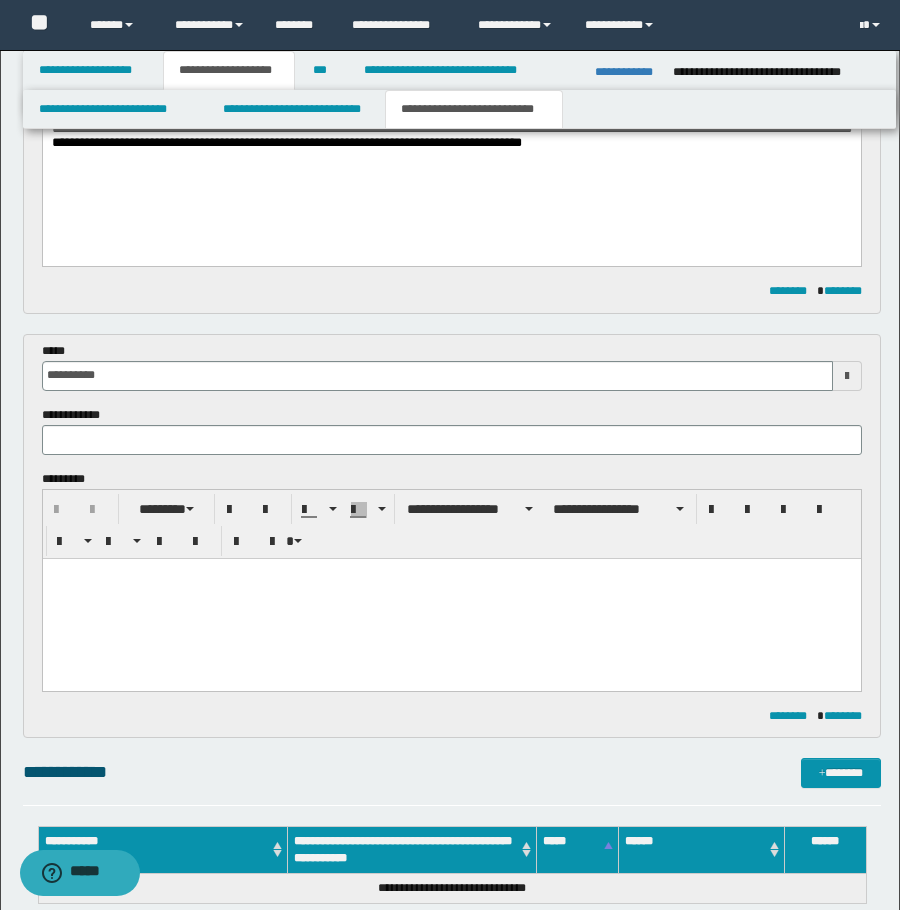 scroll, scrollTop: 400, scrollLeft: 0, axis: vertical 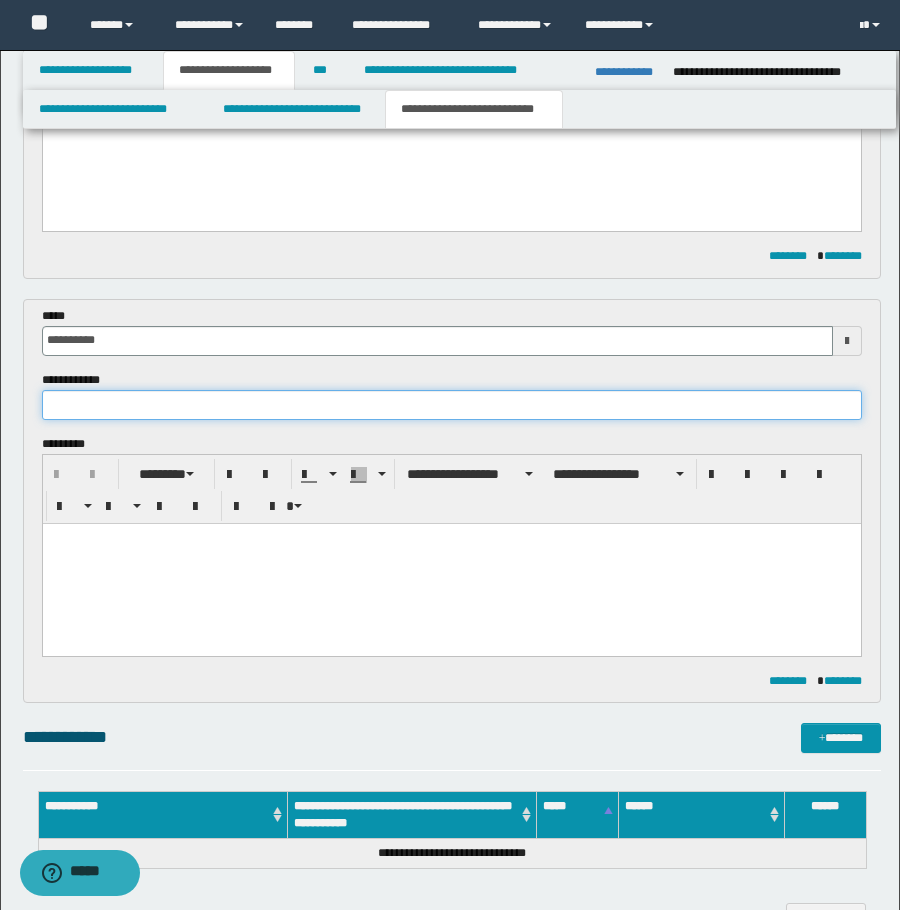 click at bounding box center (452, 405) 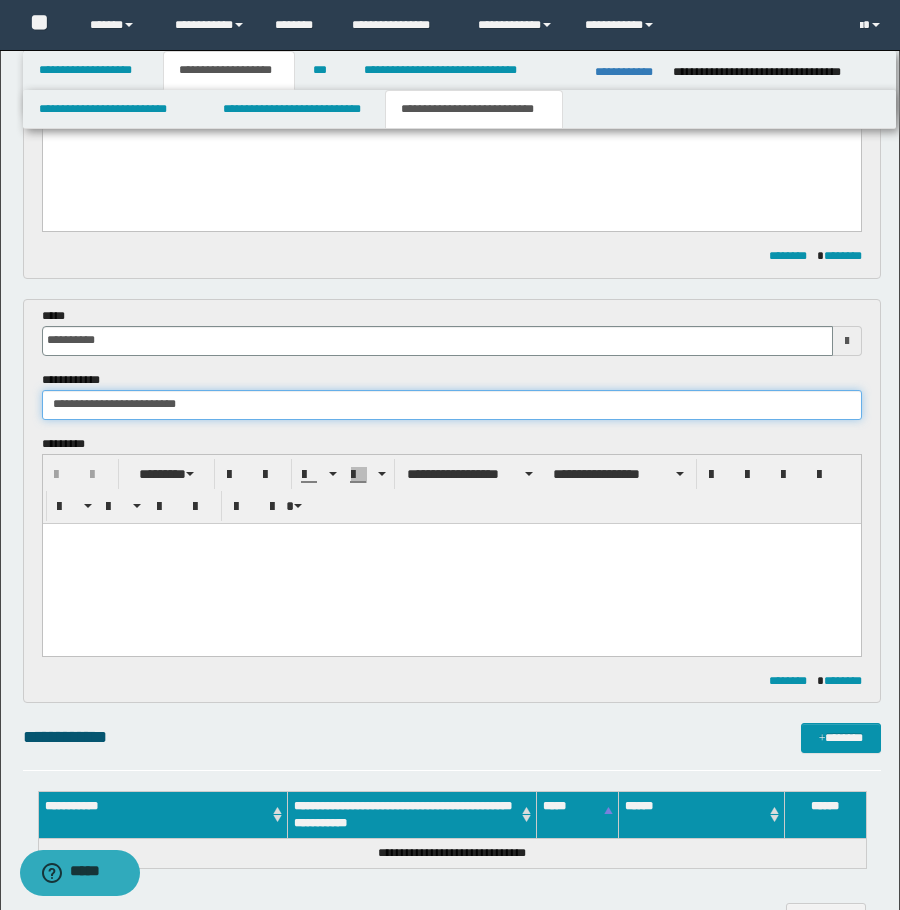 type on "**********" 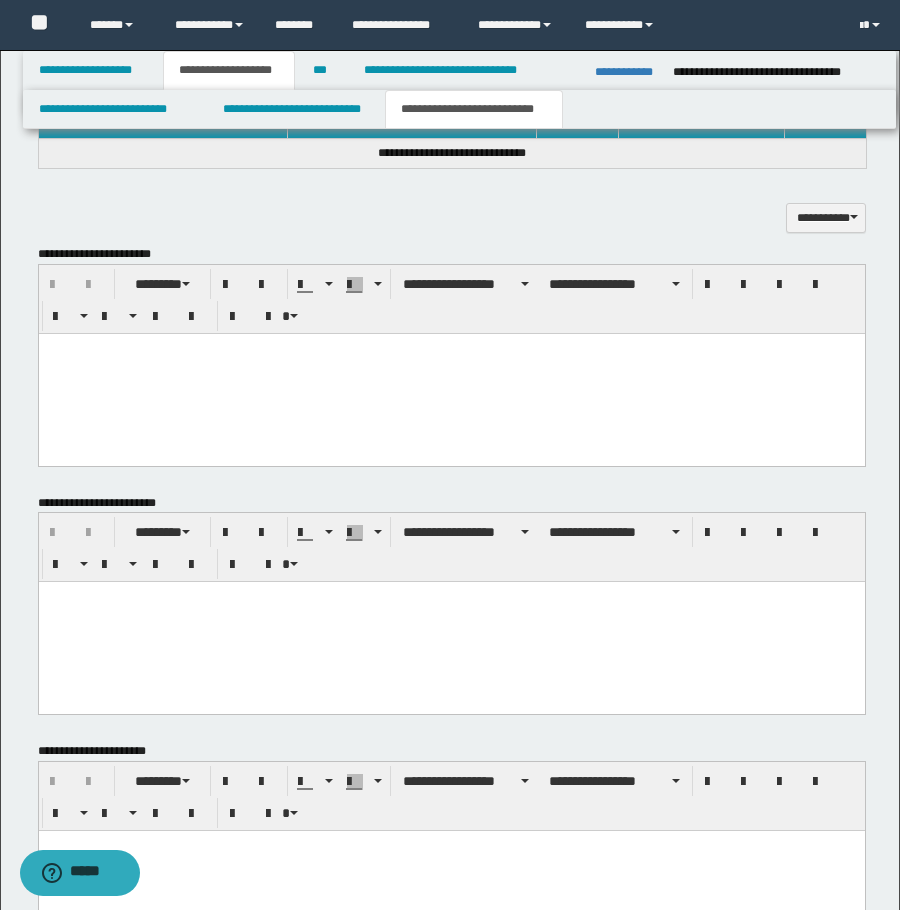 scroll, scrollTop: 1278, scrollLeft: 0, axis: vertical 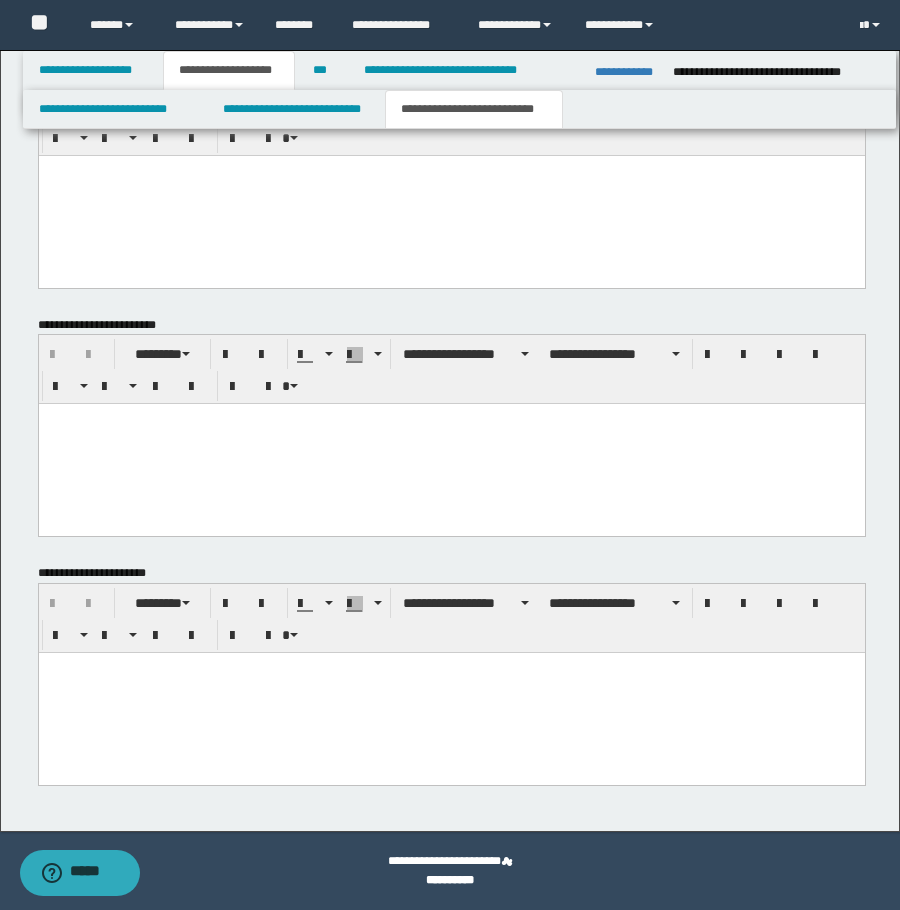 click at bounding box center (451, 693) 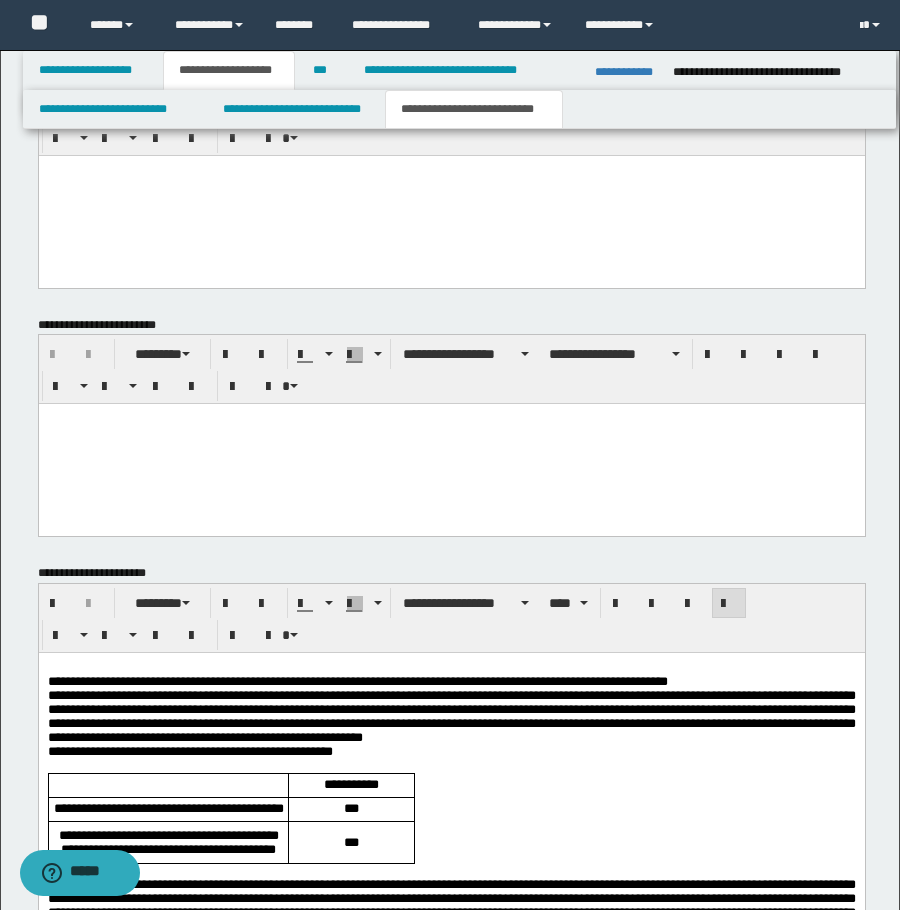 click on "**********" at bounding box center (451, 682) 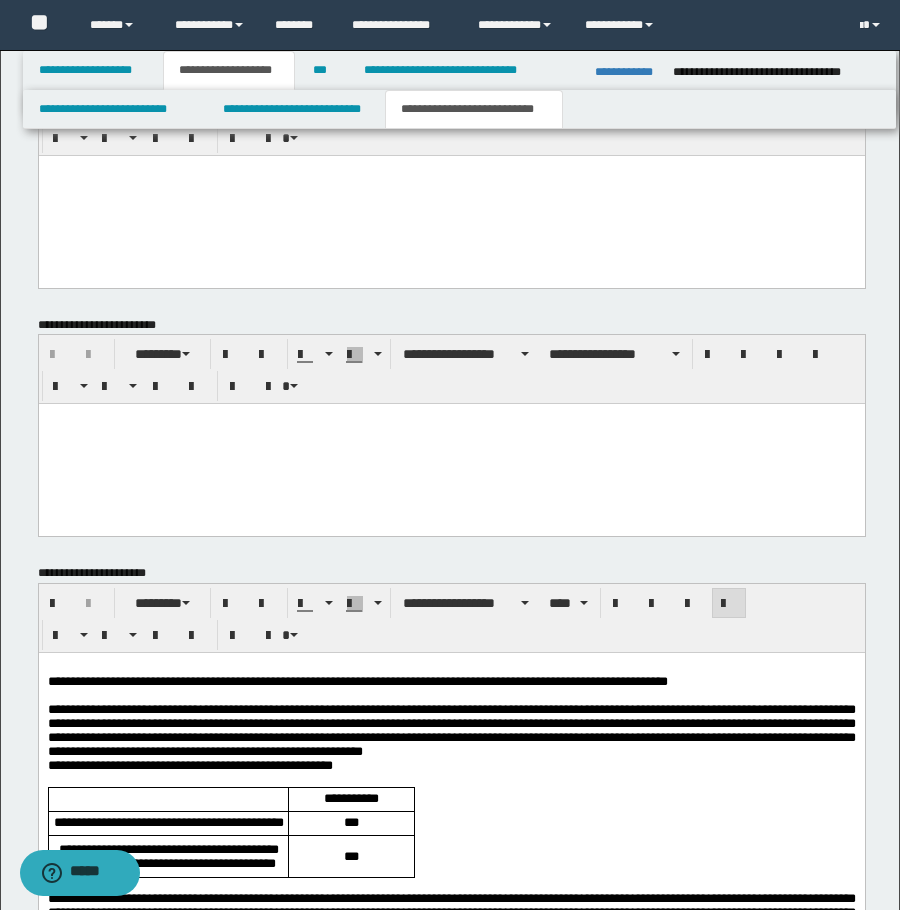 click on "**********" at bounding box center (451, 731) 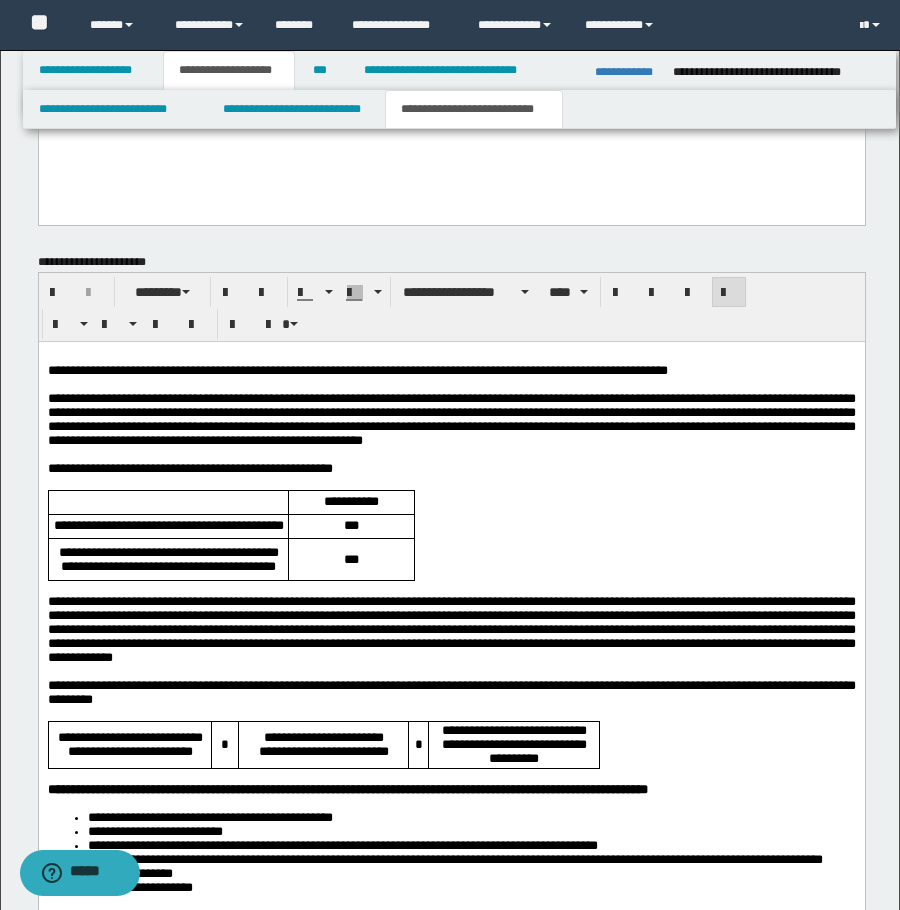 scroll, scrollTop: 1310, scrollLeft: 0, axis: vertical 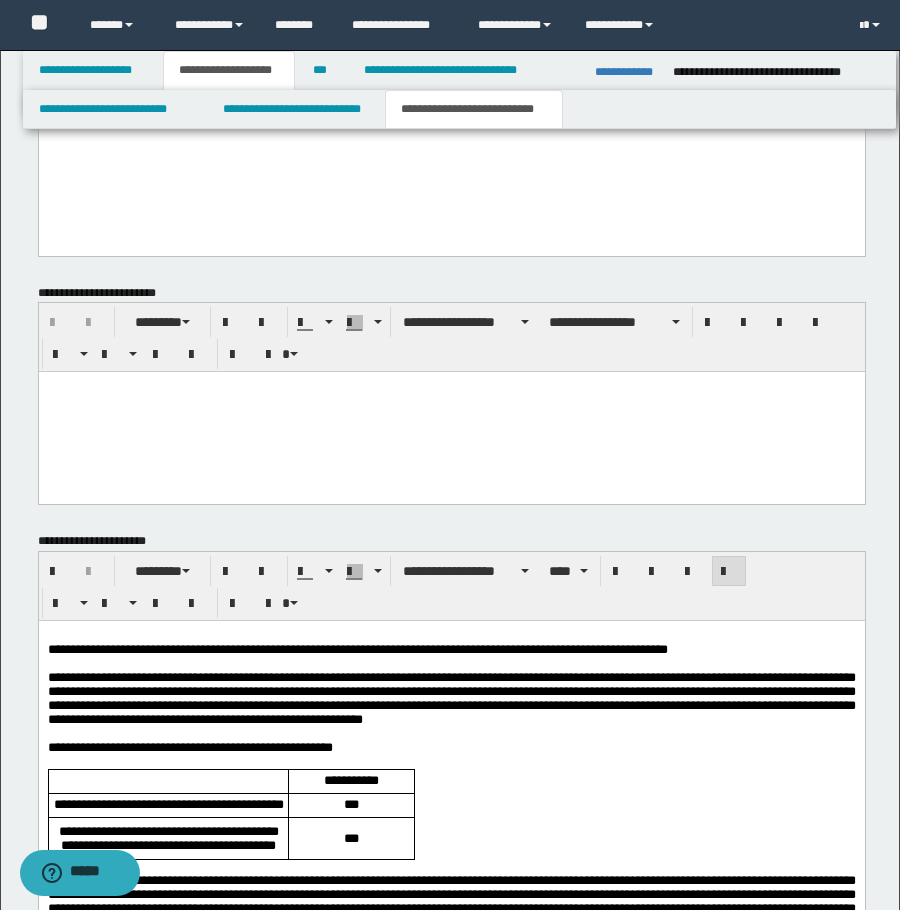 click at bounding box center [451, 734] 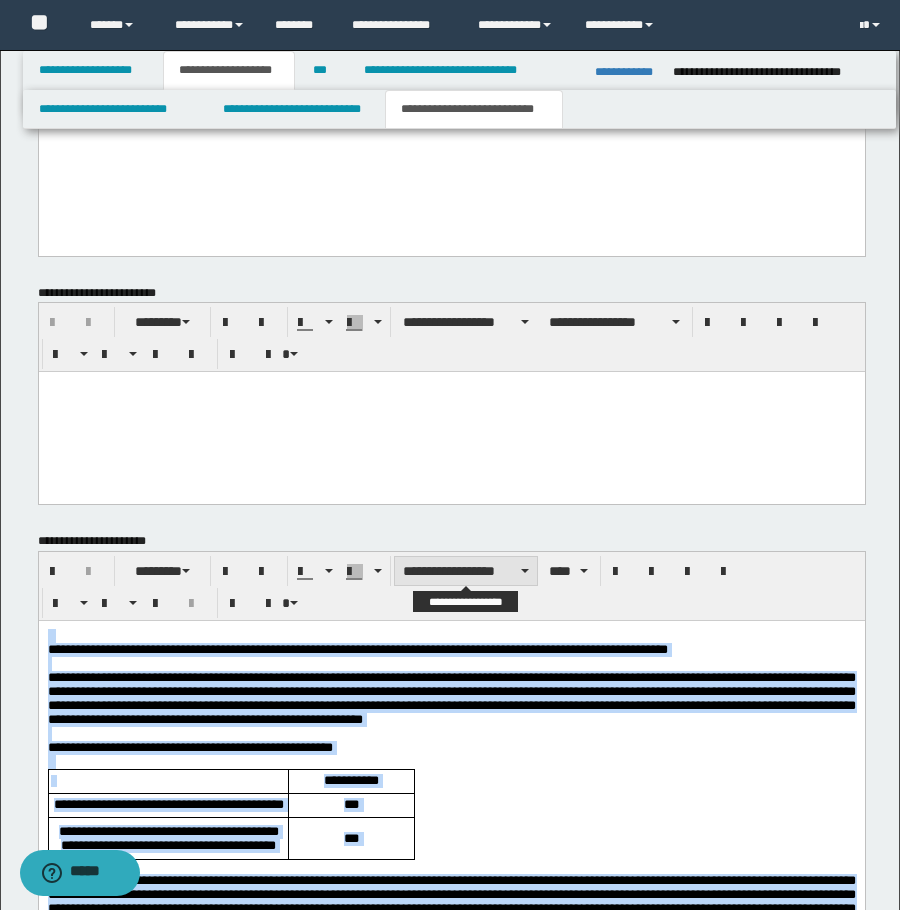 click on "**********" at bounding box center [466, 571] 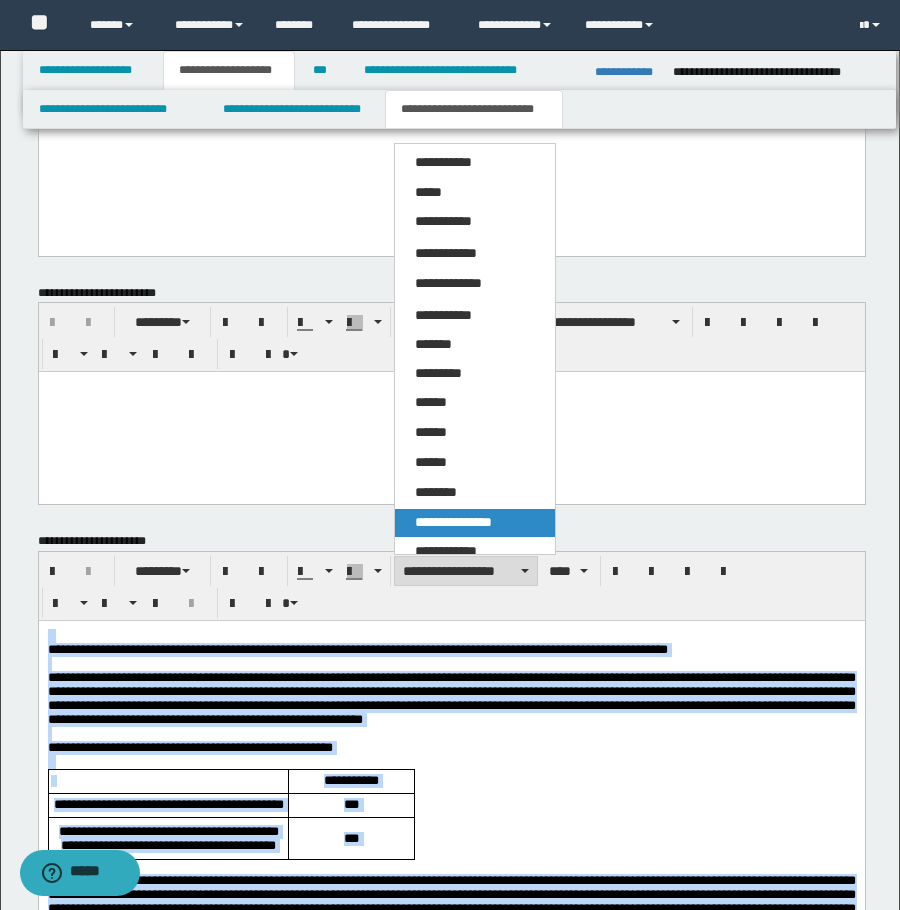 click on "**********" at bounding box center [475, 523] 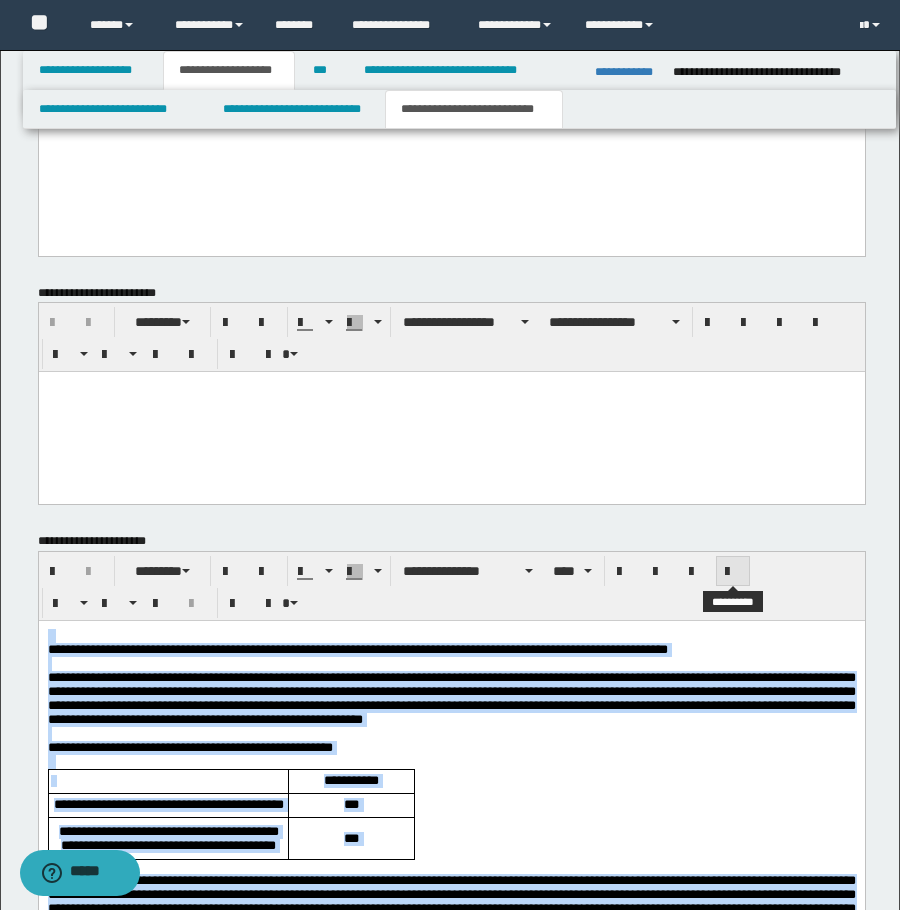 click at bounding box center [733, 572] 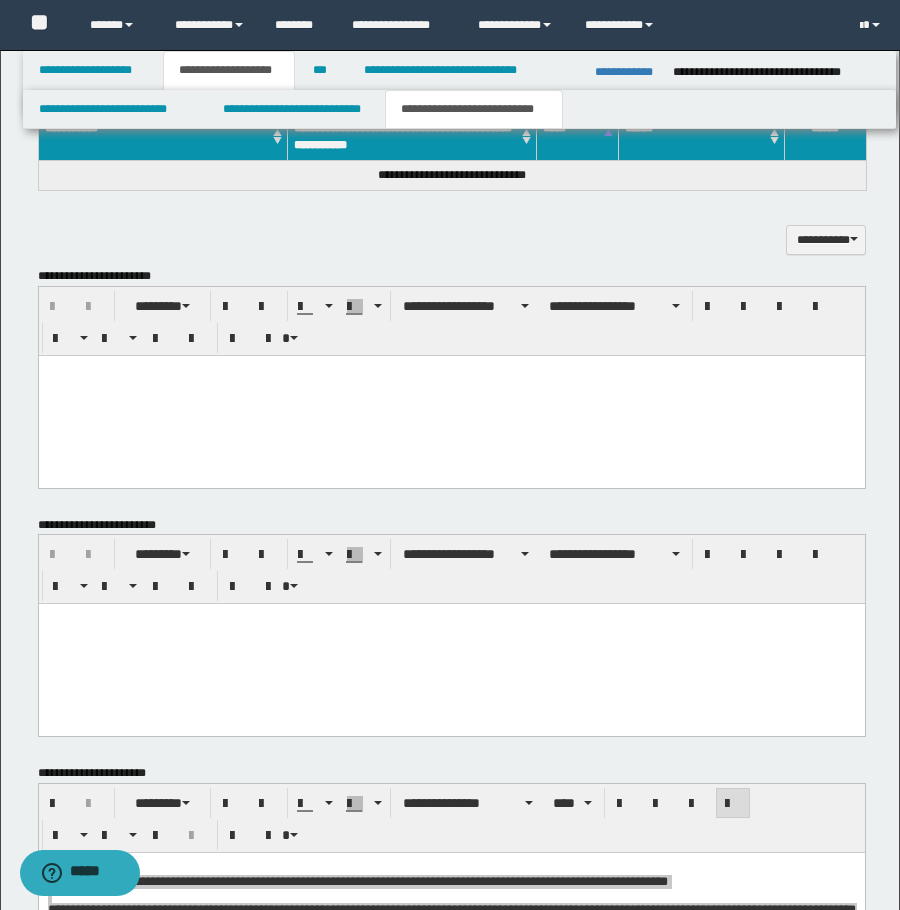 scroll, scrollTop: 1010, scrollLeft: 0, axis: vertical 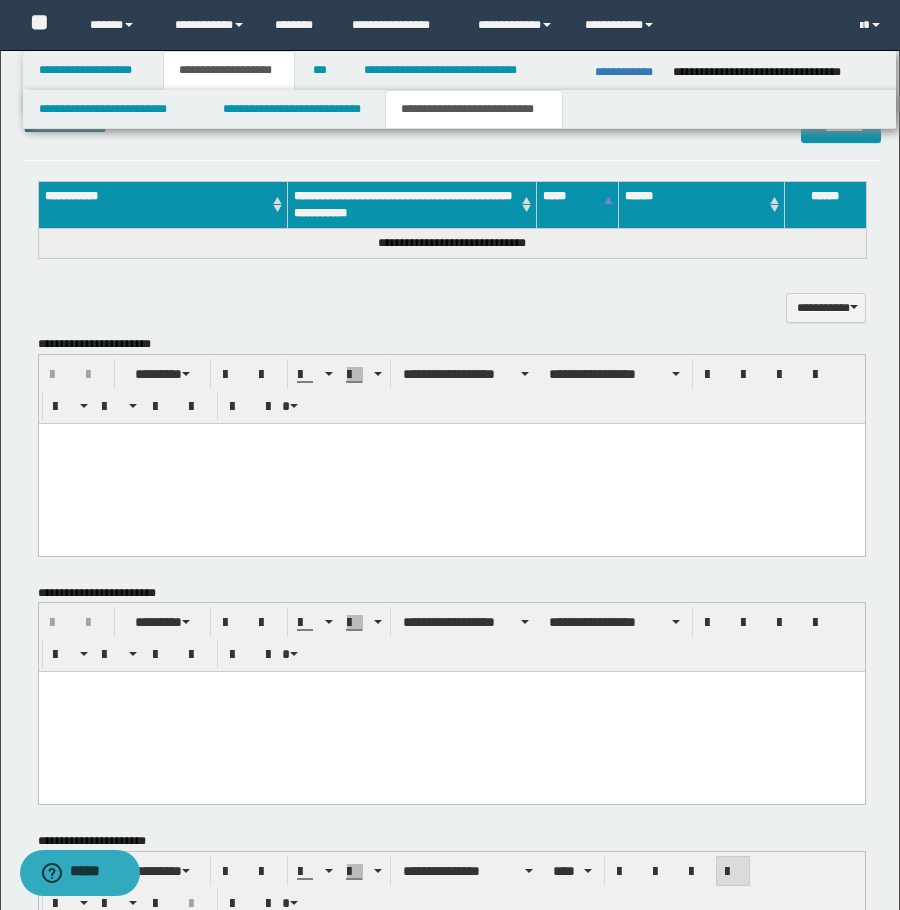 click at bounding box center [451, 463] 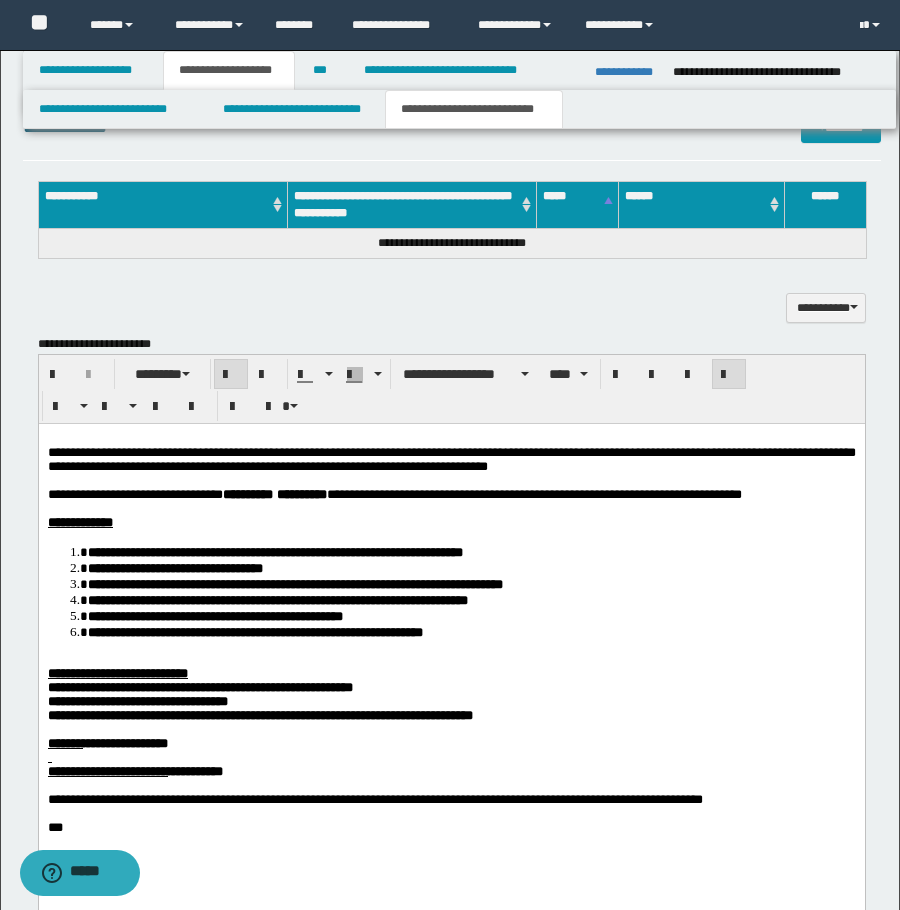 click at bounding box center [451, 659] 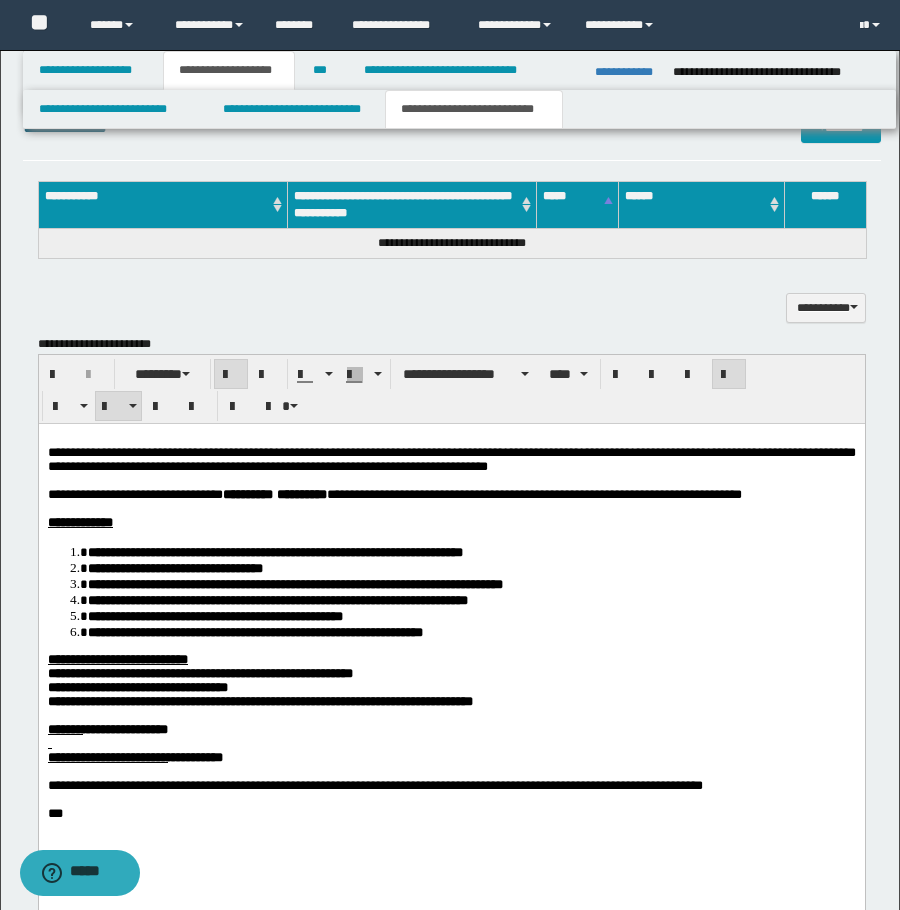 drag, startPoint x: 371, startPoint y: 613, endPoint x: 344, endPoint y: 613, distance: 27 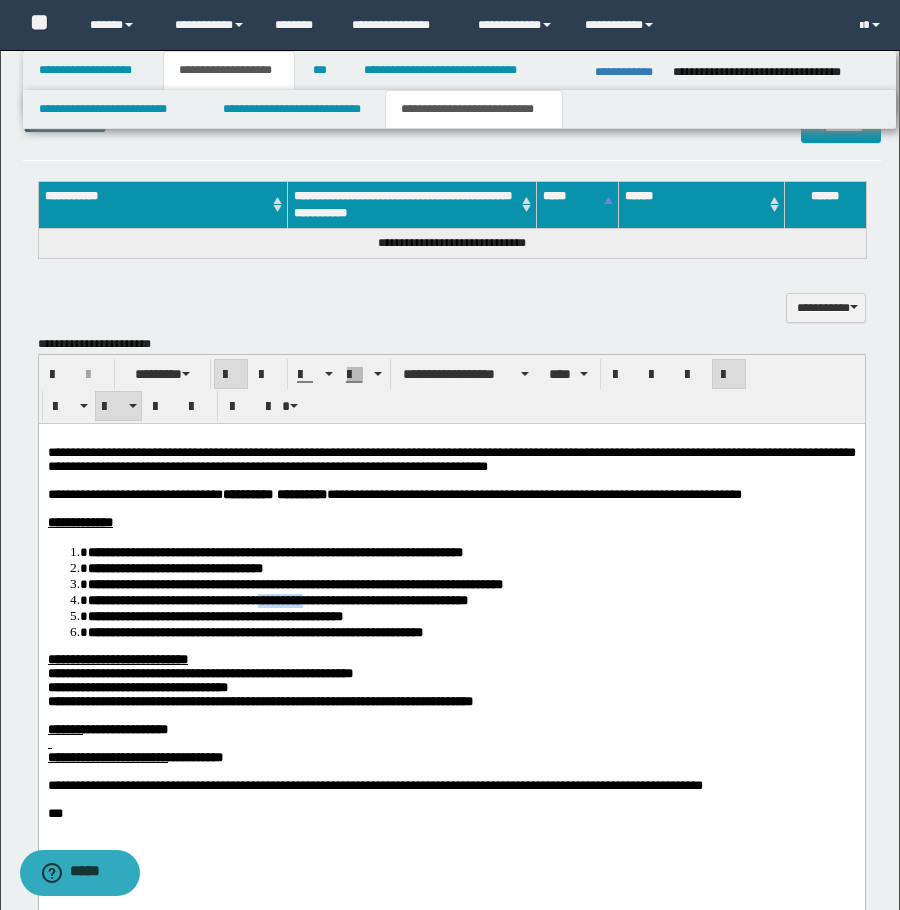 drag, startPoint x: 345, startPoint y: 613, endPoint x: 375, endPoint y: 613, distance: 30 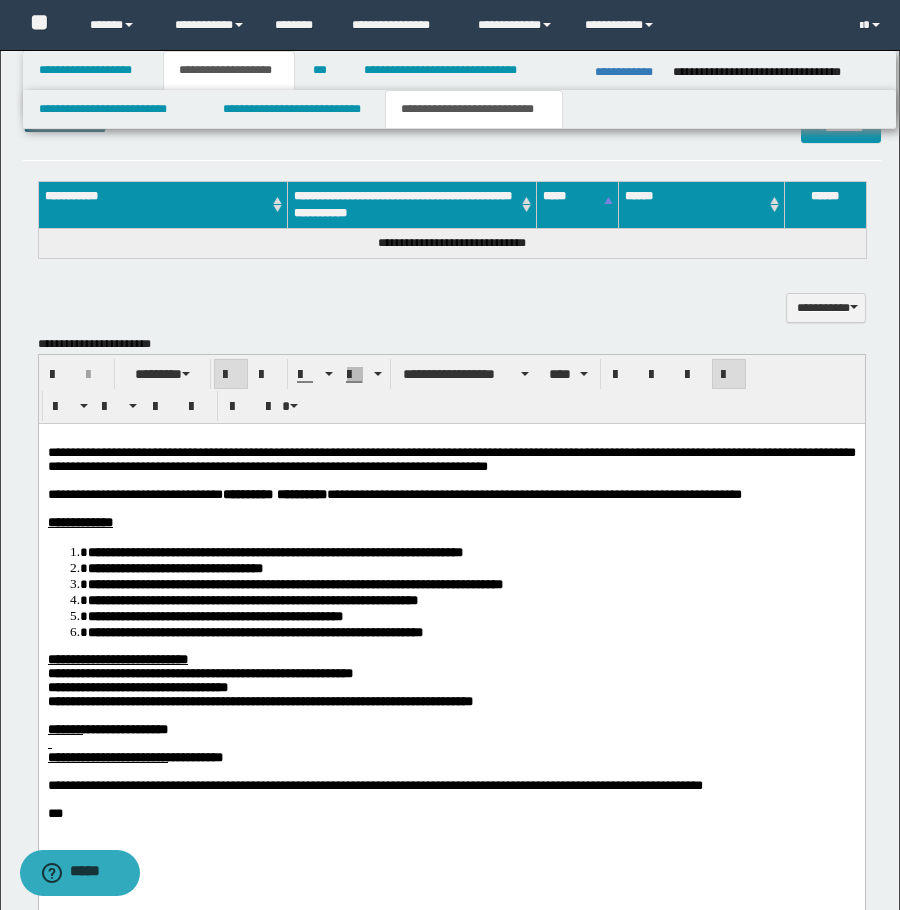 click on "**********" at bounding box center [199, 672] 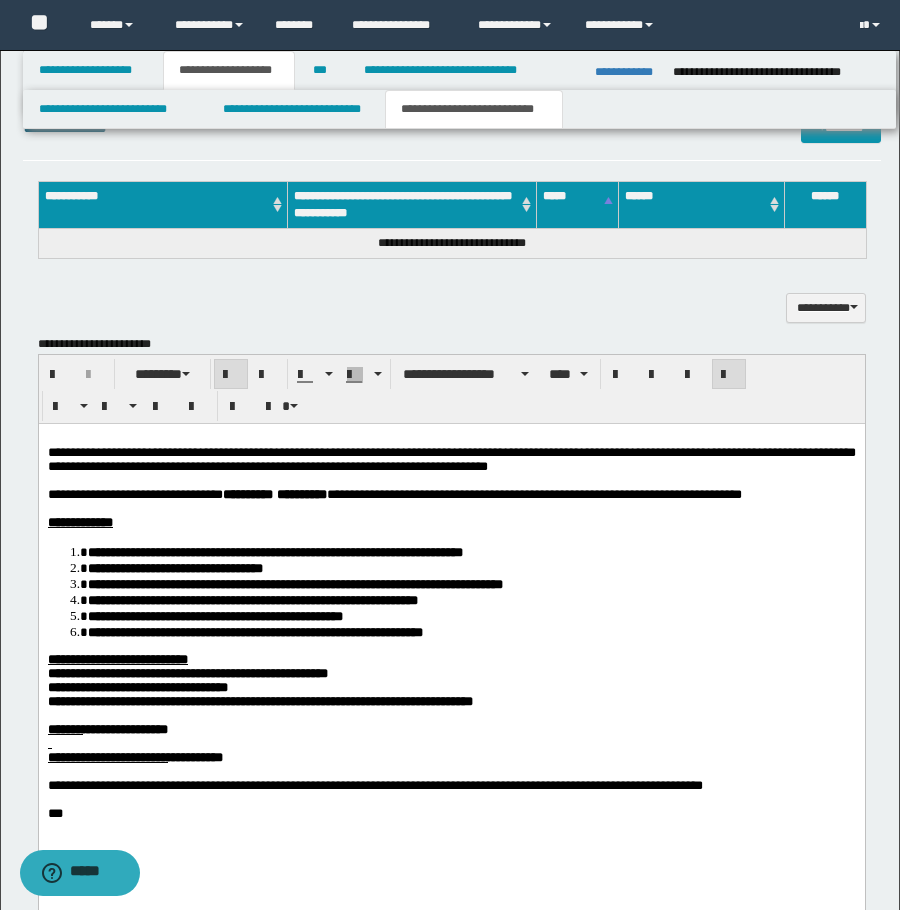 click on "**********" at bounding box center [259, 700] 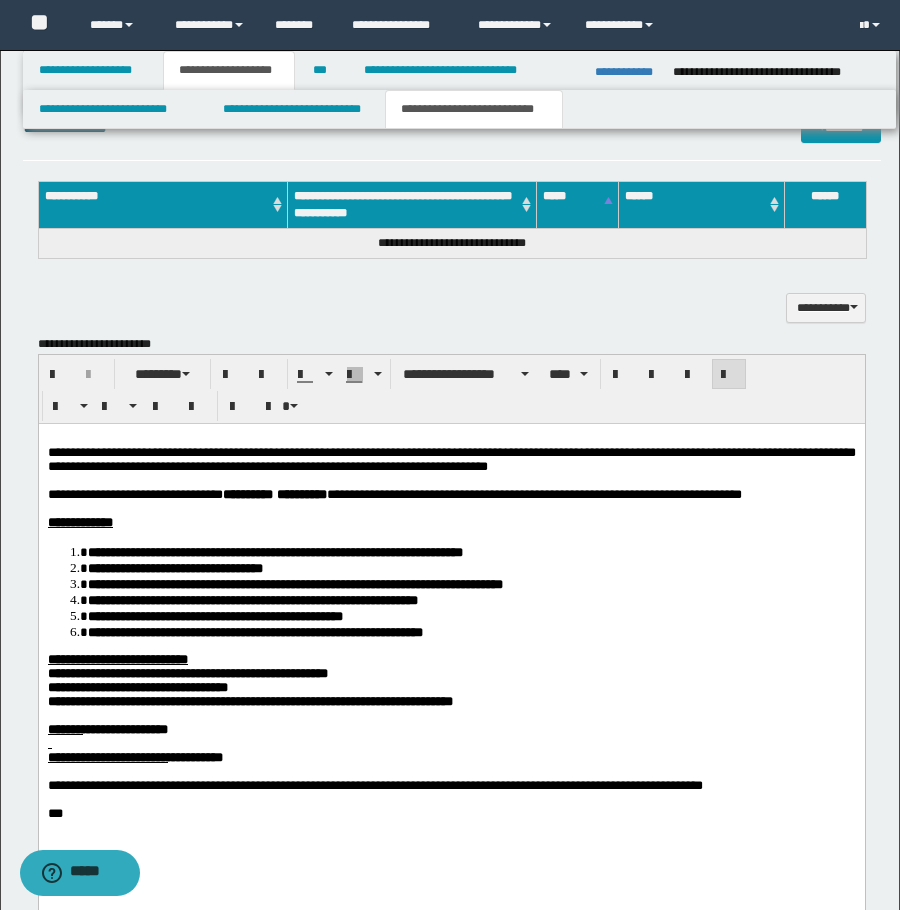 click on "***" at bounding box center (451, 813) 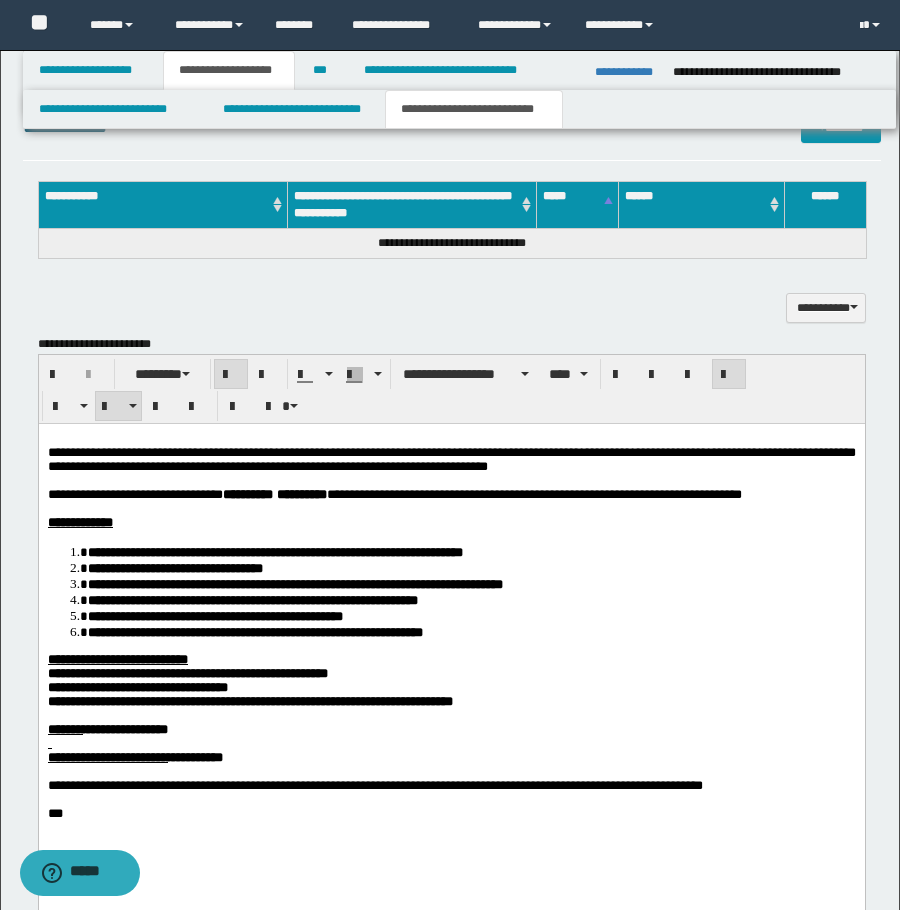 click at bounding box center [451, 508] 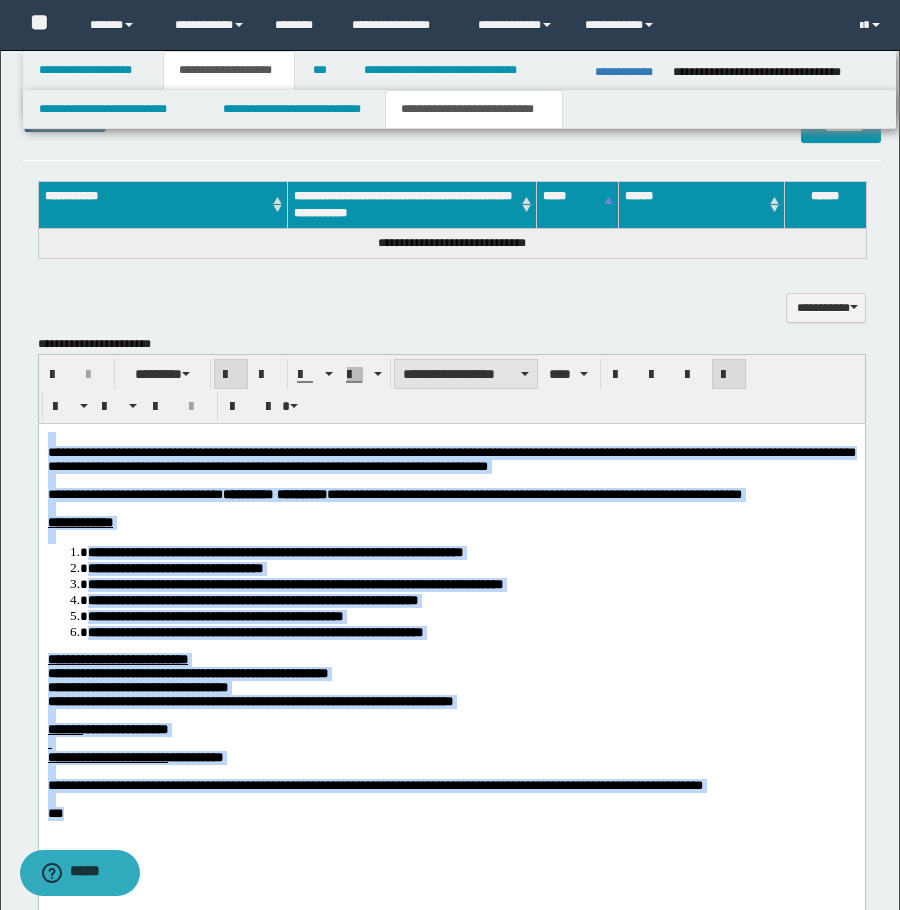 click on "**********" at bounding box center [466, 374] 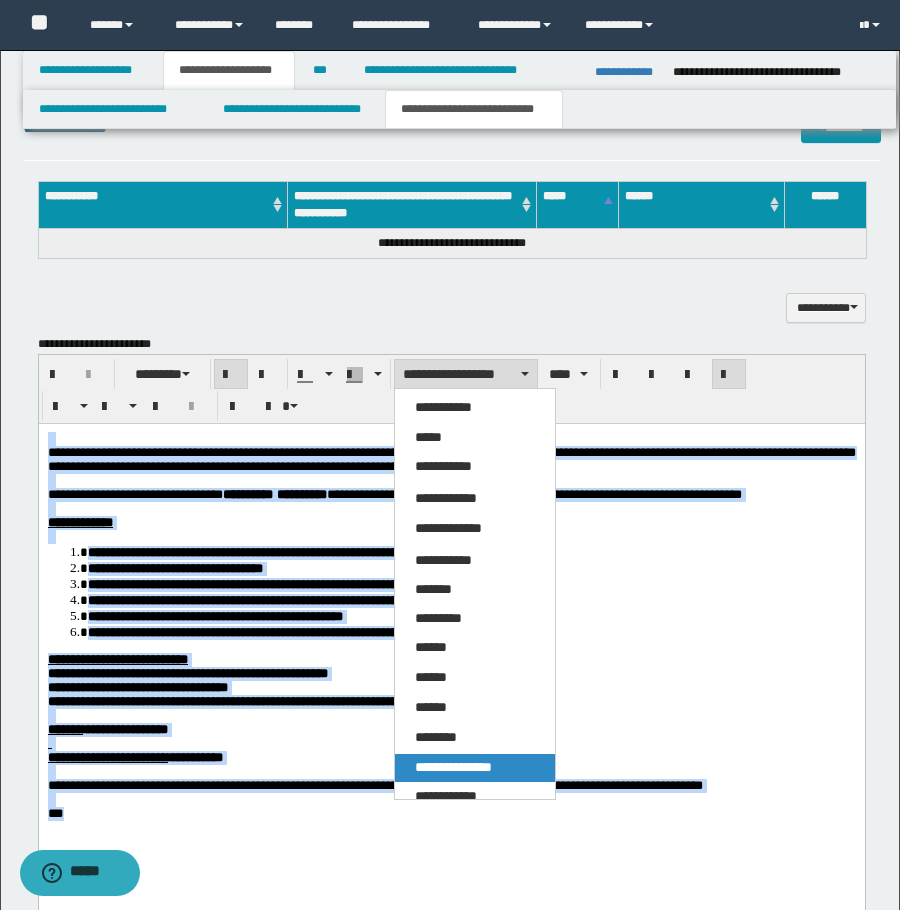 click on "**********" at bounding box center (453, 767) 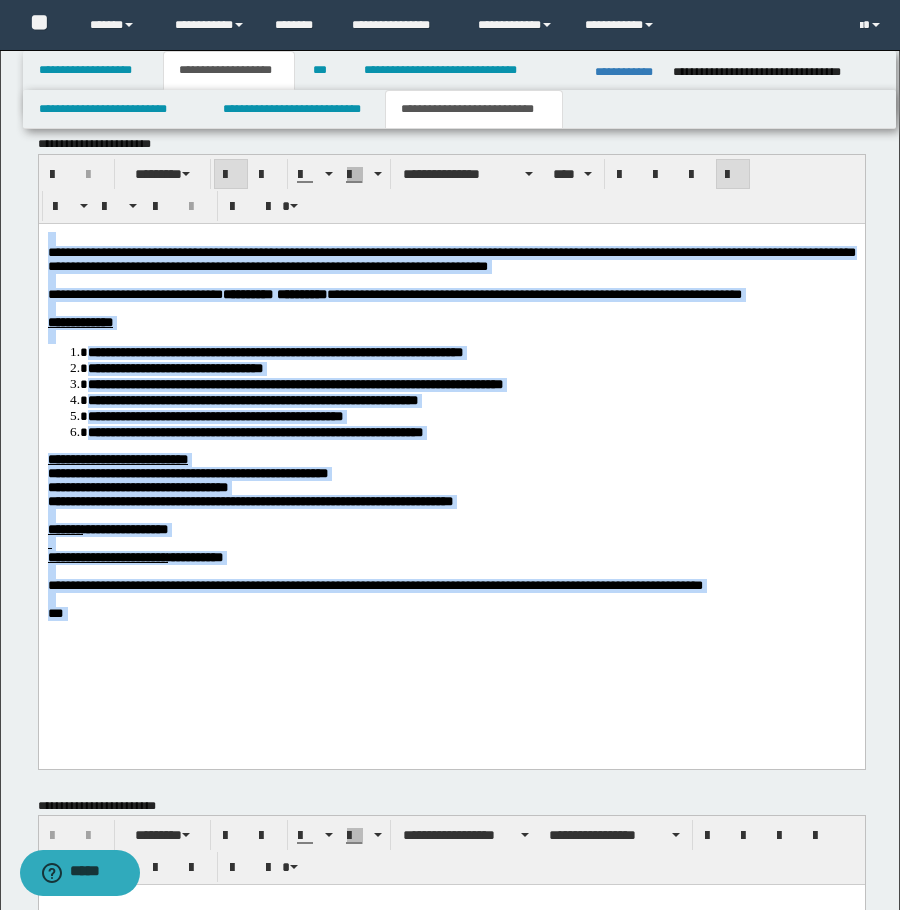 click on "**********" at bounding box center [451, 450] 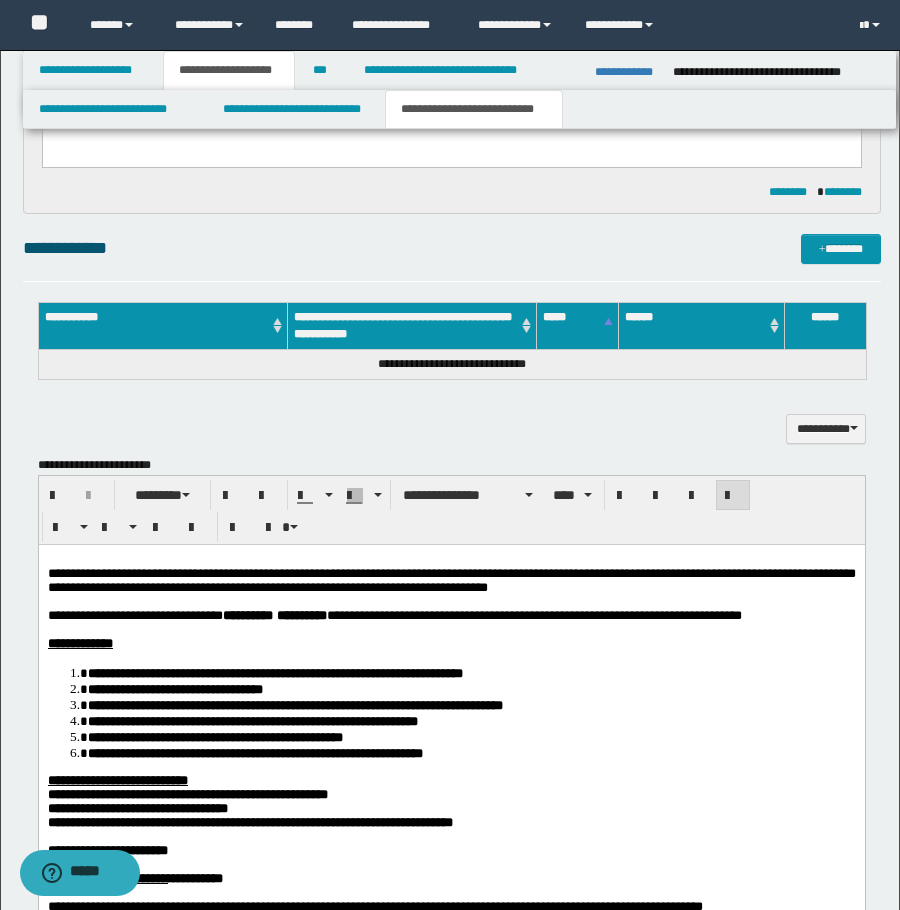 scroll, scrollTop: 810, scrollLeft: 0, axis: vertical 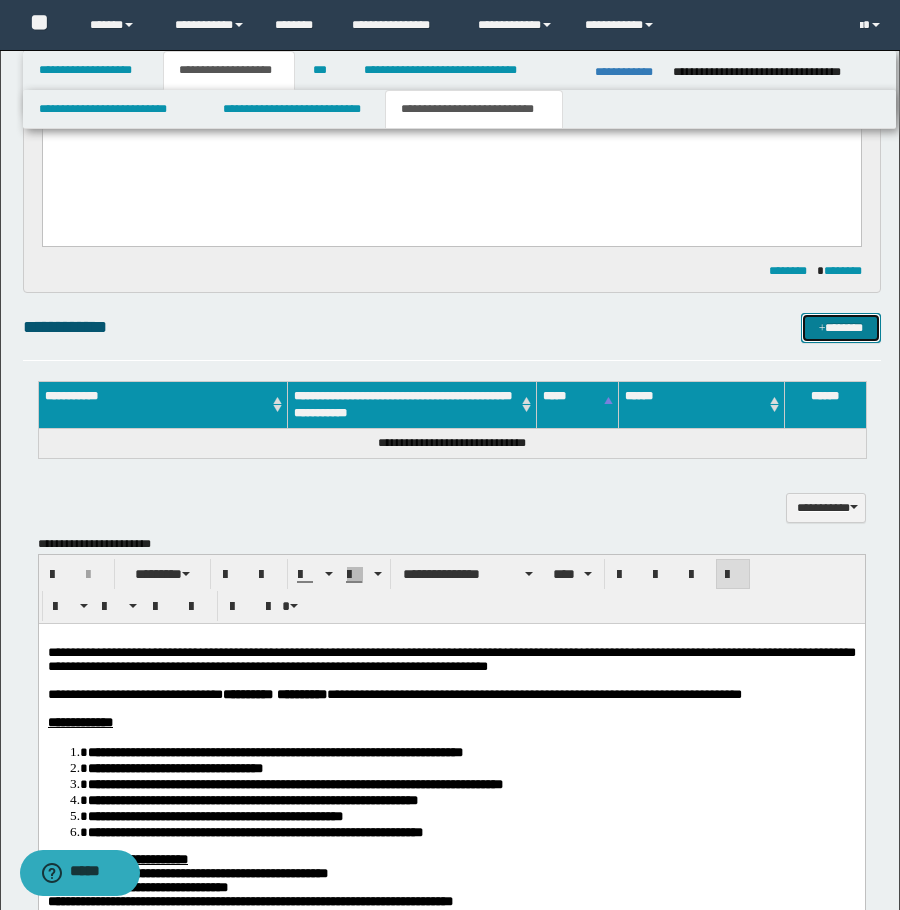 click on "*******" at bounding box center [841, 328] 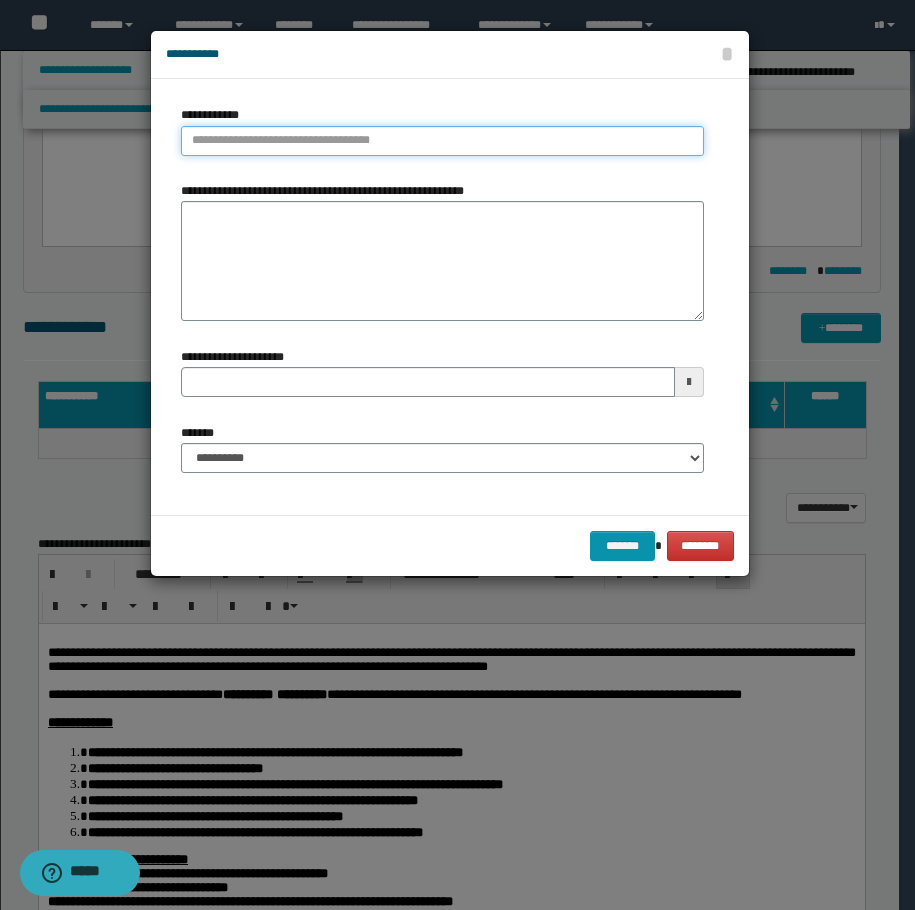 click on "**********" at bounding box center [442, 141] 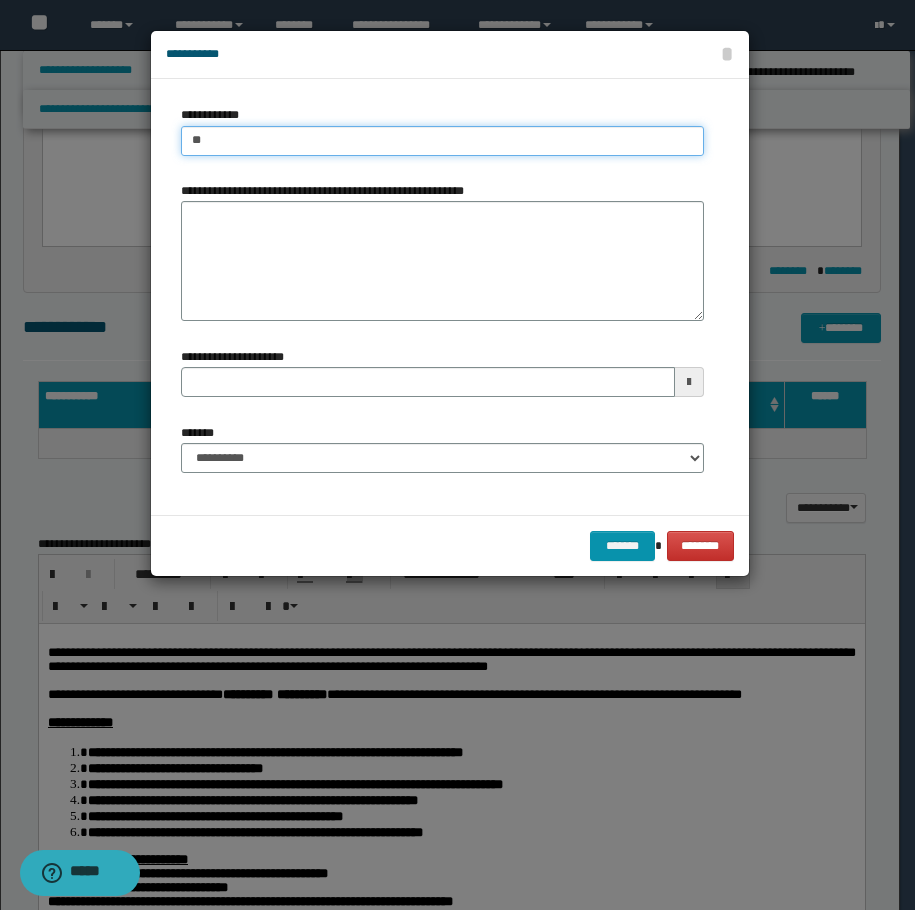 type on "***" 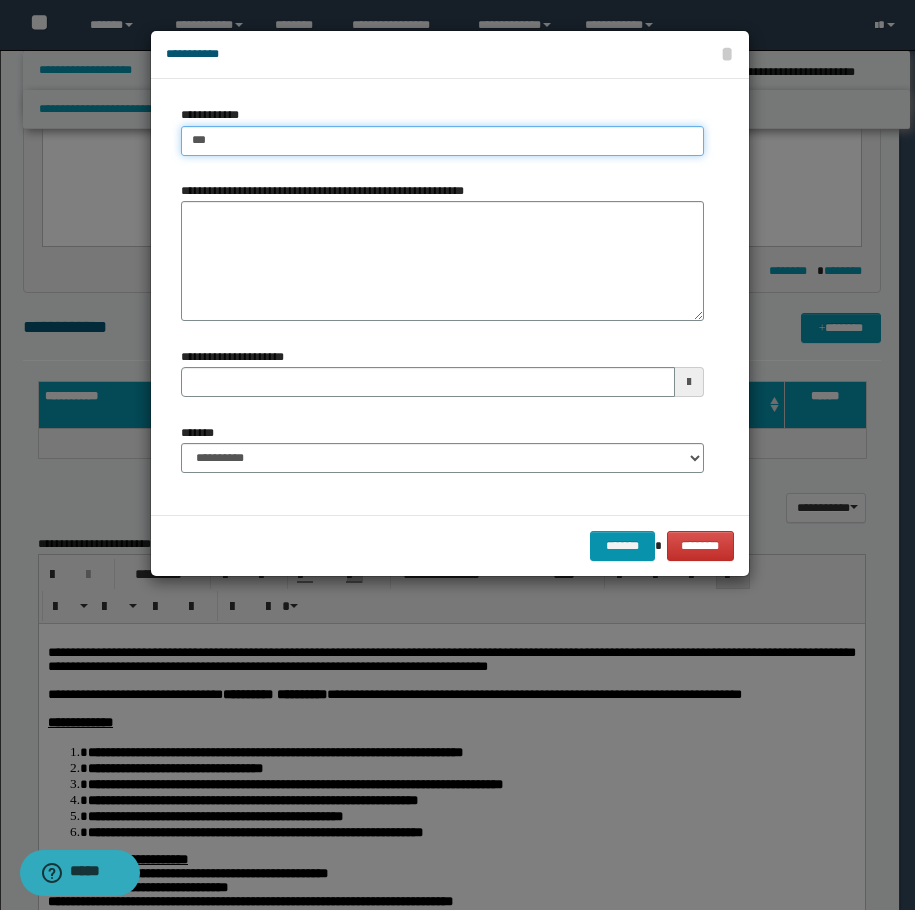 type on "***" 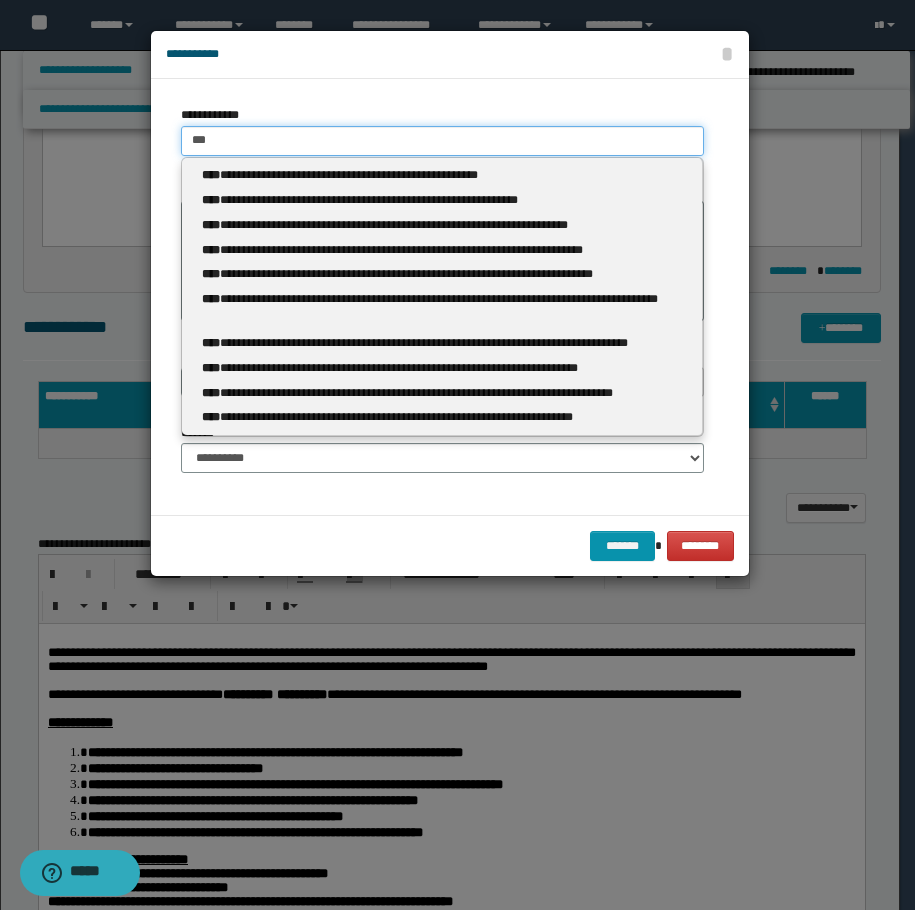 type 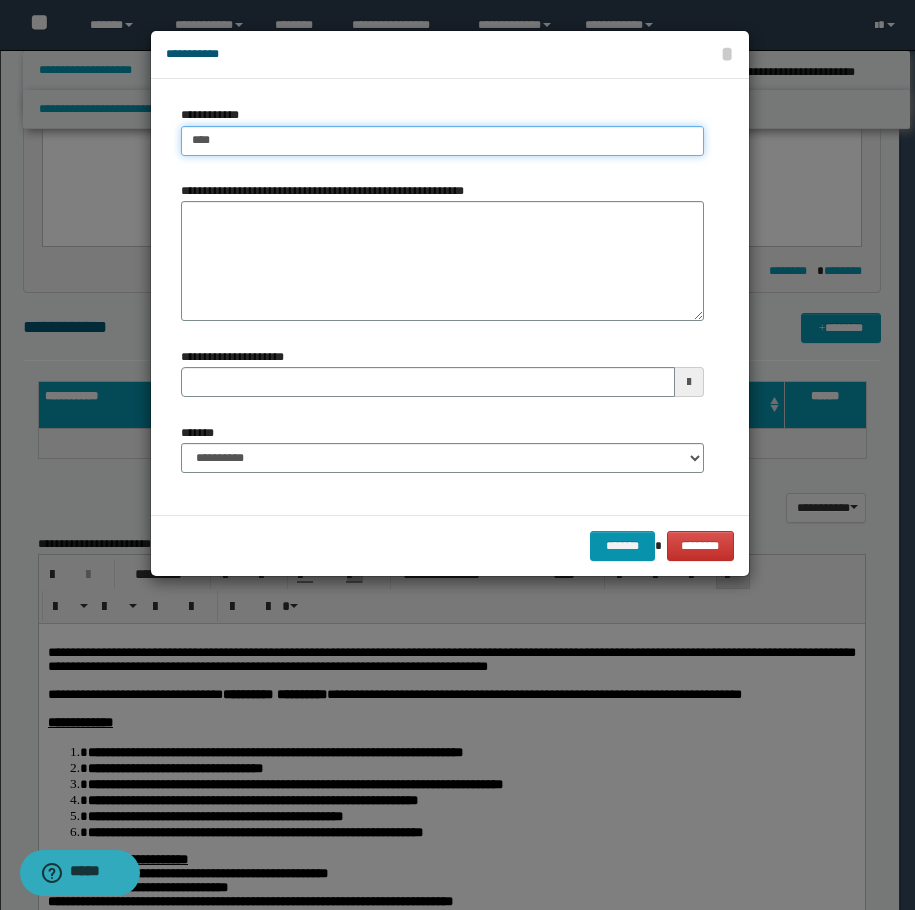 type on "****" 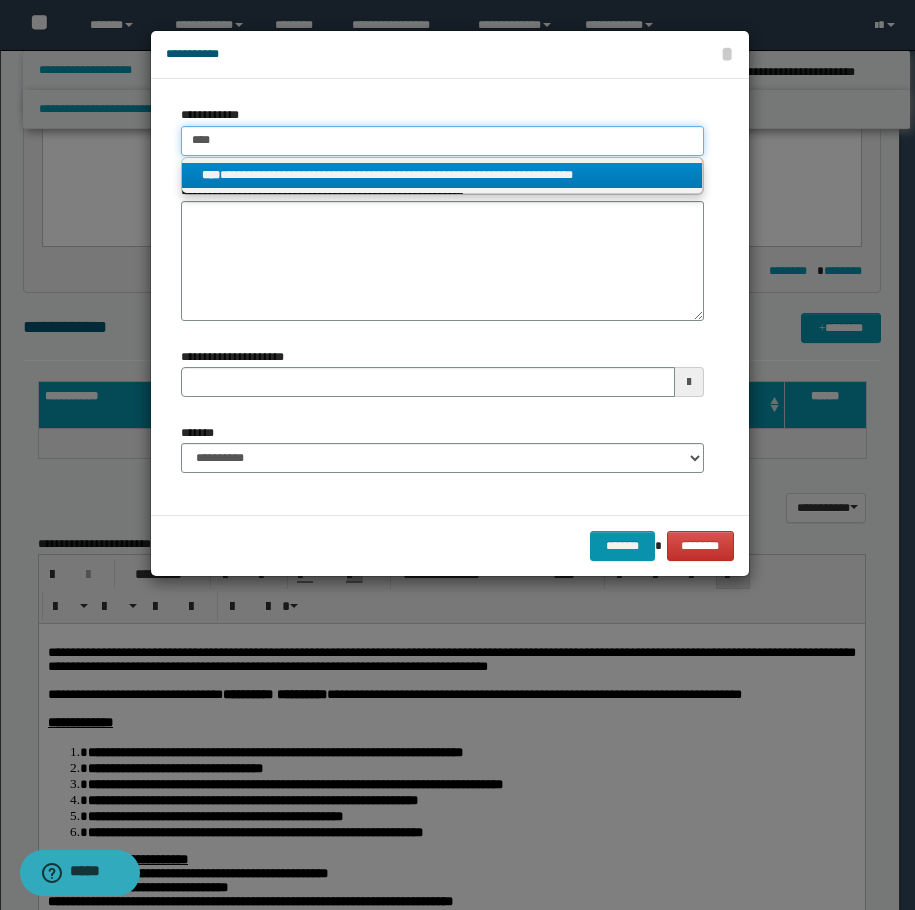 type on "****" 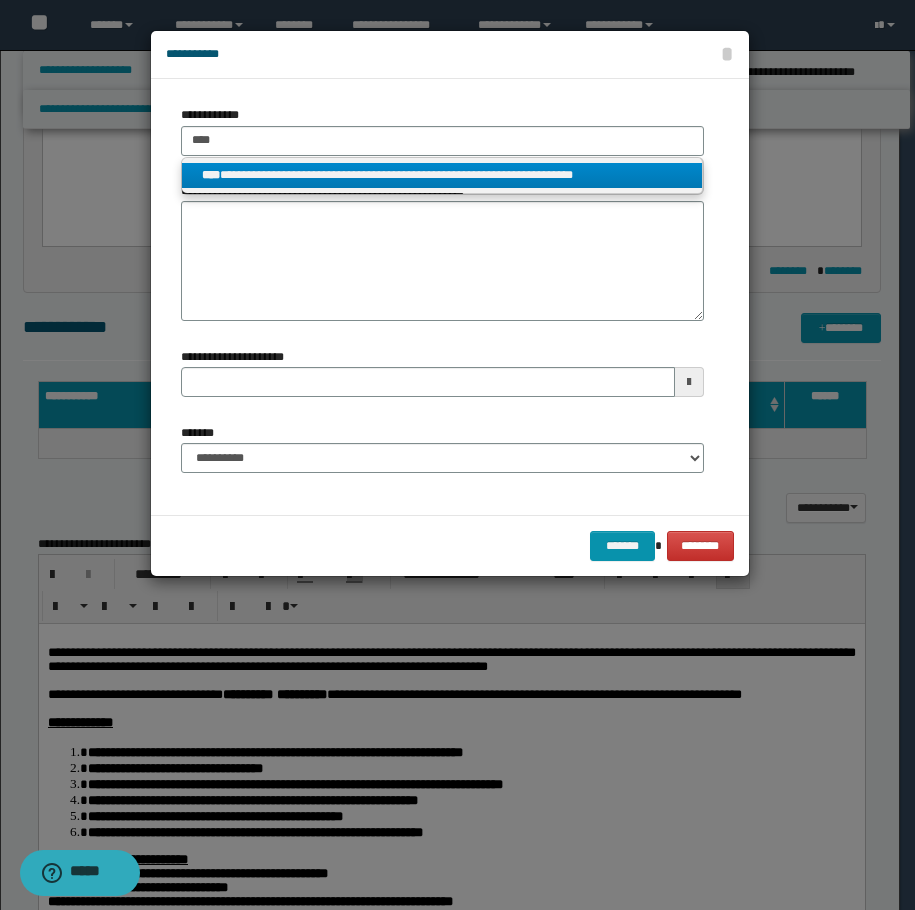 click on "**********" at bounding box center (442, 175) 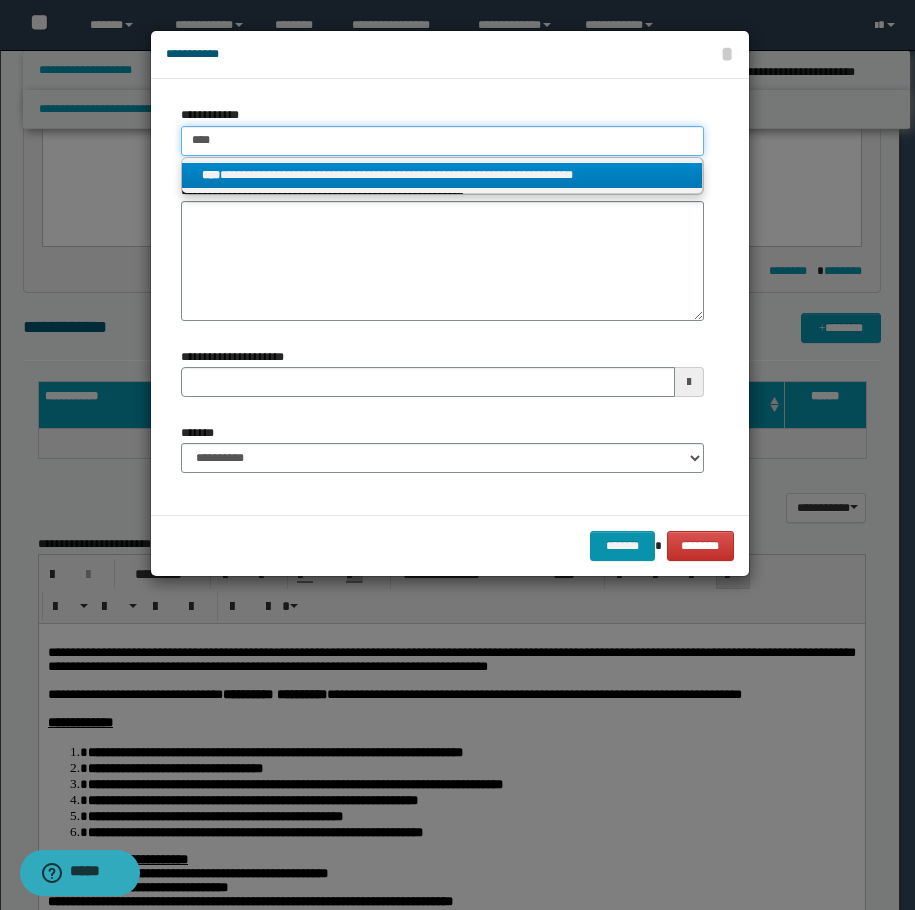type 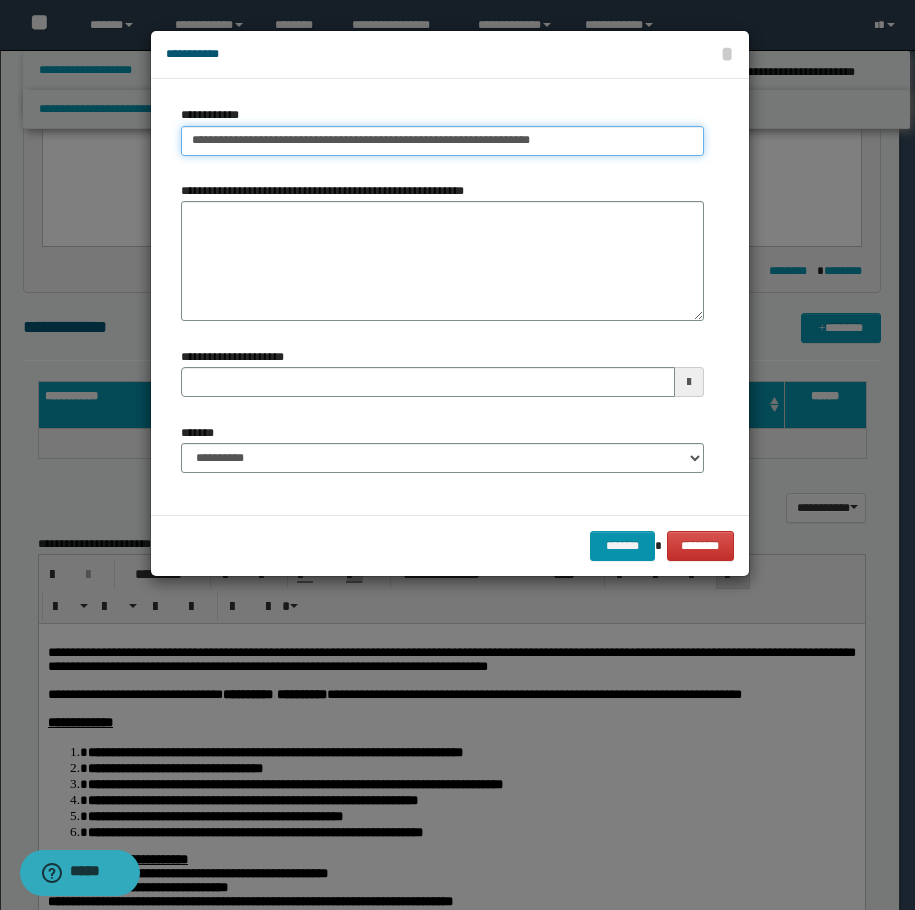 type 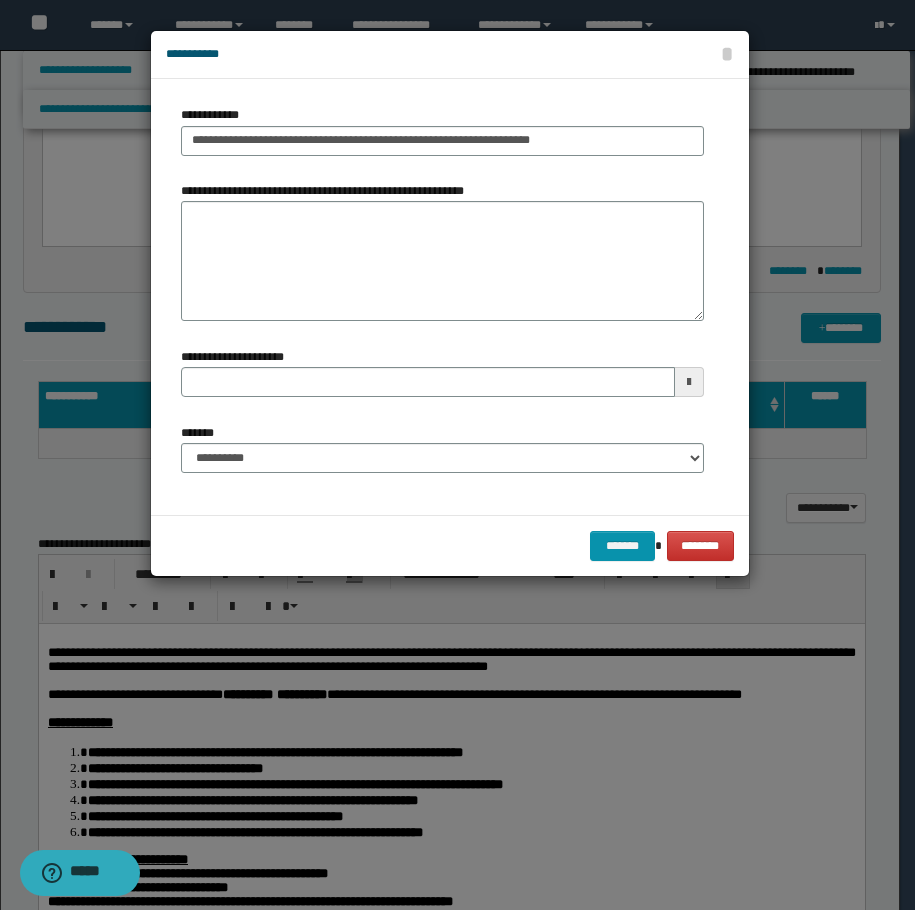 click on "**********" at bounding box center (442, 456) 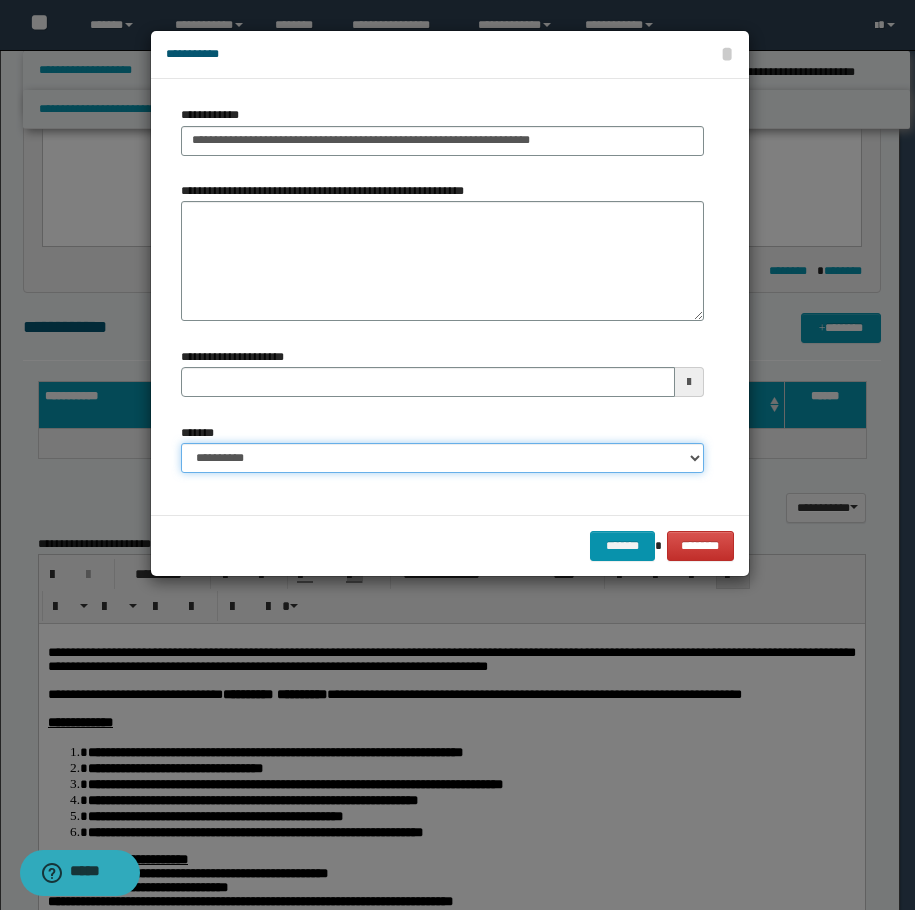 click on "**********" at bounding box center [442, 458] 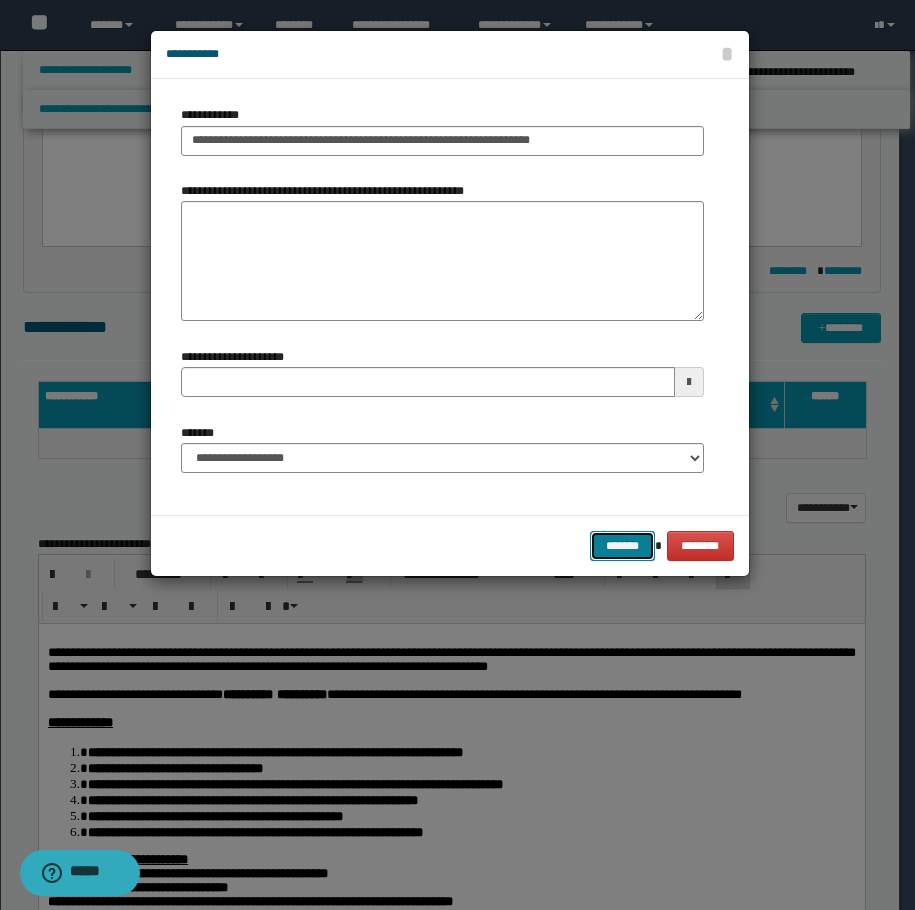 click on "*******" at bounding box center (622, 546) 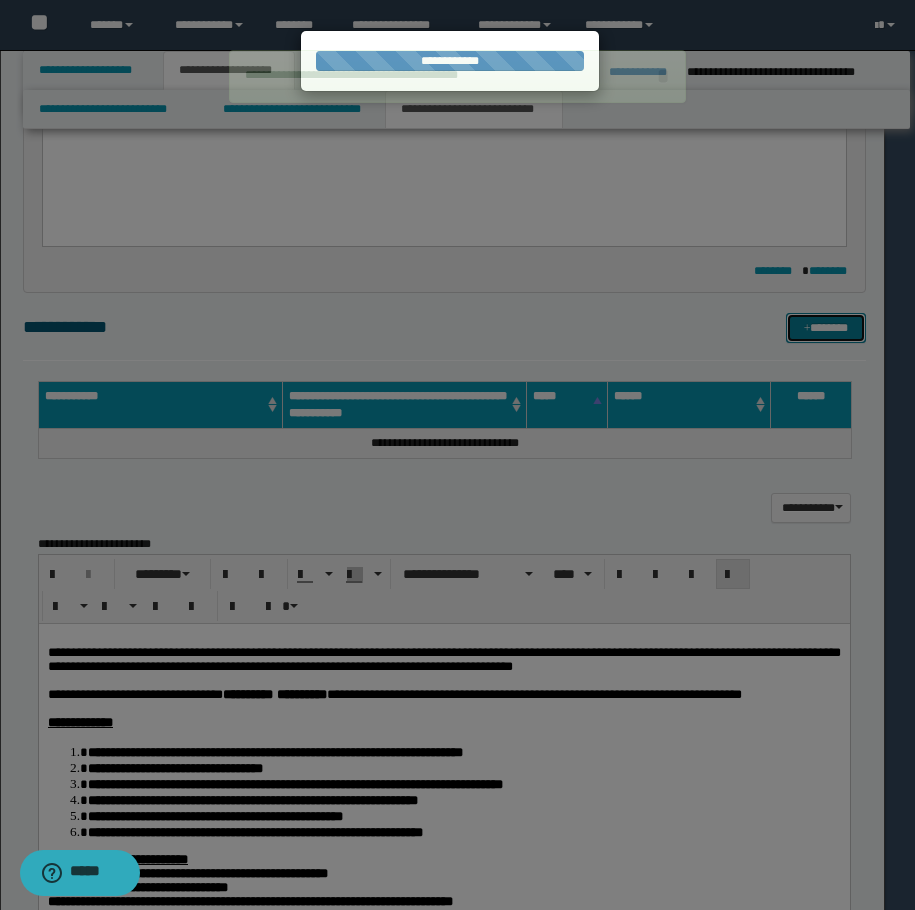type 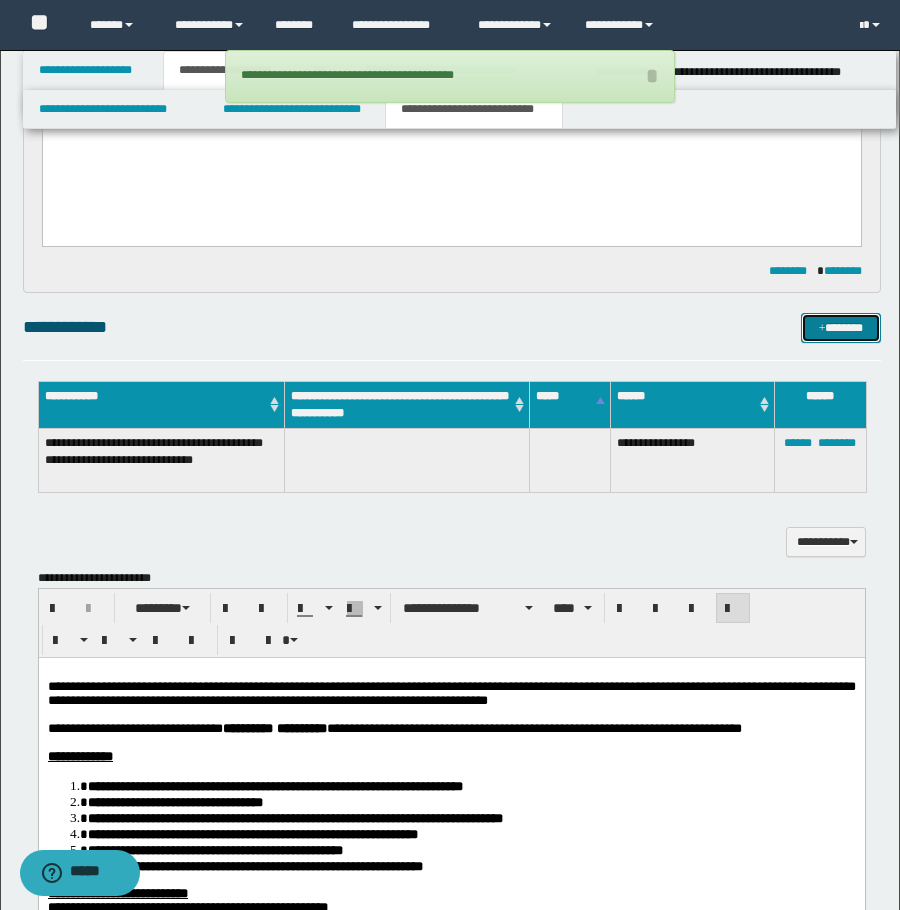 click on "*******" at bounding box center [841, 328] 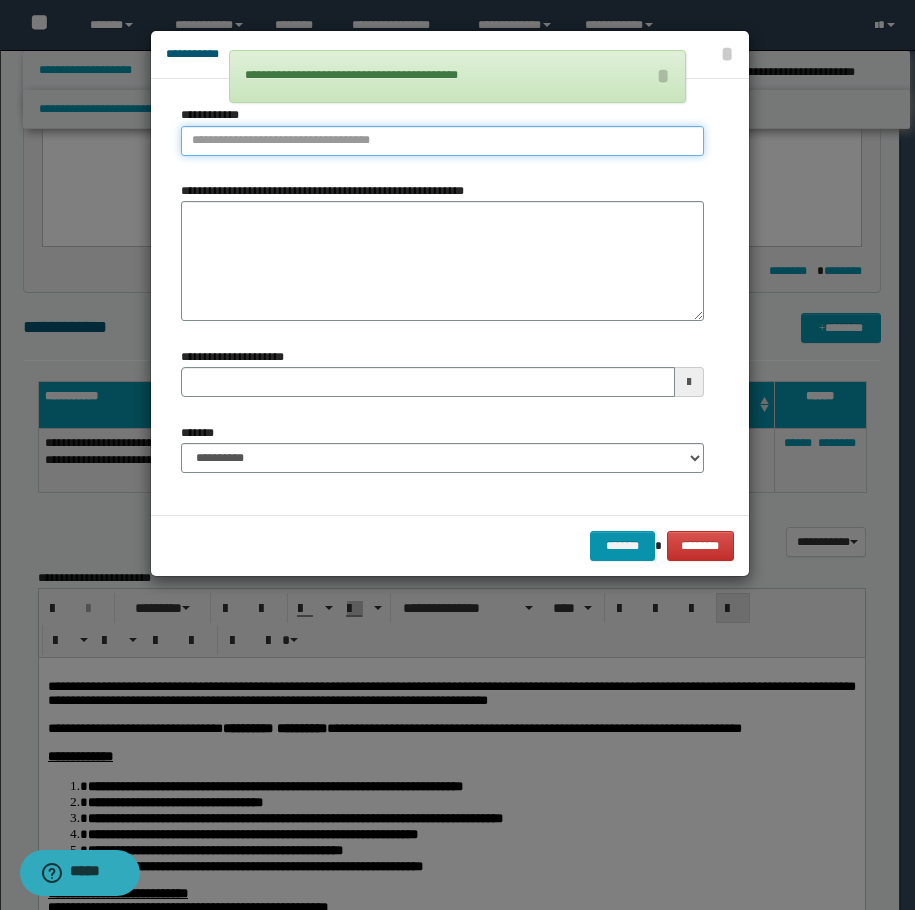type on "**********" 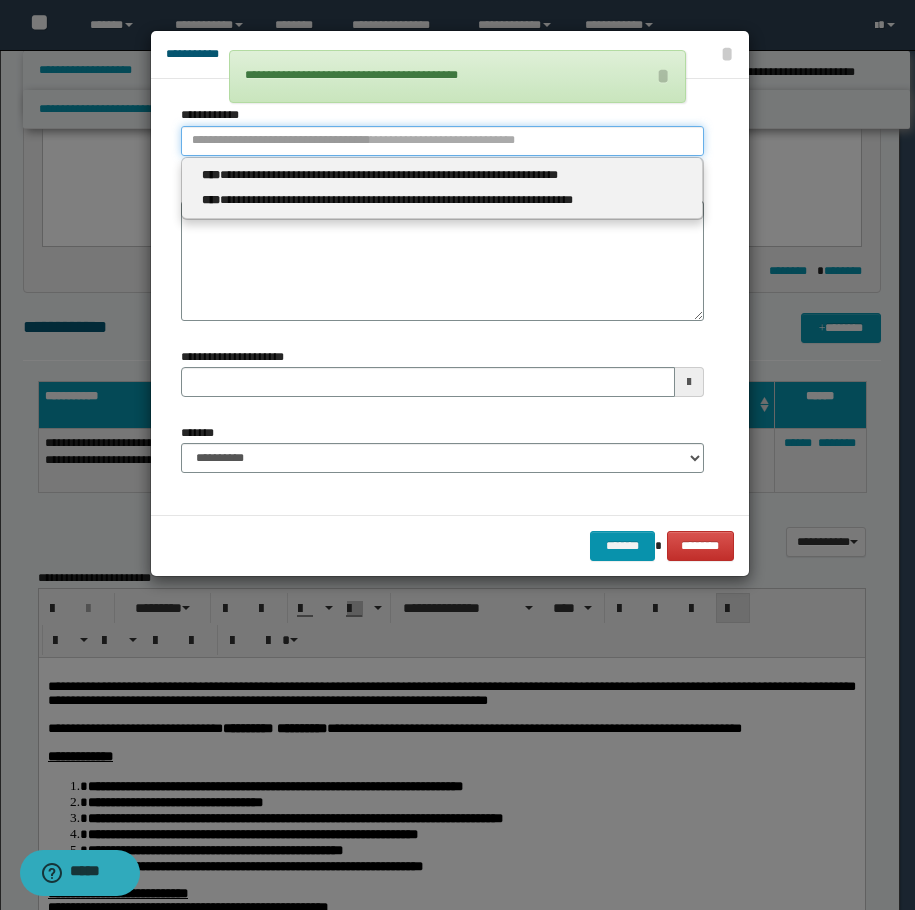 click on "**********" at bounding box center (442, 141) 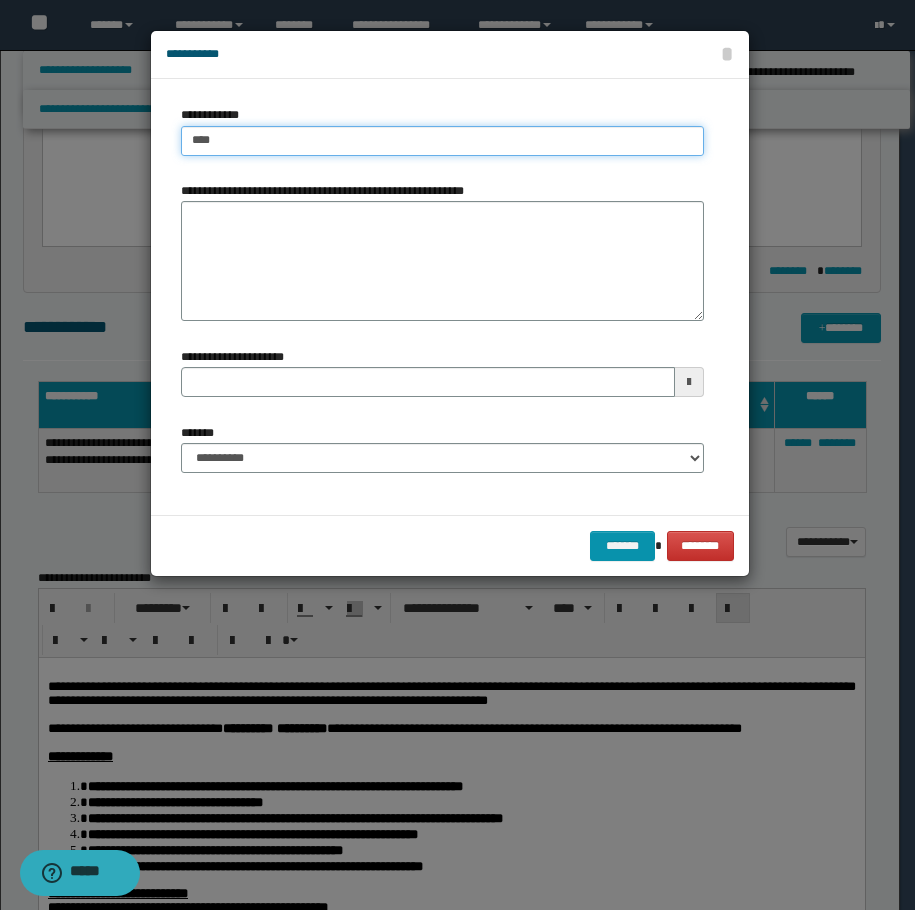 type on "****" 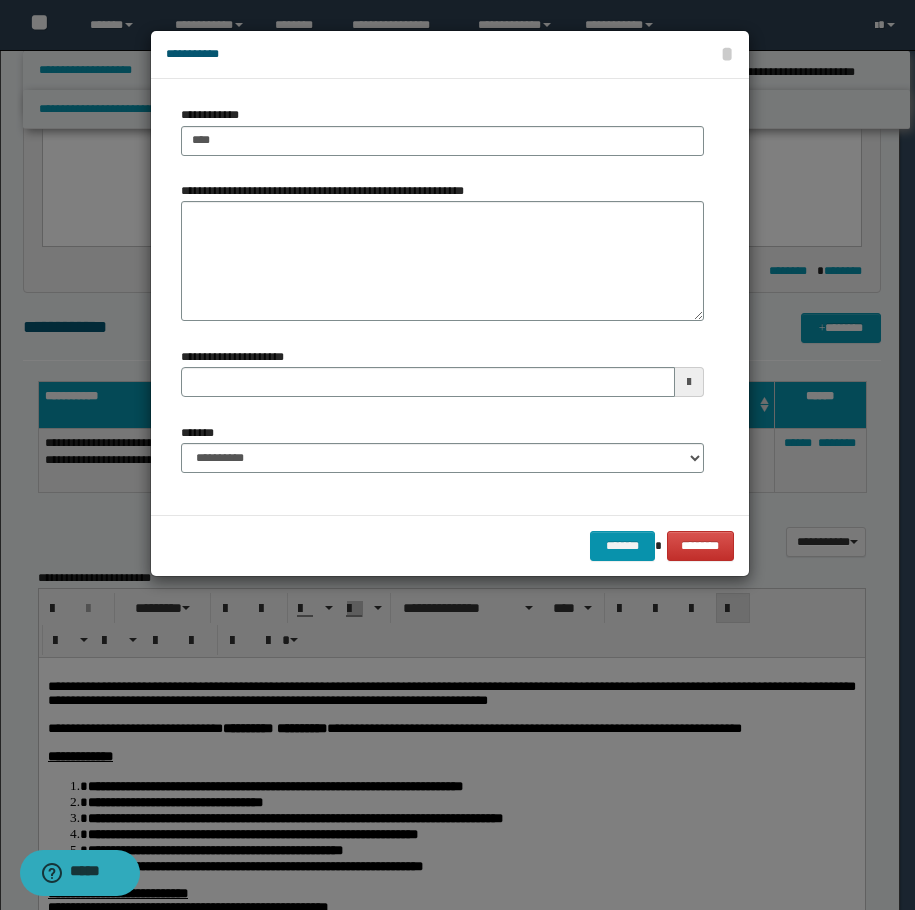 click on "**********" at bounding box center [442, 138] 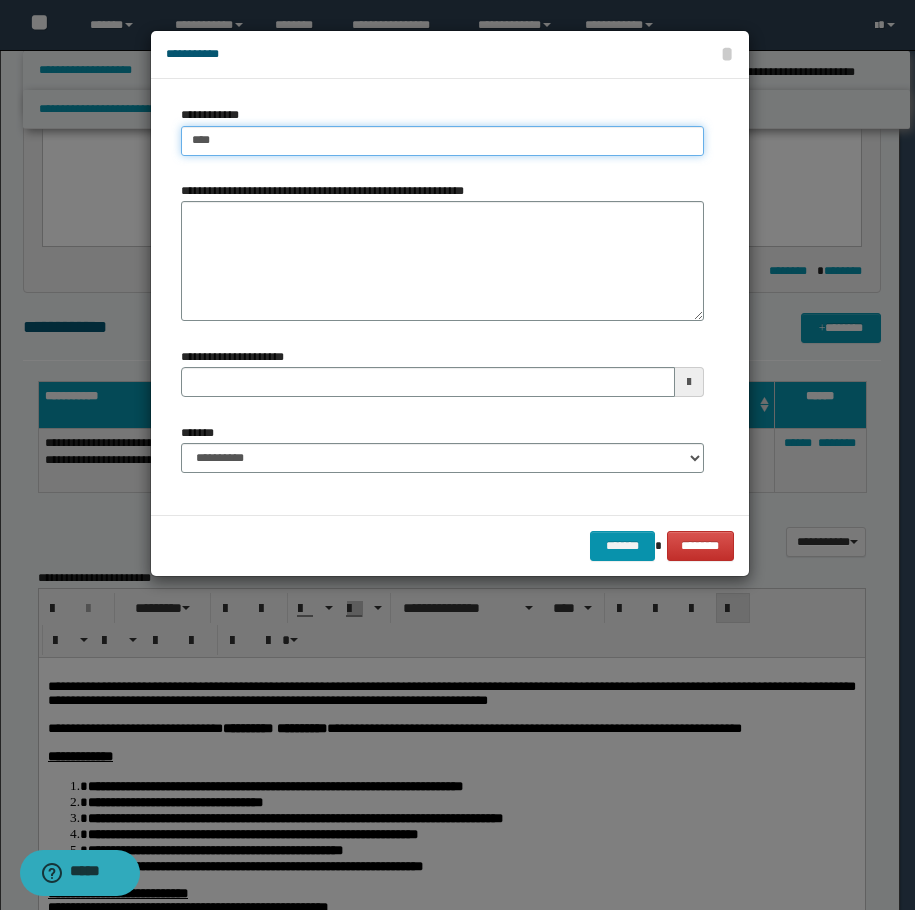 type on "****" 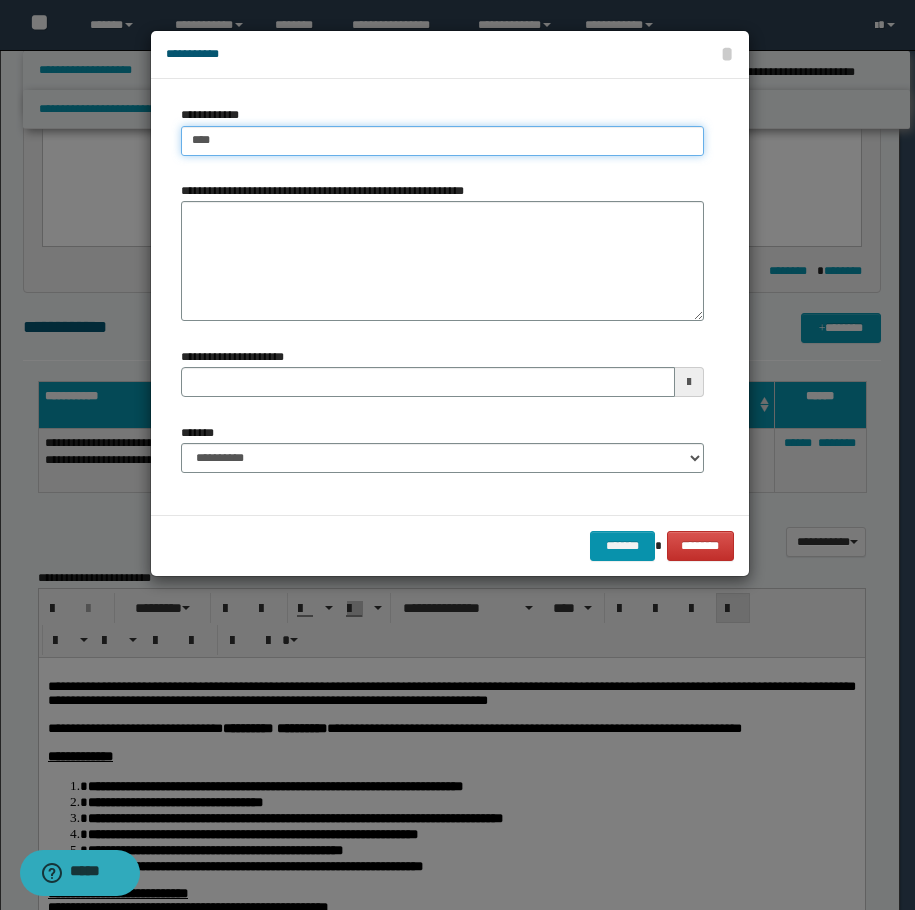 click on "****" at bounding box center (442, 141) 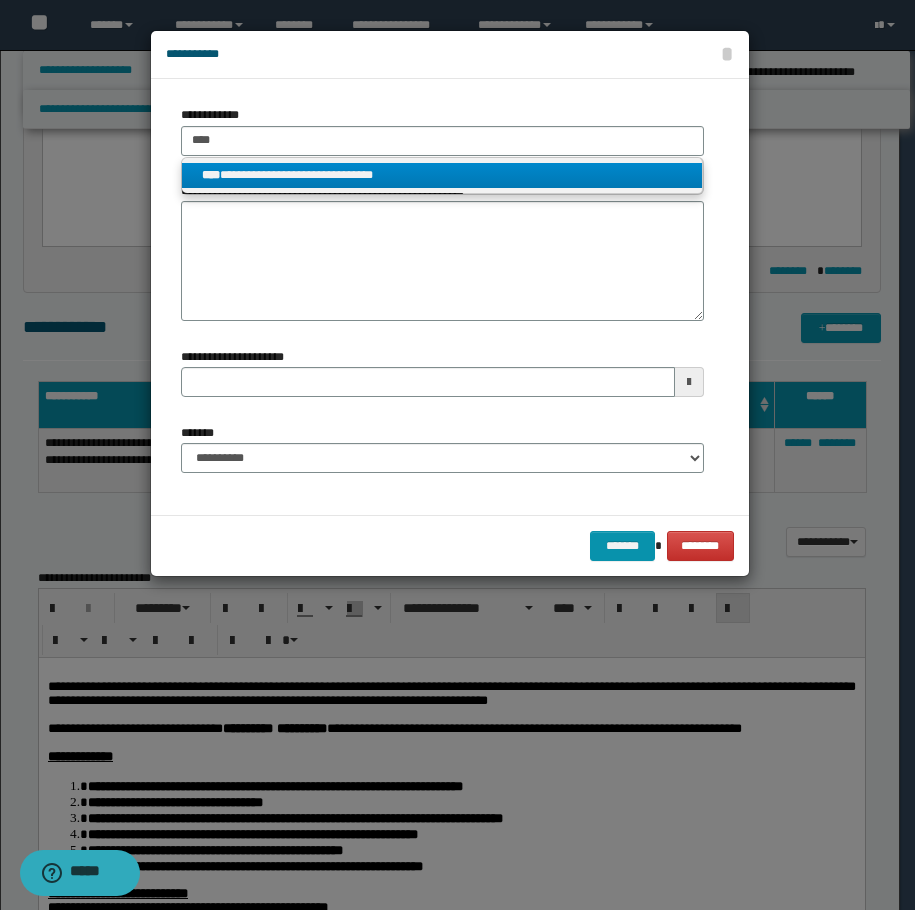 click on "**********" at bounding box center (442, 176) 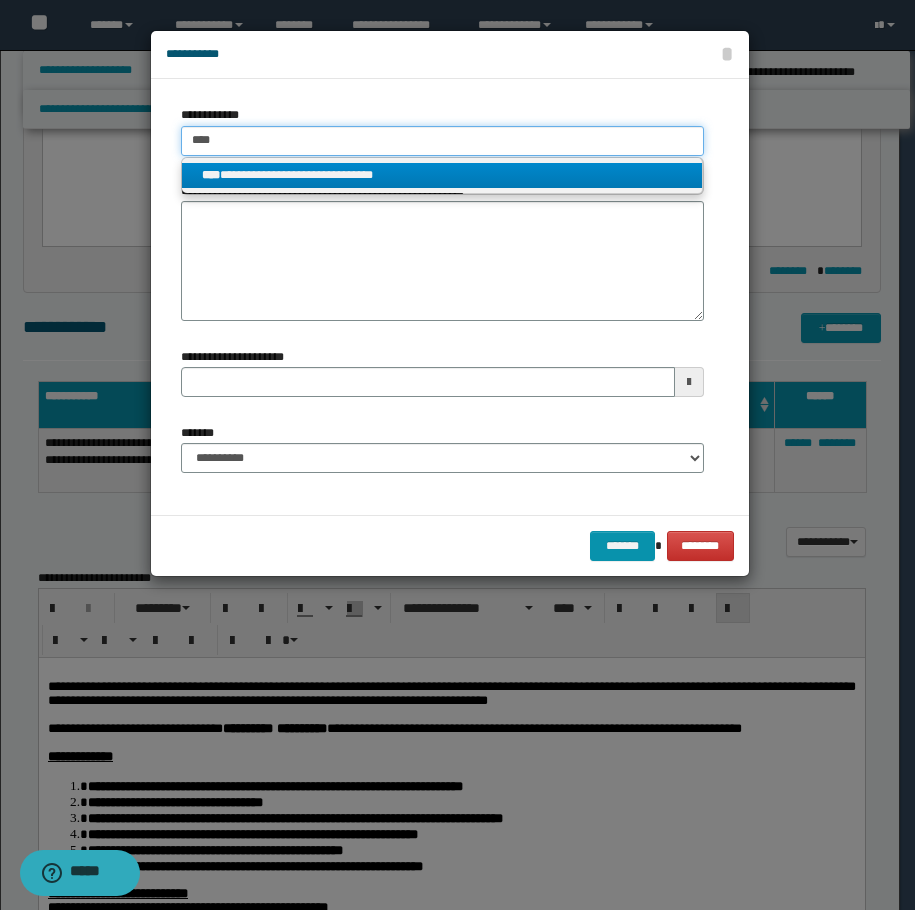 type 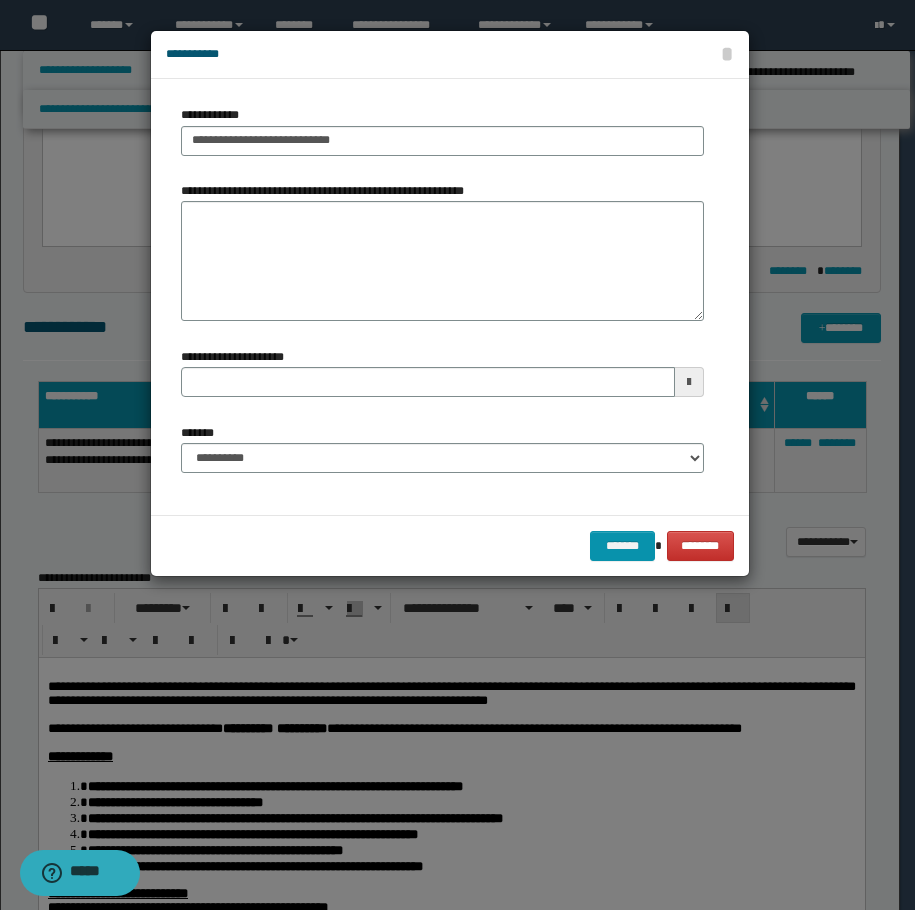 click on "**********" at bounding box center (442, 456) 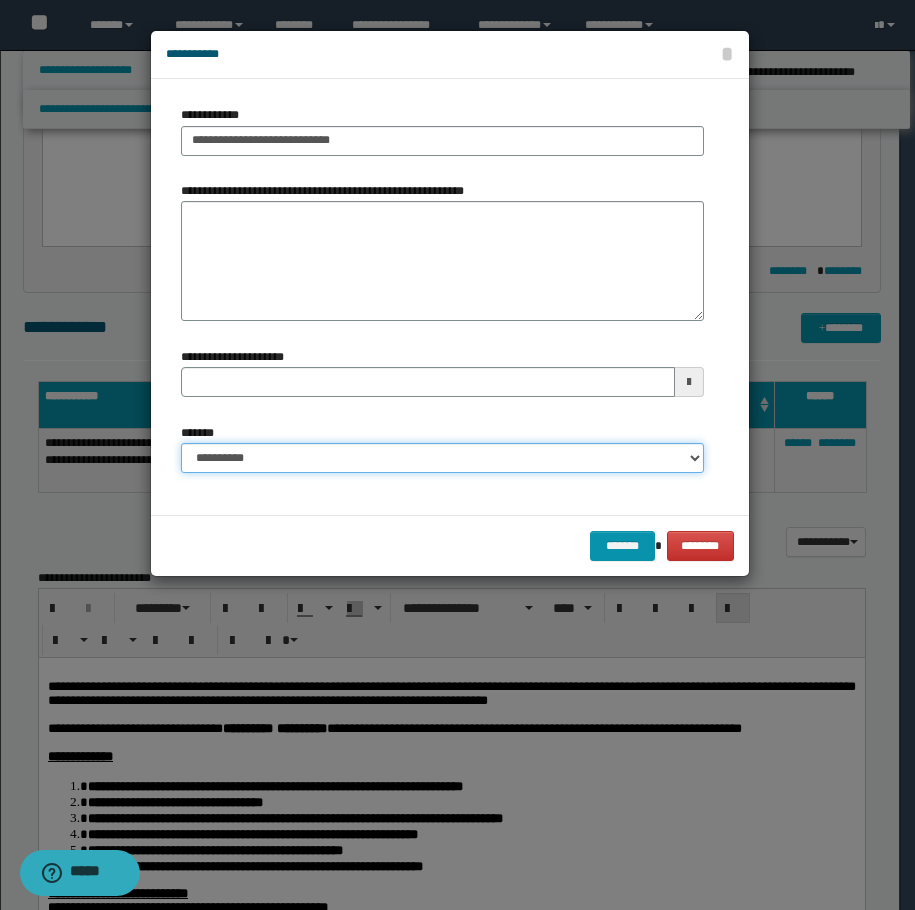 drag, startPoint x: 395, startPoint y: 460, endPoint x: 400, endPoint y: 471, distance: 12.083046 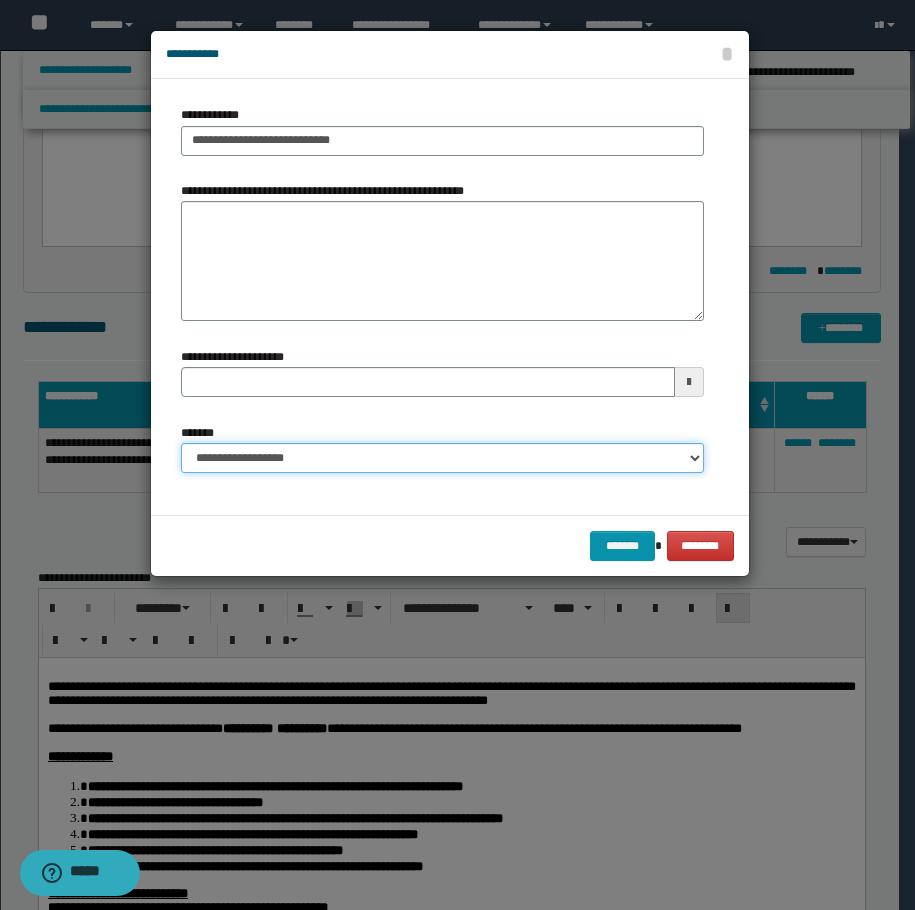 click on "**********" at bounding box center [442, 458] 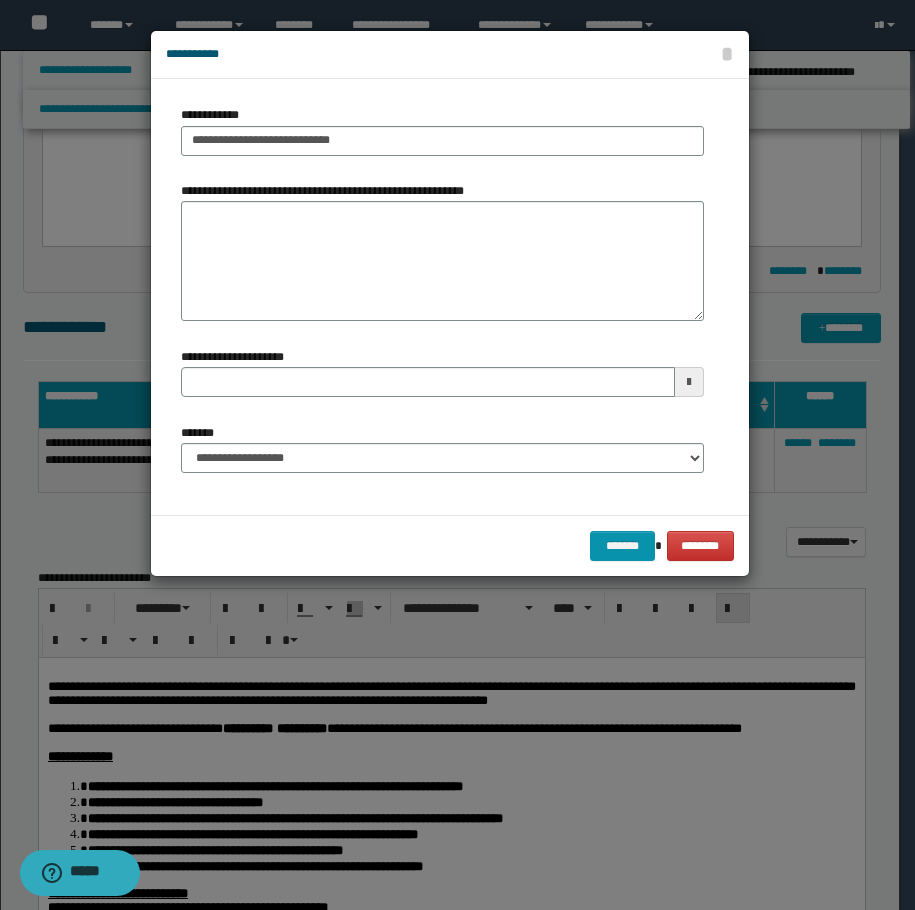 click on "*******
********" at bounding box center (450, 545) 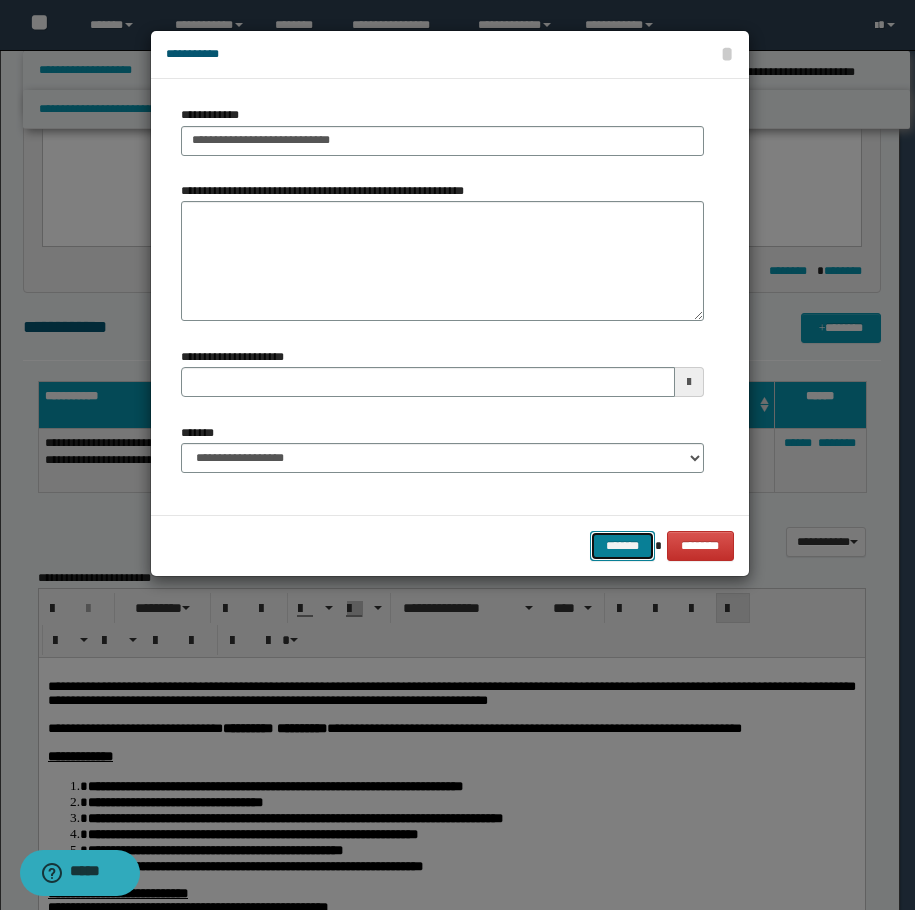 click on "*******" at bounding box center [622, 546] 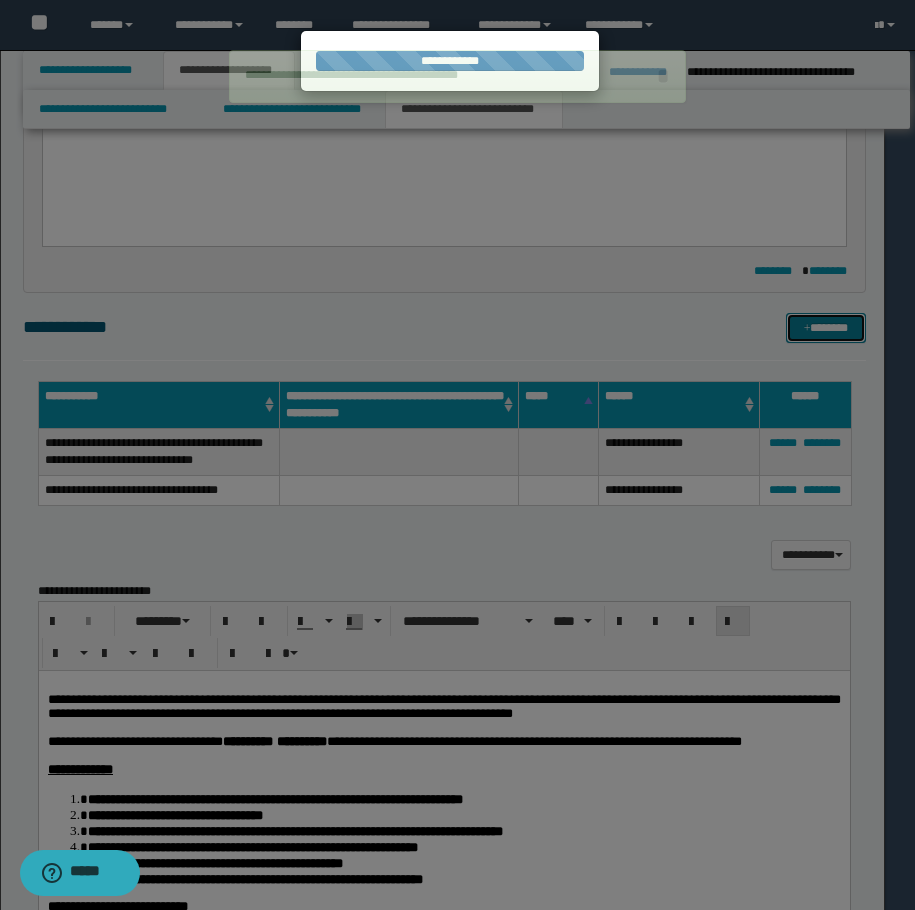 type 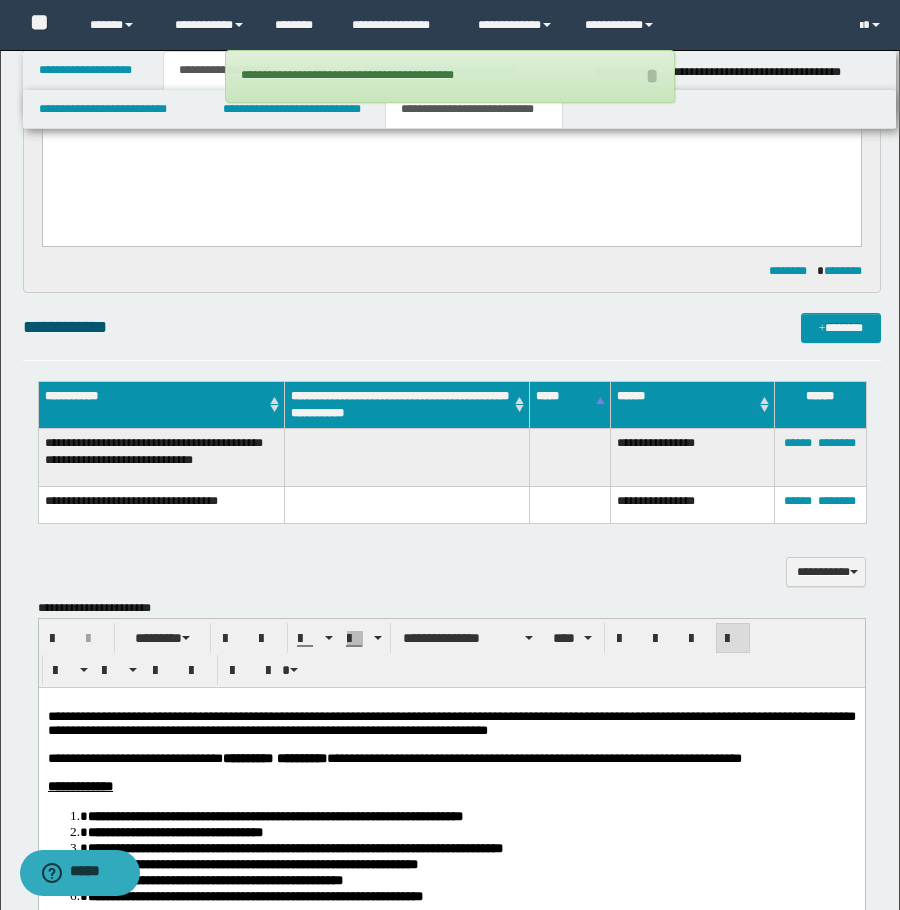 click on "**********" at bounding box center (452, 327) 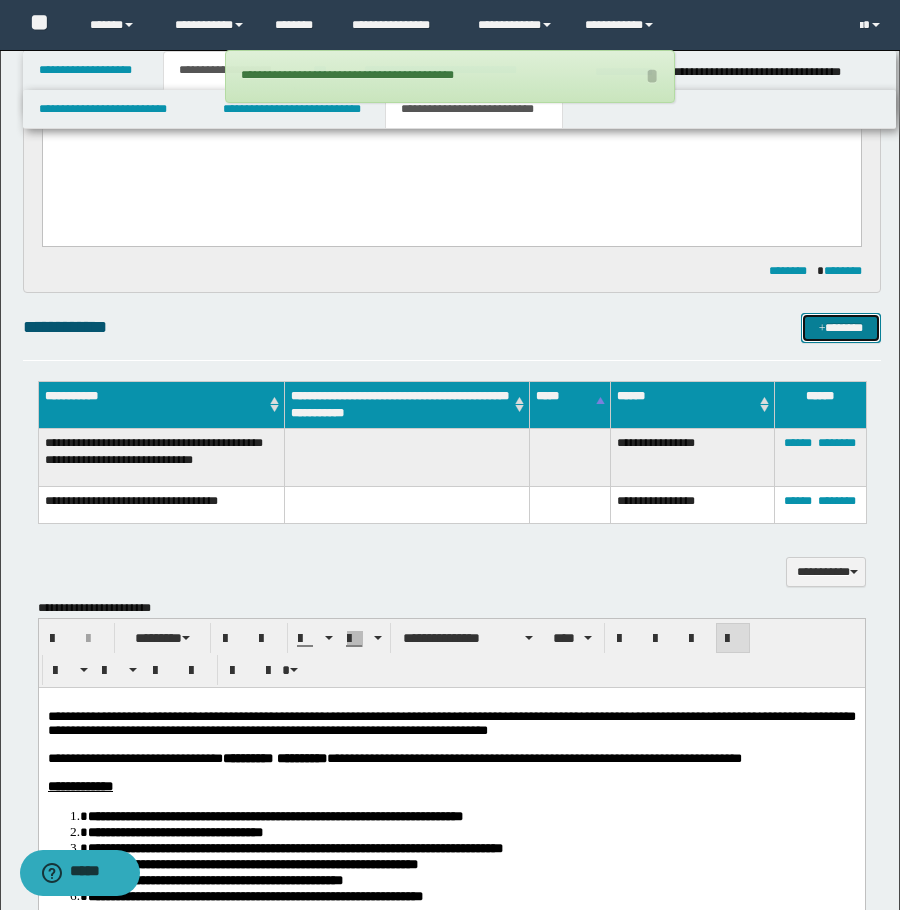 click on "*******" at bounding box center (841, 328) 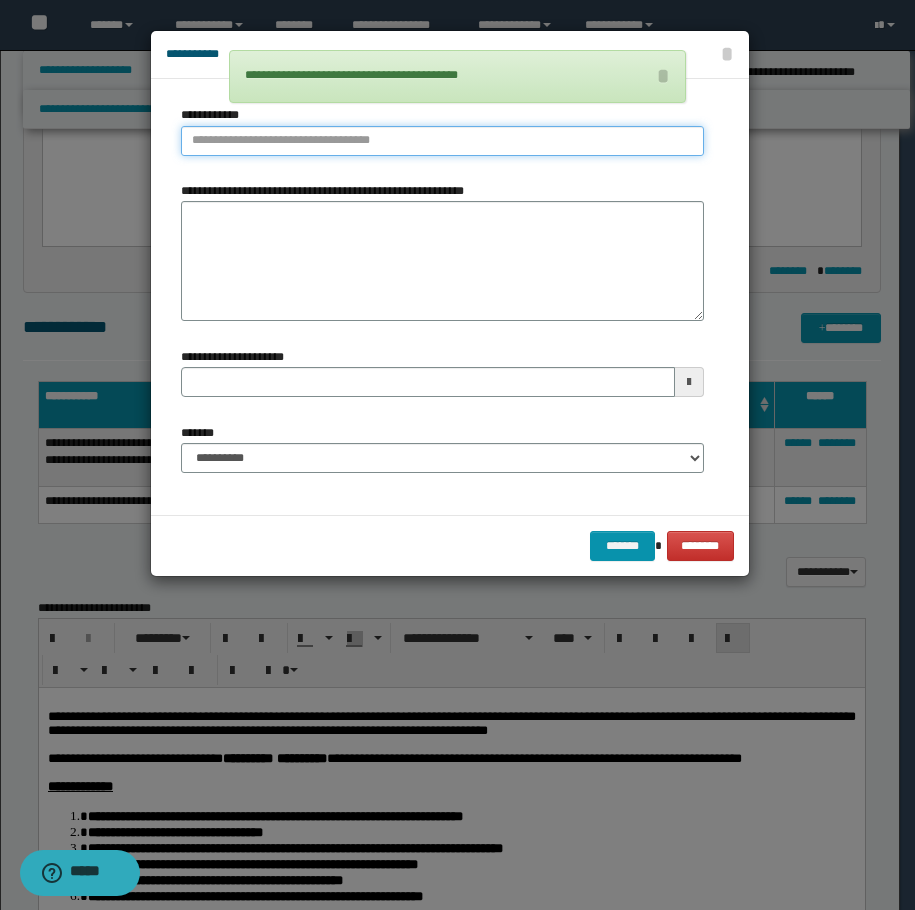 type on "**********" 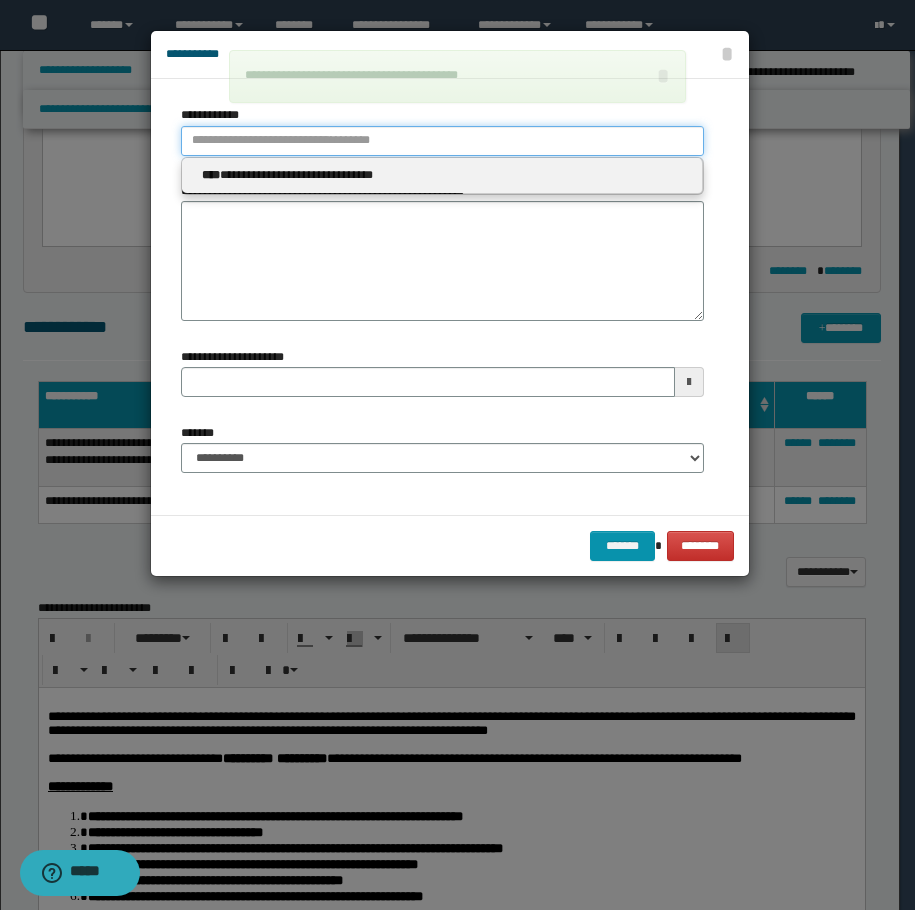 click on "**********" at bounding box center (442, 141) 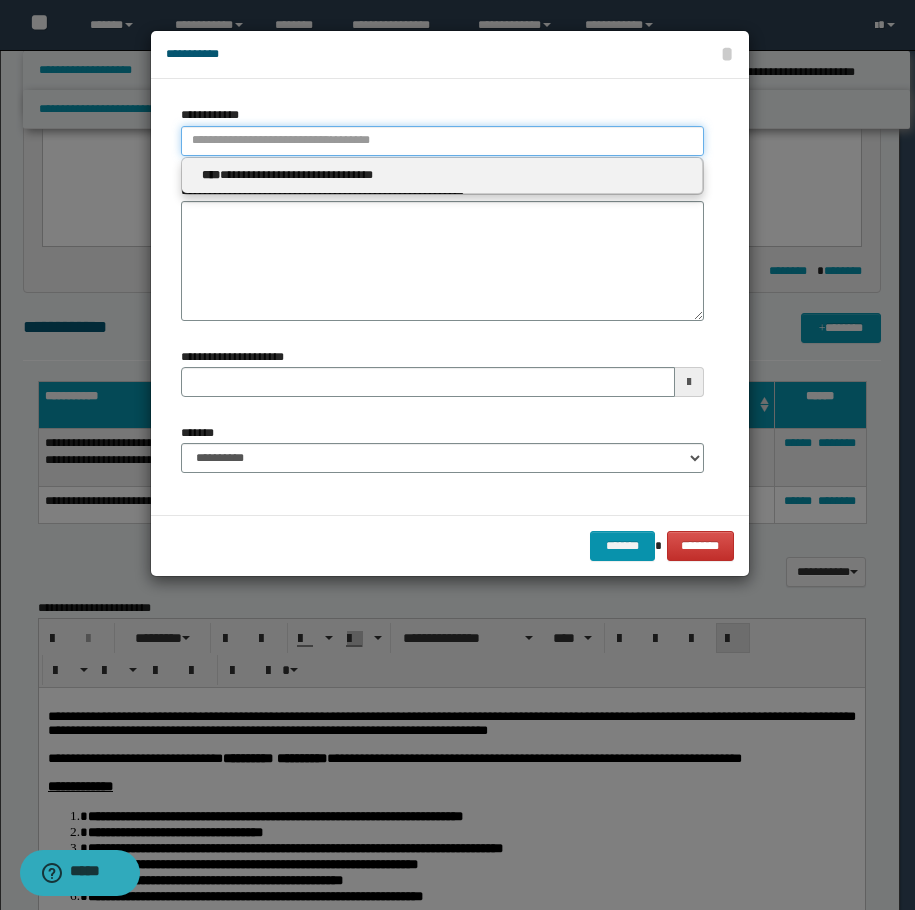 type 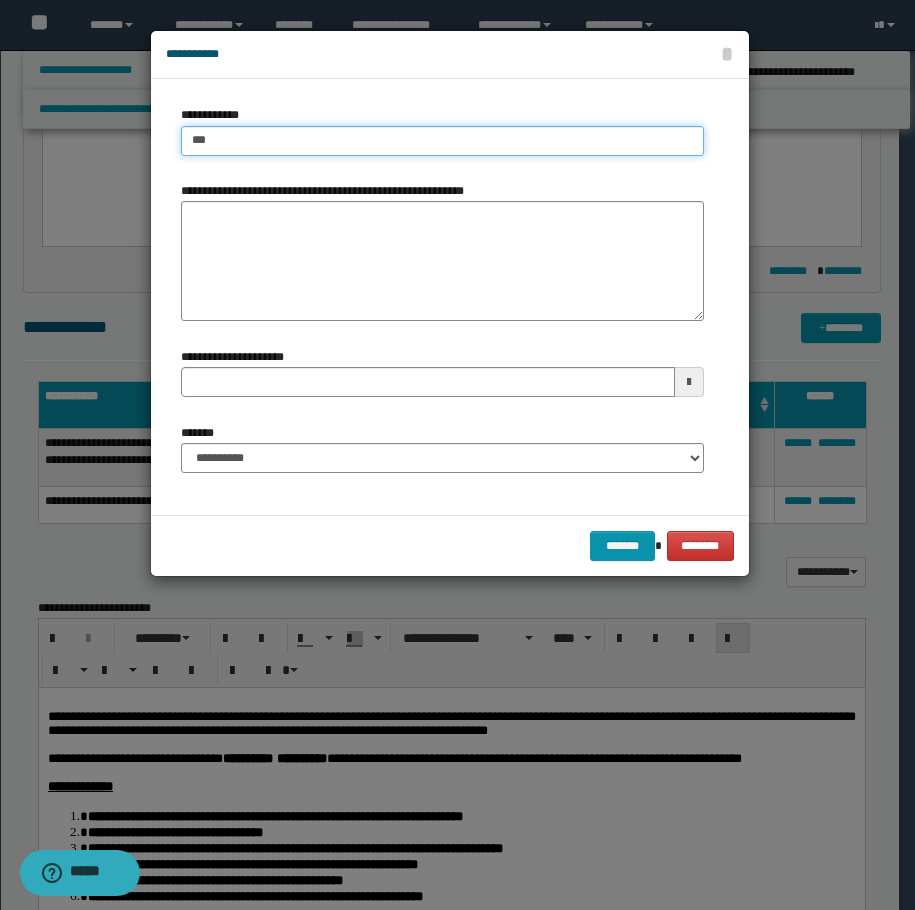 type on "****" 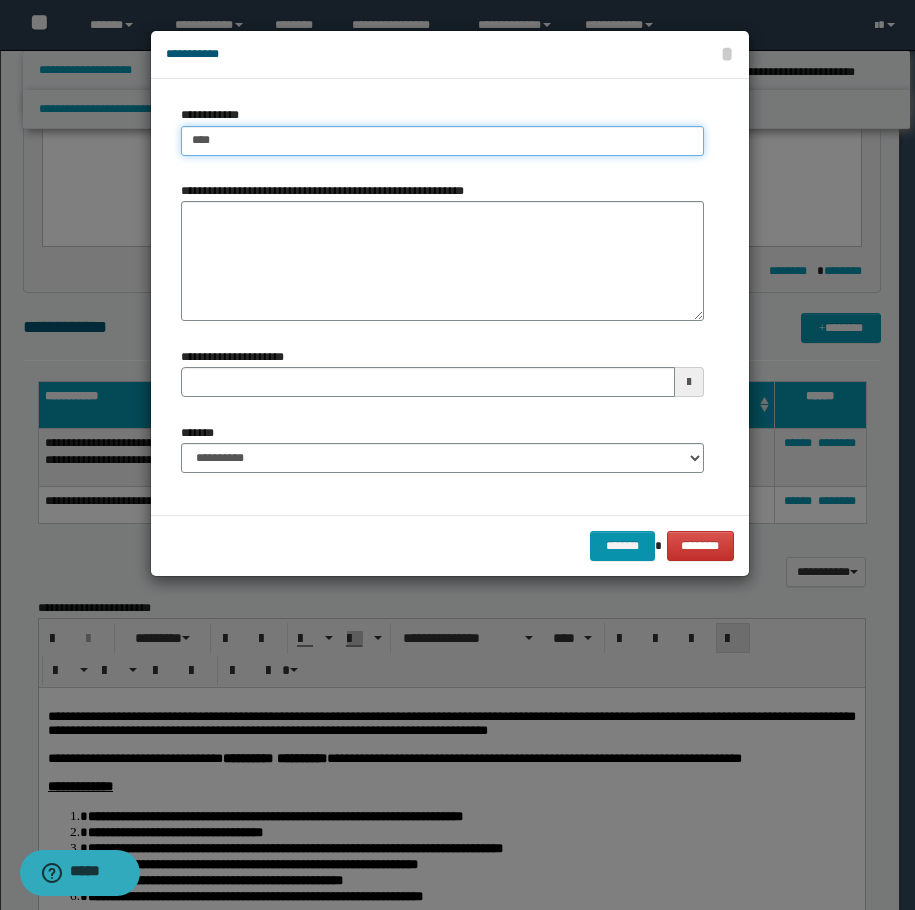 type on "****" 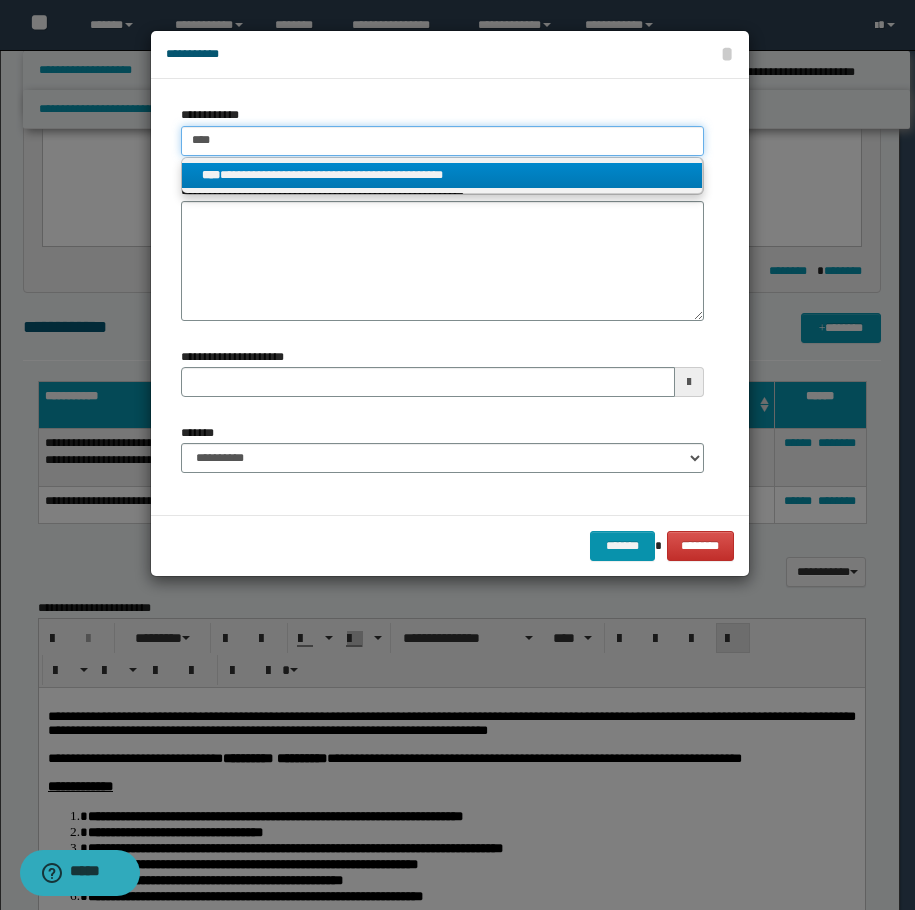 type on "****" 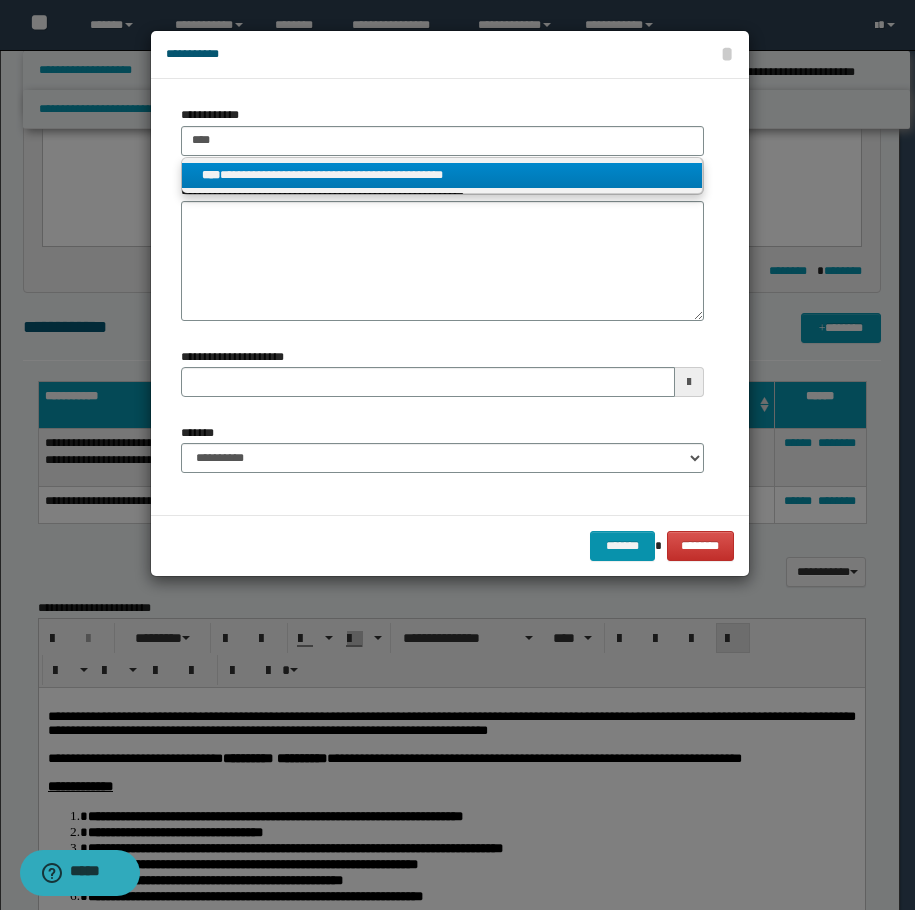 click on "**********" at bounding box center [442, 175] 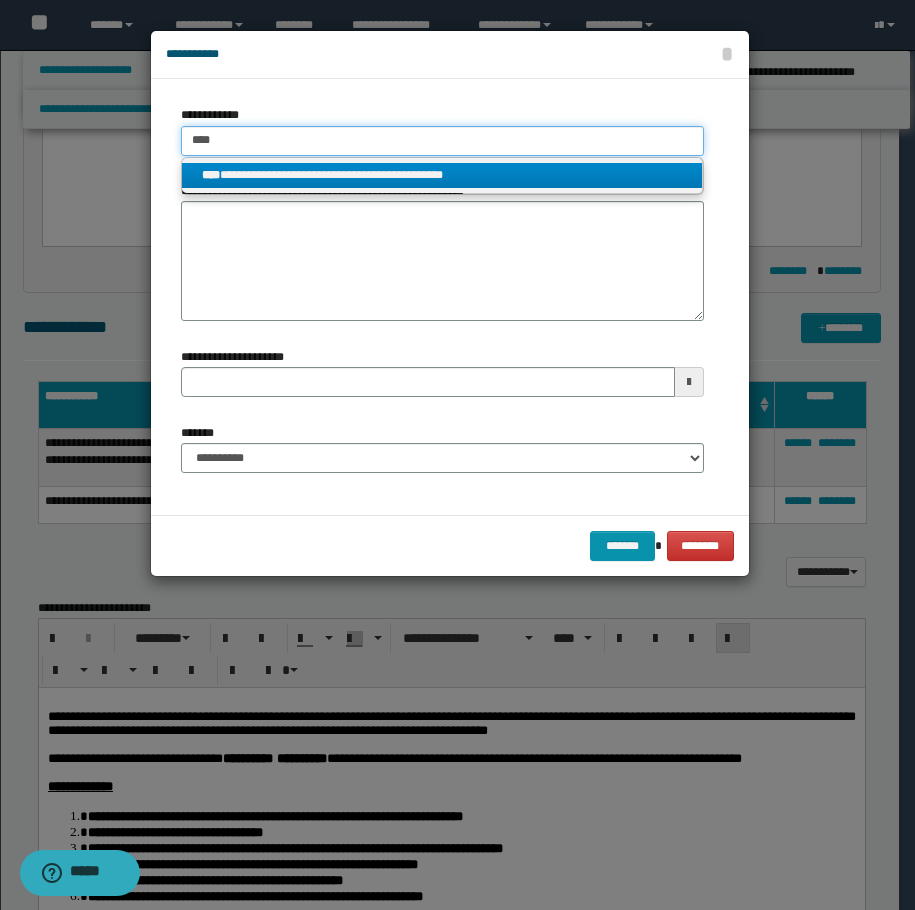 type 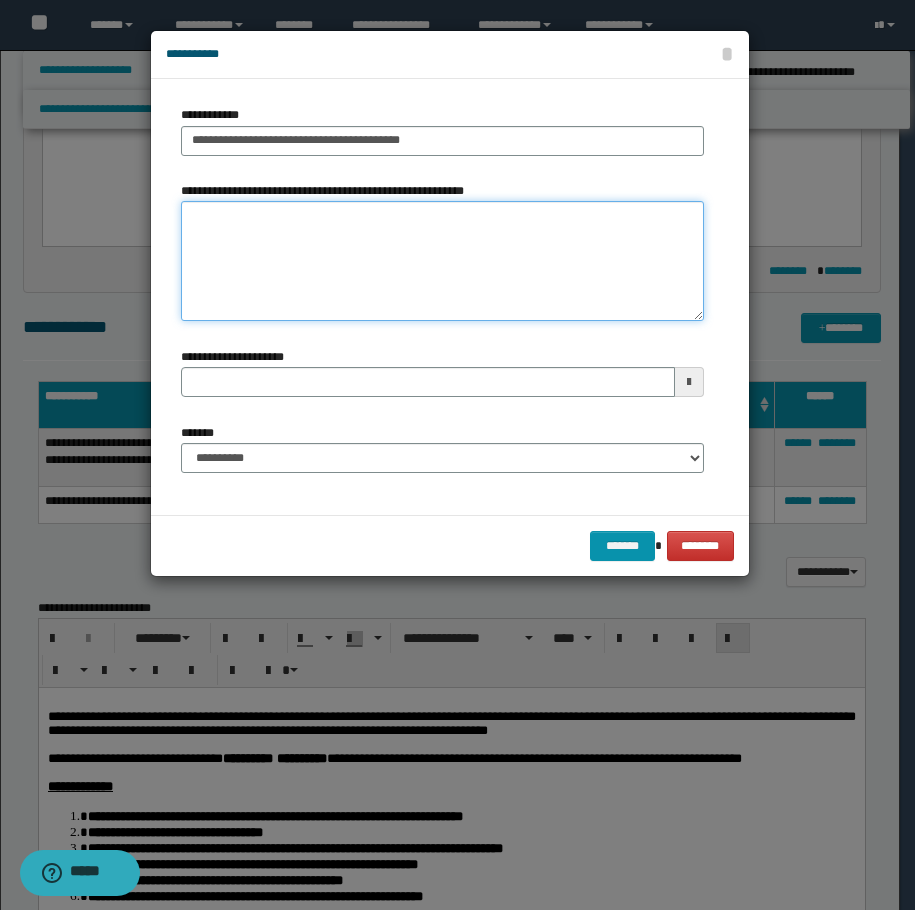 type 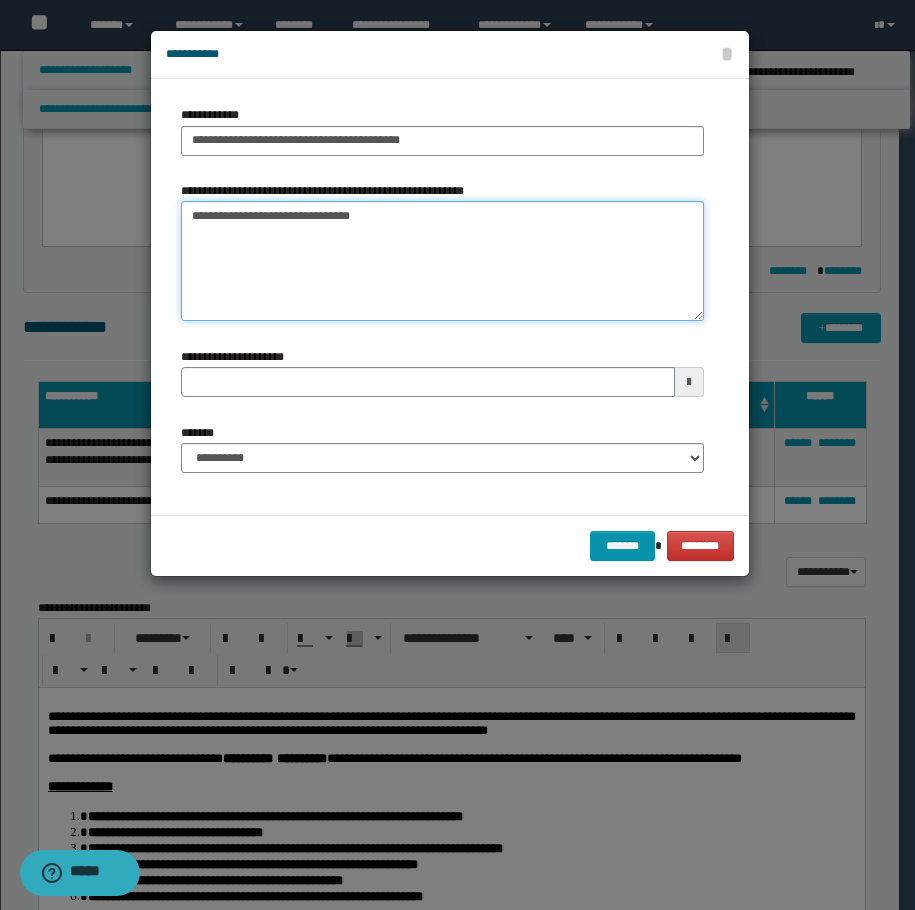 drag, startPoint x: 199, startPoint y: 219, endPoint x: 158, endPoint y: 217, distance: 41.04875 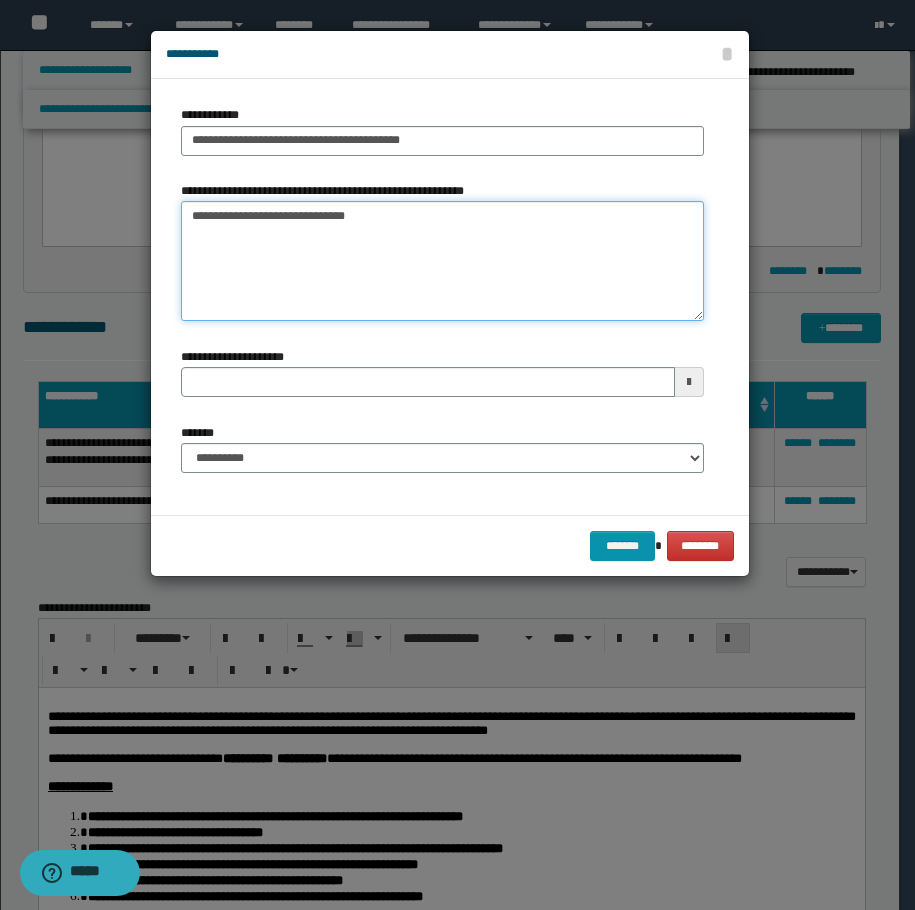 drag, startPoint x: 276, startPoint y: 197, endPoint x: 229, endPoint y: 216, distance: 50.695168 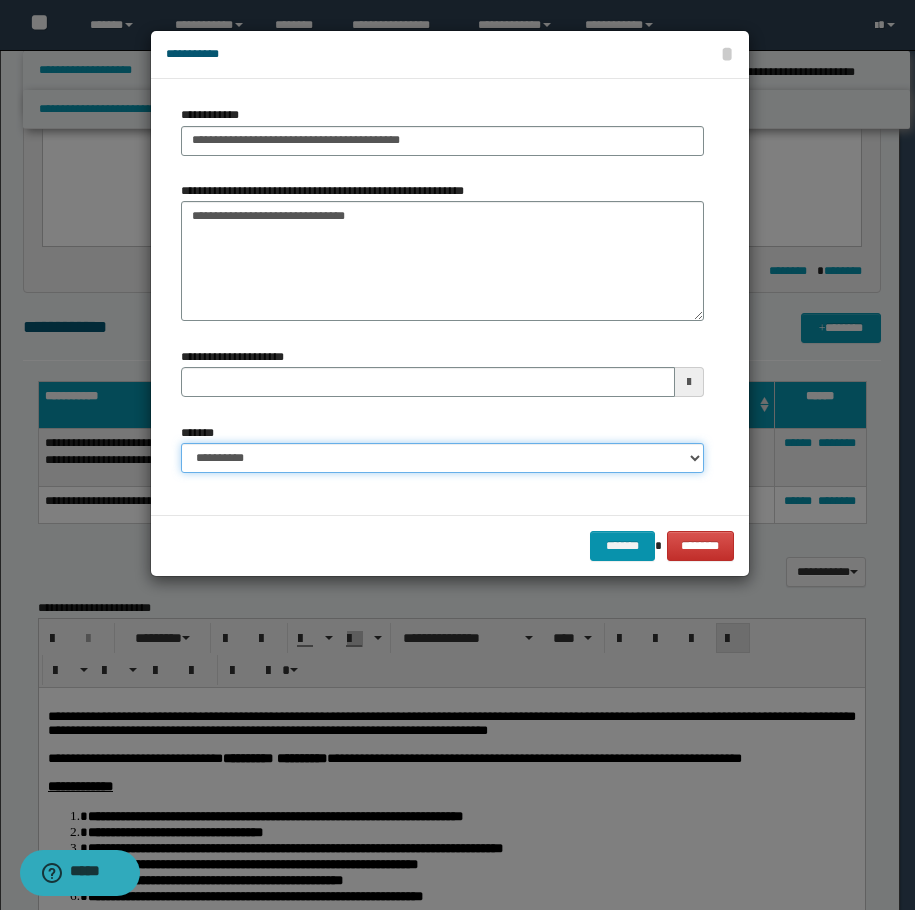 click on "**********" at bounding box center [442, 458] 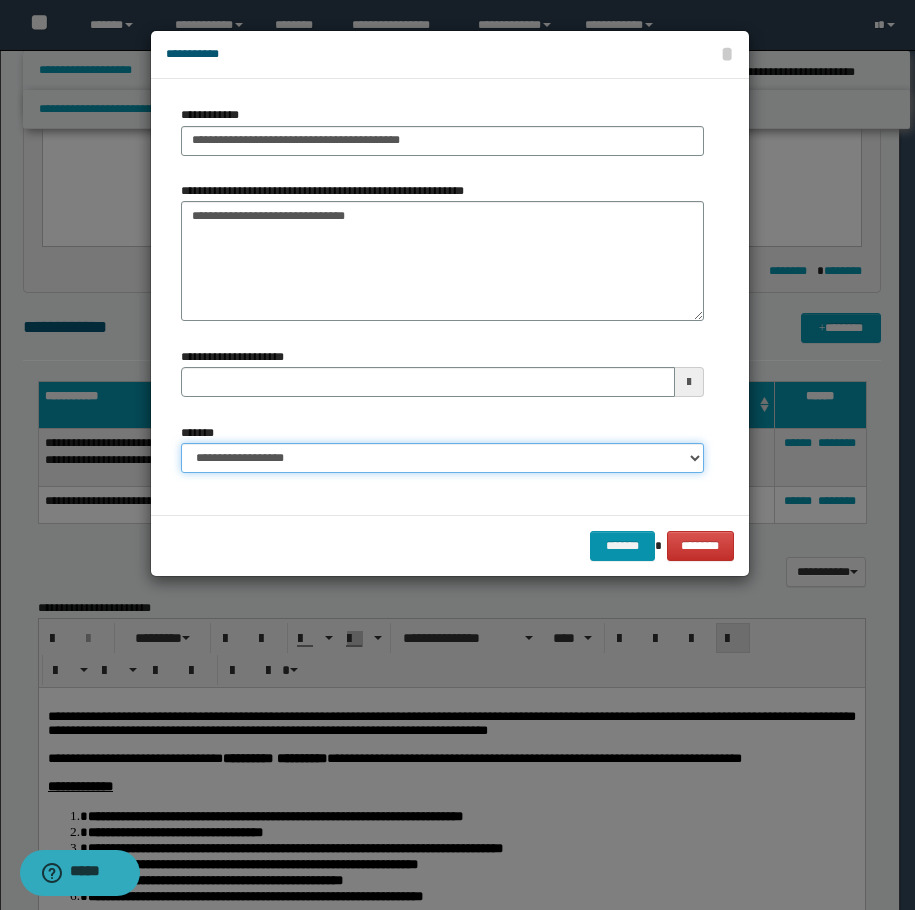 click on "**********" at bounding box center (442, 458) 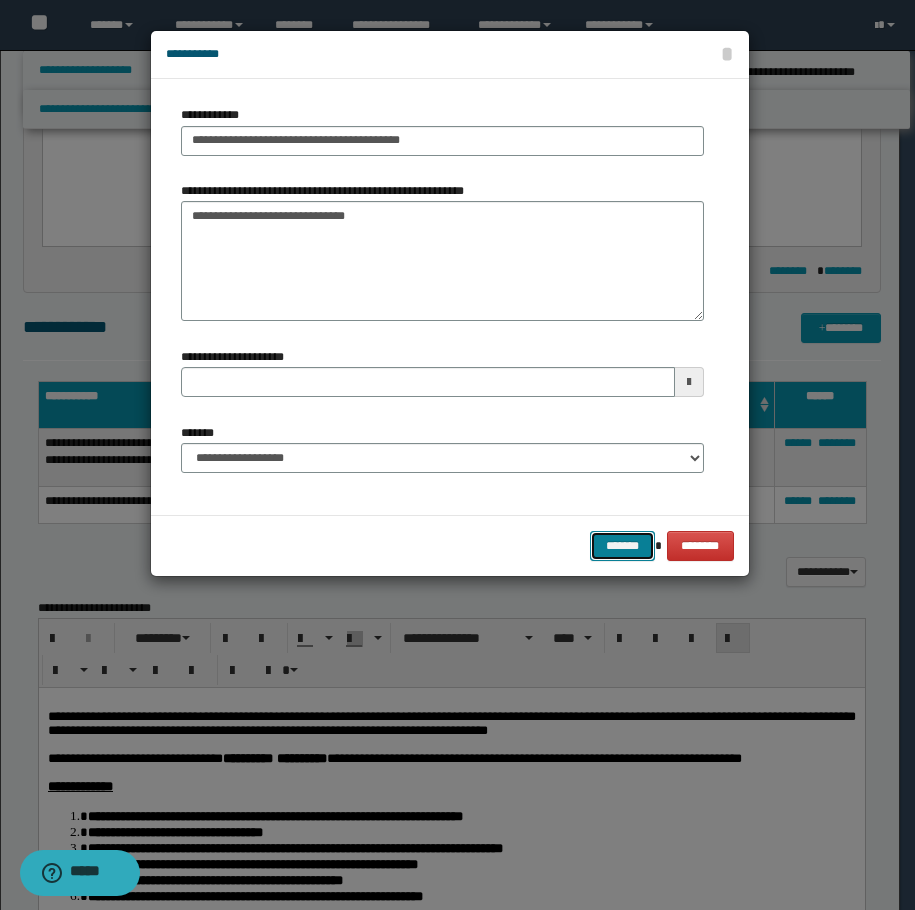 click on "*******" at bounding box center (622, 546) 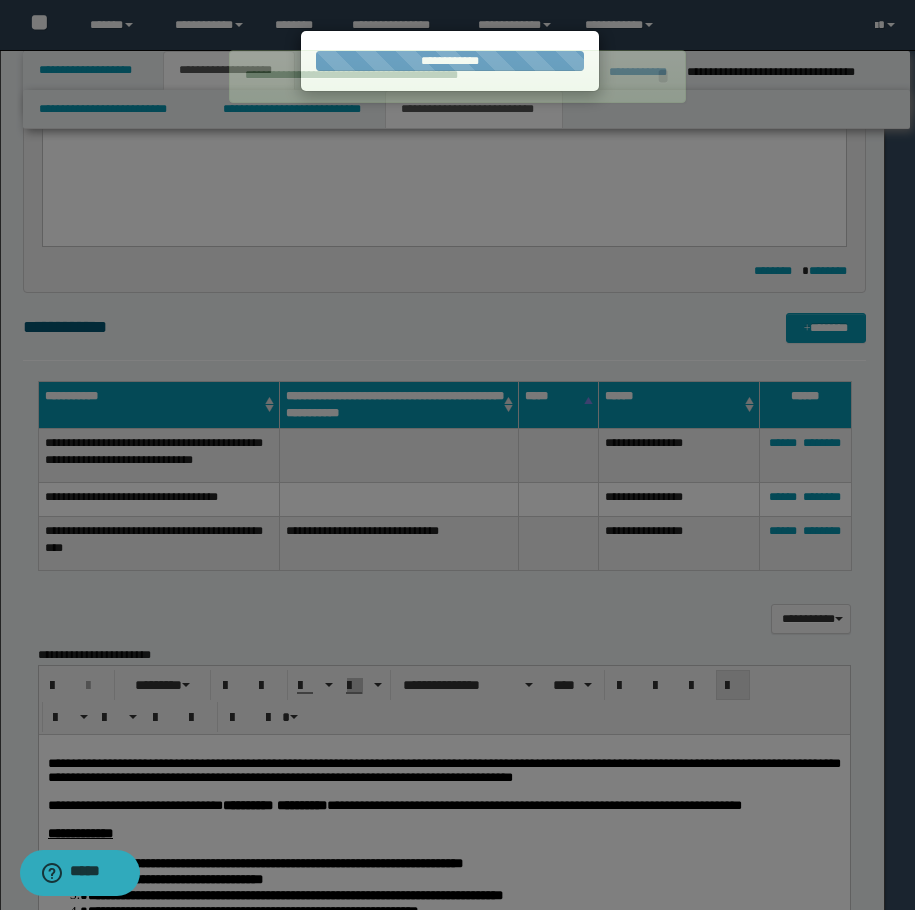 type 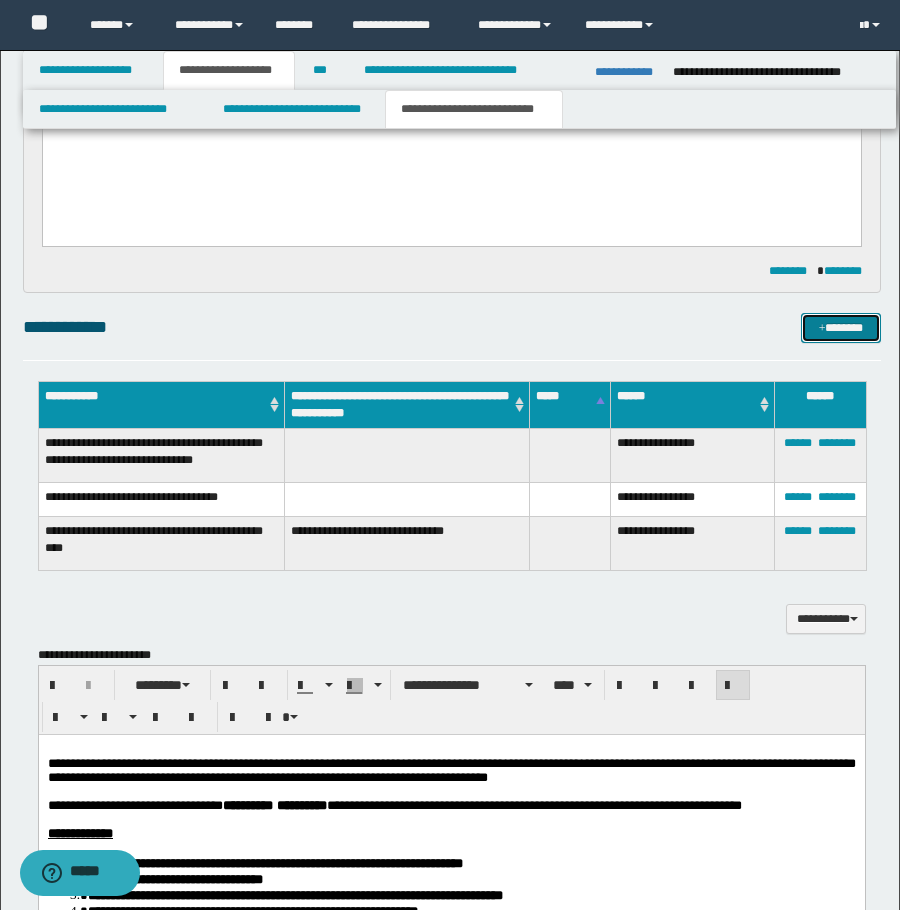 click at bounding box center [822, 329] 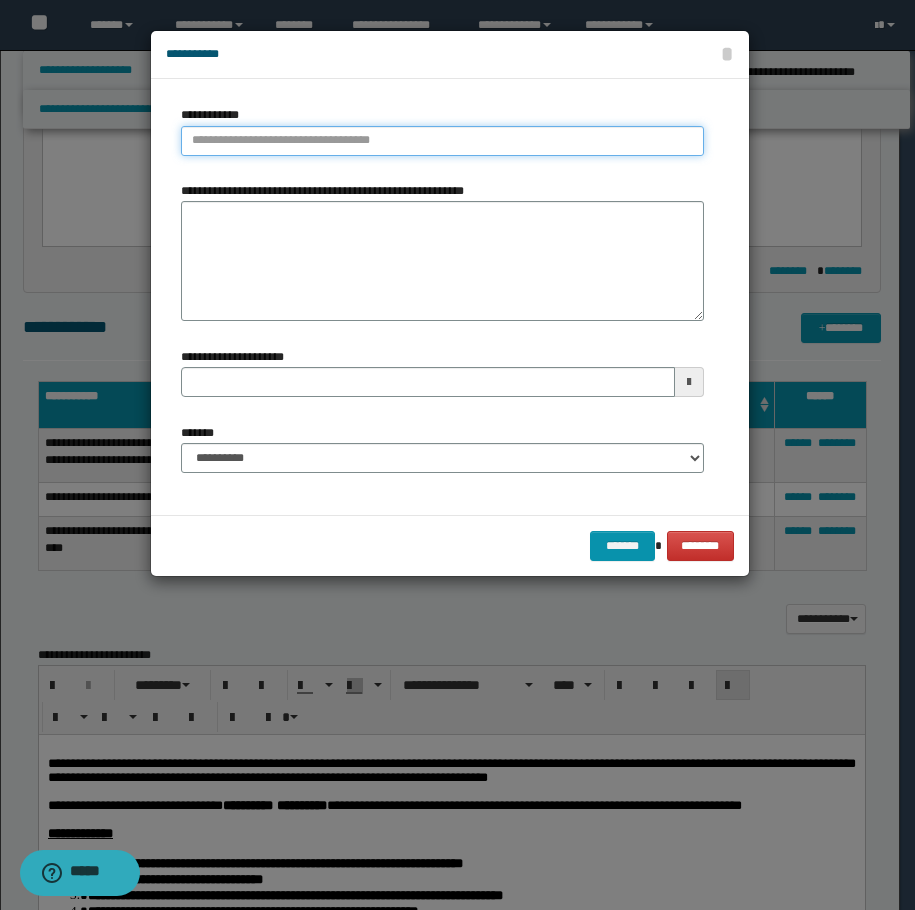 type on "**********" 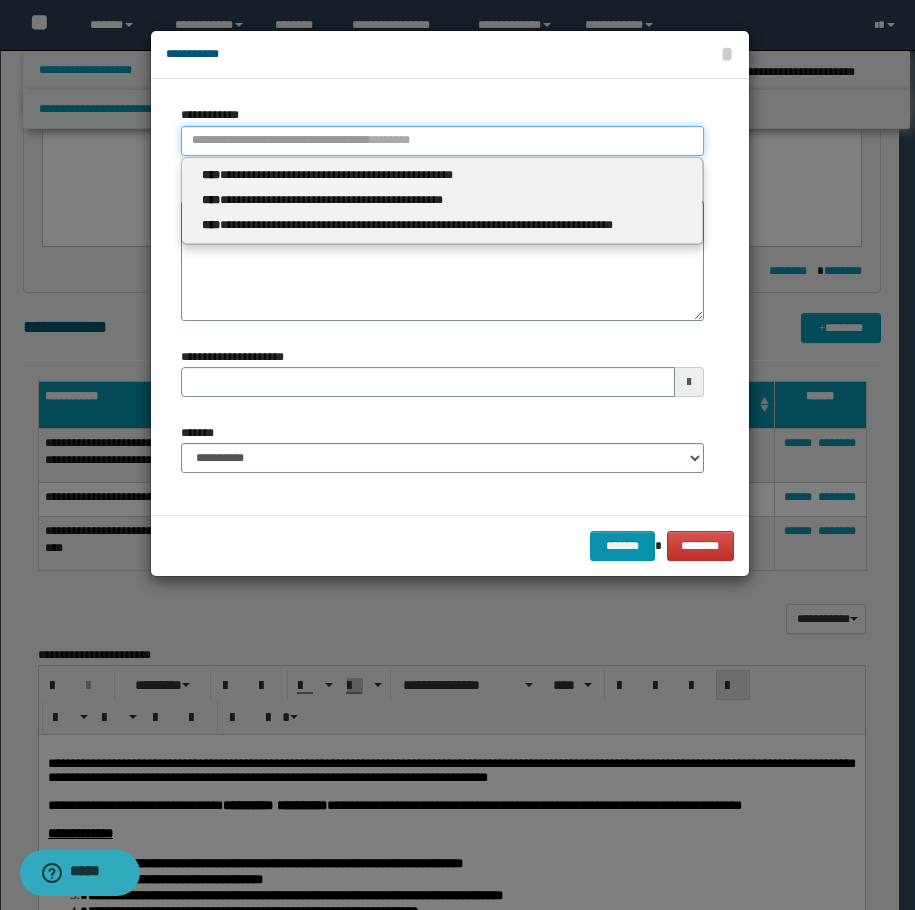 click on "**********" at bounding box center [442, 141] 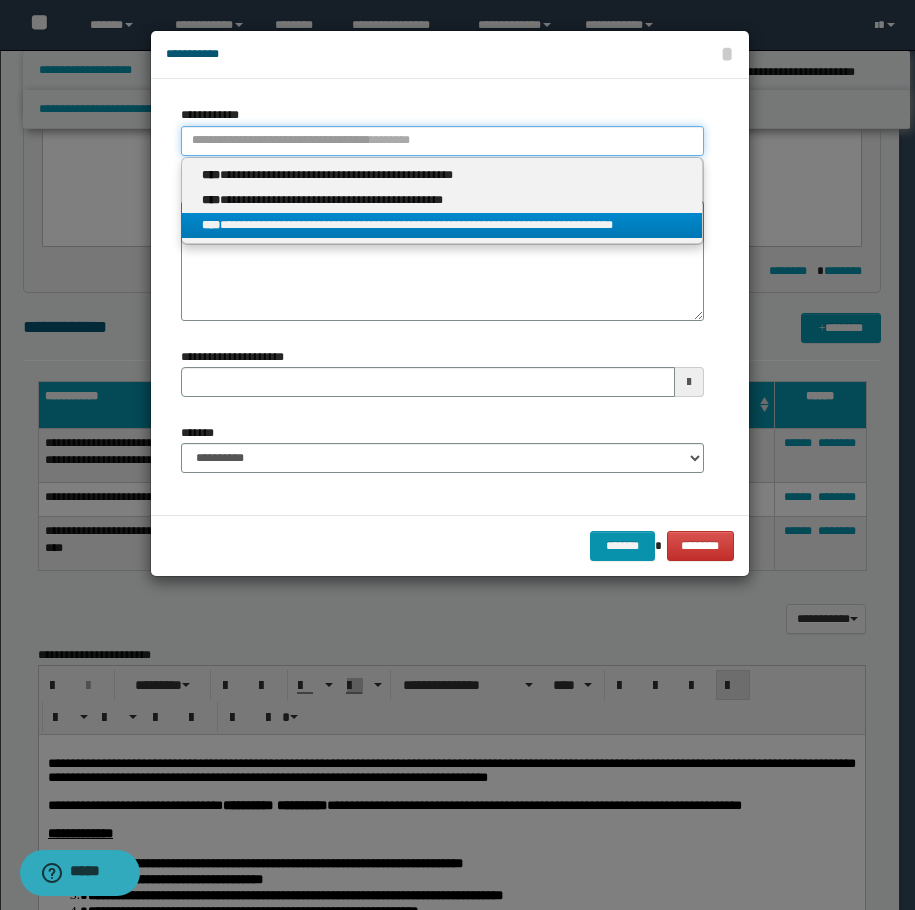 type 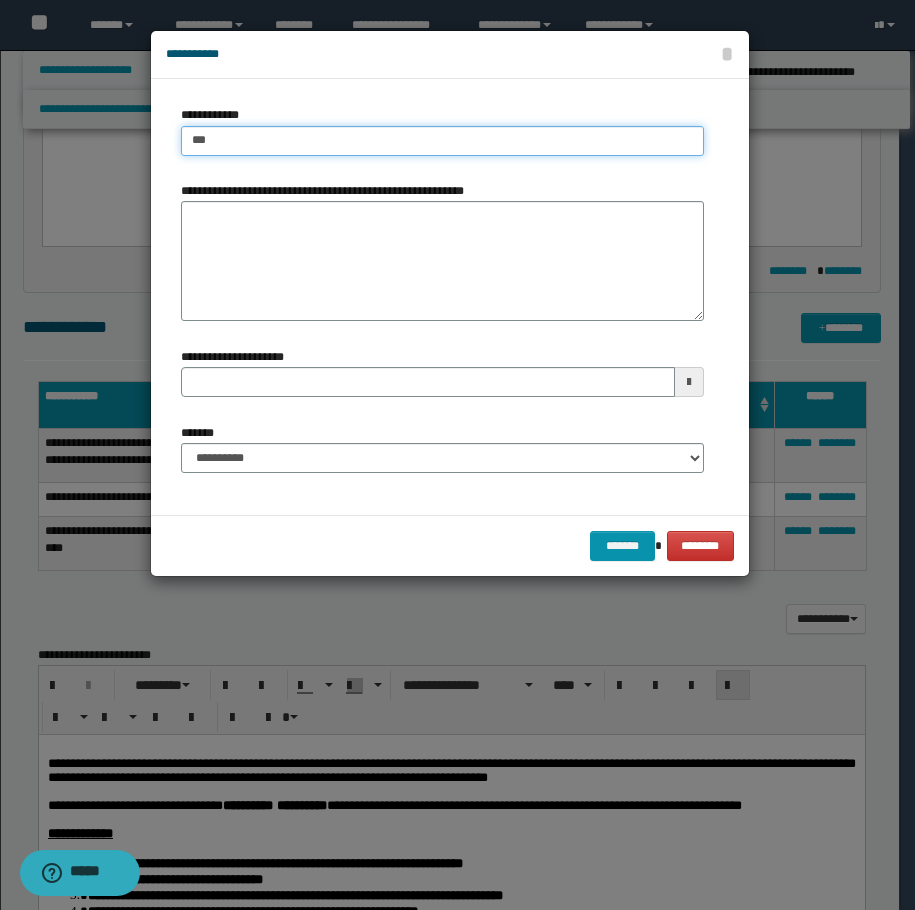 type on "****" 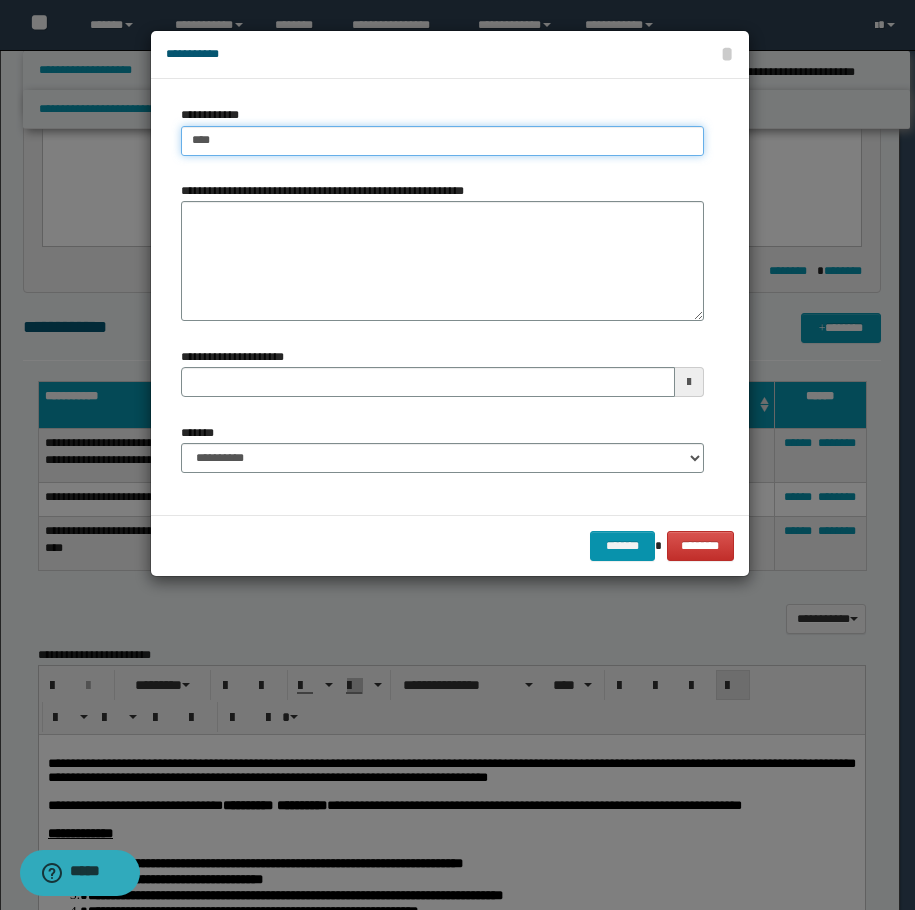 type on "****" 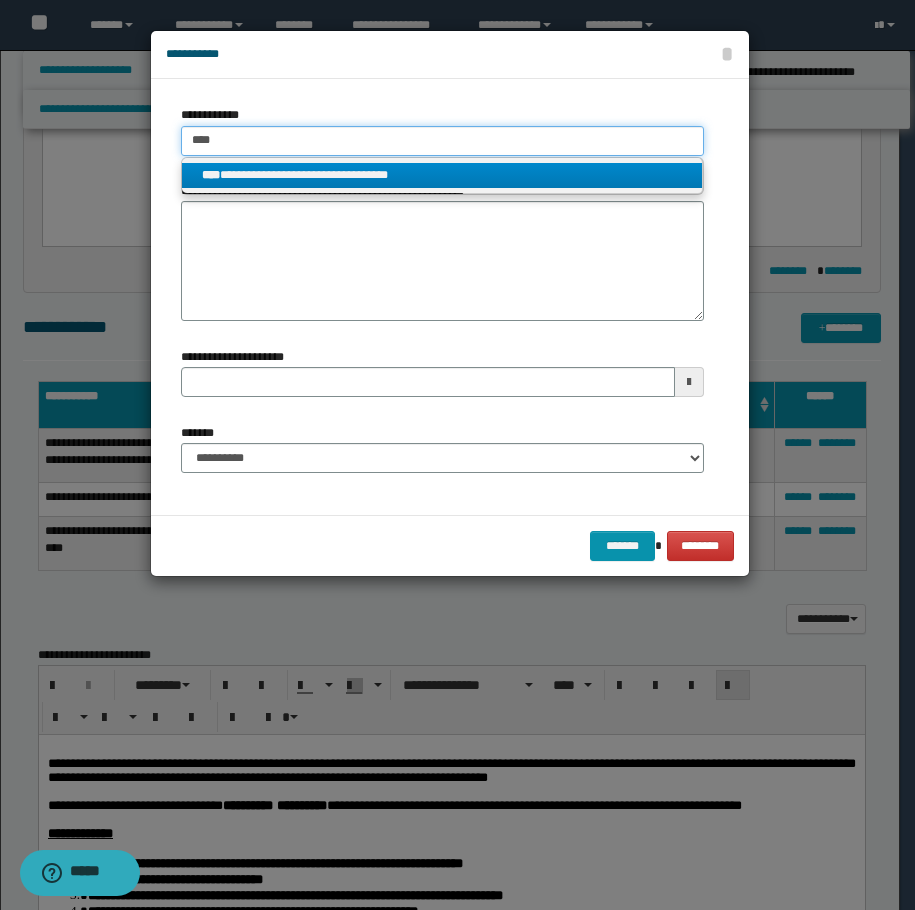 type on "****" 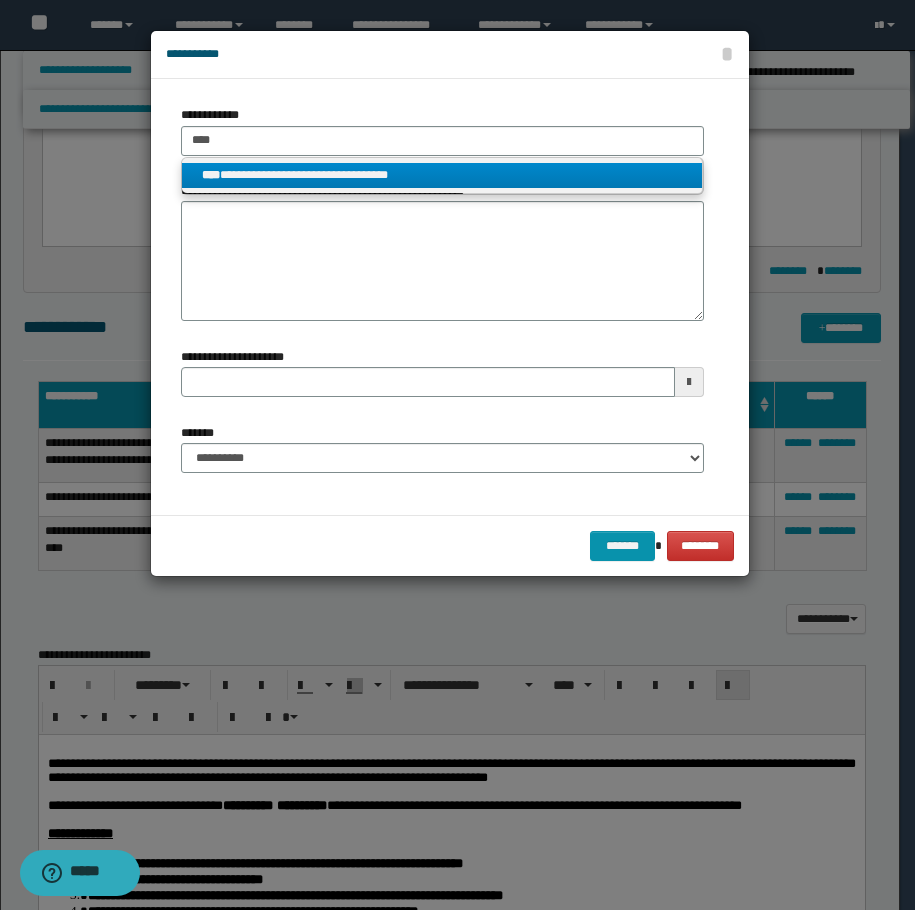 click on "**********" at bounding box center [442, 176] 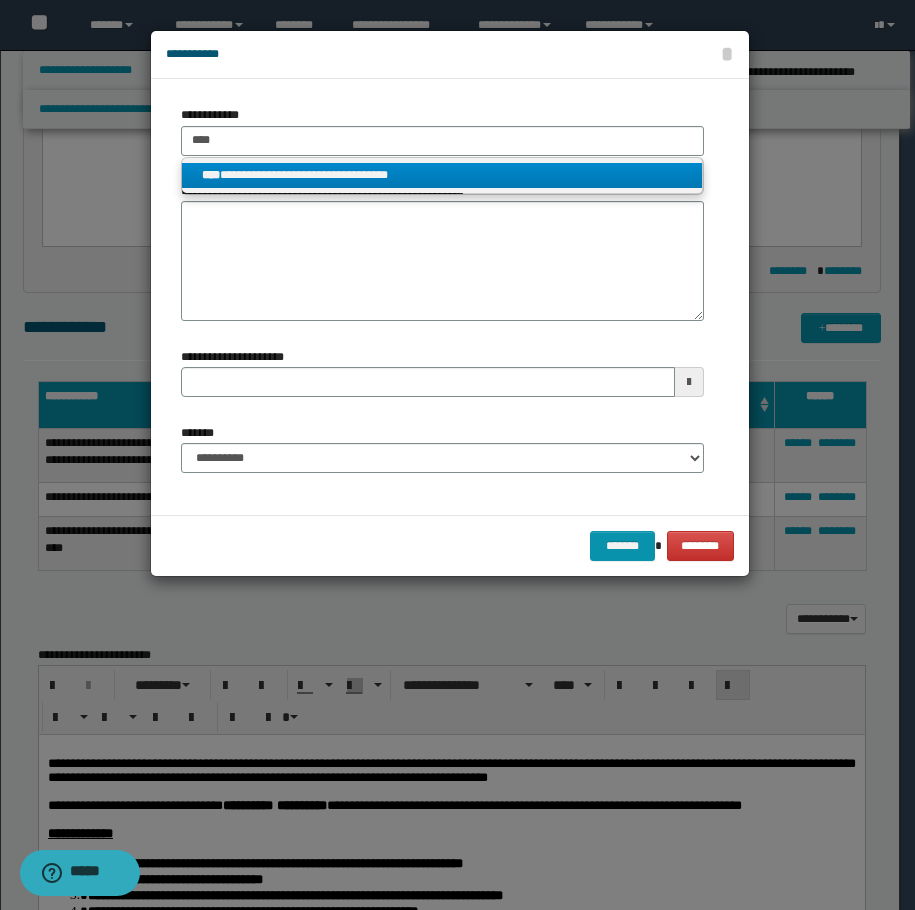 click on "**********" at bounding box center (442, 175) 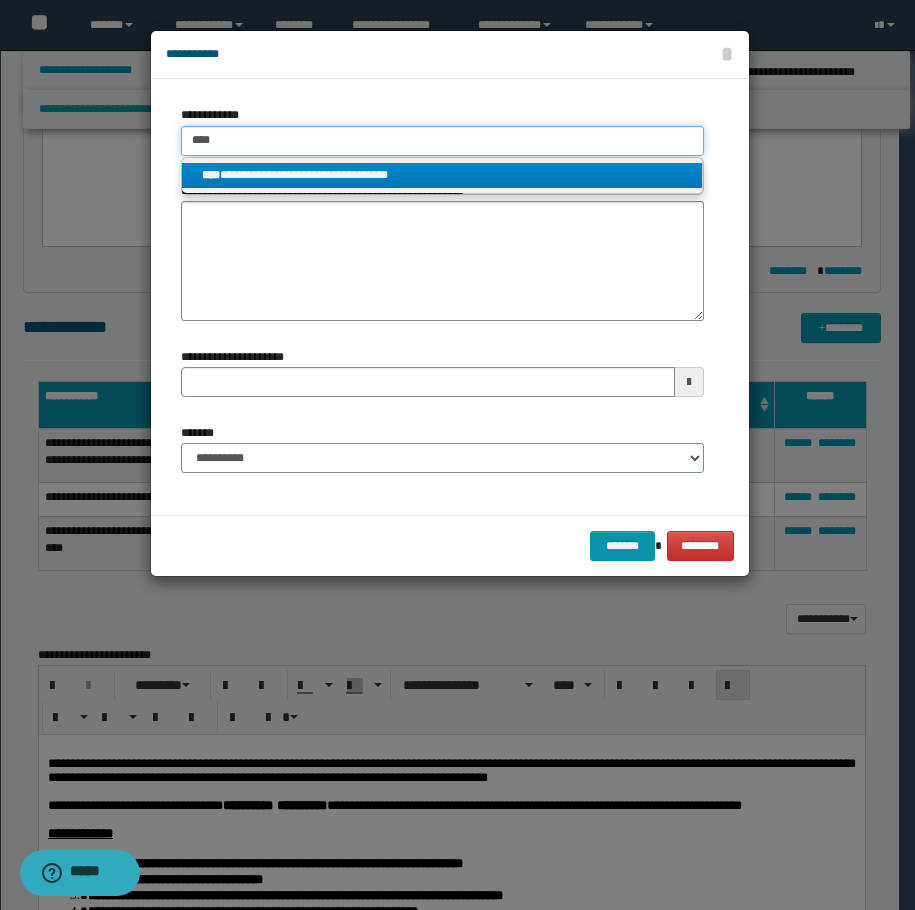 type 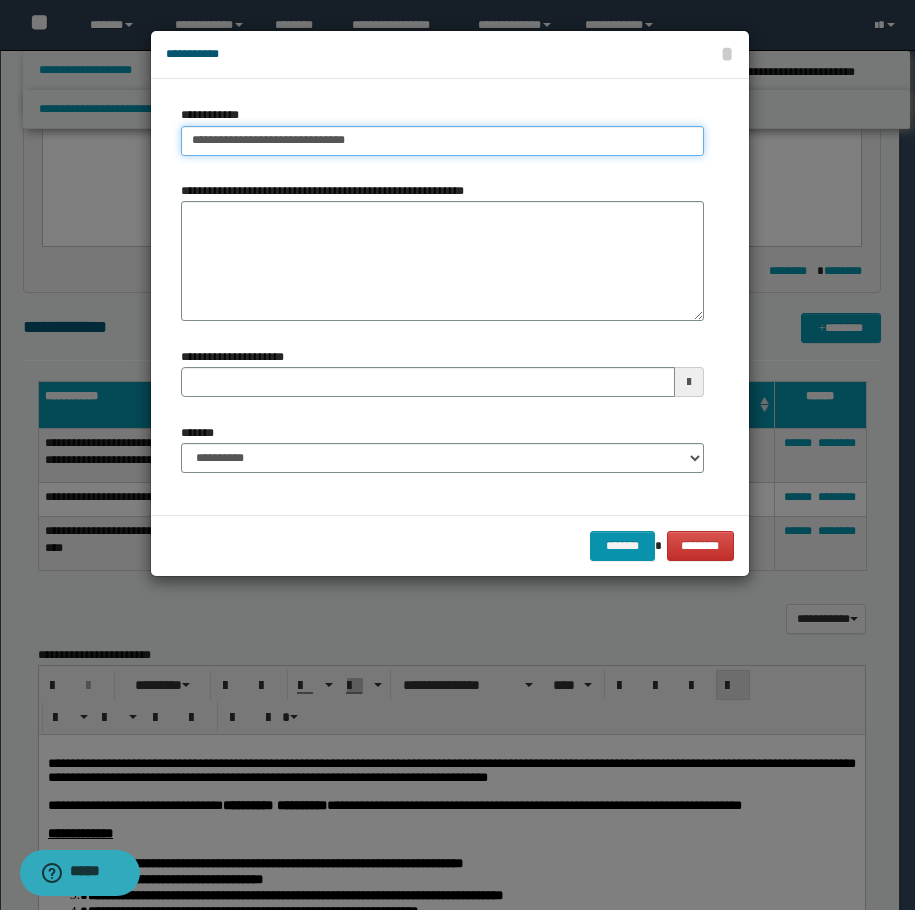 type on "**********" 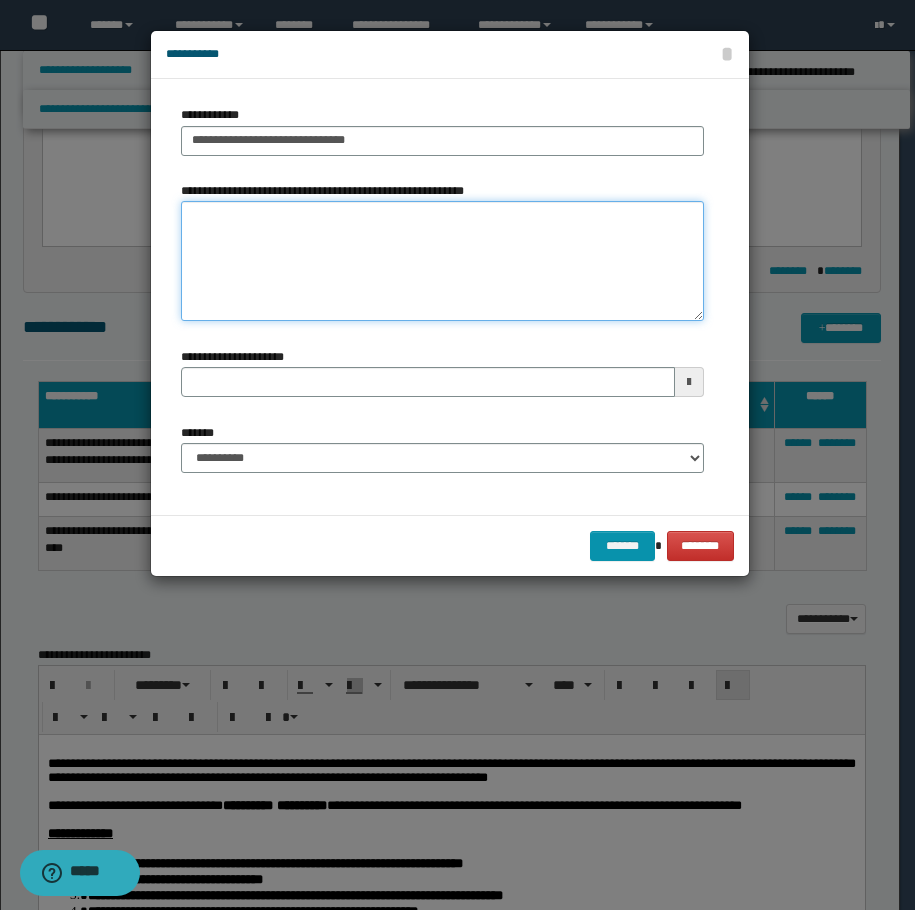 type 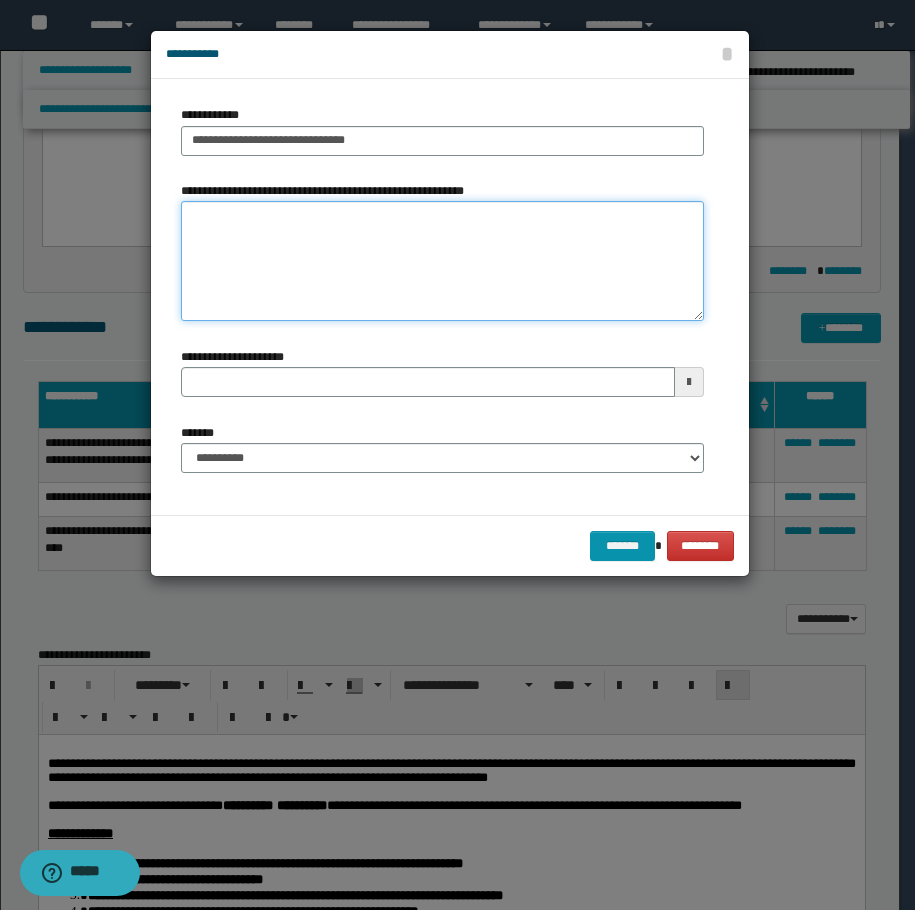 click on "**********" at bounding box center [442, 261] 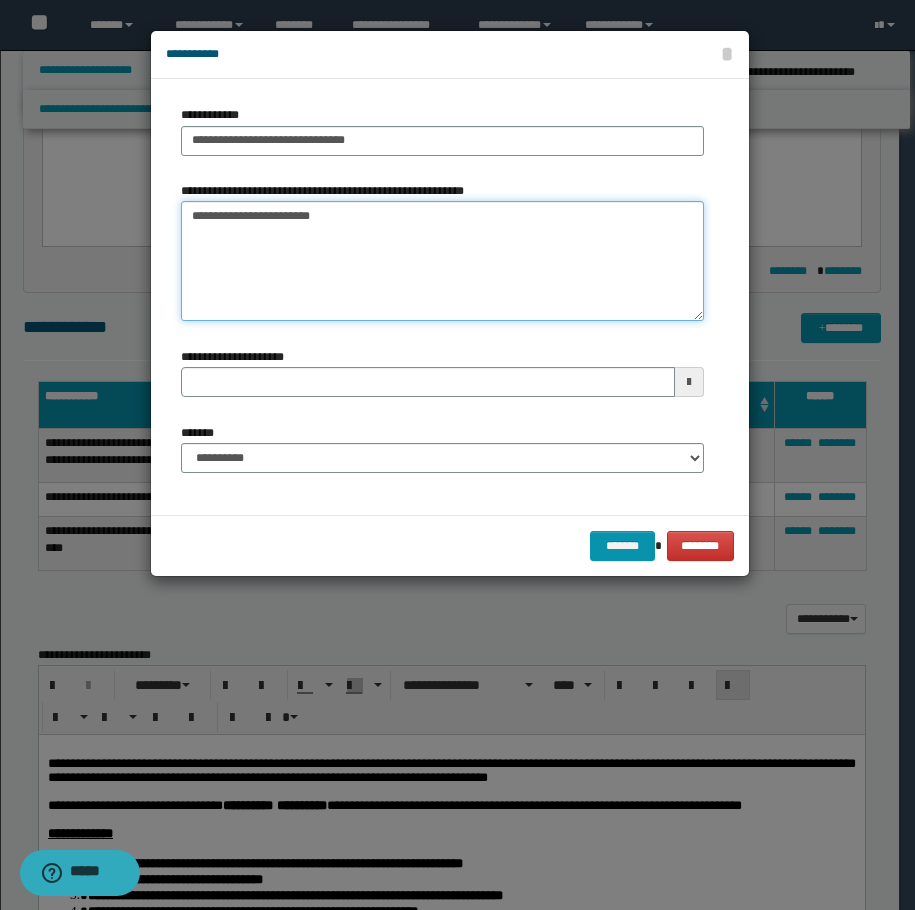 click on "**********" at bounding box center [442, 261] 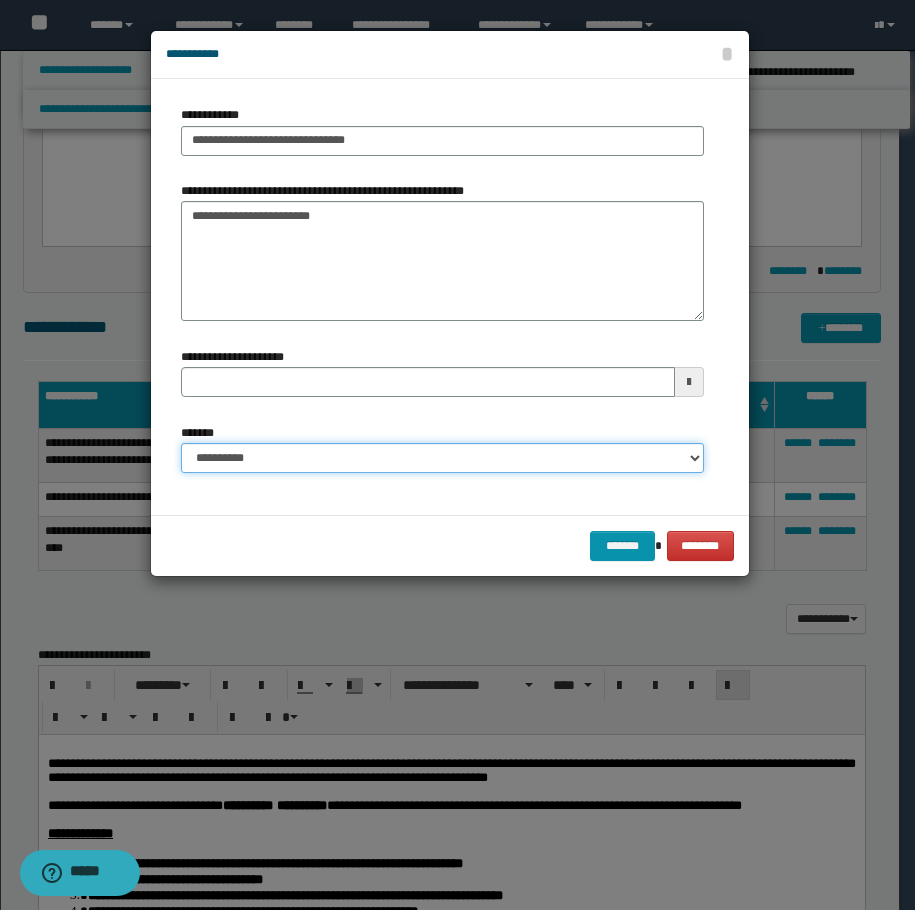 drag, startPoint x: 292, startPoint y: 452, endPoint x: 295, endPoint y: 468, distance: 16.27882 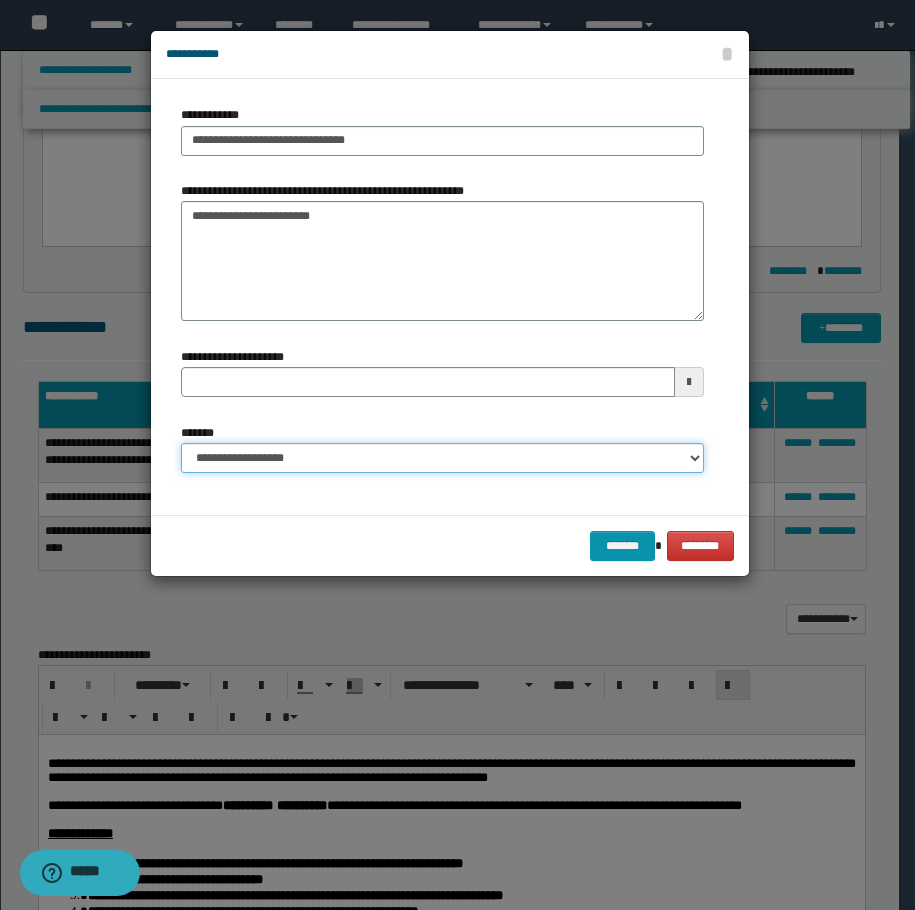 click on "**********" at bounding box center (442, 458) 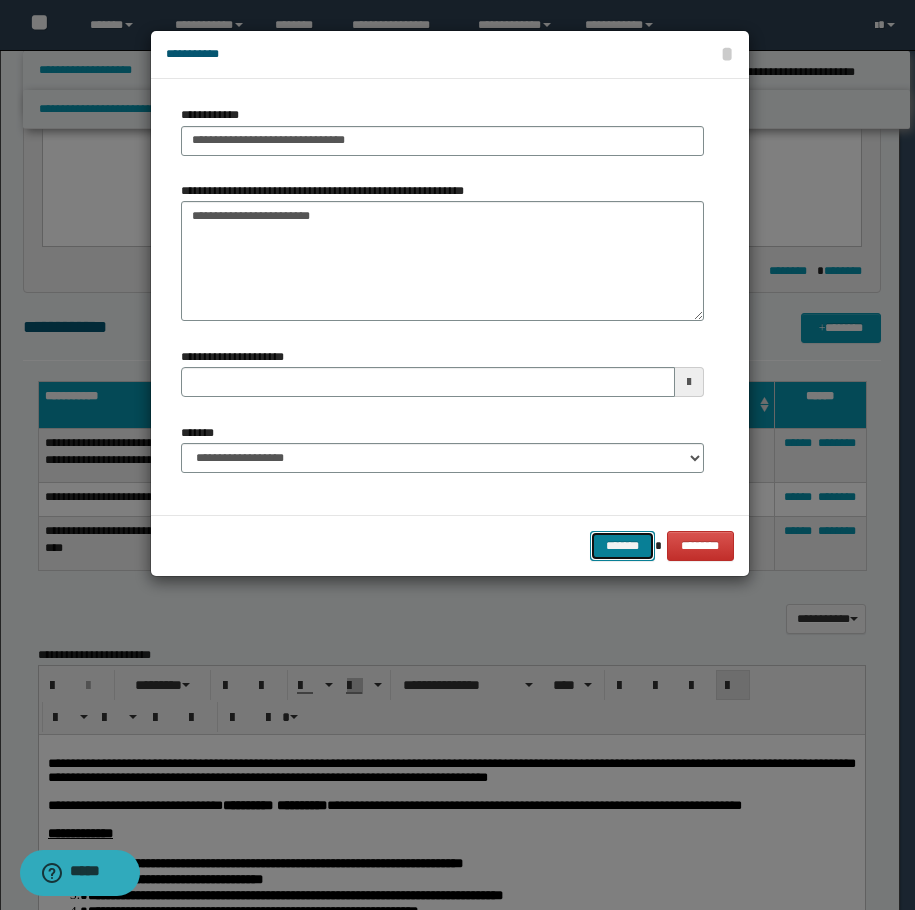 click on "*******" at bounding box center [622, 546] 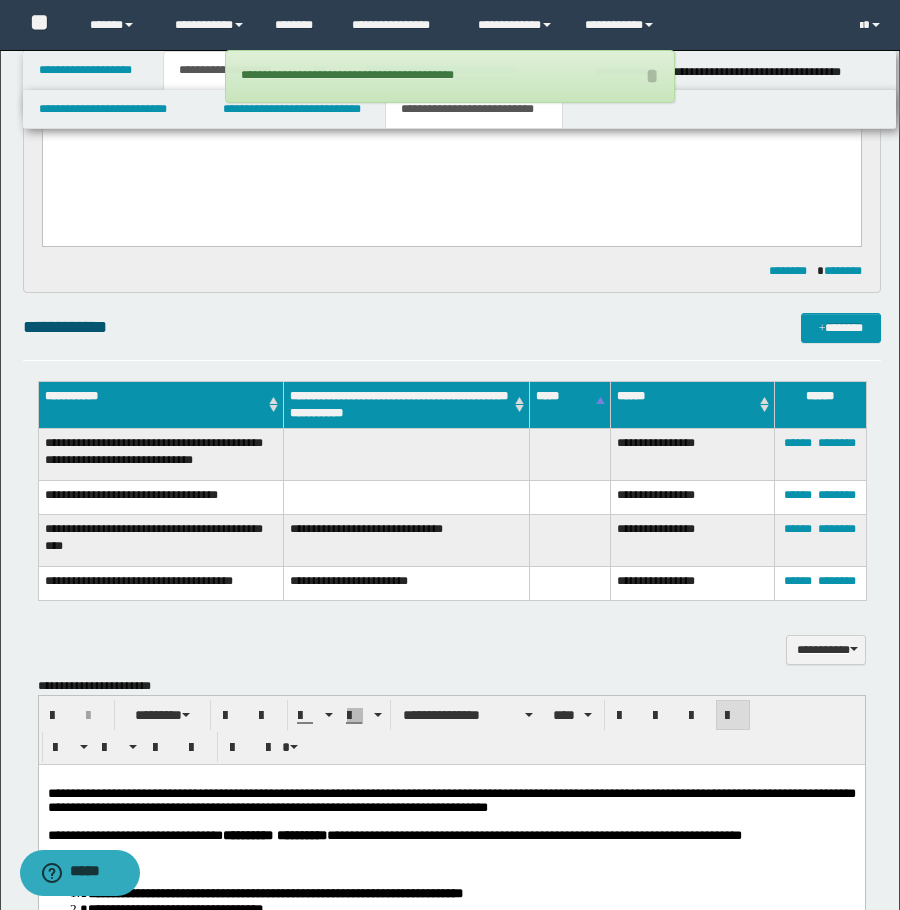 click on "**********" at bounding box center (452, 336) 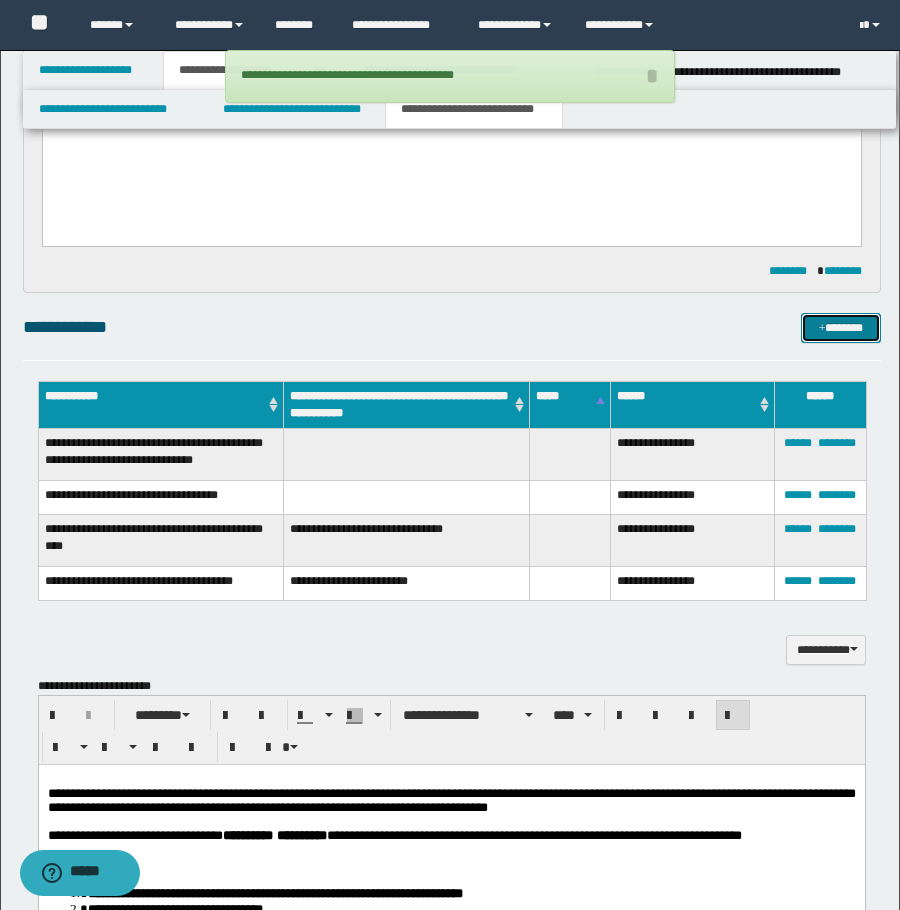 click on "*******" at bounding box center [841, 328] 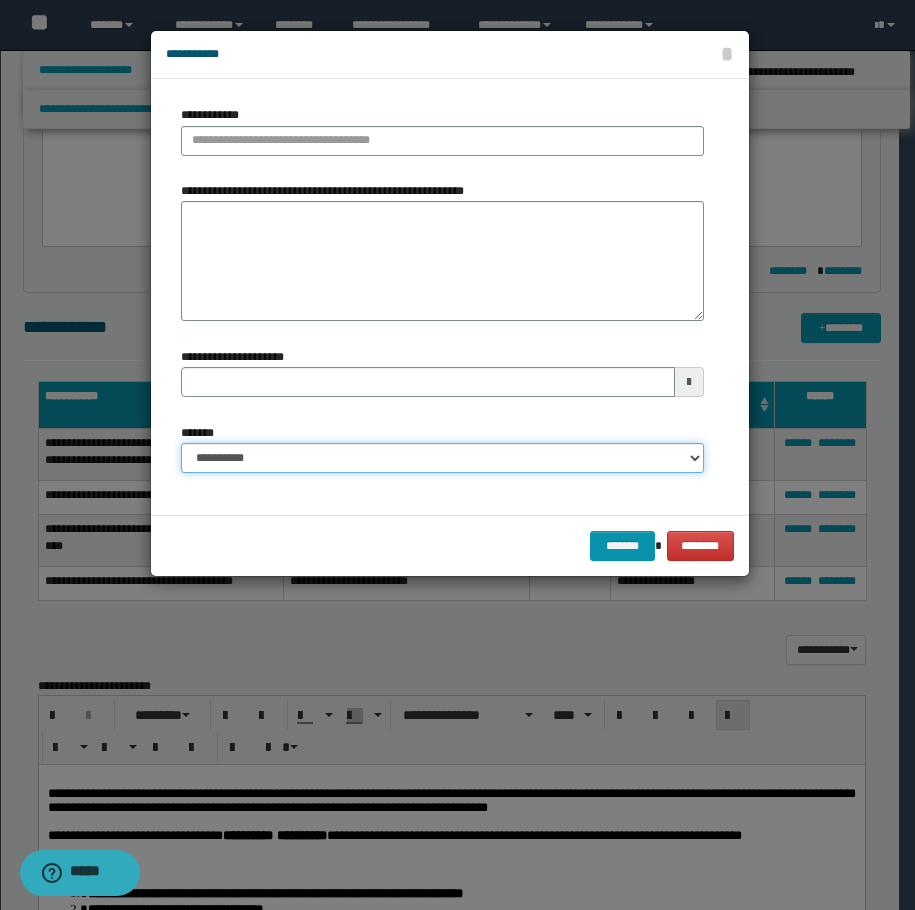 click on "**********" at bounding box center (442, 458) 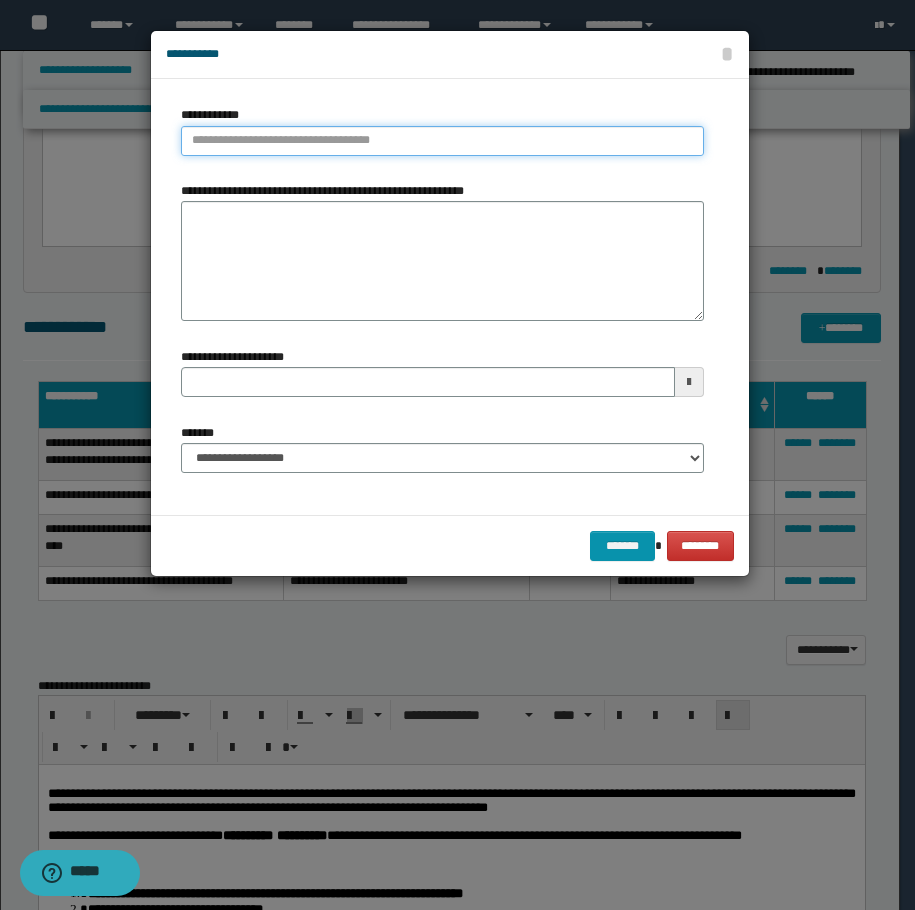 type on "**********" 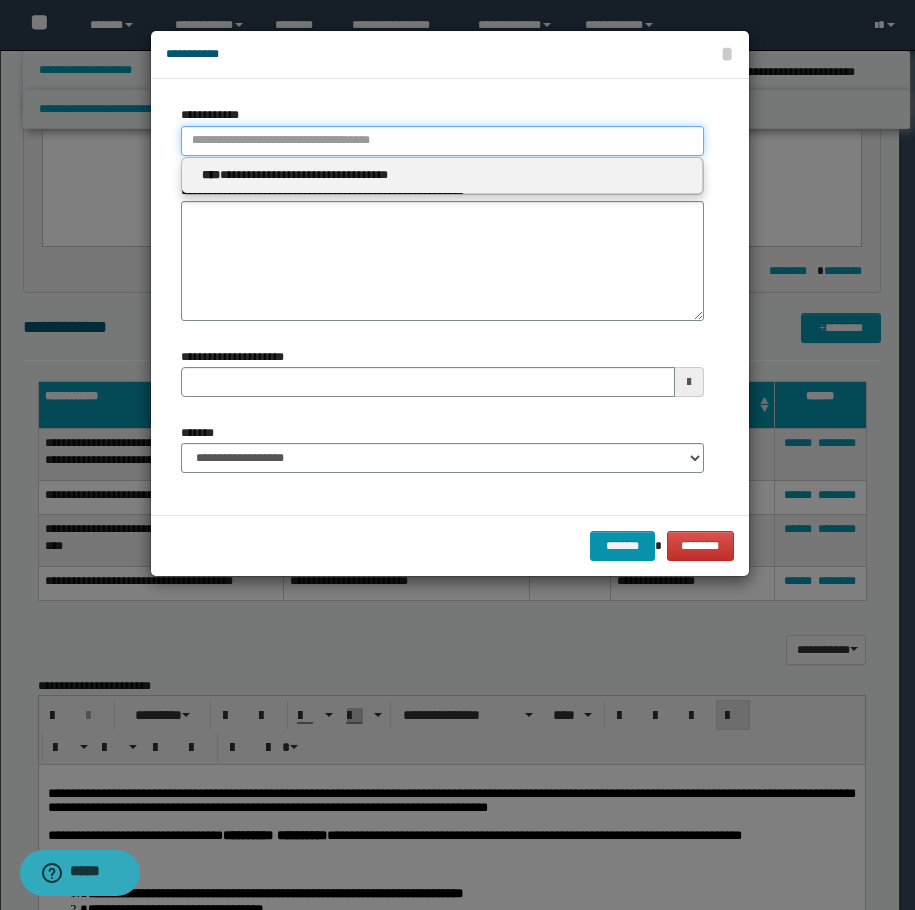 click on "**********" at bounding box center [442, 141] 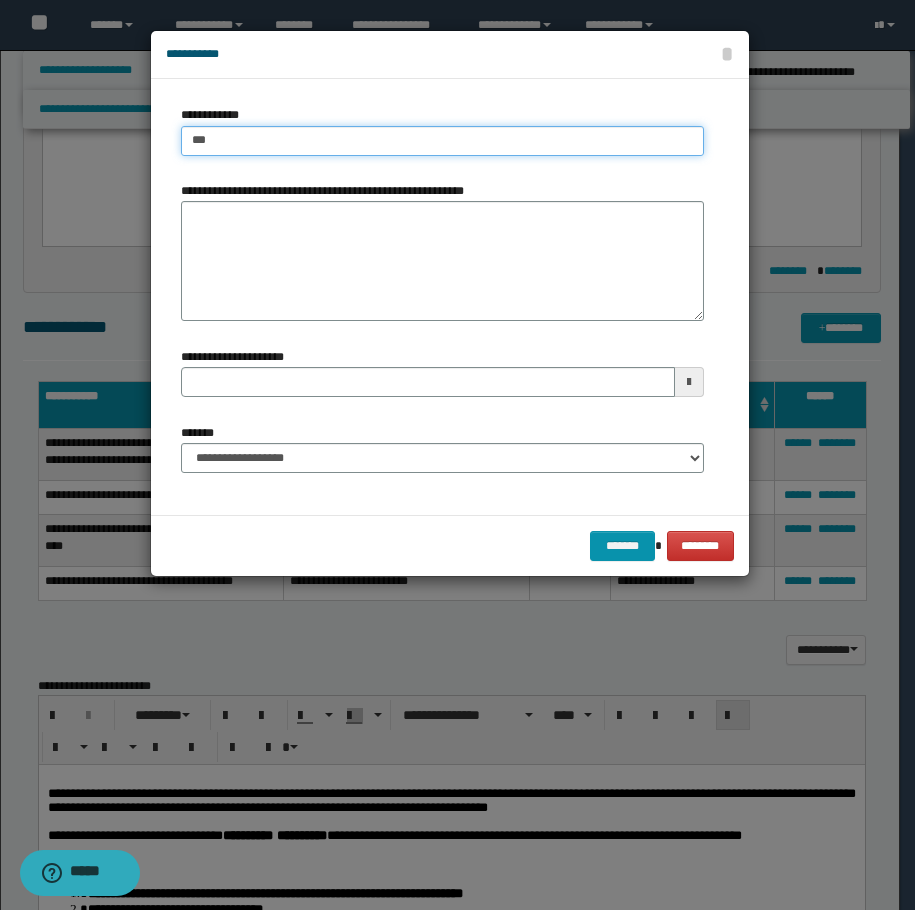 type on "****" 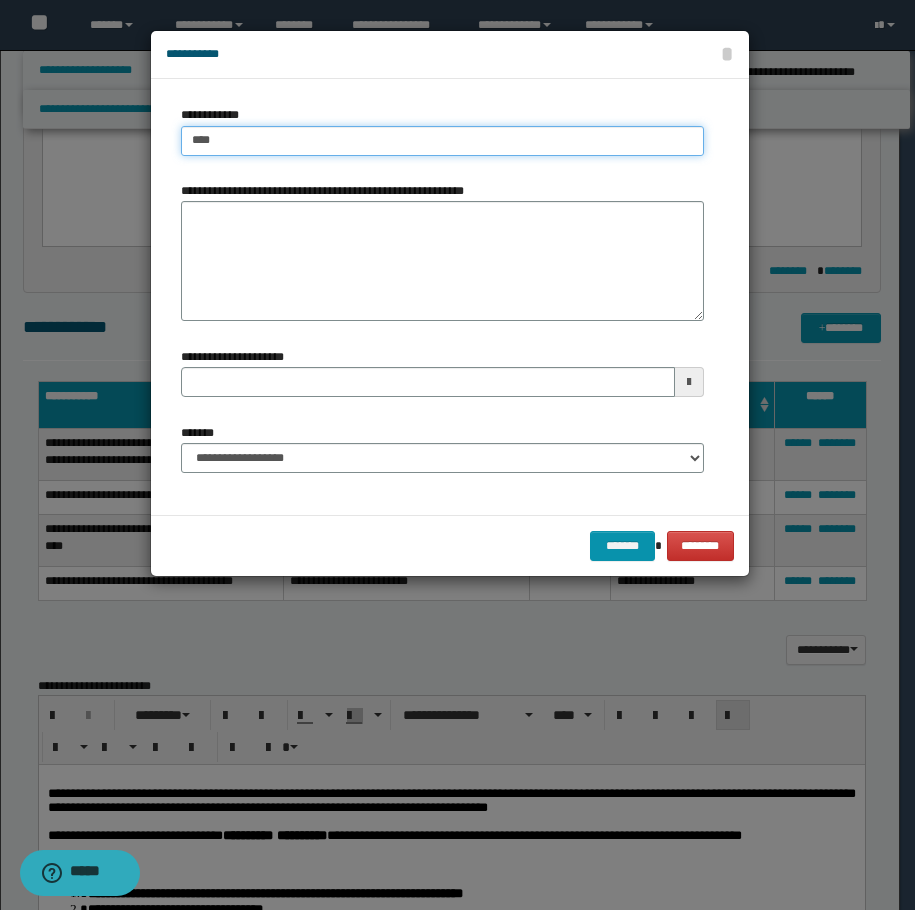 type on "****" 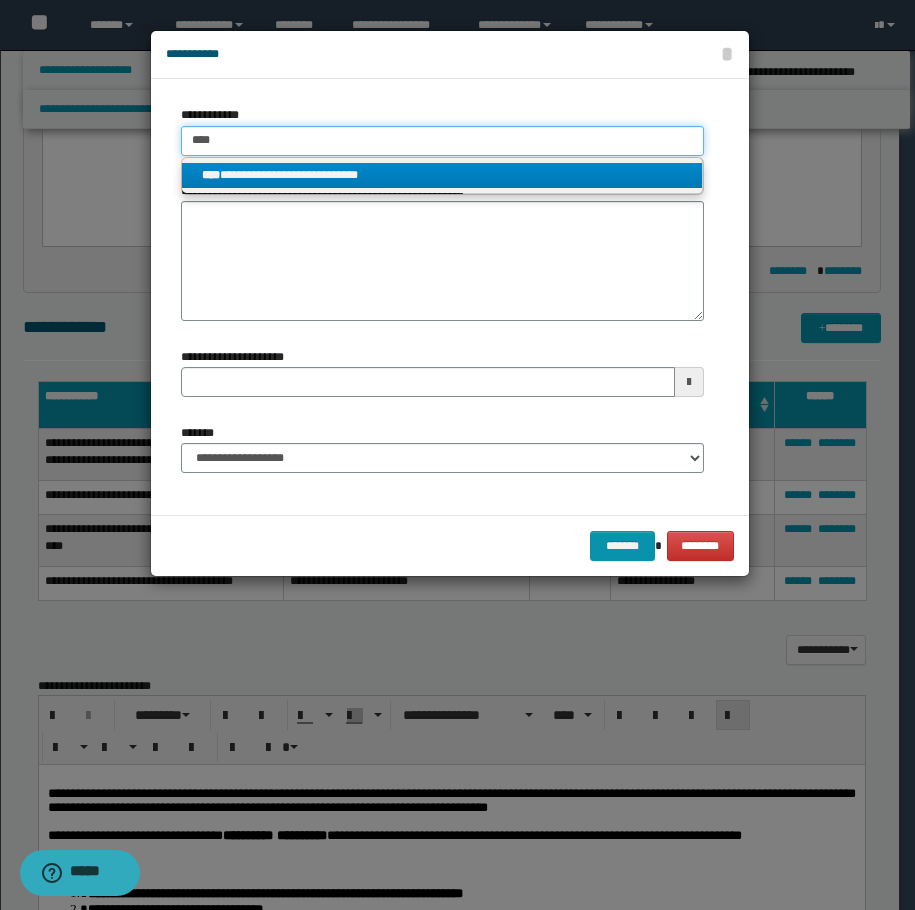 type on "****" 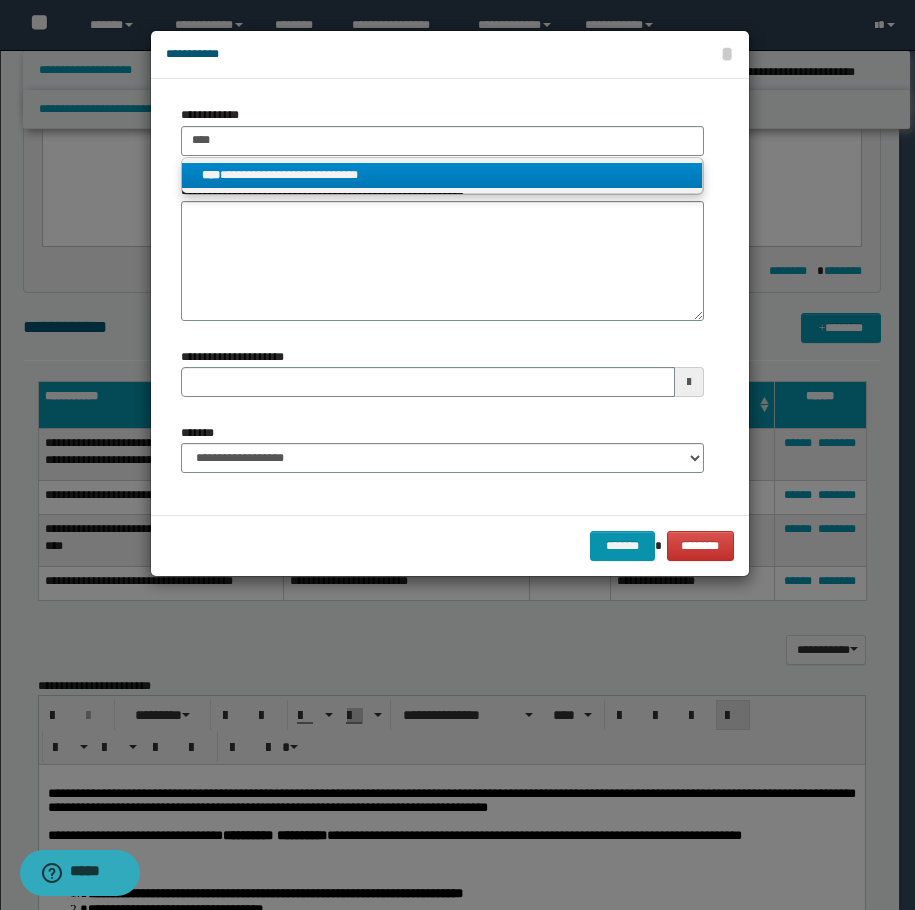 click on "****" at bounding box center (211, 175) 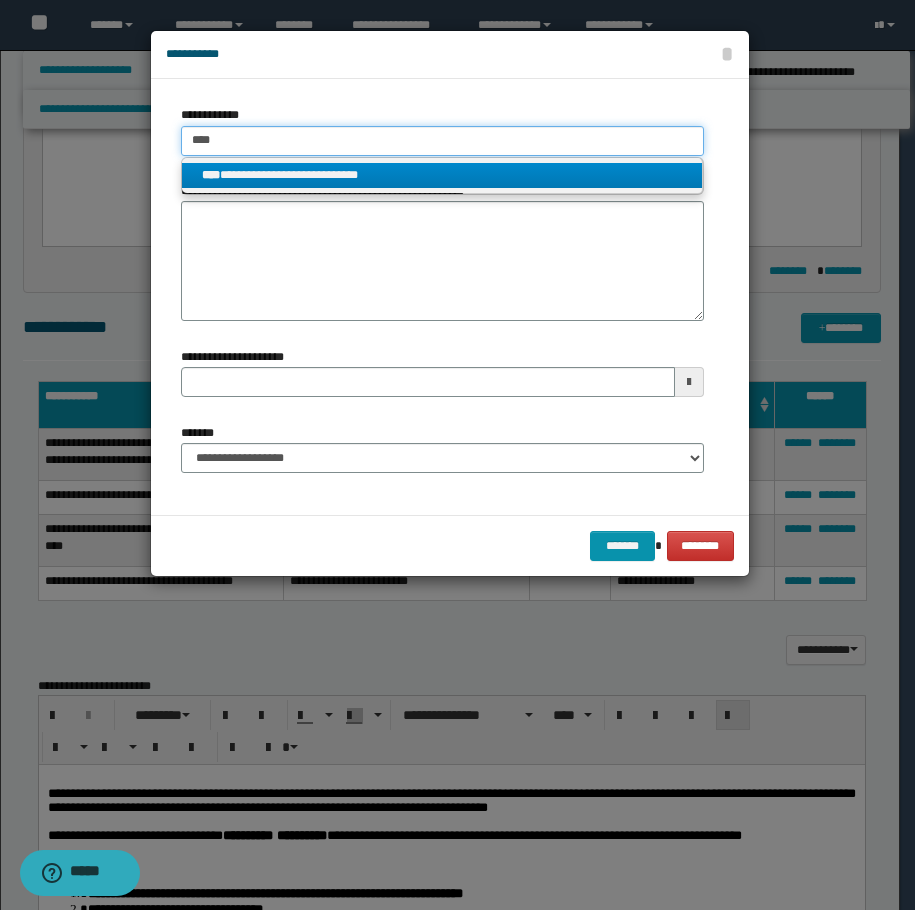 type 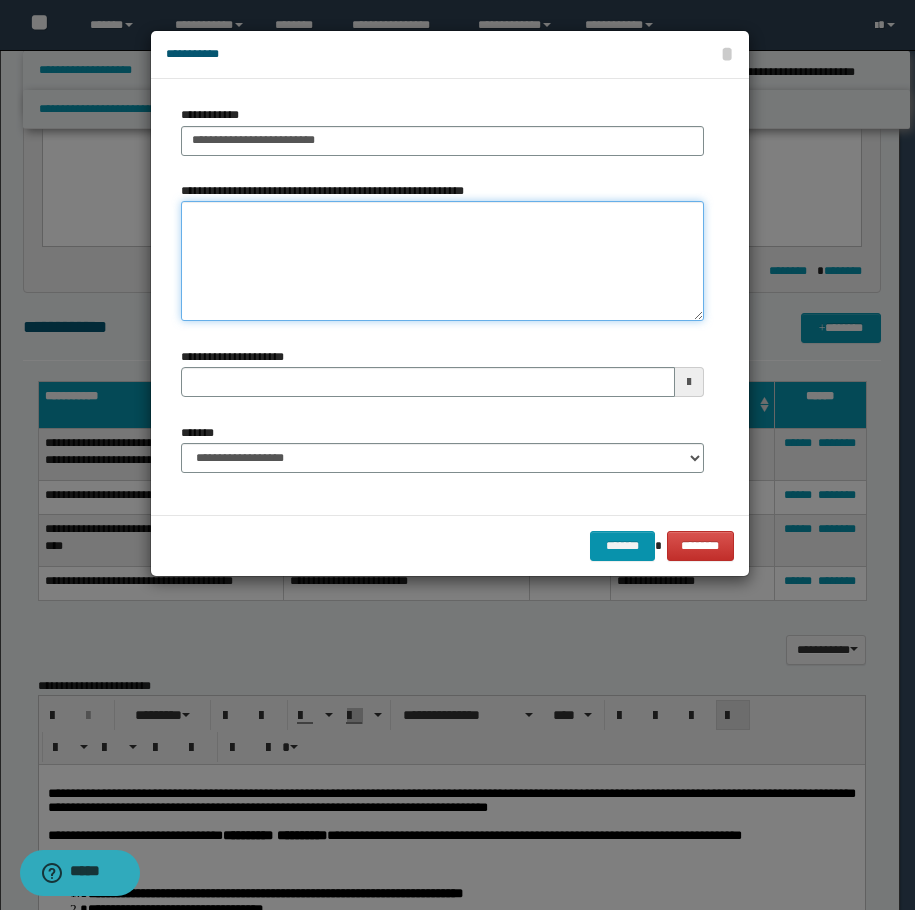 click on "**********" at bounding box center [442, 261] 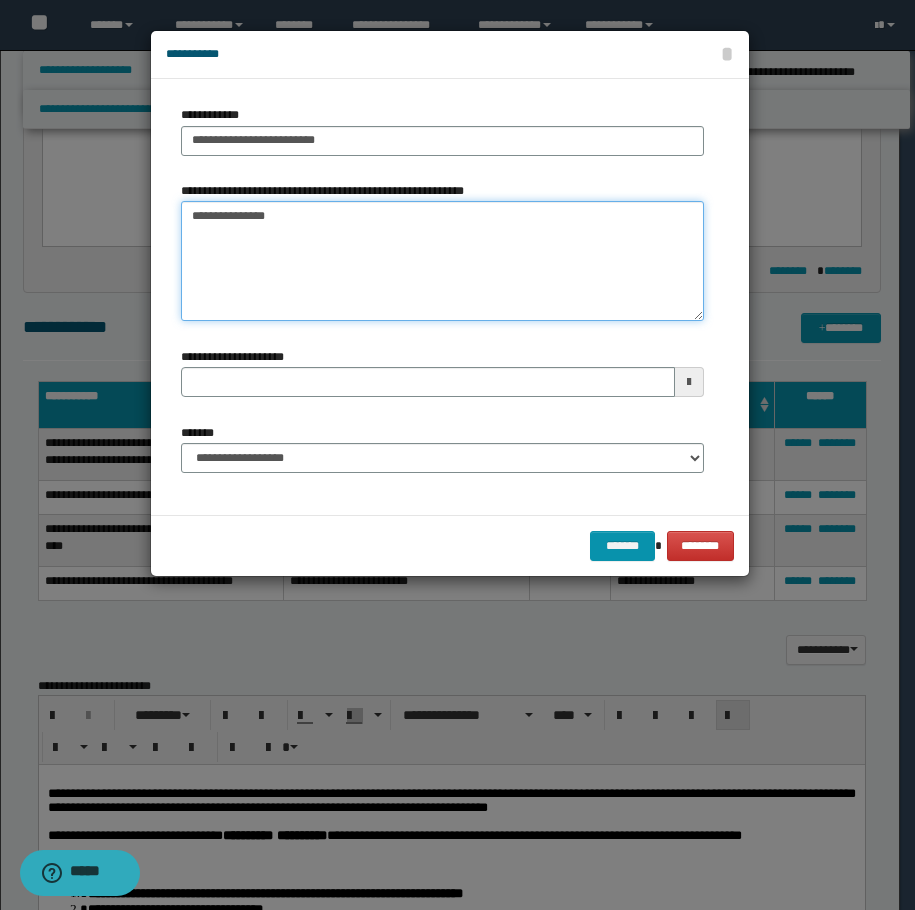 type on "**********" 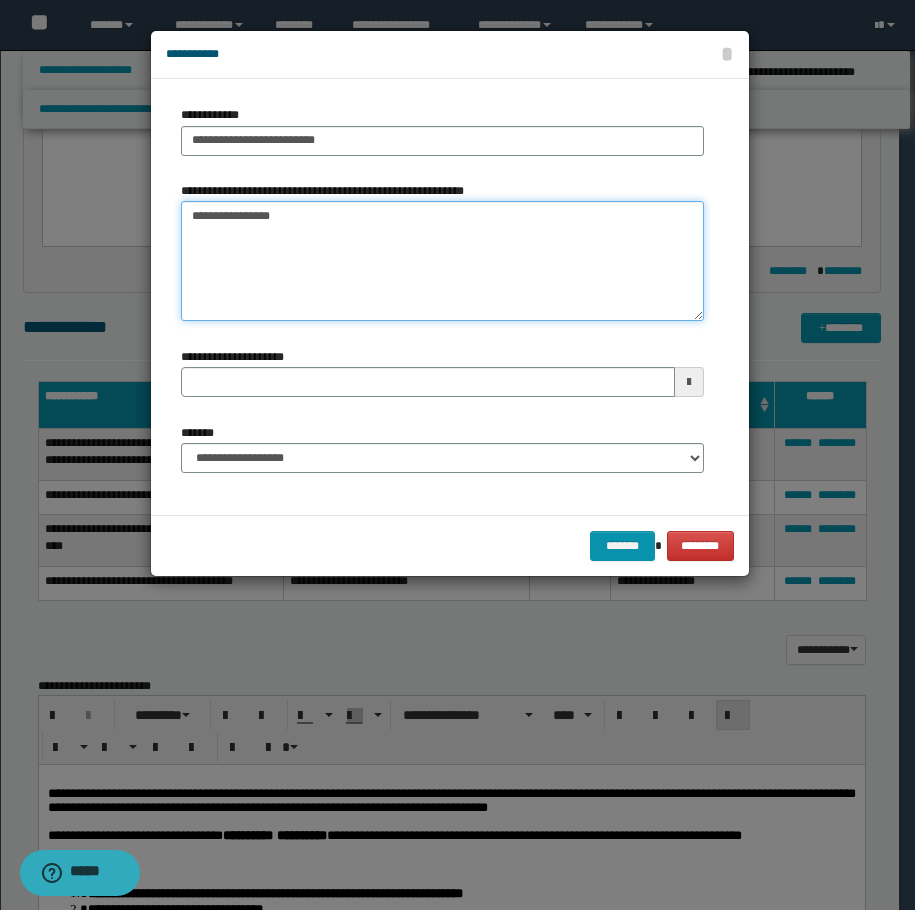 type 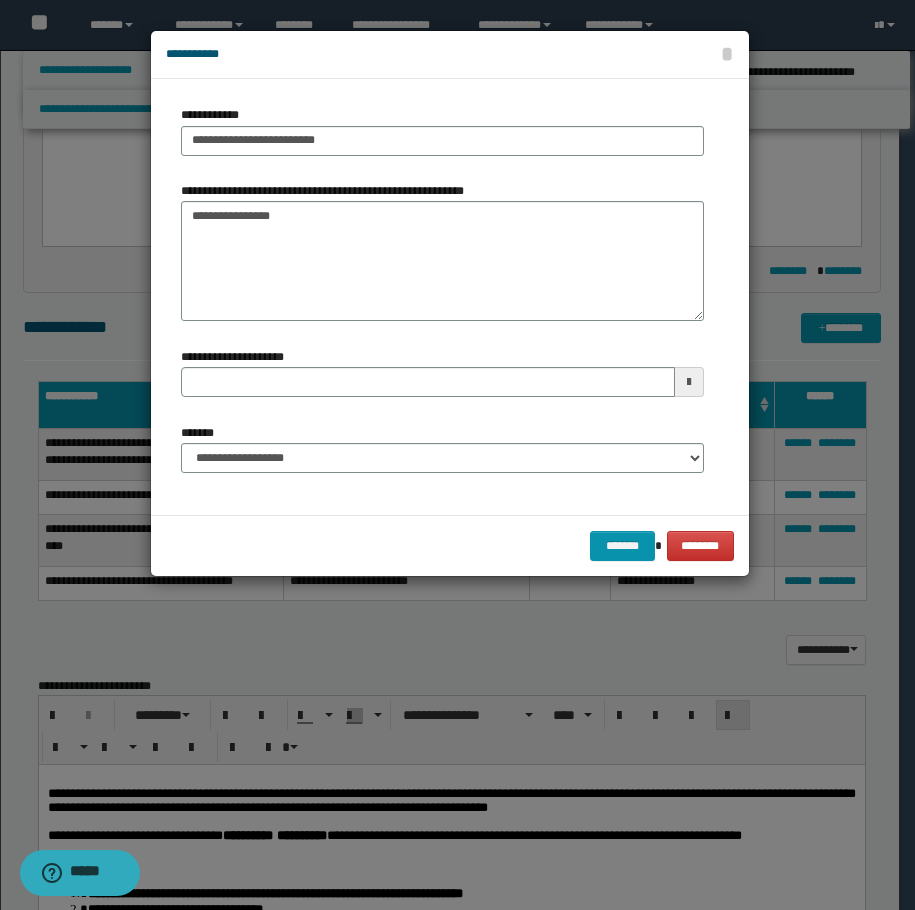 click on "*******
********" at bounding box center (450, 545) 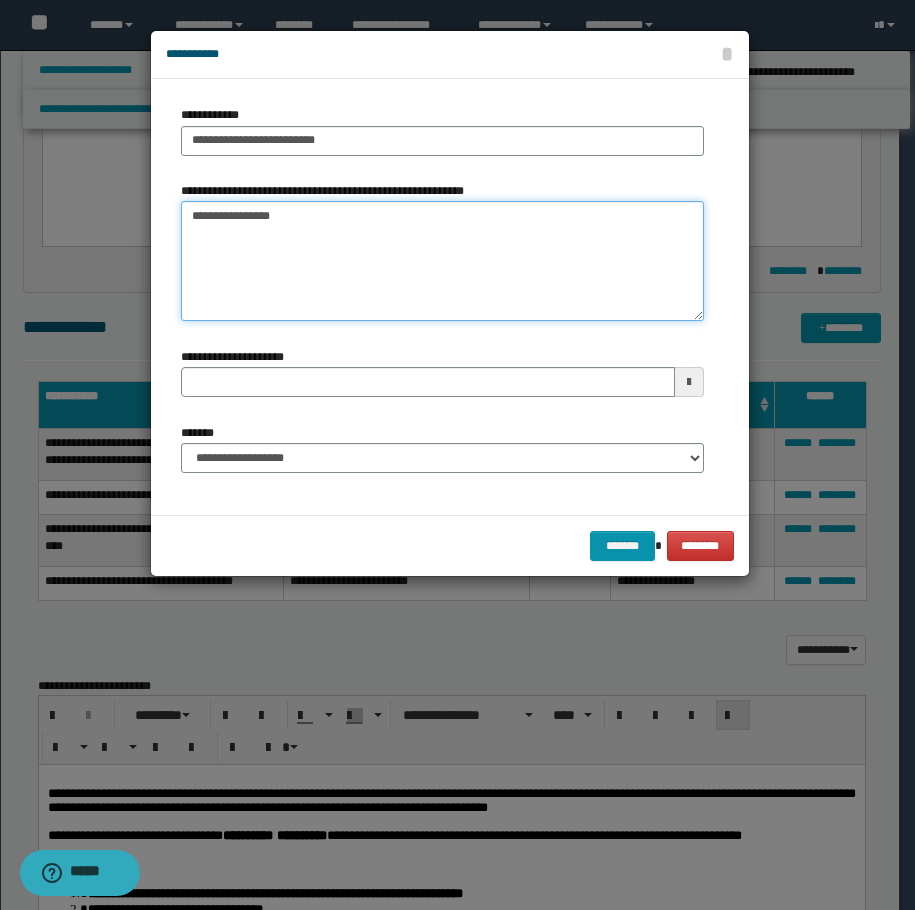 type on "**********" 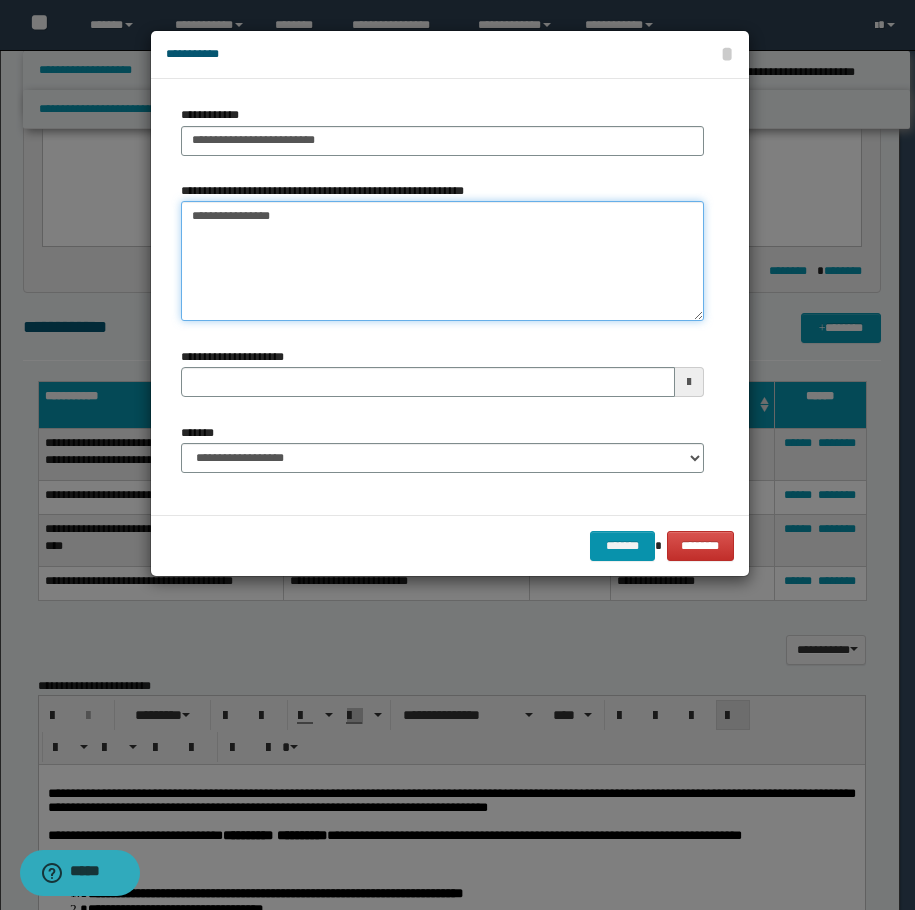 type 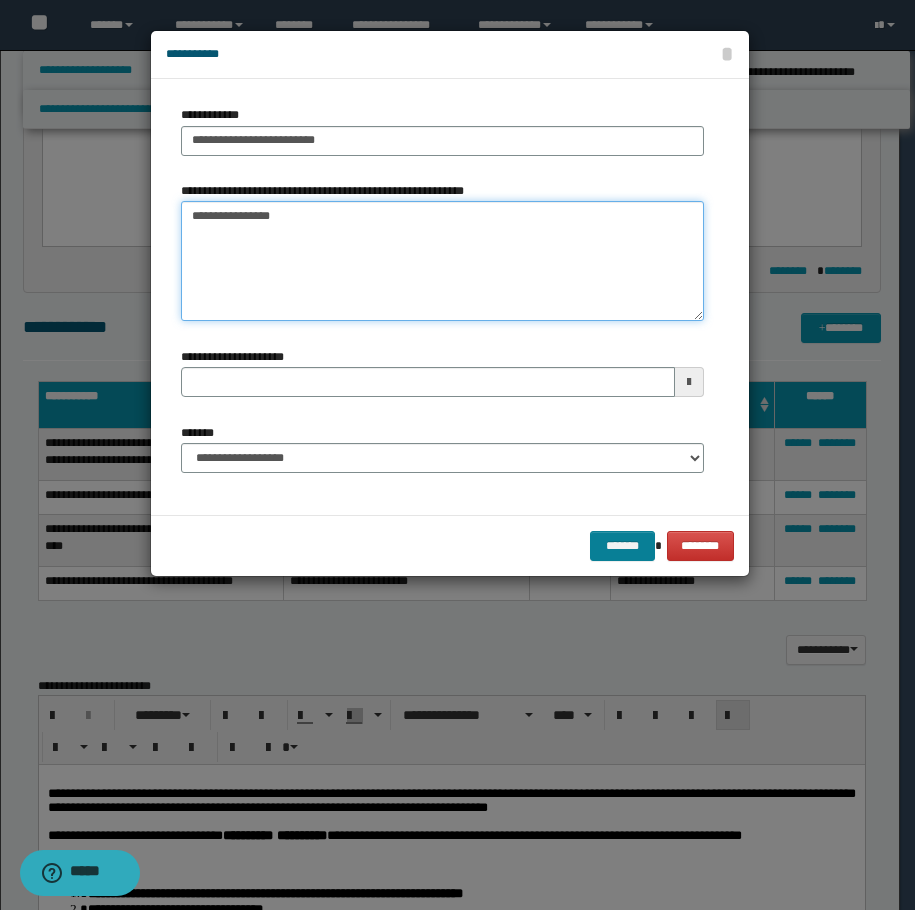 type on "**********" 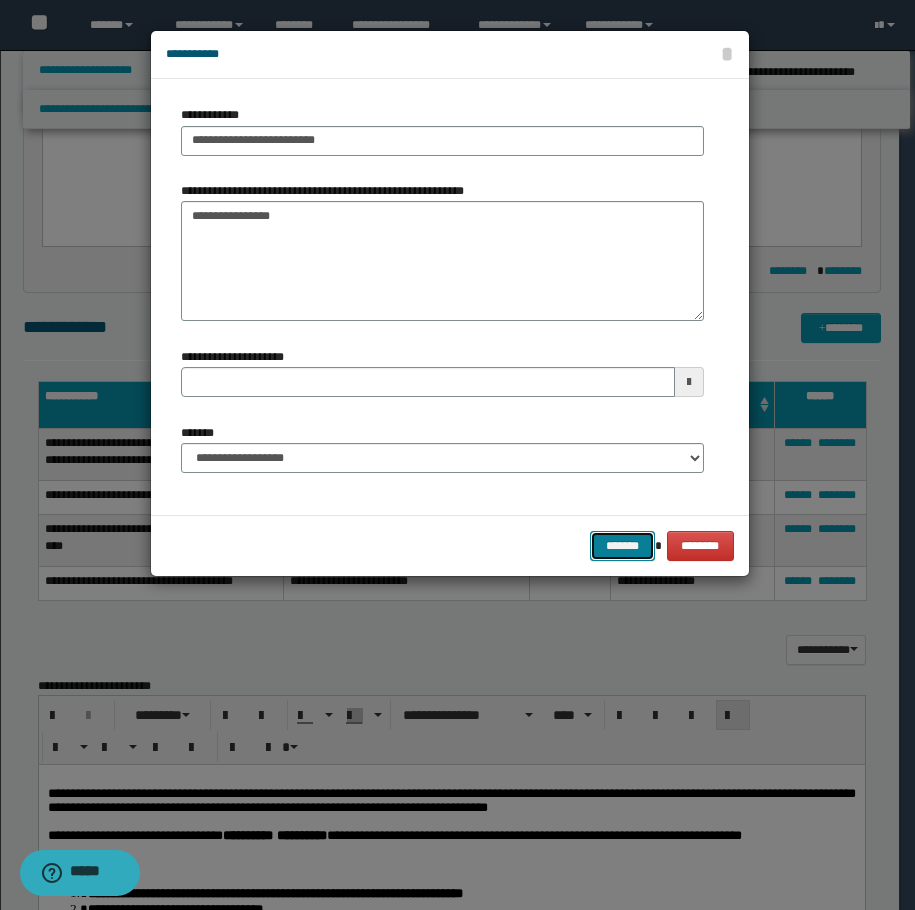 click on "*******" at bounding box center [622, 546] 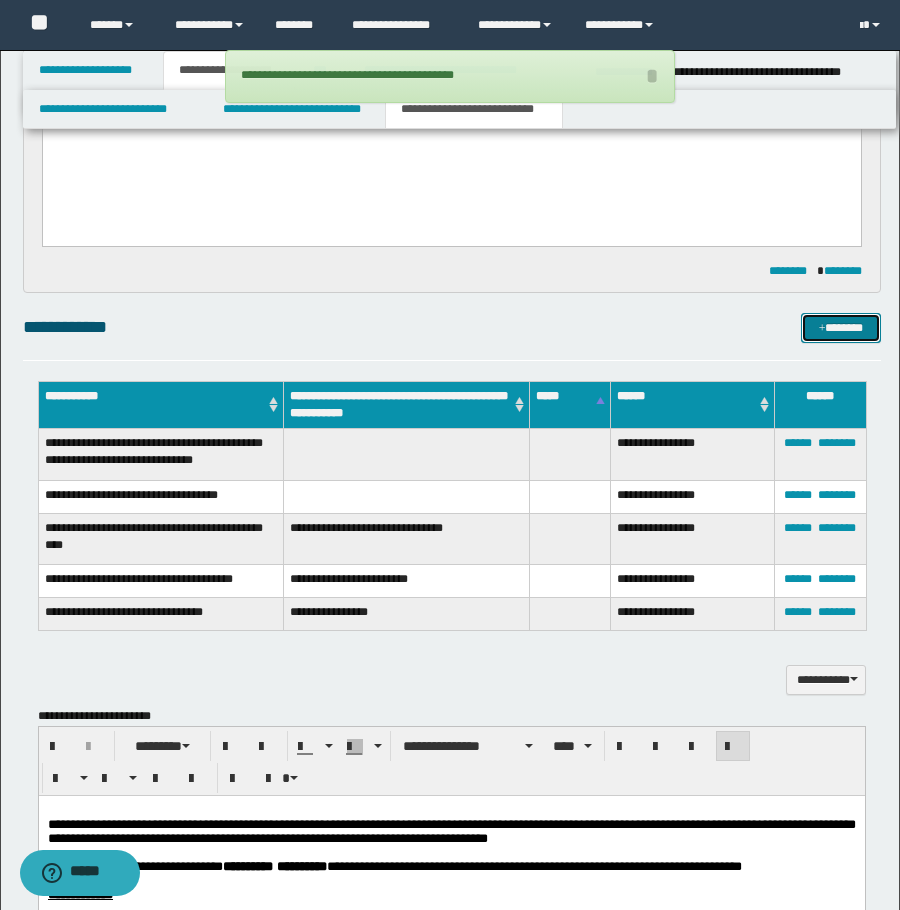 click on "*******" at bounding box center [841, 328] 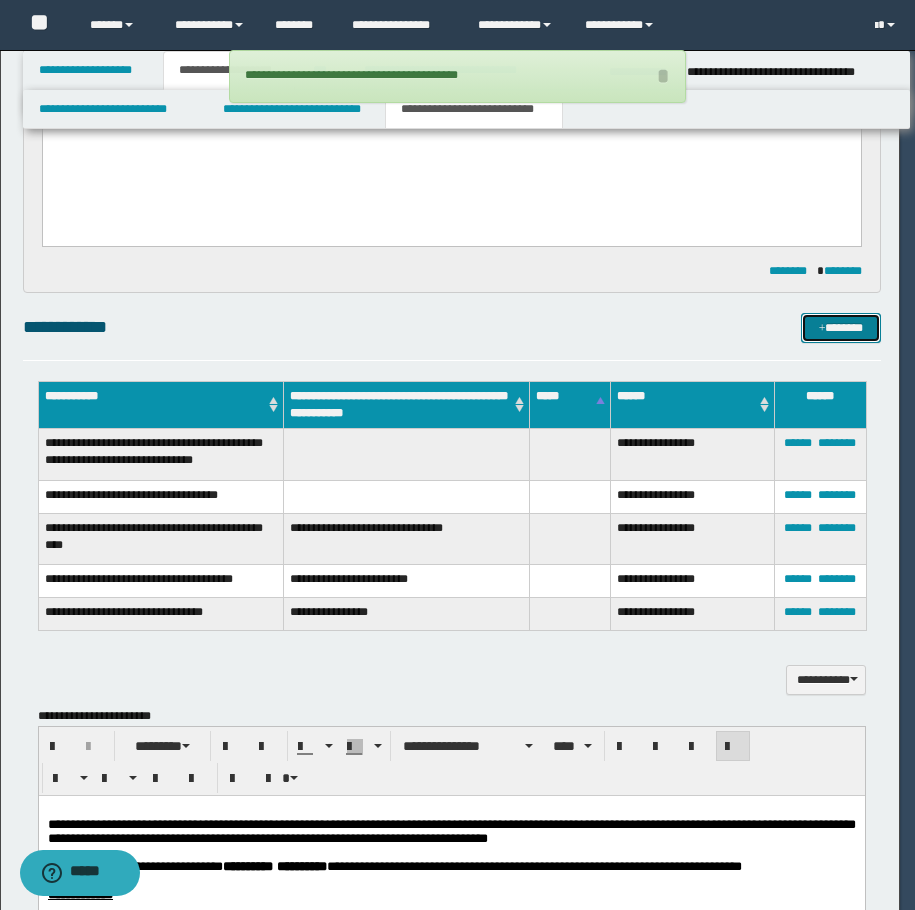 type 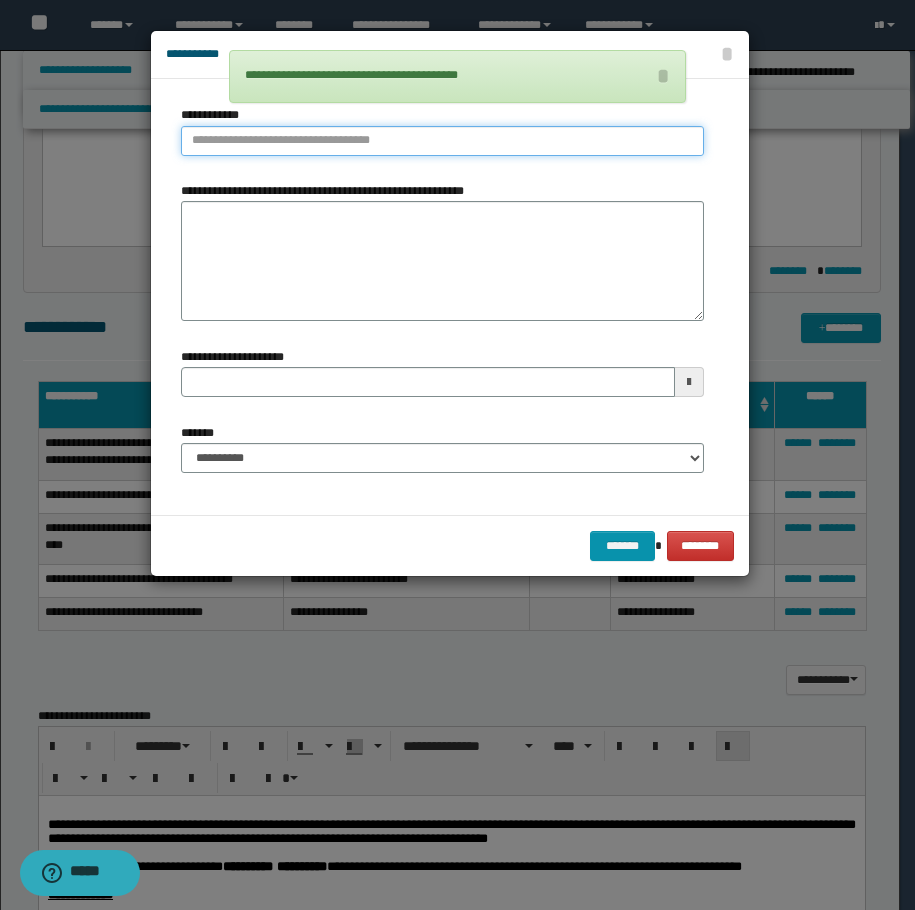 type on "**********" 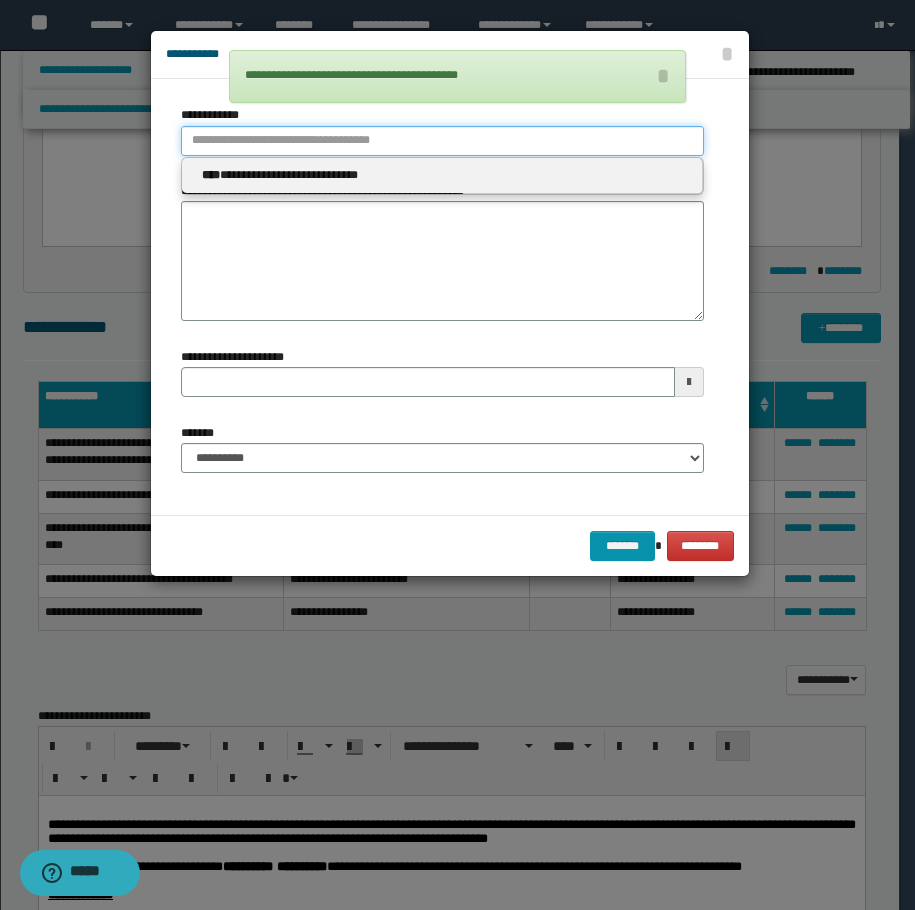 click on "**********" at bounding box center (442, 141) 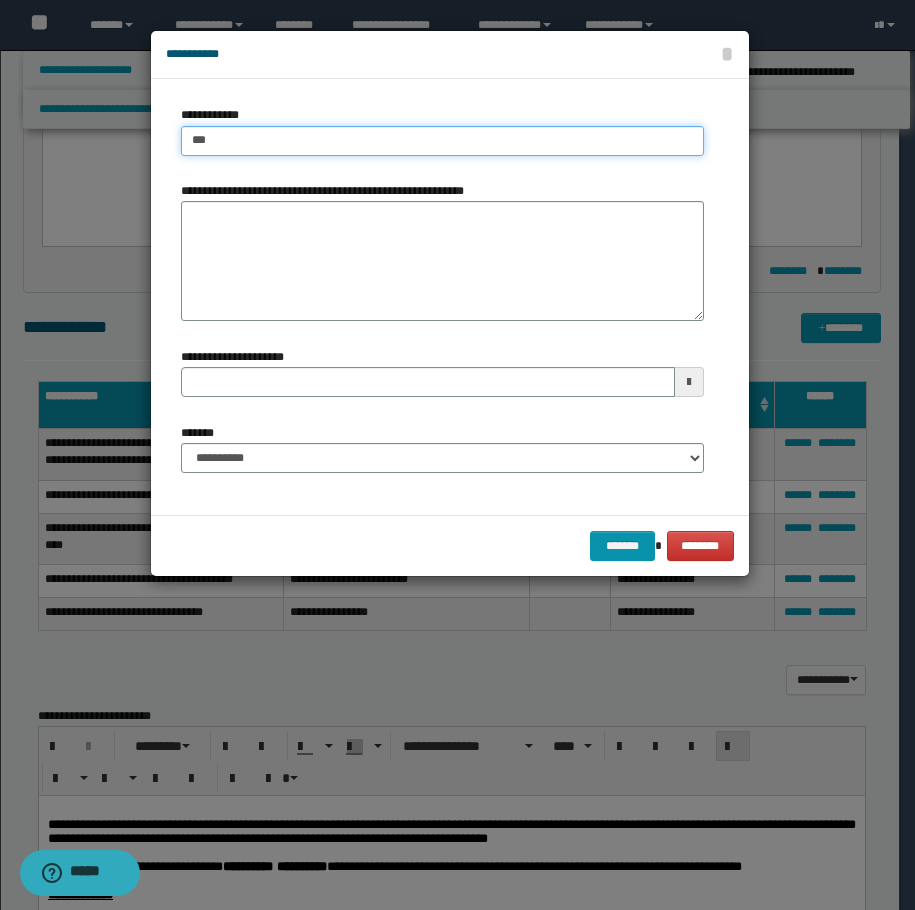 type on "****" 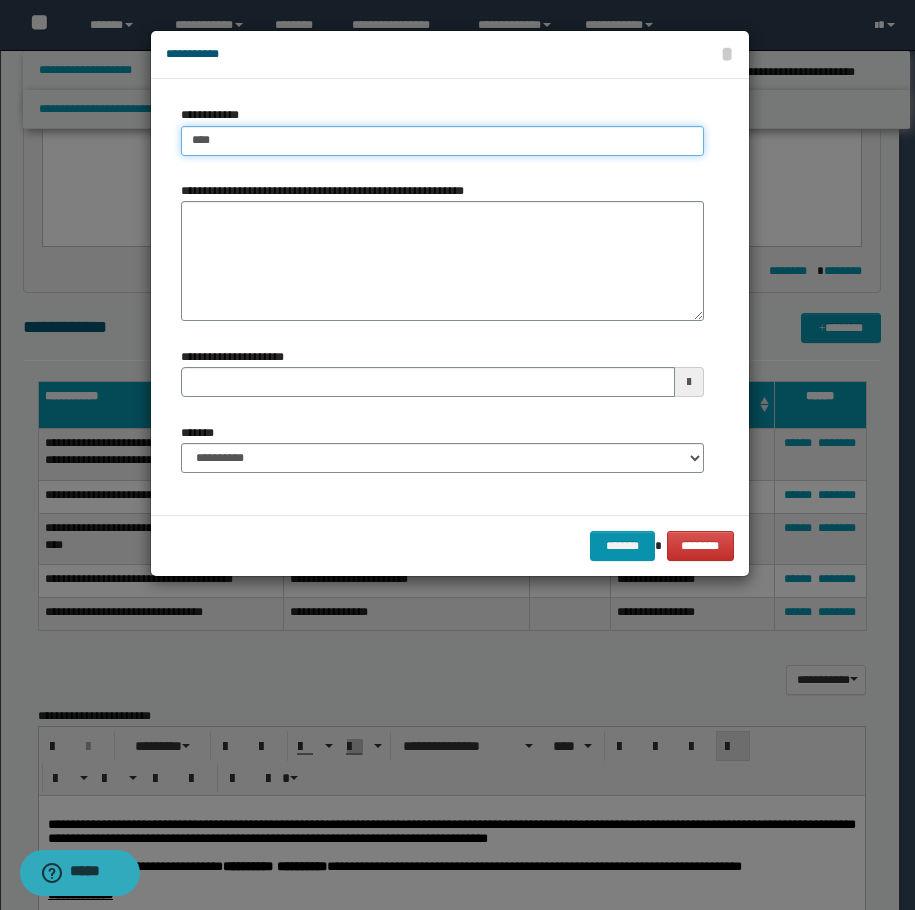 type on "****" 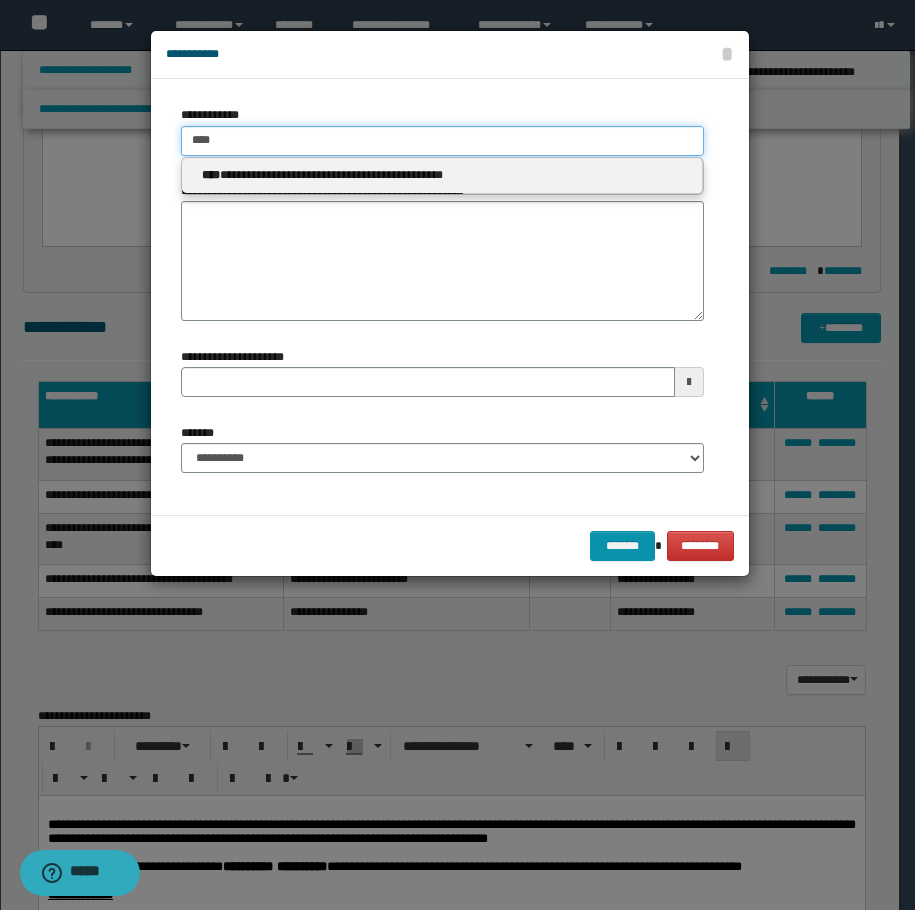 drag, startPoint x: 414, startPoint y: 151, endPoint x: 438, endPoint y: 168, distance: 29.410883 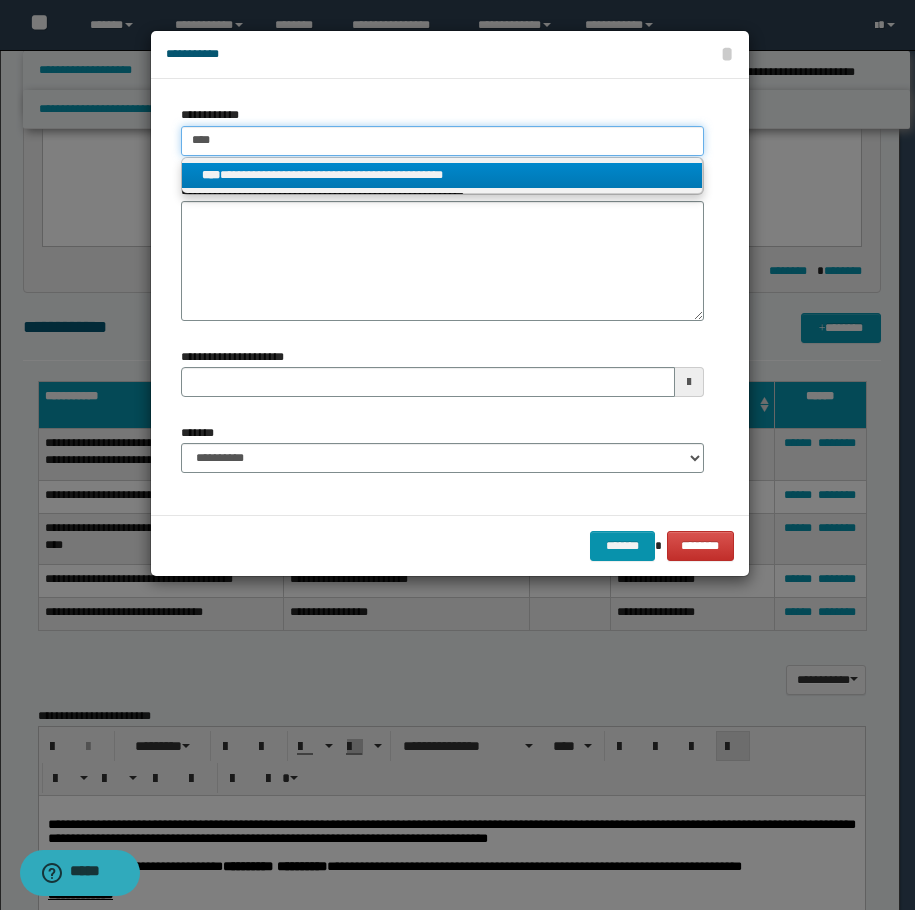 type on "****" 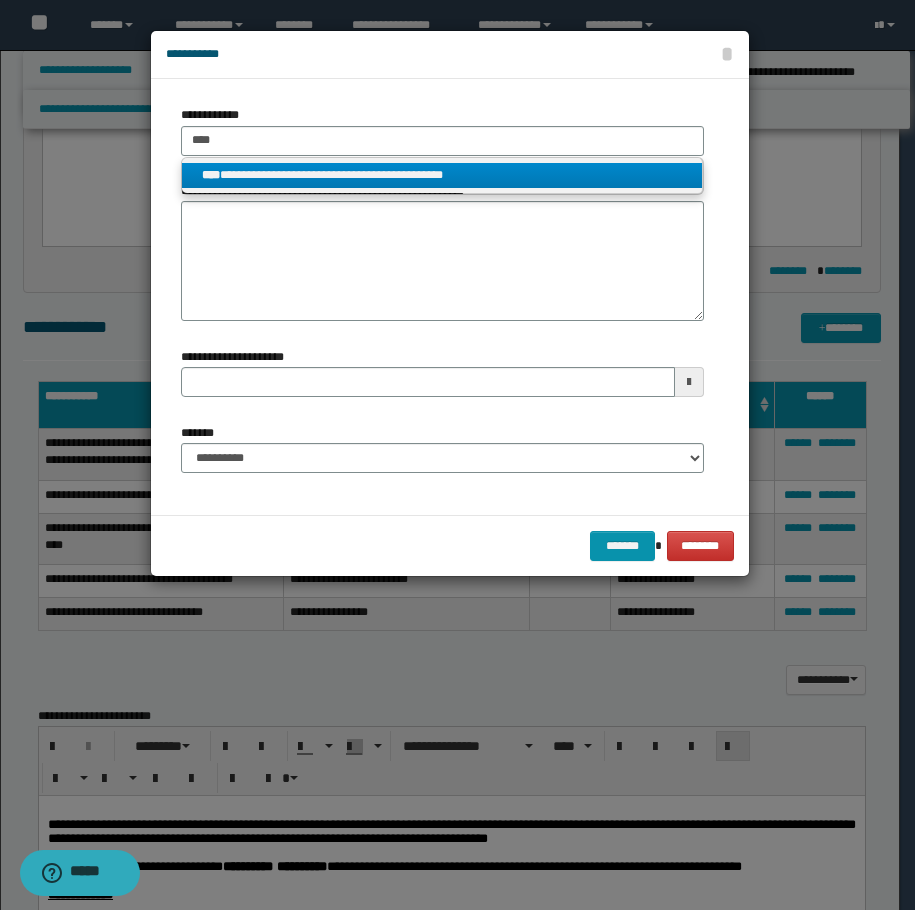 click on "**********" at bounding box center [442, 175] 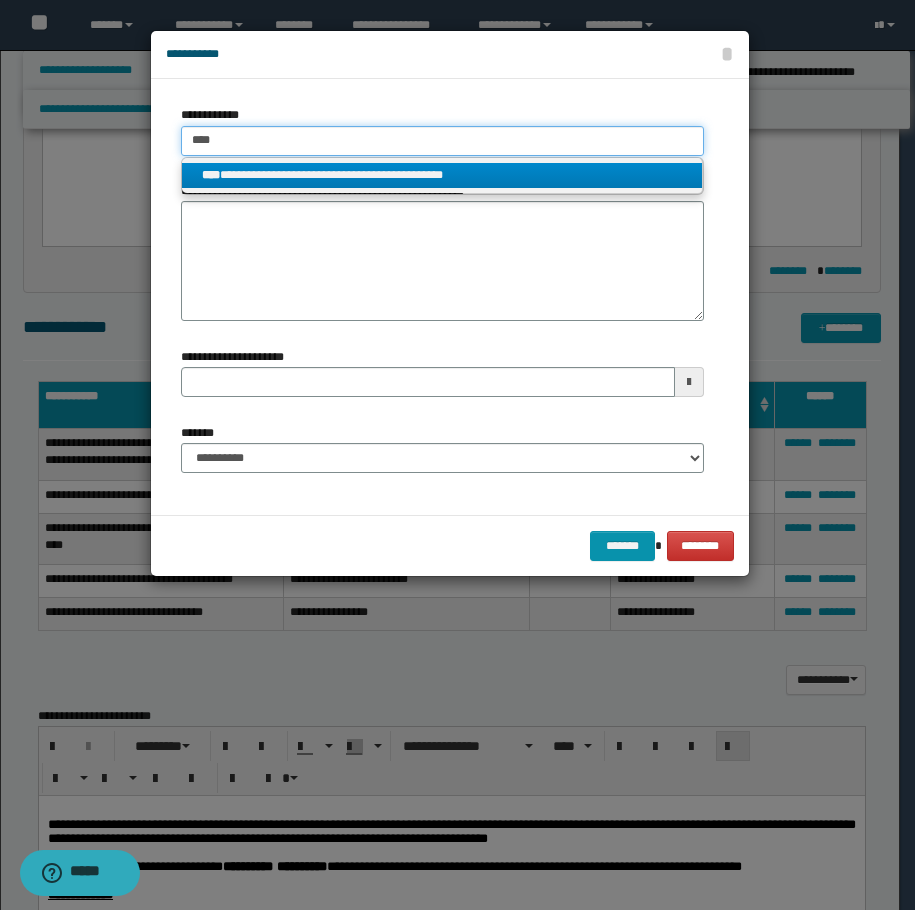 type 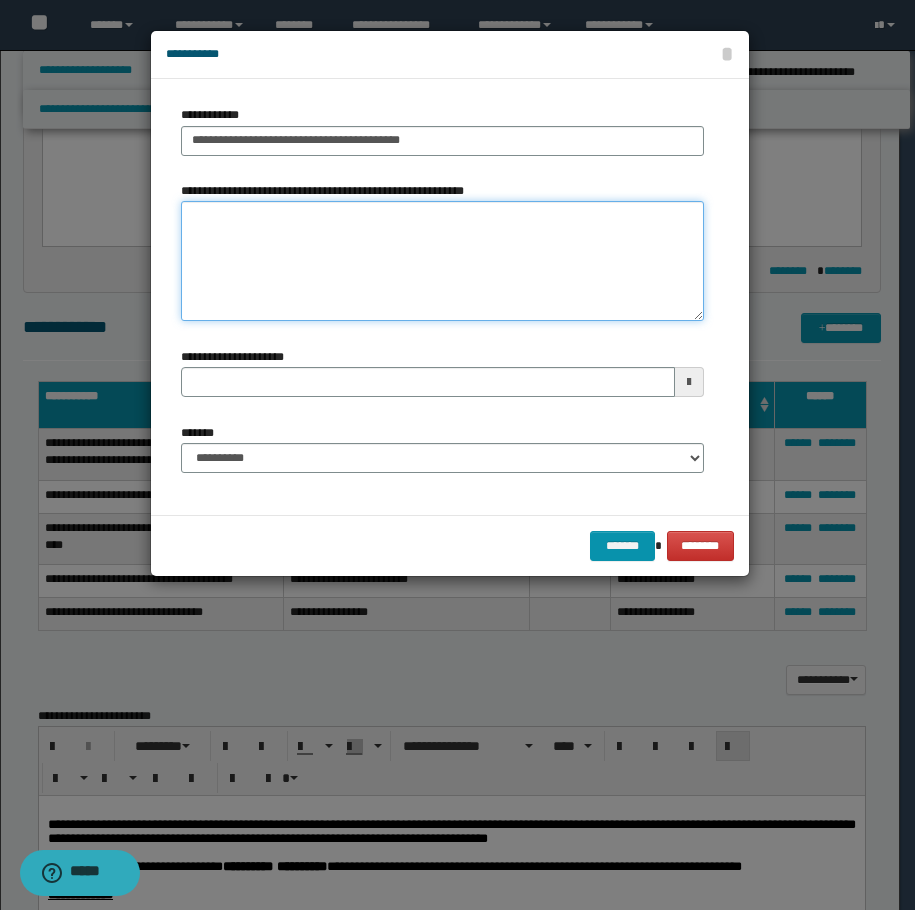 click on "**********" at bounding box center (442, 261) 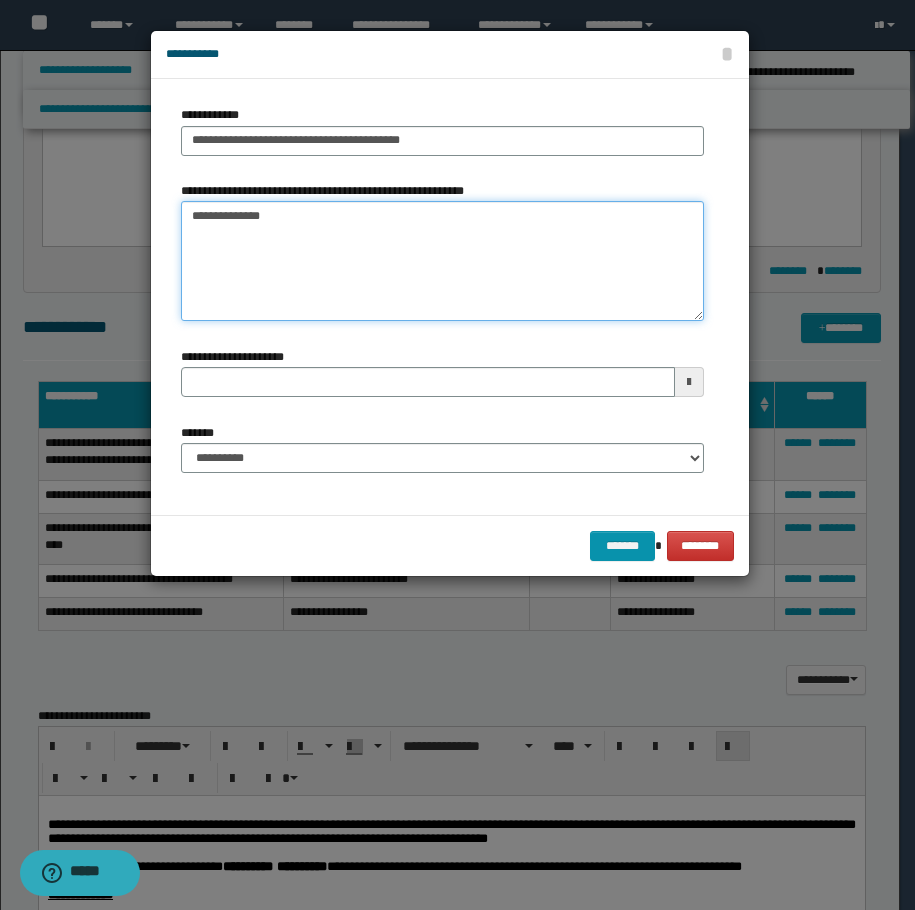 type on "**********" 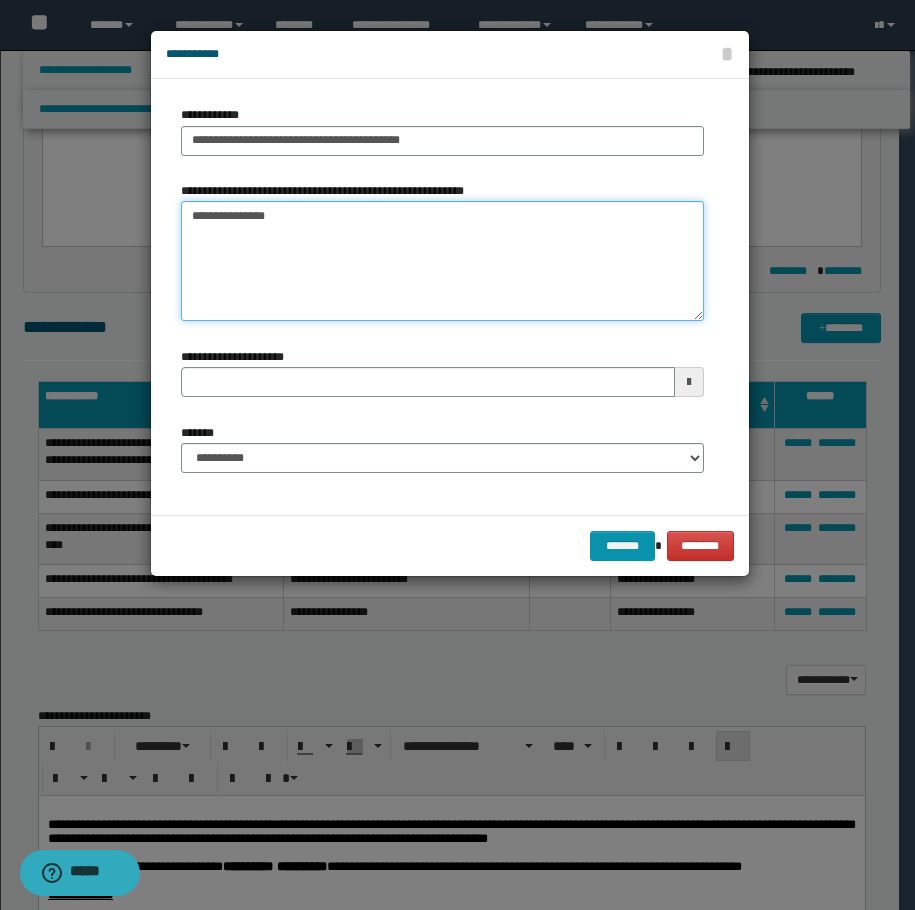 type 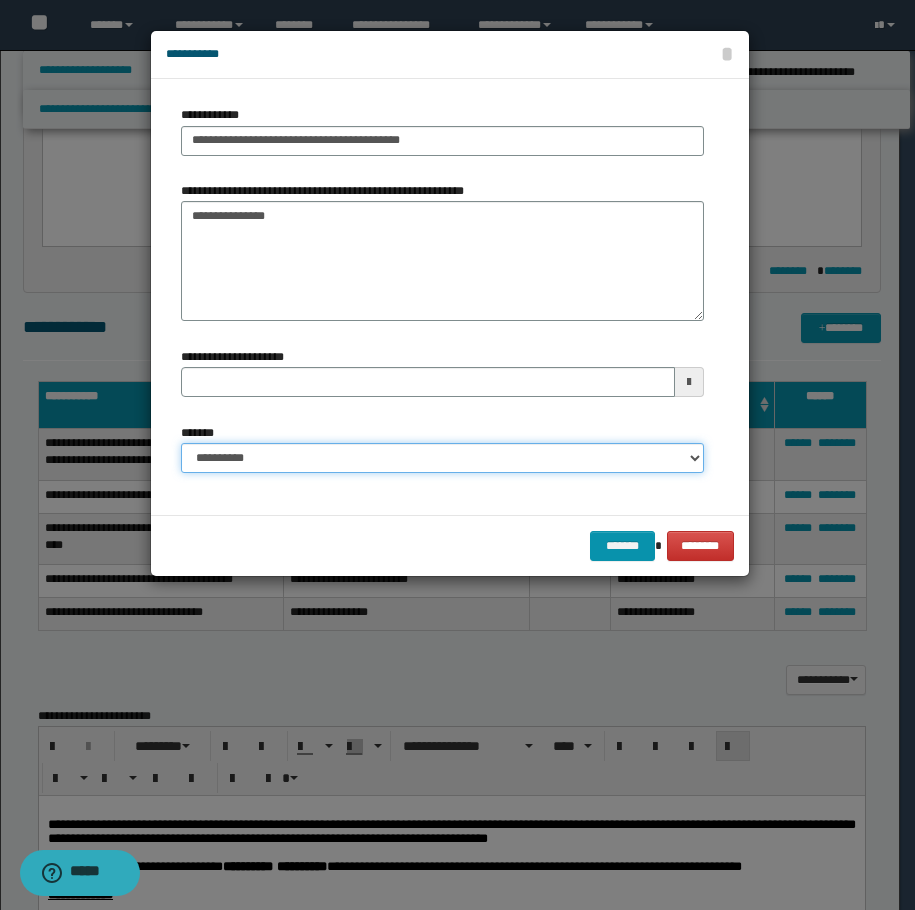 click on "**********" at bounding box center [442, 458] 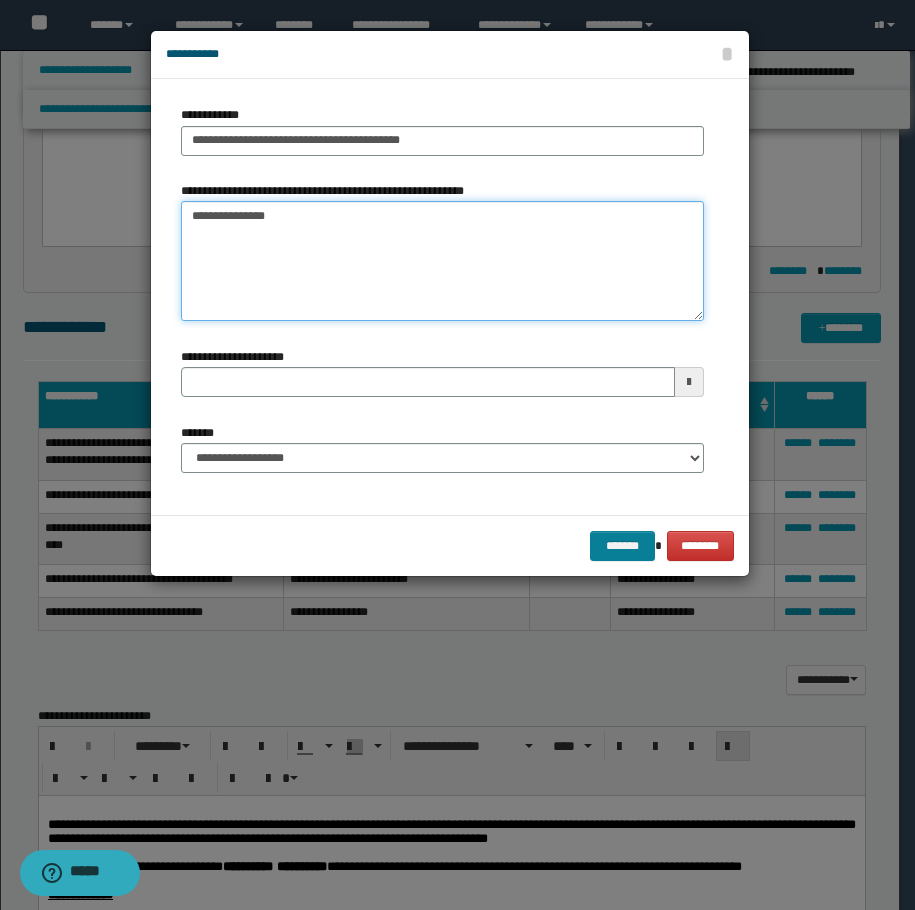 type on "**********" 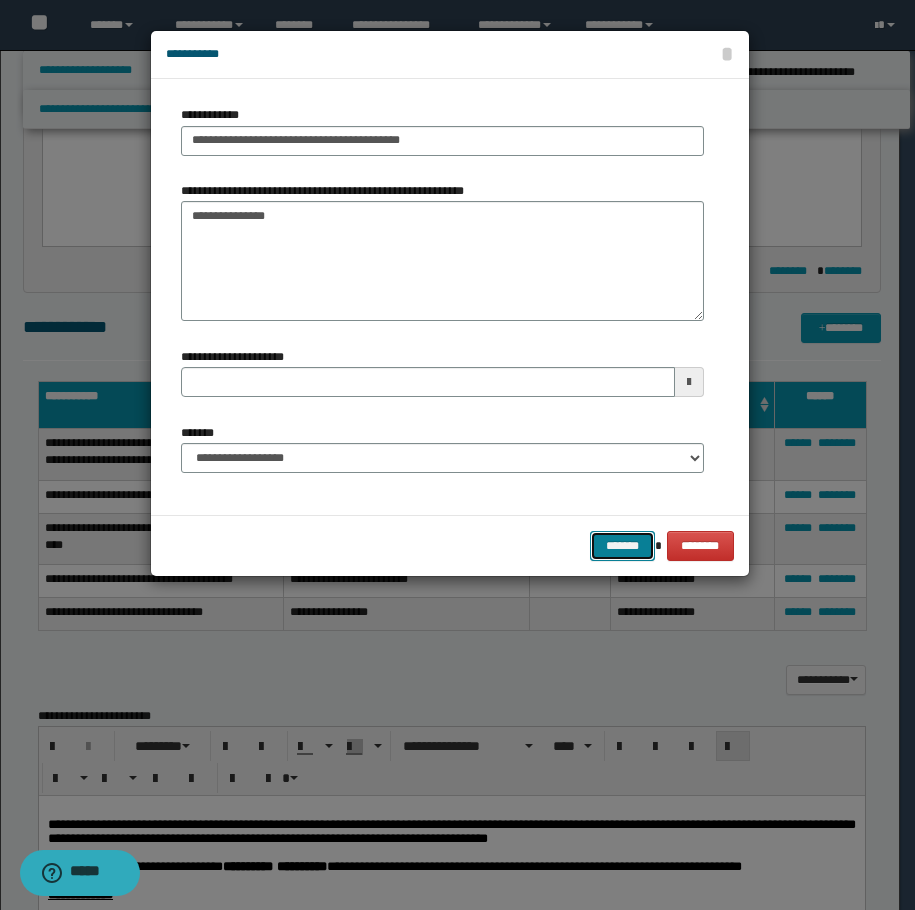 click on "*******" at bounding box center (622, 546) 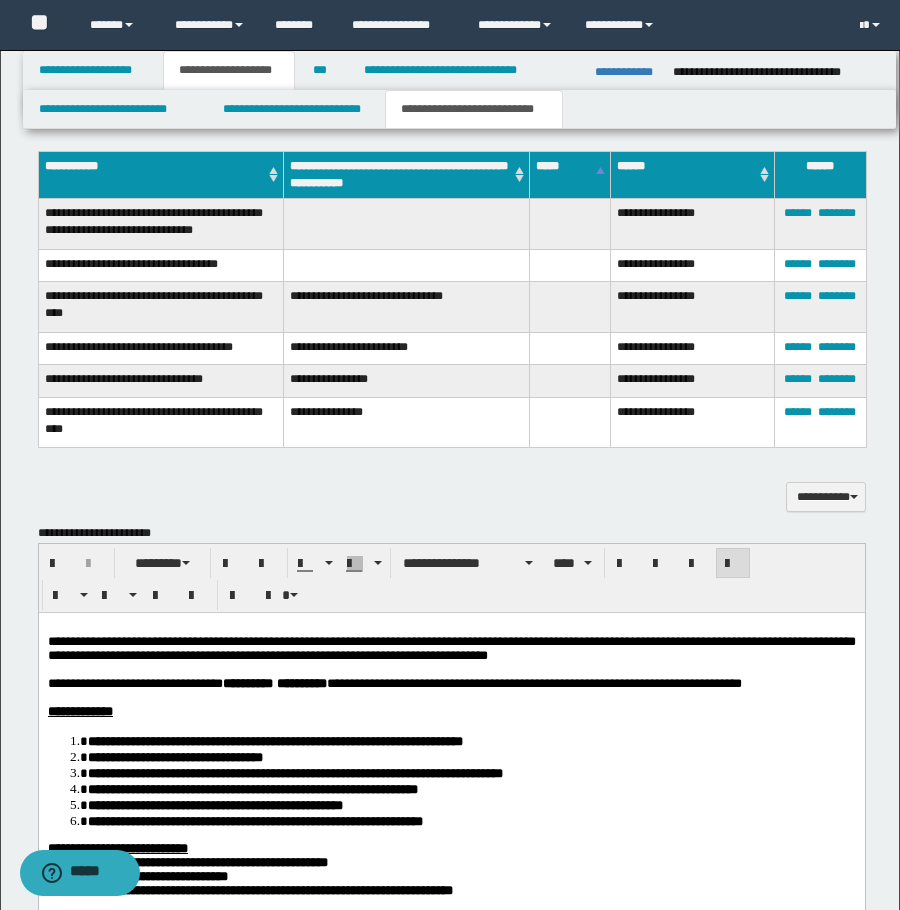 scroll, scrollTop: 1410, scrollLeft: 0, axis: vertical 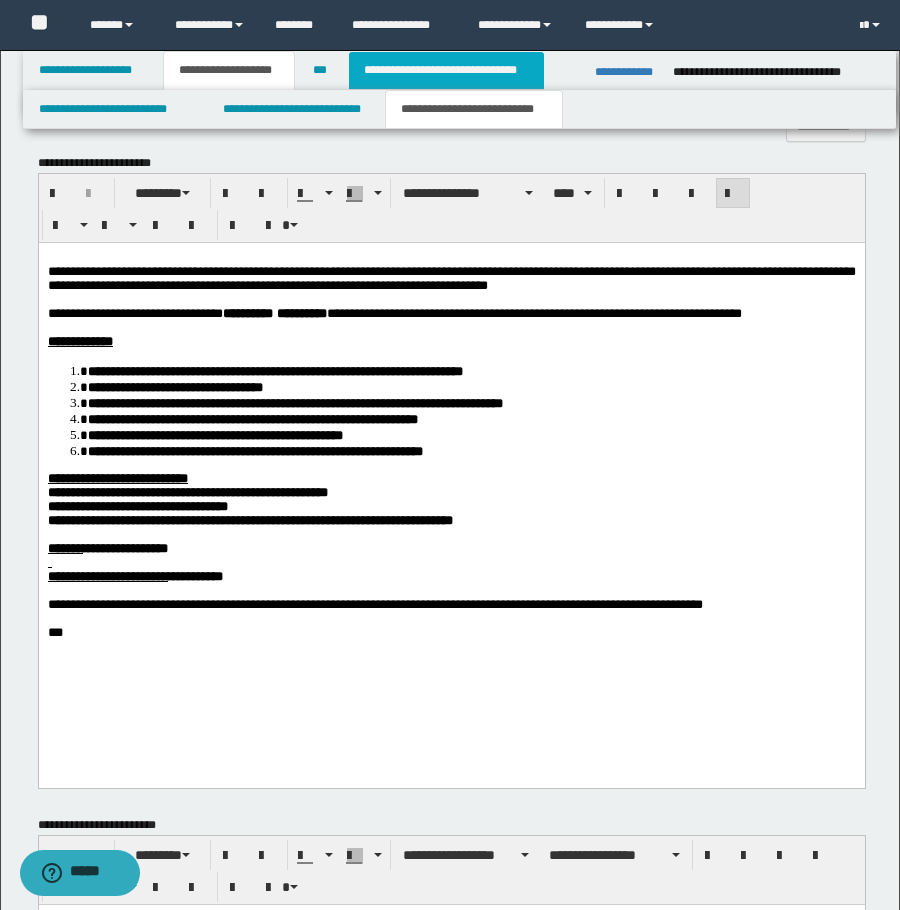 click on "**********" at bounding box center (446, 70) 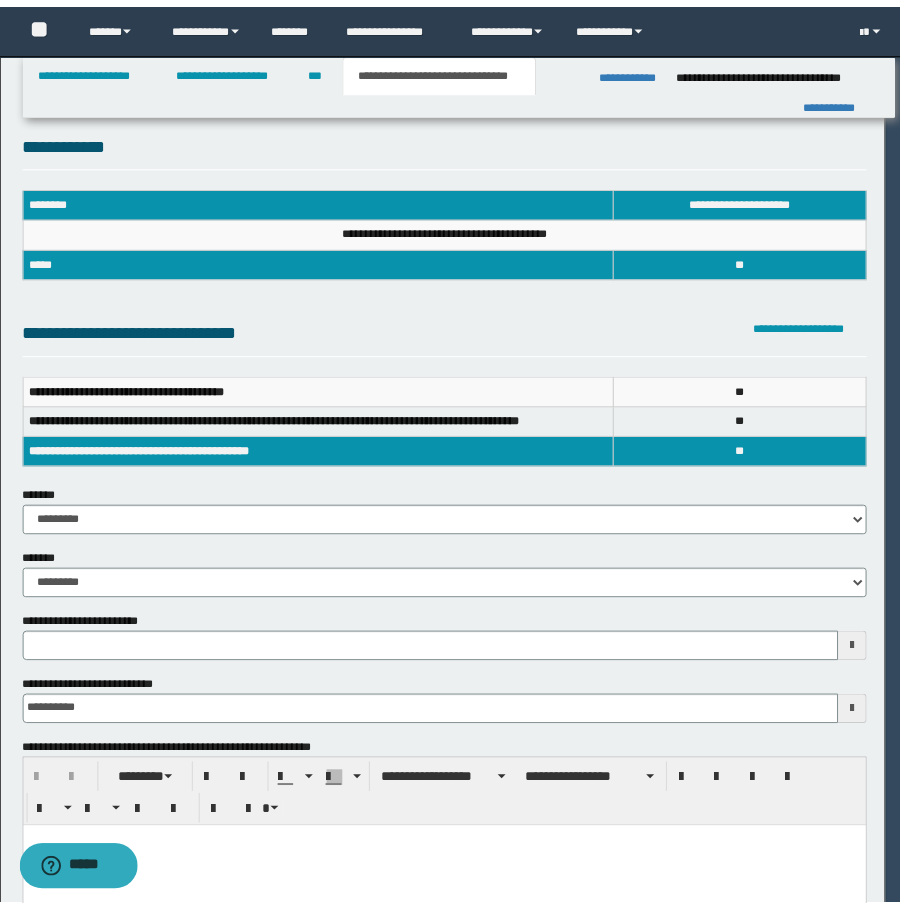 scroll, scrollTop: 0, scrollLeft: 0, axis: both 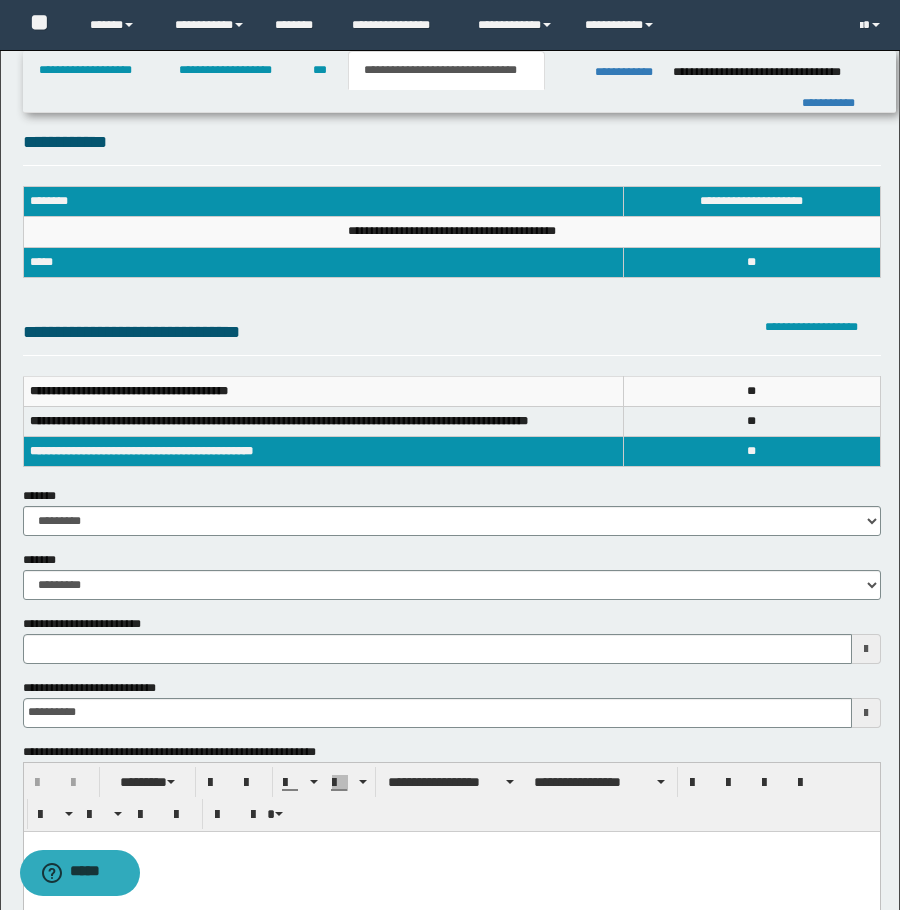 click on "**********" at bounding box center [452, 511] 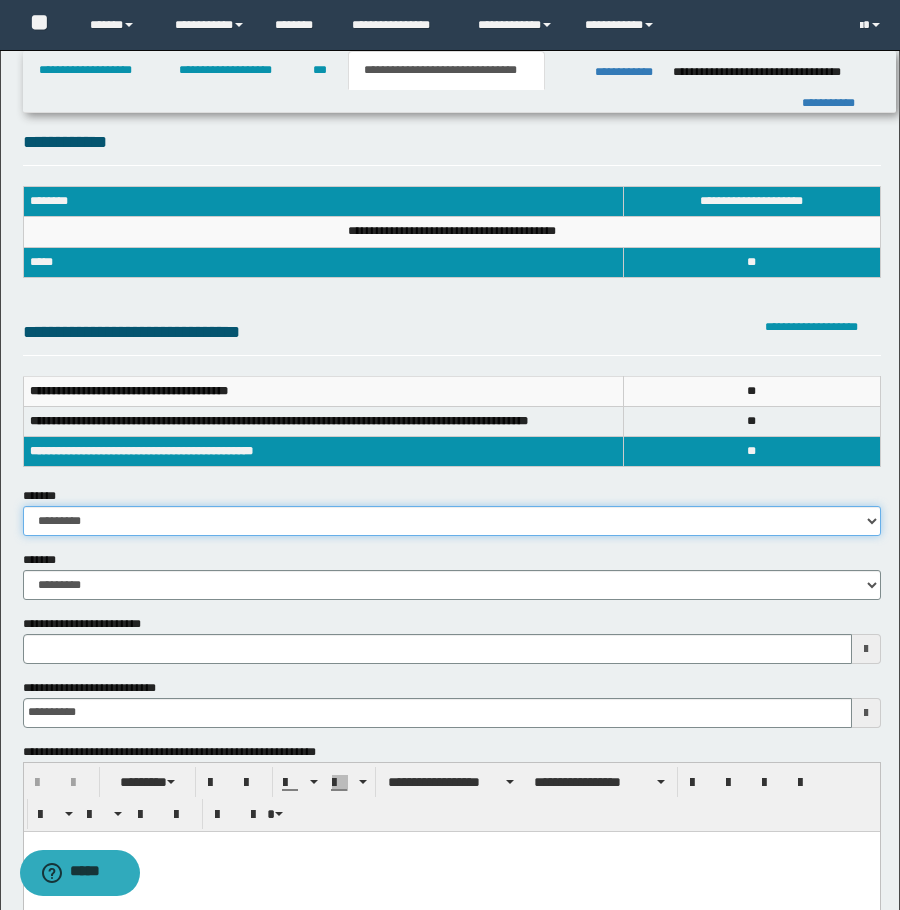 click on "**********" at bounding box center (452, 521) 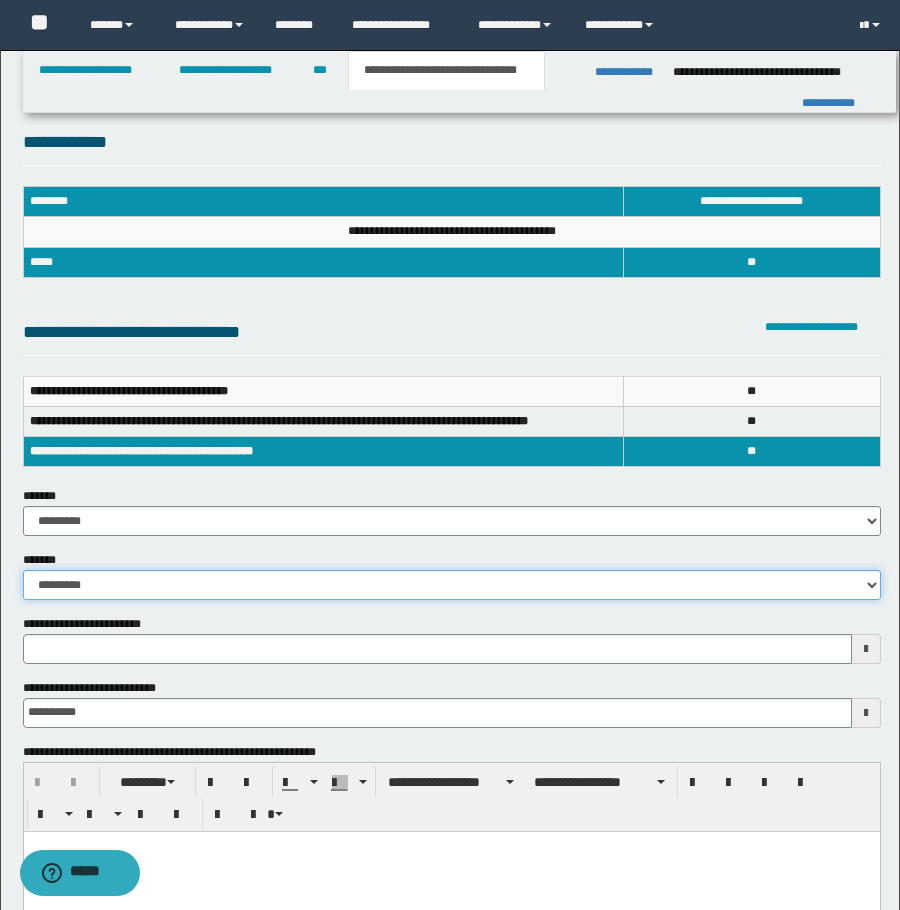 click on "**********" at bounding box center [452, 585] 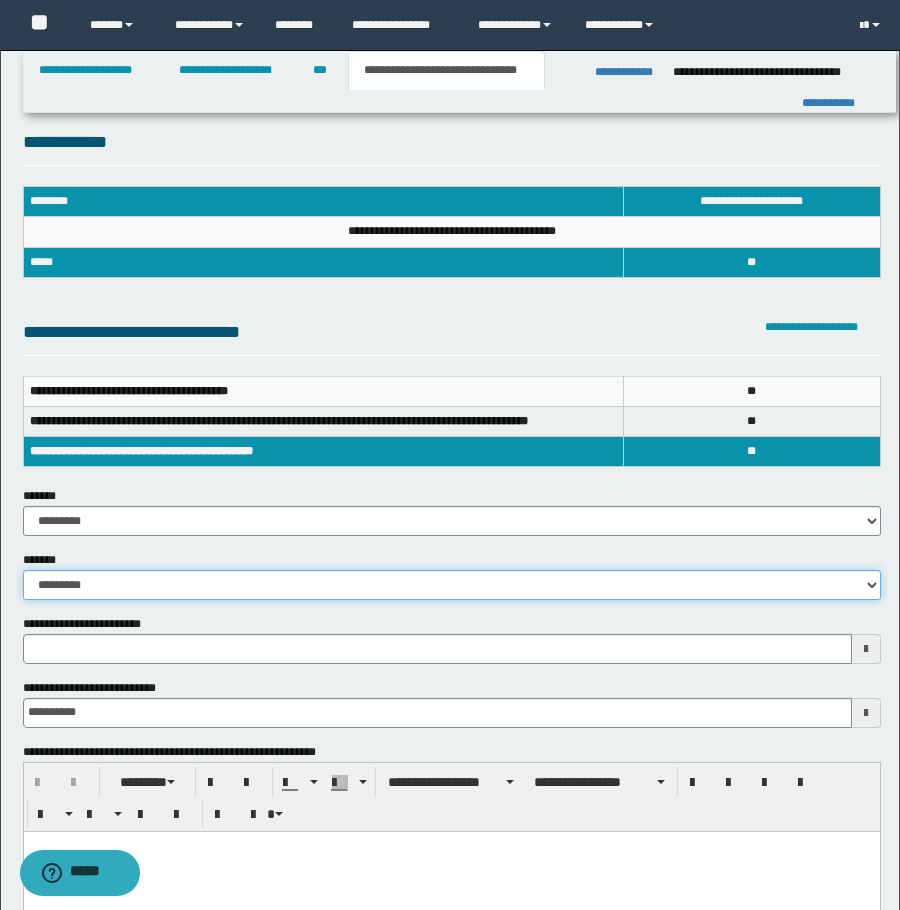 select on "*" 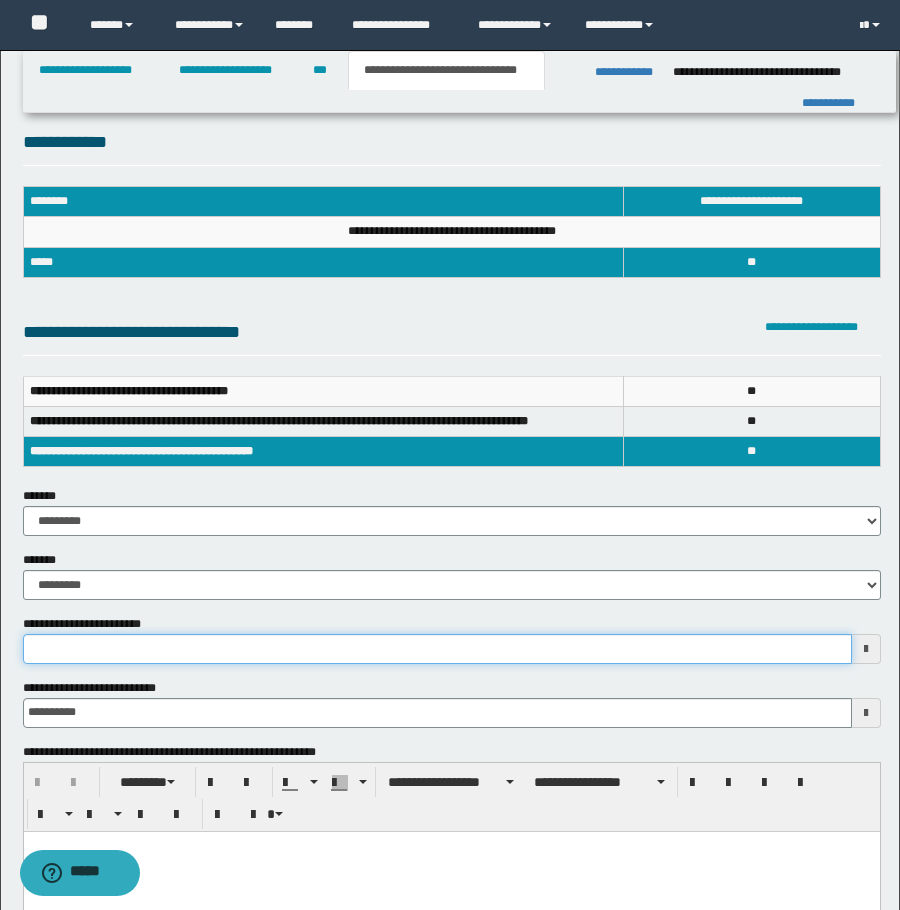 click on "**********" at bounding box center (437, 649) 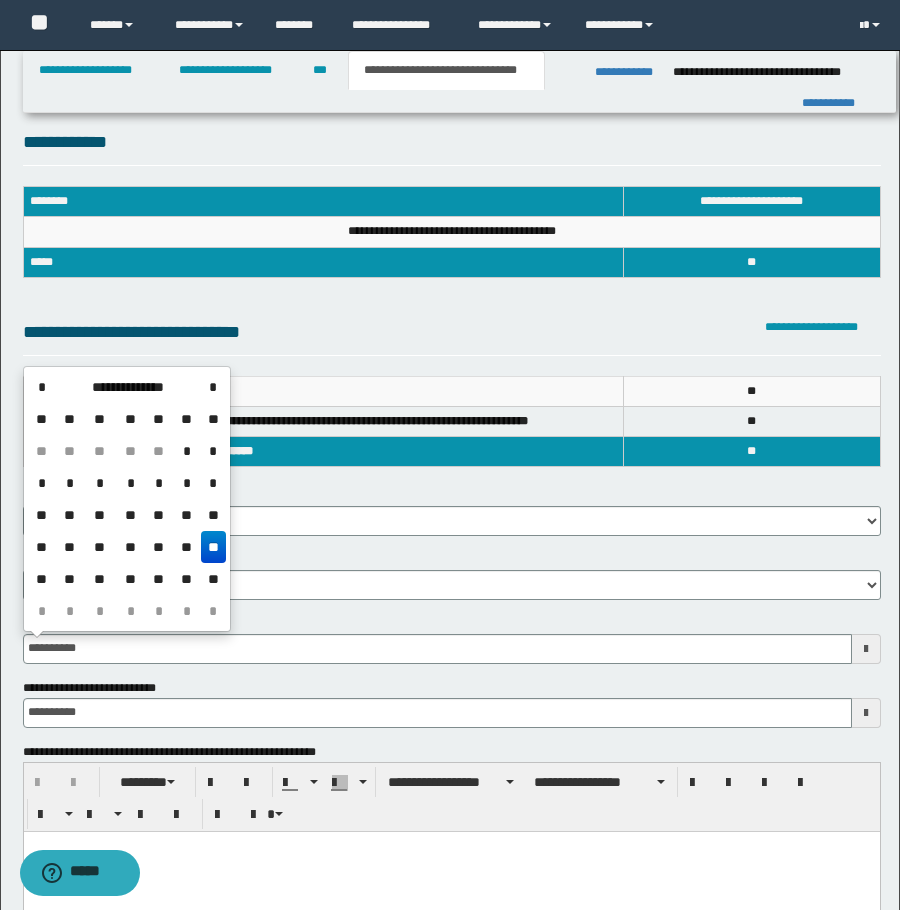 click on "**" at bounding box center (213, 547) 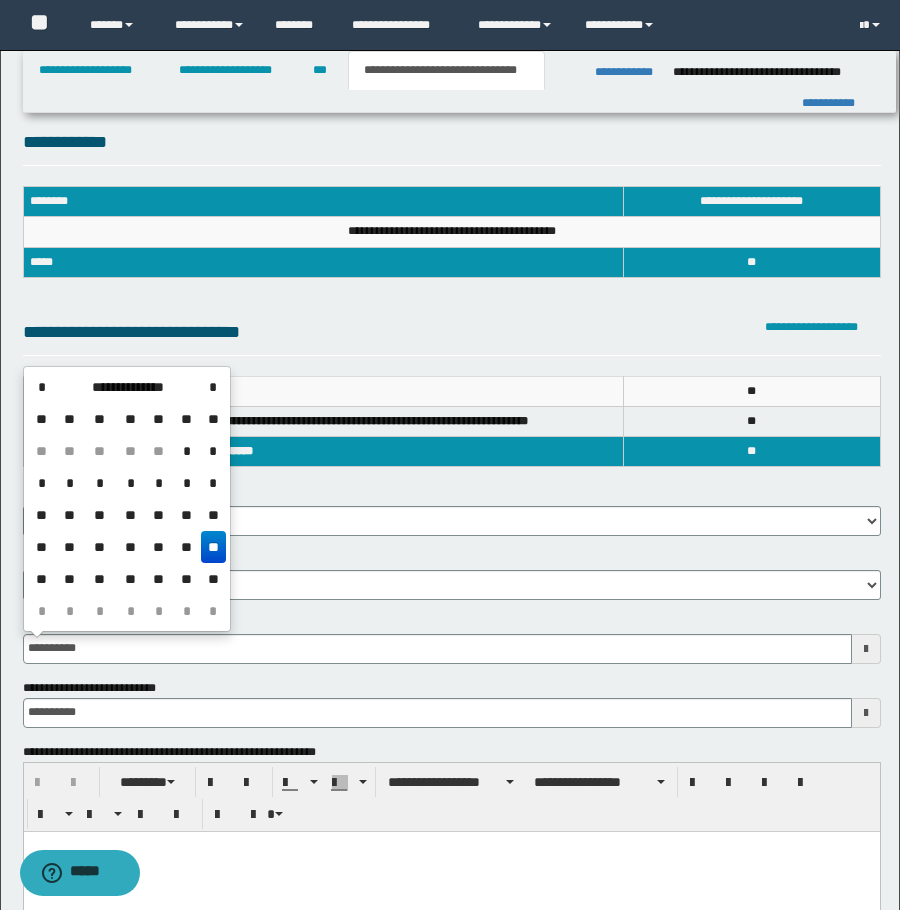 type on "**********" 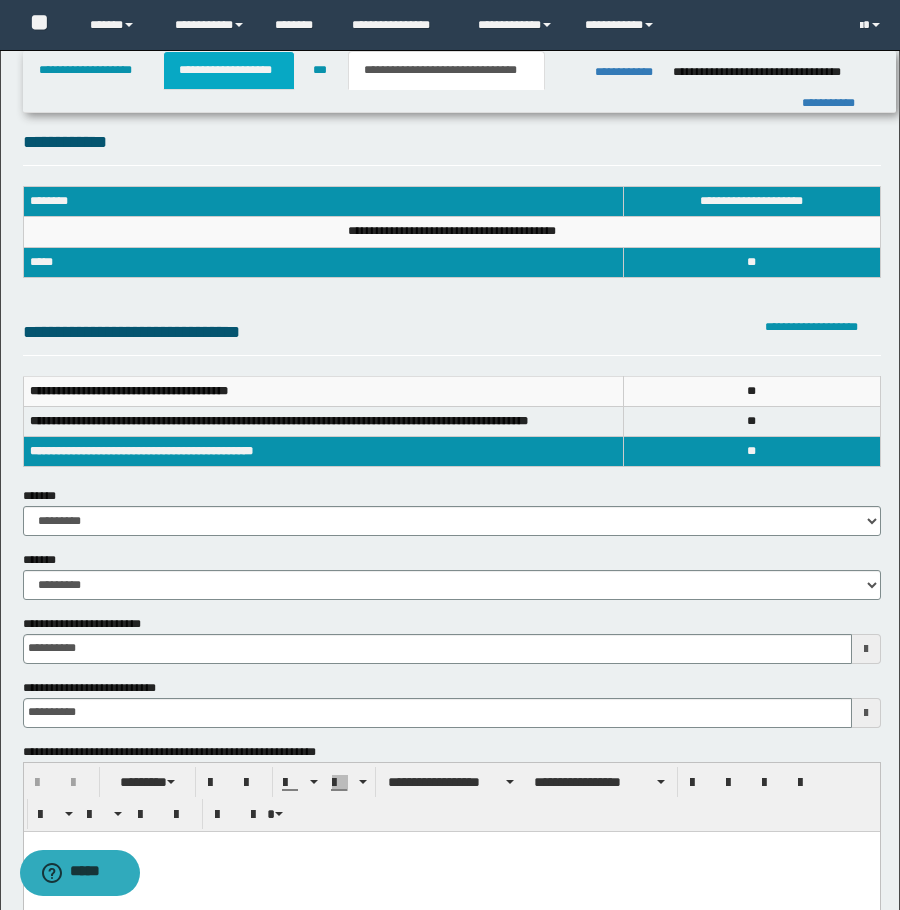click on "**********" at bounding box center [229, 70] 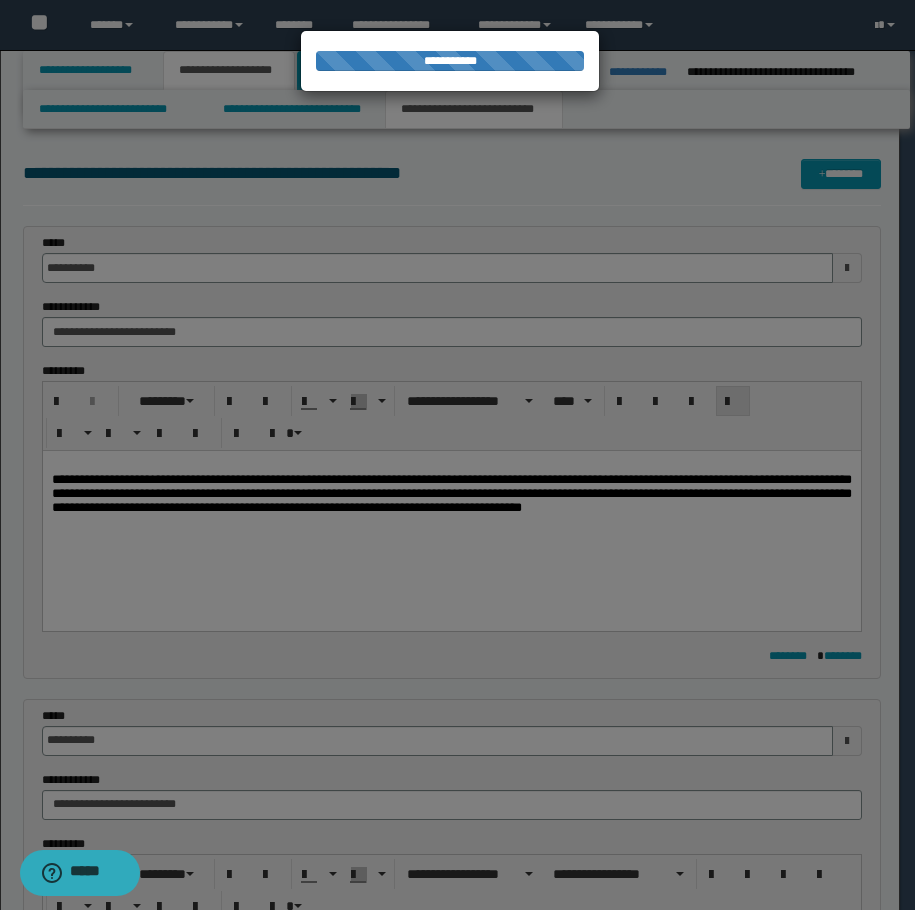 click on "***" at bounding box center (321, 70) 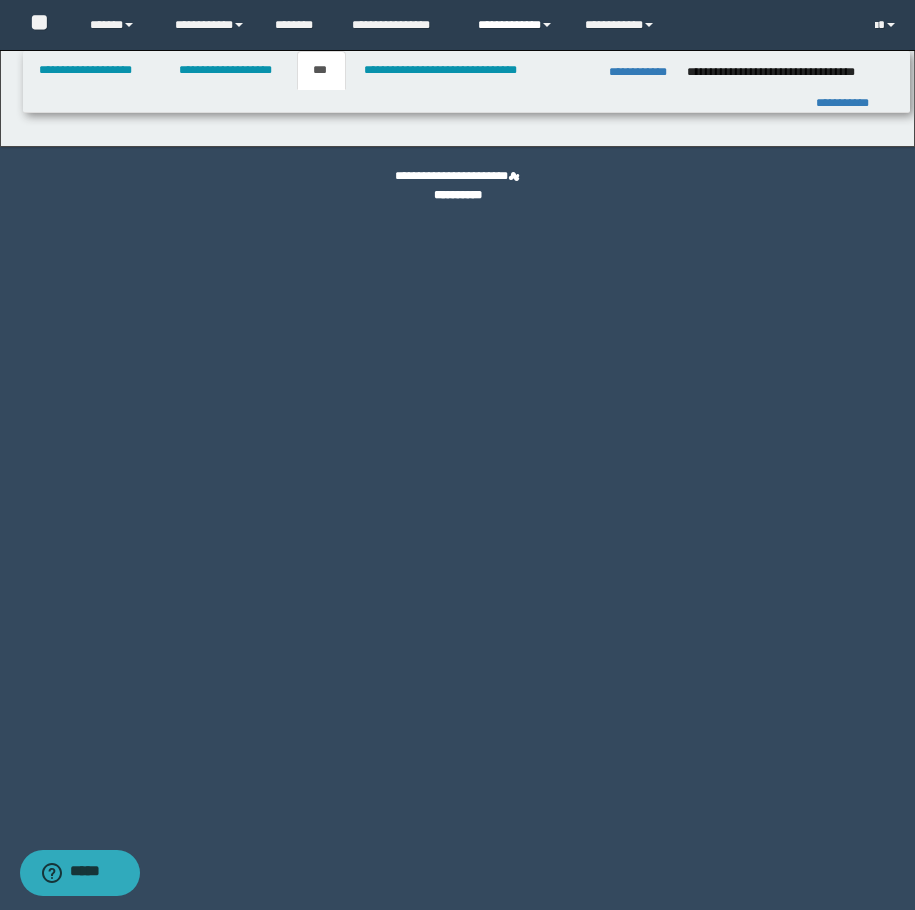 select on "***" 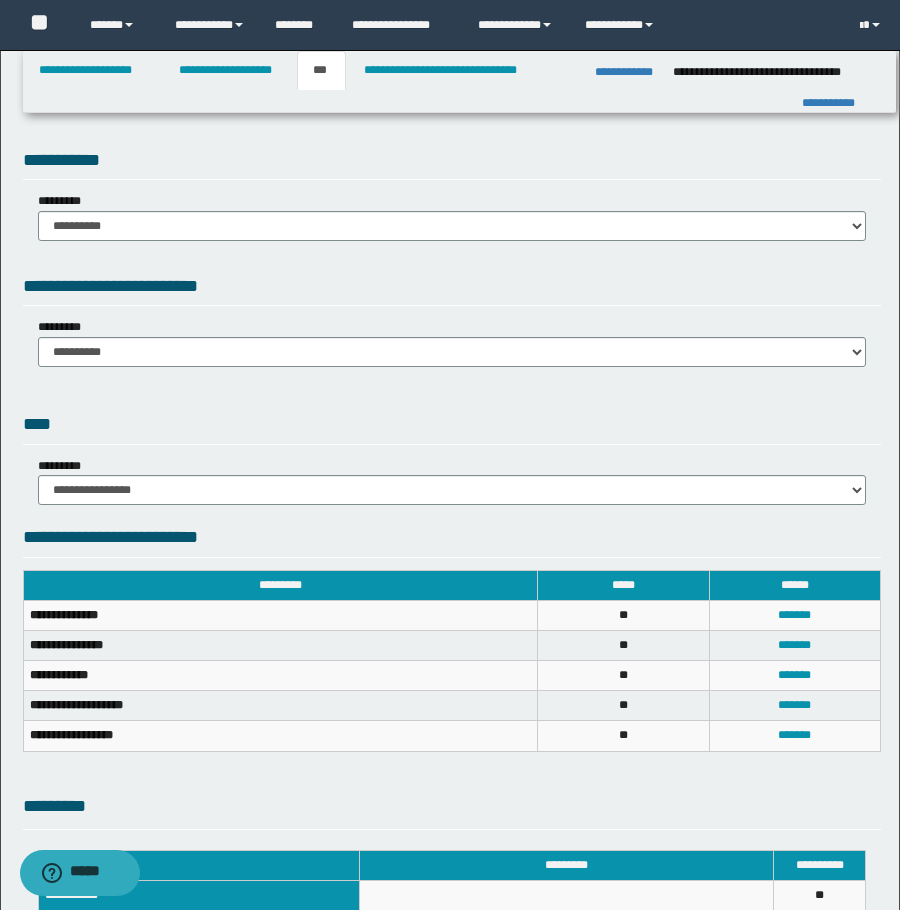 click on "**********" at bounding box center (452, 216) 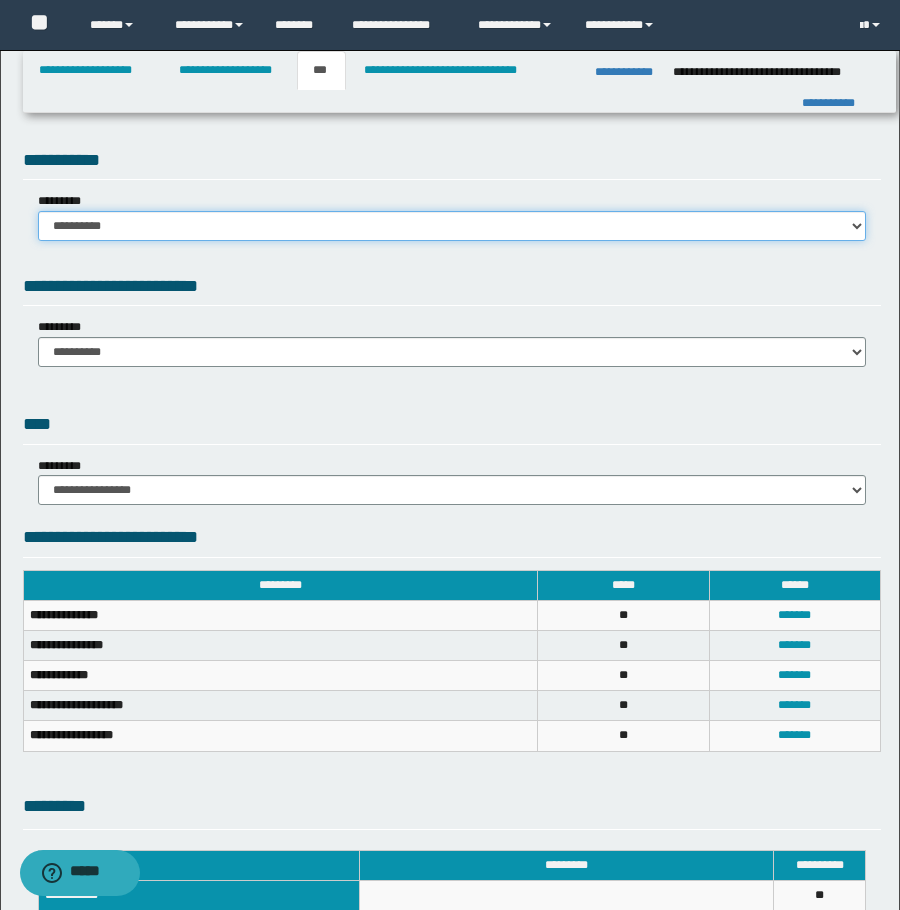 click on "**********" at bounding box center (452, 226) 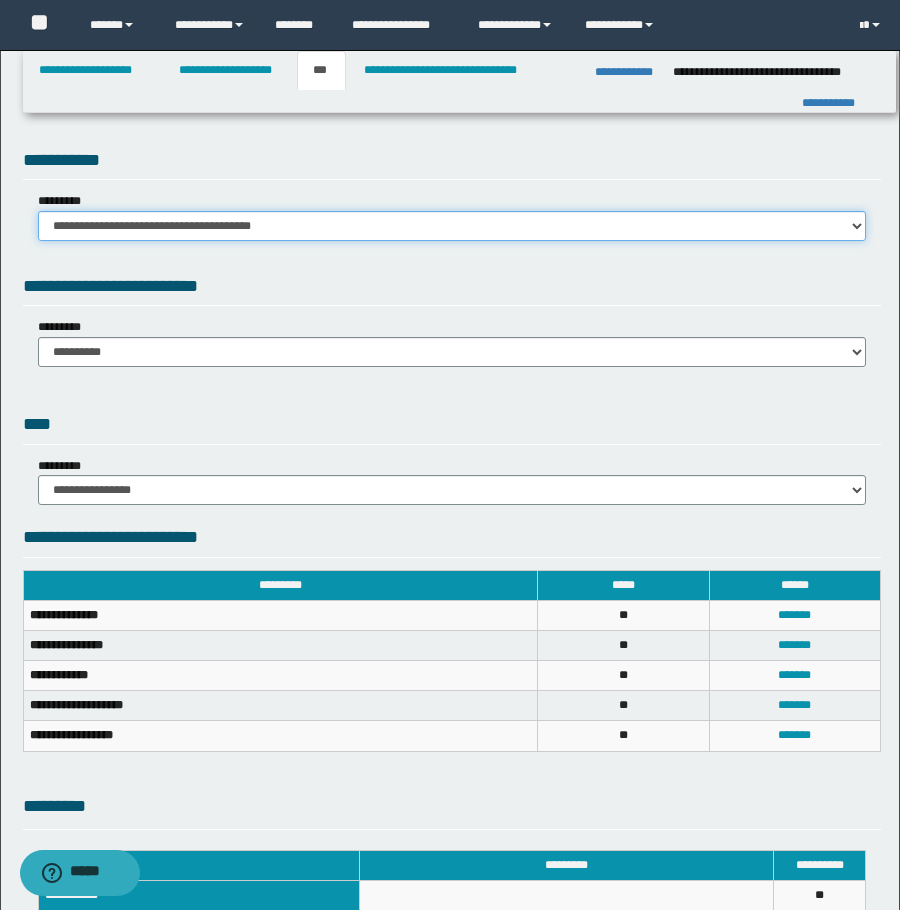click on "**********" at bounding box center (452, 226) 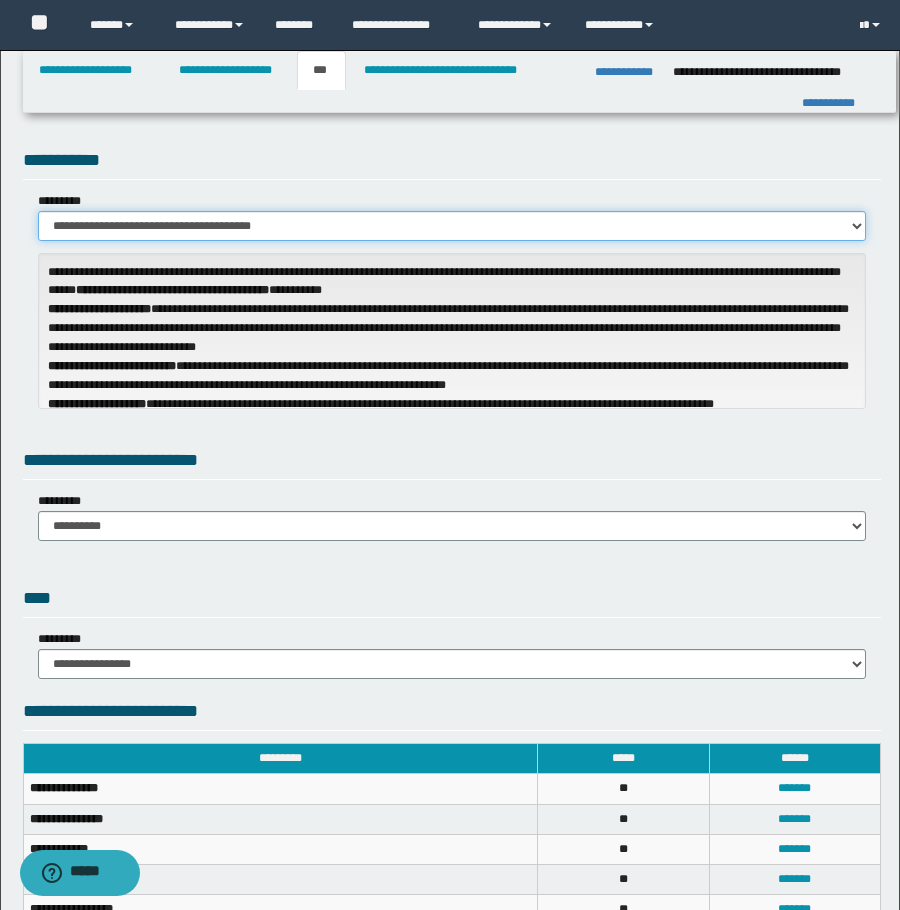 scroll, scrollTop: 200, scrollLeft: 0, axis: vertical 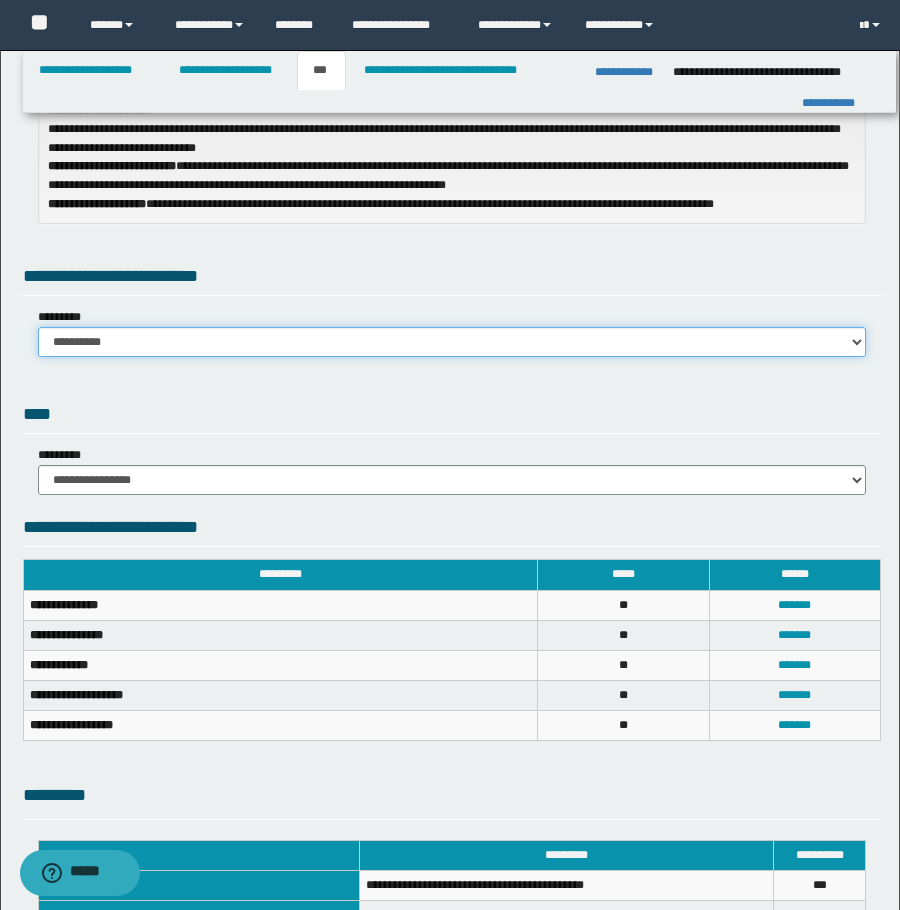 click on "**********" at bounding box center [452, 342] 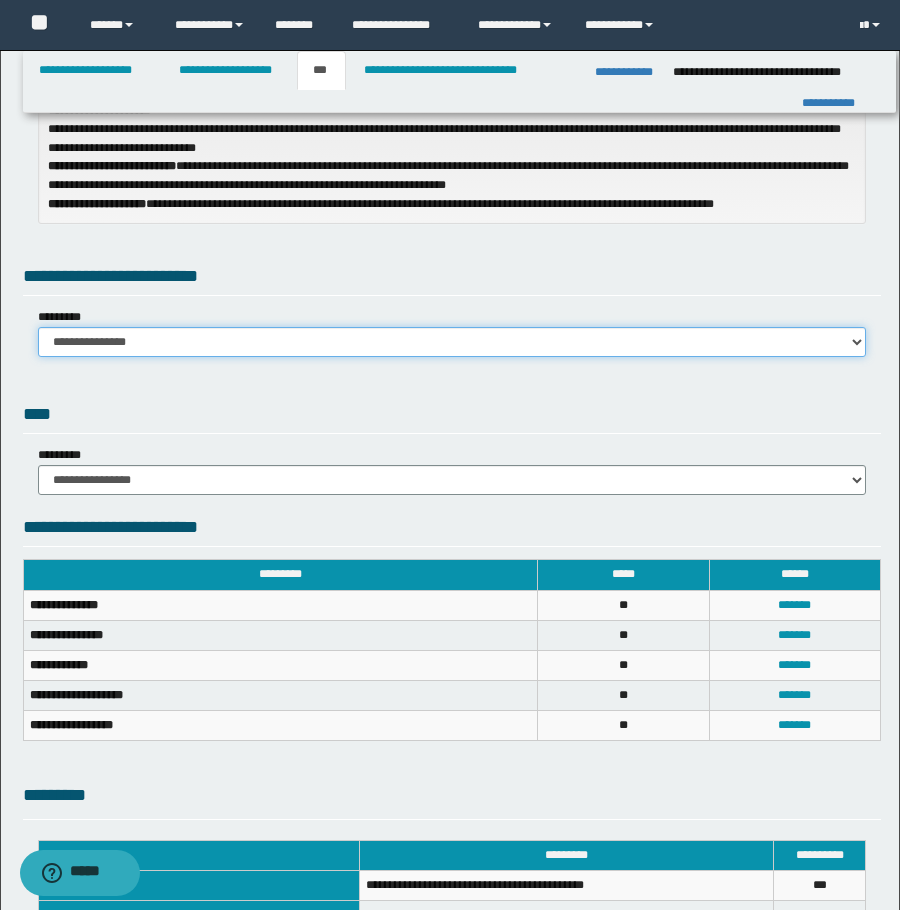 click on "**********" at bounding box center (452, 342) 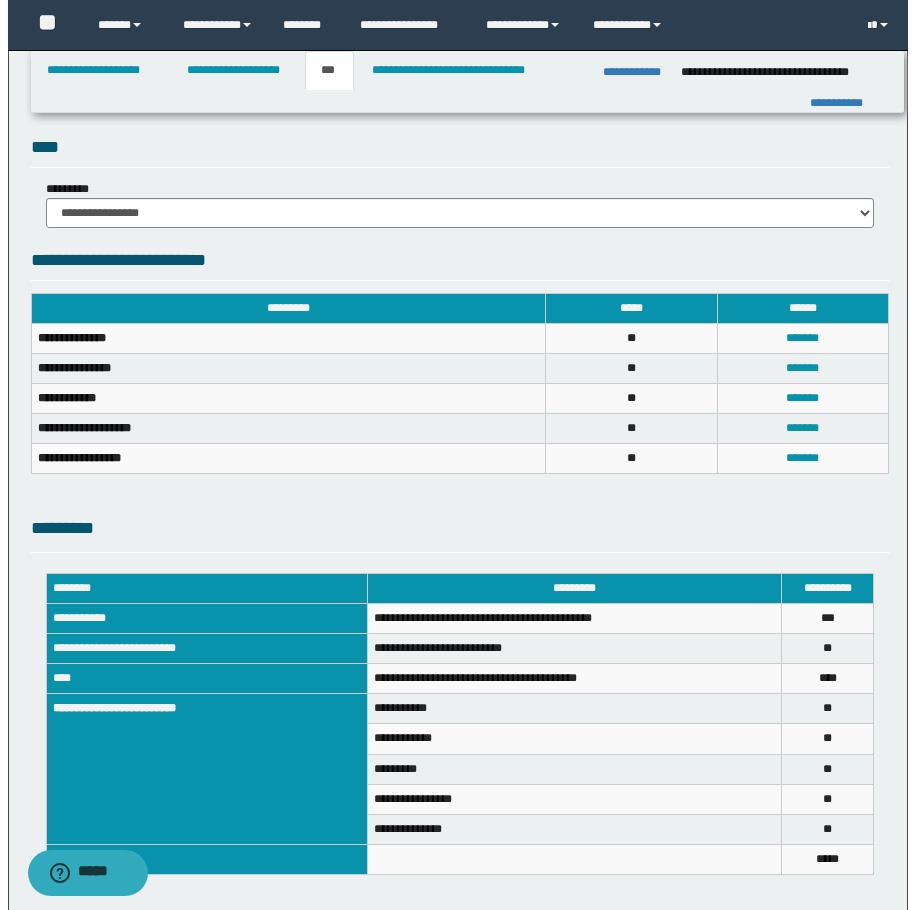scroll, scrollTop: 694, scrollLeft: 0, axis: vertical 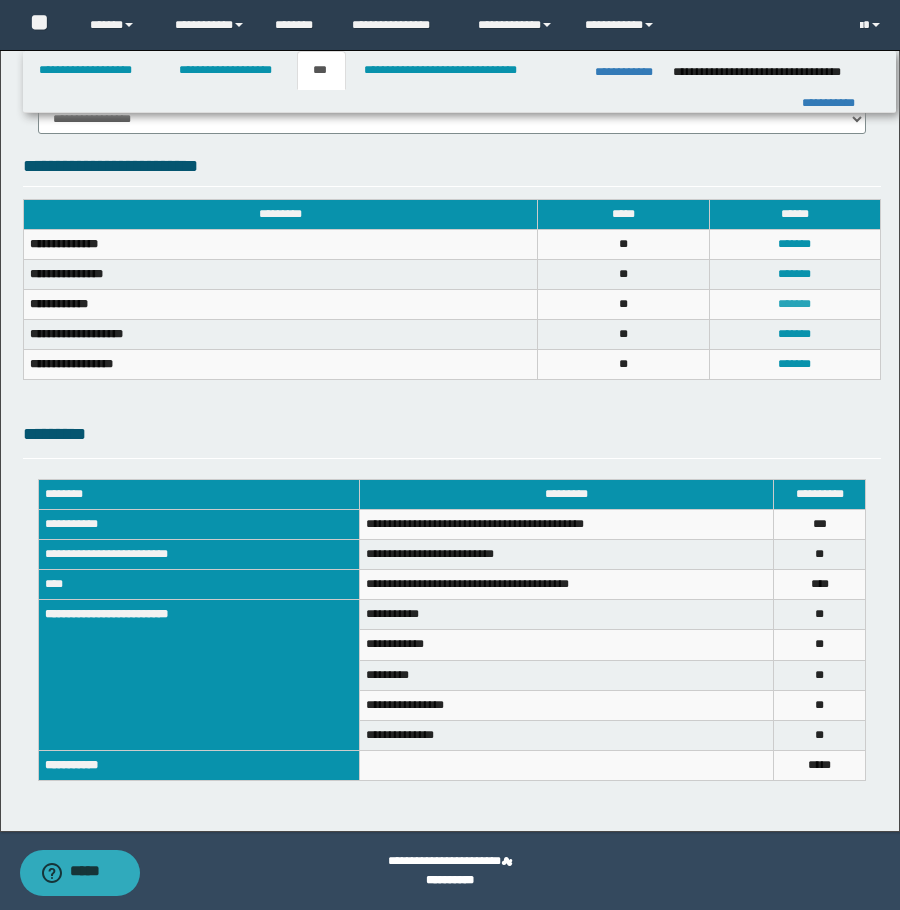 click on "*******" at bounding box center [794, 304] 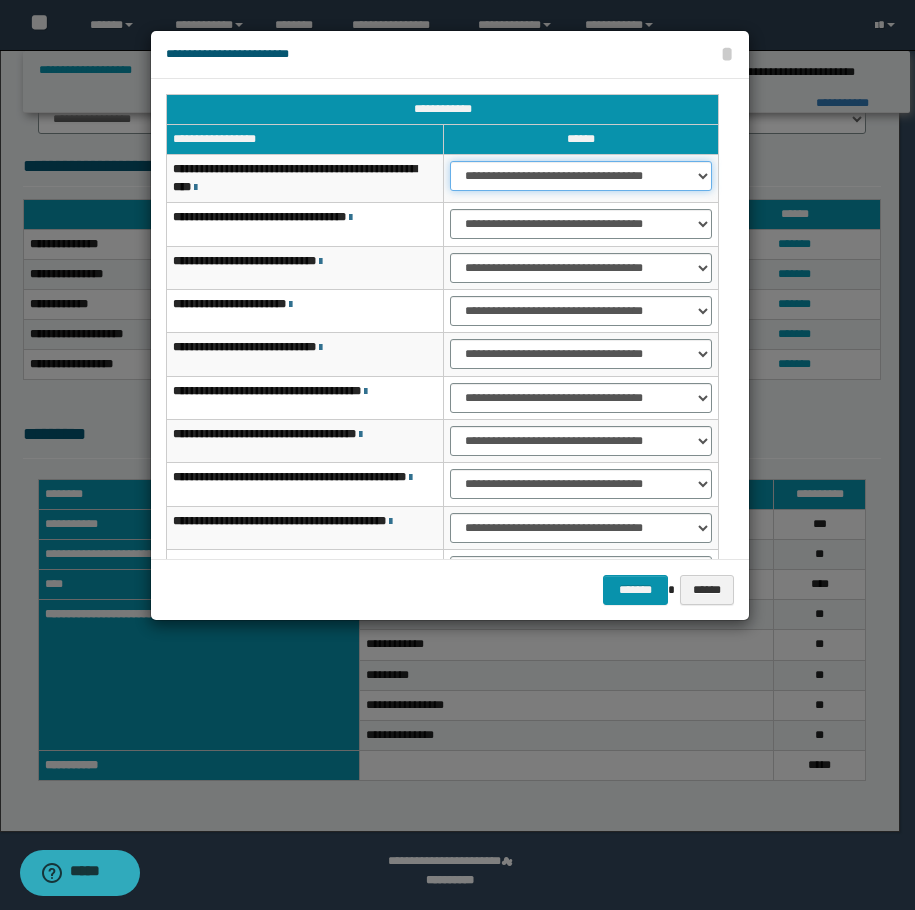 drag, startPoint x: 489, startPoint y: 170, endPoint x: 492, endPoint y: 187, distance: 17.262676 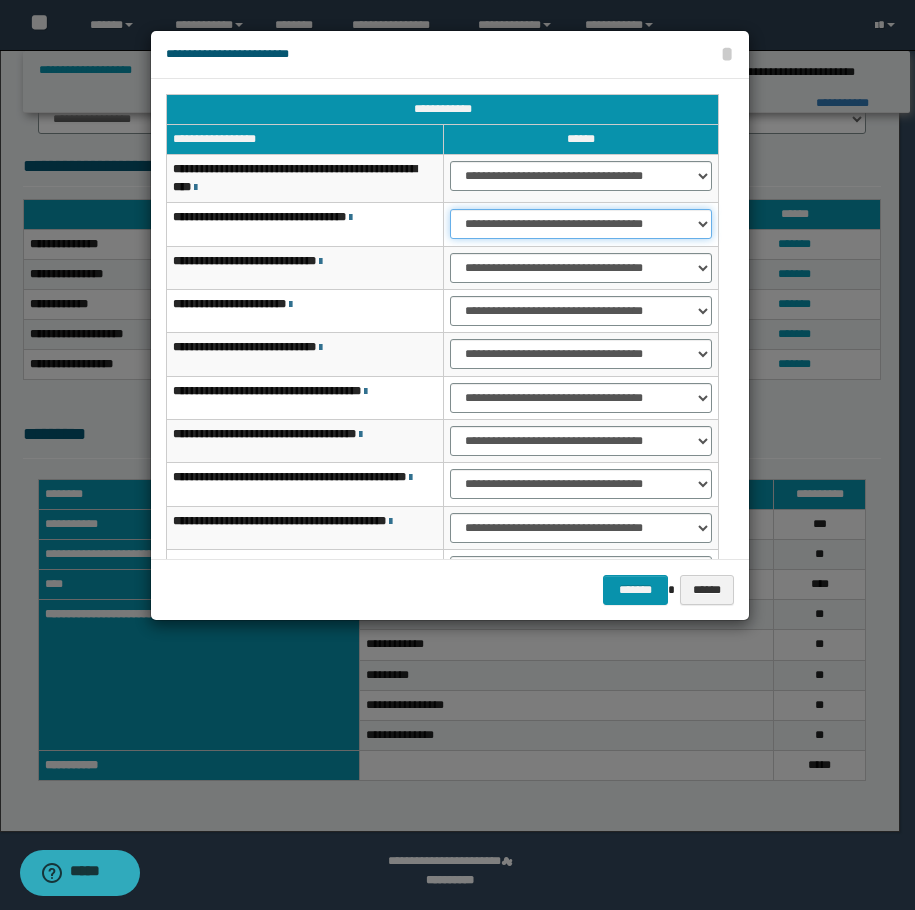 click on "**********" at bounding box center [581, 224] 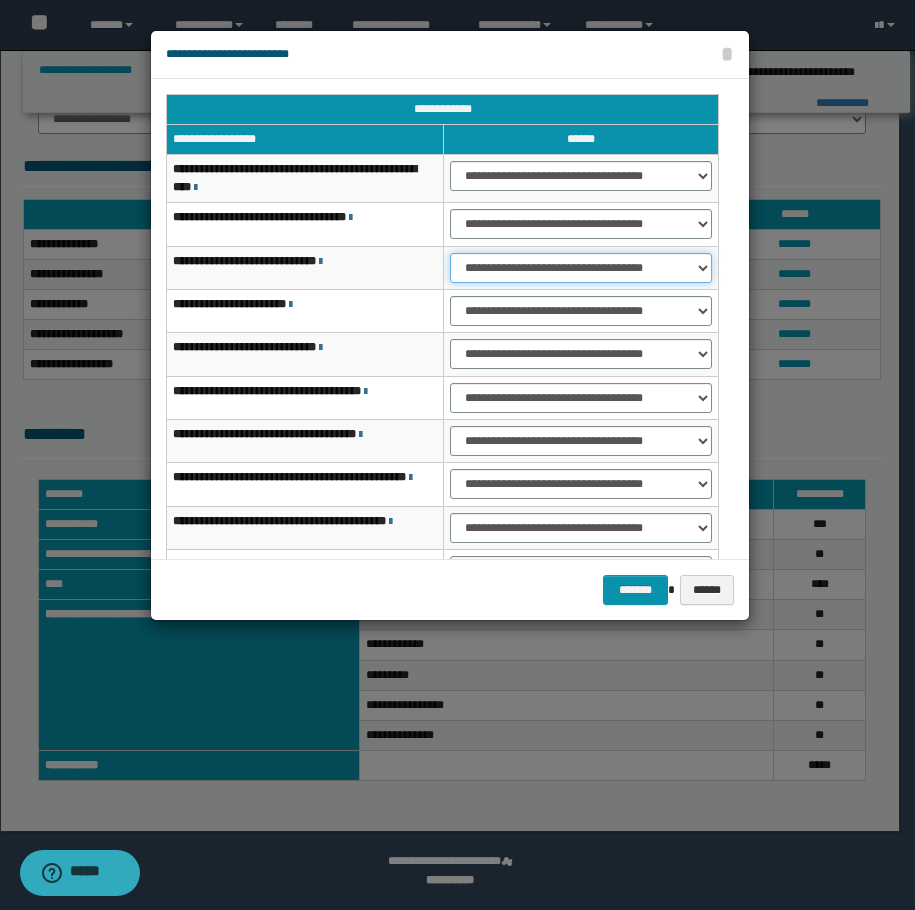 click on "**********" at bounding box center (581, 268) 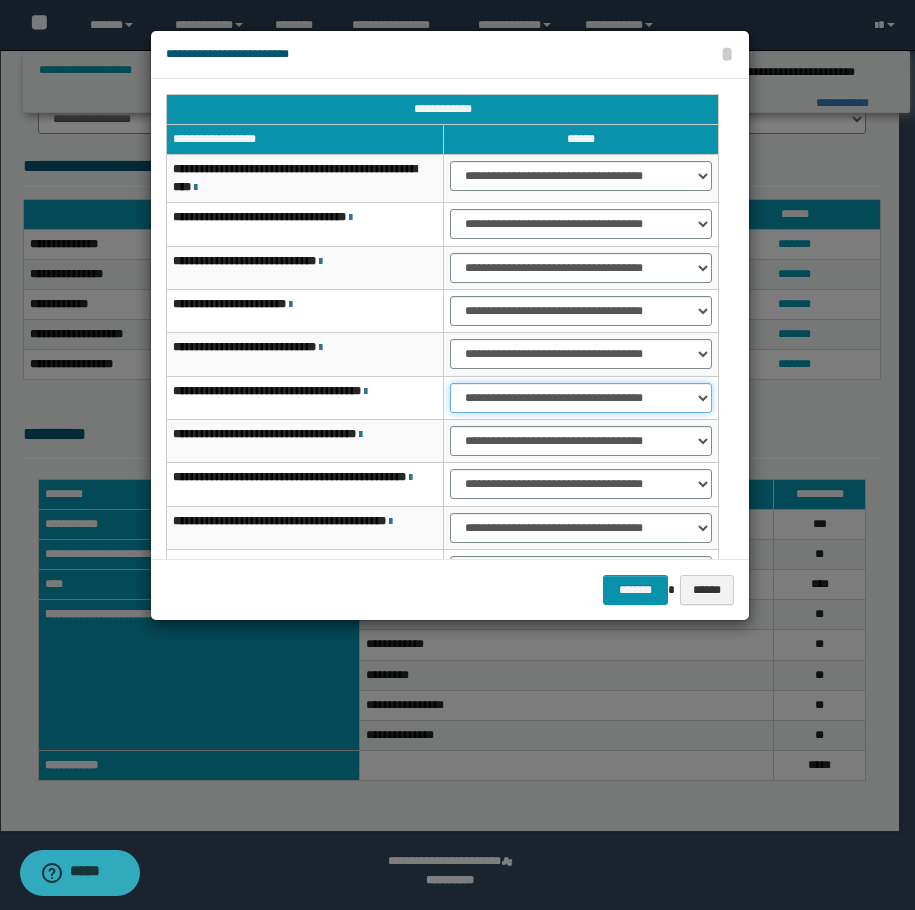 click on "**********" at bounding box center [581, 398] 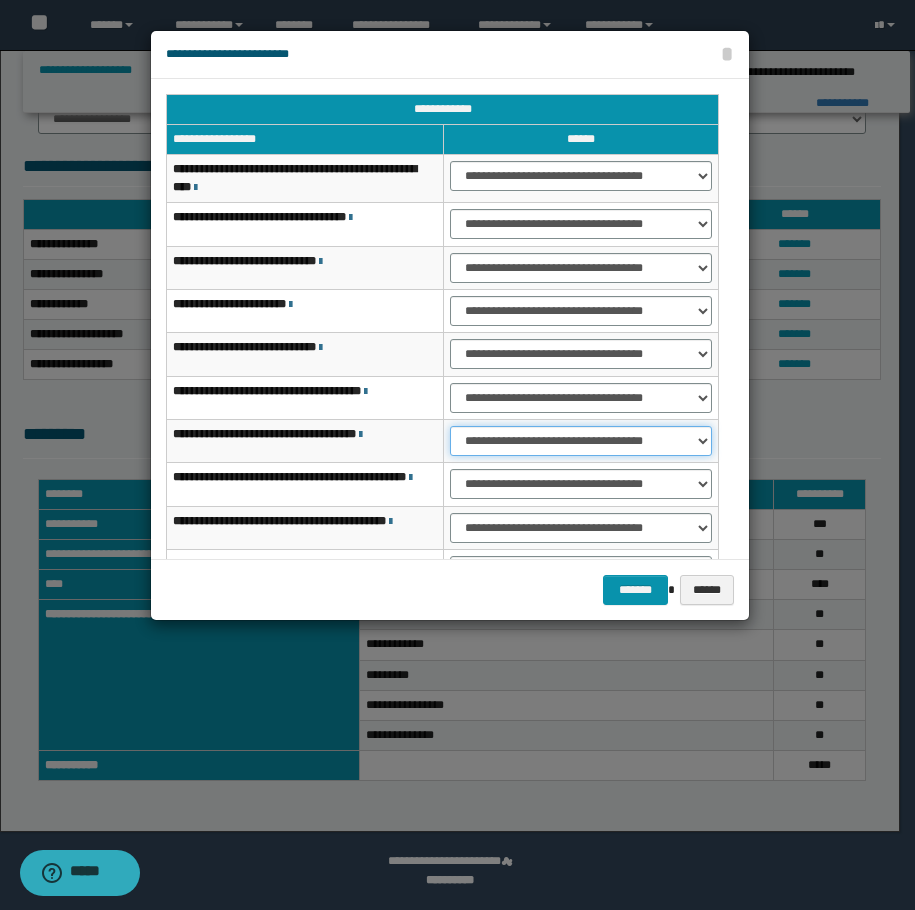 click on "**********" at bounding box center [581, 441] 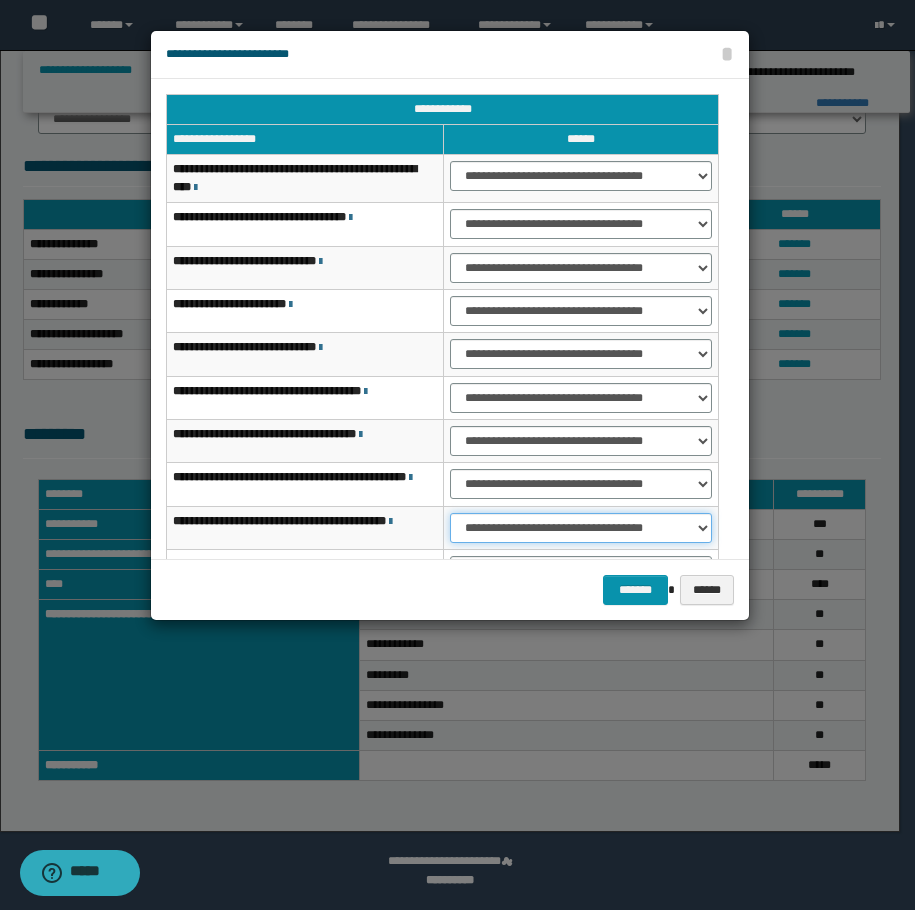 click on "**********" at bounding box center [581, 528] 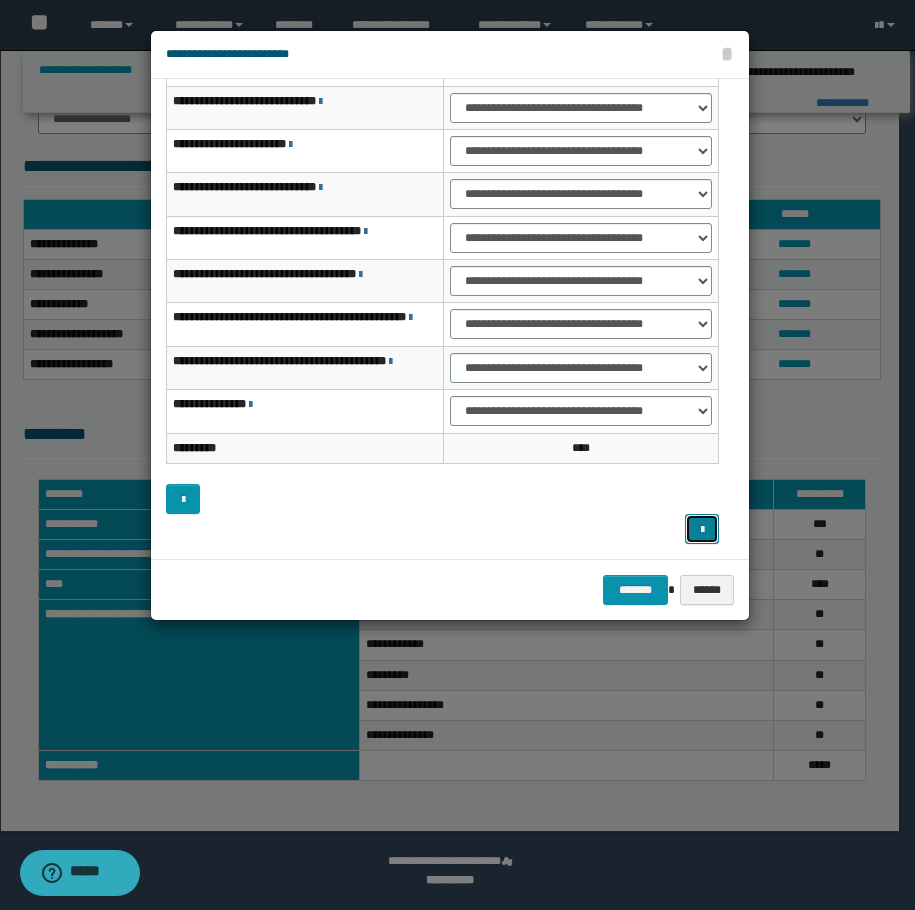 click at bounding box center [702, 530] 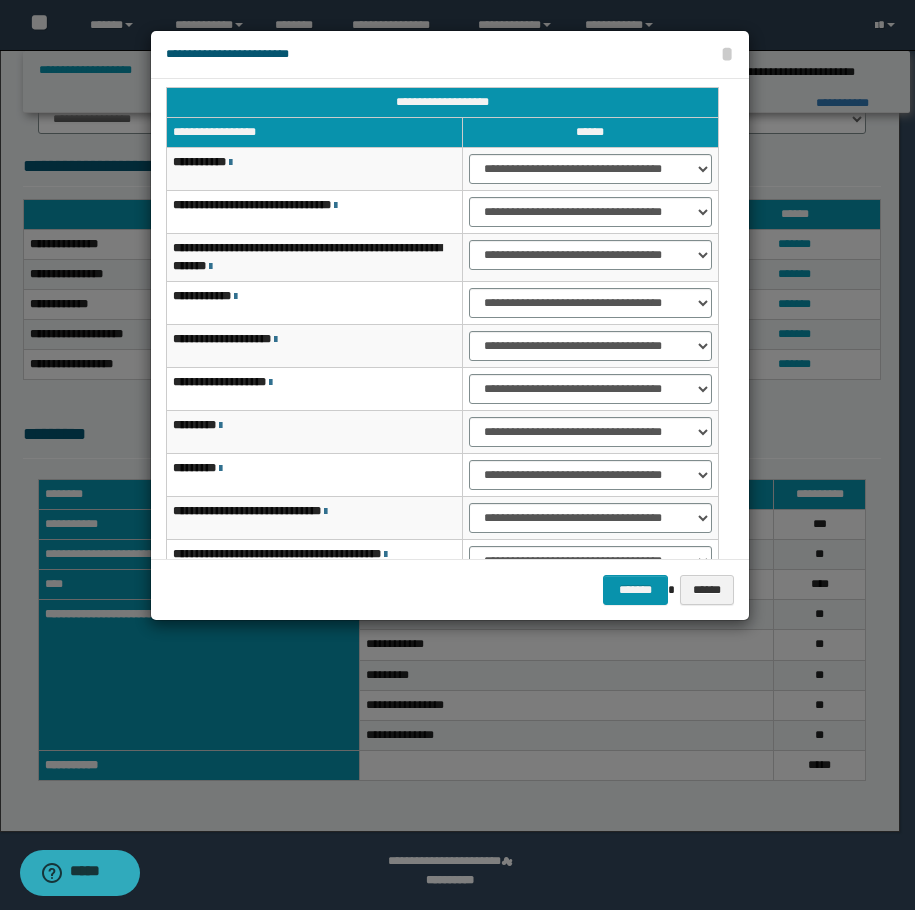 scroll, scrollTop: 0, scrollLeft: 0, axis: both 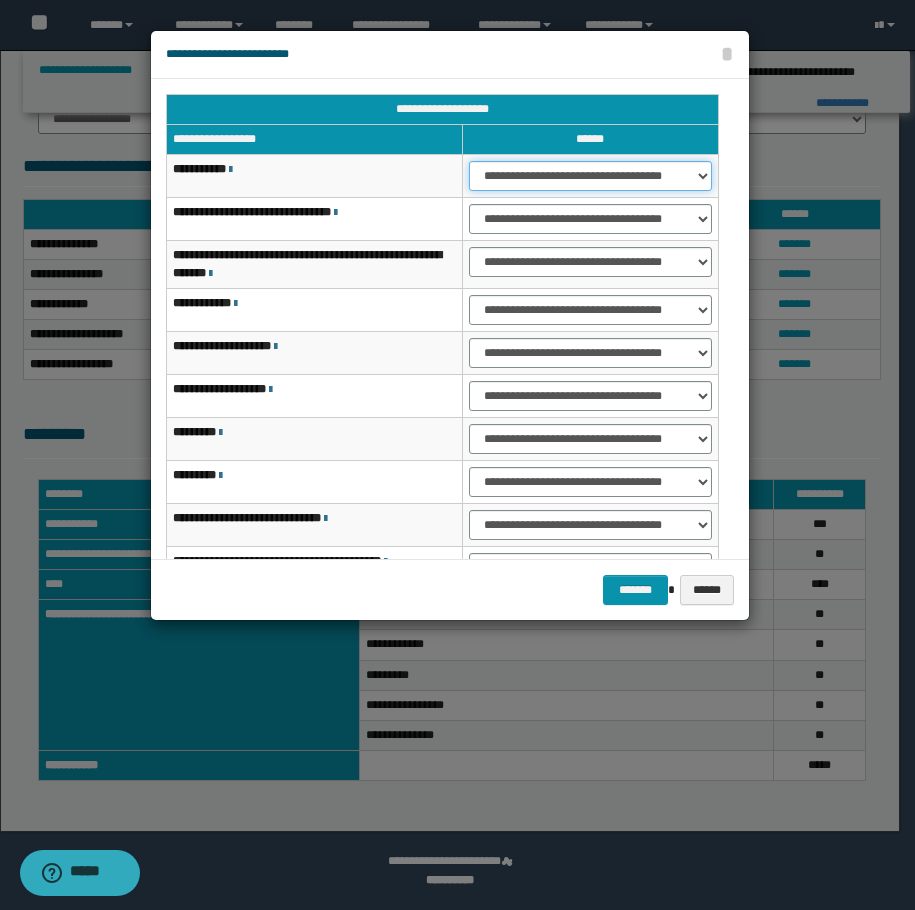 click on "**********" at bounding box center [590, 176] 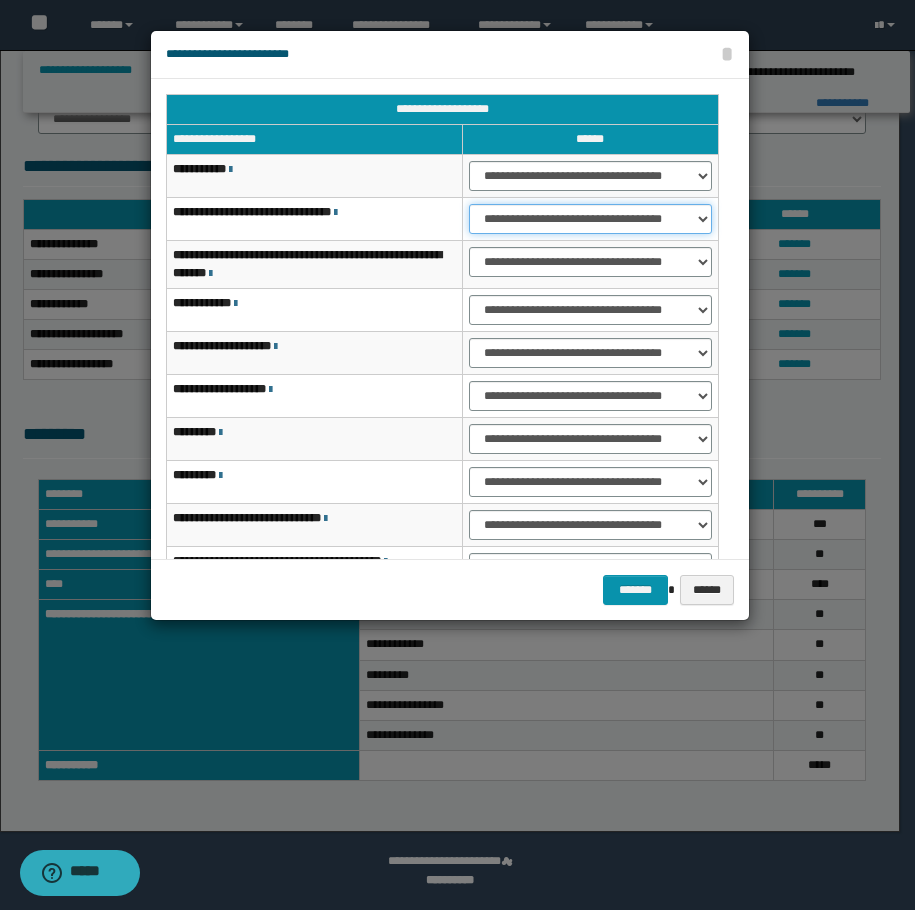 click on "**********" at bounding box center [590, 219] 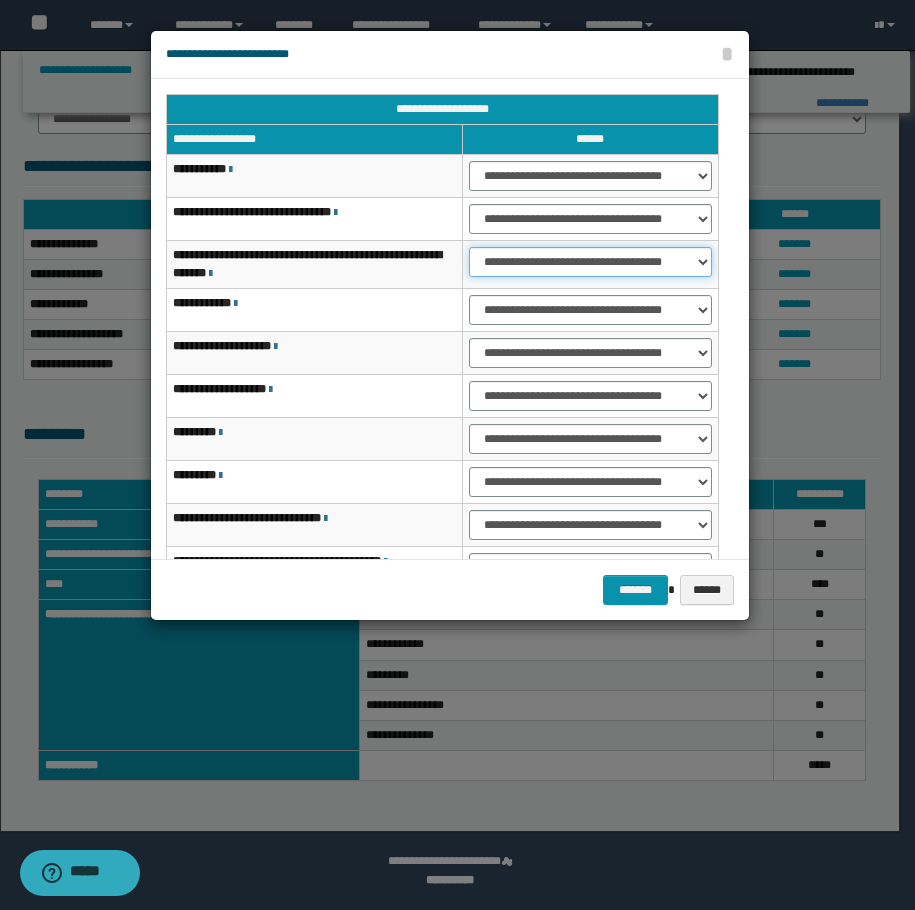 drag, startPoint x: 513, startPoint y: 256, endPoint x: 524, endPoint y: 273, distance: 20.248457 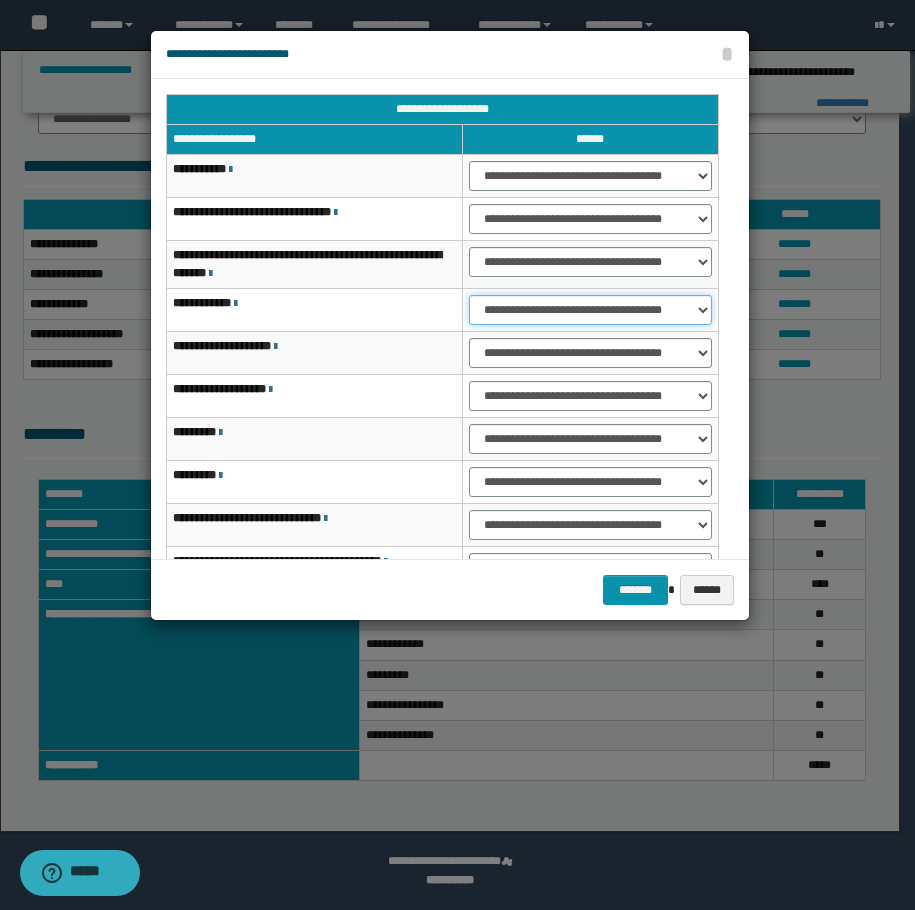 drag, startPoint x: 489, startPoint y: 306, endPoint x: 492, endPoint y: 322, distance: 16.27882 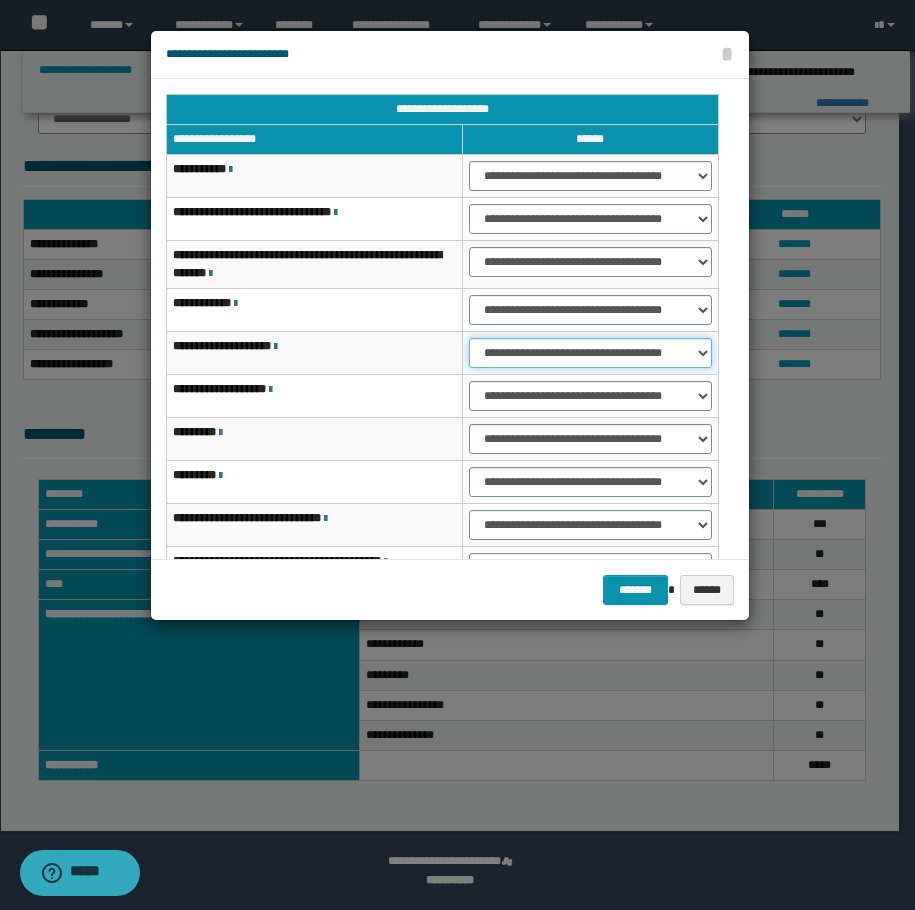 click on "**********" at bounding box center [590, 353] 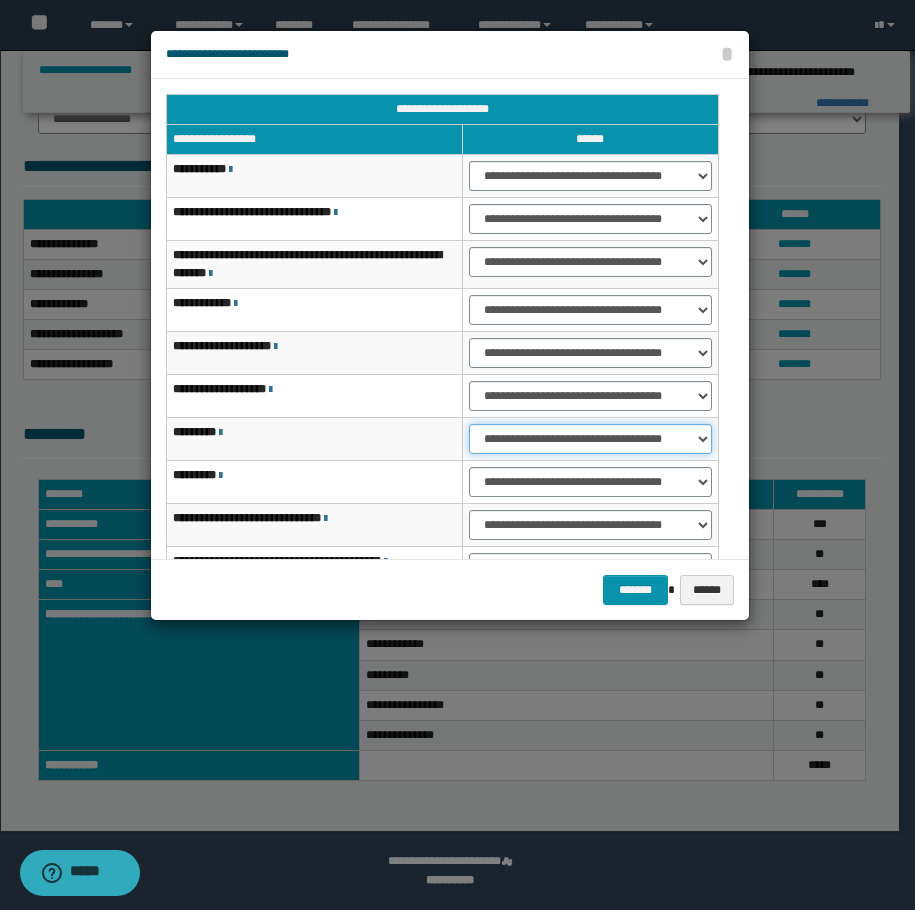 click on "**********" at bounding box center [590, 439] 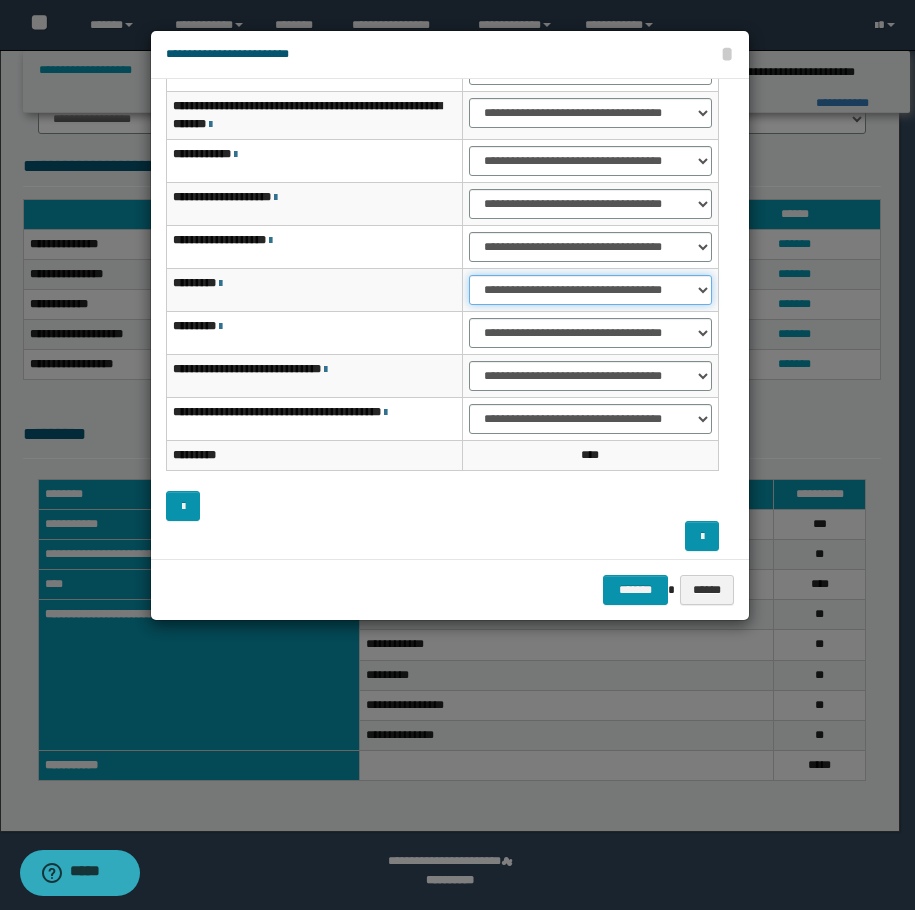 scroll, scrollTop: 156, scrollLeft: 0, axis: vertical 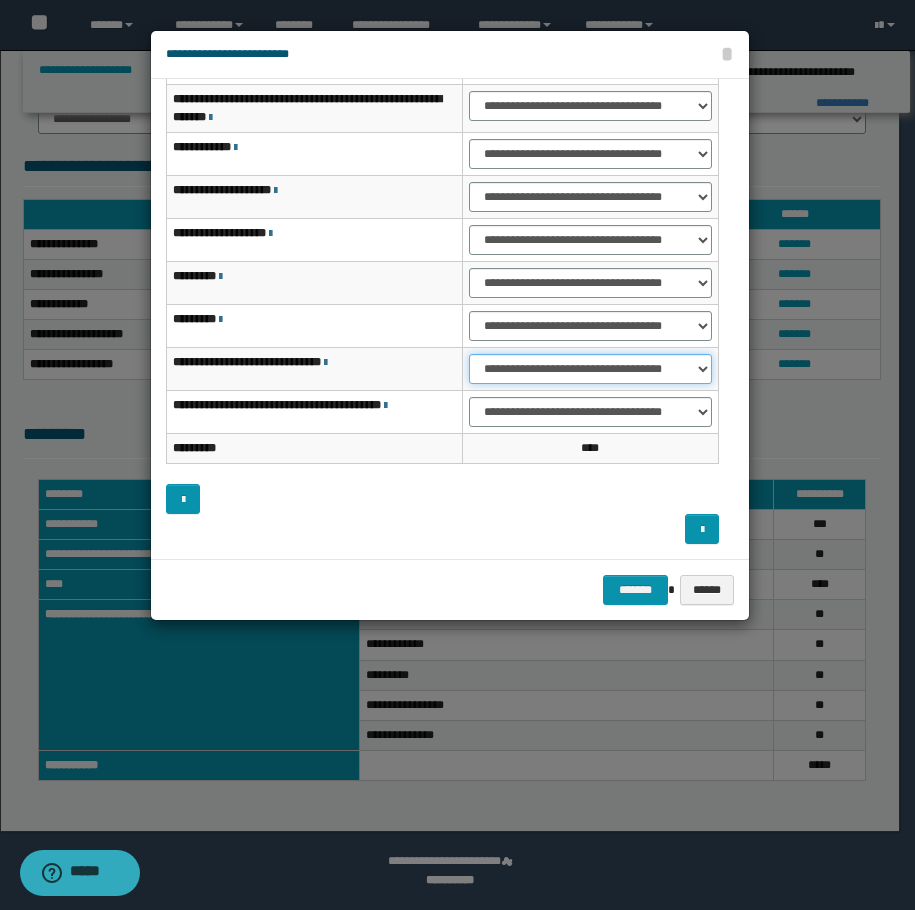click on "**********" at bounding box center (590, 369) 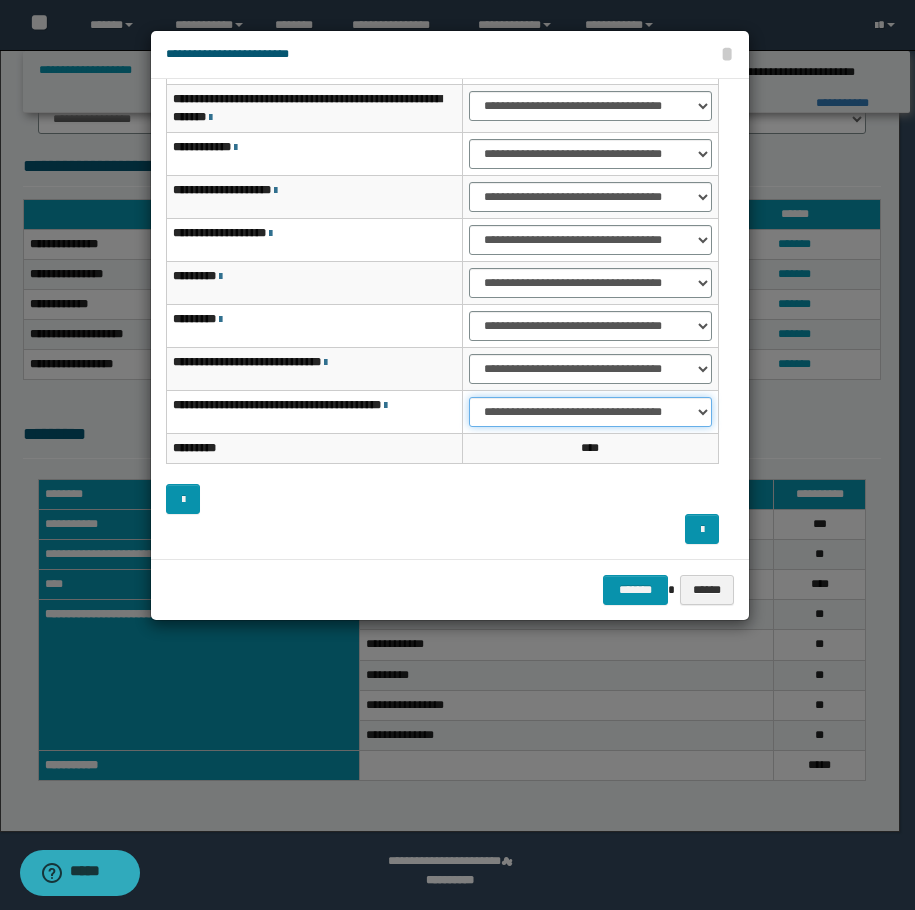click on "**********" at bounding box center [590, 412] 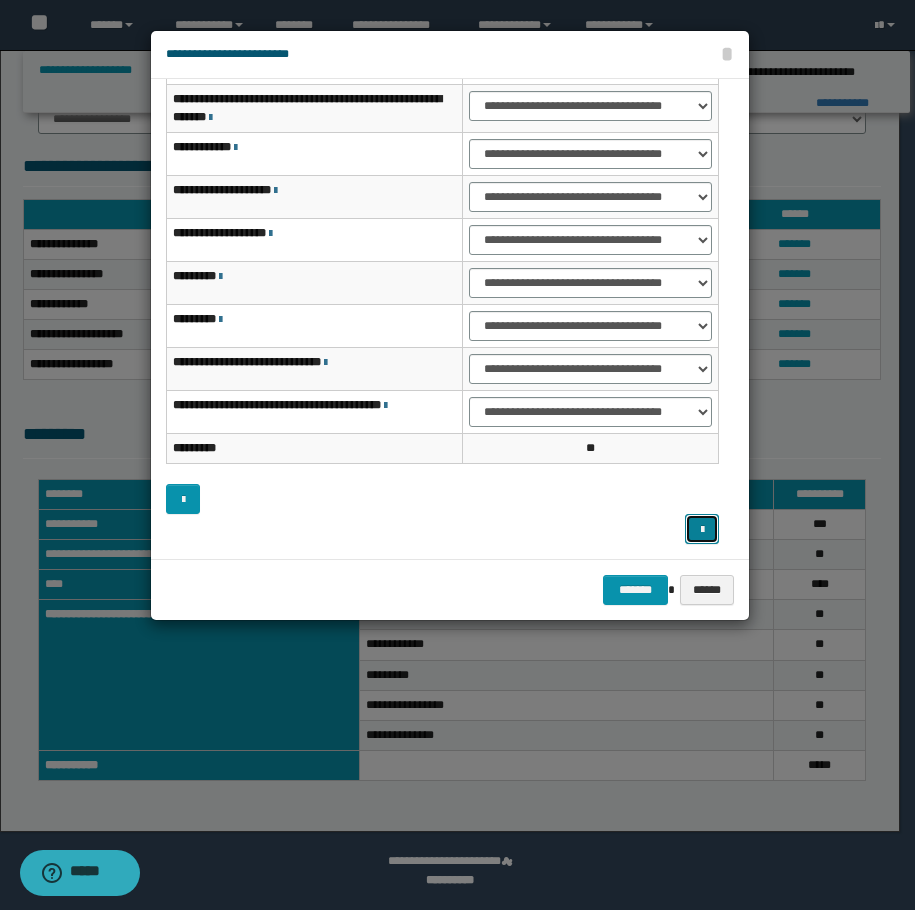 click at bounding box center (702, 529) 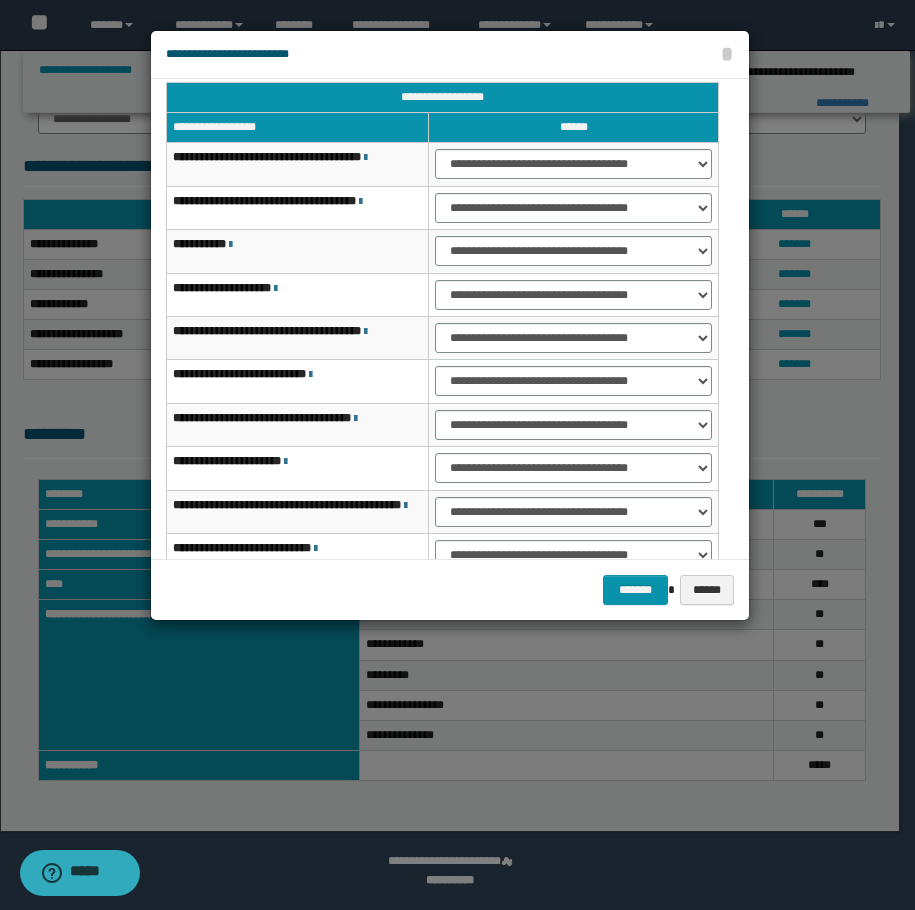scroll, scrollTop: 0, scrollLeft: 0, axis: both 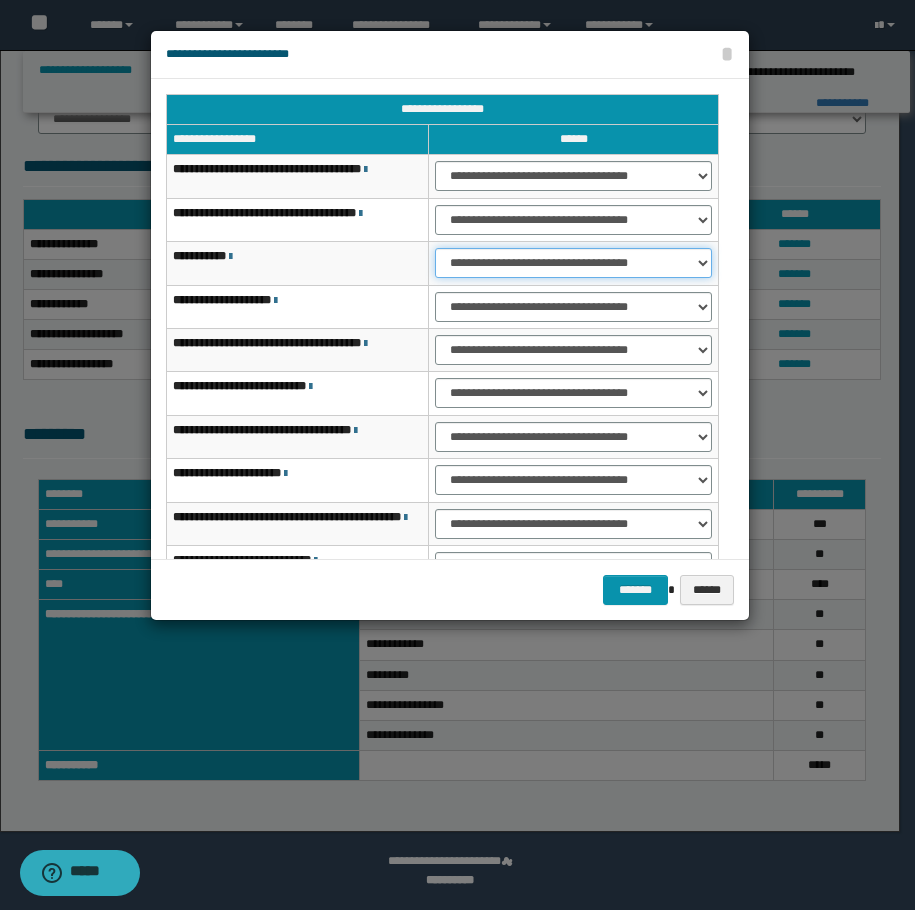 drag, startPoint x: 469, startPoint y: 260, endPoint x: 472, endPoint y: 274, distance: 14.3178215 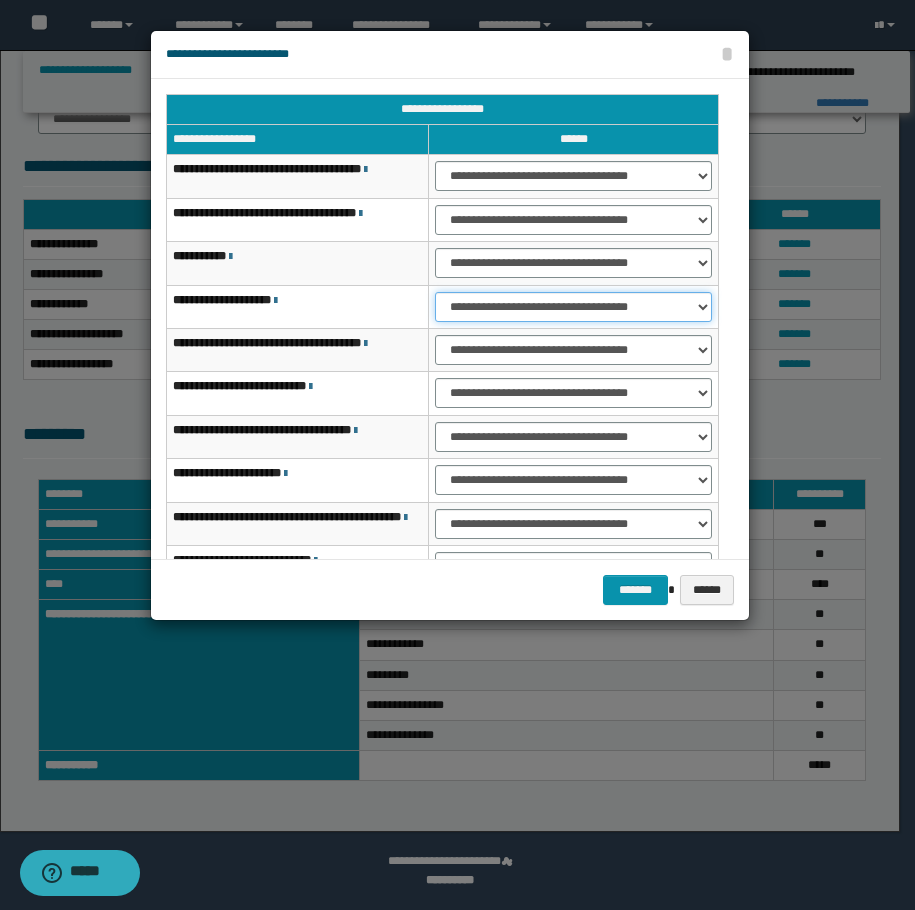 drag, startPoint x: 481, startPoint y: 309, endPoint x: 489, endPoint y: 319, distance: 12.806249 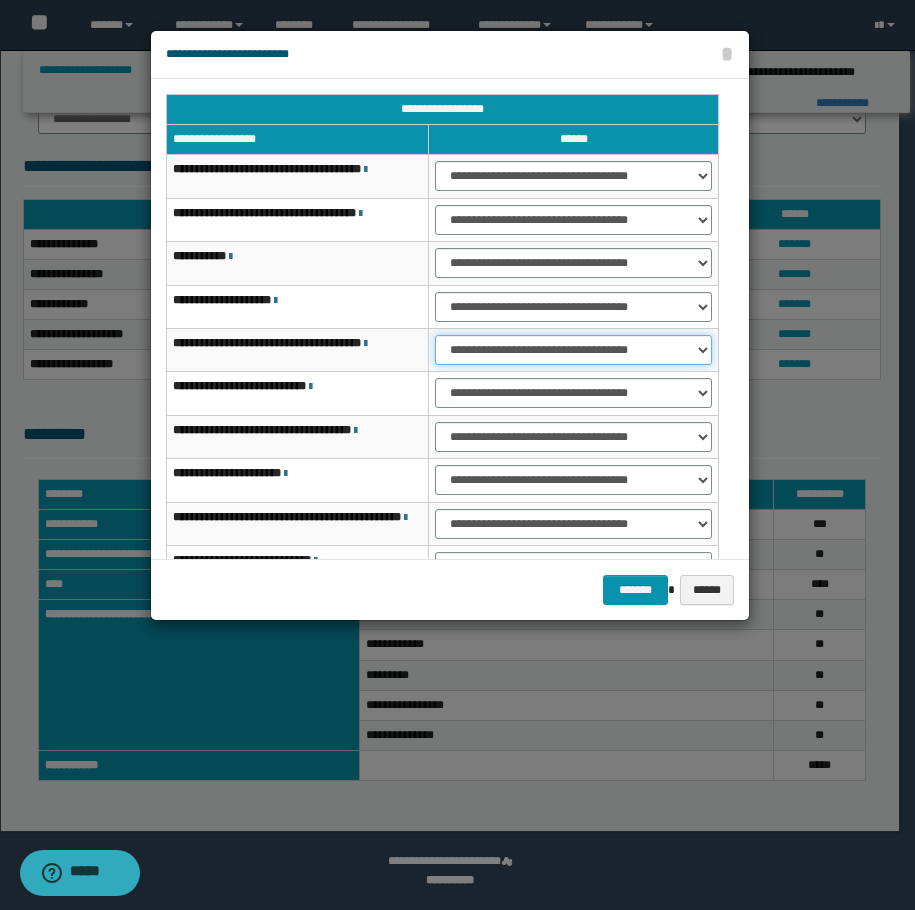 click on "**********" at bounding box center (573, 350) 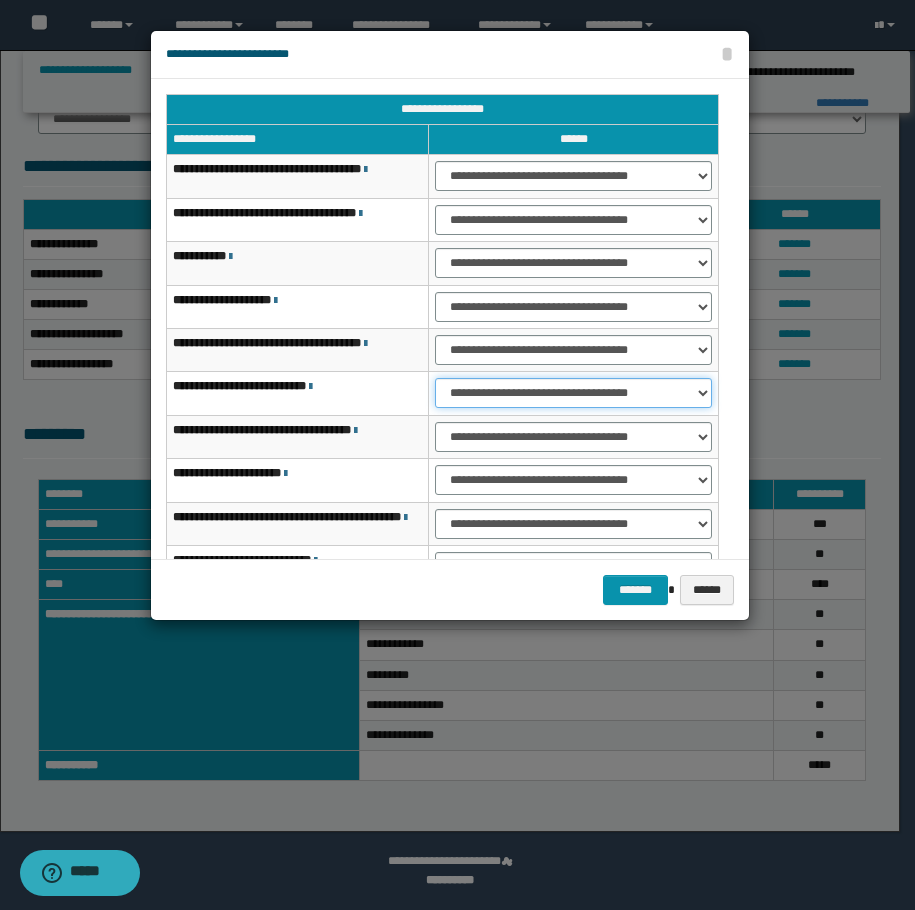 click on "**********" at bounding box center [573, 393] 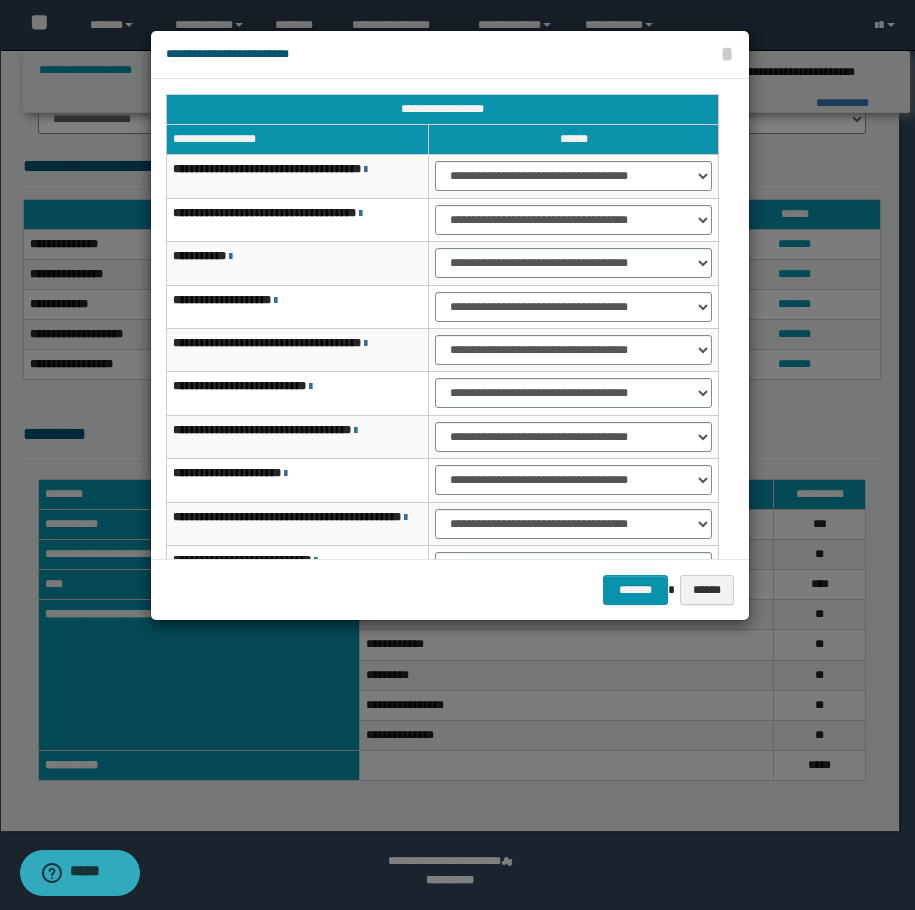 drag, startPoint x: 479, startPoint y: 412, endPoint x: 488, endPoint y: 430, distance: 20.12461 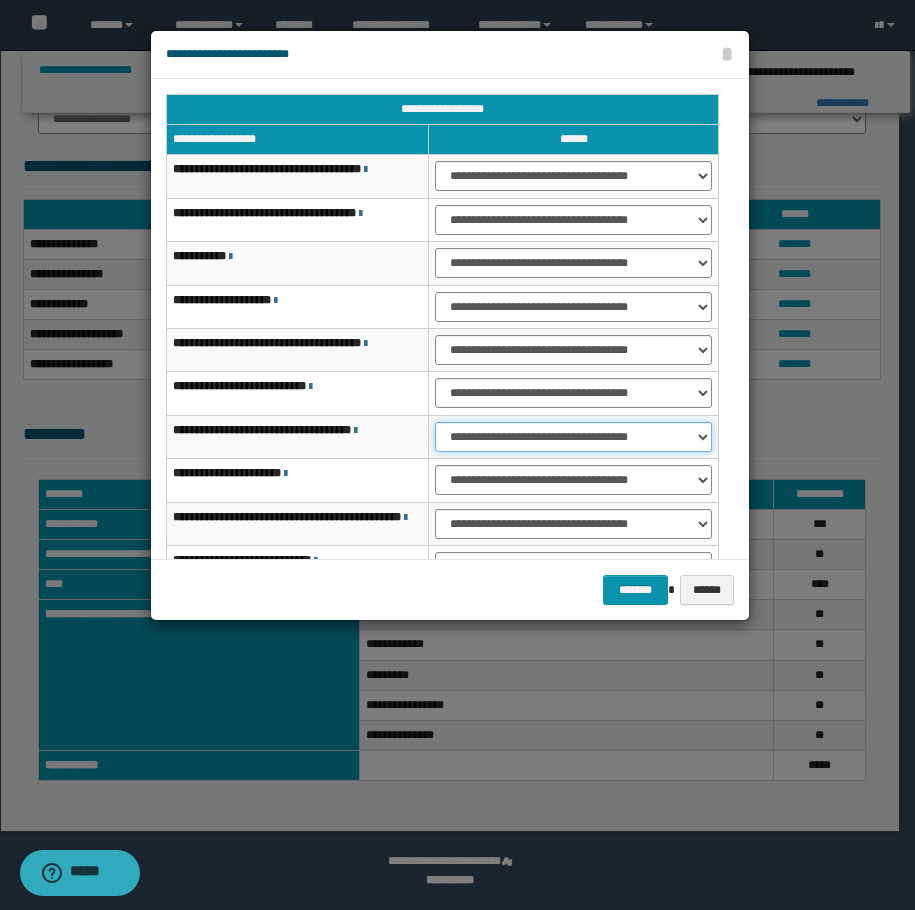 drag, startPoint x: 488, startPoint y: 430, endPoint x: 485, endPoint y: 446, distance: 16.27882 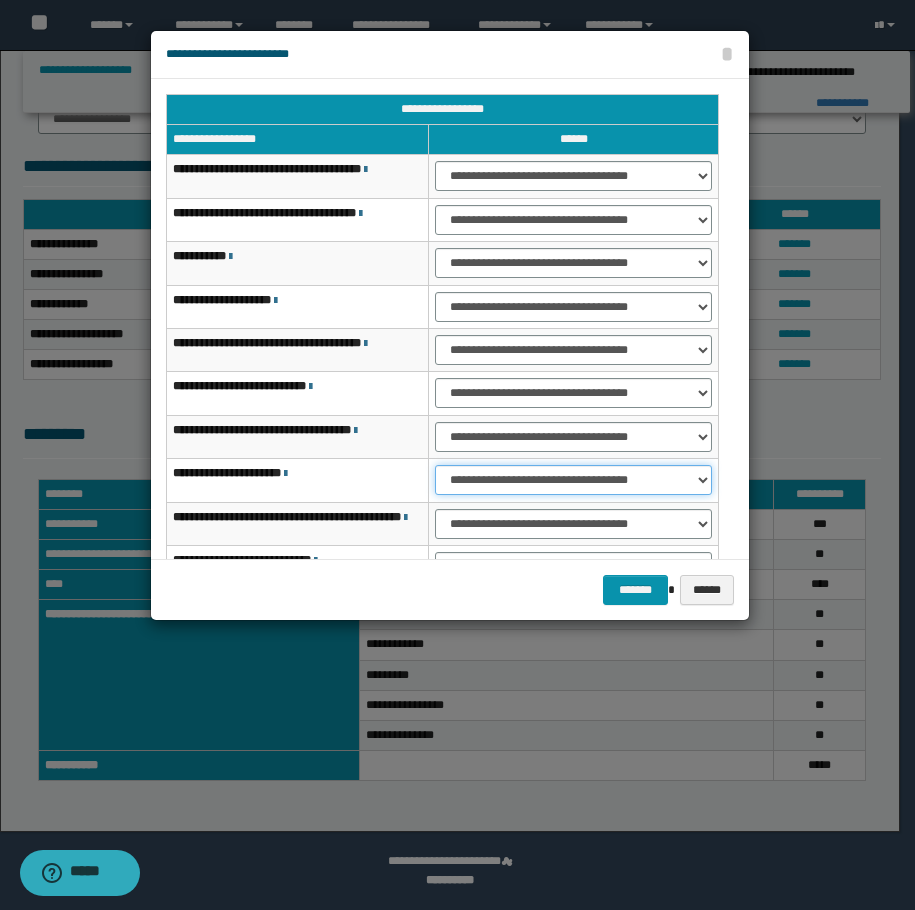 click on "**********" at bounding box center (573, 480) 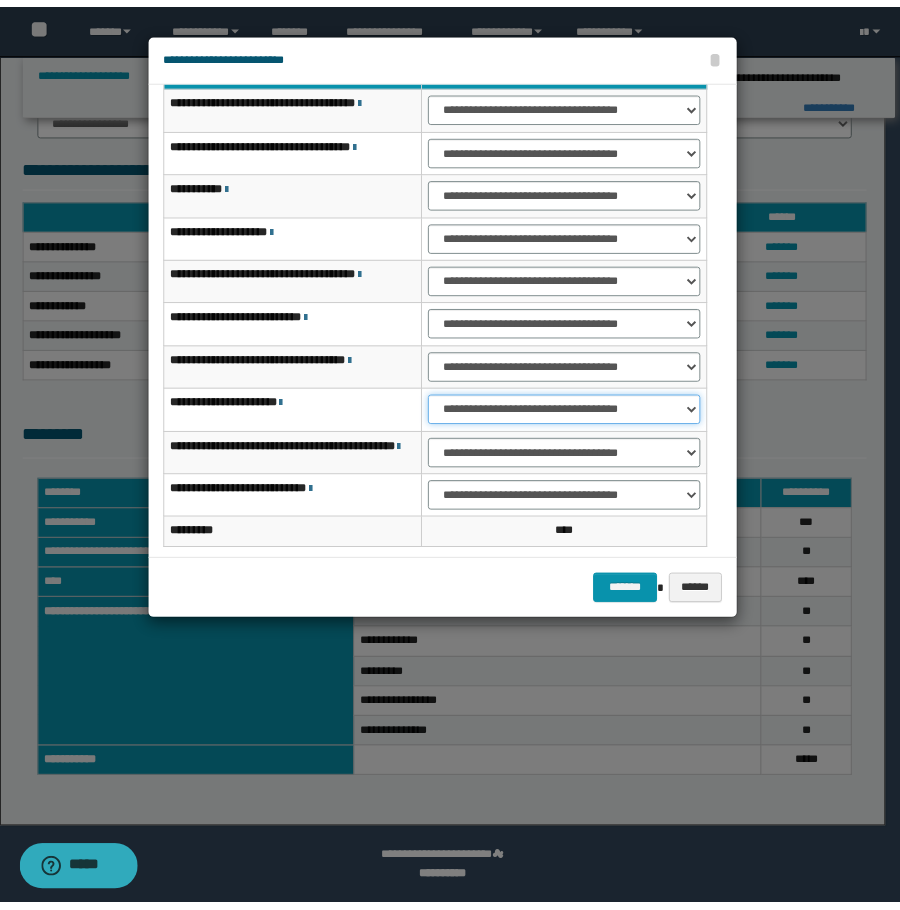 scroll, scrollTop: 127, scrollLeft: 0, axis: vertical 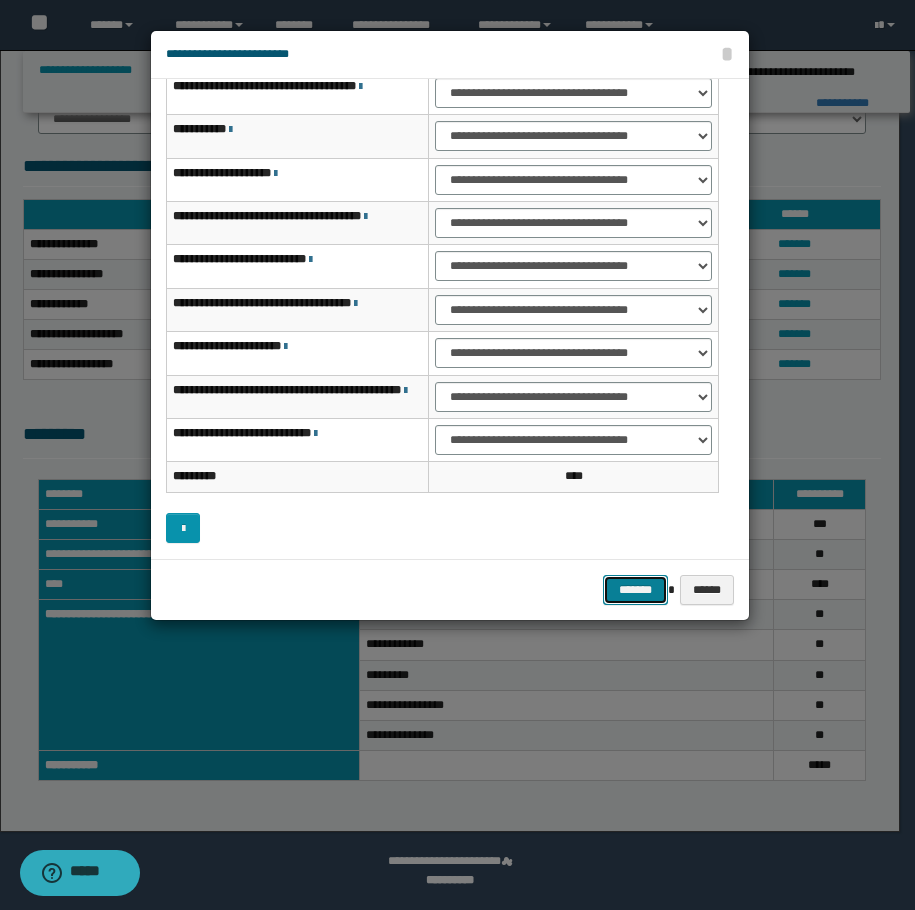 click on "*******" at bounding box center [635, 590] 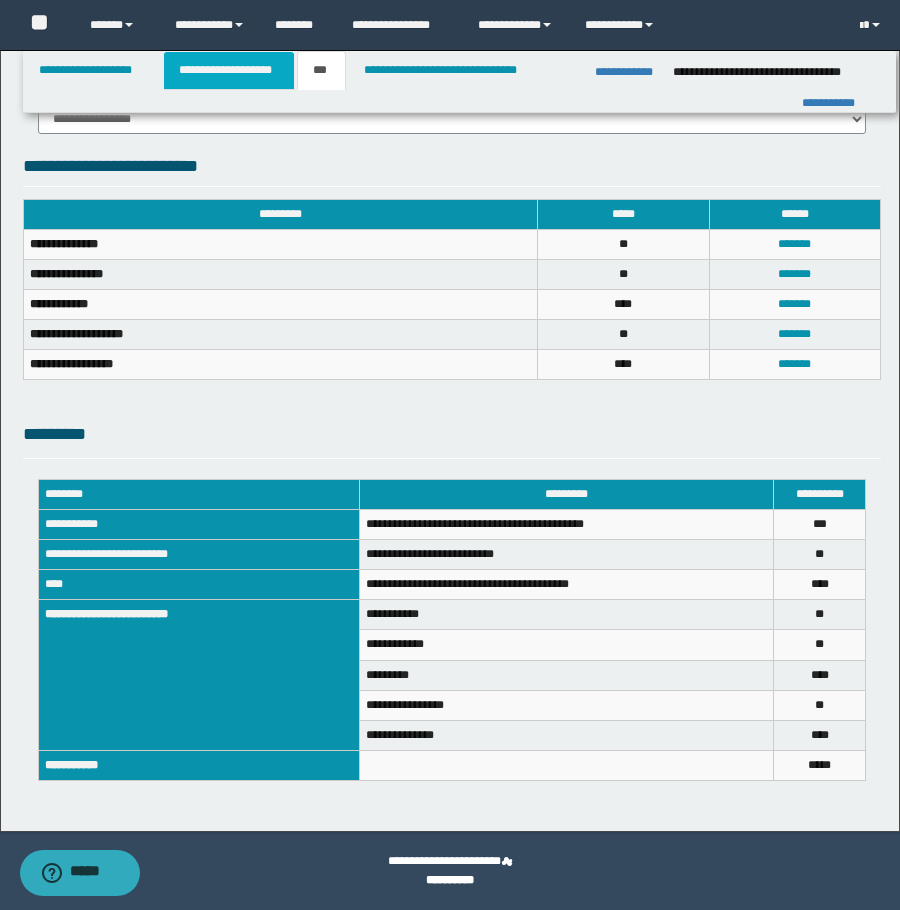 click on "**********" at bounding box center [229, 70] 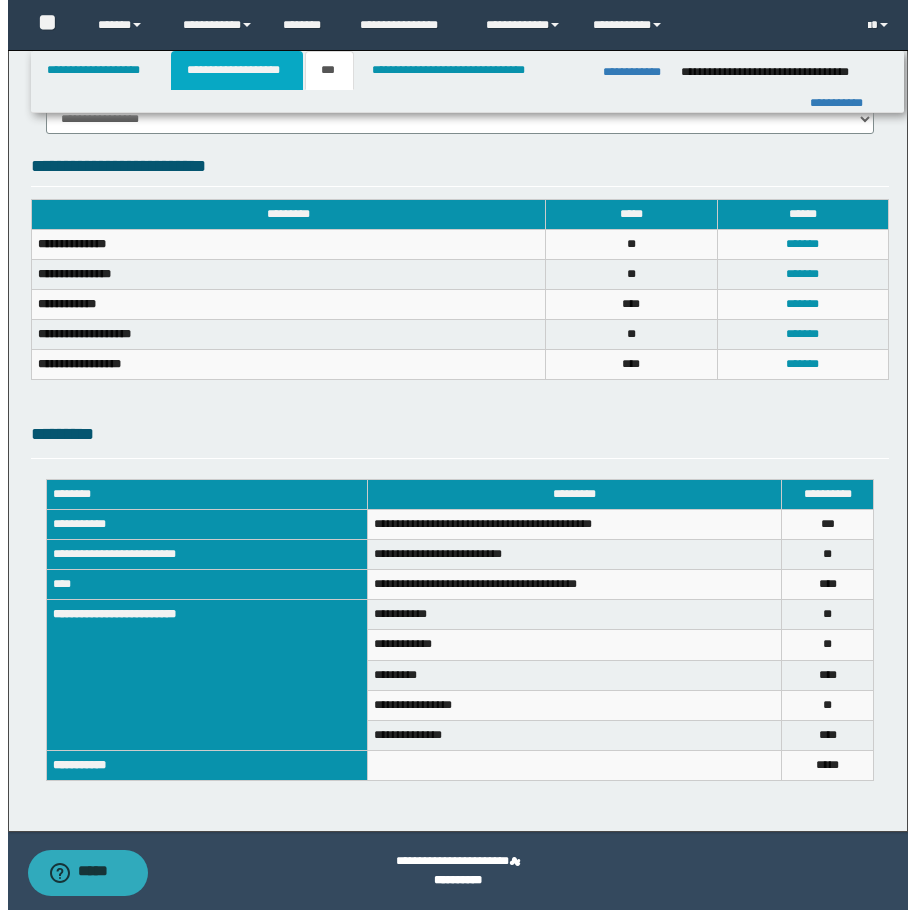 scroll, scrollTop: 725, scrollLeft: 0, axis: vertical 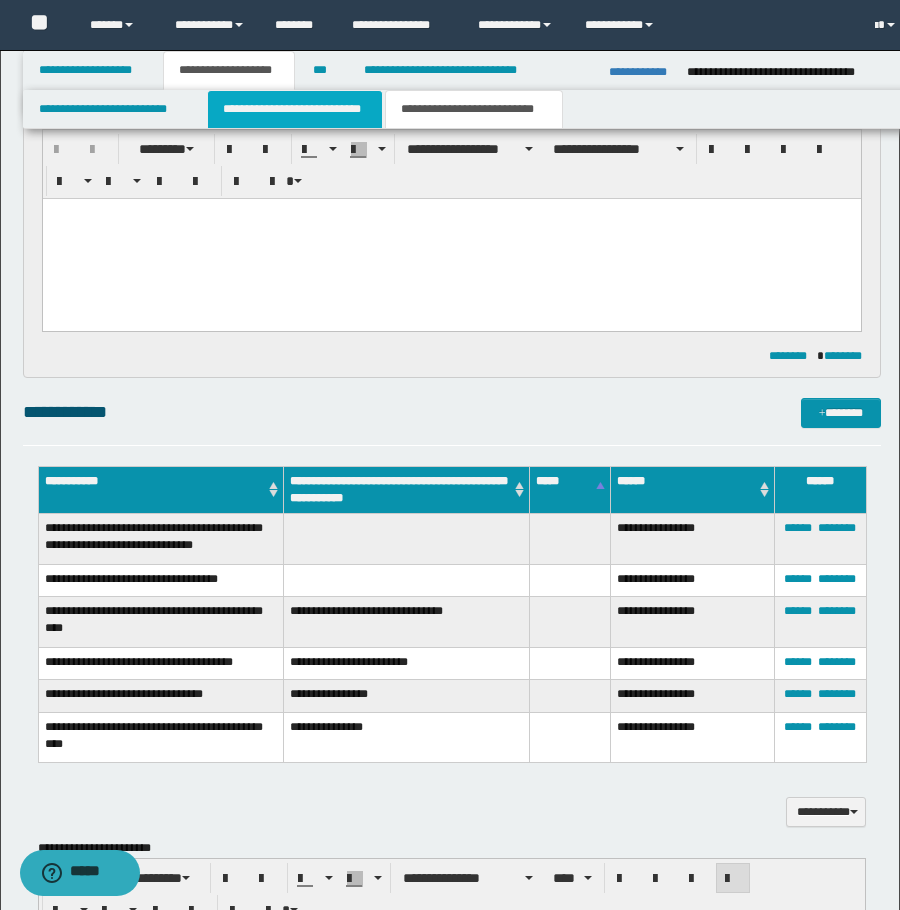 click on "**********" at bounding box center [295, 109] 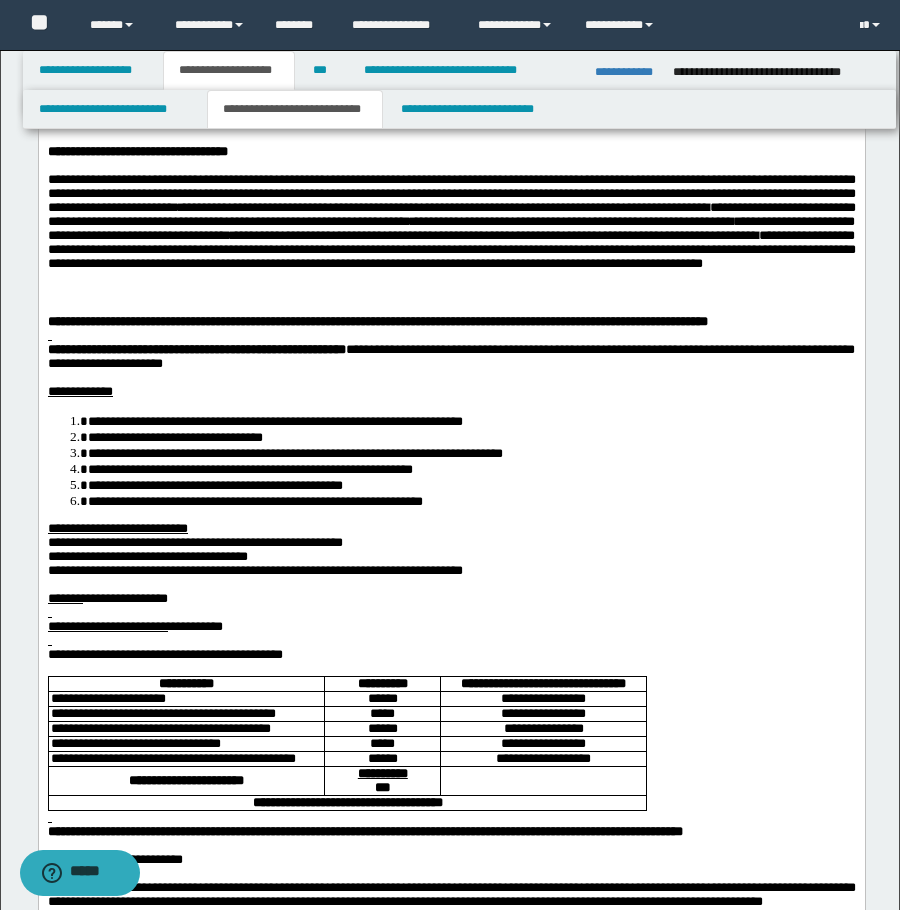 click on "**********" at bounding box center [249, 468] 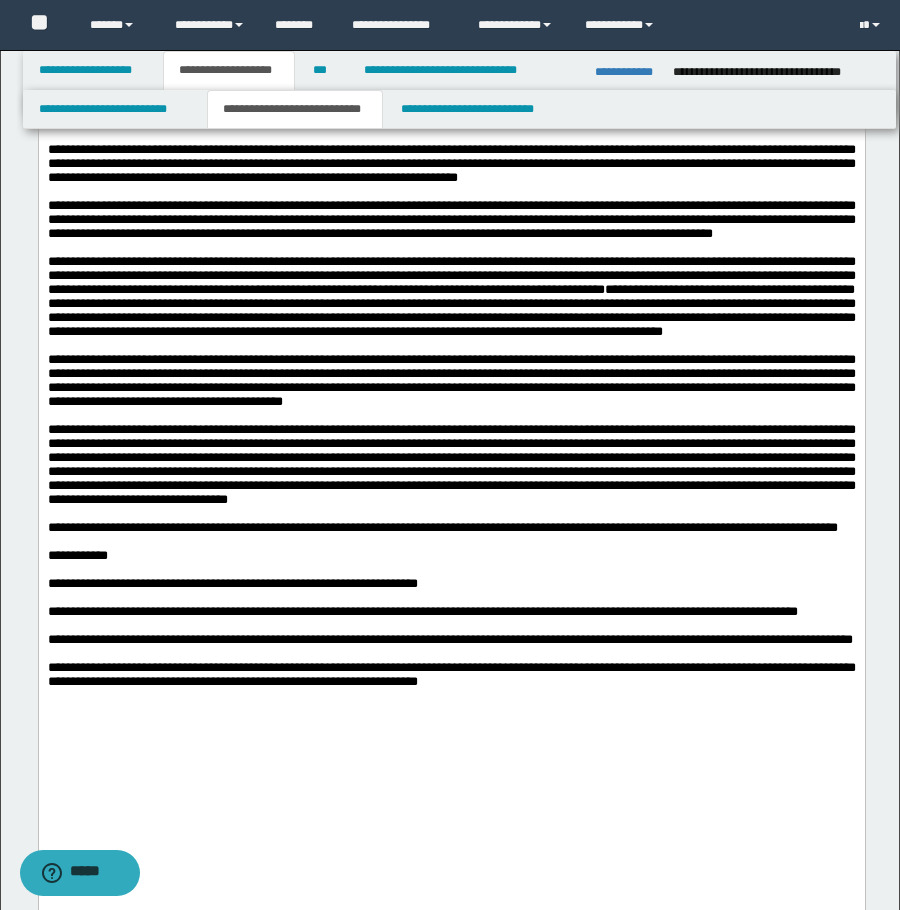 scroll, scrollTop: 2125, scrollLeft: 0, axis: vertical 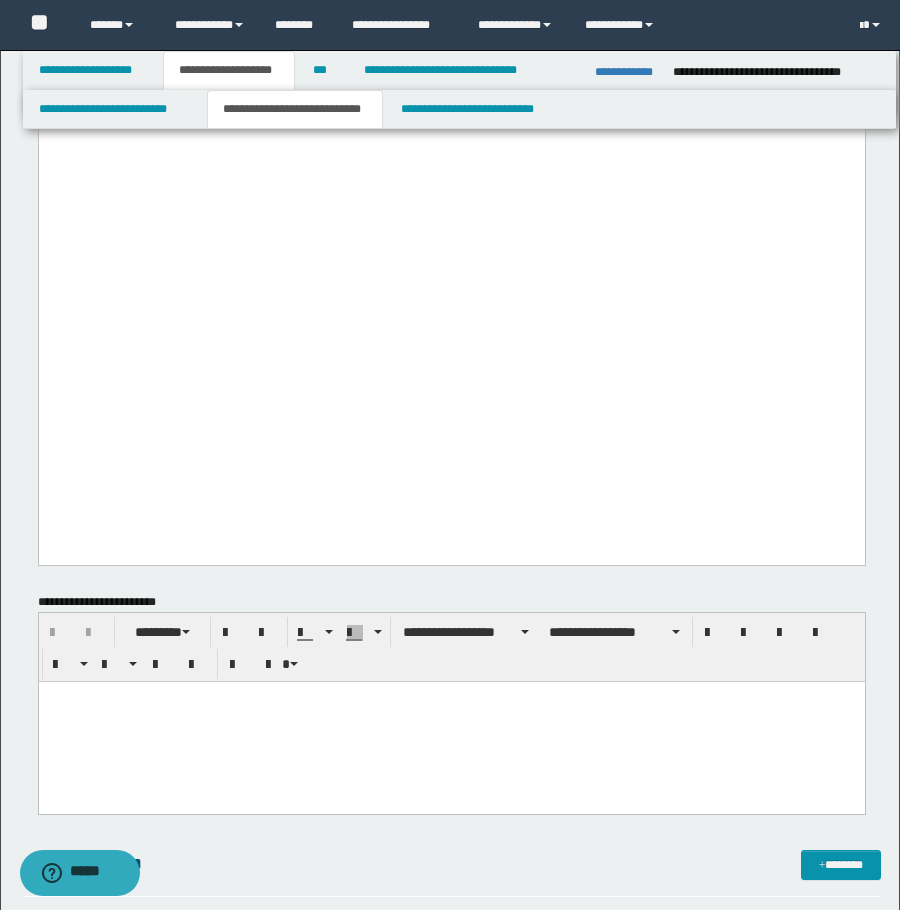 click on "**********" at bounding box center (451, -865) 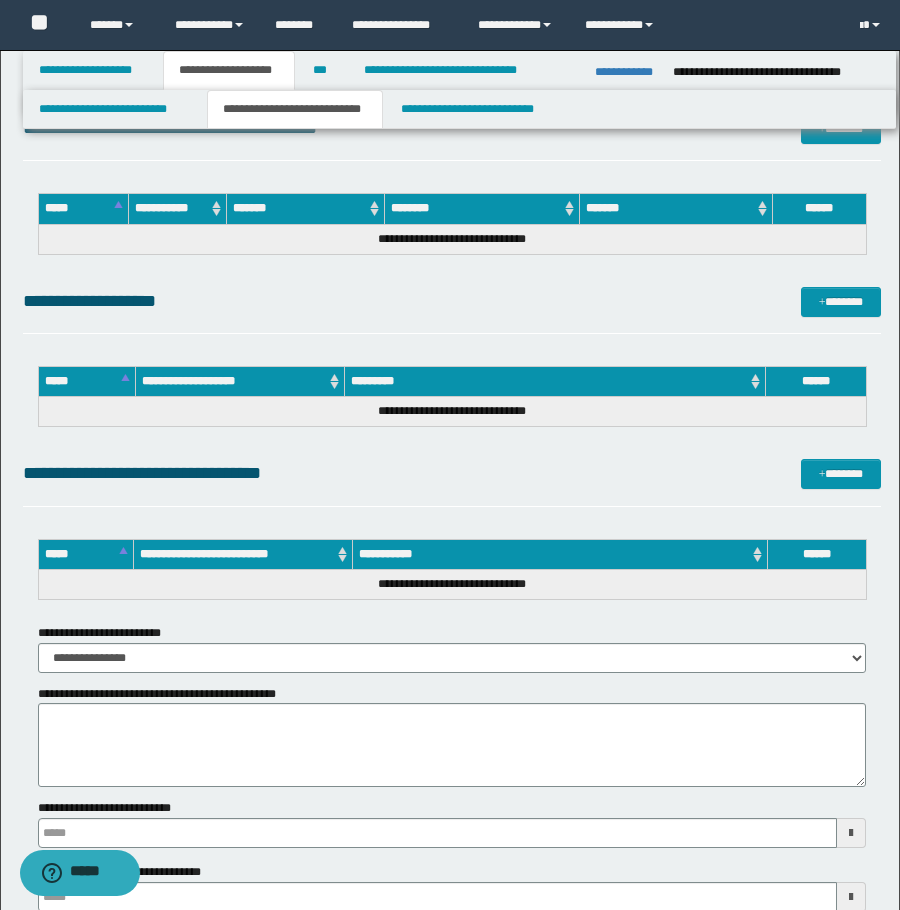type 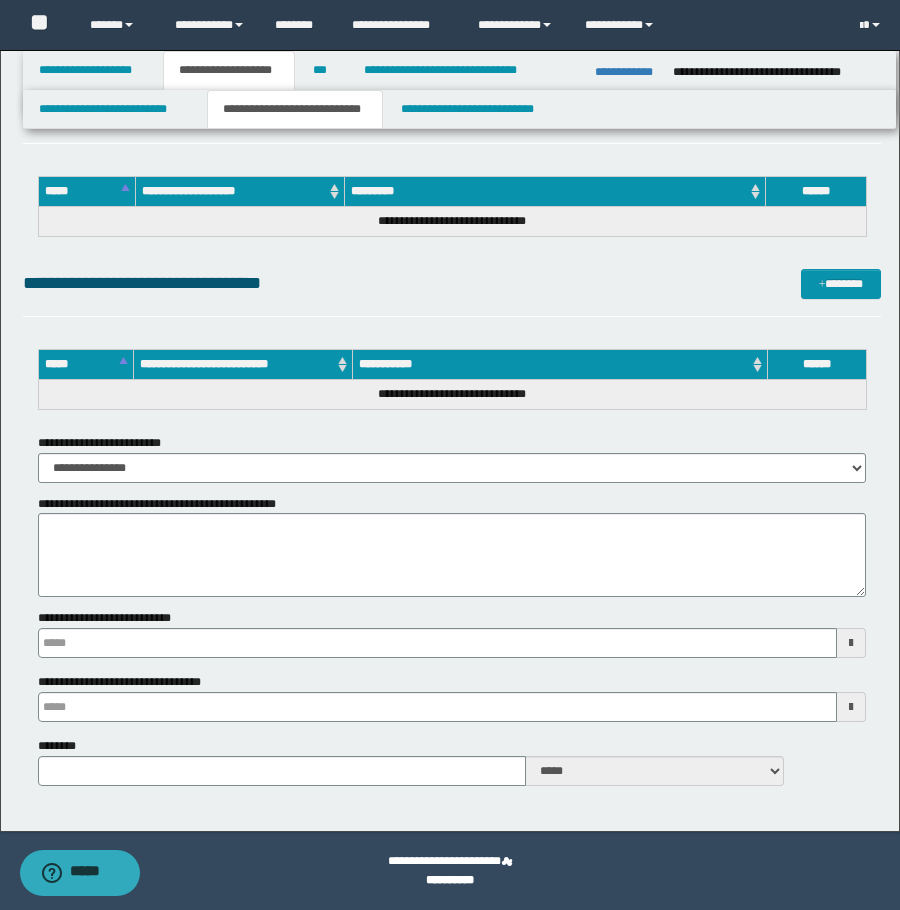 type 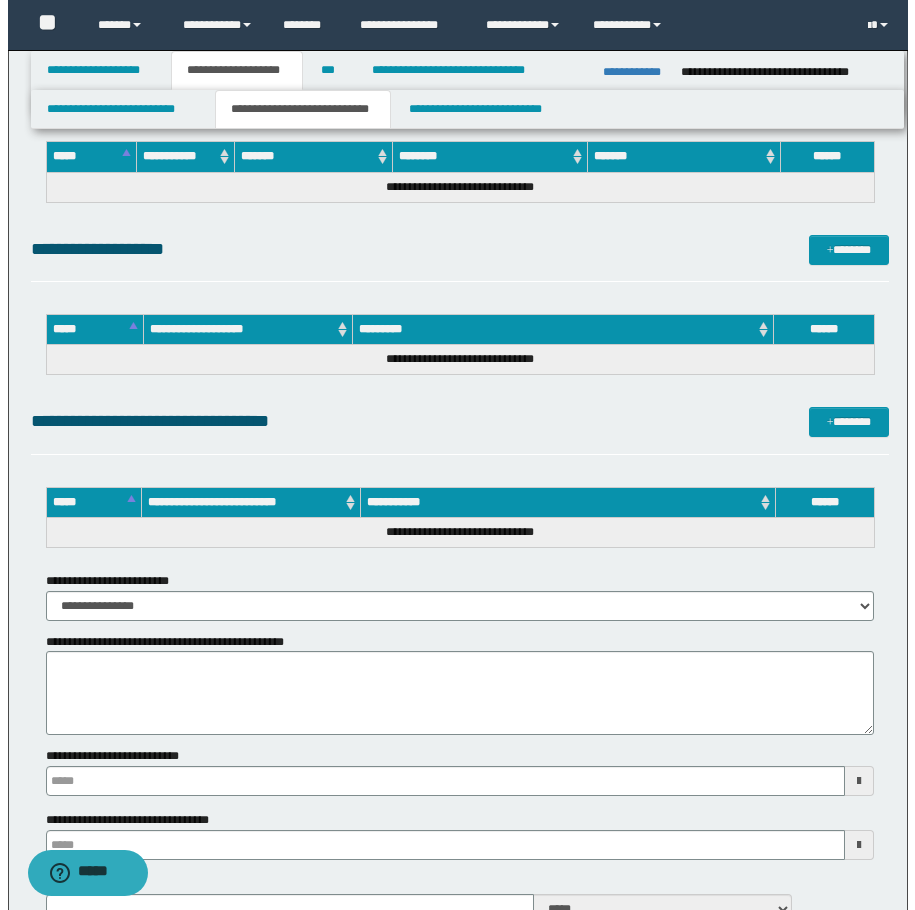 scroll, scrollTop: 2673, scrollLeft: 0, axis: vertical 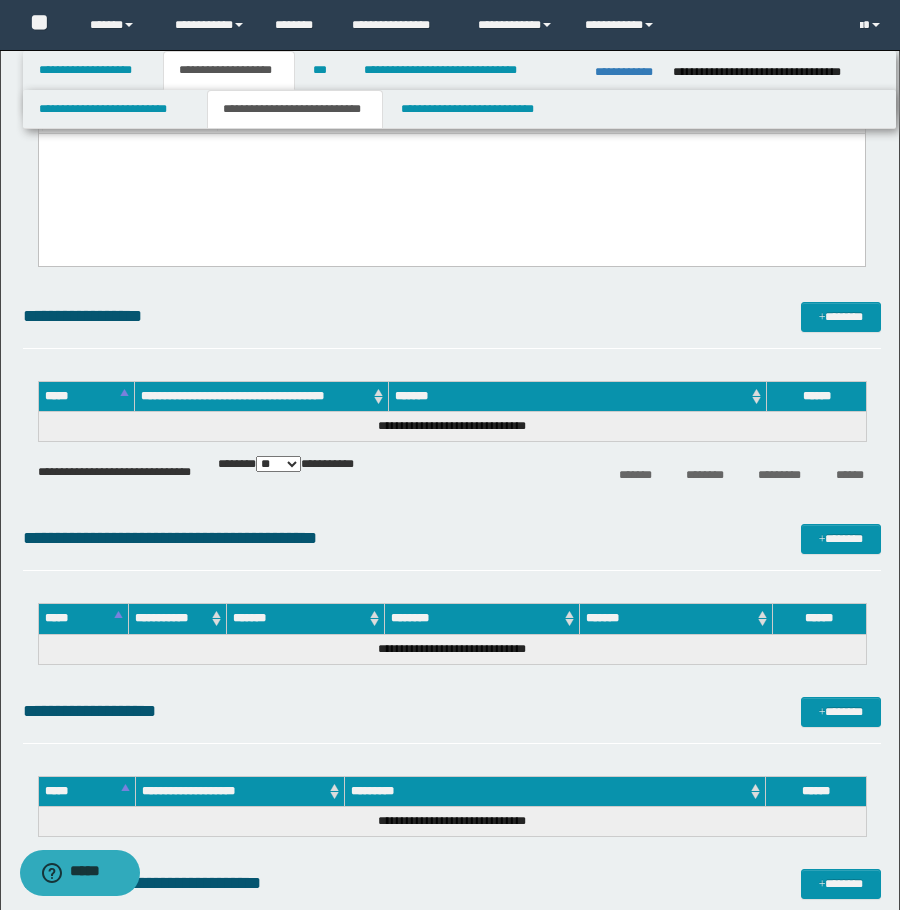 click on "**********" at bounding box center [452, -557] 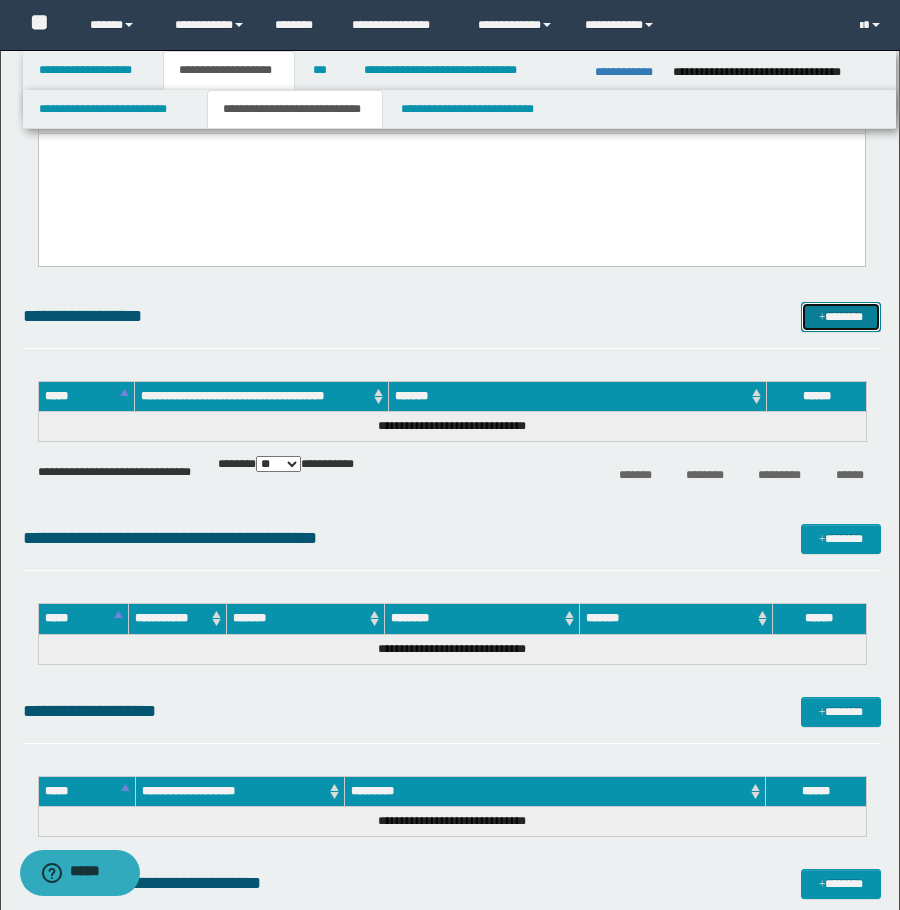 click on "*******" at bounding box center (841, 317) 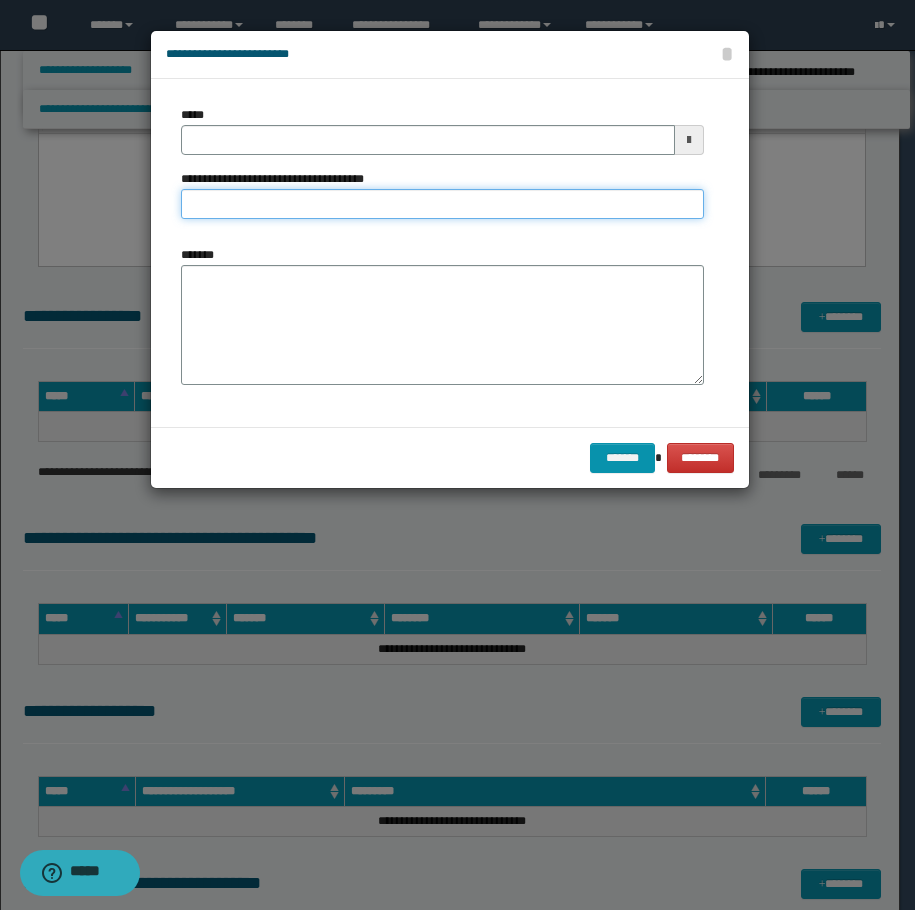 click on "**********" at bounding box center [442, 204] 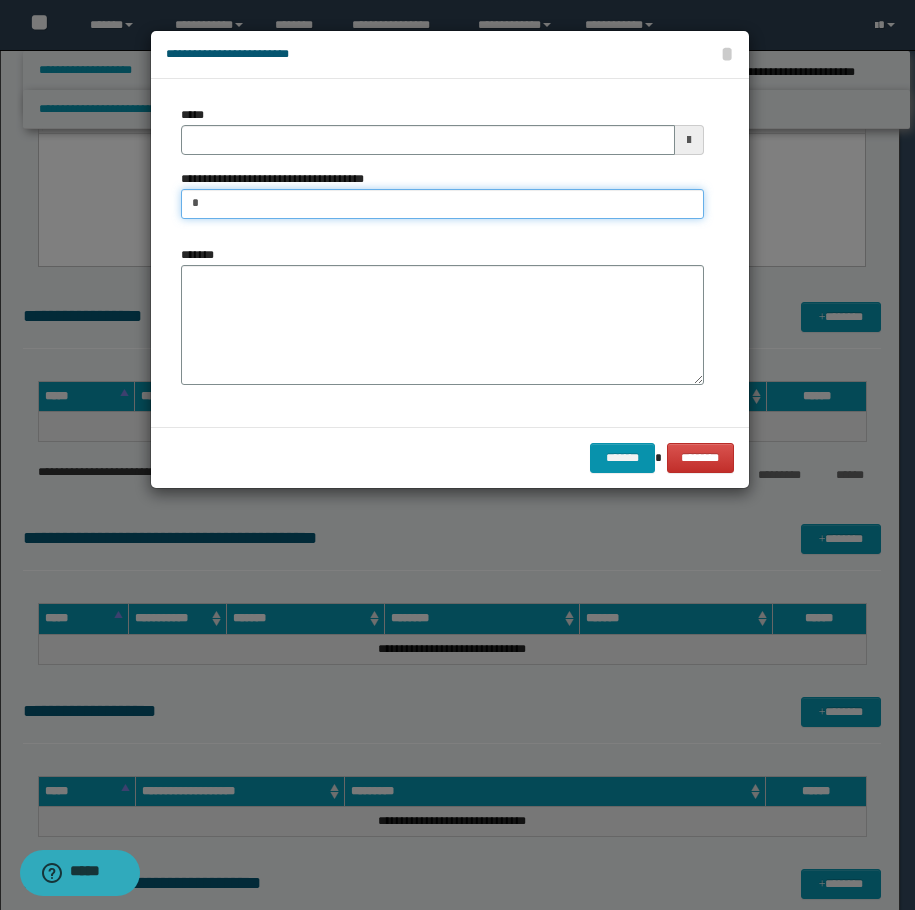 type on "**********" 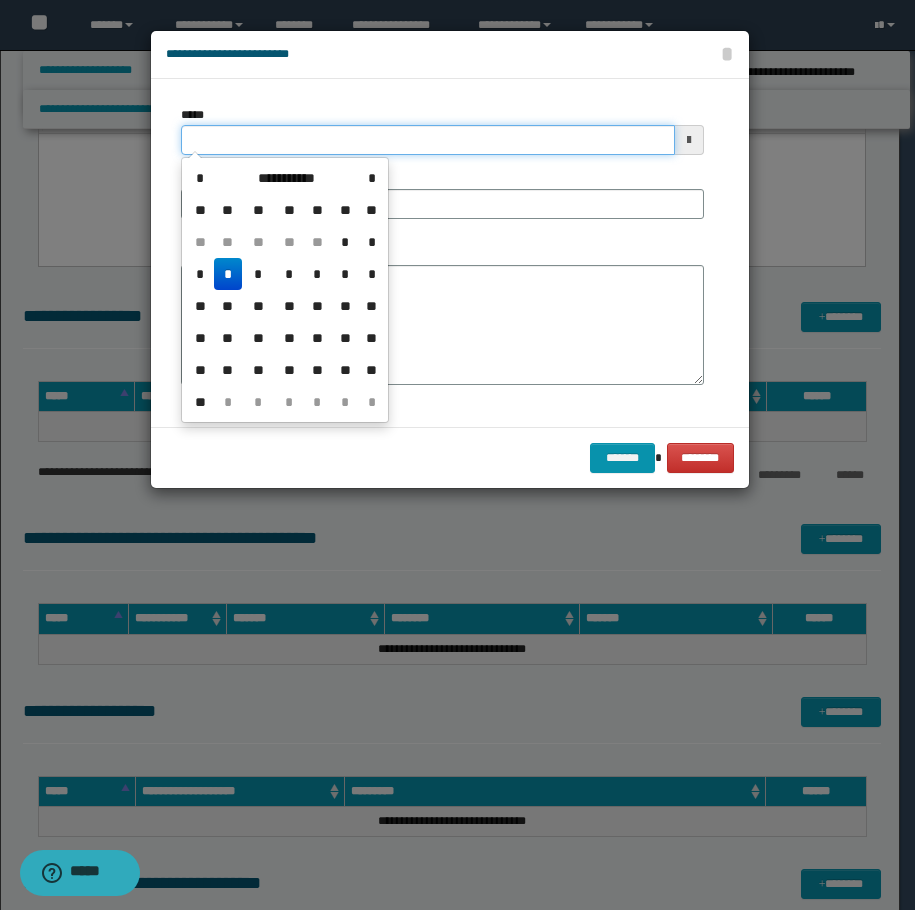 click on "*****" at bounding box center (428, 140) 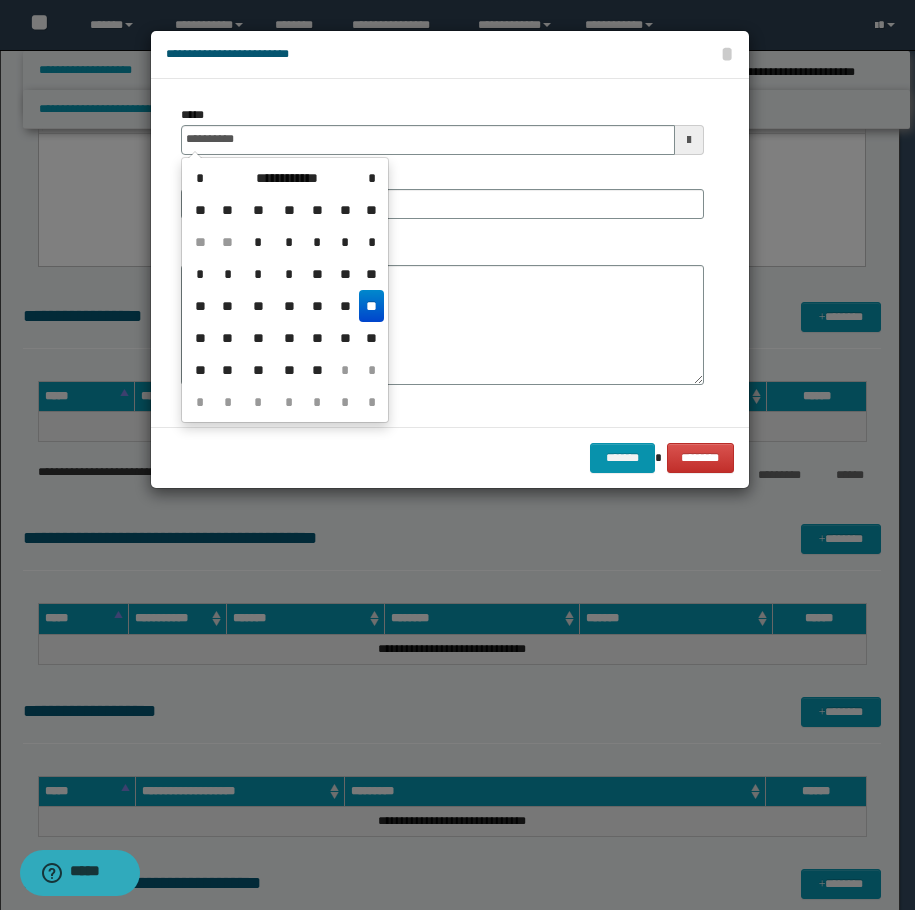 click on "**" at bounding box center (371, 306) 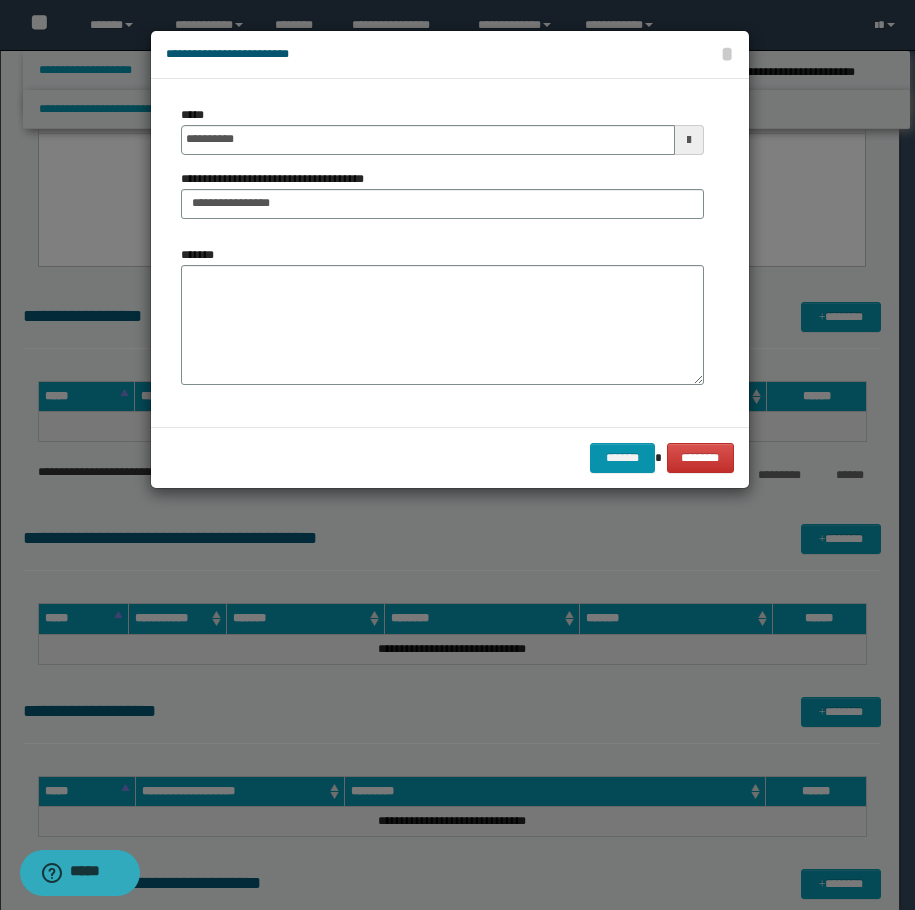 click on "**********" at bounding box center (442, 253) 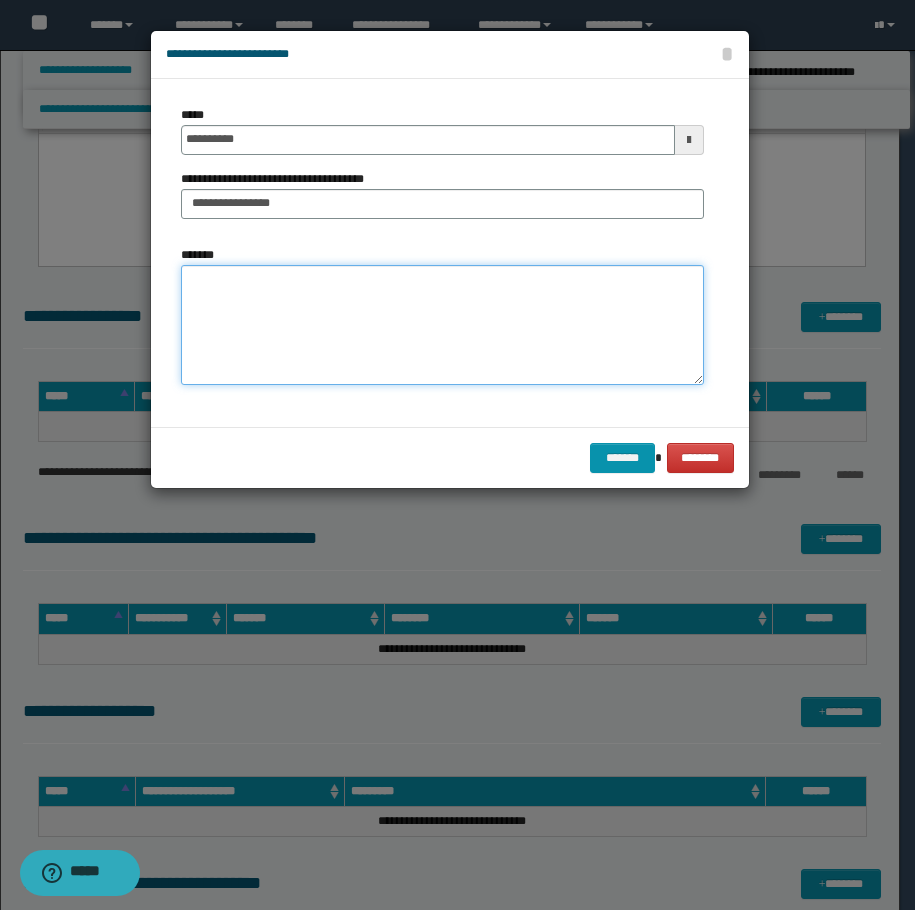 click on "*******" at bounding box center (442, 325) 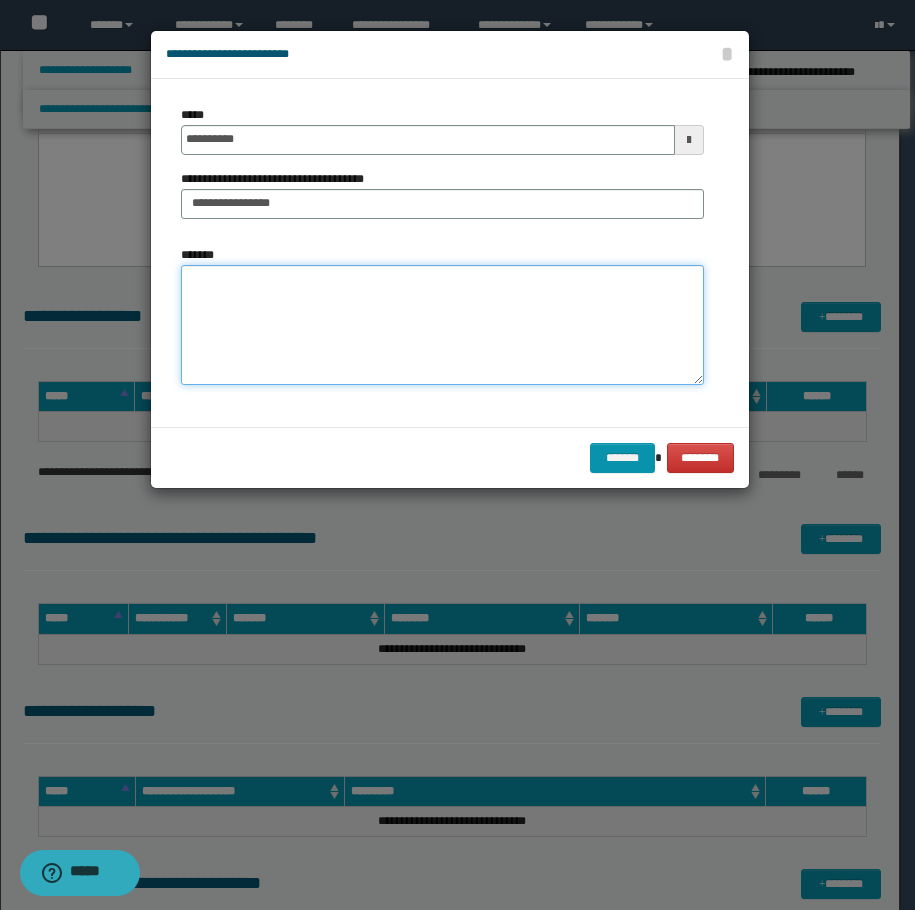 paste on "**********" 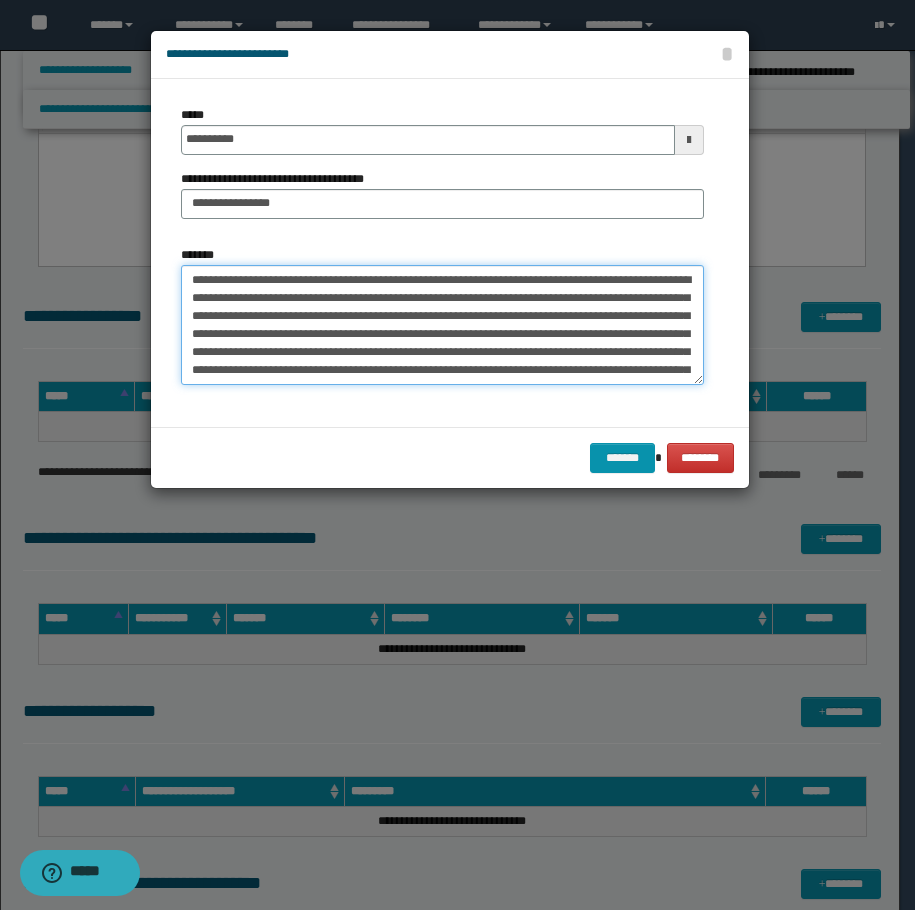 scroll, scrollTop: 84, scrollLeft: 0, axis: vertical 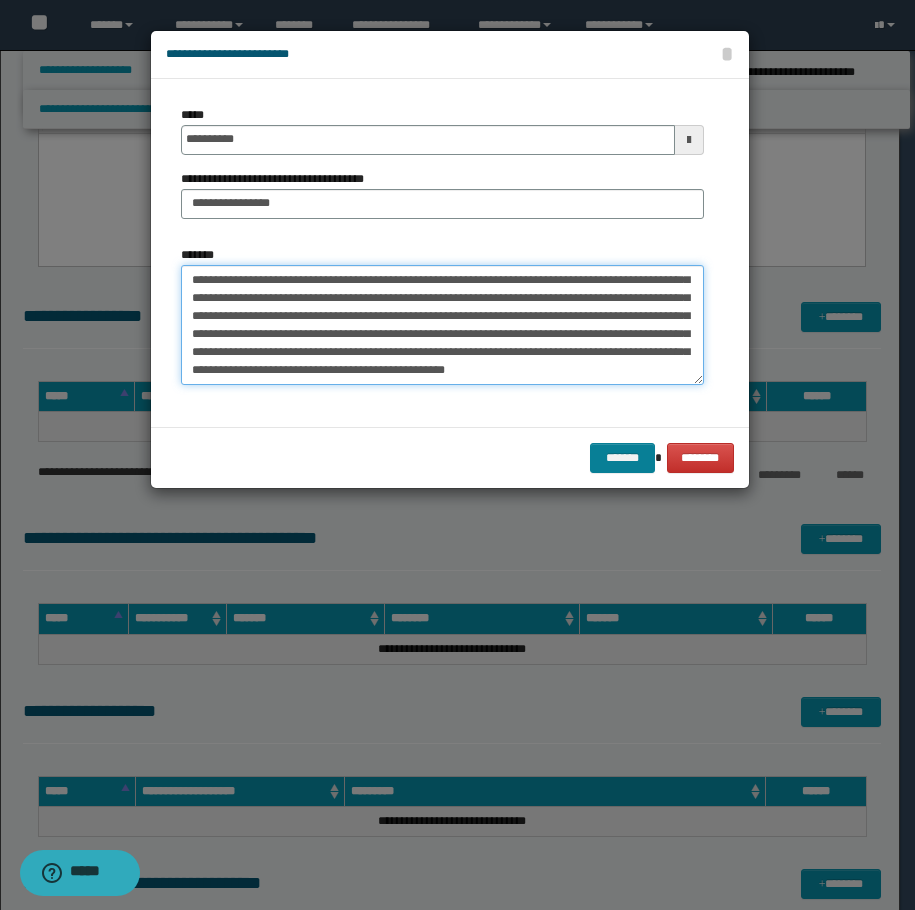 type on "**********" 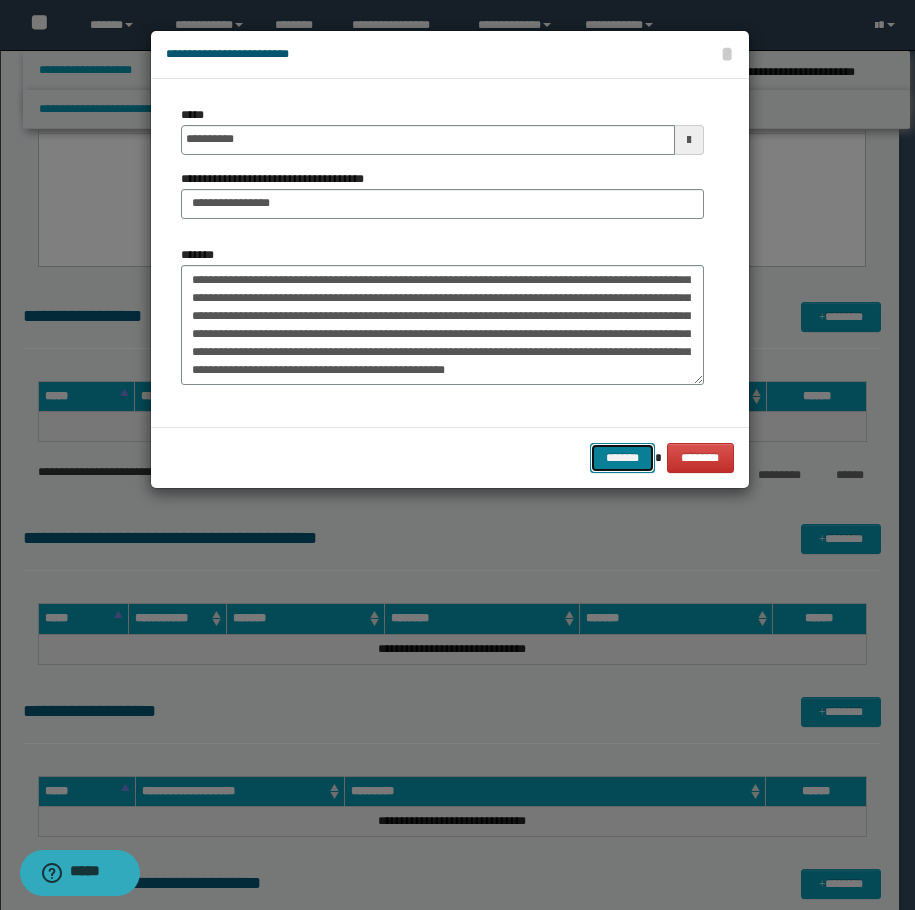 click on "*******" at bounding box center [622, 458] 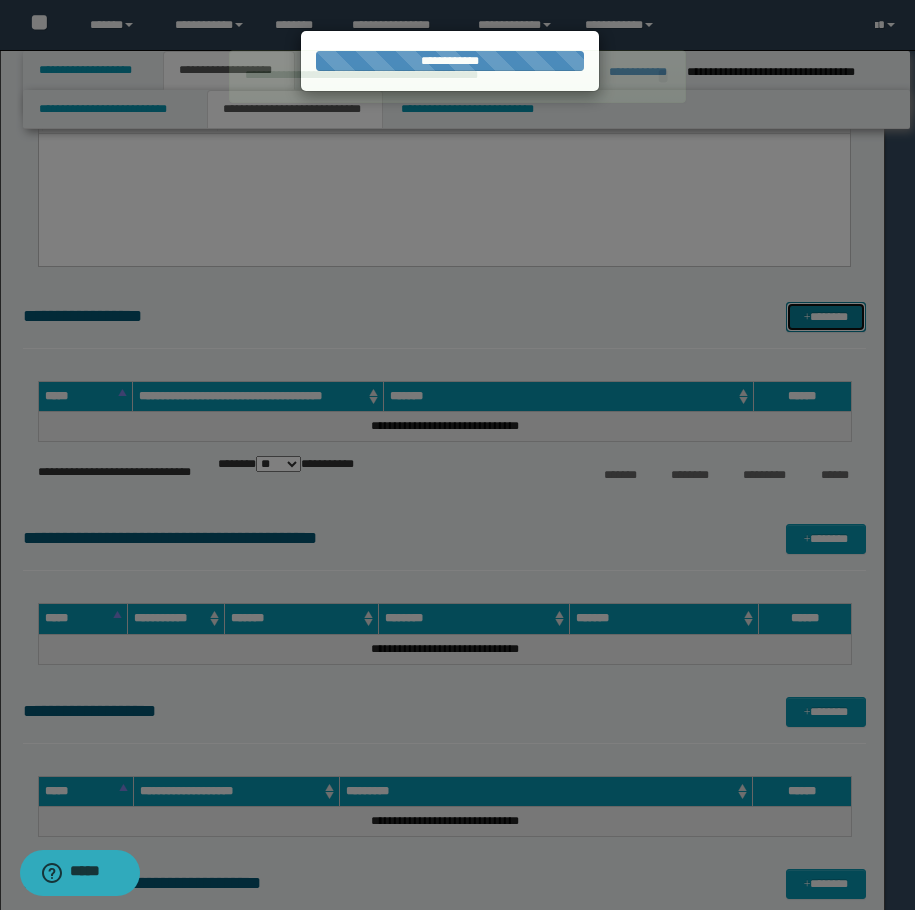 type 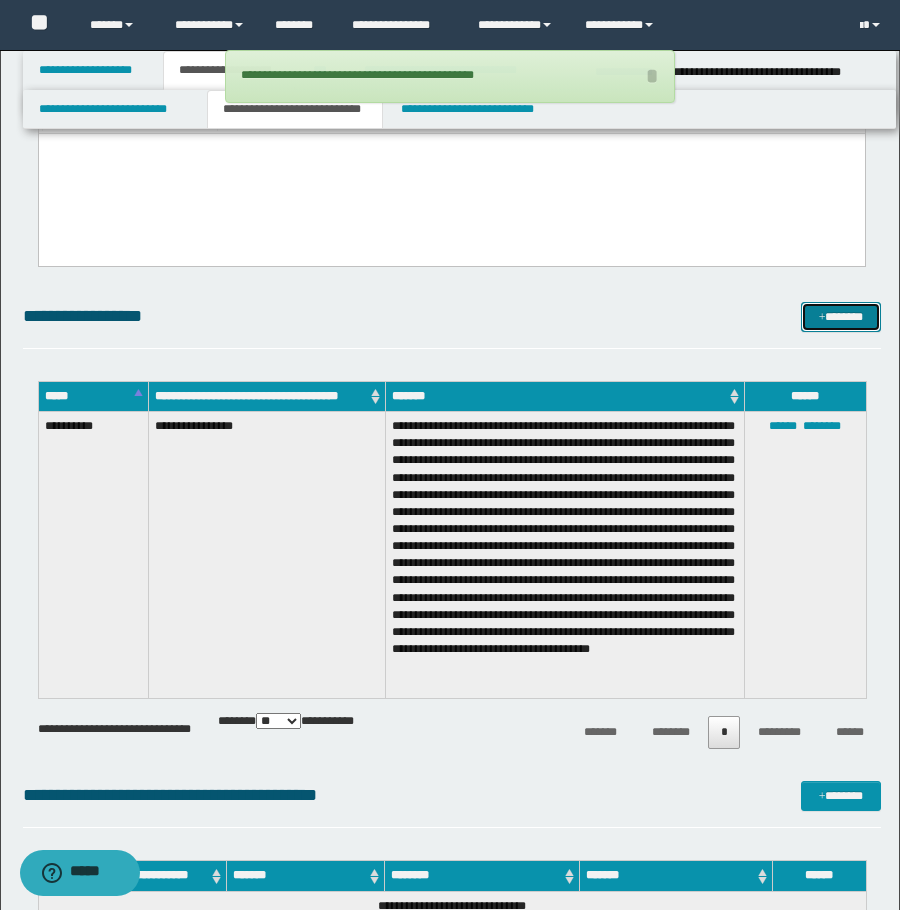 click on "*******" at bounding box center (841, 317) 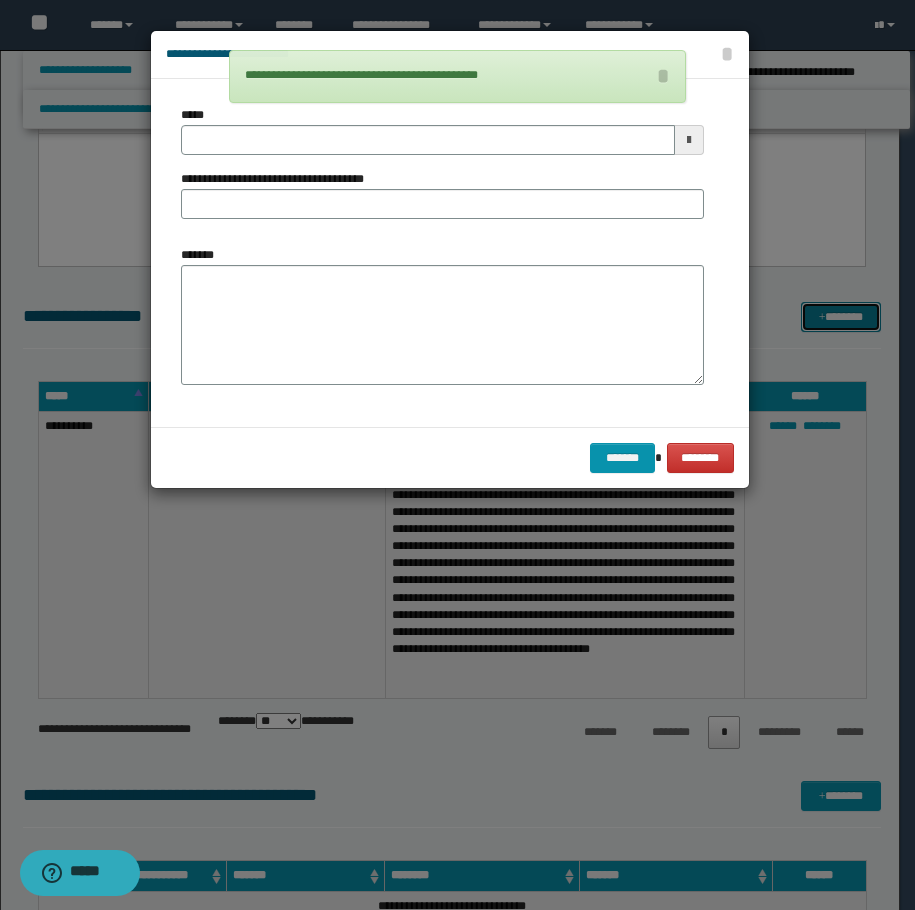 scroll, scrollTop: 0, scrollLeft: 0, axis: both 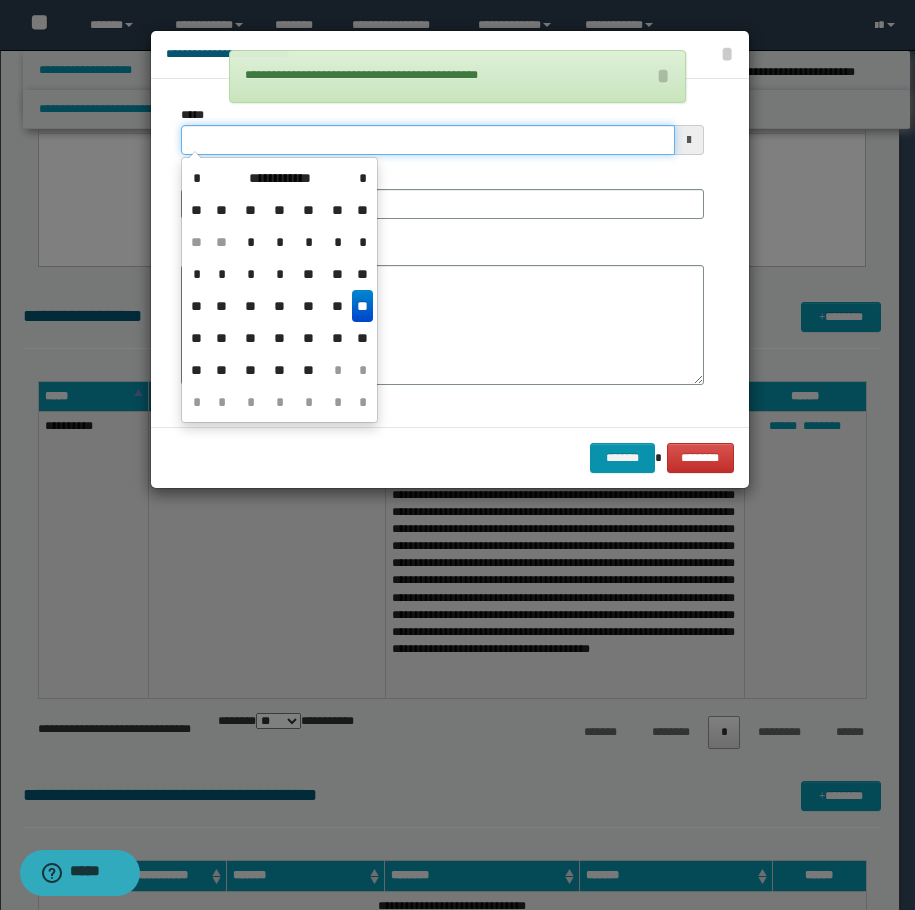 click on "*****" at bounding box center (428, 140) 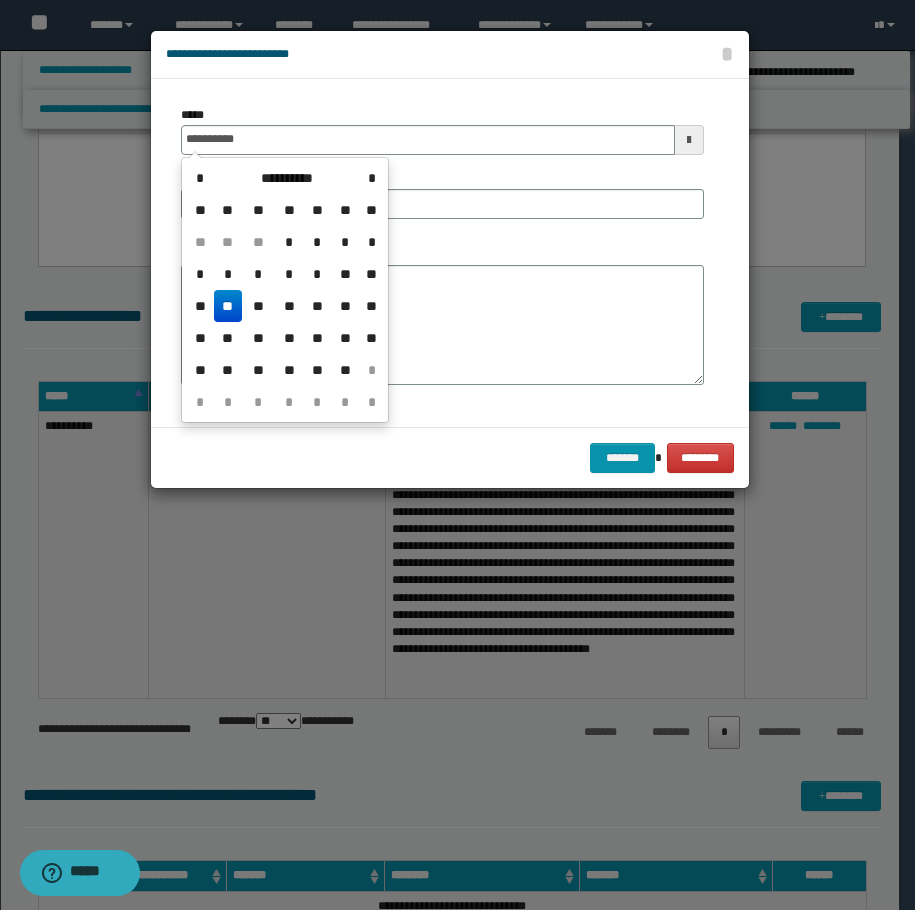 click on "**" at bounding box center [228, 306] 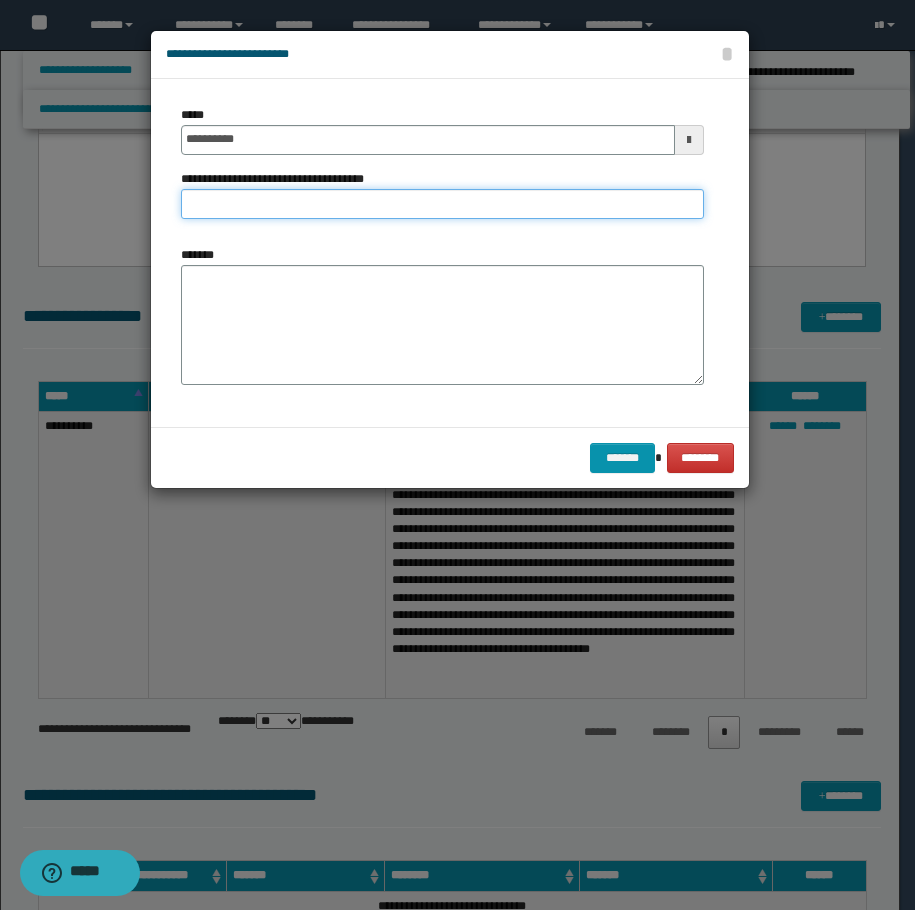 click on "**********" at bounding box center (442, 204) 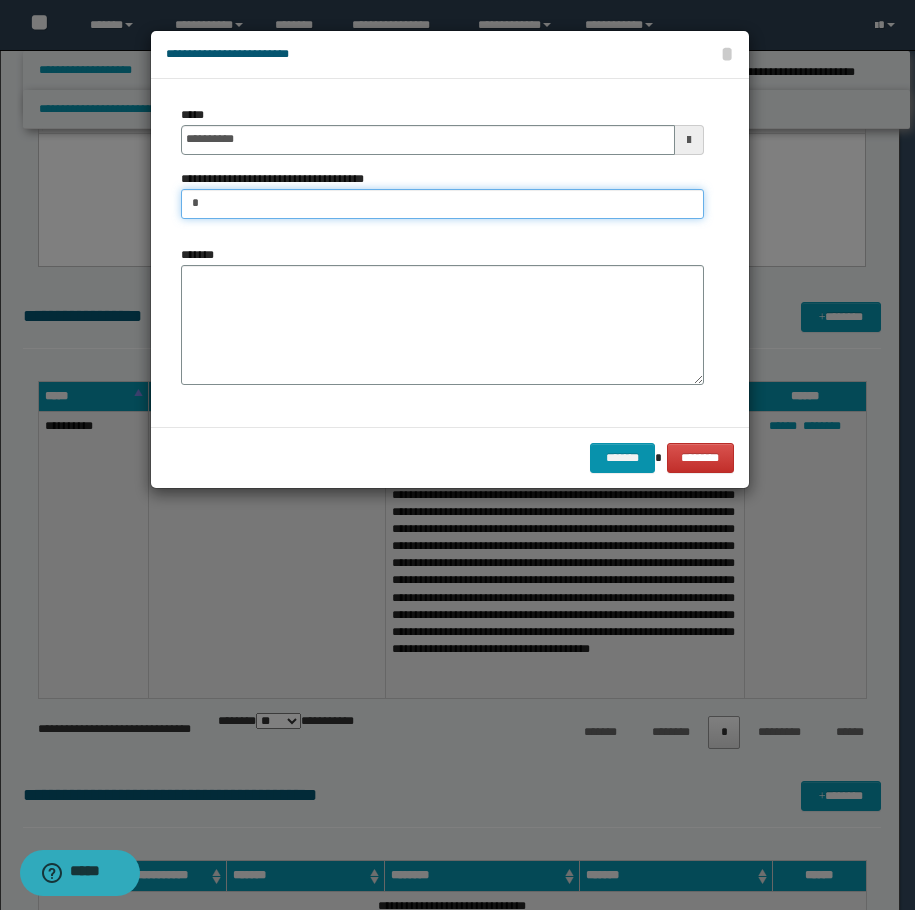 type on "**********" 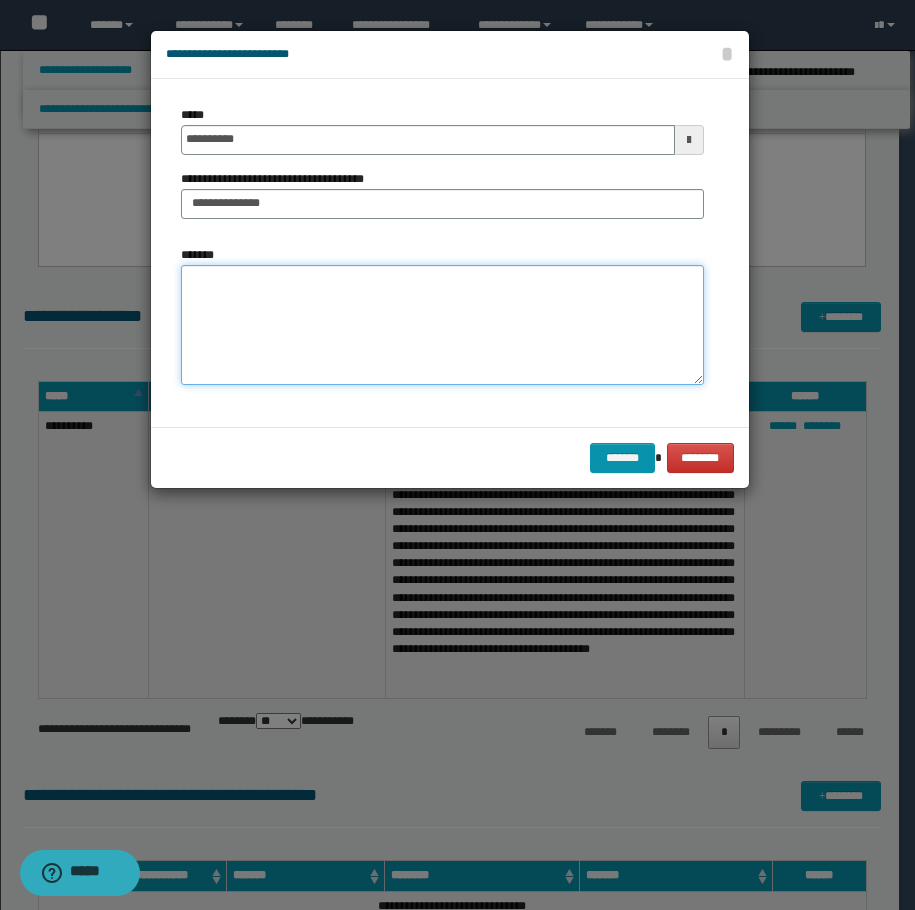 click on "*******" at bounding box center [442, 325] 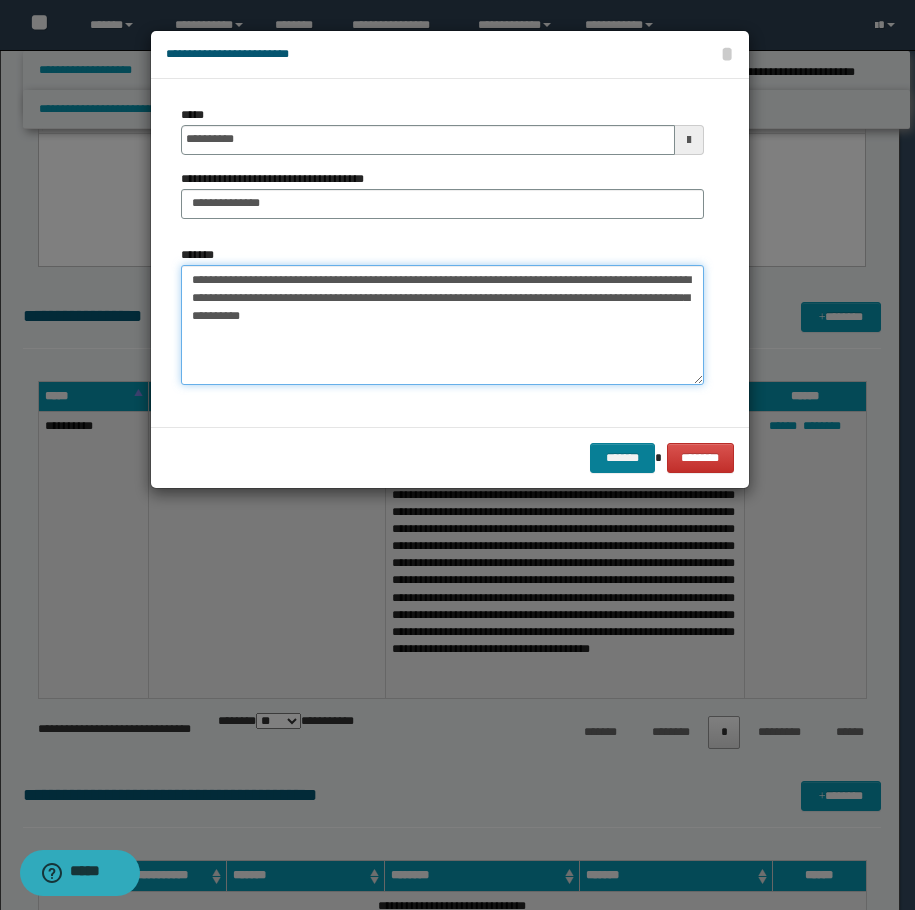 type on "**********" 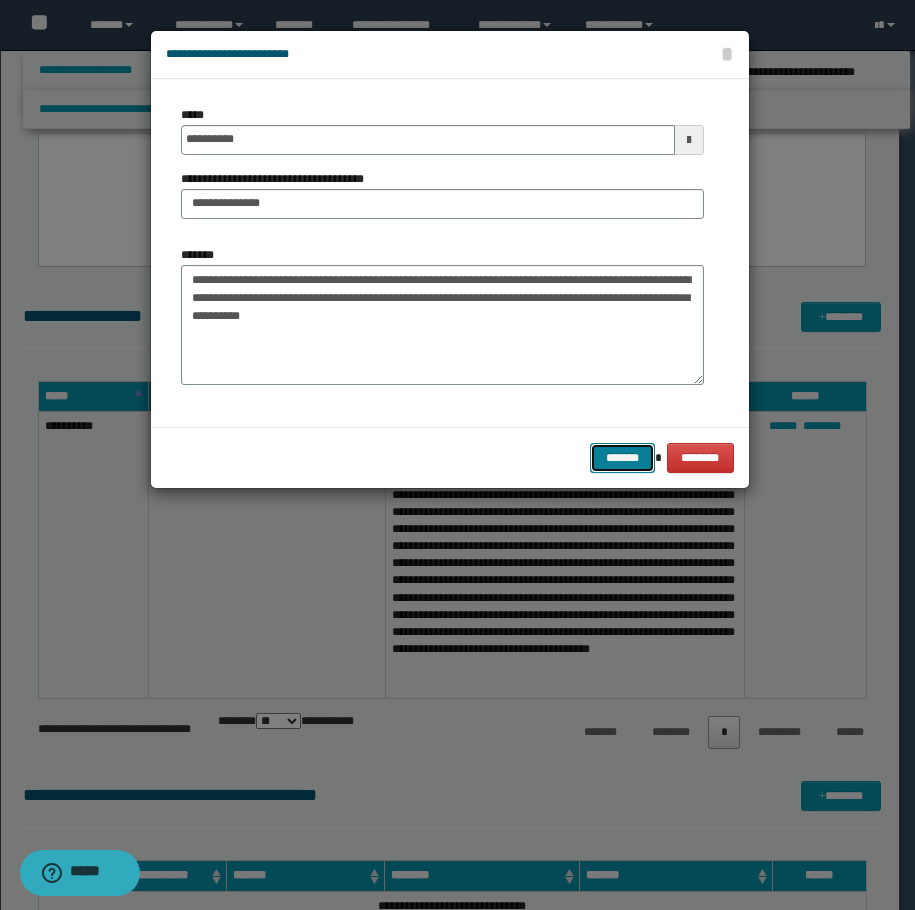 click on "*******" at bounding box center (622, 458) 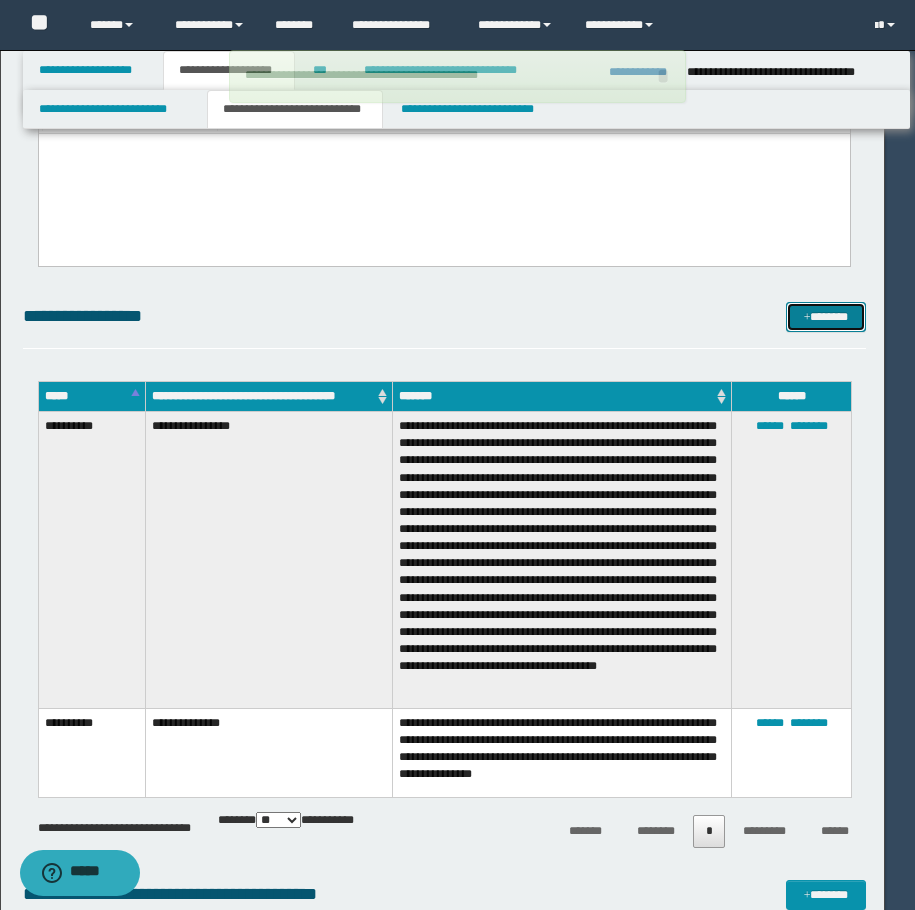 type 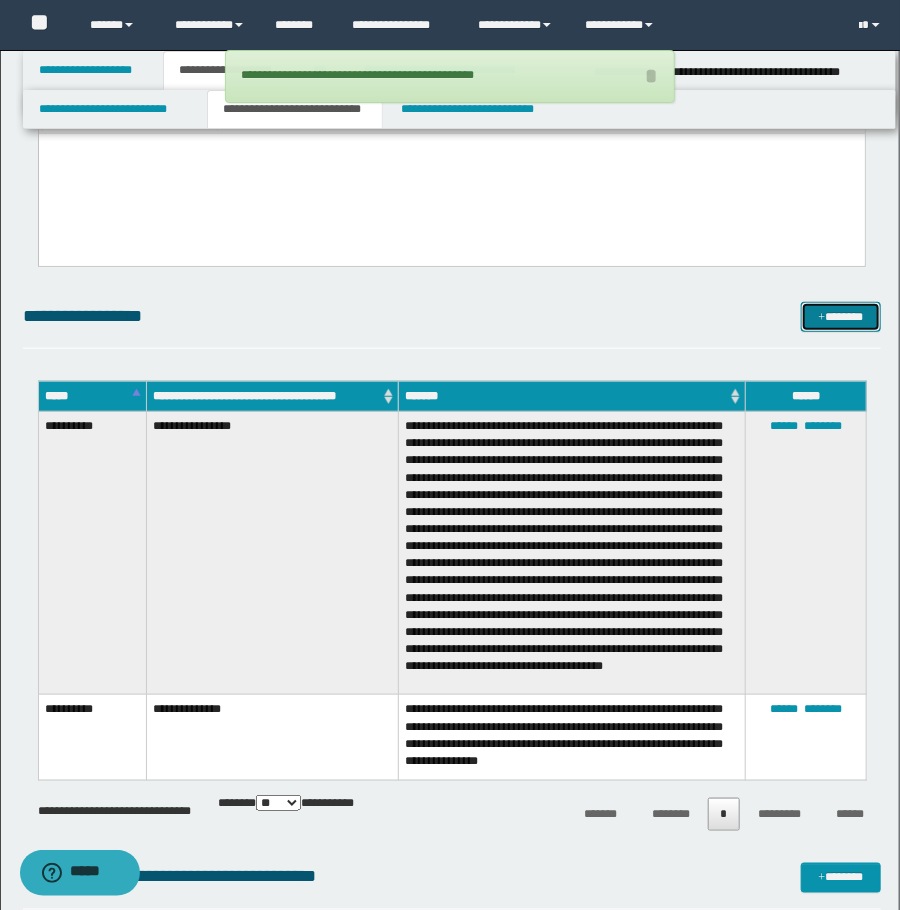 click on "*******" at bounding box center [841, 317] 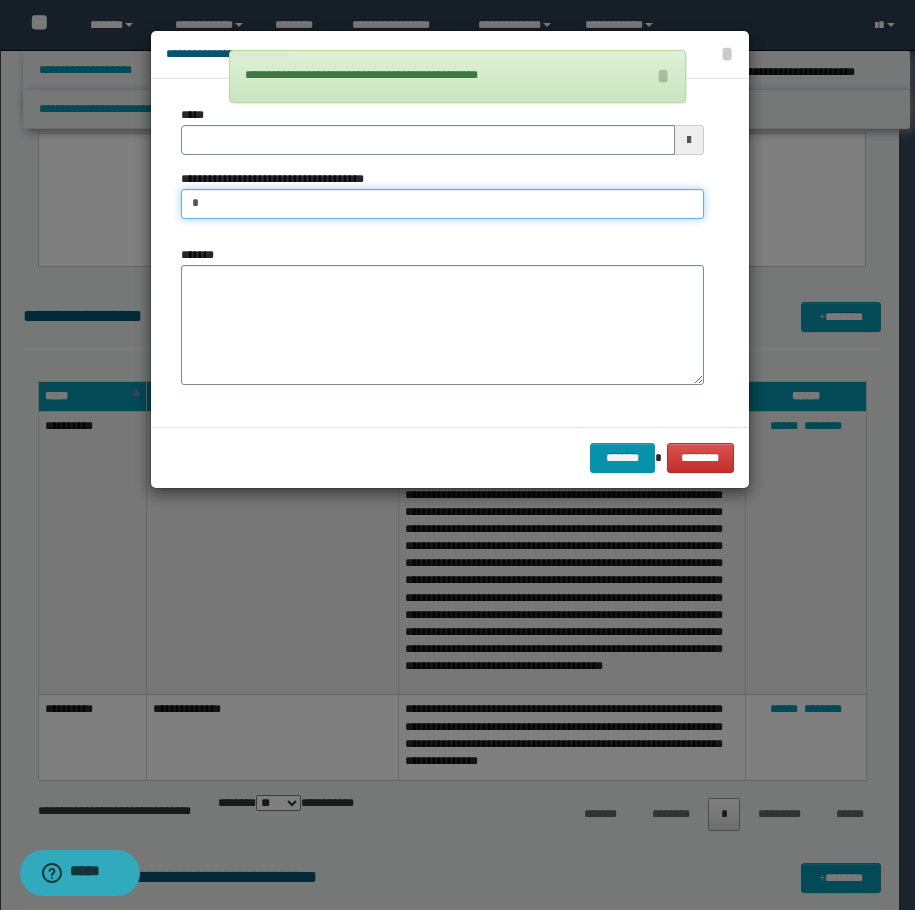 click on "*" at bounding box center [442, 204] 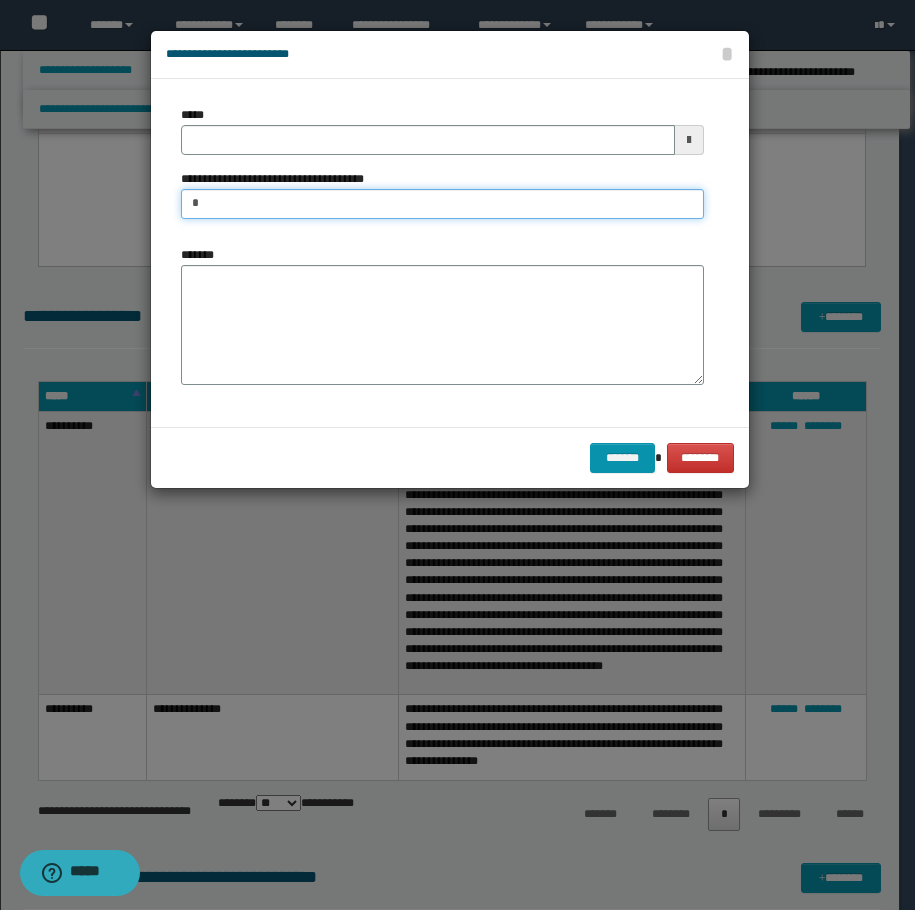 click on "*" at bounding box center (442, 204) 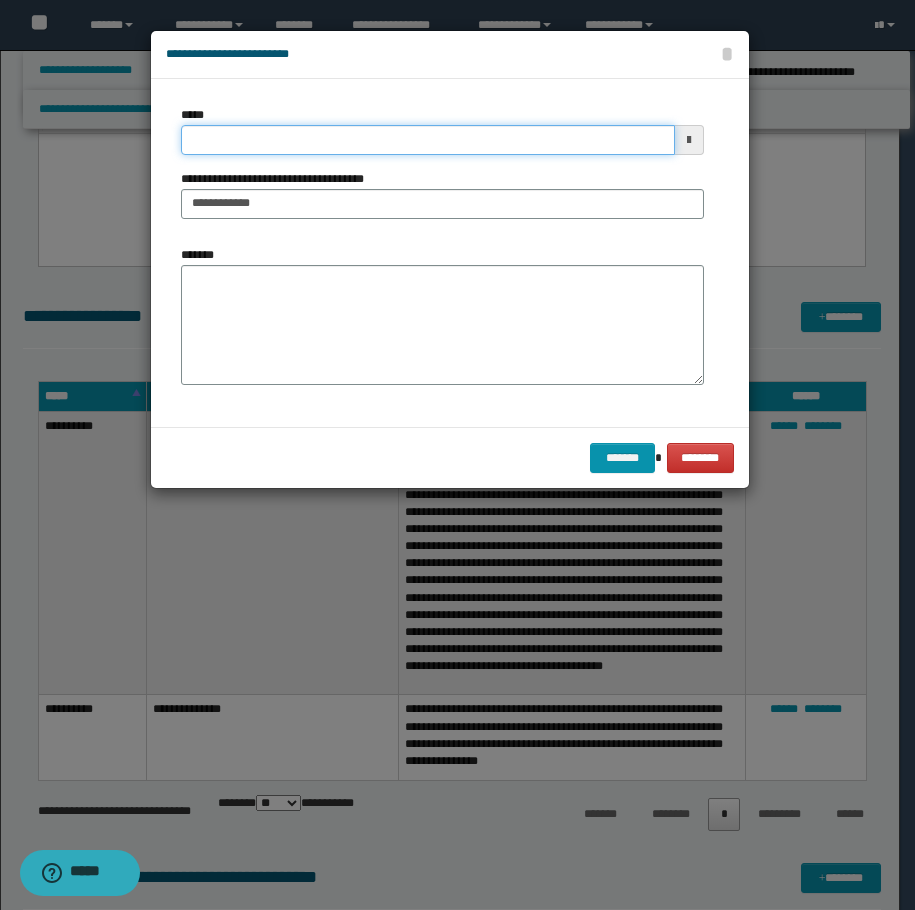 click on "*****" at bounding box center (428, 140) 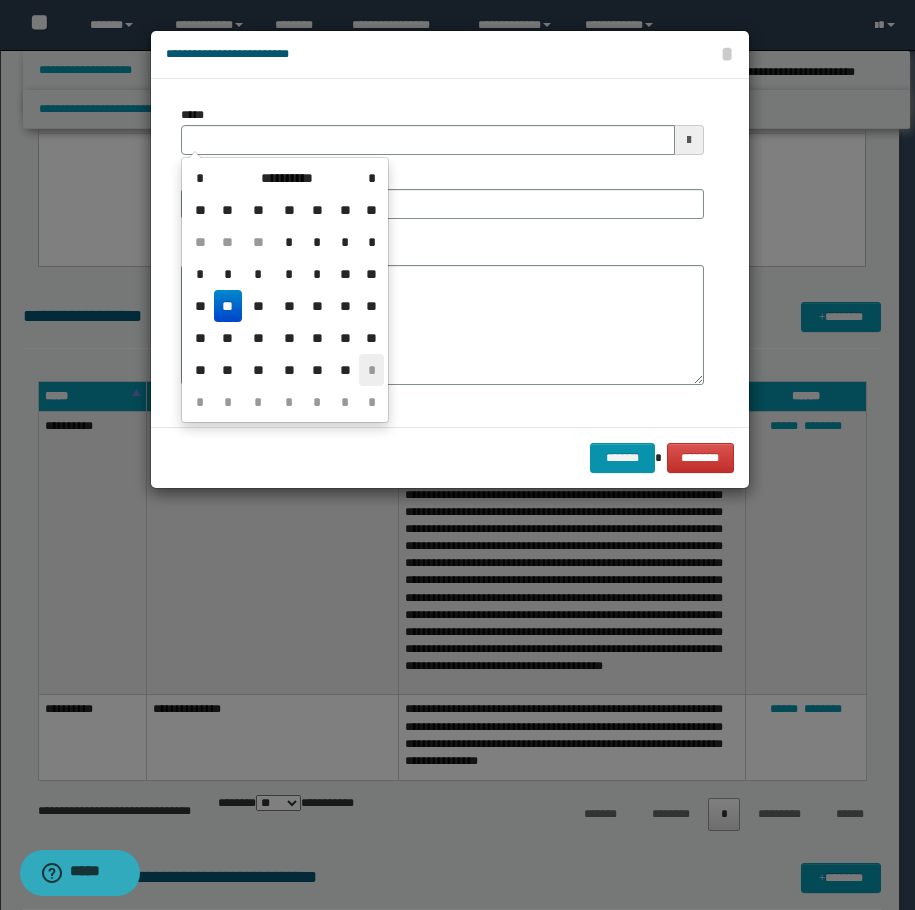 click on "*" at bounding box center [371, 370] 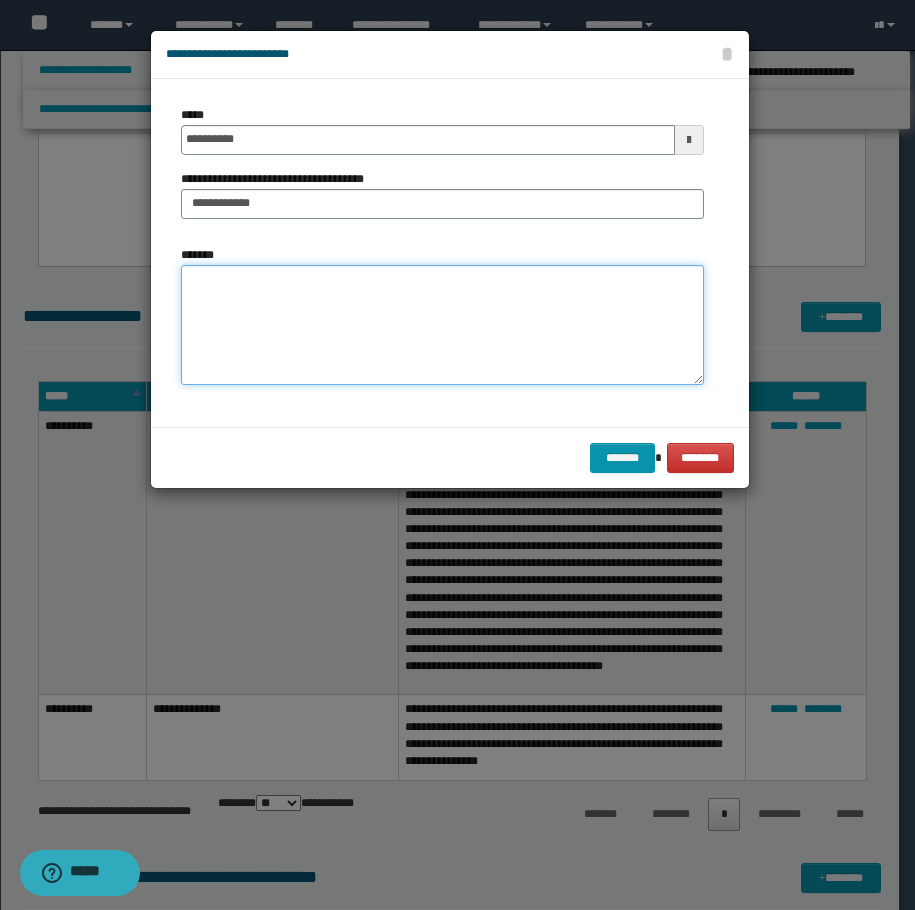 click on "*******" at bounding box center [442, 325] 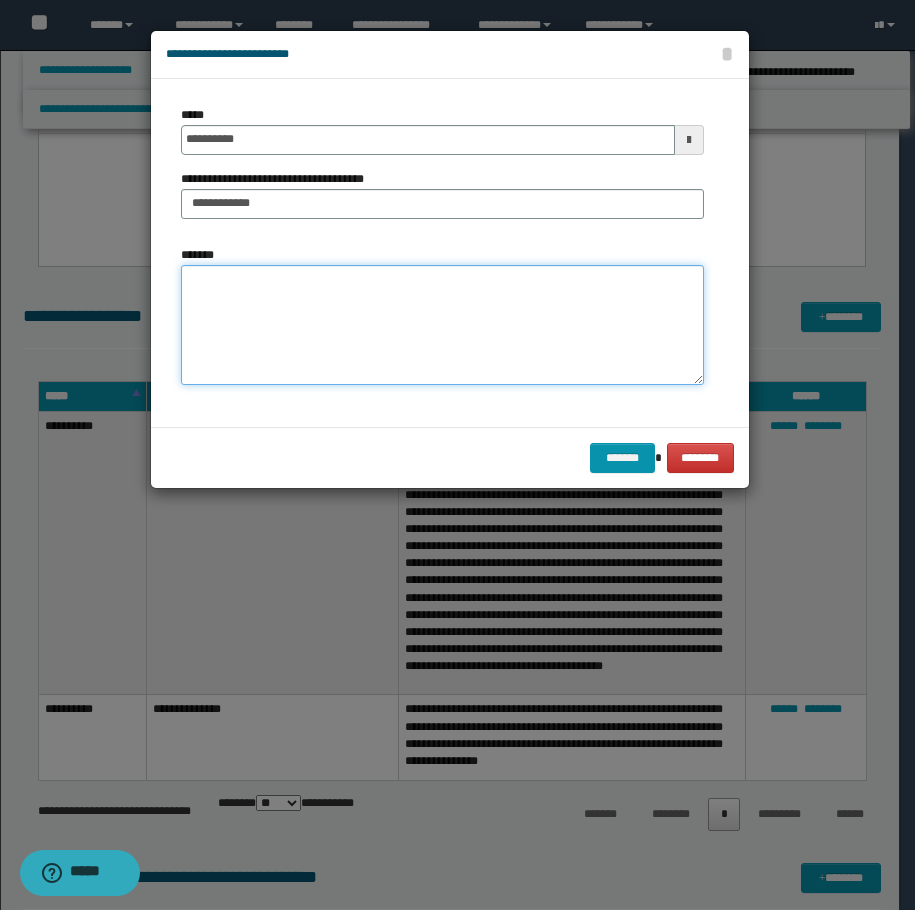 paste on "**********" 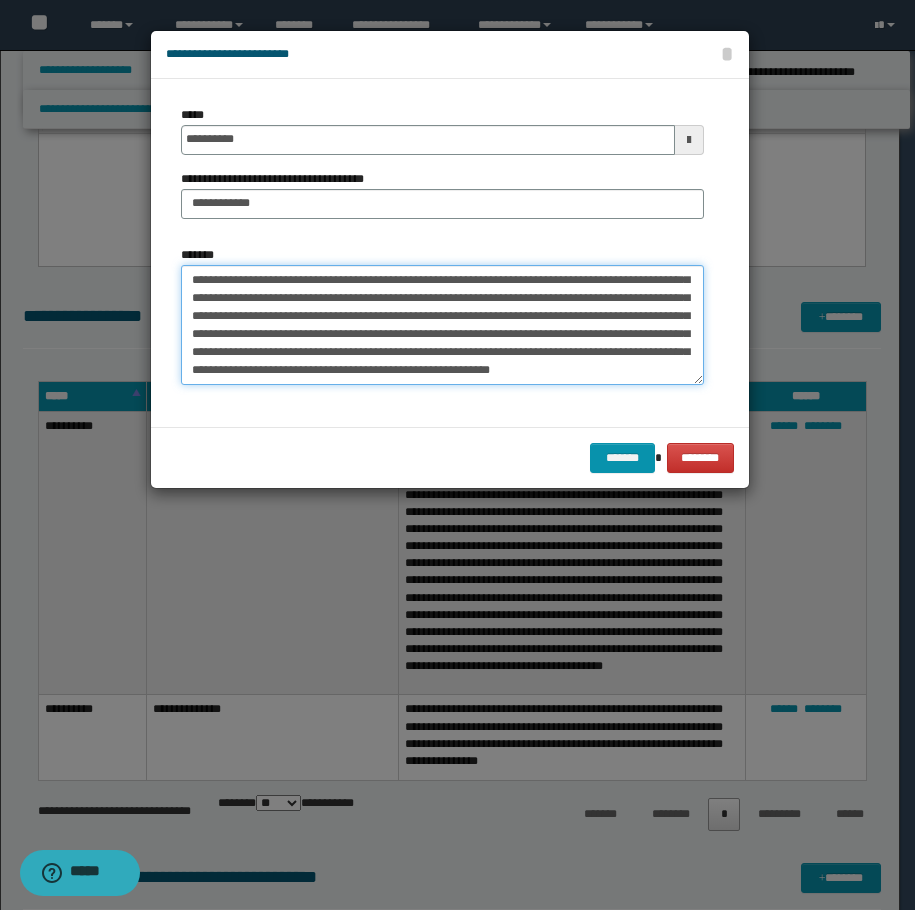 scroll, scrollTop: 0, scrollLeft: 0, axis: both 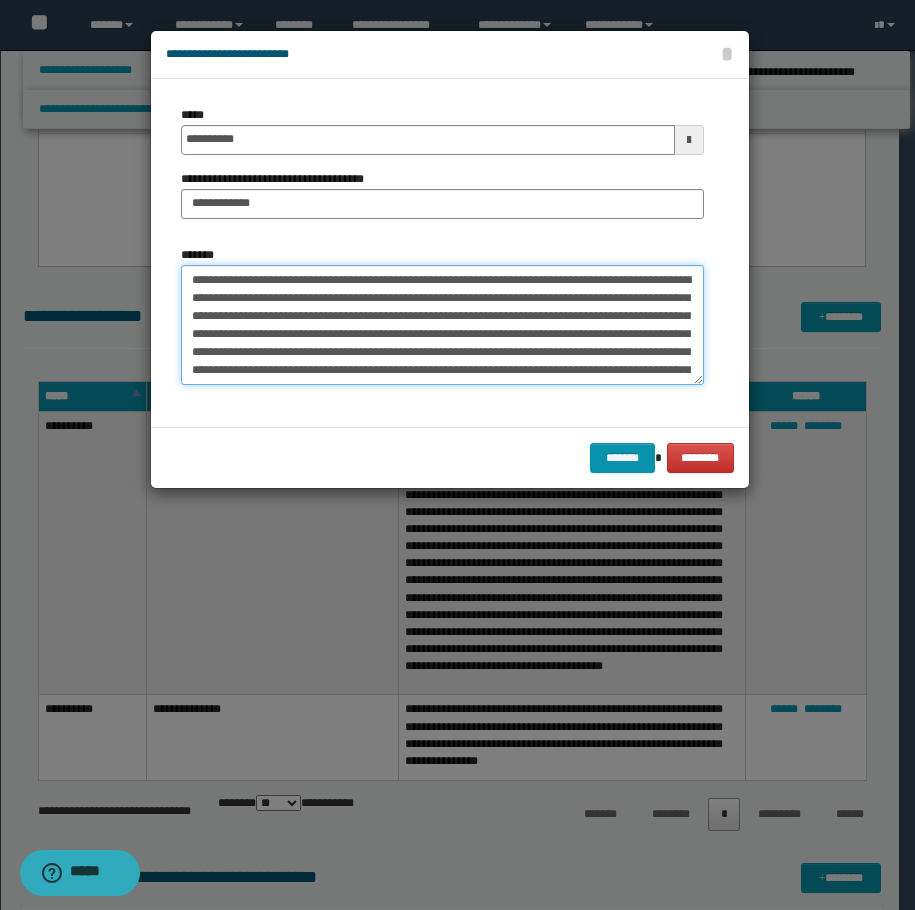 drag, startPoint x: 314, startPoint y: 338, endPoint x: 80, endPoint y: 207, distance: 268.17346 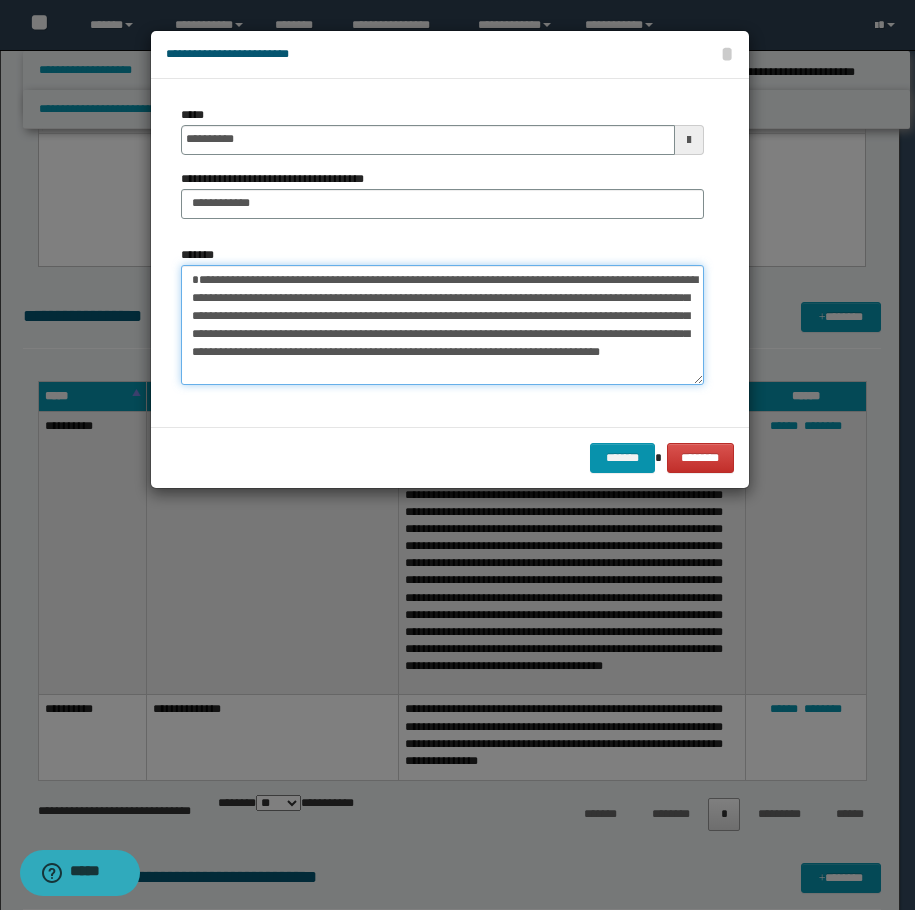 click on "**********" at bounding box center [442, 325] 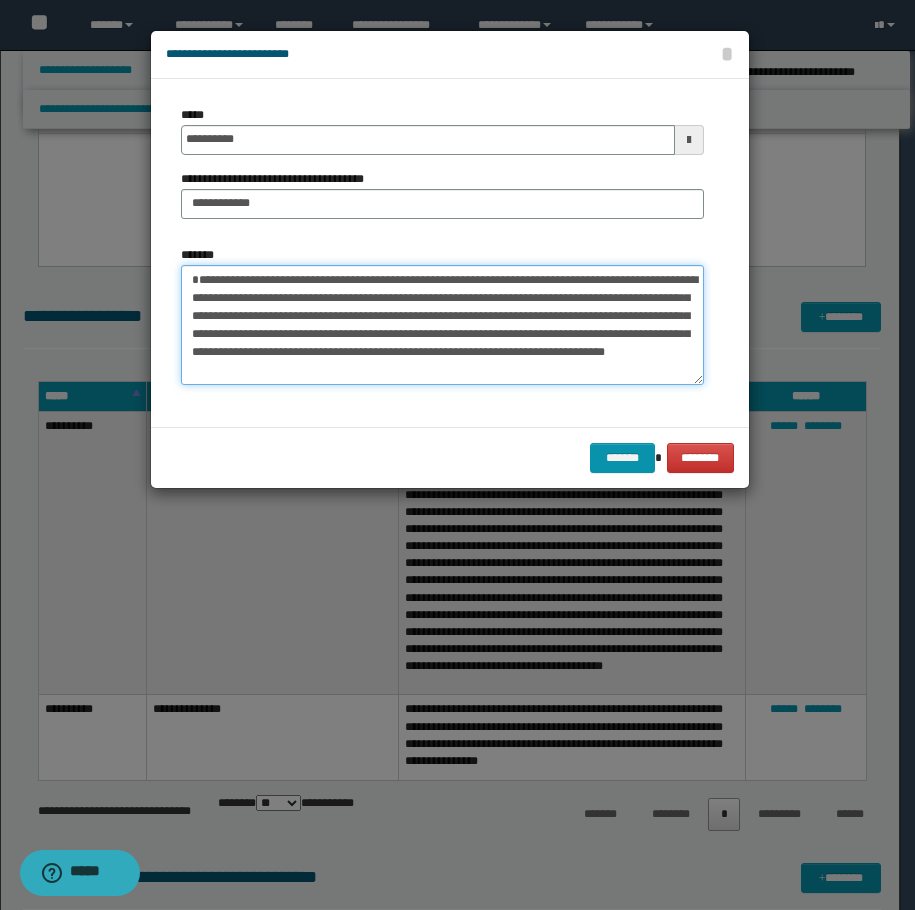 paste on "**********" 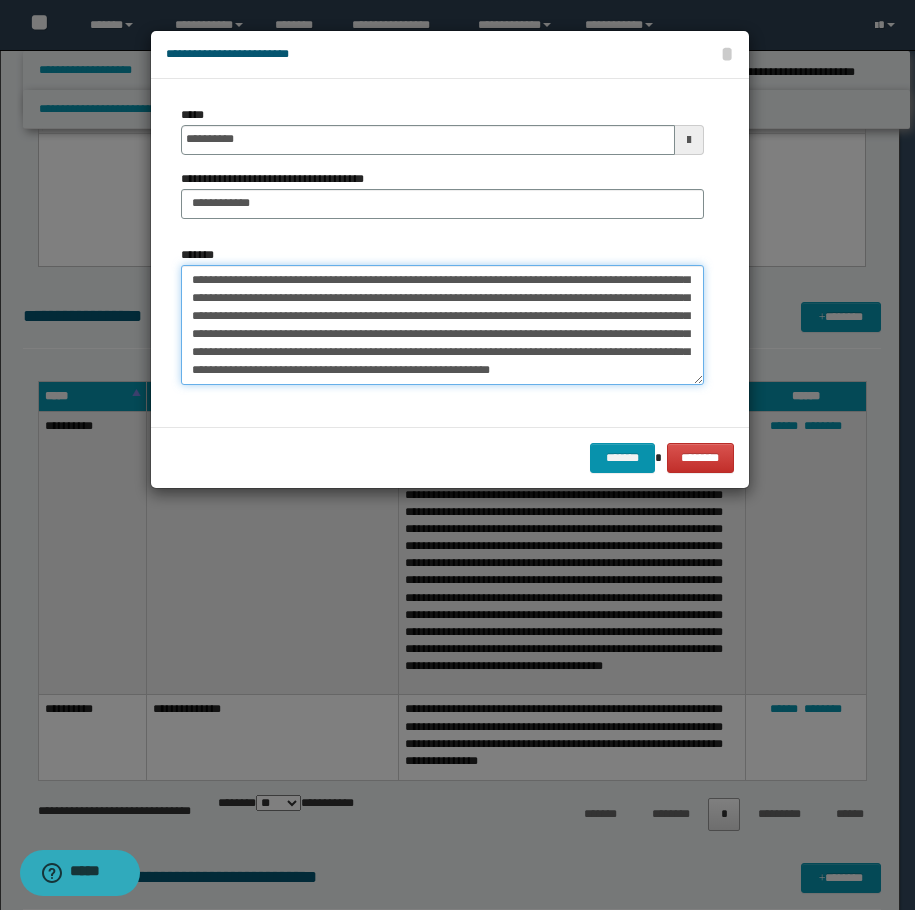 scroll, scrollTop: 54, scrollLeft: 0, axis: vertical 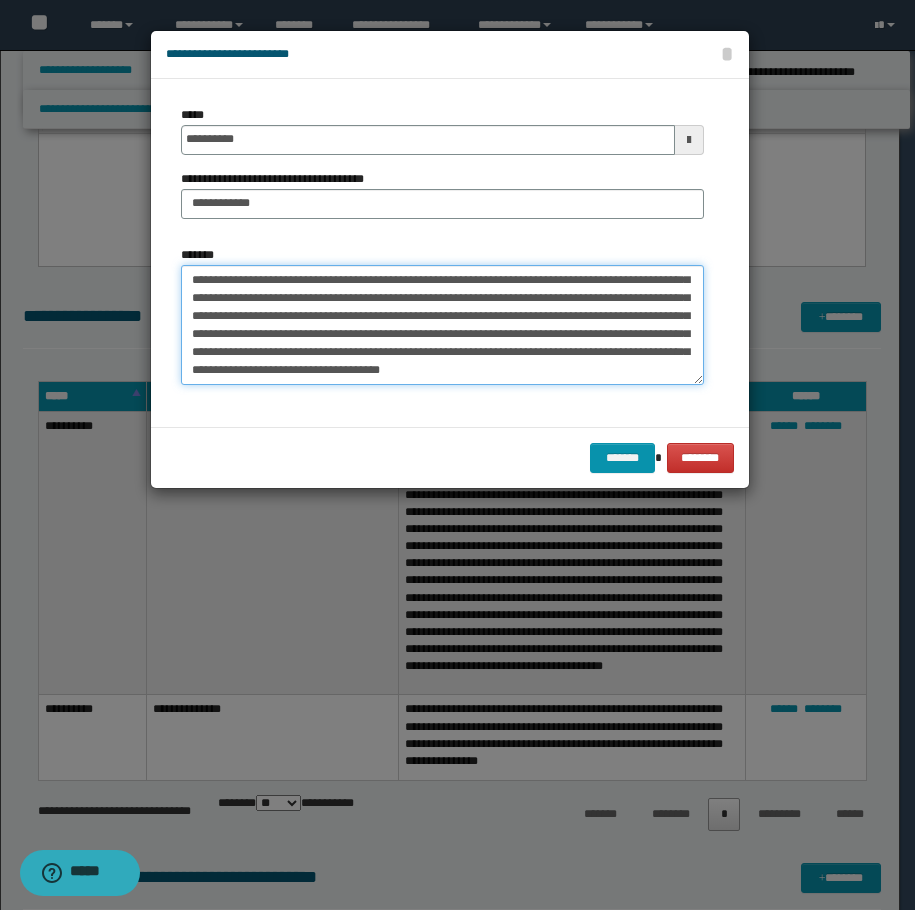 drag, startPoint x: 500, startPoint y: 332, endPoint x: 386, endPoint y: 325, distance: 114.21471 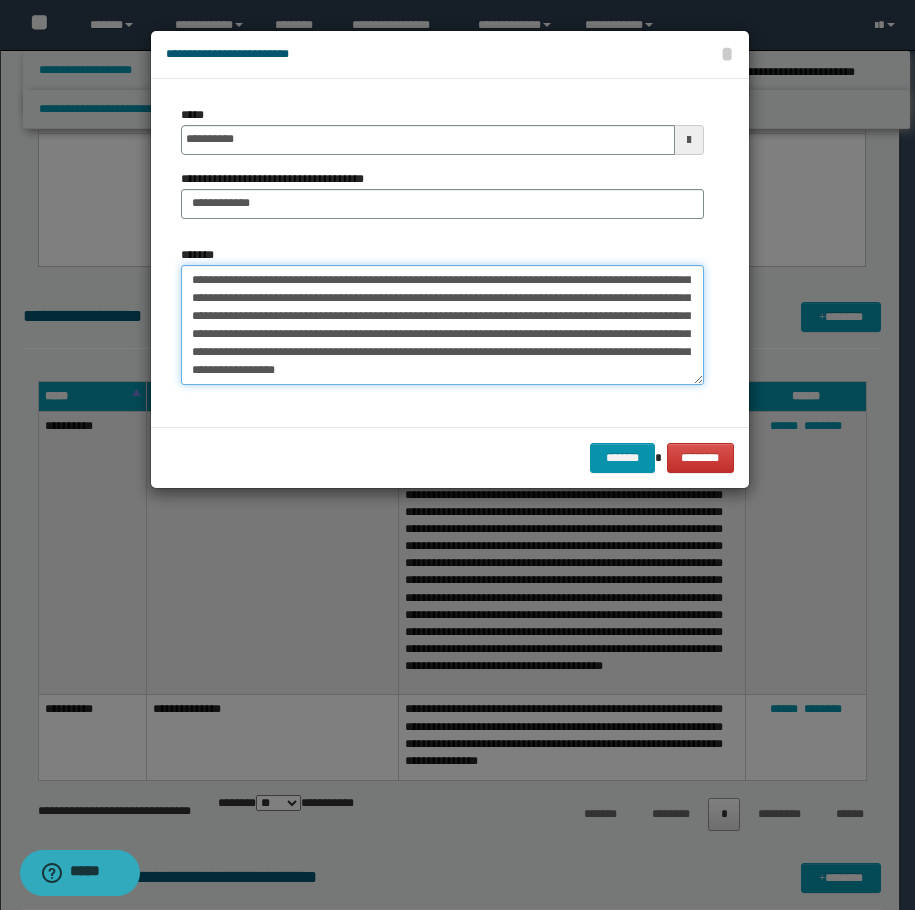 click on "**********" at bounding box center (442, 325) 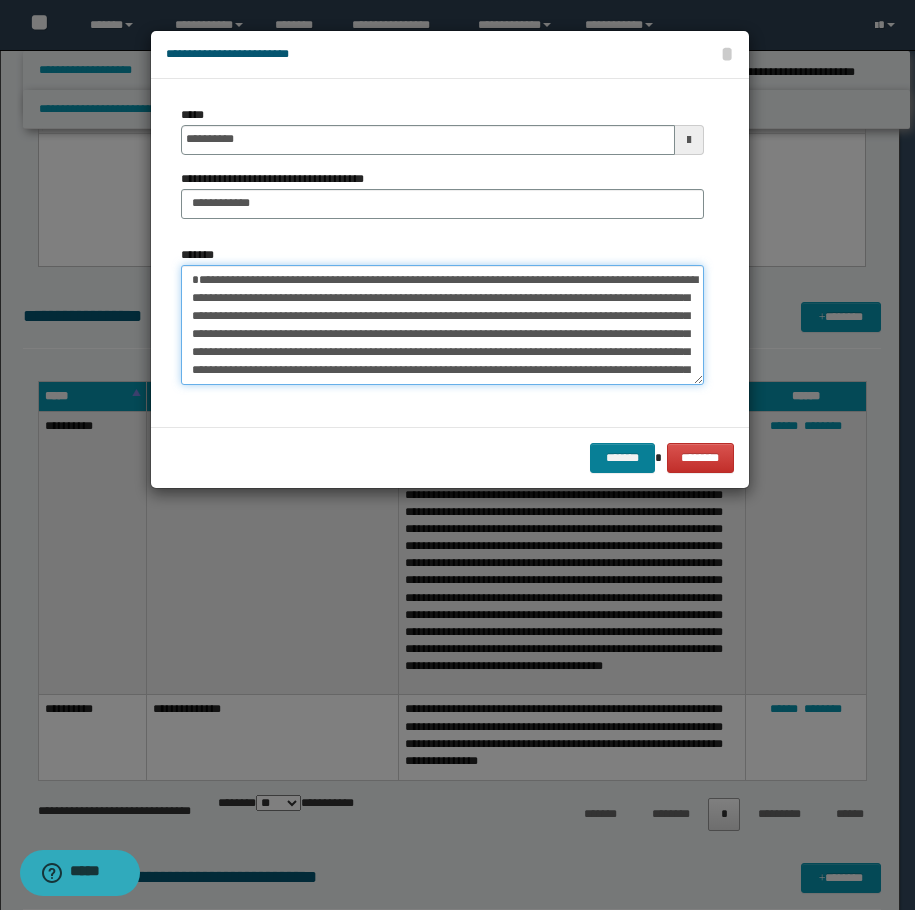 type on "**********" 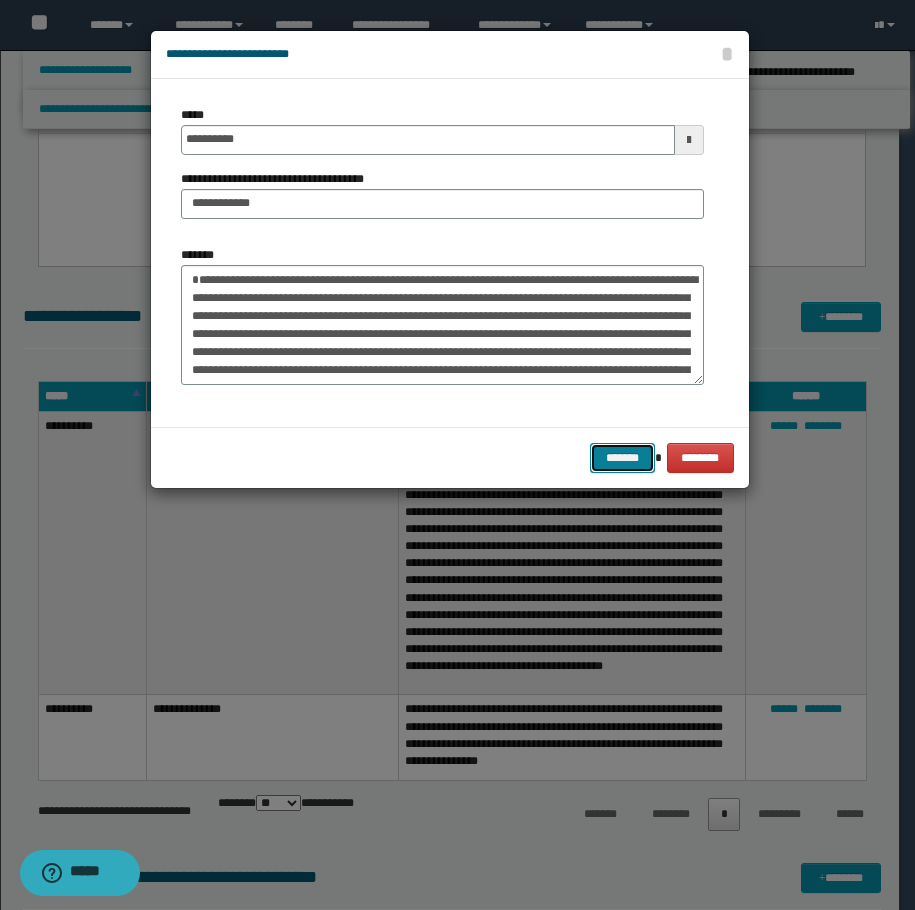 click on "*******" at bounding box center (622, 458) 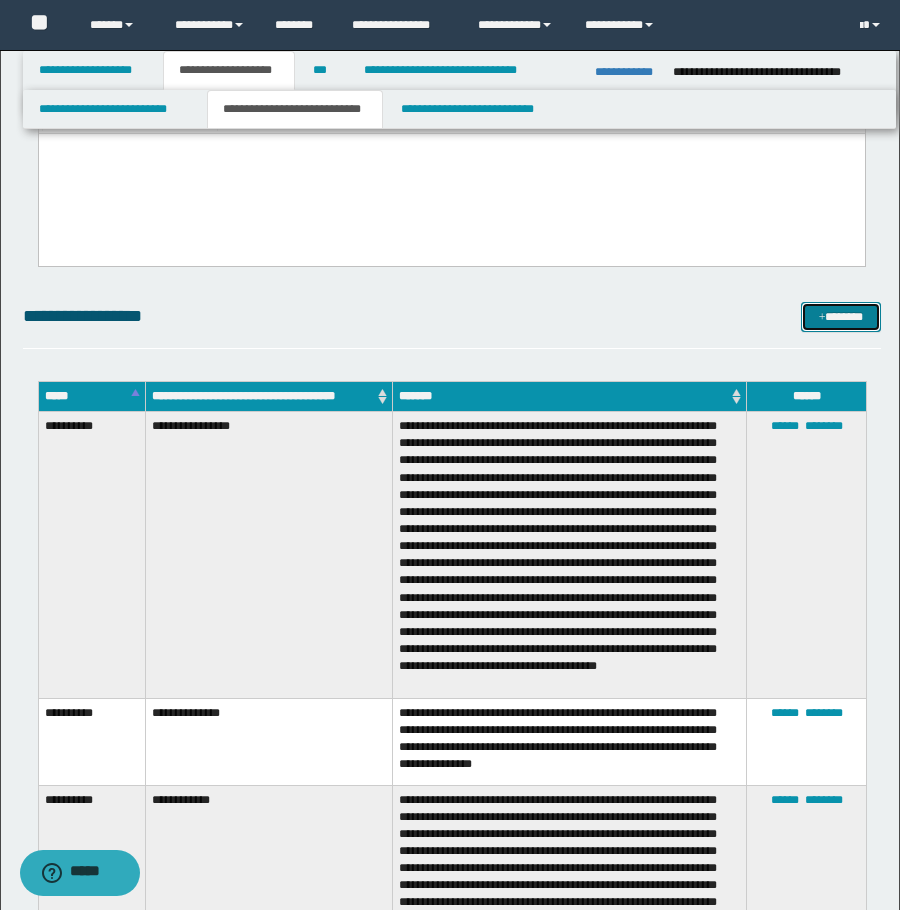 click on "*******" at bounding box center (841, 317) 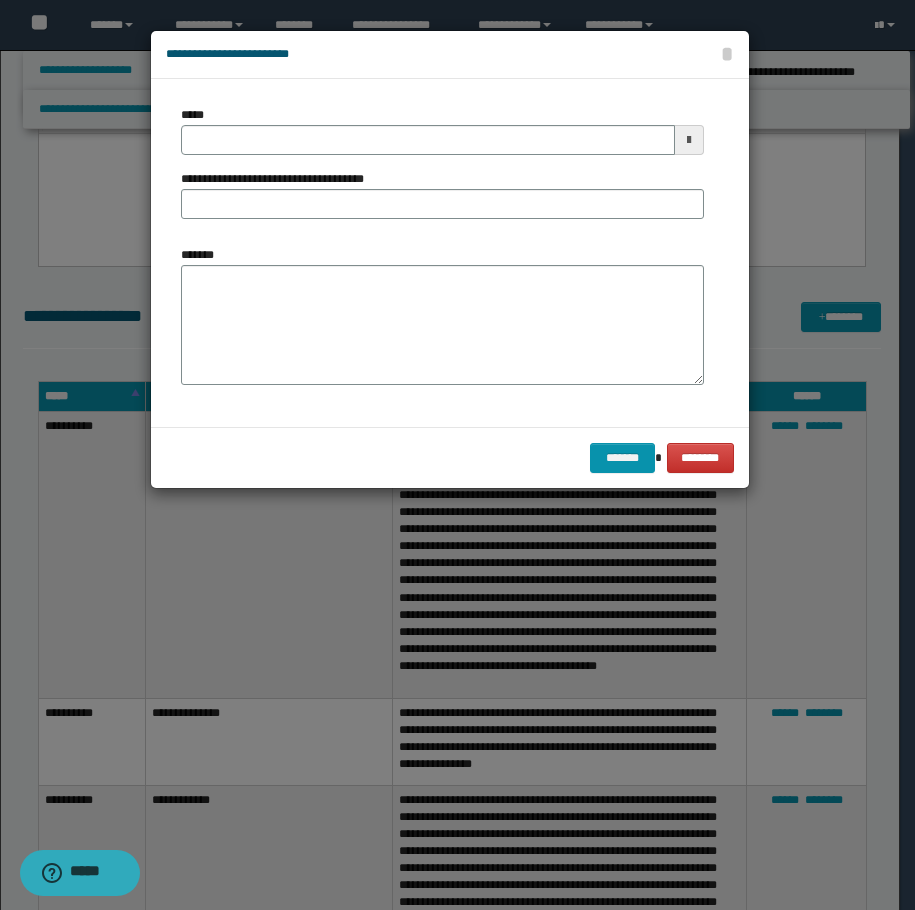 click on "**********" at bounding box center (442, 170) 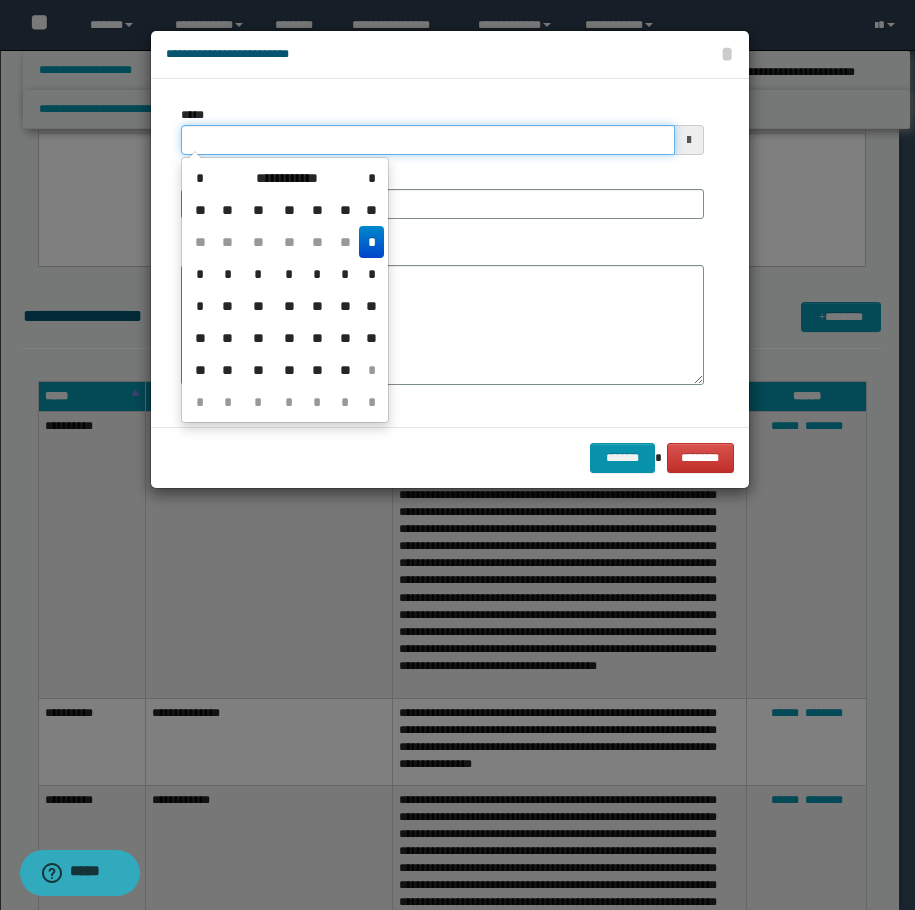click on "*****" at bounding box center (428, 140) 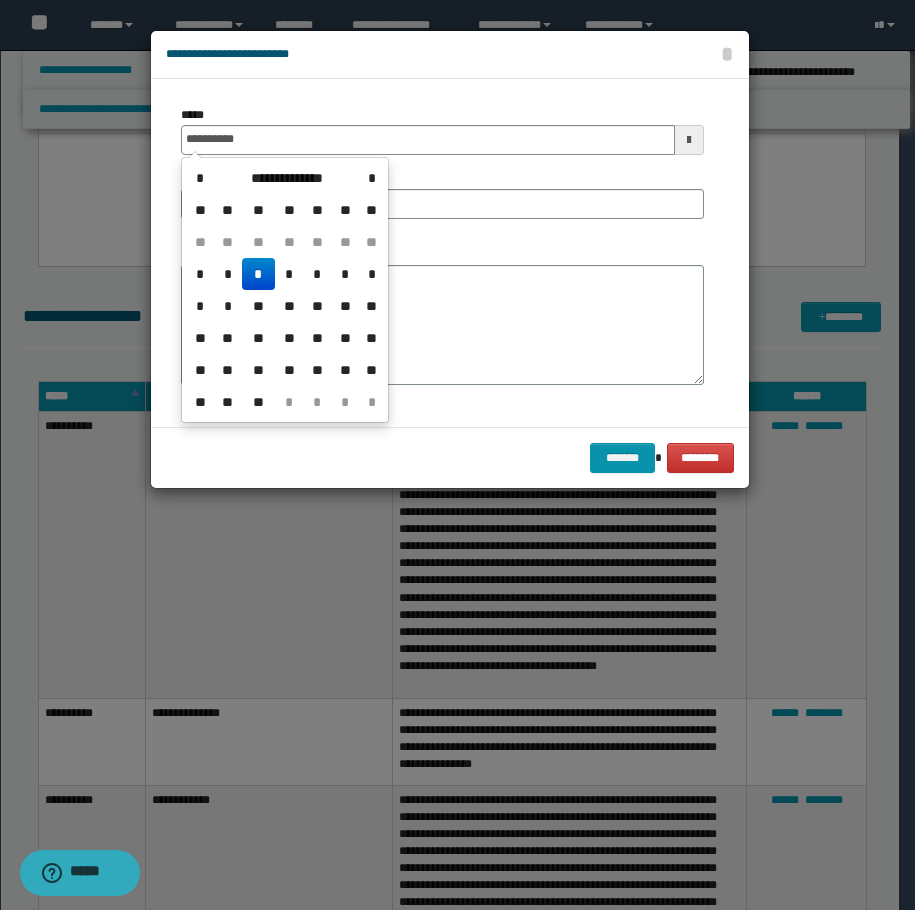 click on "*" at bounding box center [258, 274] 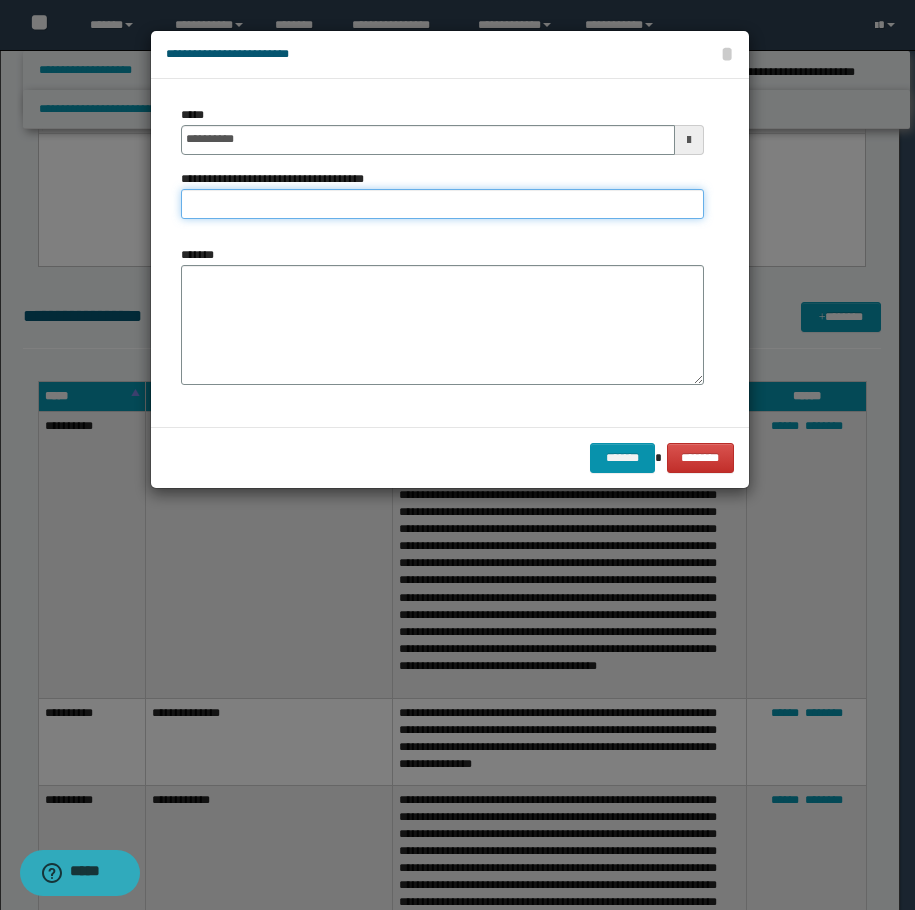 click on "**********" at bounding box center (442, 204) 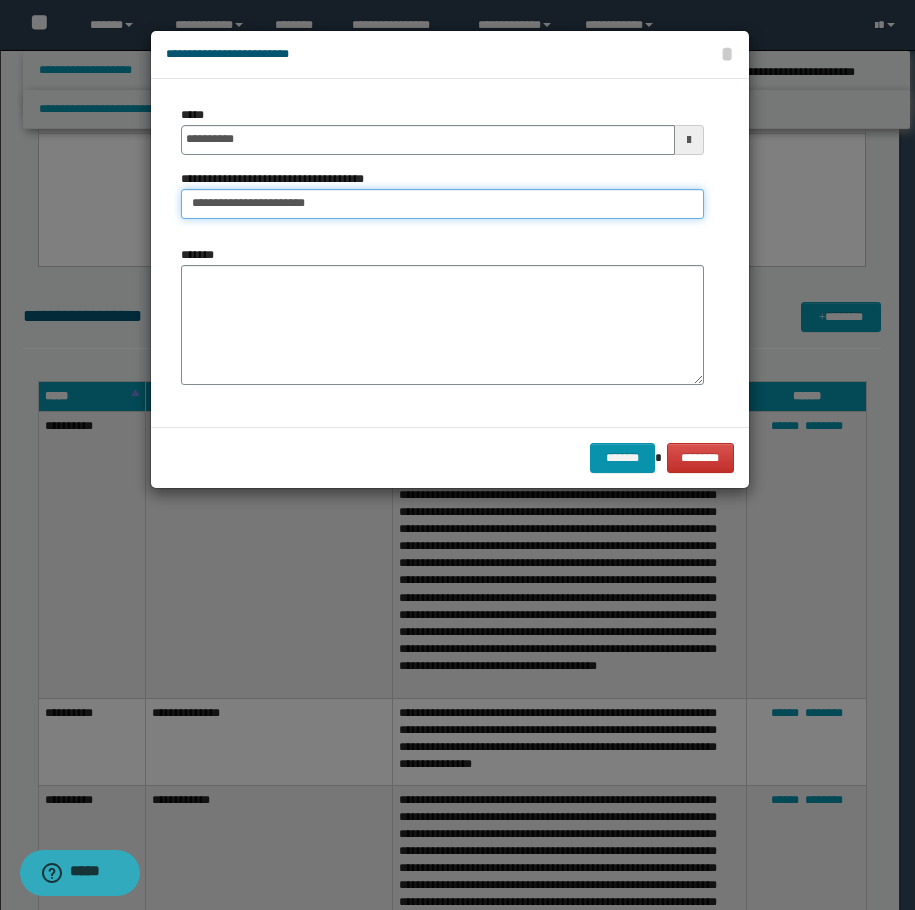 type on "**********" 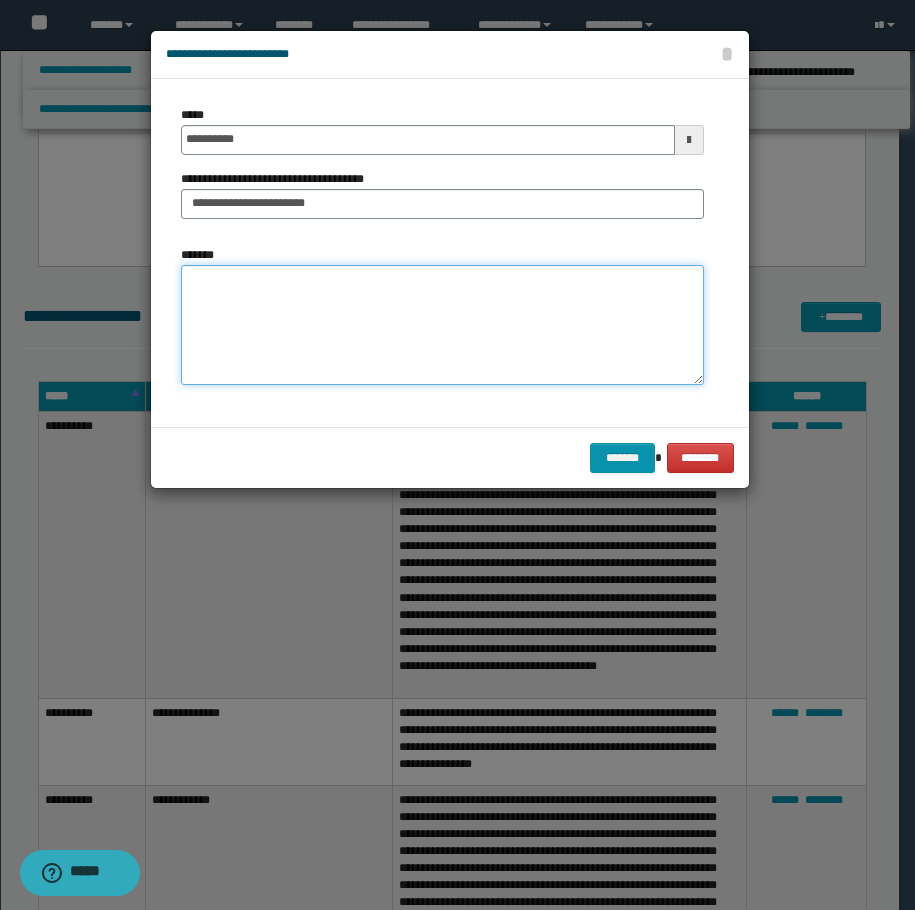 click on "*******" at bounding box center (442, 325) 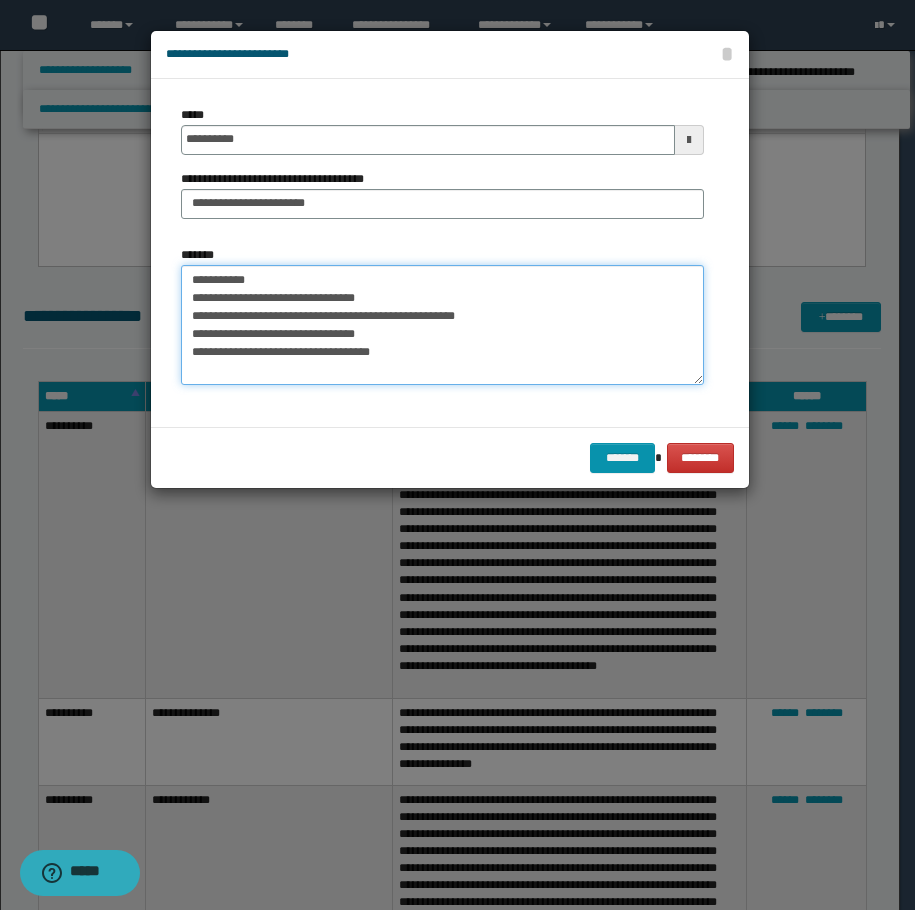 click on "**********" at bounding box center [442, 325] 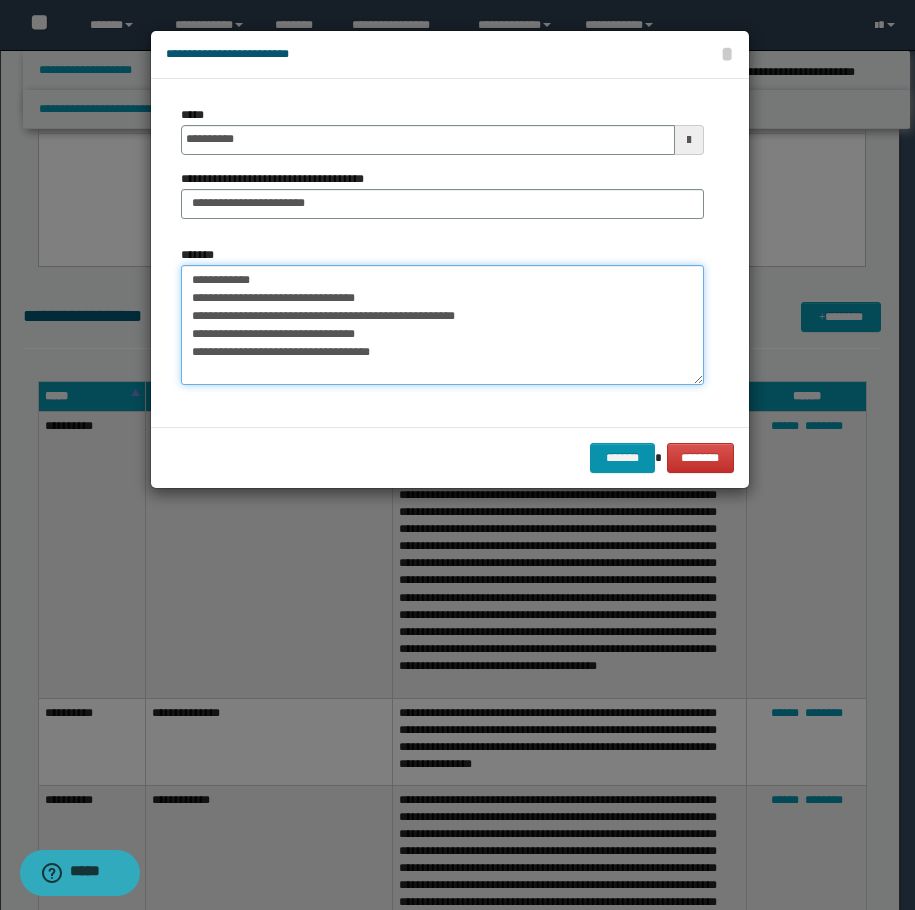 click on "**********" at bounding box center (442, 325) 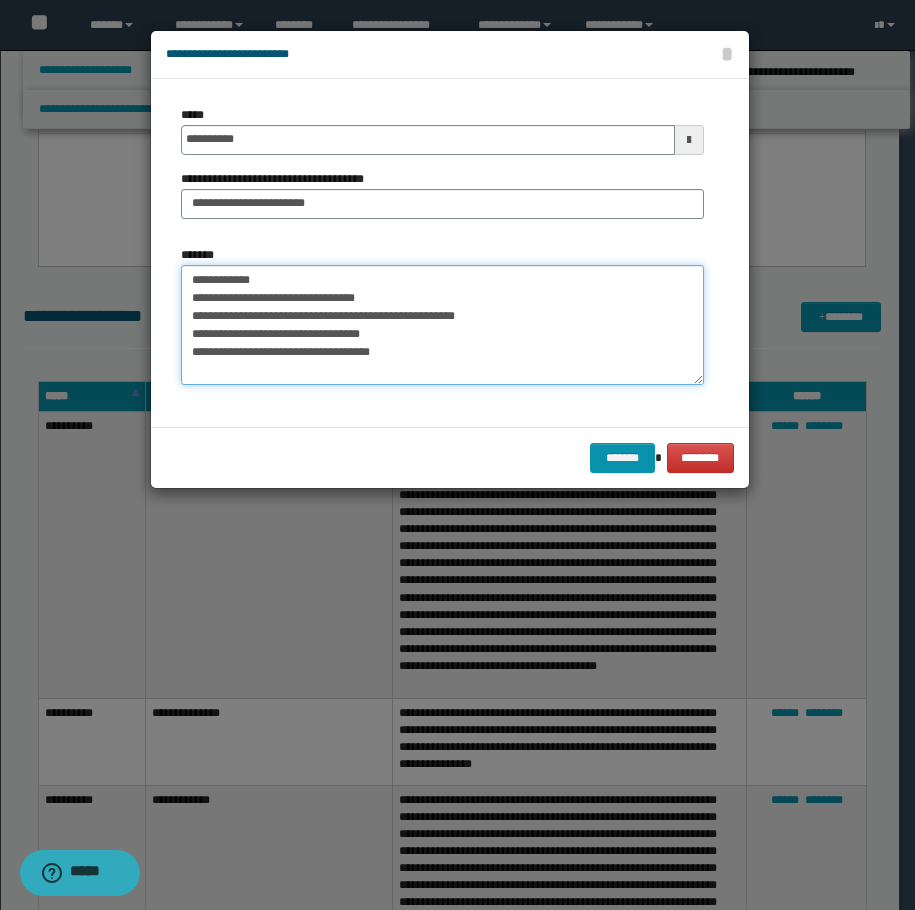 click on "**********" at bounding box center (442, 325) 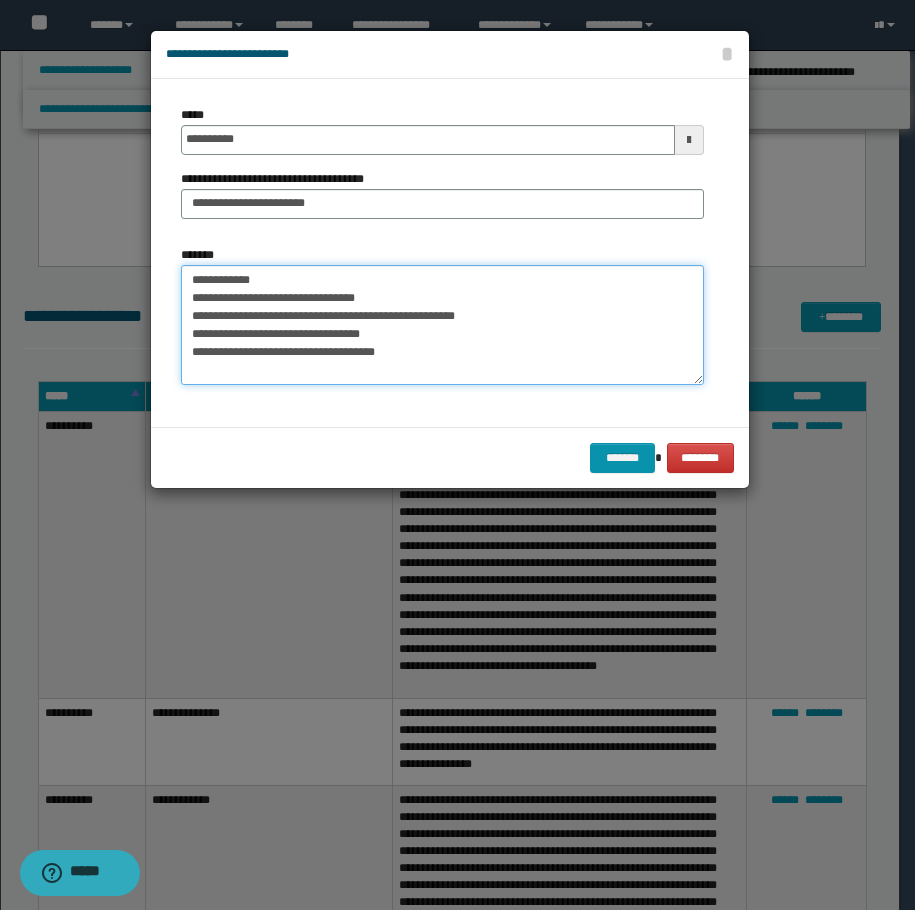 click on "**********" at bounding box center [442, 325] 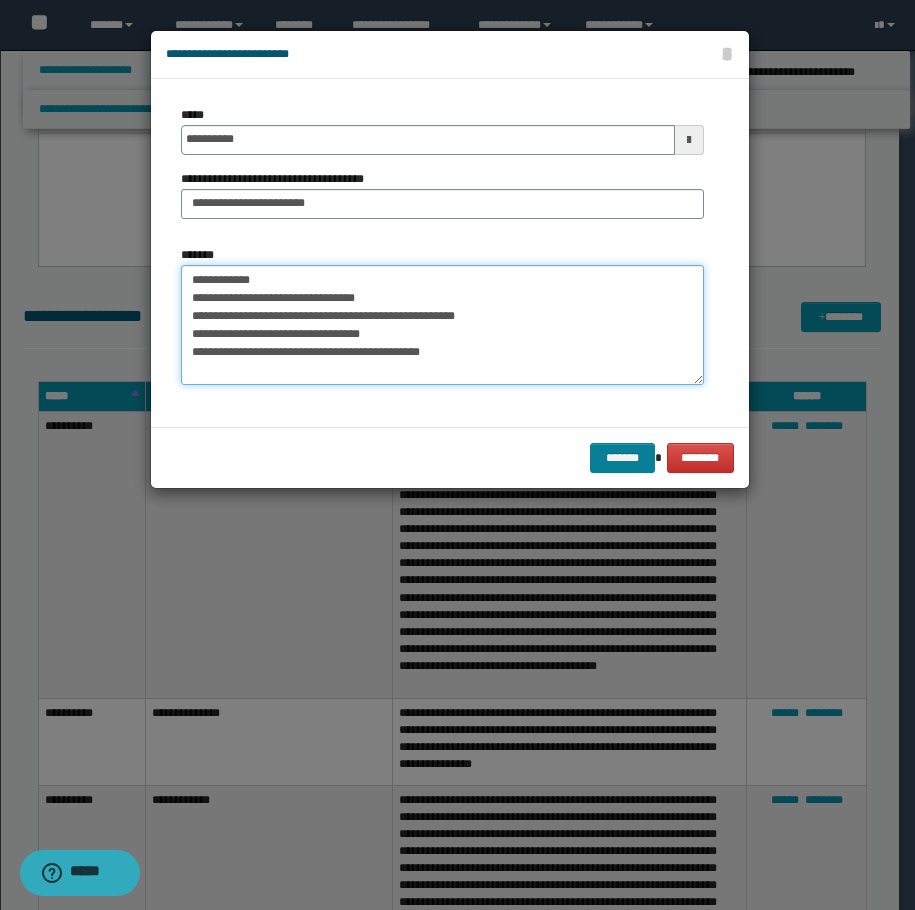 type on "**********" 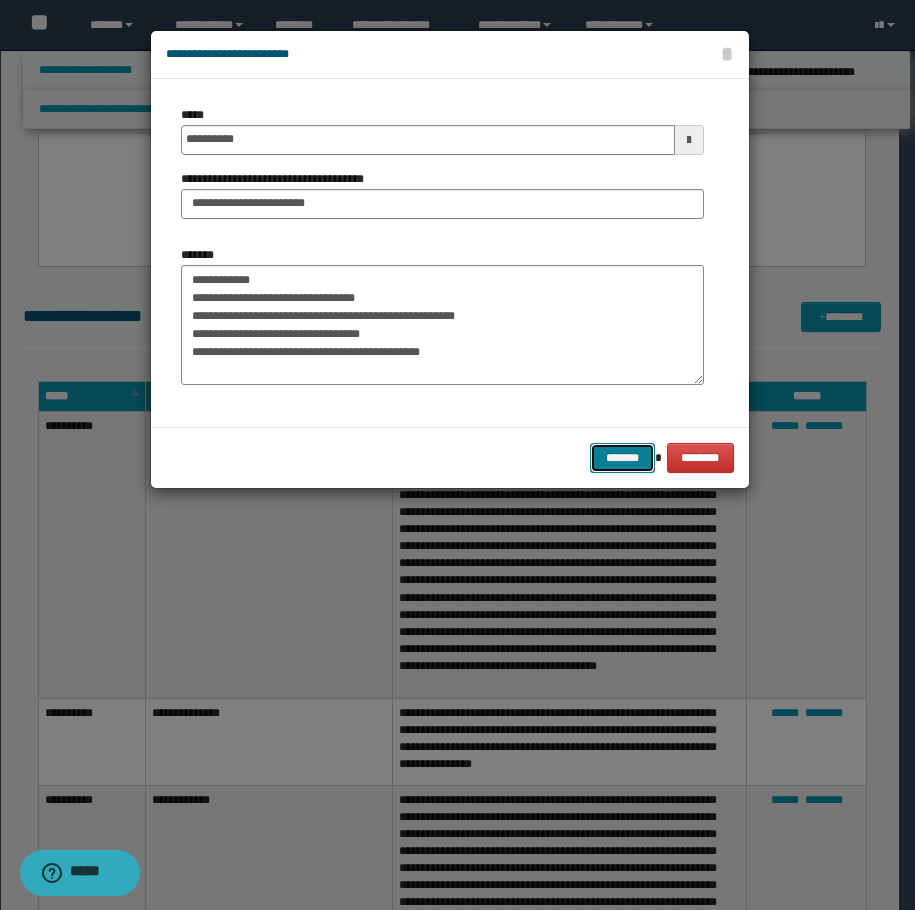 click on "*******" at bounding box center [622, 458] 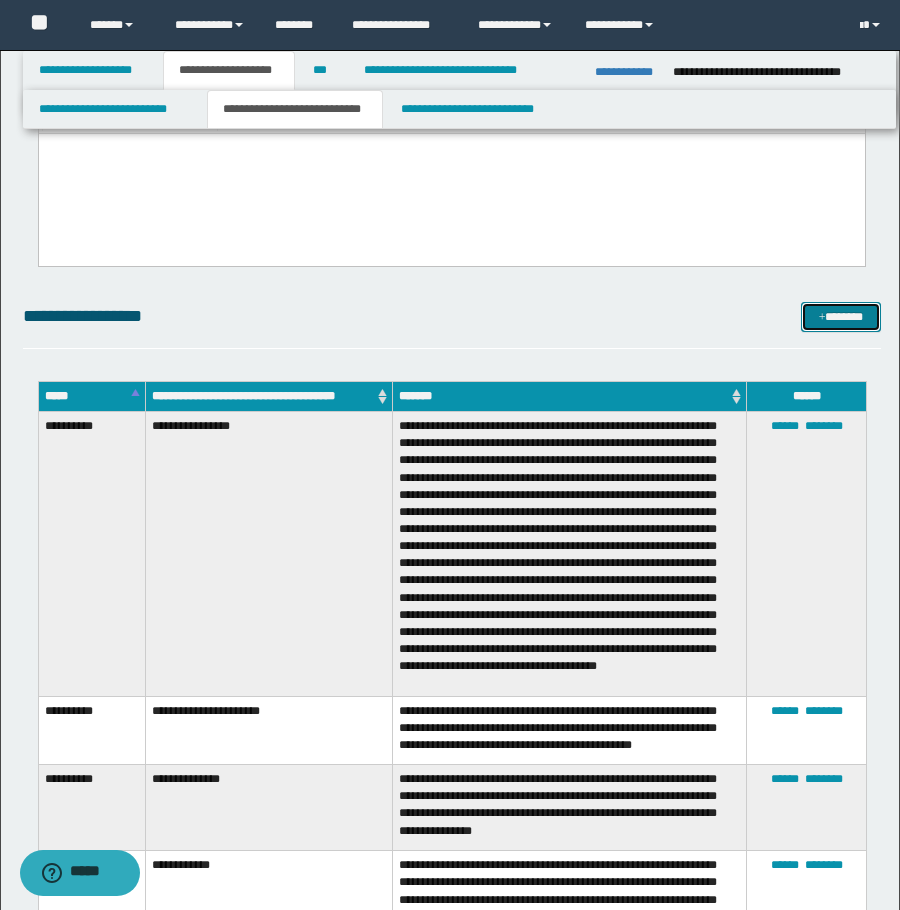 click on "*******" at bounding box center (841, 317) 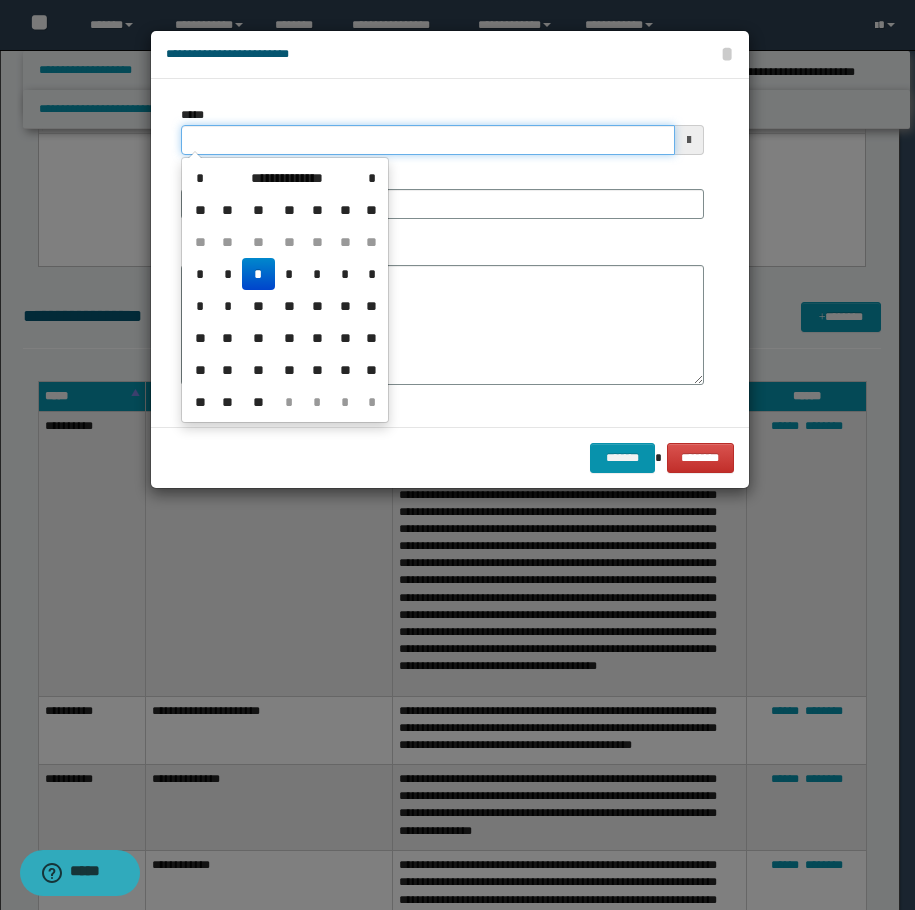 click on "*****" at bounding box center (428, 140) 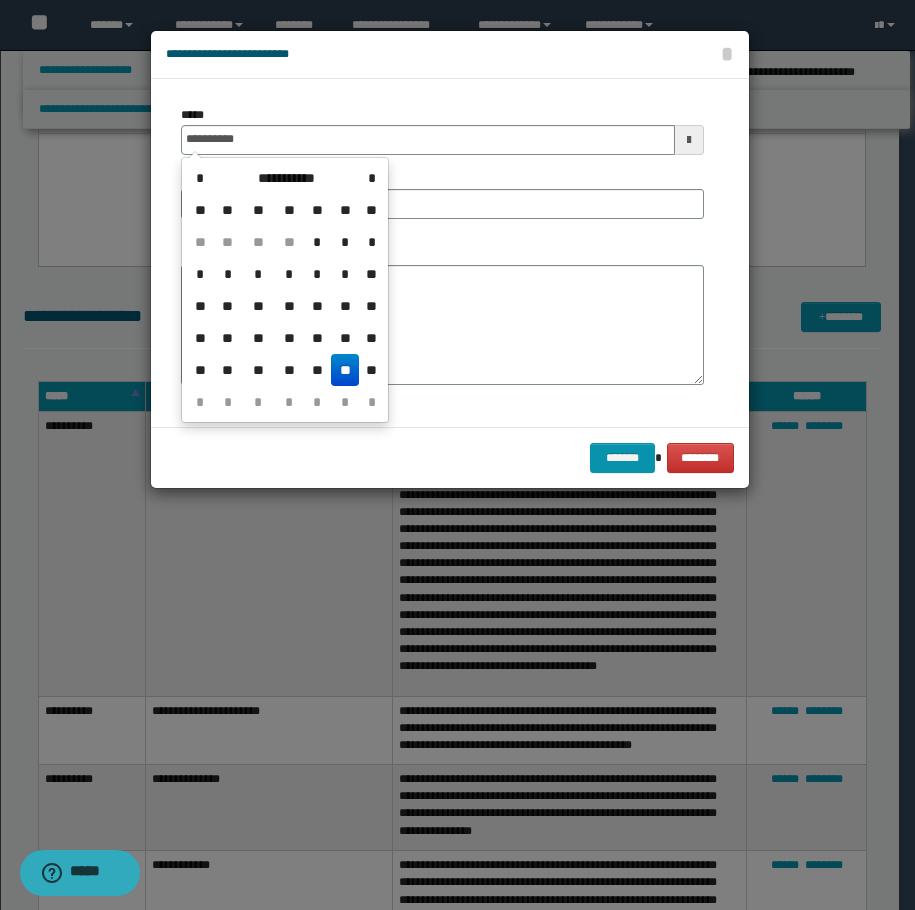 click on "**" at bounding box center (345, 370) 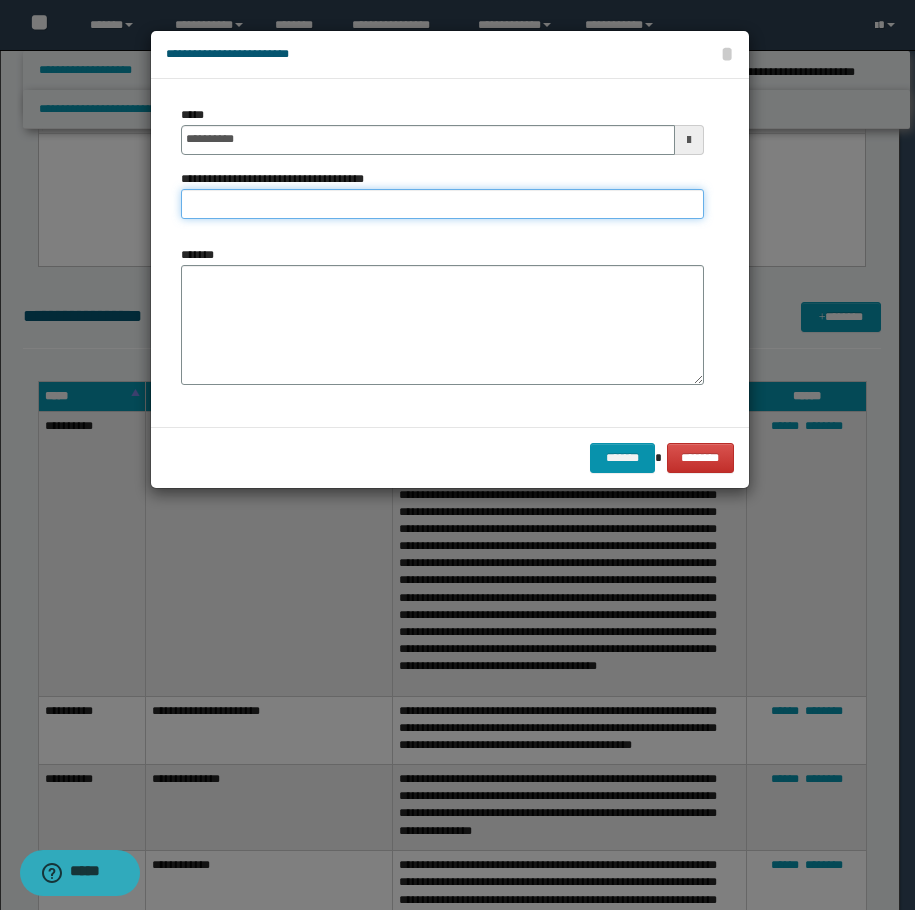 click on "**********" at bounding box center (442, 204) 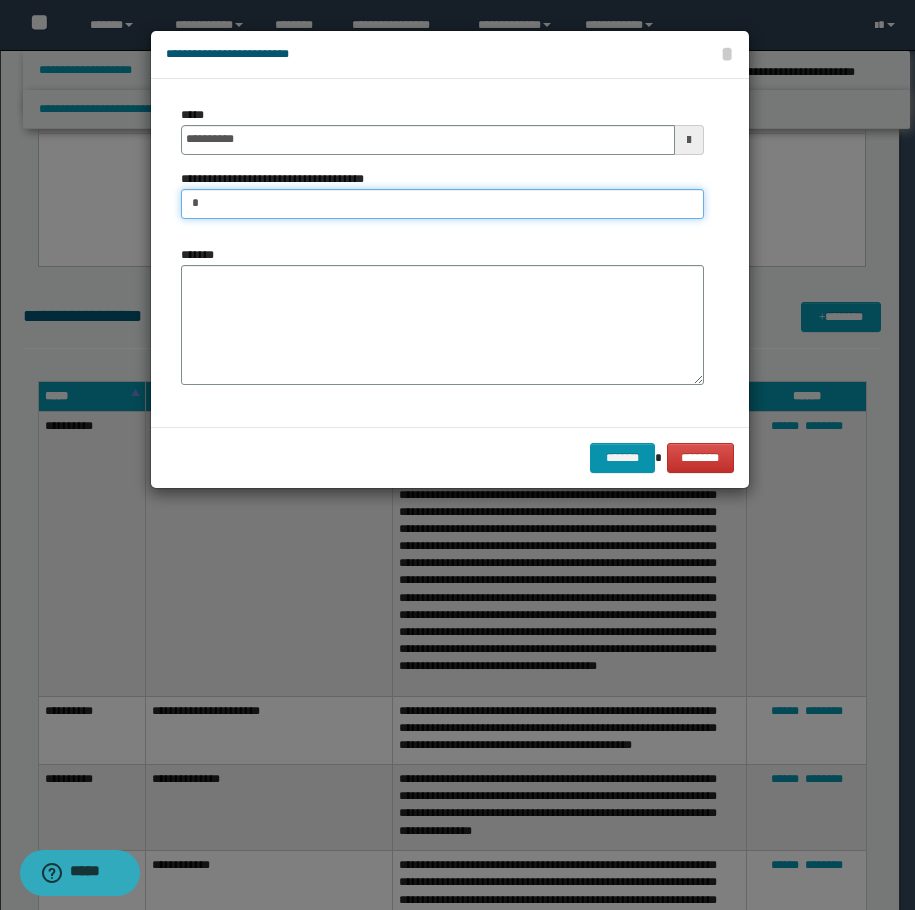 type on "**********" 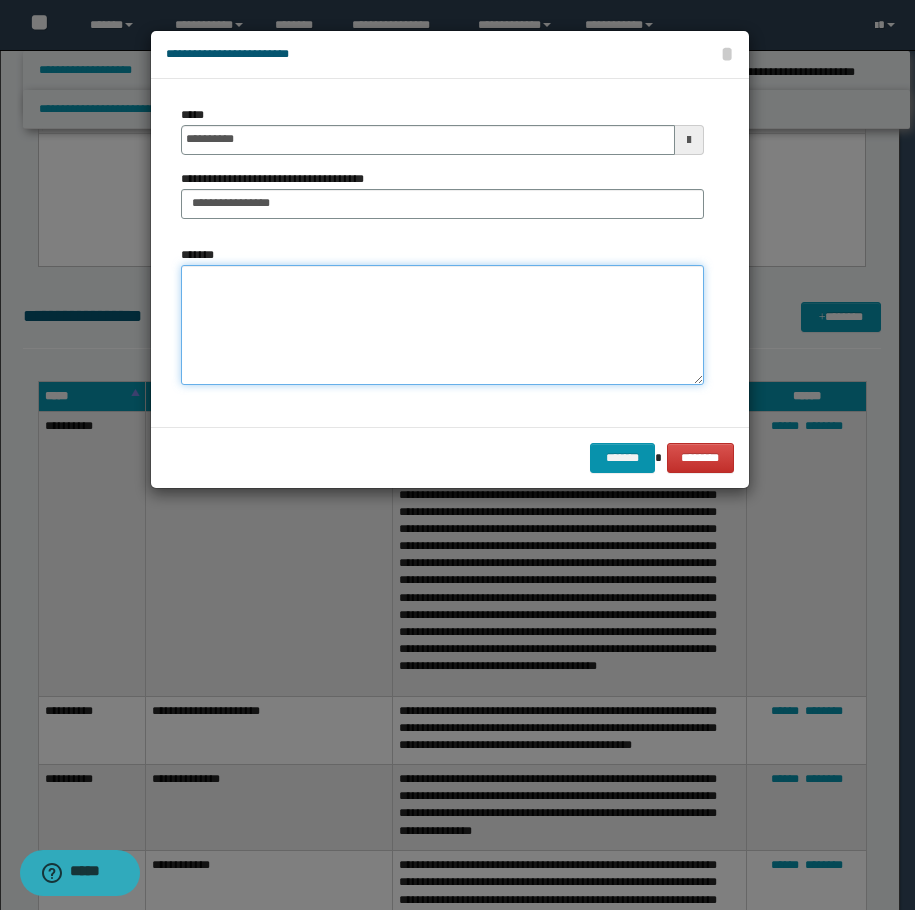 click on "*******" at bounding box center [442, 325] 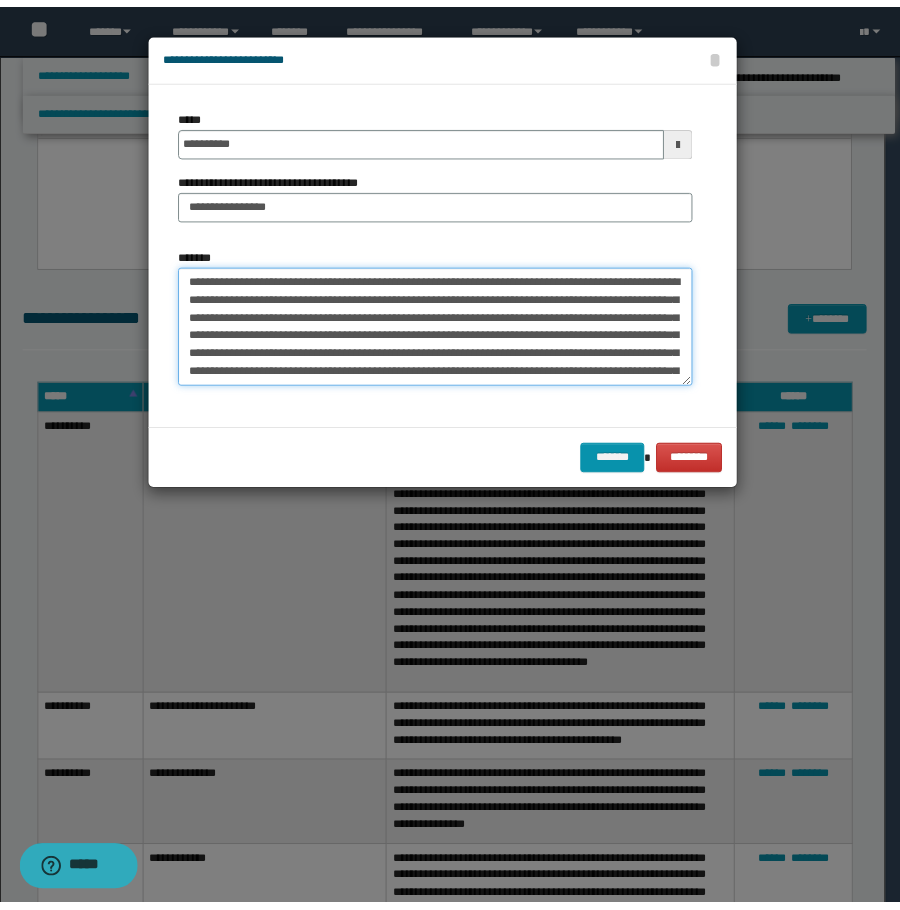 scroll, scrollTop: 84, scrollLeft: 0, axis: vertical 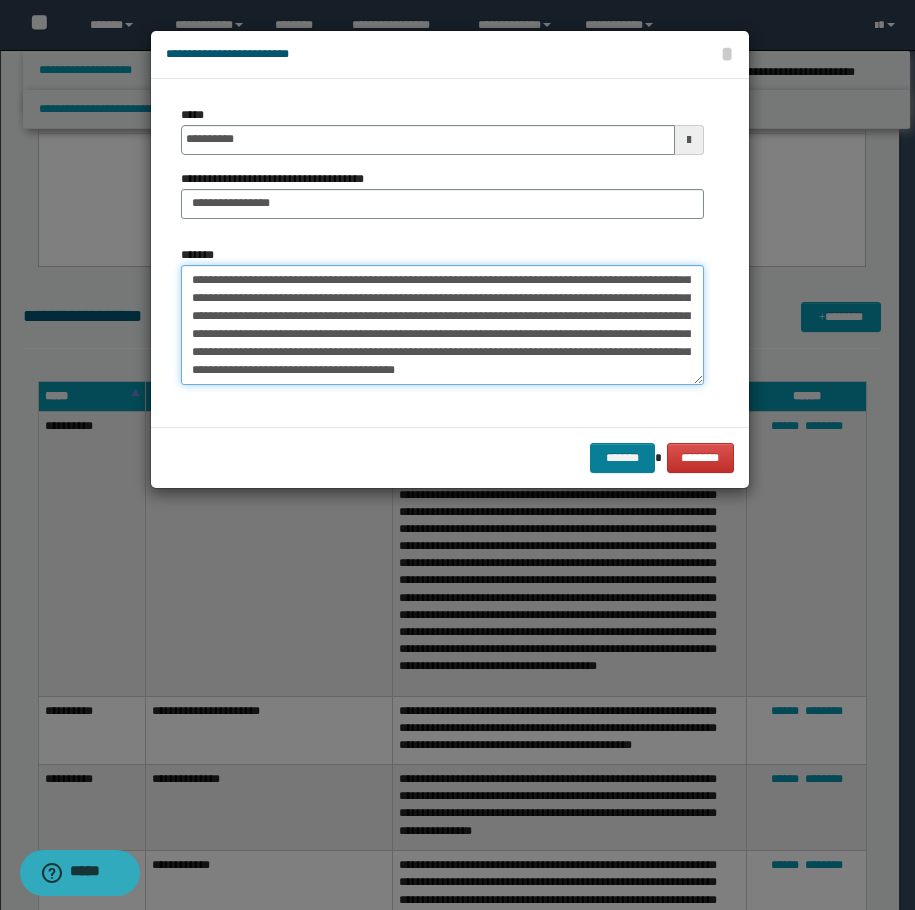 type on "**********" 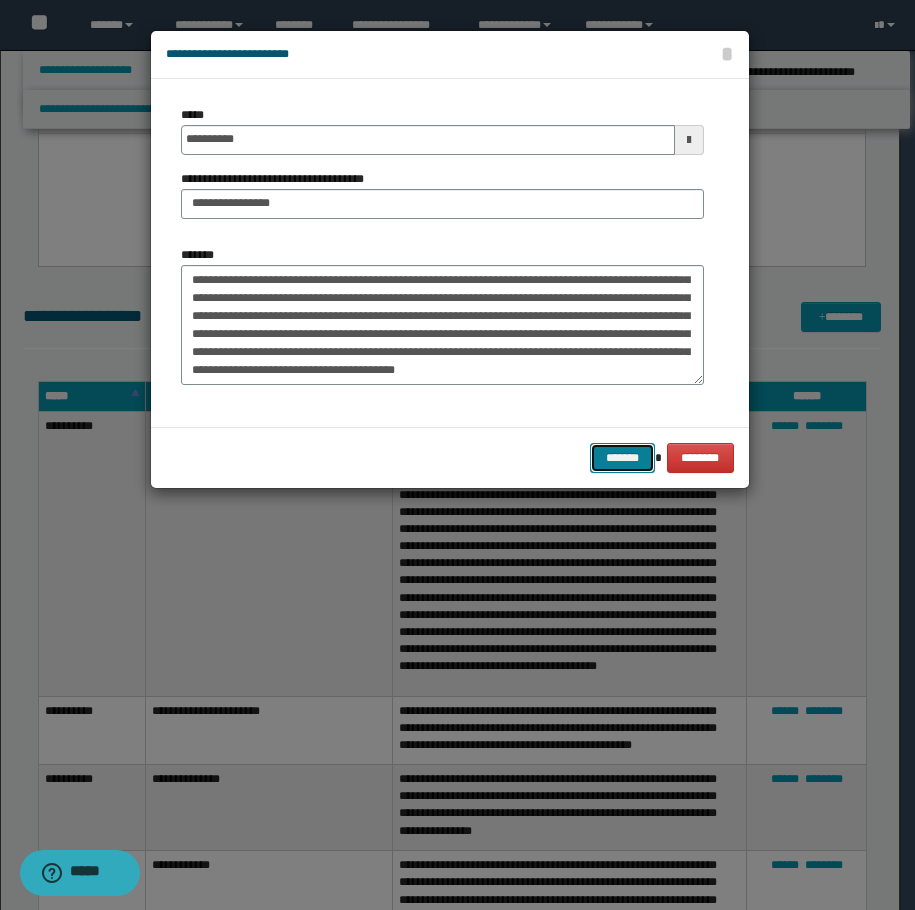click on "*******" at bounding box center (622, 458) 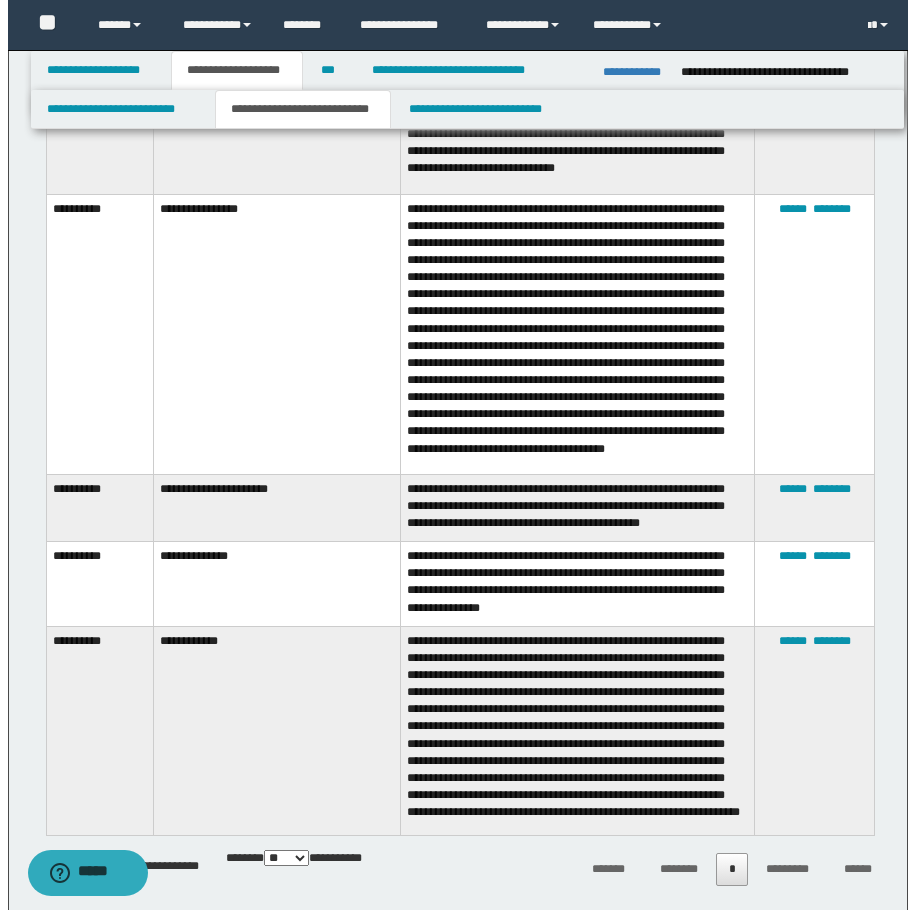 scroll, scrollTop: 3173, scrollLeft: 0, axis: vertical 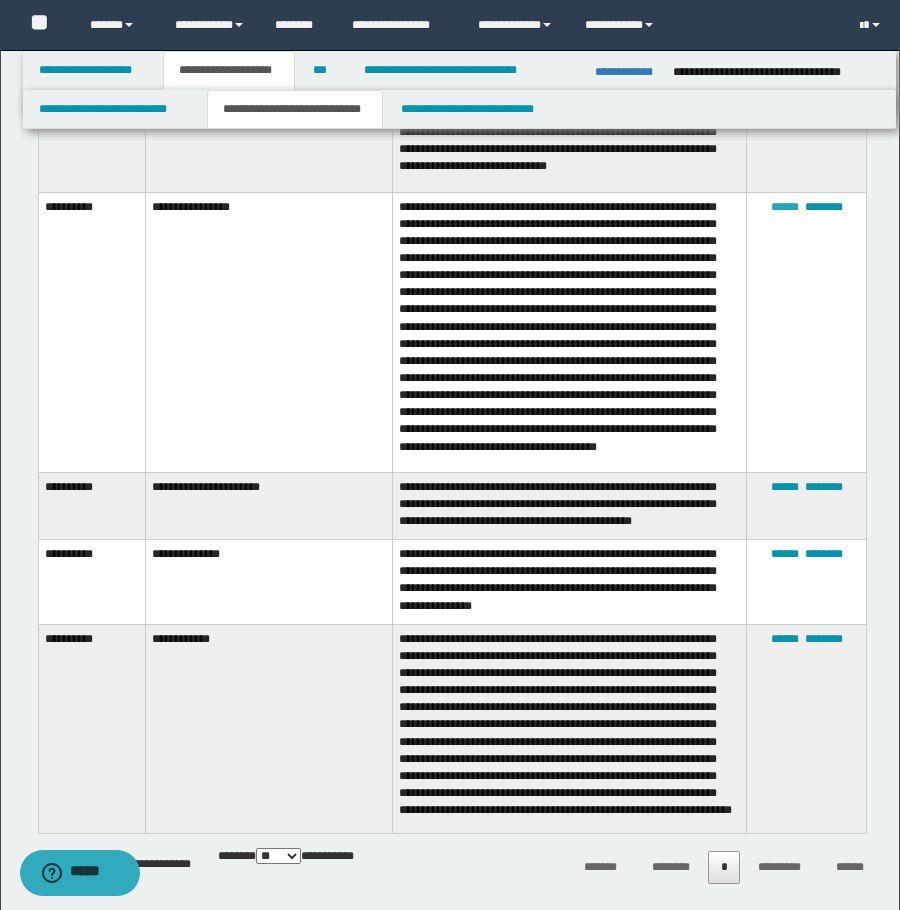 click on "******" at bounding box center [785, 207] 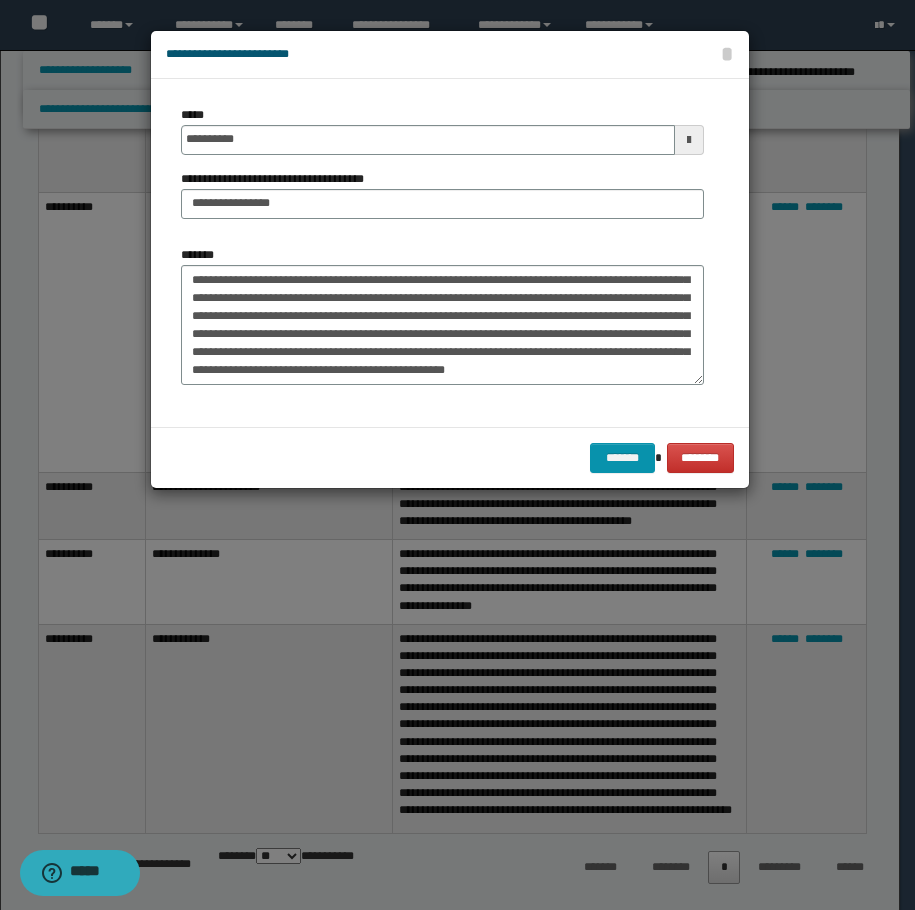 scroll, scrollTop: 90, scrollLeft: 0, axis: vertical 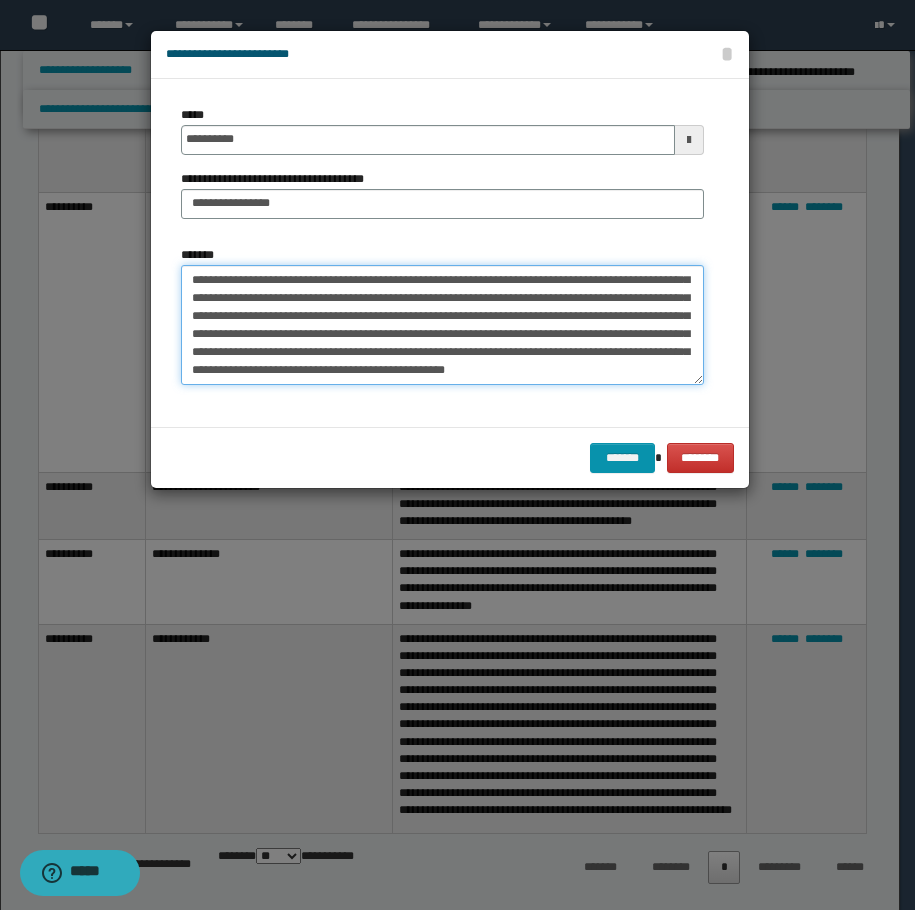 click on "**********" at bounding box center [442, 325] 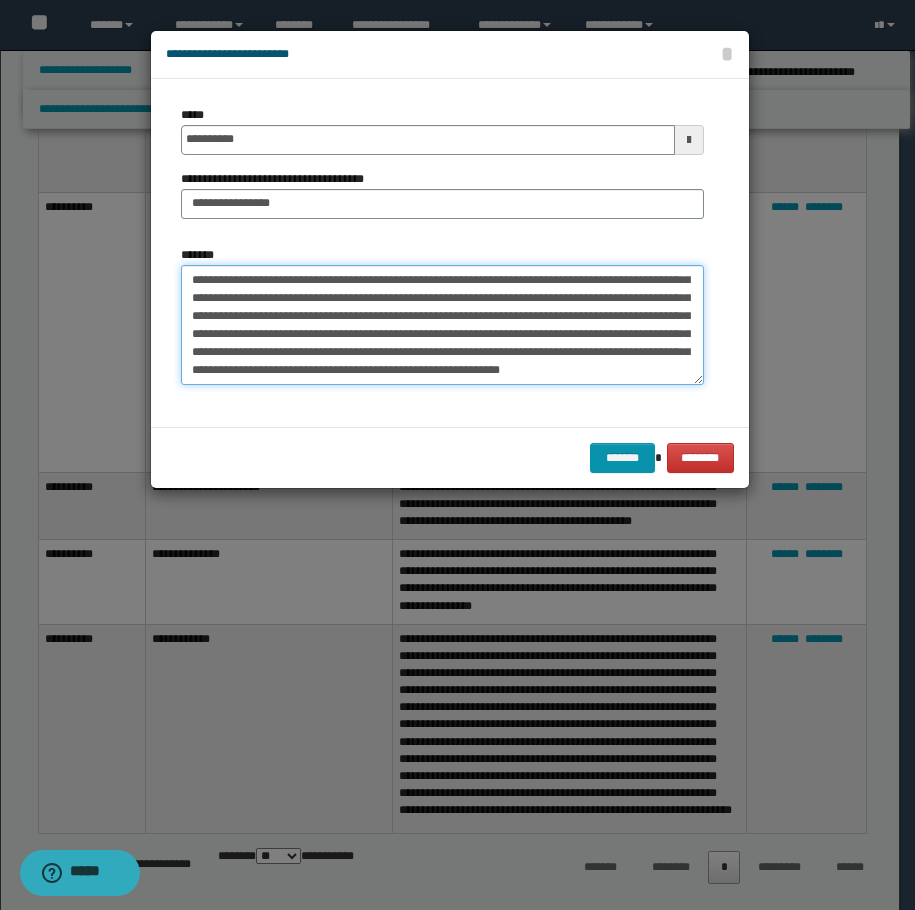 scroll, scrollTop: 102, scrollLeft: 0, axis: vertical 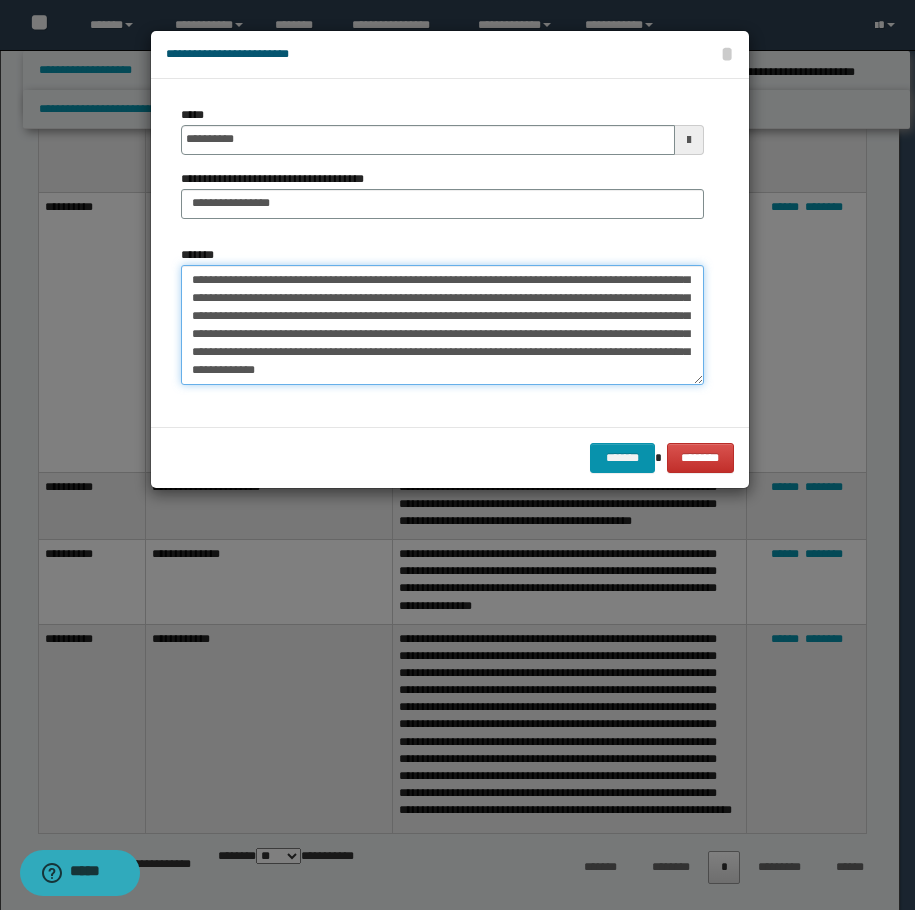 click on "**********" at bounding box center [442, 325] 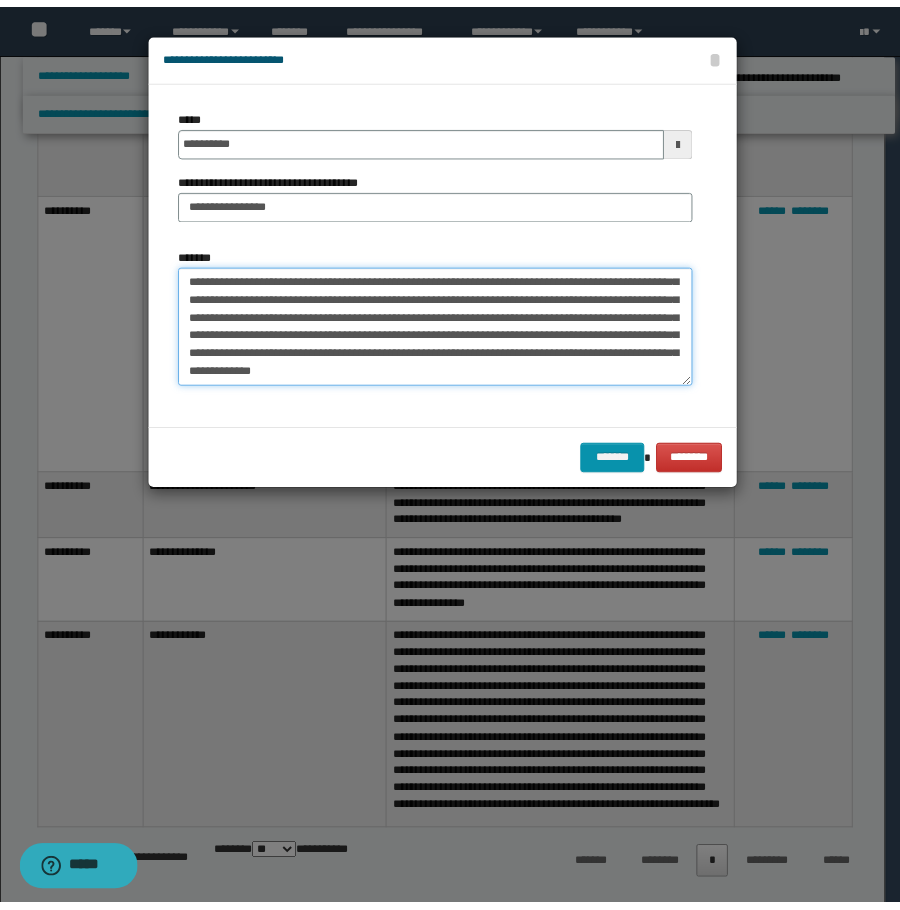scroll, scrollTop: 108, scrollLeft: 0, axis: vertical 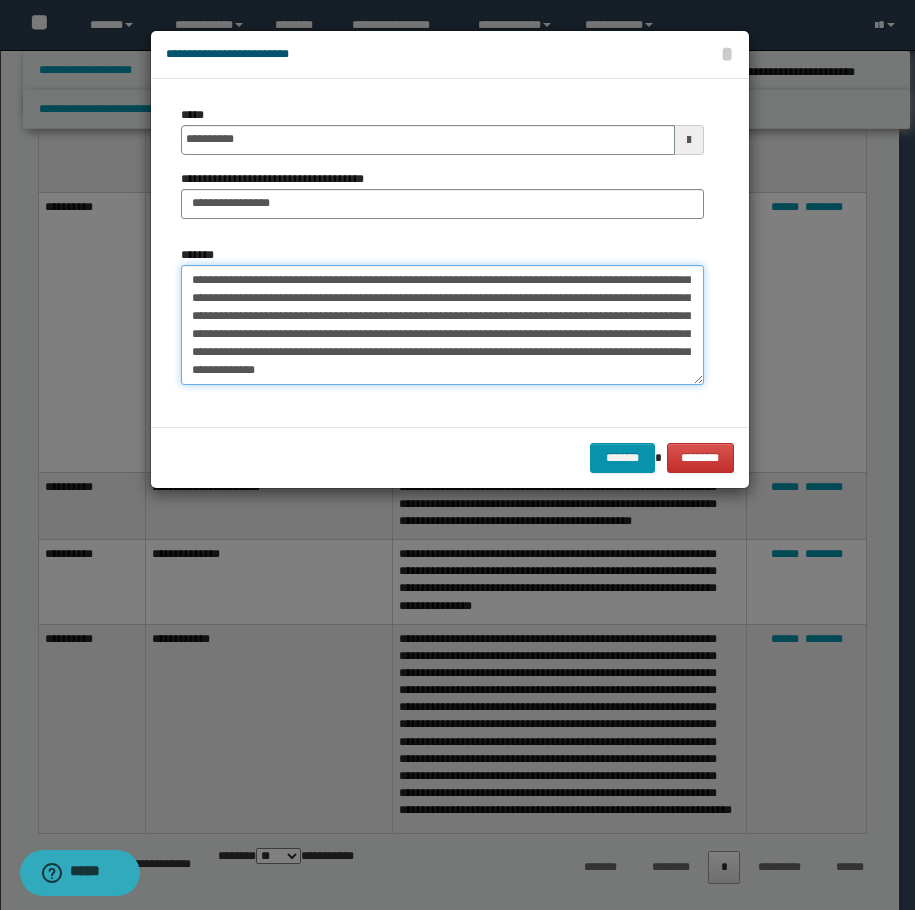 click on "**********" at bounding box center (442, 325) 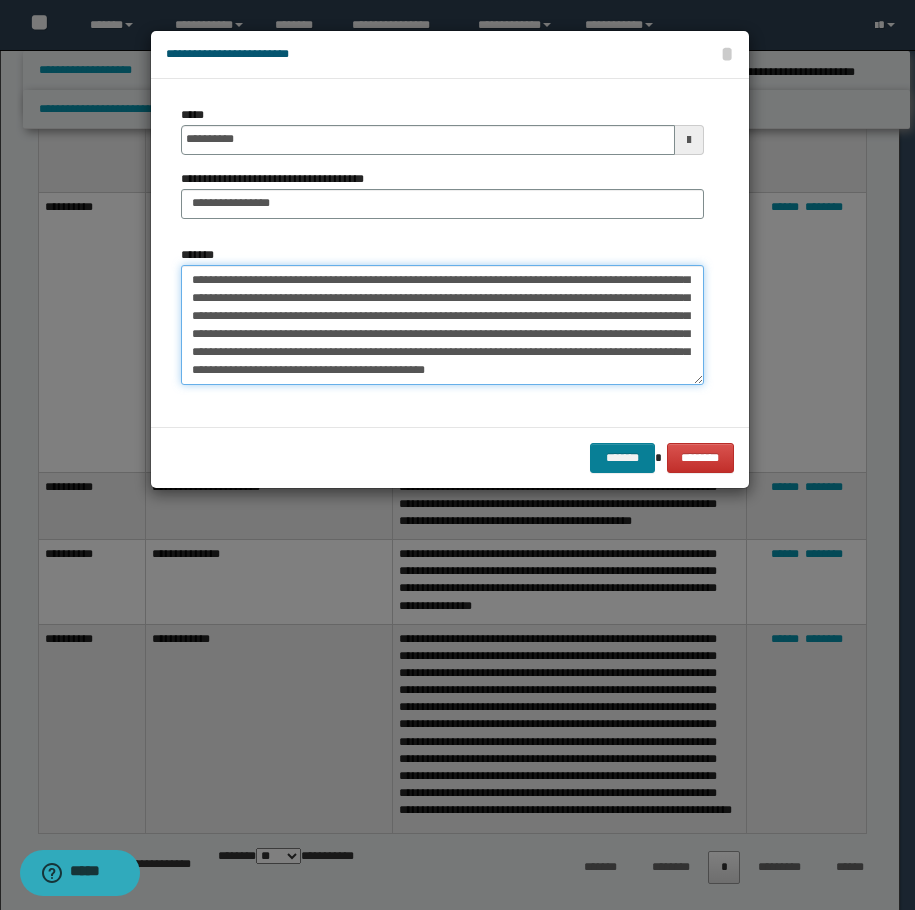 type on "**********" 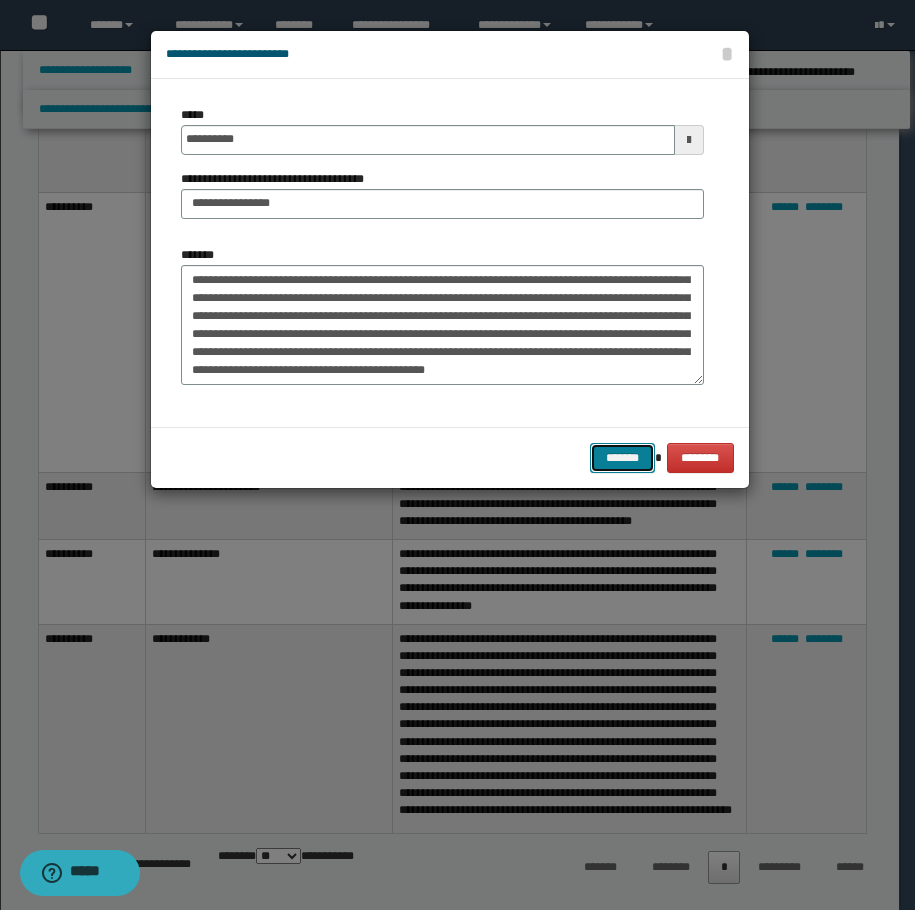 click on "*******" at bounding box center (622, 458) 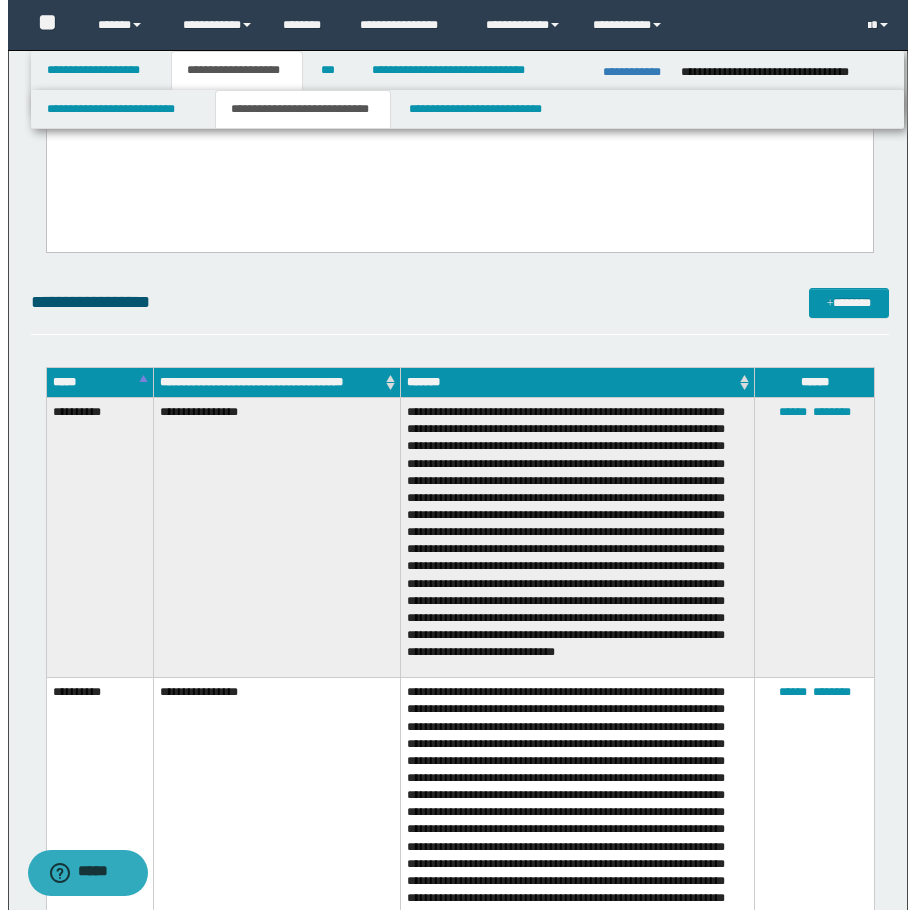 scroll, scrollTop: 2673, scrollLeft: 0, axis: vertical 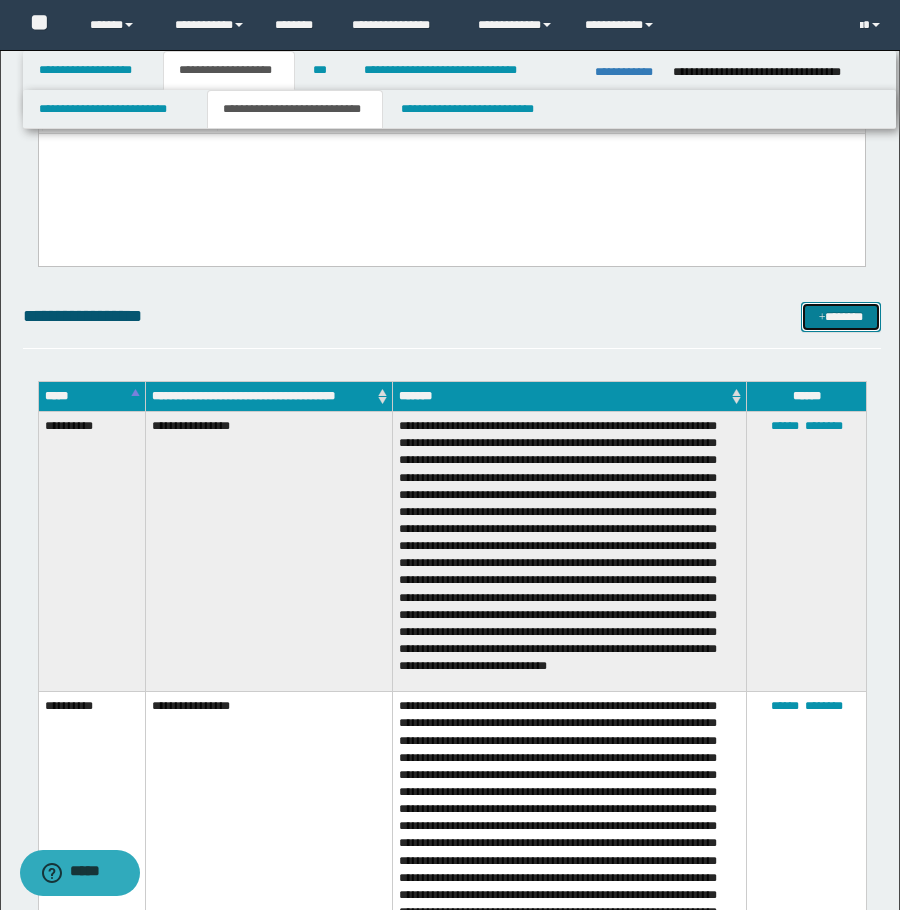 click on "*******" at bounding box center (841, 317) 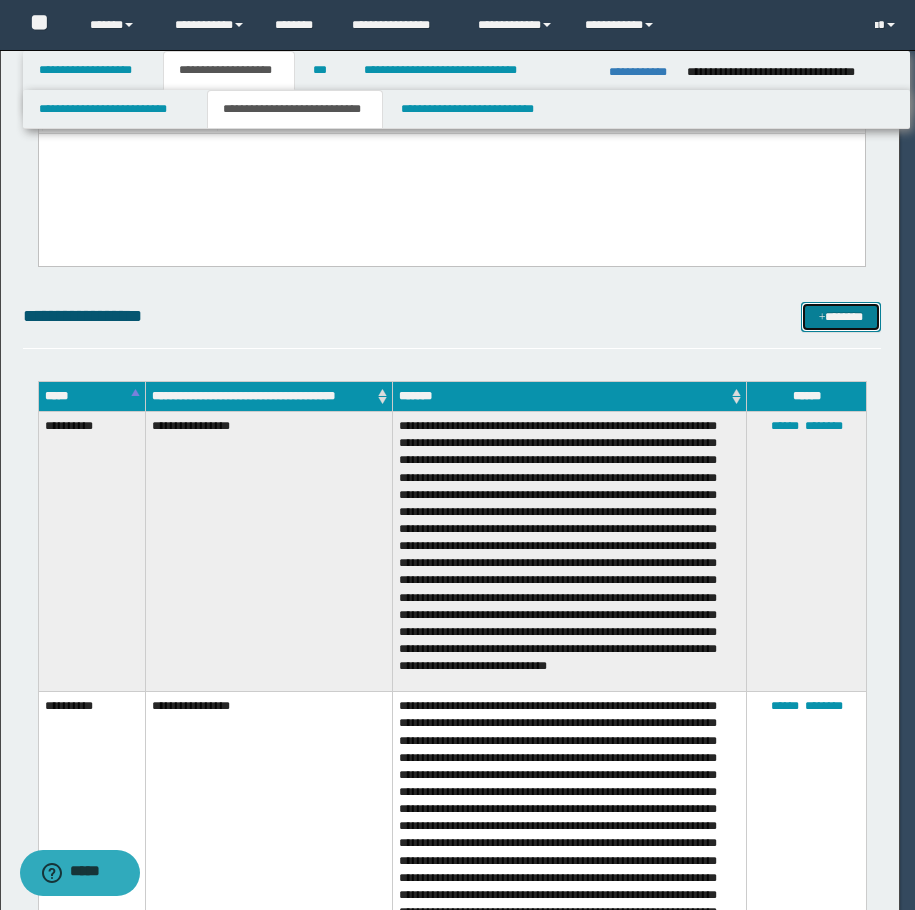 scroll, scrollTop: 0, scrollLeft: 0, axis: both 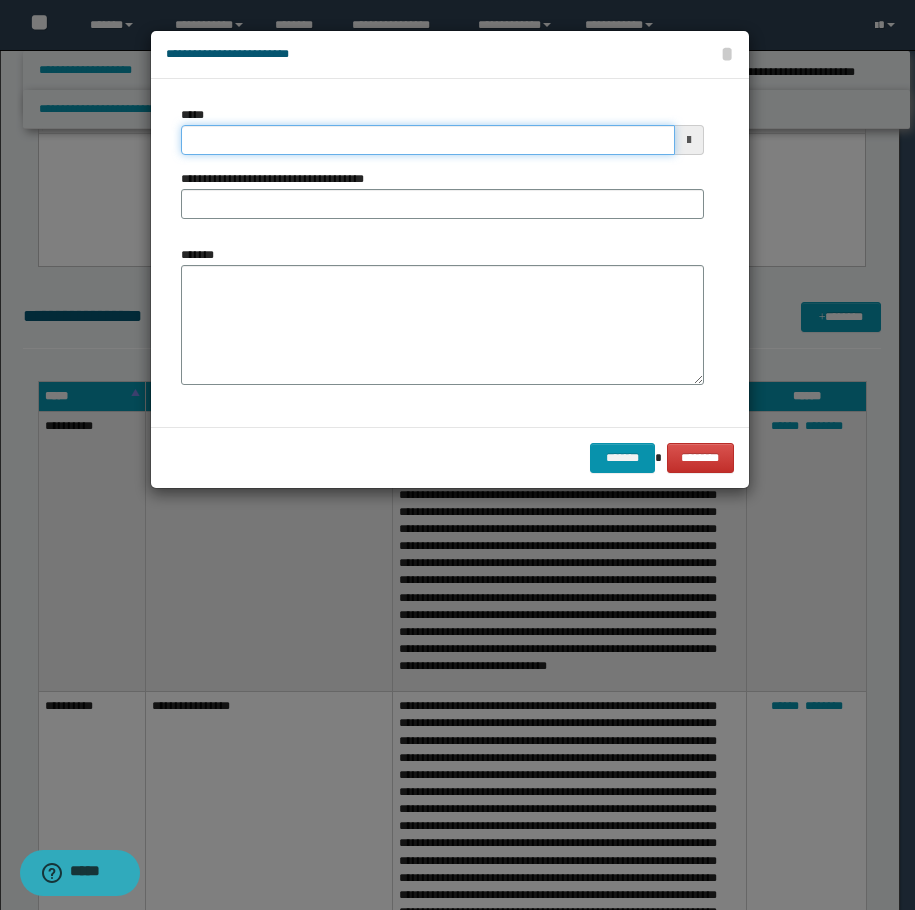 click on "*****" at bounding box center [428, 140] 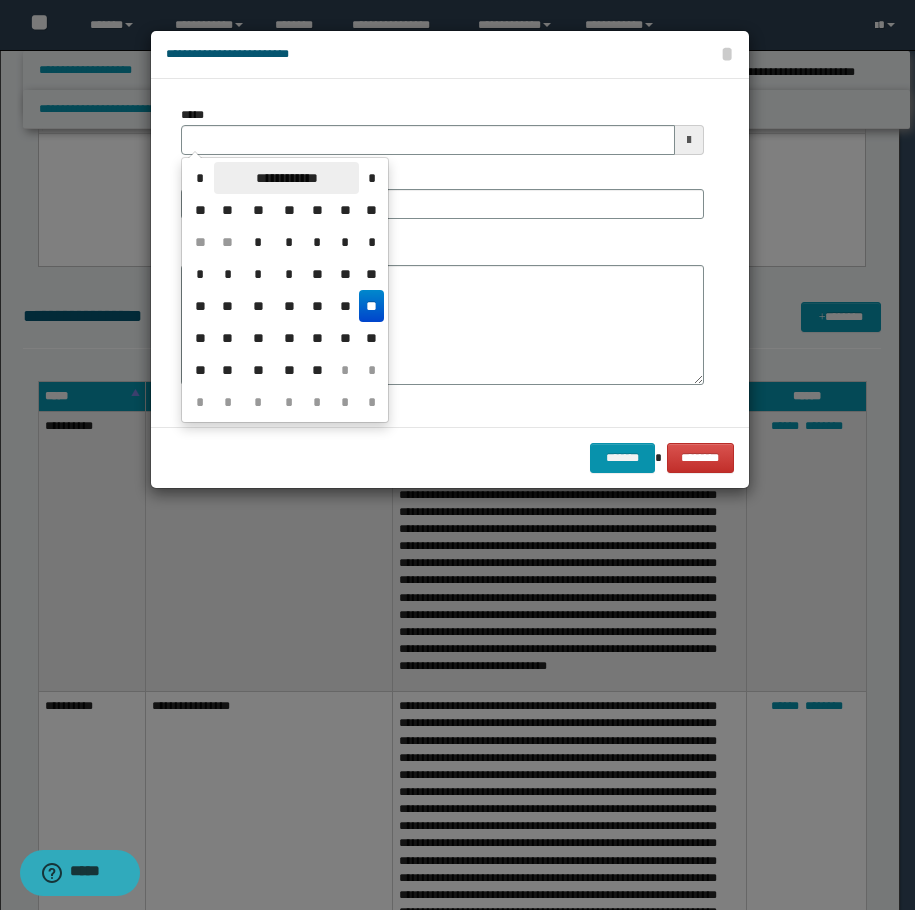 click on "**********" at bounding box center (286, 178) 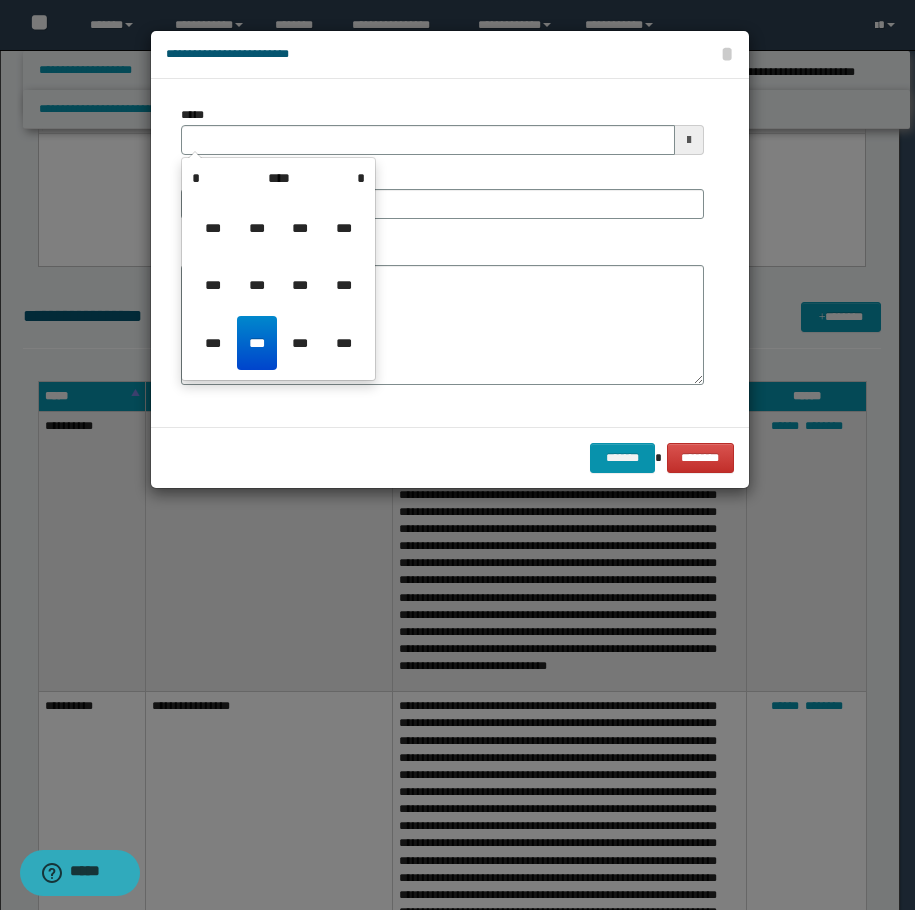 click on "*** *** *** *** *** *** *** *** *** *** *** ***" at bounding box center [278, 285] 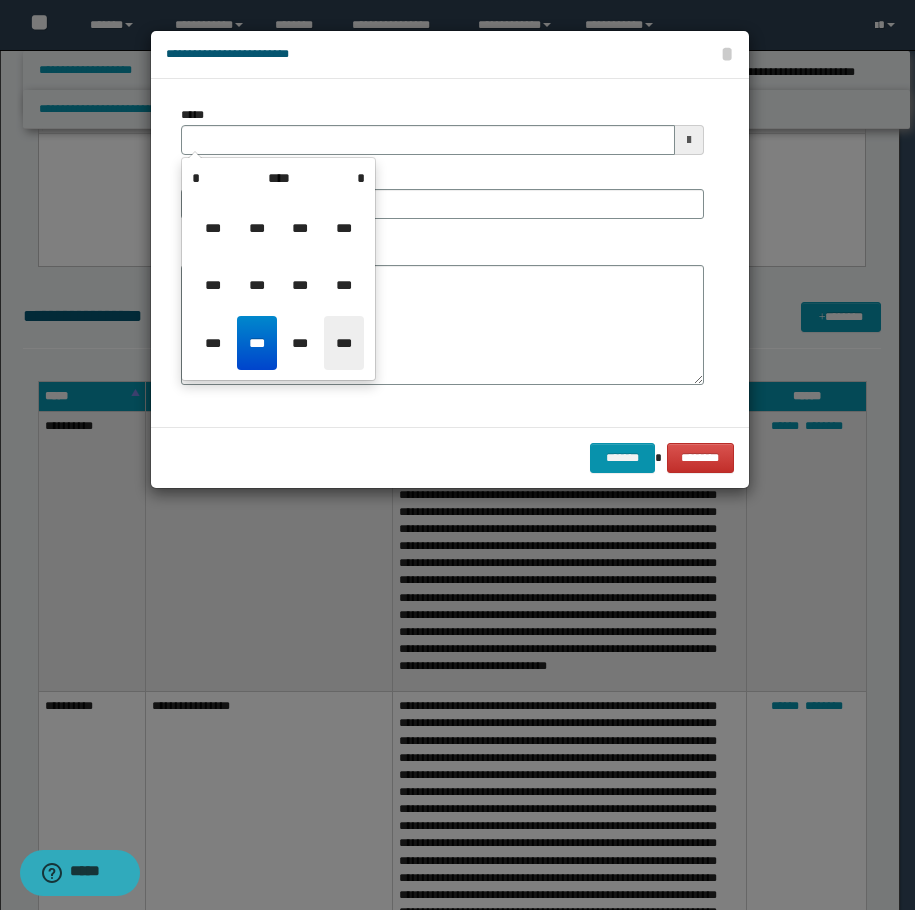 click on "***" at bounding box center (344, 343) 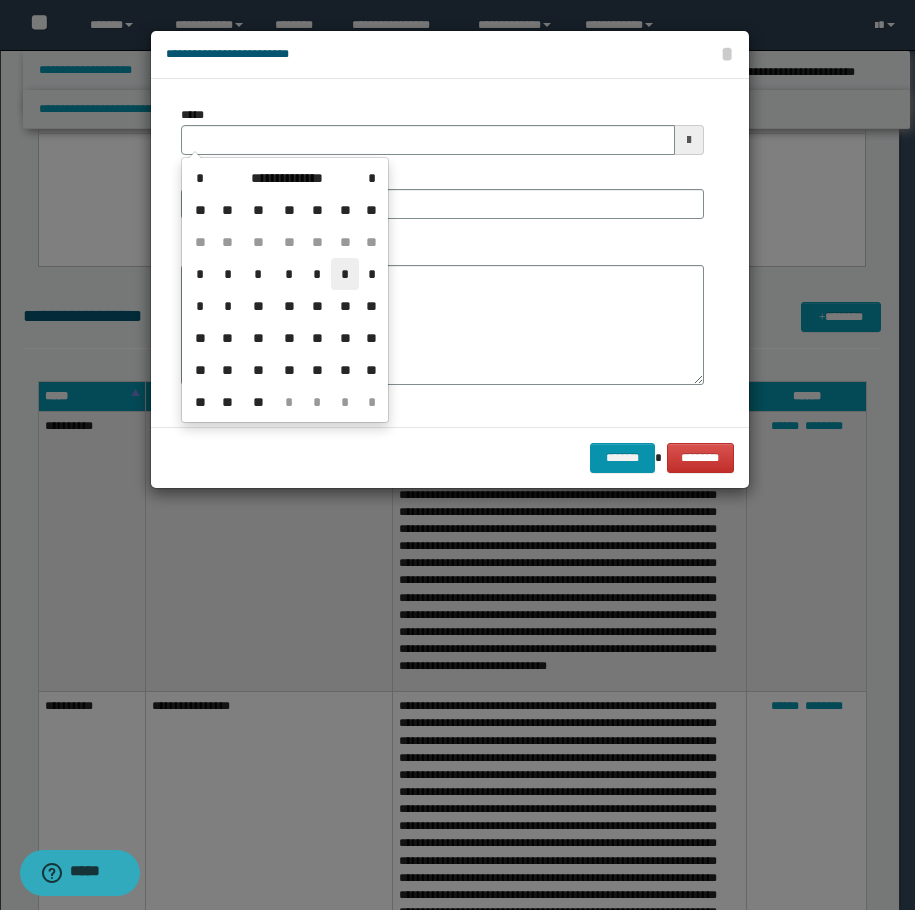 click on "*" at bounding box center [345, 274] 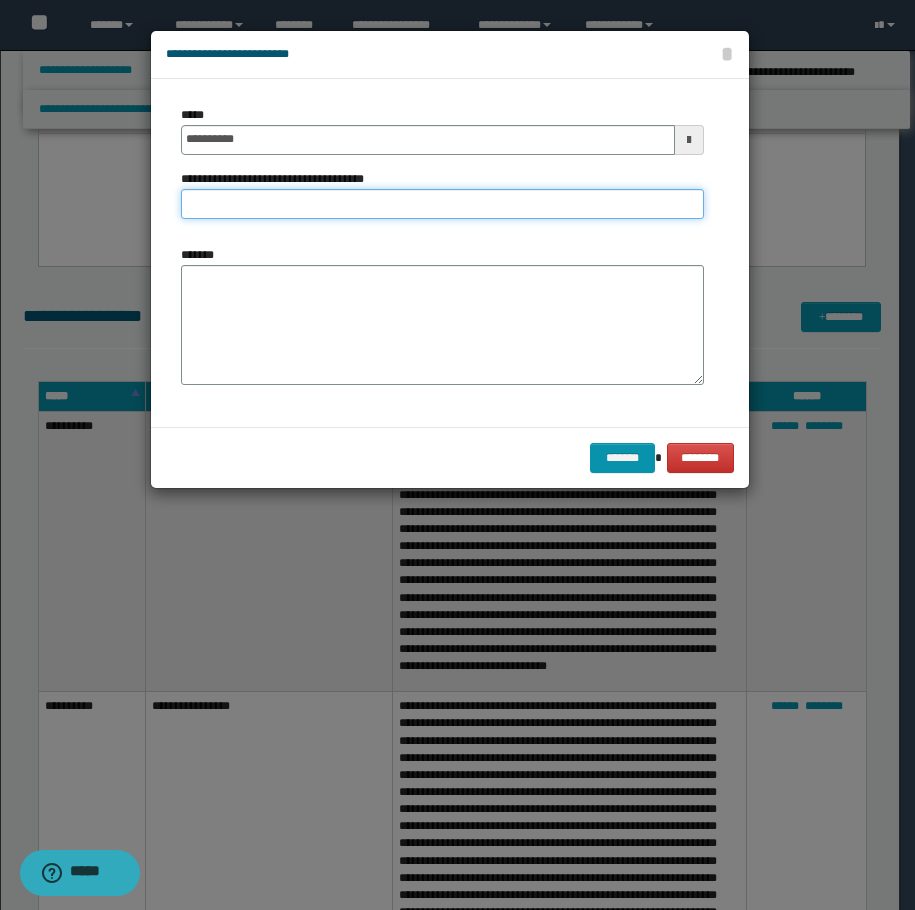 click on "**********" at bounding box center [442, 204] 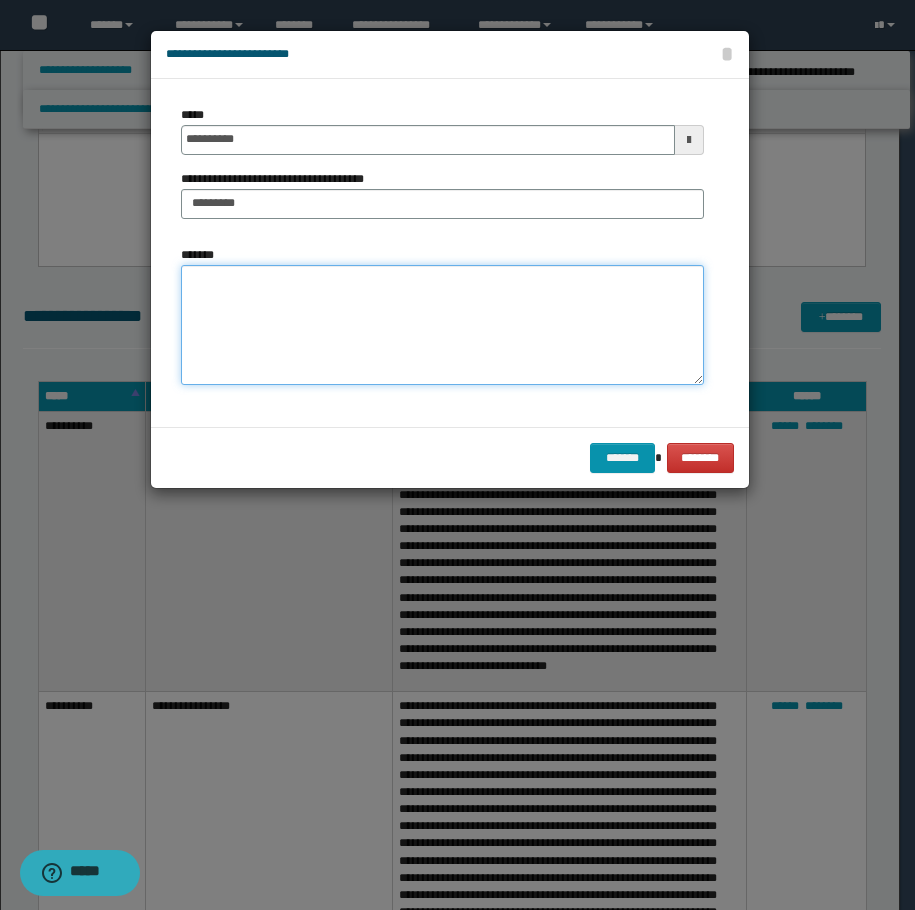click on "*******" at bounding box center (442, 325) 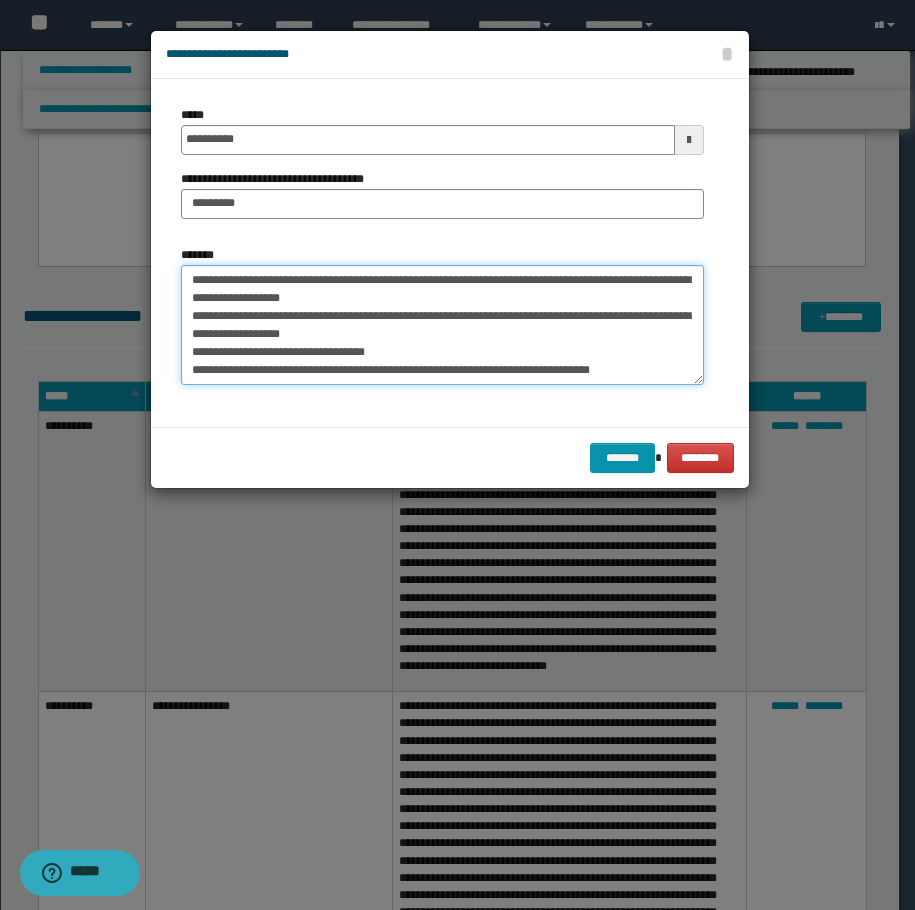 click on "**********" at bounding box center [442, 325] 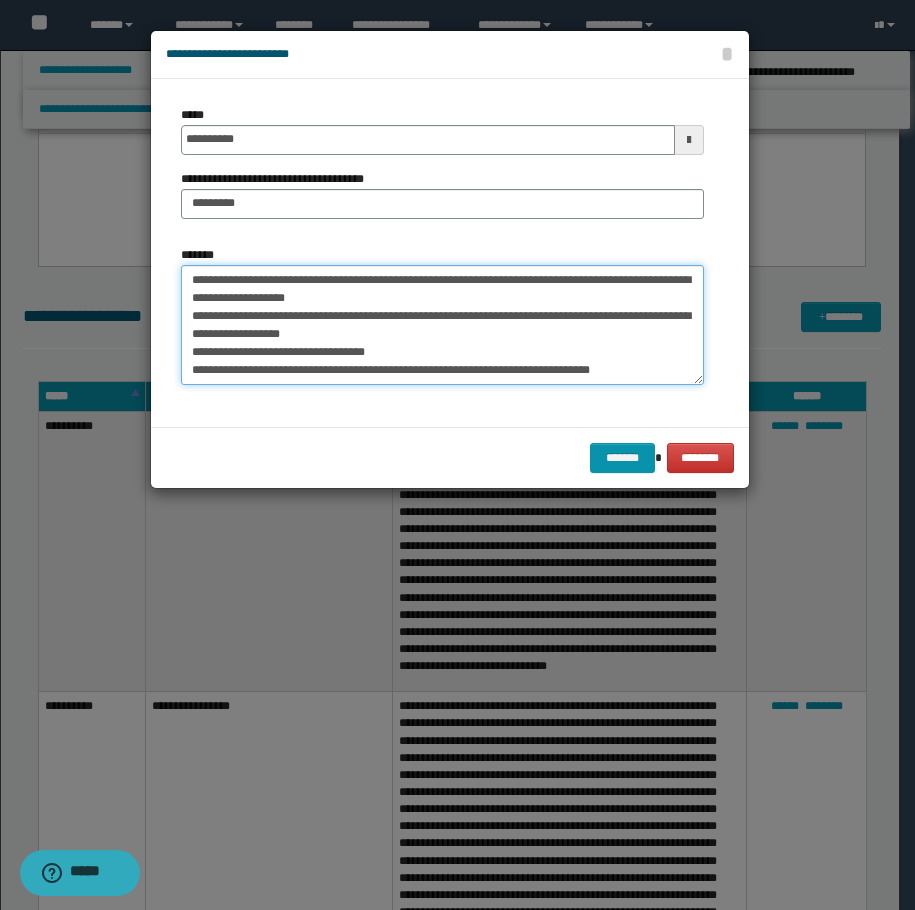 scroll, scrollTop: 23, scrollLeft: 0, axis: vertical 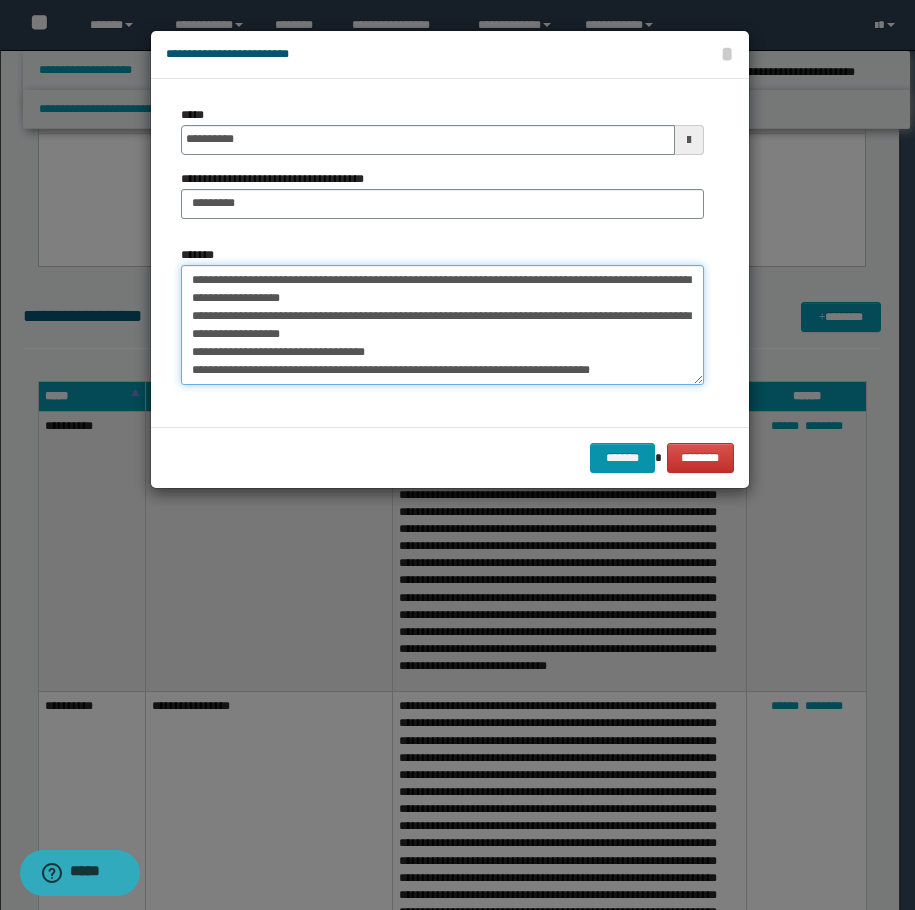 click on "**********" at bounding box center [442, 325] 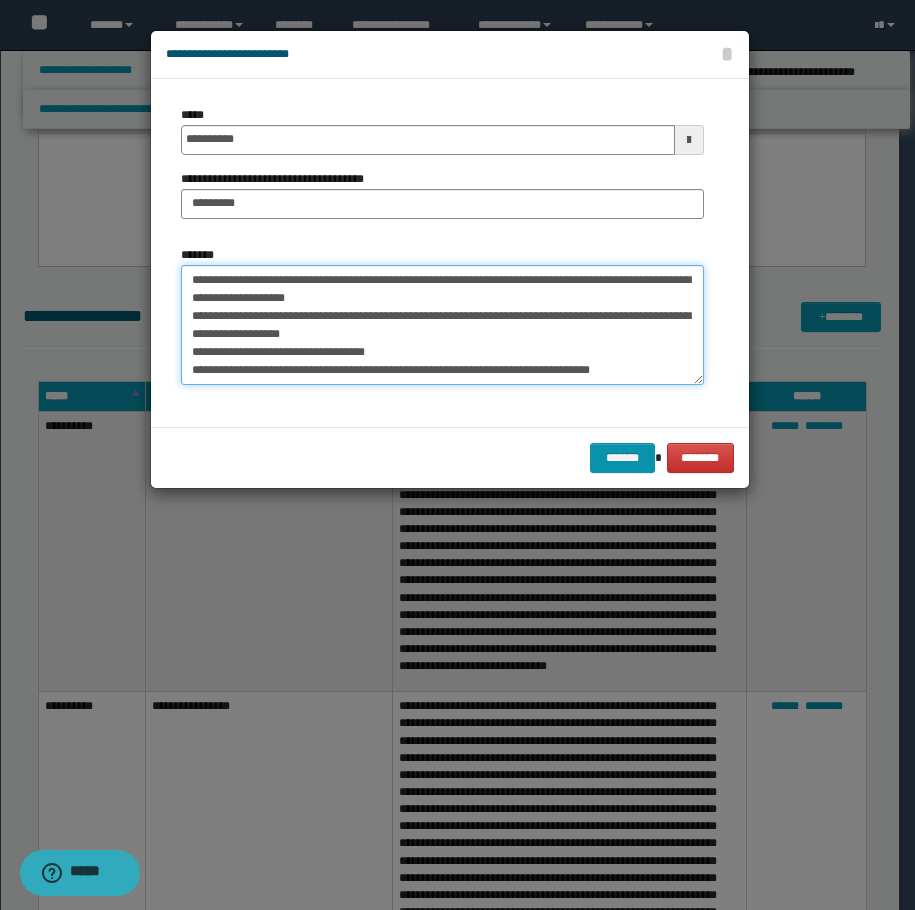 click on "**********" at bounding box center [442, 325] 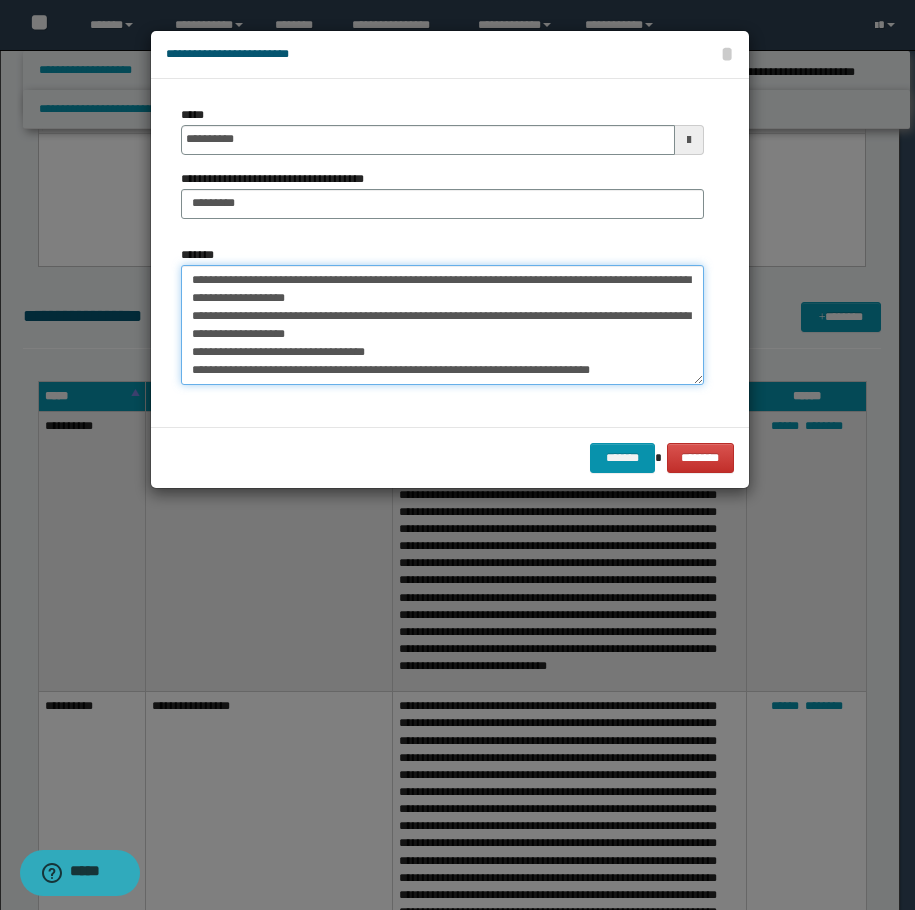 click on "**********" at bounding box center [442, 325] 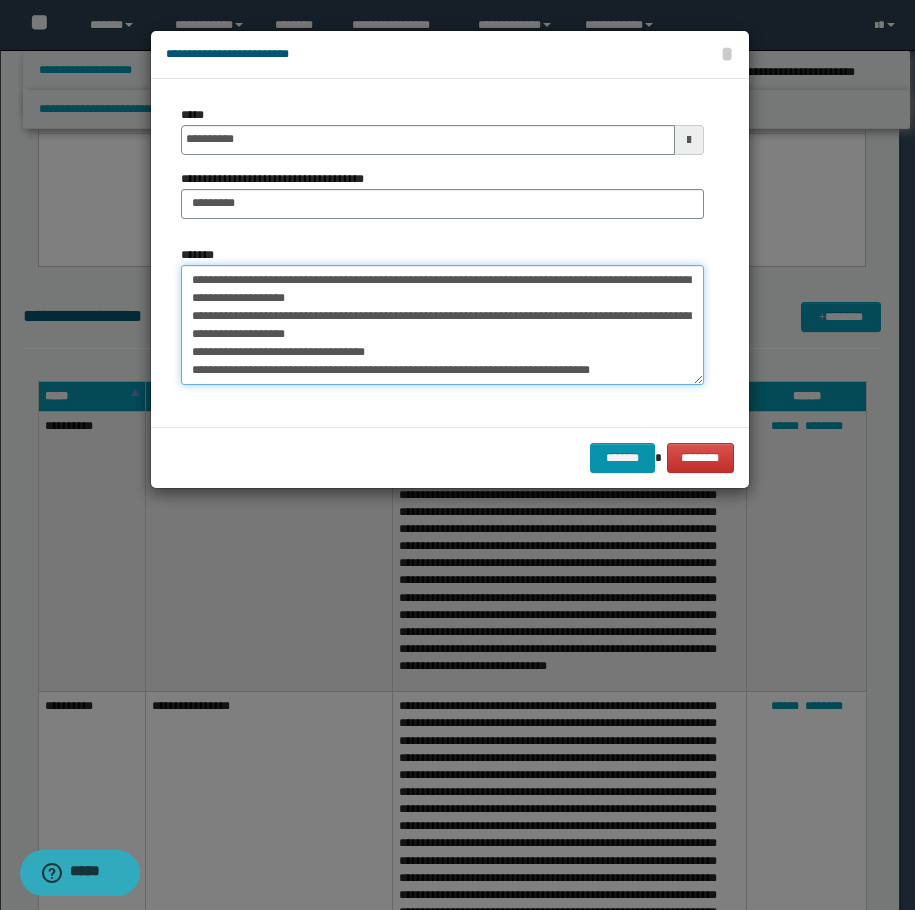 click on "**********" at bounding box center (442, 325) 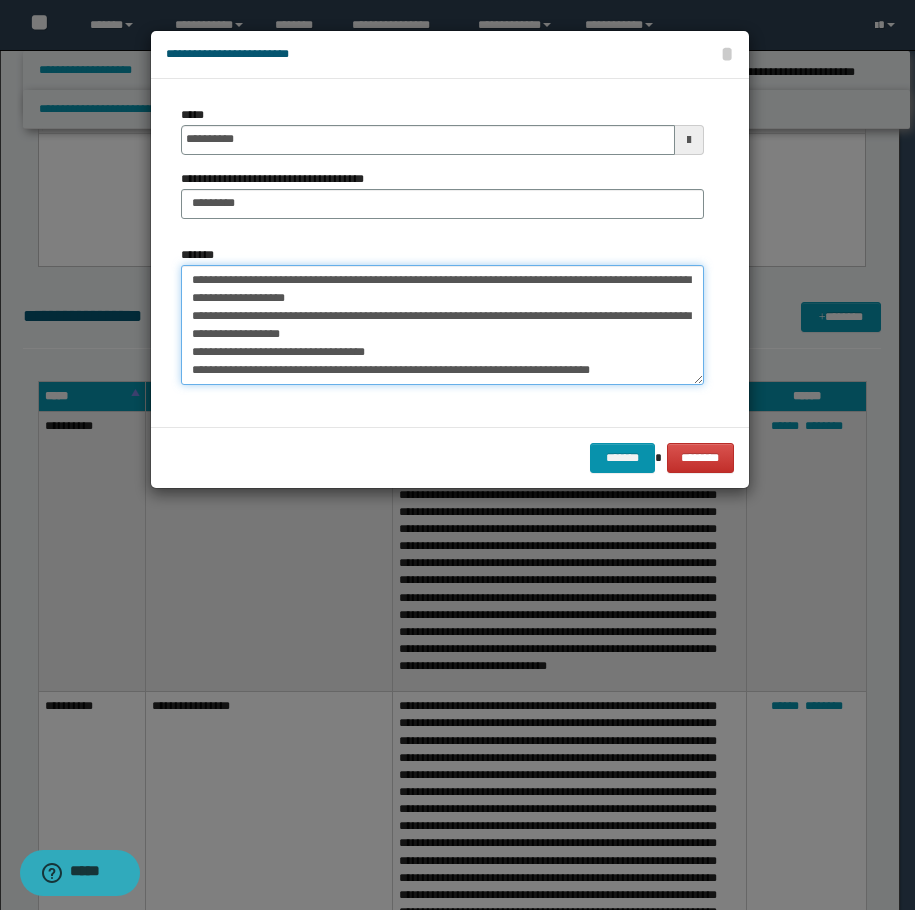 click on "**********" at bounding box center [442, 325] 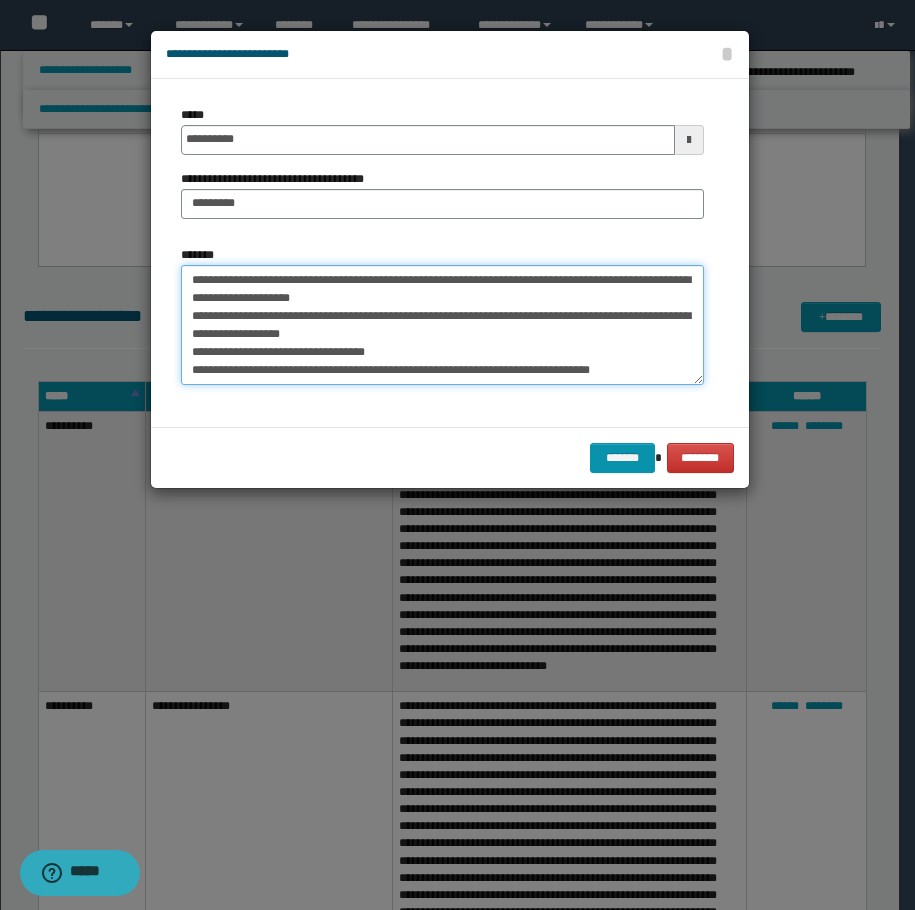 click on "**********" at bounding box center [442, 325] 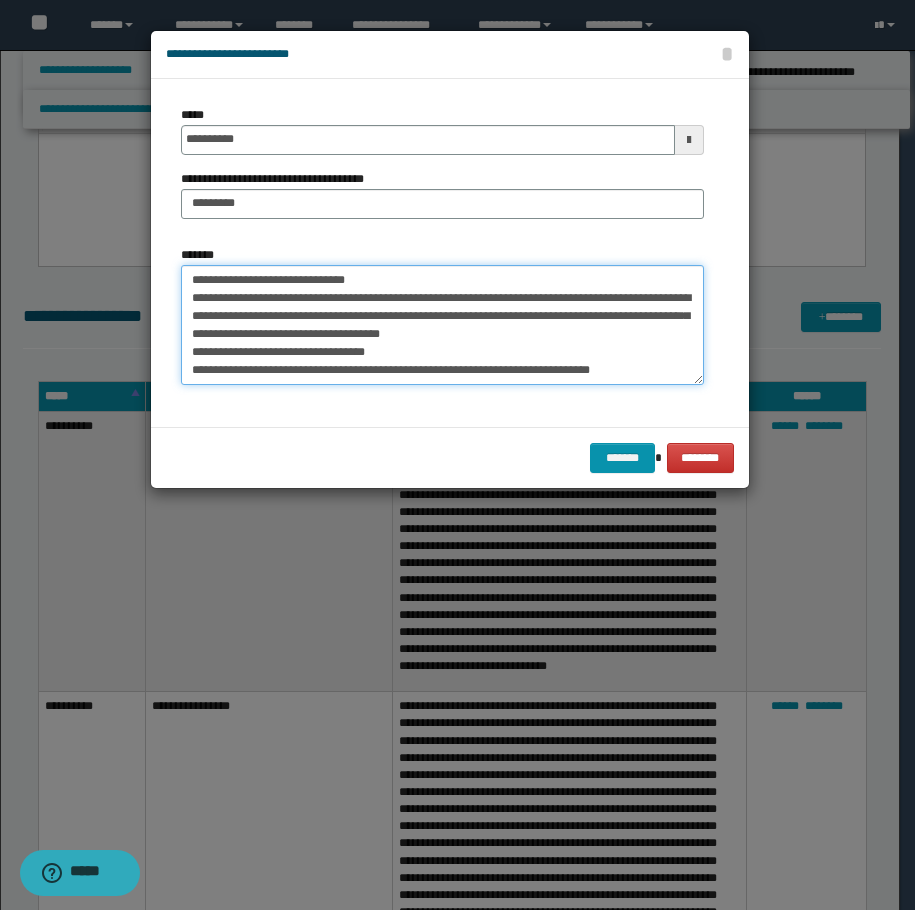 scroll, scrollTop: 5, scrollLeft: 0, axis: vertical 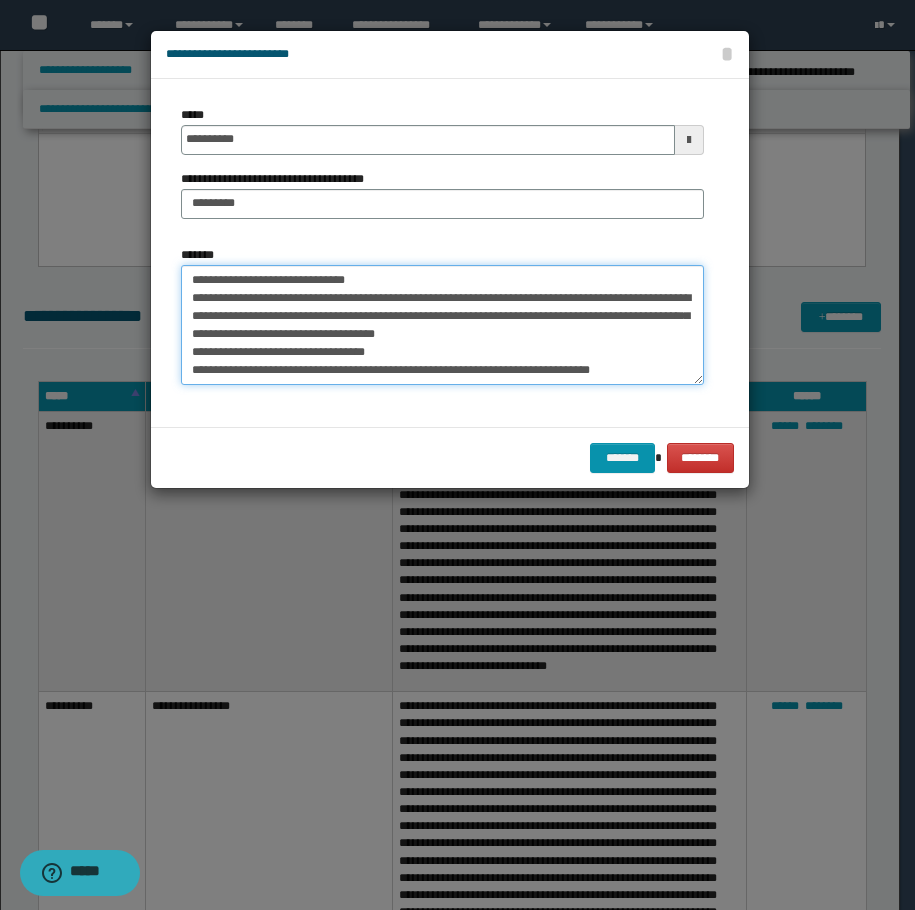 click on "**********" at bounding box center (442, 325) 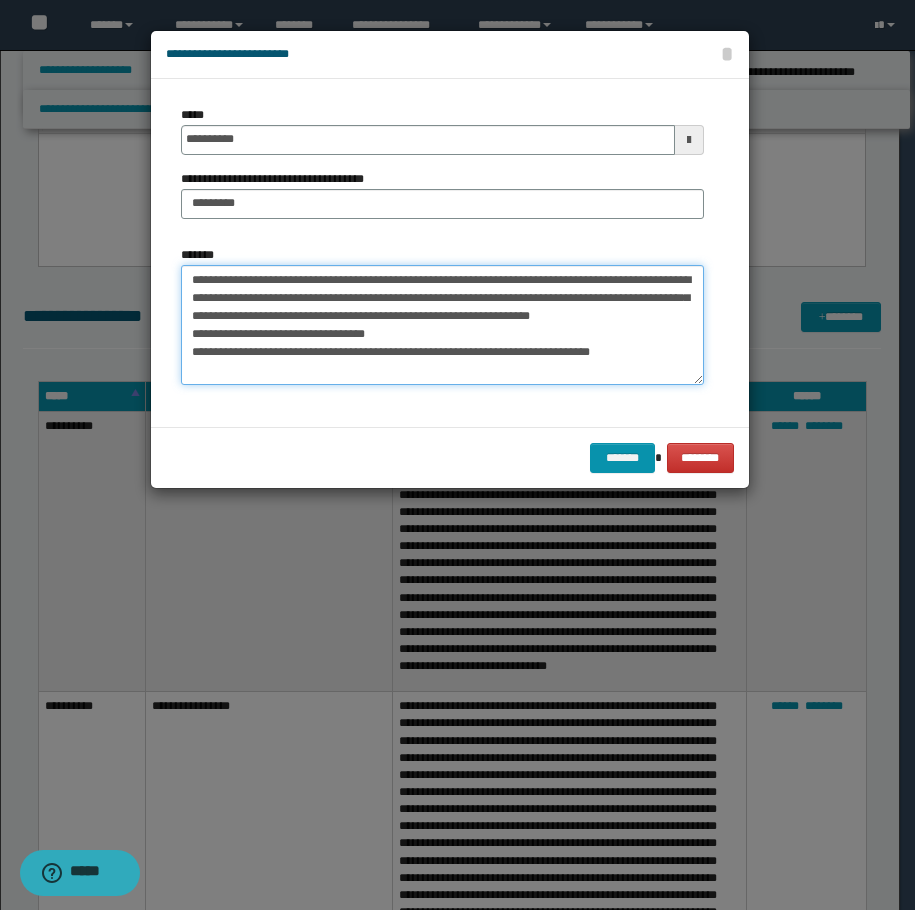 scroll, scrollTop: 0, scrollLeft: 0, axis: both 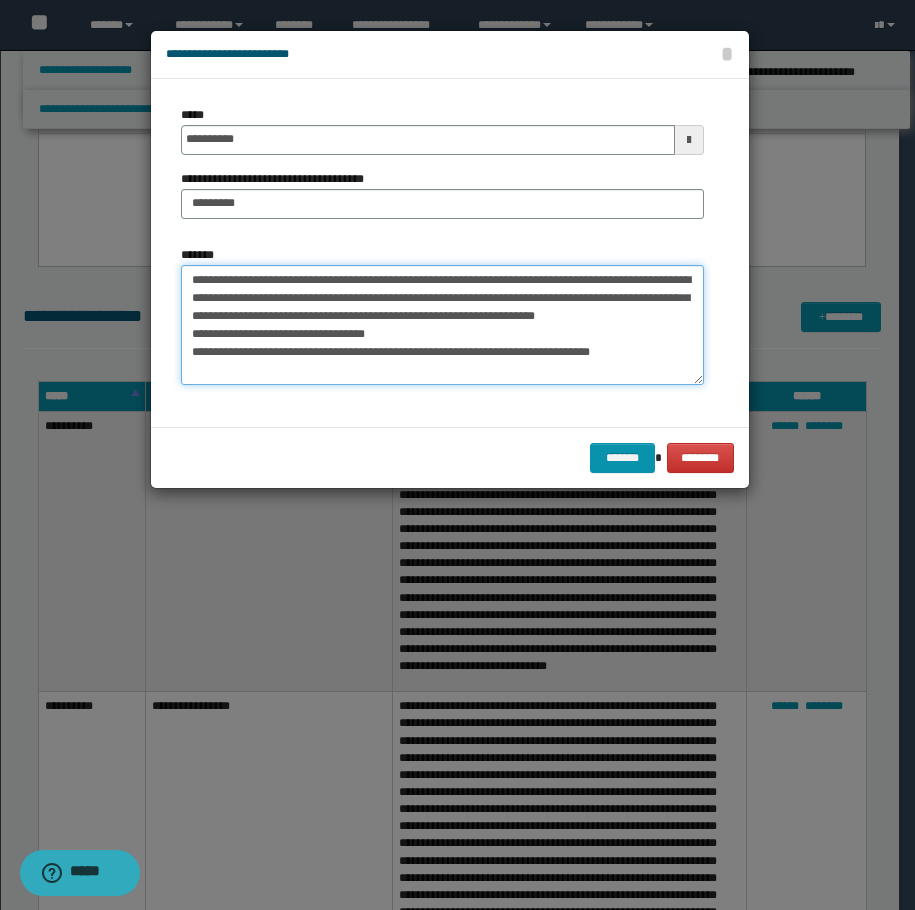 click on "**********" at bounding box center (442, 325) 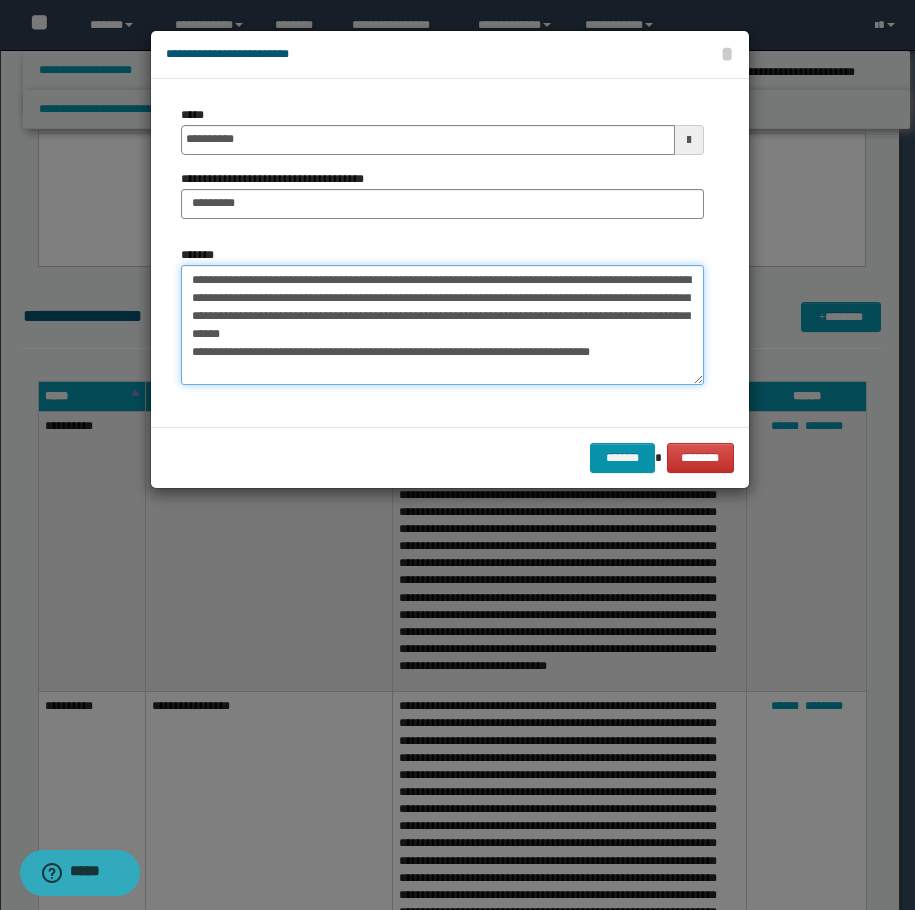 drag, startPoint x: 265, startPoint y: 339, endPoint x: 264, endPoint y: 326, distance: 13.038404 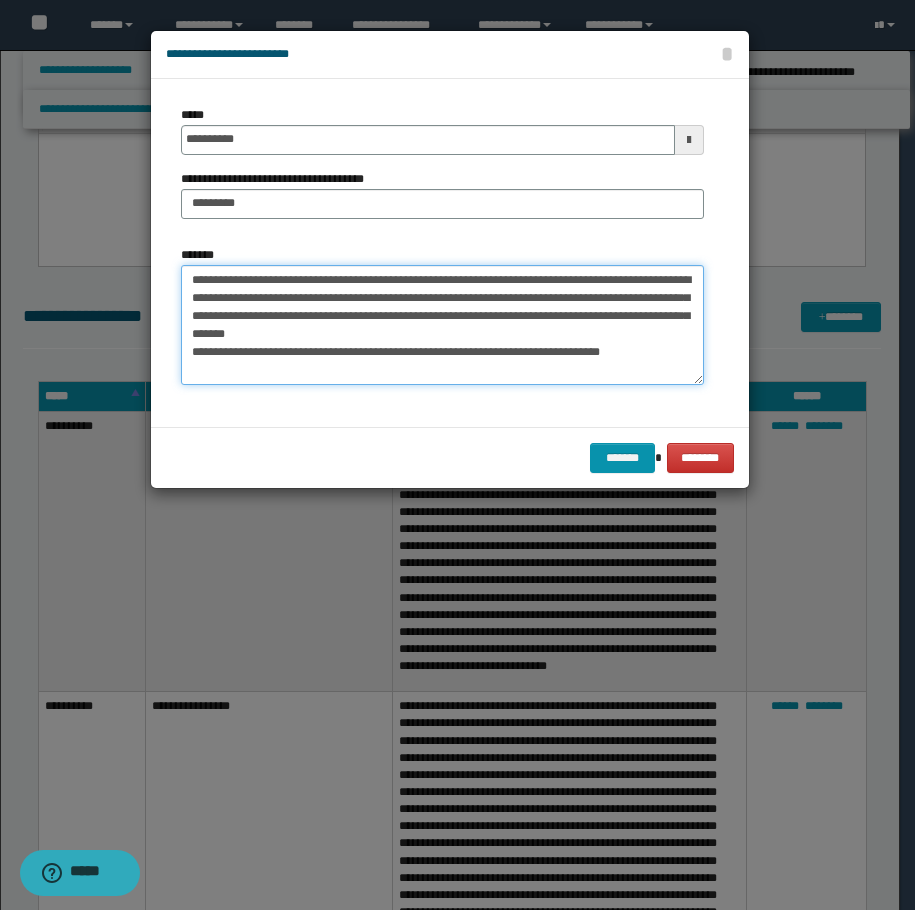 drag, startPoint x: 502, startPoint y: 335, endPoint x: 398, endPoint y: 378, distance: 112.53888 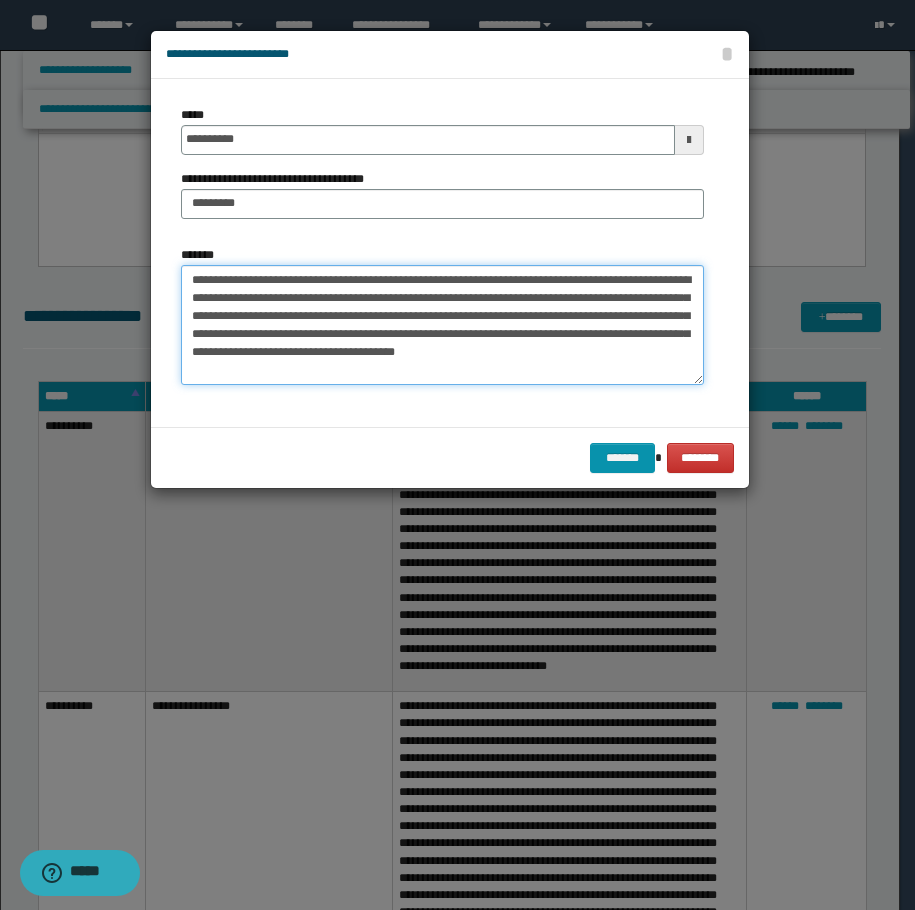 click on "**********" at bounding box center (442, 325) 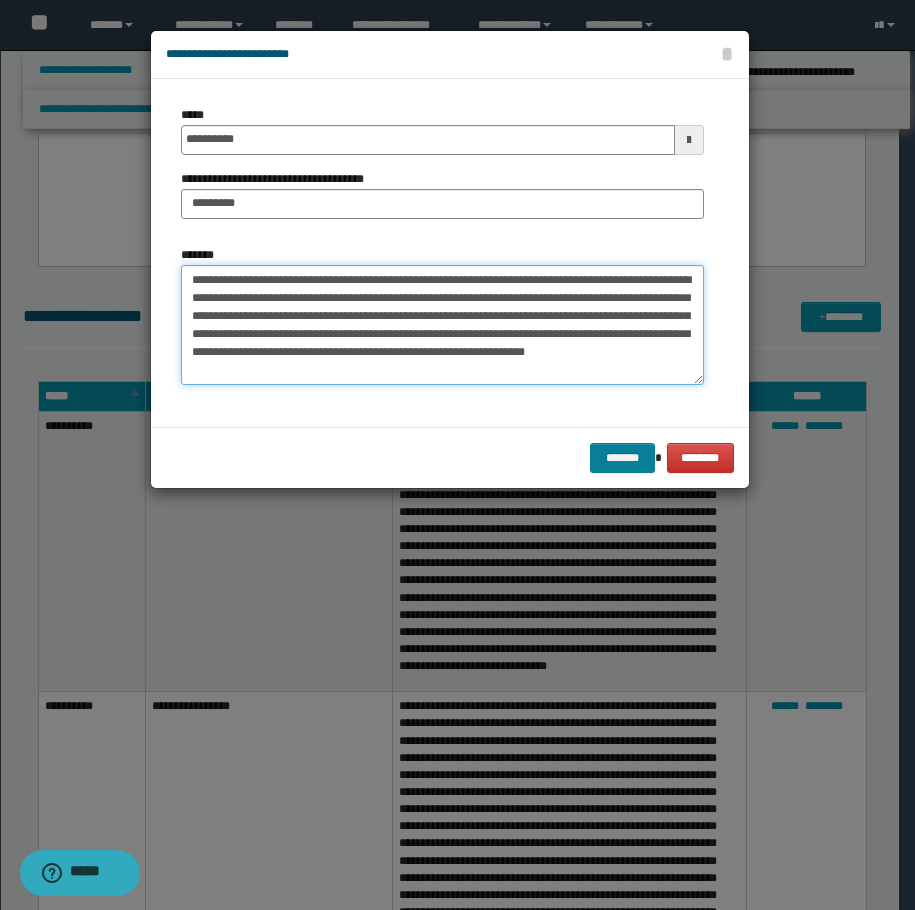 type on "**********" 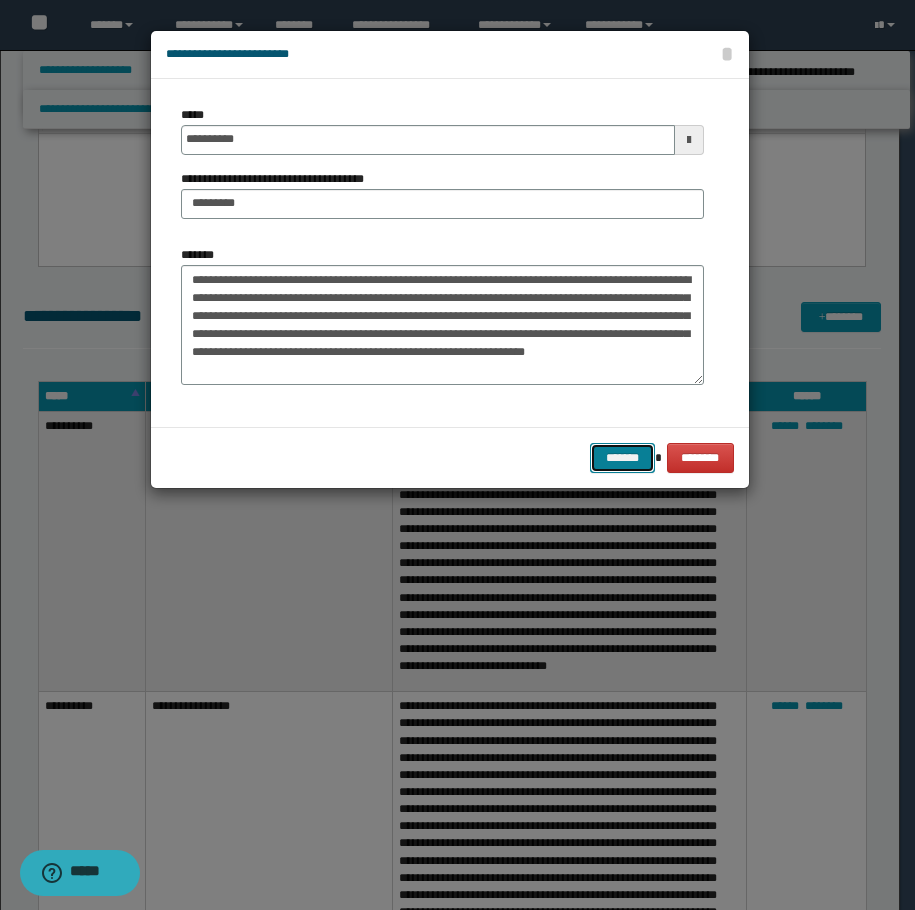 click on "*******" at bounding box center (622, 458) 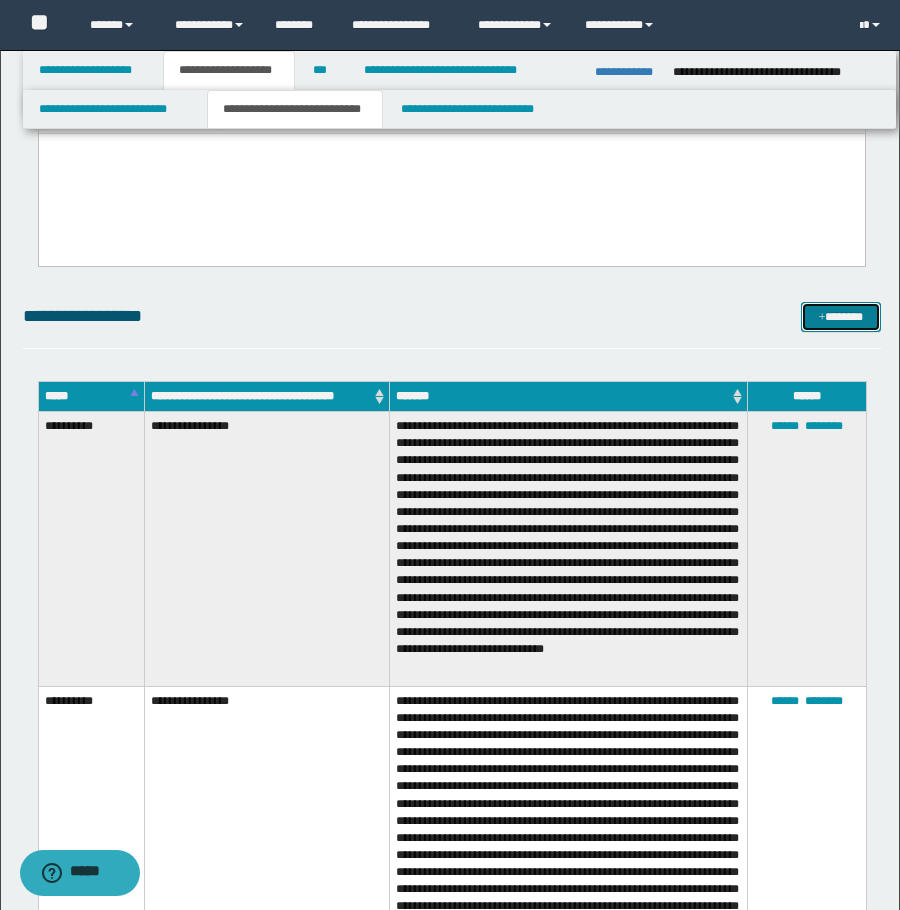 click at bounding box center [822, 318] 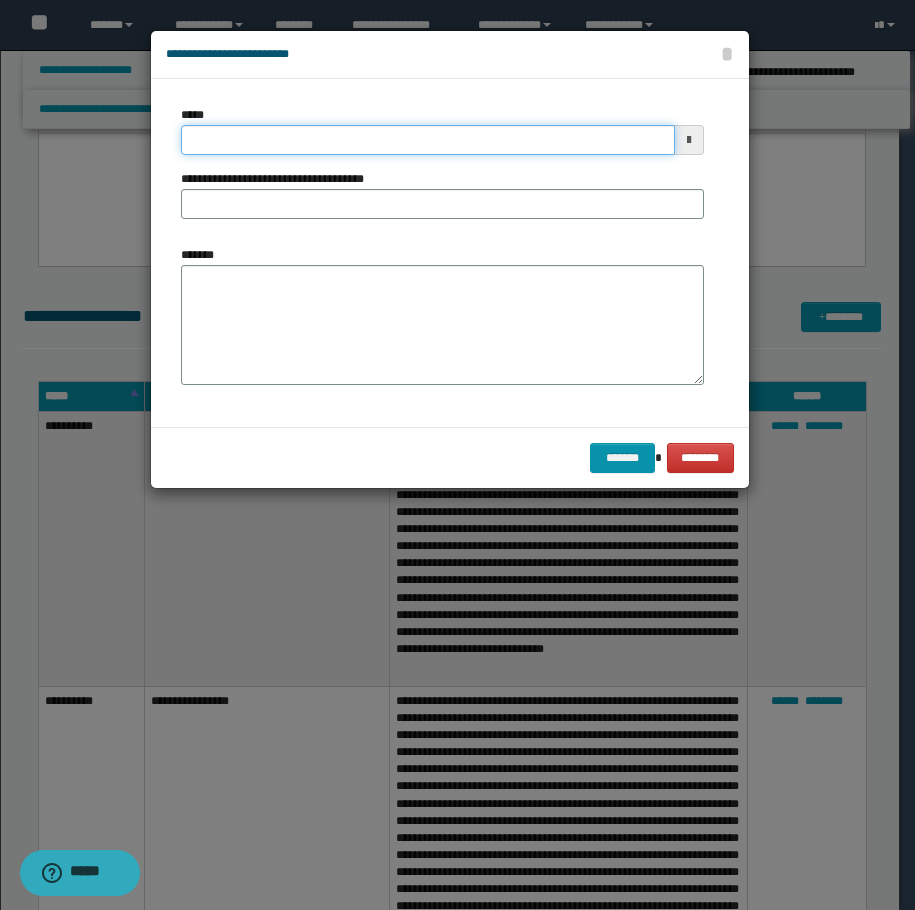 click on "*****" at bounding box center [428, 140] 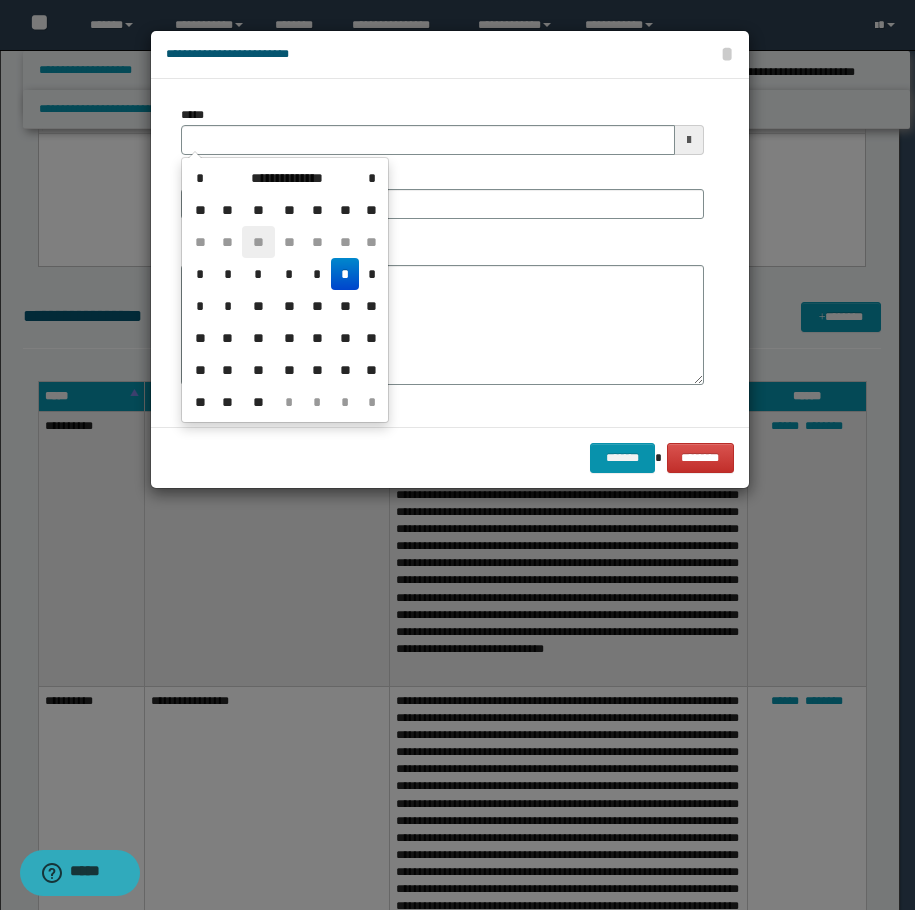 click on "**" at bounding box center (258, 242) 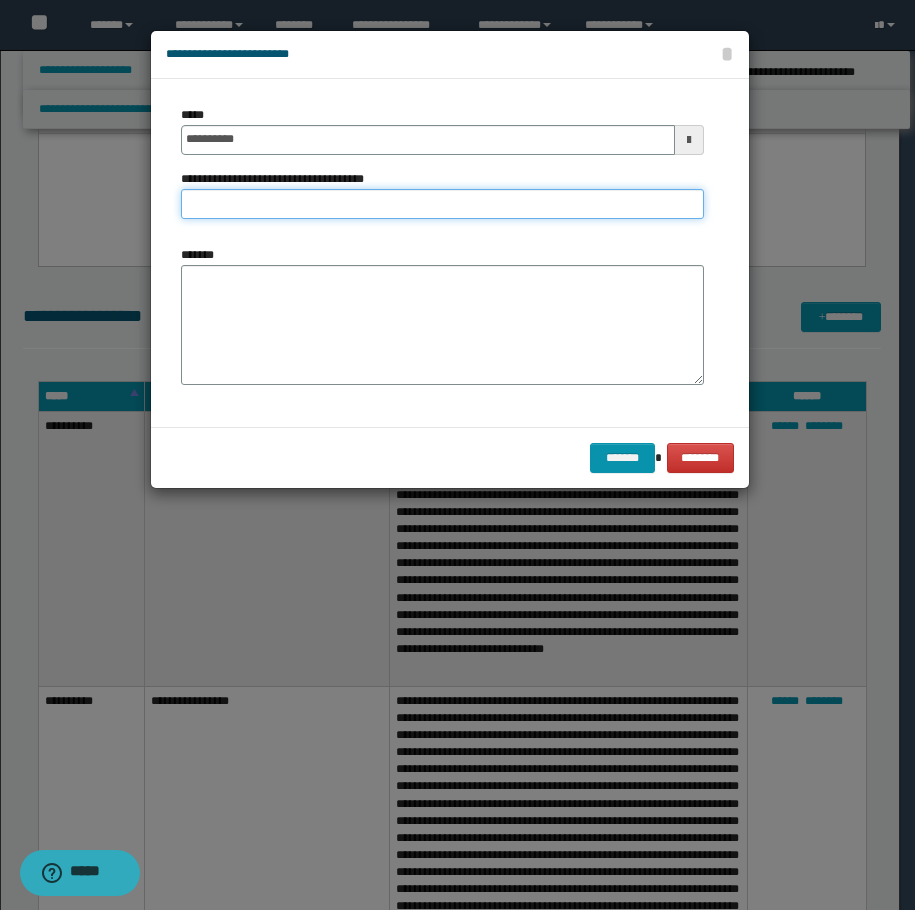 click on "**********" at bounding box center (442, 204) 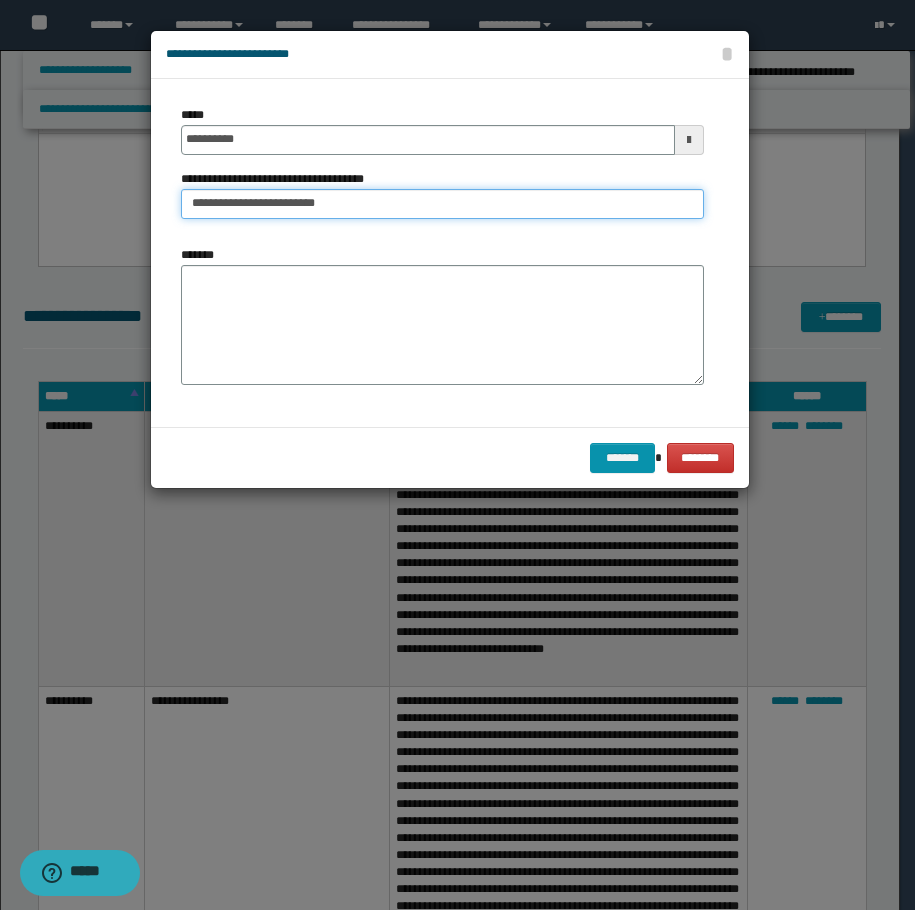type on "**********" 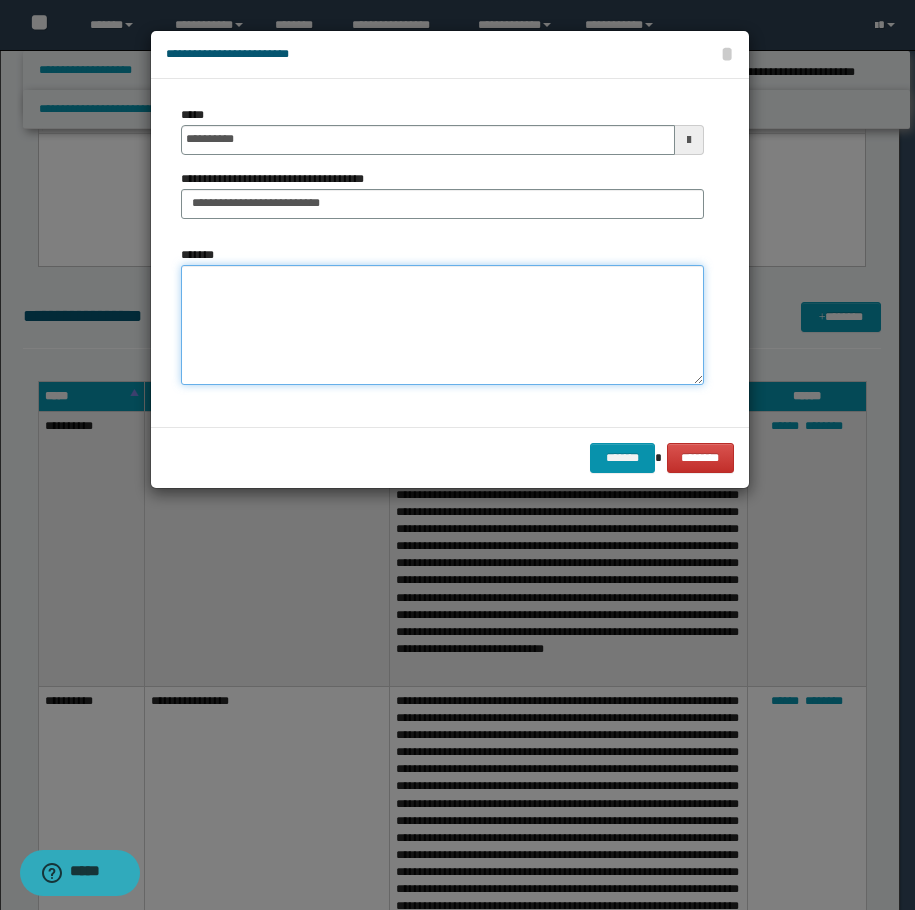click on "*******" at bounding box center [442, 325] 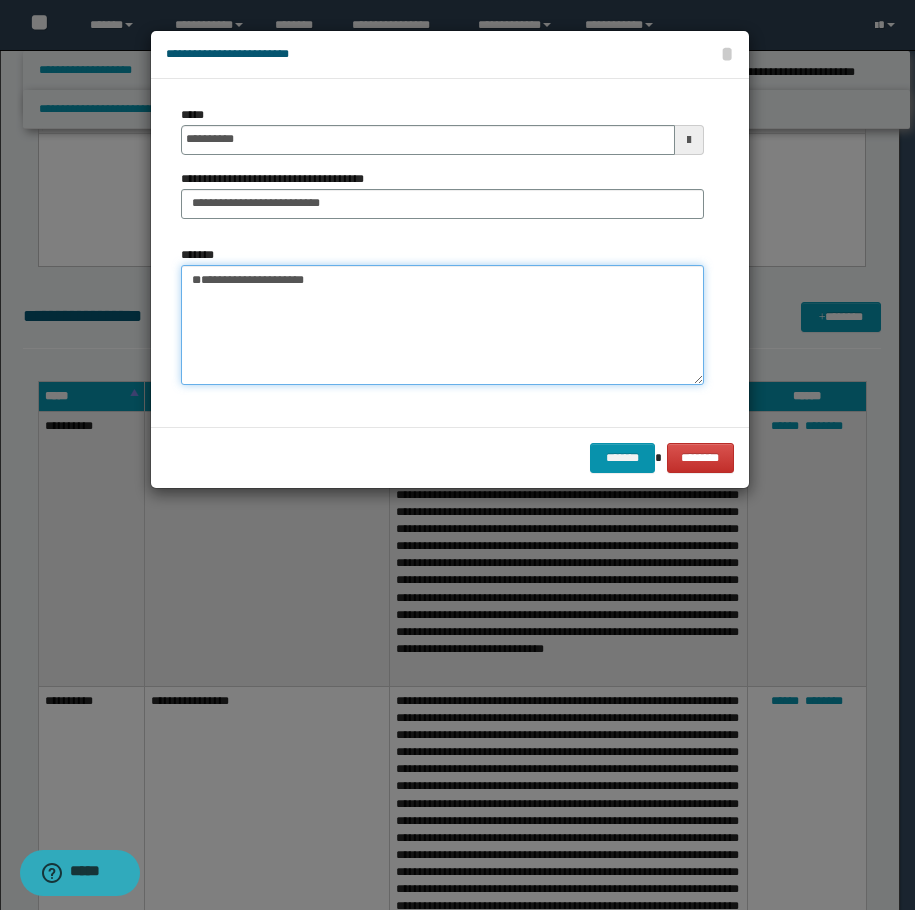 click on "**********" at bounding box center [442, 325] 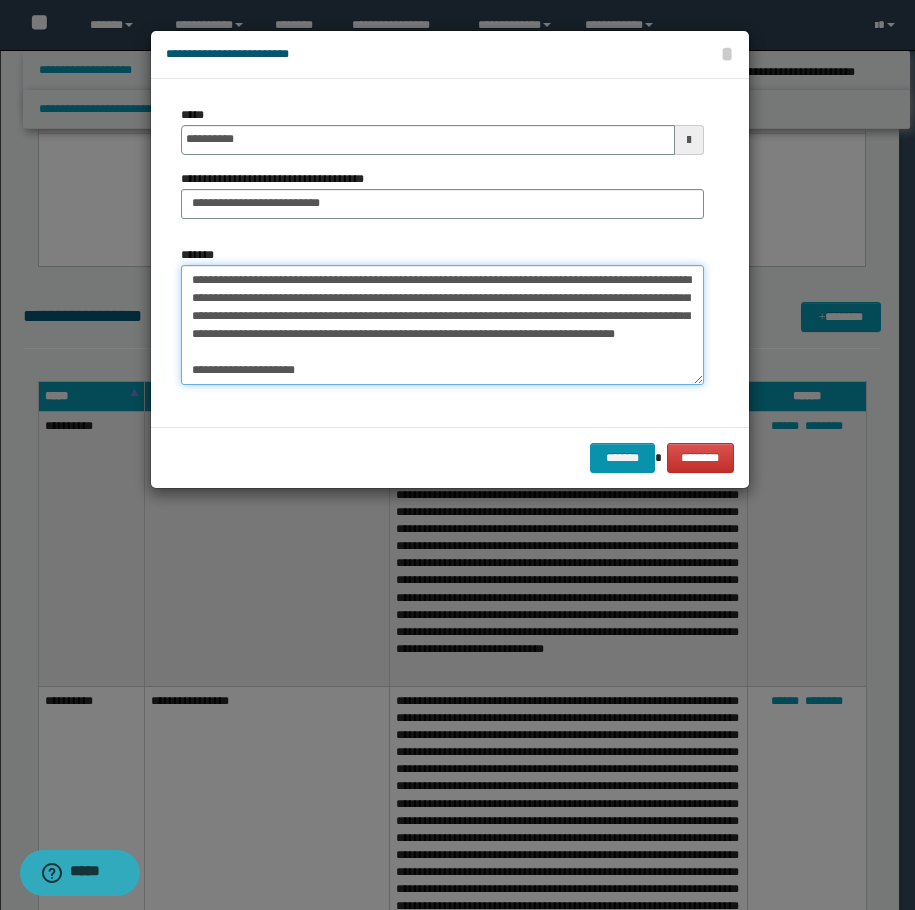 click on "**********" at bounding box center (442, 325) 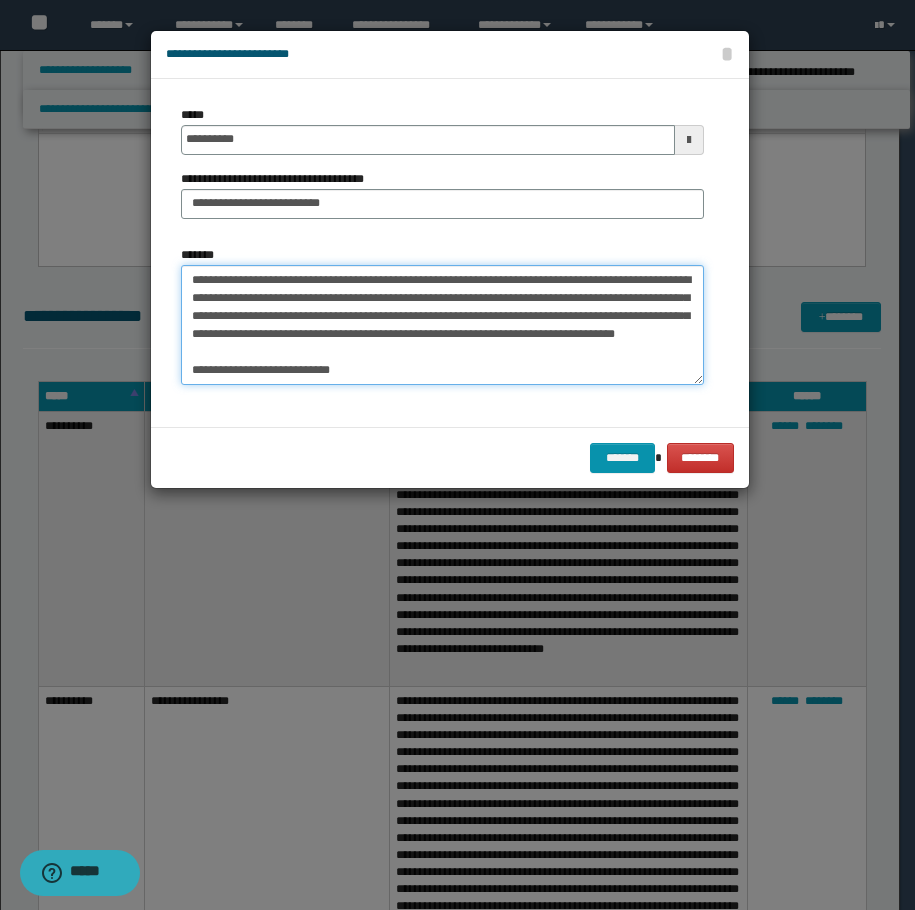 click on "**********" at bounding box center [442, 325] 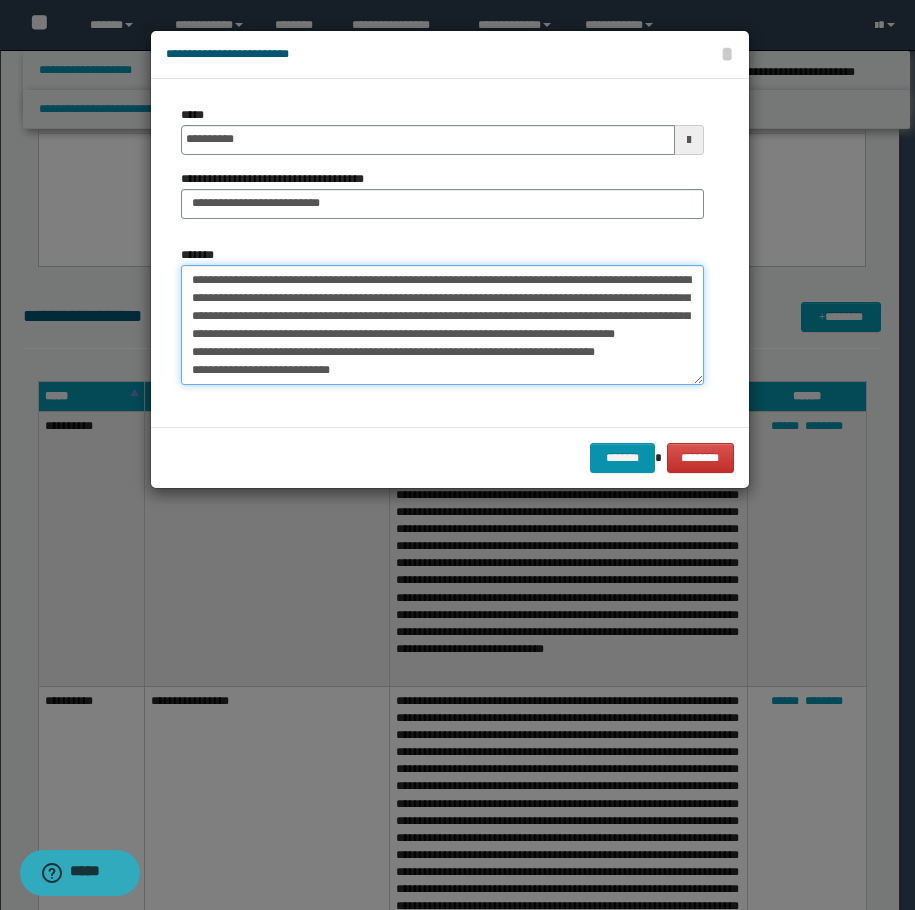 click on "**********" at bounding box center (442, 325) 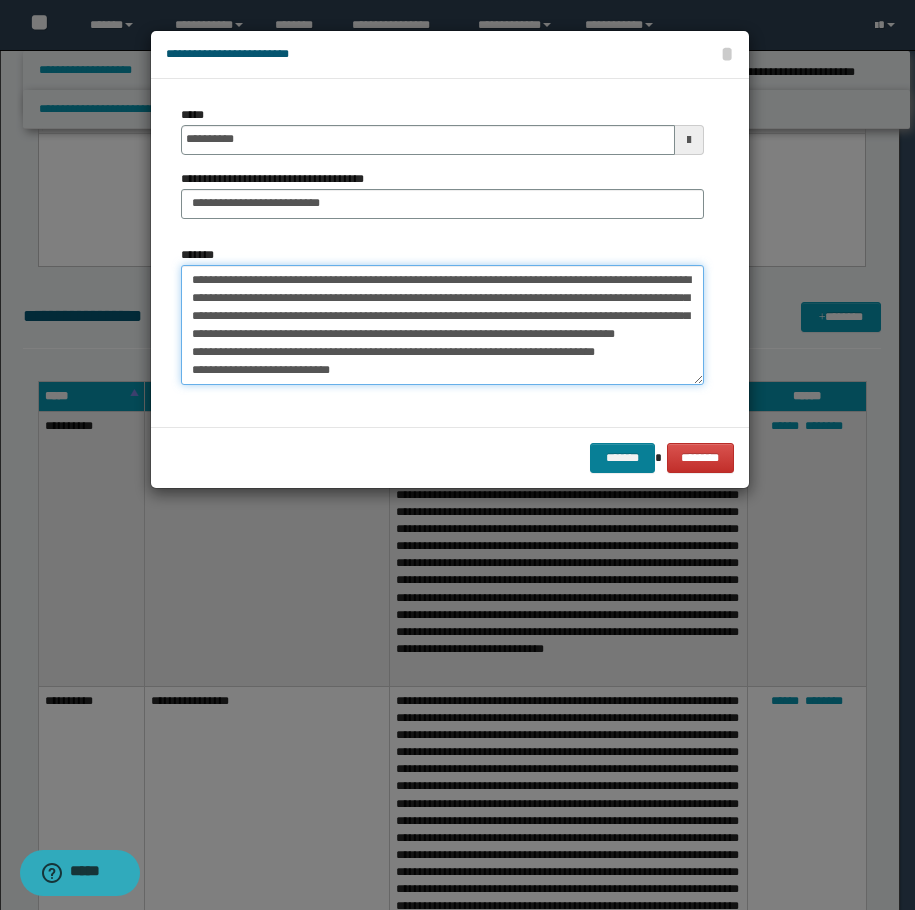 type on "**********" 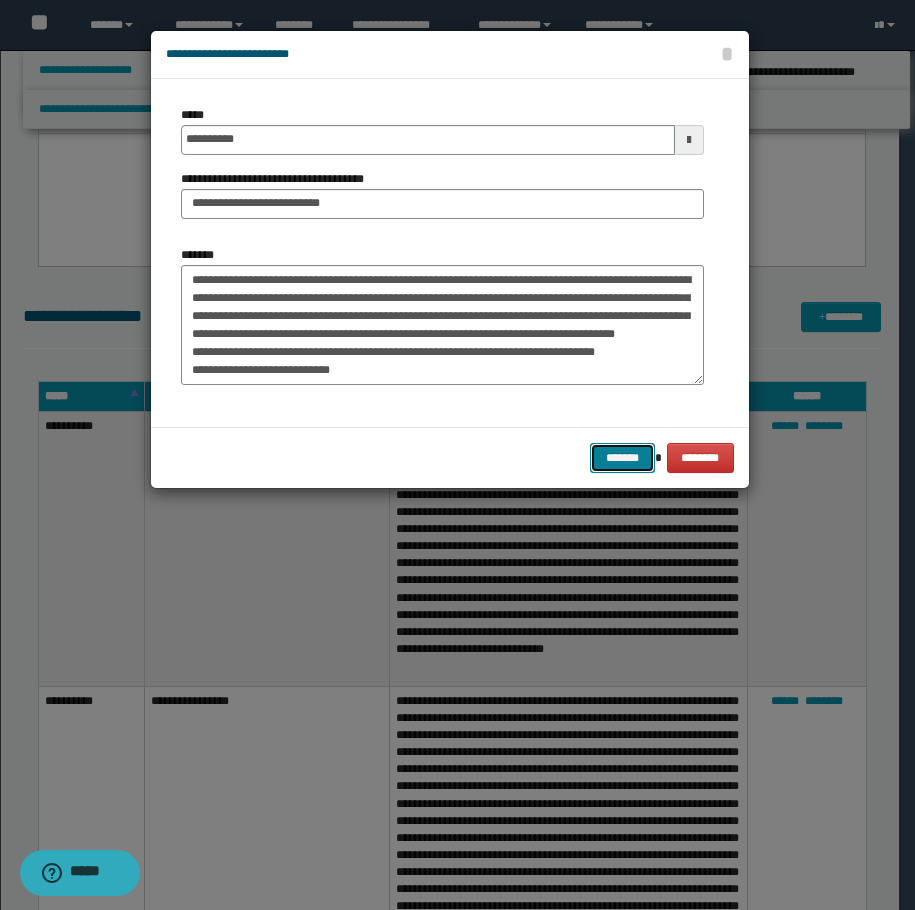 click on "*******" at bounding box center [622, 458] 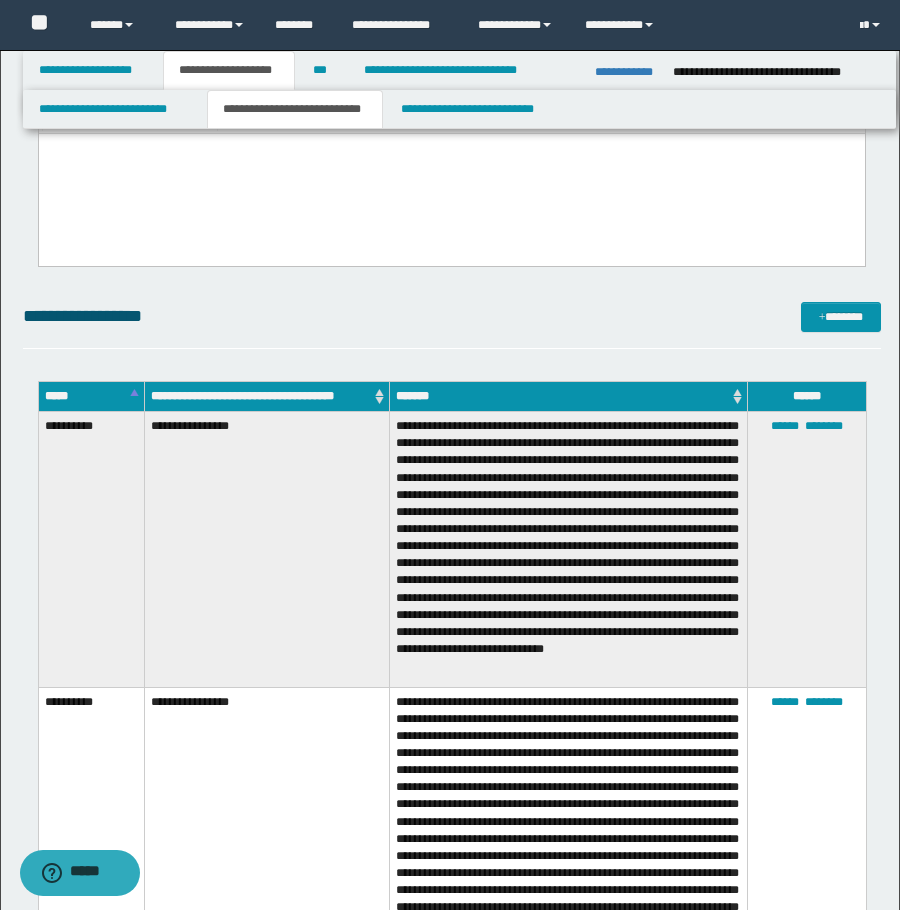 click on "*****" at bounding box center (91, 396) 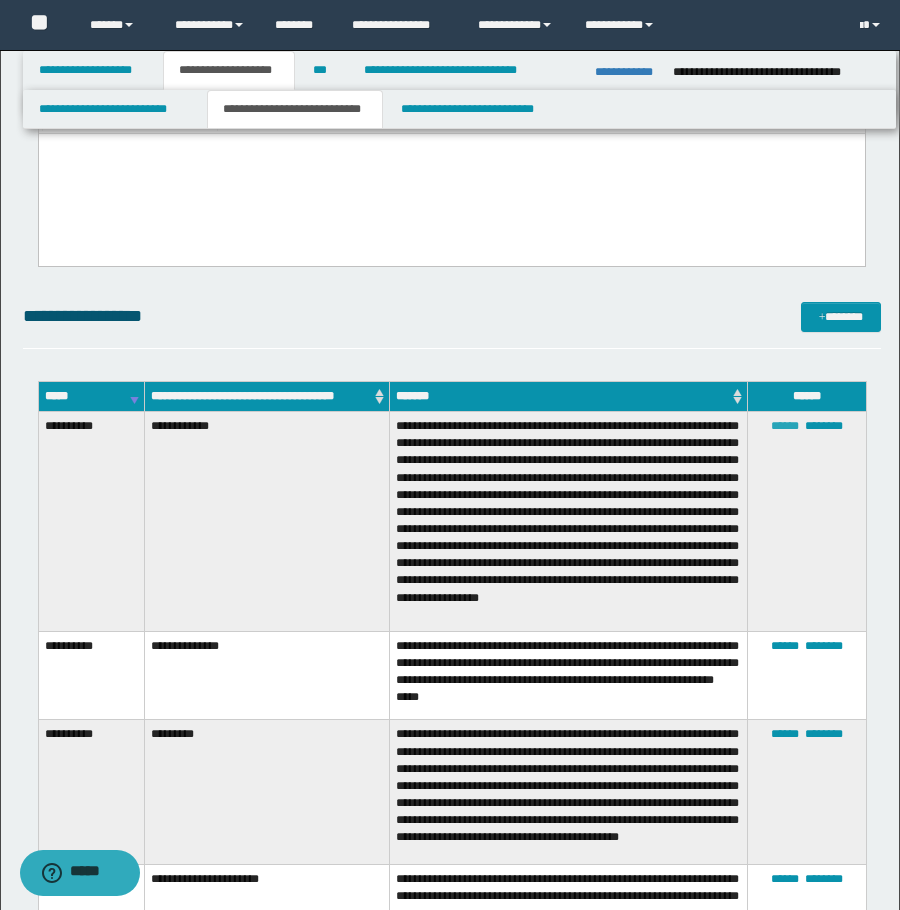 click on "******" at bounding box center [785, 426] 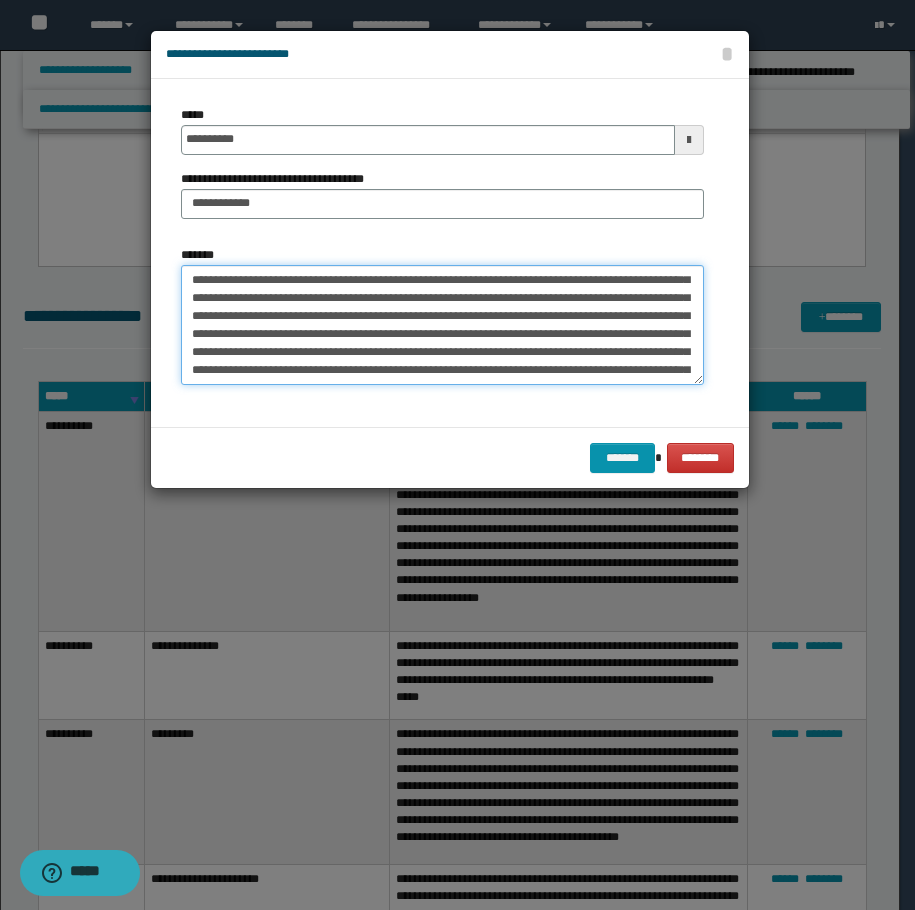 click on "**********" at bounding box center [442, 325] 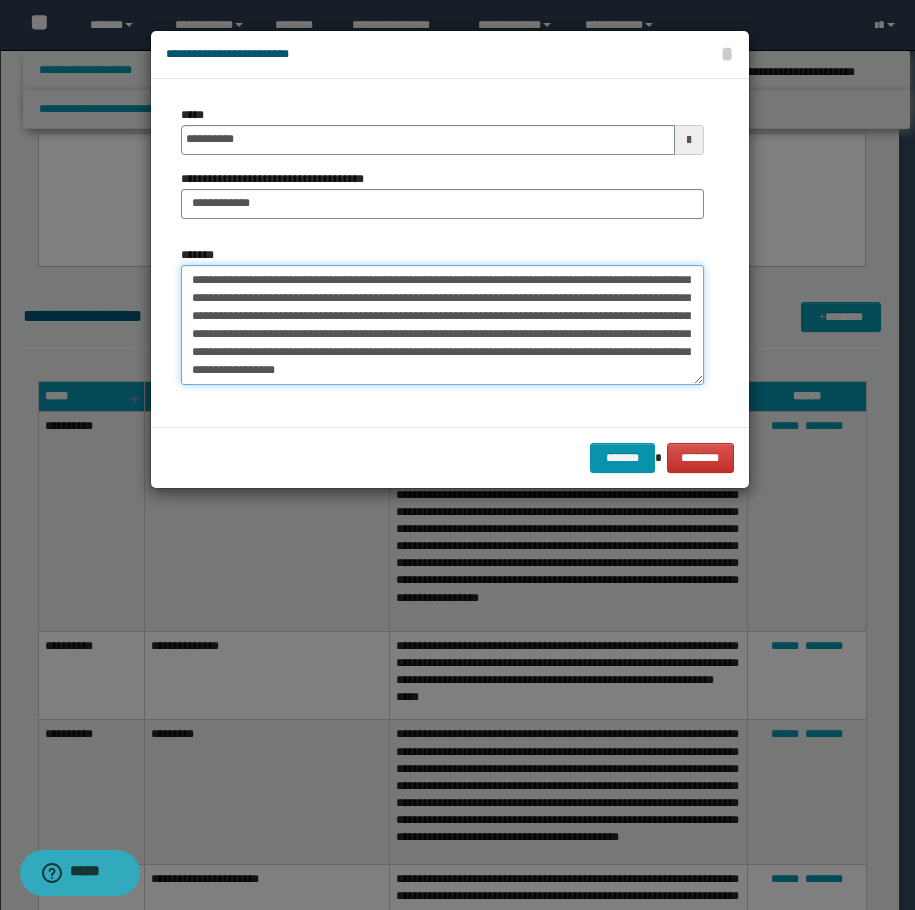 scroll, scrollTop: 54, scrollLeft: 0, axis: vertical 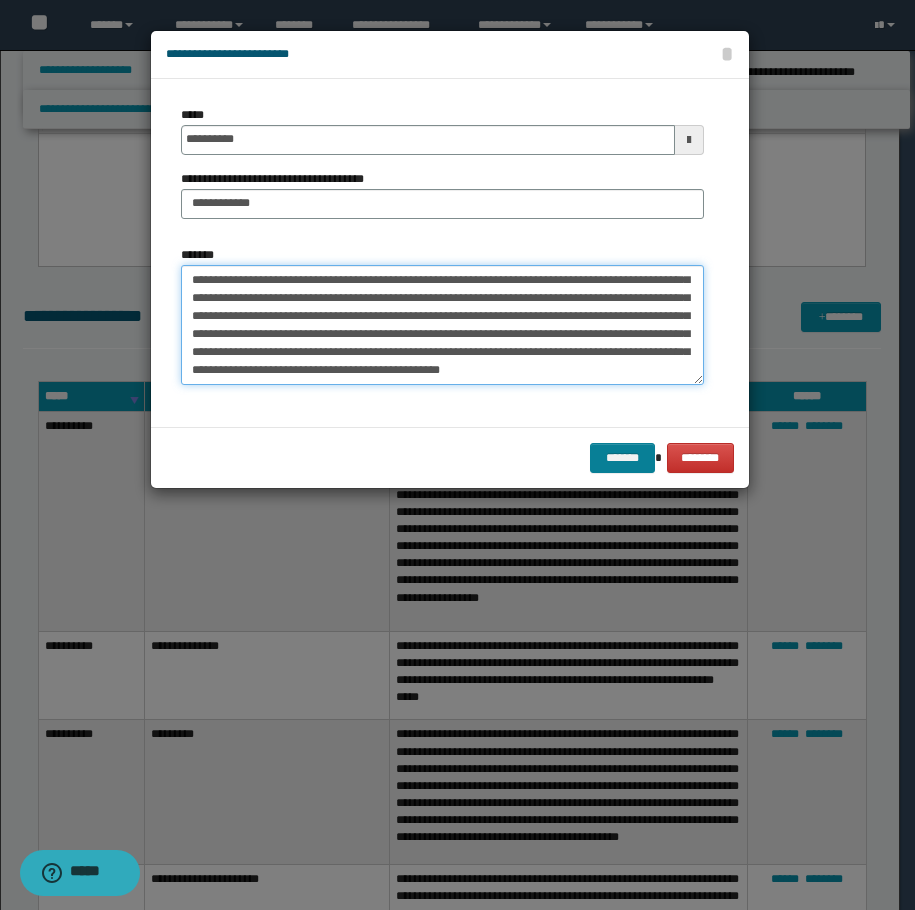 type on "**********" 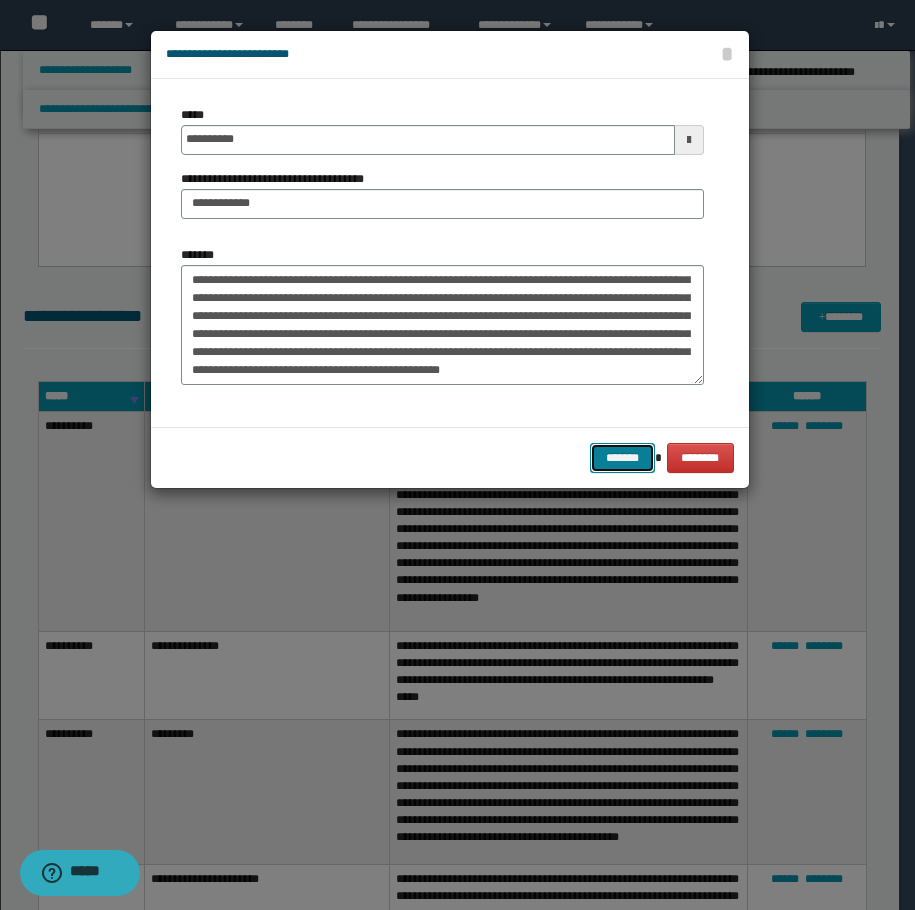 click on "*******" at bounding box center (622, 458) 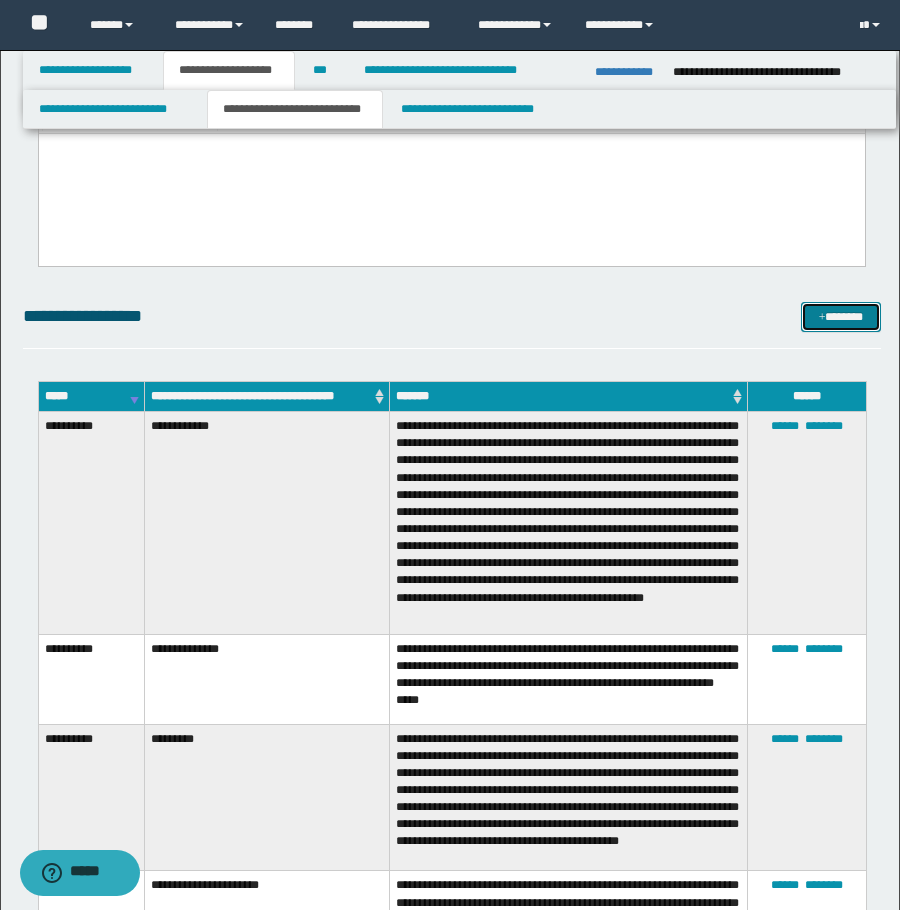 click on "*******" at bounding box center [841, 317] 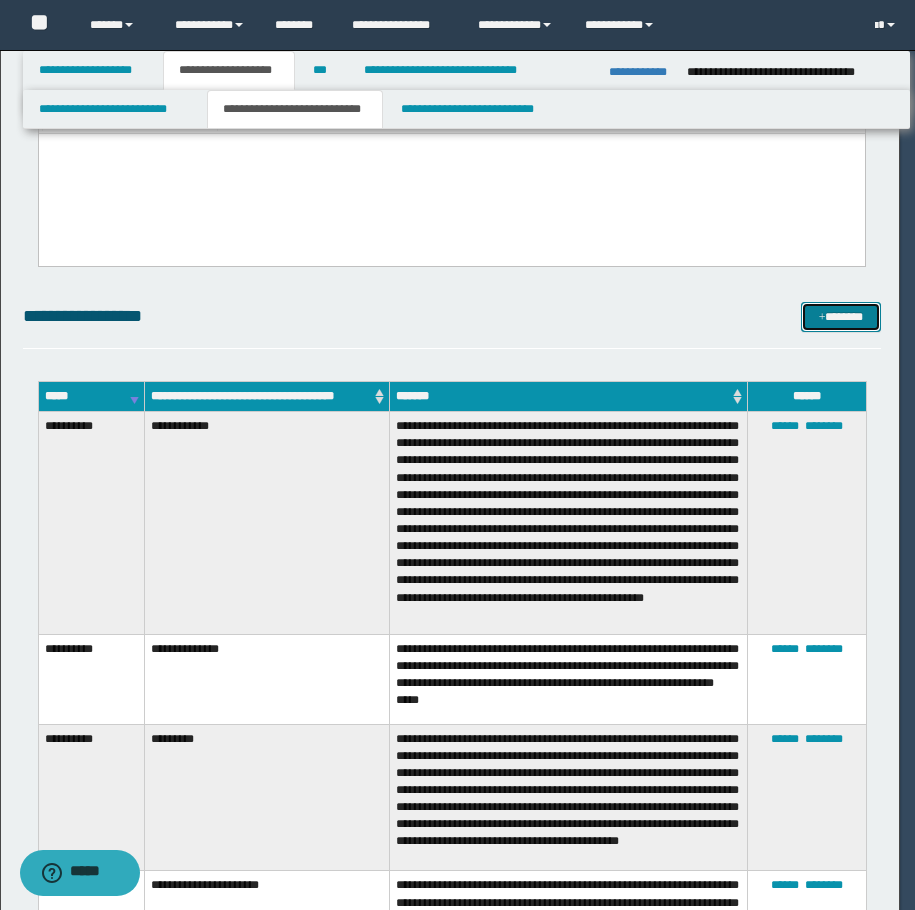 scroll, scrollTop: 0, scrollLeft: 0, axis: both 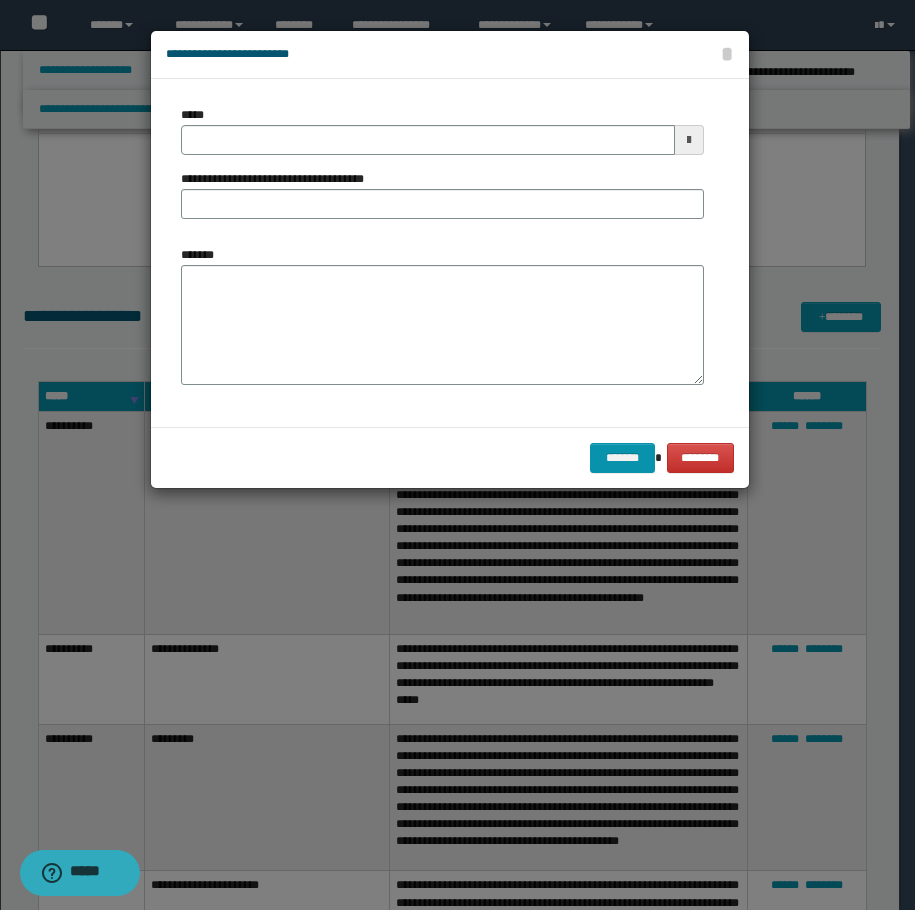click on "**********" at bounding box center [280, 179] 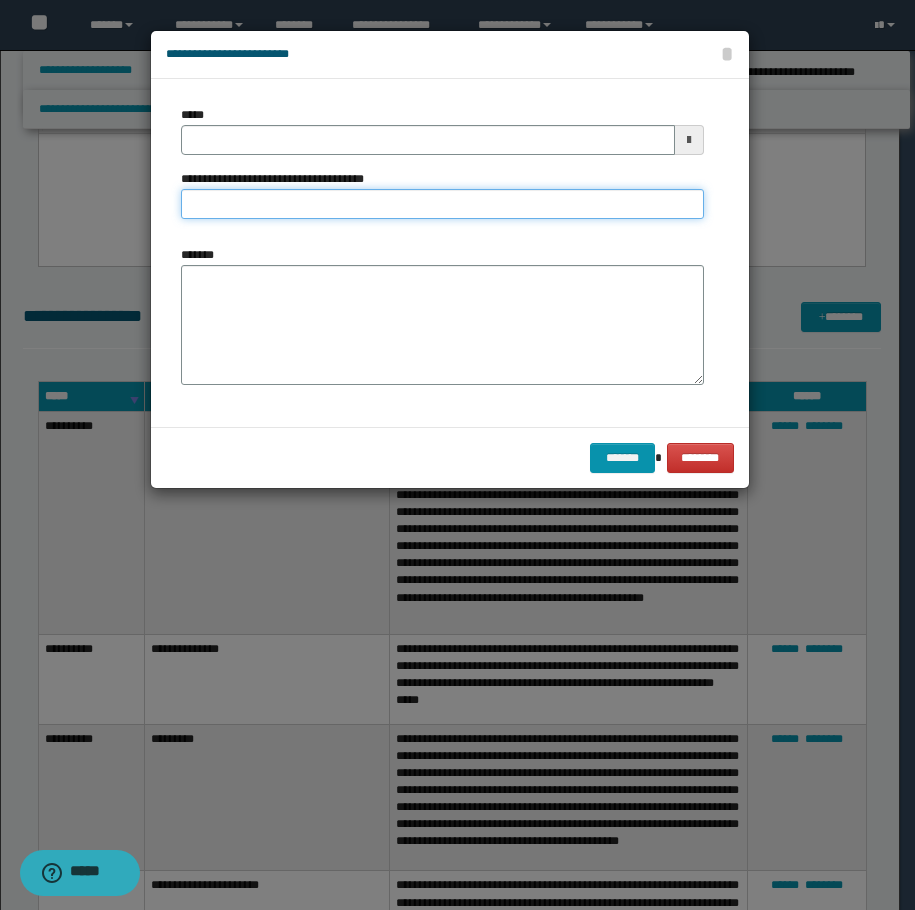 click on "**********" at bounding box center [442, 204] 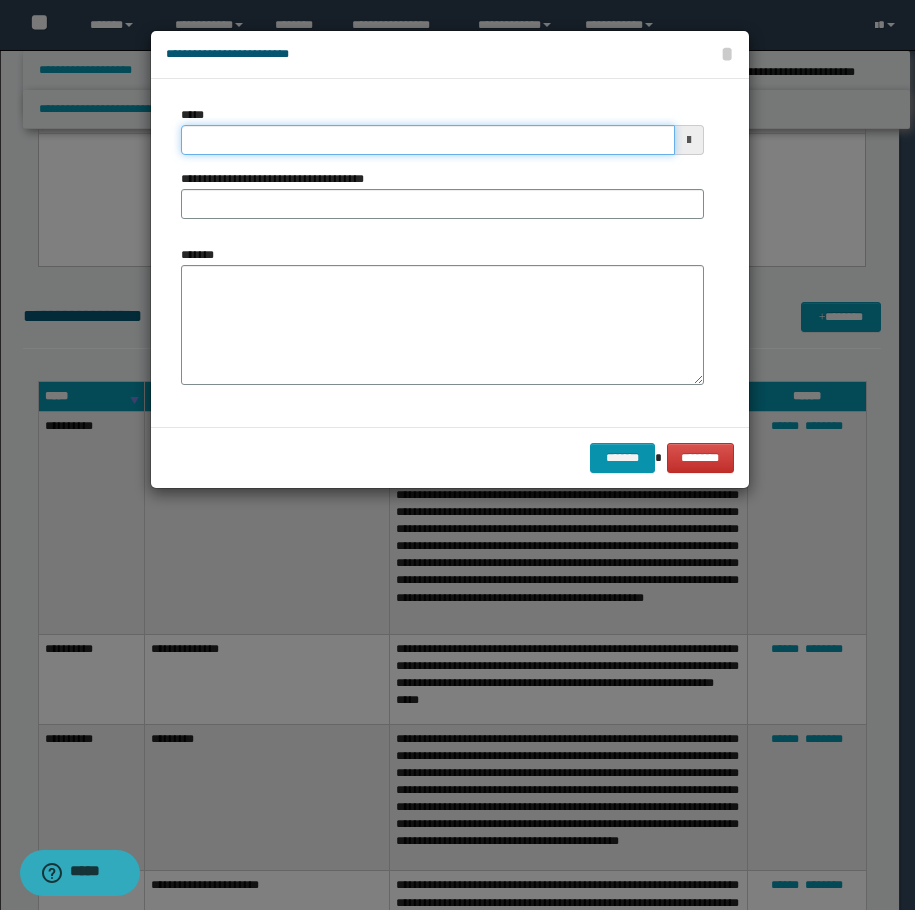 click on "*****" at bounding box center (428, 140) 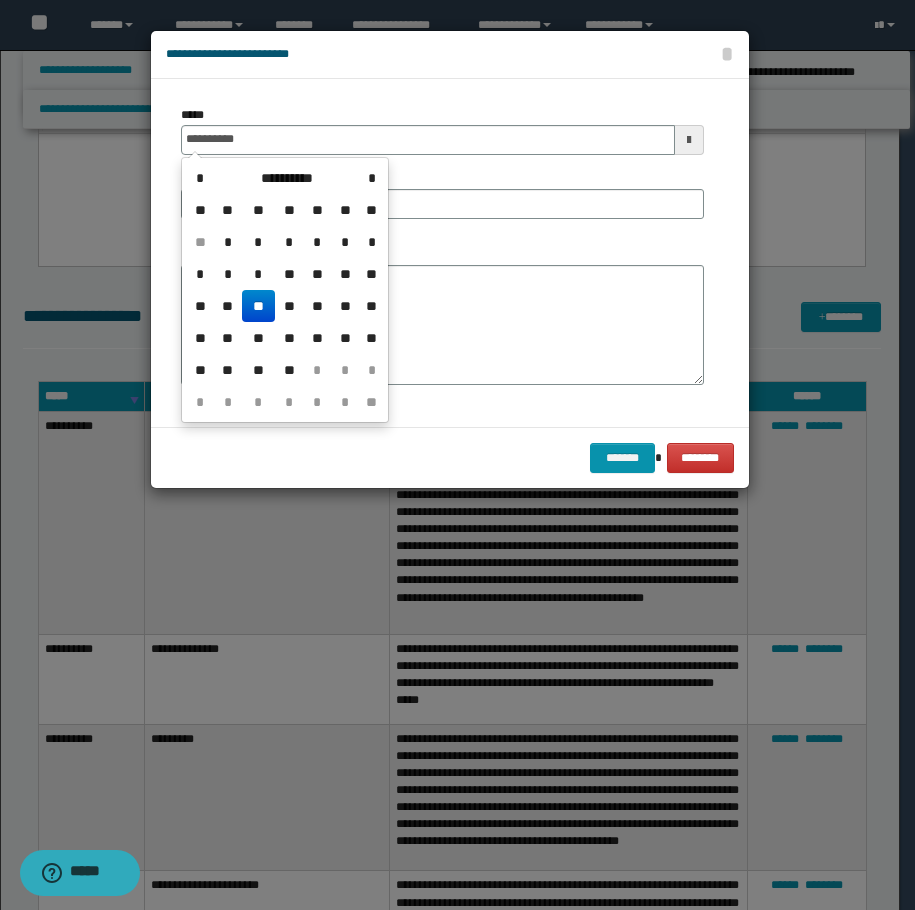 click on "**" at bounding box center [258, 306] 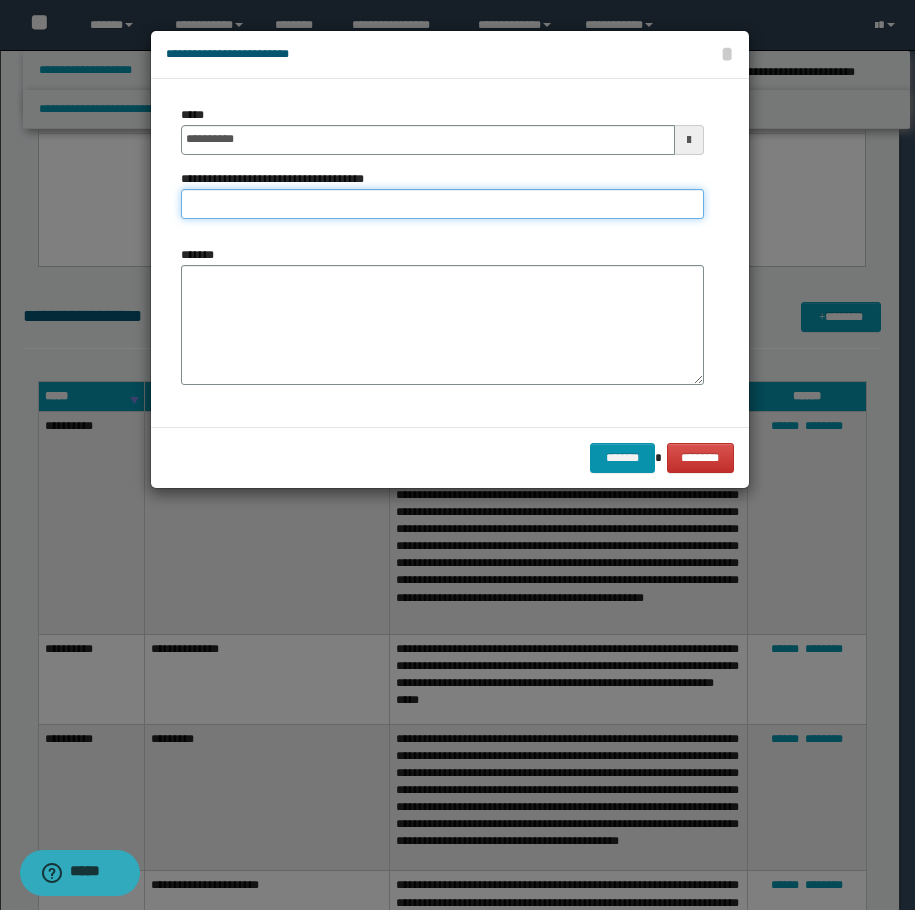 click on "**********" at bounding box center [442, 204] 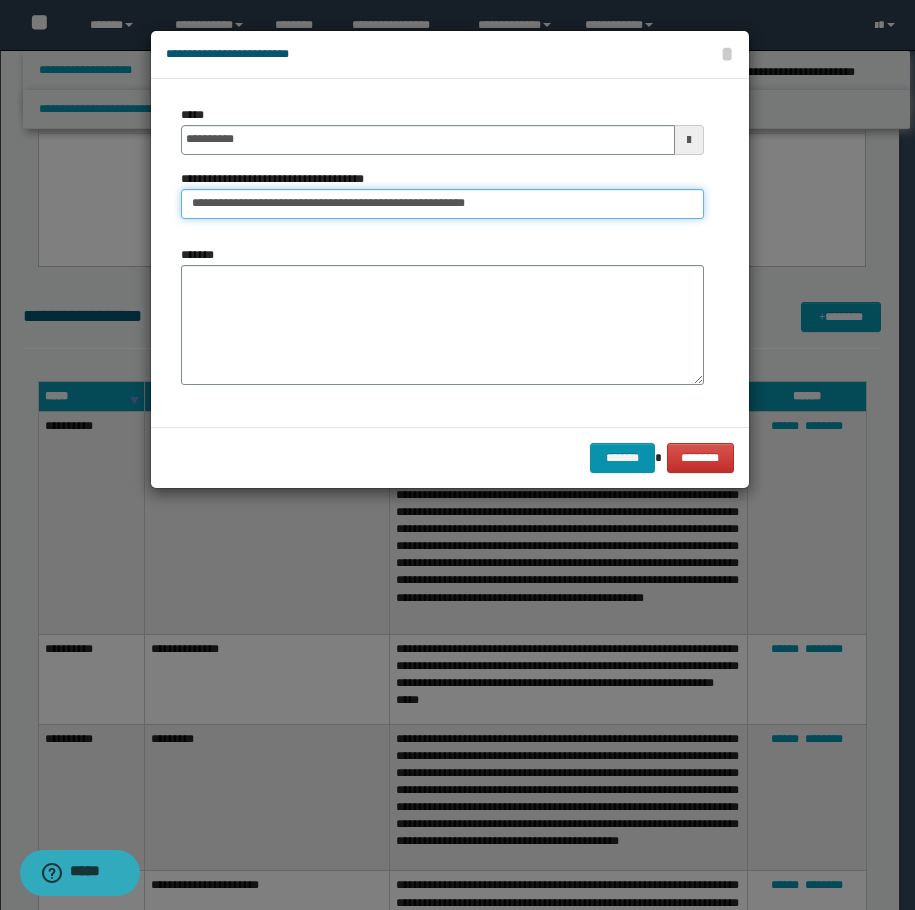 type on "**********" 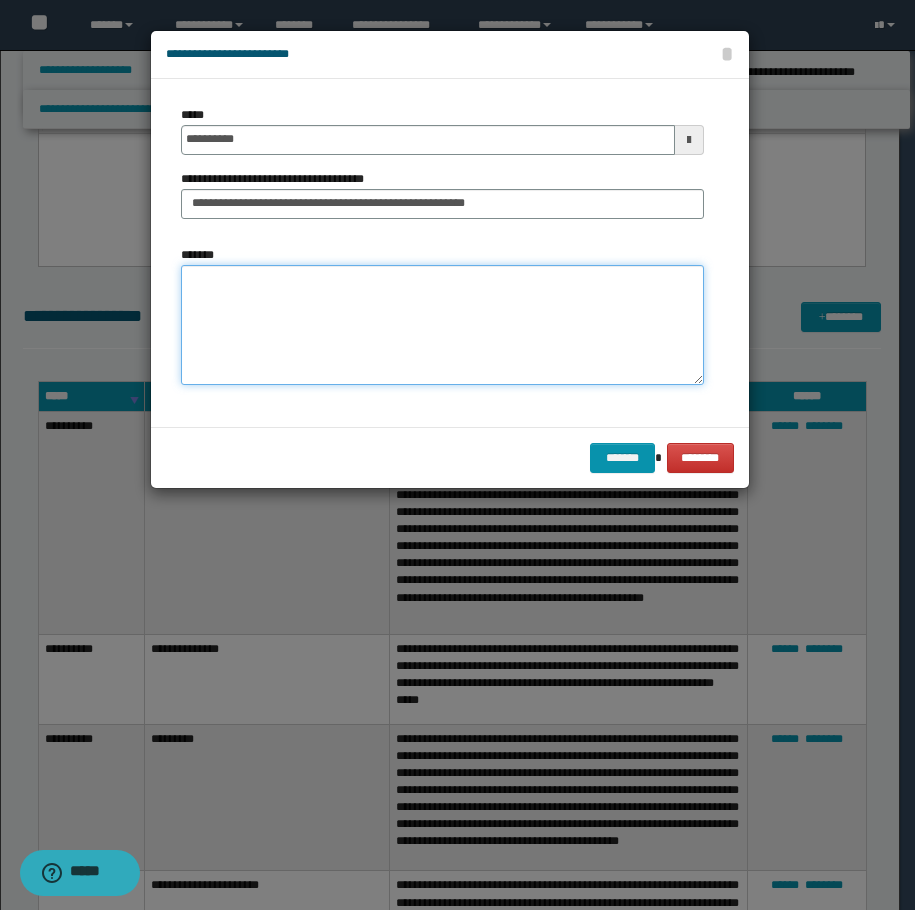 click on "*******" at bounding box center [442, 325] 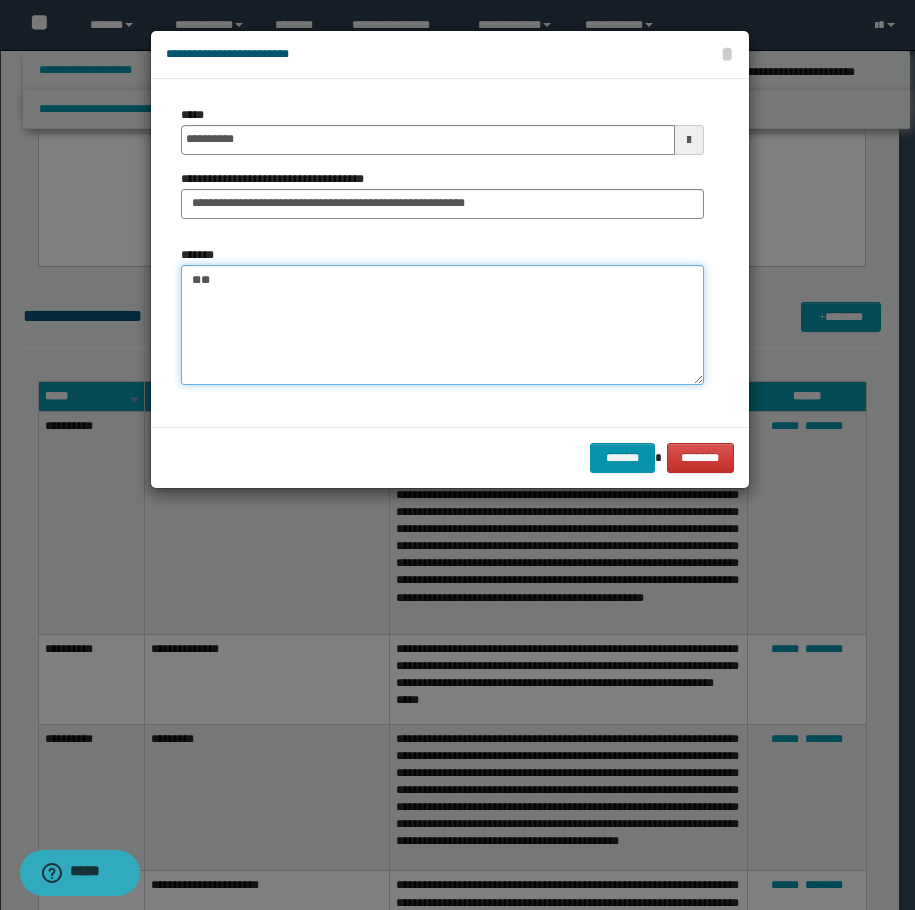 type on "*" 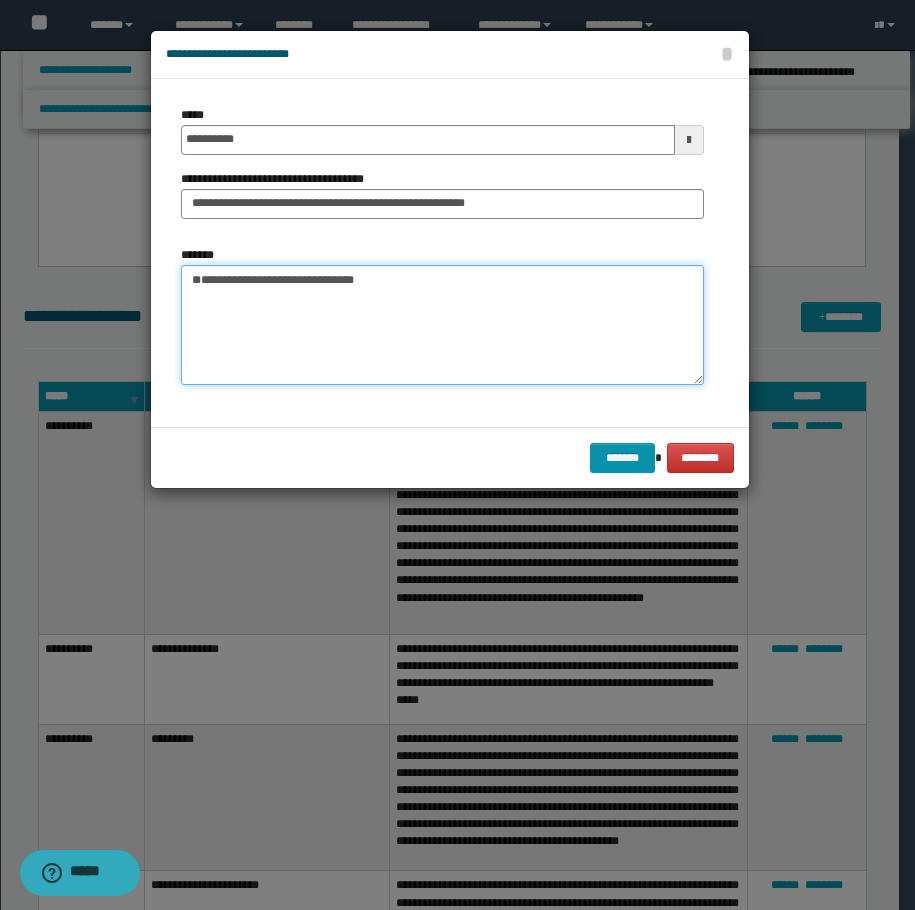 click on "**********" at bounding box center (442, 325) 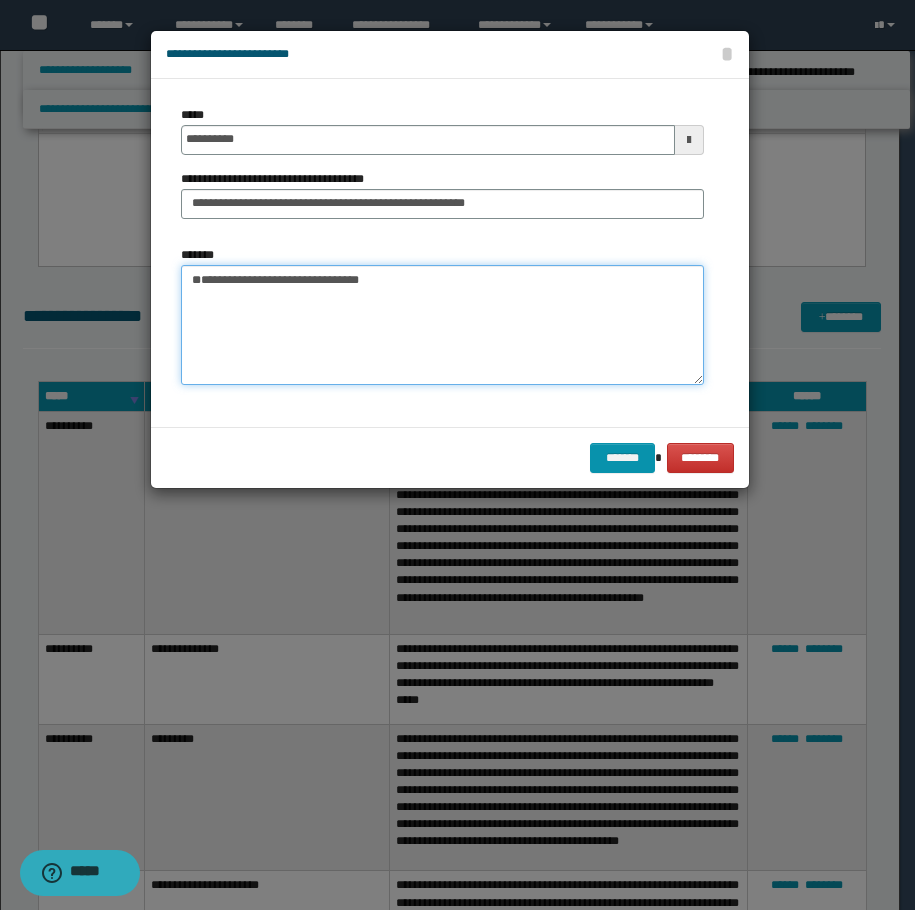 click on "**********" at bounding box center [442, 325] 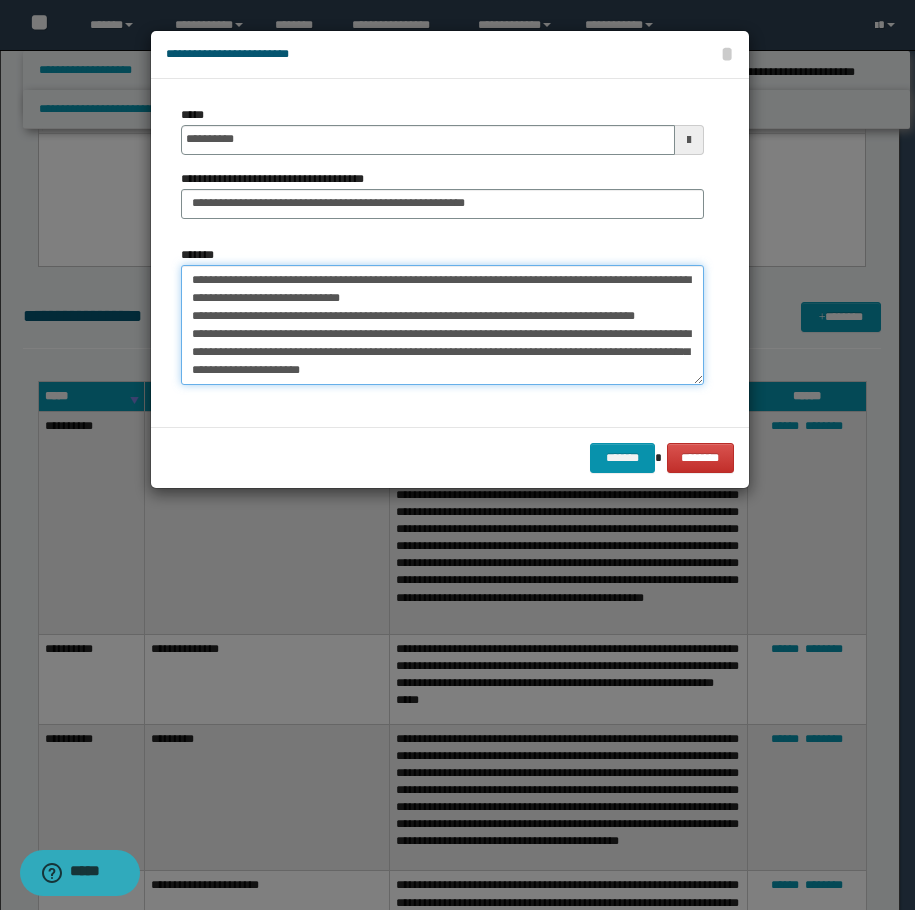 scroll, scrollTop: 66, scrollLeft: 0, axis: vertical 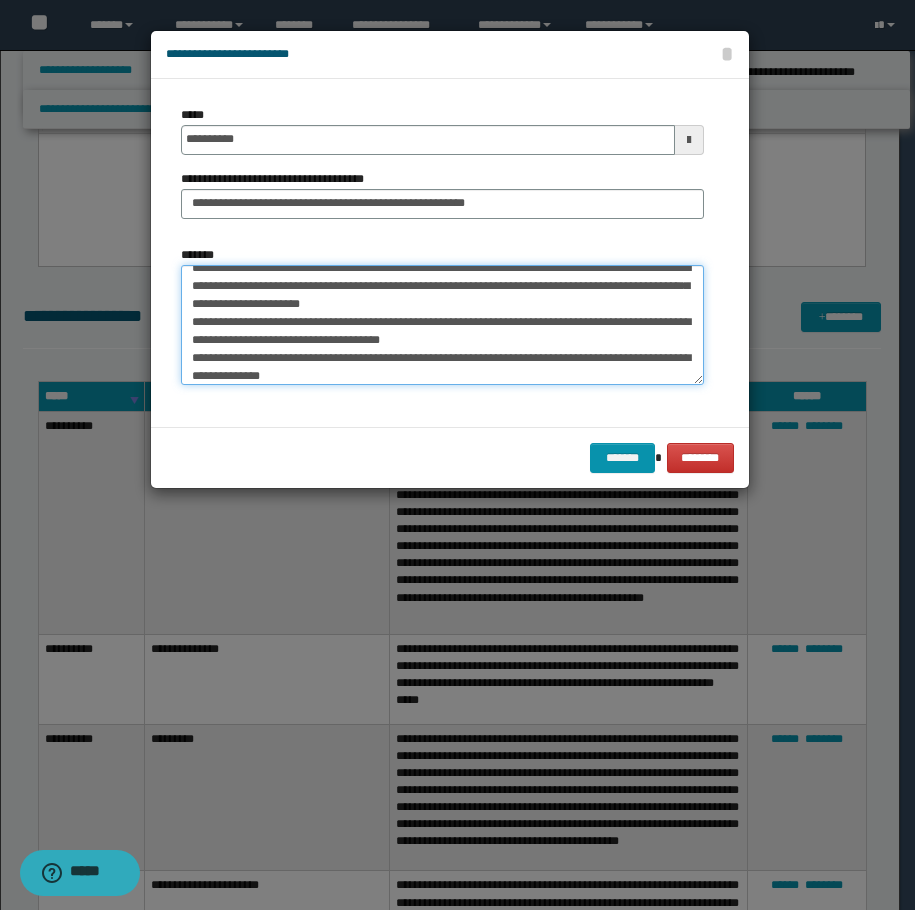 drag, startPoint x: 482, startPoint y: 301, endPoint x: 396, endPoint y: 342, distance: 95.27329 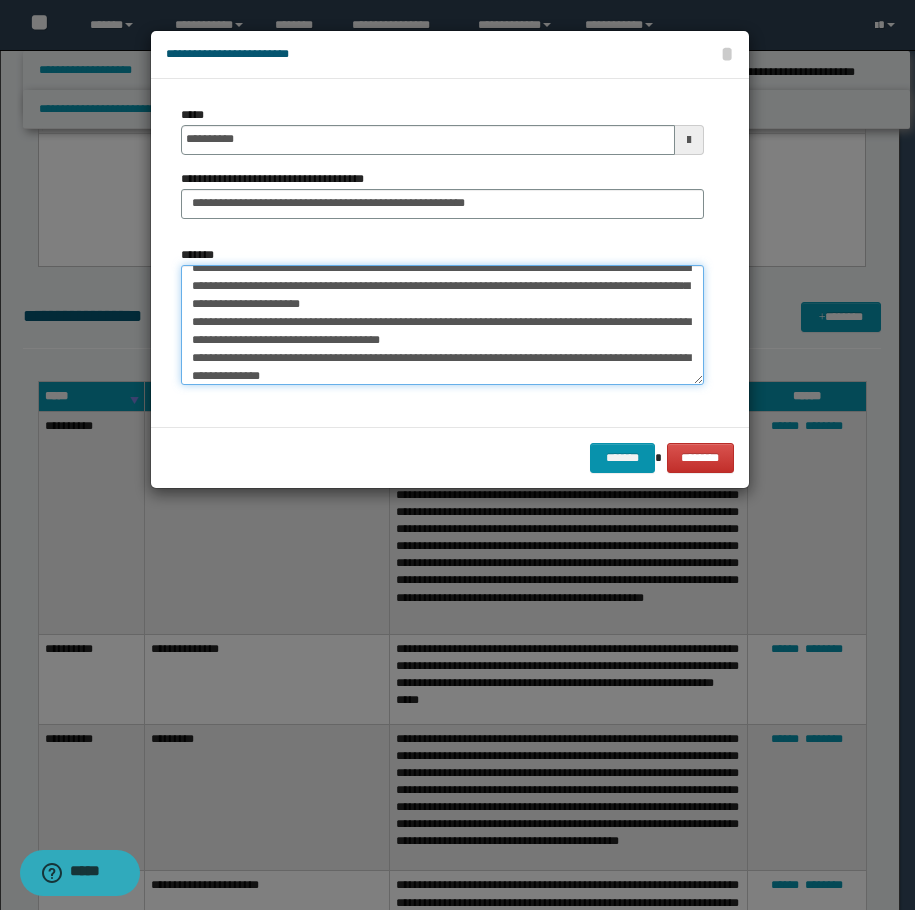 scroll, scrollTop: 108, scrollLeft: 0, axis: vertical 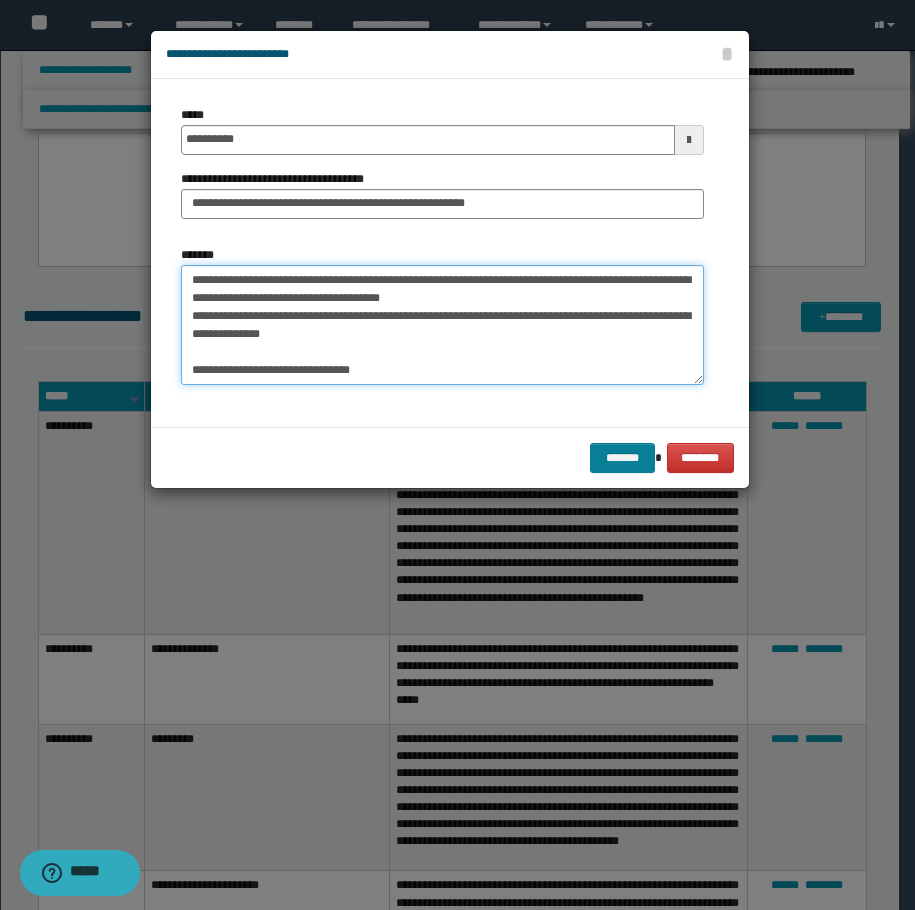 type on "**********" 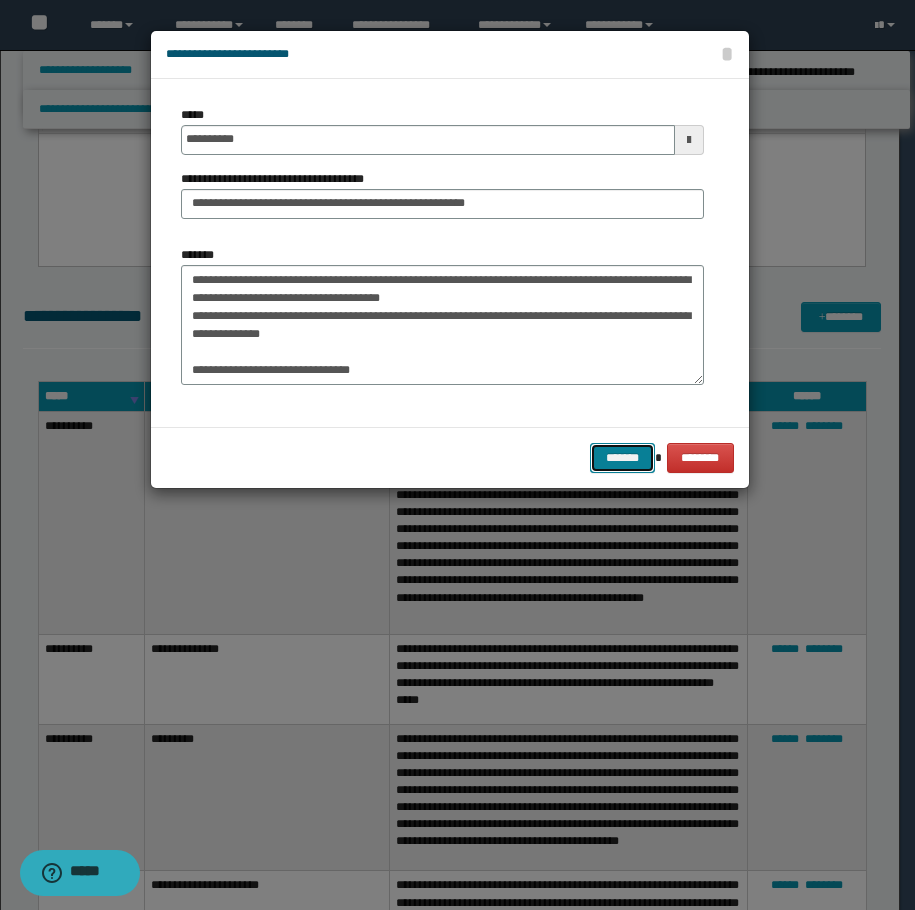 click on "*******" at bounding box center [622, 458] 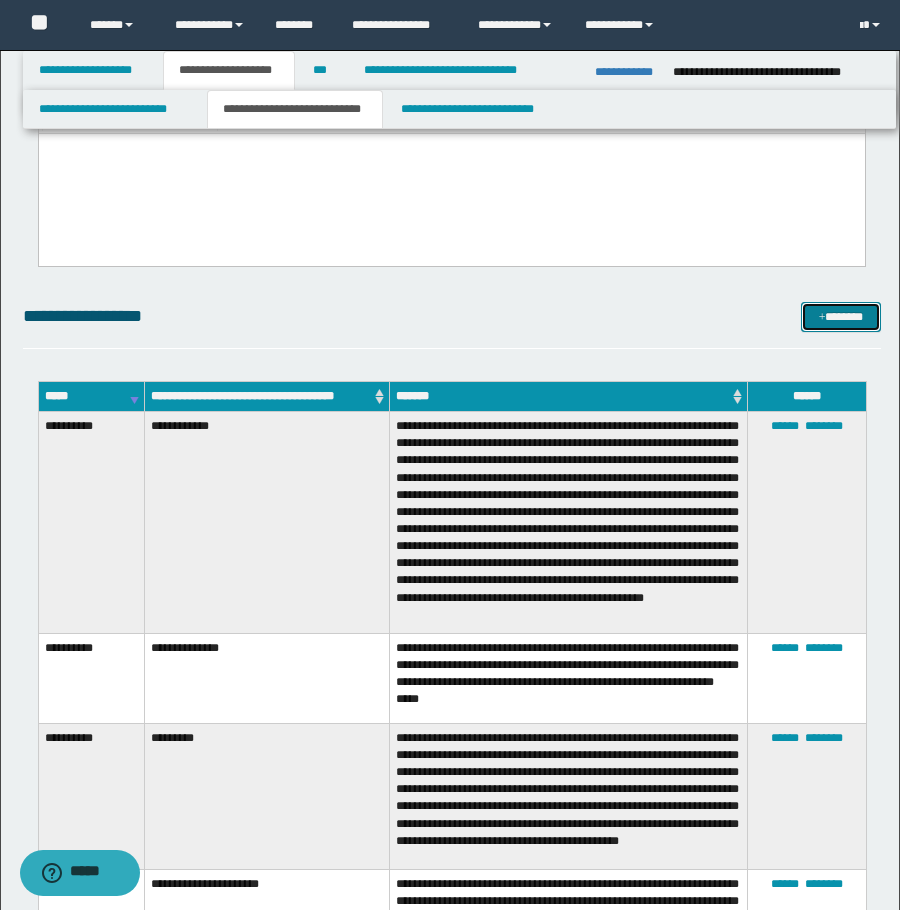 click at bounding box center (822, 318) 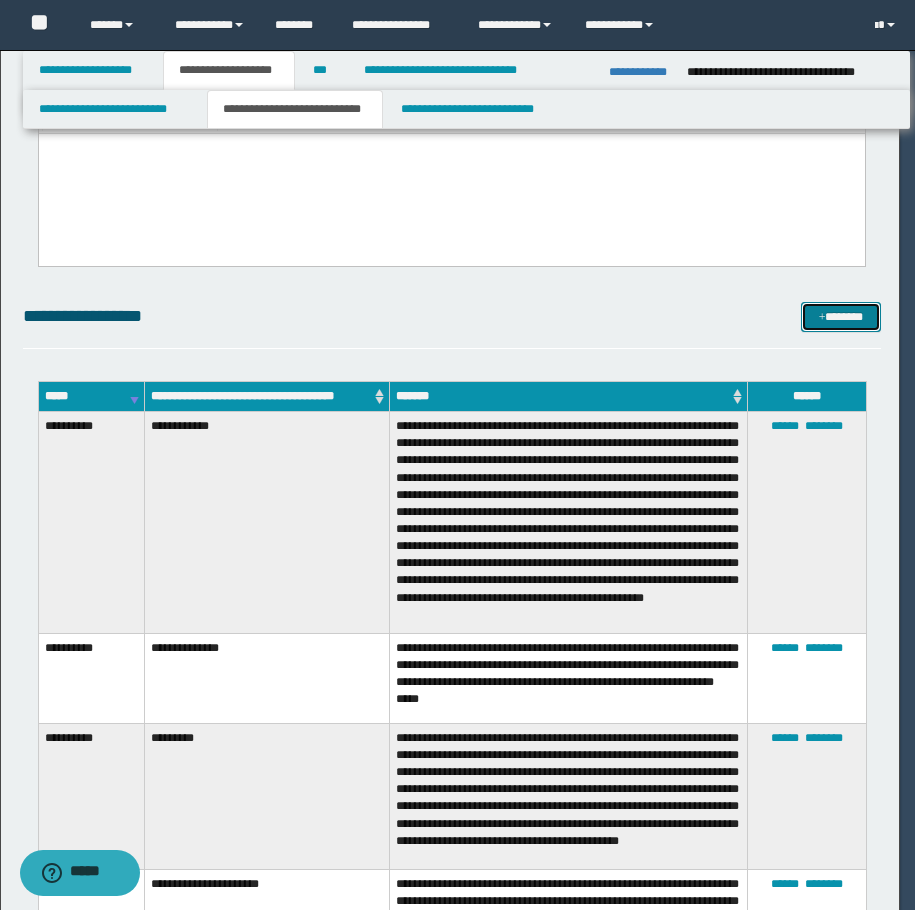 scroll, scrollTop: 0, scrollLeft: 0, axis: both 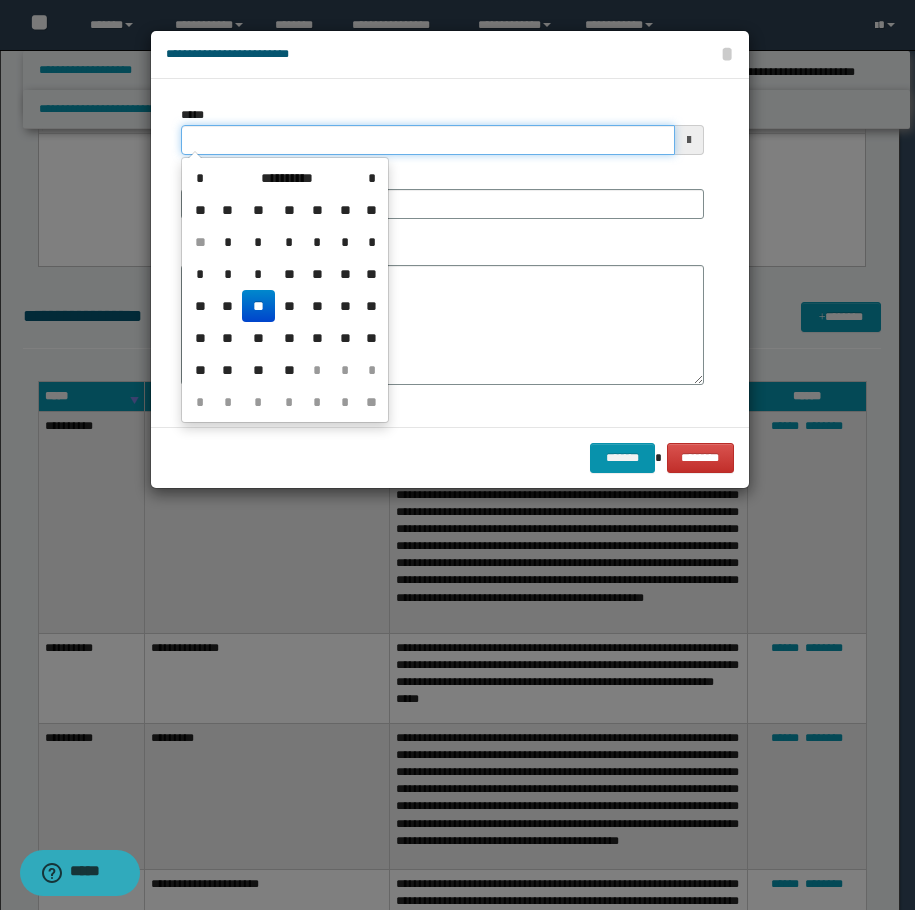 click on "*****" at bounding box center [428, 140] 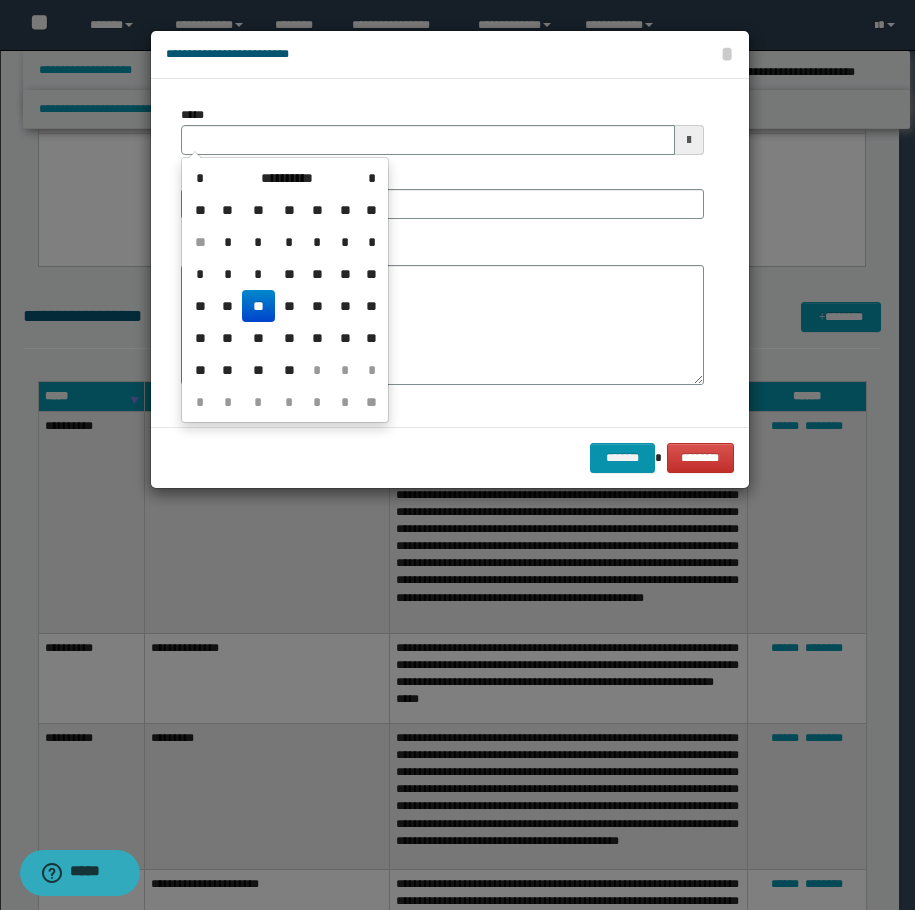 click on "**" at bounding box center [258, 306] 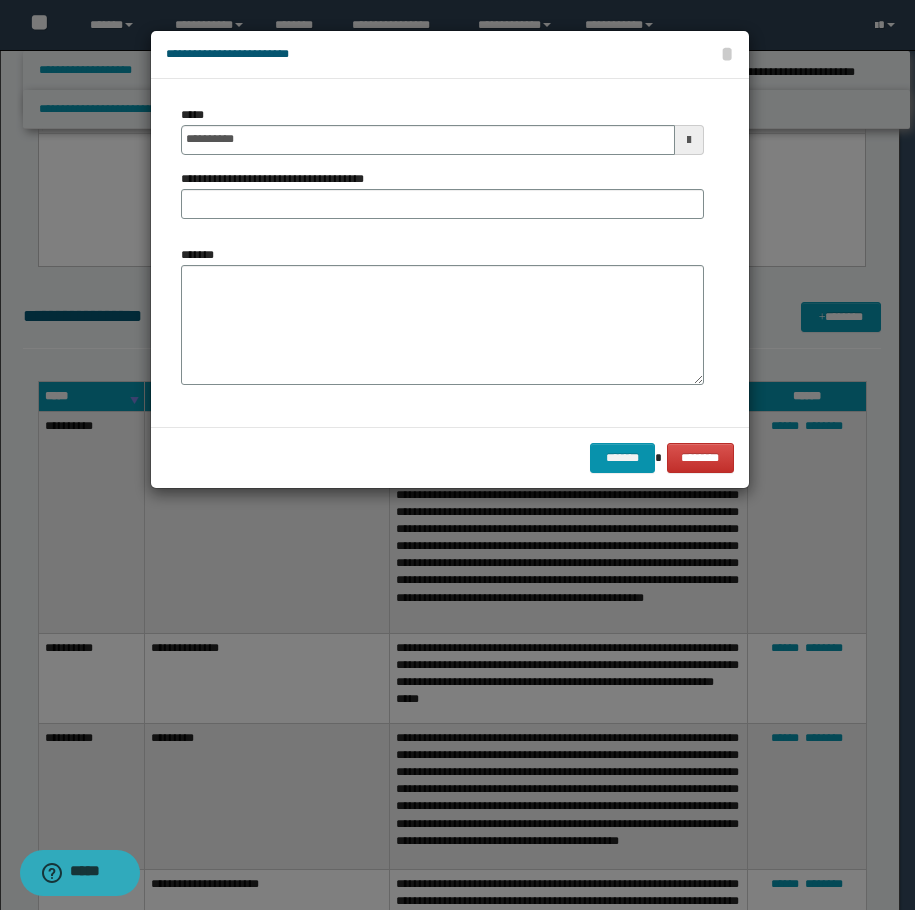 drag, startPoint x: 260, startPoint y: 184, endPoint x: 256, endPoint y: 197, distance: 13.601471 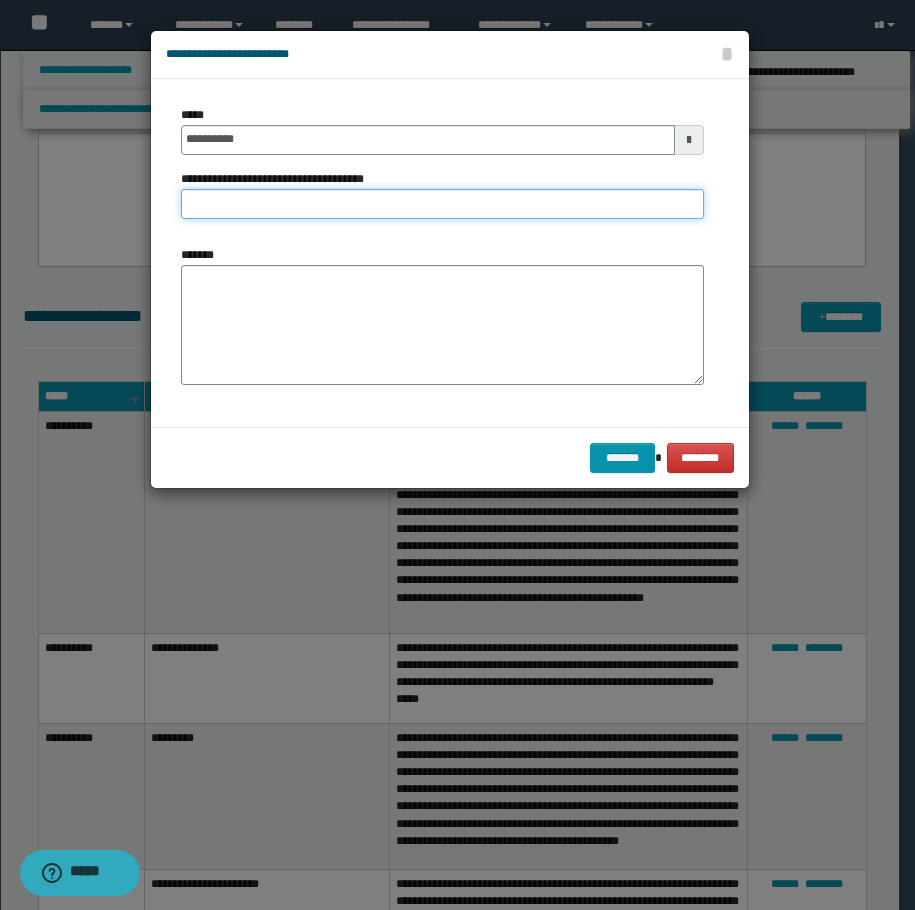 click on "**********" at bounding box center [442, 204] 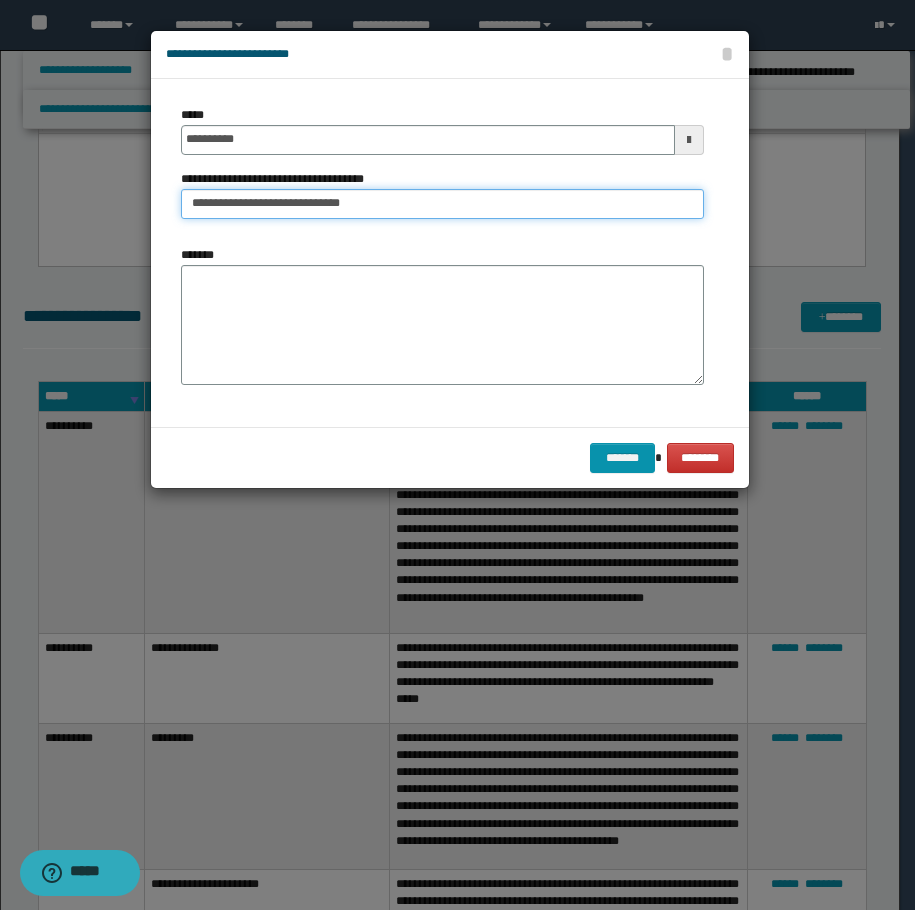 type on "**********" 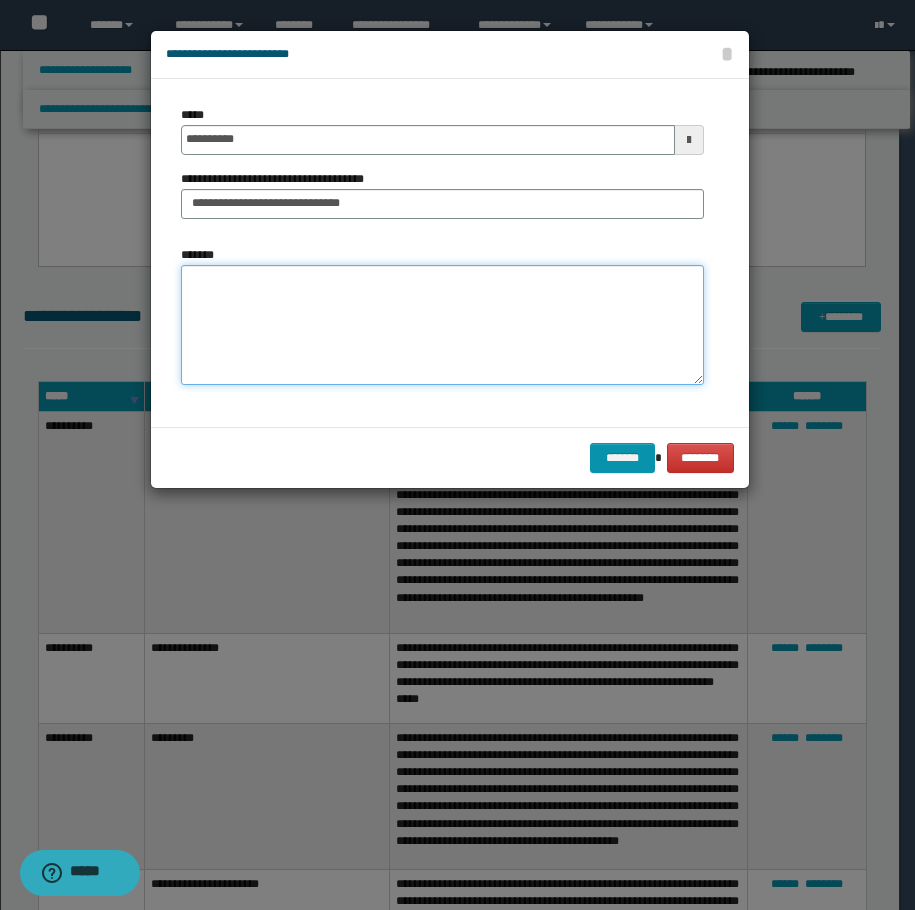 click on "*******" at bounding box center (442, 325) 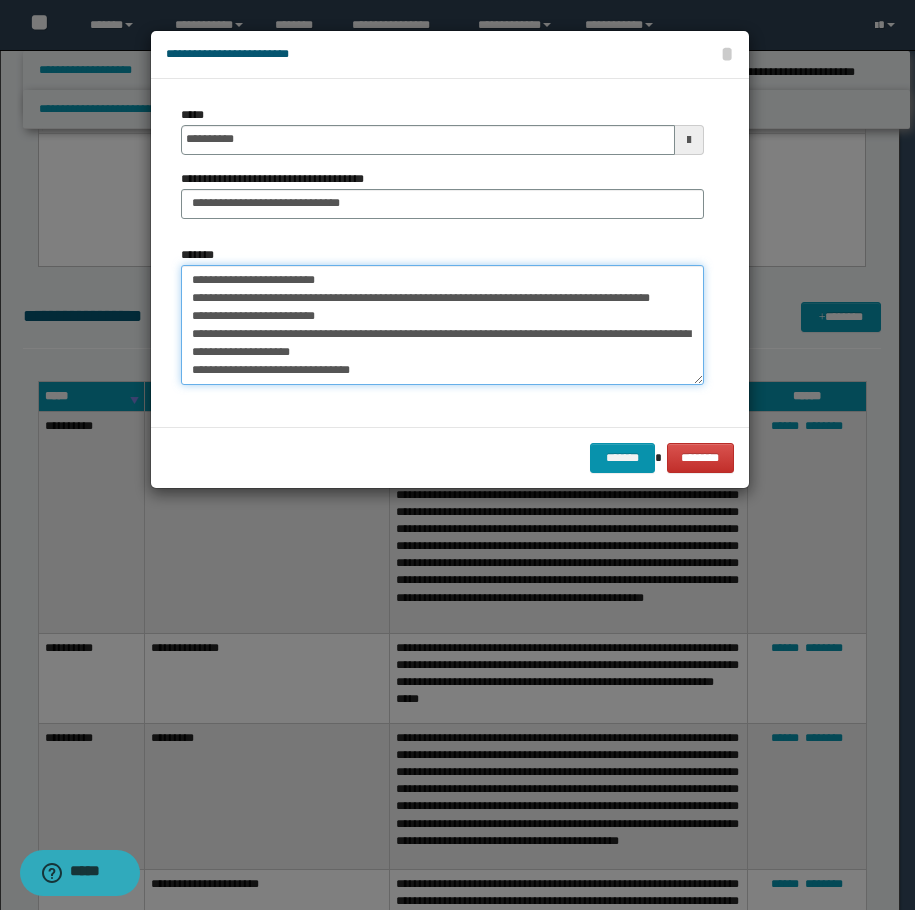 scroll, scrollTop: 408, scrollLeft: 0, axis: vertical 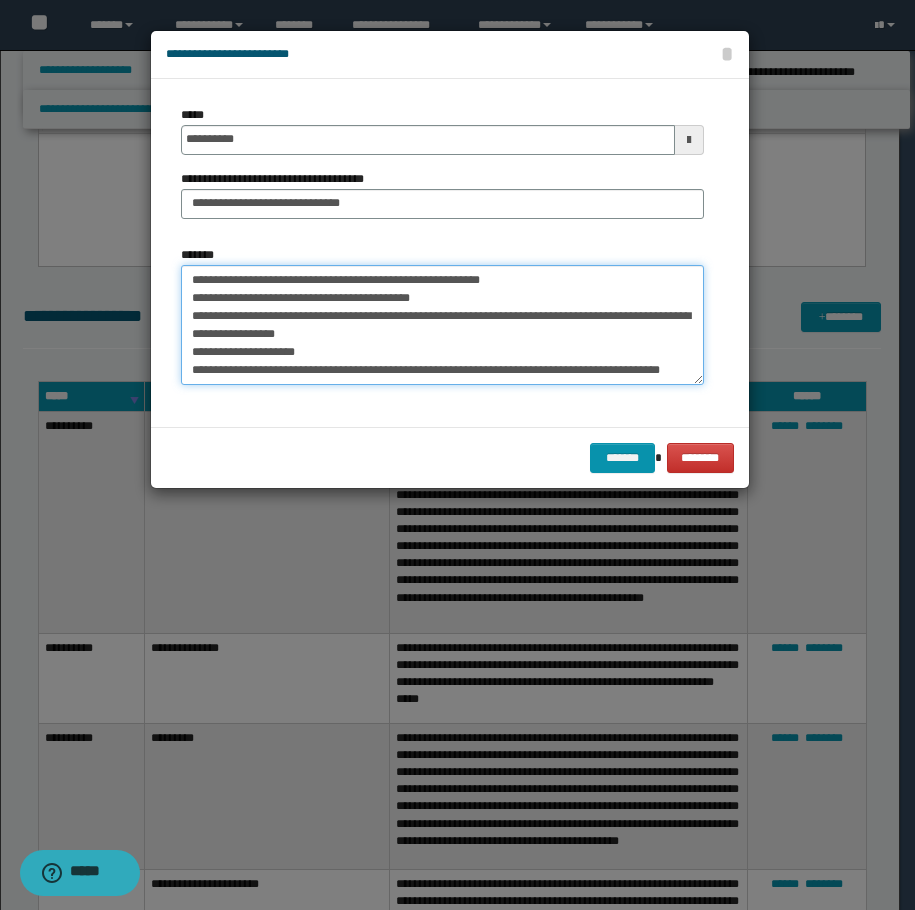 click on "*******" at bounding box center (442, 325) 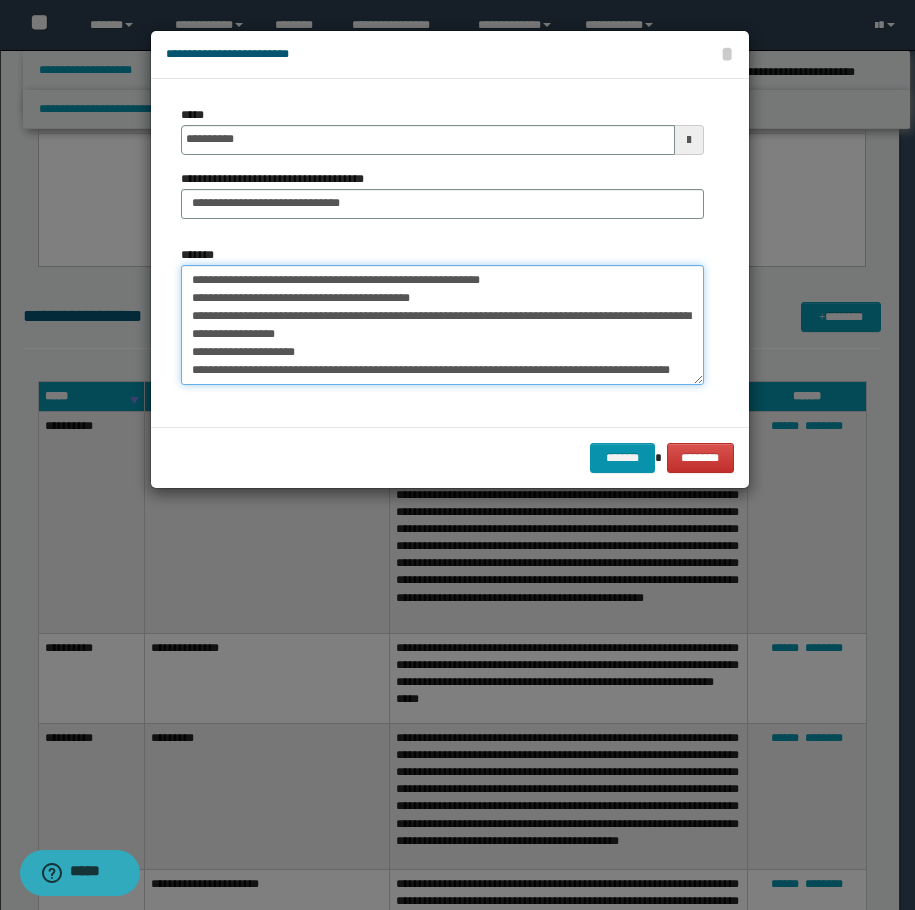 paste on "**********" 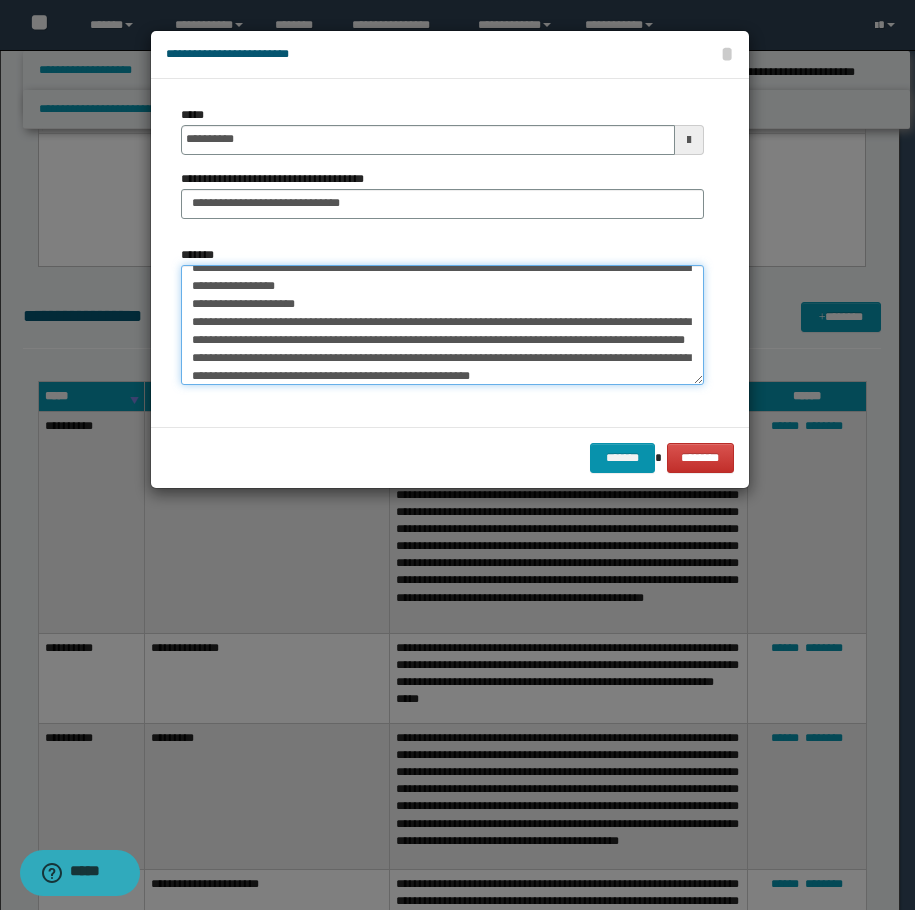 scroll, scrollTop: 444, scrollLeft: 0, axis: vertical 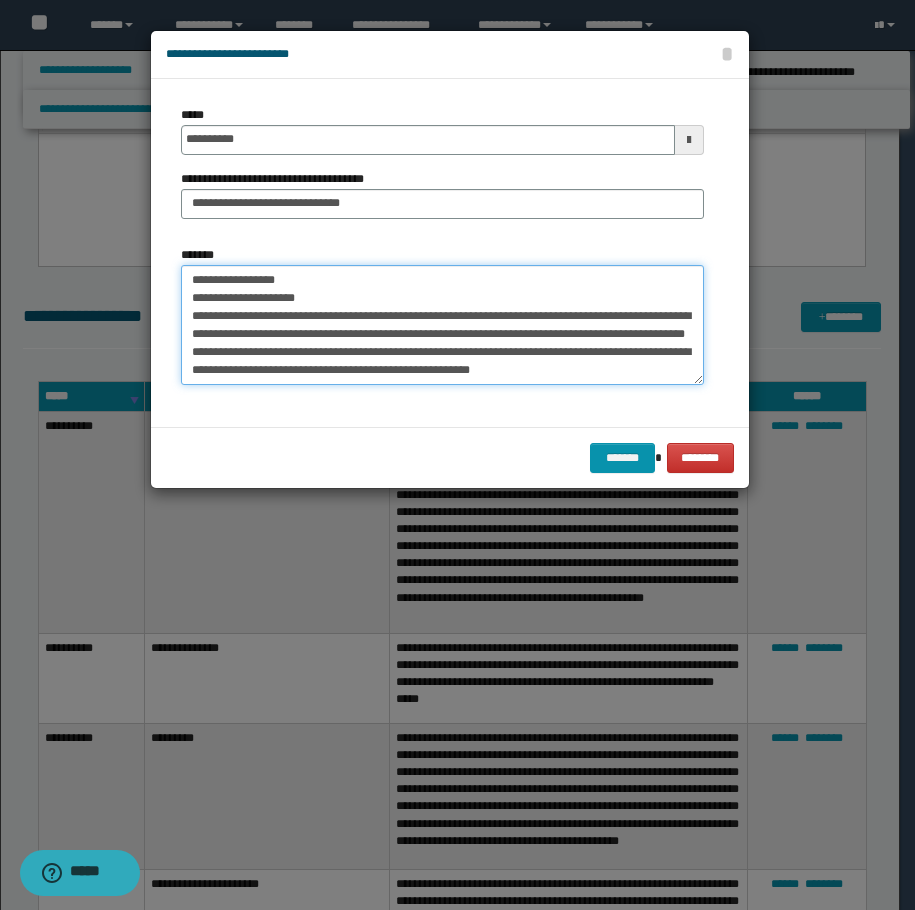click on "*******" at bounding box center [442, 325] 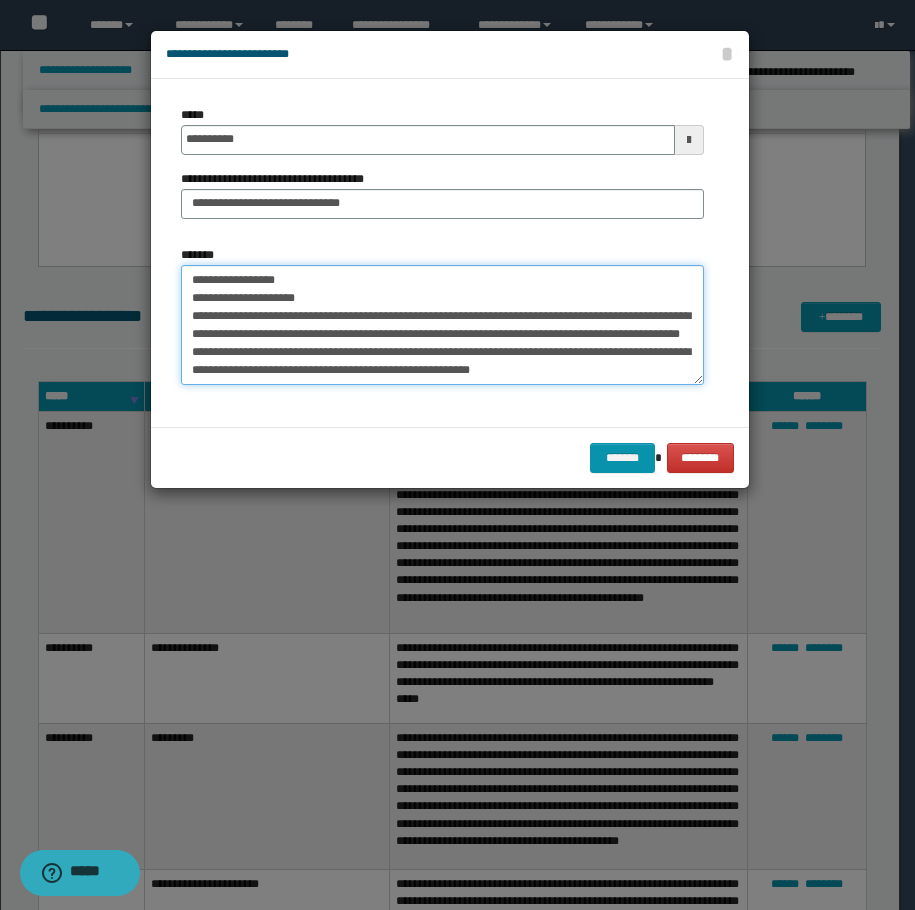 click on "*******" at bounding box center (442, 325) 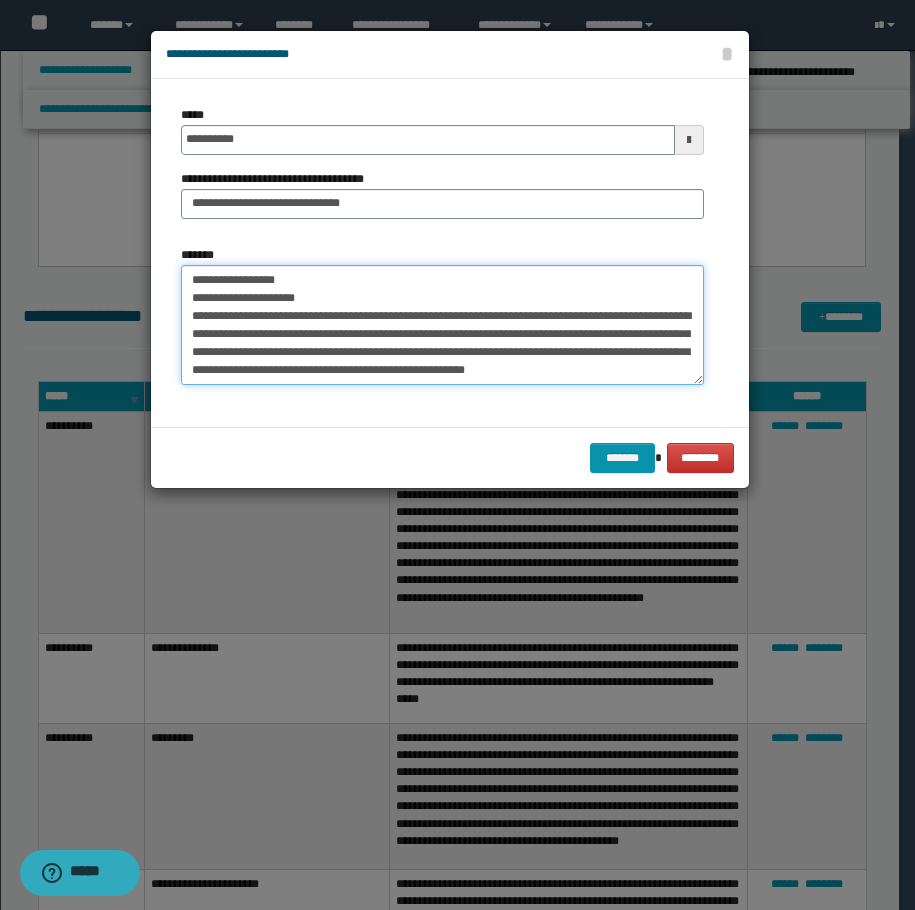 click on "*******" at bounding box center [442, 325] 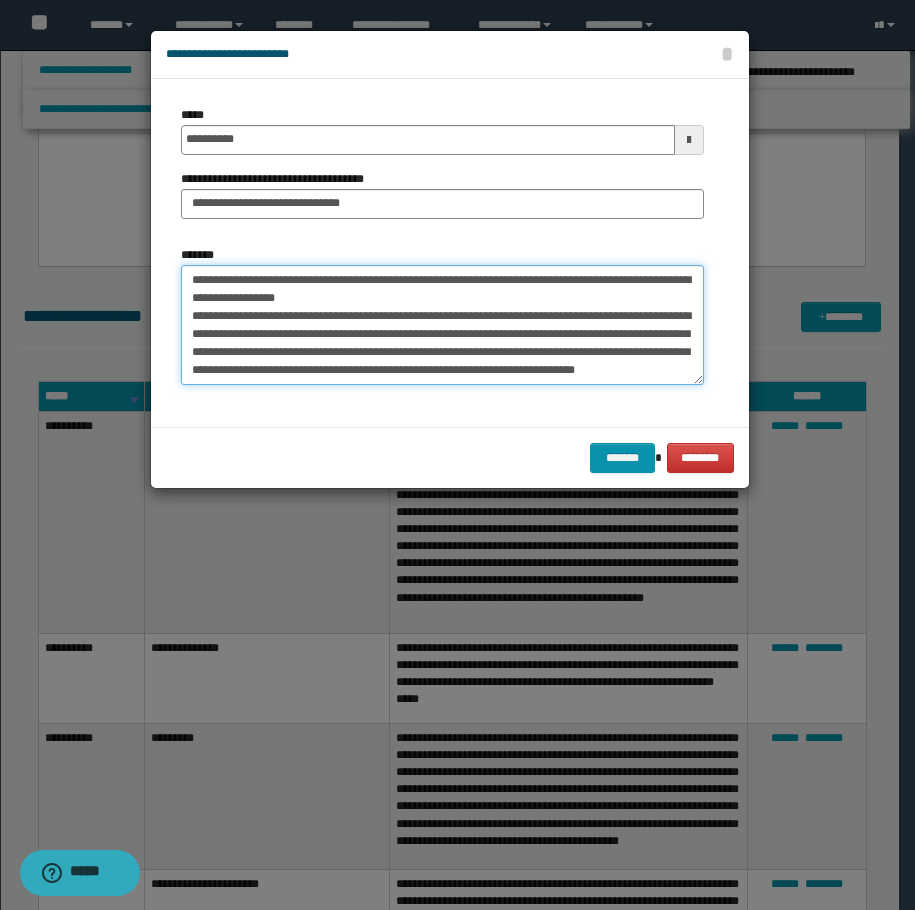 click on "*******" at bounding box center (442, 325) 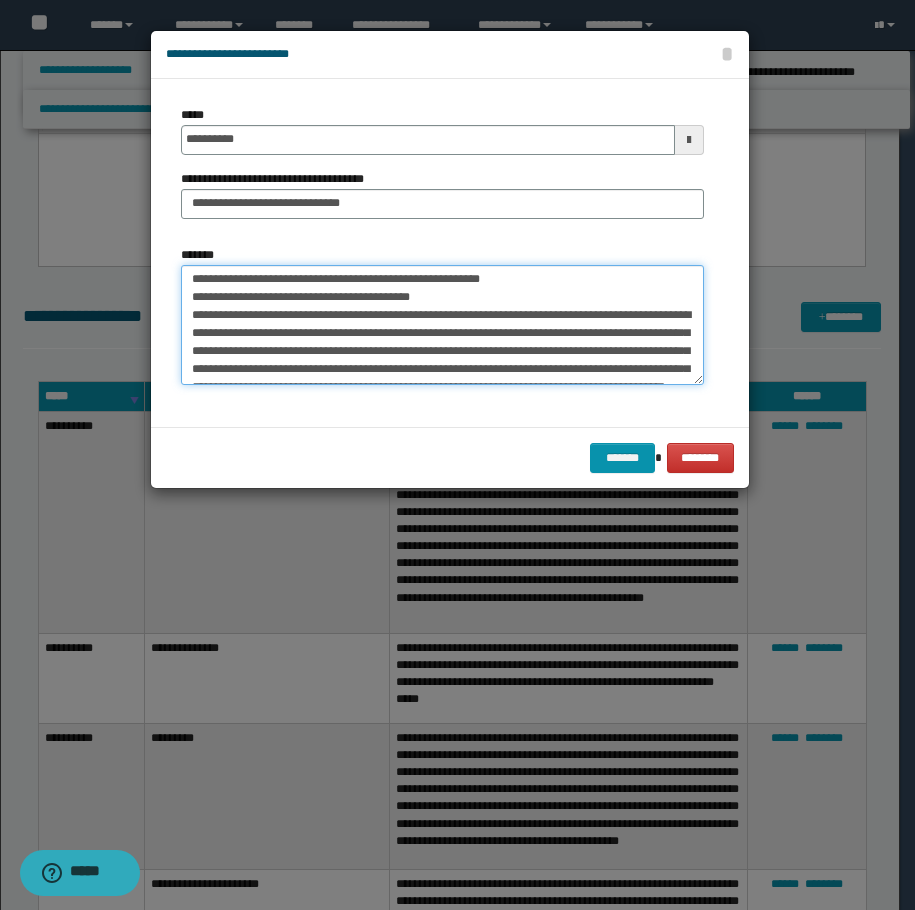 scroll, scrollTop: 326, scrollLeft: 0, axis: vertical 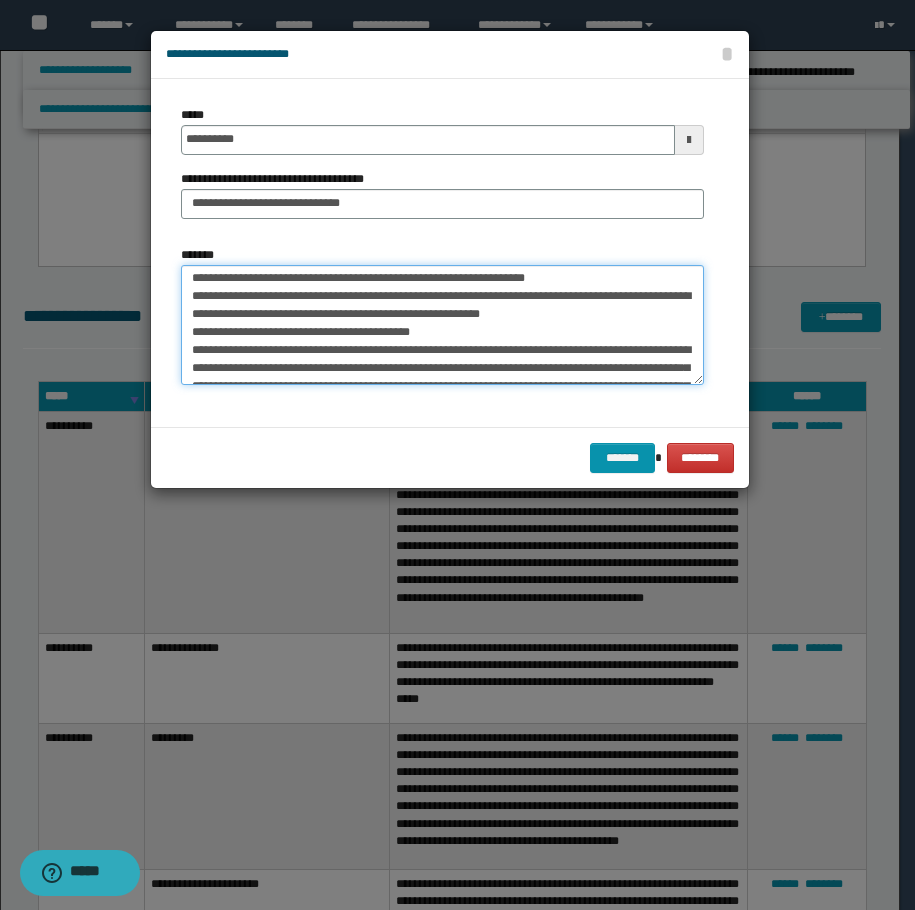 click on "*******" at bounding box center (442, 325) 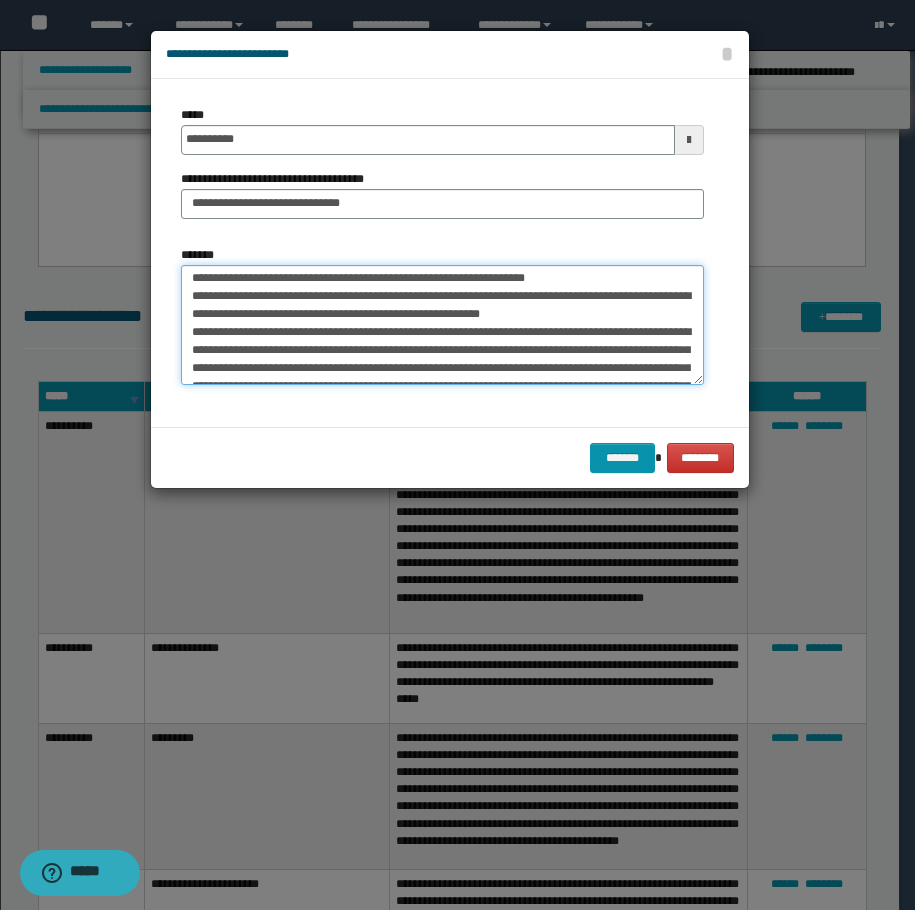 click on "*******" at bounding box center (442, 325) 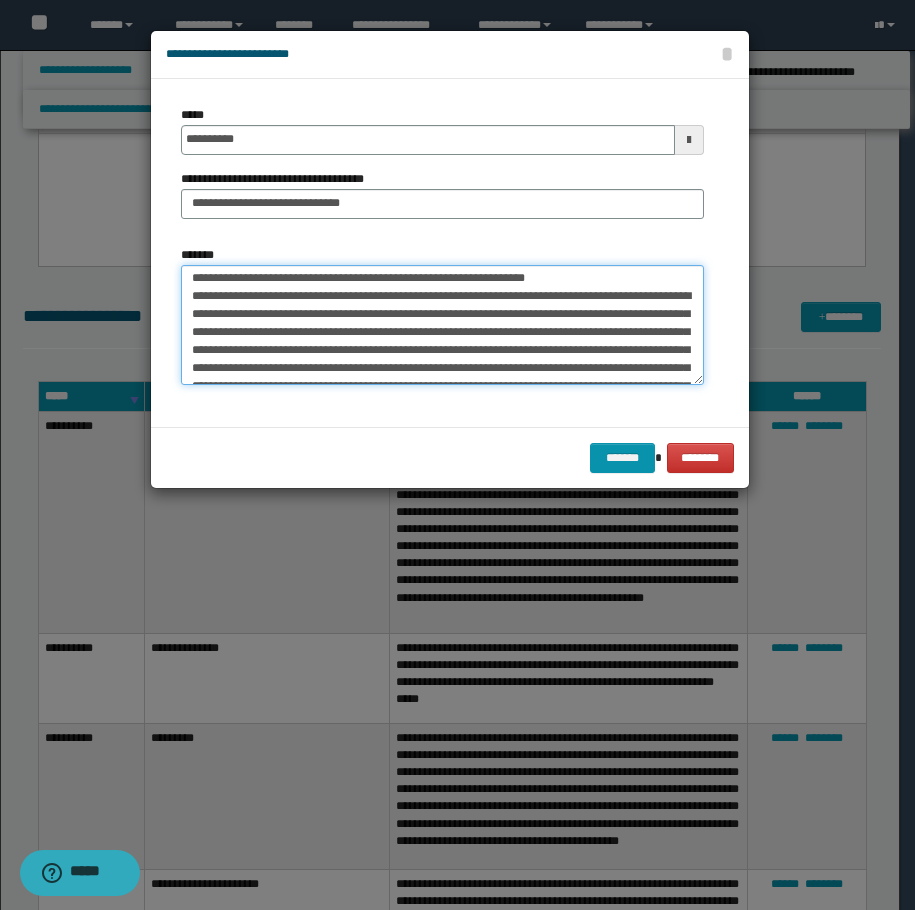 click on "*******" at bounding box center (442, 325) 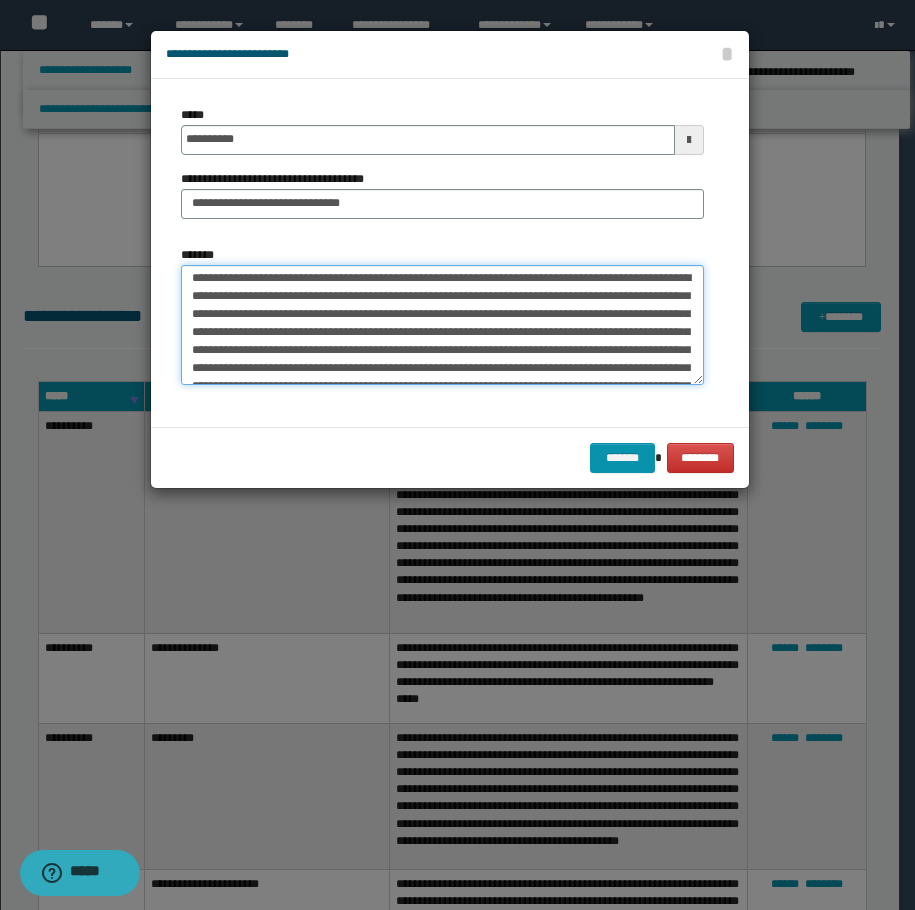 click on "*******" at bounding box center [442, 325] 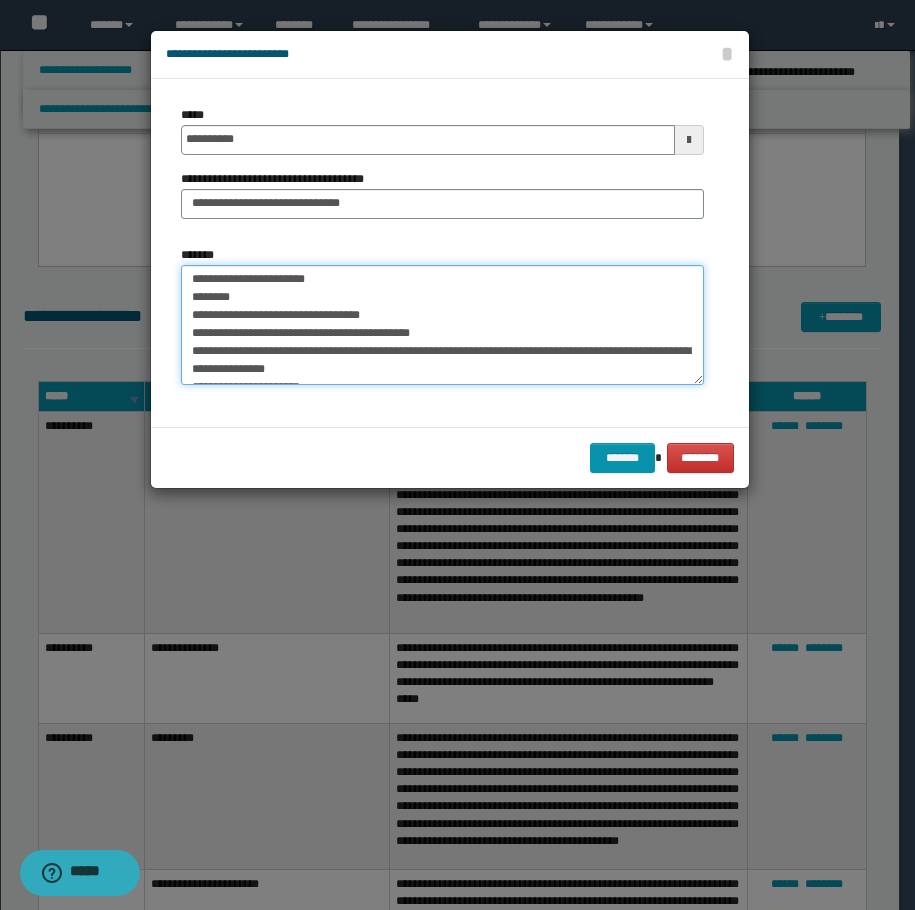 scroll, scrollTop: 108, scrollLeft: 0, axis: vertical 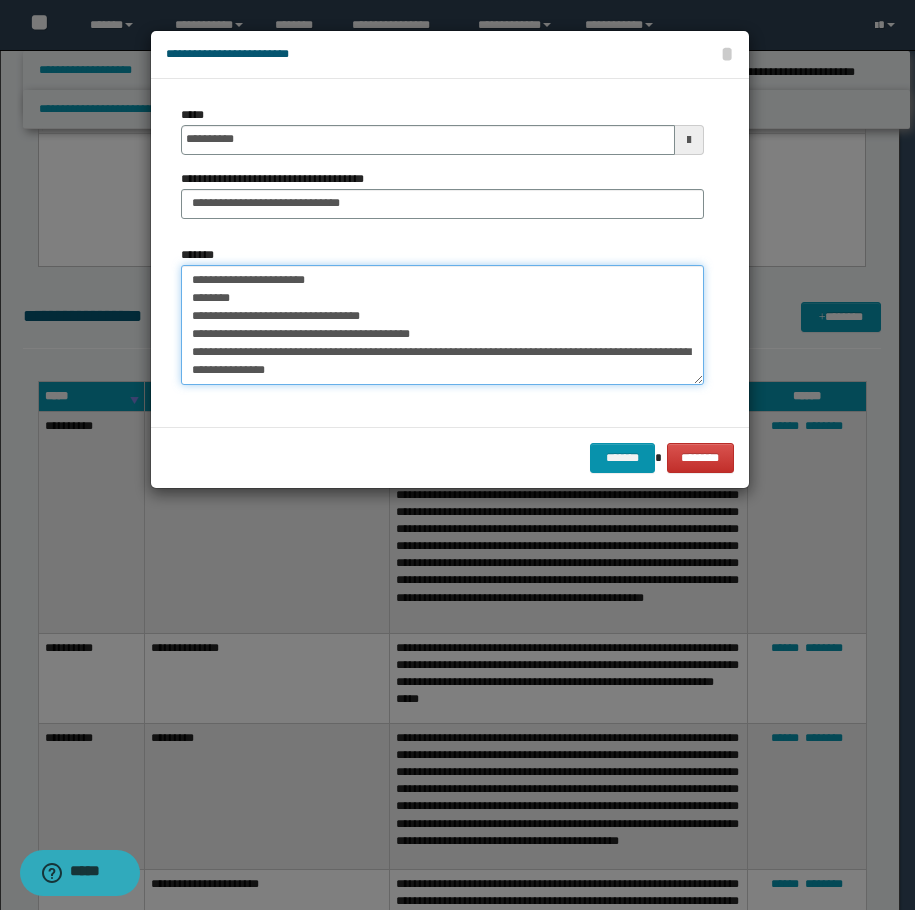 click on "*******" at bounding box center (442, 325) 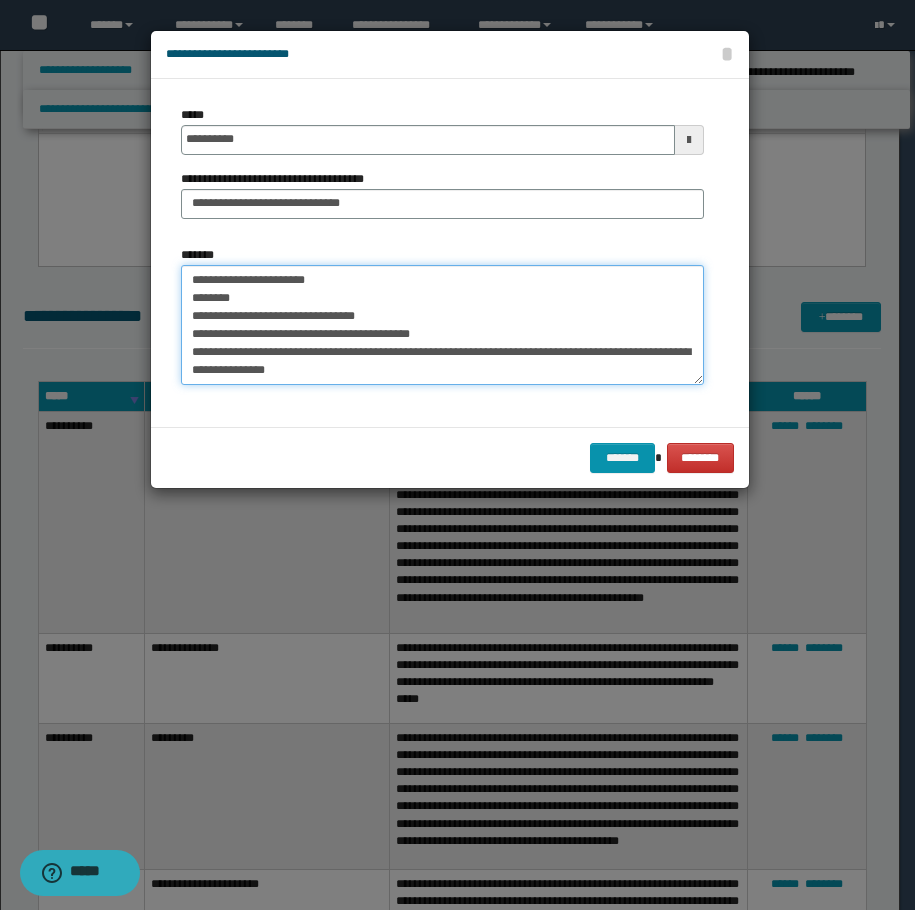 click on "*******" at bounding box center (442, 325) 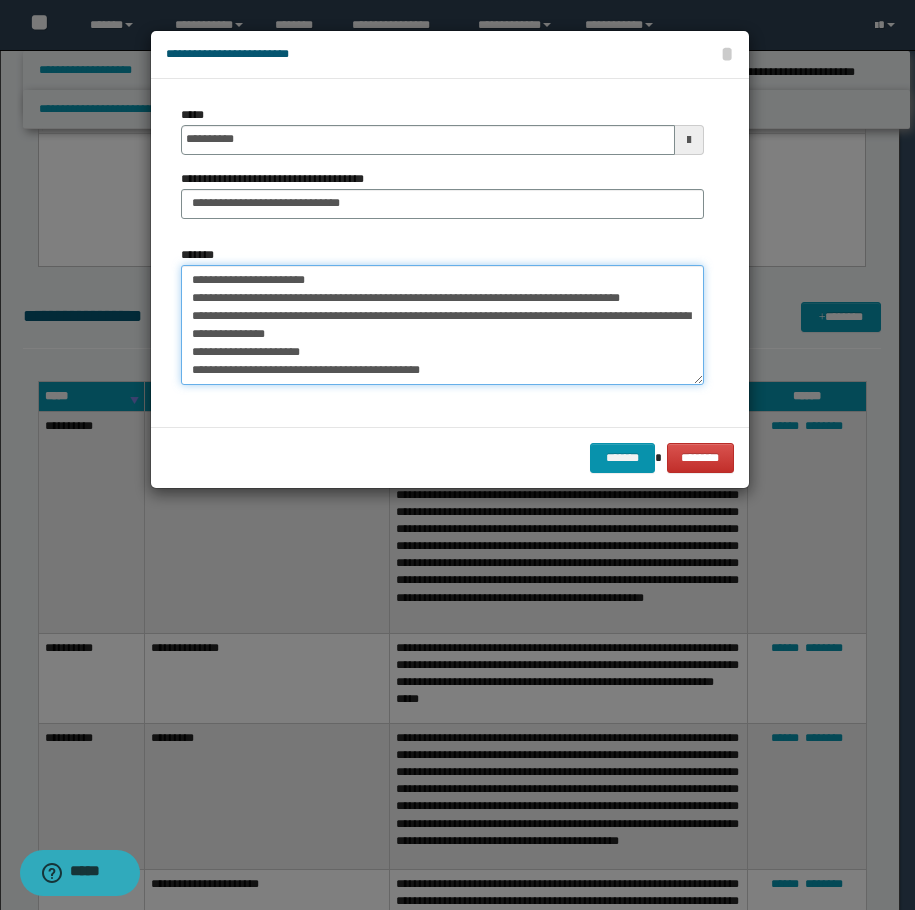 click on "*******" at bounding box center [442, 325] 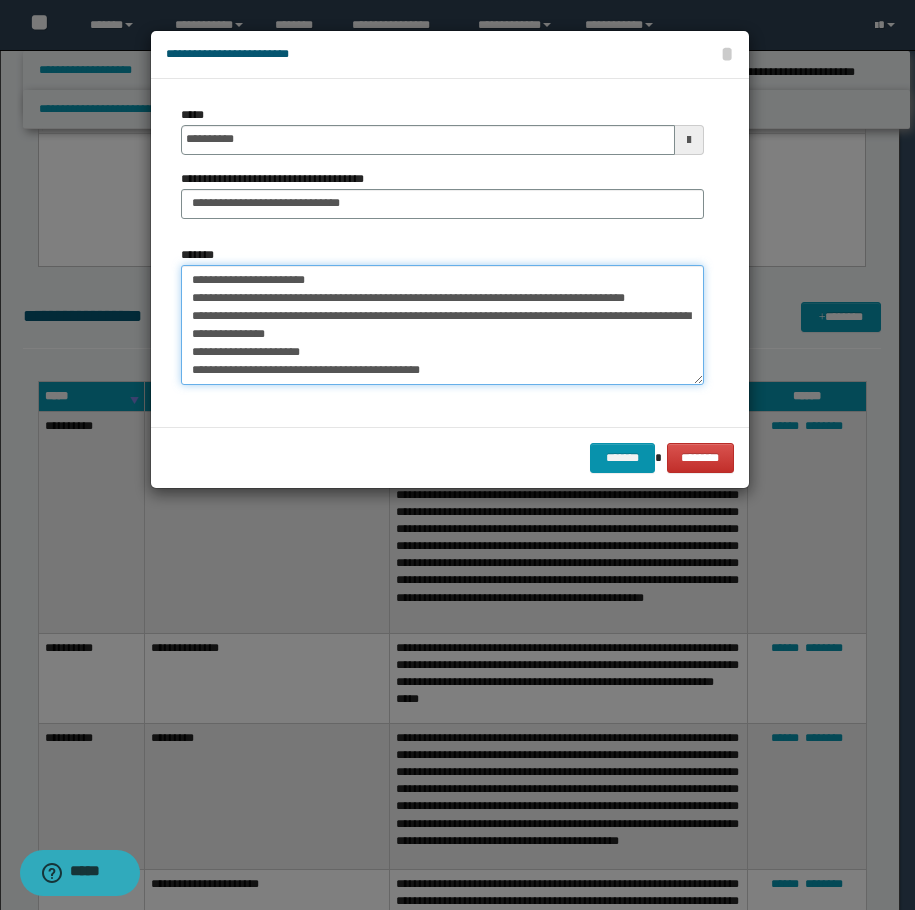 click on "*******" at bounding box center (442, 325) 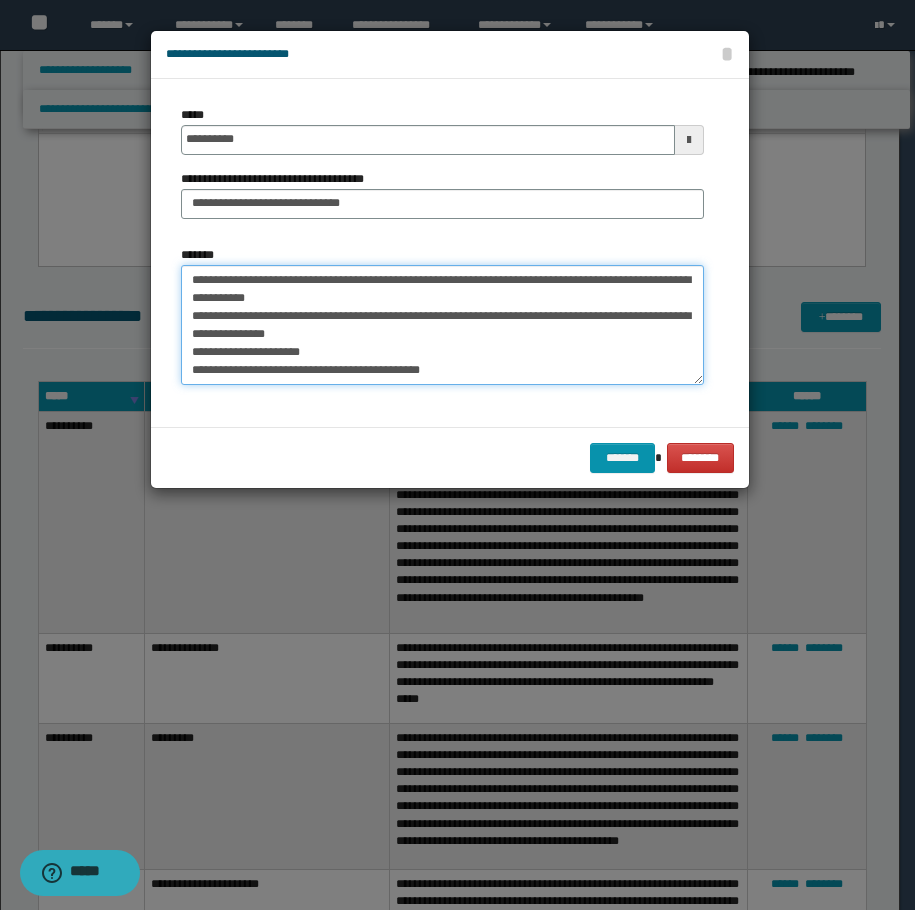 click on "*******" at bounding box center [442, 325] 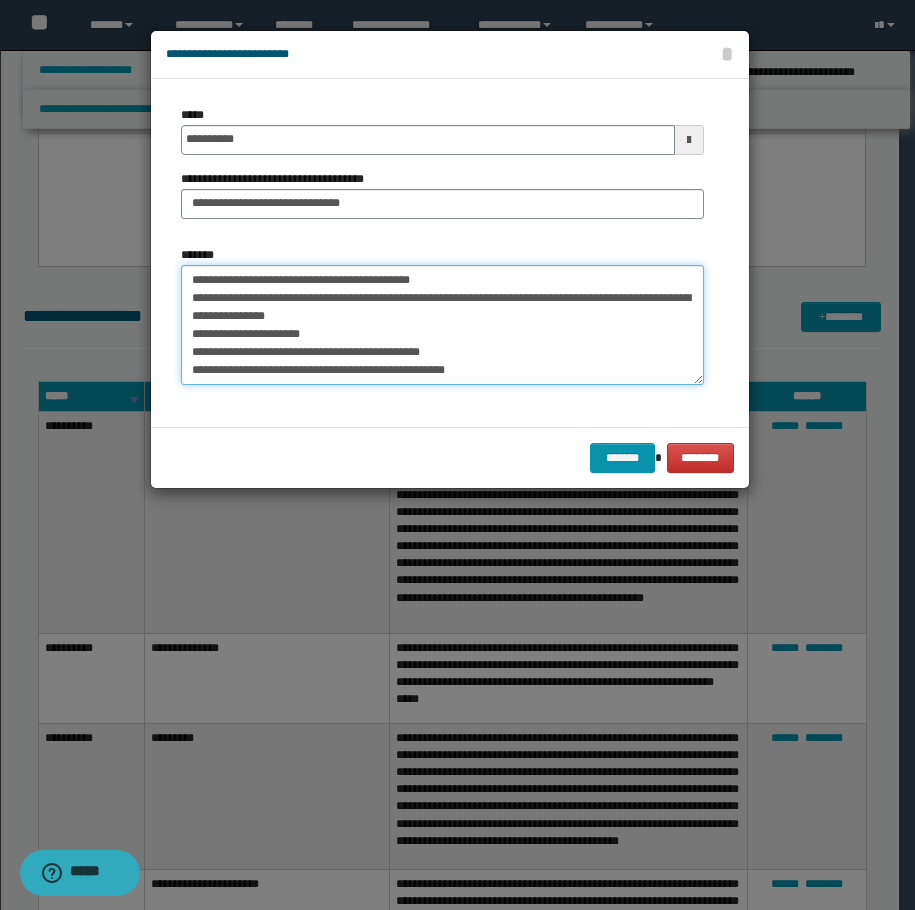 drag, startPoint x: 521, startPoint y: 286, endPoint x: 466, endPoint y: 294, distance: 55.578773 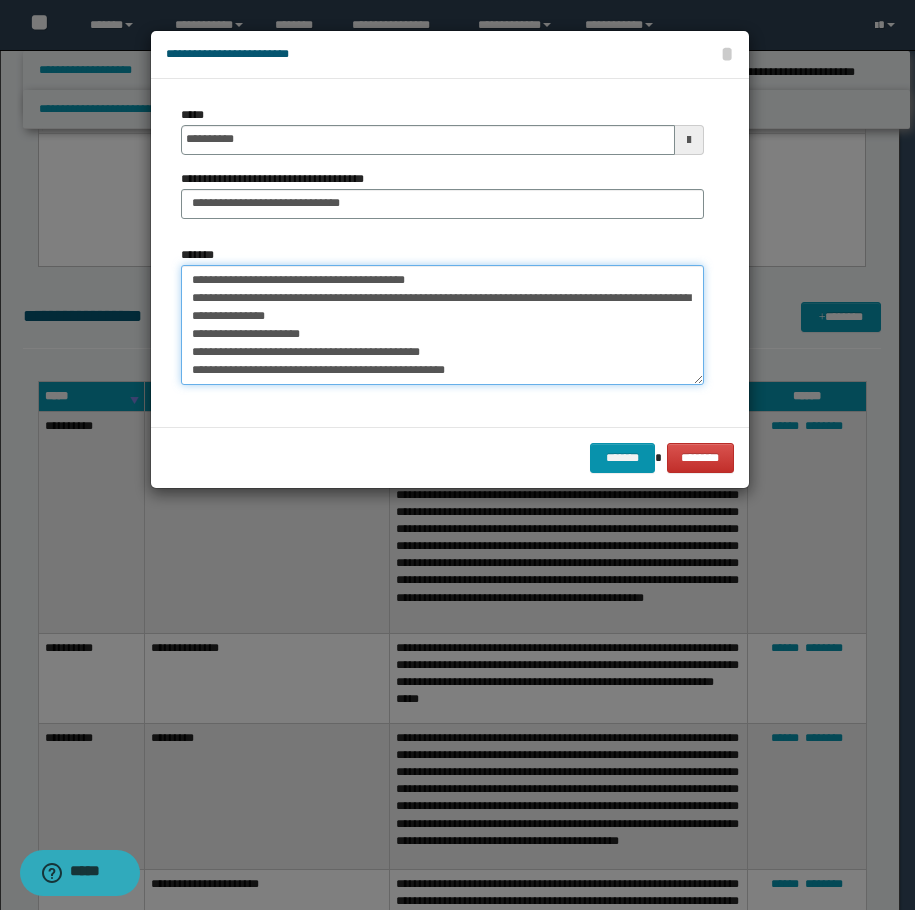 click on "*******" at bounding box center (442, 325) 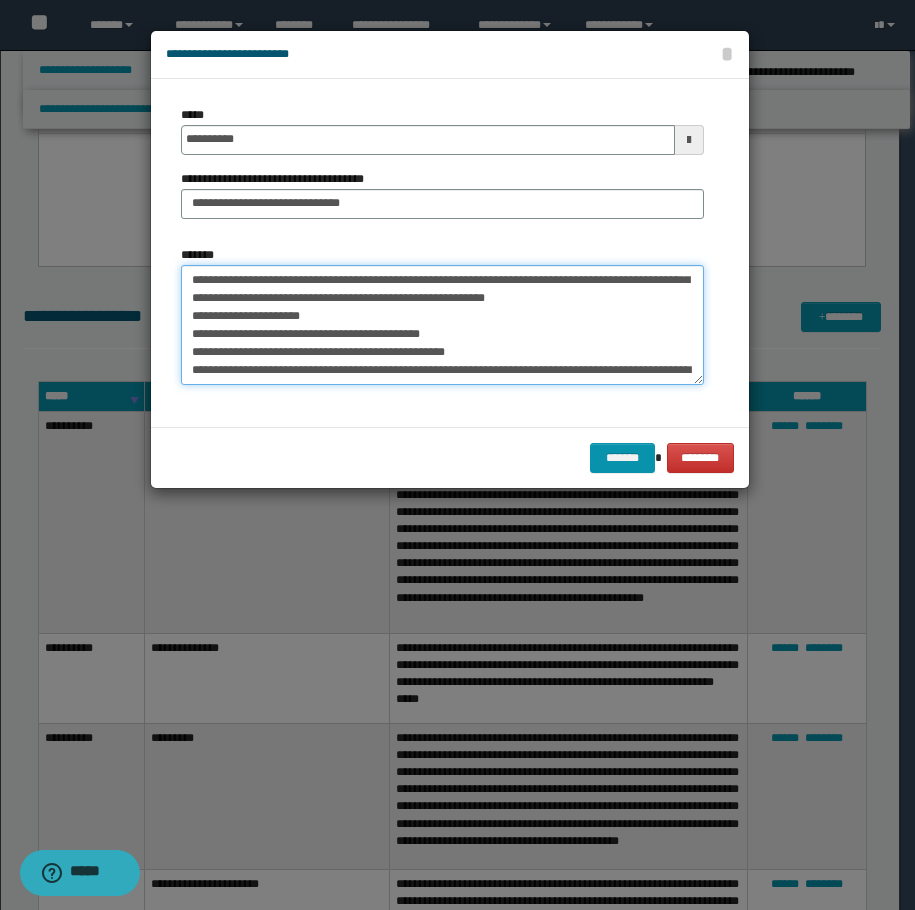 click on "*******" at bounding box center [442, 325] 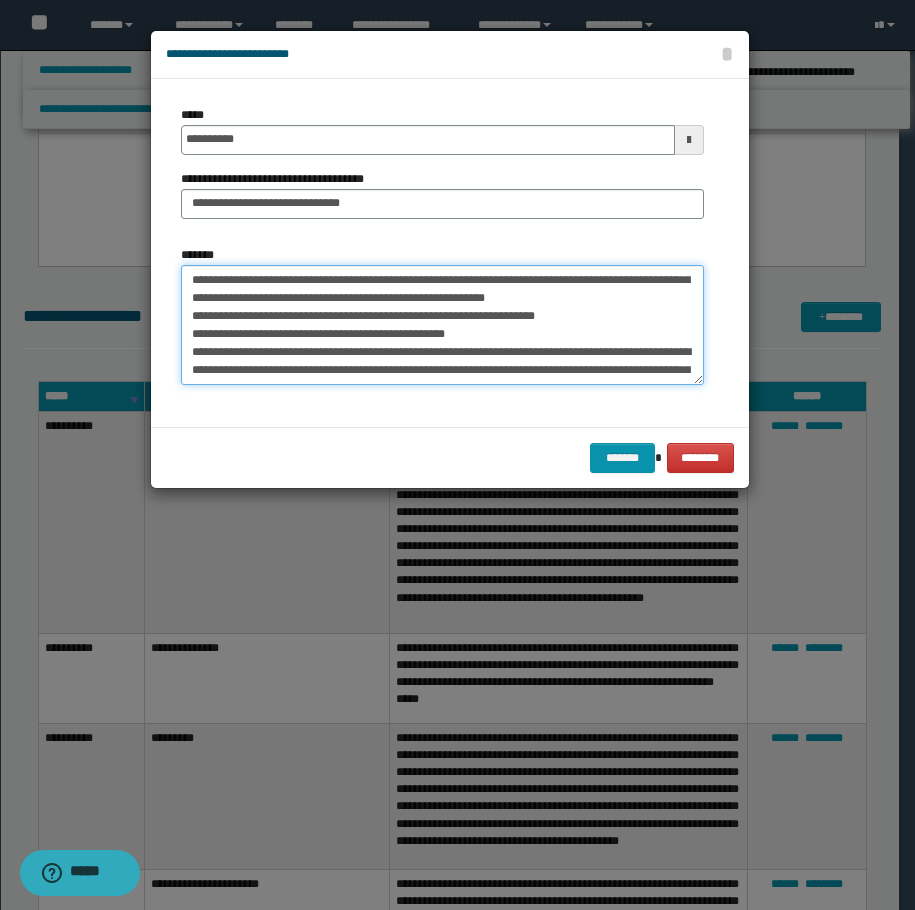 click on "*******" at bounding box center [442, 325] 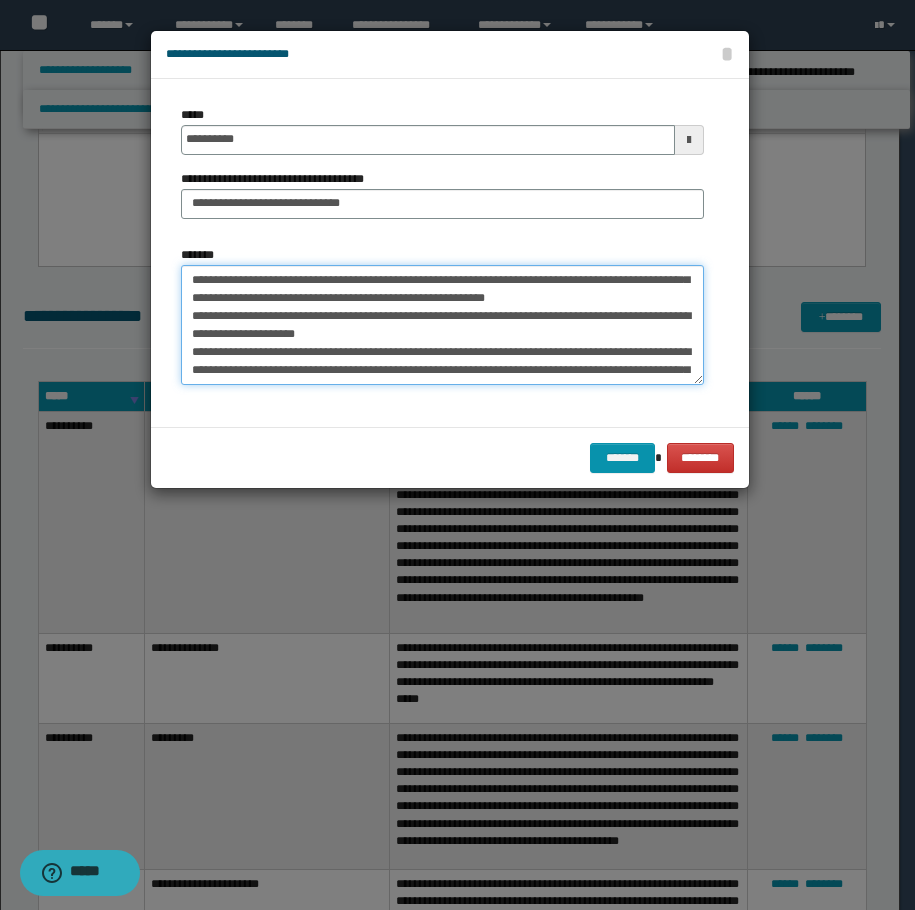 click on "*******" at bounding box center (442, 325) 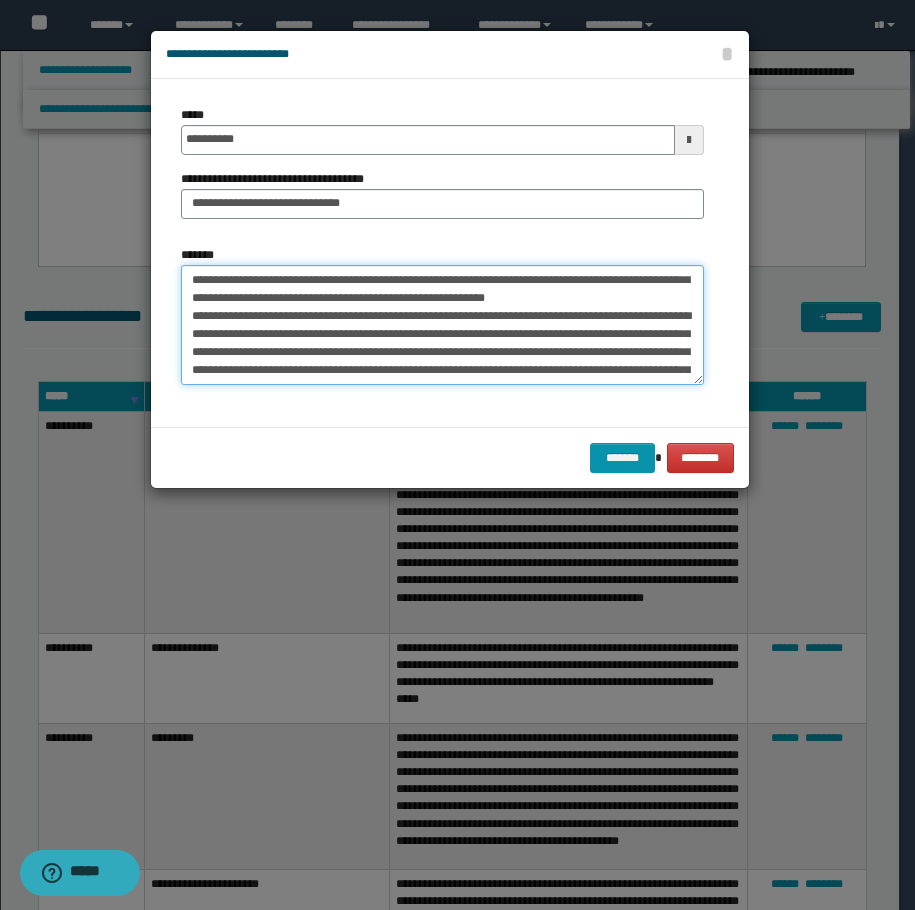 scroll, scrollTop: 0, scrollLeft: 0, axis: both 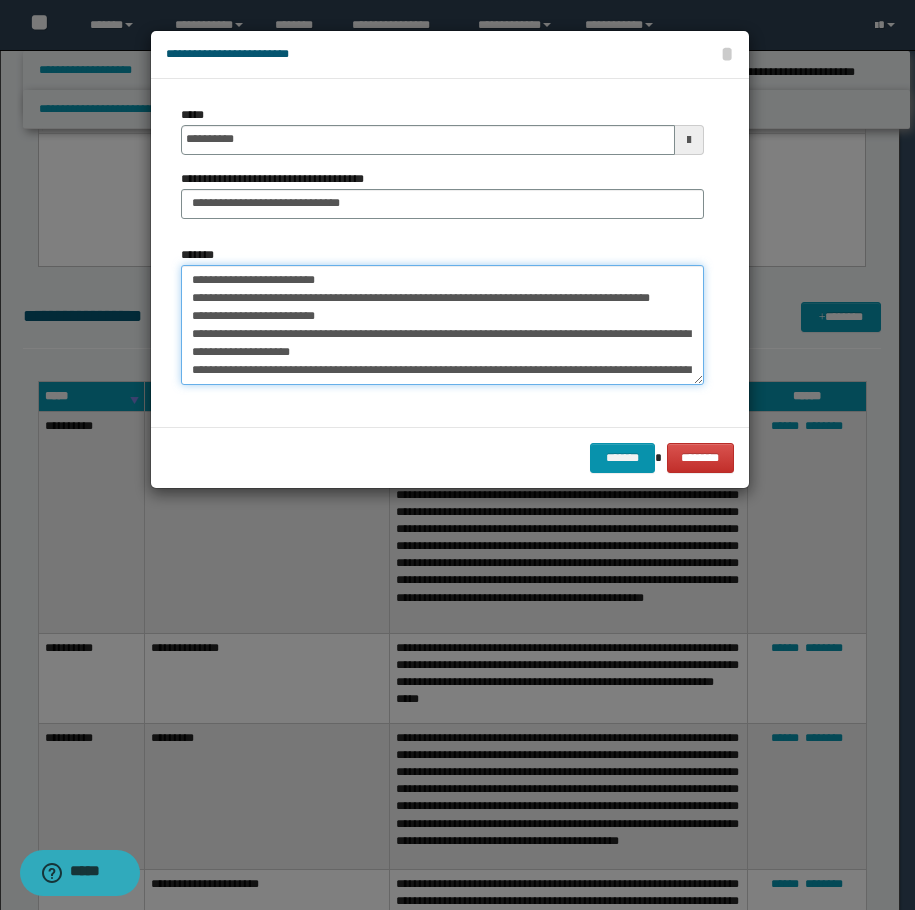 click on "*******" at bounding box center [442, 325] 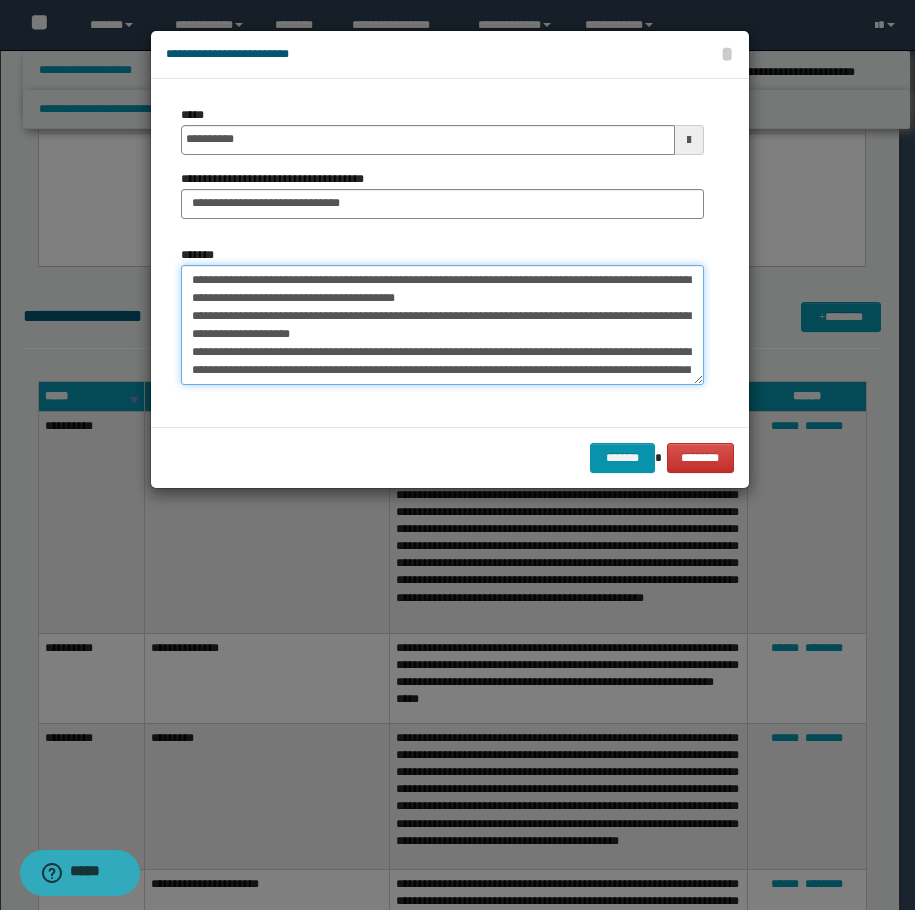 click on "*******" at bounding box center [442, 325] 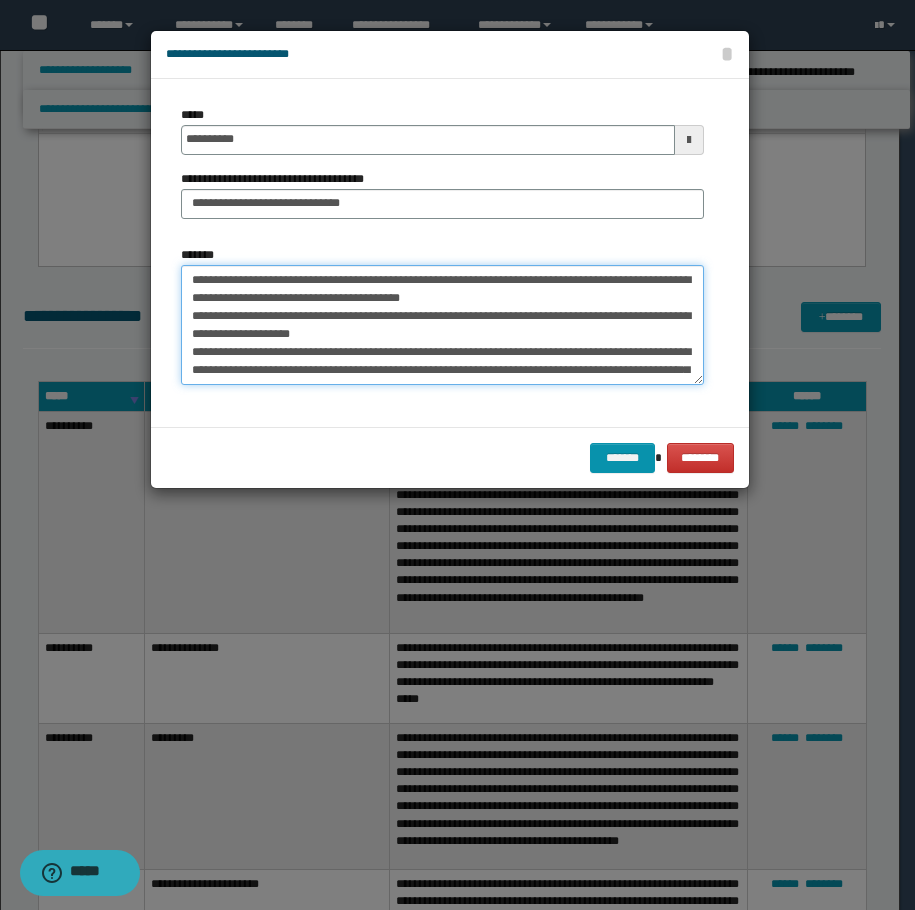 click on "*******" at bounding box center [442, 325] 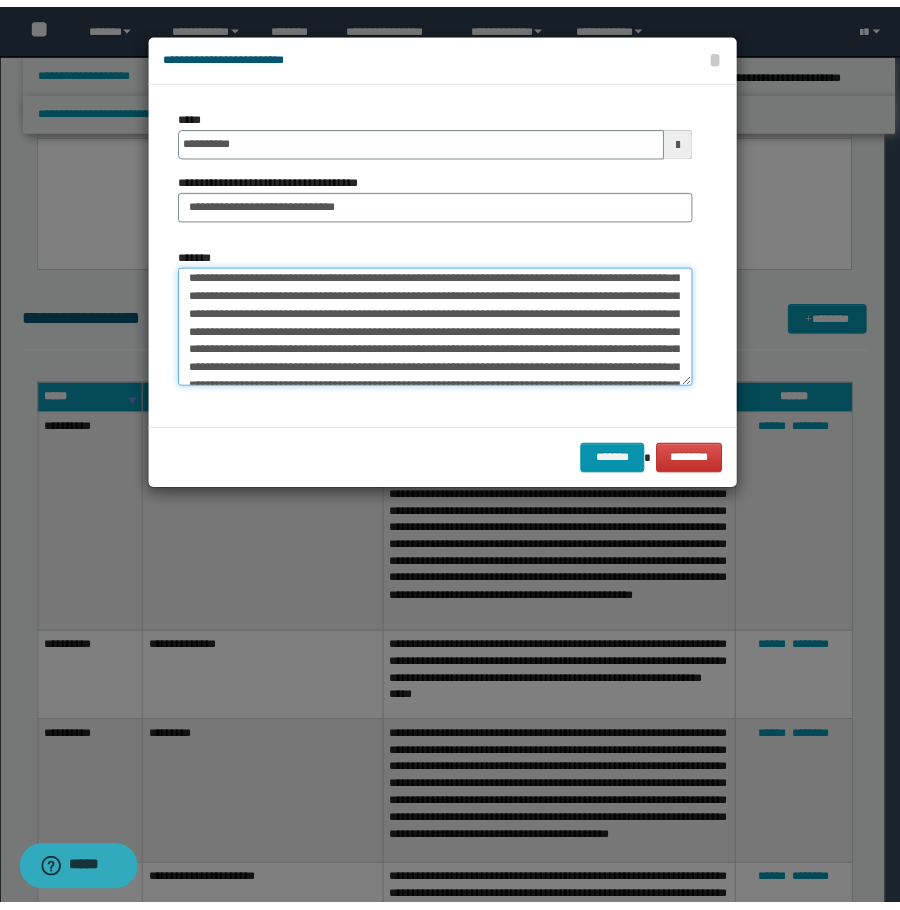 scroll, scrollTop: 252, scrollLeft: 0, axis: vertical 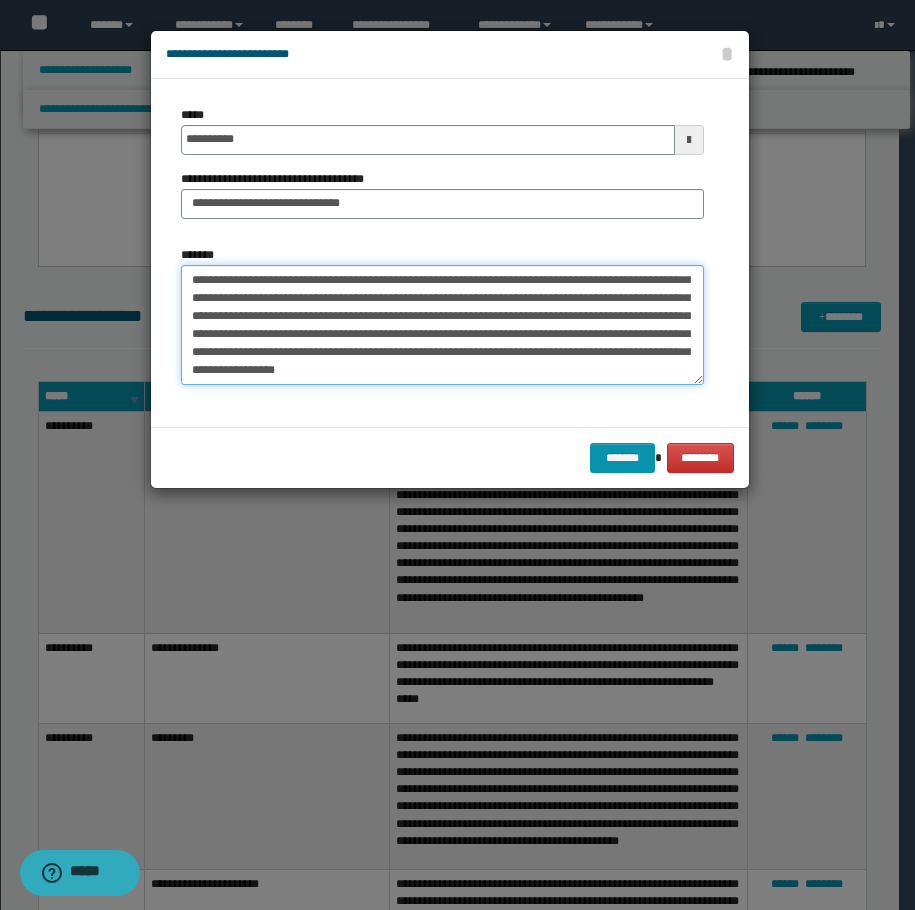 click on "*******" at bounding box center [442, 325] 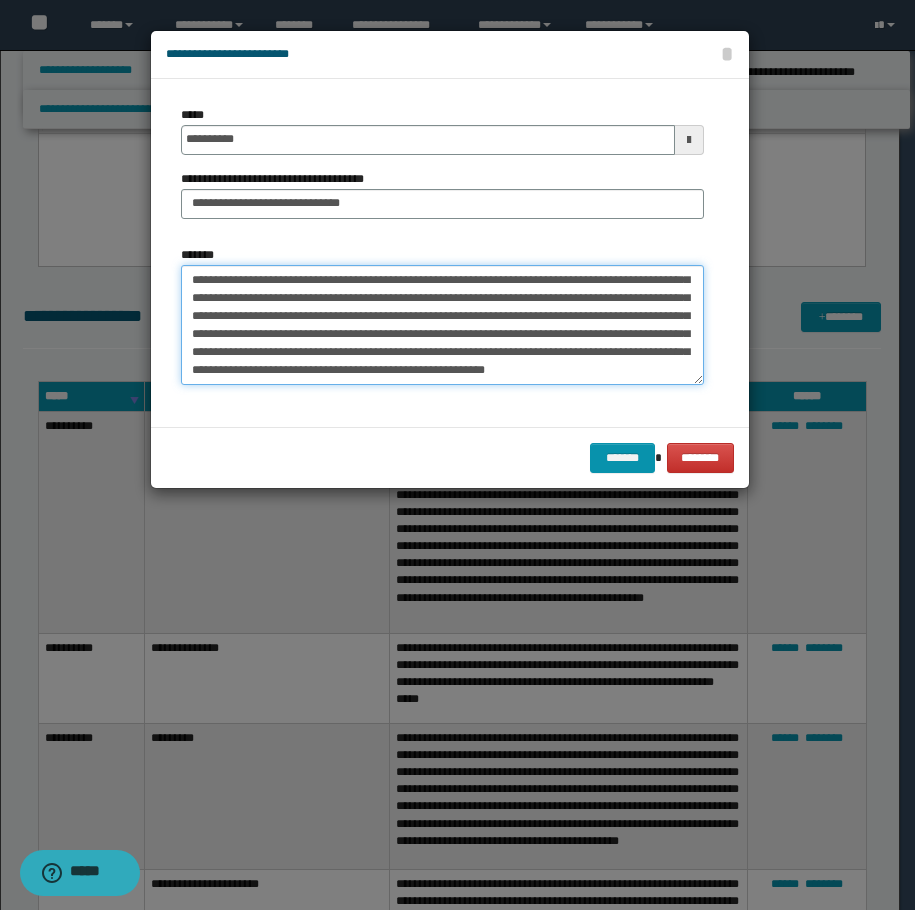 type on "**********" 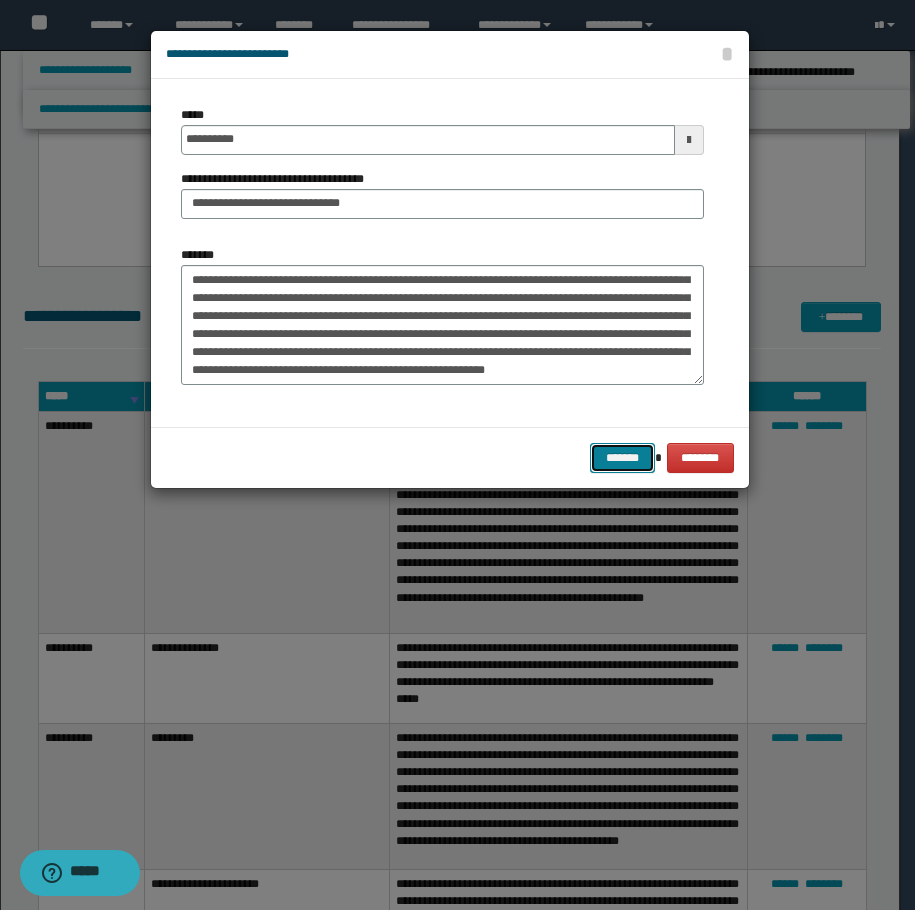click on "*******" at bounding box center [622, 458] 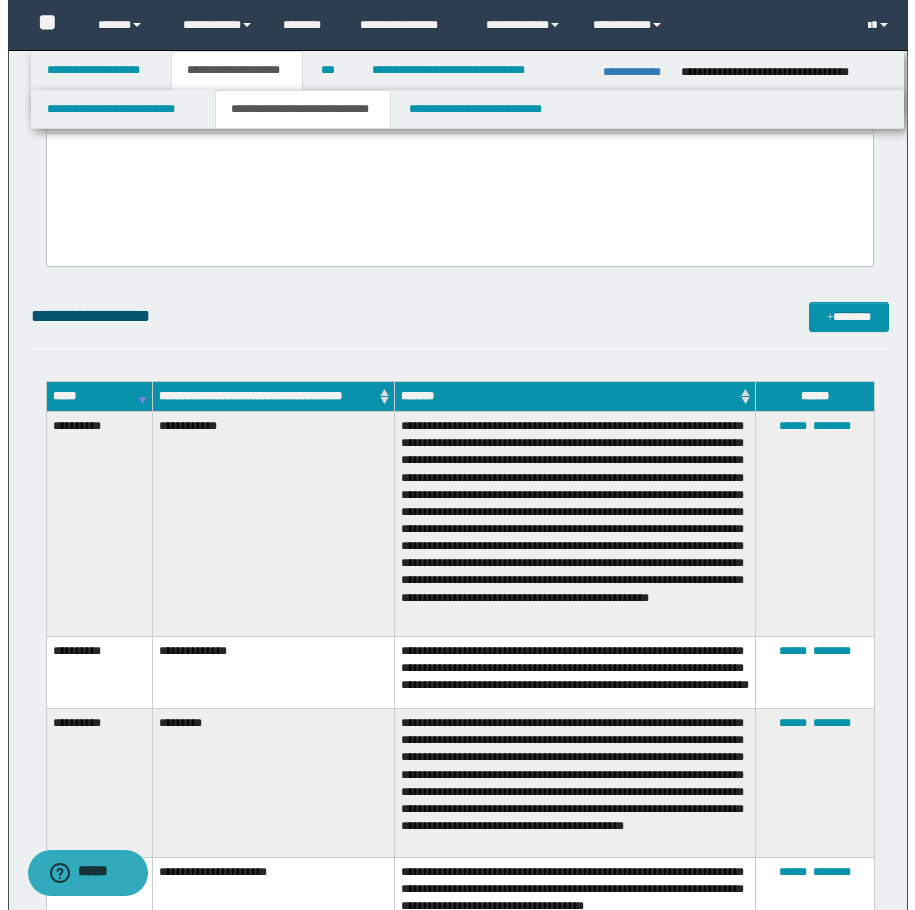scroll, scrollTop: 2773, scrollLeft: 0, axis: vertical 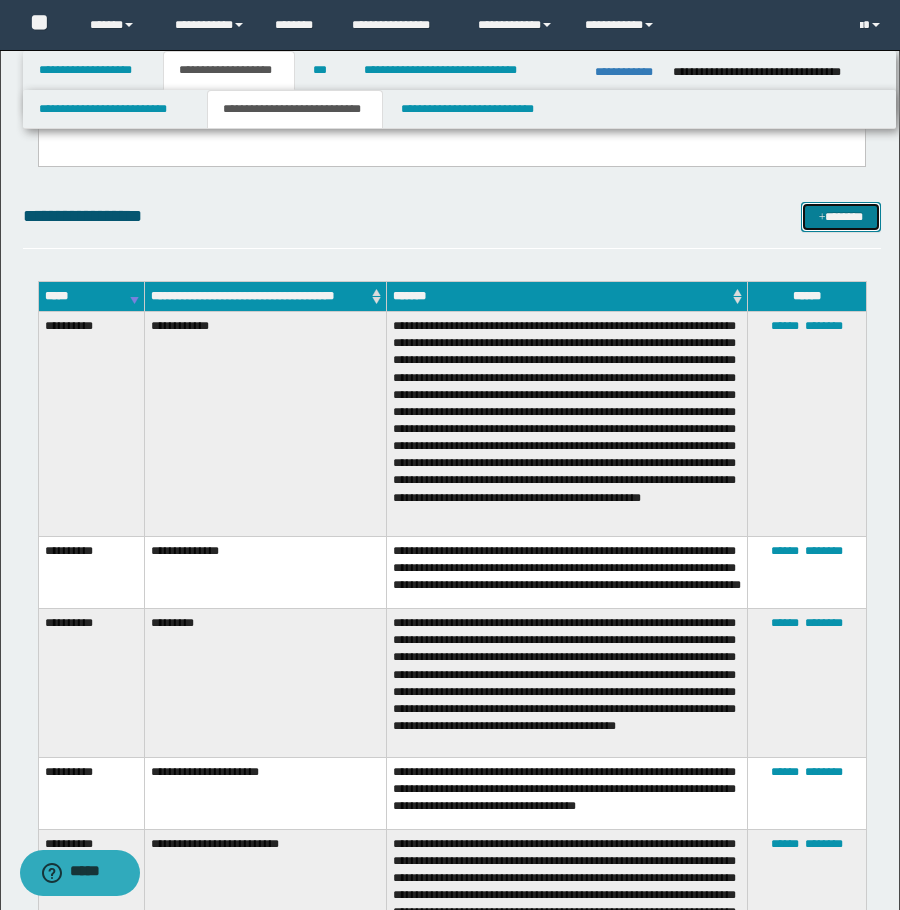 click on "*******" at bounding box center (841, 217) 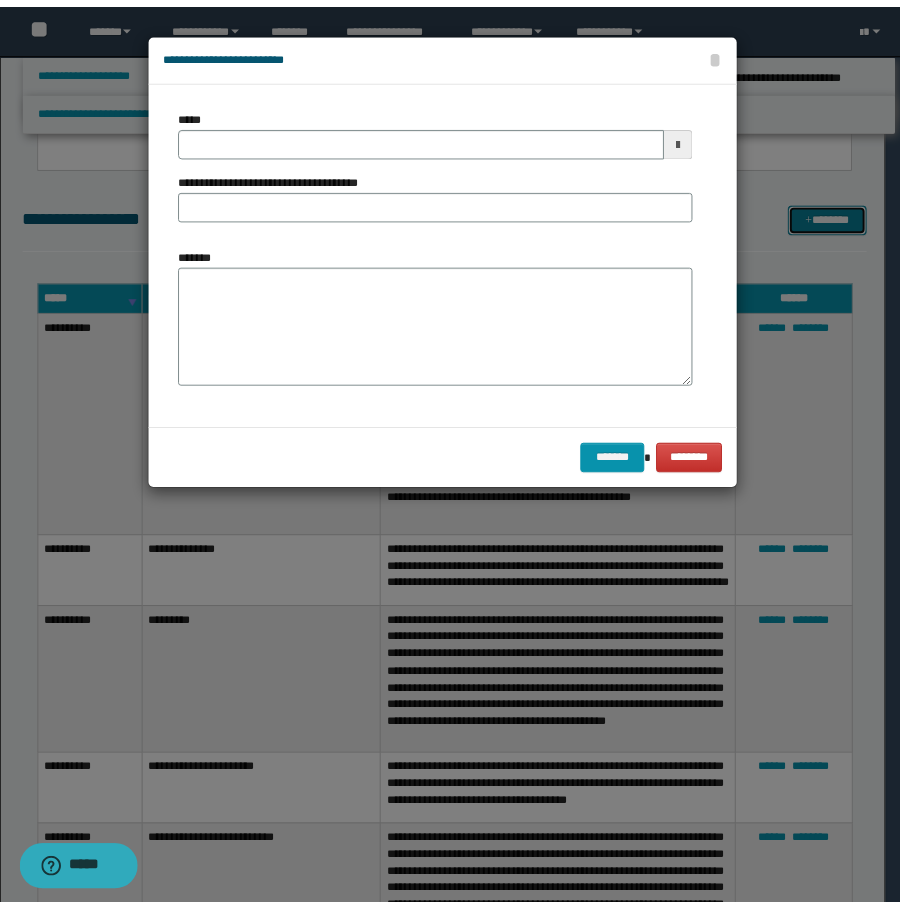 scroll, scrollTop: 0, scrollLeft: 0, axis: both 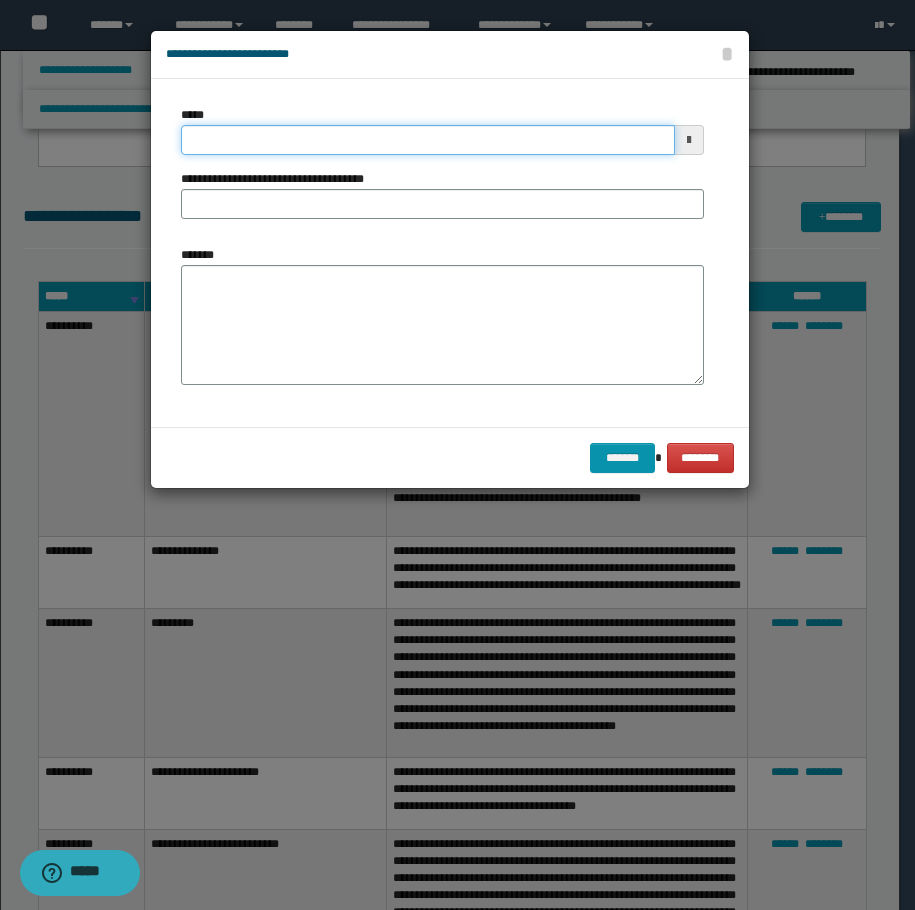 click on "*****" at bounding box center [428, 140] 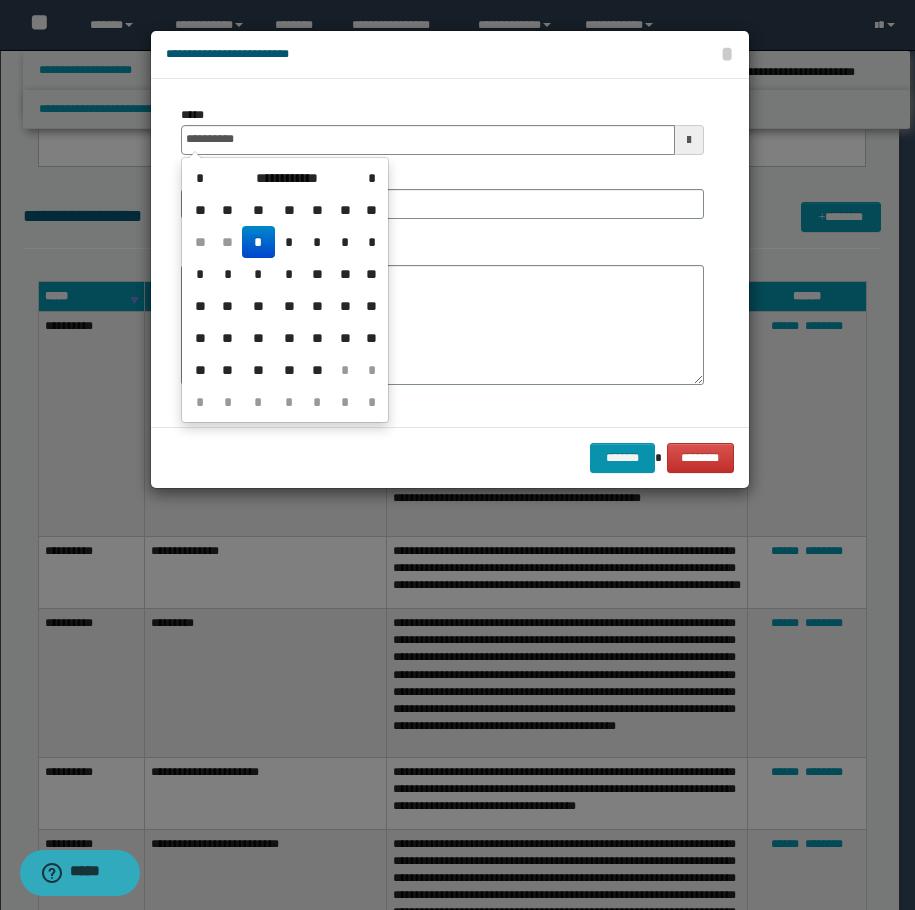 click on "*" at bounding box center (258, 242) 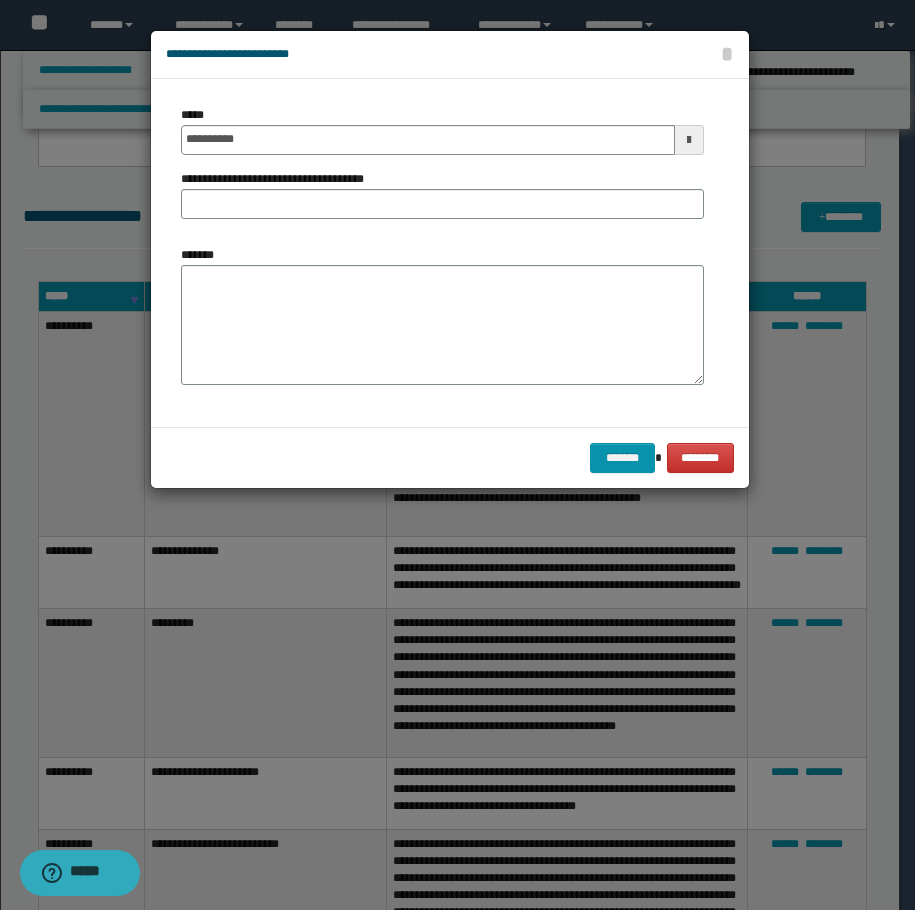 click on "**********" at bounding box center [442, 253] 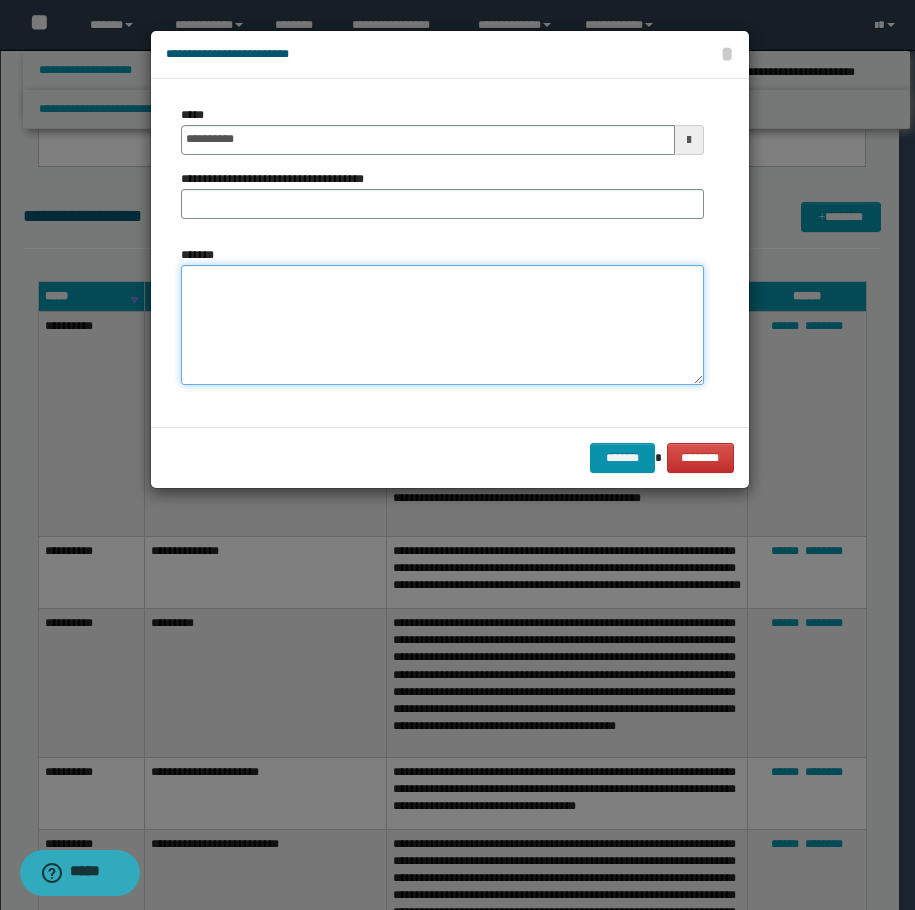 click on "*******" at bounding box center [442, 325] 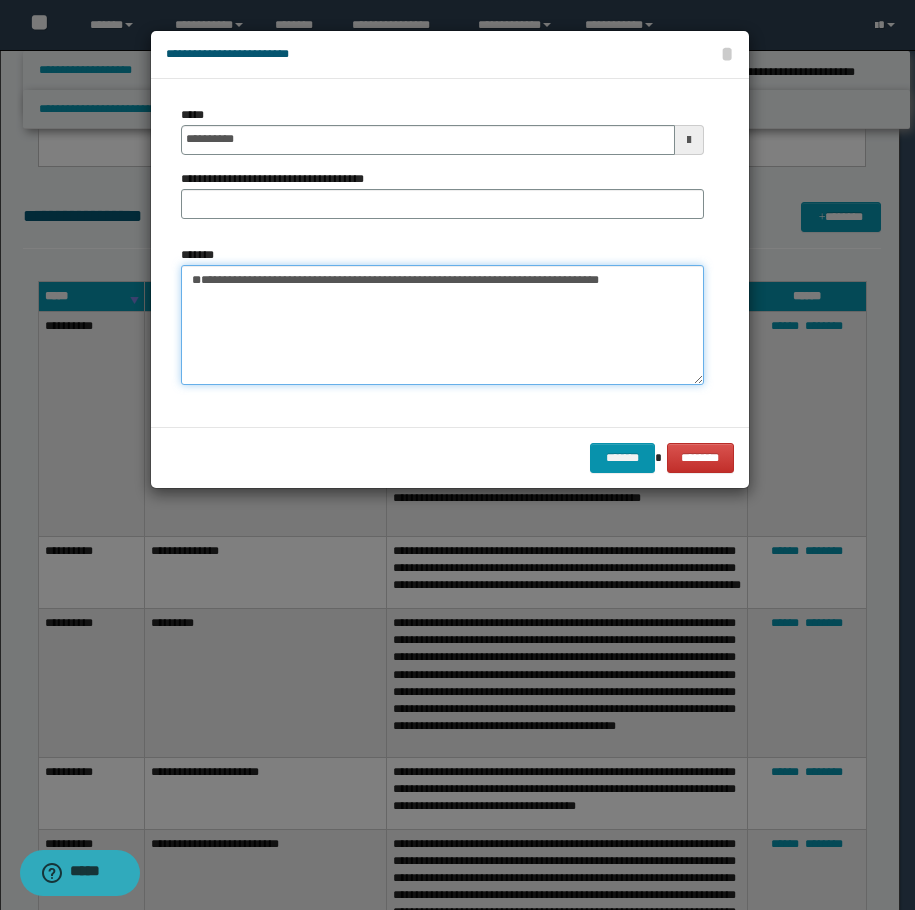 type on "**********" 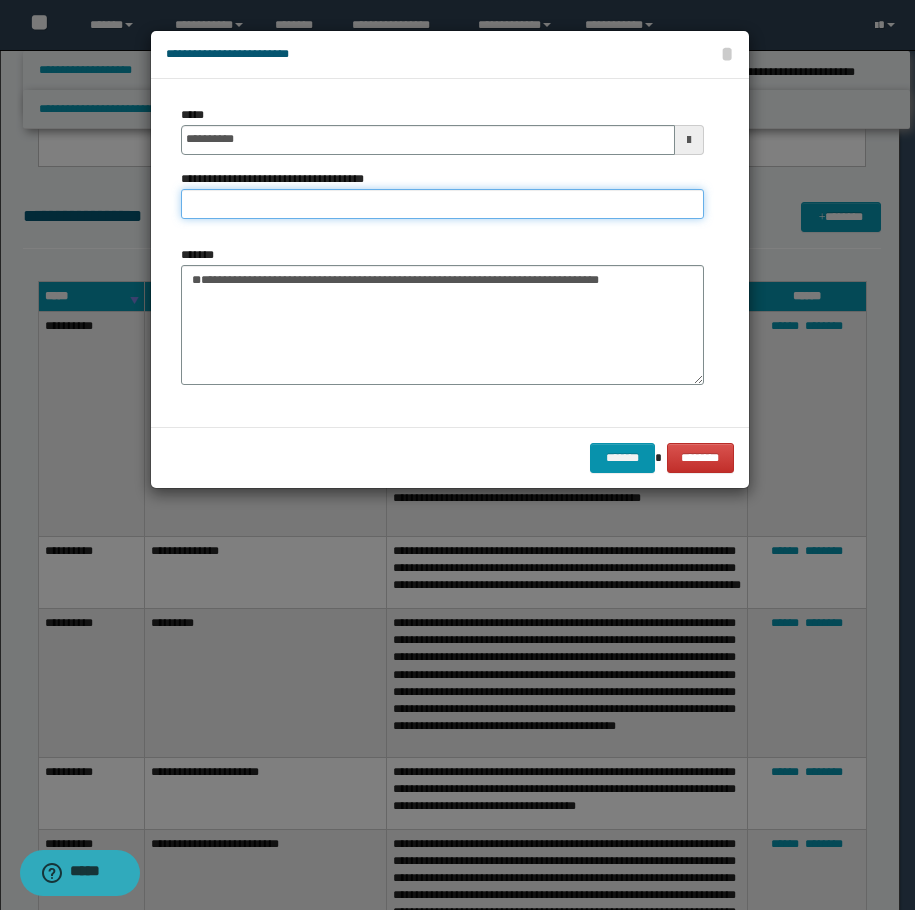 click on "**********" at bounding box center [442, 204] 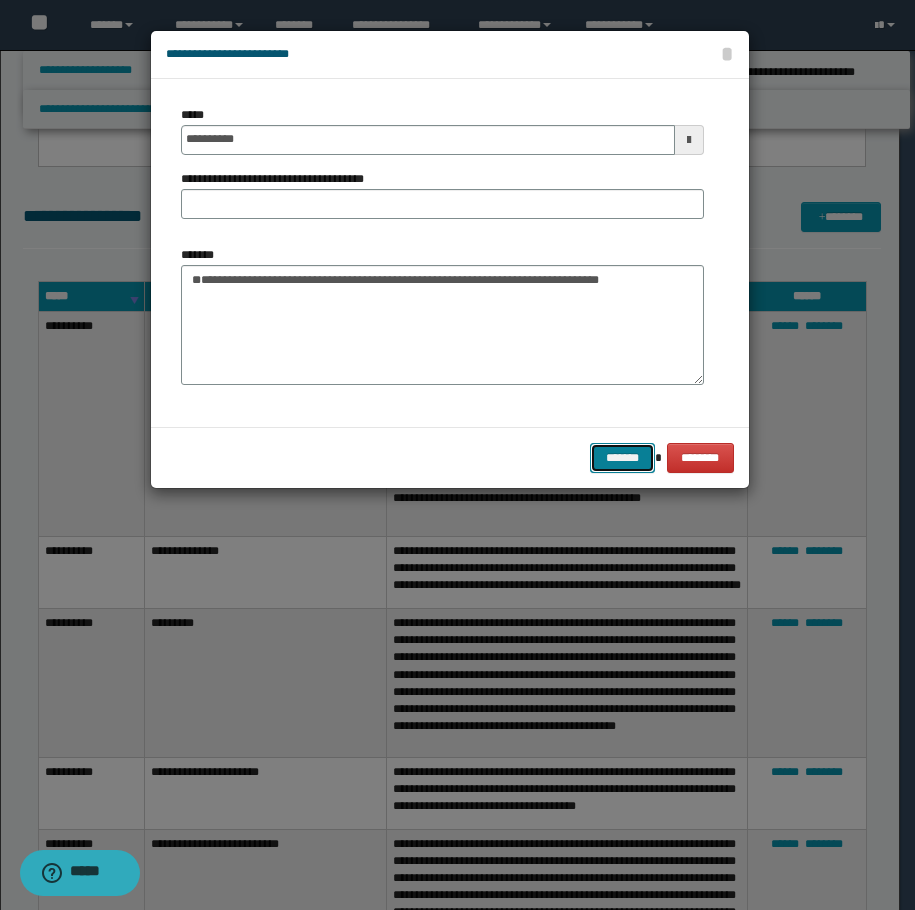 click on "*******" at bounding box center (622, 458) 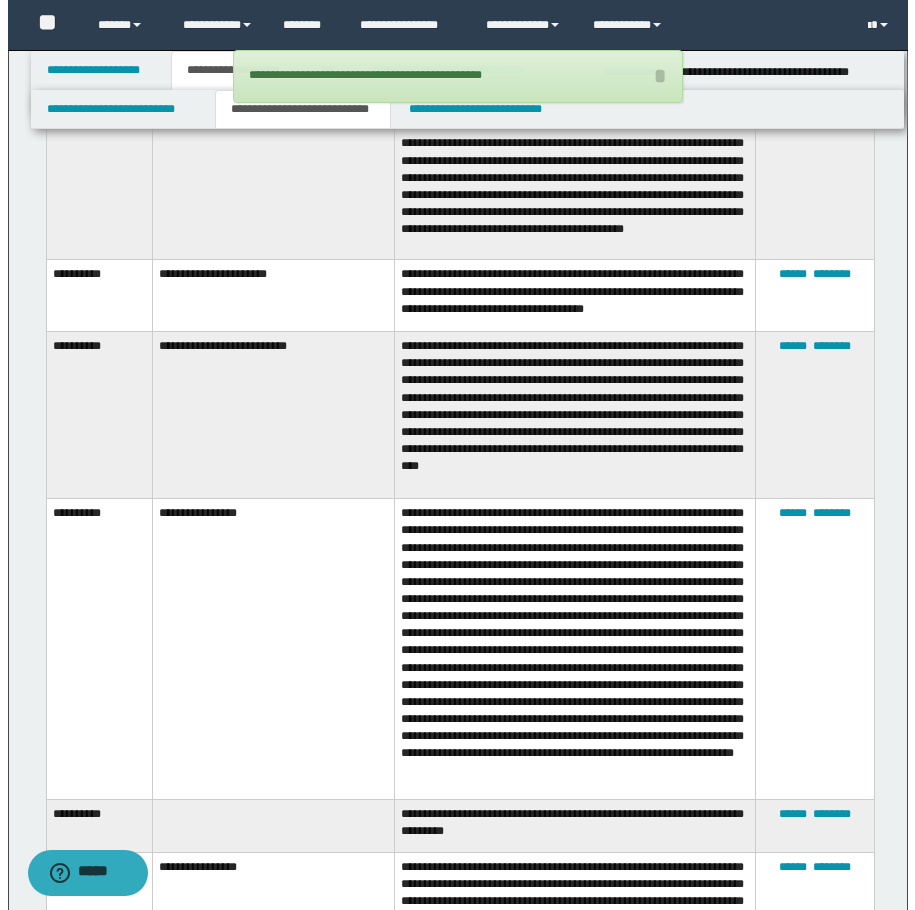 scroll, scrollTop: 3273, scrollLeft: 0, axis: vertical 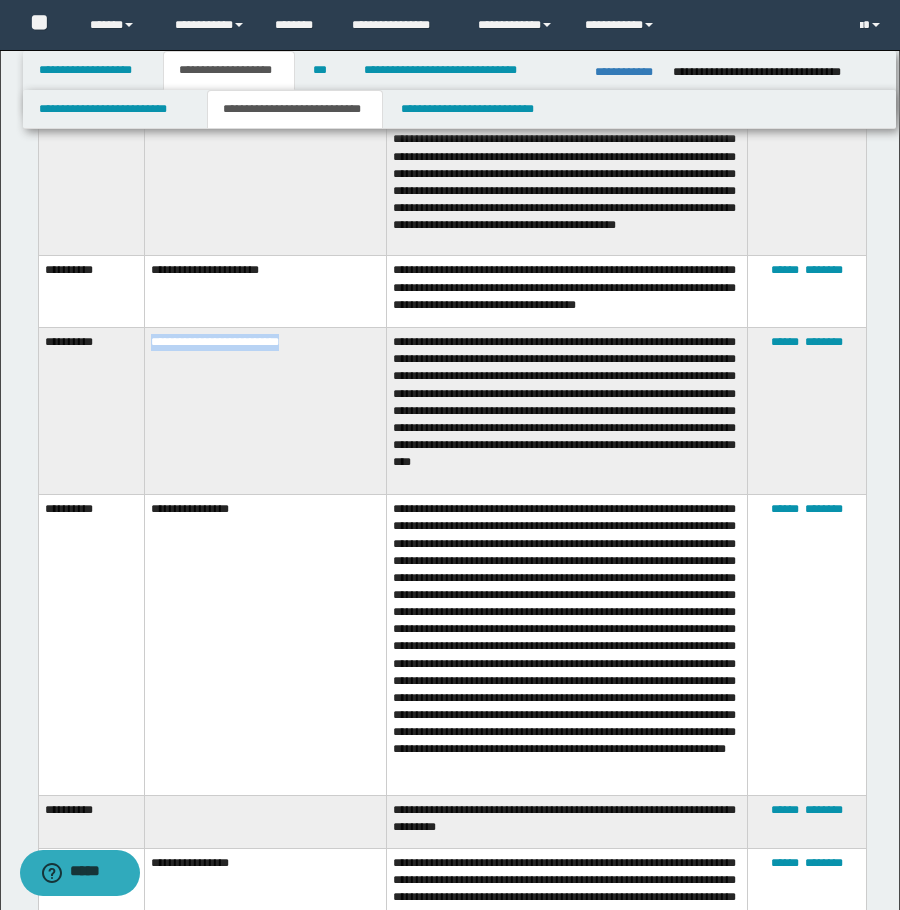 drag, startPoint x: 316, startPoint y: 360, endPoint x: 144, endPoint y: 367, distance: 172.14238 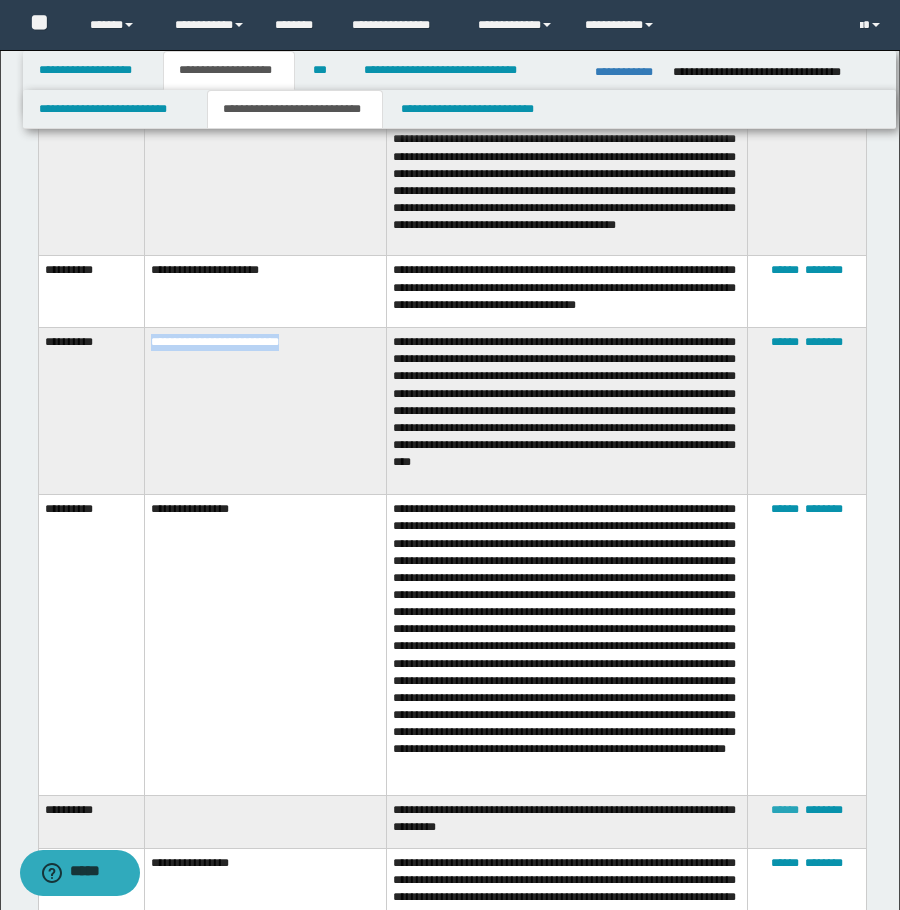 click on "******" at bounding box center (785, 810) 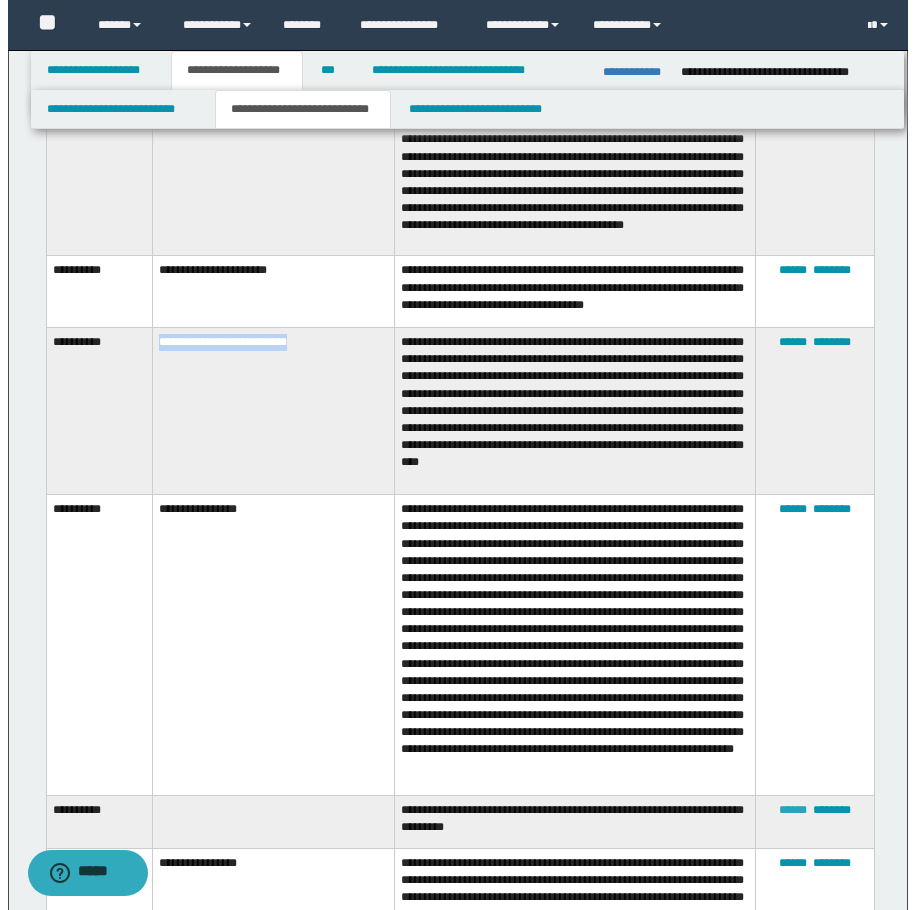 type on "**********" 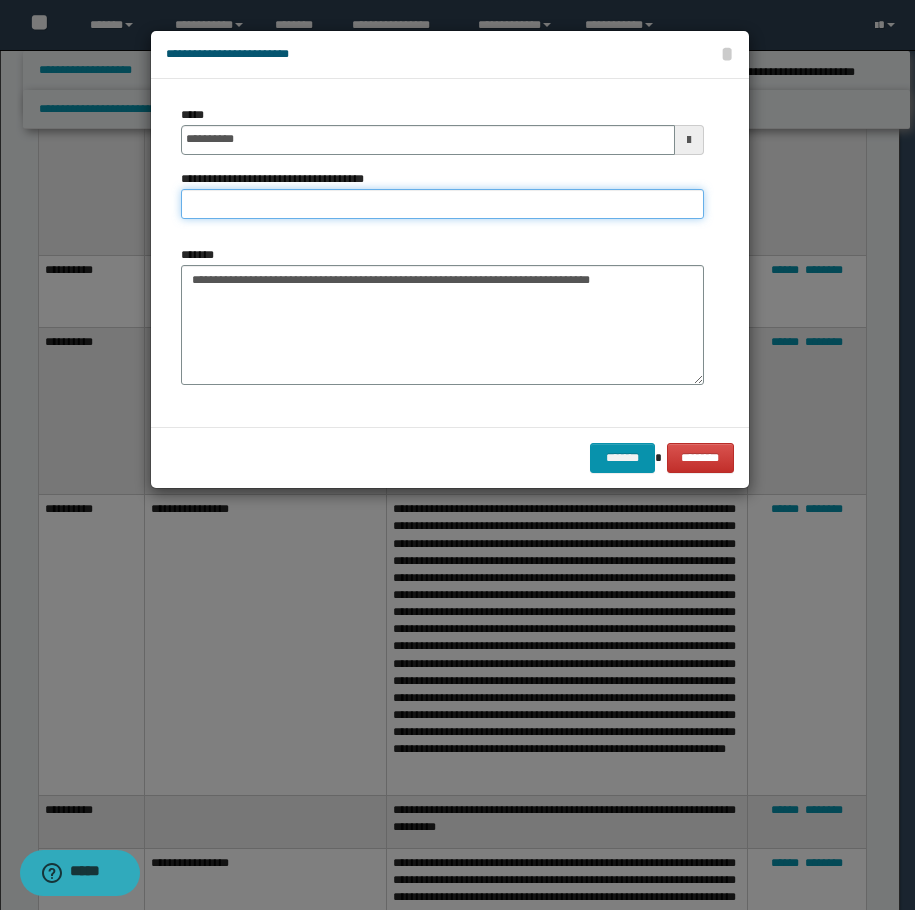 click on "**********" at bounding box center [442, 204] 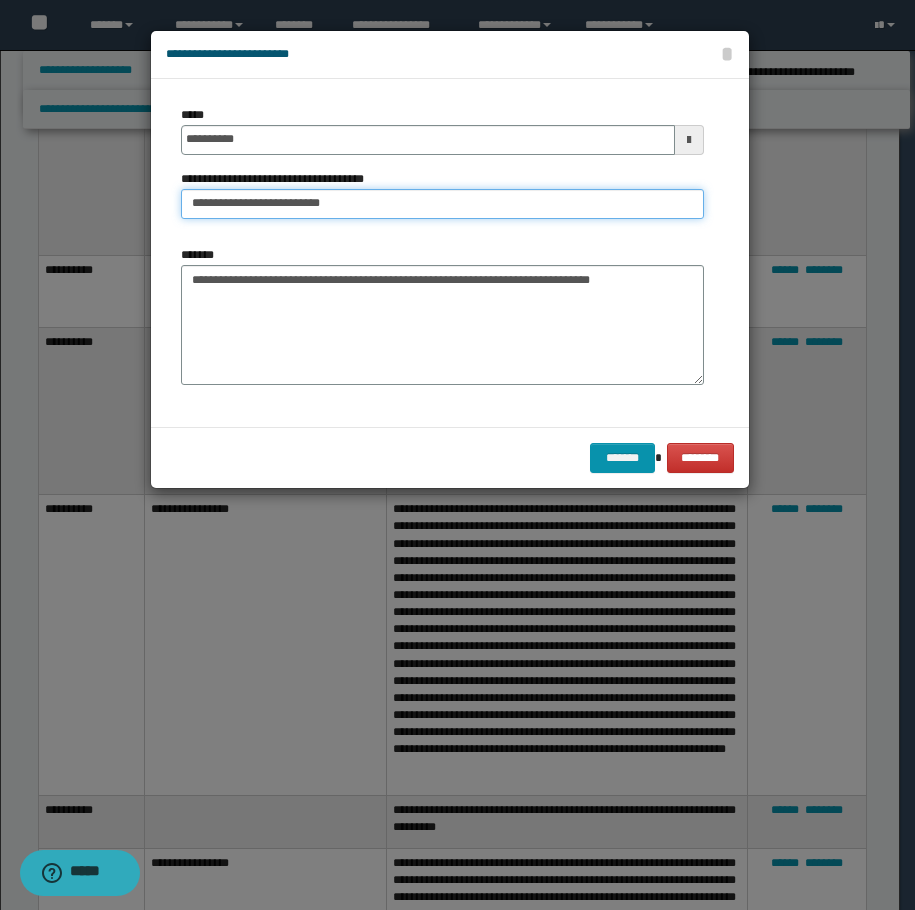 type on "**********" 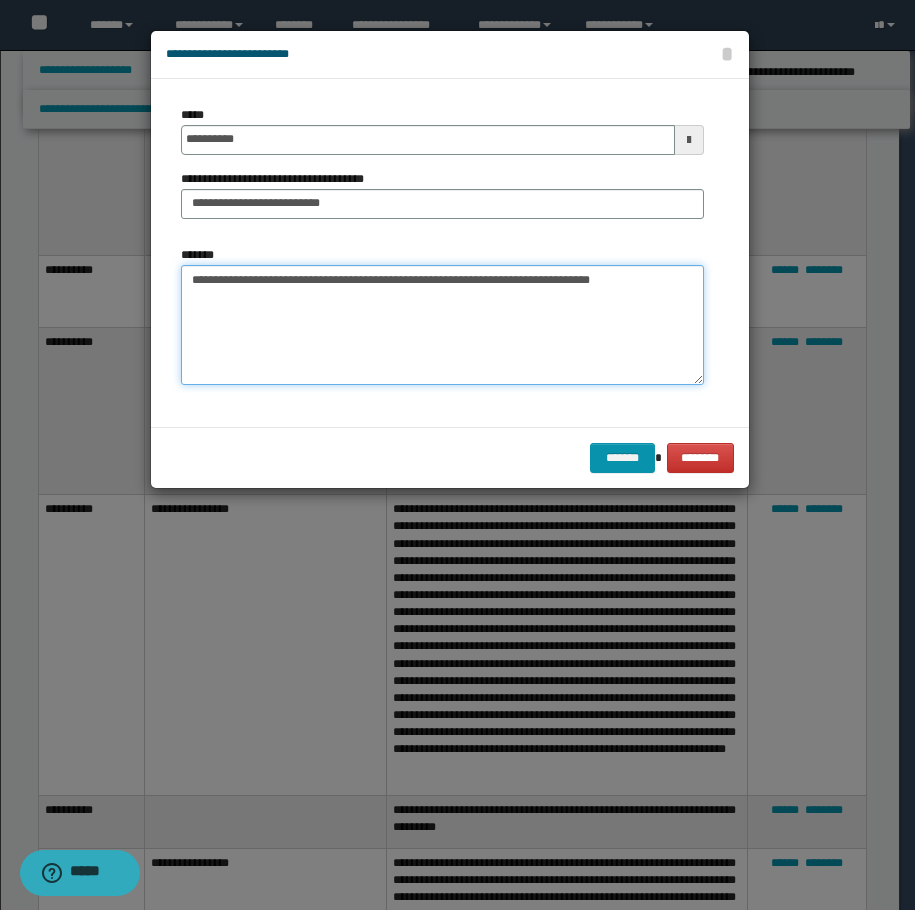 click on "**********" at bounding box center (442, 325) 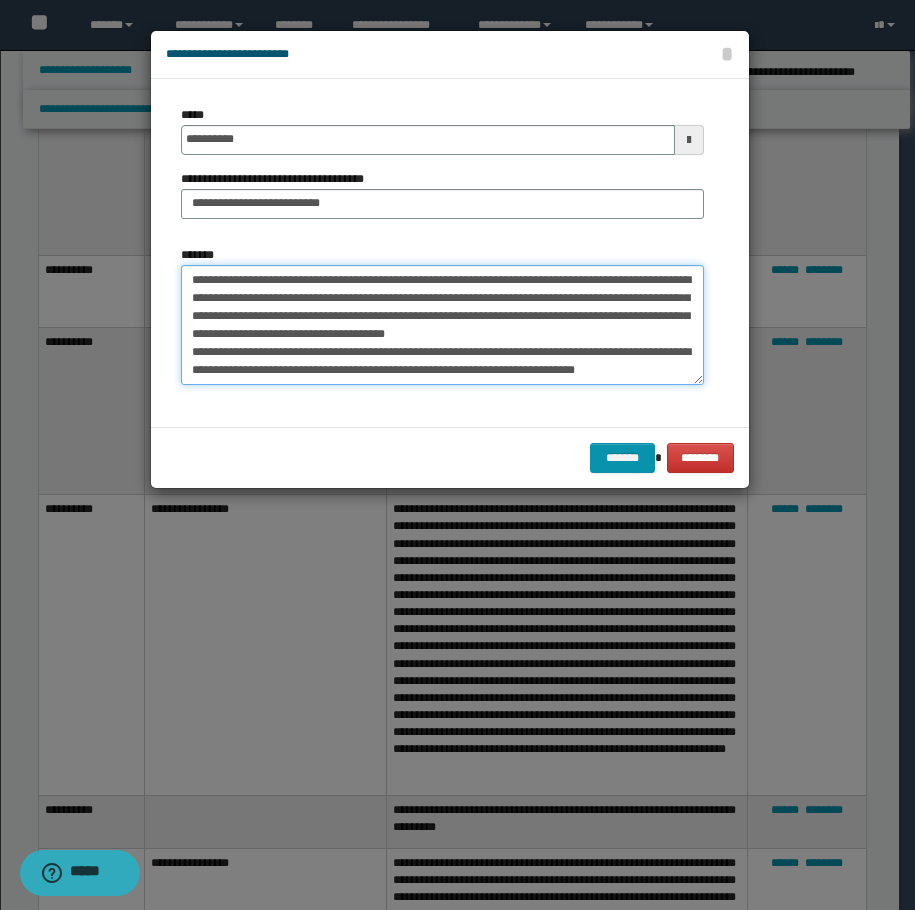scroll, scrollTop: 102, scrollLeft: 0, axis: vertical 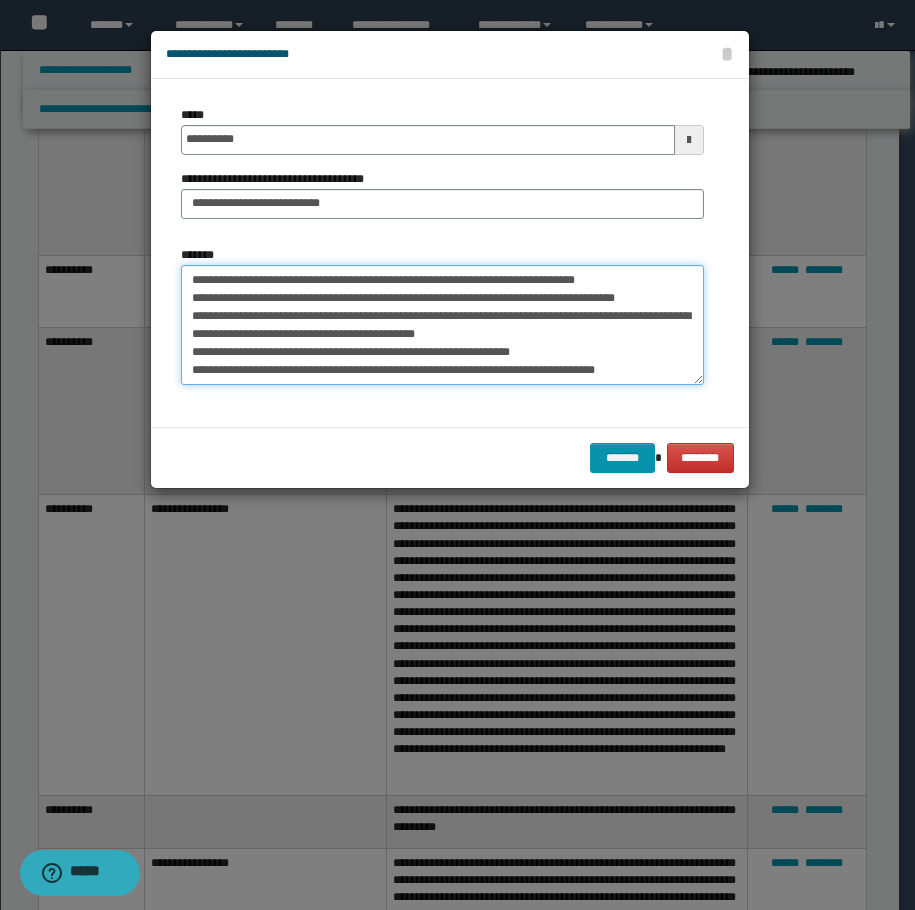 click on "**********" at bounding box center (442, 325) 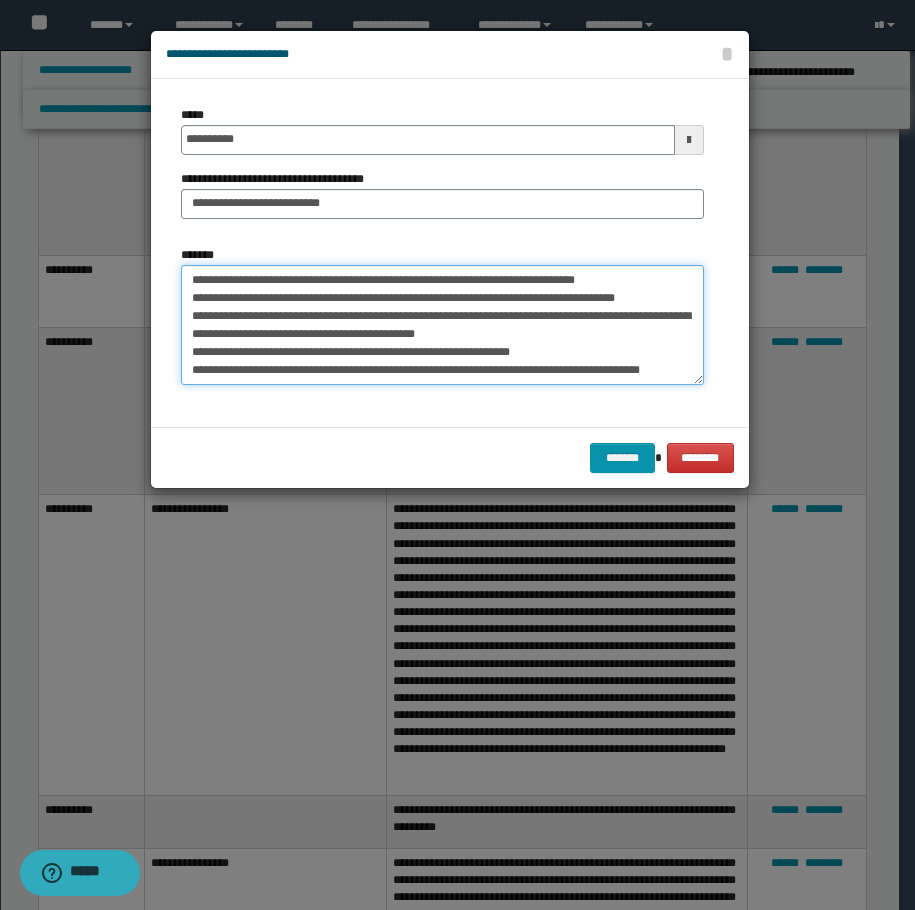 scroll, scrollTop: 120, scrollLeft: 0, axis: vertical 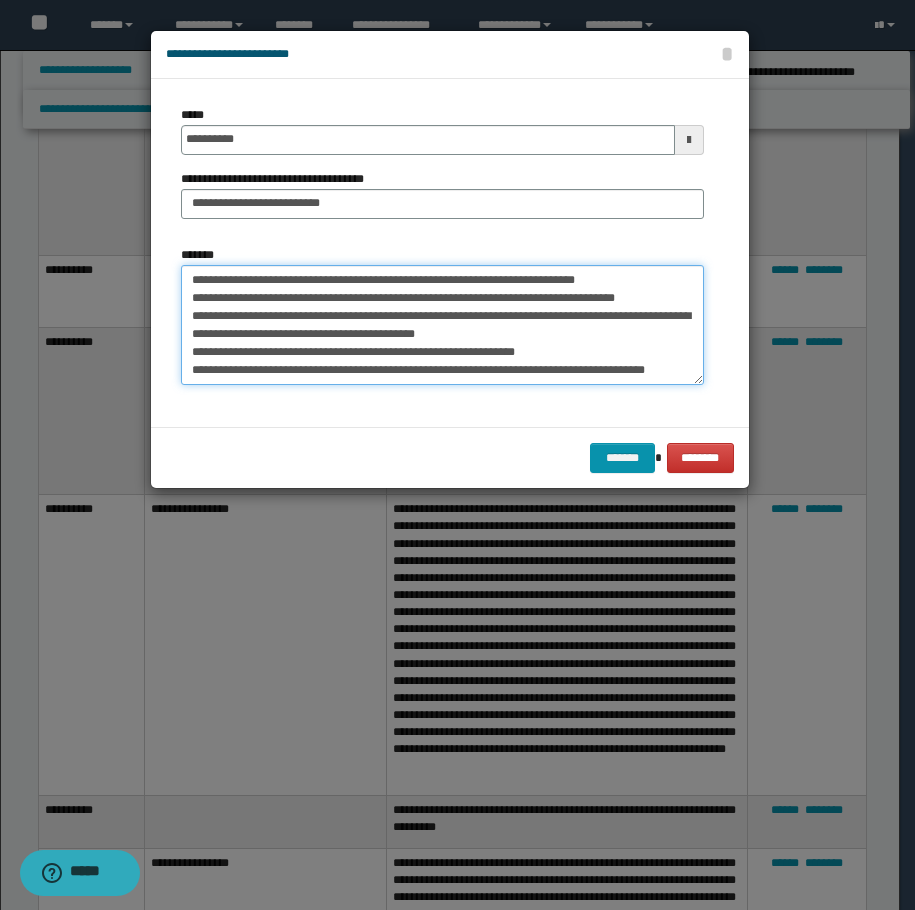 drag, startPoint x: 202, startPoint y: 302, endPoint x: 233, endPoint y: 295, distance: 31.780497 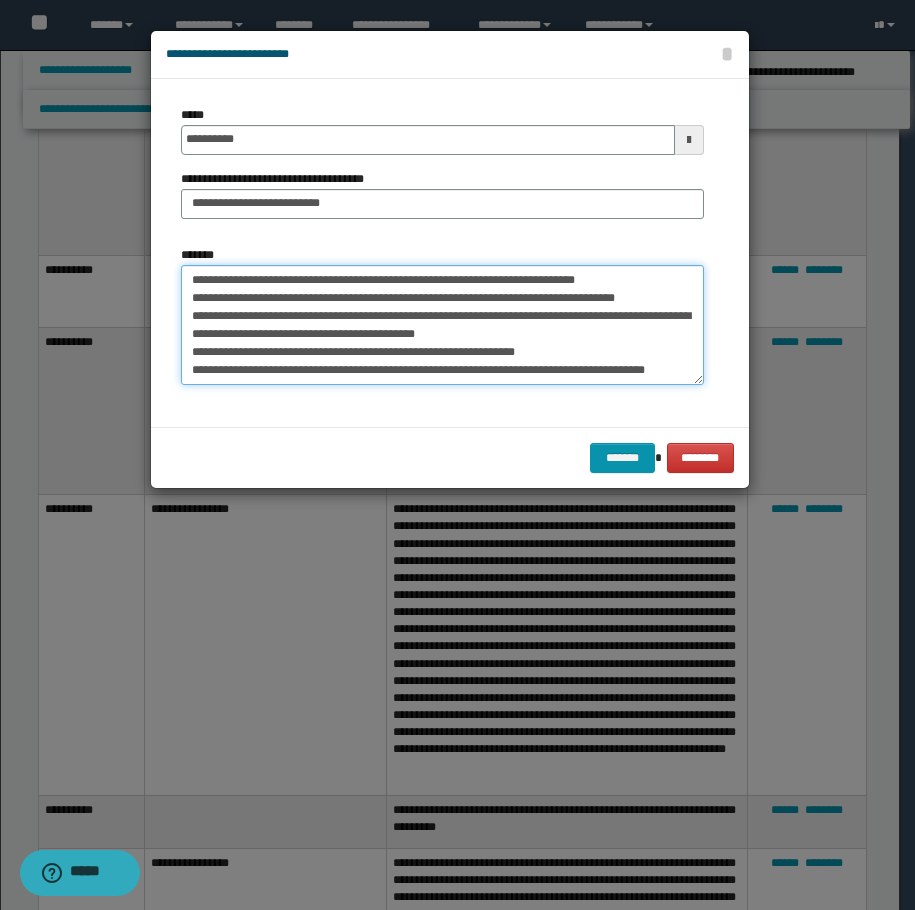 click on "**********" at bounding box center (442, 325) 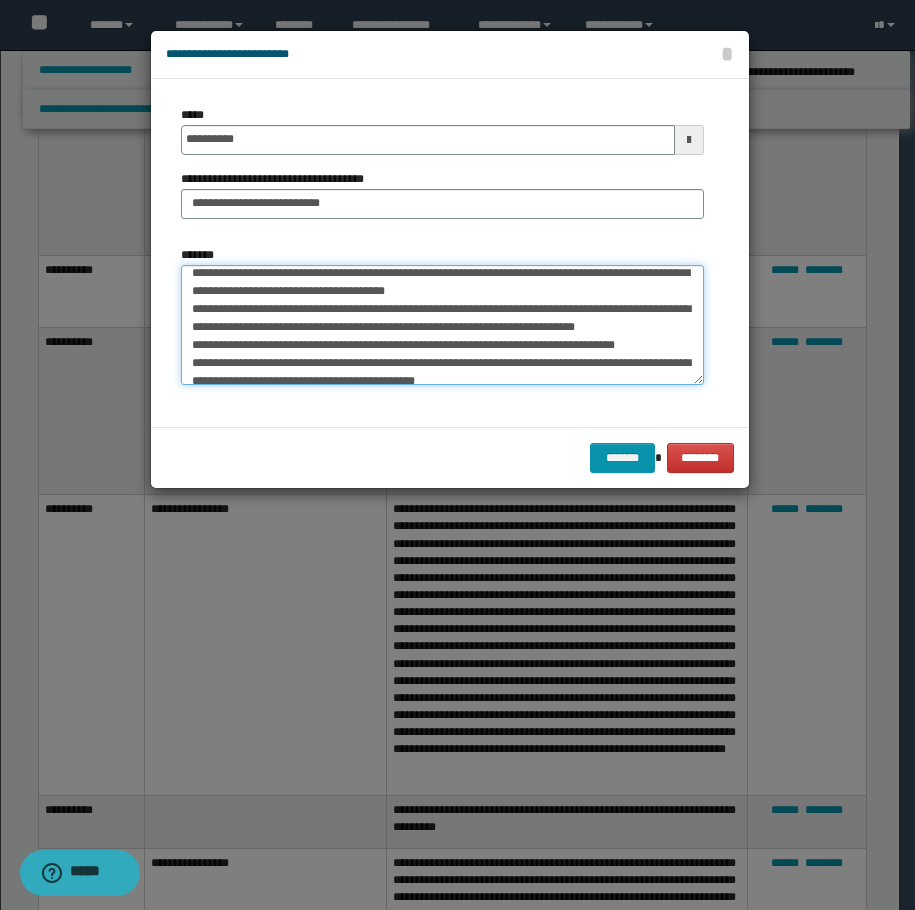 scroll, scrollTop: 0, scrollLeft: 0, axis: both 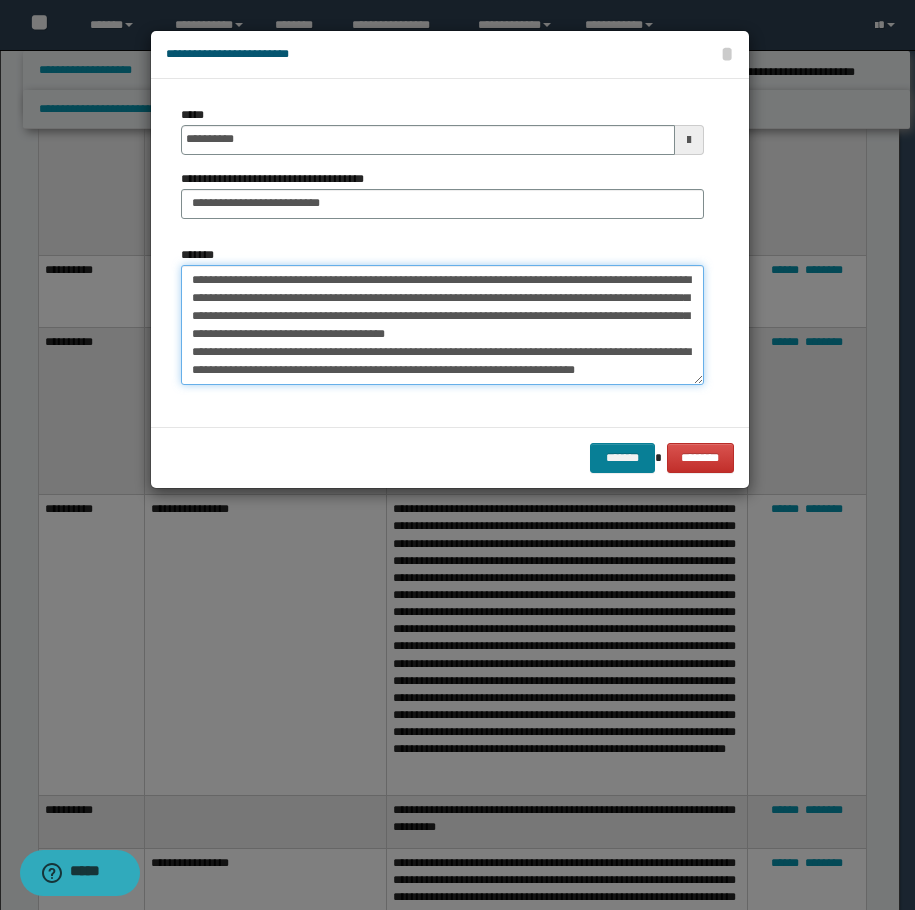 type on "**********" 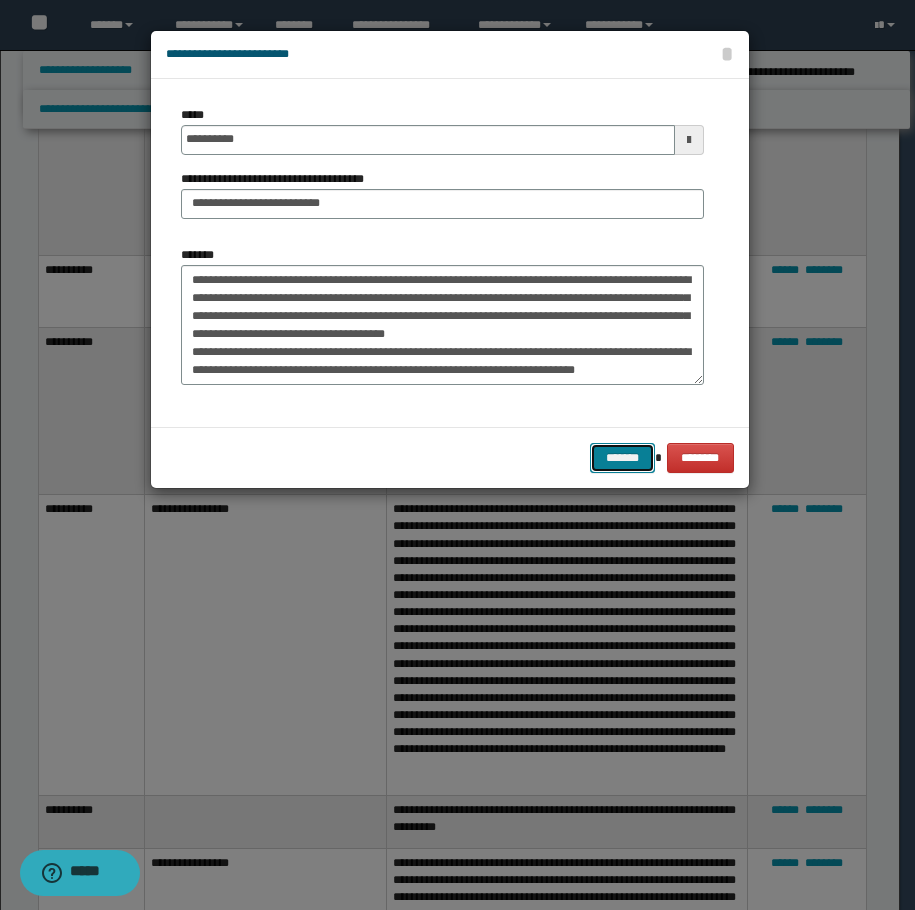 click on "*******" at bounding box center [622, 458] 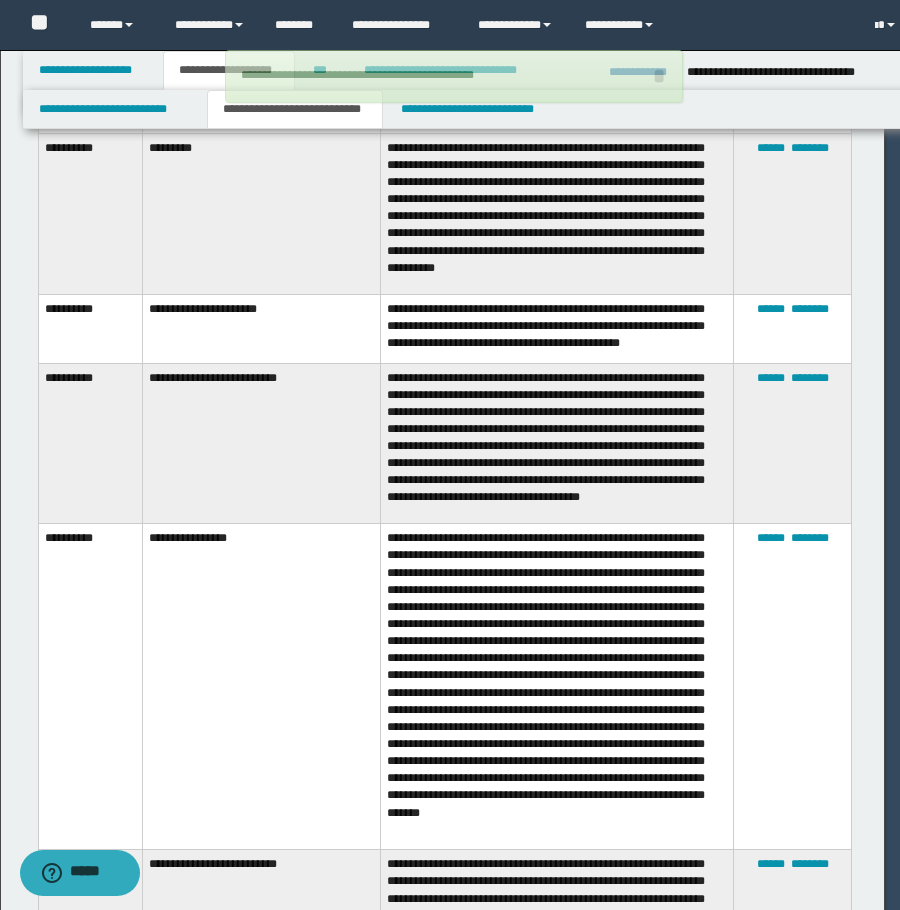 type 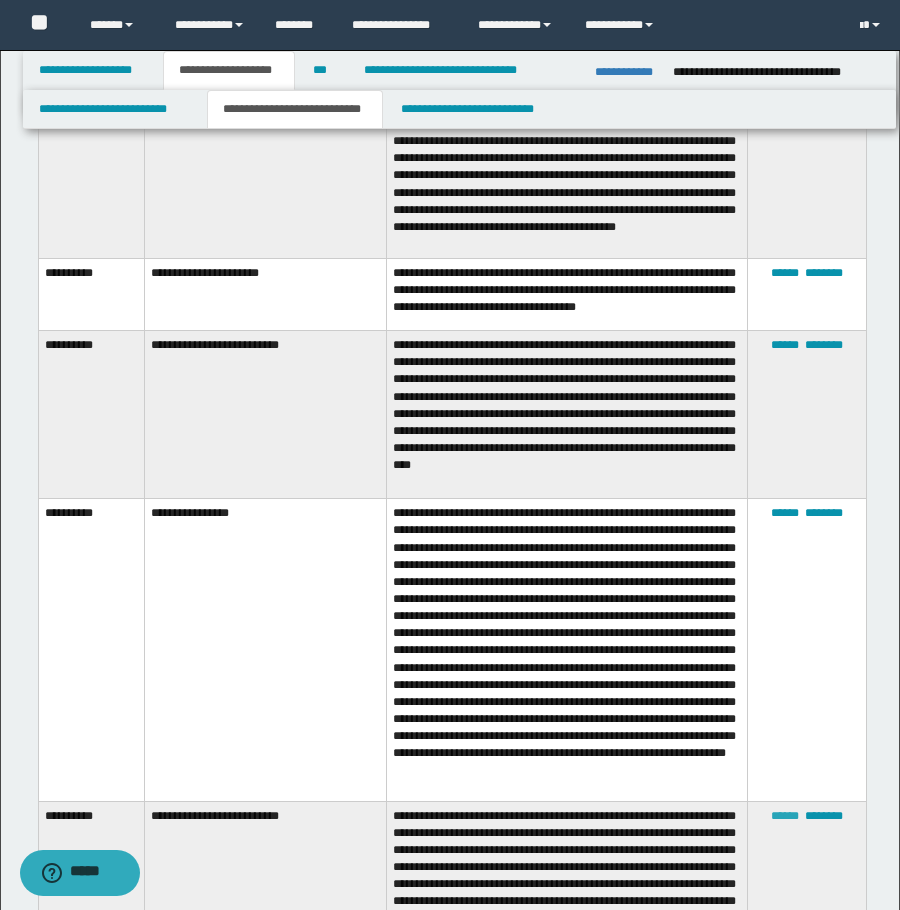 click on "******" at bounding box center (785, 816) 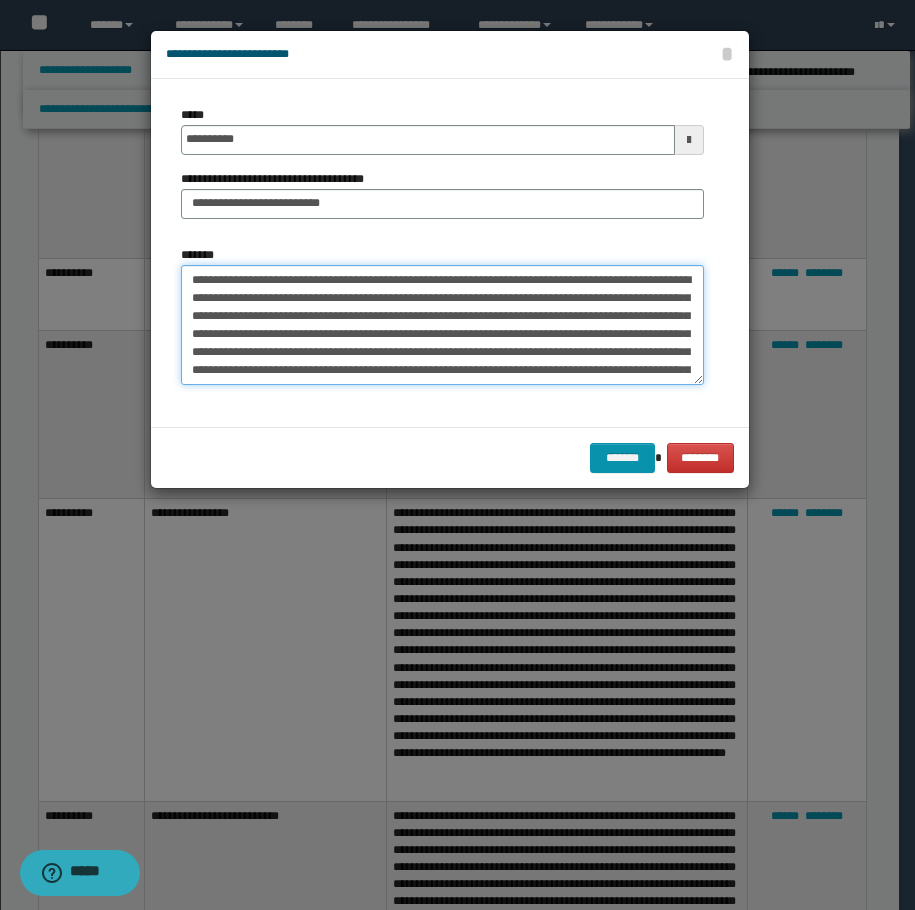 click on "**********" at bounding box center (442, 325) 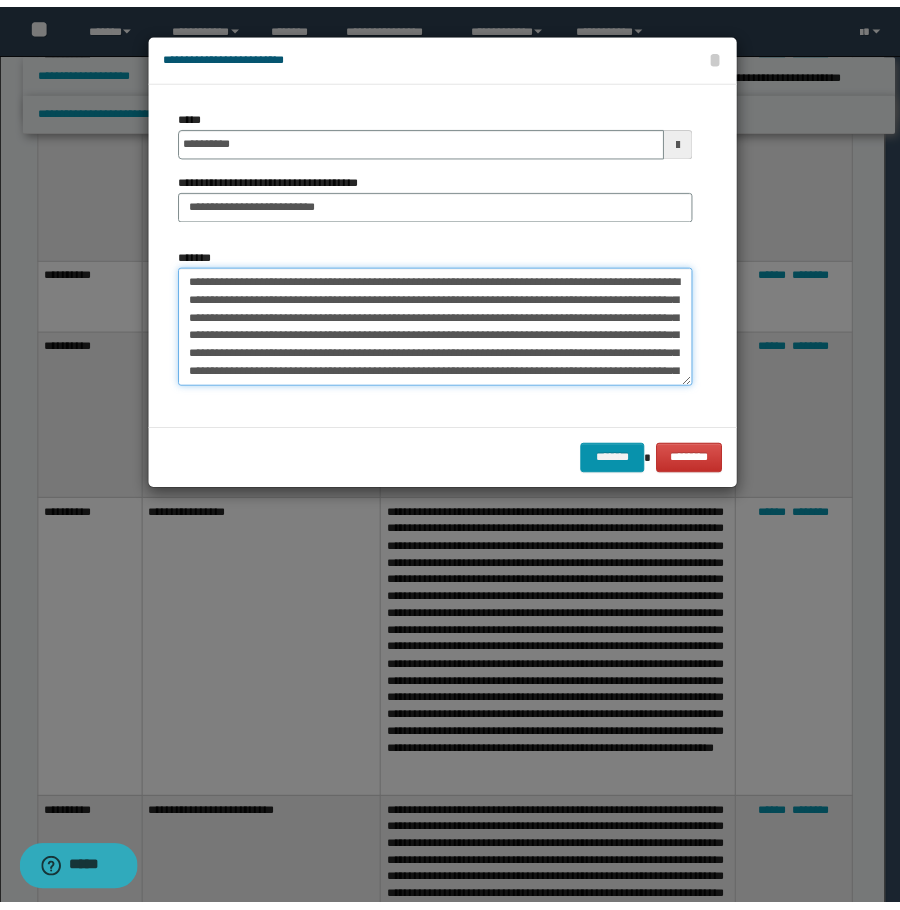 scroll, scrollTop: 90, scrollLeft: 0, axis: vertical 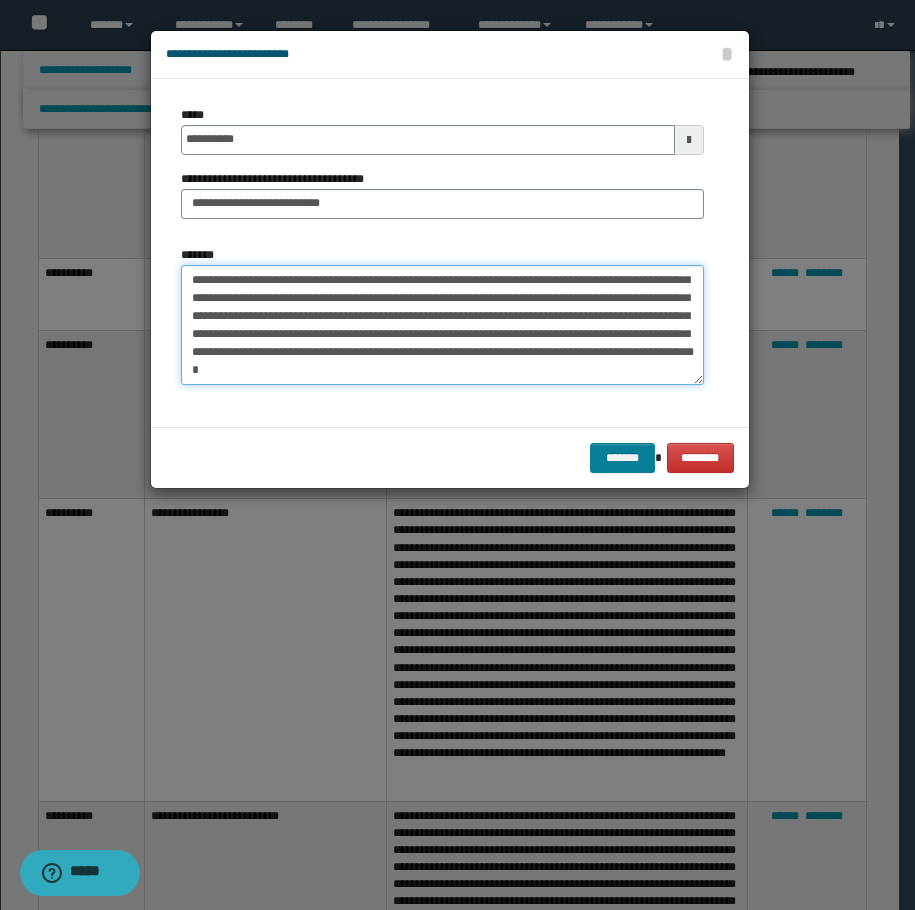 type on "**********" 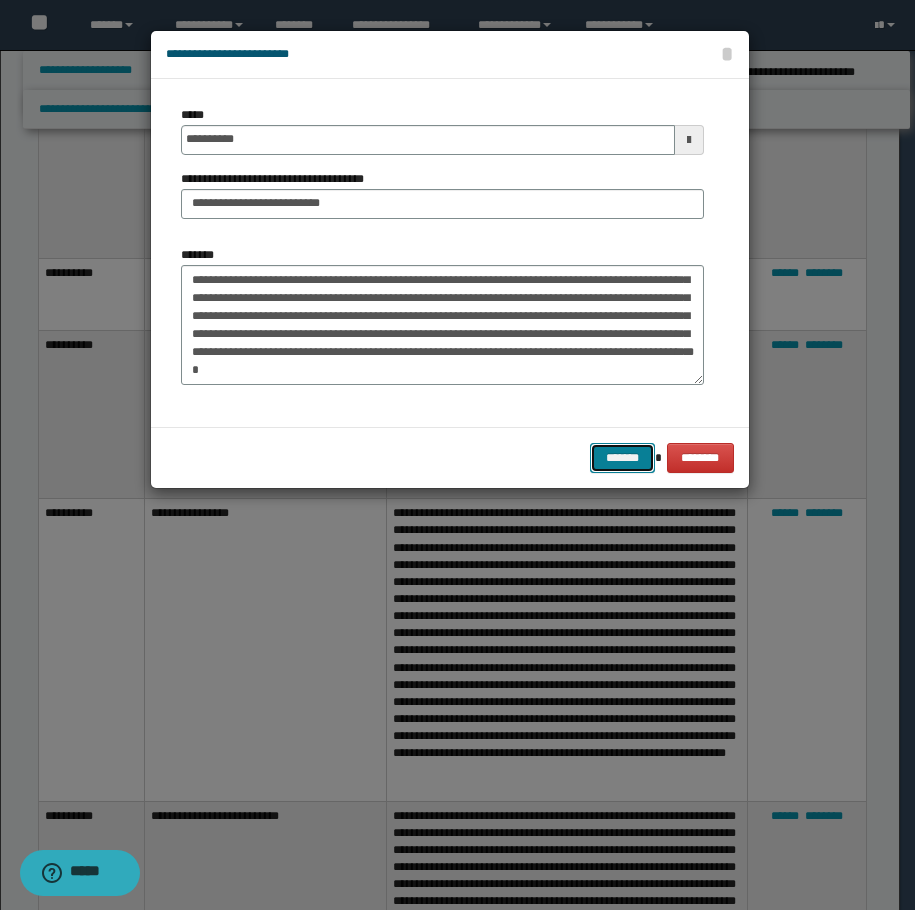 click on "*******" at bounding box center [622, 458] 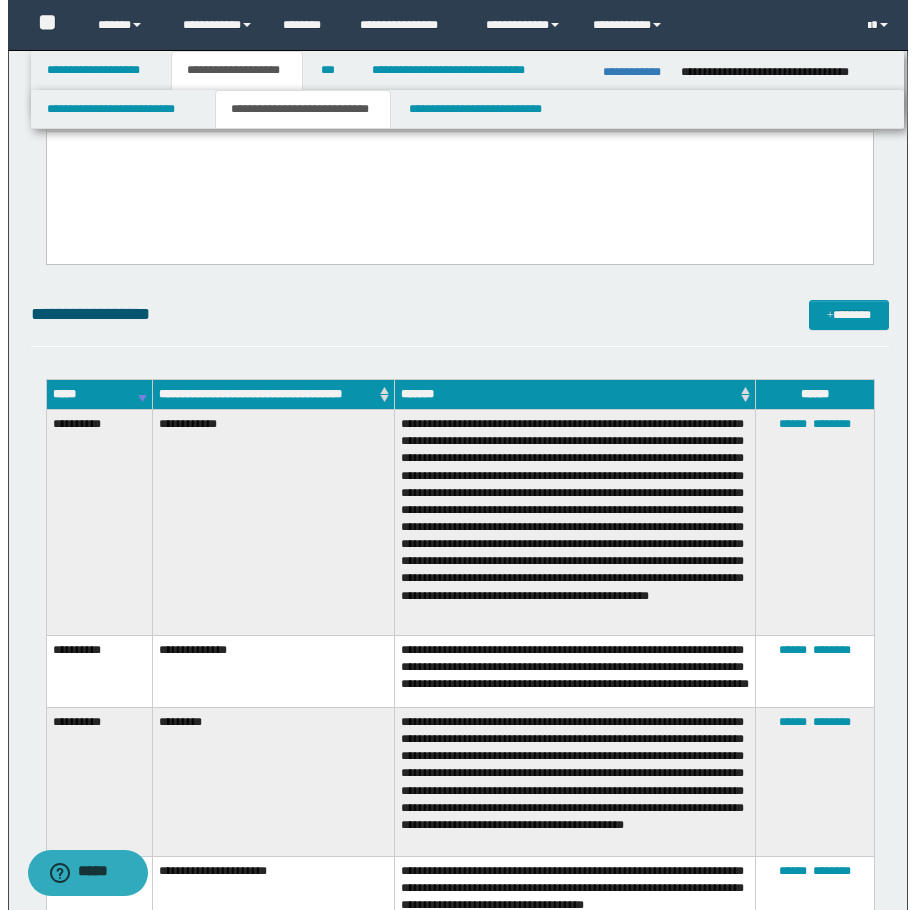 scroll, scrollTop: 2673, scrollLeft: 0, axis: vertical 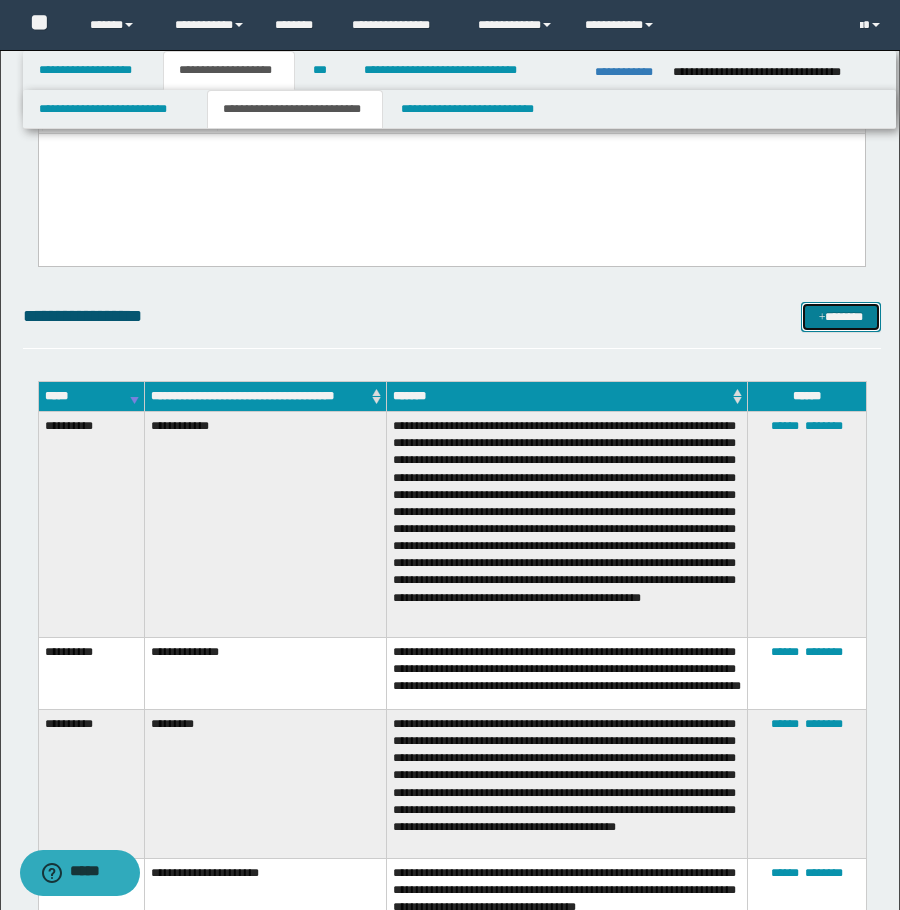 click at bounding box center [822, 318] 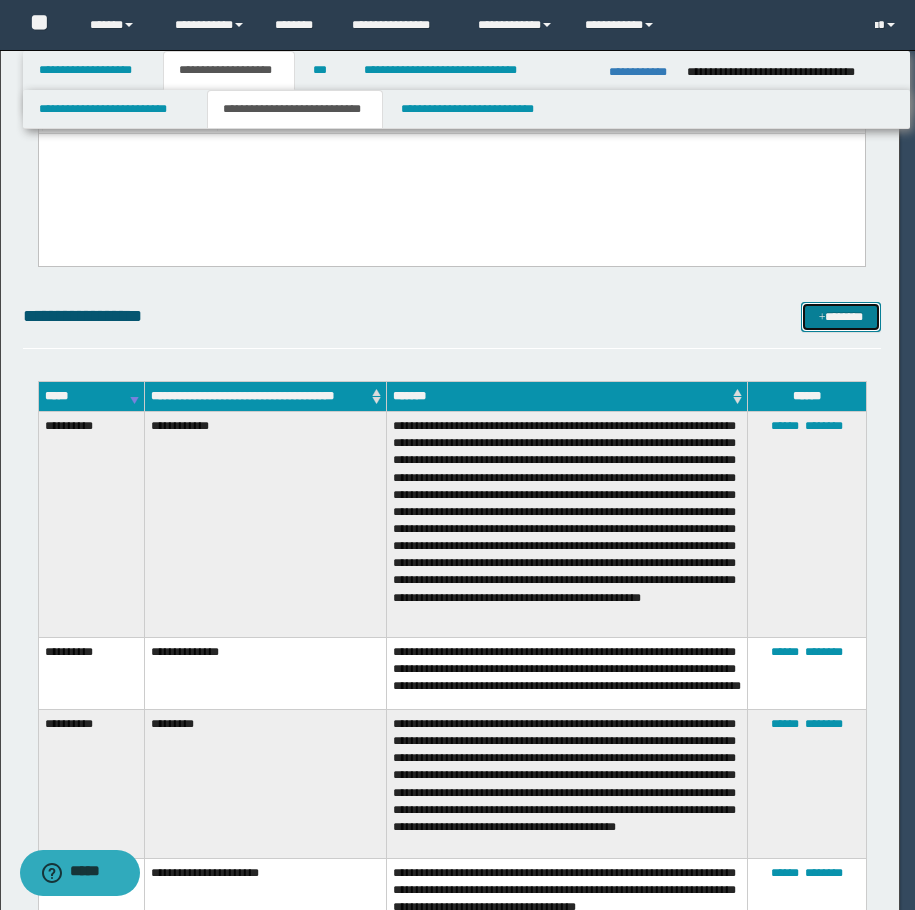 scroll, scrollTop: 0, scrollLeft: 0, axis: both 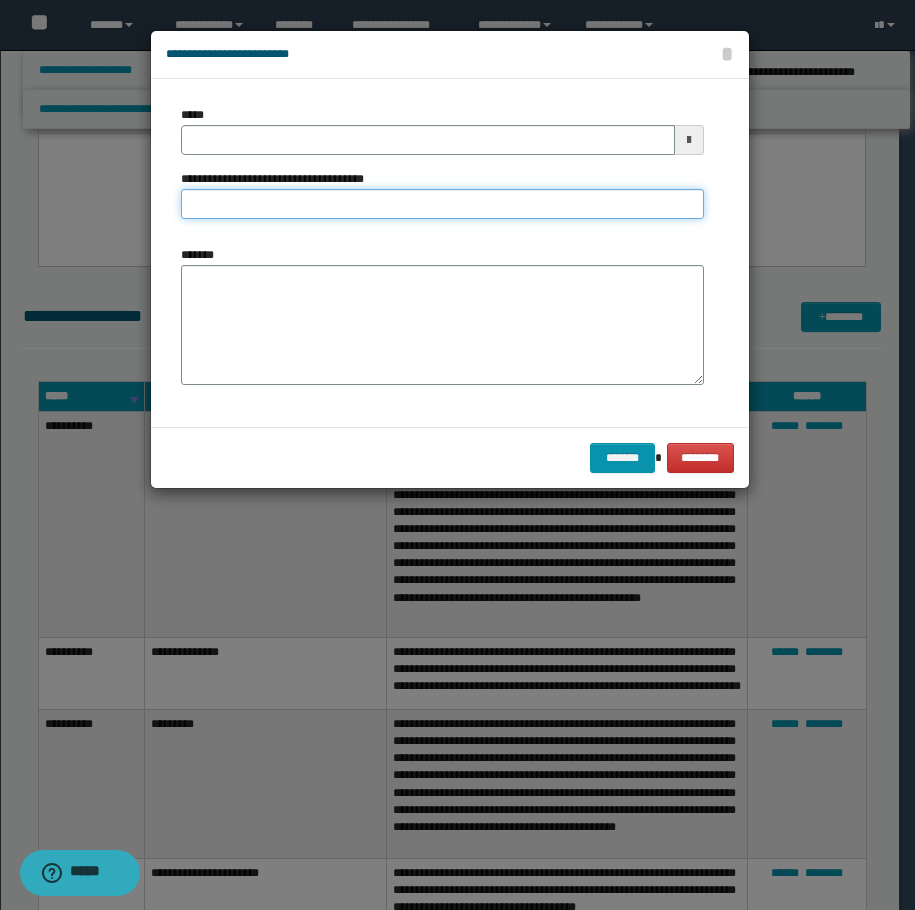 click on "**********" at bounding box center (442, 204) 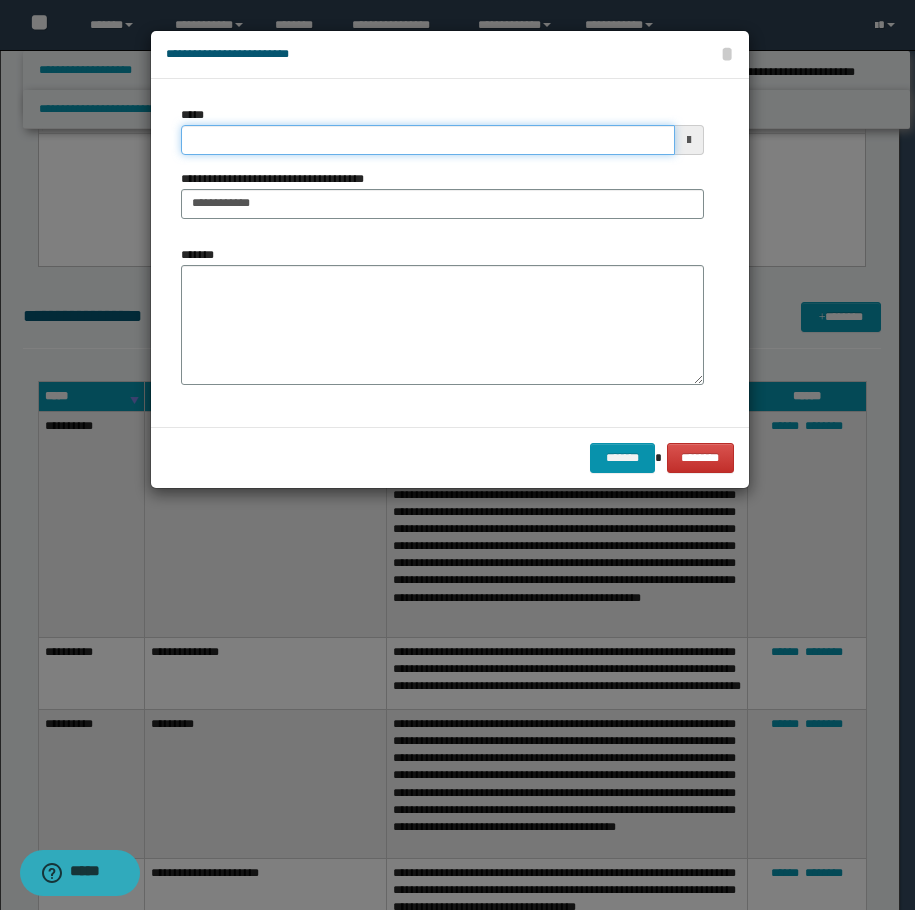 click on "*****" at bounding box center (428, 140) 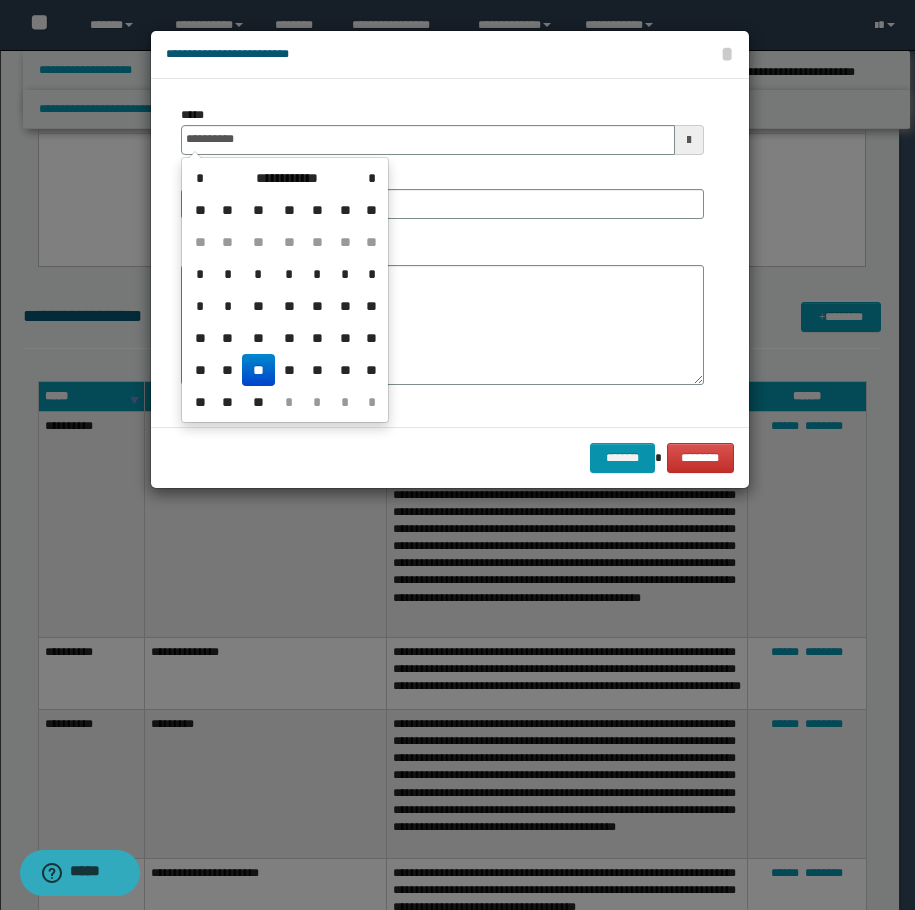 click on "**" at bounding box center (258, 370) 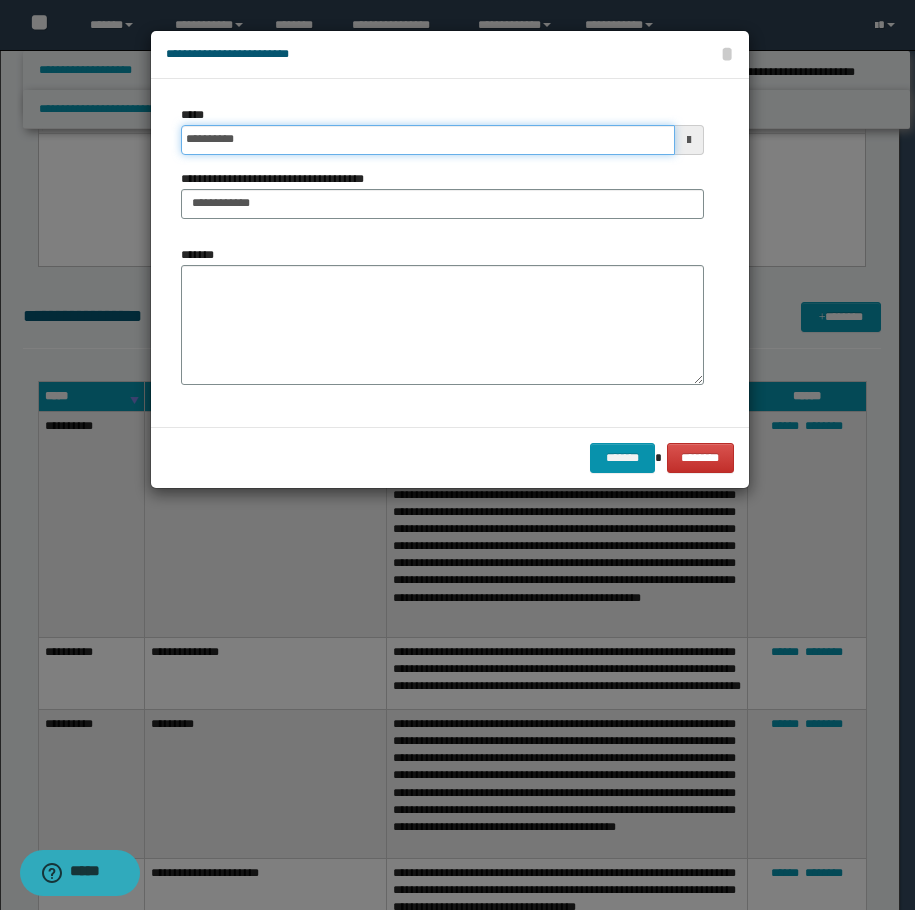 click on "**********" at bounding box center [428, 140] 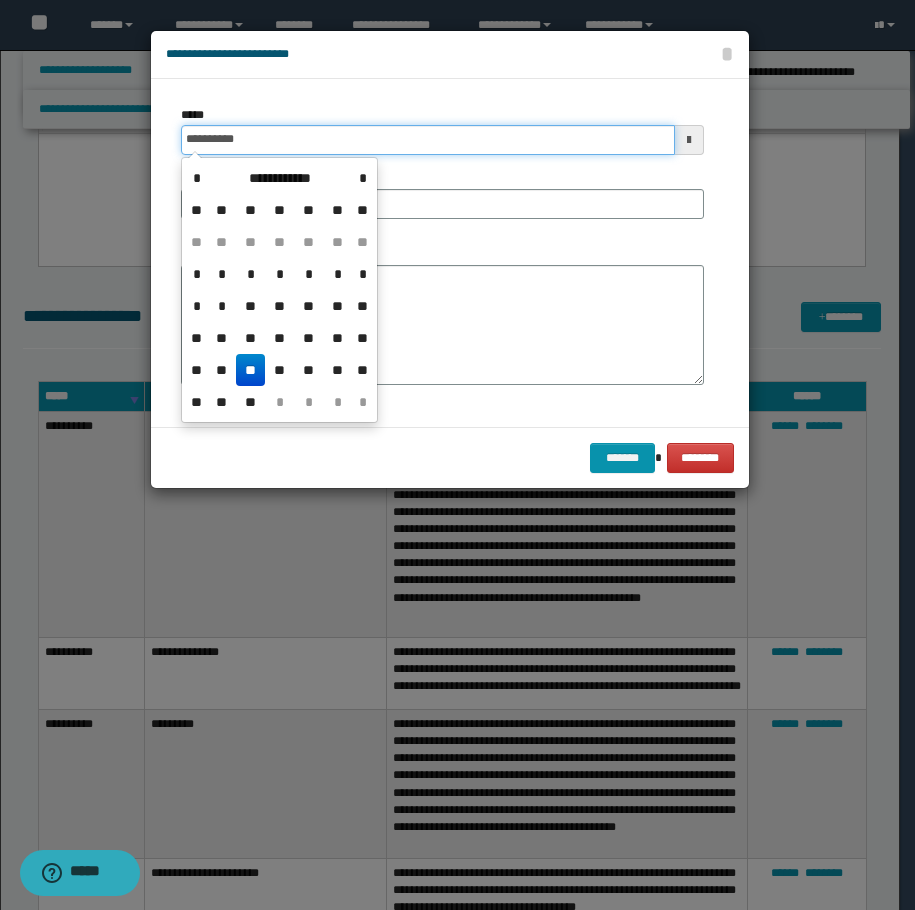click on "**********" at bounding box center (428, 140) 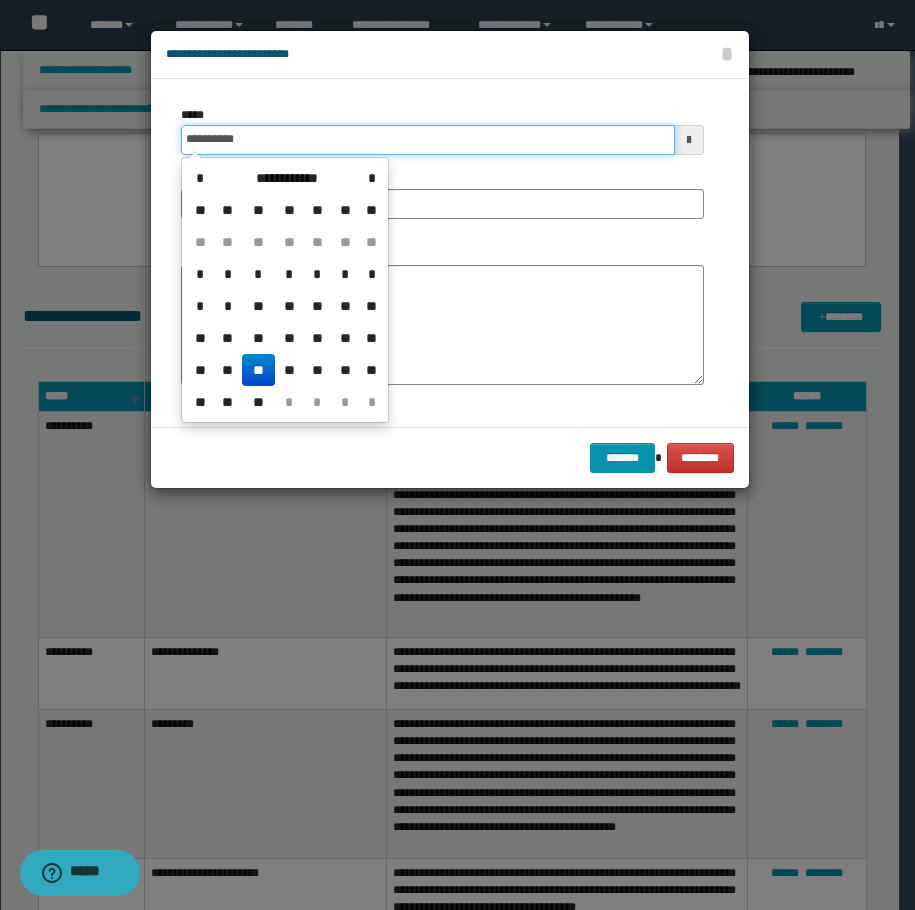 click on "**********" at bounding box center (428, 140) 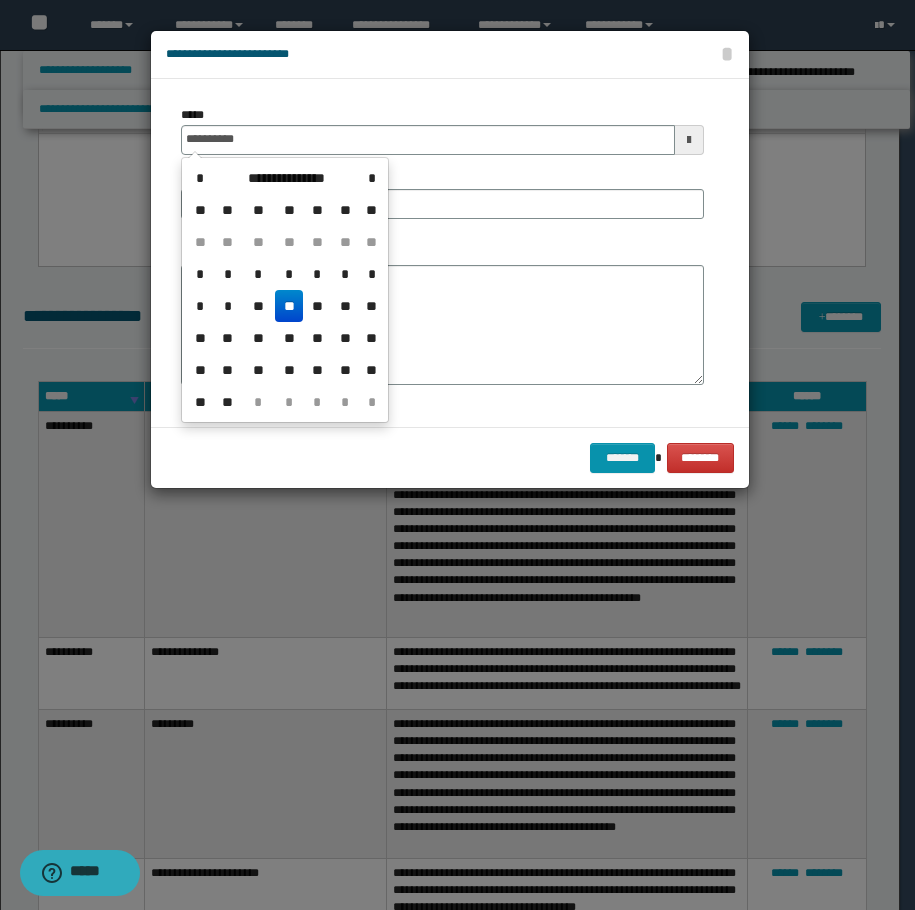 click on "**" at bounding box center (289, 306) 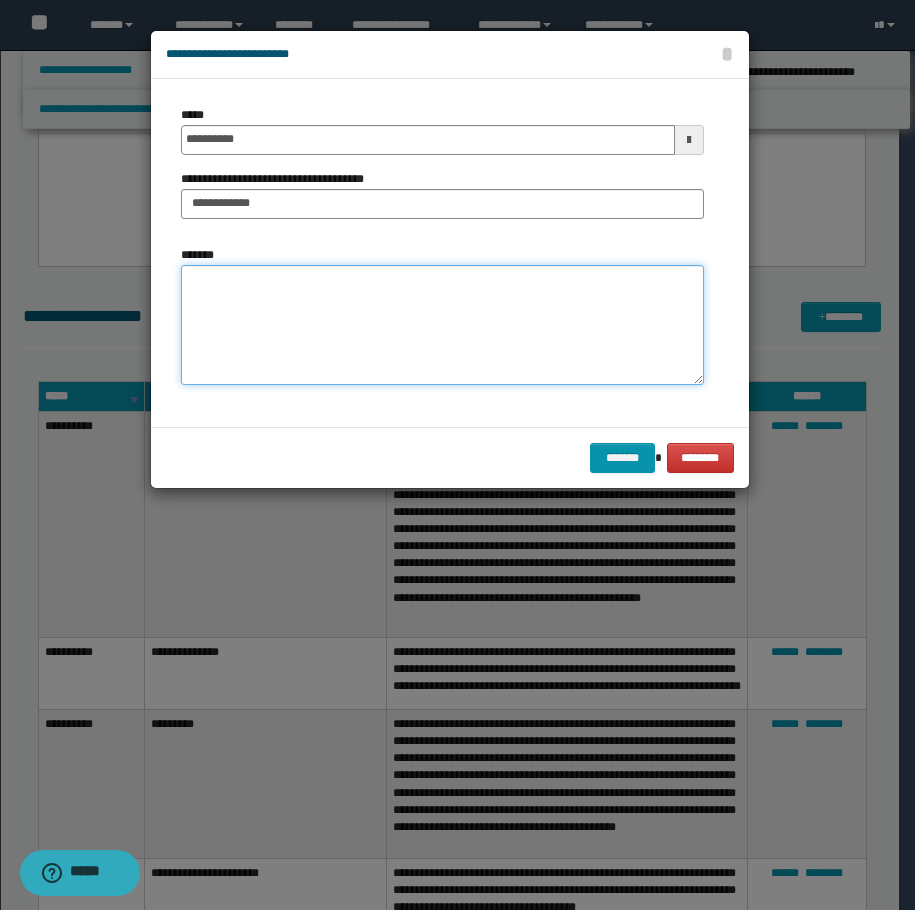 click on "*******" at bounding box center (442, 325) 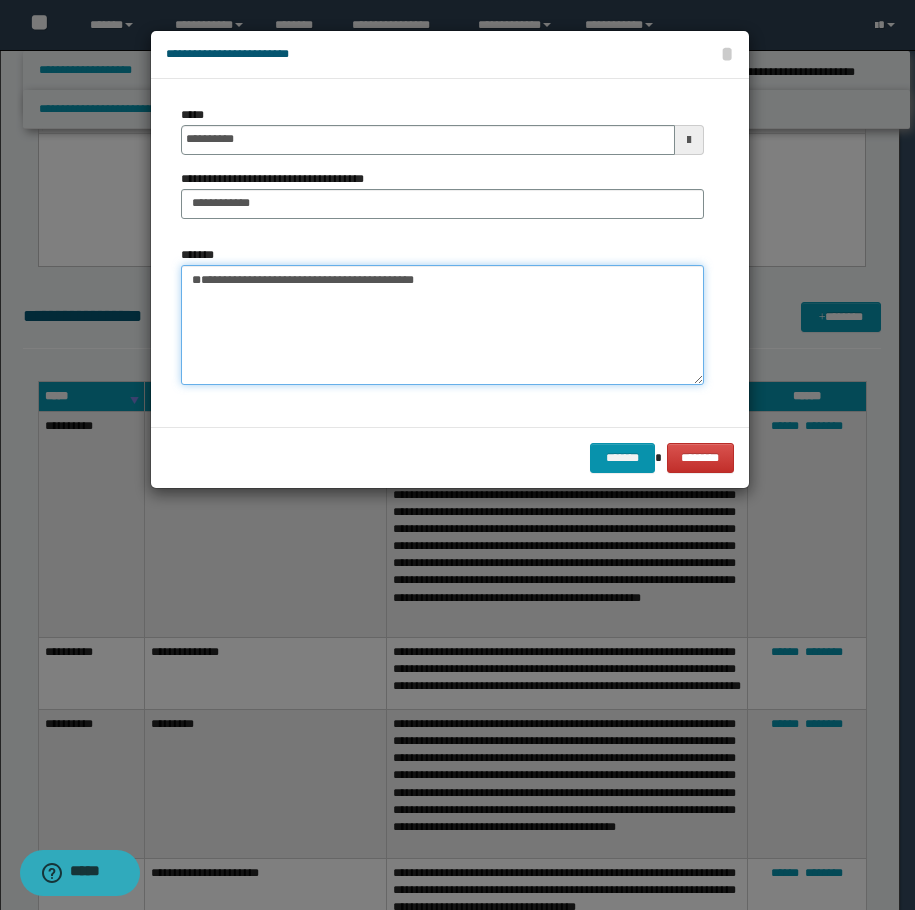 click on "**********" at bounding box center (442, 325) 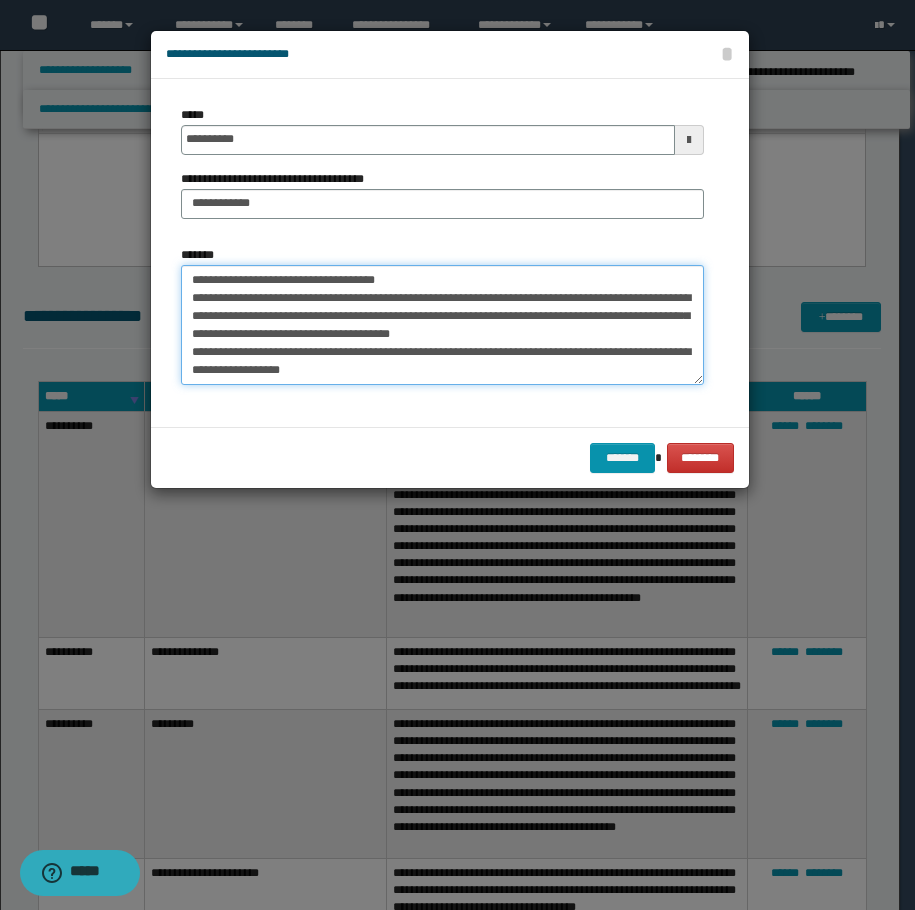 scroll, scrollTop: 174, scrollLeft: 0, axis: vertical 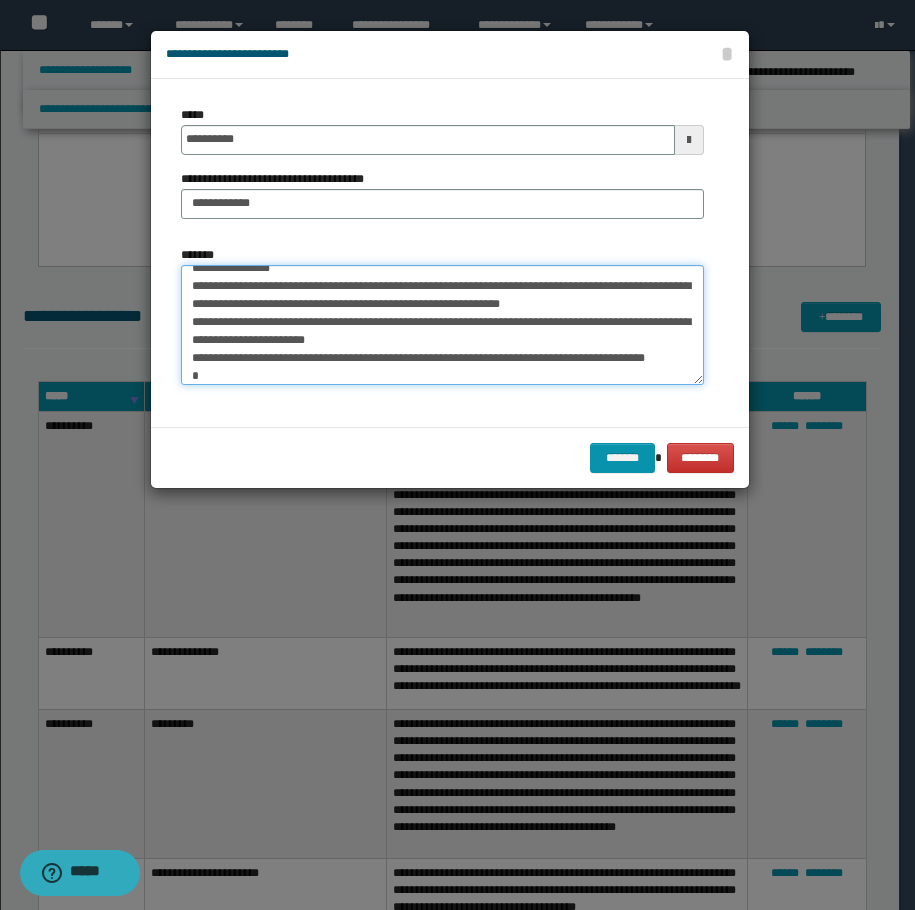 click on "*******" at bounding box center (442, 325) 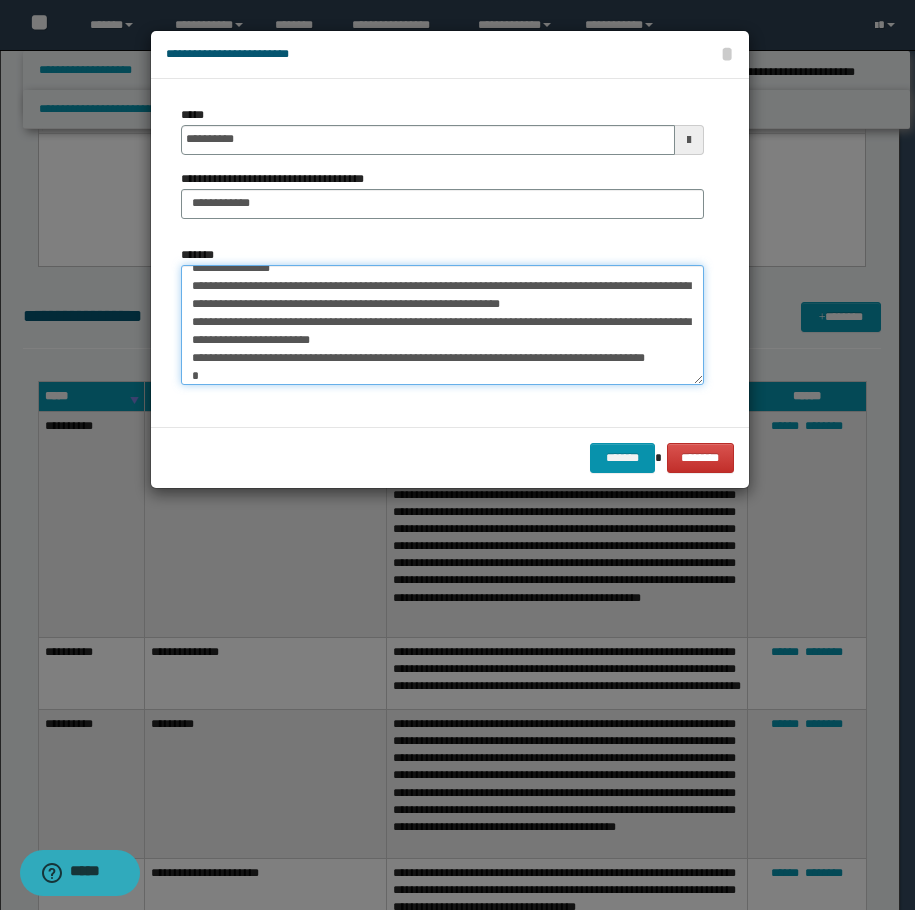 click on "*******" at bounding box center [442, 325] 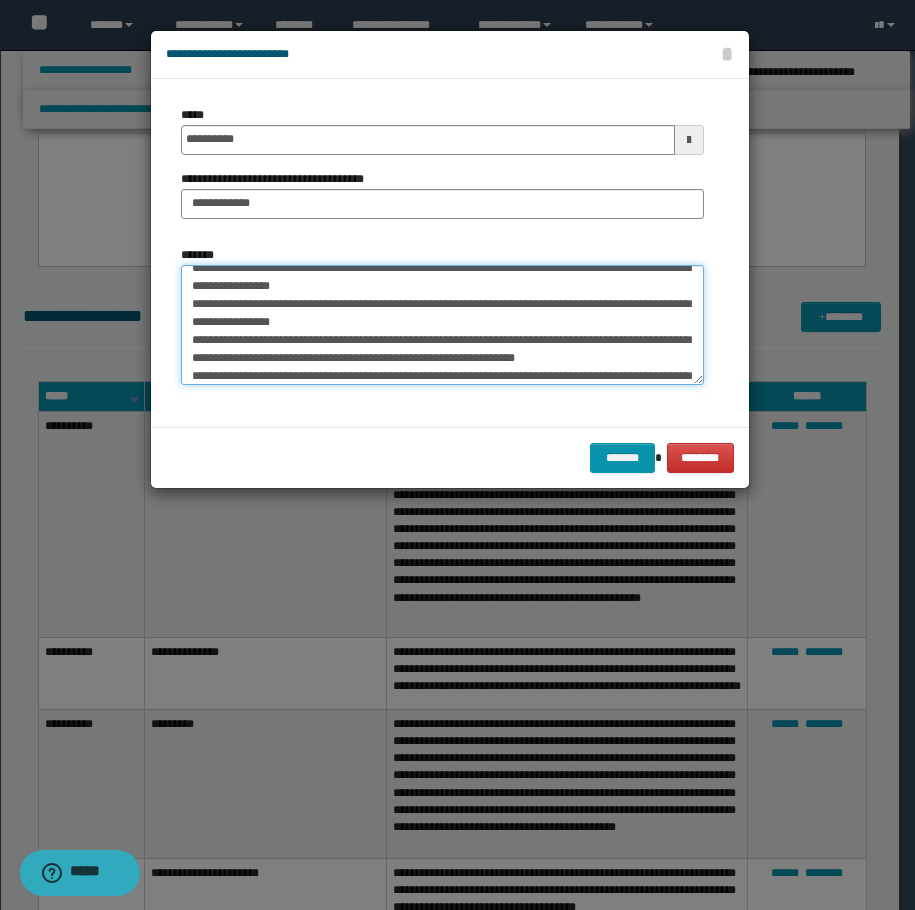 scroll, scrollTop: 74, scrollLeft: 0, axis: vertical 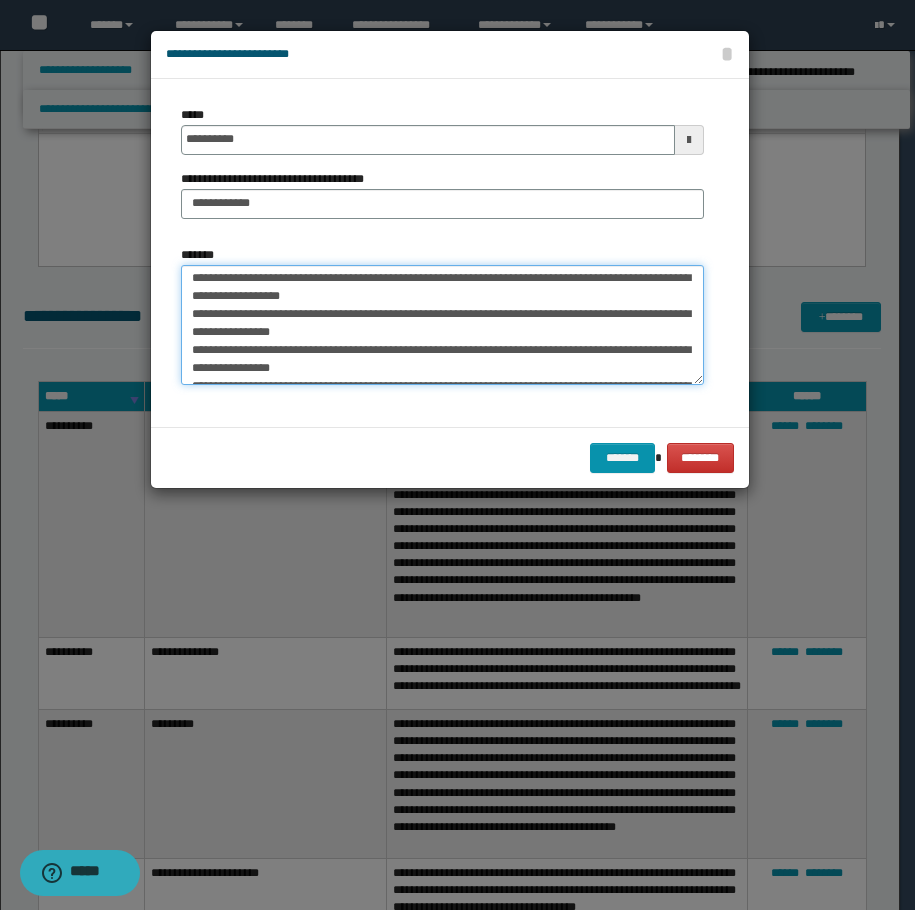 click on "*******" at bounding box center (442, 325) 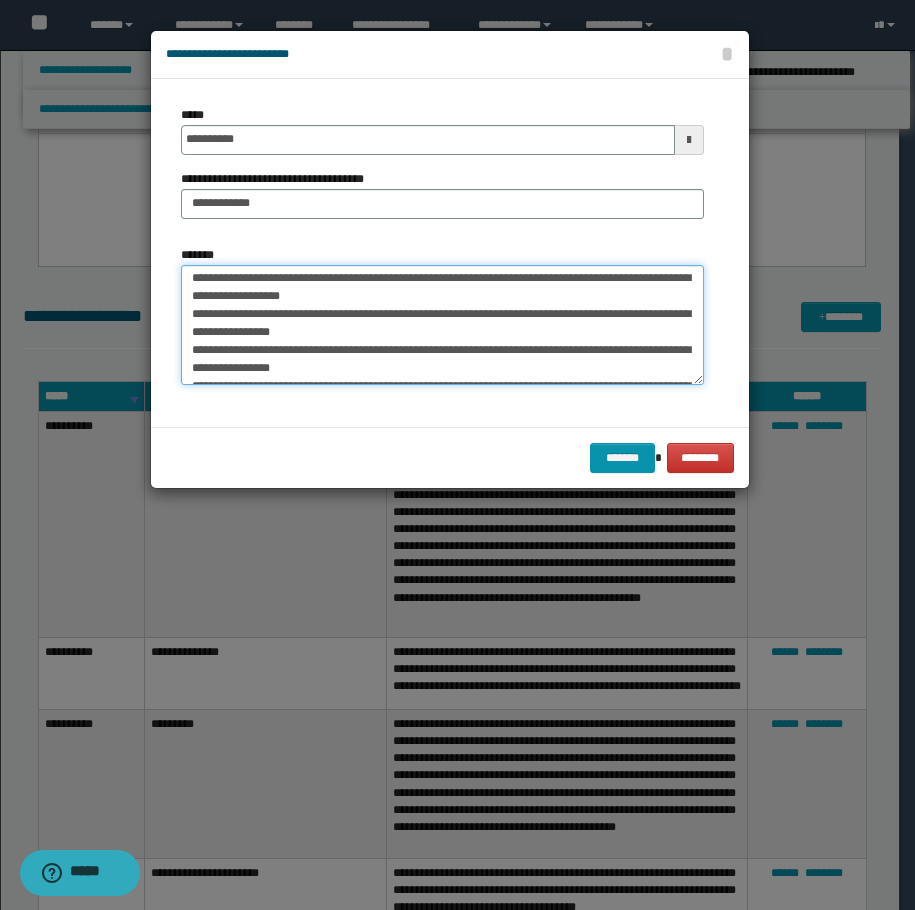 click on "*******" at bounding box center [442, 325] 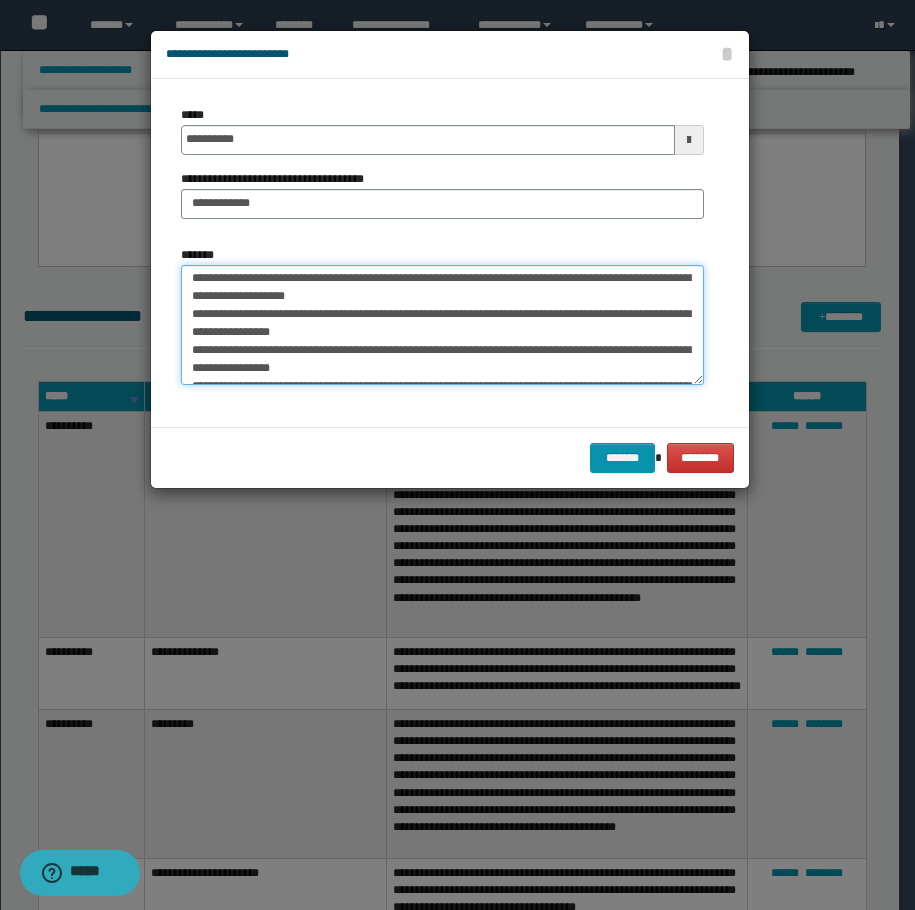 drag, startPoint x: 381, startPoint y: 327, endPoint x: 372, endPoint y: 314, distance: 15.811388 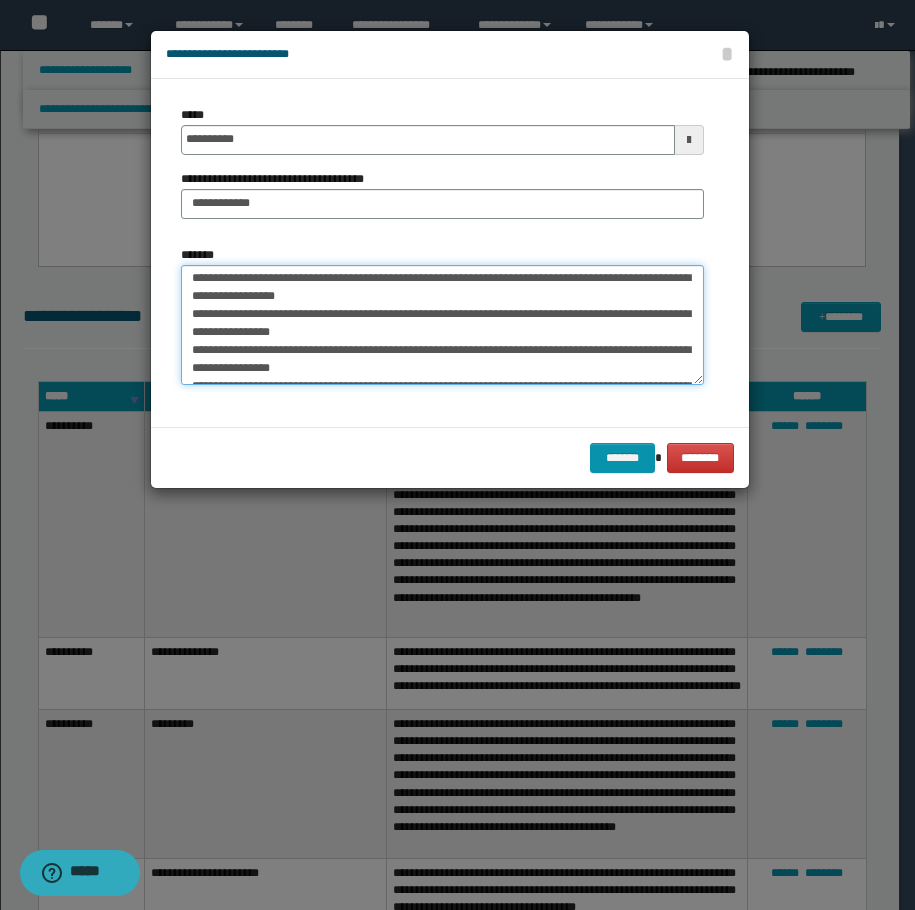 click on "*******" at bounding box center [442, 325] 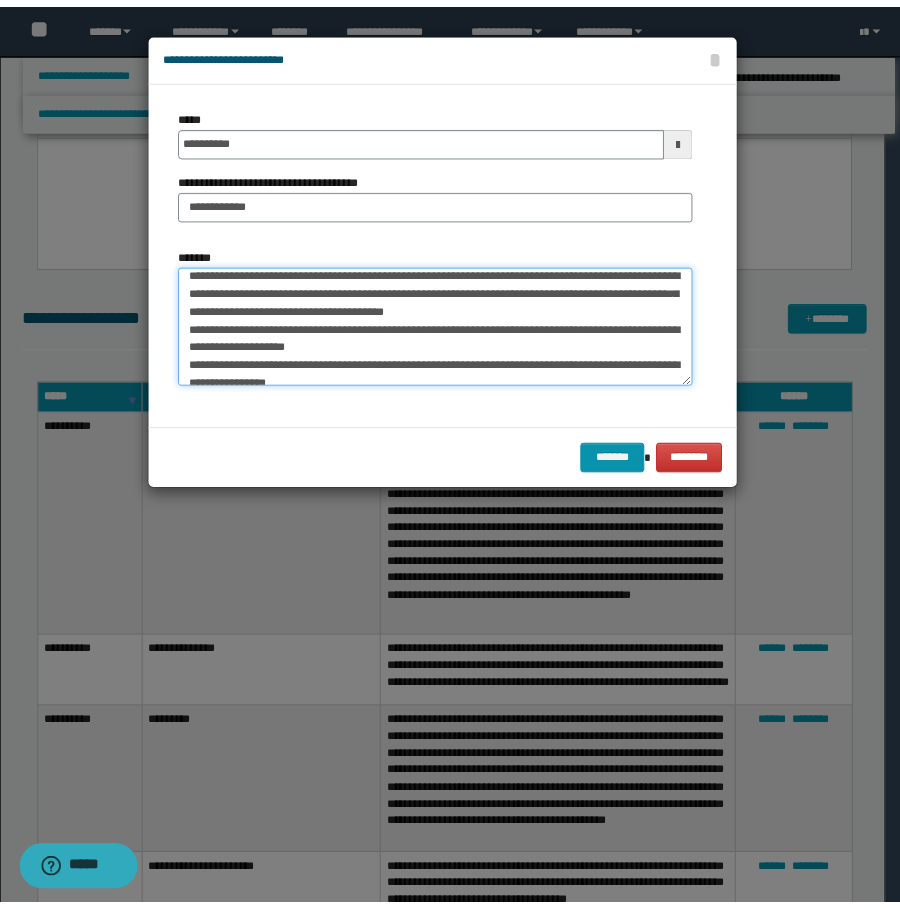 scroll, scrollTop: 0, scrollLeft: 0, axis: both 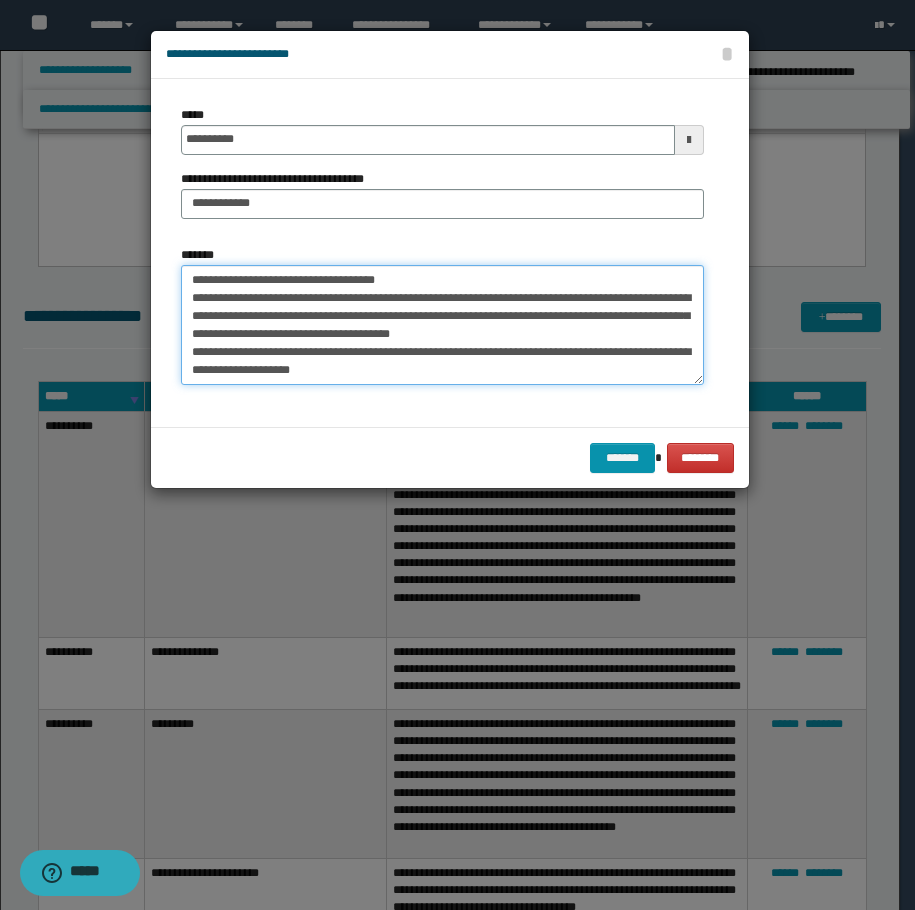 click on "*******" at bounding box center [442, 325] 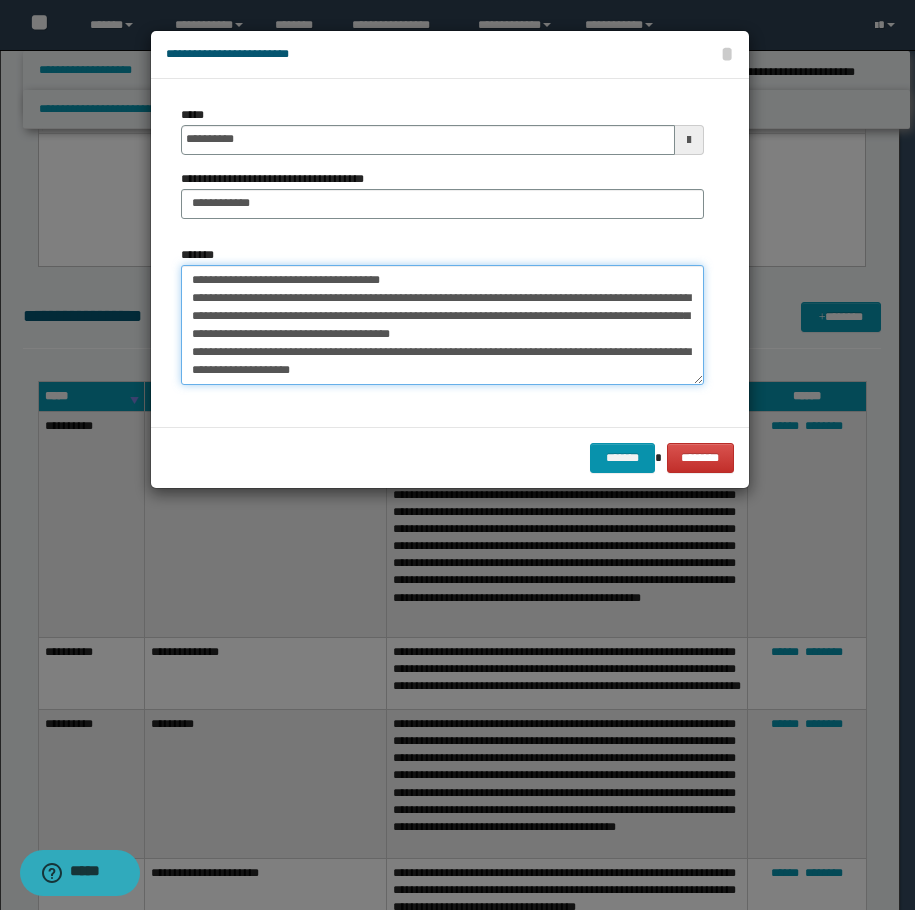 drag, startPoint x: 659, startPoint y: 291, endPoint x: 623, endPoint y: 320, distance: 46.227695 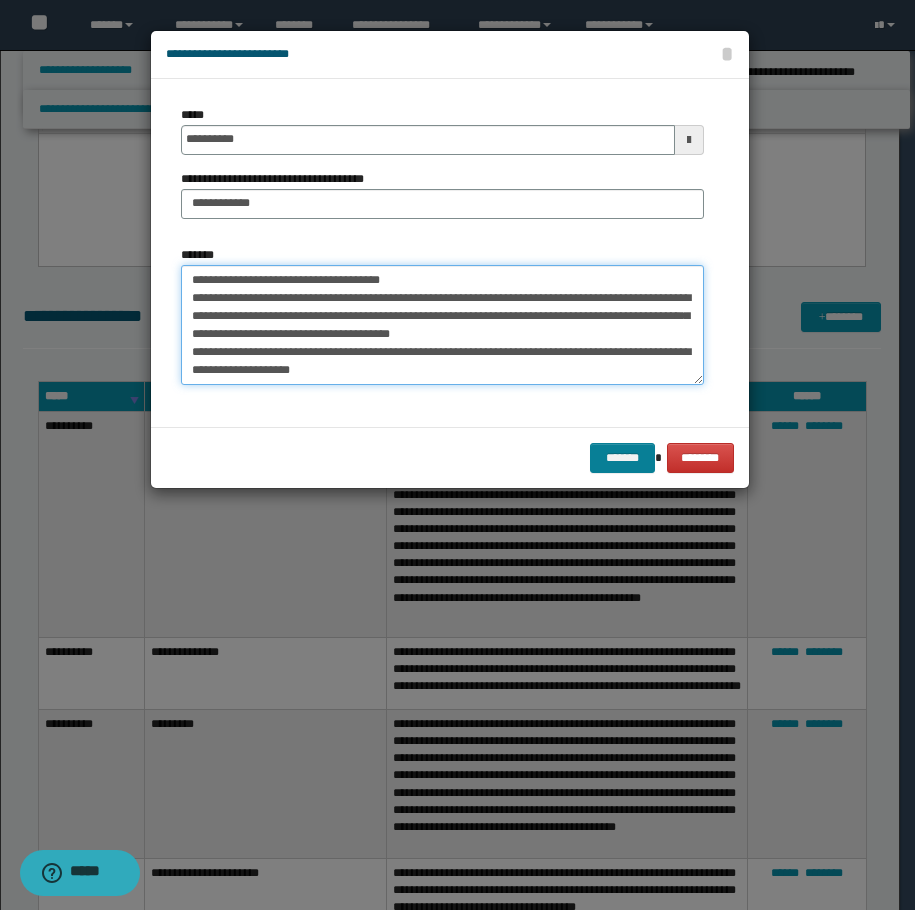 type on "**********" 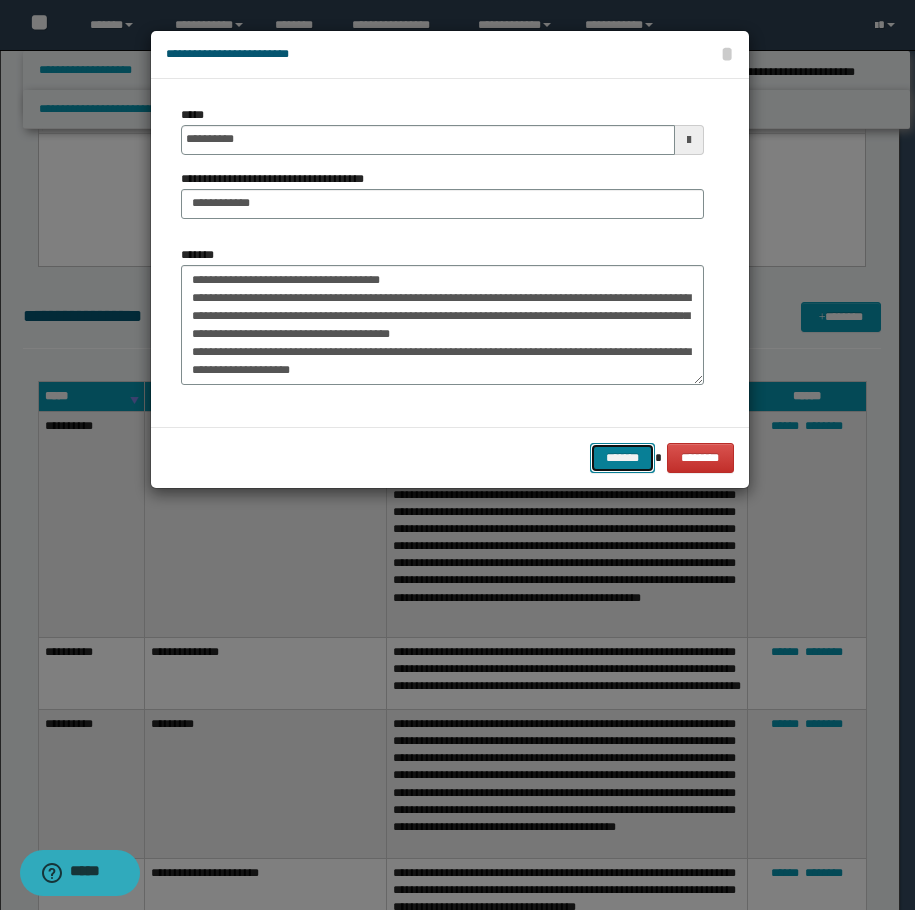 click on "*******" at bounding box center [622, 458] 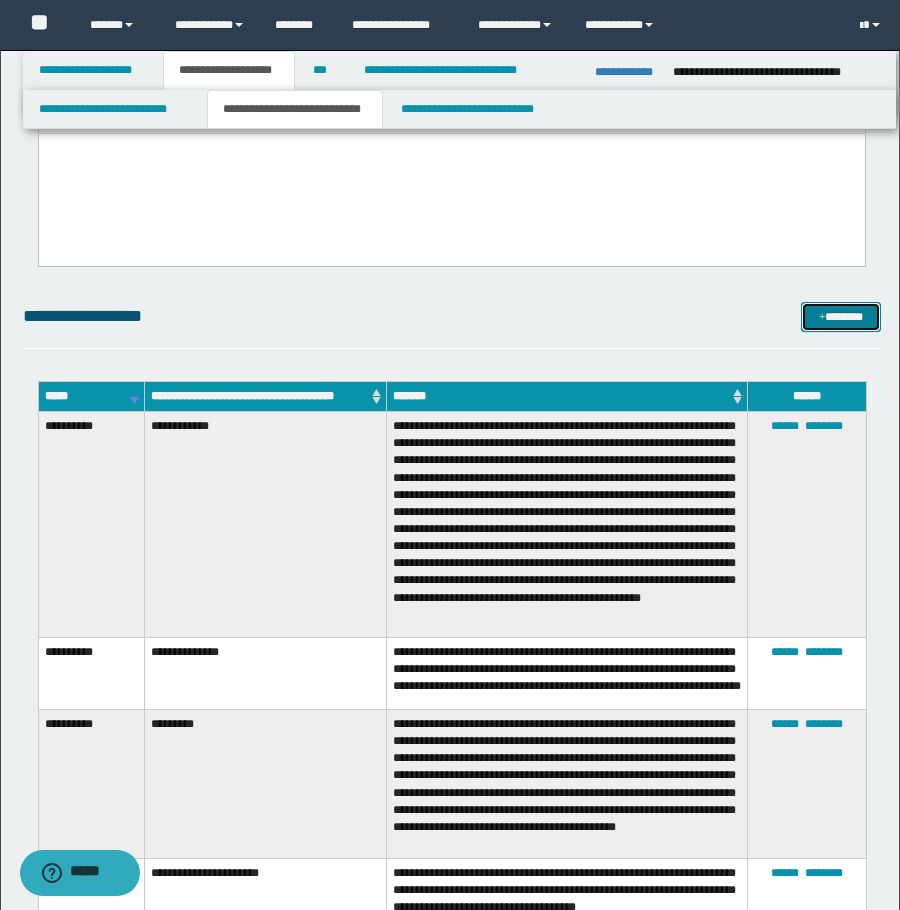 click on "*******" at bounding box center [841, 317] 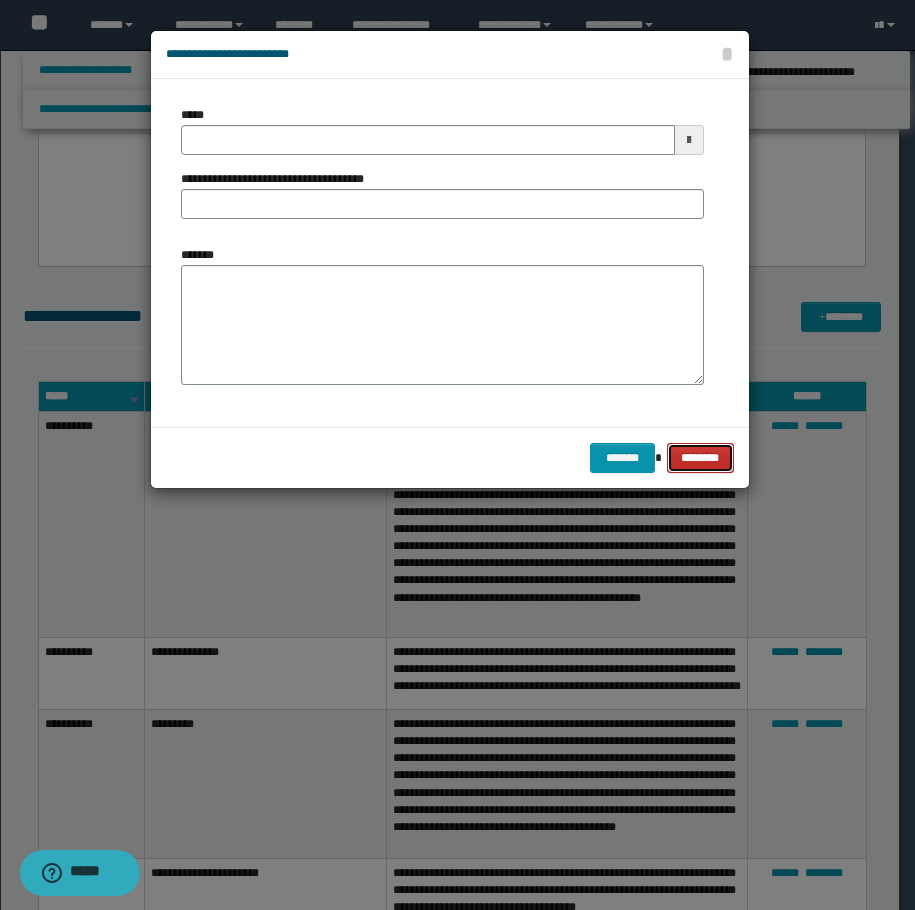 click on "********" at bounding box center [700, 458] 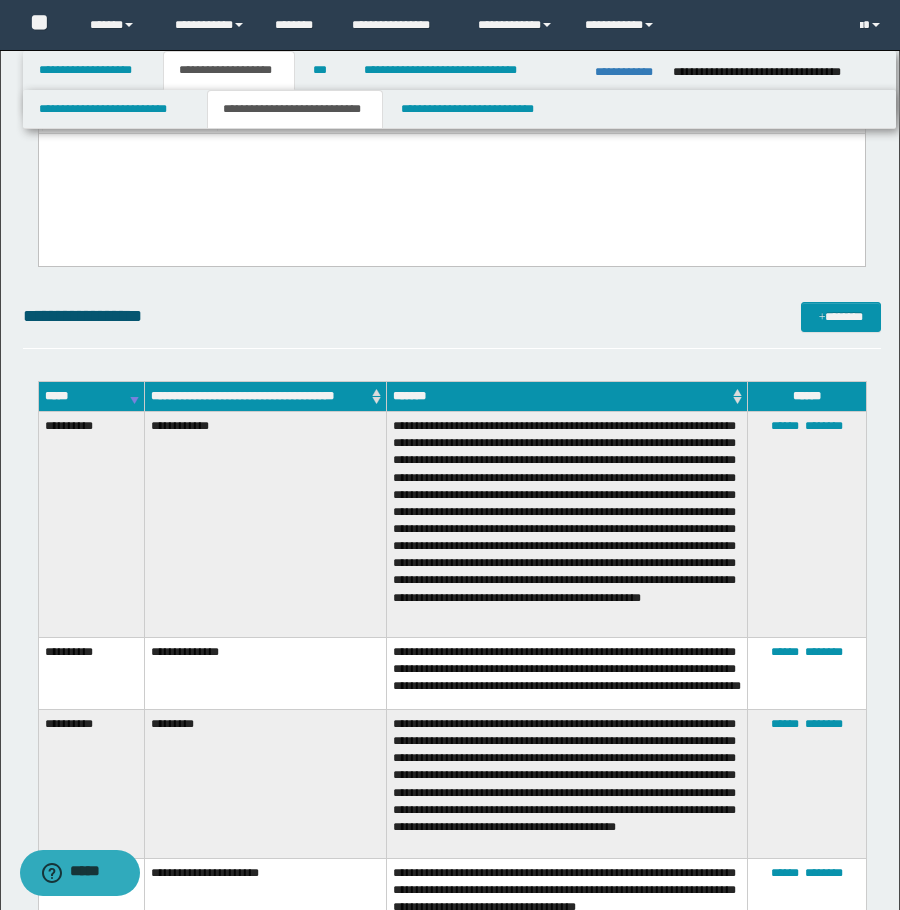 click on "*****" at bounding box center [91, 396] 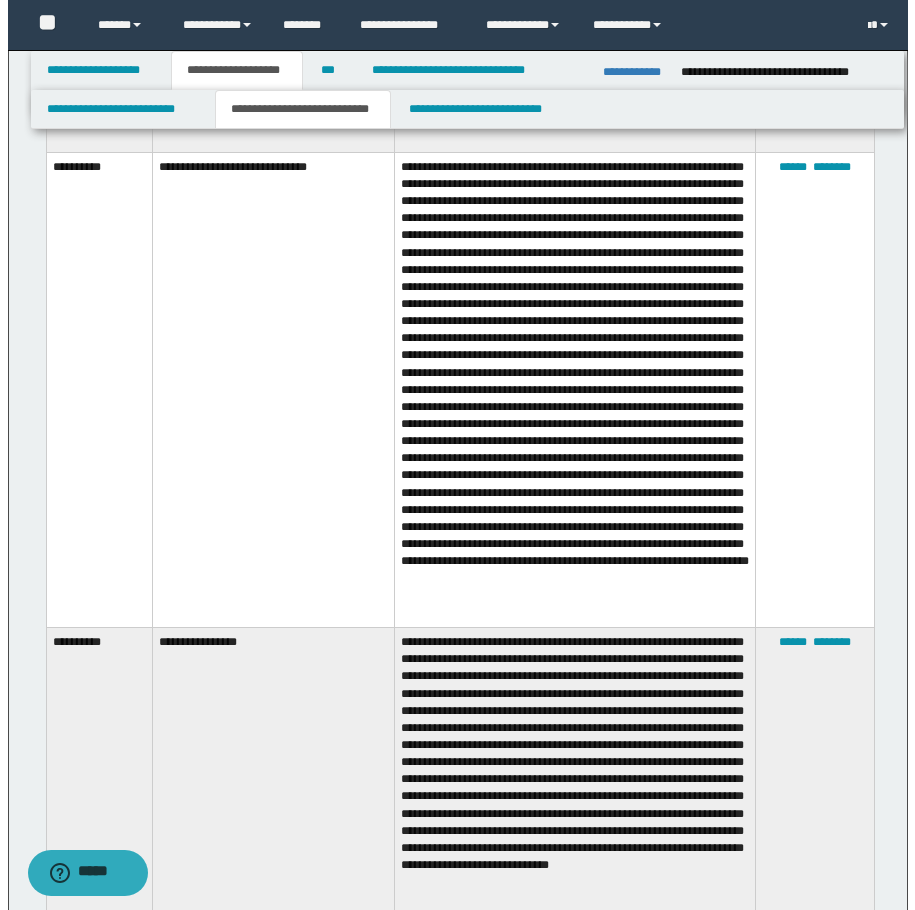 scroll, scrollTop: 2773, scrollLeft: 0, axis: vertical 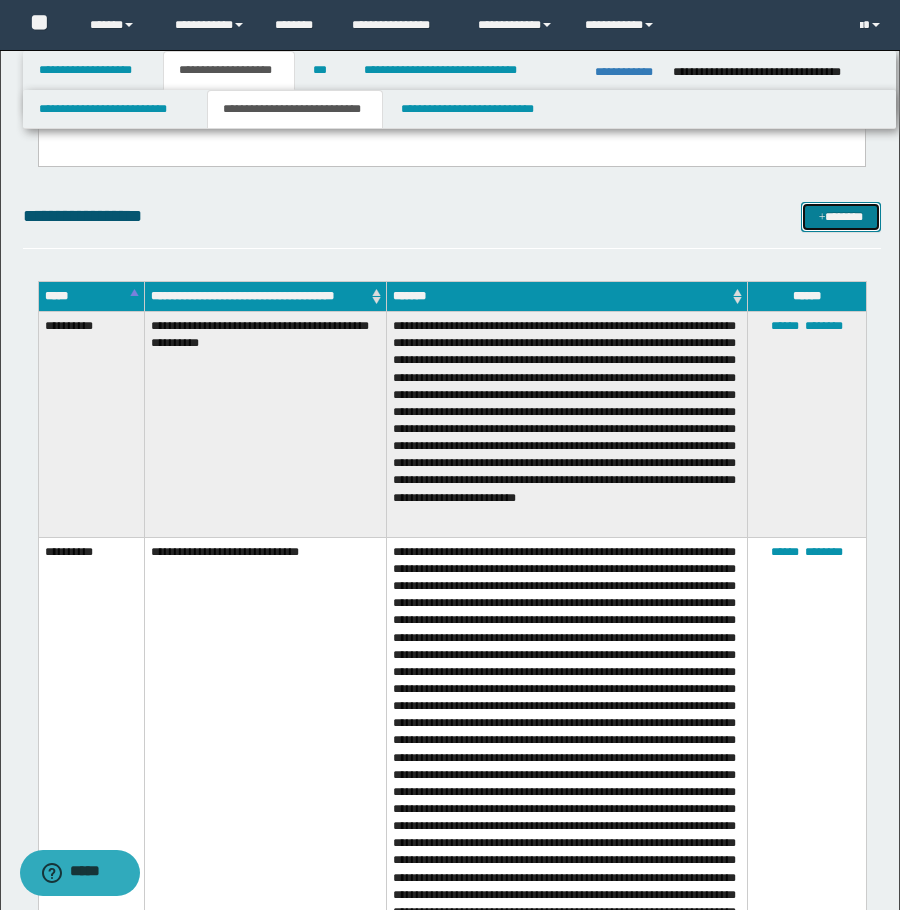 click on "*******" at bounding box center [841, 217] 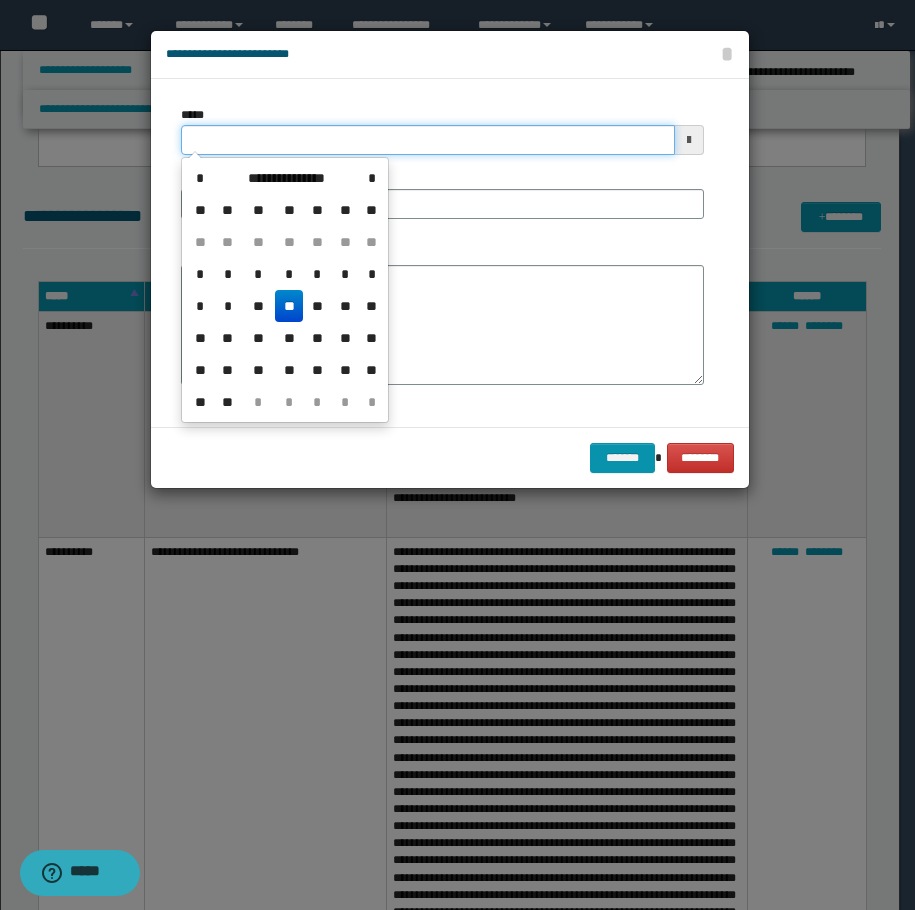 click on "*****" at bounding box center (428, 140) 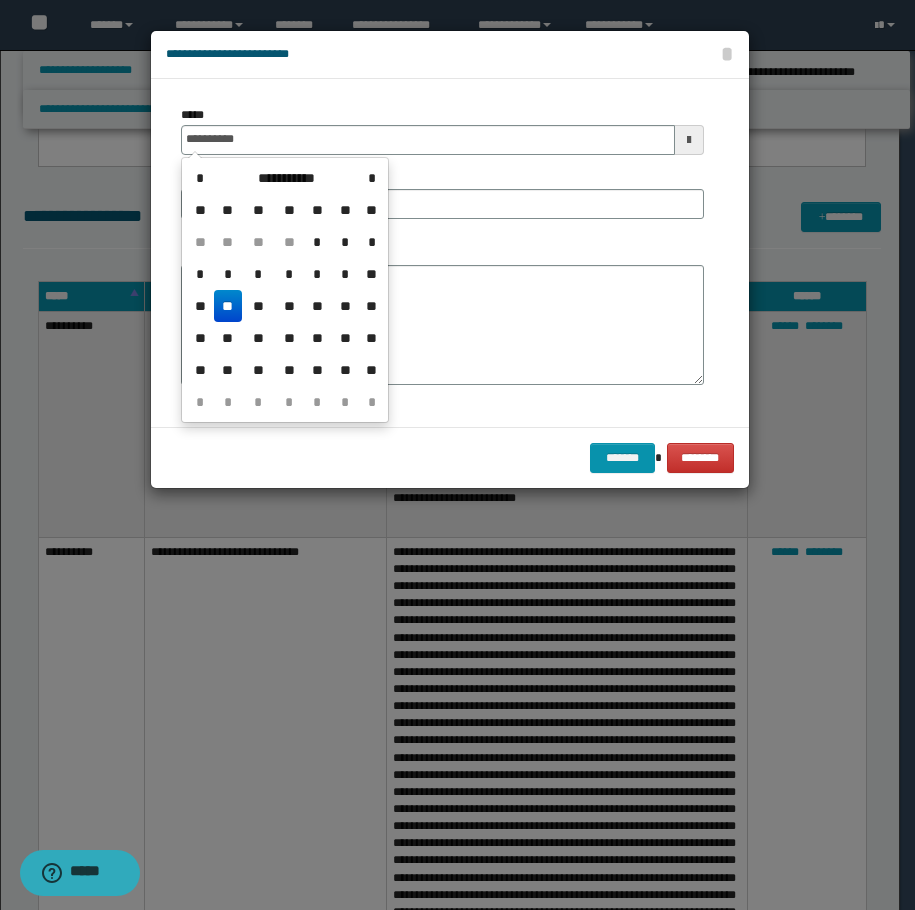 click on "**" at bounding box center [228, 306] 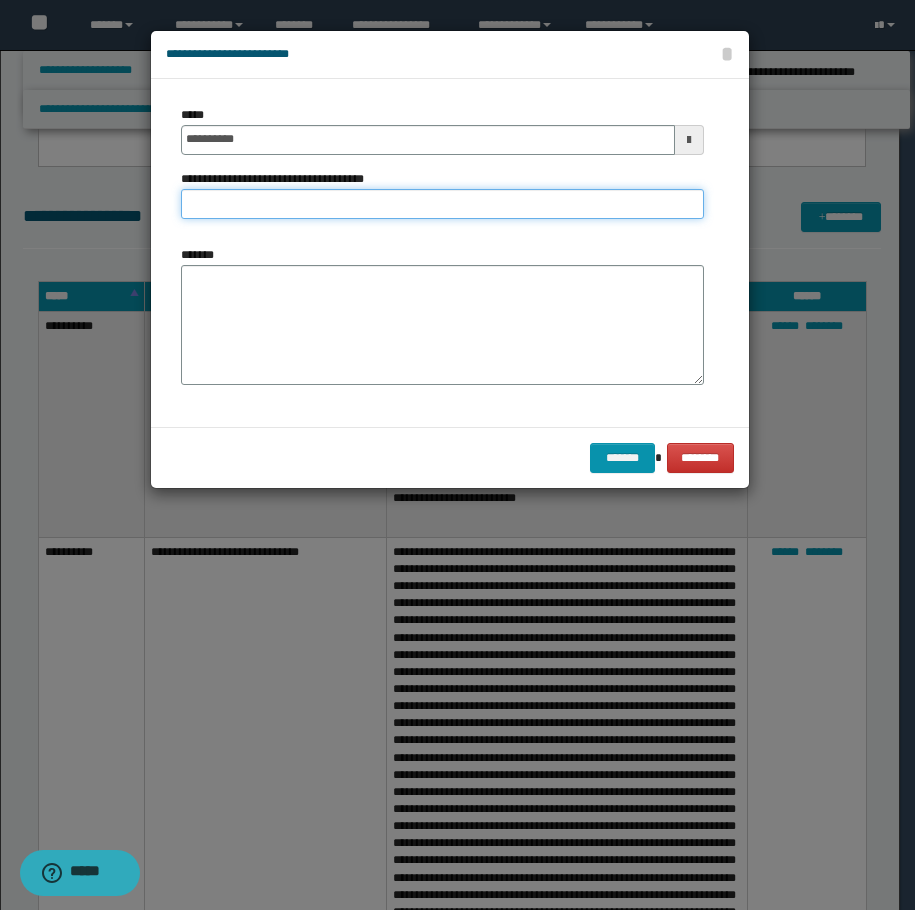 click on "**********" at bounding box center [442, 204] 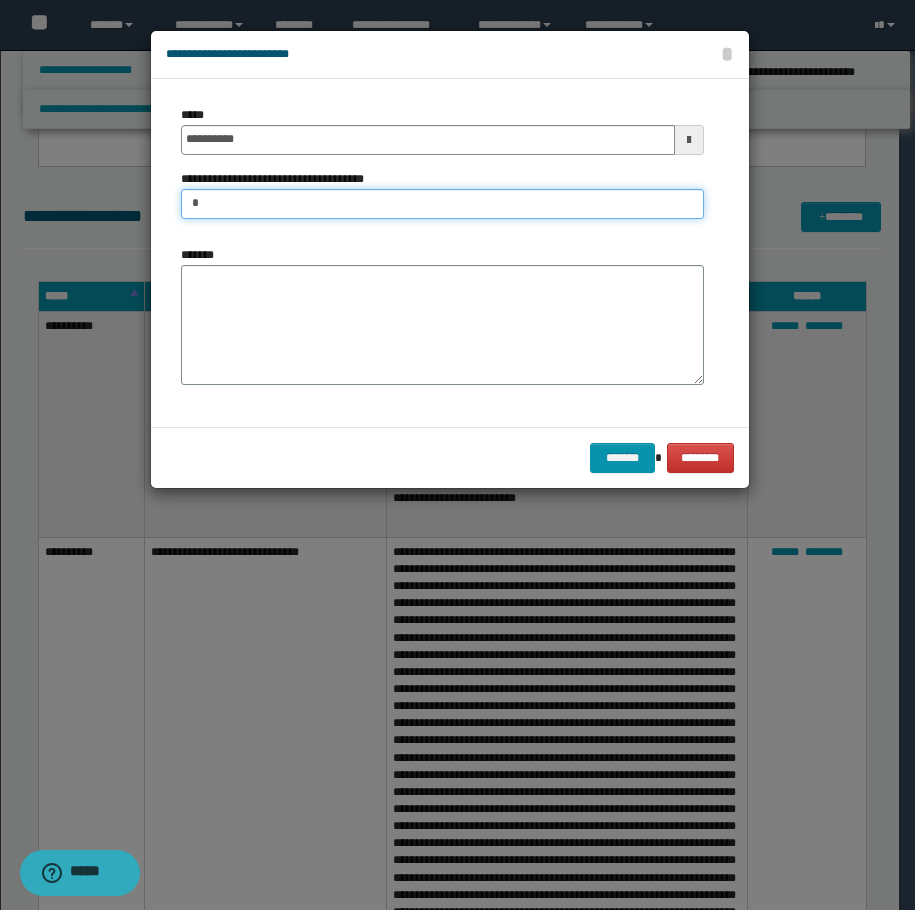 type on "**********" 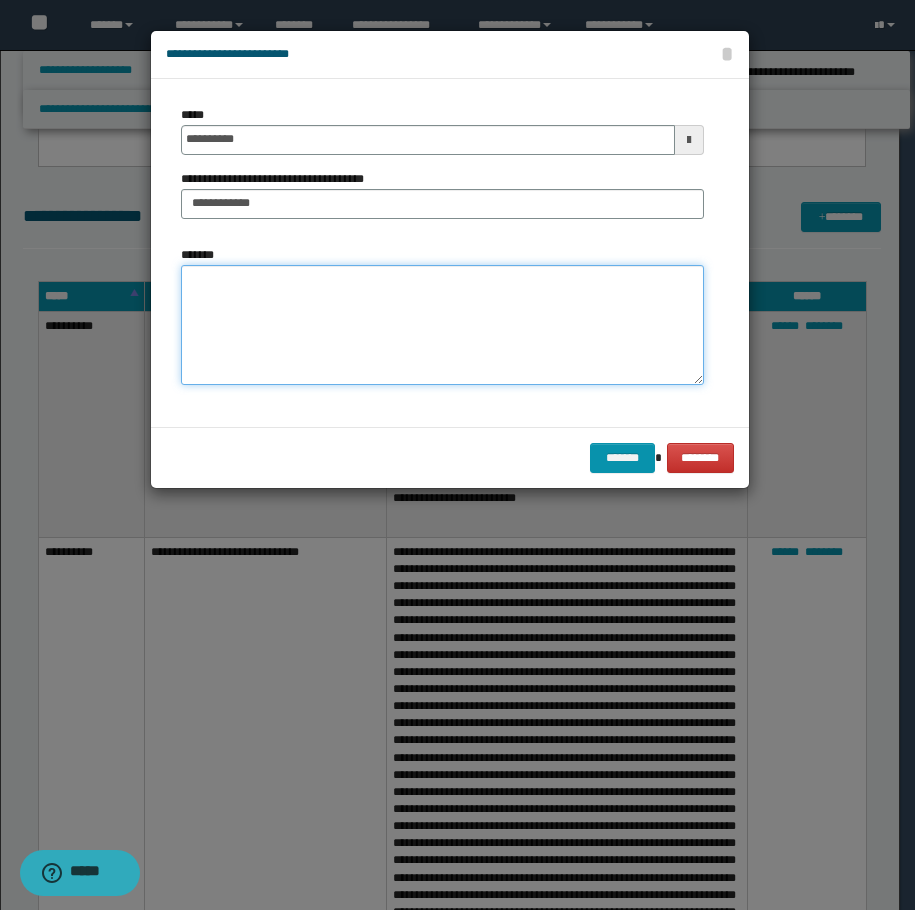 click on "*******" at bounding box center [442, 325] 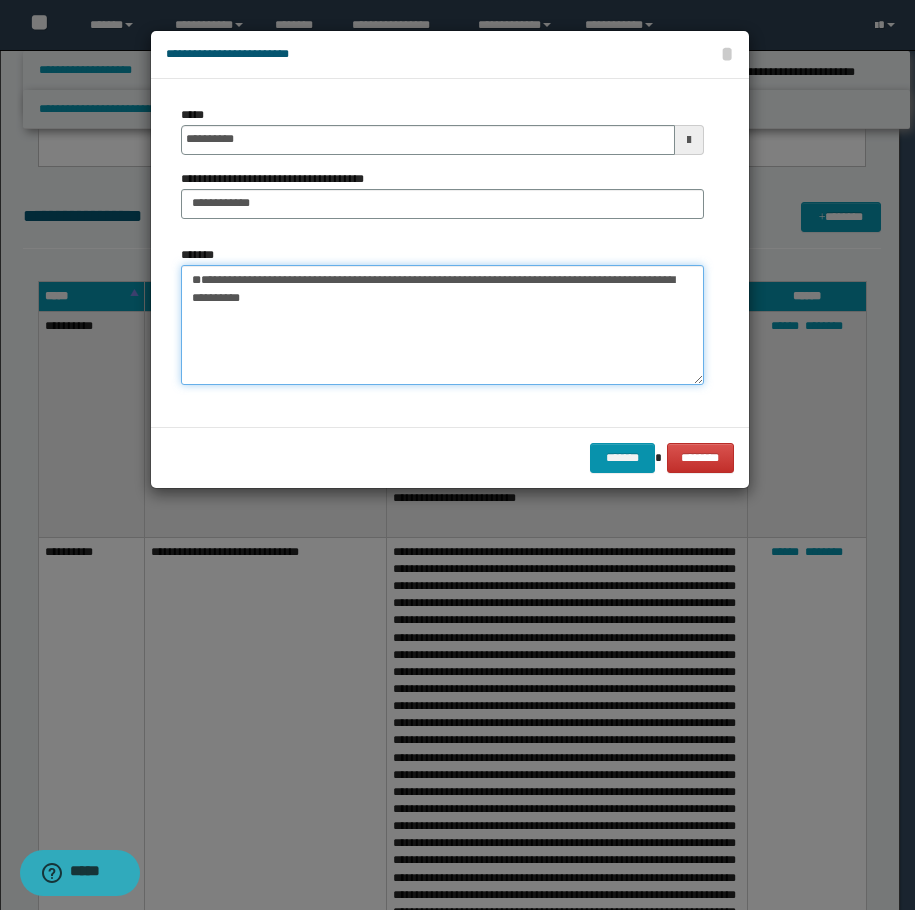click on "**********" at bounding box center [442, 325] 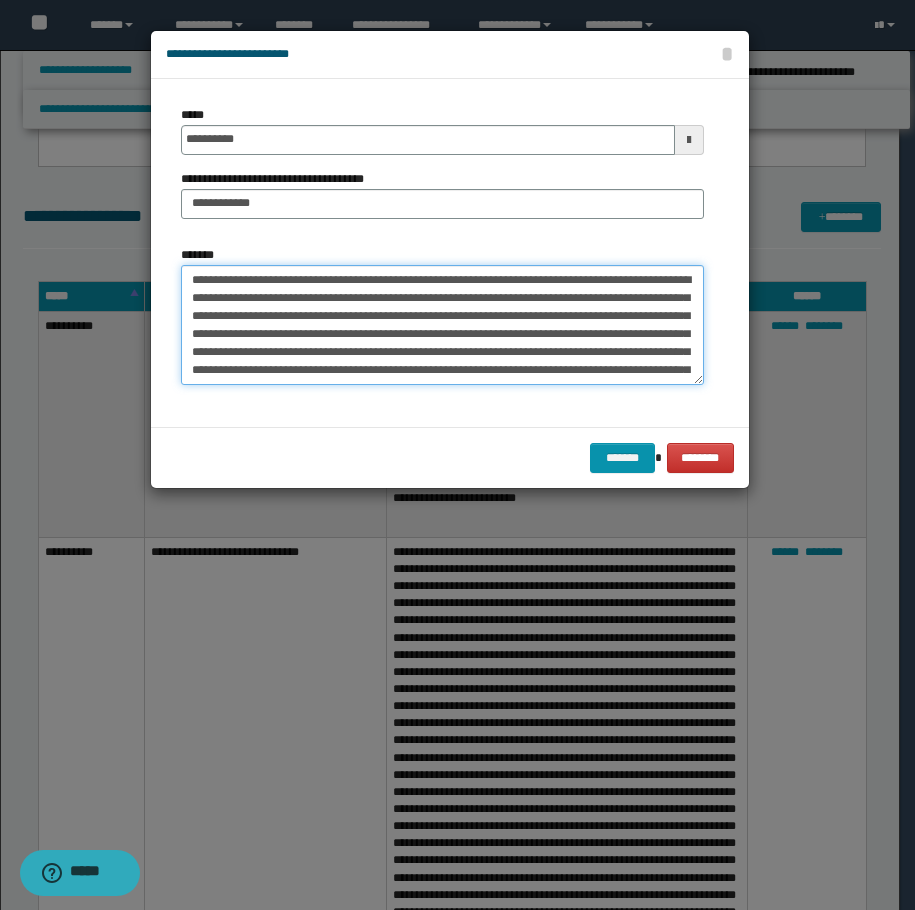 scroll, scrollTop: 138, scrollLeft: 0, axis: vertical 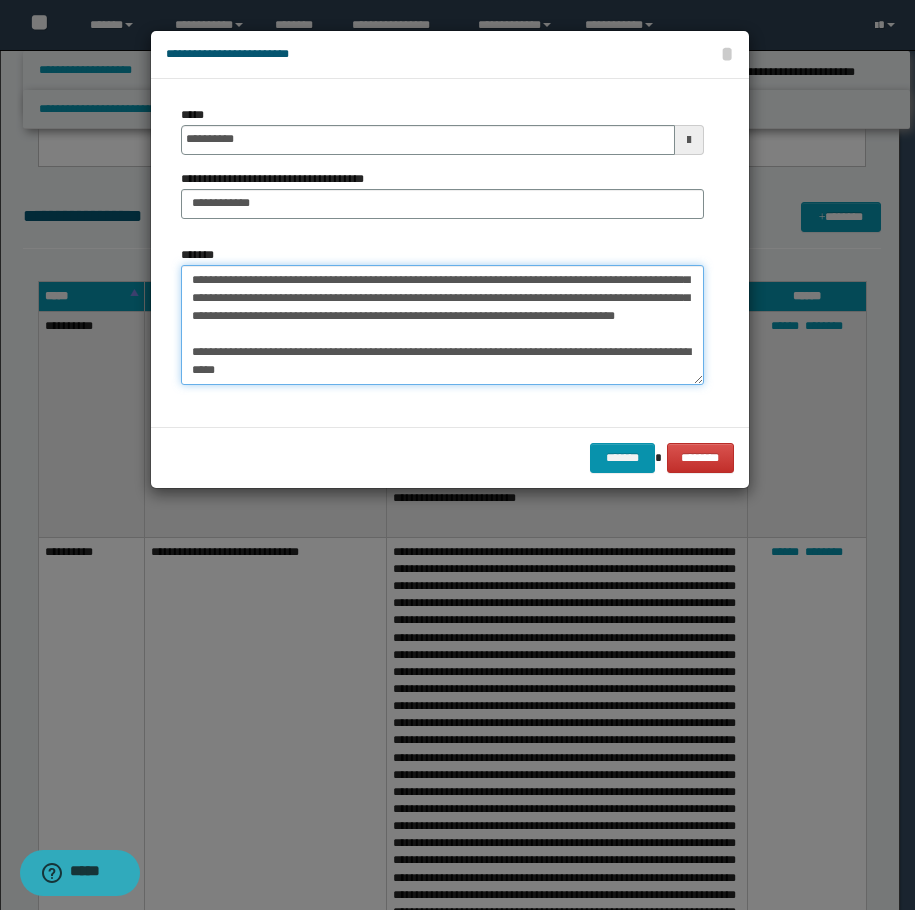 click on "*******" at bounding box center [442, 325] 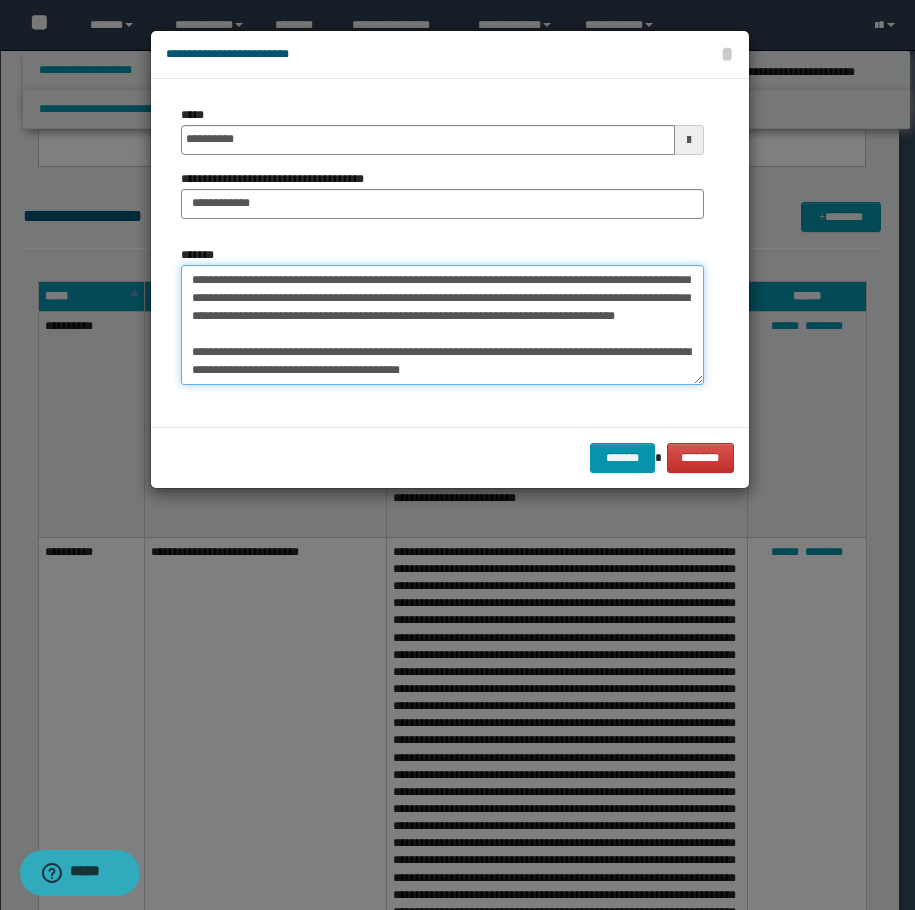 drag, startPoint x: 393, startPoint y: 322, endPoint x: 409, endPoint y: 326, distance: 16.492422 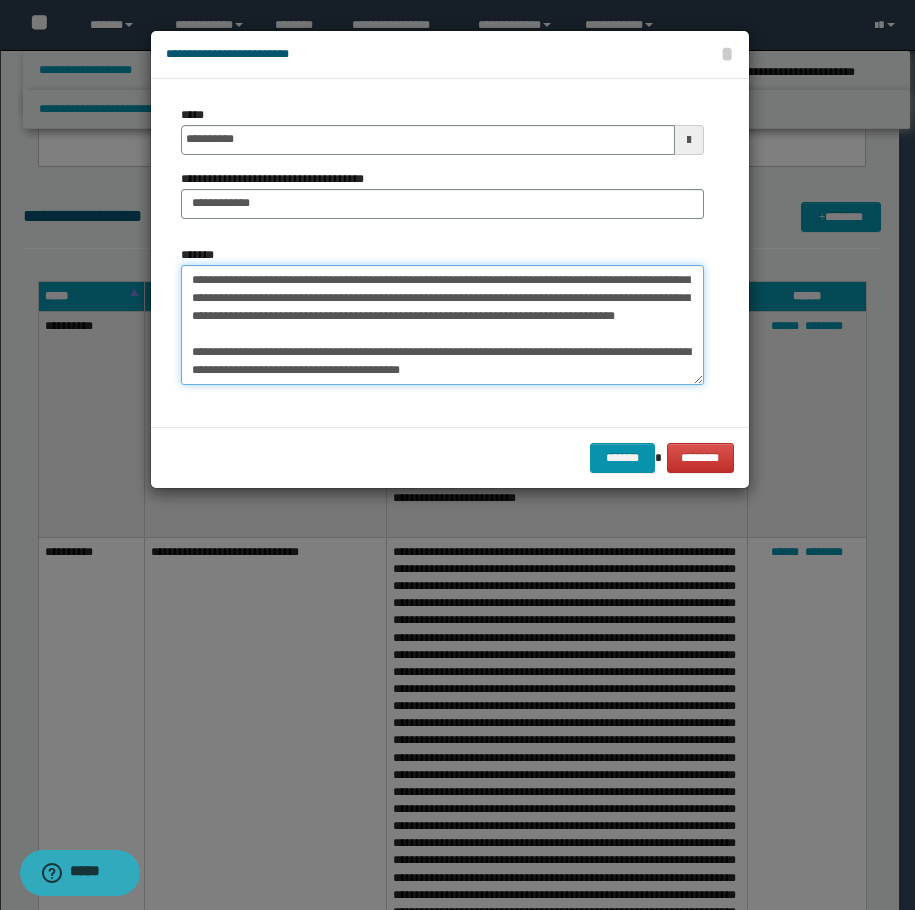 drag, startPoint x: 413, startPoint y: 319, endPoint x: 410, endPoint y: 343, distance: 24.186773 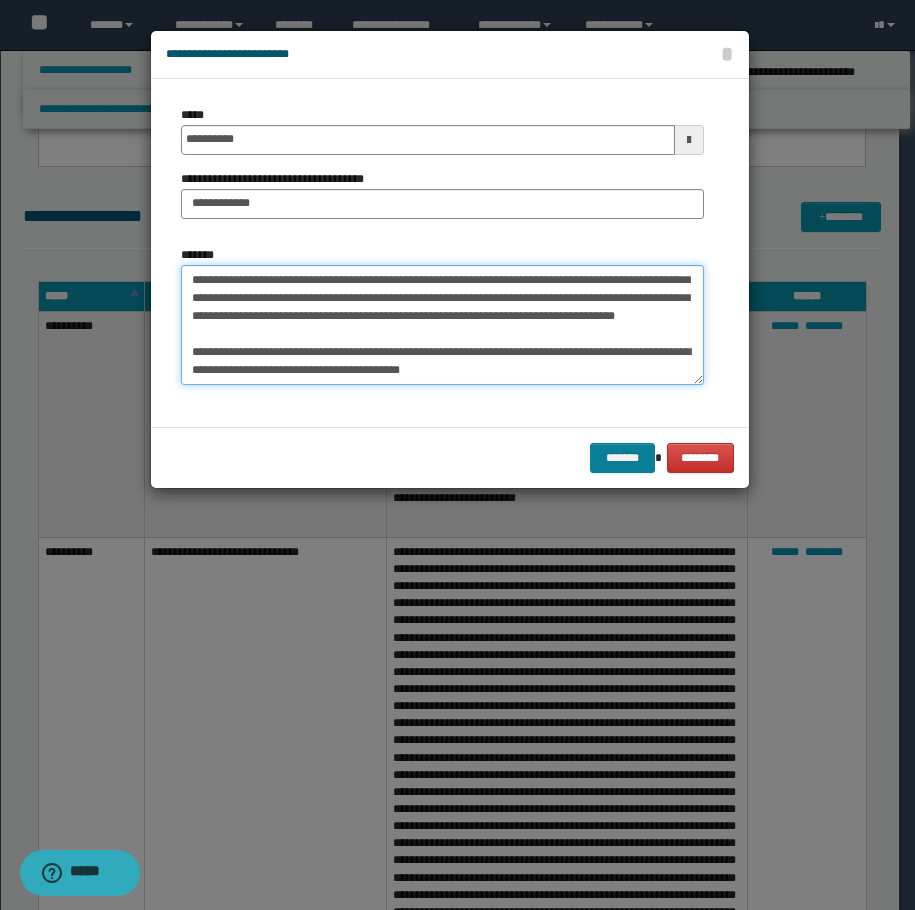 type on "**********" 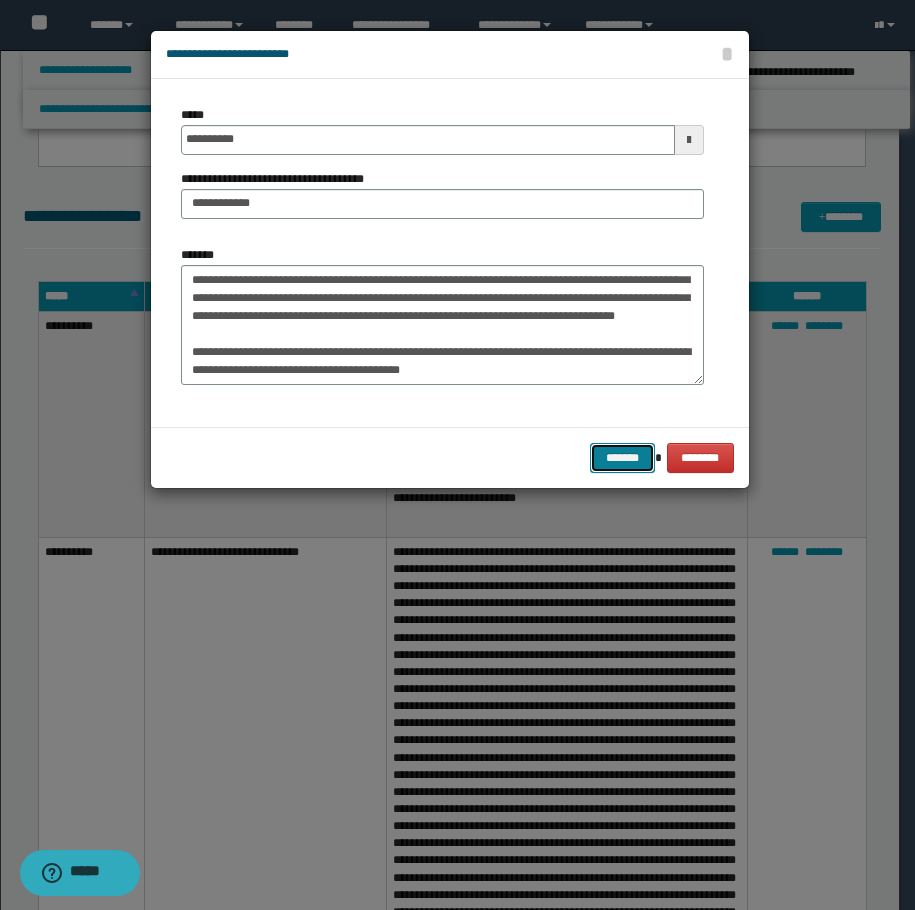 click on "*******" at bounding box center [622, 458] 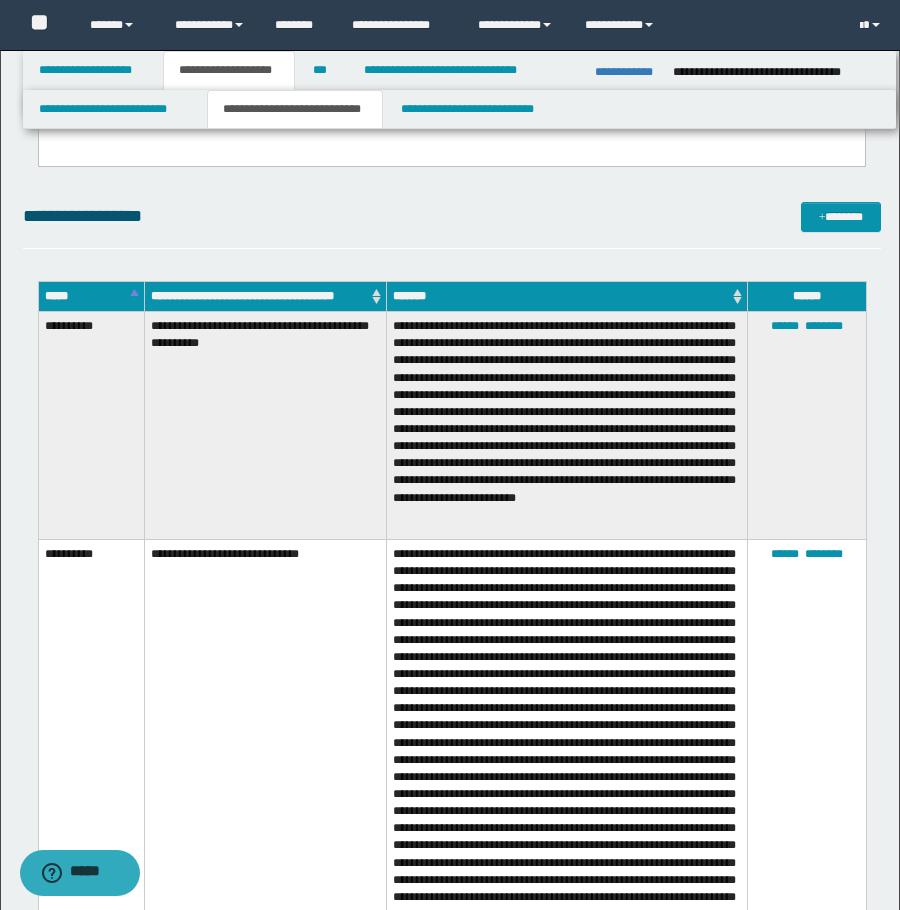 click on "**********" at bounding box center (452, 1805) 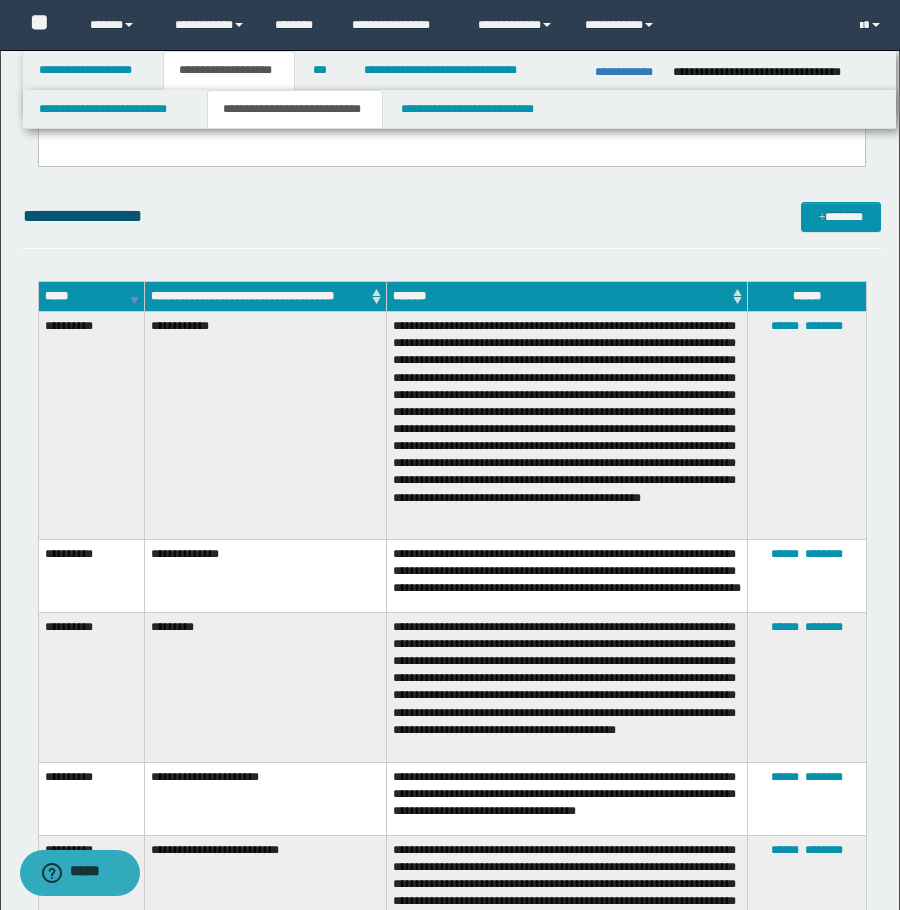 click on "*****" at bounding box center (91, 296) 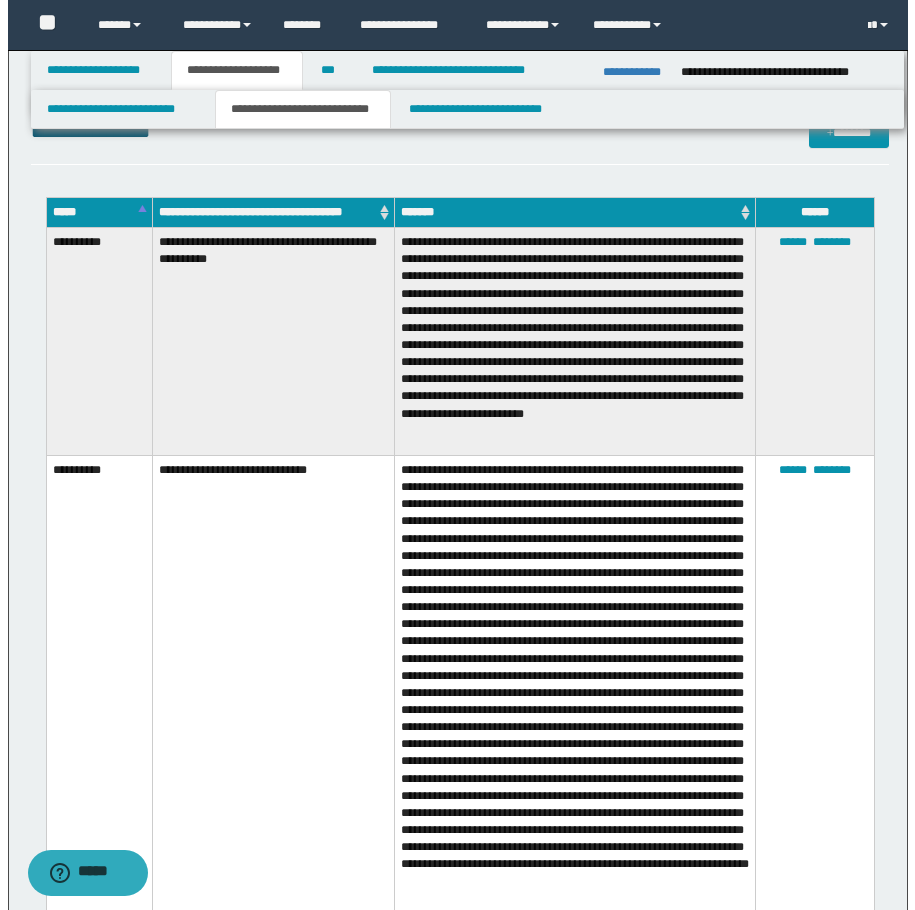 scroll, scrollTop: 2673, scrollLeft: 0, axis: vertical 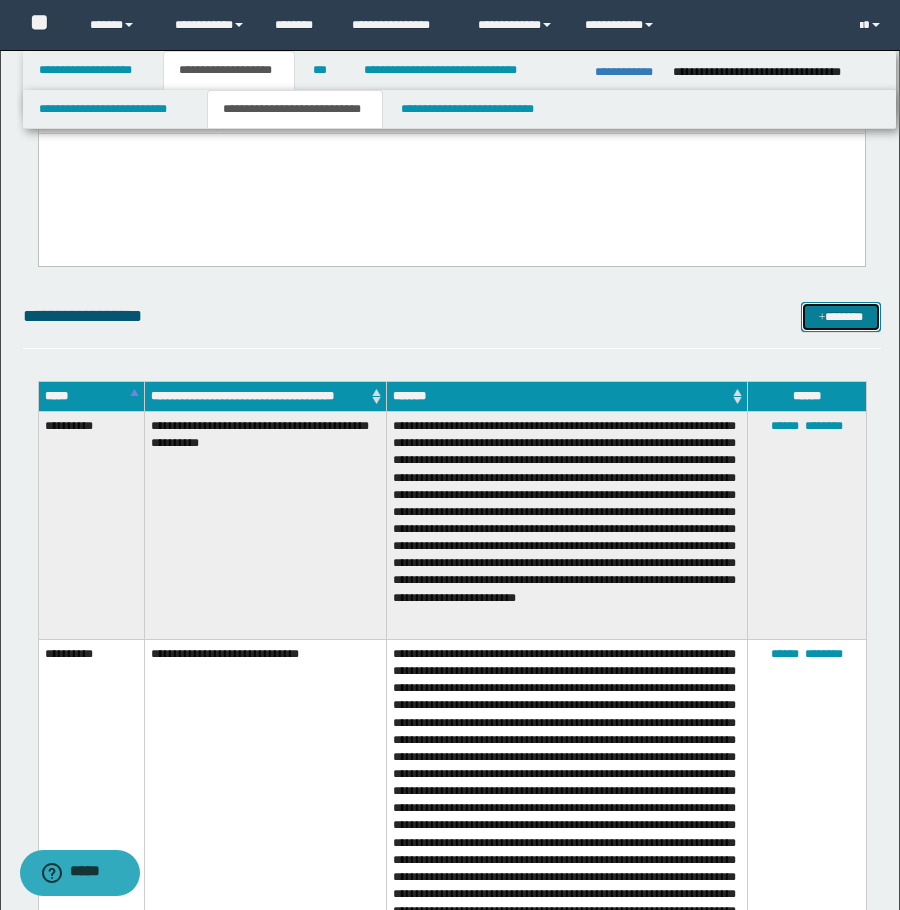 click at bounding box center (822, 318) 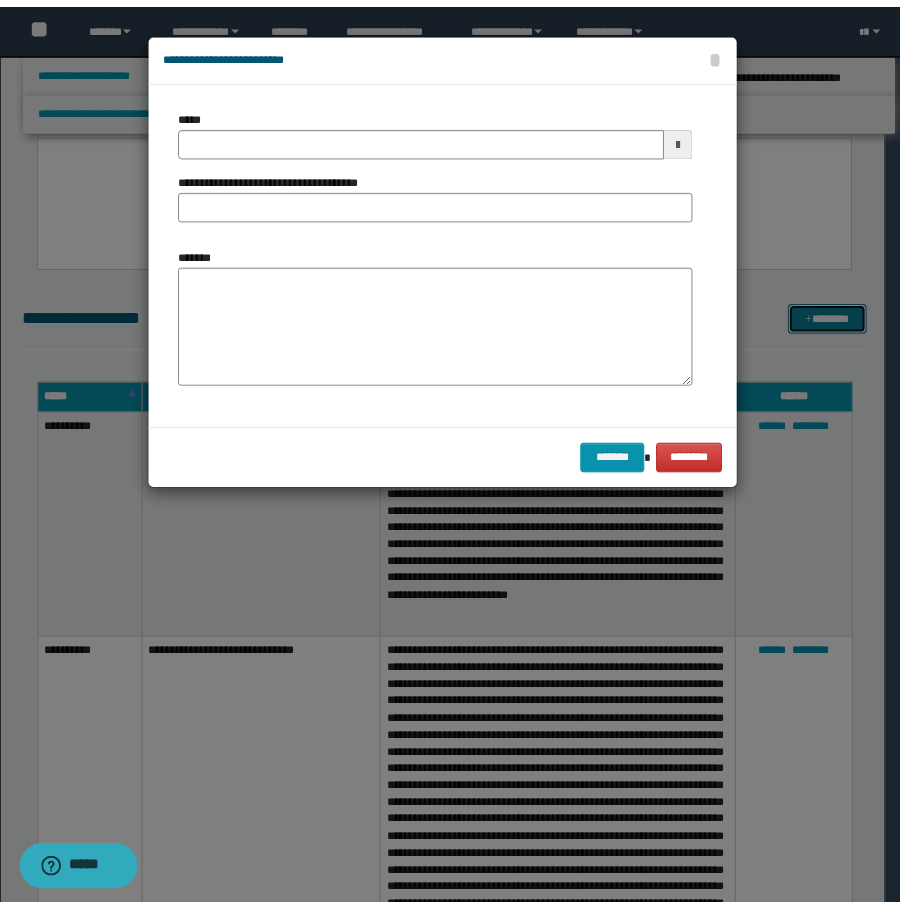 scroll, scrollTop: 0, scrollLeft: 0, axis: both 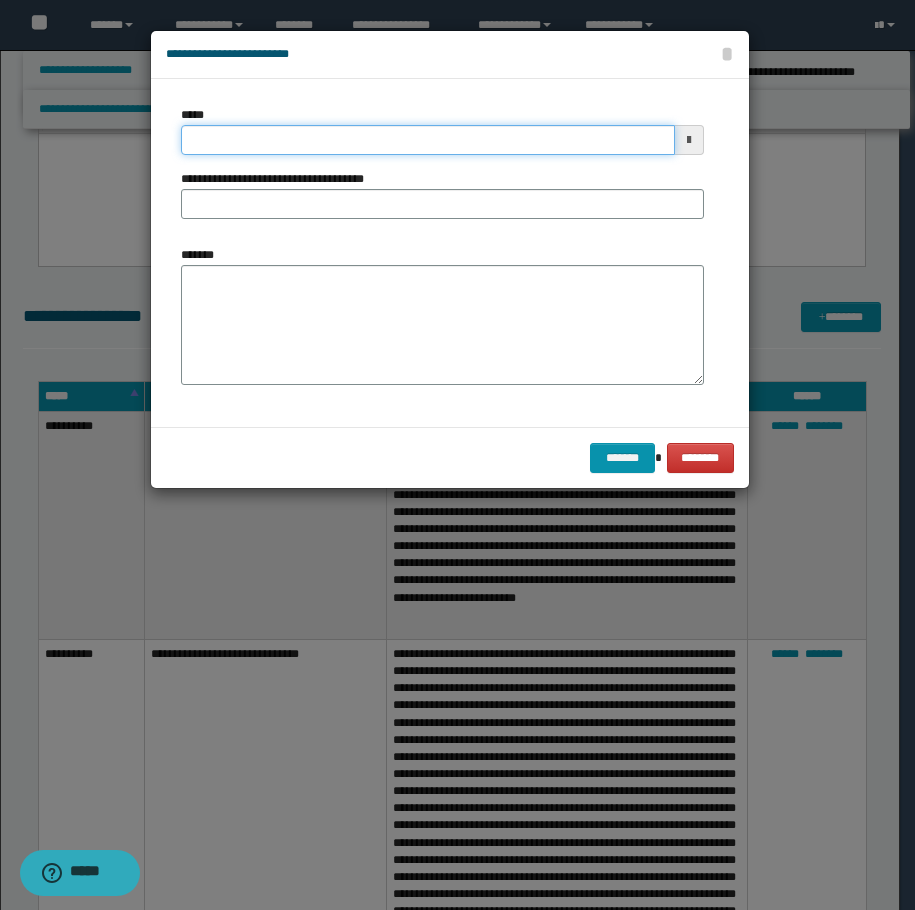 click on "*****" at bounding box center [428, 140] 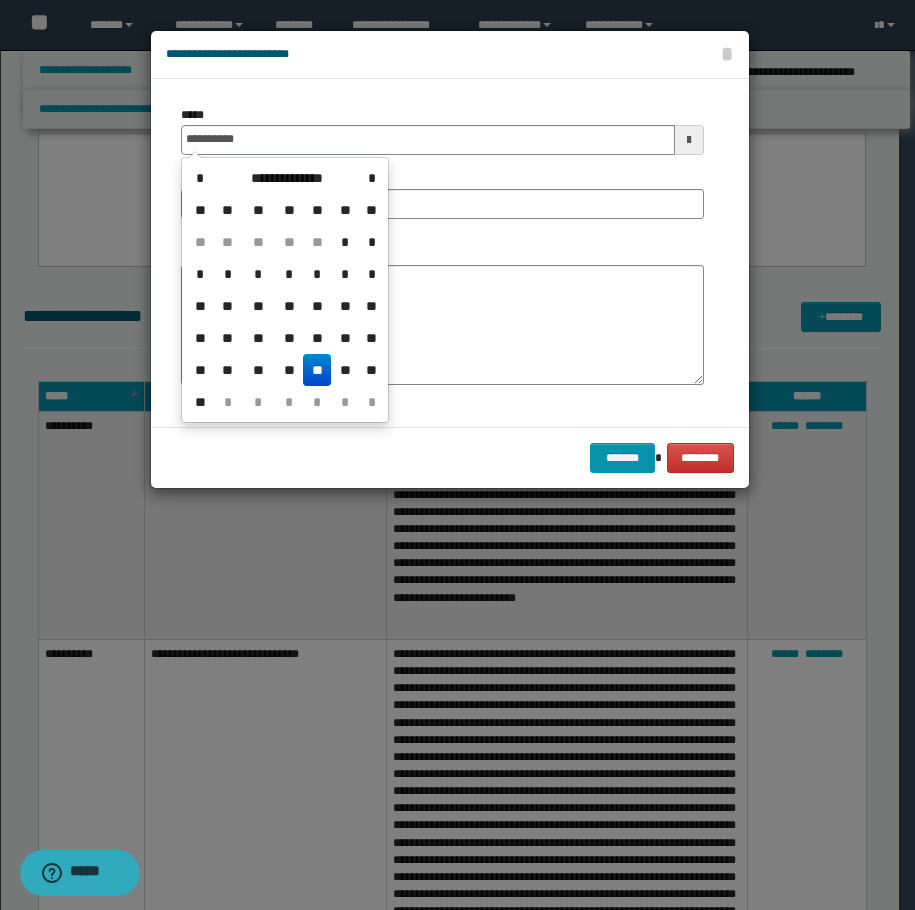 click on "**" at bounding box center (317, 370) 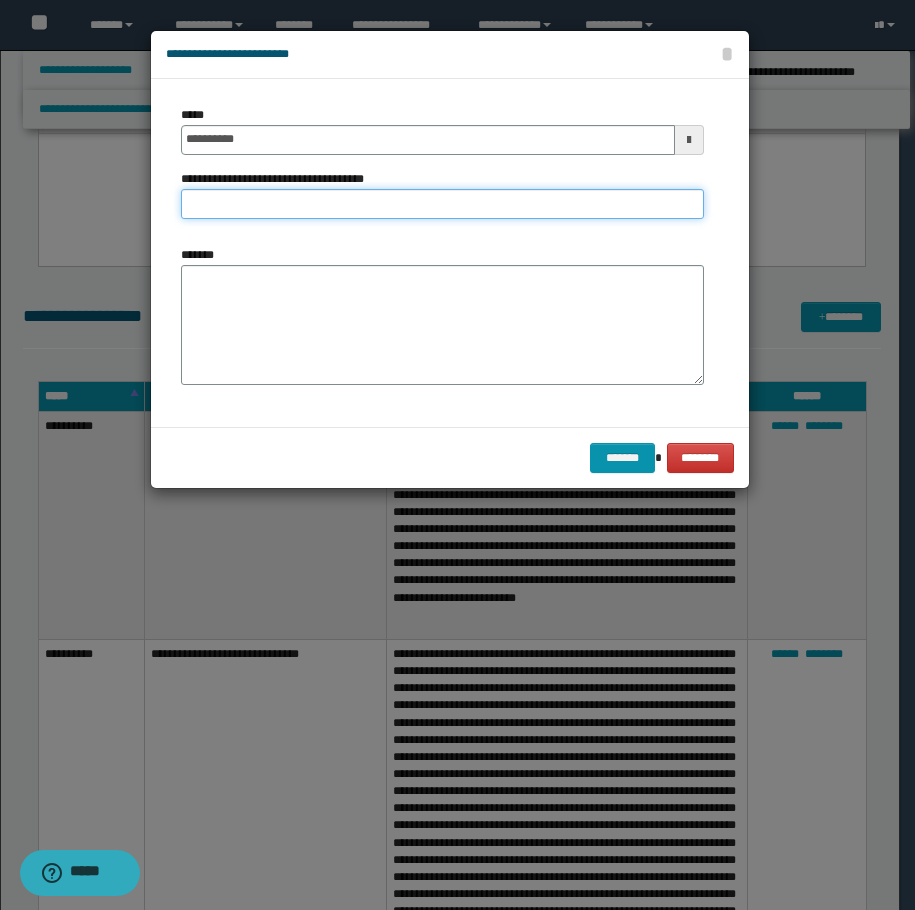 click on "**********" at bounding box center (442, 204) 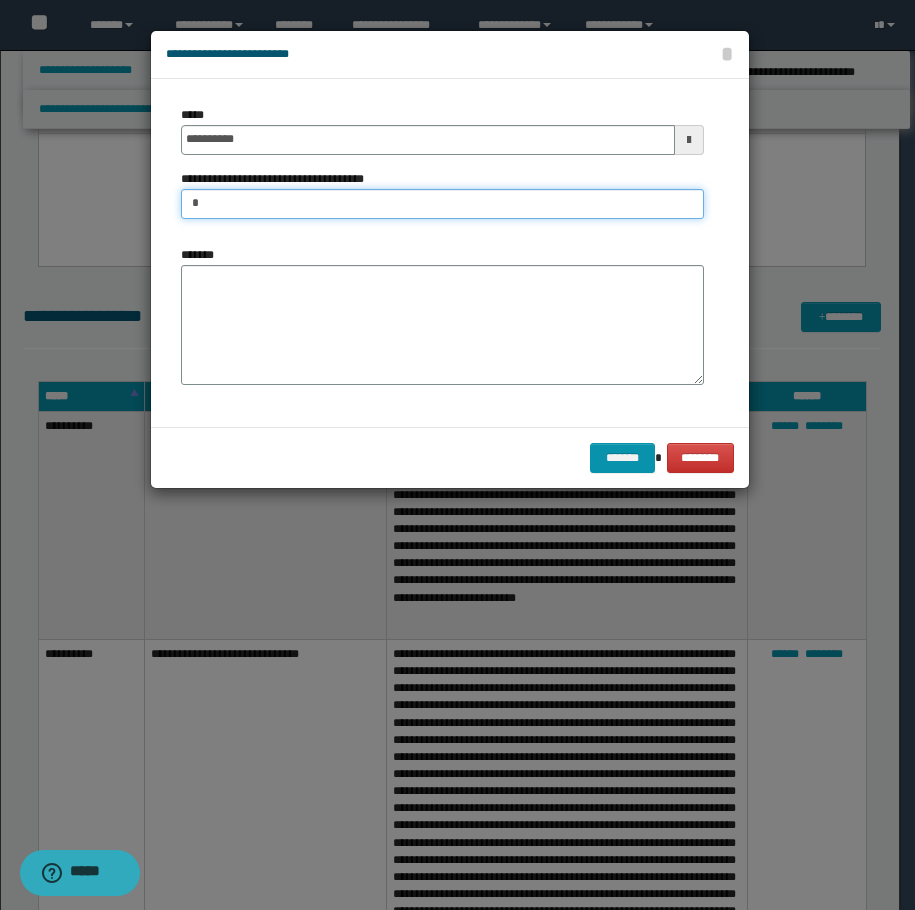 type on "**********" 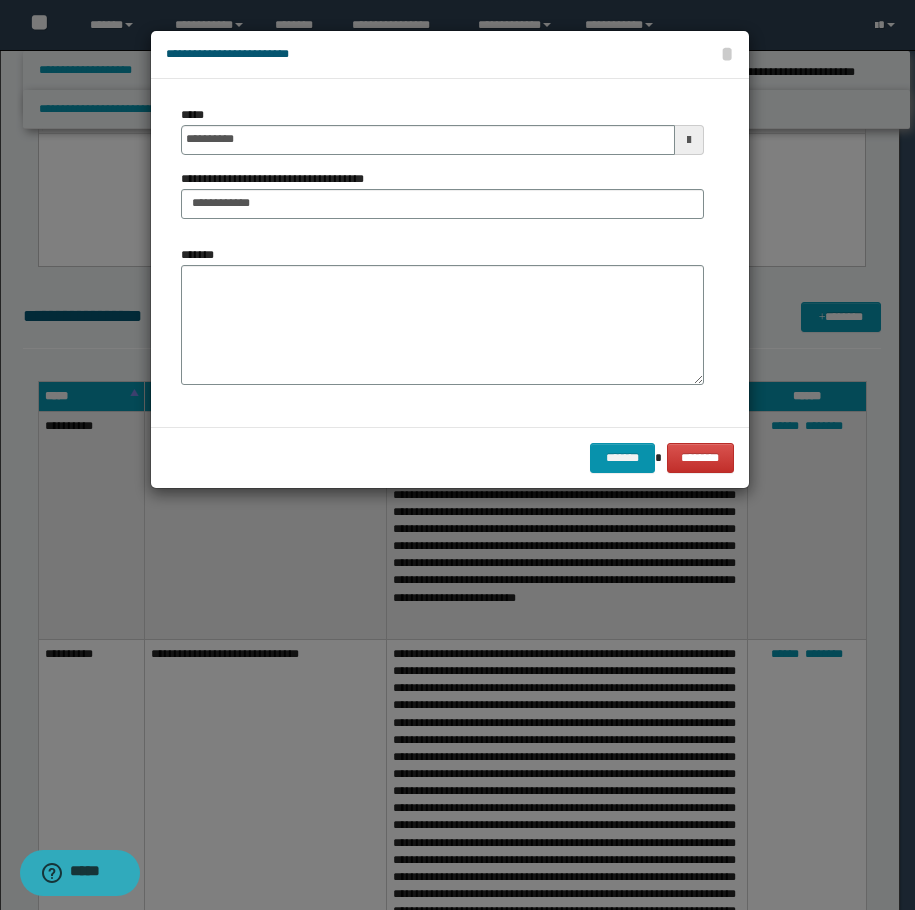 click on "*******
********" at bounding box center (450, 457) 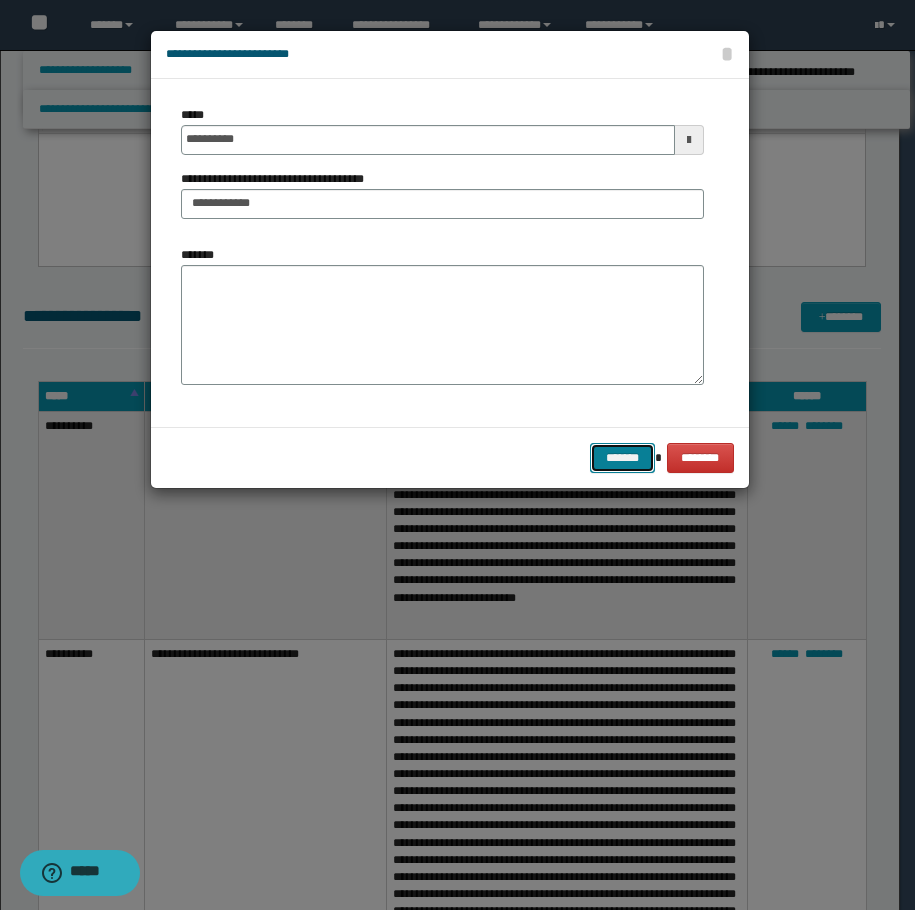 click on "*******" at bounding box center (622, 458) 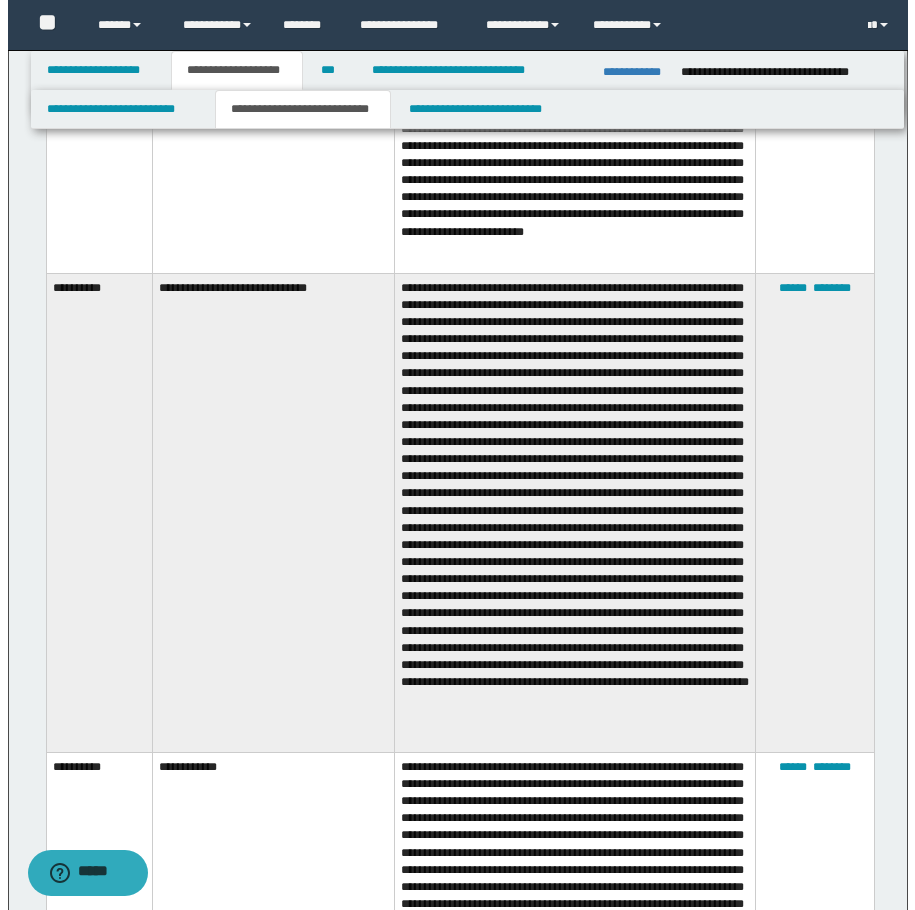 scroll, scrollTop: 2473, scrollLeft: 0, axis: vertical 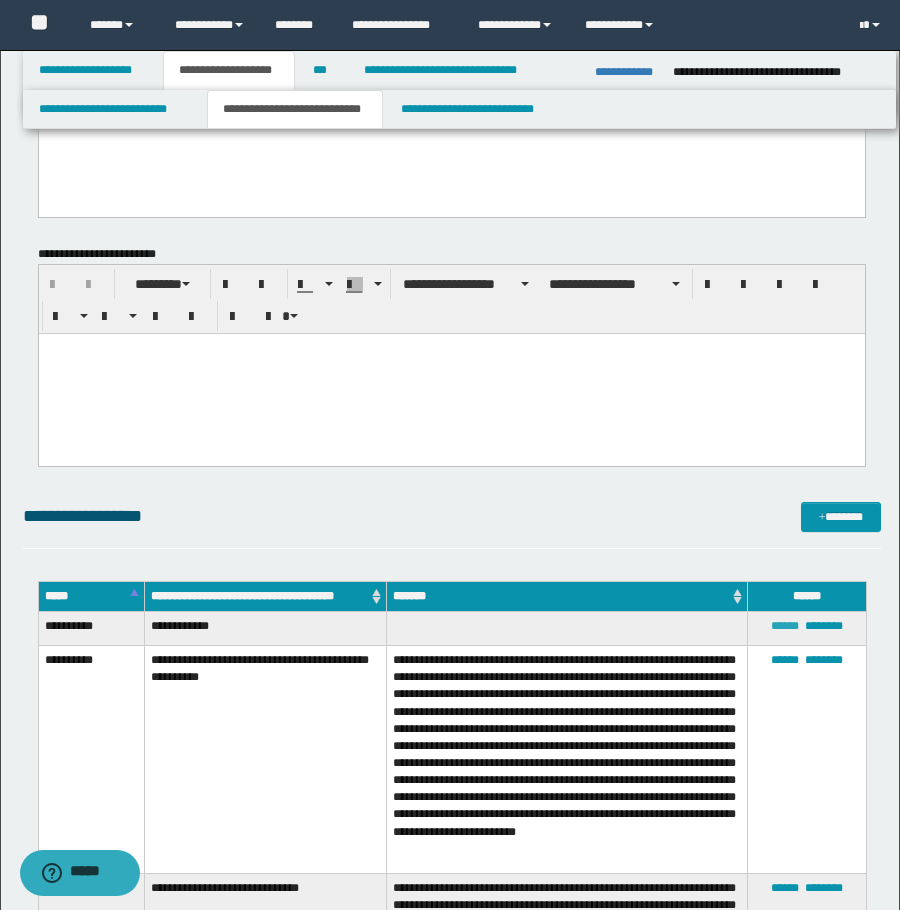 click on "******" at bounding box center [785, 626] 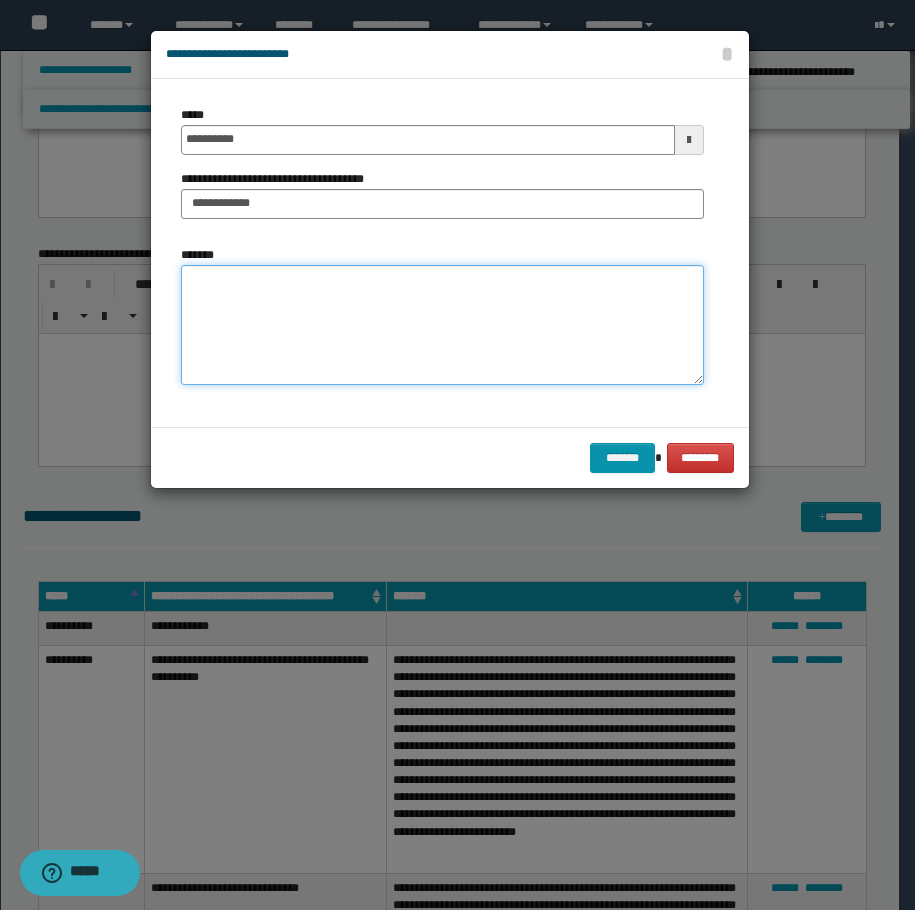 click on "*******" at bounding box center [442, 325] 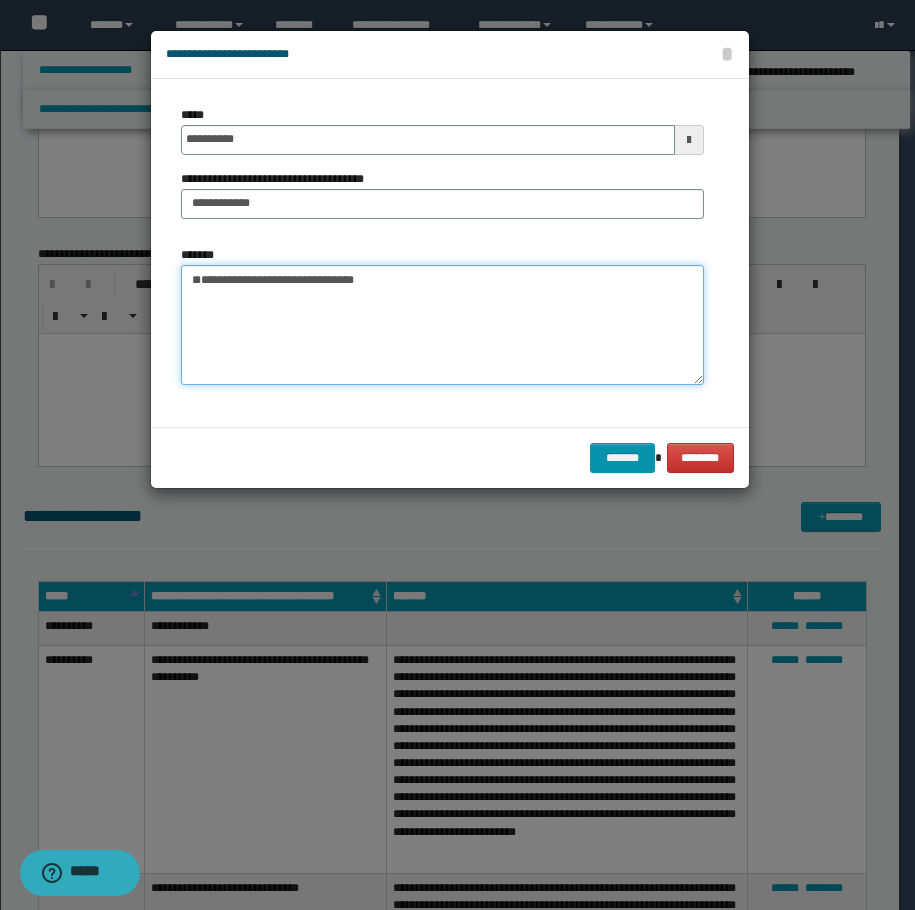 click on "**********" at bounding box center (442, 325) 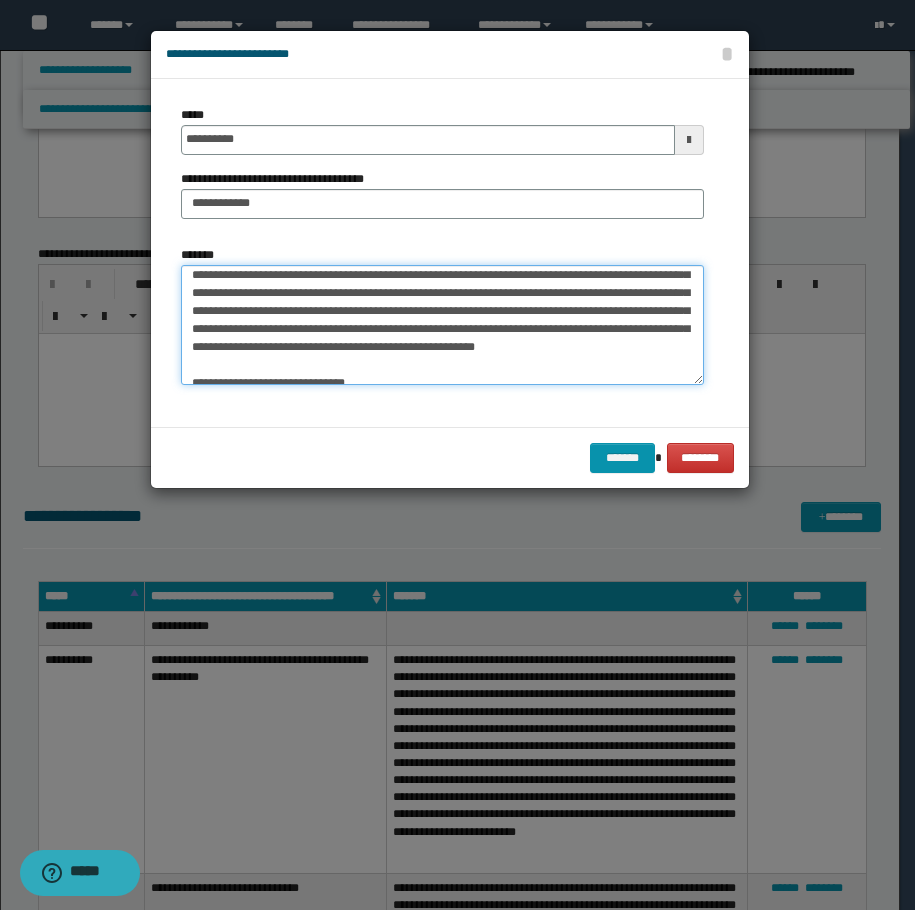 scroll, scrollTop: 0, scrollLeft: 0, axis: both 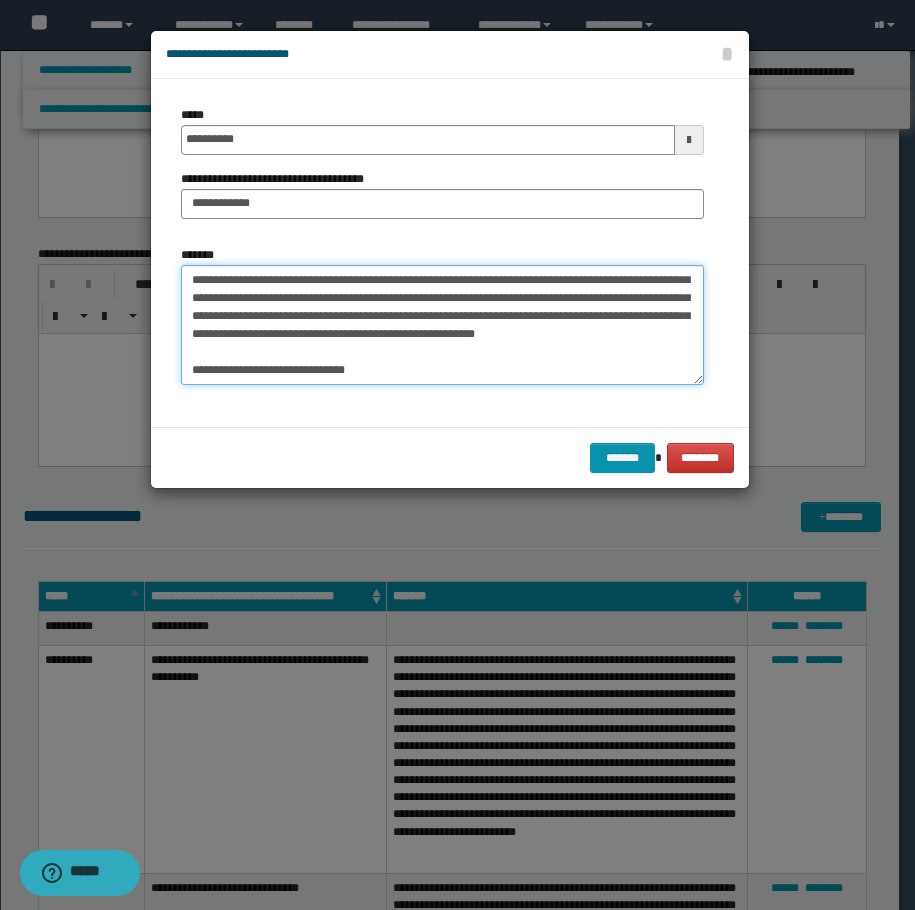 drag, startPoint x: 244, startPoint y: 334, endPoint x: 450, endPoint y: 365, distance: 208.31947 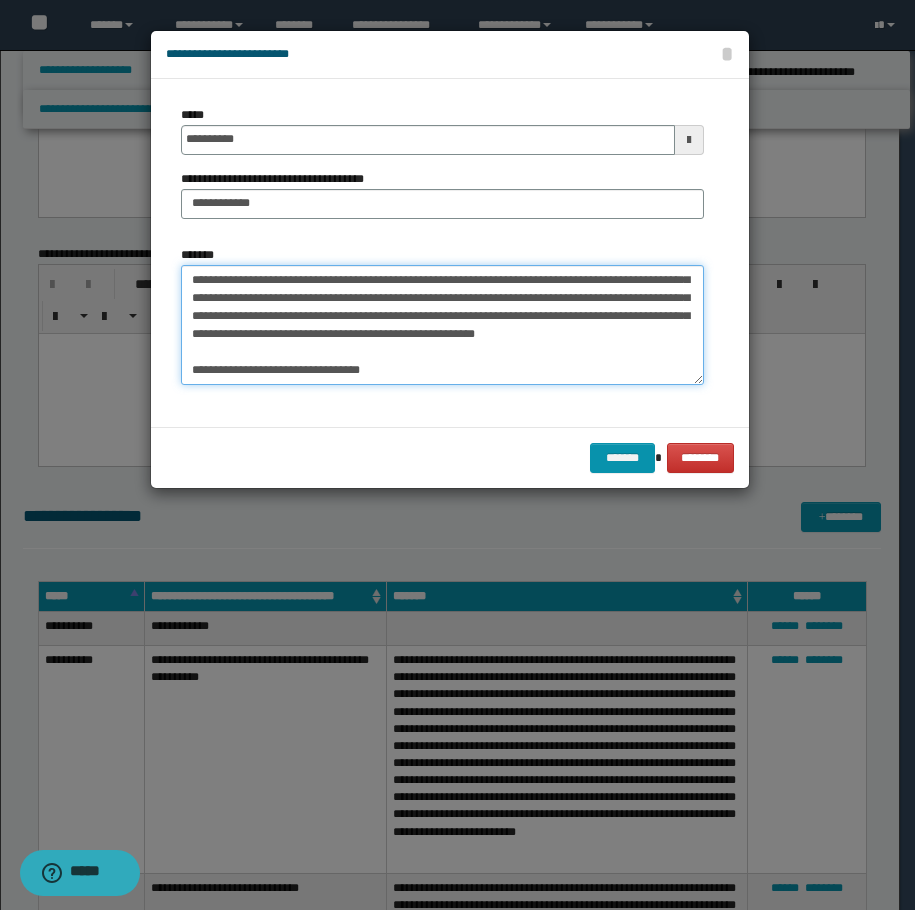 click on "**********" at bounding box center (442, 325) 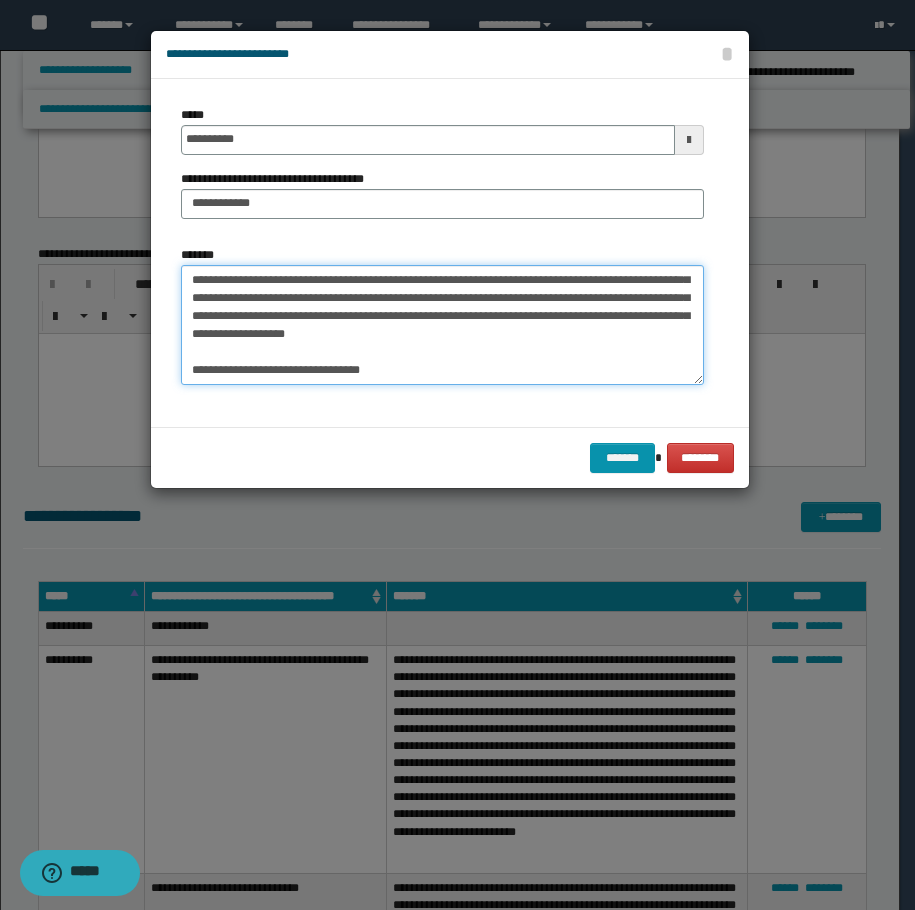 scroll, scrollTop: 90, scrollLeft: 0, axis: vertical 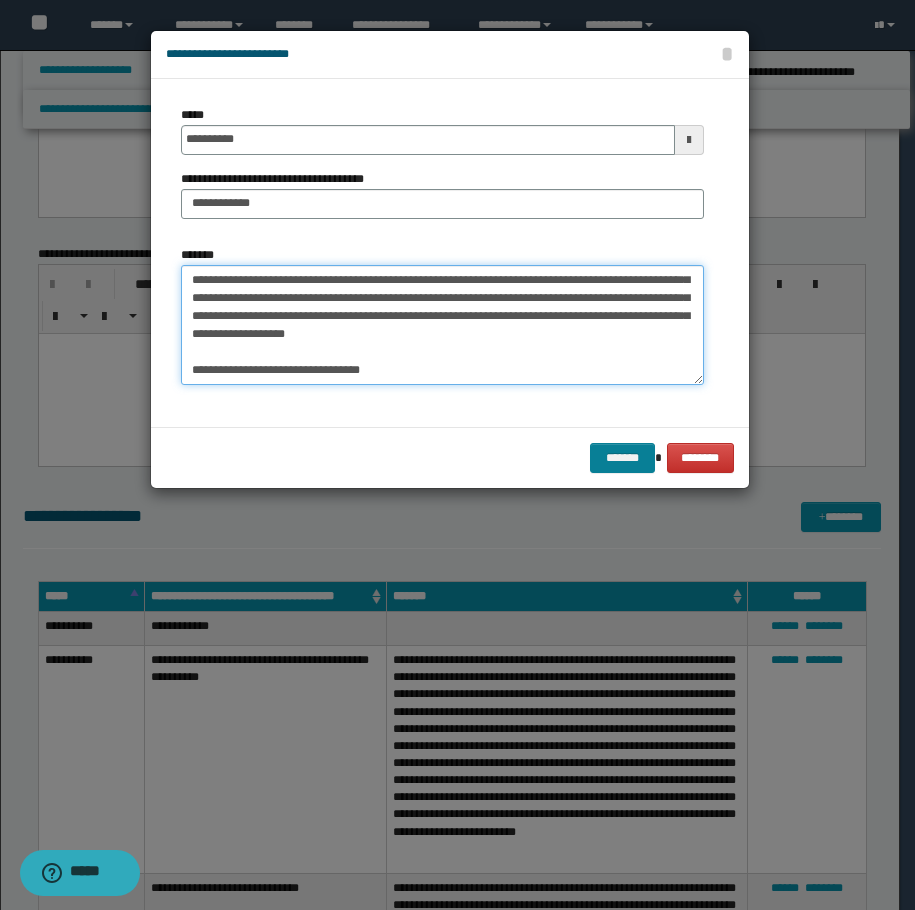 type on "**********" 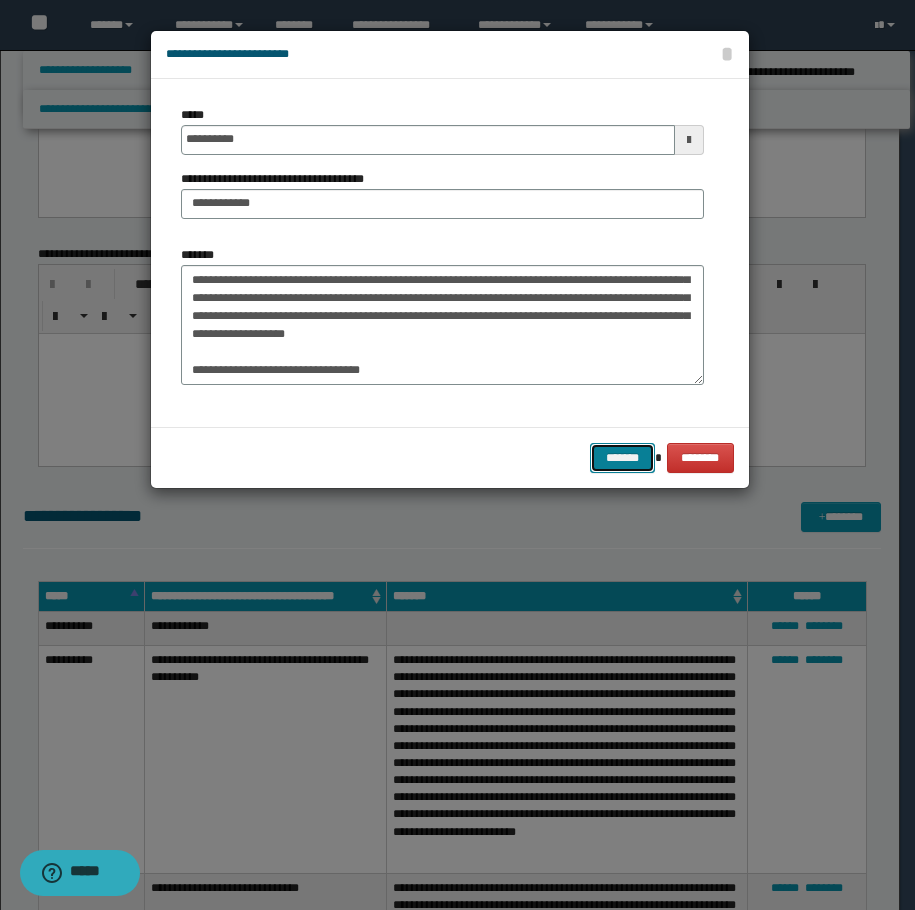 click on "*******" at bounding box center [622, 458] 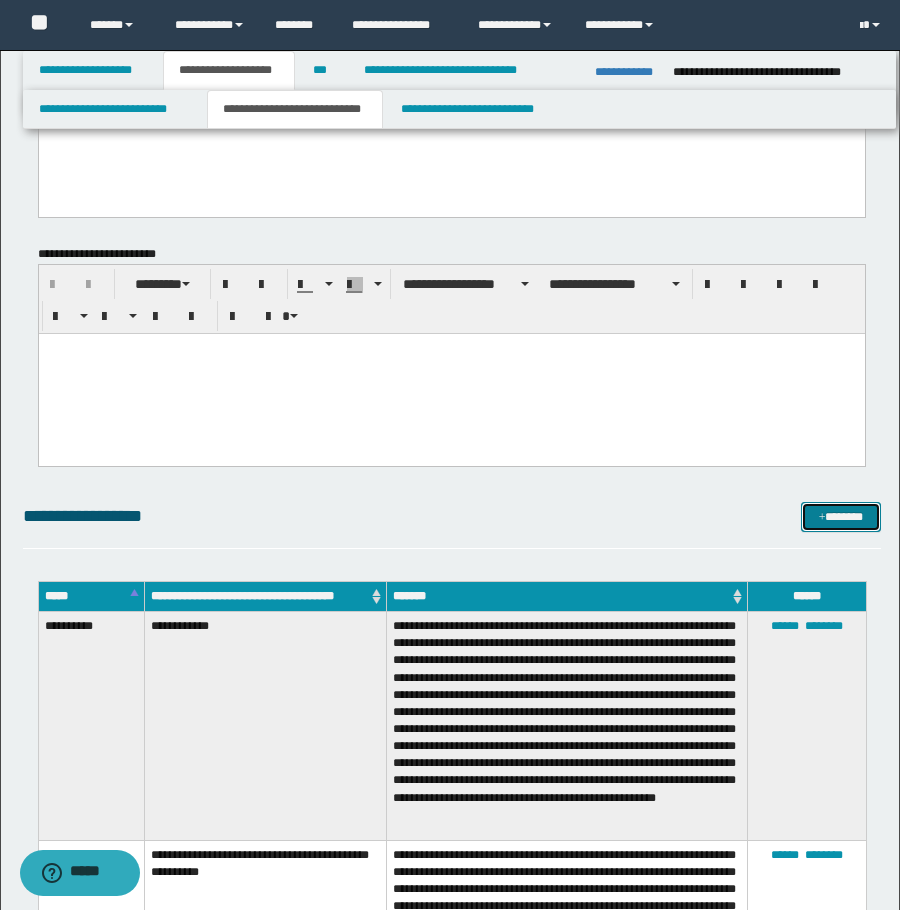 drag, startPoint x: 829, startPoint y: 514, endPoint x: 816, endPoint y: 509, distance: 13.928389 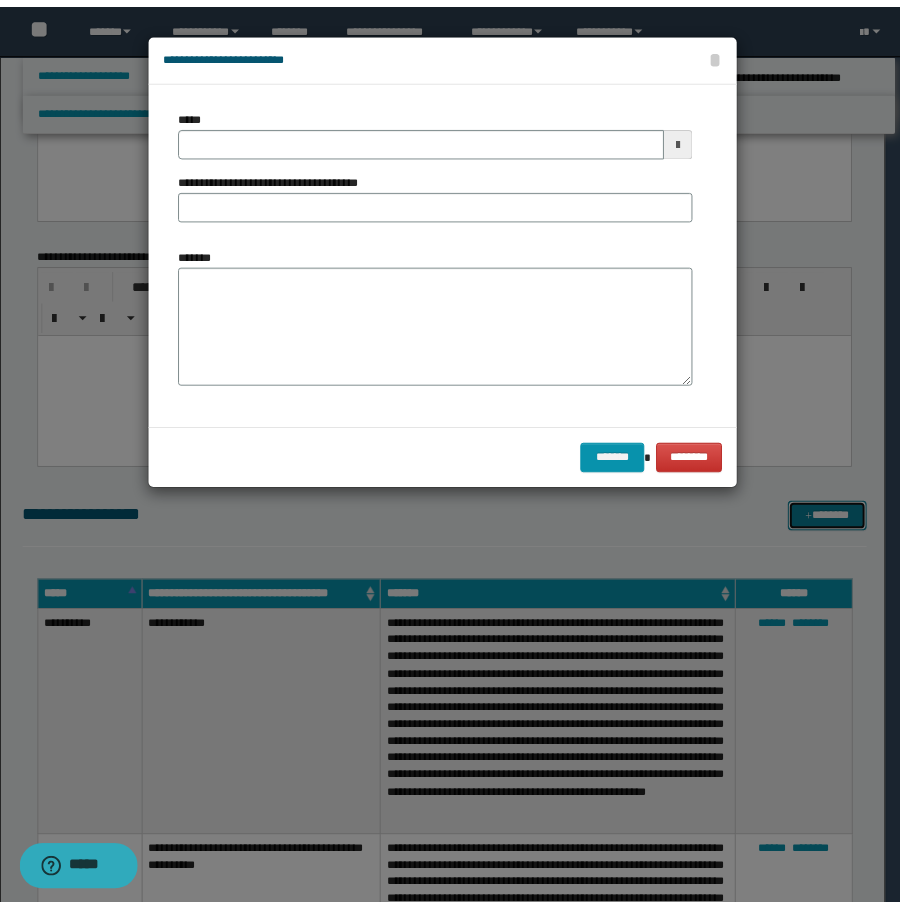 scroll, scrollTop: 0, scrollLeft: 0, axis: both 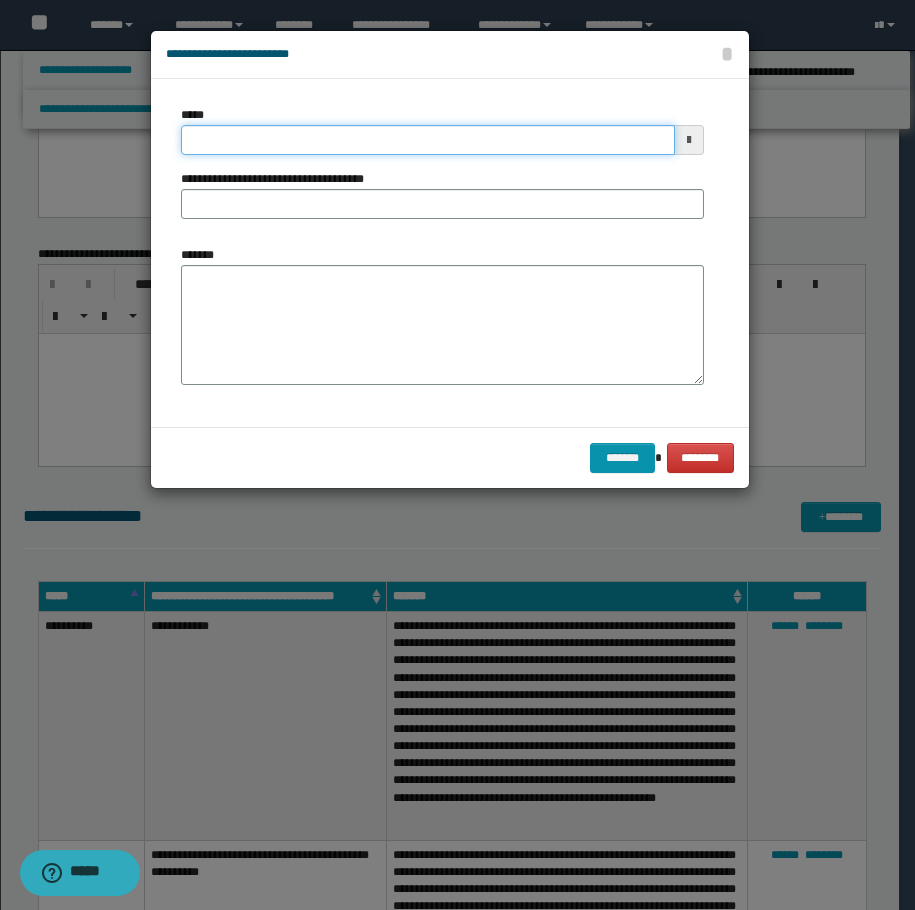 click on "*****" at bounding box center (428, 140) 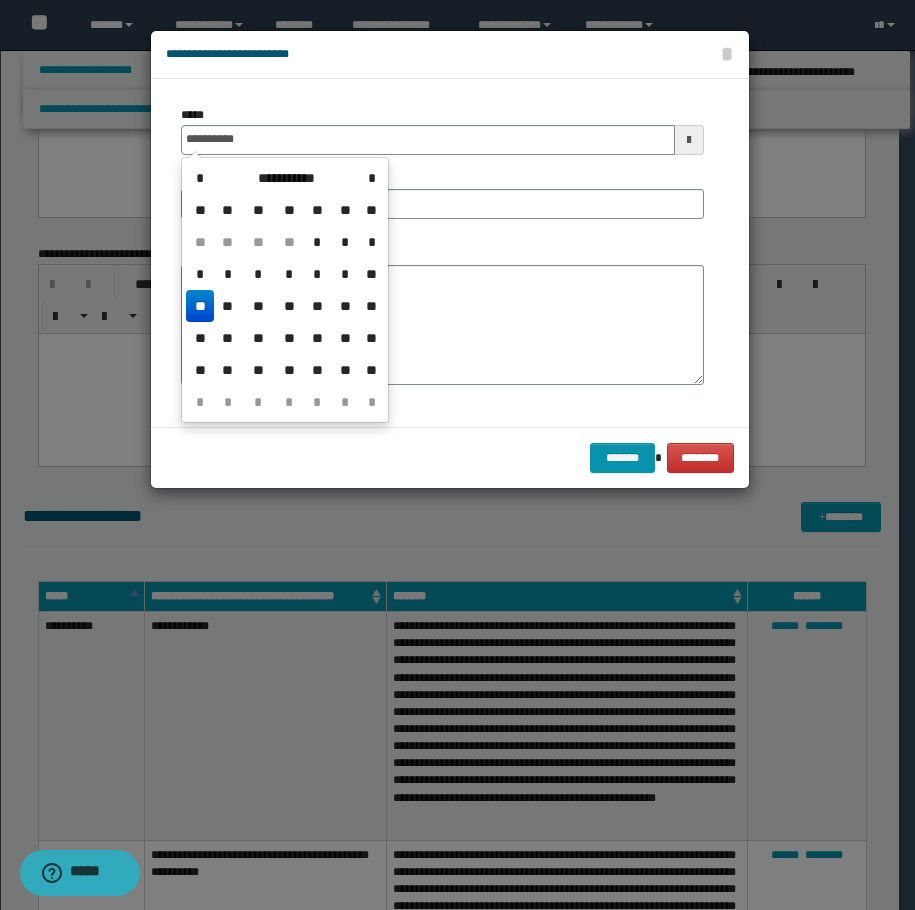 click on "**" at bounding box center [200, 306] 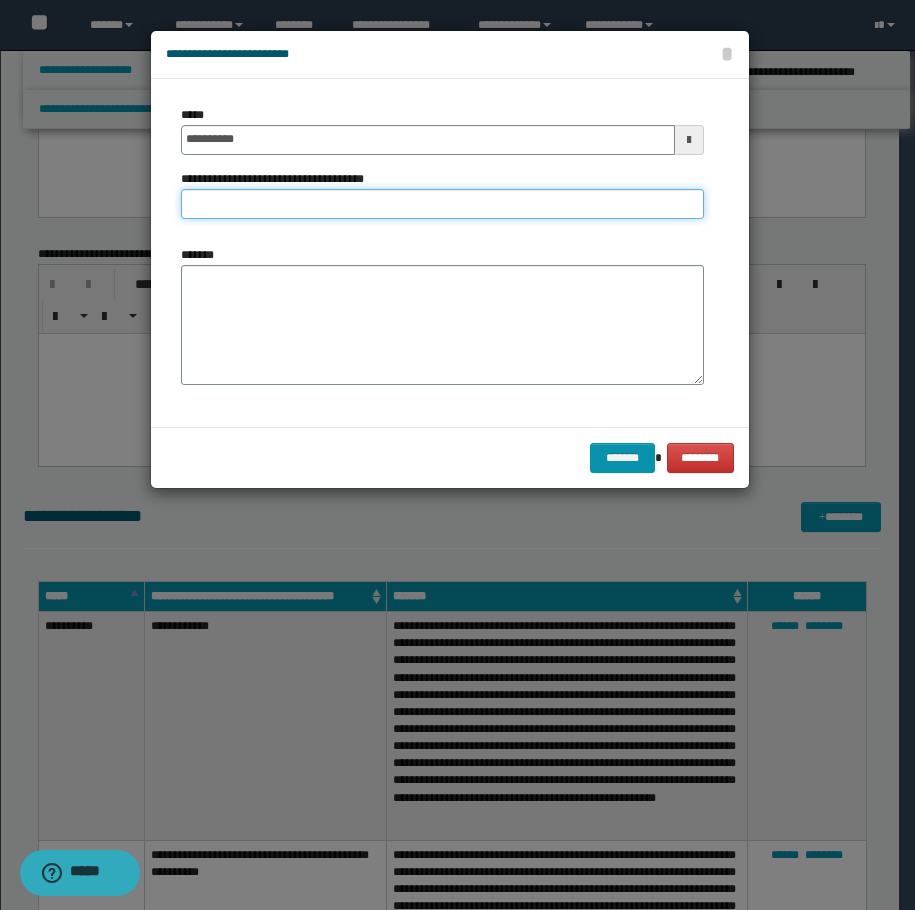 click on "**********" at bounding box center (442, 204) 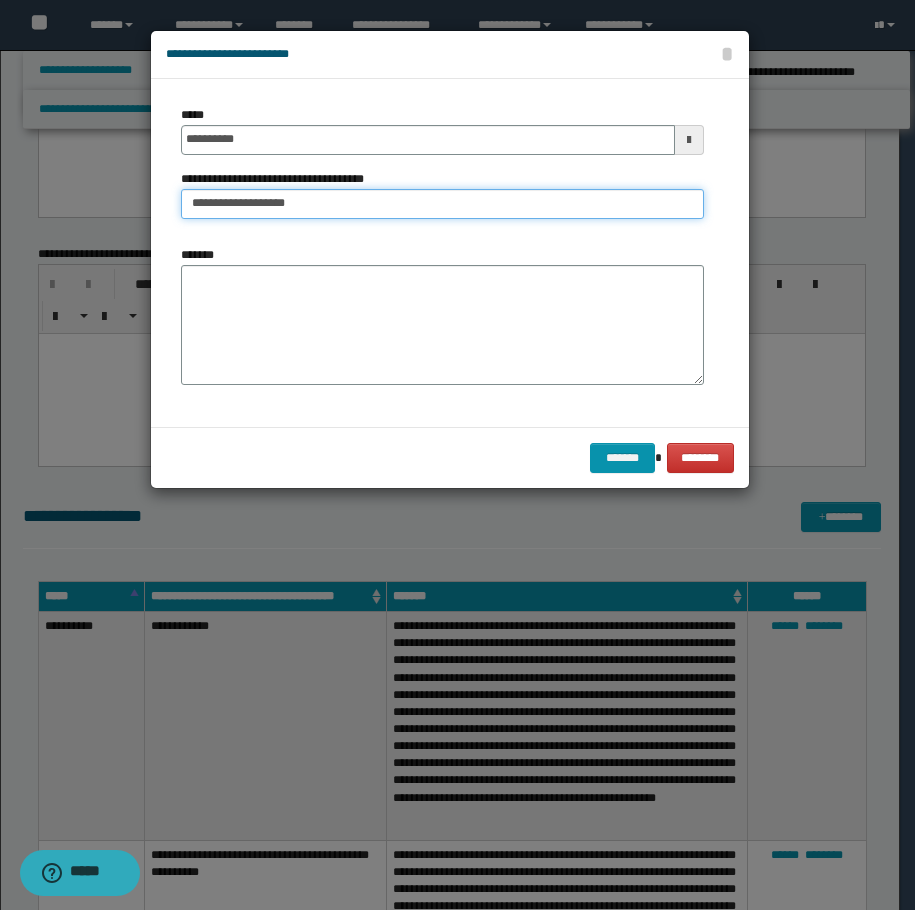 click on "**********" at bounding box center (442, 204) 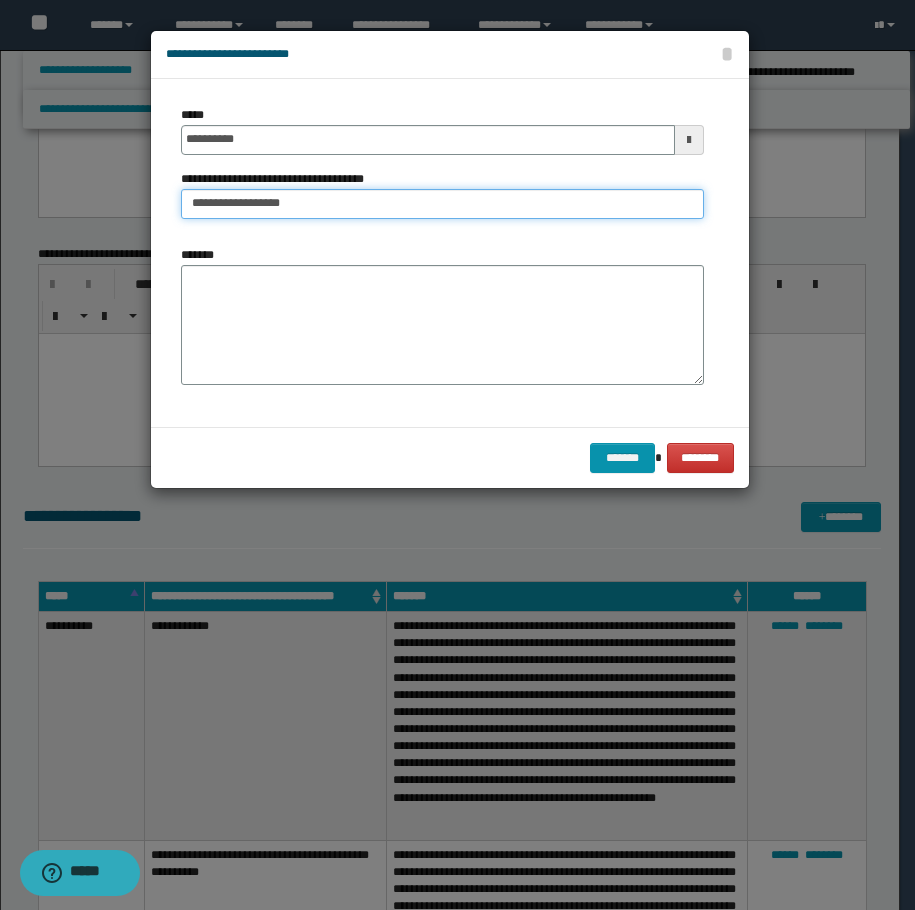 type on "**********" 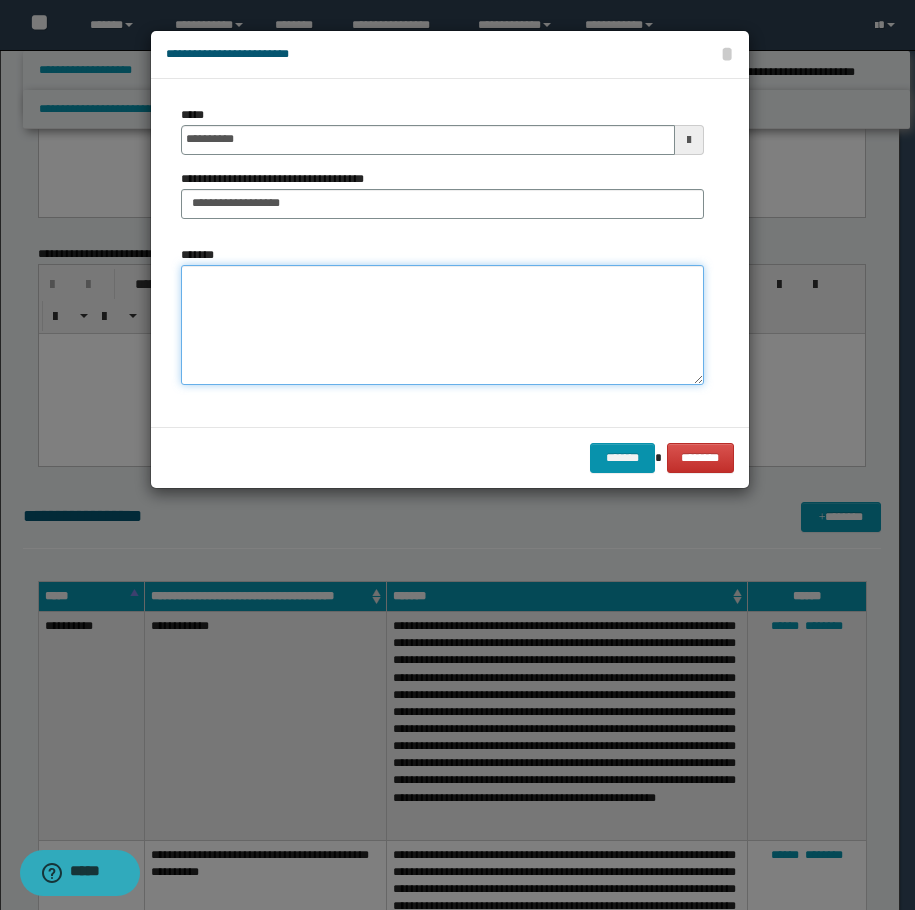 click on "*******" at bounding box center (442, 325) 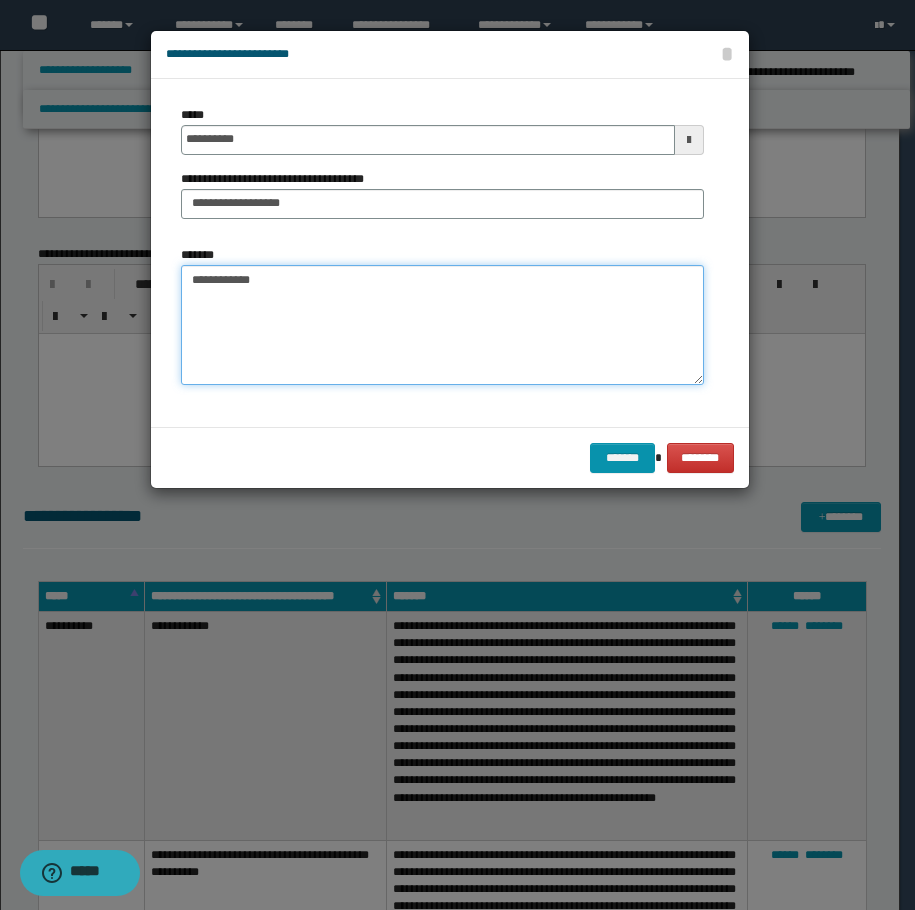 paste on "**********" 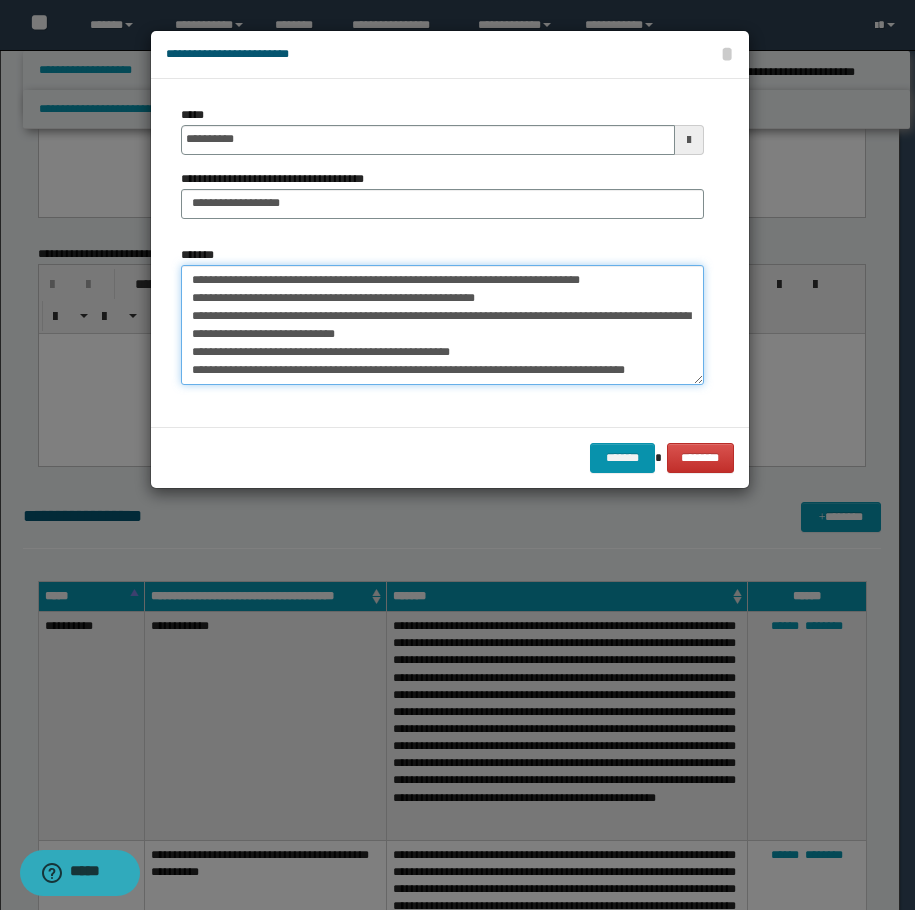 drag, startPoint x: 437, startPoint y: 341, endPoint x: 394, endPoint y: 336, distance: 43.289722 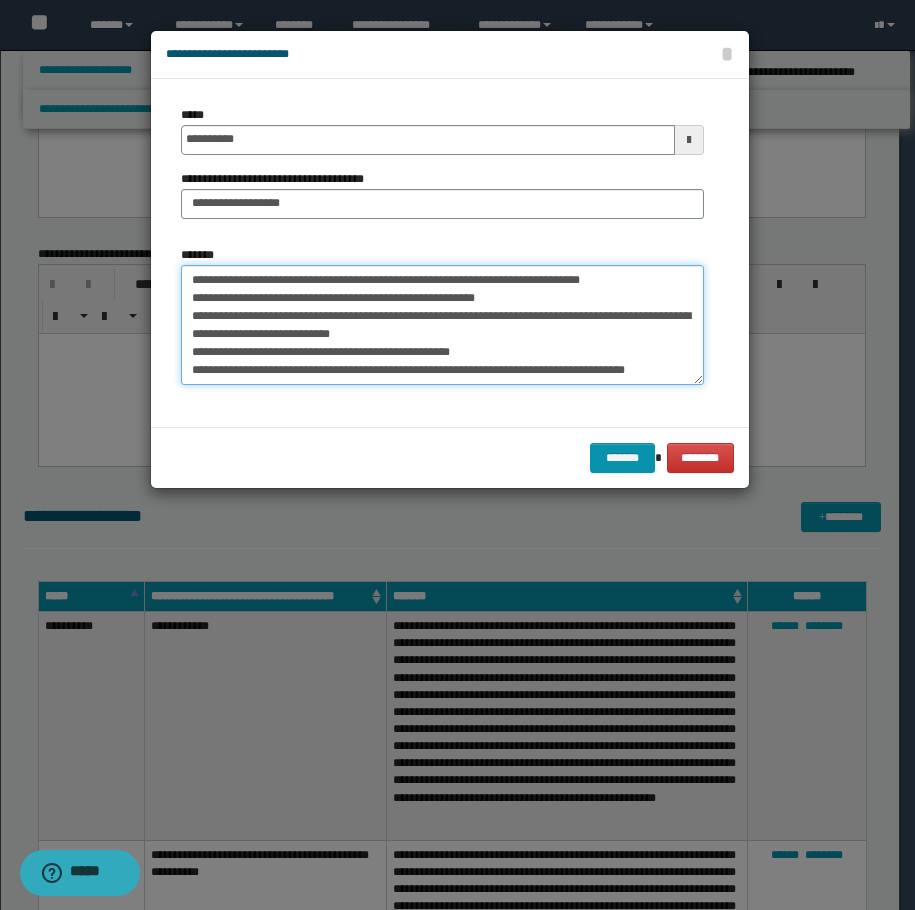 click on "**********" at bounding box center (442, 325) 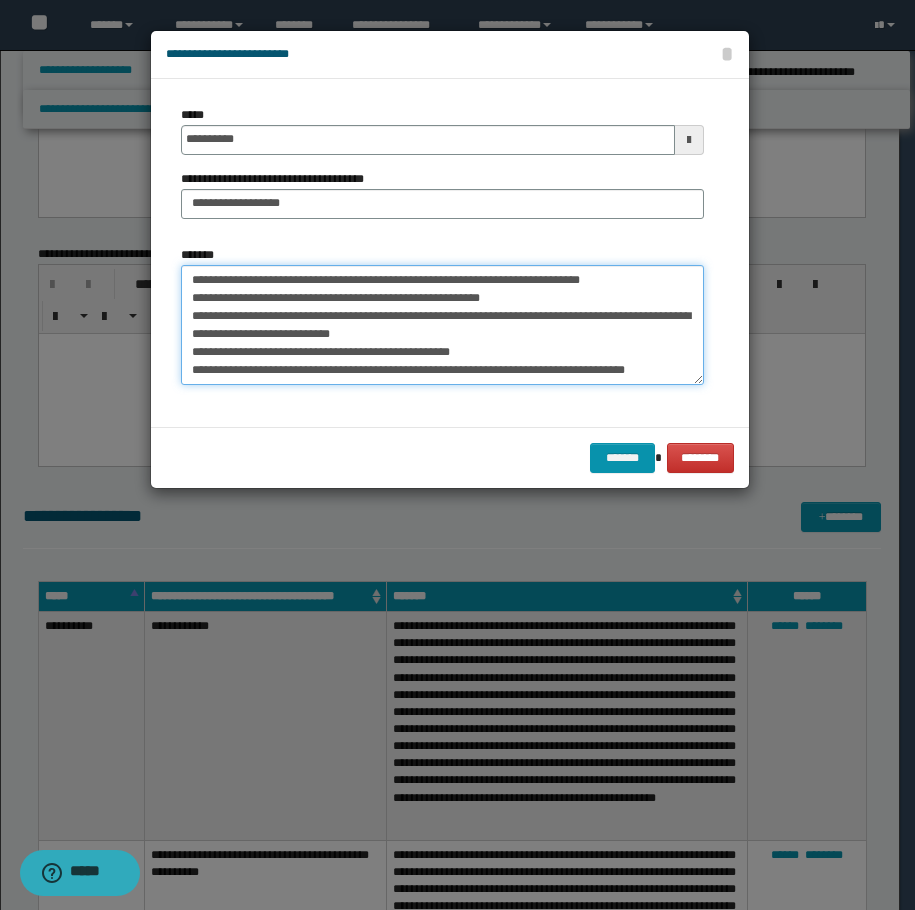 click on "**********" at bounding box center (442, 325) 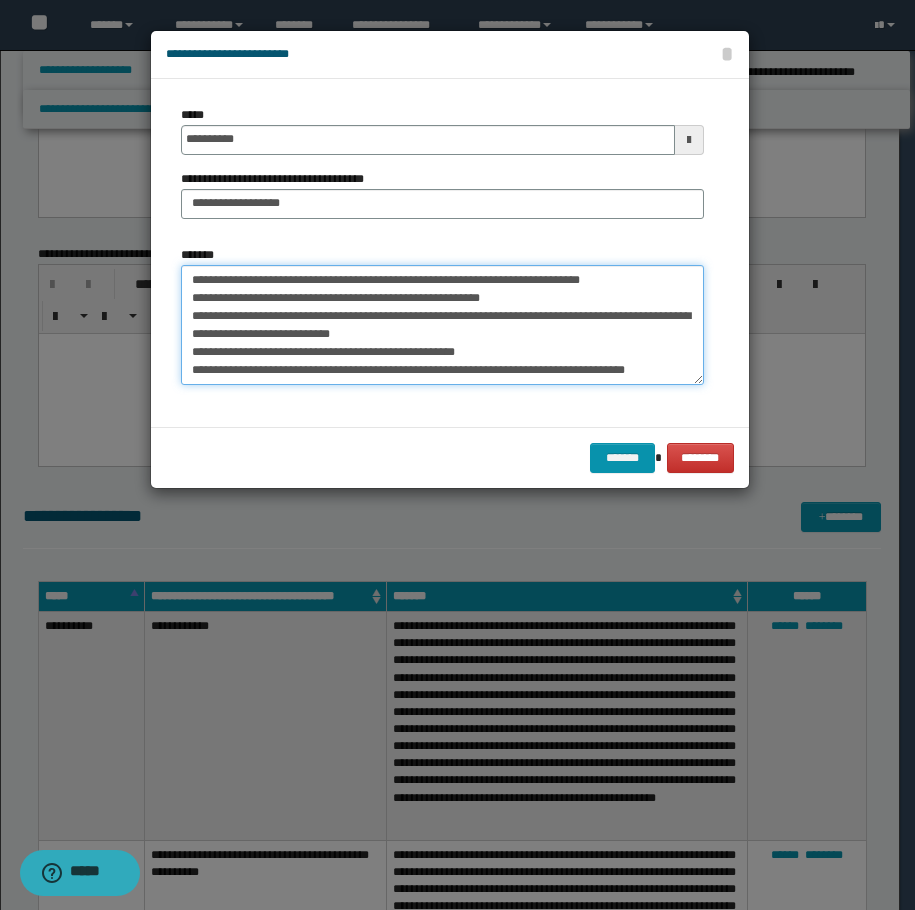drag, startPoint x: 643, startPoint y: 281, endPoint x: 590, endPoint y: 284, distance: 53.08484 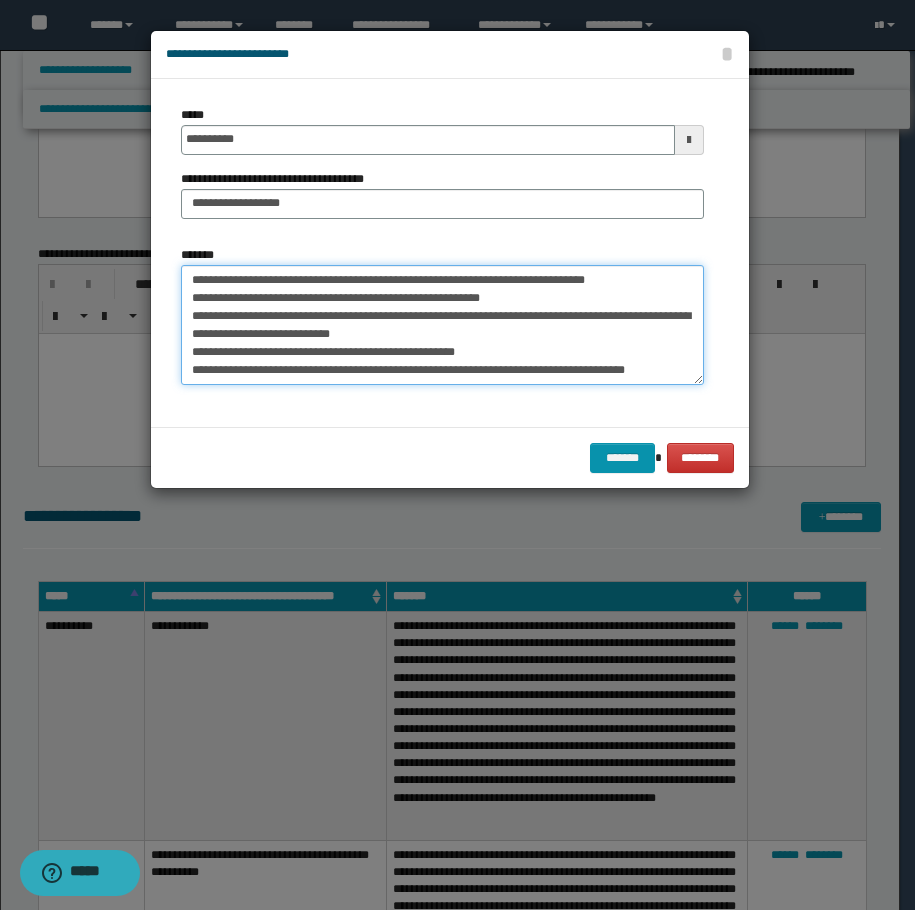 click on "**********" at bounding box center (442, 325) 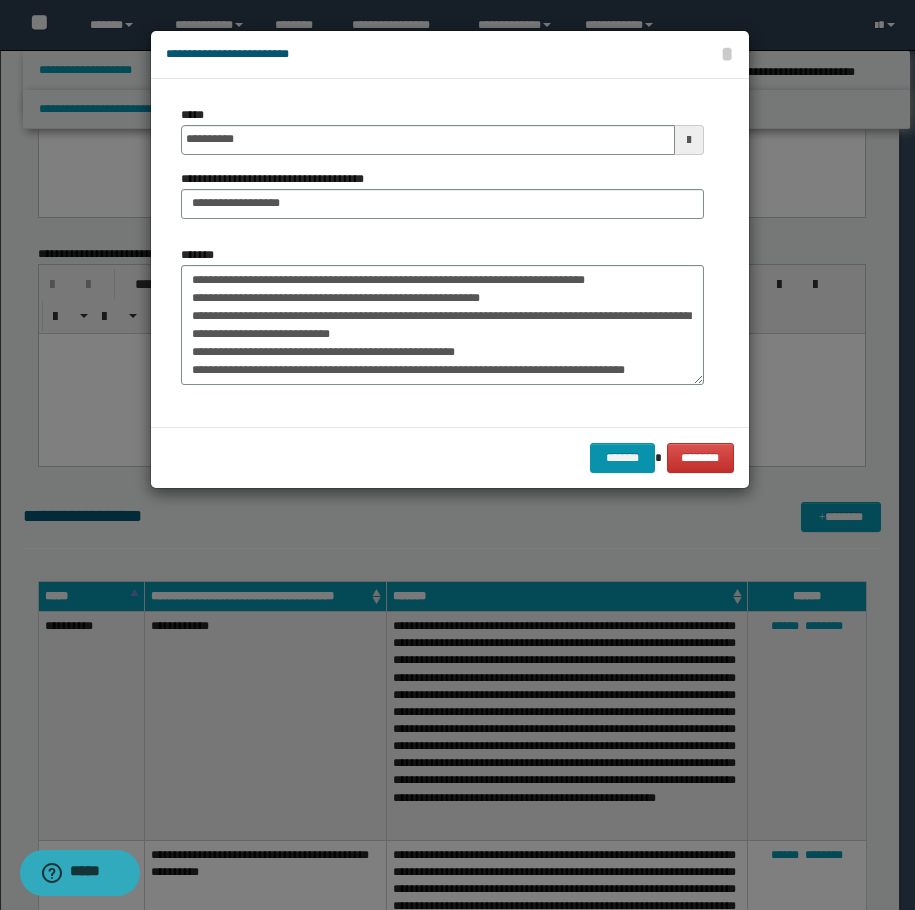 click on "**********" at bounding box center (442, 323) 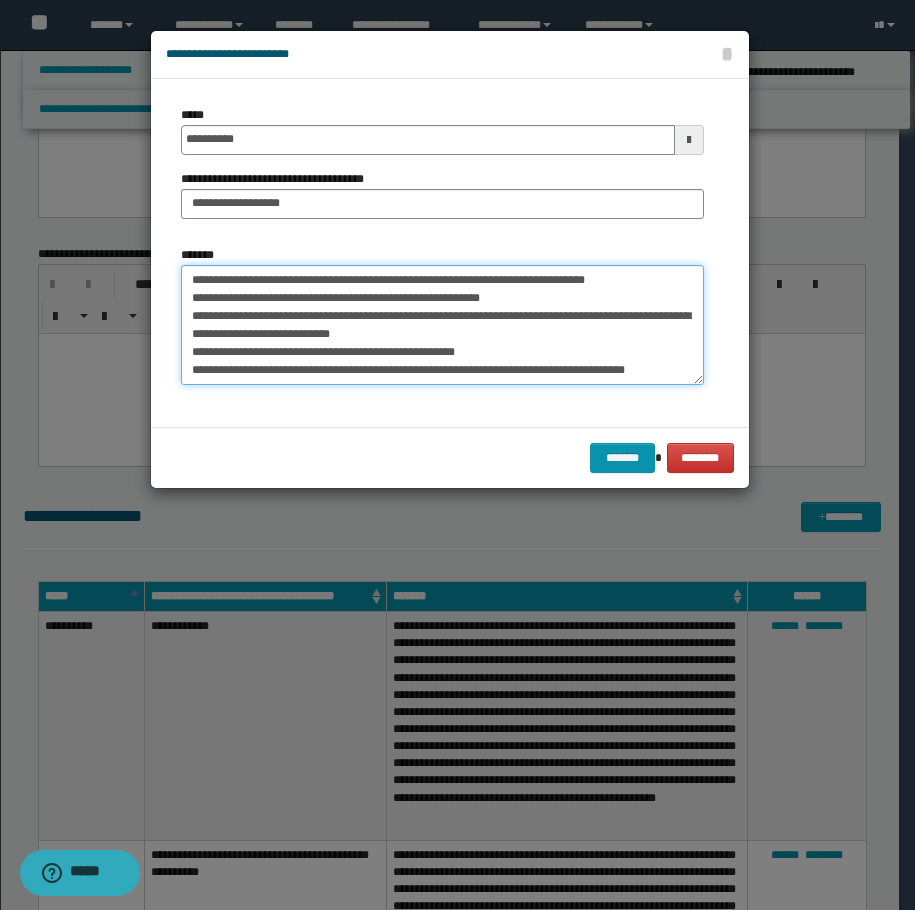 click on "**********" at bounding box center (442, 325) 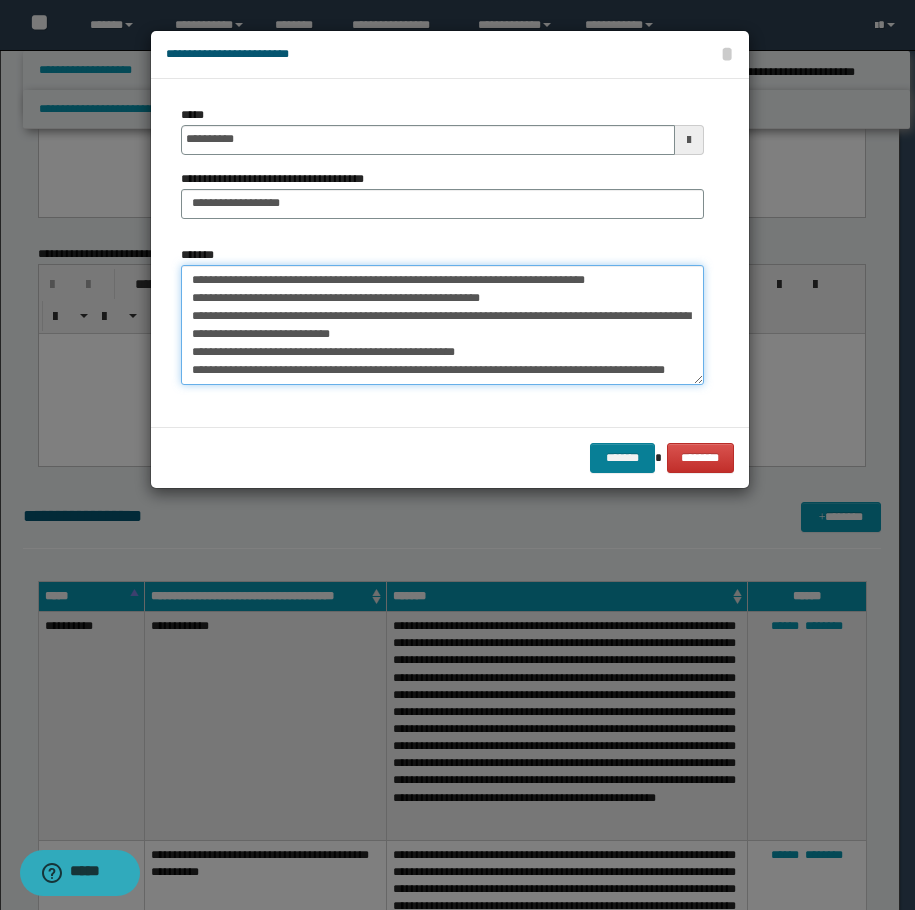 type on "**********" 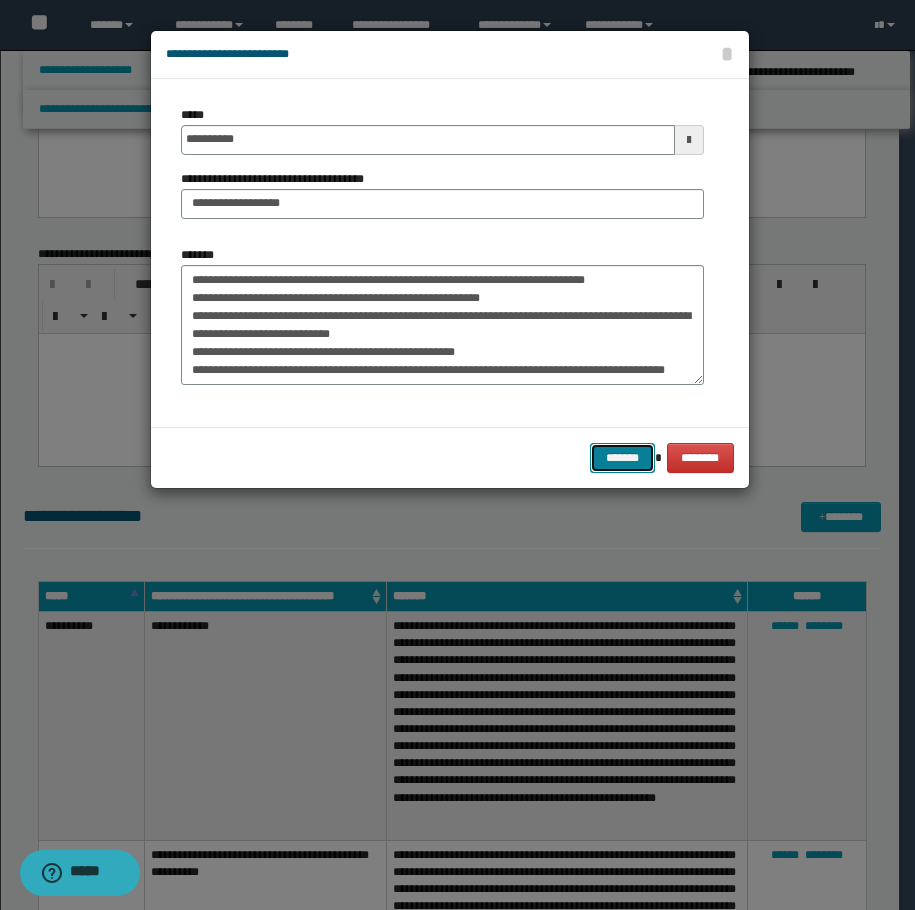 click on "*******" at bounding box center [622, 458] 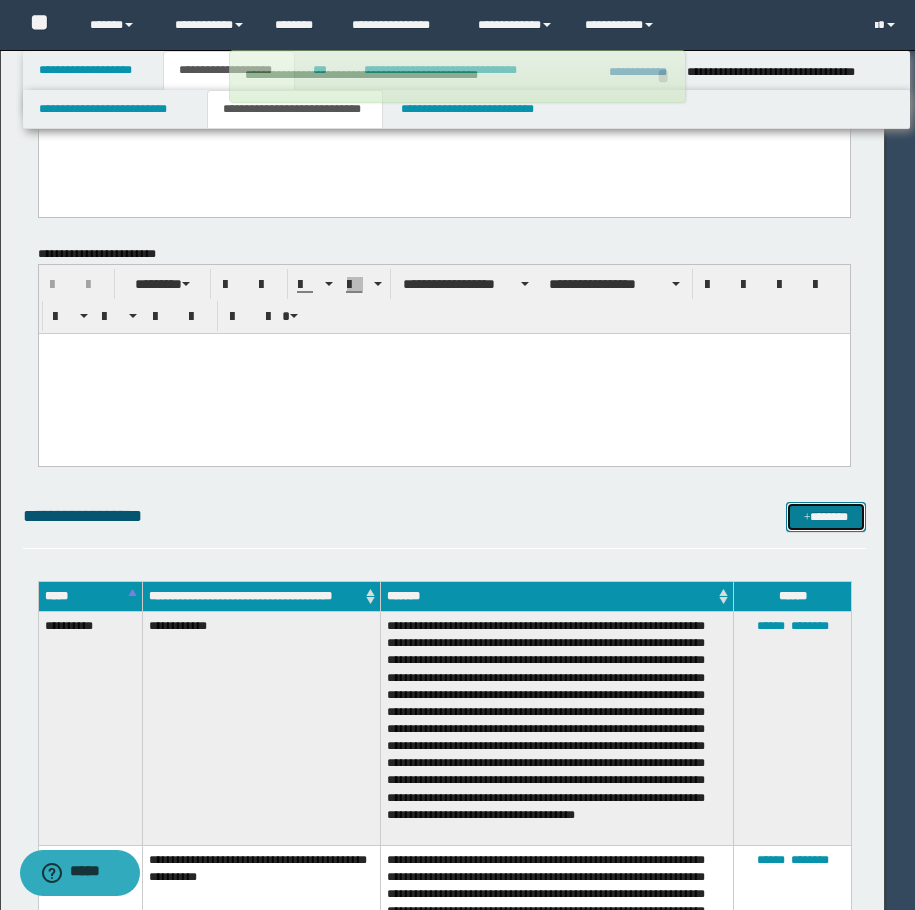 type 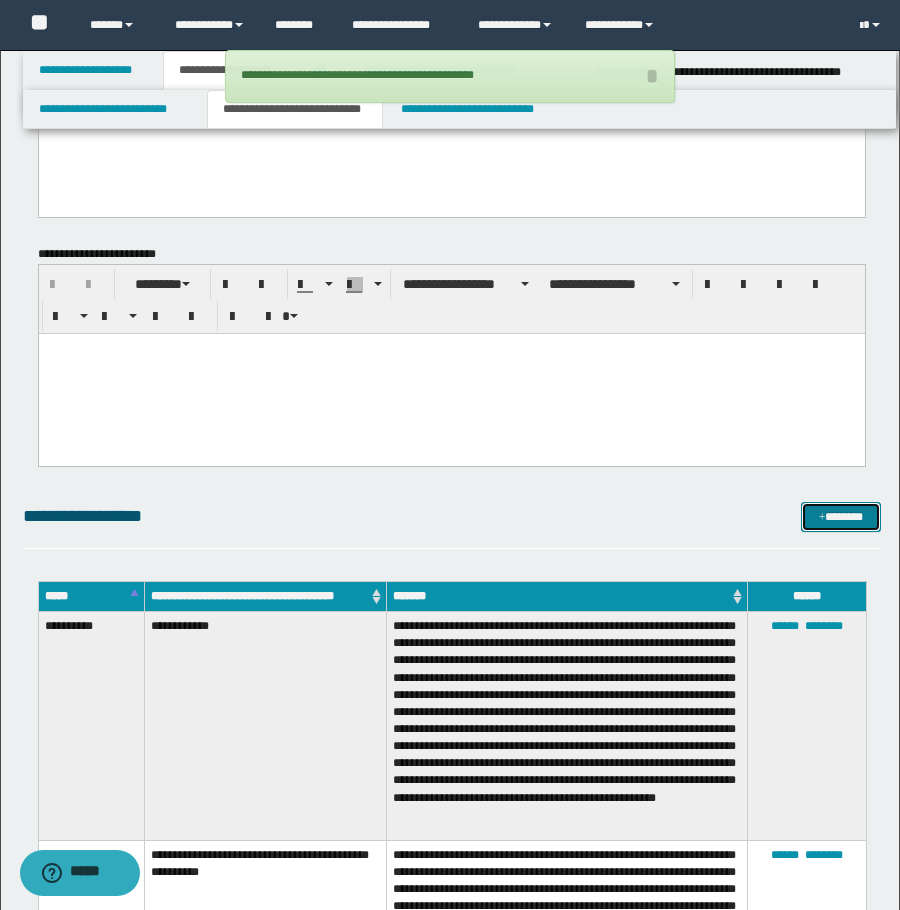 click on "*******" at bounding box center [841, 517] 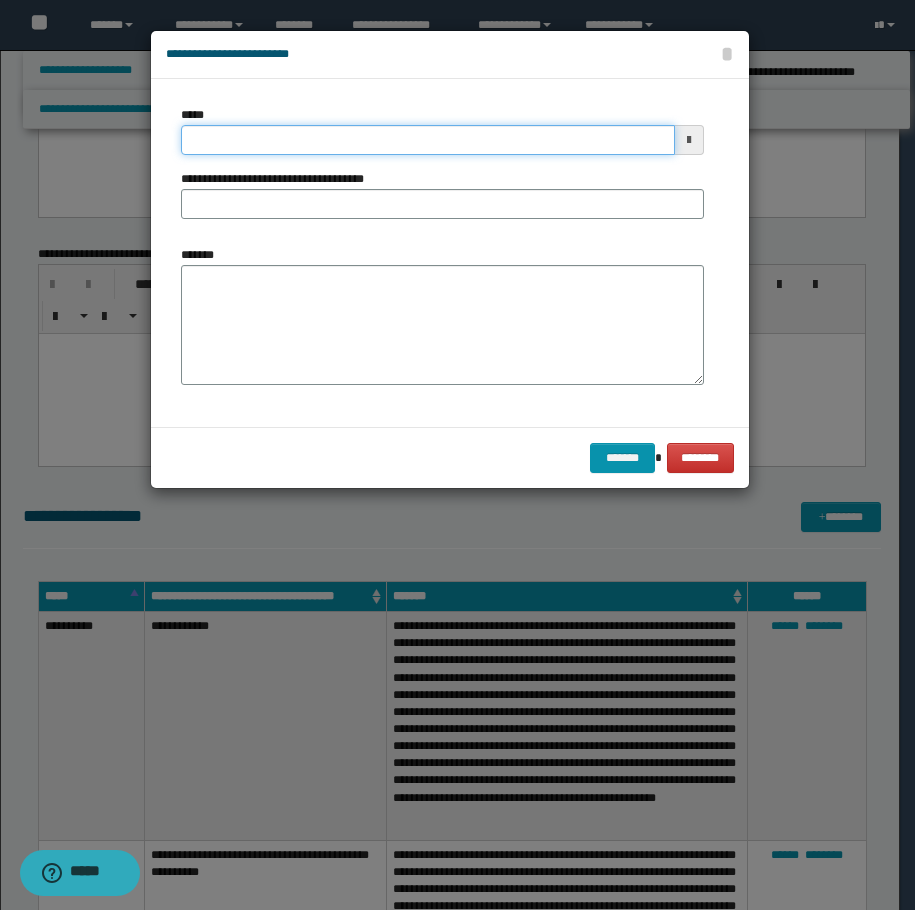 click on "*****" at bounding box center [428, 140] 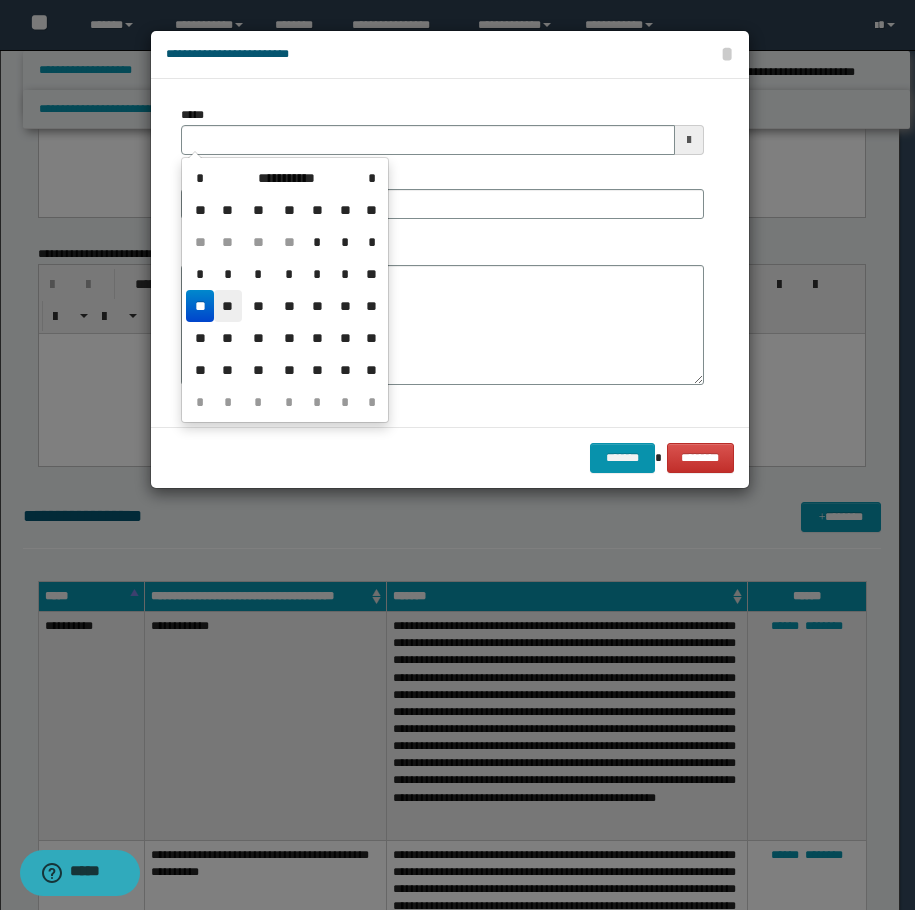 click on "**" at bounding box center [228, 306] 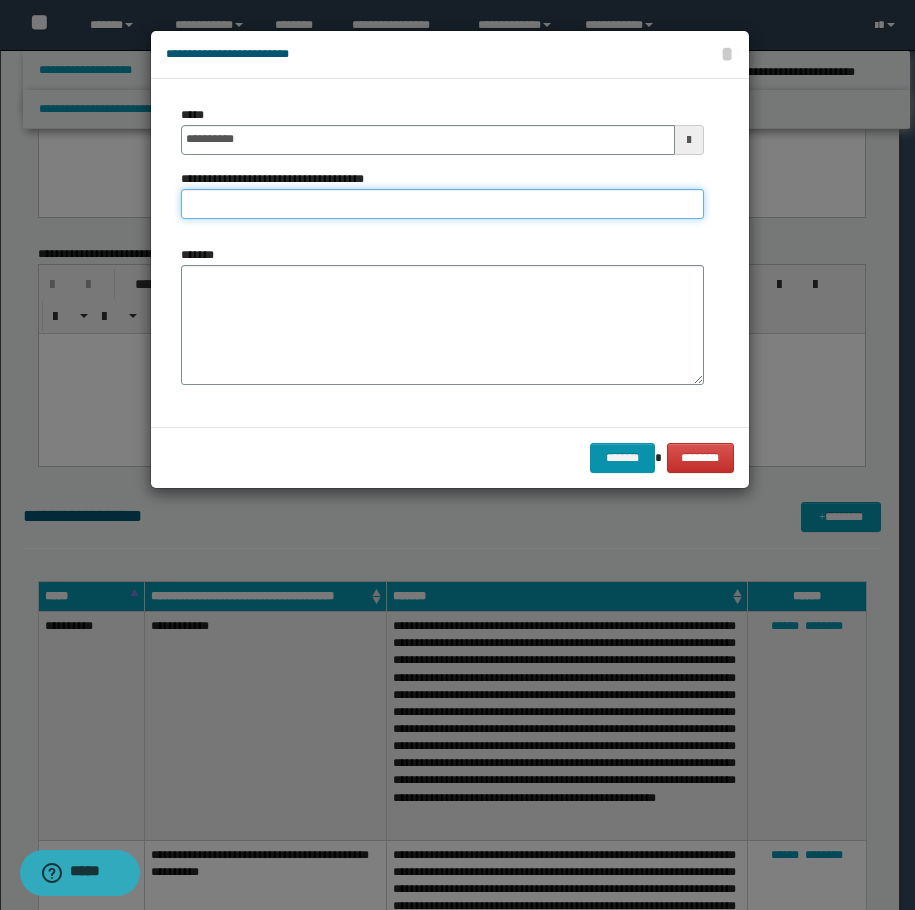 click on "**********" at bounding box center [442, 204] 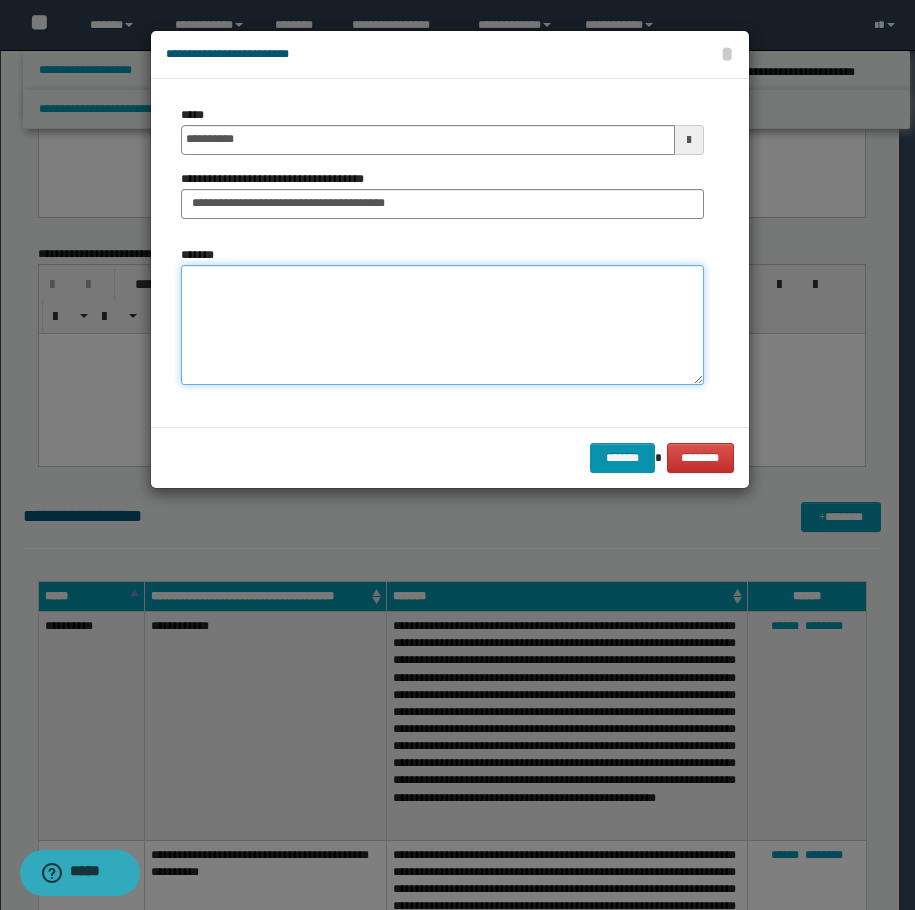 click on "*******" at bounding box center (442, 325) 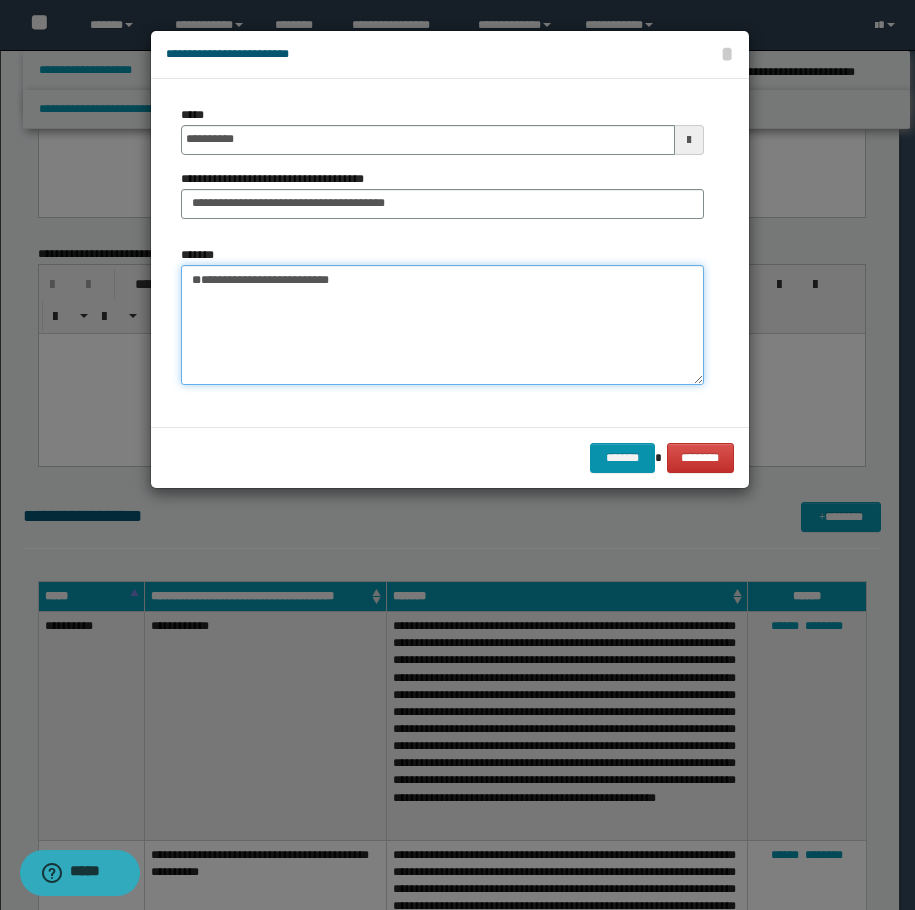 click on "**********" at bounding box center (442, 325) 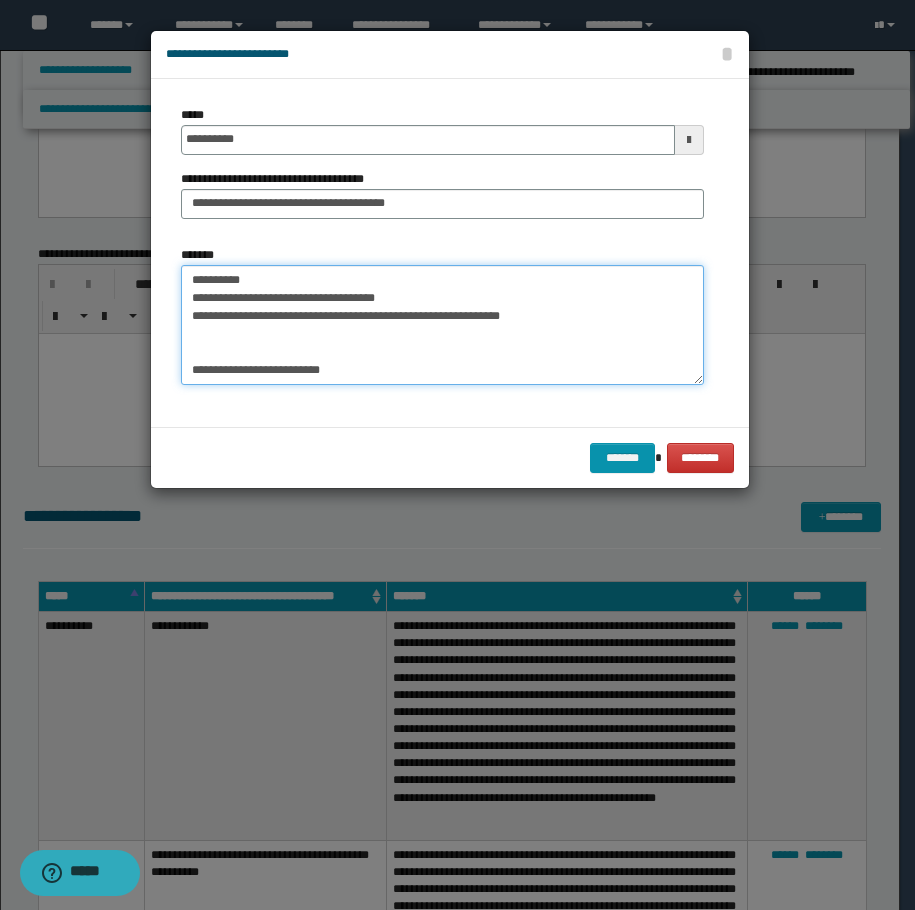 click on "**********" at bounding box center (442, 325) 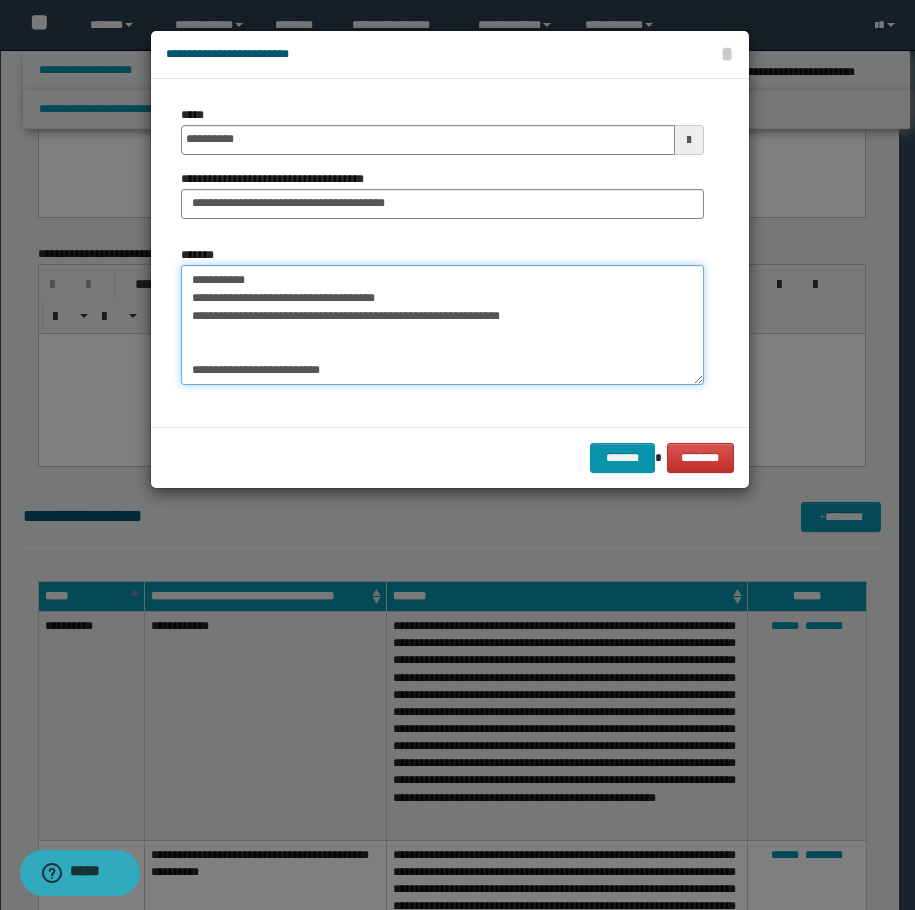 click on "**********" at bounding box center [442, 325] 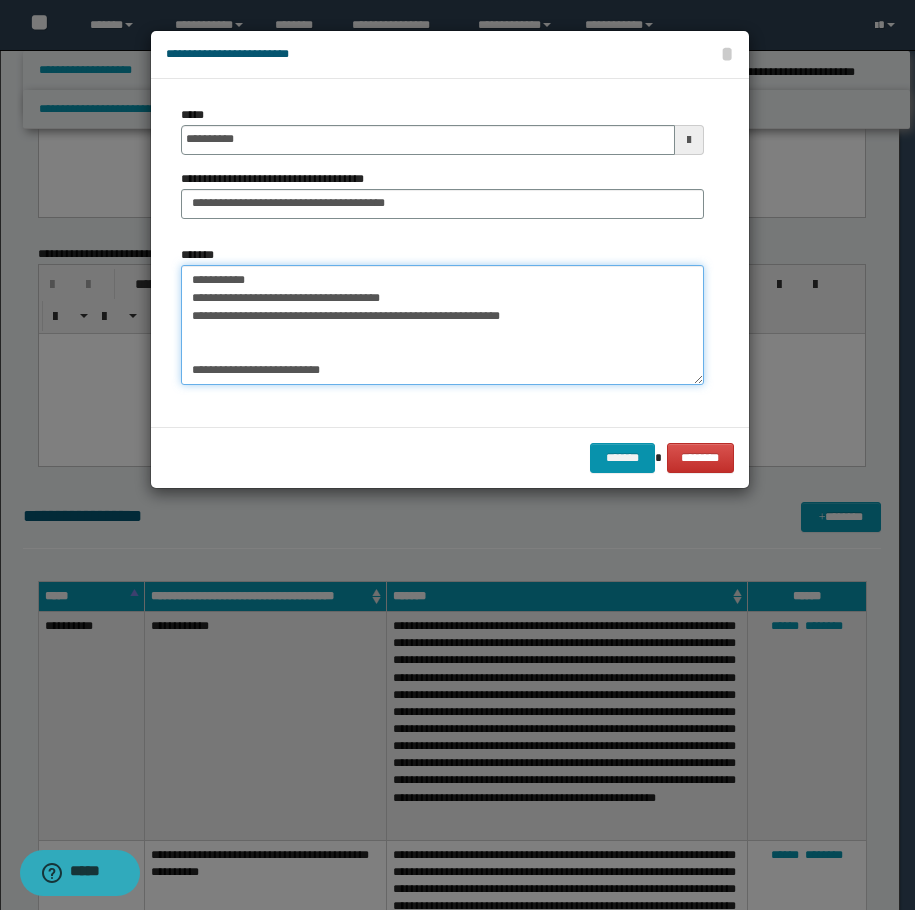 click on "**********" at bounding box center [442, 325] 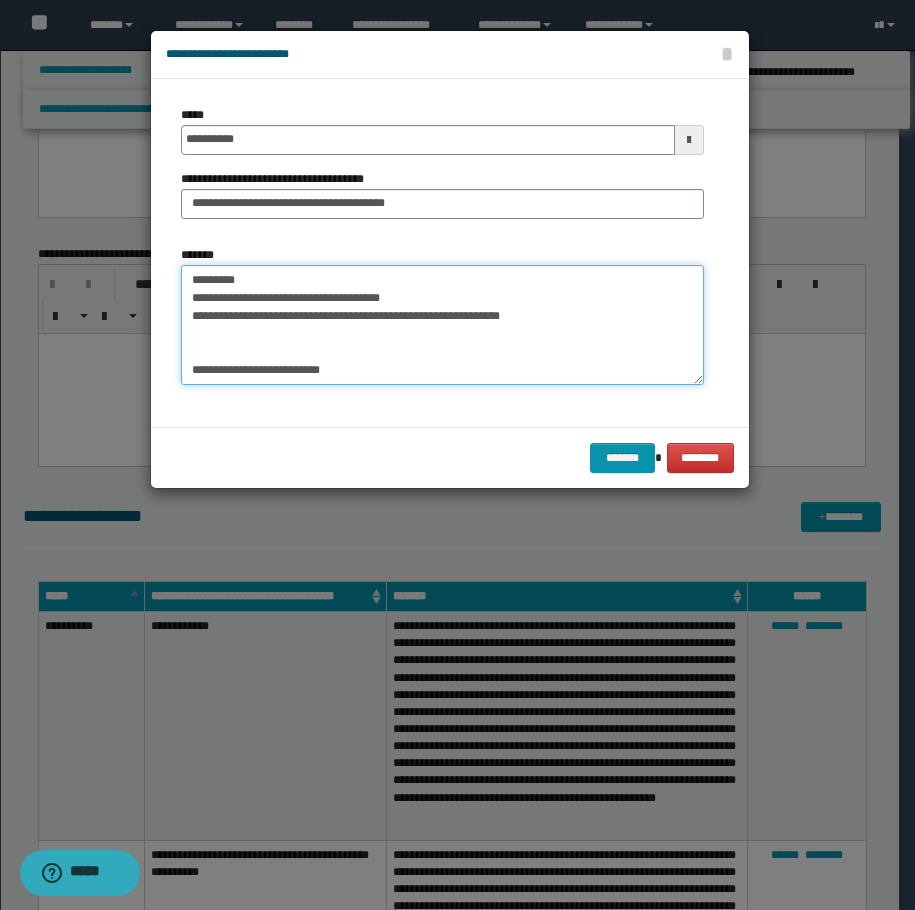 click on "**********" at bounding box center (442, 325) 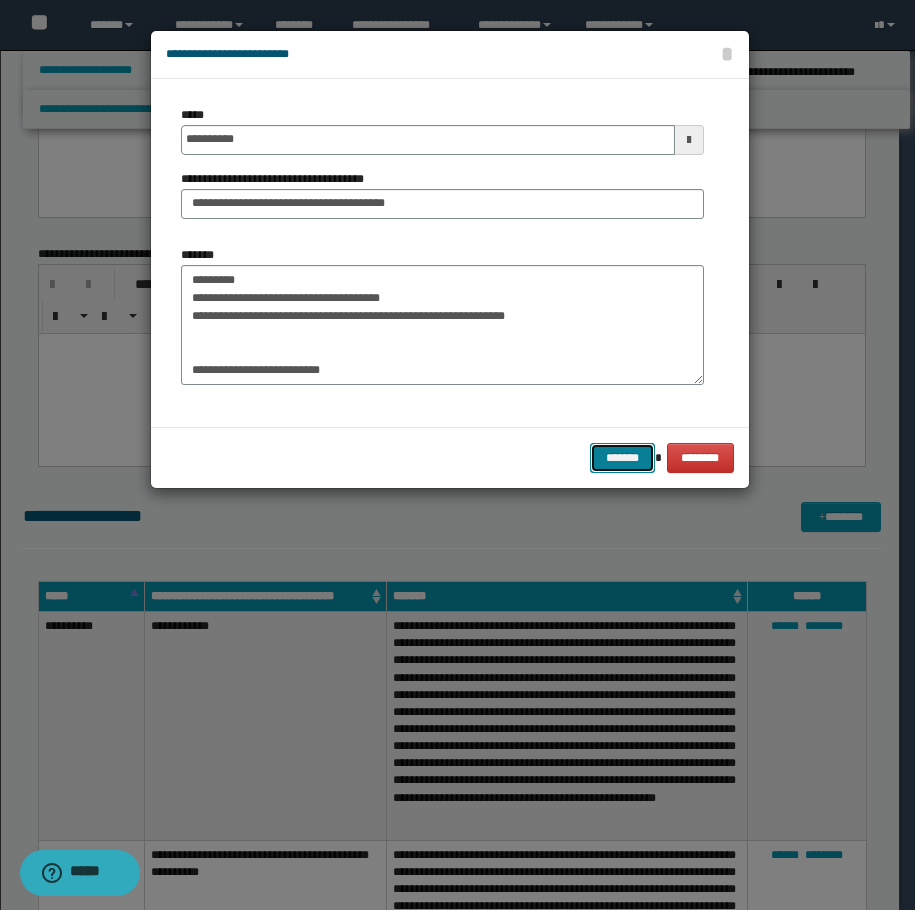 click on "*******" at bounding box center [622, 458] 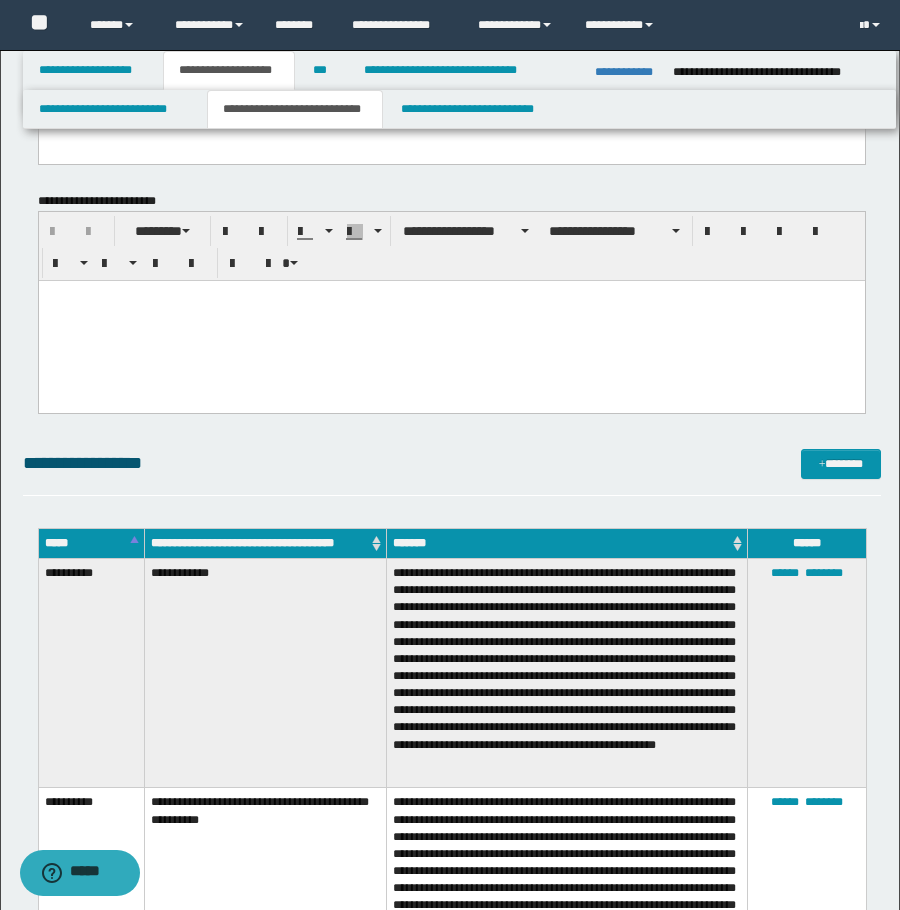 scroll, scrollTop: 2573, scrollLeft: 0, axis: vertical 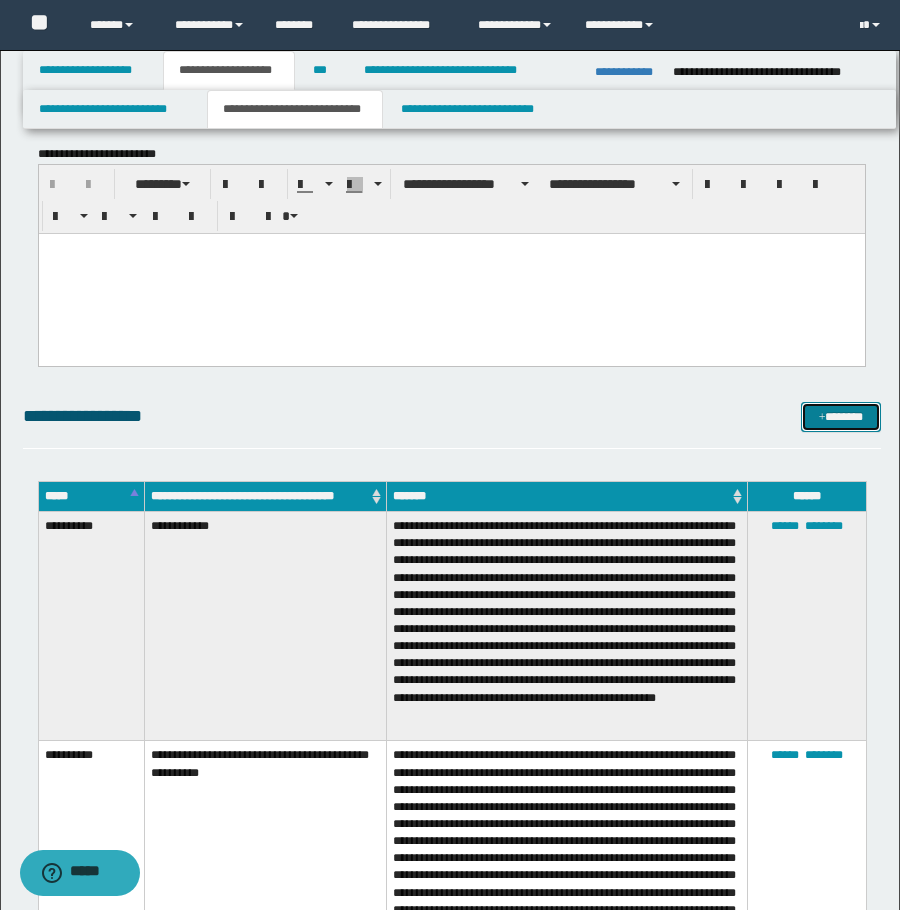 click on "*******" at bounding box center (841, 417) 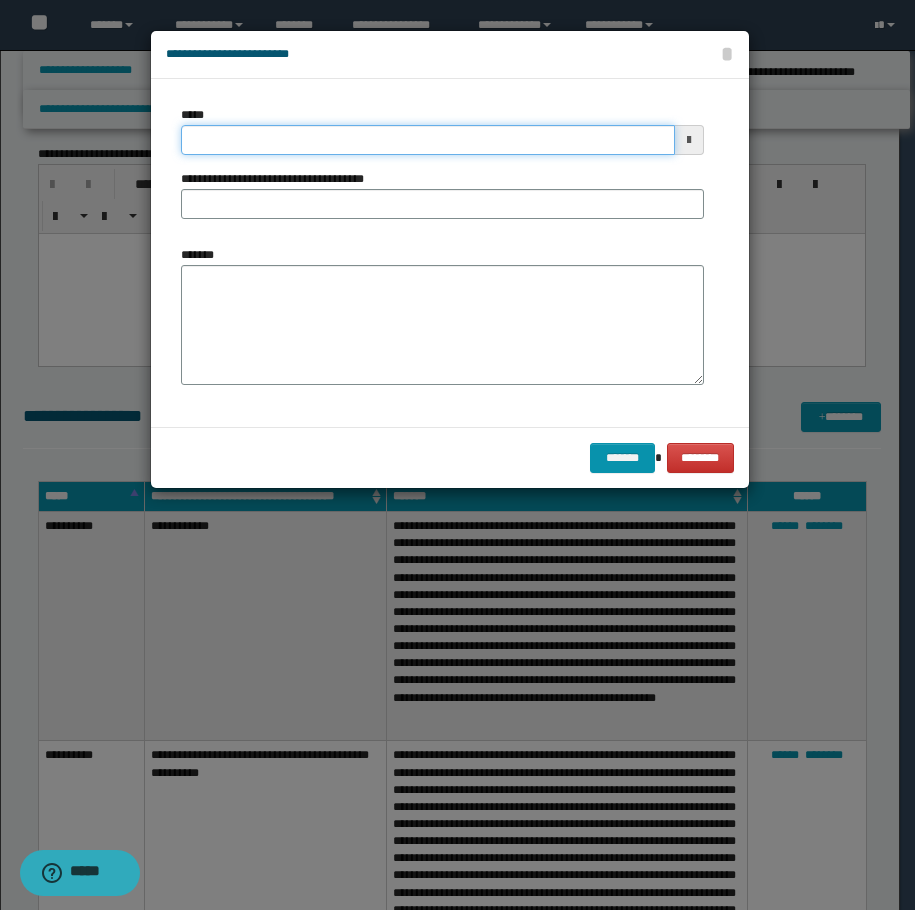 click on "*****" at bounding box center [428, 140] 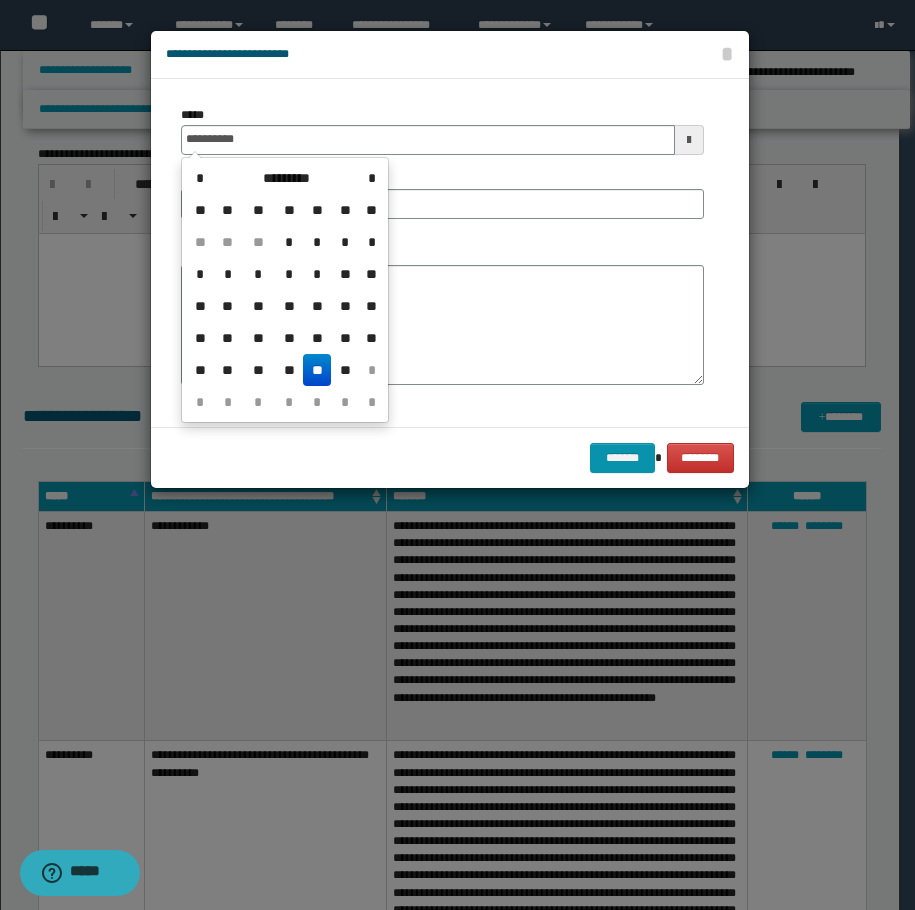 drag, startPoint x: 317, startPoint y: 365, endPoint x: 313, endPoint y: 223, distance: 142.05632 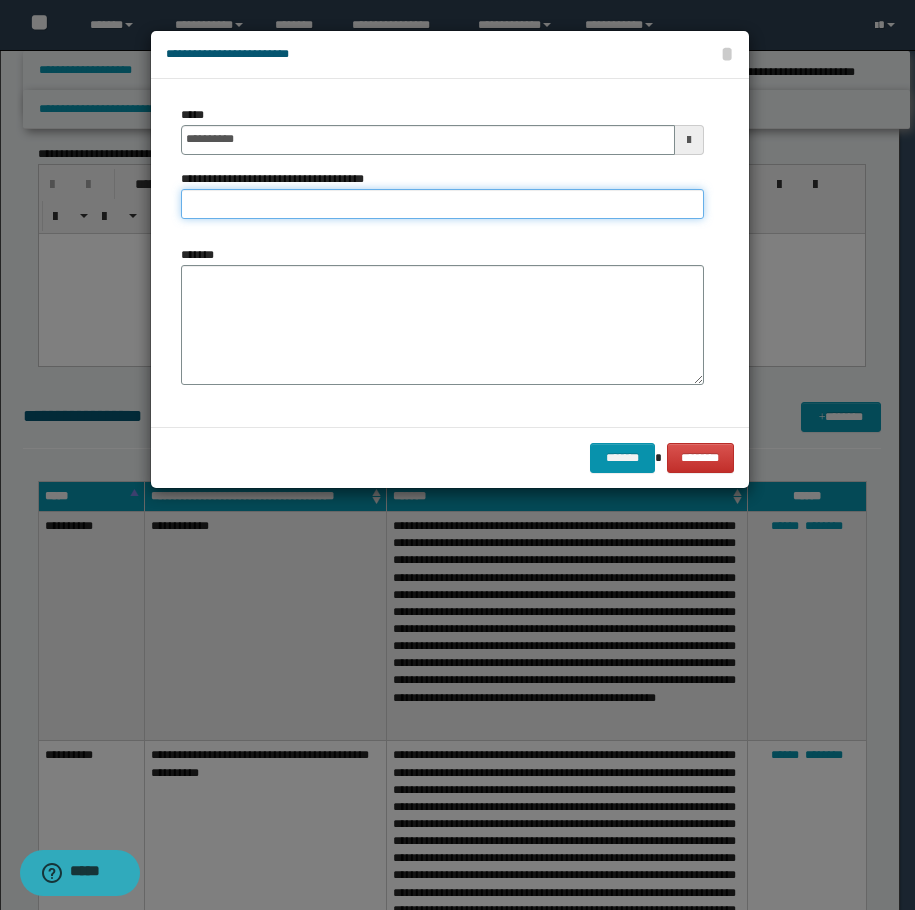 click on "**********" at bounding box center (442, 204) 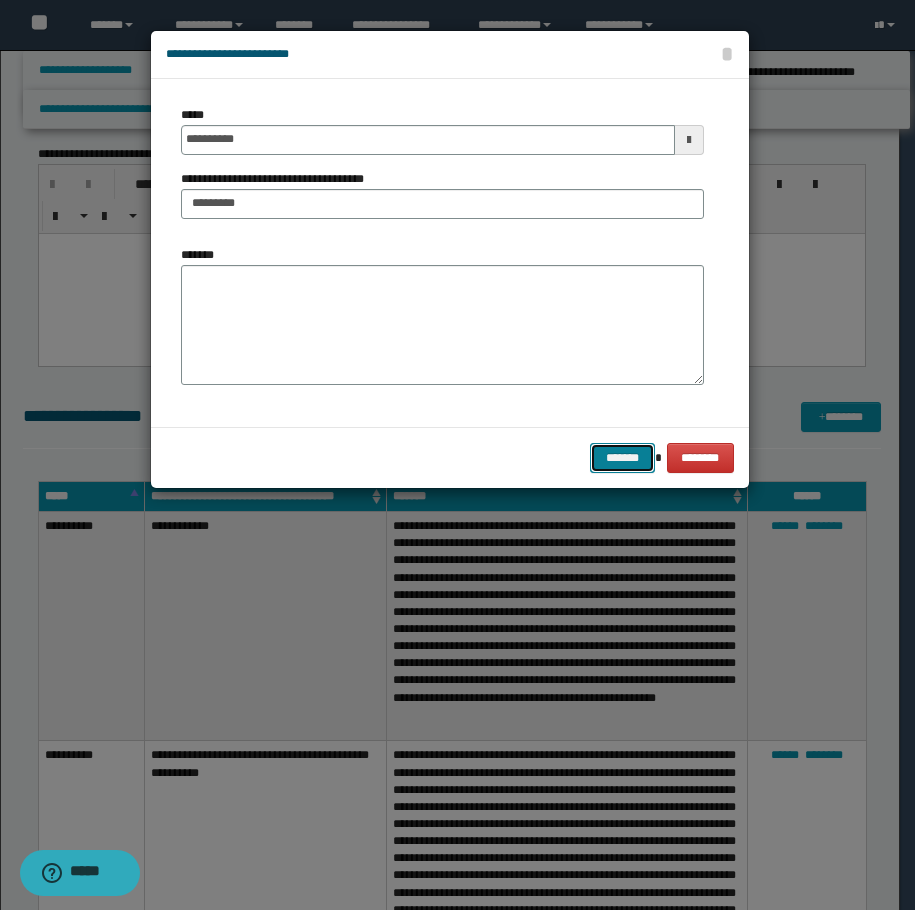 click on "*******" at bounding box center [622, 458] 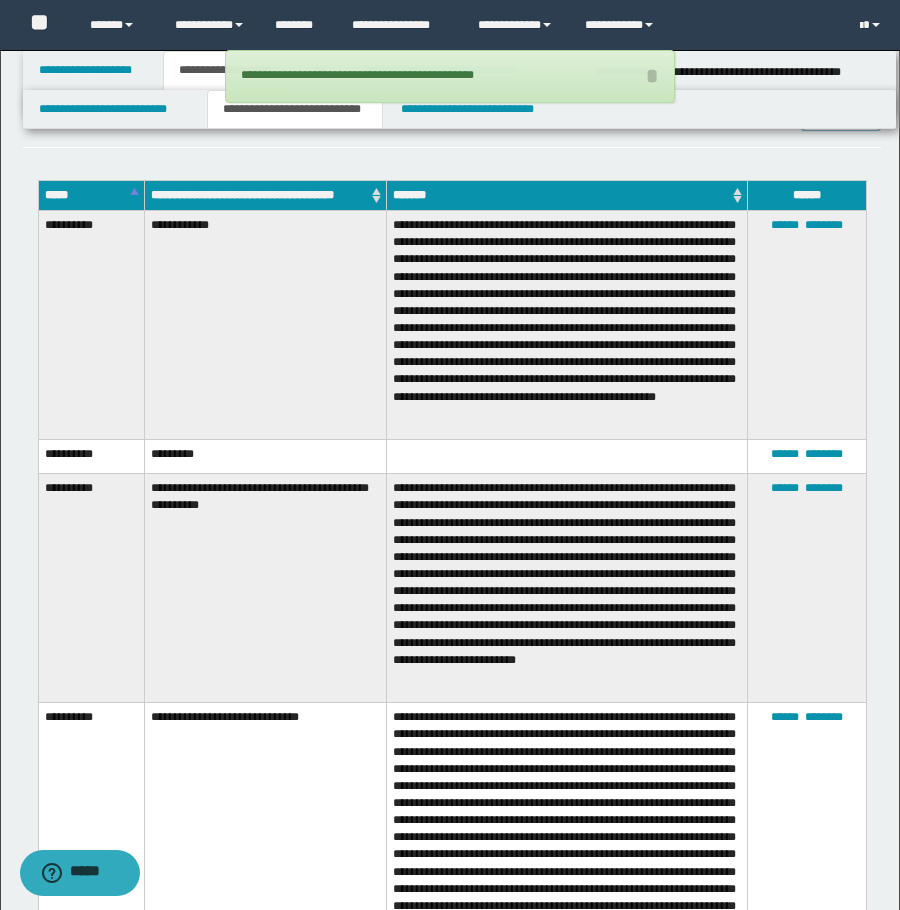 scroll, scrollTop: 2873, scrollLeft: 0, axis: vertical 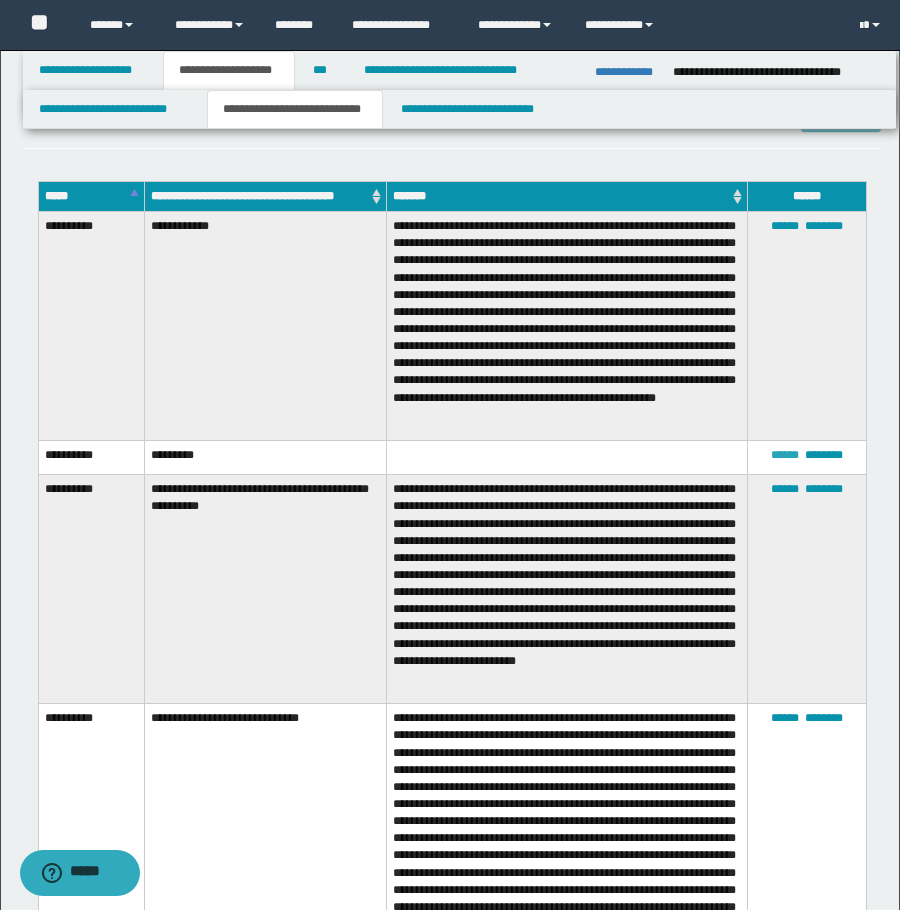 click on "******" at bounding box center [785, 455] 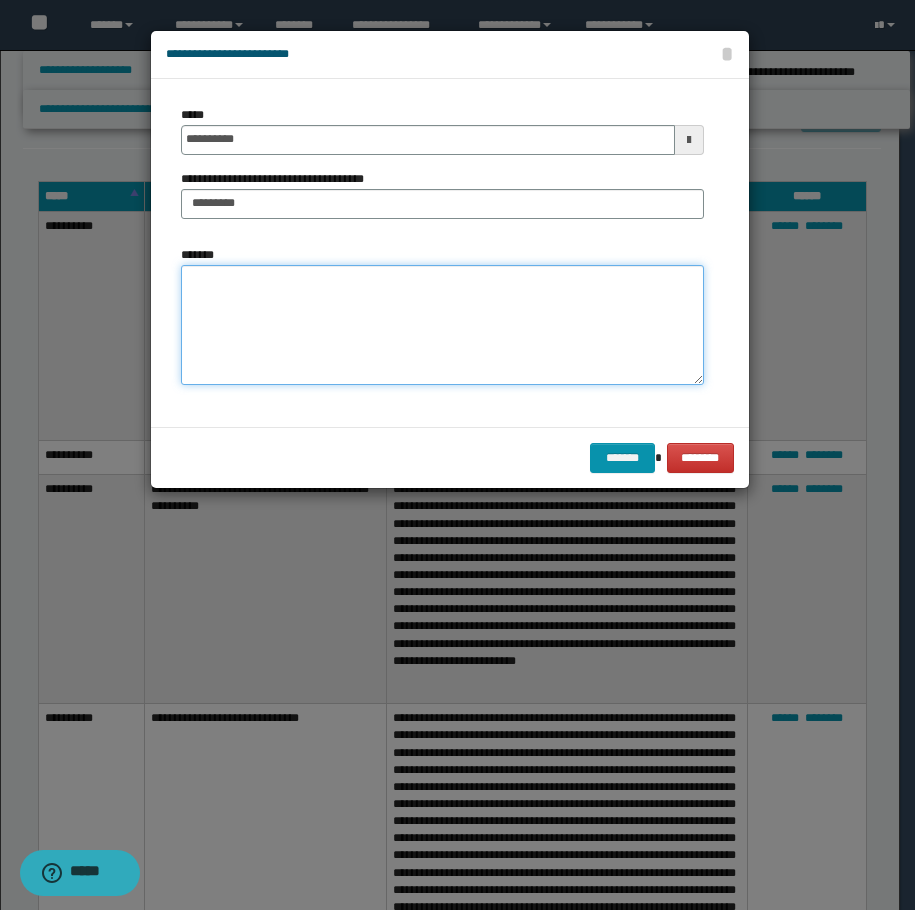 click on "*******" at bounding box center (442, 325) 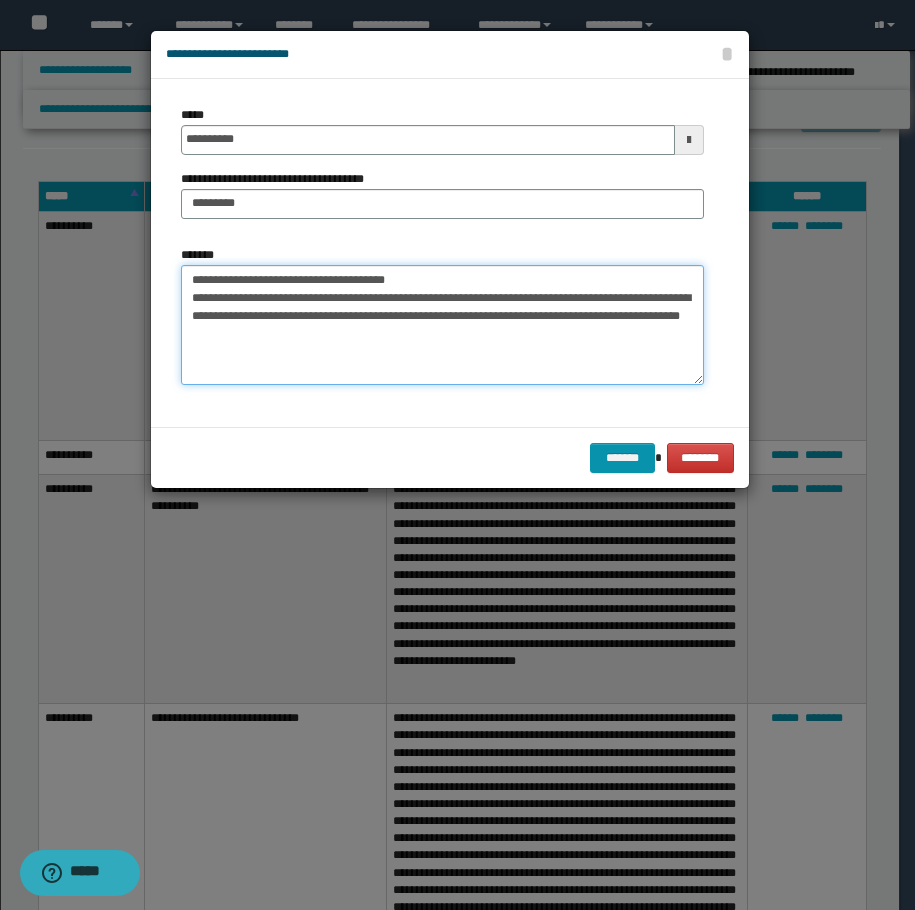 click on "**********" at bounding box center [442, 325] 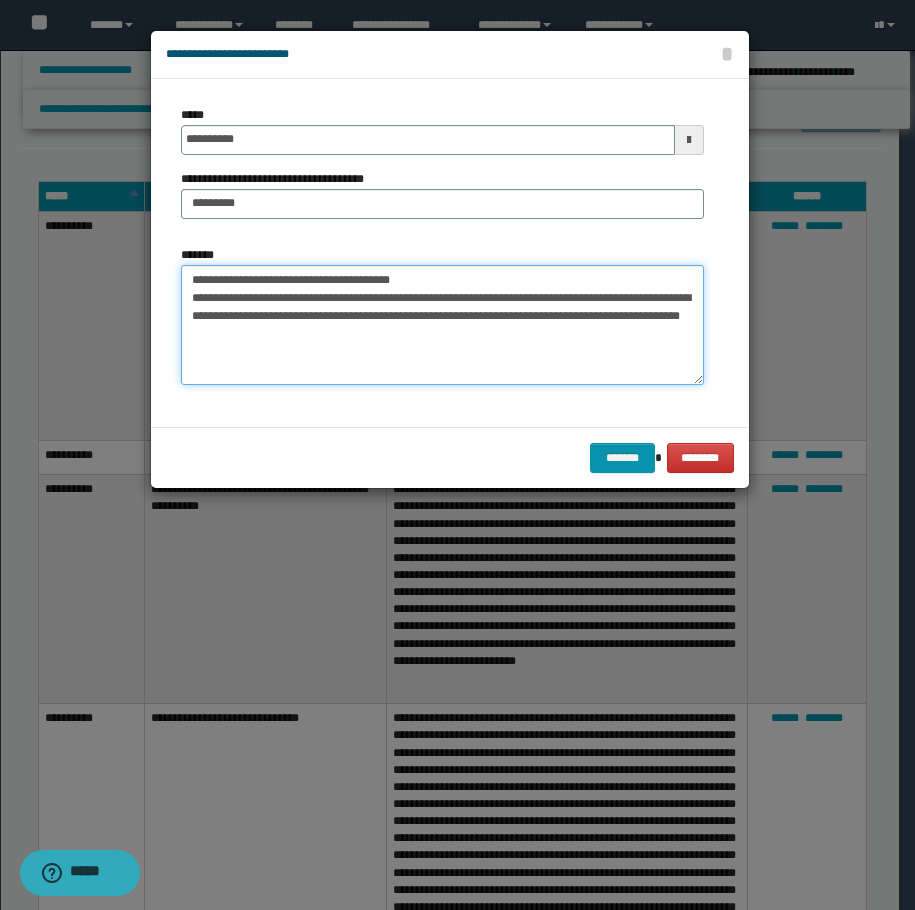 click on "**********" at bounding box center [442, 325] 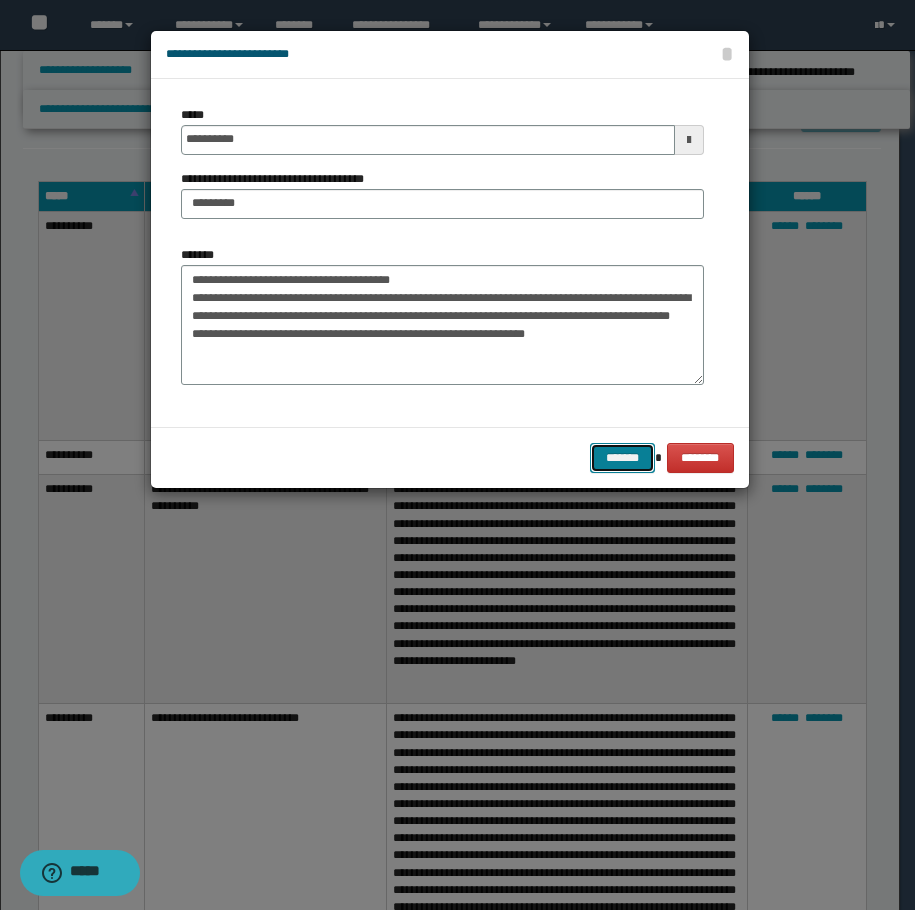 click on "*******" at bounding box center [622, 458] 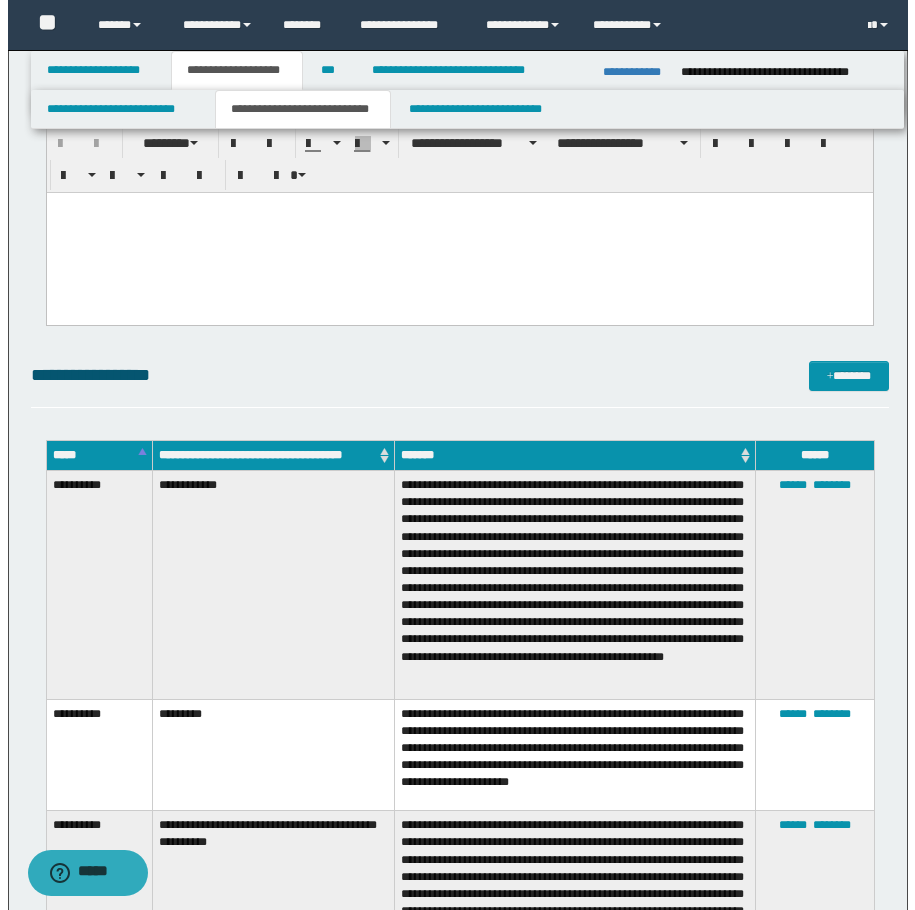 scroll, scrollTop: 2573, scrollLeft: 0, axis: vertical 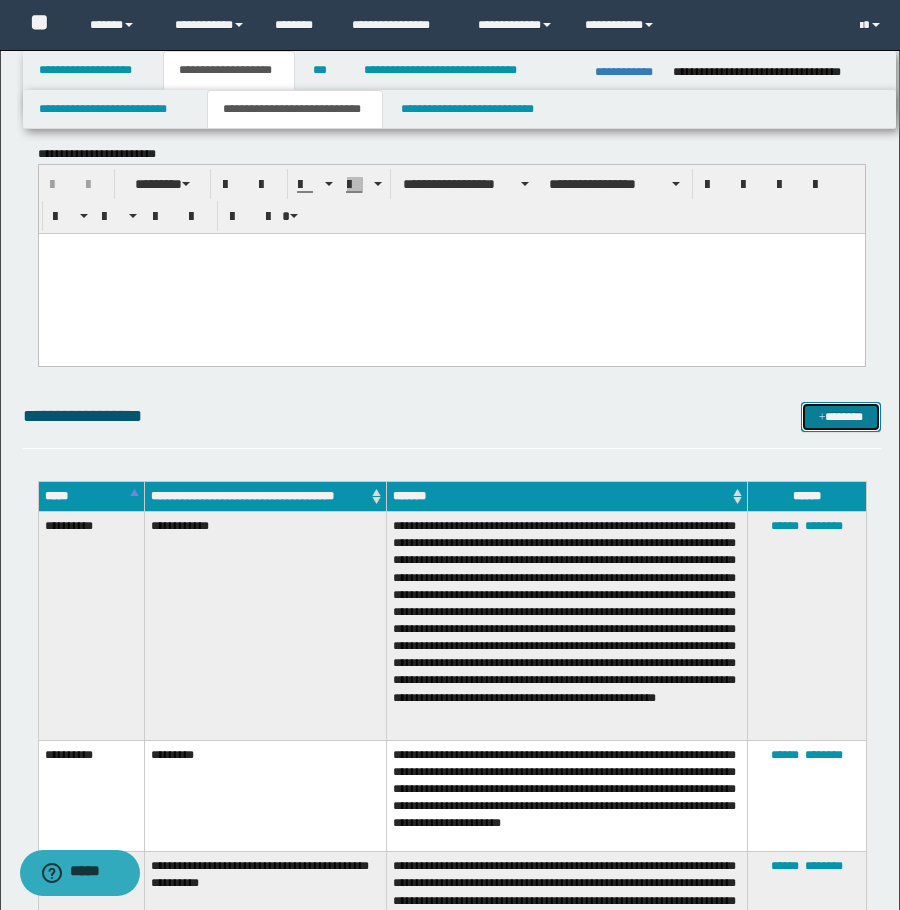 click on "*******" at bounding box center (841, 417) 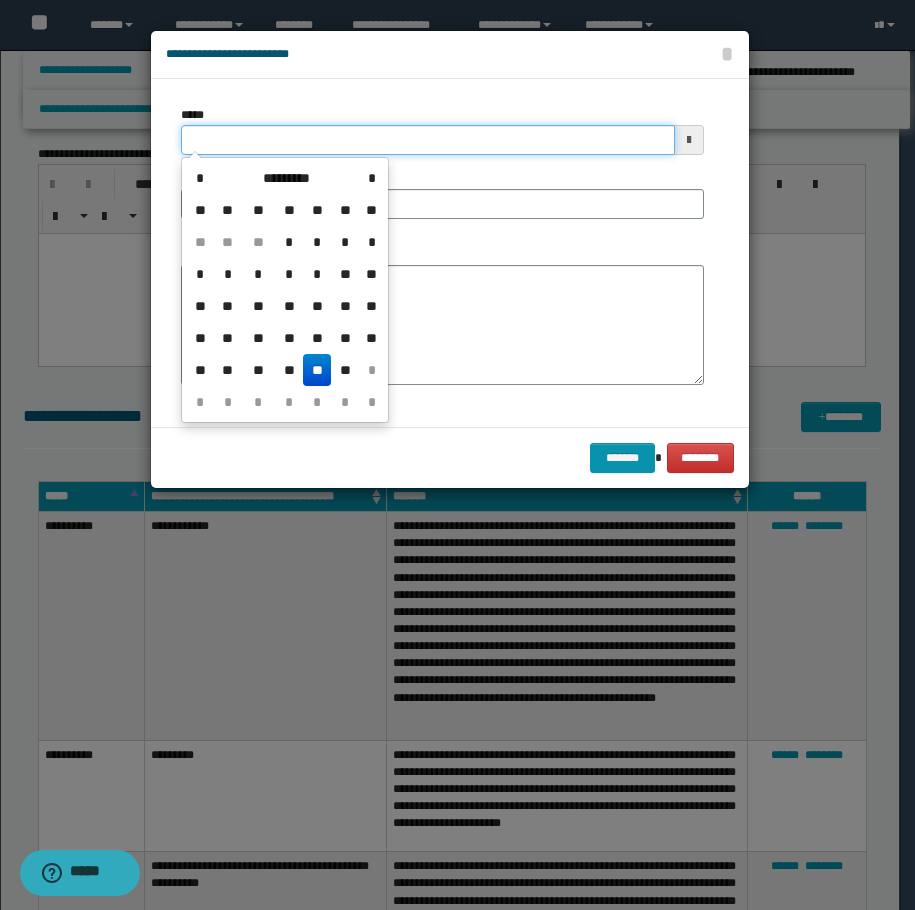 click on "*****" at bounding box center [428, 140] 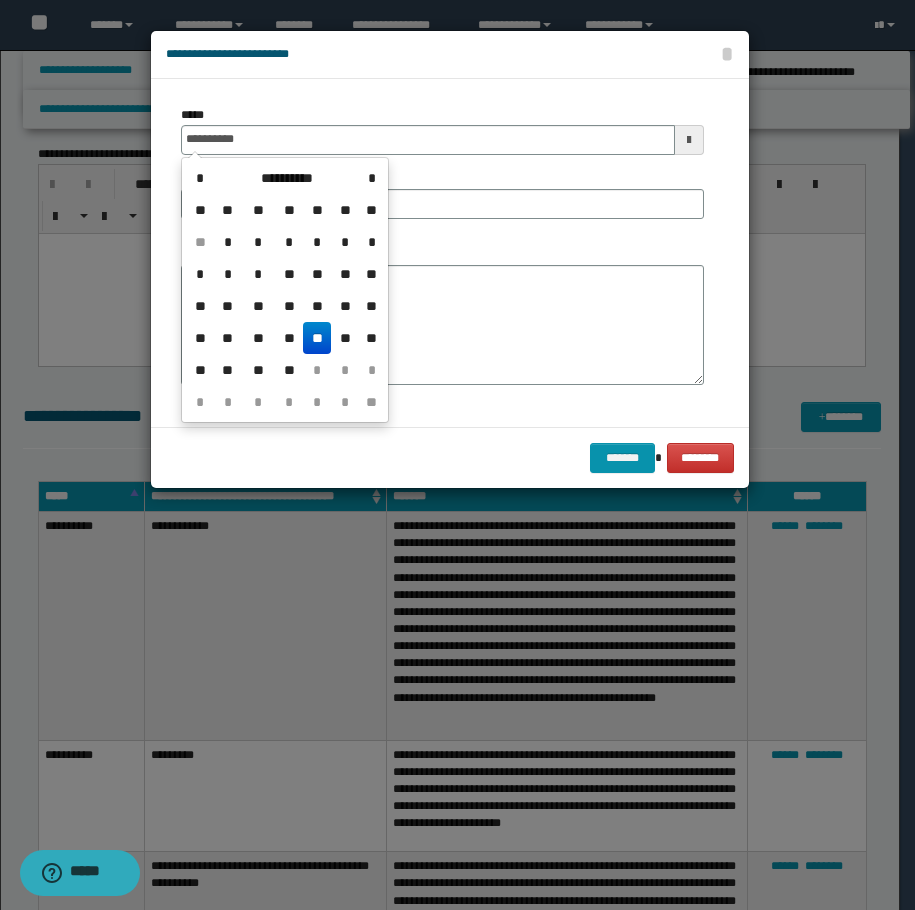 click on "**" at bounding box center (317, 338) 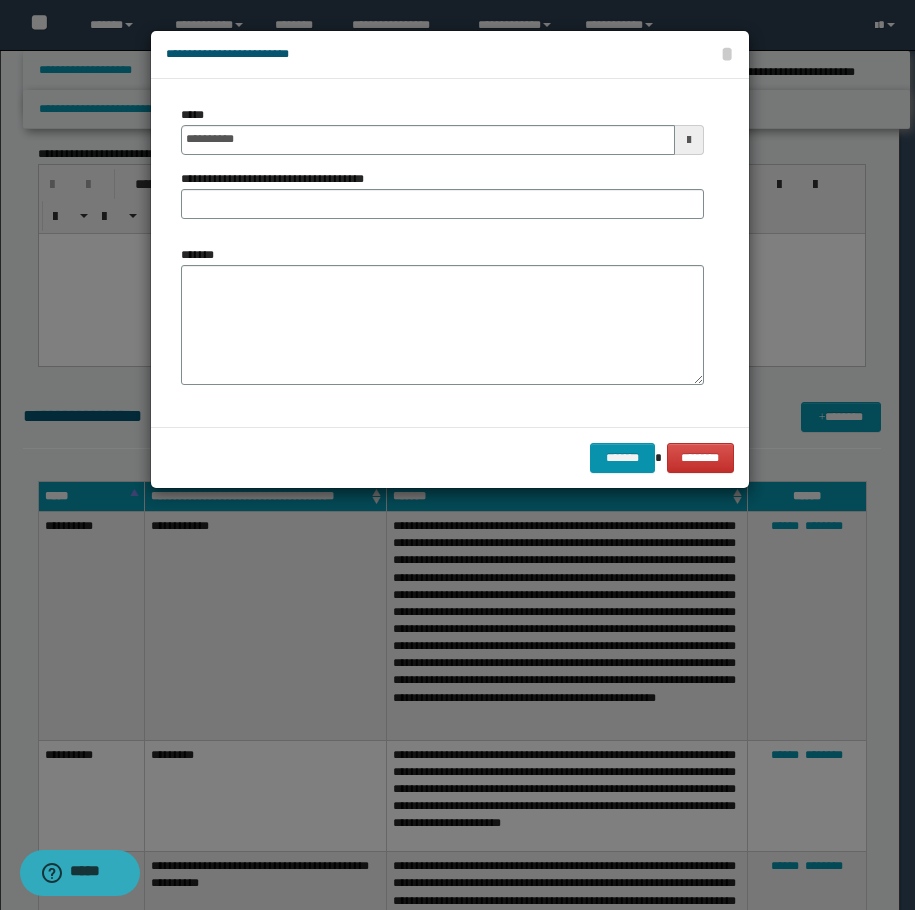click on "**********" at bounding box center (280, 179) 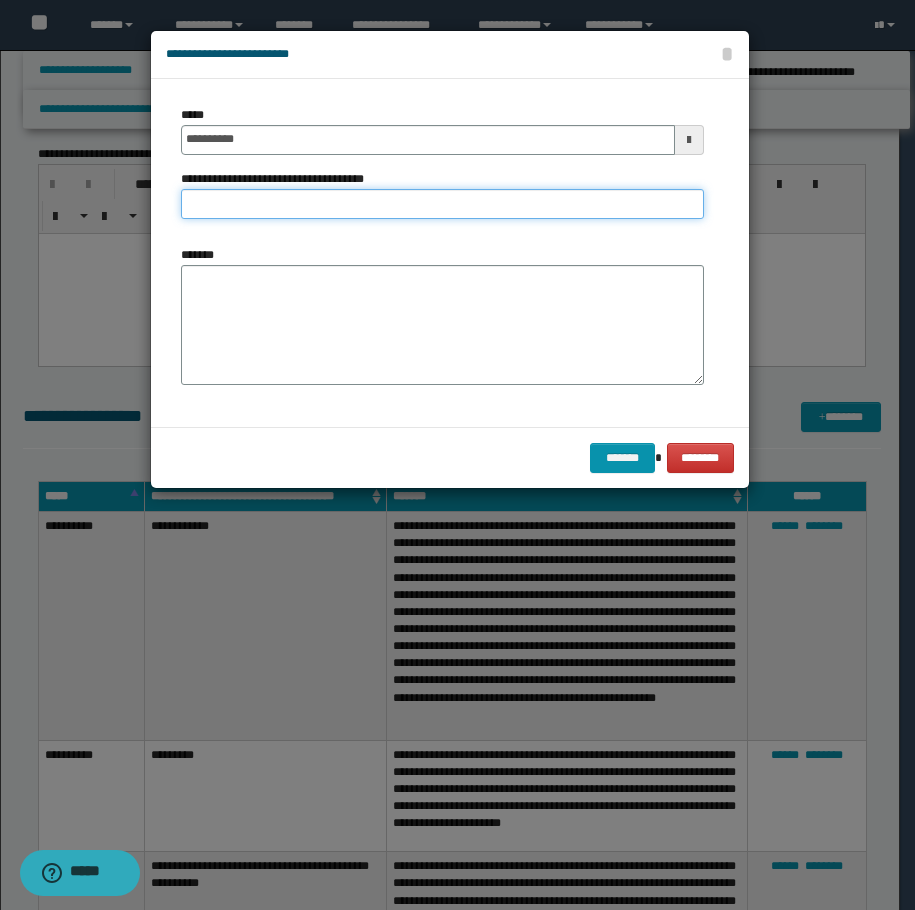 click on "**********" at bounding box center [442, 204] 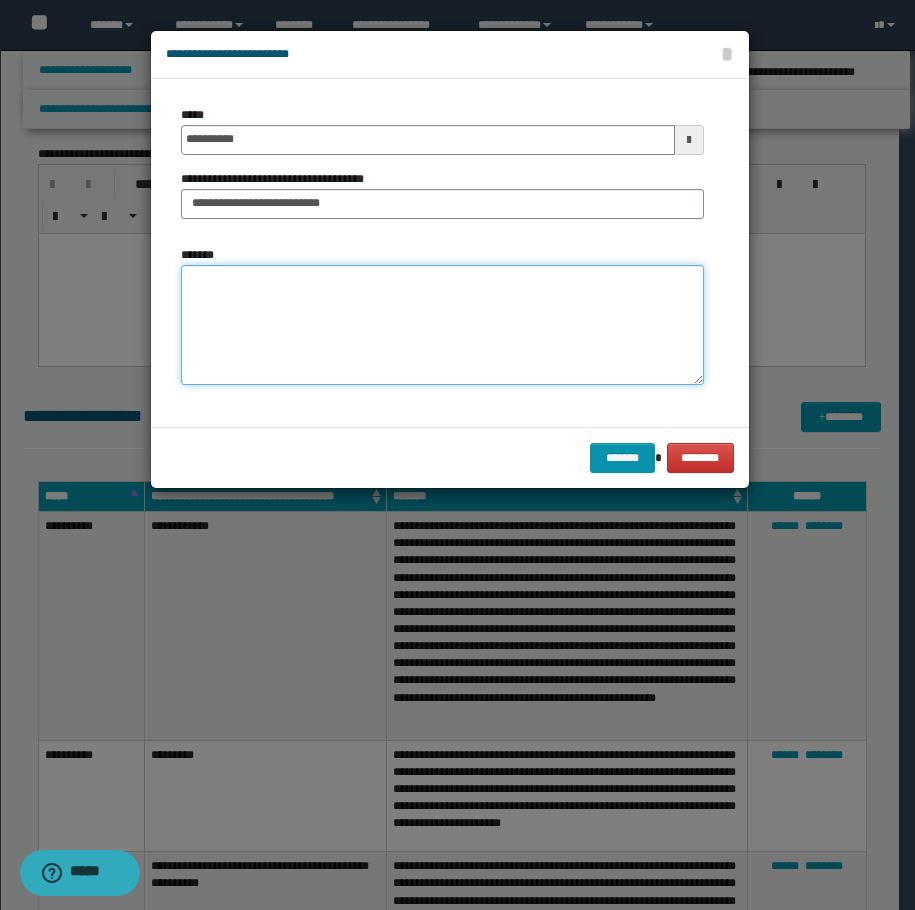 click on "*******" at bounding box center [442, 325] 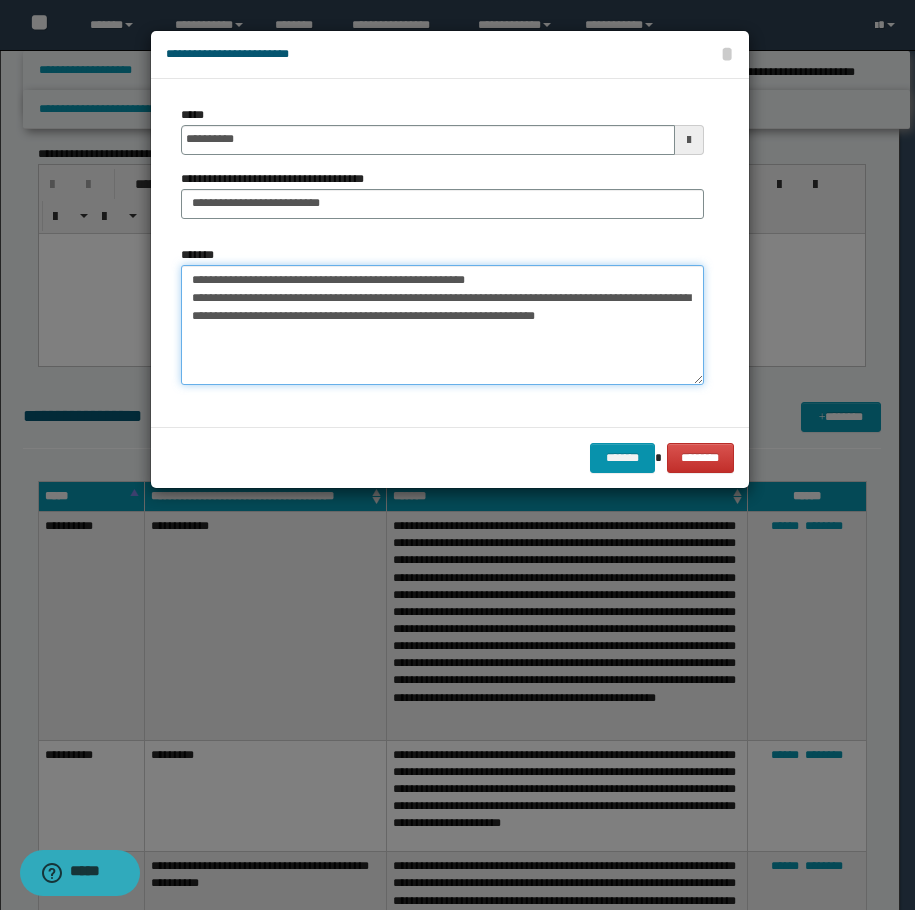 click on "**********" at bounding box center [442, 325] 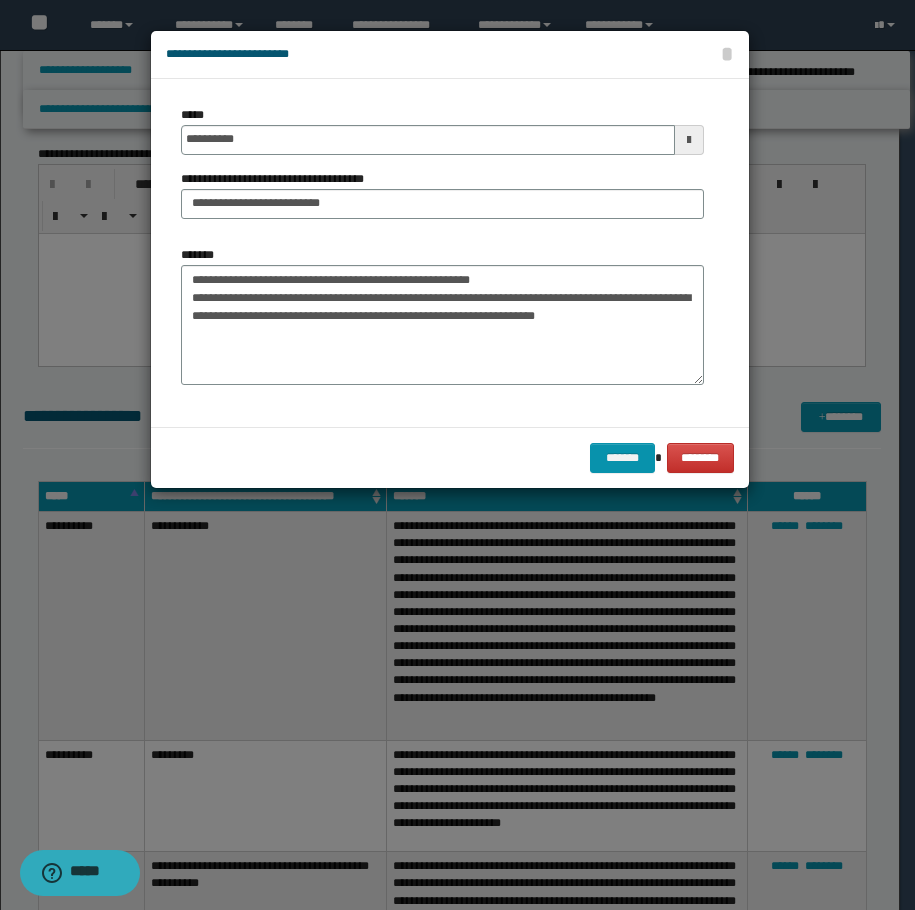 click on "**********" at bounding box center [442, 323] 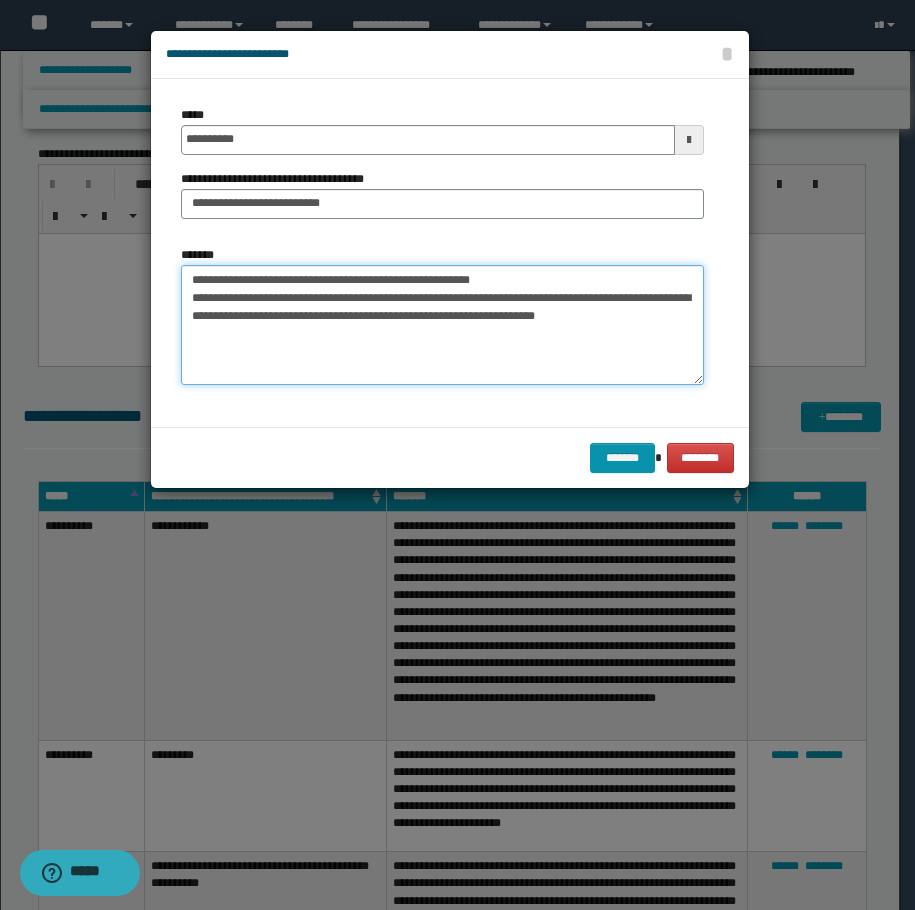 click on "**********" at bounding box center [442, 325] 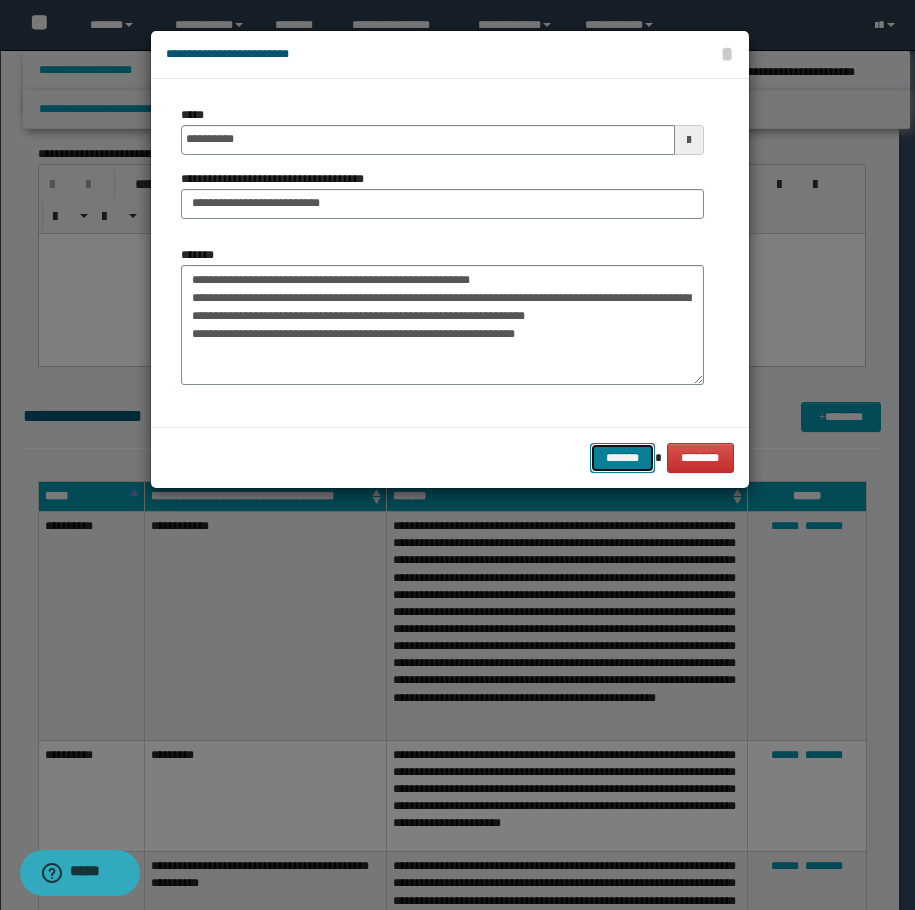 click on "*******" at bounding box center (622, 458) 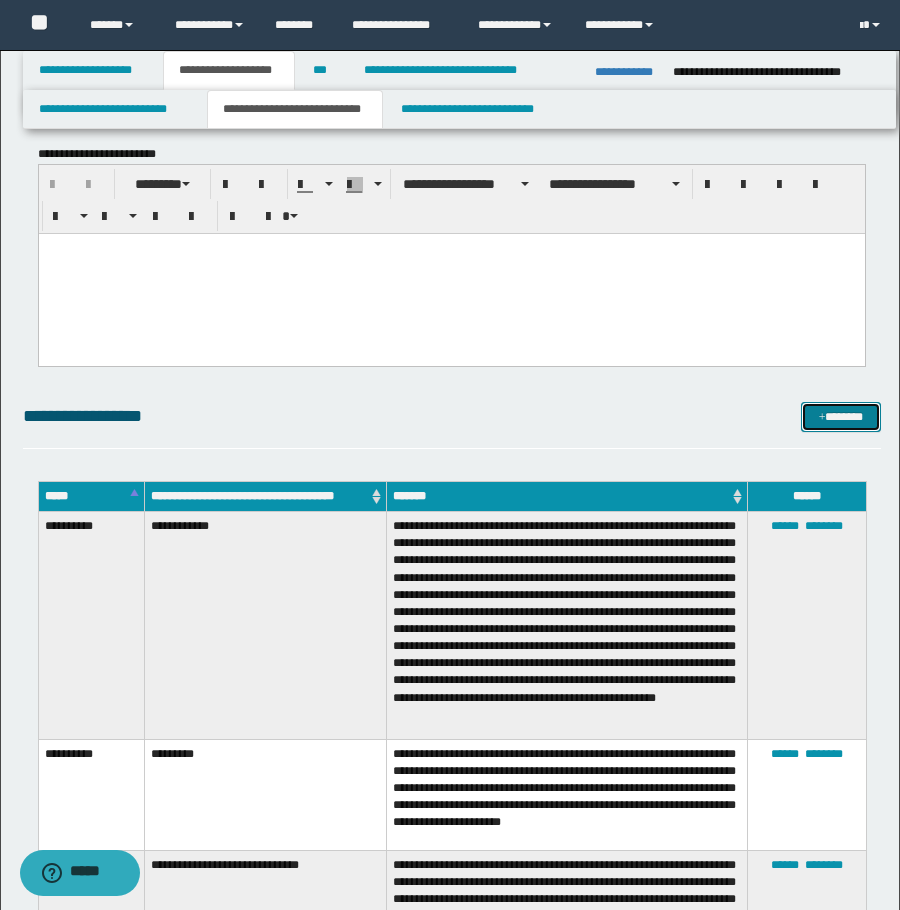 click on "*******" at bounding box center (841, 417) 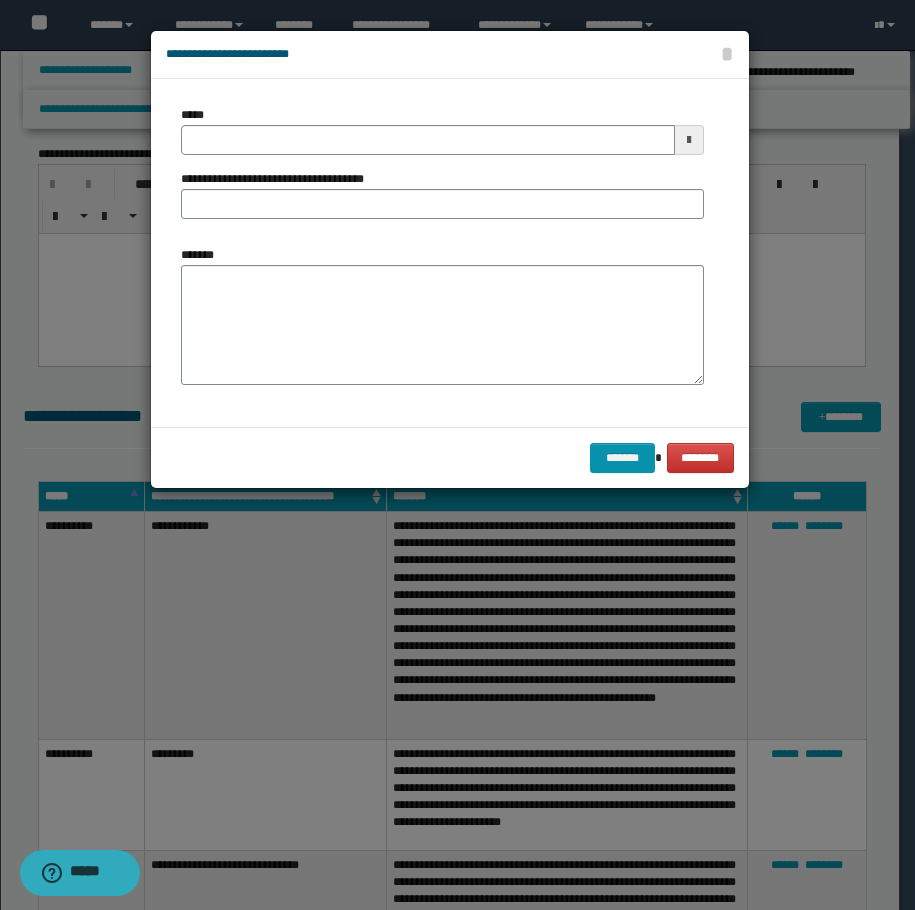click on "**********" at bounding box center (442, 170) 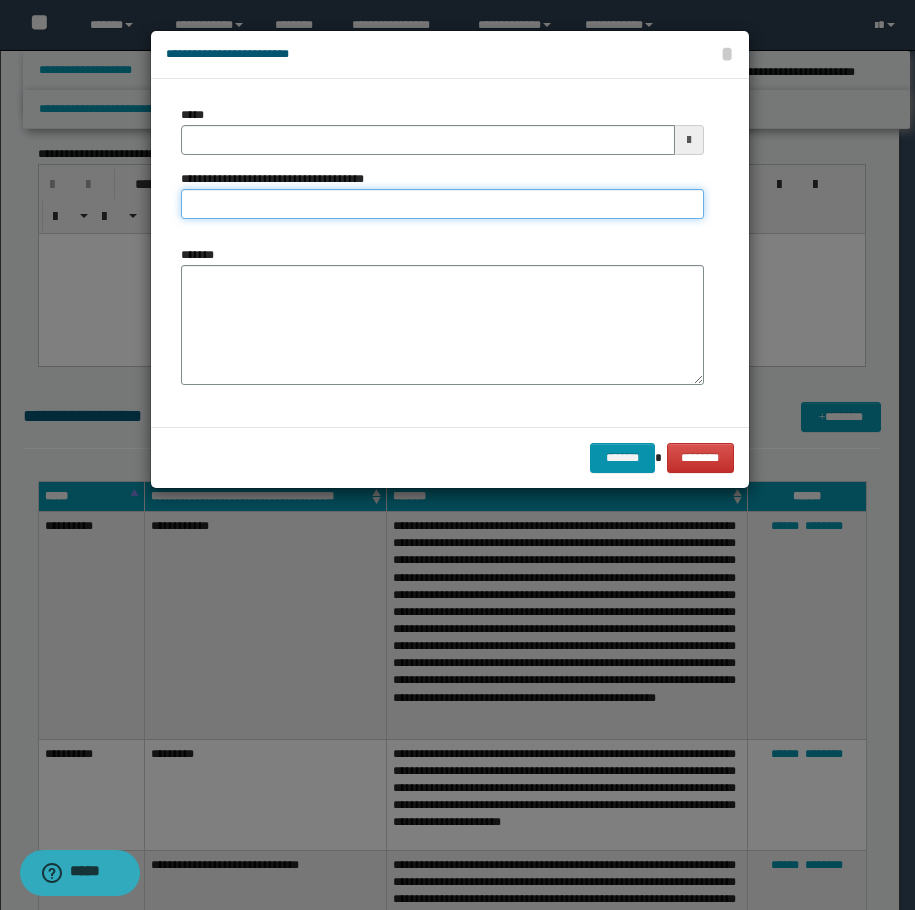 click on "**********" at bounding box center (442, 204) 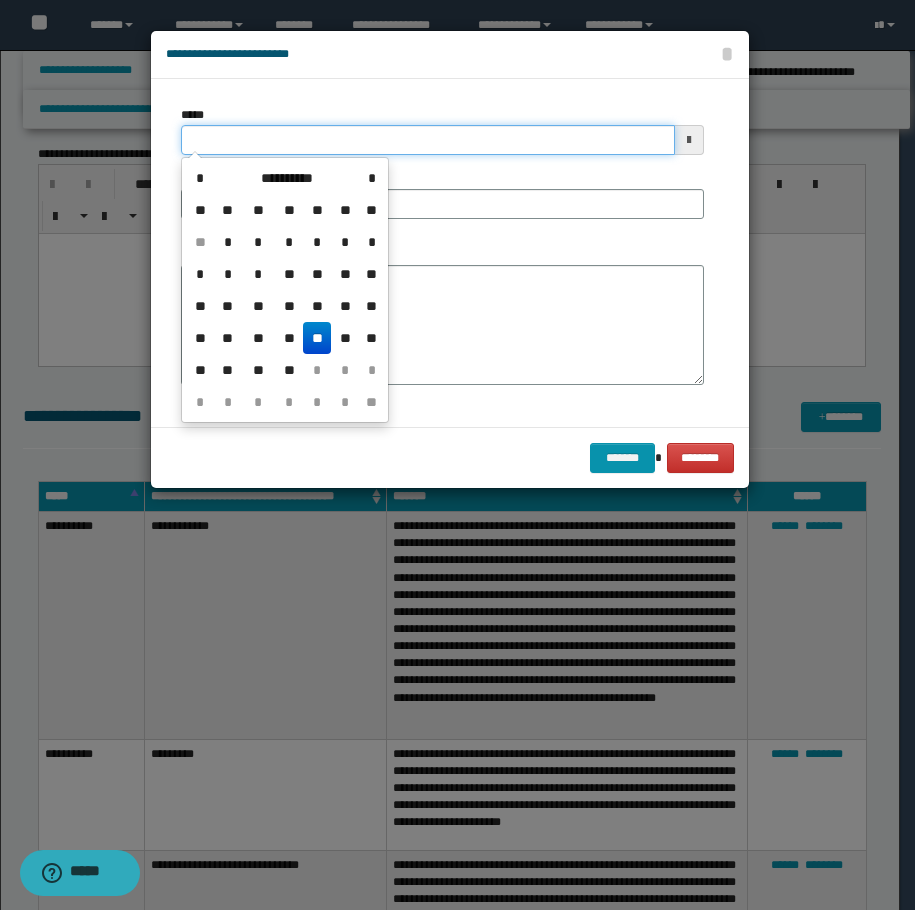 click on "*****" at bounding box center (428, 140) 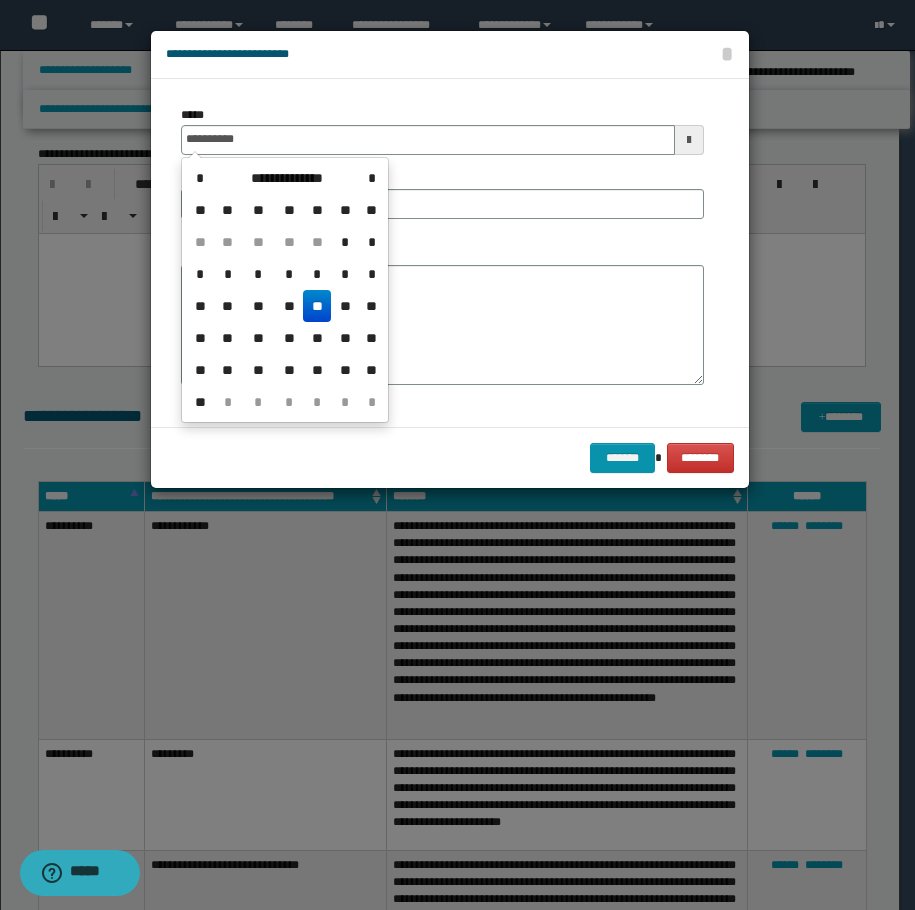 click on "**" at bounding box center (317, 306) 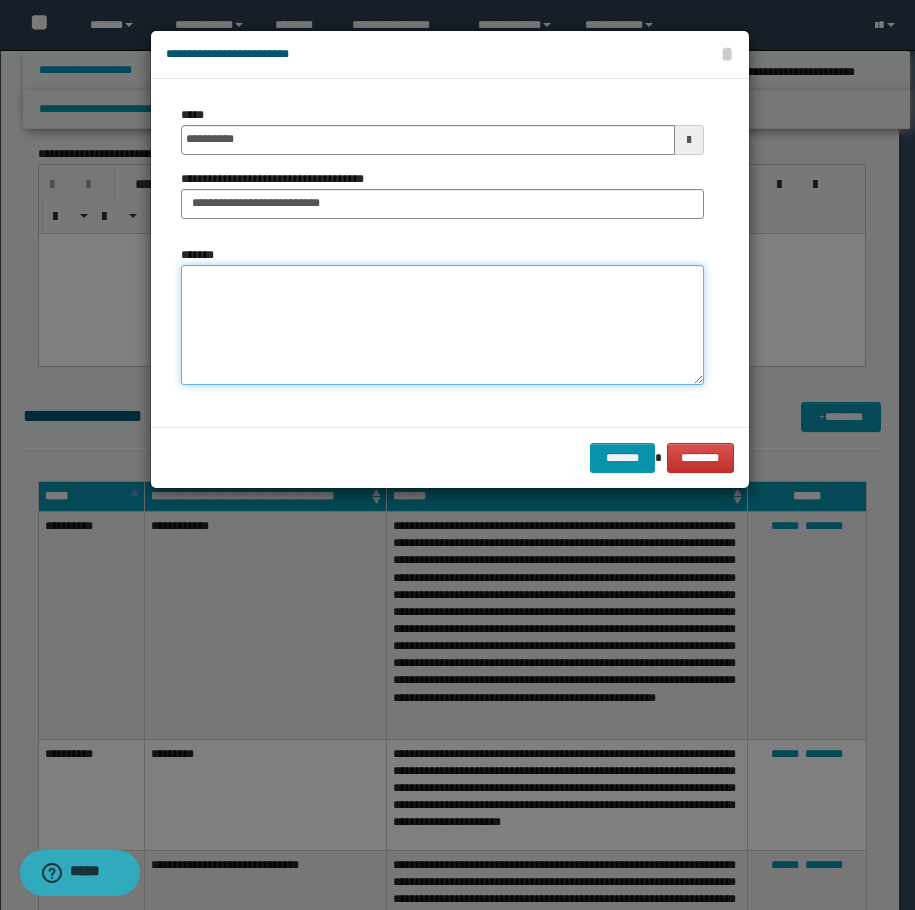 click on "*******" at bounding box center (442, 325) 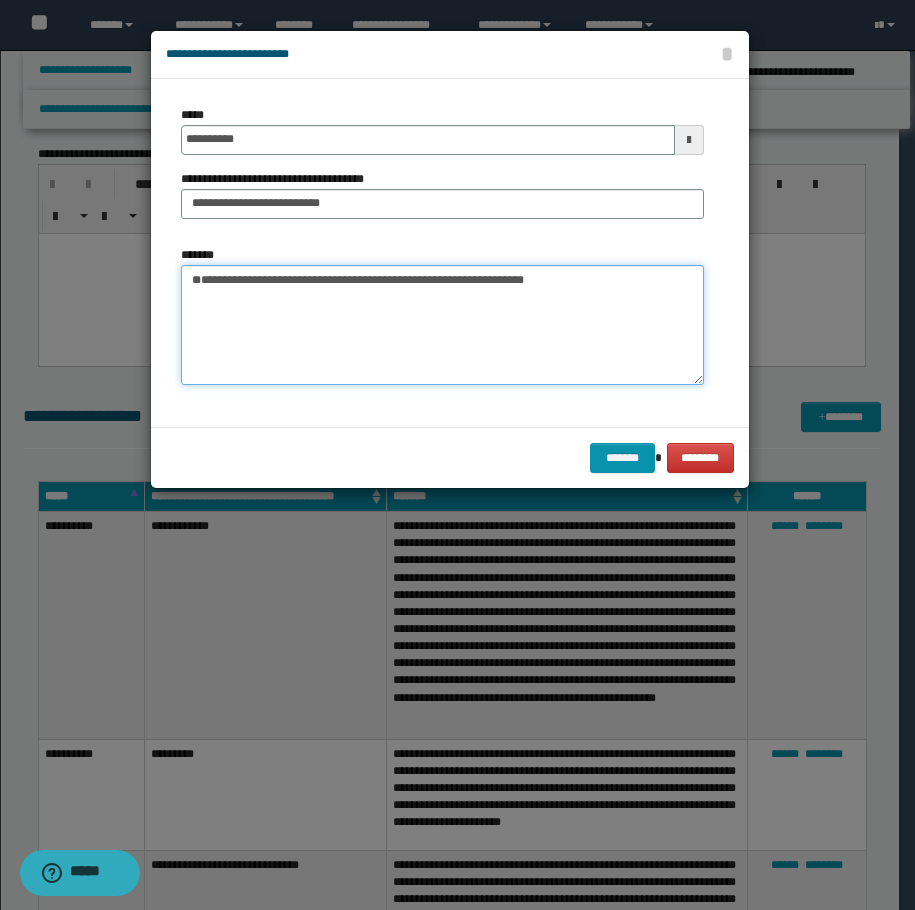 click on "**********" at bounding box center [442, 325] 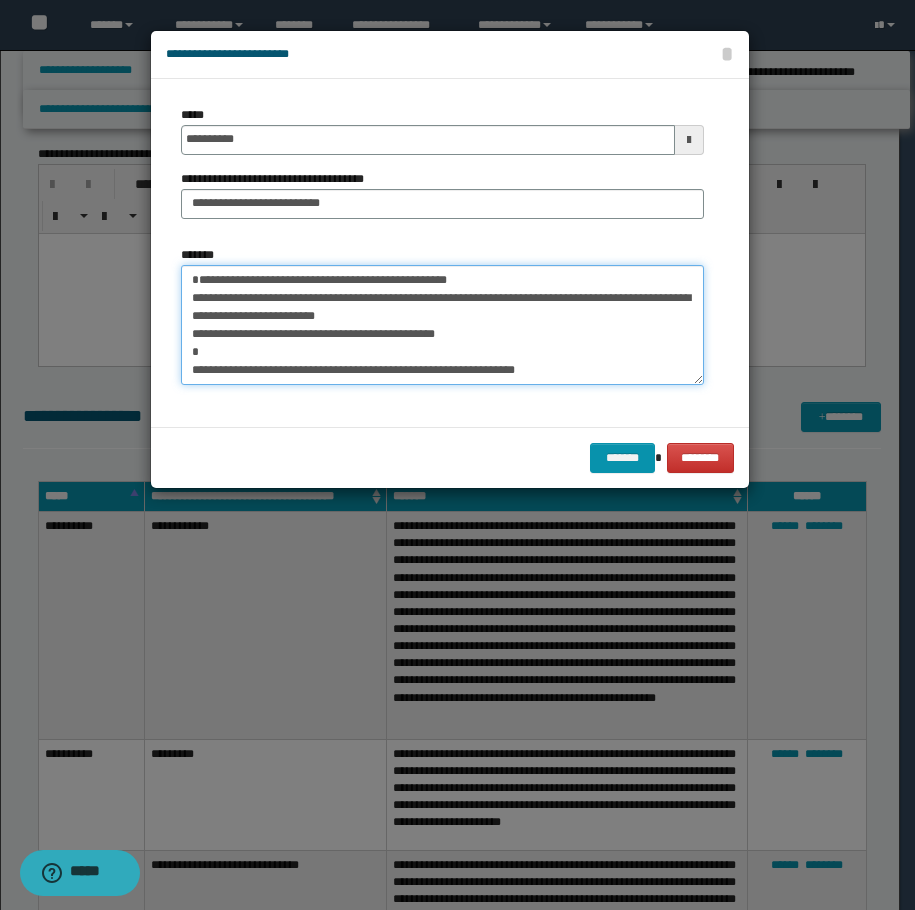 click on "**********" at bounding box center (442, 325) 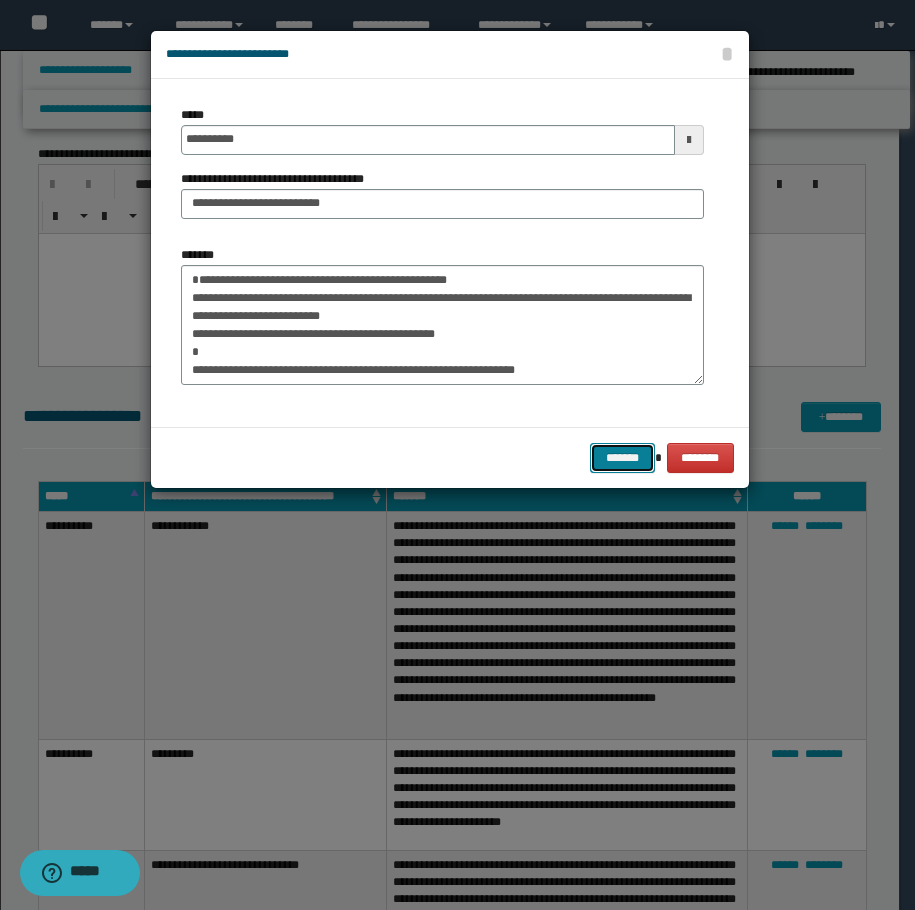 click on "*******" at bounding box center (622, 458) 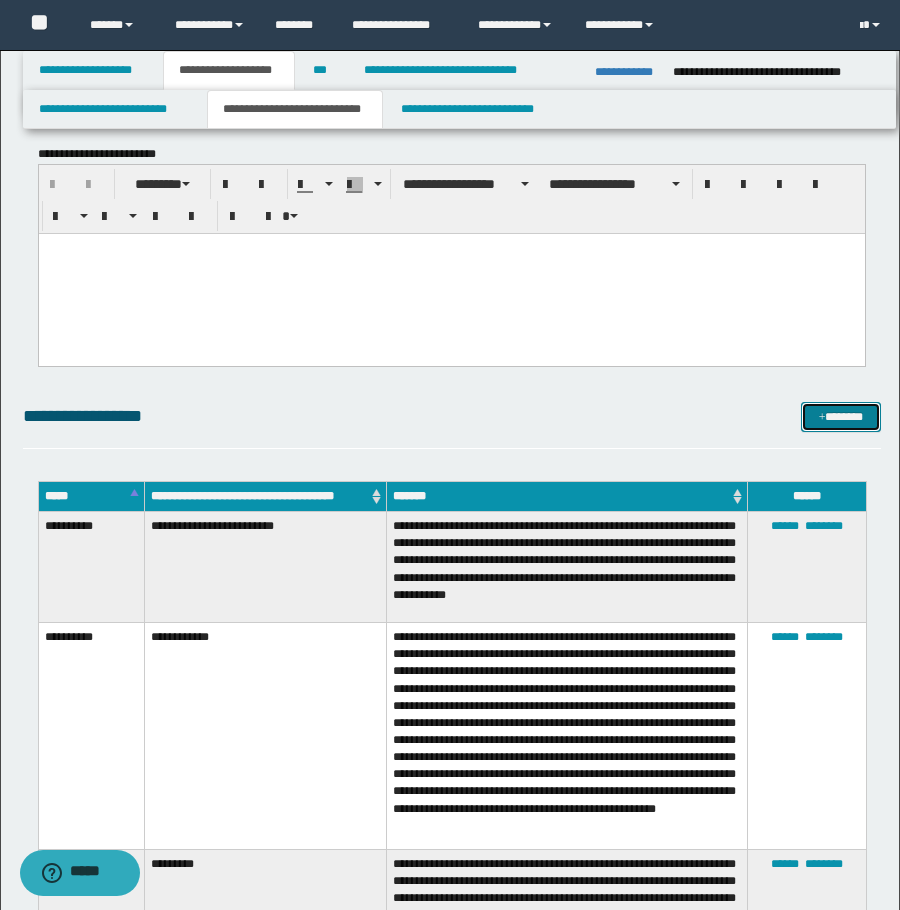 click on "*******" at bounding box center (841, 417) 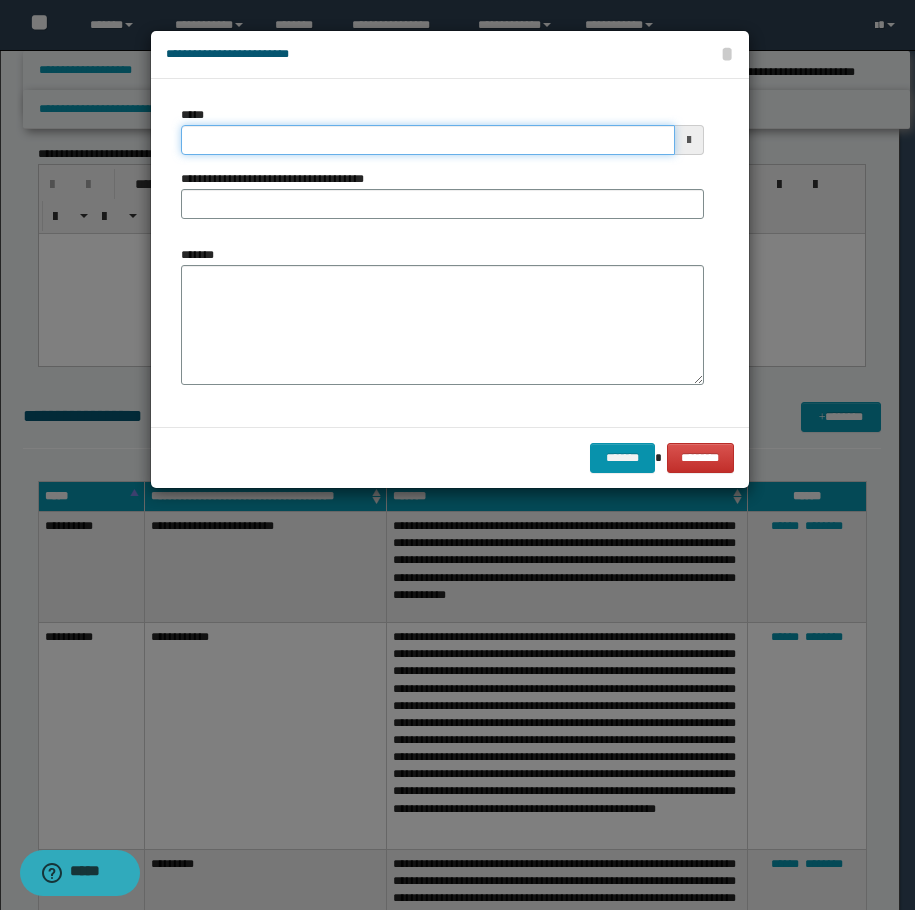 click on "*****" at bounding box center [428, 140] 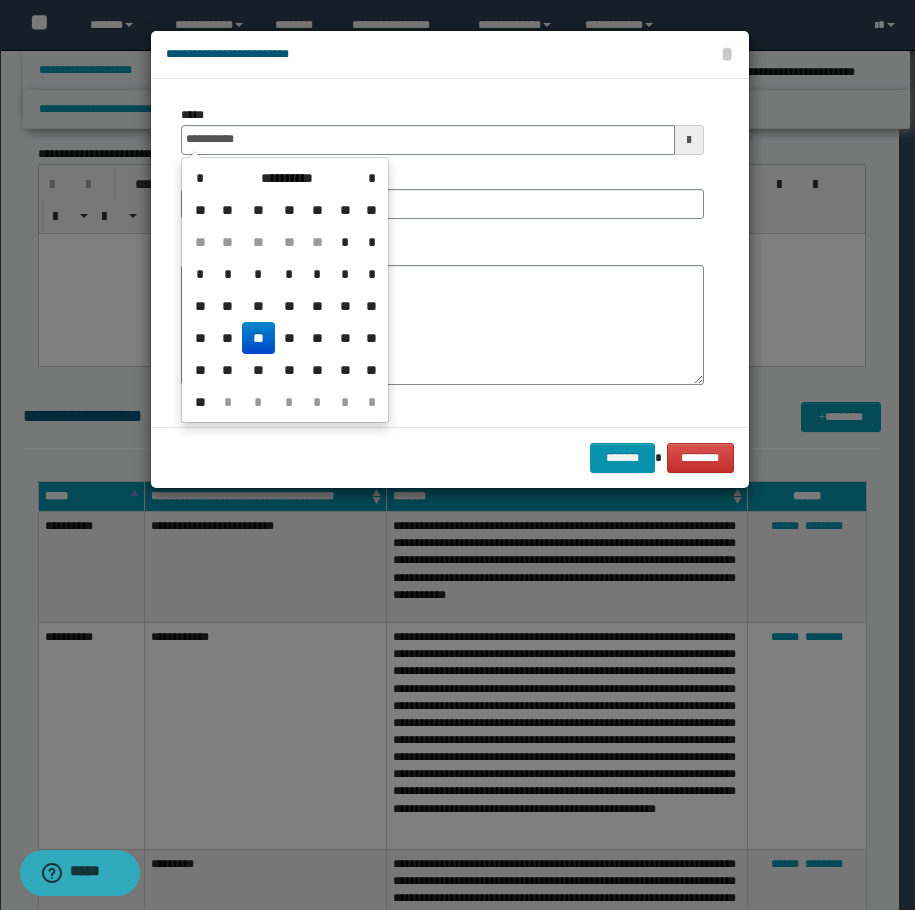 click on "**" at bounding box center [258, 338] 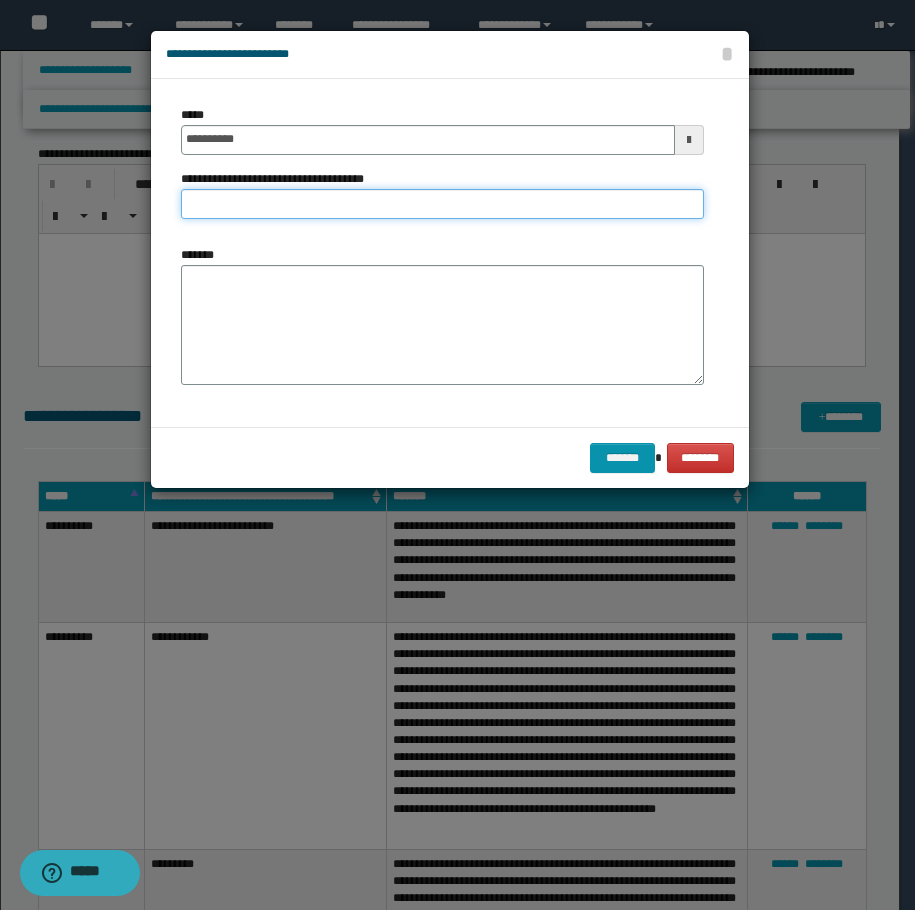 click on "**********" at bounding box center (442, 204) 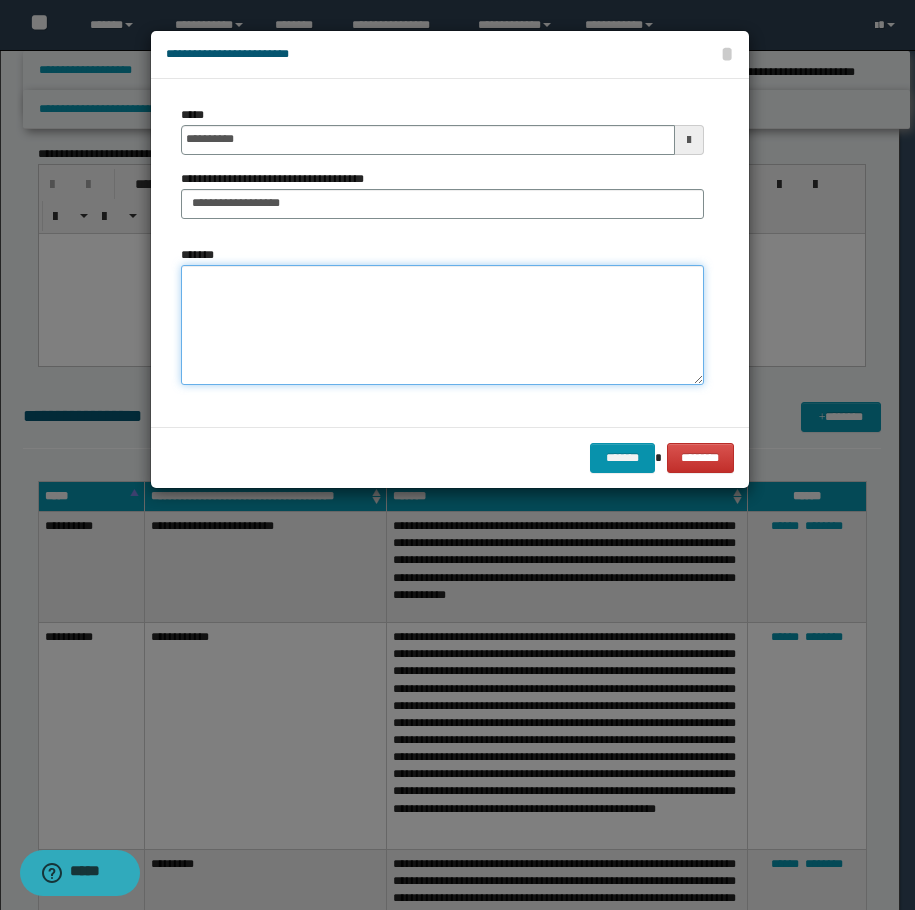 click on "*******" at bounding box center [442, 325] 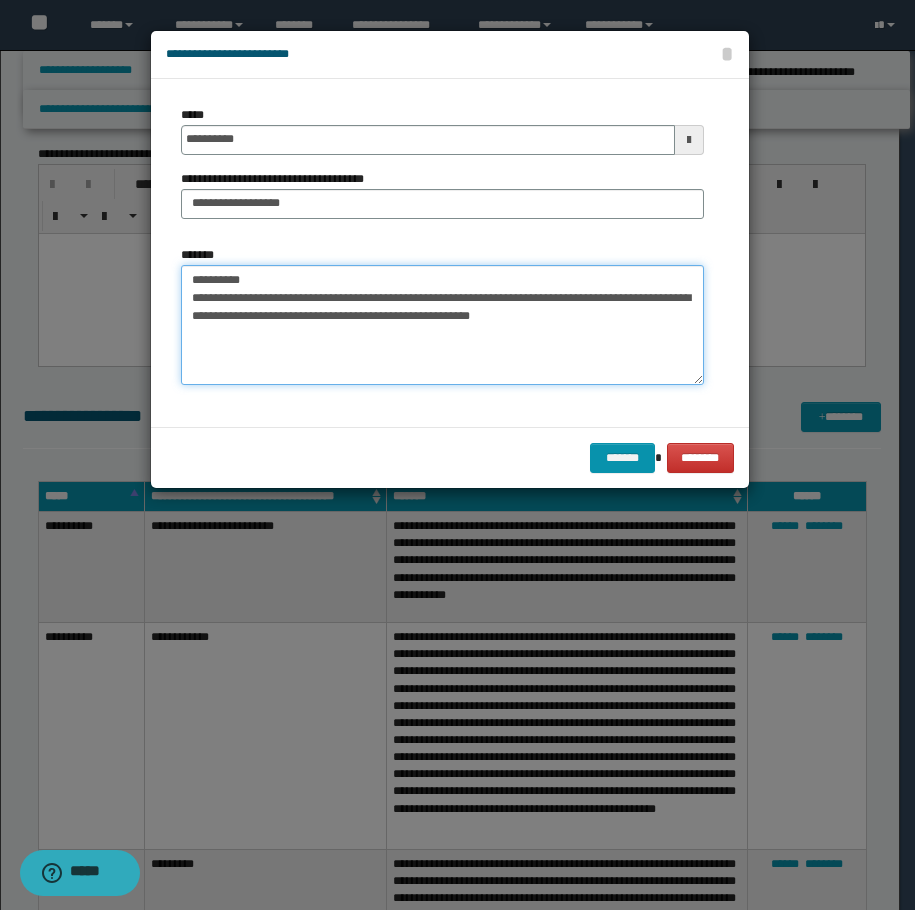 click on "**********" at bounding box center (442, 325) 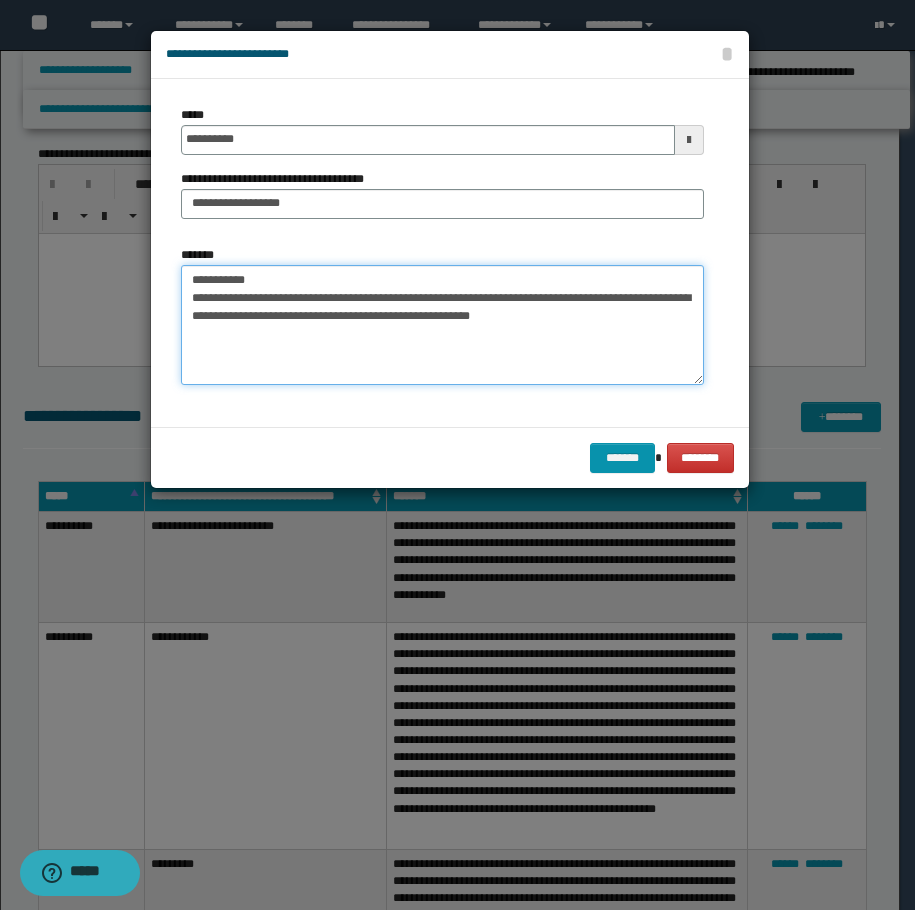 click on "**********" at bounding box center (442, 325) 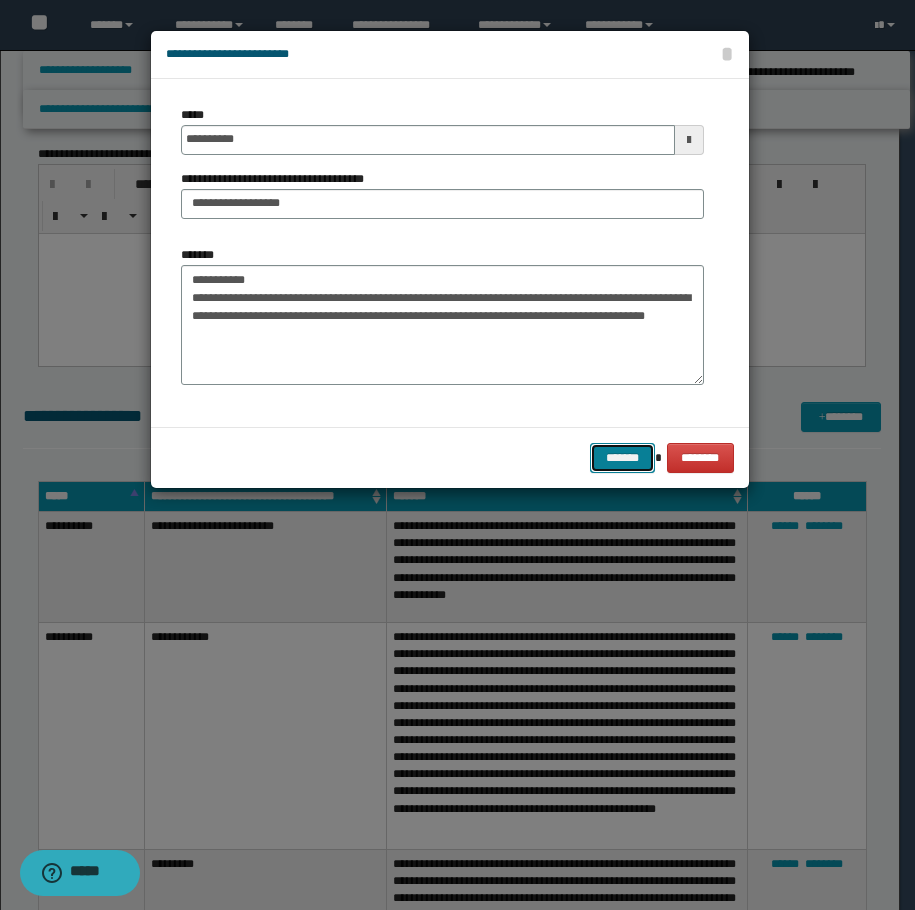 click on "*******" at bounding box center [622, 458] 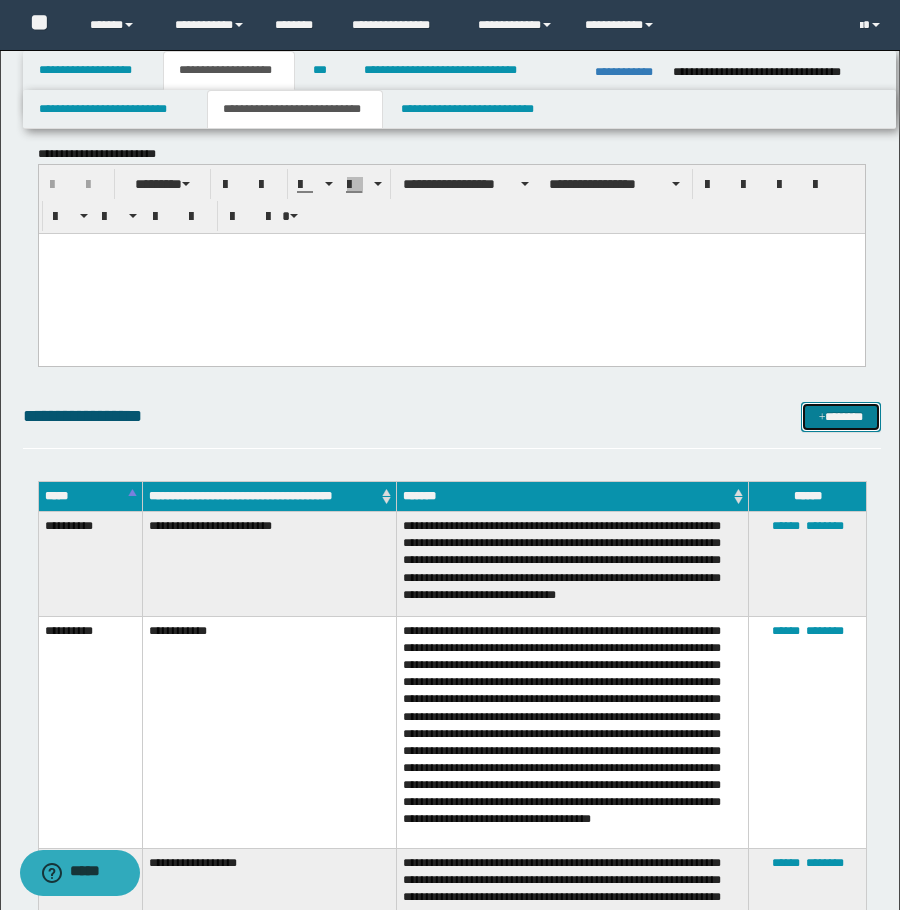 click on "*******" at bounding box center [841, 417] 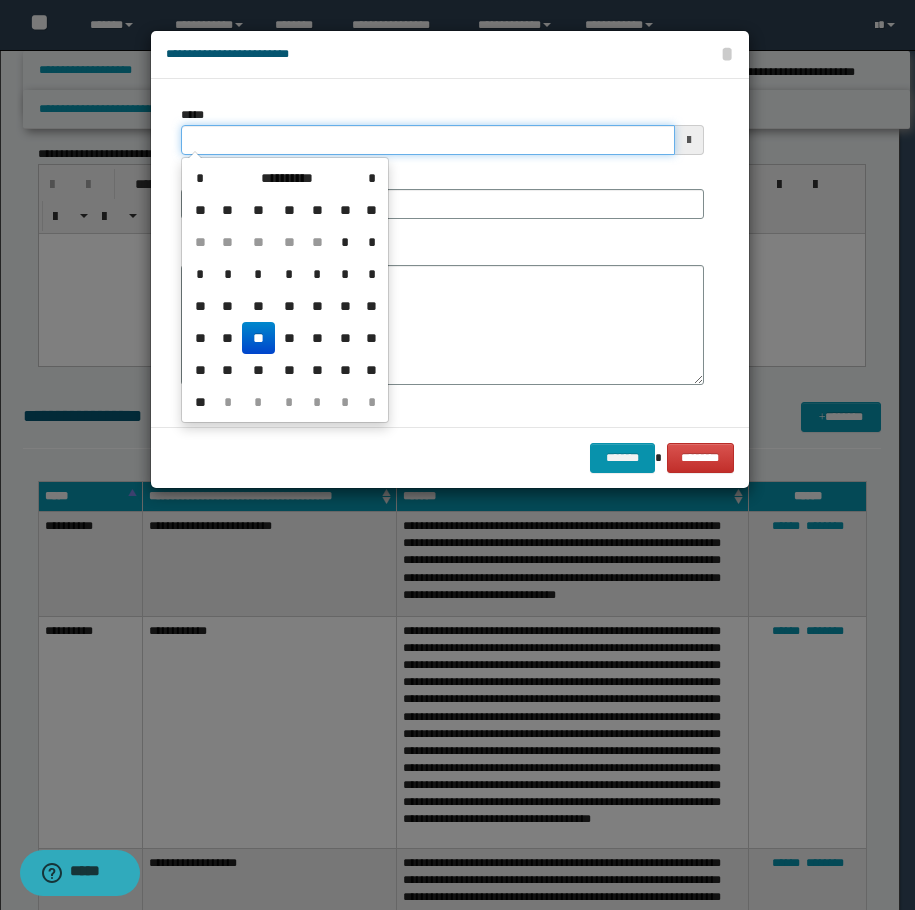 click on "*****" at bounding box center (428, 140) 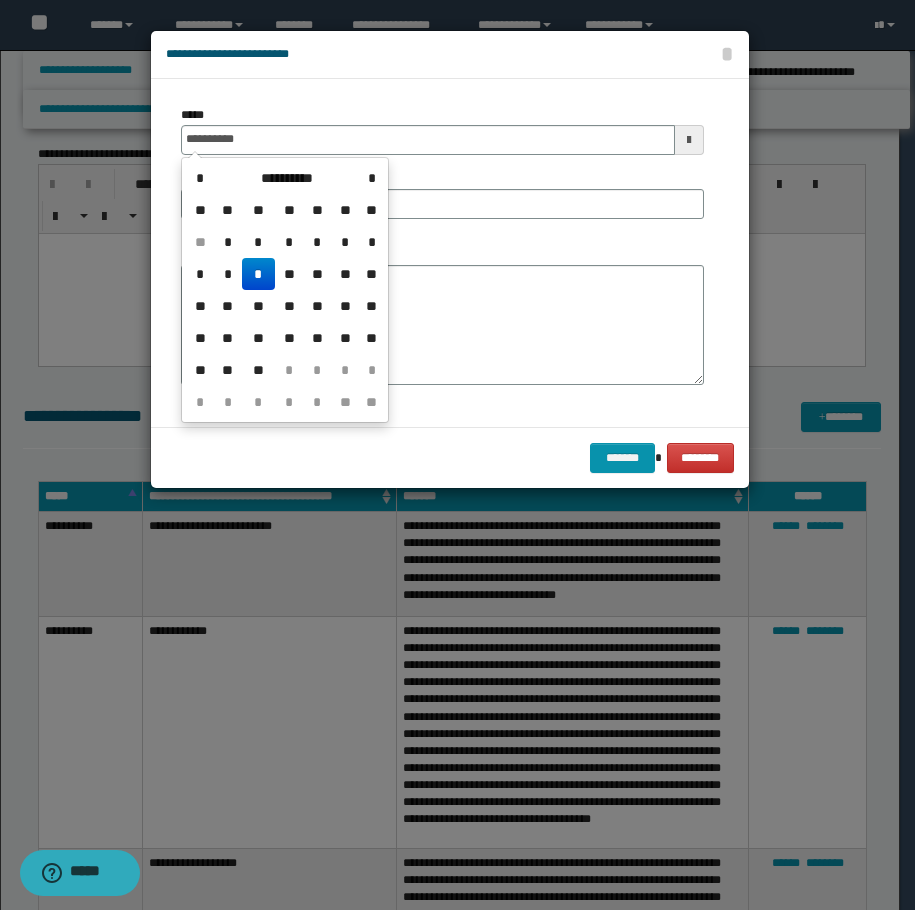 click on "*" at bounding box center (258, 274) 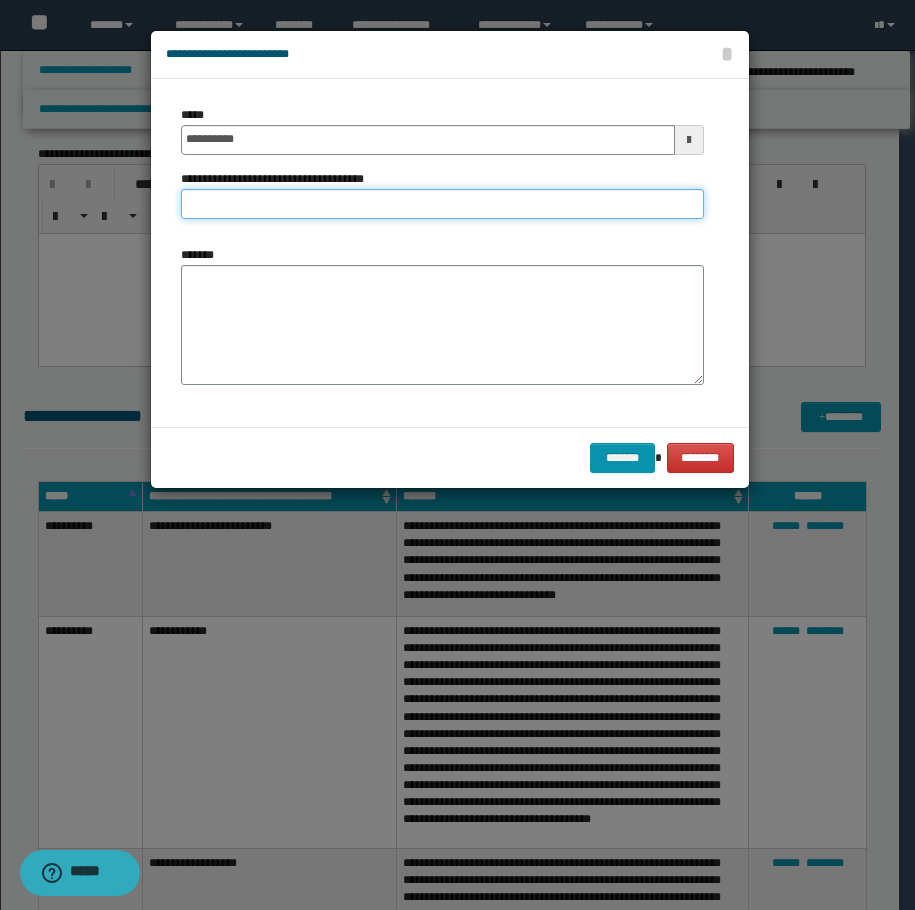 click on "**********" at bounding box center [442, 204] 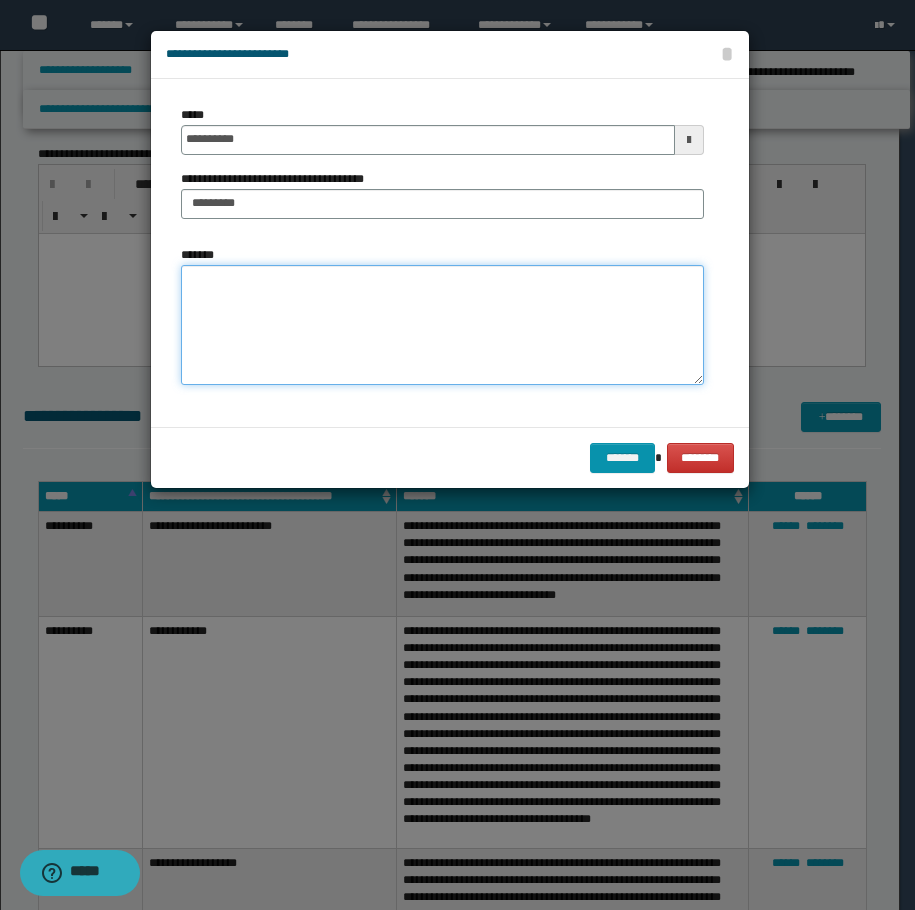 click on "*******" at bounding box center [442, 325] 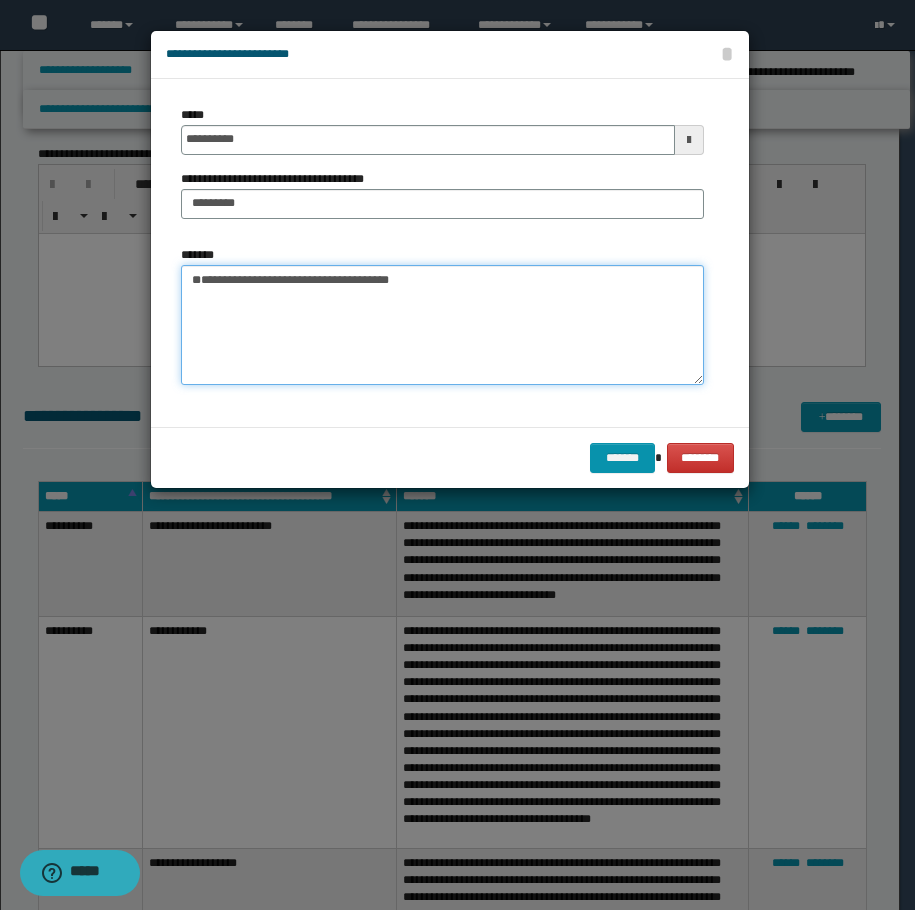 click on "**********" at bounding box center [442, 325] 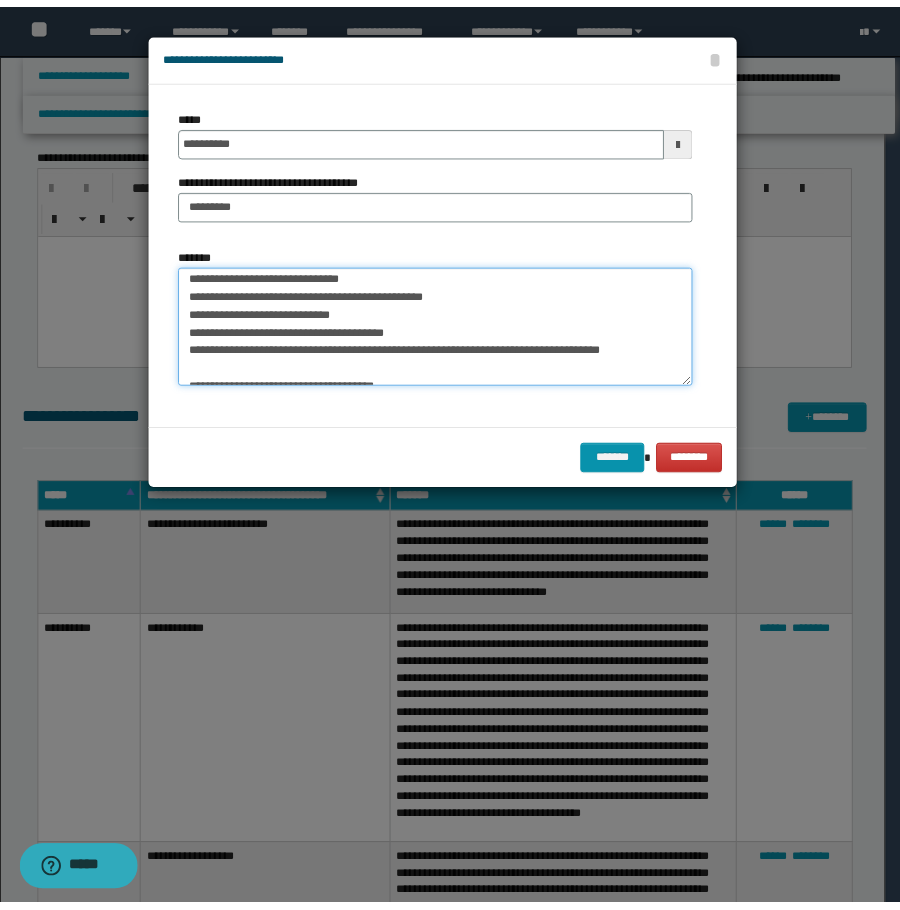 scroll, scrollTop: 342, scrollLeft: 0, axis: vertical 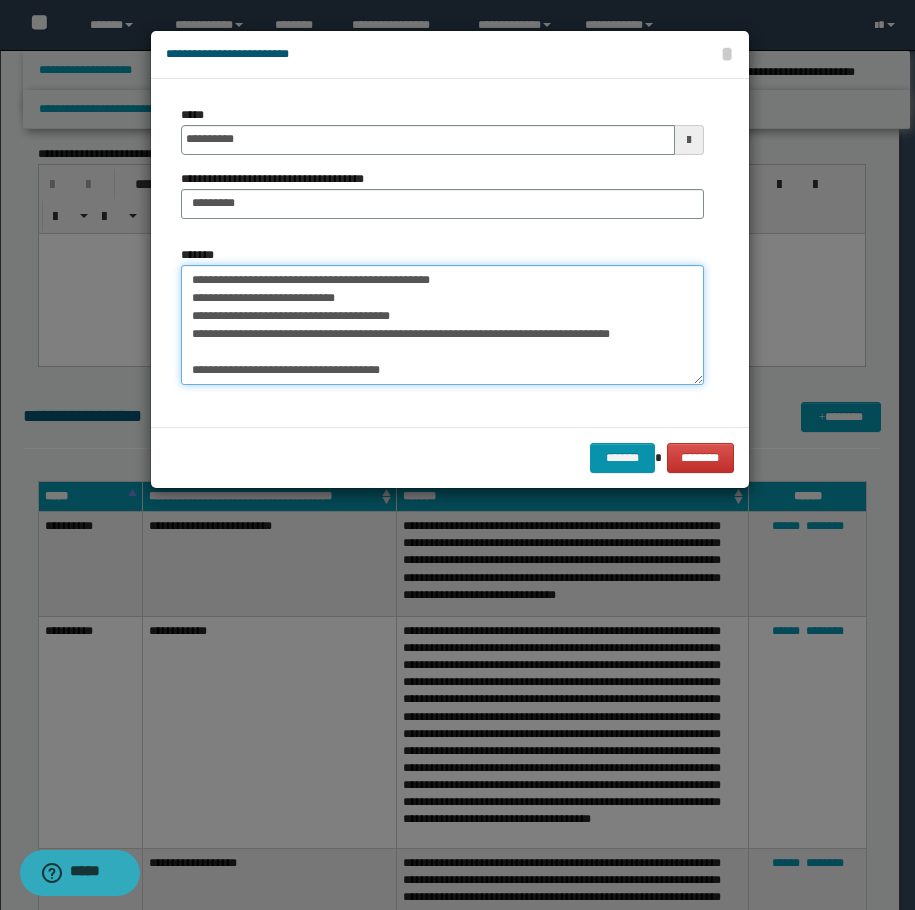 click on "*******" at bounding box center (442, 325) 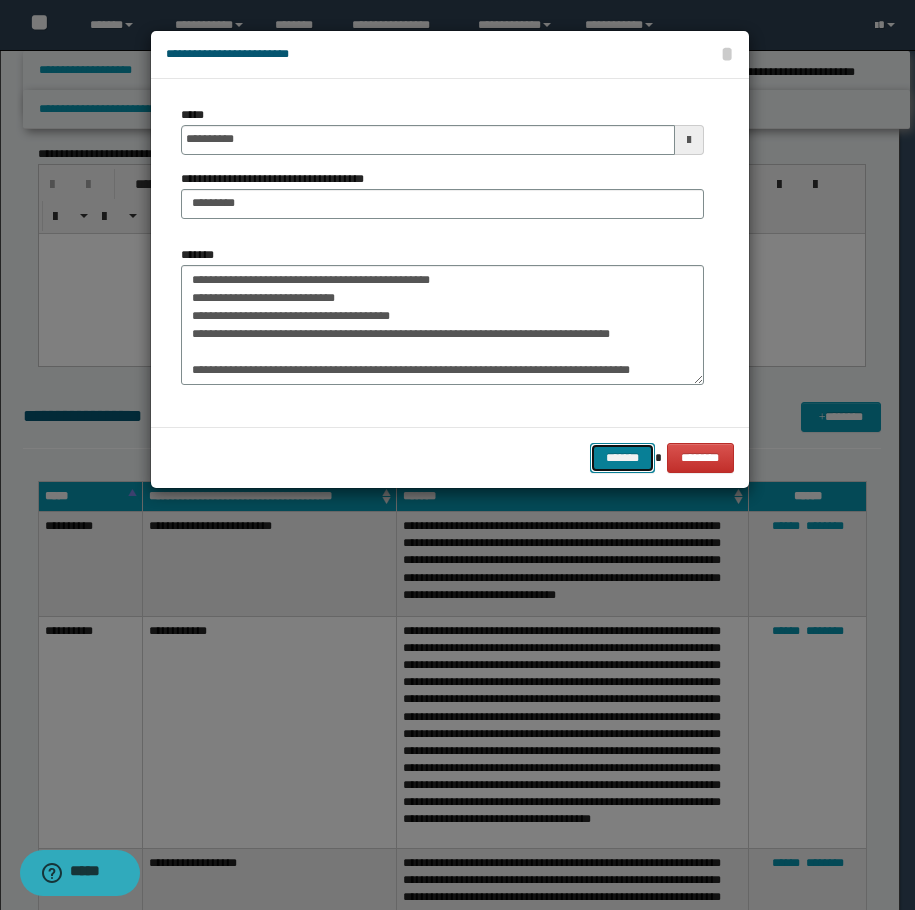 click on "*******" at bounding box center (622, 458) 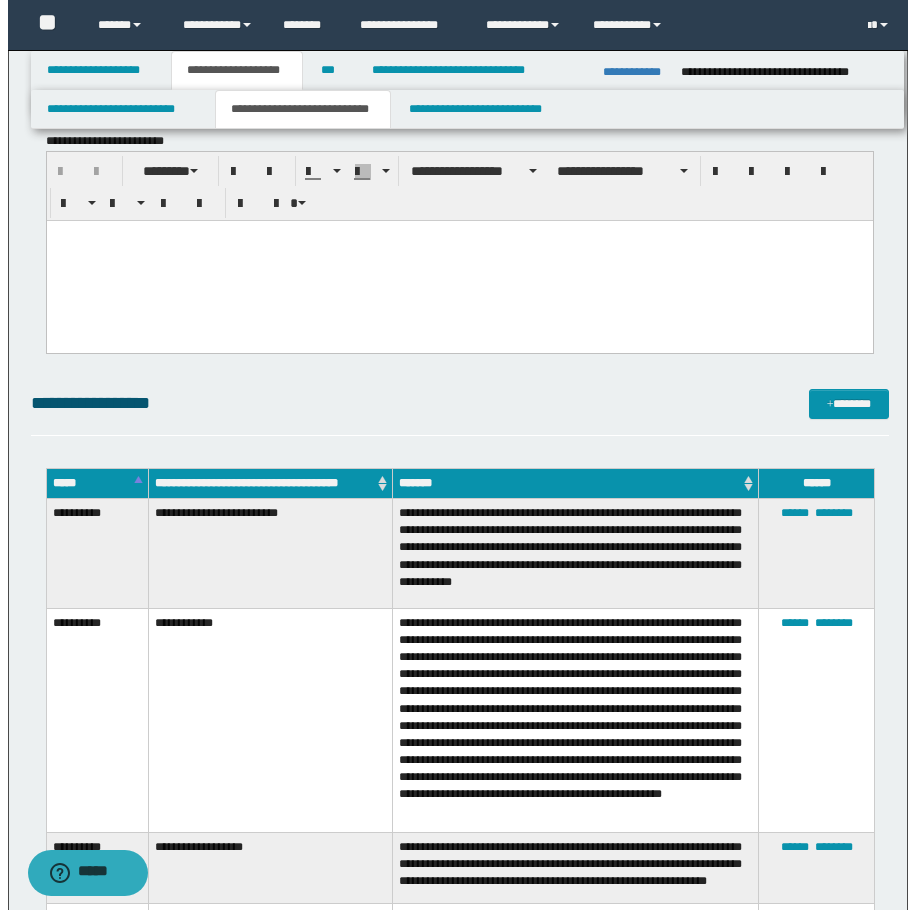 scroll, scrollTop: 2573, scrollLeft: 0, axis: vertical 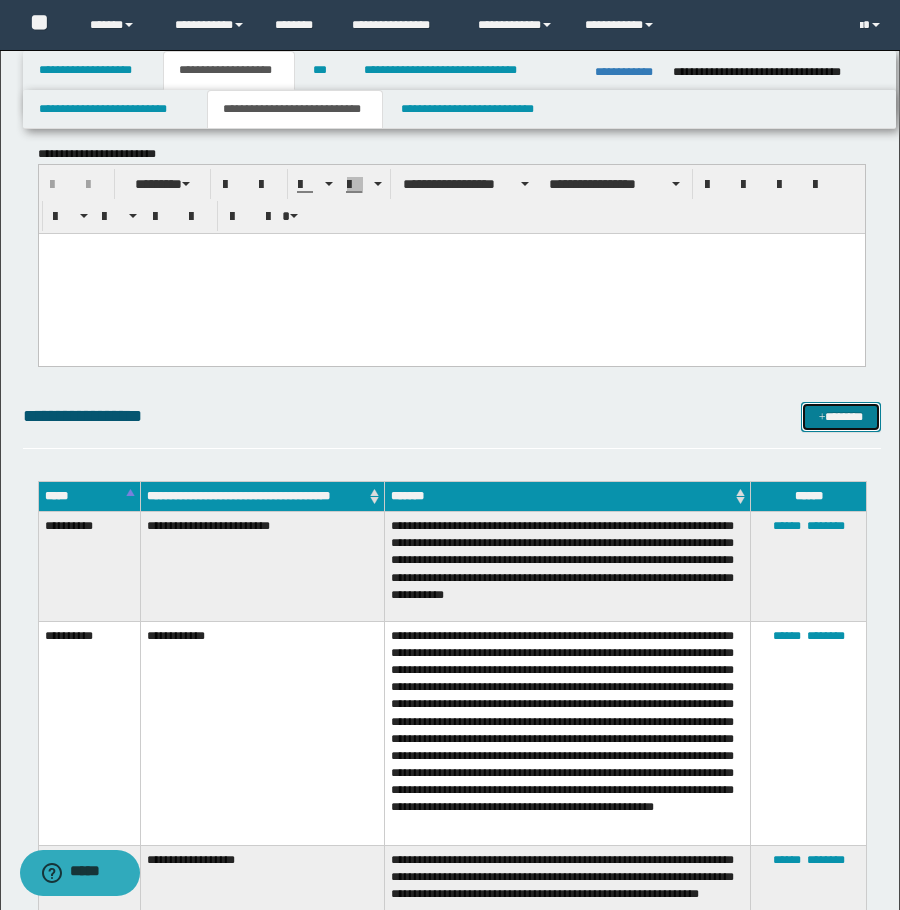 click on "*******" at bounding box center (841, 417) 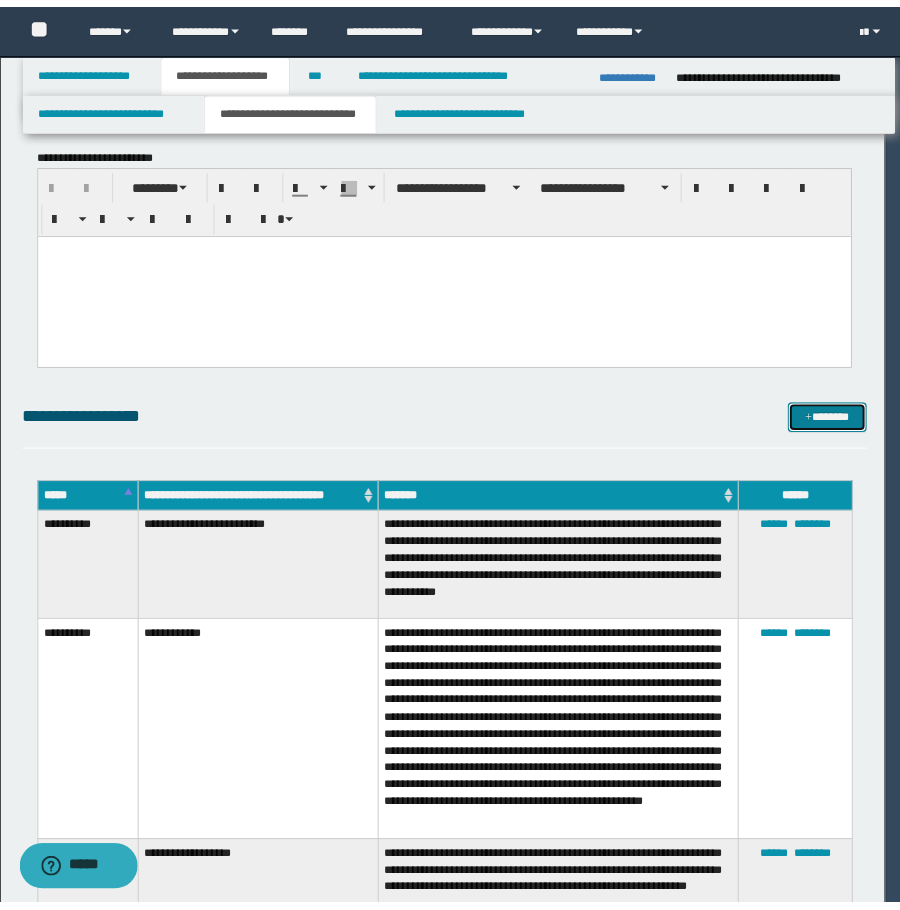 scroll, scrollTop: 0, scrollLeft: 0, axis: both 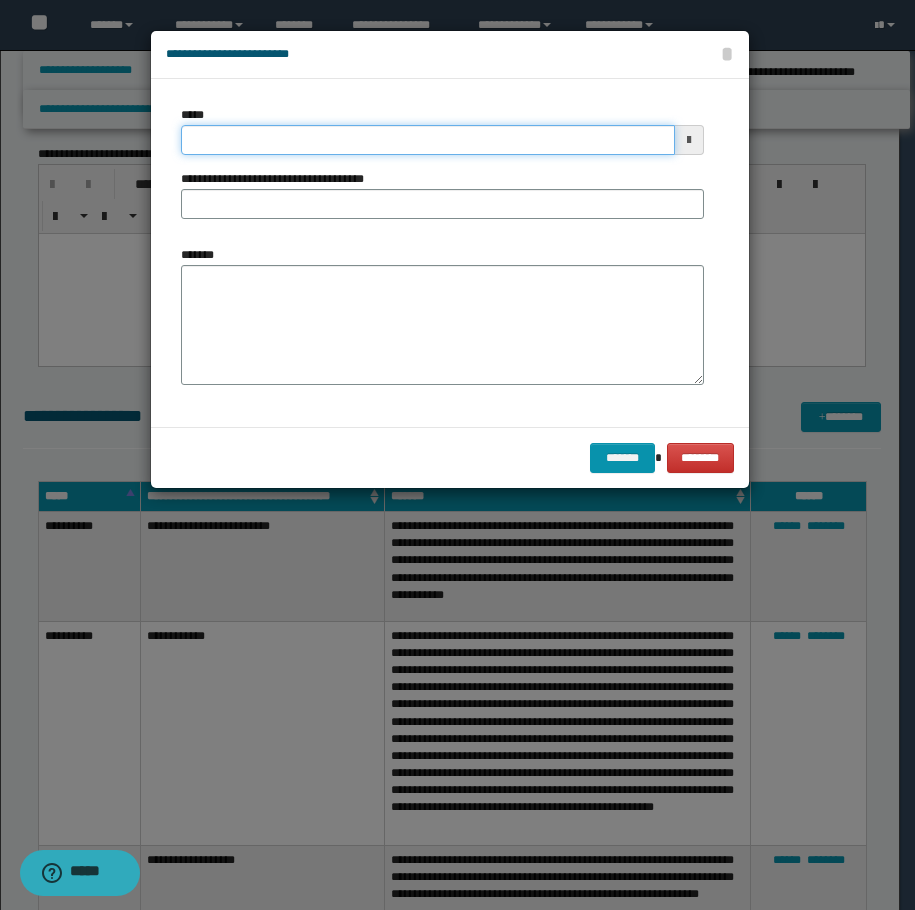 click on "*****" at bounding box center [428, 140] 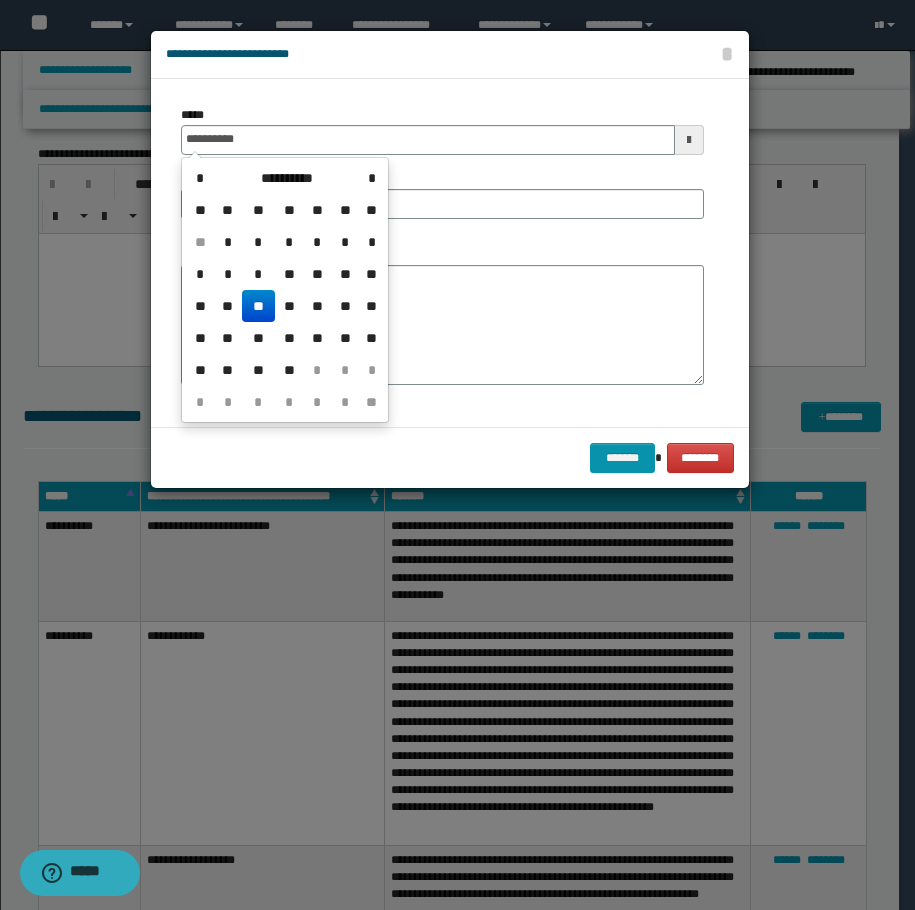 click on "**" at bounding box center [258, 306] 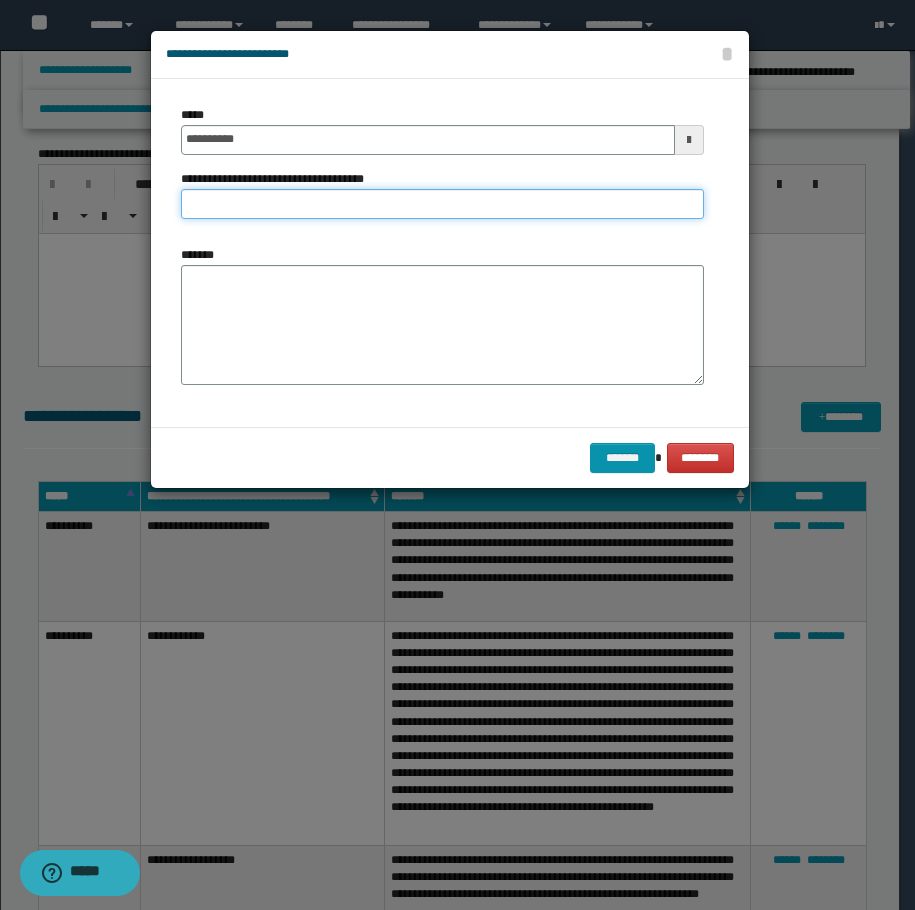click on "**********" at bounding box center (442, 204) 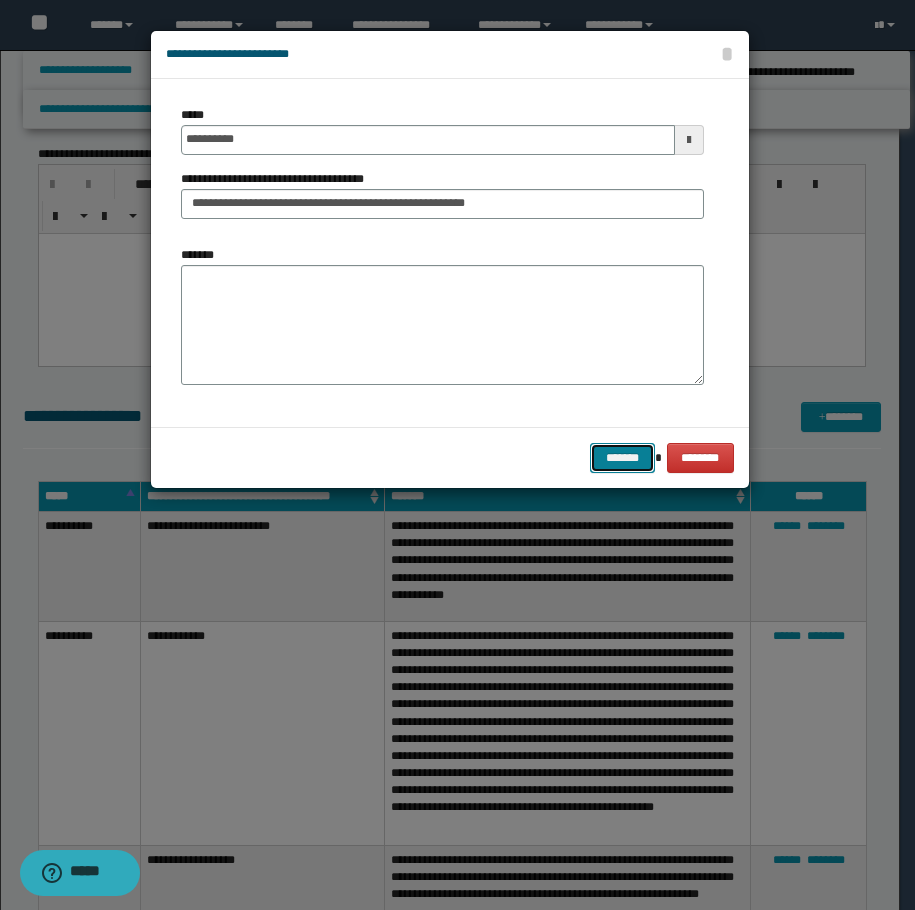 click on "*******" at bounding box center (622, 458) 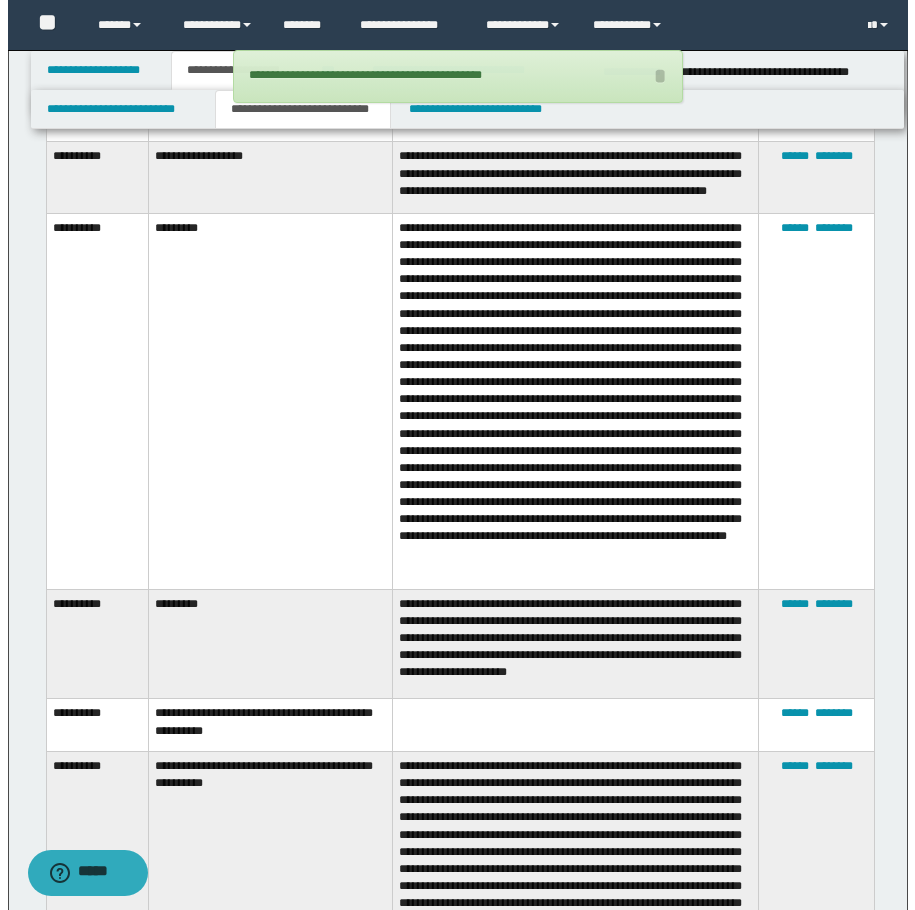 scroll, scrollTop: 3673, scrollLeft: 0, axis: vertical 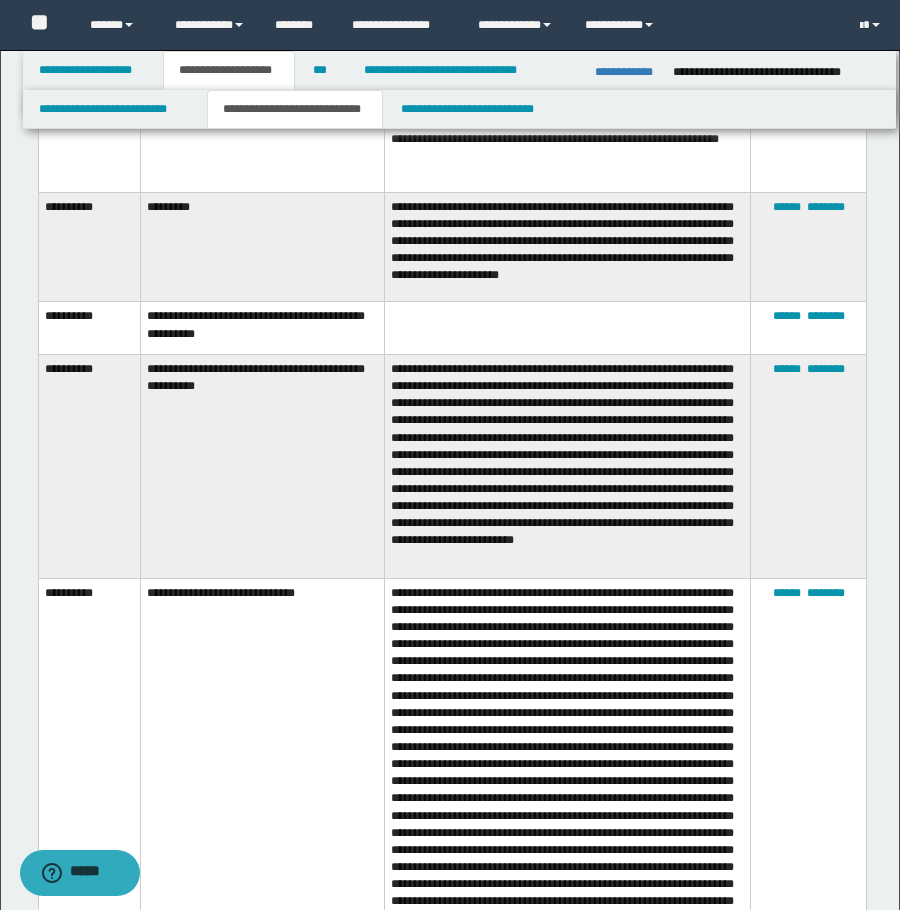 click on "******    ********" at bounding box center (809, 466) 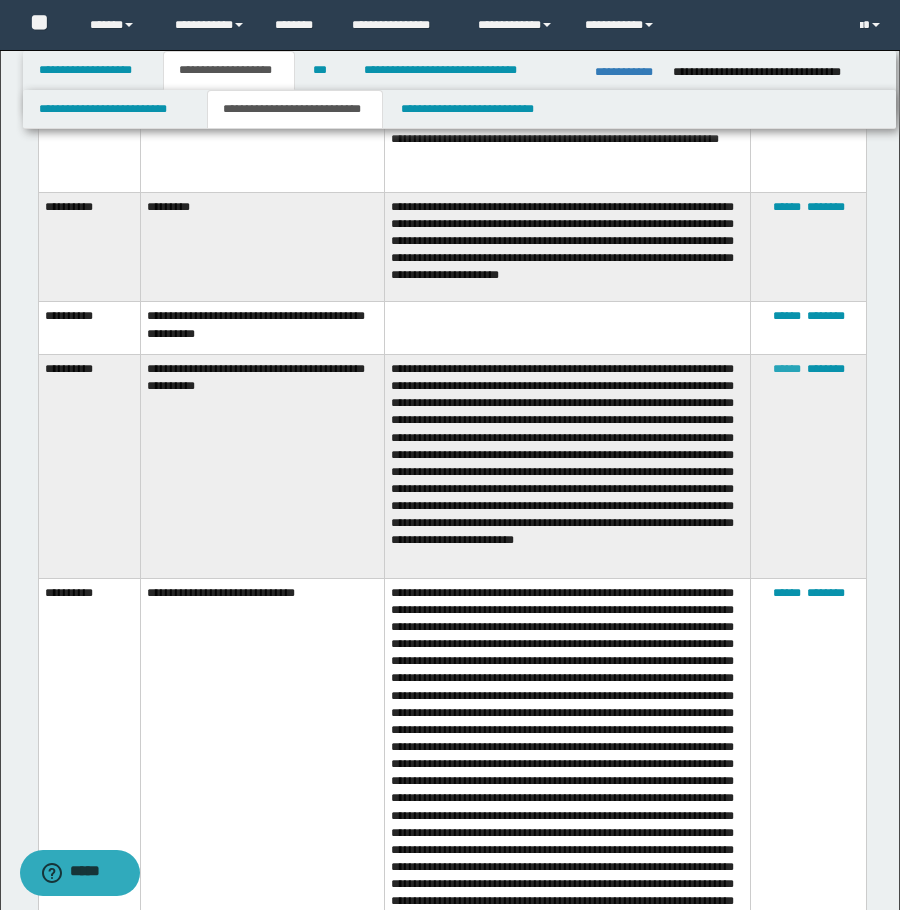 click on "******" at bounding box center (787, 369) 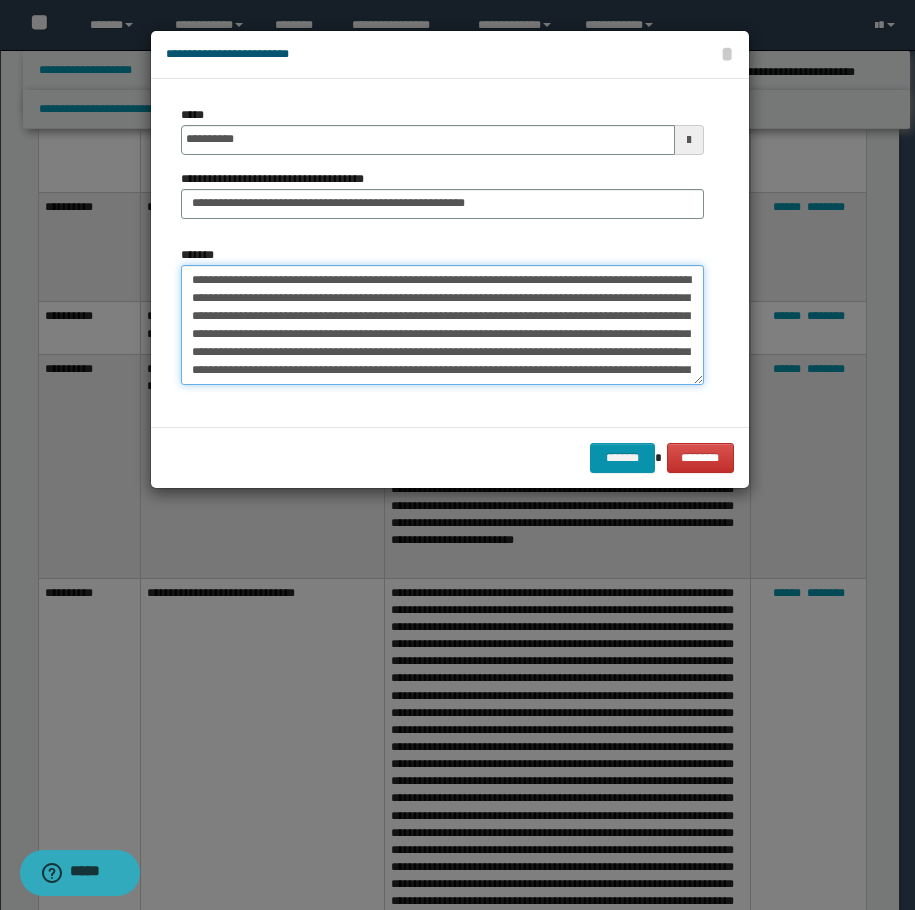 click on "**********" at bounding box center (442, 325) 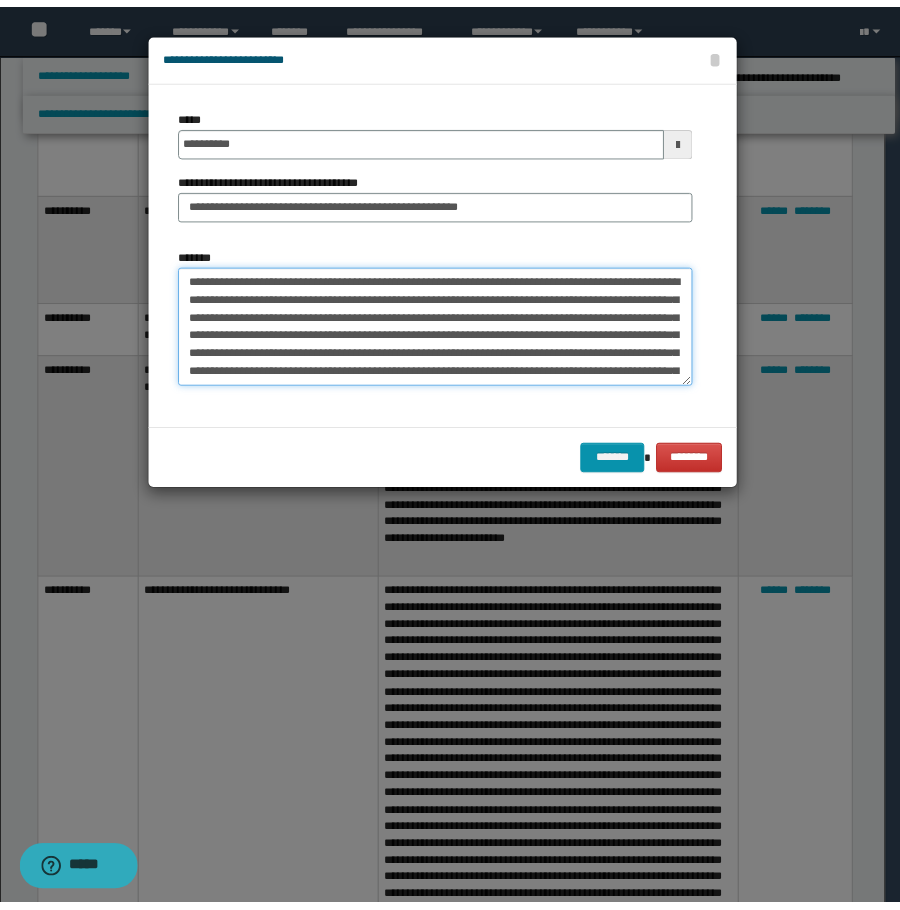 scroll, scrollTop: 54, scrollLeft: 0, axis: vertical 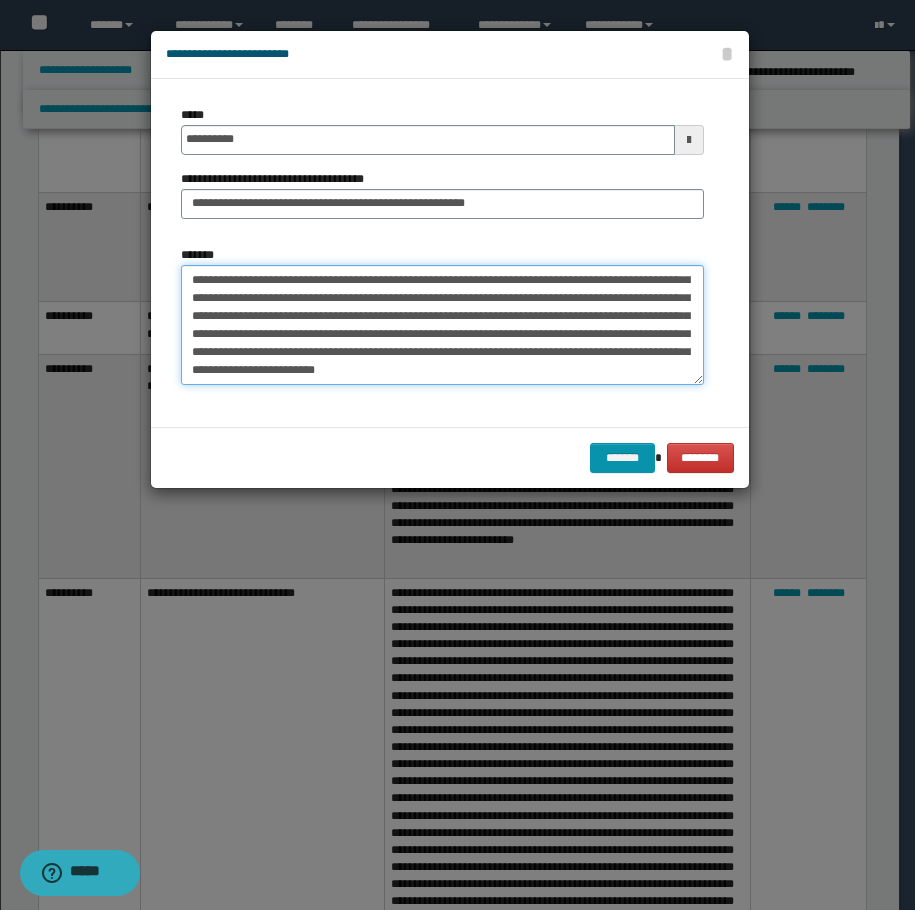 click on "**********" at bounding box center [442, 325] 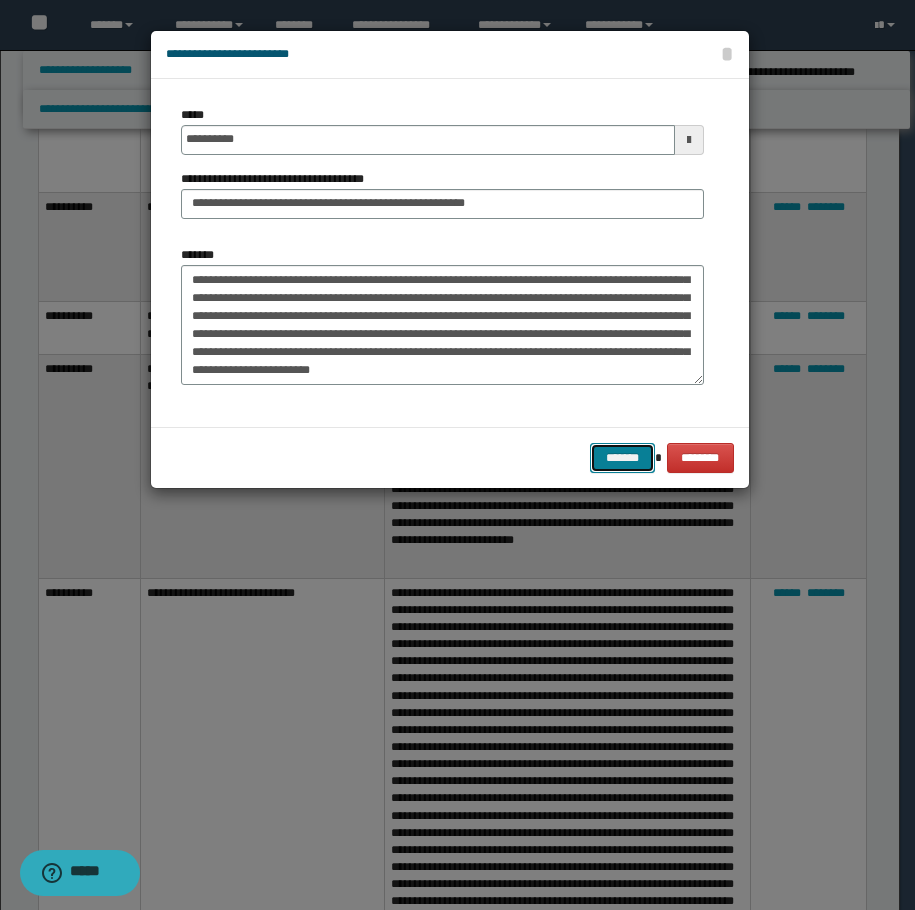 click on "*******" at bounding box center (622, 458) 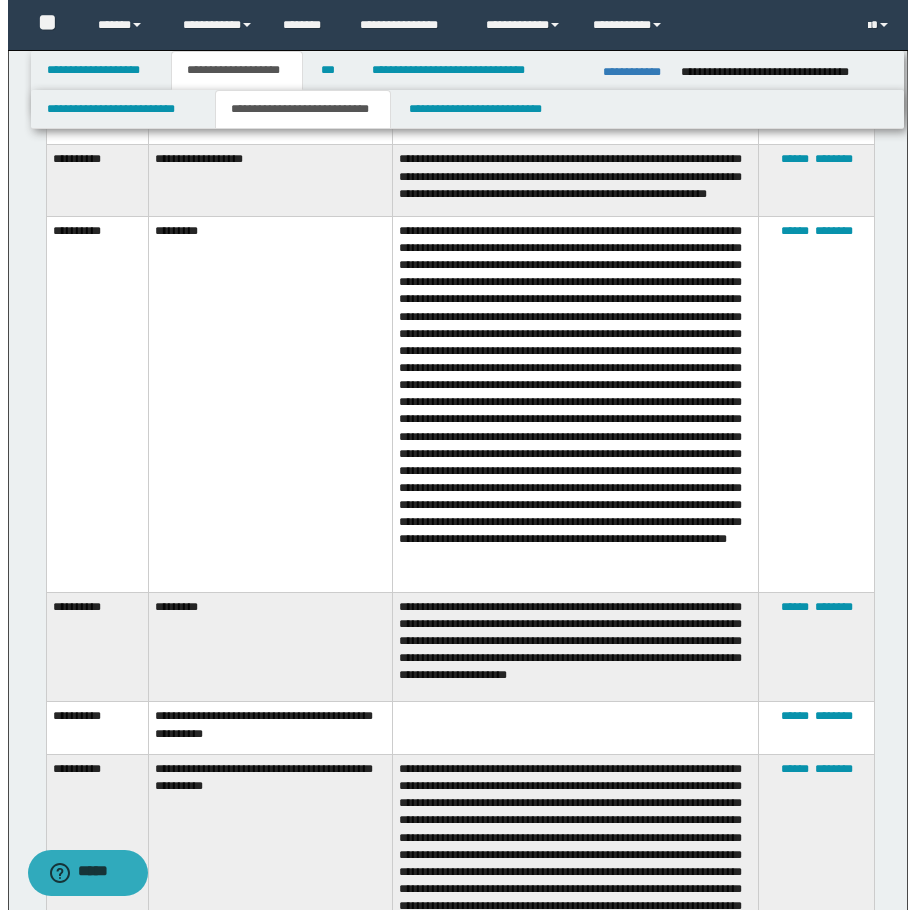 scroll, scrollTop: 2773, scrollLeft: 0, axis: vertical 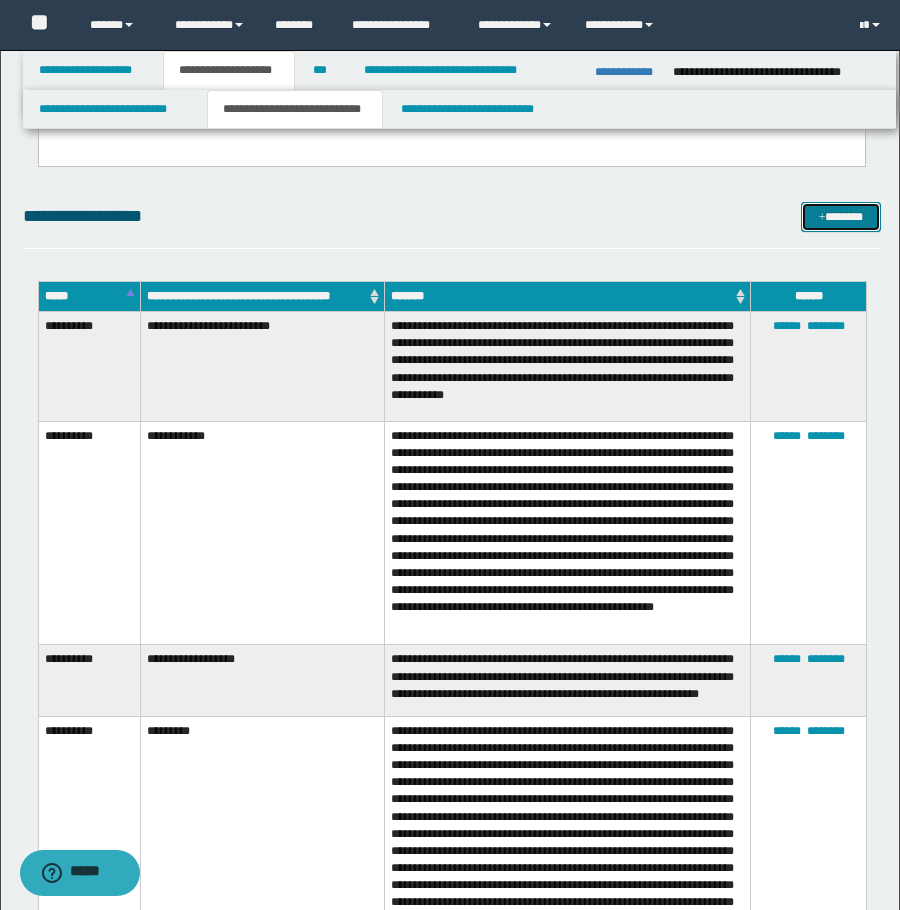 click on "*******" at bounding box center (841, 217) 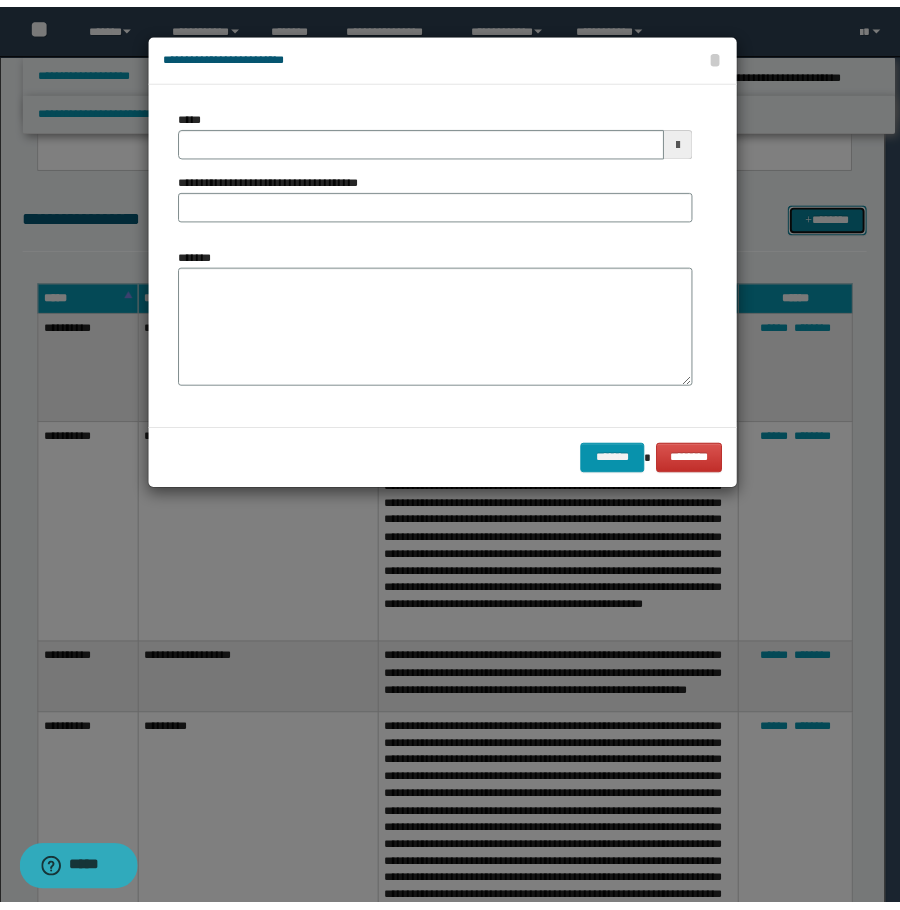 scroll, scrollTop: 0, scrollLeft: 0, axis: both 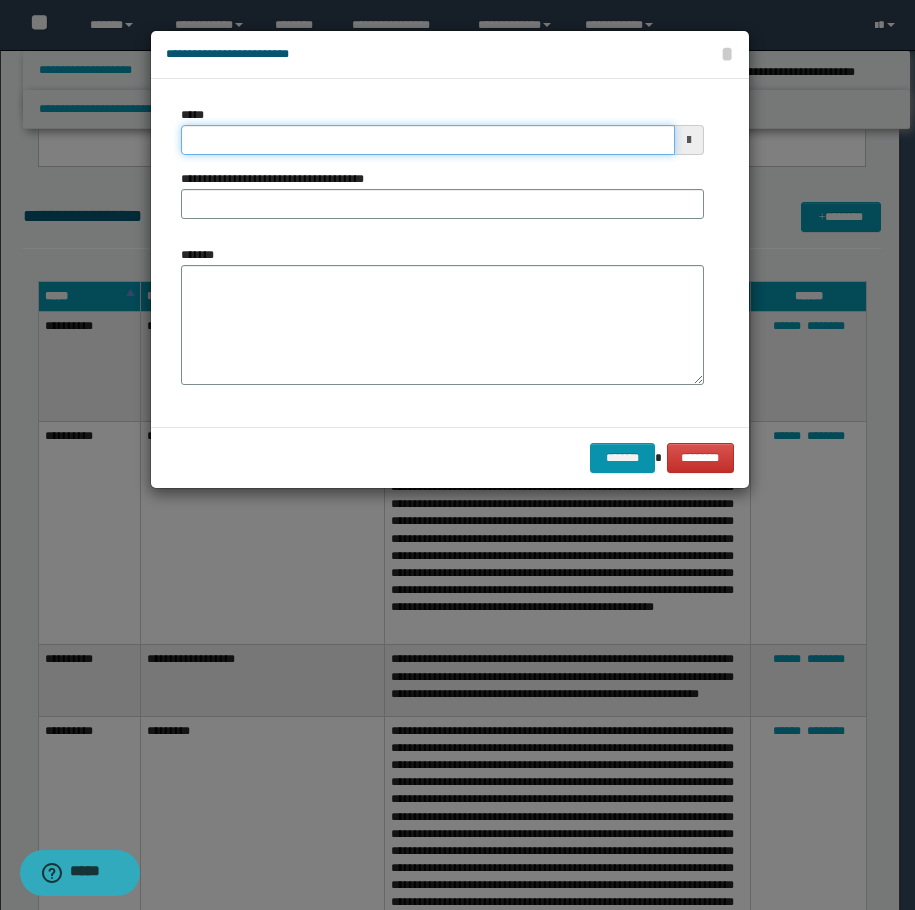 click on "*****" at bounding box center [428, 140] 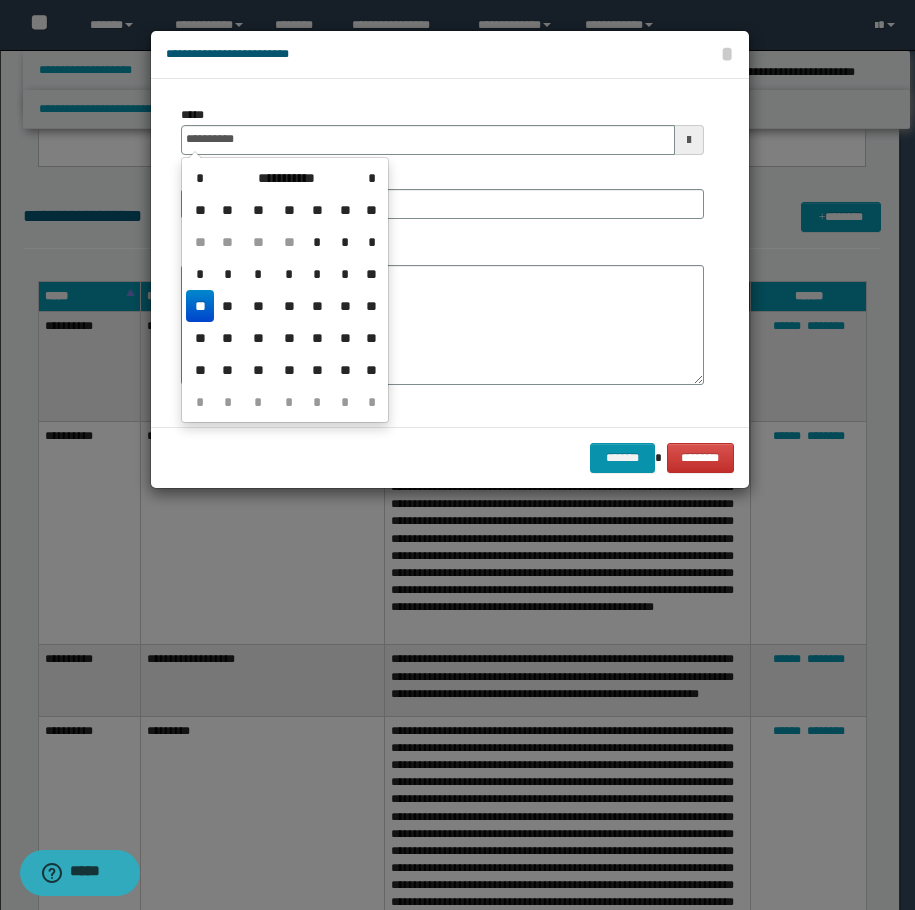 click on "**" at bounding box center (200, 306) 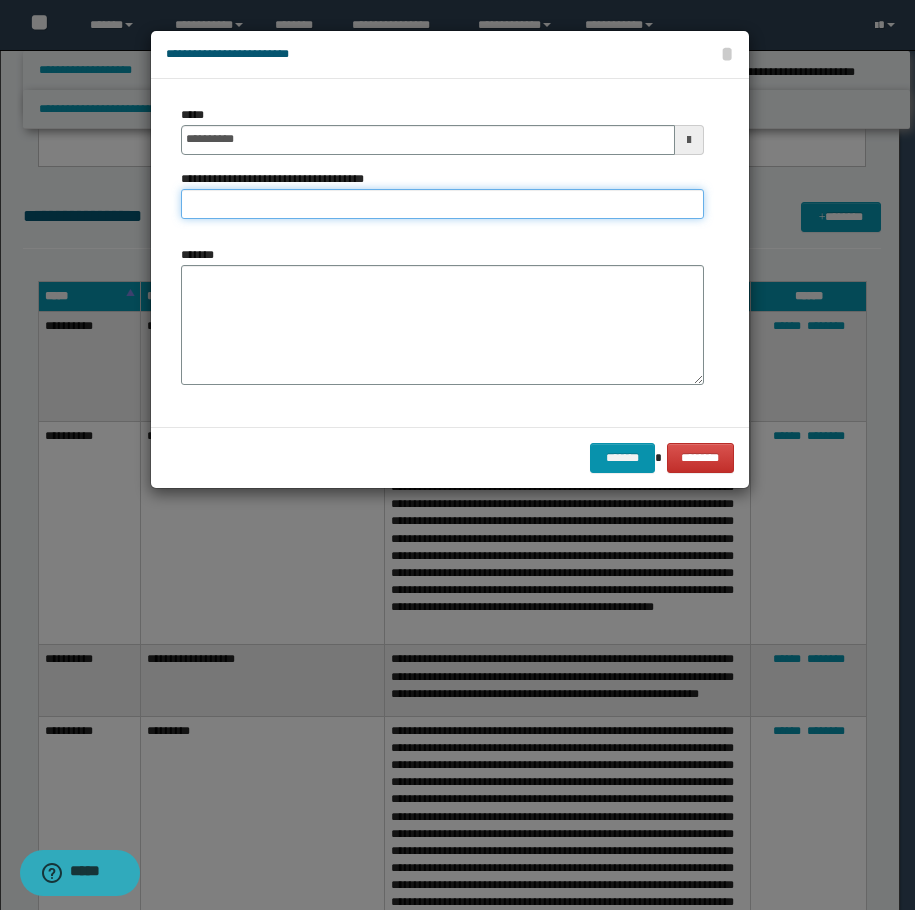 click on "**********" at bounding box center (442, 204) 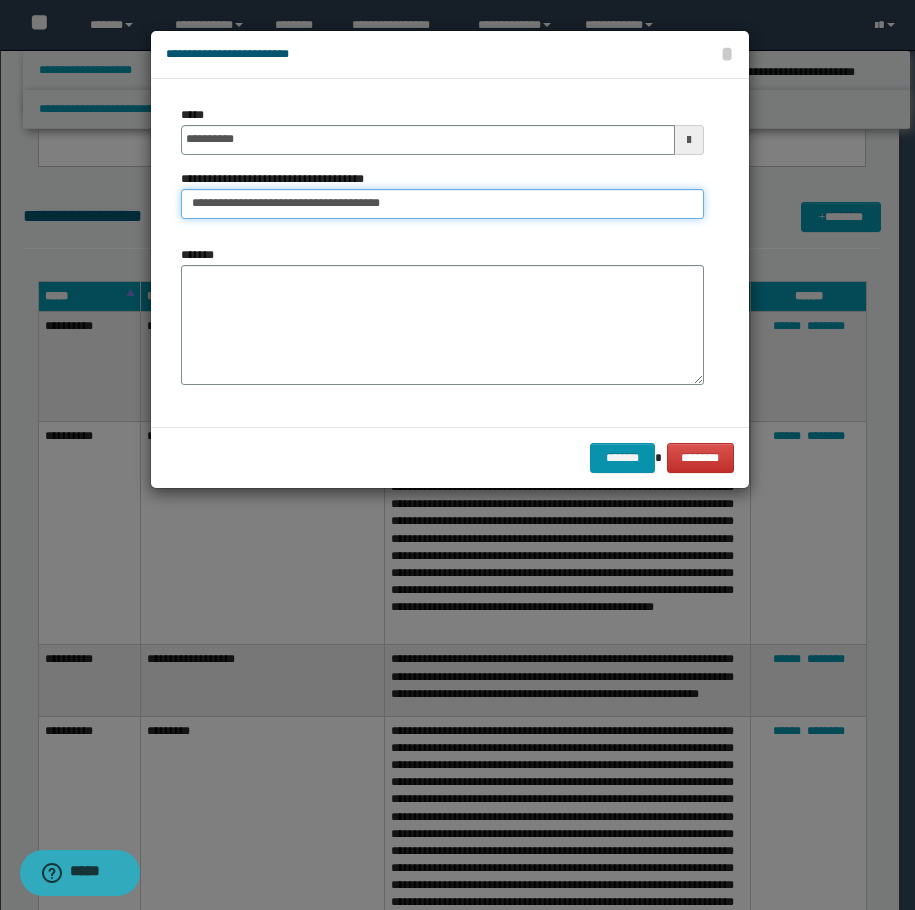 click on "**********" at bounding box center [442, 204] 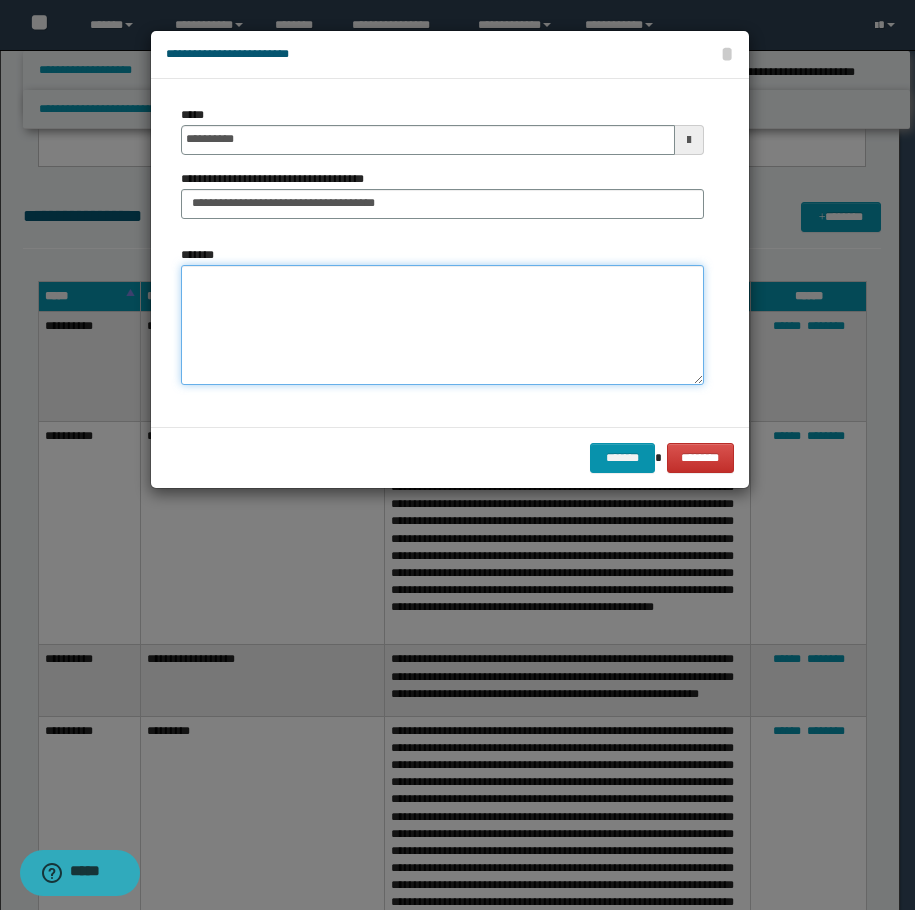 click on "*******" at bounding box center (442, 325) 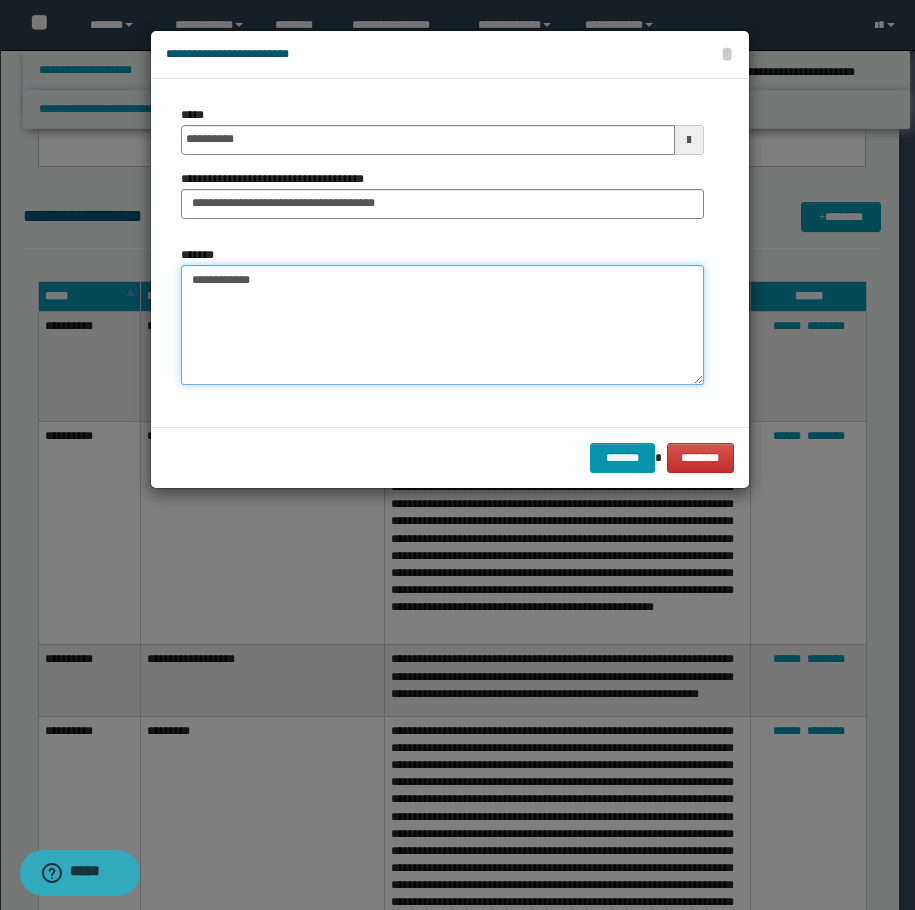 paste on "**********" 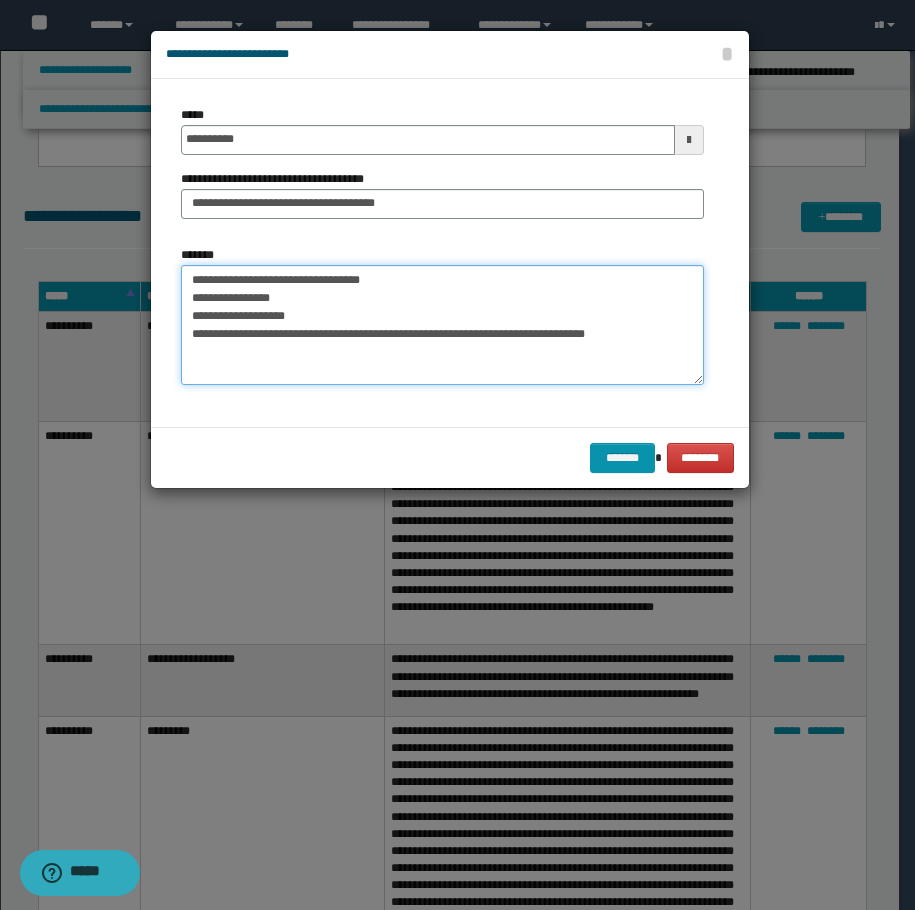 click on "**********" at bounding box center [442, 325] 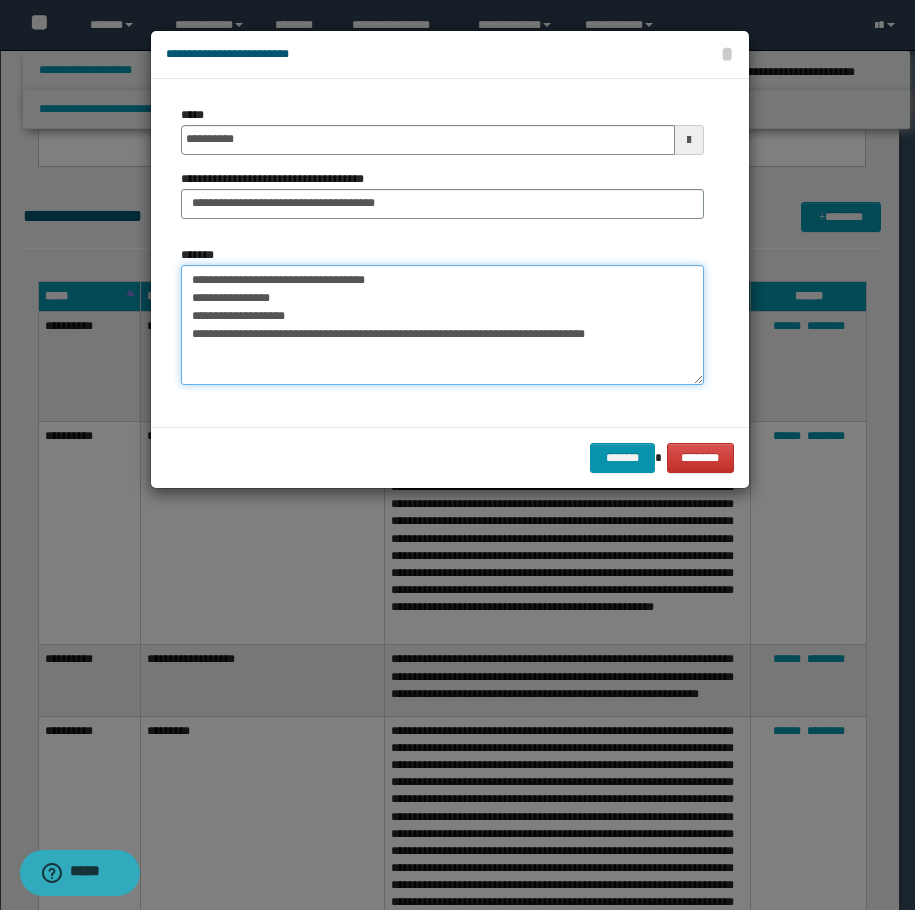 drag, startPoint x: 305, startPoint y: 297, endPoint x: 172, endPoint y: 310, distance: 133.63383 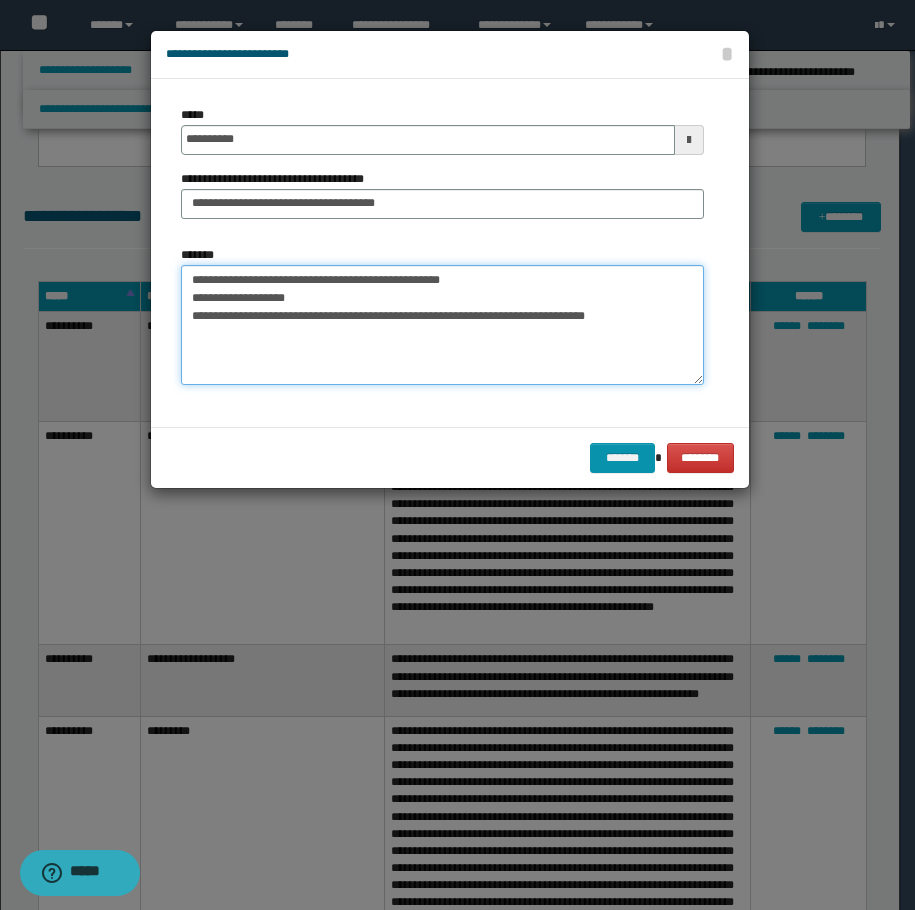 click on "**********" at bounding box center [442, 325] 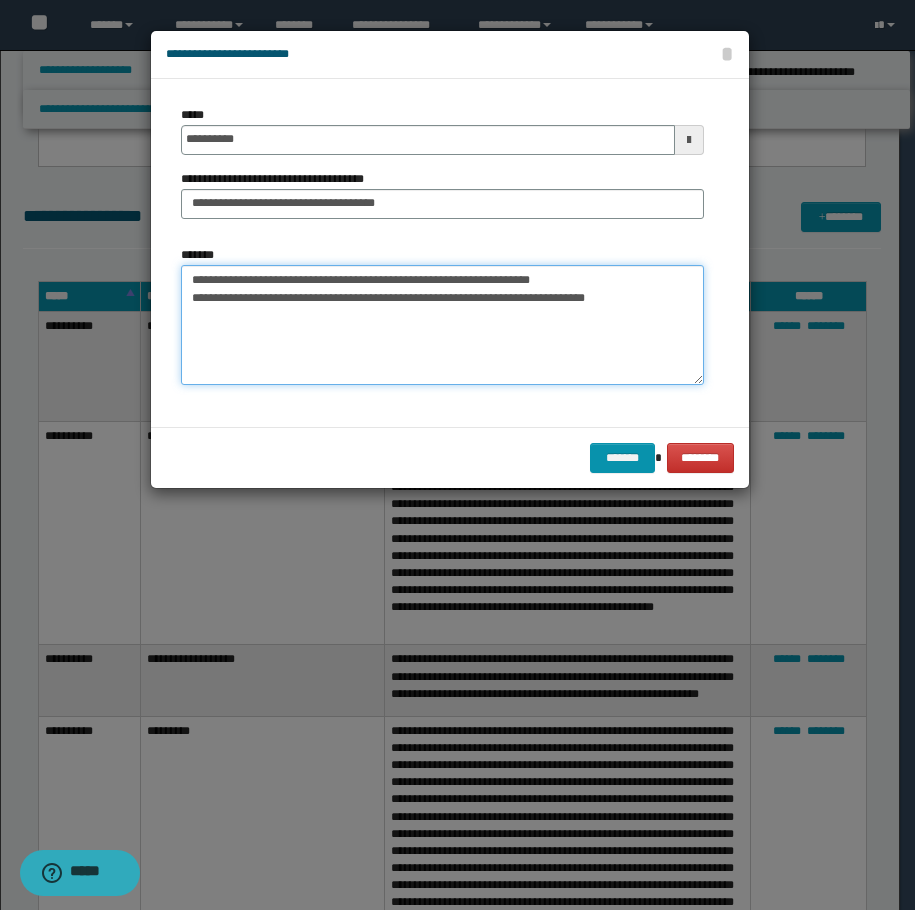 click on "**********" at bounding box center [442, 325] 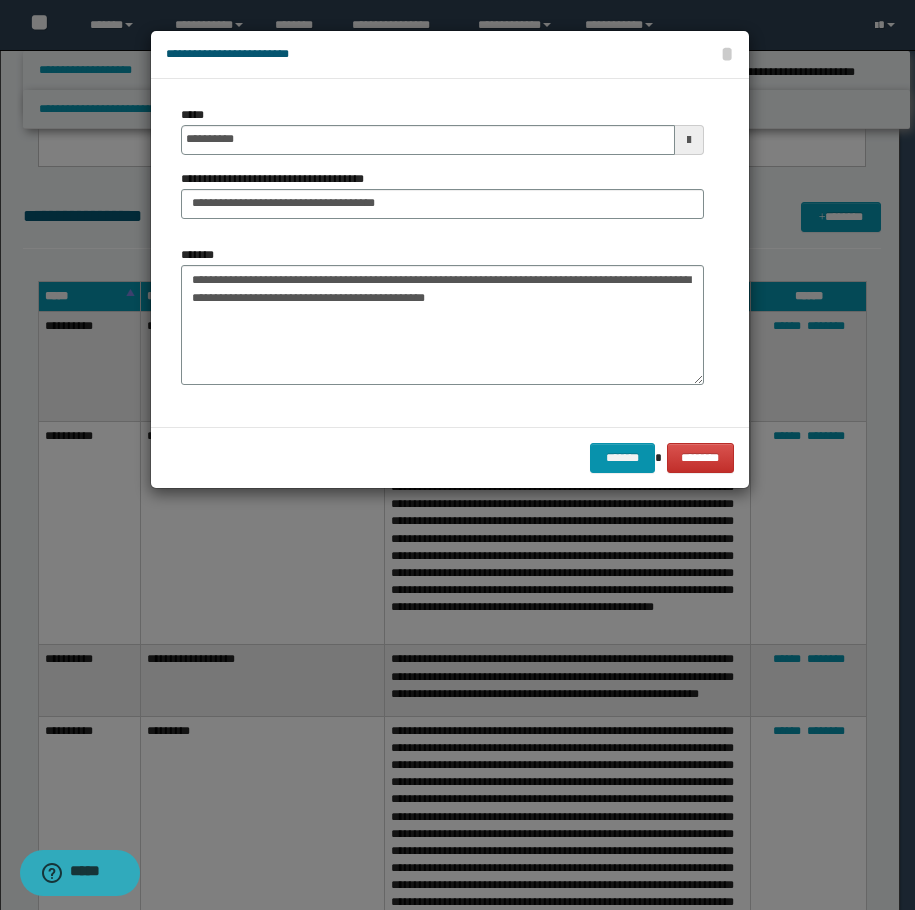 click on "*******
********" at bounding box center (450, 457) 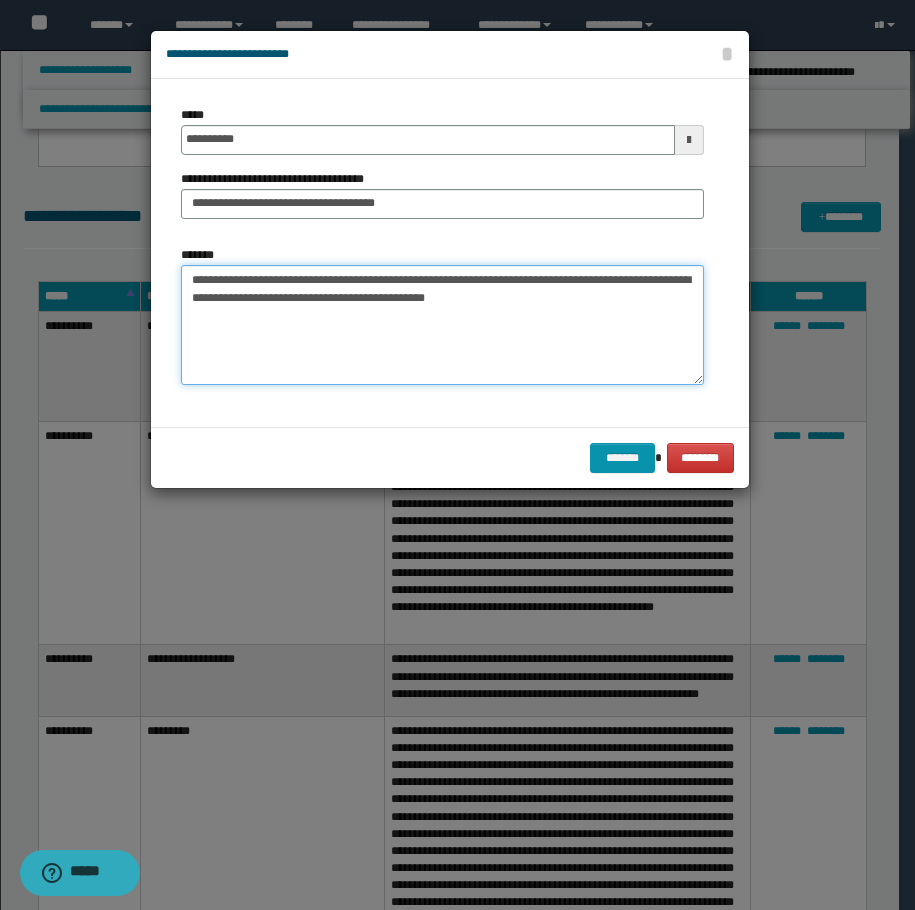 click on "**********" at bounding box center (442, 325) 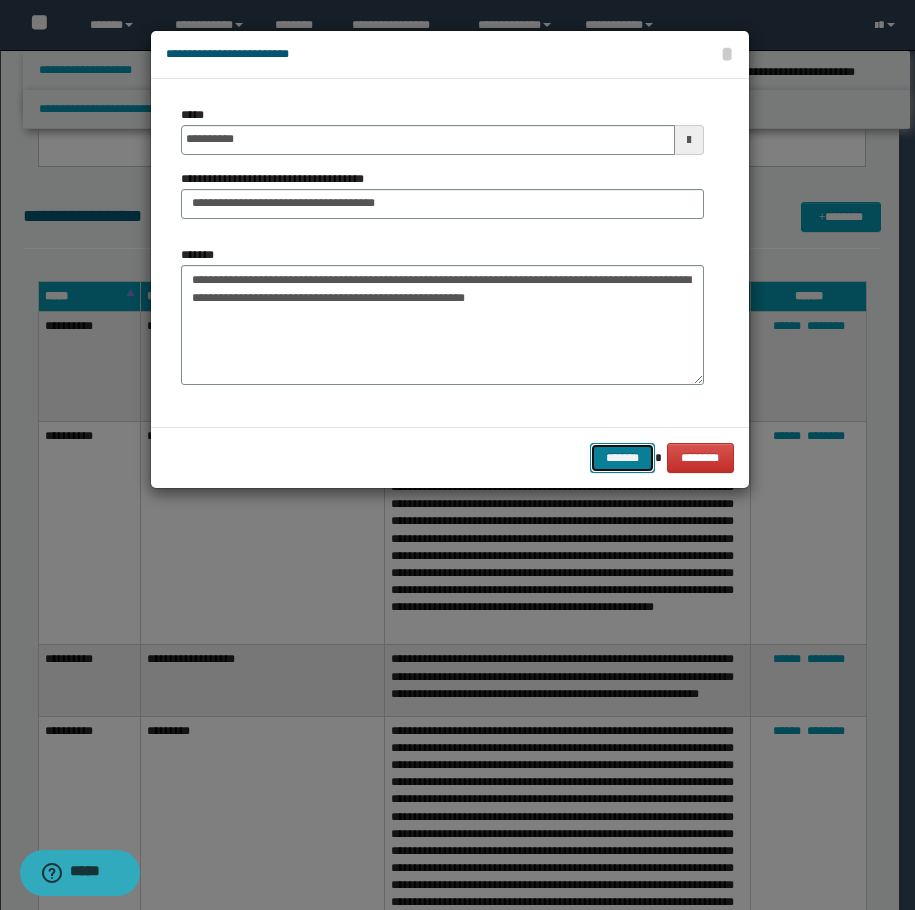 click on "*******" at bounding box center [622, 458] 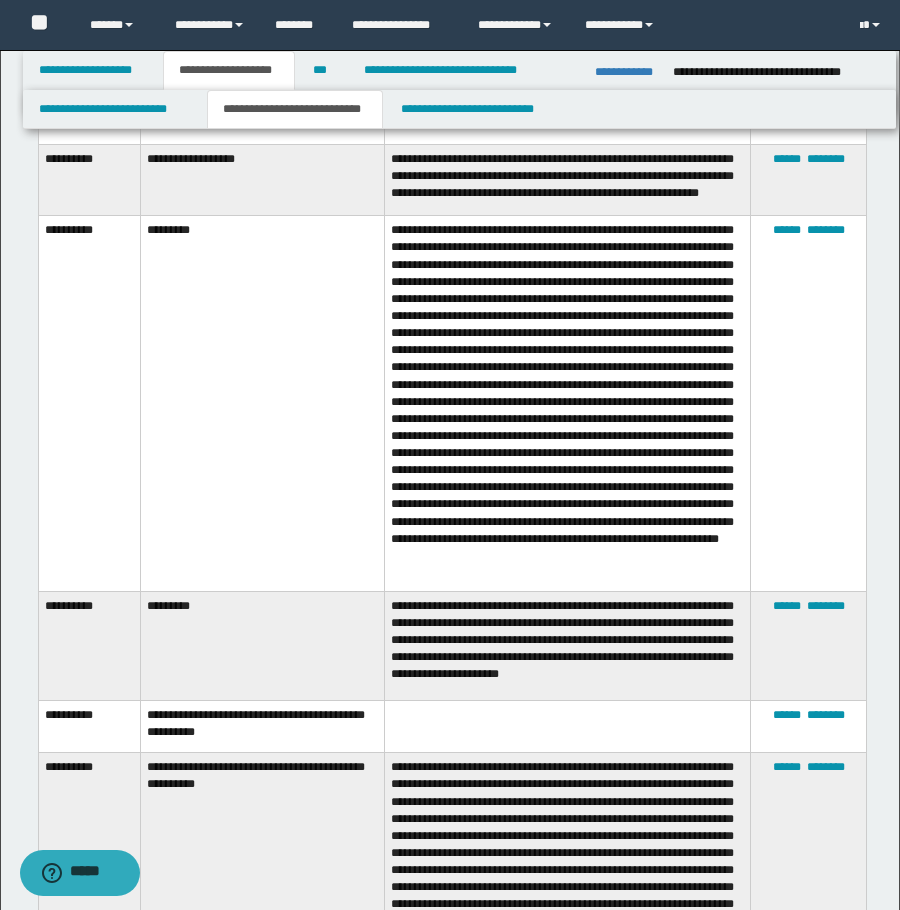 scroll, scrollTop: 3373, scrollLeft: 0, axis: vertical 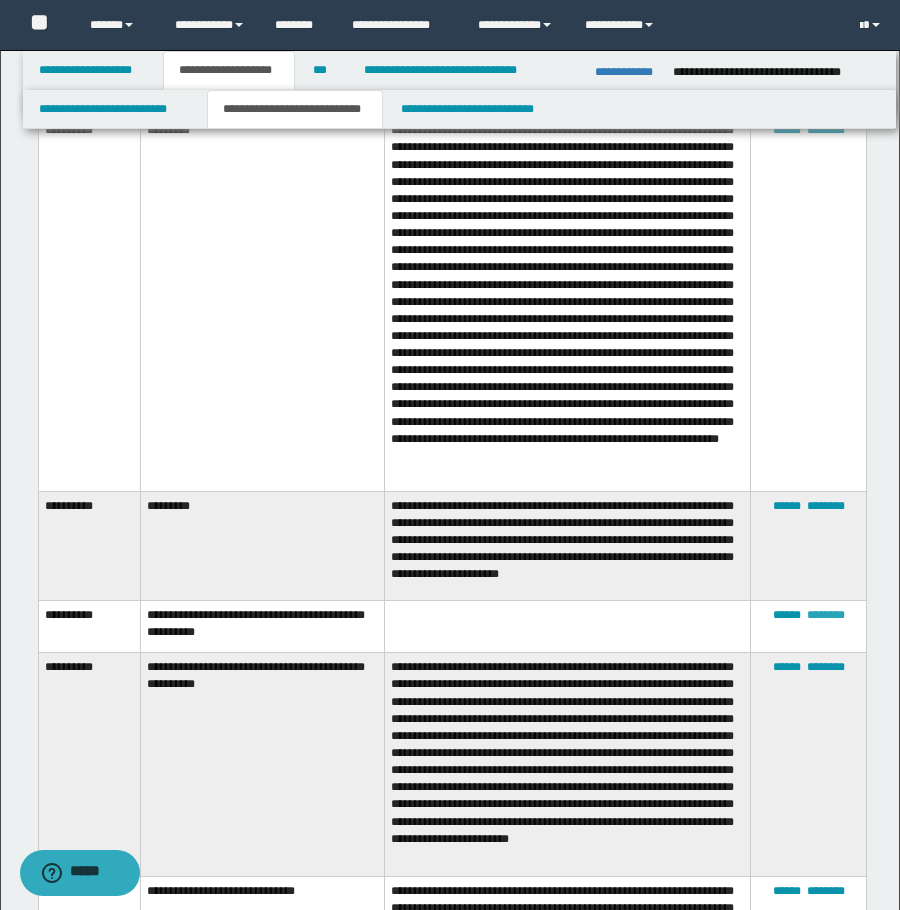 click on "********" at bounding box center [826, 615] 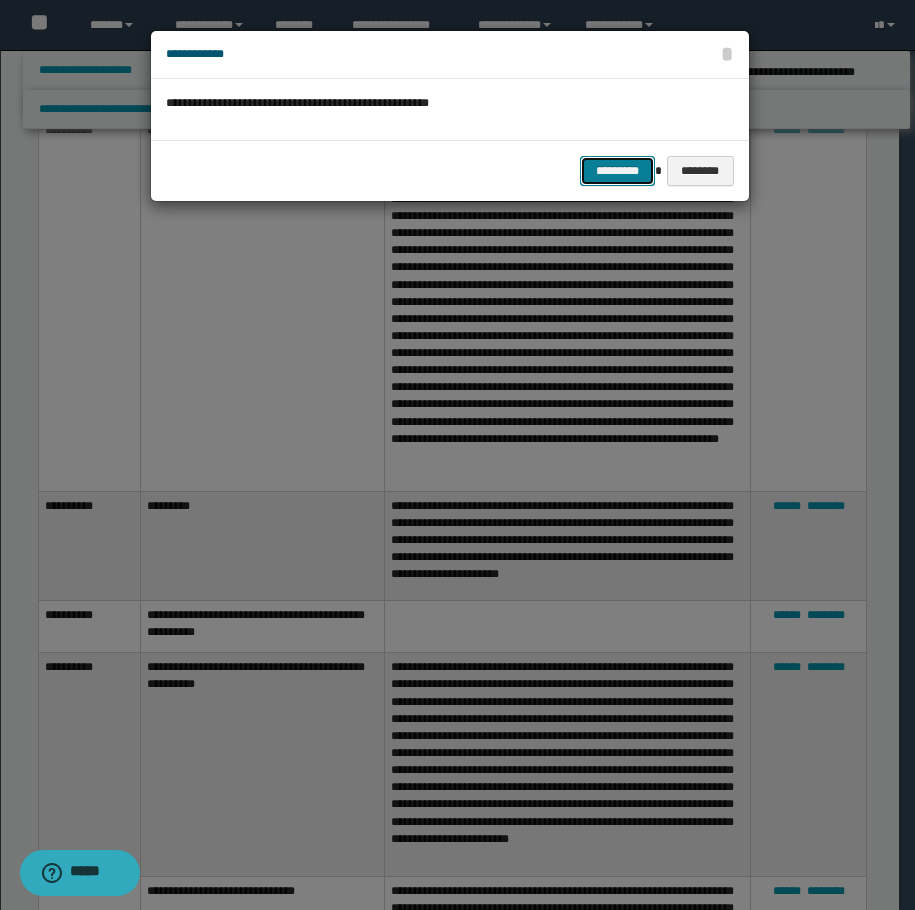 click on "*********" at bounding box center (617, 171) 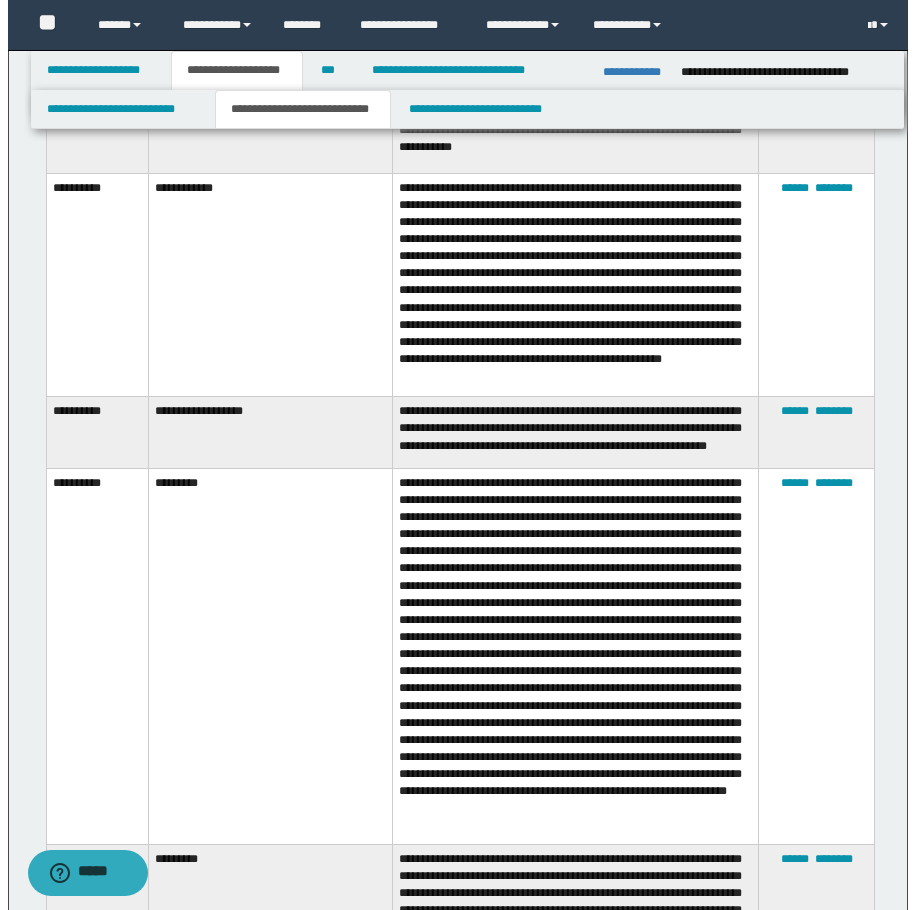 scroll, scrollTop: 2773, scrollLeft: 0, axis: vertical 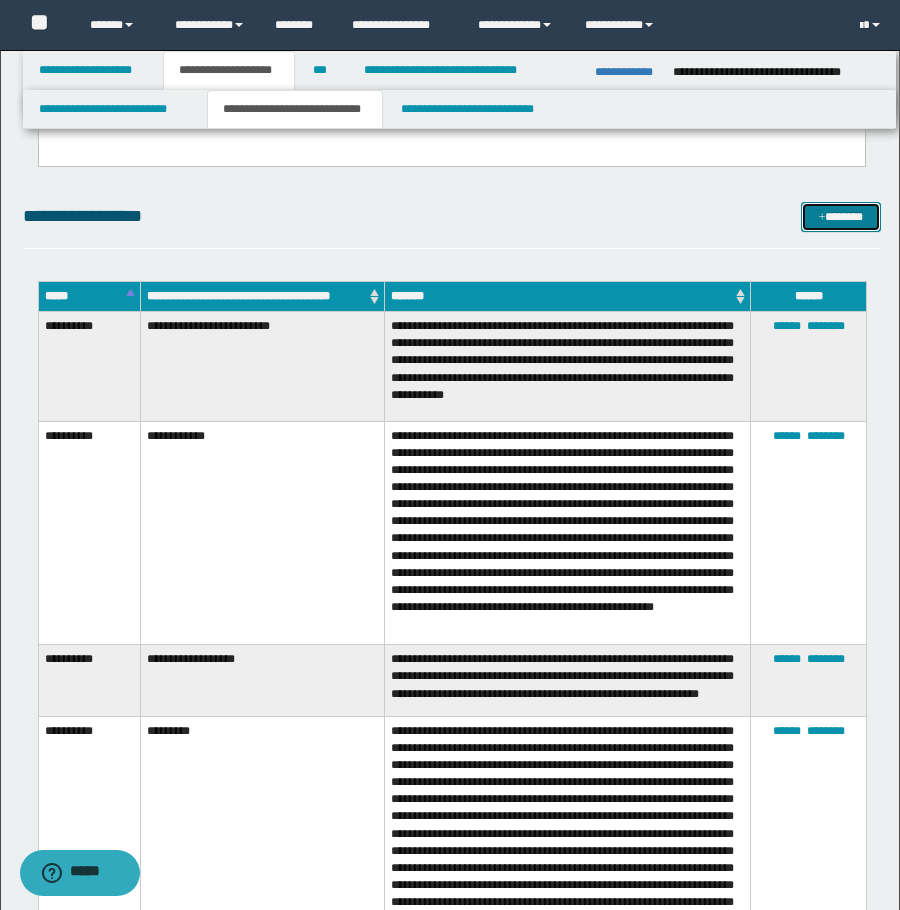 click on "*******" at bounding box center [841, 217] 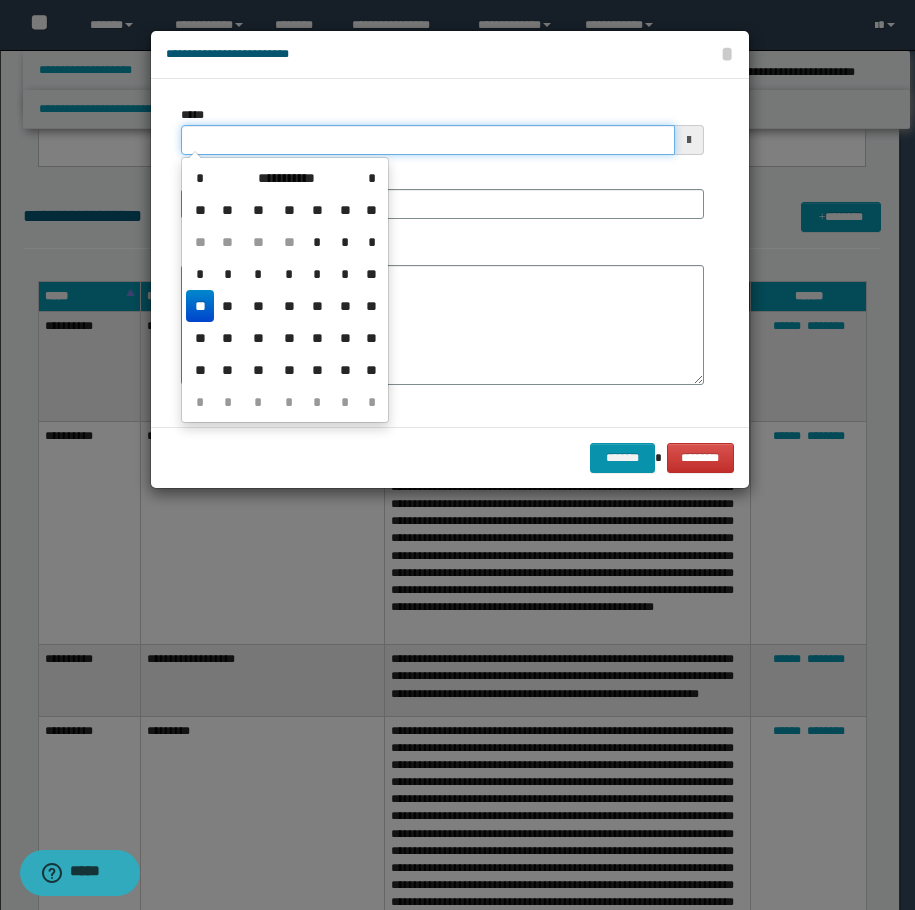 click on "*****" at bounding box center [428, 140] 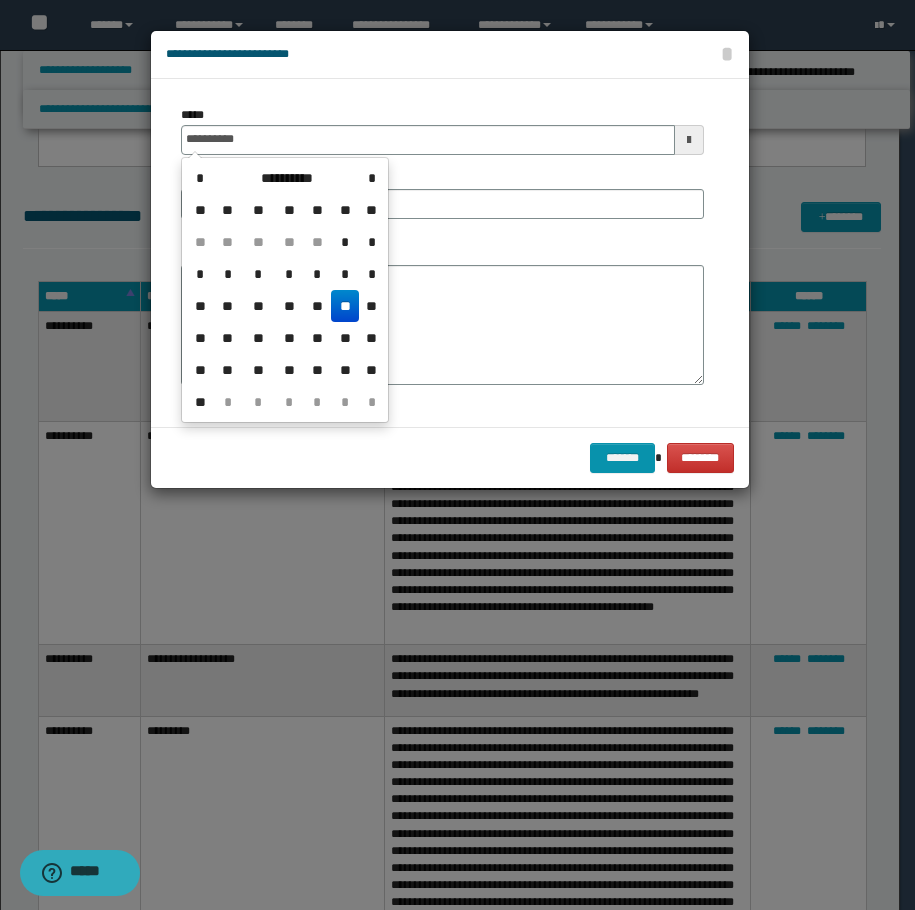 click on "**" at bounding box center [345, 306] 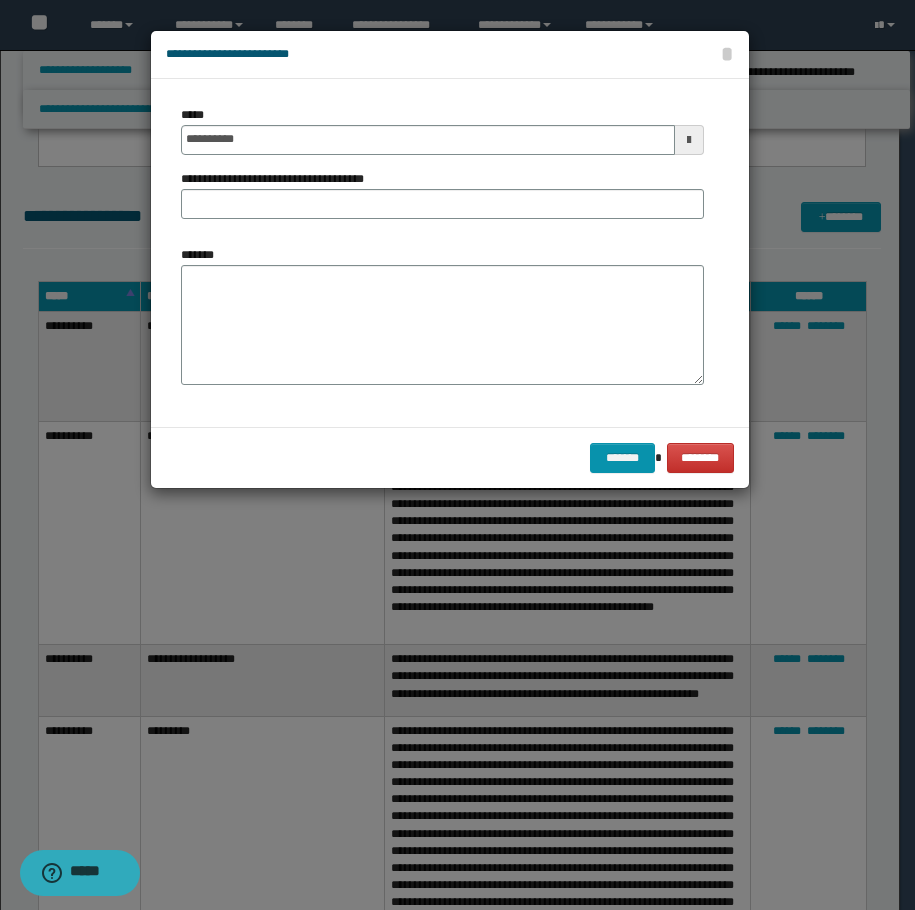 click on "**********" at bounding box center [442, 170] 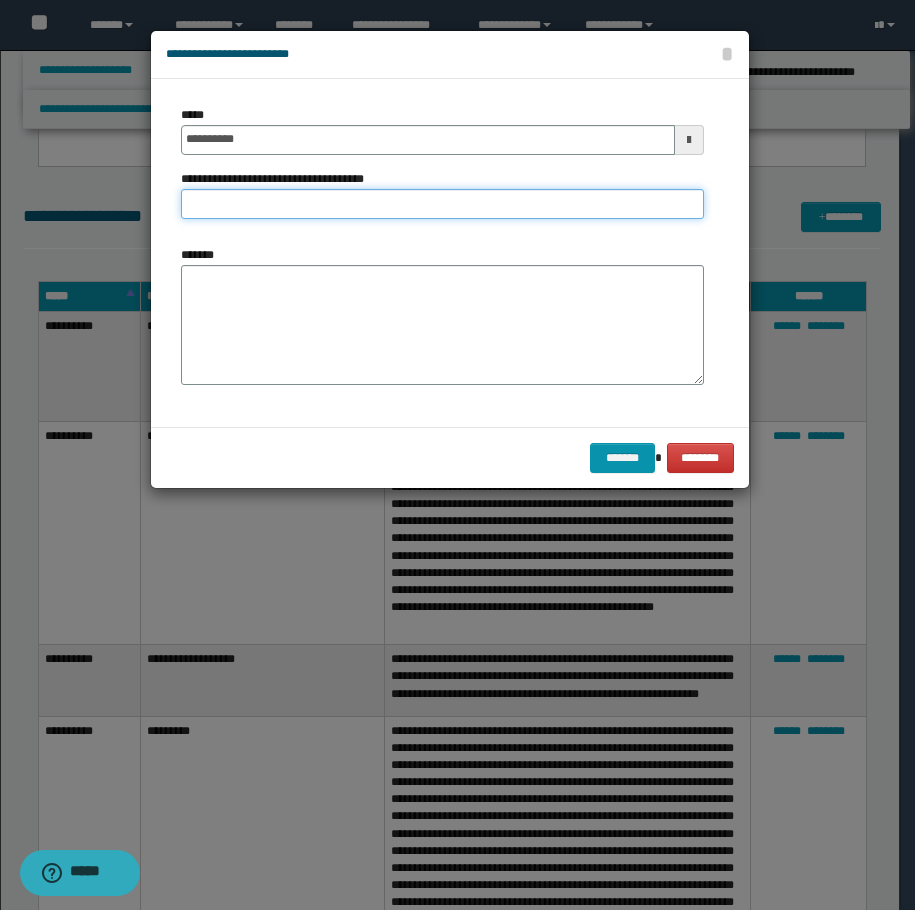 click on "**********" at bounding box center [442, 204] 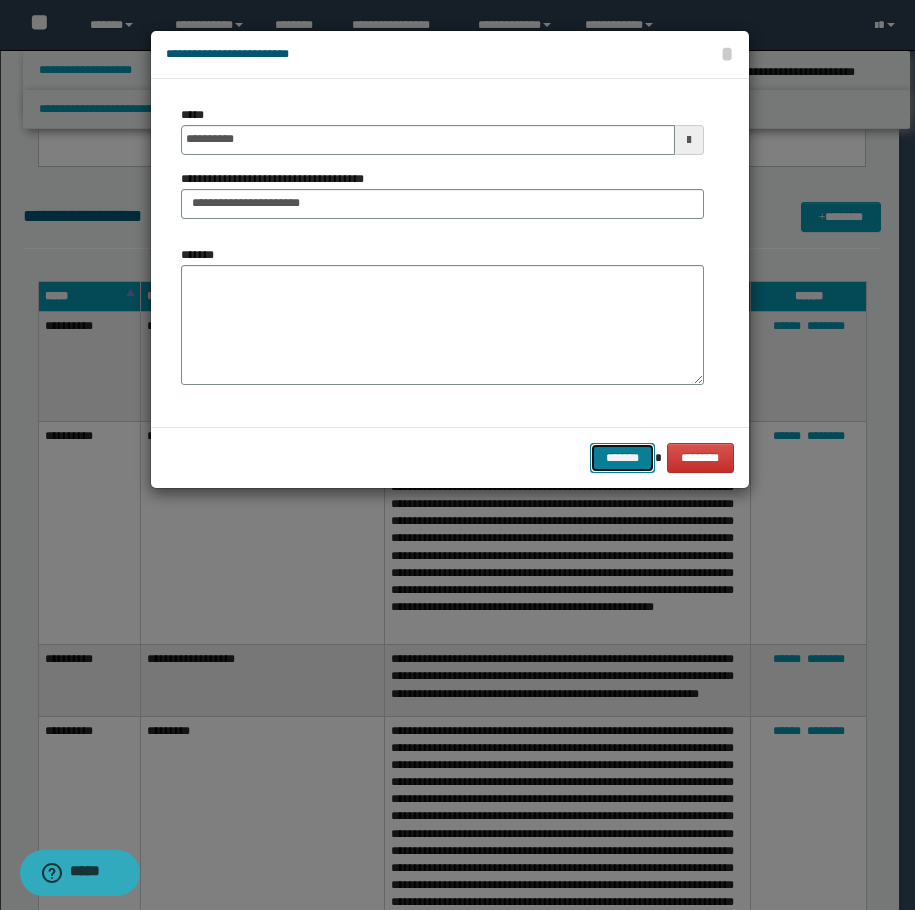 click on "*******" at bounding box center [622, 458] 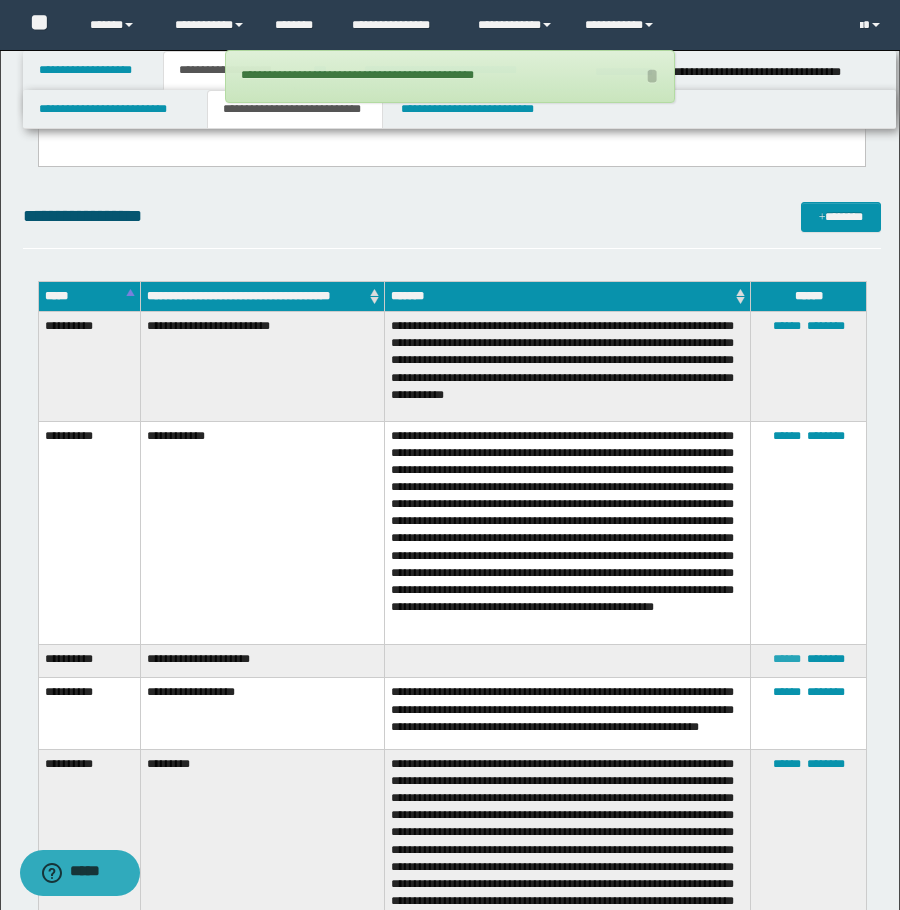 click on "******" at bounding box center (787, 659) 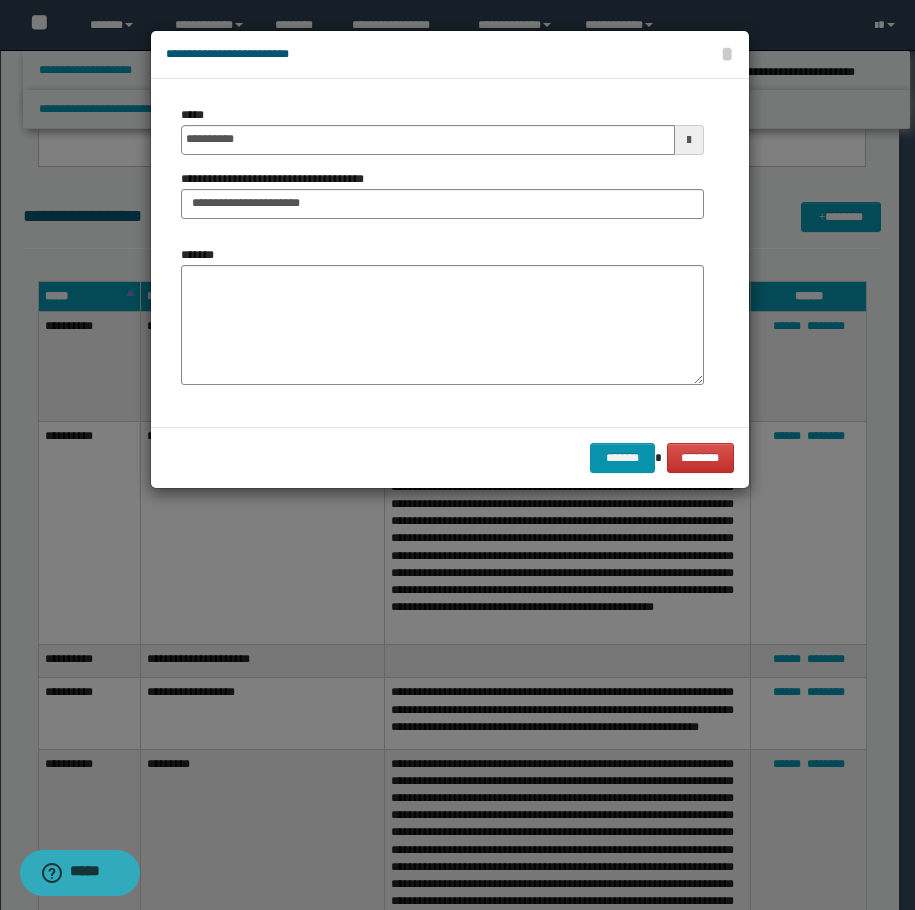 drag, startPoint x: 417, startPoint y: 394, endPoint x: 417, endPoint y: 362, distance: 32 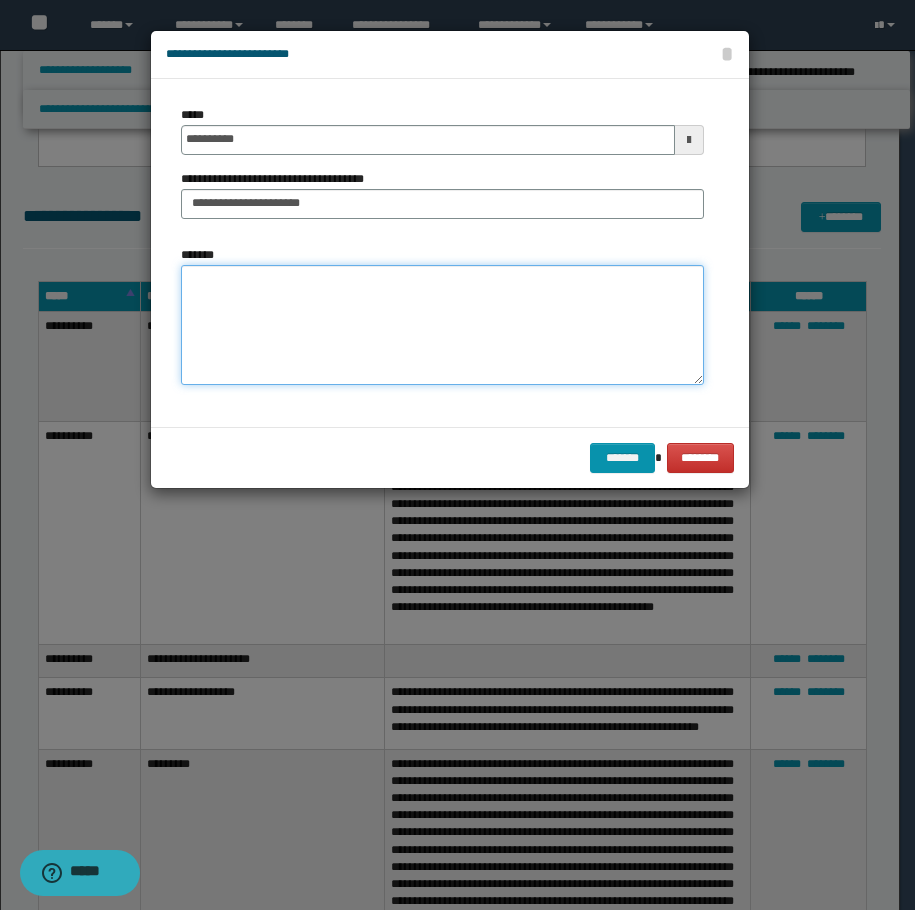 click on "*******" at bounding box center [442, 325] 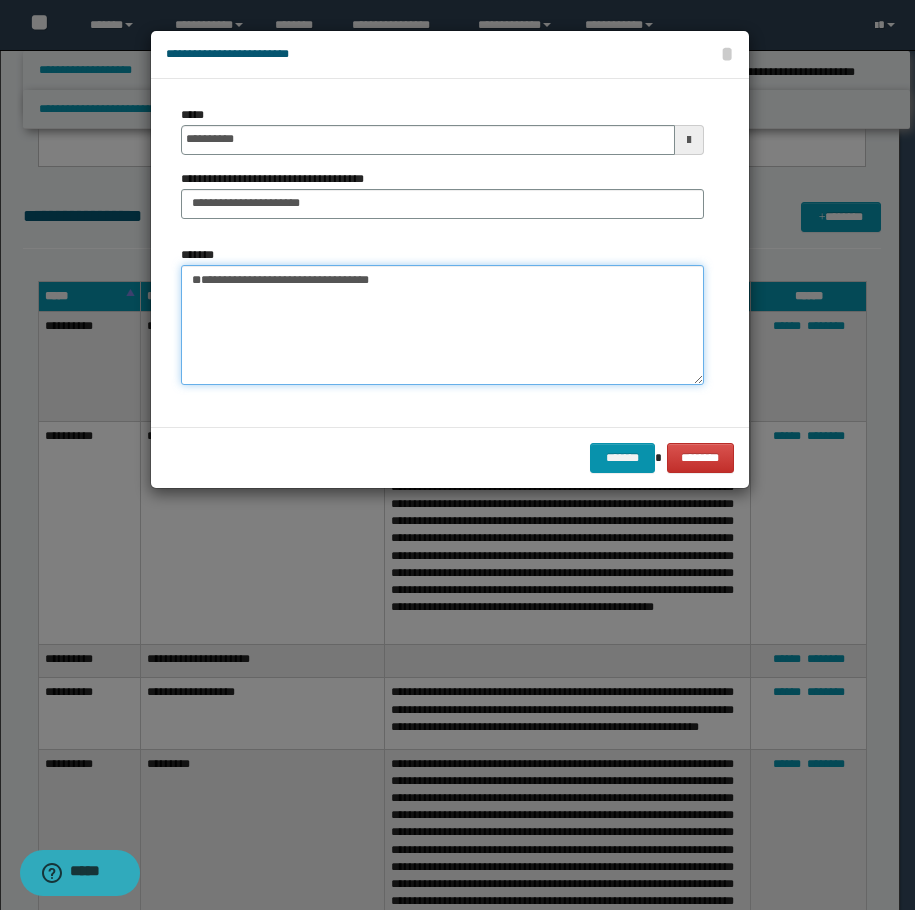 click on "**********" at bounding box center (442, 325) 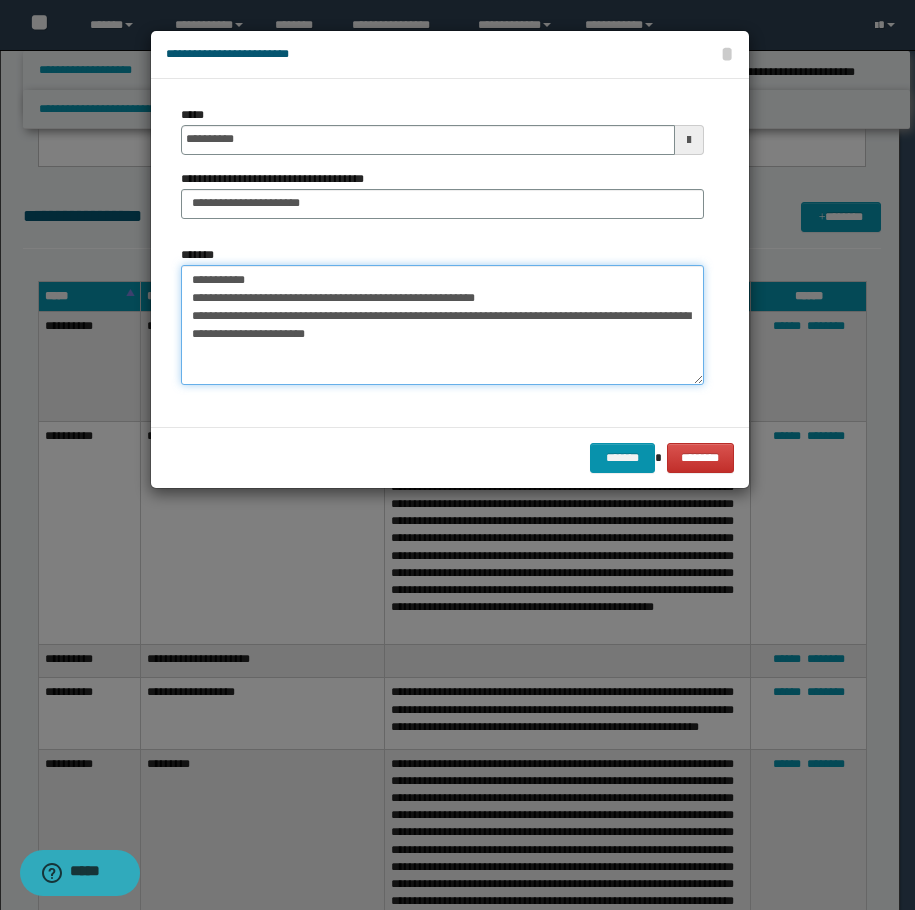click on "**********" at bounding box center [442, 325] 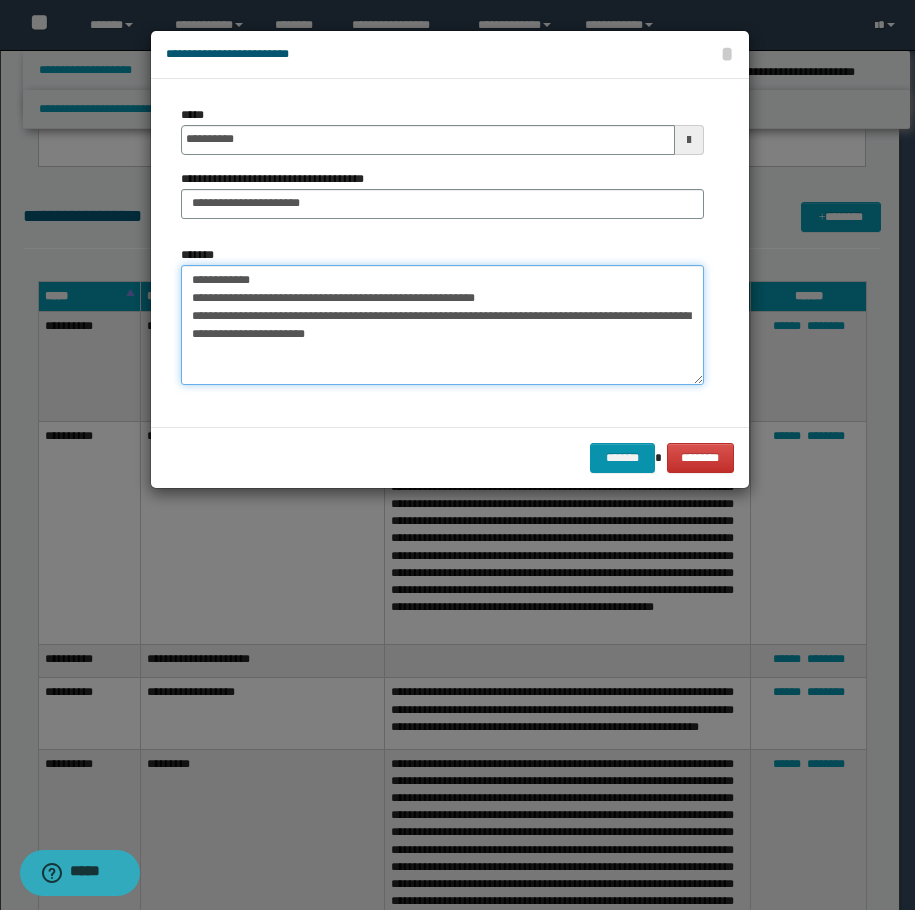 click on "**********" at bounding box center [442, 325] 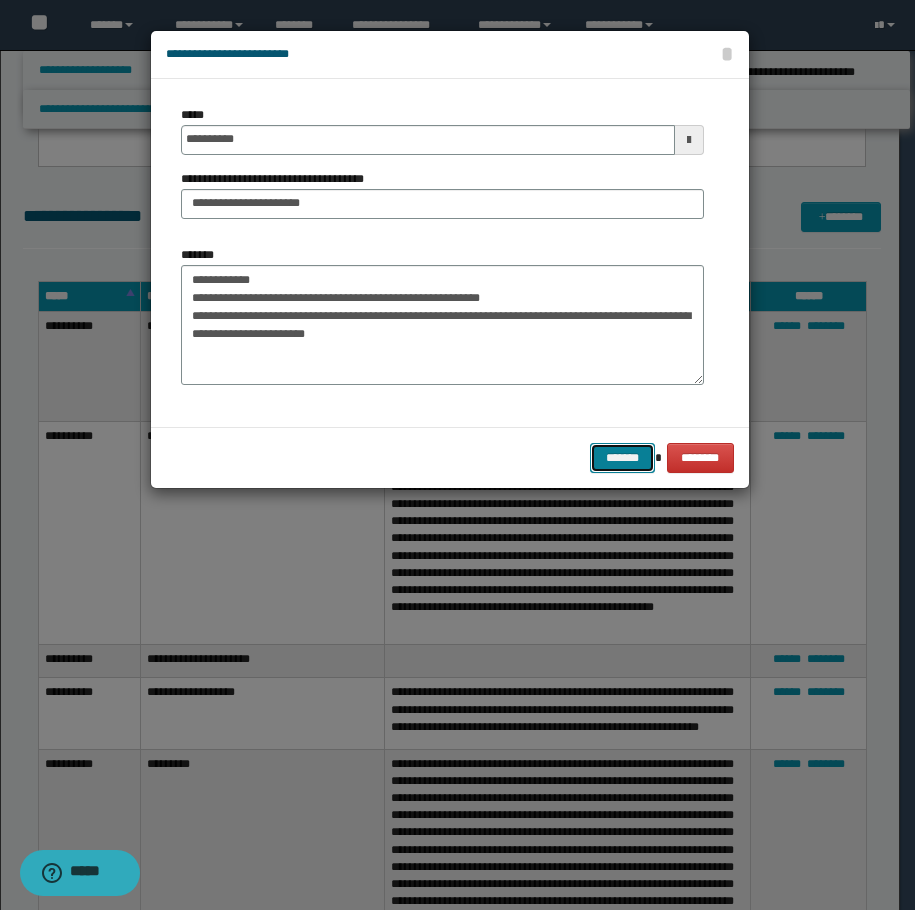 click on "*******" at bounding box center [622, 458] 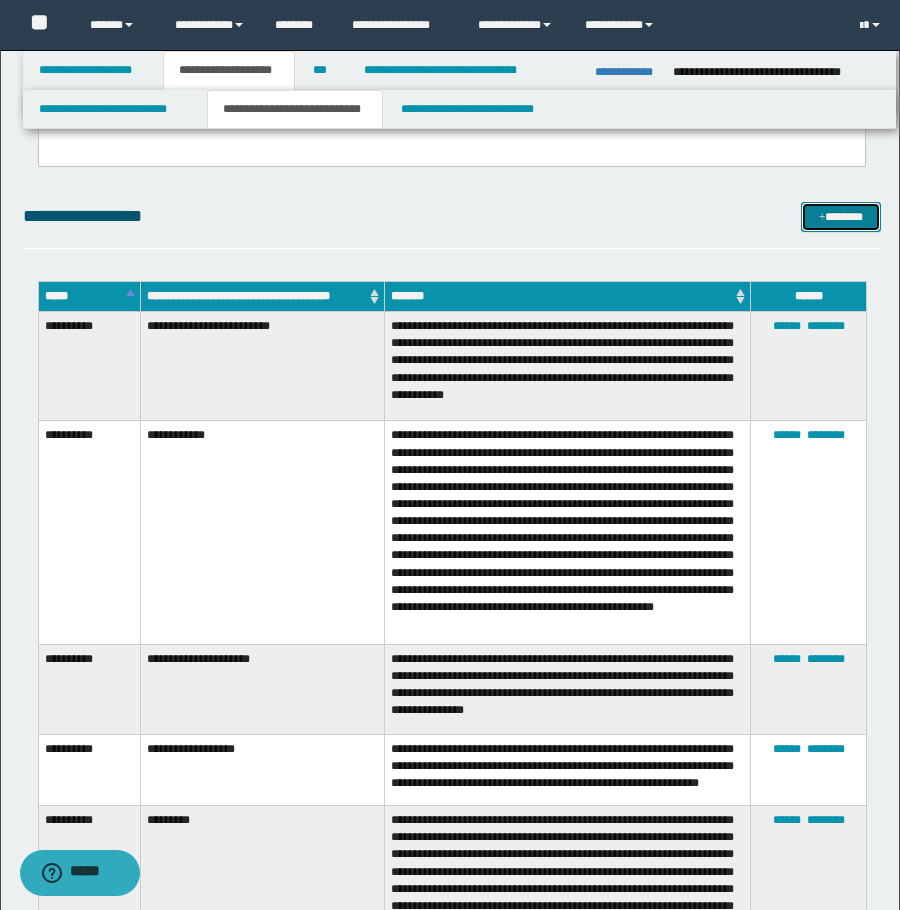 click on "*******" at bounding box center [841, 217] 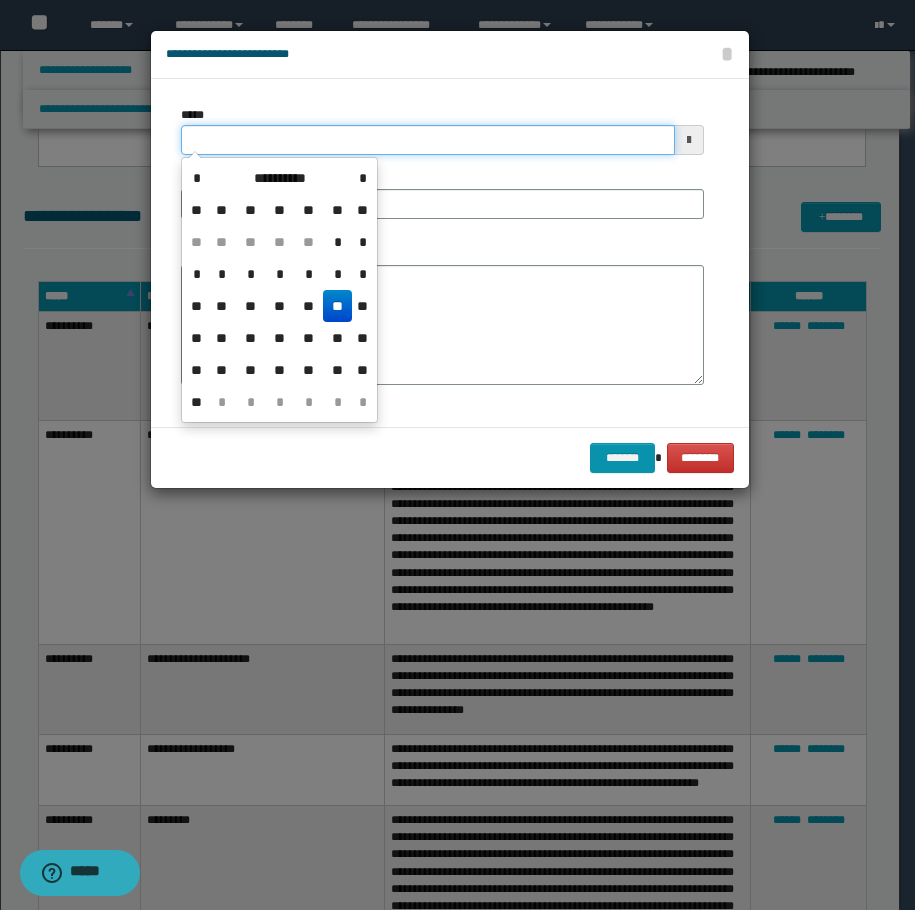 click on "*****" at bounding box center (428, 140) 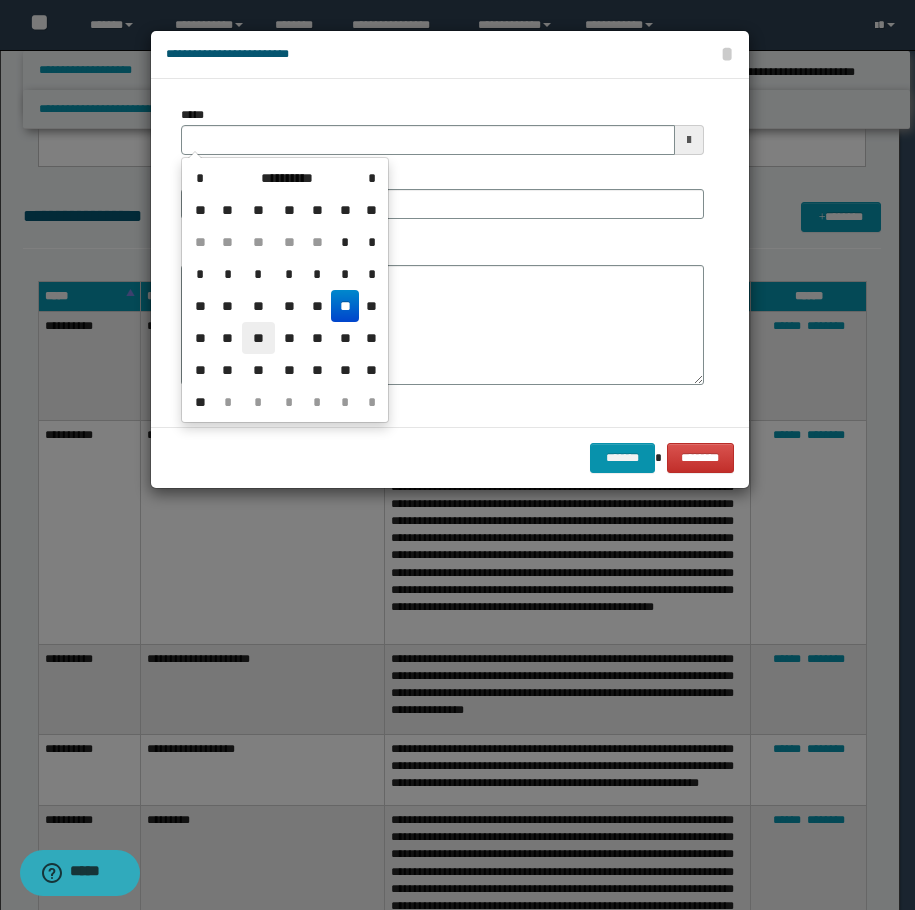 click on "**" at bounding box center (258, 338) 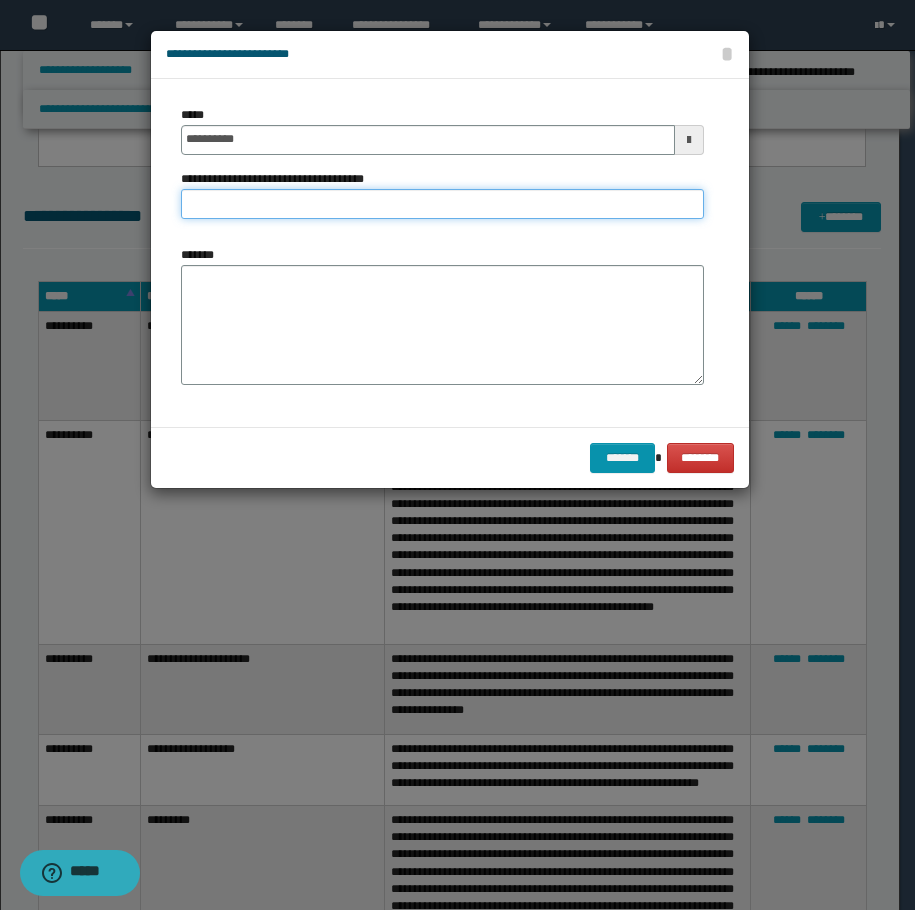 click on "**********" at bounding box center (442, 204) 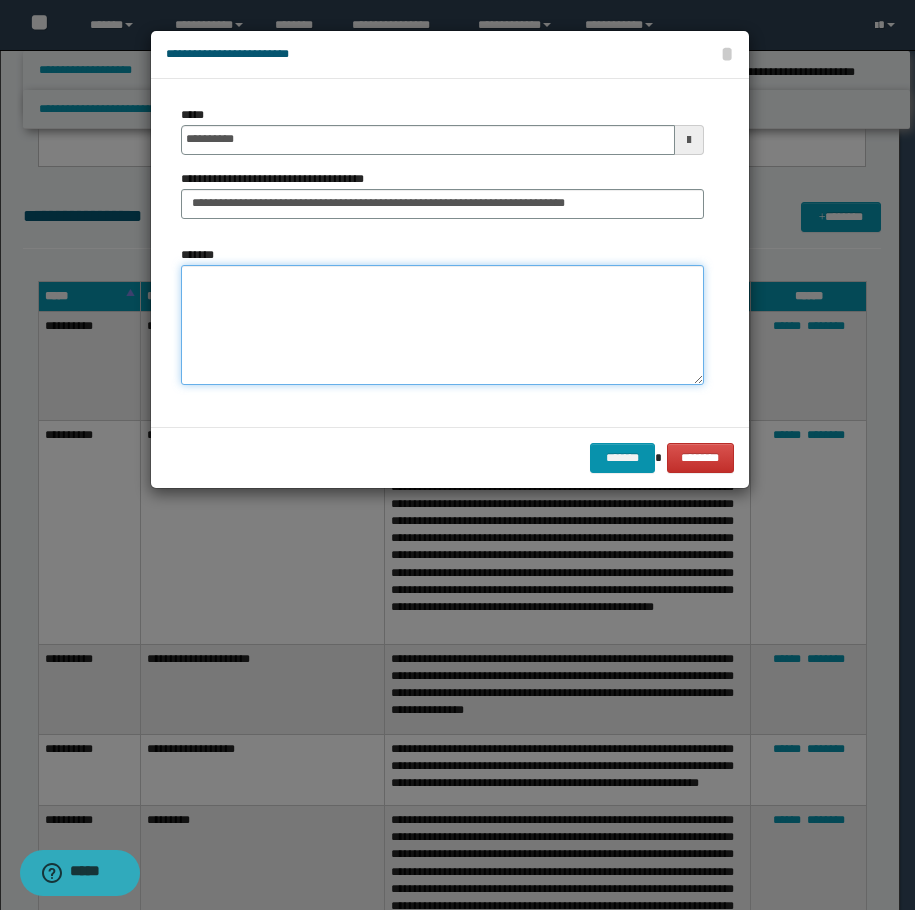 click on "*******" at bounding box center [442, 325] 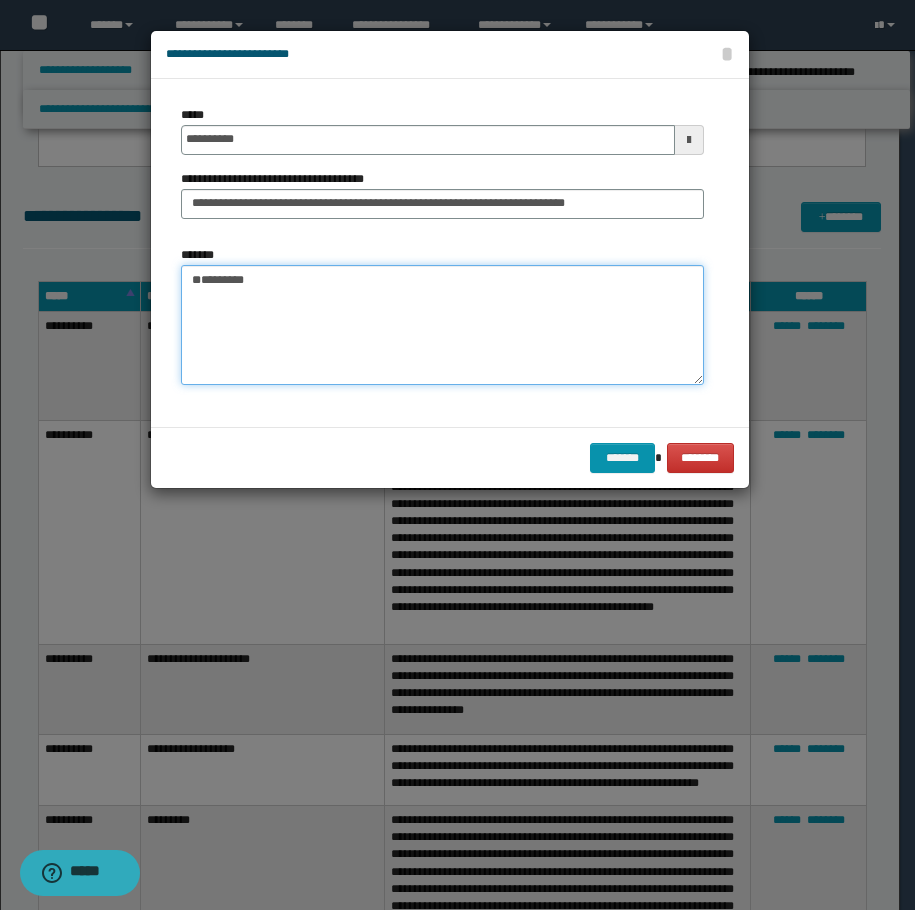 click on "********" at bounding box center (442, 325) 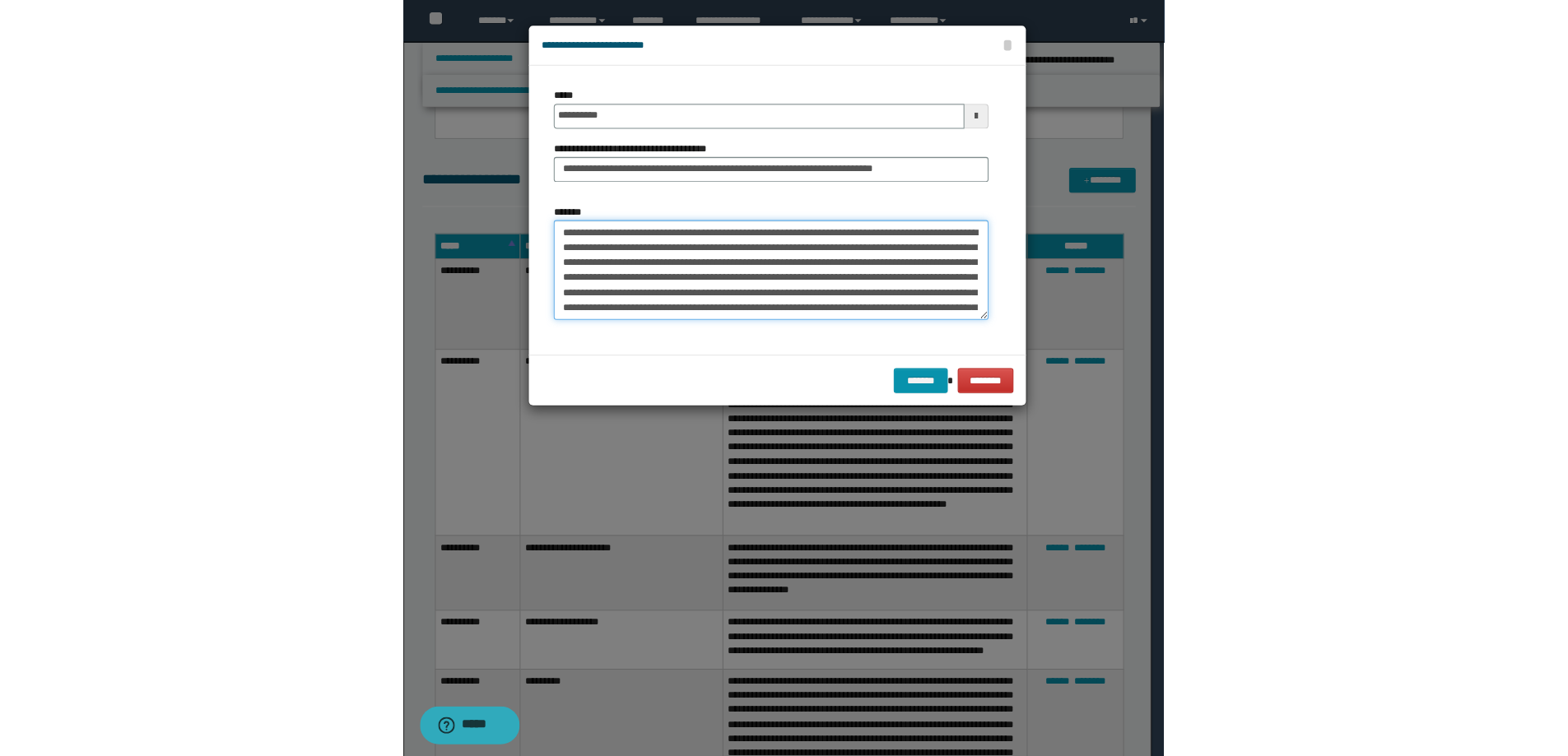 scroll, scrollTop: 69, scrollLeft: 0, axis: vertical 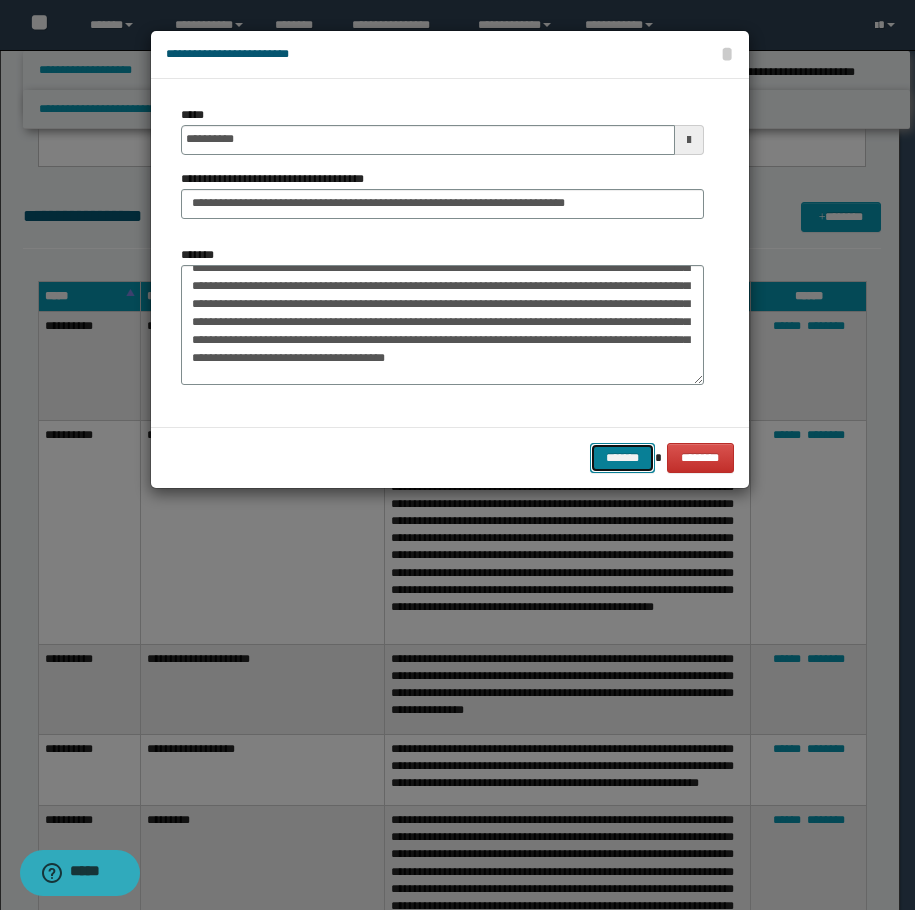 click on "*******" at bounding box center [622, 458] 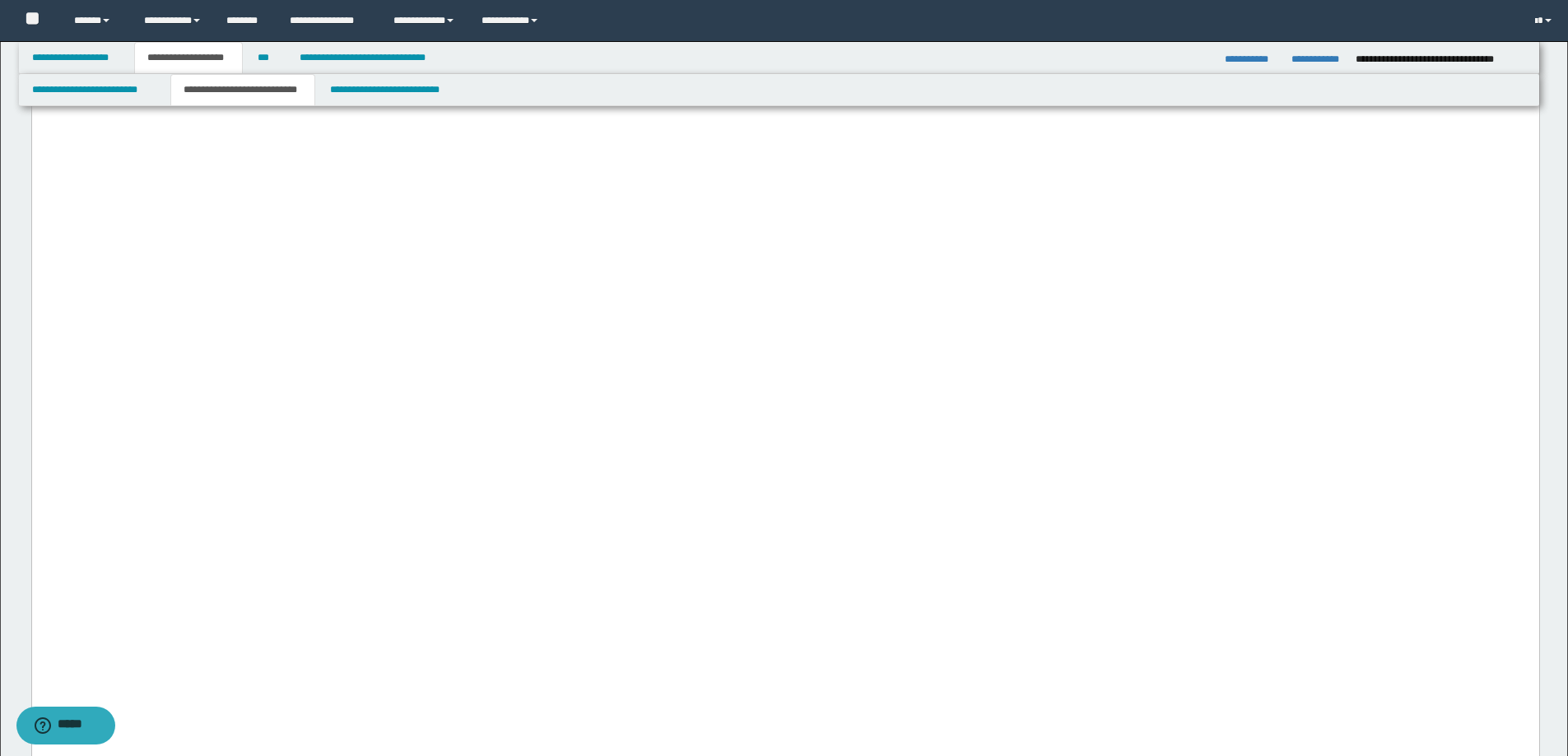 scroll, scrollTop: 1047, scrollLeft: 0, axis: vertical 